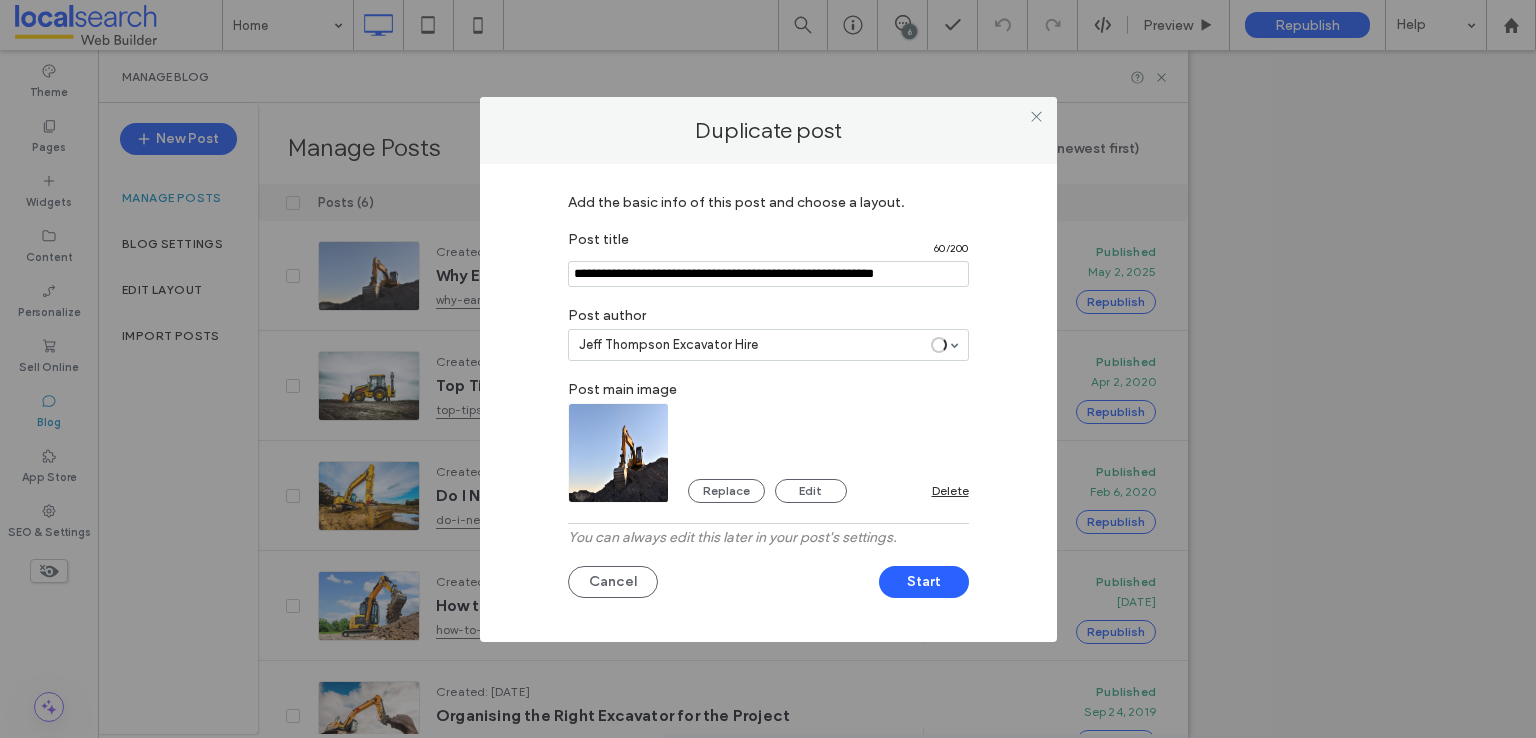 click at bounding box center [768, 274] 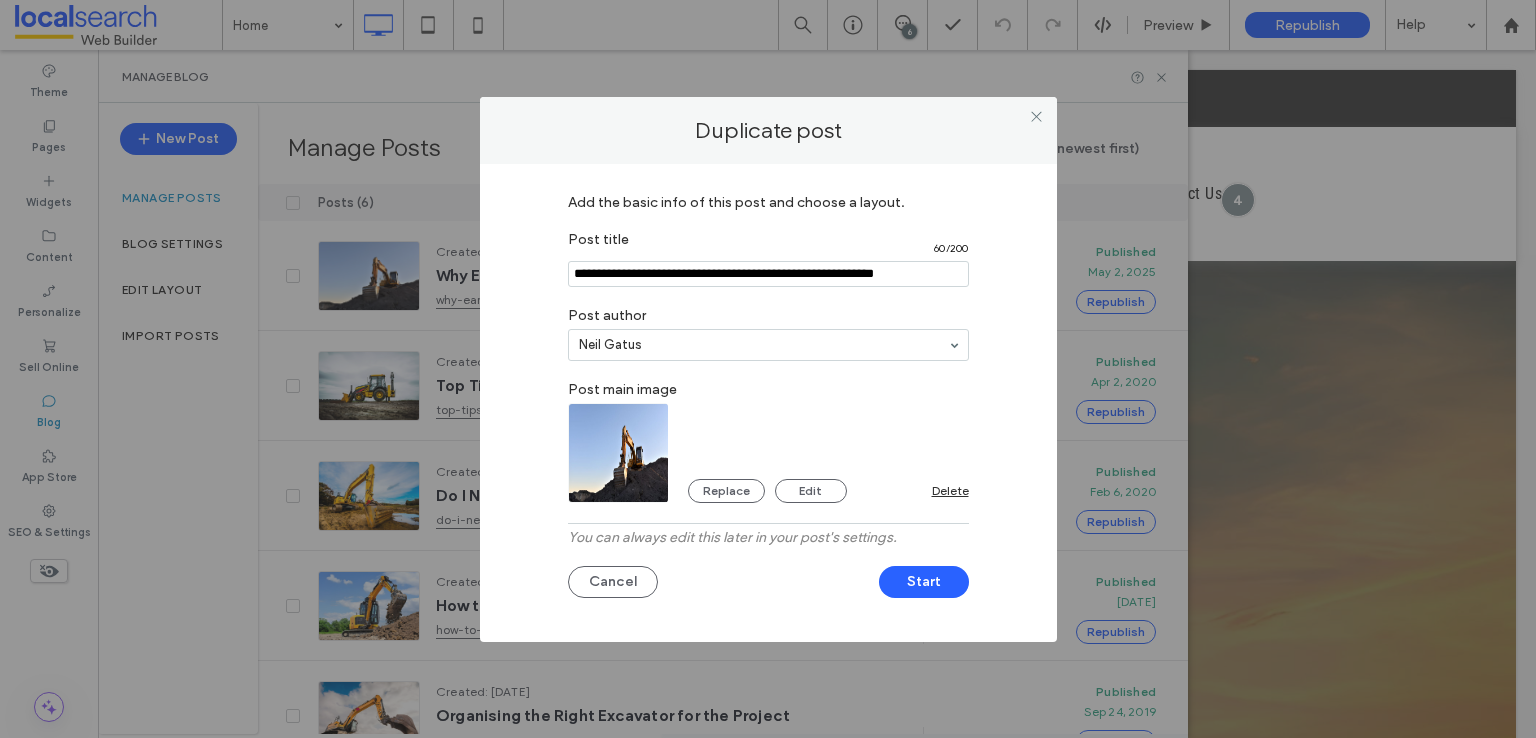 scroll, scrollTop: 0, scrollLeft: 0, axis: both 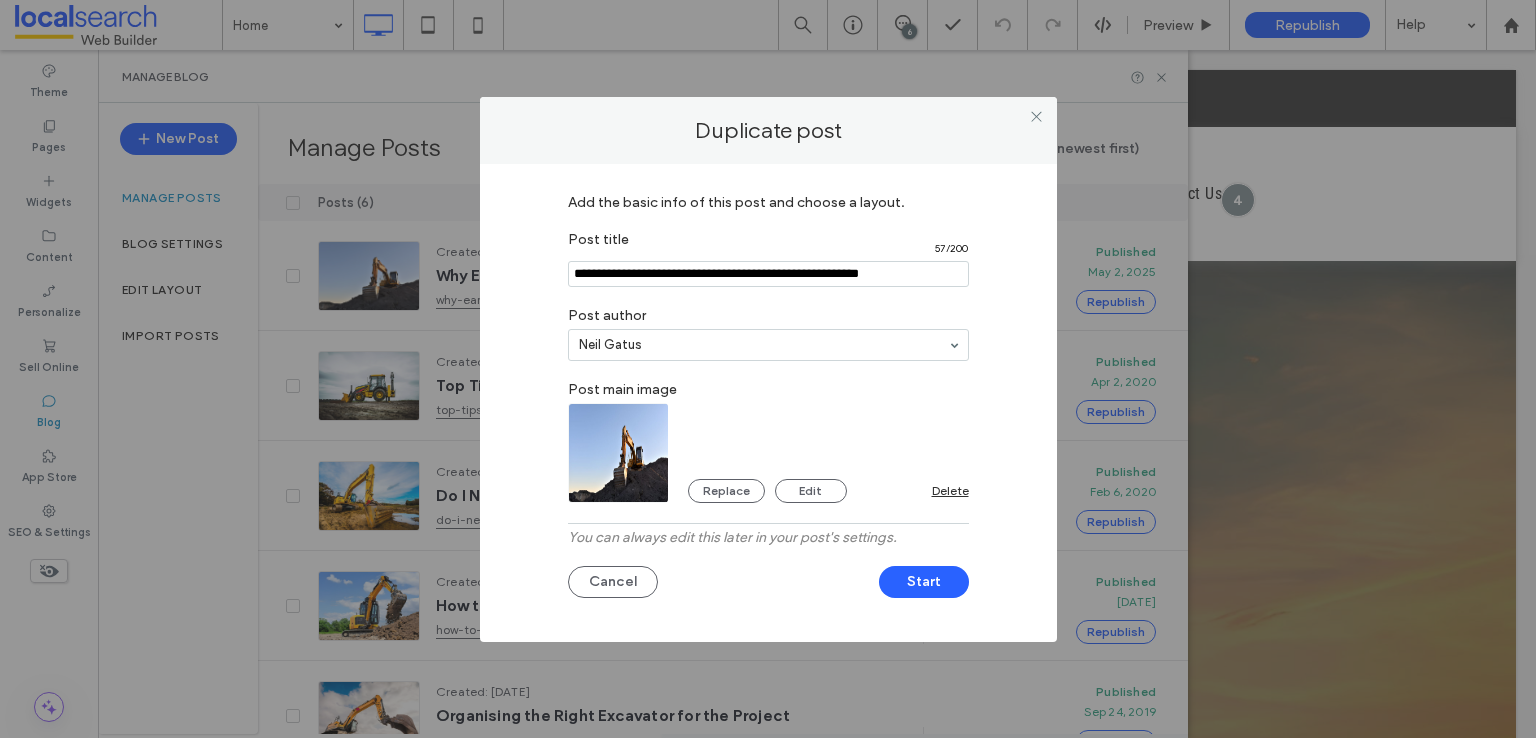 type on "**********" 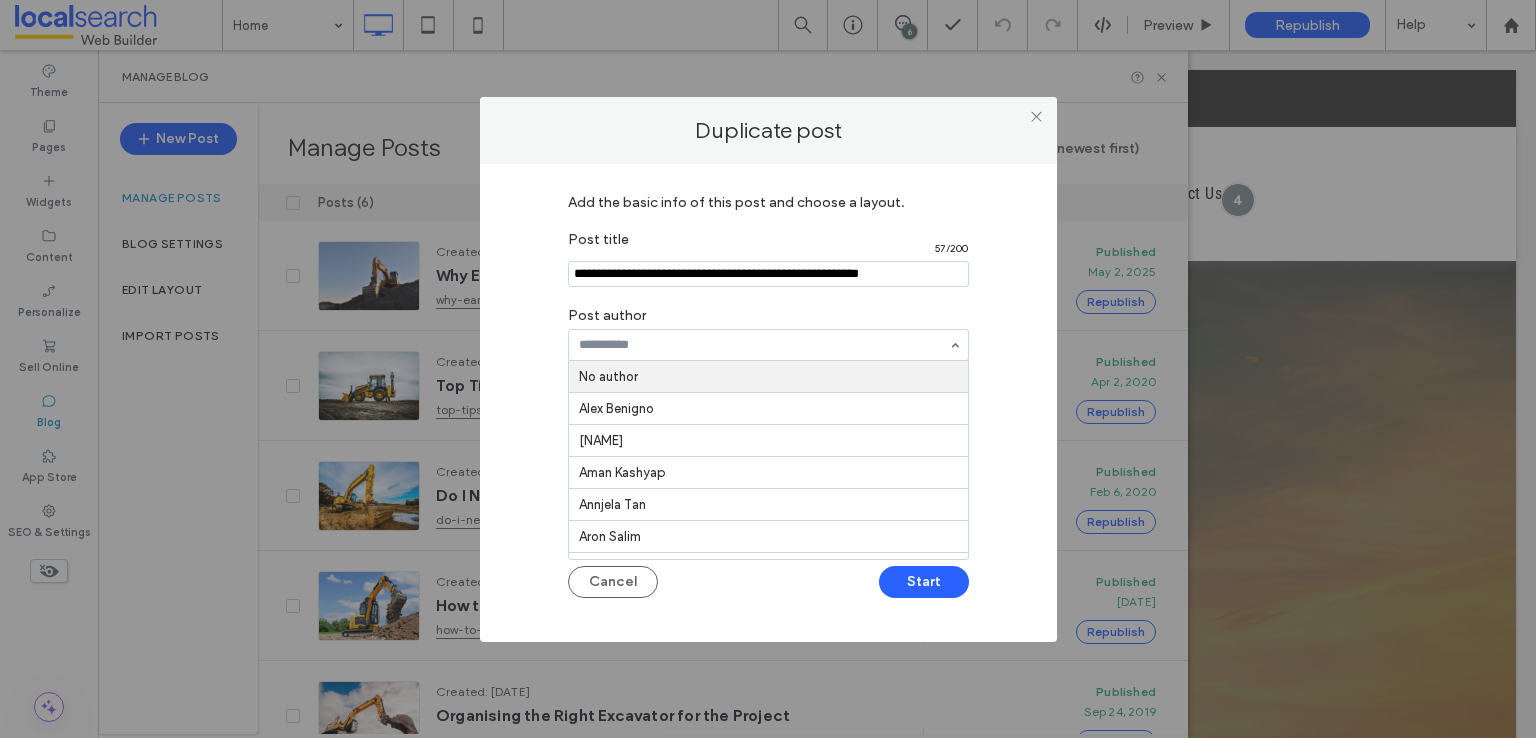 paste on "**********" 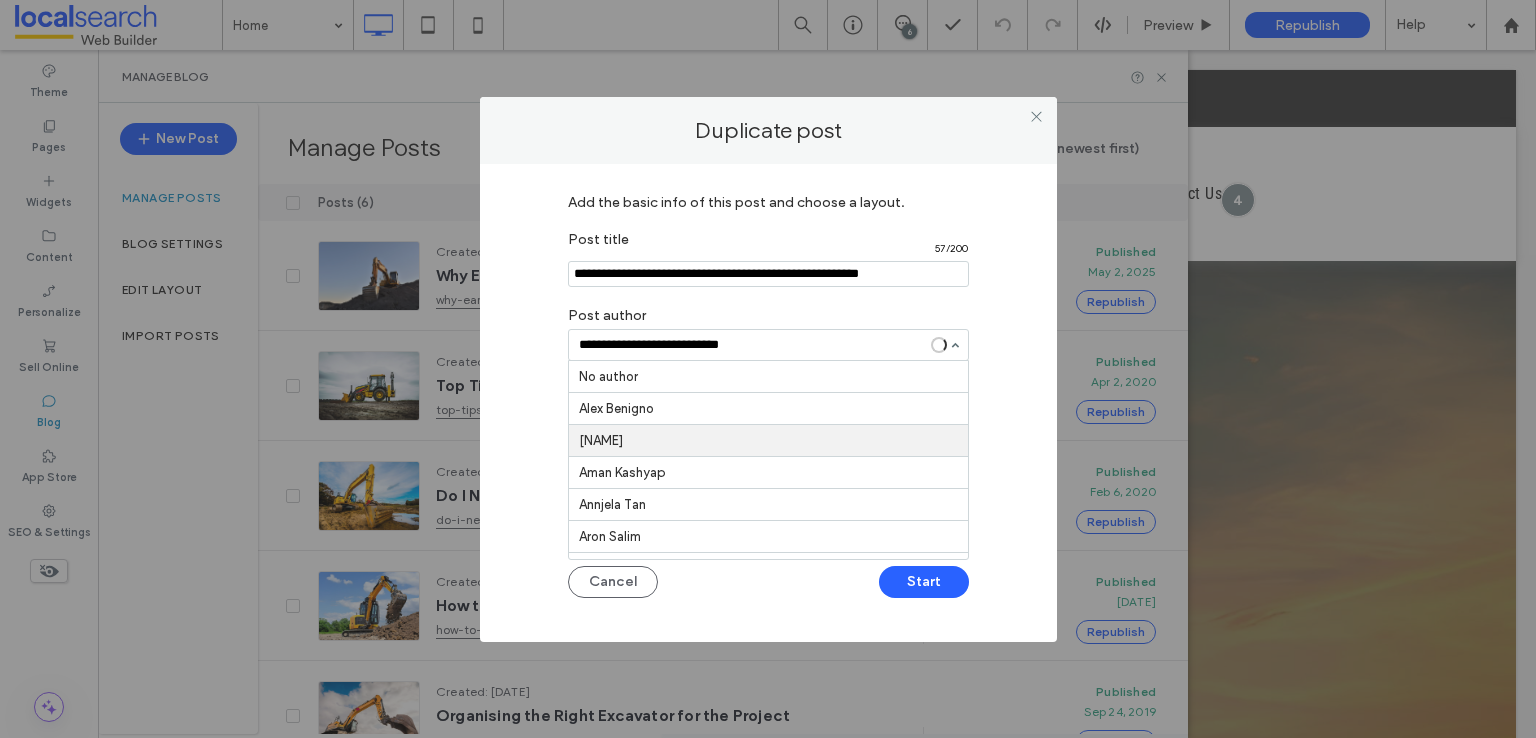 type on "**********" 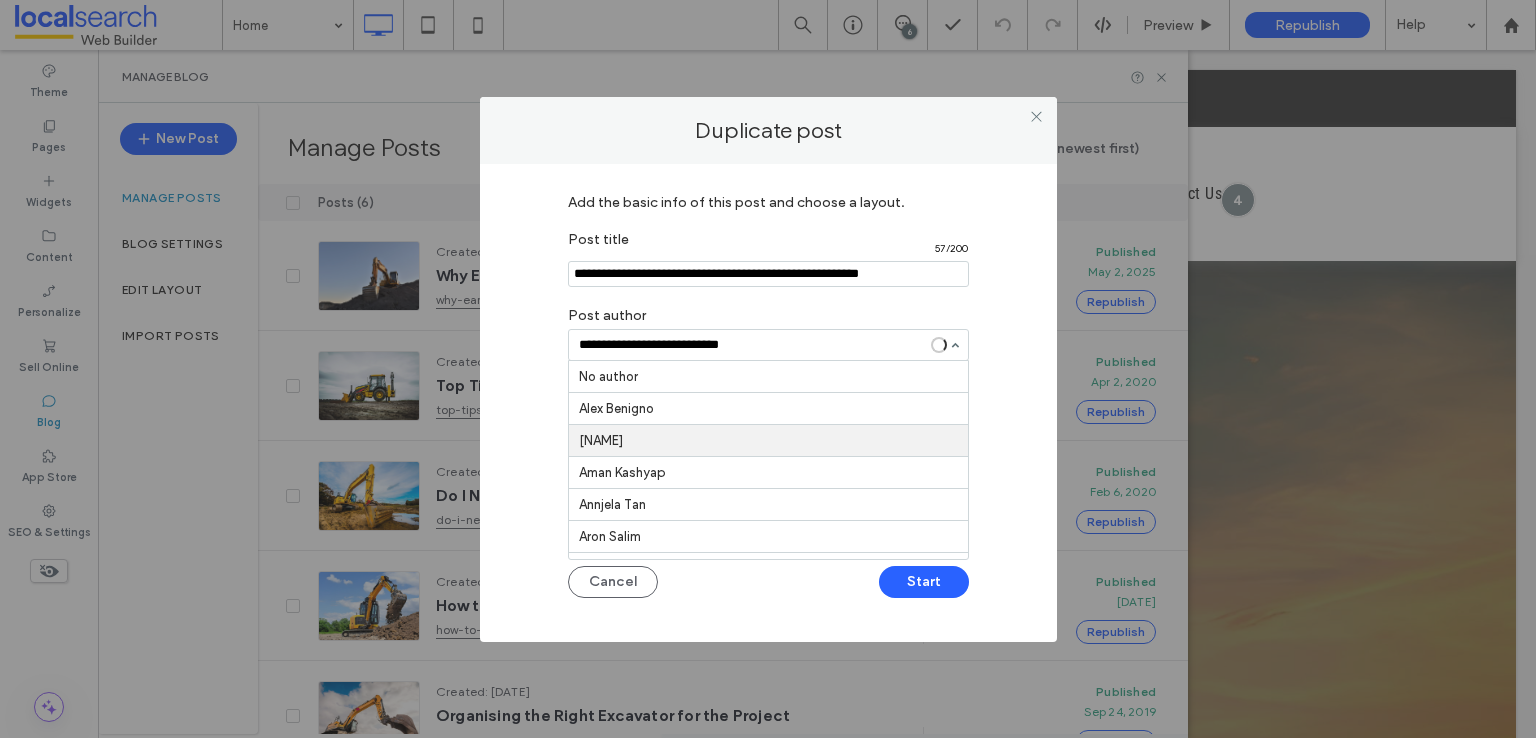 type 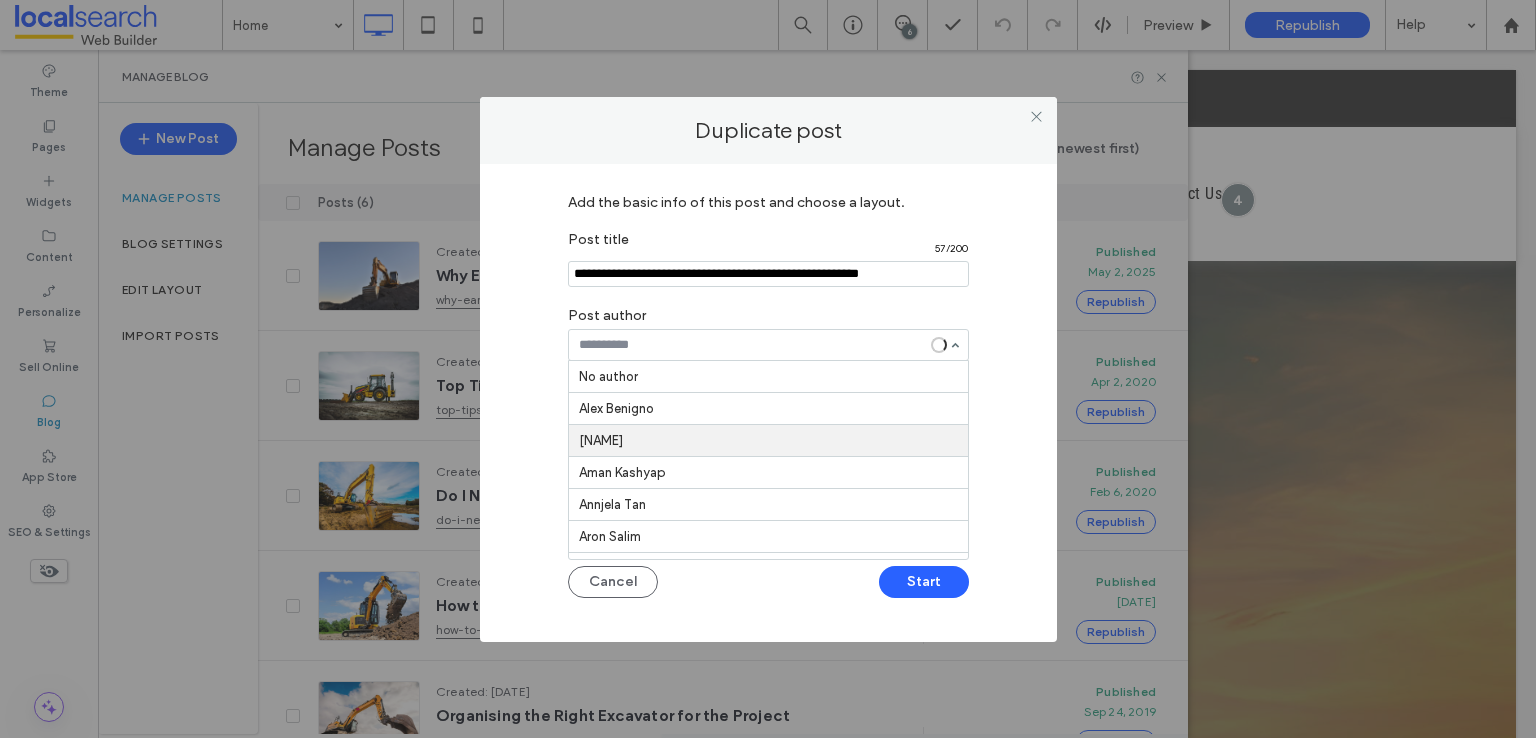 click on "Add the basic info of this post and choose a layout. Post title 57 / 200 Post author No author Alex Benigno Alex Speakman Aman Kashyap Annjela Tan Aron Salim Ben Louie Benjamin Hambly Eric Goldove Esen Onur Eva Thompson Hanna Kay Harrison Croaker Hollie Lowry Jai Viloria Jane Balmes Post main image Replace Edit Delete You can always edit this later in your post's settings. Cancel Start" at bounding box center (768, 398) 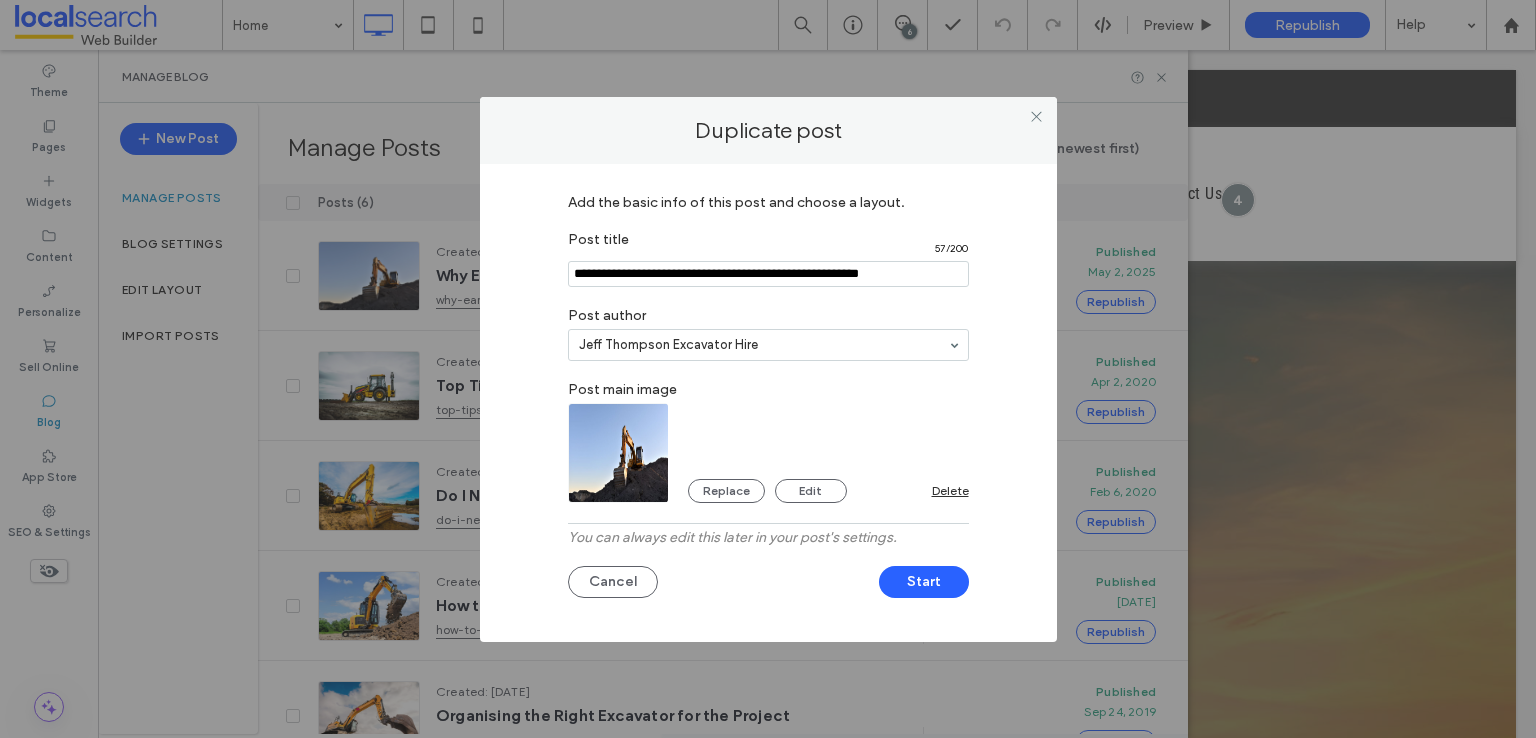 click at bounding box center [619, 453] 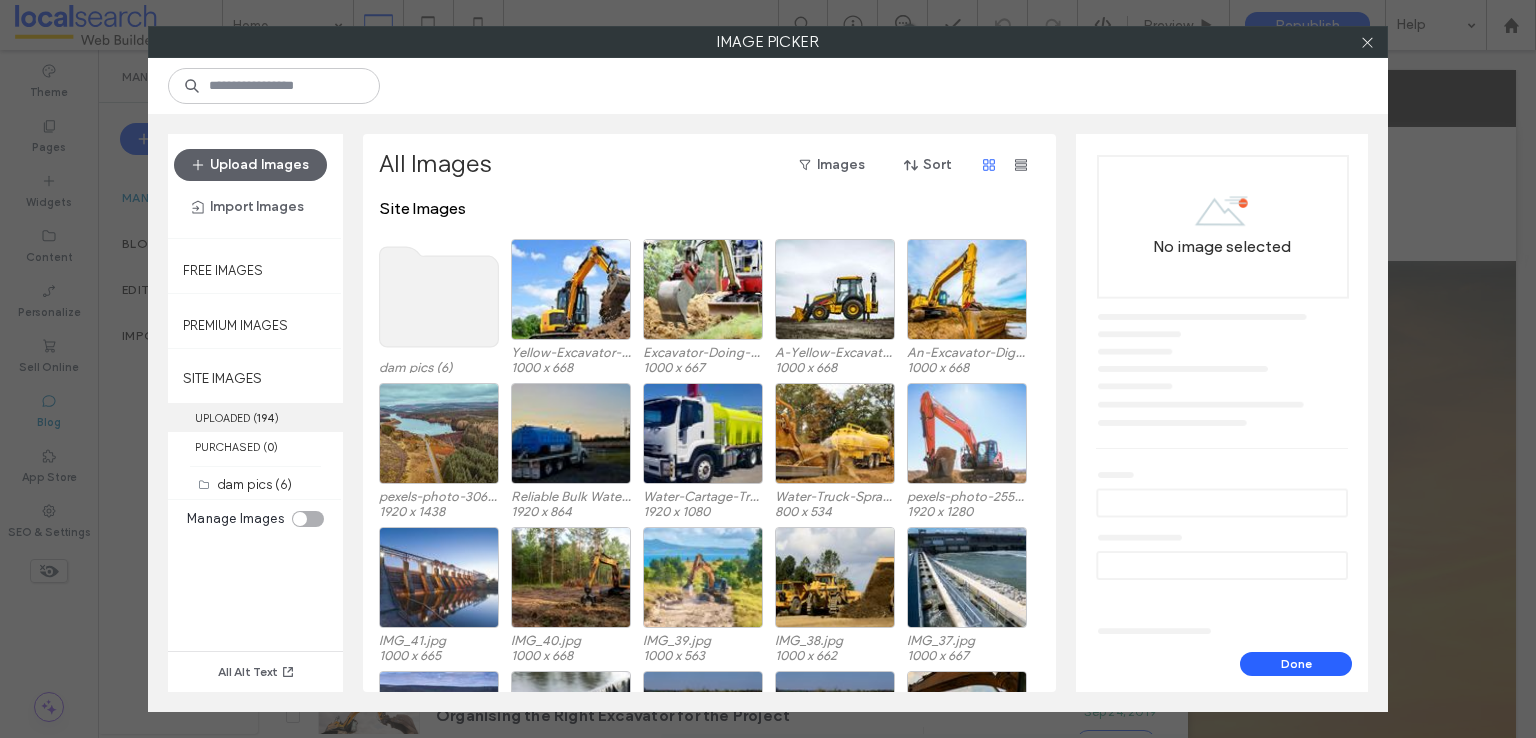 click on "( 194 )" at bounding box center (266, 418) 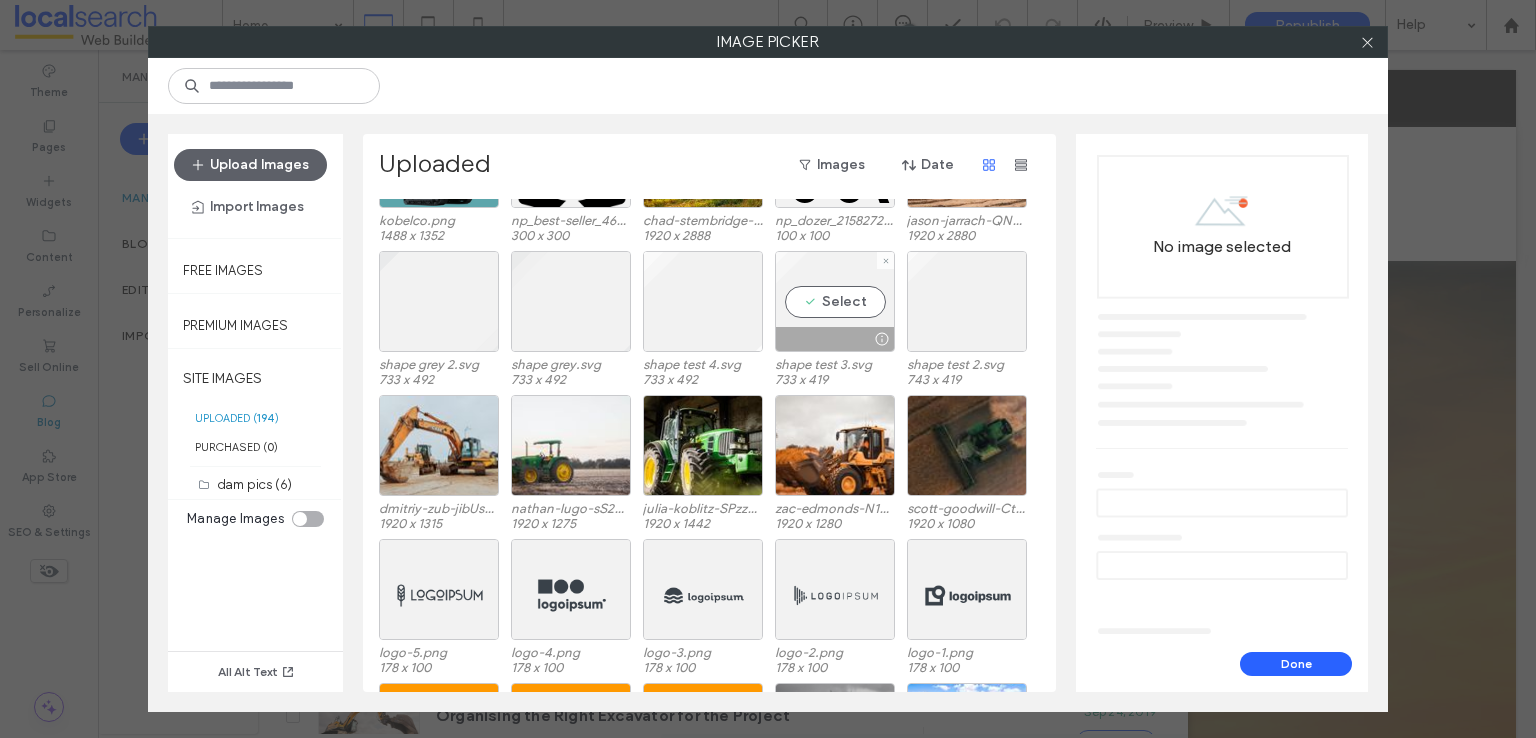scroll, scrollTop: 3758, scrollLeft: 0, axis: vertical 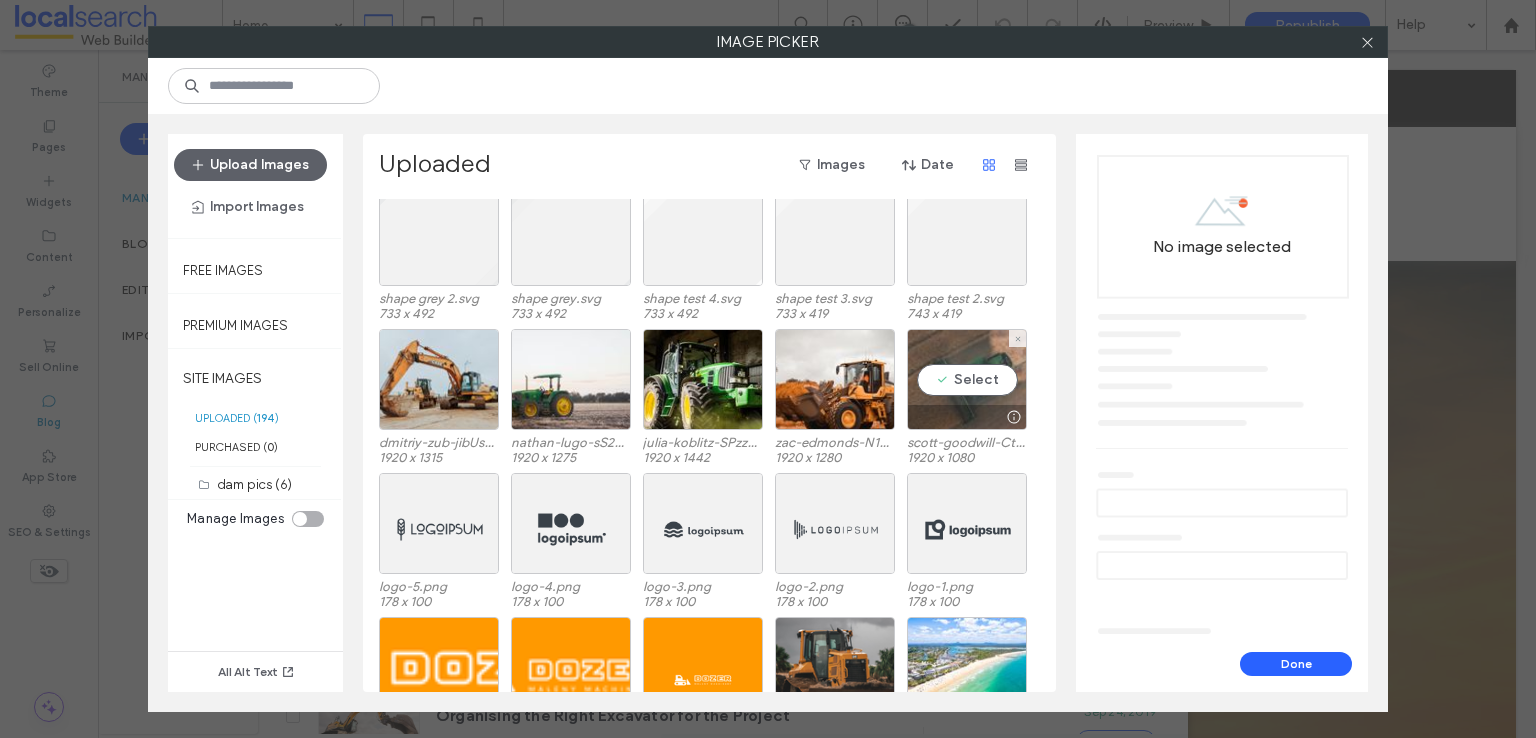 click on "Select" at bounding box center [967, 379] 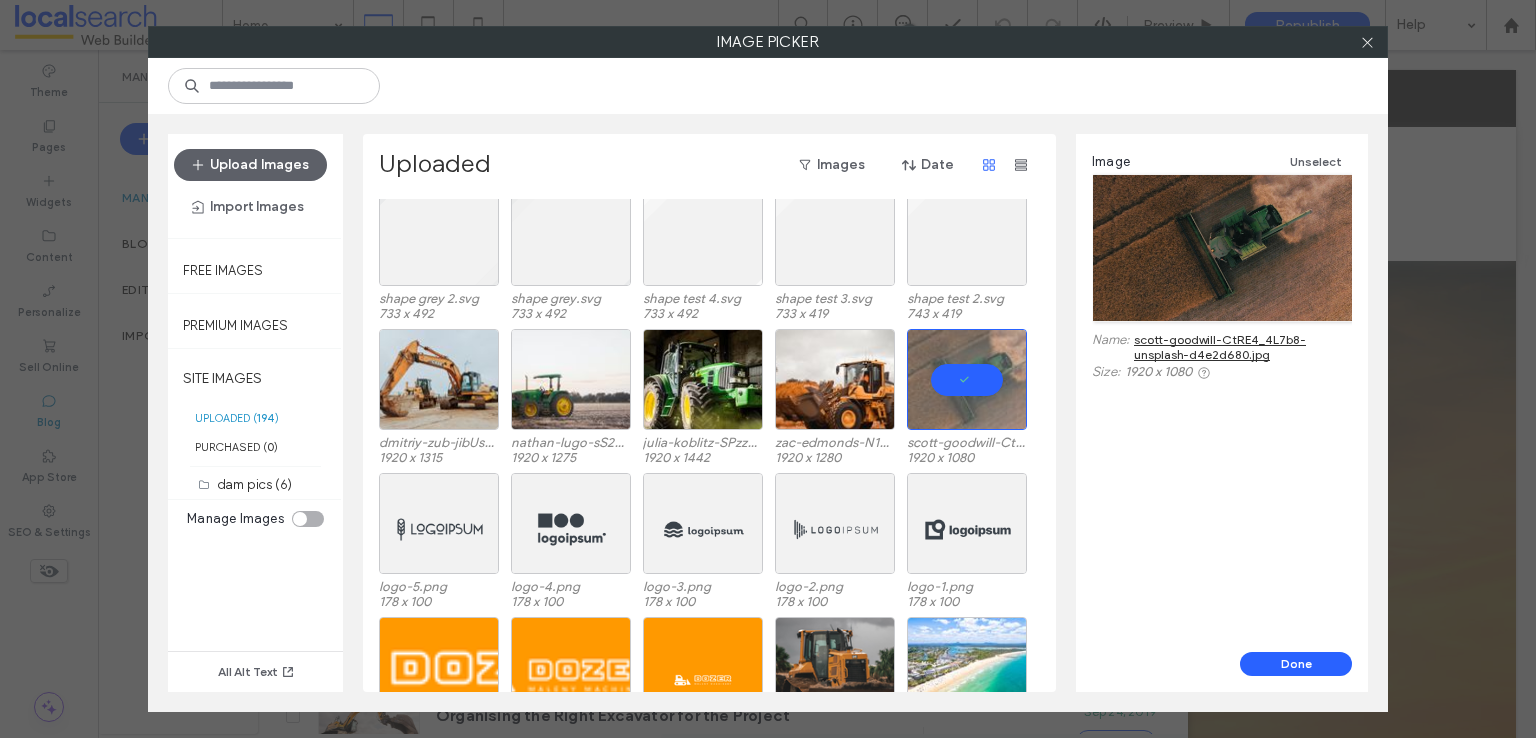 click on "scott-goodwill-CtRE4_4L7b8-unsplash-d4e2d680.jpg" at bounding box center [1243, 347] 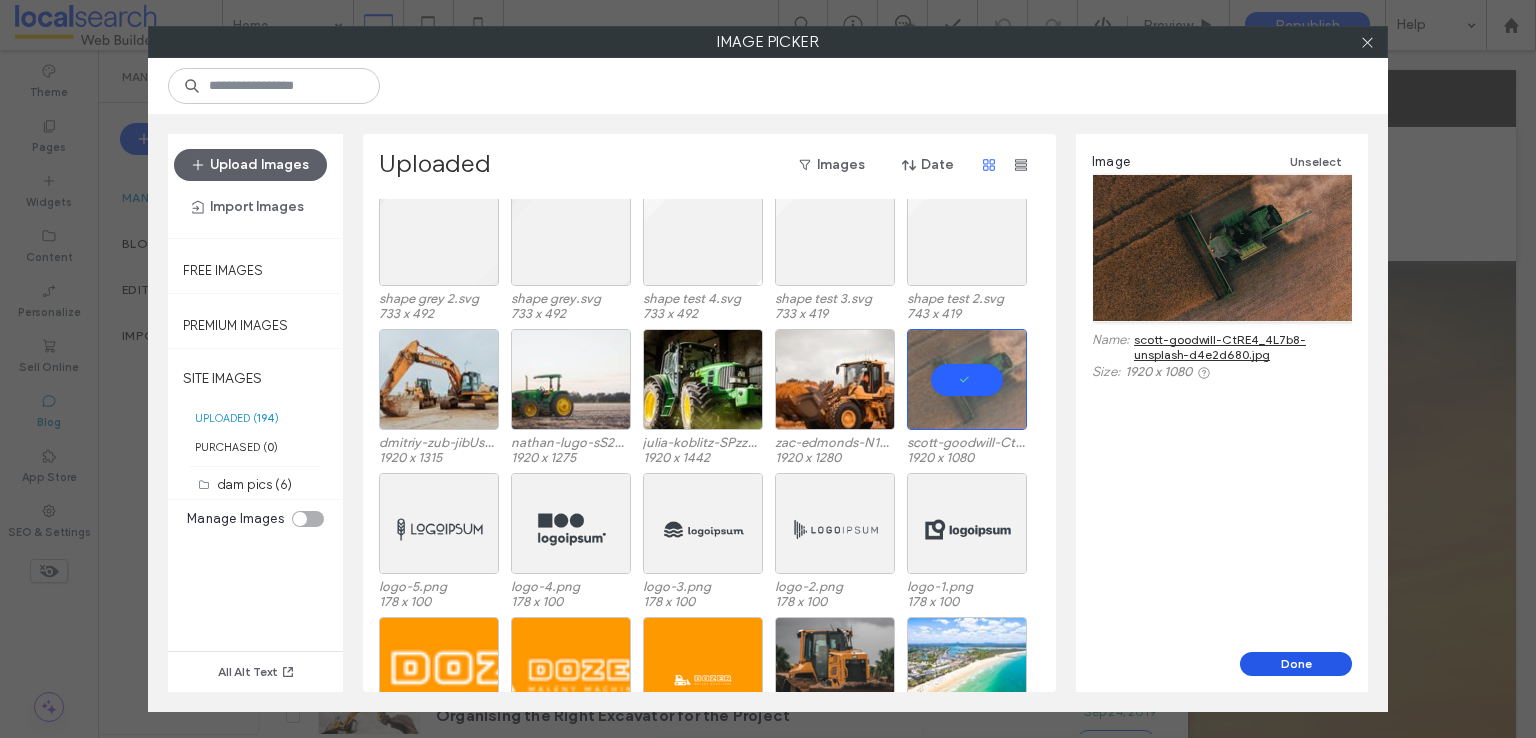 click on "Done" at bounding box center (1296, 664) 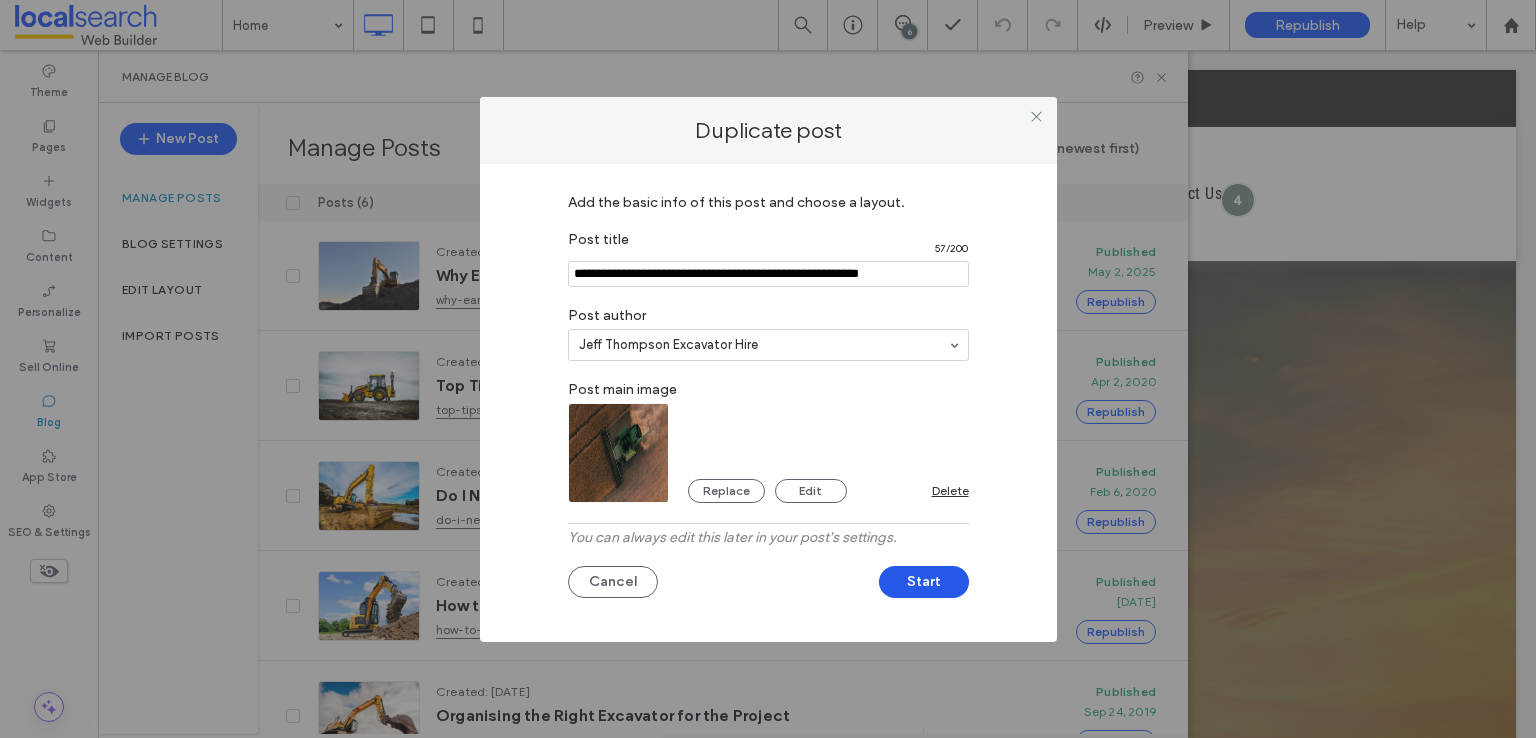click on "Start" at bounding box center [924, 582] 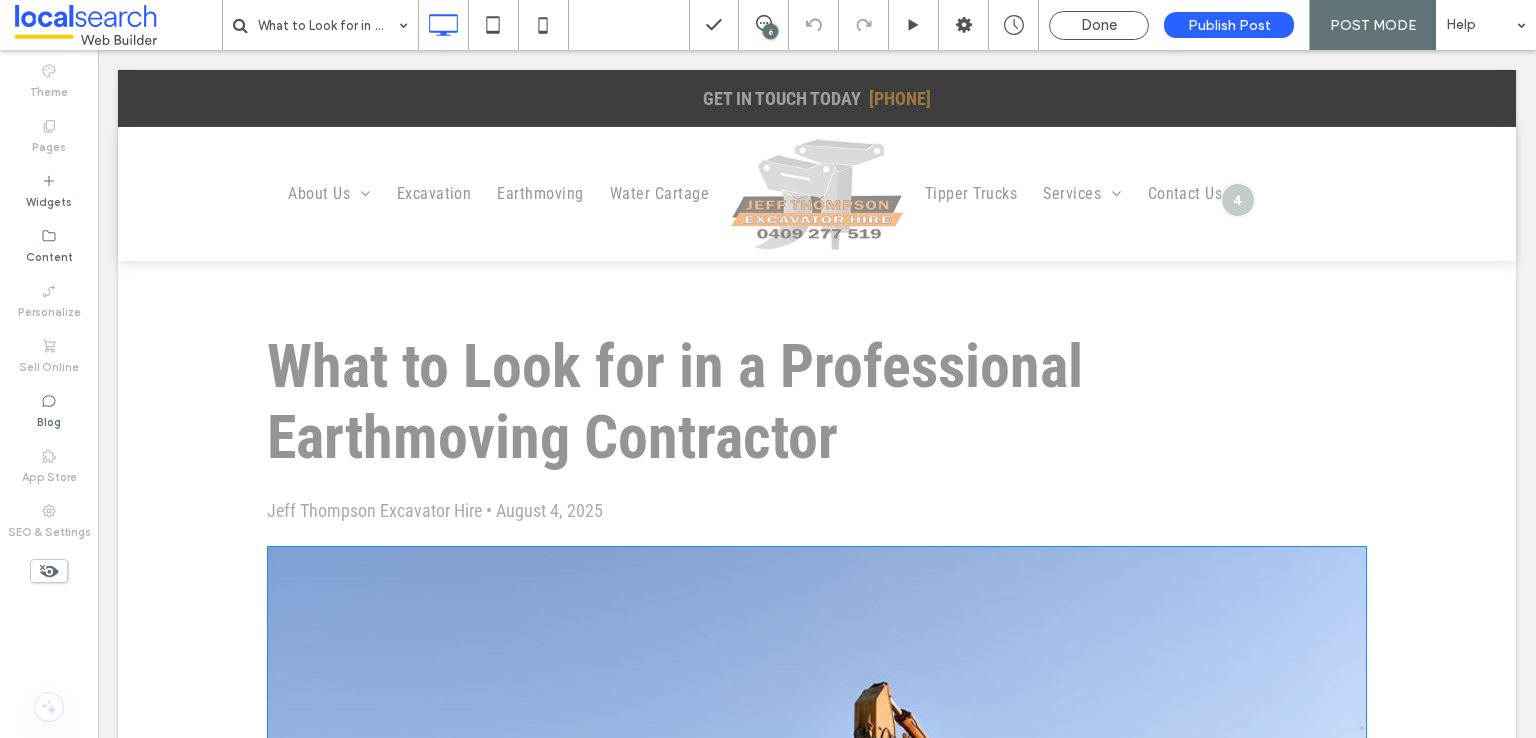 scroll, scrollTop: 0, scrollLeft: 0, axis: both 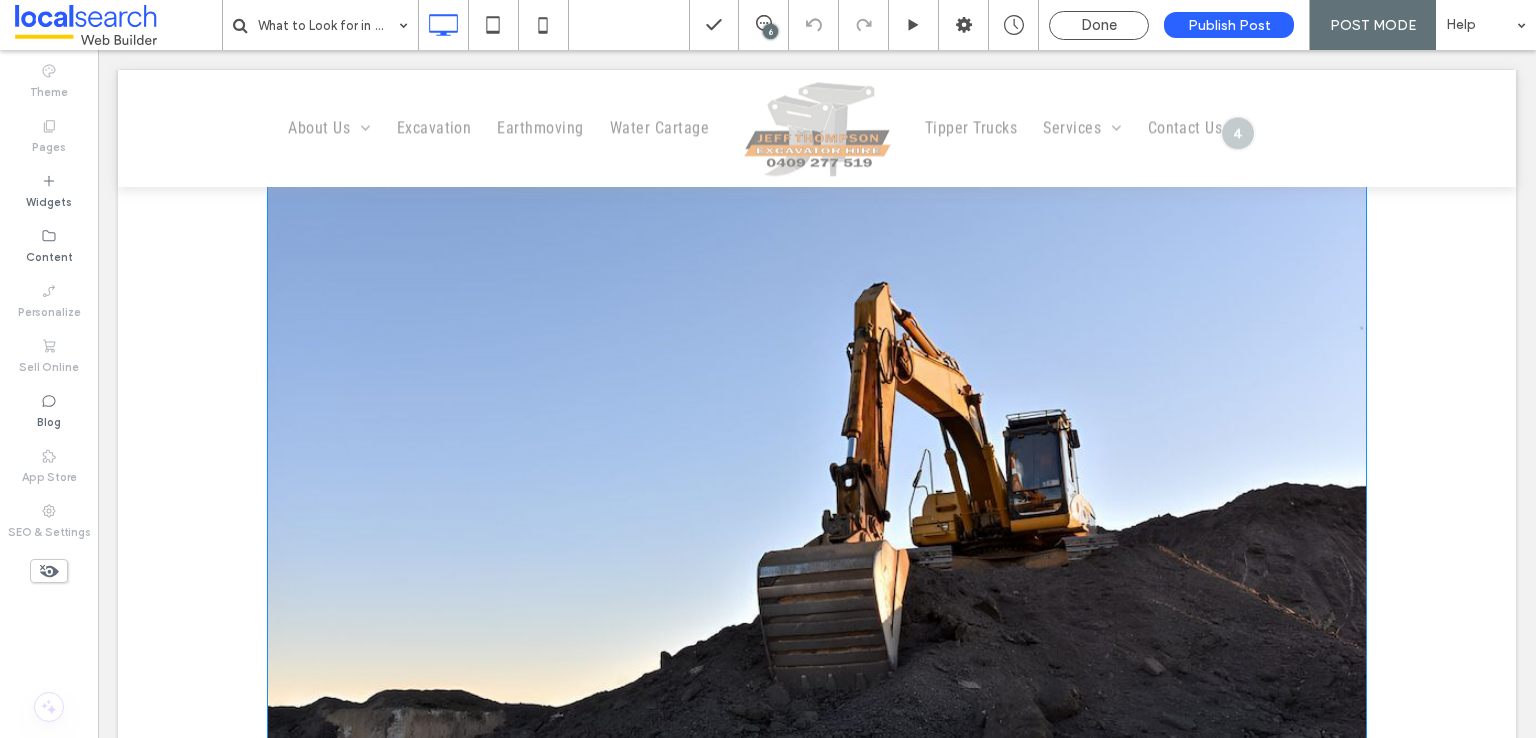 click at bounding box center [817, 454] 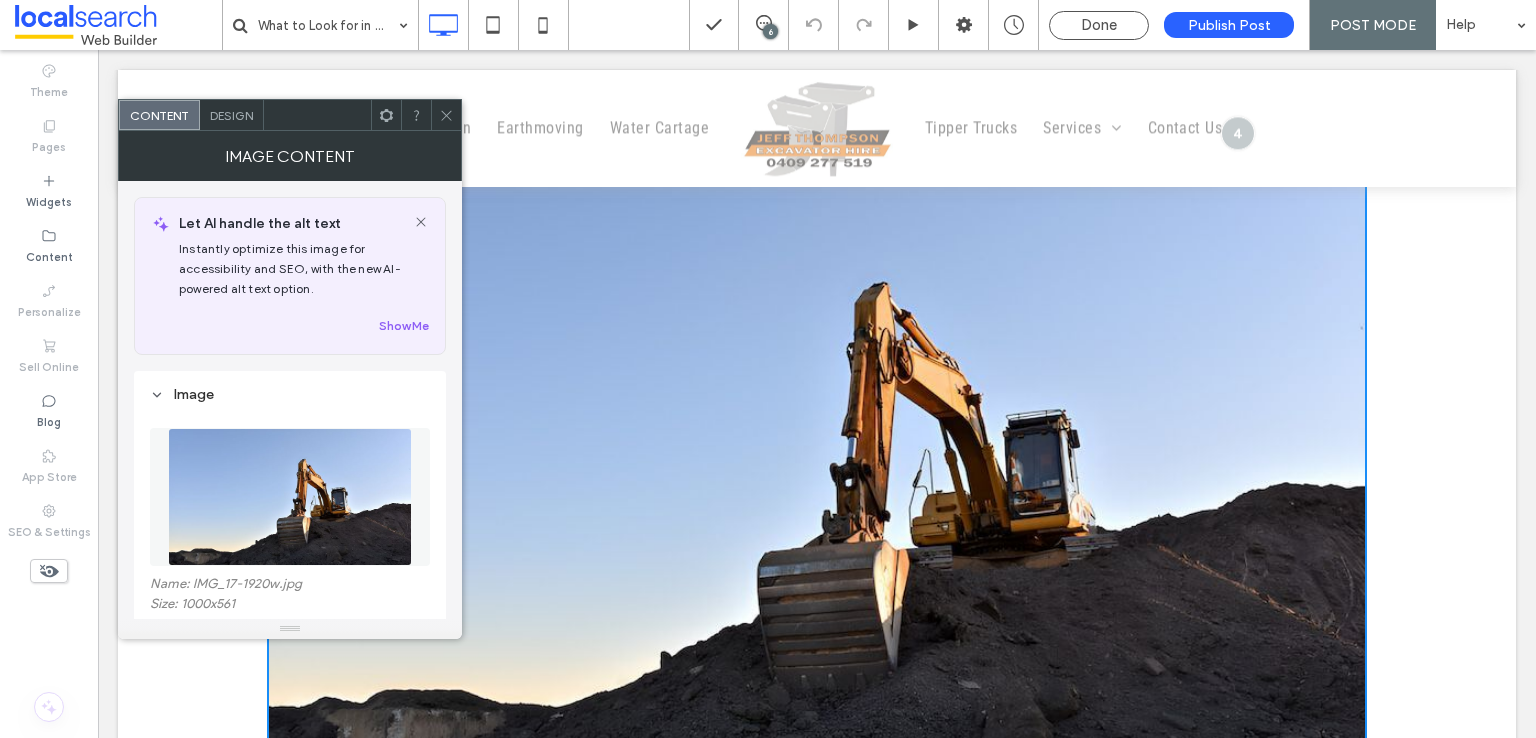 click at bounding box center [290, 497] 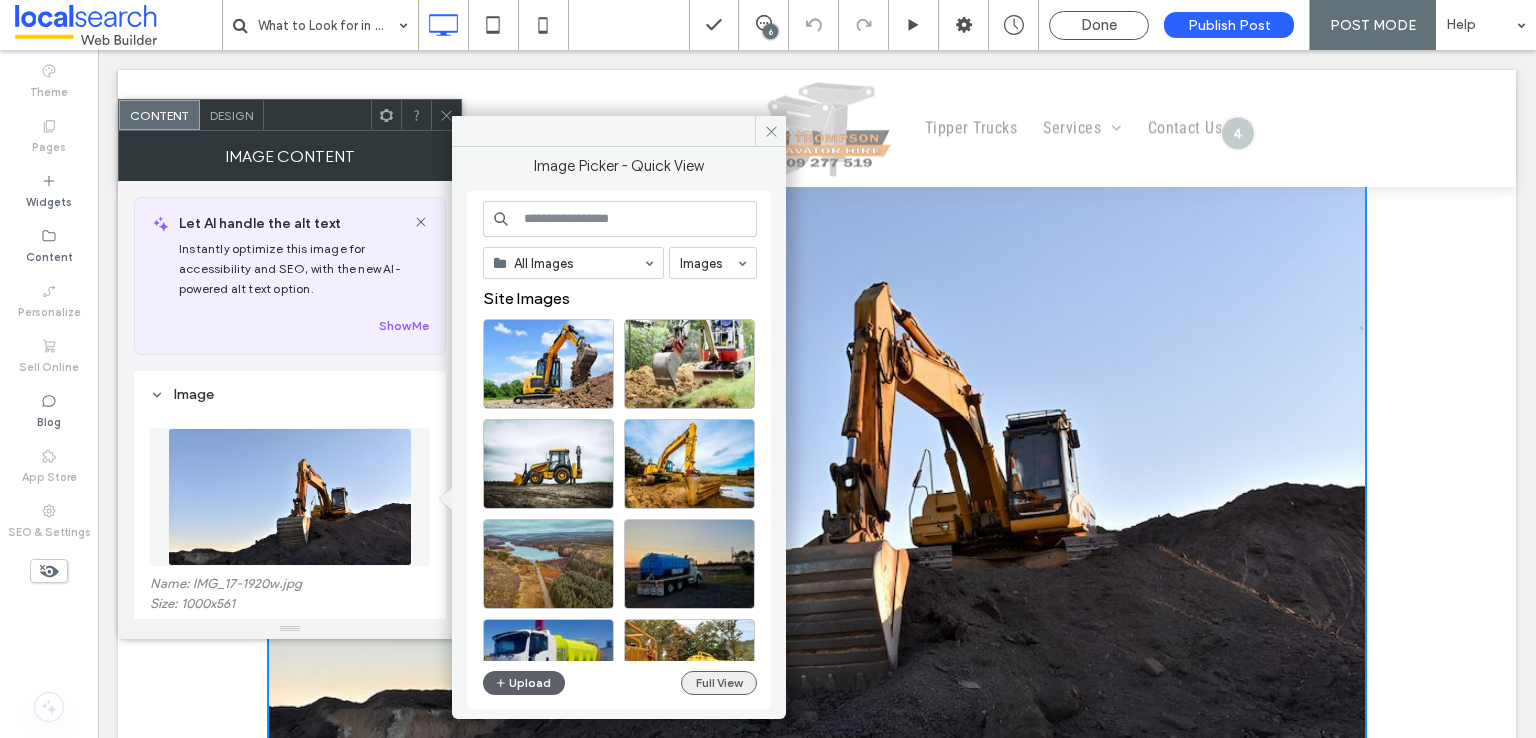 drag, startPoint x: 512, startPoint y: 681, endPoint x: 732, endPoint y: 684, distance: 220.02045 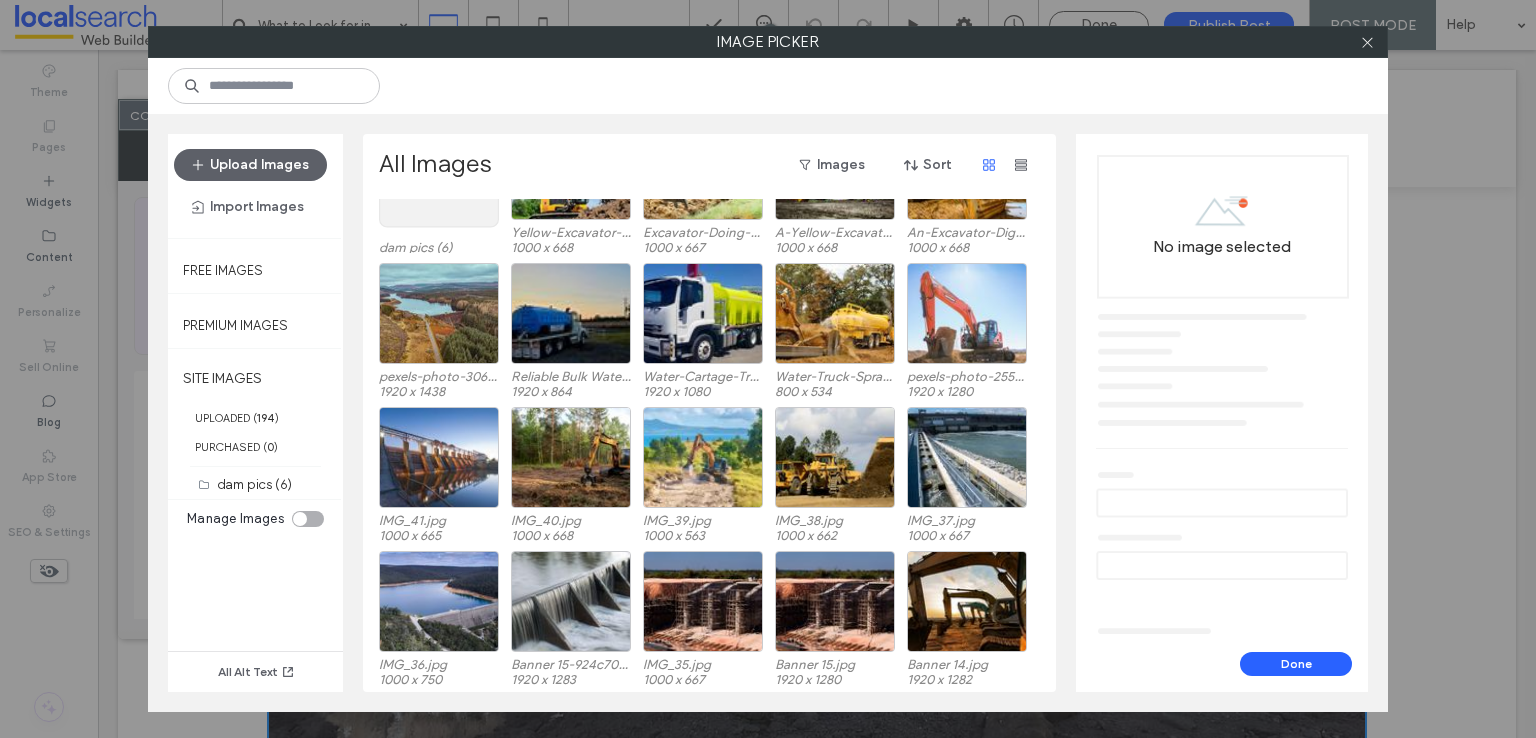 scroll, scrollTop: 123, scrollLeft: 0, axis: vertical 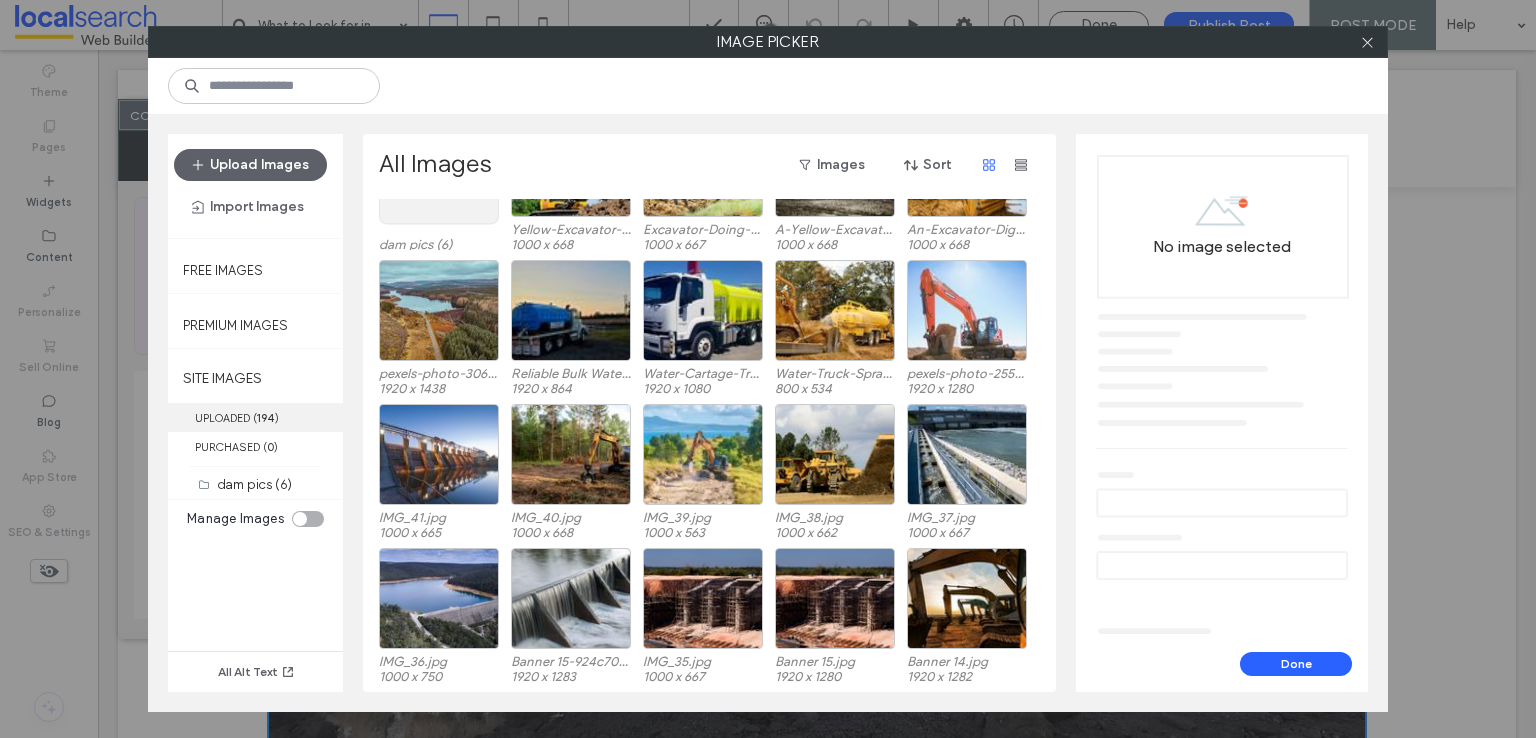click on "194" at bounding box center [266, 418] 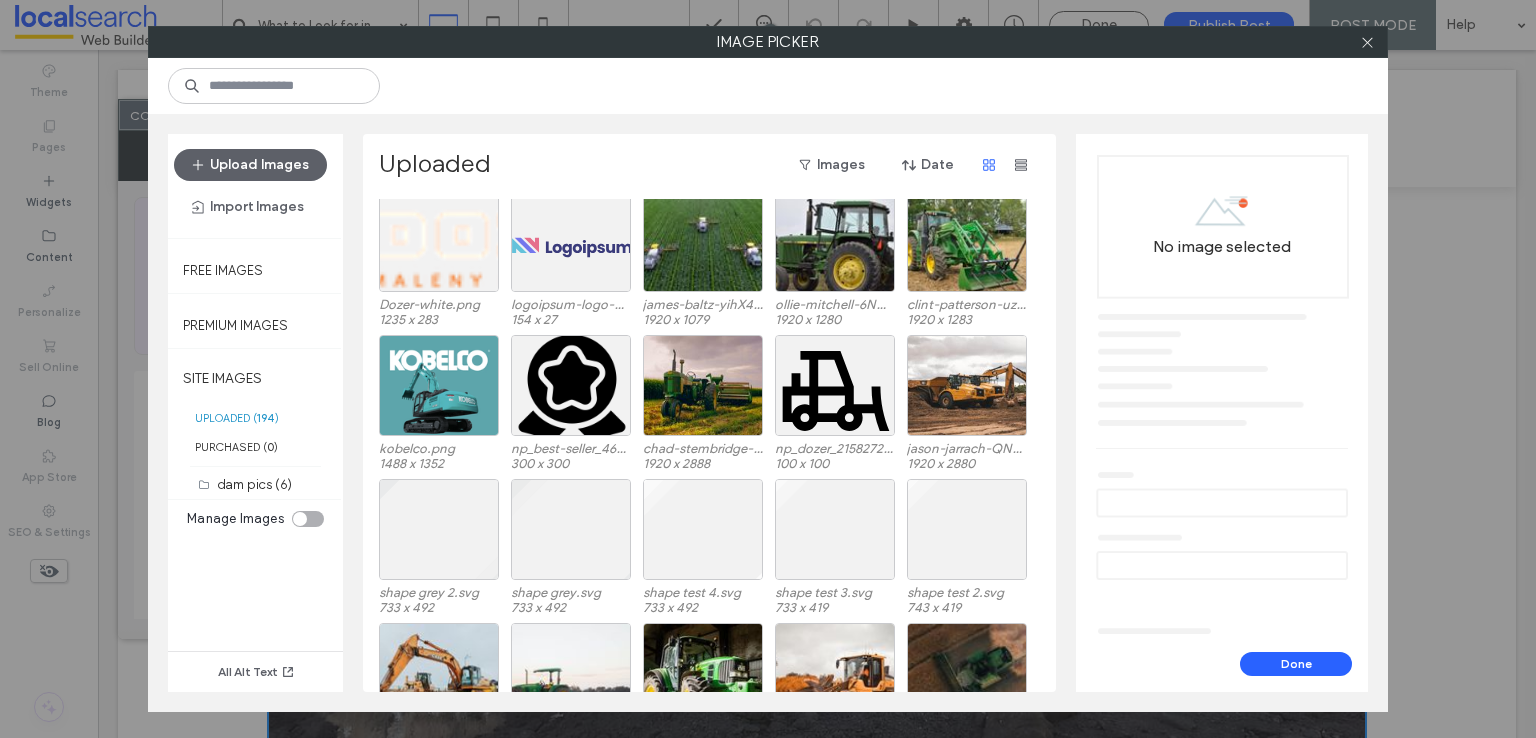 scroll, scrollTop: 3539, scrollLeft: 0, axis: vertical 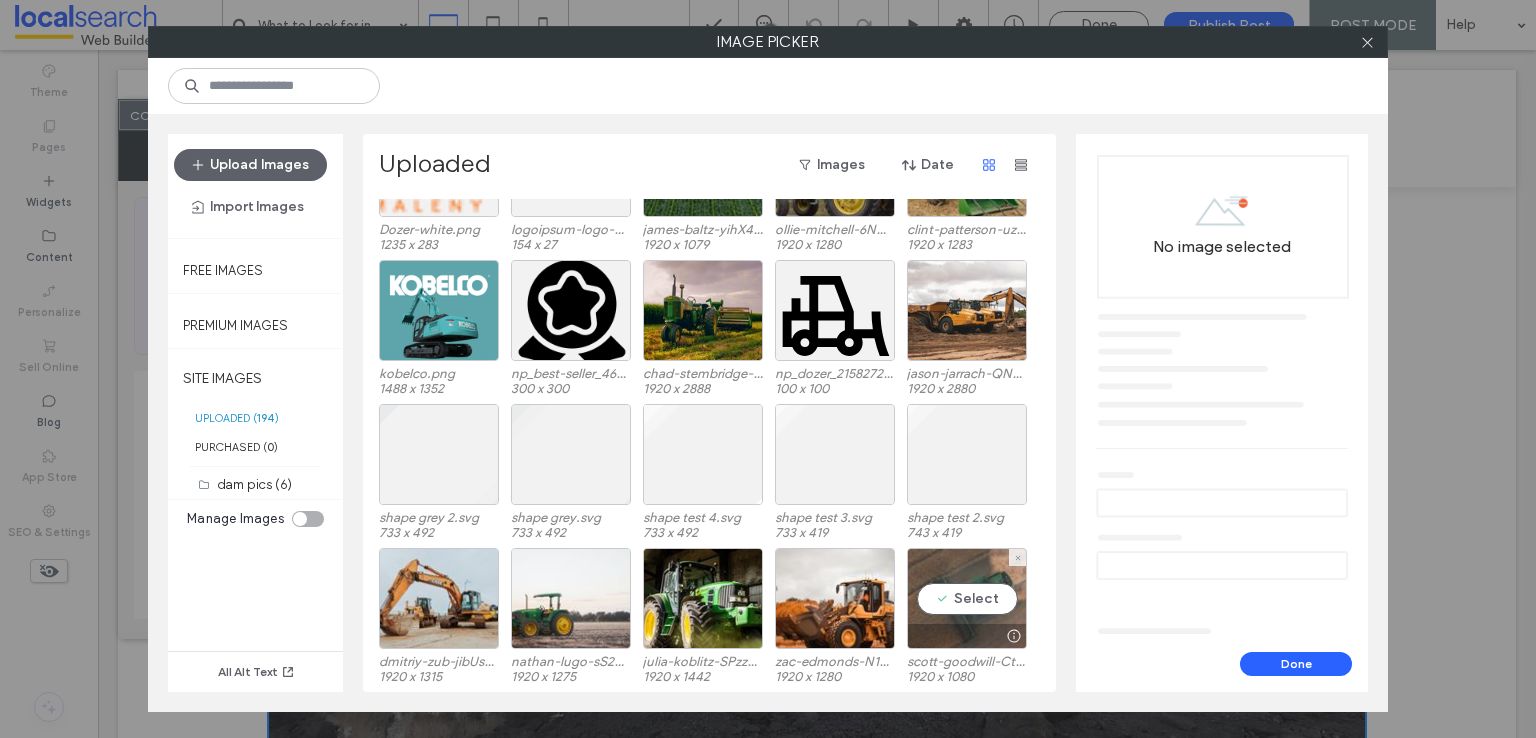 click on "Select" at bounding box center (967, 598) 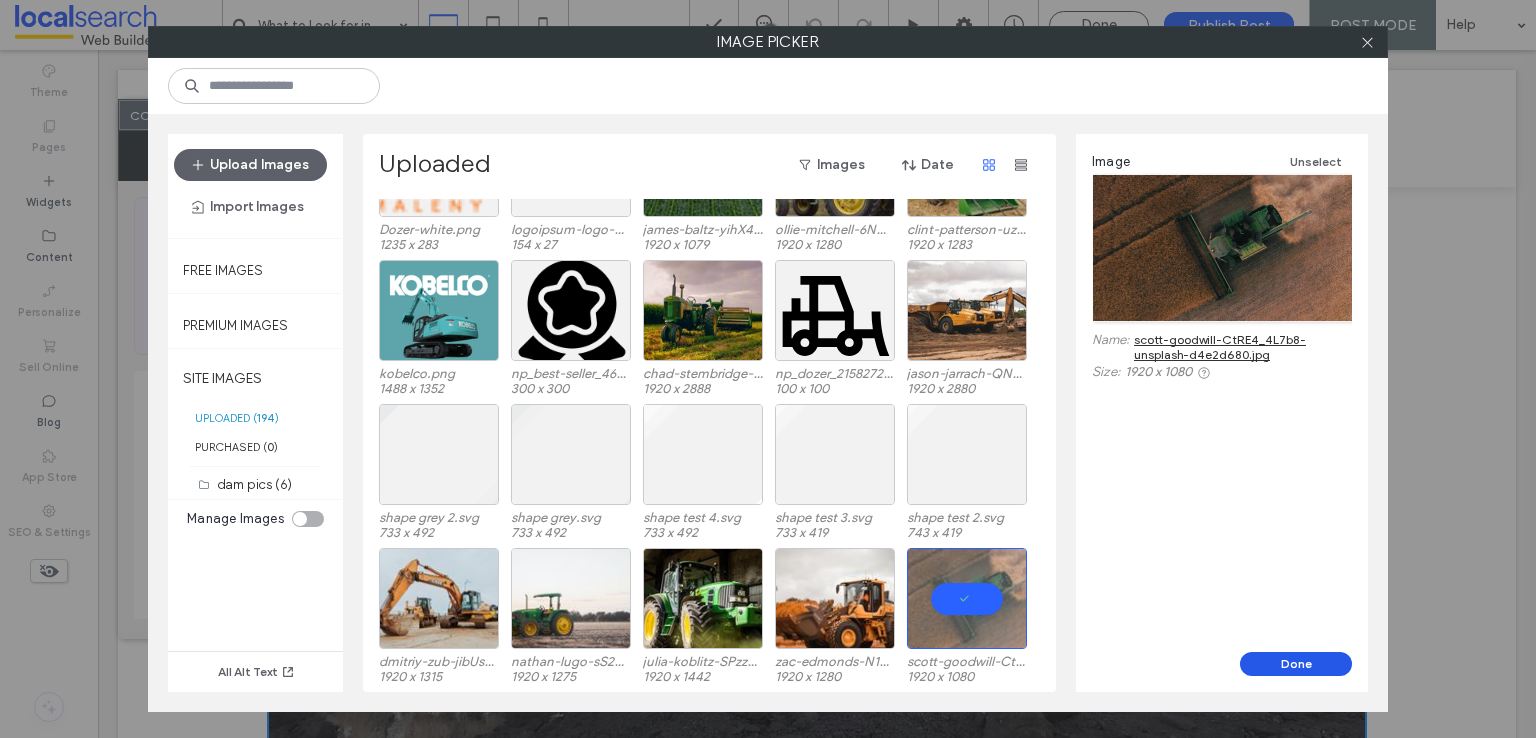 click on "Done" at bounding box center [1296, 664] 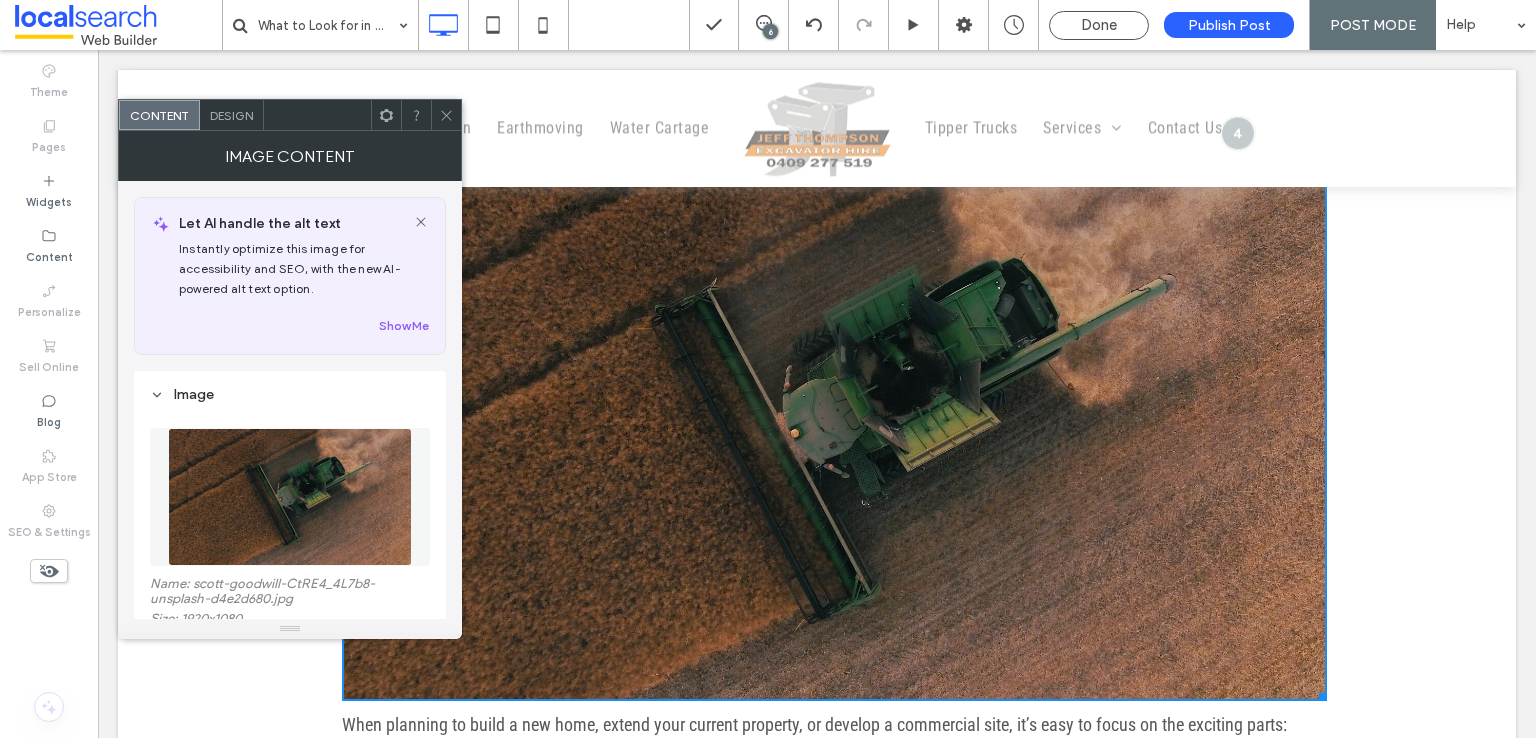 scroll, scrollTop: 400, scrollLeft: 0, axis: vertical 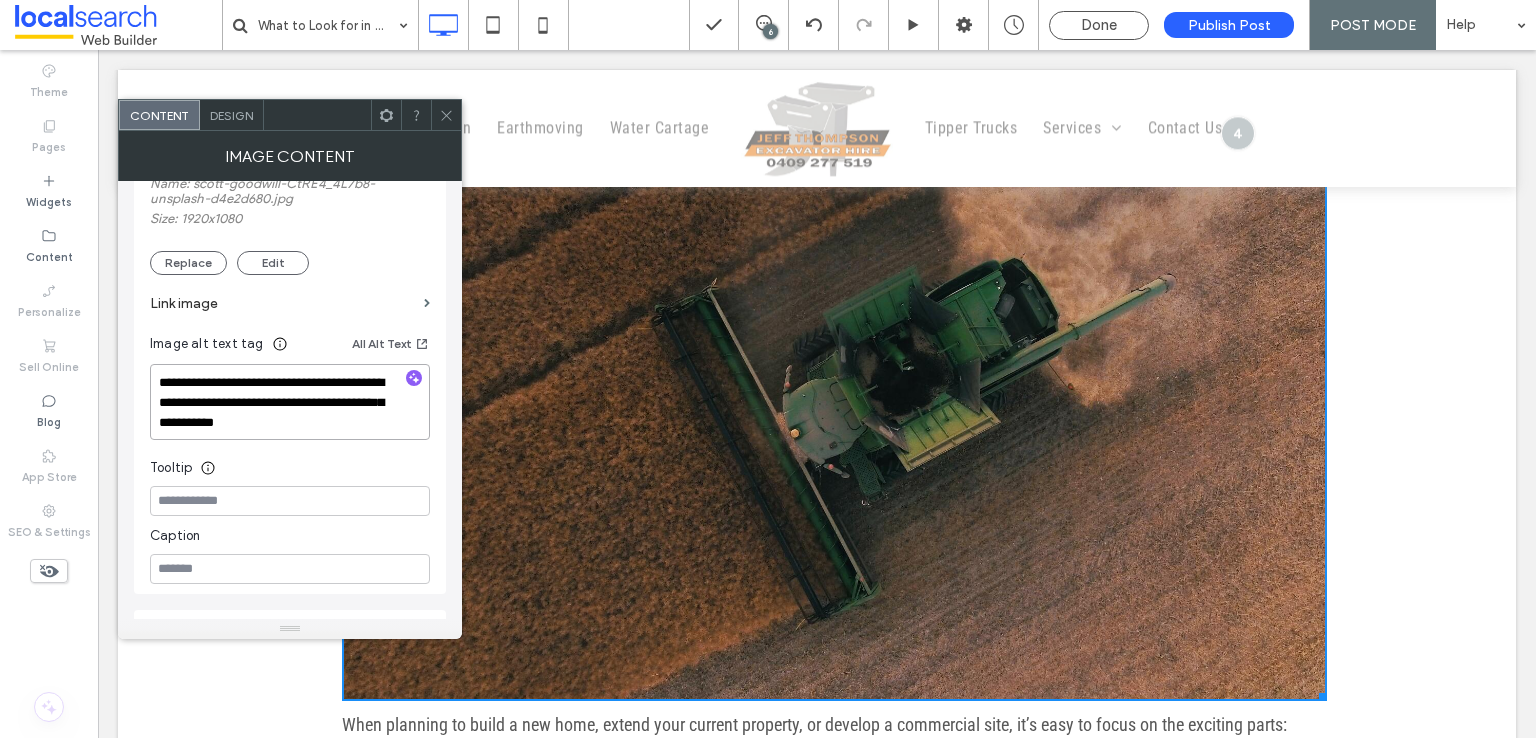 click on "**********" at bounding box center [290, 402] 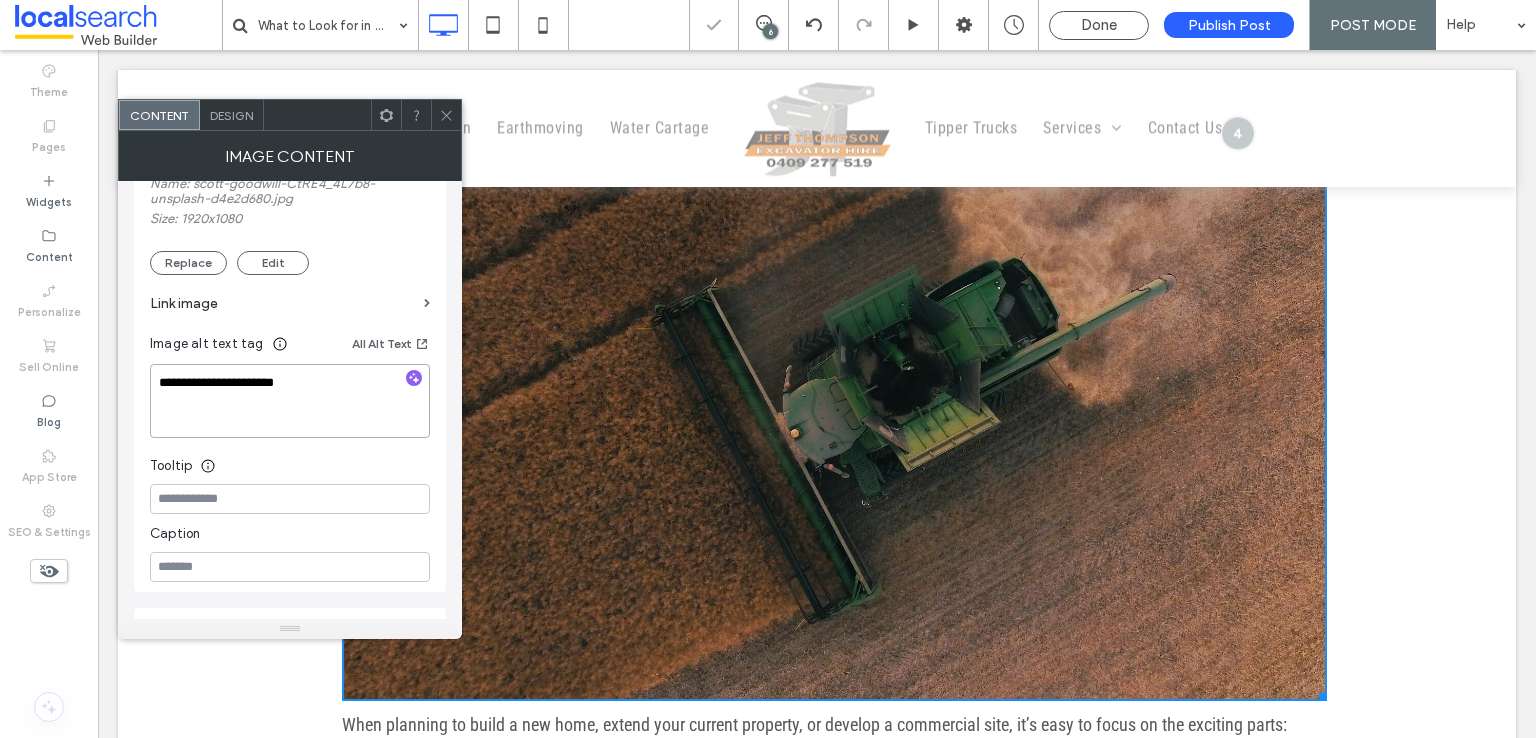 type on "**********" 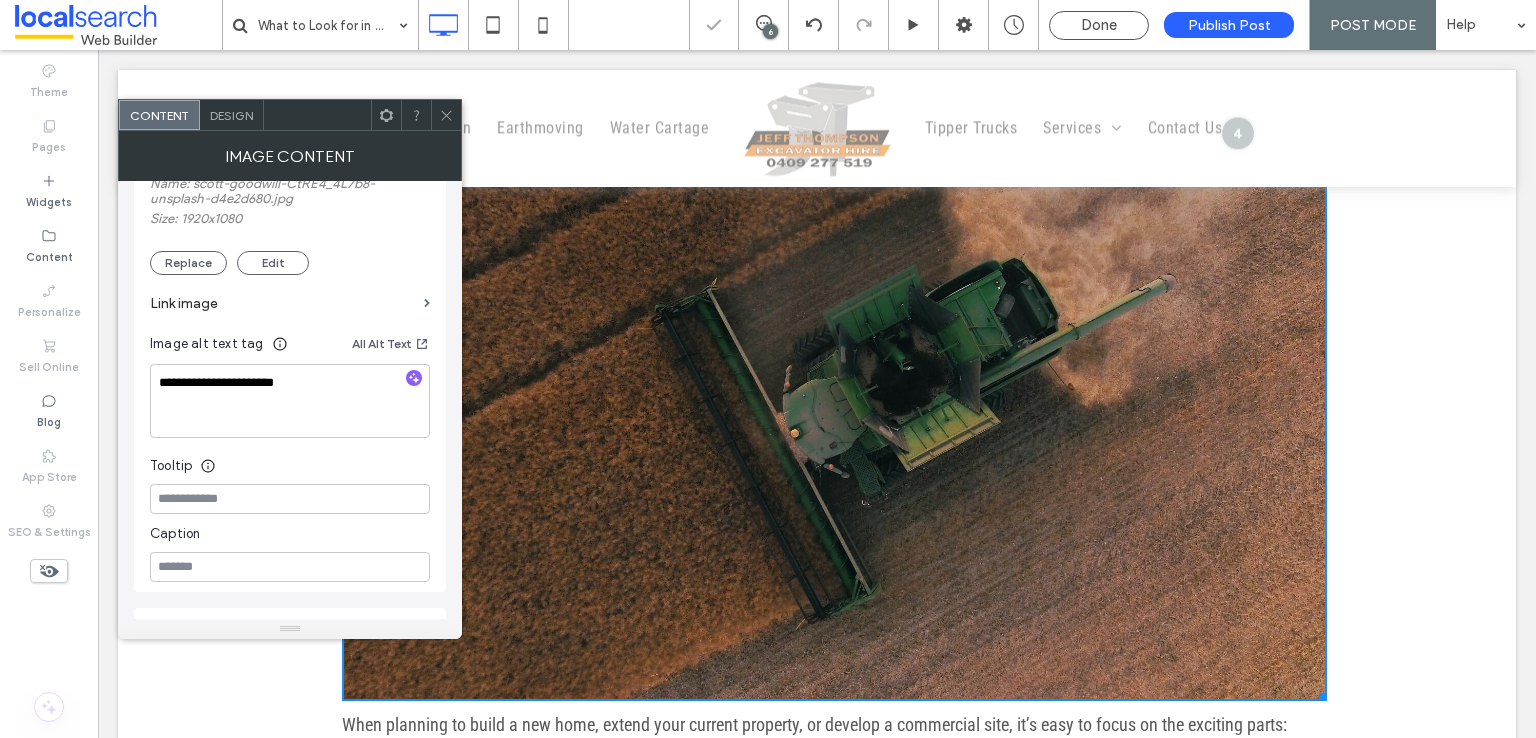 click at bounding box center (446, 115) 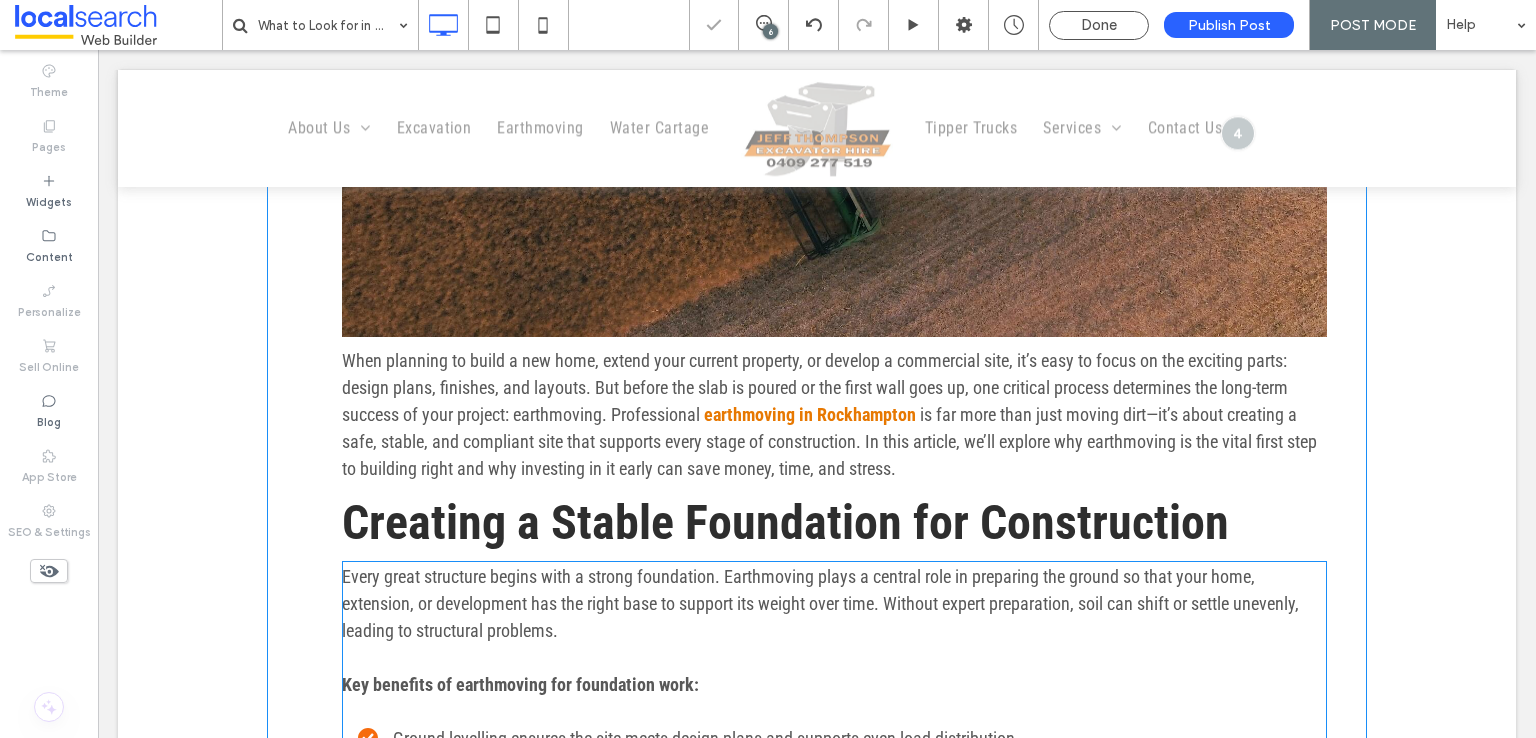 scroll, scrollTop: 800, scrollLeft: 0, axis: vertical 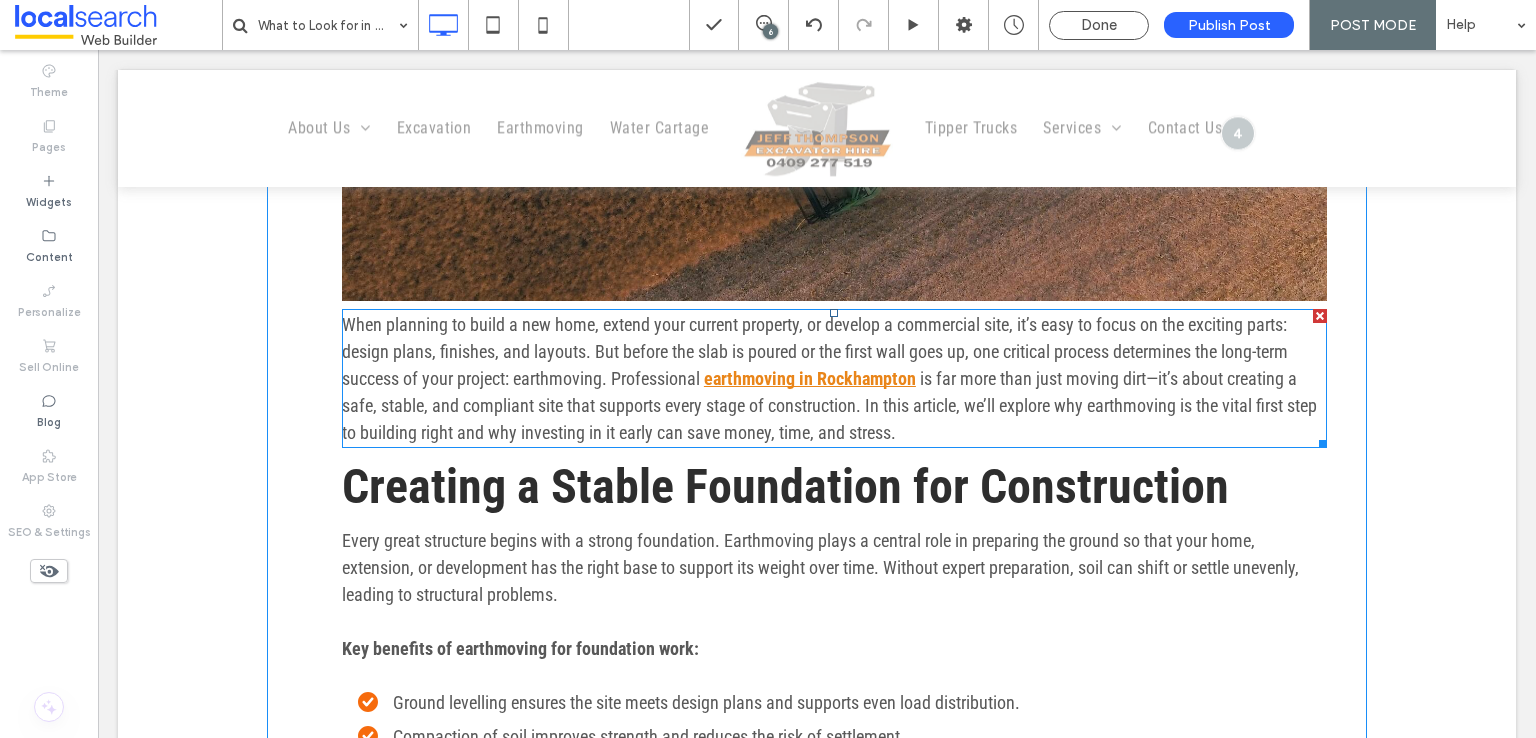 click on "earthmoving in Rockhampton" at bounding box center (810, 378) 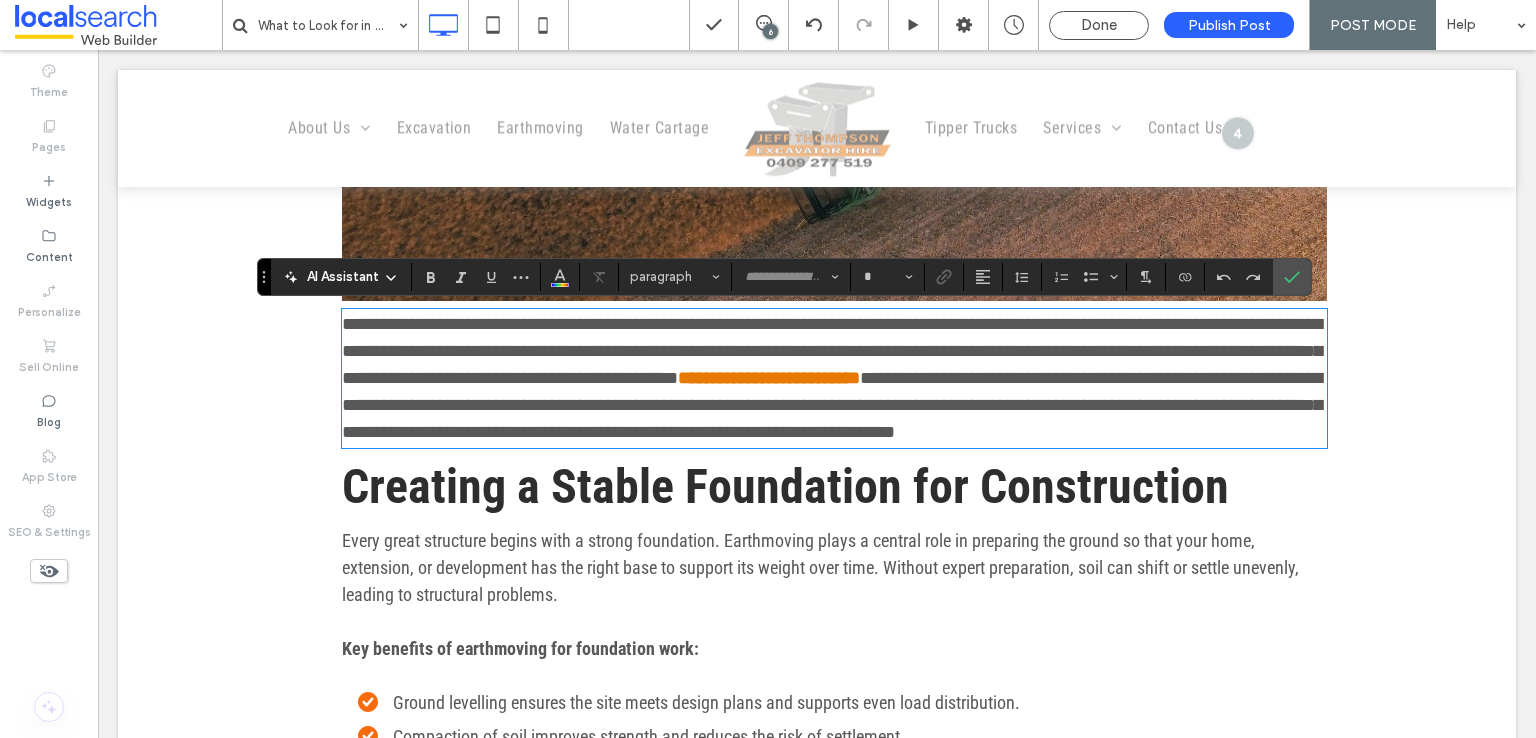 type on "**********" 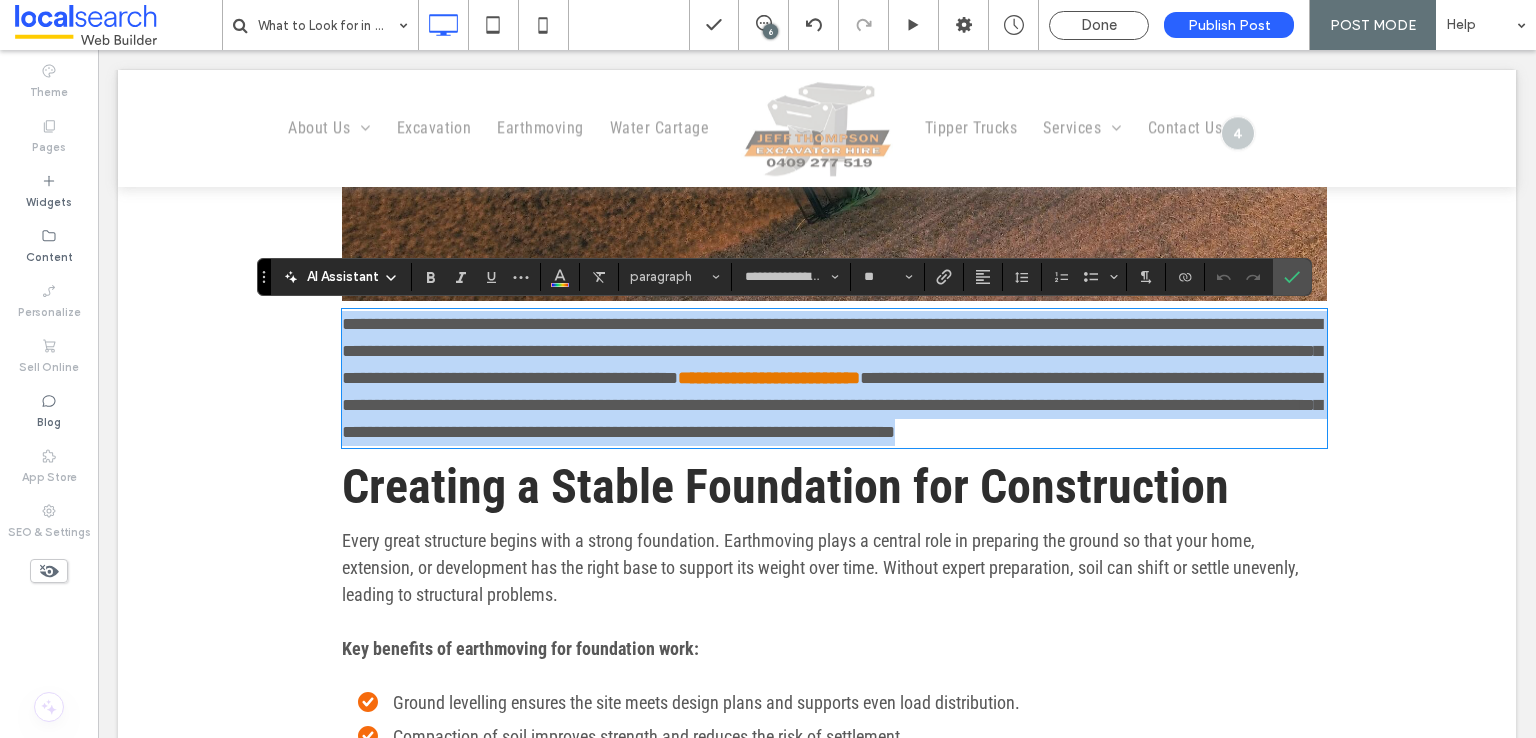 click on "**********" at bounding box center [832, 405] 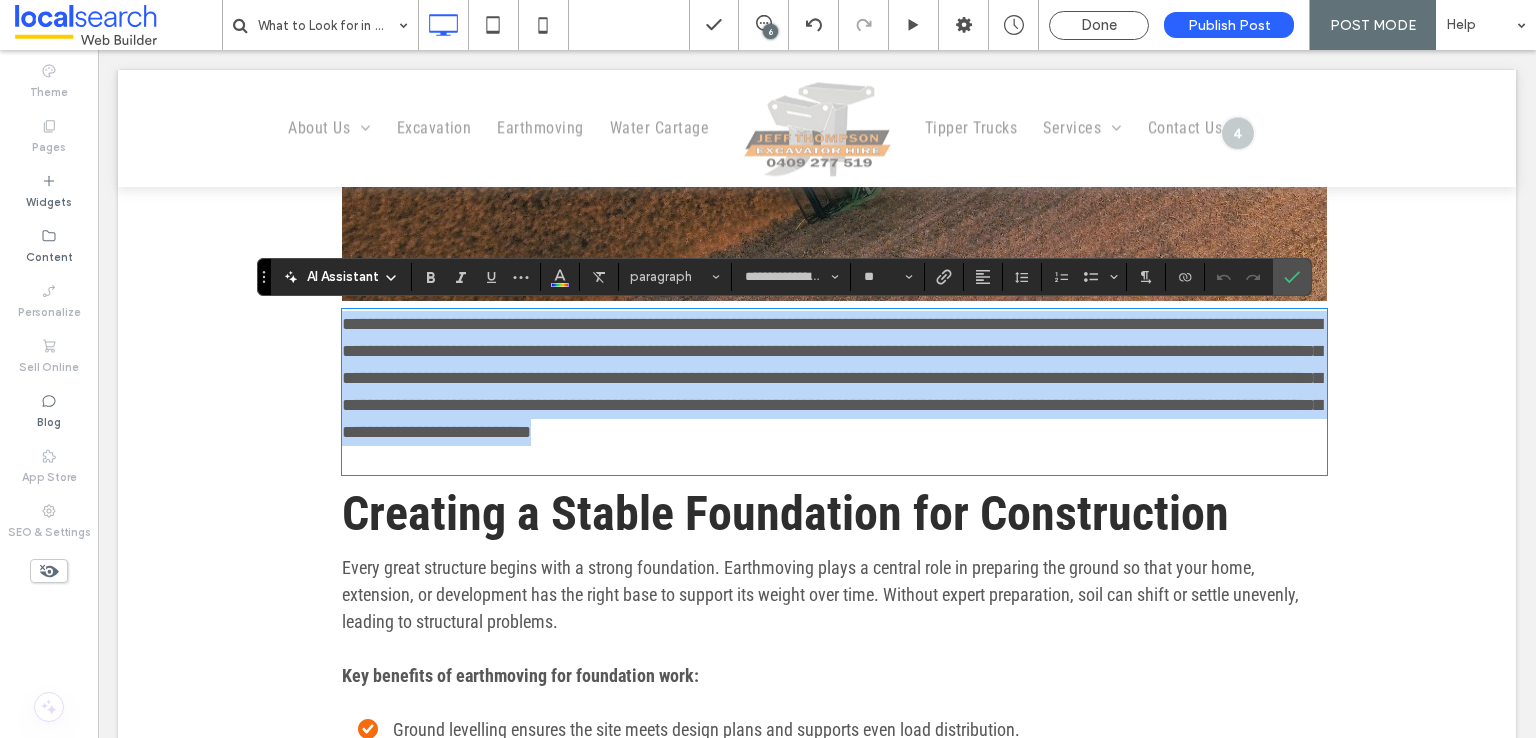 scroll, scrollTop: 0, scrollLeft: 0, axis: both 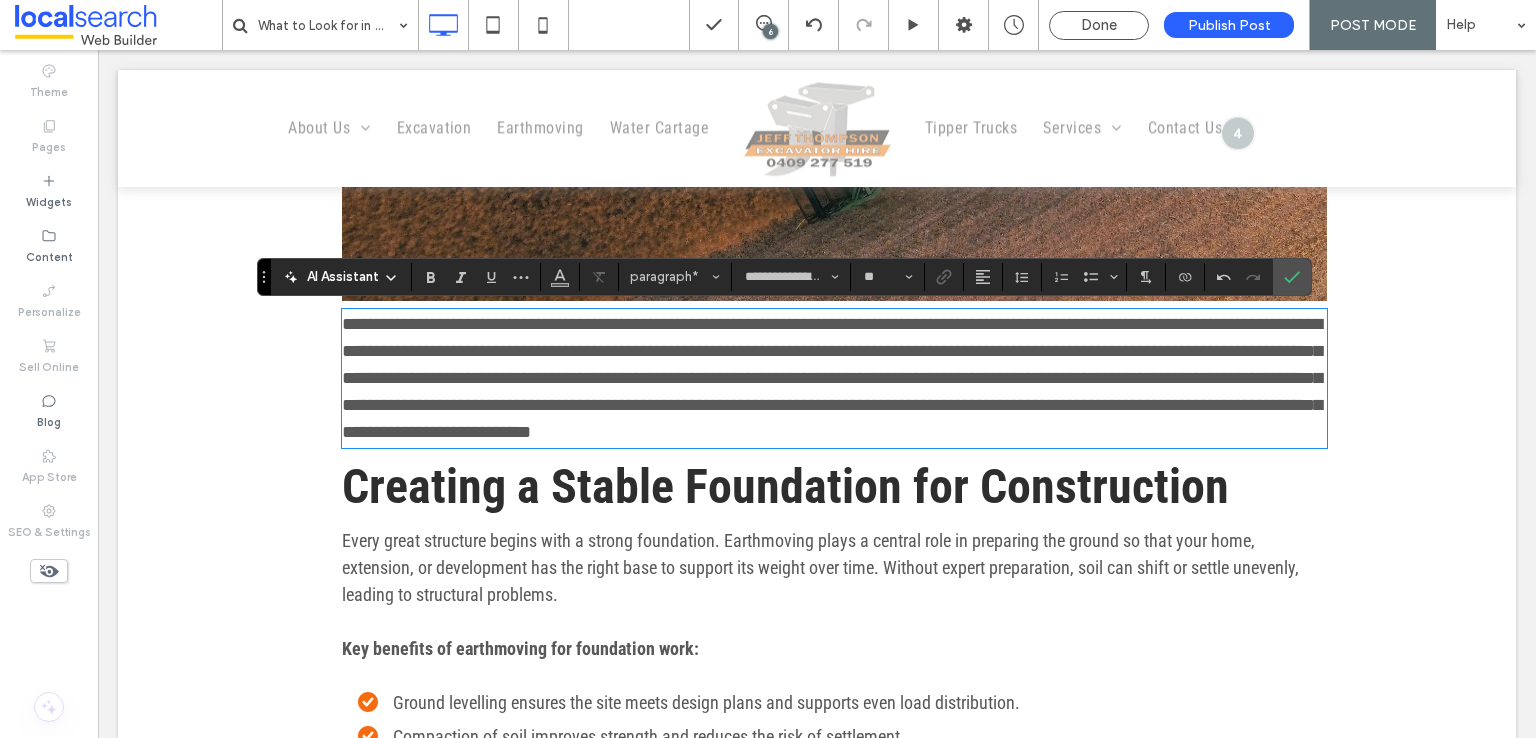 click on "Creating a Stable Foundation for Construction" at bounding box center [785, 486] 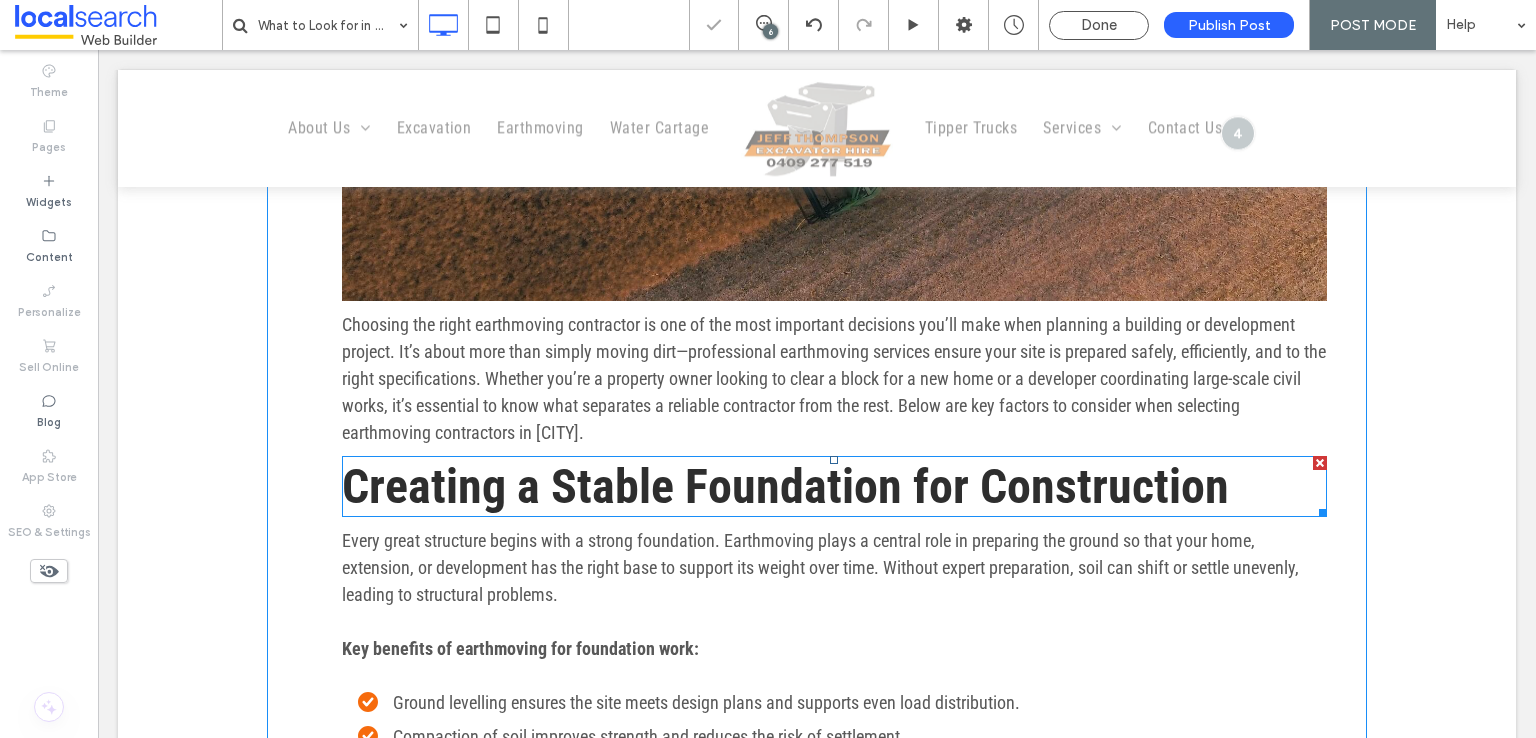 click on "Creating a Stable Foundation for Construction" at bounding box center [785, 486] 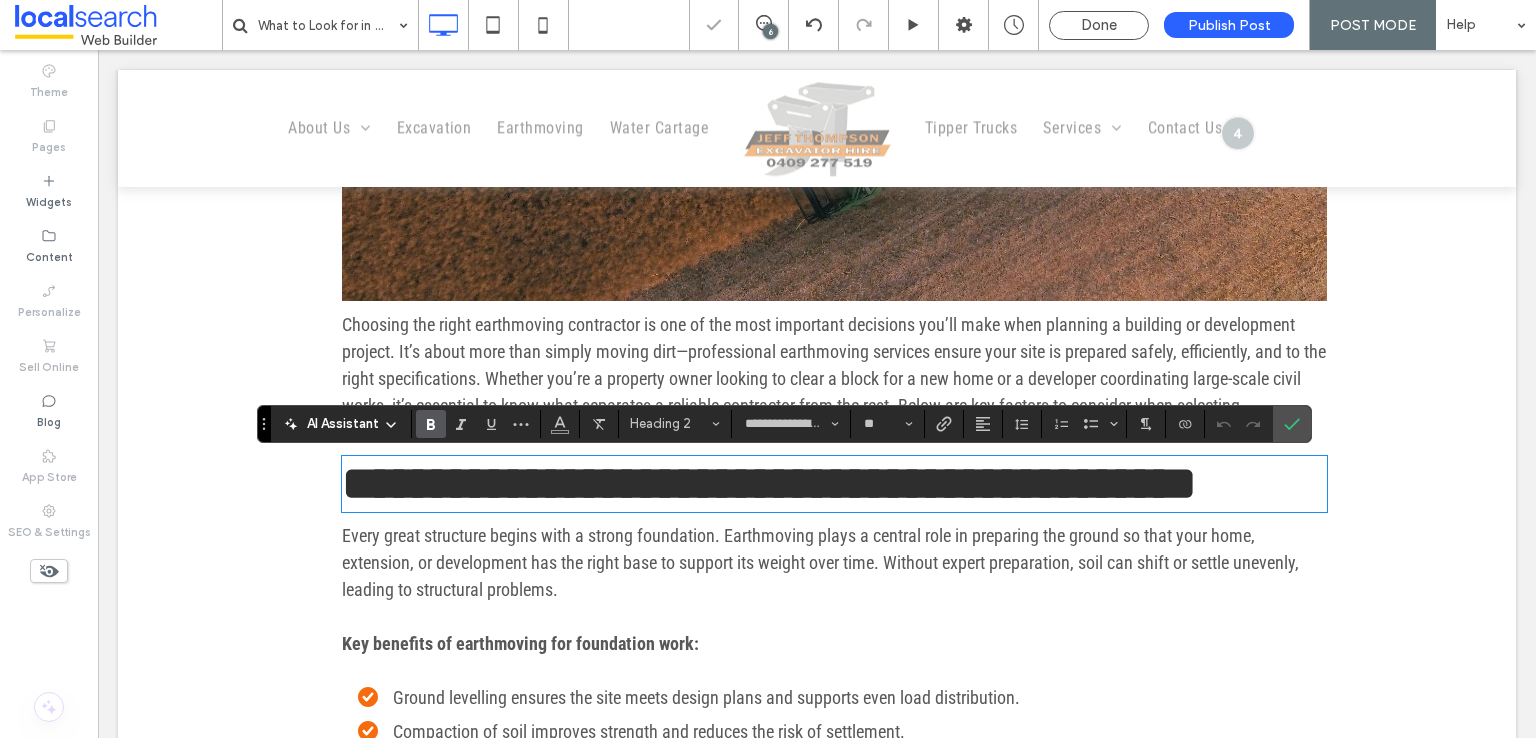 type on "**" 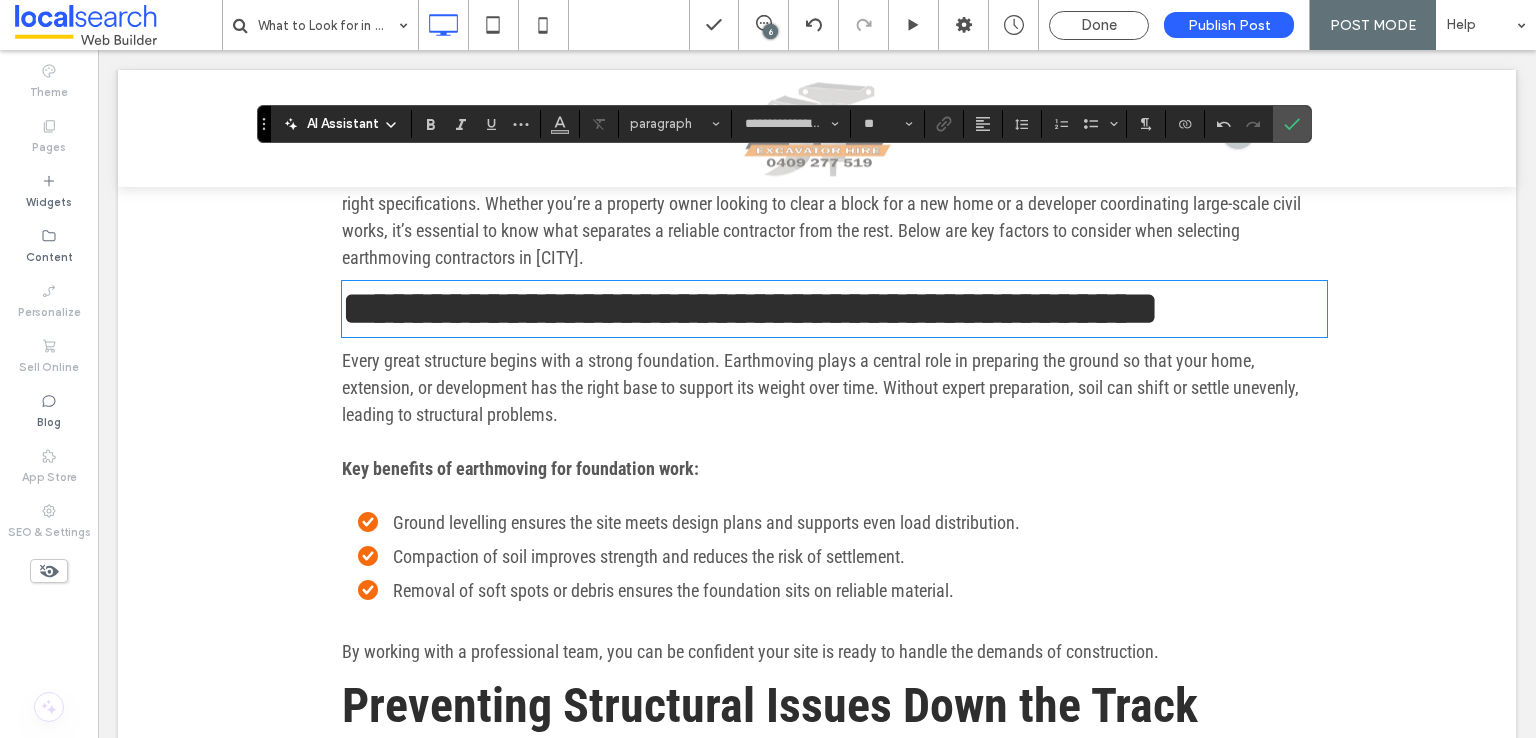 scroll, scrollTop: 1100, scrollLeft: 0, axis: vertical 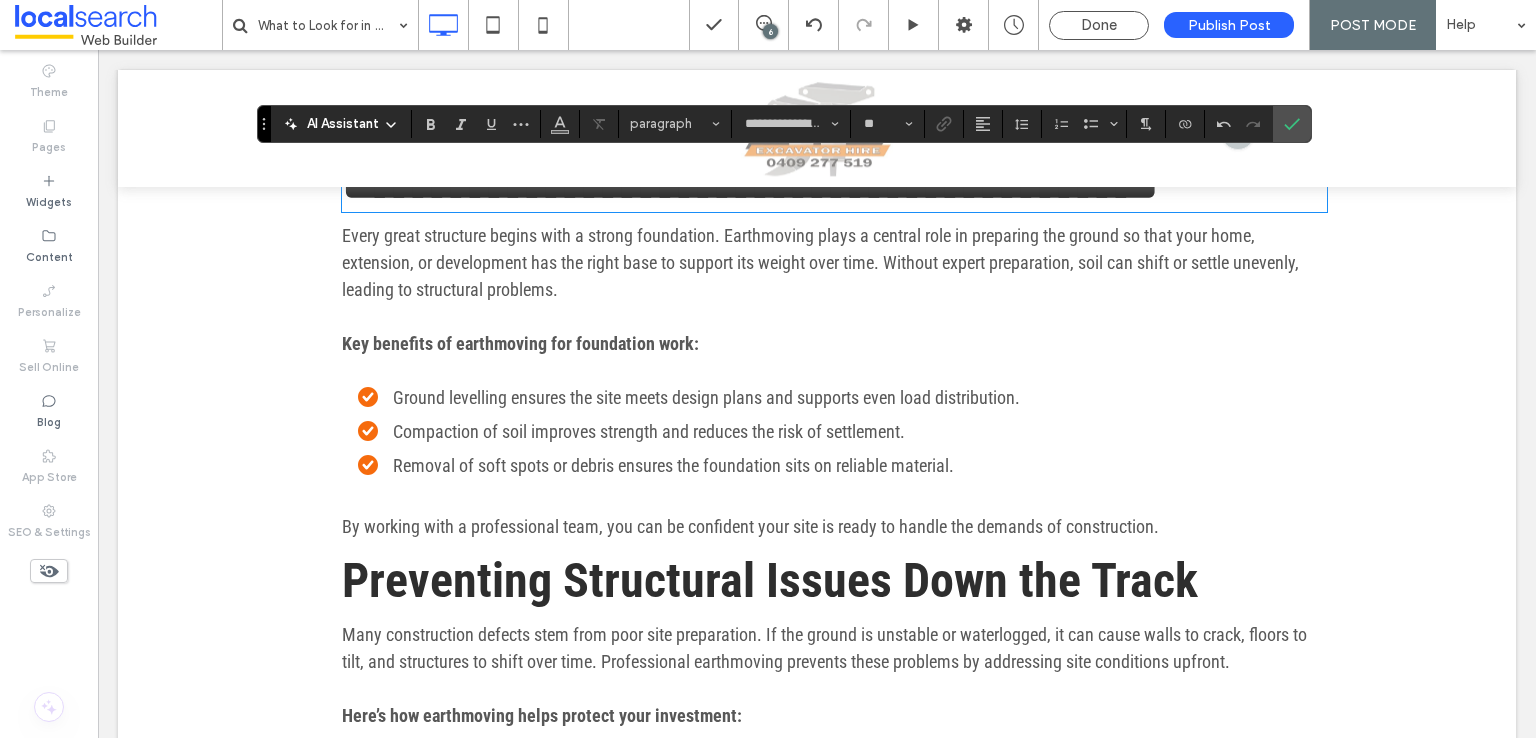 click on "Every great structure begins with a strong foundation. Earthmoving plays a central role in preparing the ground so that your home, extension, or development has the right base to support its weight over time. Without expert preparation, soil can shift or settle unevenly, leading to structural problems." at bounding box center (834, 262) 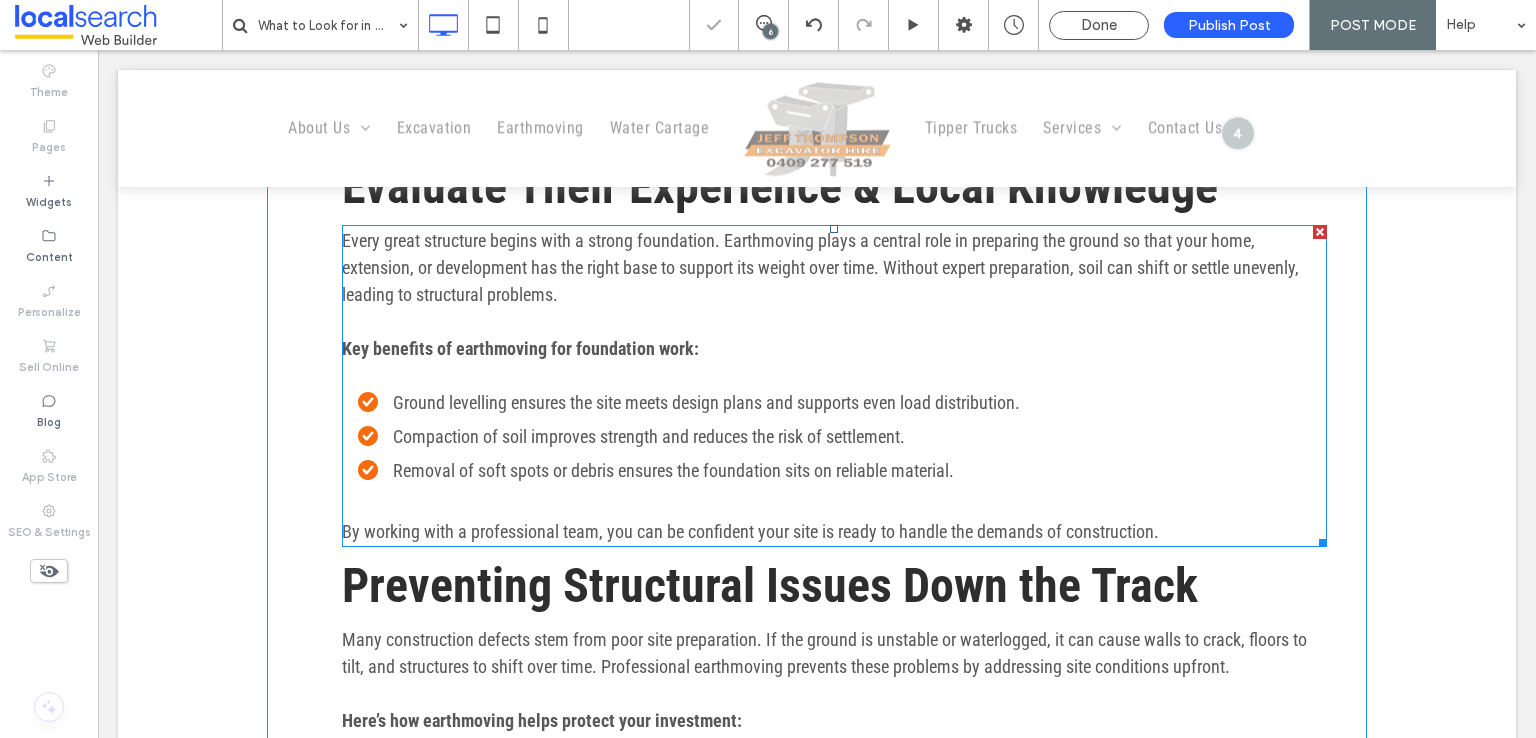 click on "Every great structure begins with a strong foundation. Earthmoving plays a central role in preparing the ground so that your home, extension, or development has the right base to support its weight over time. Without expert preparation, soil can shift or settle unevenly, leading to structural problems." at bounding box center (820, 267) 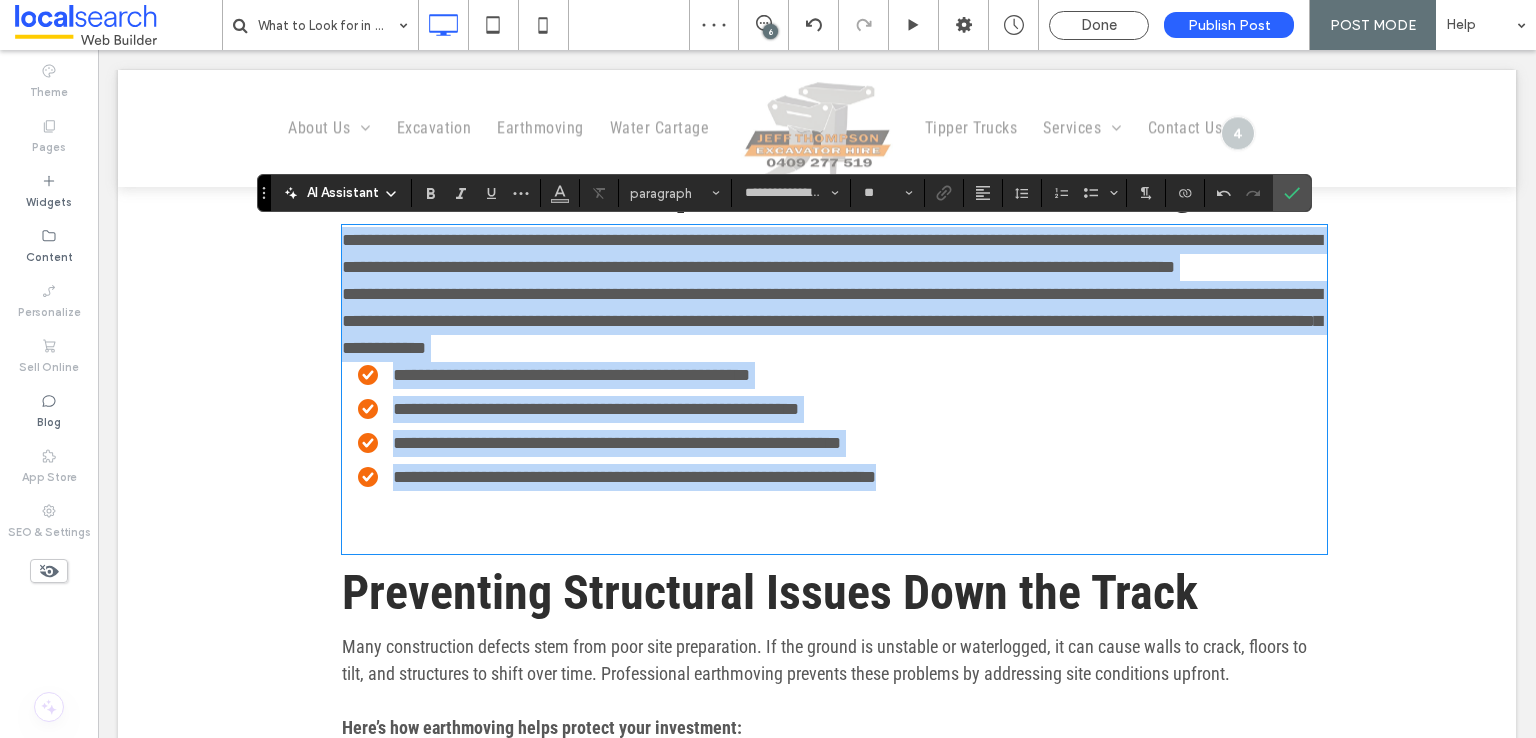 scroll, scrollTop: 0, scrollLeft: 0, axis: both 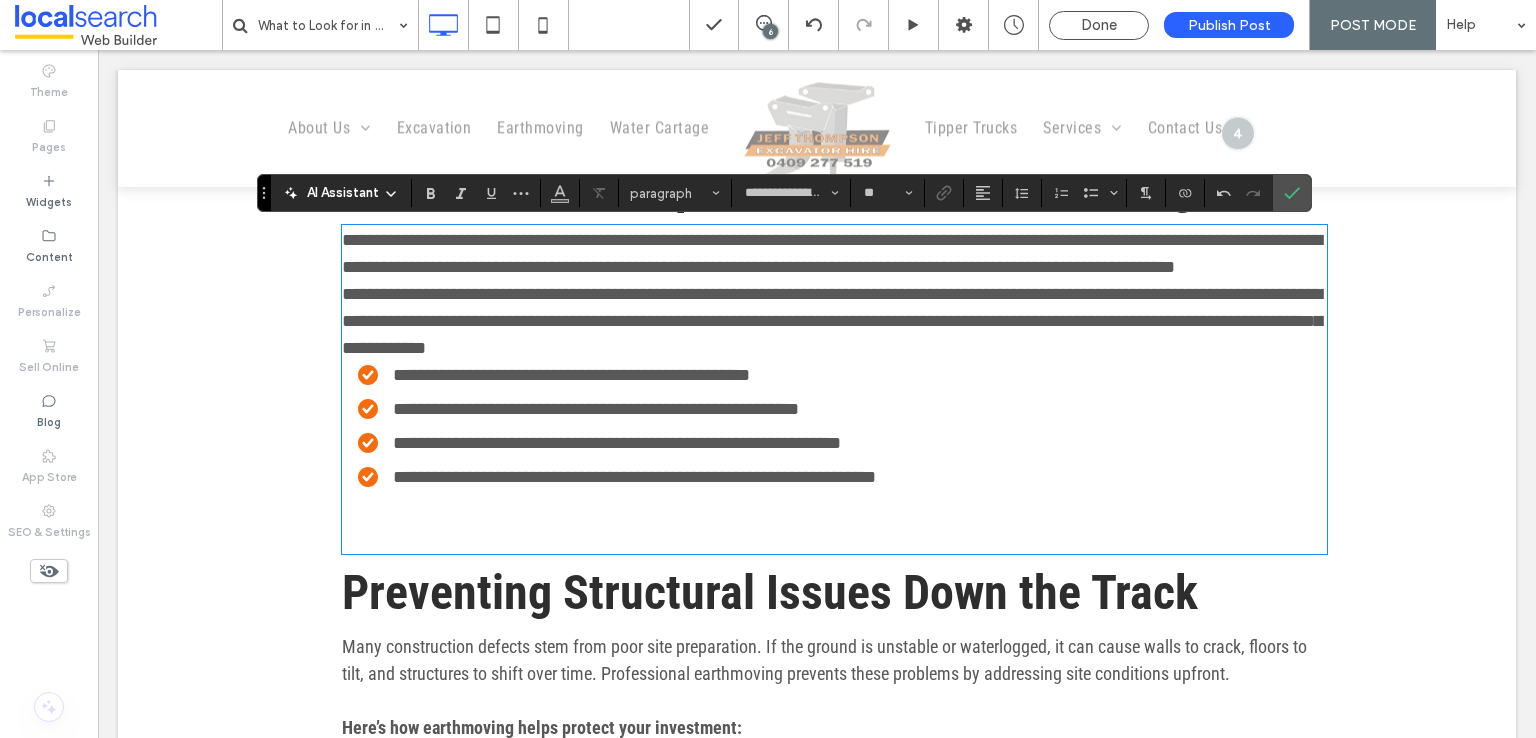 click on "**********" at bounding box center (834, 321) 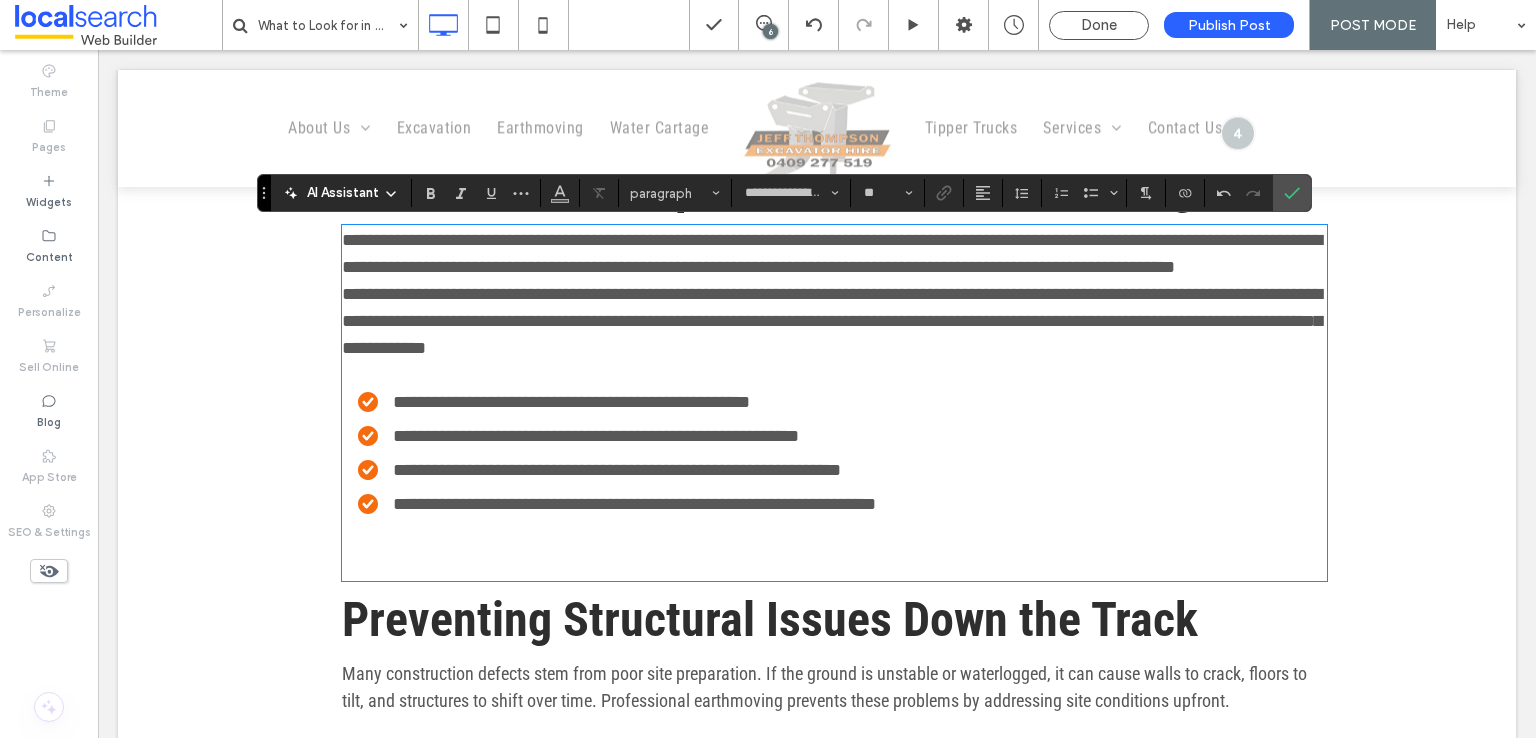 click at bounding box center (834, 552) 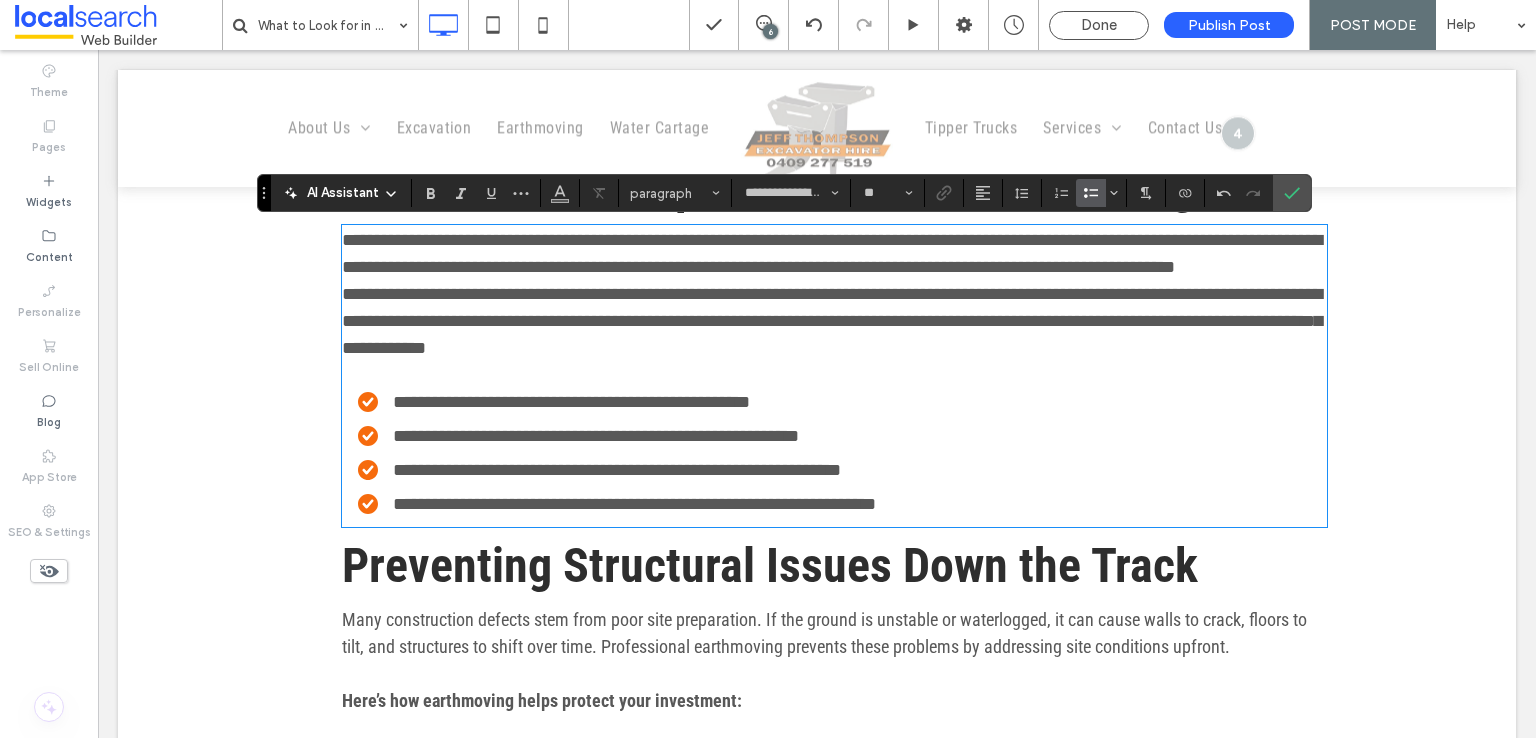 click on "Preventing Structural Issues Down the Track" at bounding box center [770, 565] 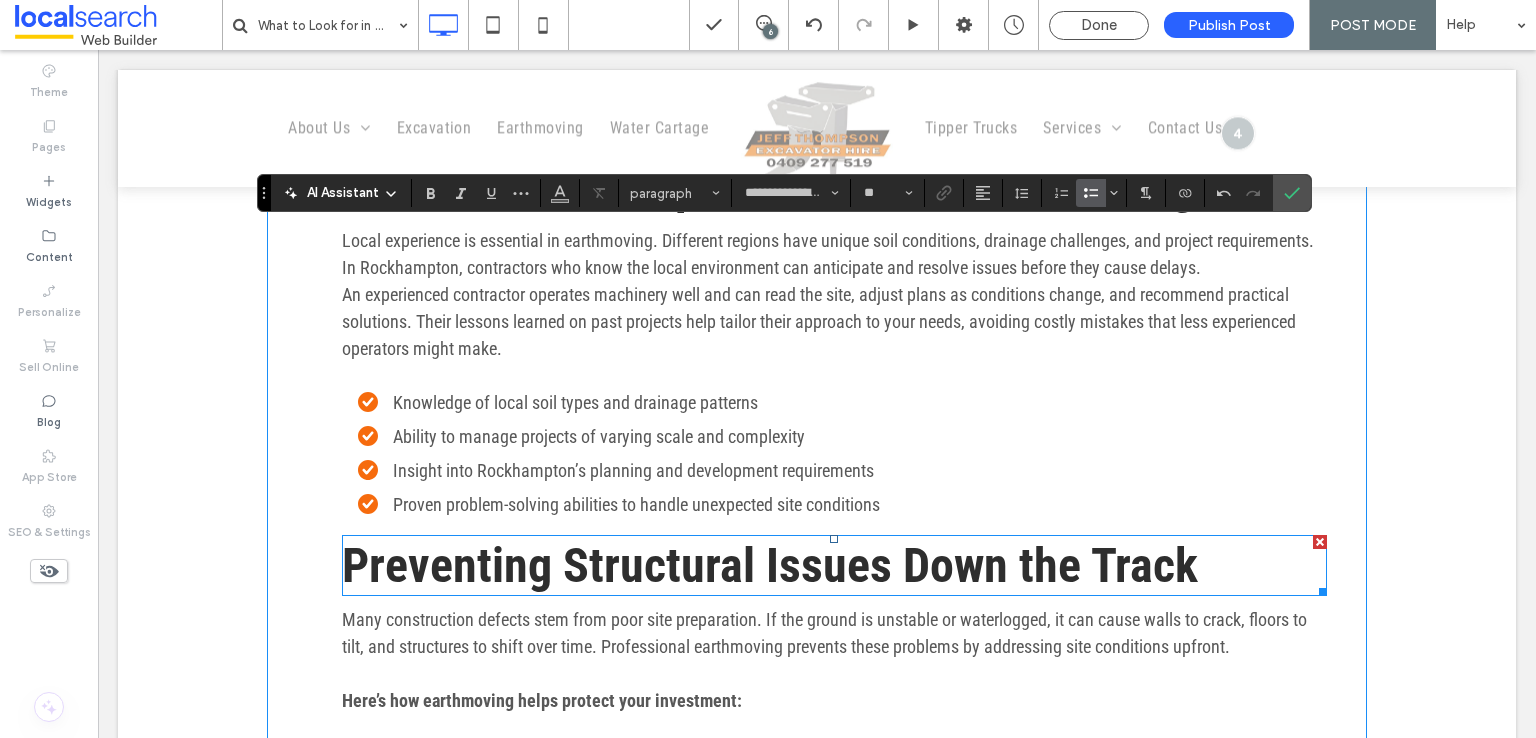 click on "Preventing Structural Issues Down the Track" at bounding box center (770, 565) 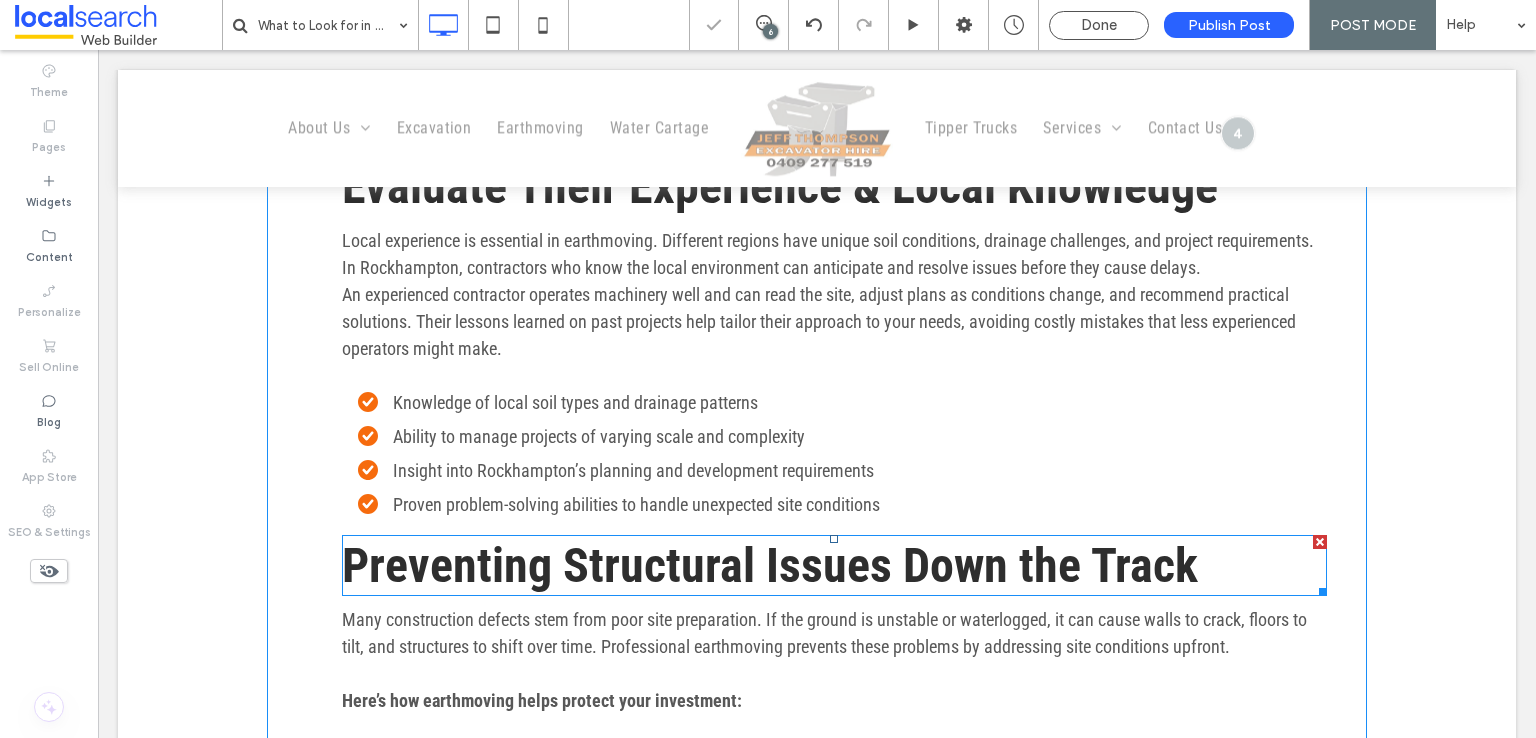 type on "**********" 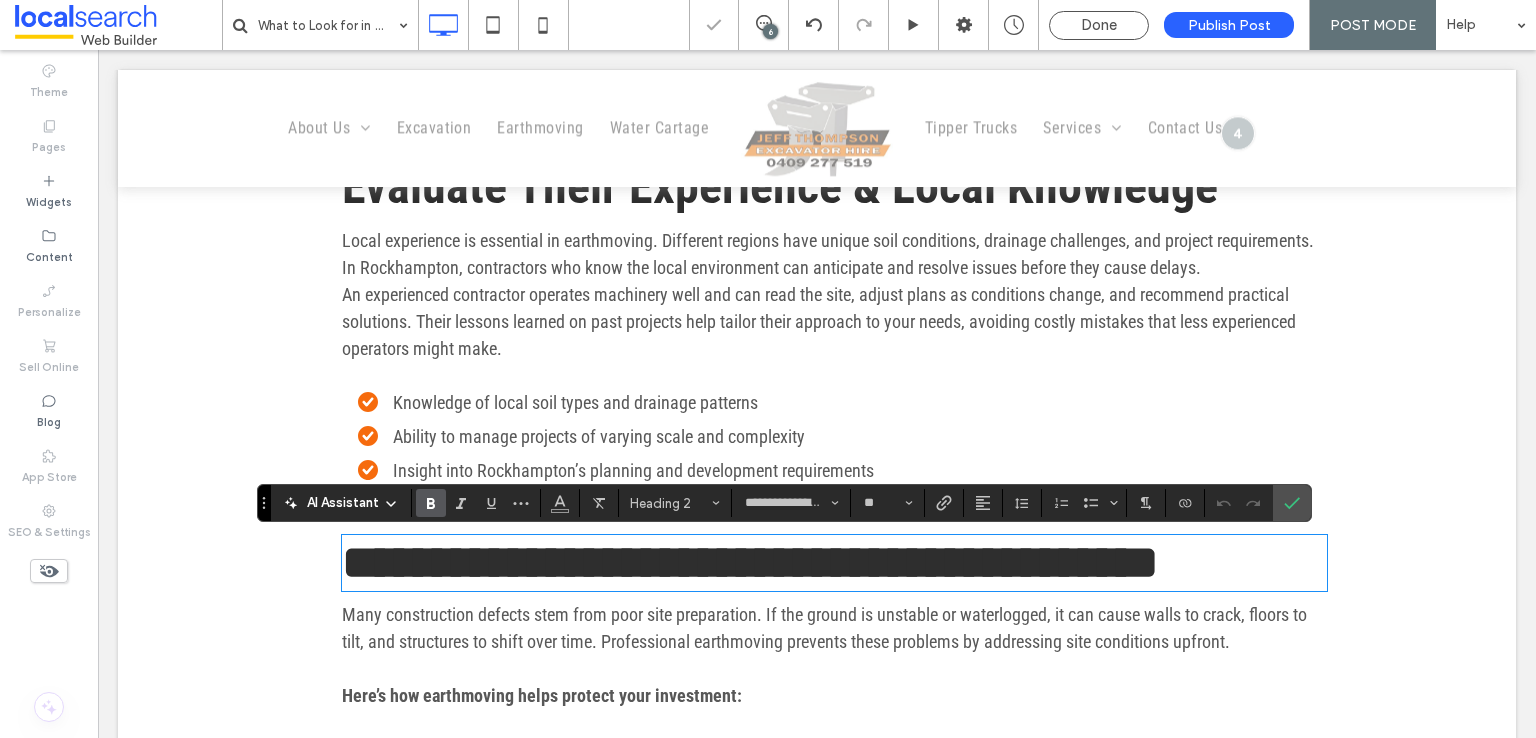 type on "**" 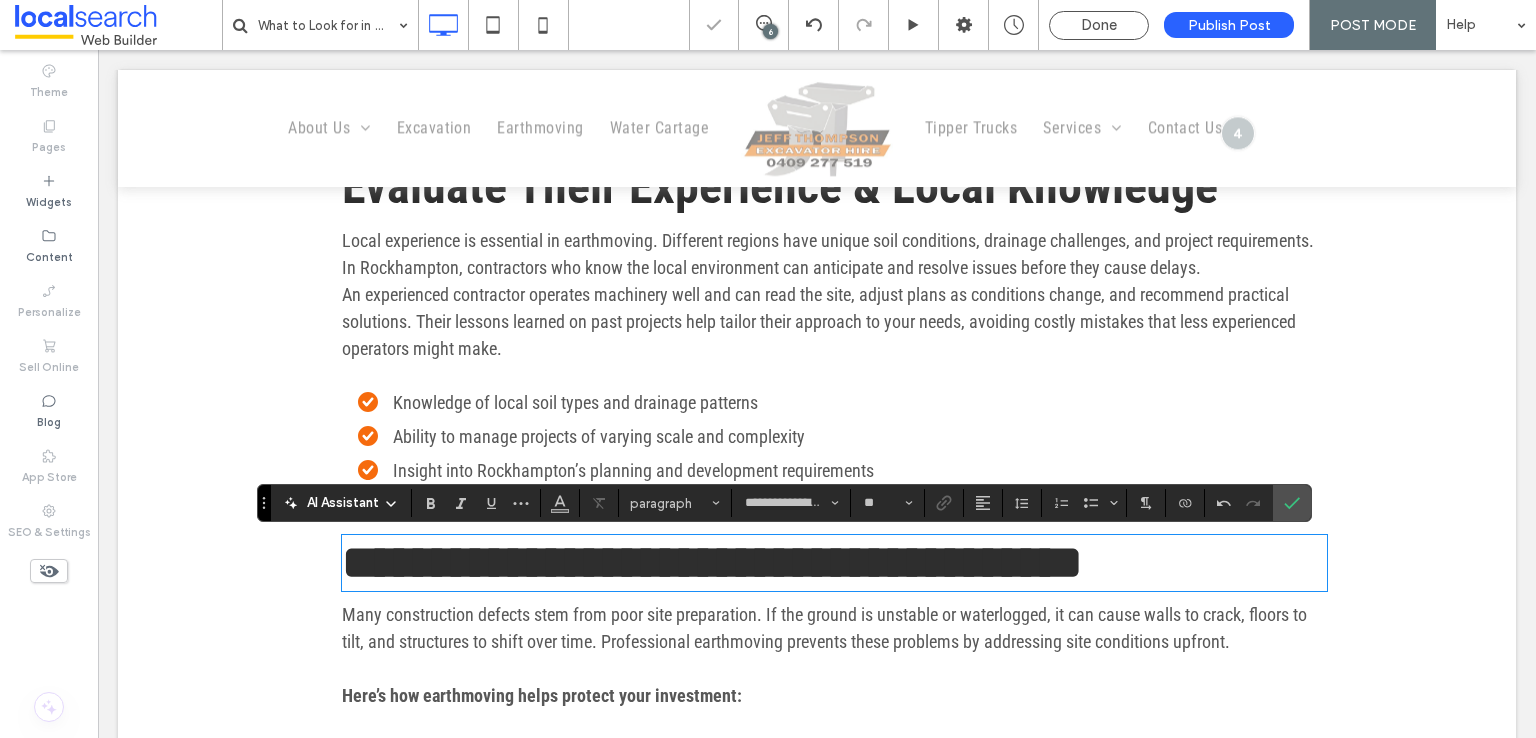 scroll, scrollTop: 0, scrollLeft: 0, axis: both 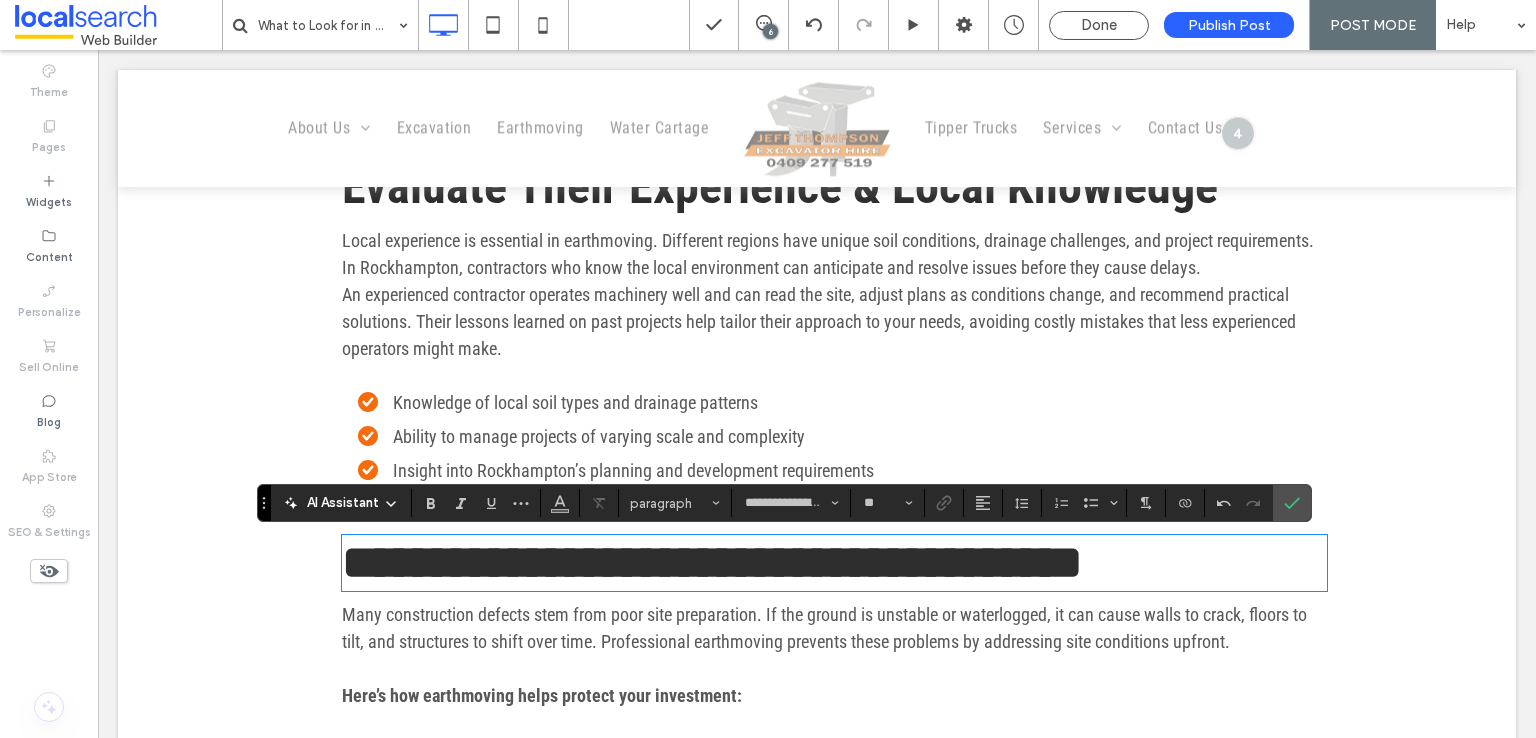 click on "Knowledge of local soil types and drainage patterns" at bounding box center (842, 402) 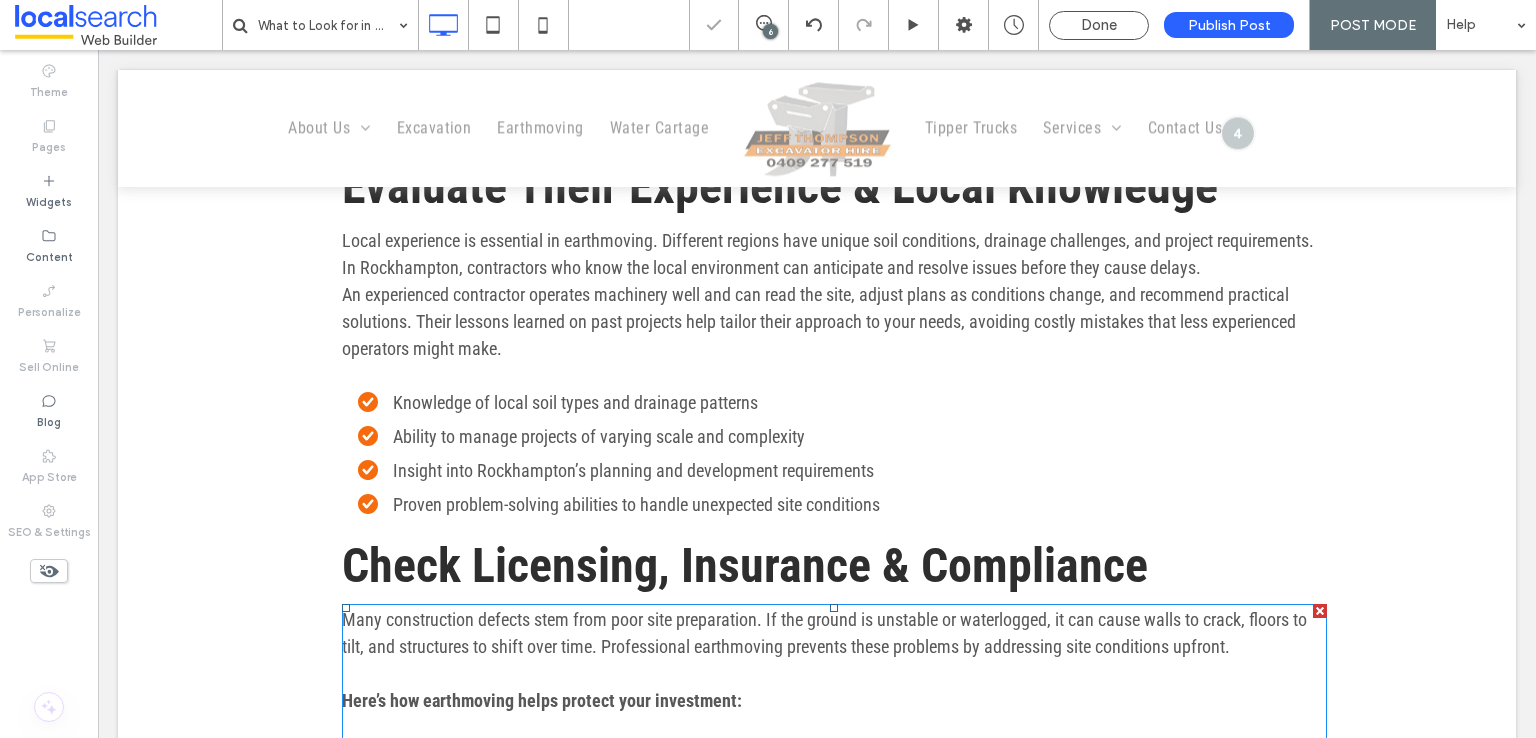 click on "Many construction defects stem from poor site preparation. If the ground is unstable or waterlogged, it can cause walls to crack, floors to tilt, and structures to shift over time. Professional earthmoving prevents these problems by addressing site conditions upfront." at bounding box center [824, 633] 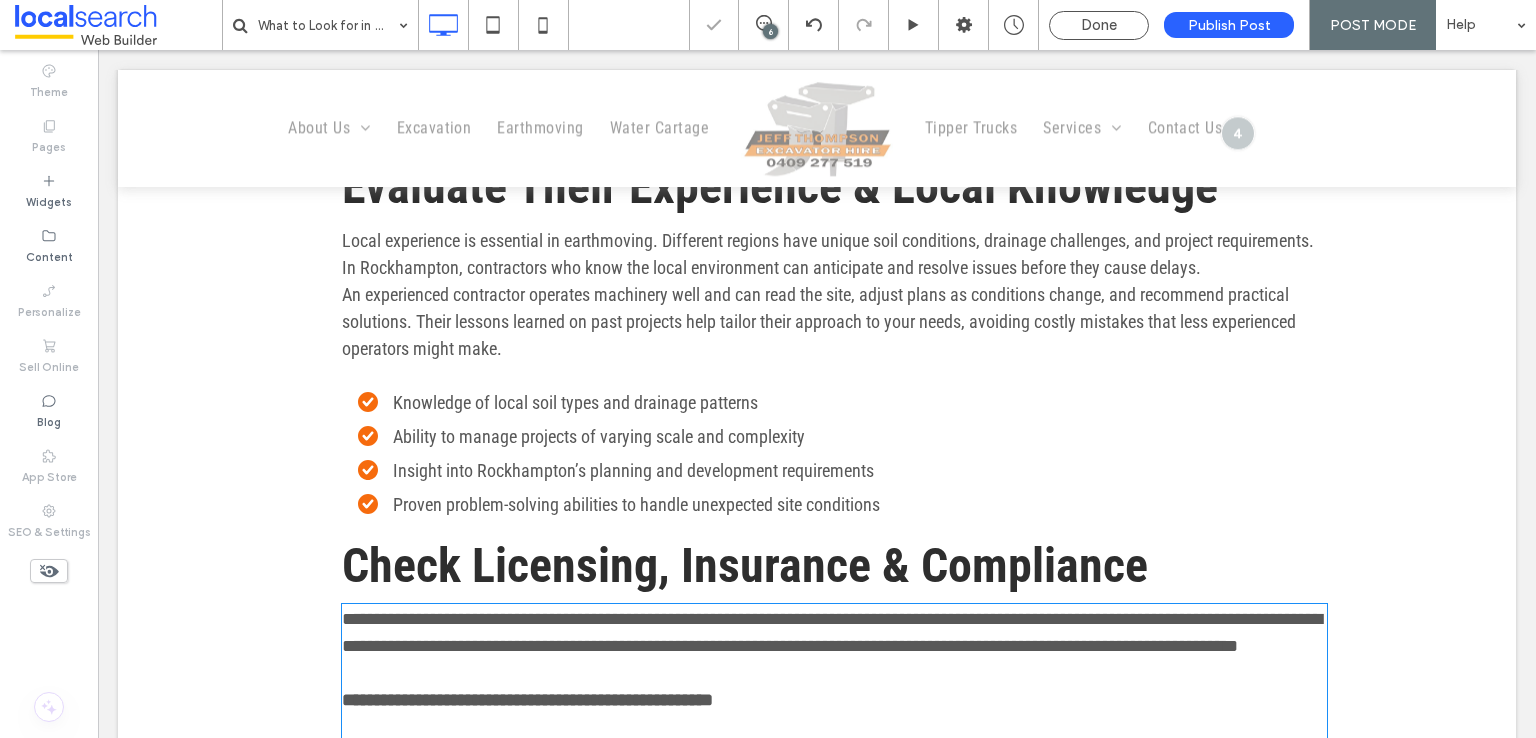 type on "**********" 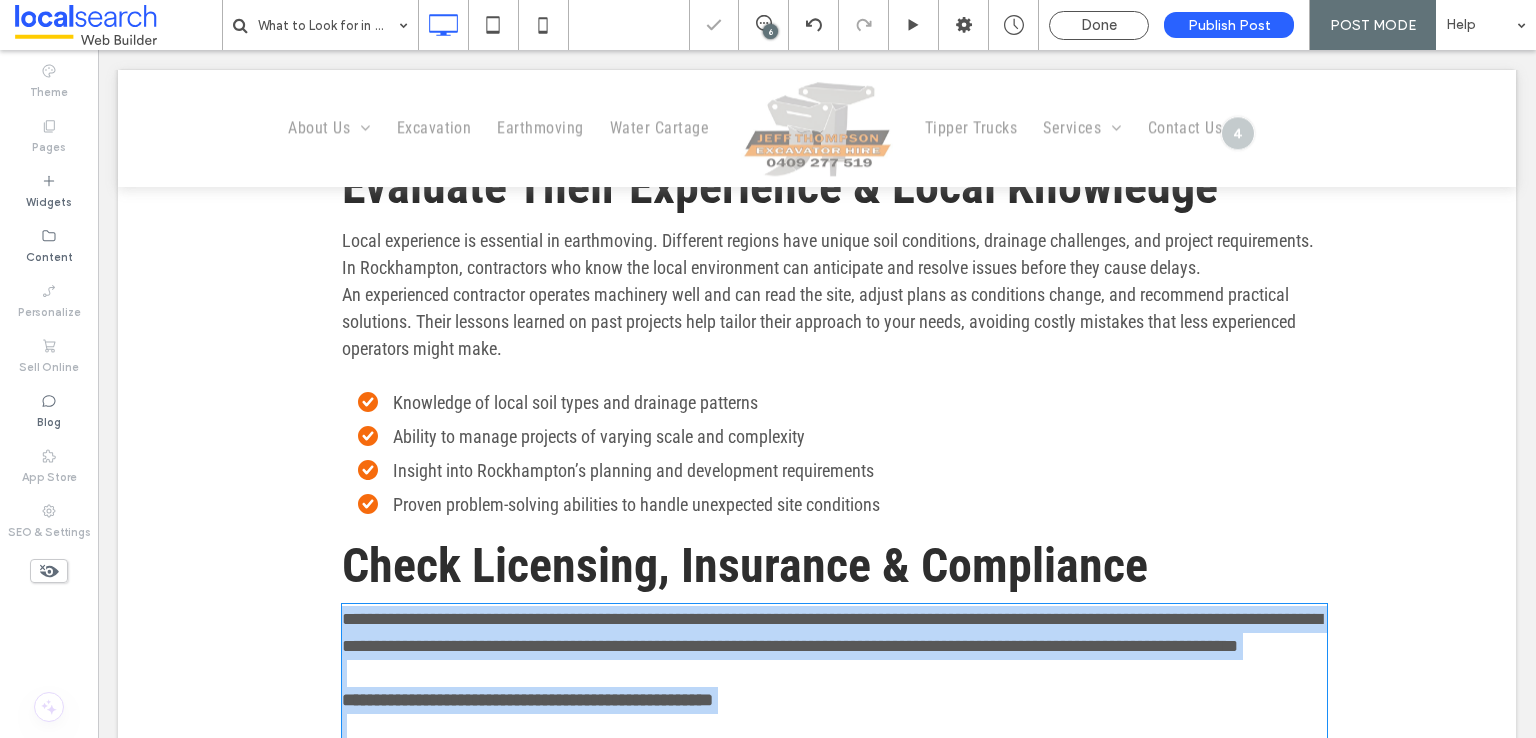 scroll, scrollTop: 1460, scrollLeft: 0, axis: vertical 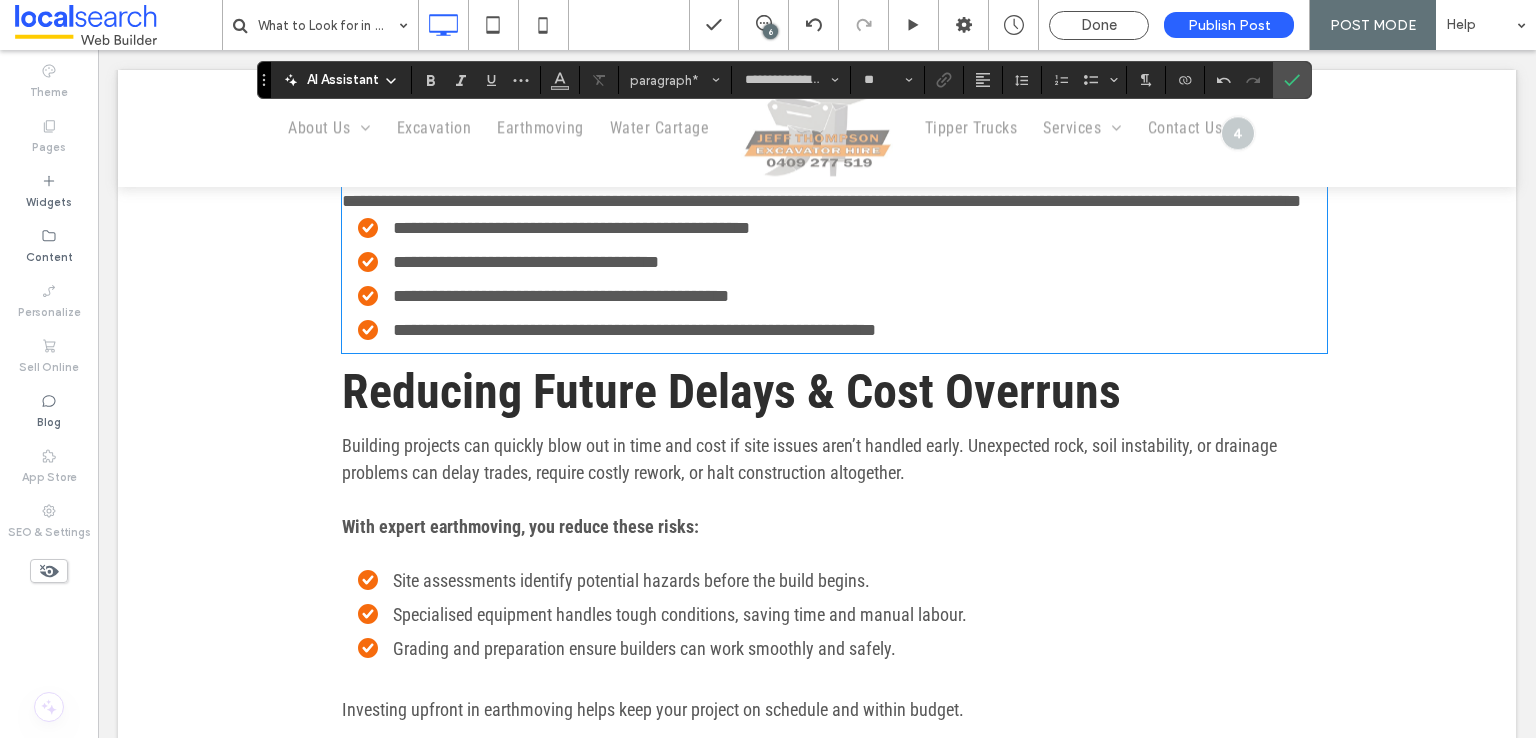 click on "**********" at bounding box center (834, 188) 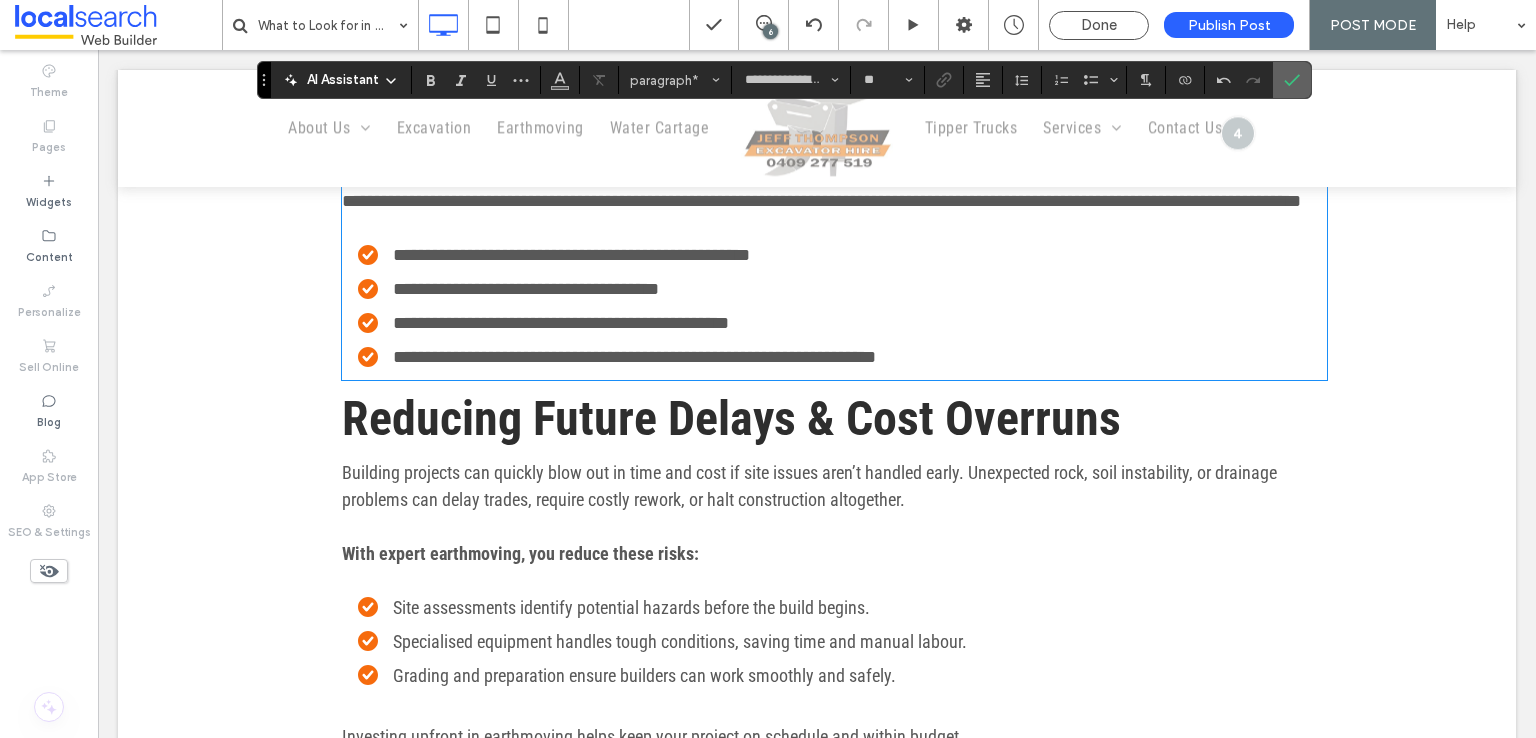 click at bounding box center (1292, 80) 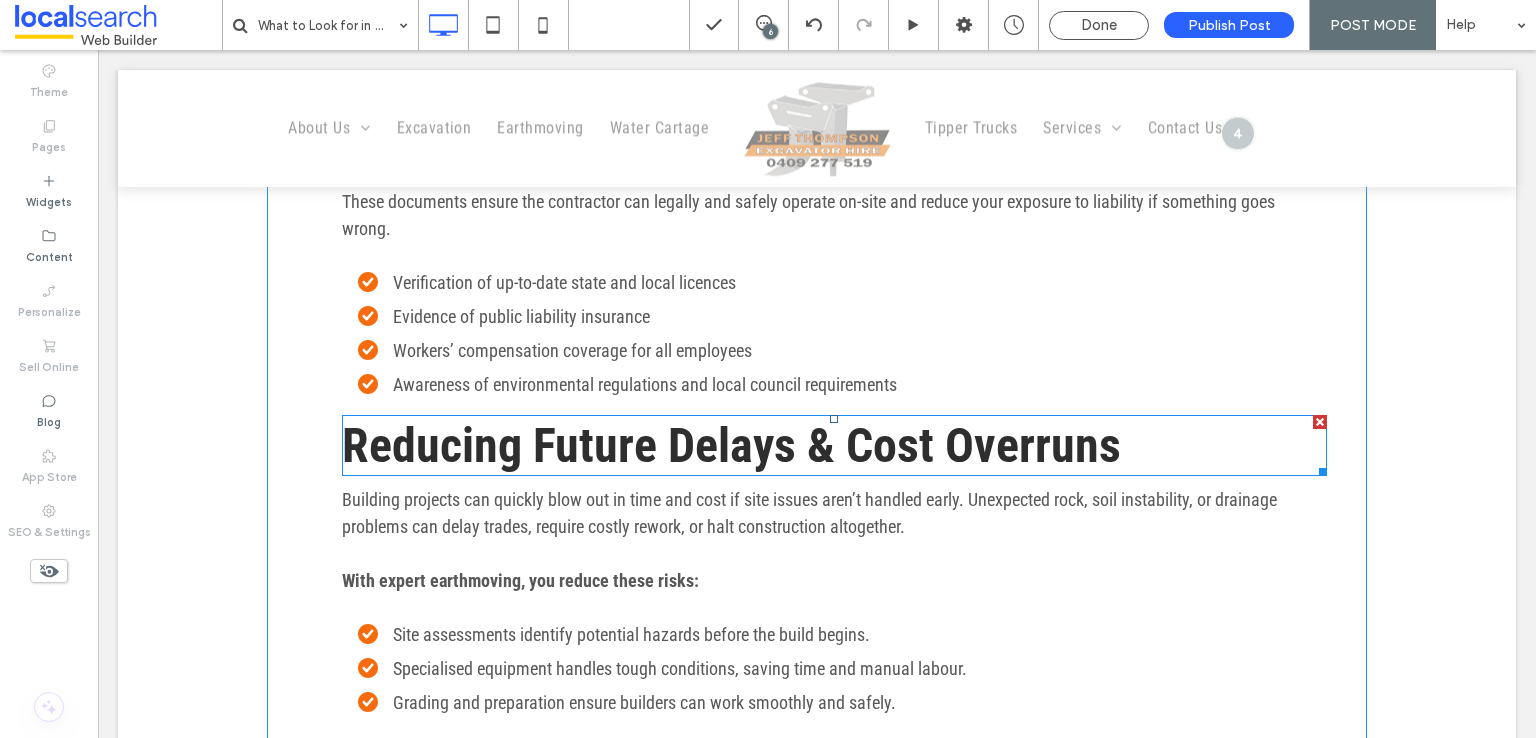 click on "Reducing Future Delays & Cost Overruns" at bounding box center (731, 445) 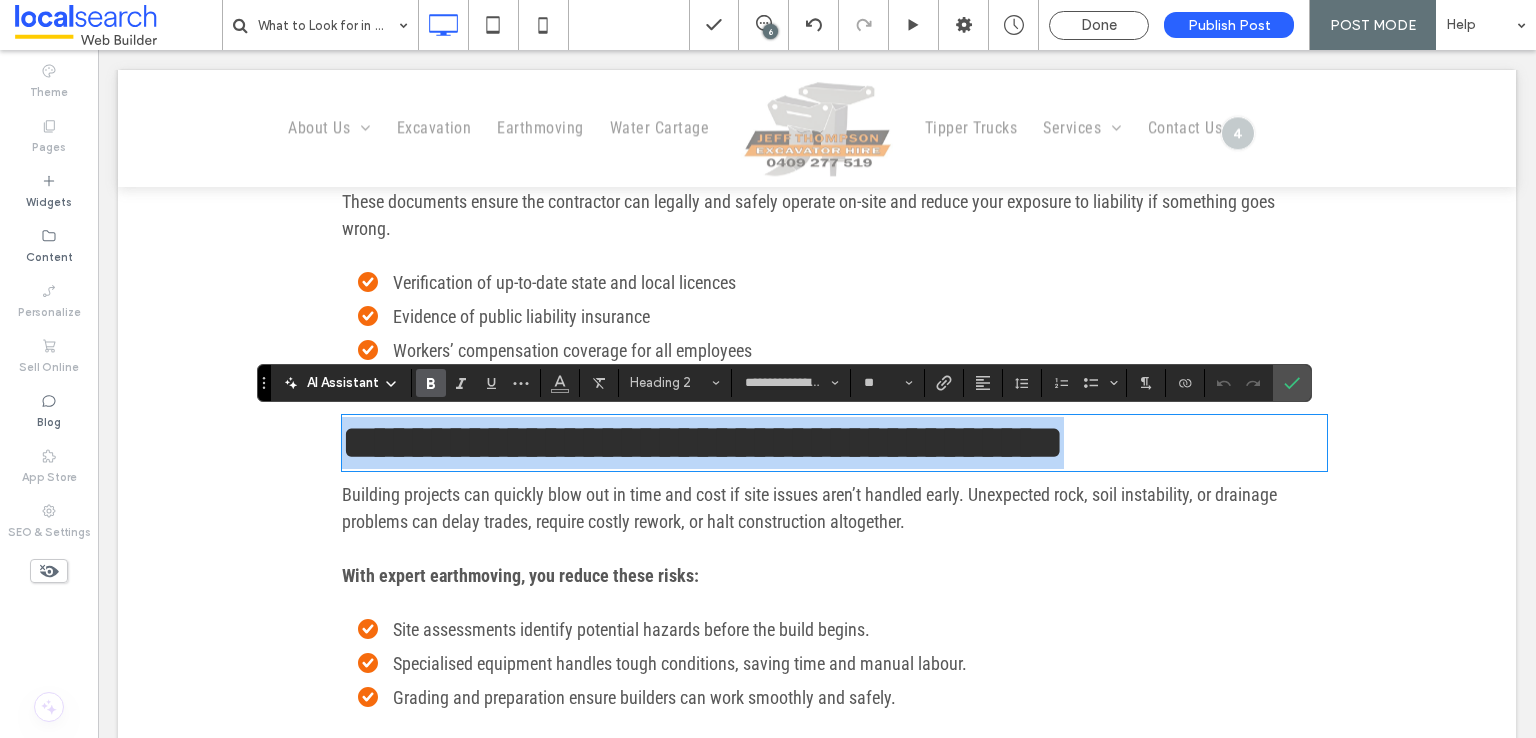 click on "**********" at bounding box center (703, 442) 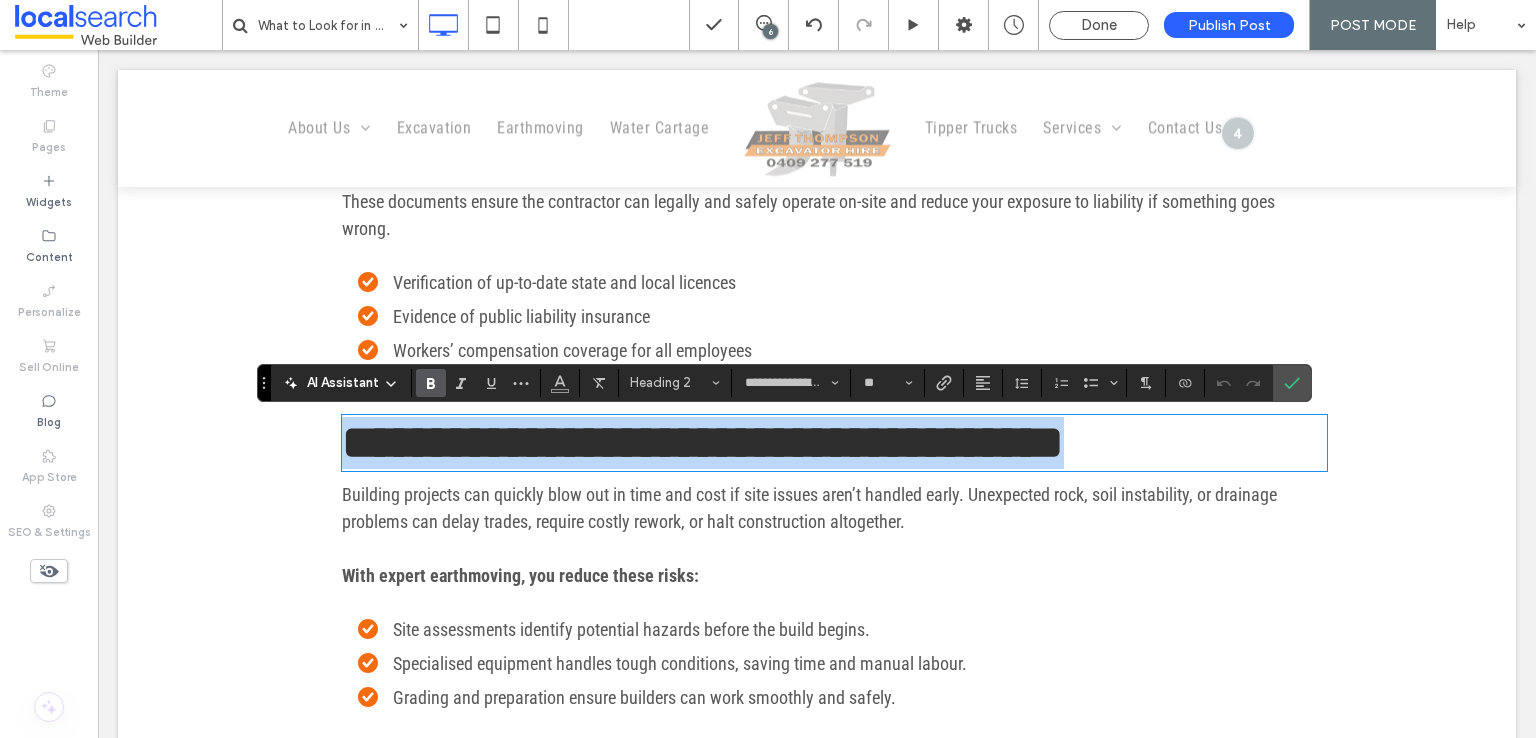 type on "**" 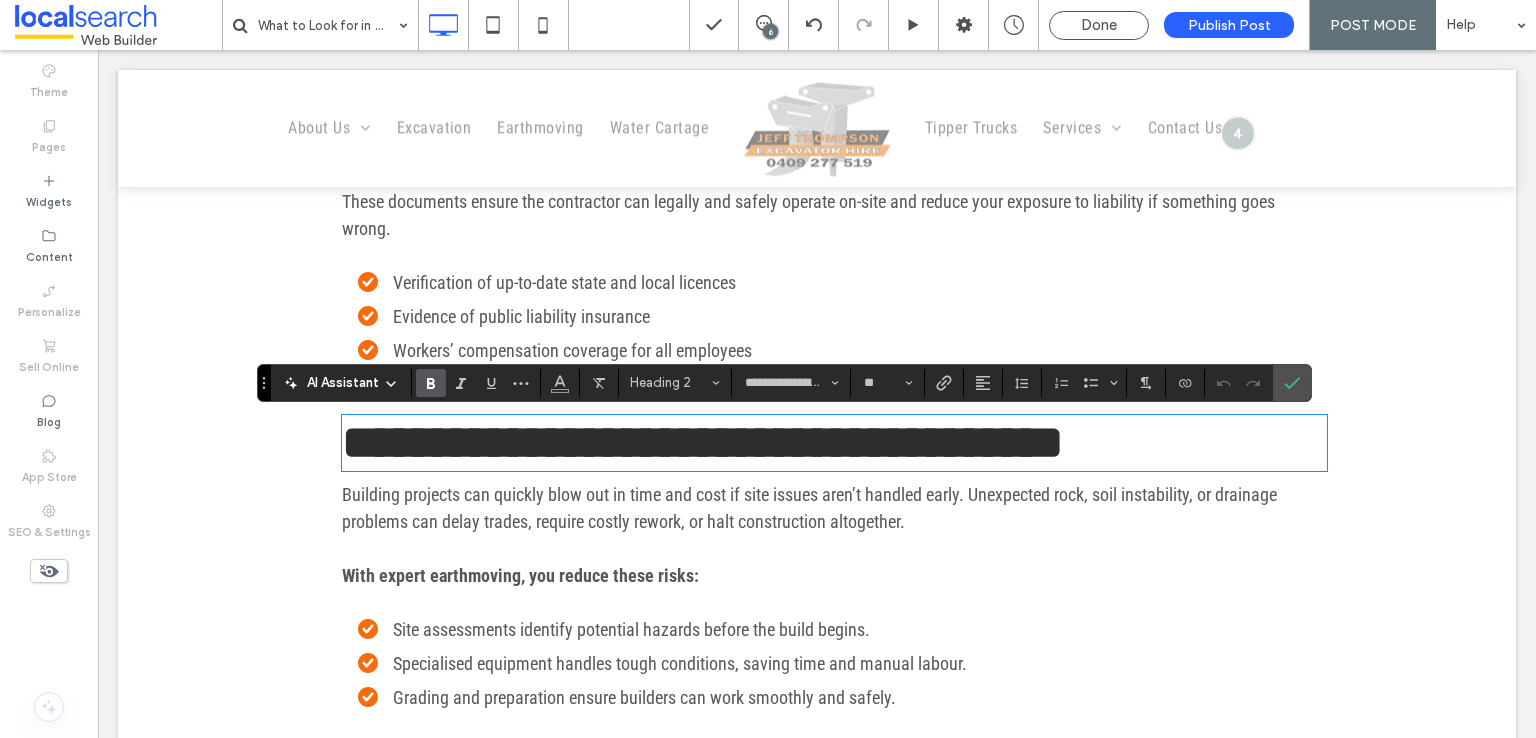 scroll, scrollTop: 0, scrollLeft: 0, axis: both 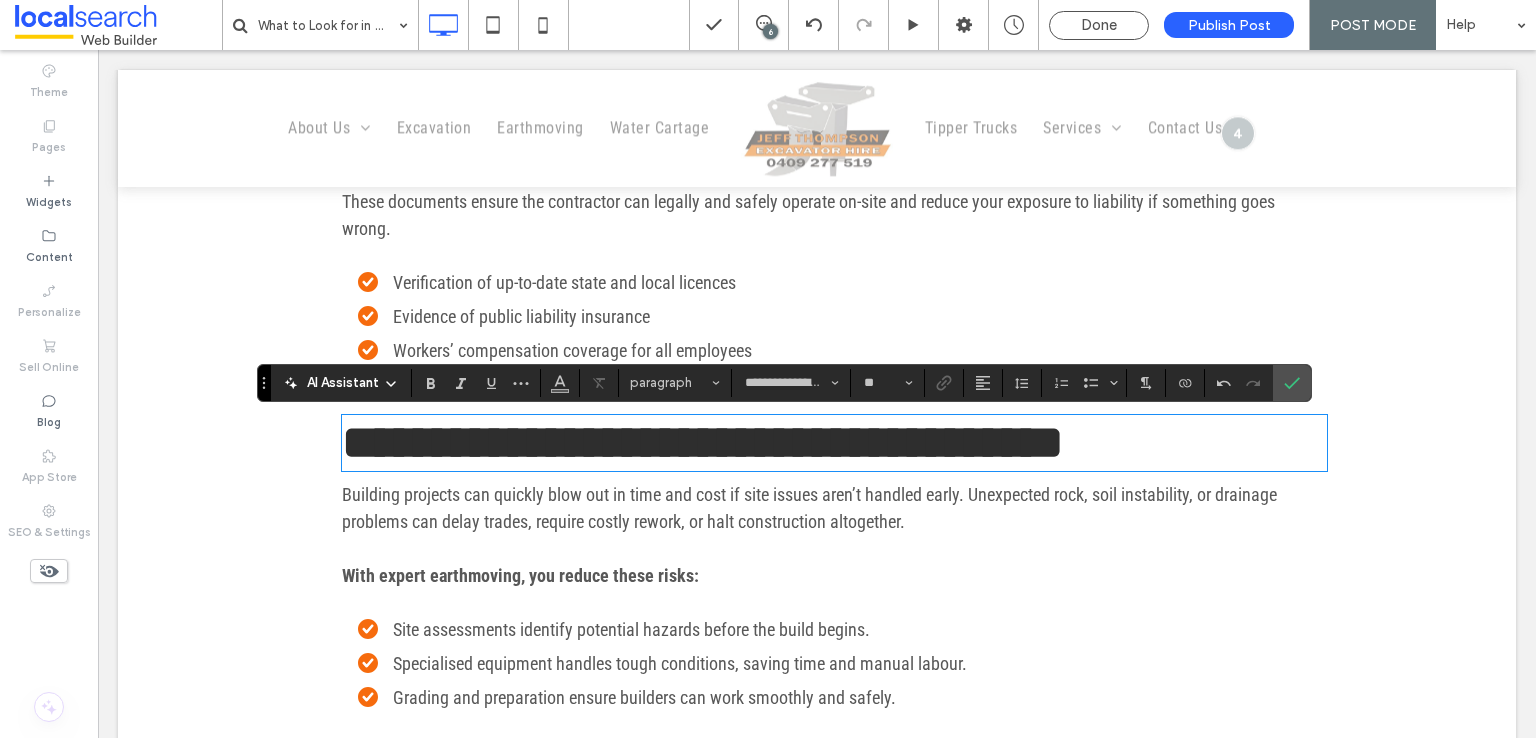 click on "Building projects can quickly blow out in time and cost if site issues aren’t handled early. Unexpected rock, soil instability, or drainage problems can delay trades, require costly rework, or halt construction altogether." at bounding box center (809, 508) 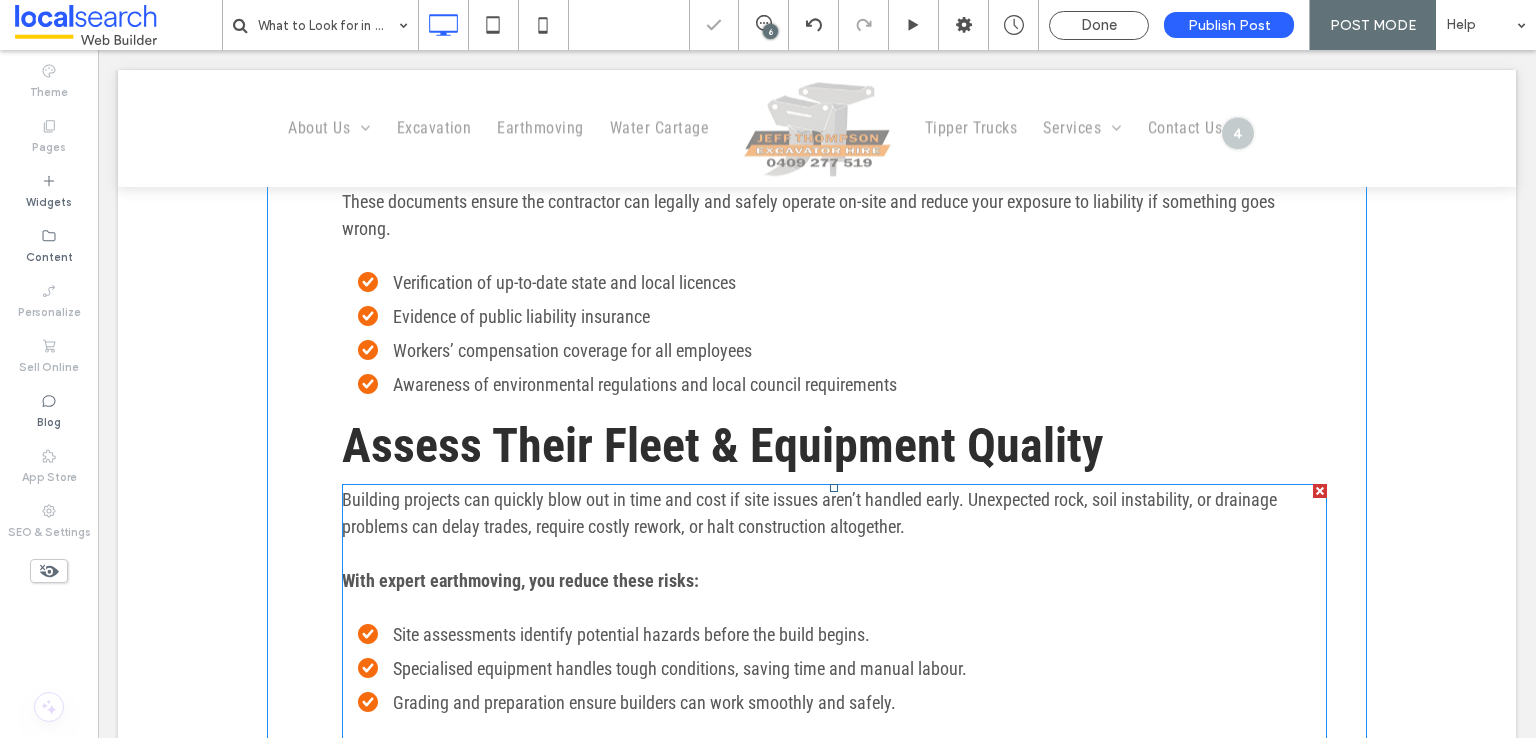 click on "Building projects can quickly blow out in time and cost if site issues aren’t handled early. Unexpected rock, soil instability, or drainage problems can delay trades, require costly rework, or halt construction altogether." at bounding box center (809, 513) 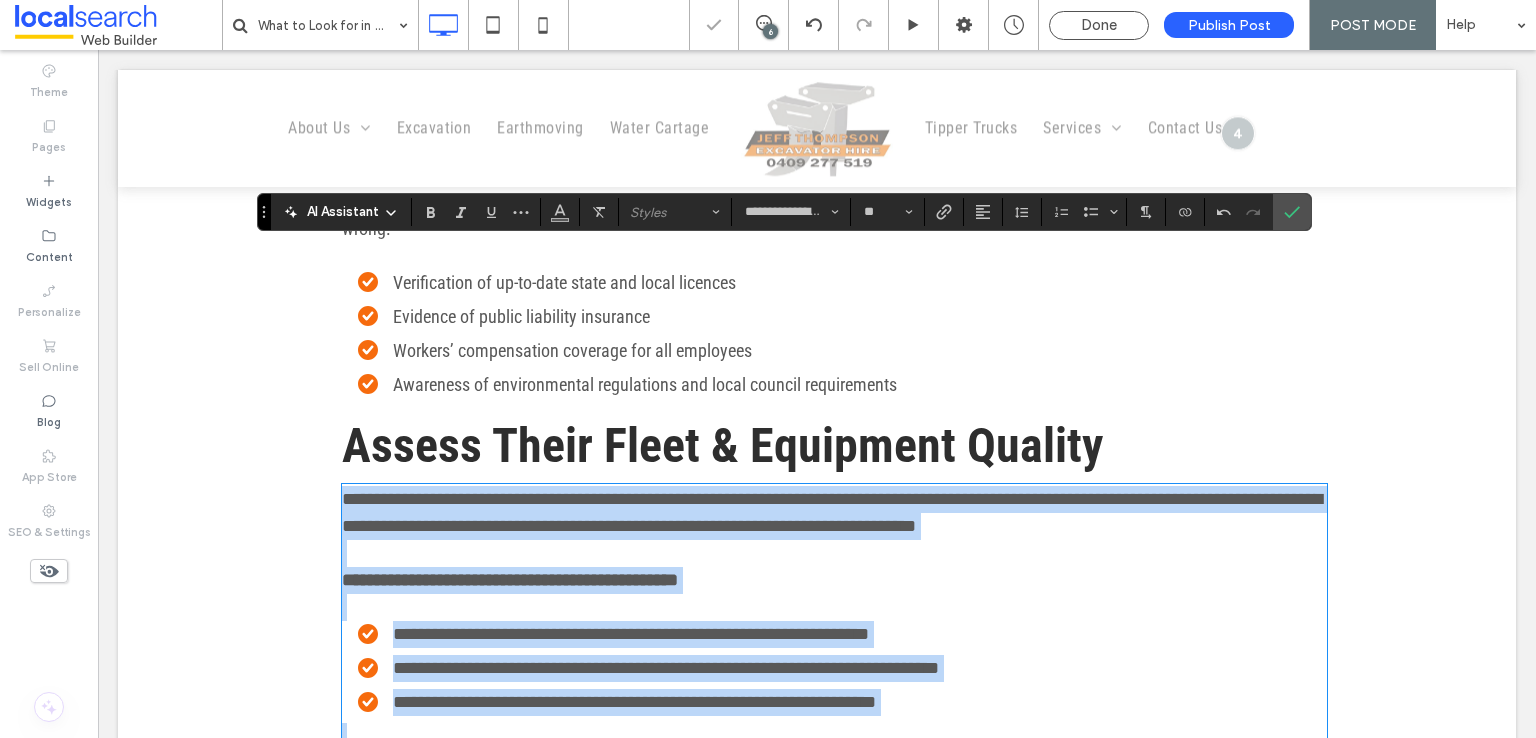 scroll, scrollTop: 1840, scrollLeft: 0, axis: vertical 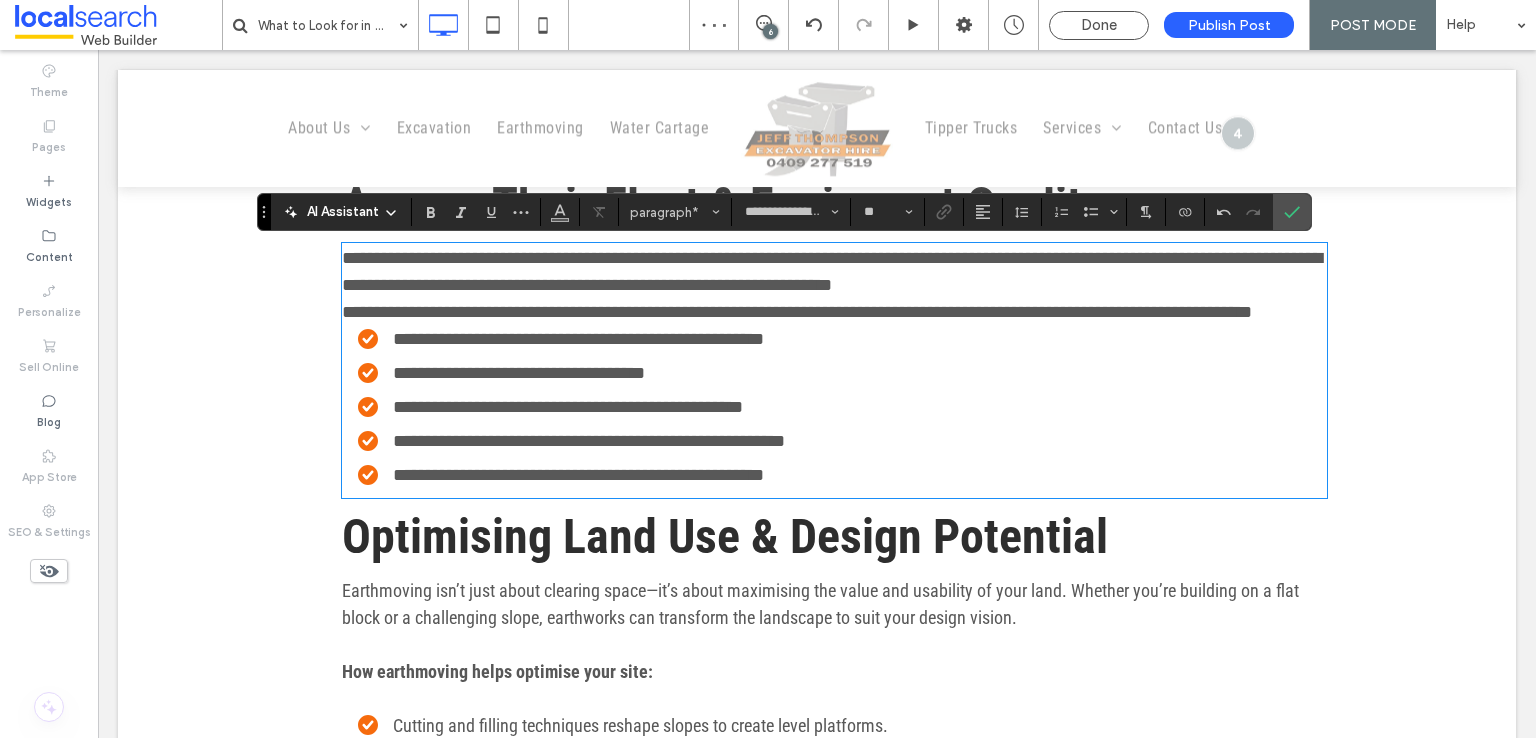 click on "**********" at bounding box center (834, 272) 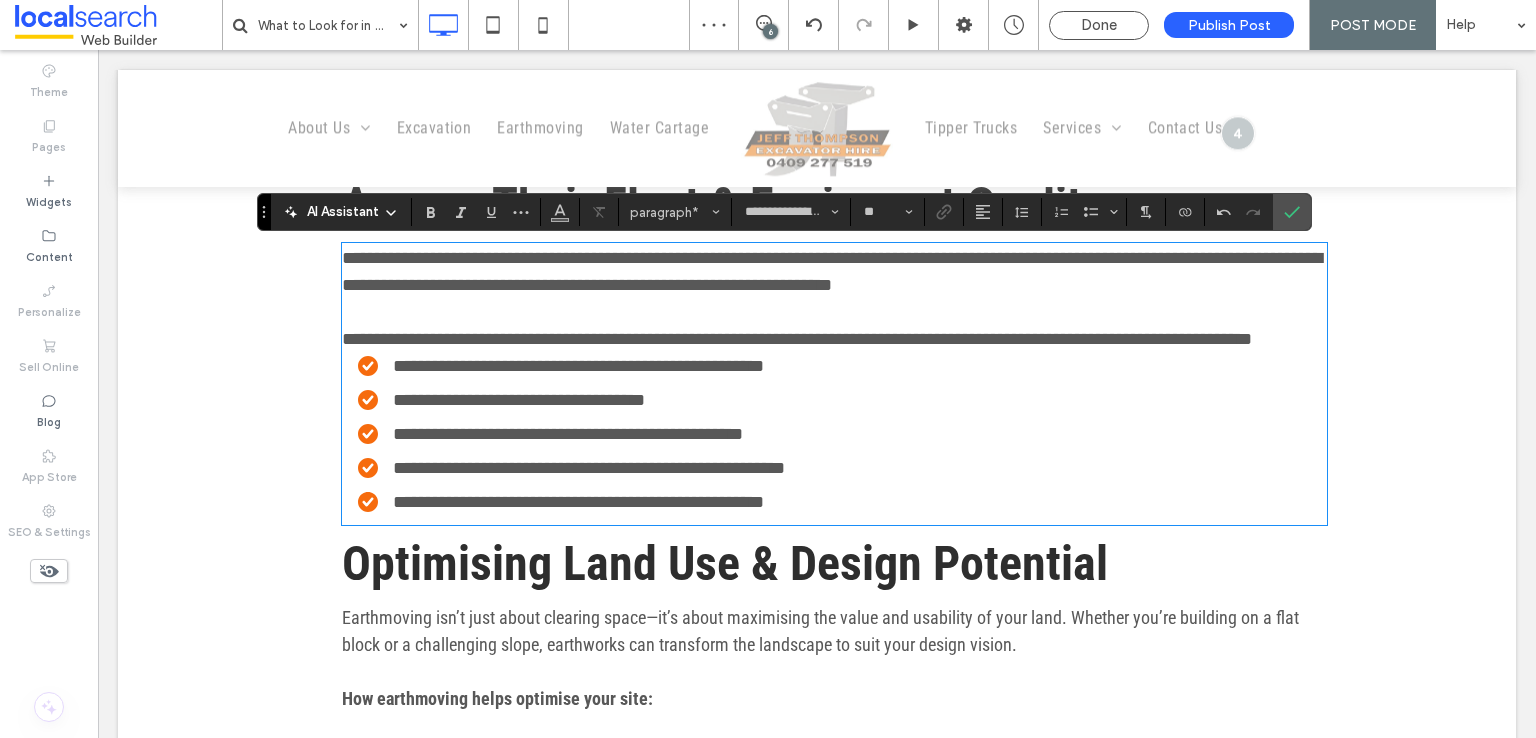 click on "**********" at bounding box center [834, 339] 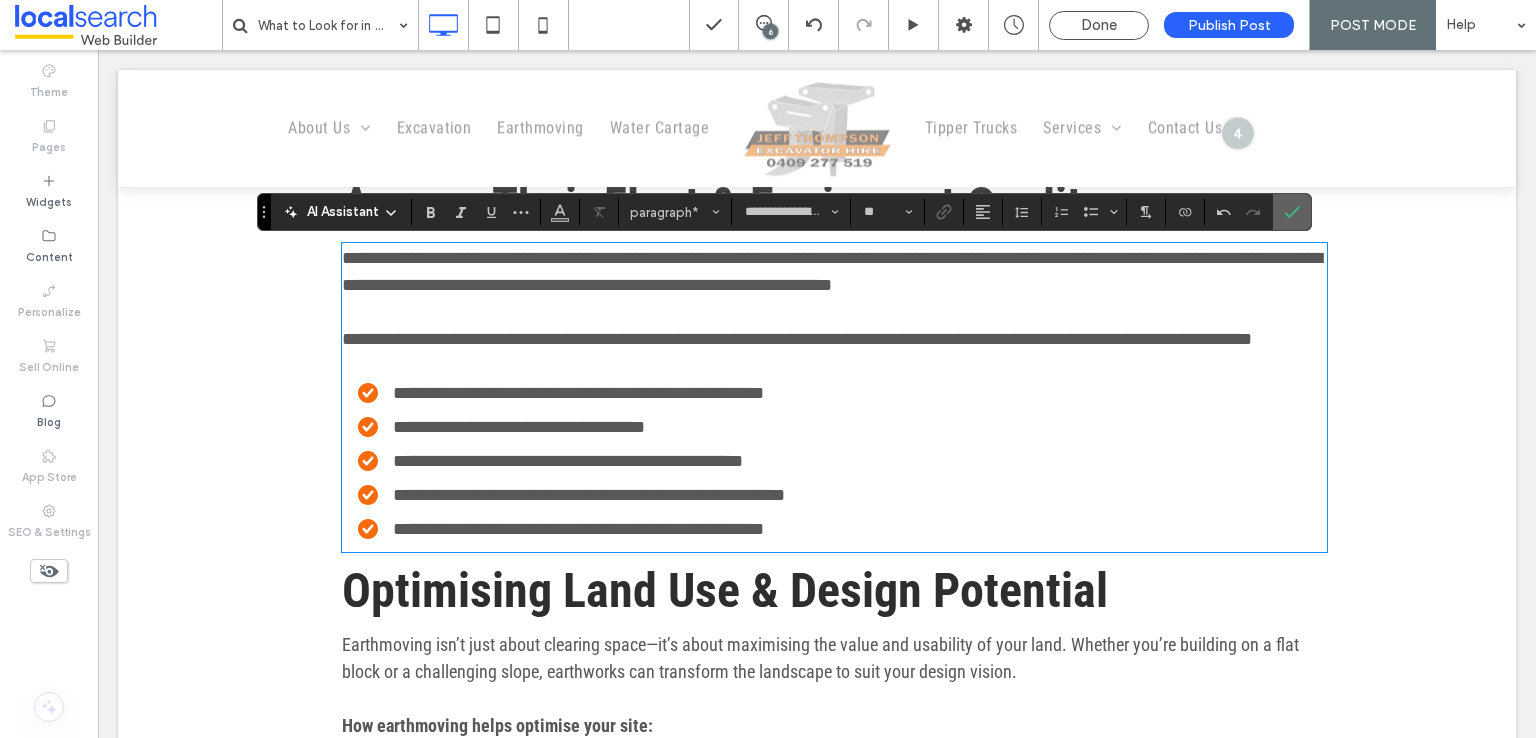 click at bounding box center (1288, 212) 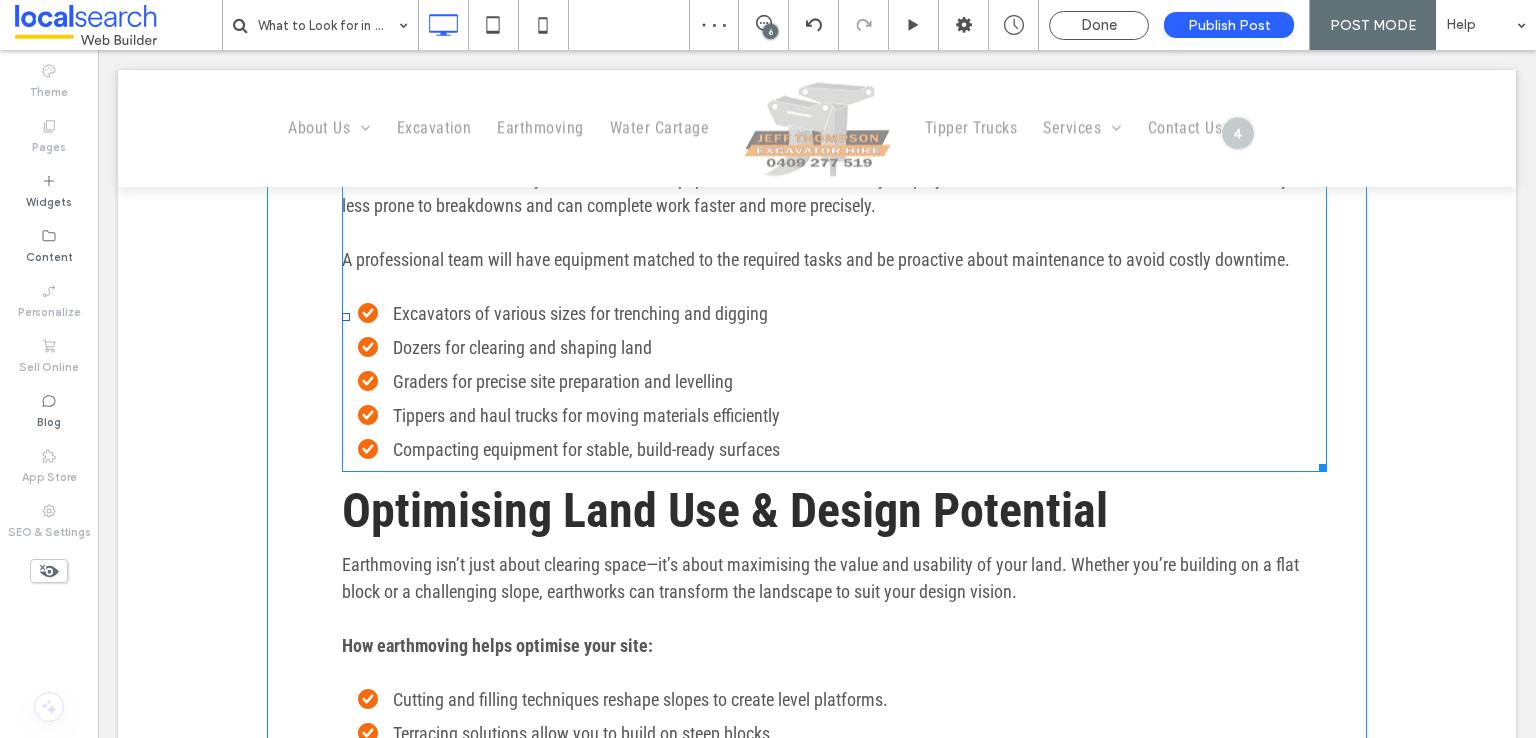 scroll, scrollTop: 2040, scrollLeft: 0, axis: vertical 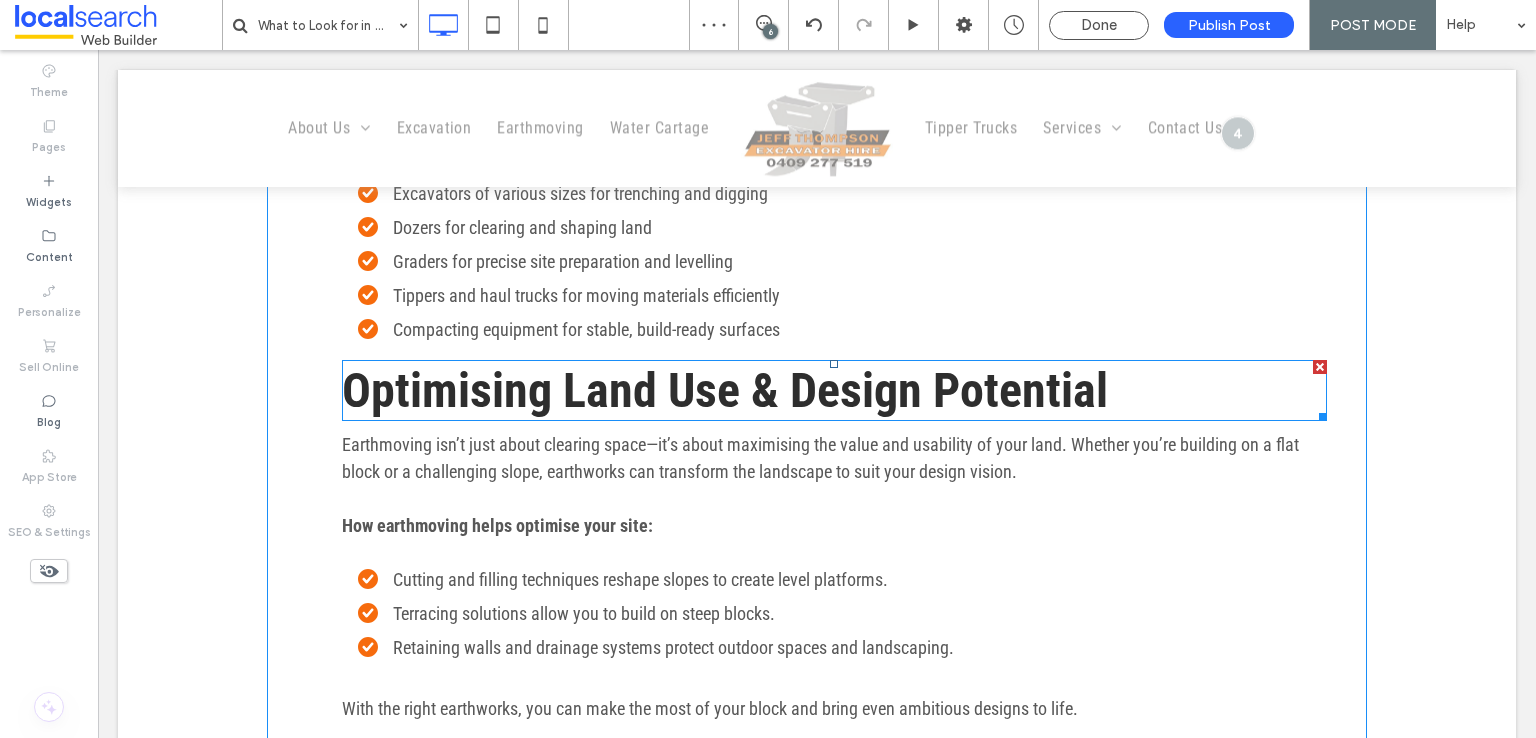 click on "Optimising Land Use & Design Potential" at bounding box center (725, 390) 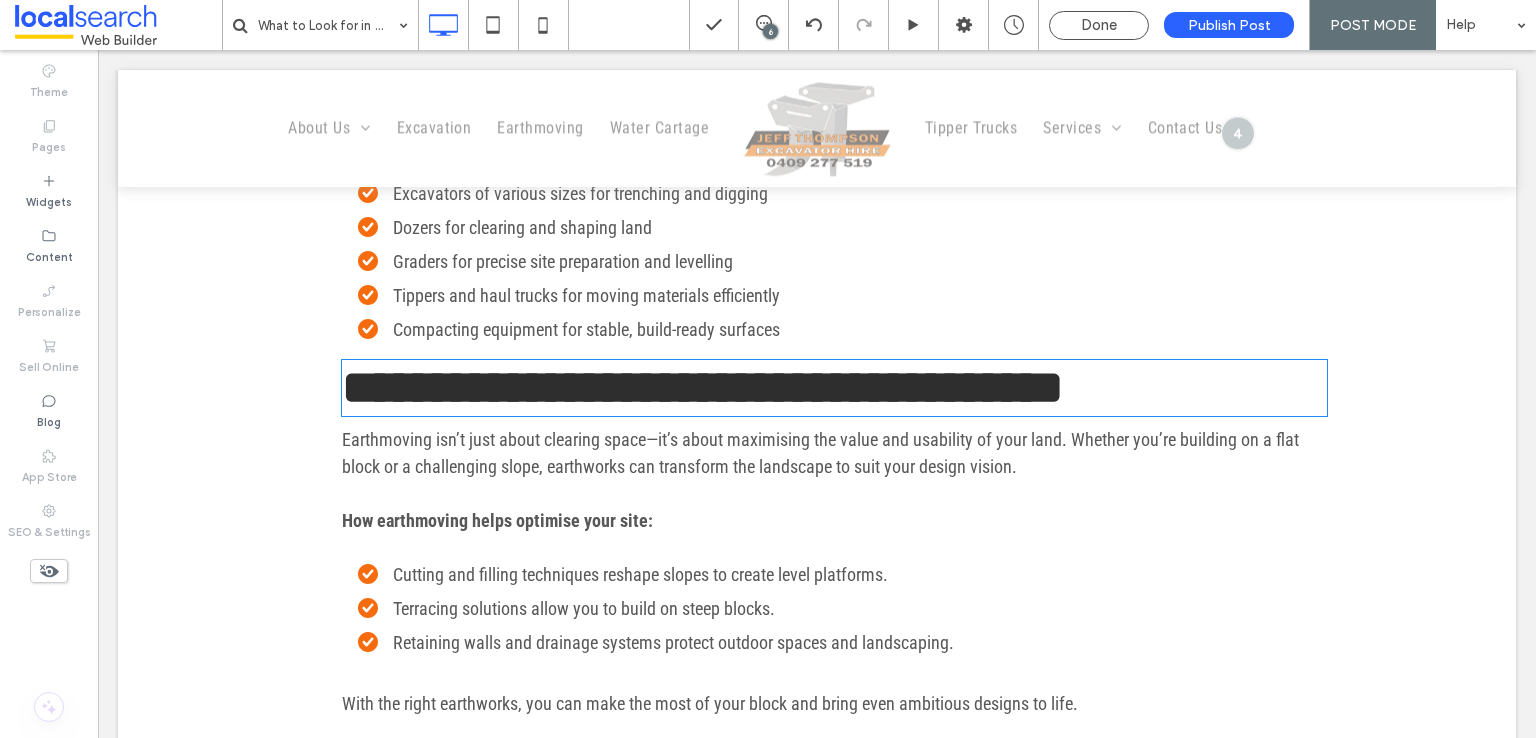 type on "**********" 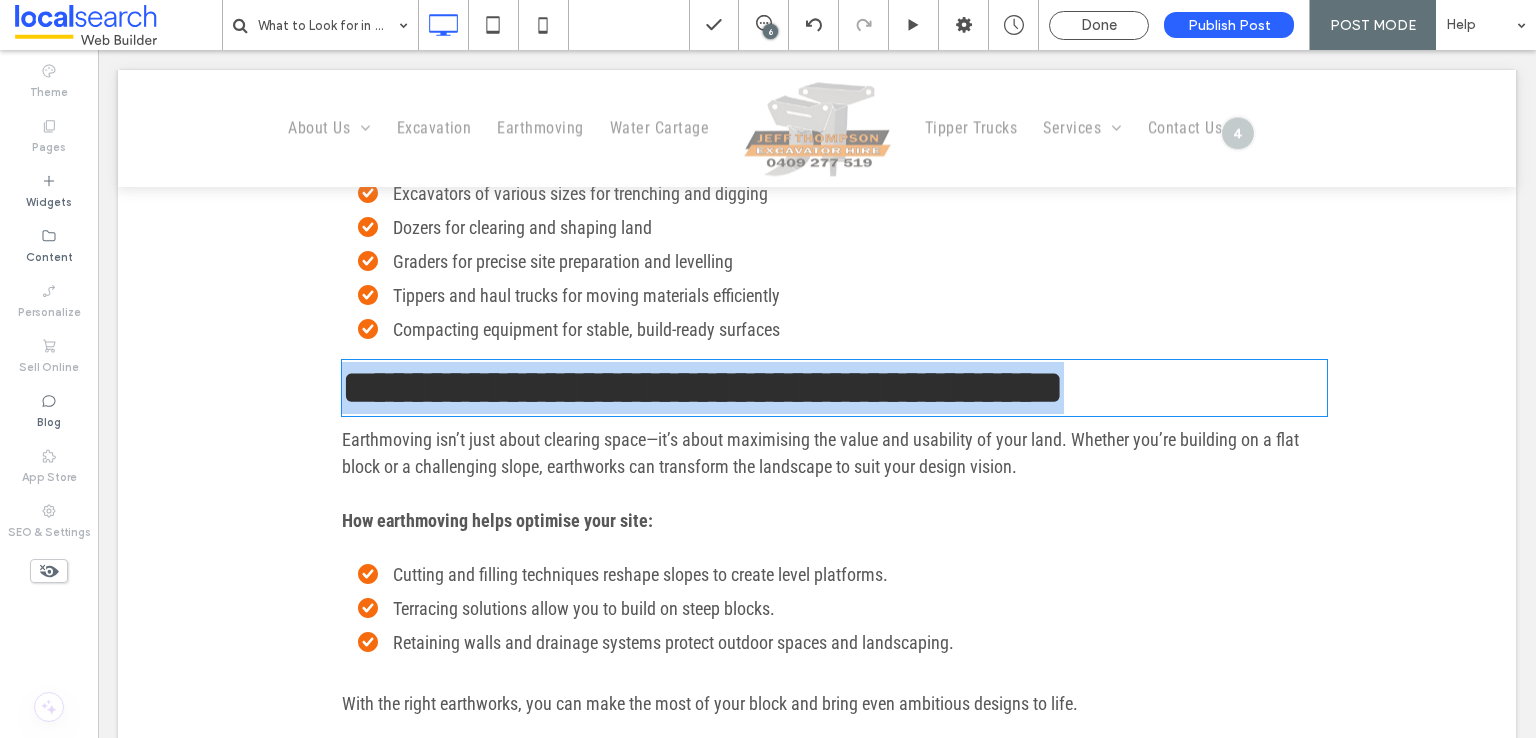 click on "**********" at bounding box center (703, 387) 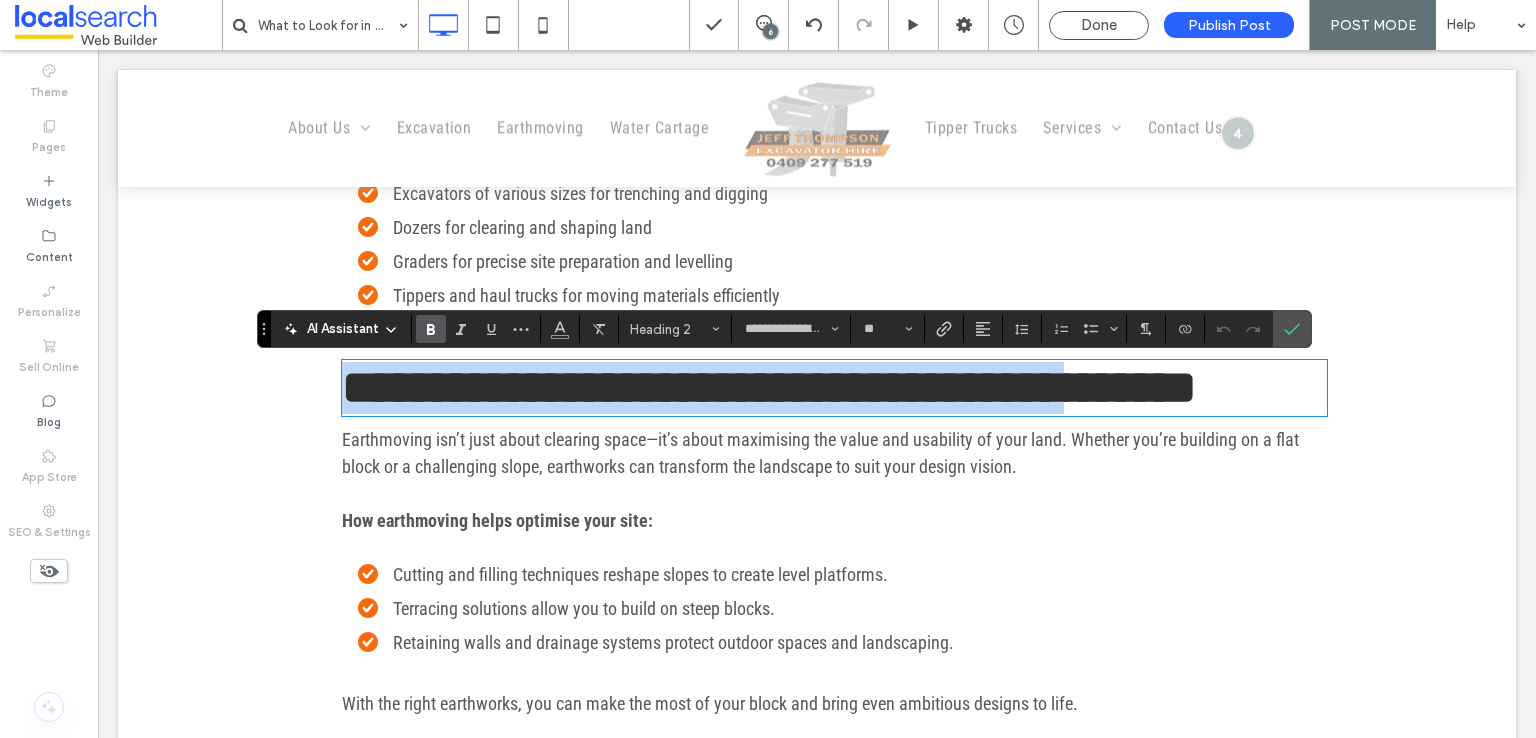 type on "**" 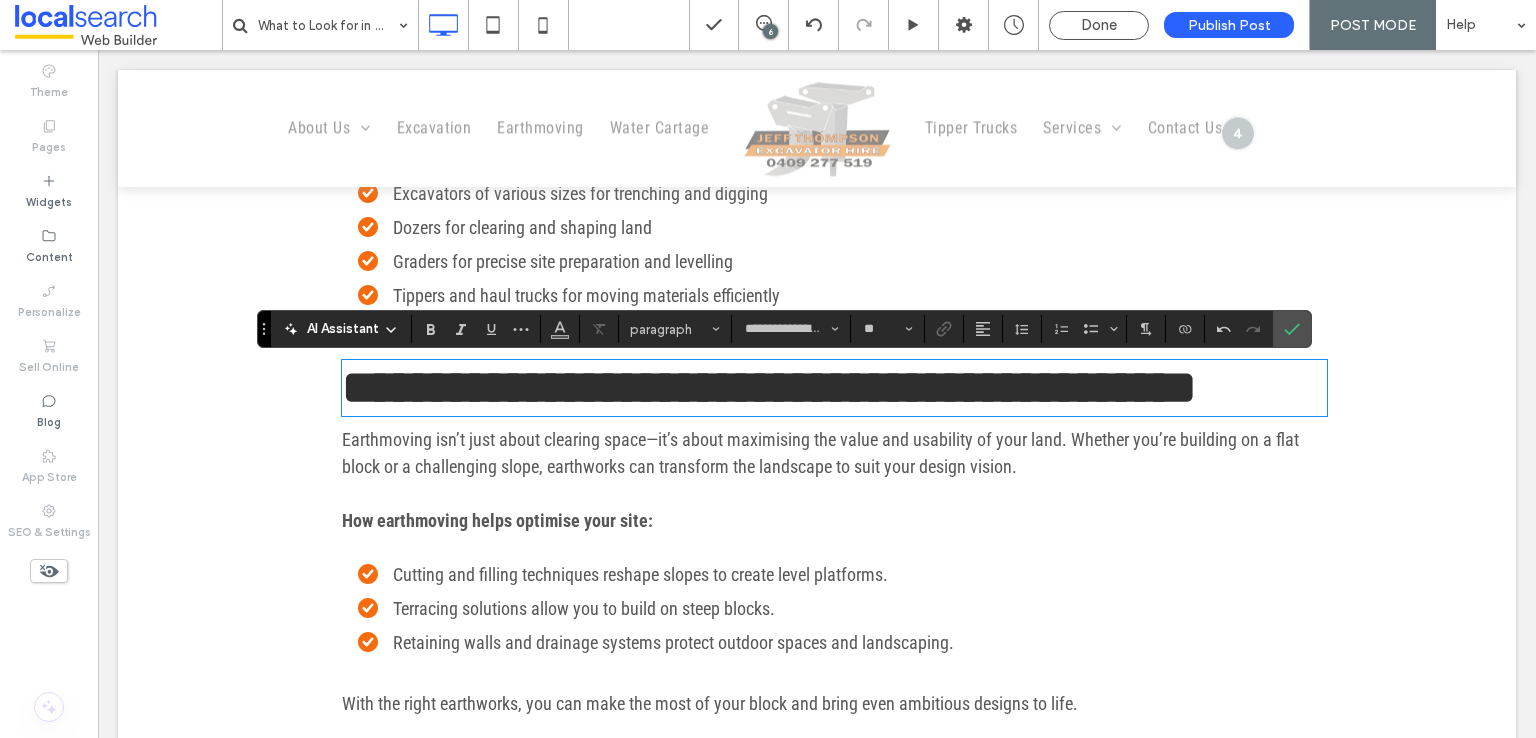 scroll, scrollTop: 0, scrollLeft: 0, axis: both 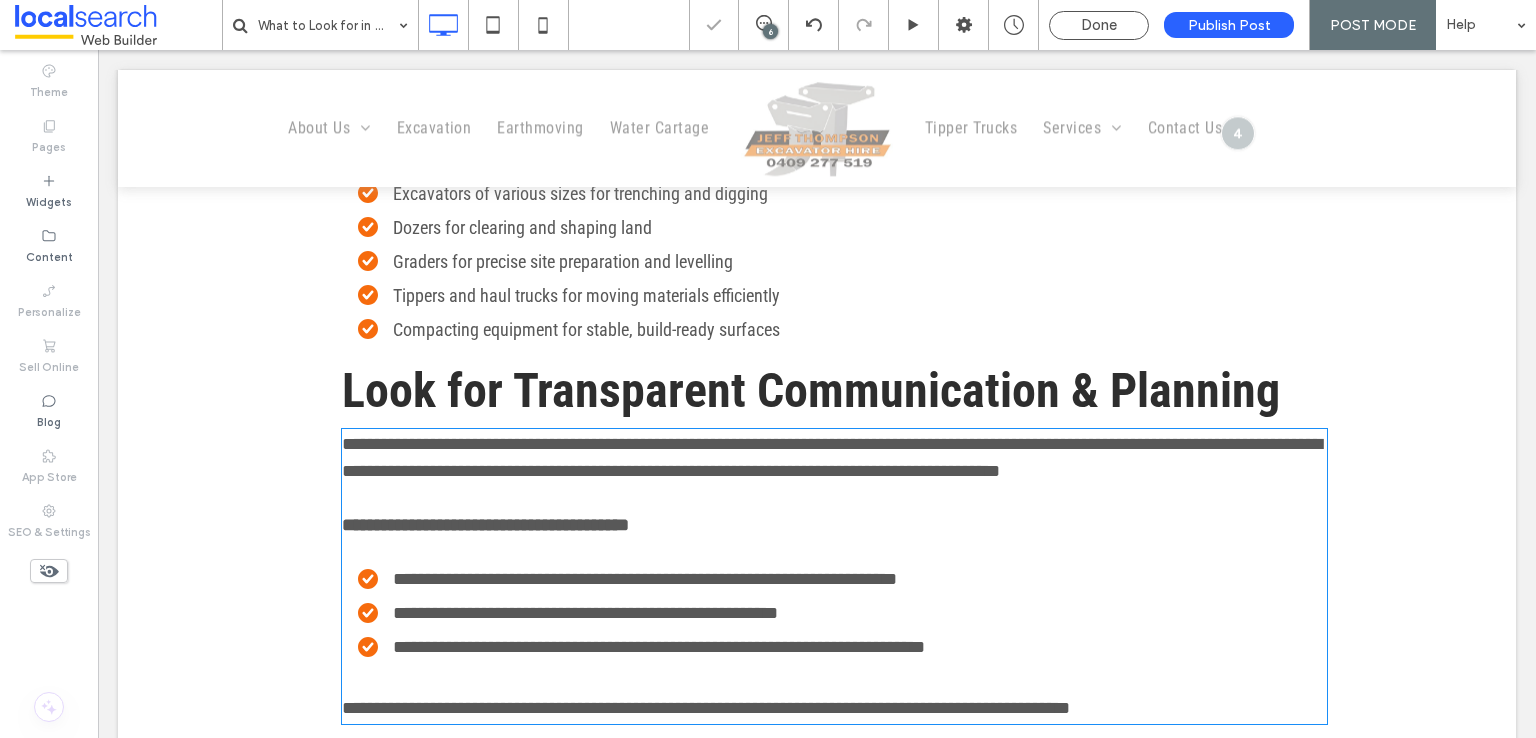 type on "**********" 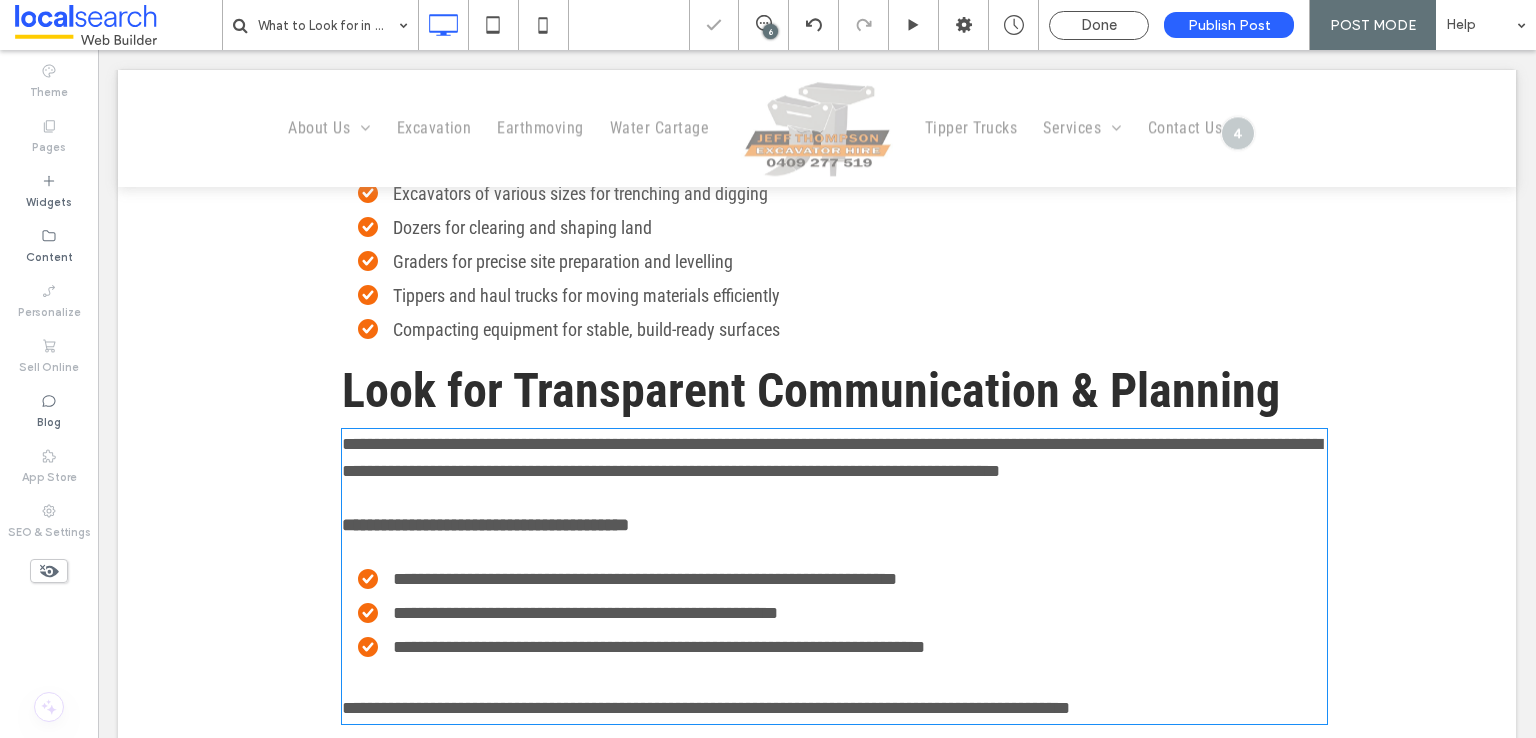 type on "**" 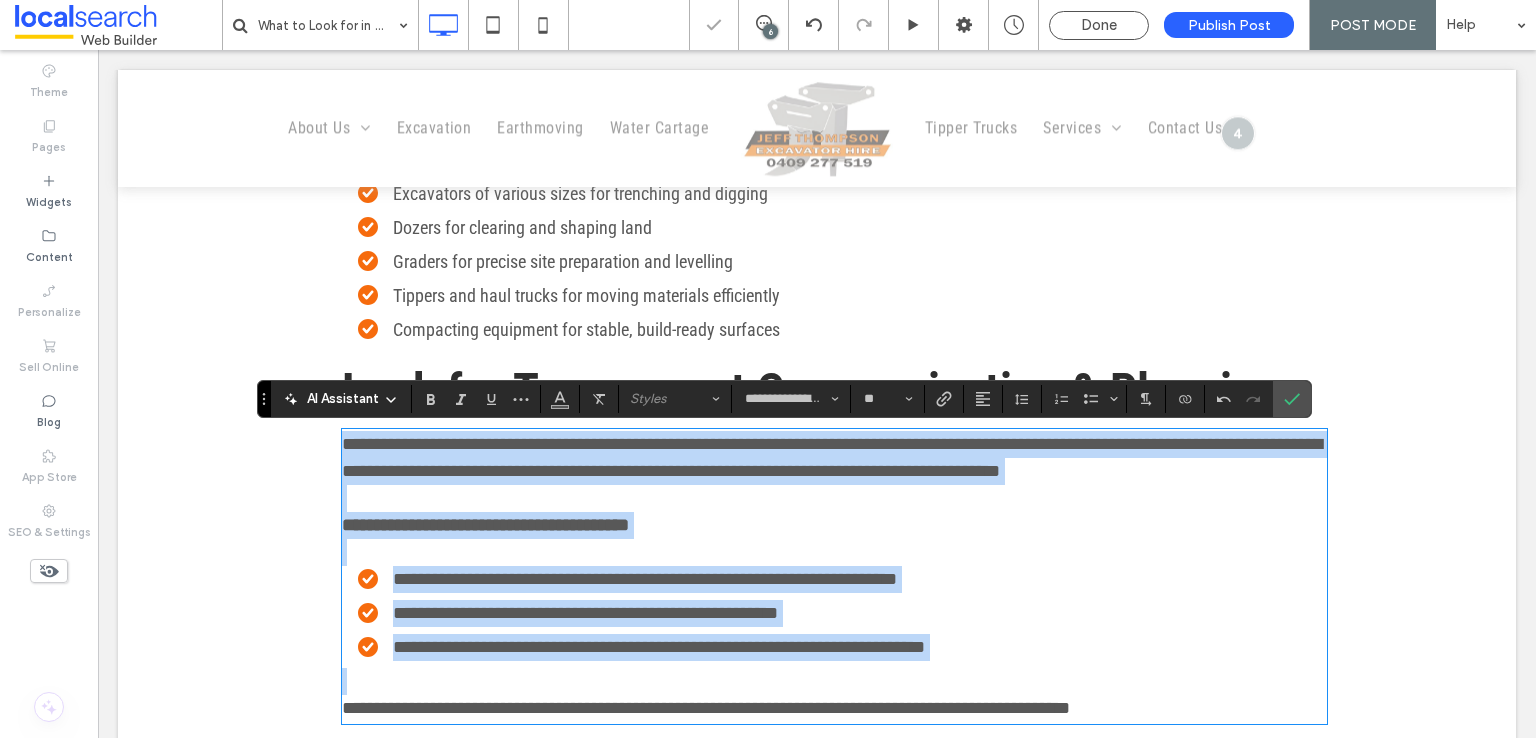 scroll, scrollTop: 0, scrollLeft: 0, axis: both 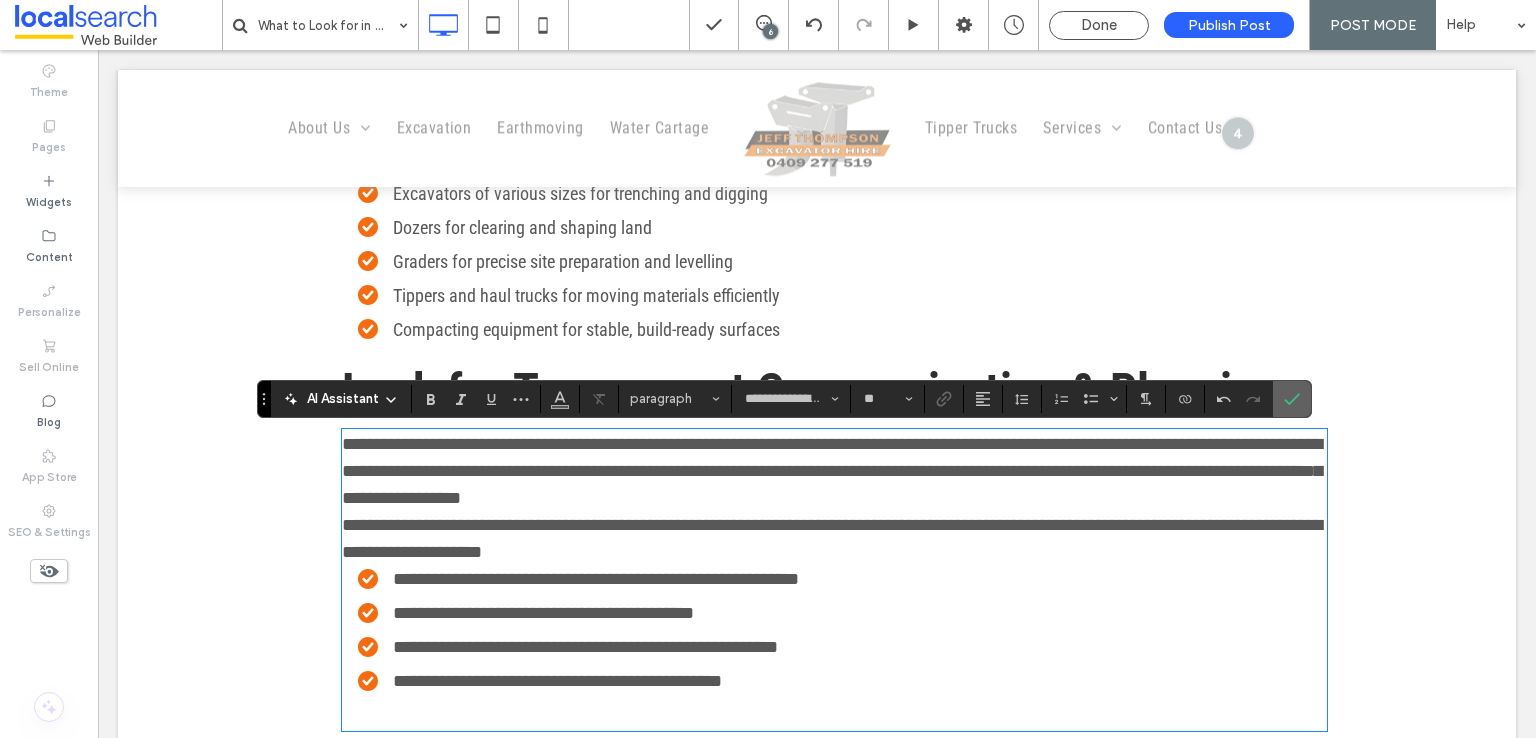 click 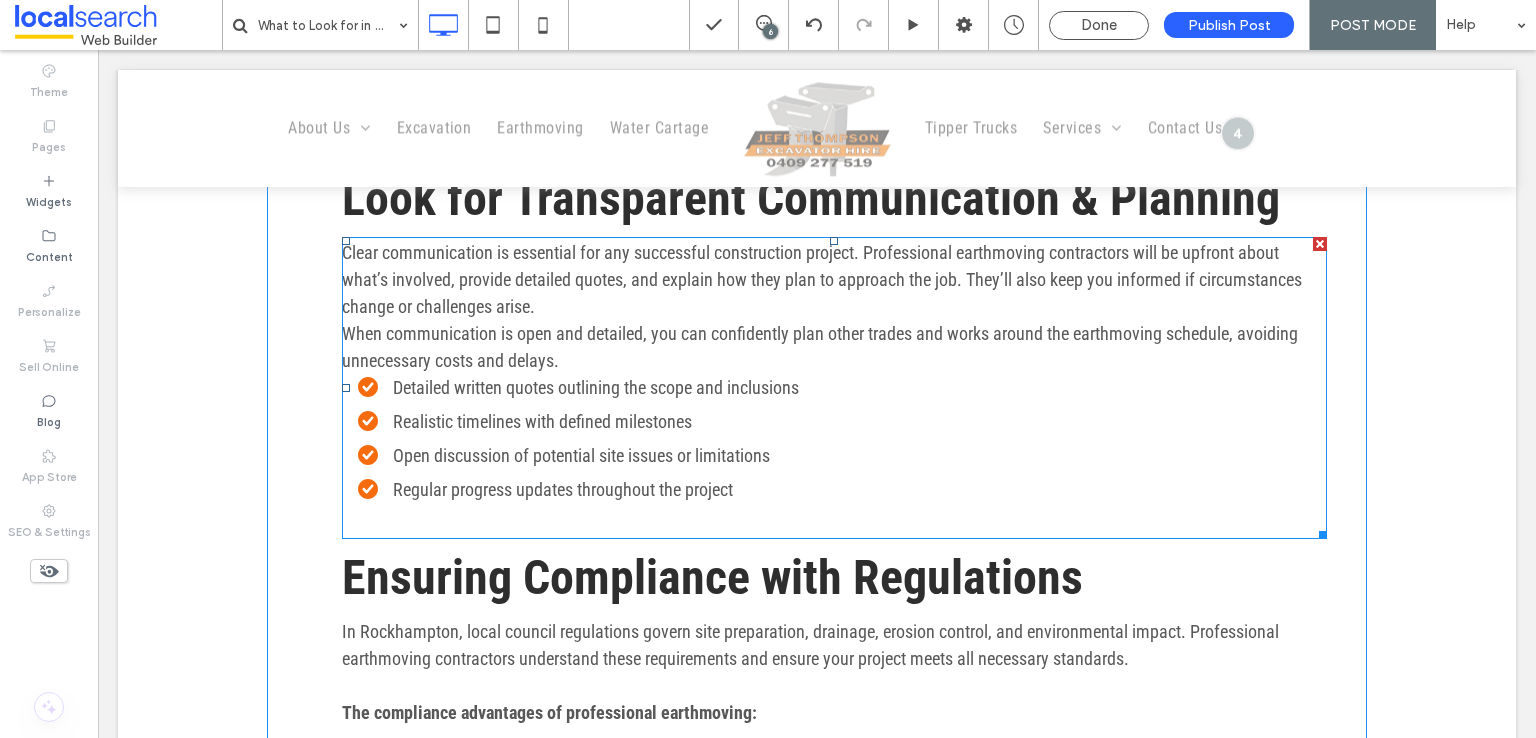 scroll, scrollTop: 2240, scrollLeft: 0, axis: vertical 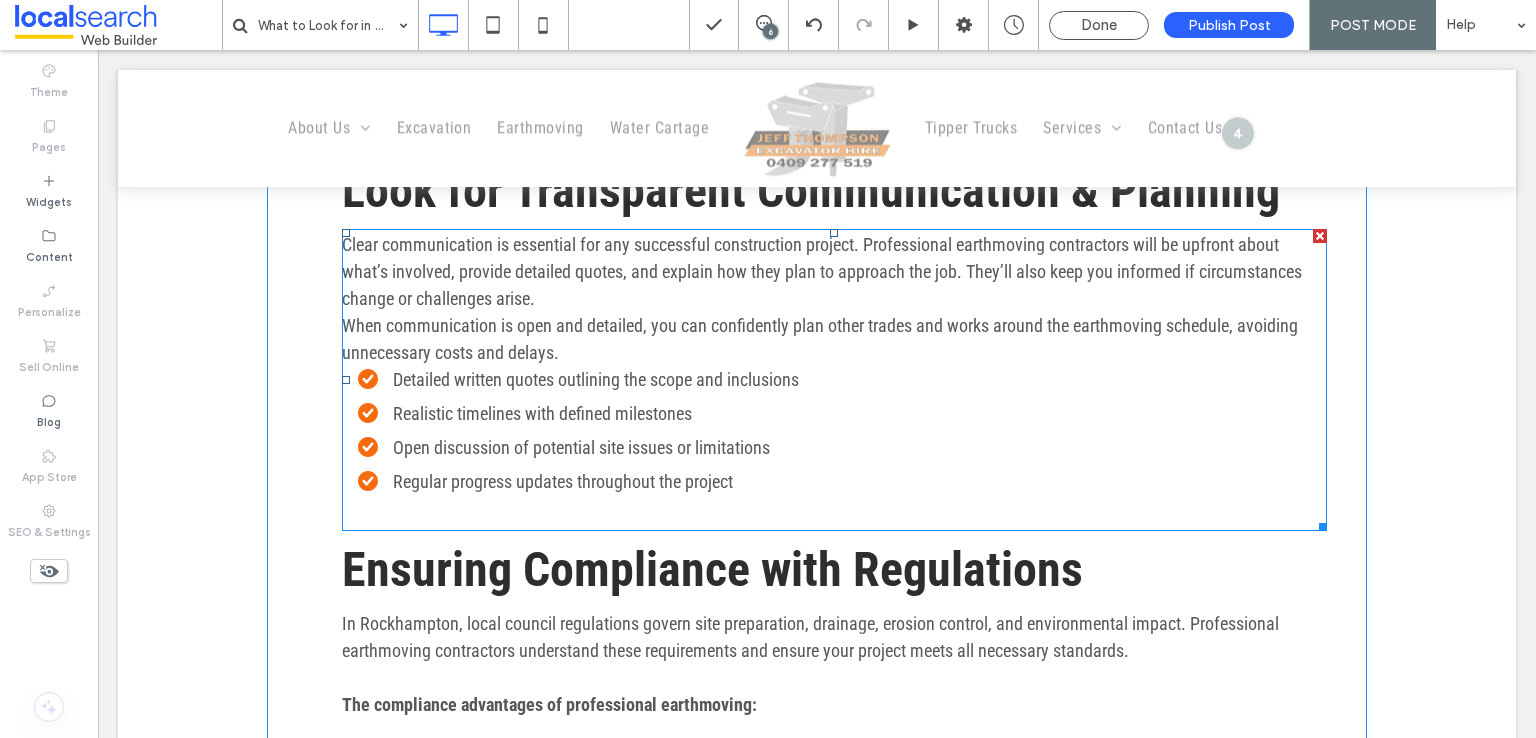 click on "When communication is open and detailed, you can confidently plan other trades and works around the earthmoving schedule, avoiding unnecessary costs and delays." at bounding box center (834, 339) 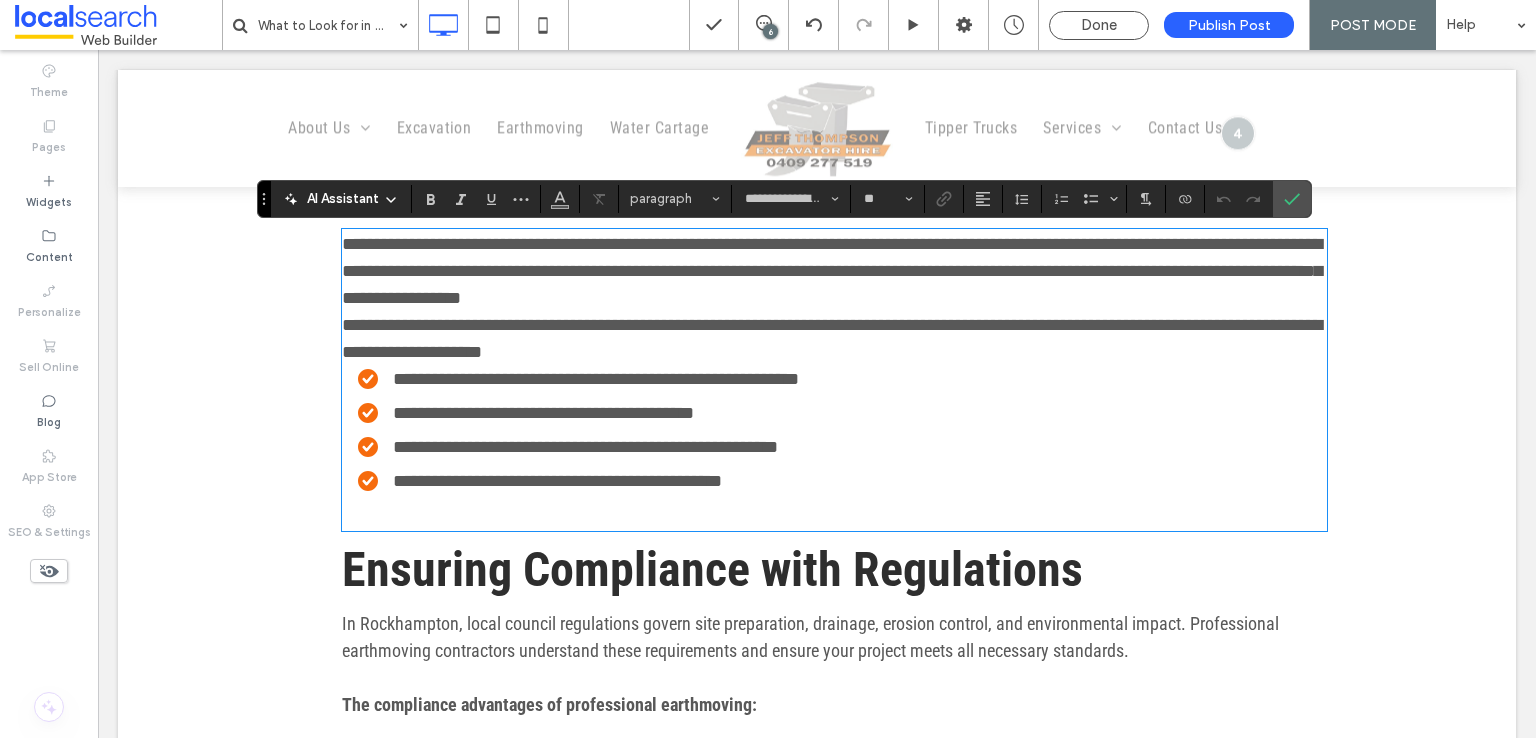 click on "**********" at bounding box center (834, 339) 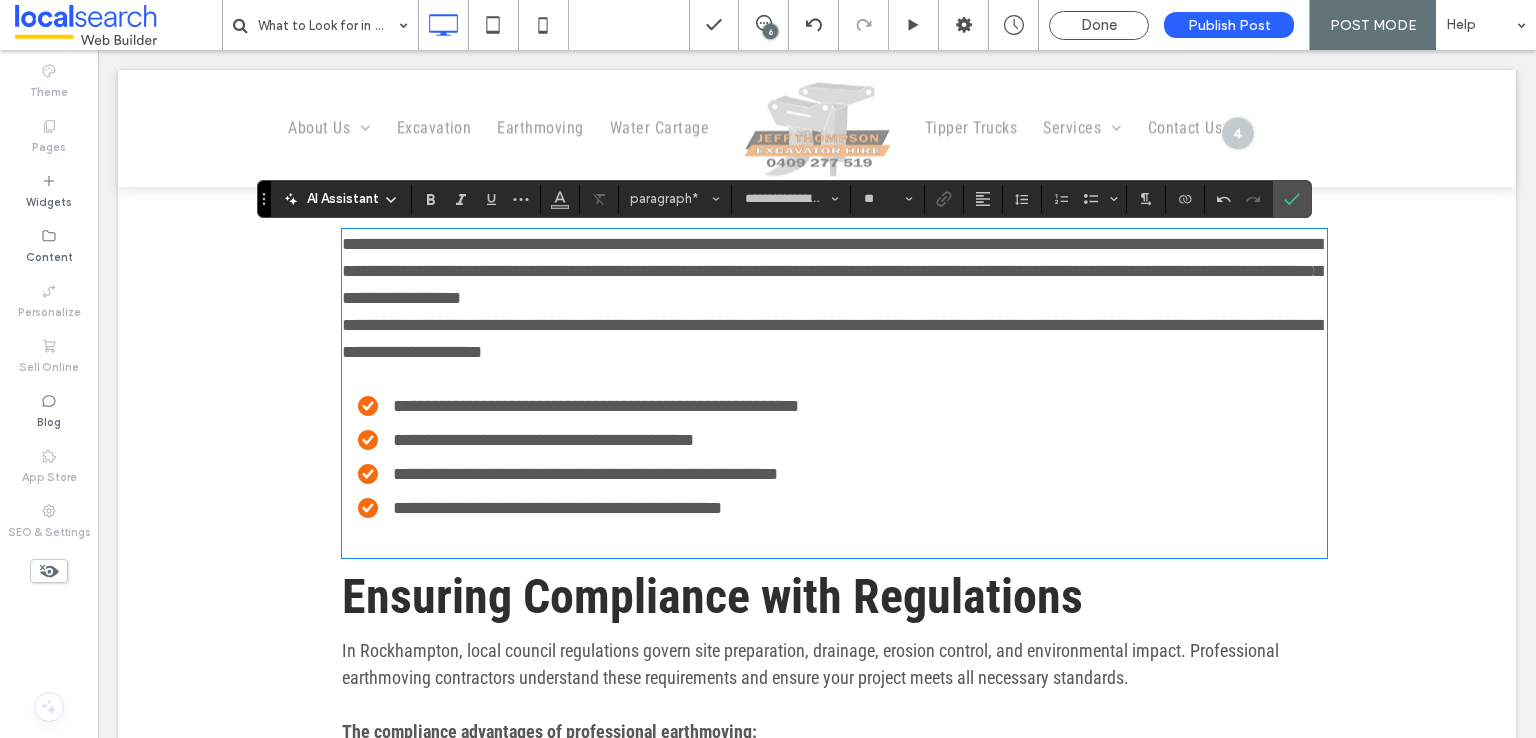 click on "**********" at bounding box center (834, 271) 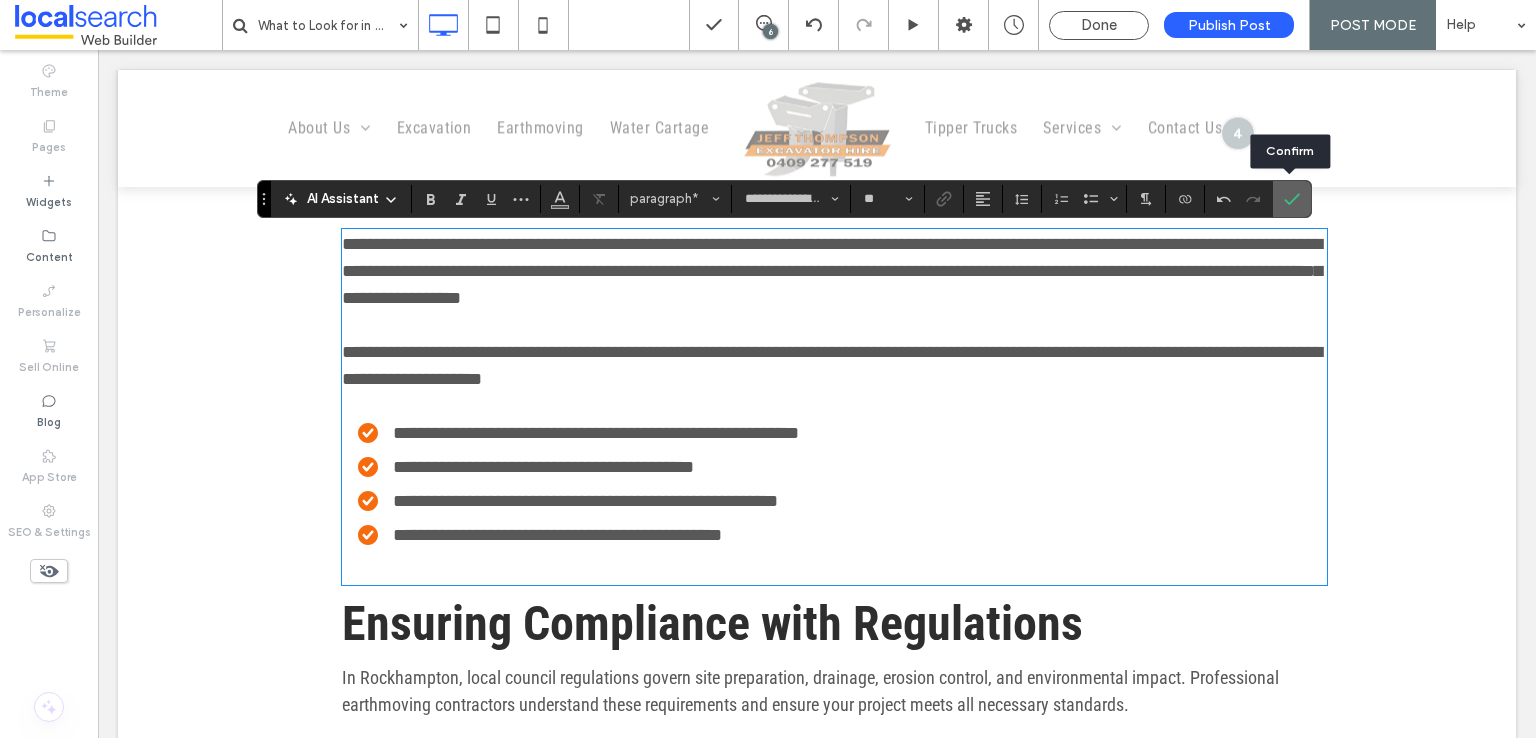 drag, startPoint x: 1293, startPoint y: 194, endPoint x: 1010, endPoint y: 263, distance: 291.29022 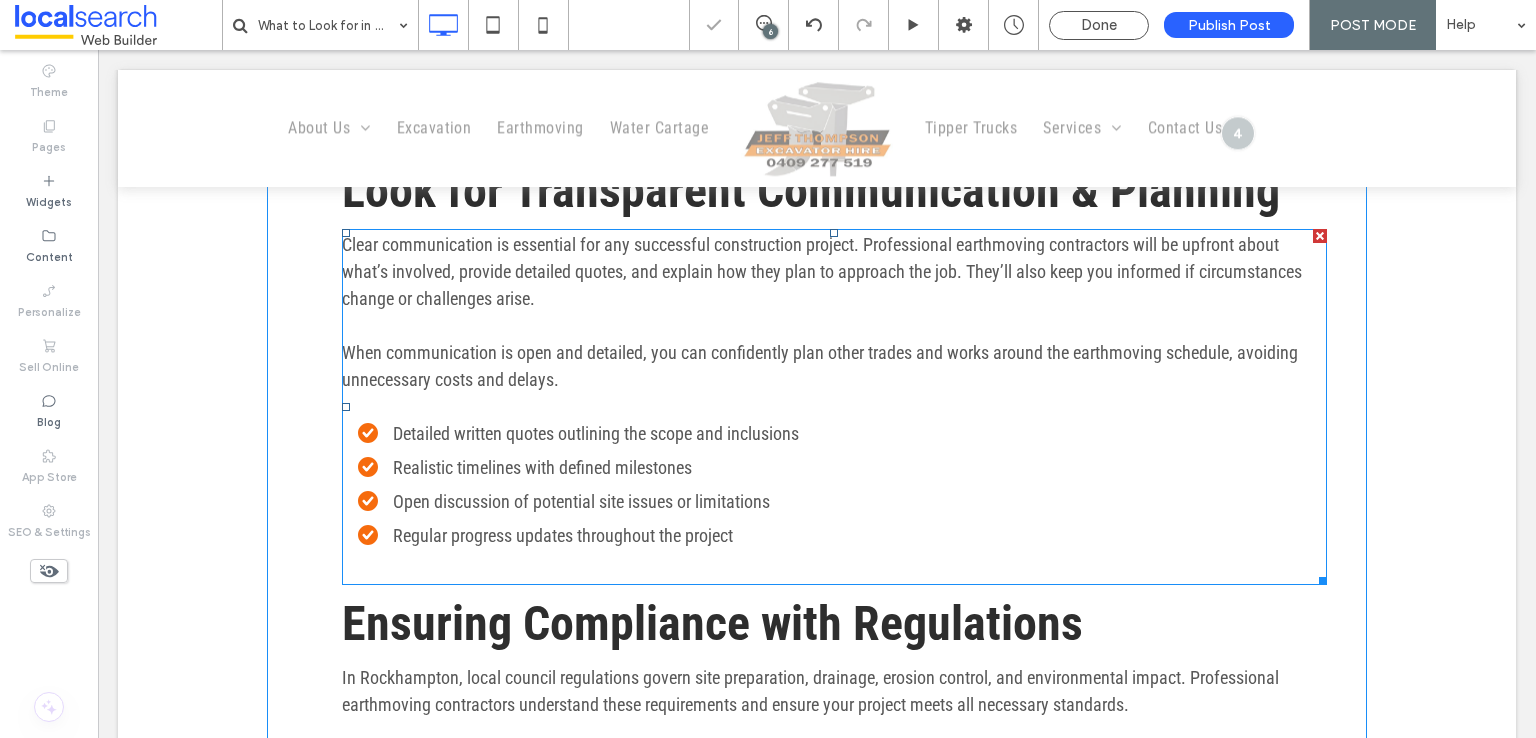 click at bounding box center [834, 569] 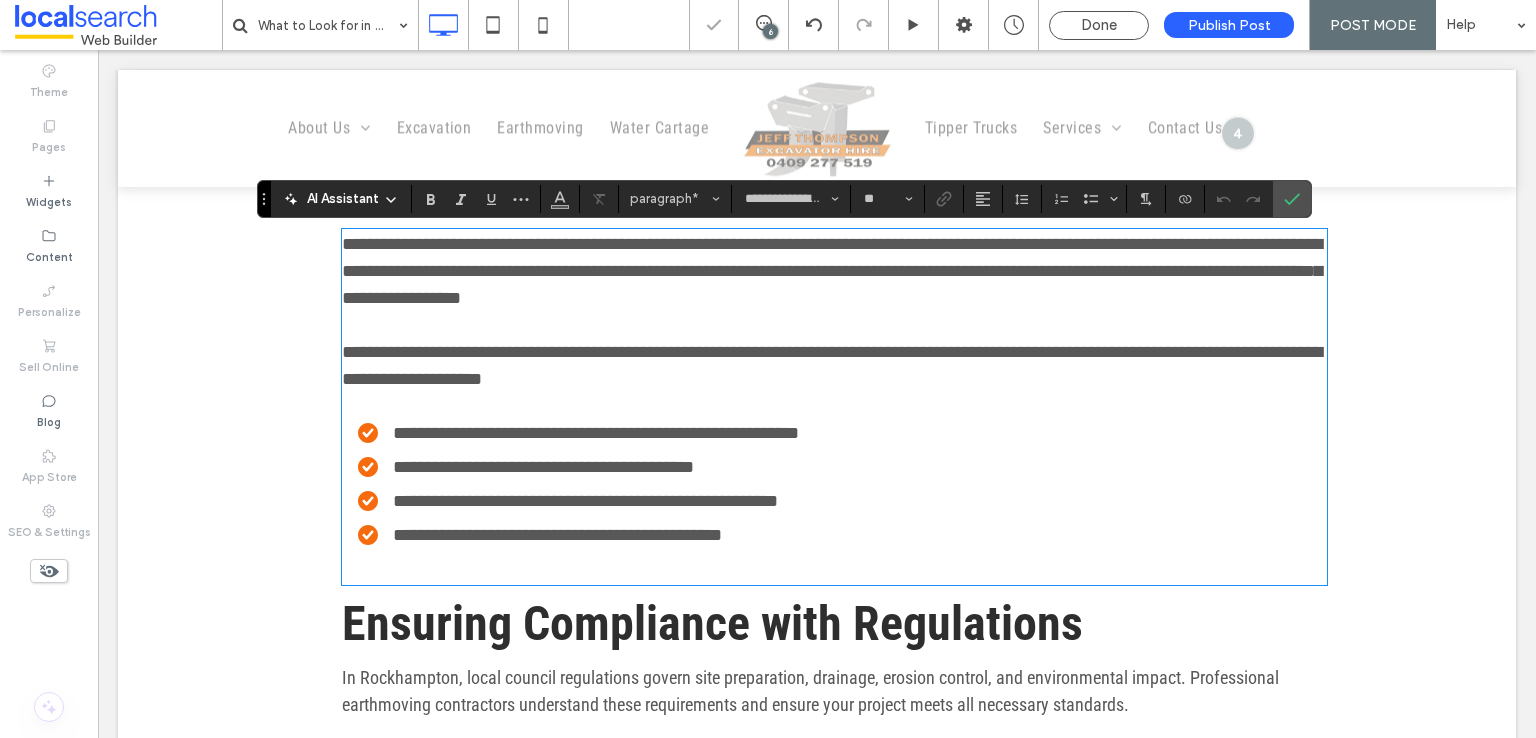 click at bounding box center (834, 569) 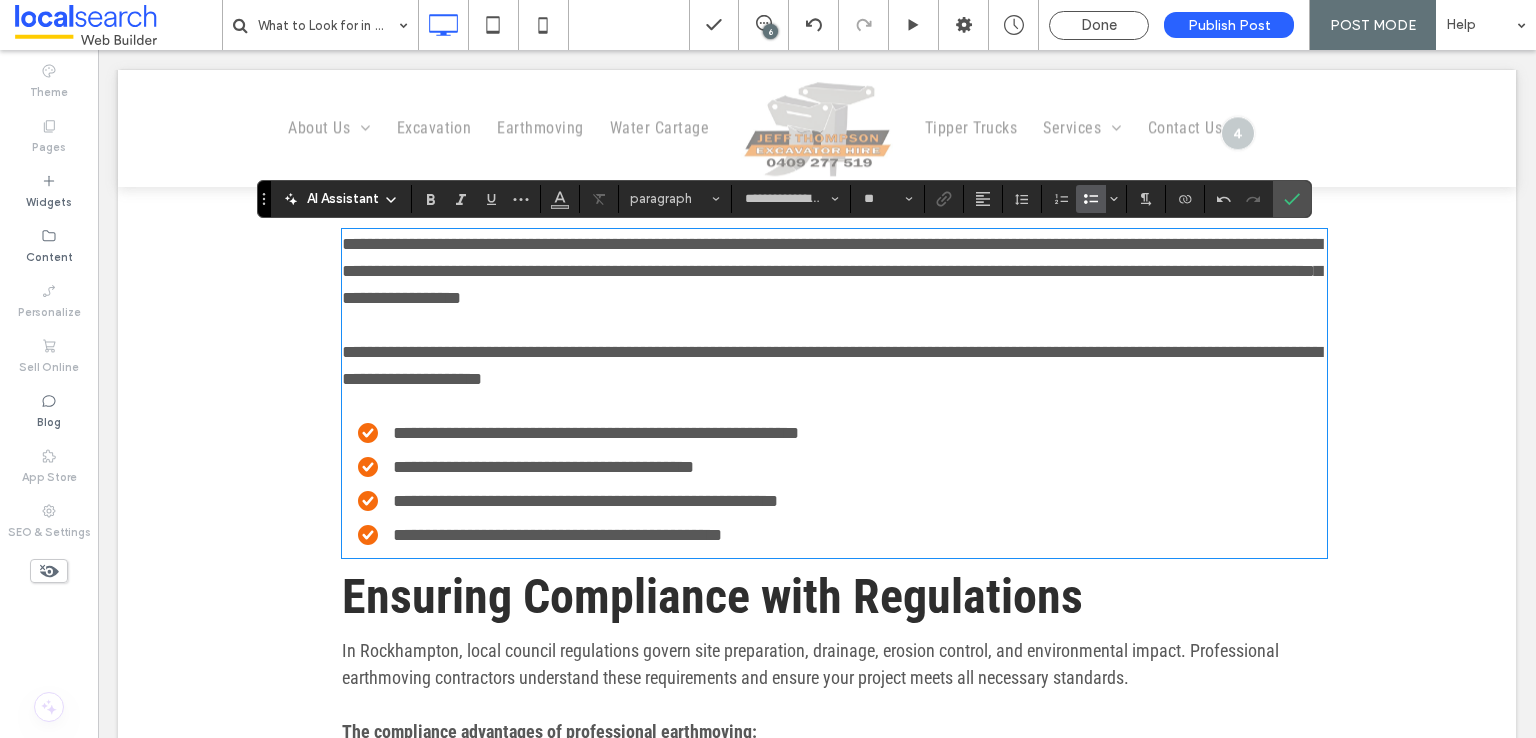 click on "Ensuring Compliance with Regulations" at bounding box center (712, 596) 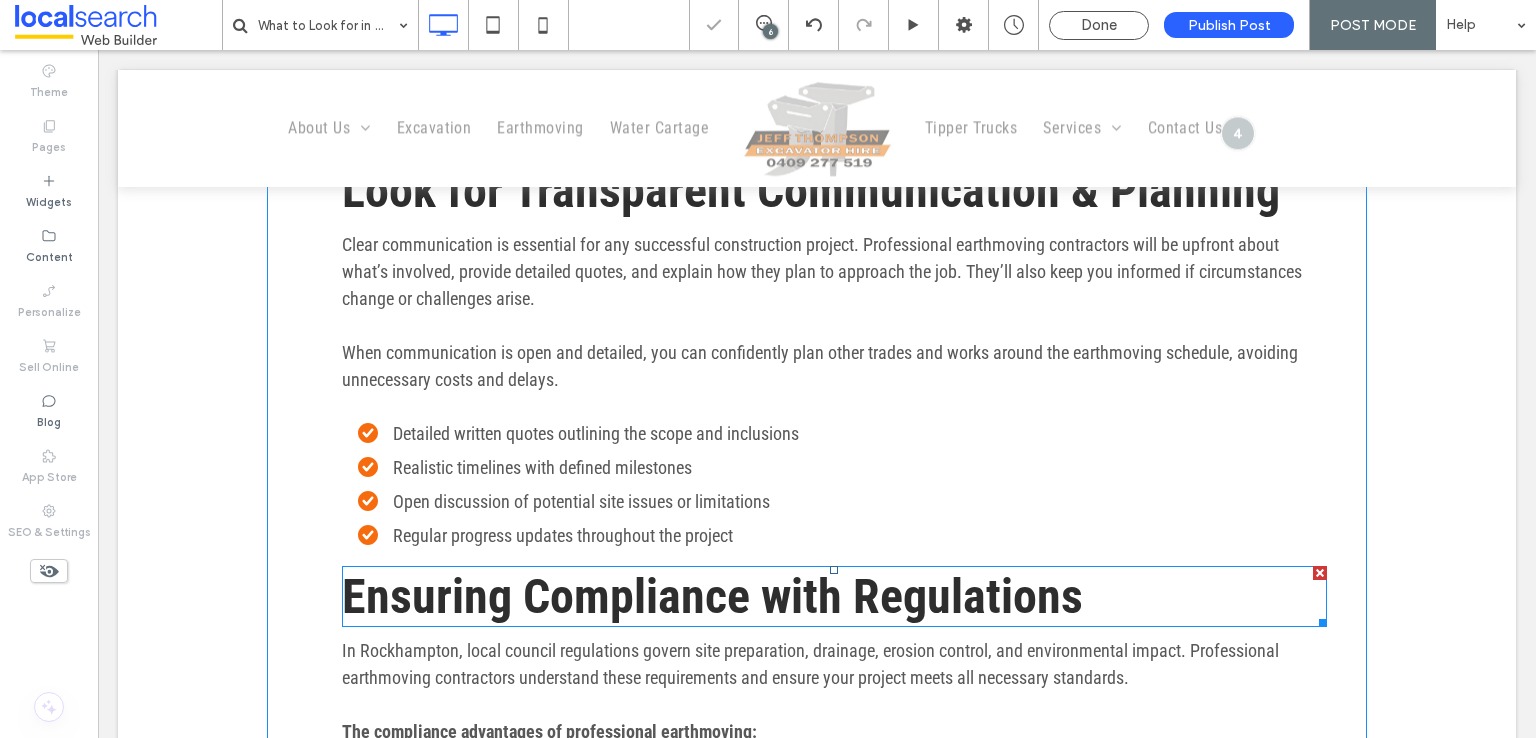 click on "Ensuring Compliance with Regulations" at bounding box center [712, 596] 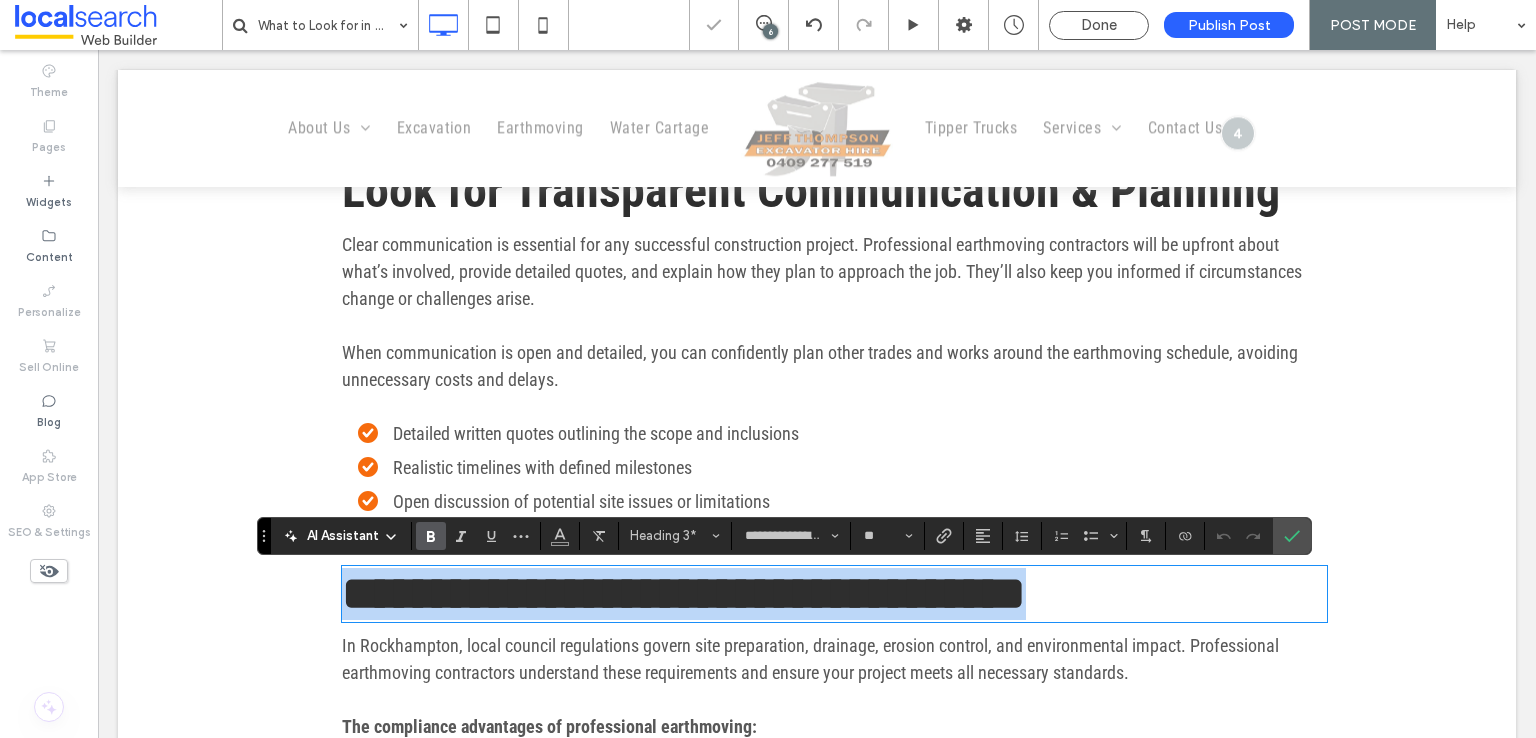type on "**" 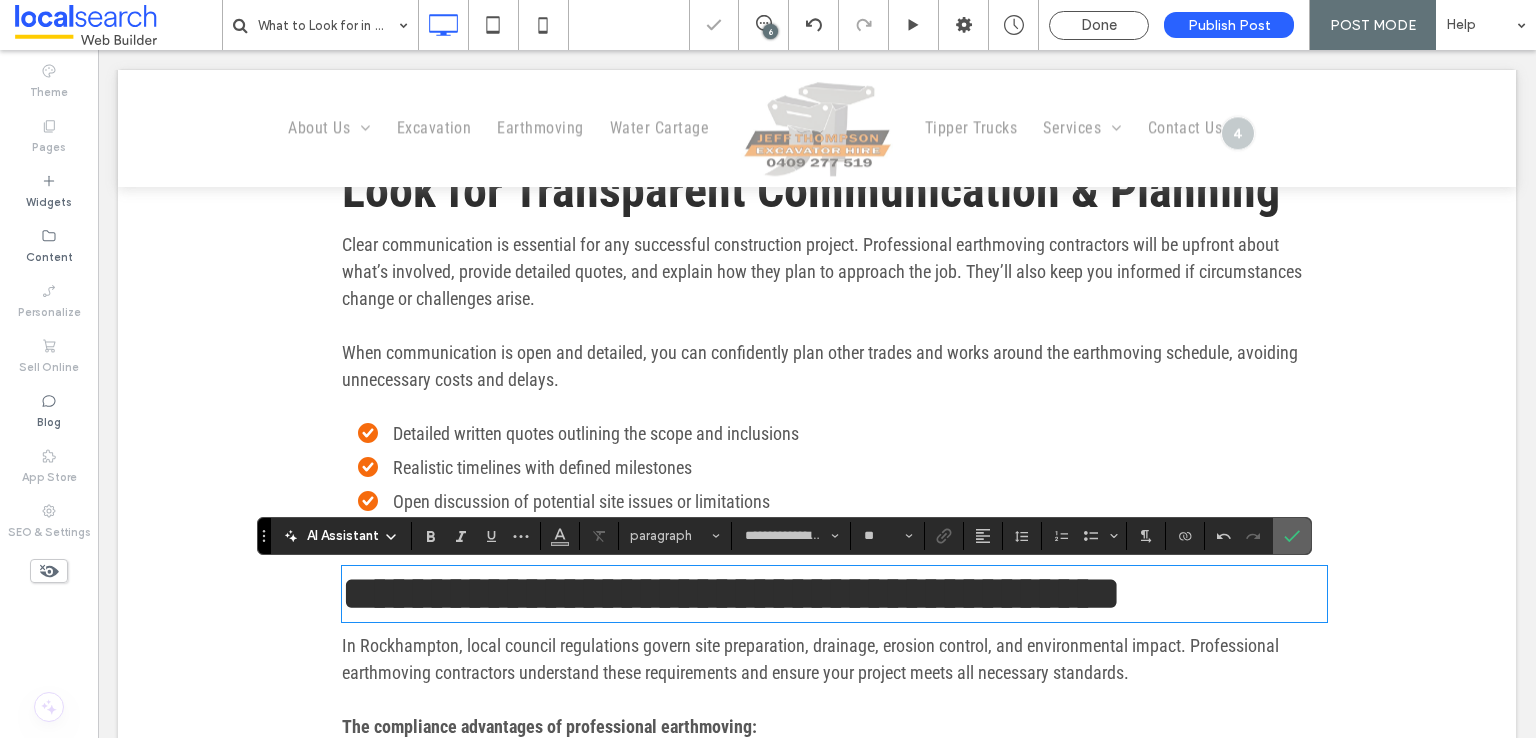 drag, startPoint x: 1281, startPoint y: 546, endPoint x: 1170, endPoint y: 507, distance: 117.65203 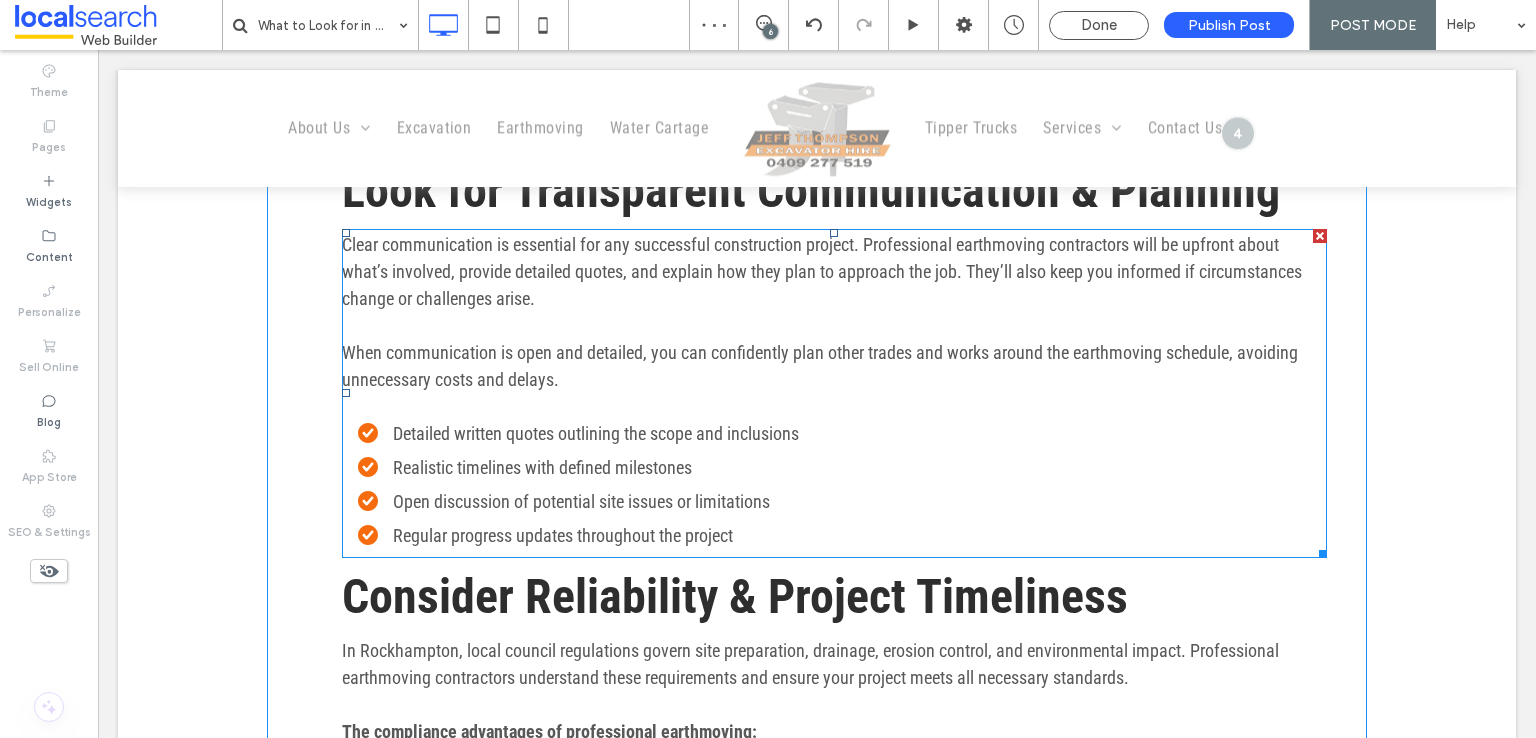 click on "Detailed written quotes outlining the scope and inclusions" at bounding box center [596, 433] 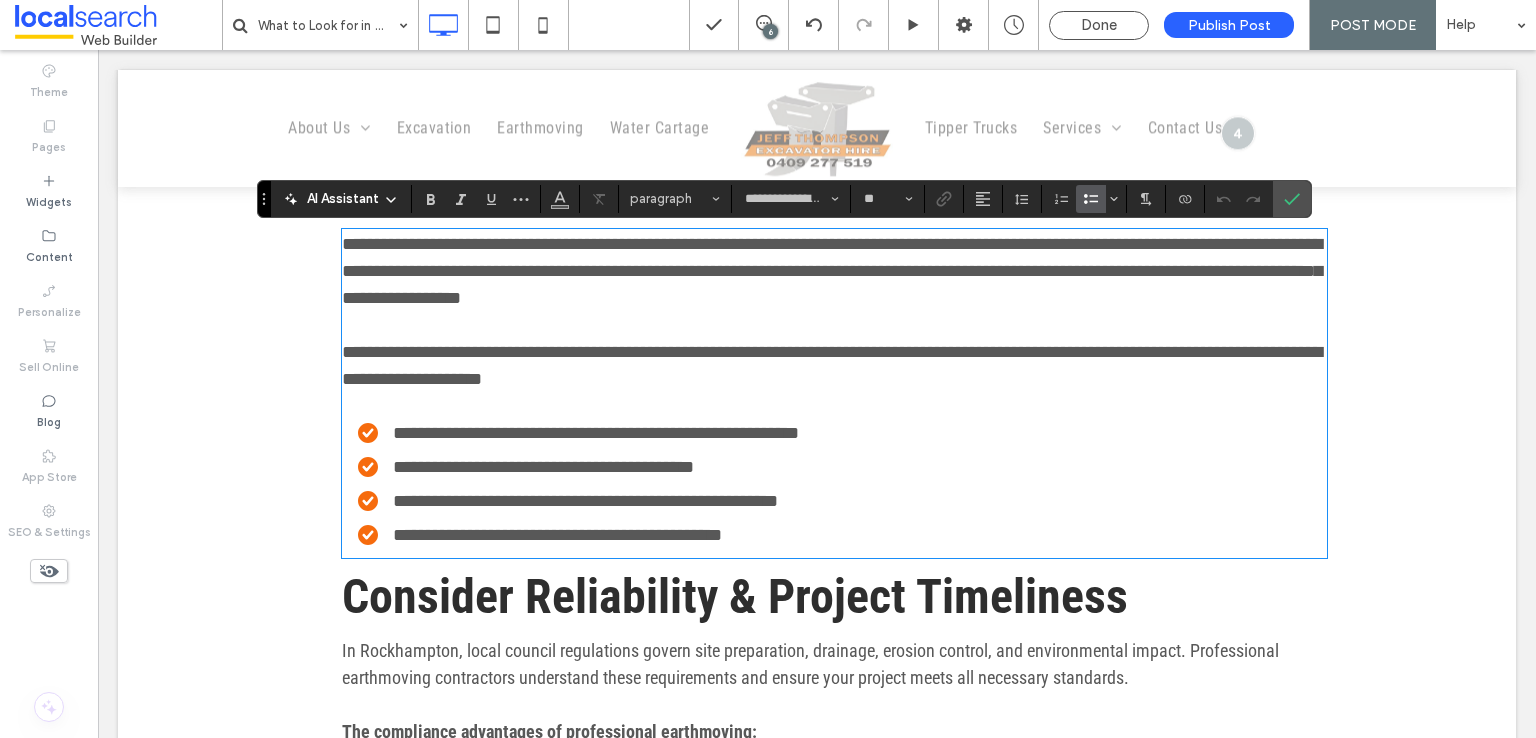click on "In Rockhampton, local council regulations govern site preparation, drainage, erosion control, and environmental impact. Professional earthmoving contractors understand these requirements and ensure your project meets all necessary standards." at bounding box center (810, 664) 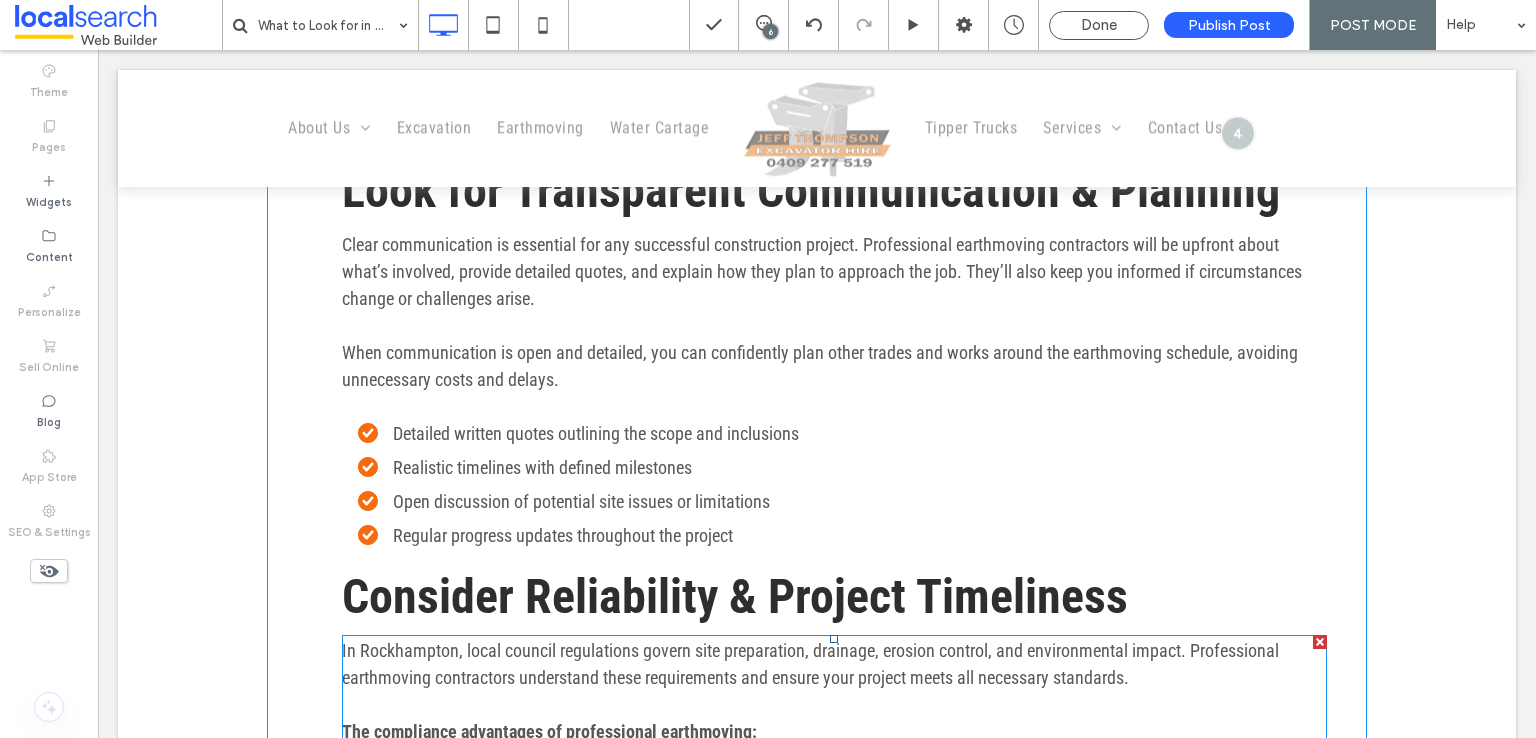 click on "In Rockhampton, local council regulations govern site preparation, drainage, erosion control, and environmental impact. Professional earthmoving contractors understand these requirements and ensure your project meets all necessary standards." at bounding box center (810, 664) 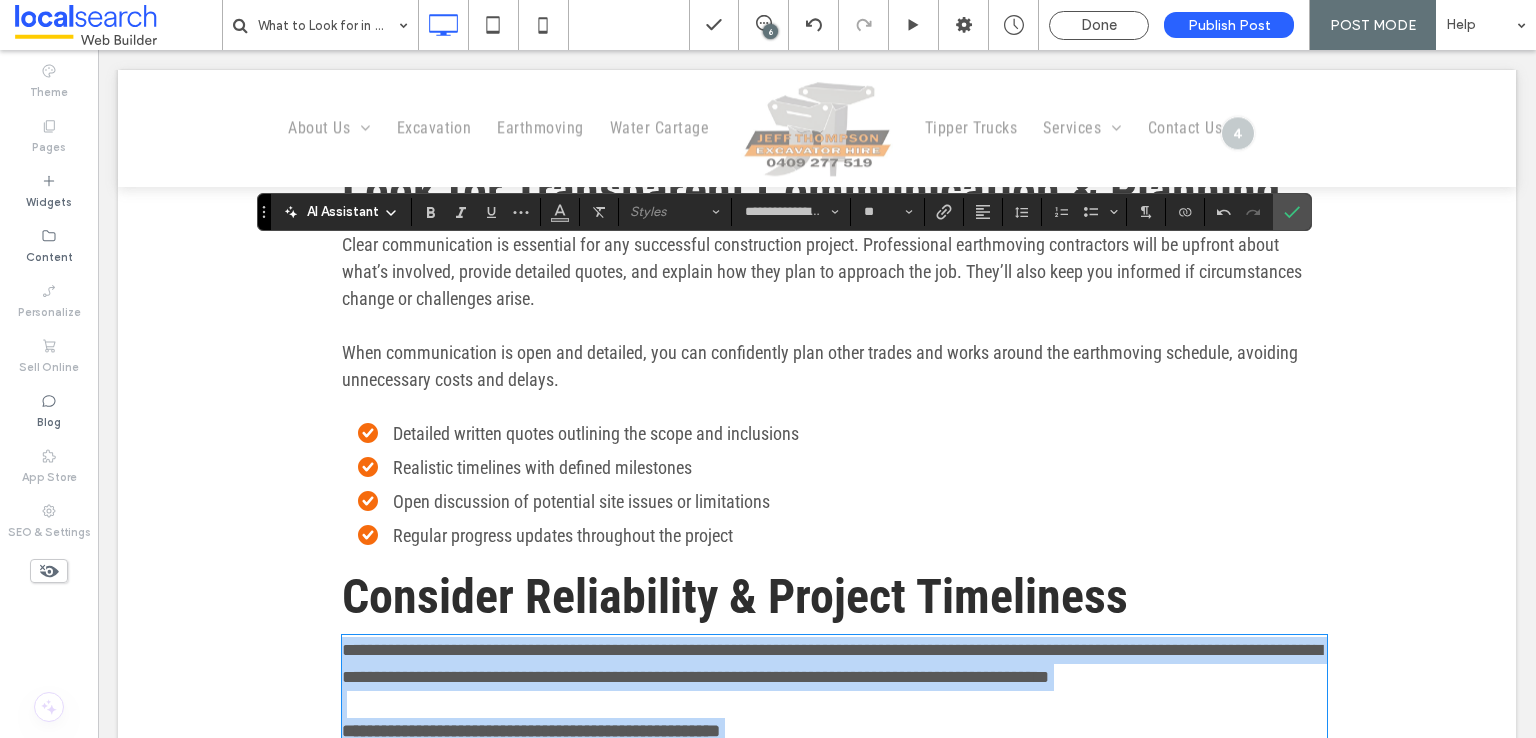 scroll, scrollTop: 2632, scrollLeft: 0, axis: vertical 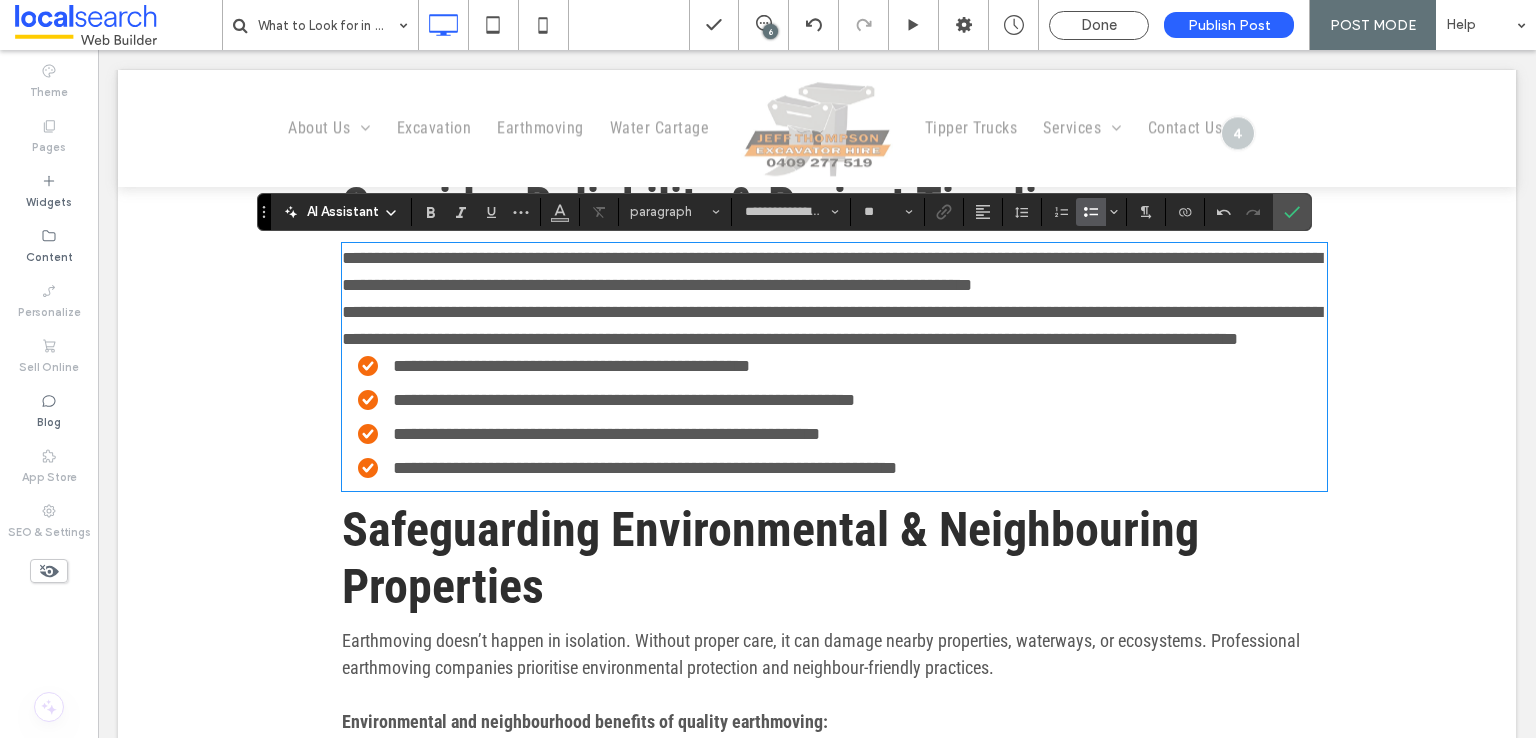 click on "**********" at bounding box center (834, 326) 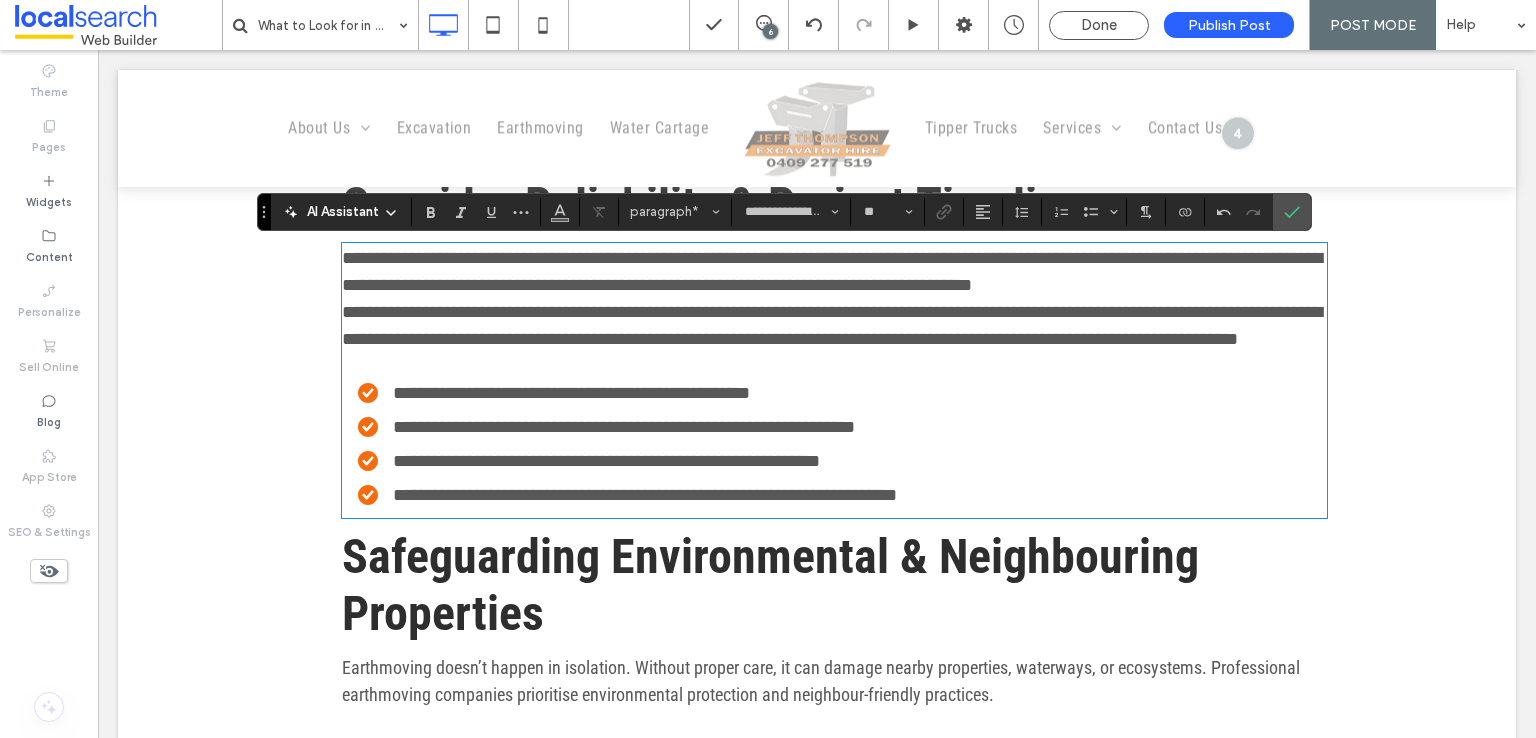 click on "**********" at bounding box center (834, 272) 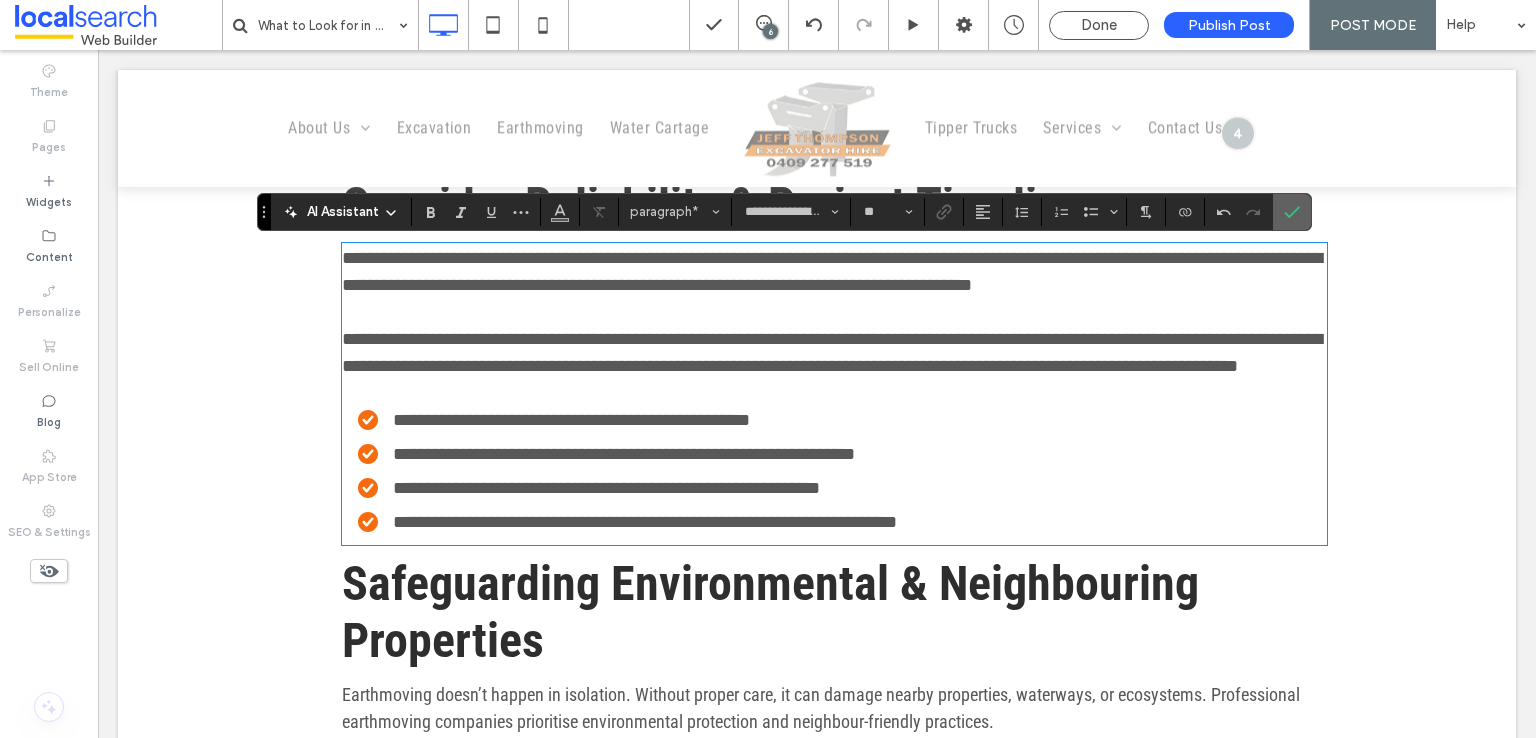 click 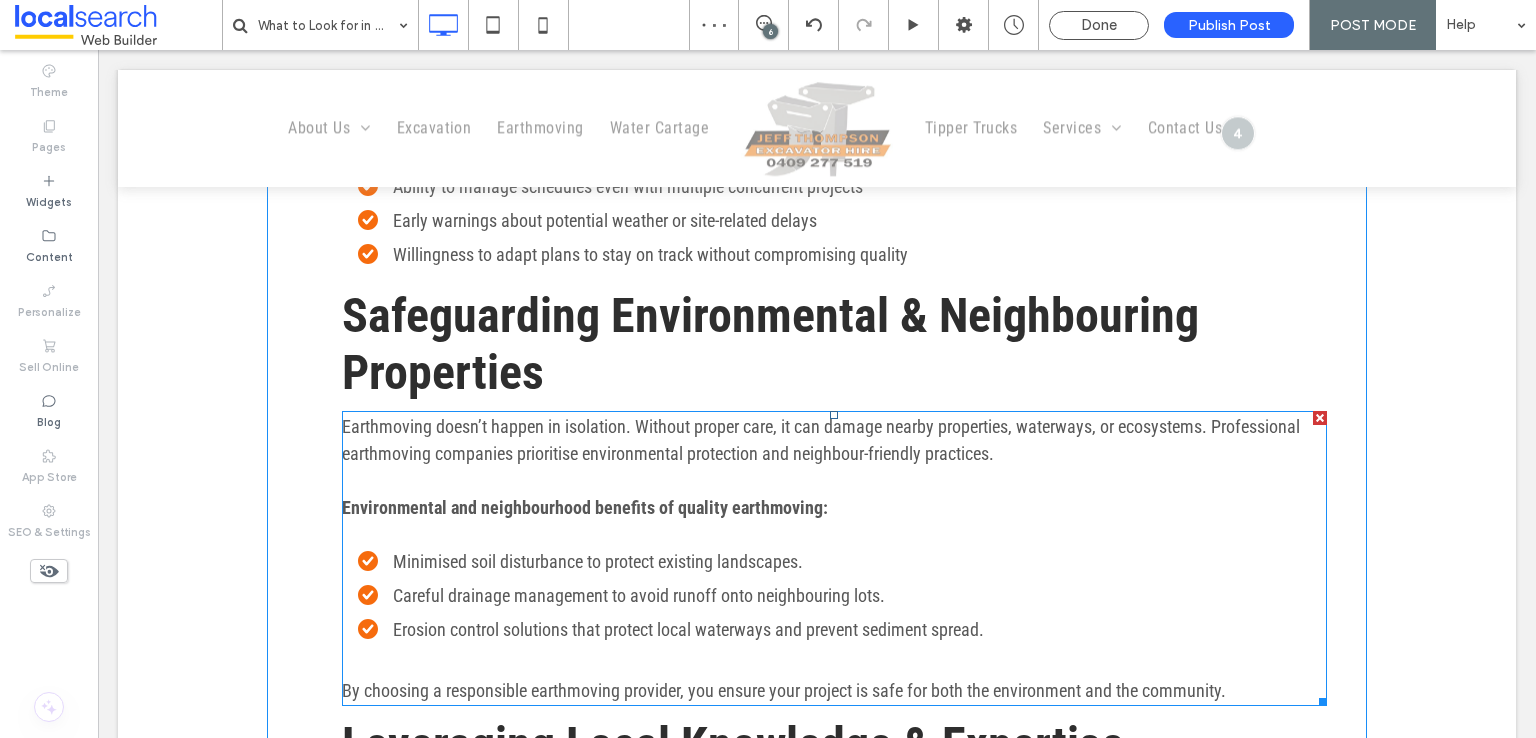 scroll, scrollTop: 2932, scrollLeft: 0, axis: vertical 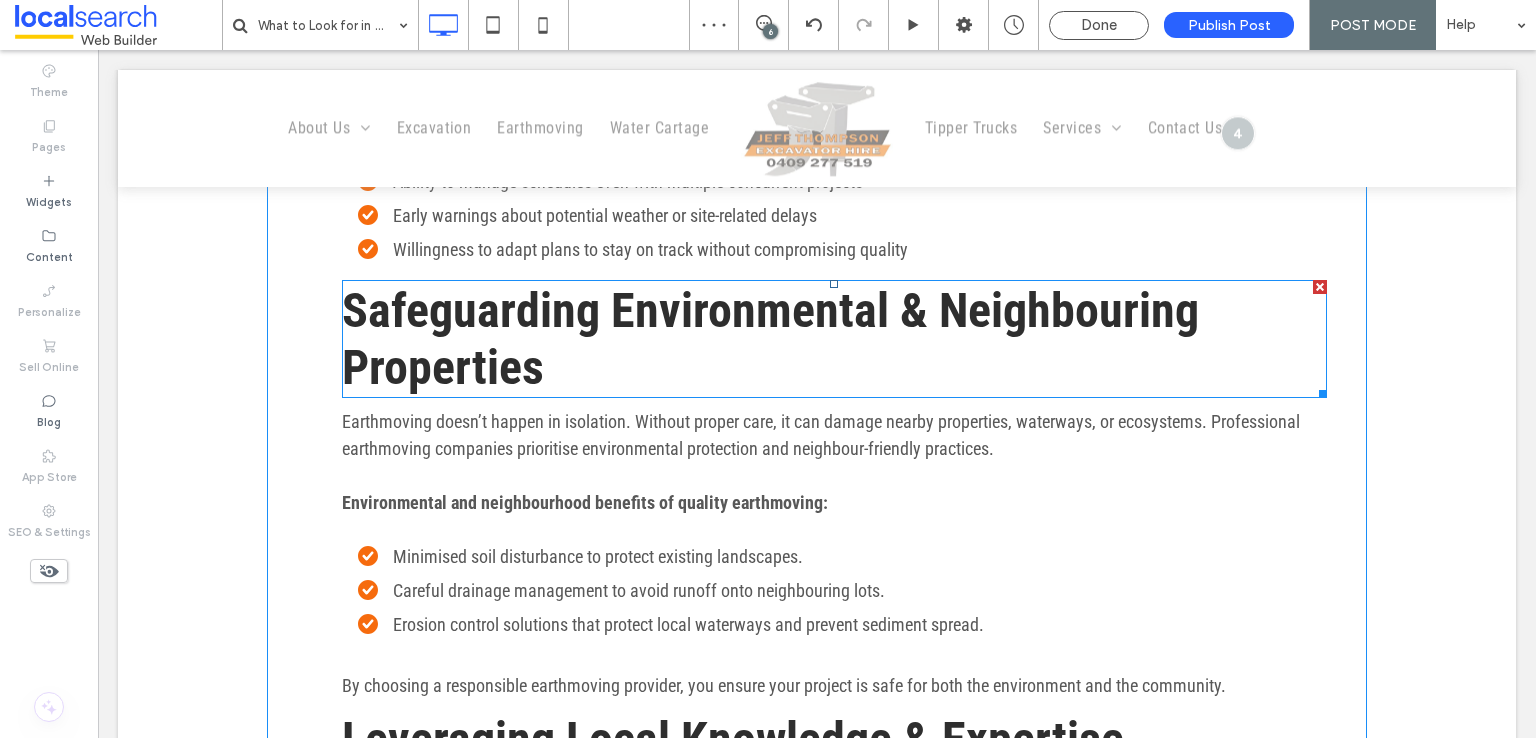 click on "Safeguarding Environmental & Neighbouring Properties" at bounding box center (834, 339) 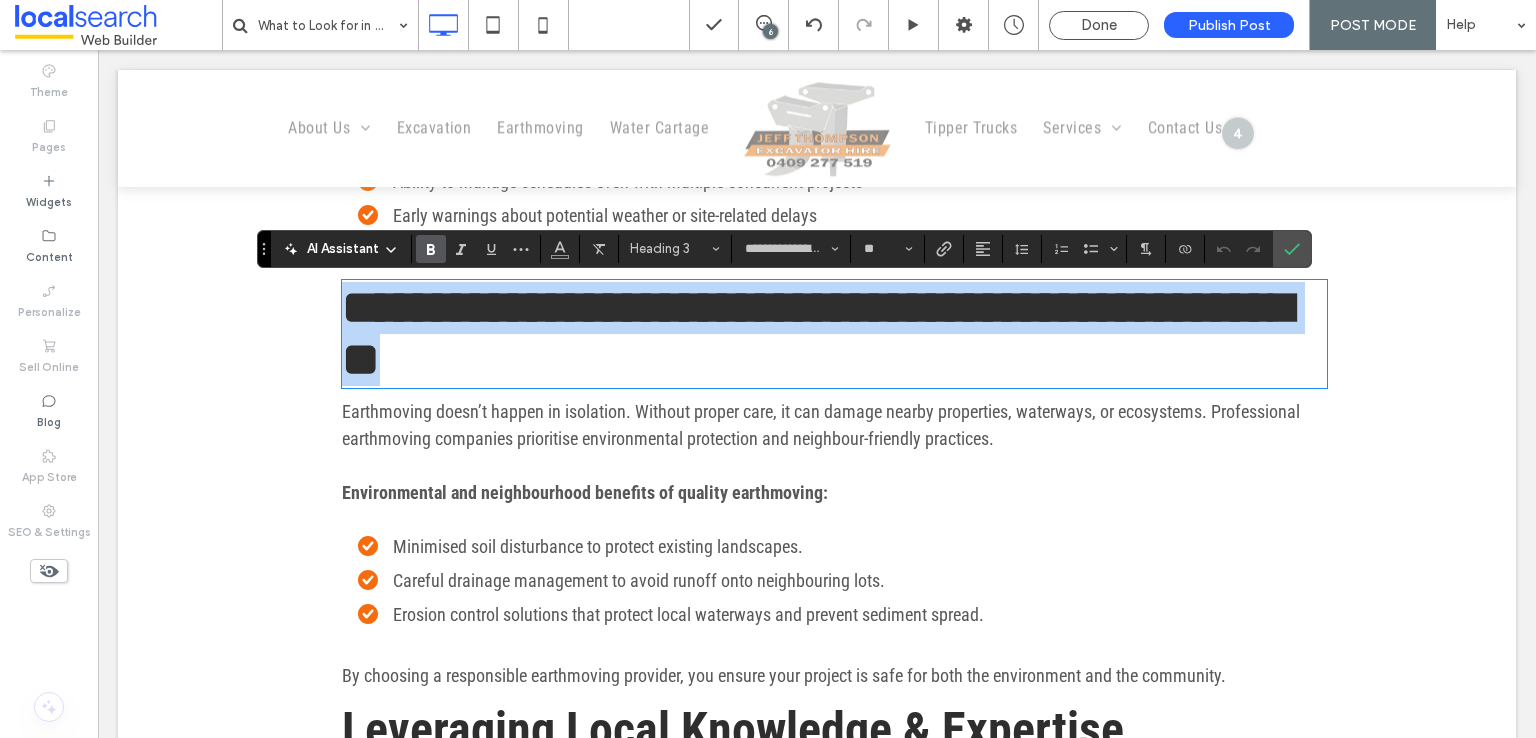 click on "**********" at bounding box center [834, 334] 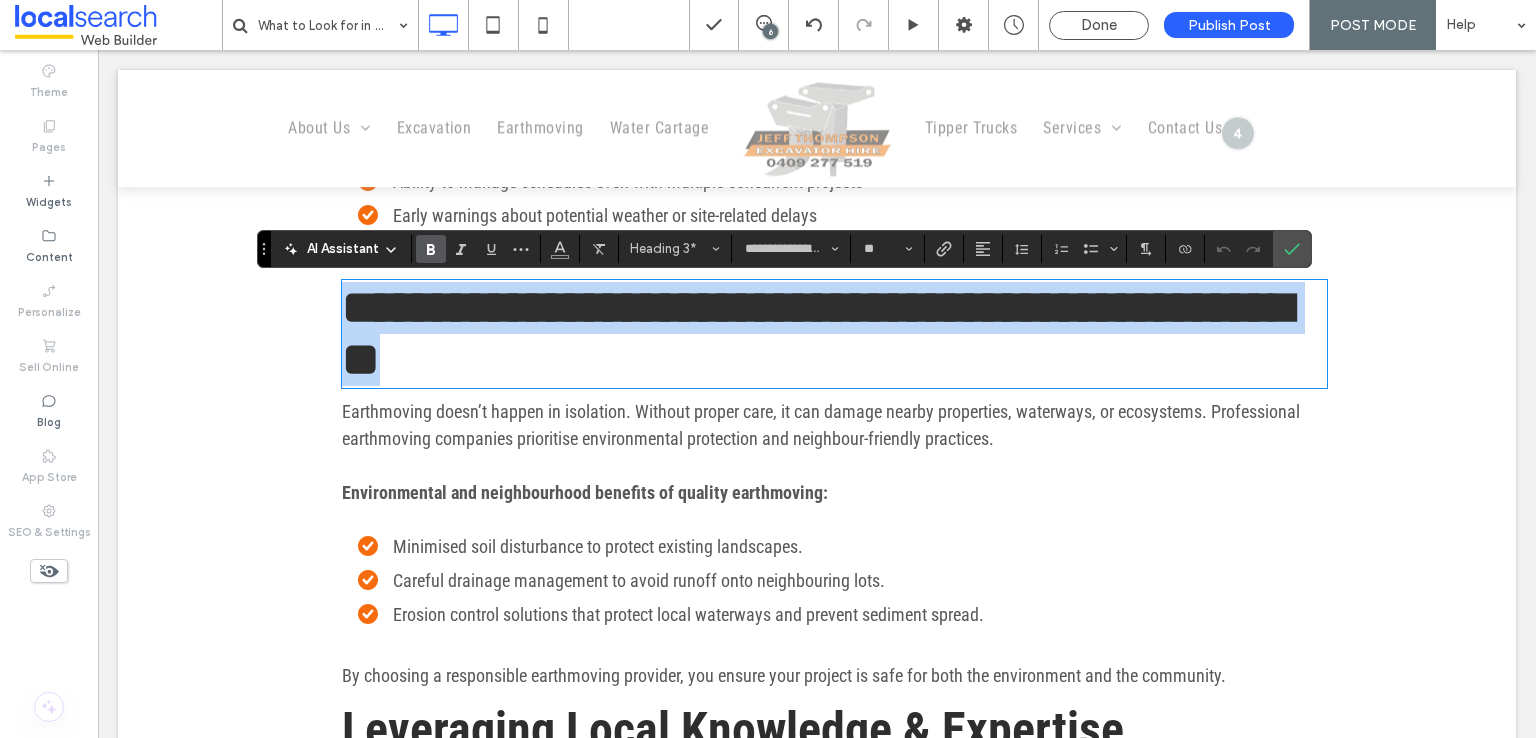 type on "**" 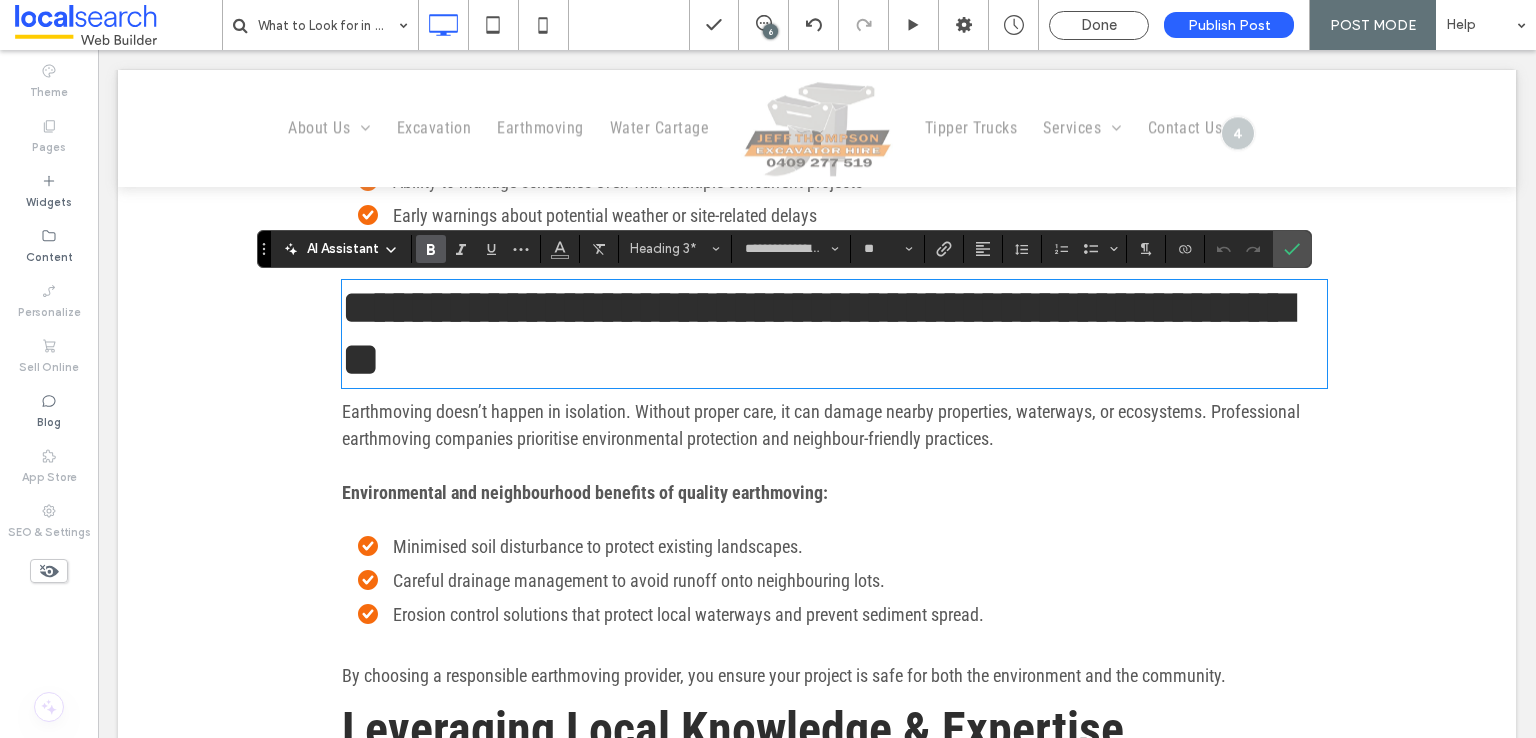 scroll, scrollTop: 0, scrollLeft: 0, axis: both 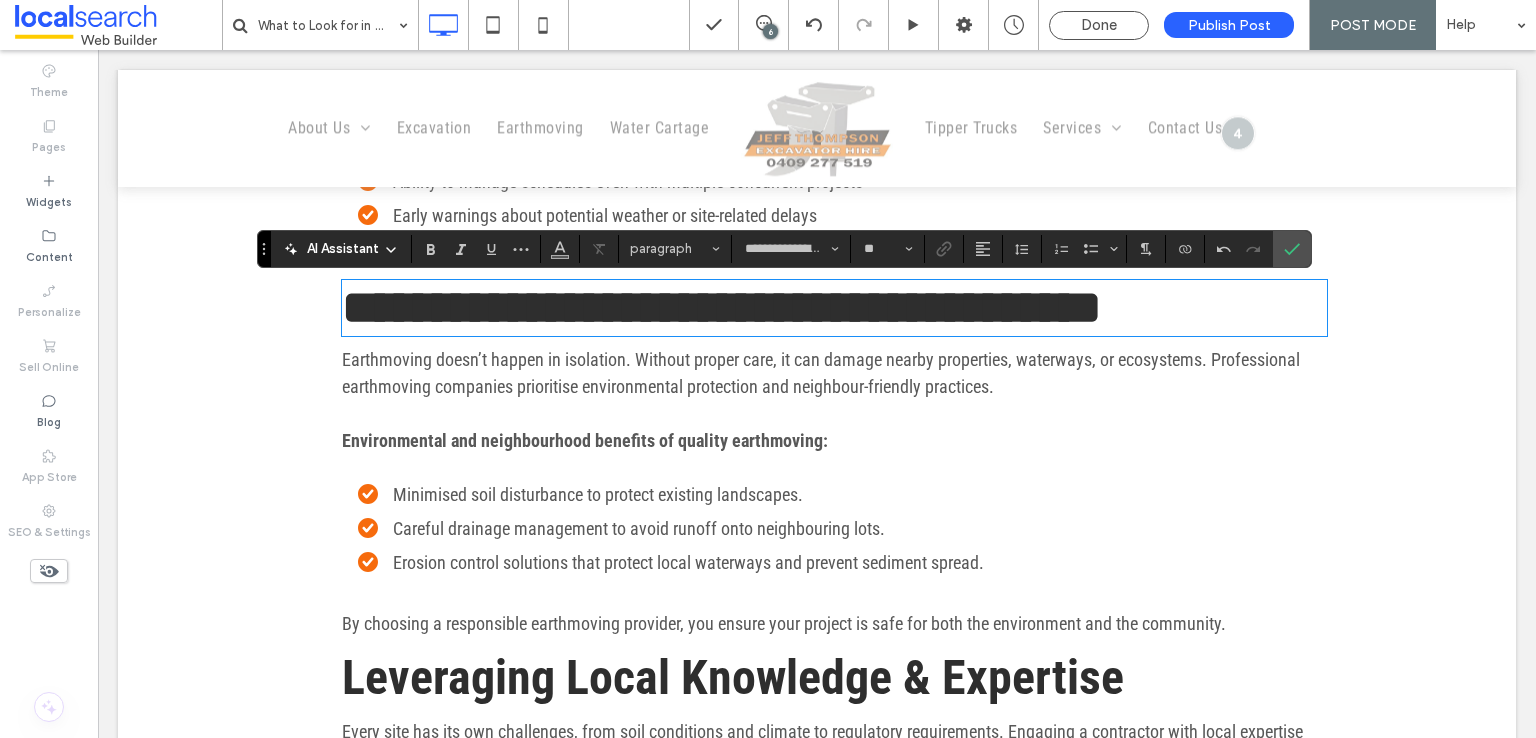 click at bounding box center (834, 467) 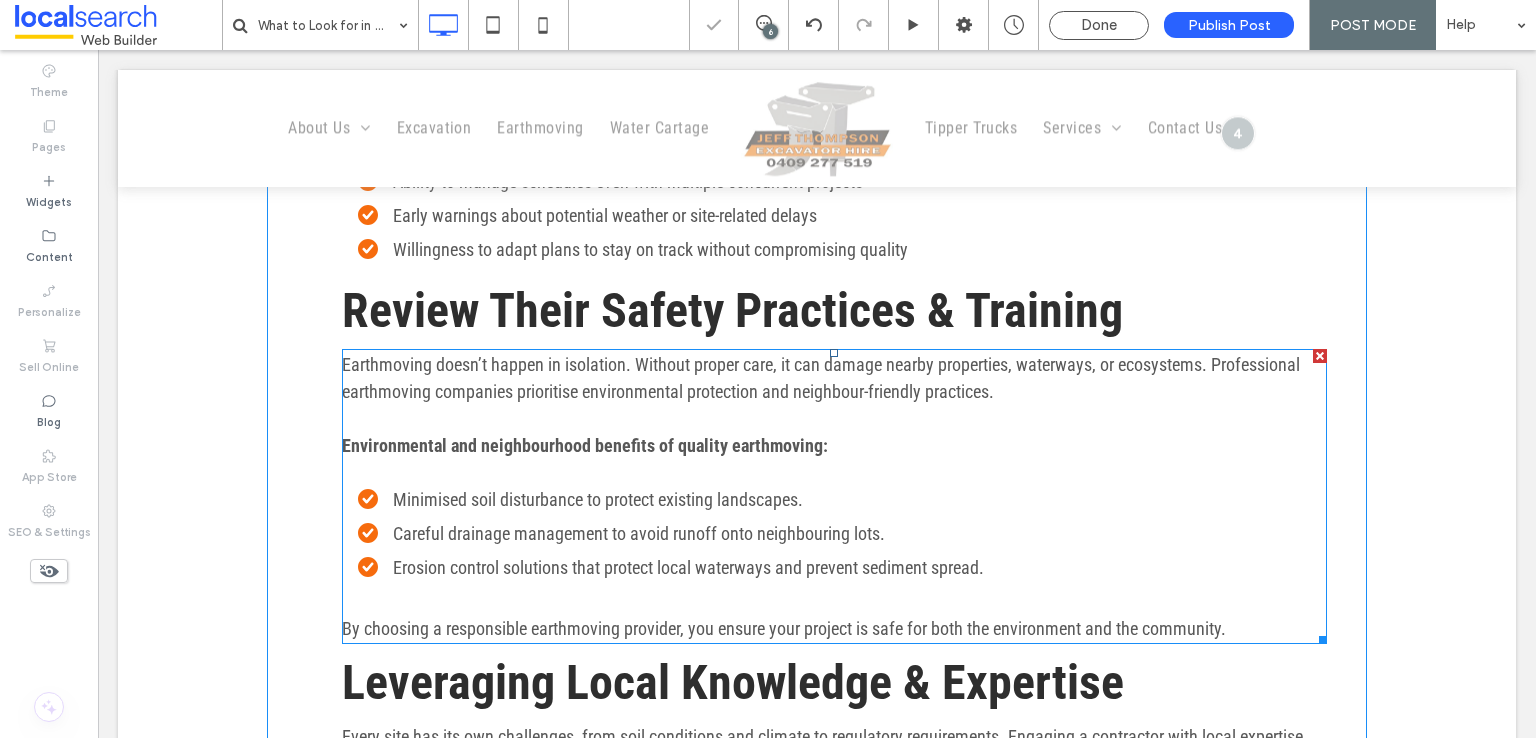 click at bounding box center [834, 472] 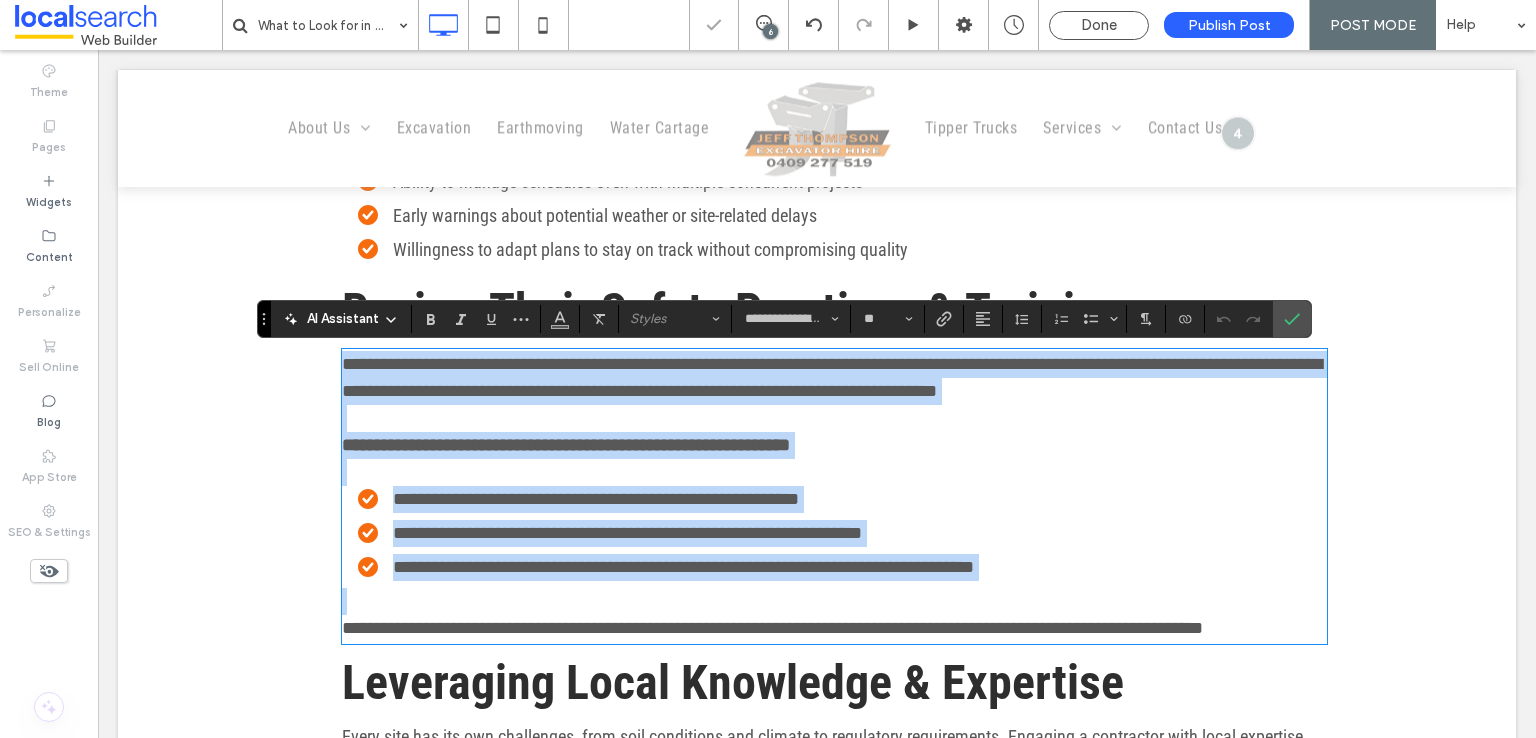 scroll, scrollTop: 0, scrollLeft: 0, axis: both 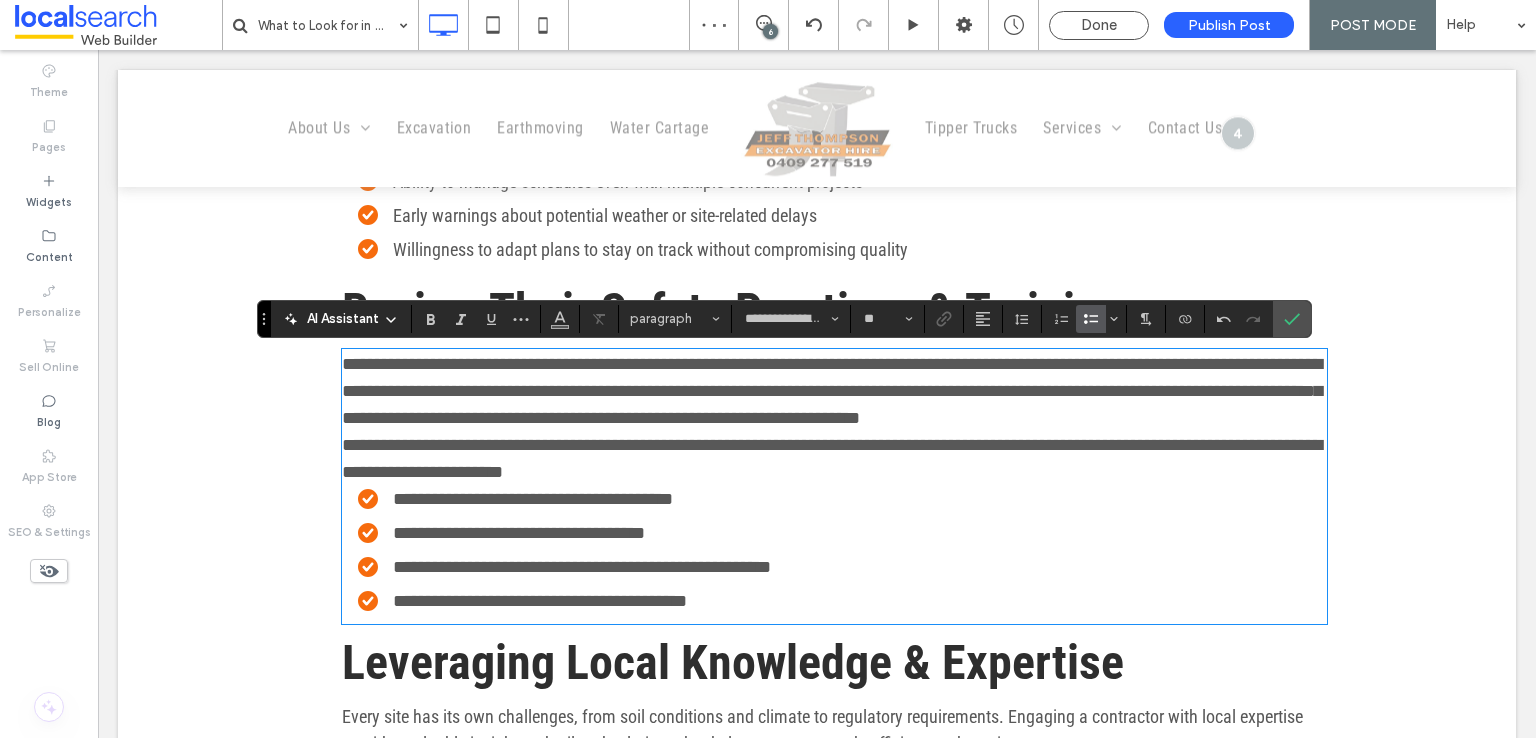 drag, startPoint x: 920, startPoint y: 418, endPoint x: 898, endPoint y: 427, distance: 23.769728 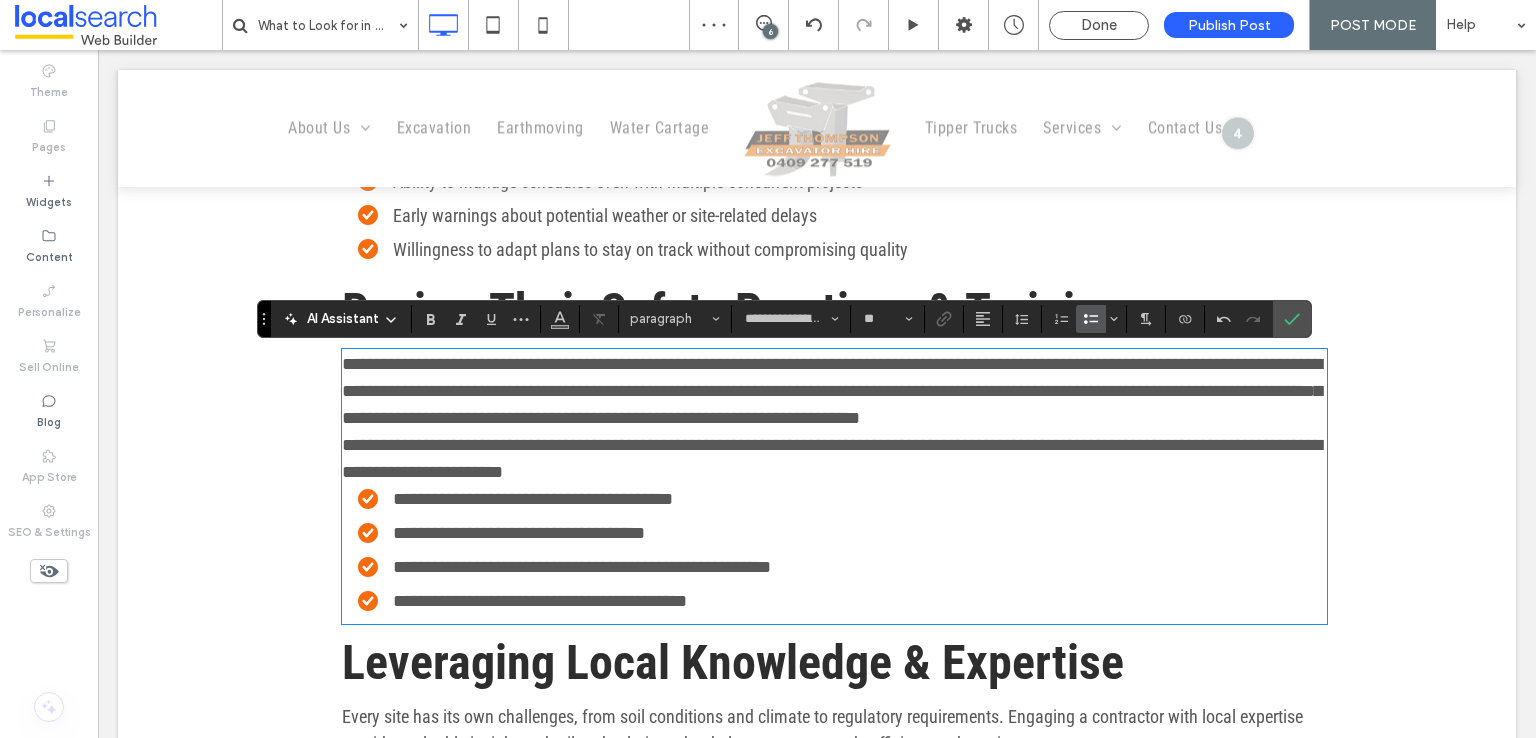 click on "**********" at bounding box center (834, 391) 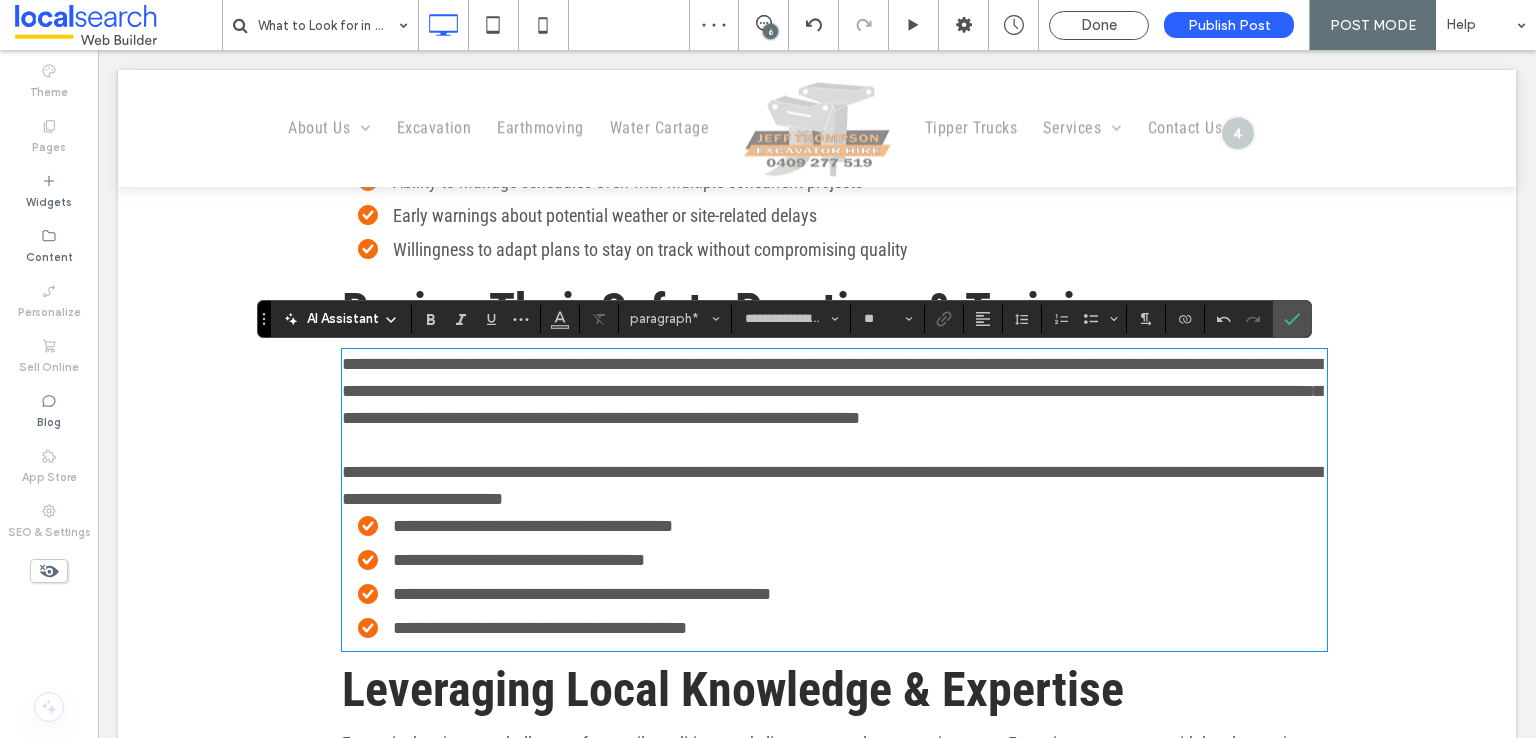 click on "**********" at bounding box center (834, 486) 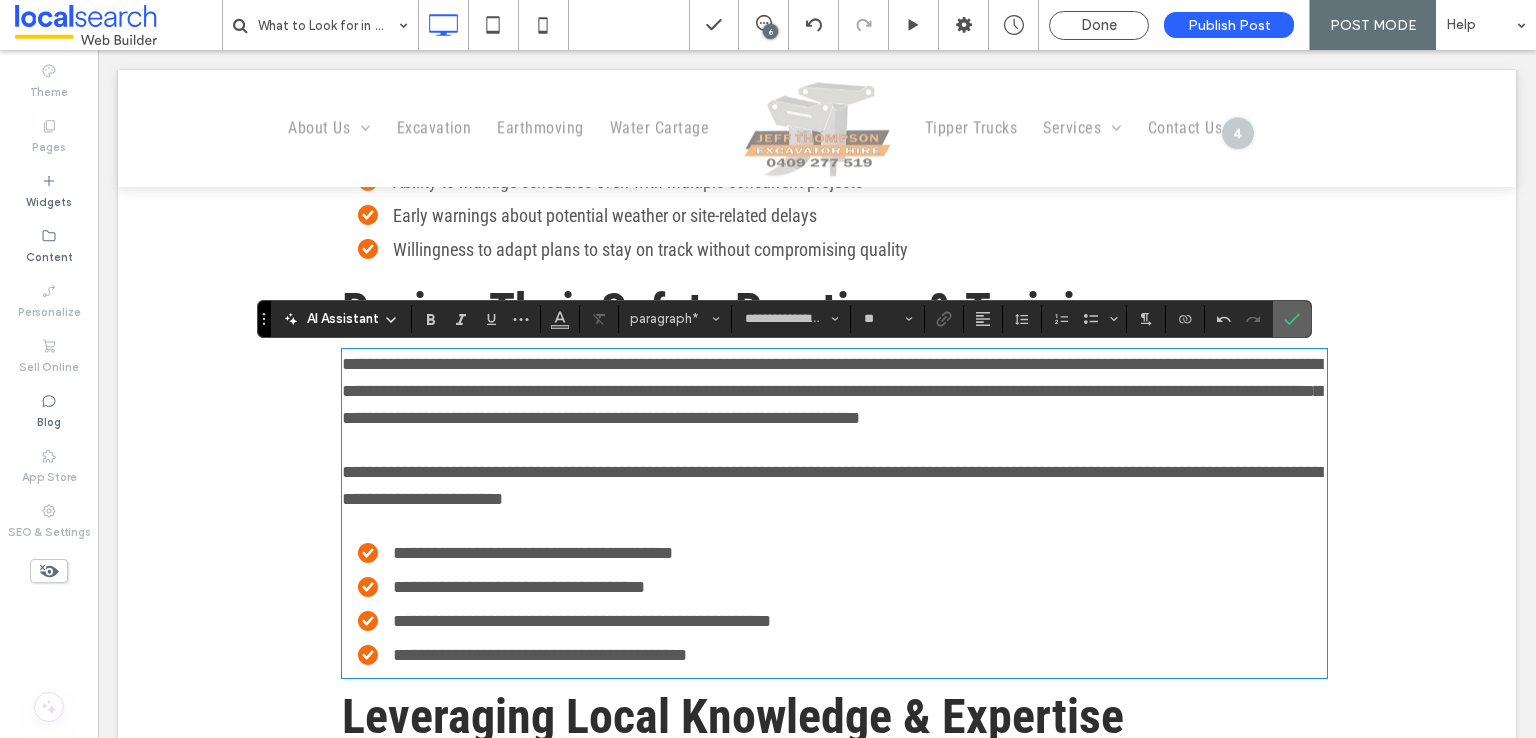 drag, startPoint x: 1183, startPoint y: 290, endPoint x: 1295, endPoint y: 316, distance: 114.97826 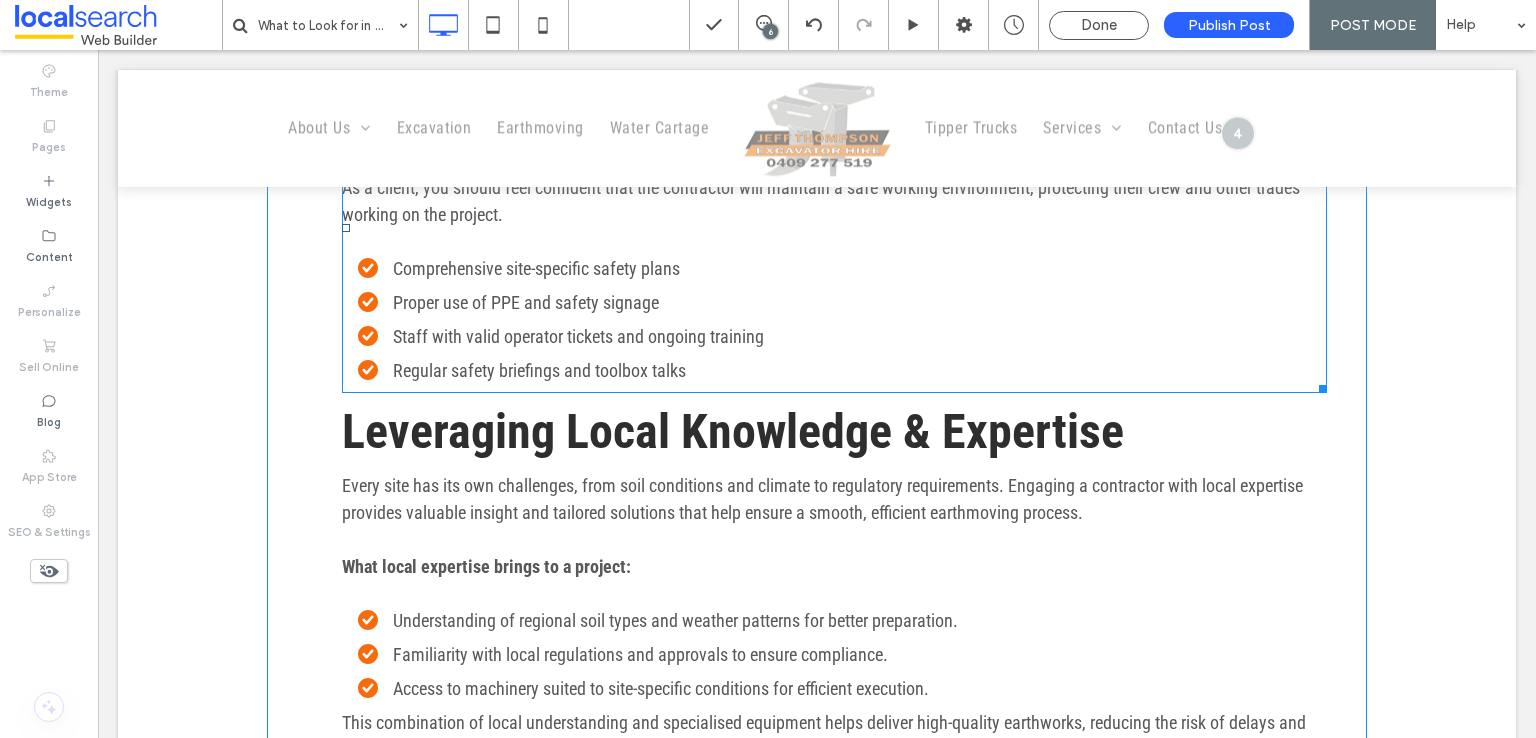 scroll, scrollTop: 3232, scrollLeft: 0, axis: vertical 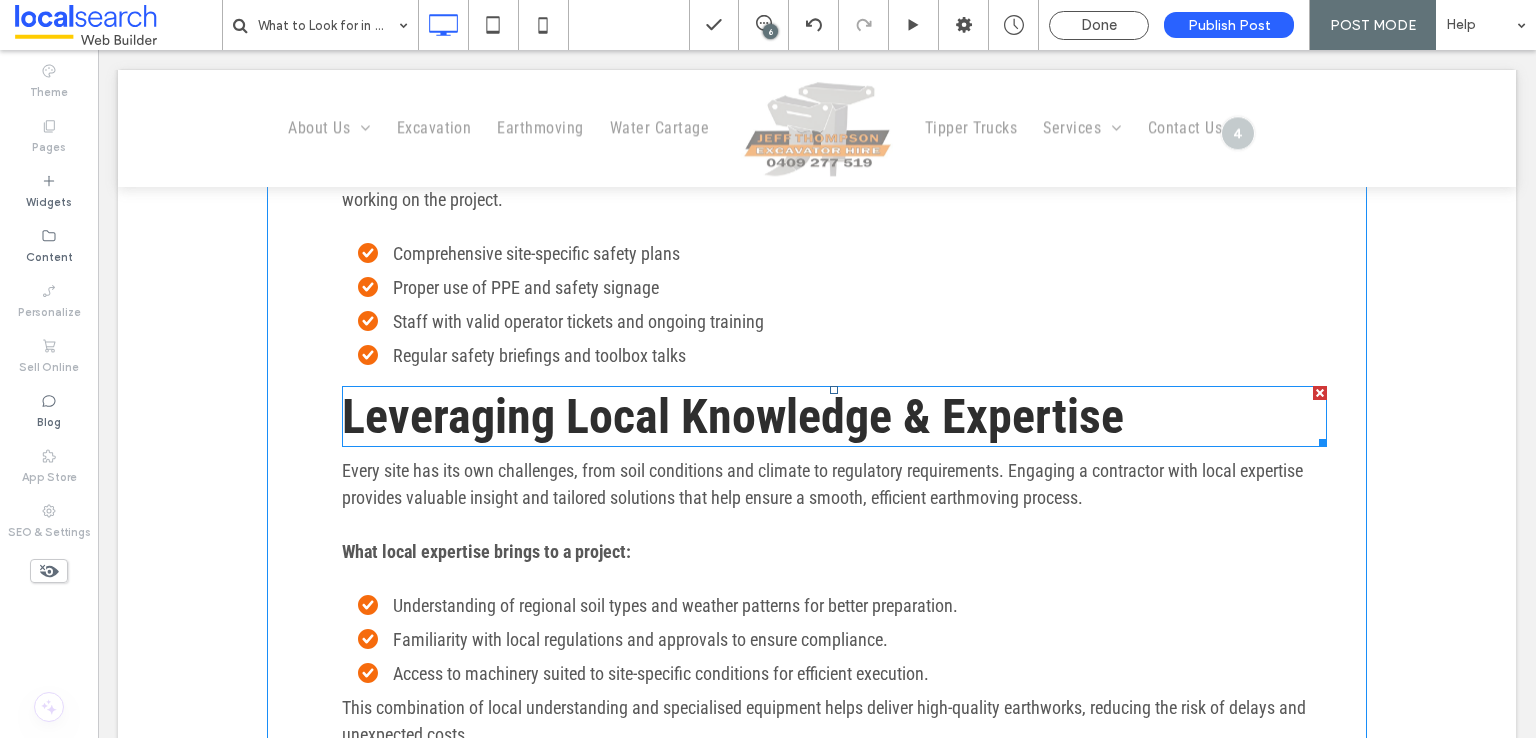 click on "Leveraging Local Knowledge & Expertise" at bounding box center (733, 416) 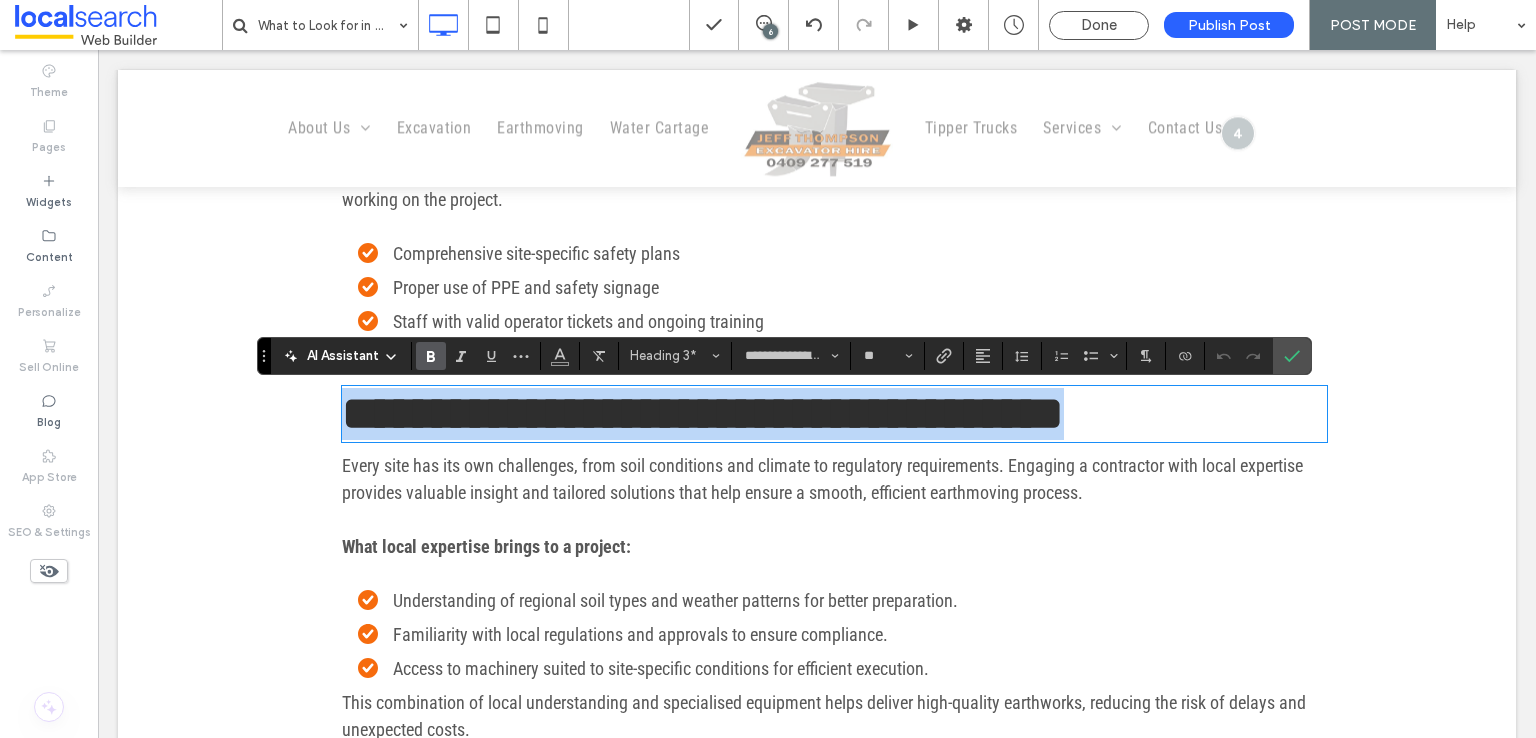 click on "**********" at bounding box center (703, 413) 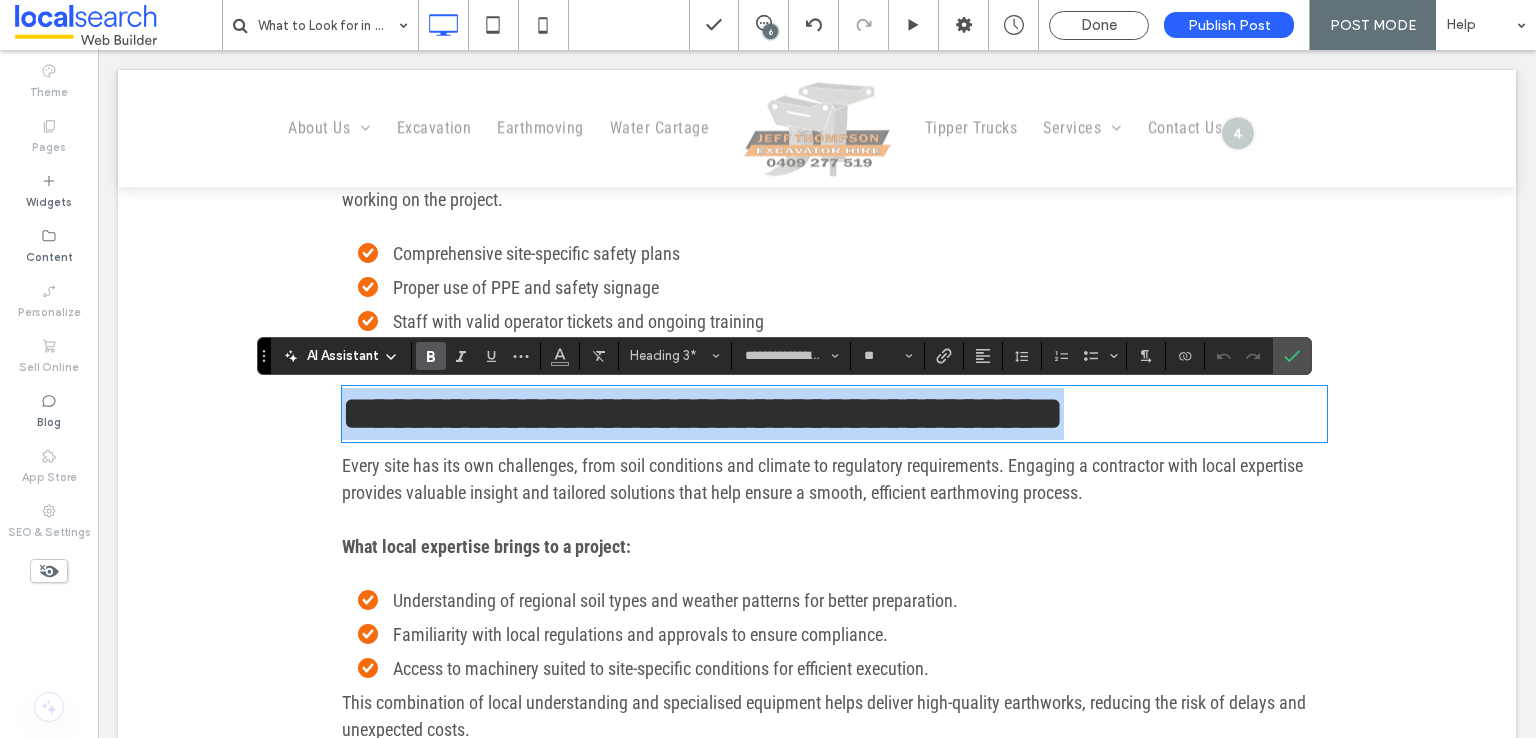 type on "**" 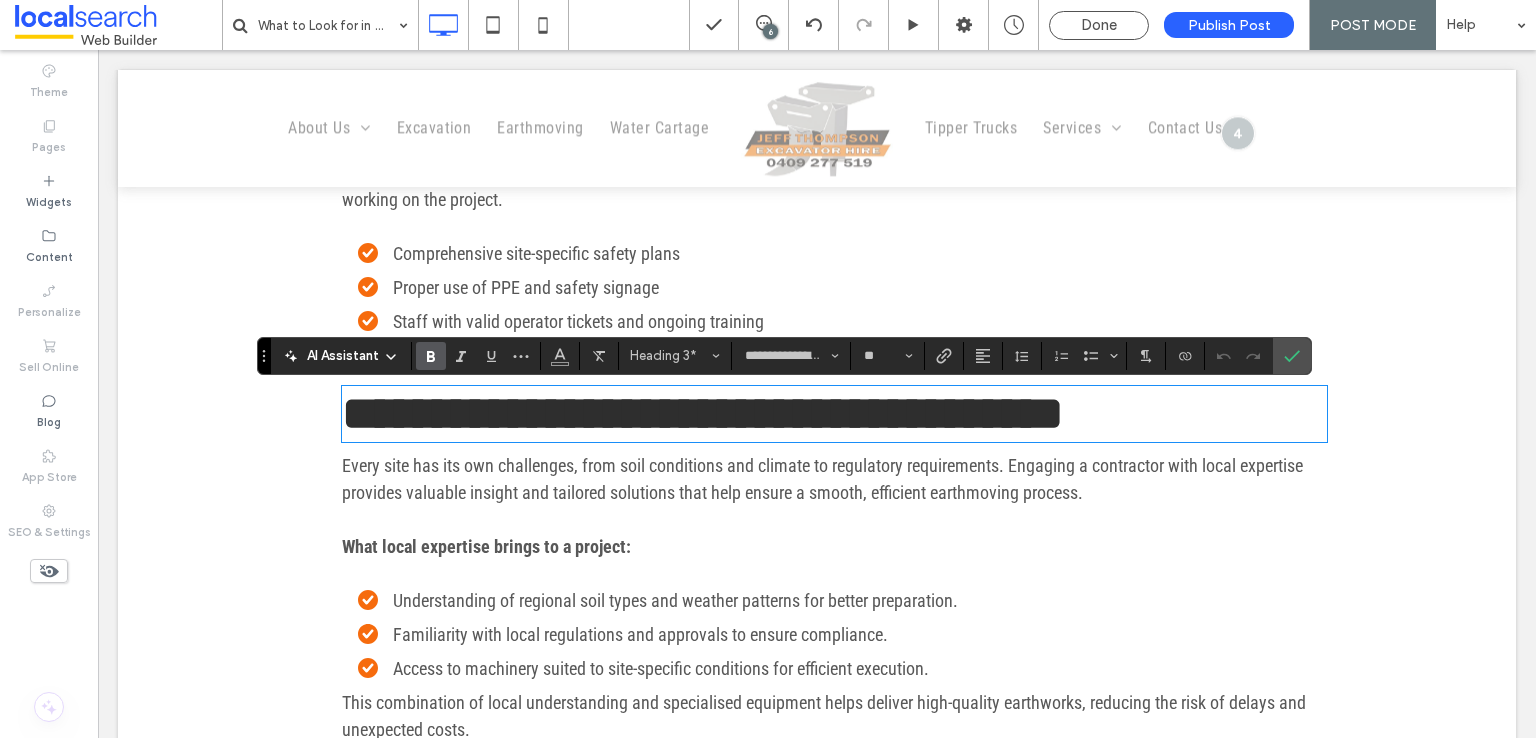 scroll, scrollTop: 0, scrollLeft: 0, axis: both 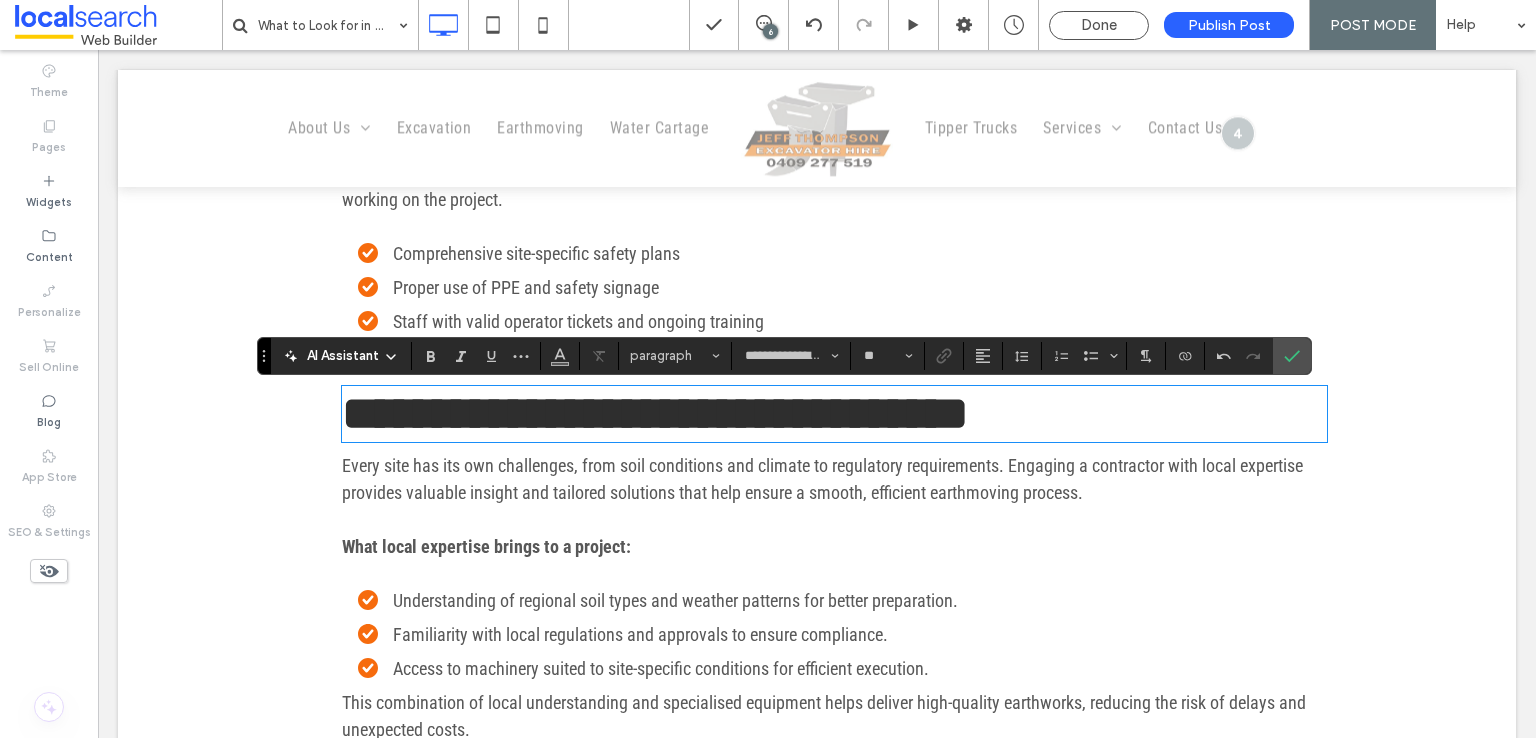click on "﻿" at bounding box center [834, 519] 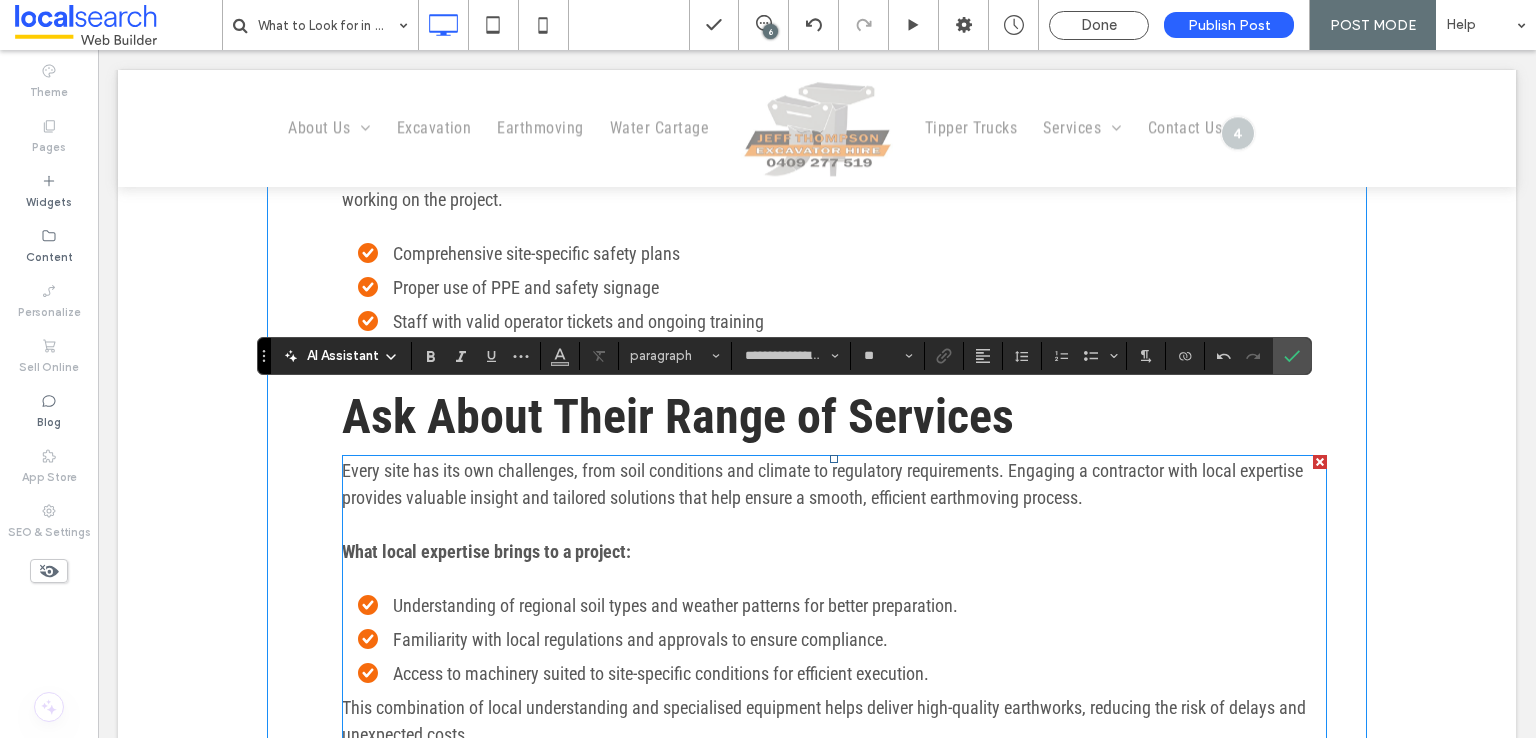 click on "﻿" at bounding box center (834, 524) 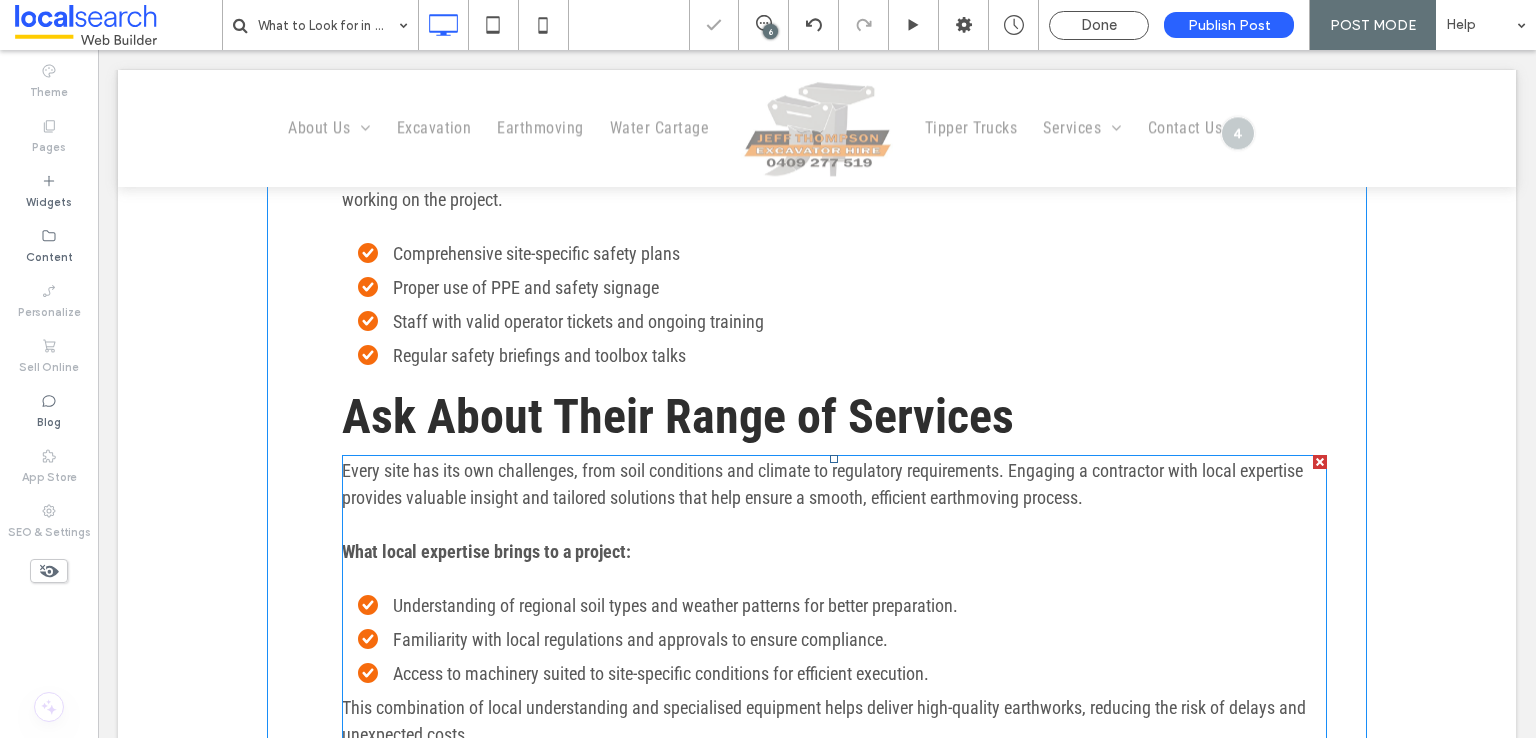 type on "**********" 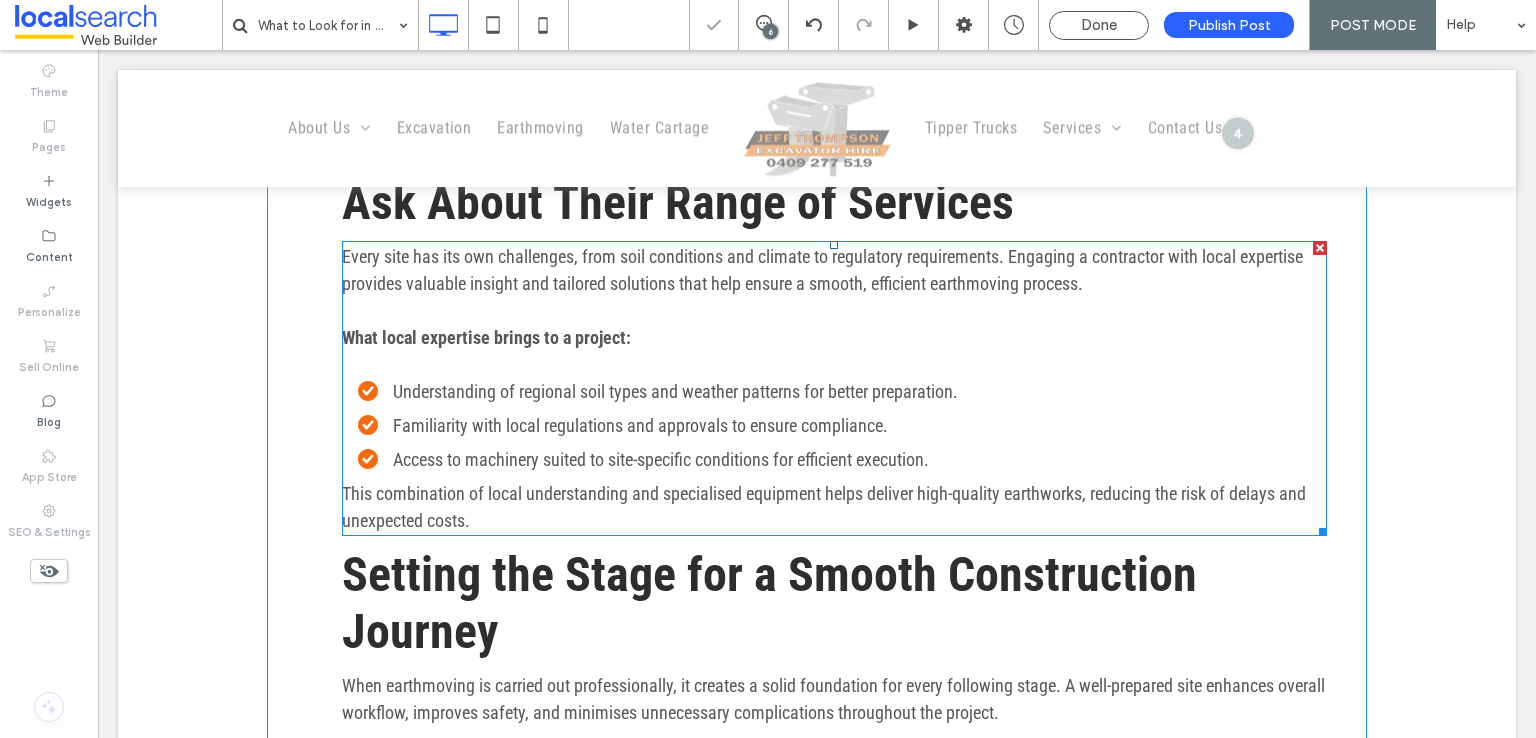 scroll, scrollTop: 0, scrollLeft: 0, axis: both 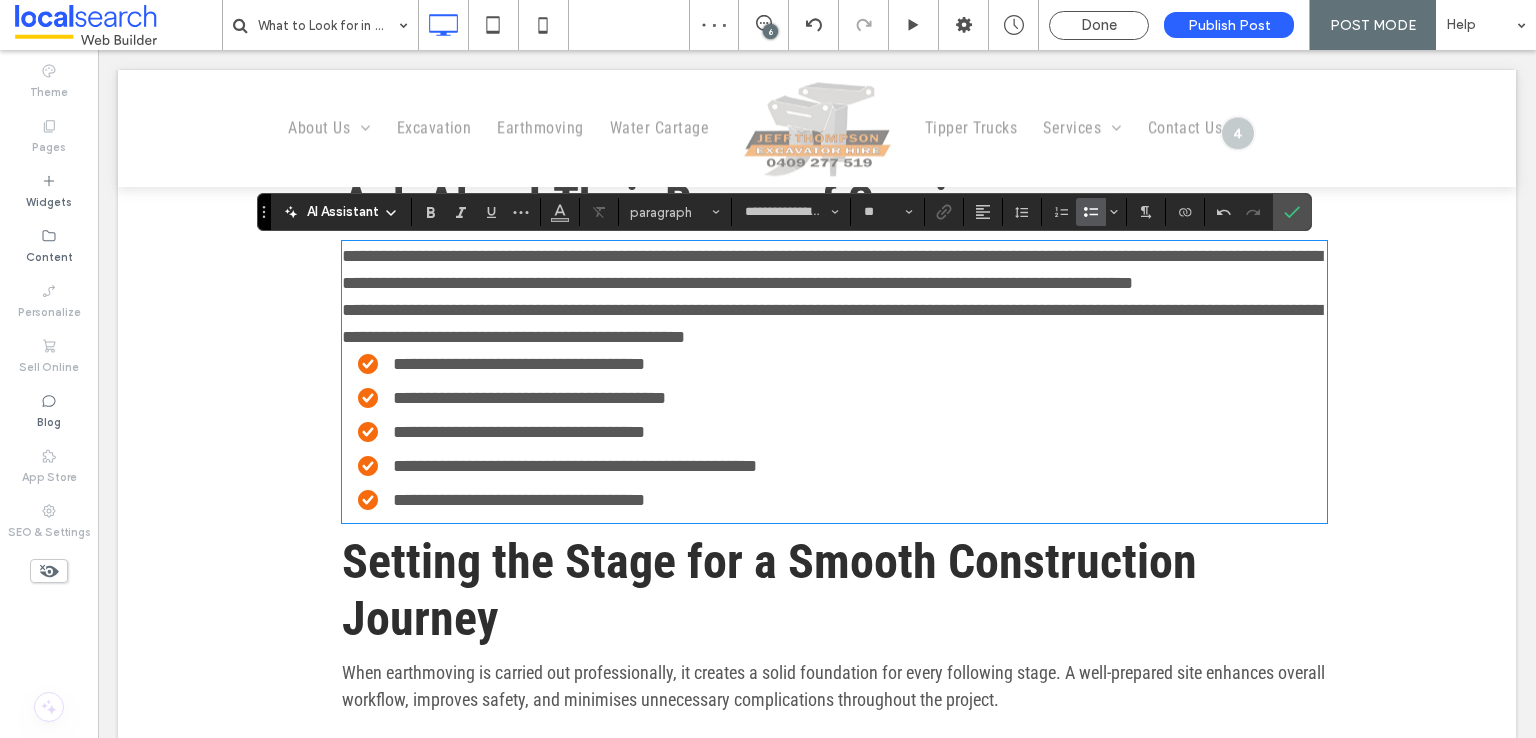 click on "**********" at bounding box center (834, 270) 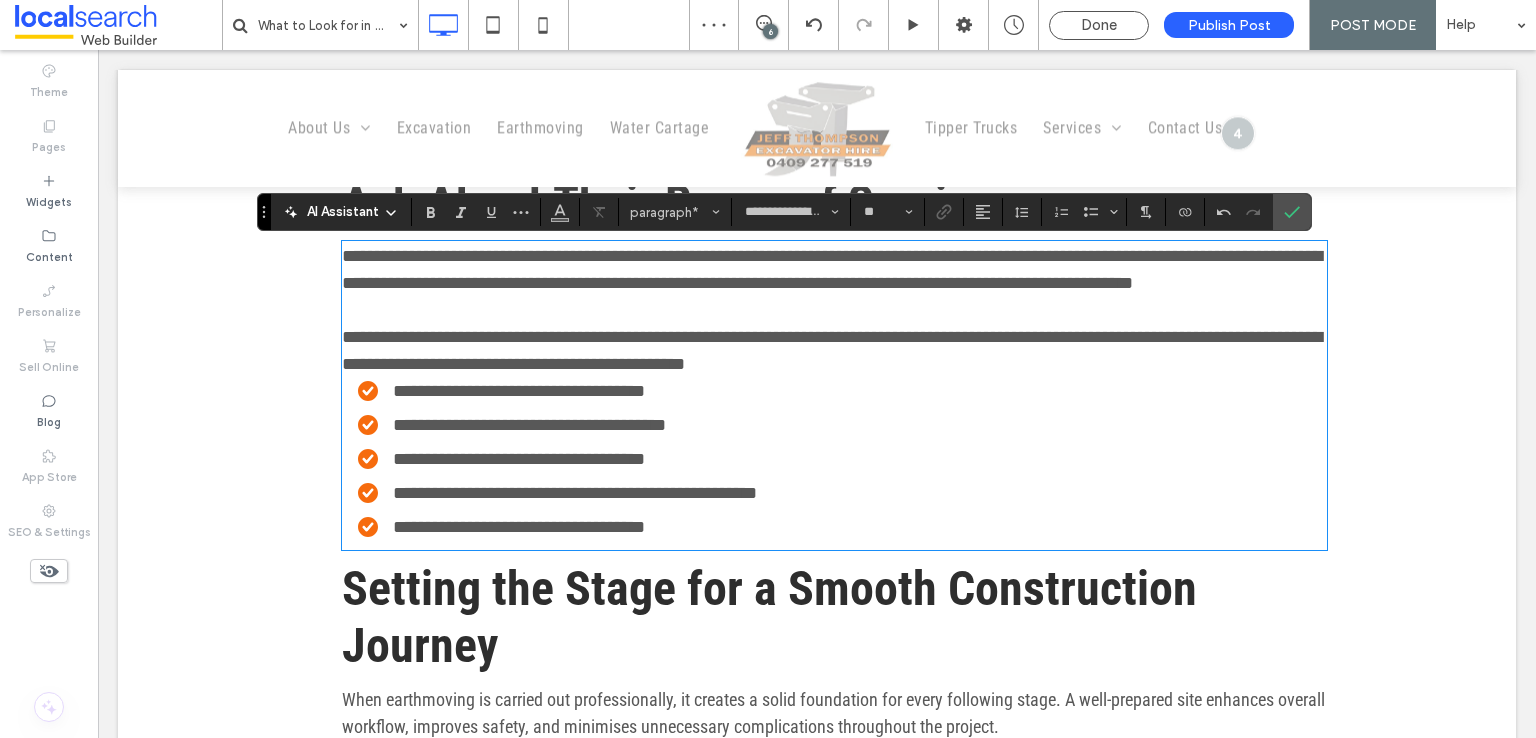 click on "**********" at bounding box center (834, 351) 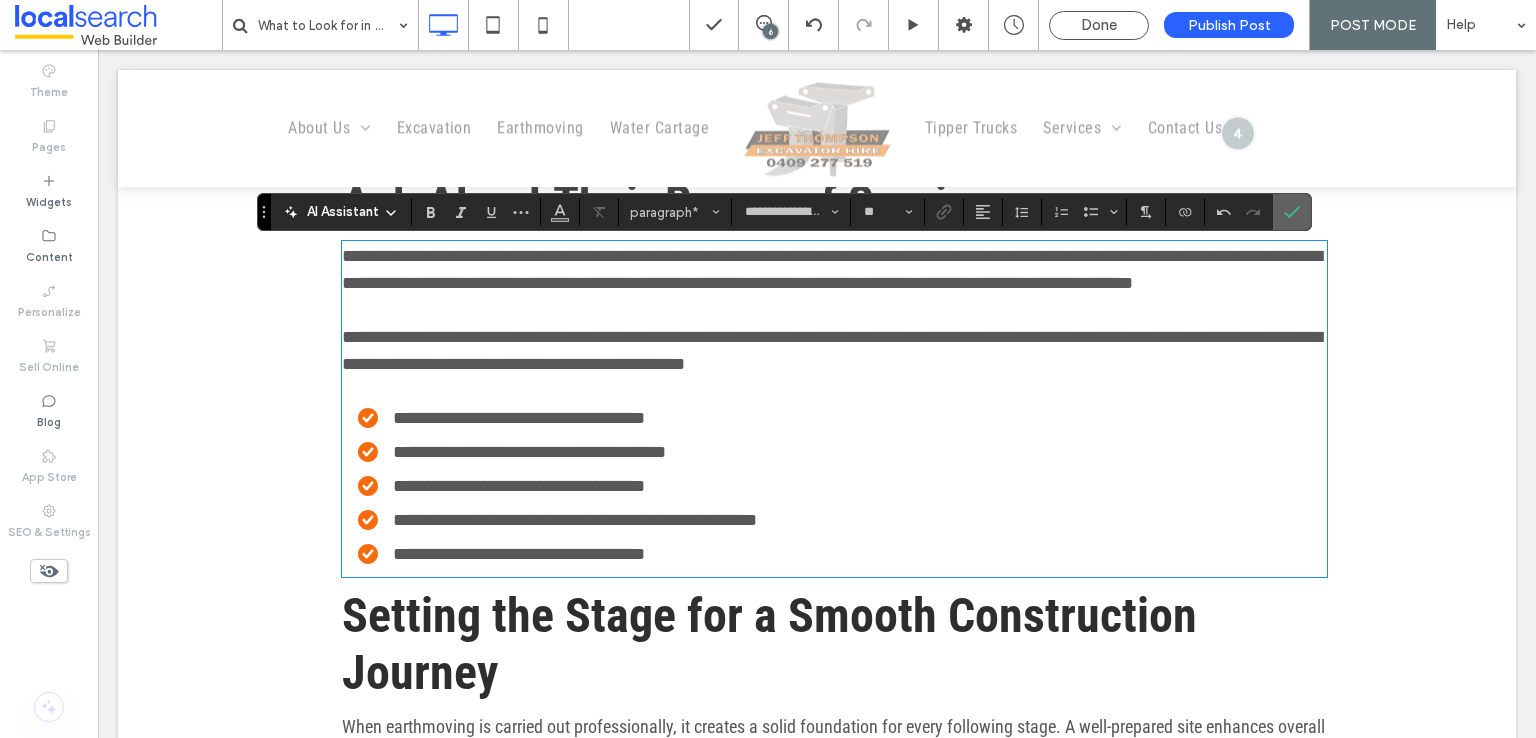 click 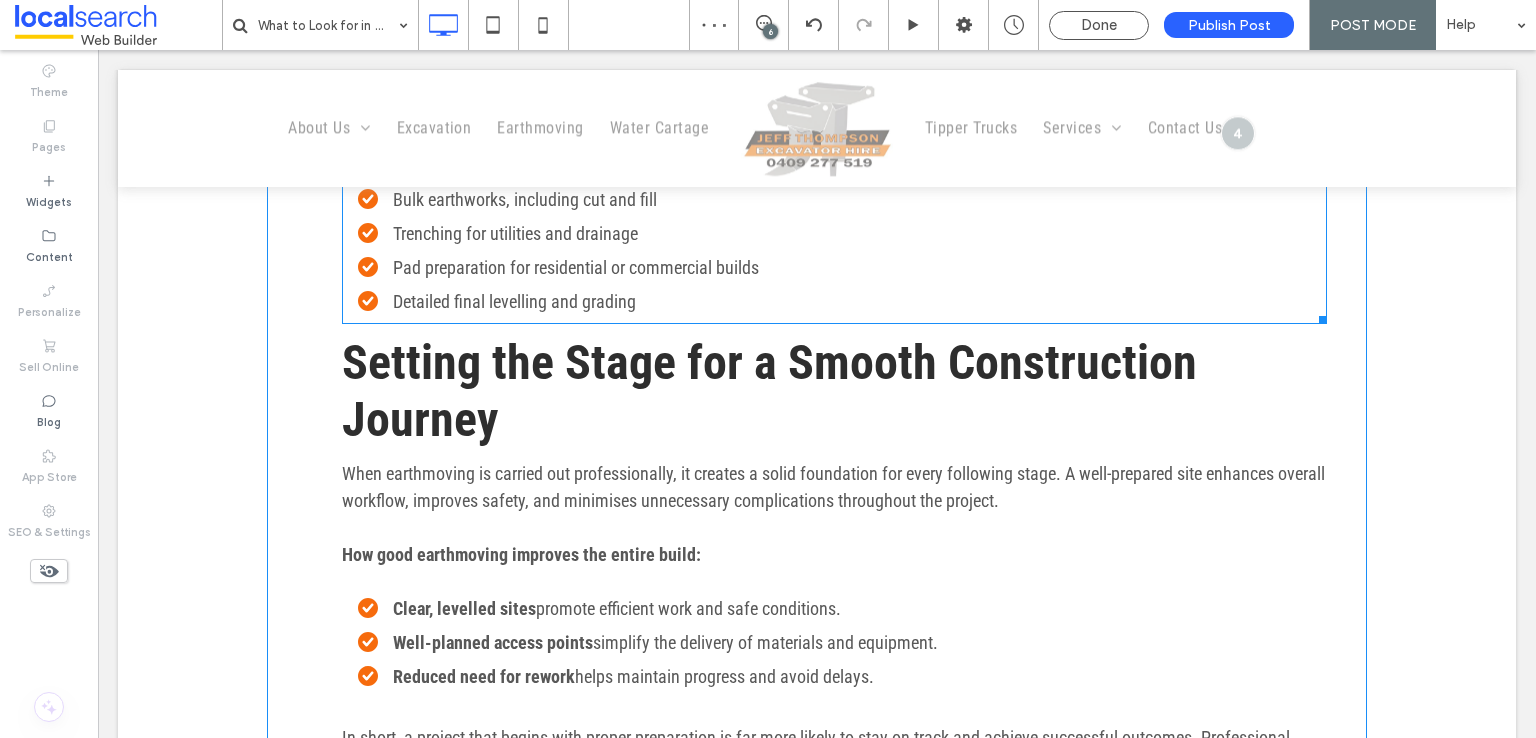 scroll, scrollTop: 3746, scrollLeft: 0, axis: vertical 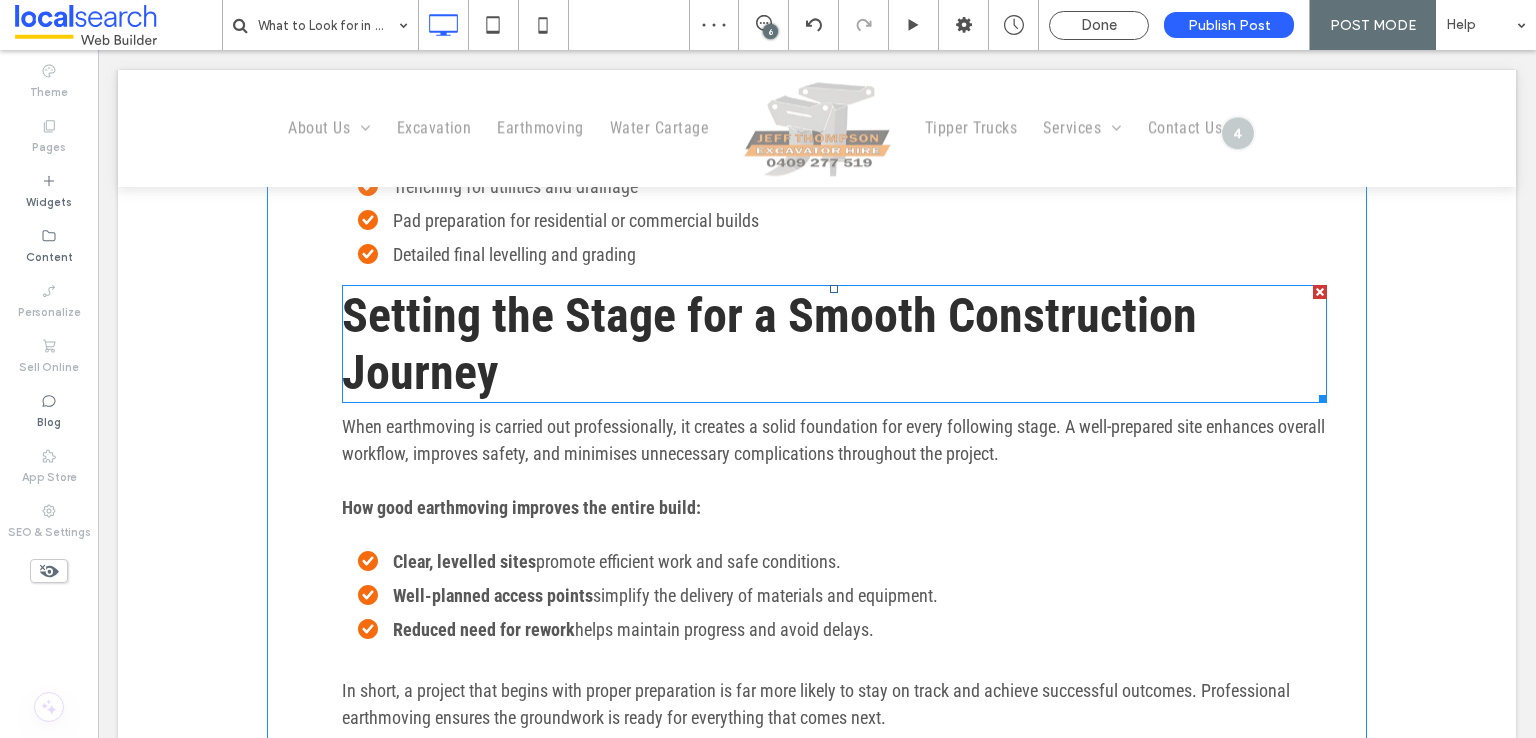 click on "Setting the Stage for a Smooth Construction Journey" at bounding box center (834, 344) 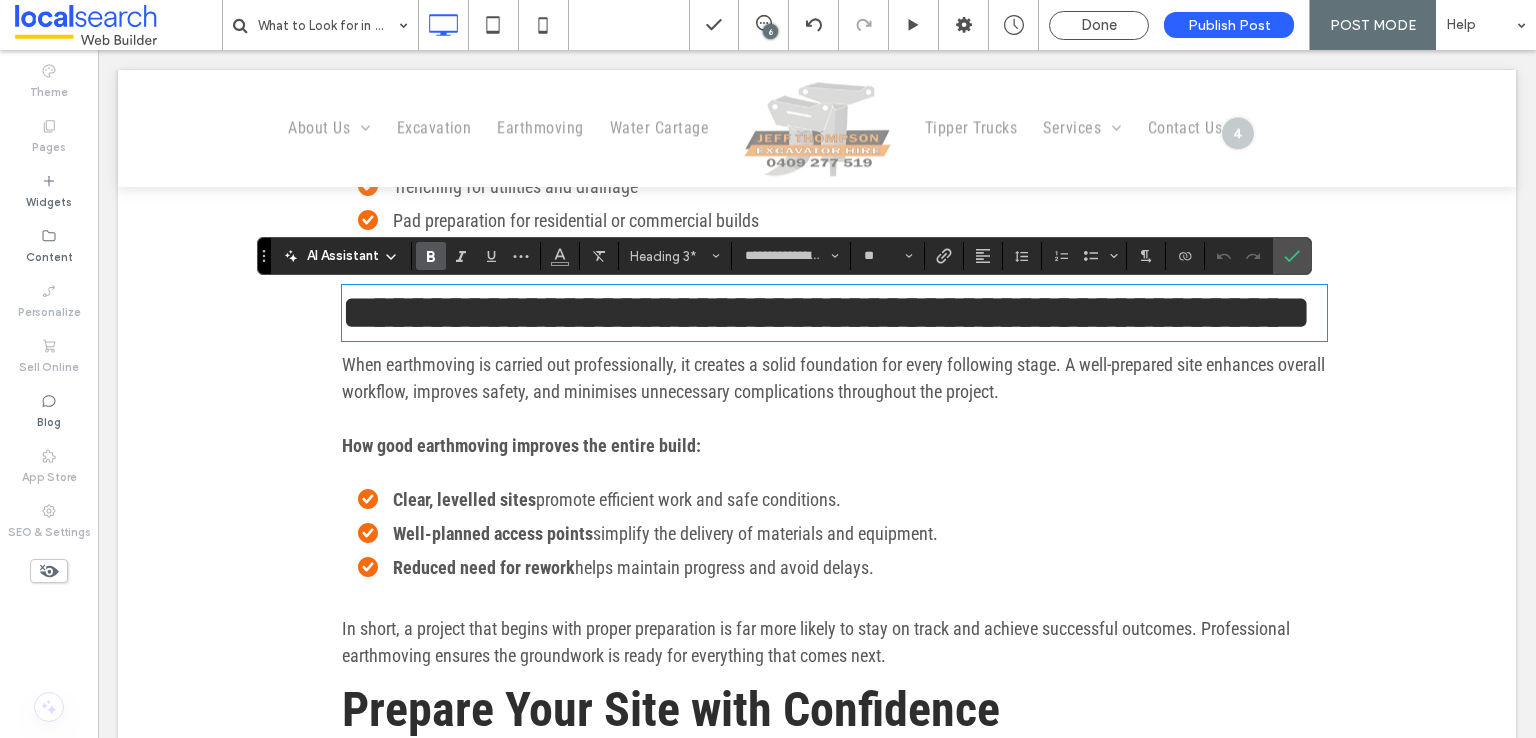 type on "**" 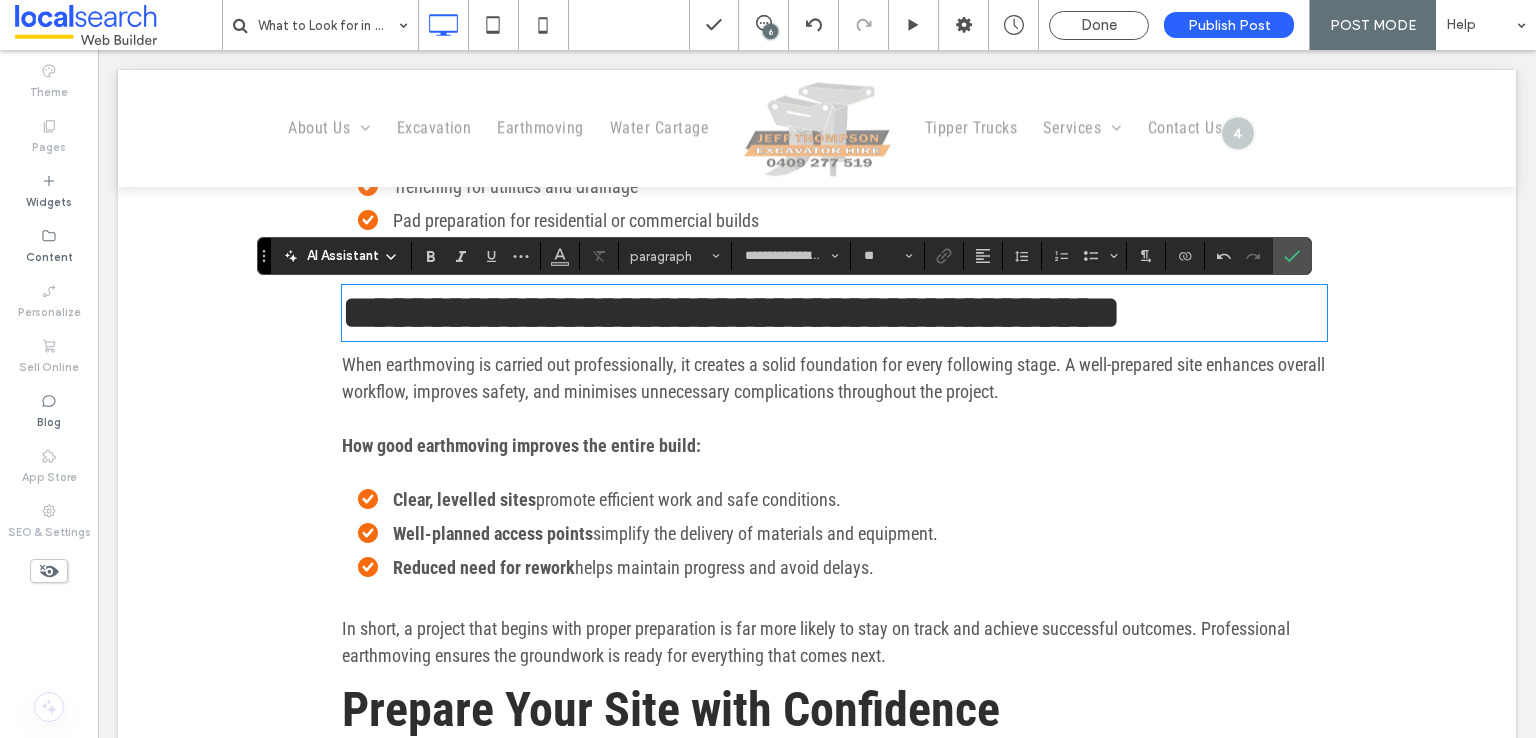 click on "Clear, levelled sites  promote efficient work and safe conditions." at bounding box center (842, 499) 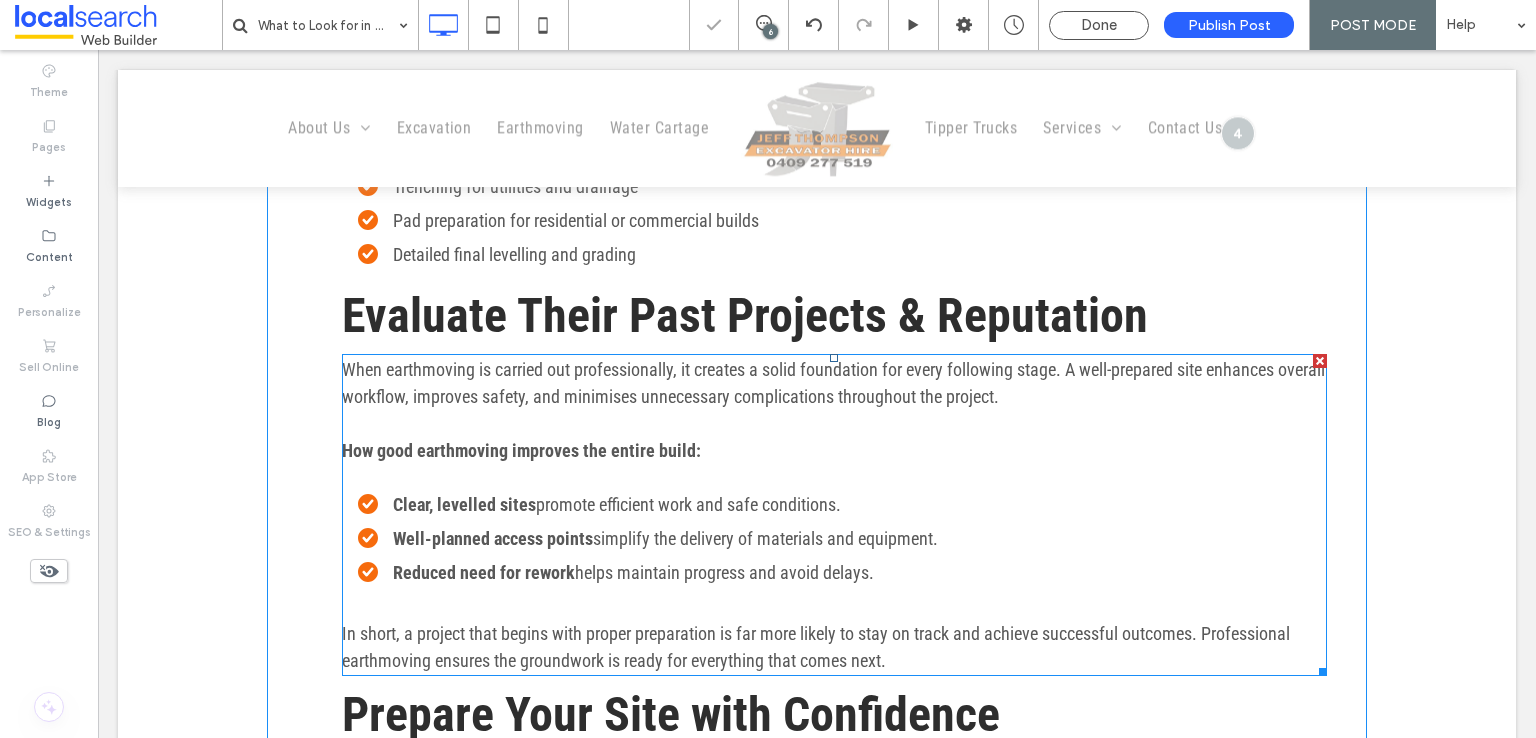 click on "Clear, levelled sites  promote efficient work and safe conditions." at bounding box center [842, 504] 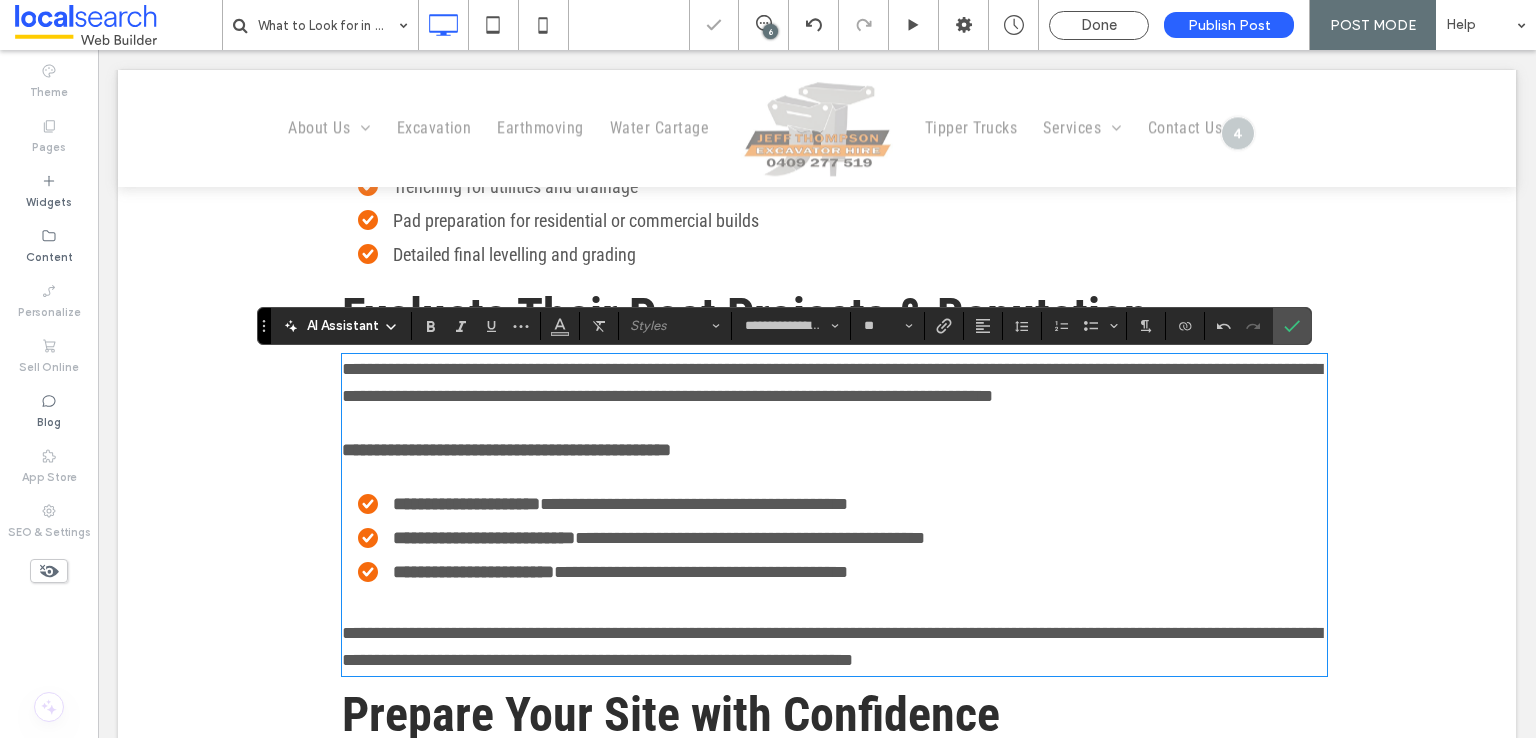 scroll, scrollTop: 0, scrollLeft: 0, axis: both 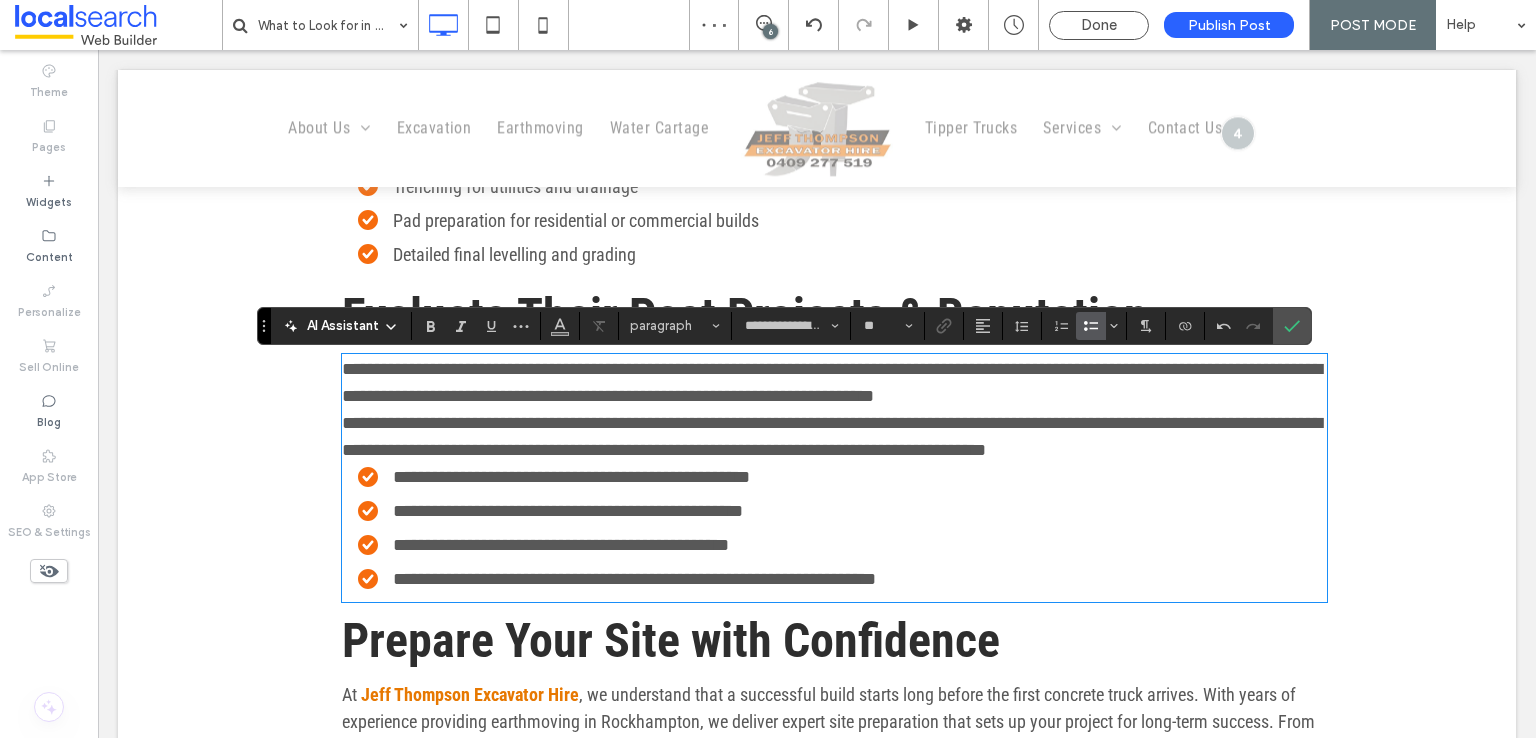 click on "**********" at bounding box center (834, 383) 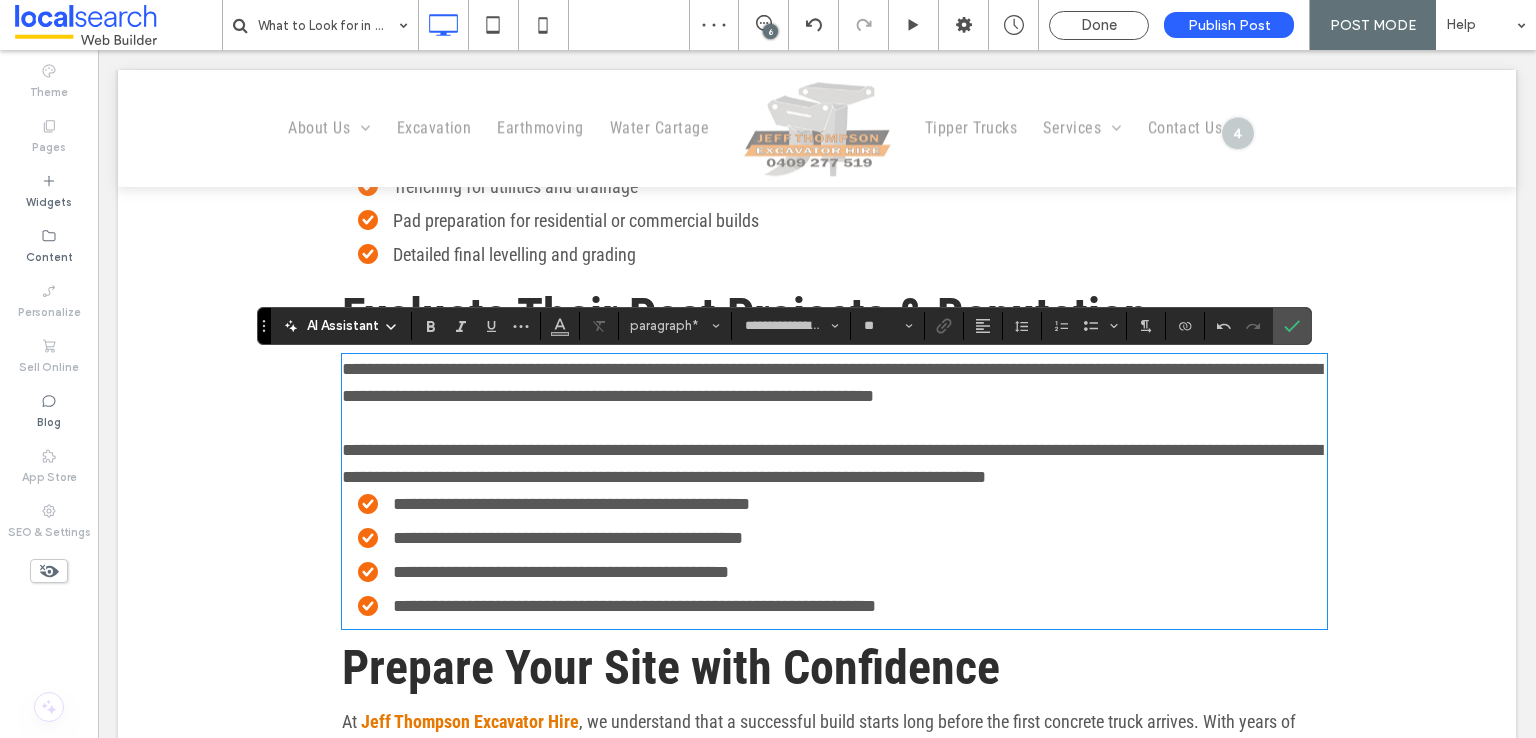 click on "**********" at bounding box center (834, 464) 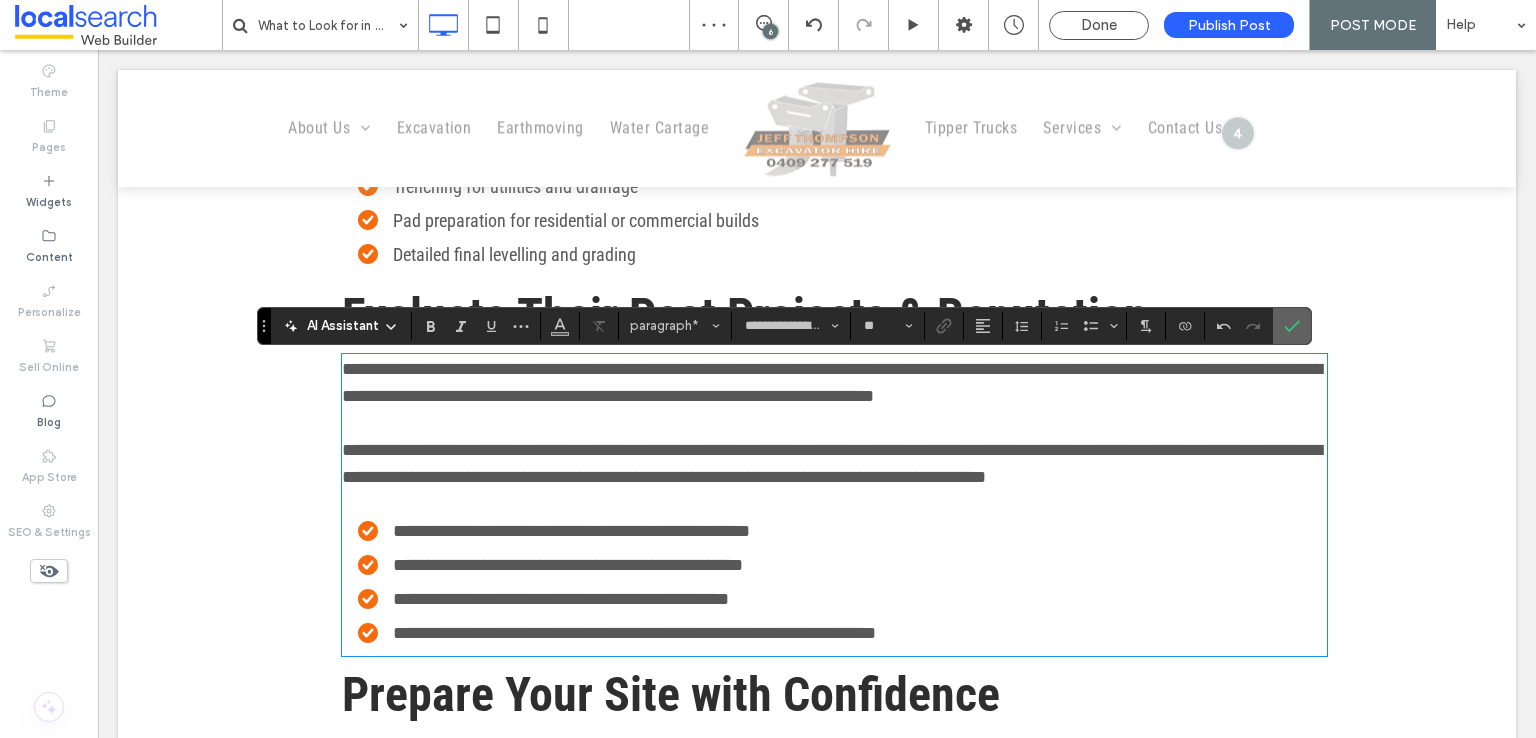 drag, startPoint x: 1279, startPoint y: 325, endPoint x: 1150, endPoint y: 308, distance: 130.11533 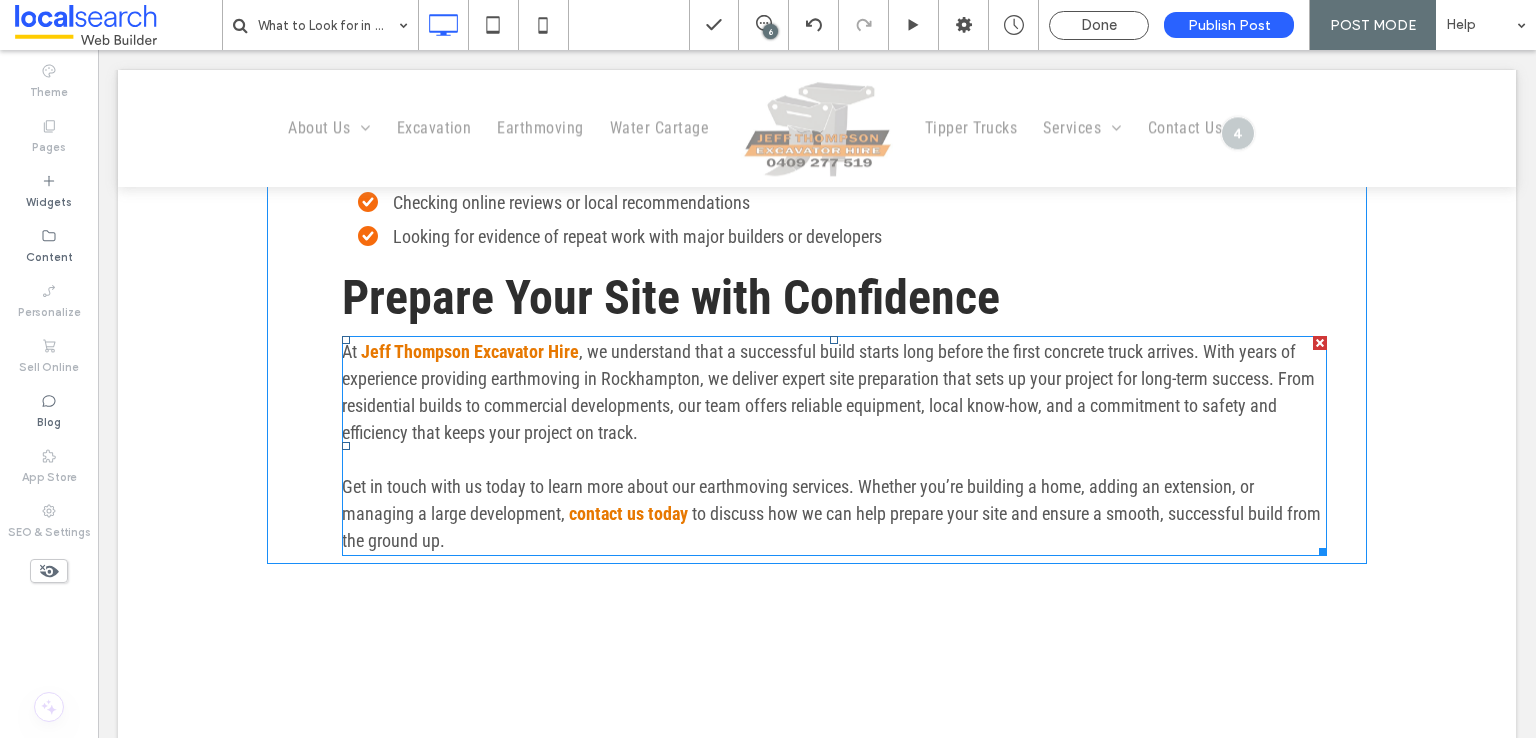scroll, scrollTop: 4146, scrollLeft: 0, axis: vertical 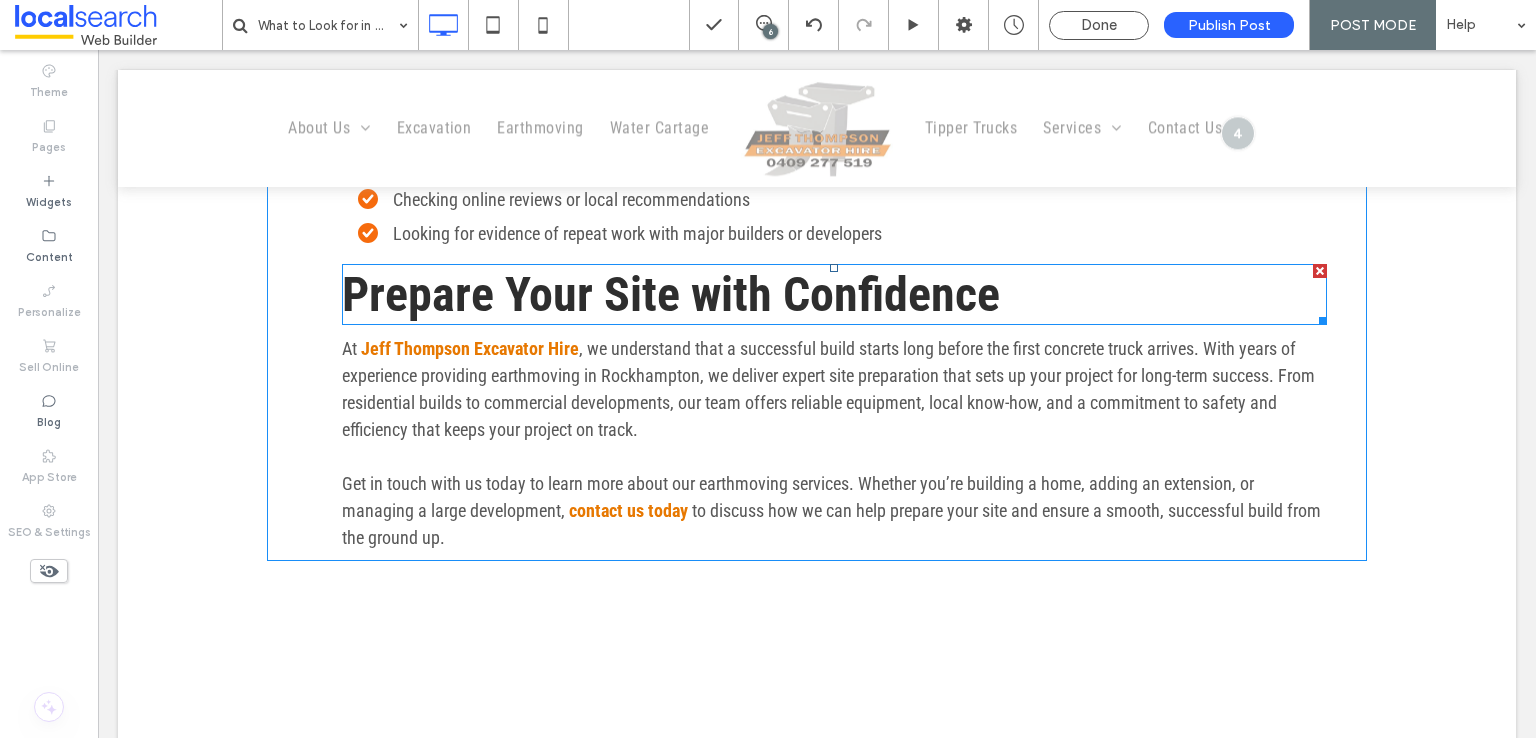 click on "Prepare Your Site with Confidence" at bounding box center (671, 294) 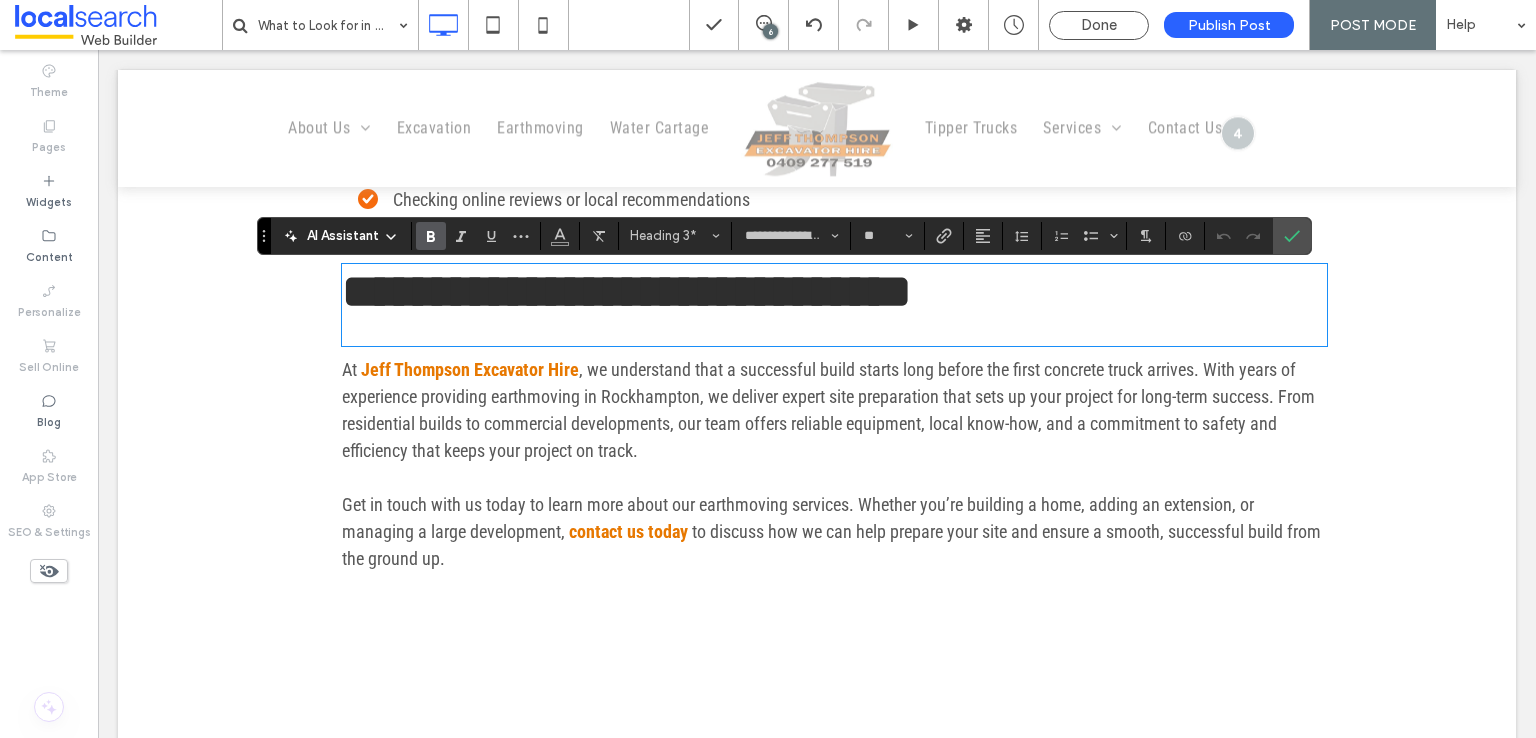 scroll, scrollTop: 0, scrollLeft: 0, axis: both 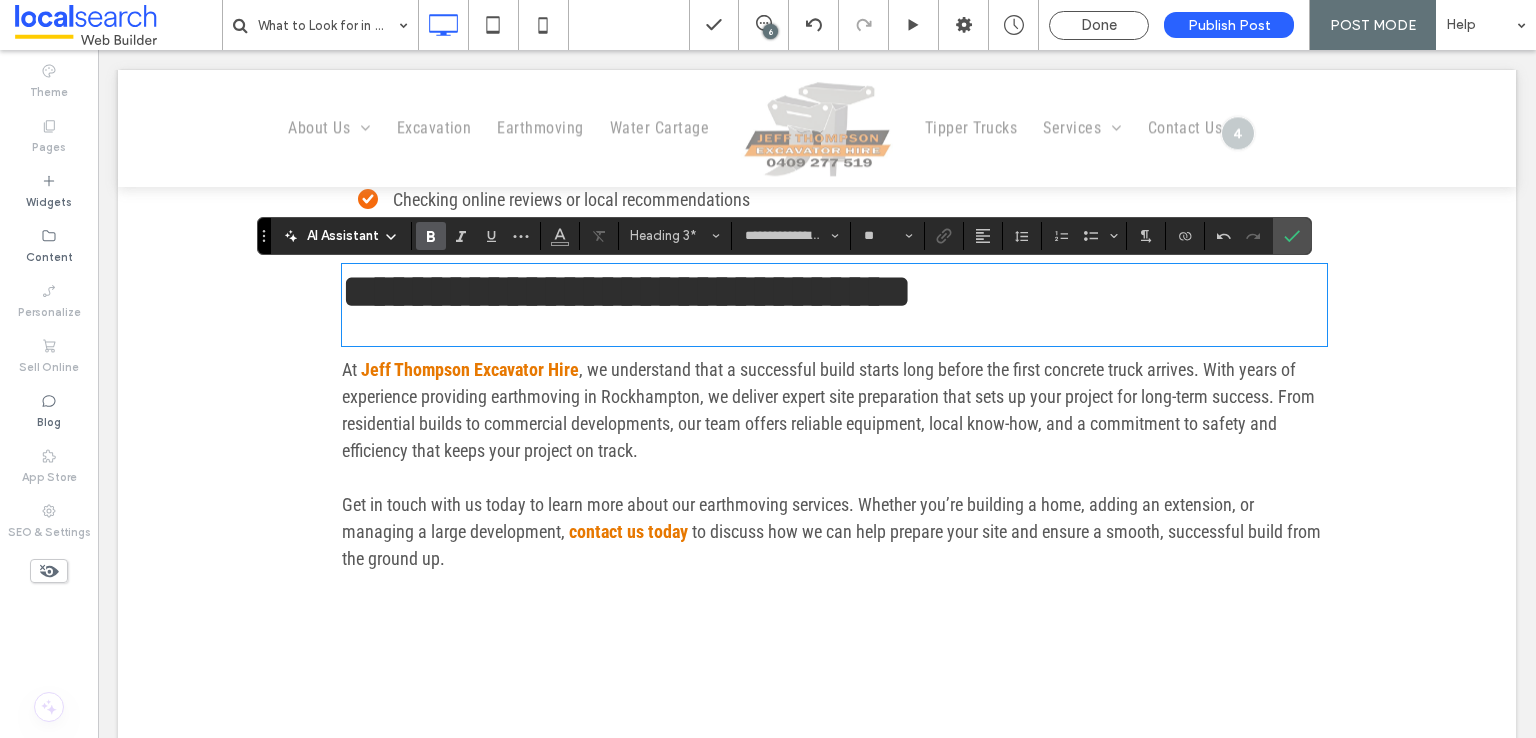 type on "**" 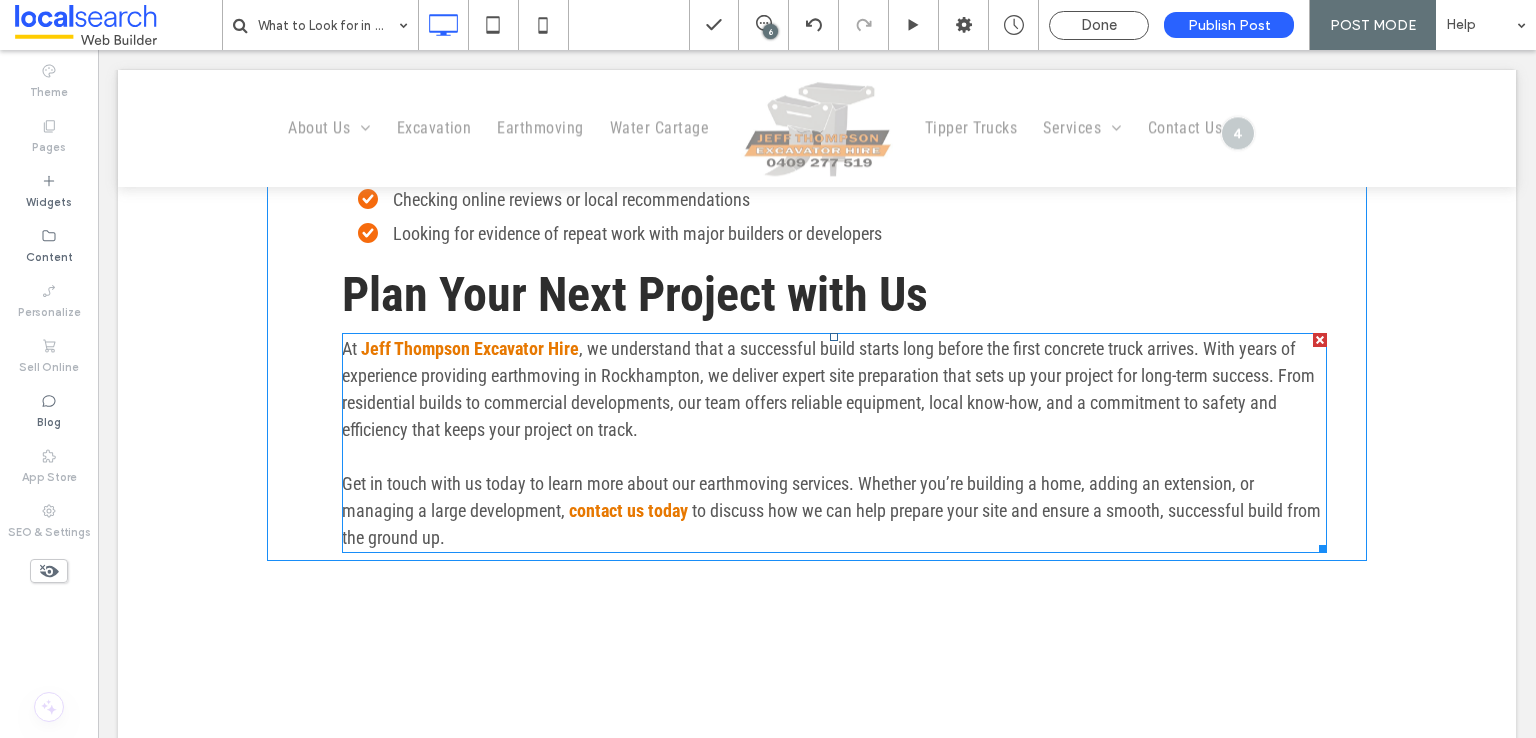 click on ", we understand that a successful build starts long before the first concrete truck arrives. With years of experience providing earthmoving in Rockhampton, we deliver expert site preparation that sets up your project for long-term success. From residential builds to commercial developments, our team offers reliable equipment, local know-how, and a commitment to safety and efficiency that keeps your project on track." at bounding box center (828, 389) 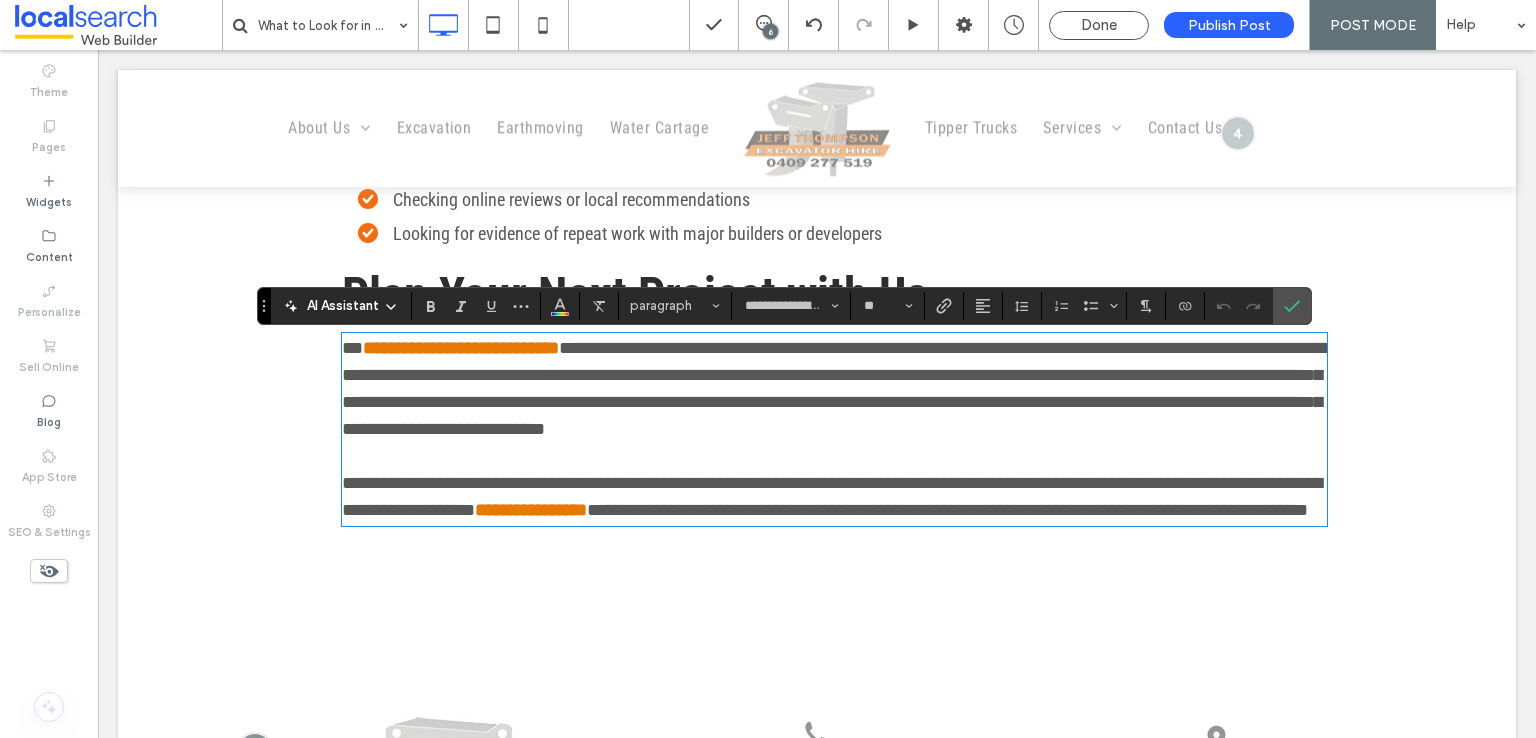 scroll, scrollTop: 0, scrollLeft: 0, axis: both 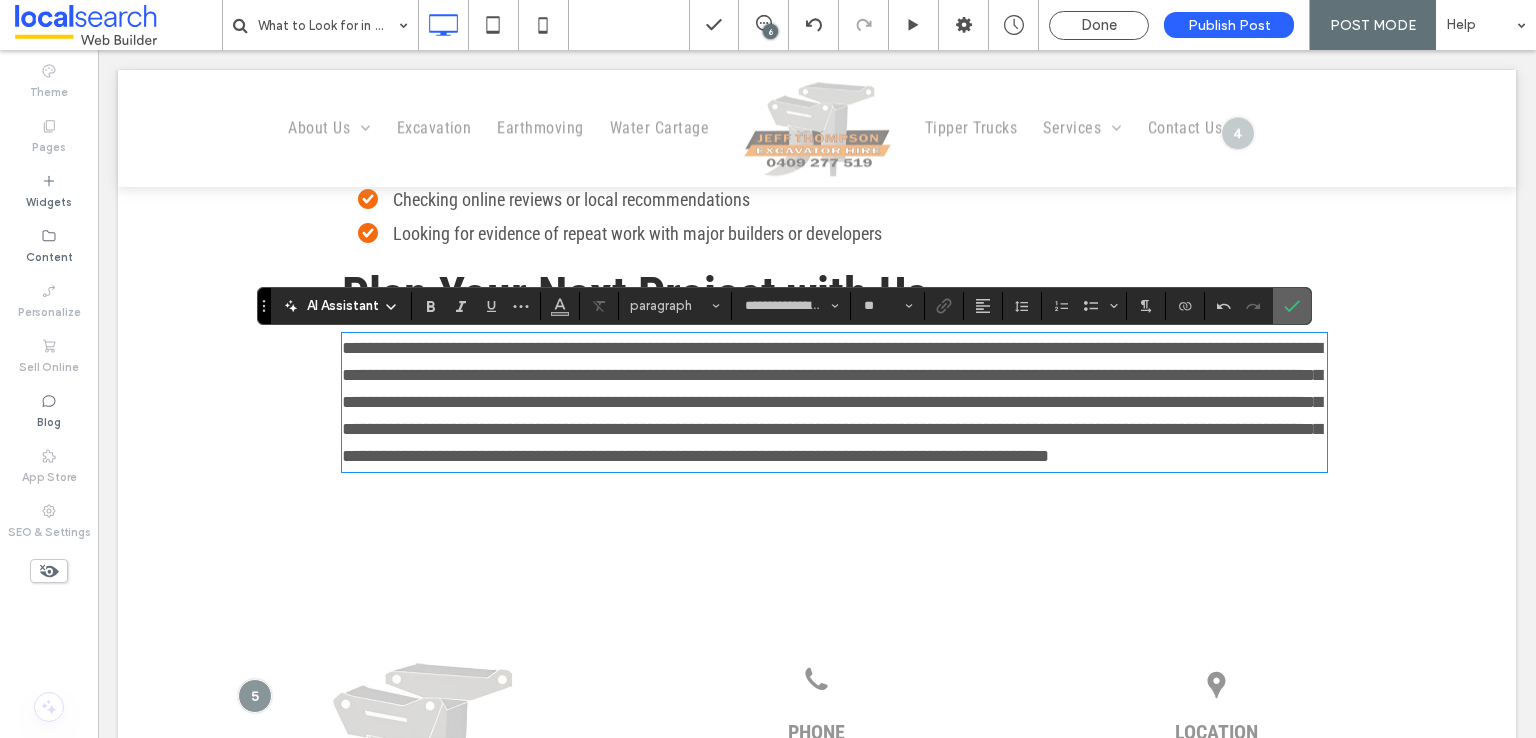 click at bounding box center [1292, 306] 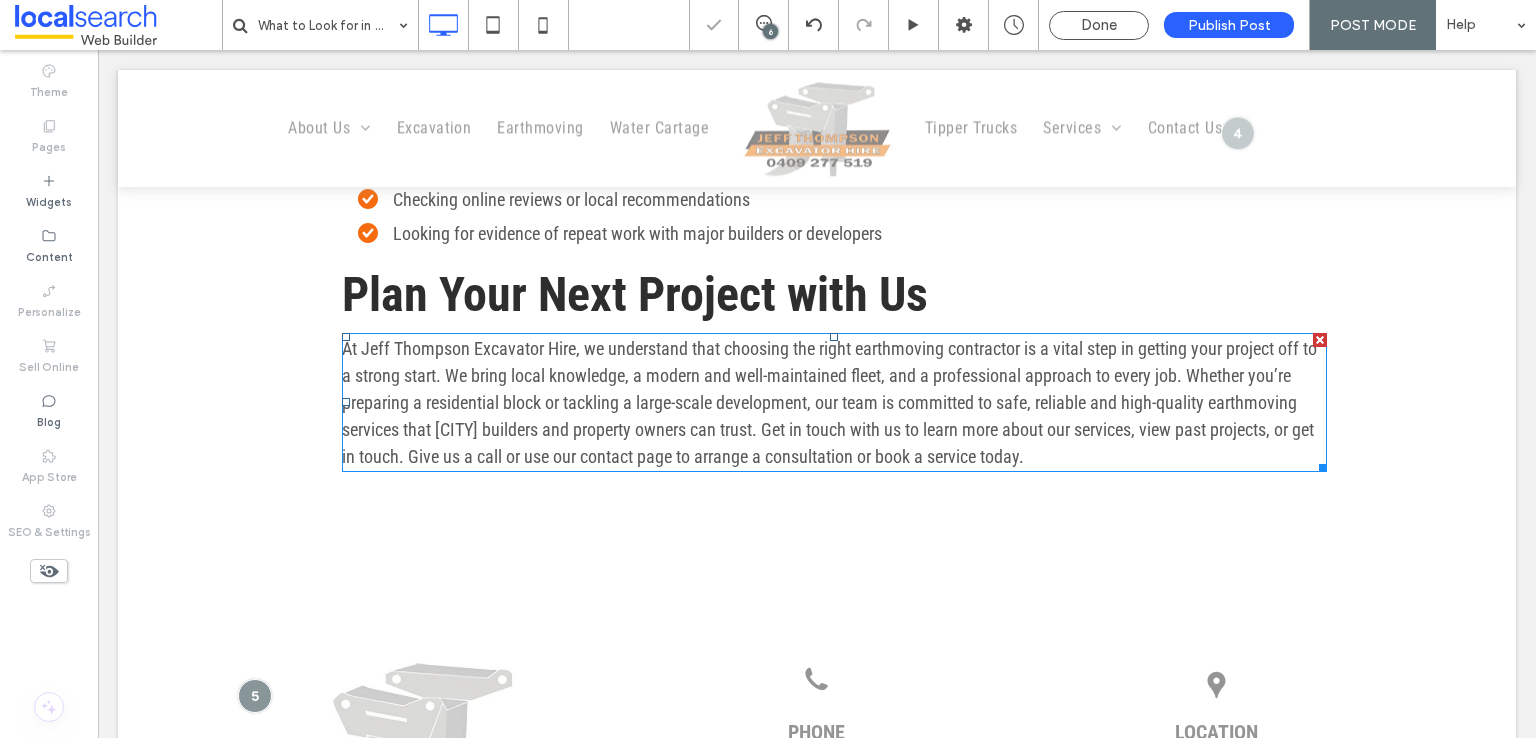 click on "At Jeff Thompson Excavator Hire, we understand that choosing the right earthmoving contractor is a vital step in getting your project off to a strong start. We bring local knowledge, a modern and well-maintained fleet, and a professional approach to every job. Whether you’re preparing a residential block or tackling a large-scale development, our team is committed to safe, reliable and high-quality earthmoving services that Rockhampton builders and property owners can trust. Get in touch with us to learn more about our services, view past projects, or get in touch. Give us a call or use our contact page to arrange a consultation or book a service today." at bounding box center [829, 402] 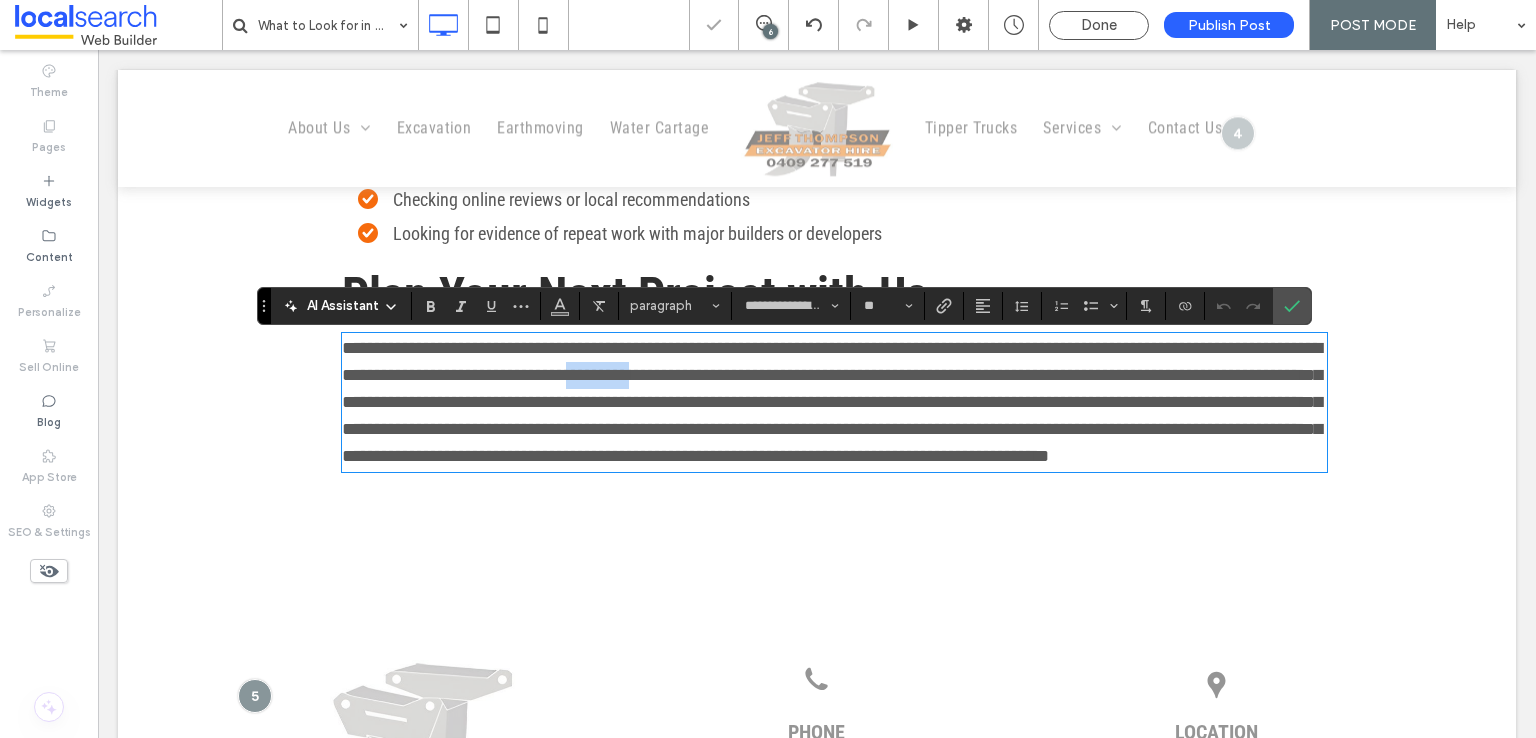 click on "**********" at bounding box center [832, 402] 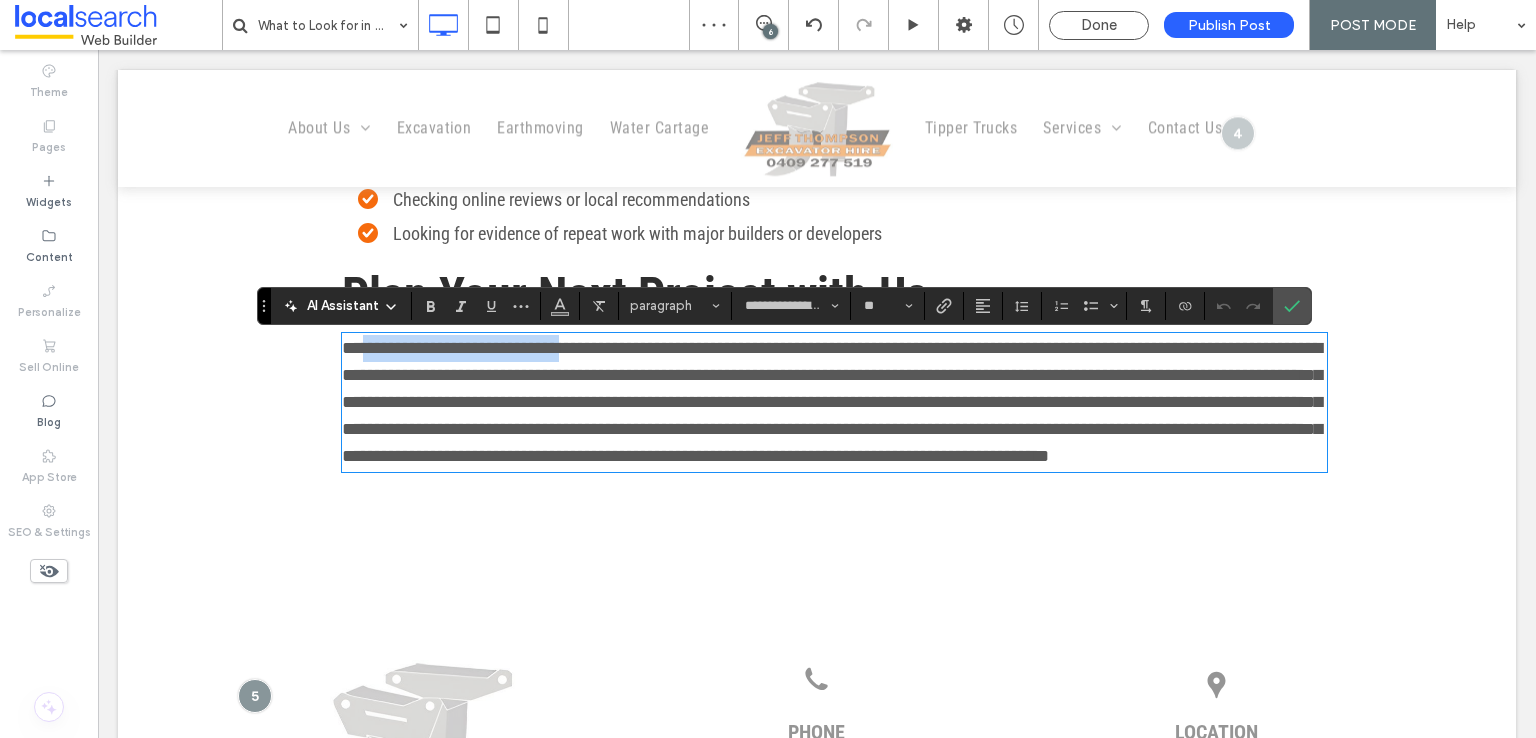 drag, startPoint x: 568, startPoint y: 354, endPoint x: 354, endPoint y: 360, distance: 214.08409 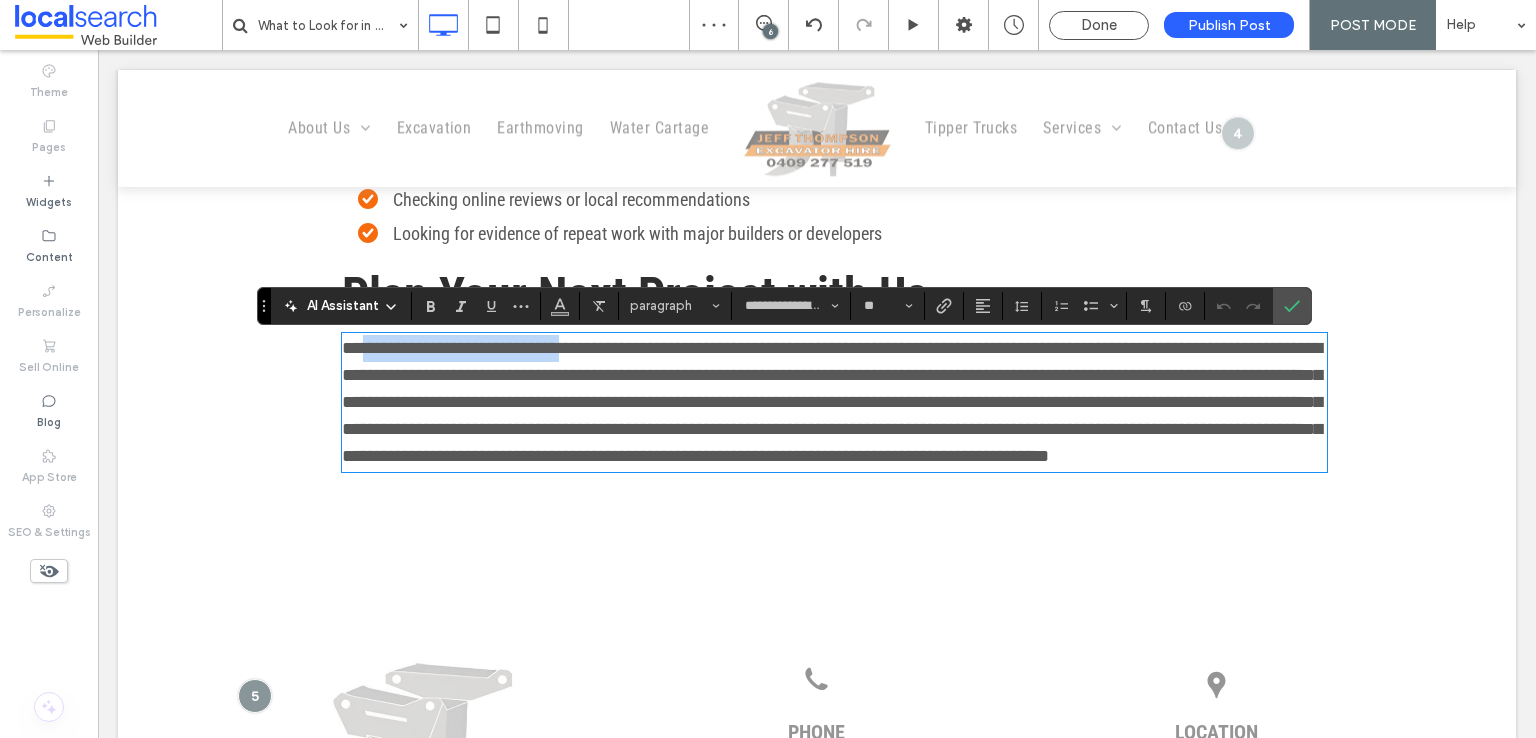click on "**********" at bounding box center [832, 402] 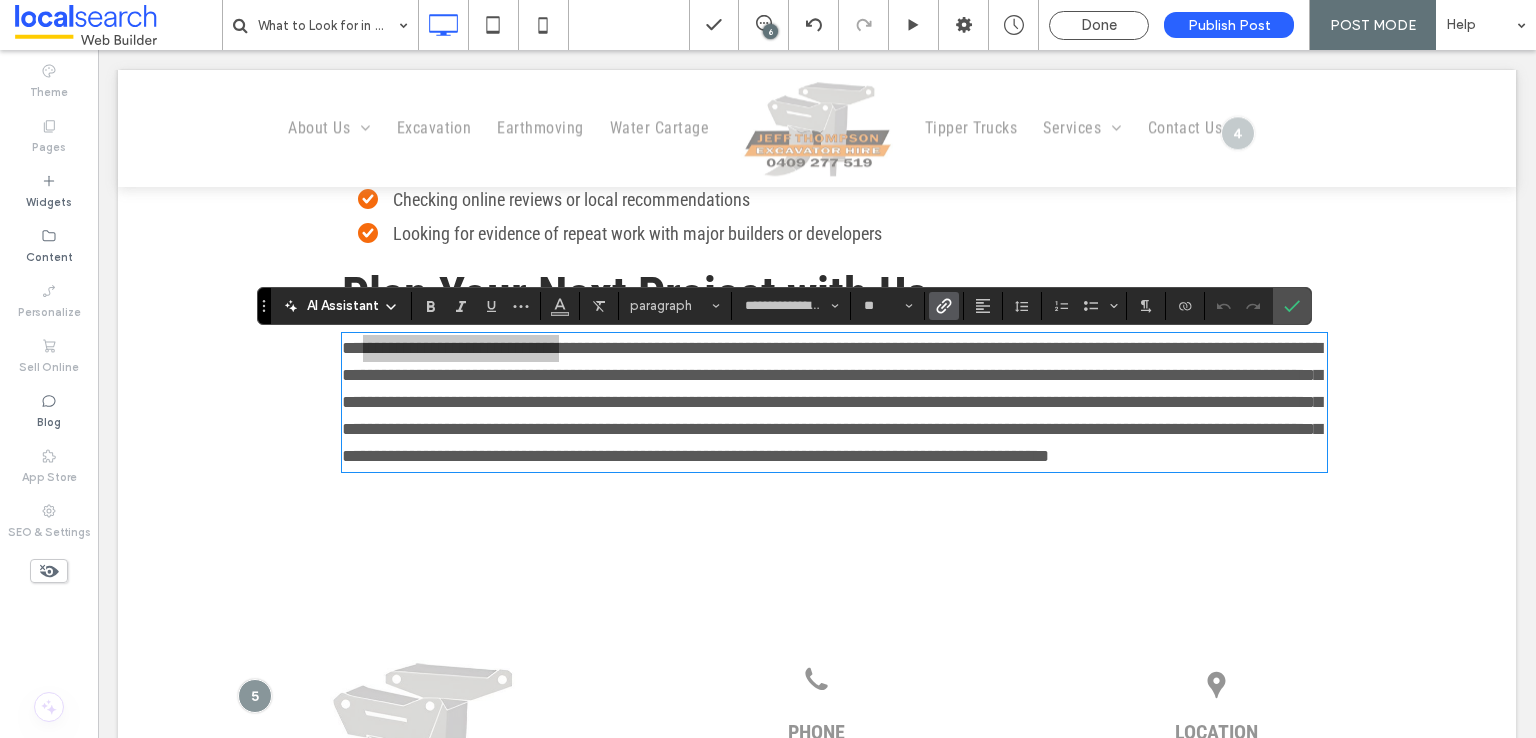 click at bounding box center (944, 306) 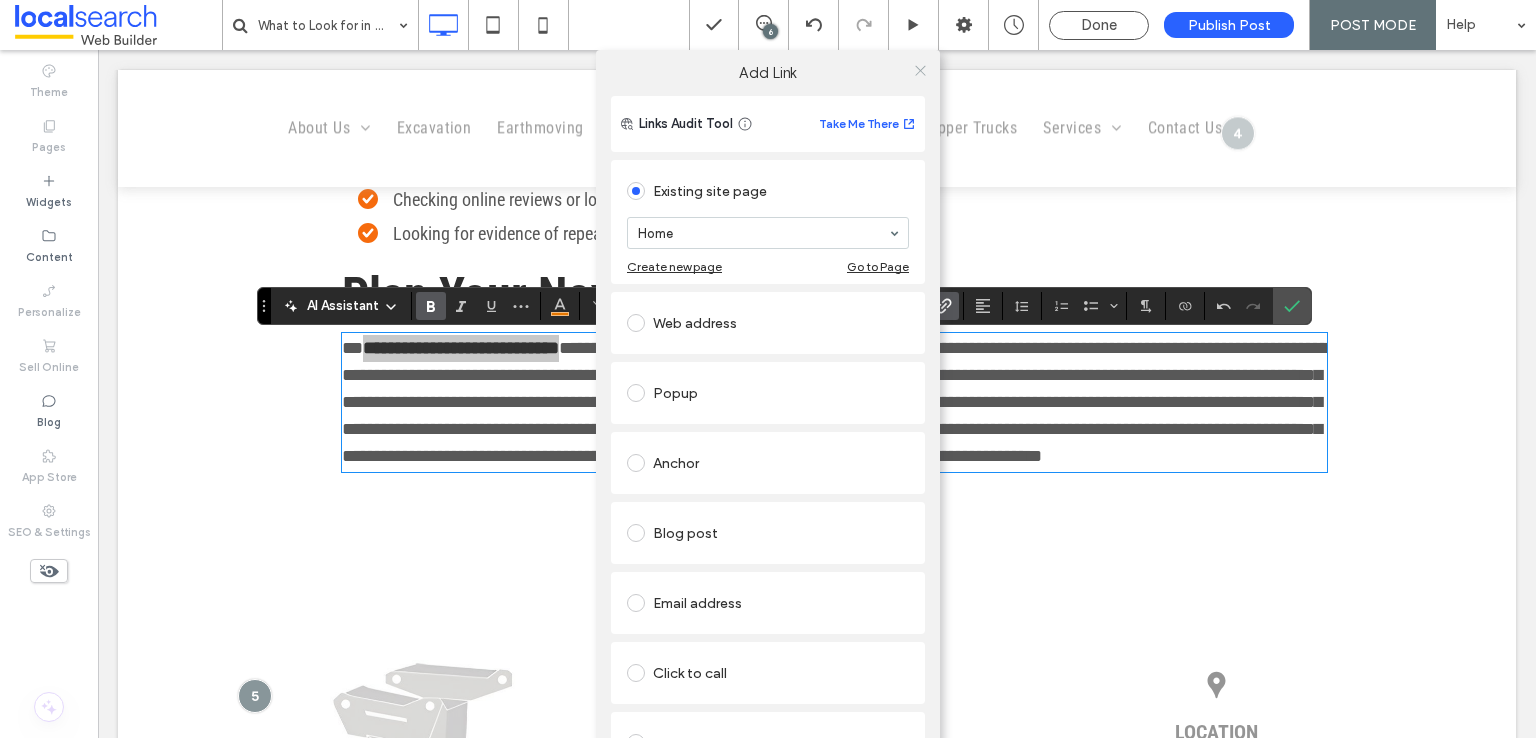 click 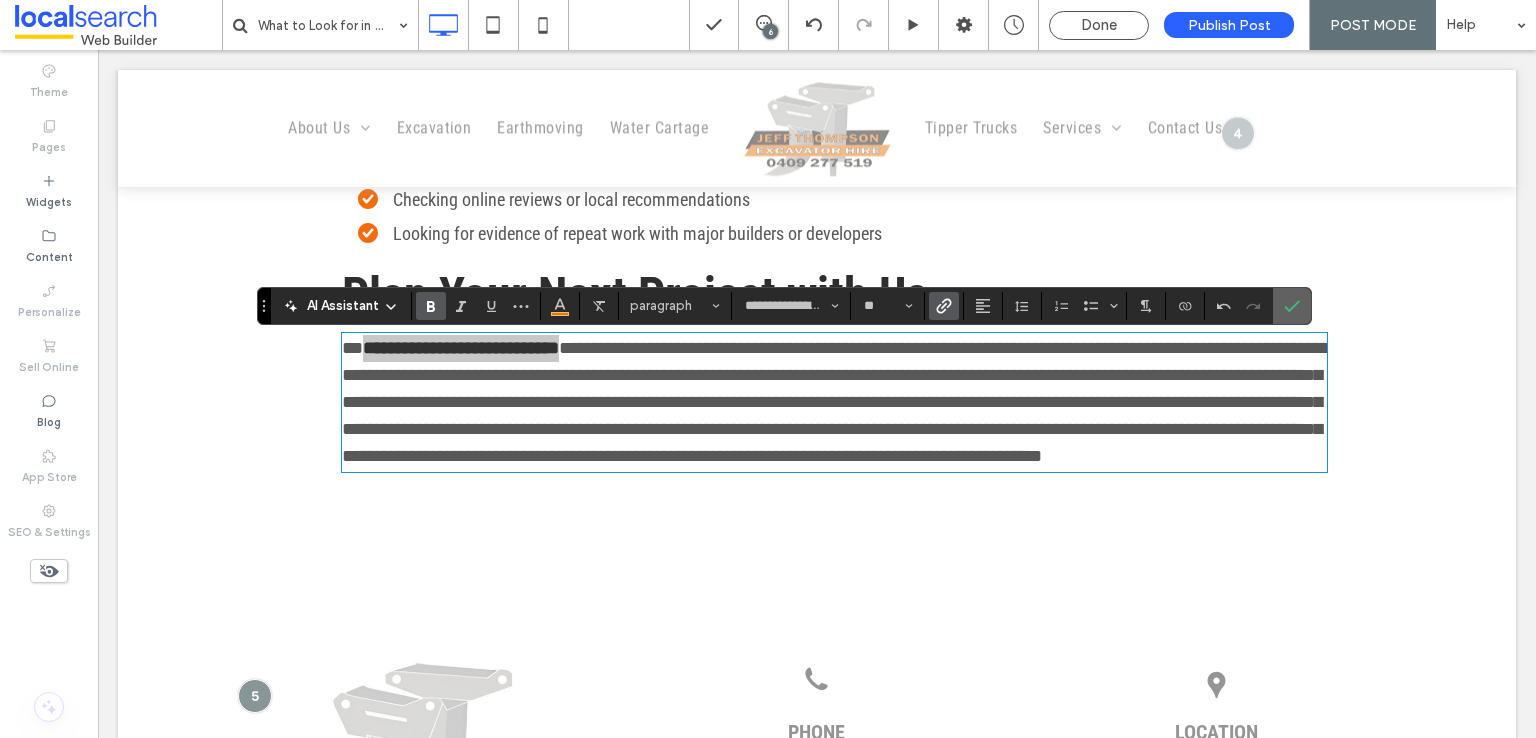 click 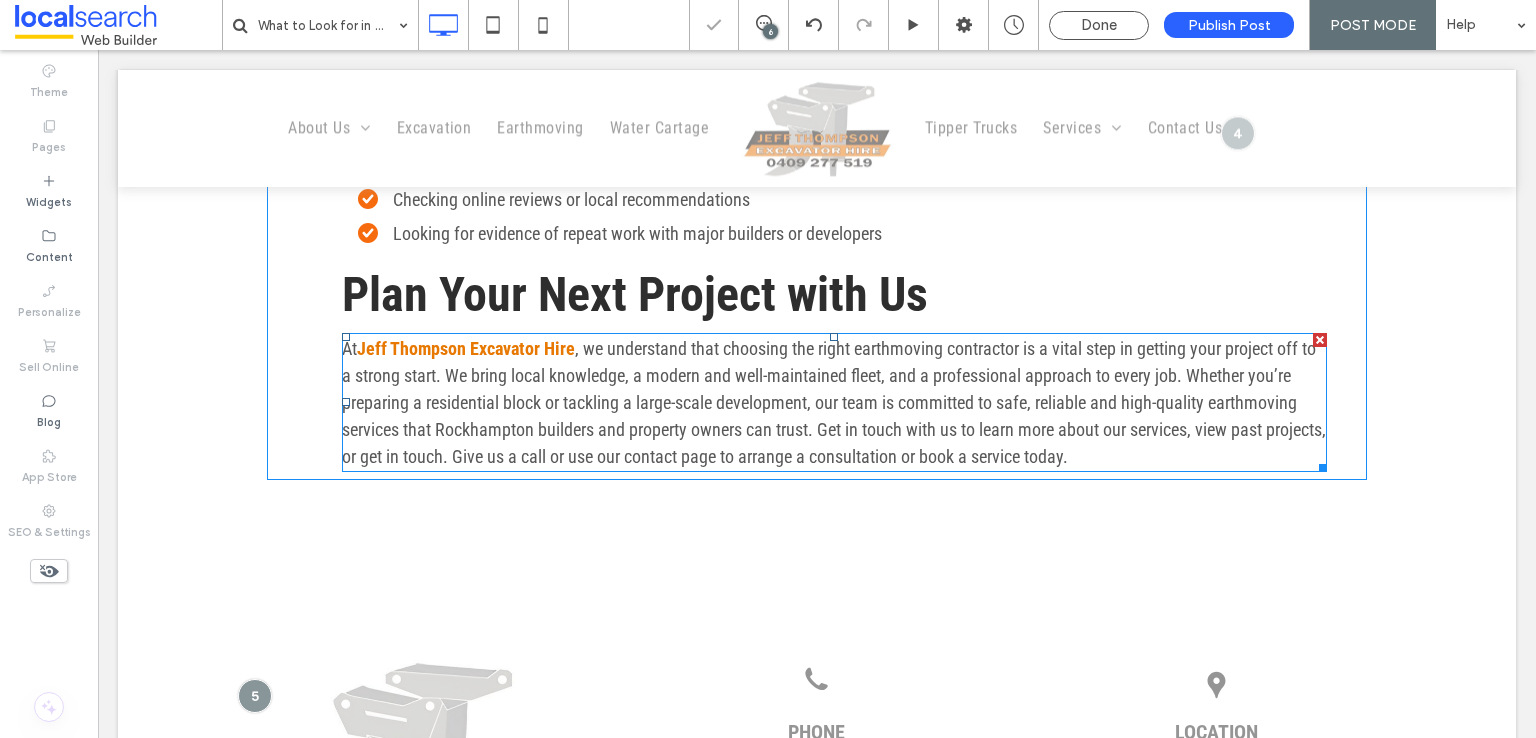 click on ", we understand that choosing the right earthmoving contractor is a vital step in getting your project off to a strong start. We bring local knowledge, a modern and well-maintained fleet, and a professional approach to every job. Whether you’re preparing a residential block or tackling a large-scale development, our team is committed to safe, reliable and high-quality earthmoving services that Rockhampton builders and property owners can trust. Get in touch with us to learn more about our services, view past projects, or get in touch. Give us a call or use our contact page to arrange a consultation or book a service today." at bounding box center [834, 402] 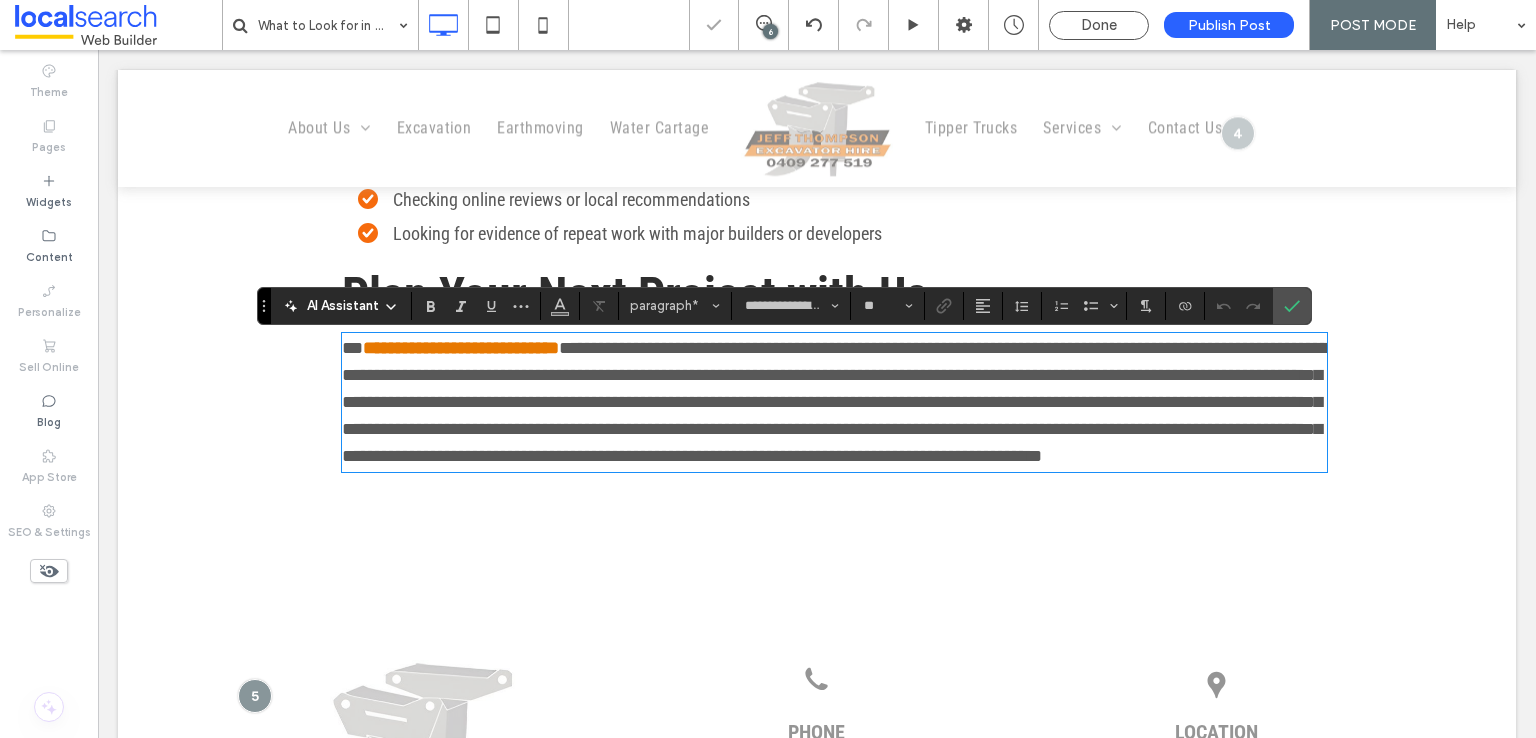 click on "**********" at bounding box center [835, 402] 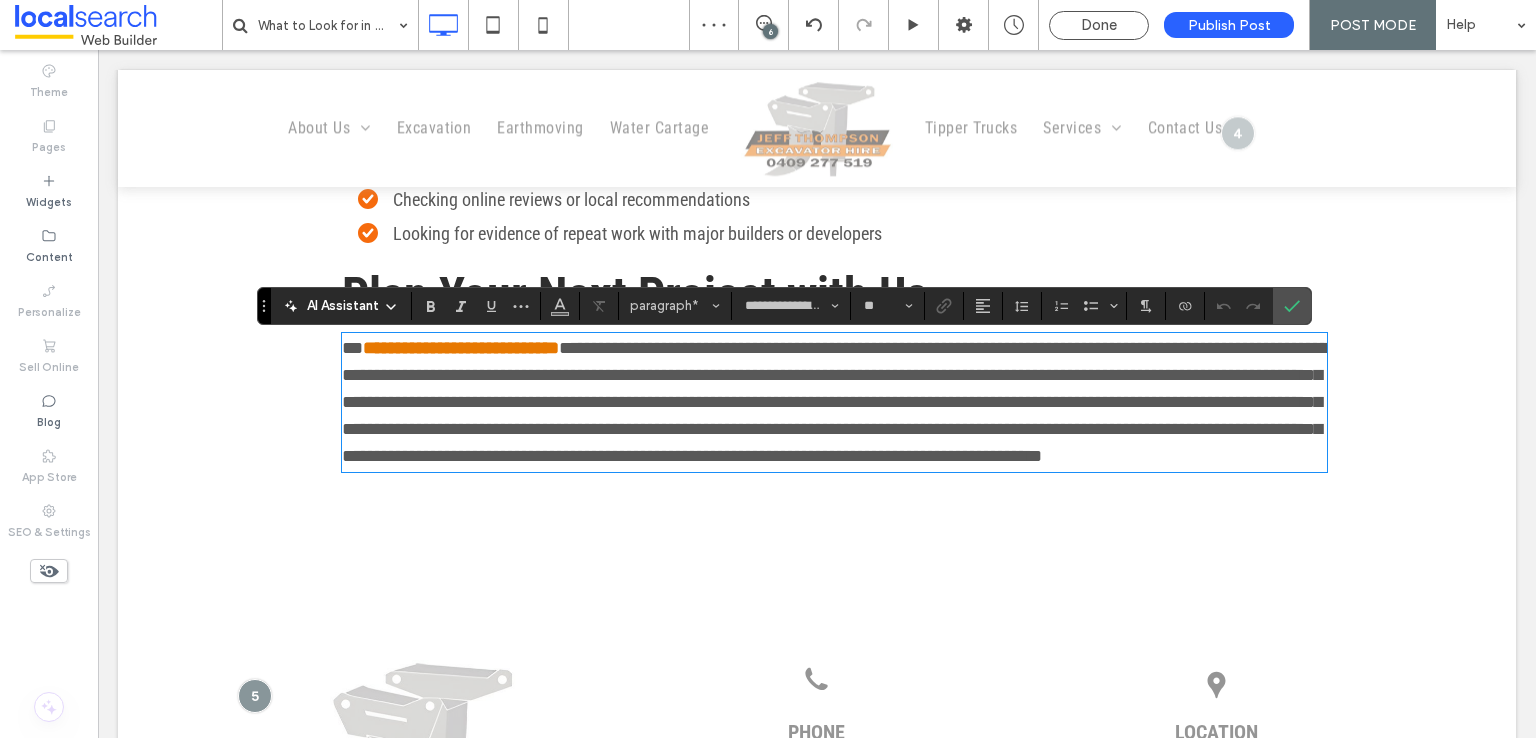 click on "**********" at bounding box center (835, 402) 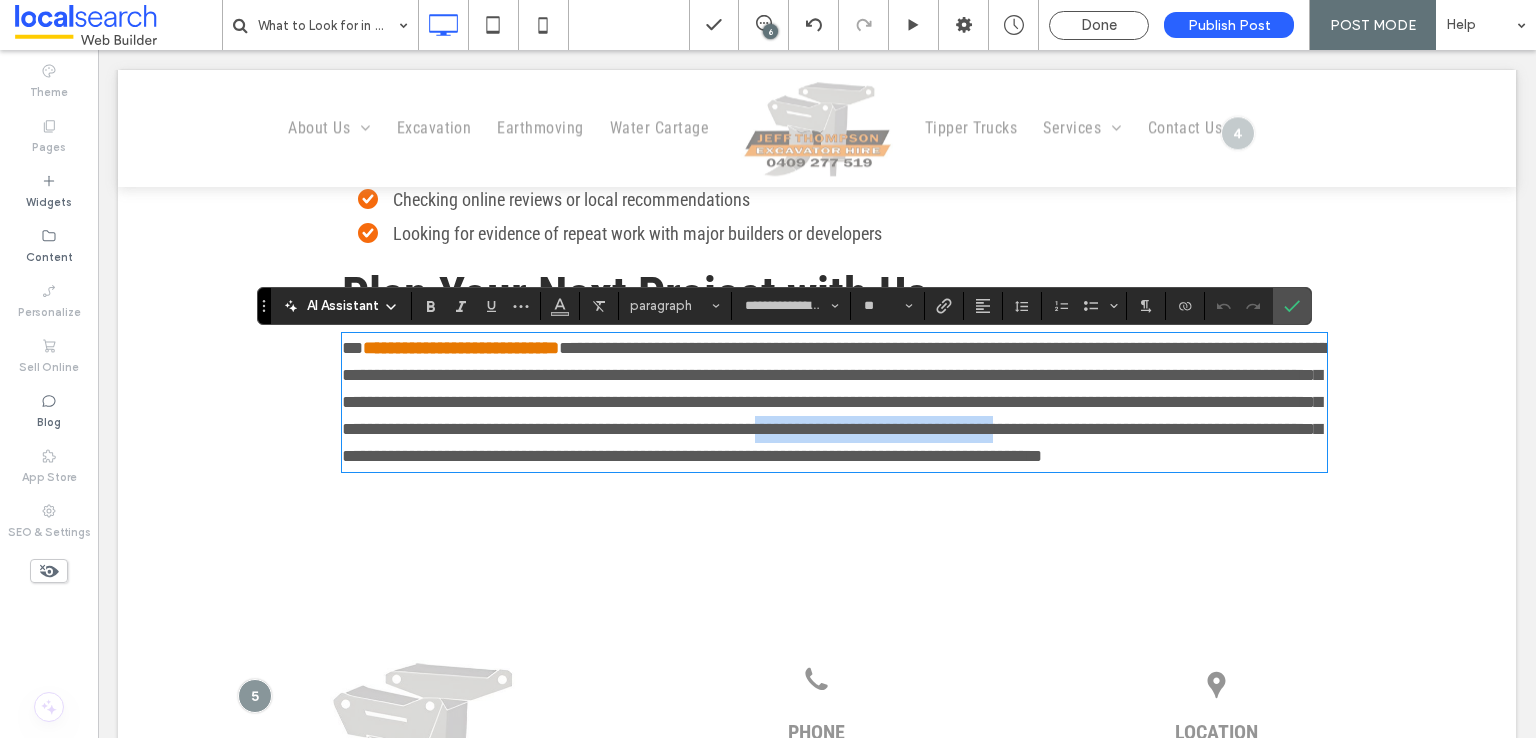 drag, startPoint x: 817, startPoint y: 436, endPoint x: 1035, endPoint y: 433, distance: 218.02065 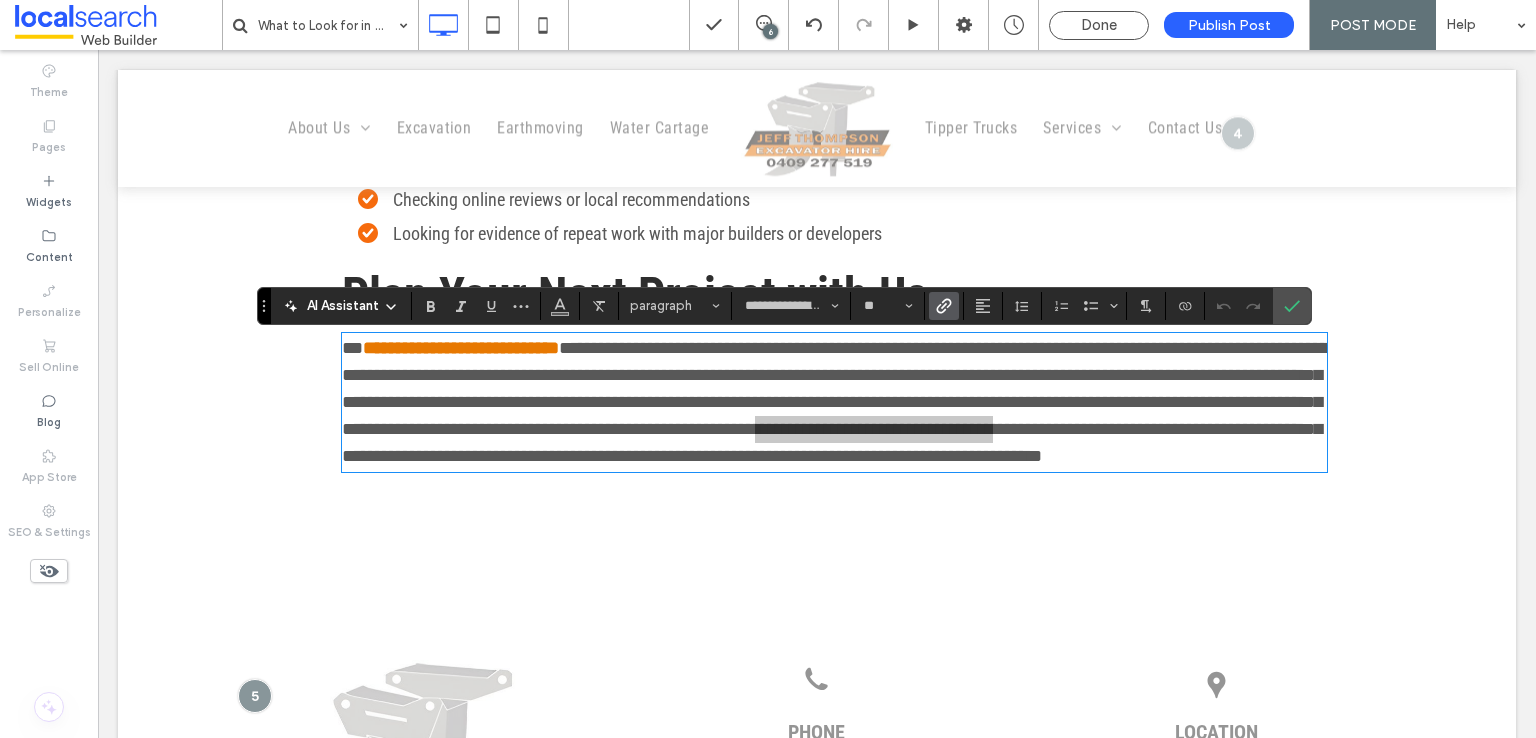 click 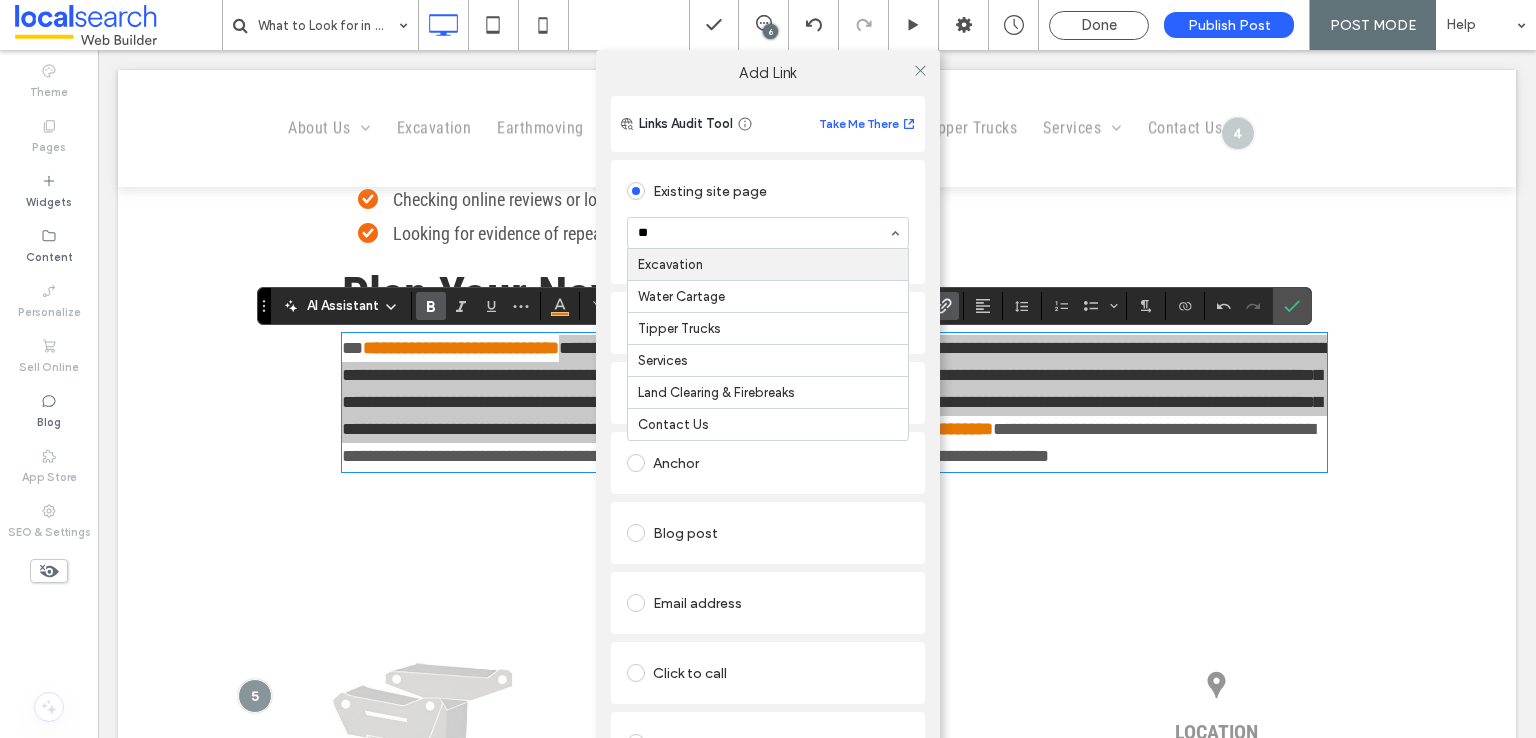 type on "***" 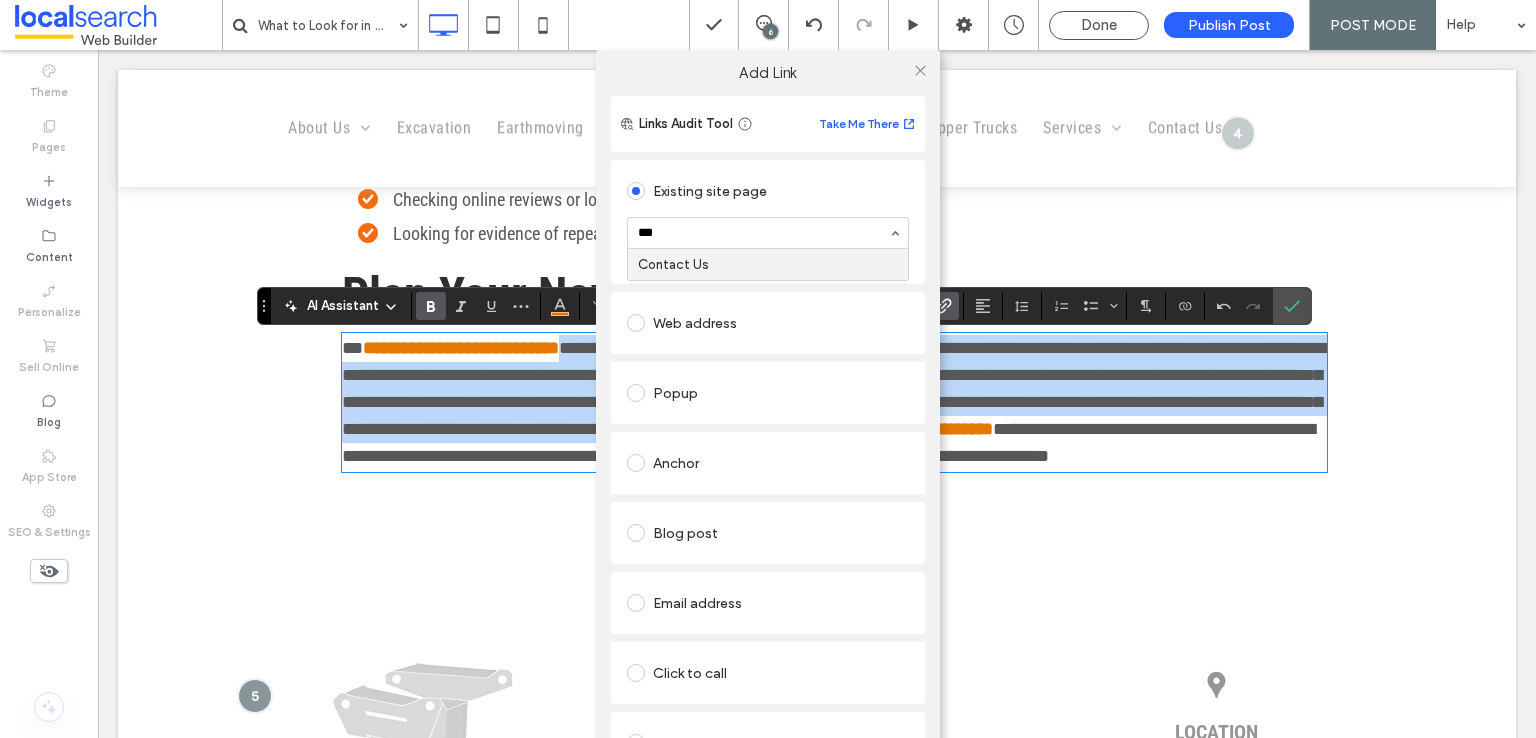 type 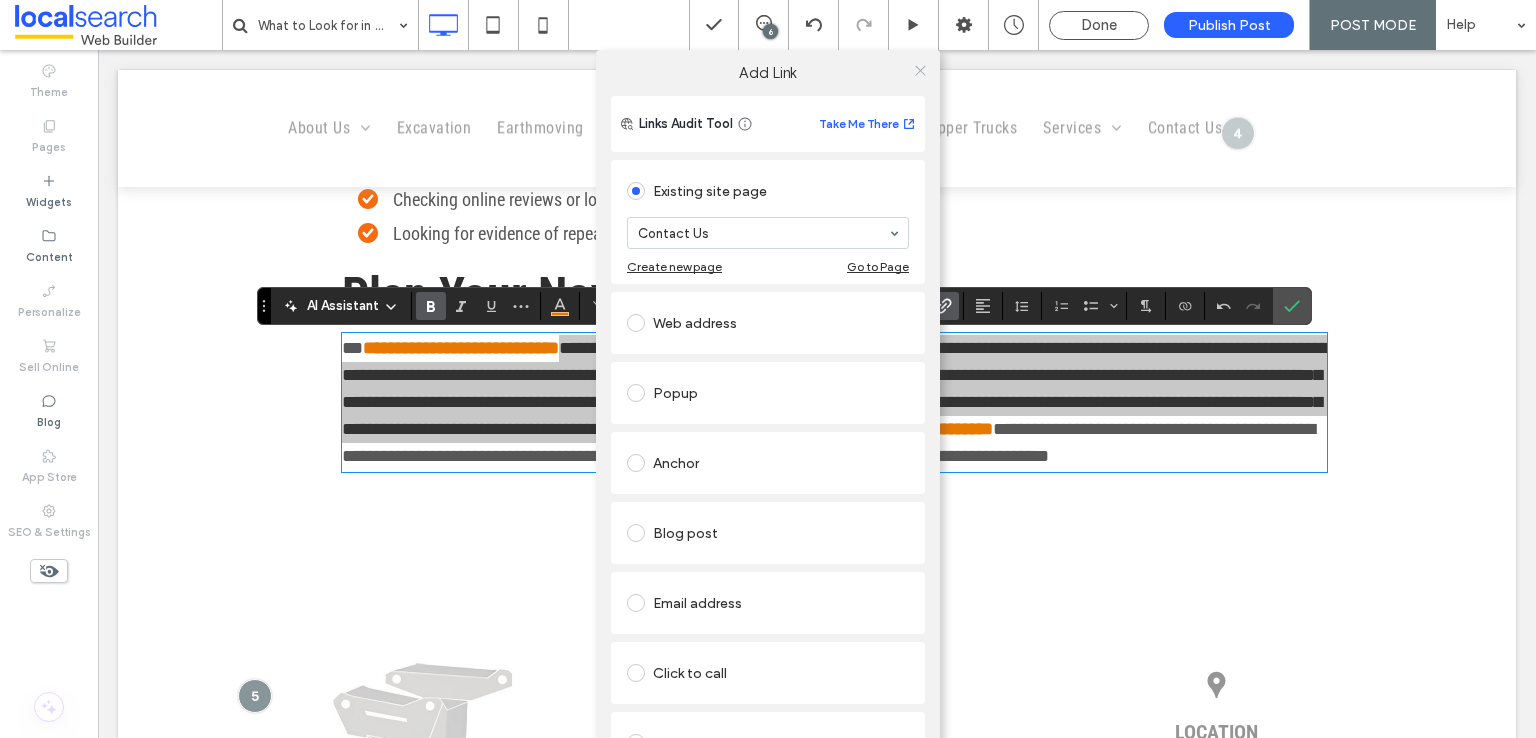 click 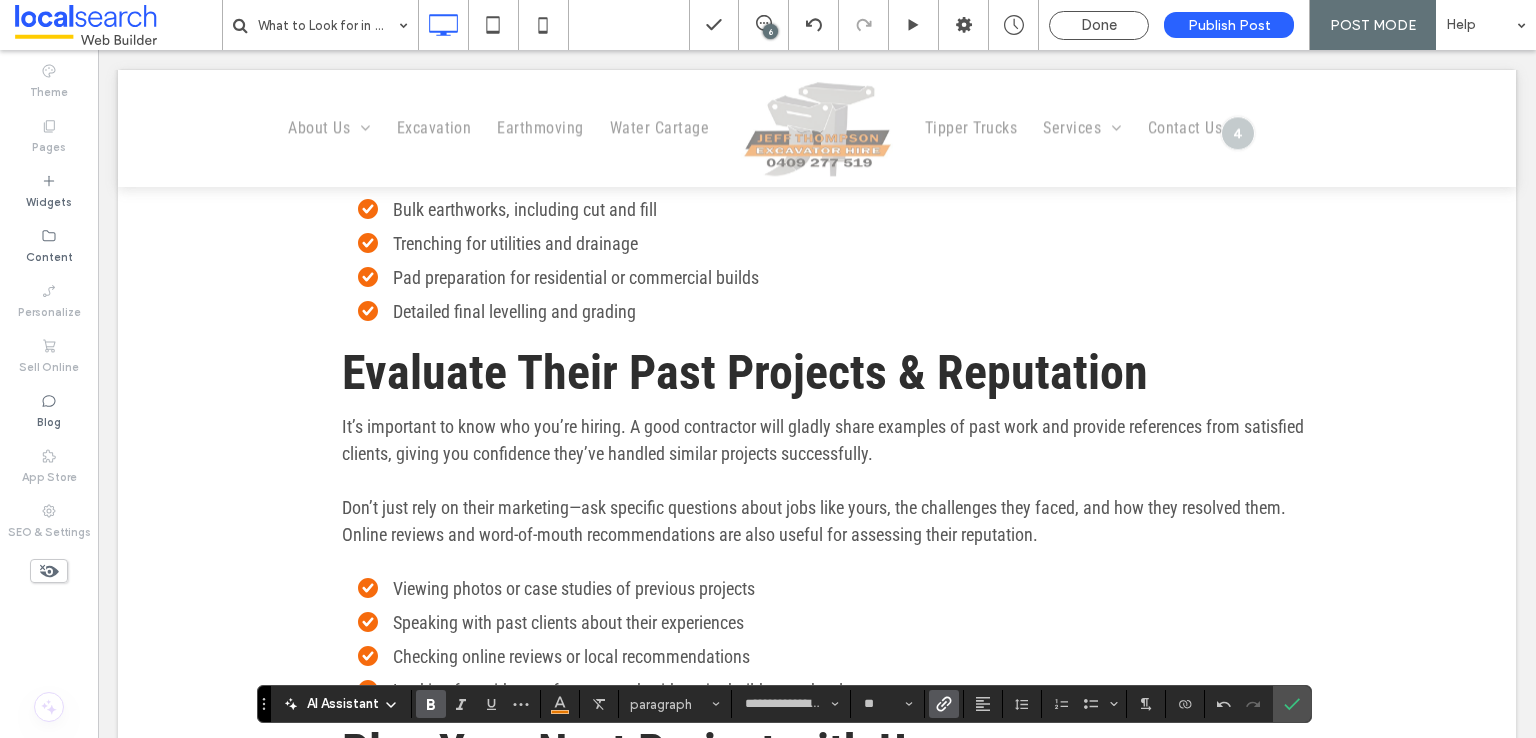scroll, scrollTop: 3646, scrollLeft: 0, axis: vertical 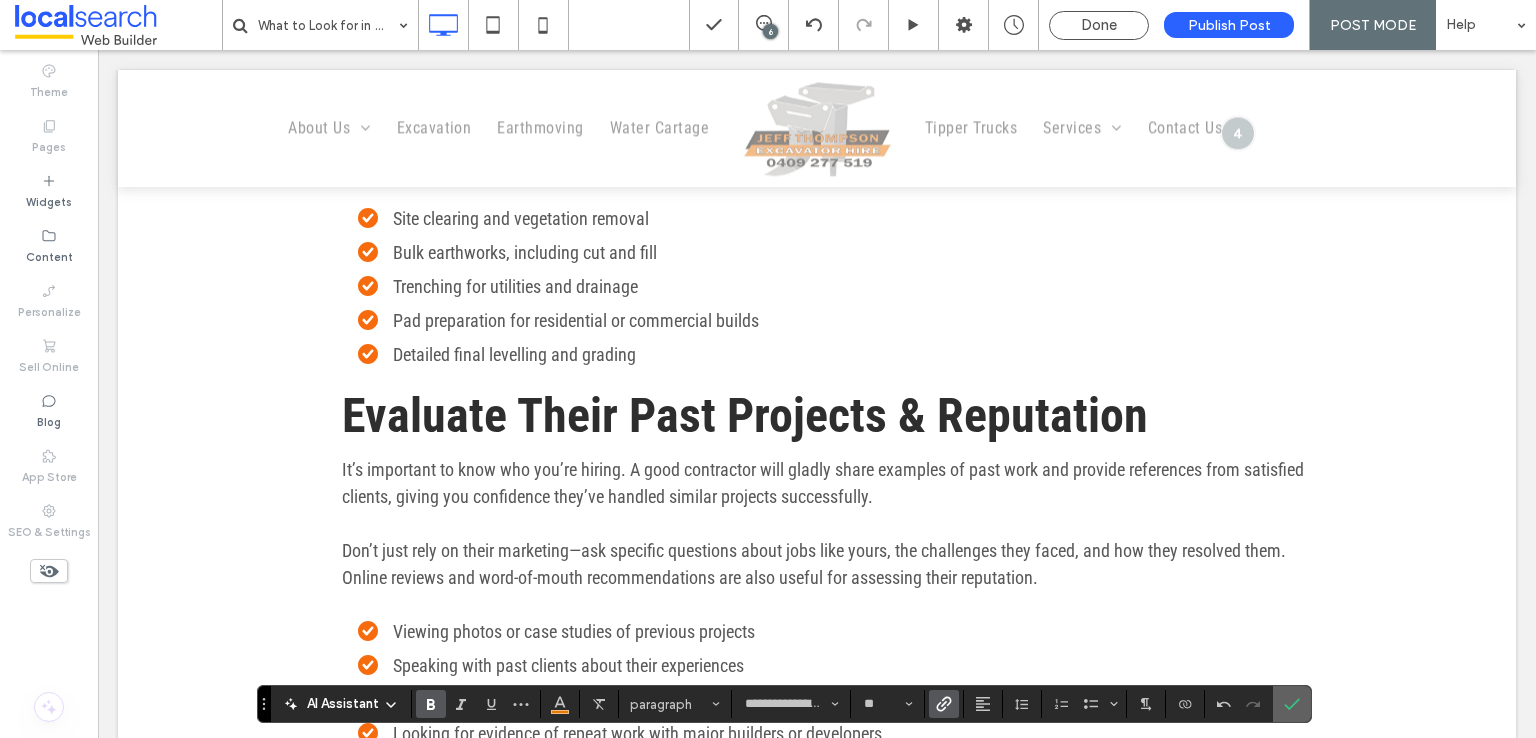 click 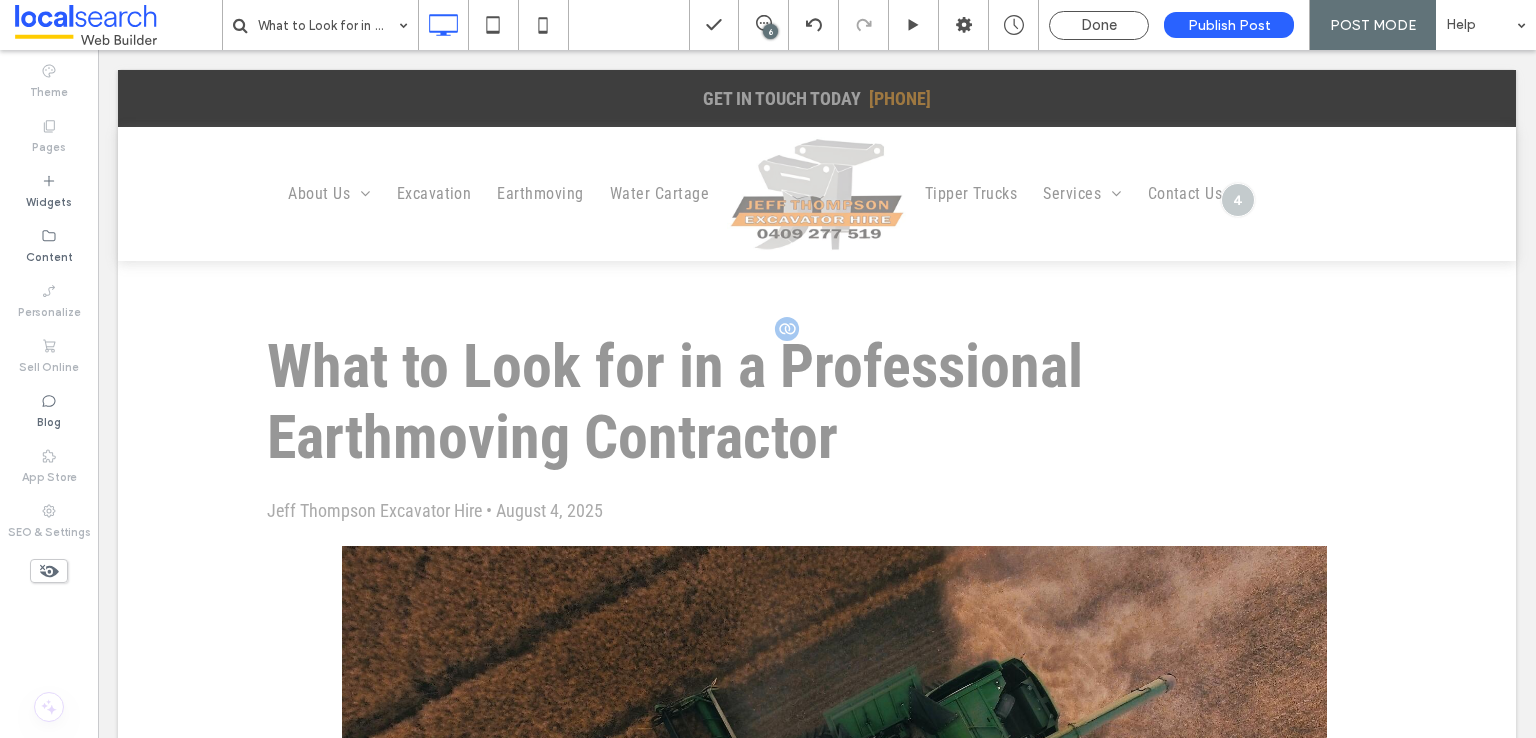 scroll, scrollTop: 600, scrollLeft: 0, axis: vertical 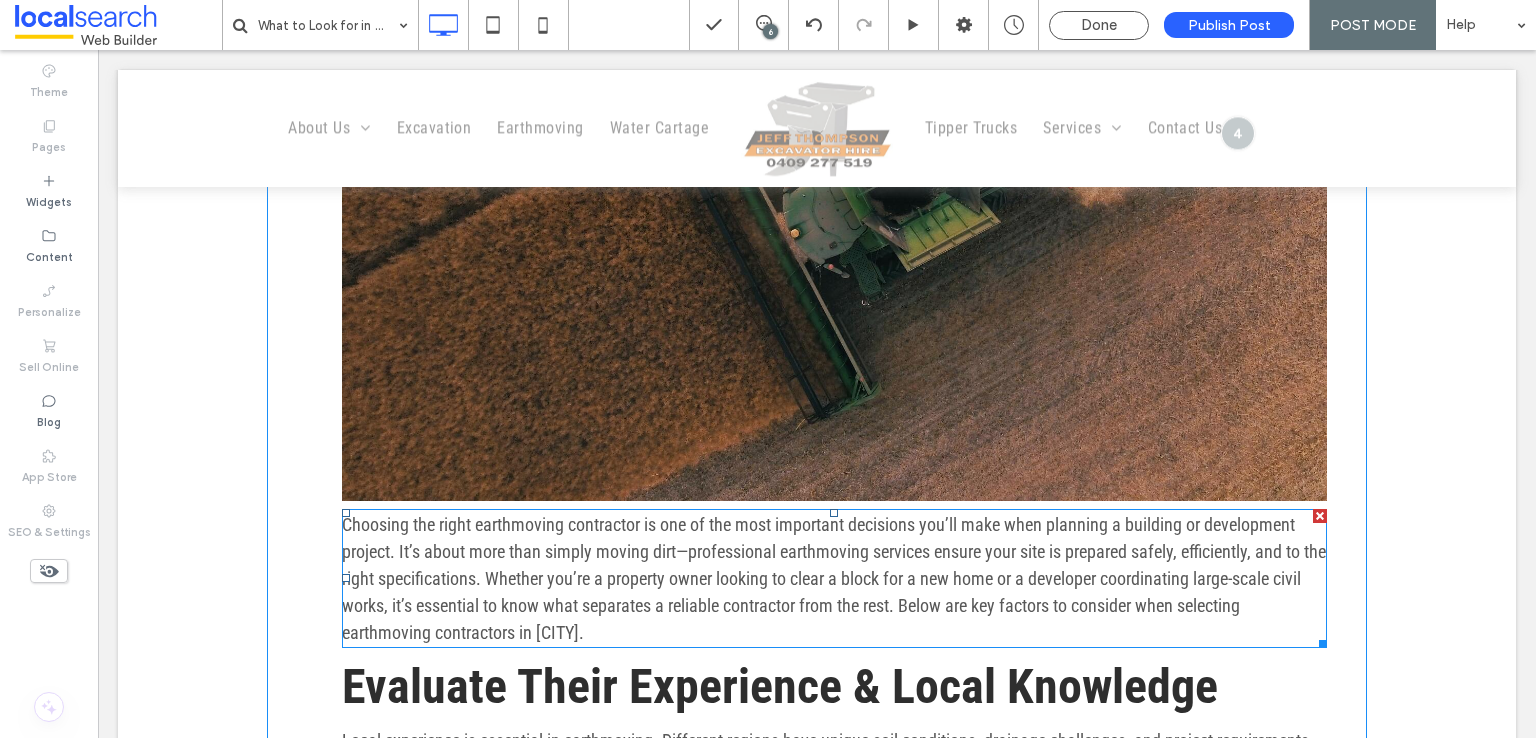 click on "Choosing the right earthmoving contractor is one of the most important decisions you’ll make when planning a building or development project. It’s about more than simply moving dirt—professional earthmoving services ensure your site is prepared safely, efficiently, and to the right specifications. Whether you’re a property owner looking to clear a block for a new home or a developer coordinating large-scale civil works, it’s essential to know what separates a reliable contractor from the rest. Below are key factors to consider when selecting earthmoving contractors in Rockhampton." at bounding box center [834, 578] 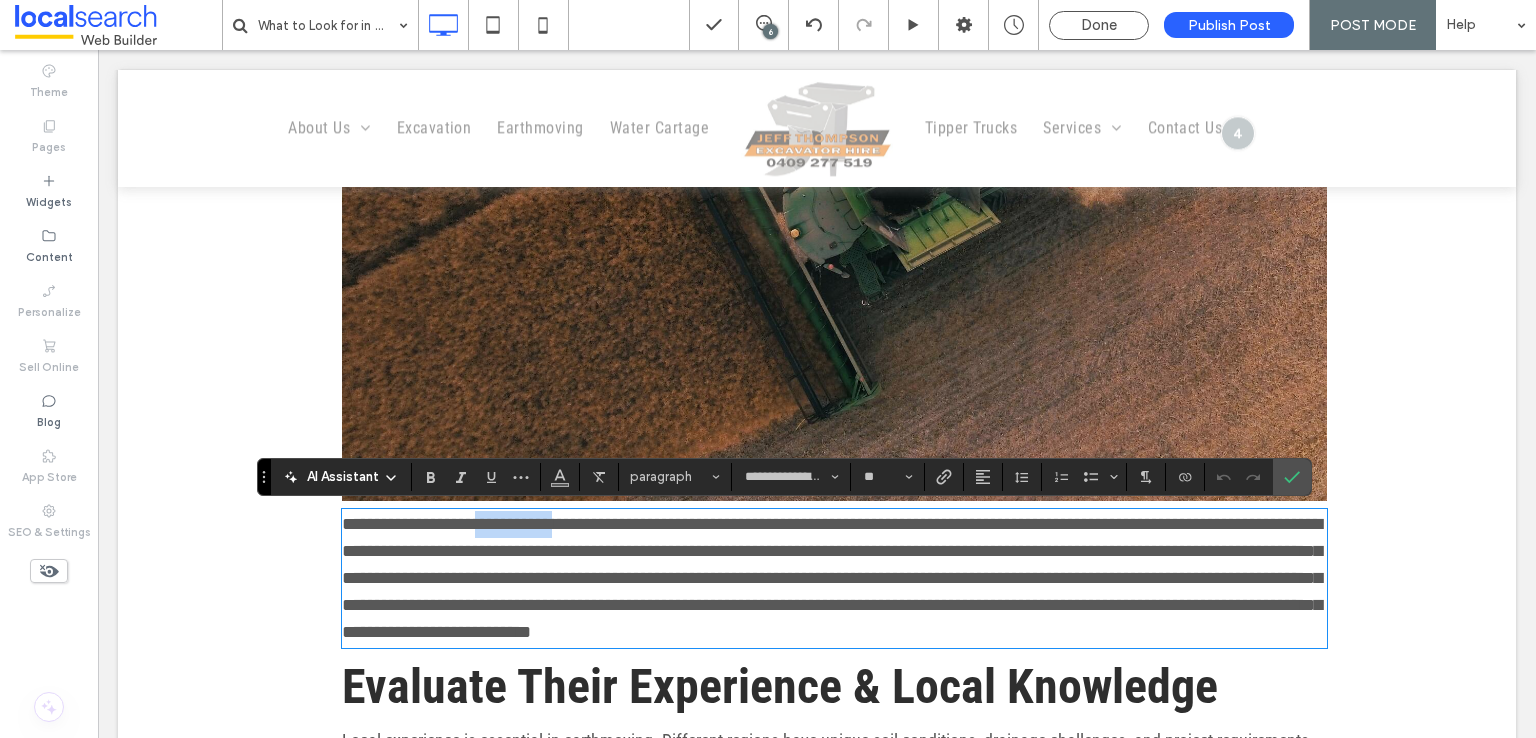 drag, startPoint x: 556, startPoint y: 523, endPoint x: 469, endPoint y: 527, distance: 87.0919 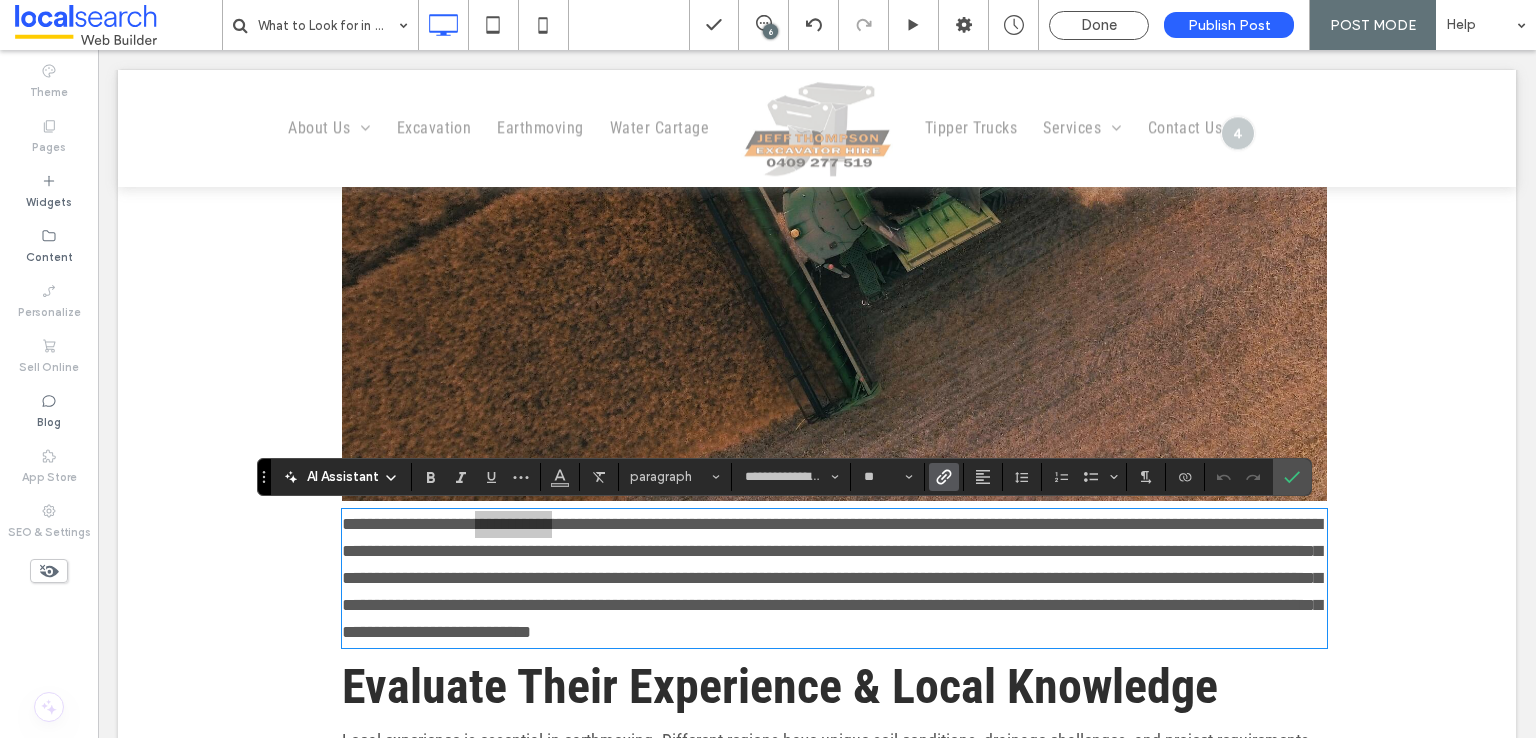 click 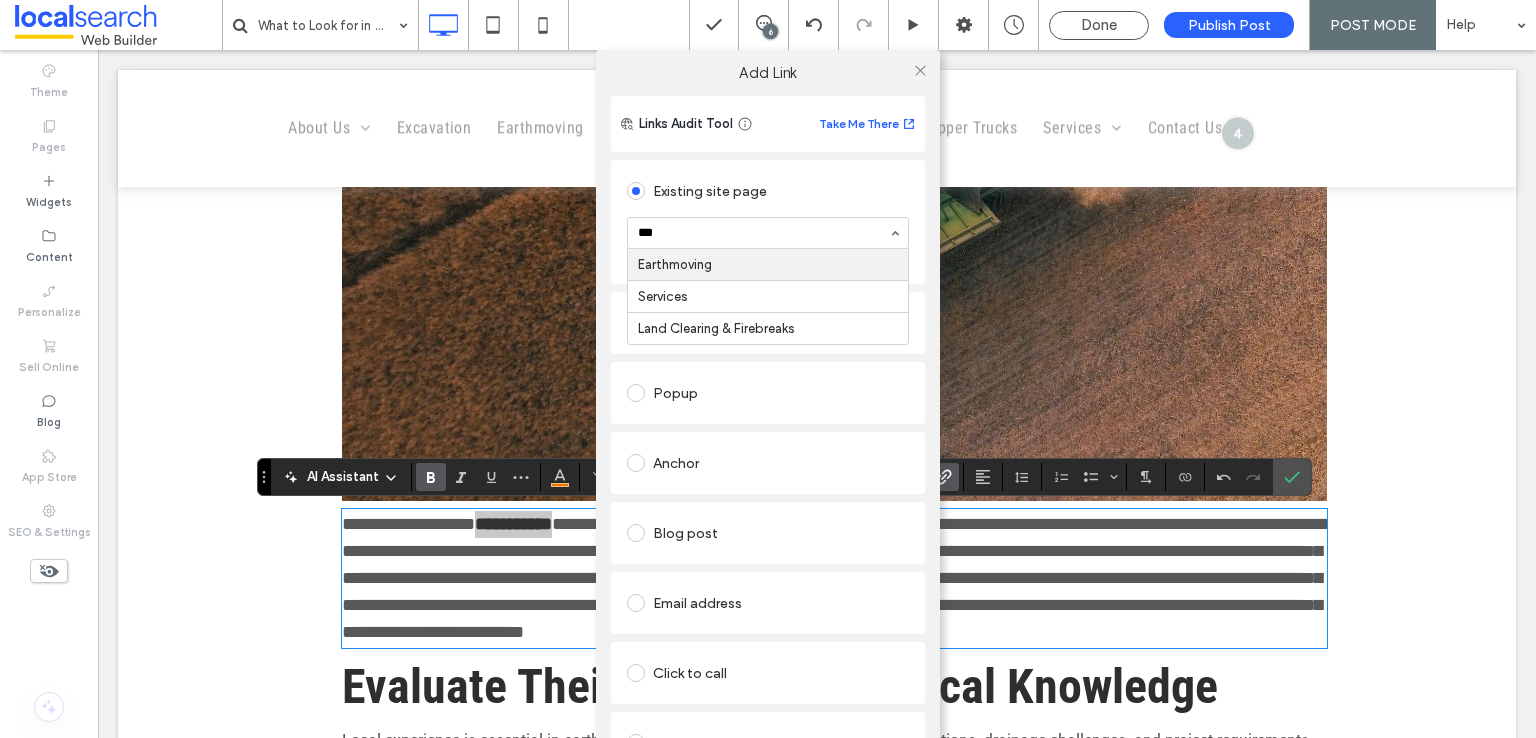 type on "****" 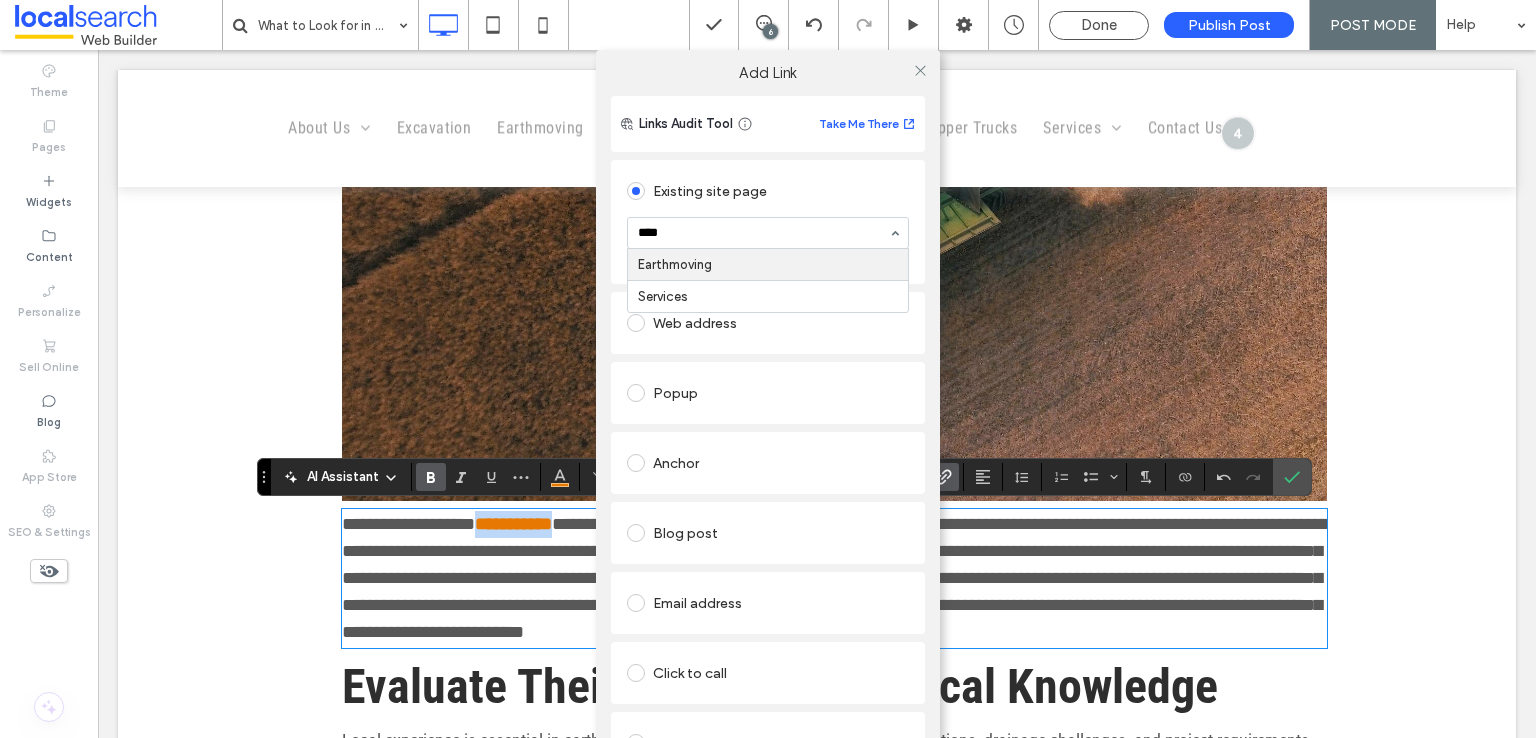 type 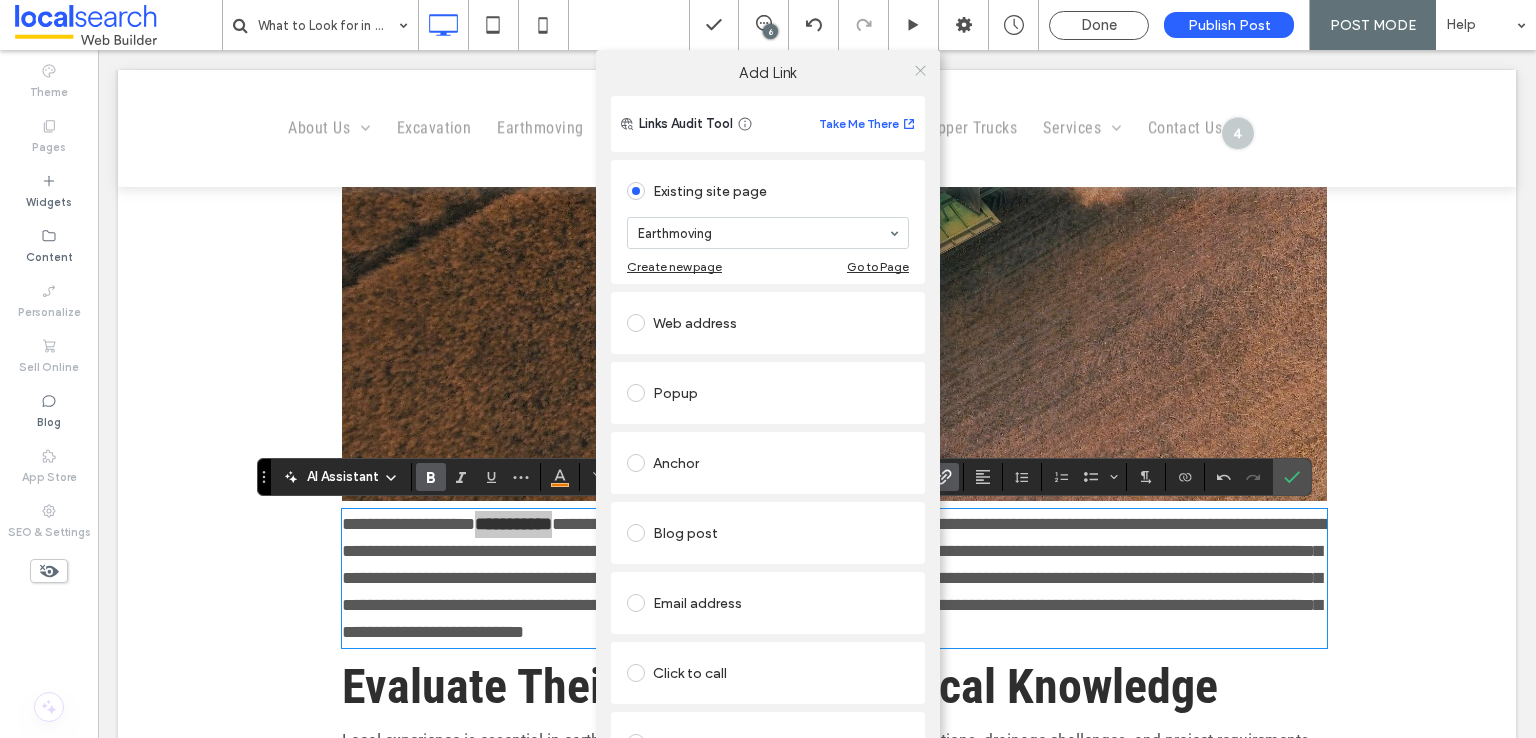 click 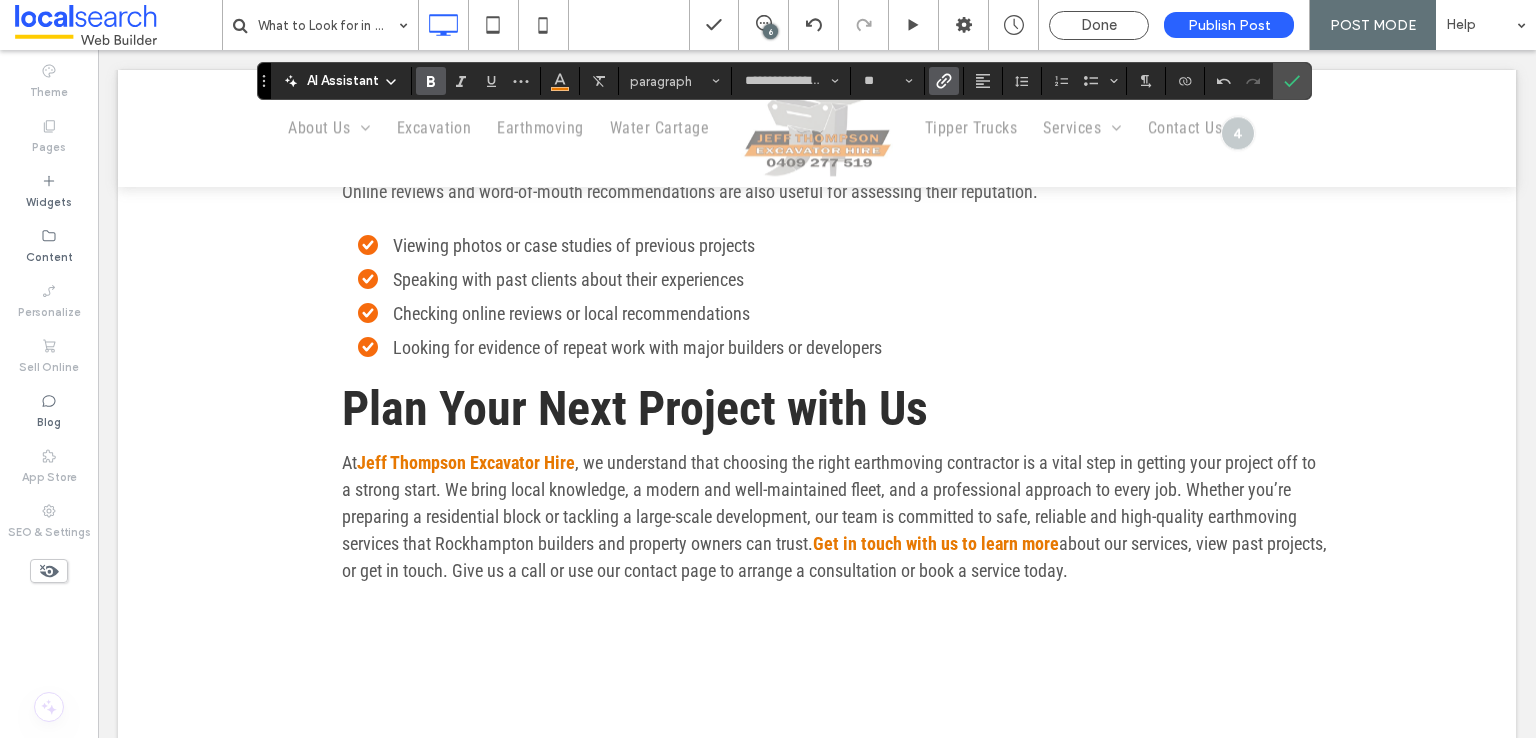 scroll, scrollTop: 758, scrollLeft: 0, axis: vertical 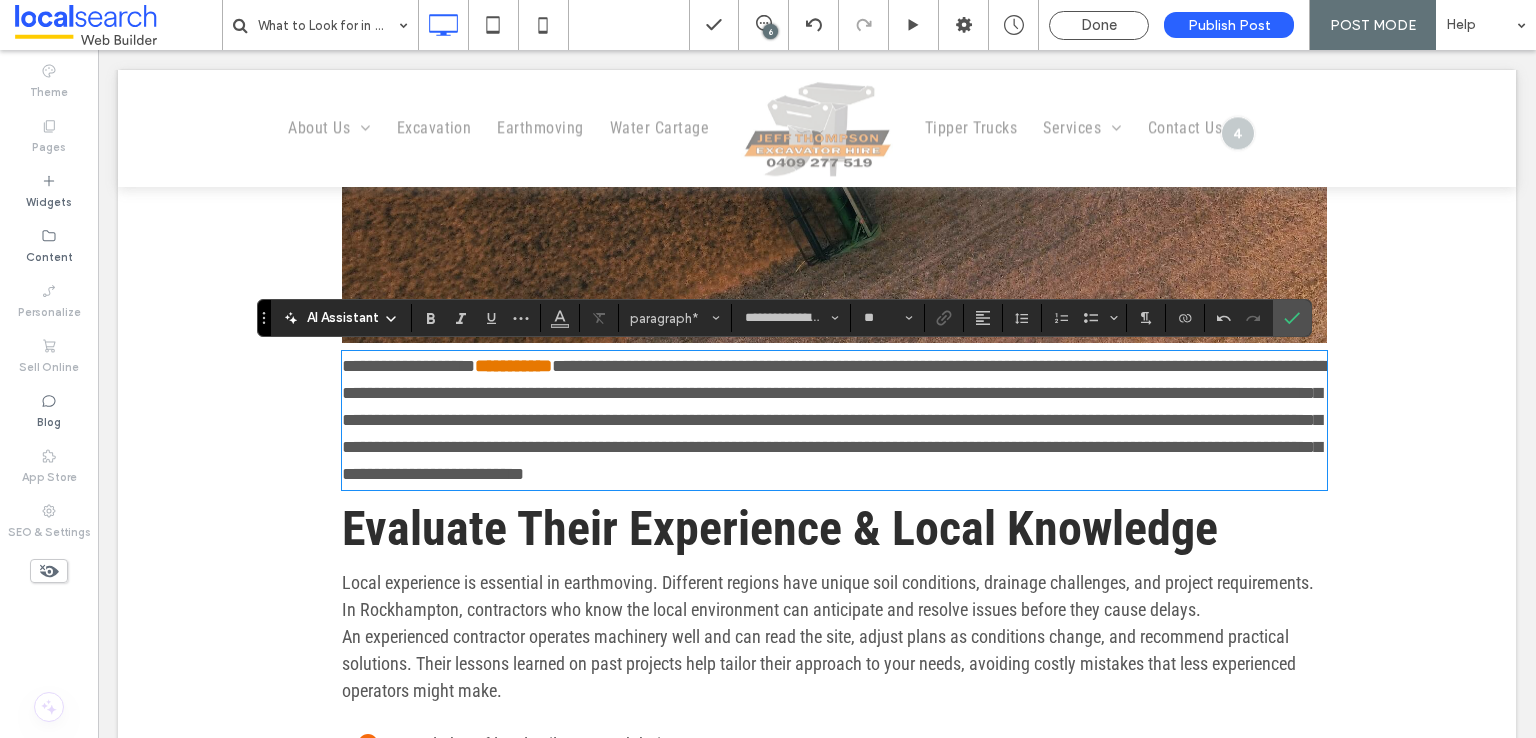 click on "**********" at bounding box center [835, 420] 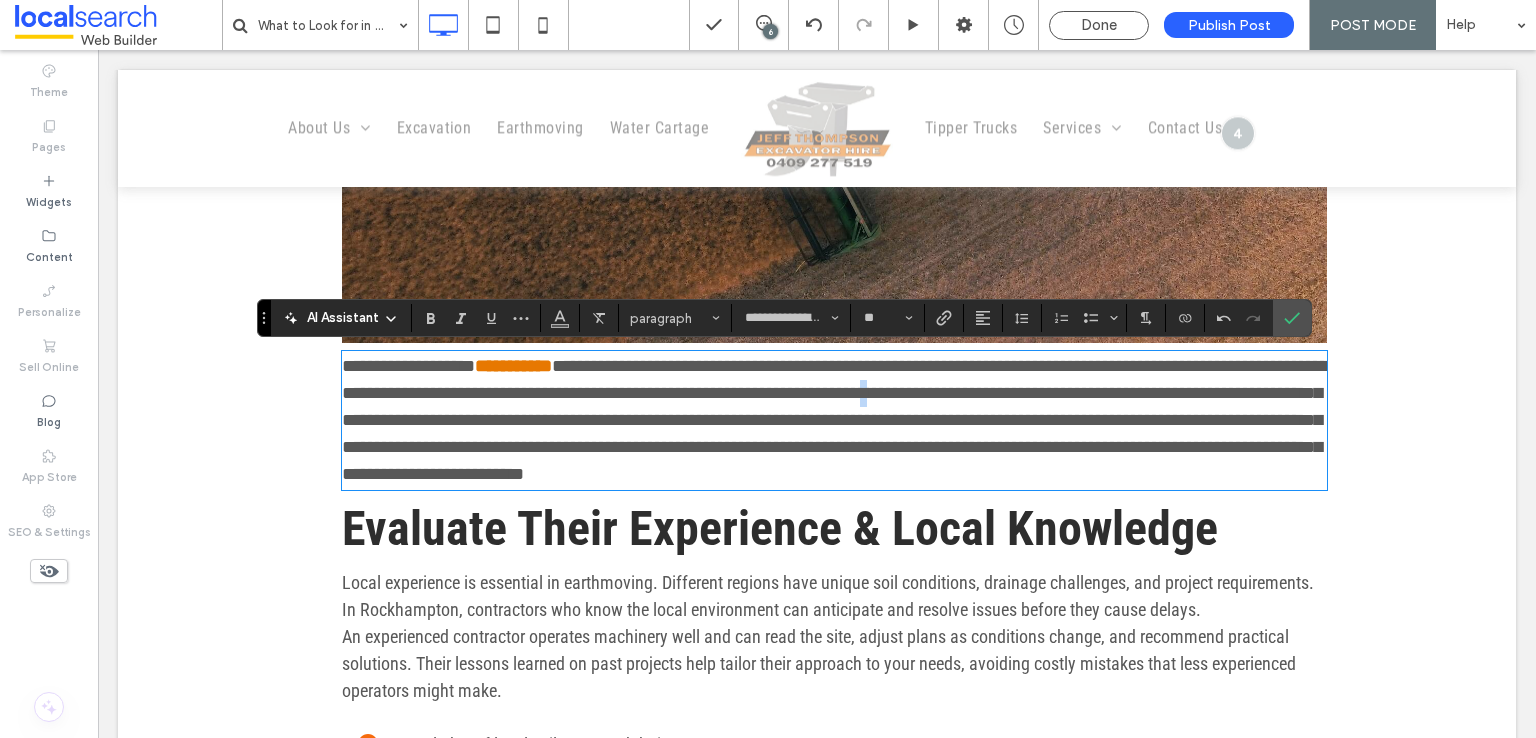 click on "**********" at bounding box center [835, 420] 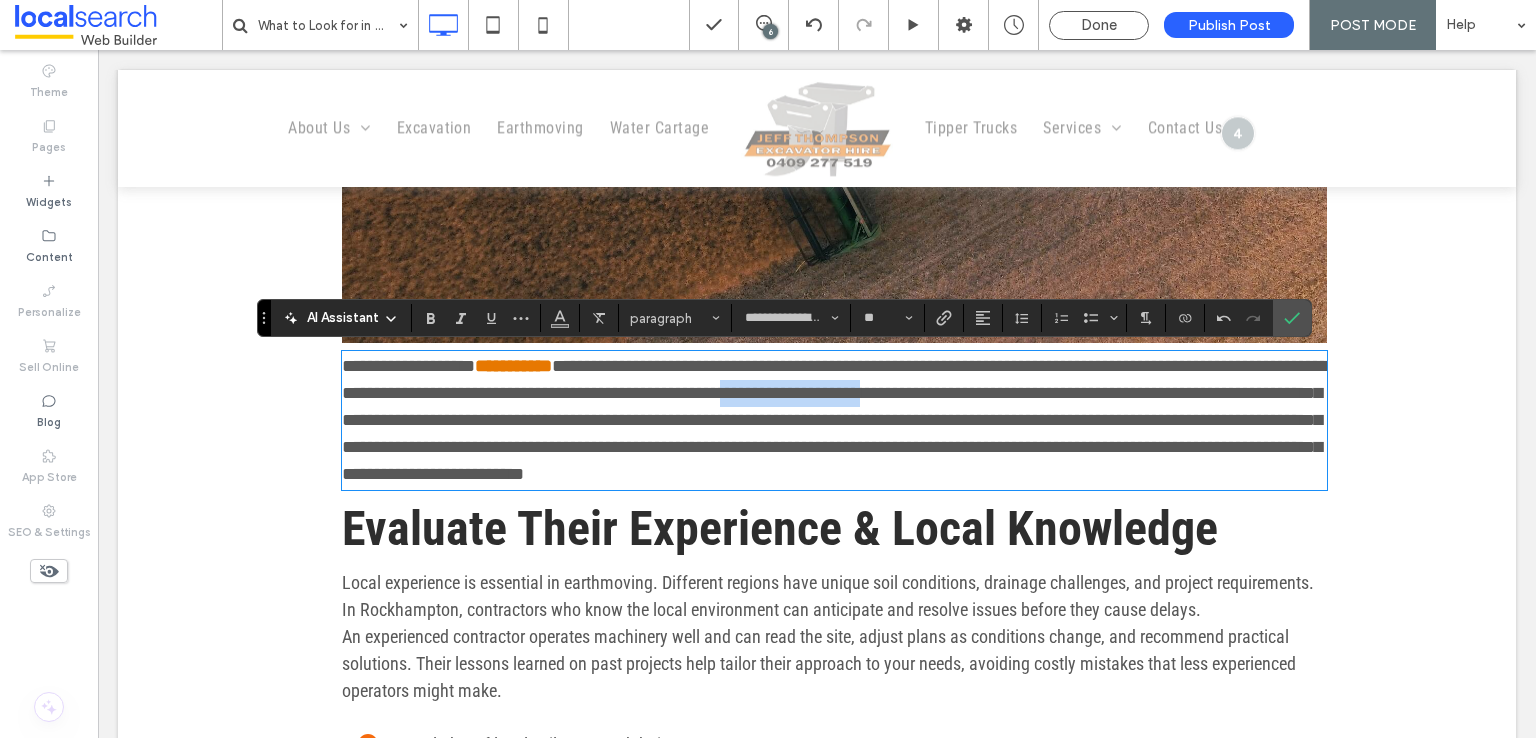 drag, startPoint x: 924, startPoint y: 394, endPoint x: 776, endPoint y: 389, distance: 148.08444 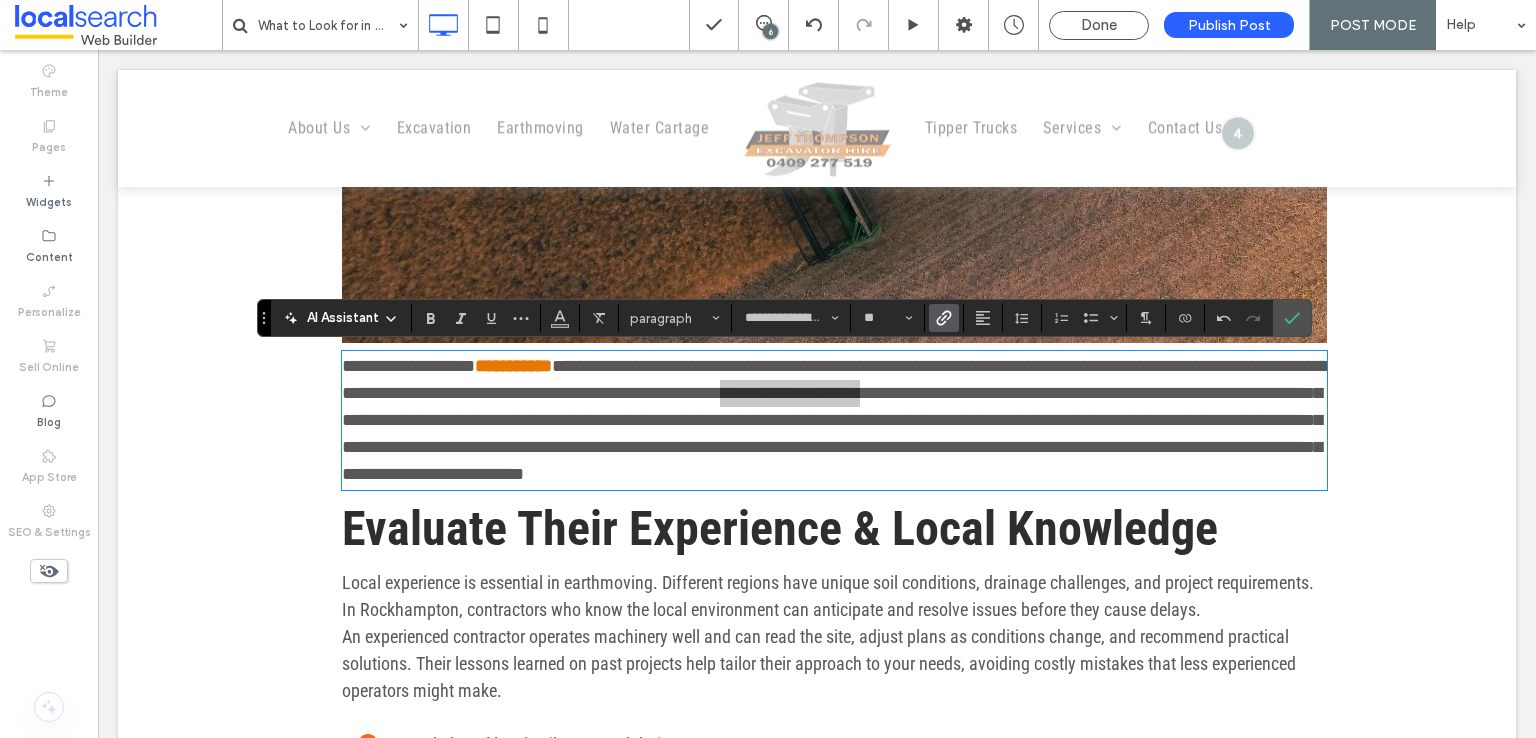 click 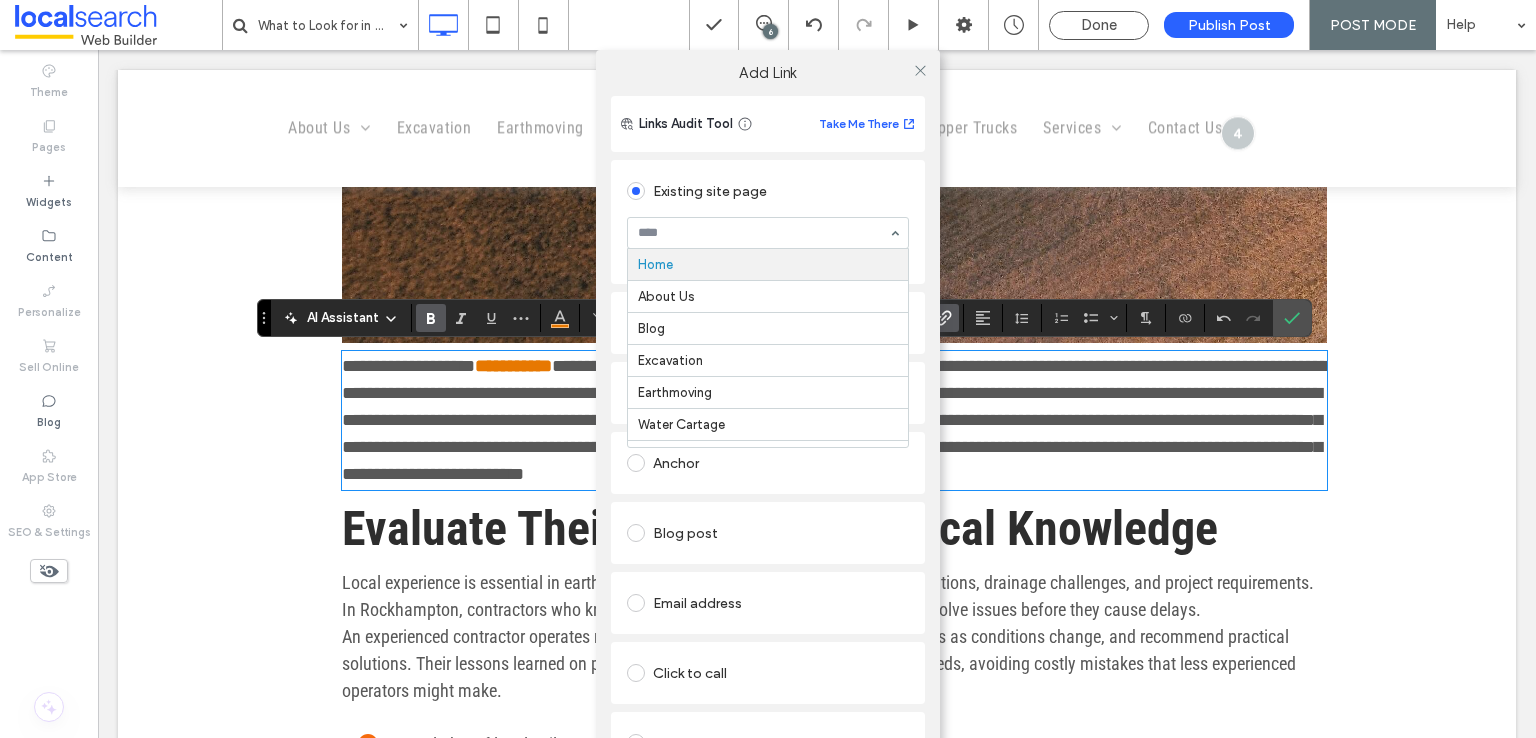 click at bounding box center (768, 233) 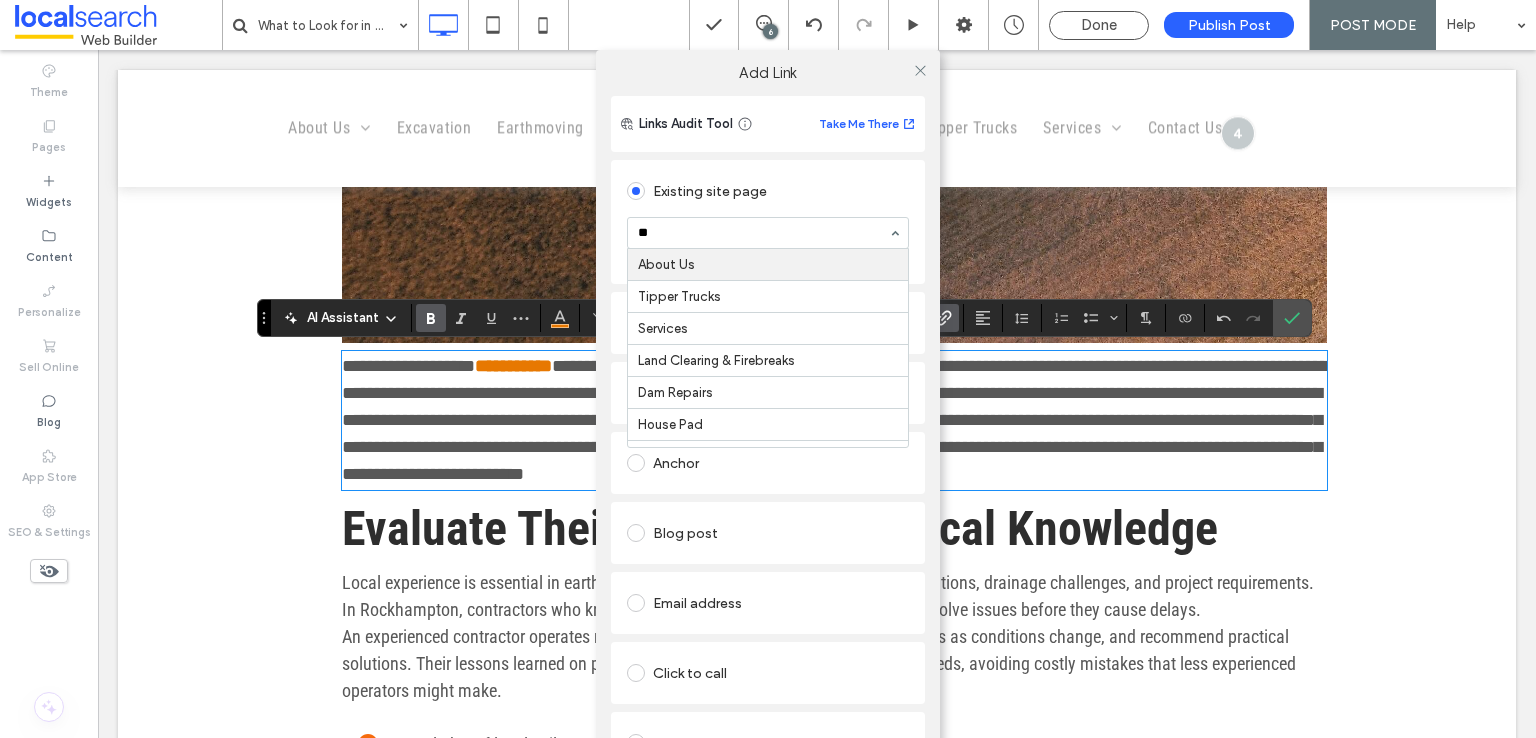 type on "***" 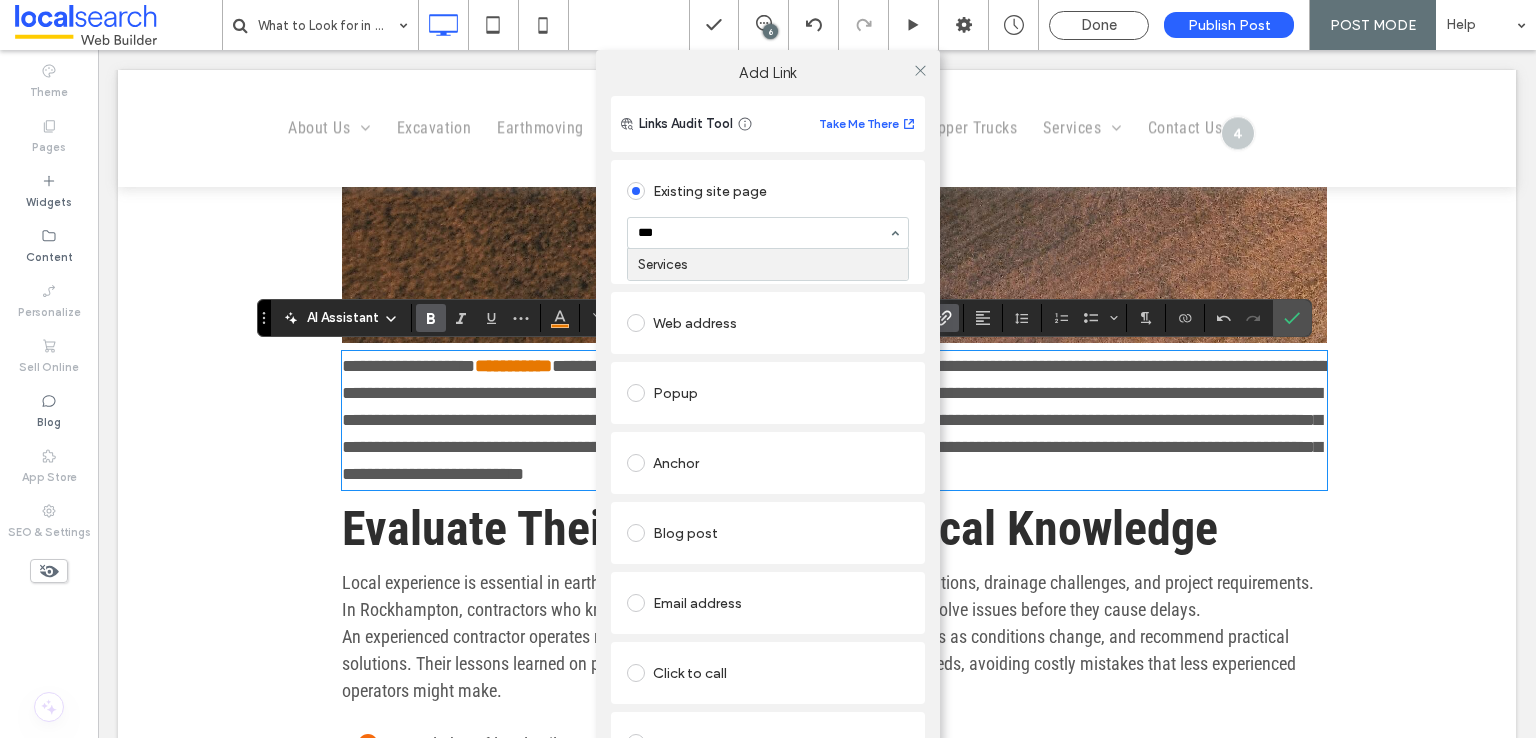 type 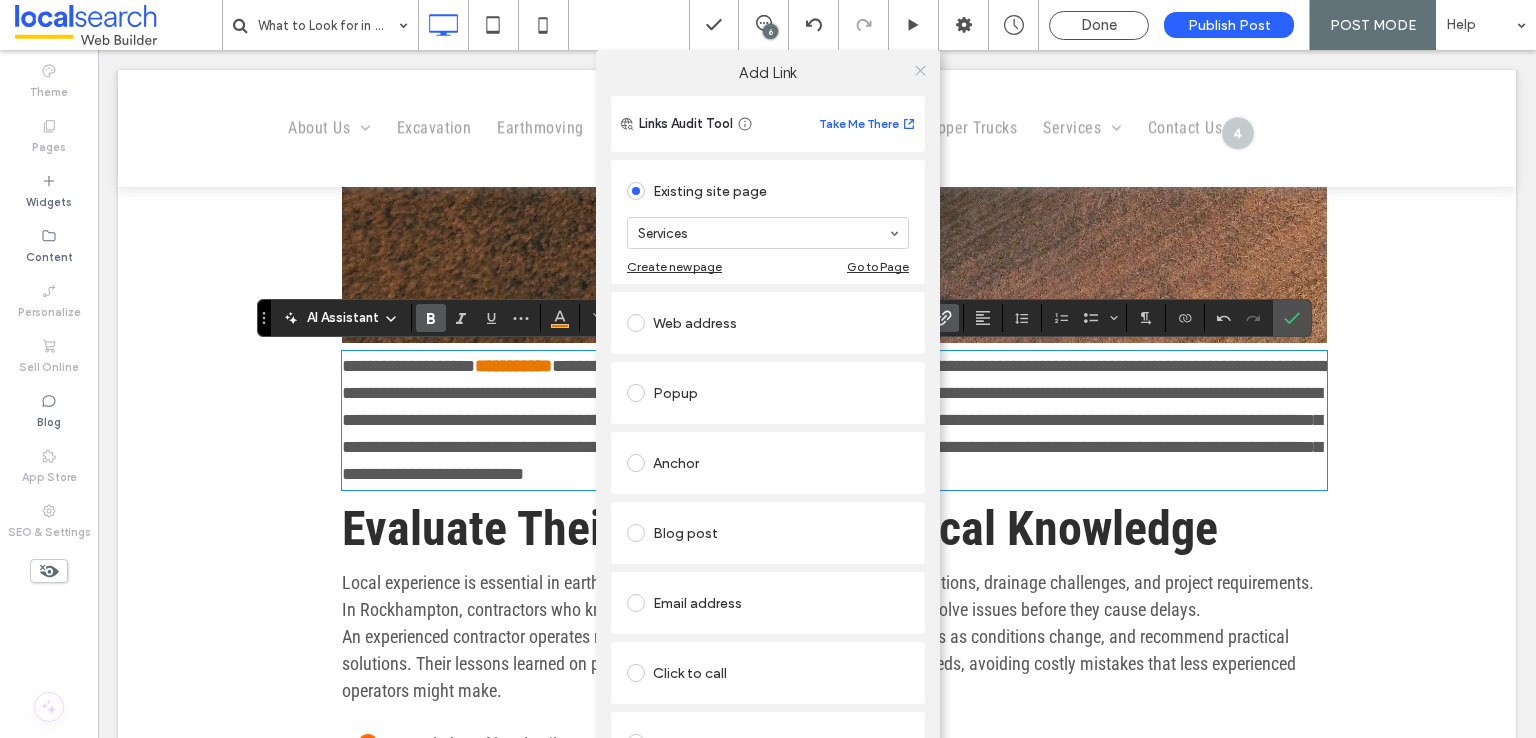 click 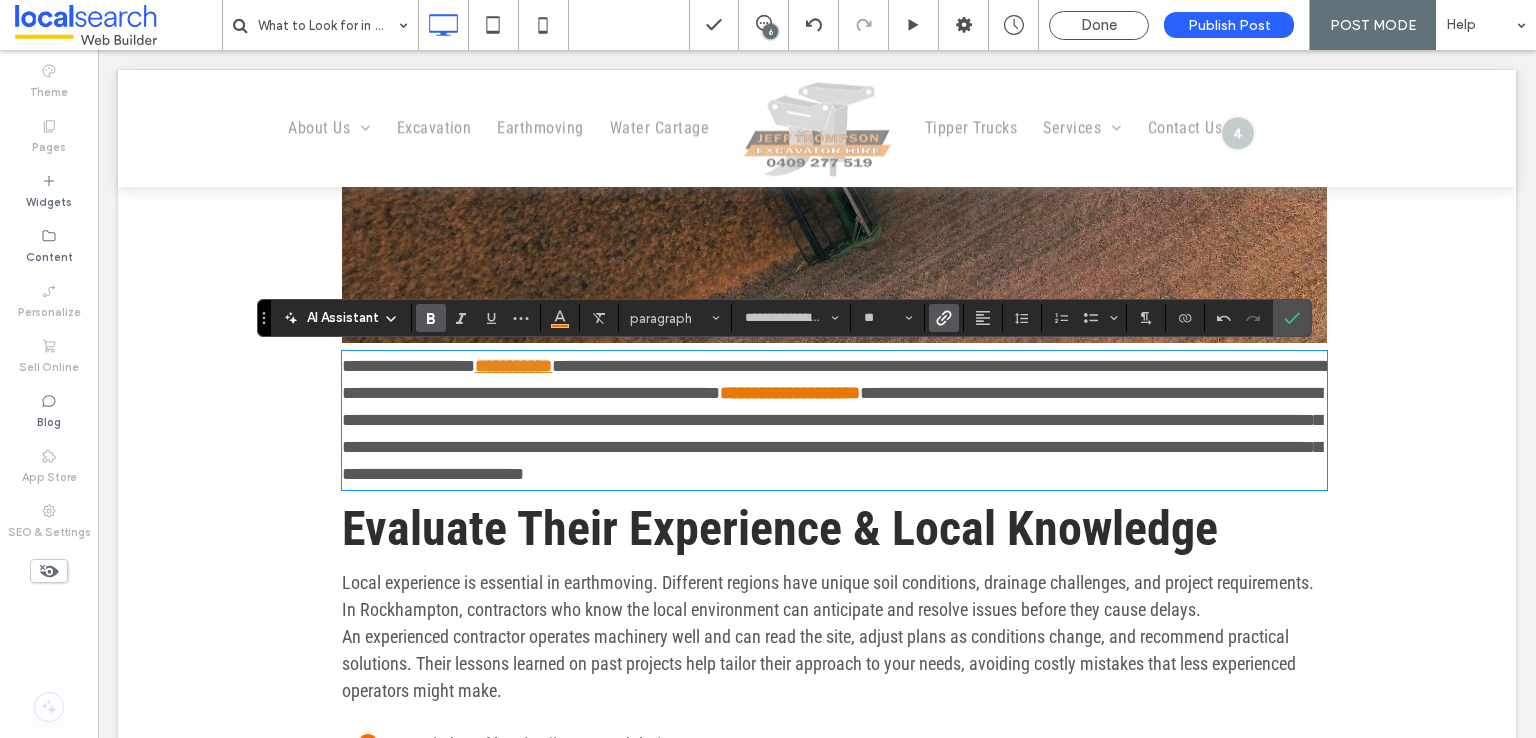 click on "**********" at bounding box center [513, 366] 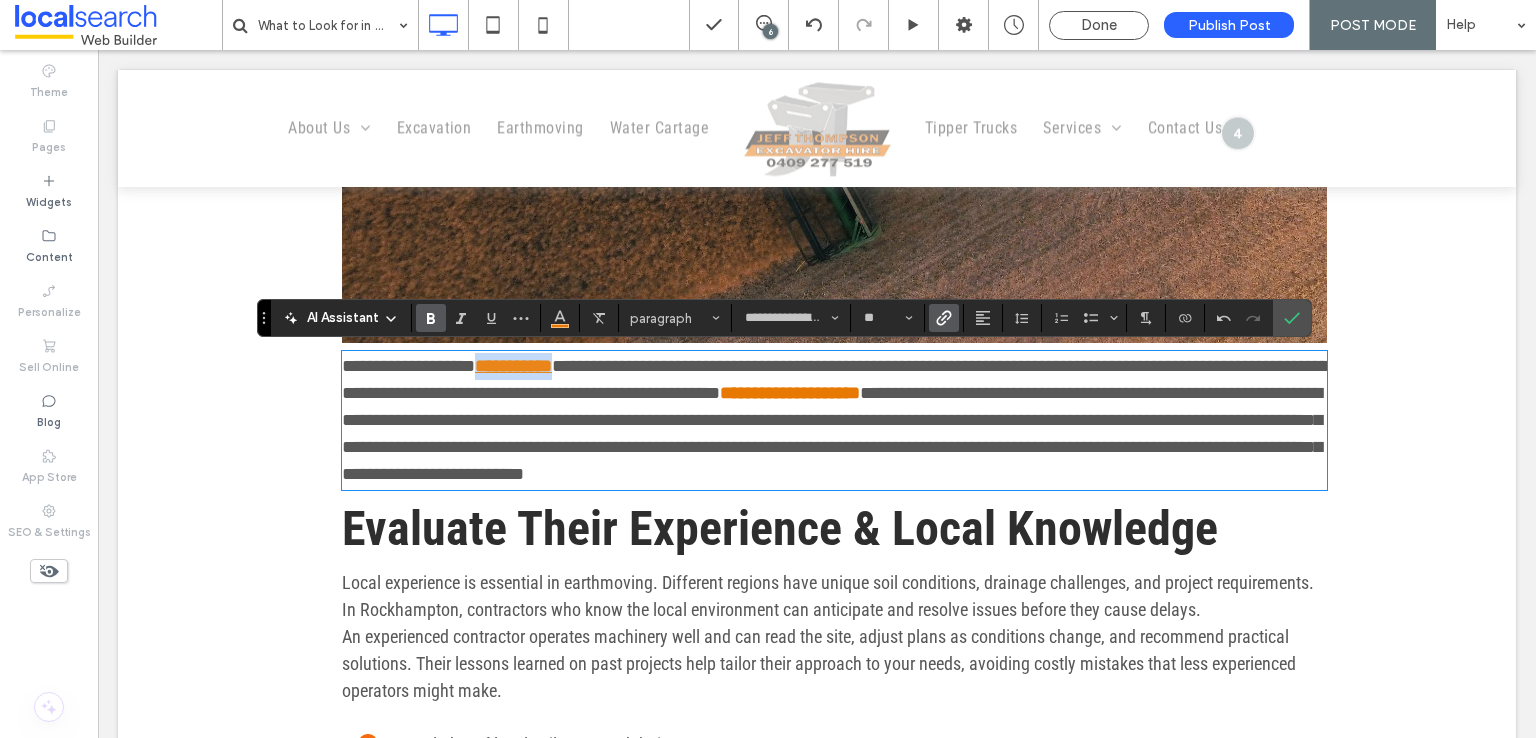 drag, startPoint x: 556, startPoint y: 369, endPoint x: 472, endPoint y: 364, distance: 84.14868 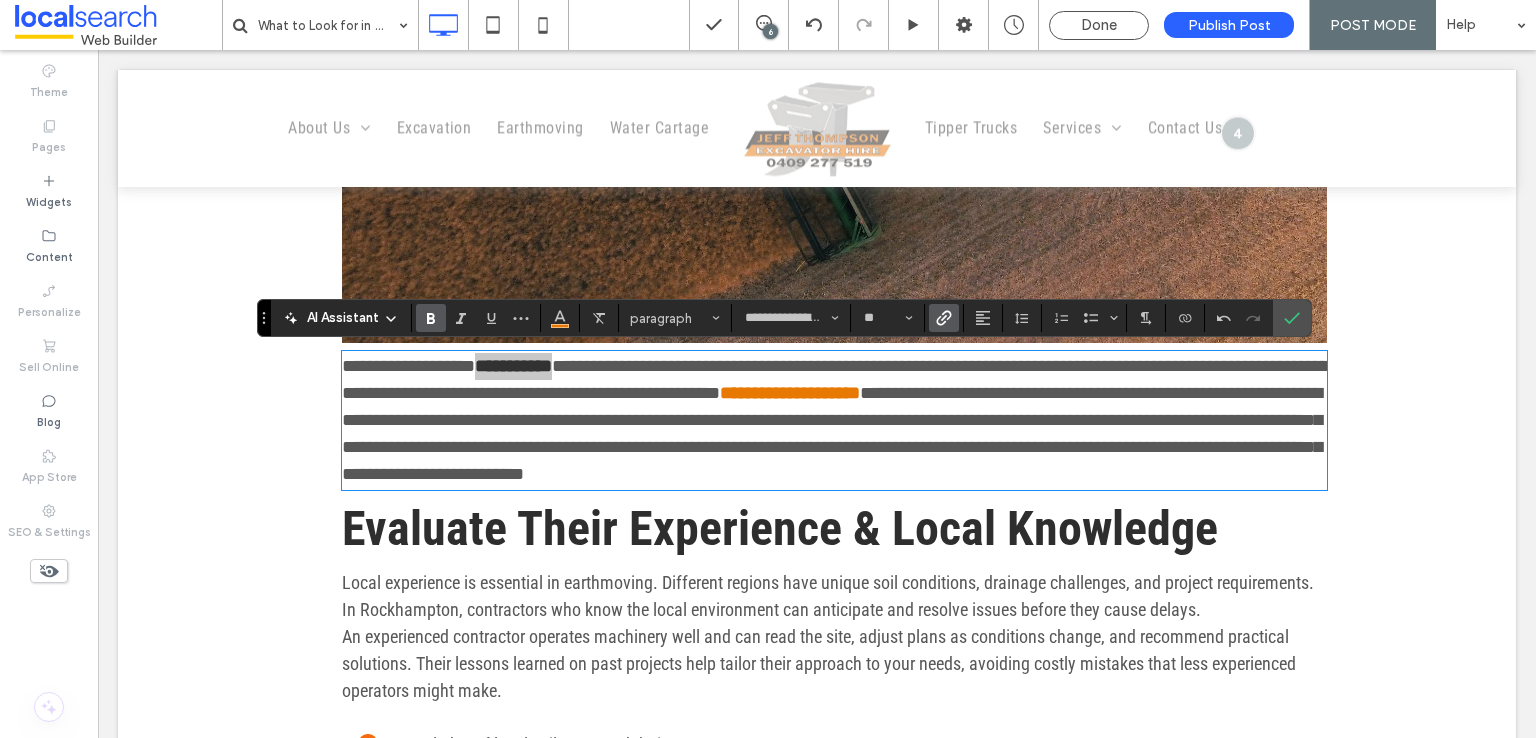 click 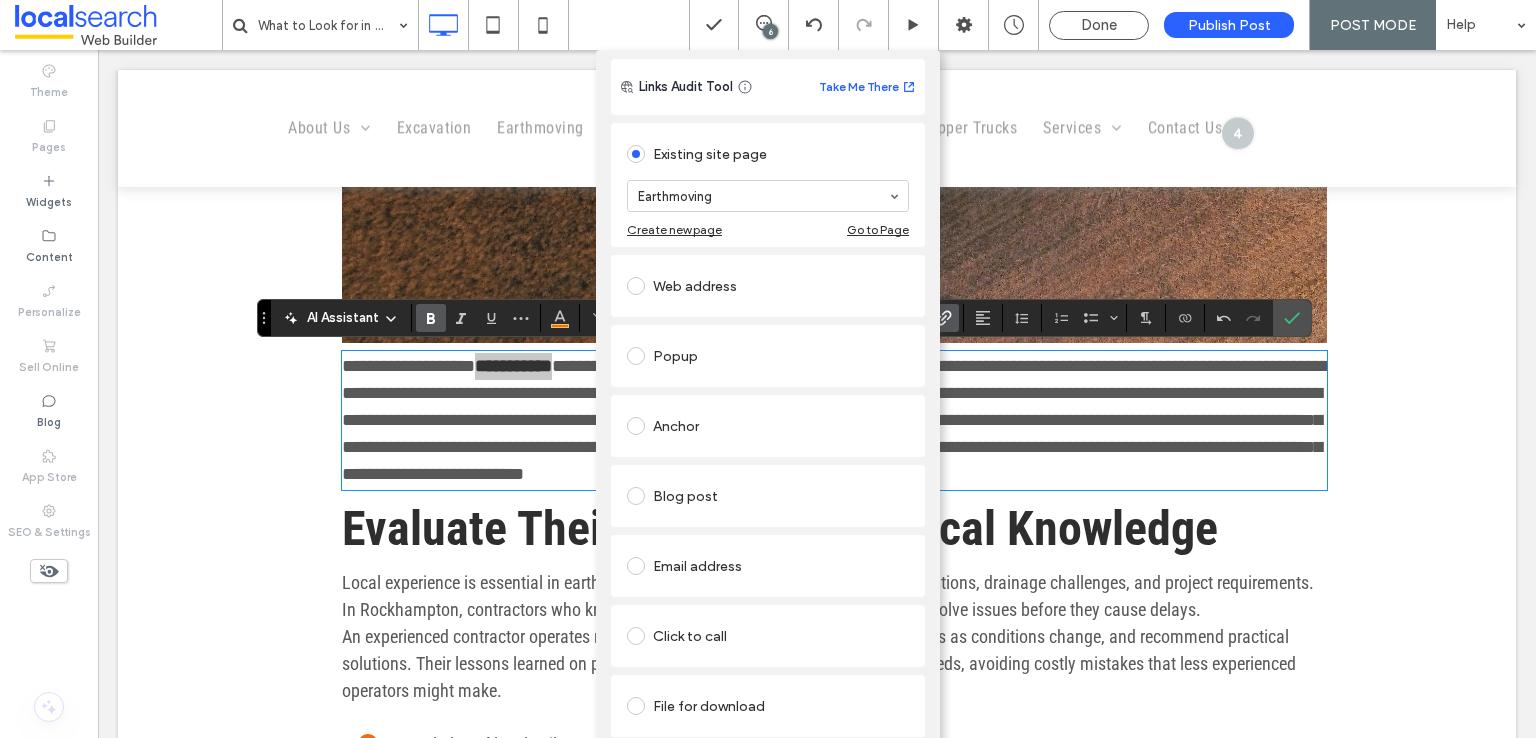 scroll, scrollTop: 56, scrollLeft: 0, axis: vertical 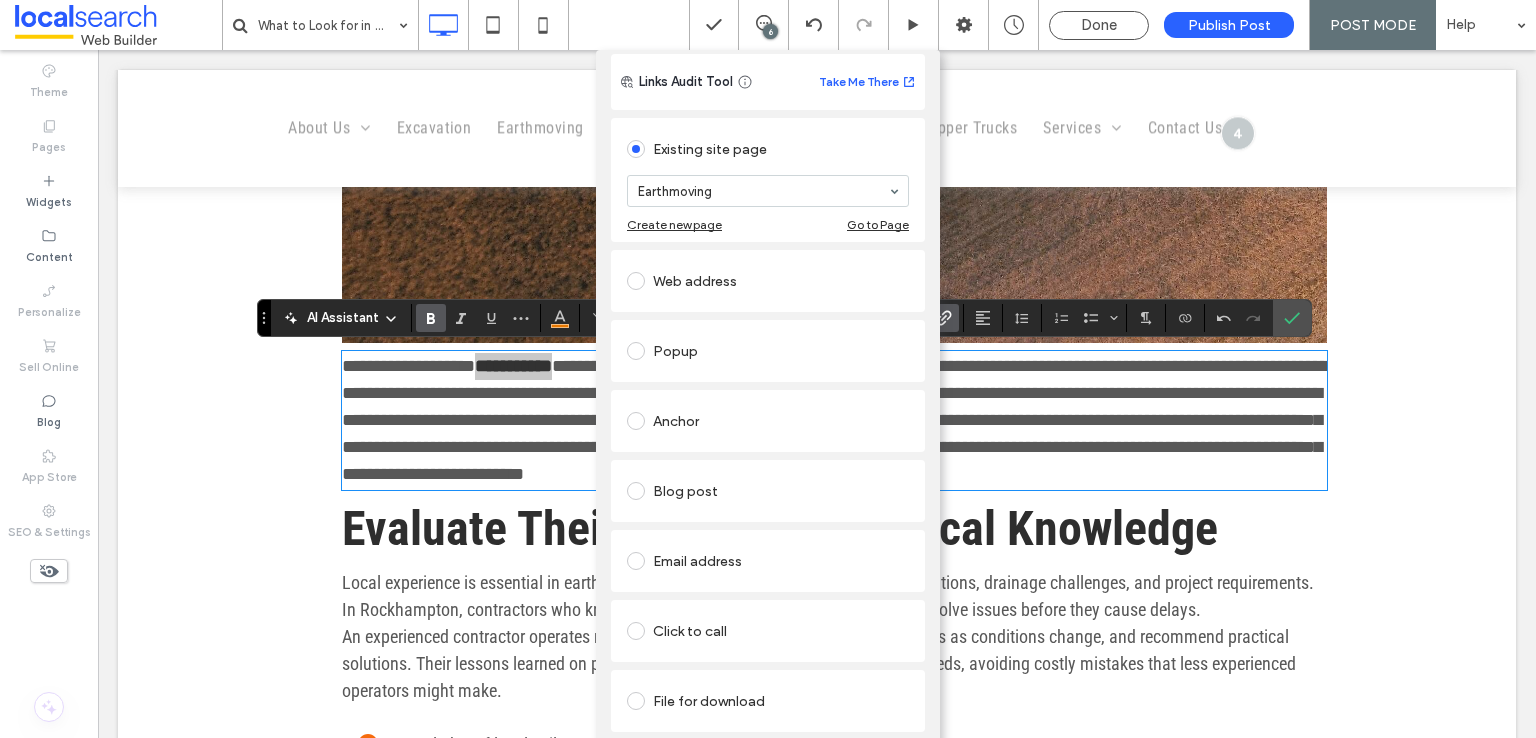 click on "Remove link" at bounding box center (768, 750) 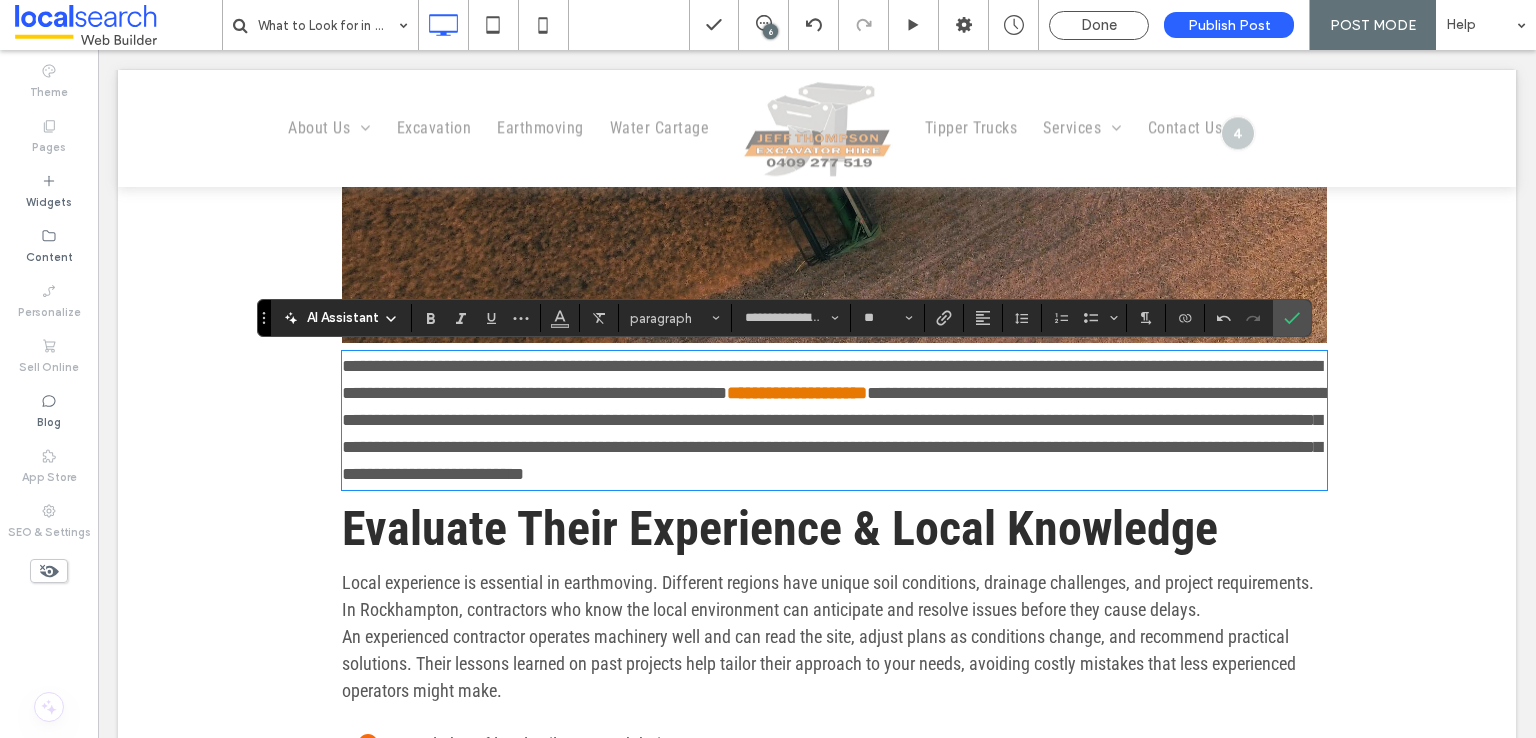 click on "Local experience is essential in earthmoving. Different regions have unique soil conditions, drainage challenges, and project requirements. In Rockhampton, contractors who know the local environment can anticipate and resolve issues before they cause delays." at bounding box center [828, 596] 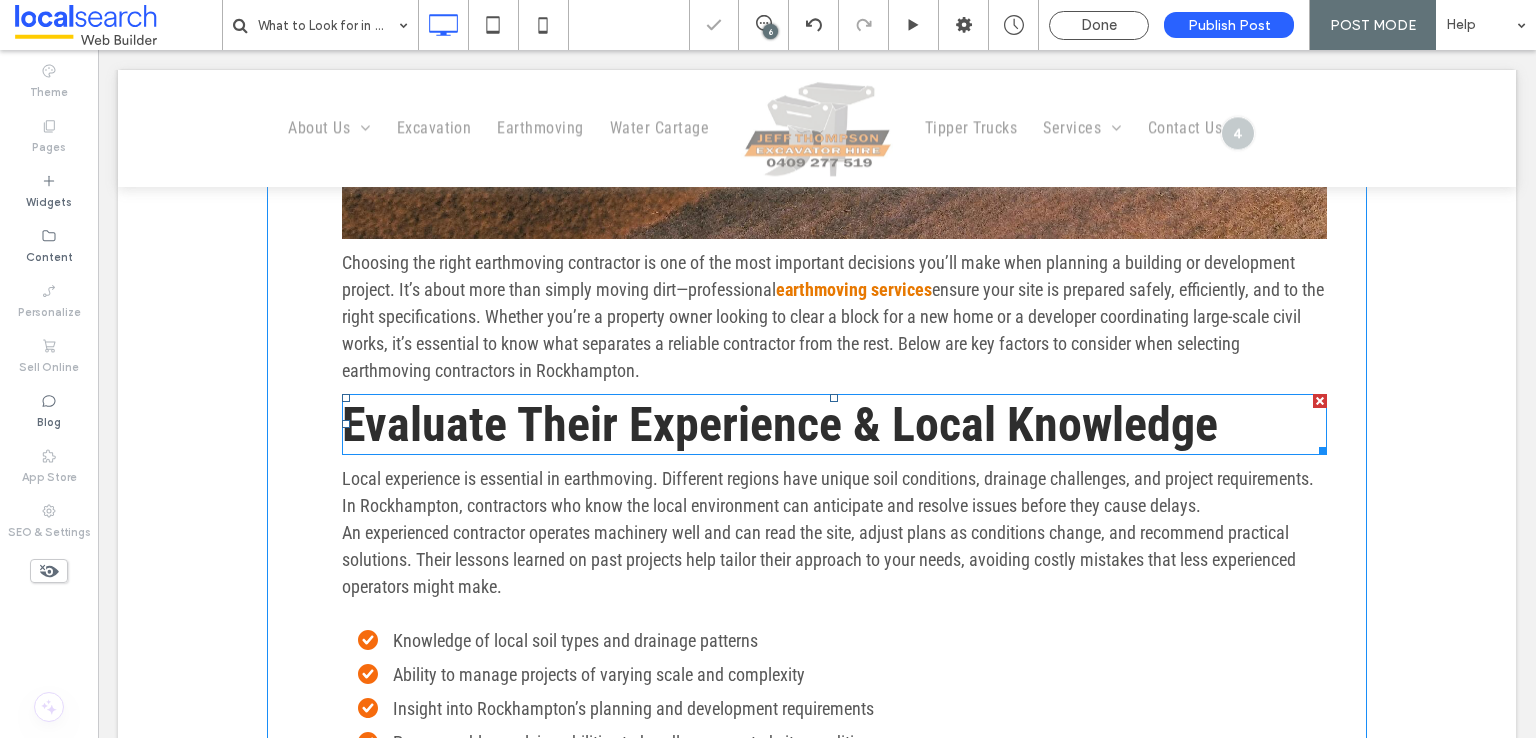 scroll, scrollTop: 1058, scrollLeft: 0, axis: vertical 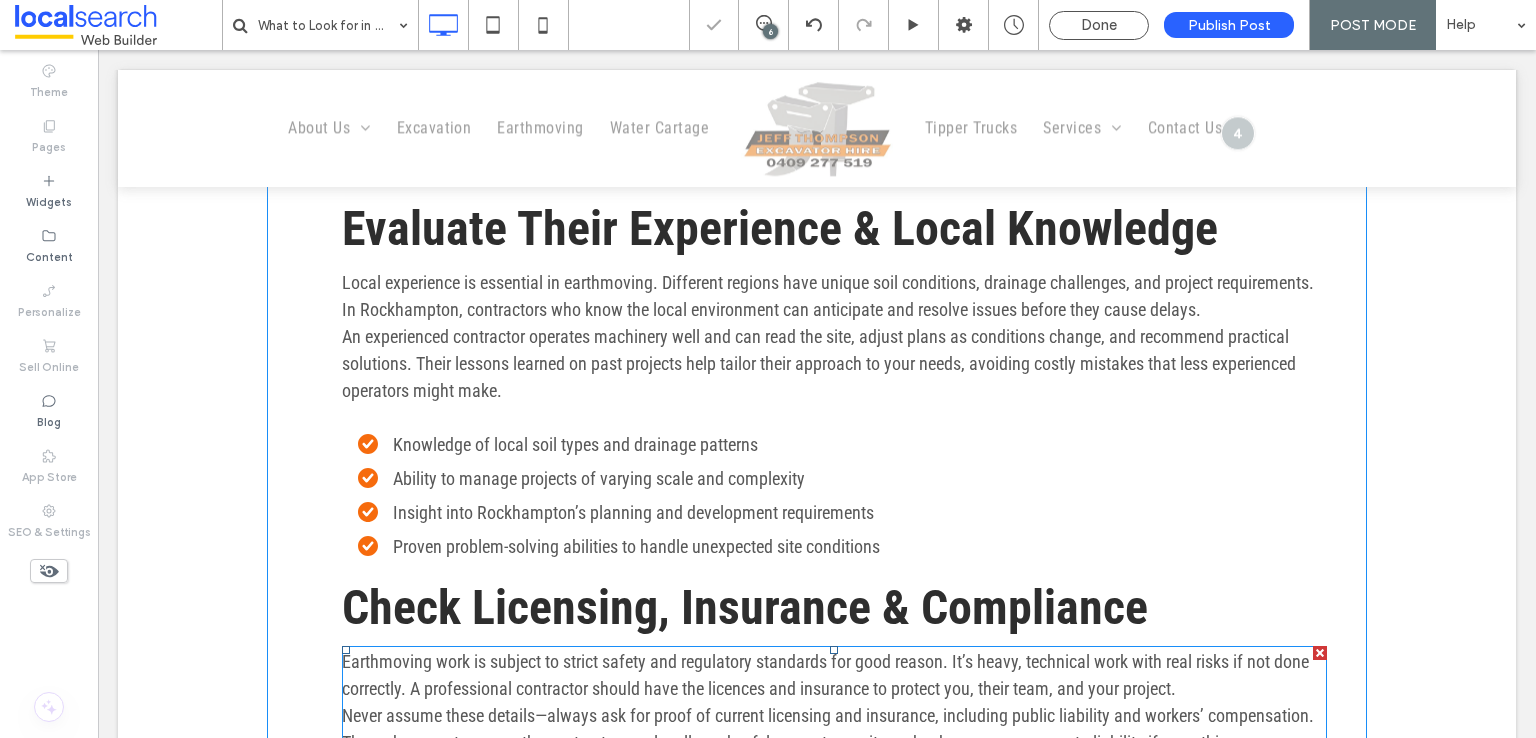 click on "Earthmoving work is subject to strict safety and regulatory standards for good reason. It’s heavy, technical work with real risks if not done correctly. A professional contractor should have the licences and insurance to protect you, their team, and your project." at bounding box center (825, 675) 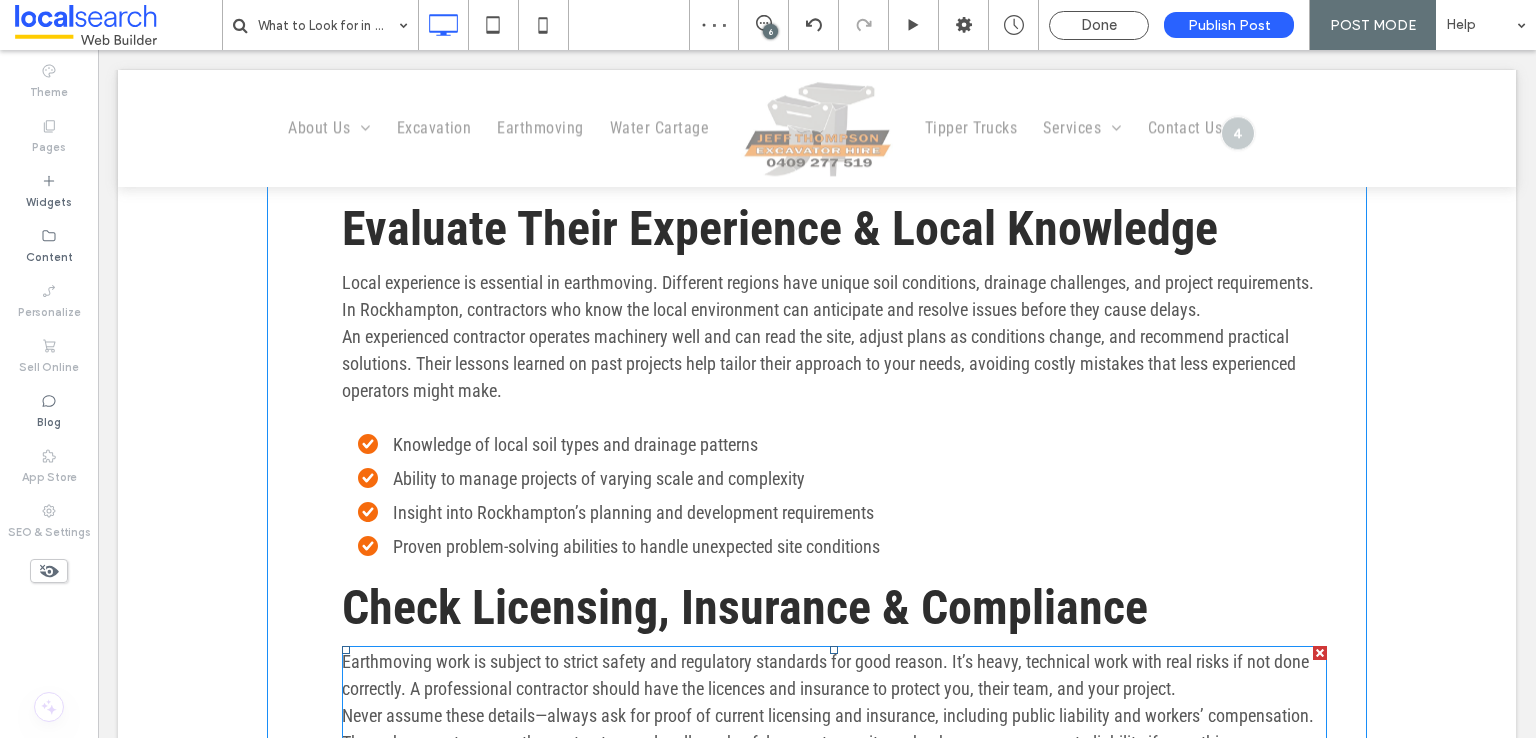 scroll, scrollTop: 1464, scrollLeft: 0, axis: vertical 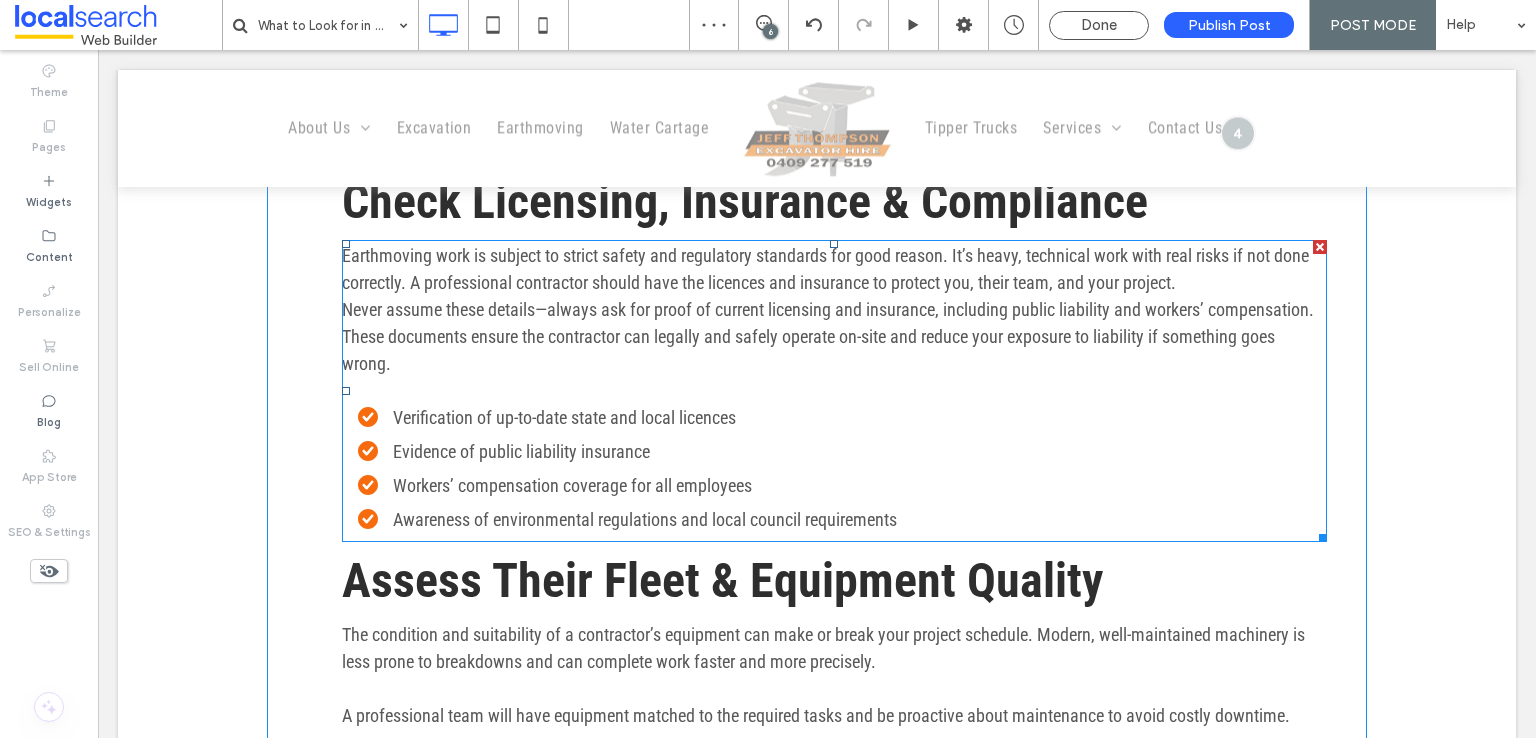 type on "**********" 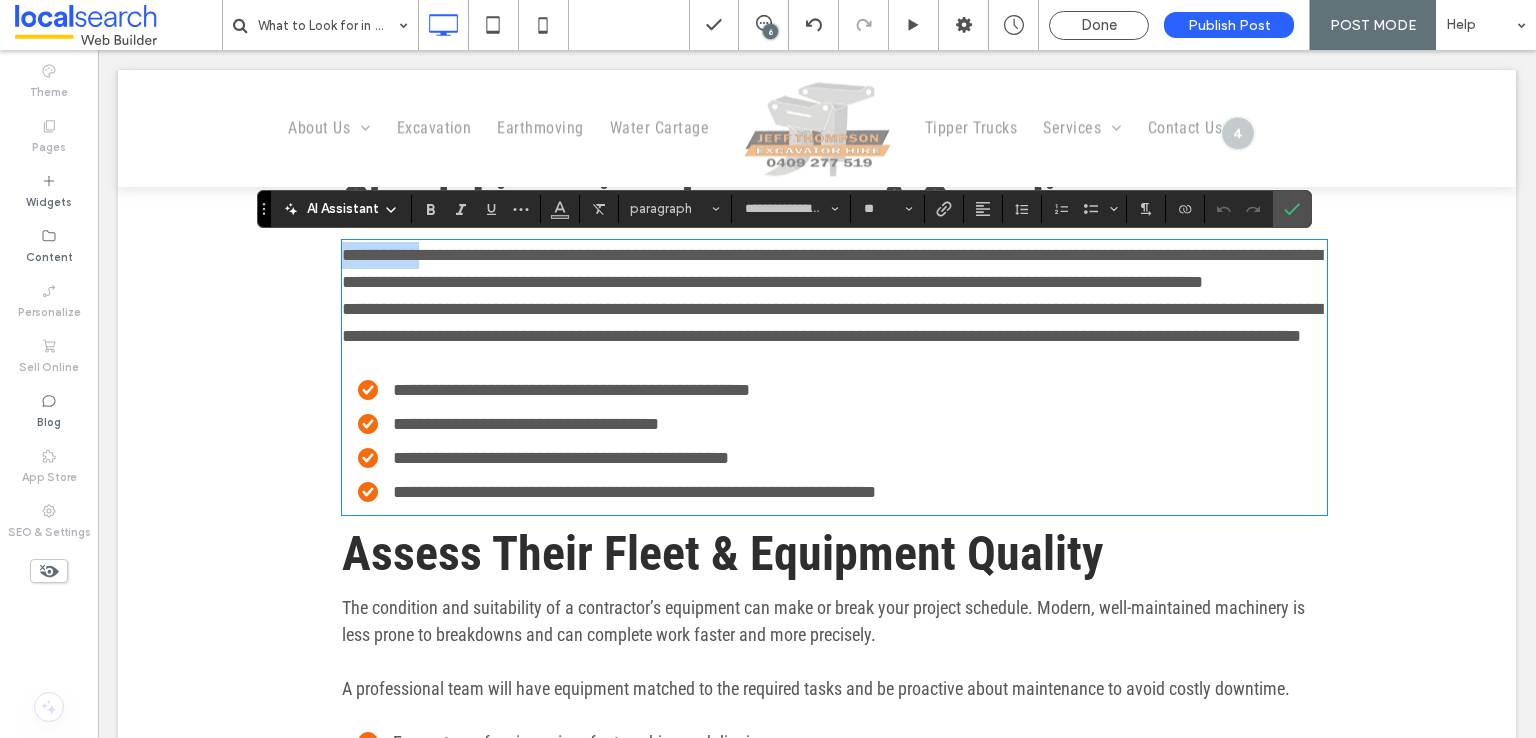 drag, startPoint x: 424, startPoint y: 253, endPoint x: 336, endPoint y: 249, distance: 88.09086 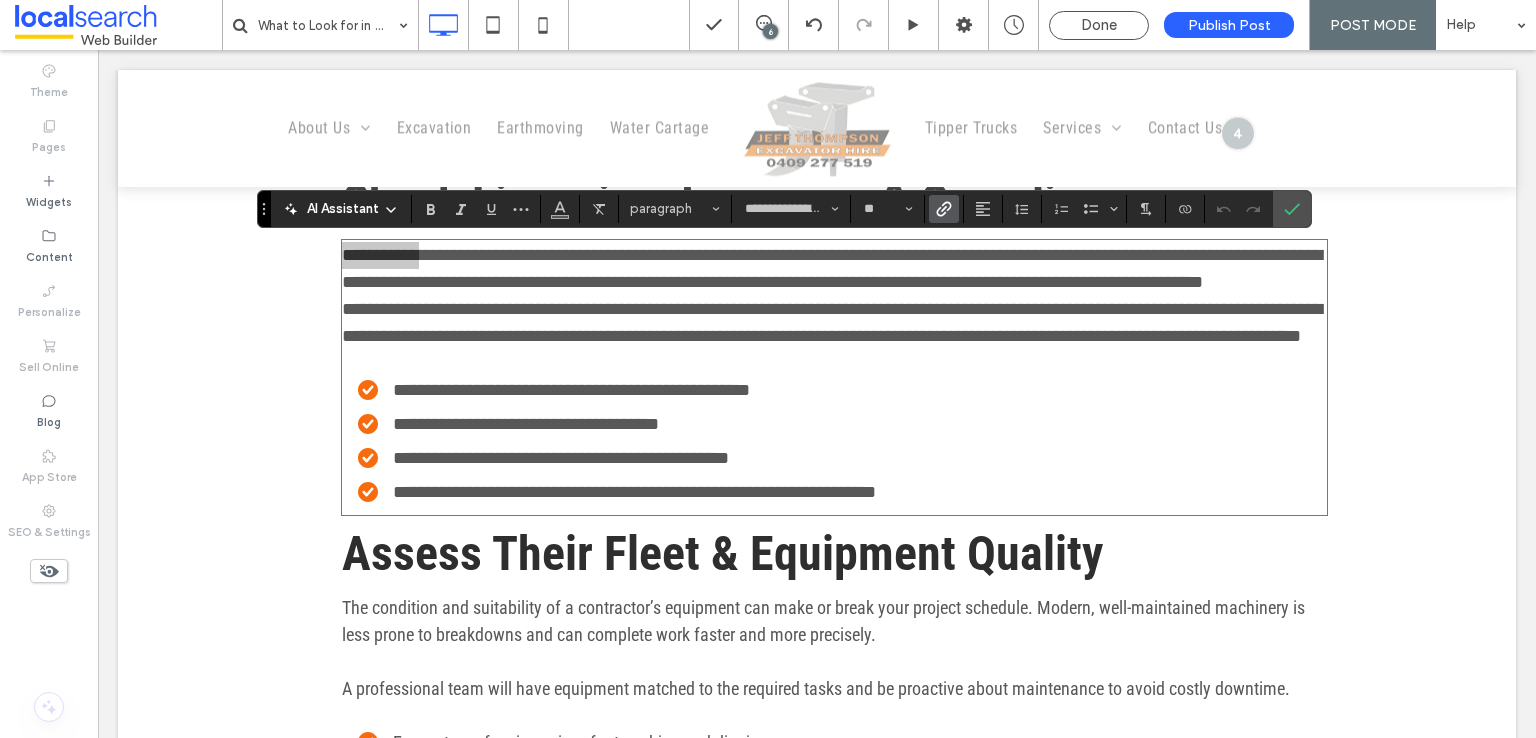 click 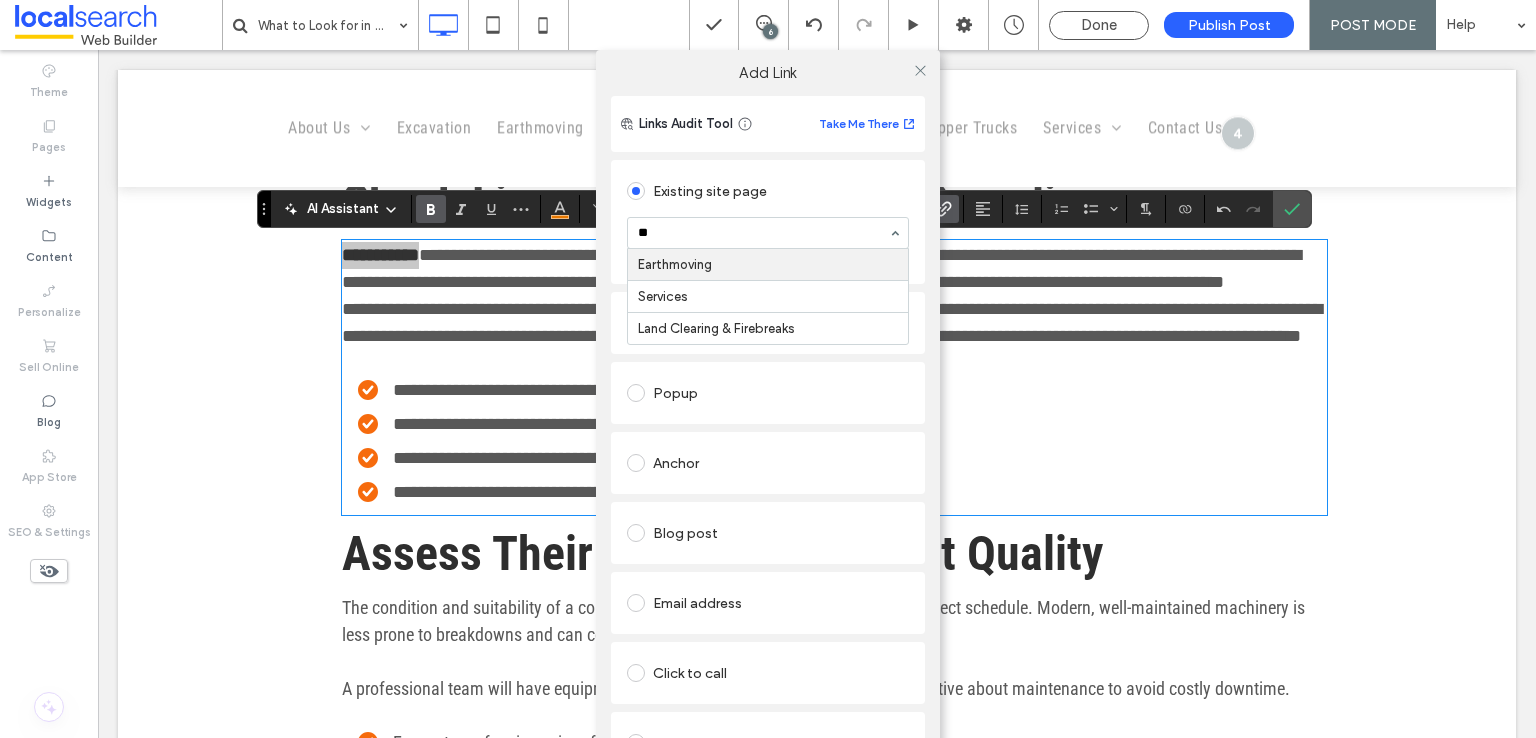 type on "***" 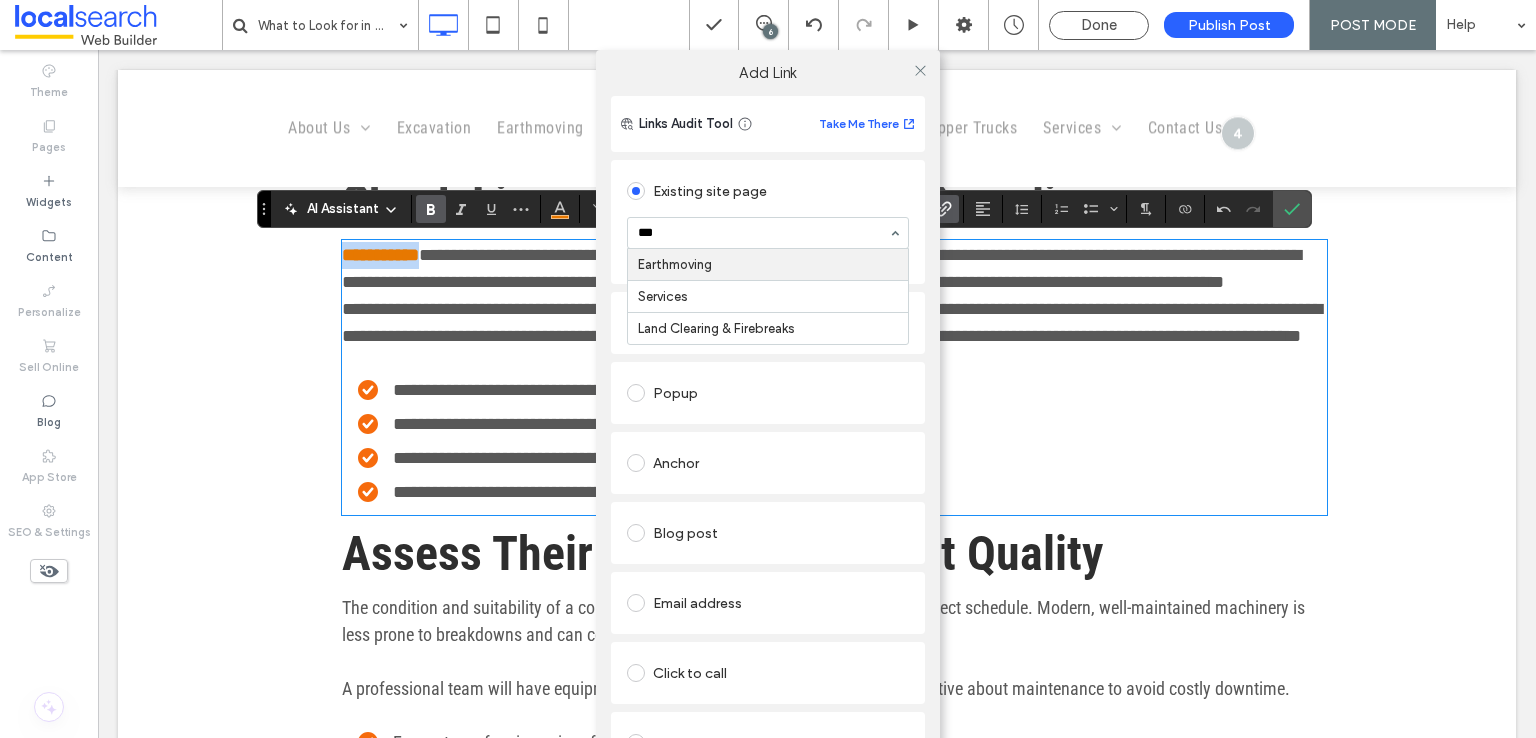 type 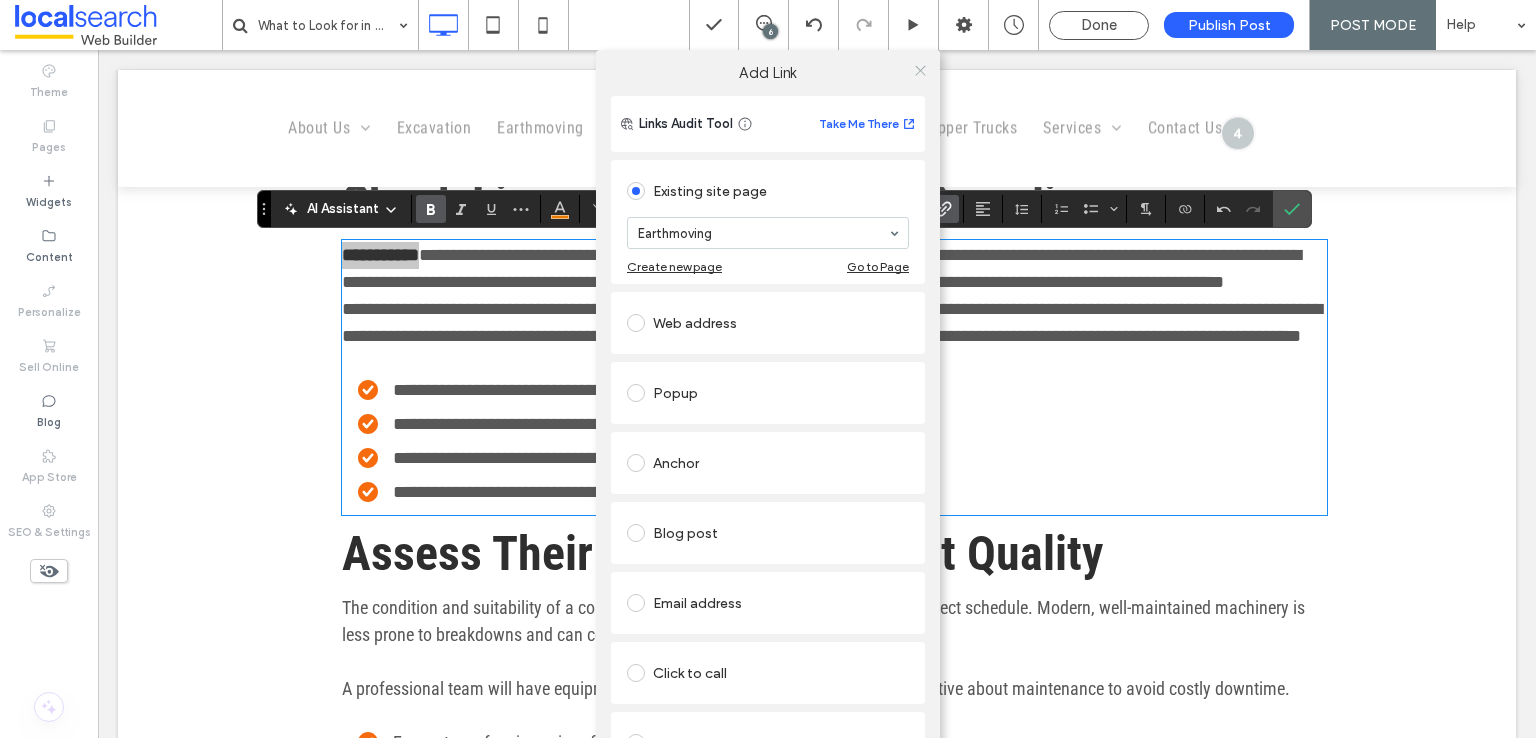 click 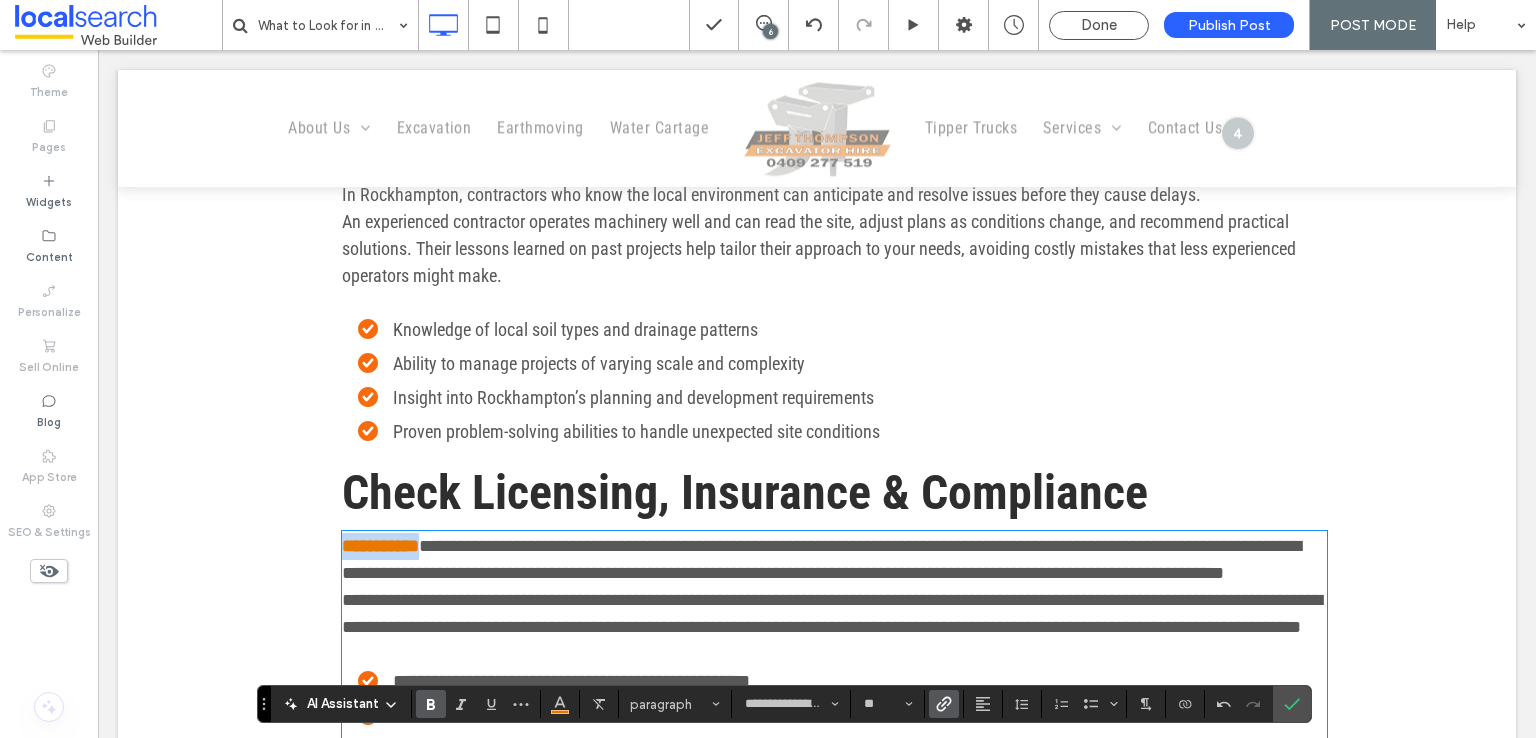 scroll, scrollTop: 864, scrollLeft: 0, axis: vertical 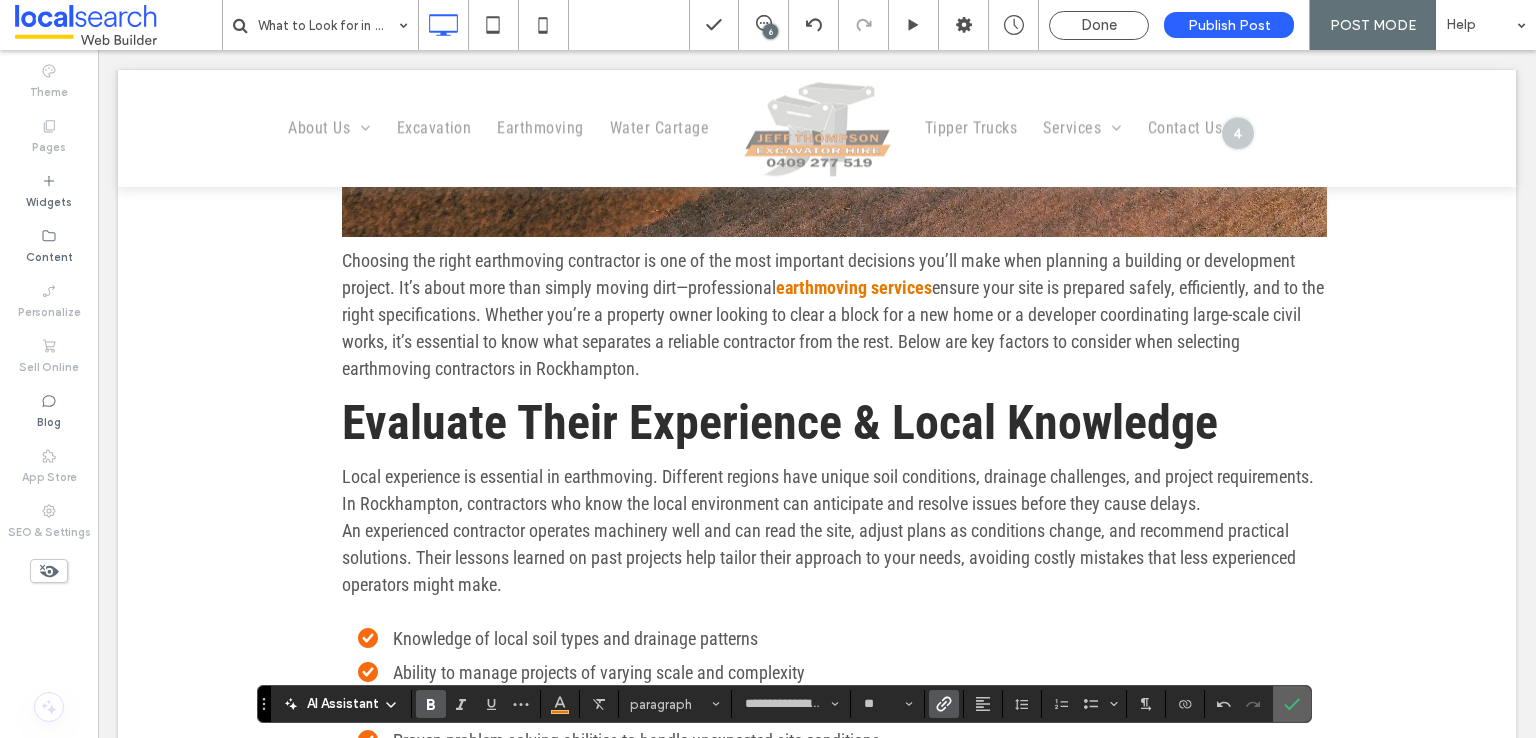 click 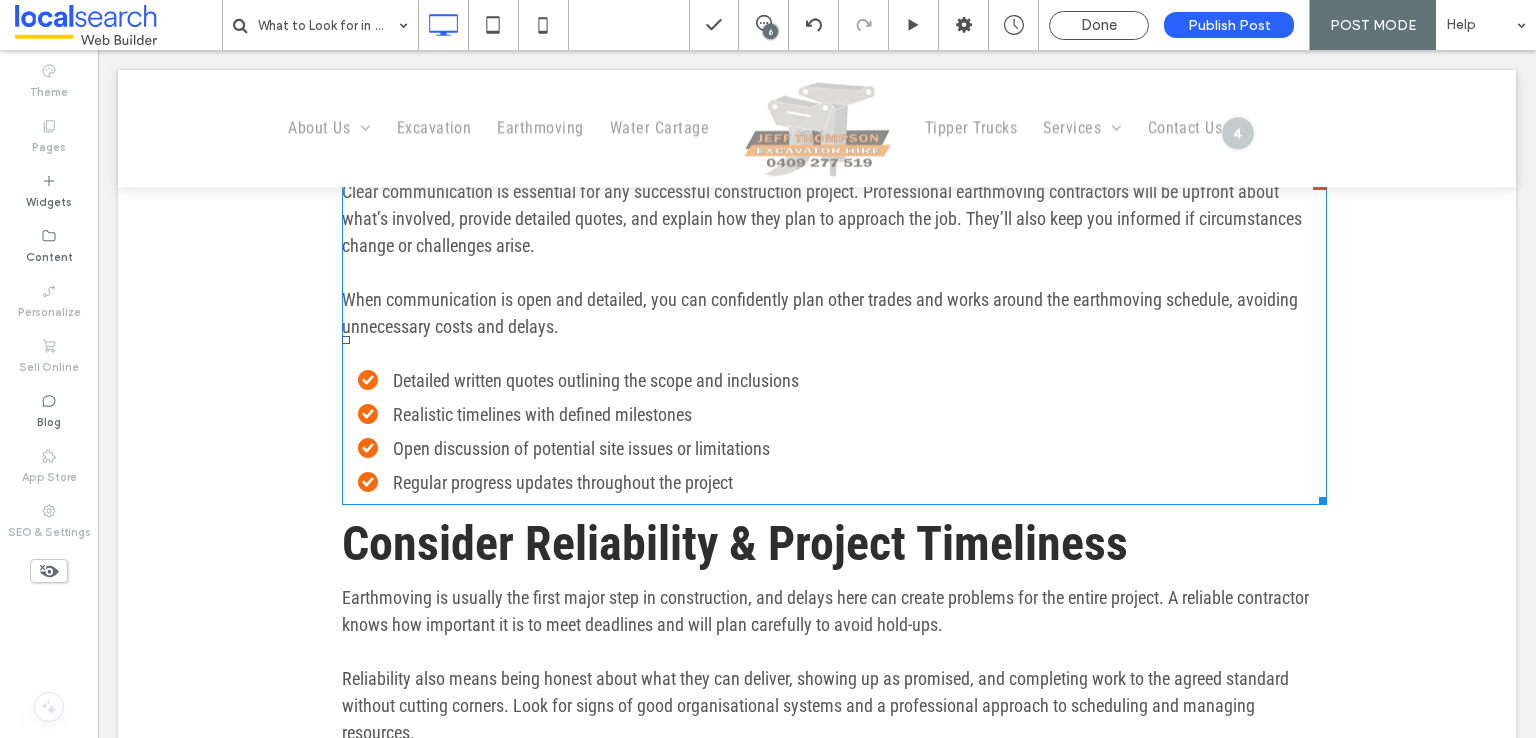 scroll, scrollTop: 2500, scrollLeft: 0, axis: vertical 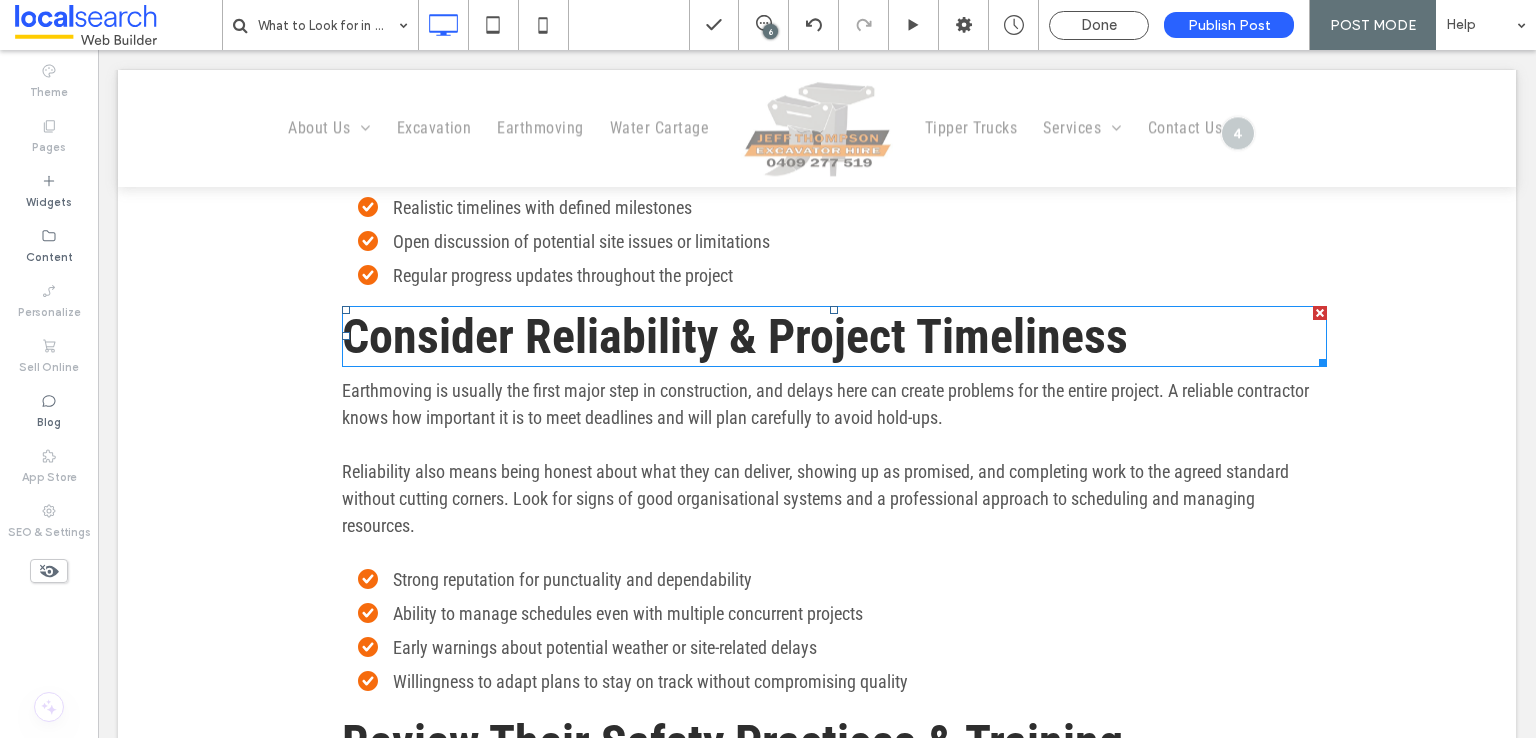 click on "Consider Reliability & Project Timeliness" at bounding box center (735, 336) 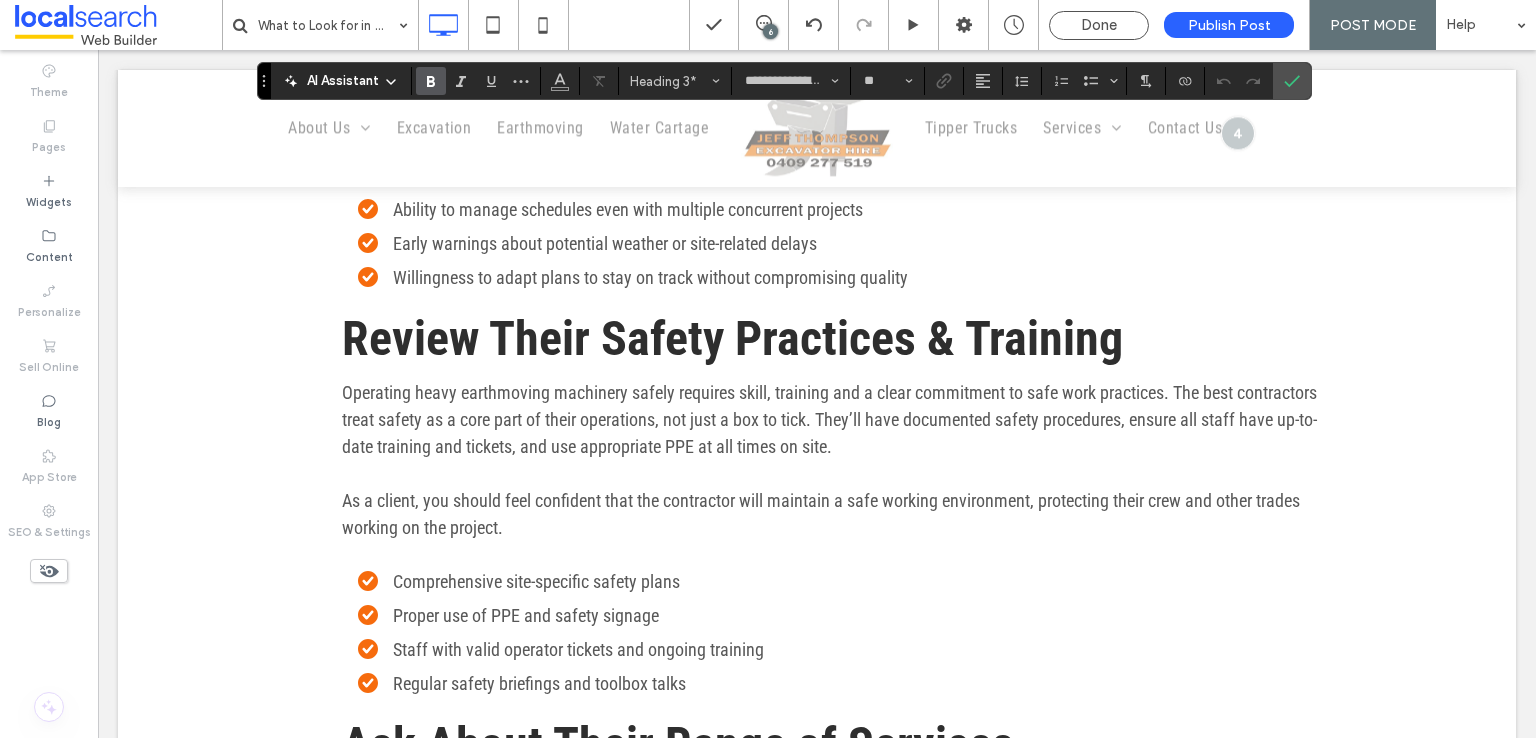 scroll, scrollTop: 2900, scrollLeft: 0, axis: vertical 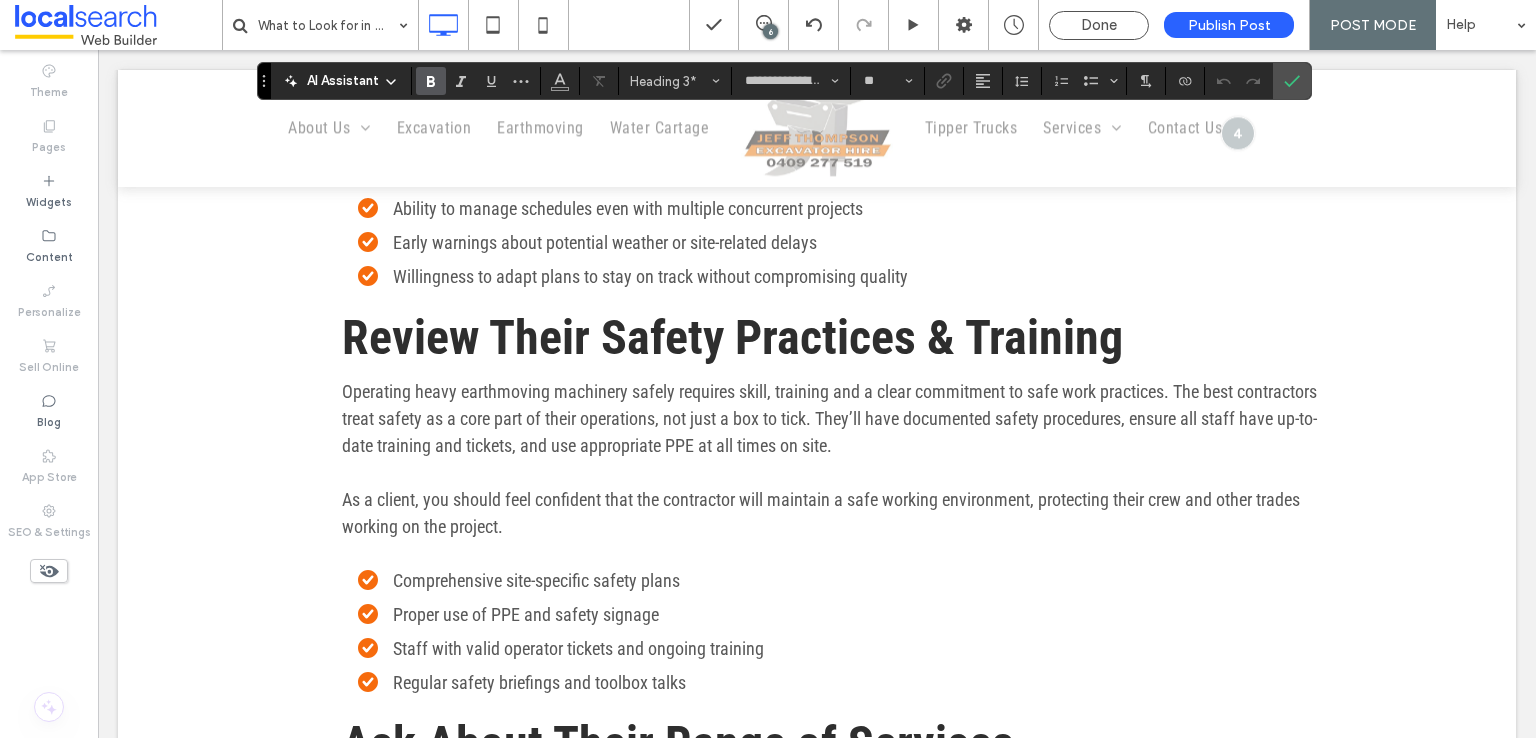 click on "Review Their Safety Practices & Training" at bounding box center [732, 337] 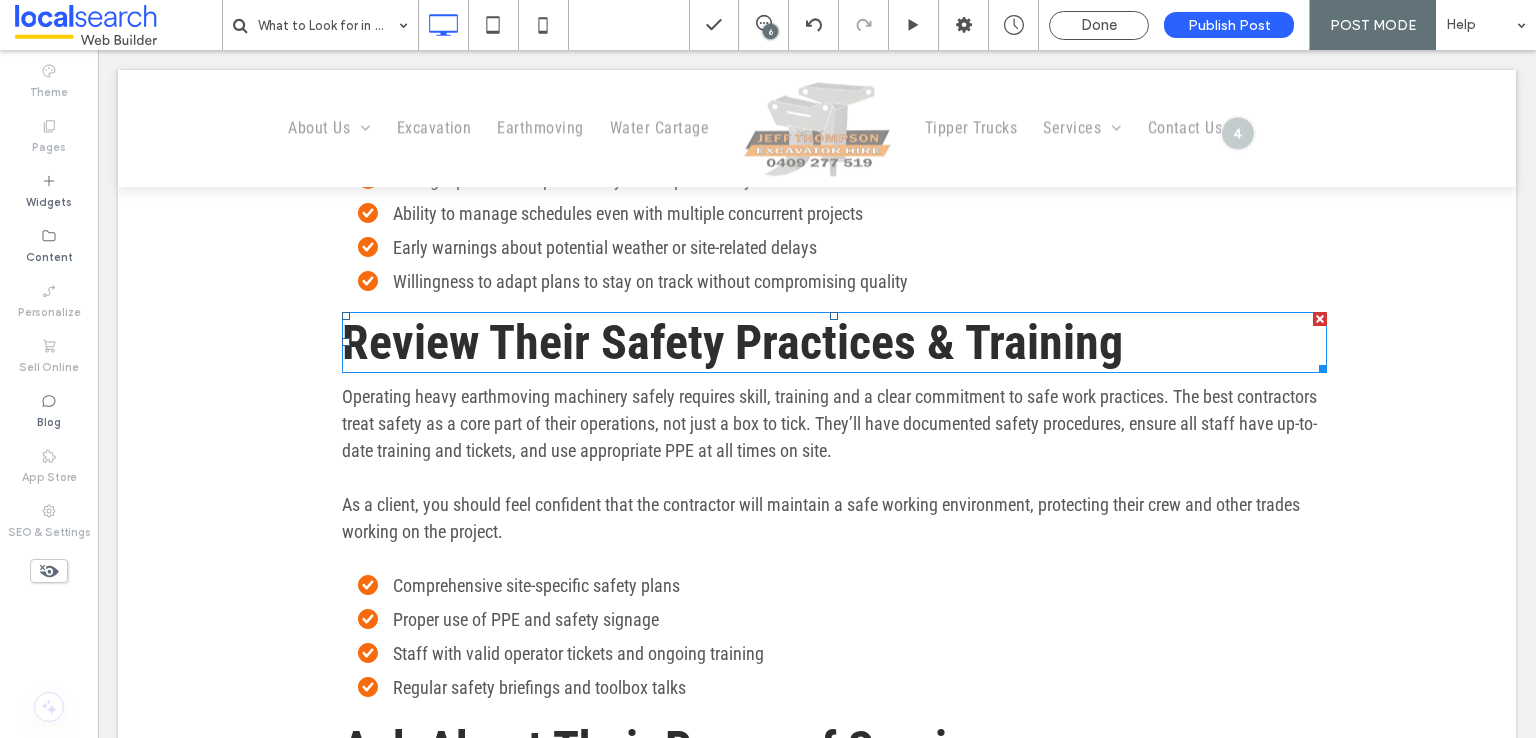 click on "Review Their Safety Practices & Training" at bounding box center (732, 342) 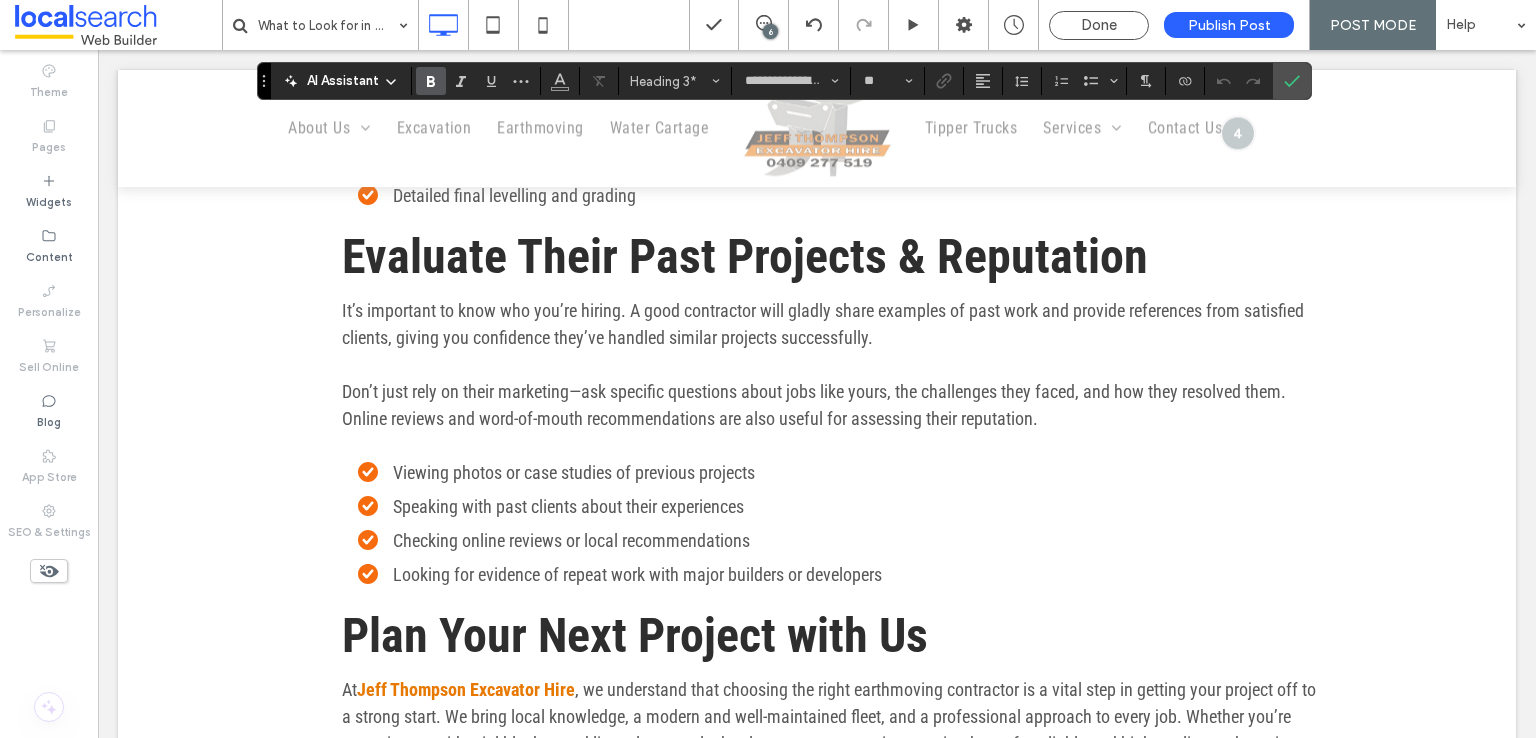 scroll, scrollTop: 4300, scrollLeft: 0, axis: vertical 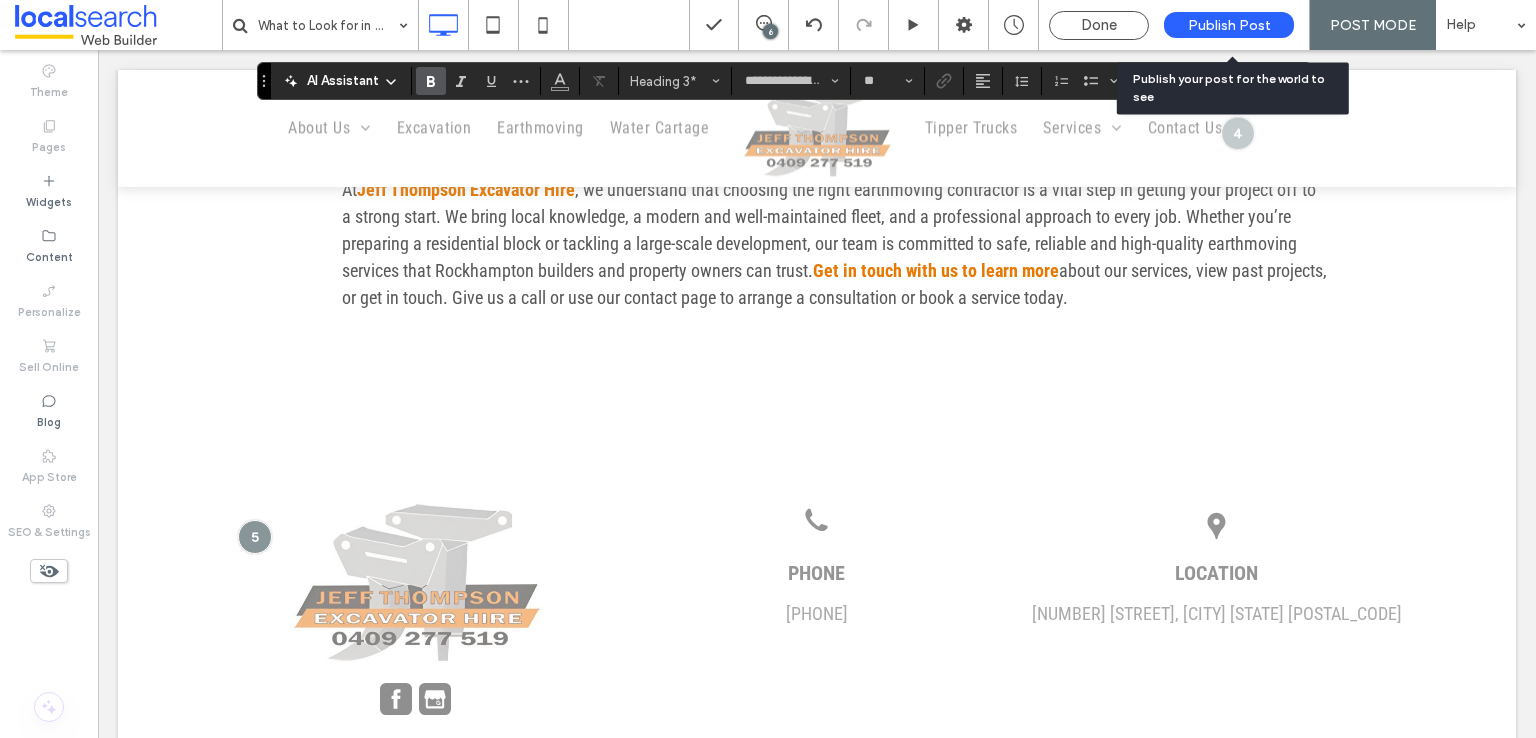 click on "Publish Post" at bounding box center (1229, 25) 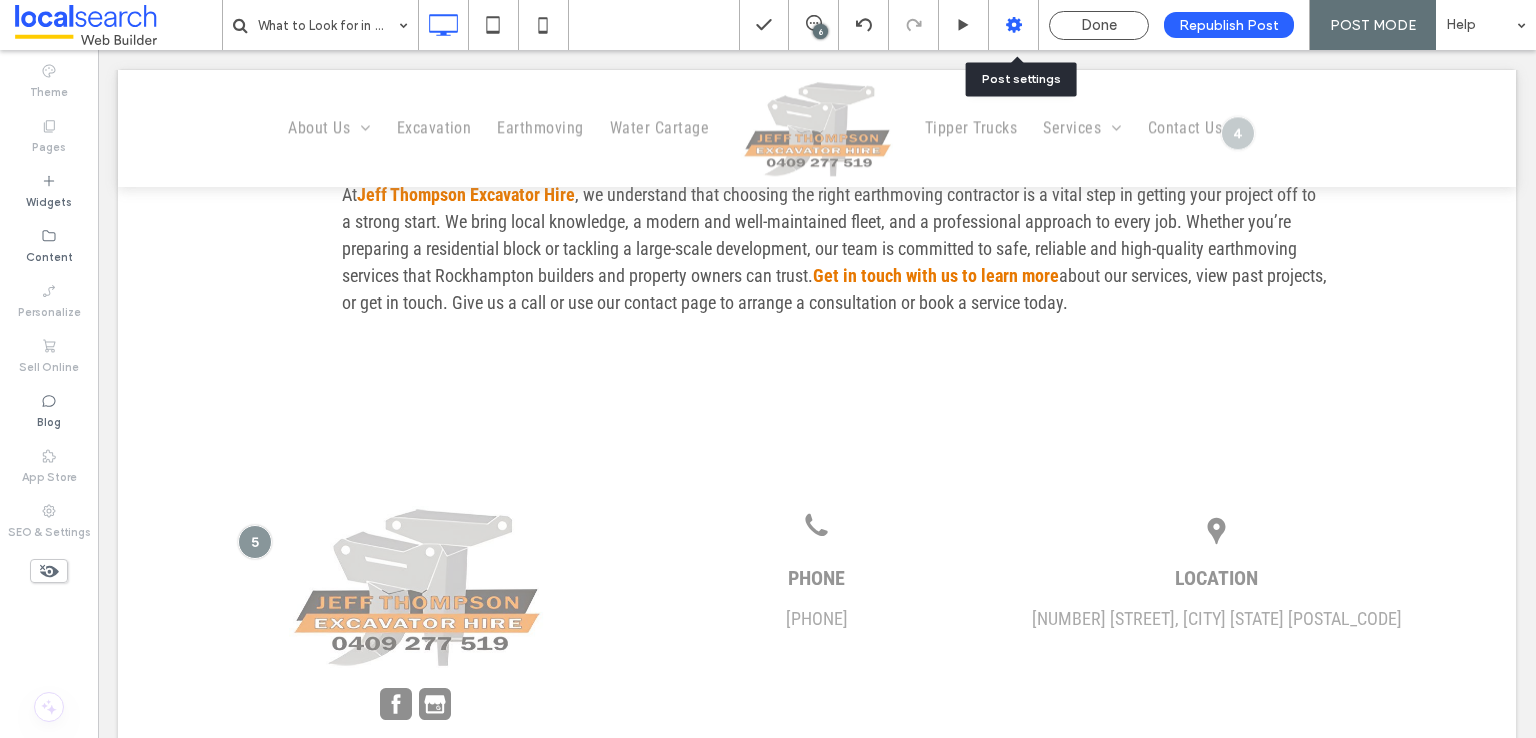 click 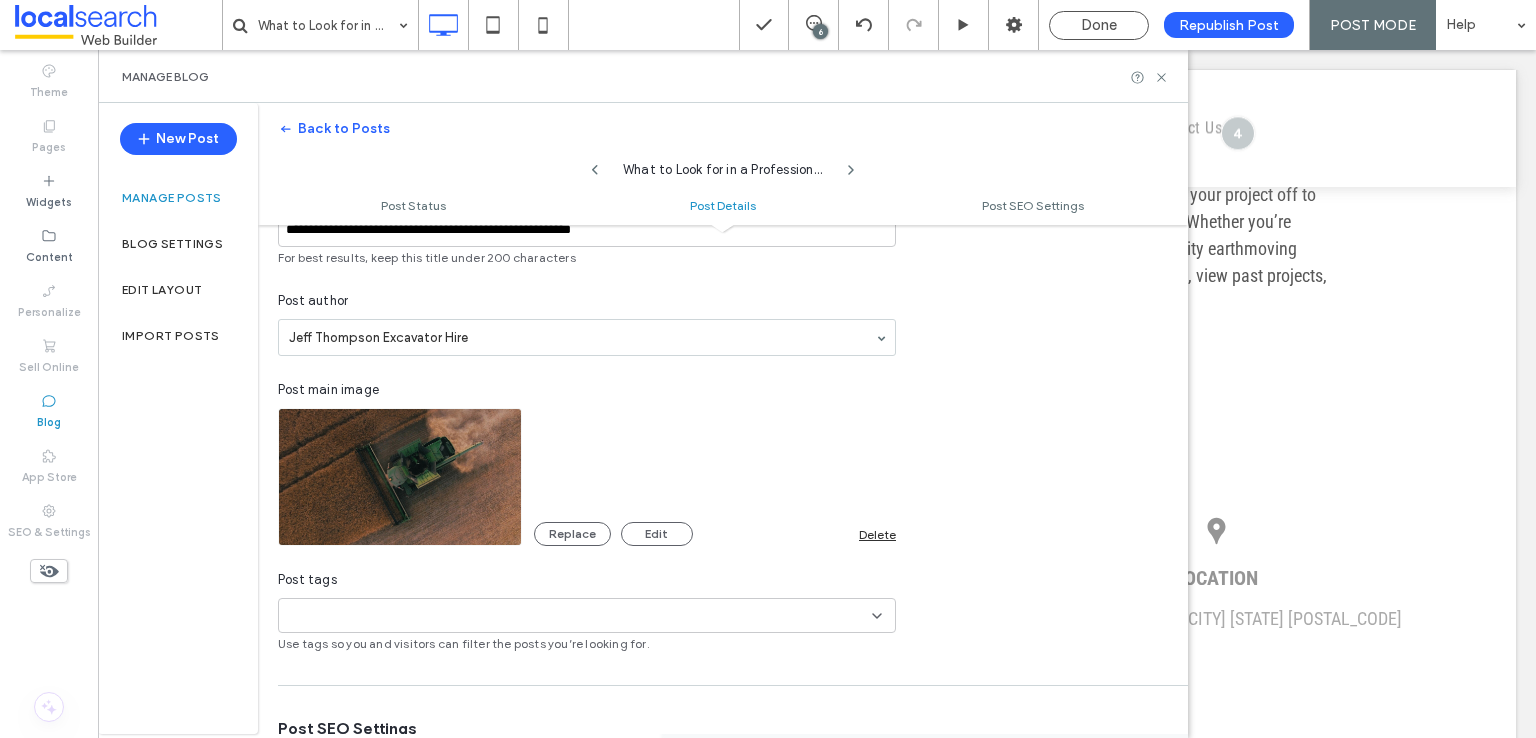 scroll, scrollTop: 400, scrollLeft: 0, axis: vertical 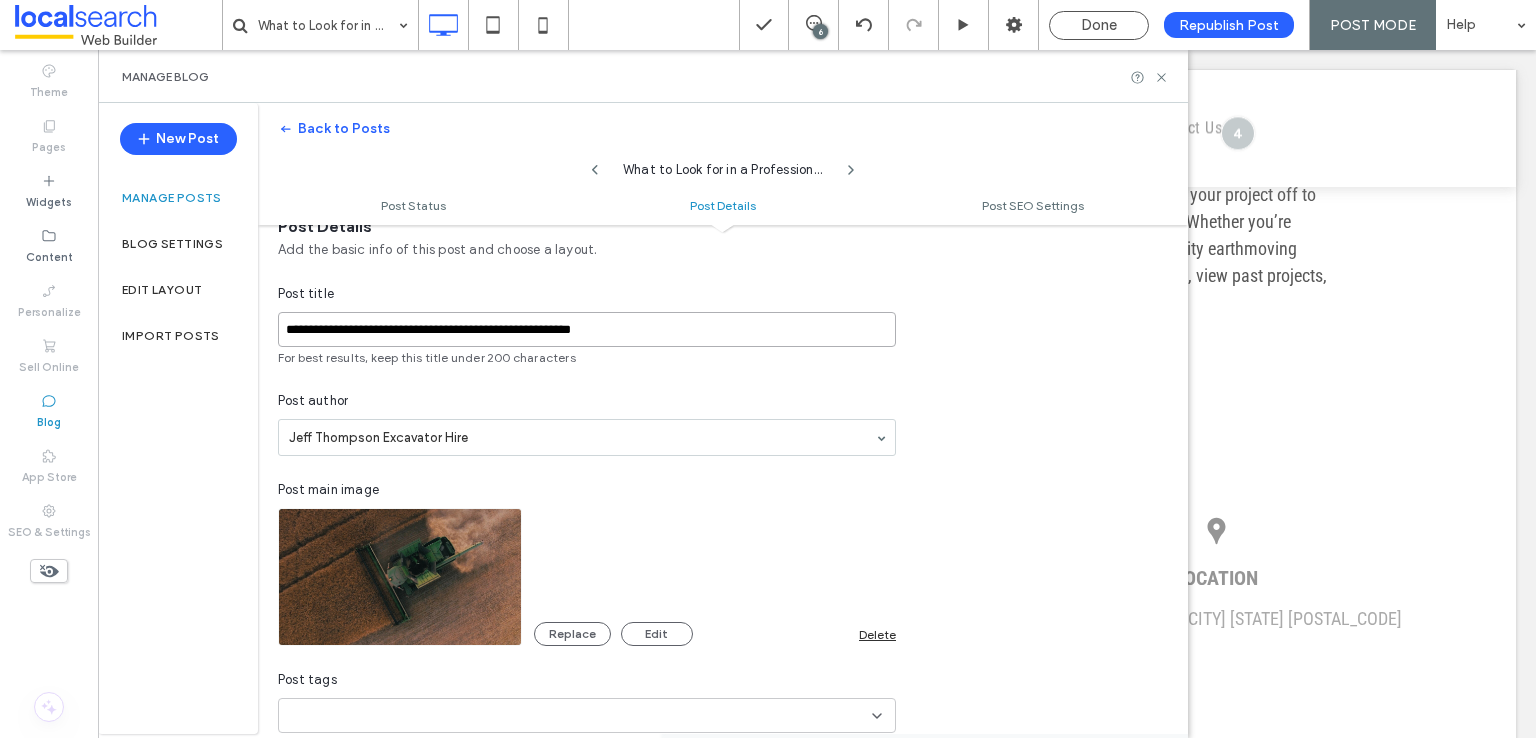 click on "**********" at bounding box center [587, 329] 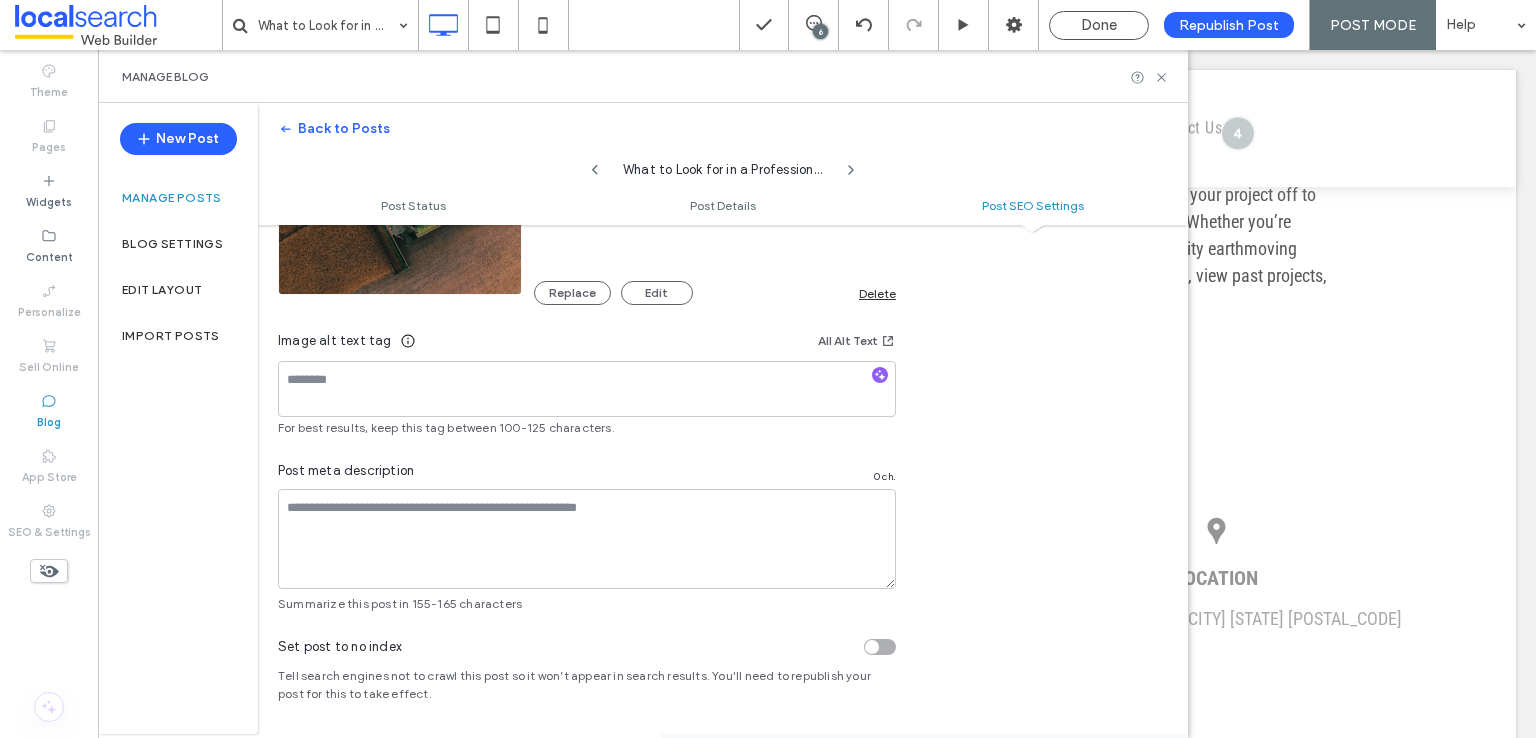 scroll, scrollTop: 1352, scrollLeft: 0, axis: vertical 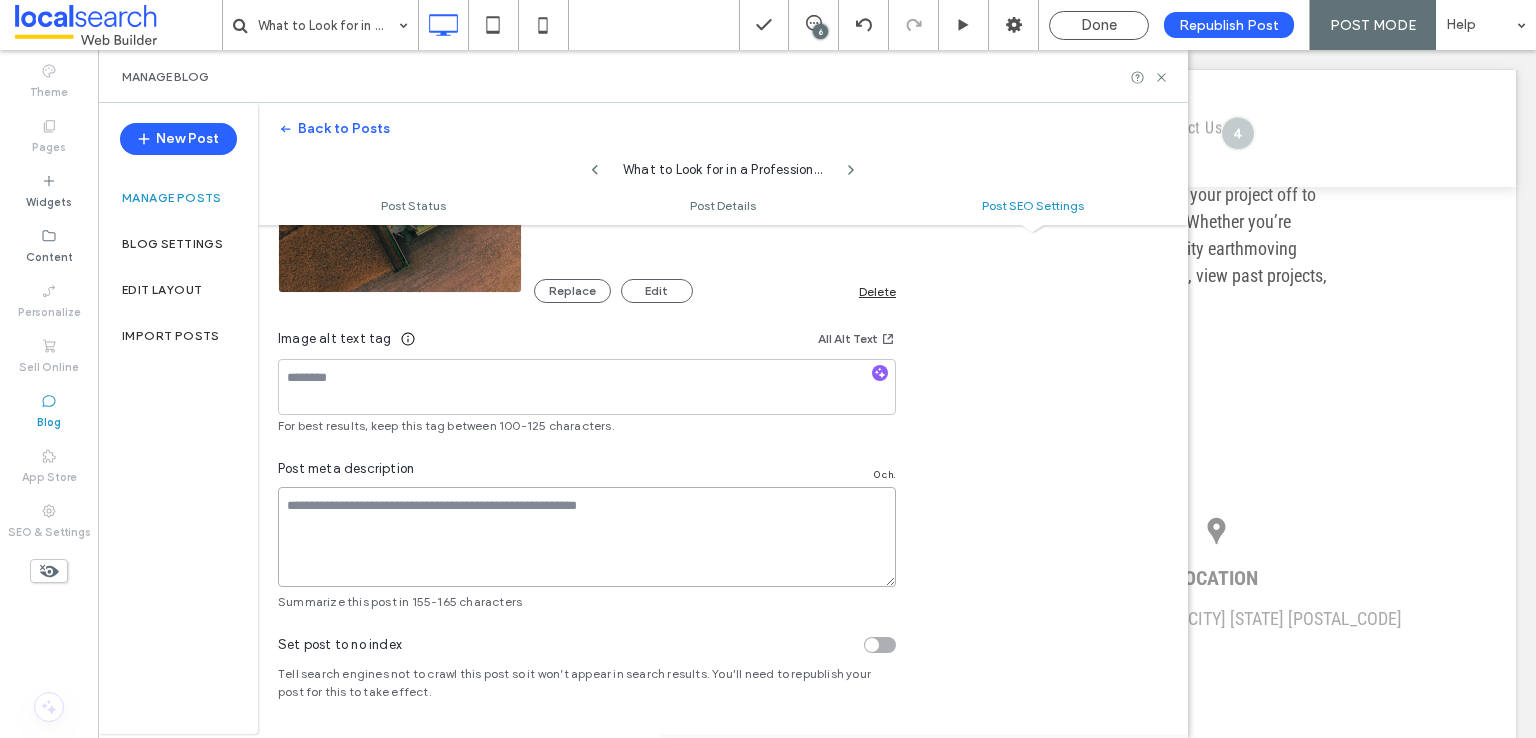 click at bounding box center [587, 537] 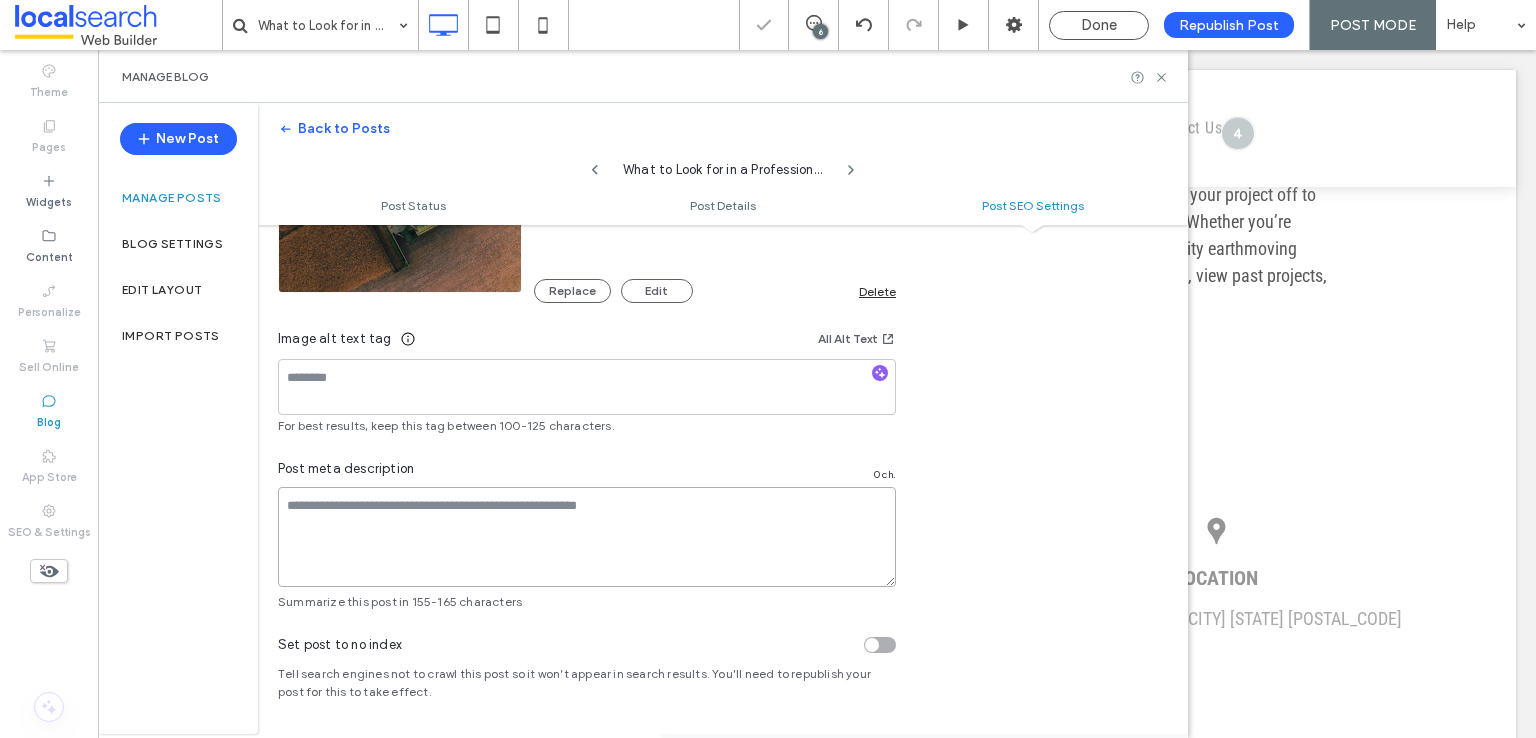 paste on "**********" 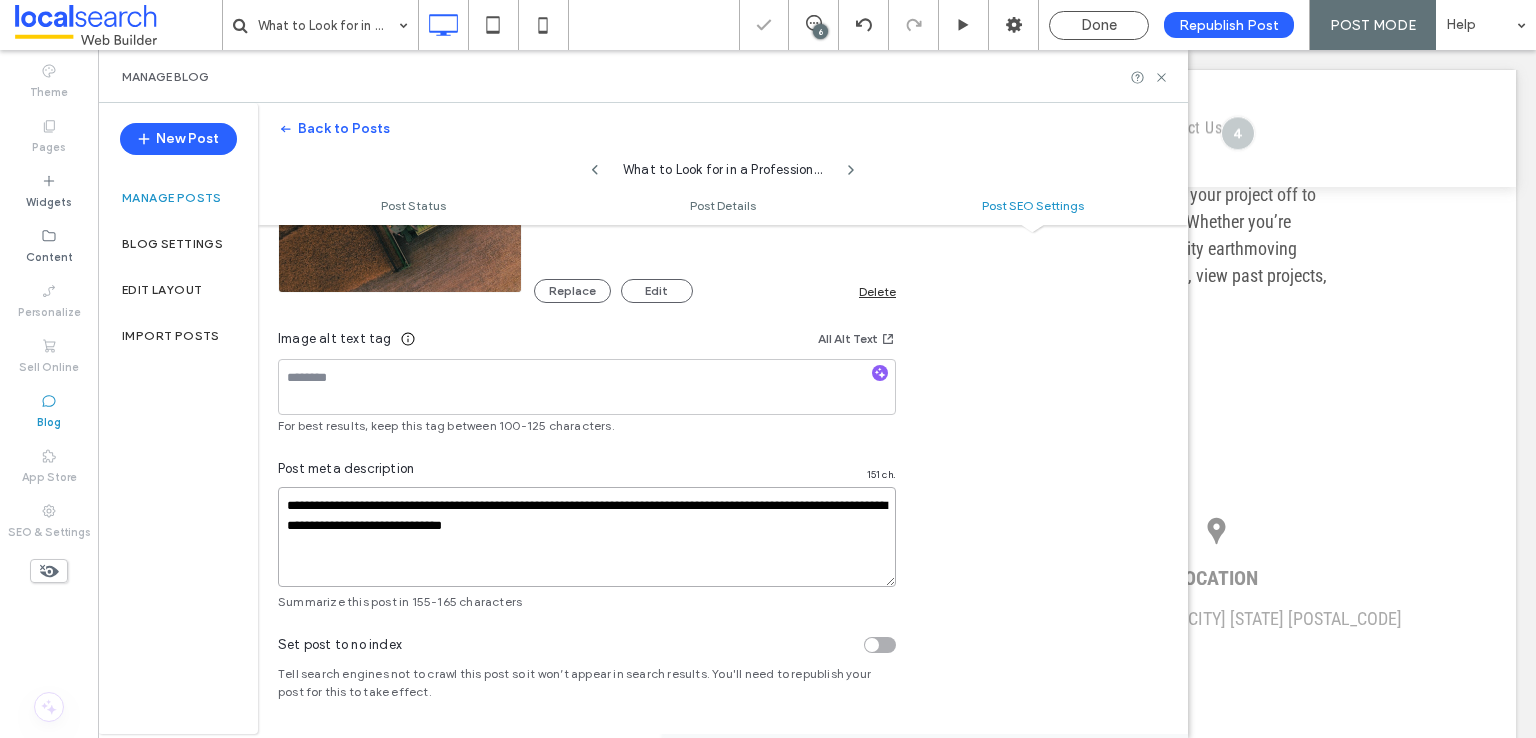 type on "**********" 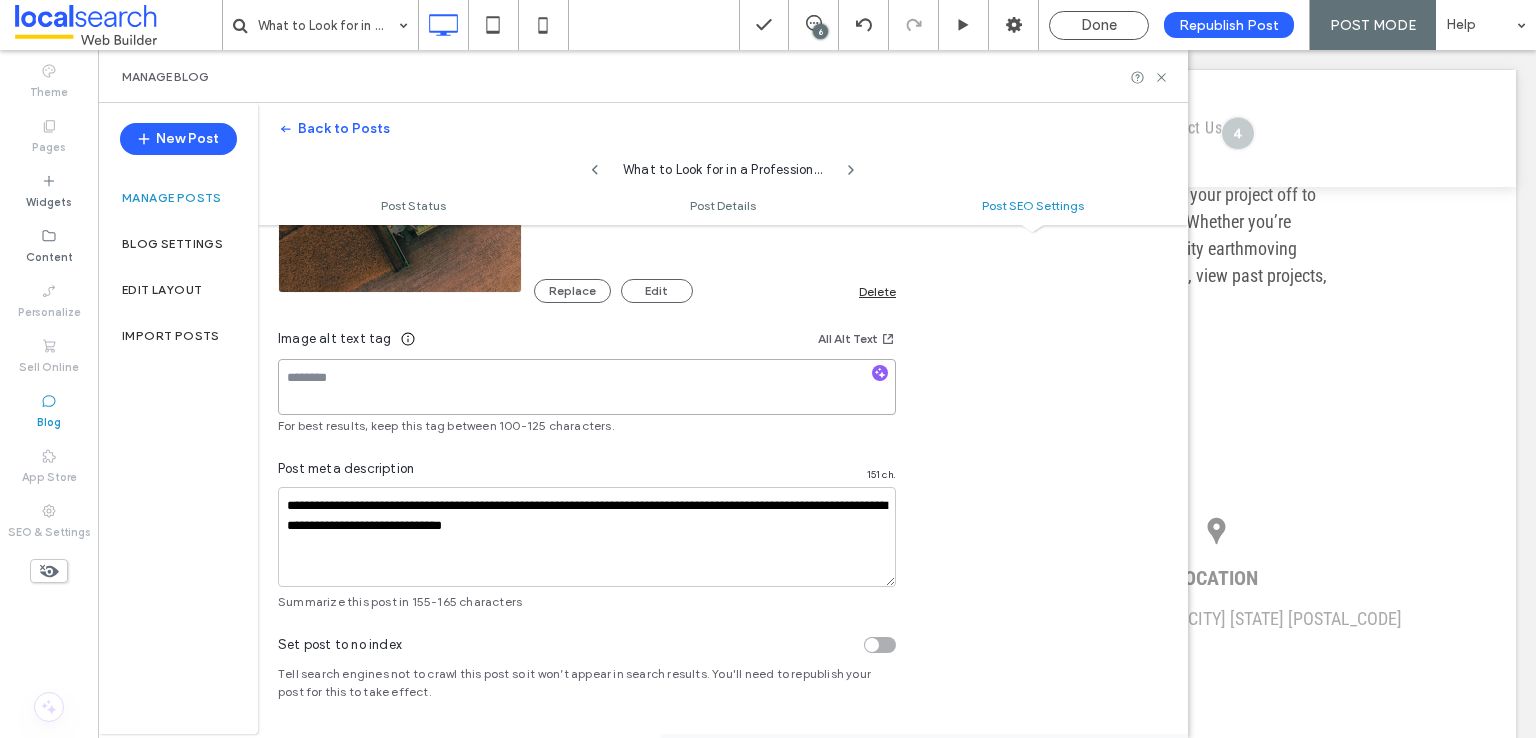 click at bounding box center (587, 387) 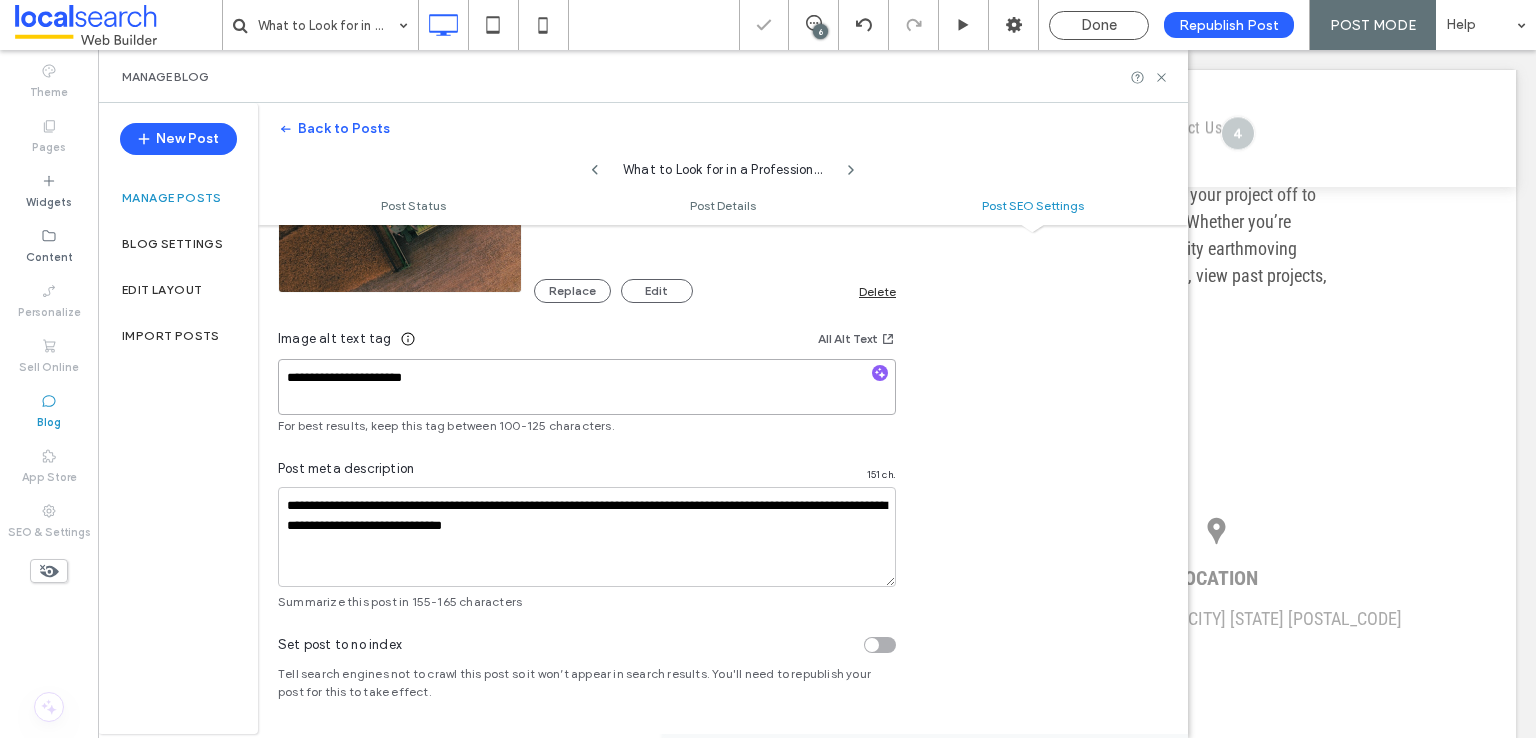 type on "**********" 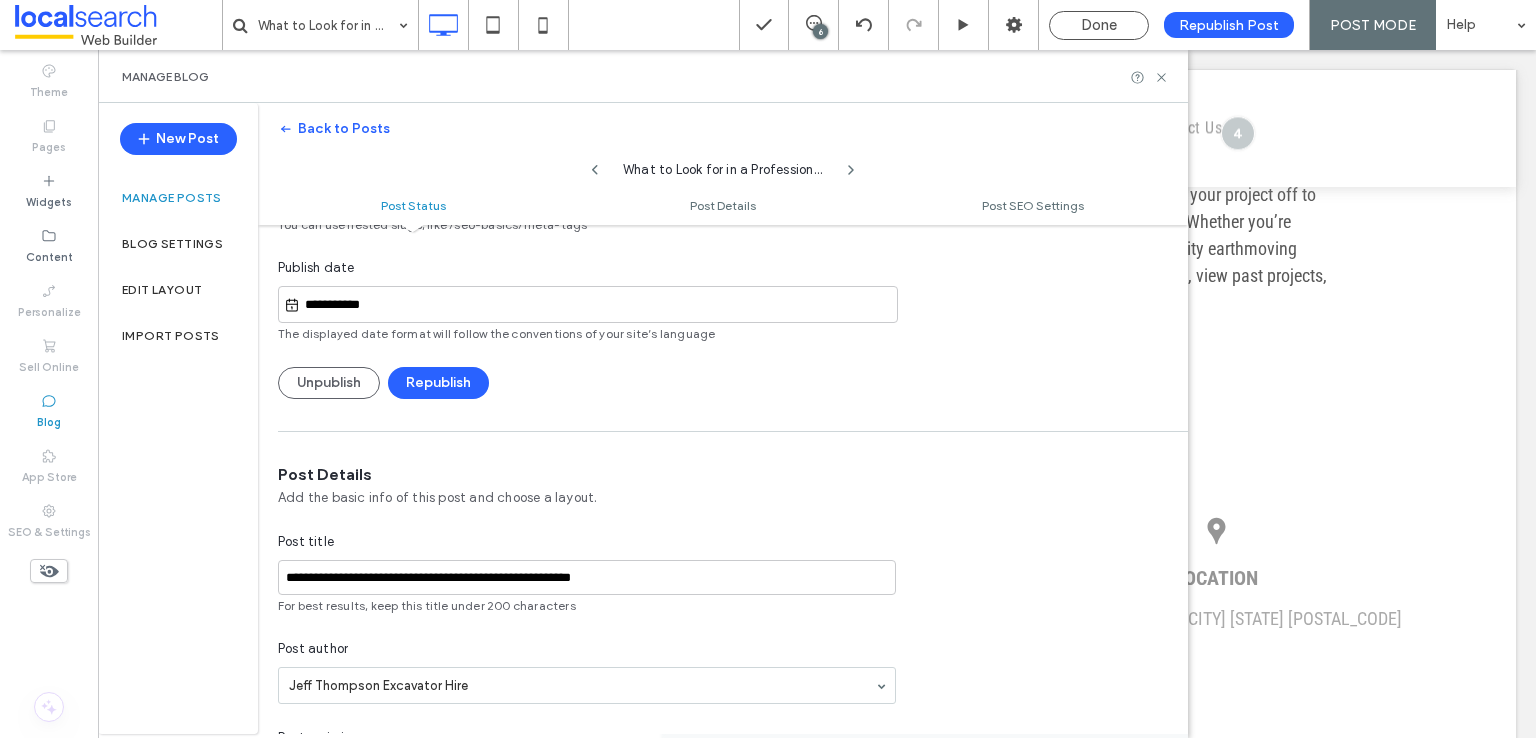 scroll, scrollTop: 0, scrollLeft: 0, axis: both 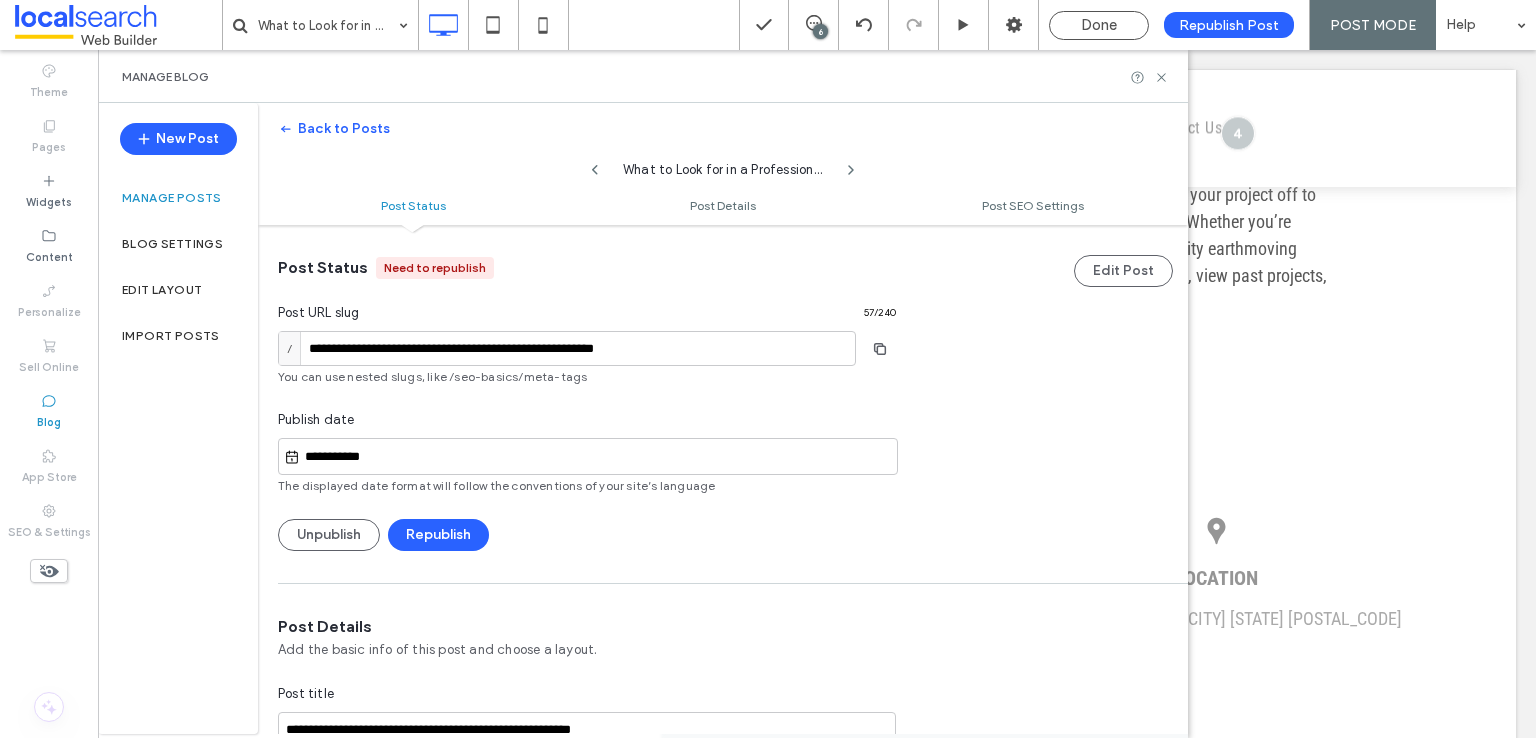 drag, startPoint x: 428, startPoint y: 537, endPoint x: 392, endPoint y: 569, distance: 48.166378 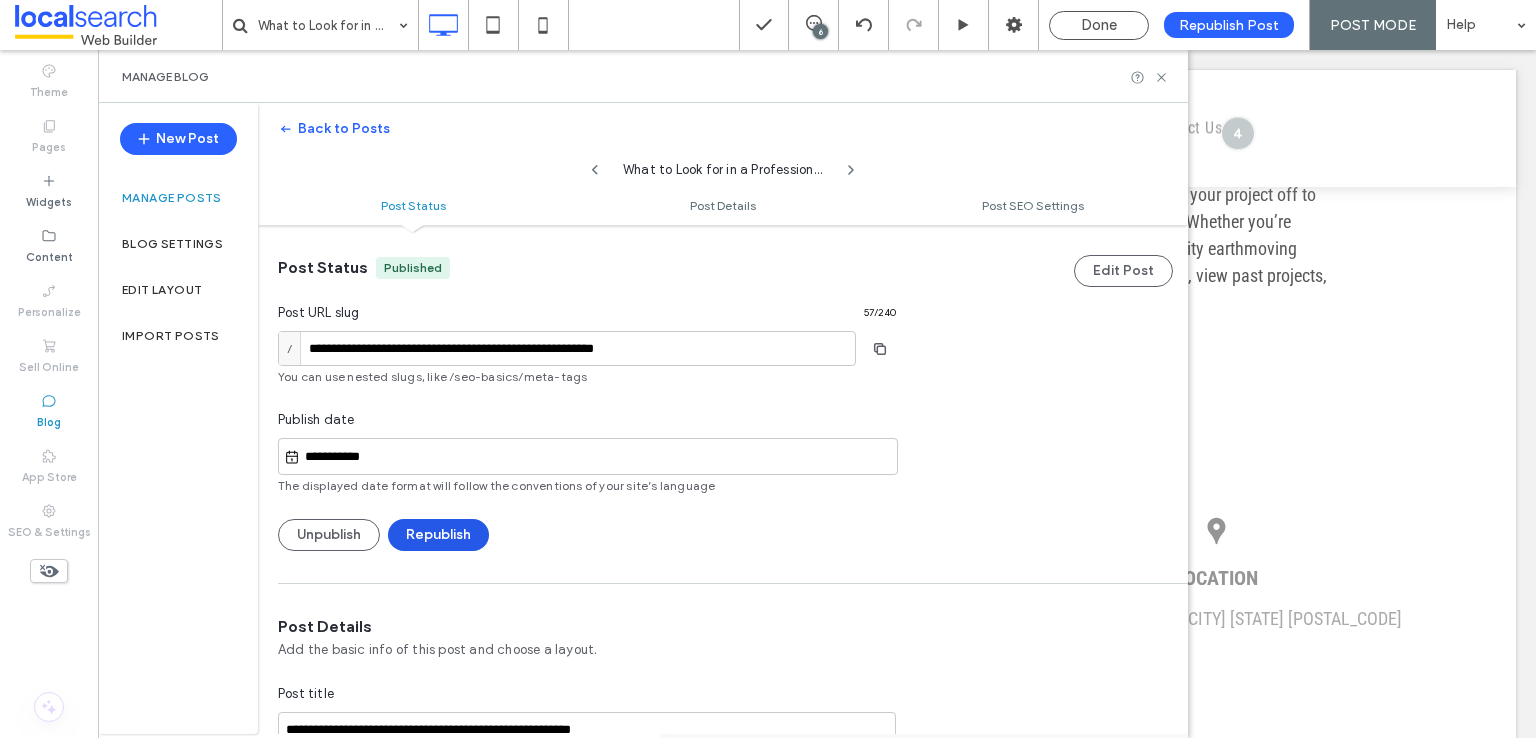 click on "Republish" at bounding box center (438, 535) 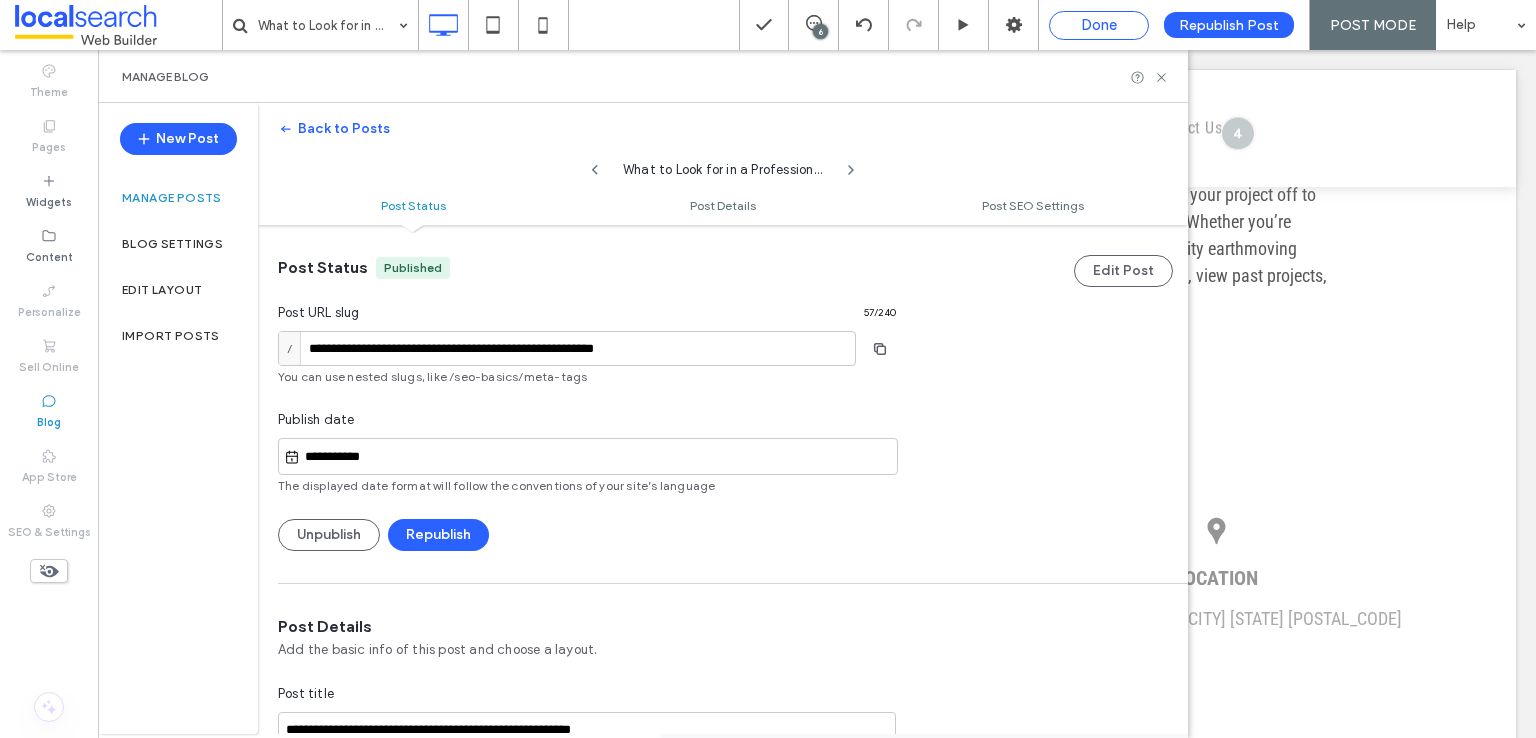 click on "Done" at bounding box center (1099, 25) 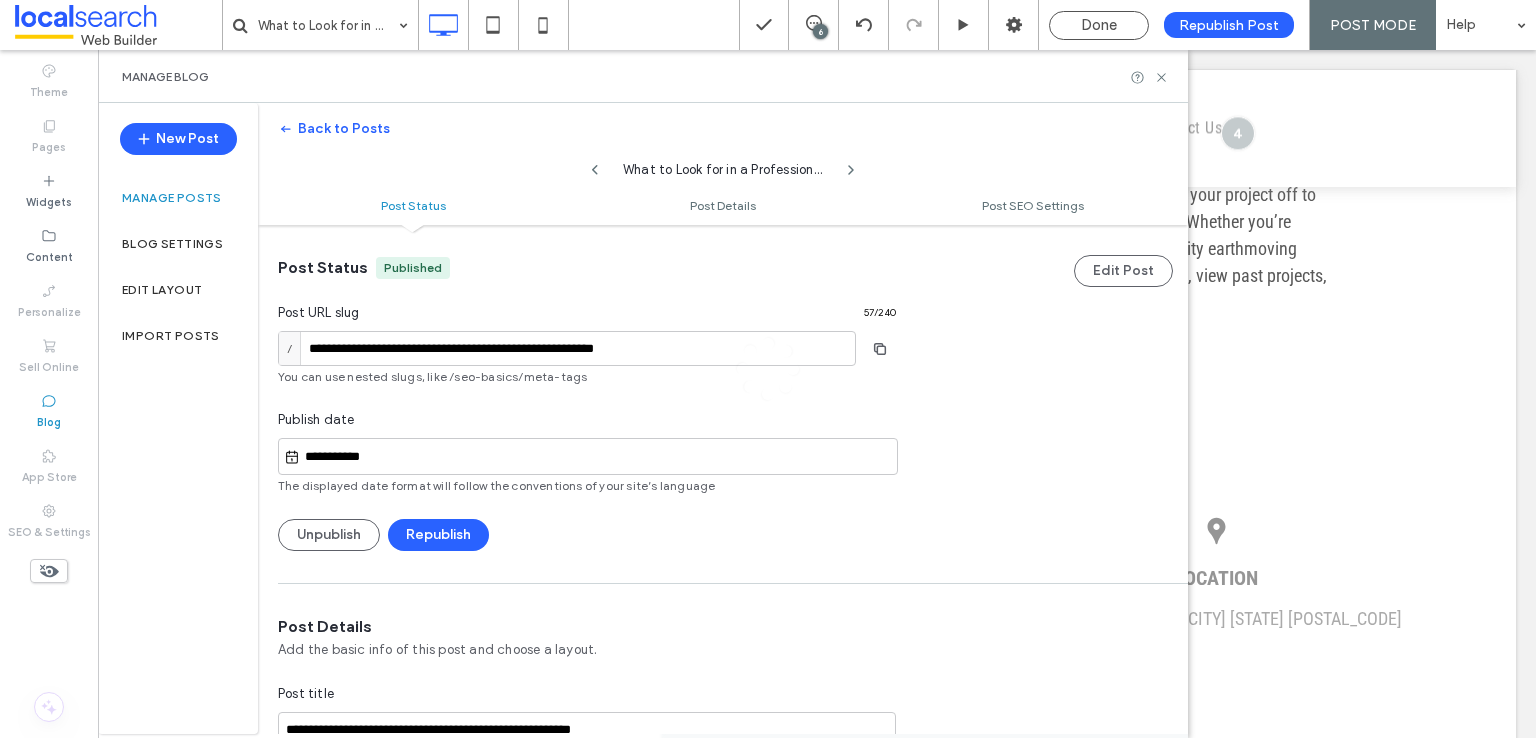 click at bounding box center (768, 369) 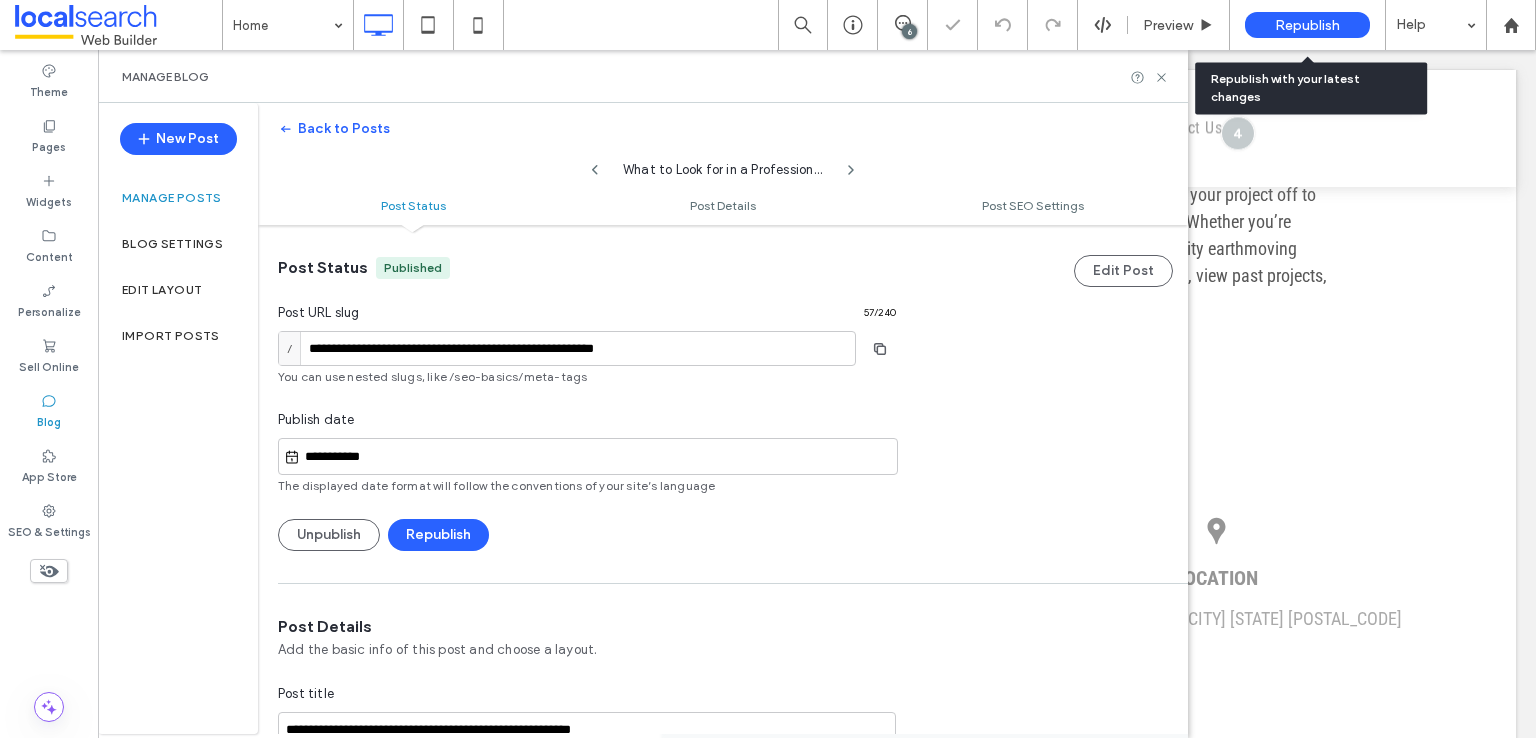 click on "Republish" at bounding box center (1307, 25) 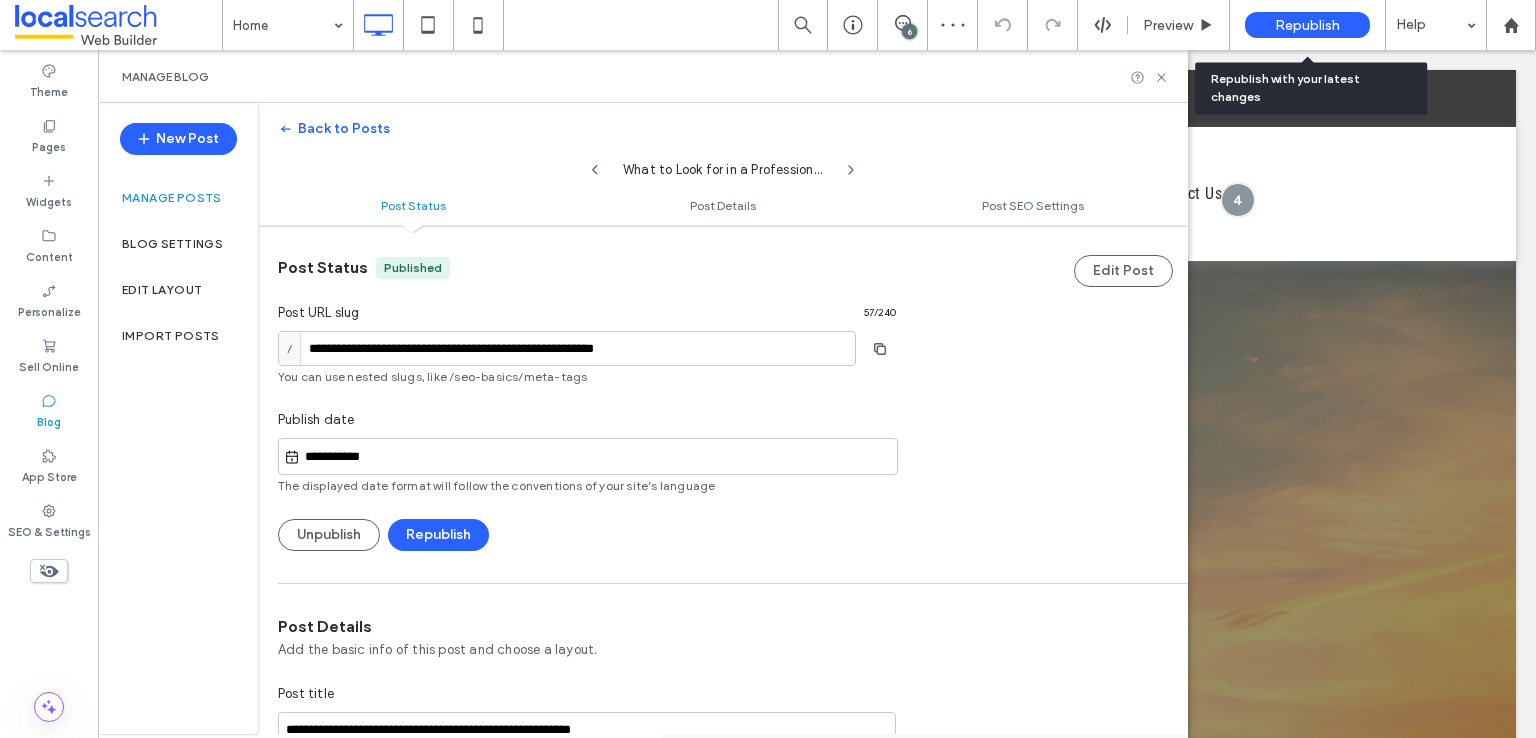 scroll, scrollTop: 0, scrollLeft: 0, axis: both 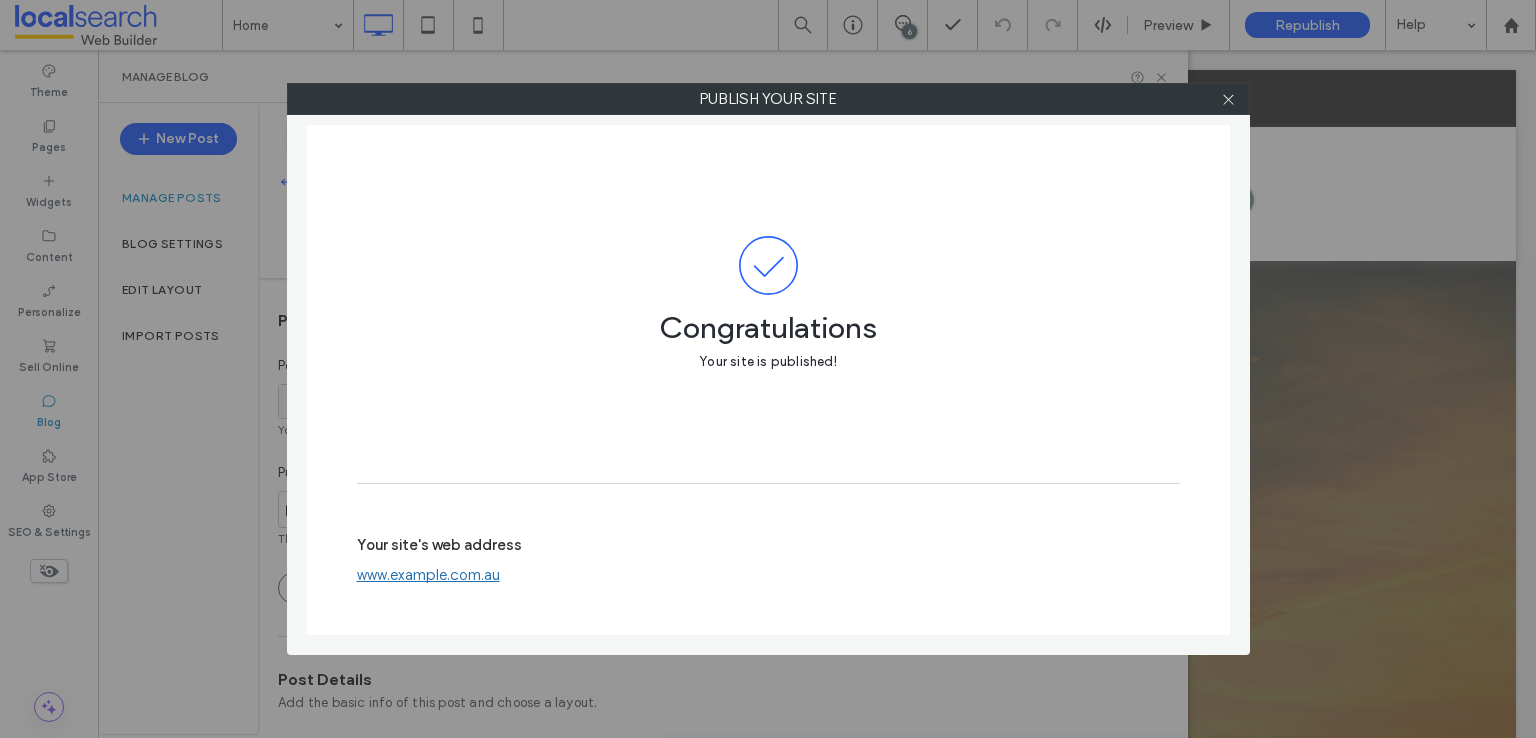 click at bounding box center [1229, 99] 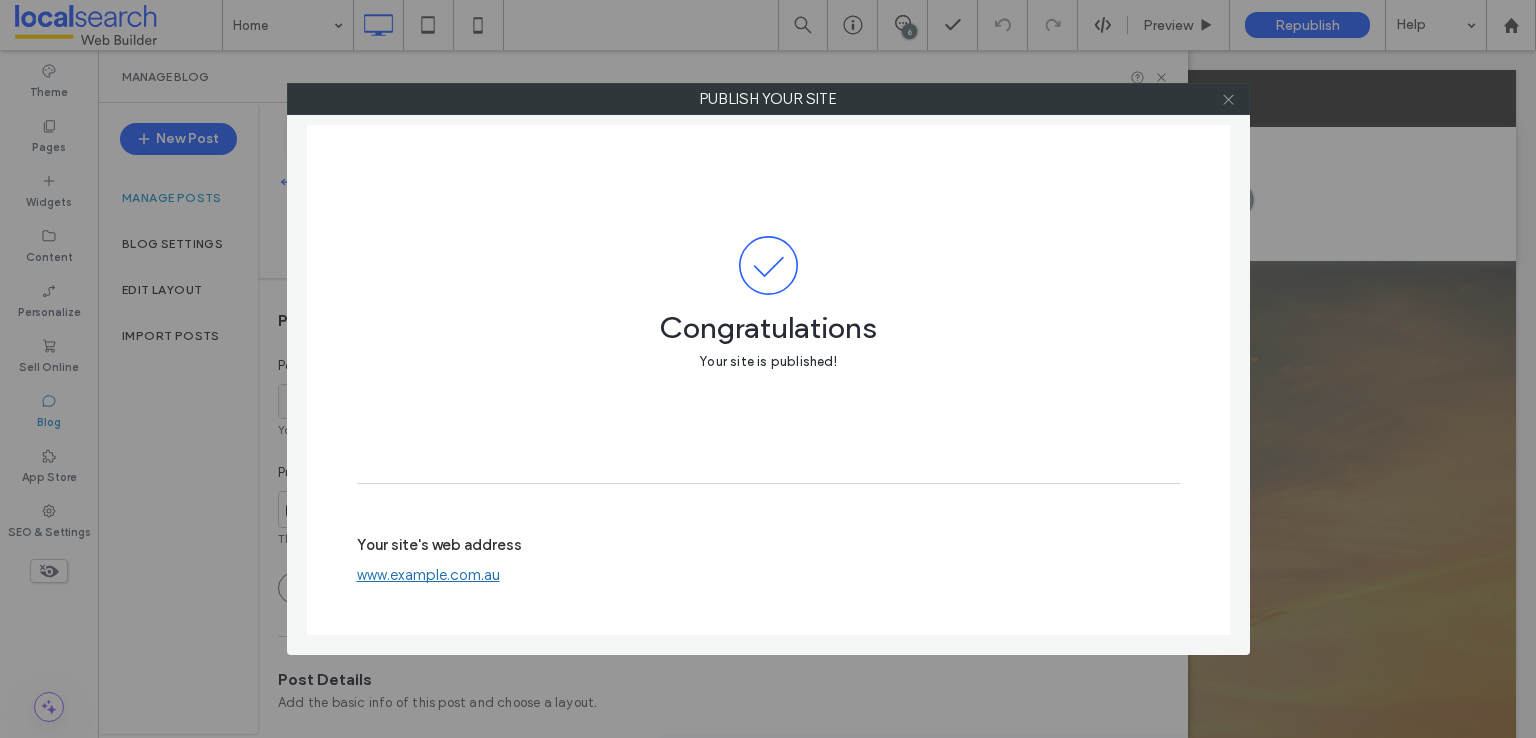 click 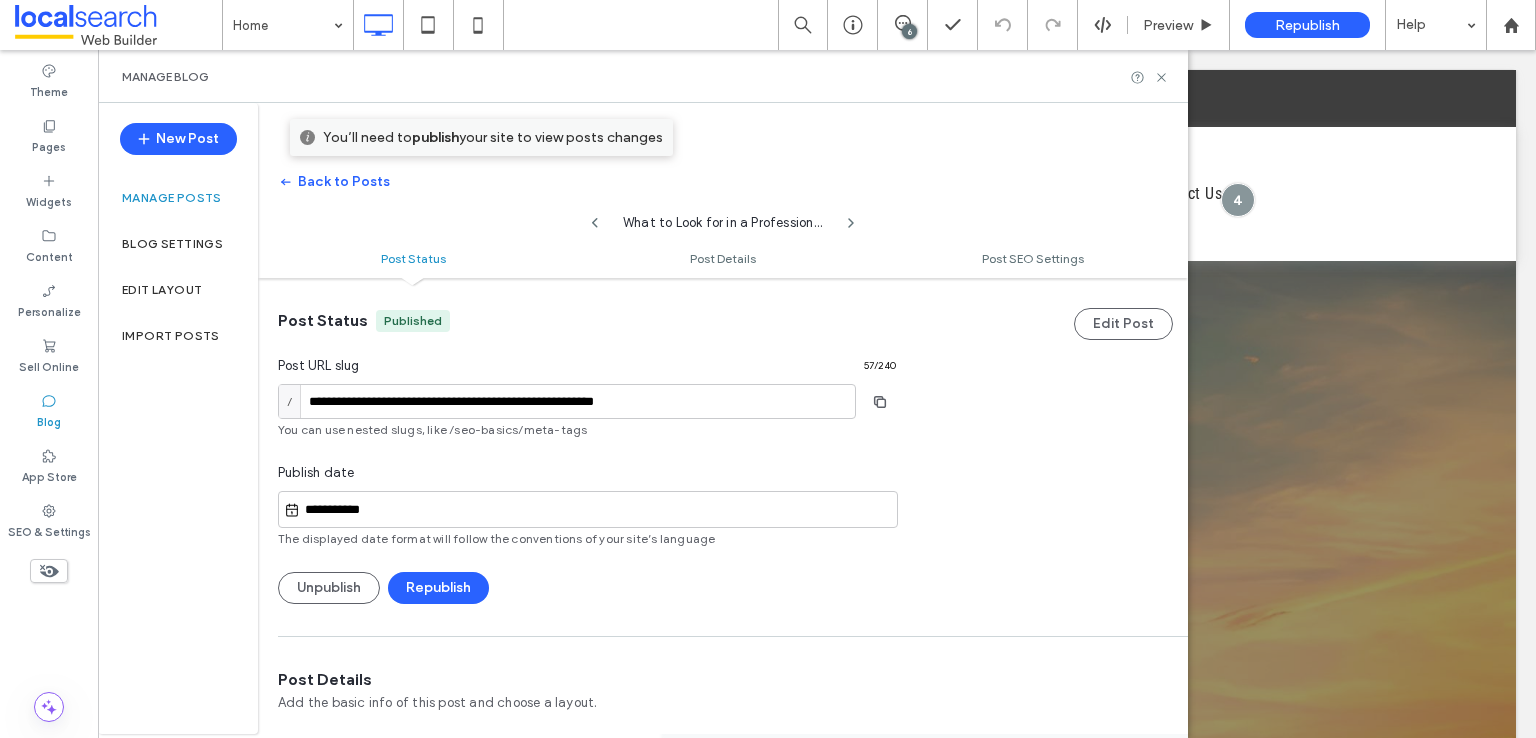 click 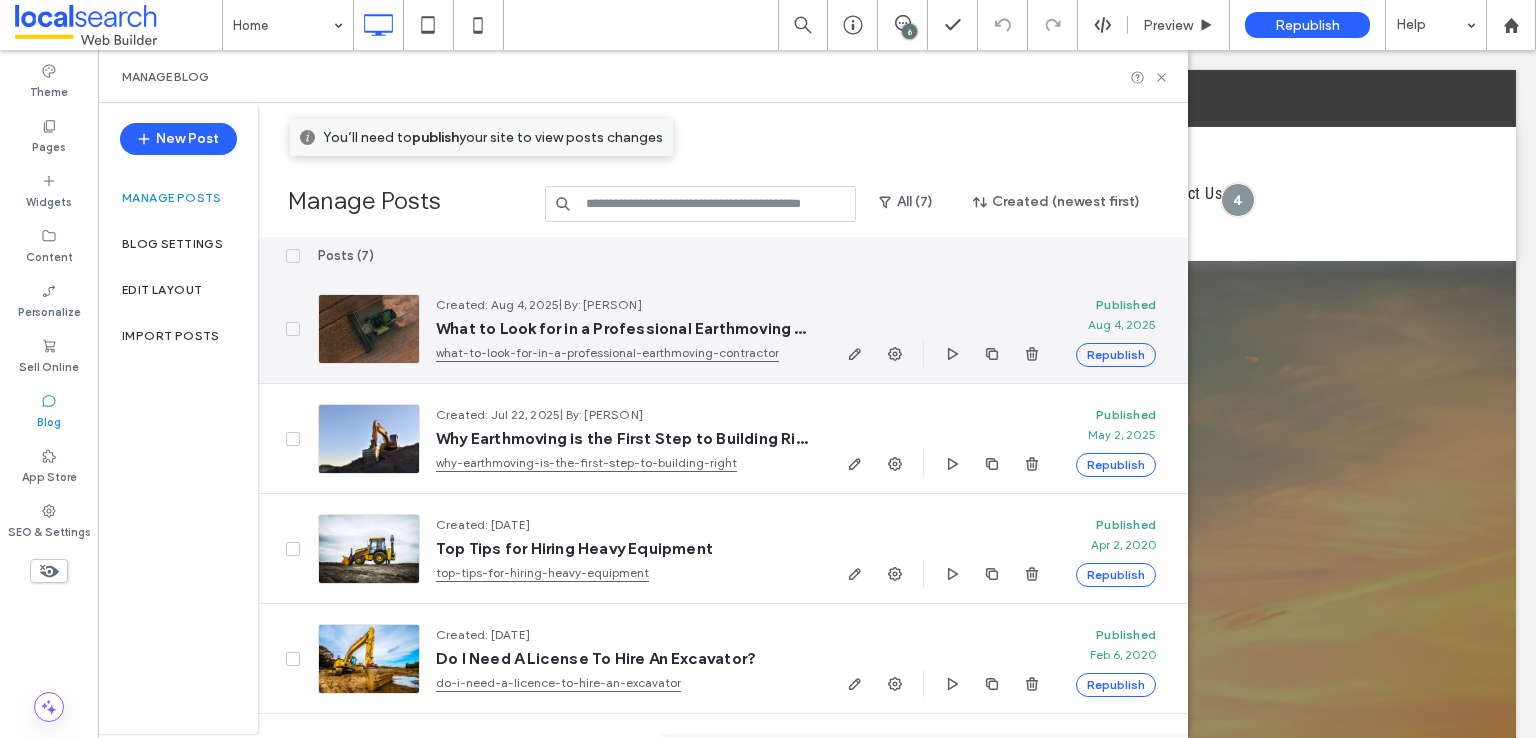 click 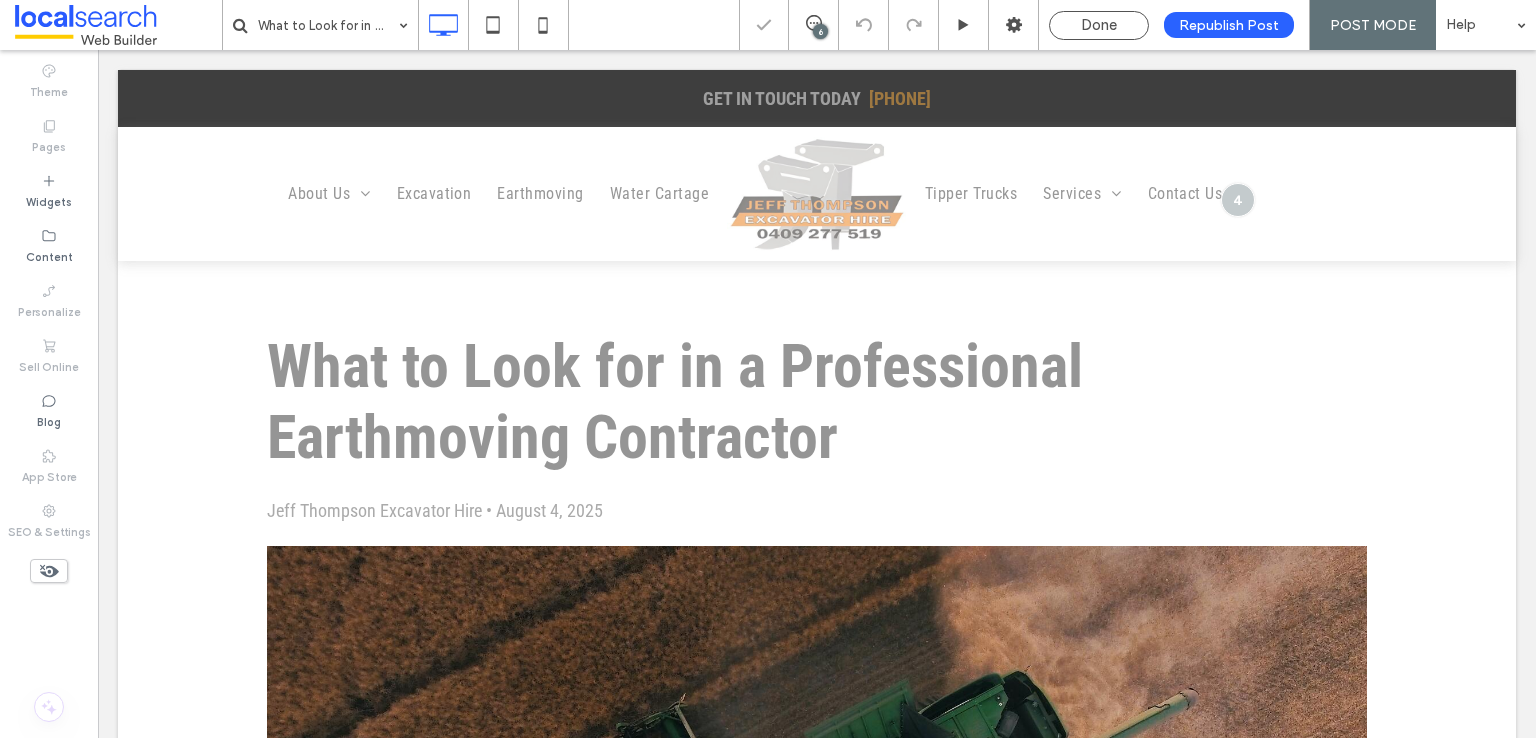scroll, scrollTop: 0, scrollLeft: 0, axis: both 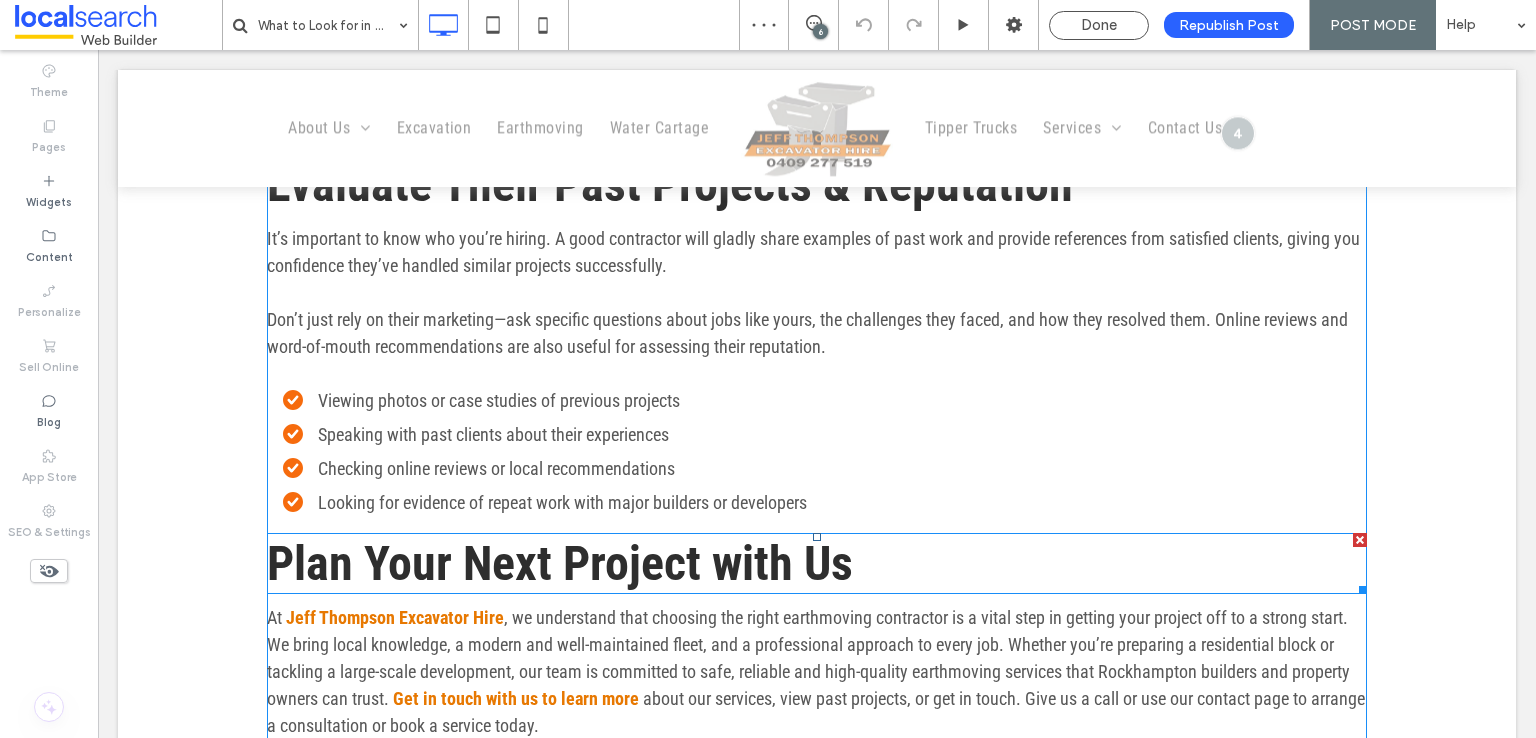 click on "Plan Your Next Project with Us" at bounding box center [560, 563] 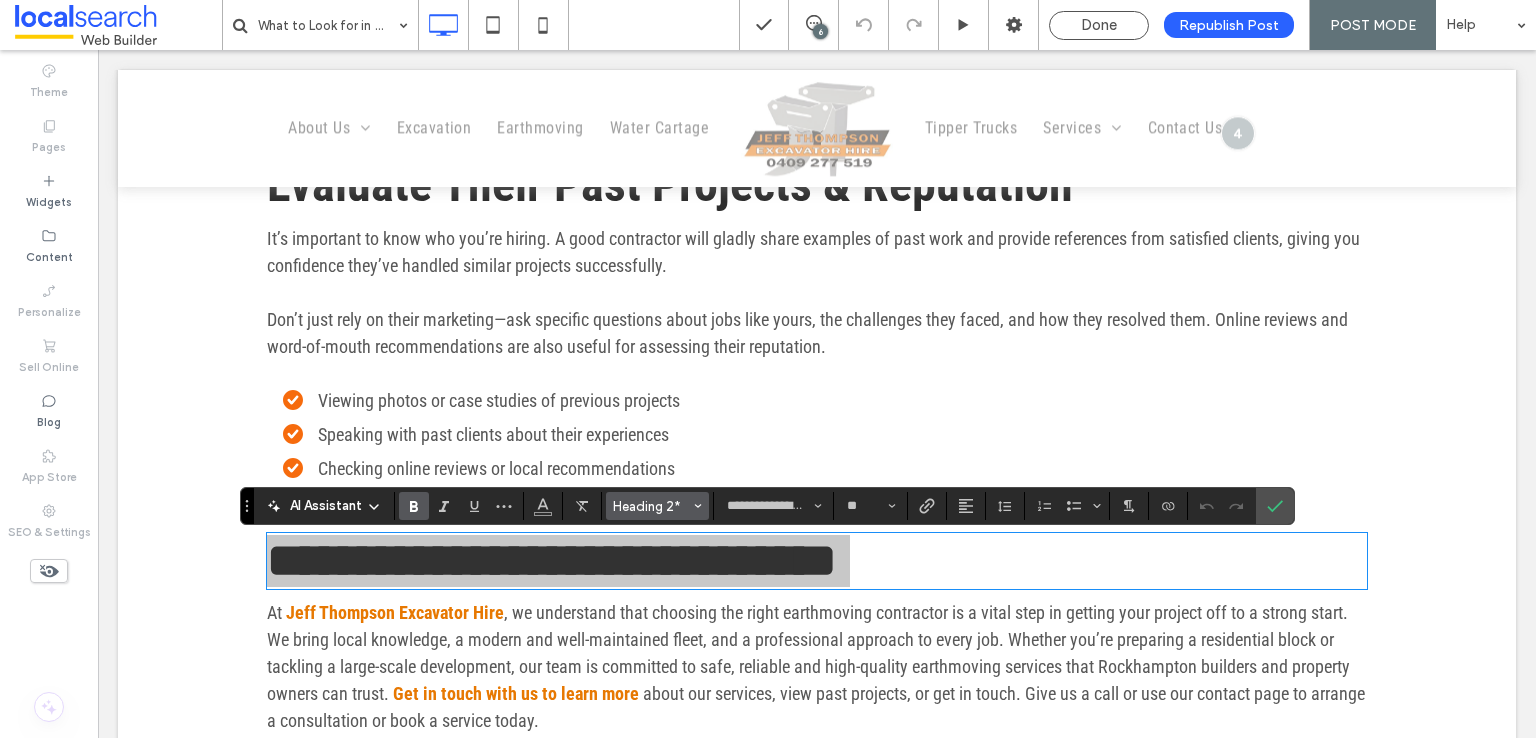 click on "Heading 2*" at bounding box center [652, 506] 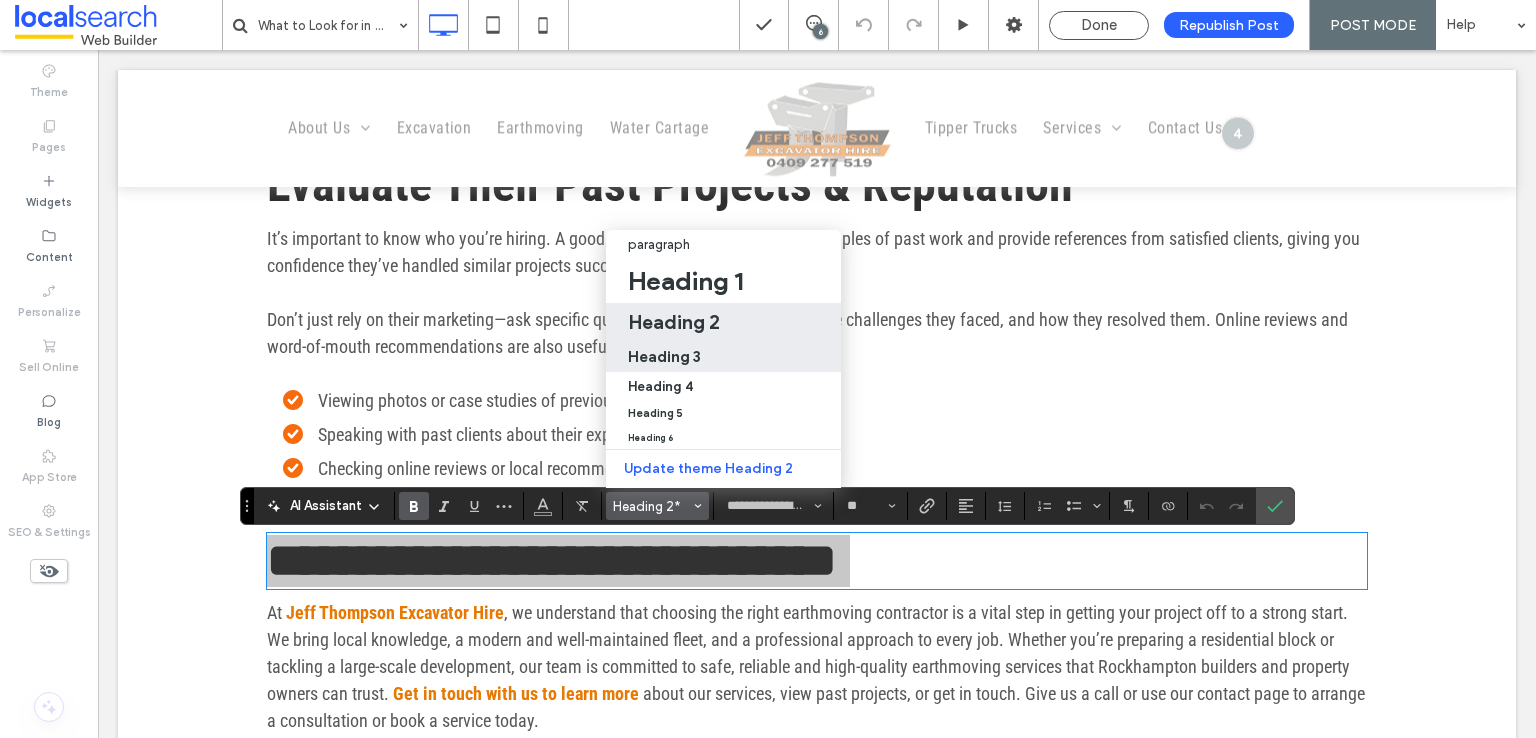 click on "Heading 3" at bounding box center [664, 356] 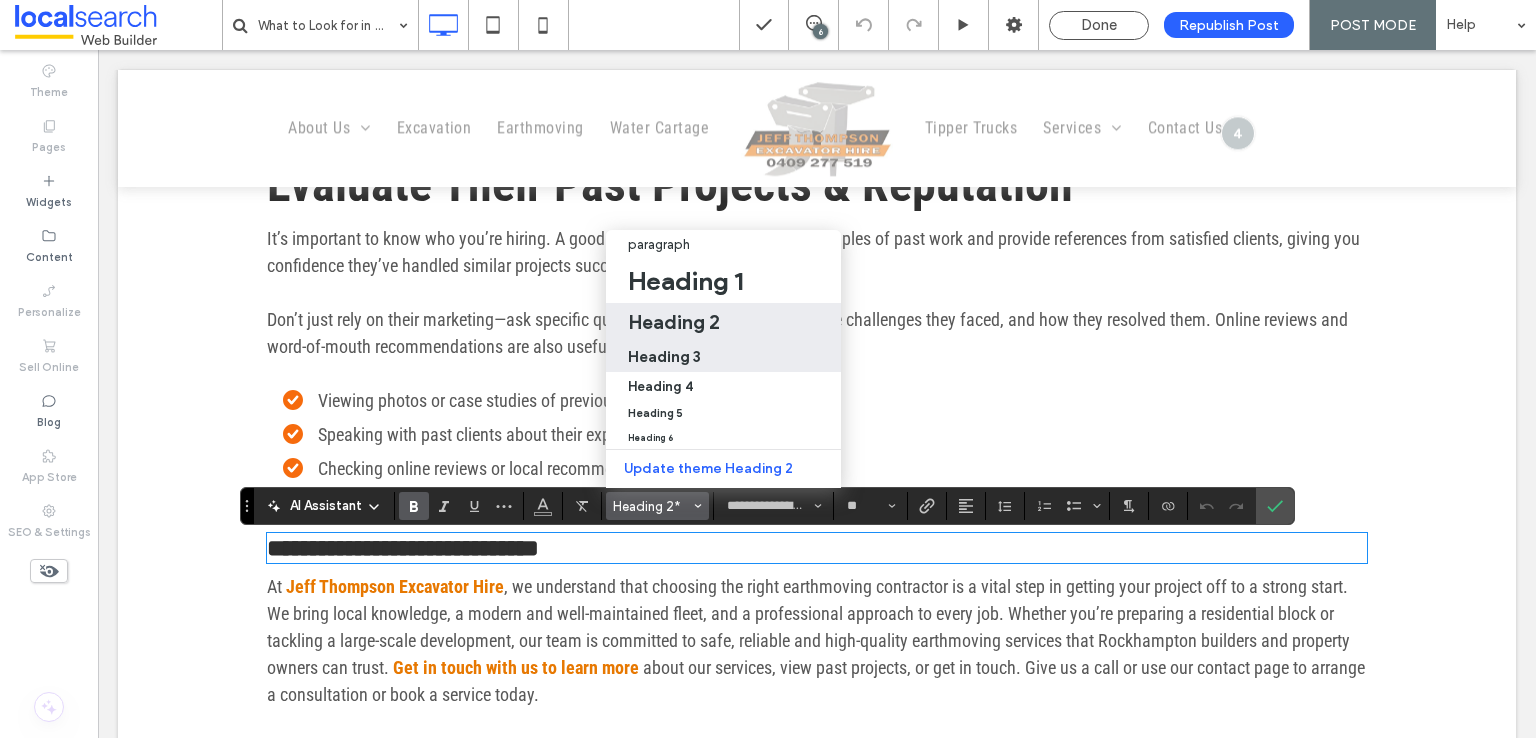 type on "**" 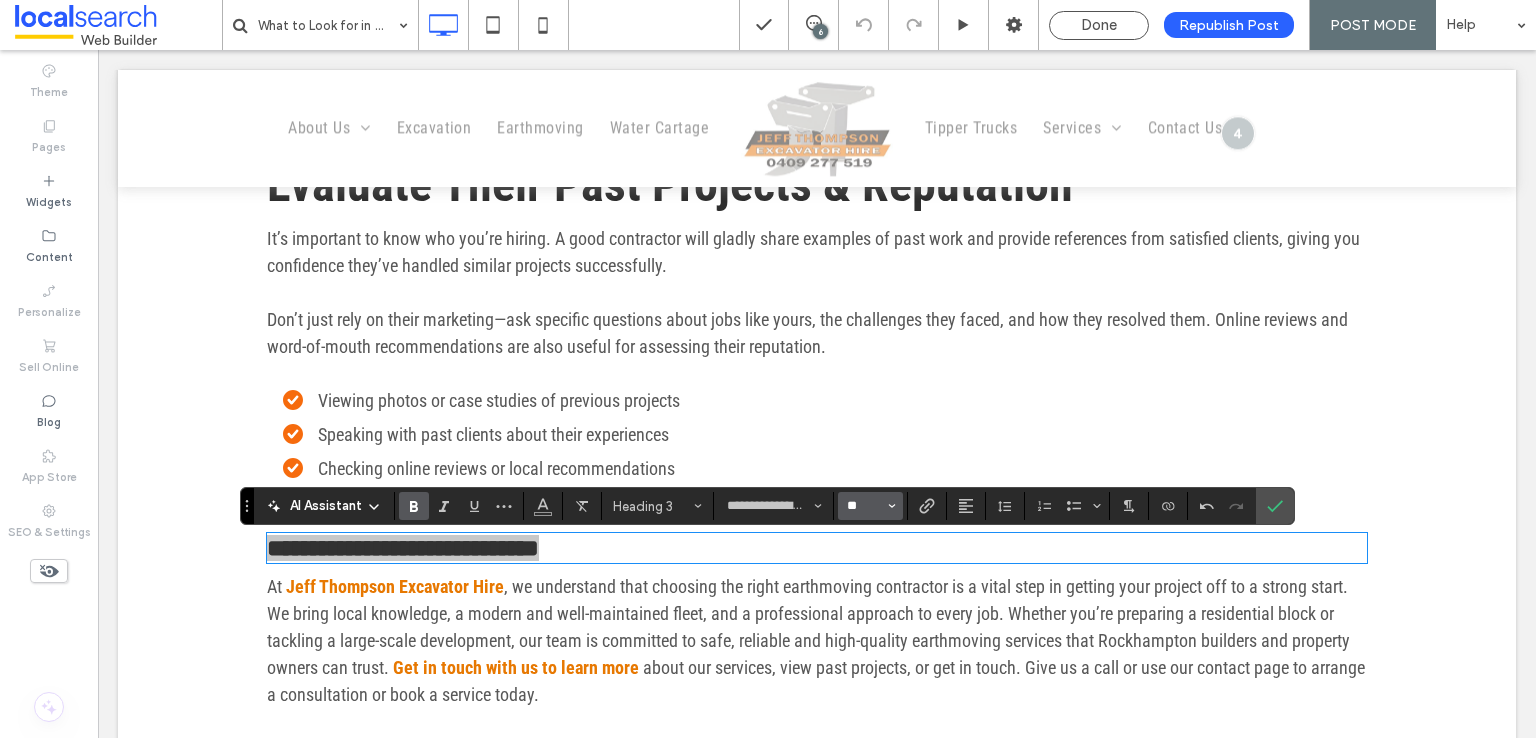 click on "**" at bounding box center [864, 506] 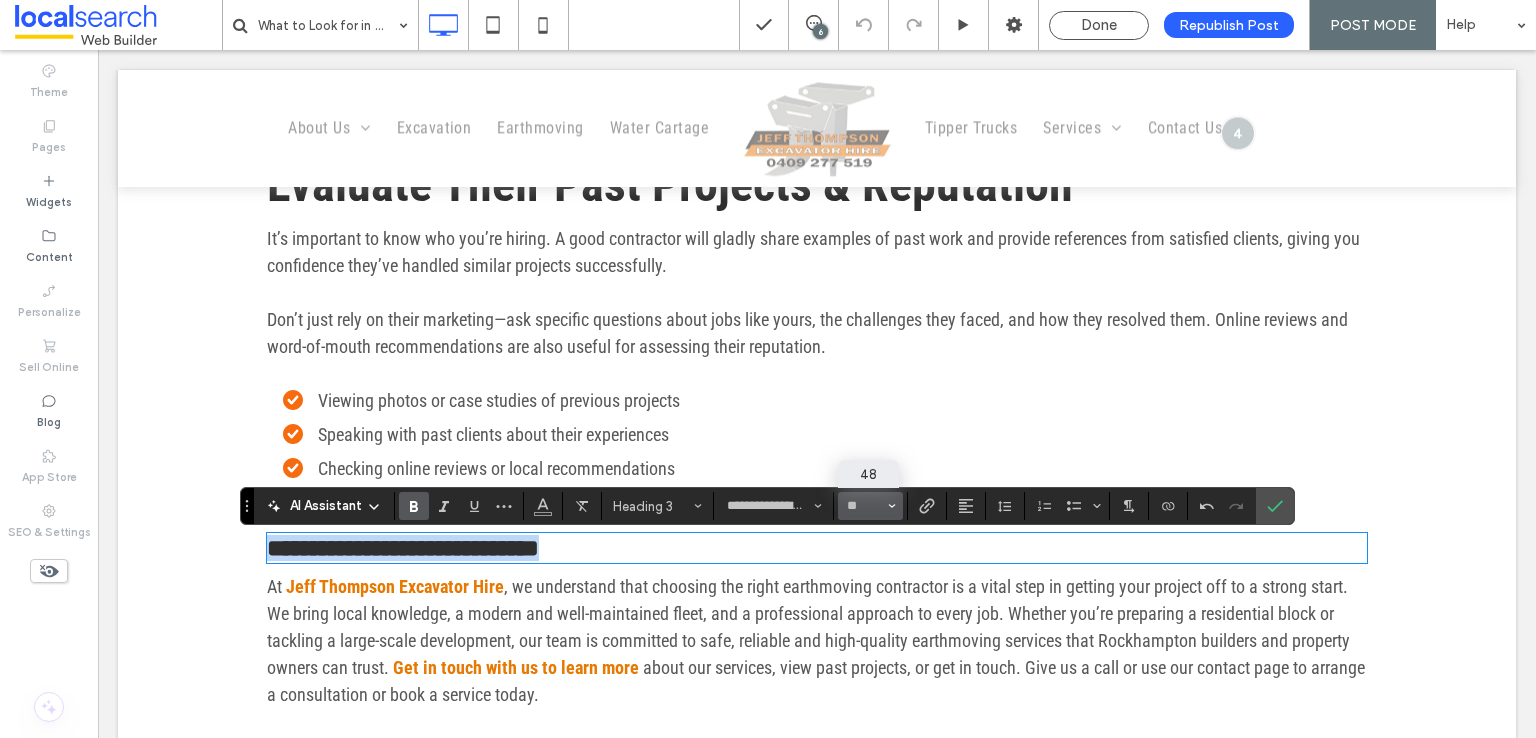 type on "**" 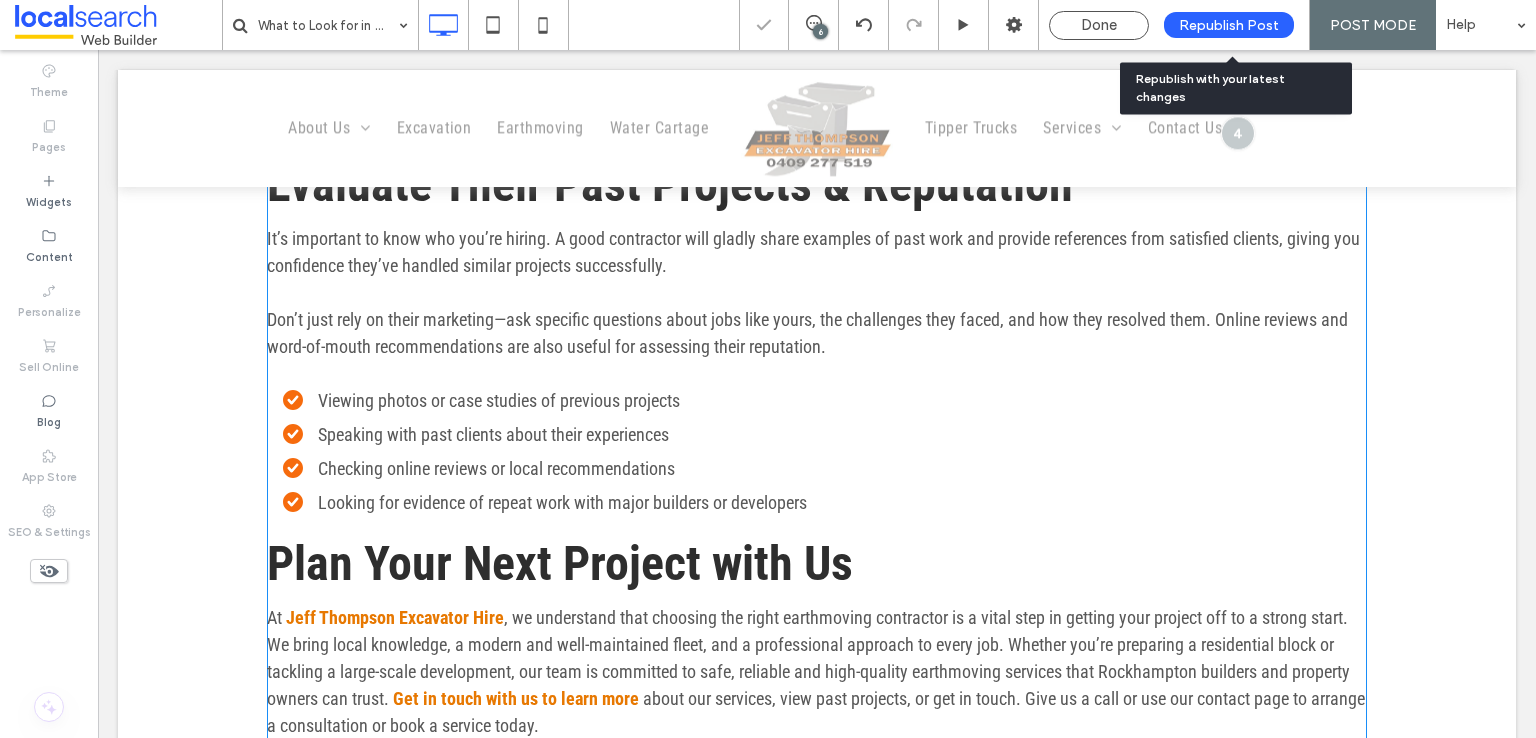 click on "Republish Post" at bounding box center (1229, 25) 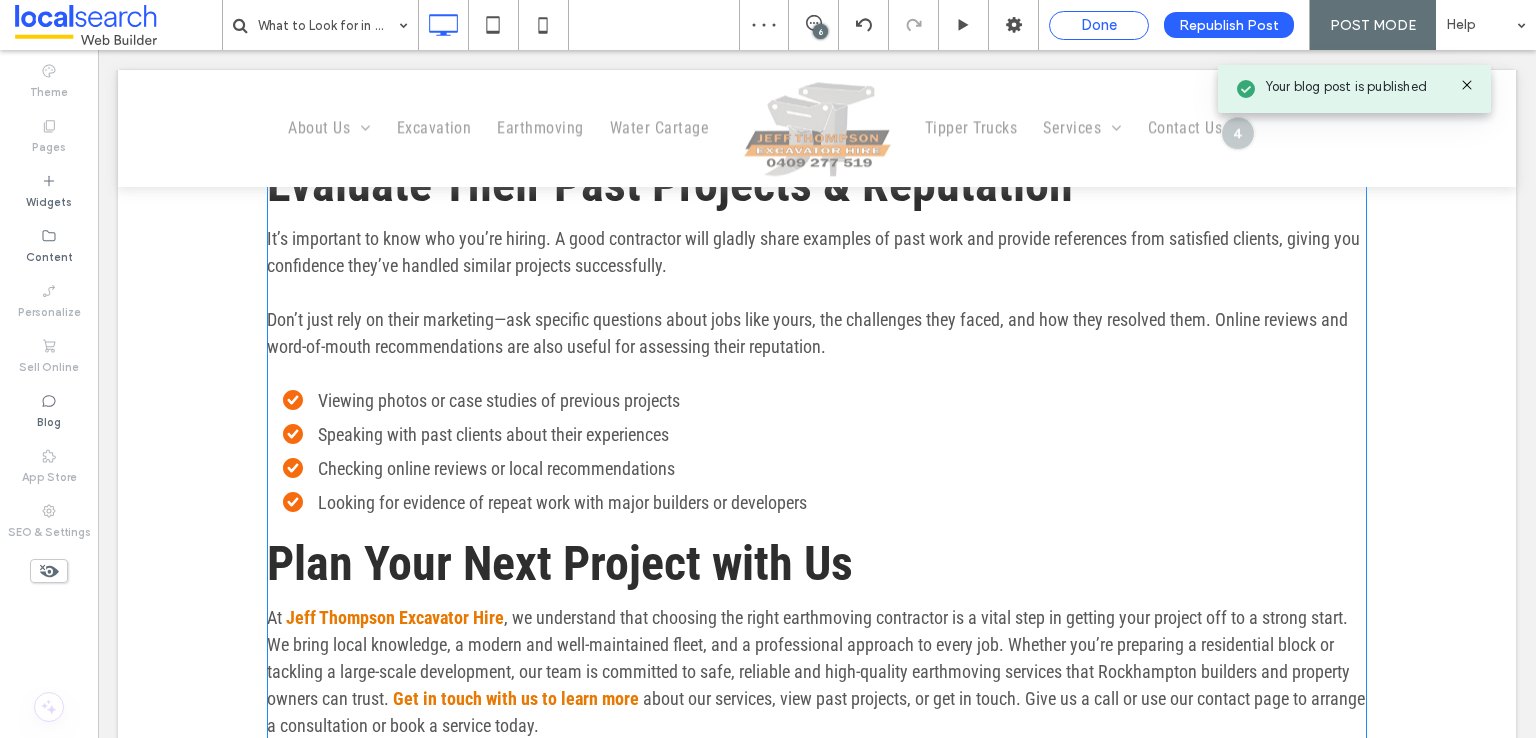 click on "Done" at bounding box center [1099, 25] 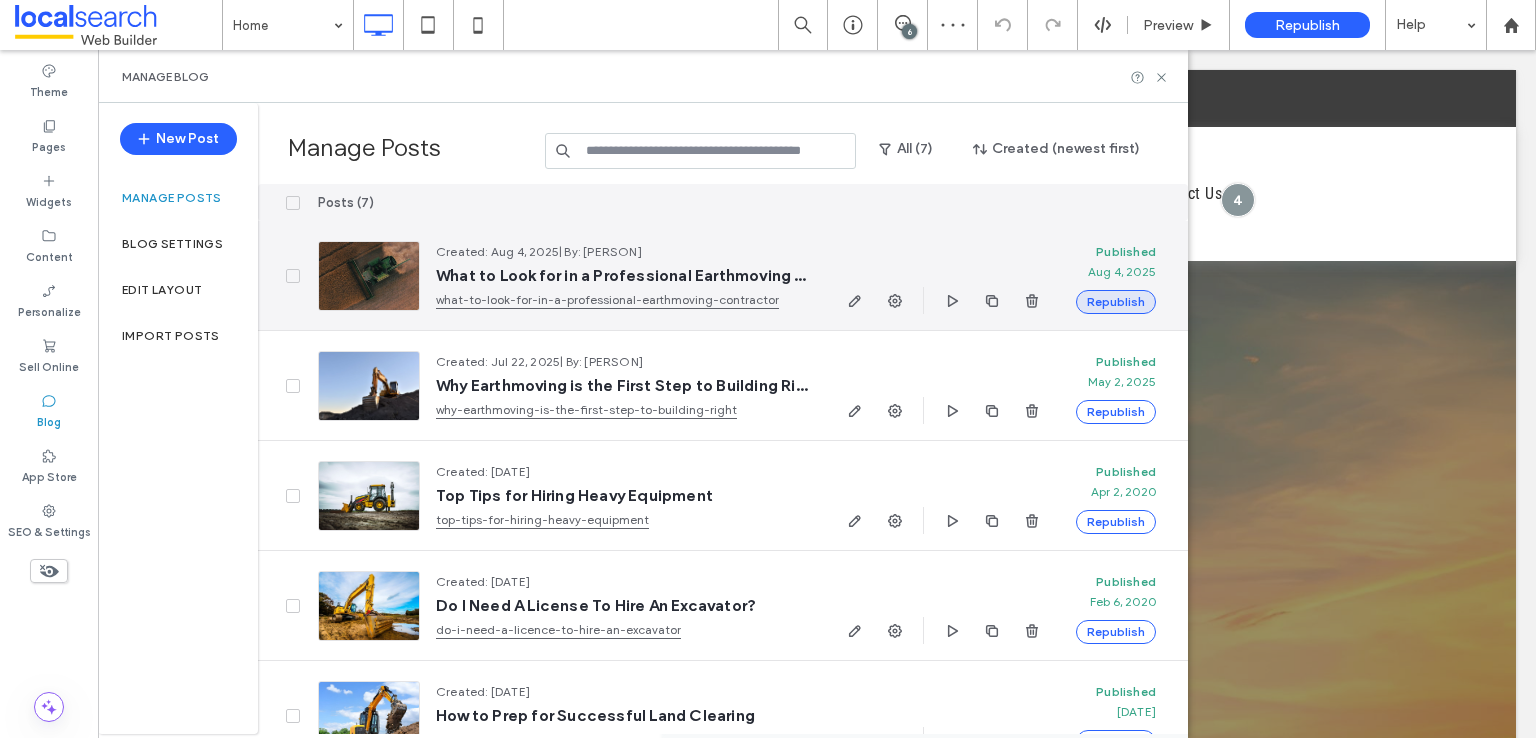 click on "Republish" at bounding box center (1116, 302) 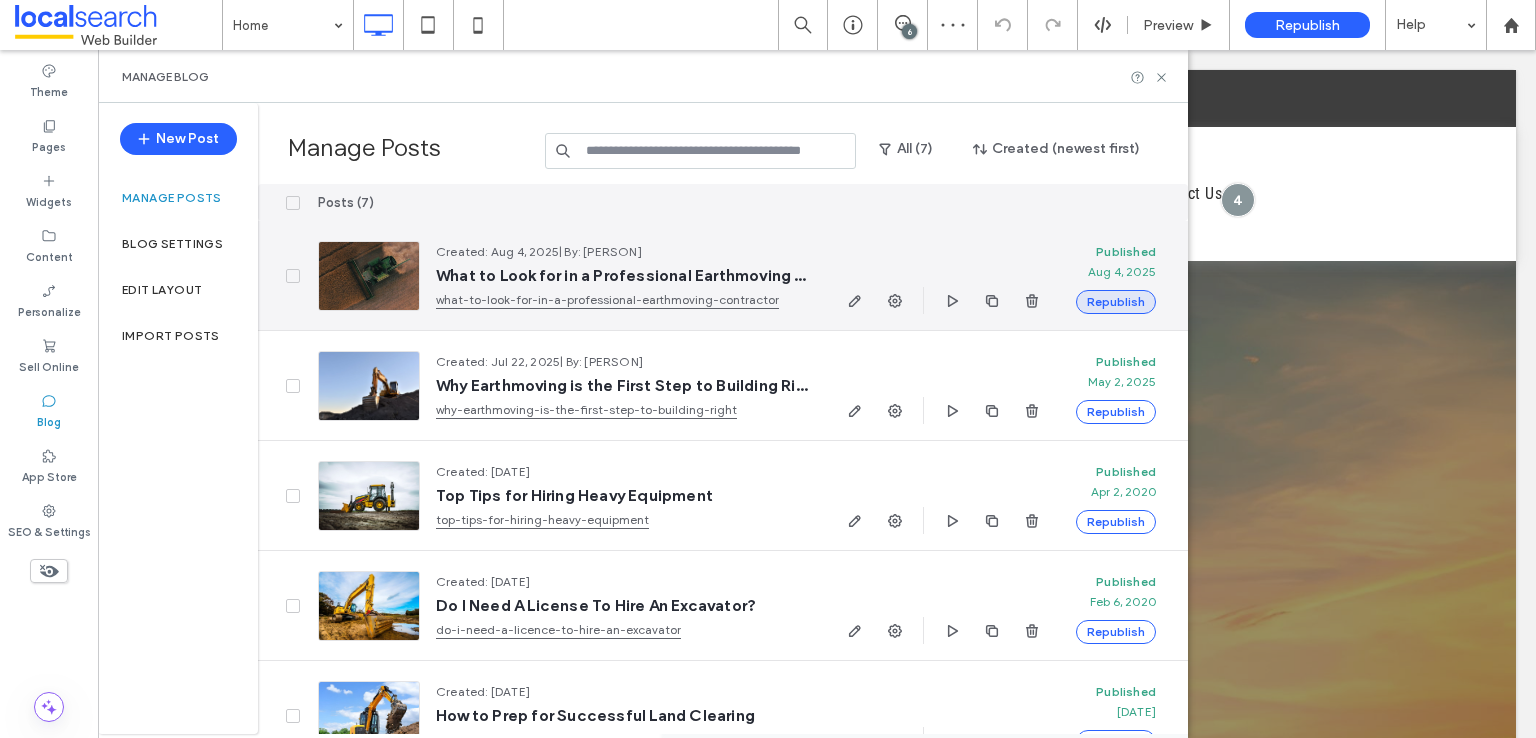 scroll, scrollTop: 0, scrollLeft: 0, axis: both 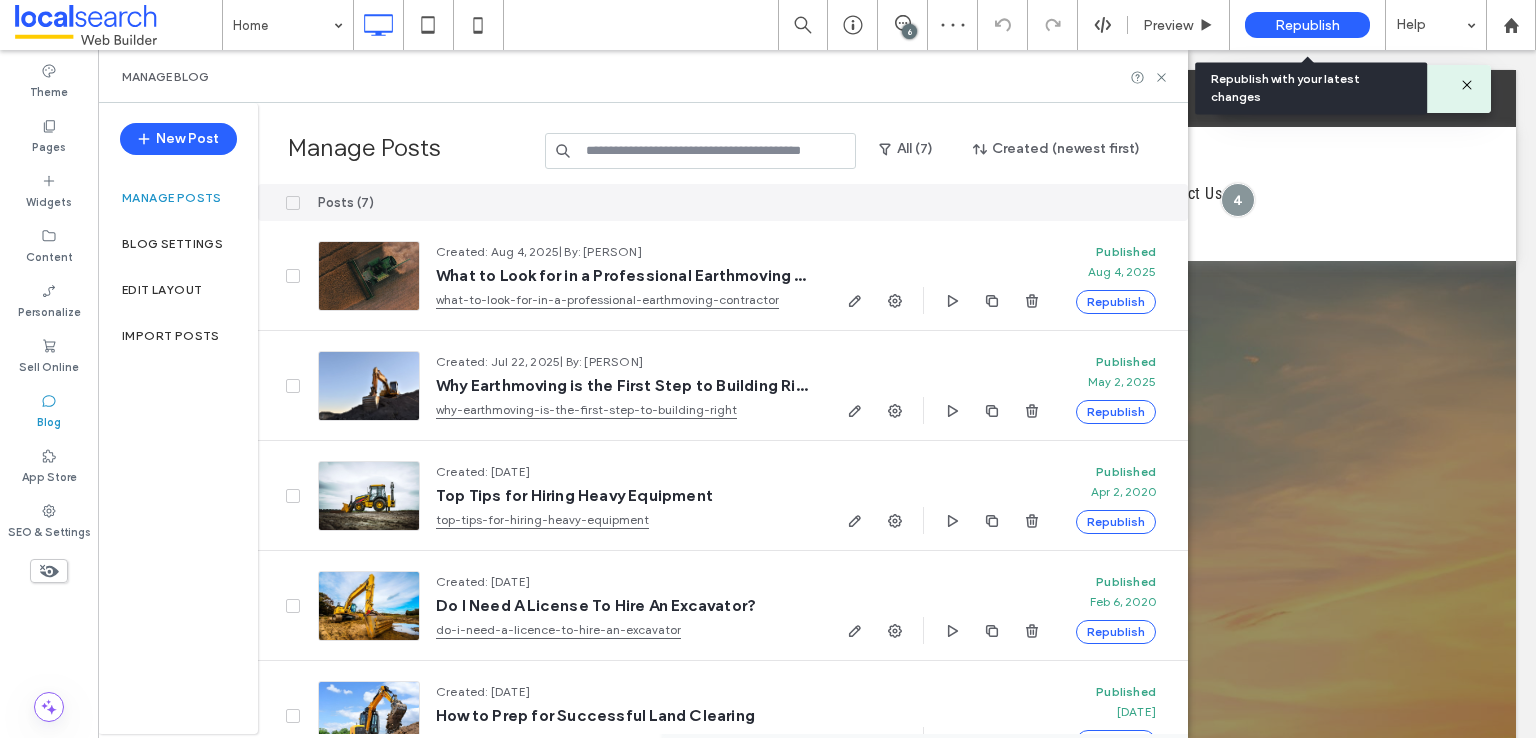 click on "Republish" at bounding box center [1307, 25] 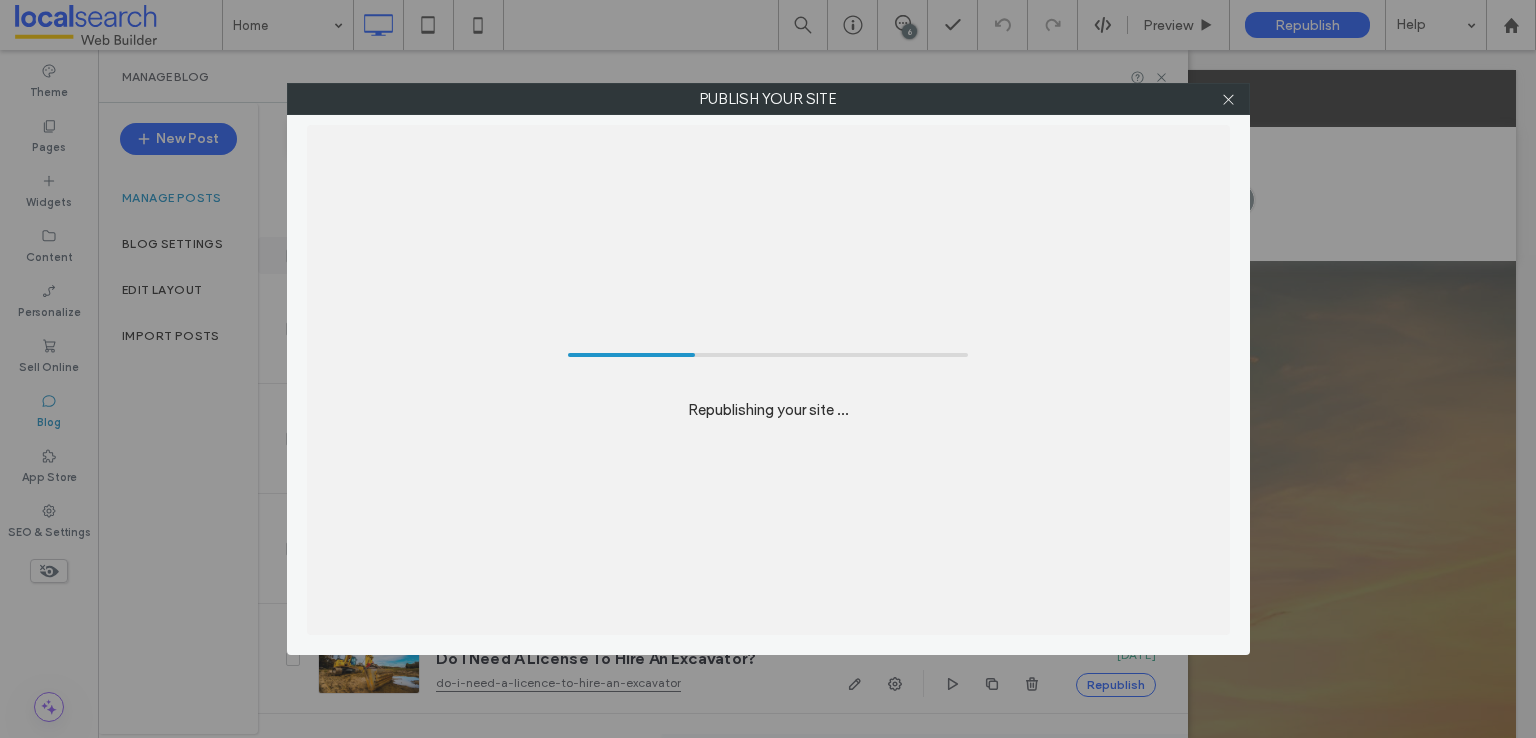 scroll, scrollTop: 0, scrollLeft: 0, axis: both 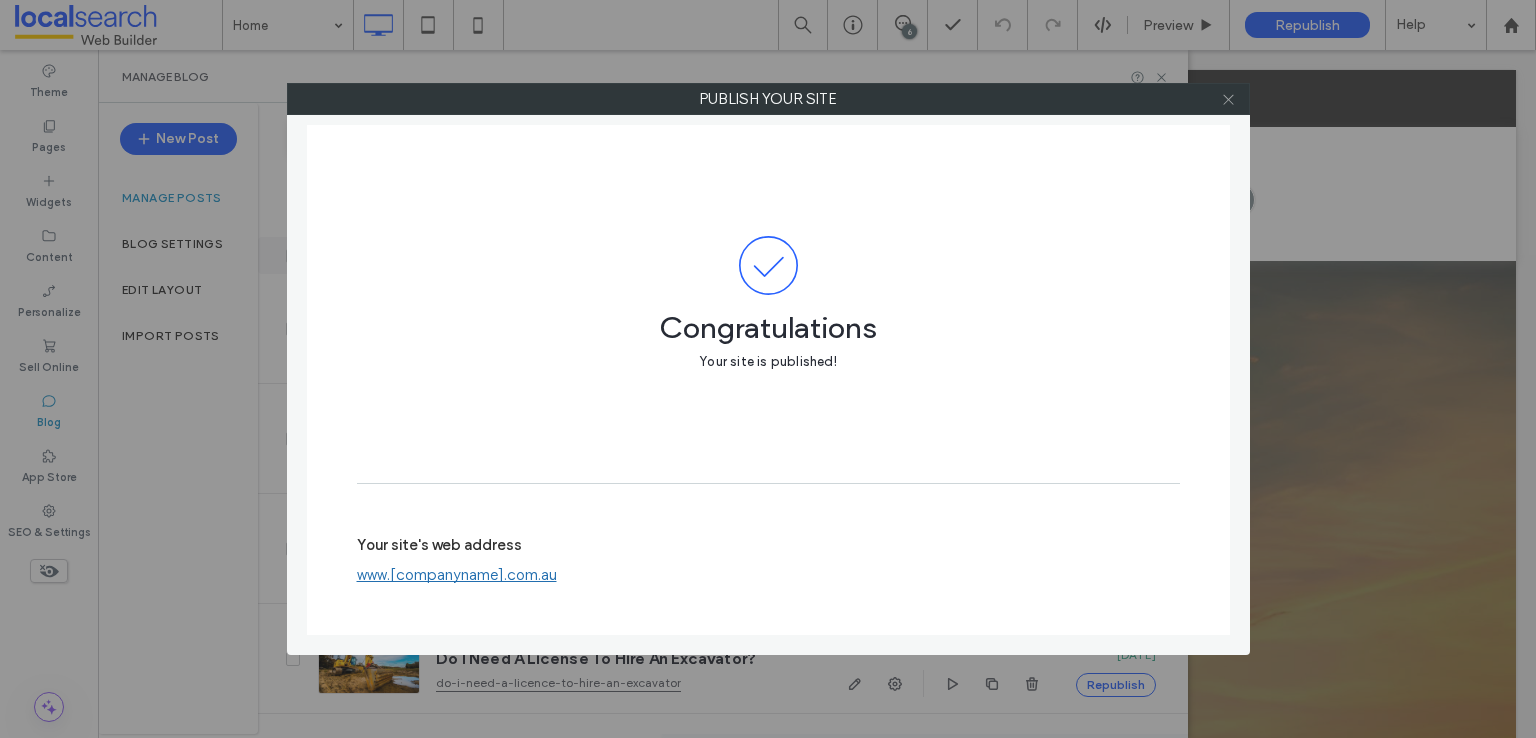 click 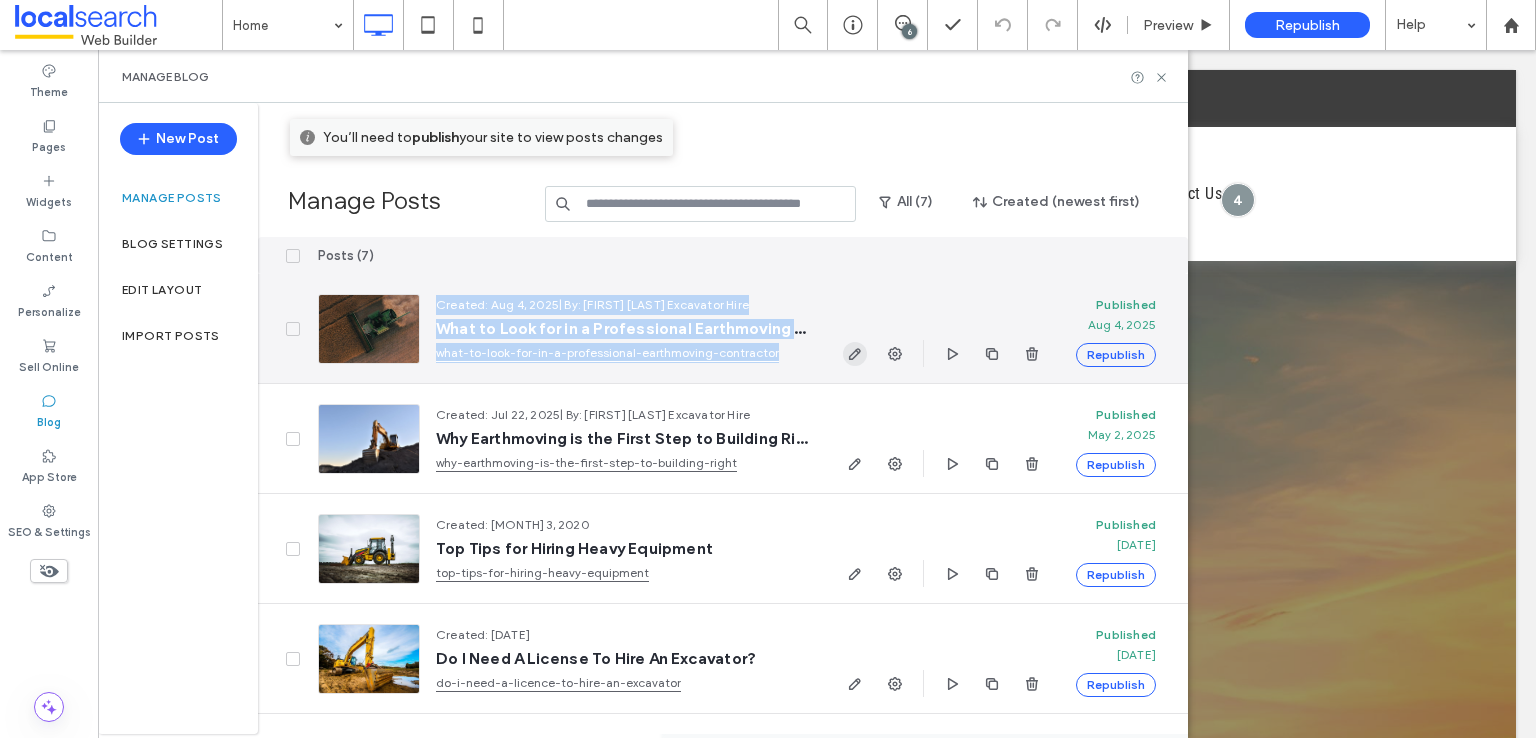 drag, startPoint x: 387, startPoint y: 332, endPoint x: 847, endPoint y: 353, distance: 460.4791 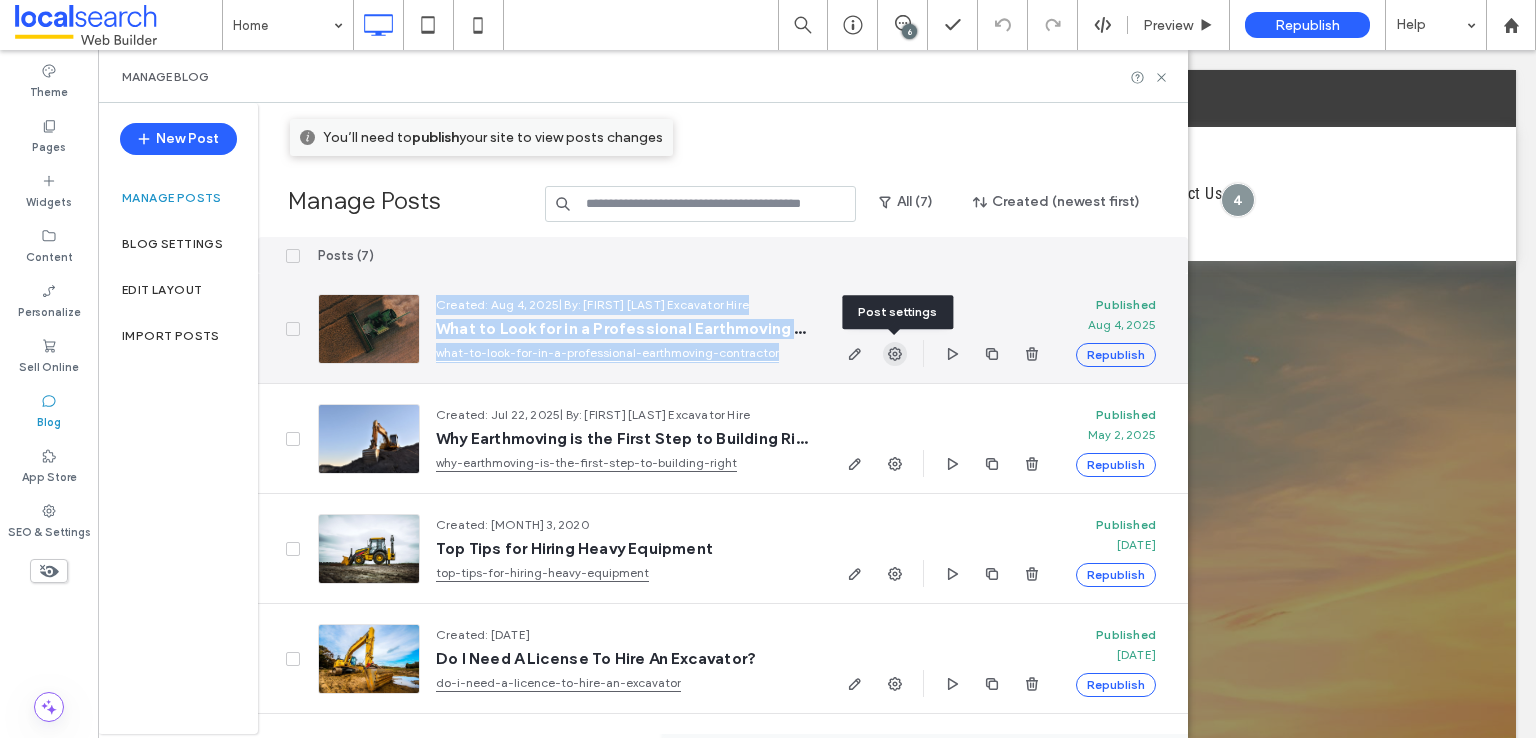 click 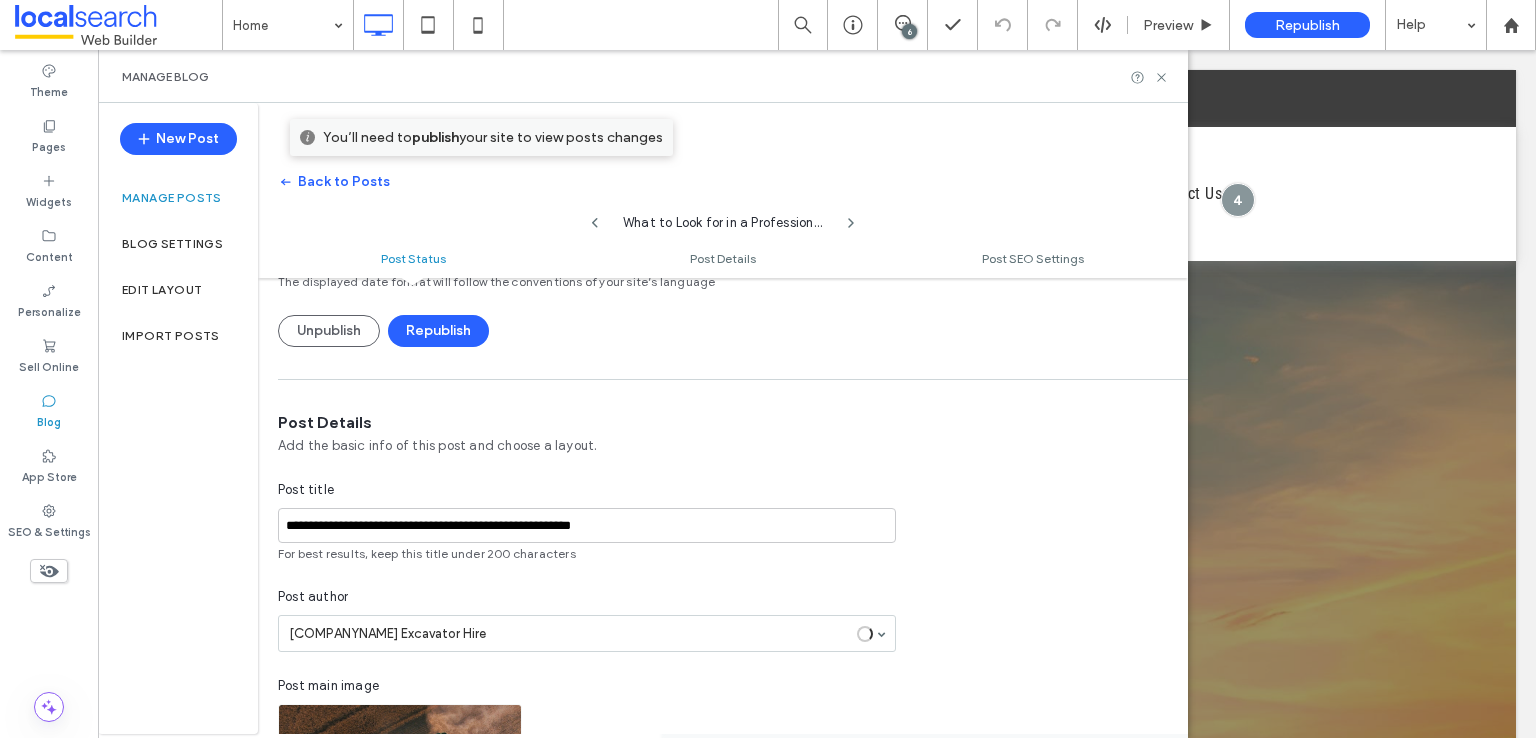 scroll, scrollTop: 500, scrollLeft: 0, axis: vertical 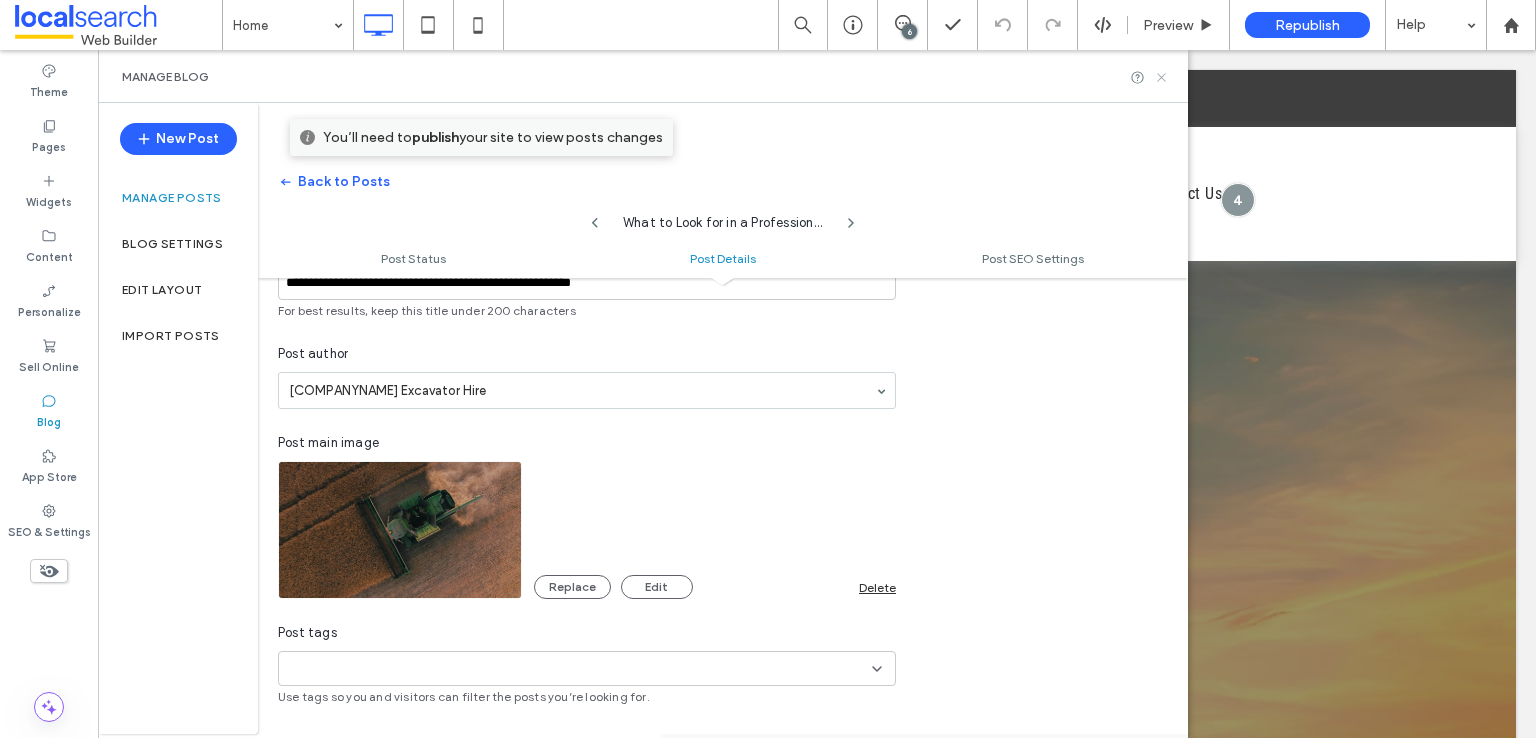 click 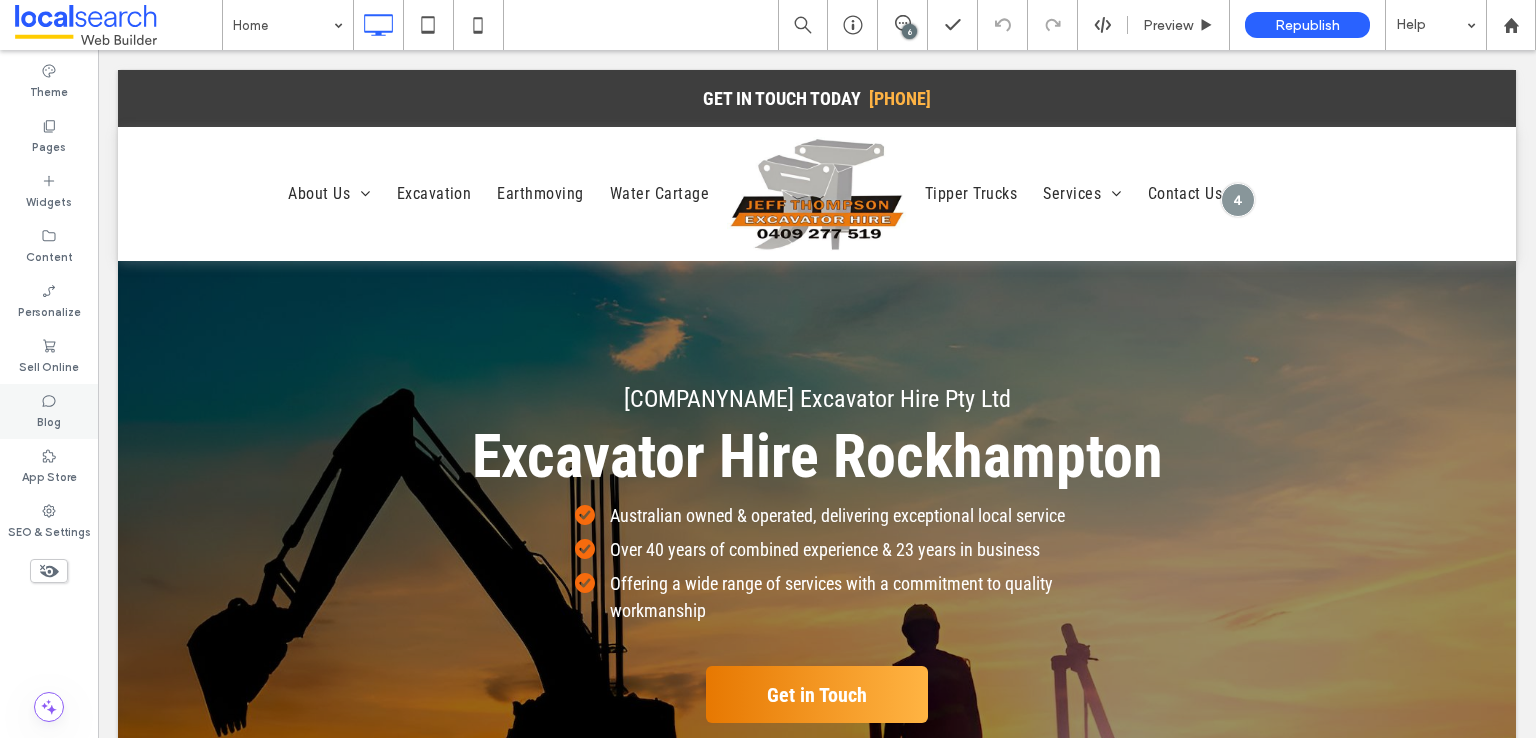click on "Blog" at bounding box center [49, 420] 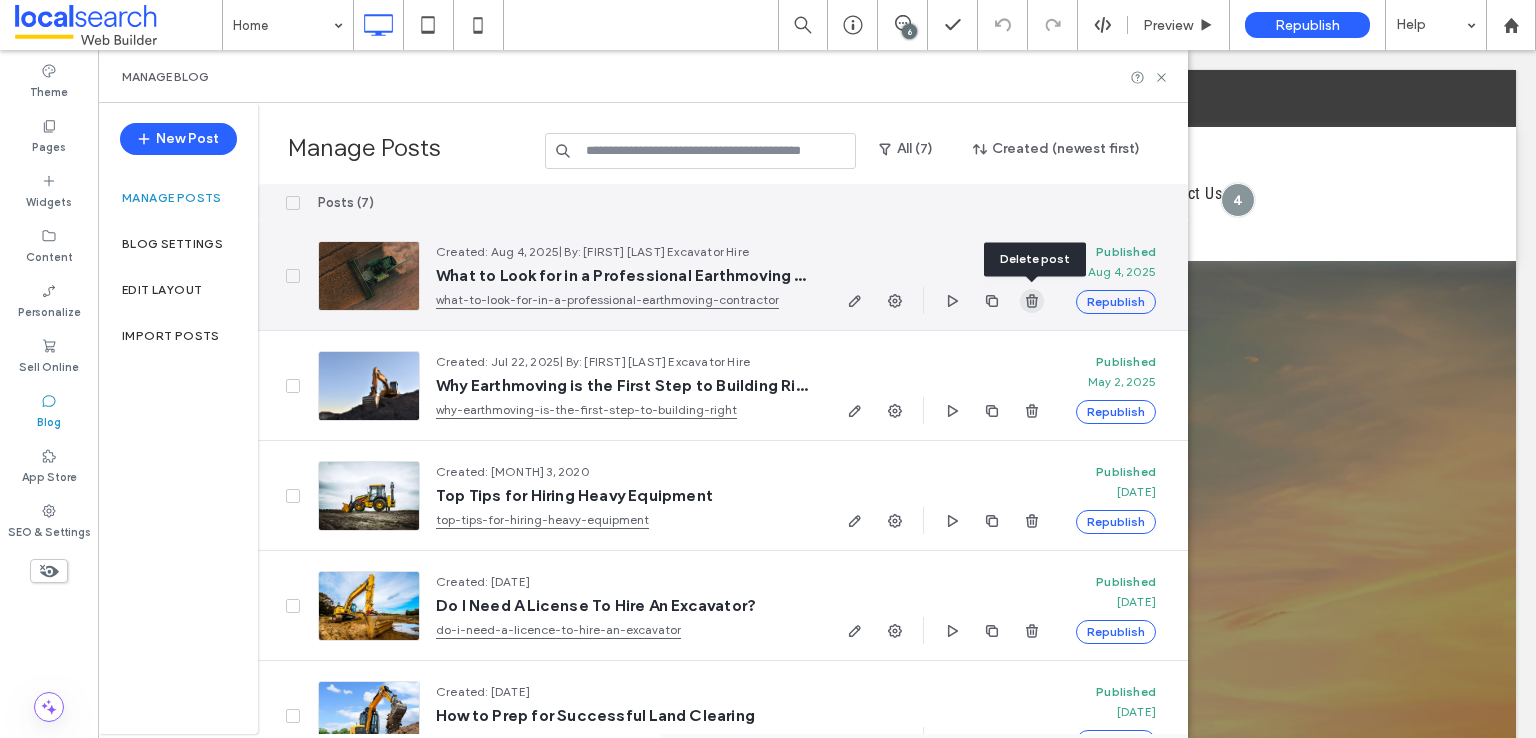 click 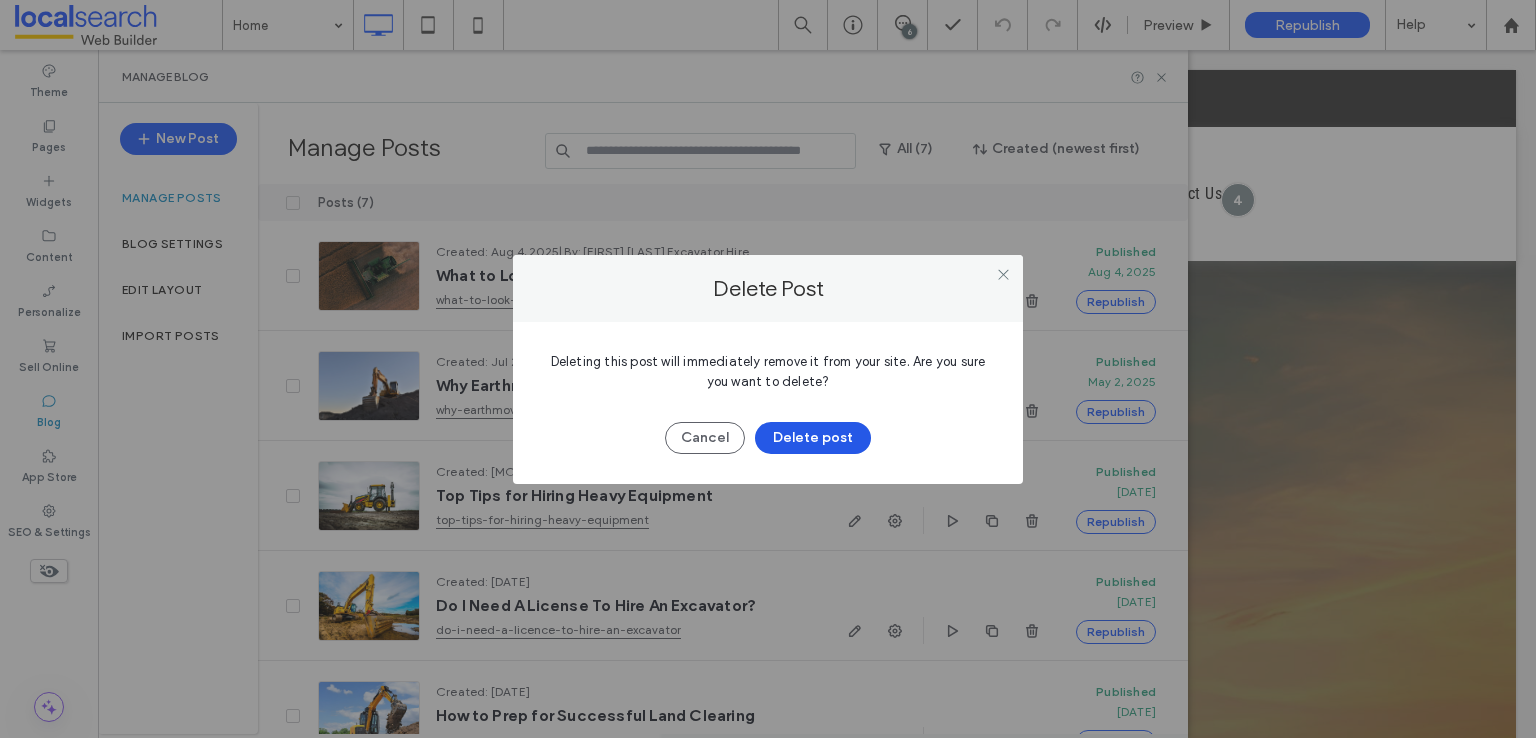 click on "Delete post" at bounding box center (813, 438) 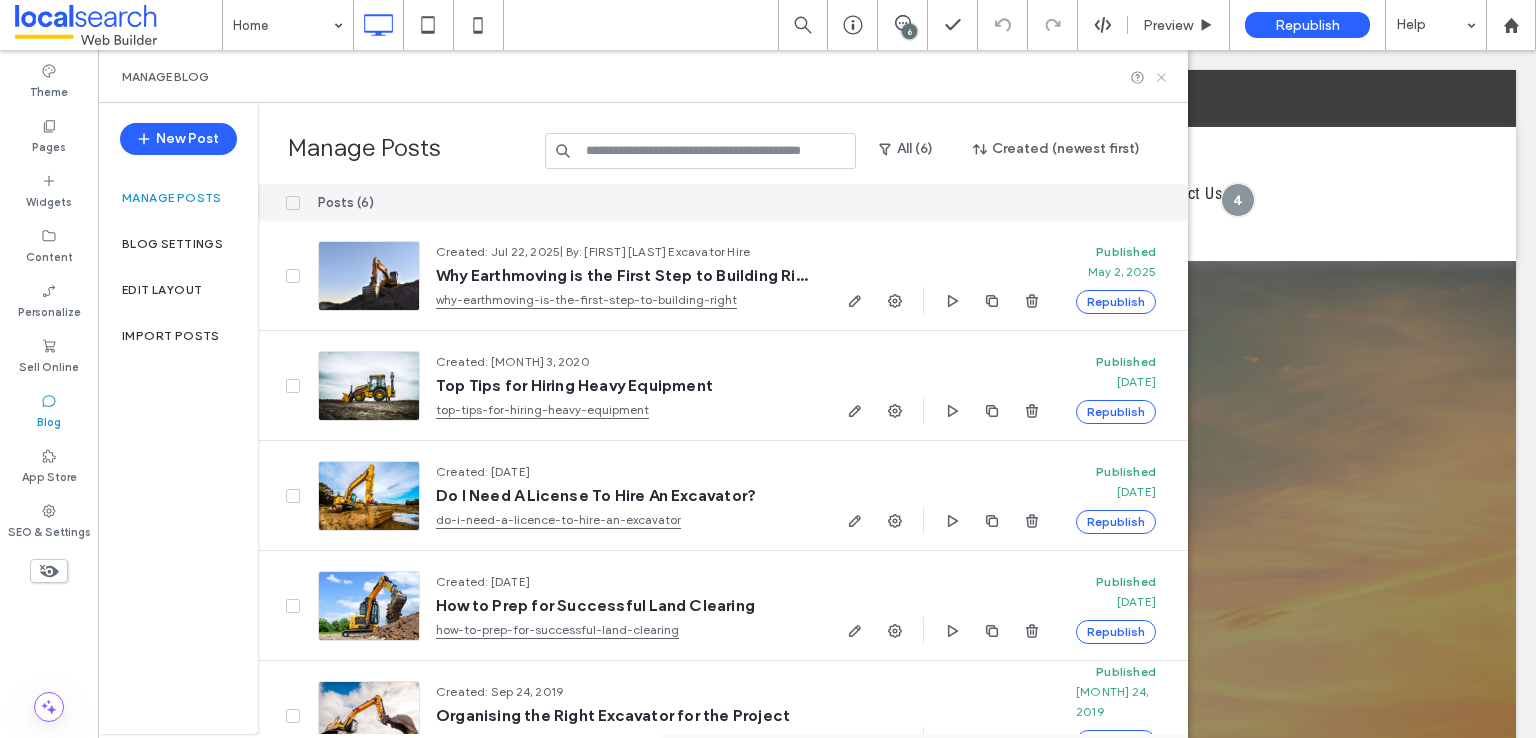 drag, startPoint x: 1165, startPoint y: 73, endPoint x: 1038, endPoint y: 40, distance: 131.21738 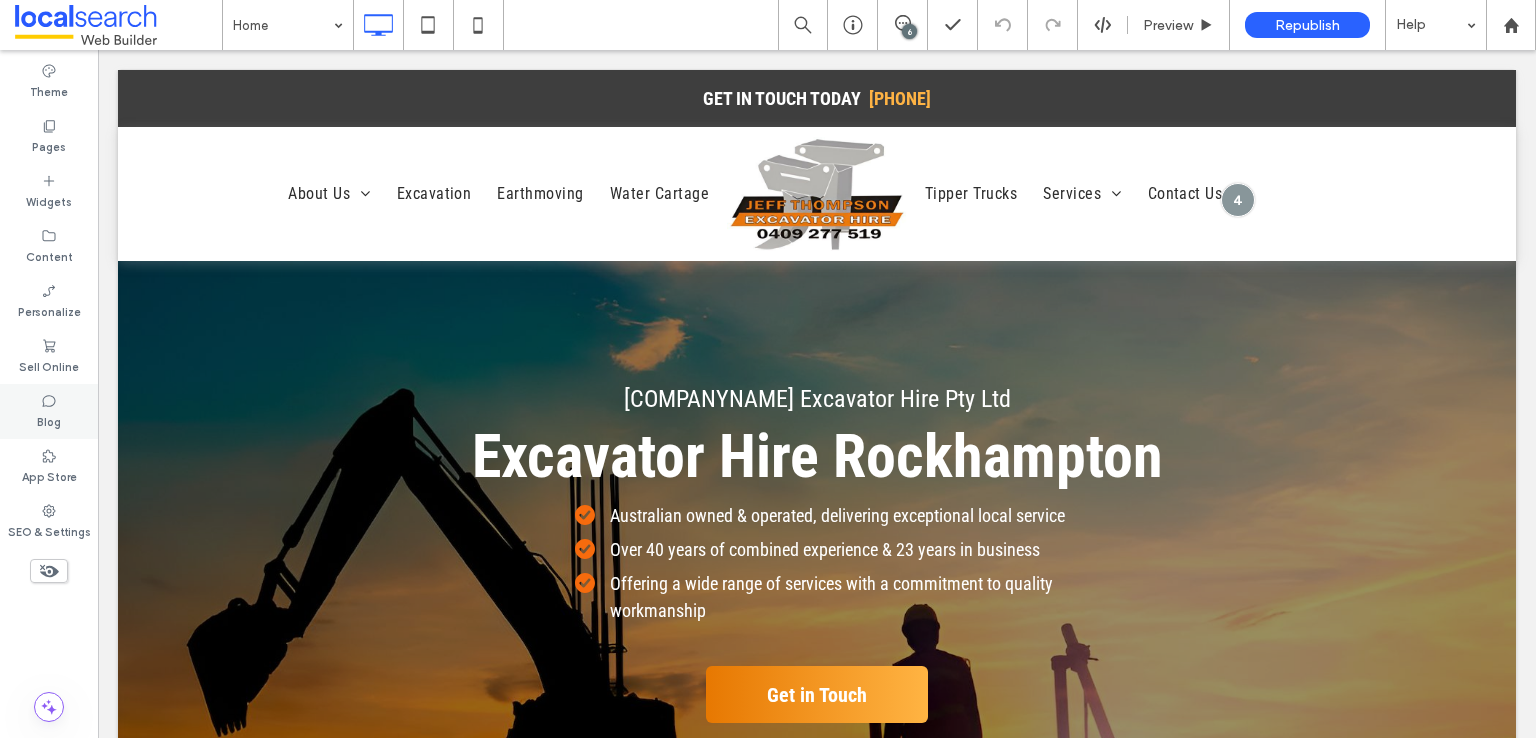 click 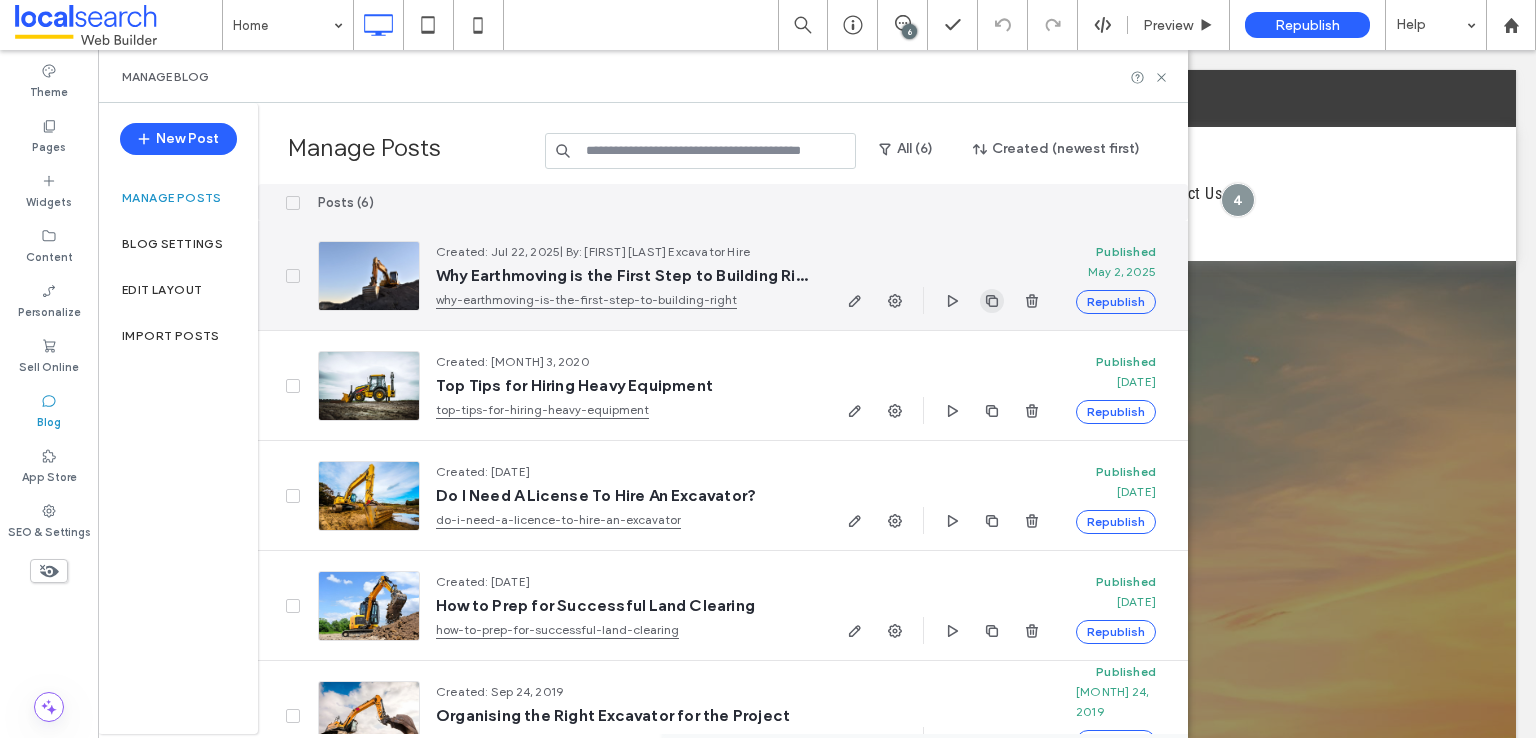 click 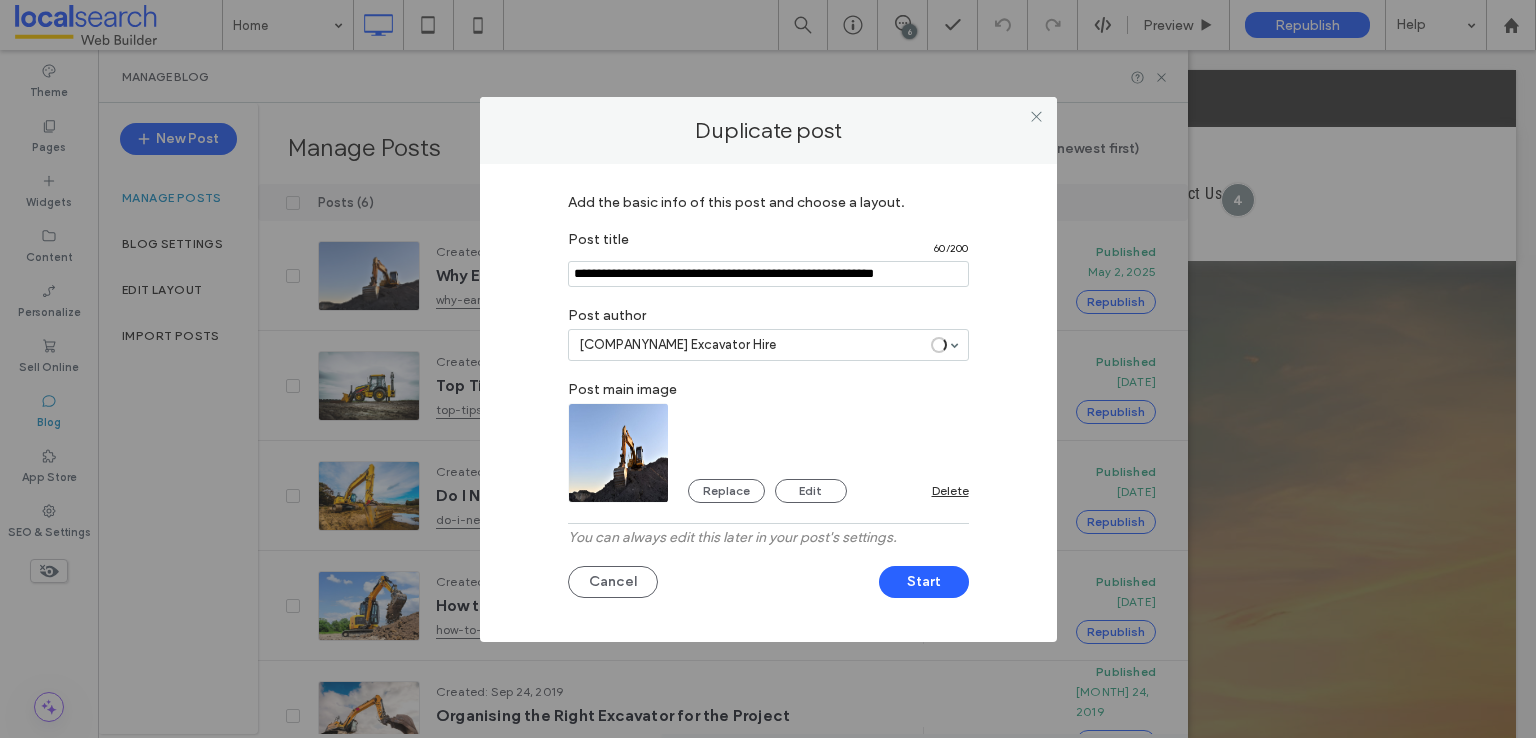 click at bounding box center (768, 274) 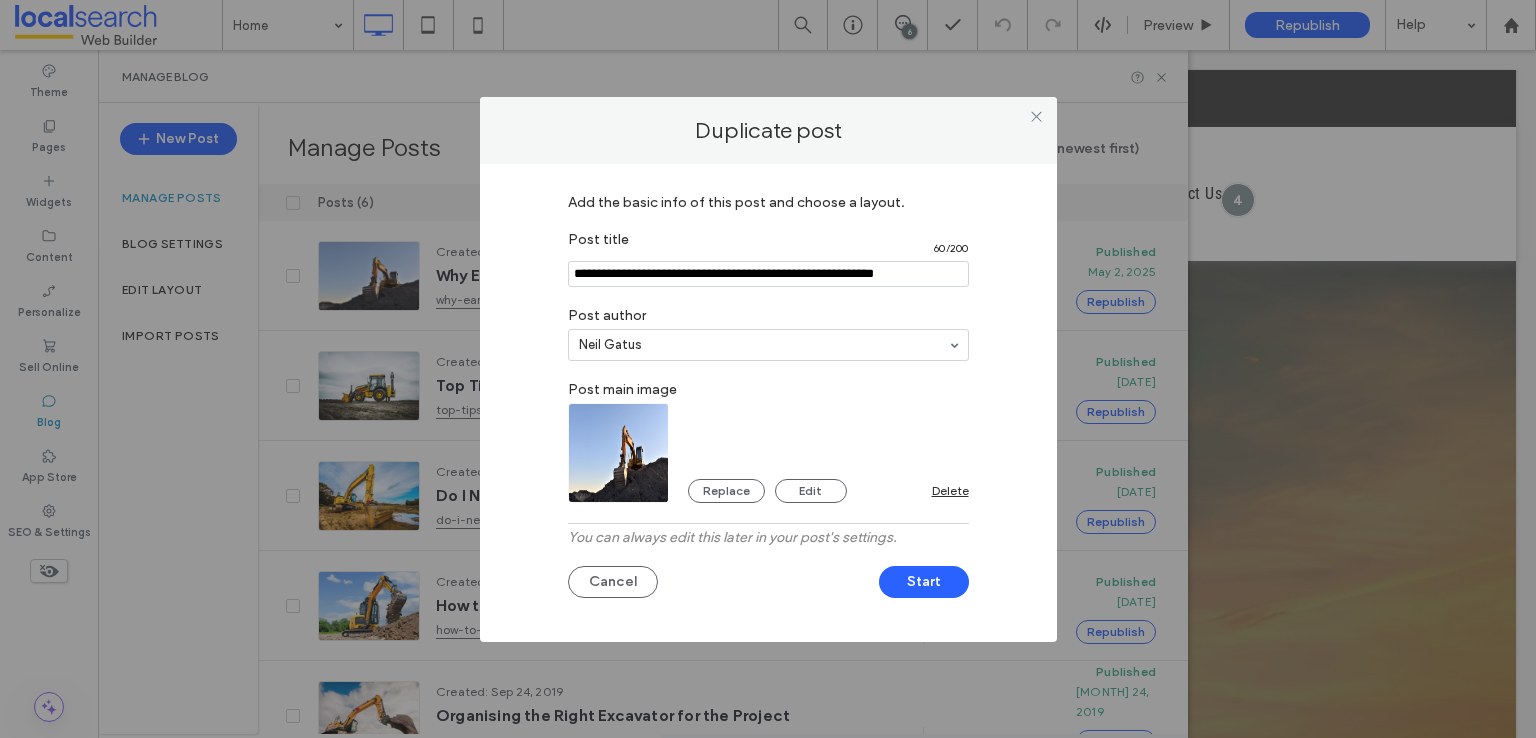 paste on "**********" 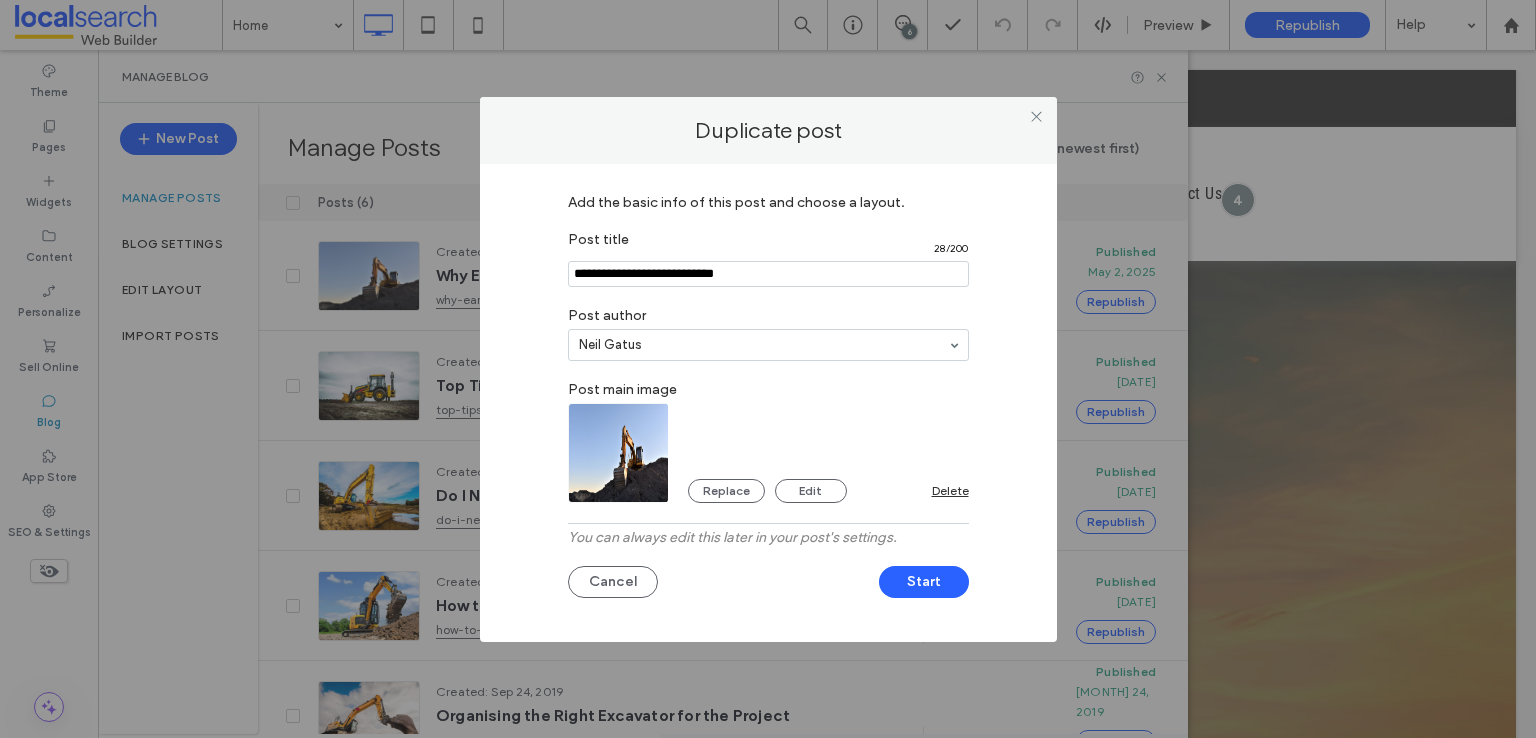 type on "**********" 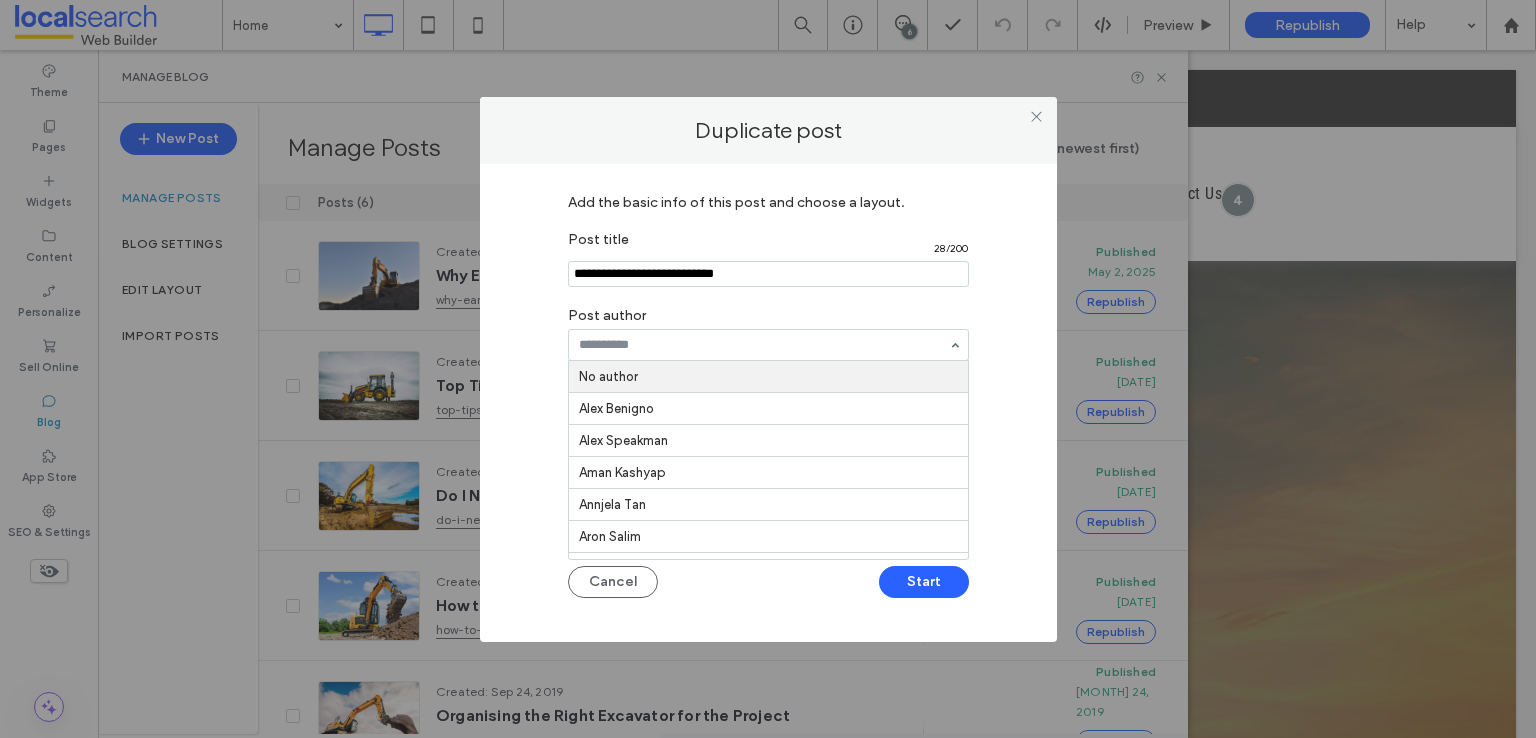 paste on "**********" 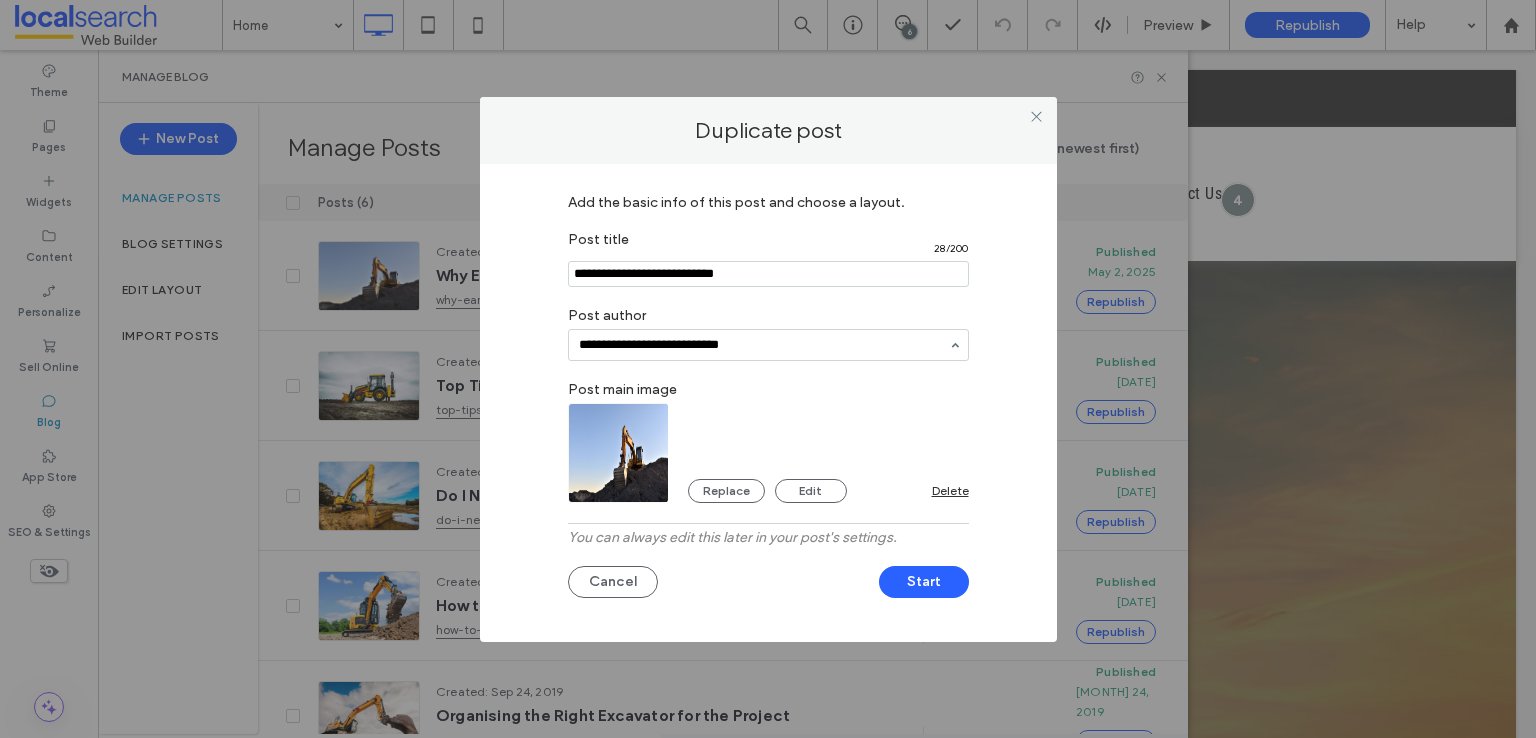 type on "**********" 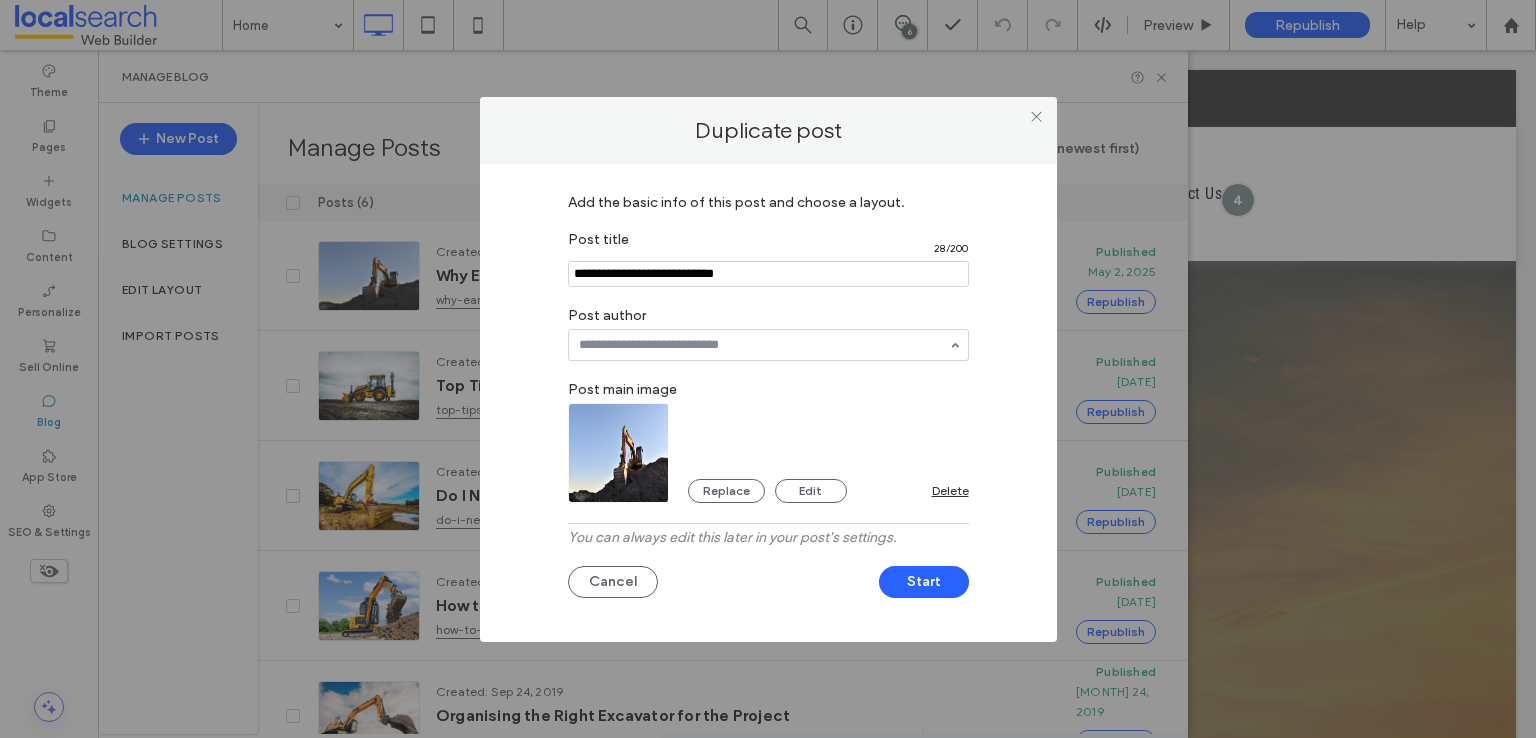 click at bounding box center (768, 274) 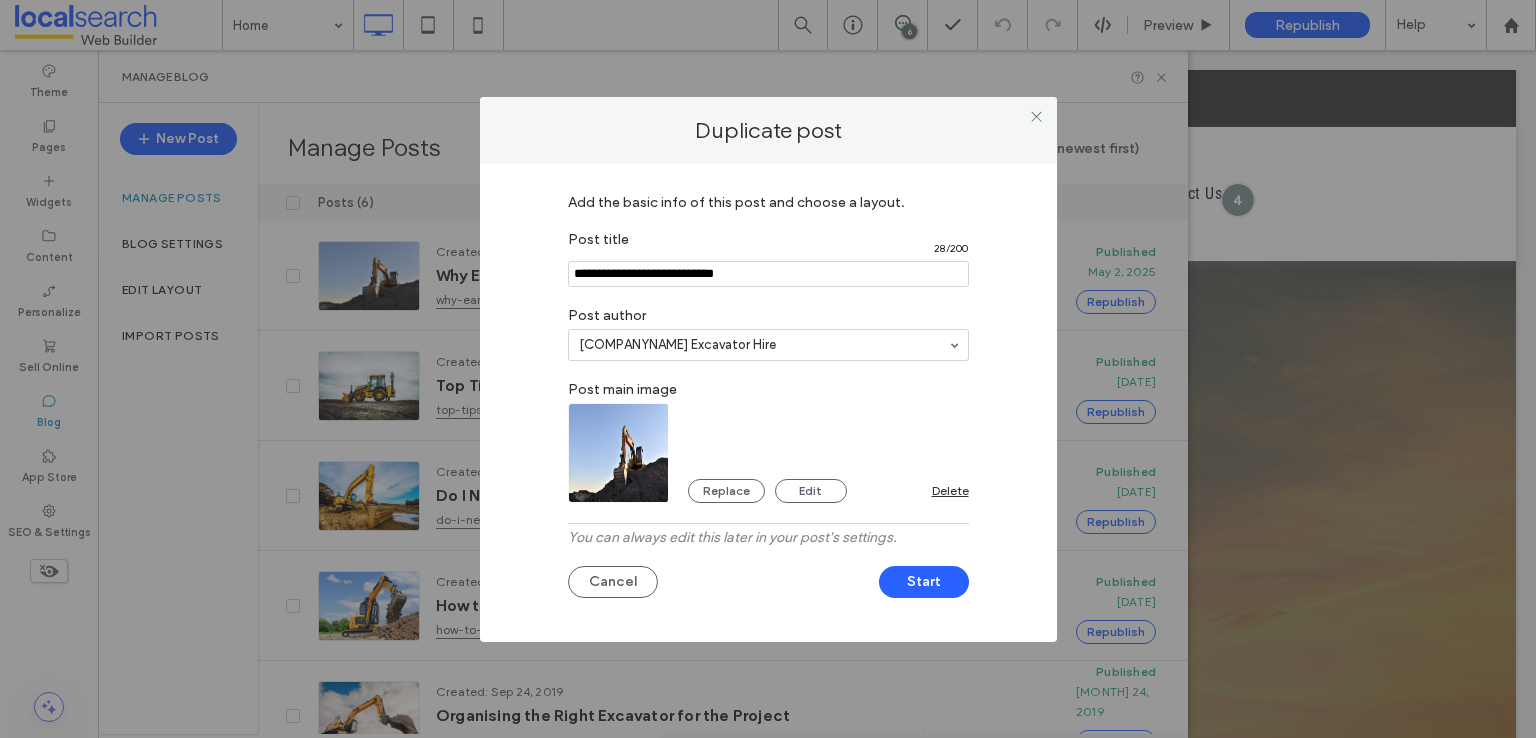 paste on "**********" 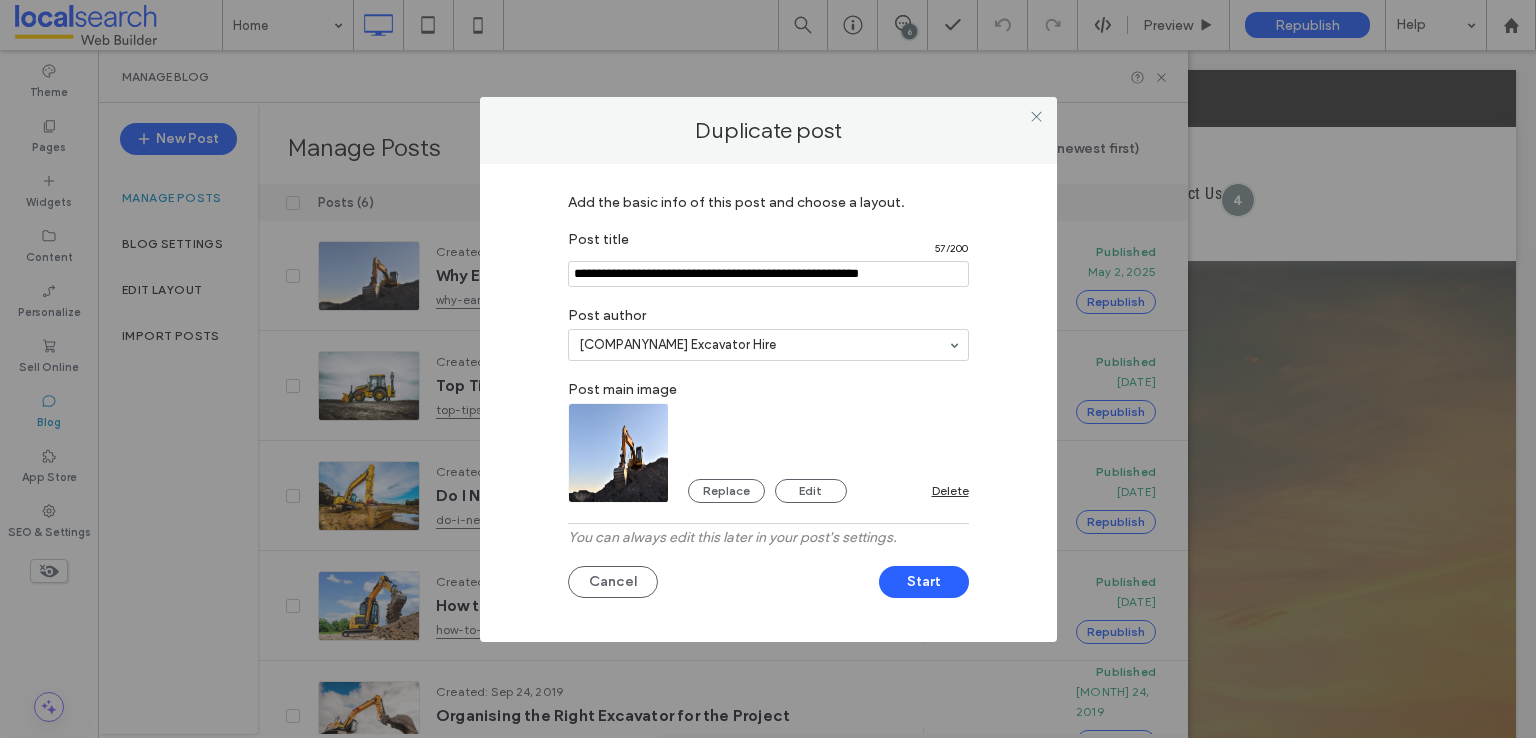 type on "**********" 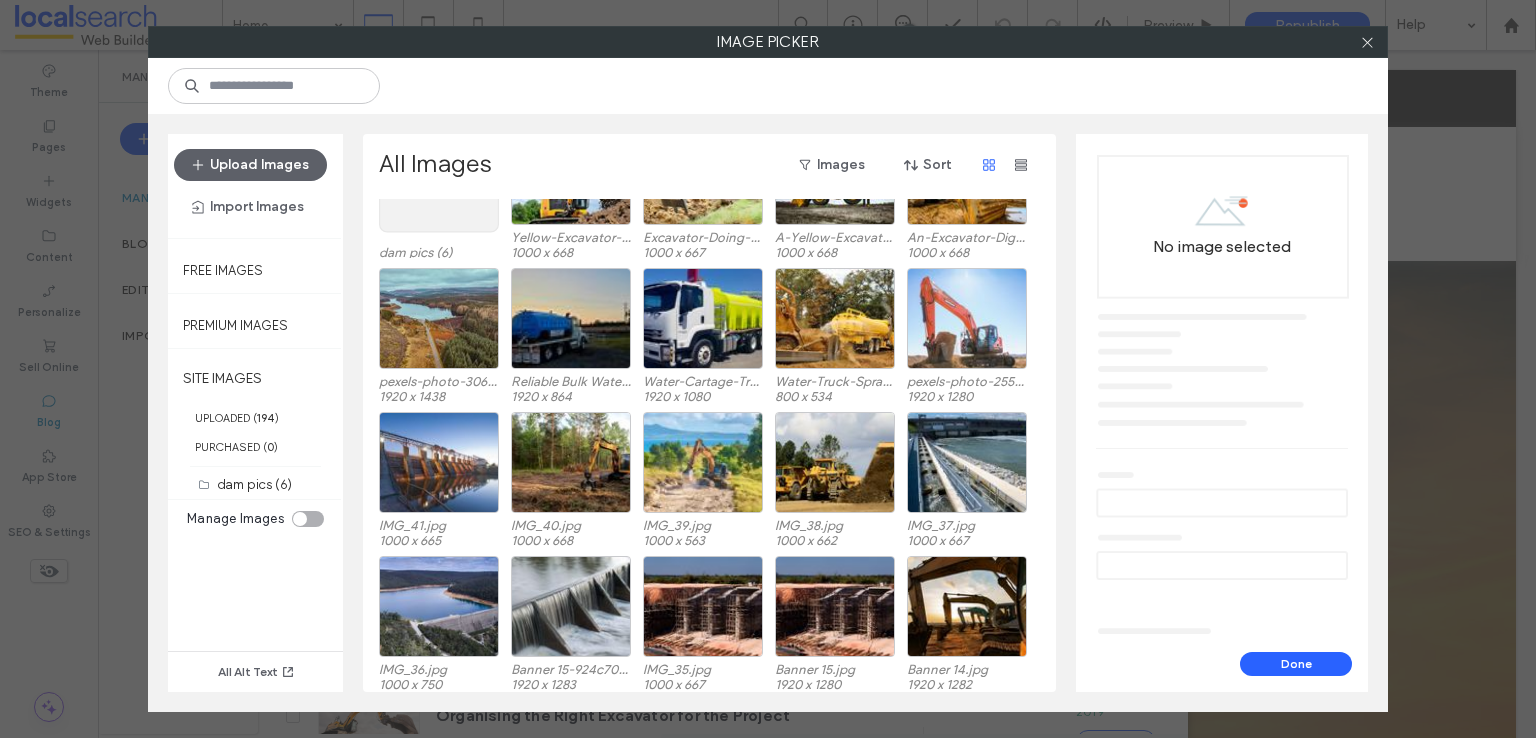 scroll, scrollTop: 123, scrollLeft: 0, axis: vertical 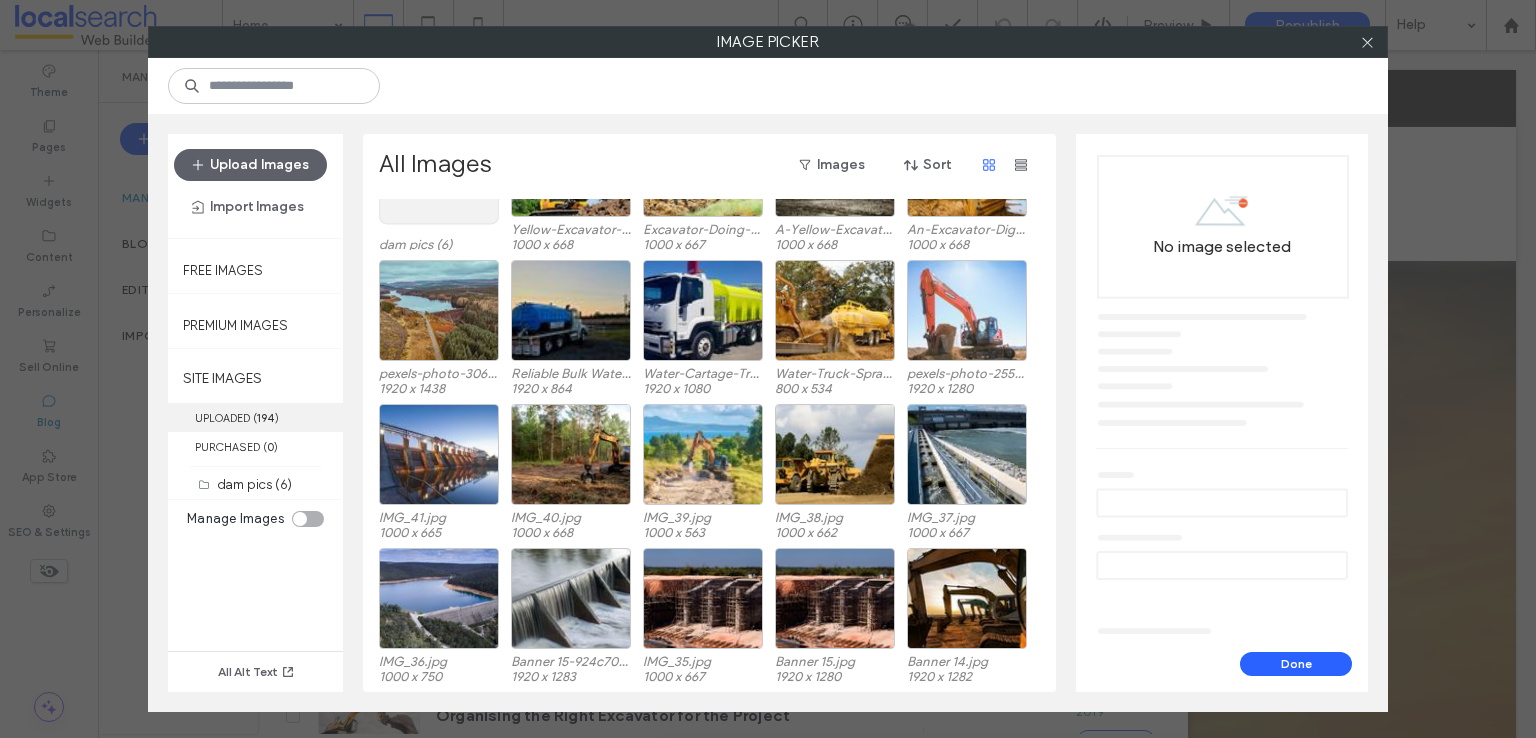 click on "UPLOADED ( 194 )" at bounding box center (255, 417) 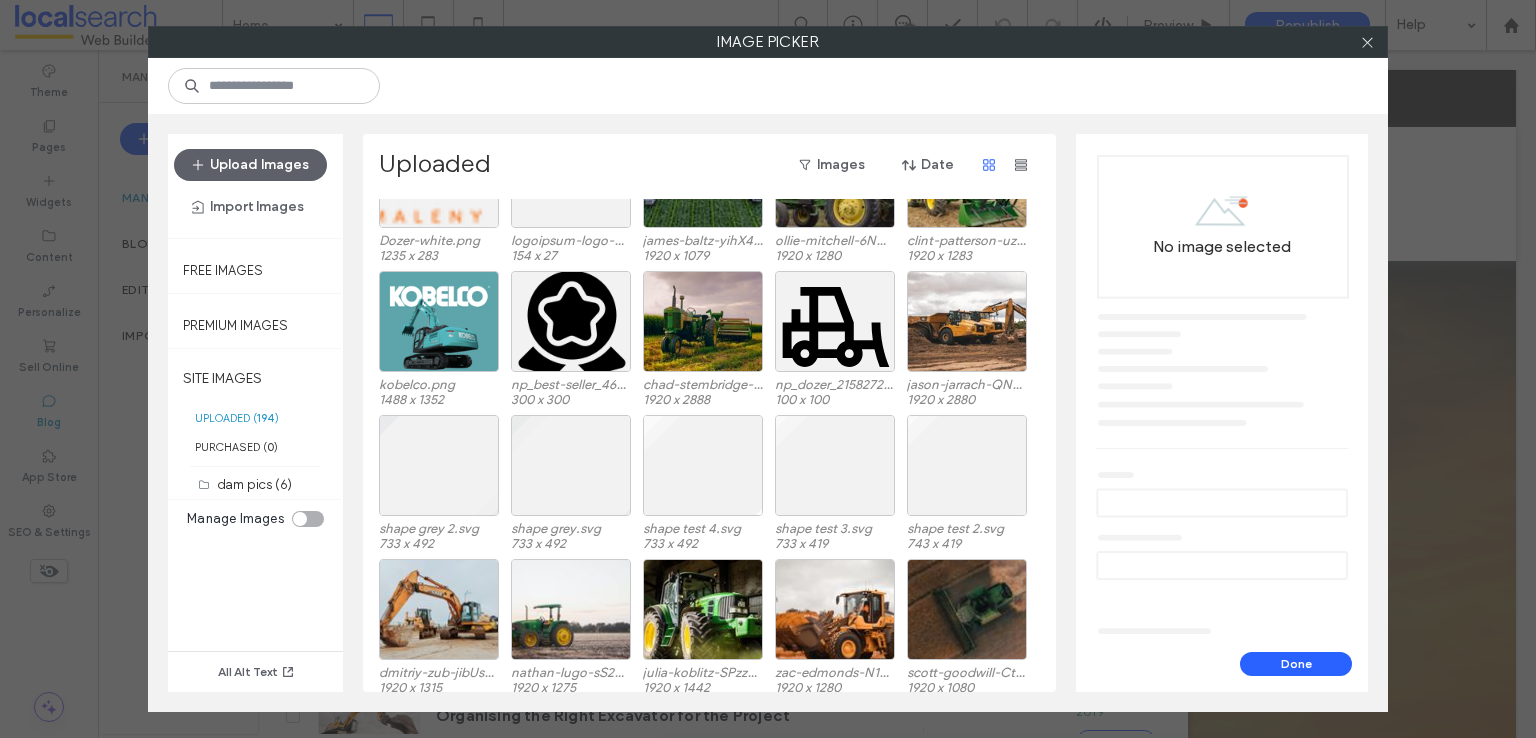 scroll, scrollTop: 3539, scrollLeft: 0, axis: vertical 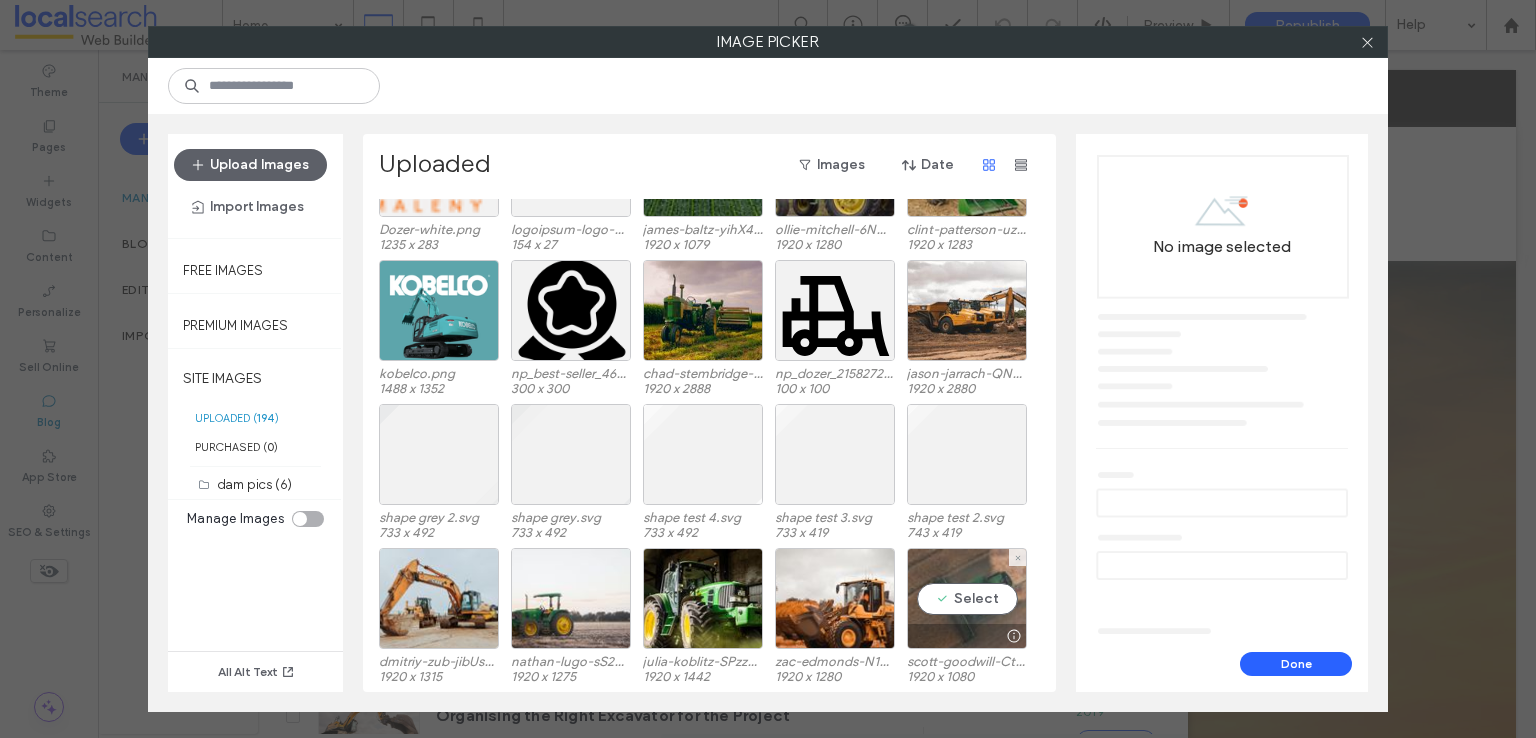 click on "Select" at bounding box center (967, 598) 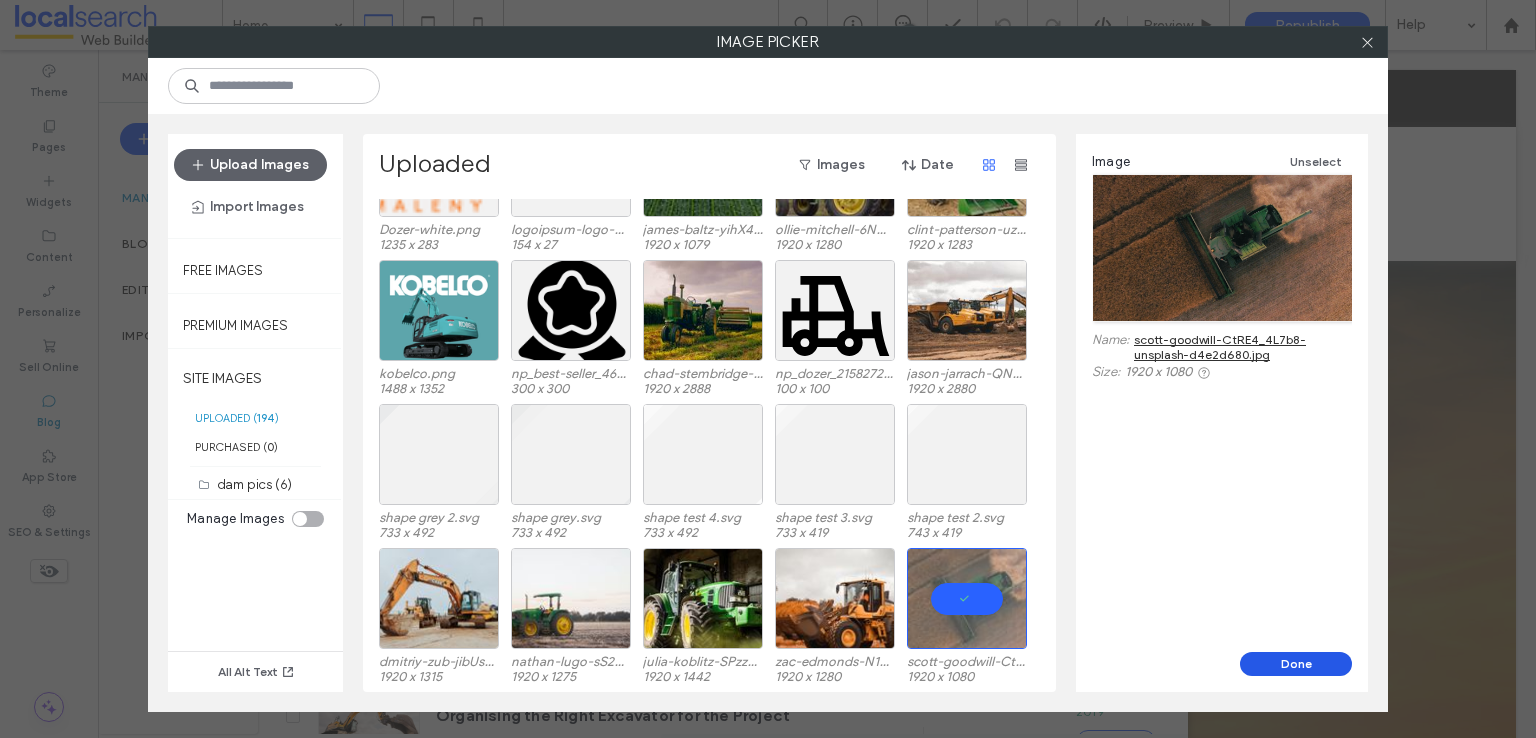 click on "Done" at bounding box center [1296, 664] 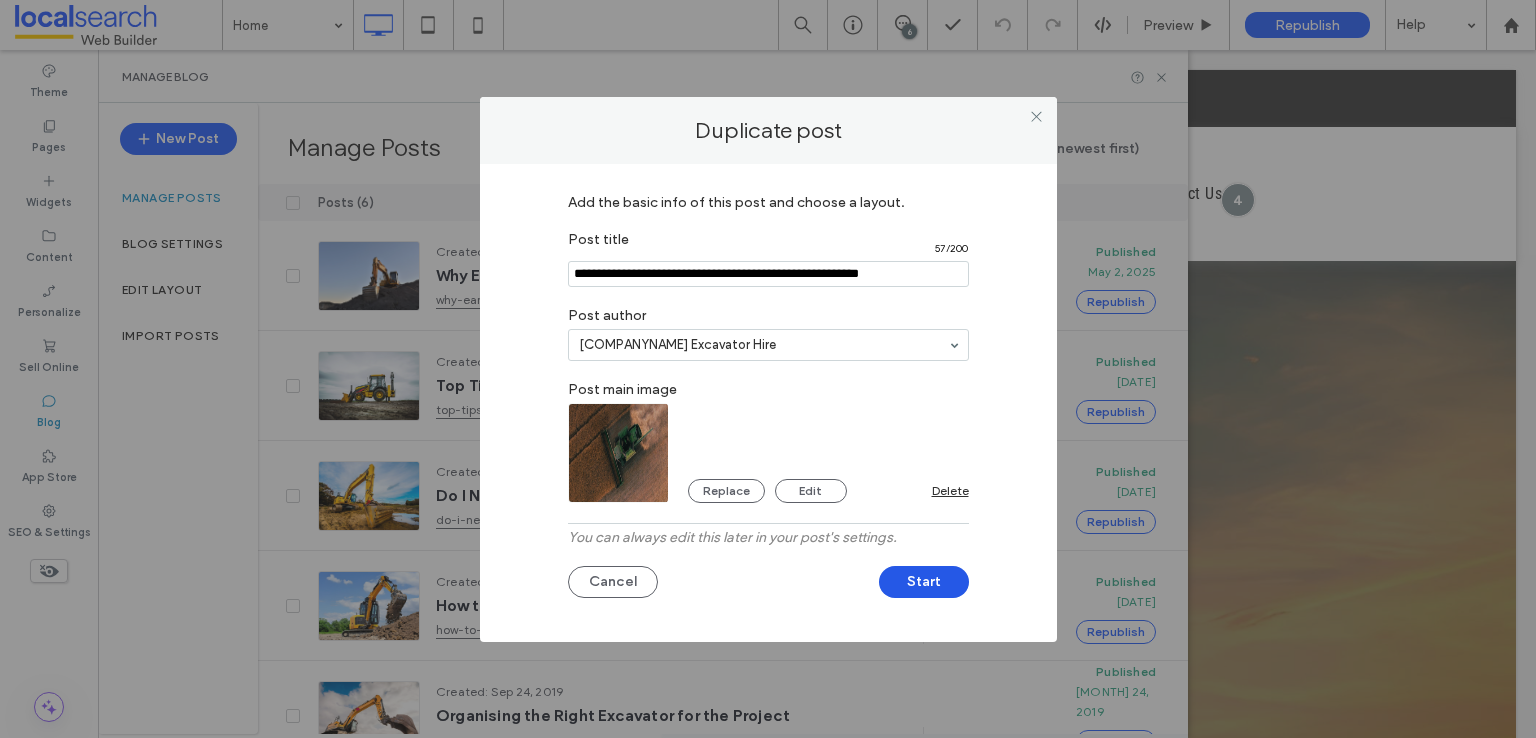 click on "Start" at bounding box center (924, 582) 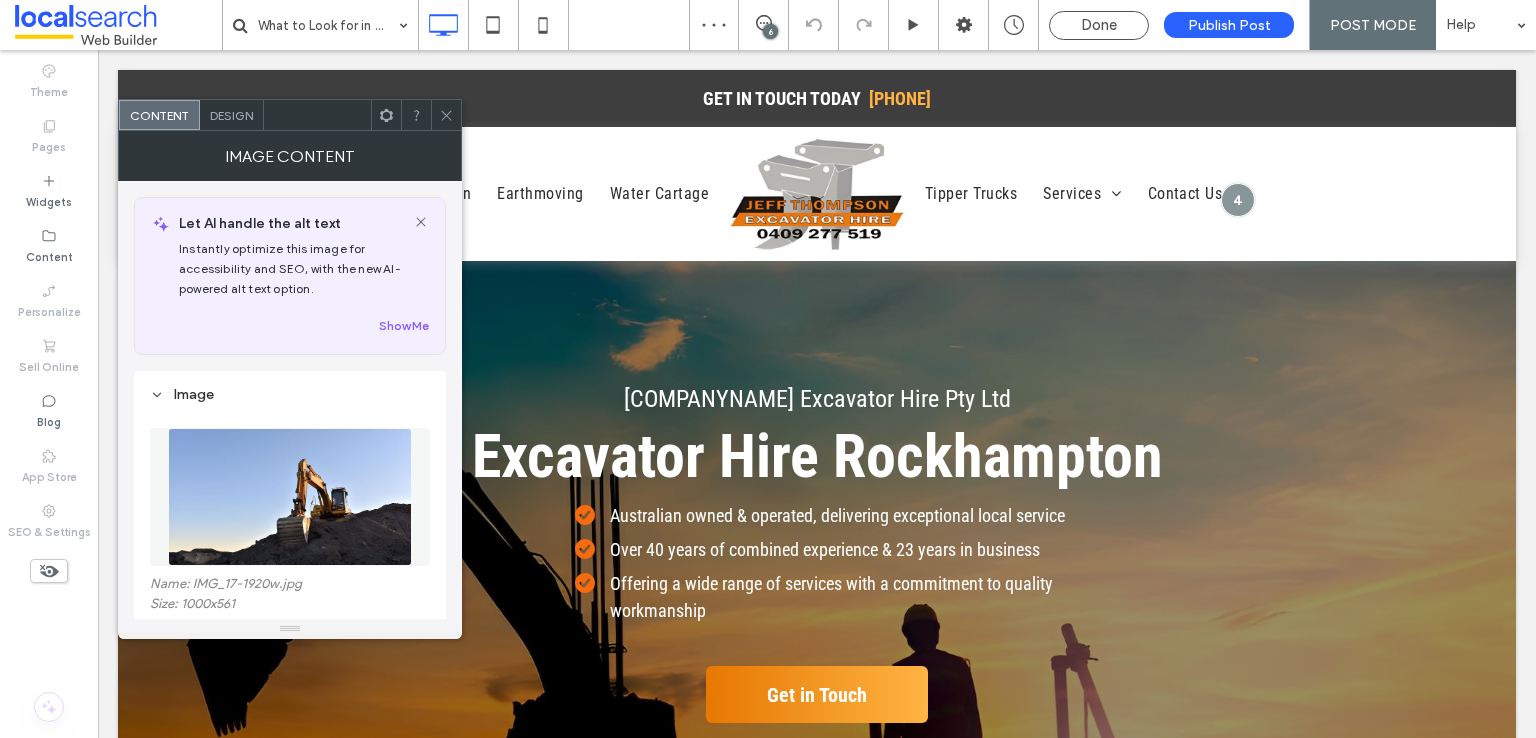 click at bounding box center [290, 497] 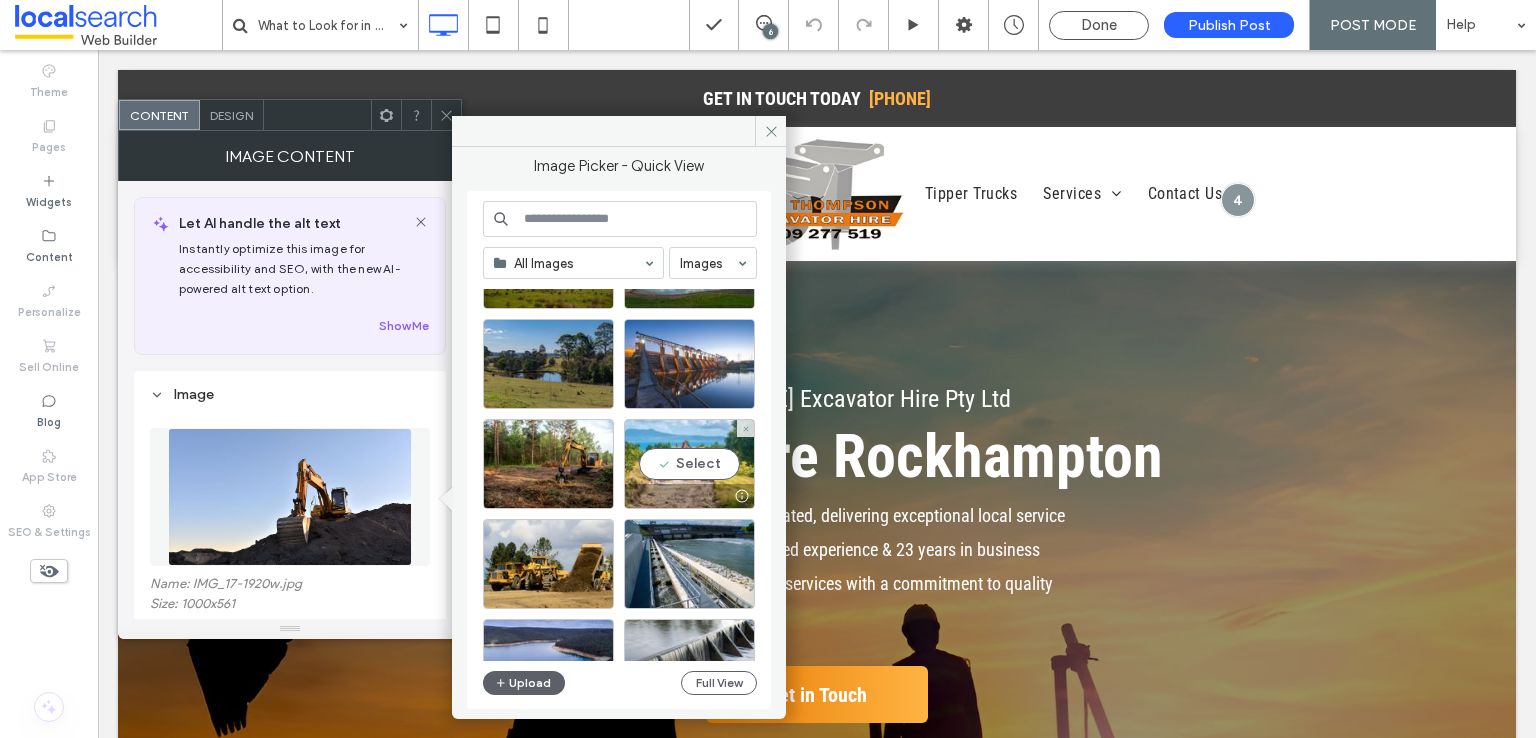 scroll, scrollTop: 800, scrollLeft: 0, axis: vertical 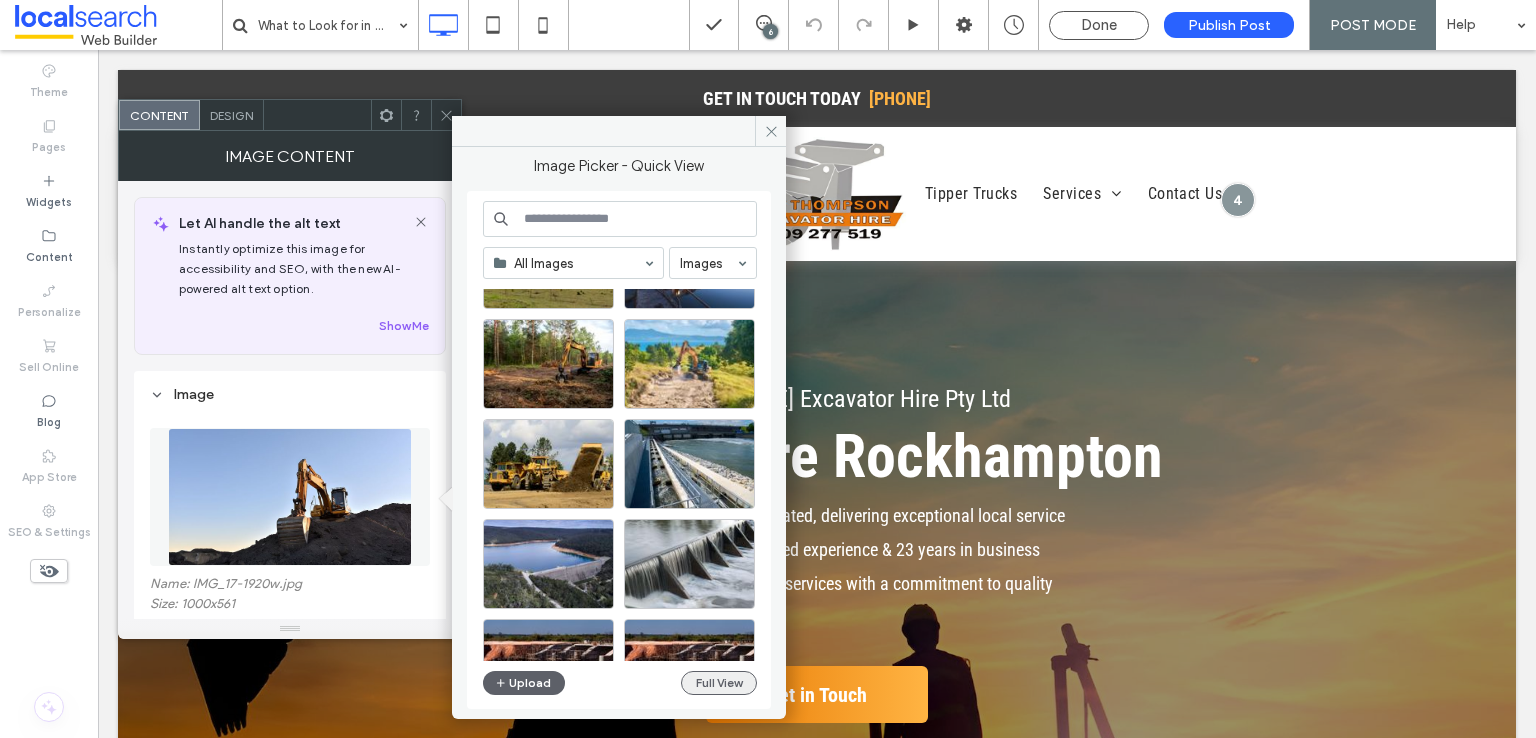click on "Full View" at bounding box center [719, 683] 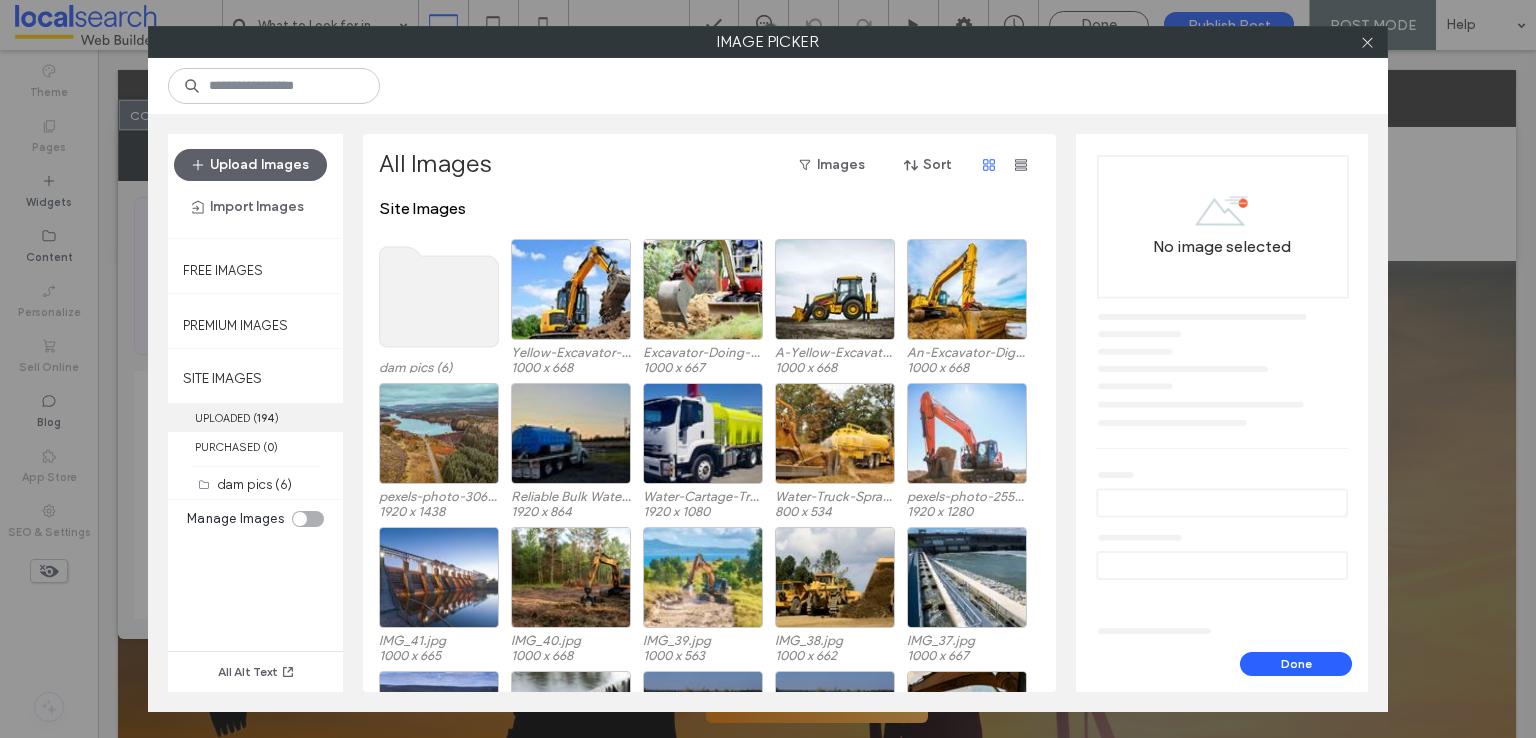click on "UPLOADED ( 194 )" at bounding box center (255, 417) 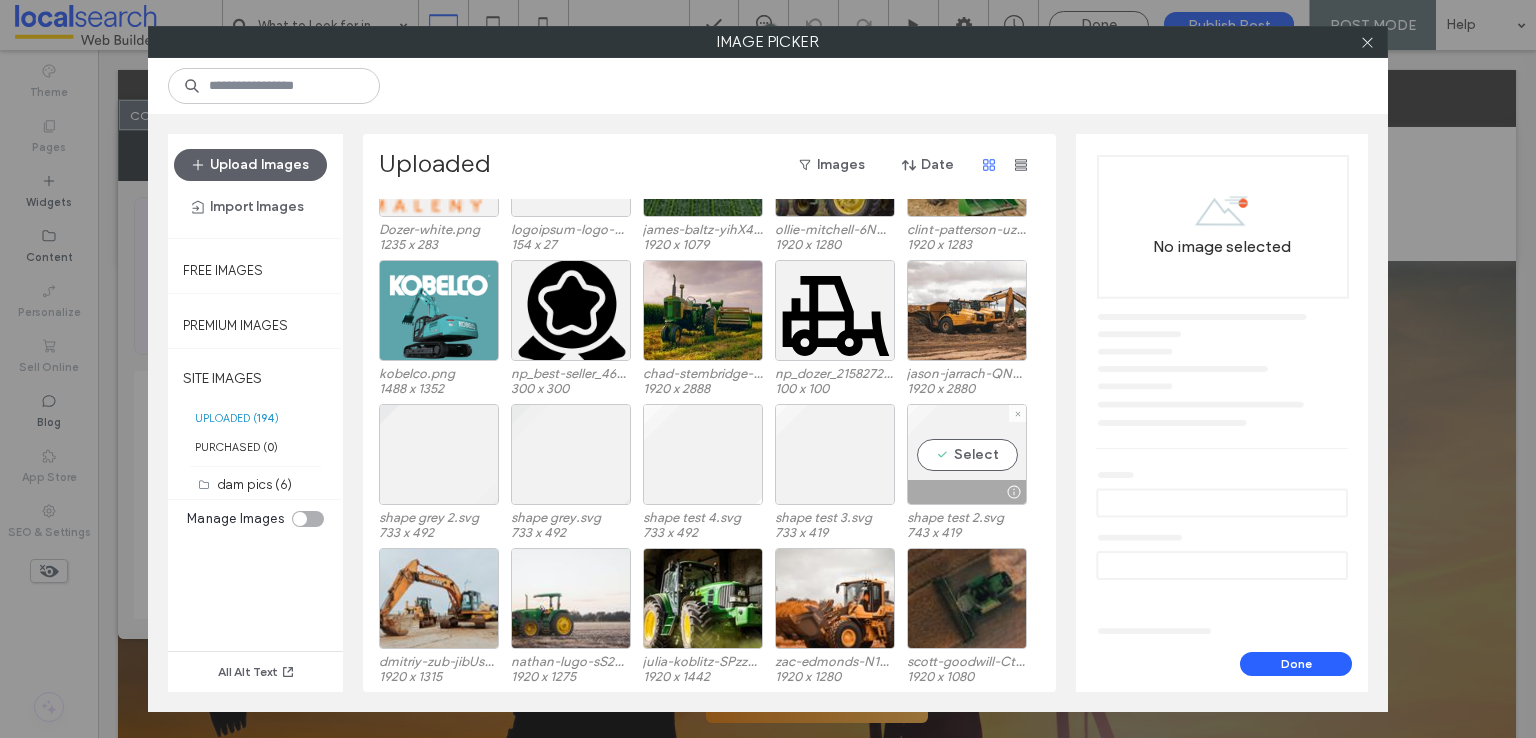 scroll, scrollTop: 3639, scrollLeft: 0, axis: vertical 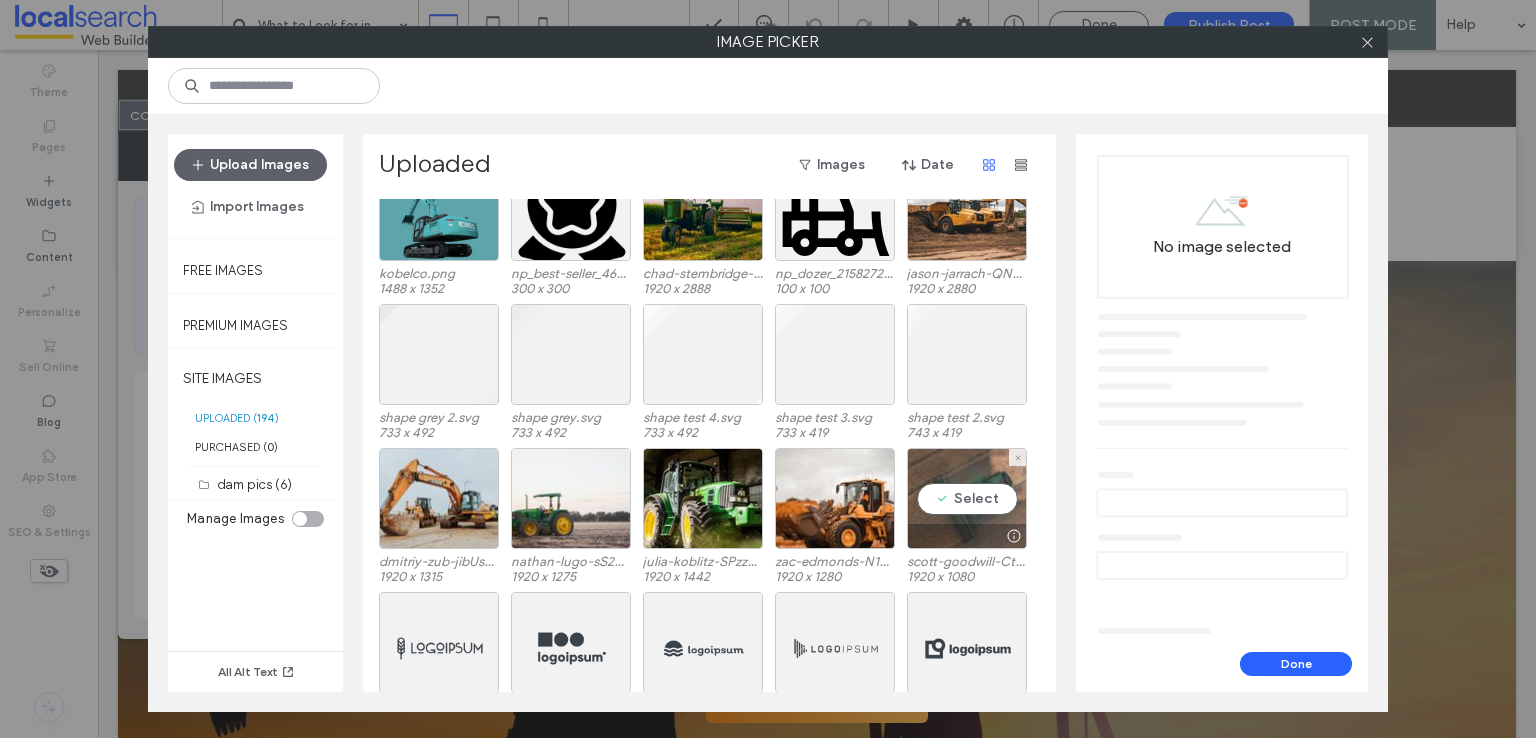 click on "Select" at bounding box center (967, 498) 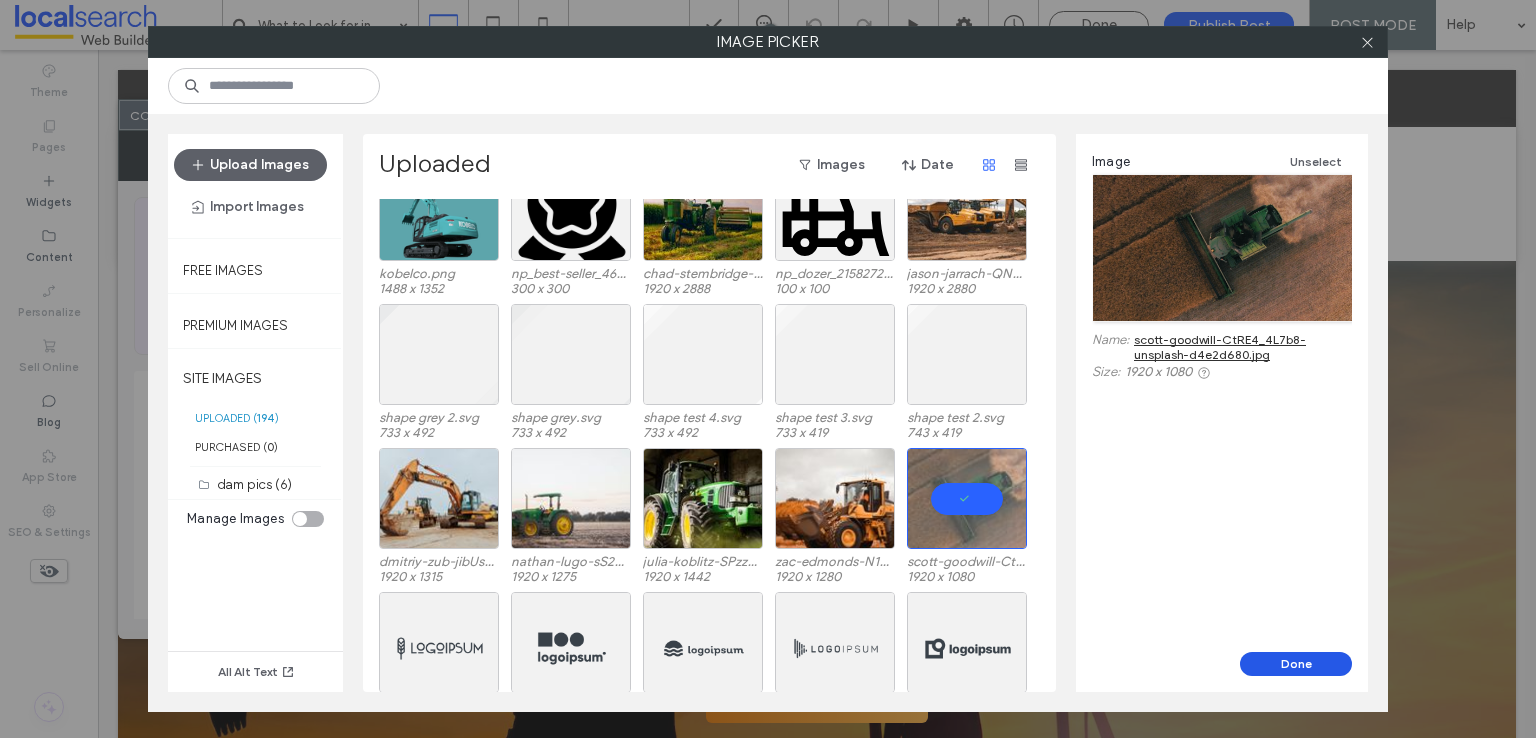 click on "Done" at bounding box center [1296, 664] 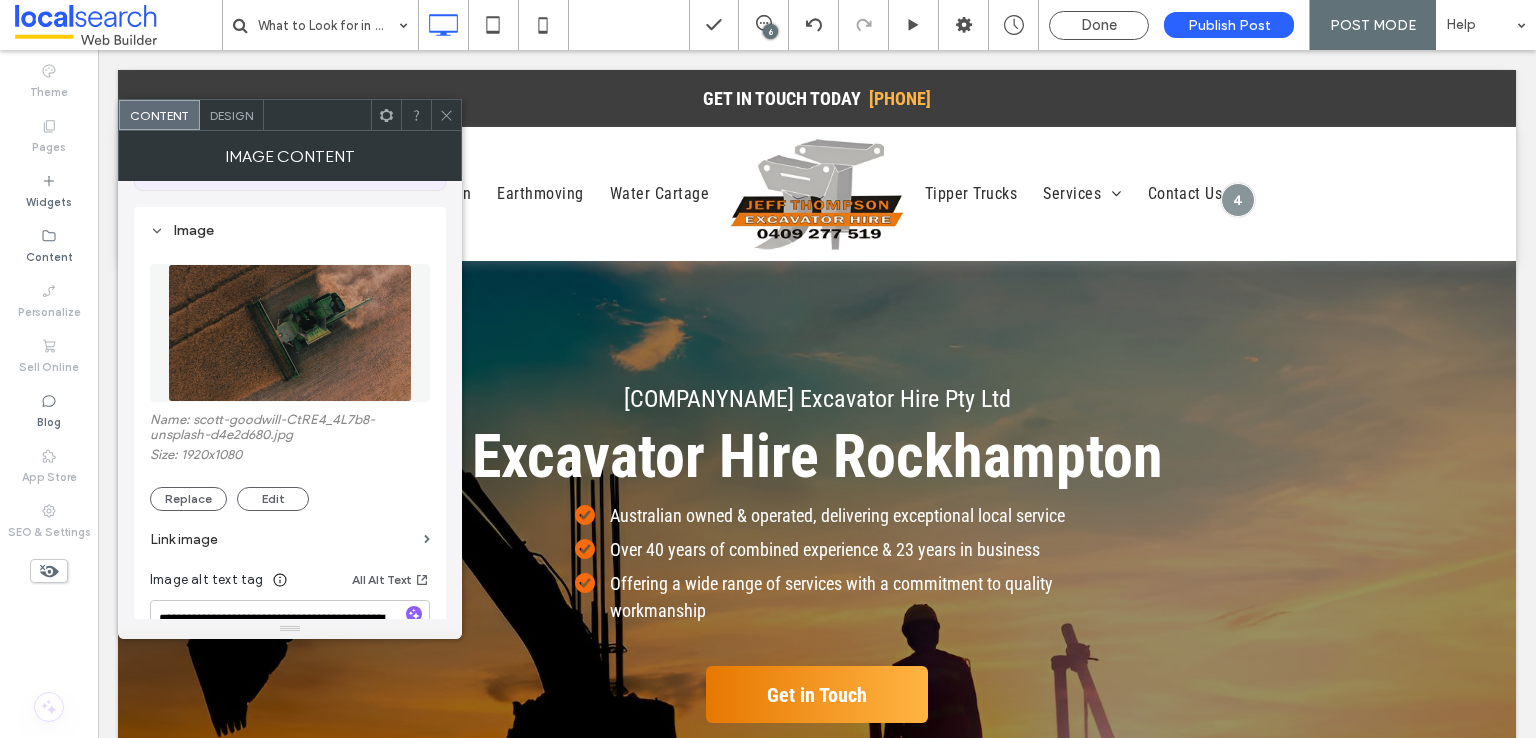 scroll, scrollTop: 500, scrollLeft: 0, axis: vertical 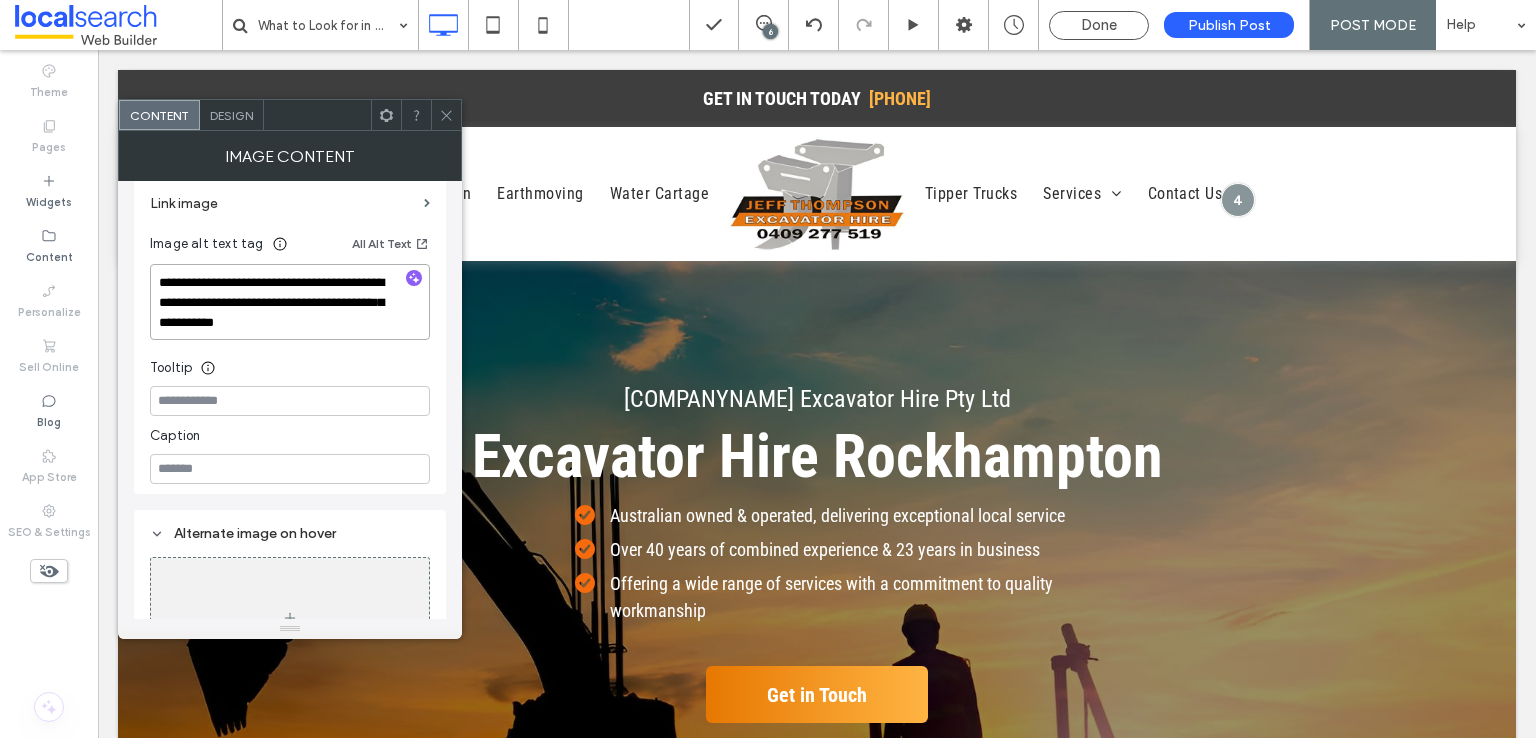 click on "**********" at bounding box center (290, 302) 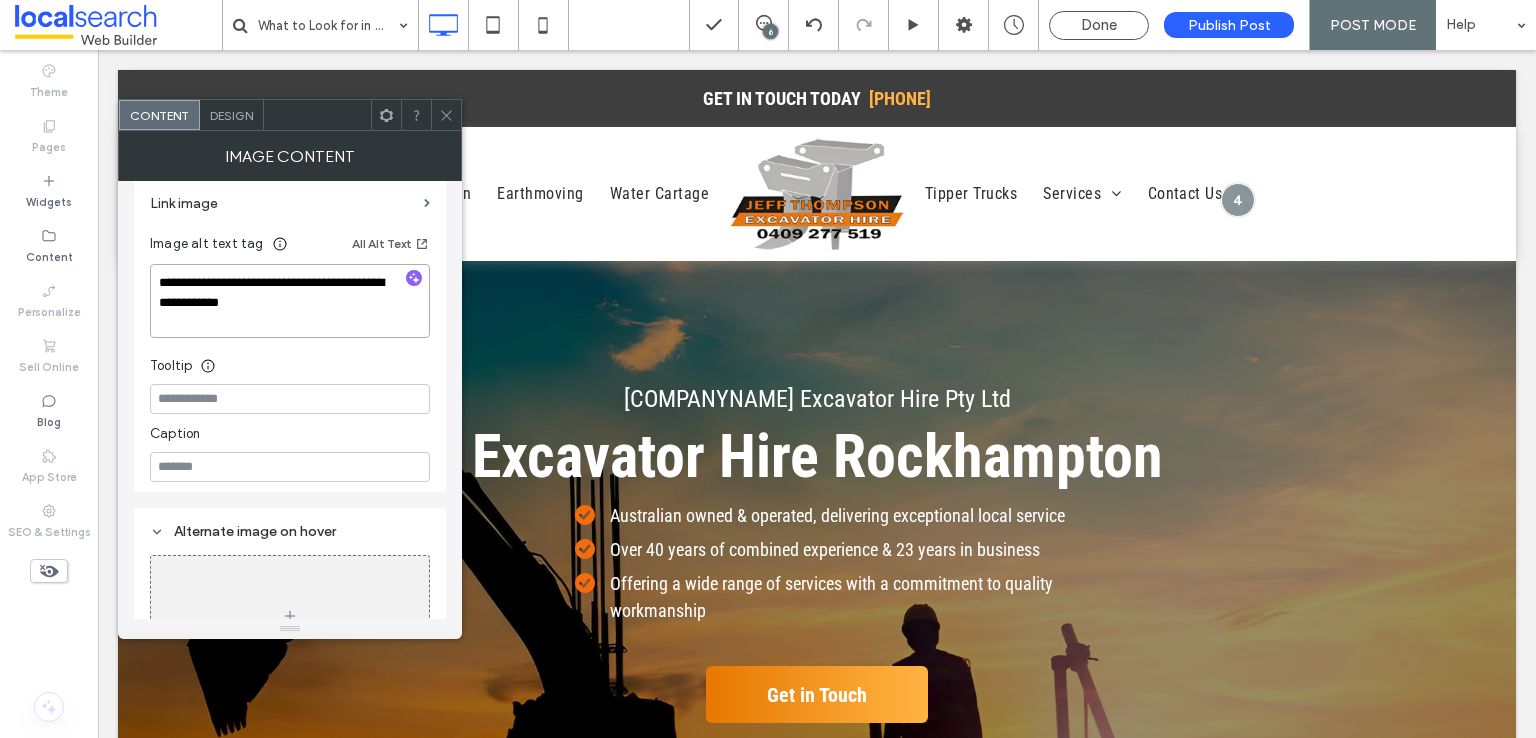 click on "**********" at bounding box center (290, 301) 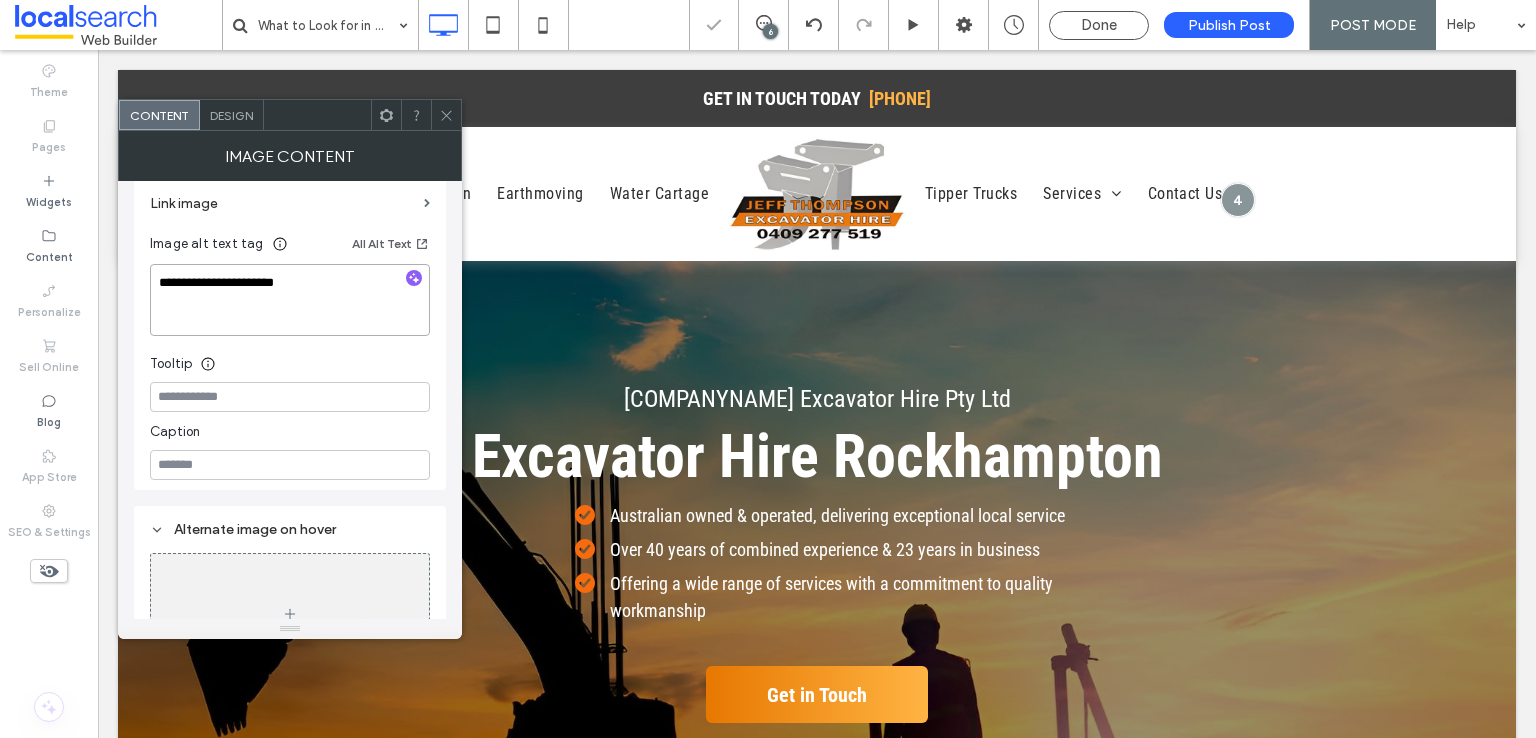type on "**********" 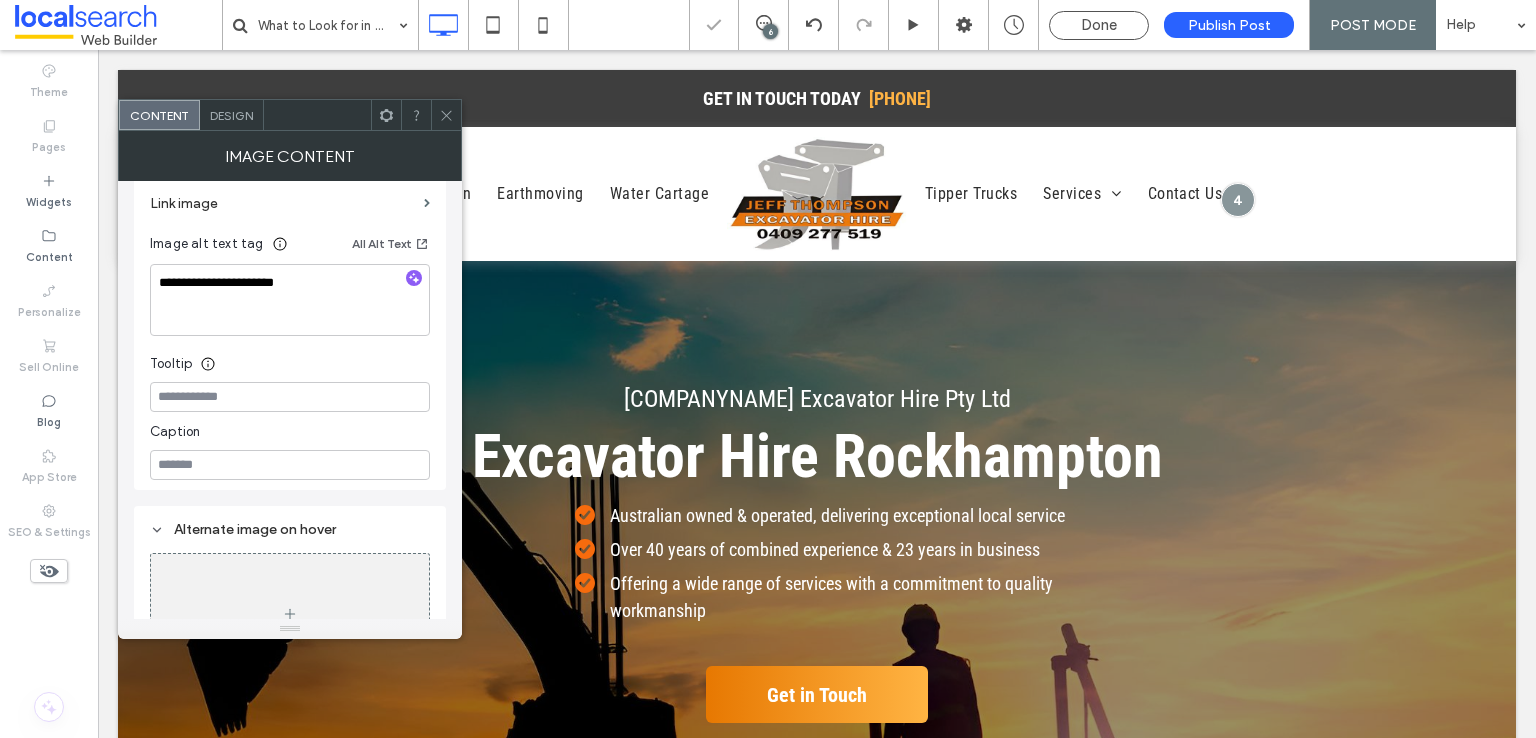 click at bounding box center (446, 115) 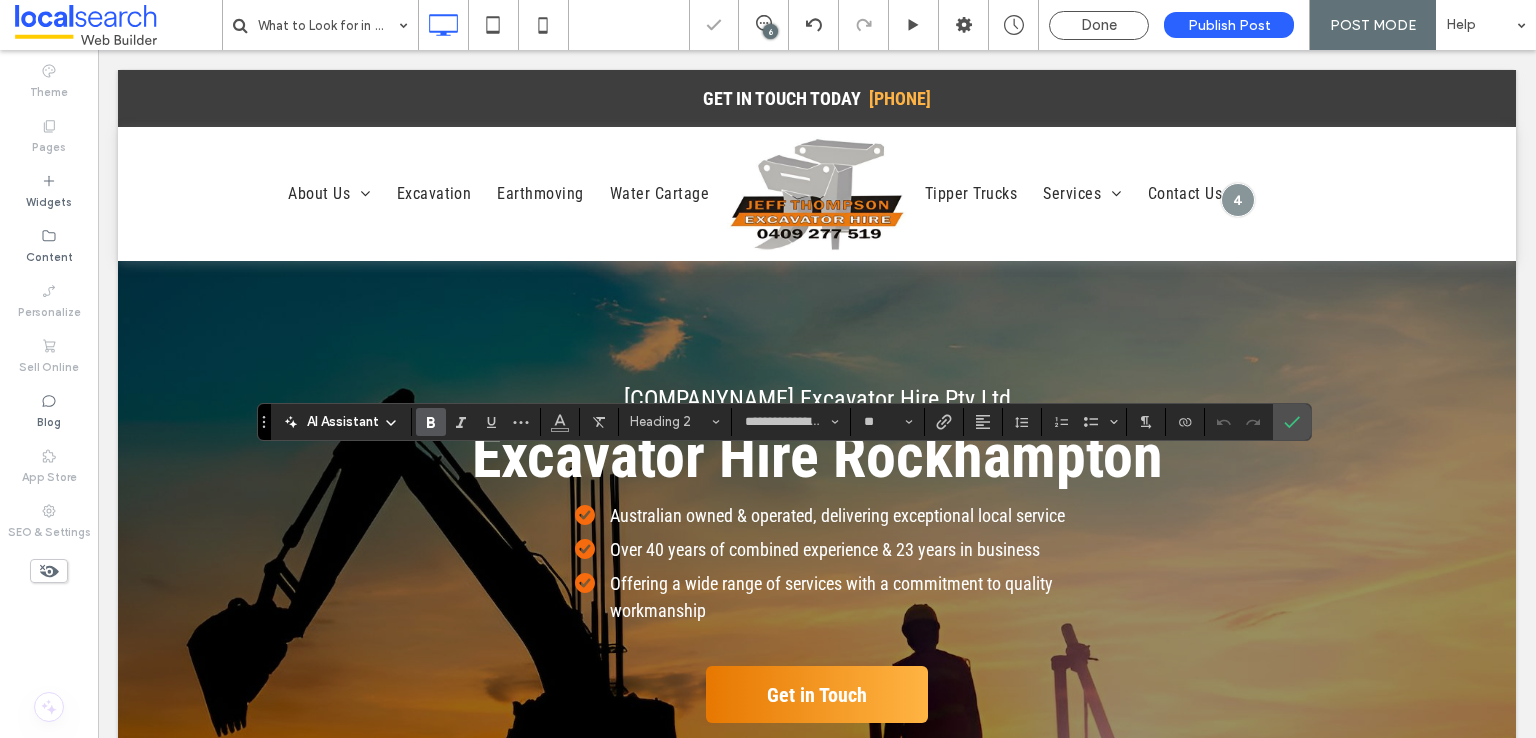 type on "**" 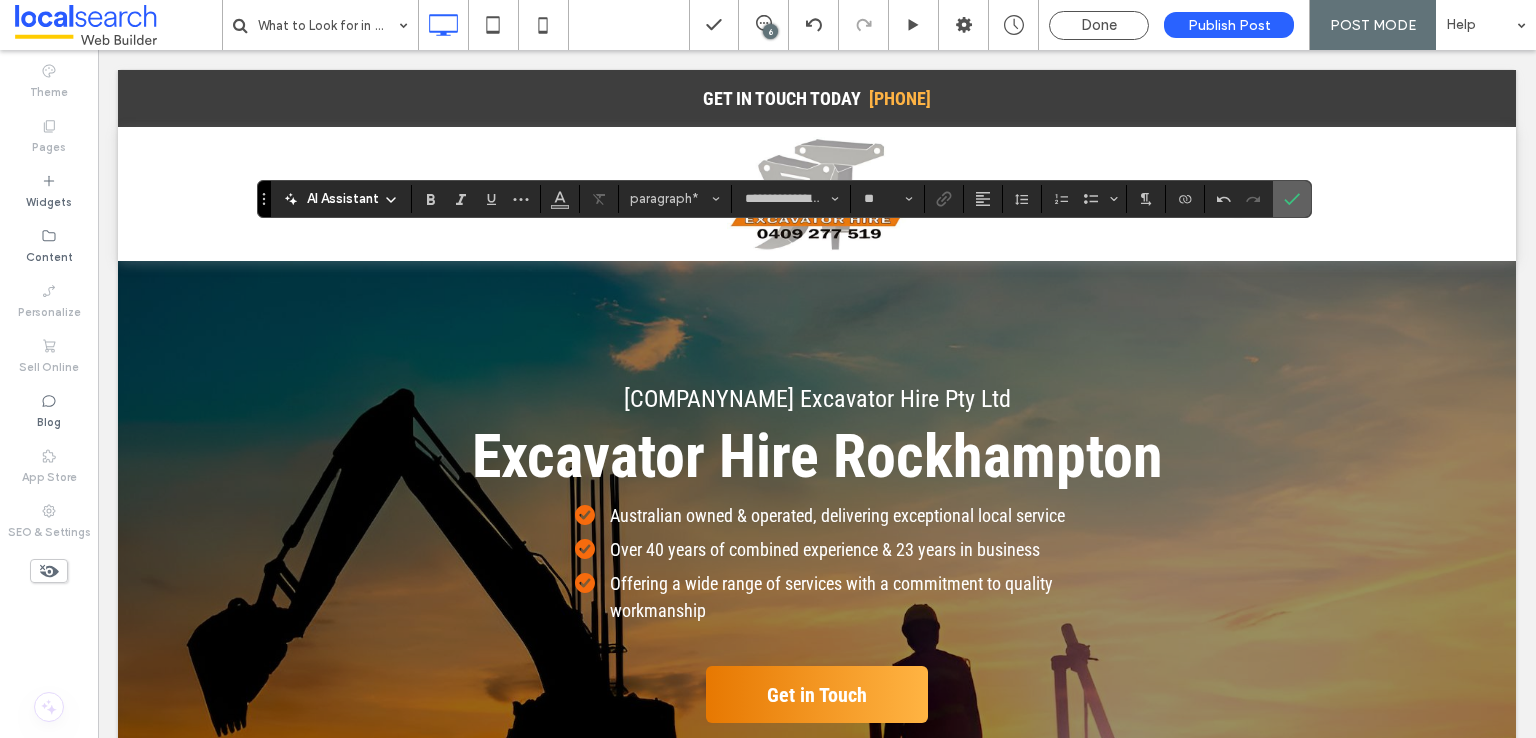 click 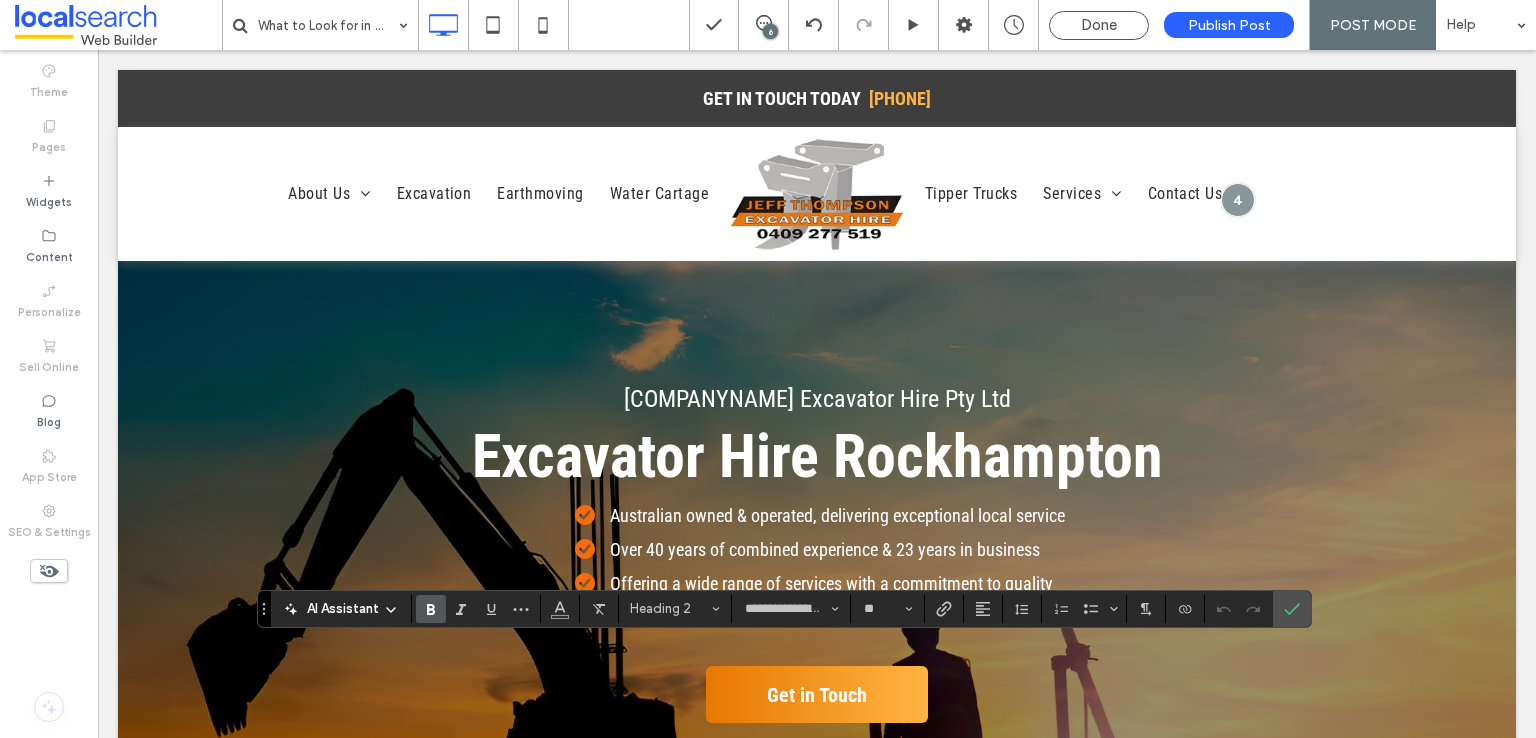 type on "**" 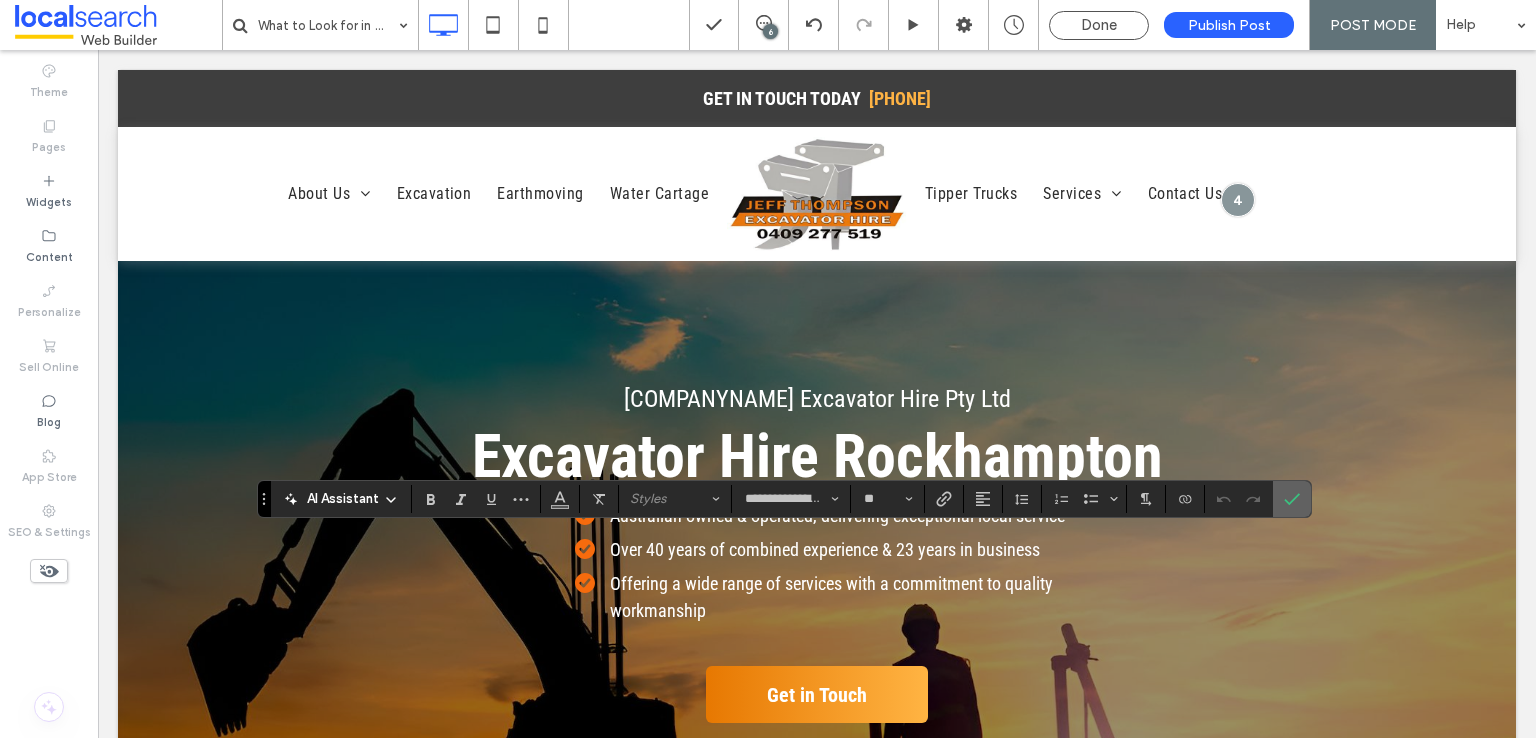 click 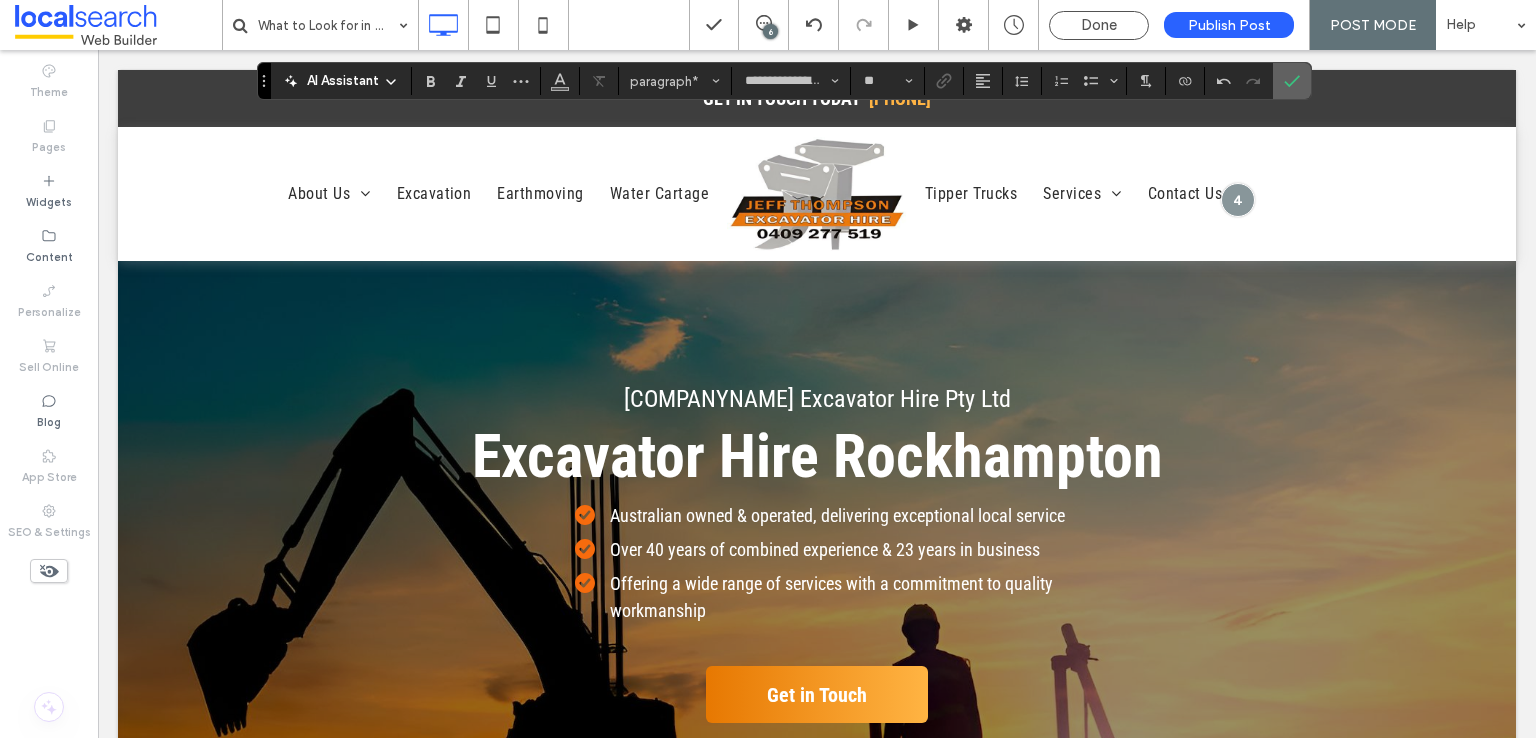 click 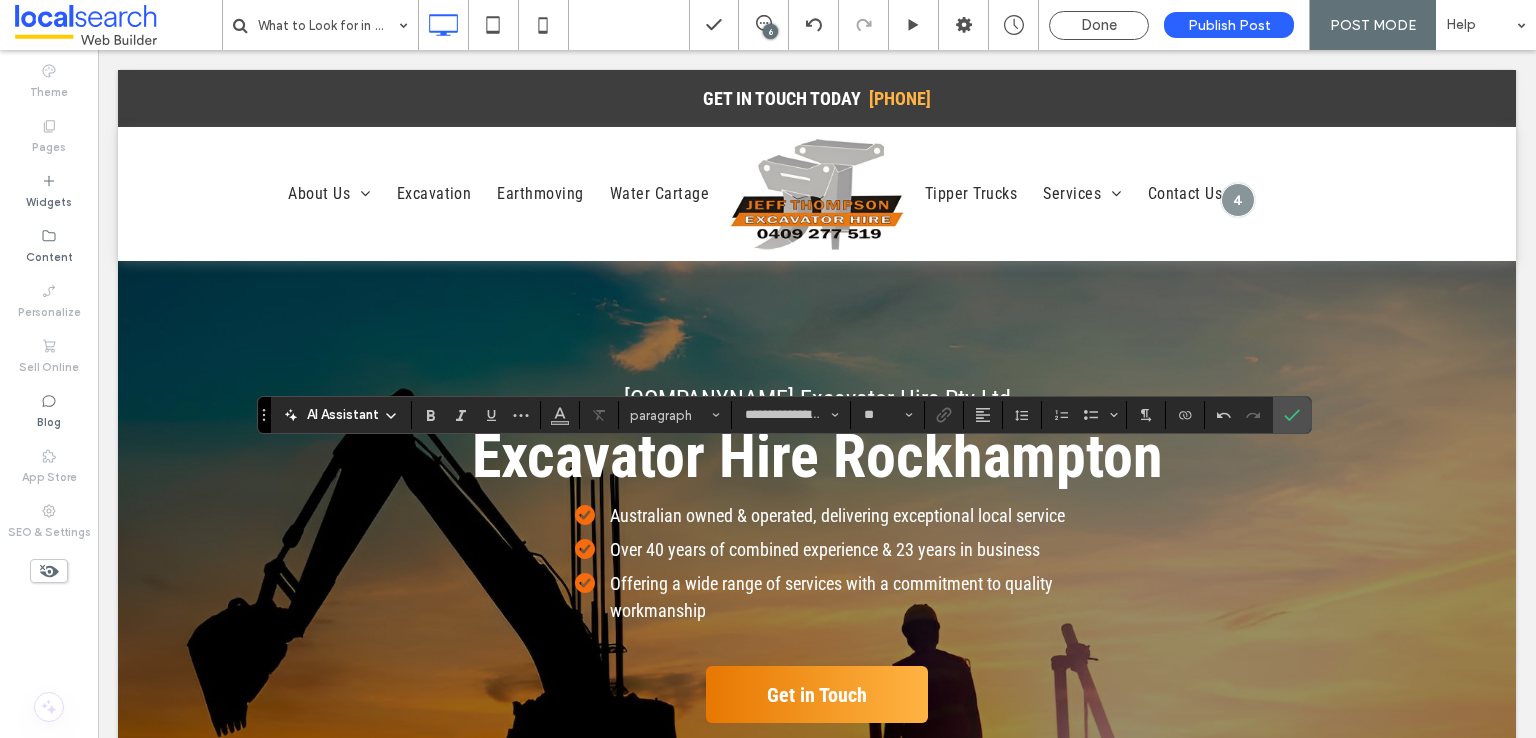 type on "**" 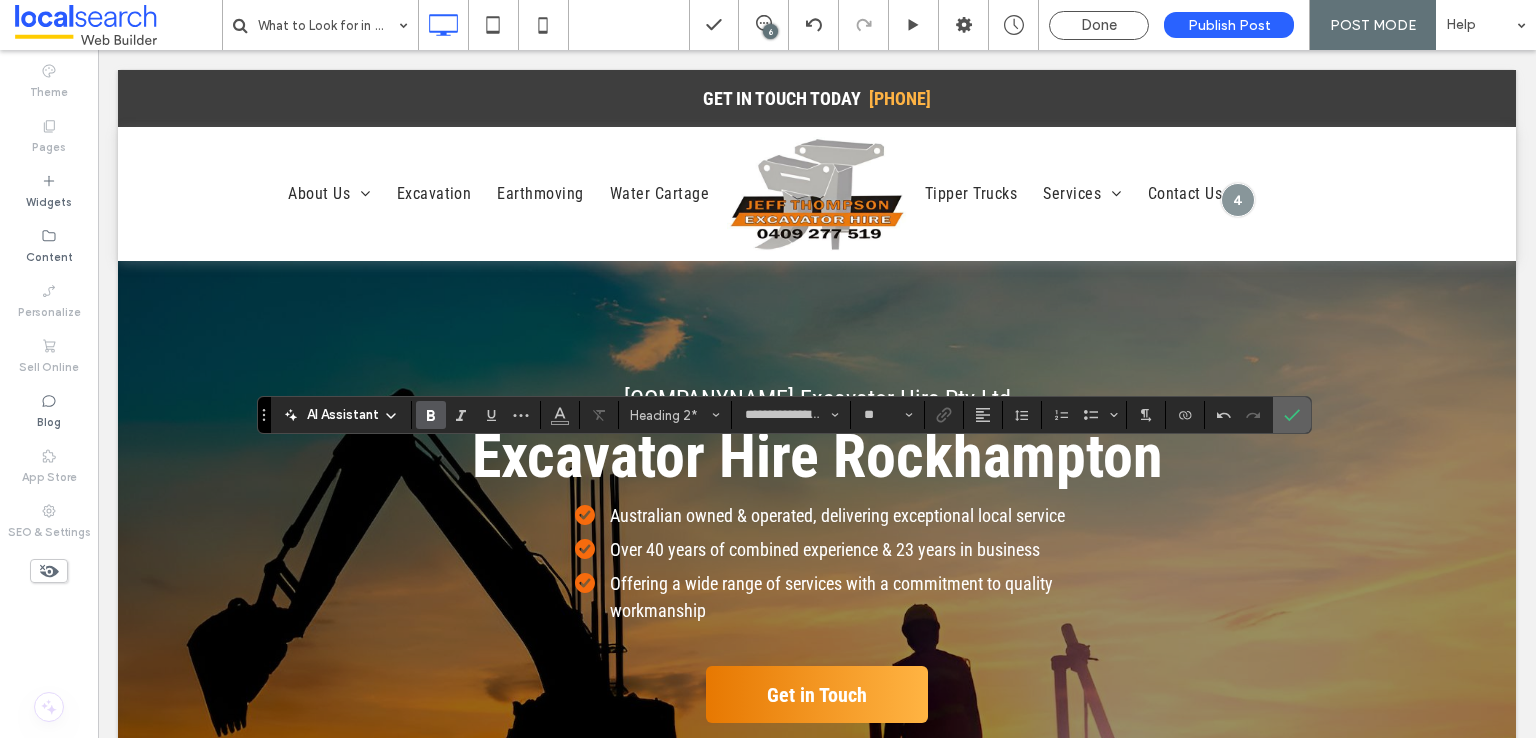 click at bounding box center [1292, 415] 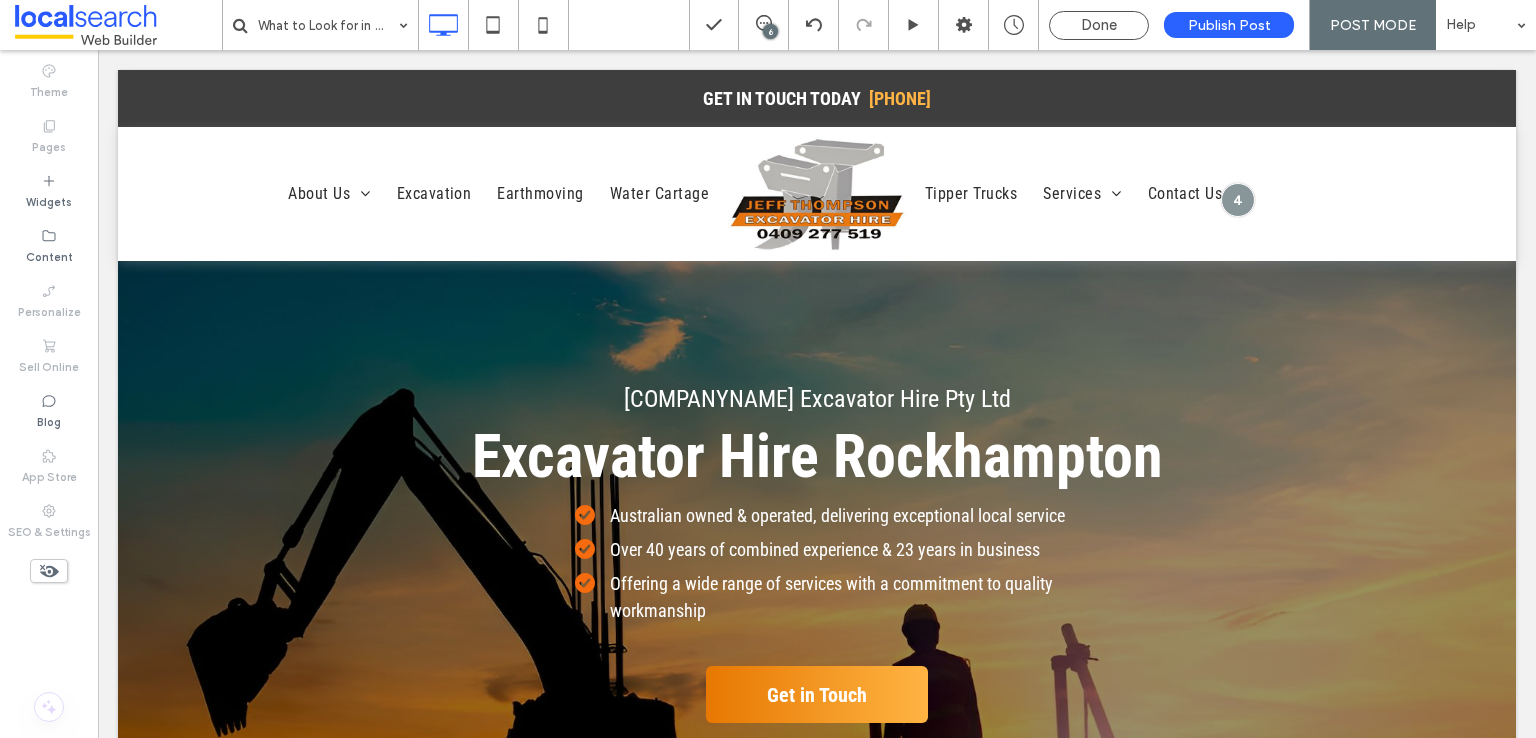 type on "**********" 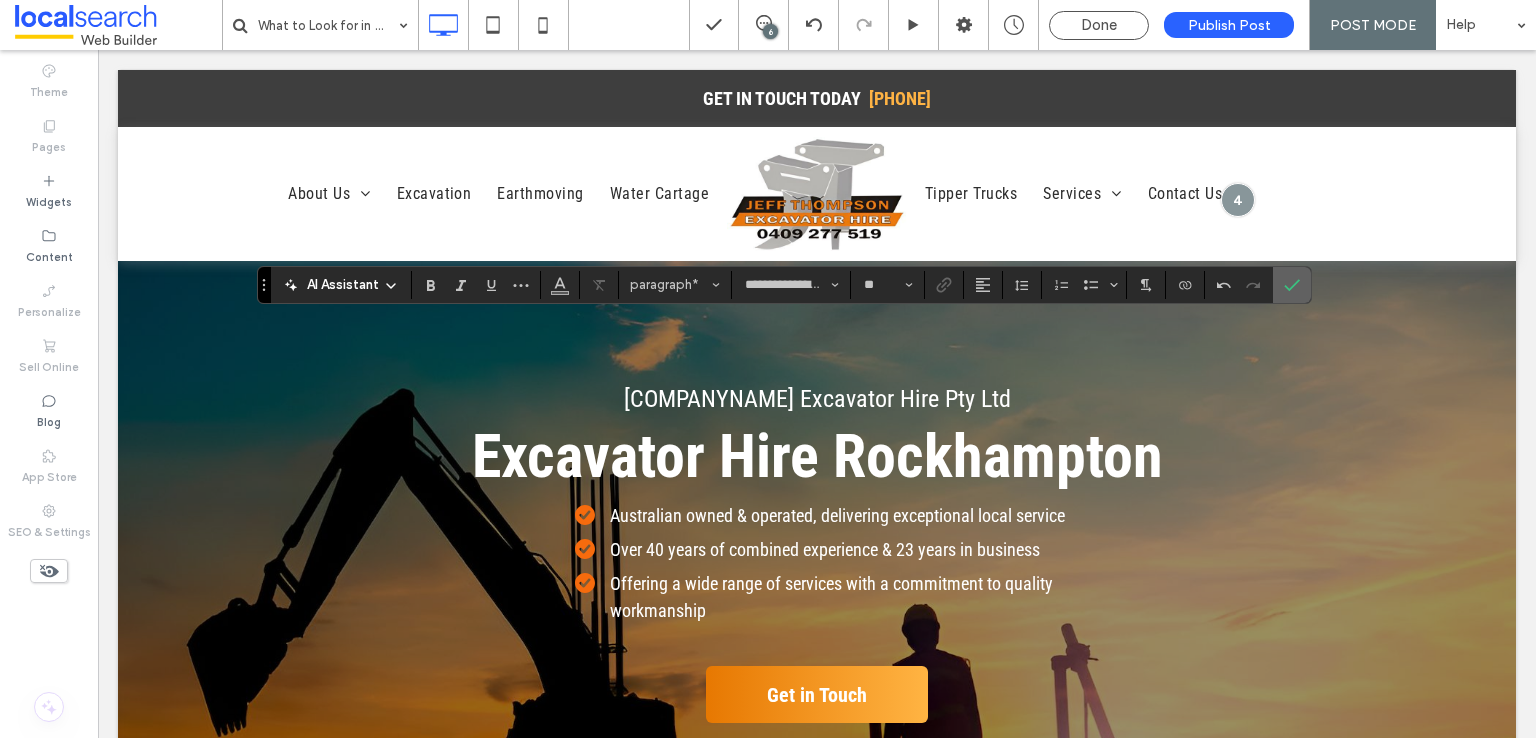 click 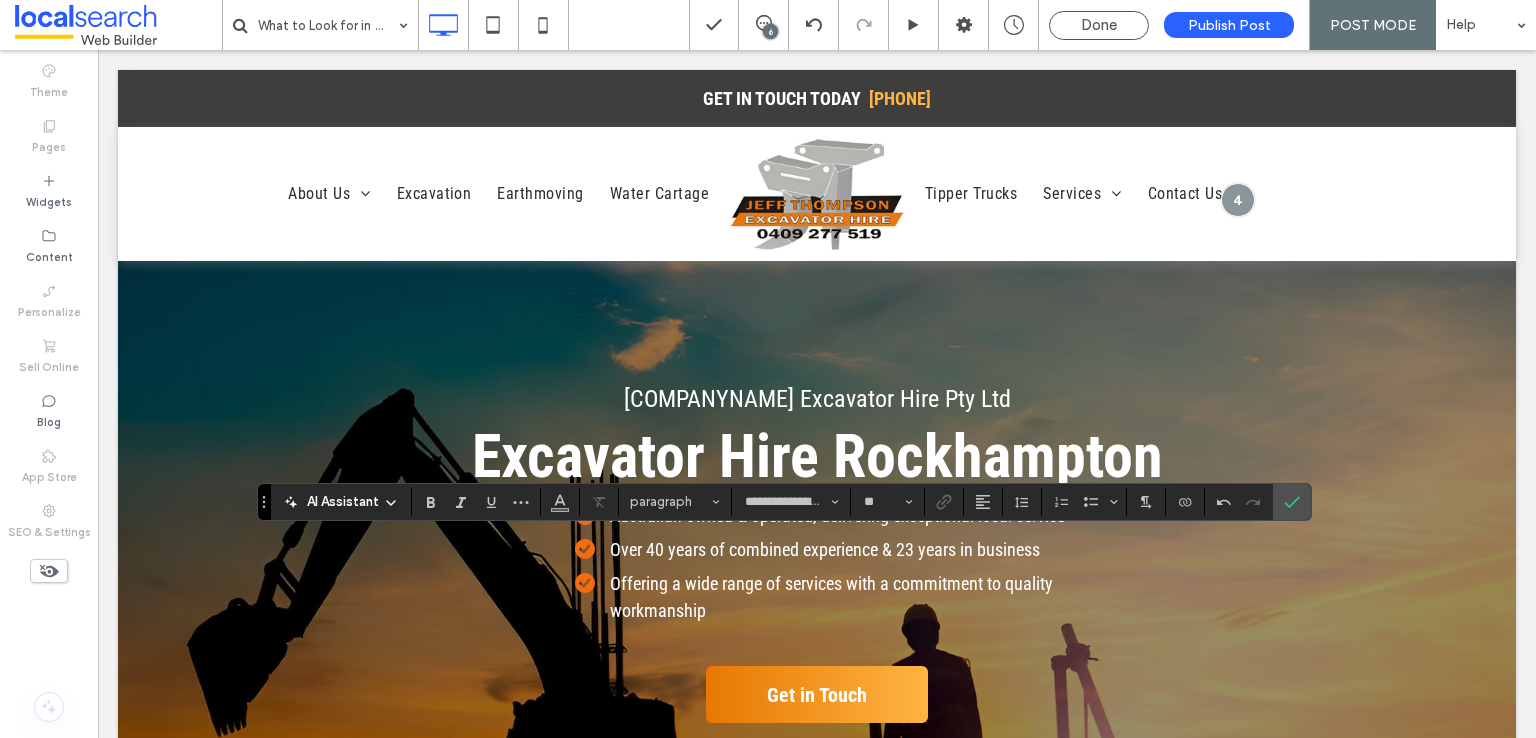 type on "**" 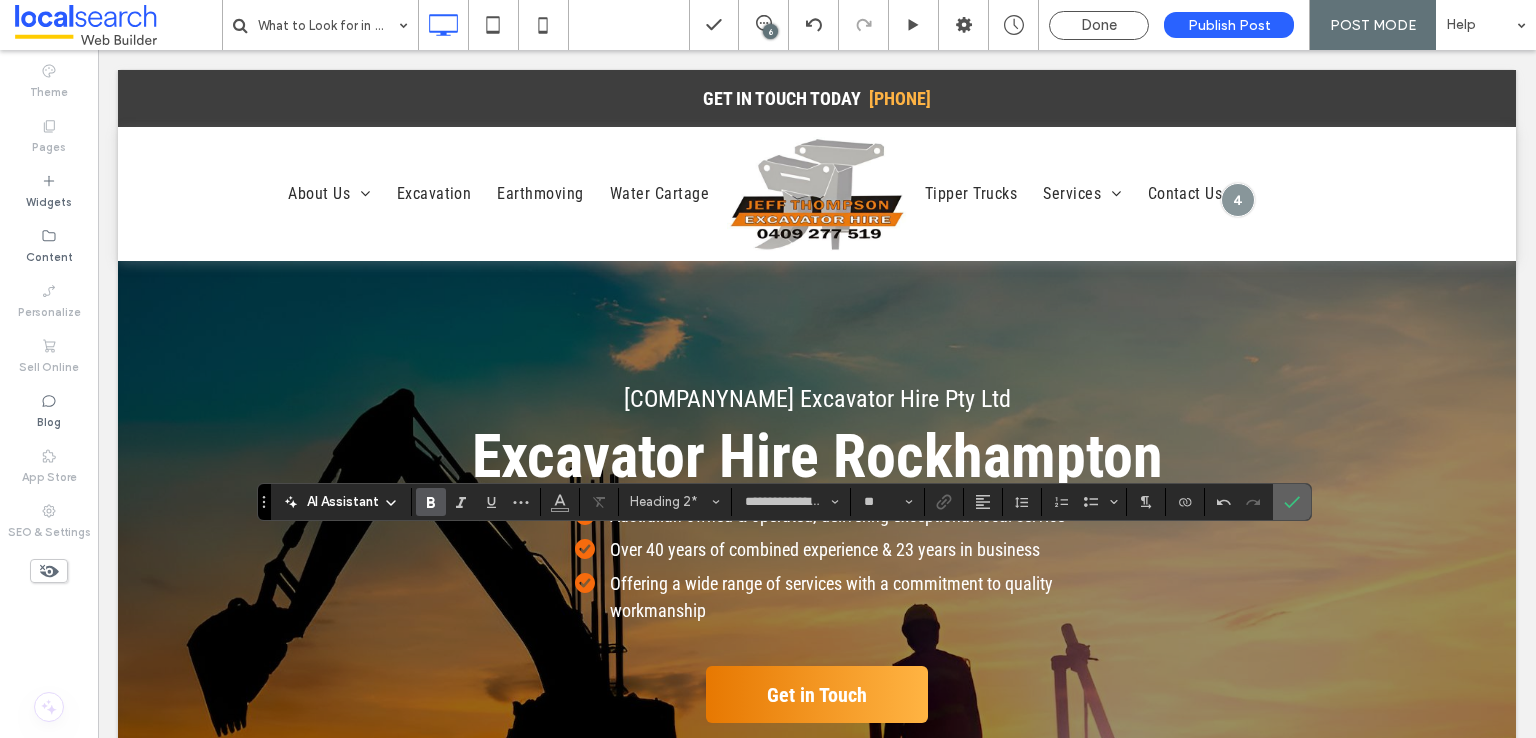 click 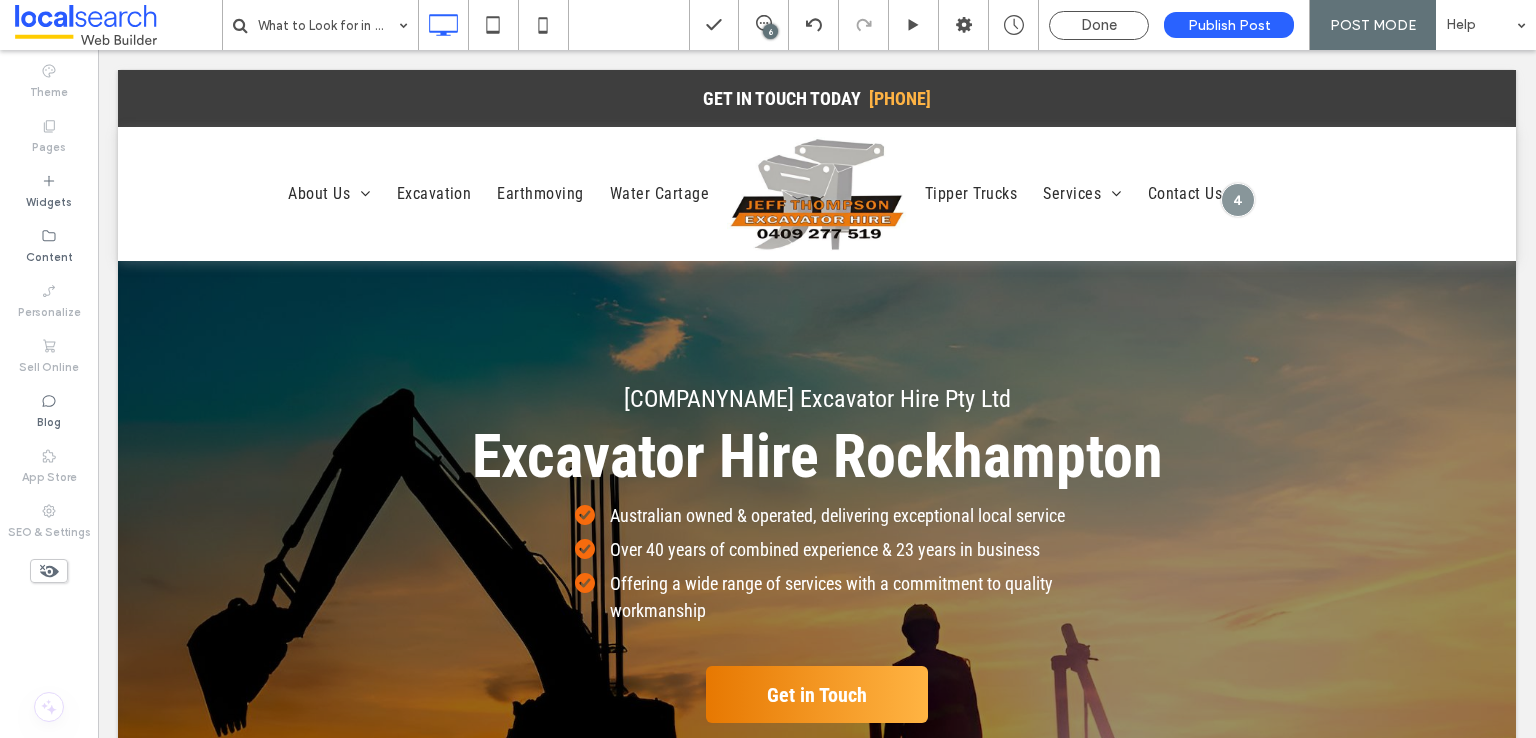 type on "**********" 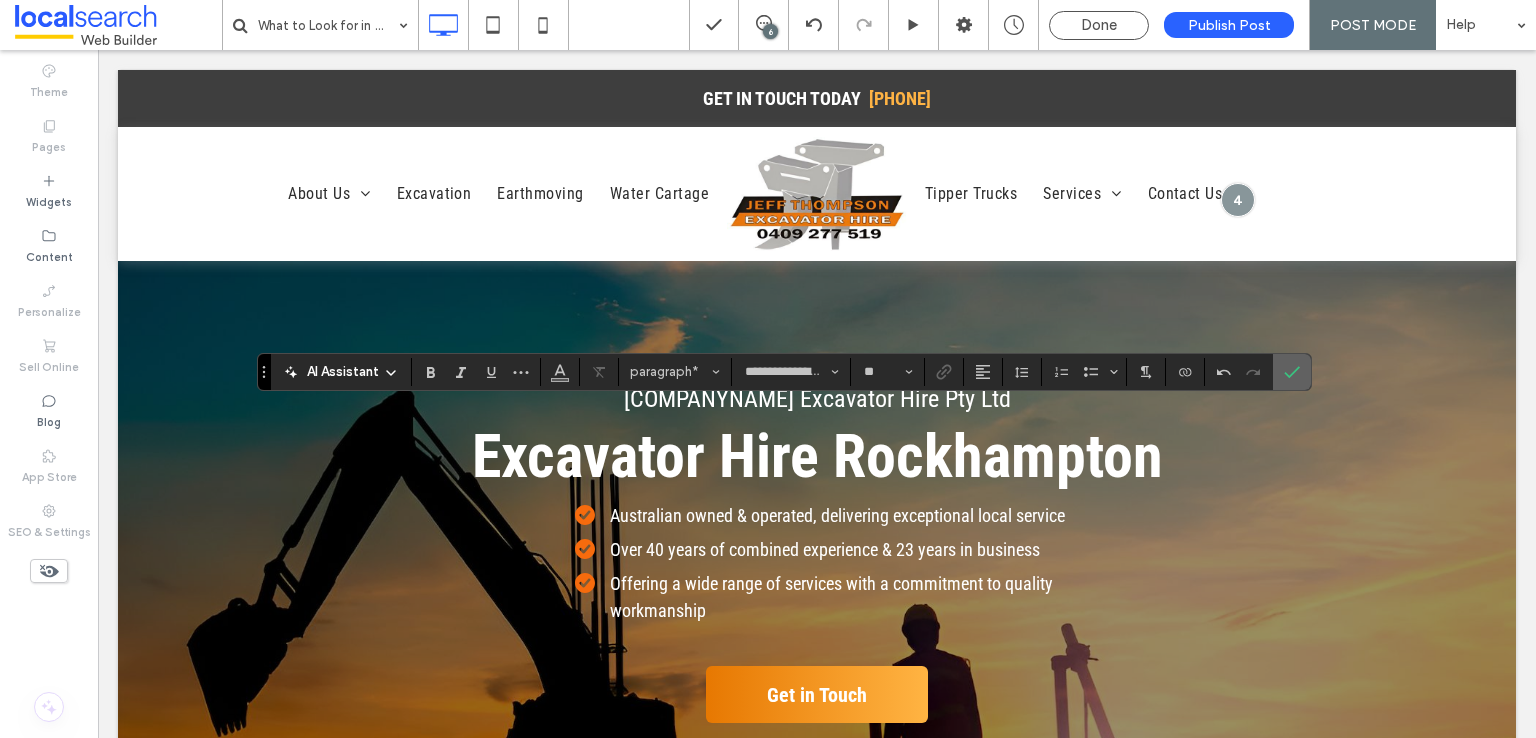 click 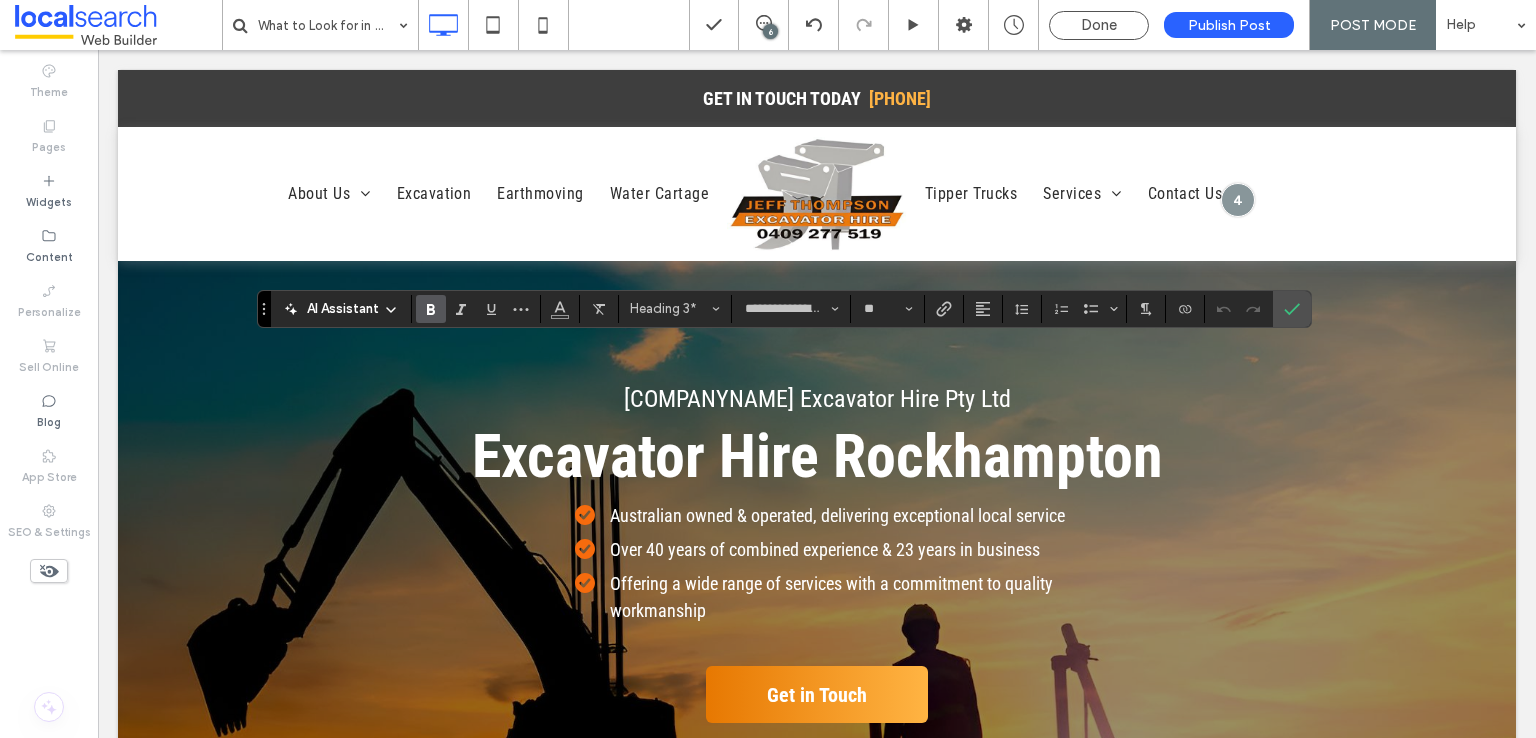 type on "**" 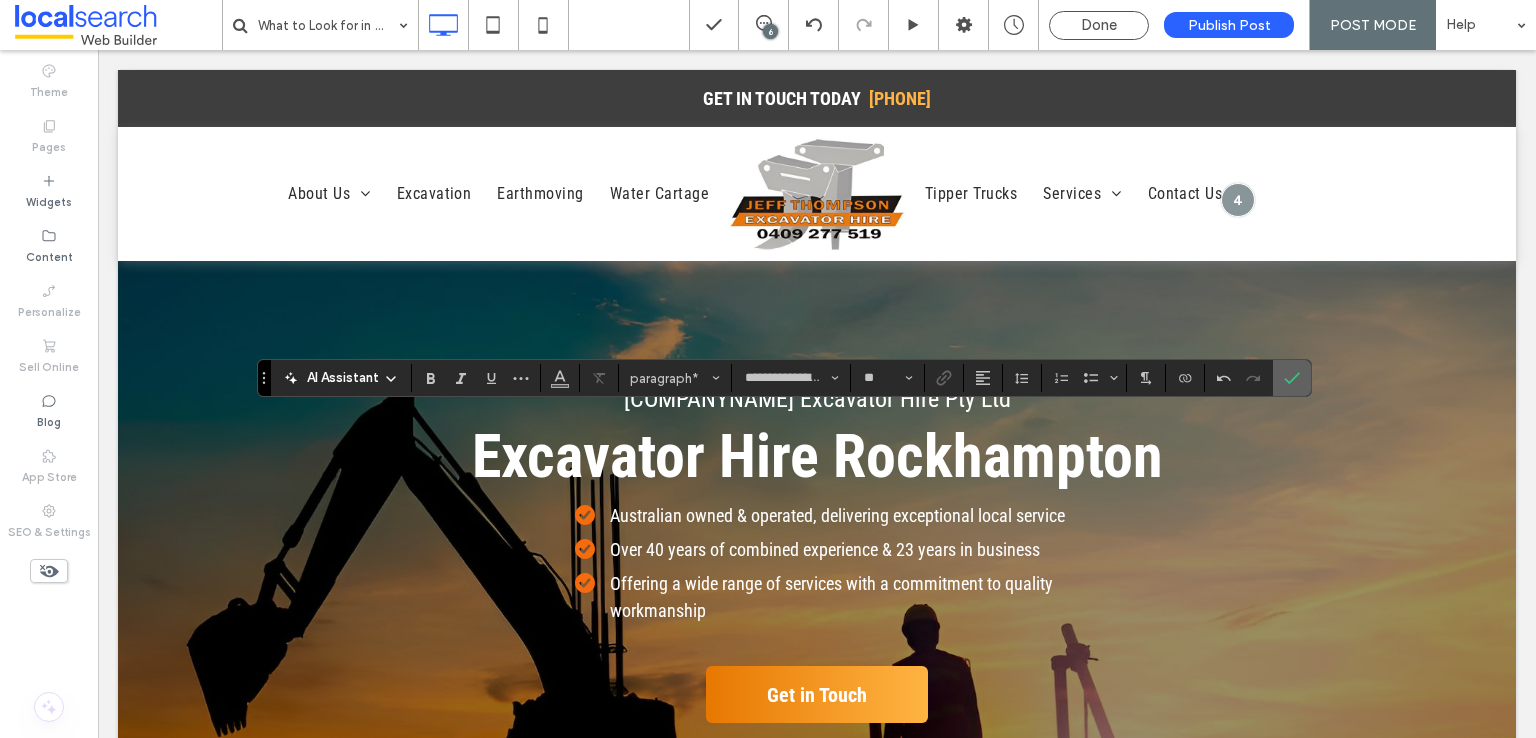 click at bounding box center [1292, 378] 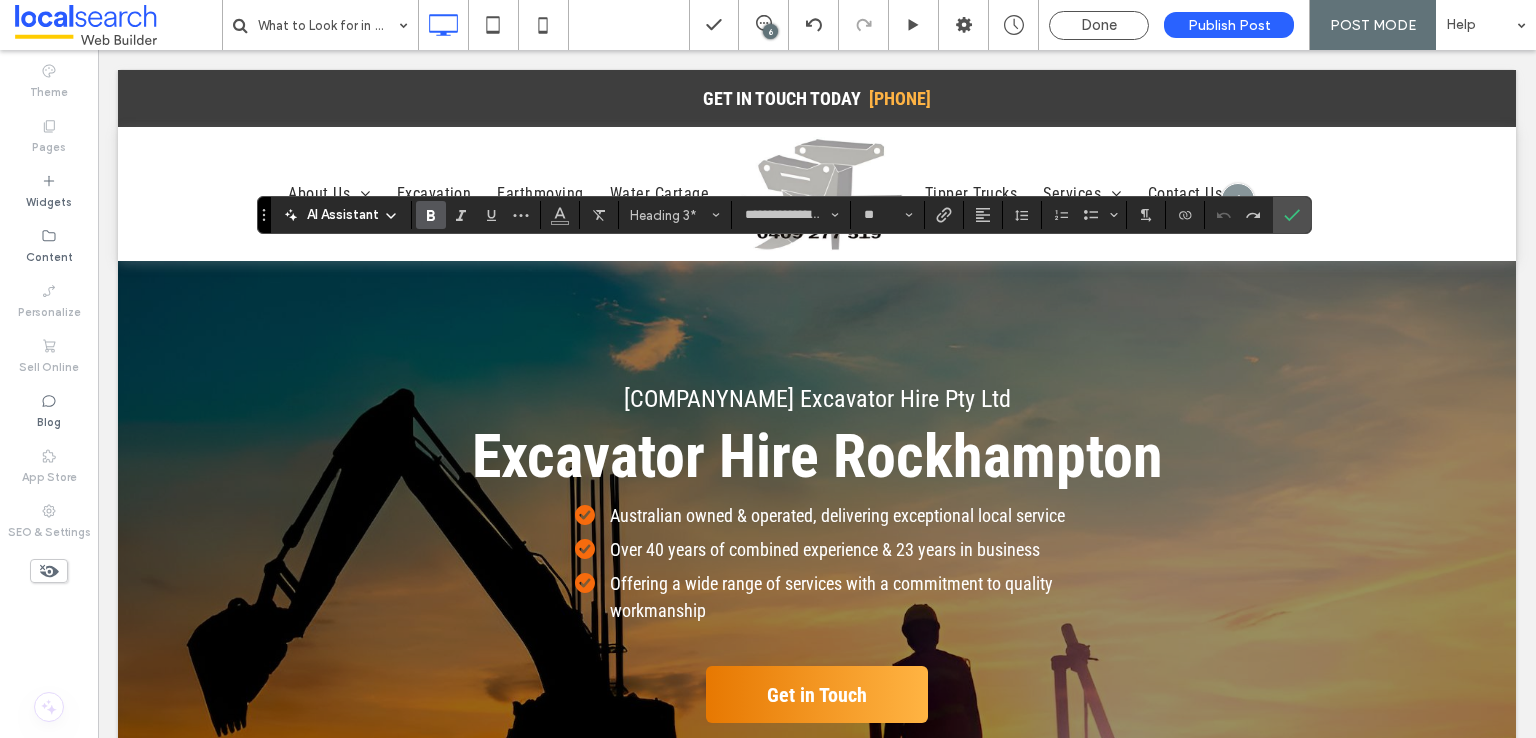 type on "**" 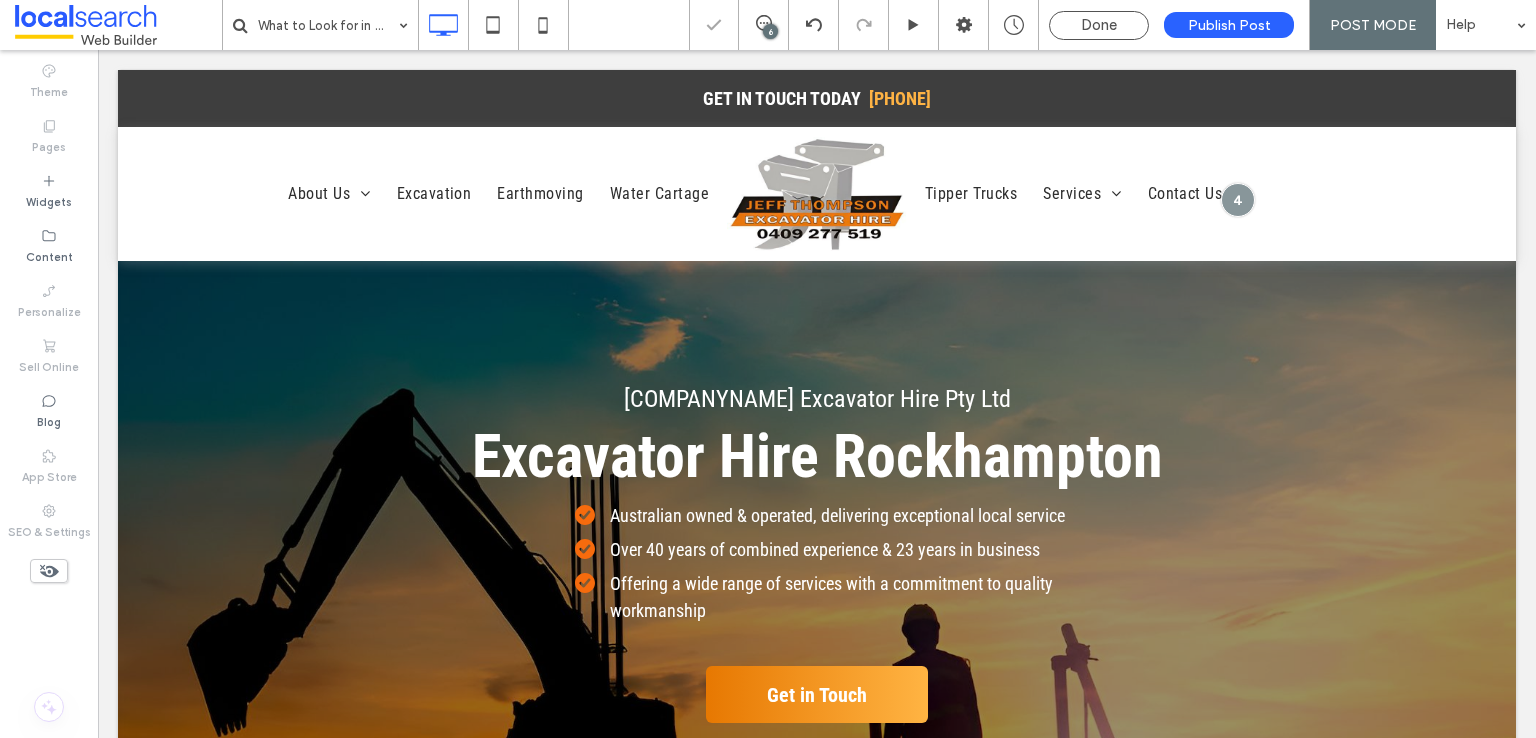 type on "**********" 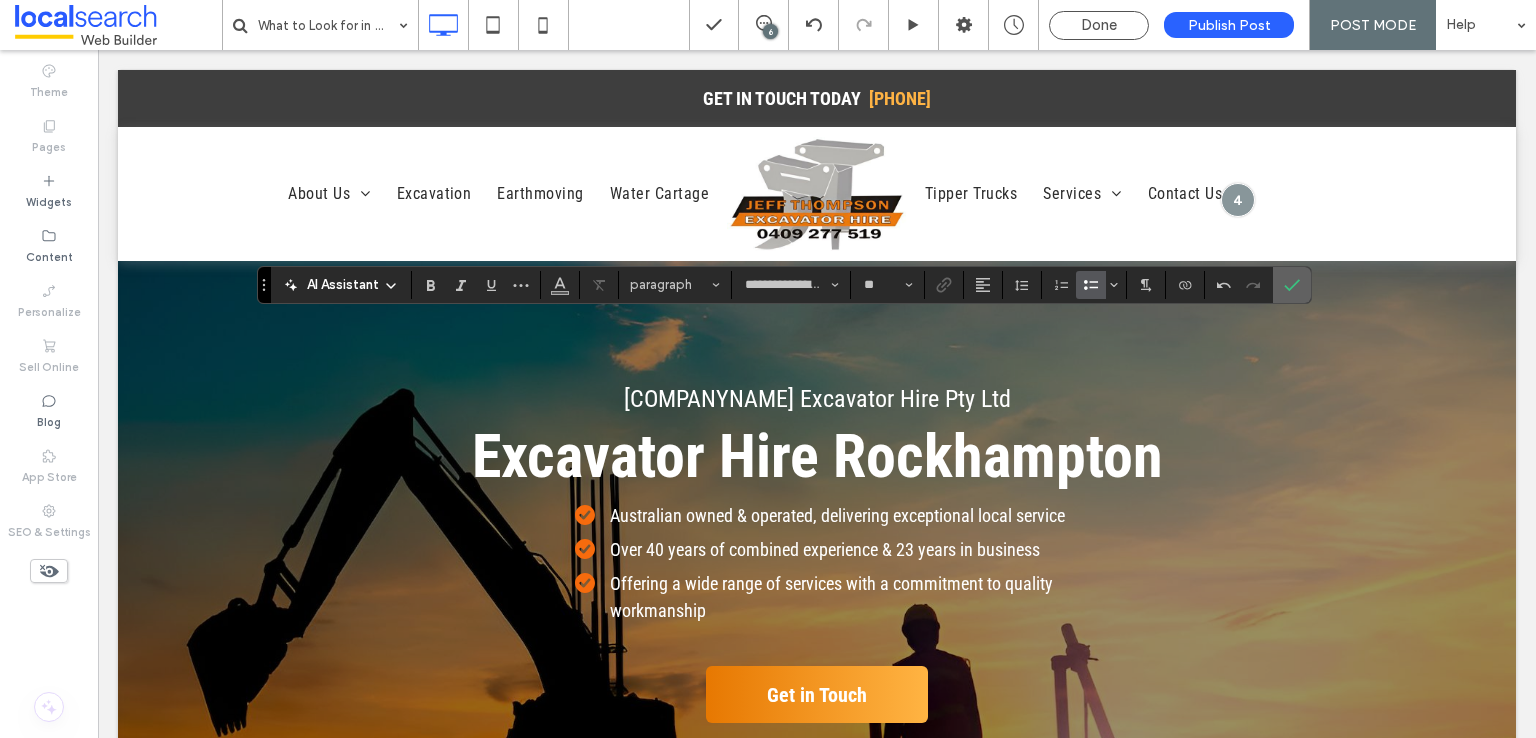 click 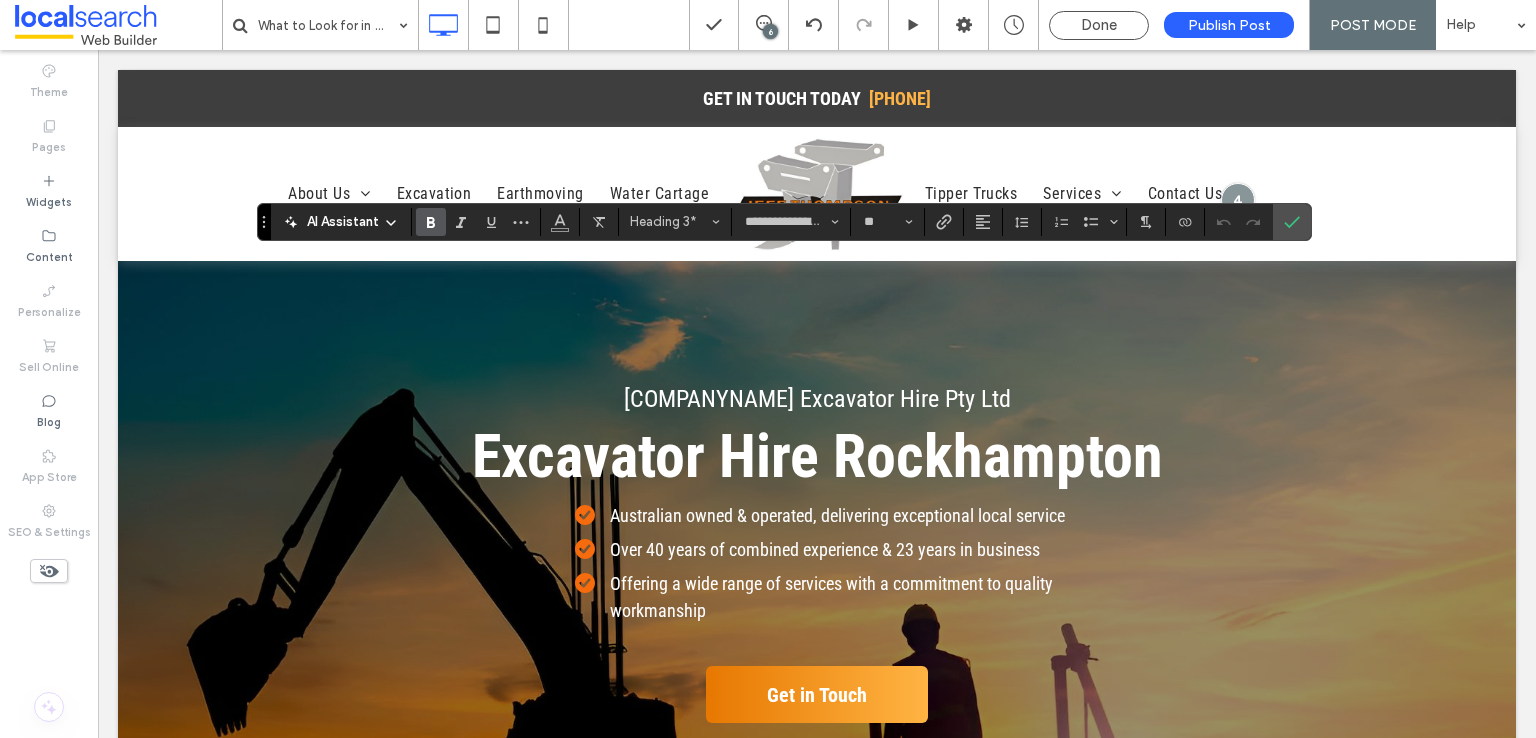 type on "**" 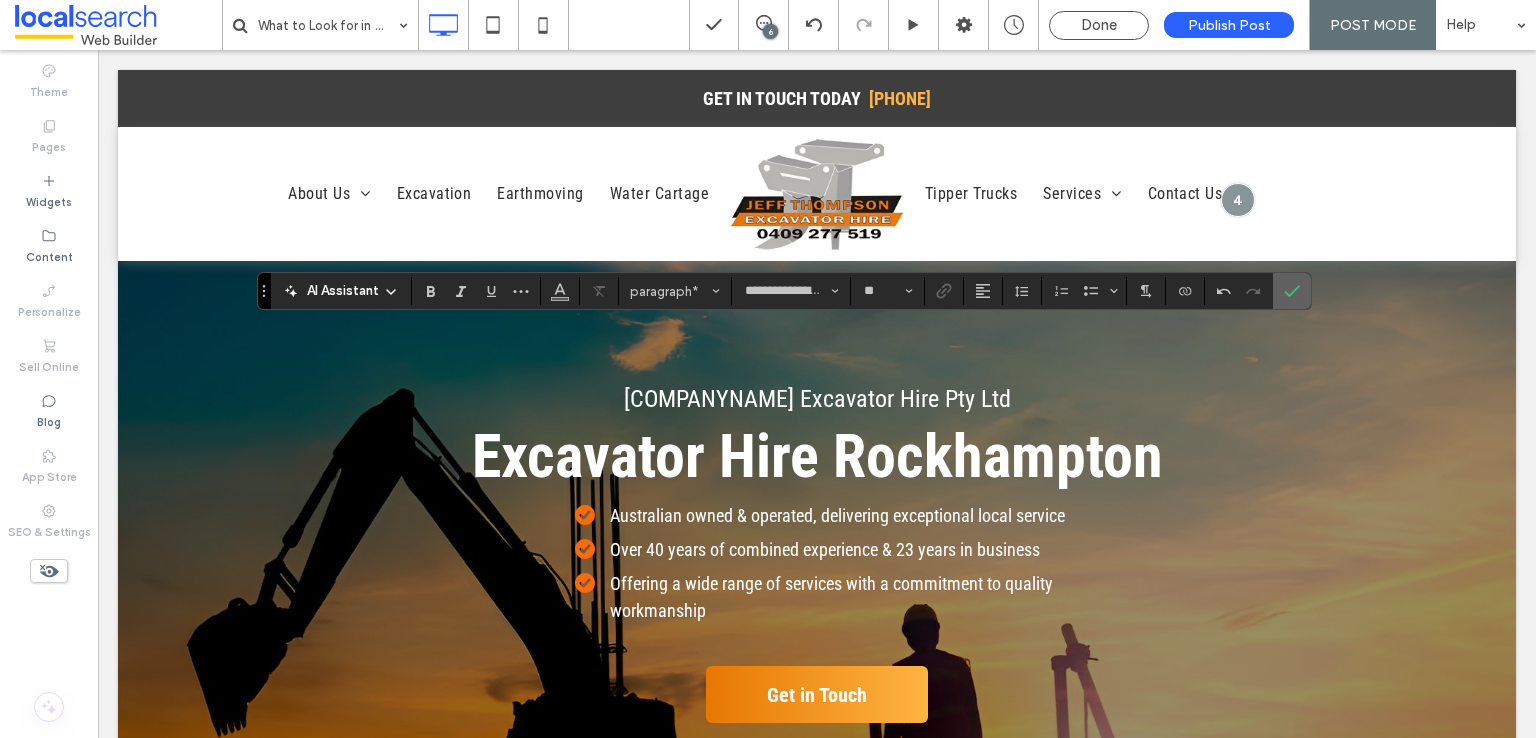 click 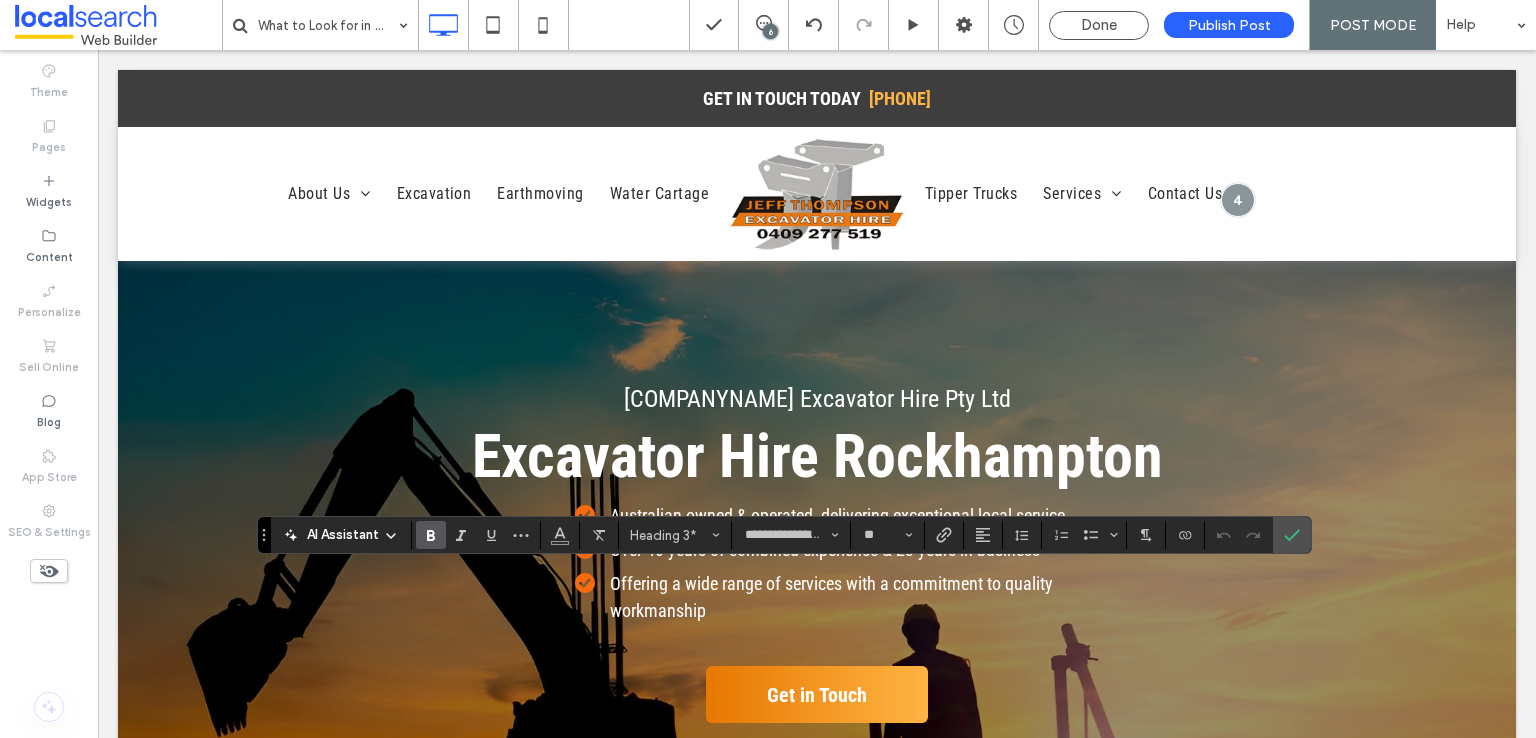 type on "**" 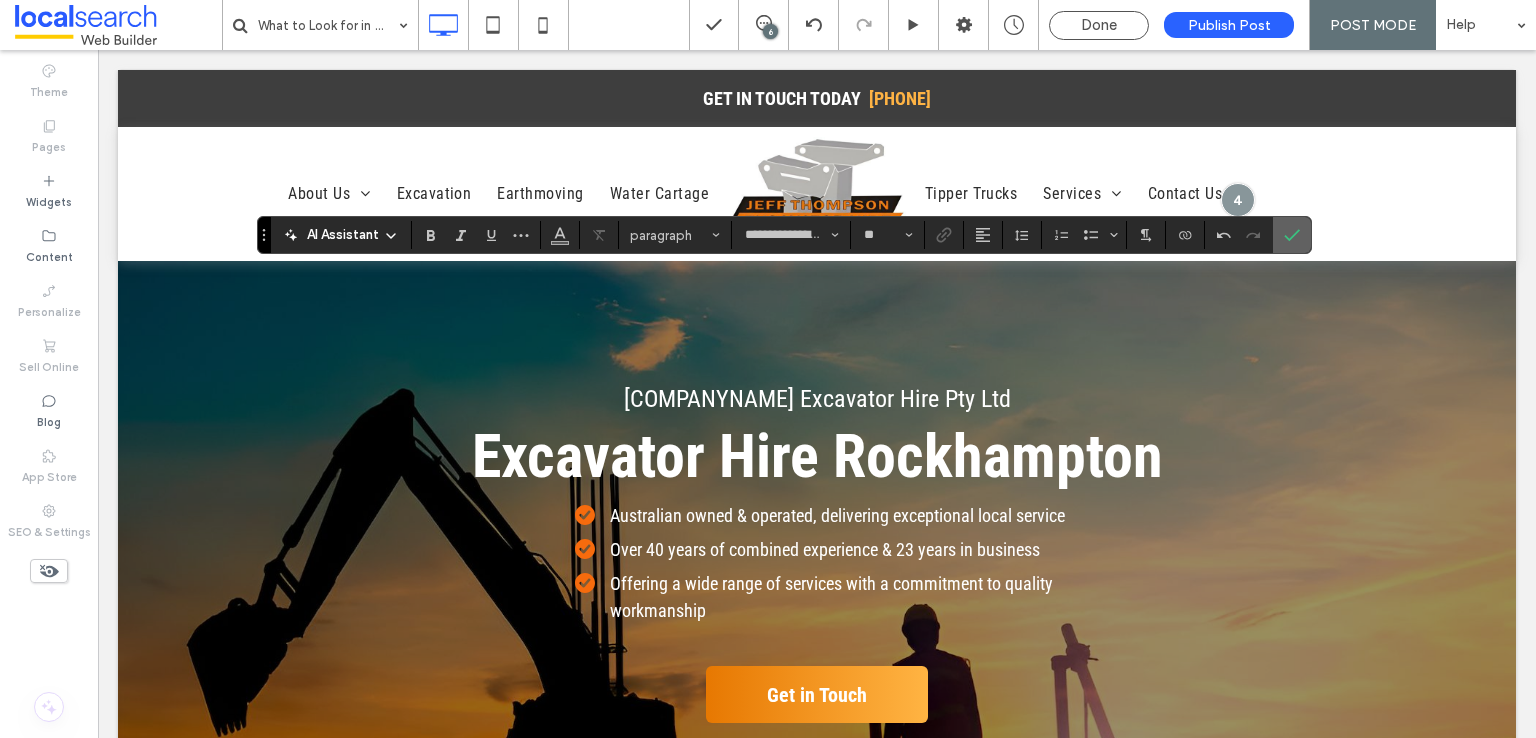 click at bounding box center [1288, 235] 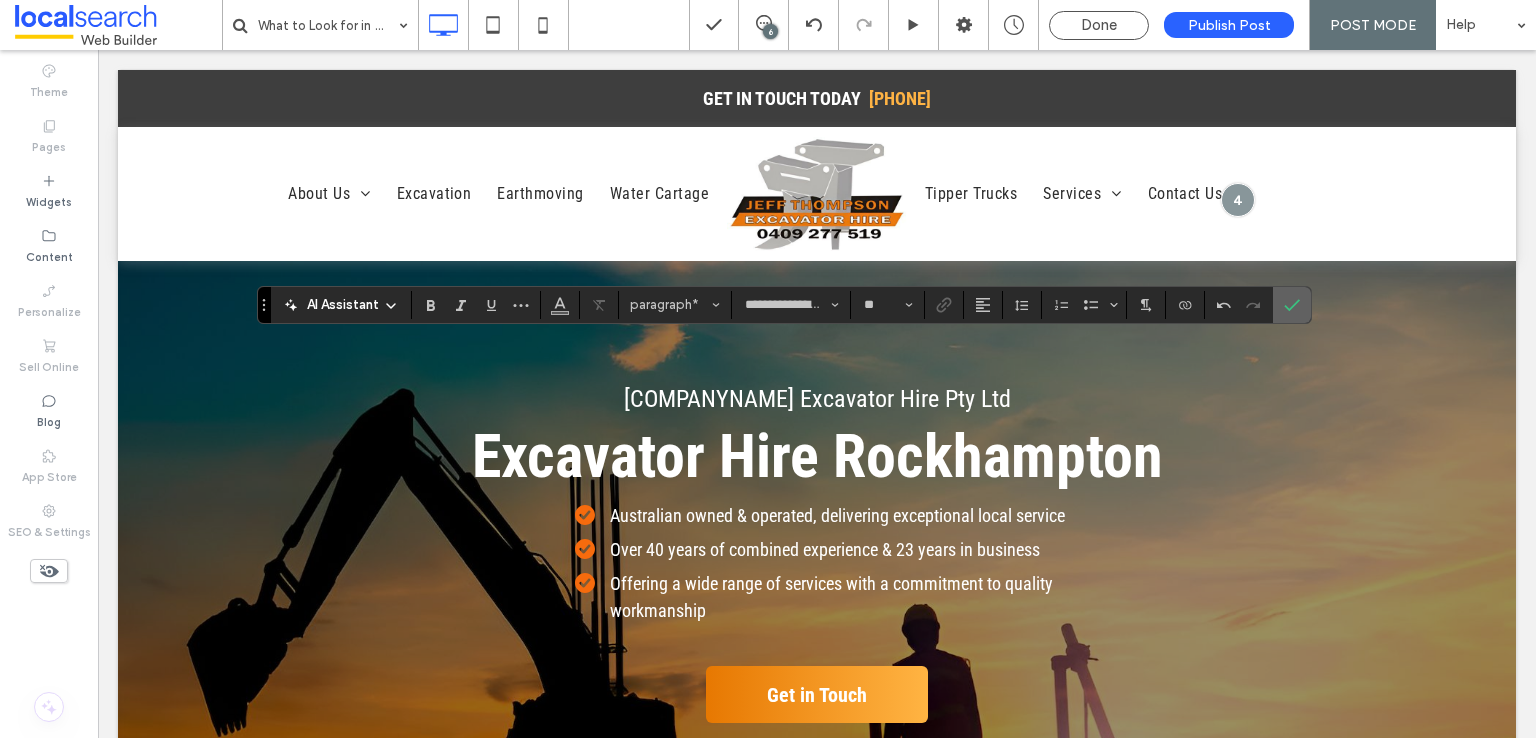 click 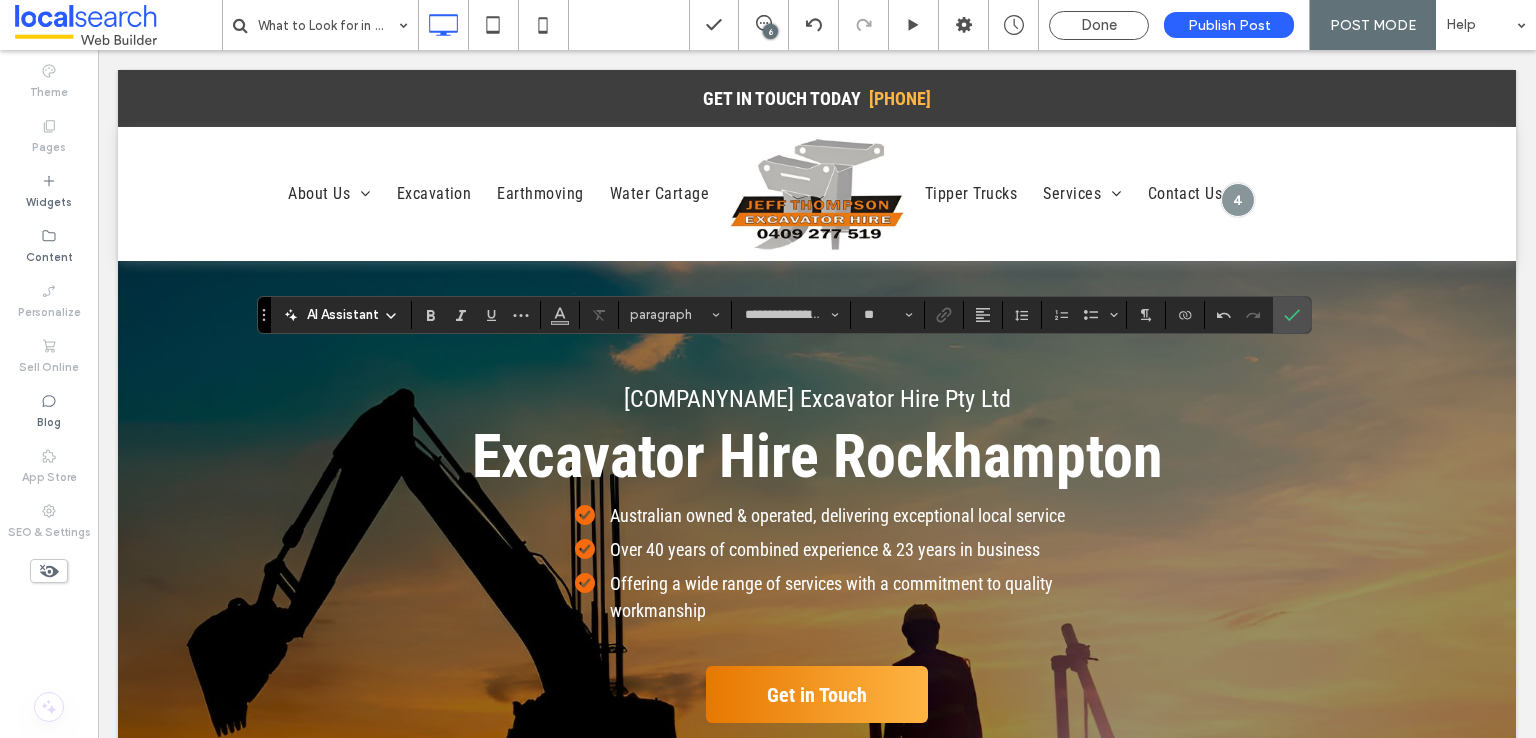 type on "**" 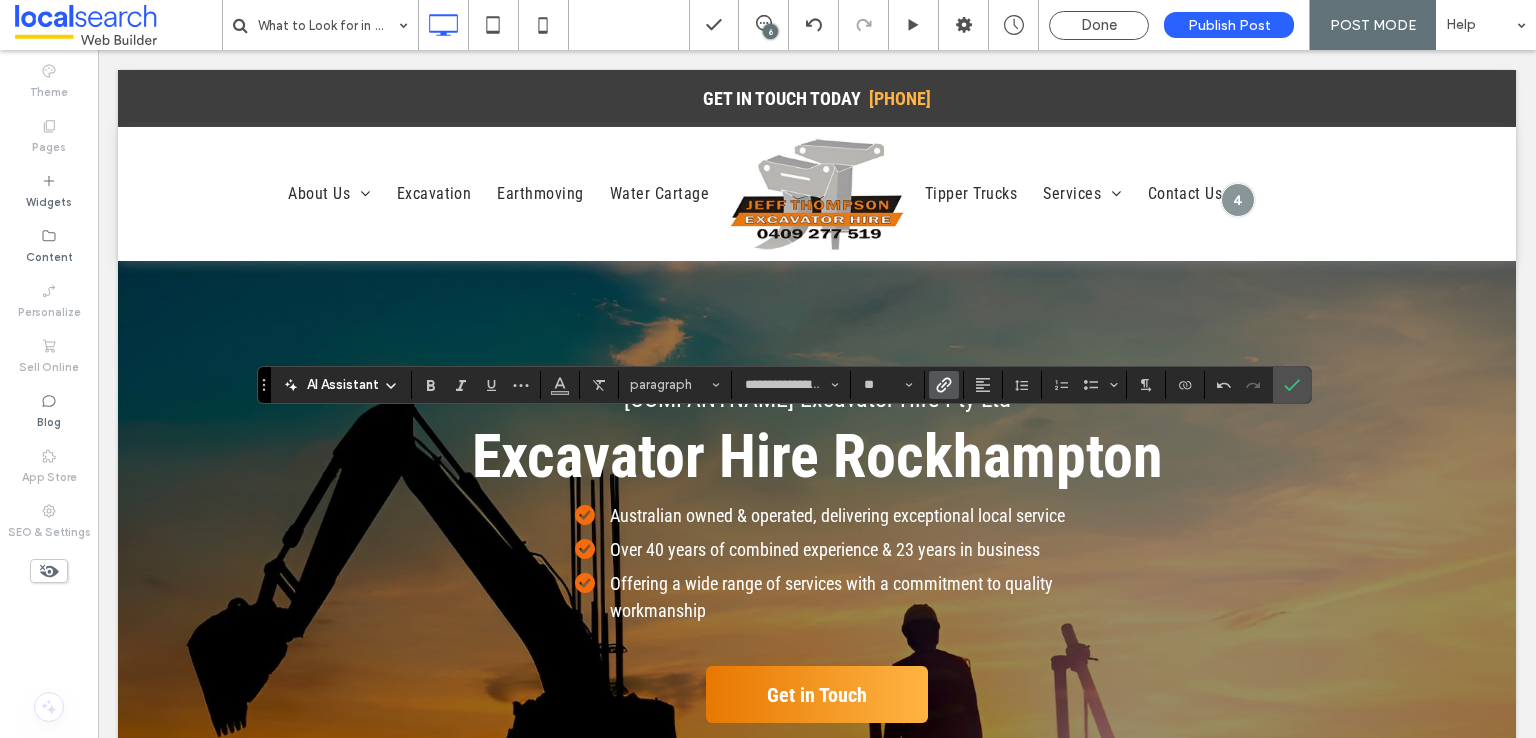 click 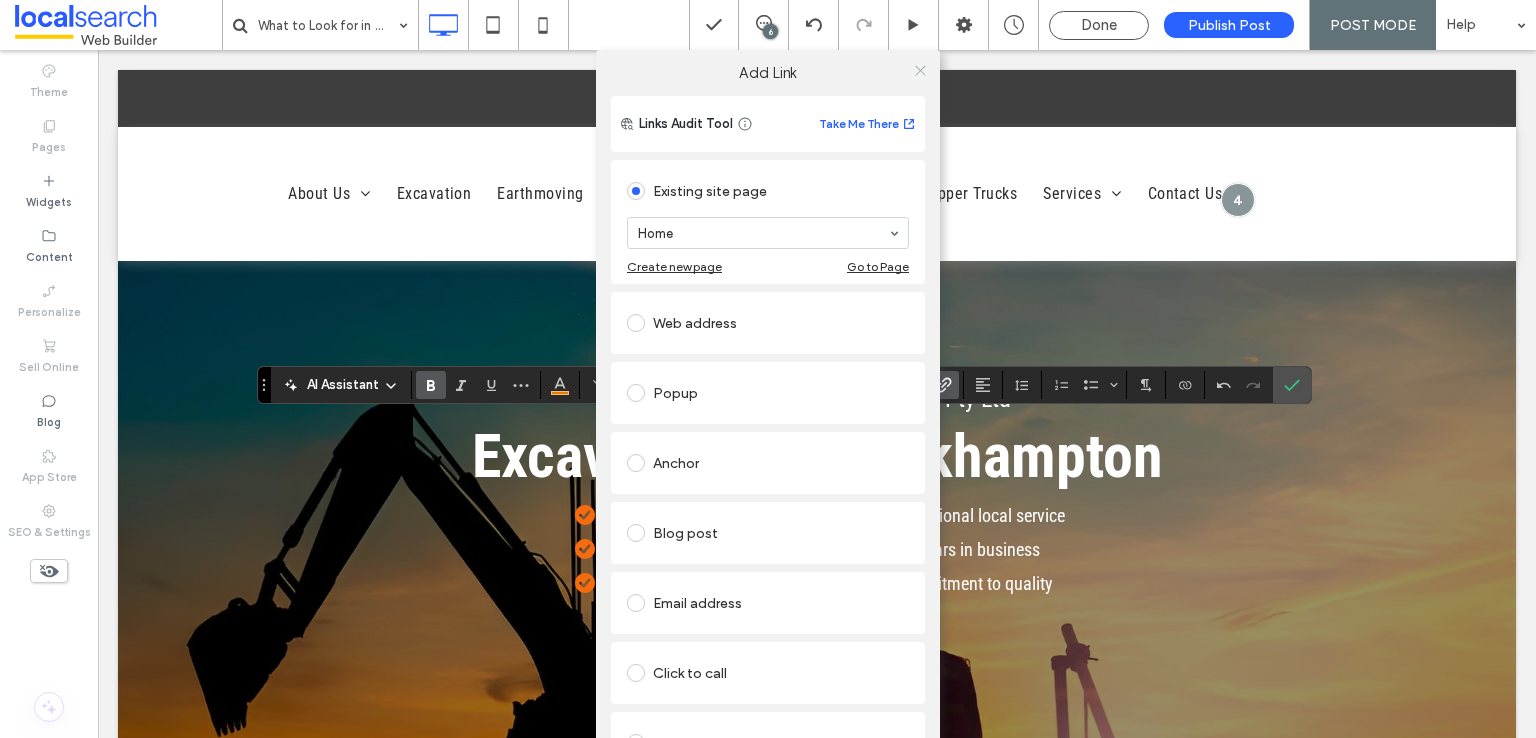 click at bounding box center [920, 70] 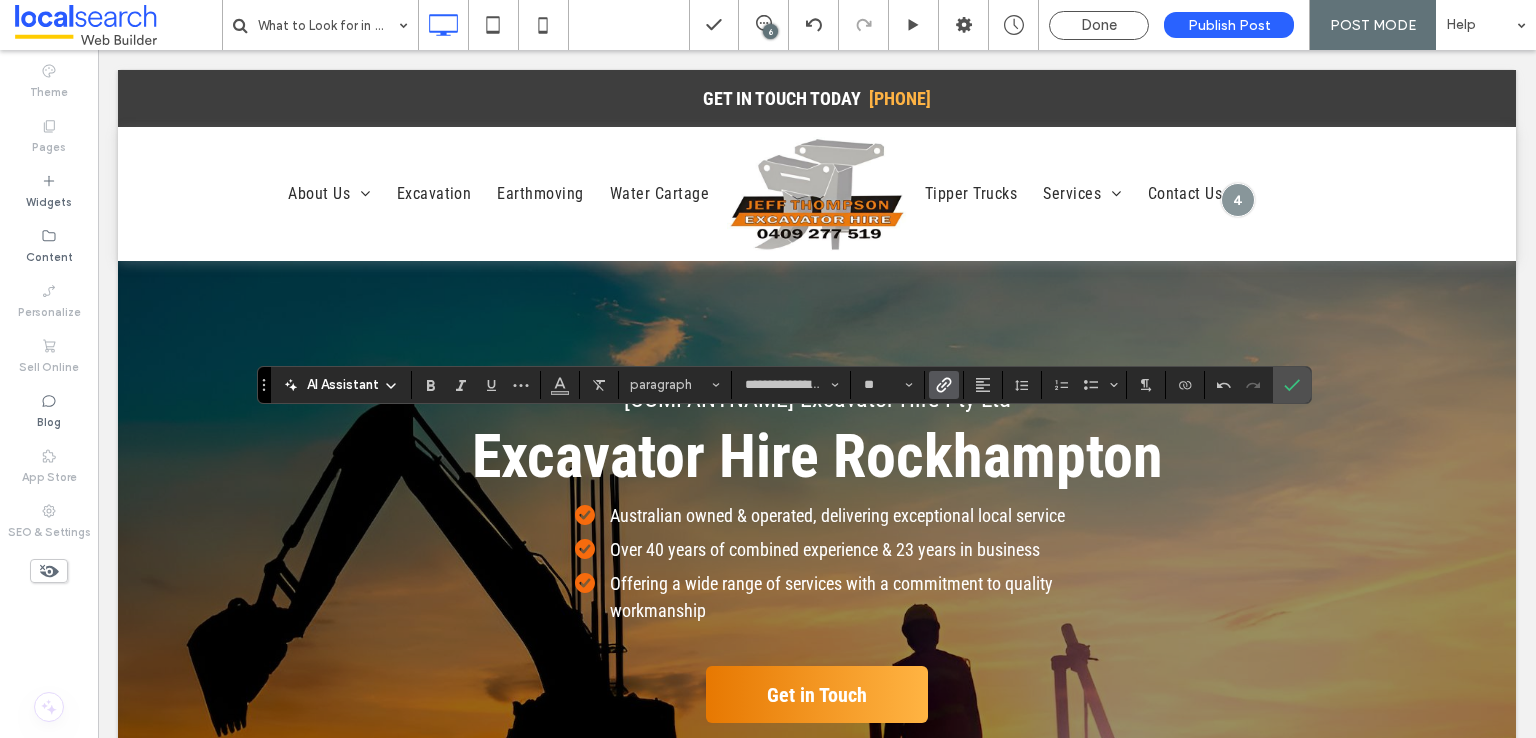 click 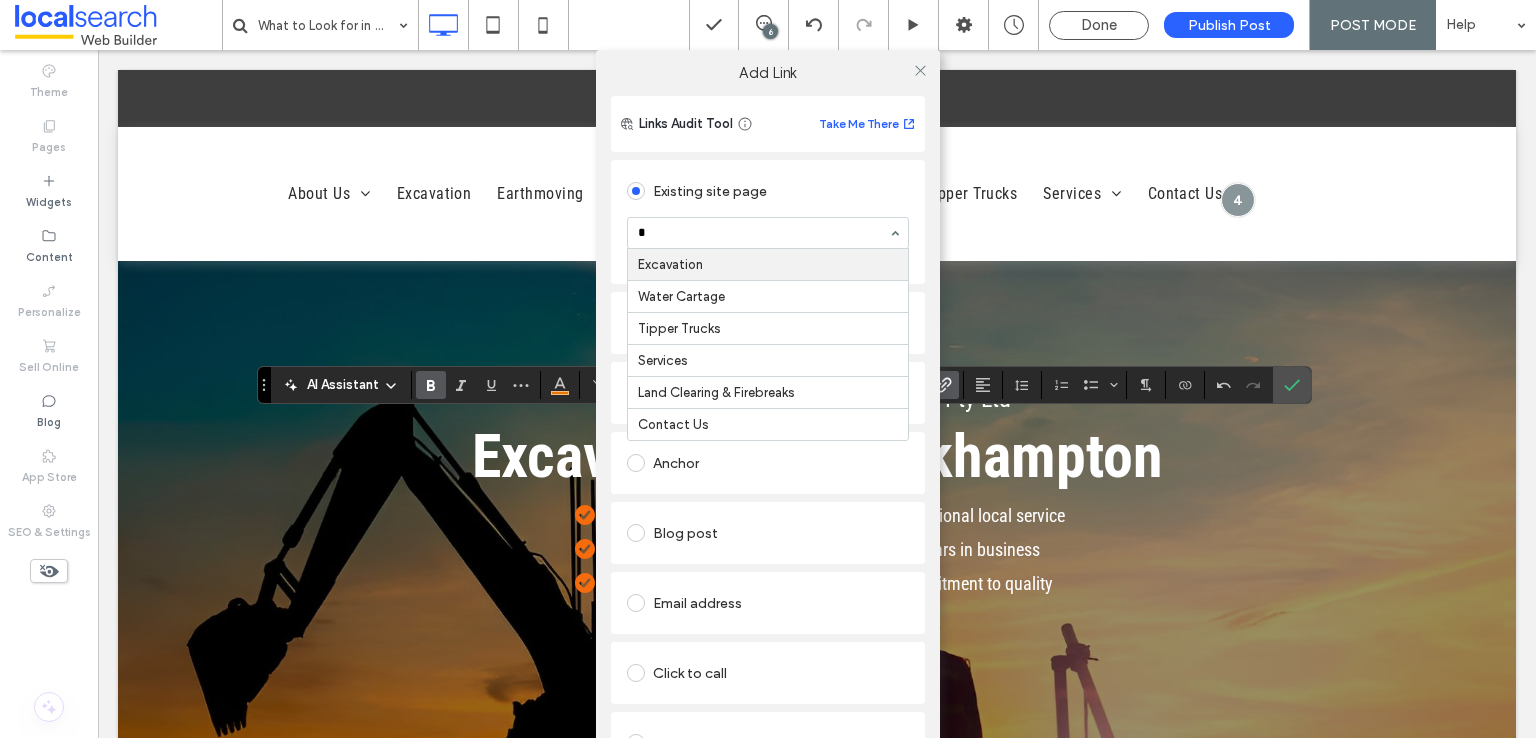 type on "**" 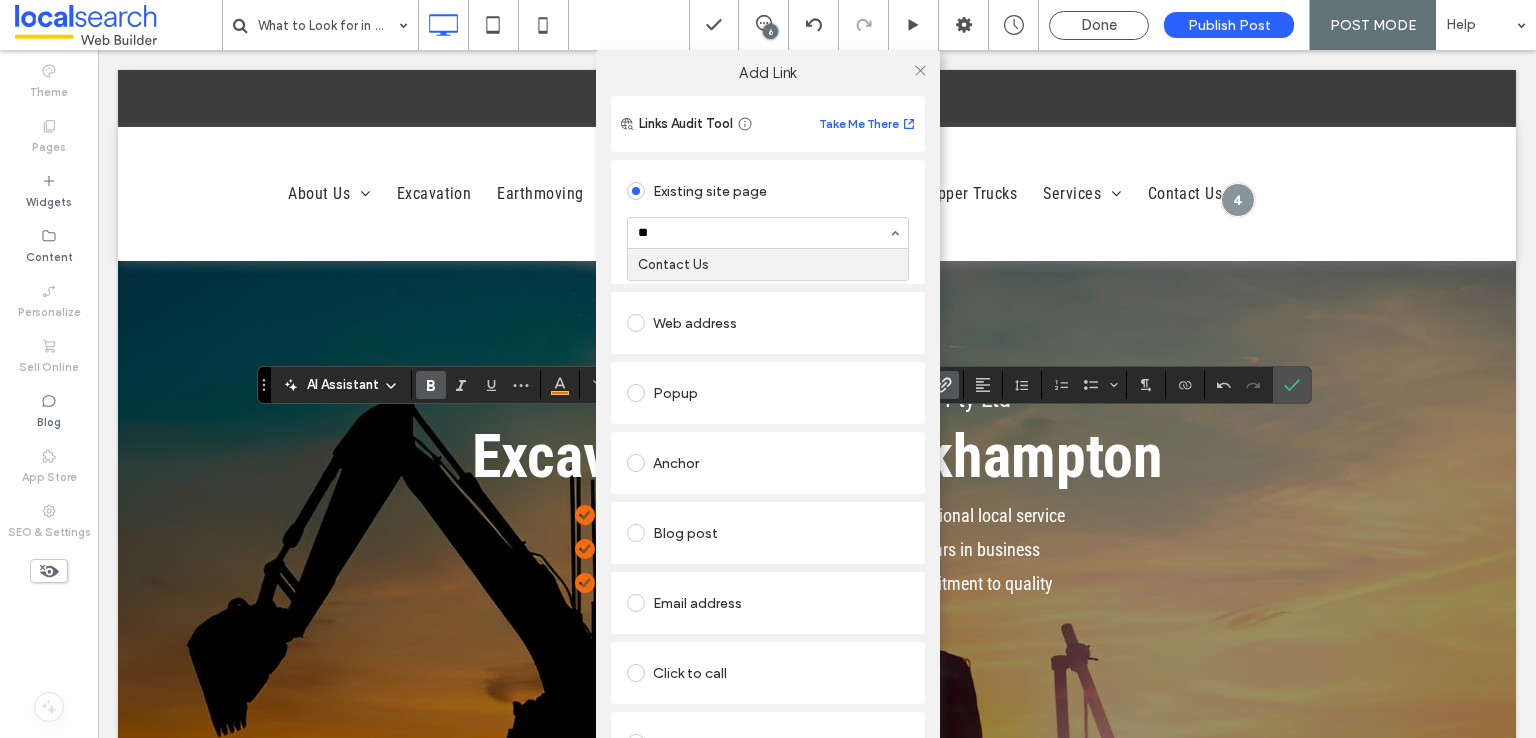 type 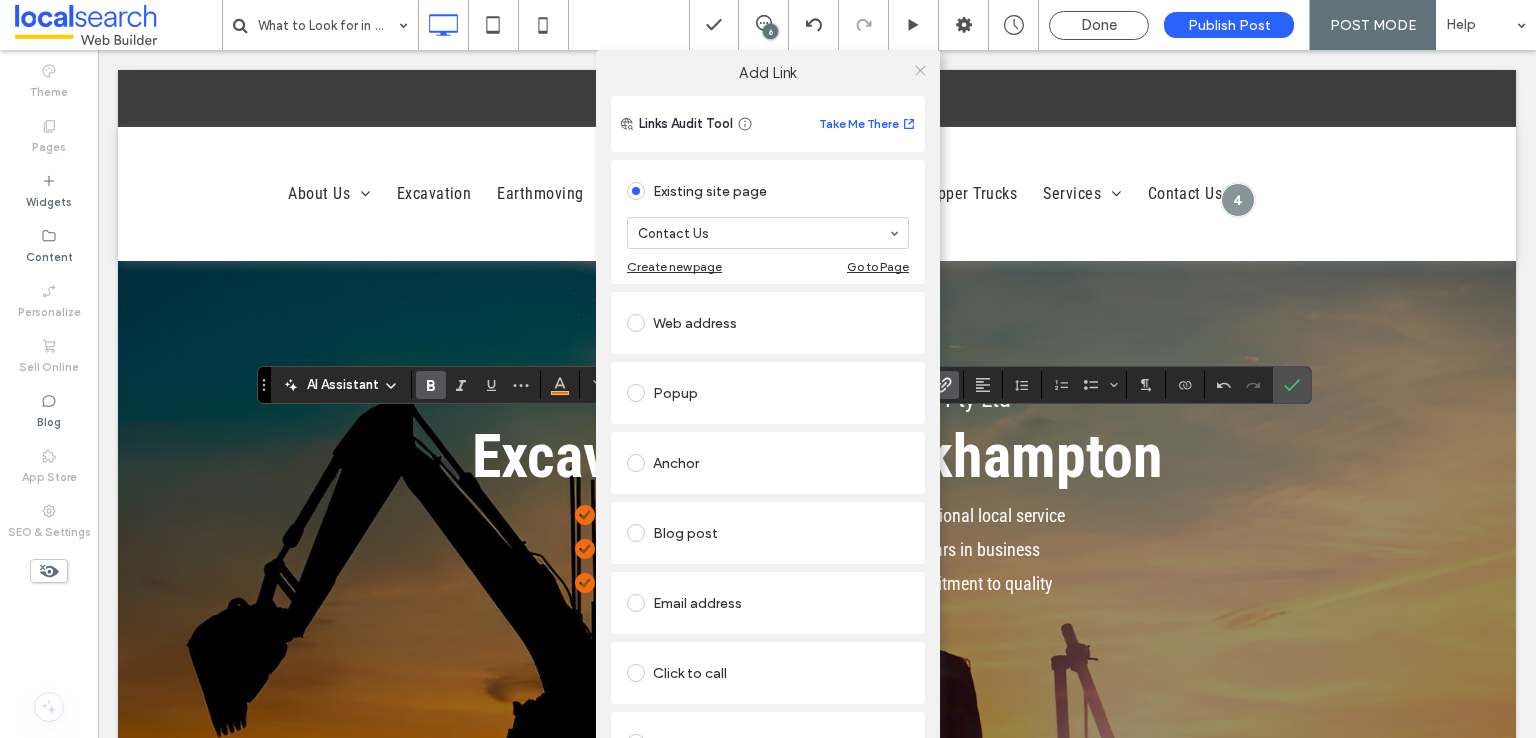 click 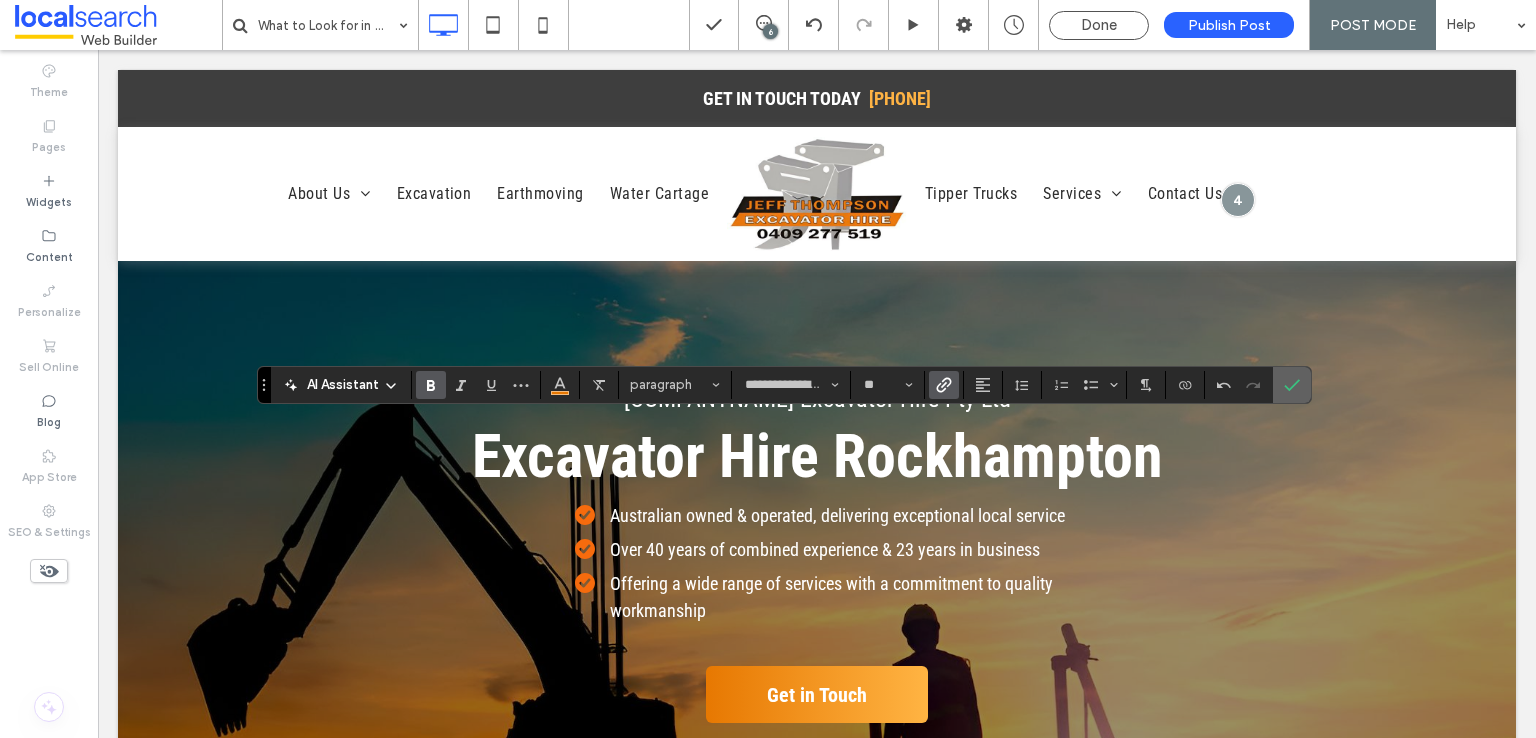 click at bounding box center (1288, 385) 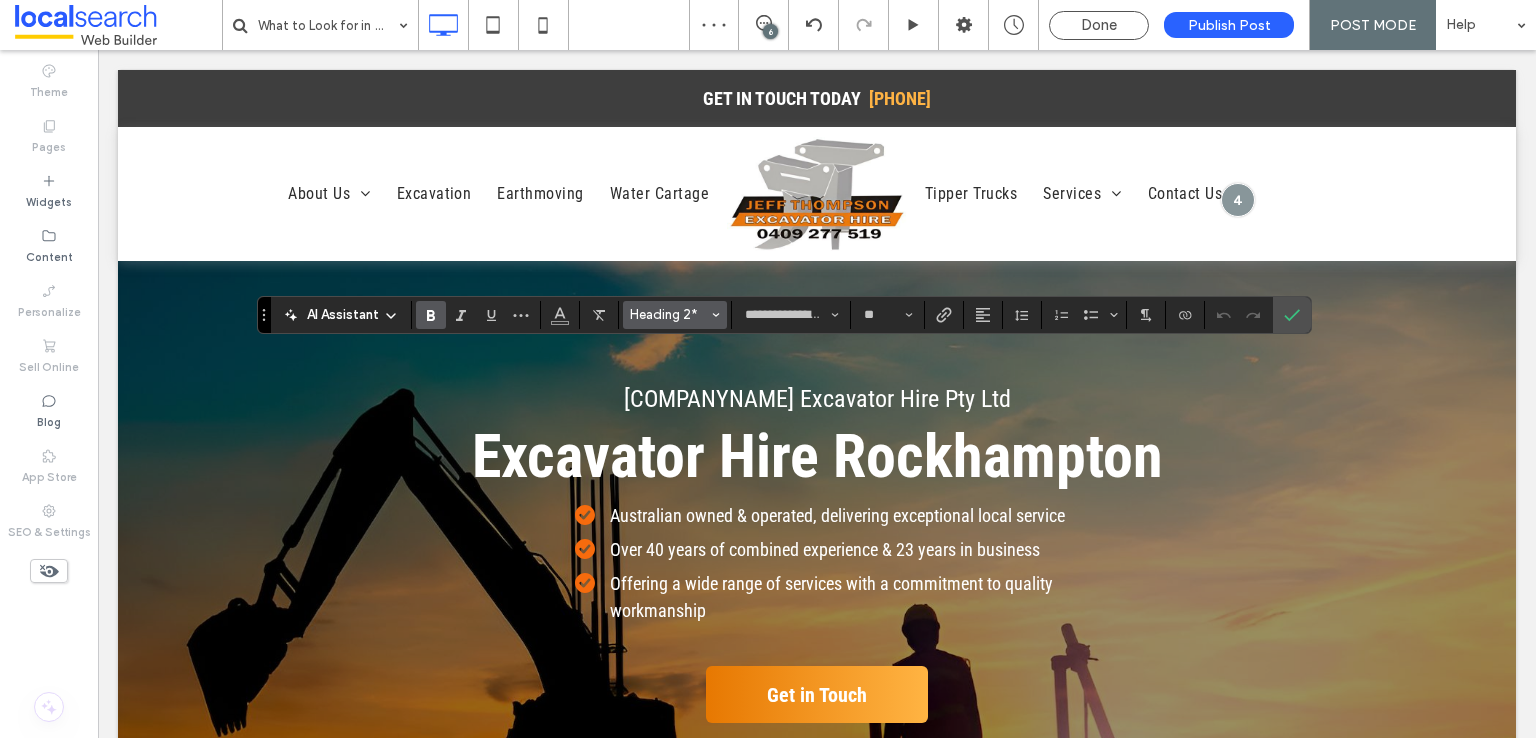 click on "Heading 2*" at bounding box center (669, 314) 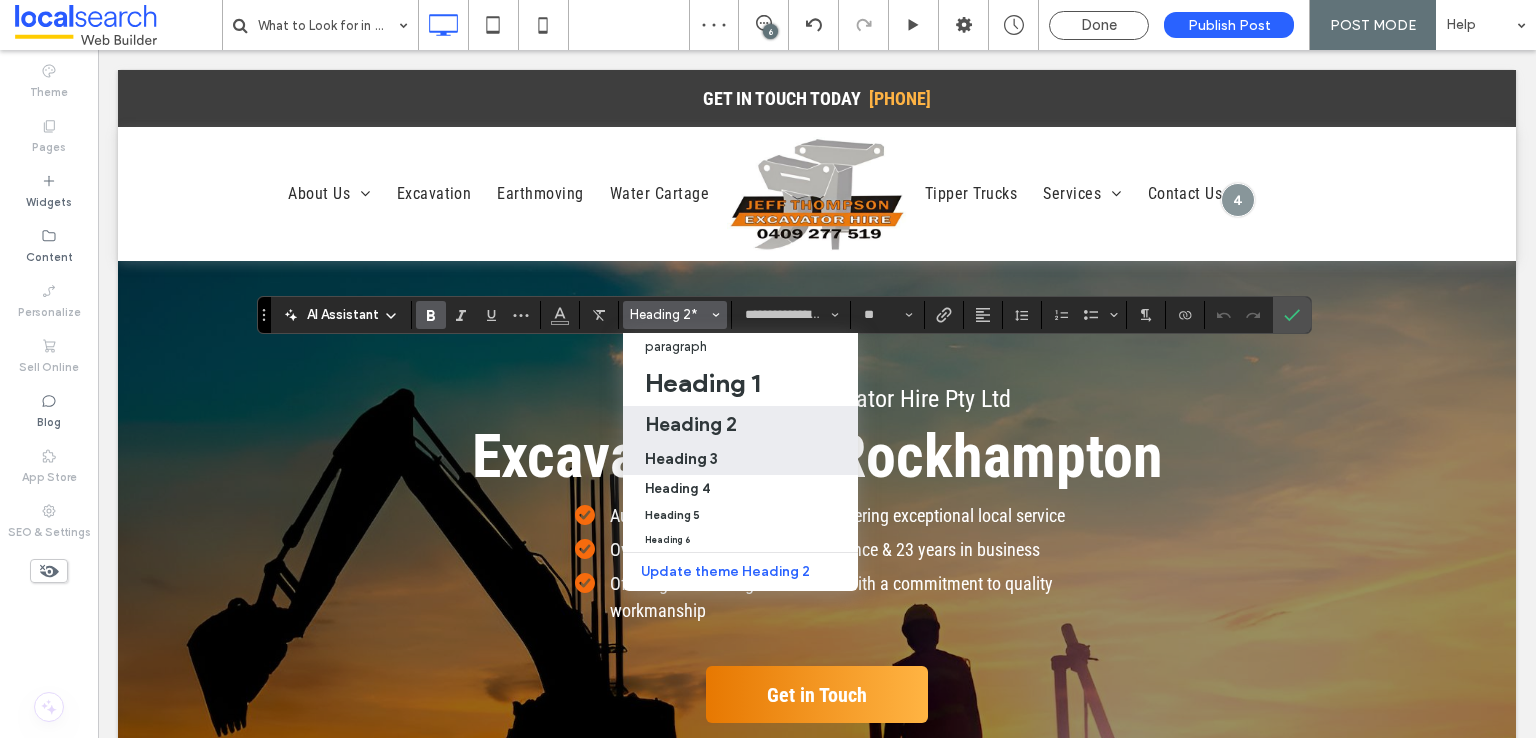 click on "Heading 3" at bounding box center (681, 458) 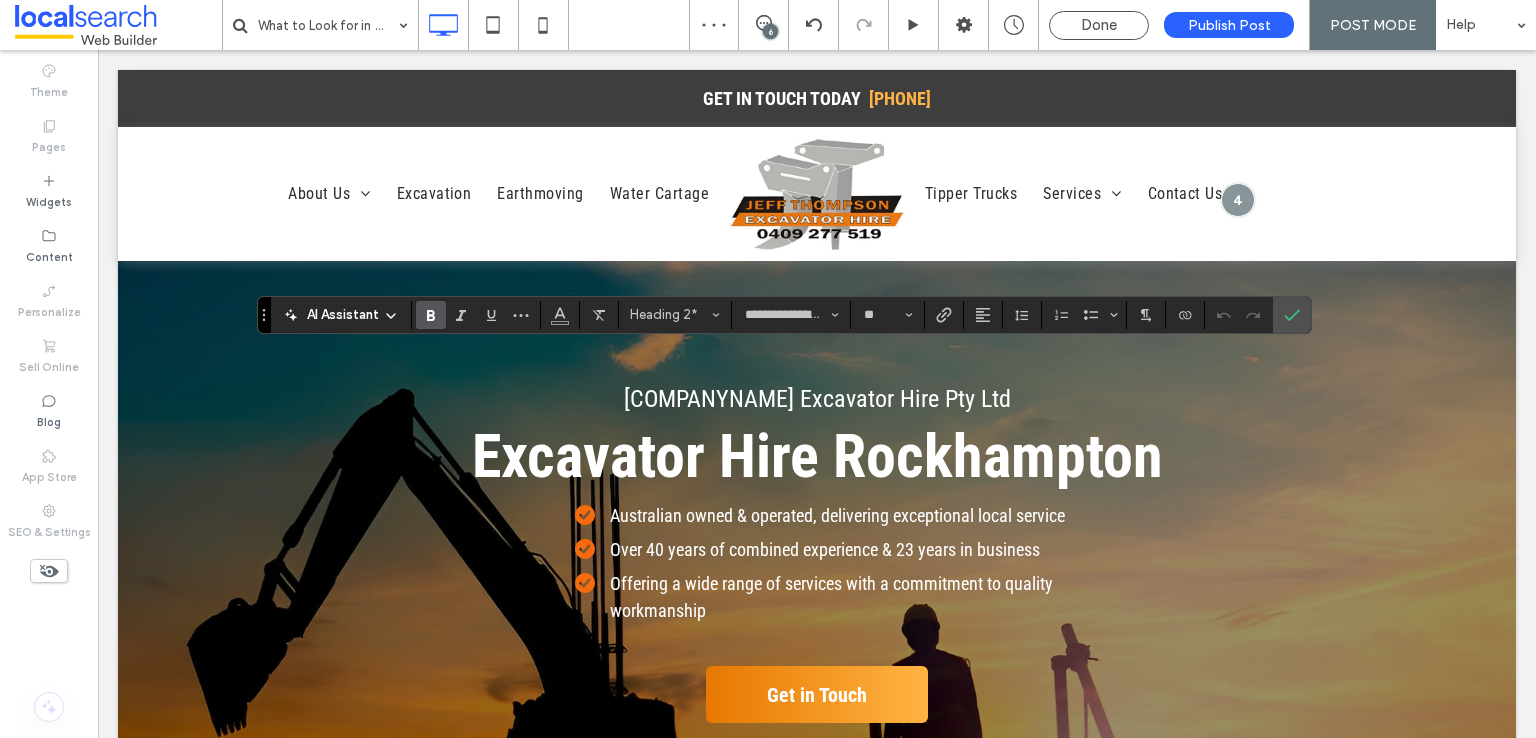 type on "**" 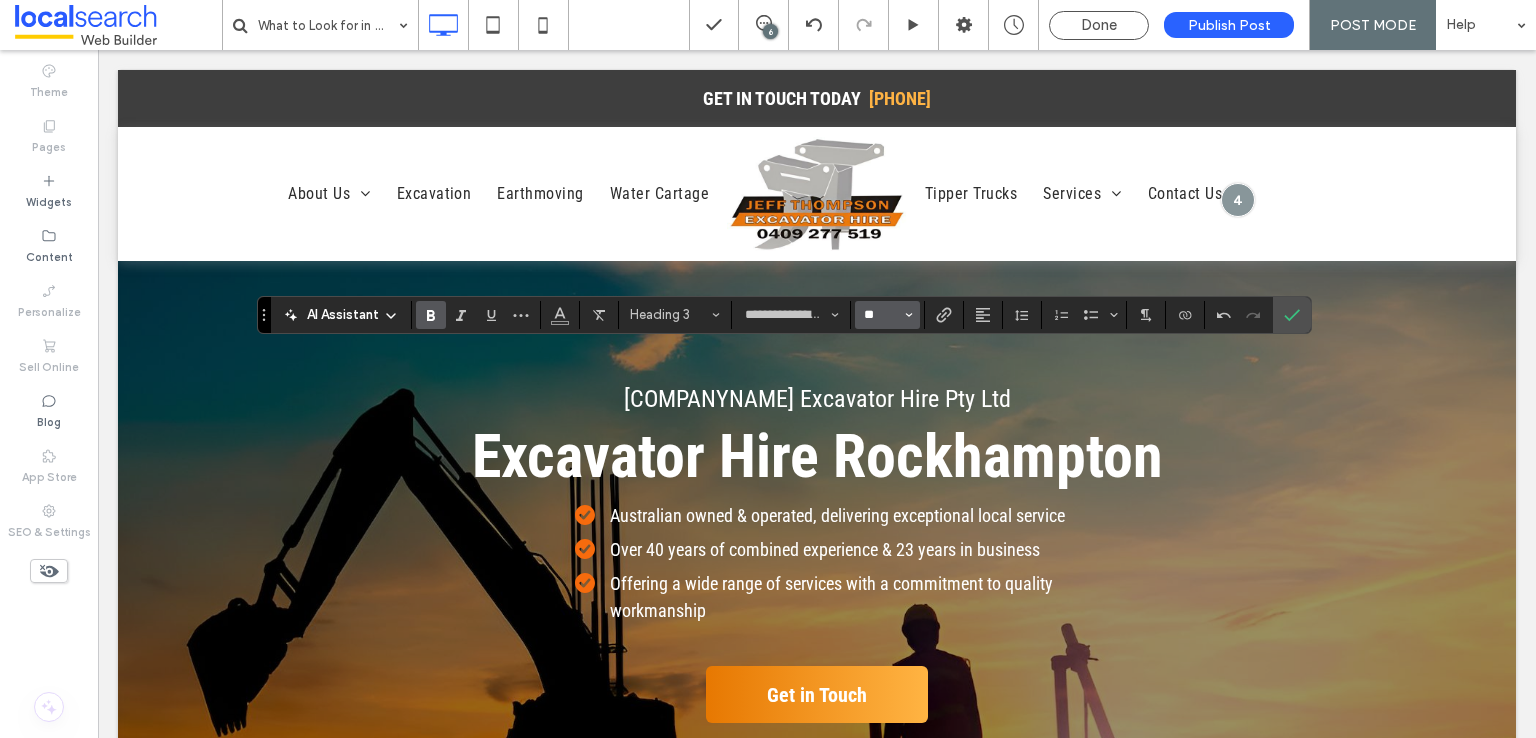 click on "**" at bounding box center (881, 315) 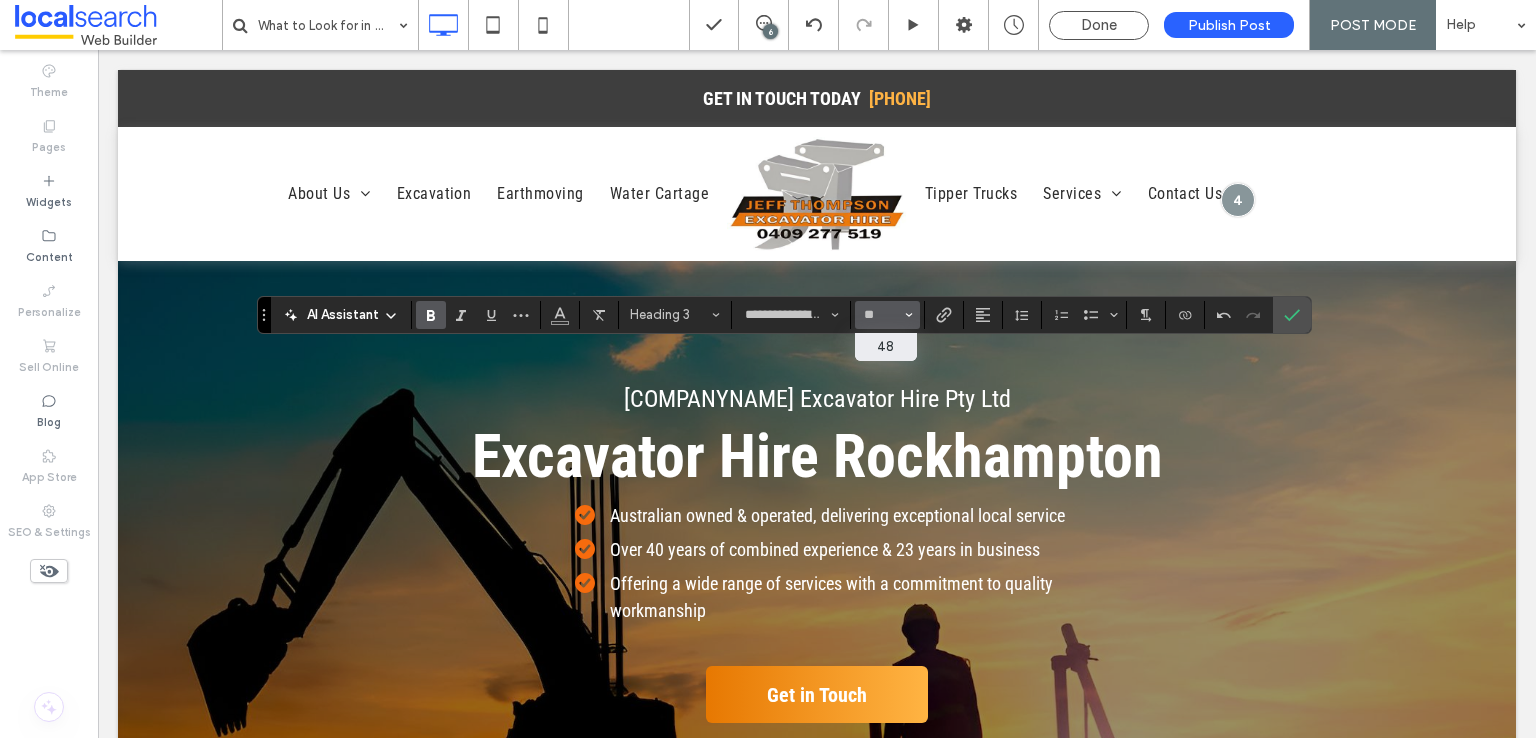 type on "**" 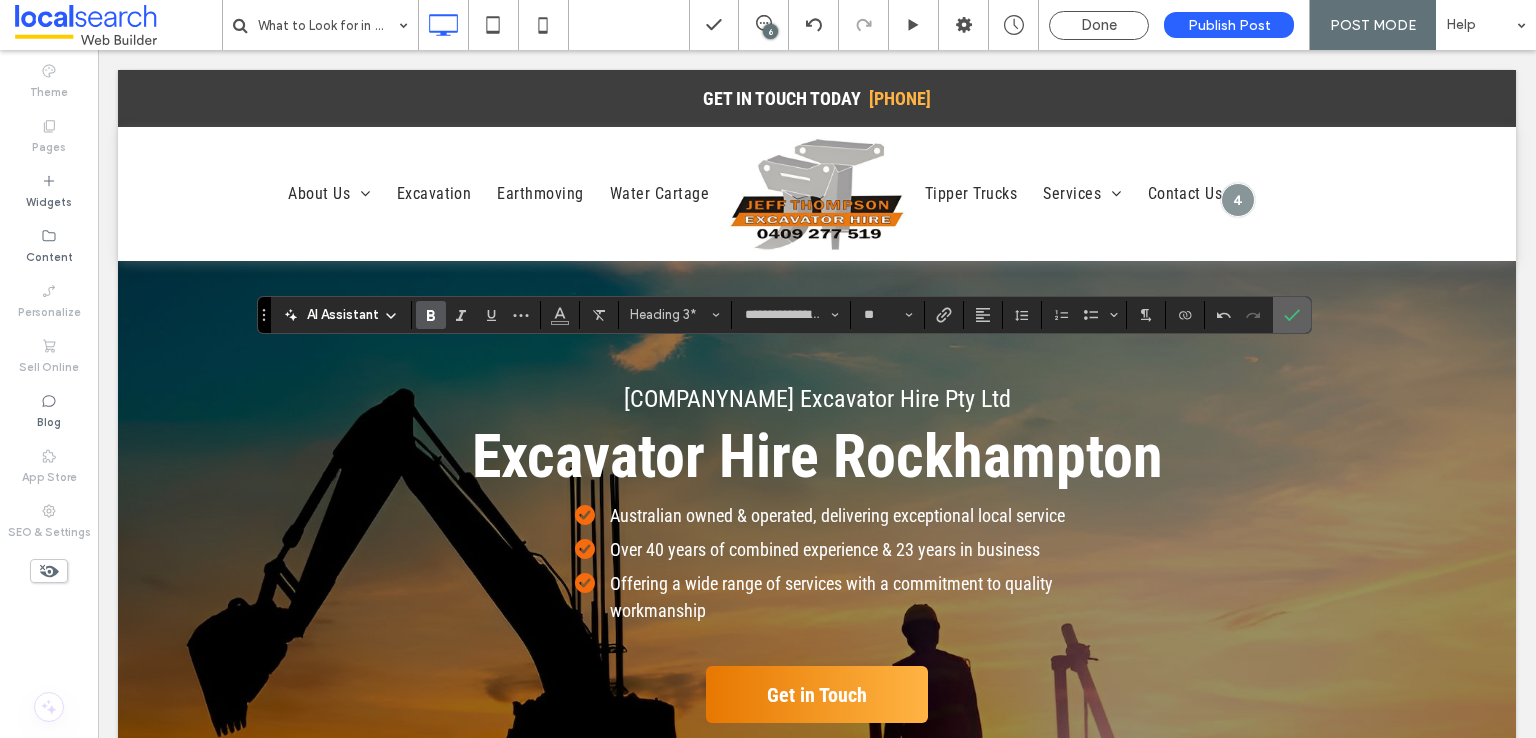 click 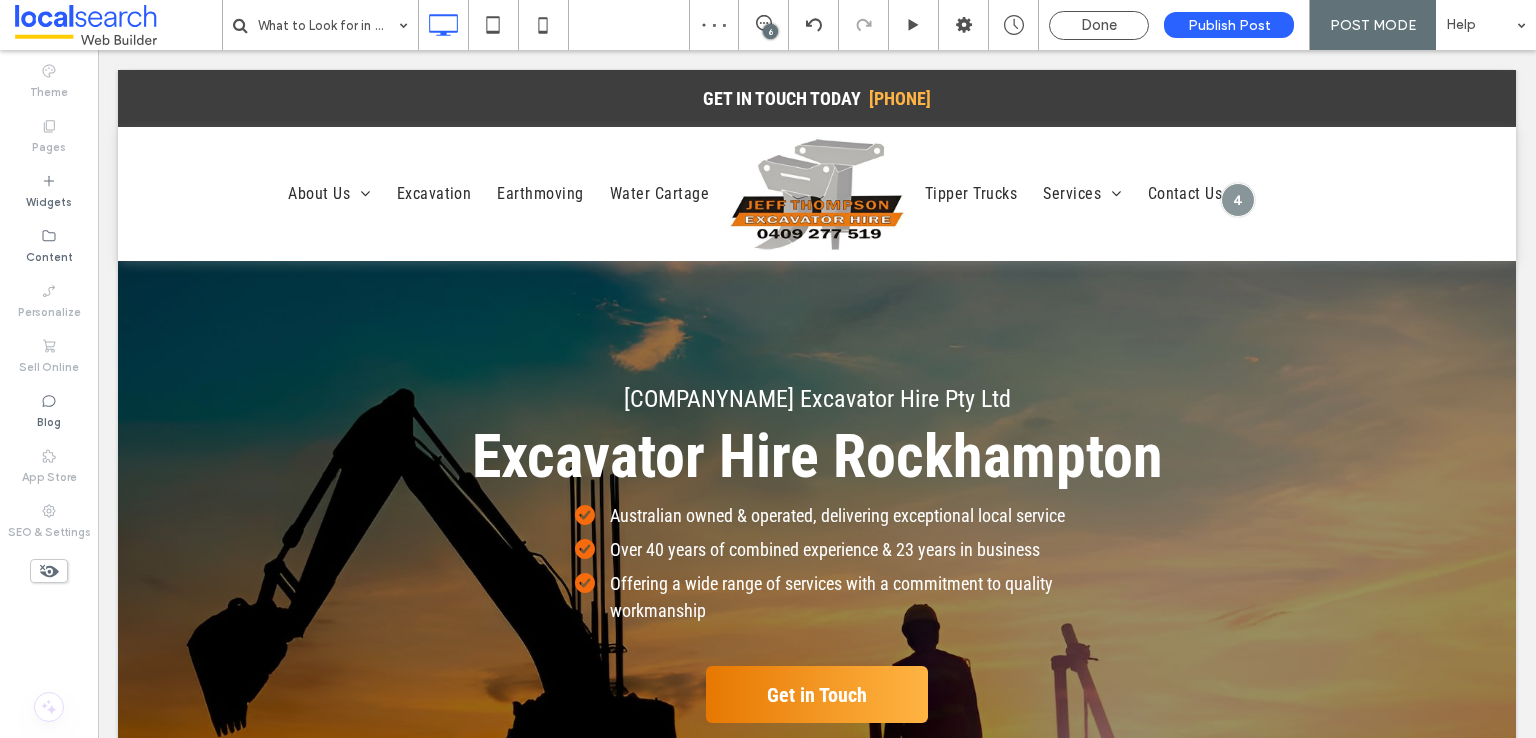 type on "**********" 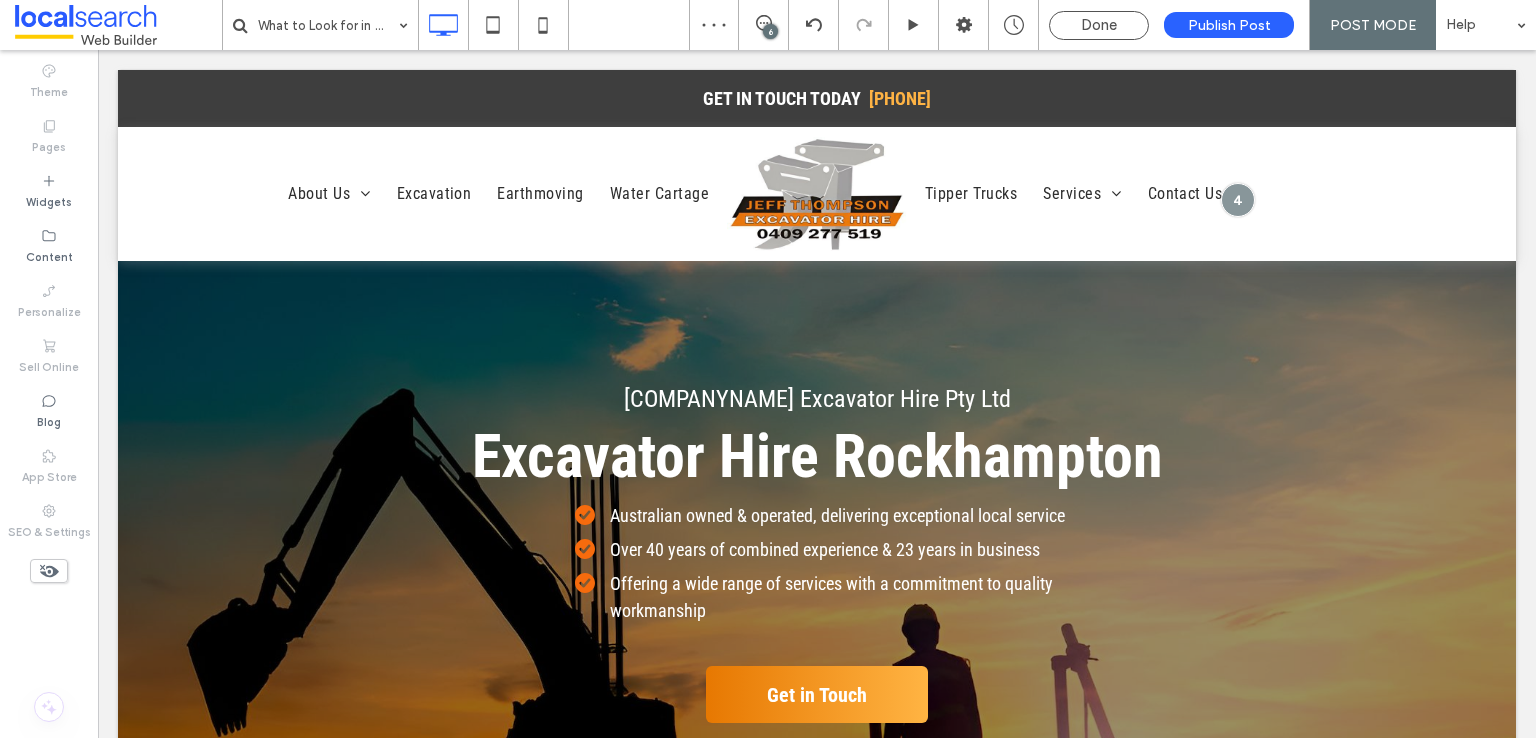 type on "**" 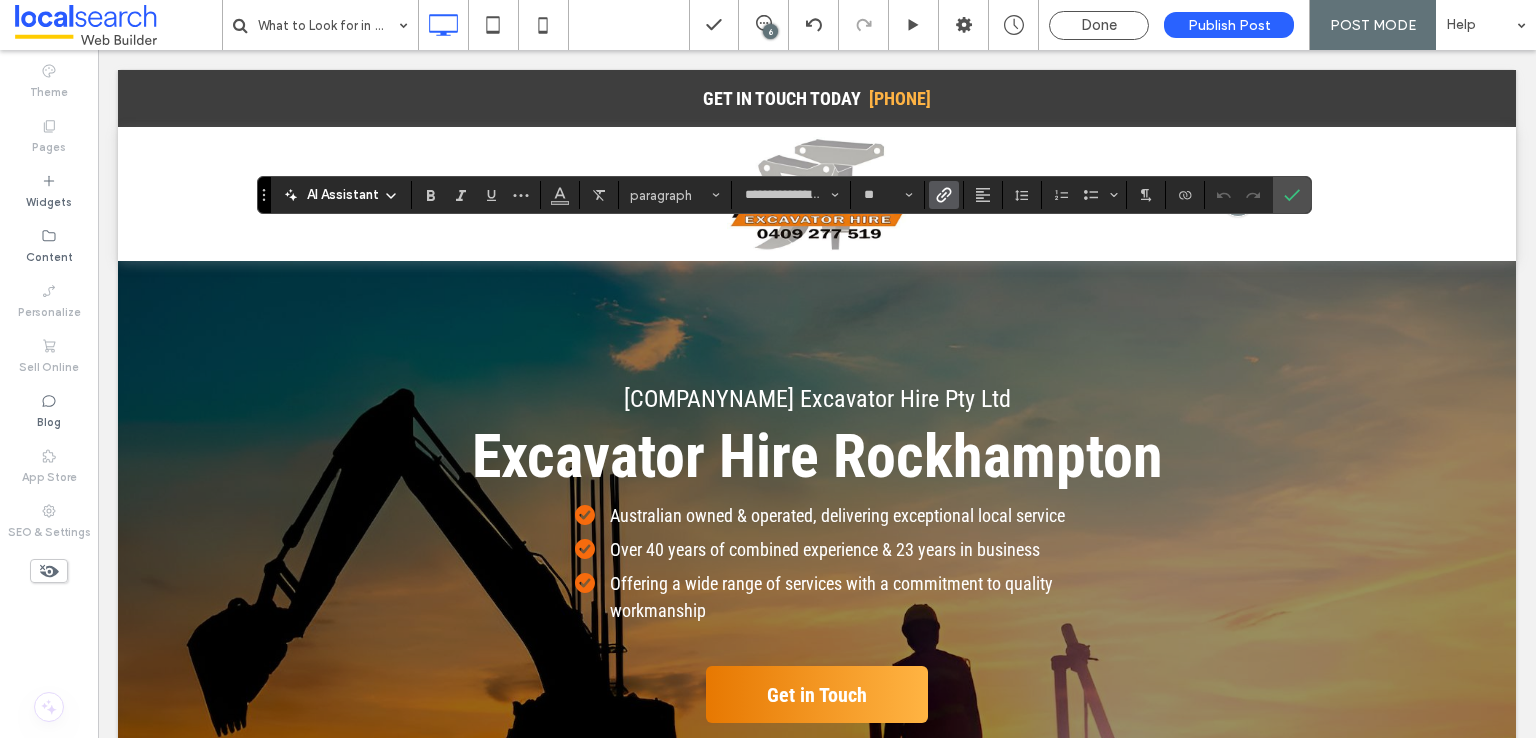 click at bounding box center (944, 195) 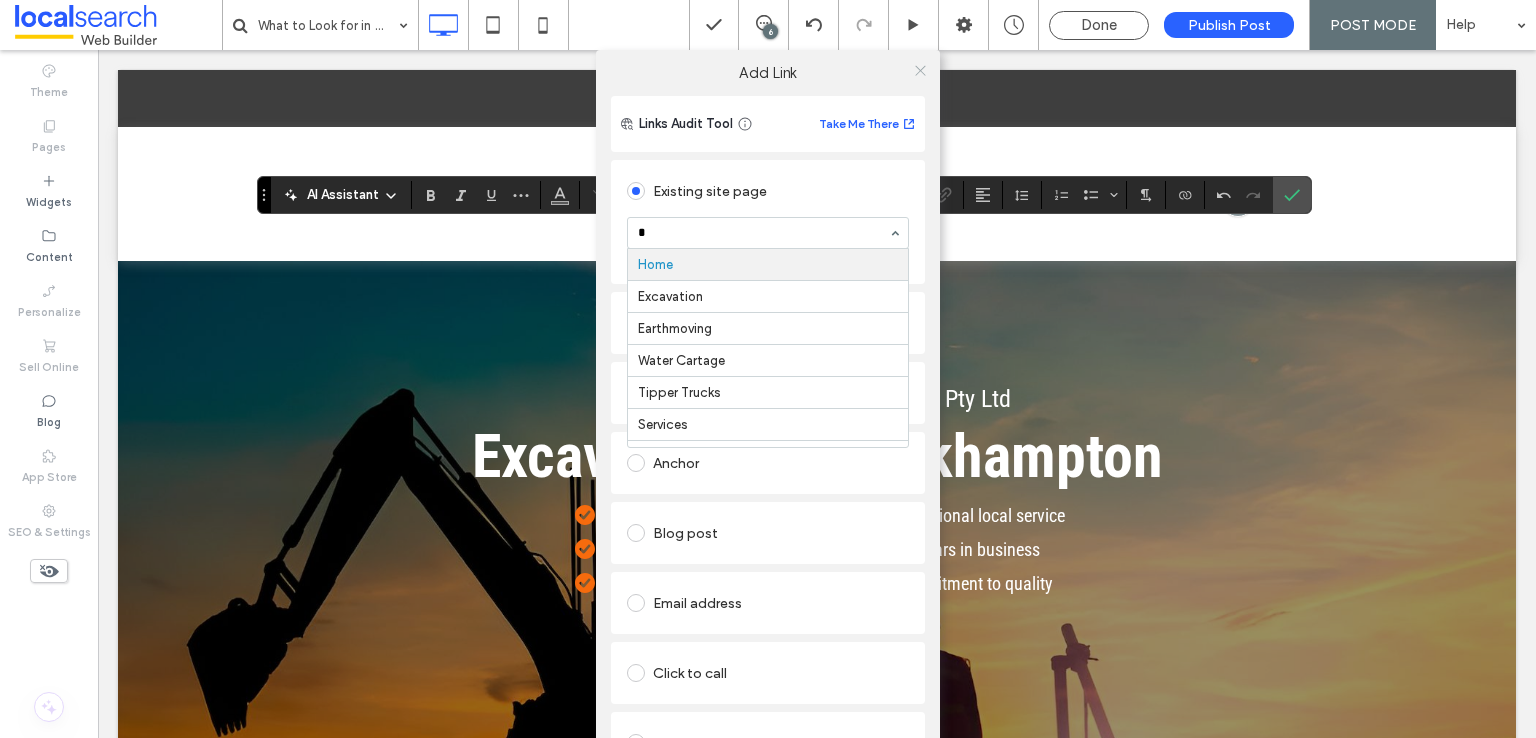 type on "*" 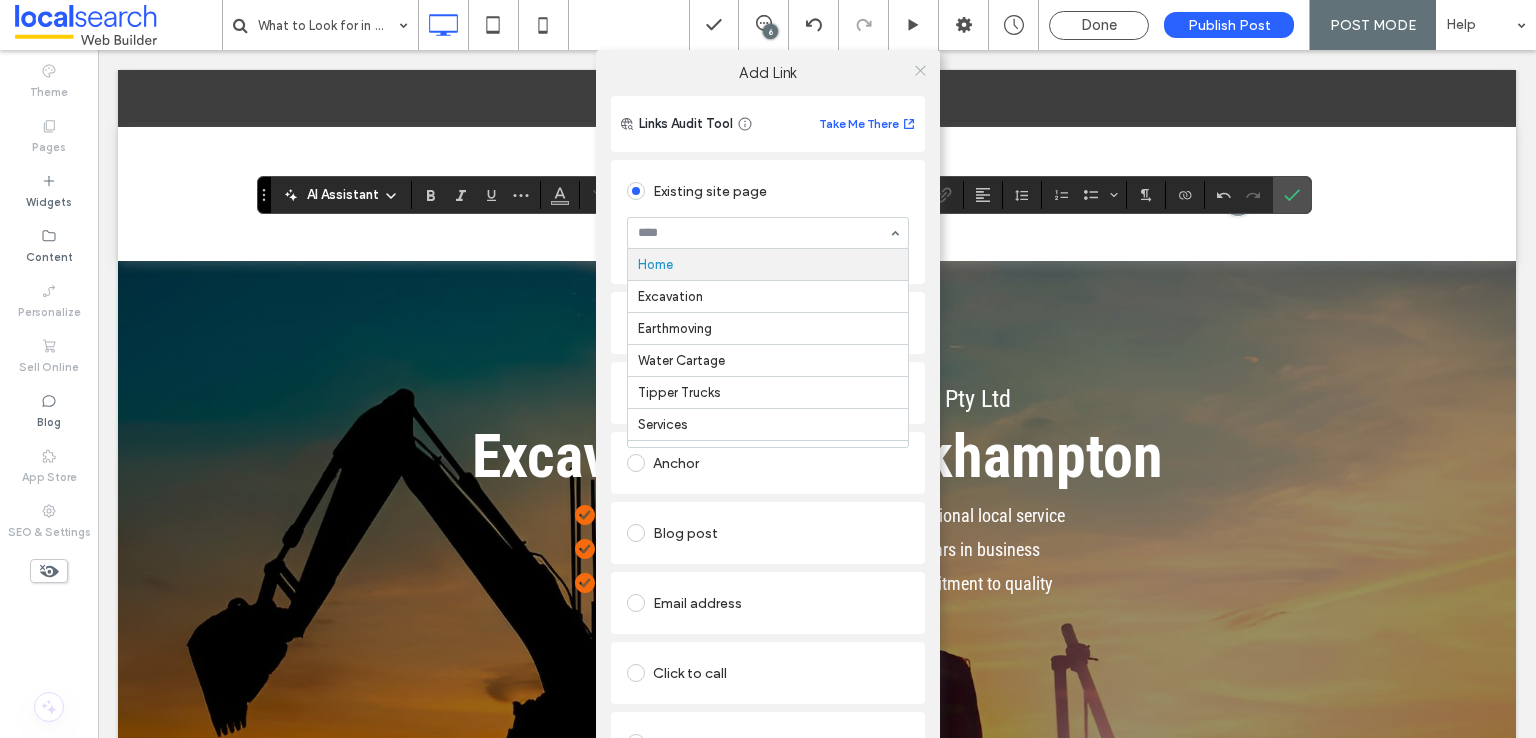 click 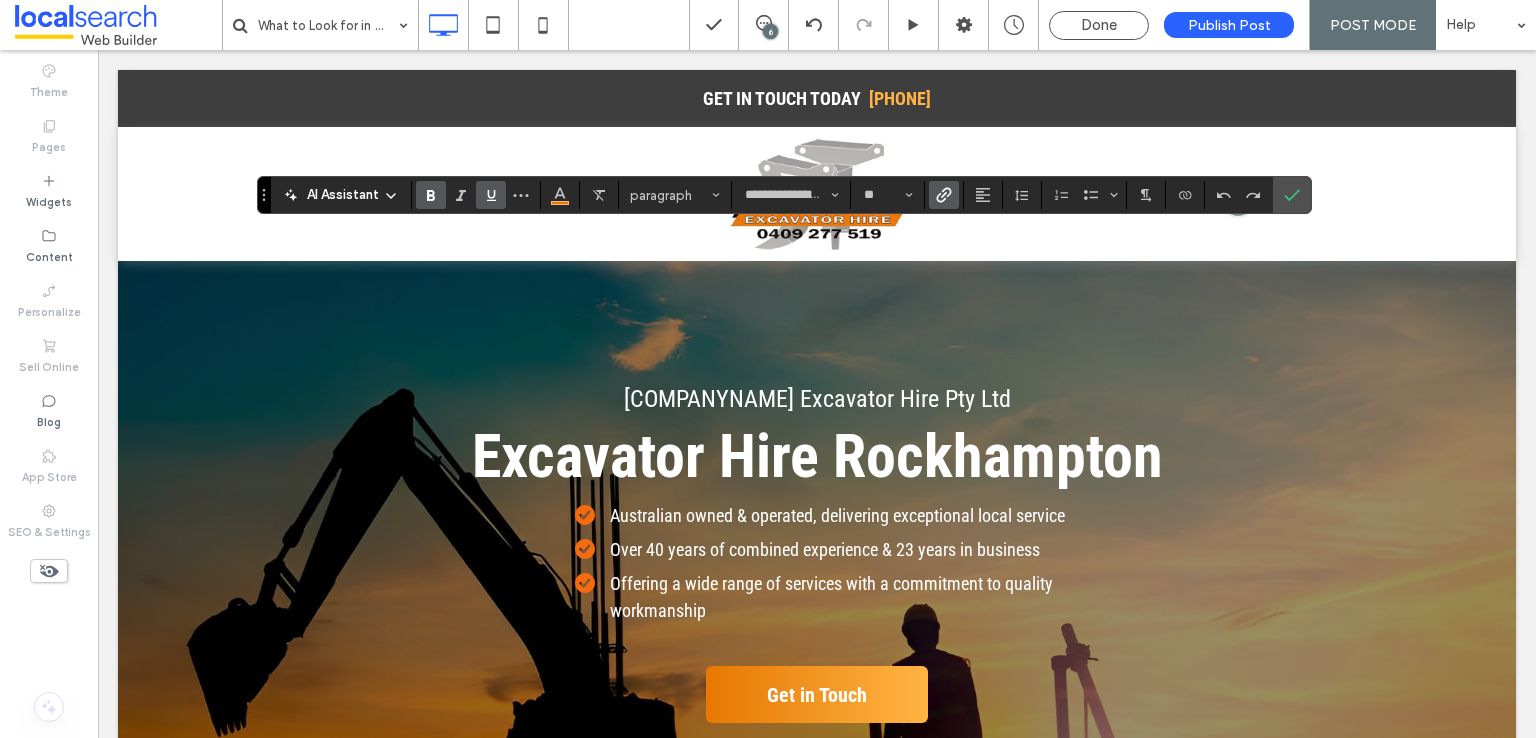 click 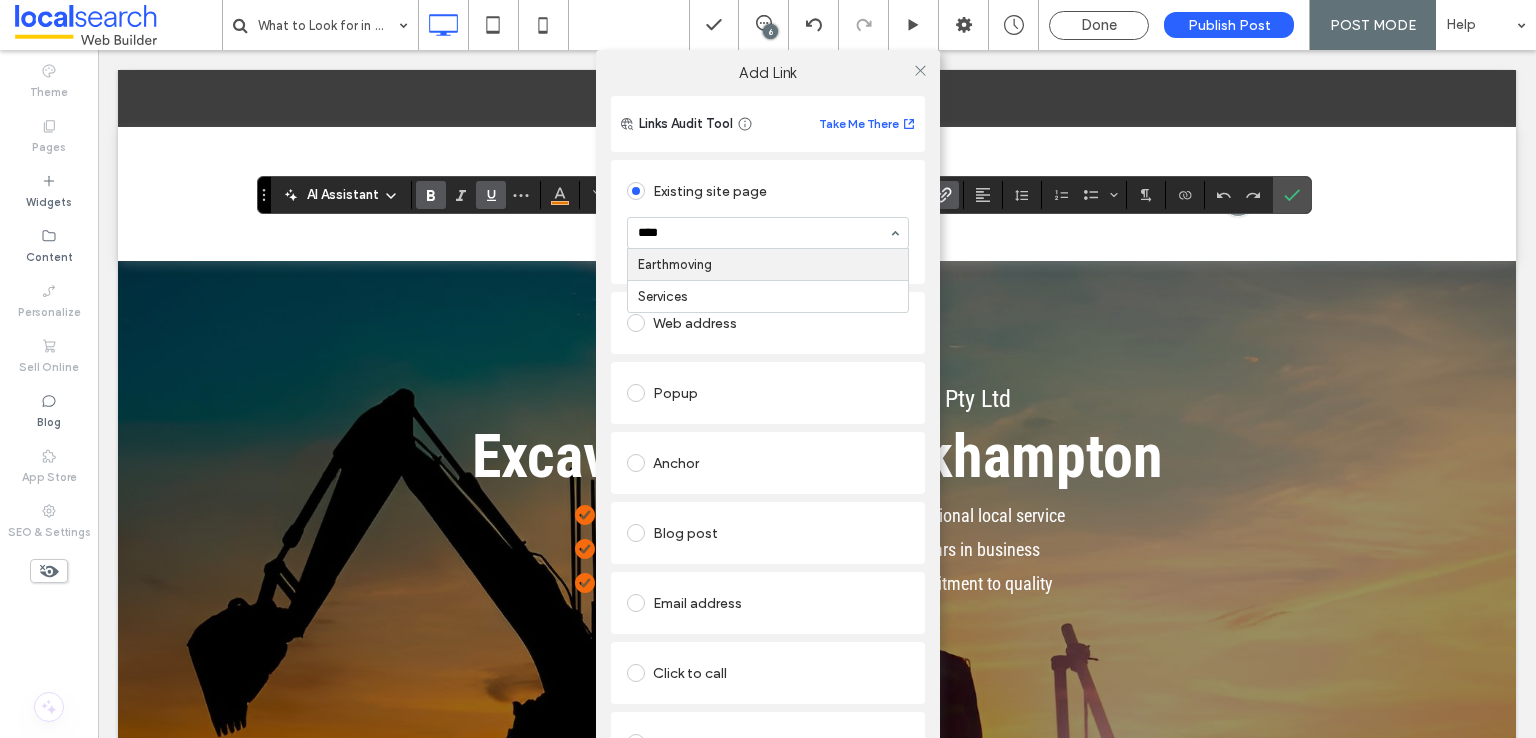 type on "*****" 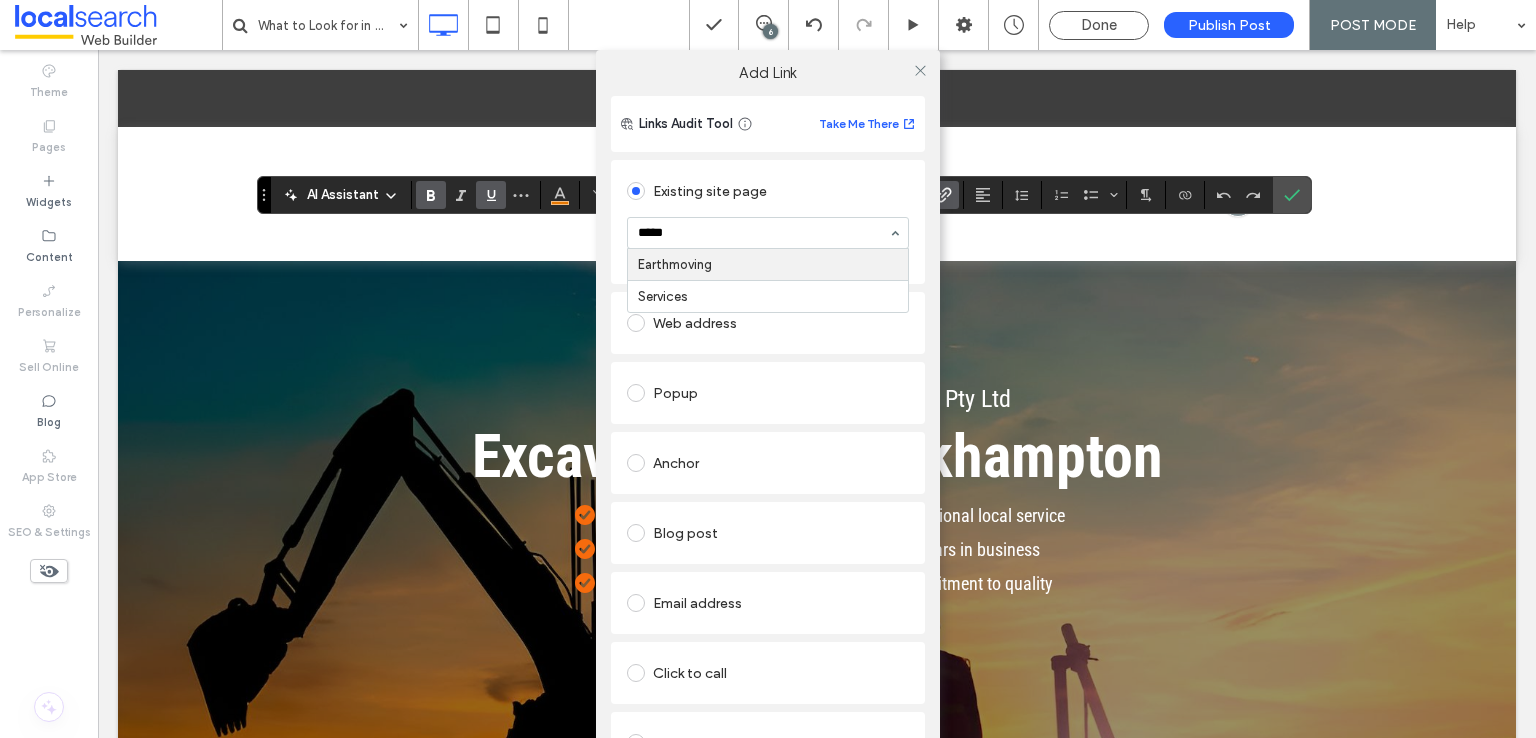 type 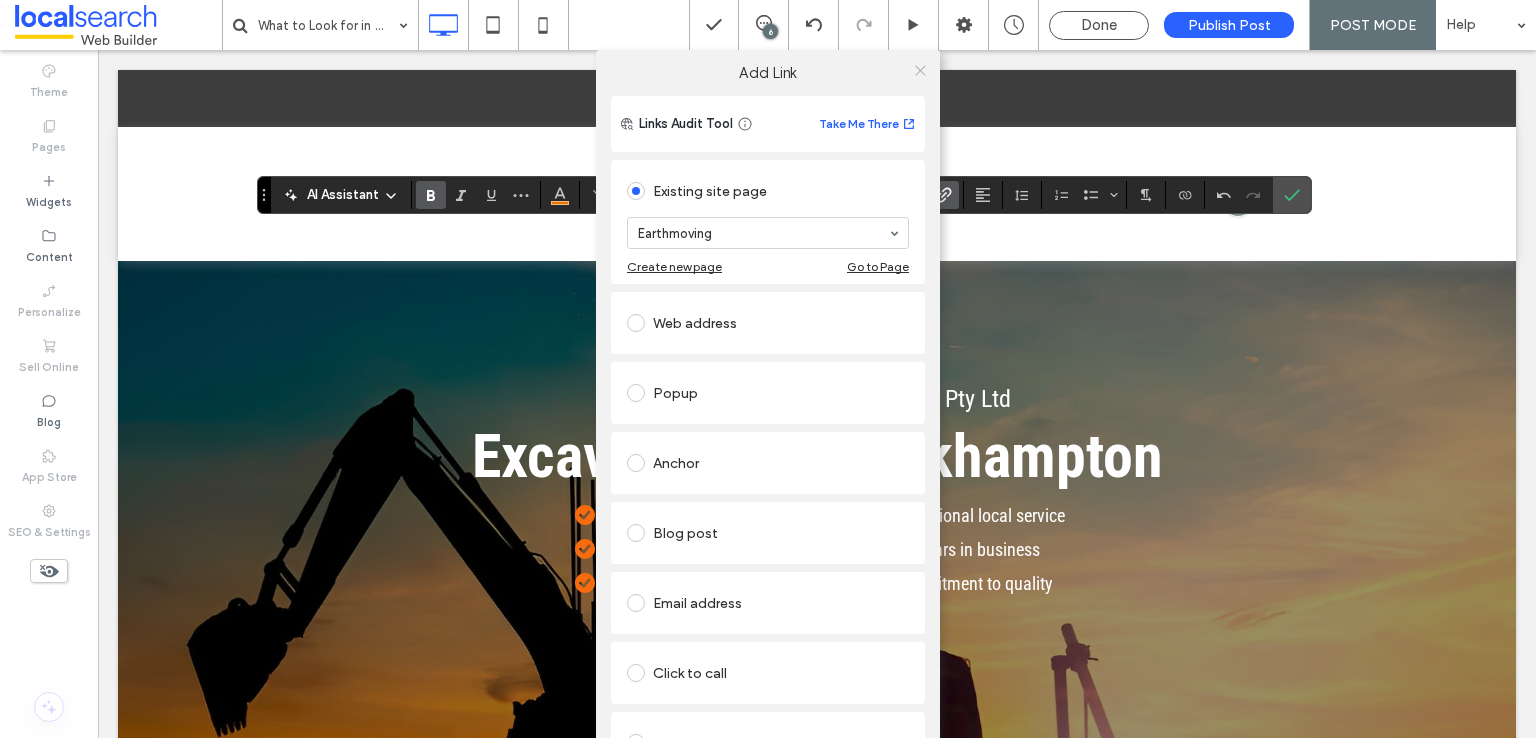 click 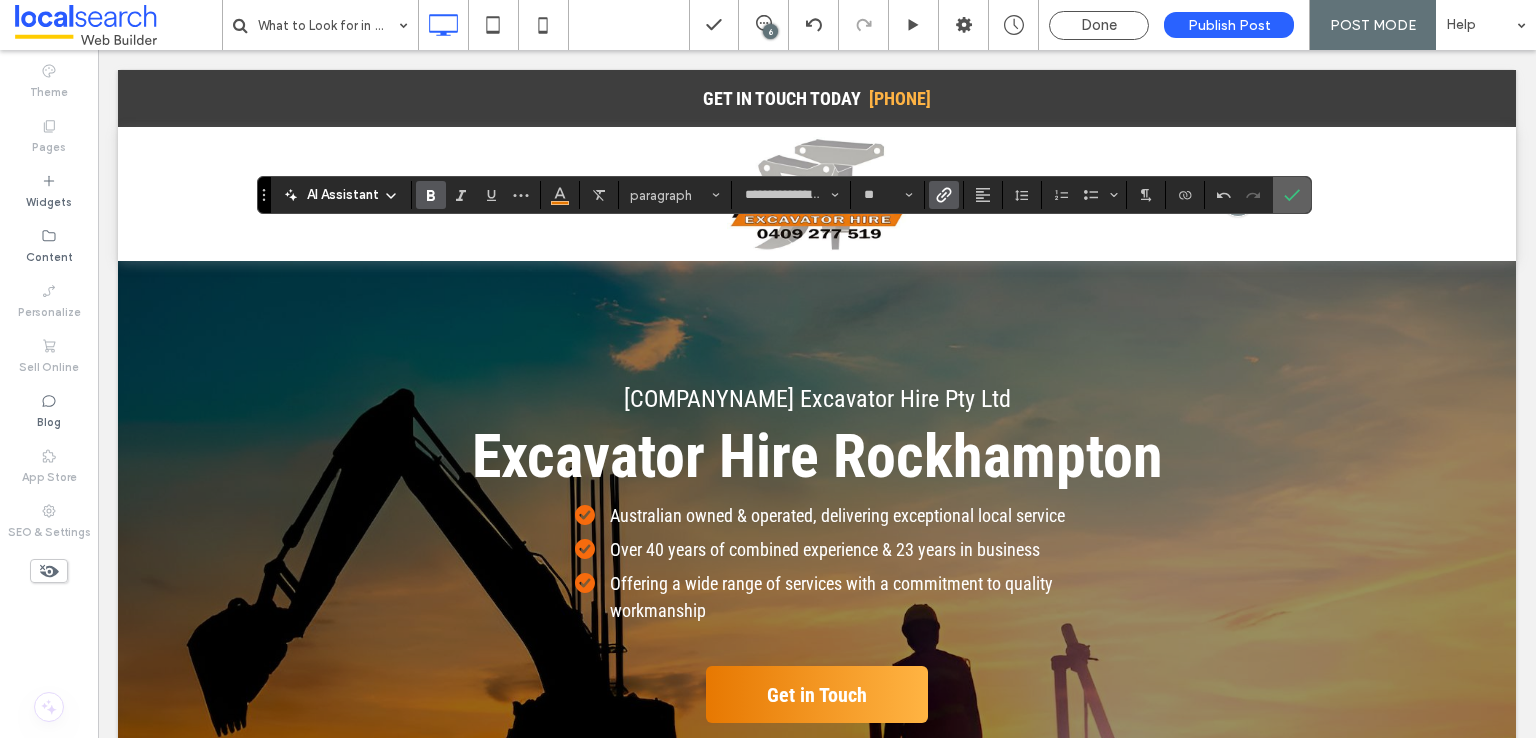 click at bounding box center (1292, 195) 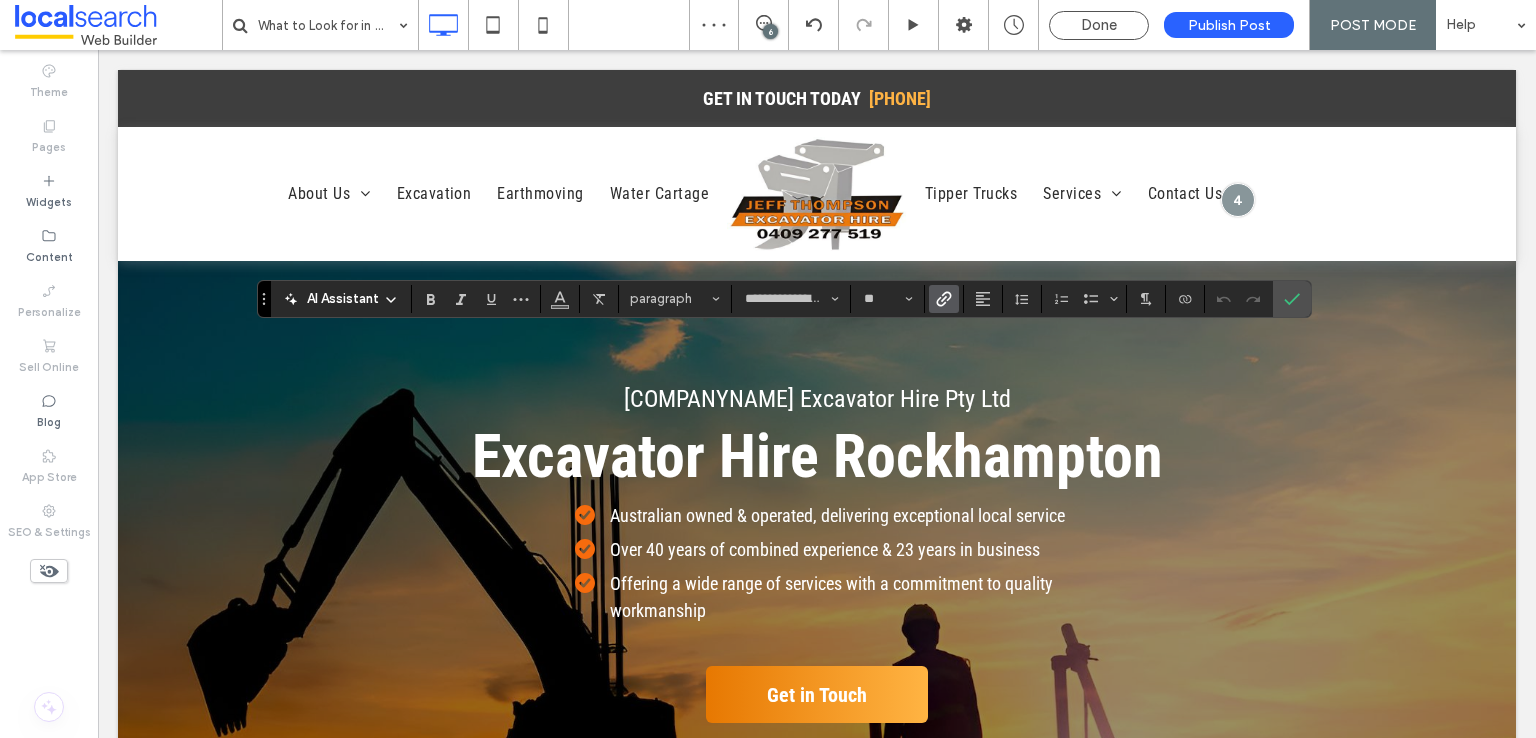 click 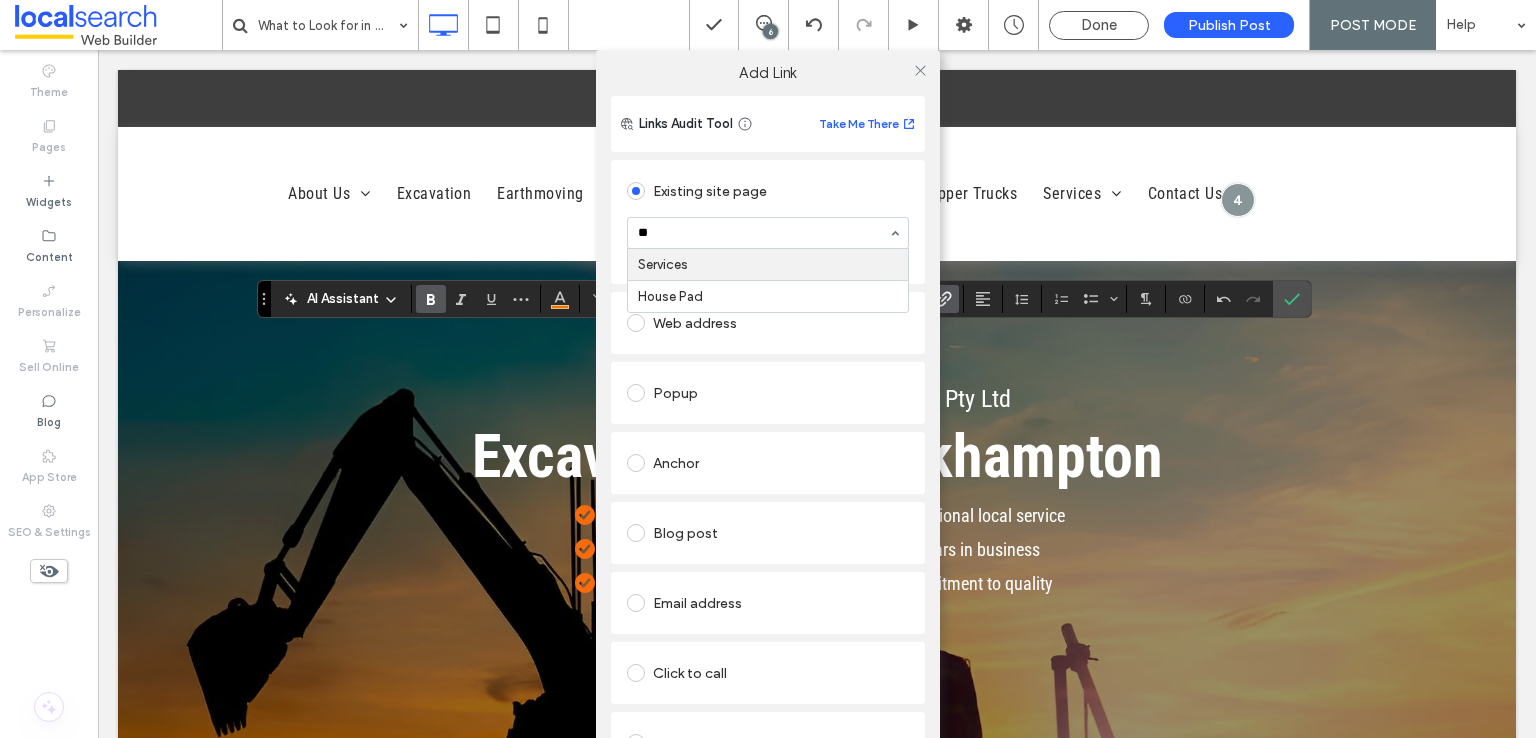 type on "***" 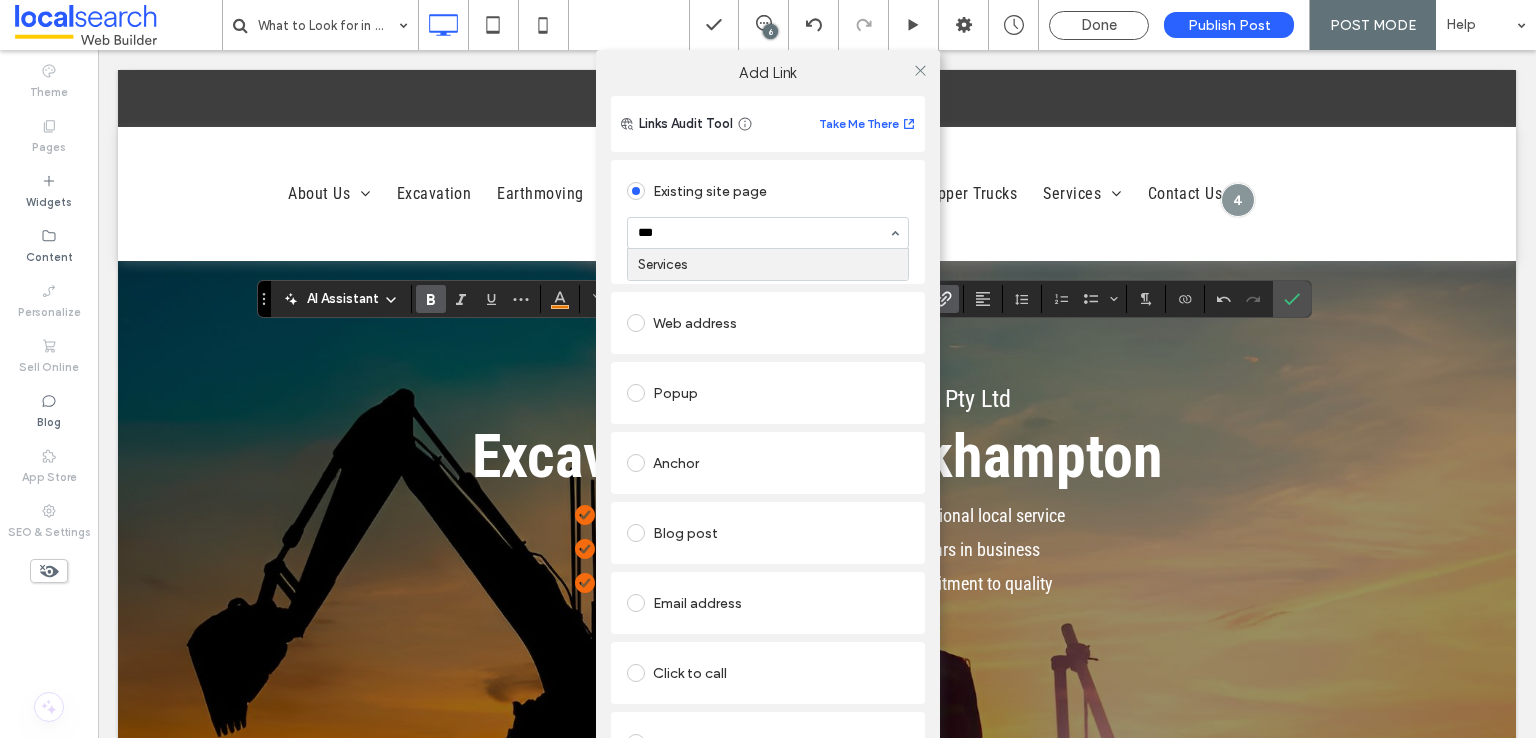 type 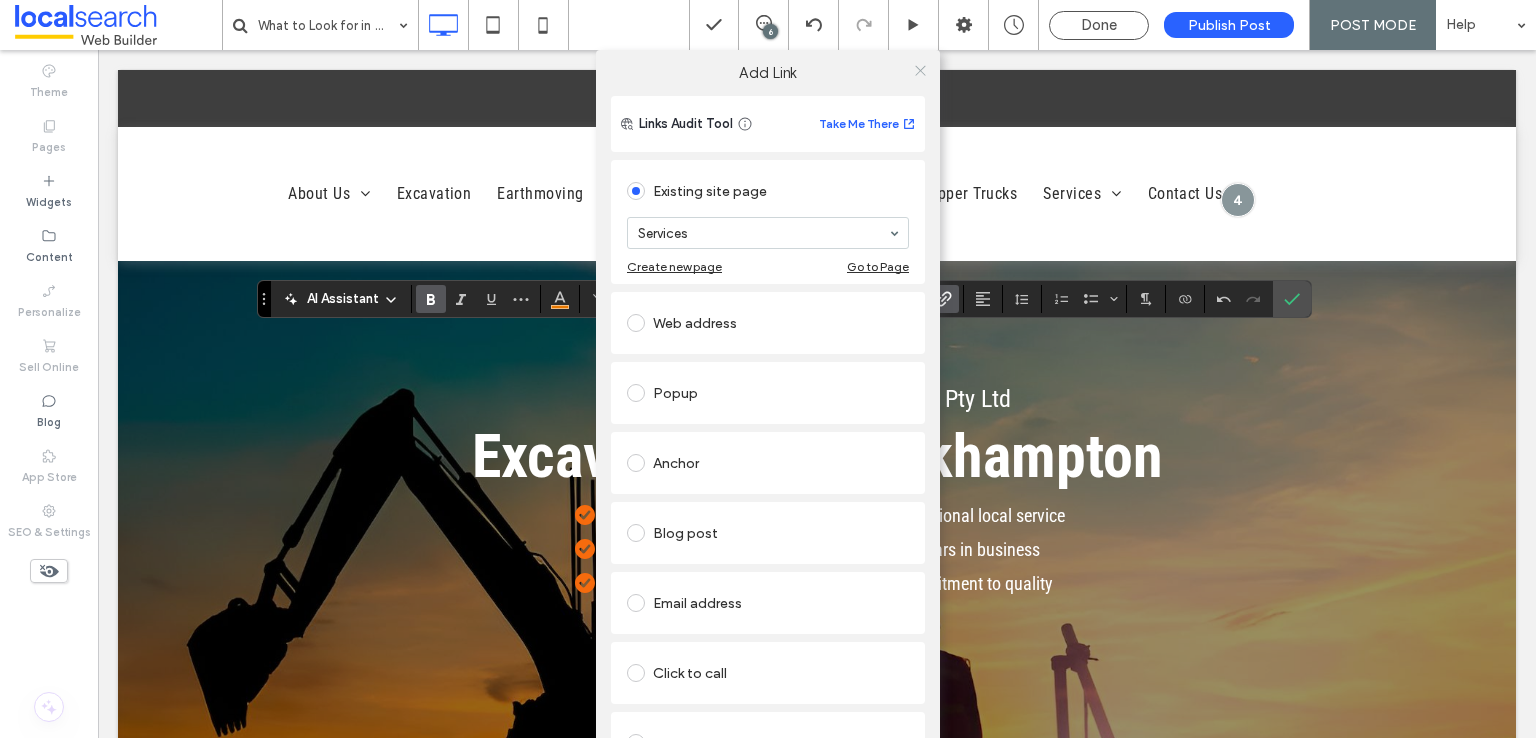click 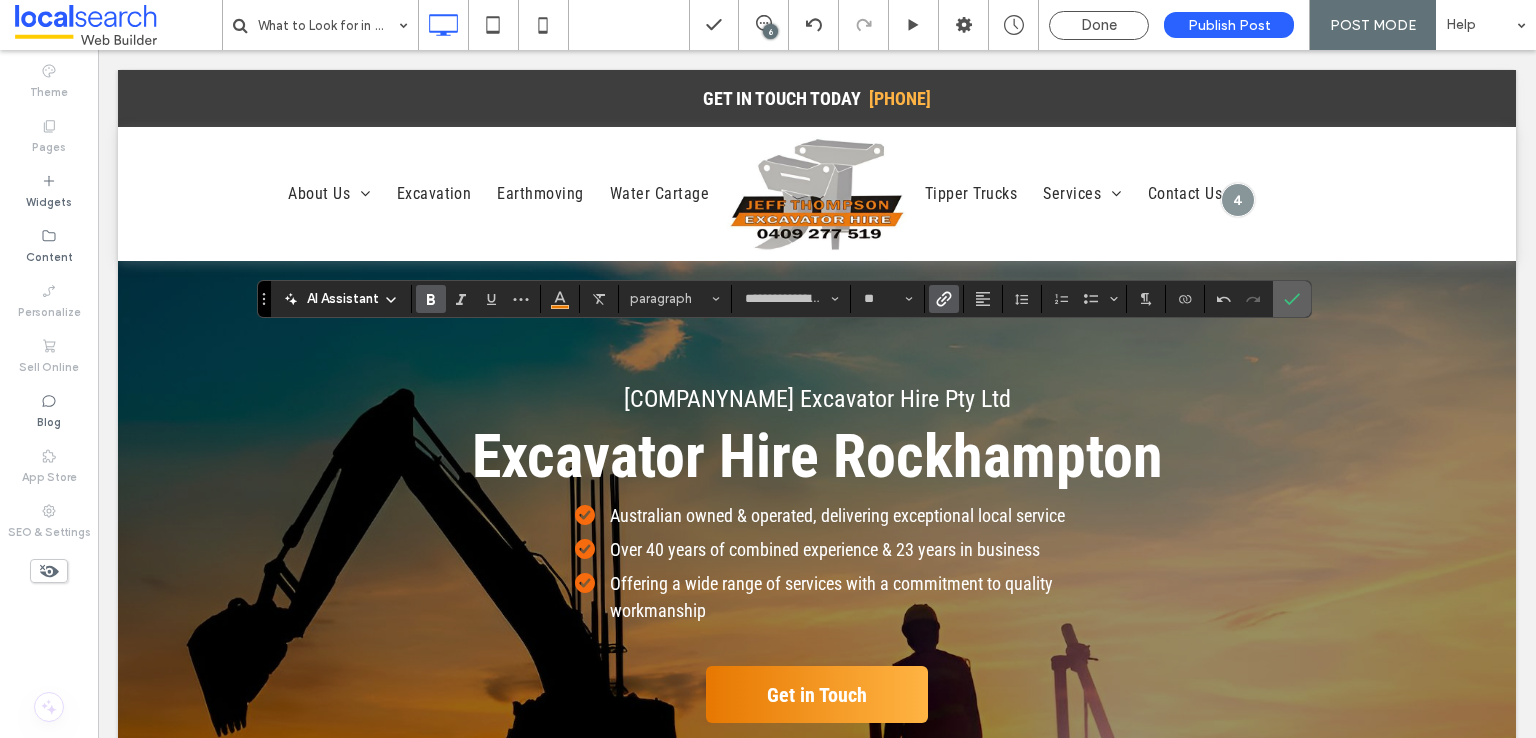 click 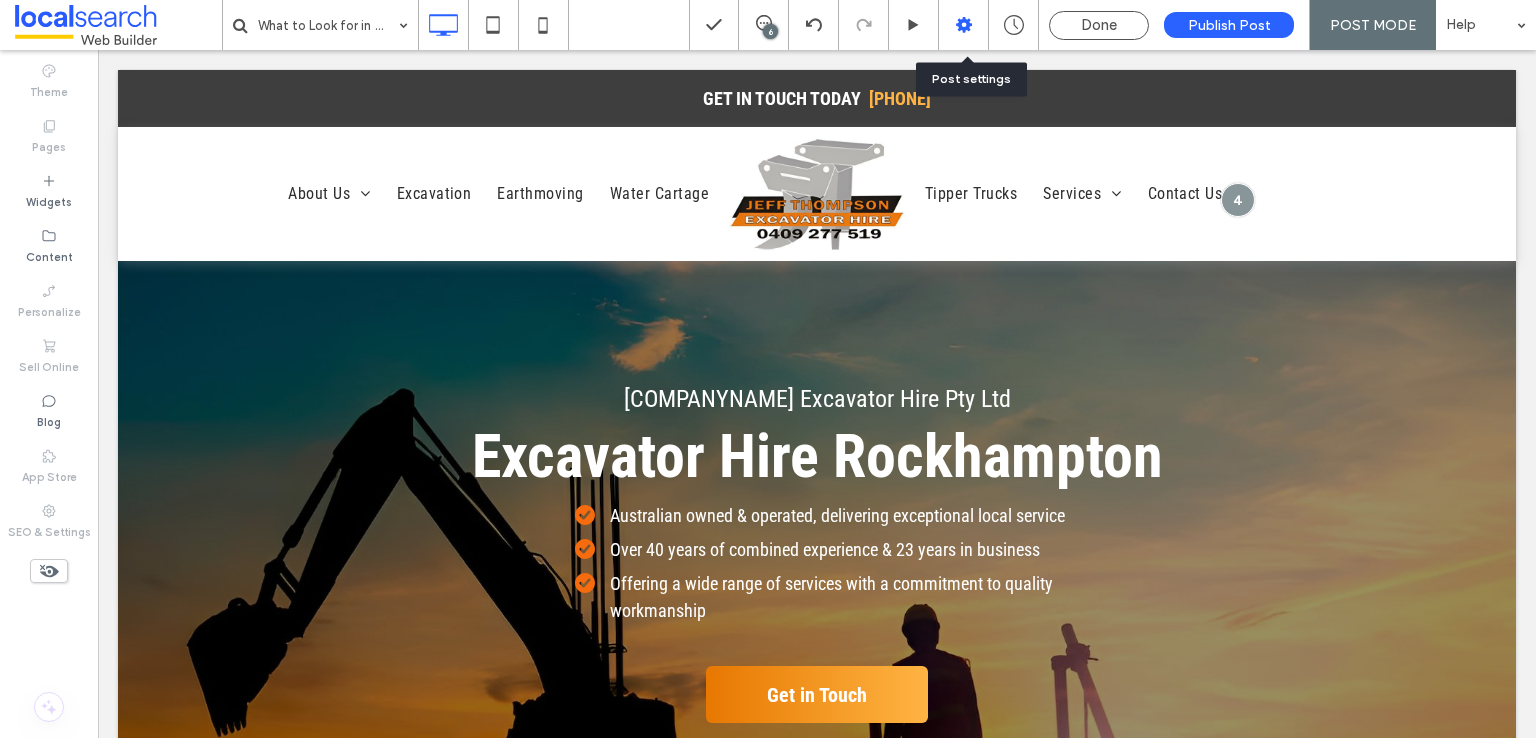 click 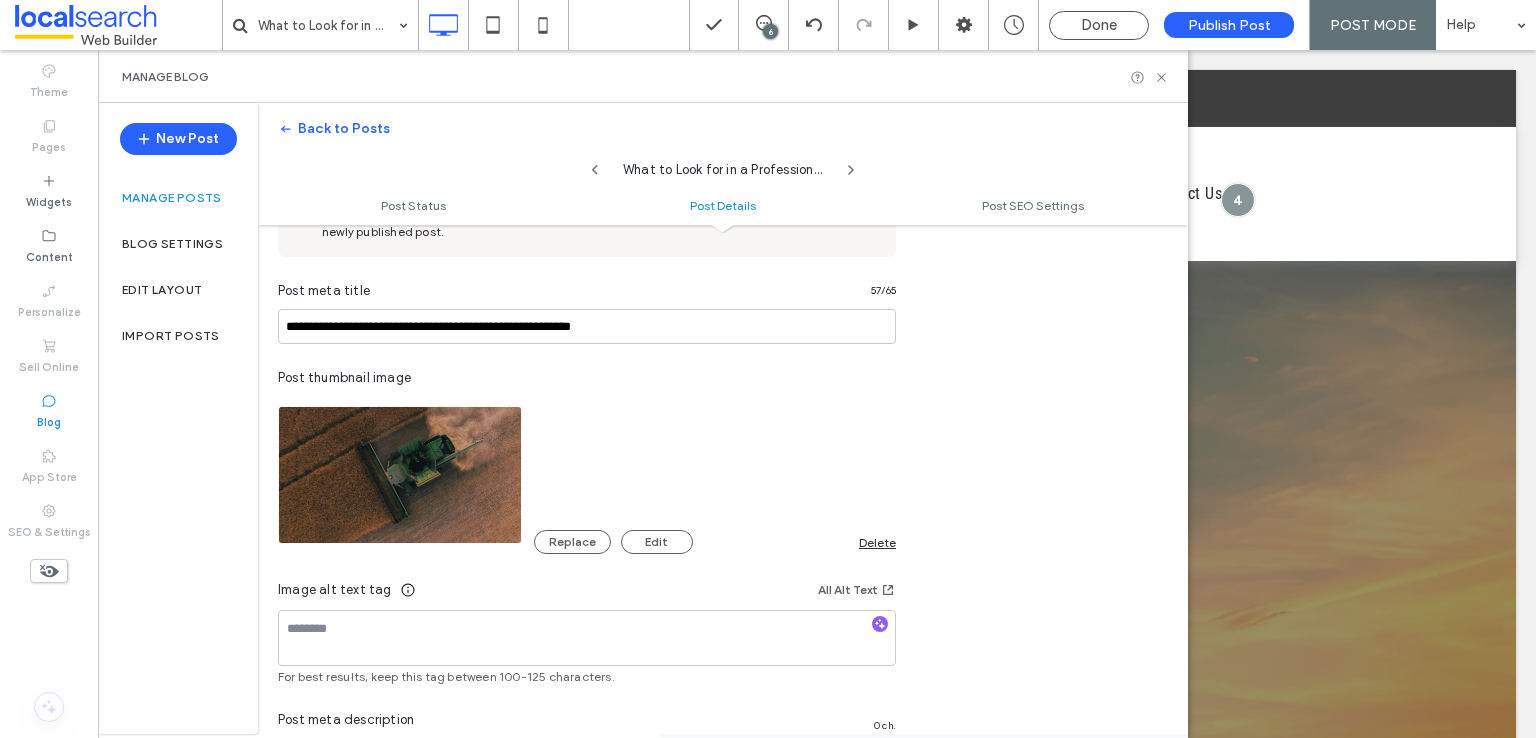 scroll, scrollTop: 1000, scrollLeft: 0, axis: vertical 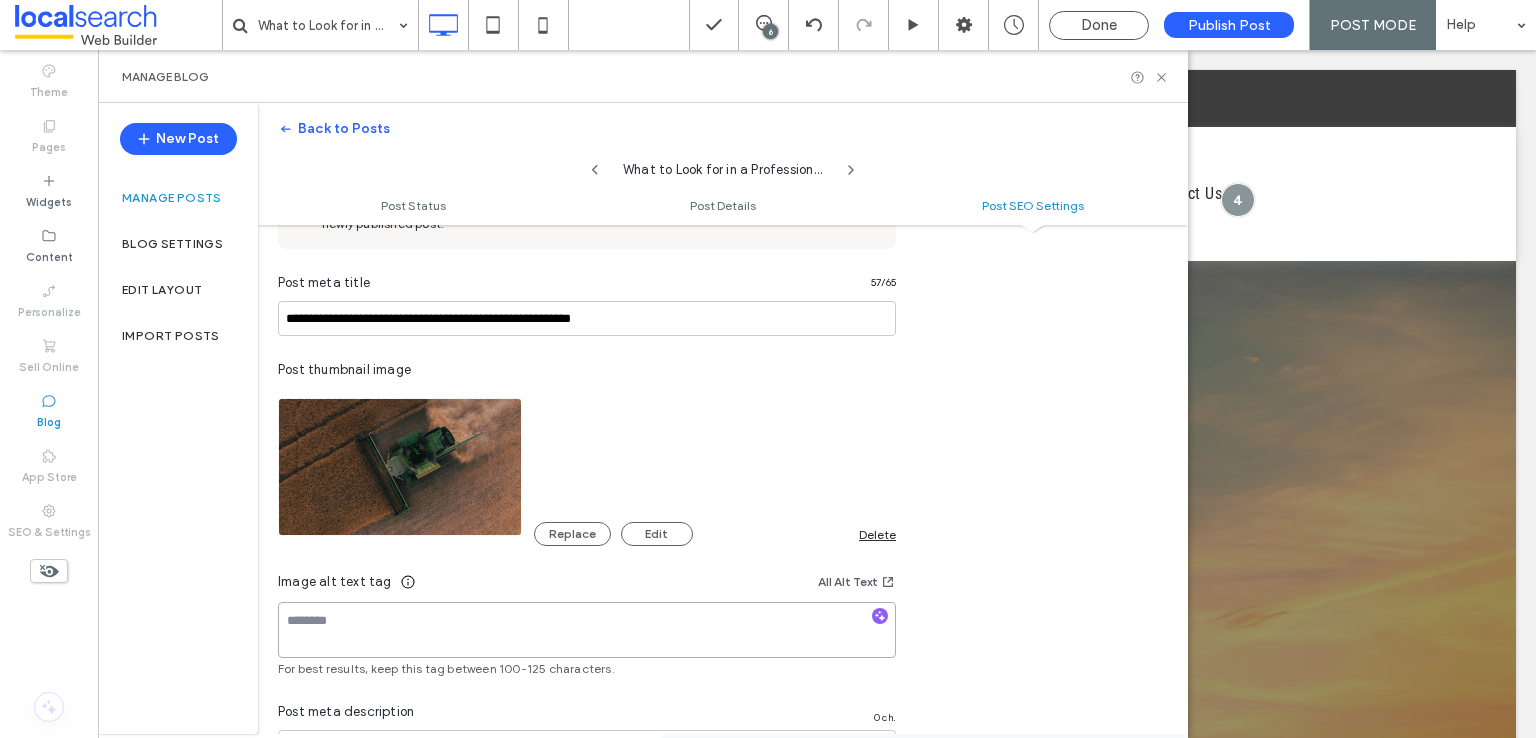 click at bounding box center (587, 630) 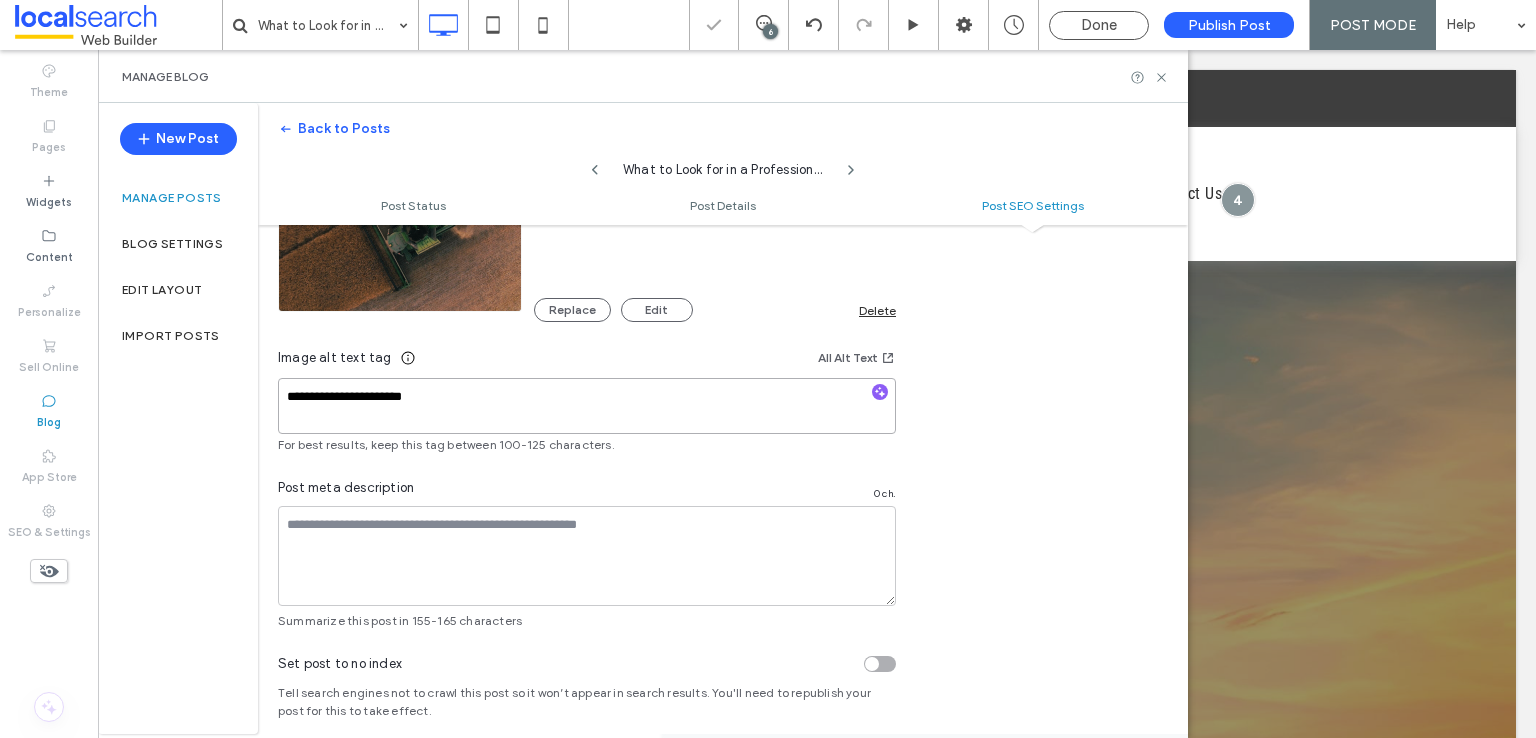 scroll, scrollTop: 1243, scrollLeft: 0, axis: vertical 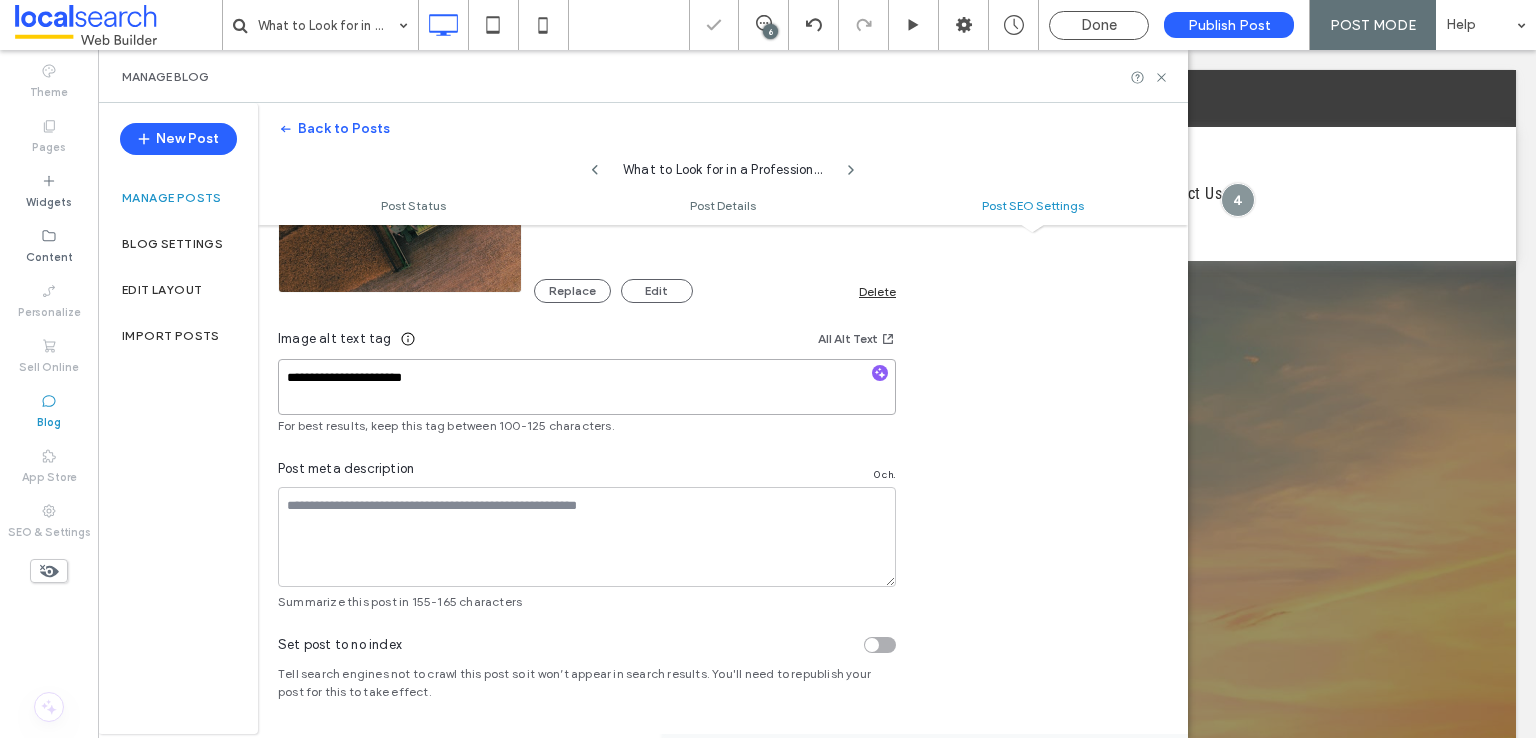 type on "**********" 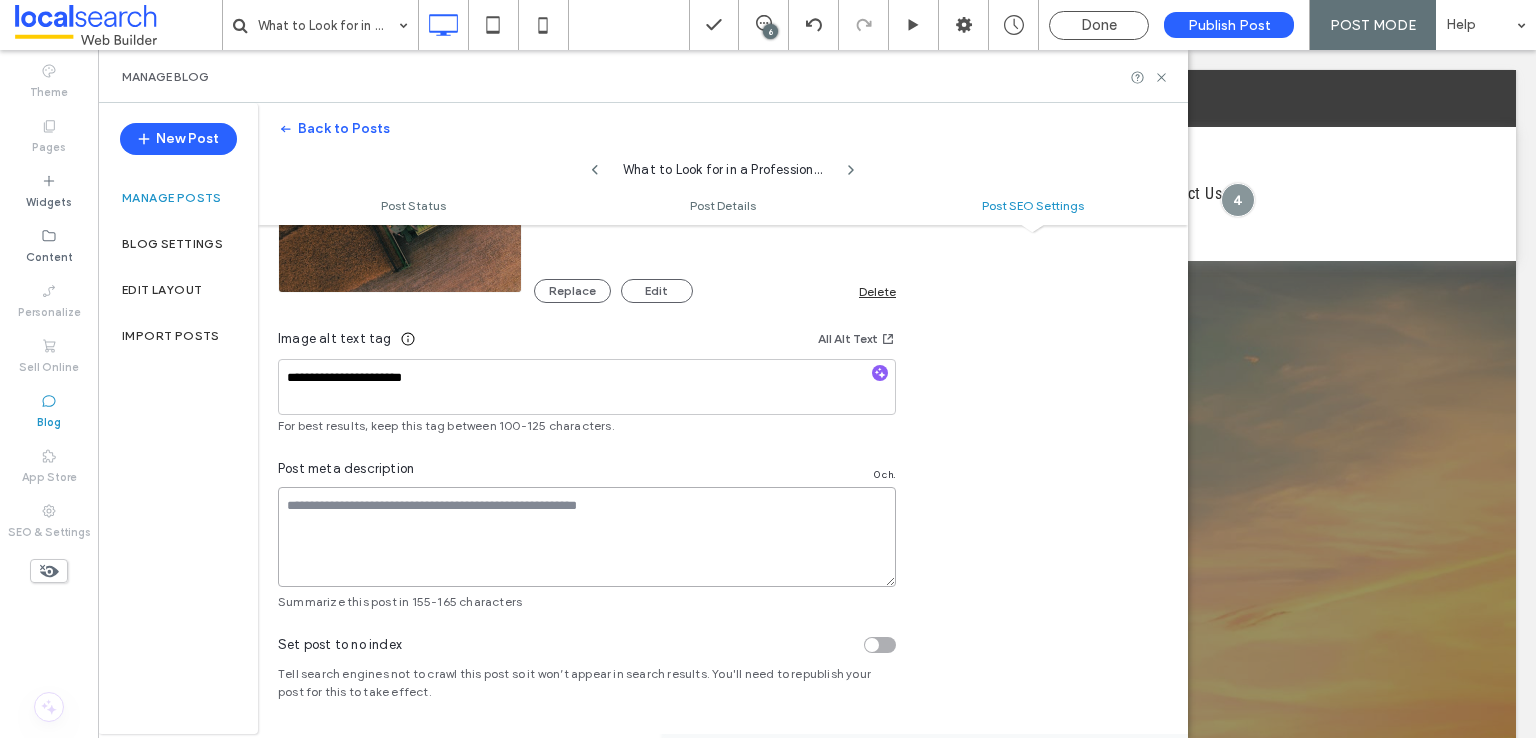 click at bounding box center (587, 537) 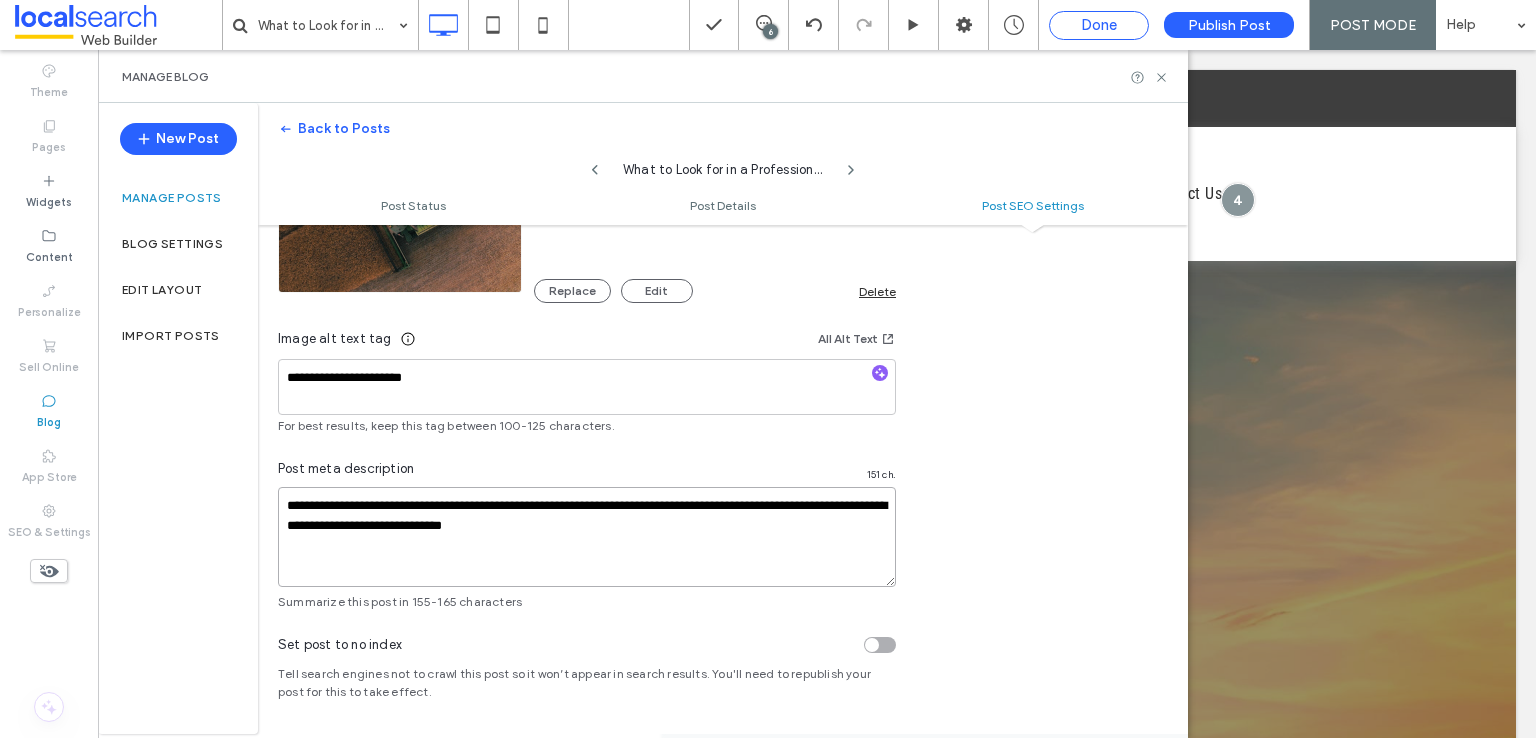 type on "**********" 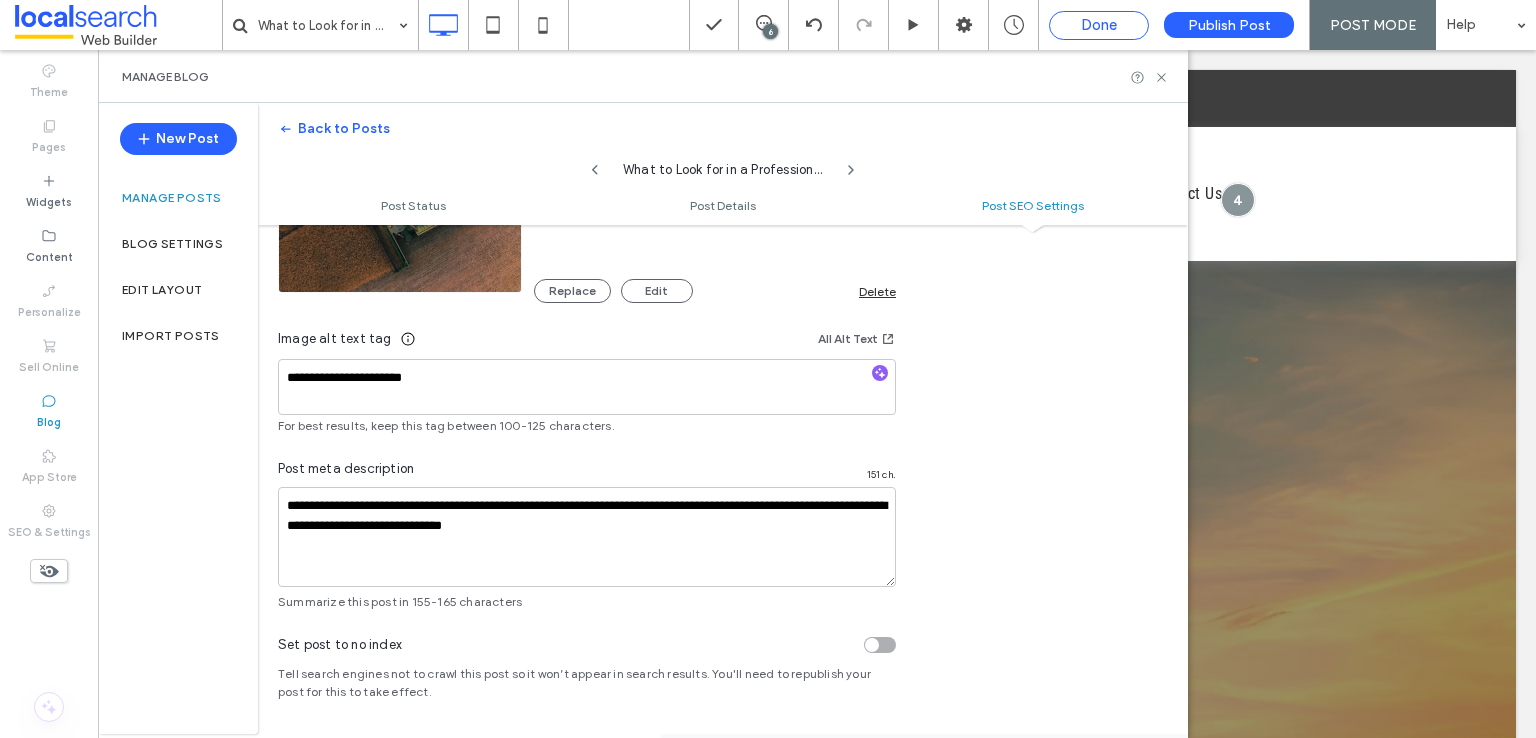 click on "Done" at bounding box center (1099, 25) 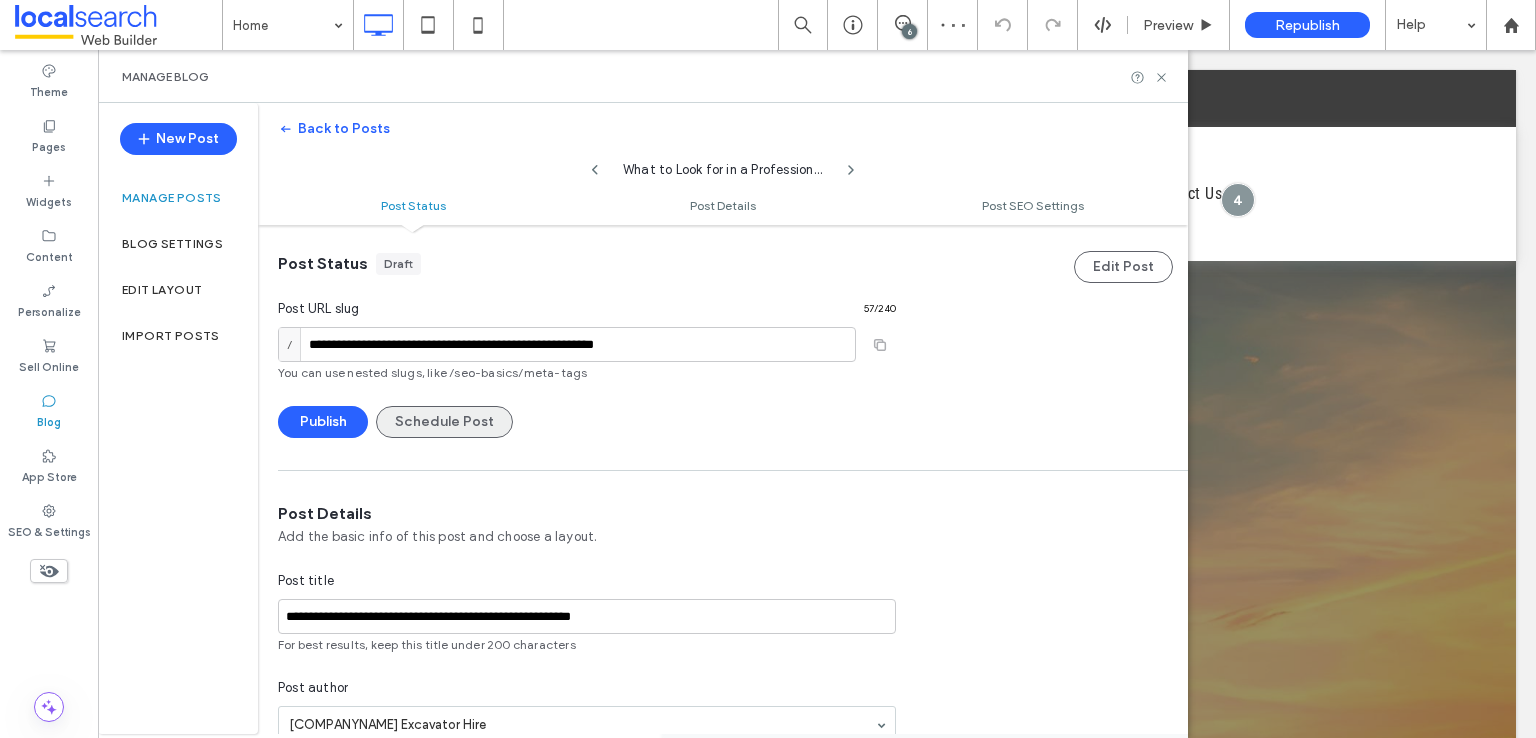 scroll, scrollTop: 0, scrollLeft: 0, axis: both 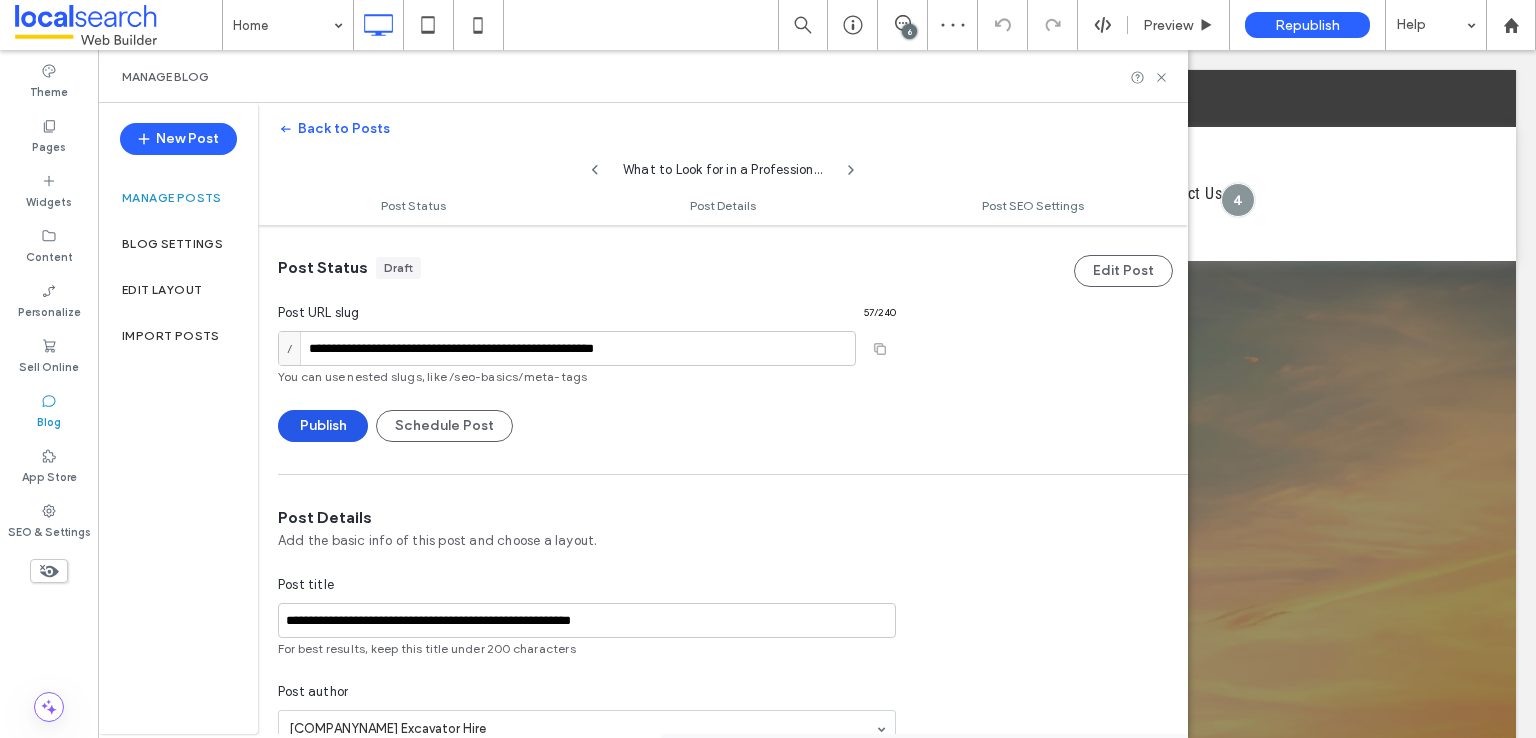 click on "Publish" at bounding box center (323, 426) 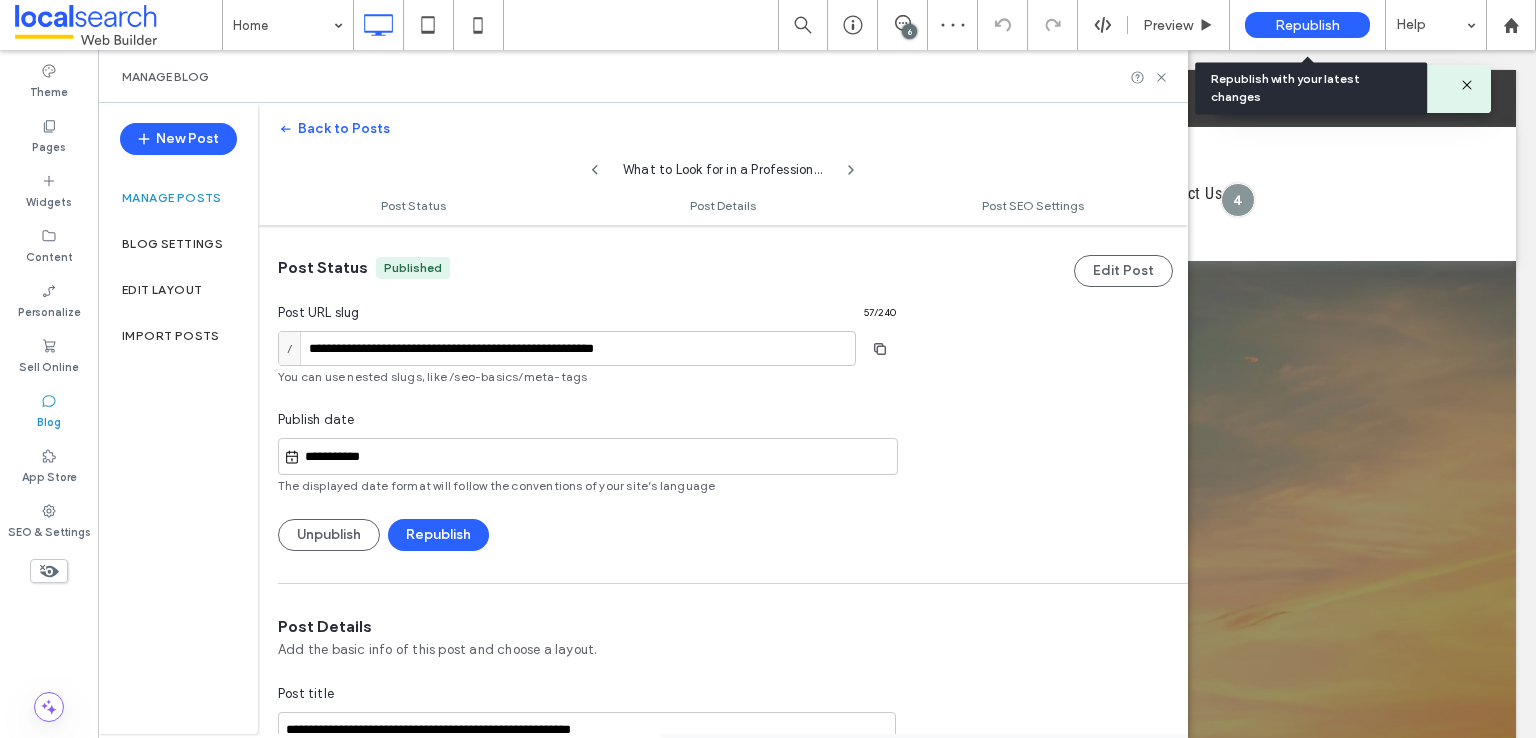 click on "Republish" at bounding box center [1307, 25] 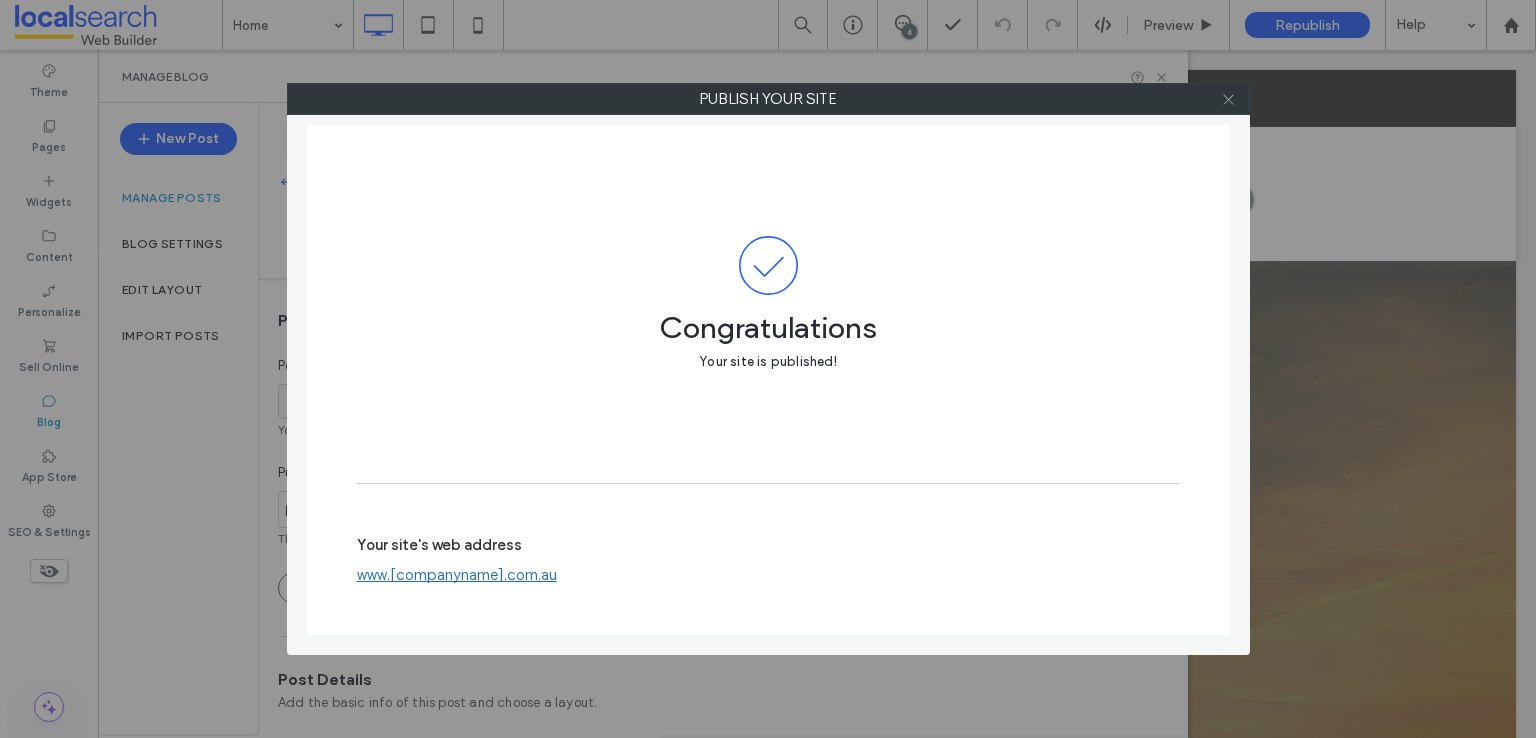 click 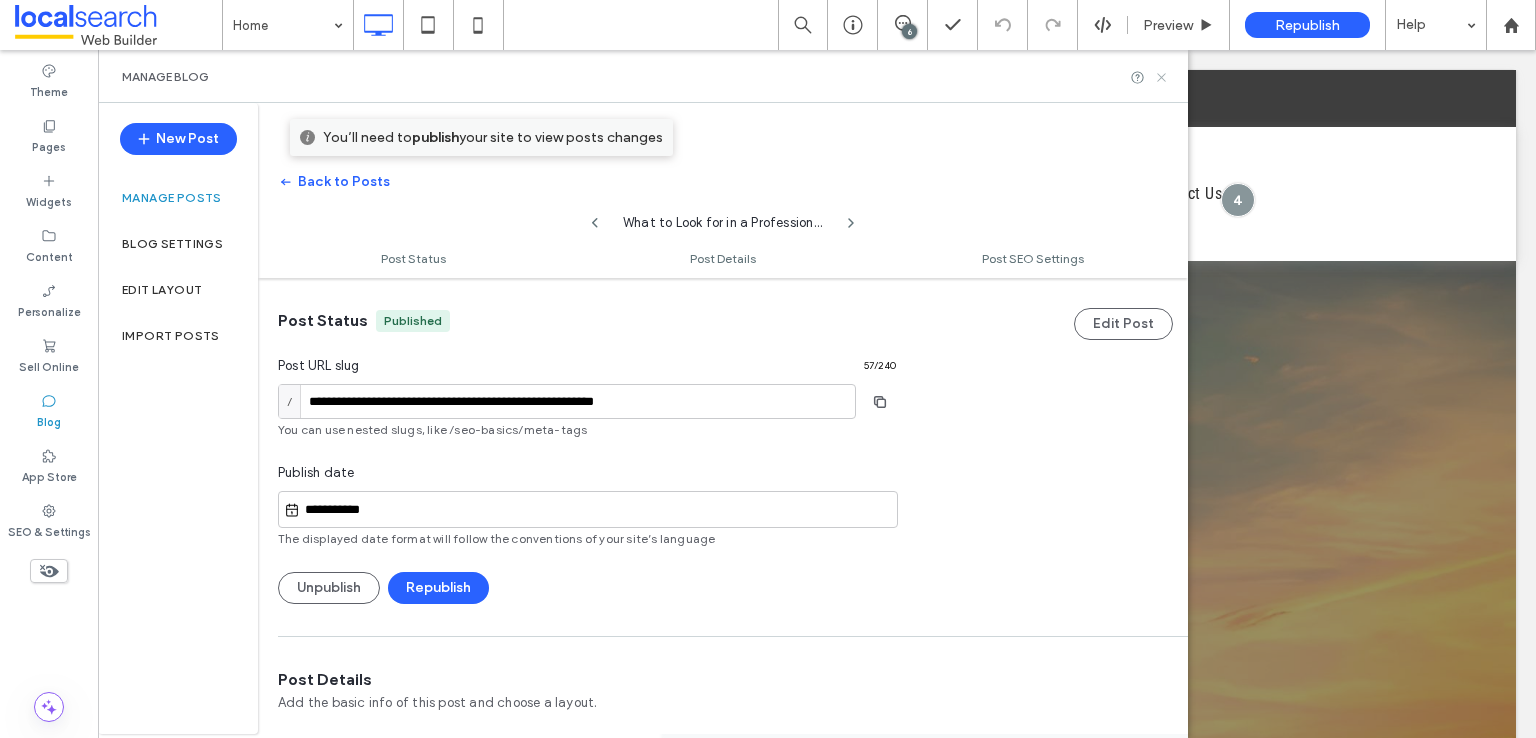 click 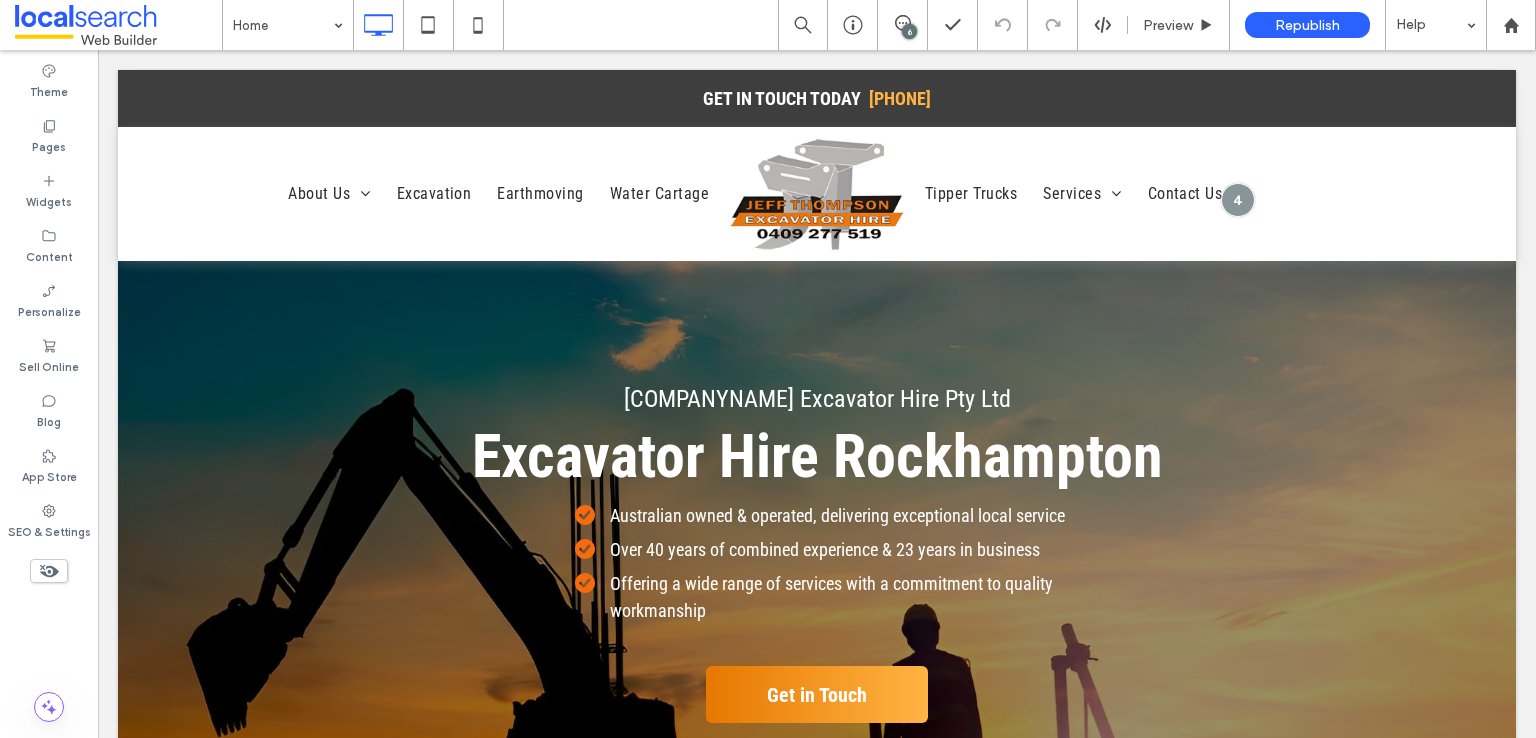 click at bounding box center [118, 25] 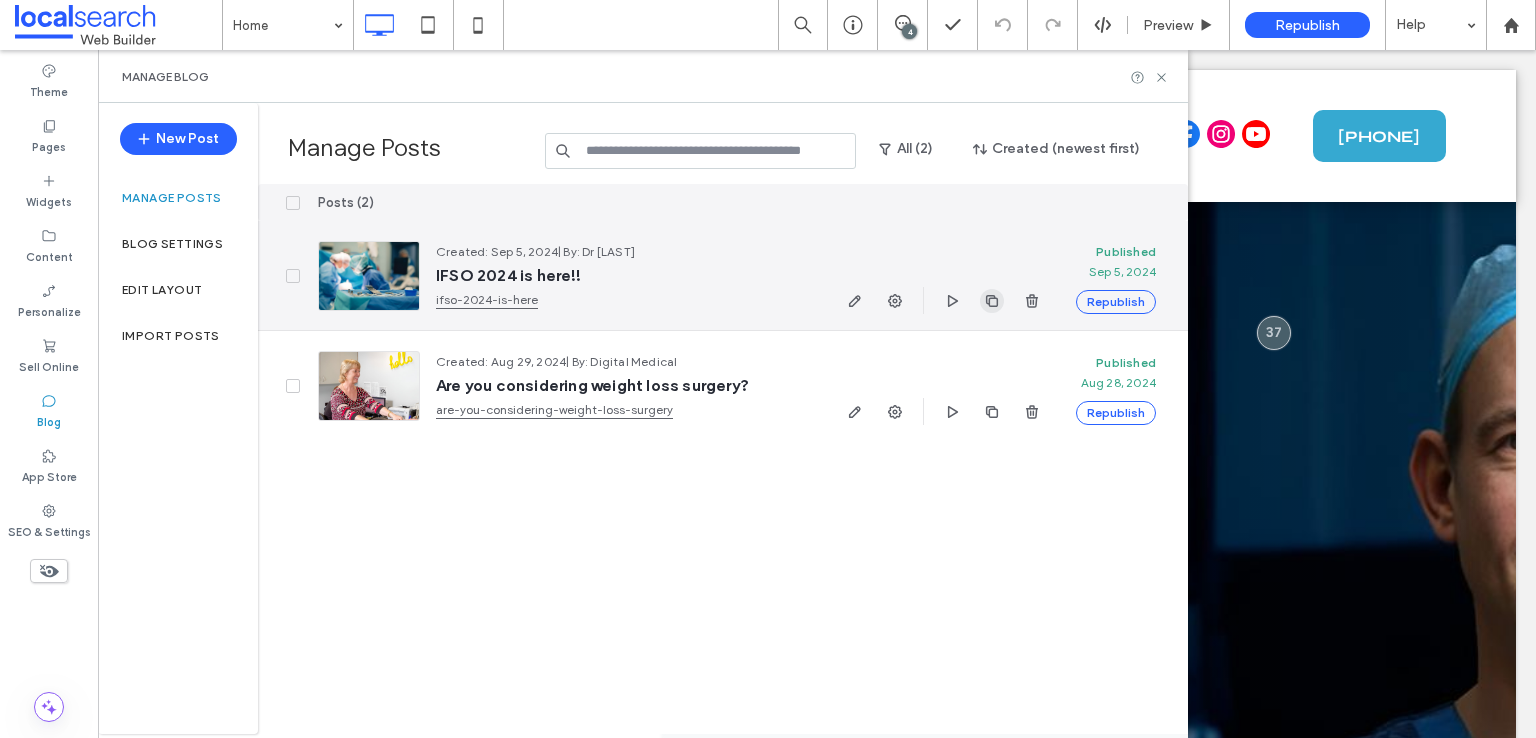 scroll, scrollTop: 0, scrollLeft: 0, axis: both 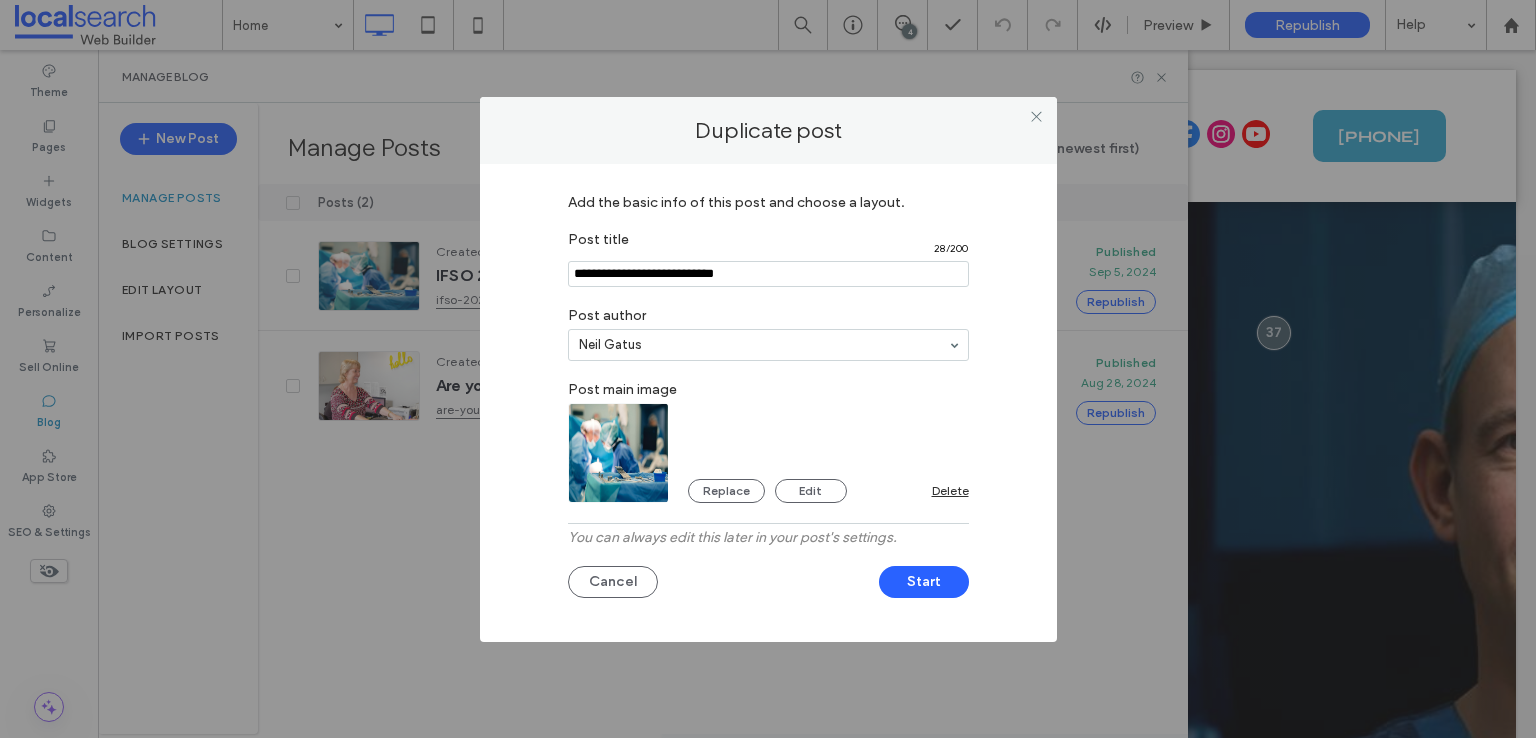 click at bounding box center [768, 274] 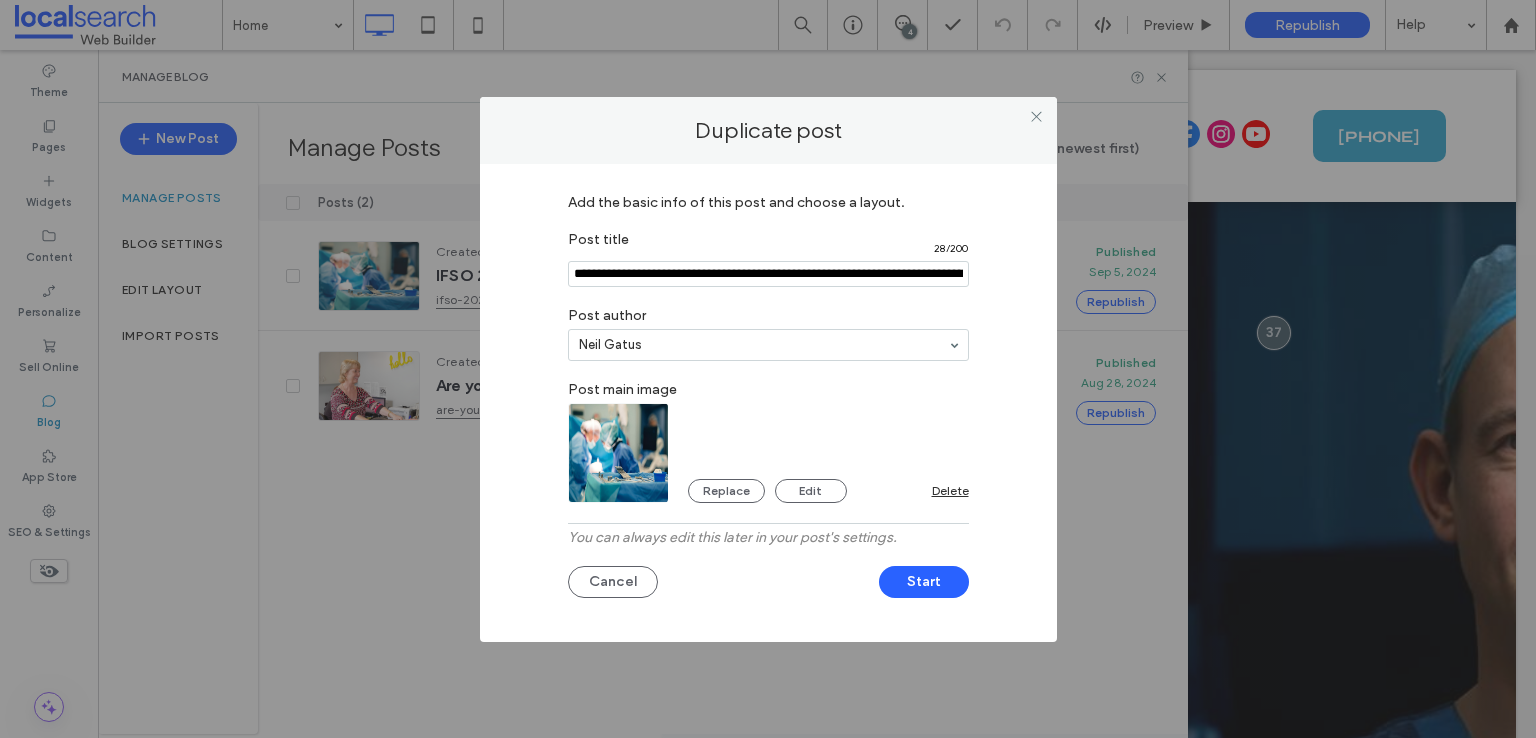 scroll, scrollTop: 0, scrollLeft: 147, axis: horizontal 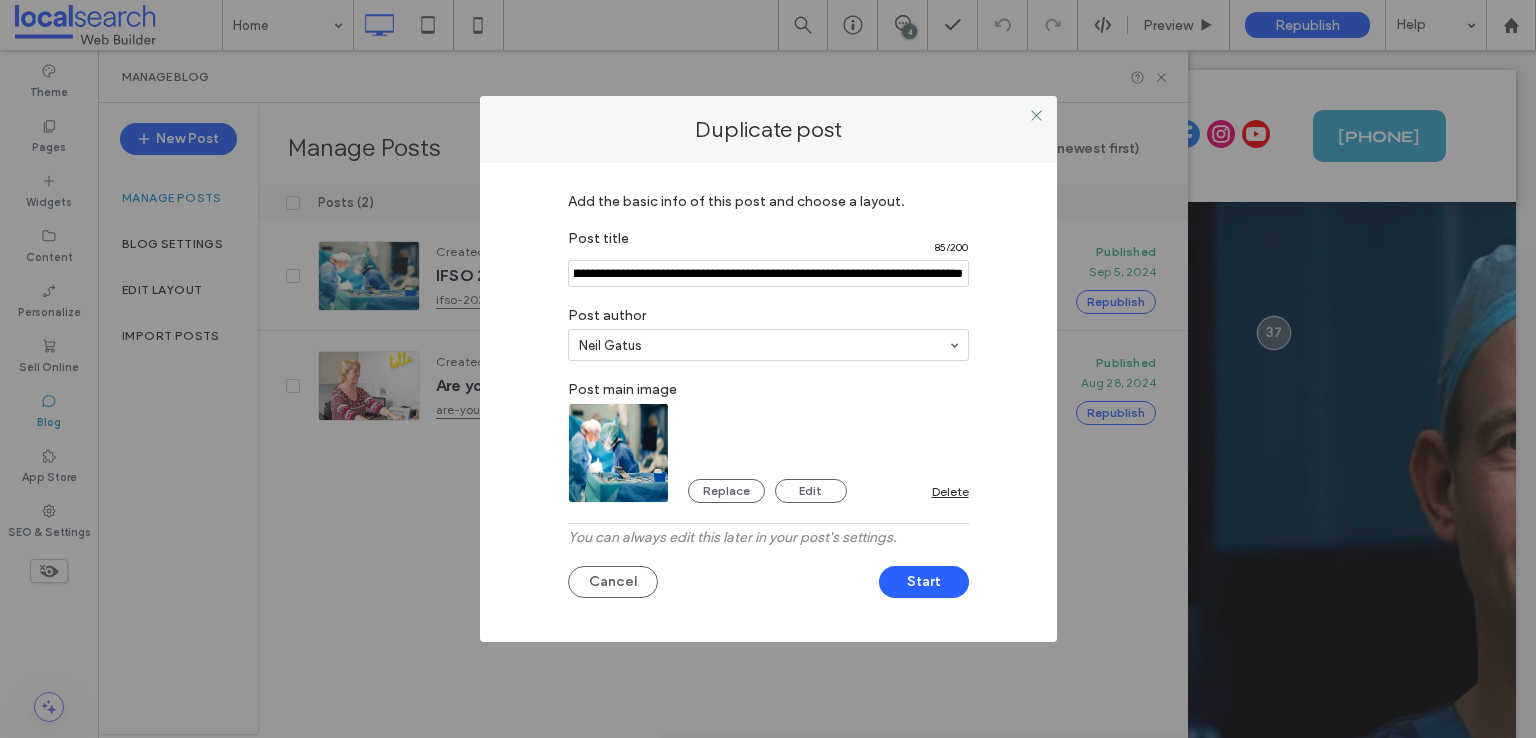type on "**********" 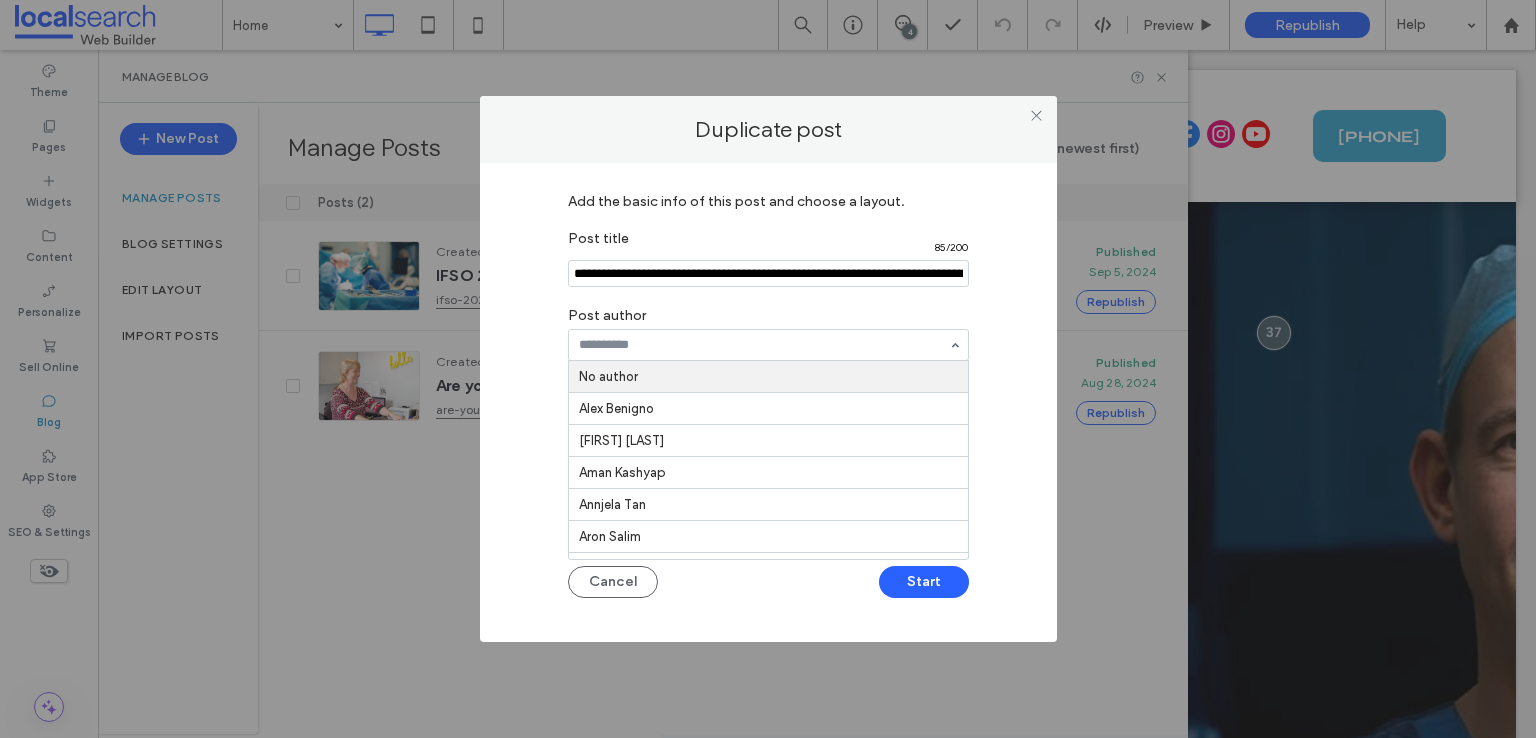 paste on "**********" 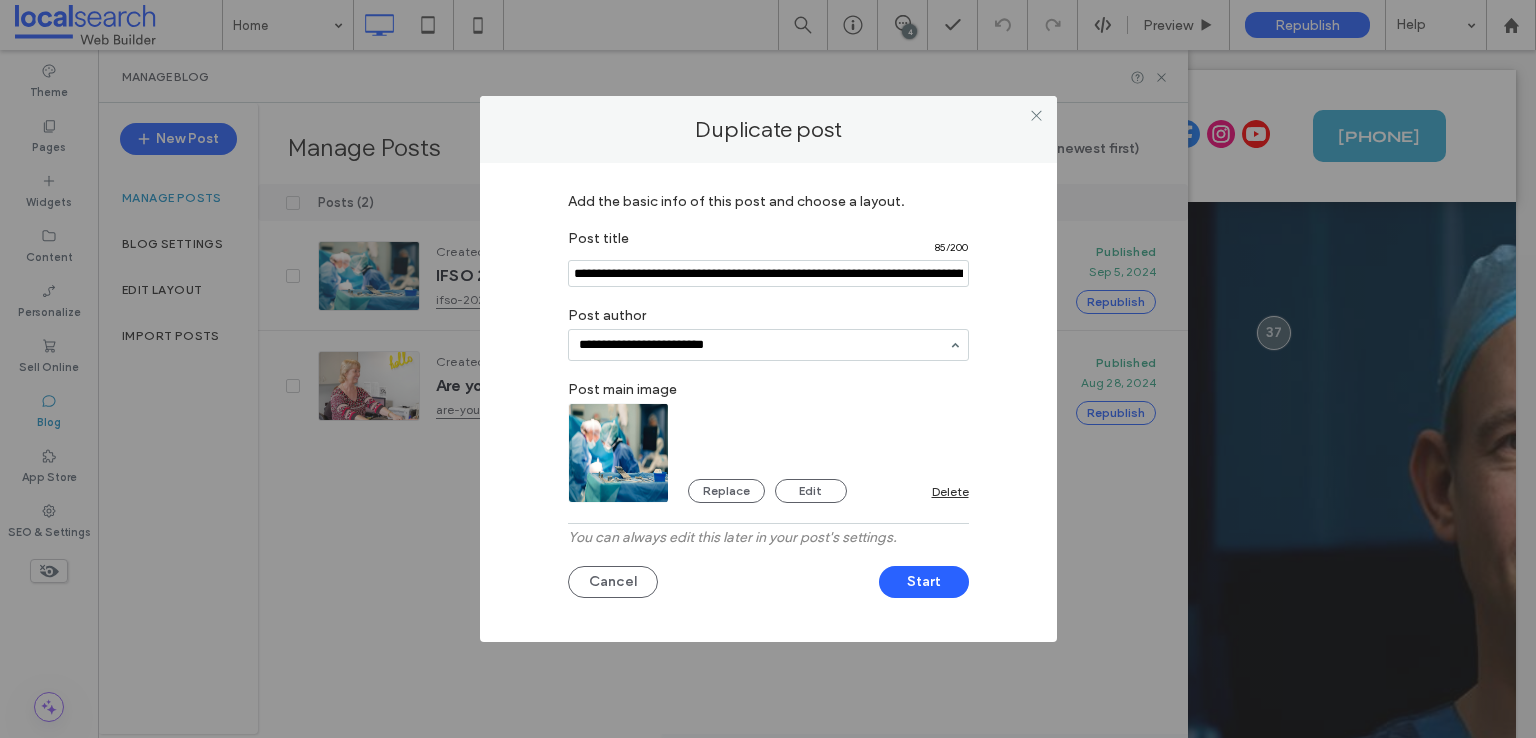 type on "**********" 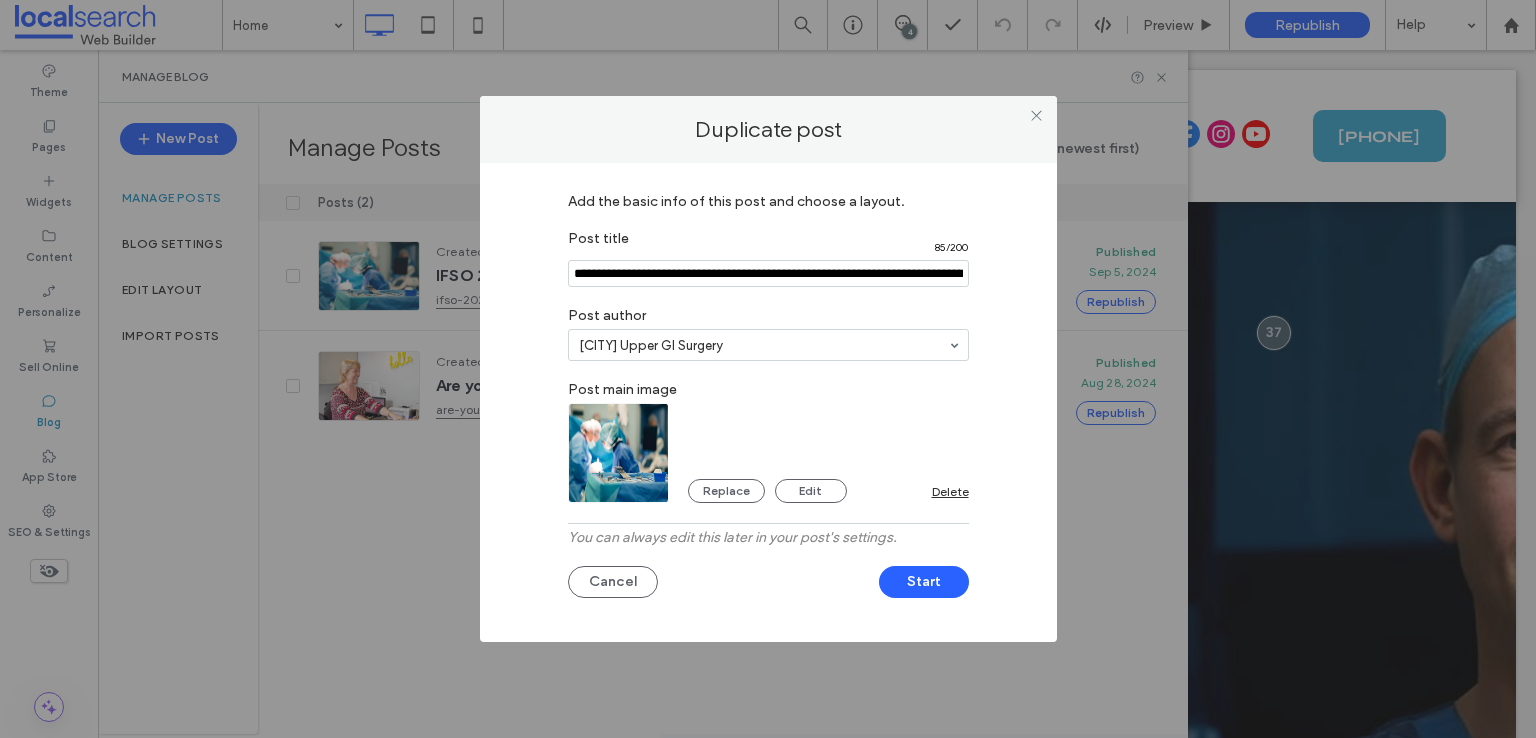 click at bounding box center [619, 453] 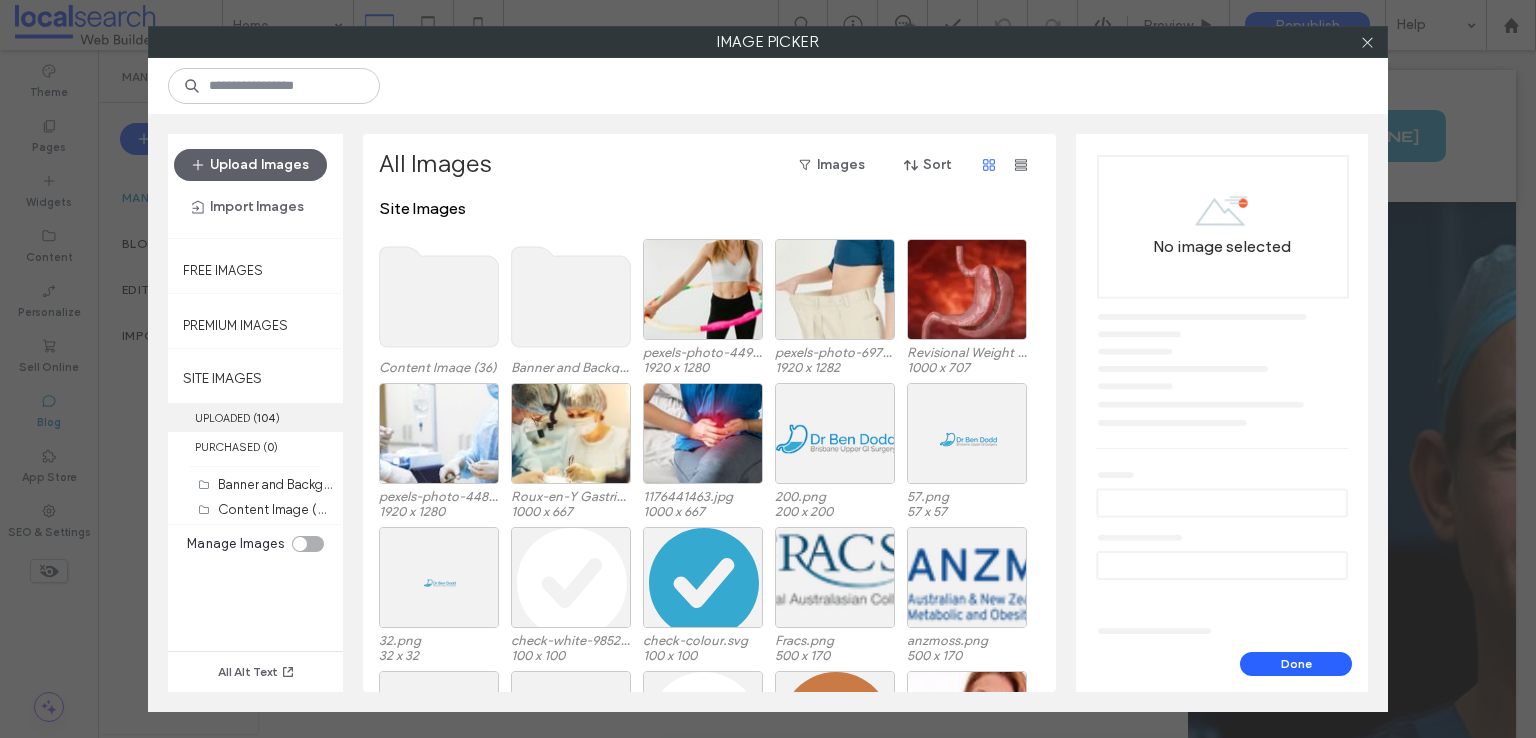 click on "UPLOADED ( 104 )" at bounding box center [255, 417] 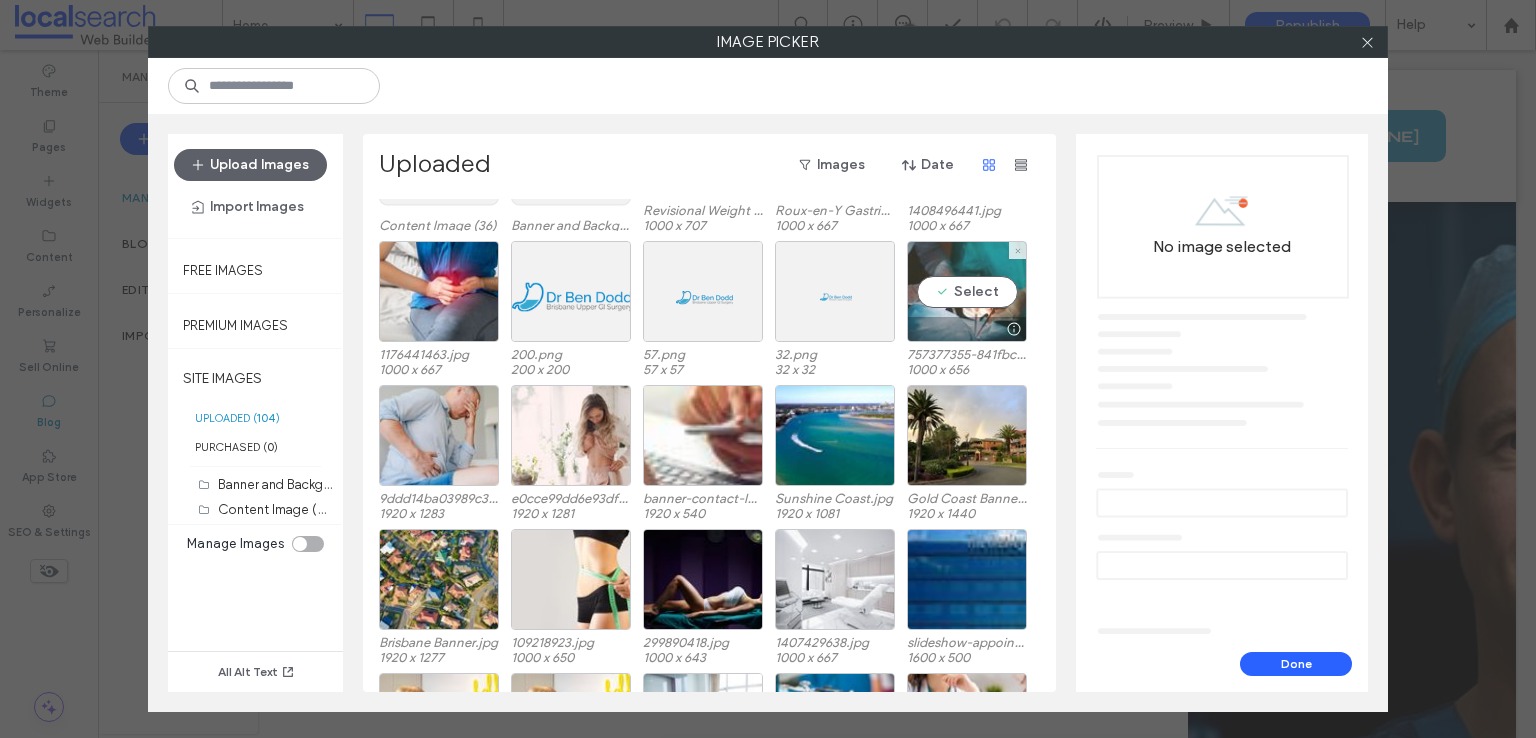 scroll, scrollTop: 202, scrollLeft: 0, axis: vertical 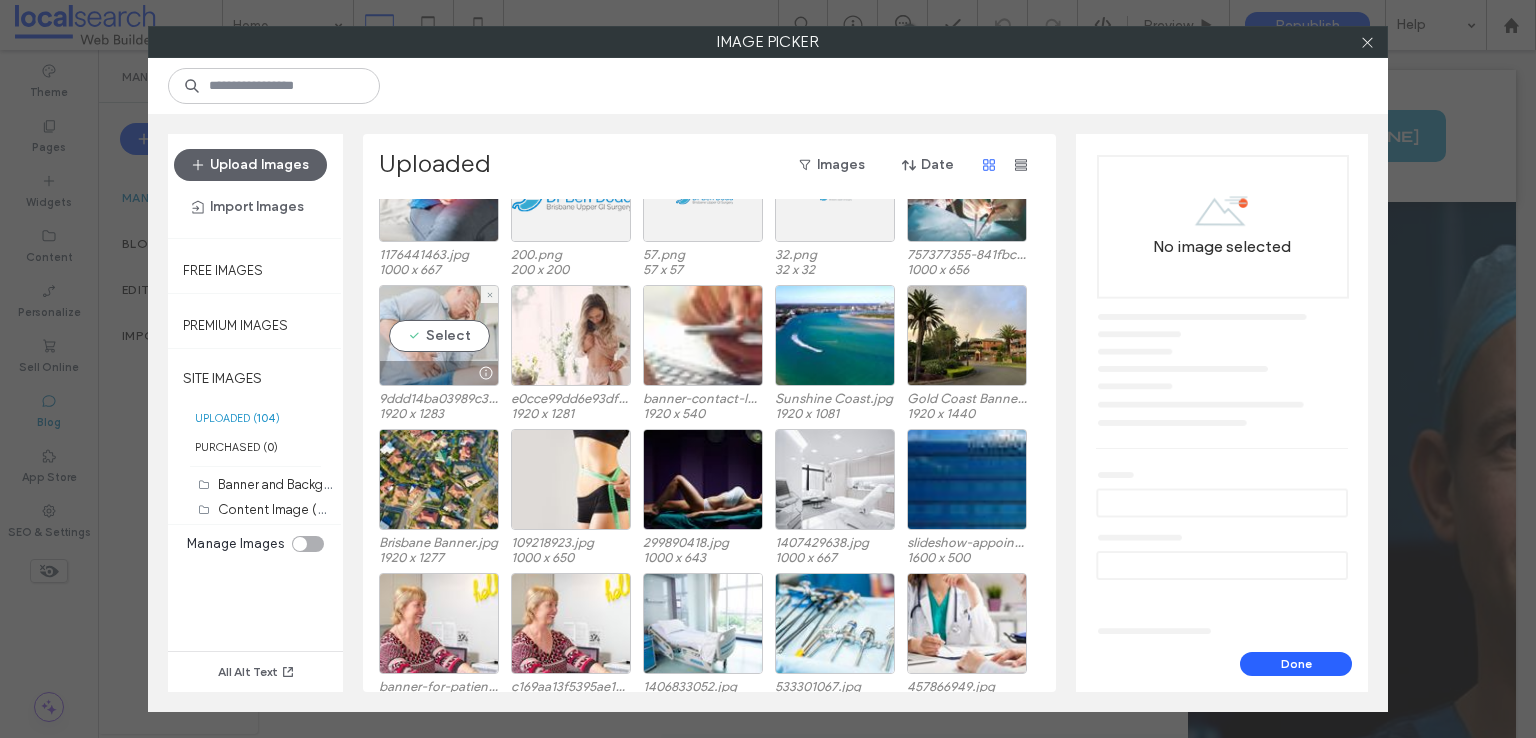 click on "Select" at bounding box center (439, 335) 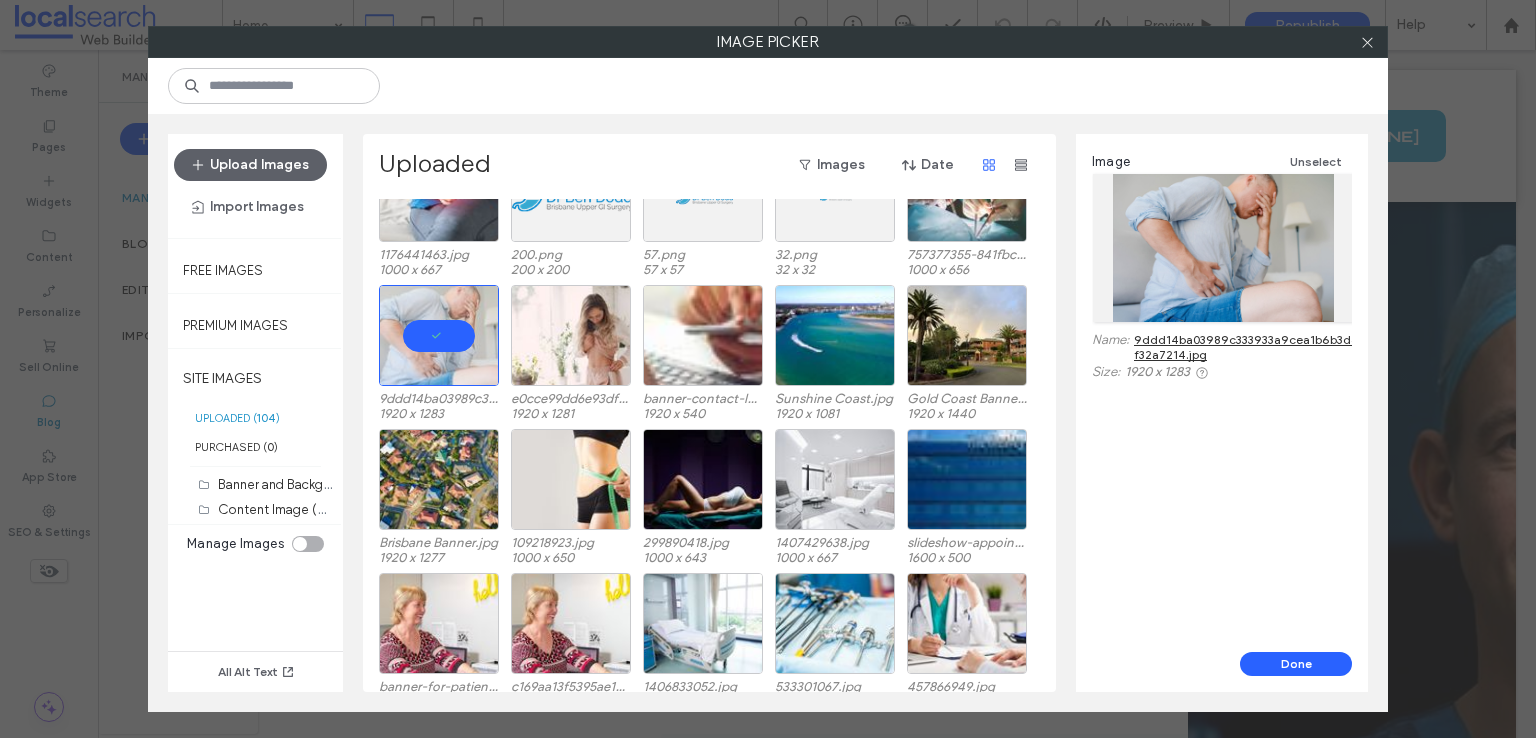 click on "9ddd14ba03989c333933a9cea1b6b3d6-f32a7214.jpg" at bounding box center (1249, 347) 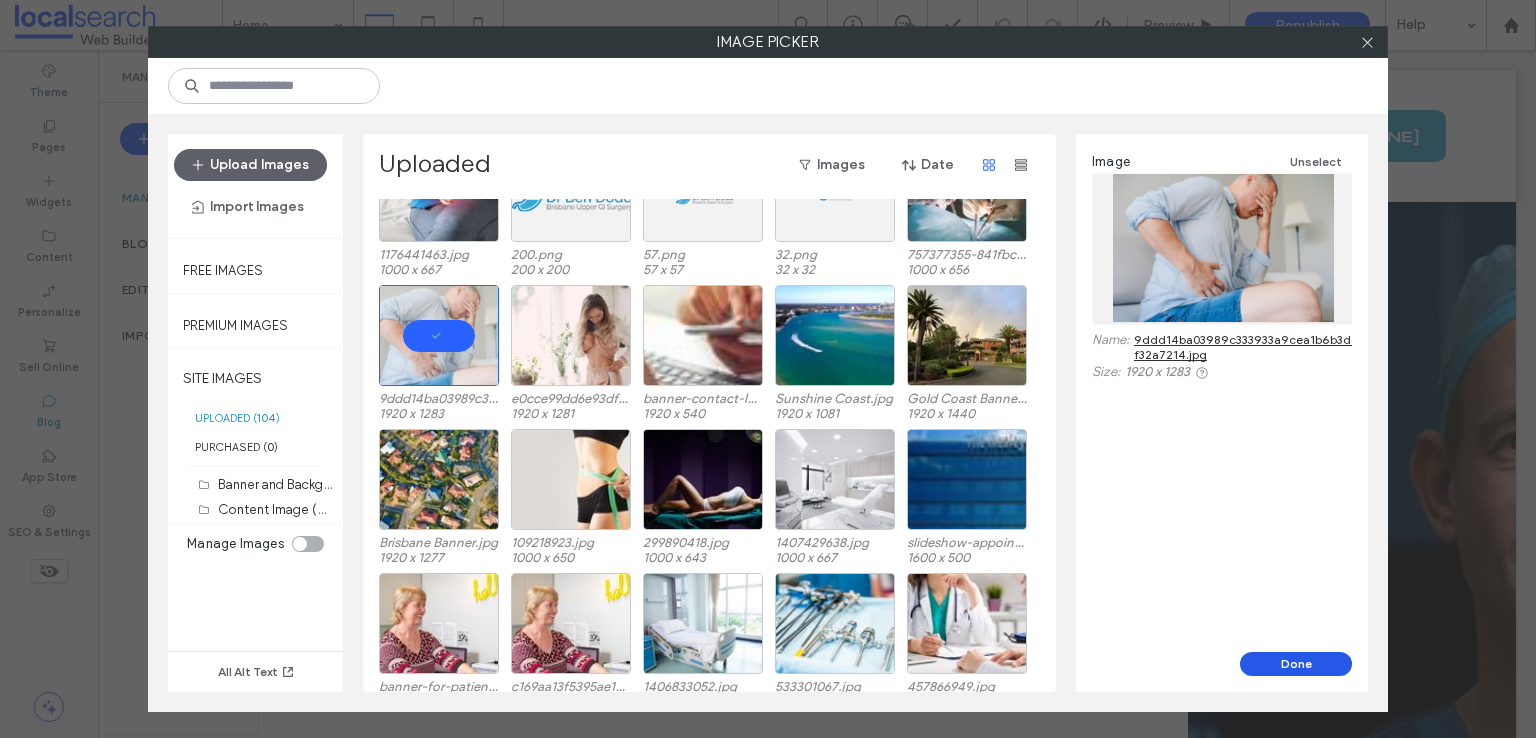 click on "Done" at bounding box center (1296, 664) 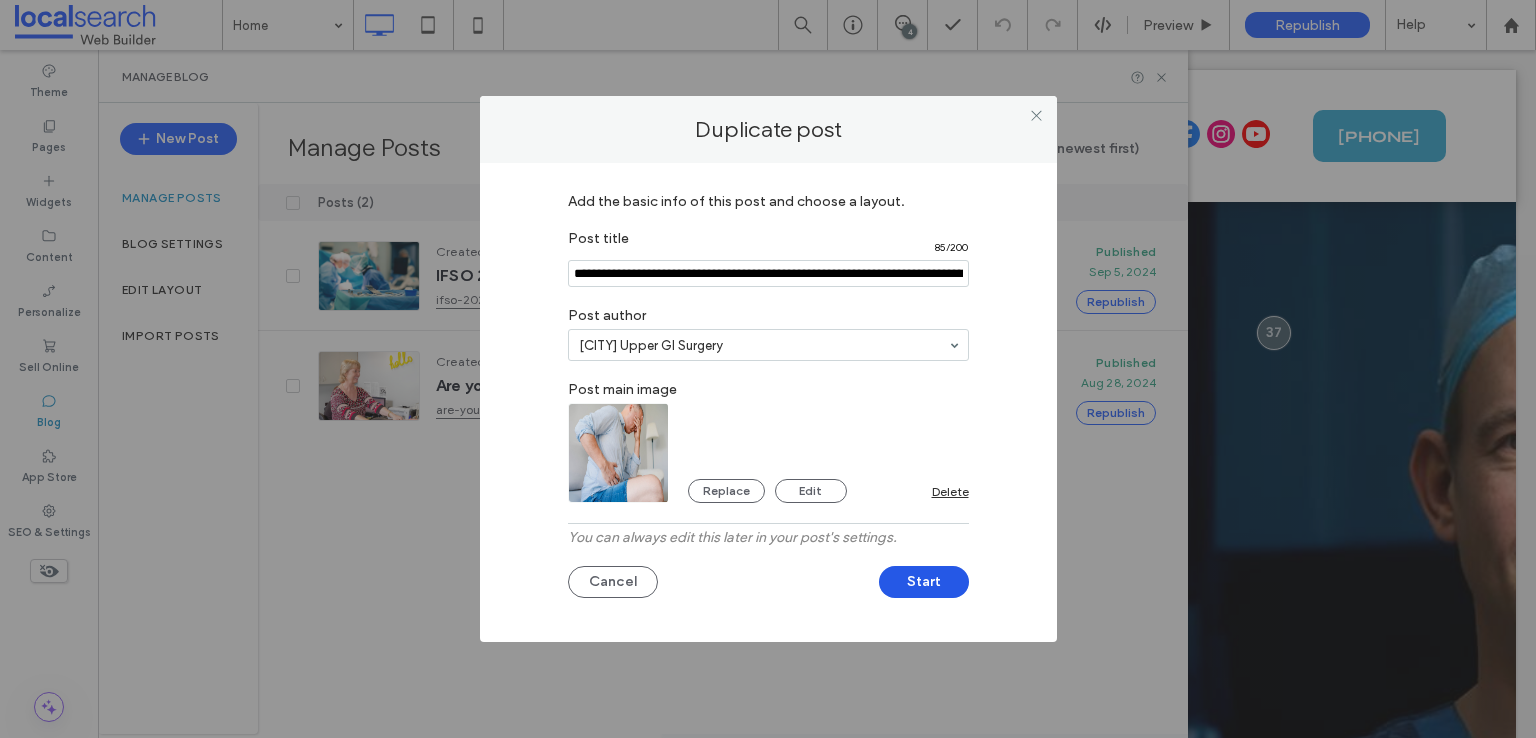 click on "Start" at bounding box center (924, 582) 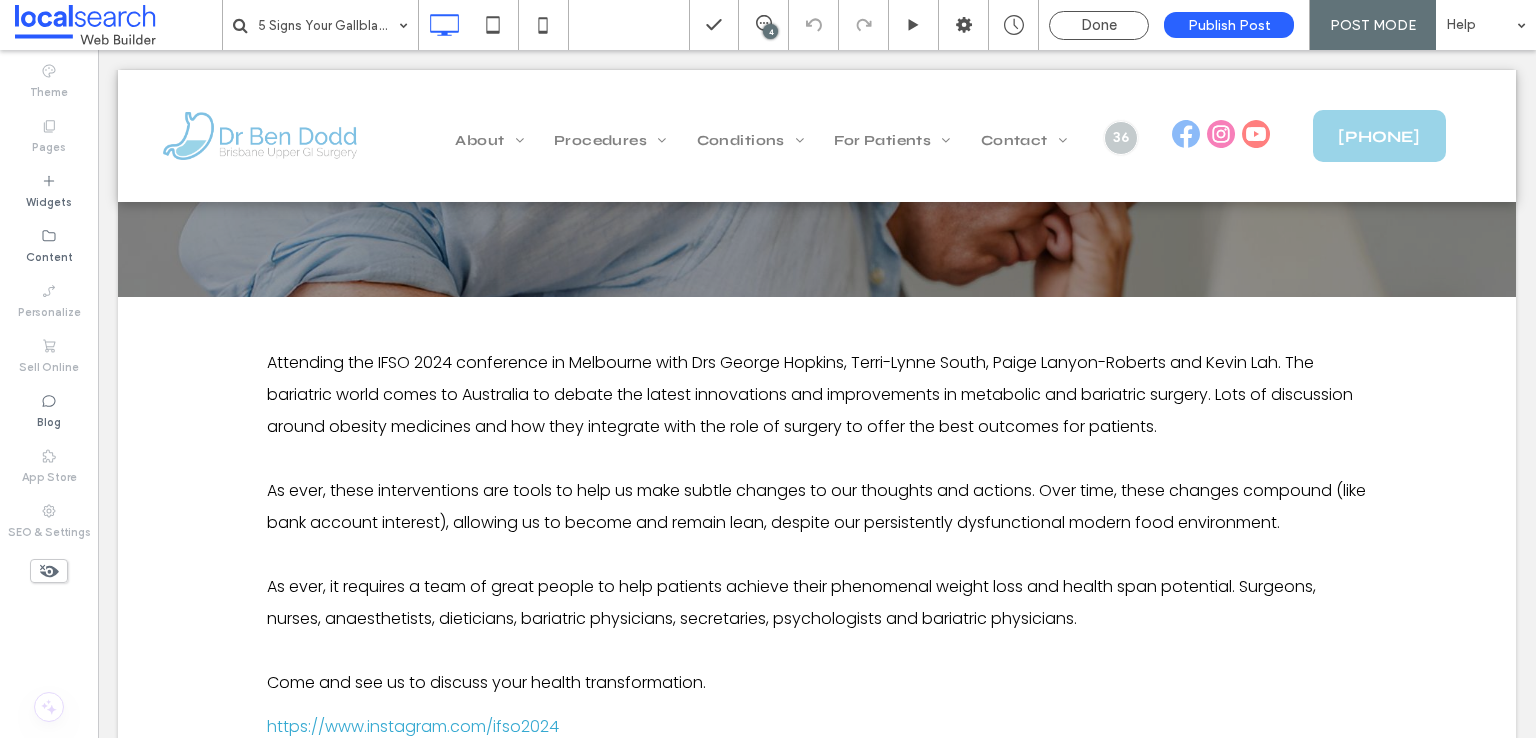 scroll, scrollTop: 500, scrollLeft: 0, axis: vertical 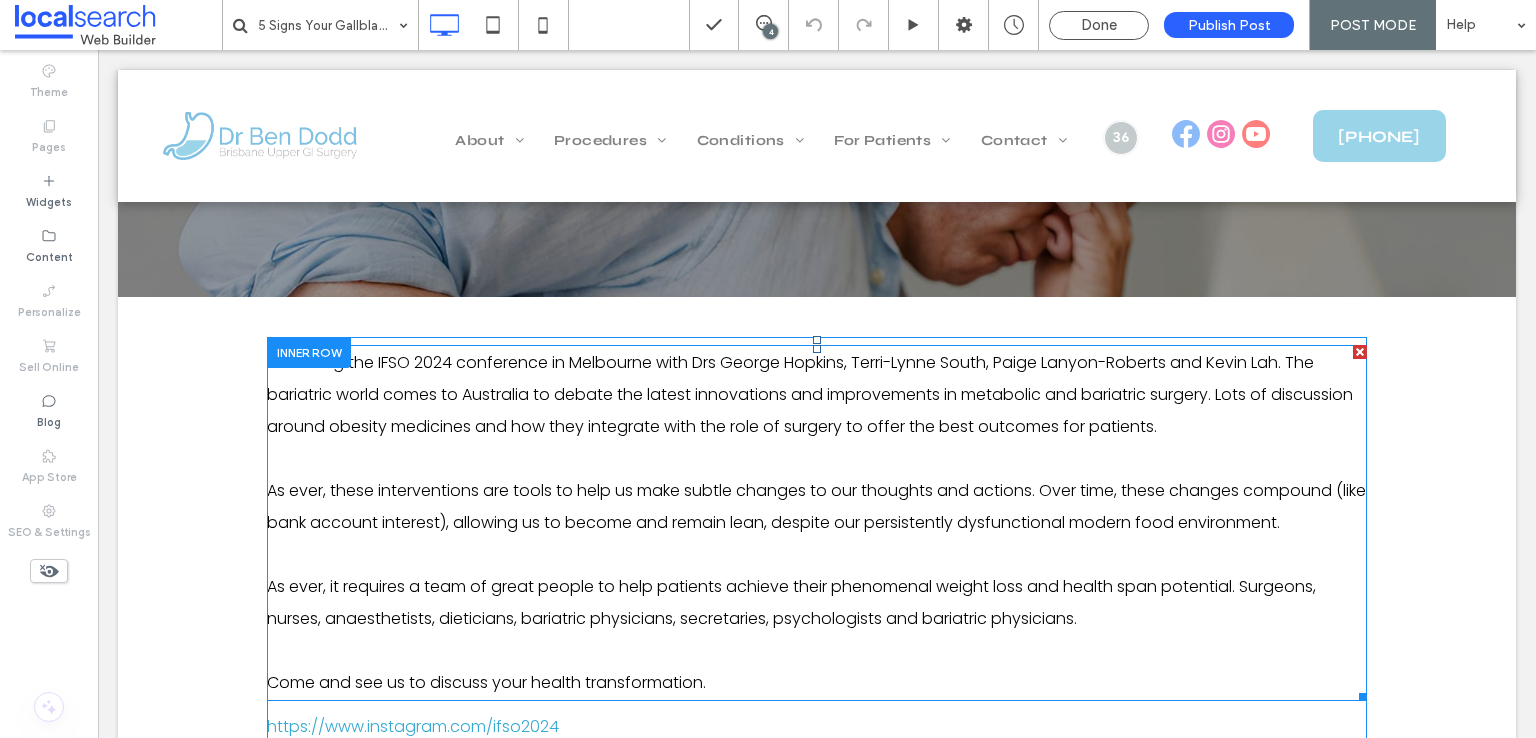 click on "Attending the IFSO 2024 conference in Melbourne with Drs George Hopkins, Terri-Lynne South, Paige Lanyon-Roberts and Kevin Lah. The bariatric world comes to Australia to debate the latest innovations and improvements in metabolic and bariatric surgery. Lots of discussion around obesity medicines and how they integrate with the role of surgery to offer the best outcomes for patients." at bounding box center (810, 394) 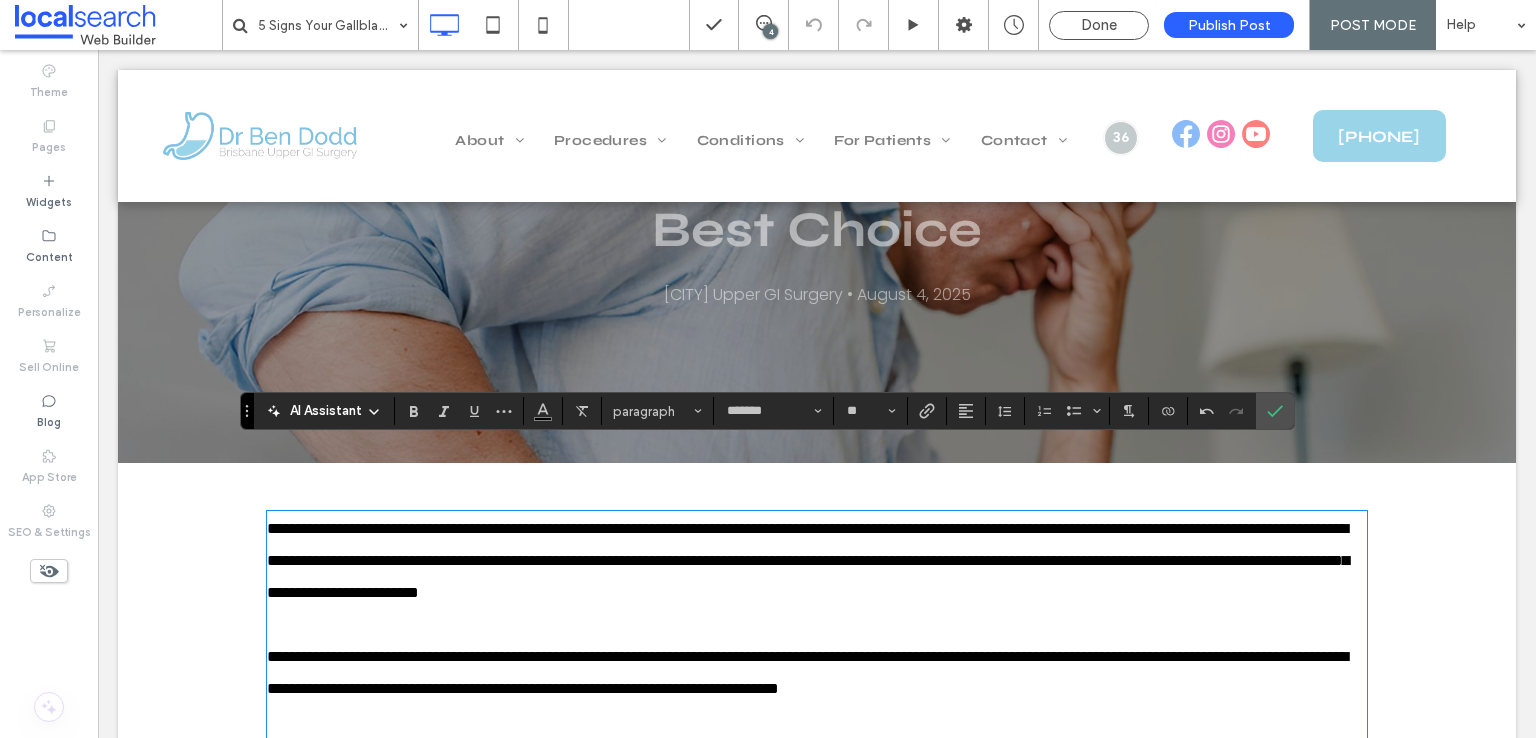 scroll, scrollTop: 300, scrollLeft: 0, axis: vertical 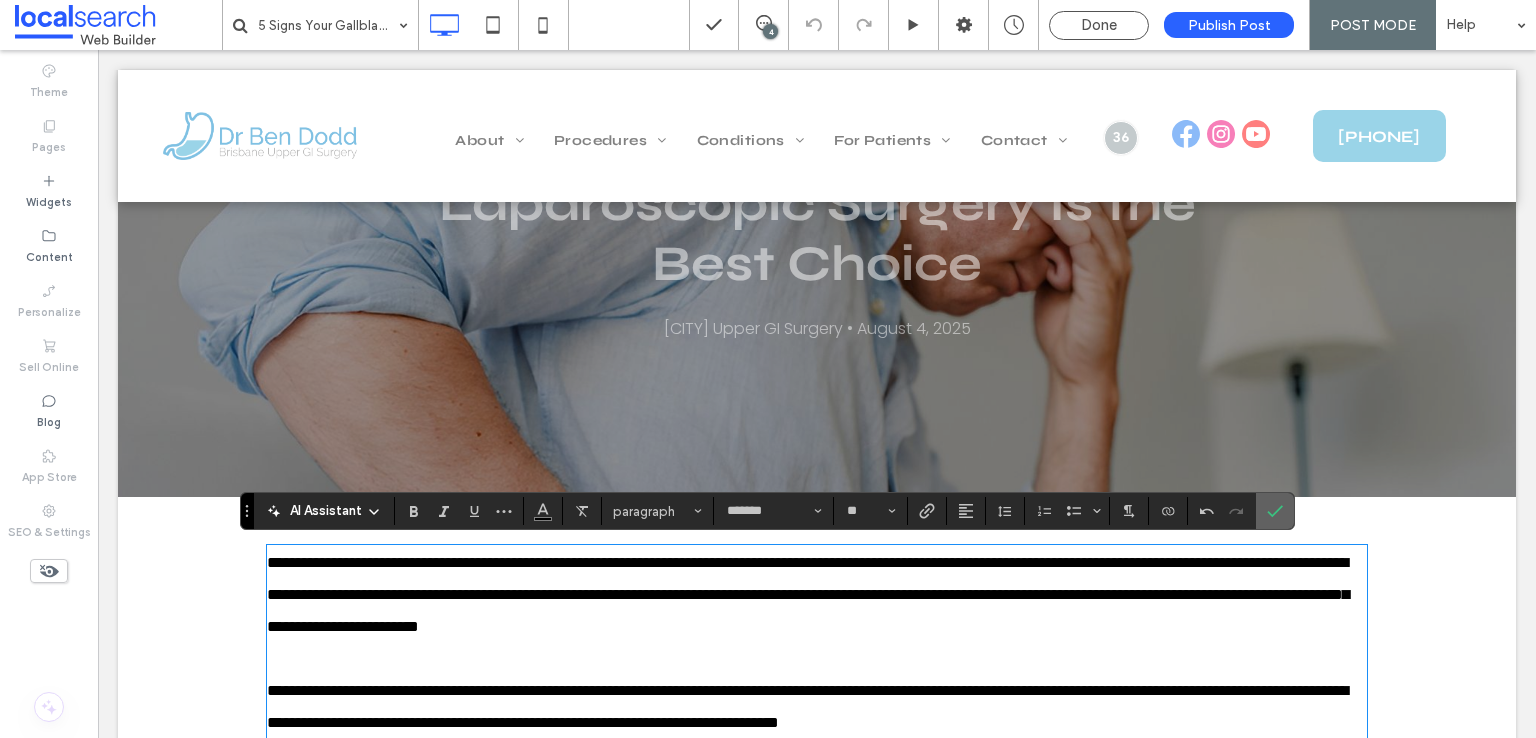 drag, startPoint x: 1263, startPoint y: 503, endPoint x: 1167, endPoint y: 455, distance: 107.33126 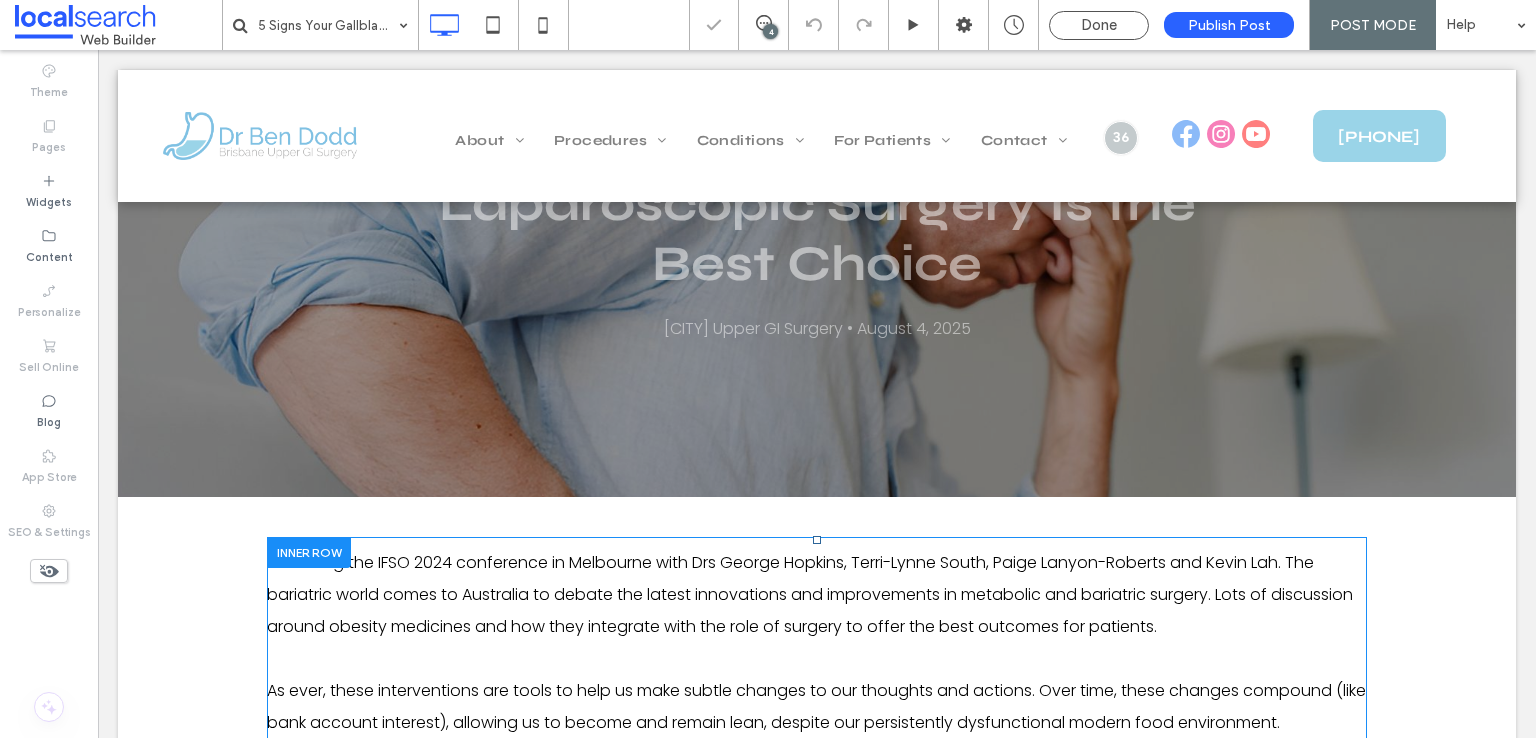 scroll, scrollTop: 600, scrollLeft: 0, axis: vertical 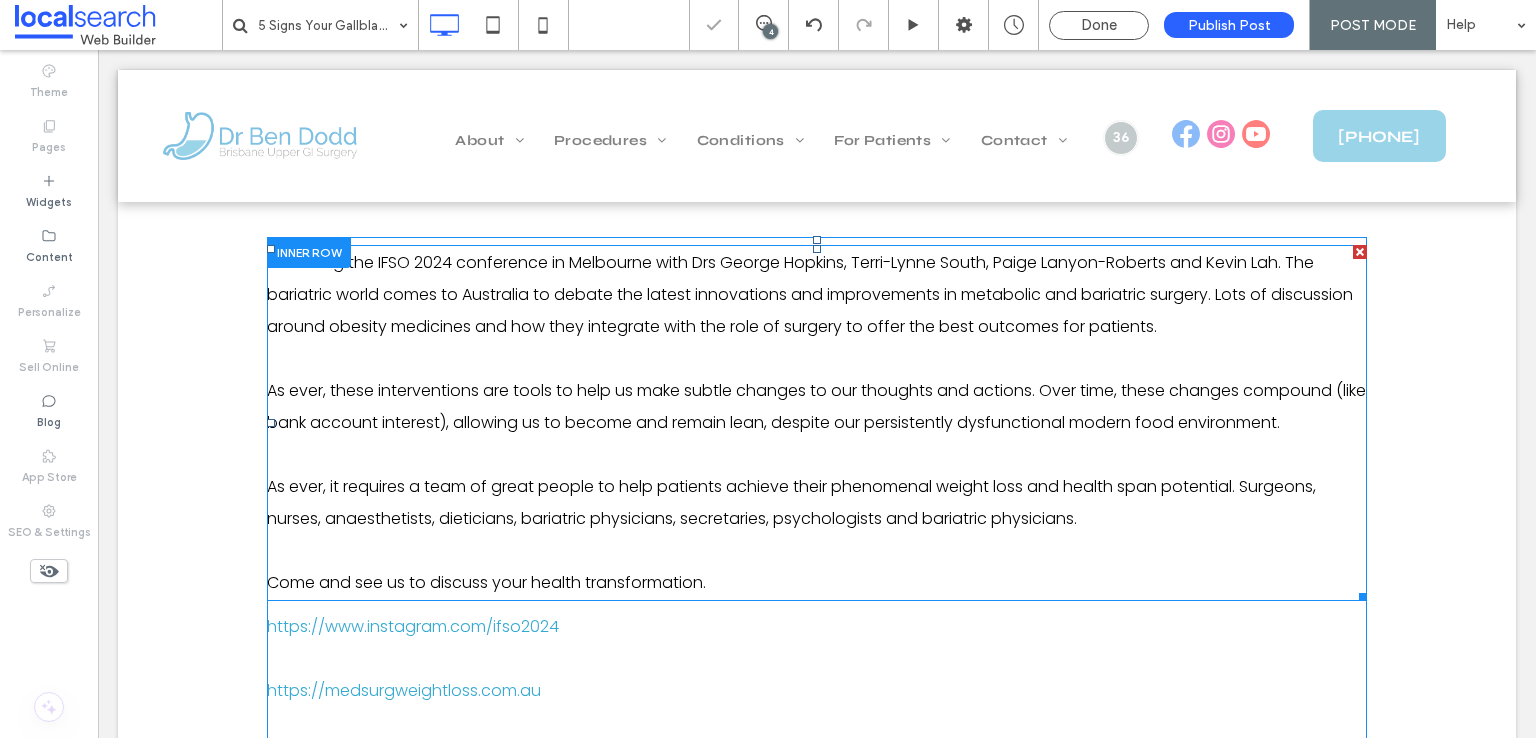 click at bounding box center (817, 359) 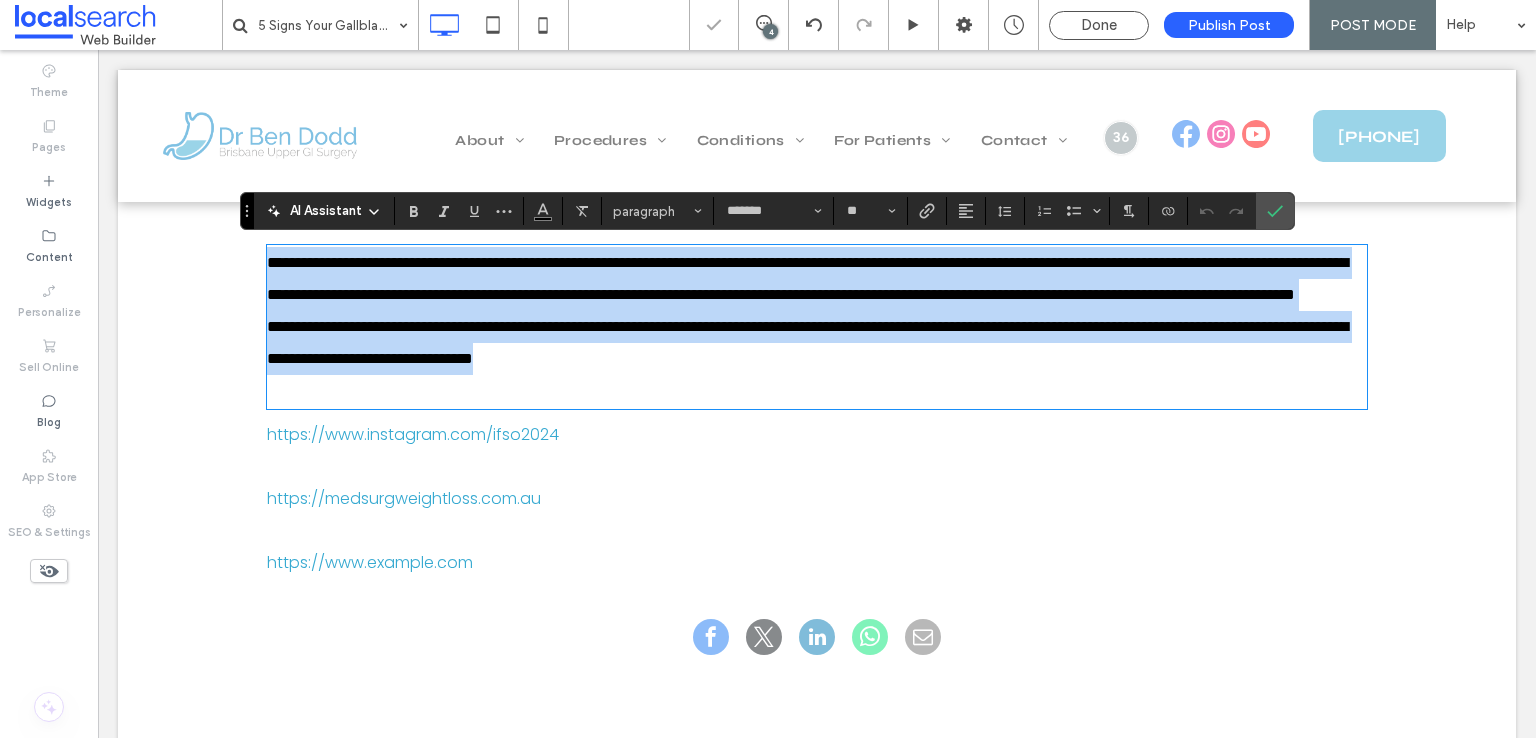 scroll, scrollTop: 0, scrollLeft: 0, axis: both 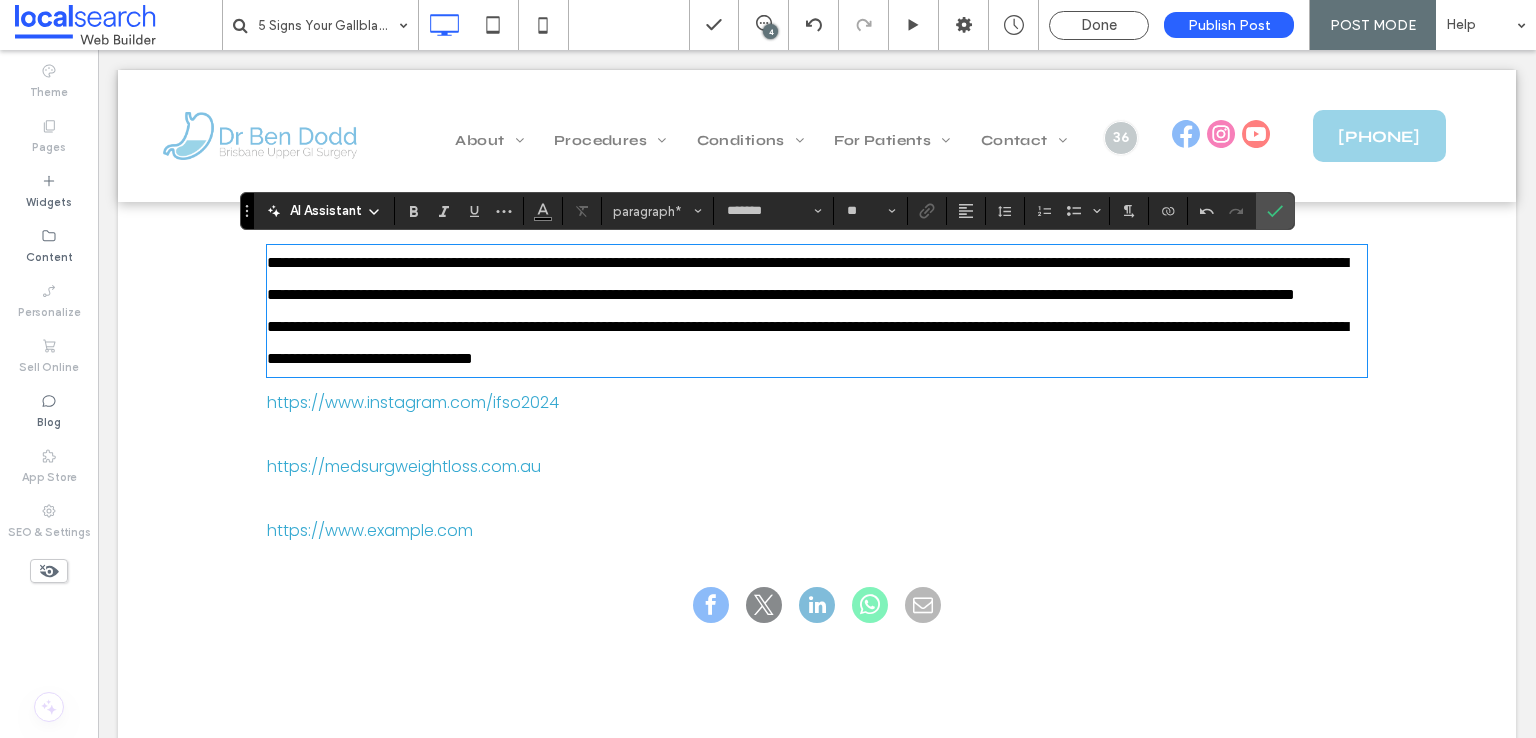 click on "https://www.instagram.com/ifso2024" at bounding box center [817, 403] 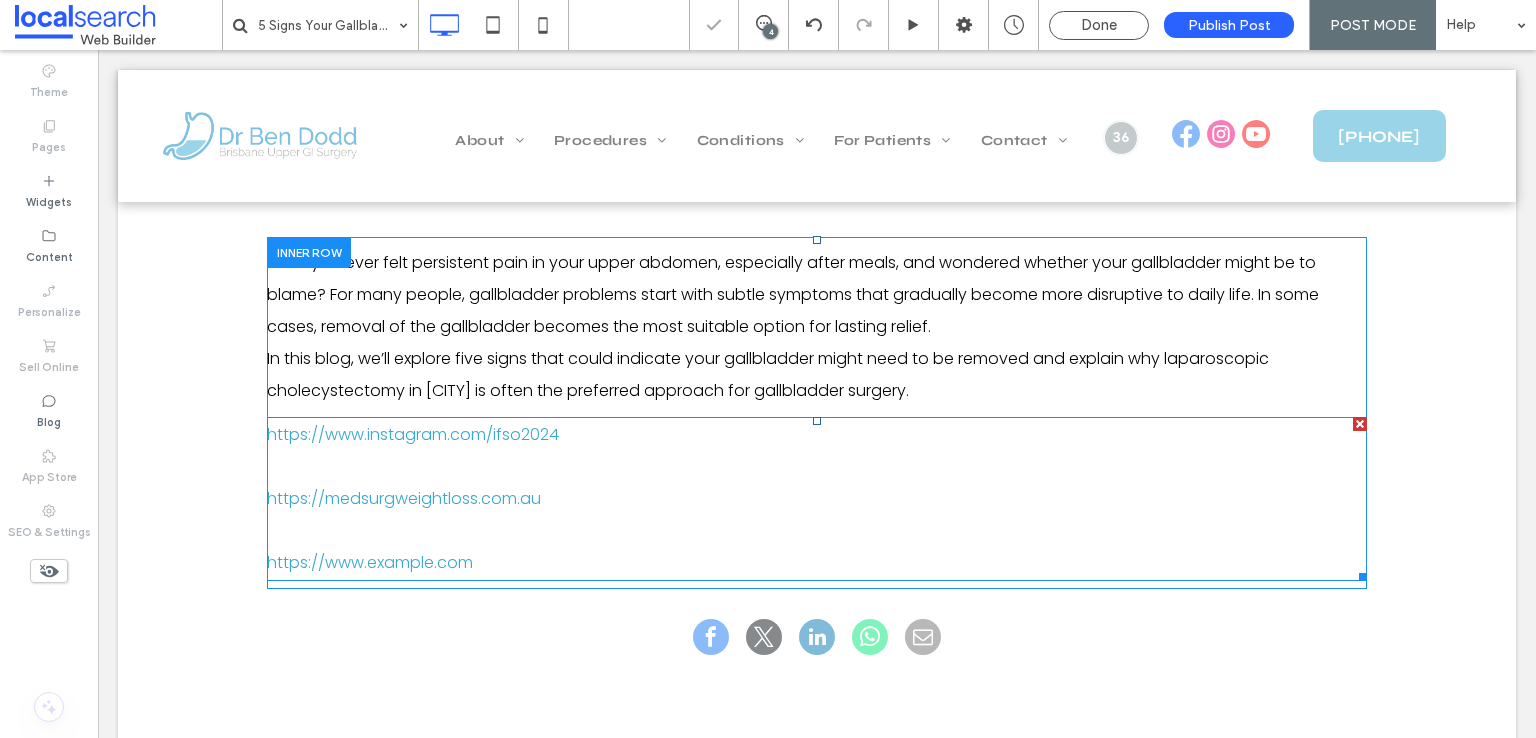 drag, startPoint x: 1350, startPoint y: 425, endPoint x: 1345, endPoint y: 523, distance: 98.12747 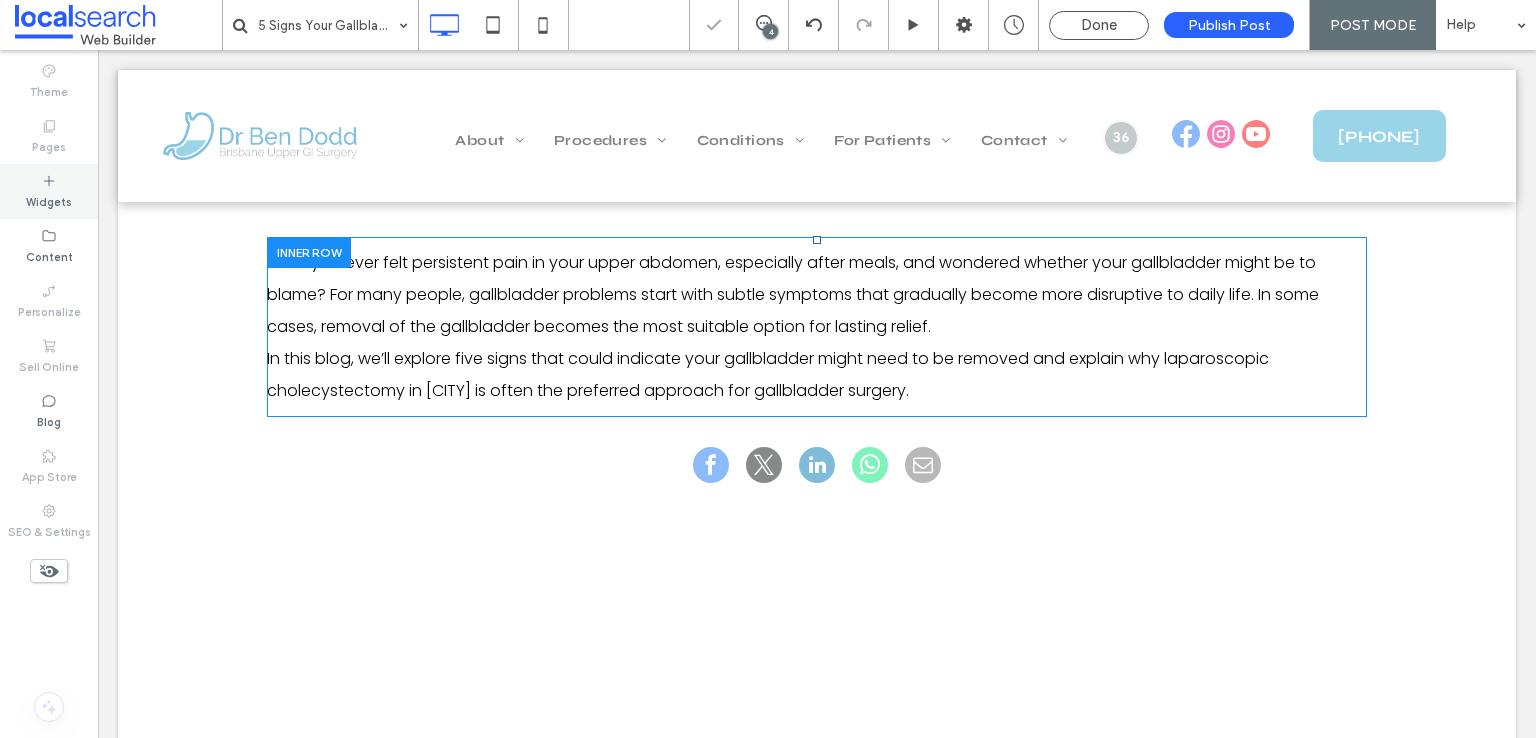 drag, startPoint x: 36, startPoint y: 172, endPoint x: 61, endPoint y: 208, distance: 43.829212 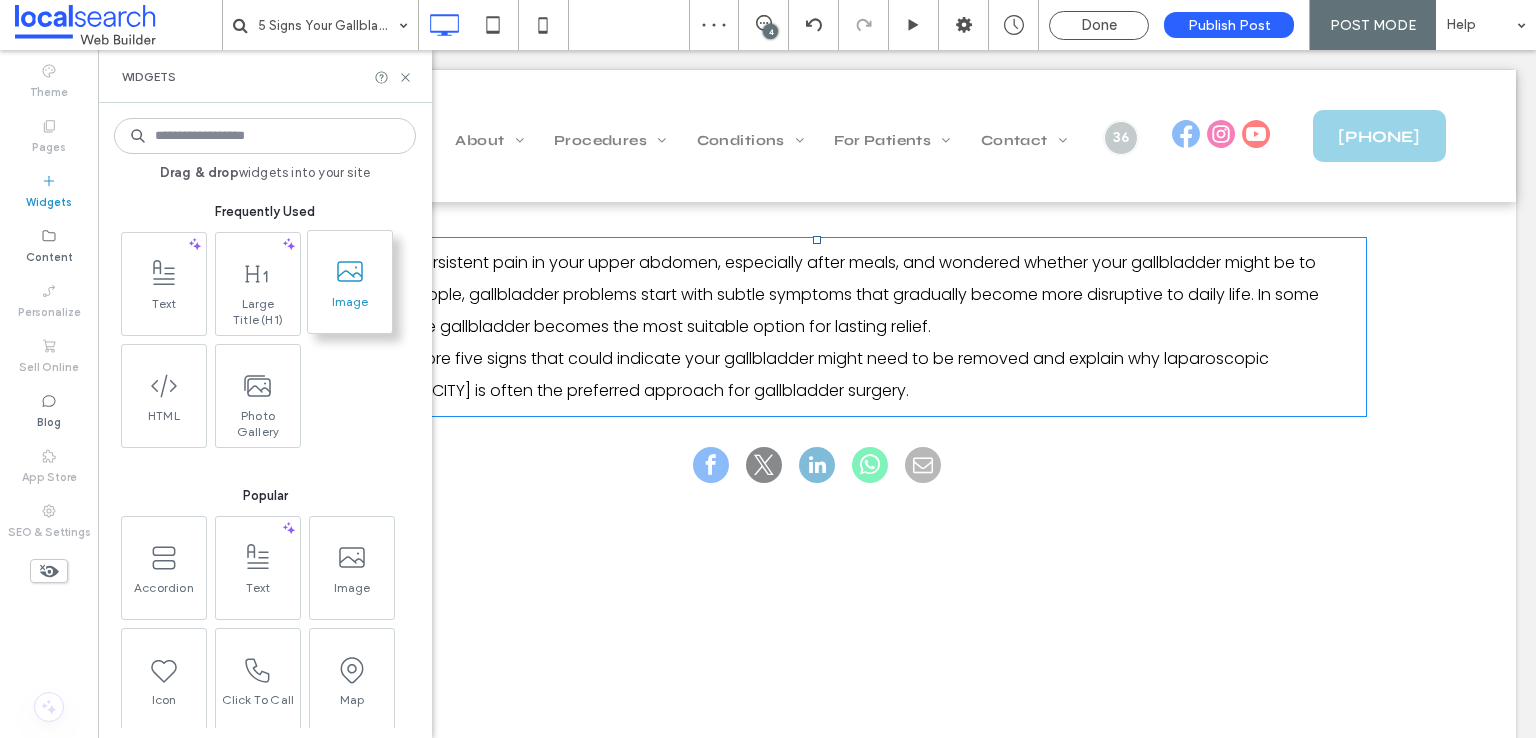 click 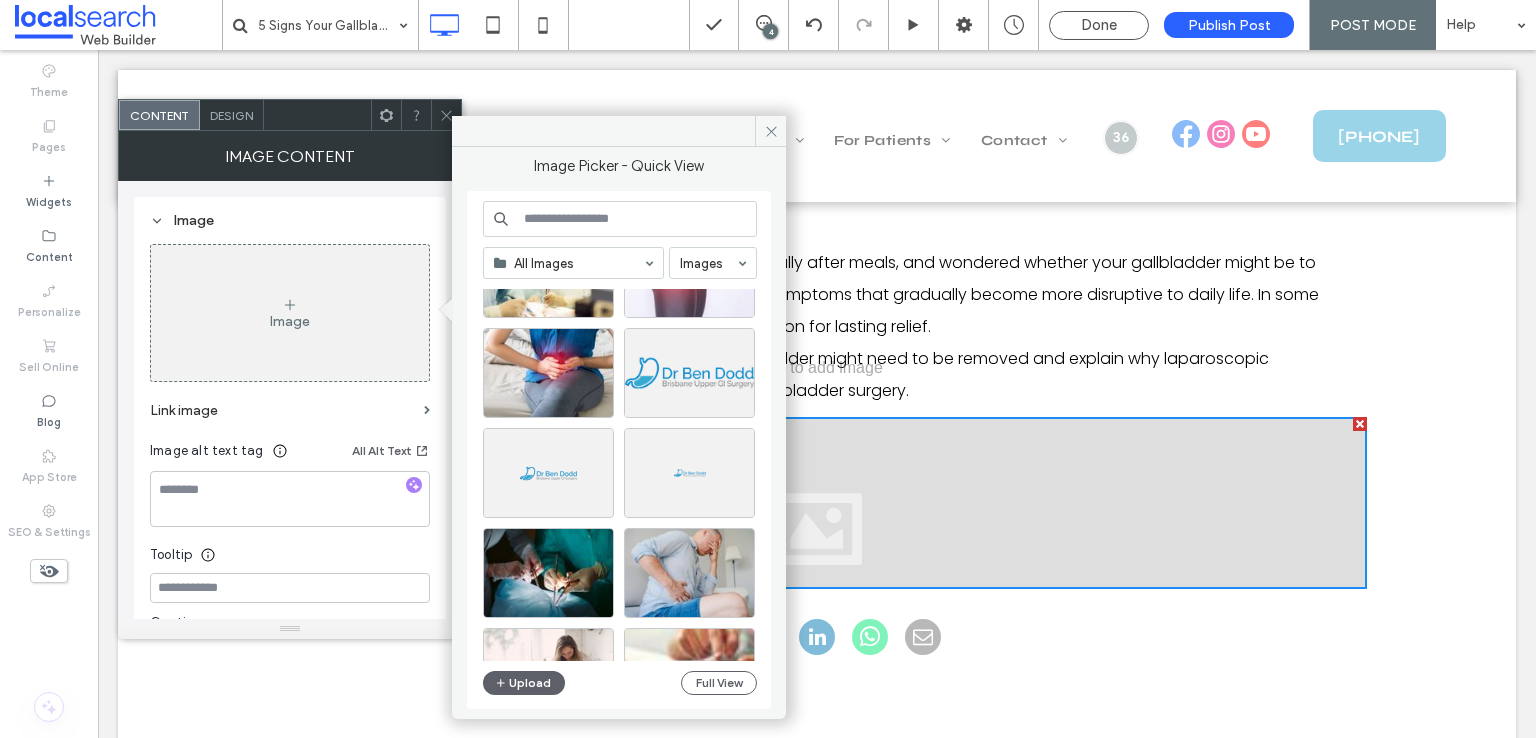 scroll, scrollTop: 400, scrollLeft: 0, axis: vertical 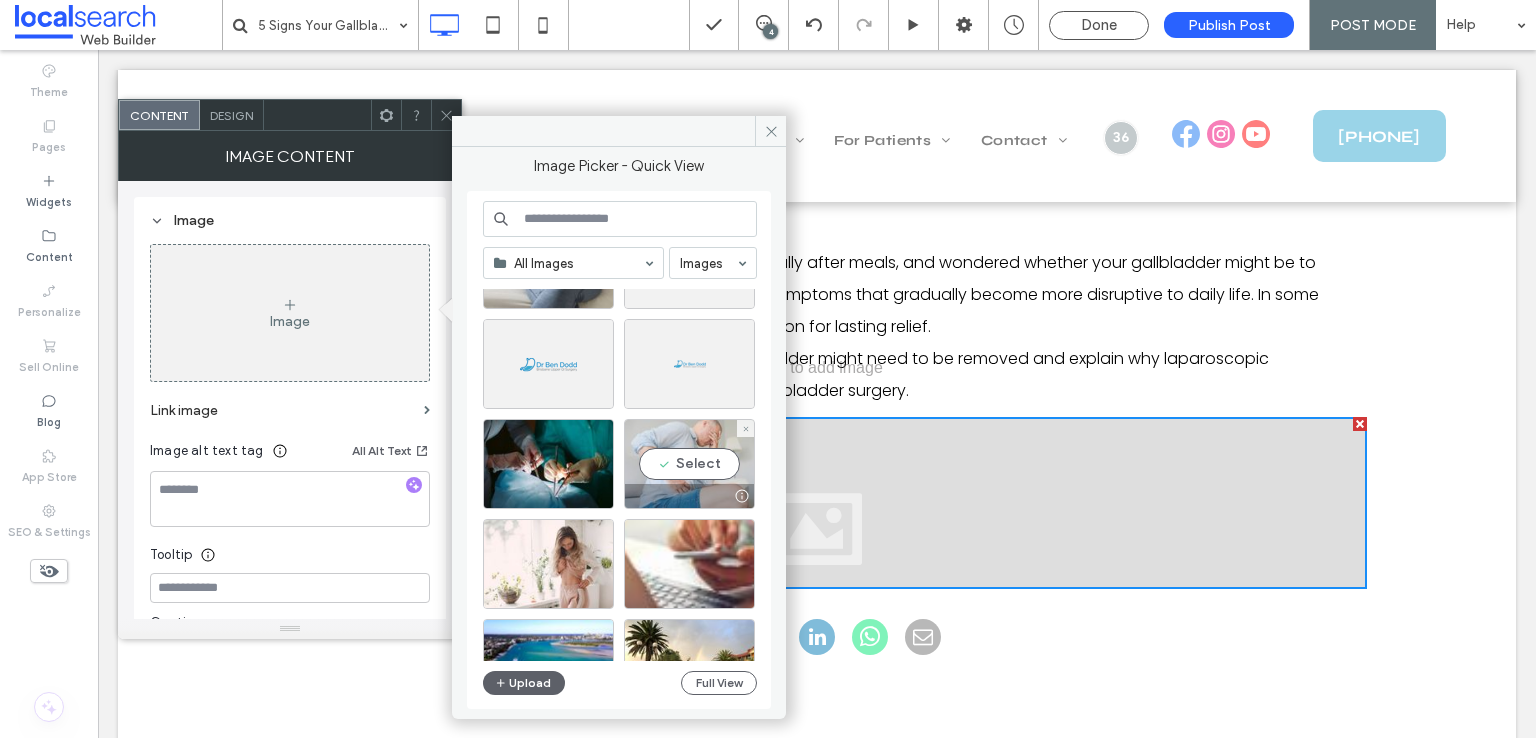 drag, startPoint x: 676, startPoint y: 442, endPoint x: 598, endPoint y: 428, distance: 79.24645 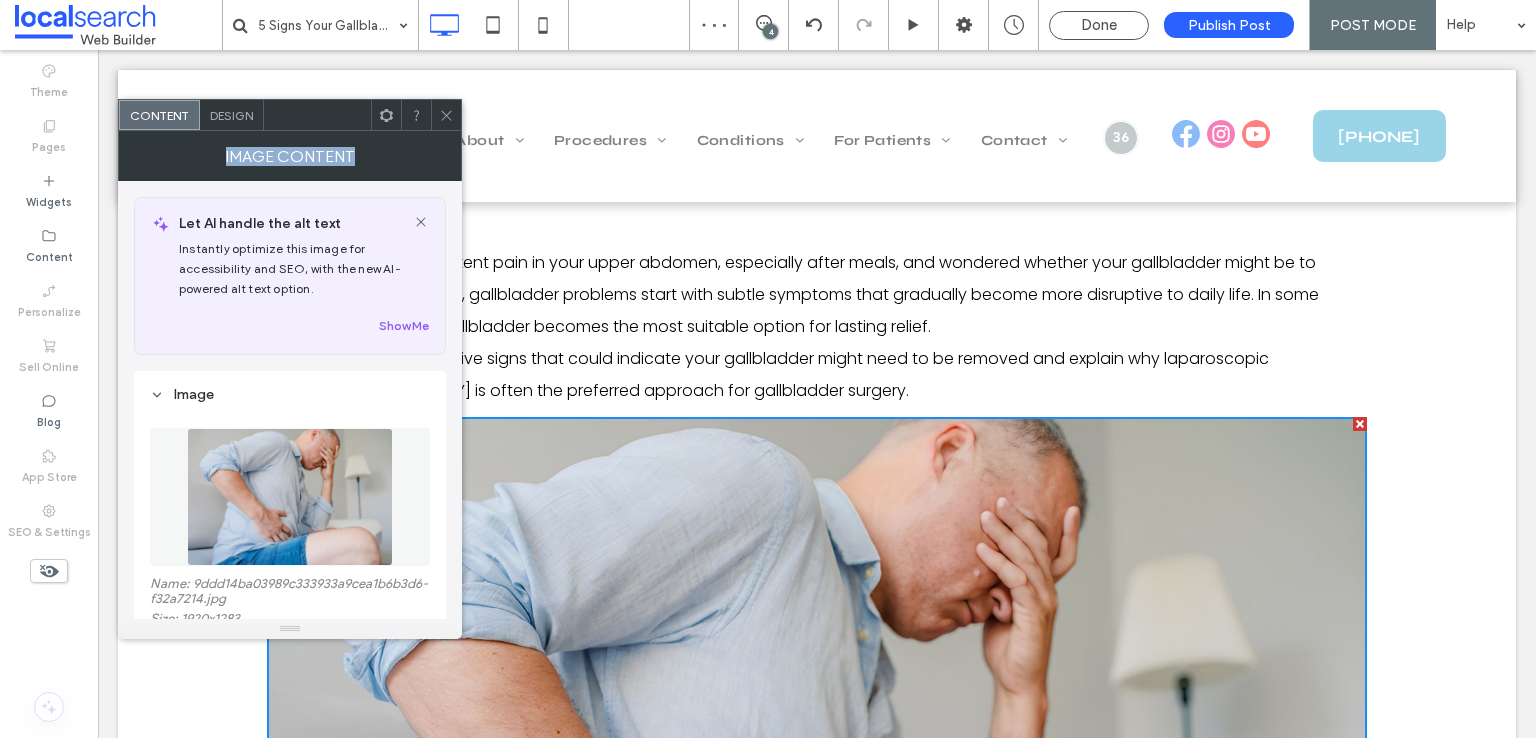 drag, startPoint x: 549, startPoint y: 172, endPoint x: 680, endPoint y: 664, distance: 509.14145 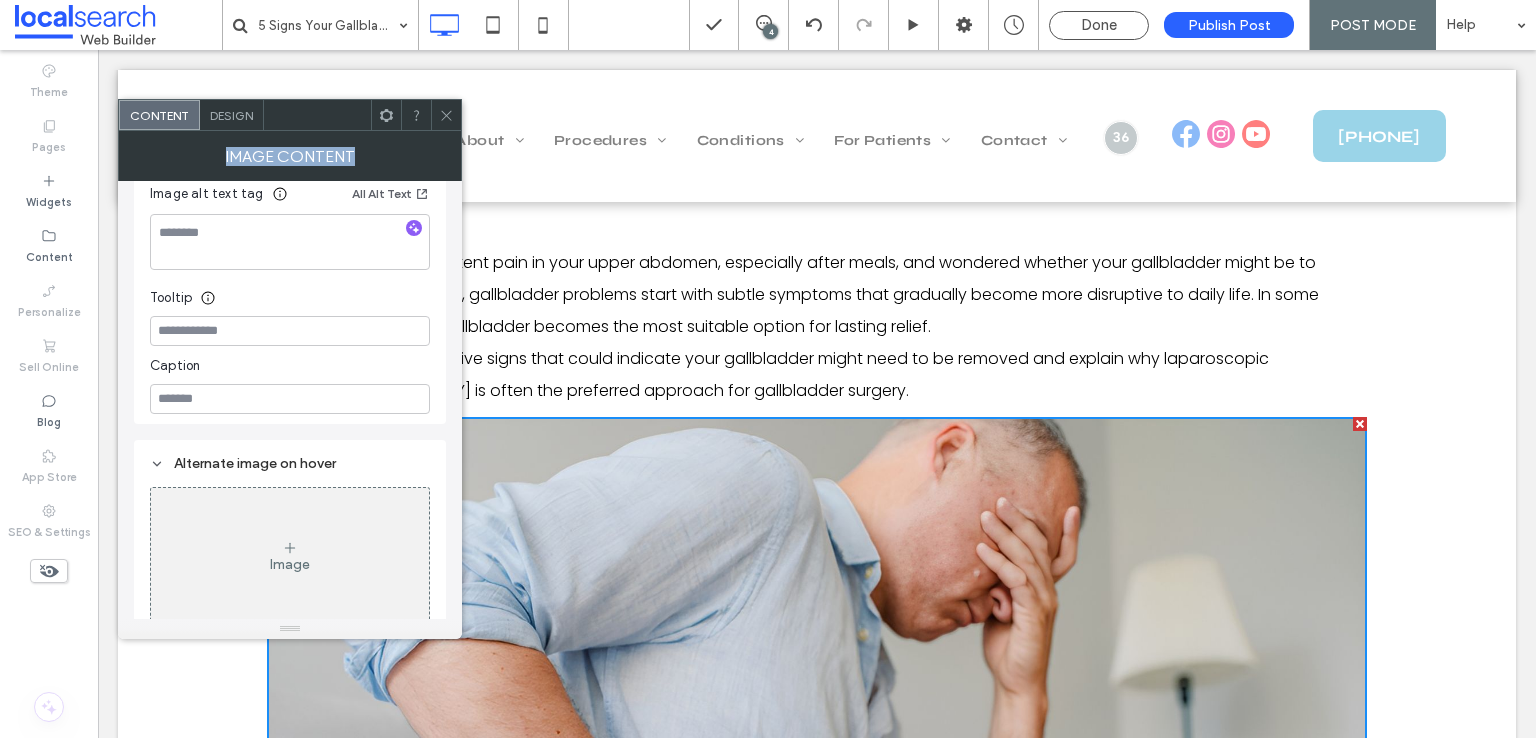 scroll, scrollTop: 584, scrollLeft: 0, axis: vertical 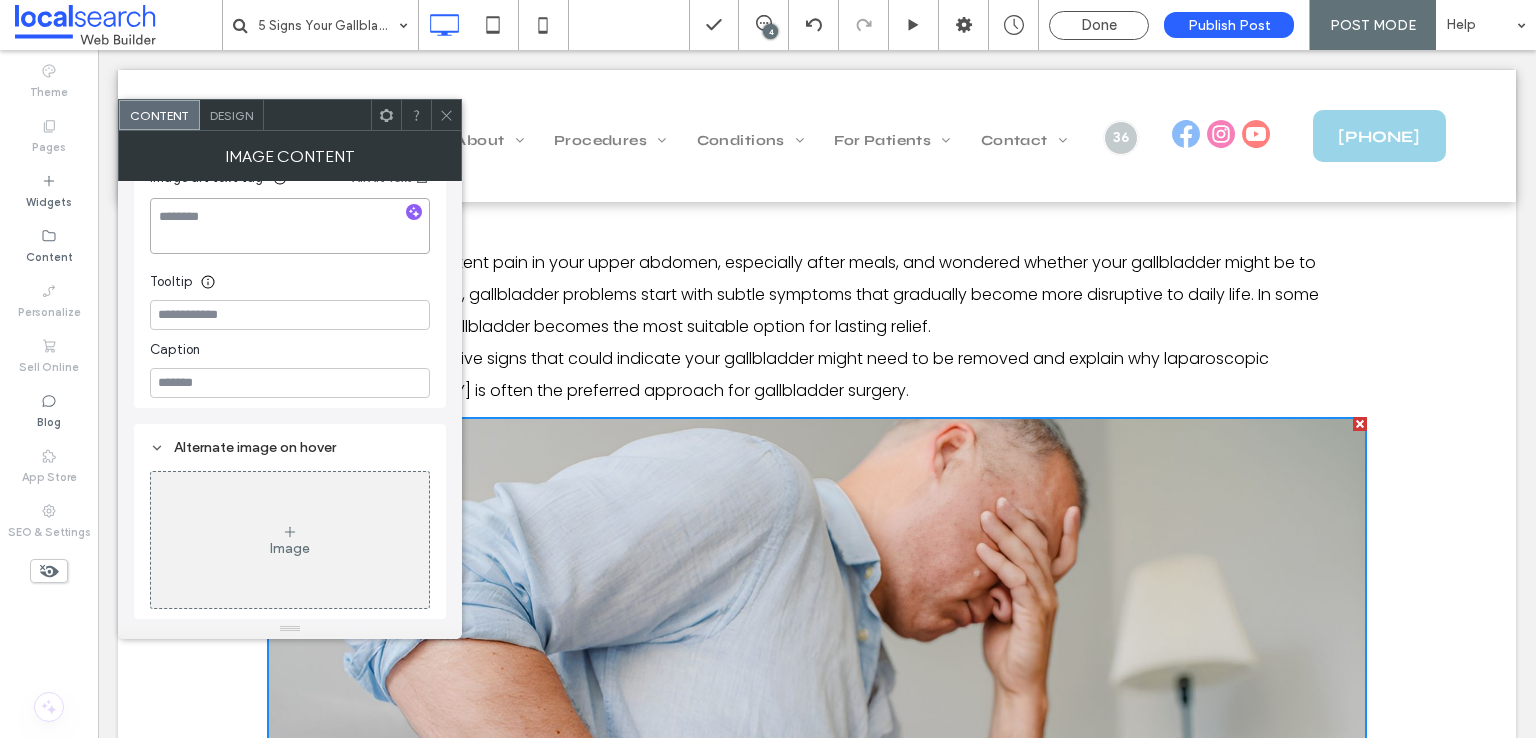 click at bounding box center (290, 226) 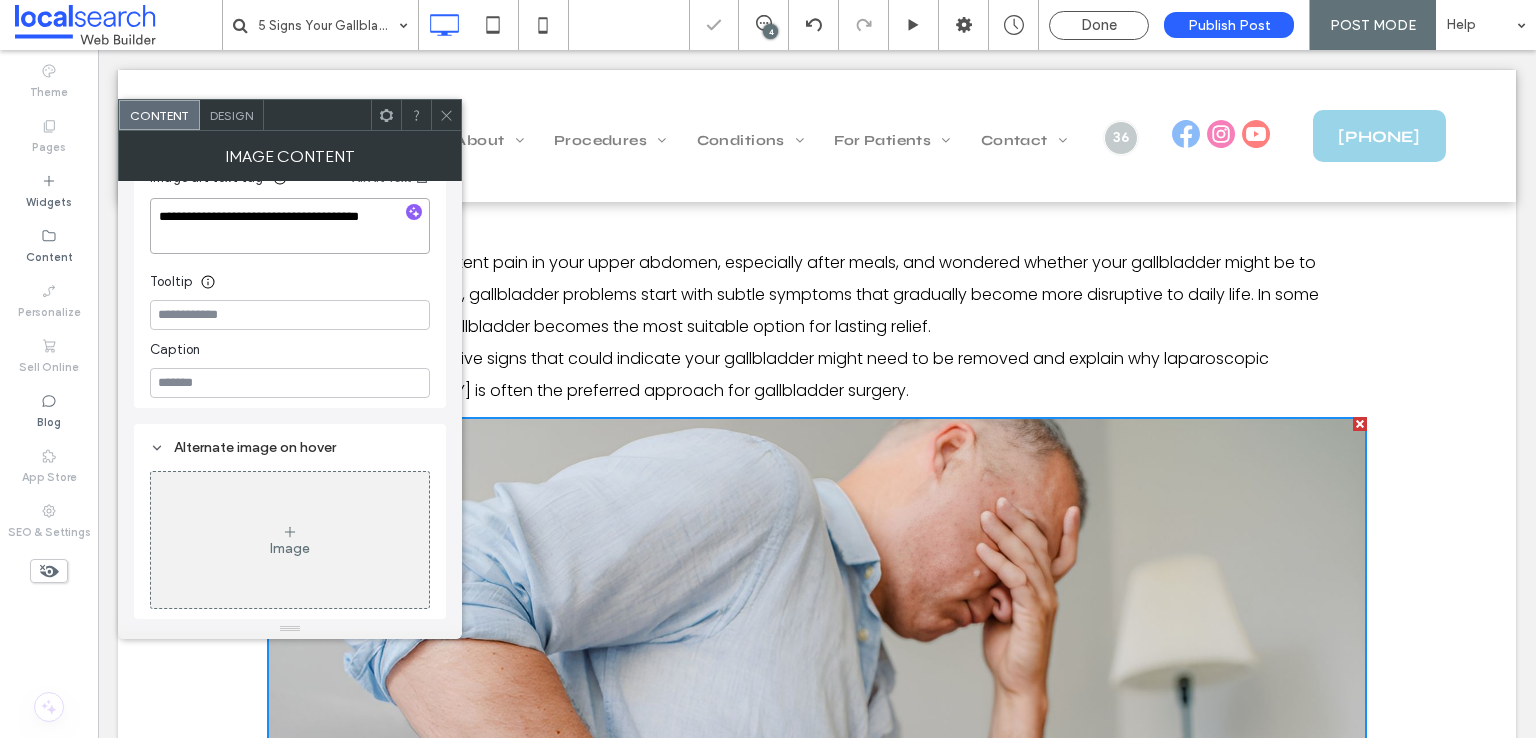 type on "**********" 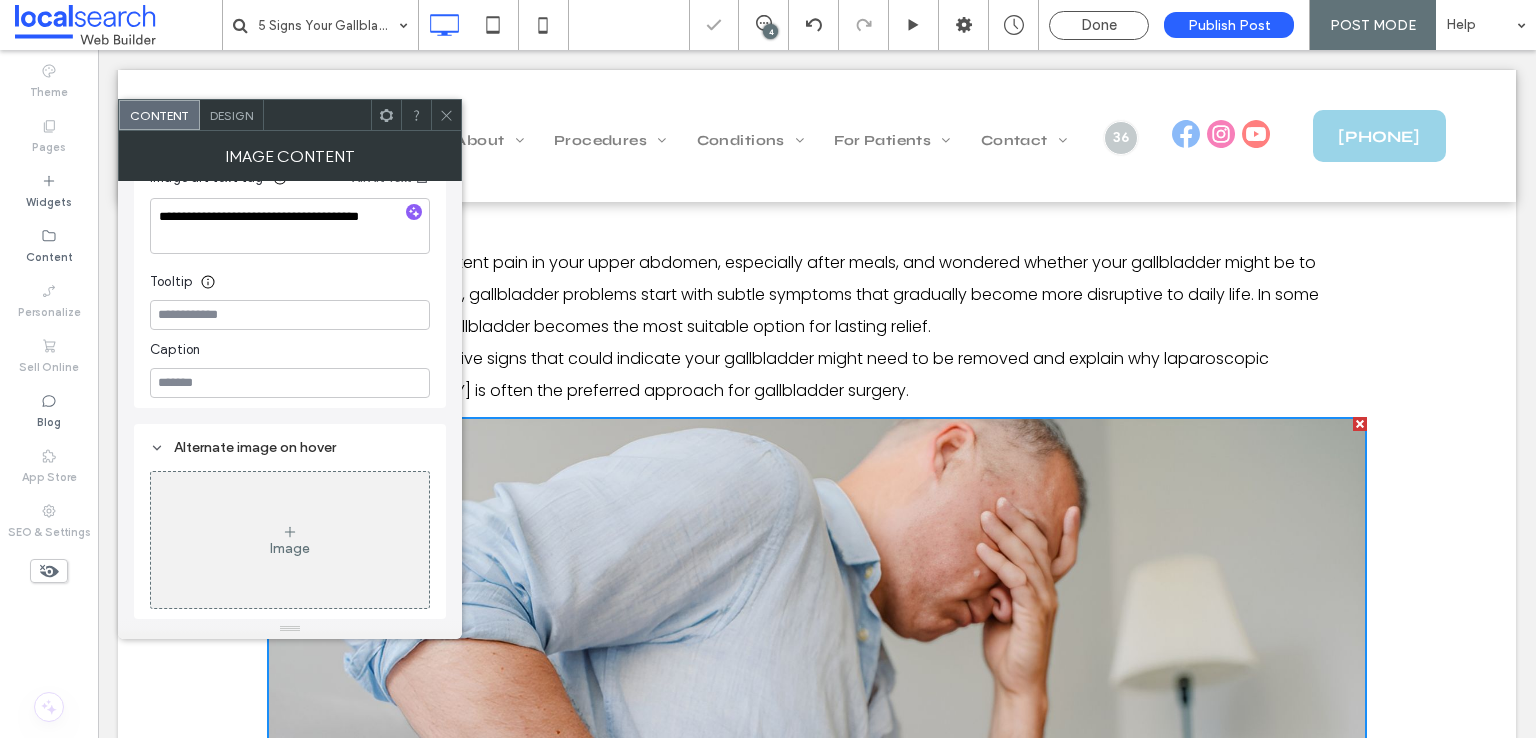 click 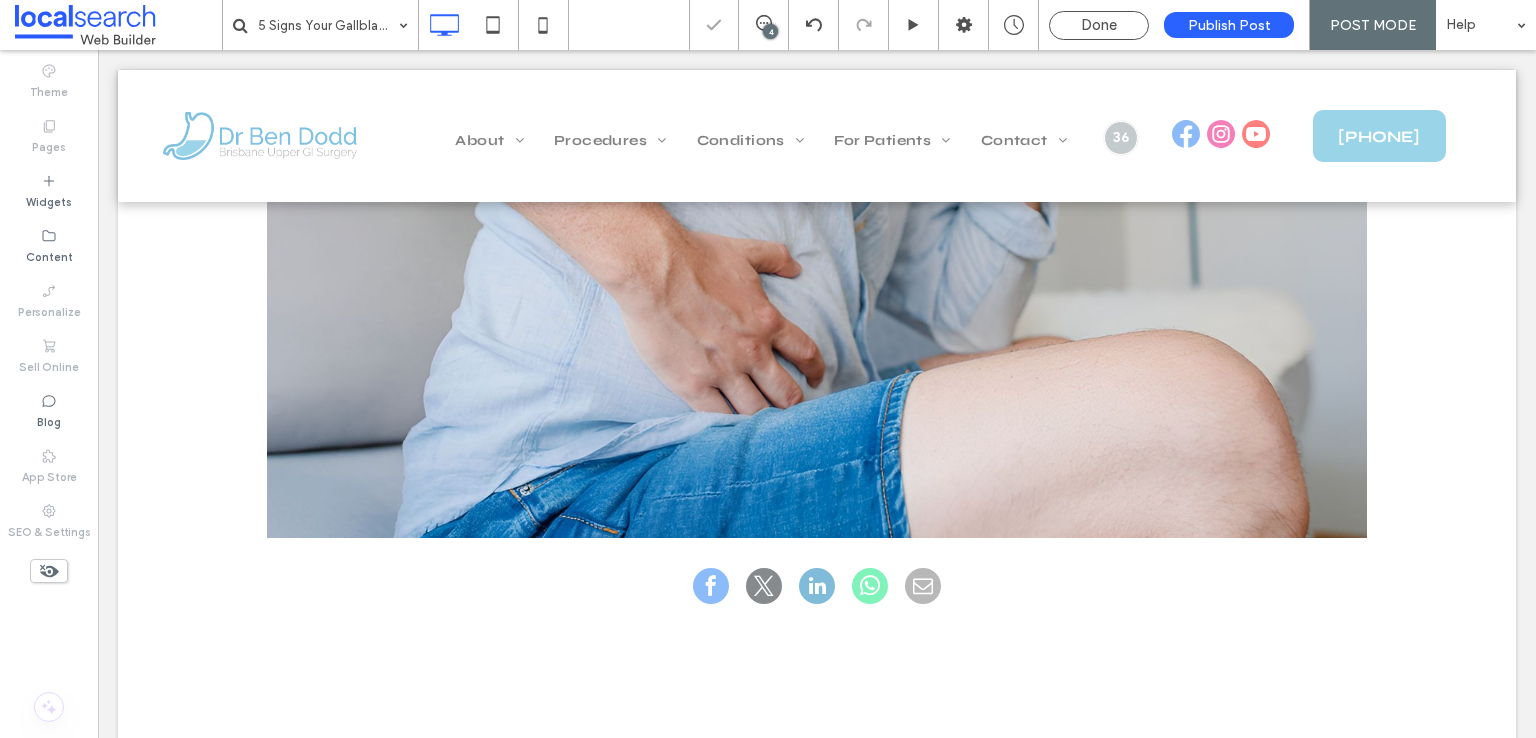 scroll, scrollTop: 1300, scrollLeft: 0, axis: vertical 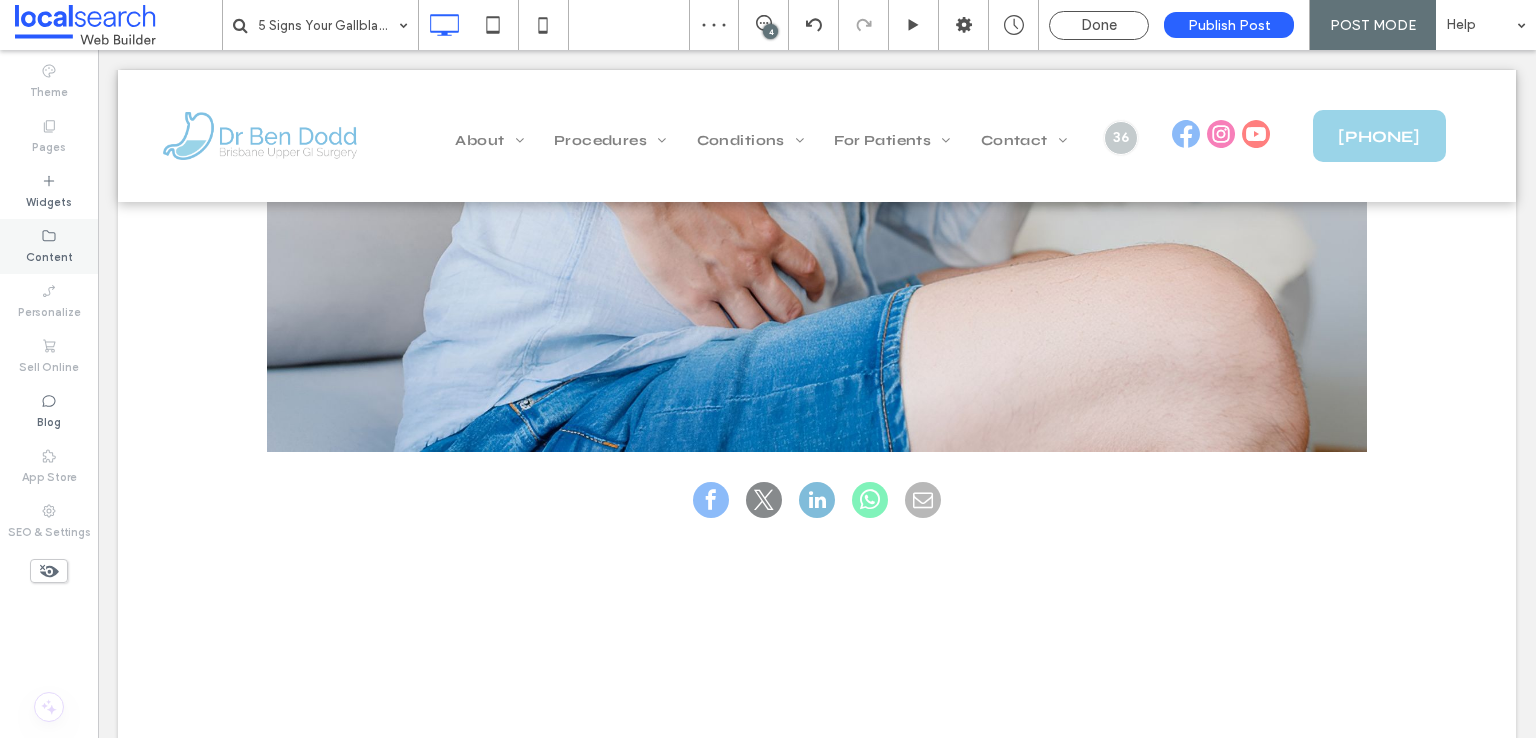 drag, startPoint x: 72, startPoint y: 177, endPoint x: 72, endPoint y: 218, distance: 41 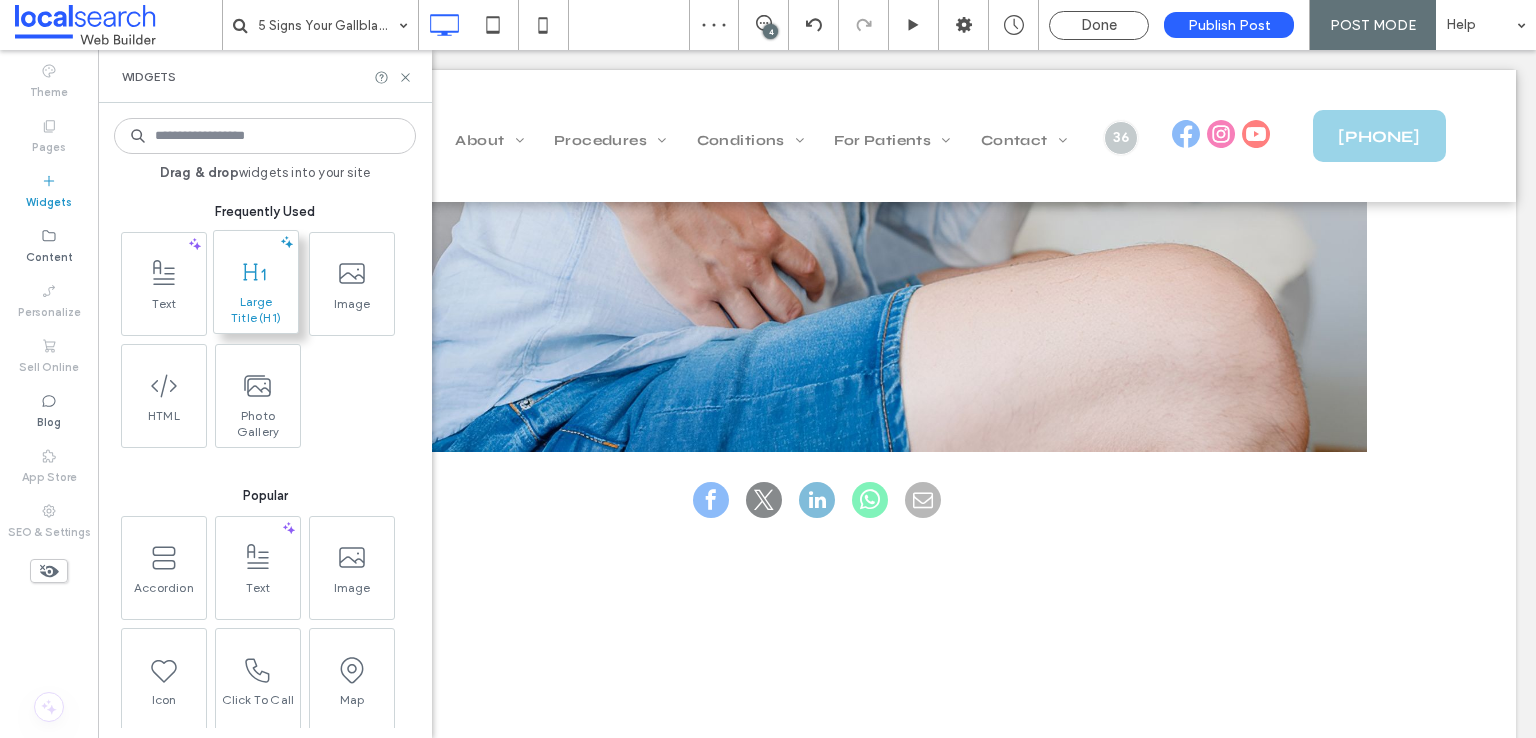 click at bounding box center [256, 271] 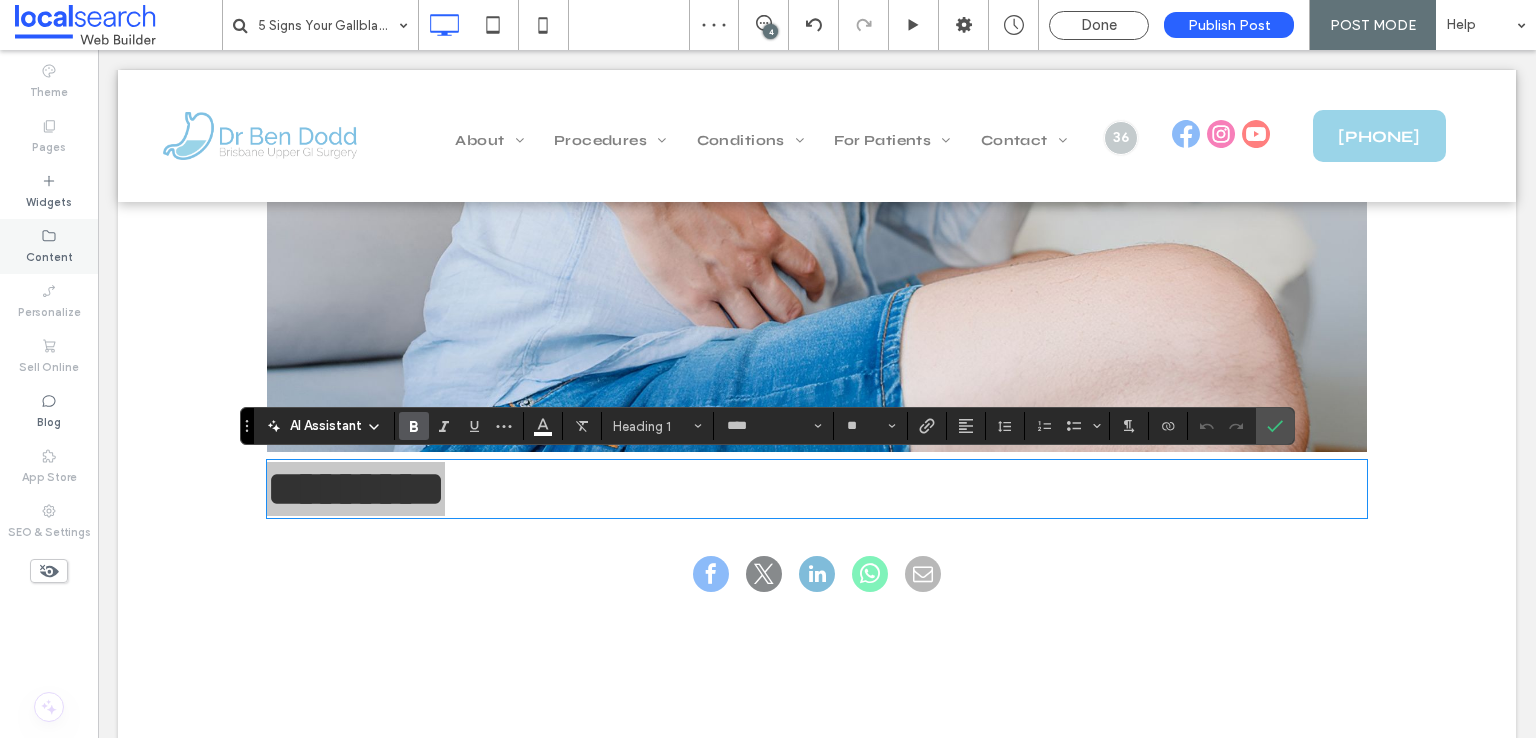 drag, startPoint x: 48, startPoint y: 200, endPoint x: 58, endPoint y: 258, distance: 58.855755 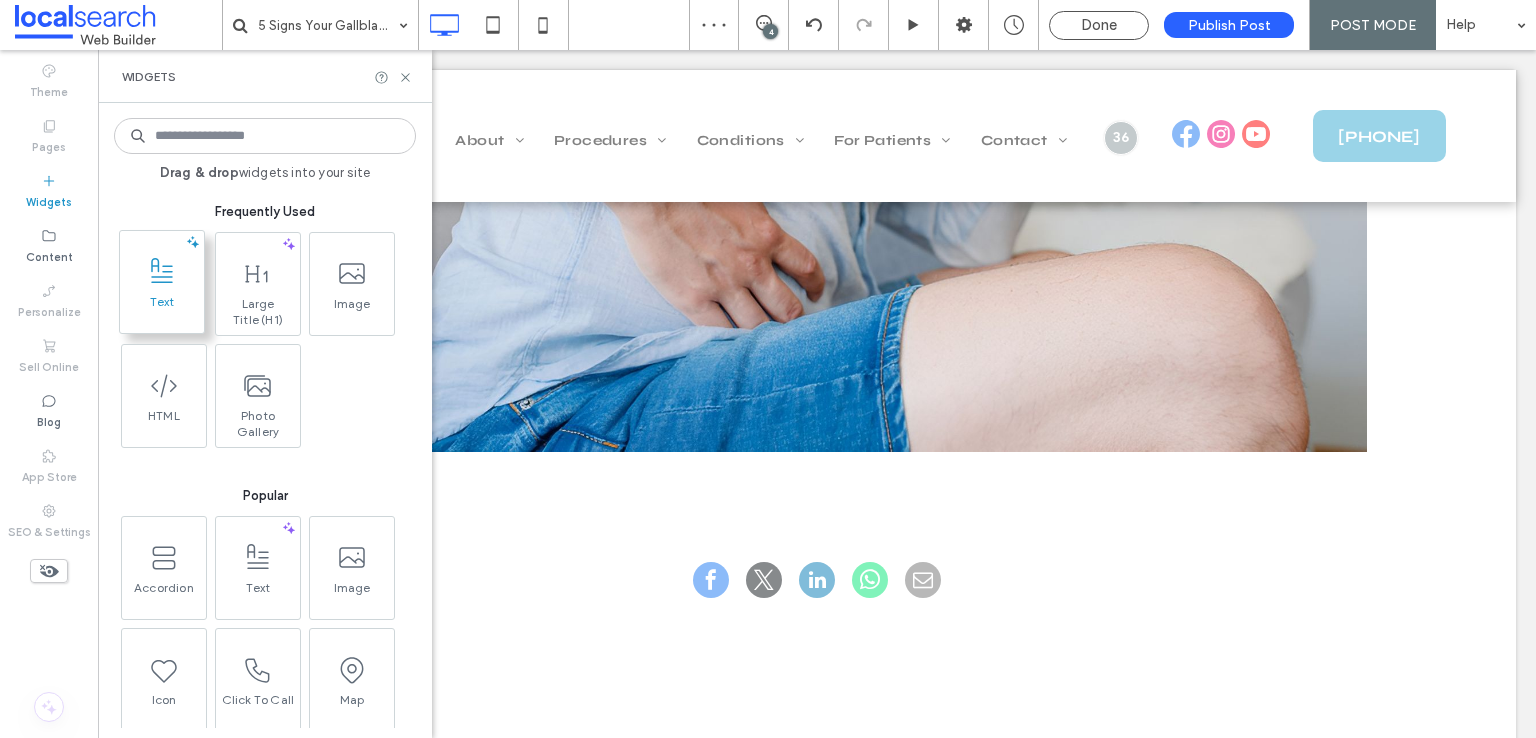 click at bounding box center [162, 271] 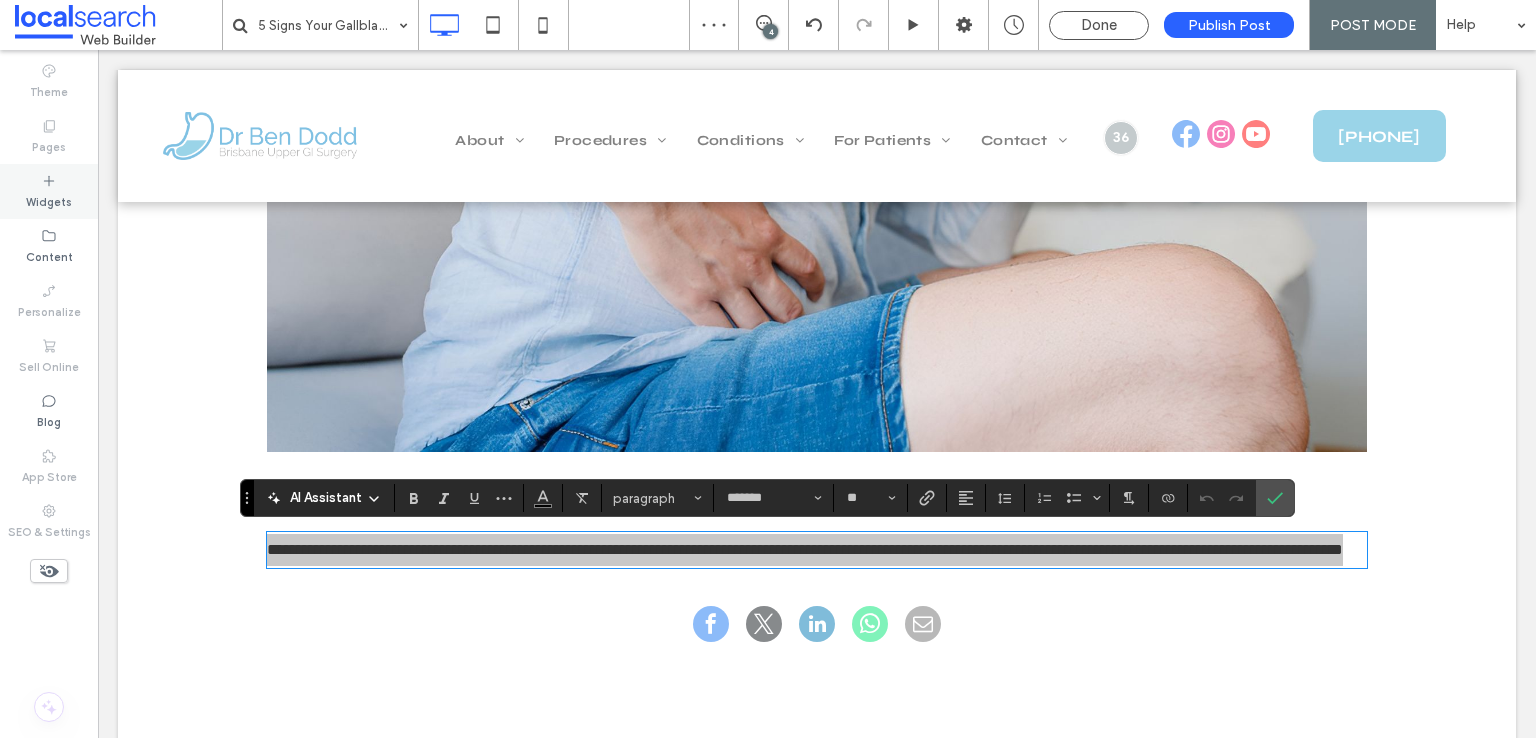 click on "Widgets" at bounding box center [49, 200] 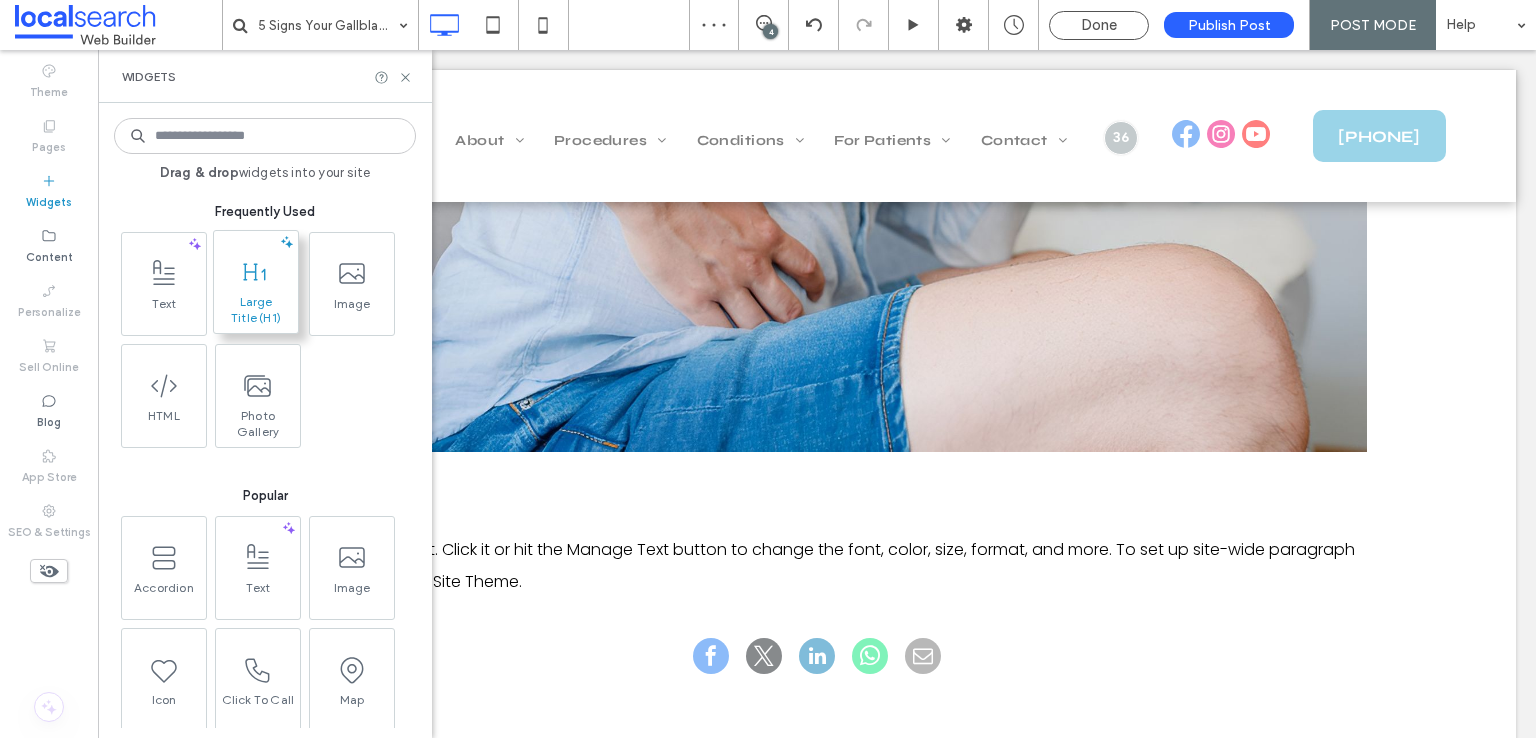 click 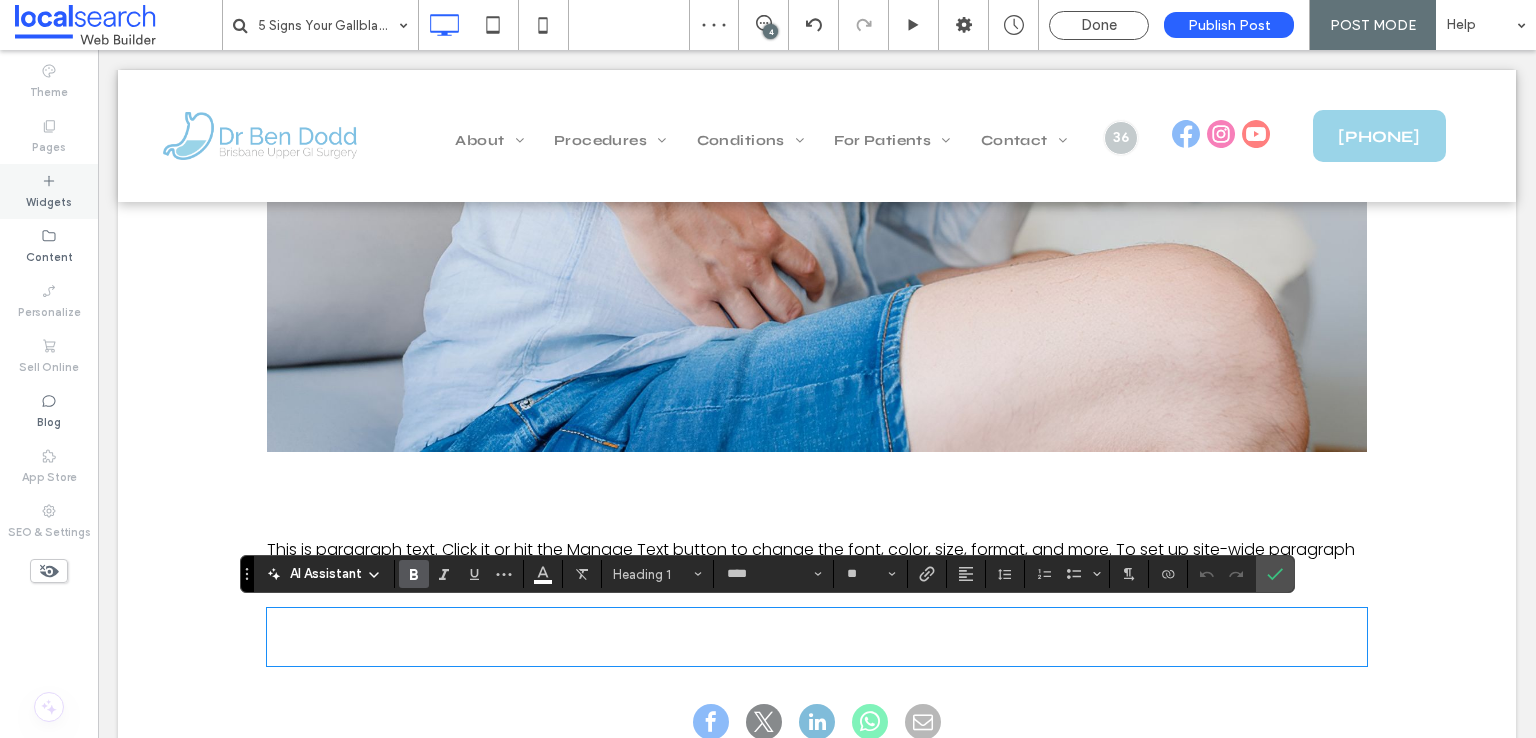 click on "Widgets" at bounding box center [49, 200] 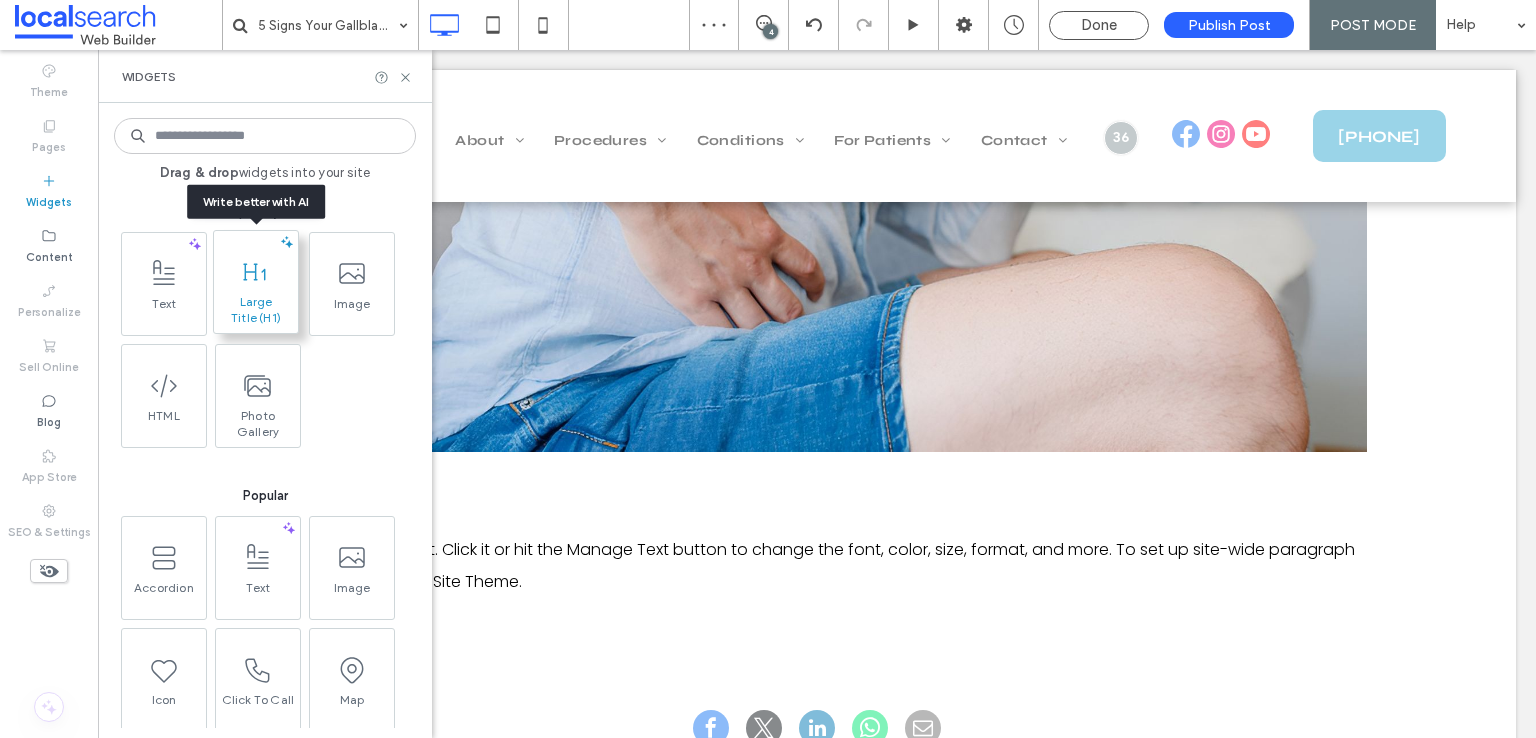 click 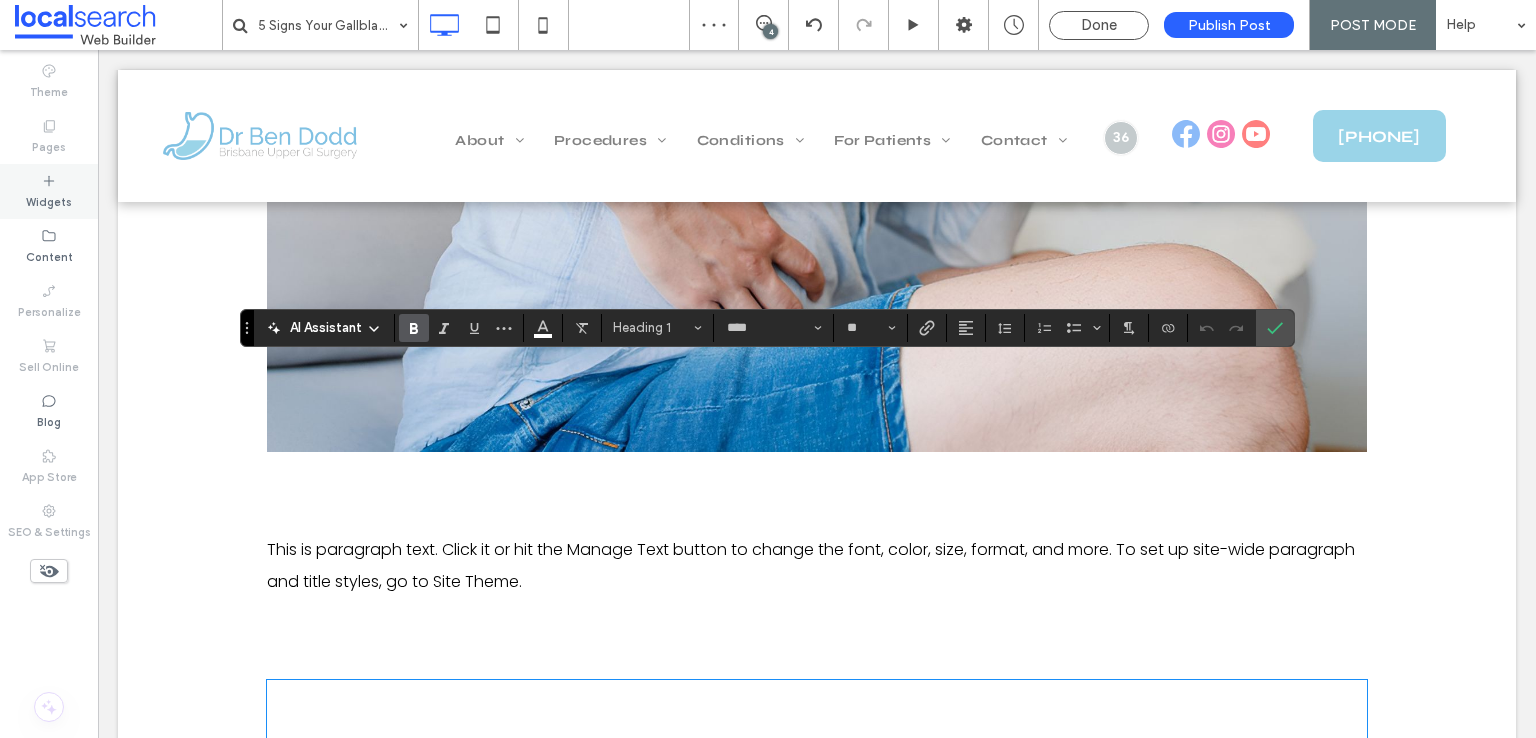 scroll, scrollTop: 1618, scrollLeft: 0, axis: vertical 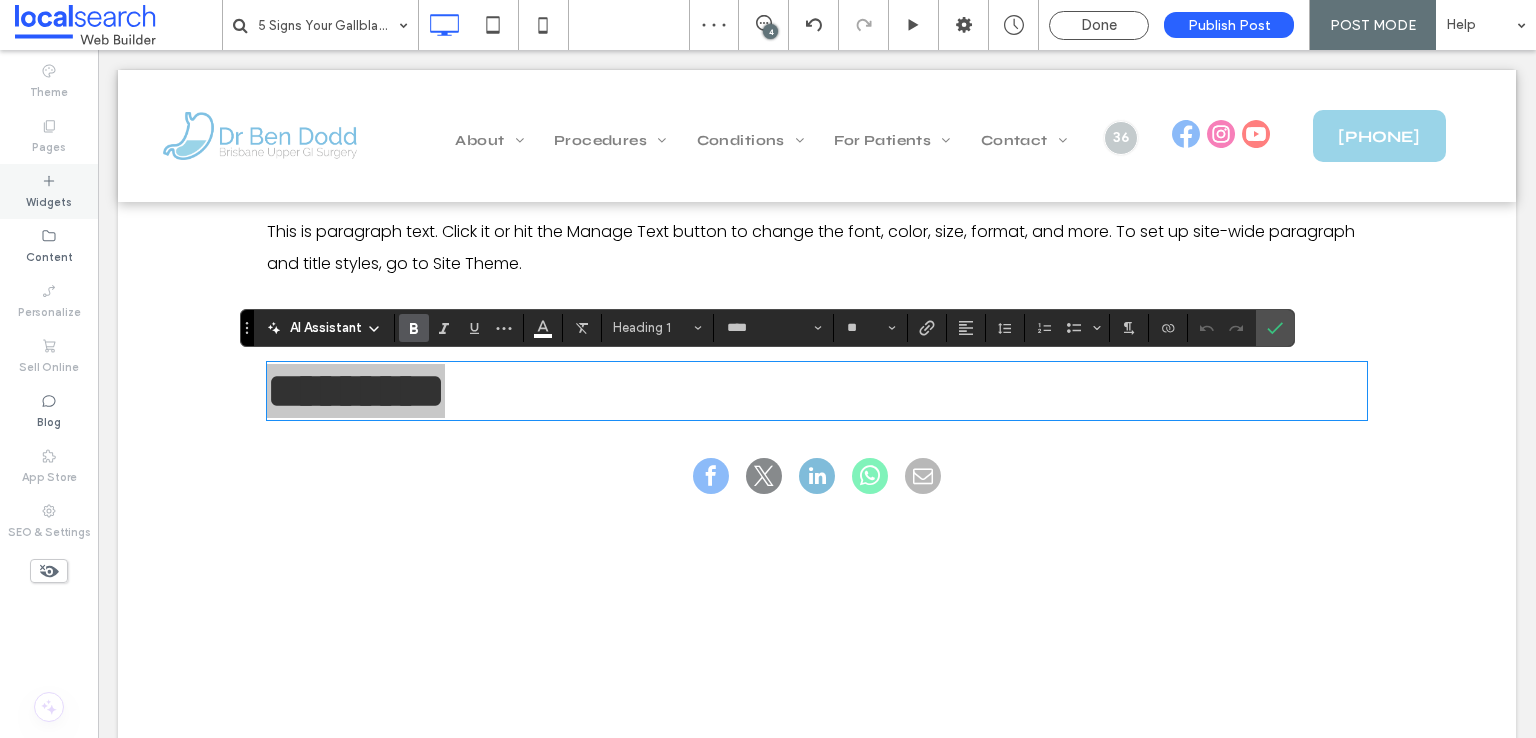 click on "Widgets" at bounding box center [49, 200] 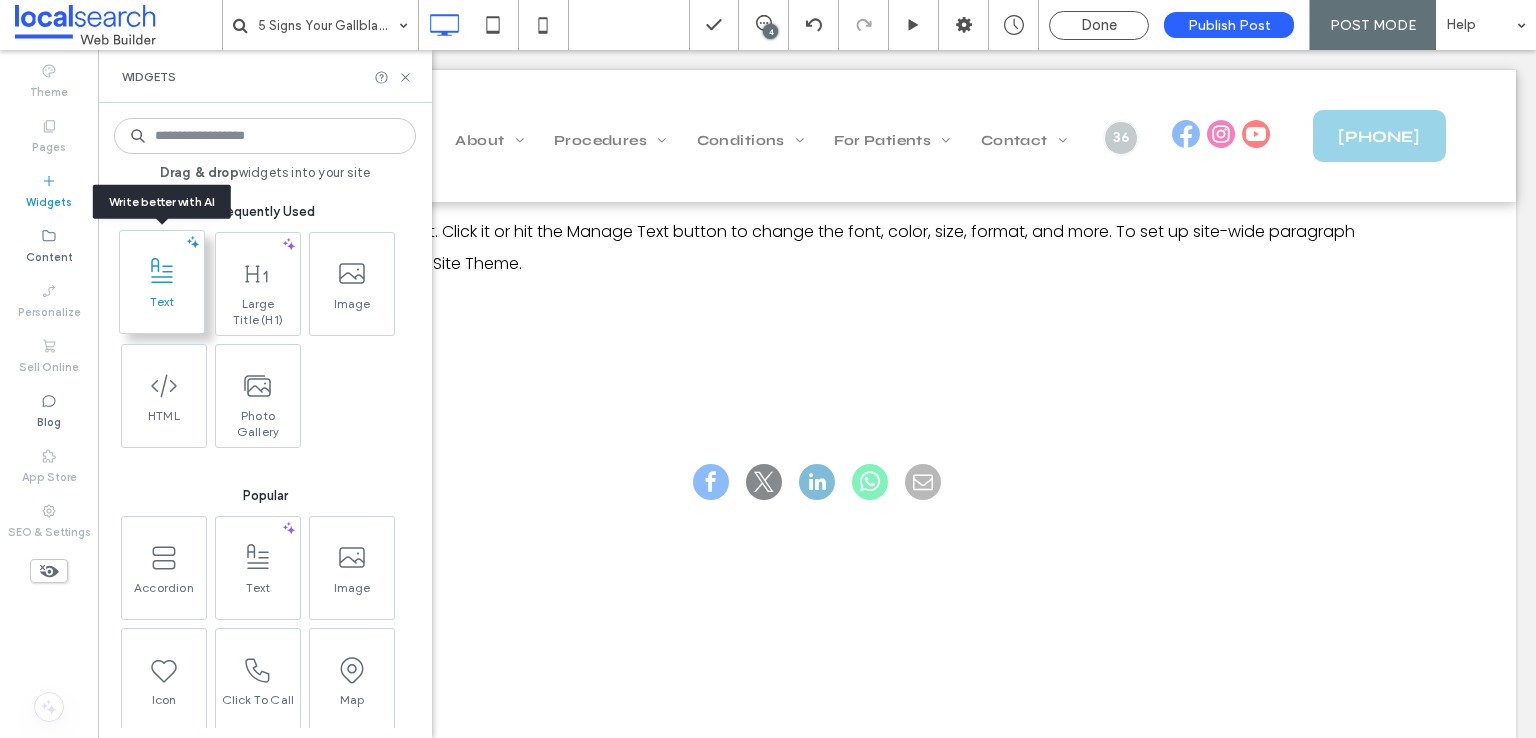 click on "Text" at bounding box center (162, 308) 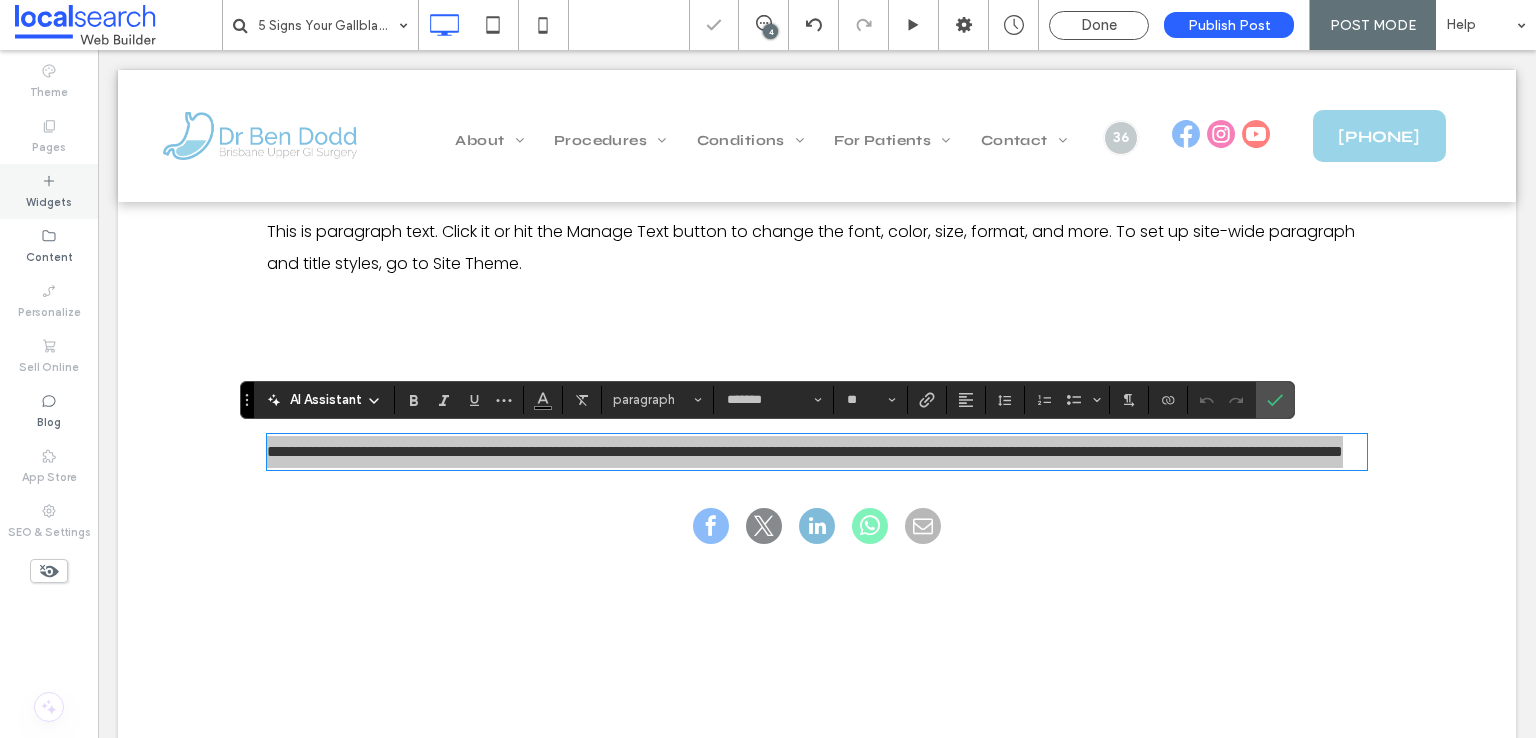 drag, startPoint x: 46, startPoint y: 194, endPoint x: 22, endPoint y: 191, distance: 24.186773 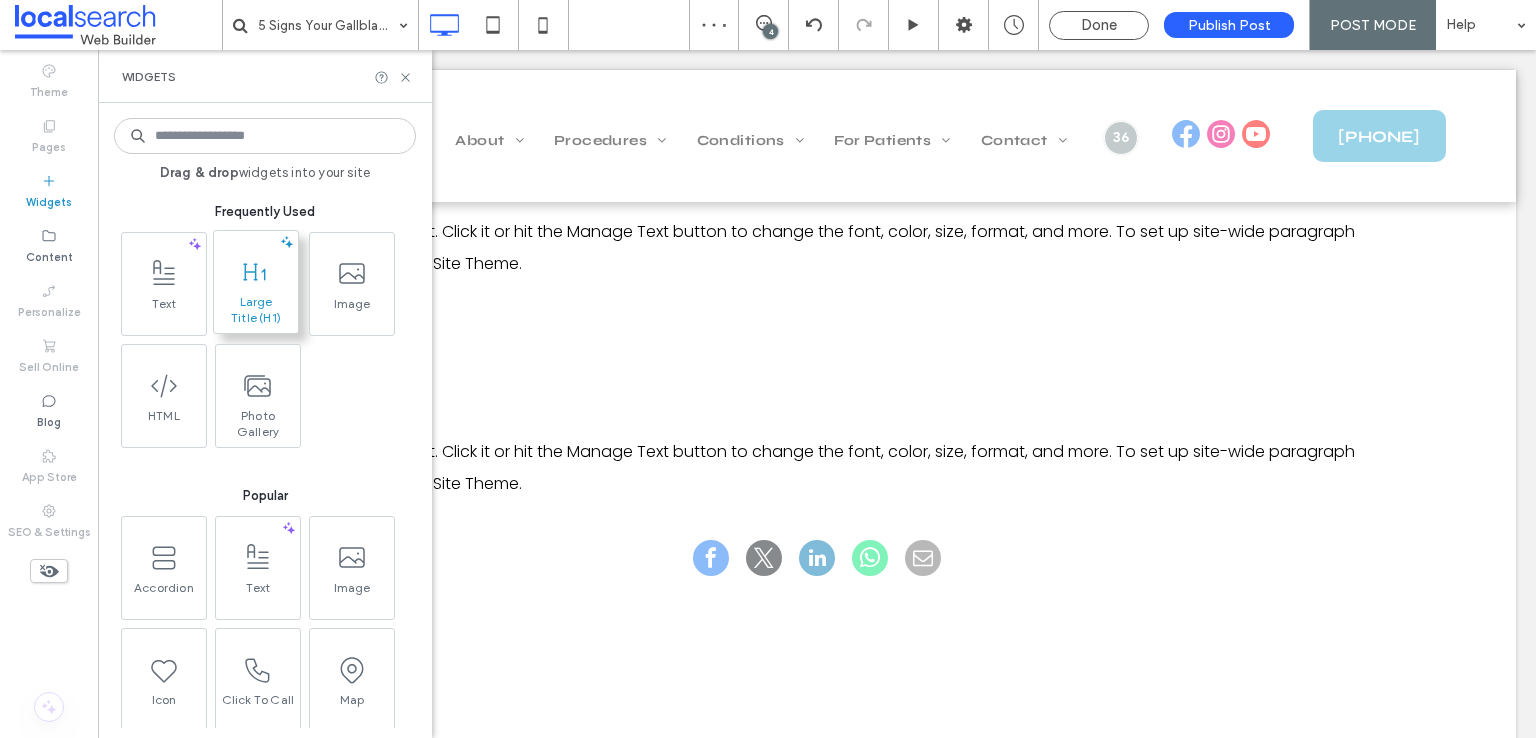 click at bounding box center (256, 271) 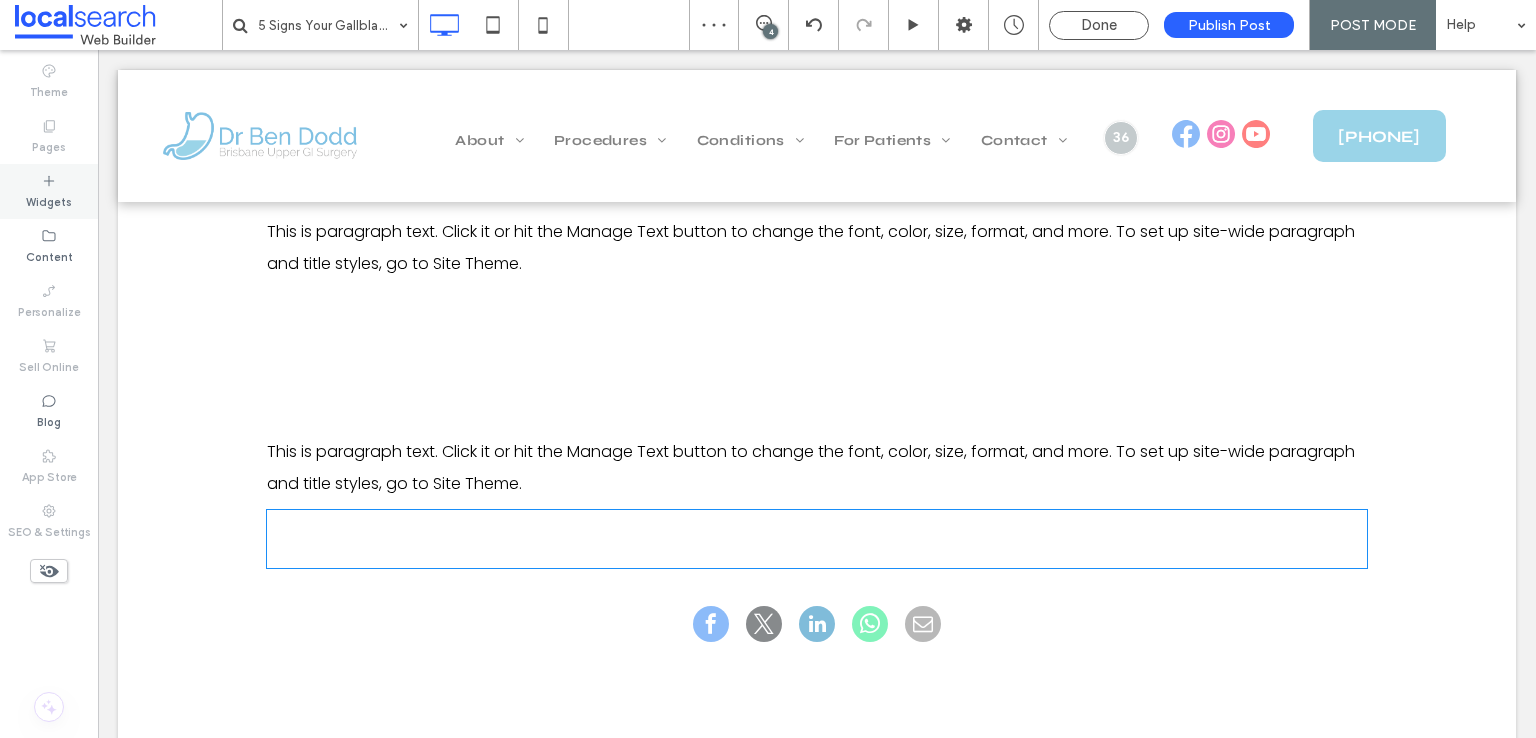 type on "****" 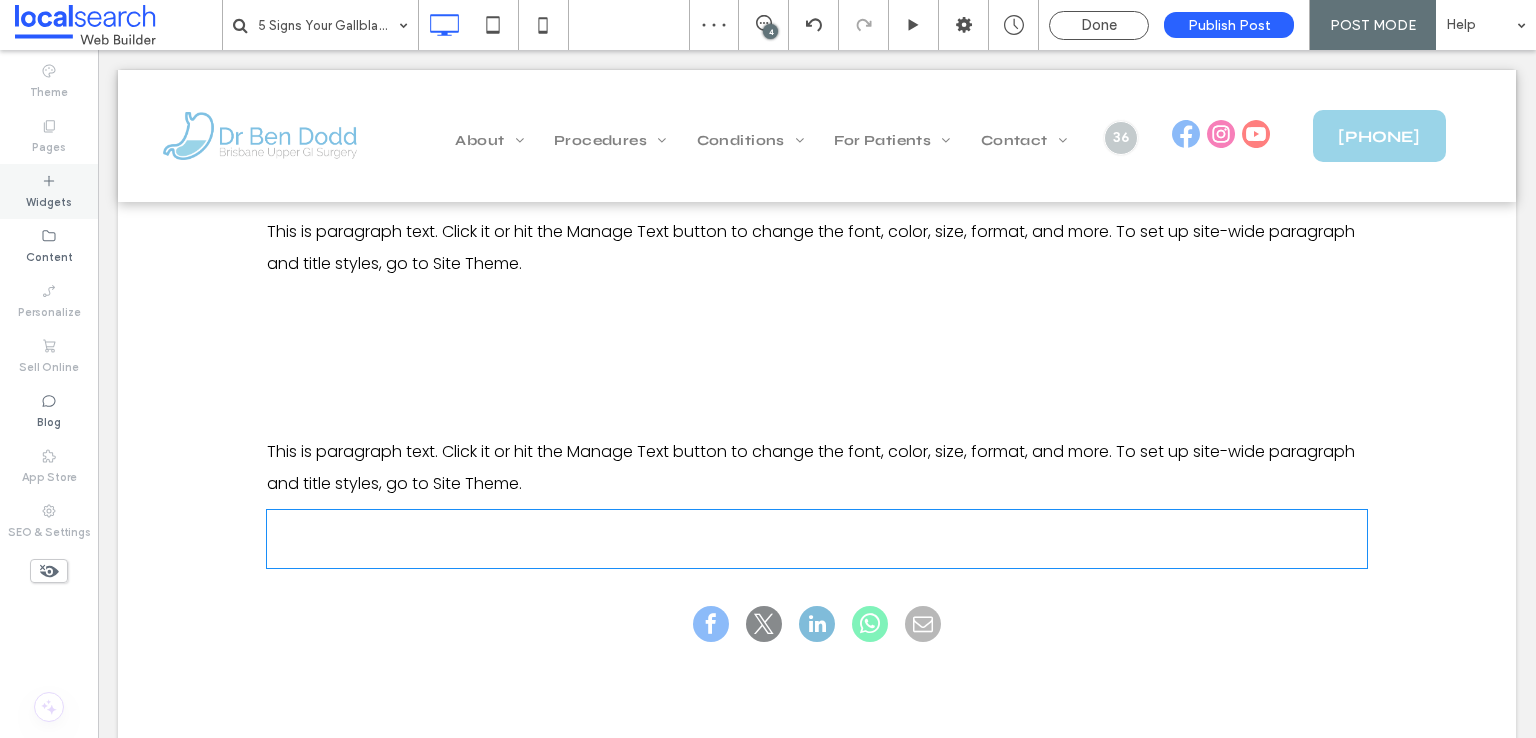 type on "**" 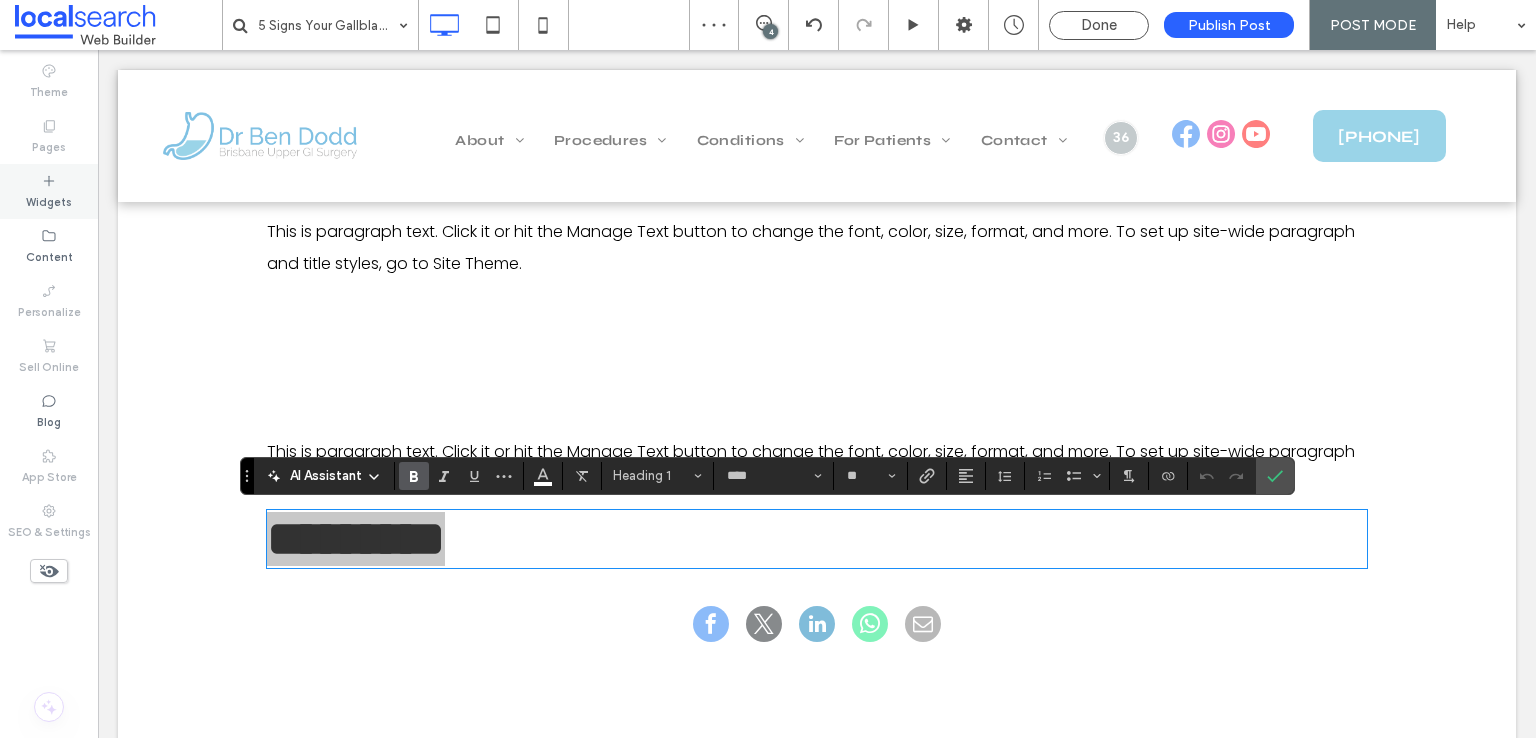 click on "Widgets" at bounding box center (49, 200) 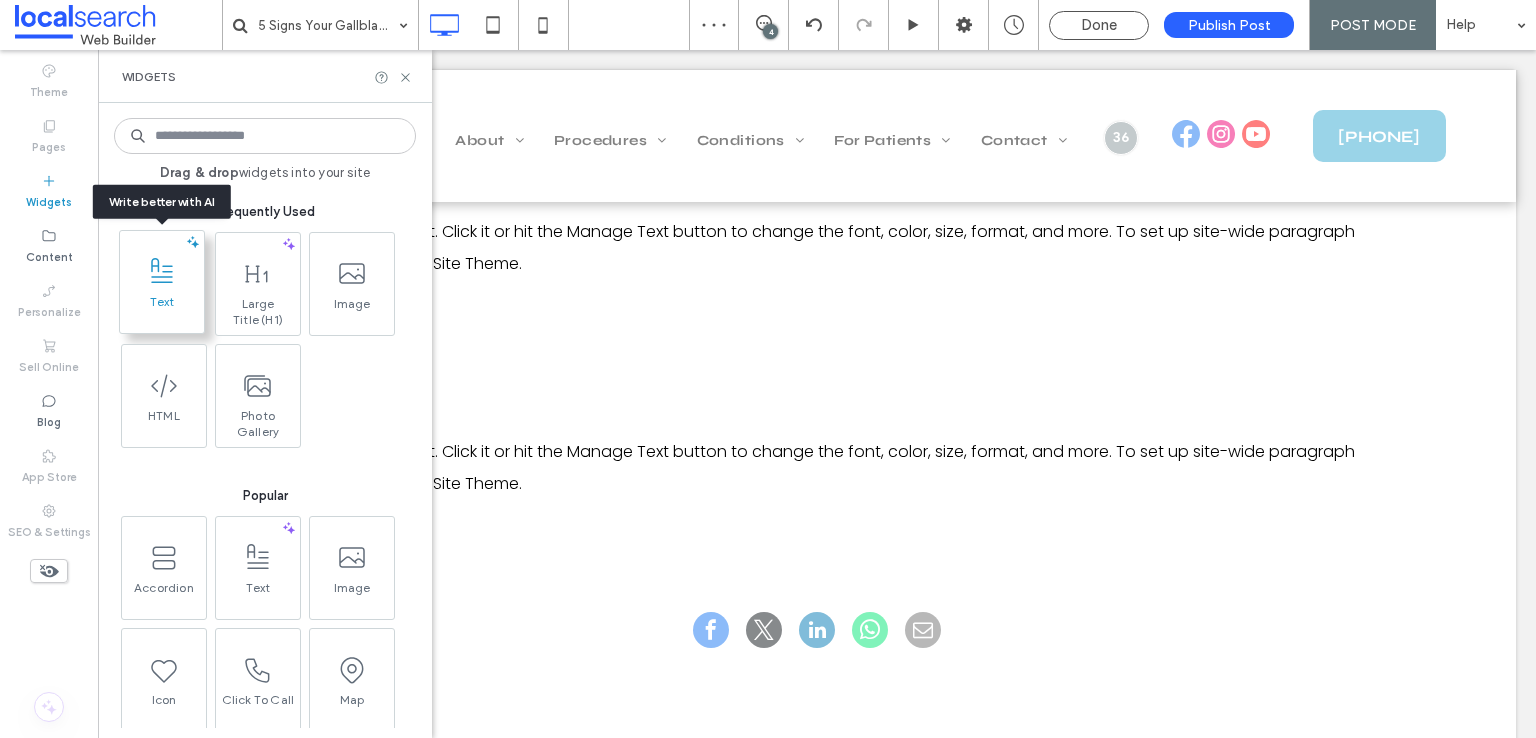 click 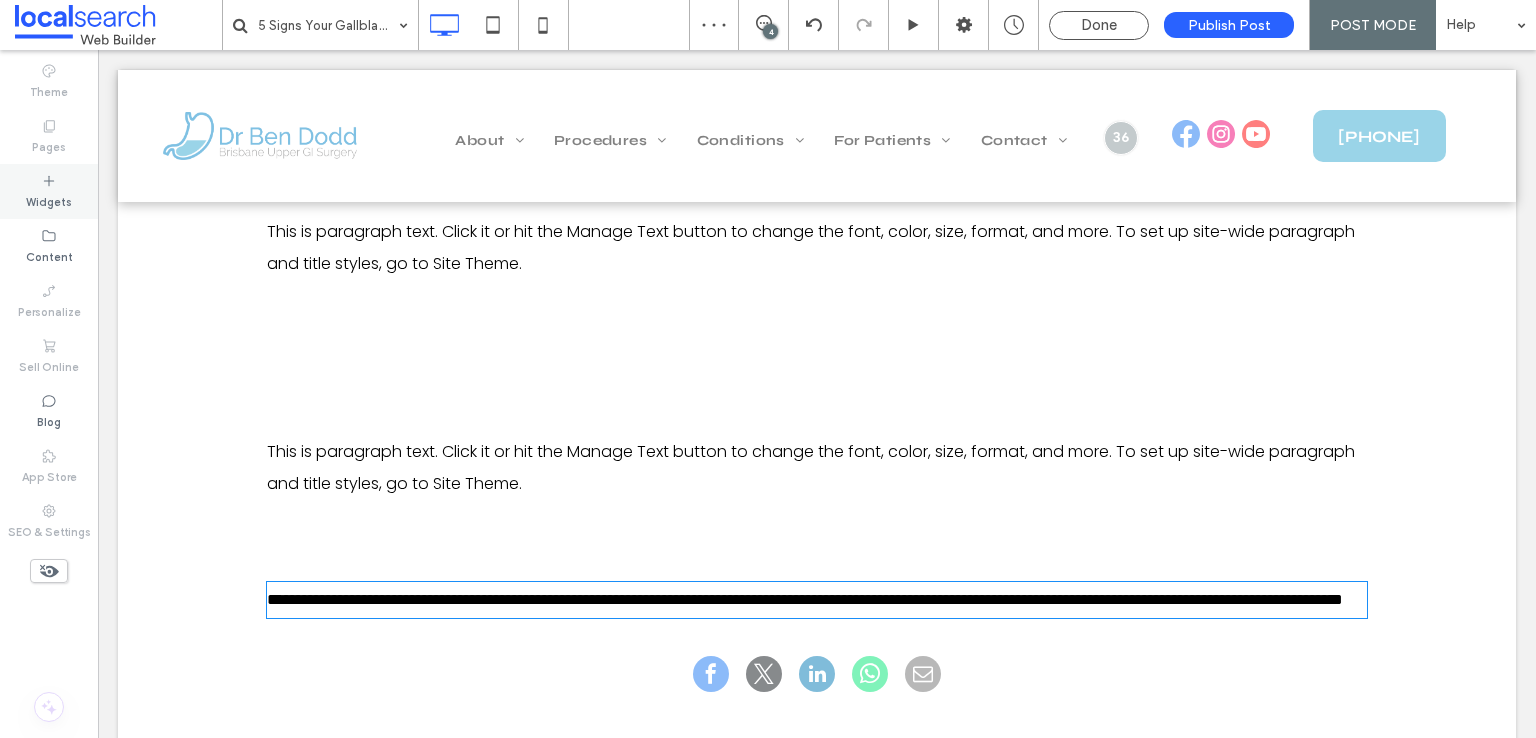 type on "*******" 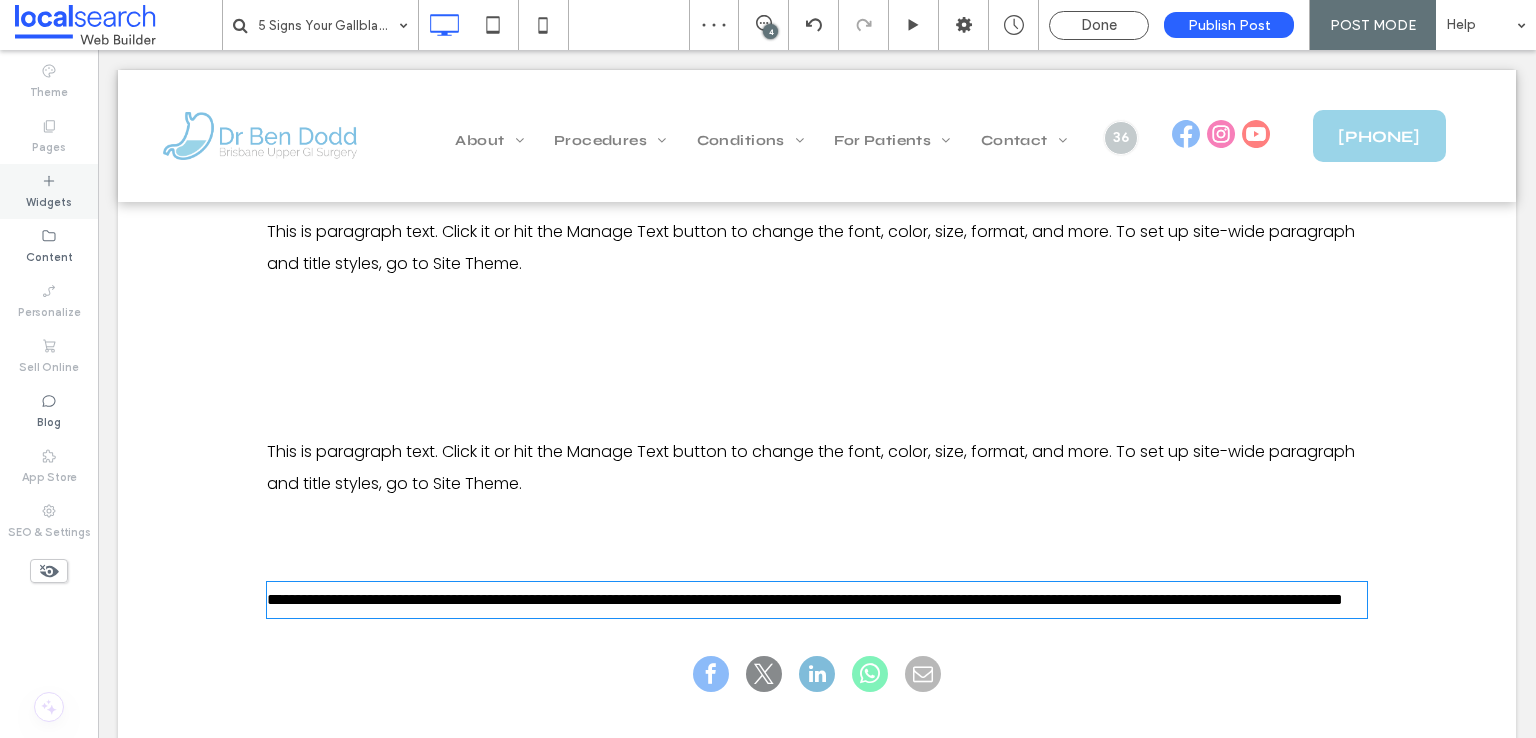 type on "**" 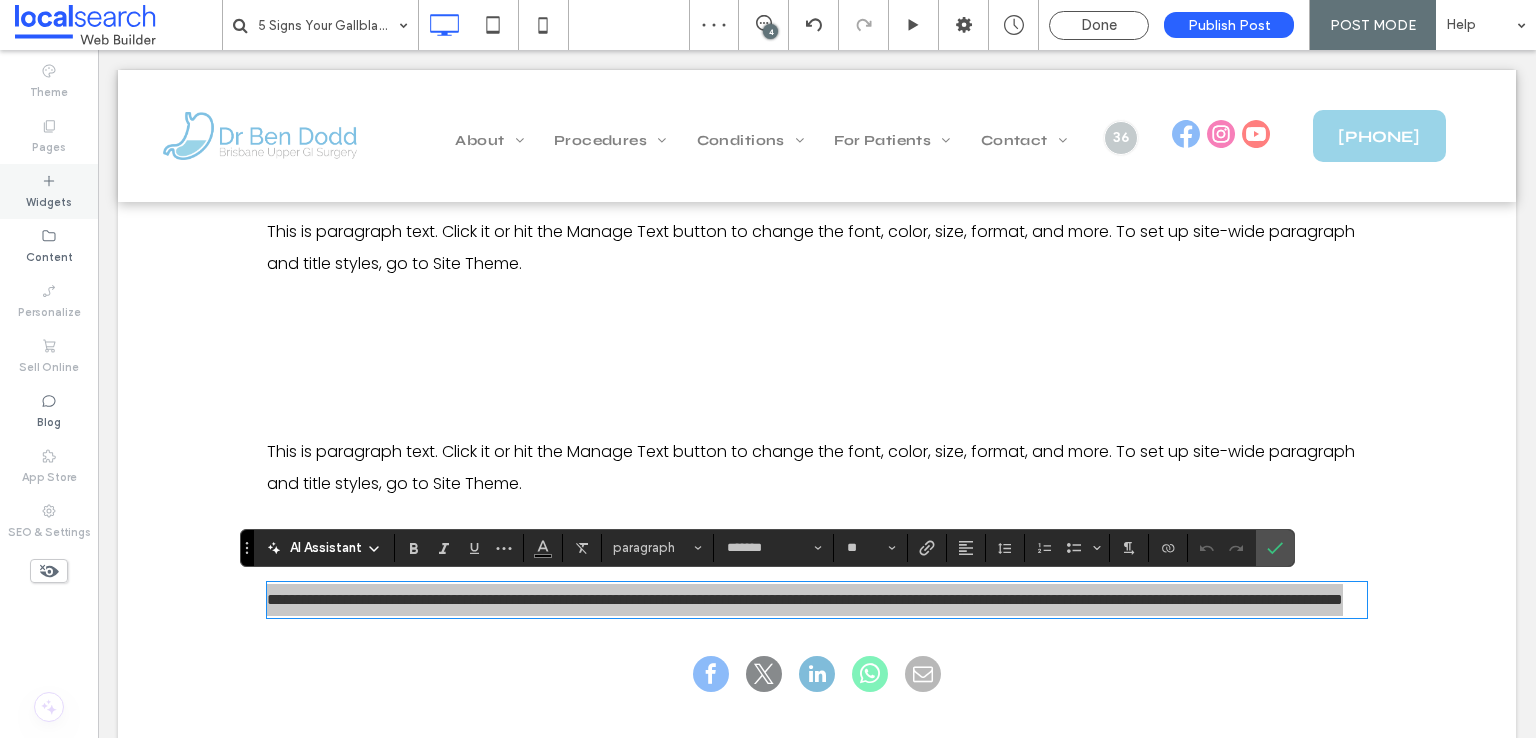 click on "Widgets" at bounding box center (49, 200) 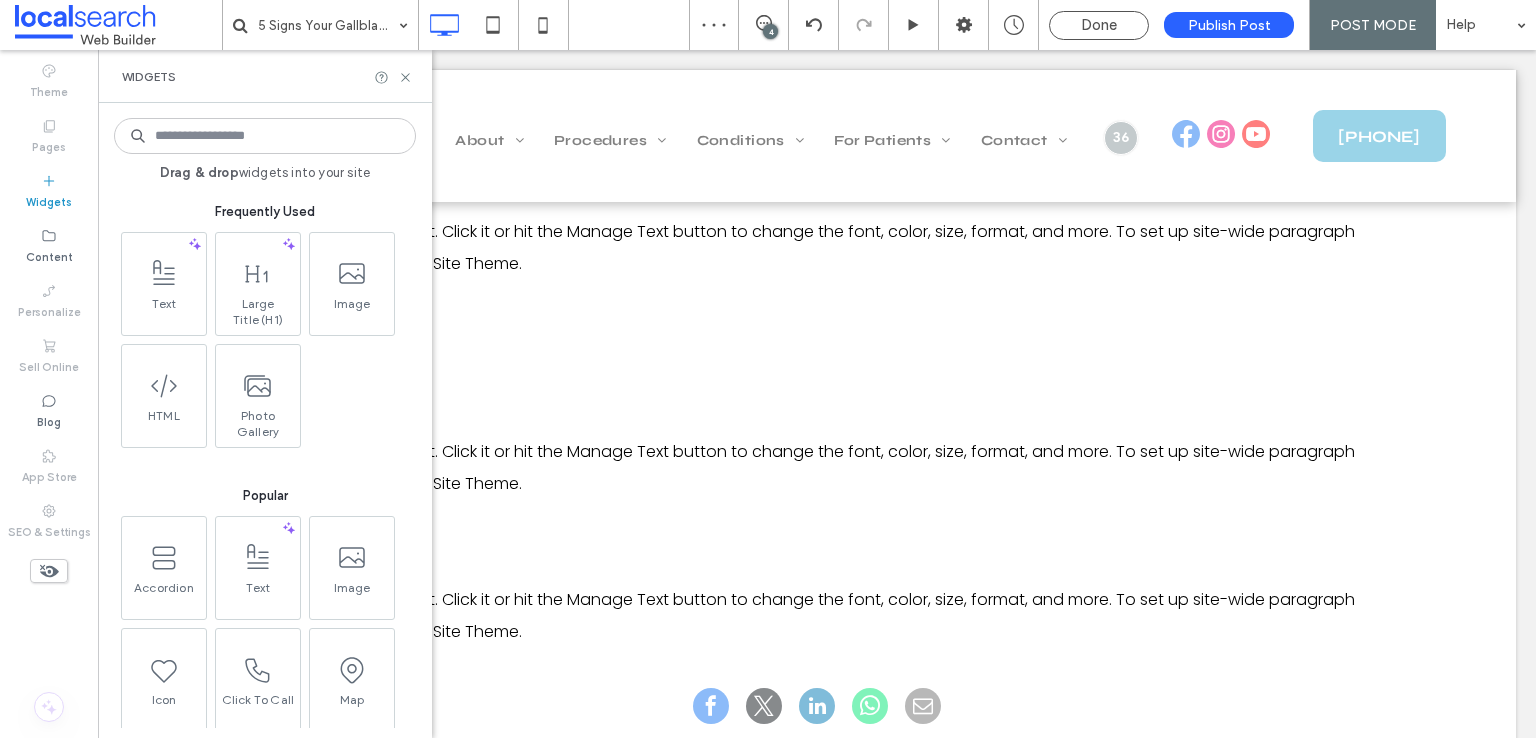 drag, startPoint x: 265, startPoint y: 272, endPoint x: 200, endPoint y: 253, distance: 67.72001 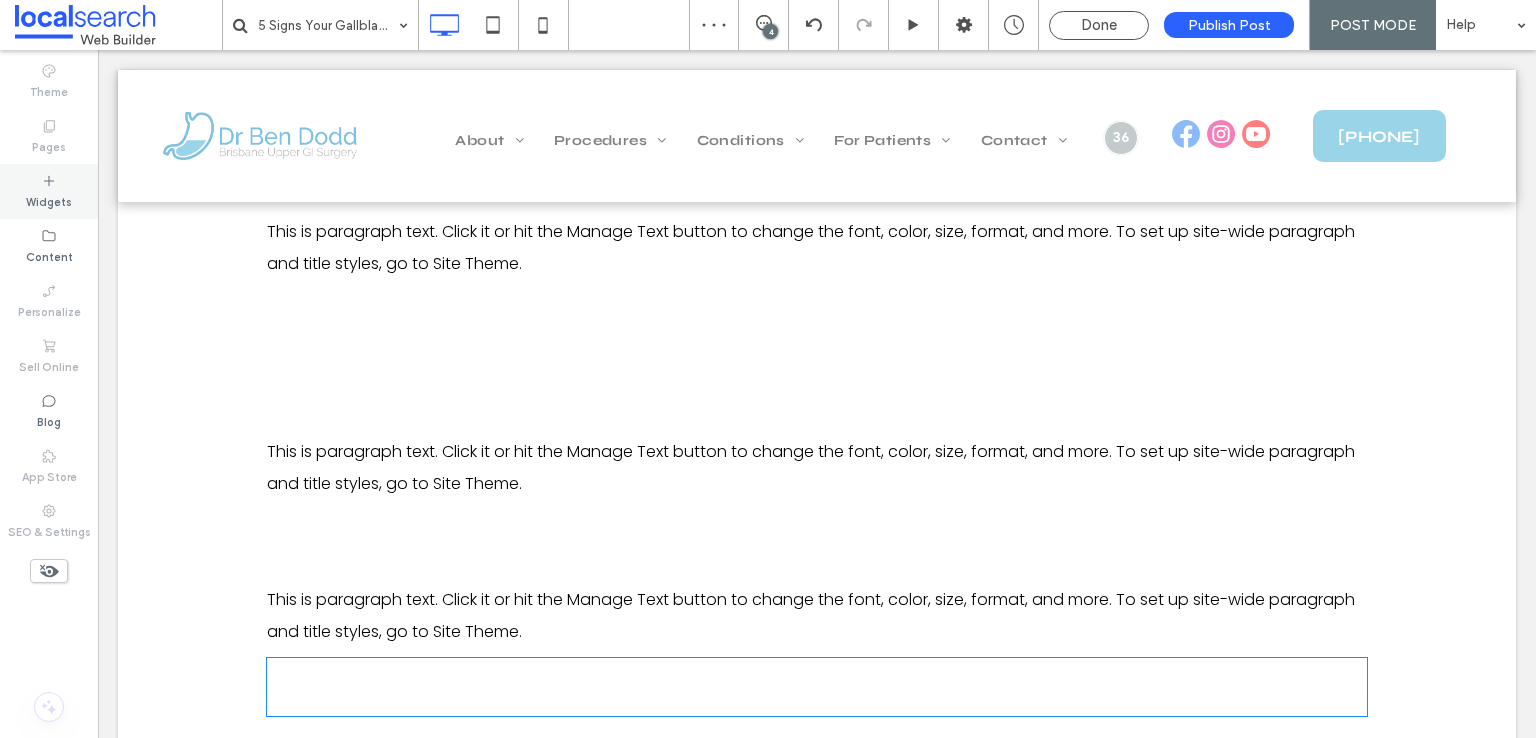 type on "****" 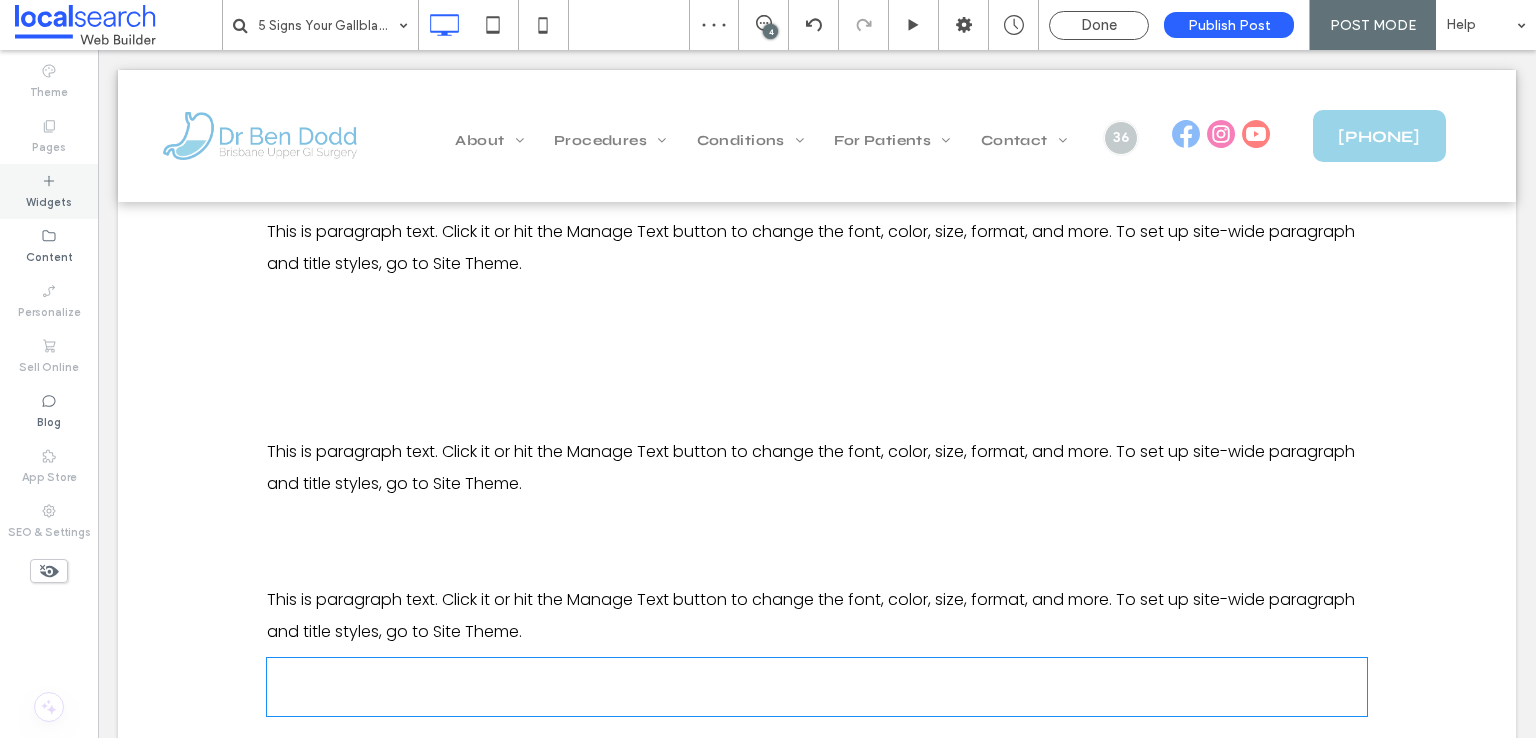 type on "**" 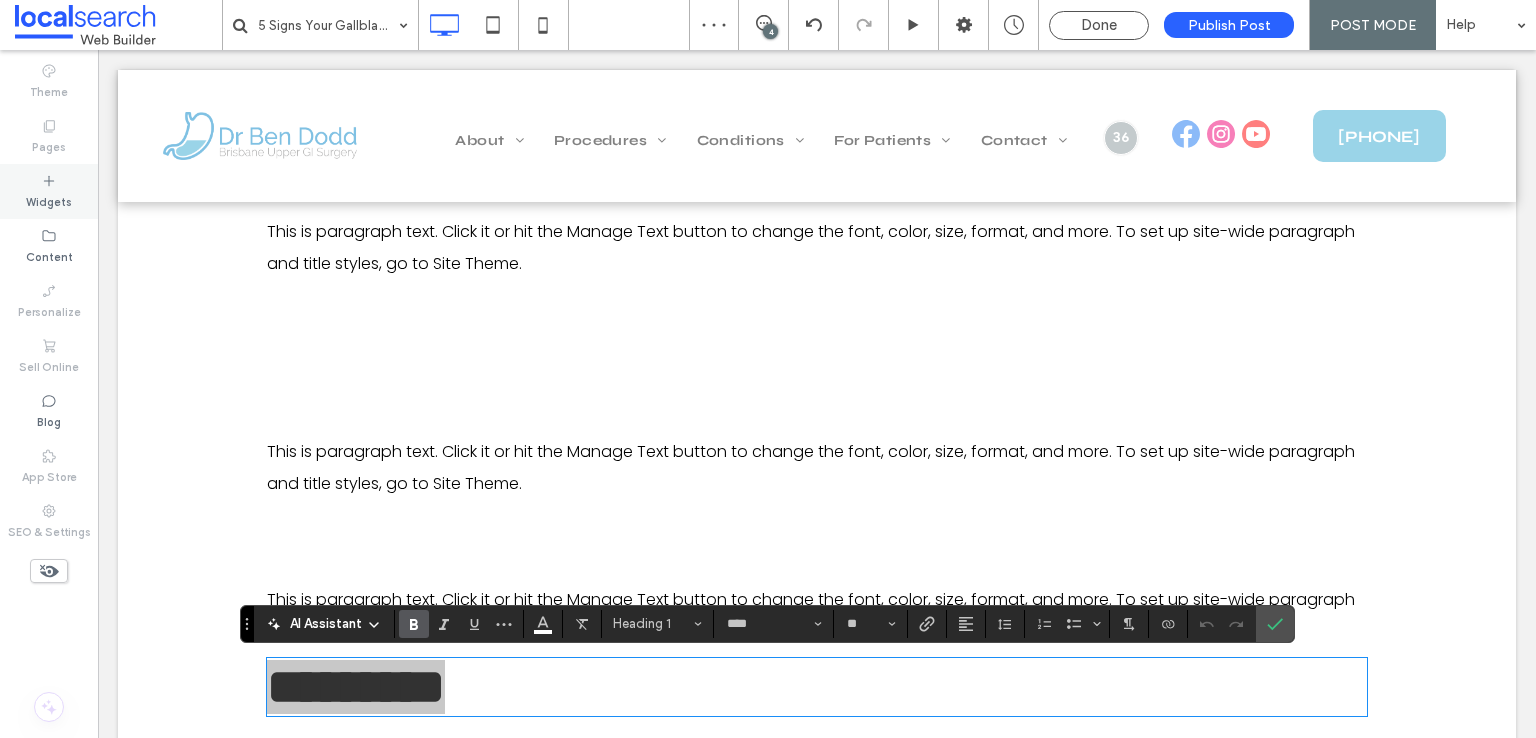 drag, startPoint x: 64, startPoint y: 198, endPoint x: 64, endPoint y: 214, distance: 16 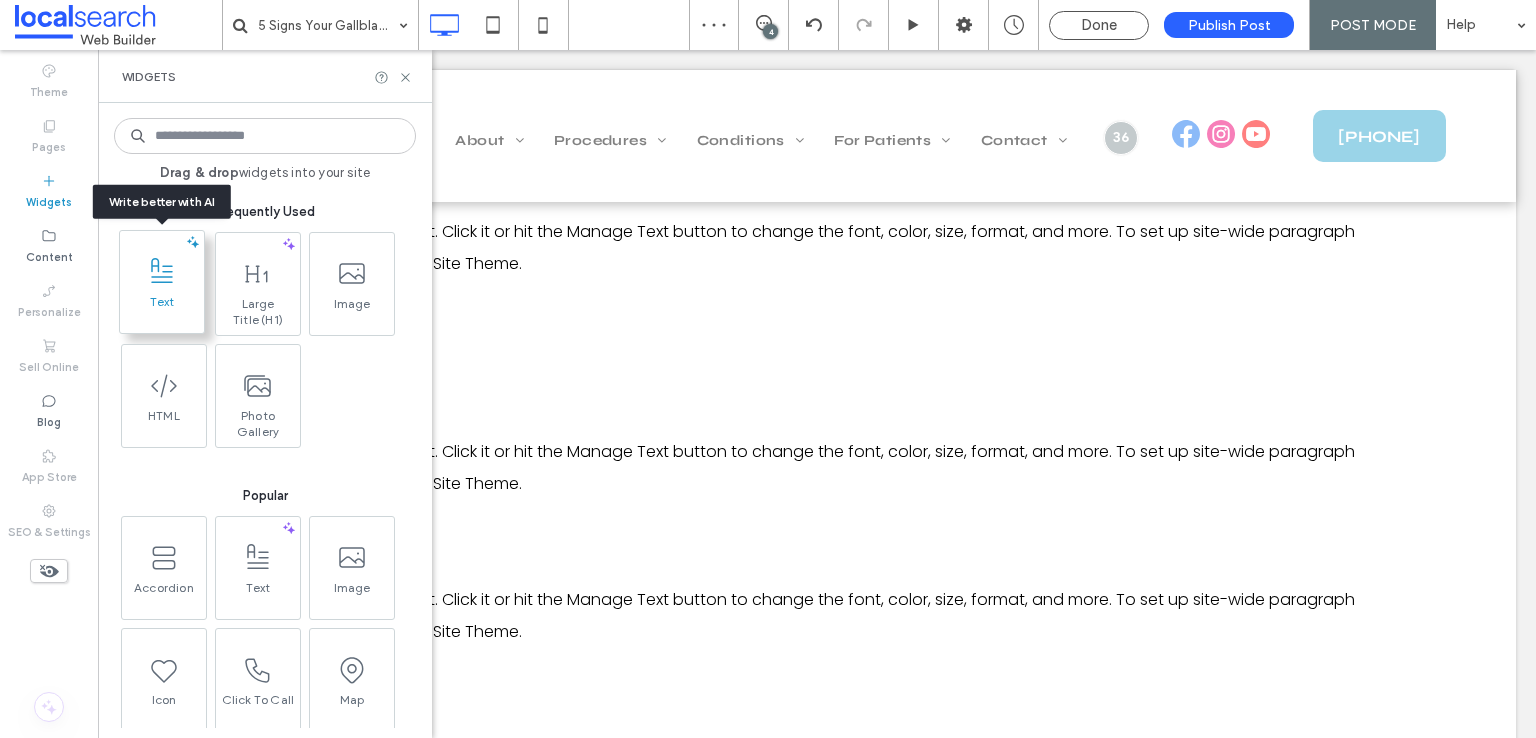 click at bounding box center (162, 271) 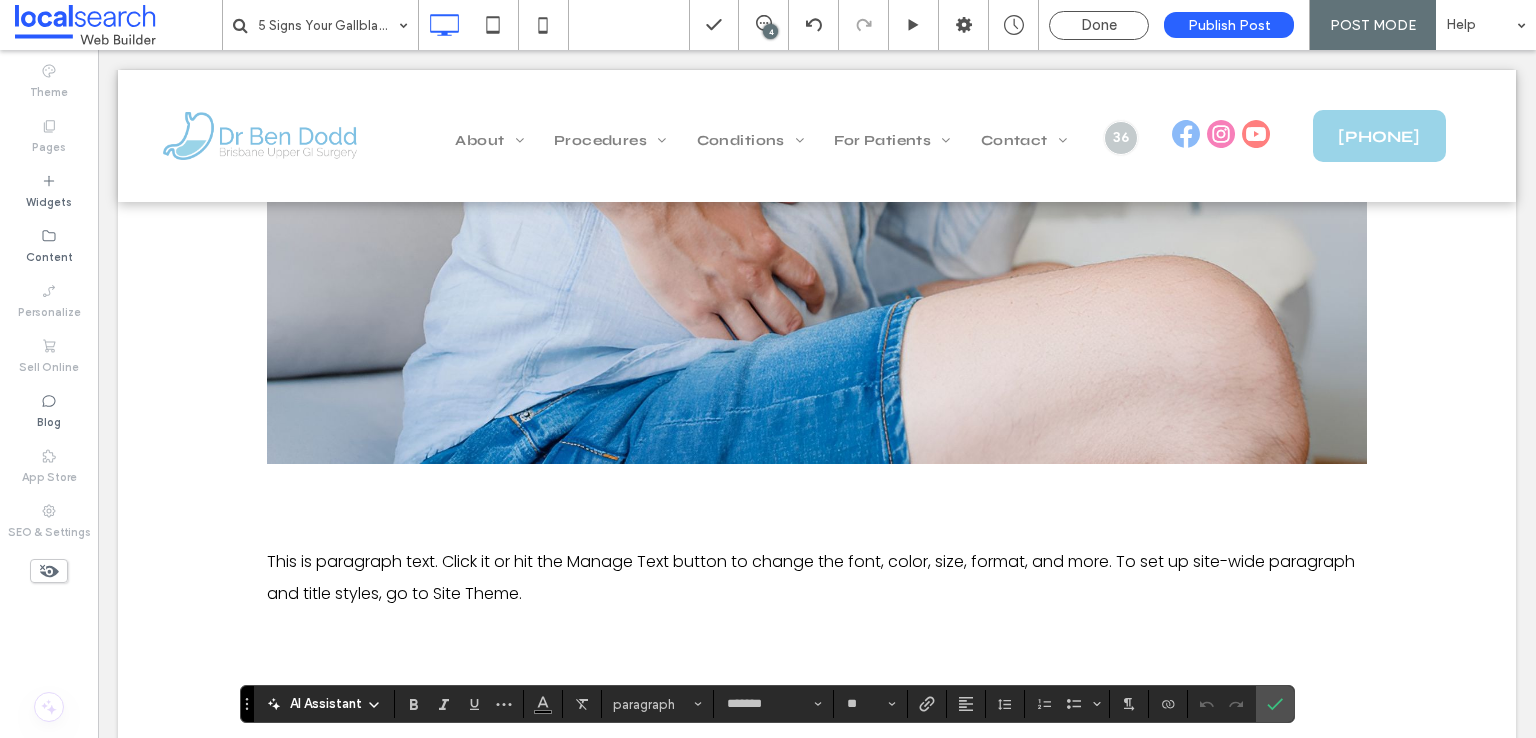 scroll, scrollTop: 1388, scrollLeft: 0, axis: vertical 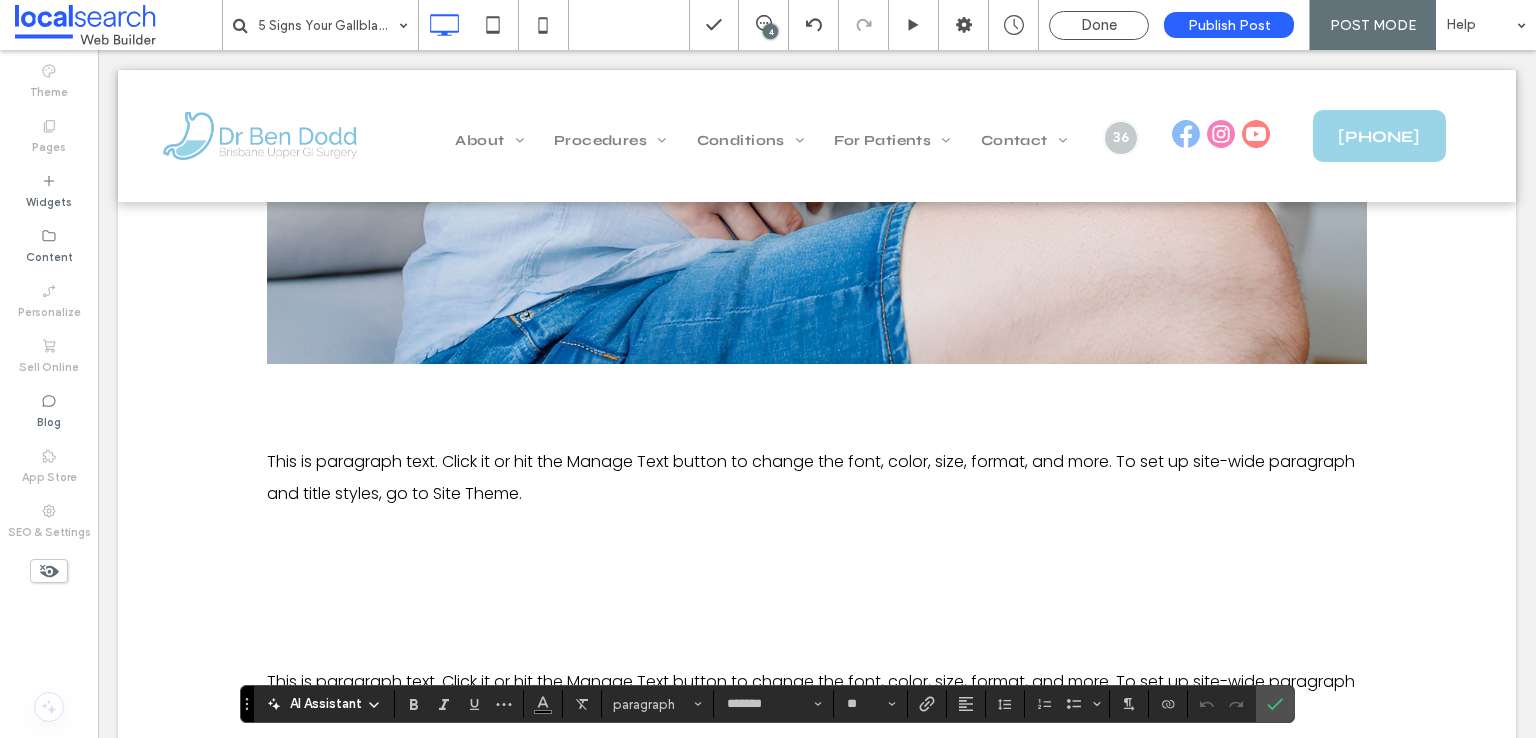 click on "New Title" at bounding box center [817, 404] 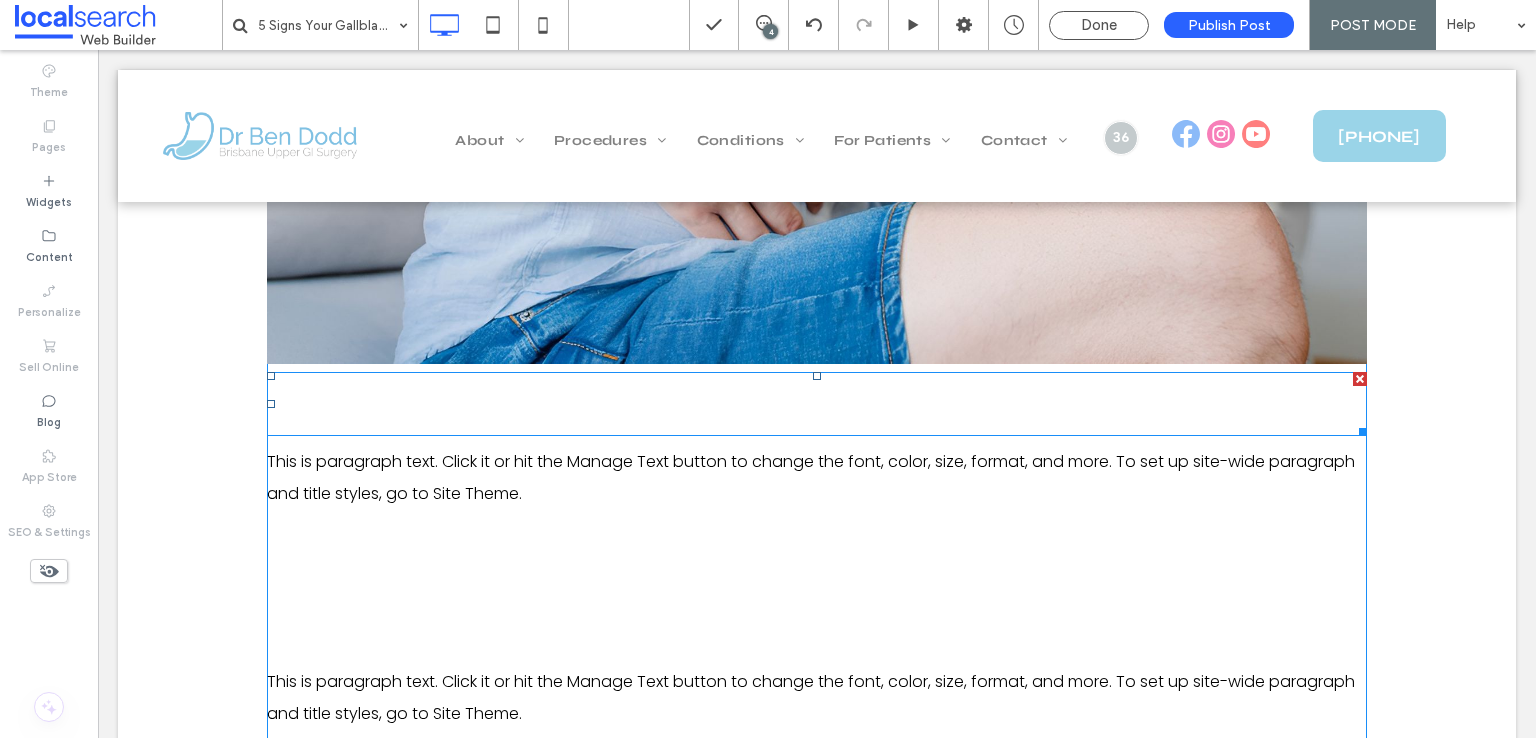 click on "New Title" at bounding box center [817, 404] 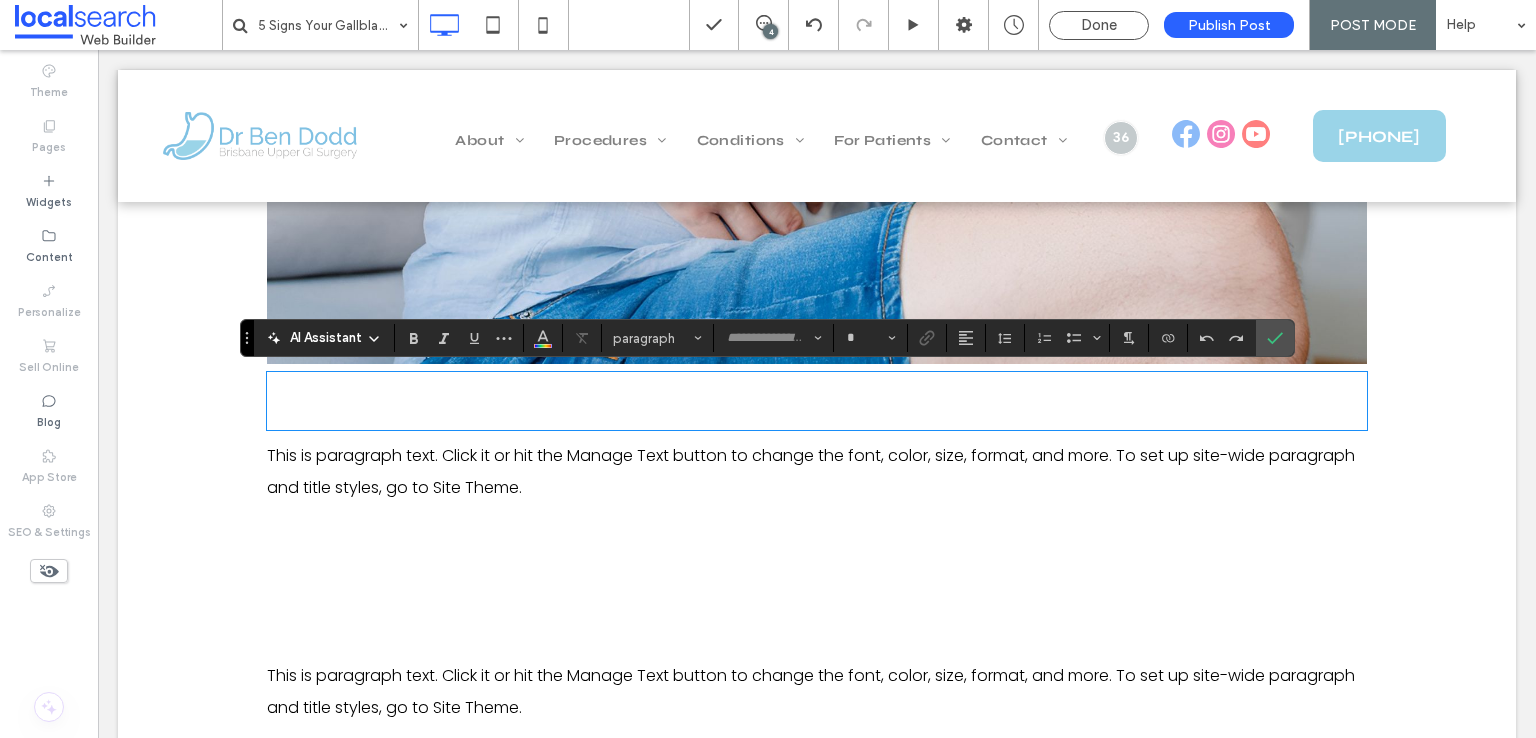 type on "****" 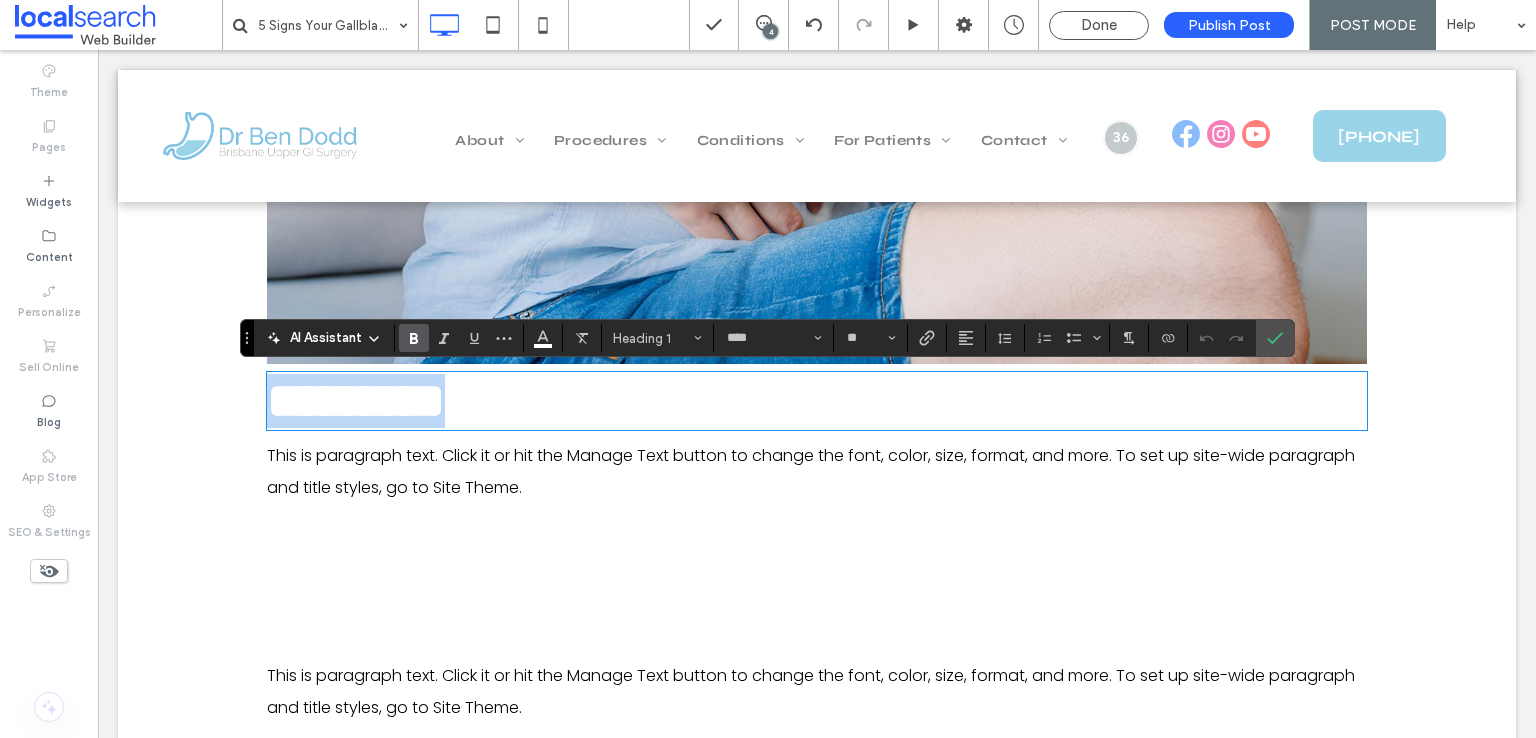 type on "*******" 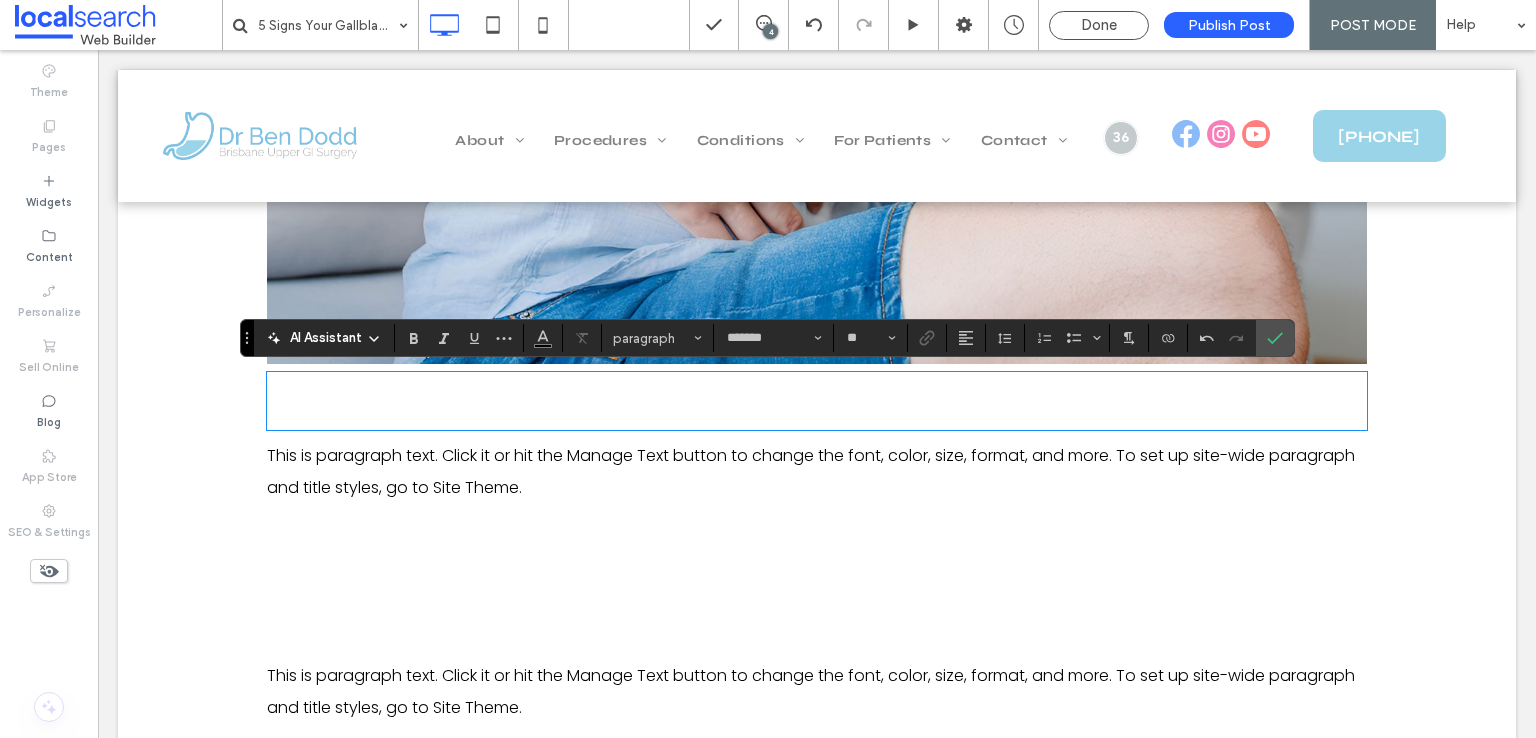 scroll, scrollTop: 0, scrollLeft: 0, axis: both 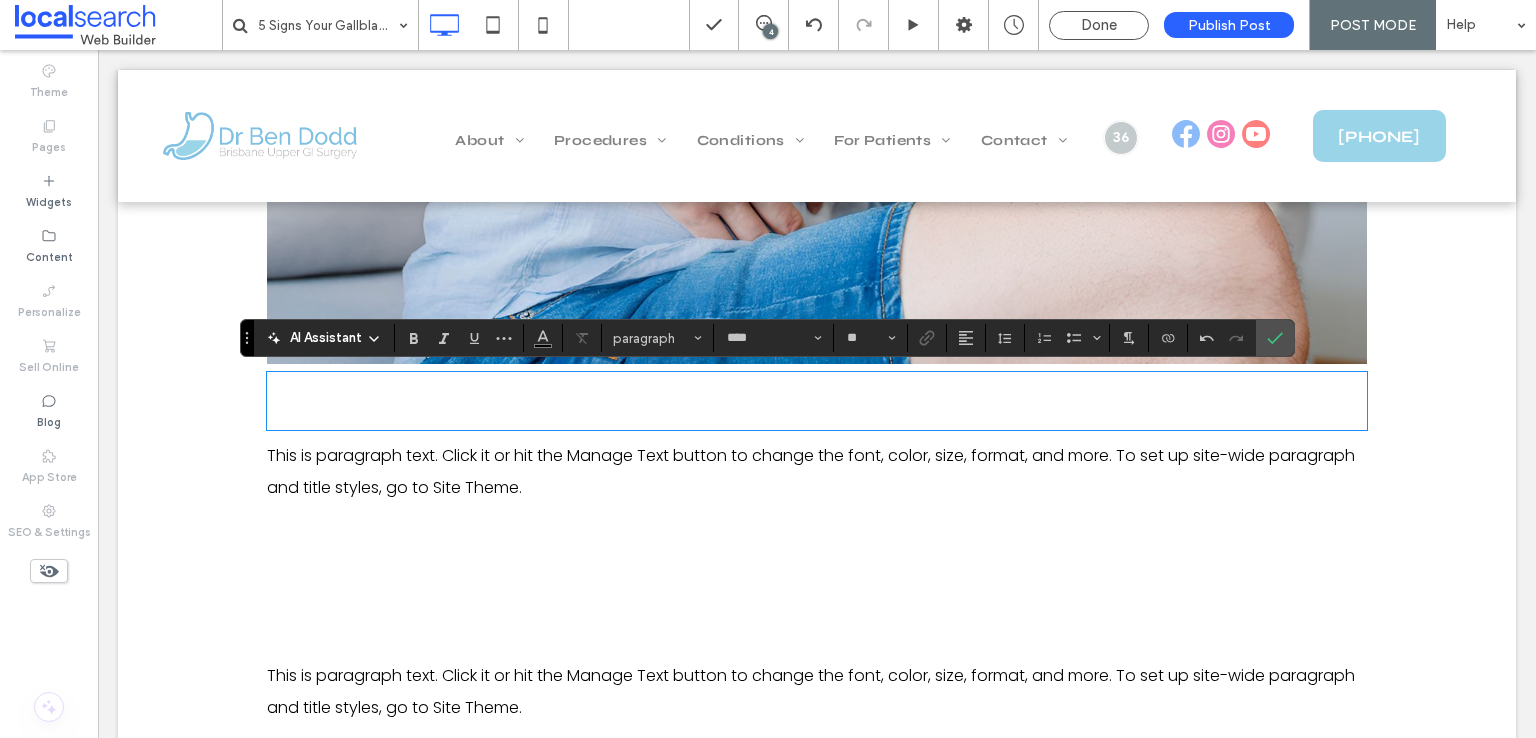 click on "**********" at bounding box center [606, 400] 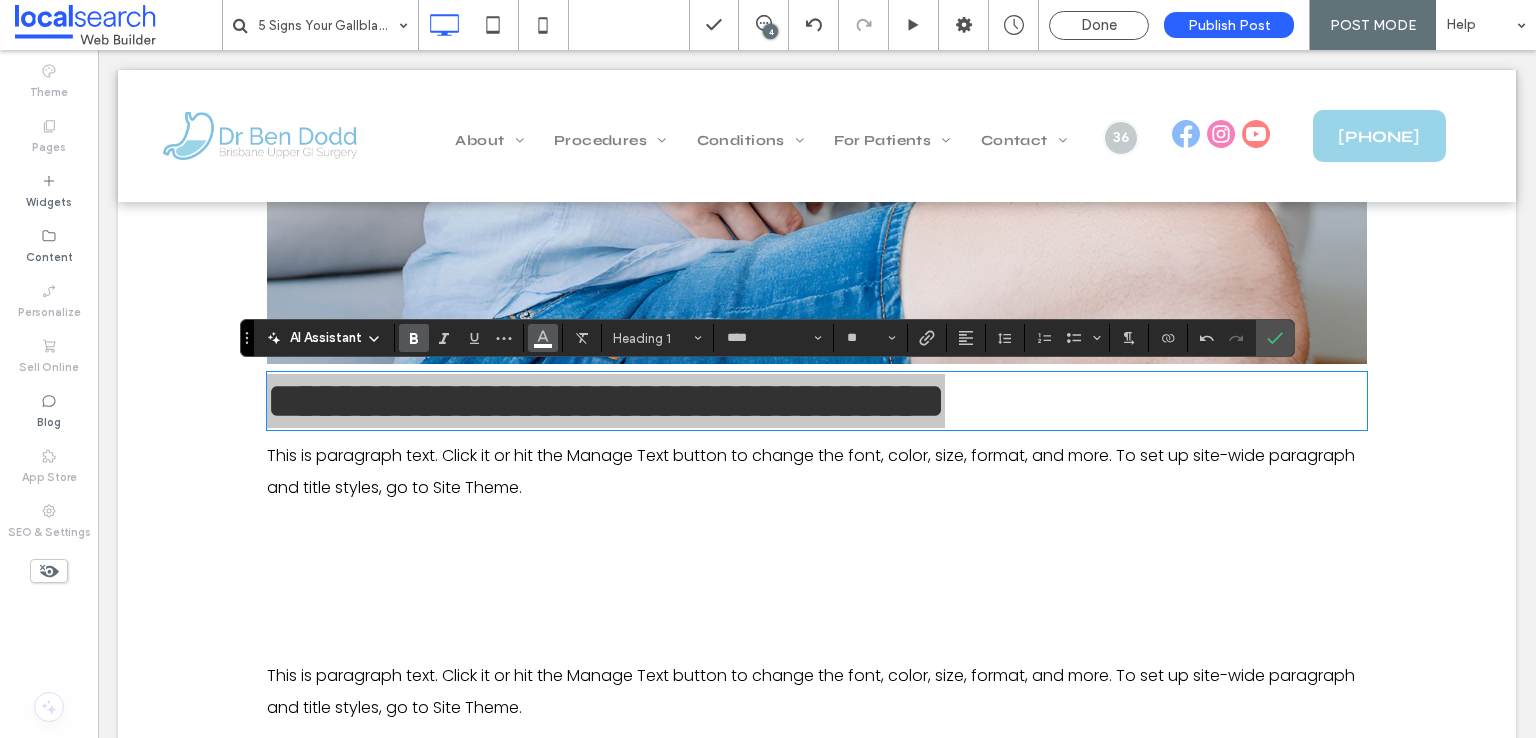 click 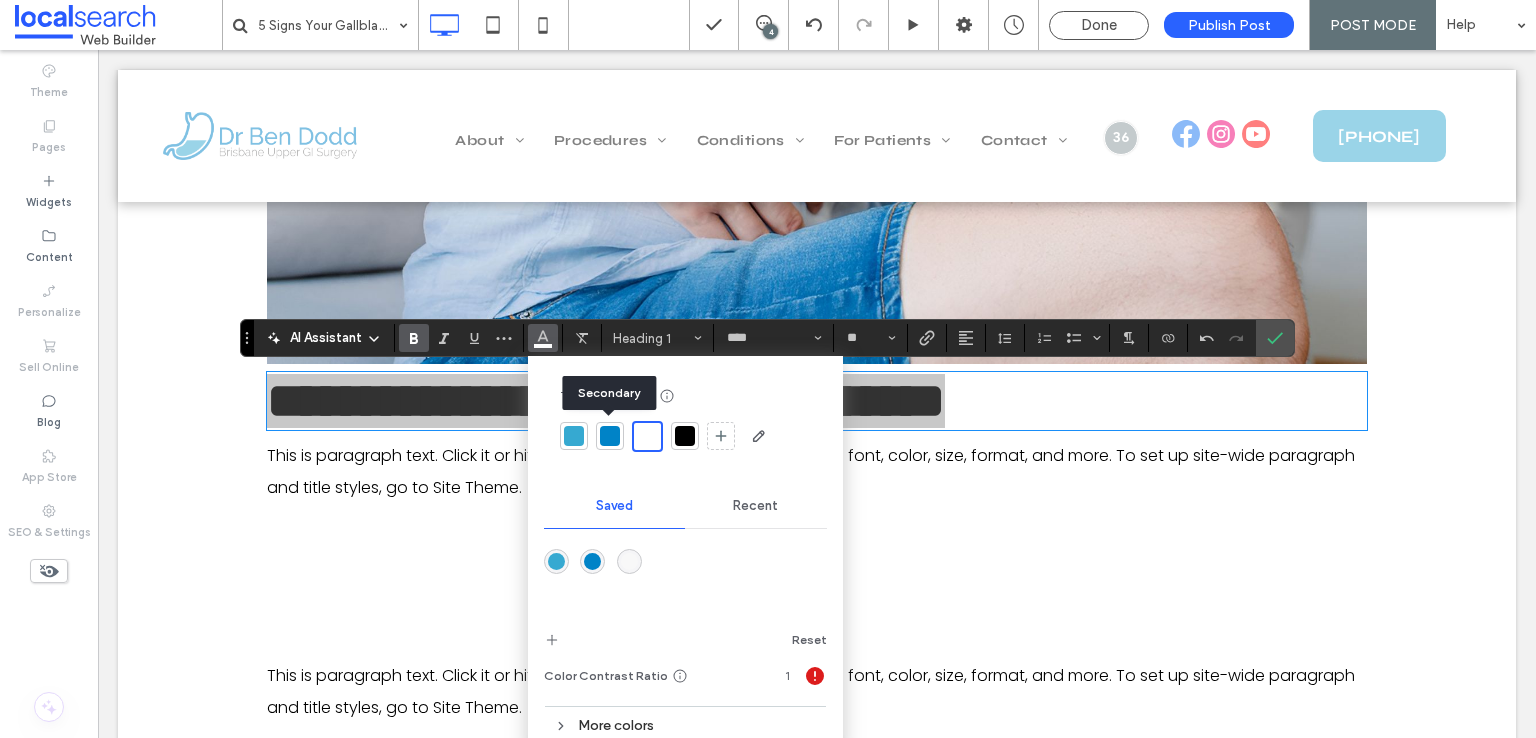 click at bounding box center (610, 436) 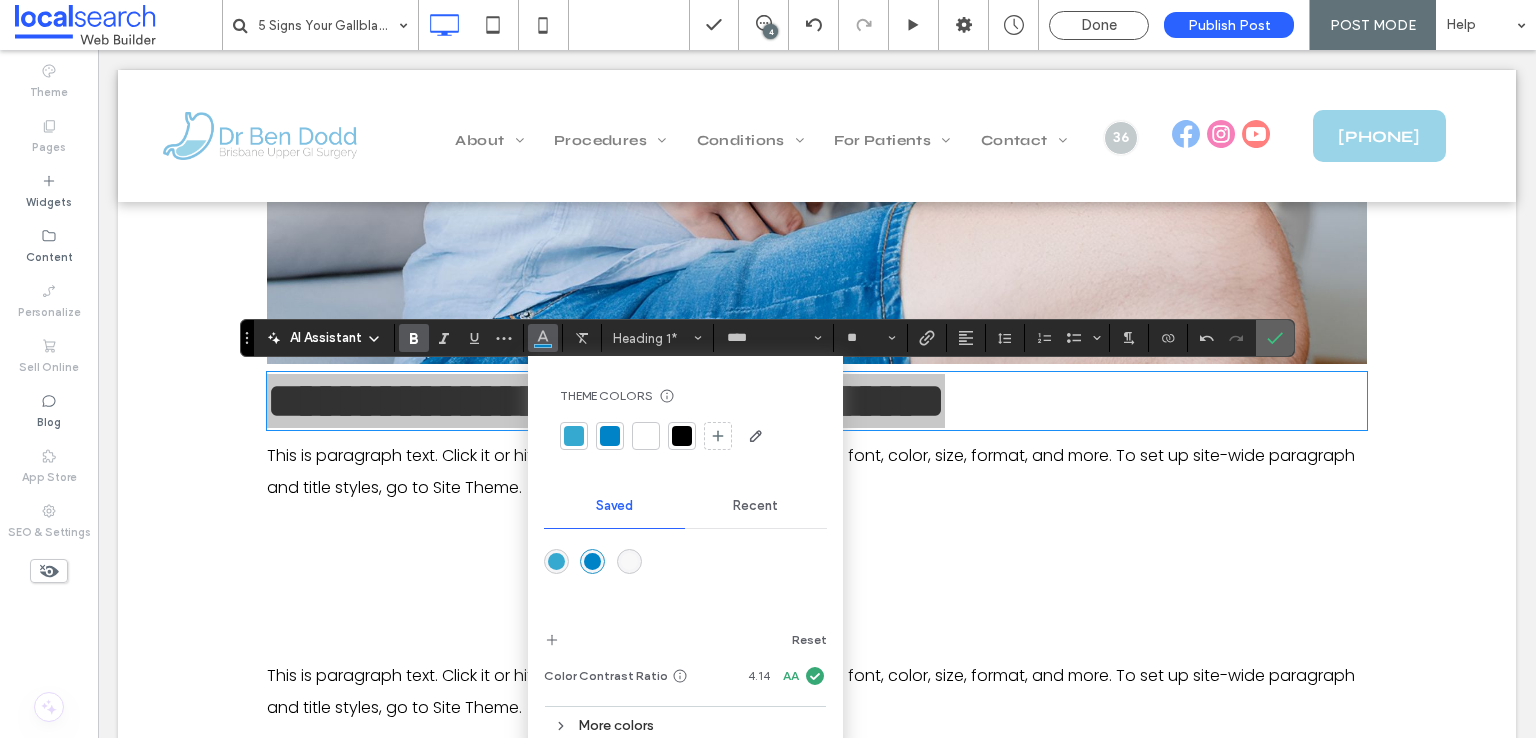 click at bounding box center (1275, 338) 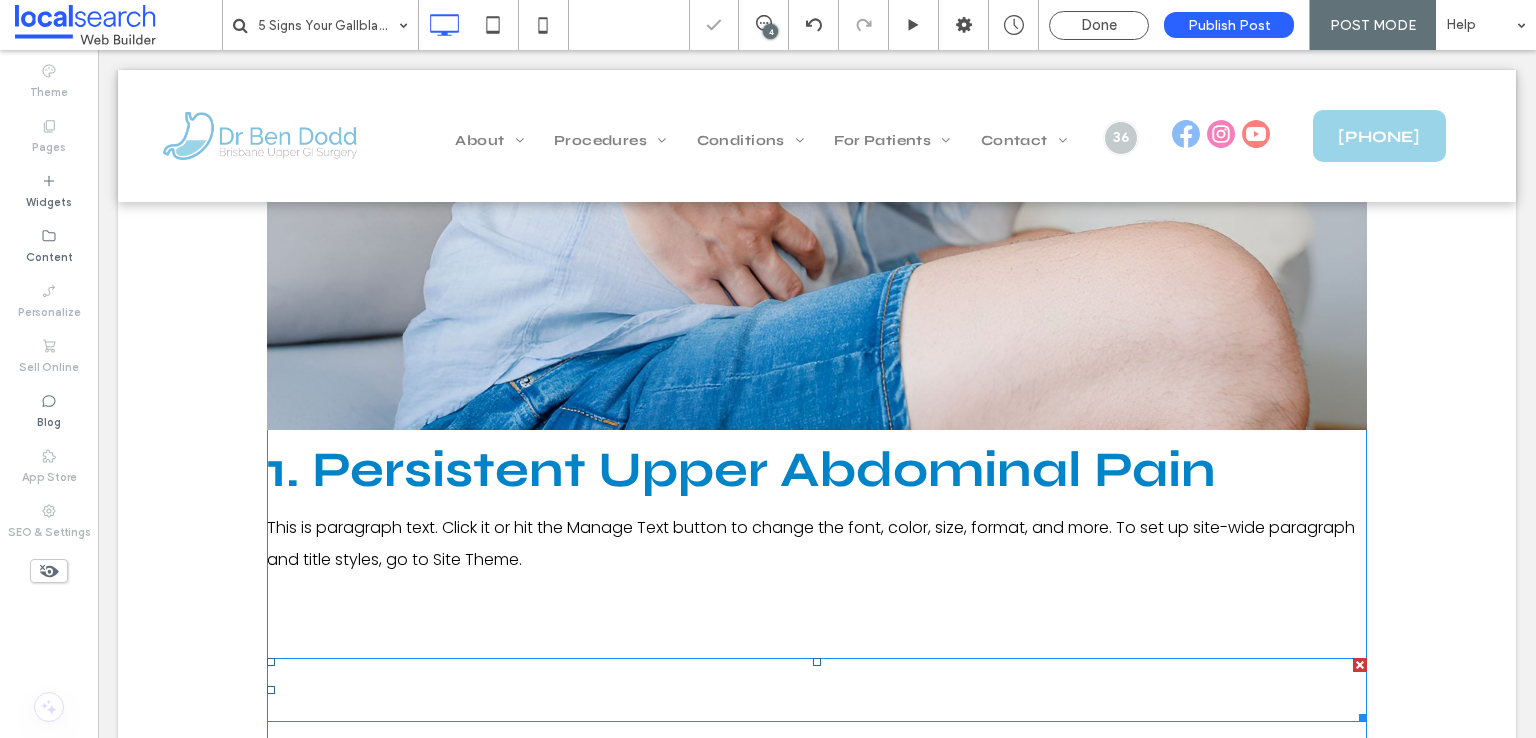 scroll, scrollTop: 1288, scrollLeft: 0, axis: vertical 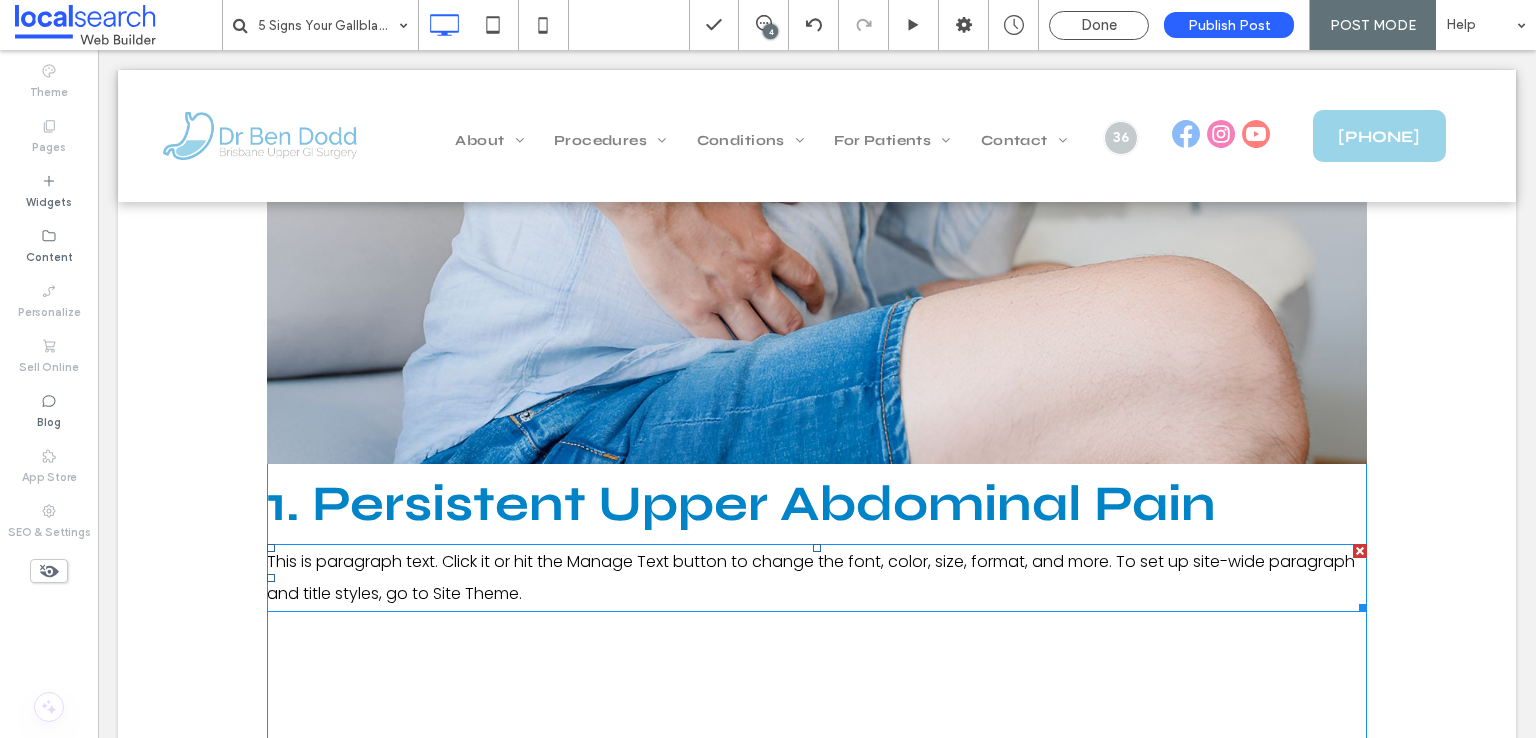 click on "This is paragraph text. Click it or hit the Manage Text button to change the font, color, size, format, and more. To set up site-wide paragraph and title styles, go to Site Theme." at bounding box center [811, 577] 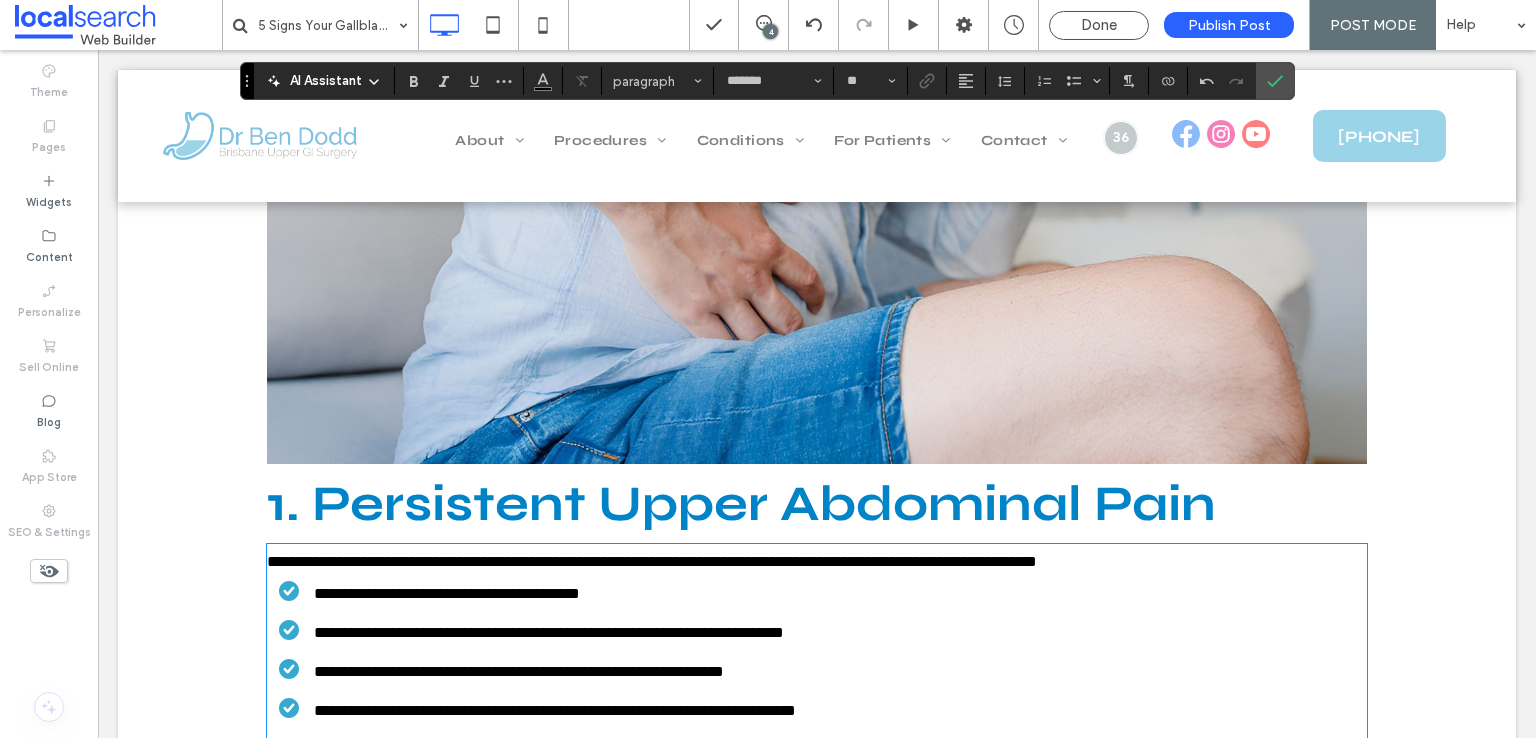 scroll, scrollTop: 0, scrollLeft: 0, axis: both 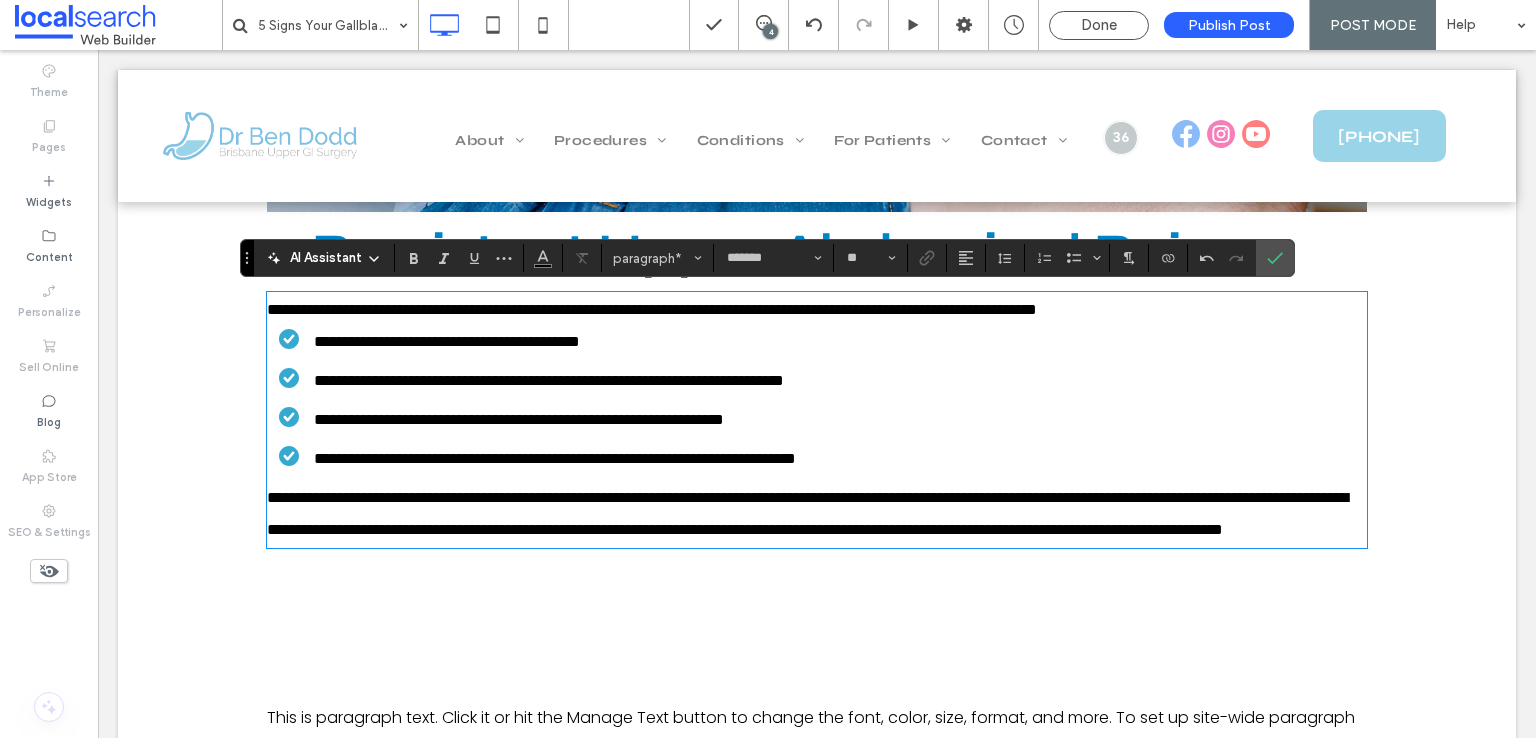 click on "**********" at bounding box center (807, 513) 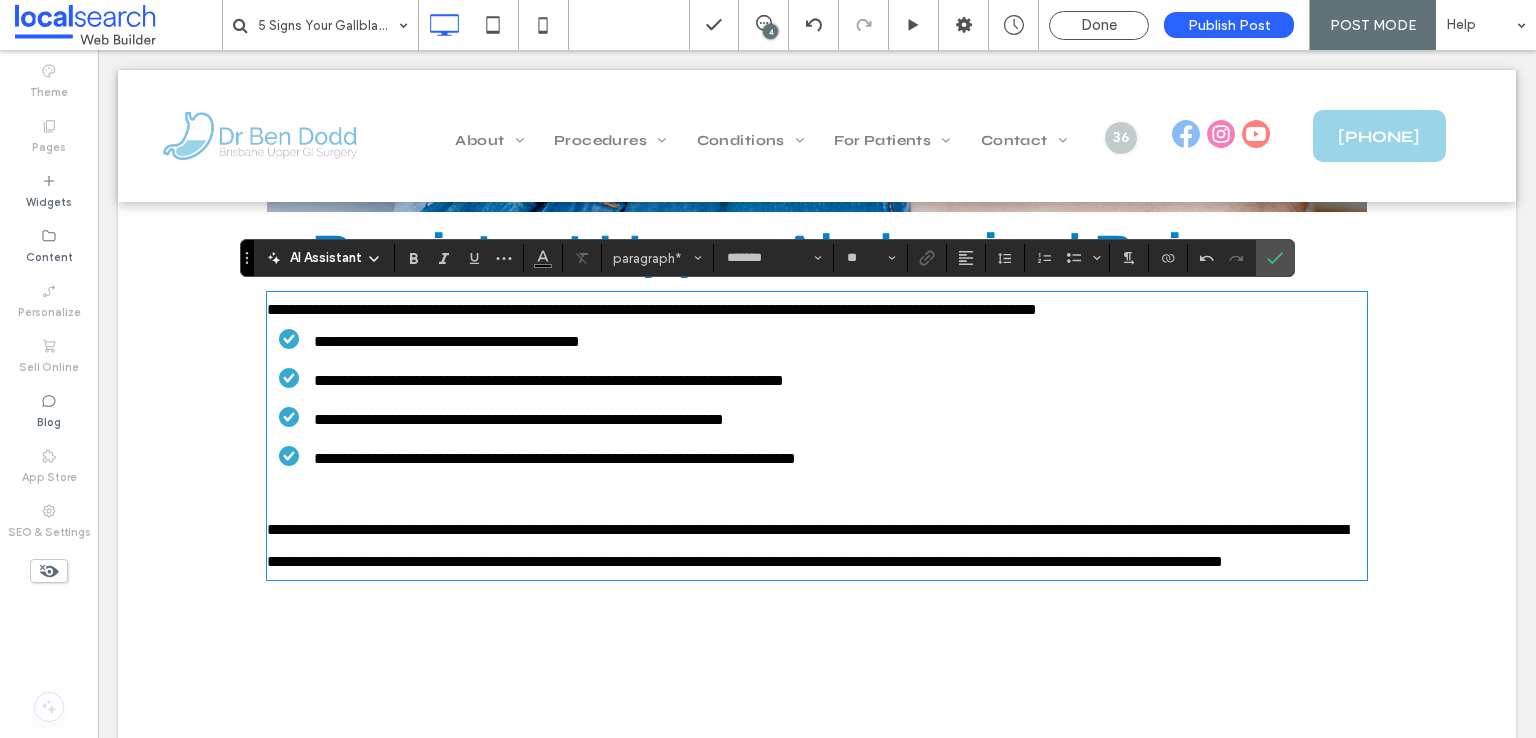 click on "**********" at bounding box center [817, 310] 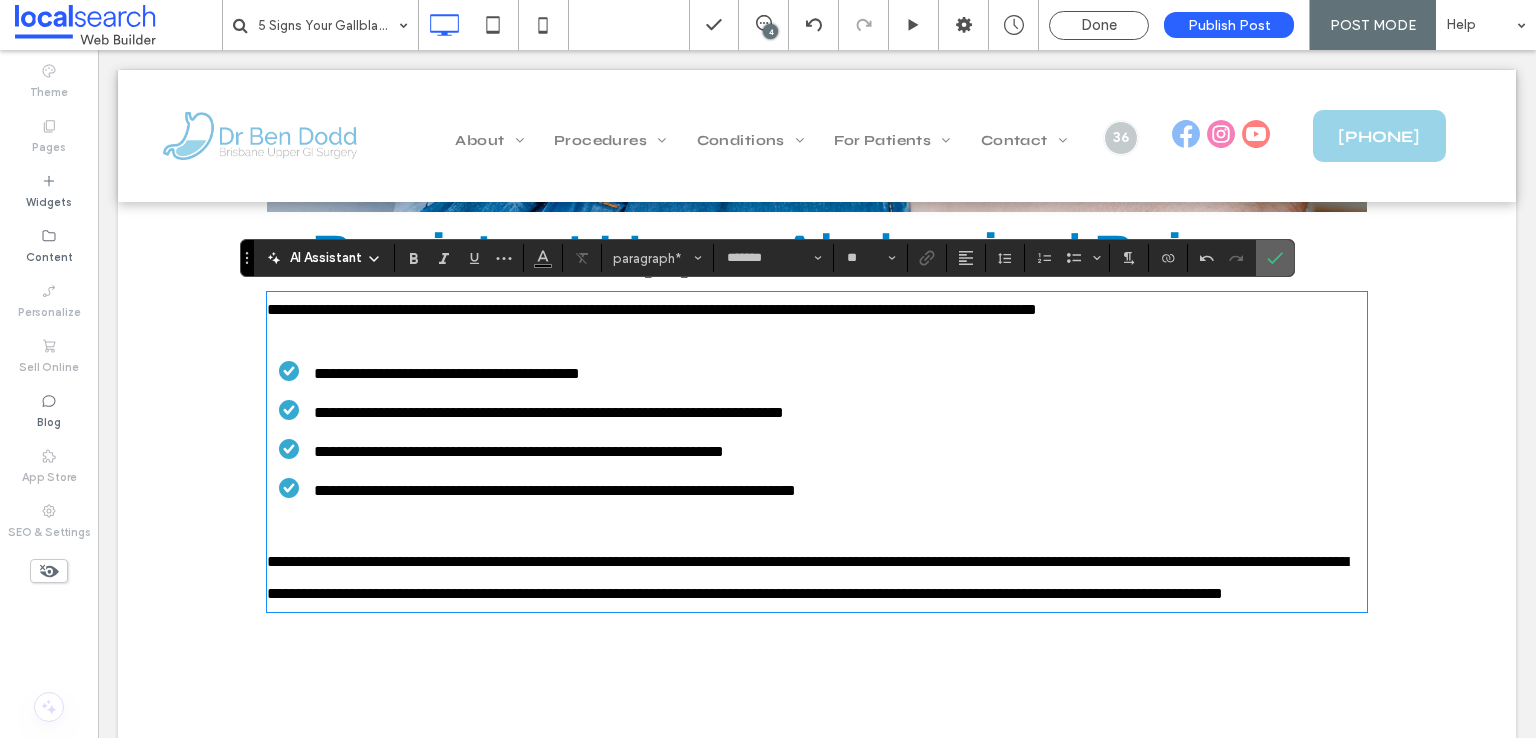 click 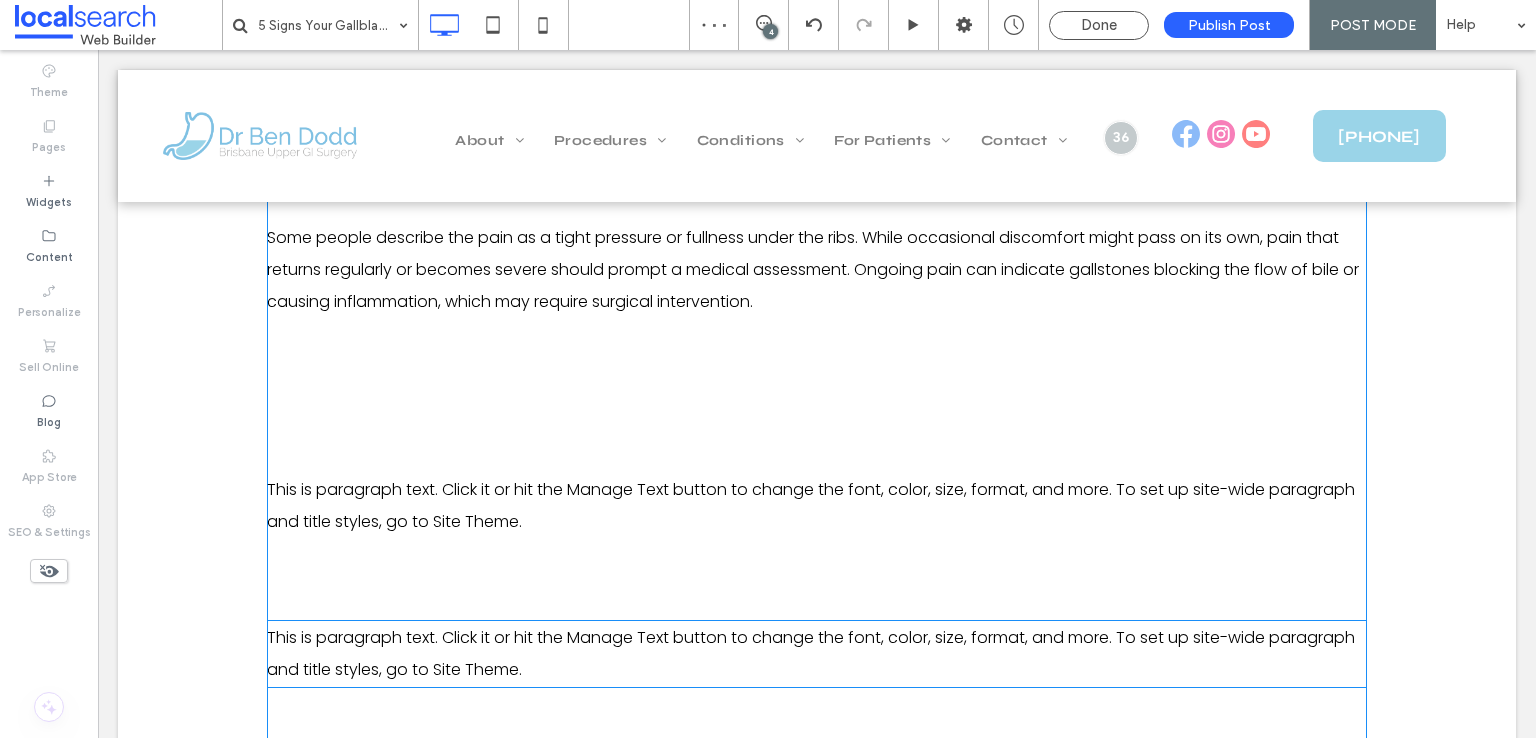 scroll, scrollTop: 1940, scrollLeft: 0, axis: vertical 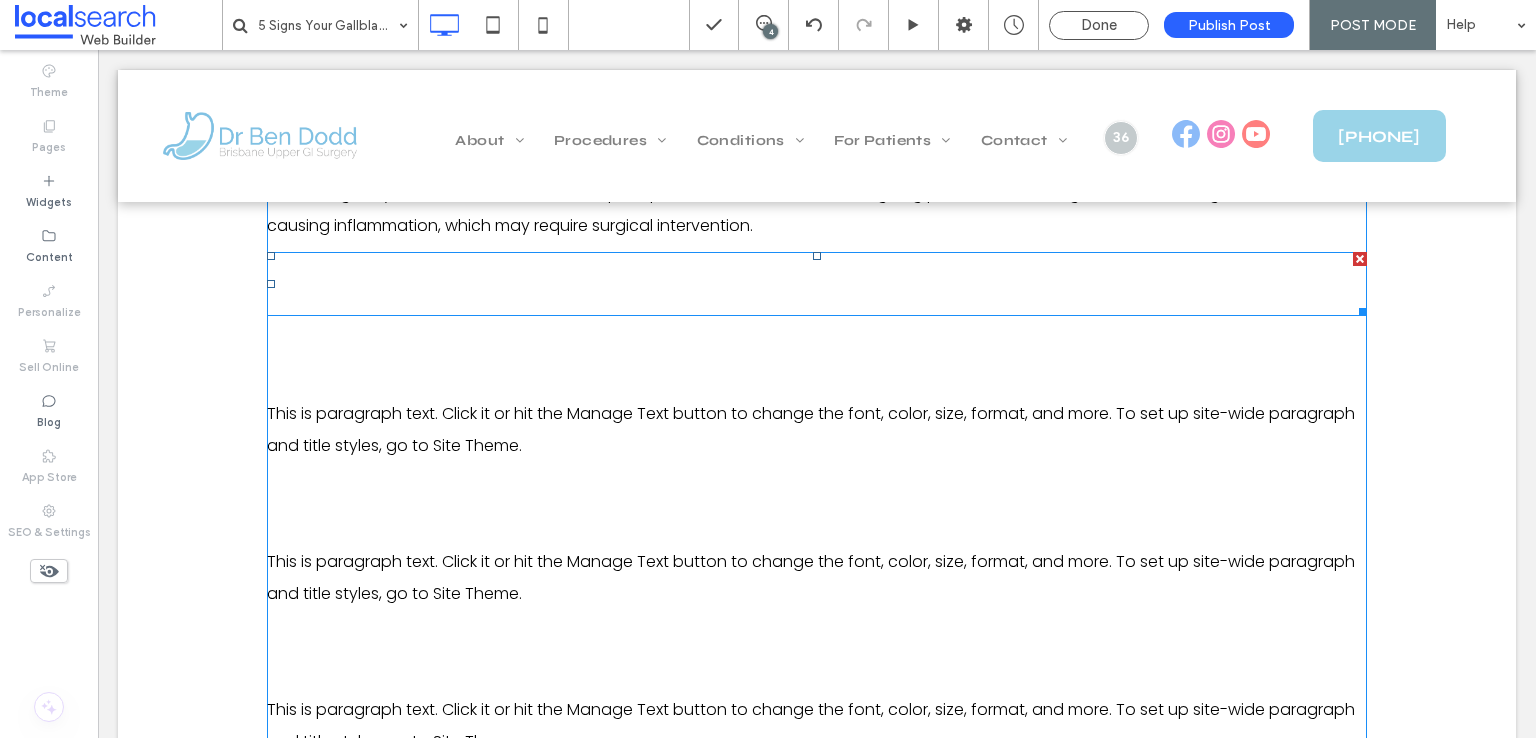 click on "New Title" at bounding box center [395, 284] 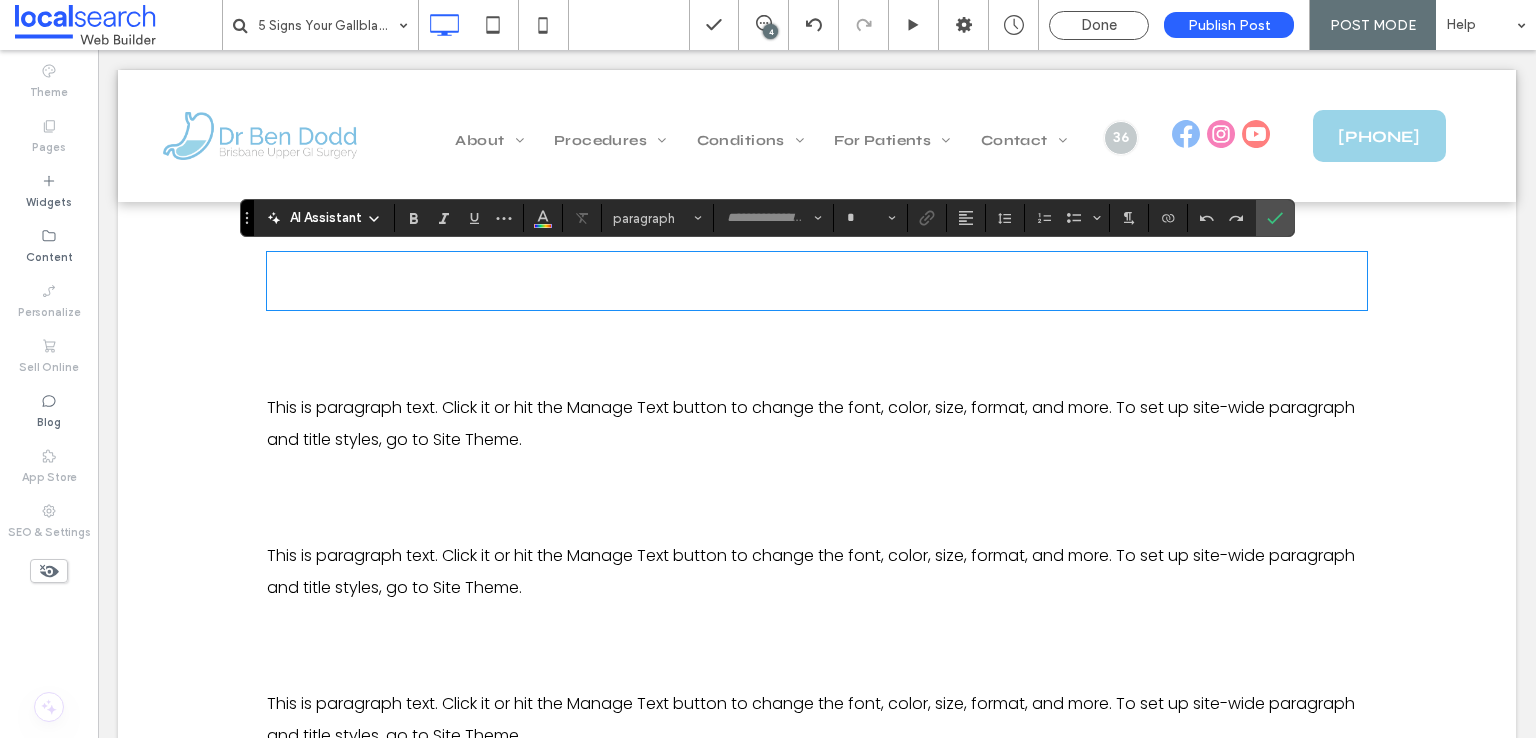 type on "****" 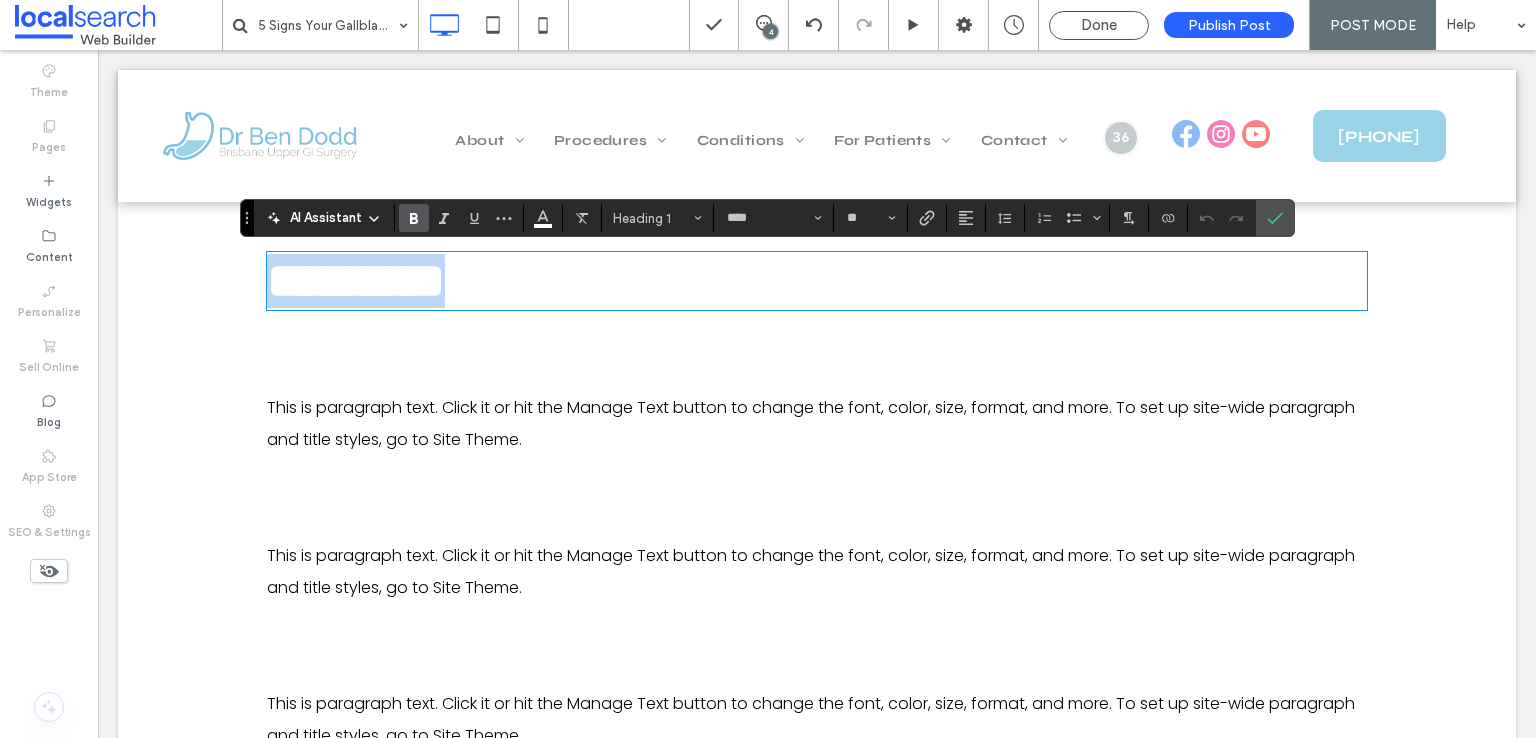 type on "*******" 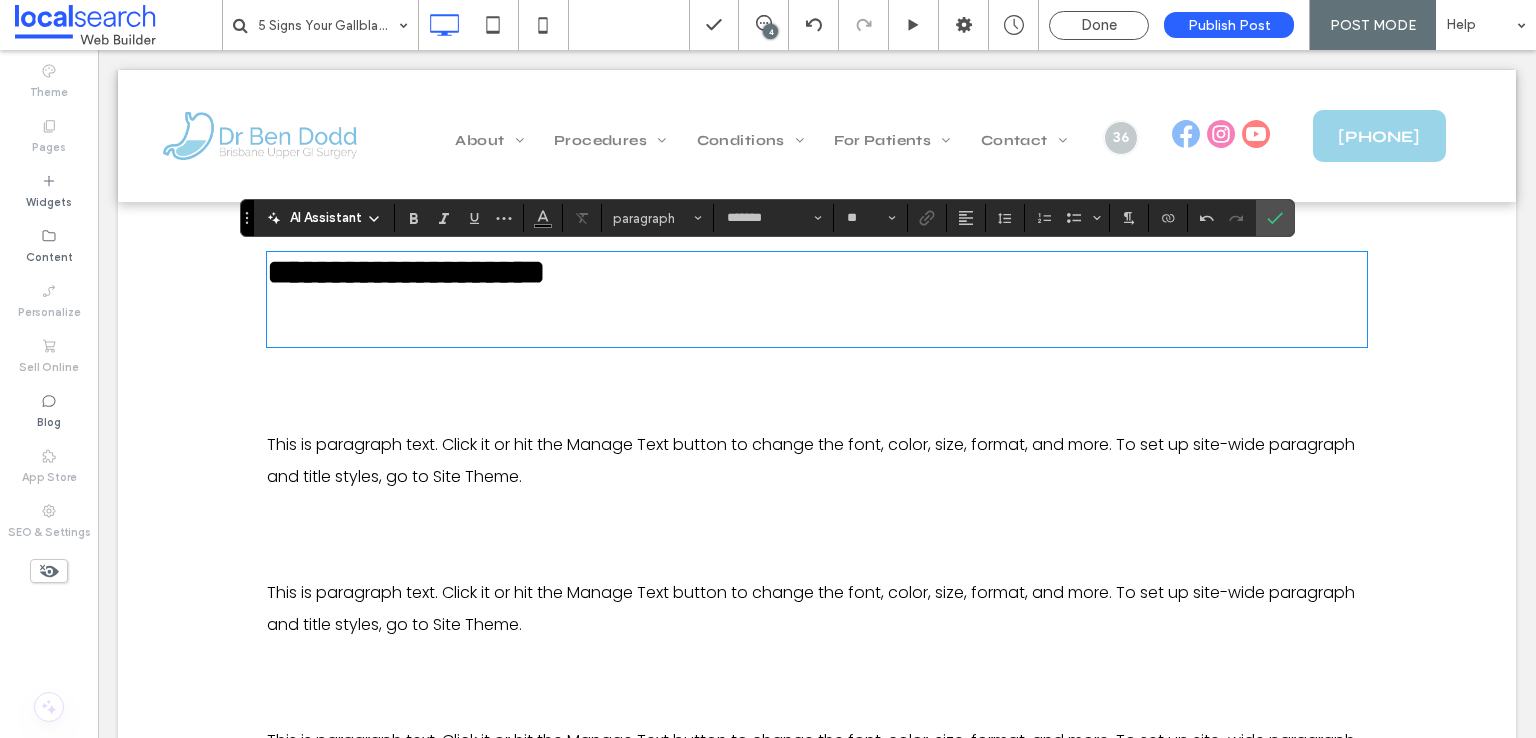 click at bounding box center [817, 318] 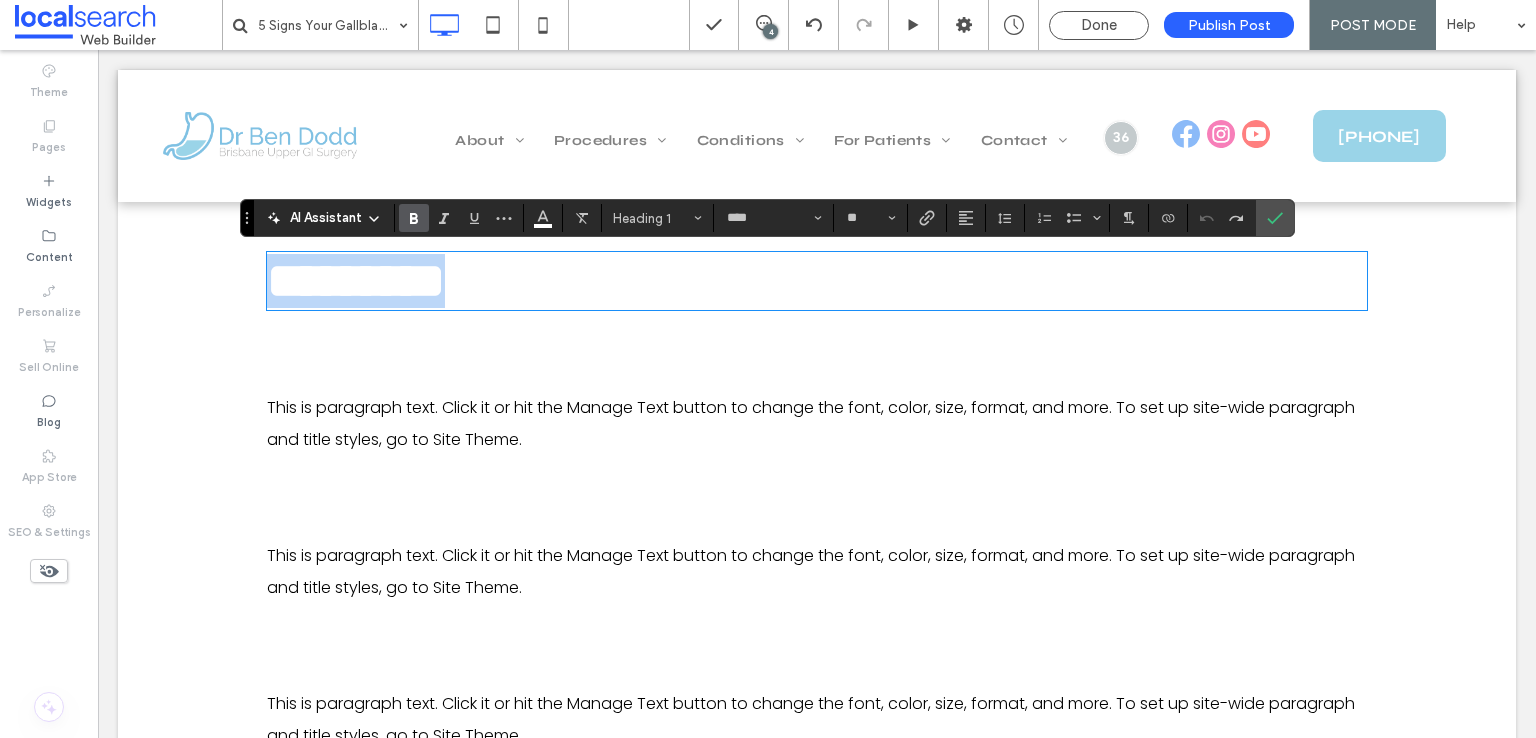 type on "*******" 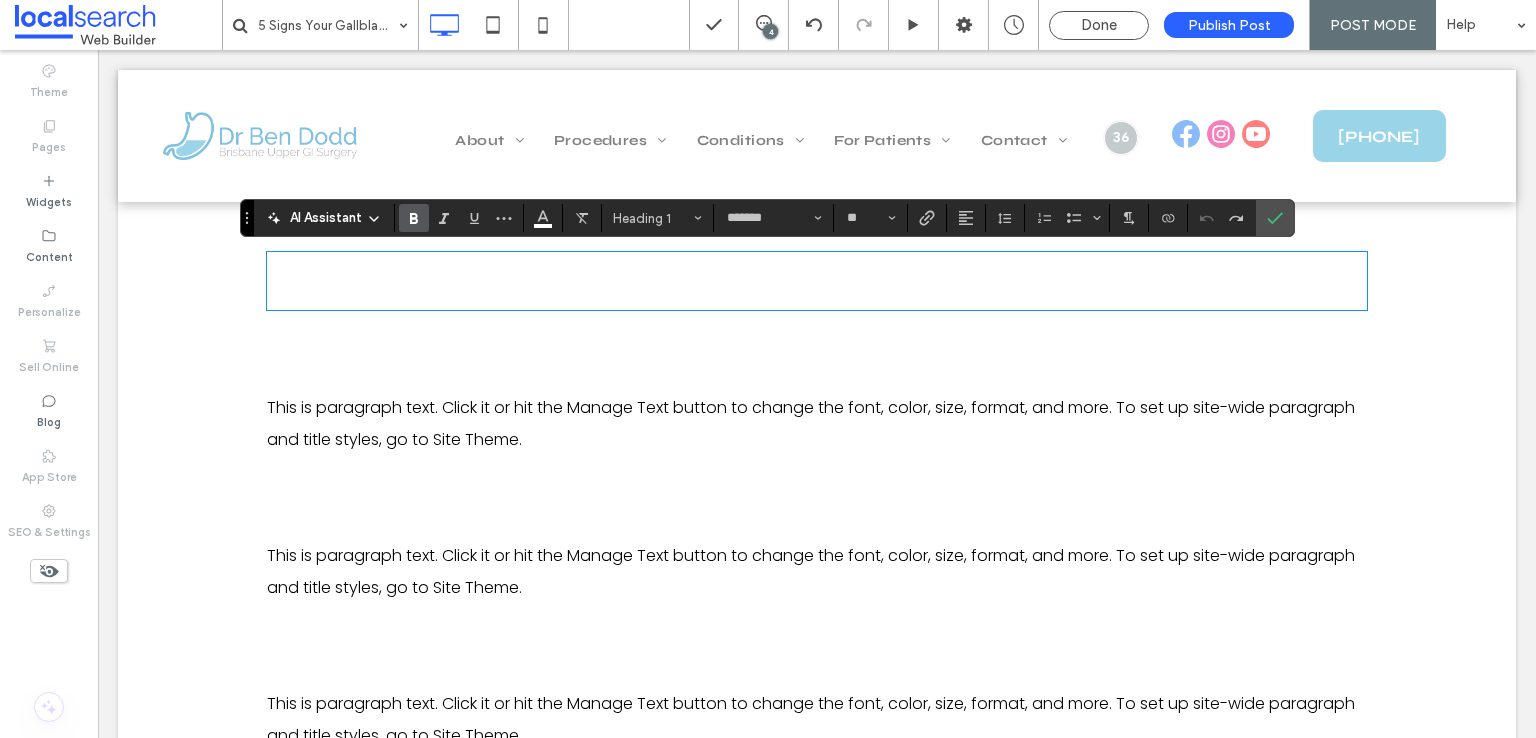 scroll, scrollTop: 0, scrollLeft: 0, axis: both 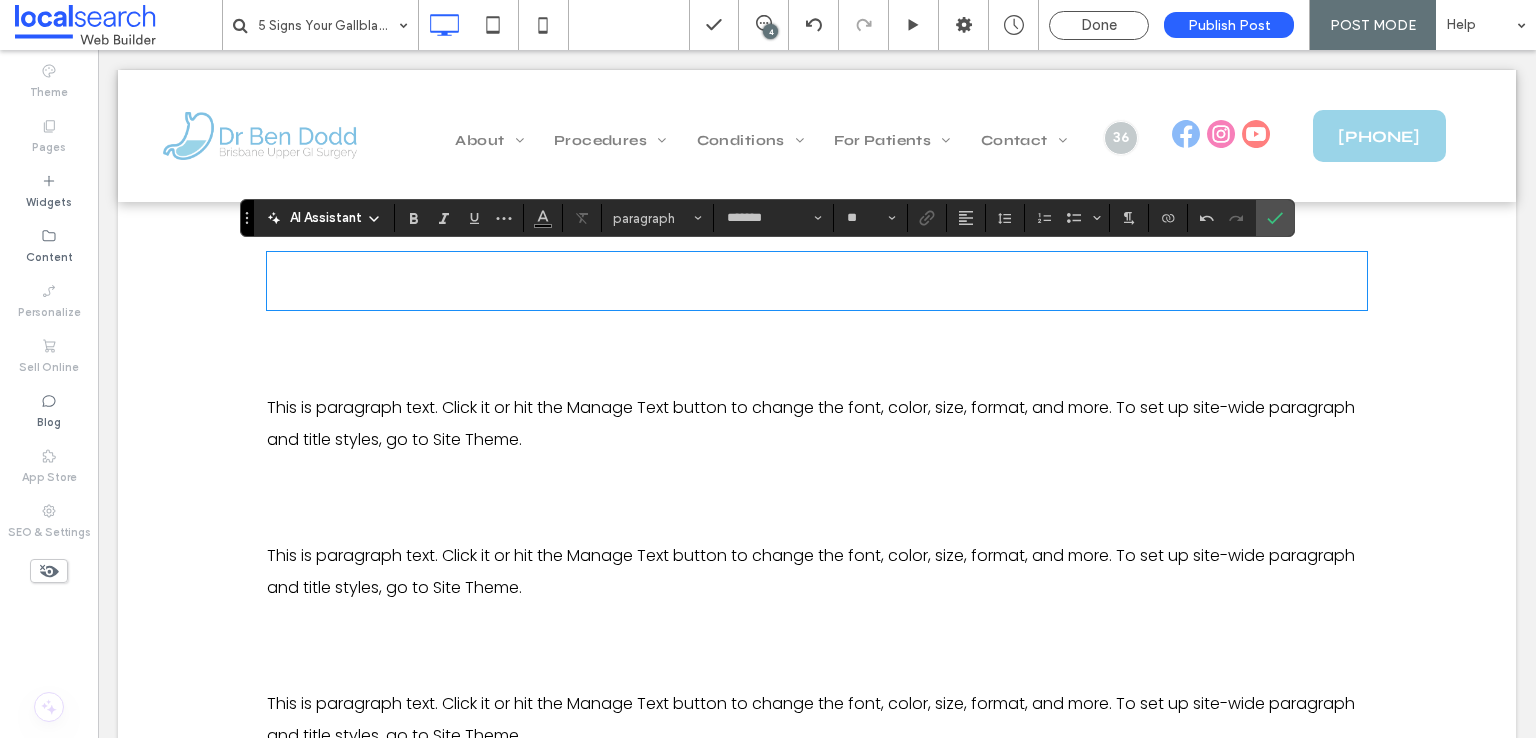 type on "****" 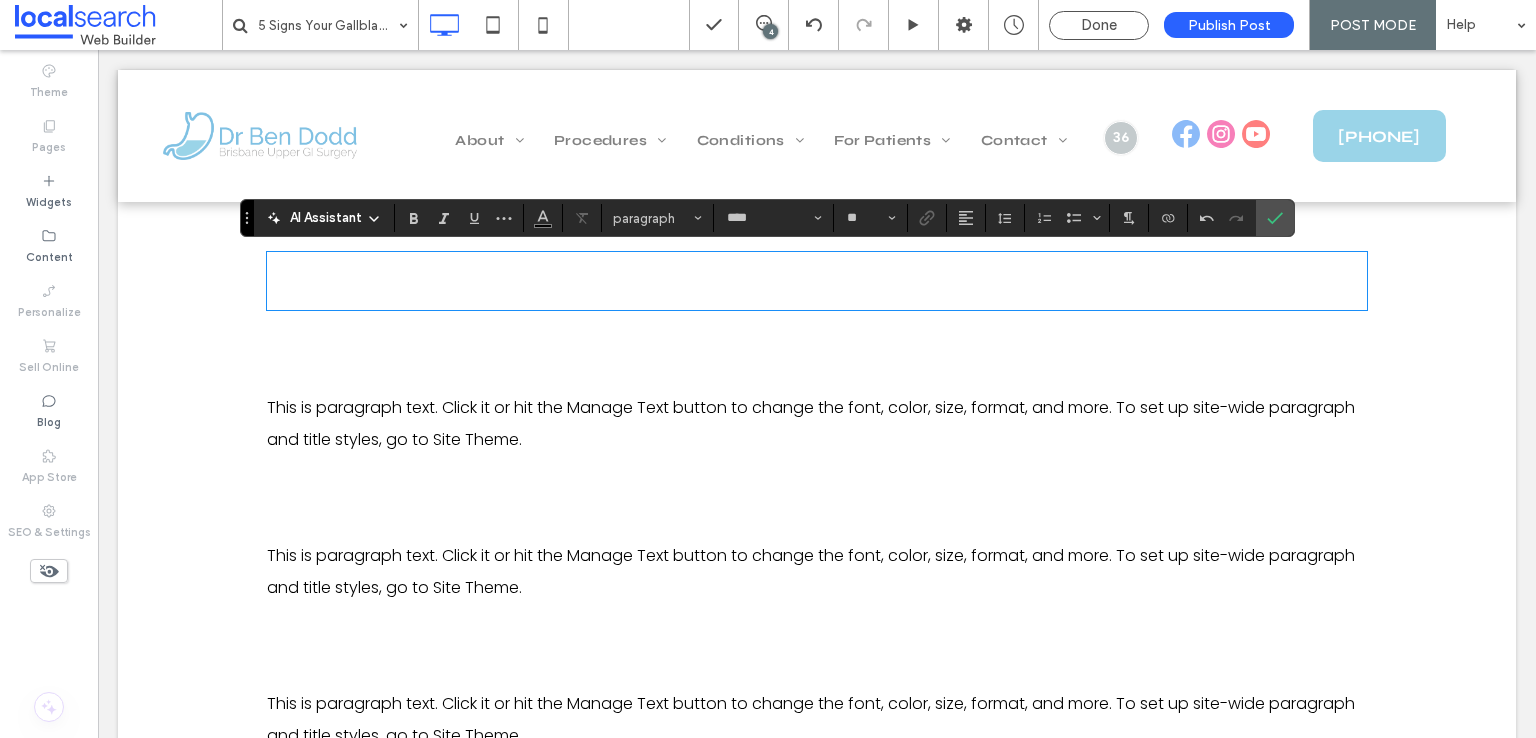 click on "**********" at bounding box center [466, 280] 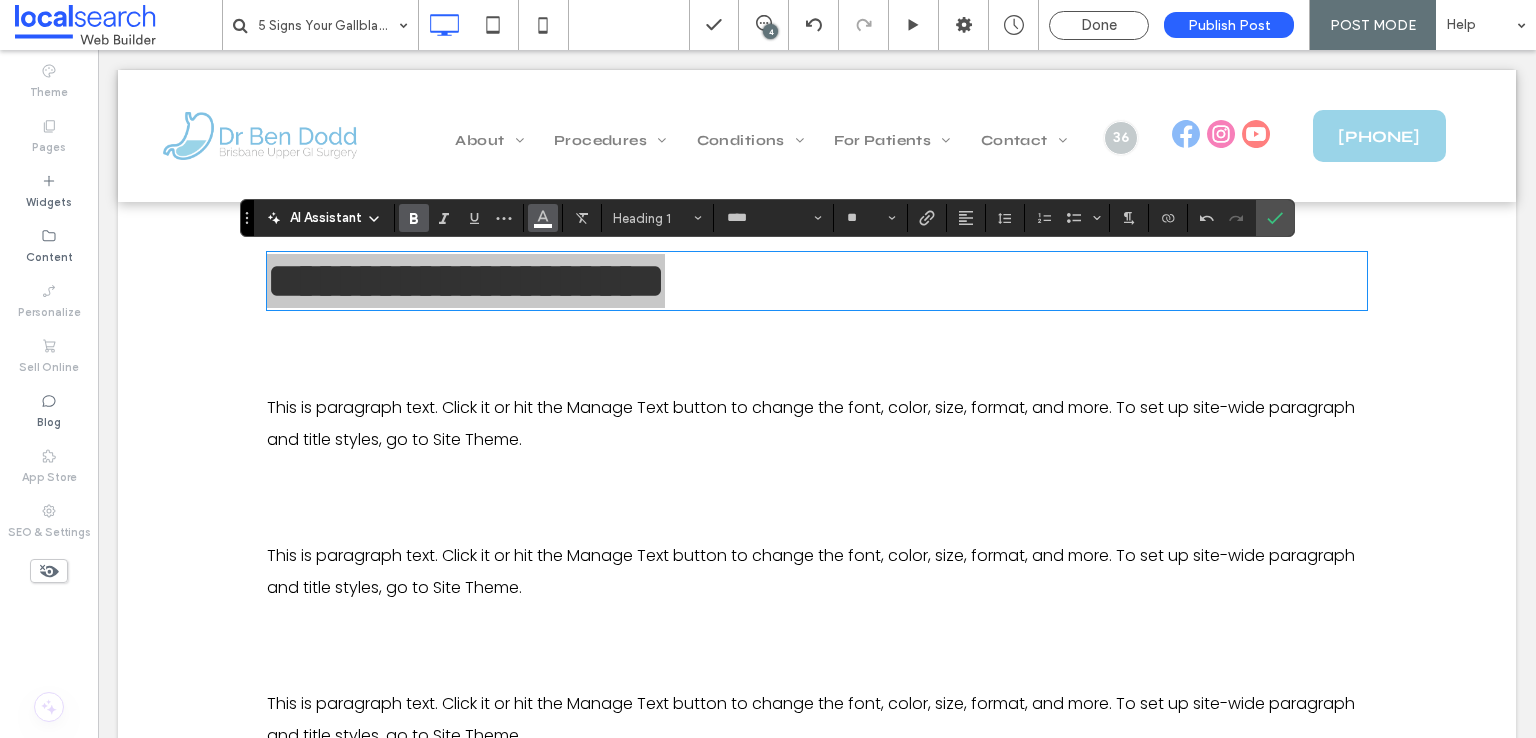 click 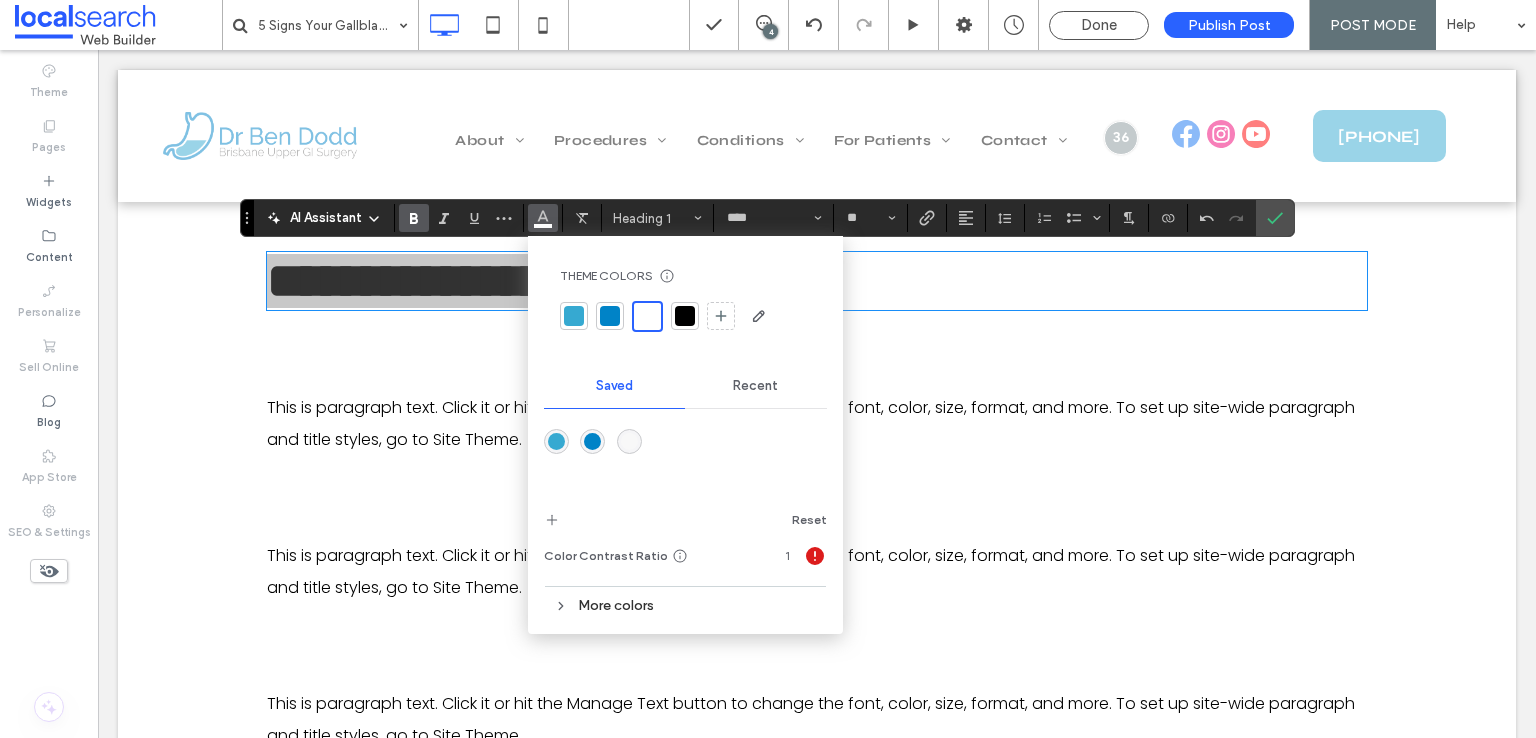 click at bounding box center (610, 316) 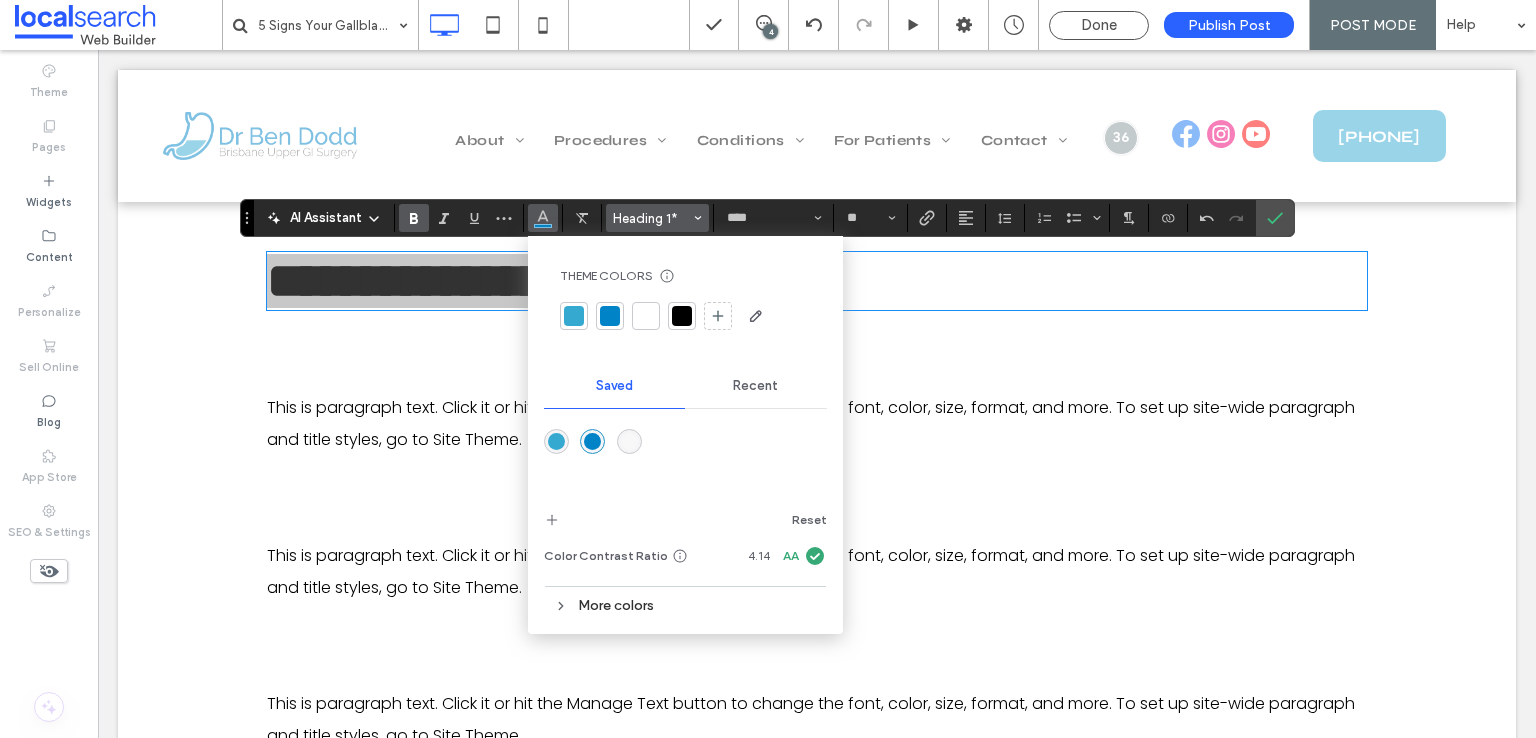 click on "Heading 1*" at bounding box center [652, 218] 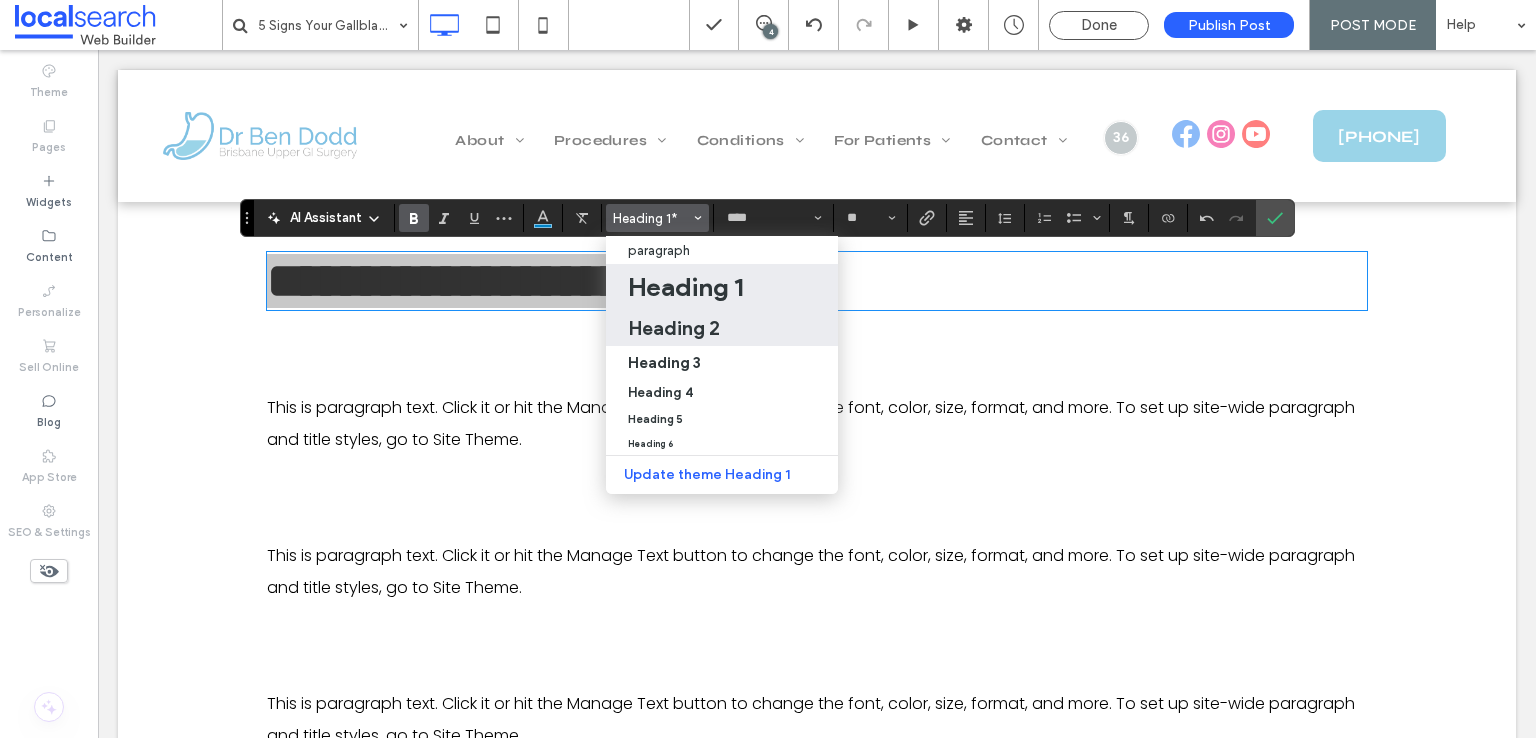 click on "Heading 2" at bounding box center [674, 328] 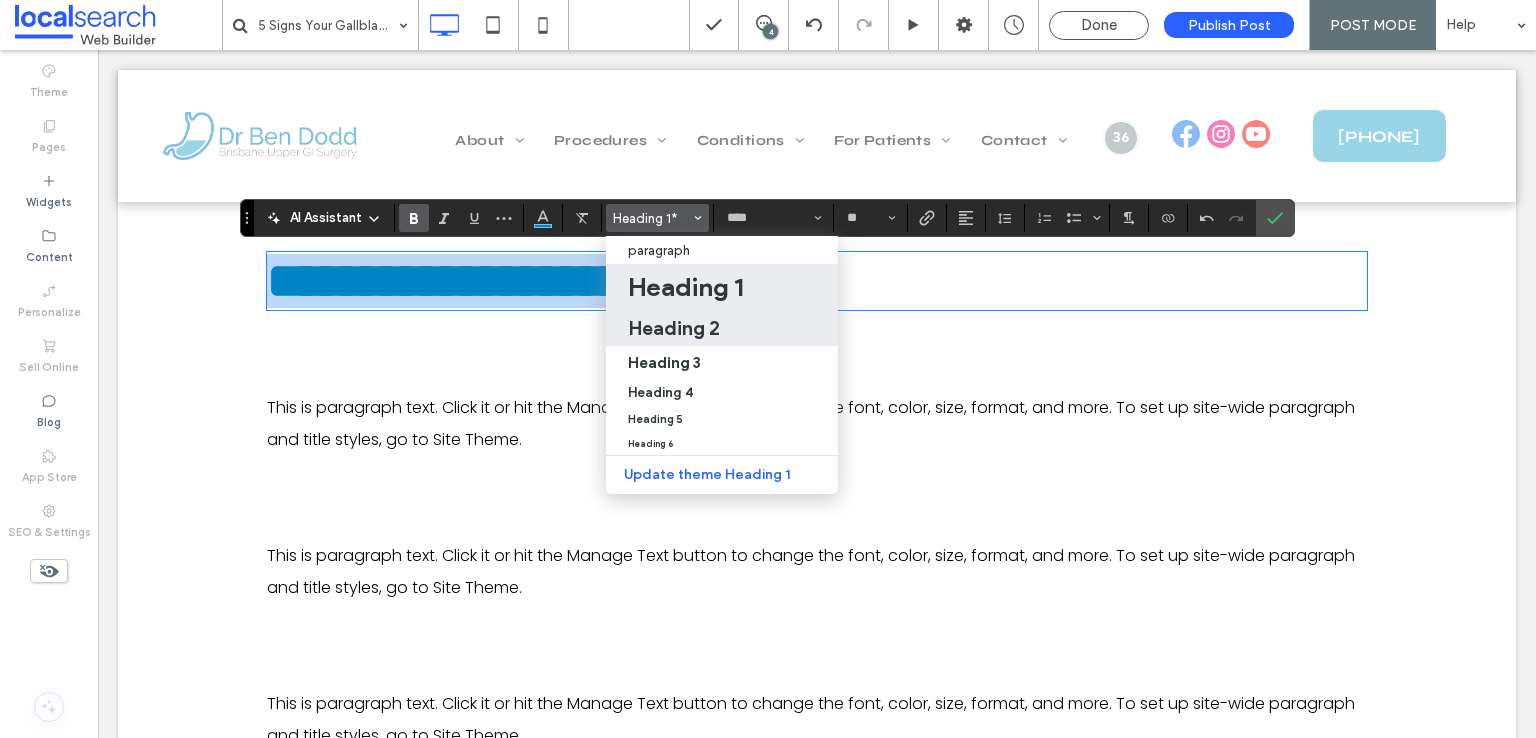 type on "**" 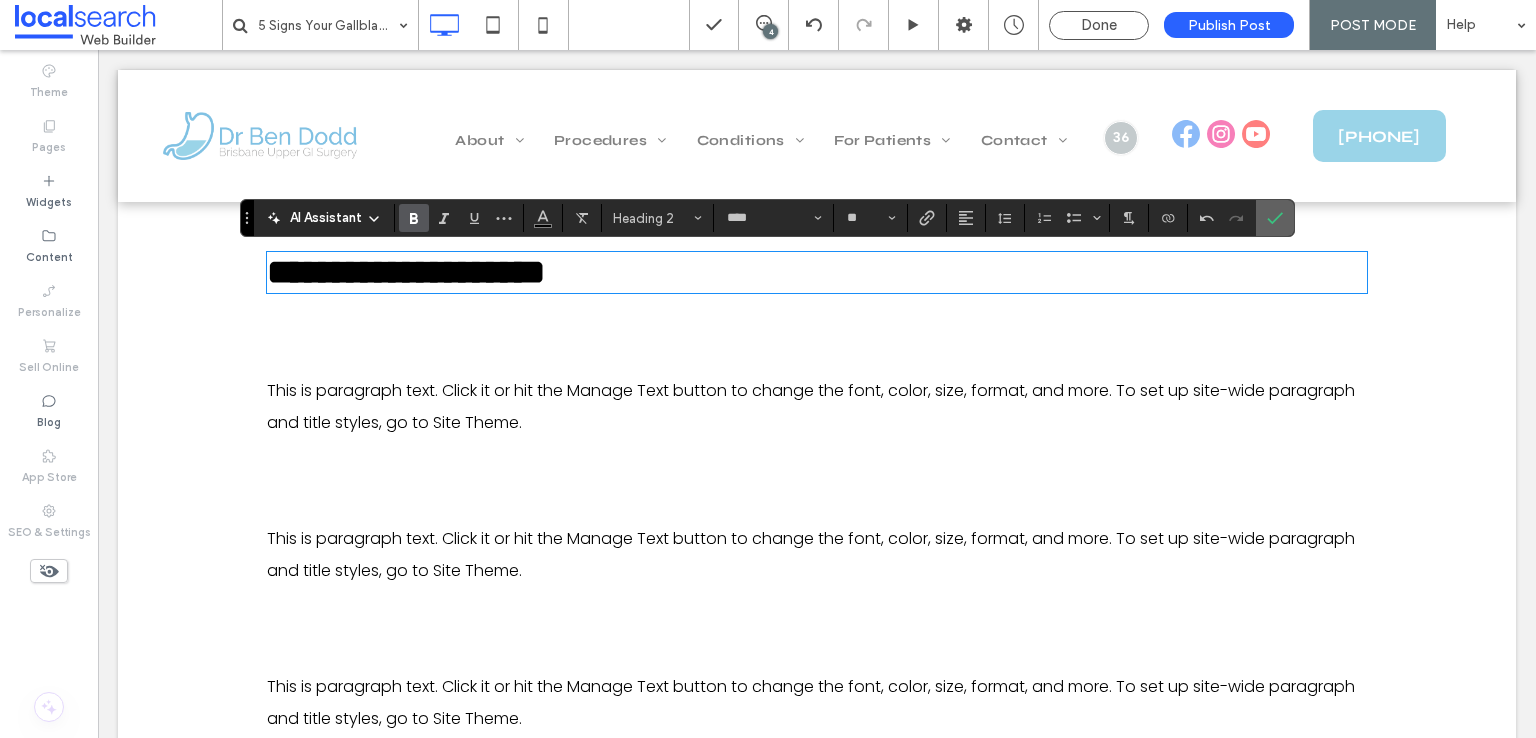 drag, startPoint x: 1267, startPoint y: 213, endPoint x: 1160, endPoint y: 167, distance: 116.46888 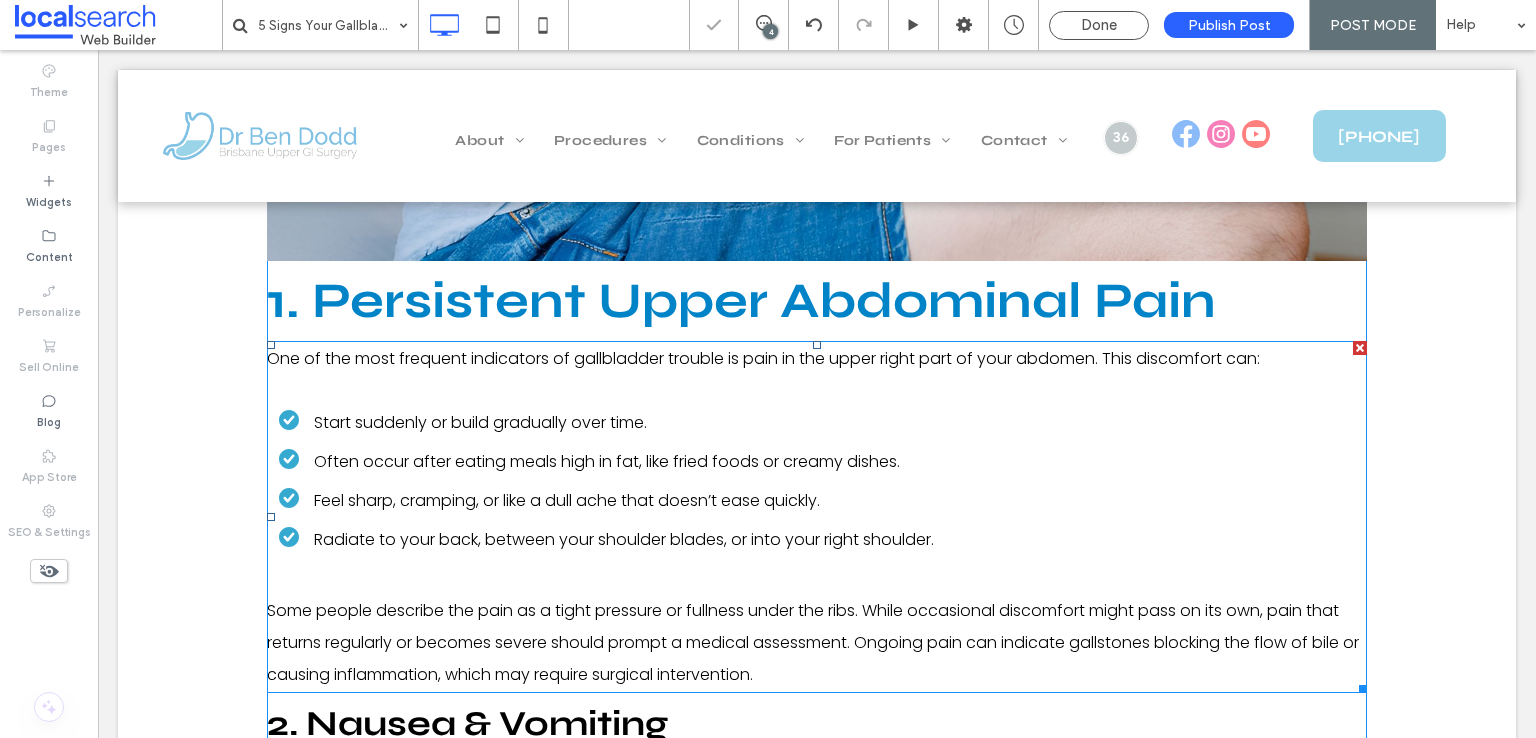 scroll, scrollTop: 1440, scrollLeft: 0, axis: vertical 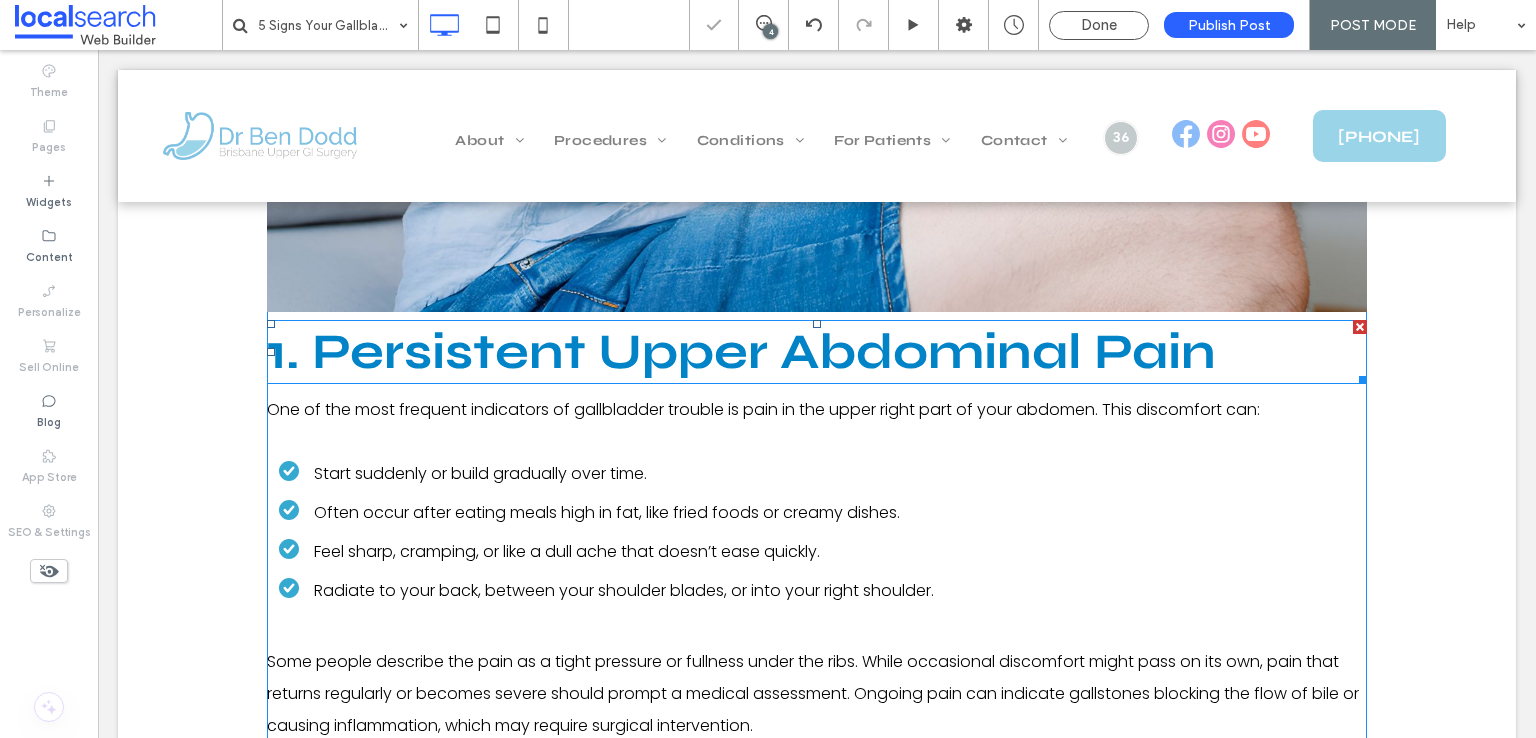 click on "1. Persistent Upper Abdominal Pain" at bounding box center [741, 352] 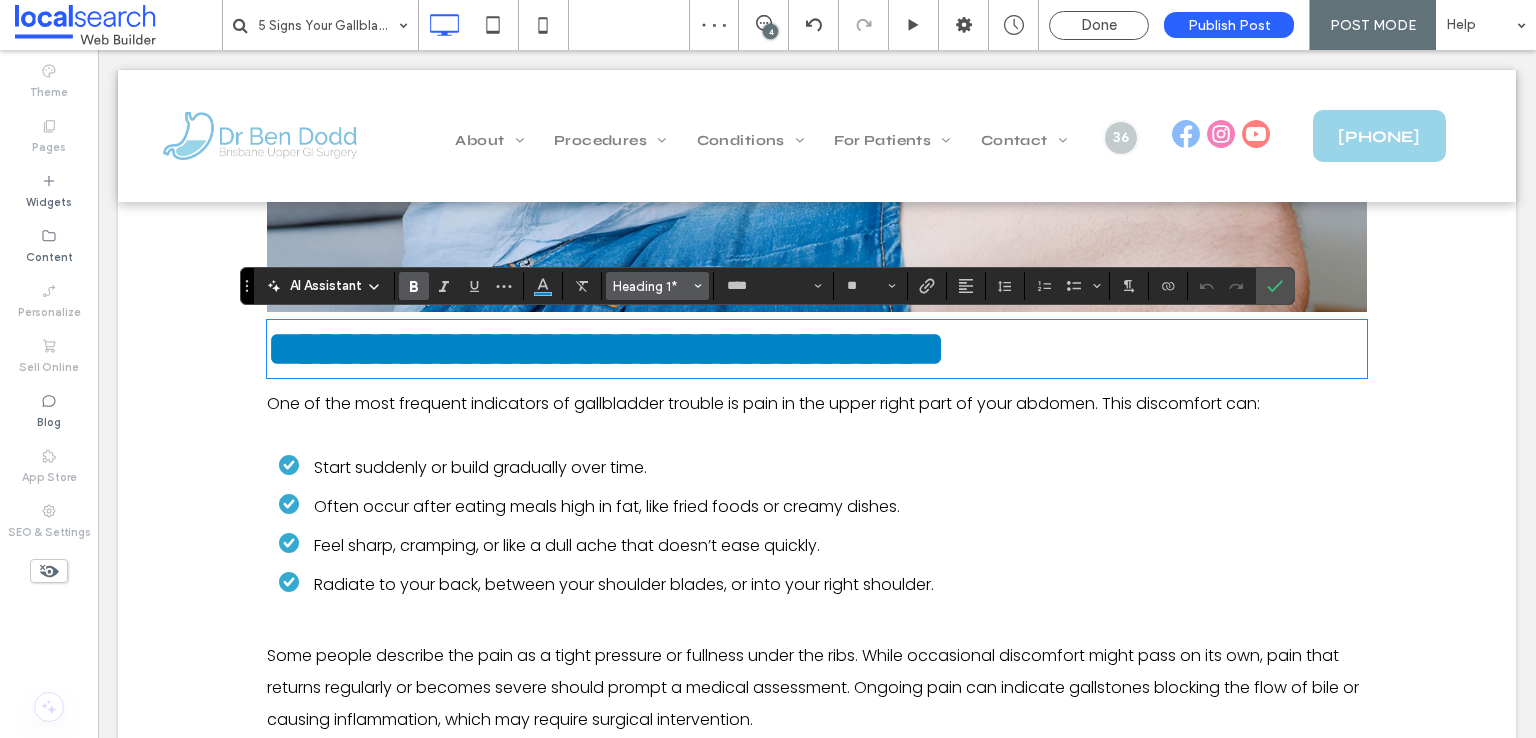 click on "Heading 1*" at bounding box center (652, 286) 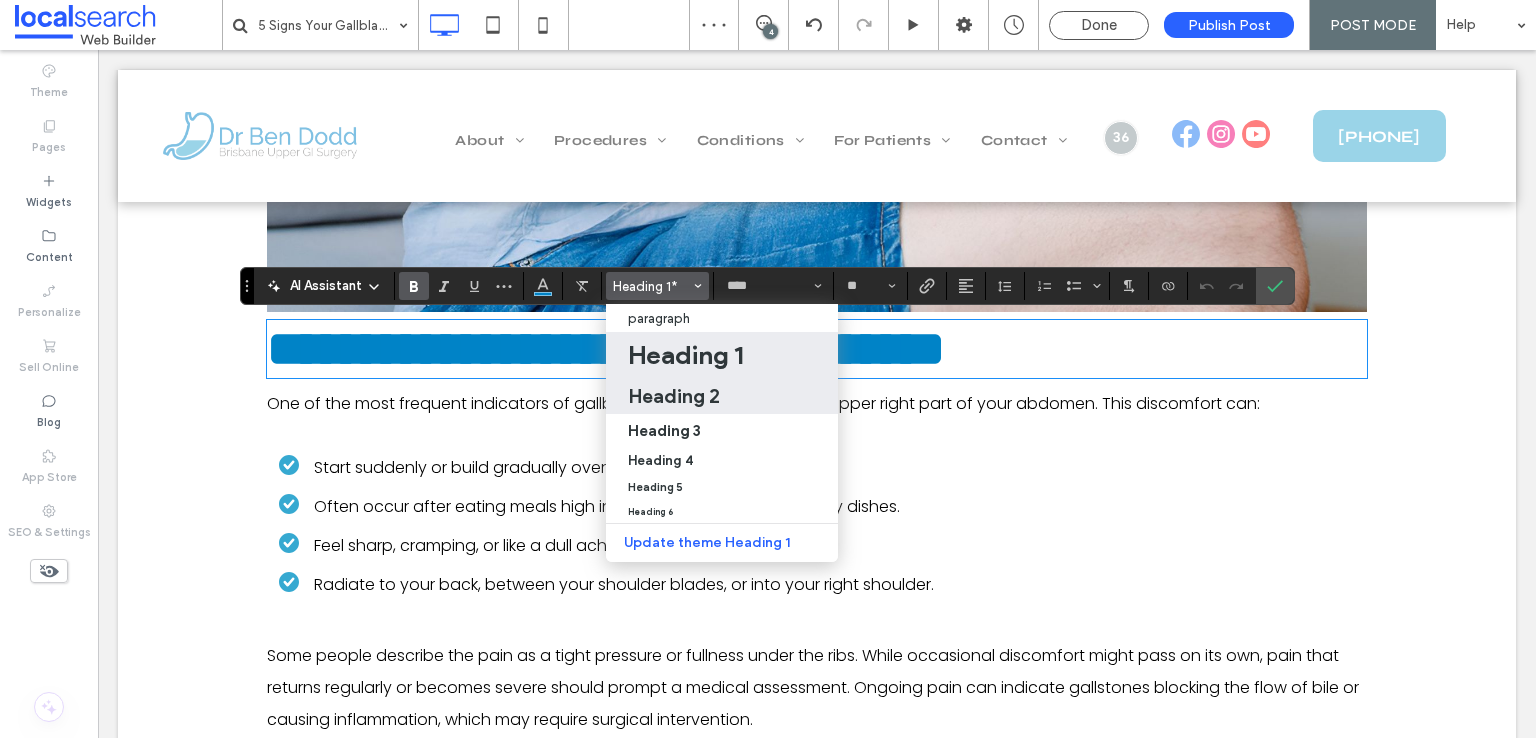 click on "Heading 2" at bounding box center (674, 396) 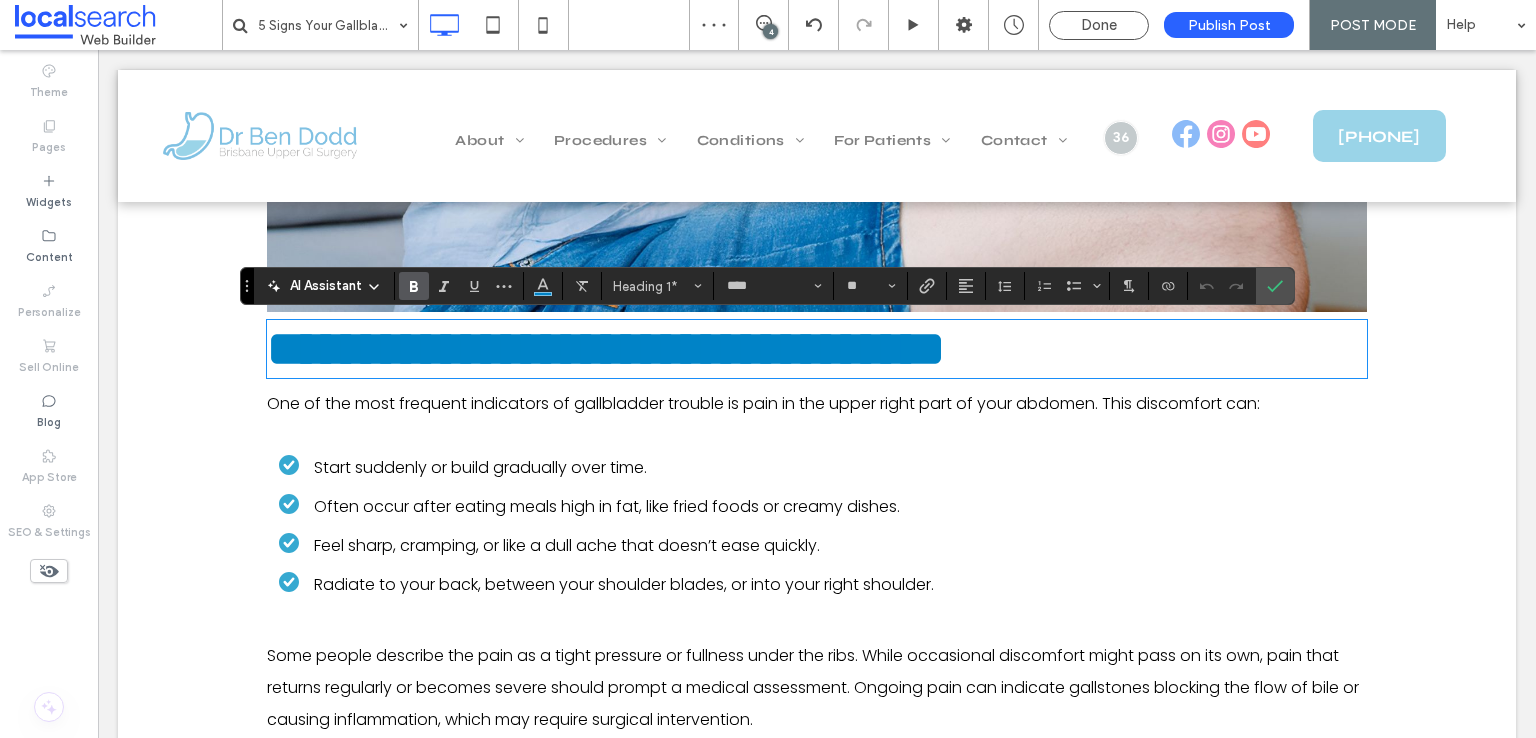 type on "**" 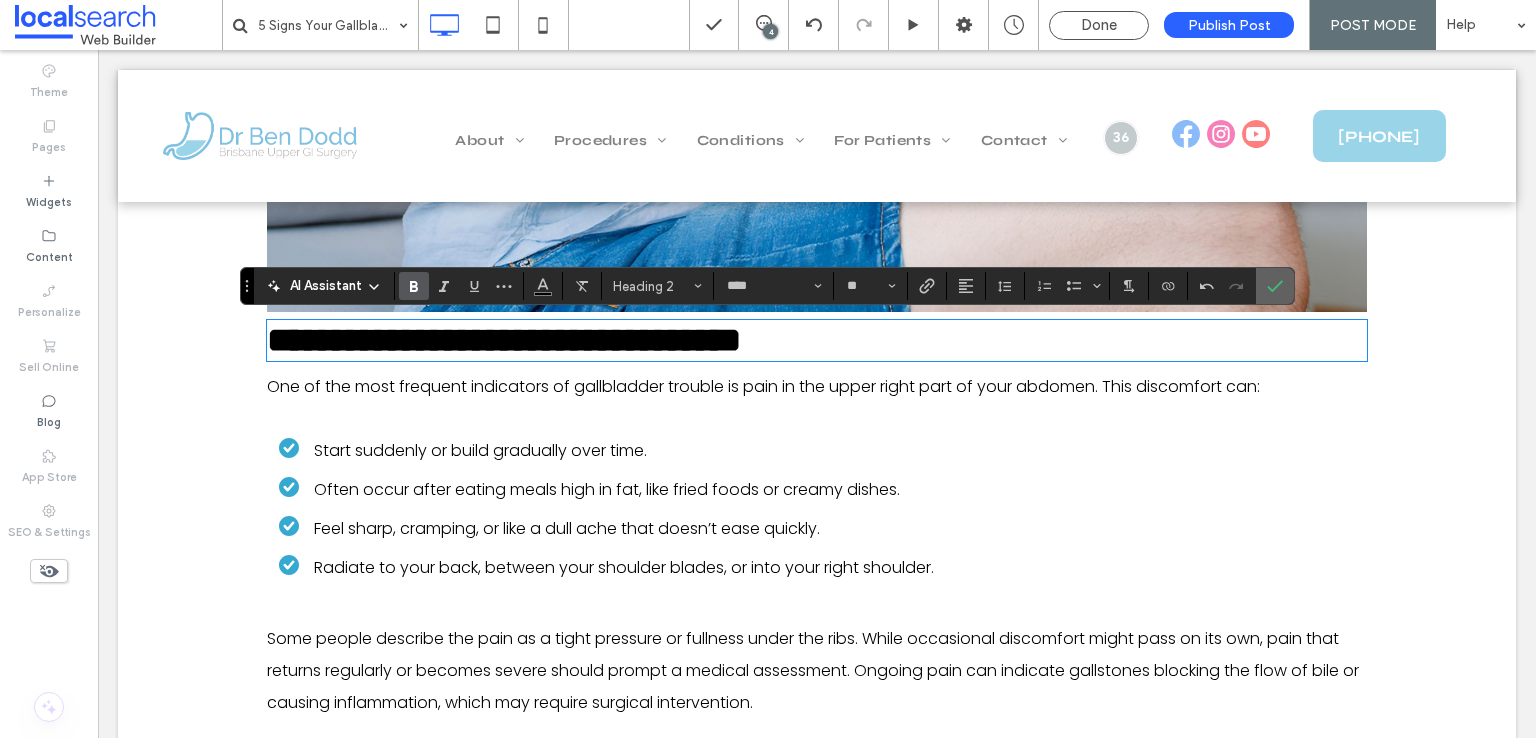 drag, startPoint x: 1268, startPoint y: 289, endPoint x: 1130, endPoint y: 257, distance: 141.66158 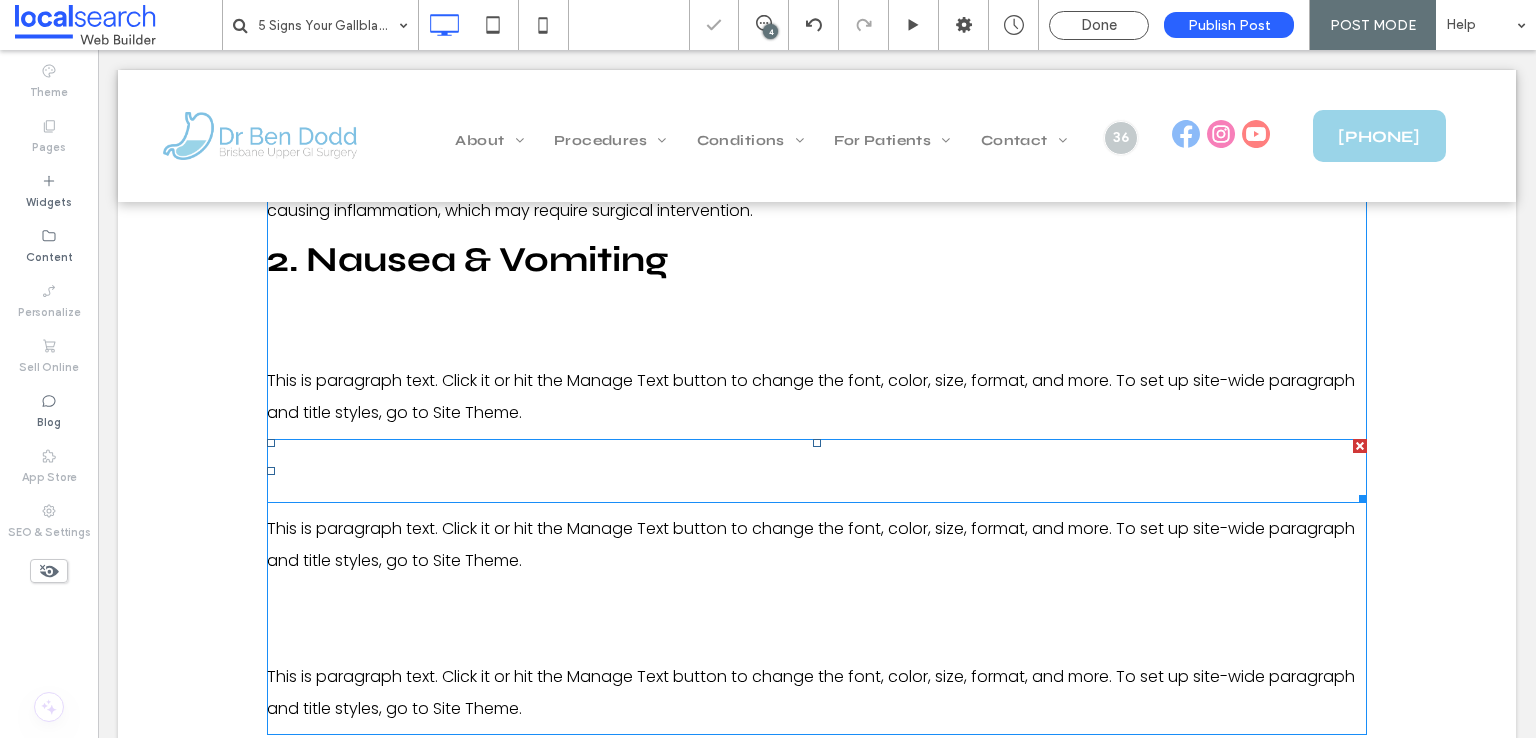 scroll, scrollTop: 1940, scrollLeft: 0, axis: vertical 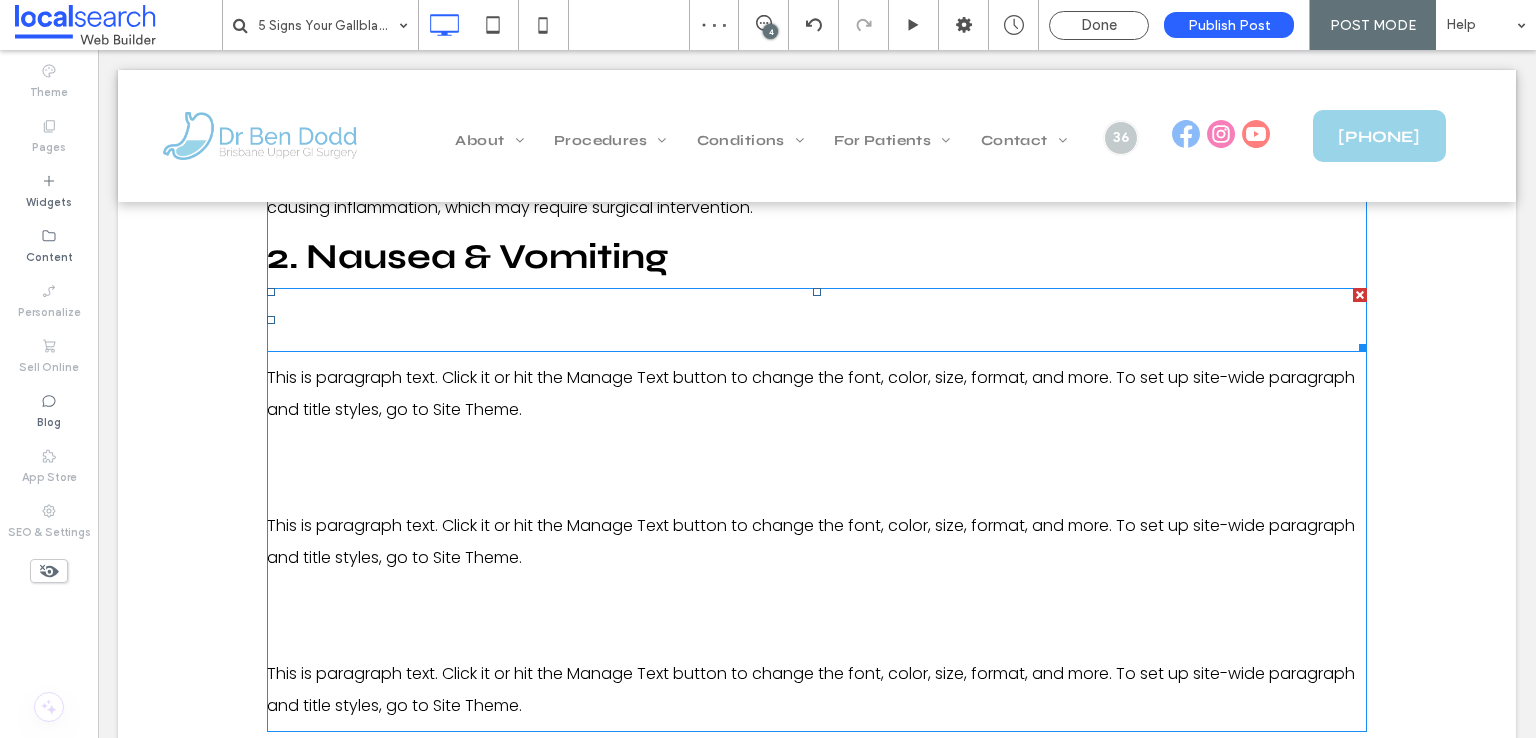 click at bounding box center [1360, 295] 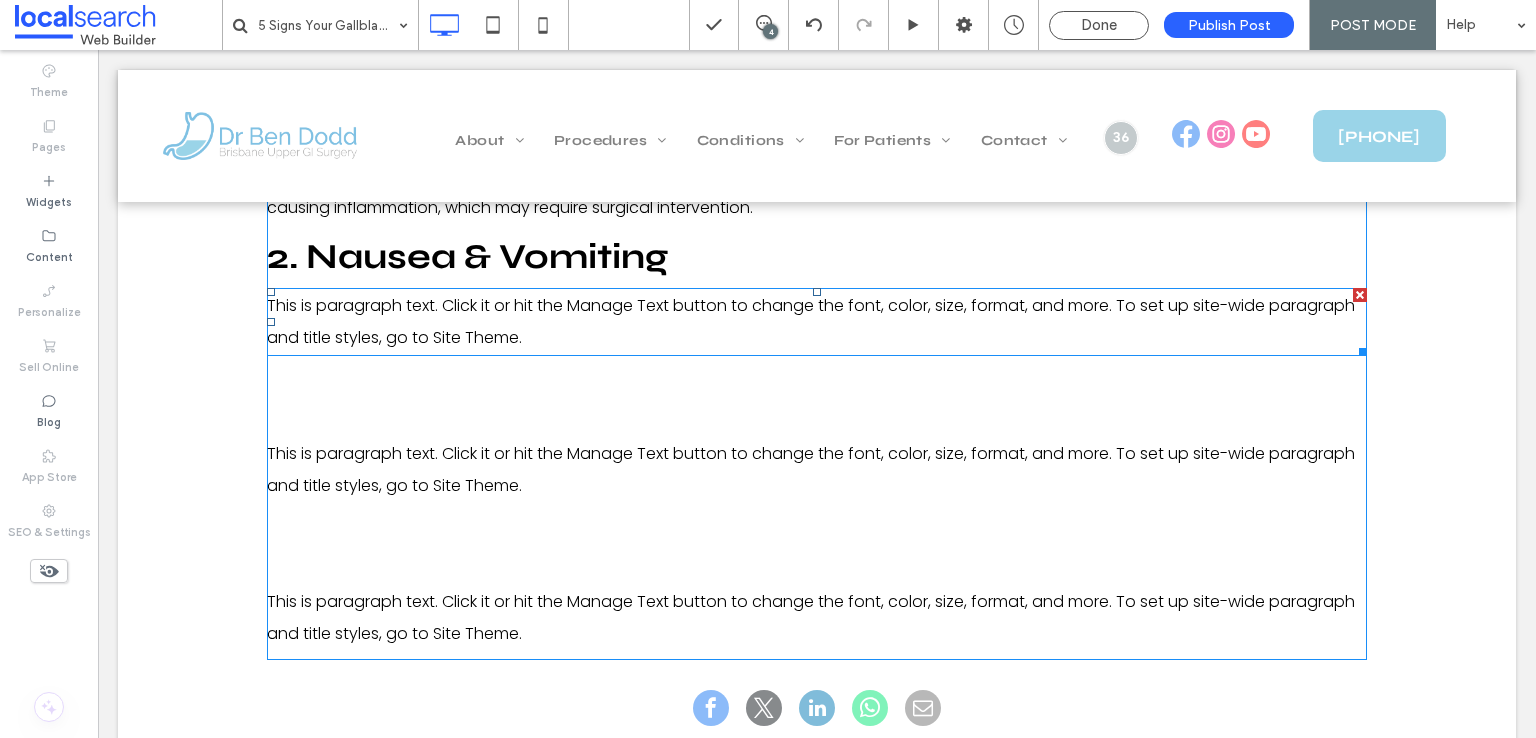 click on "This is paragraph text. Click it or hit the Manage Text button to change the font, color, size, format, and more. To set up site-wide paragraph and title styles, go to Site Theme." at bounding box center [811, 321] 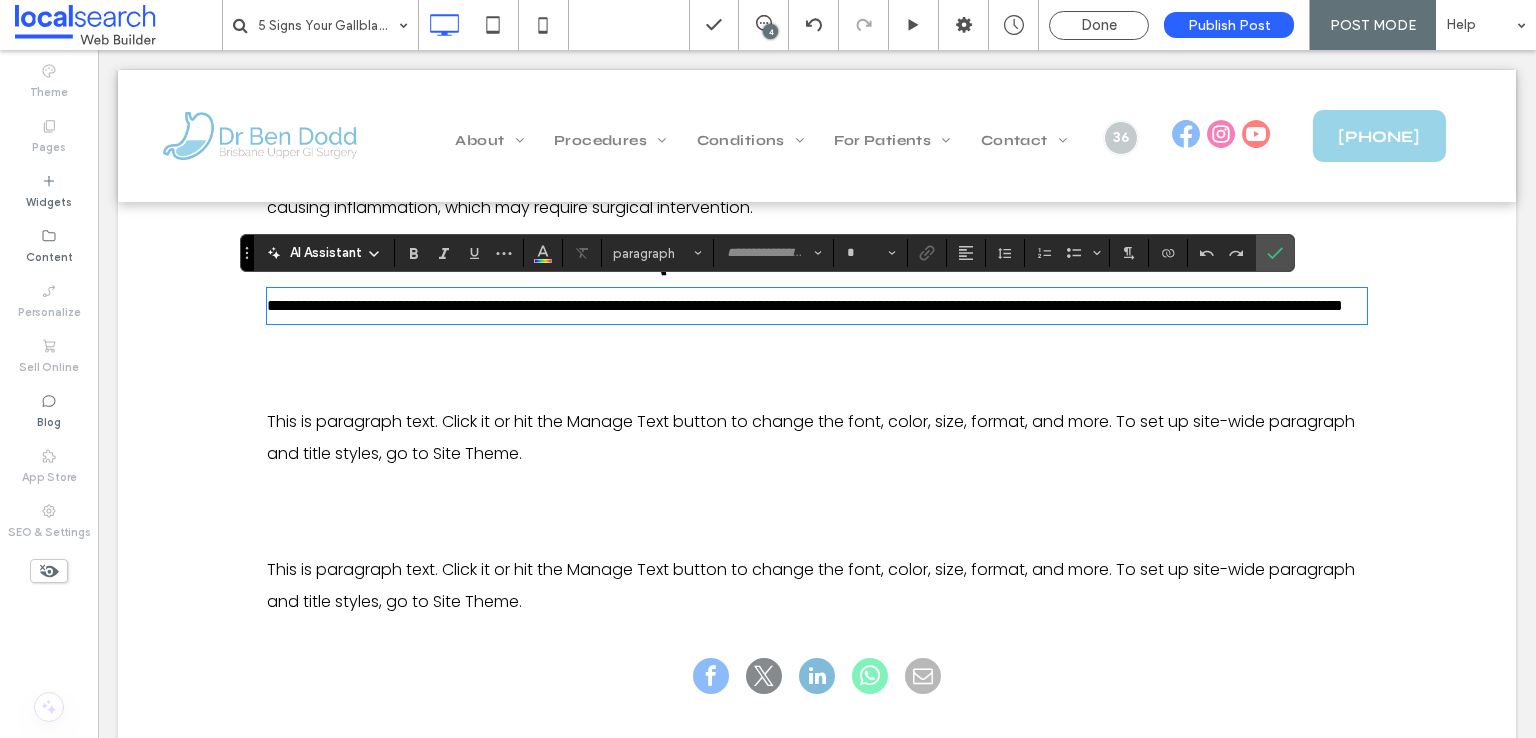 type on "*******" 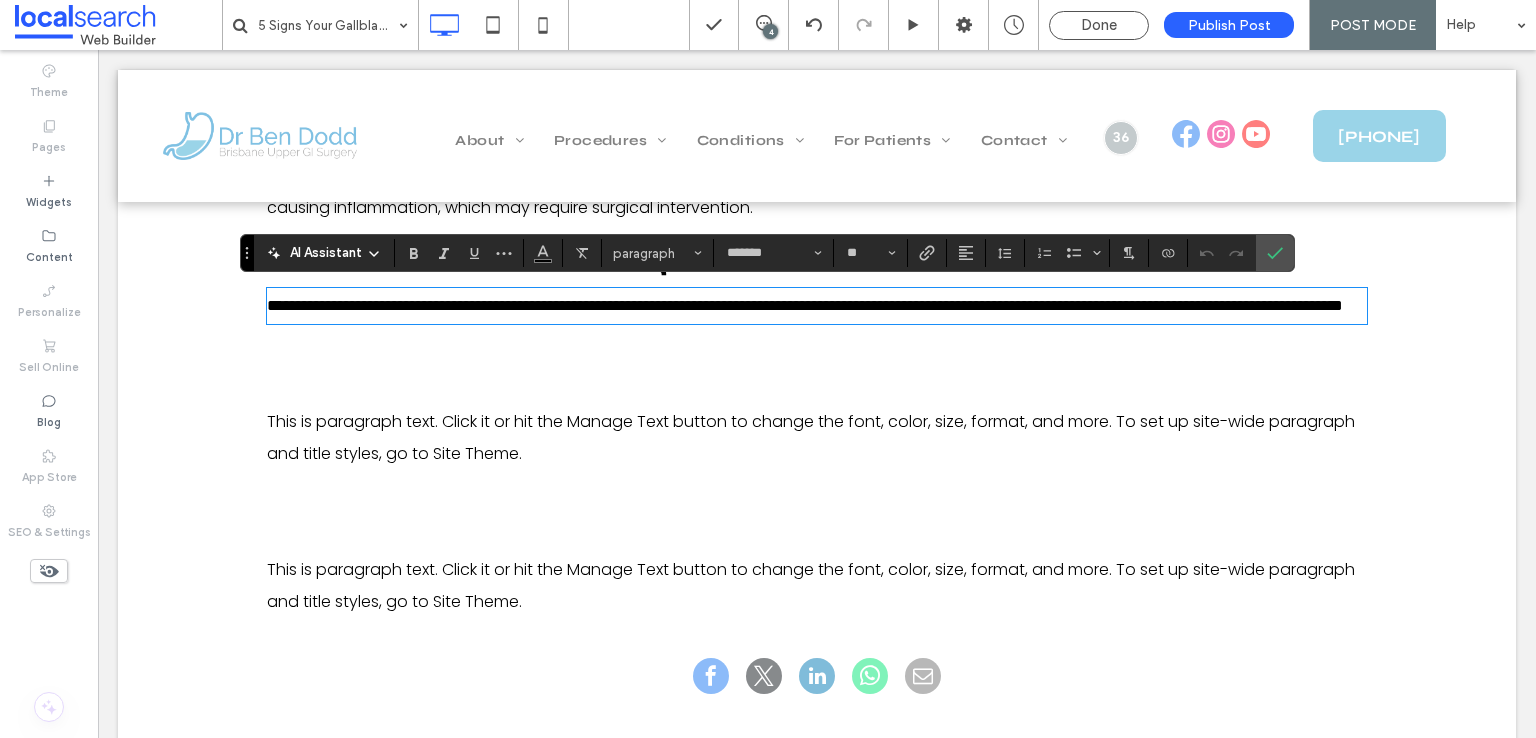scroll, scrollTop: 0, scrollLeft: 0, axis: both 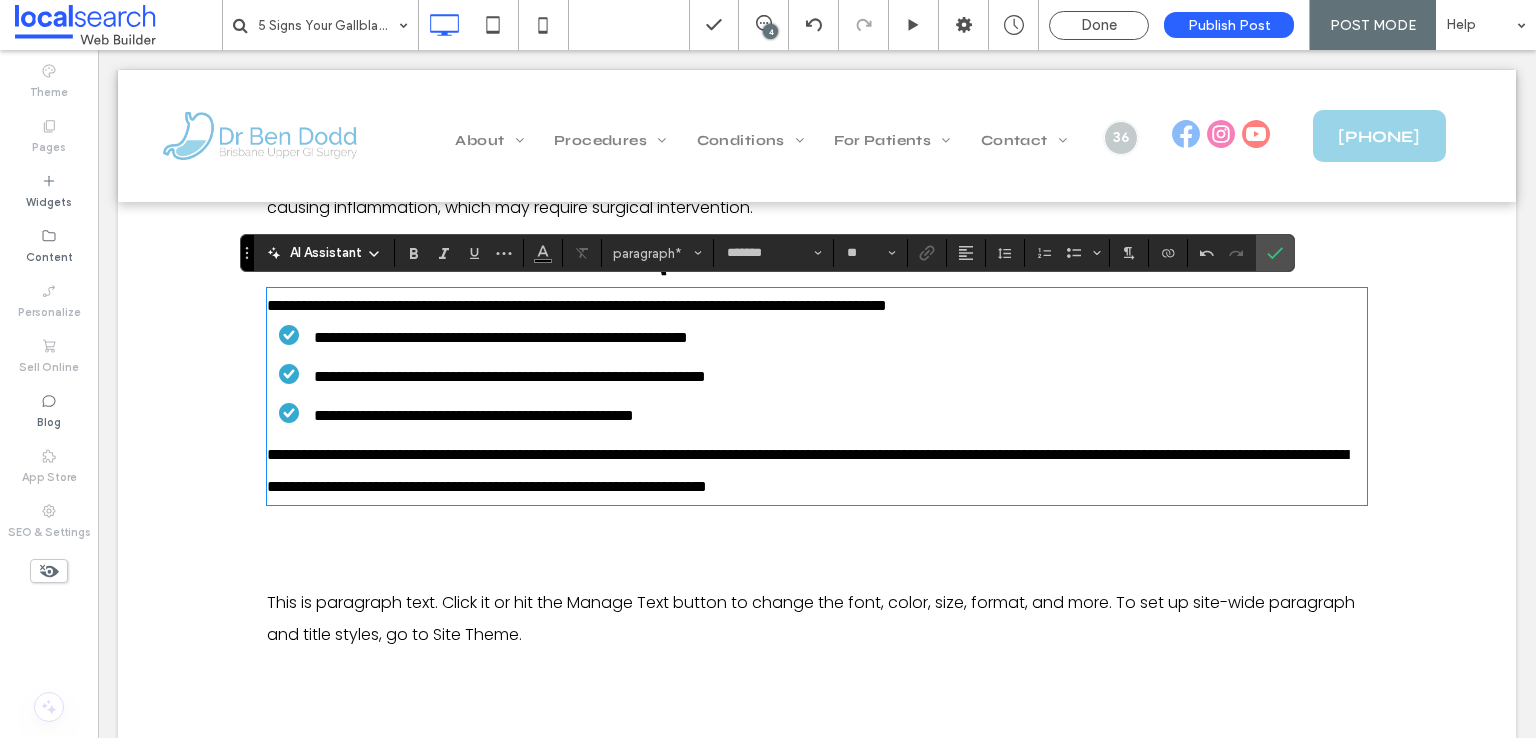 click on "**********" at bounding box center [817, 306] 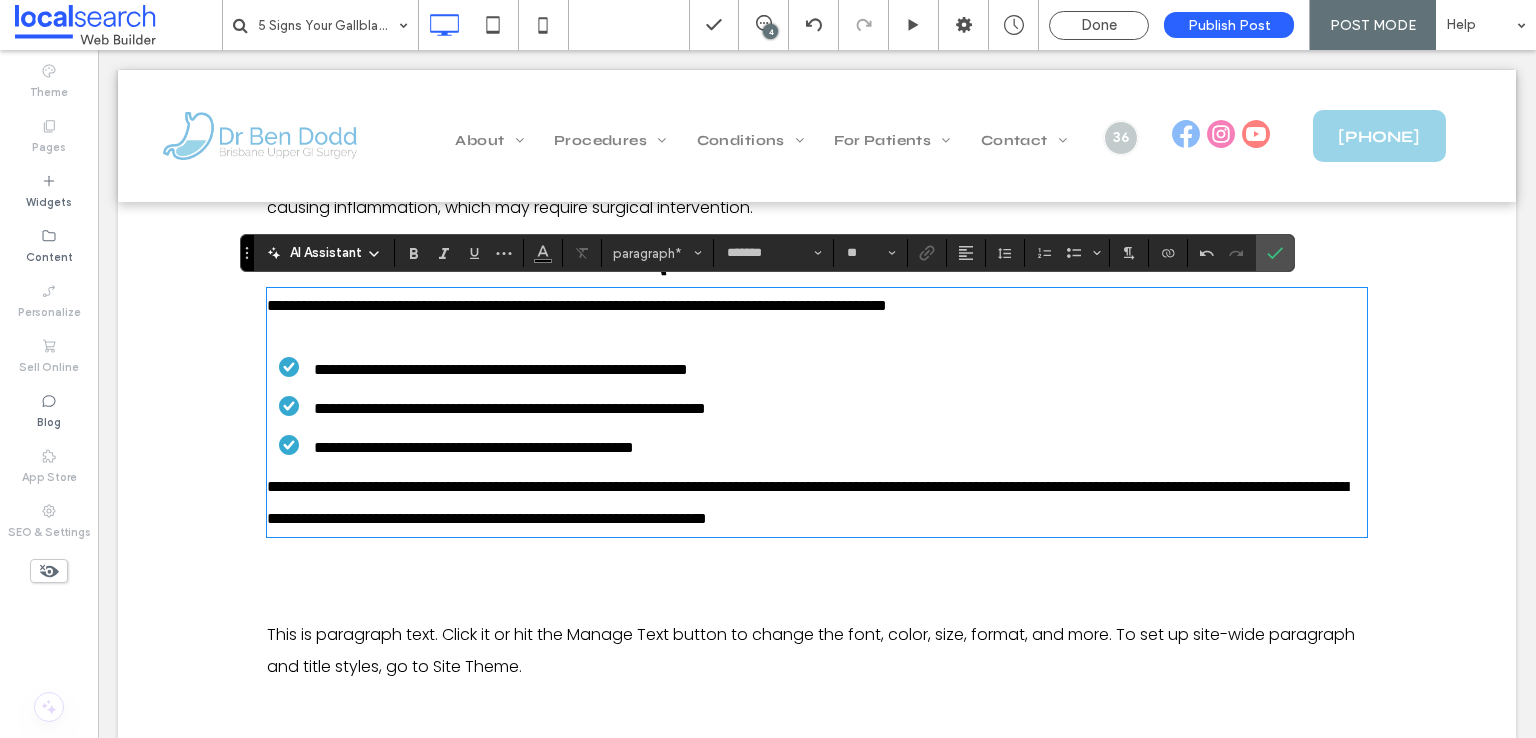 click on "**********" at bounding box center [807, 502] 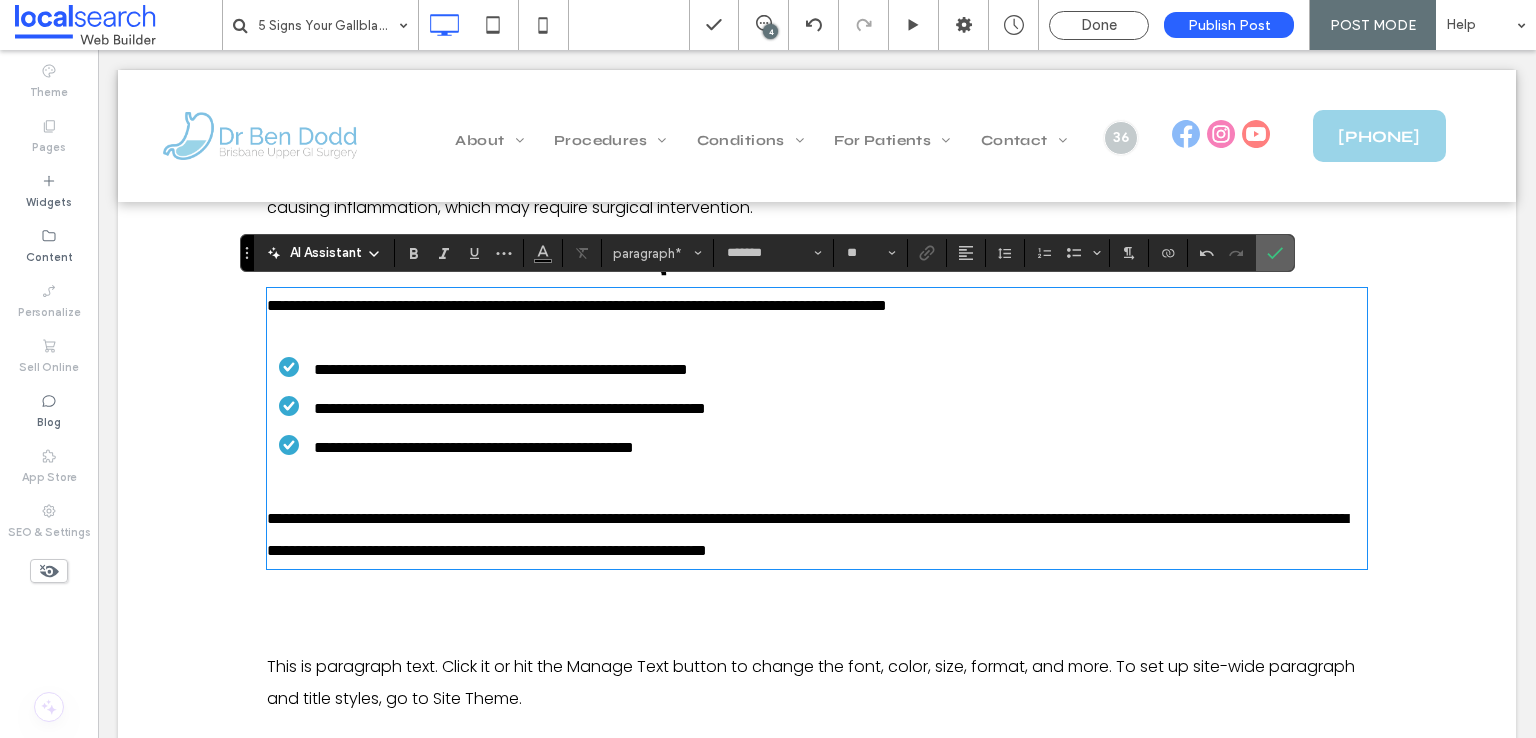 drag, startPoint x: 1267, startPoint y: 254, endPoint x: 844, endPoint y: 566, distance: 525.61676 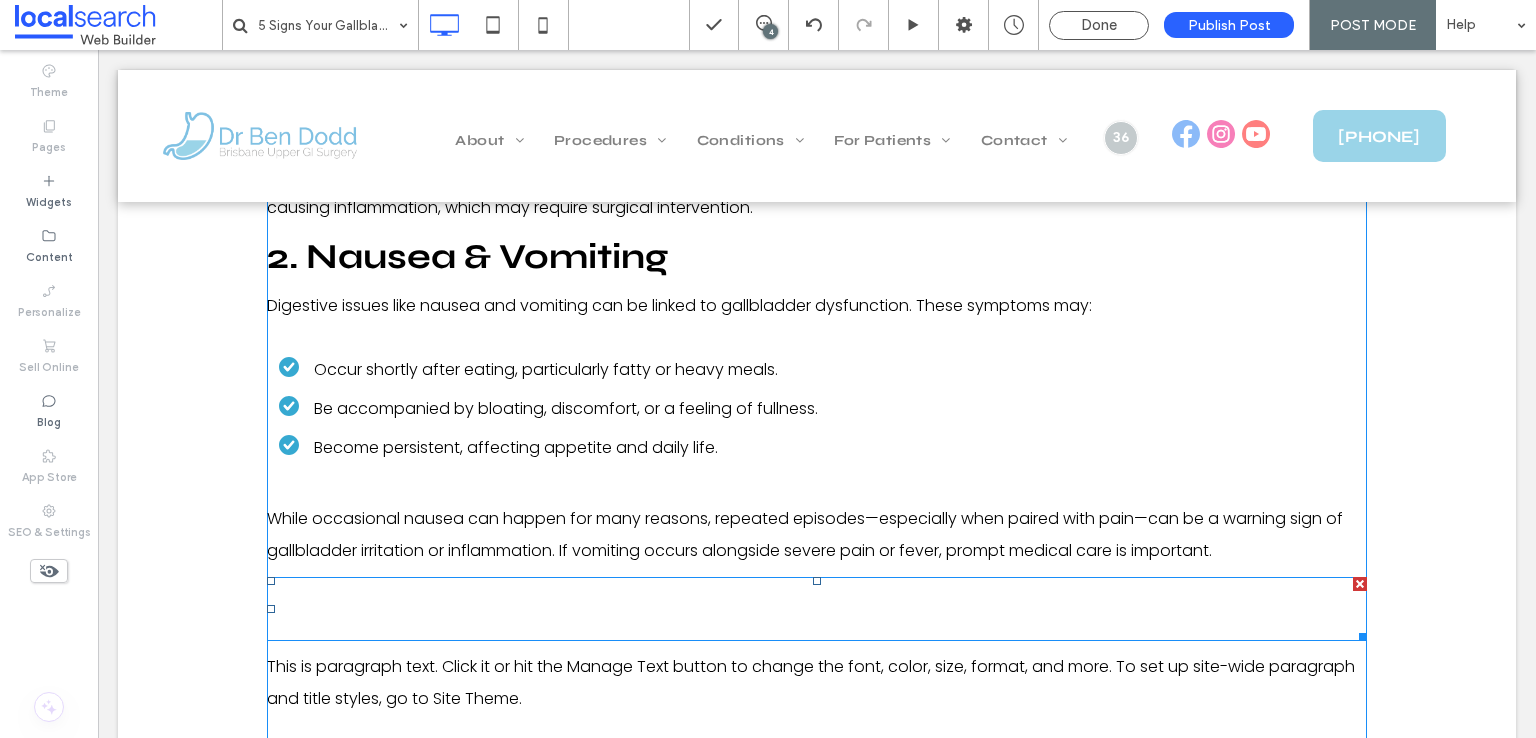 click on "New Title" at bounding box center [395, 609] 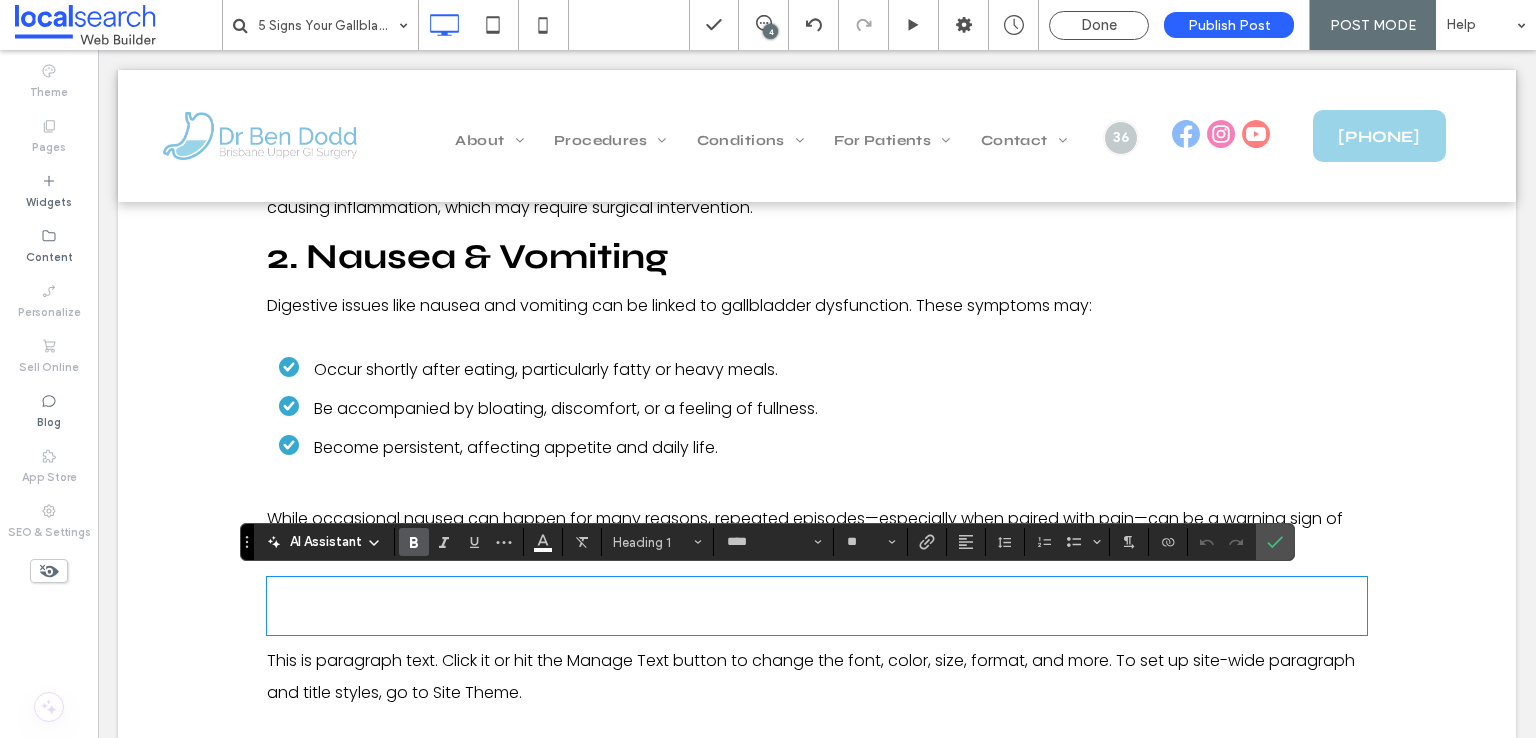 type on "*******" 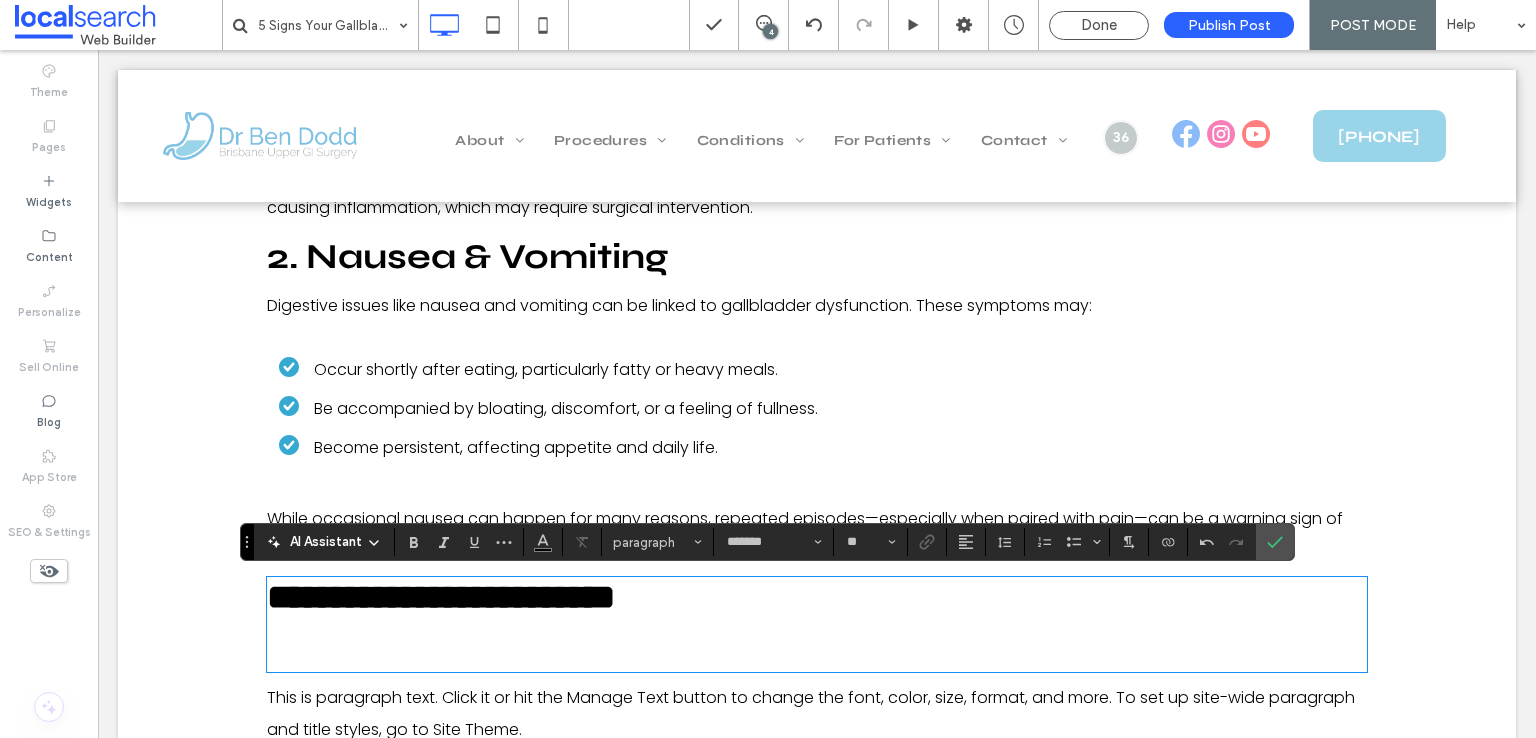 click at bounding box center (817, 643) 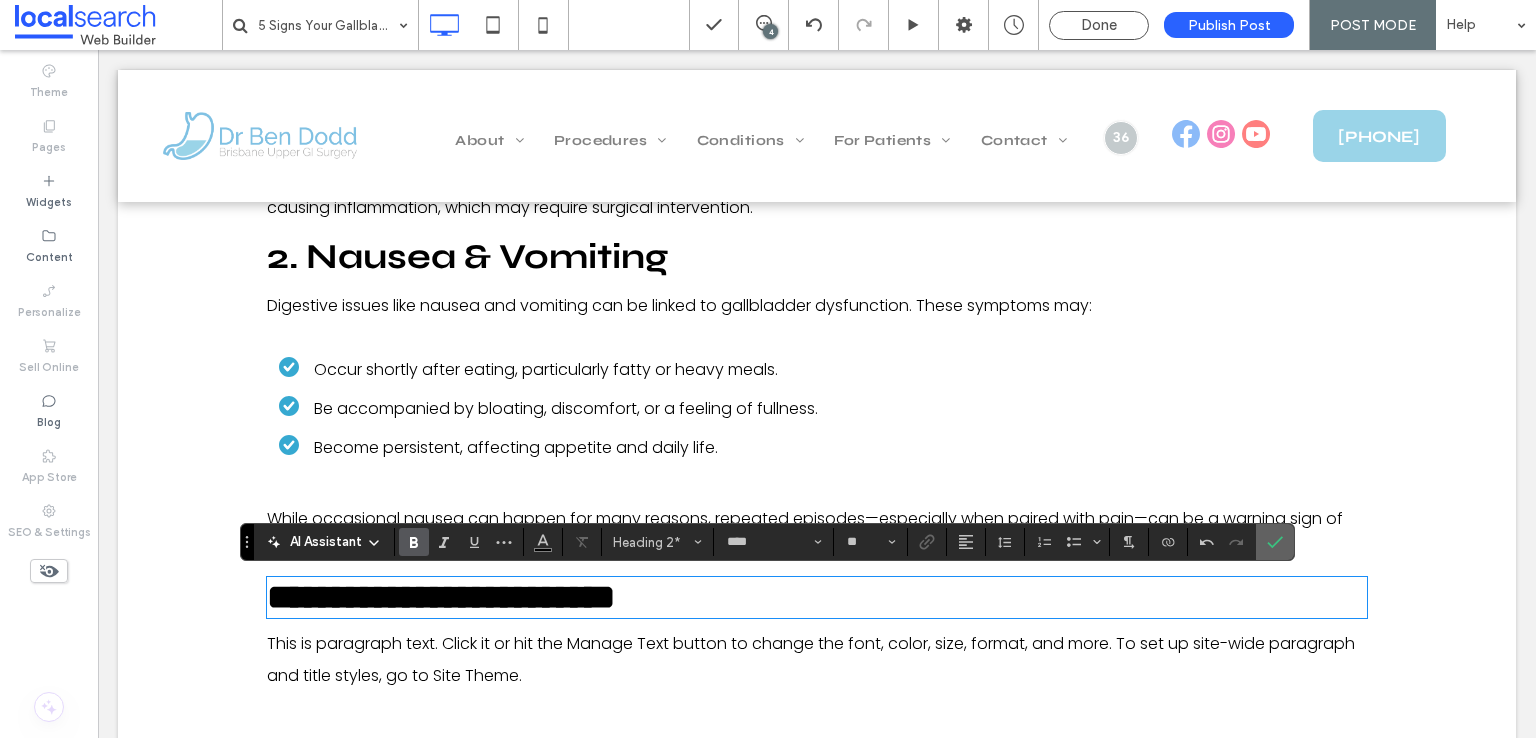 click at bounding box center [1275, 542] 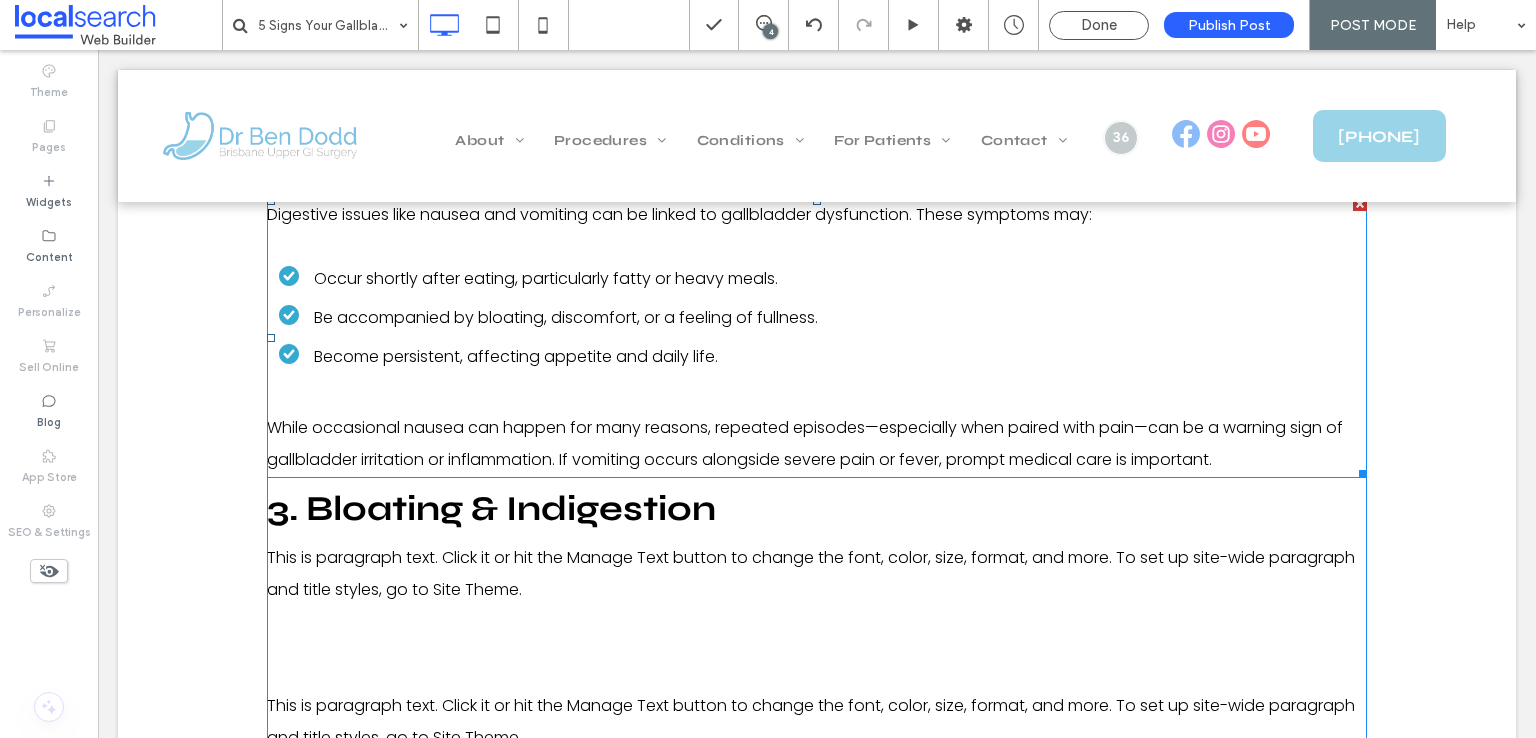 scroll, scrollTop: 2240, scrollLeft: 0, axis: vertical 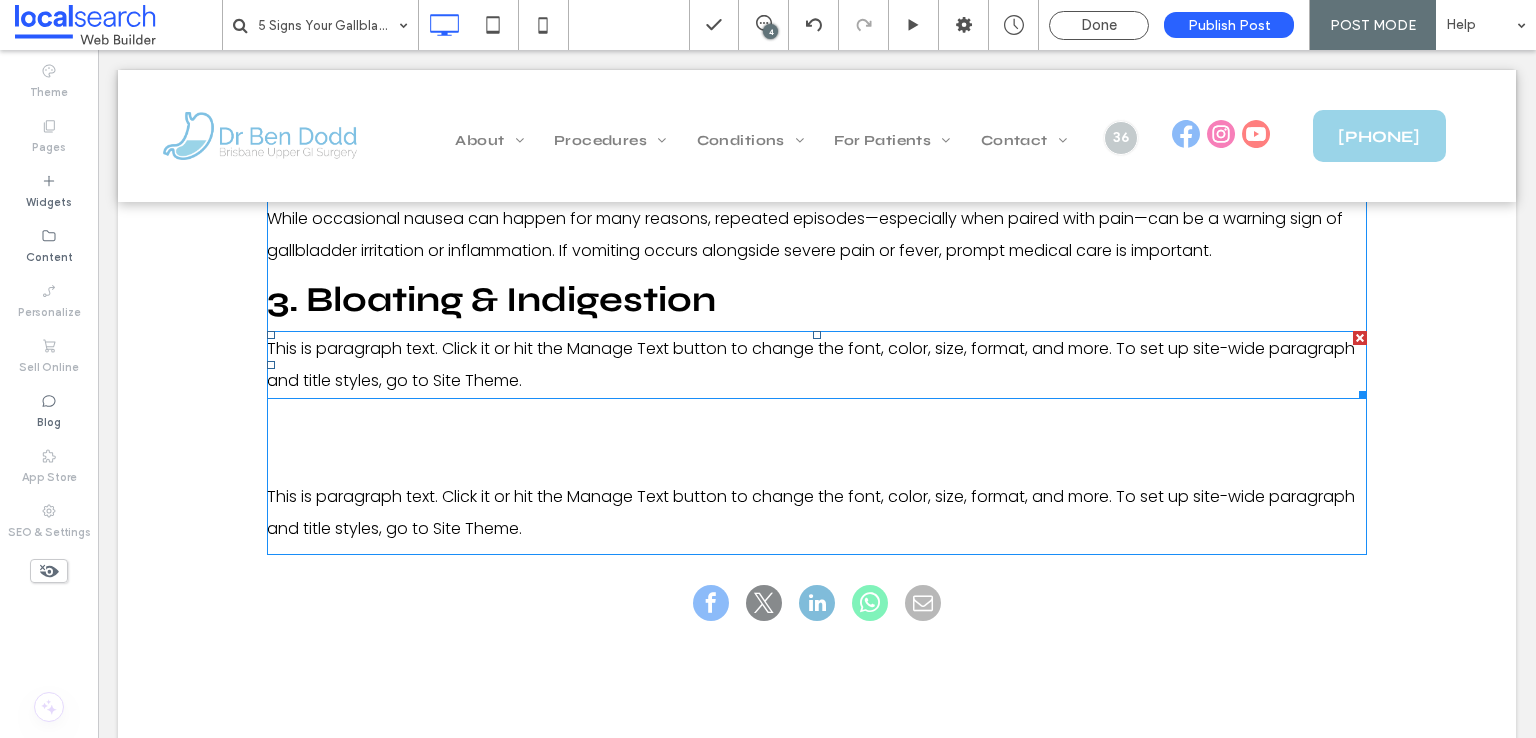 click on "This is paragraph text. Click it or hit the Manage Text button to change the font, color, size, format, and more. To set up site-wide paragraph and title styles, go to Site Theme." at bounding box center [817, 365] 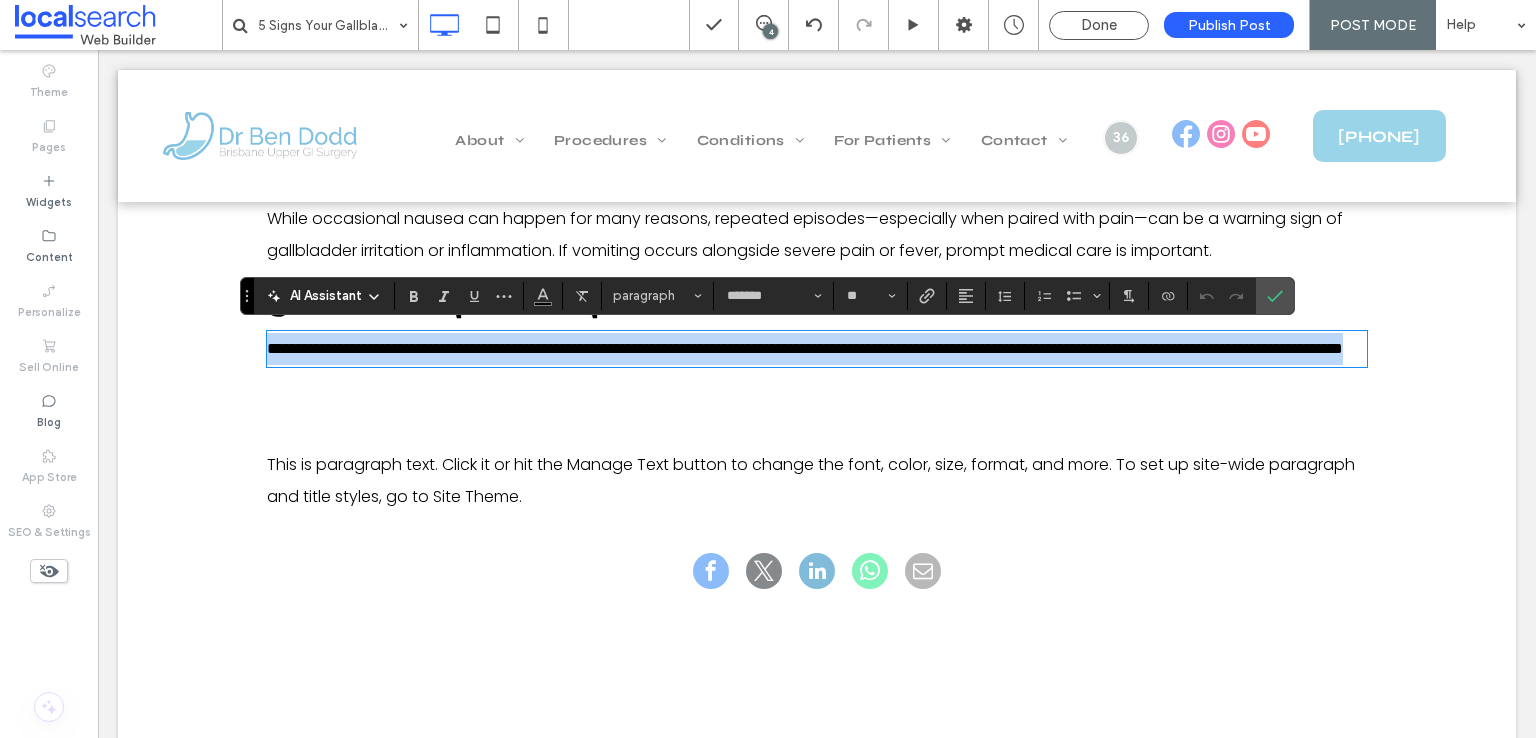 paste 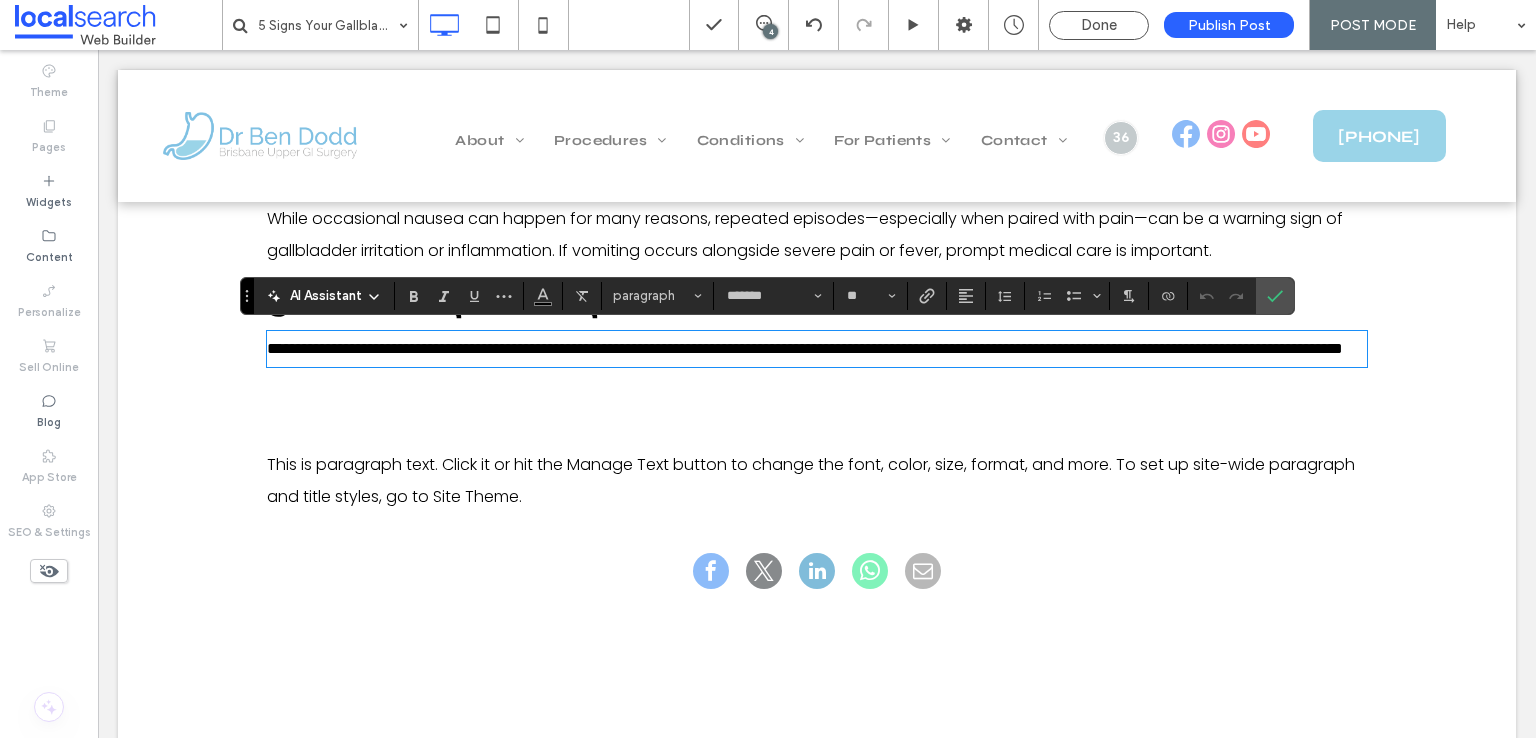 scroll, scrollTop: 0, scrollLeft: 0, axis: both 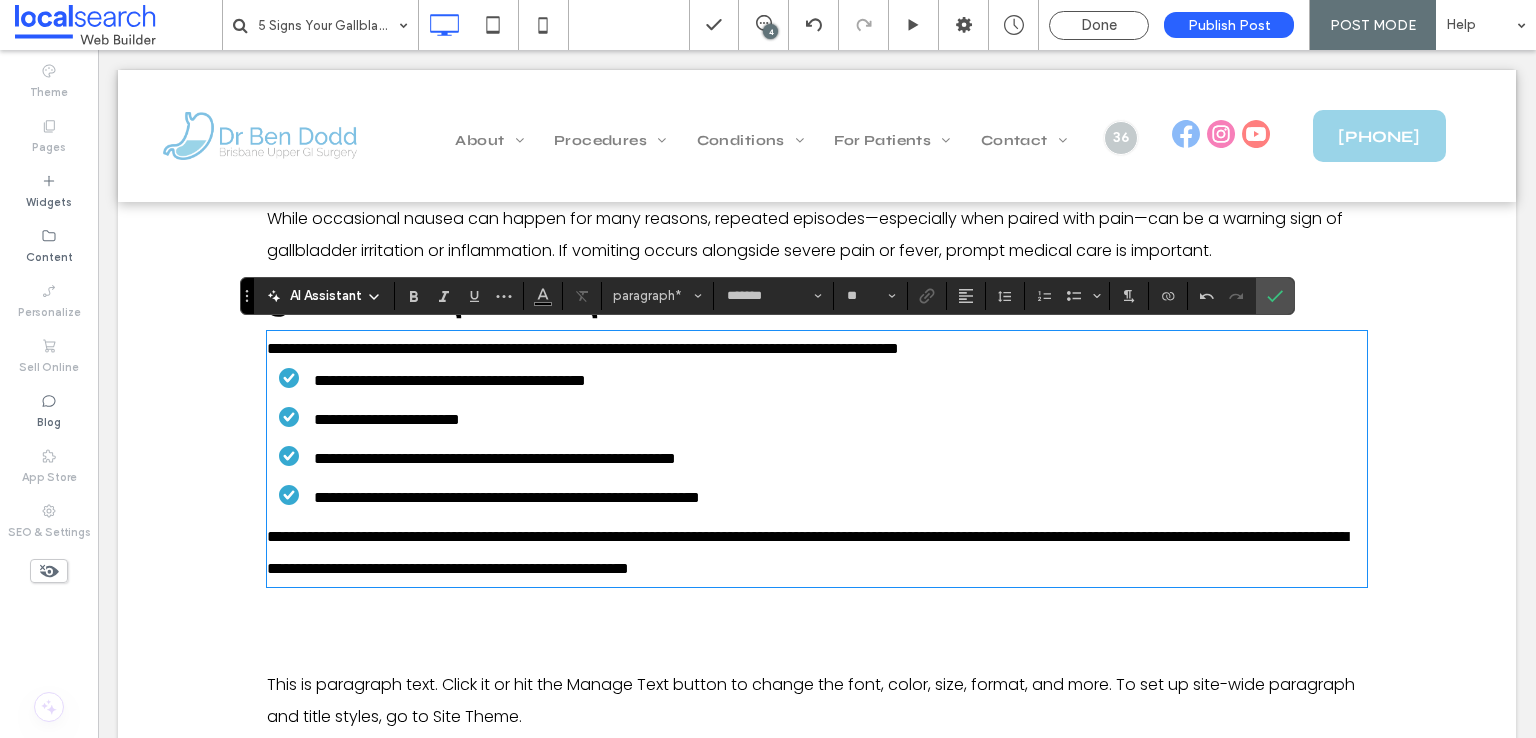 click on "Have you ever felt persistent pain in your upper abdomen, especially after meals, and wondered whether your gallbladder might be to blame? For many people, gallbladder problems start with subtle symptoms that gradually become more disruptive to daily life. In some cases, removal of the gallbladder becomes the most suitable option for lasting relief. In this blog, we’ll explore five signs that could indicate your gallbladder might need to be removed and explain why laparoscopic cholecystectomy in Brisbane is often the preferred approach for gallbladder surgery.
Click To Paste     1. Persistent Upper Abdominal Pain One of the most frequent indicators of gallbladder trouble is pain in the upper right part of your abdomen. This discomfort can: ﻿ Start suddenly or build gradually over time. Often occur after eating meals high in fat, like fried foods or creamy dishes. Feel sharp, cramping, or like a dull ache that doesn’t ease quickly. 2. Nausea & Vomiting ﻿ 3. Bloating & Indigestion" at bounding box center (817, -330) 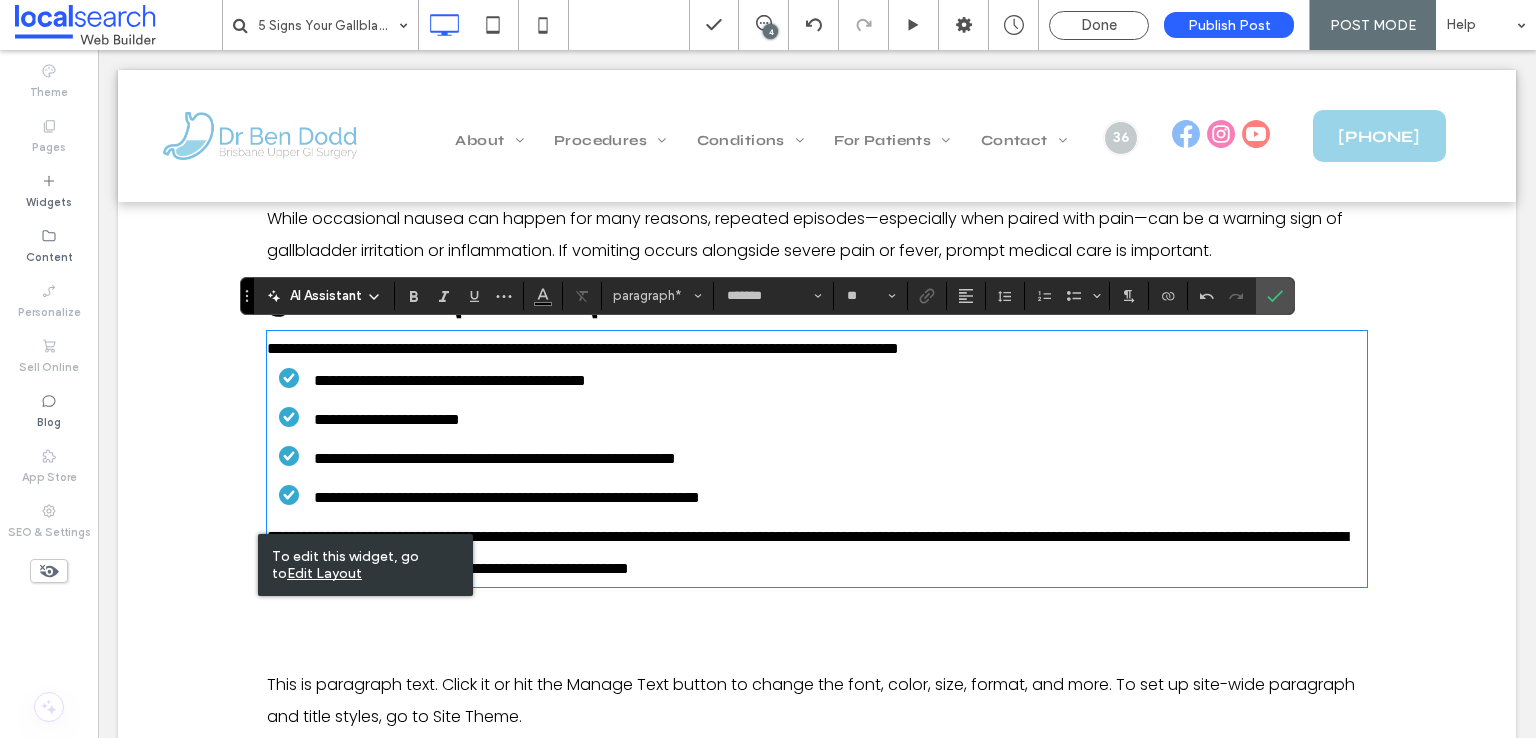 click on "**********" at bounding box center (817, 553) 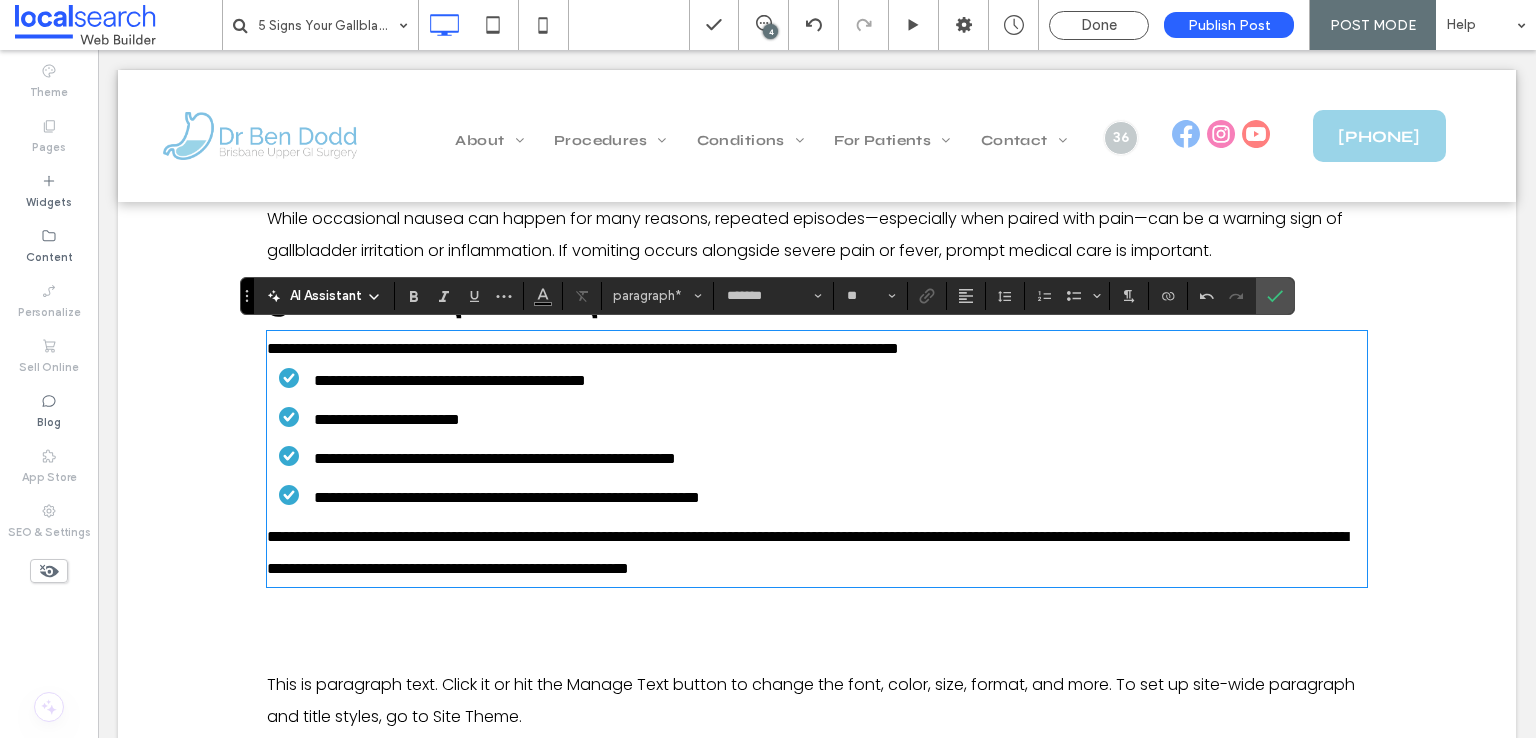 click on "**********" at bounding box center [807, 552] 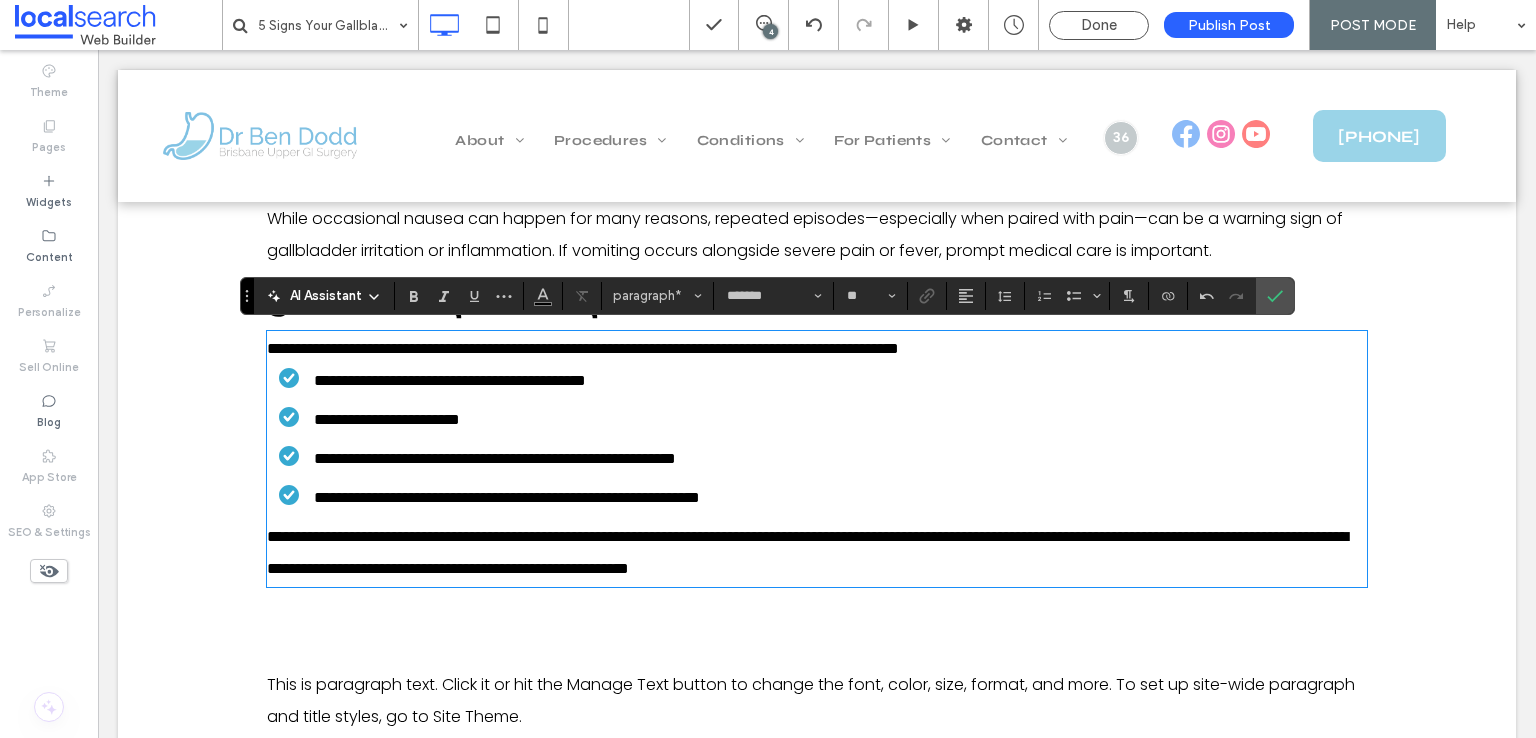 click on "**********" at bounding box center (807, 552) 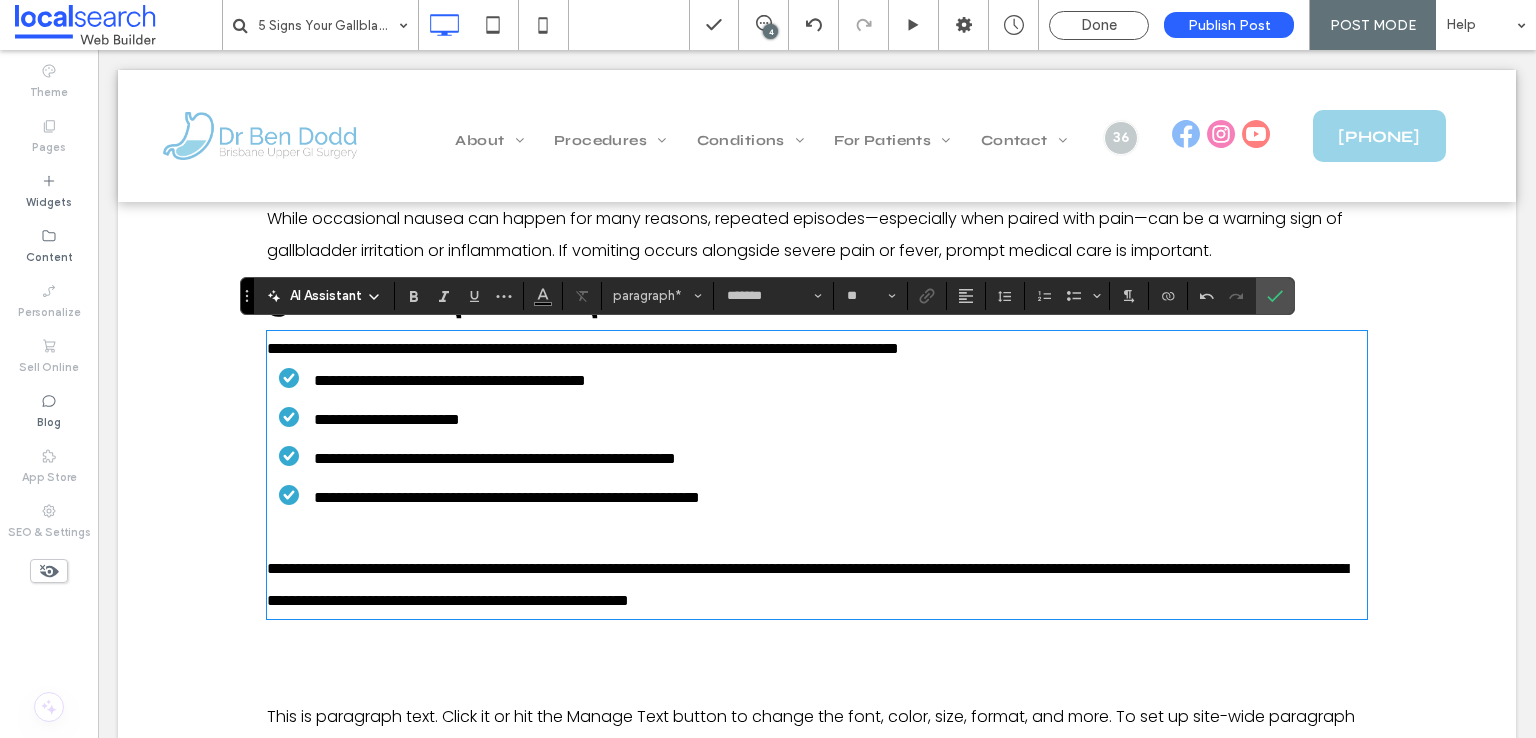 click on "**********" at bounding box center (817, 349) 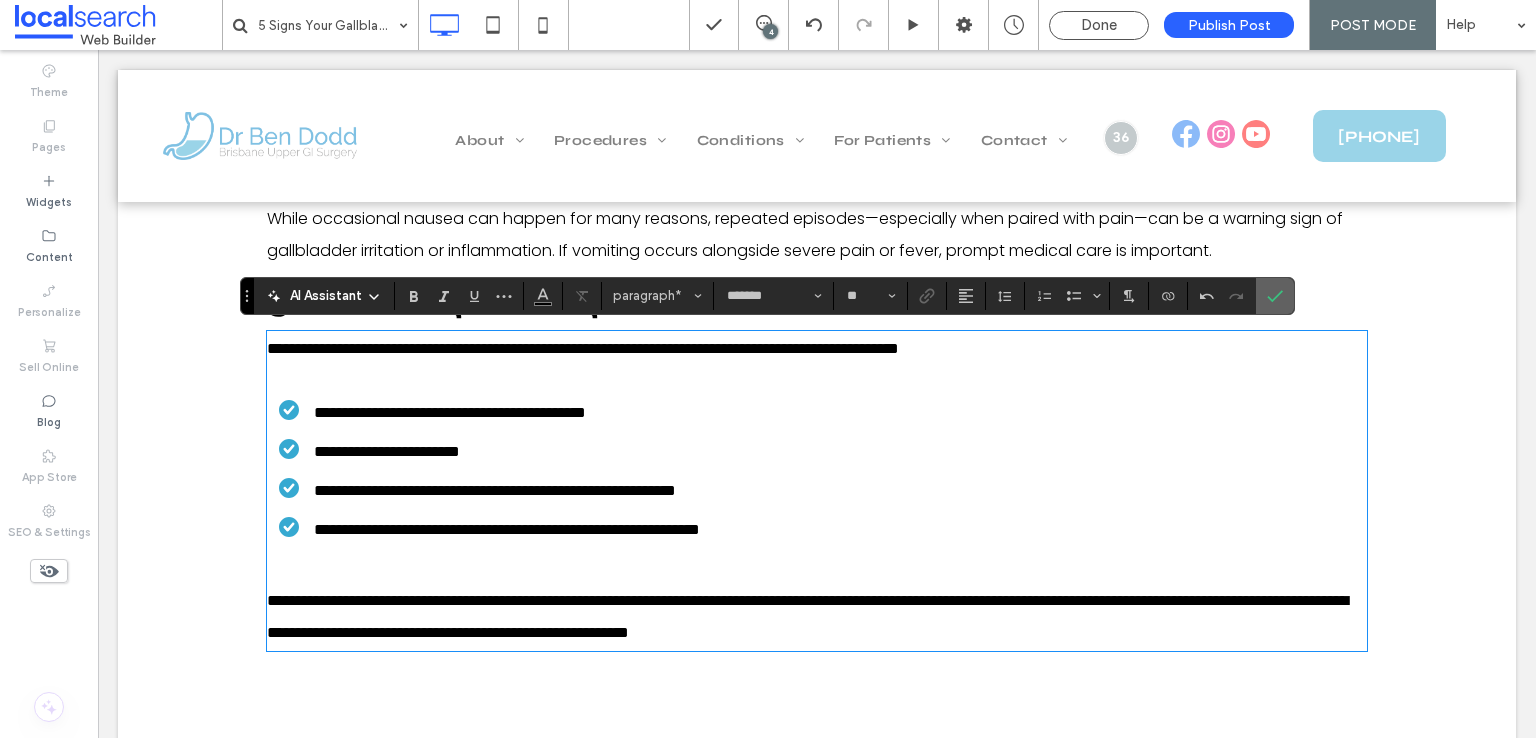 drag, startPoint x: 1271, startPoint y: 293, endPoint x: 1138, endPoint y: 266, distance: 135.71294 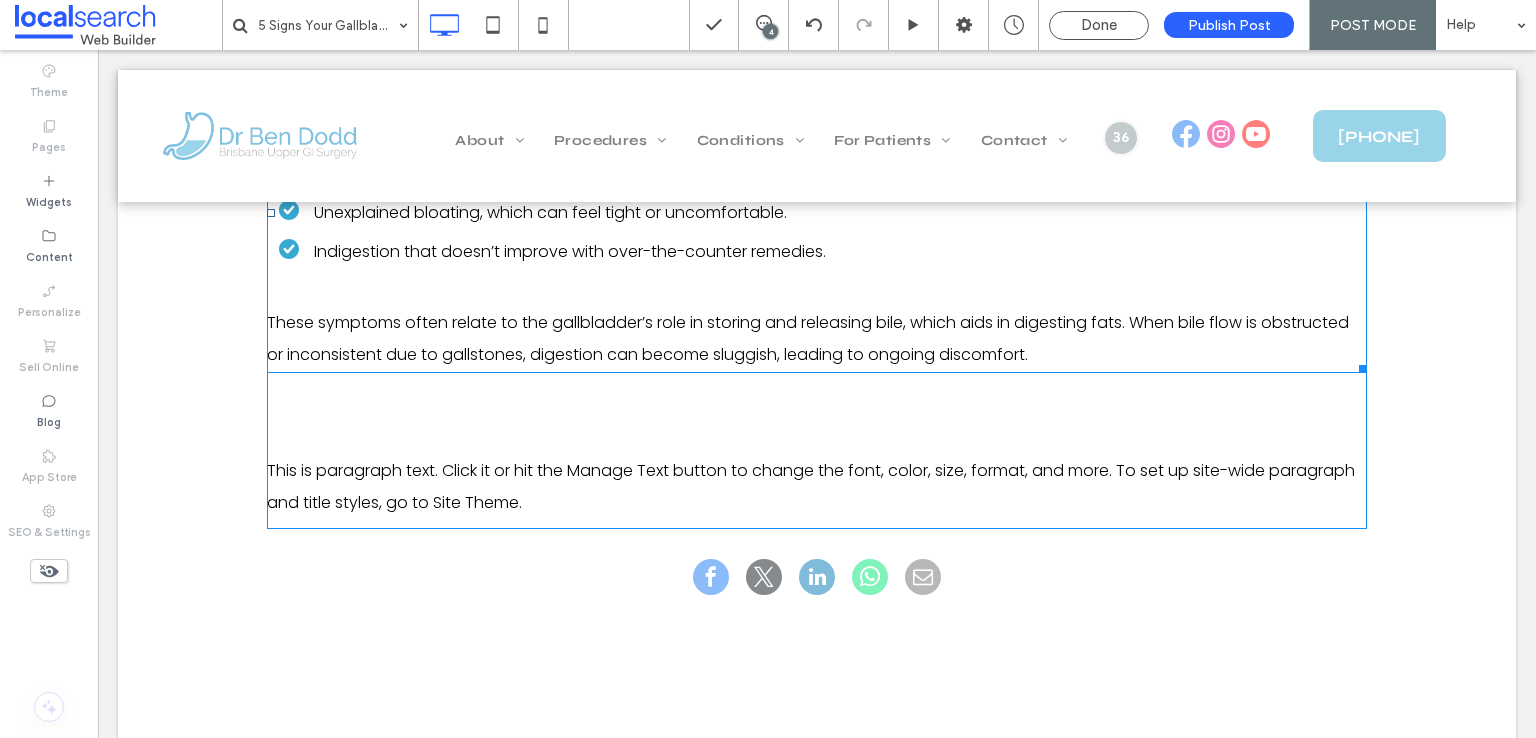 scroll, scrollTop: 2540, scrollLeft: 0, axis: vertical 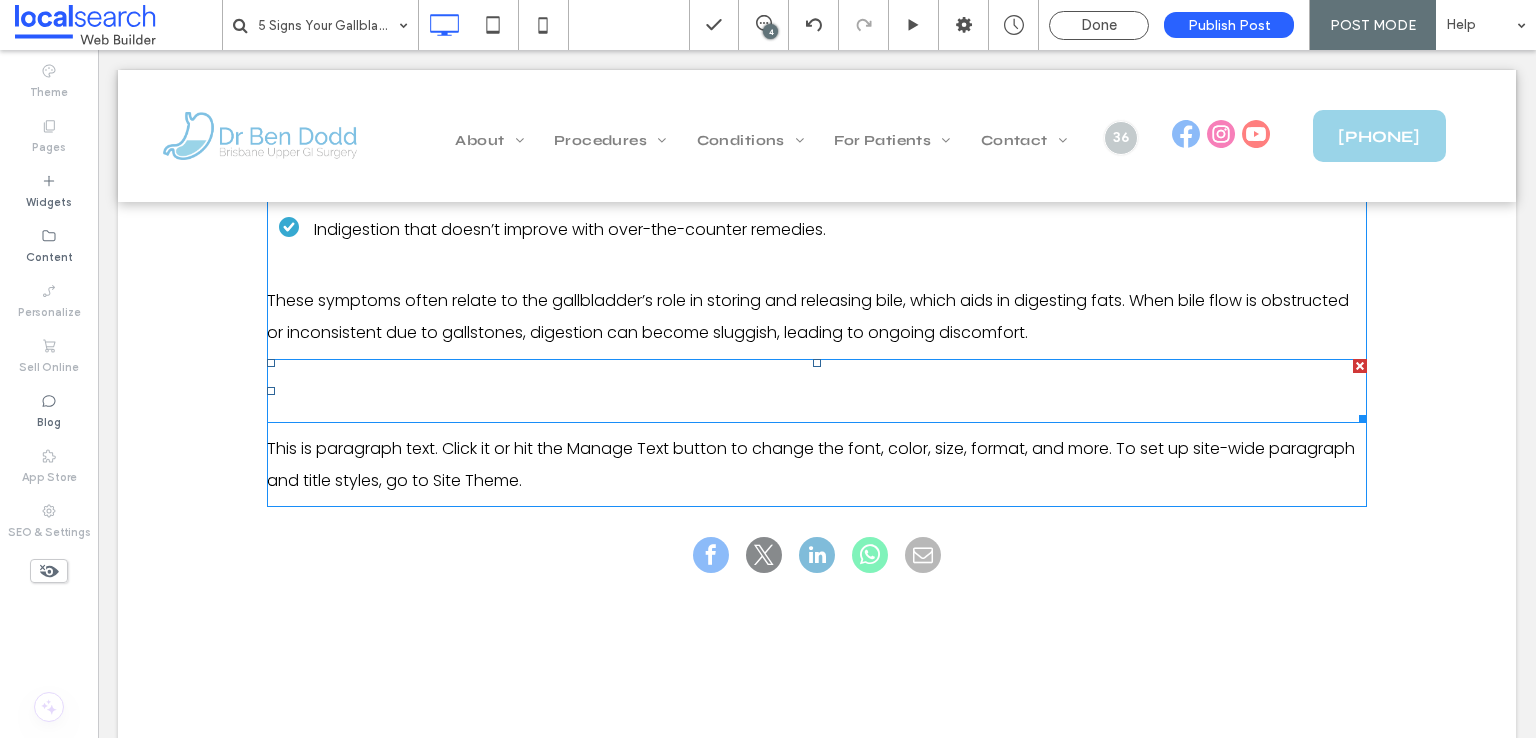 click on "New Title" at bounding box center [395, 391] 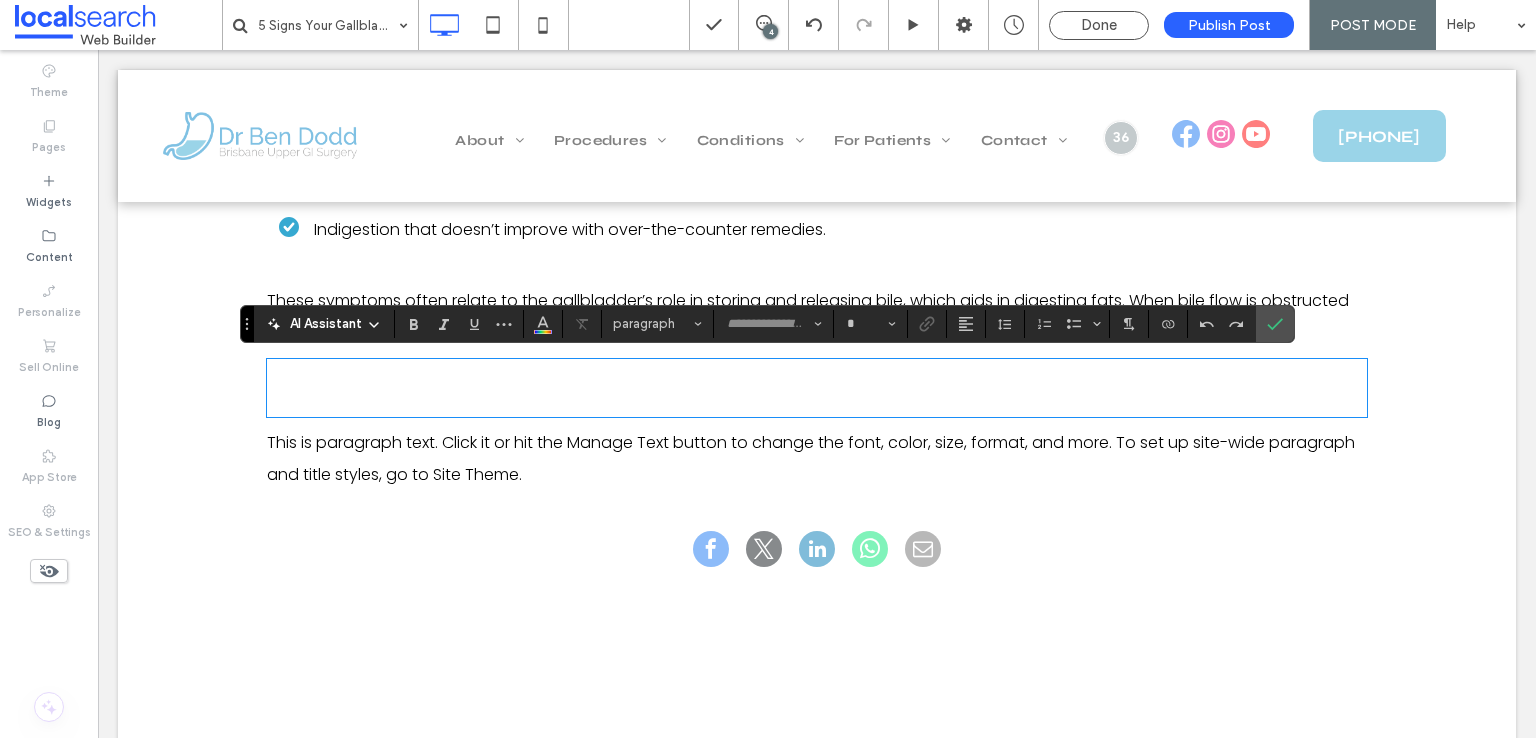 type on "****" 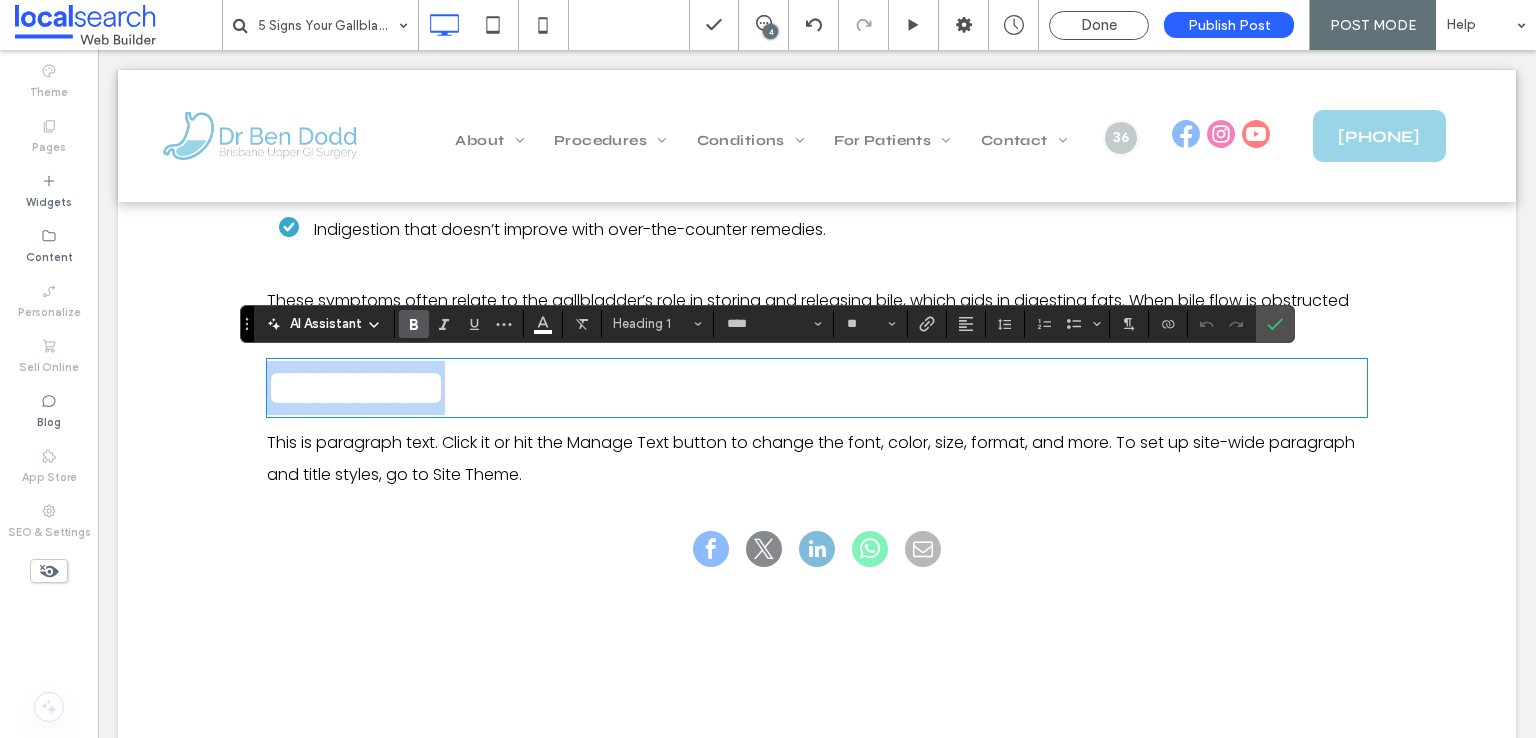 type on "*******" 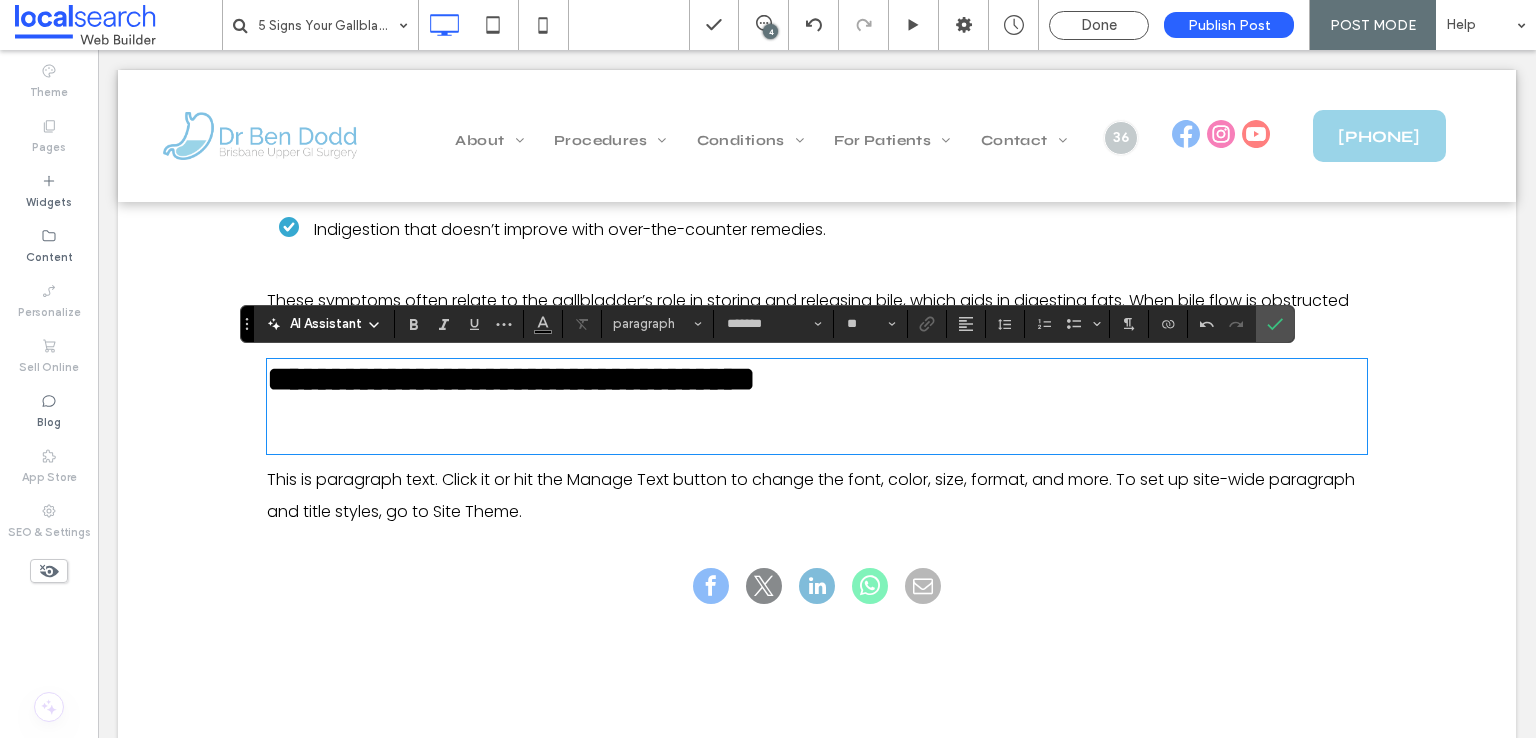 type on "****" 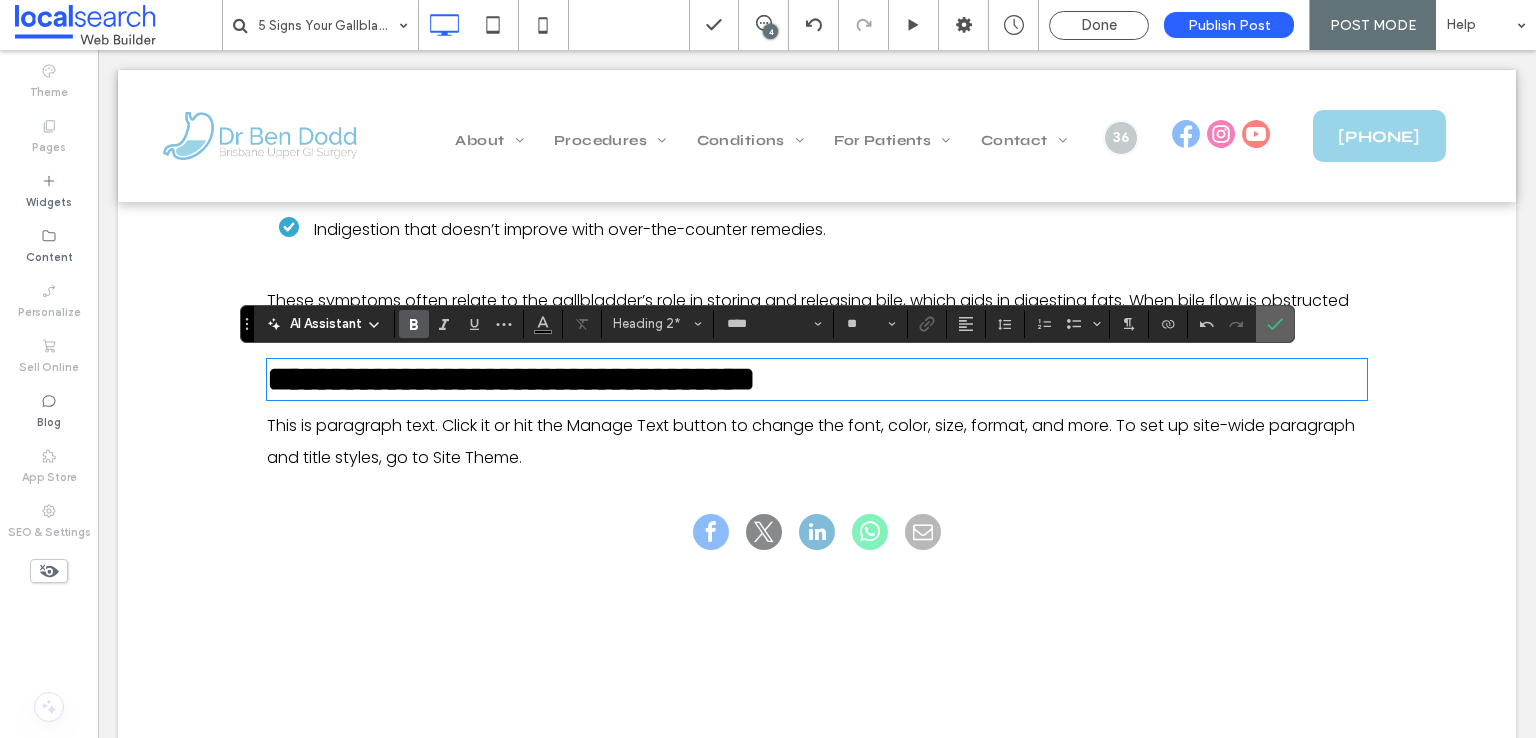 drag, startPoint x: 1077, startPoint y: 298, endPoint x: 1271, endPoint y: 333, distance: 197.13194 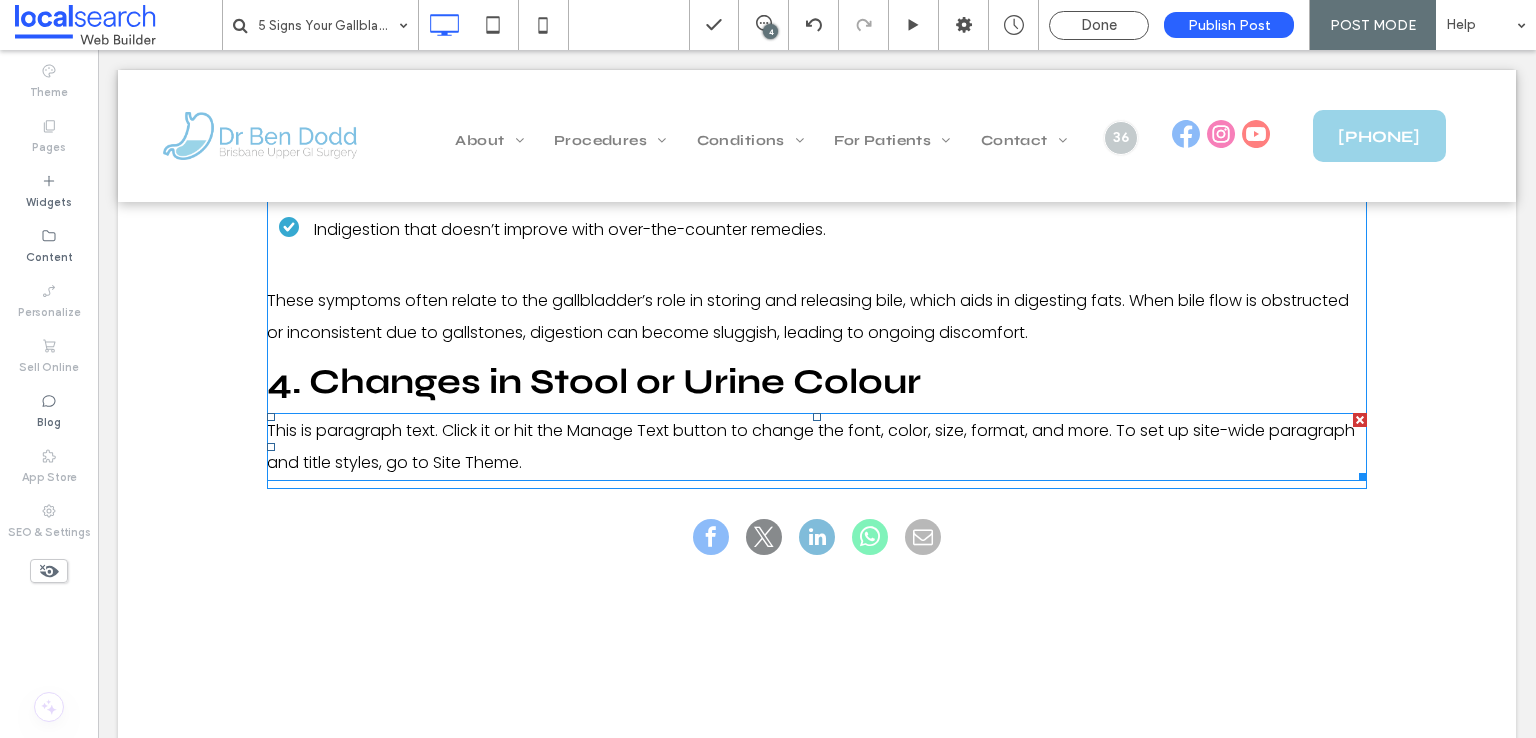 click on "This is paragraph text. Click it or hit the Manage Text button to change the font, color, size, format, and more. To set up site-wide paragraph and title styles, go to Site Theme." at bounding box center (817, 447) 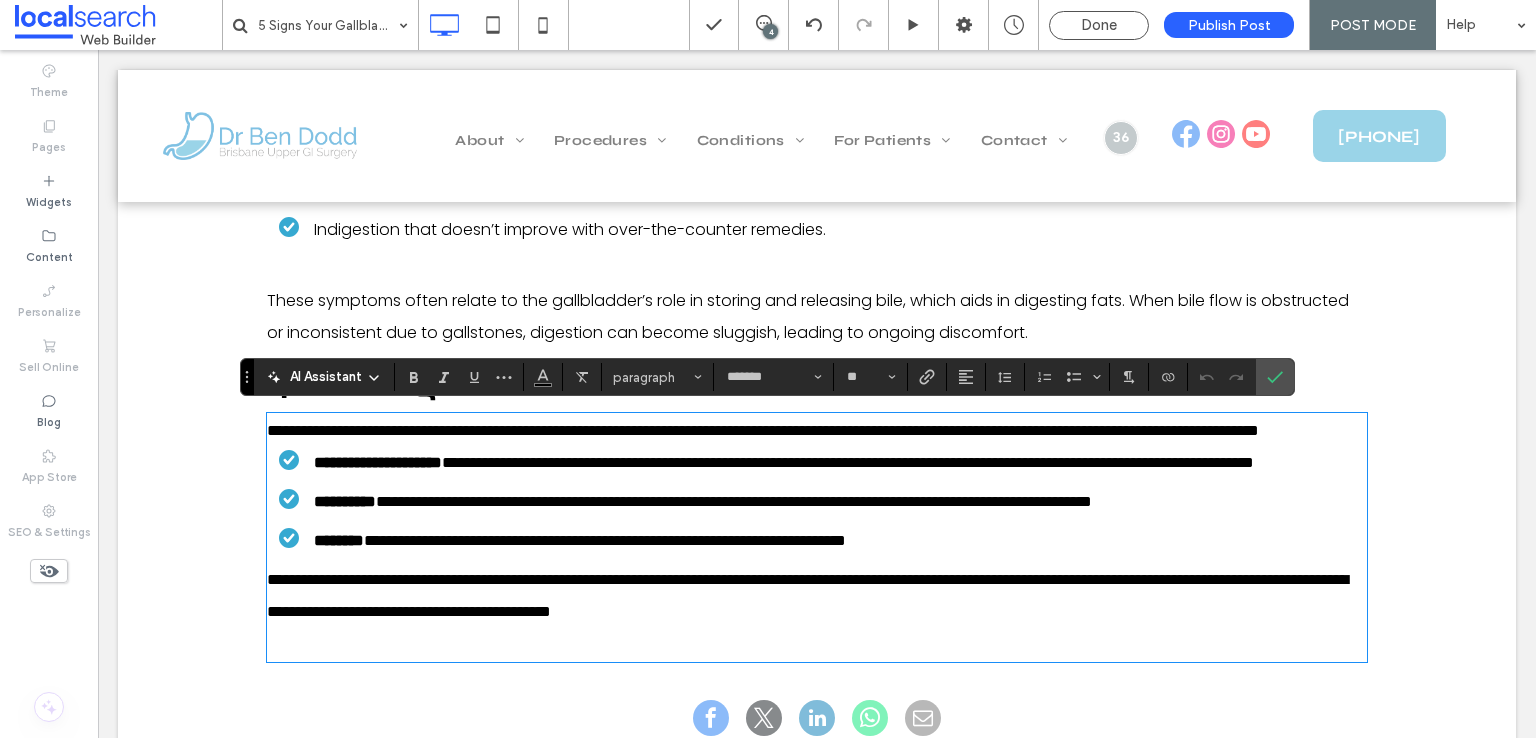scroll, scrollTop: 0, scrollLeft: 0, axis: both 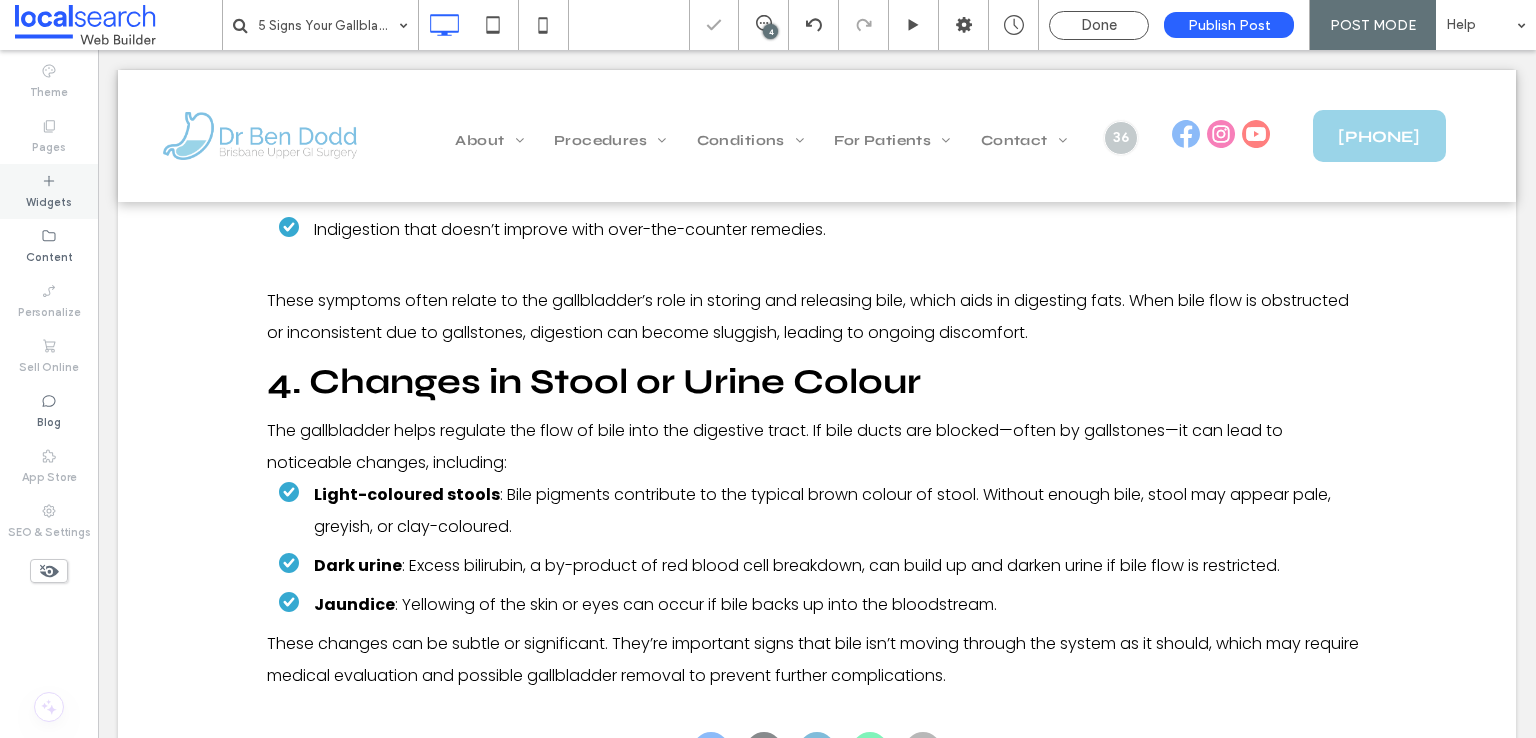 click on "Widgets" at bounding box center (49, 200) 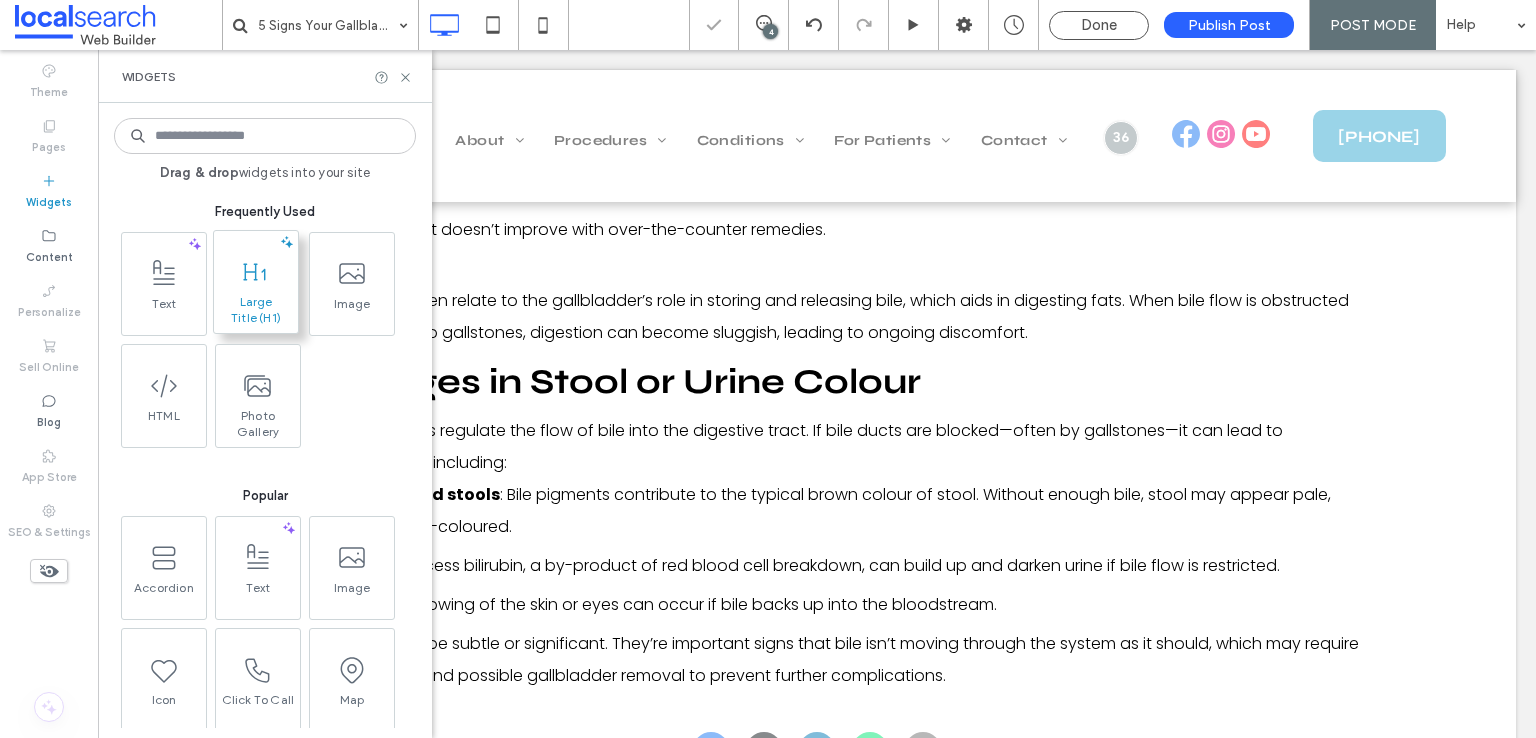 click 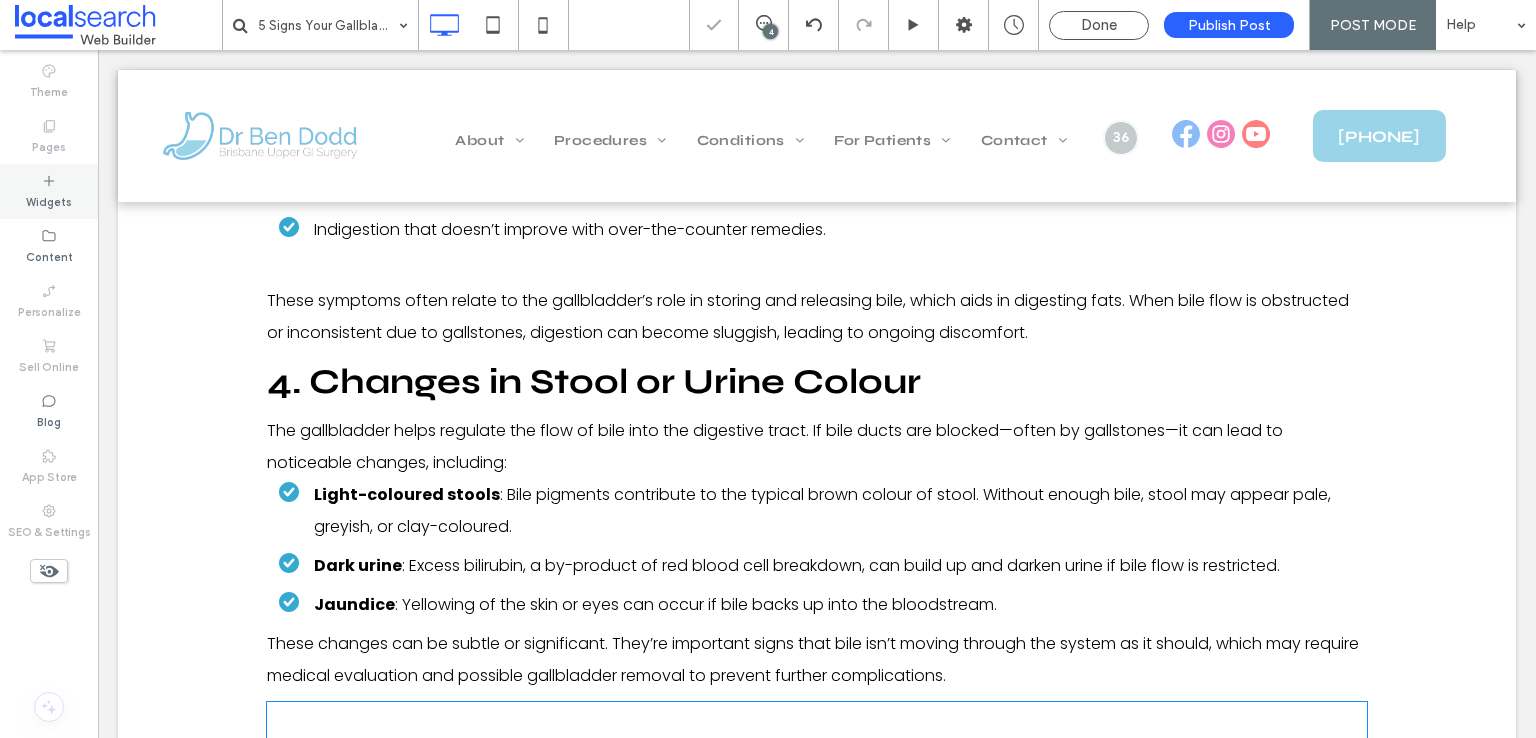 type on "****" 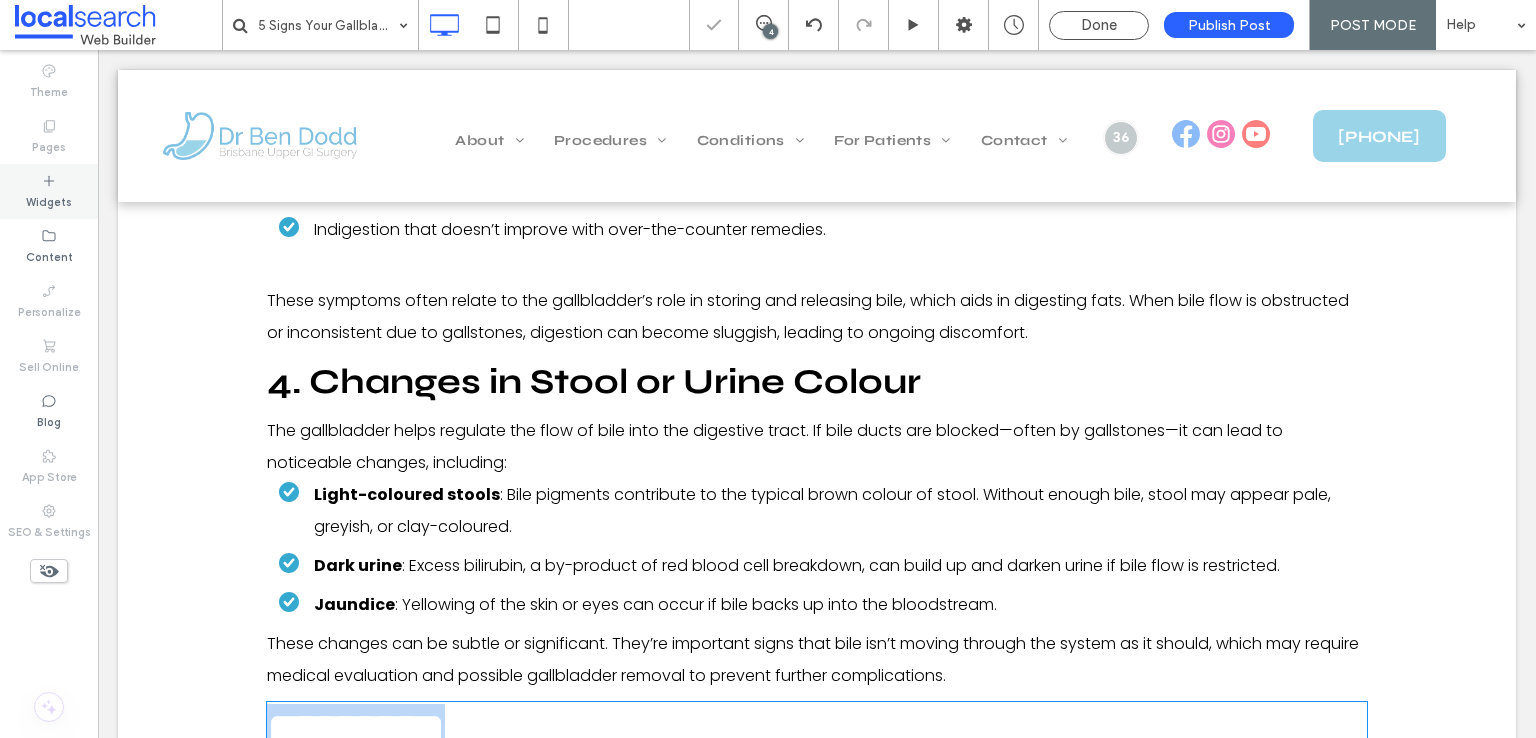 scroll, scrollTop: 2878, scrollLeft: 0, axis: vertical 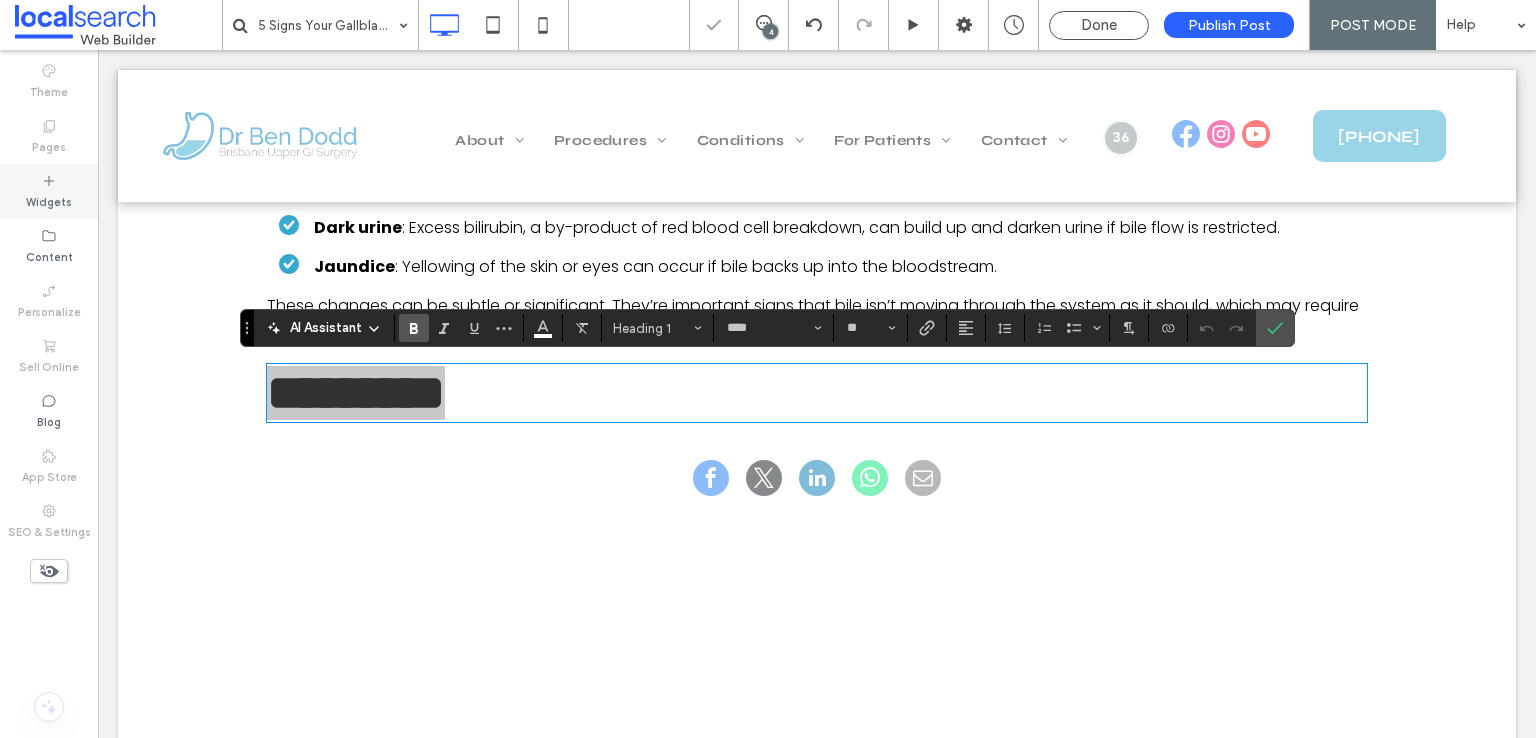 click on "Widgets" at bounding box center (49, 200) 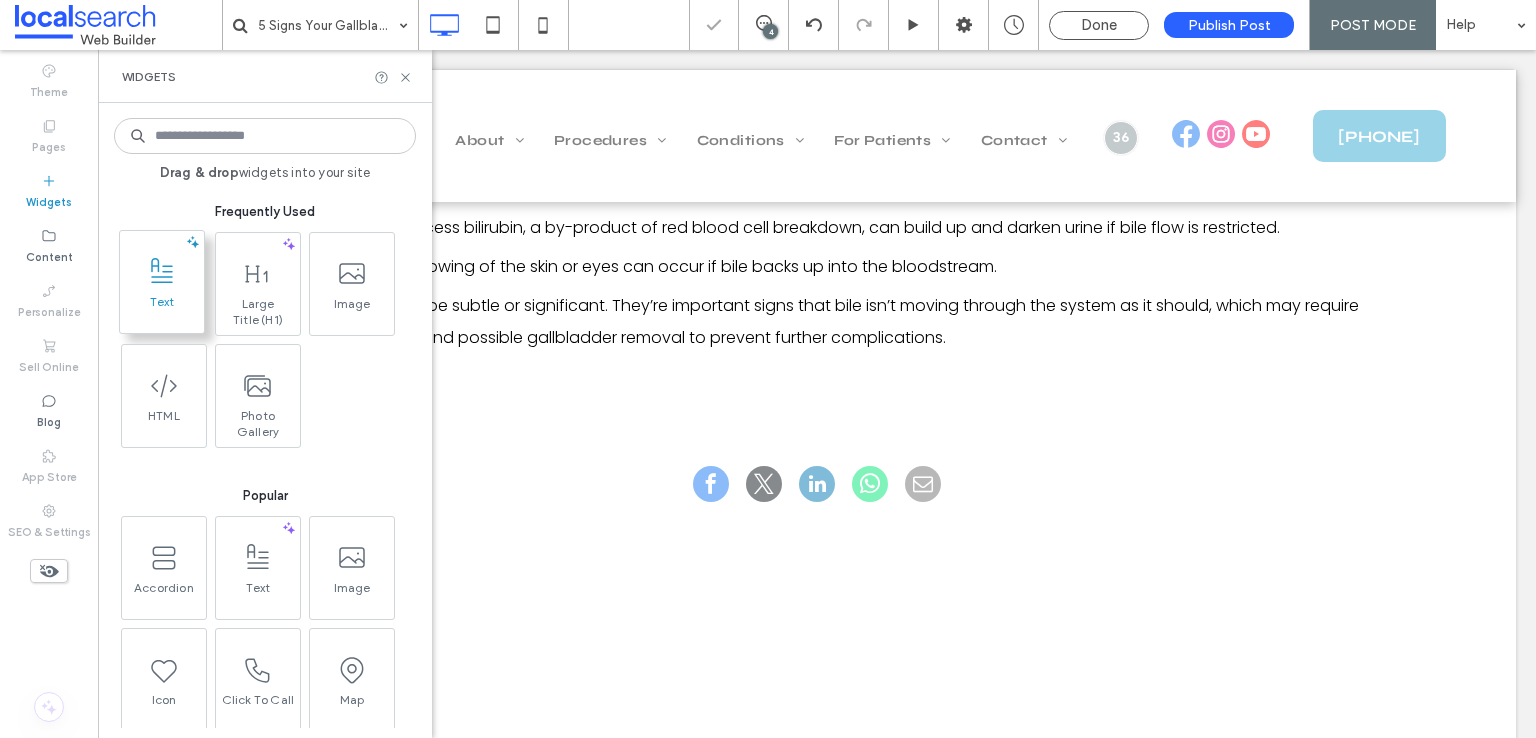 click 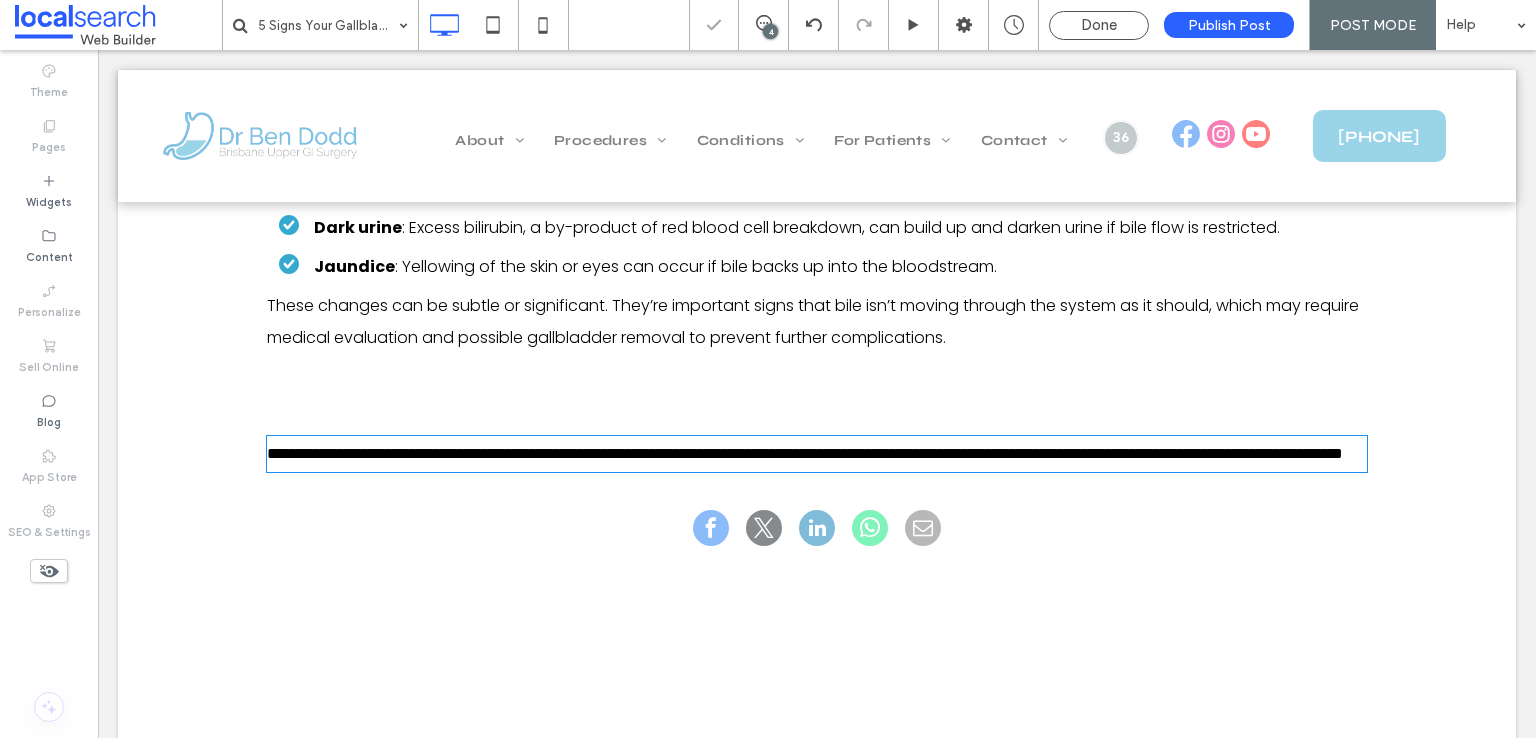 type on "*******" 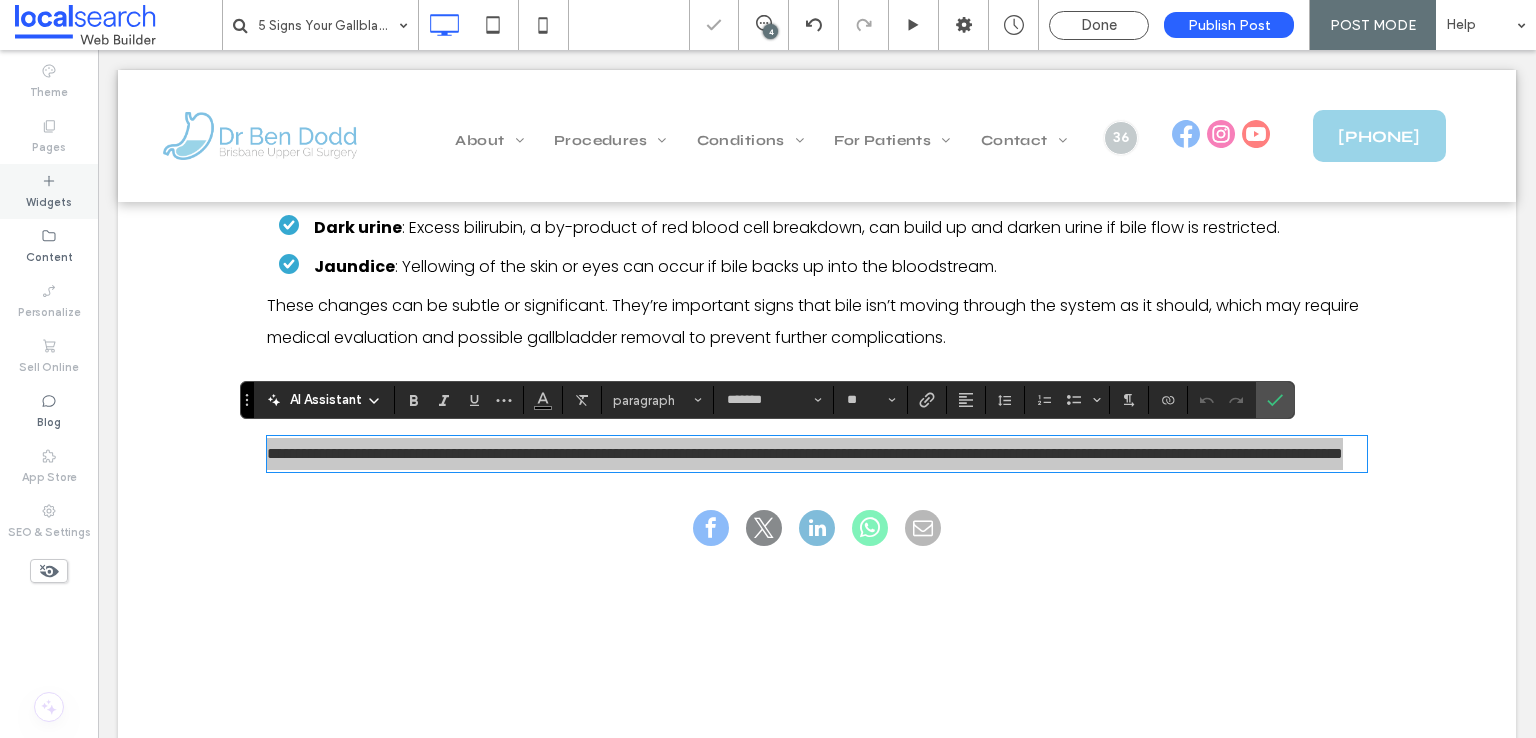 click on "Widgets" at bounding box center (49, 191) 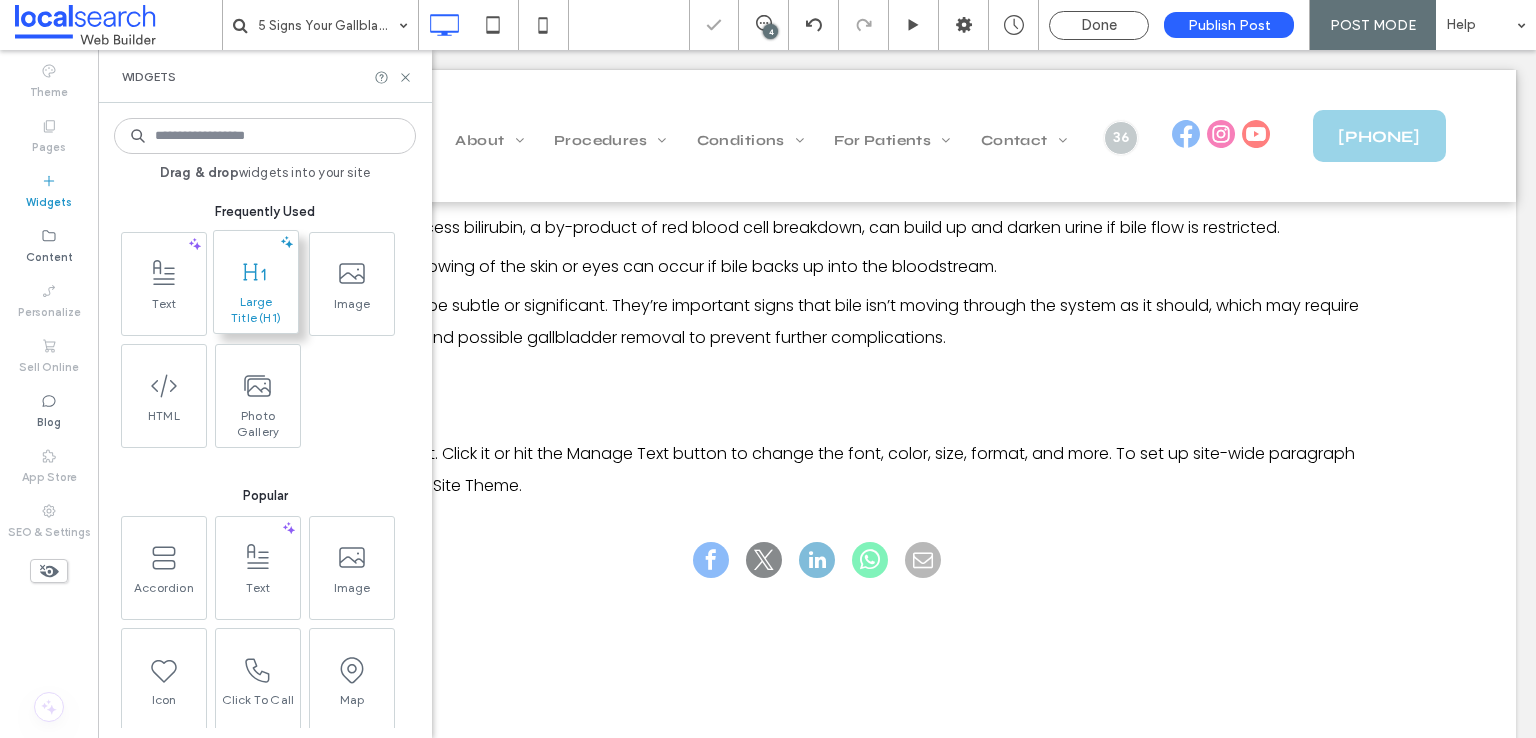 click at bounding box center [256, 271] 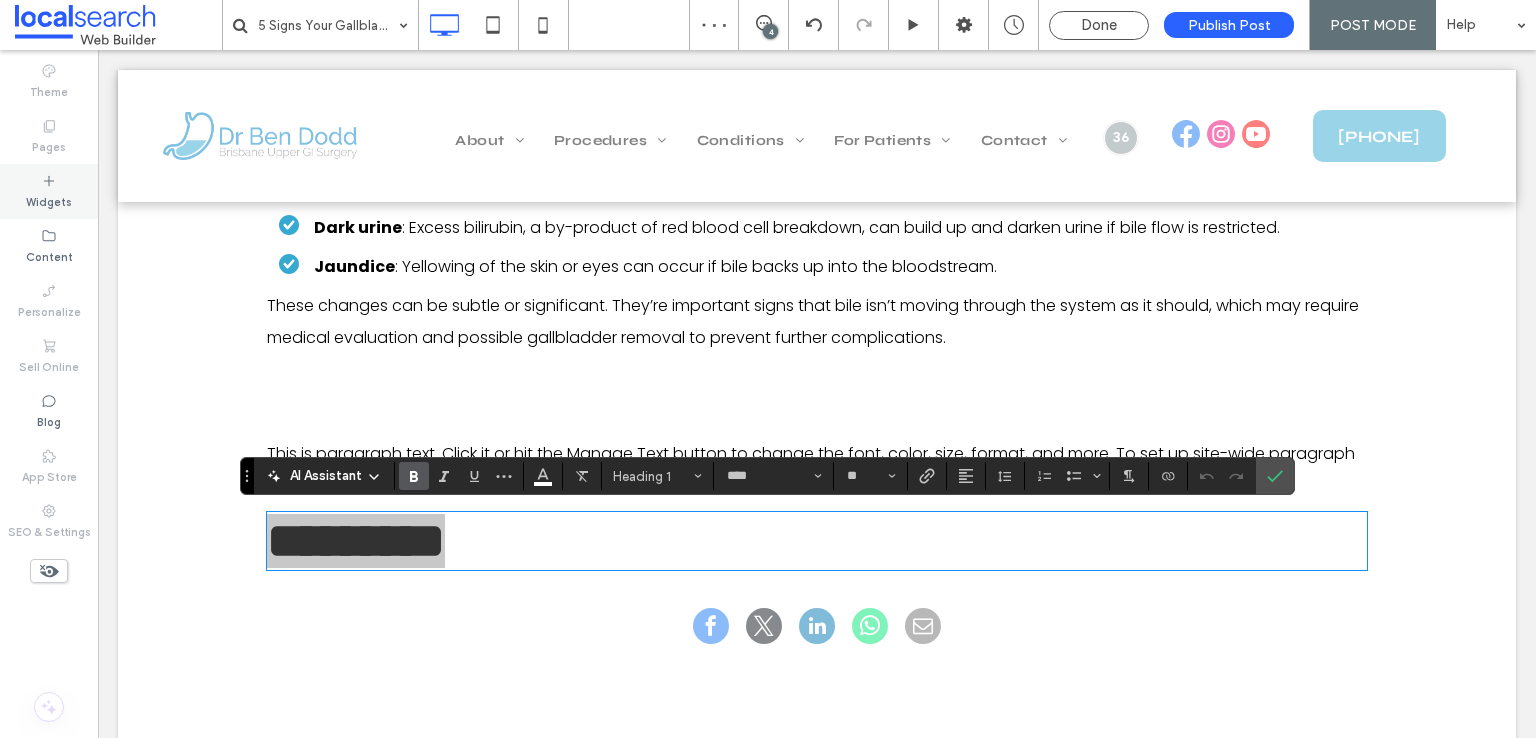 click on "Widgets" at bounding box center [49, 200] 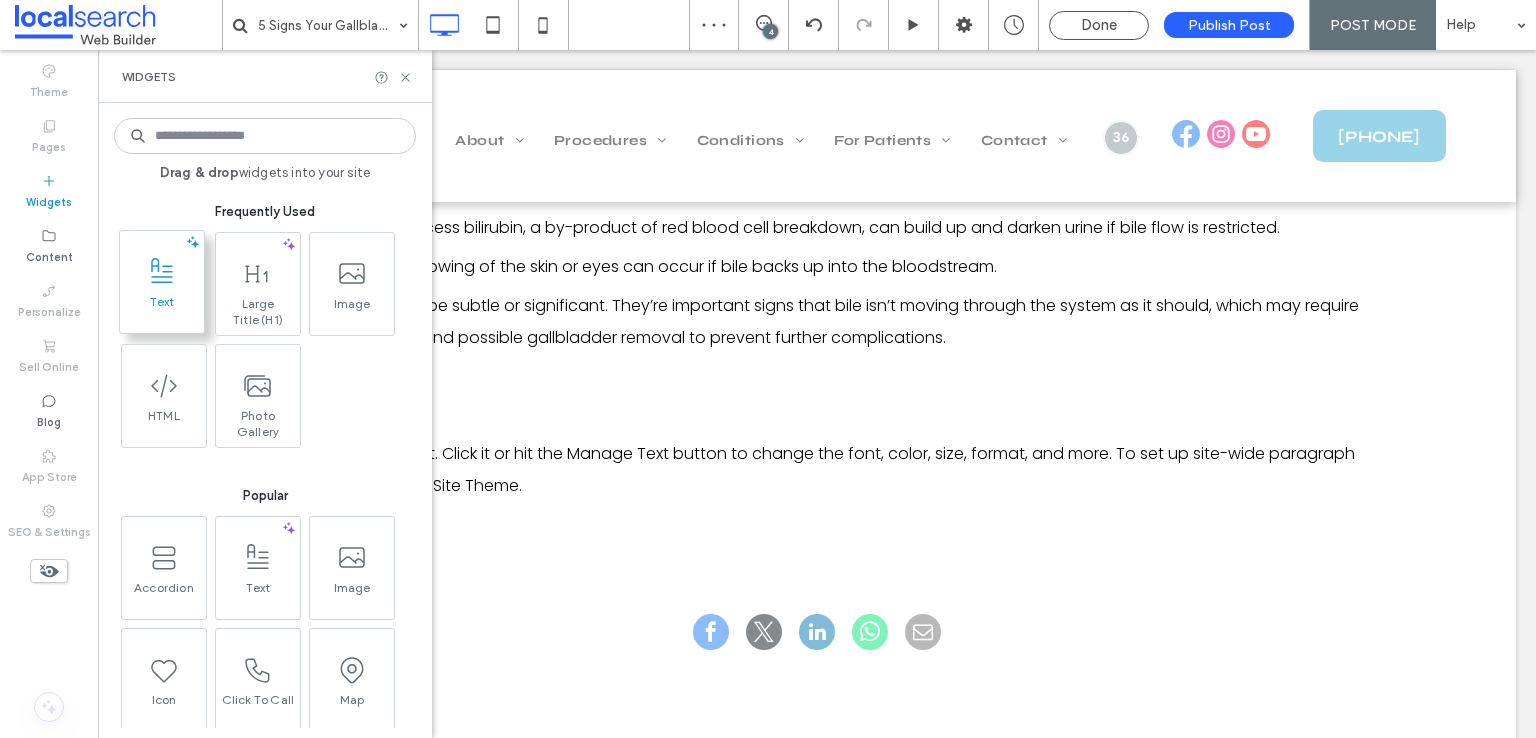 click on "Text" at bounding box center (162, 308) 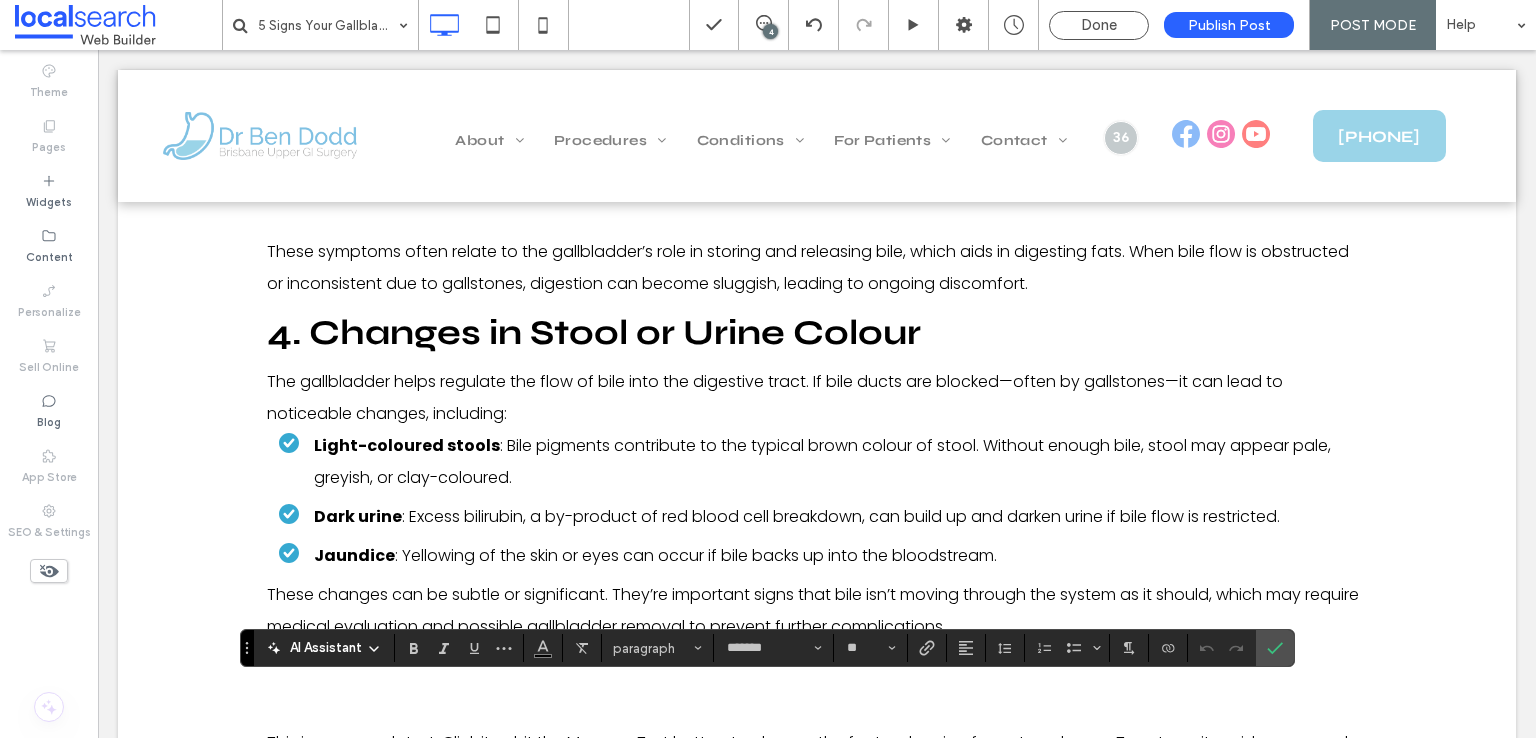 scroll, scrollTop: 2778, scrollLeft: 0, axis: vertical 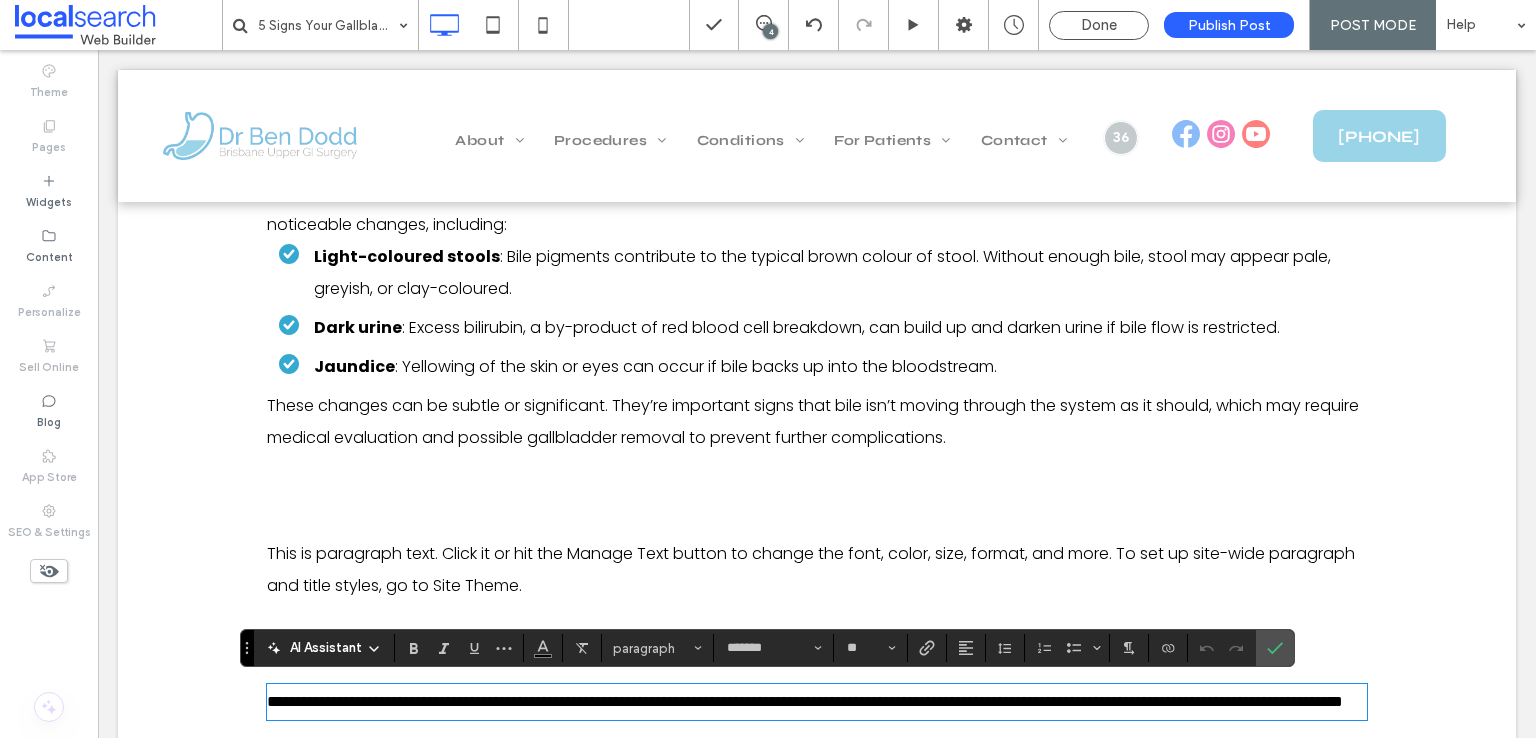 click on "New Title" at bounding box center (395, 496) 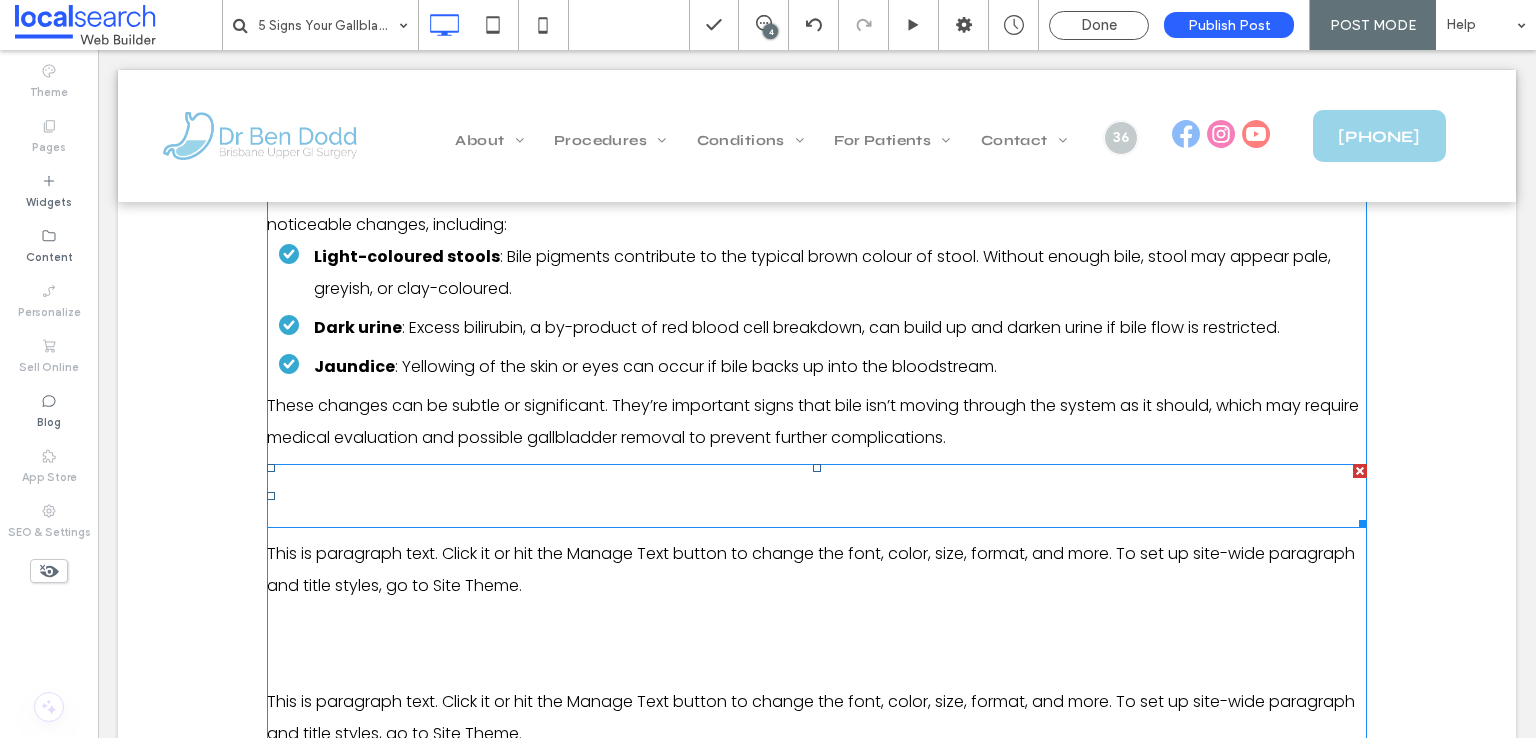 click on "New Title" at bounding box center (395, 496) 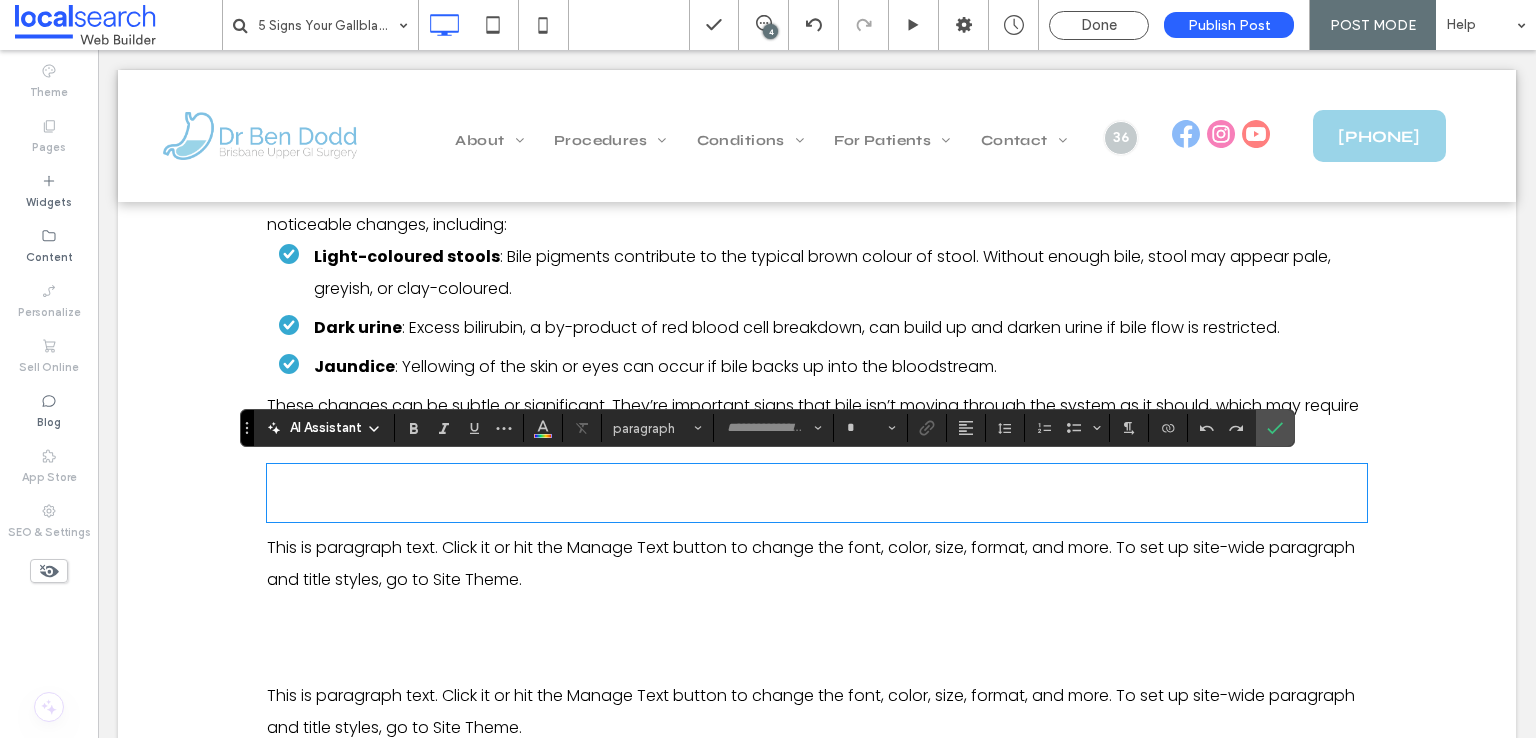 type on "****" 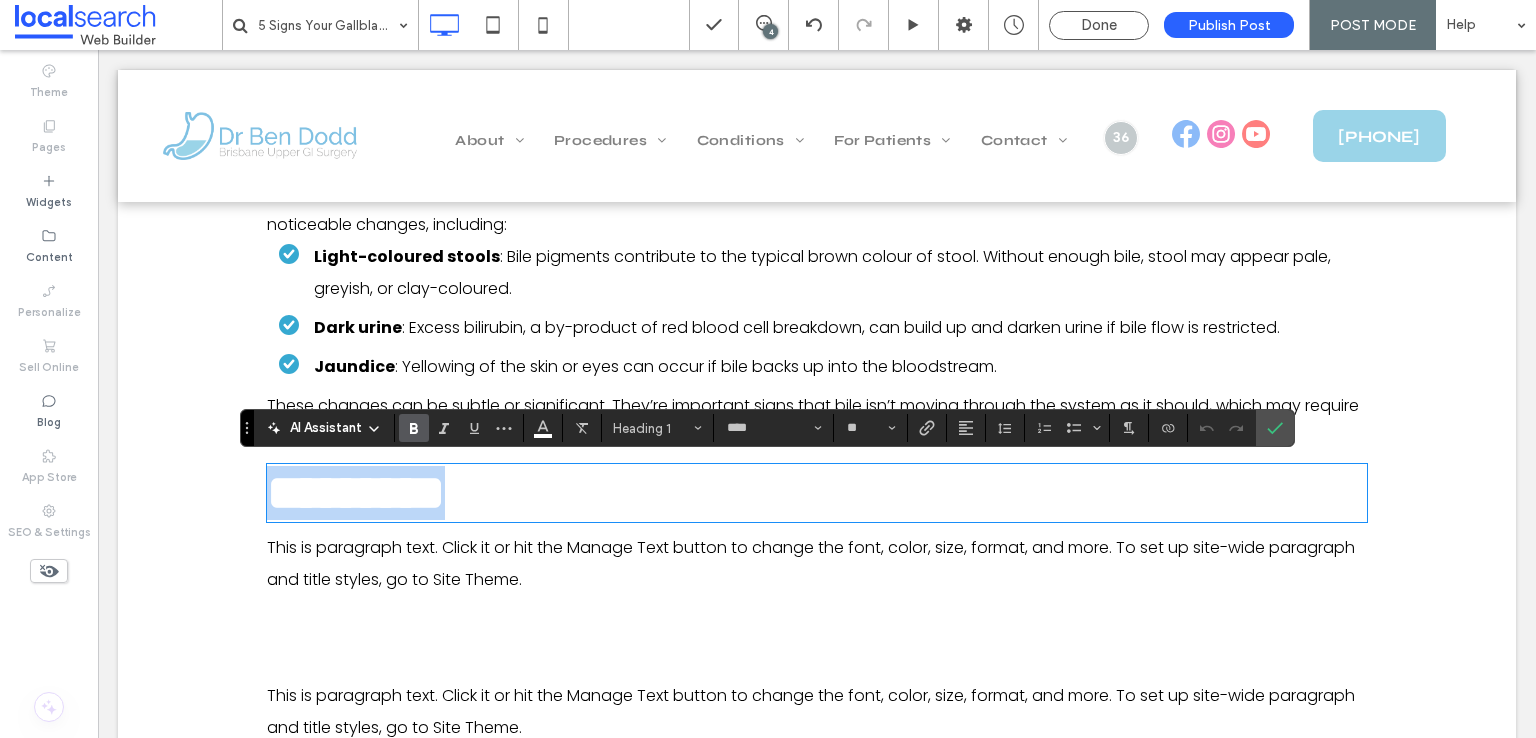 type on "*******" 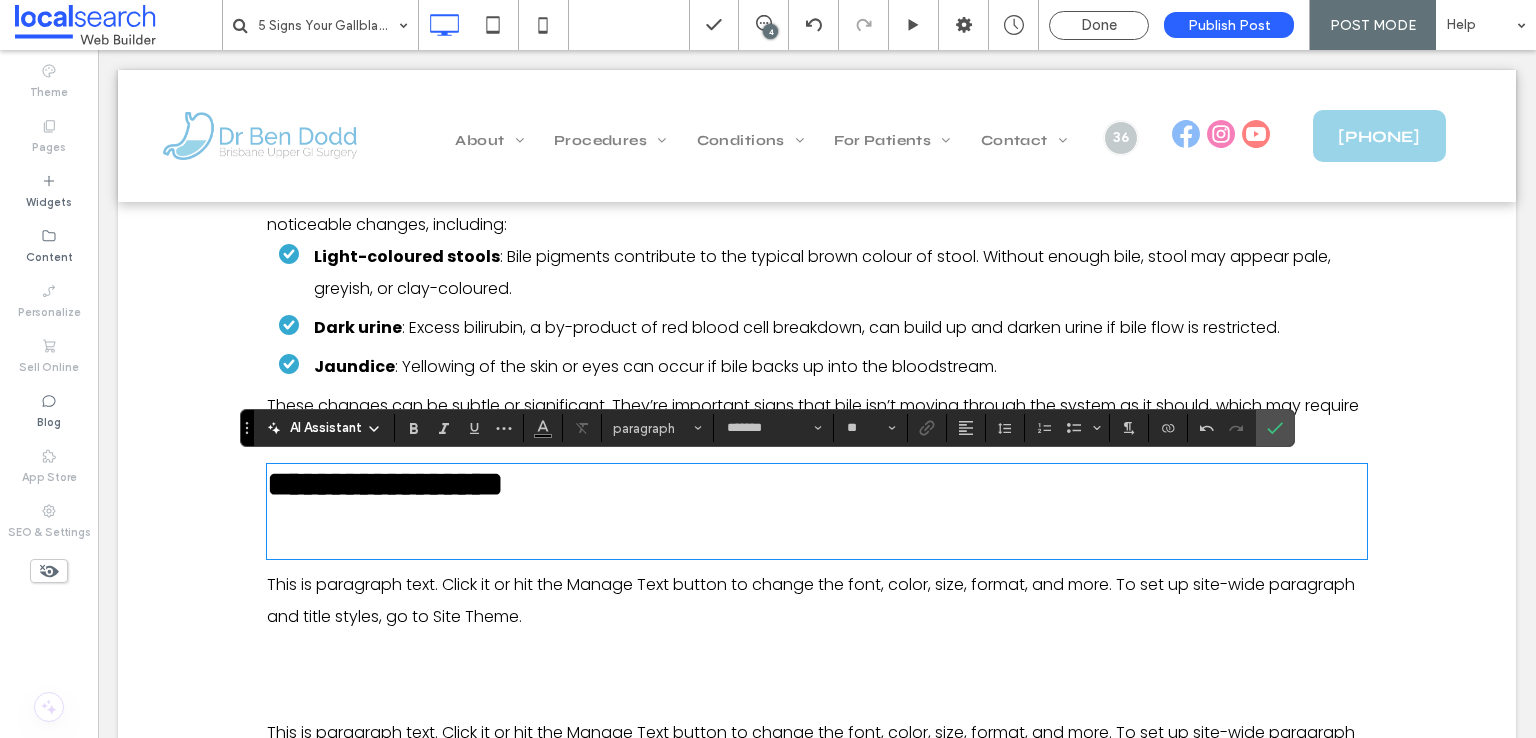 type on "****" 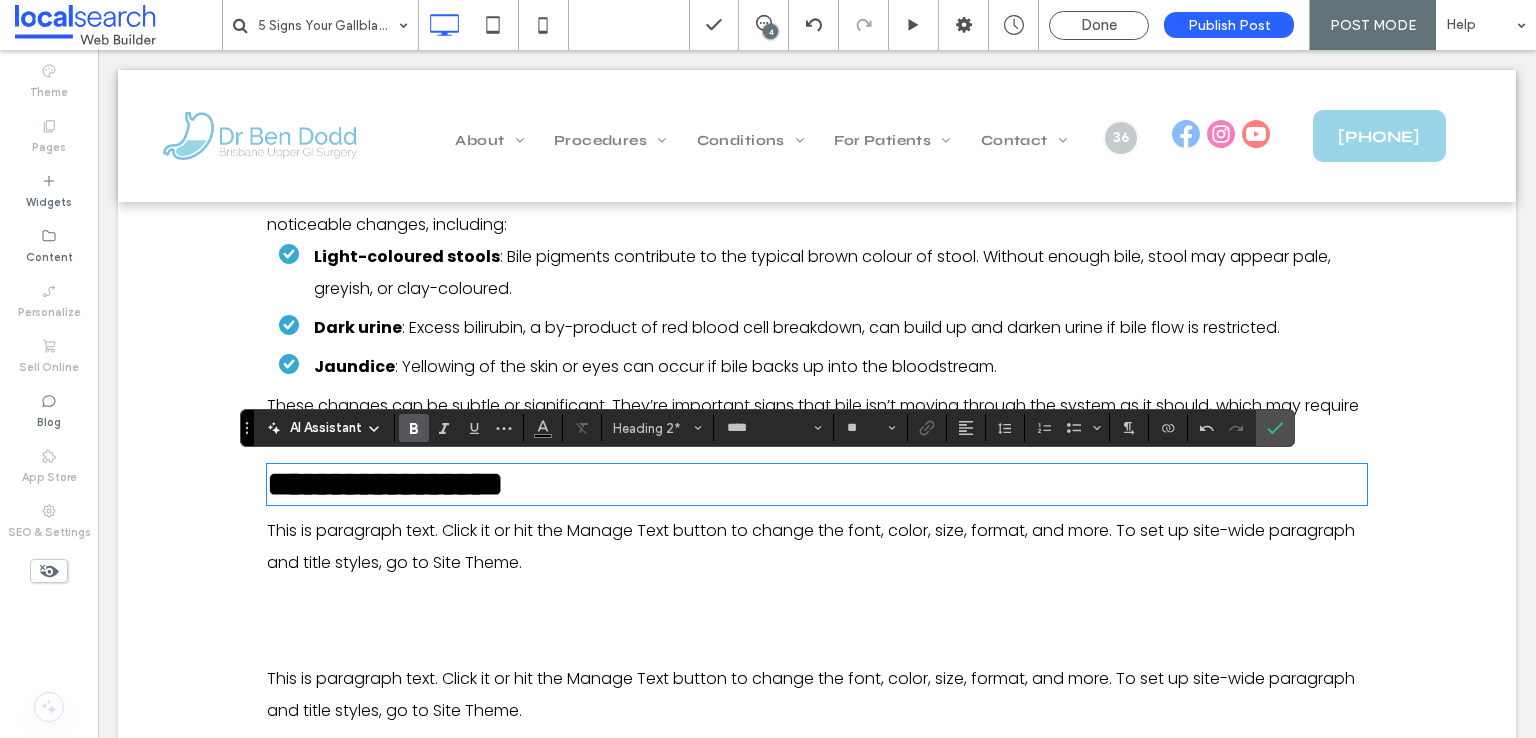 click on "This is paragraph text. Click it or hit the Manage Text button to change the font, color, size, format, and more. To set up site-wide paragraph and title styles, go to Site Theme." at bounding box center (817, 547) 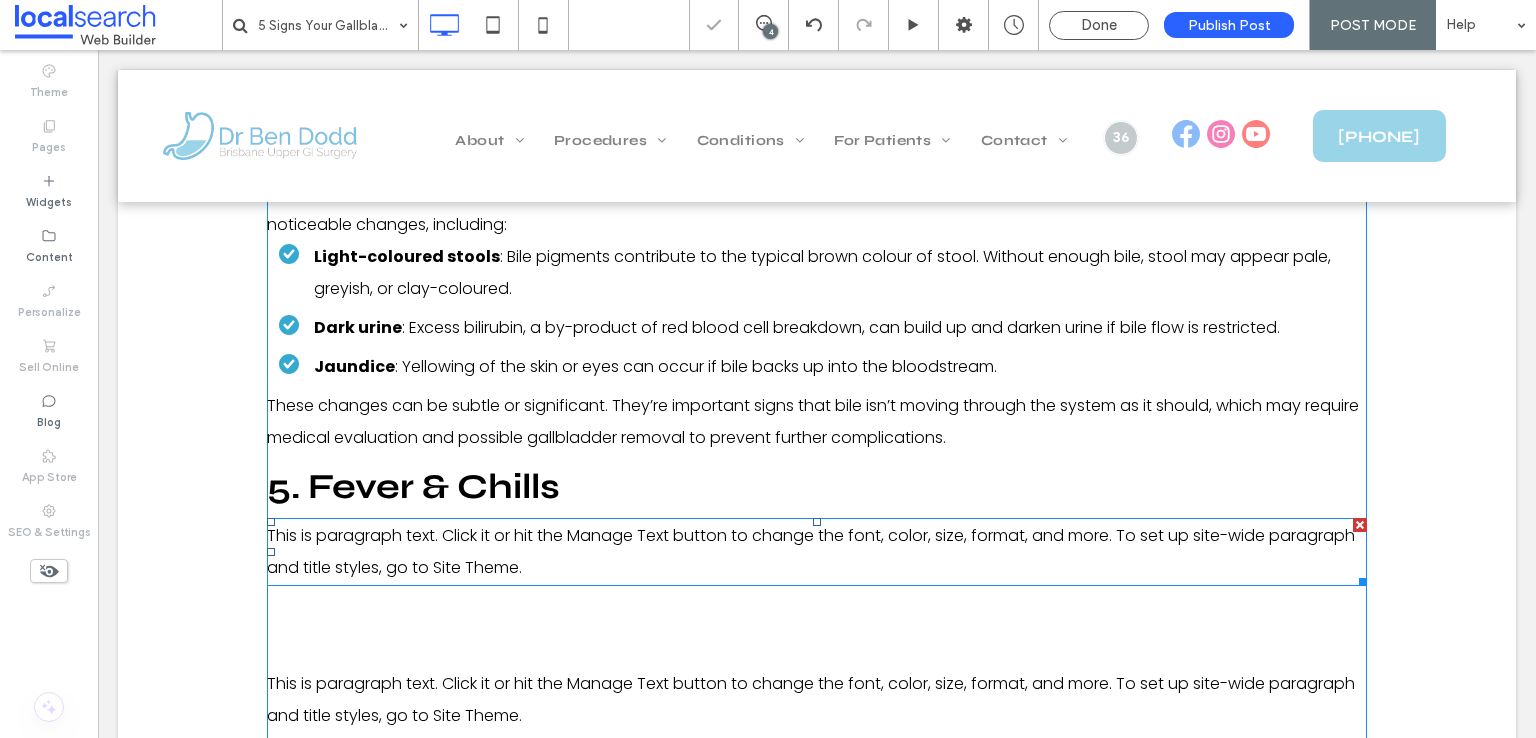 click on "This is paragraph text. Click it or hit the Manage Text button to change the font, color, size, format, and more. To set up site-wide paragraph and title styles, go to Site Theme." at bounding box center [817, 552] 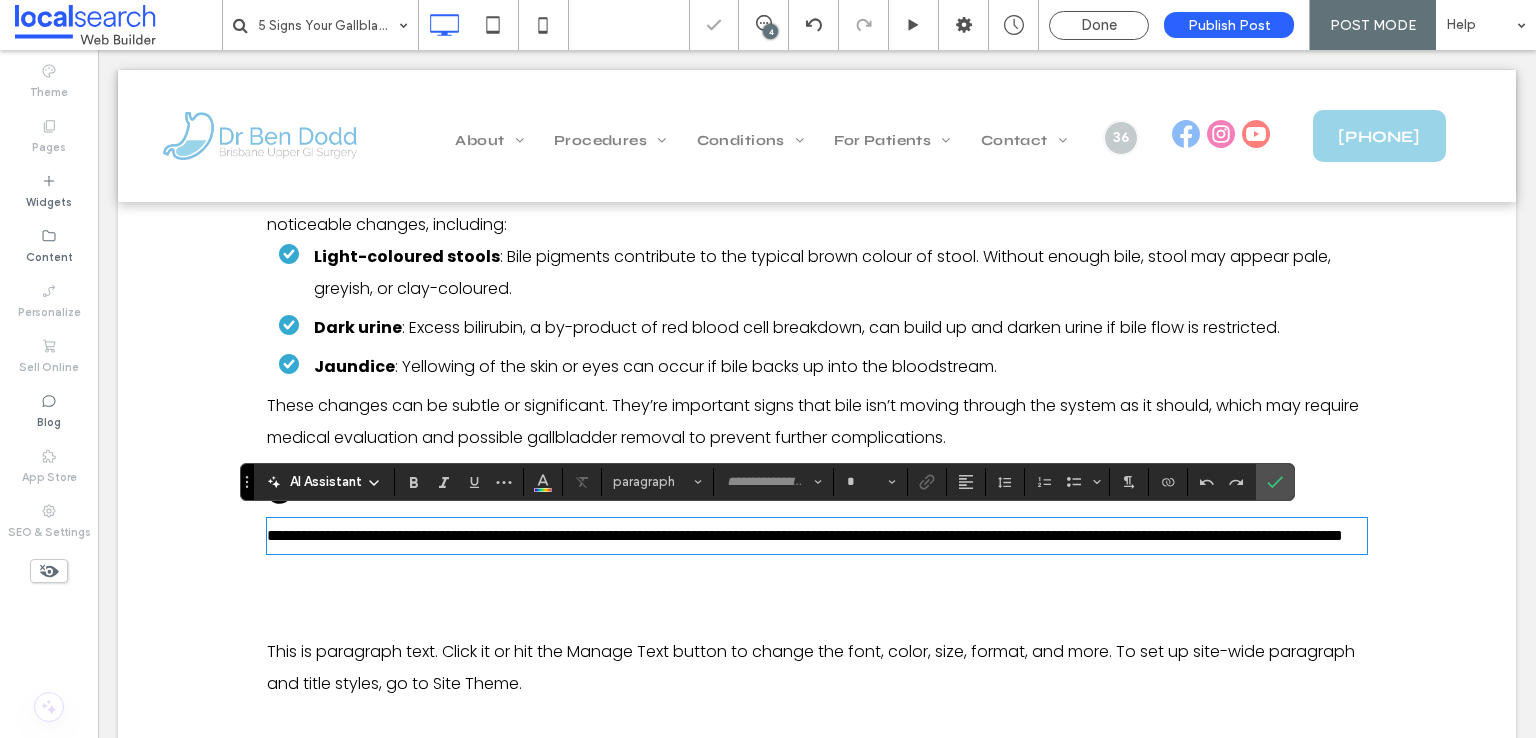 type on "*******" 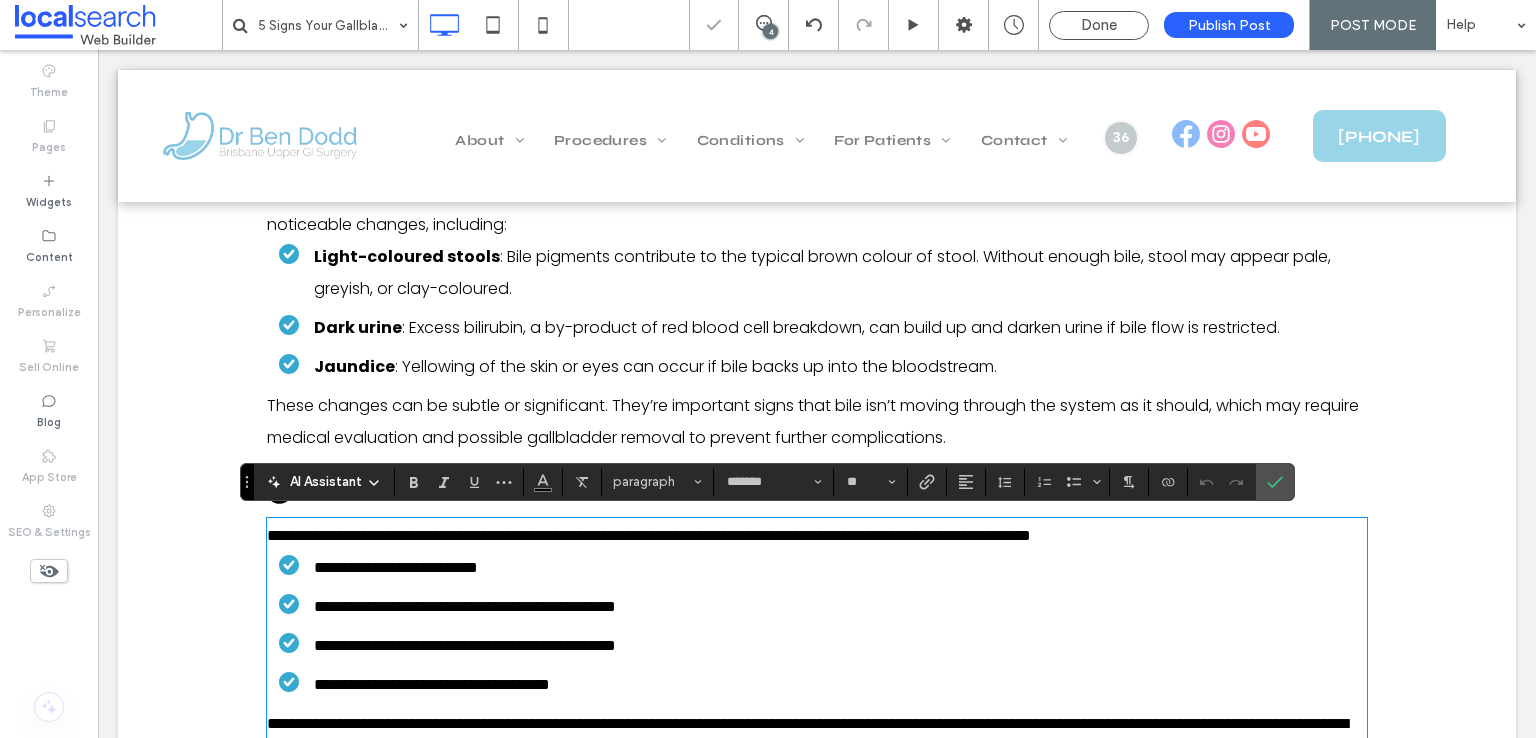 scroll, scrollTop: 0, scrollLeft: 0, axis: both 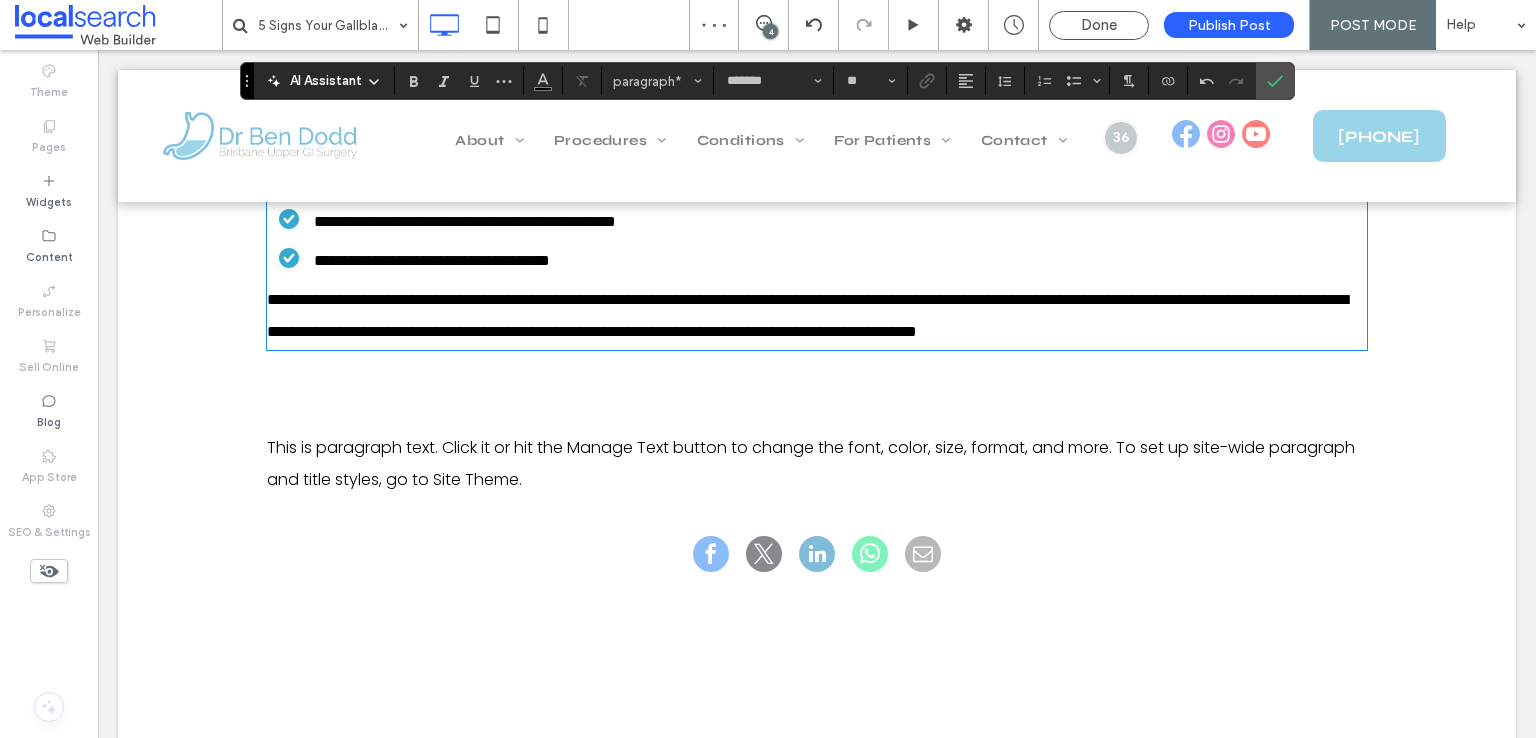 click on "**********" at bounding box center [807, 315] 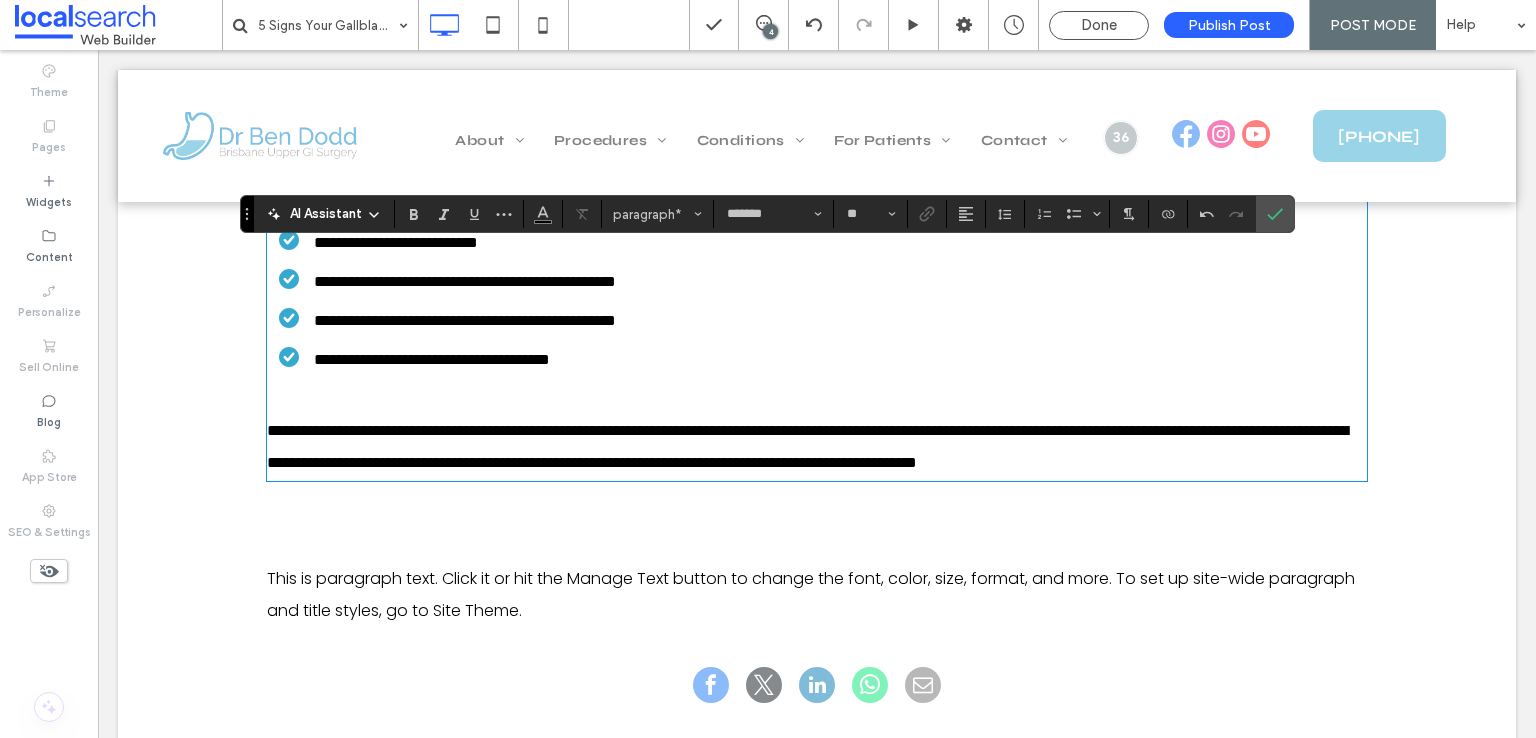 scroll, scrollTop: 3002, scrollLeft: 0, axis: vertical 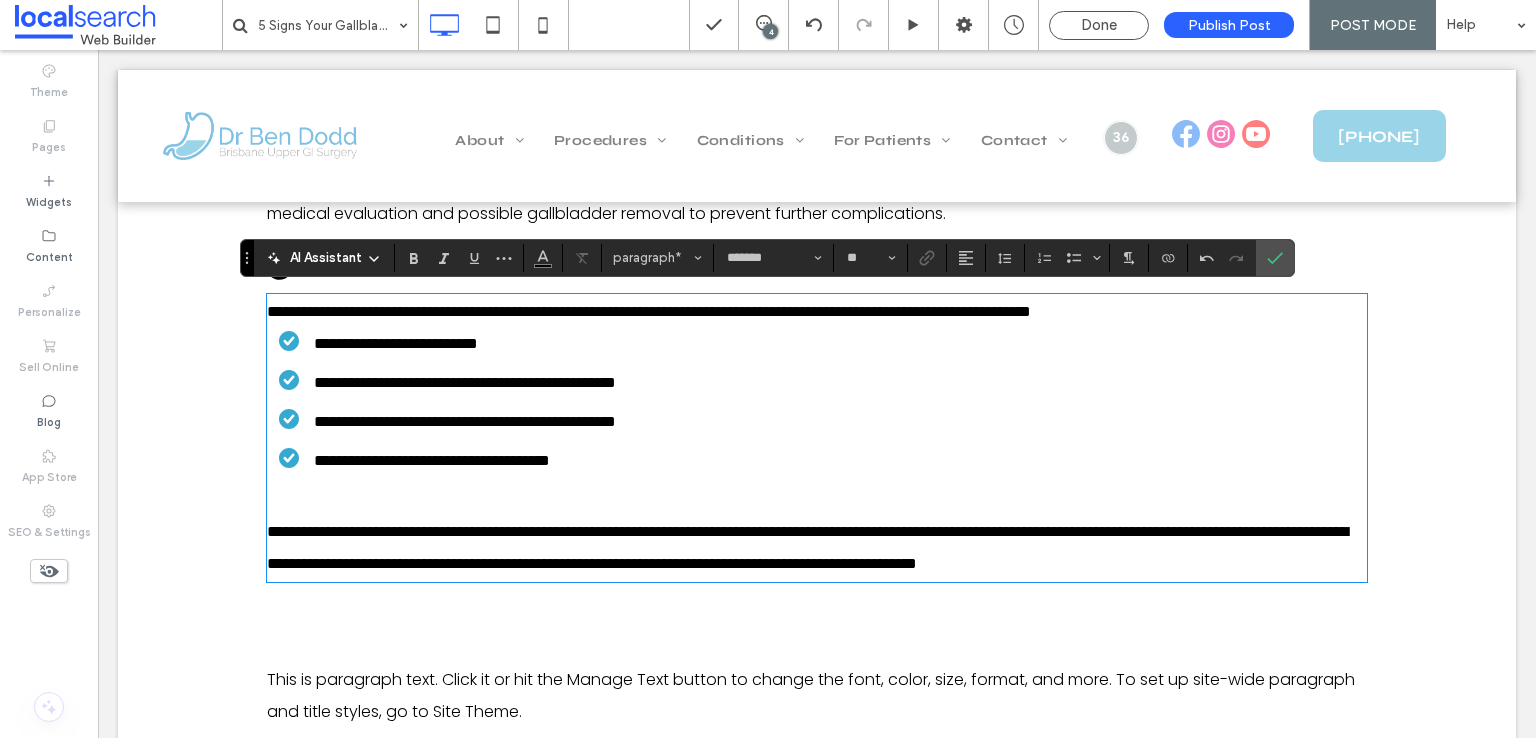 click on "**********" at bounding box center (817, 312) 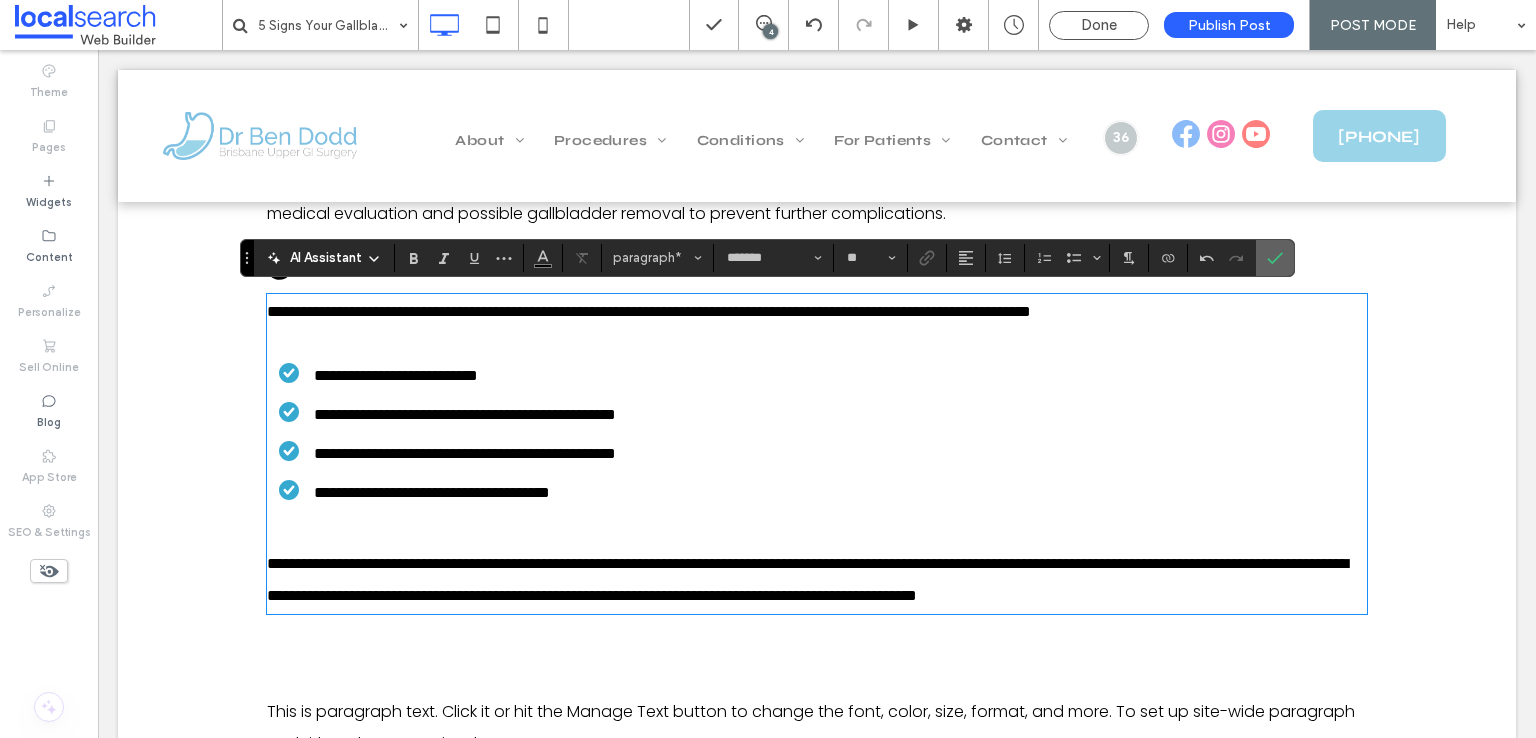 click 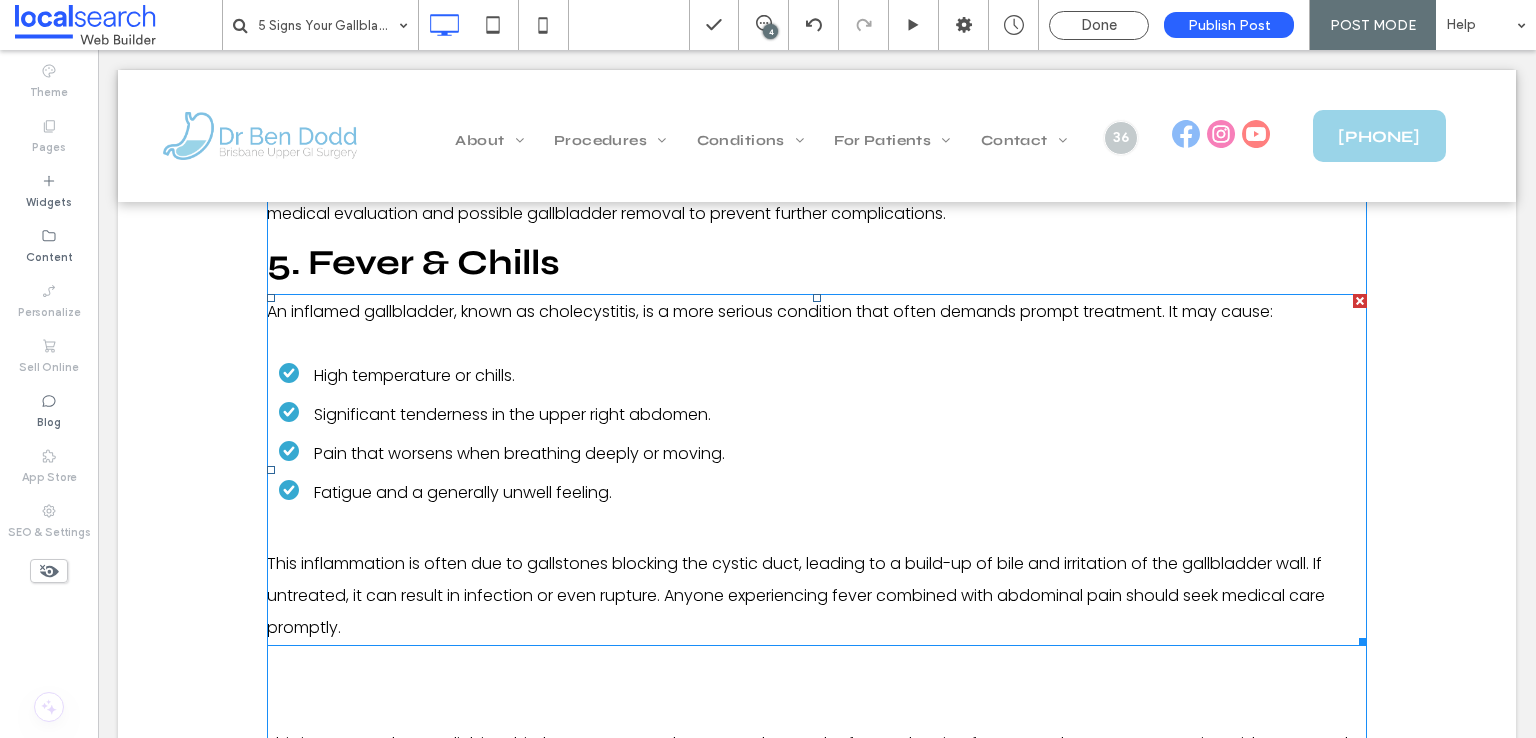 click at bounding box center (817, 532) 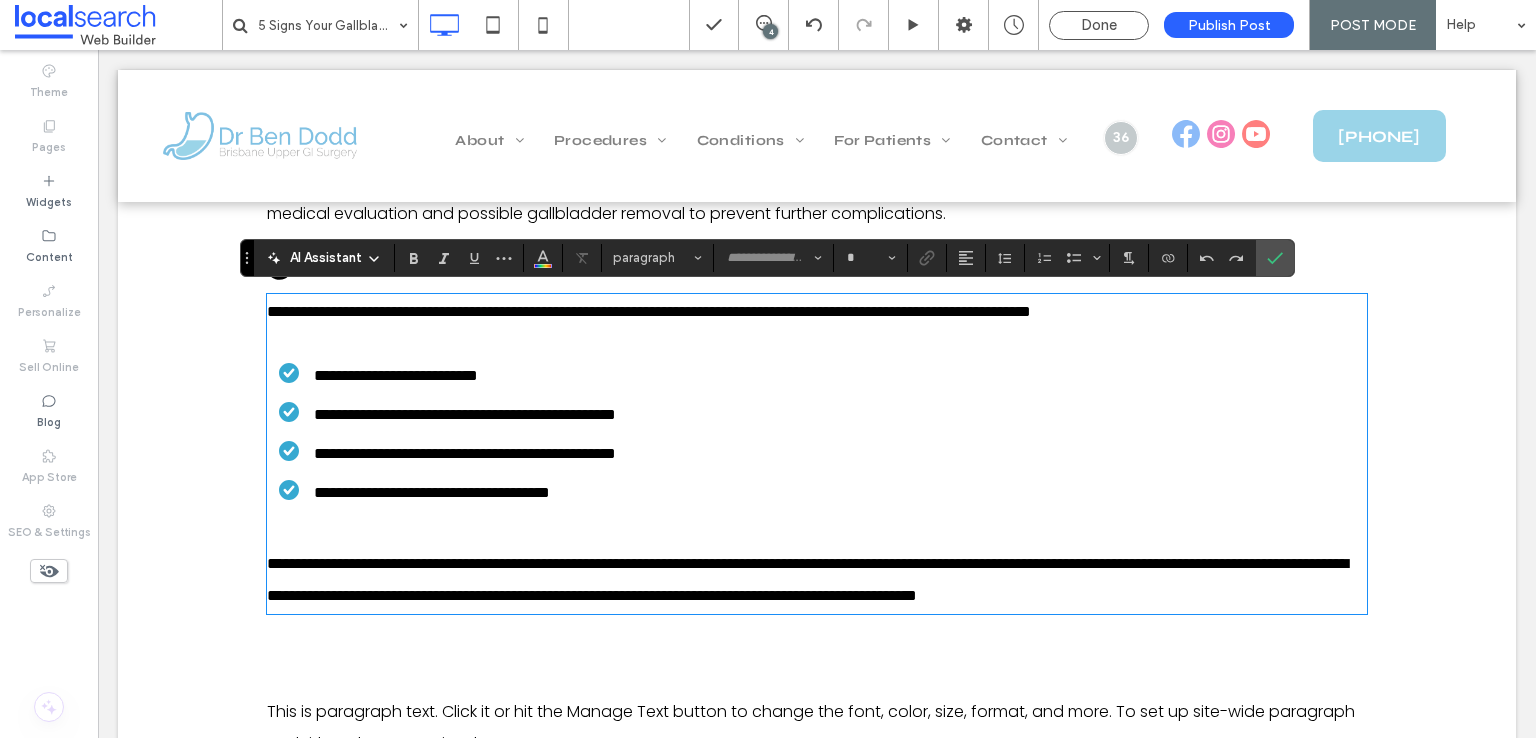 type on "*******" 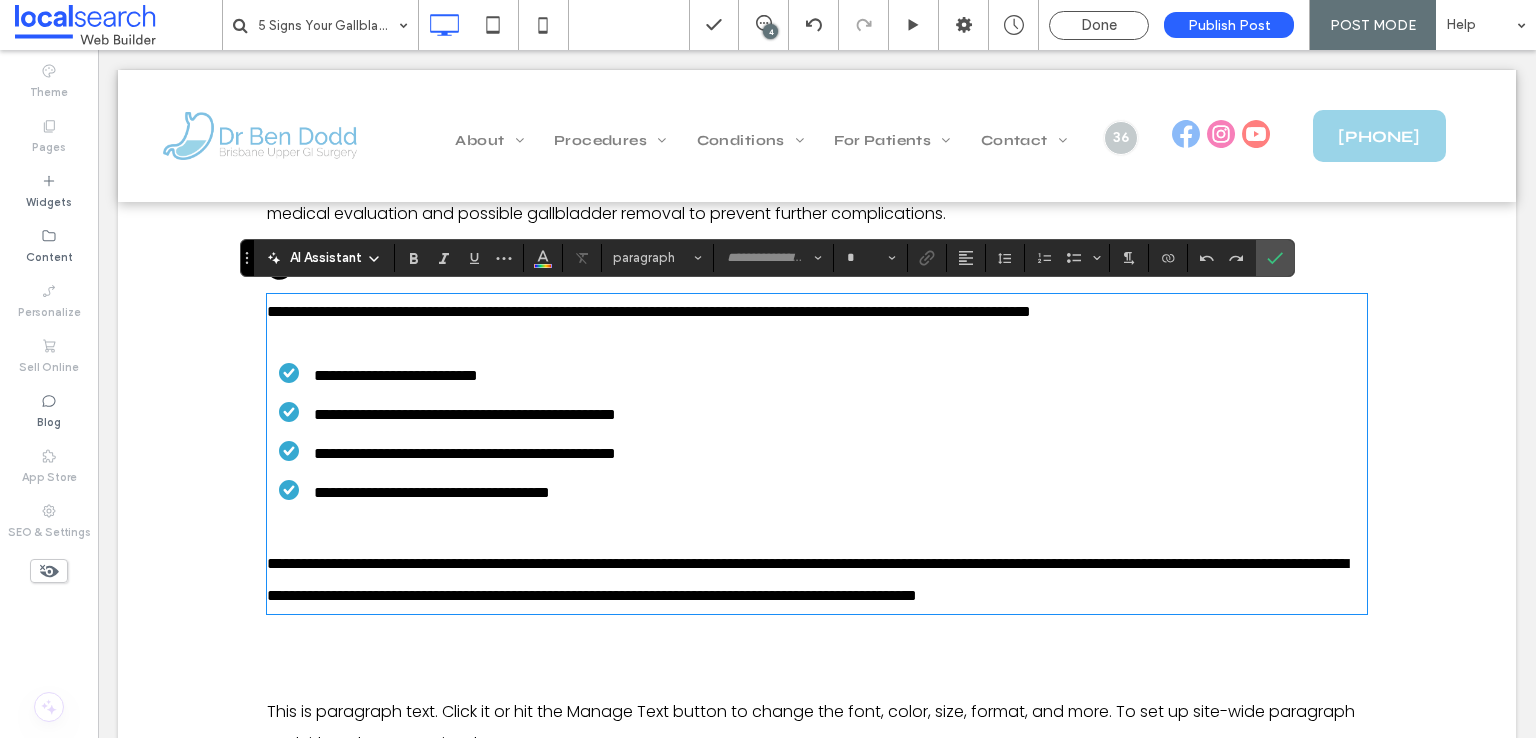 type on "**" 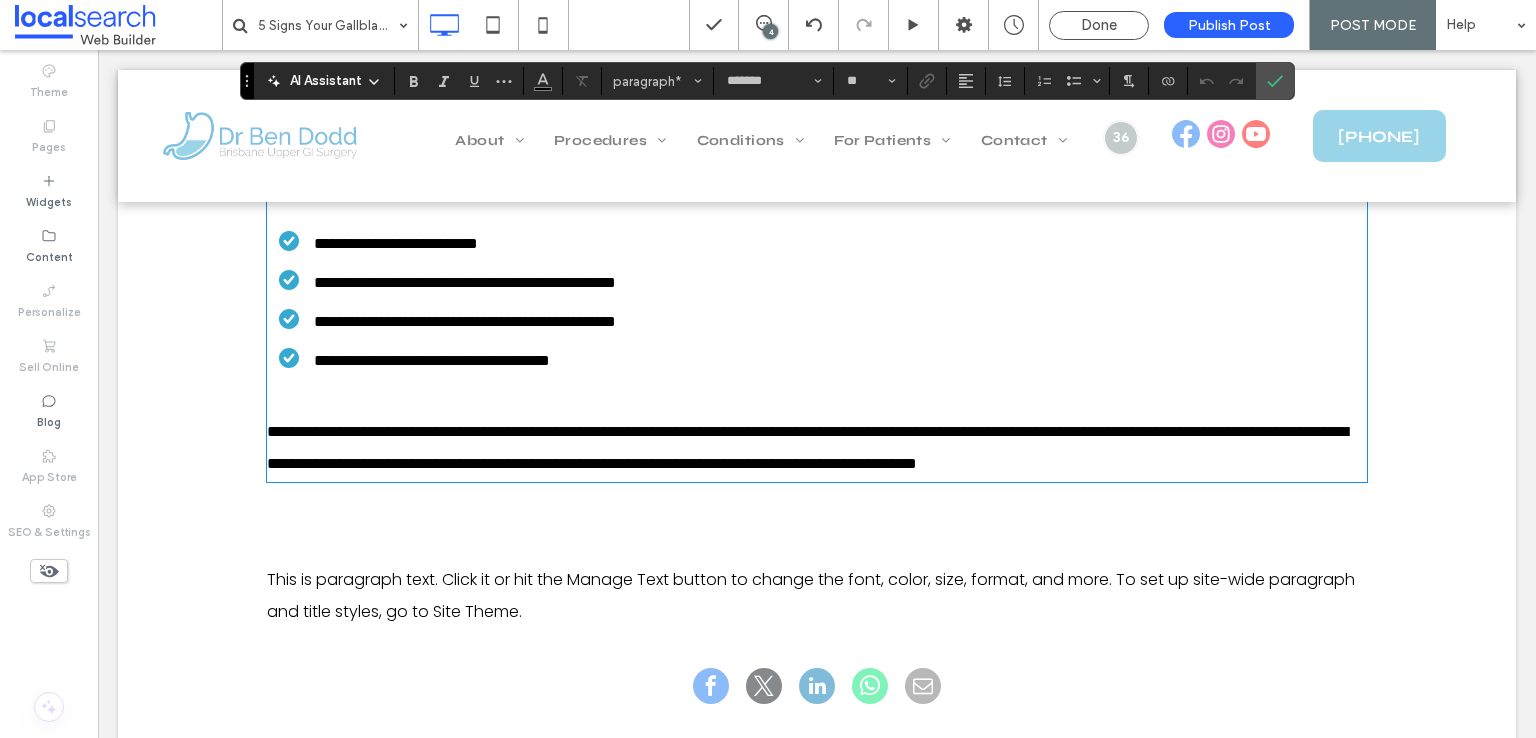scroll, scrollTop: 3202, scrollLeft: 0, axis: vertical 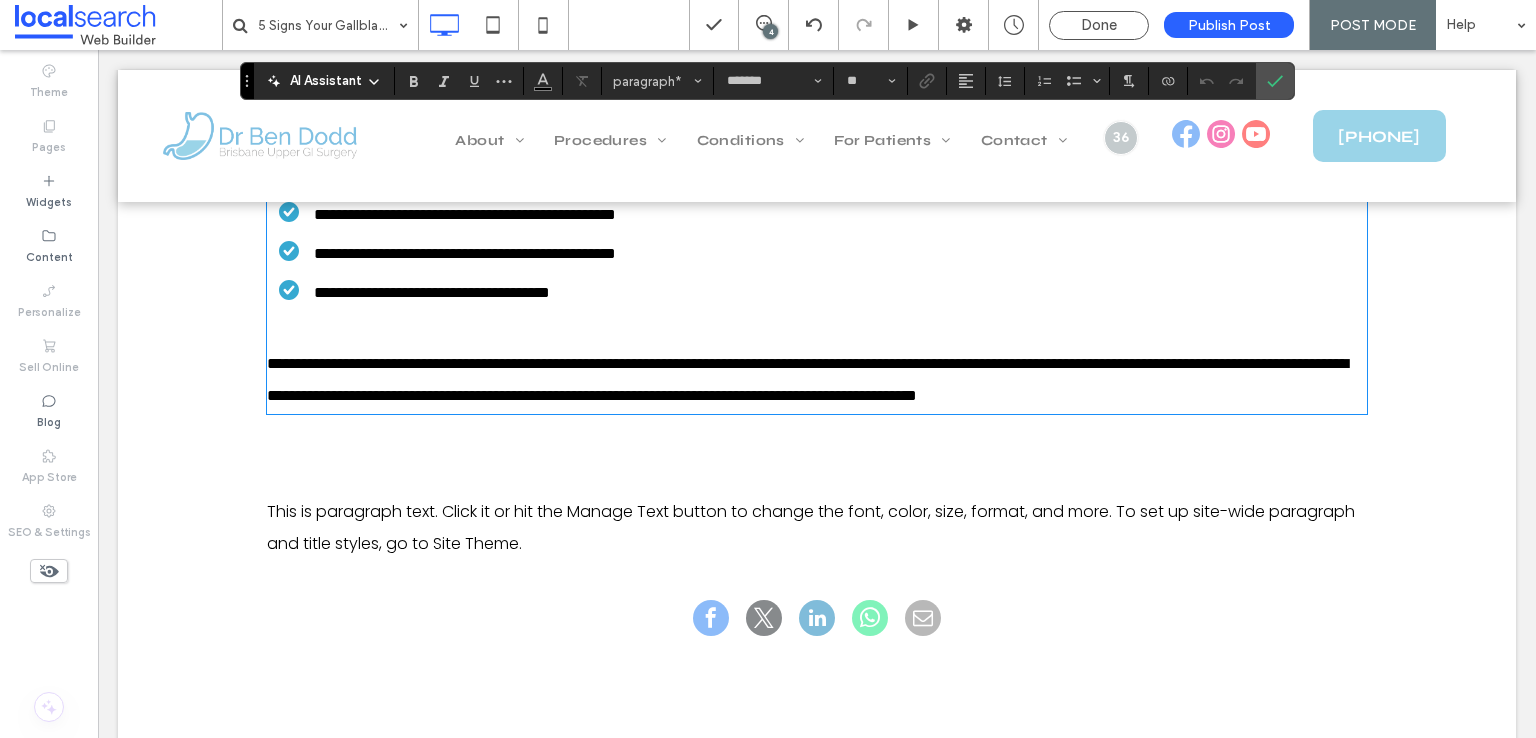 click on "New Title" at bounding box center (395, 454) 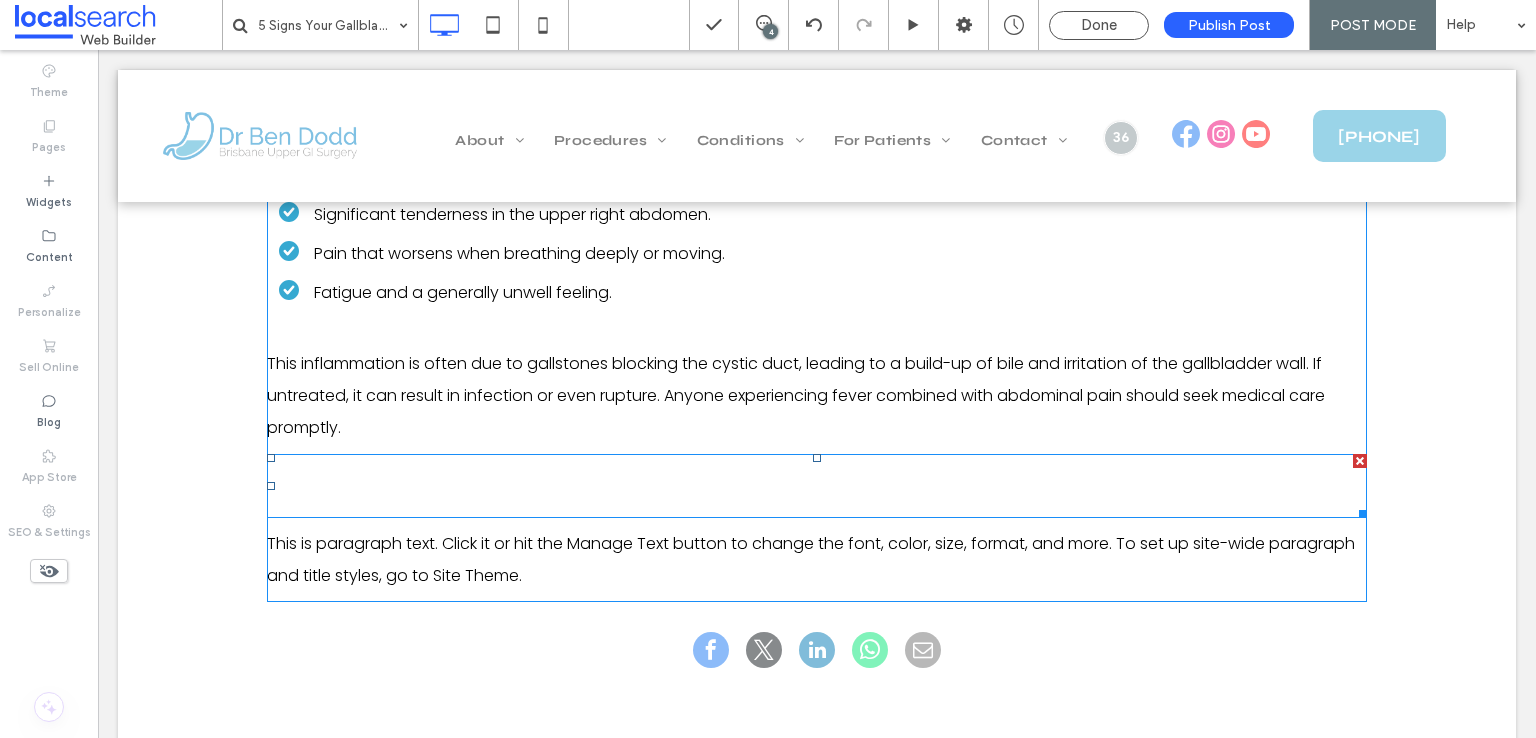 click on "New Title" at bounding box center (395, 486) 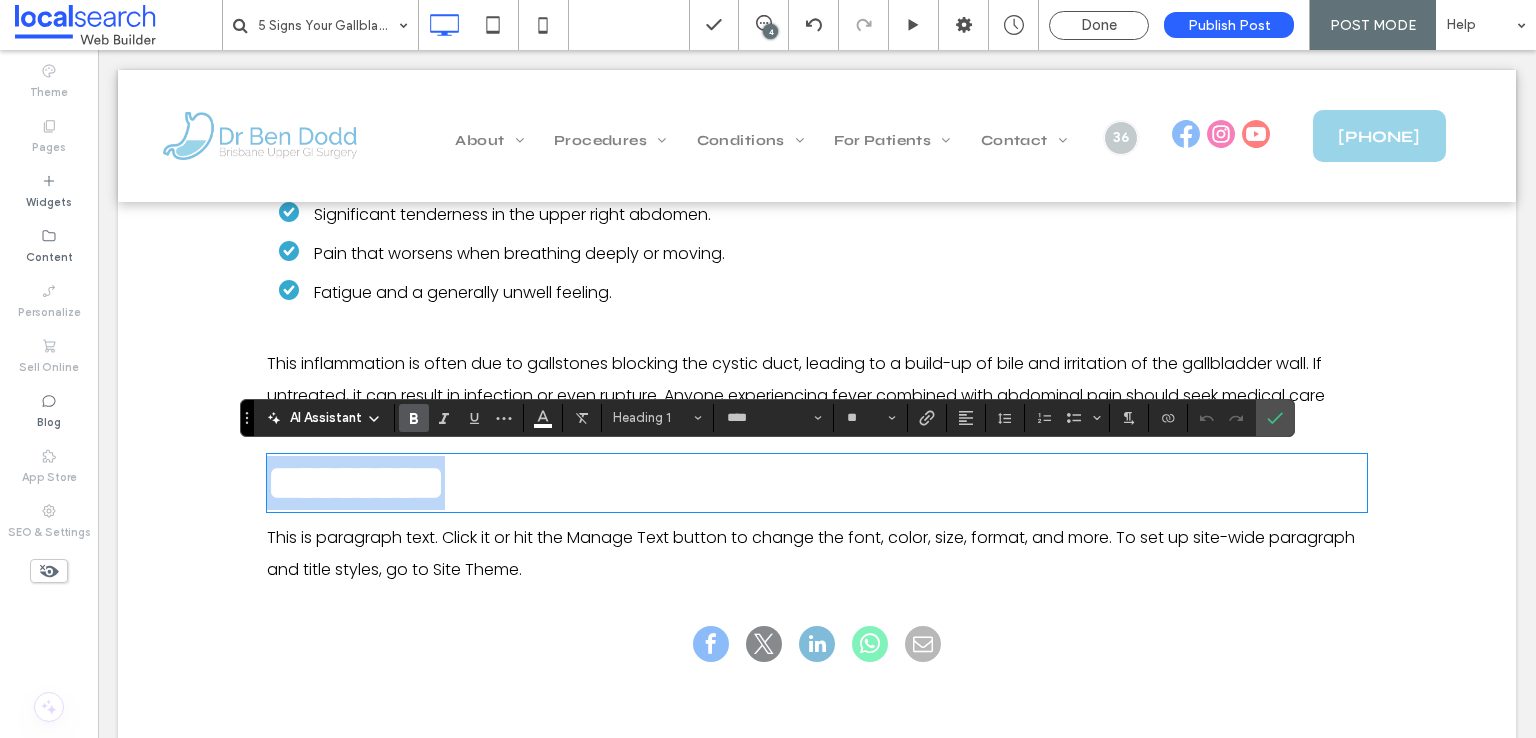 type on "*******" 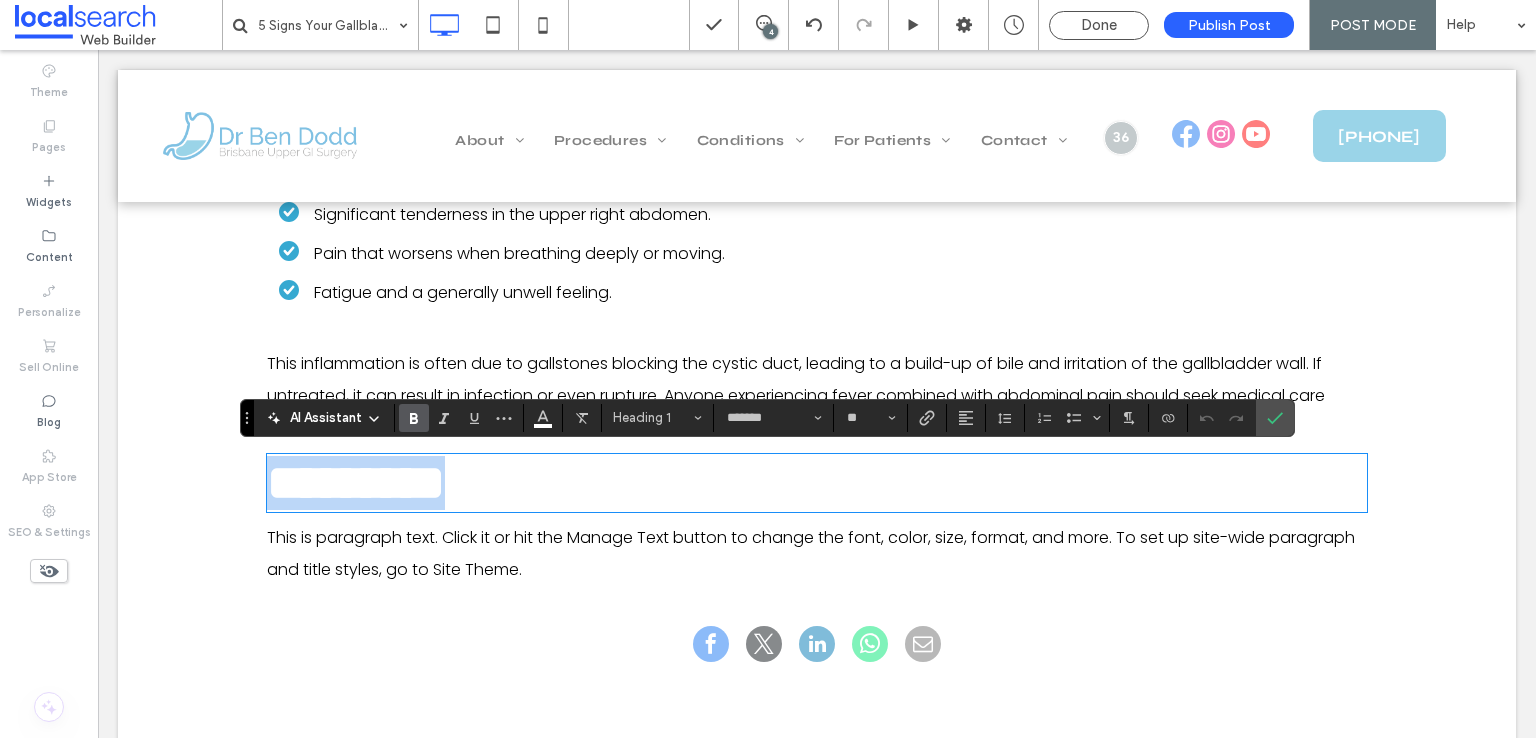 scroll, scrollTop: 0, scrollLeft: 0, axis: both 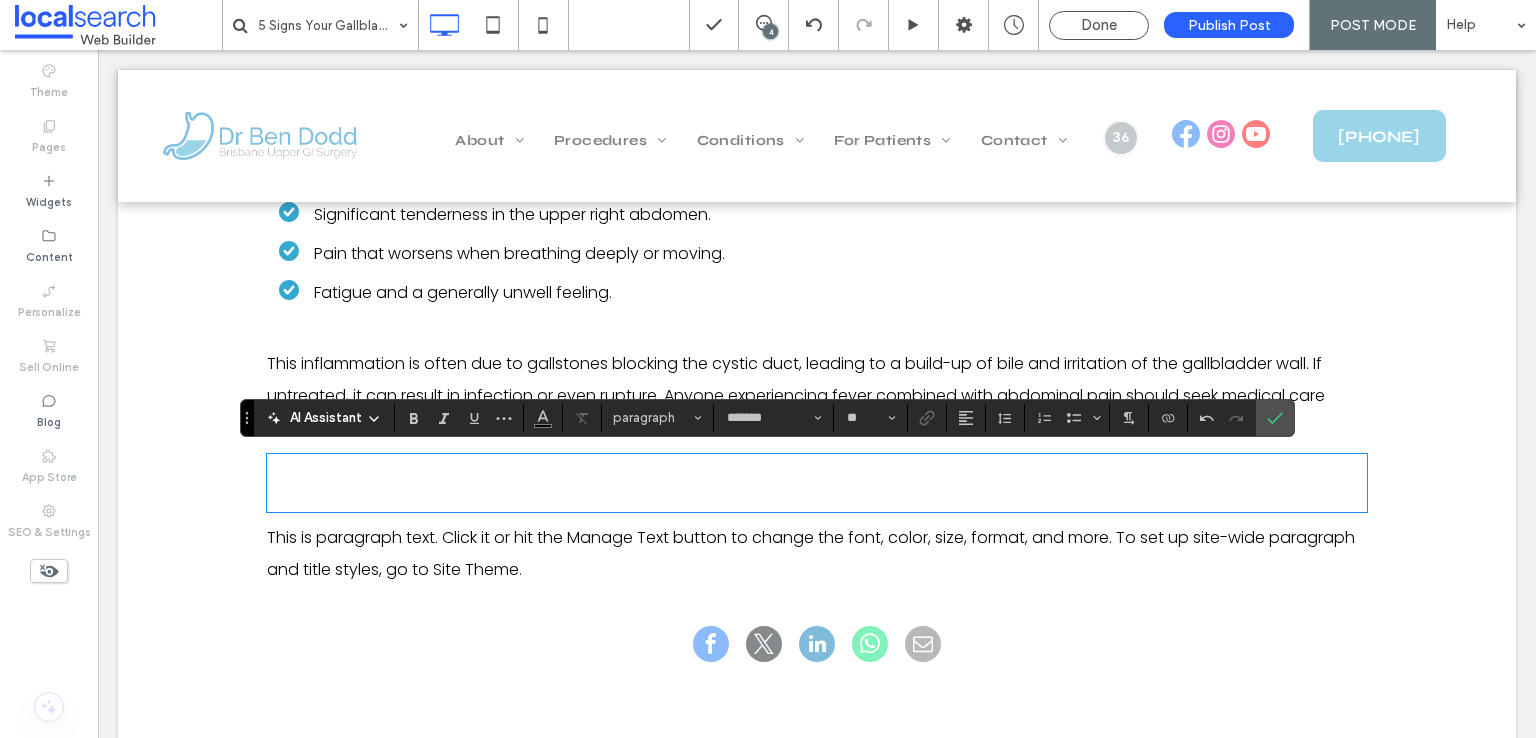 type on "****" 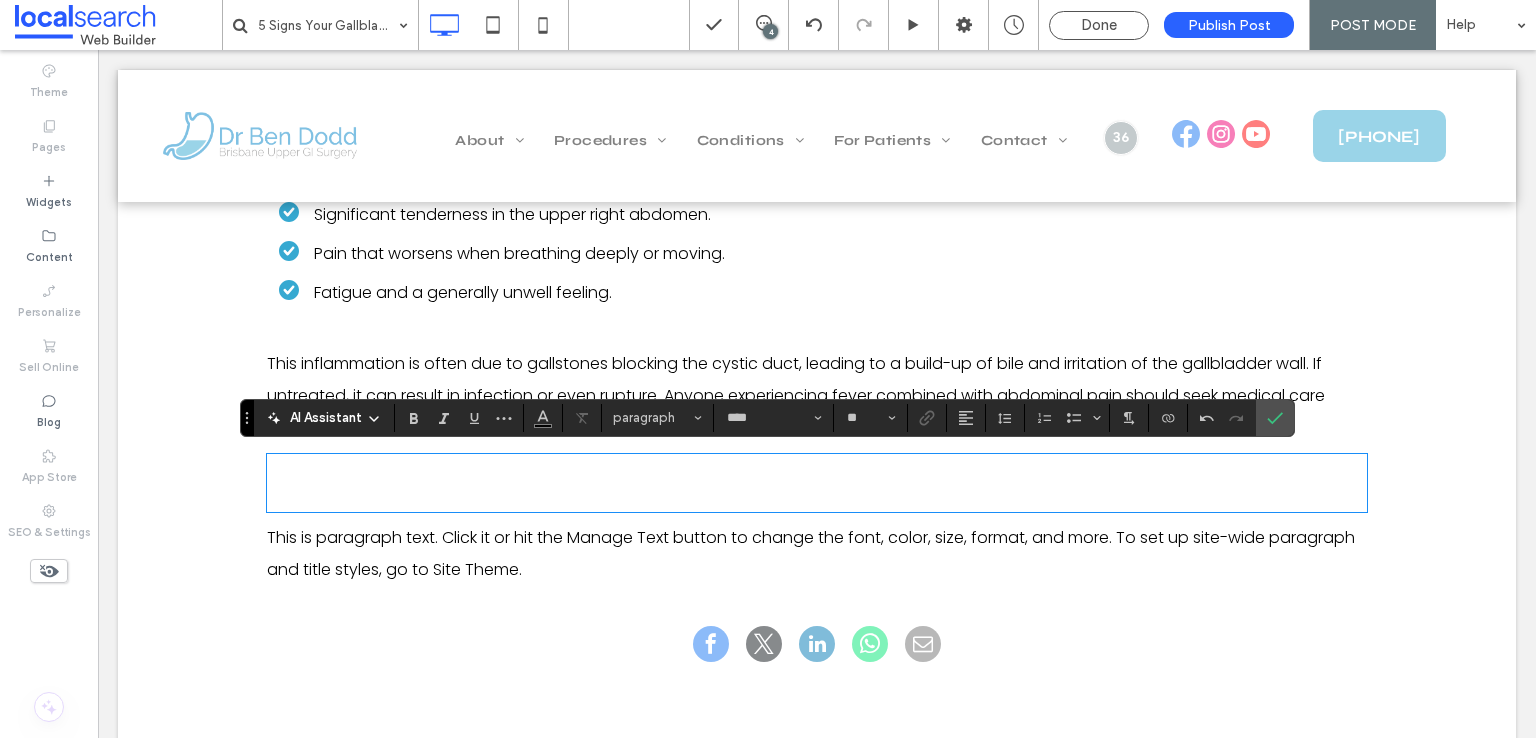click on "**********" at bounding box center (666, 482) 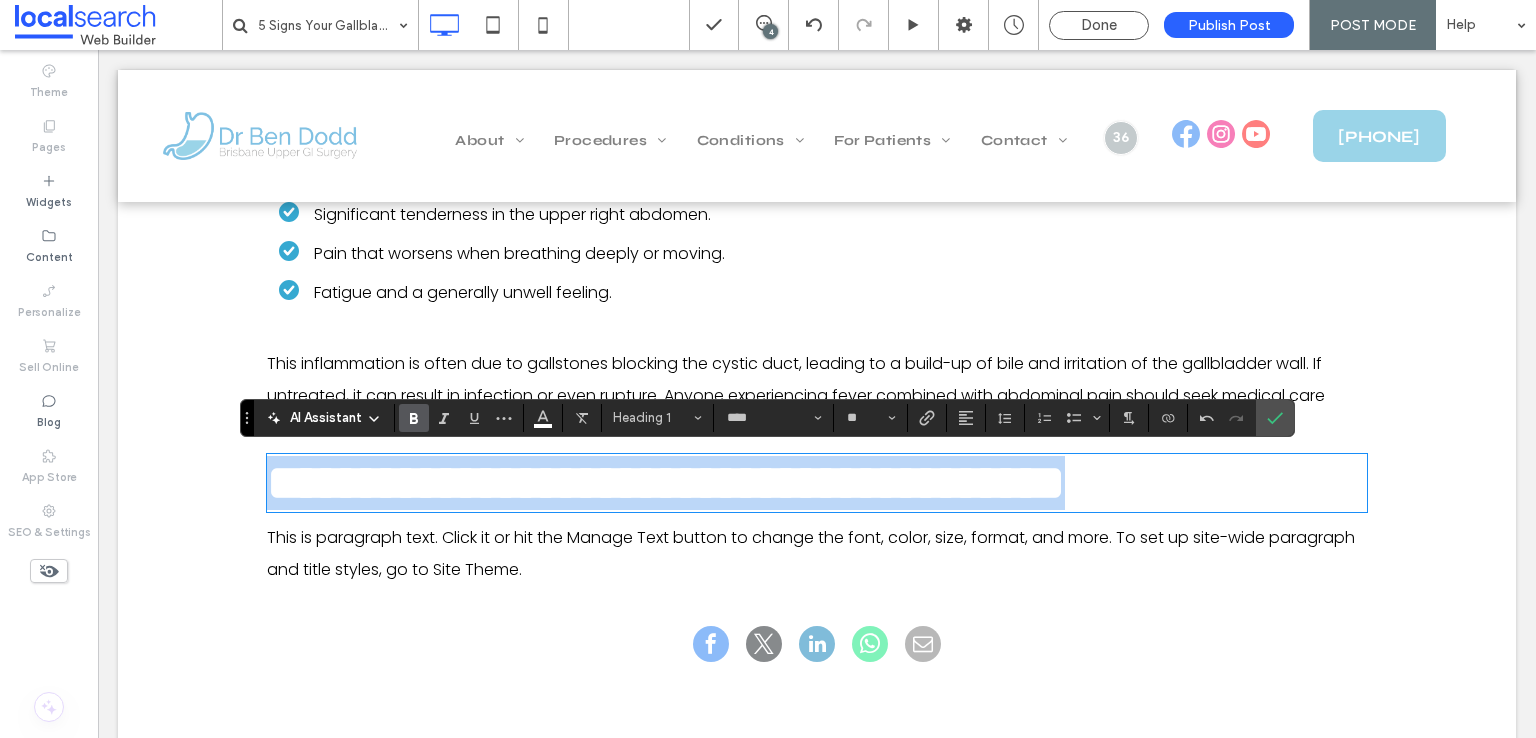 type on "*******" 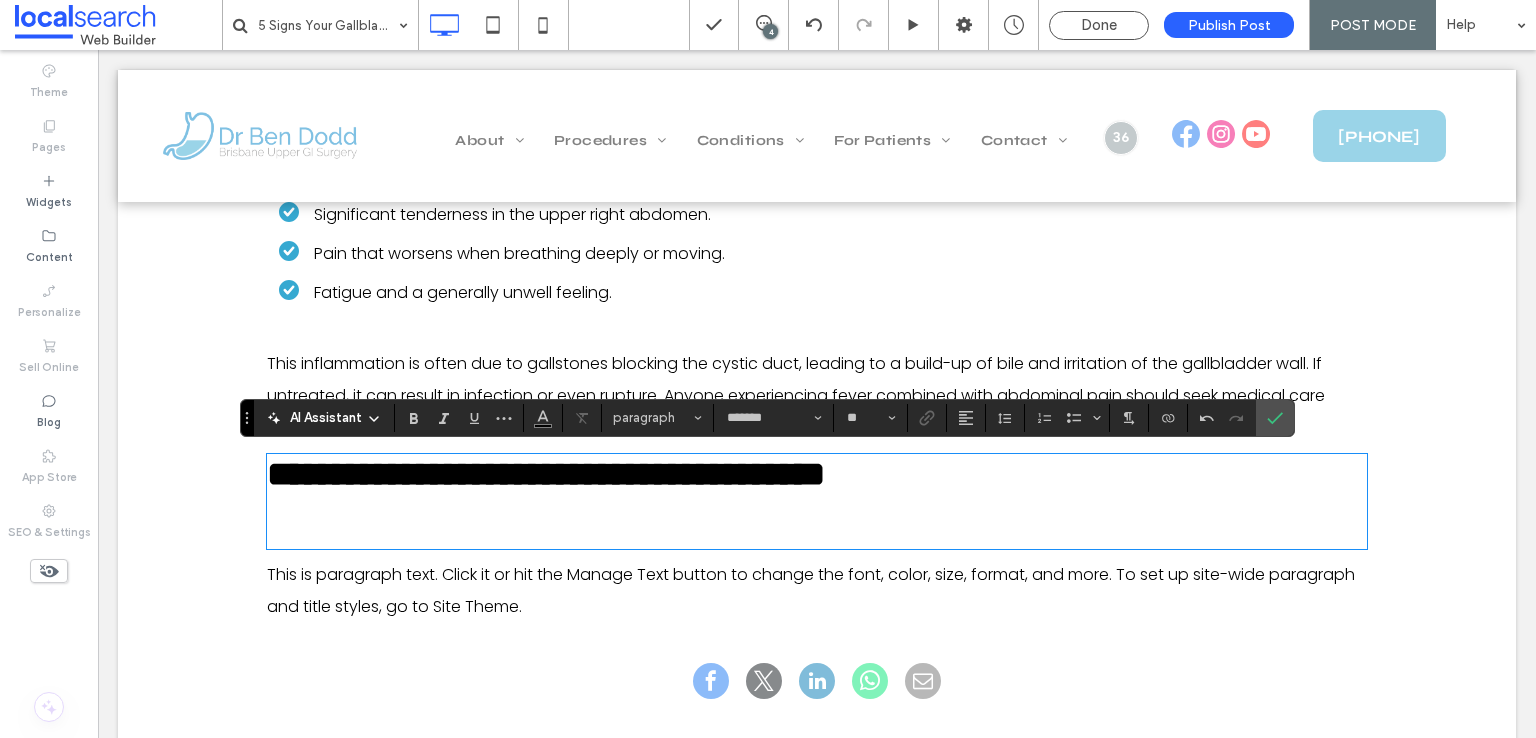 click at bounding box center (817, 520) 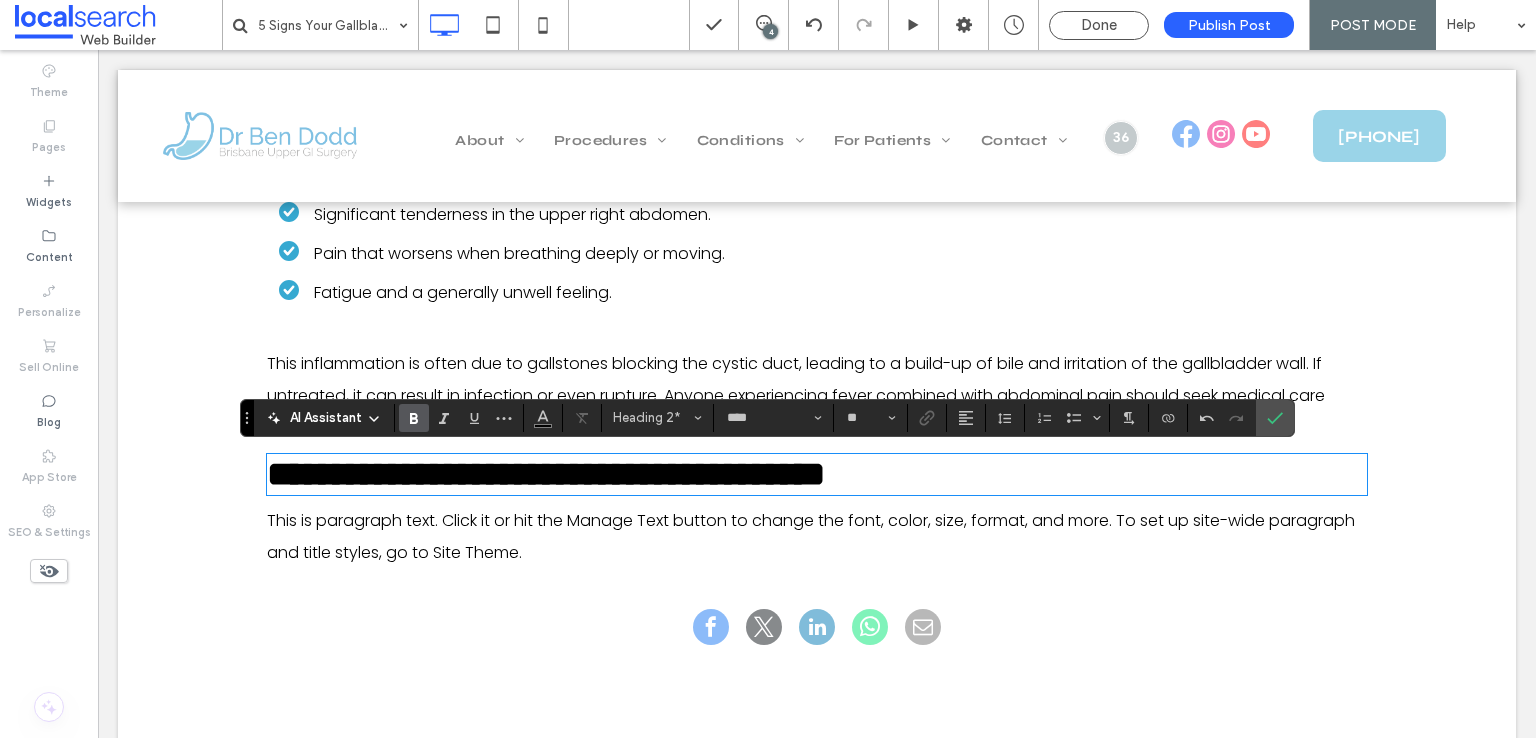 click on "This is paragraph text. Click it or hit the Manage Text button to change the font, color, size, format, and more. To set up site-wide paragraph and title styles, go to Site Theme." at bounding box center [811, 536] 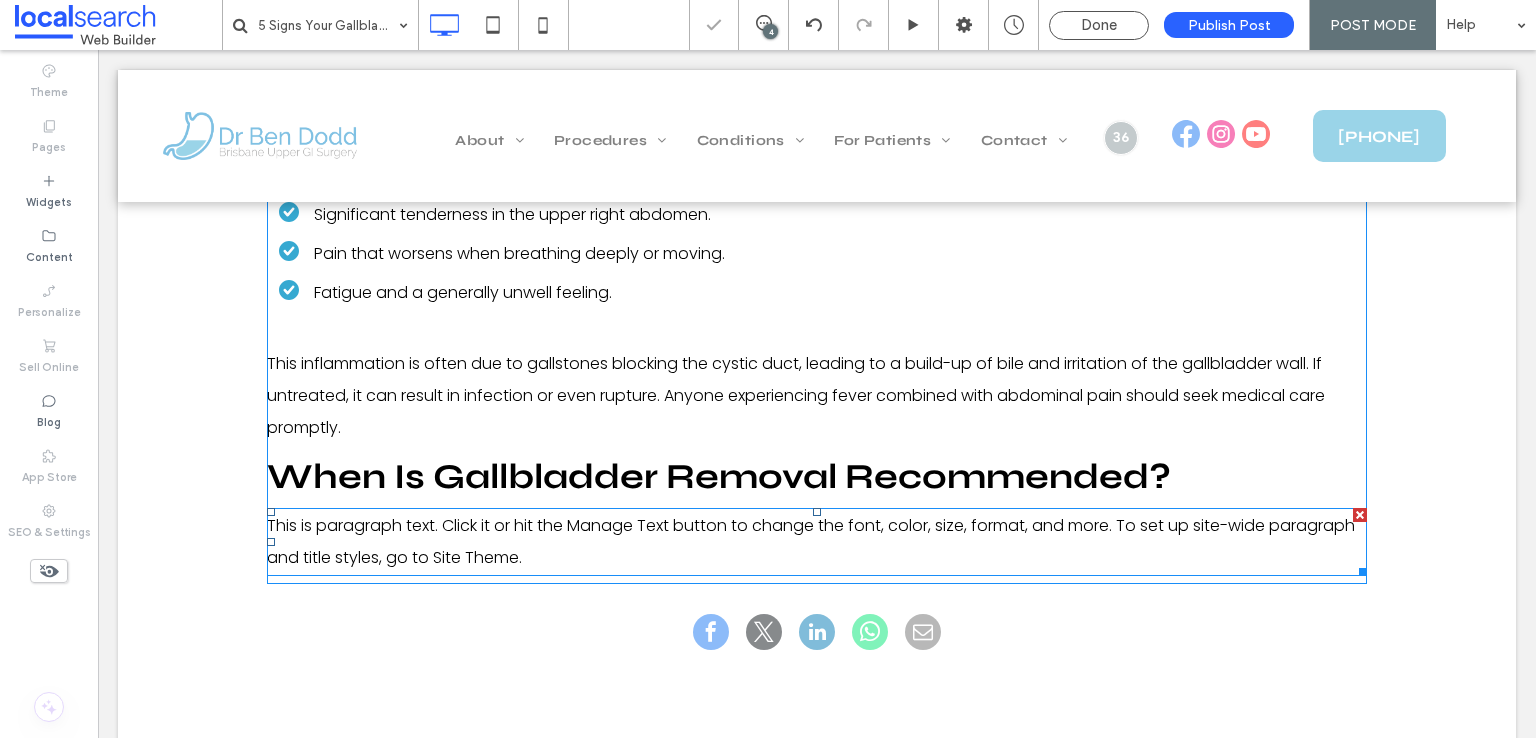 click on "This is paragraph text. Click it or hit the Manage Text button to change the font, color, size, format, and more. To set up site-wide paragraph and title styles, go to Site Theme." at bounding box center [811, 541] 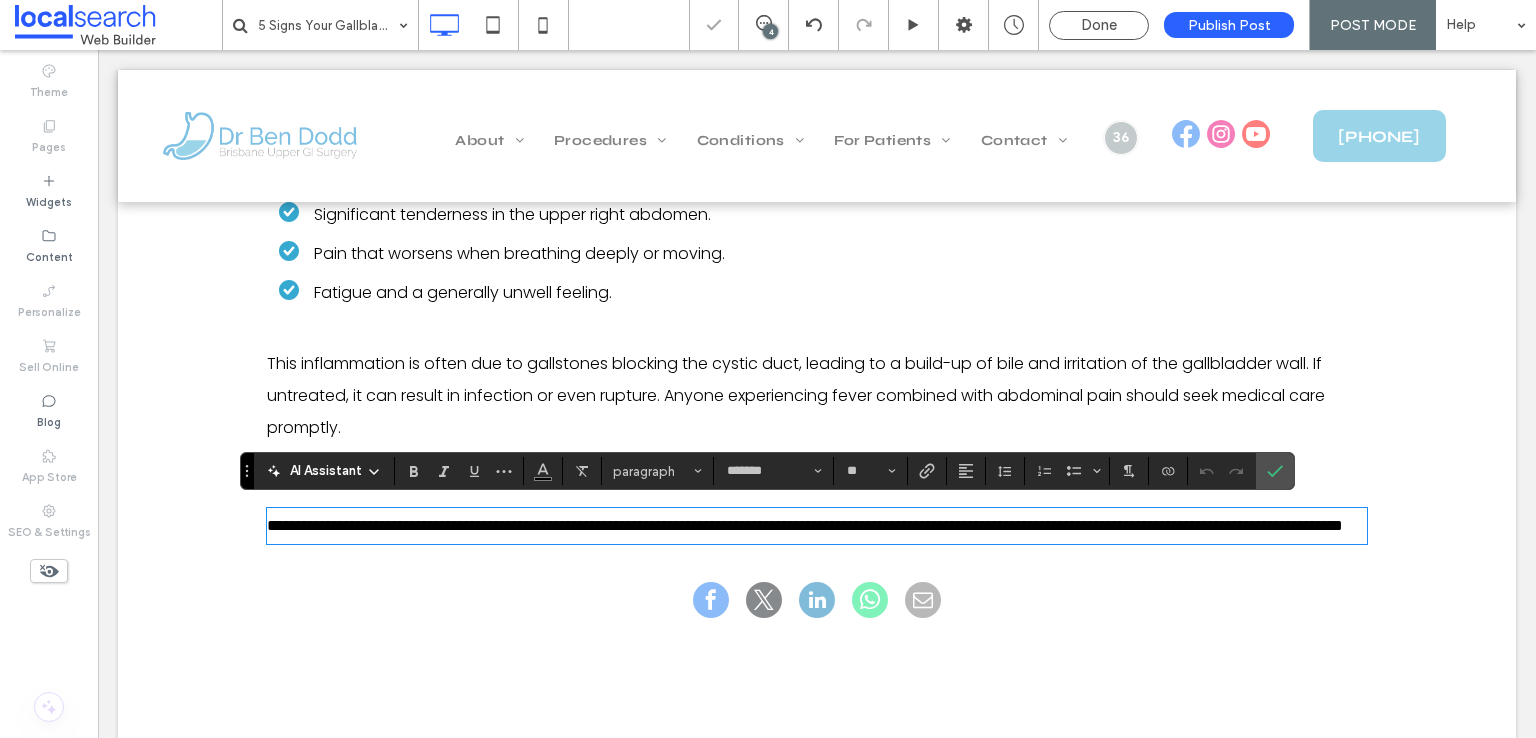 scroll, scrollTop: 0, scrollLeft: 0, axis: both 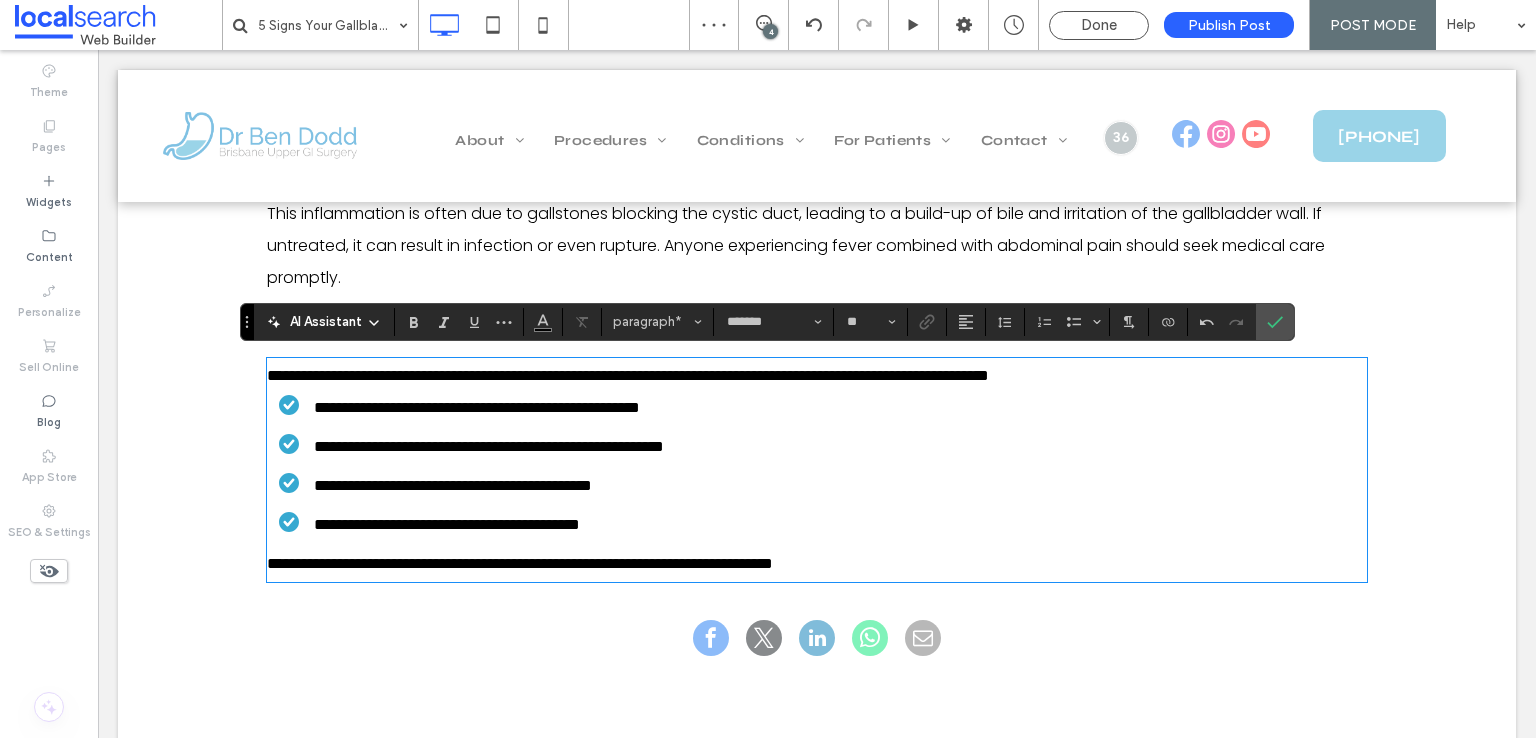 click on "**********" at bounding box center (817, 376) 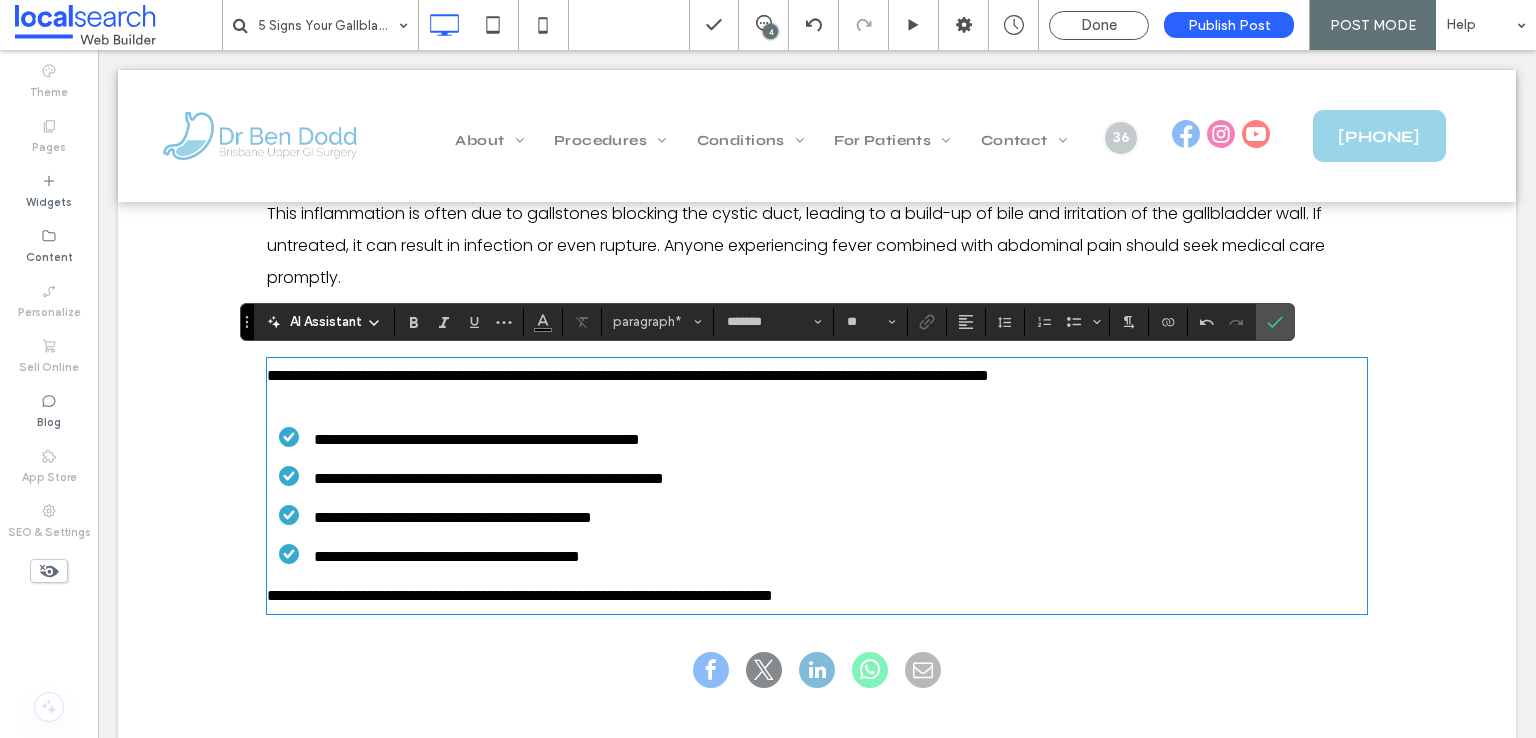 click on "**********" at bounding box center (520, 595) 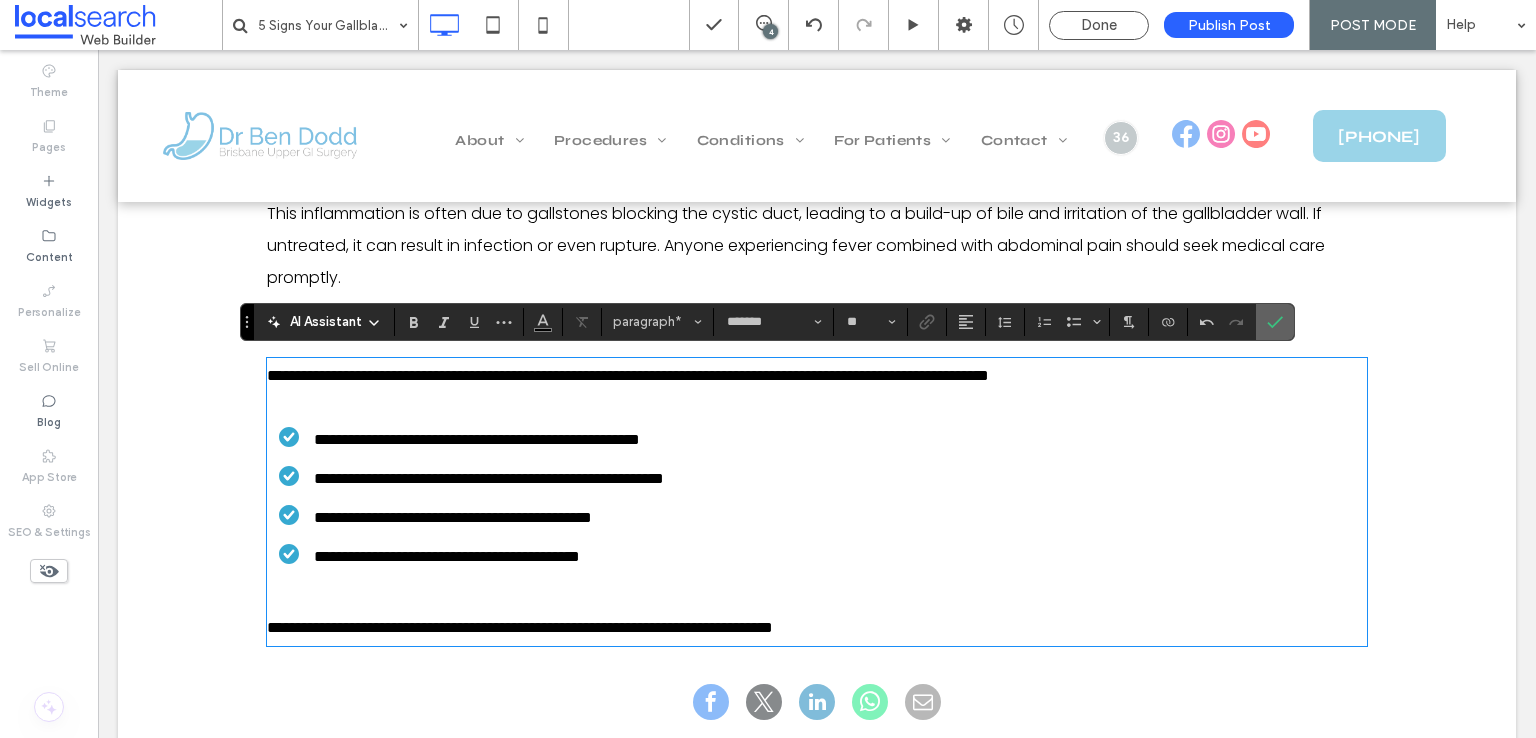 click 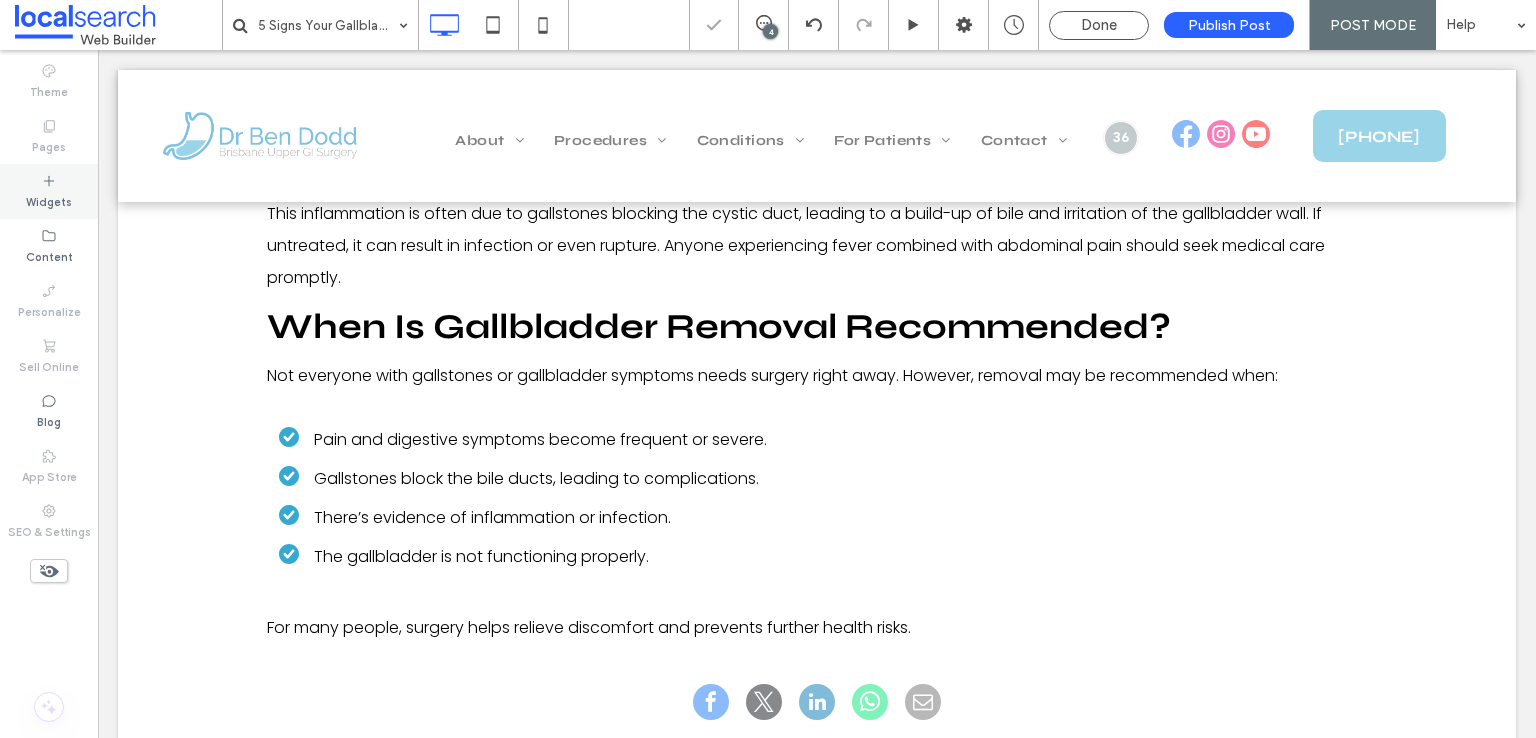 click on "Widgets" at bounding box center (49, 191) 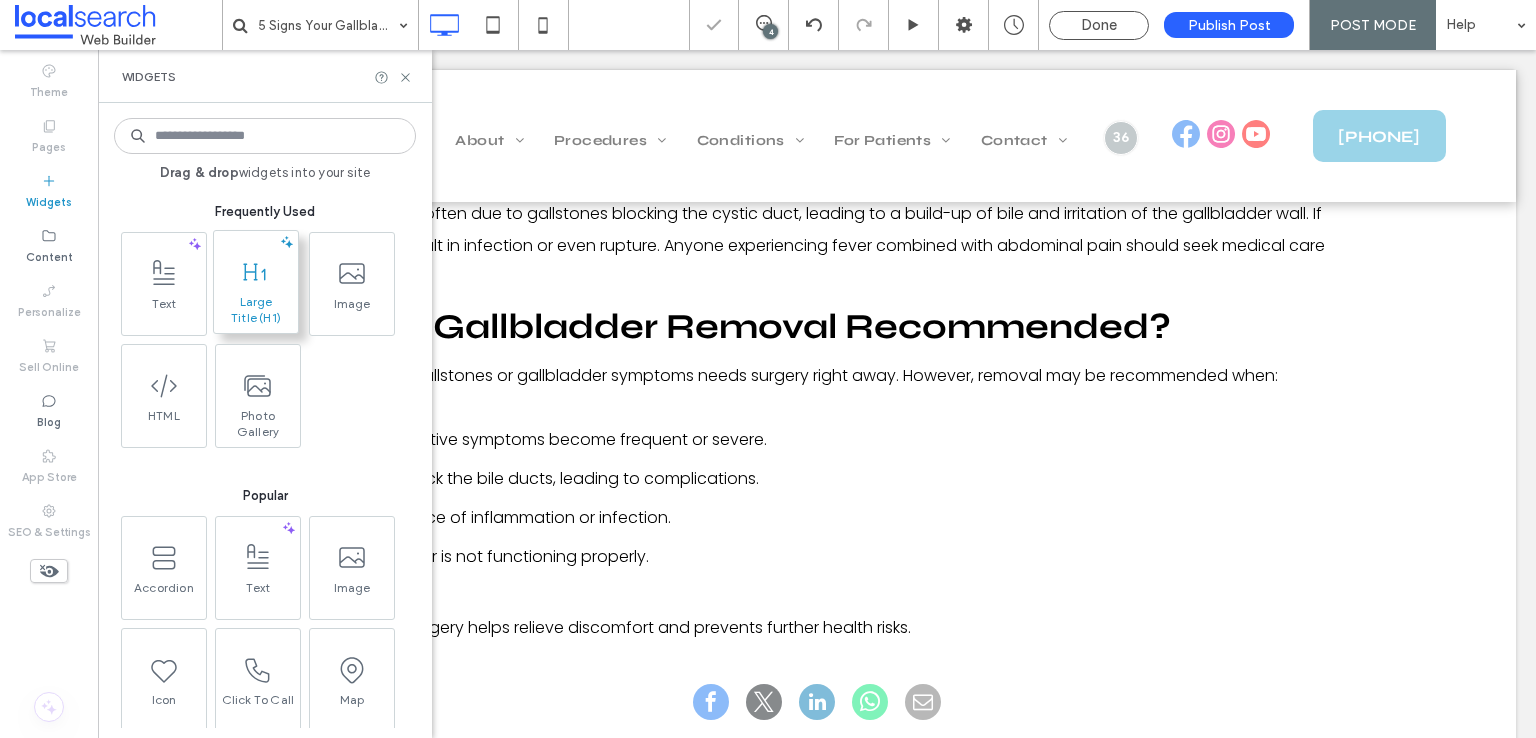 click on "Large Title (H1)" at bounding box center (256, 310) 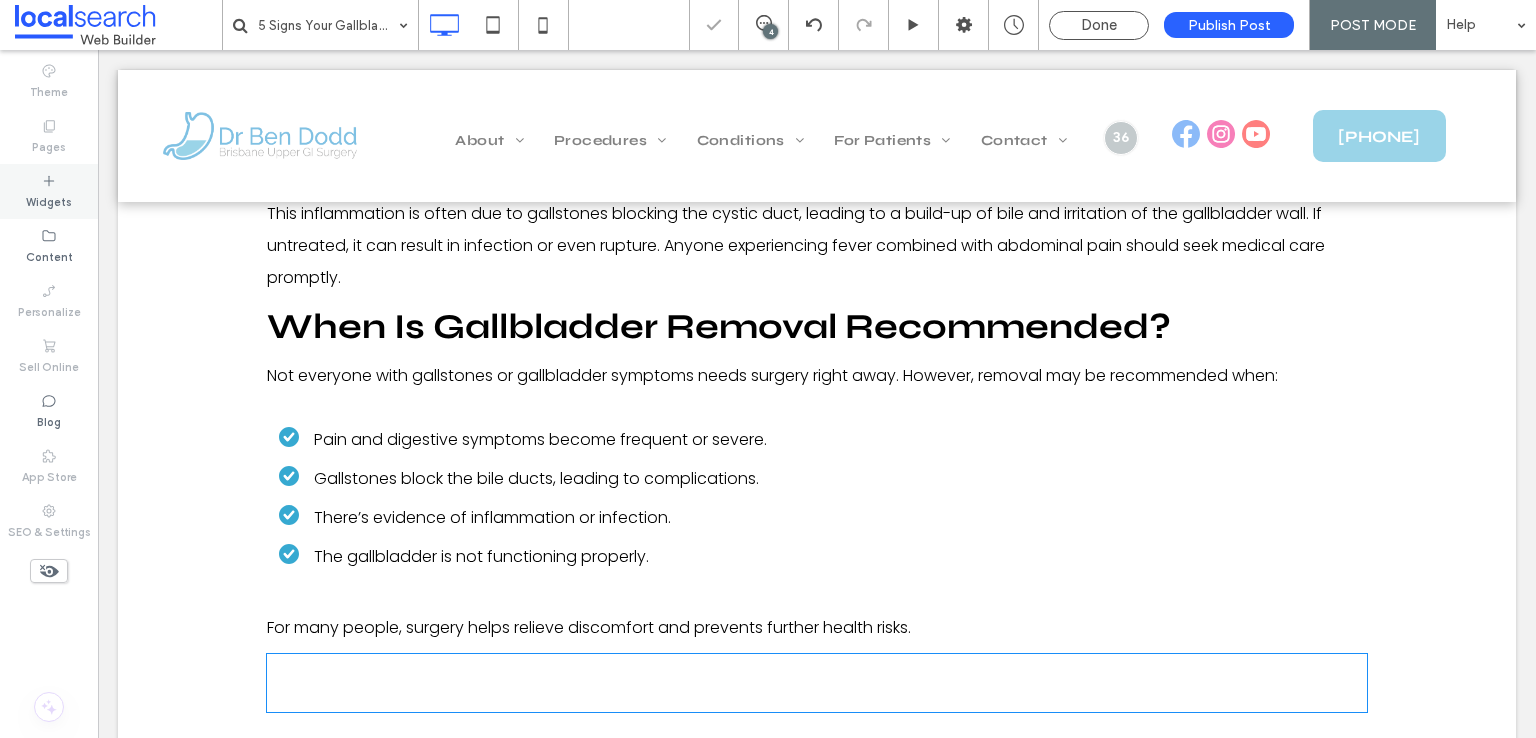 type on "****" 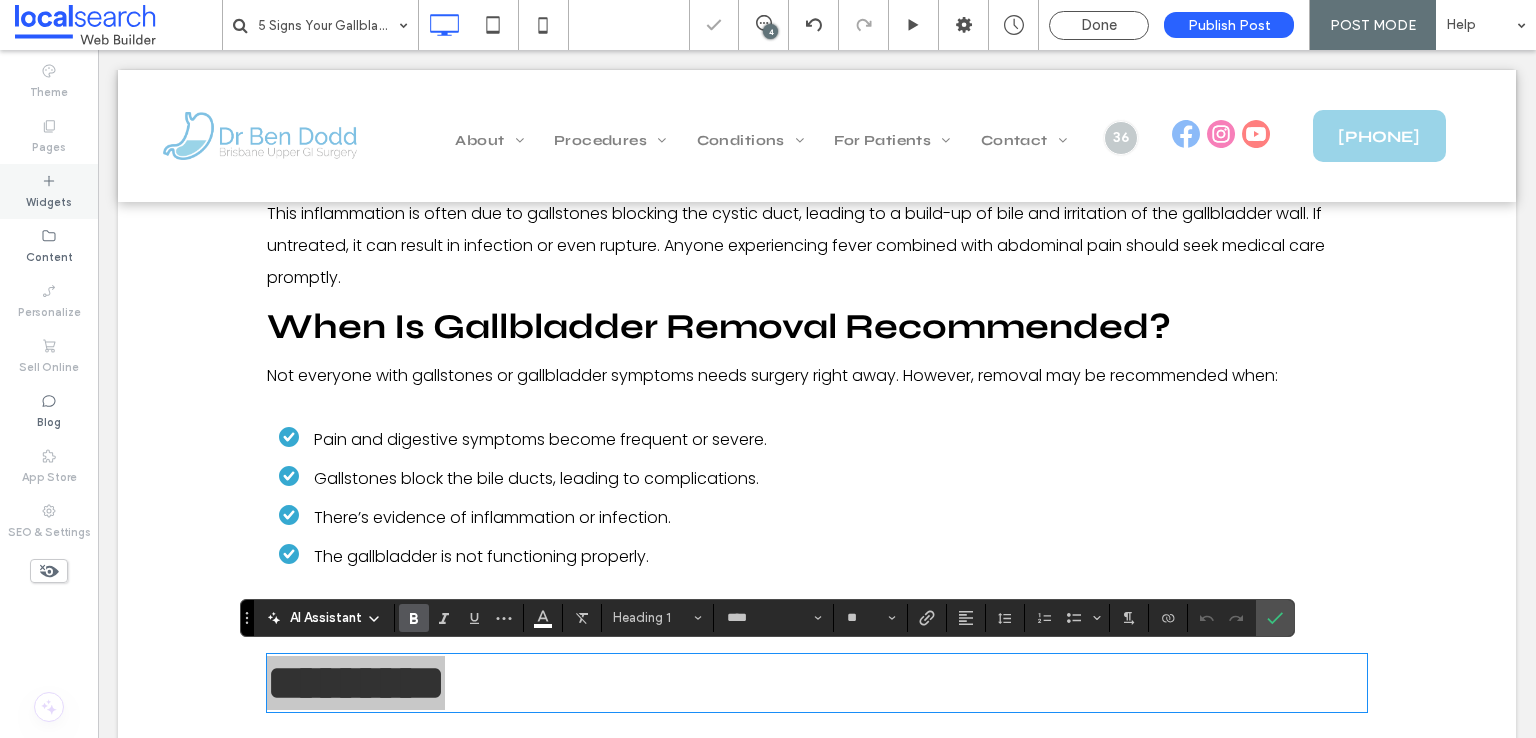 click 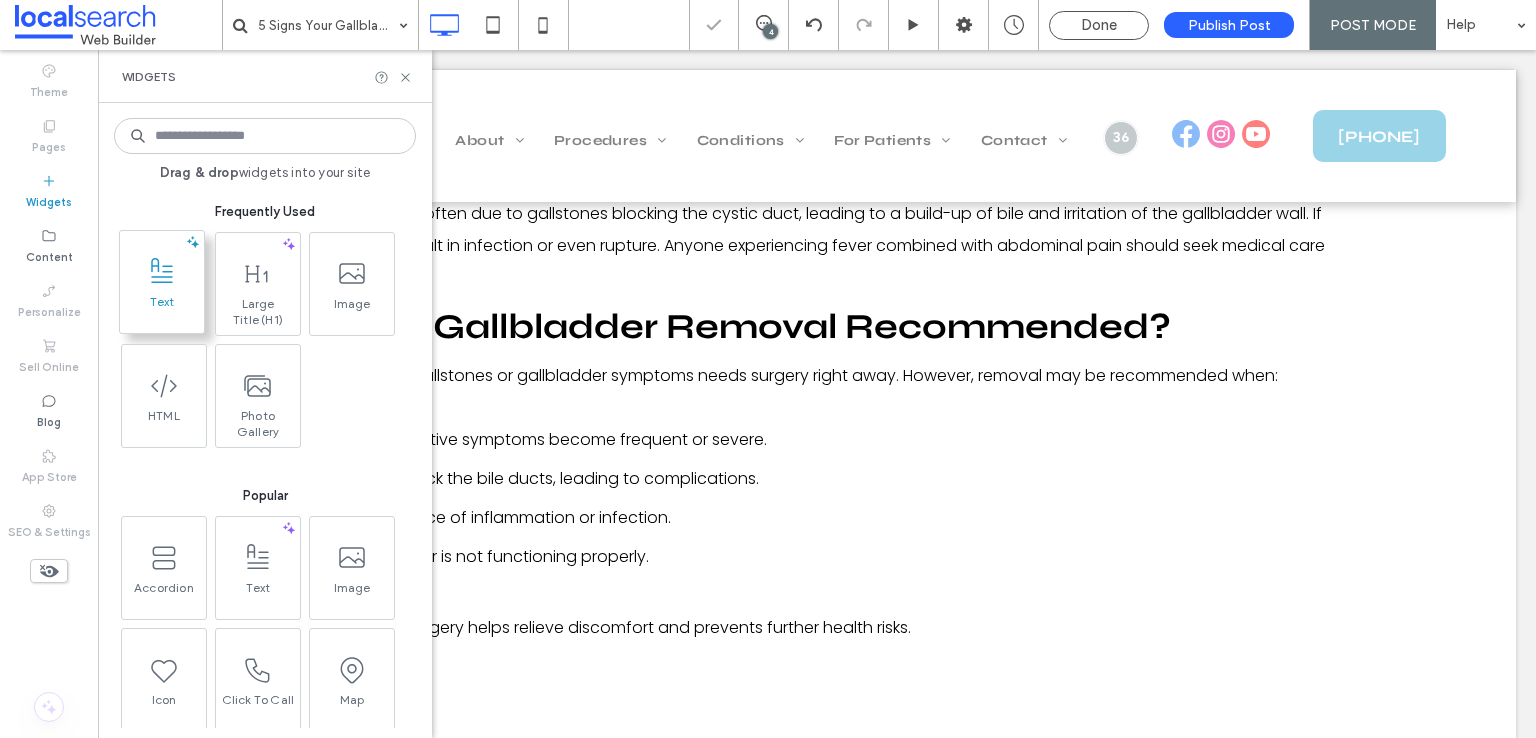 click 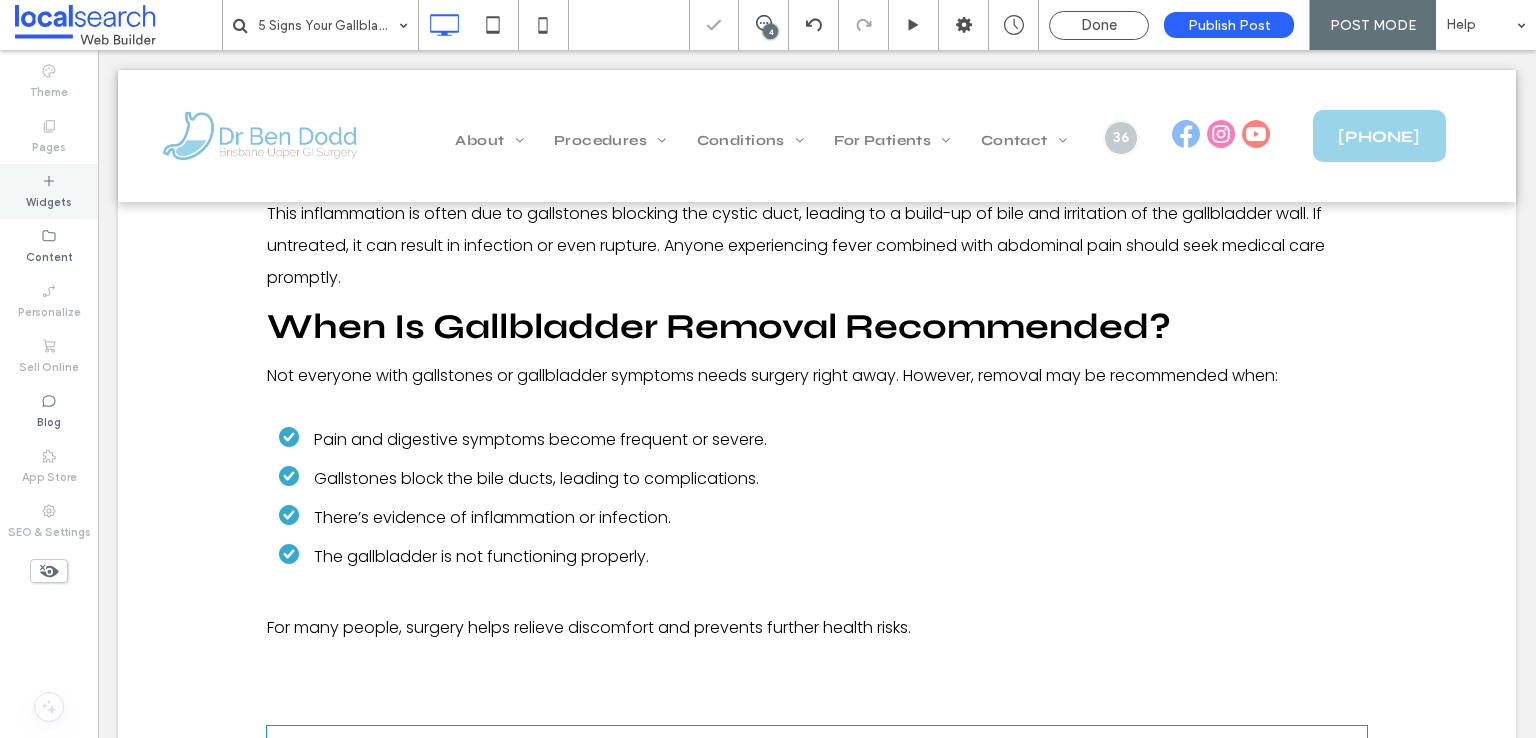 type on "*******" 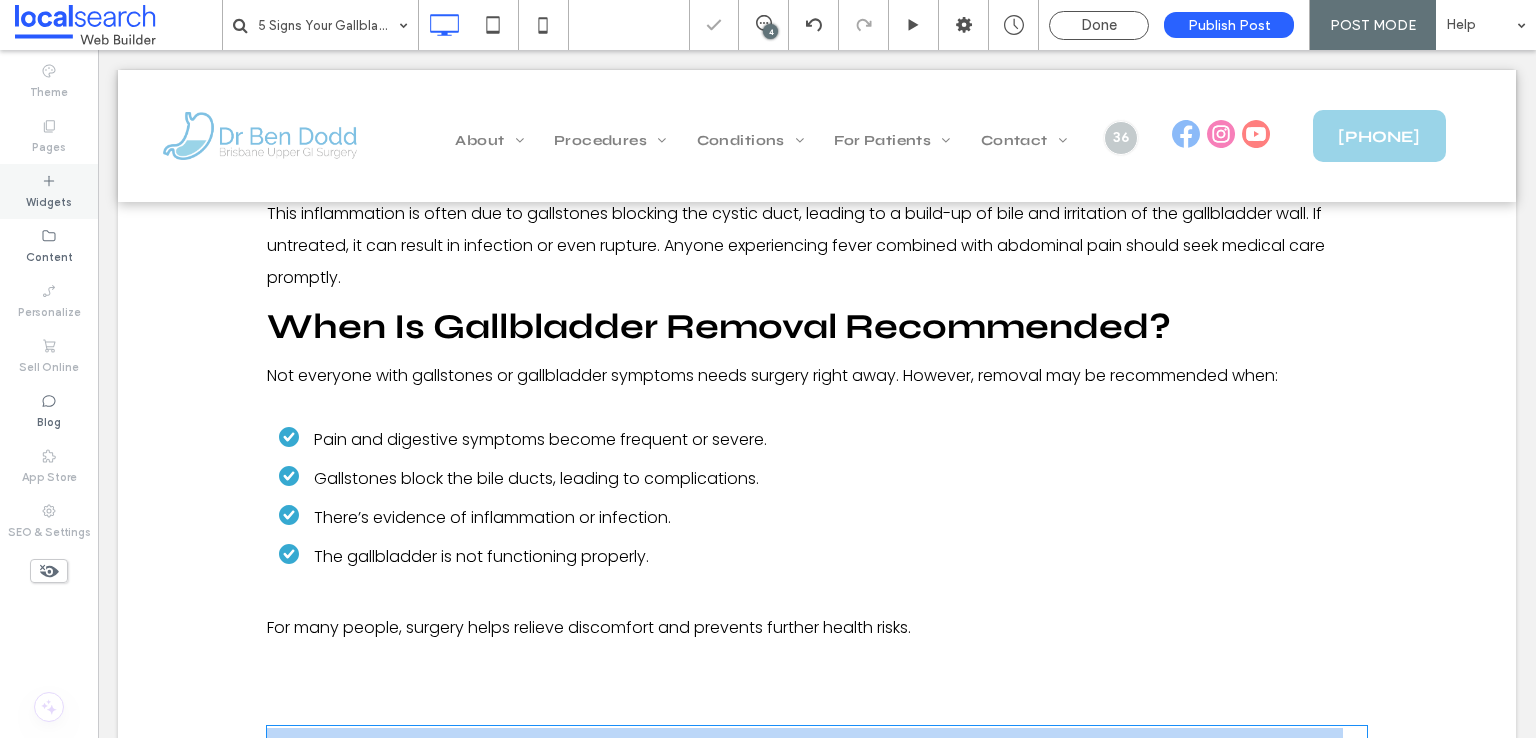 scroll, scrollTop: 3716, scrollLeft: 0, axis: vertical 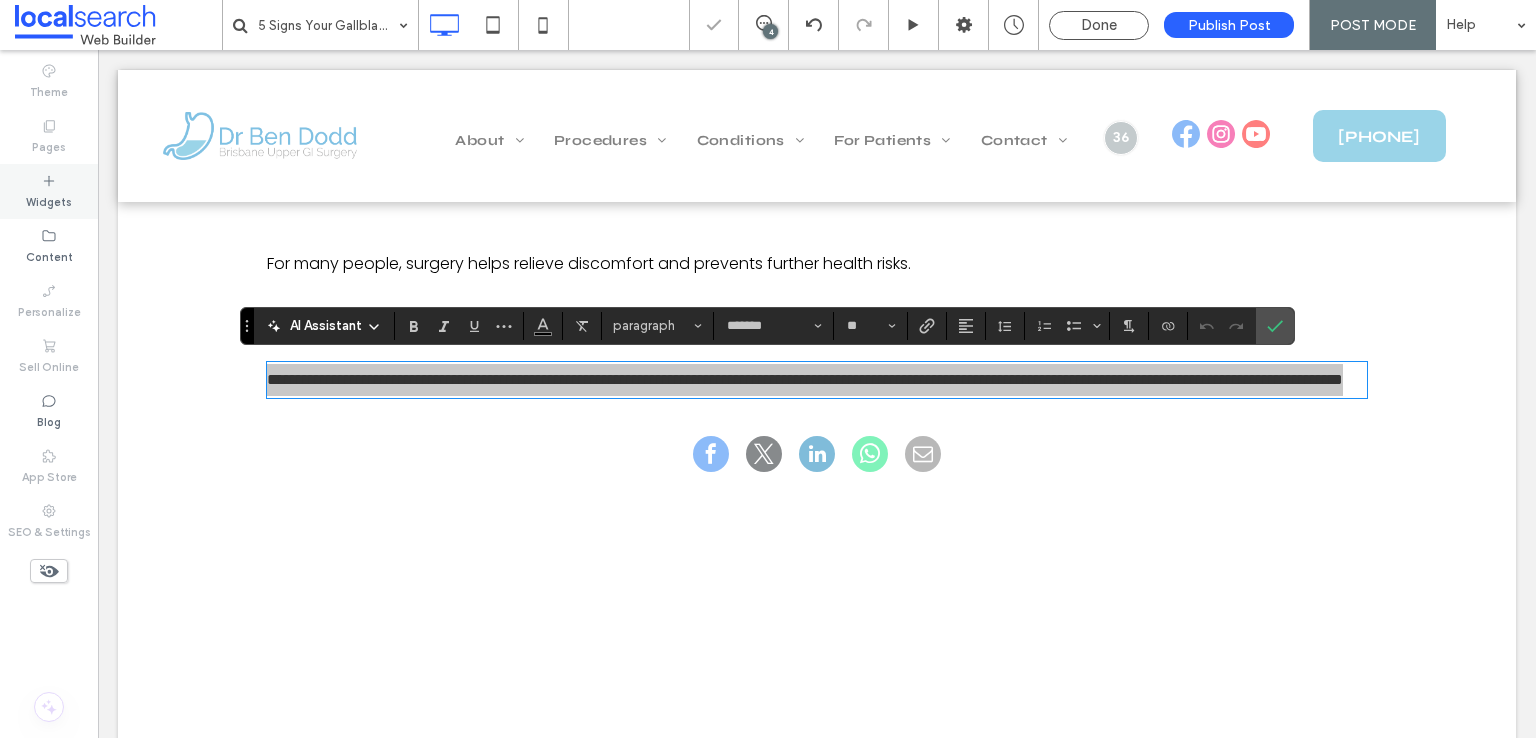 click 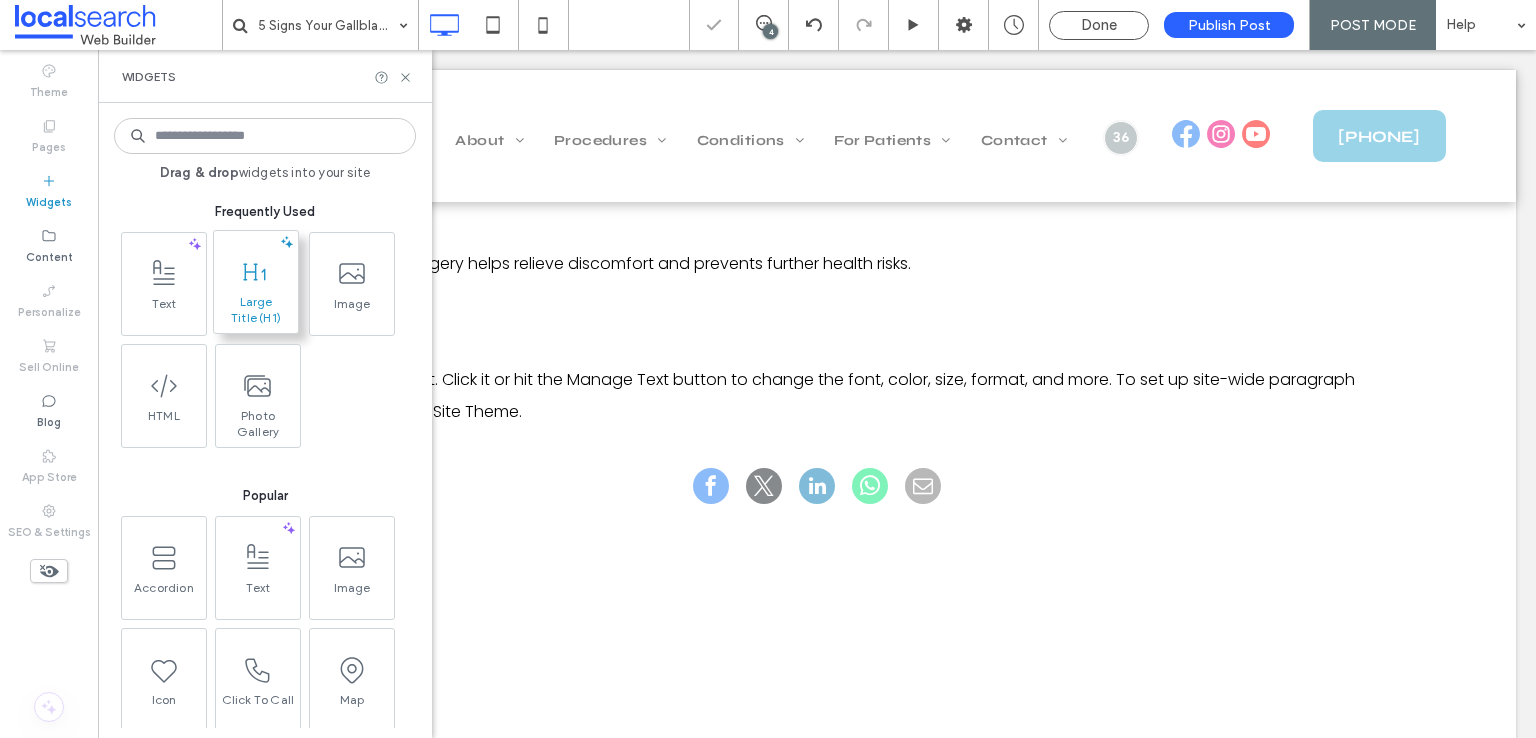click 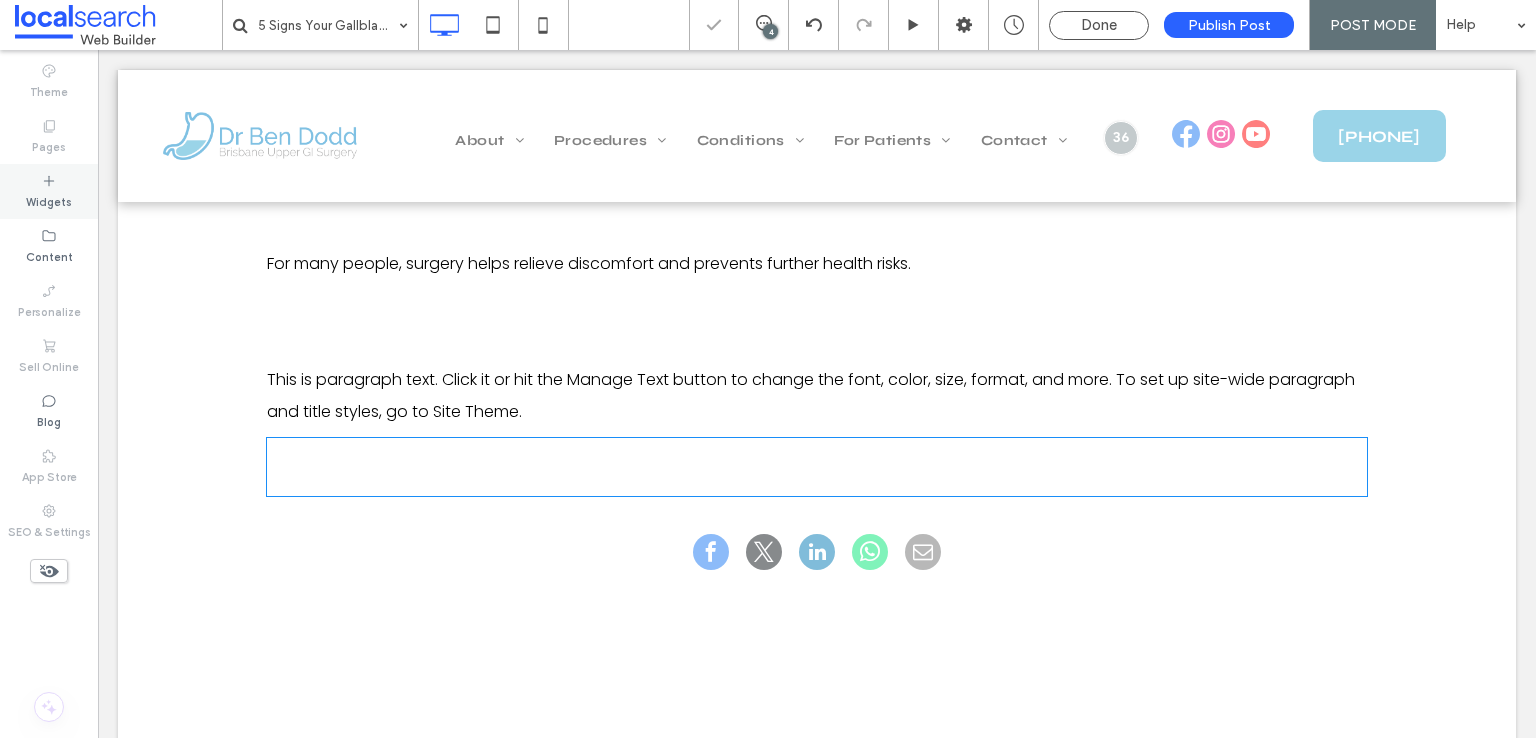 type on "****" 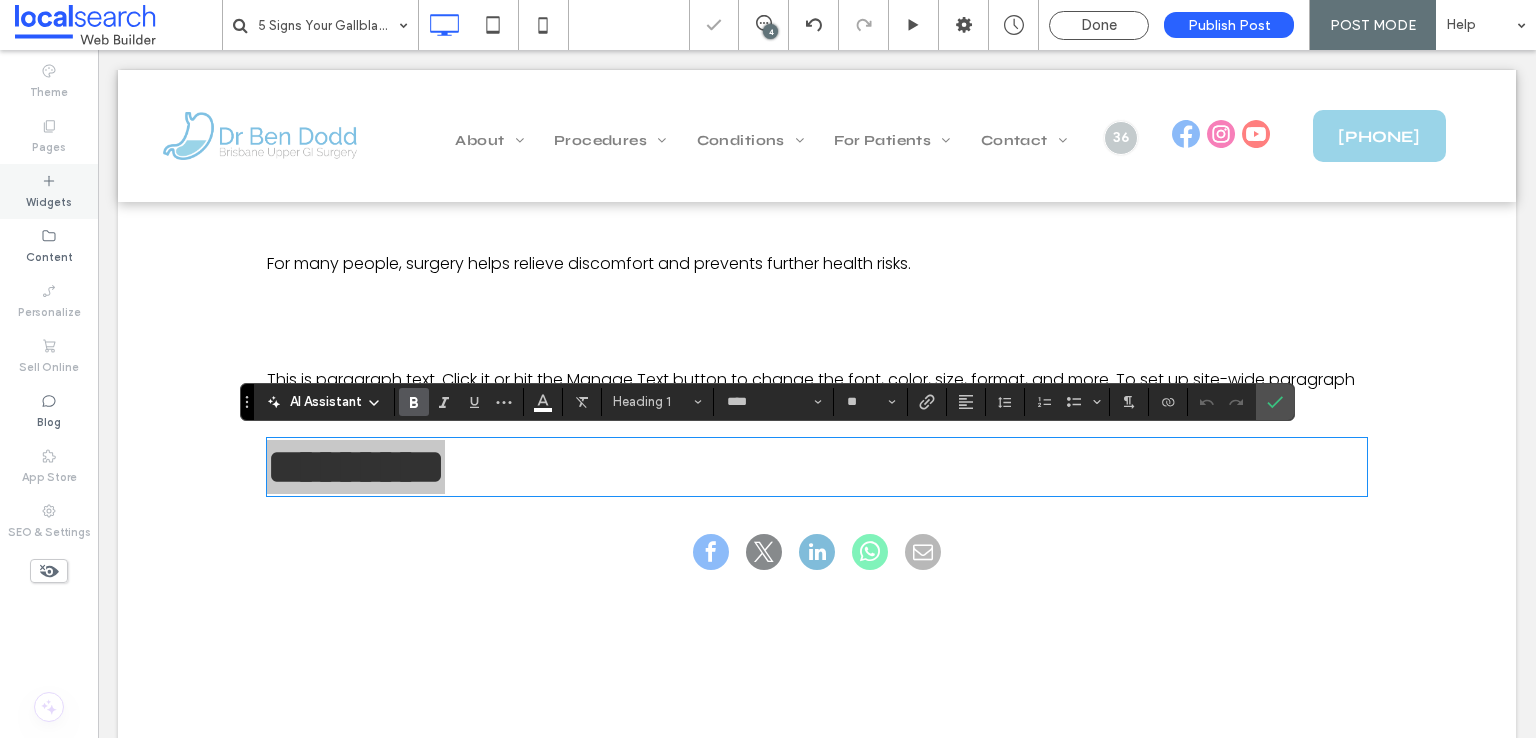click on "Widgets" at bounding box center [49, 200] 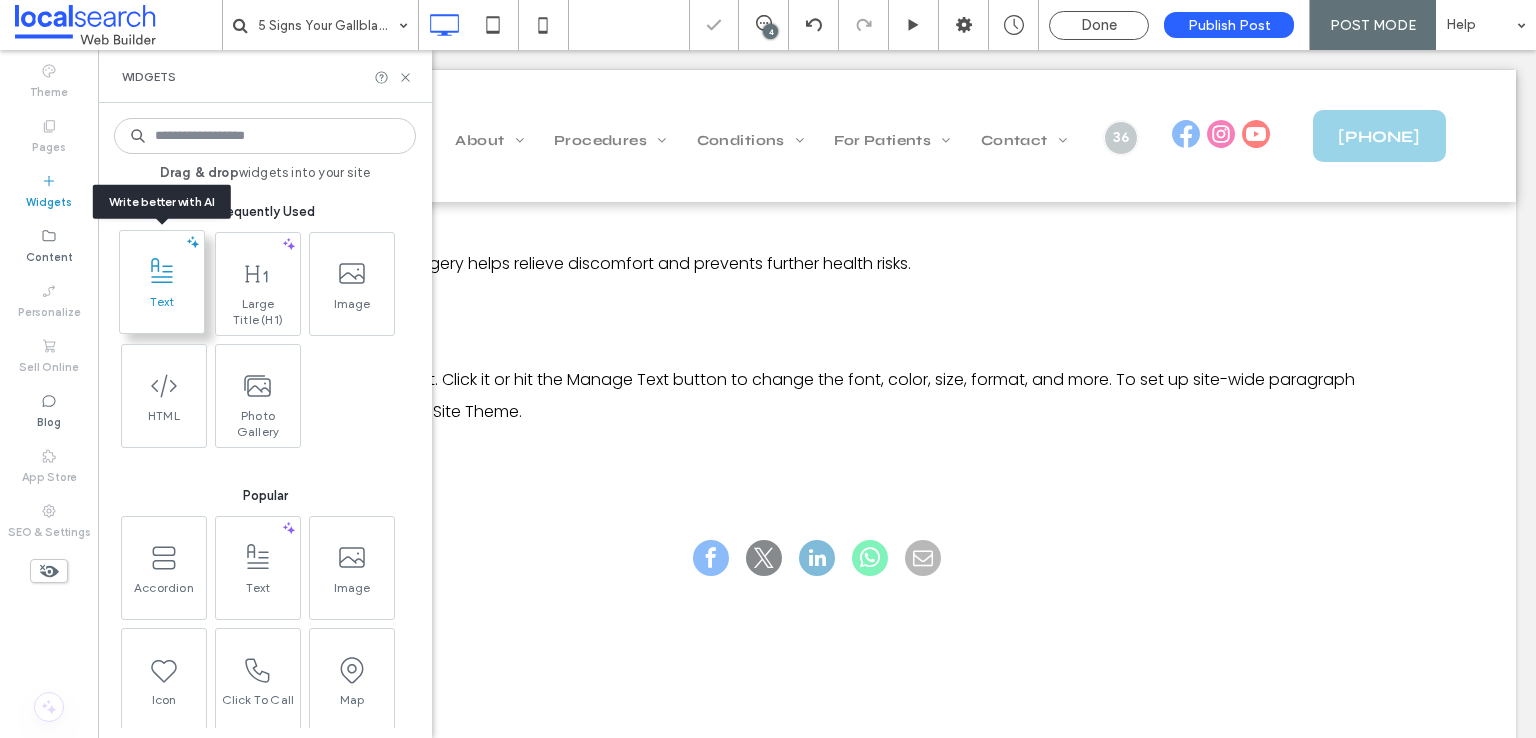 click at bounding box center [162, 271] 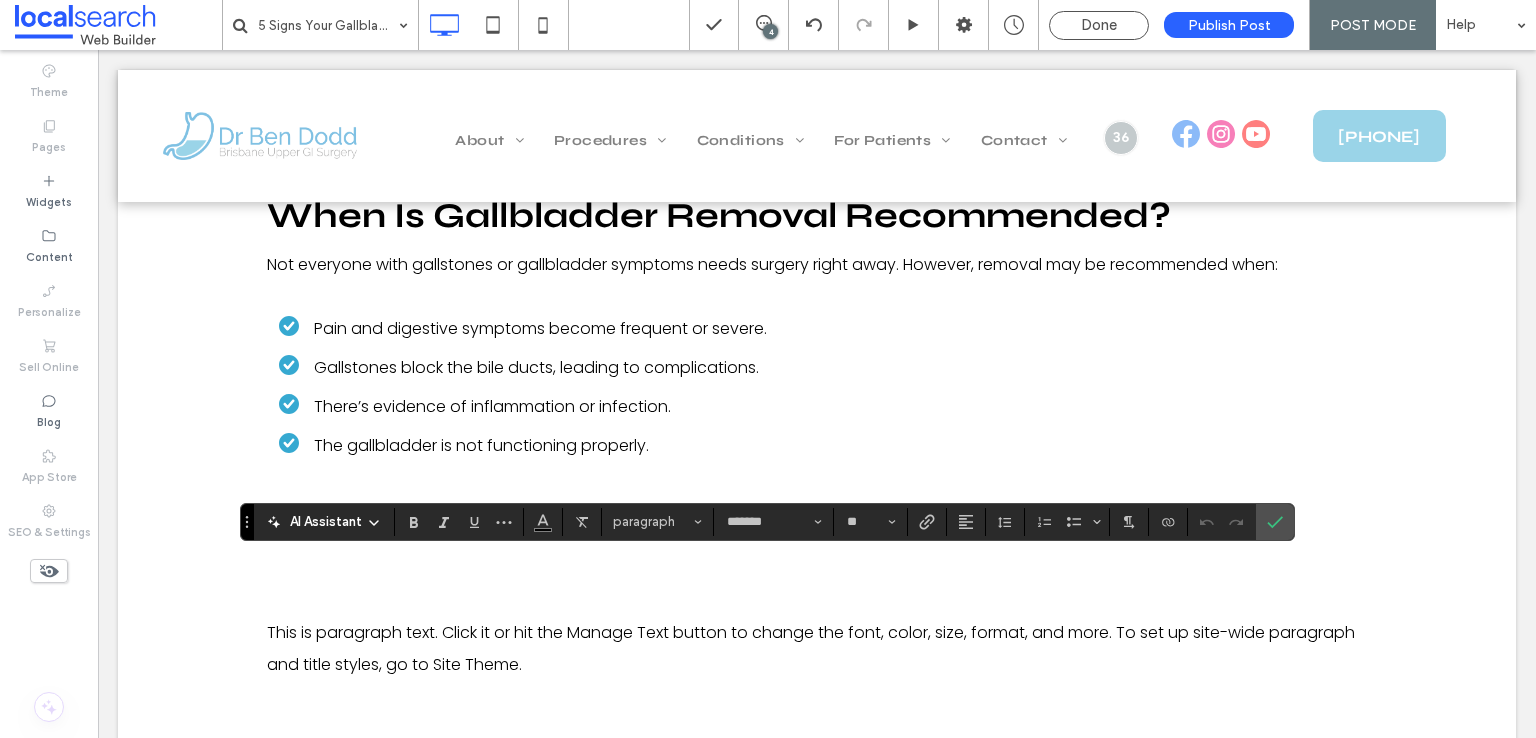 scroll, scrollTop: 3416, scrollLeft: 0, axis: vertical 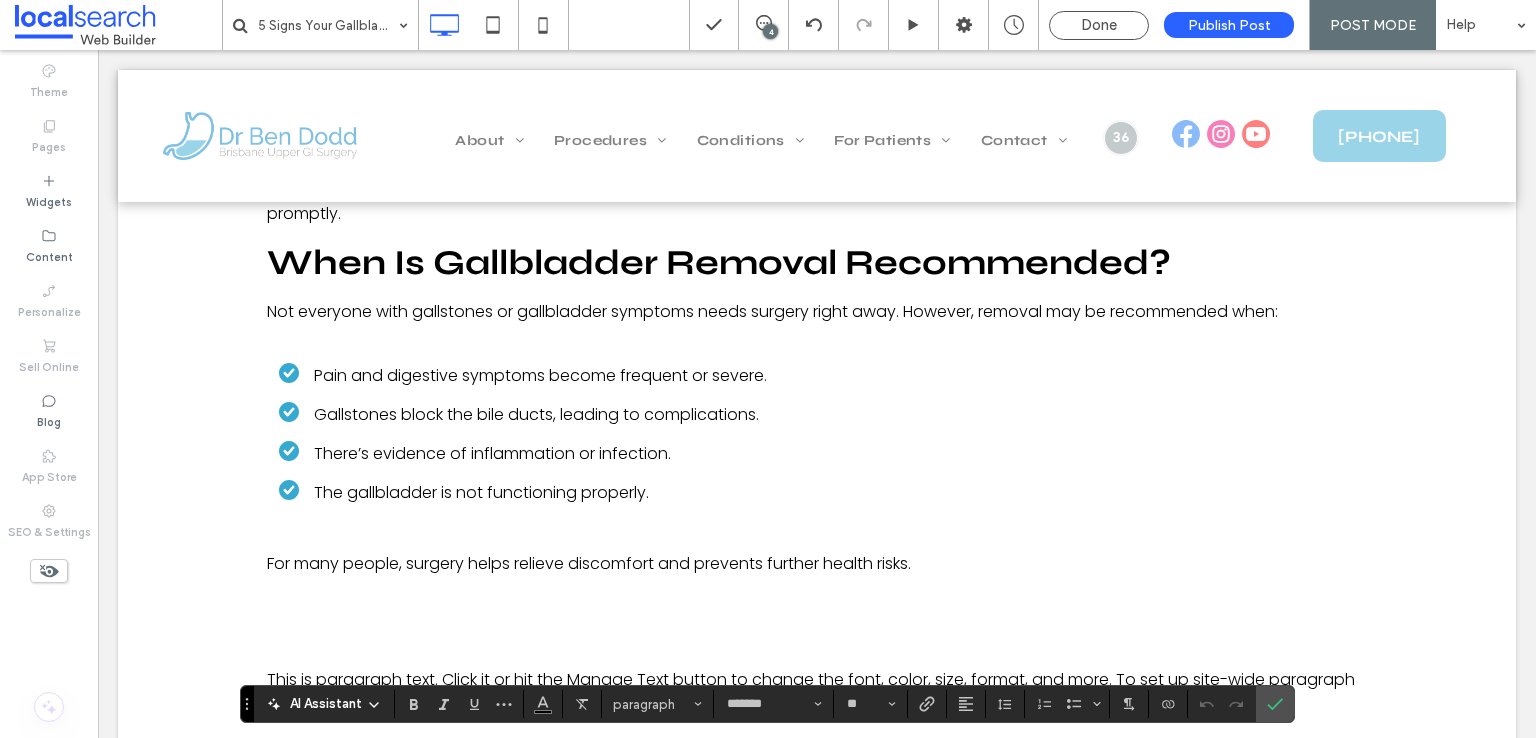 click on "New Title" at bounding box center [395, 622] 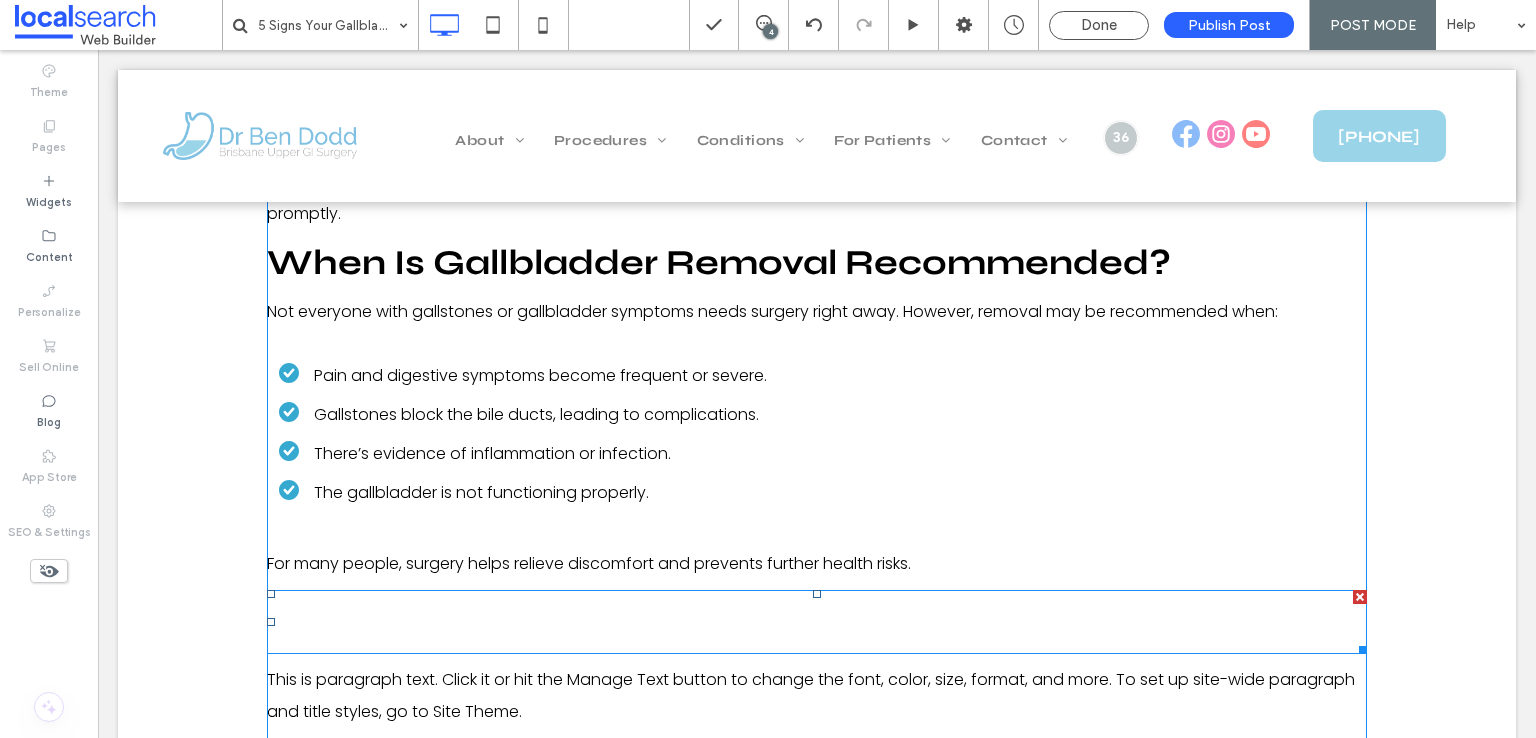 click on "New Title" at bounding box center (395, 622) 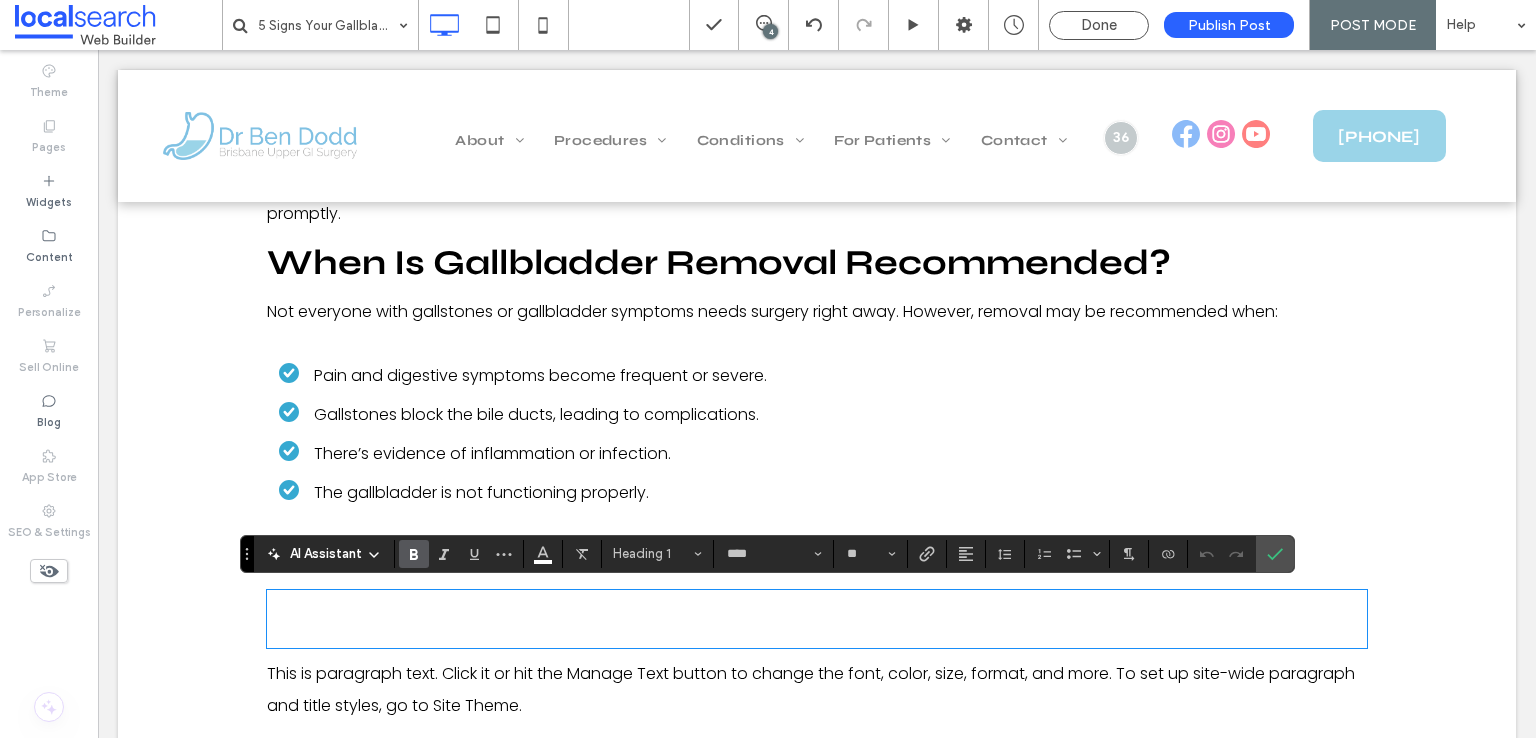 type on "*******" 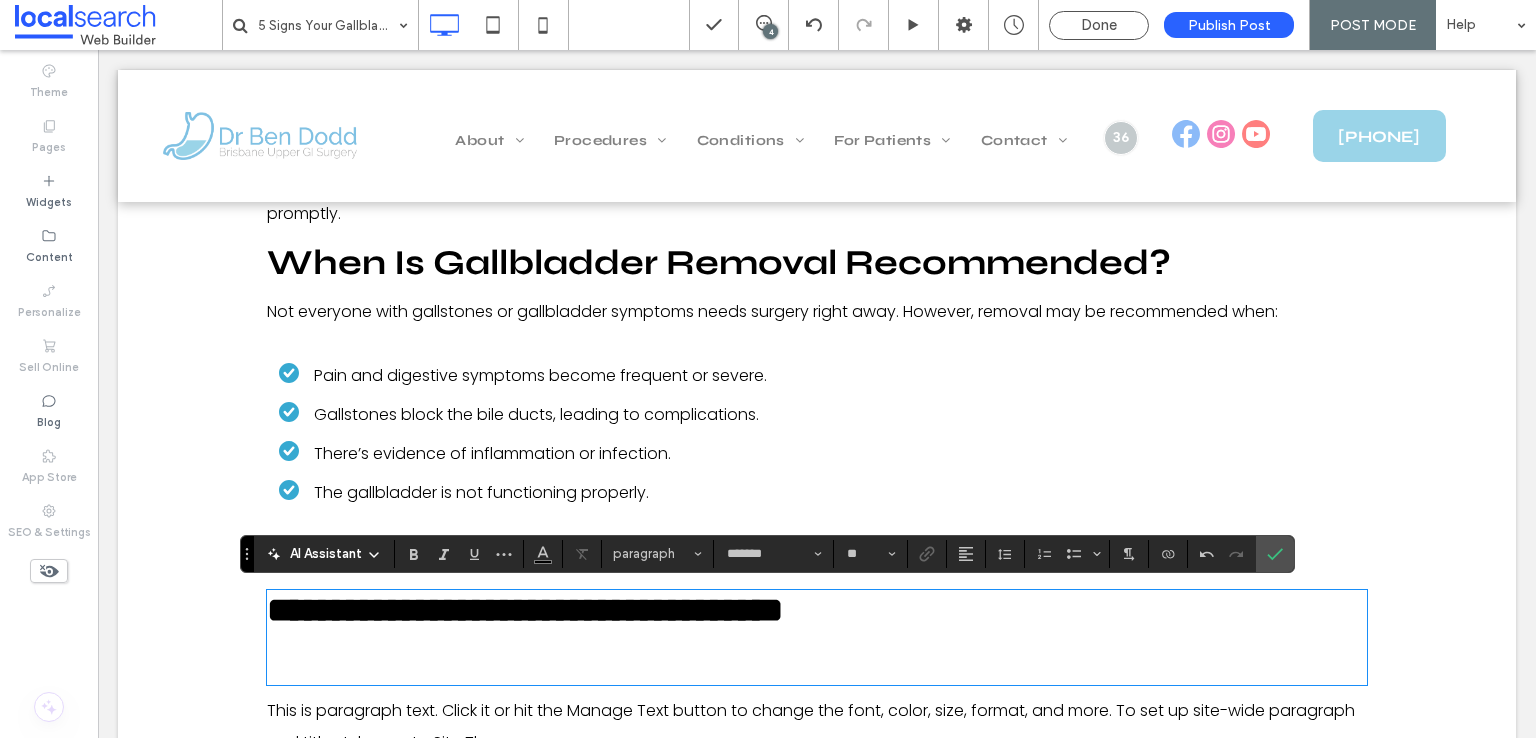 type on "****" 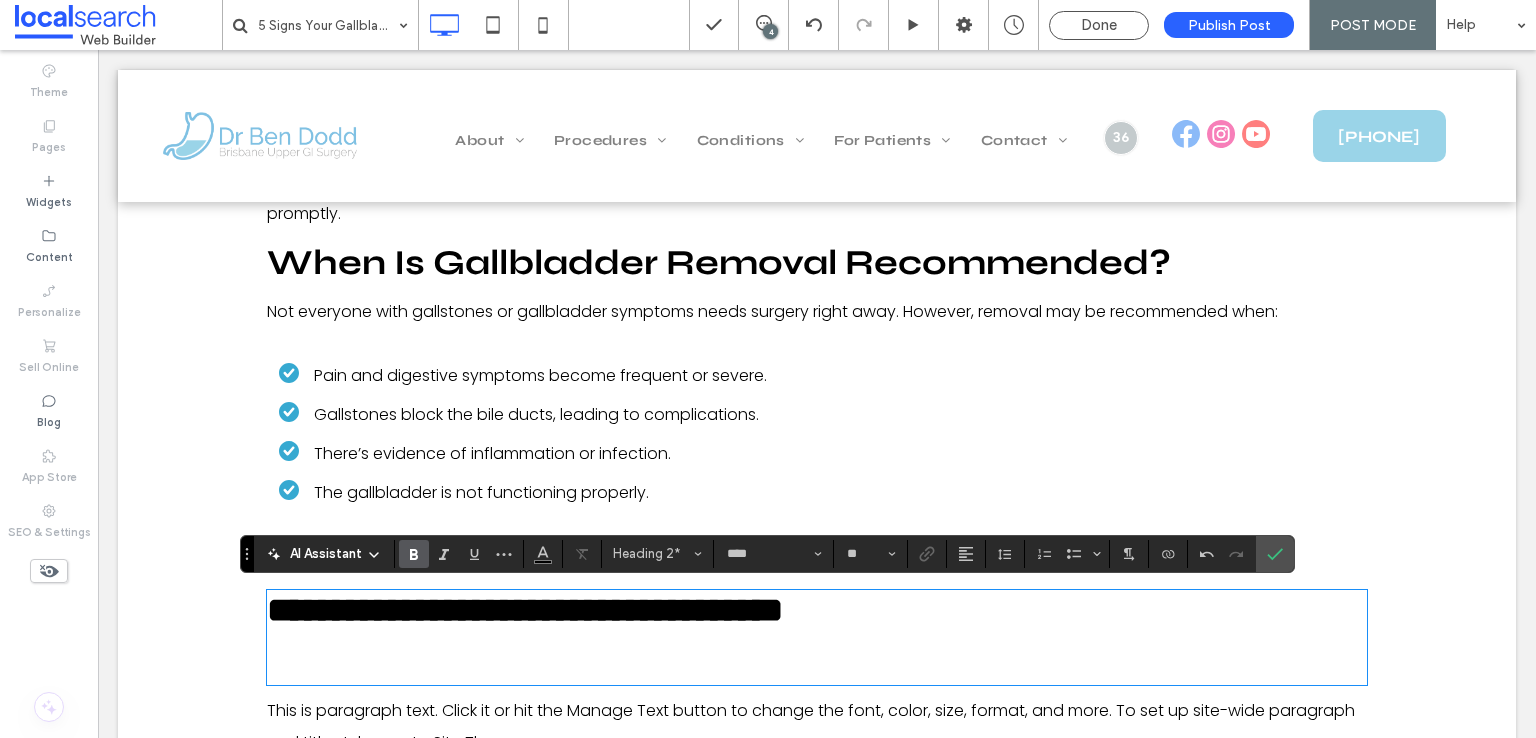 click on "**********" at bounding box center (525, 610) 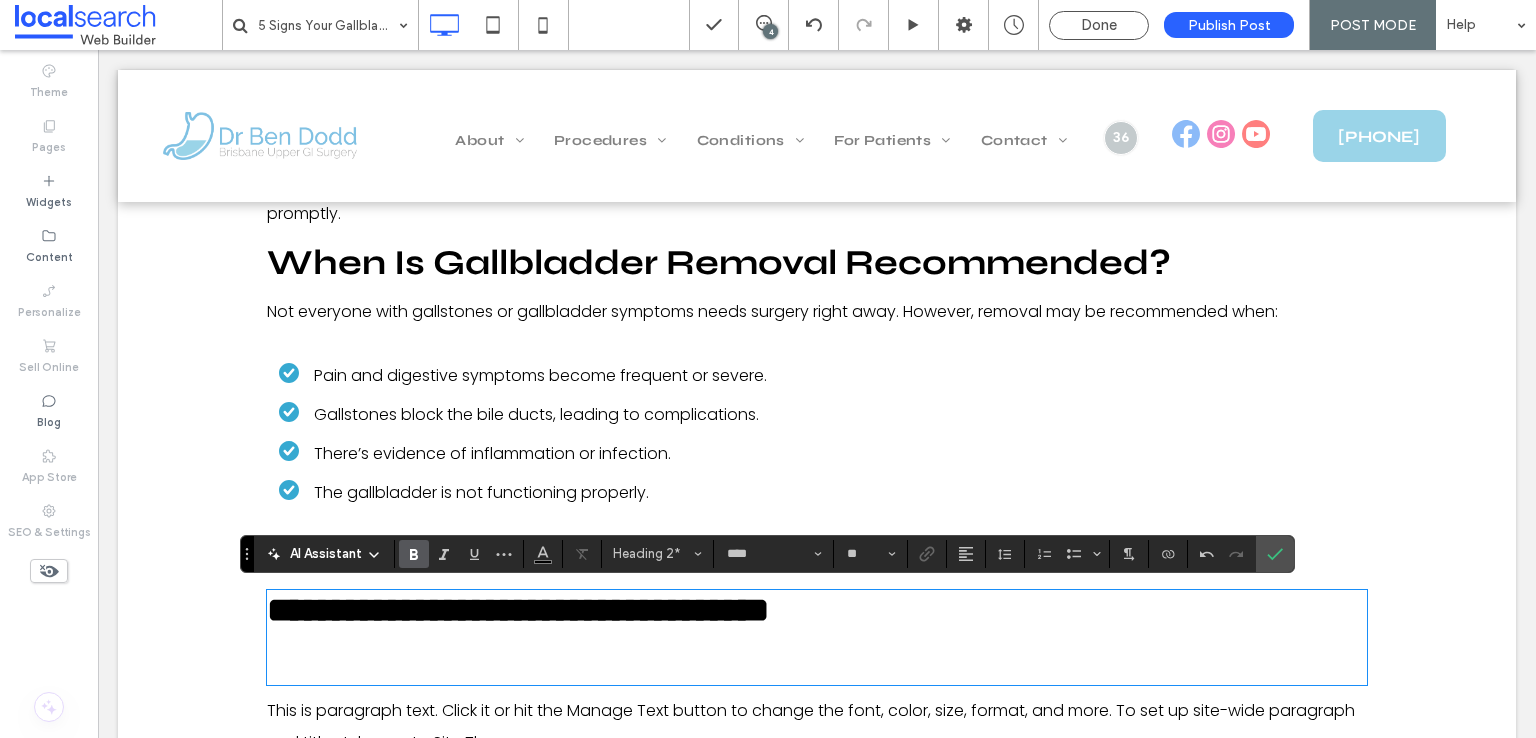 click at bounding box center (817, 656) 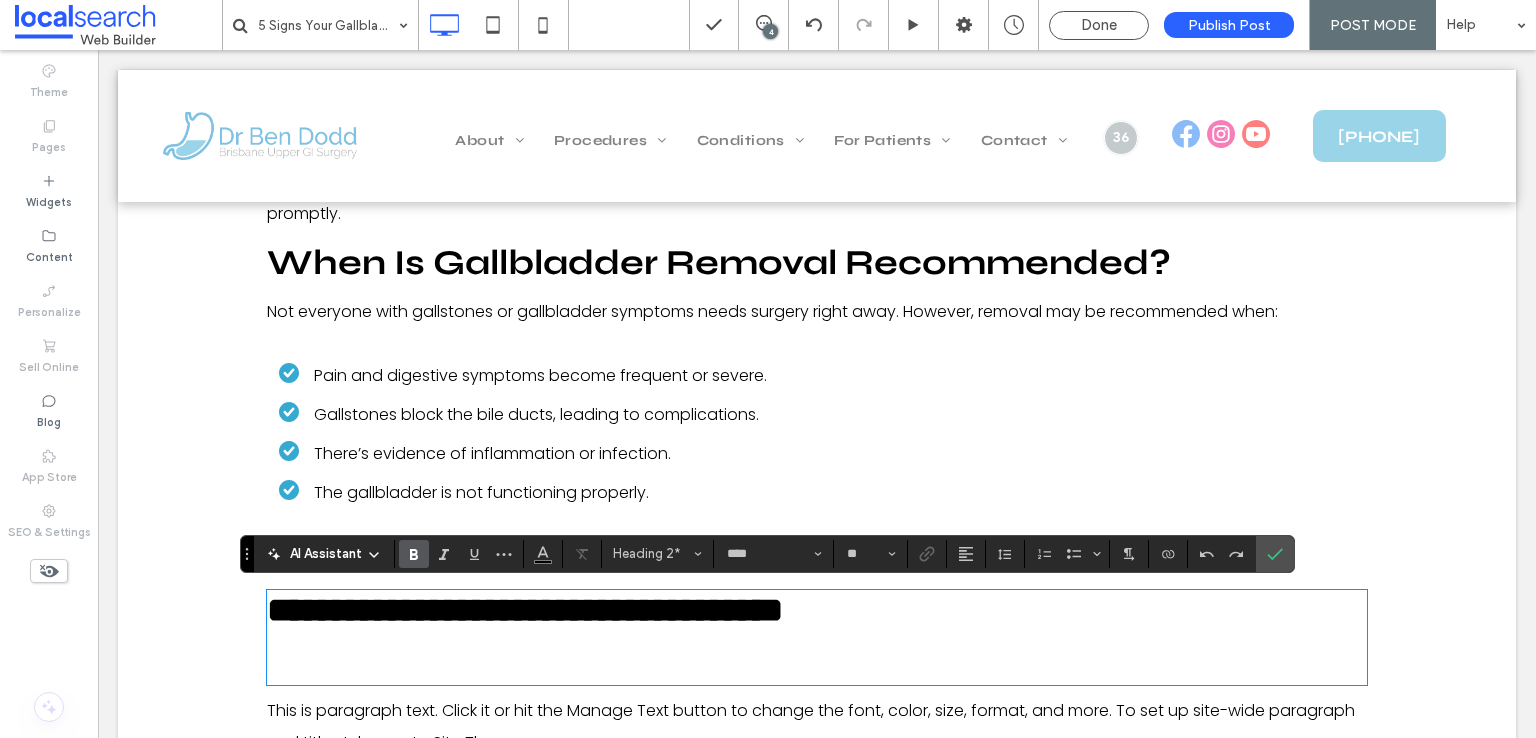 click at bounding box center (817, 656) 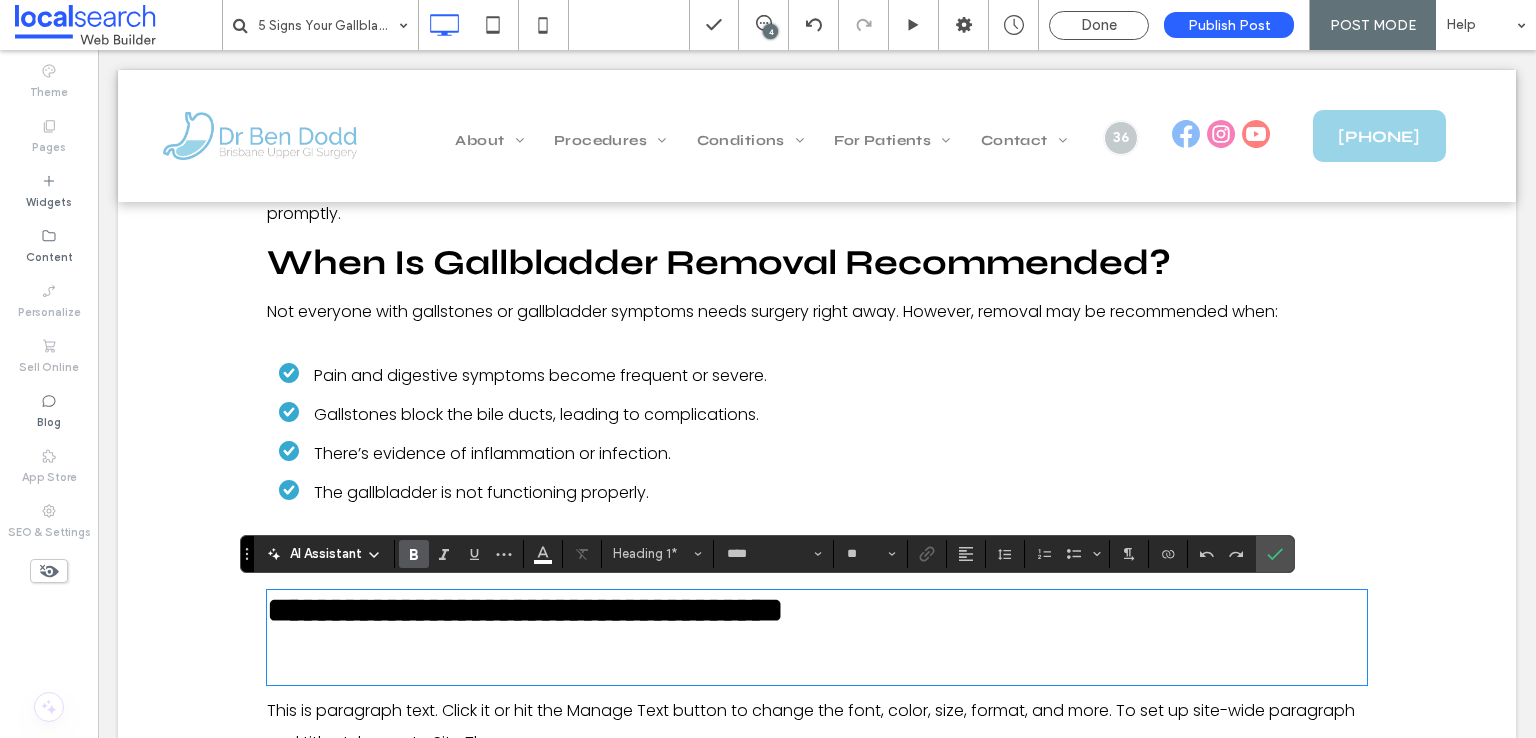 type on "**" 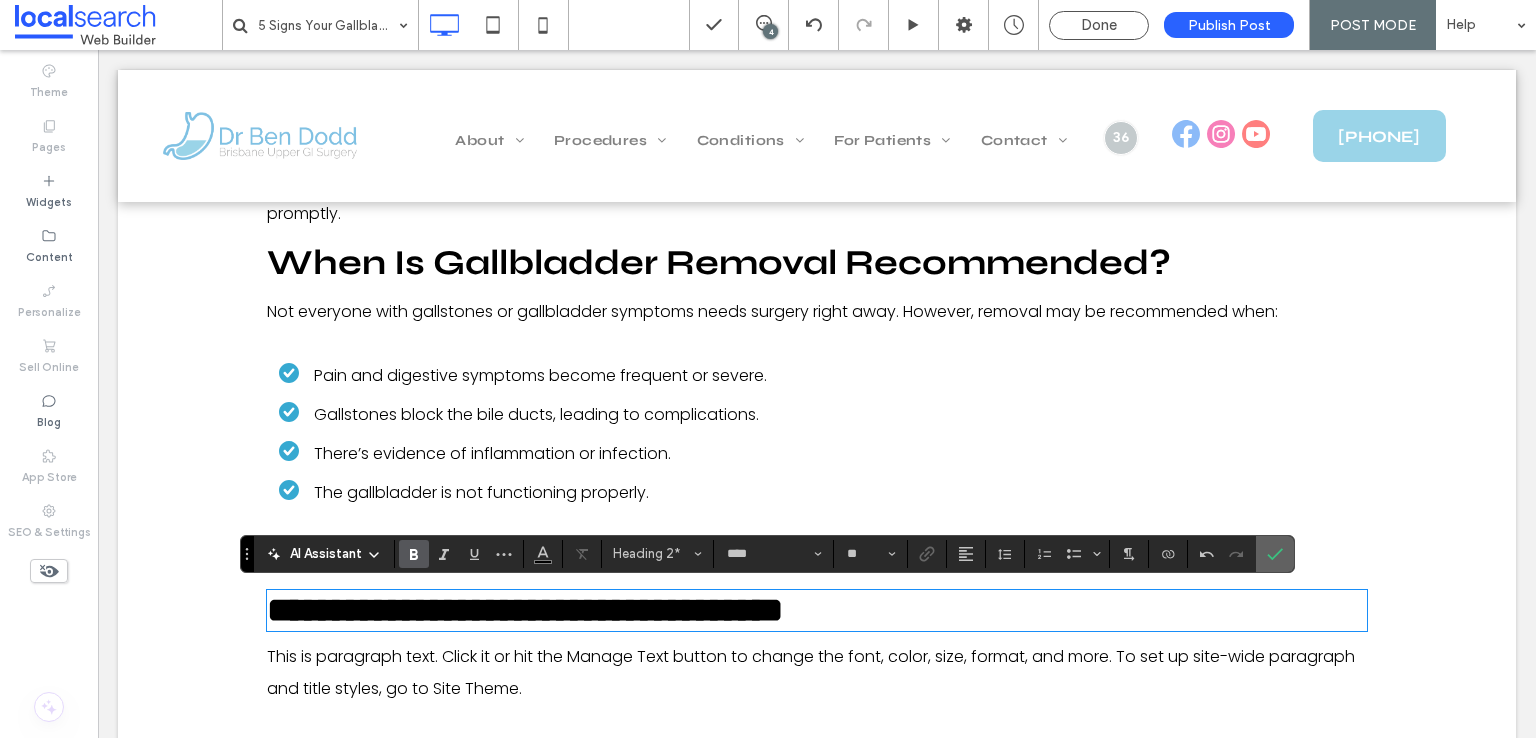 drag, startPoint x: 1267, startPoint y: 546, endPoint x: 1030, endPoint y: 536, distance: 237.21088 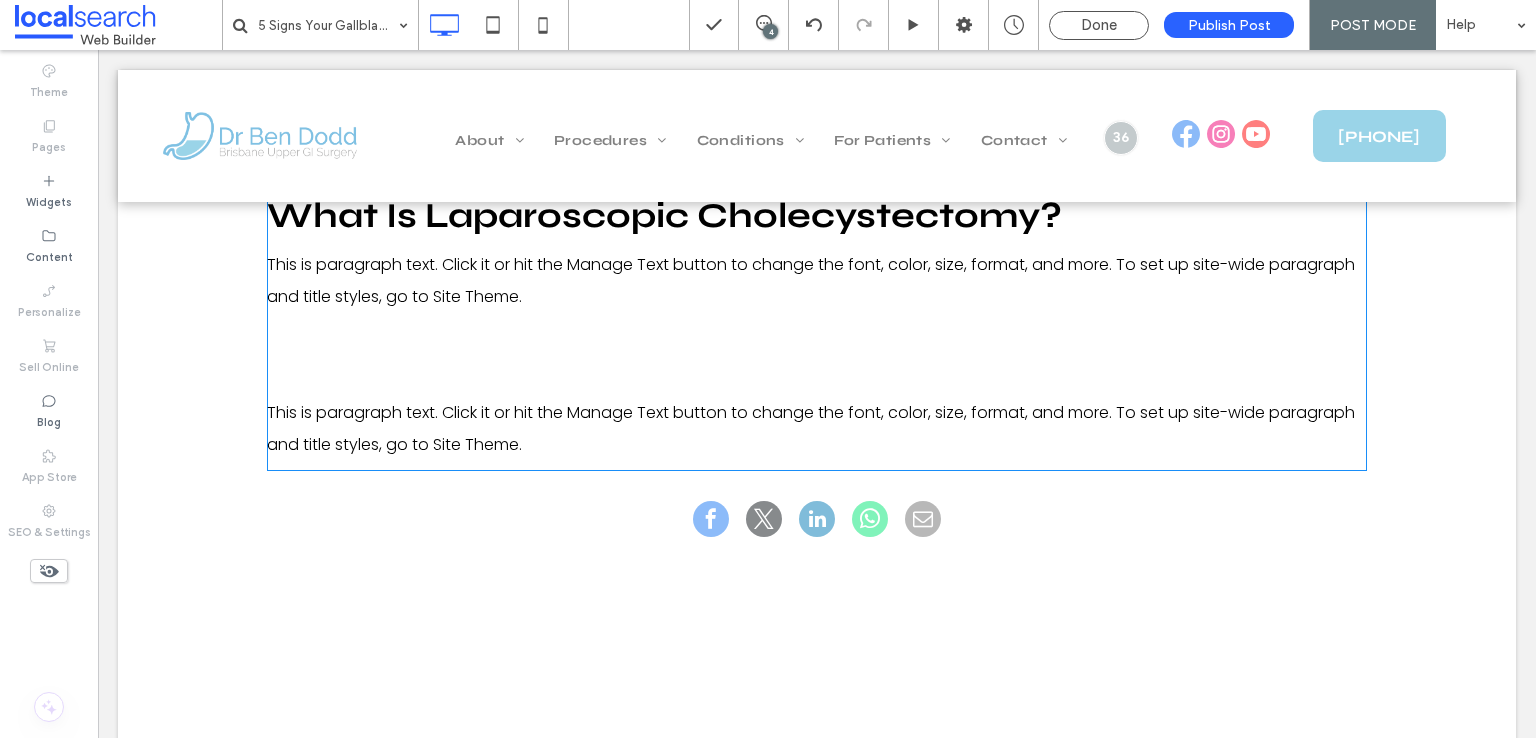 scroll, scrollTop: 3816, scrollLeft: 0, axis: vertical 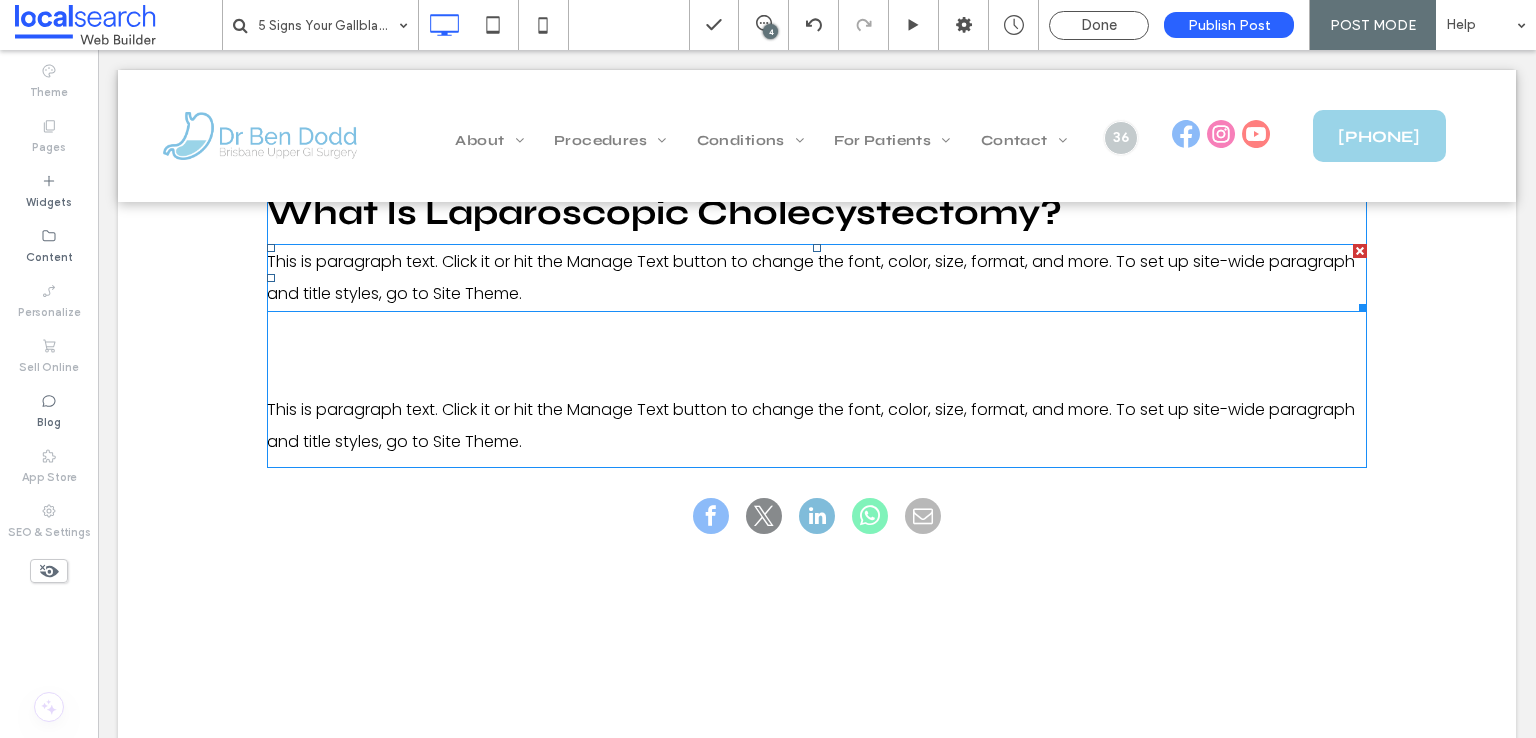 click on "This is paragraph text. Click it or hit the Manage Text button to change the font, color, size, format, and more. To set up site-wide paragraph and title styles, go to Site Theme." at bounding box center [811, 277] 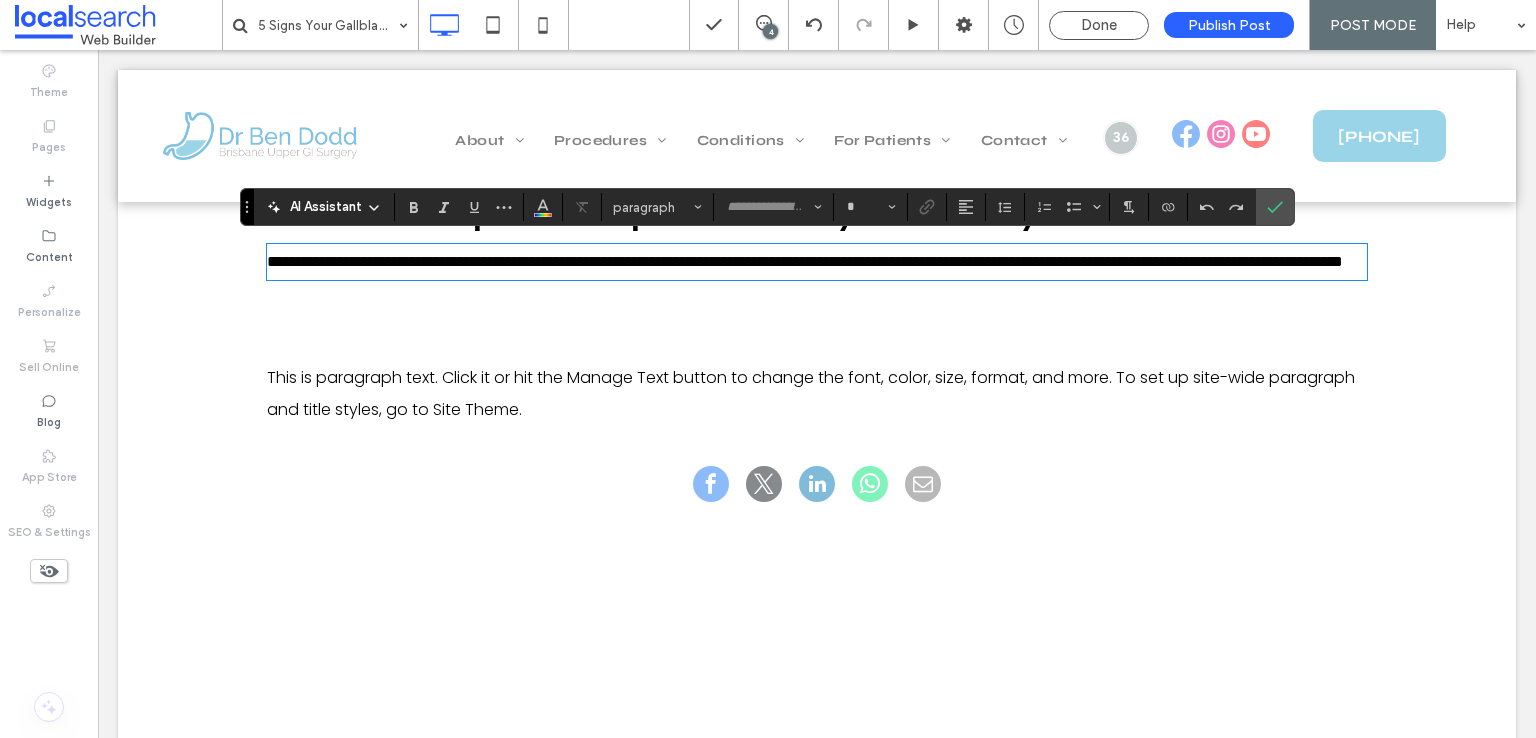 type on "*******" 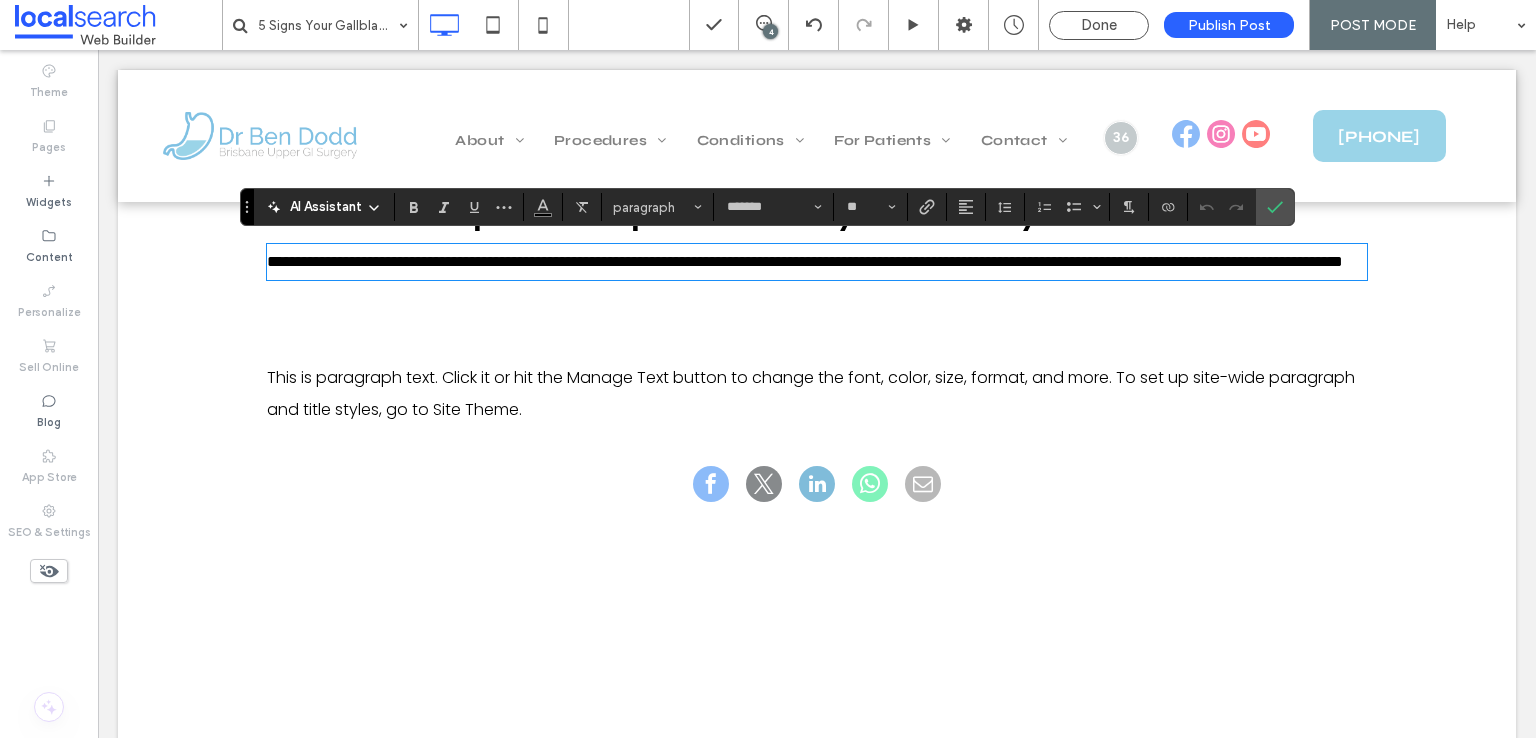 scroll, scrollTop: 0, scrollLeft: 0, axis: both 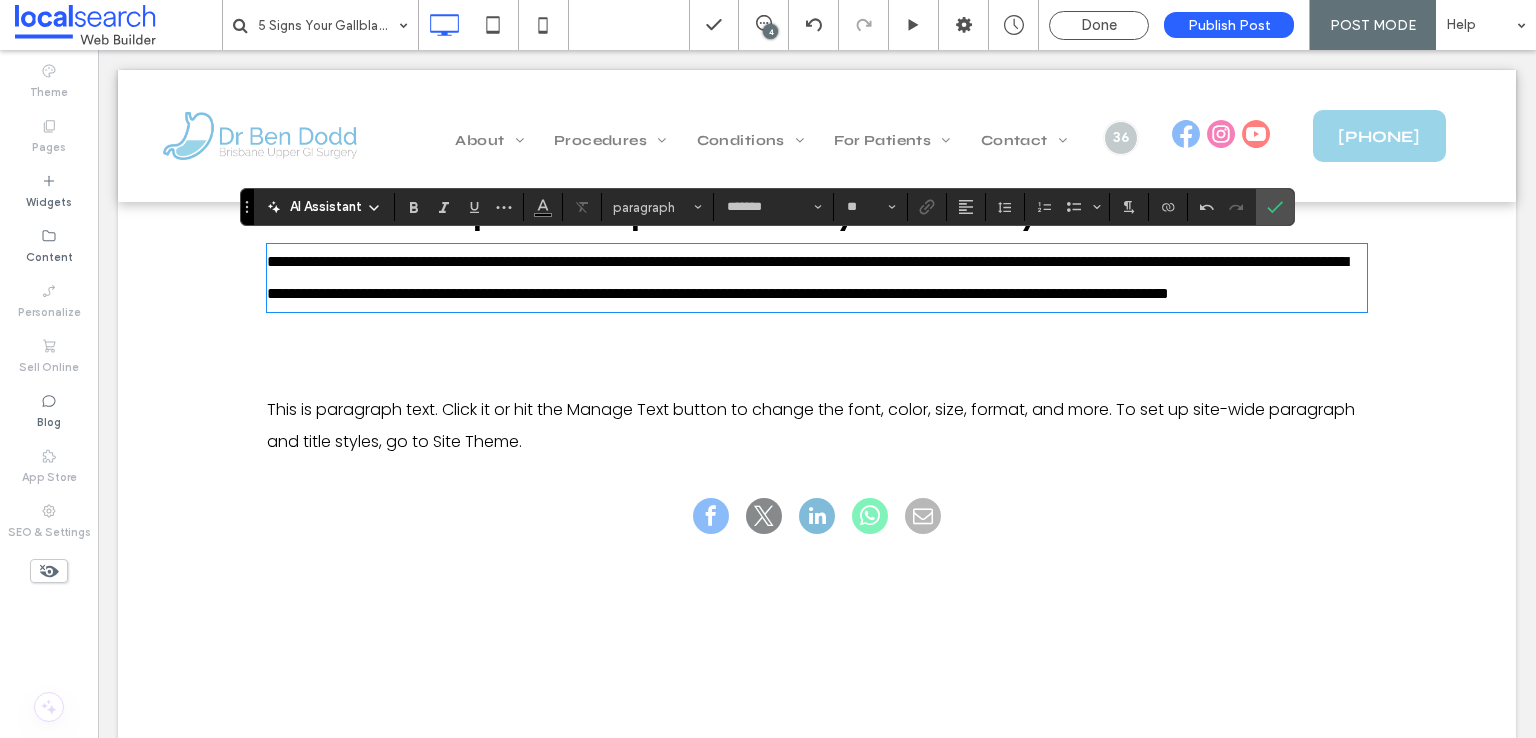 click on "New Title" at bounding box center (395, 352) 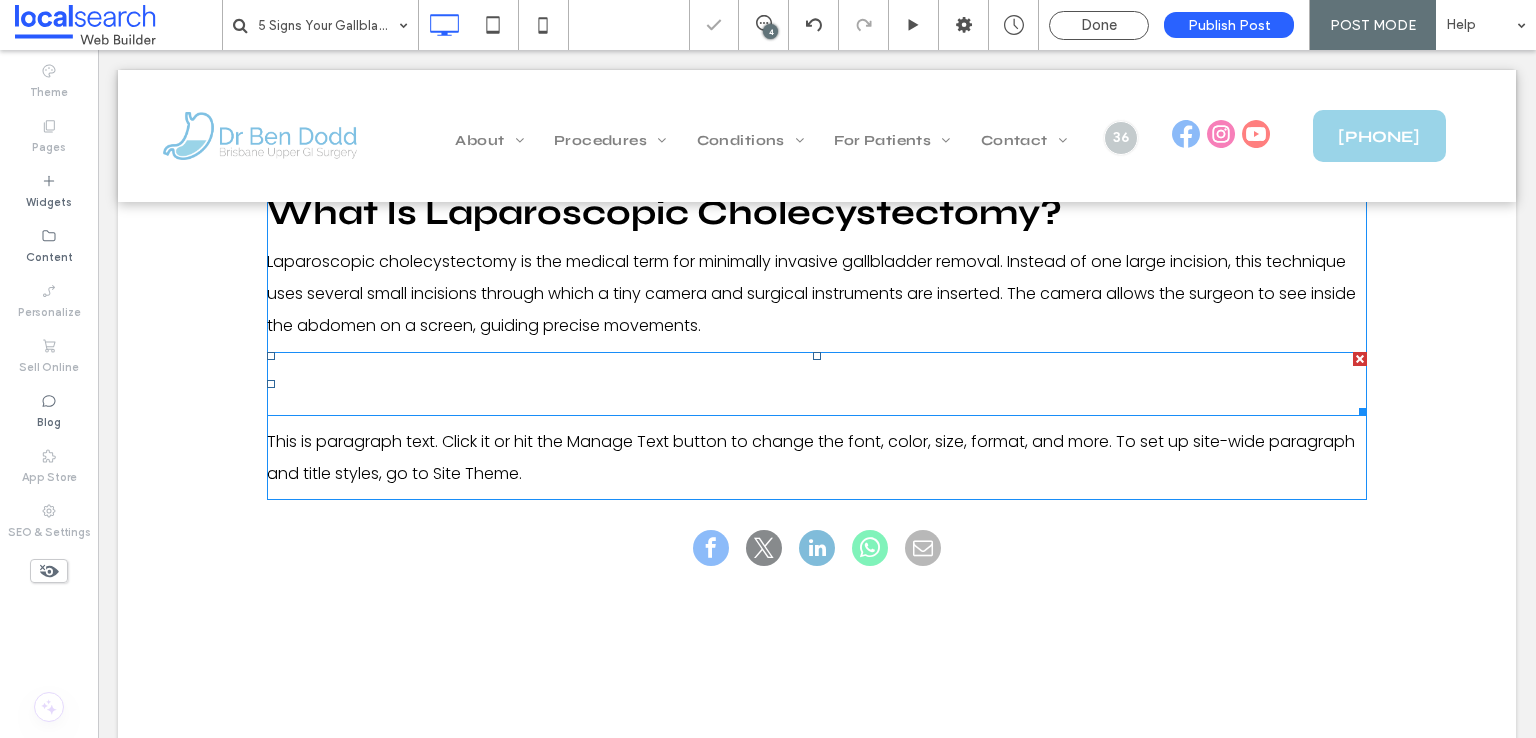 click on "New Title" at bounding box center [395, 384] 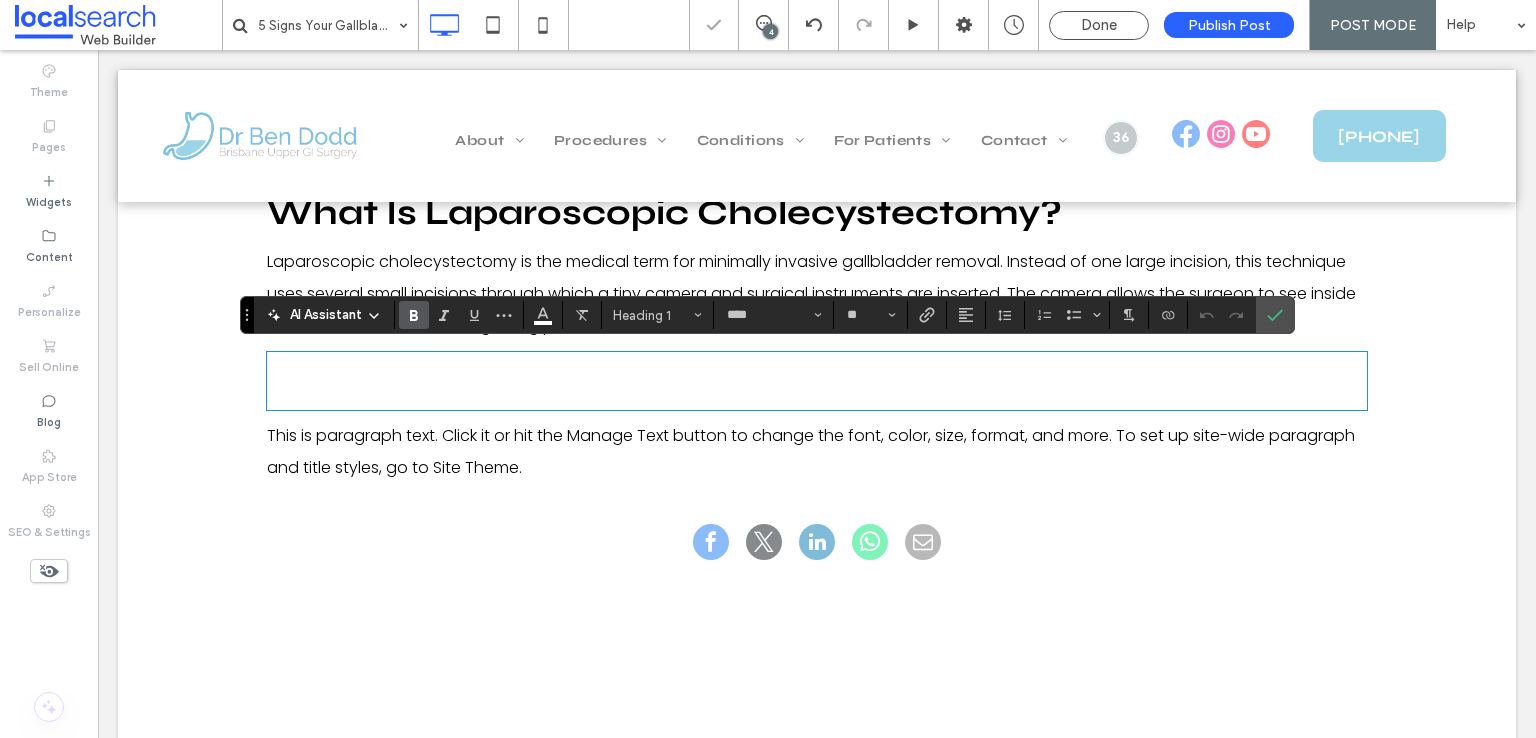 type on "*******" 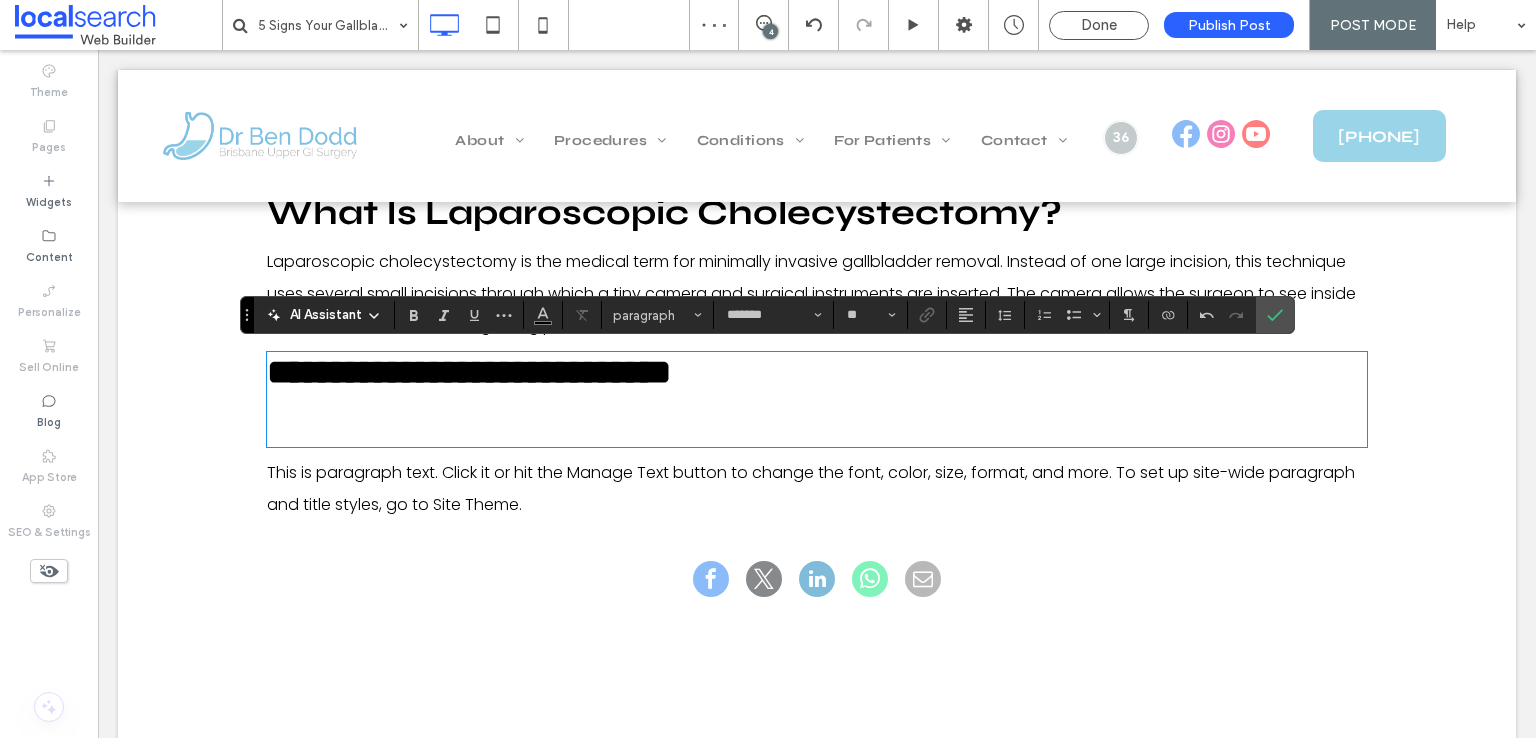 click at bounding box center (817, 418) 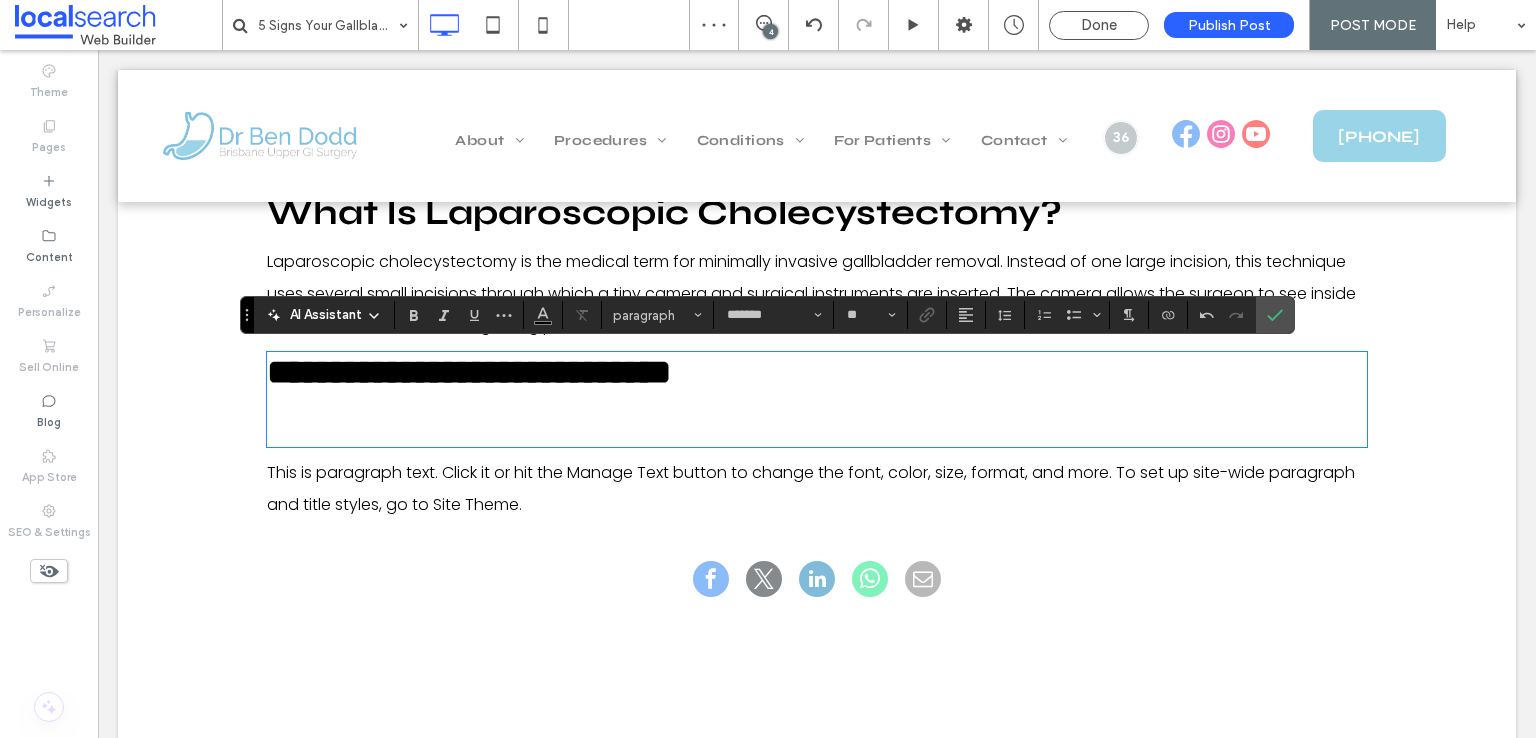 type on "****" 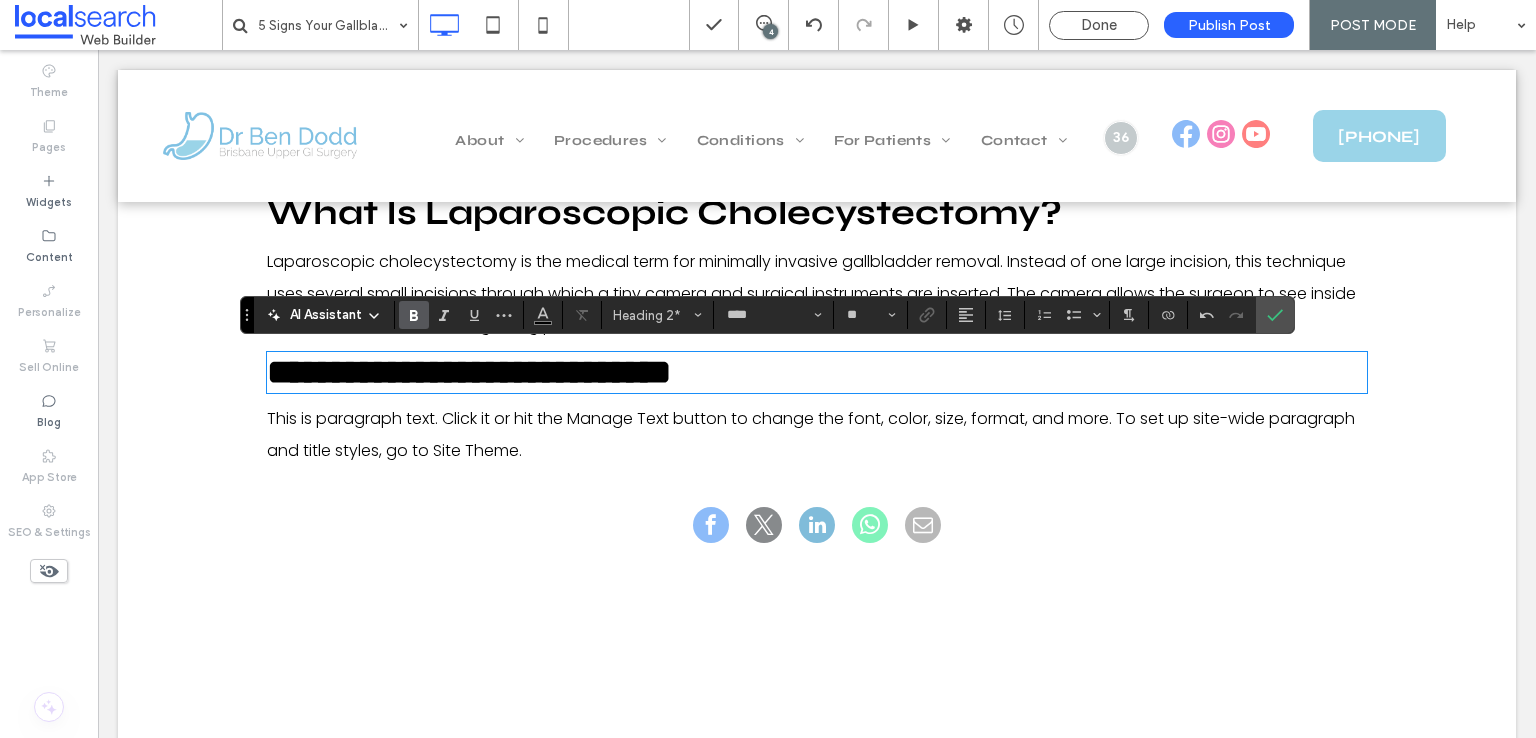 click on "This is paragraph text. Click it or hit the Manage Text button to change the font, color, size, format, and more. To set up site-wide paragraph and title styles, go to Site Theme." at bounding box center [817, 435] 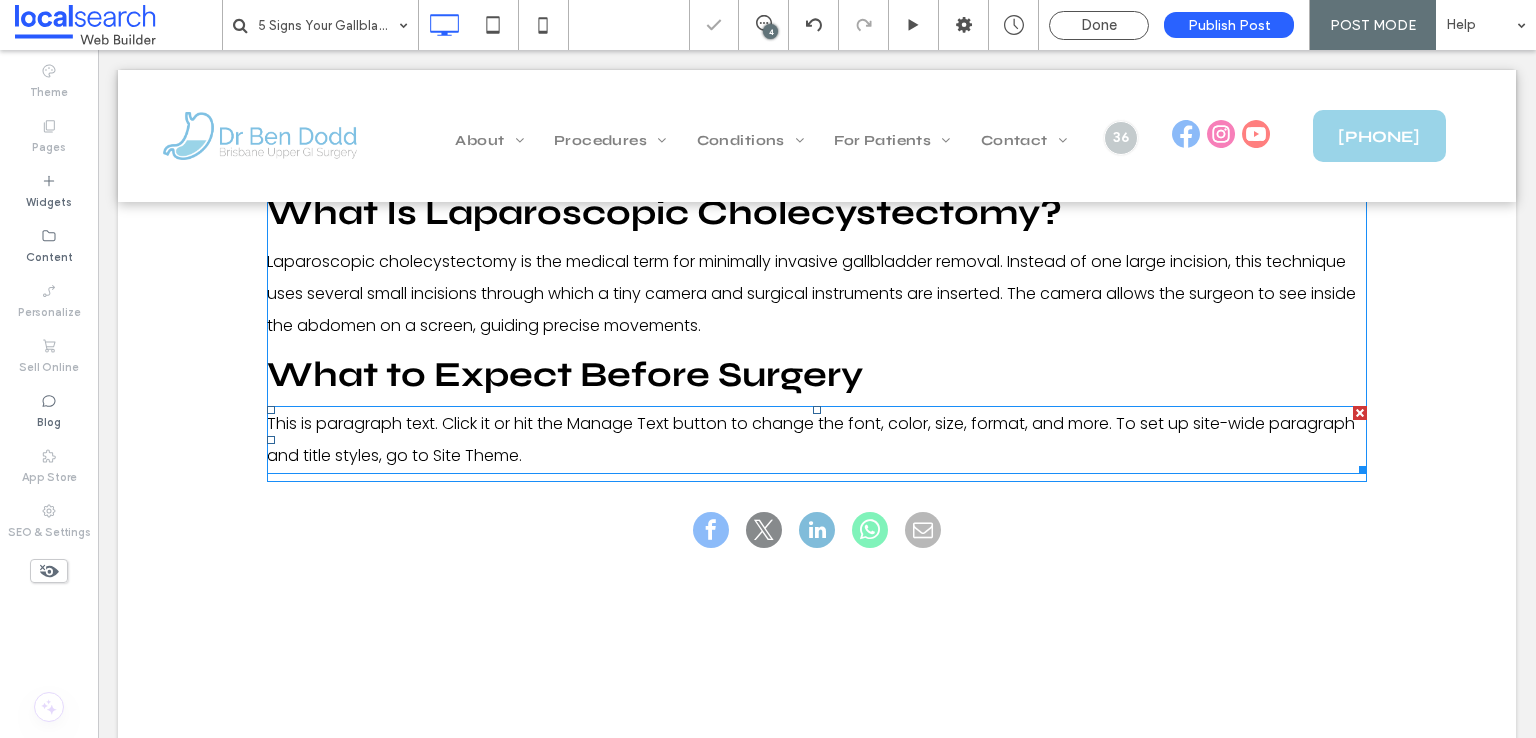click on "This is paragraph text. Click it or hit the Manage Text button to change the font, color, size, format, and more. To set up site-wide paragraph and title styles, go to Site Theme." at bounding box center (817, 440) 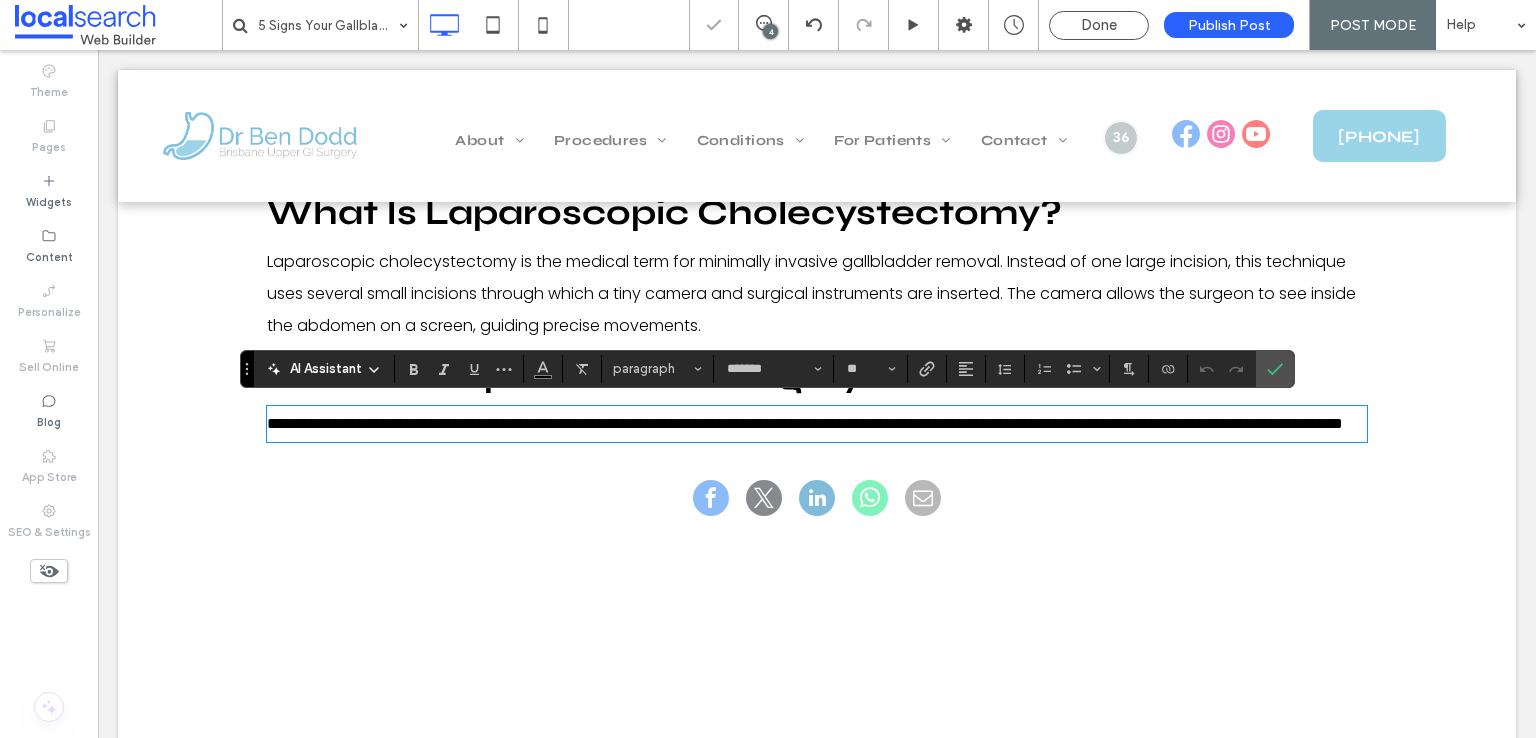 type 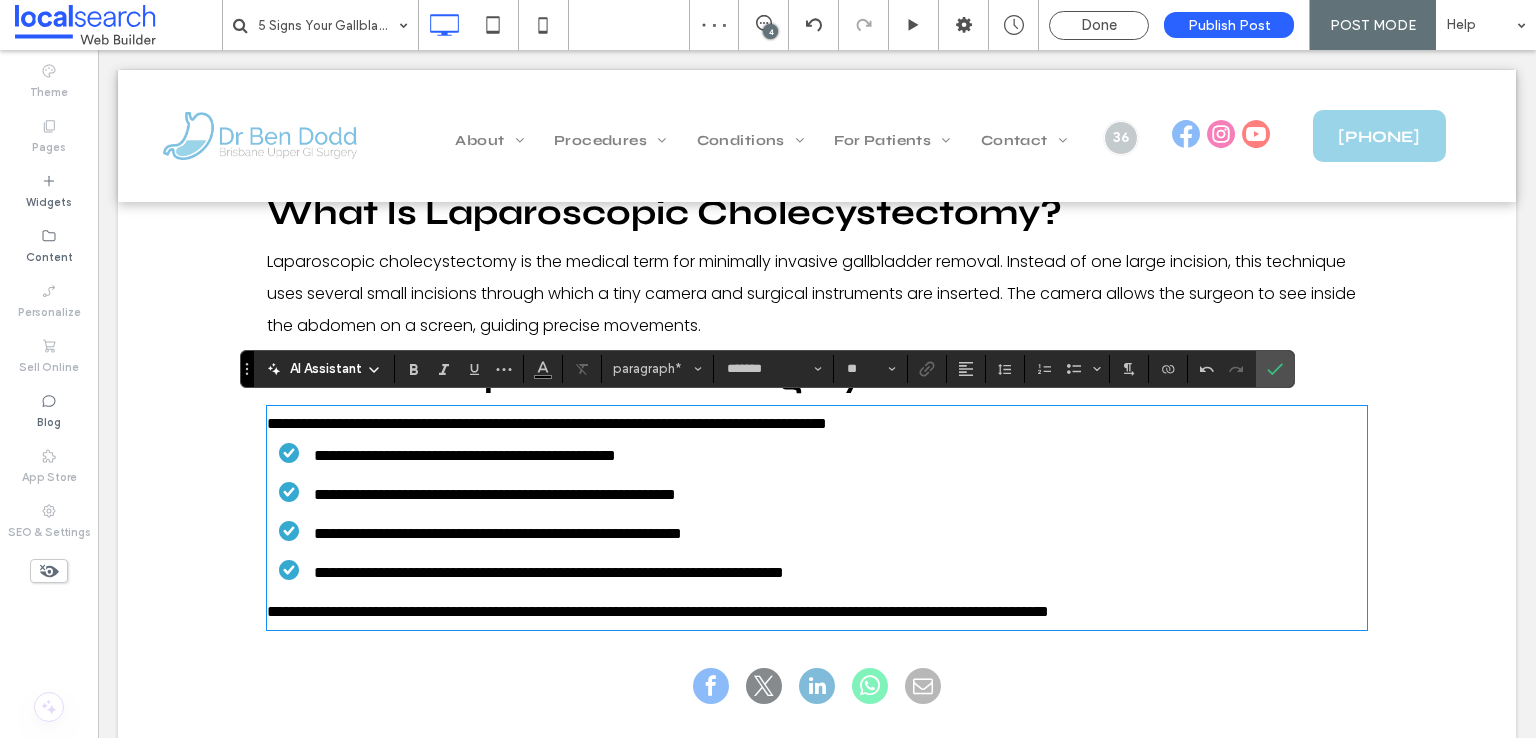 click on "**********" at bounding box center [817, 424] 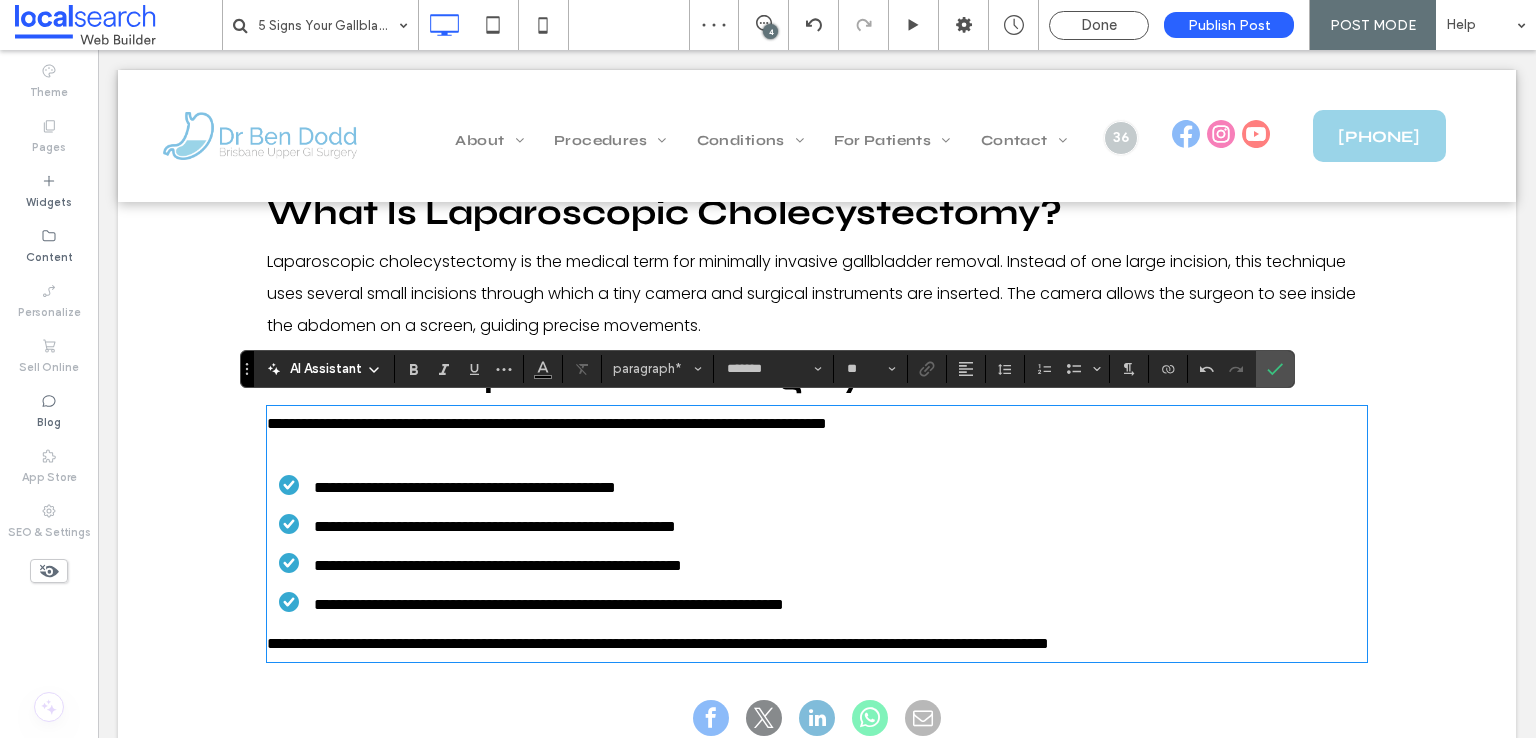 click on "**********" at bounding box center (823, 605) 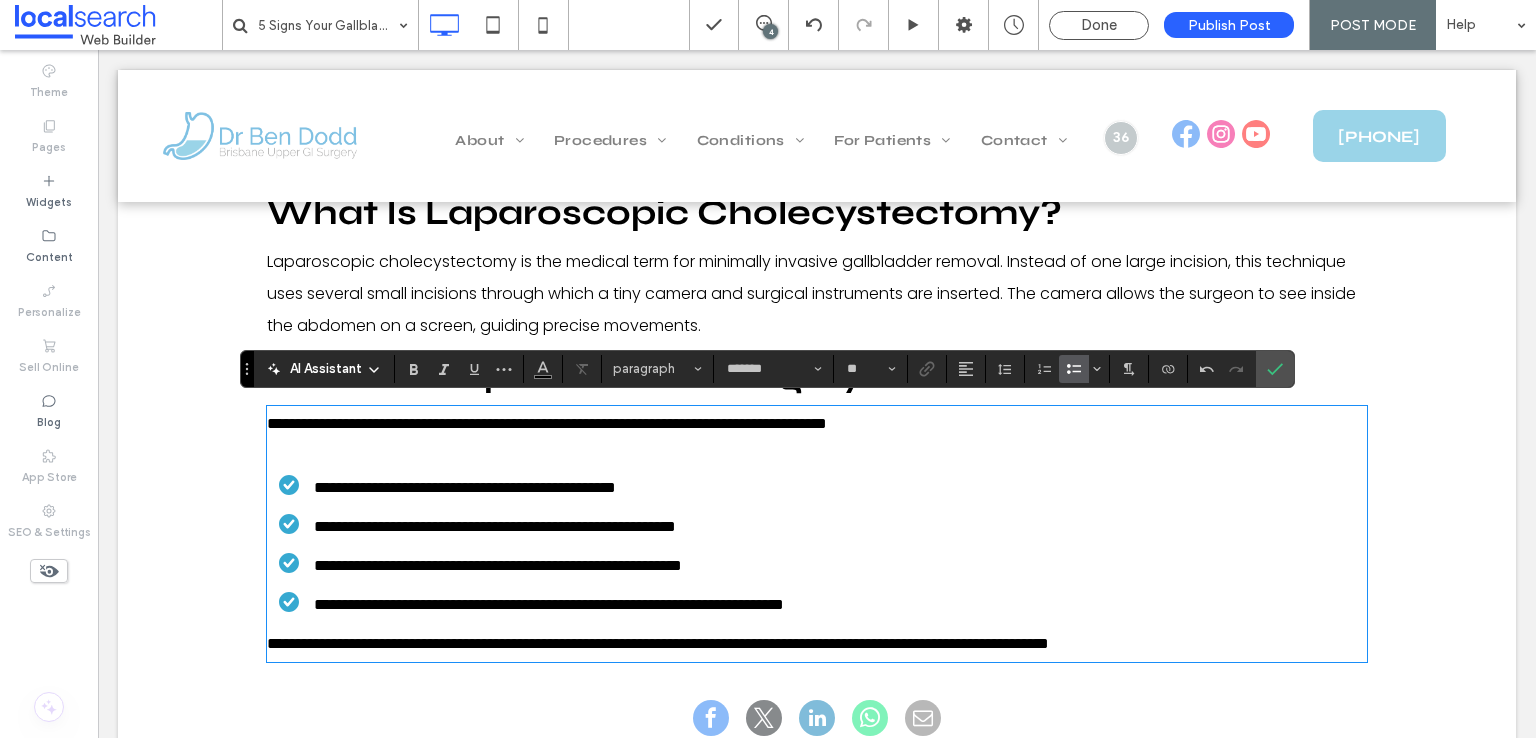 click on "**********" at bounding box center [658, 643] 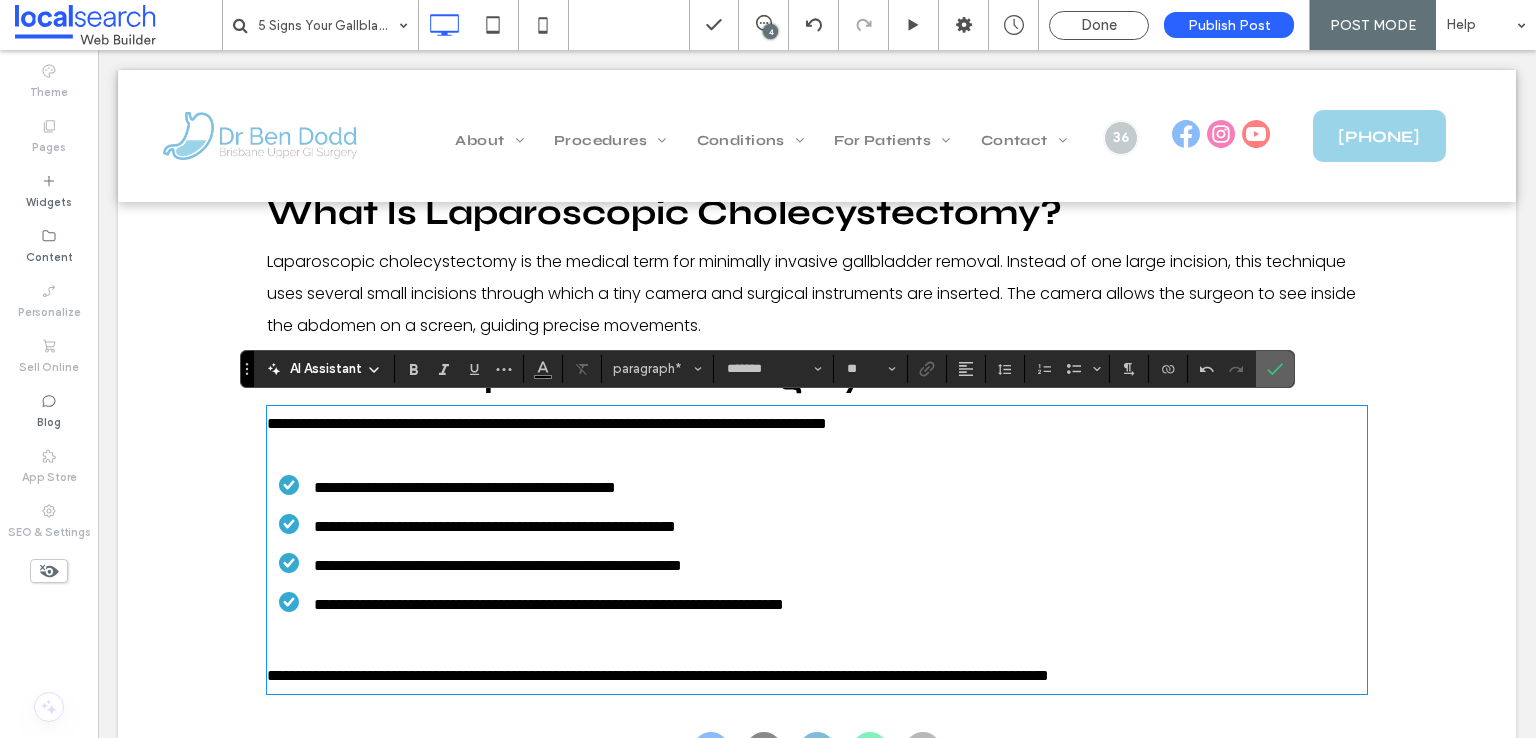 click 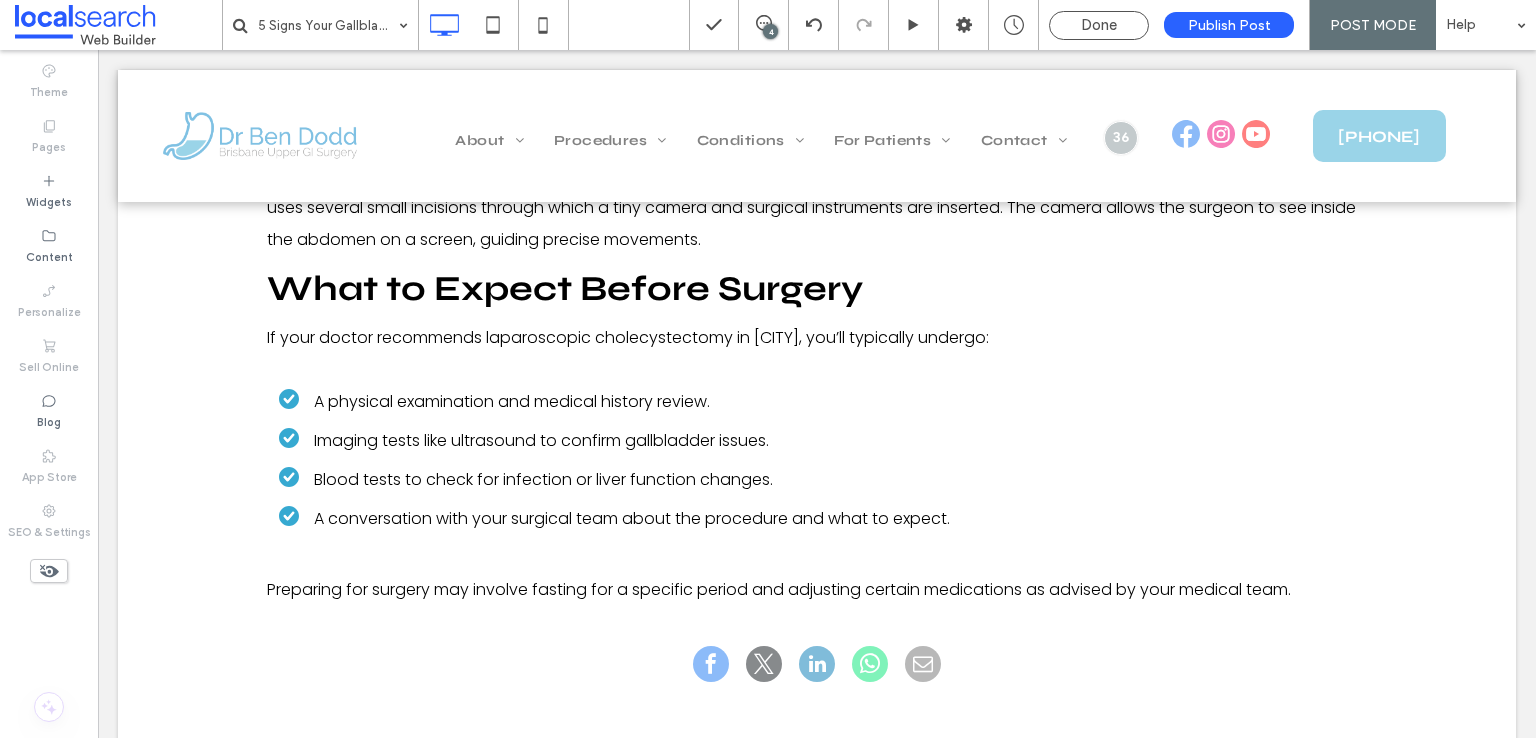 scroll, scrollTop: 3816, scrollLeft: 0, axis: vertical 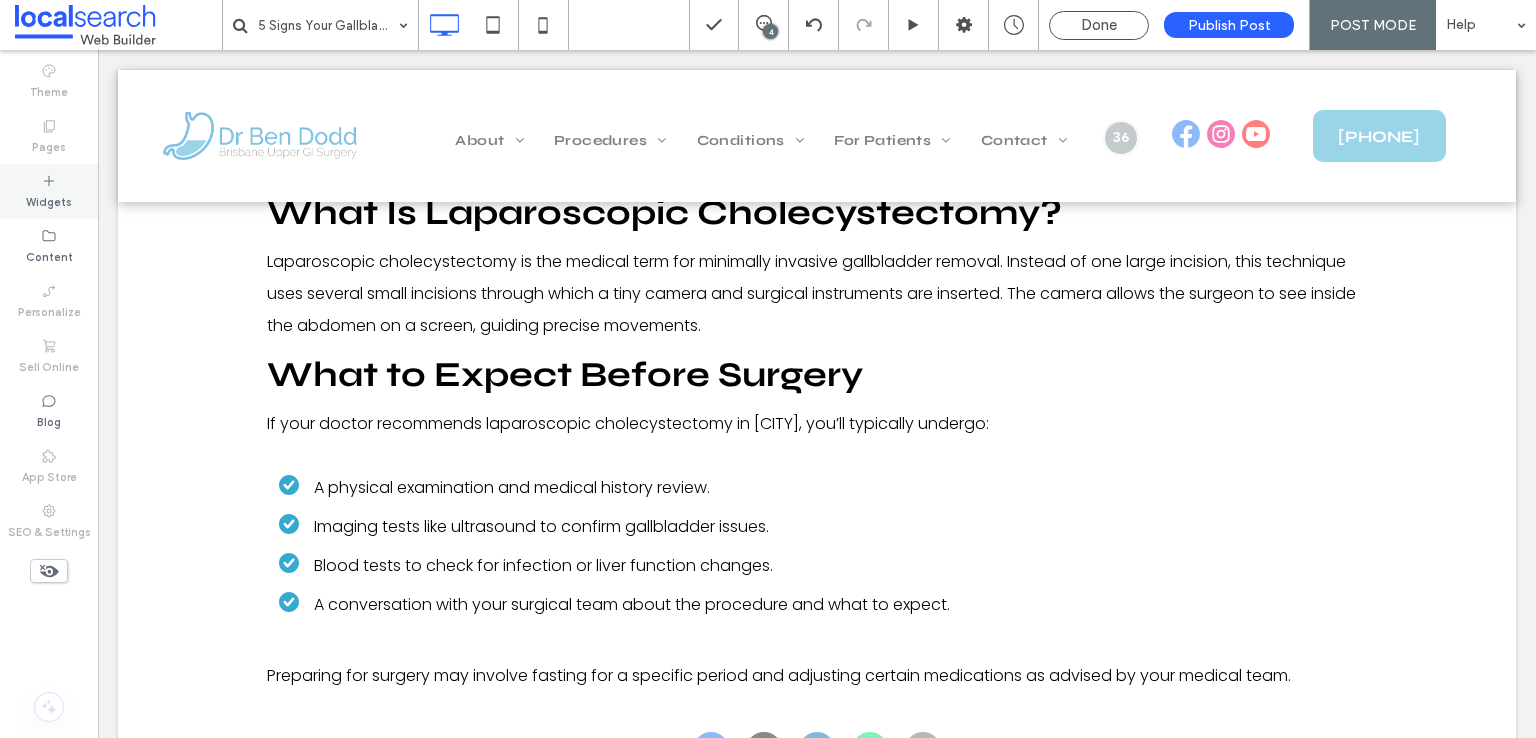 drag, startPoint x: 116, startPoint y: 323, endPoint x: 52, endPoint y: 195, distance: 143.10835 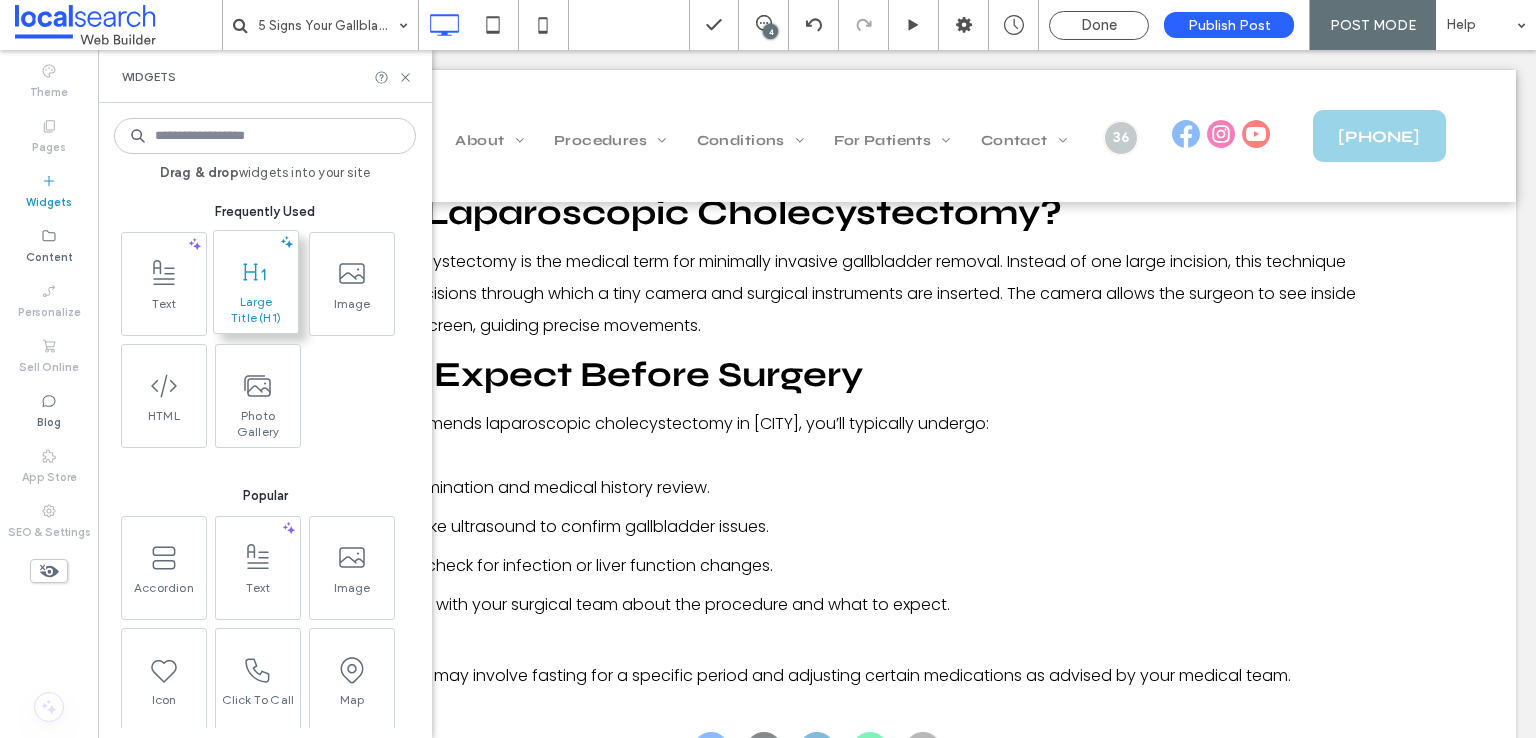 click on "Large Title (H1)" at bounding box center (256, 310) 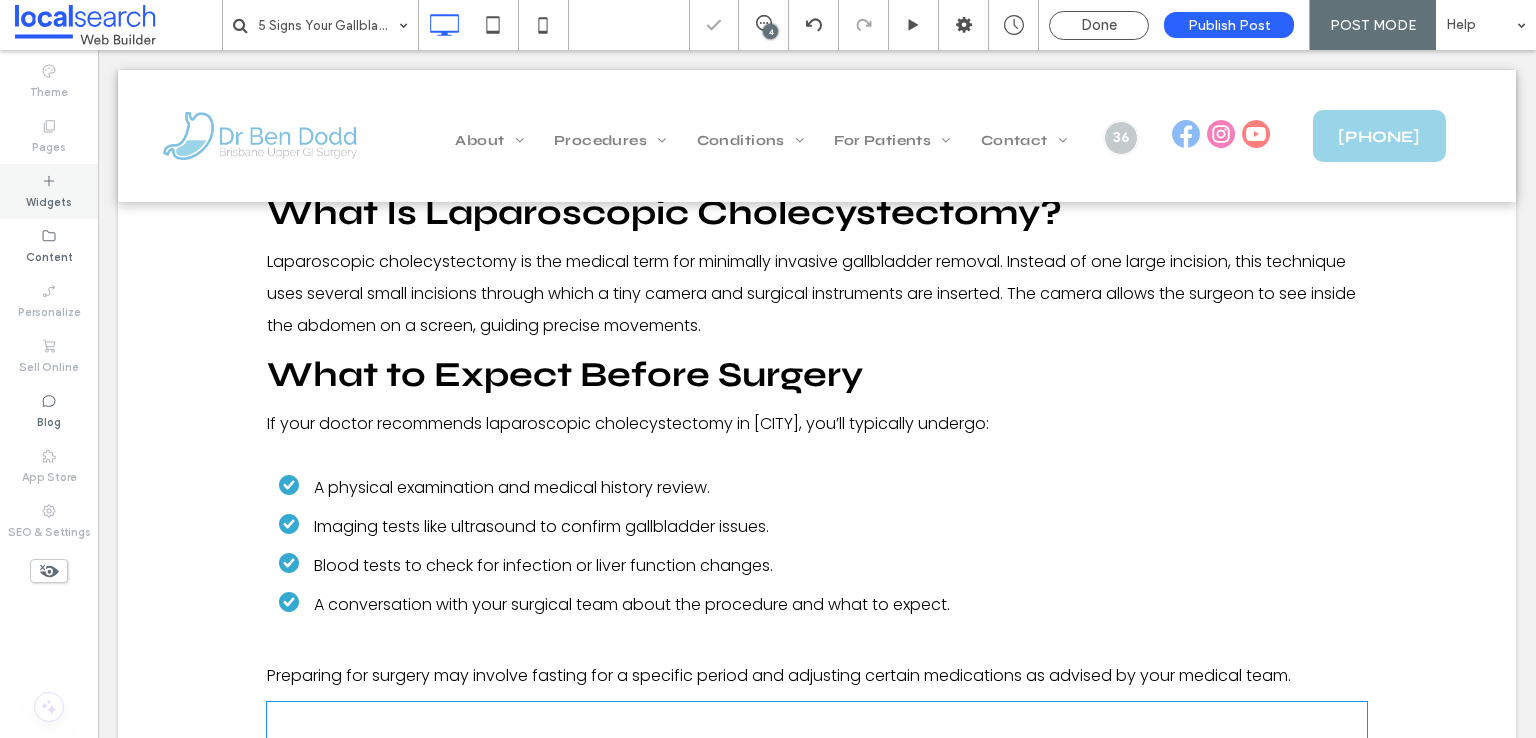 type on "****" 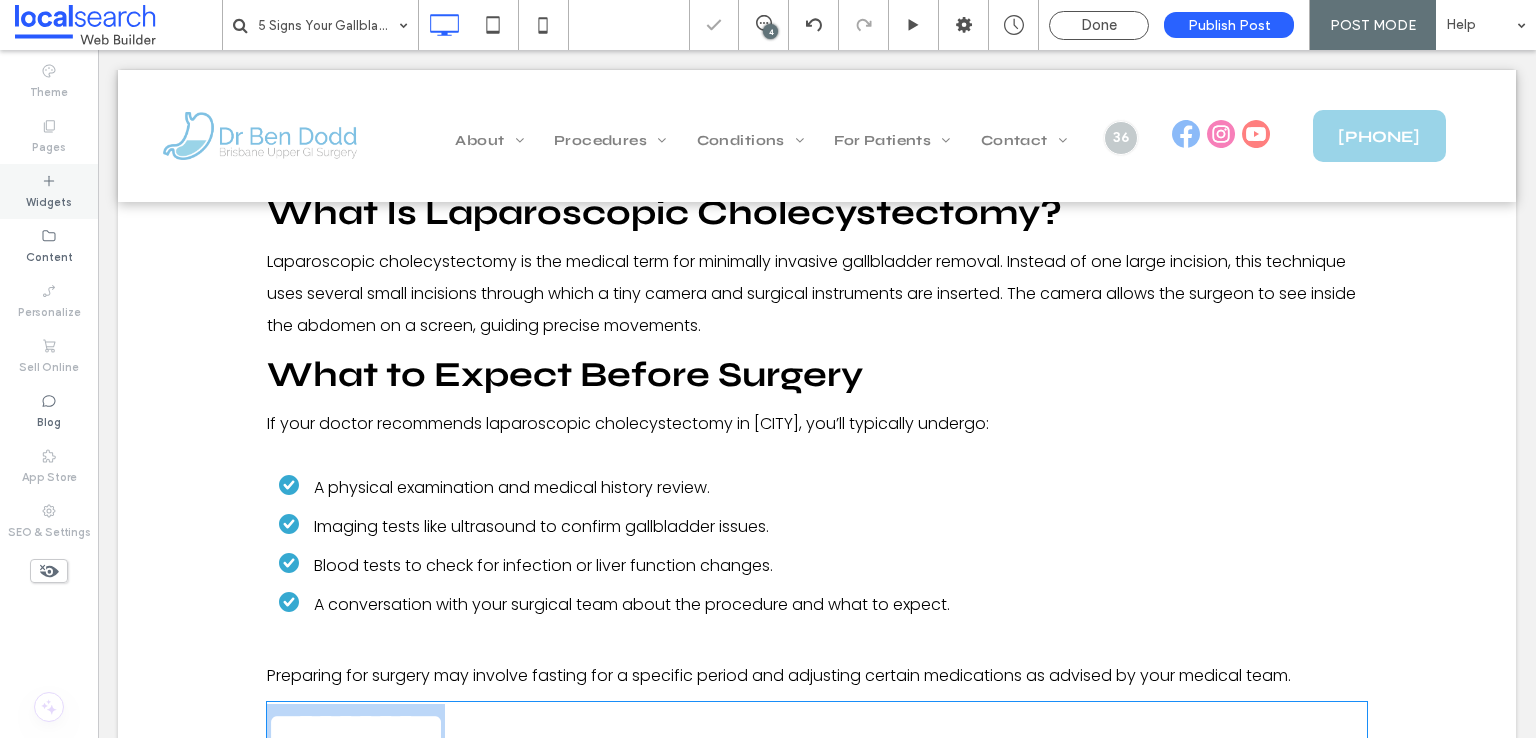 scroll, scrollTop: 4152, scrollLeft: 0, axis: vertical 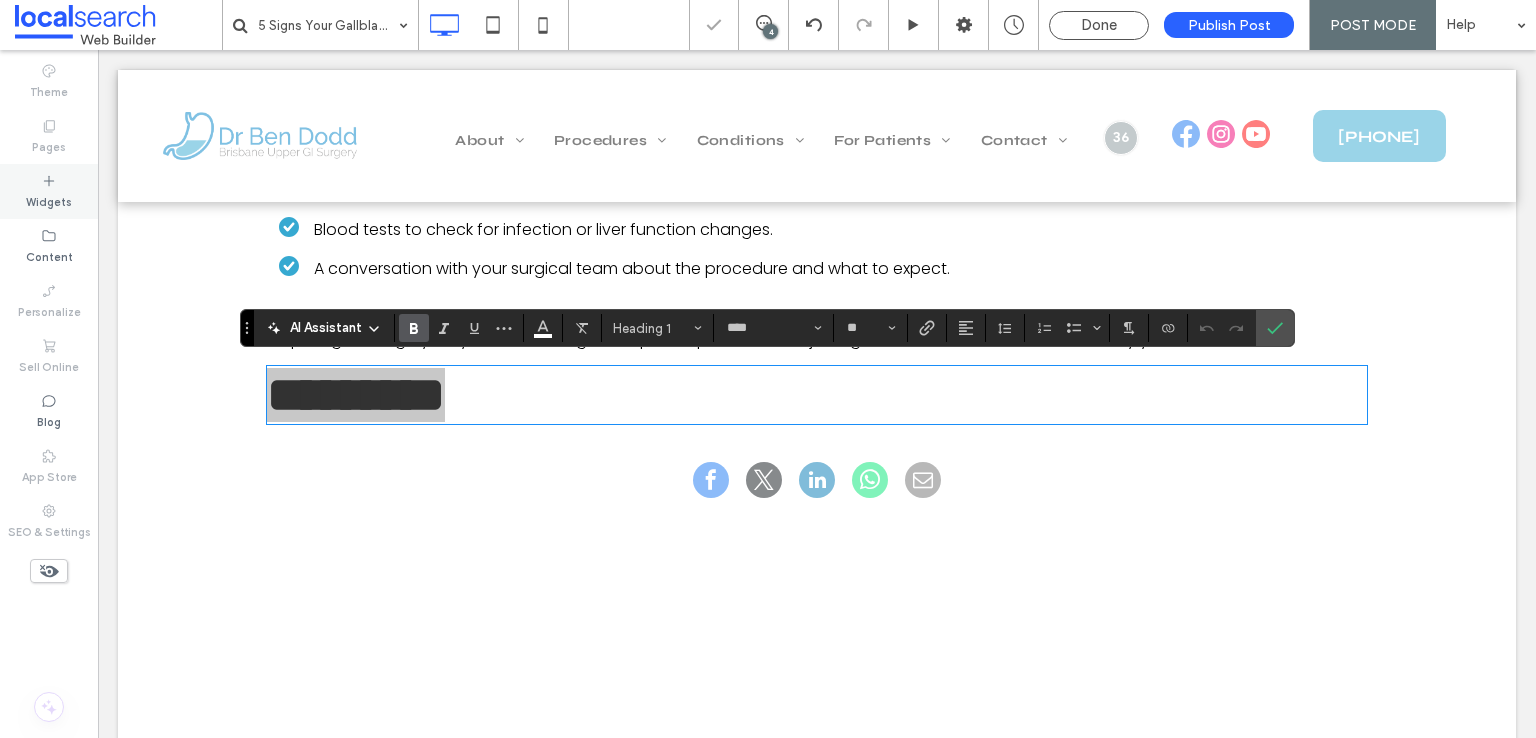 click 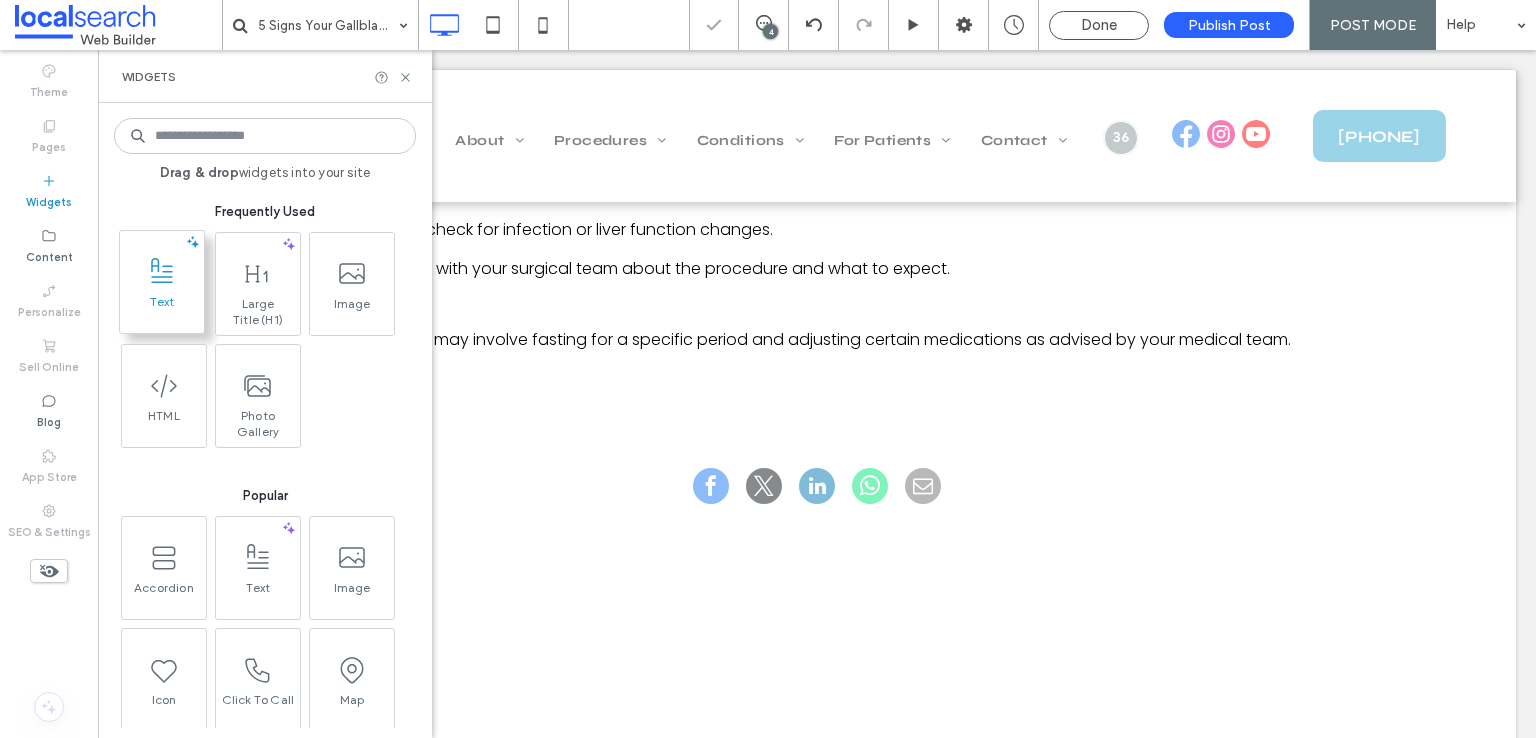 click 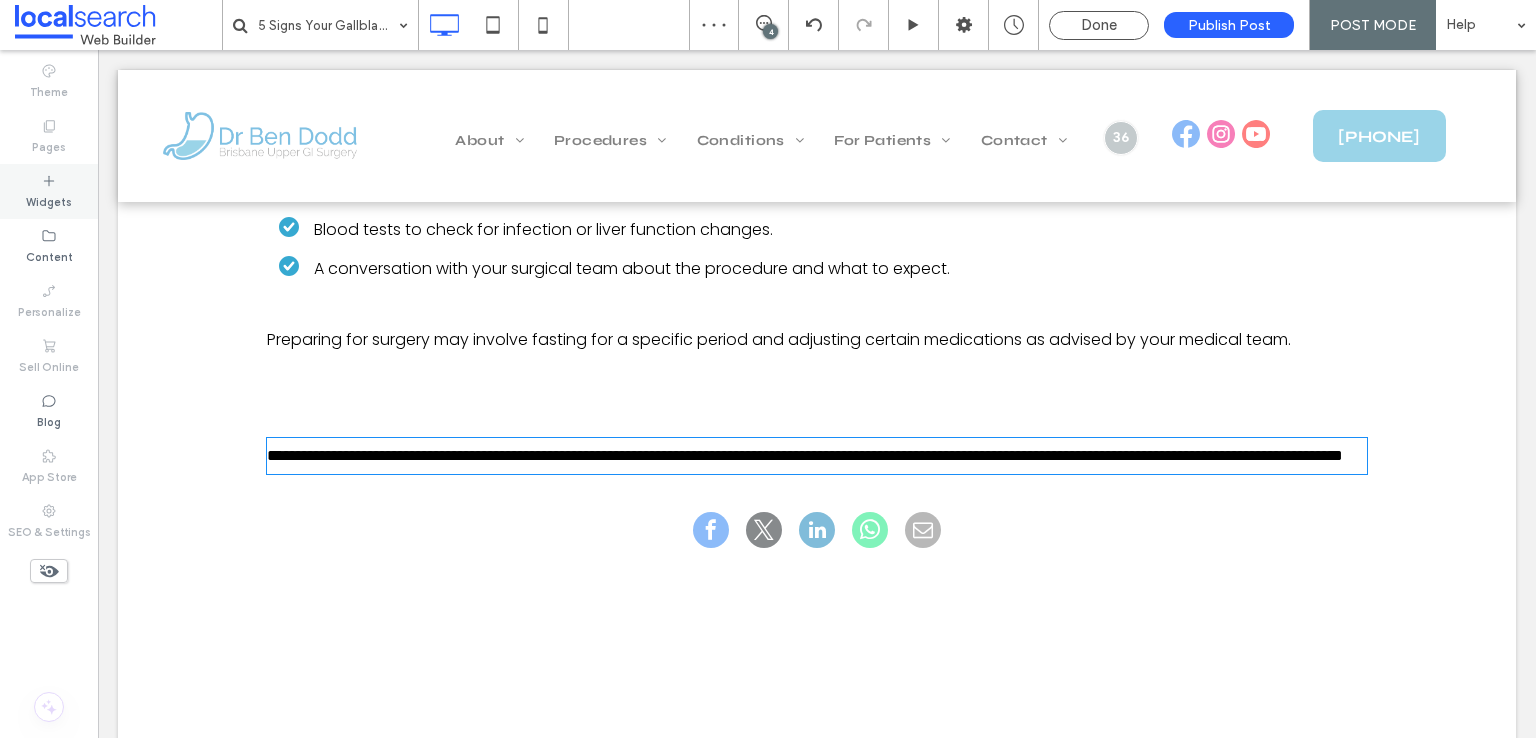 type on "*******" 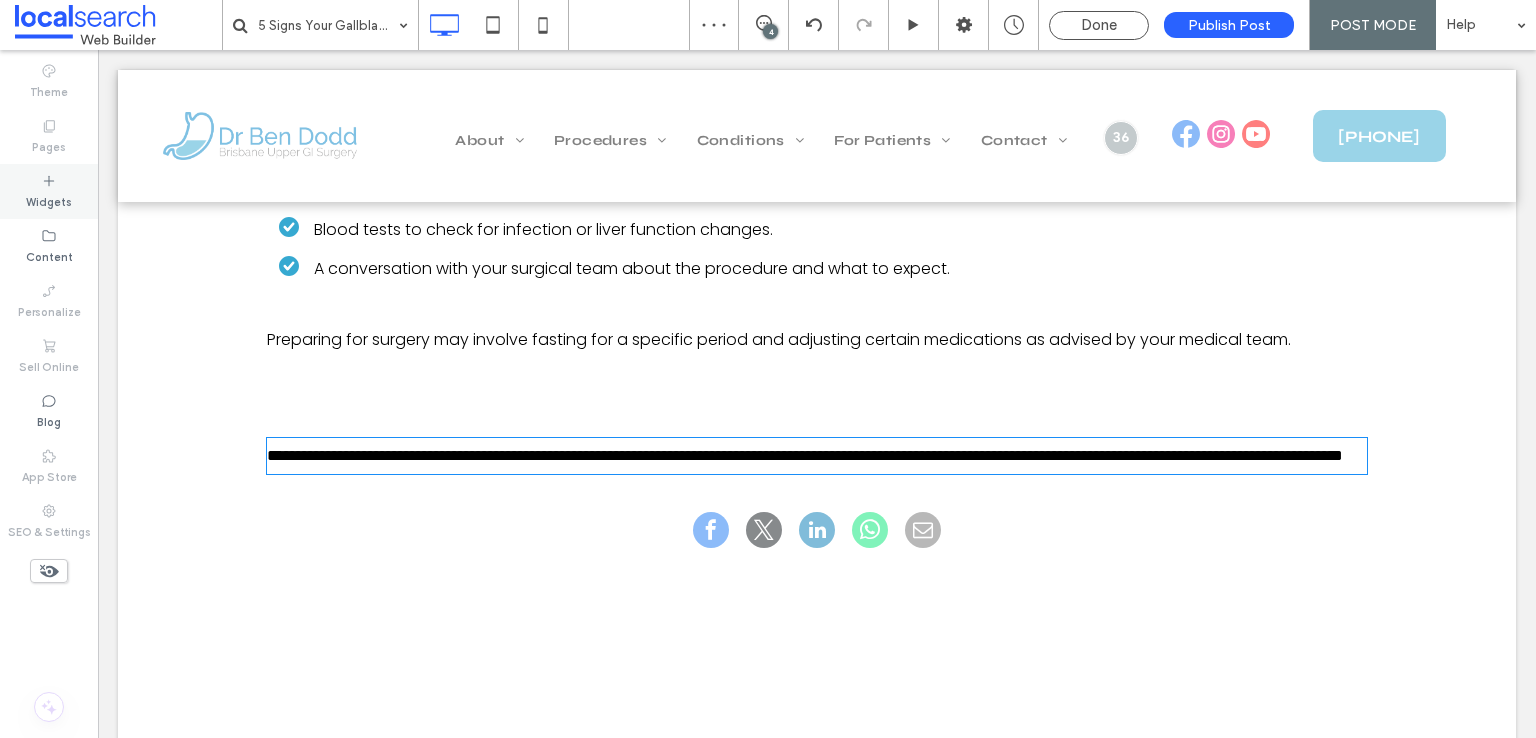 type on "**" 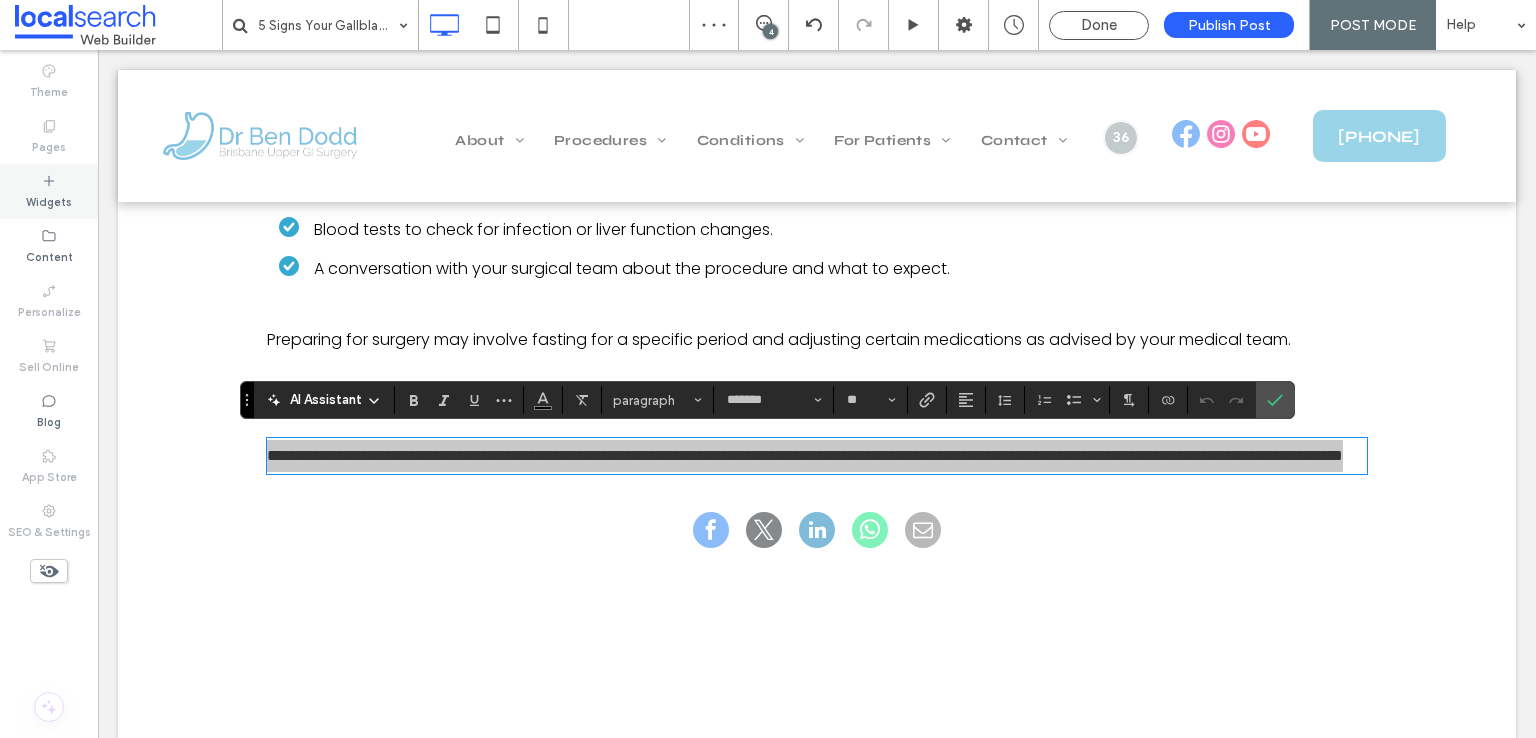 click 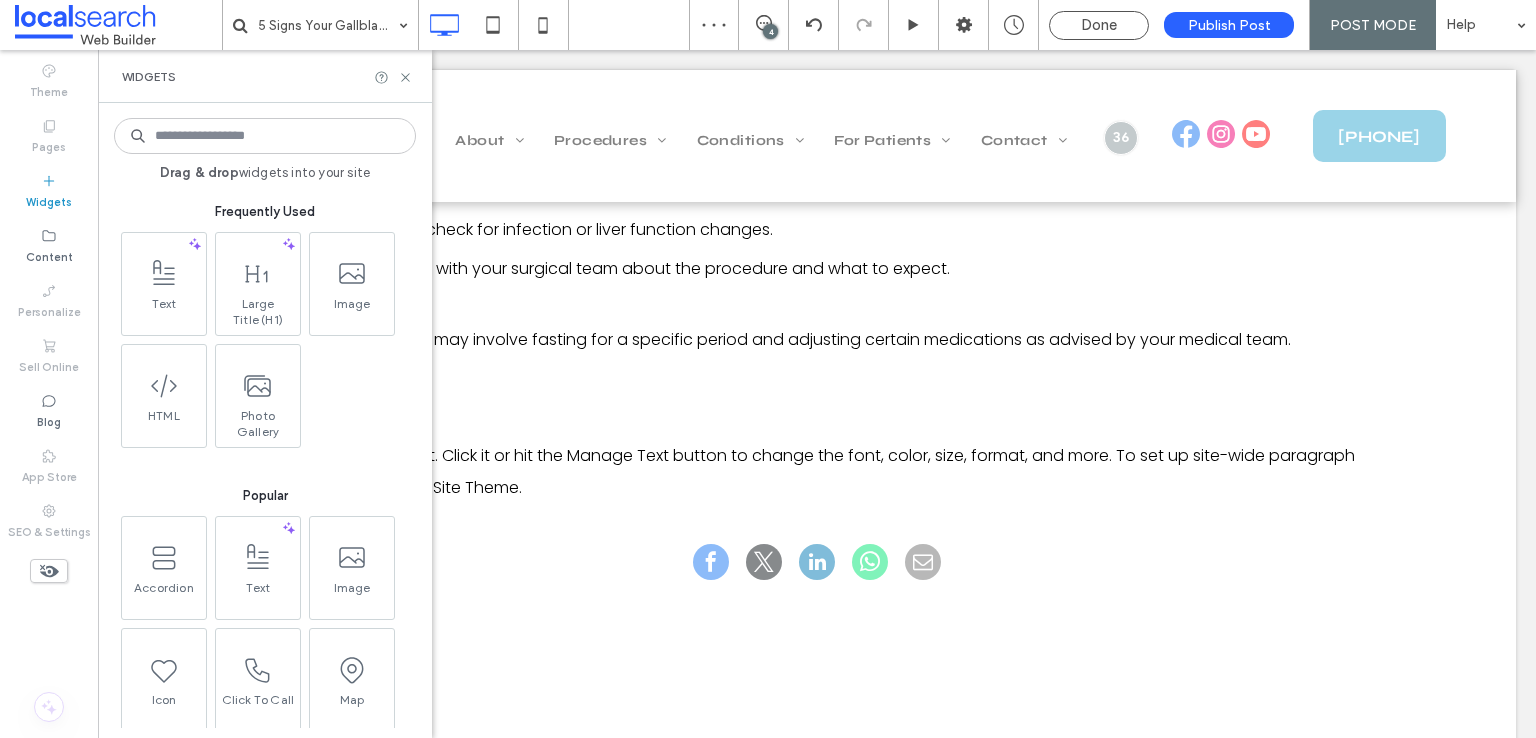 click 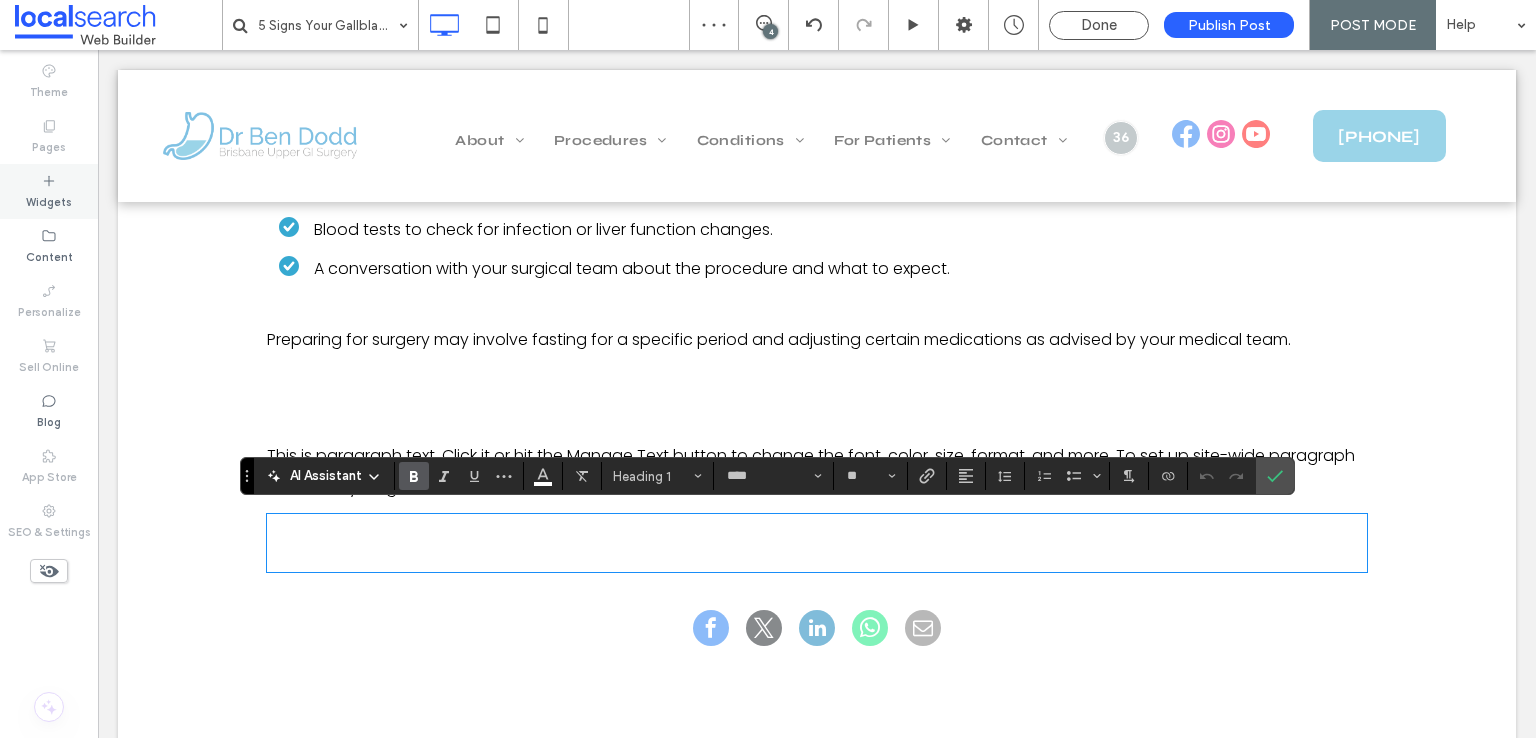 click 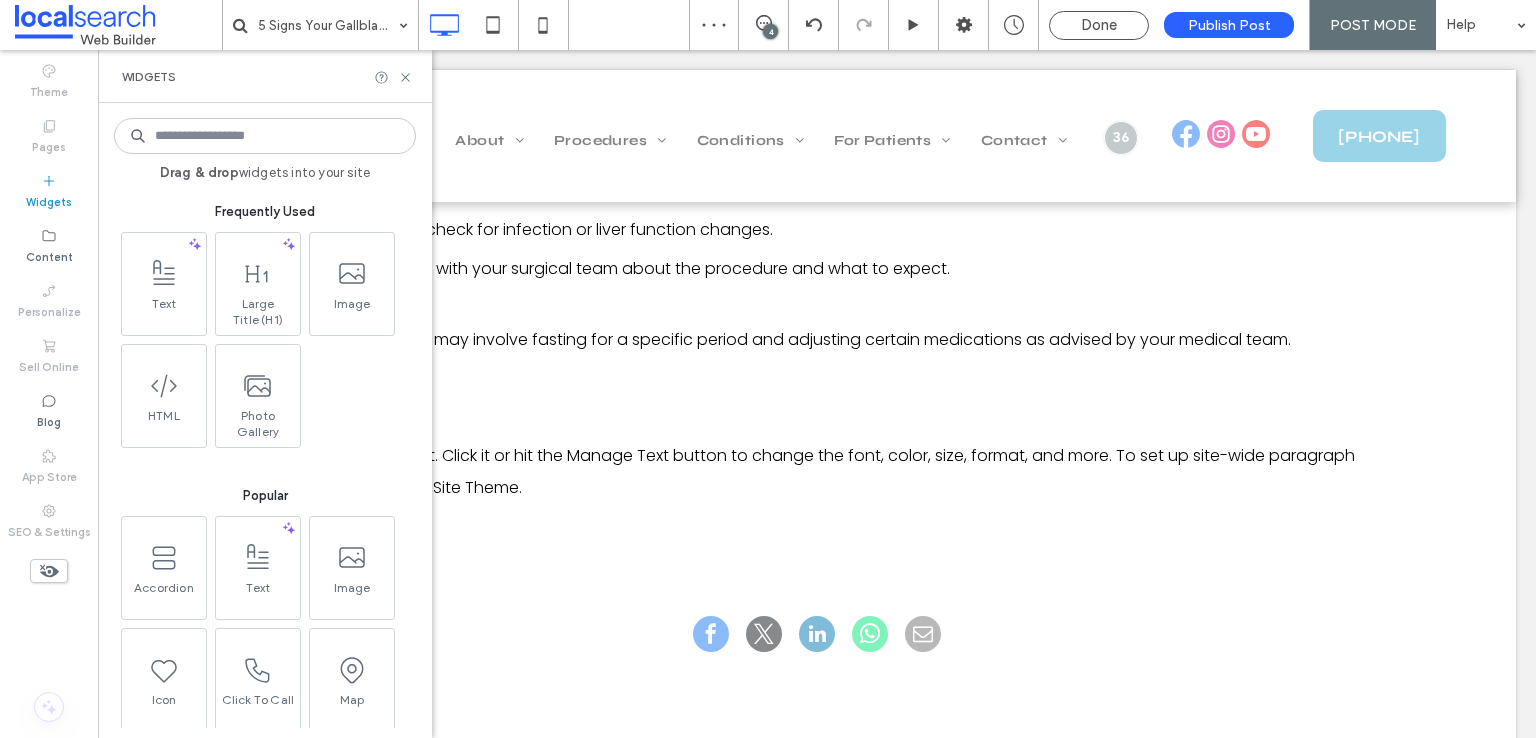 click 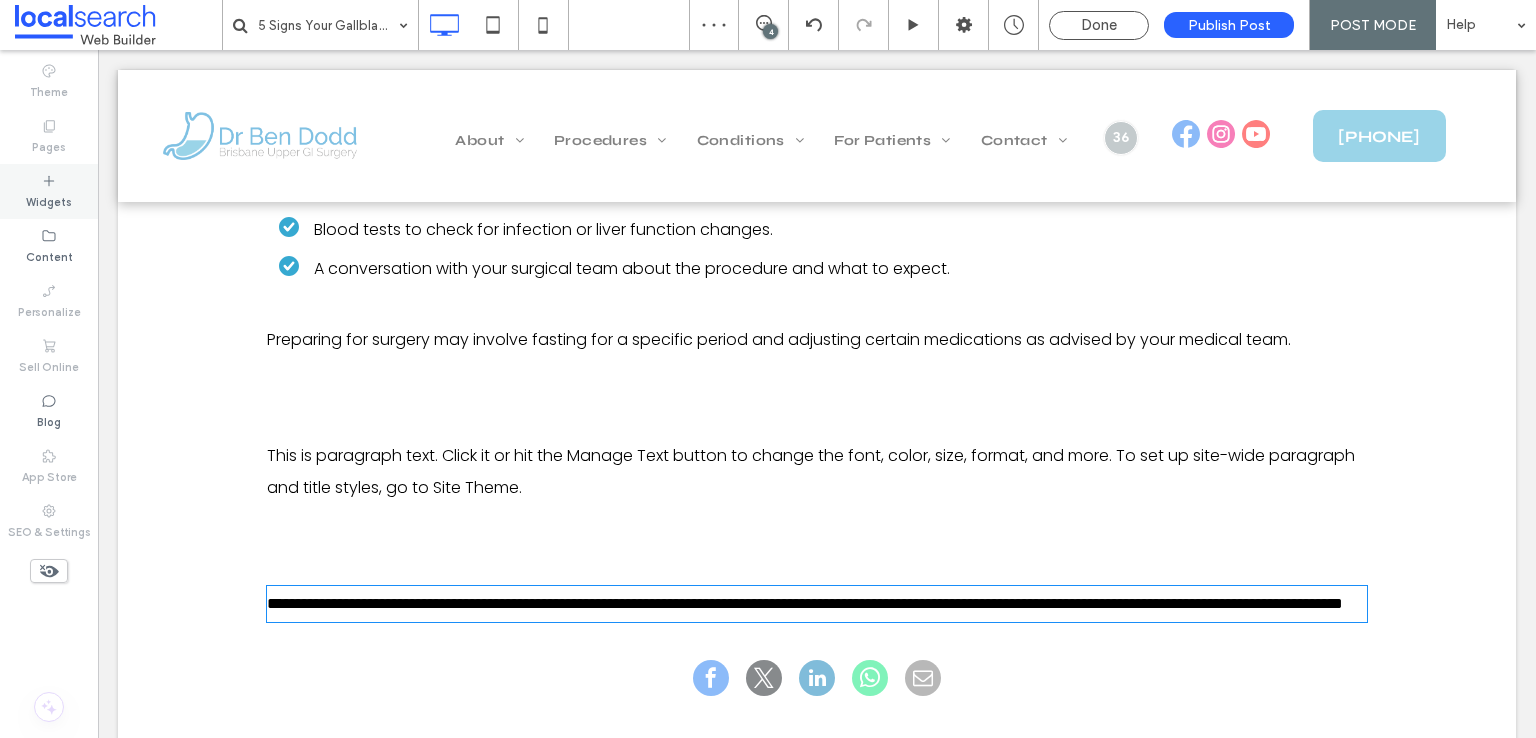 type on "*******" 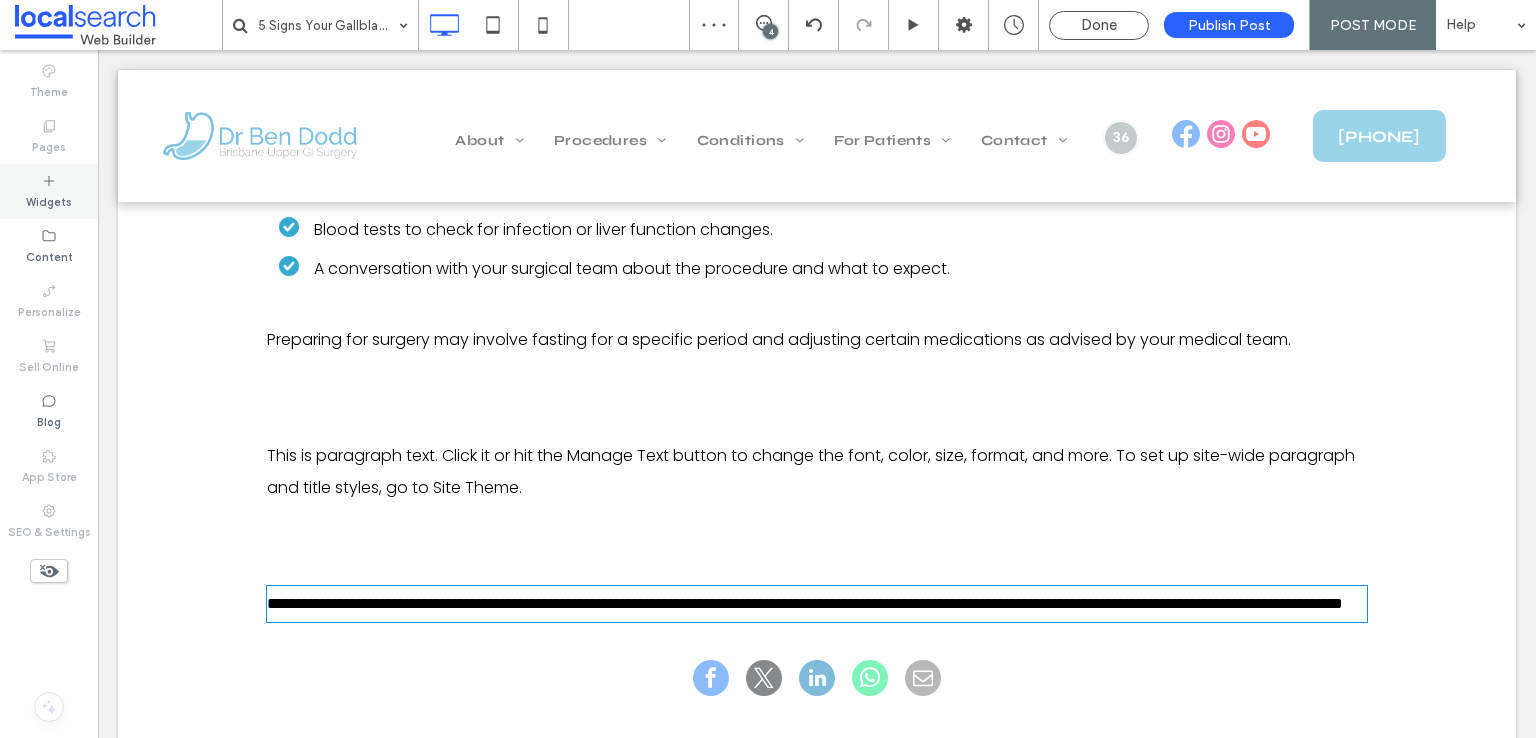 type on "**" 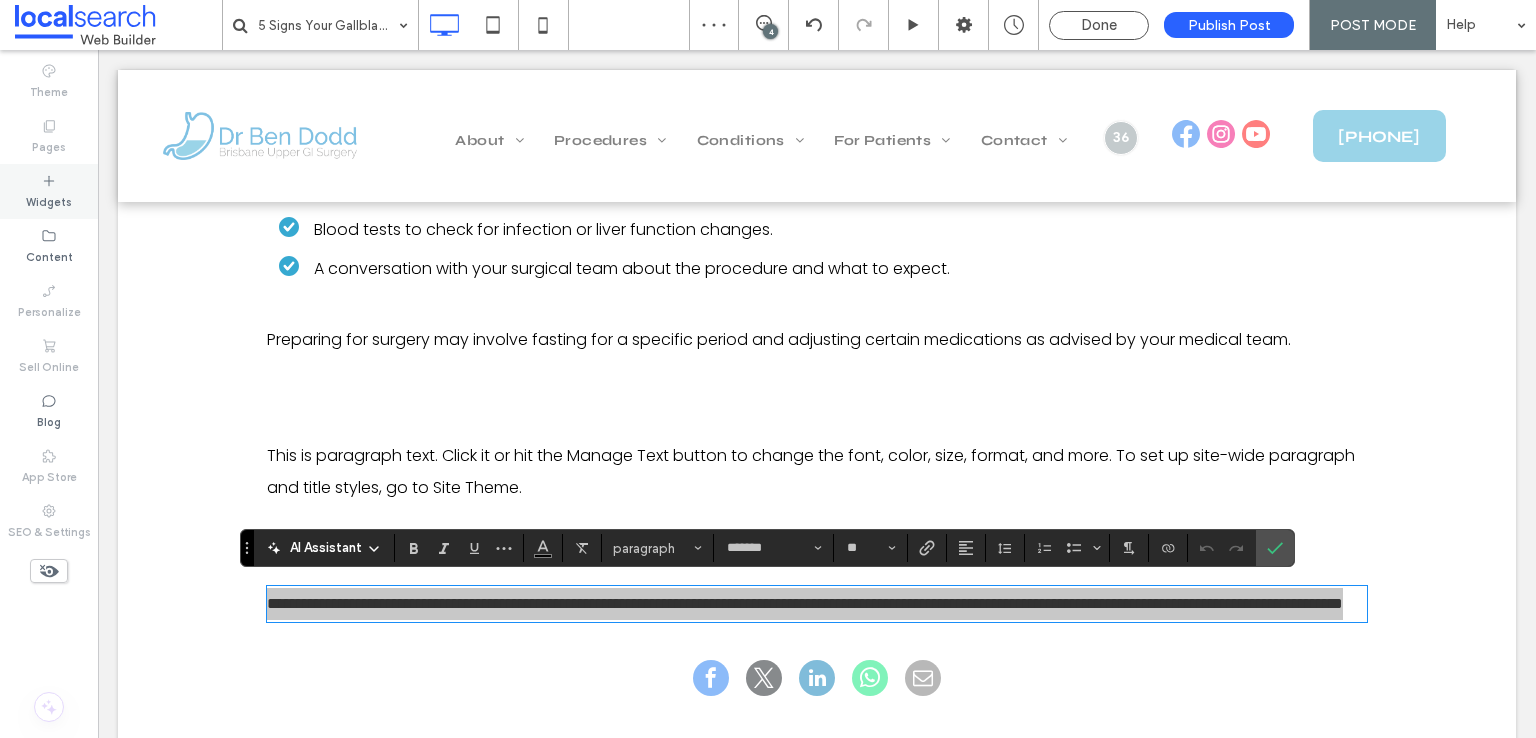 drag, startPoint x: 32, startPoint y: 181, endPoint x: 62, endPoint y: 175, distance: 30.594116 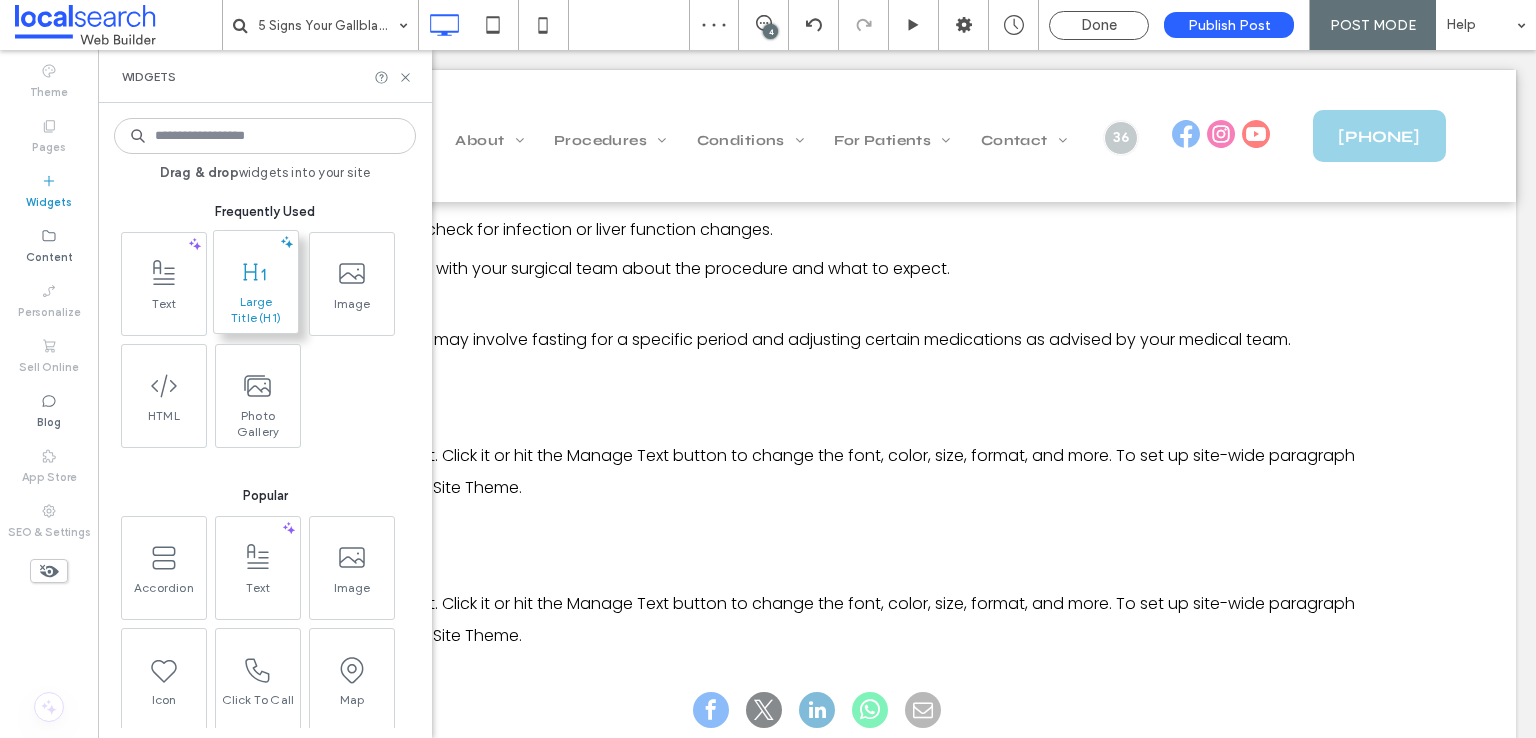 click 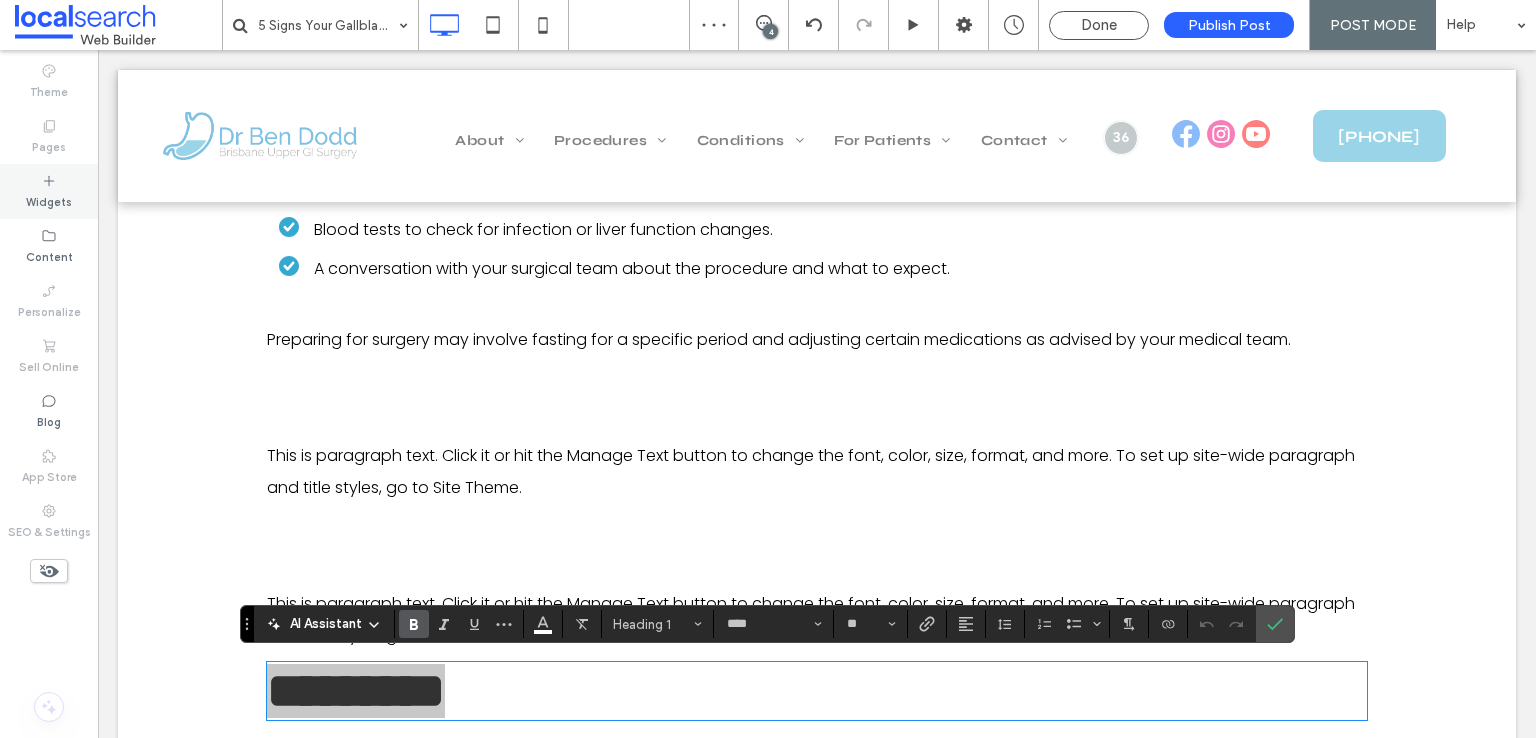 click on "Widgets" at bounding box center (49, 191) 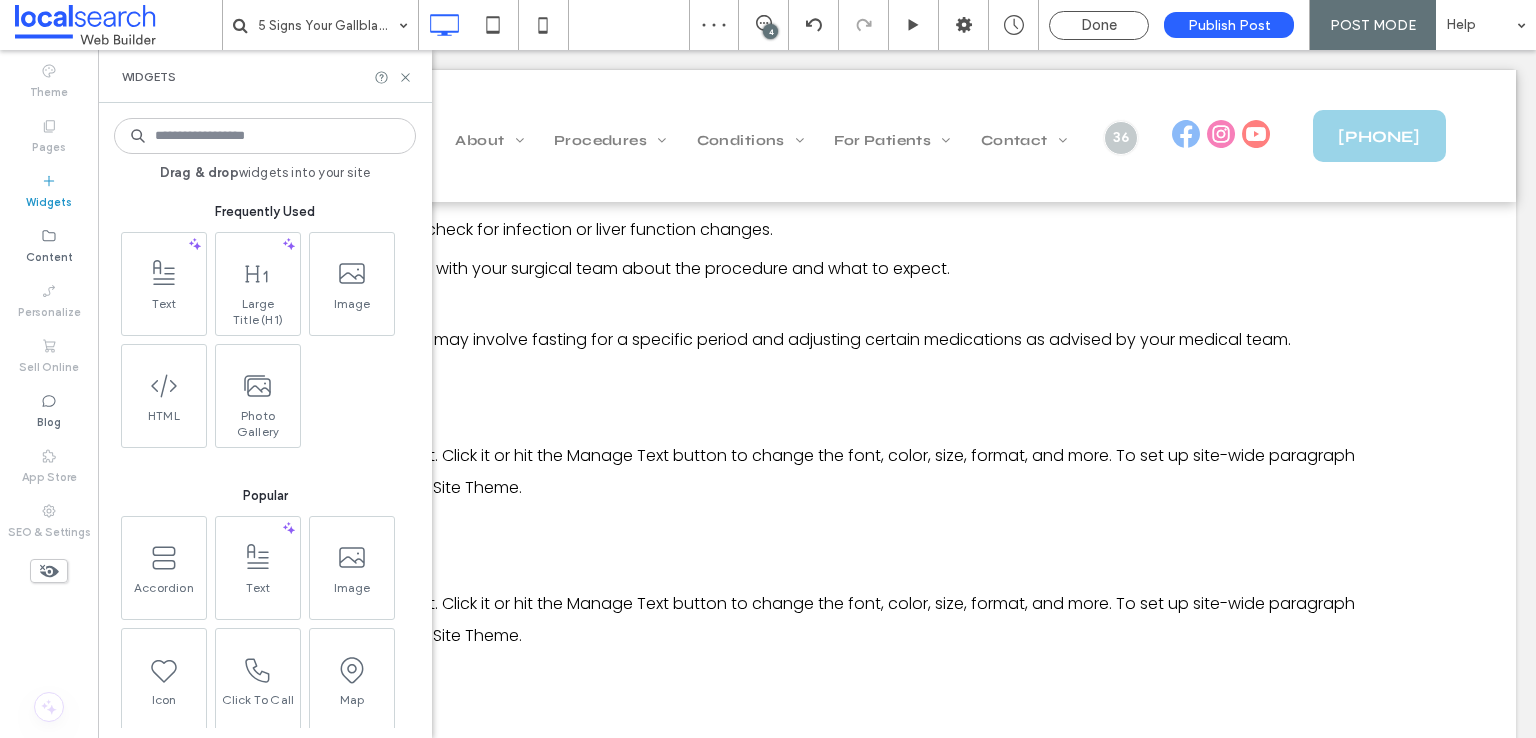 drag, startPoint x: 176, startPoint y: 293, endPoint x: 164, endPoint y: 286, distance: 13.892444 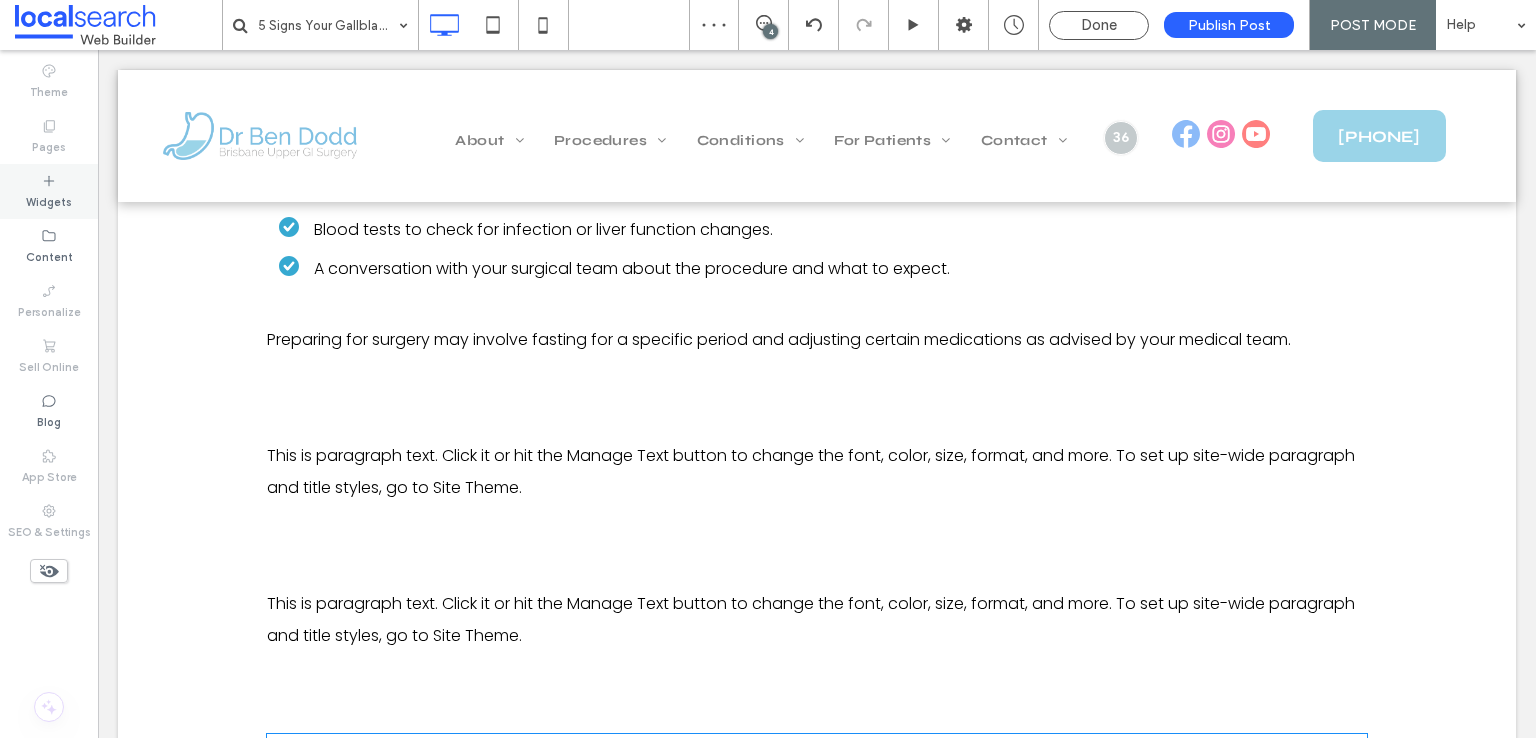 type on "*******" 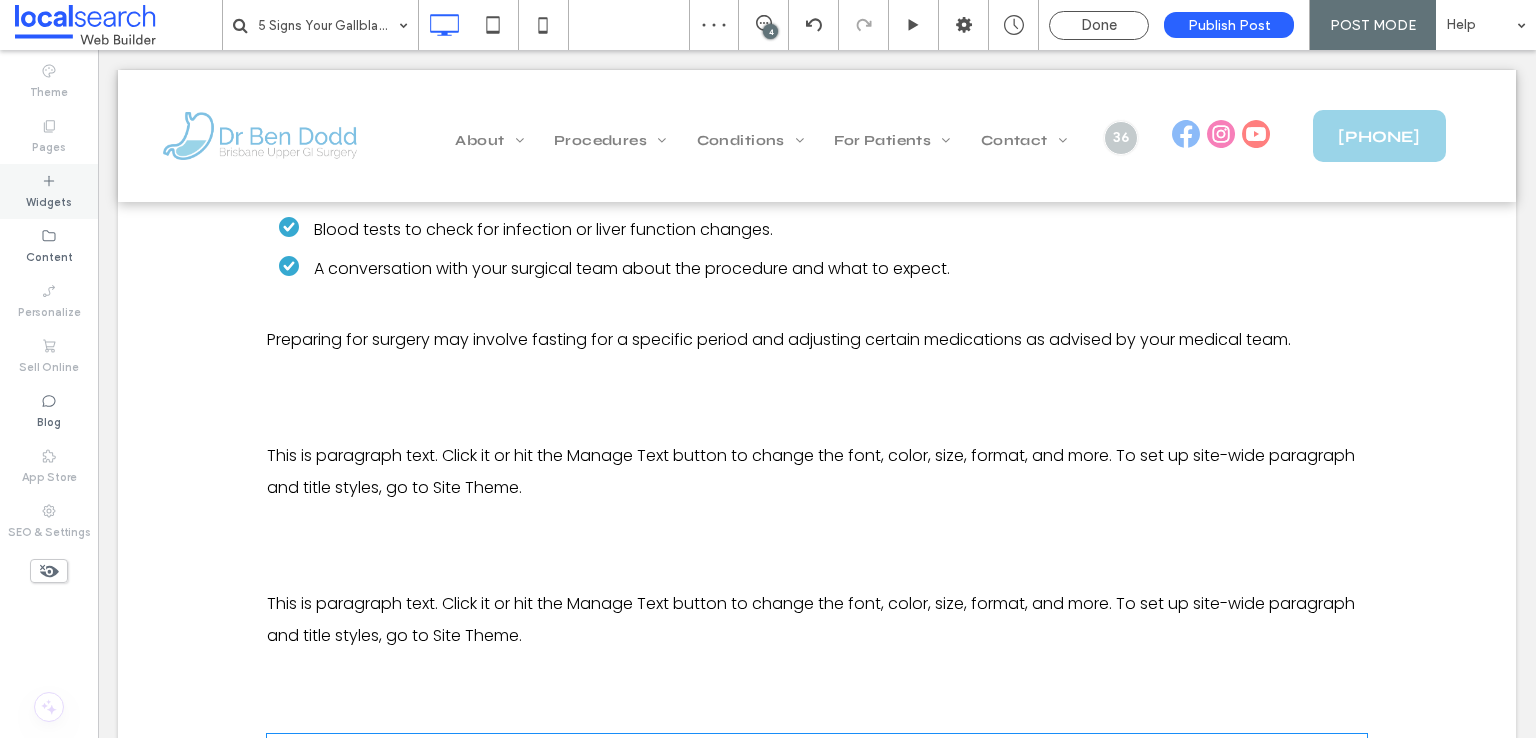 type on "**" 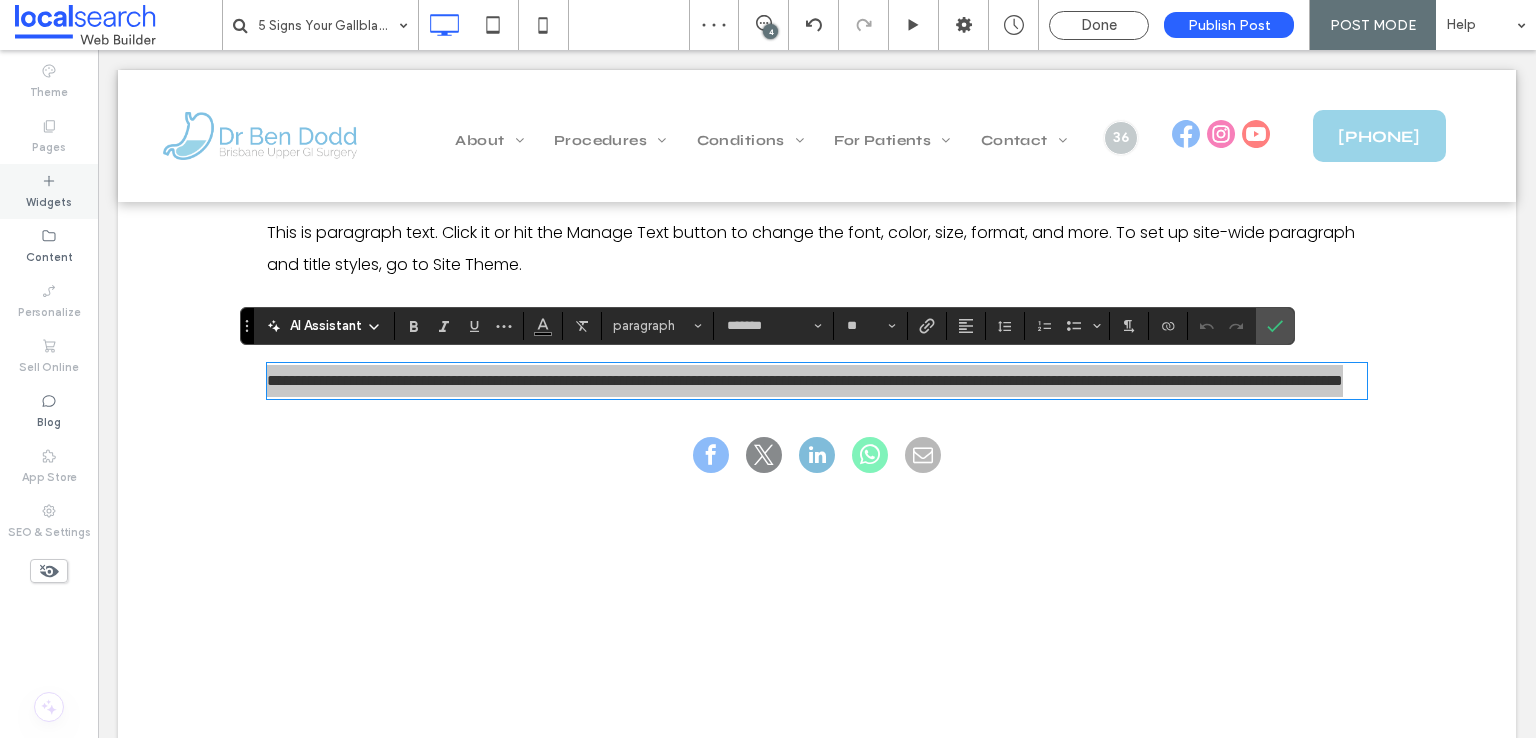click on "Widgets" at bounding box center (49, 191) 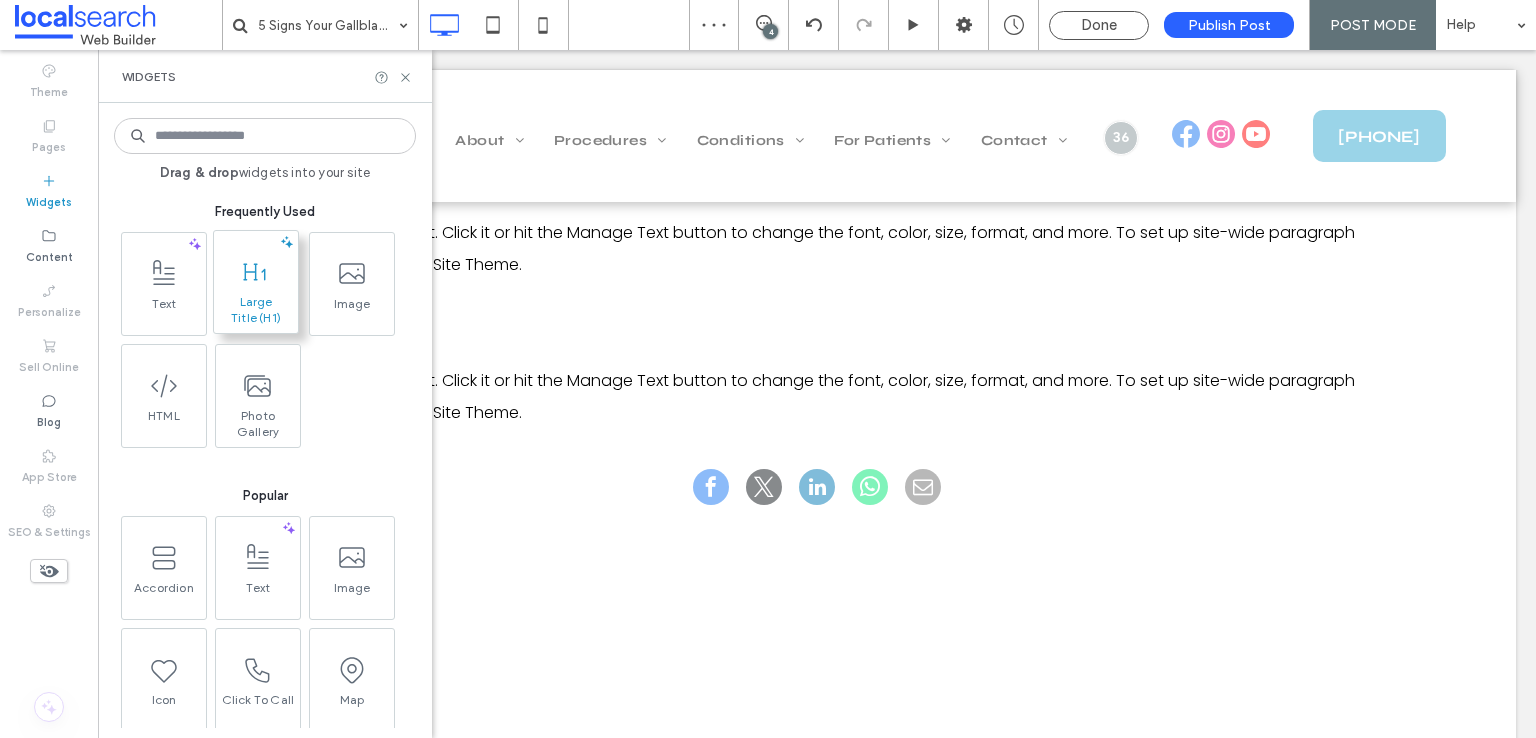click on "Large Title (H1)" at bounding box center [256, 310] 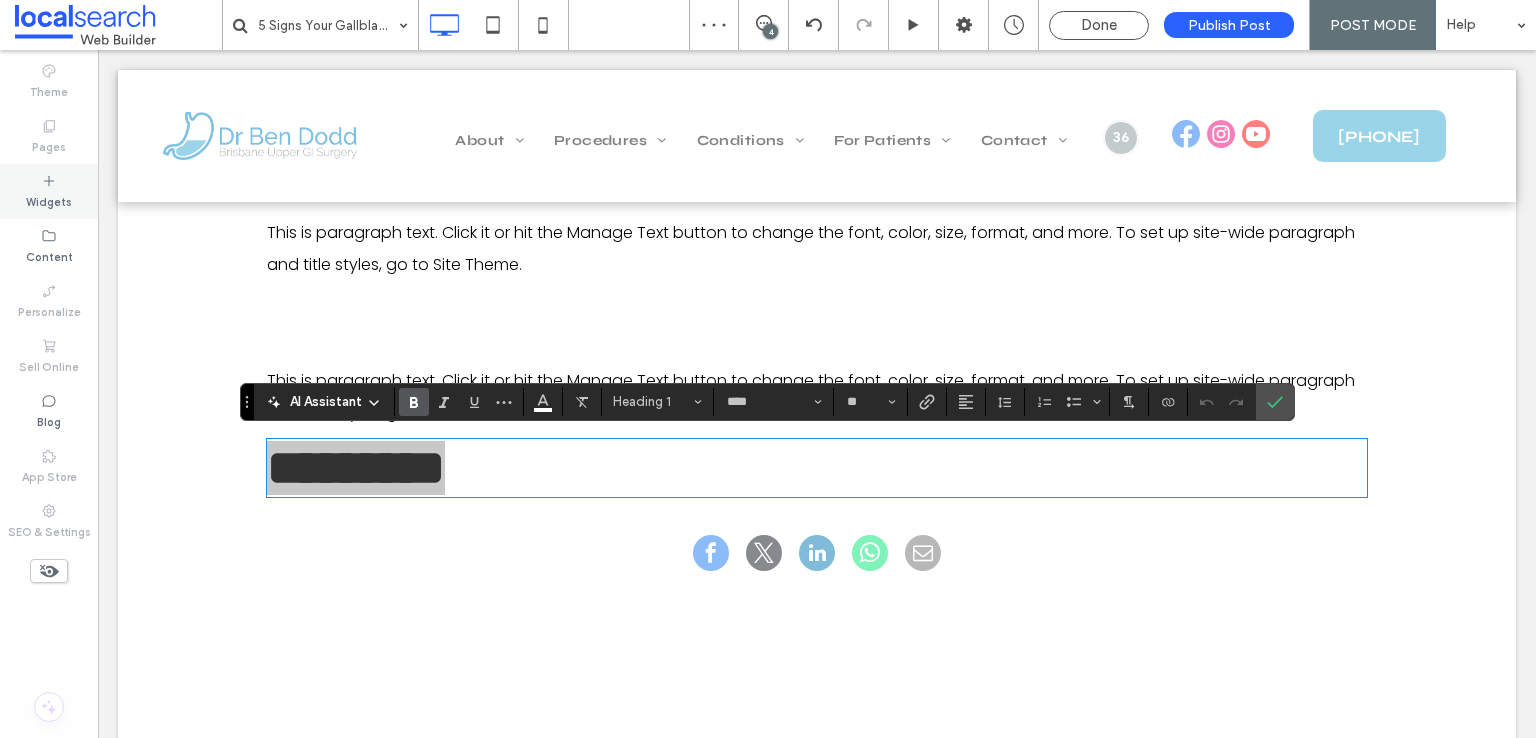 click on "Widgets" at bounding box center (49, 200) 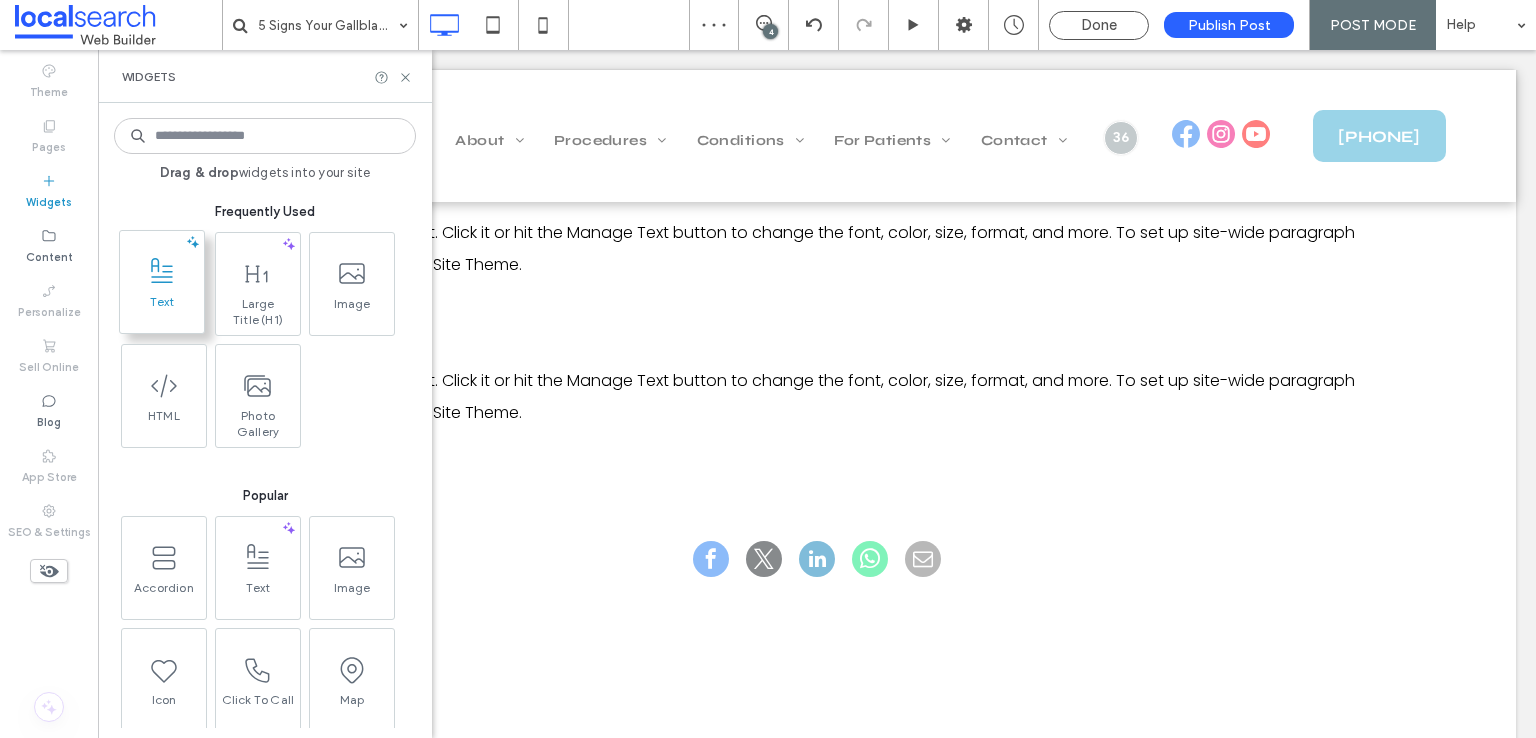 click at bounding box center [162, 271] 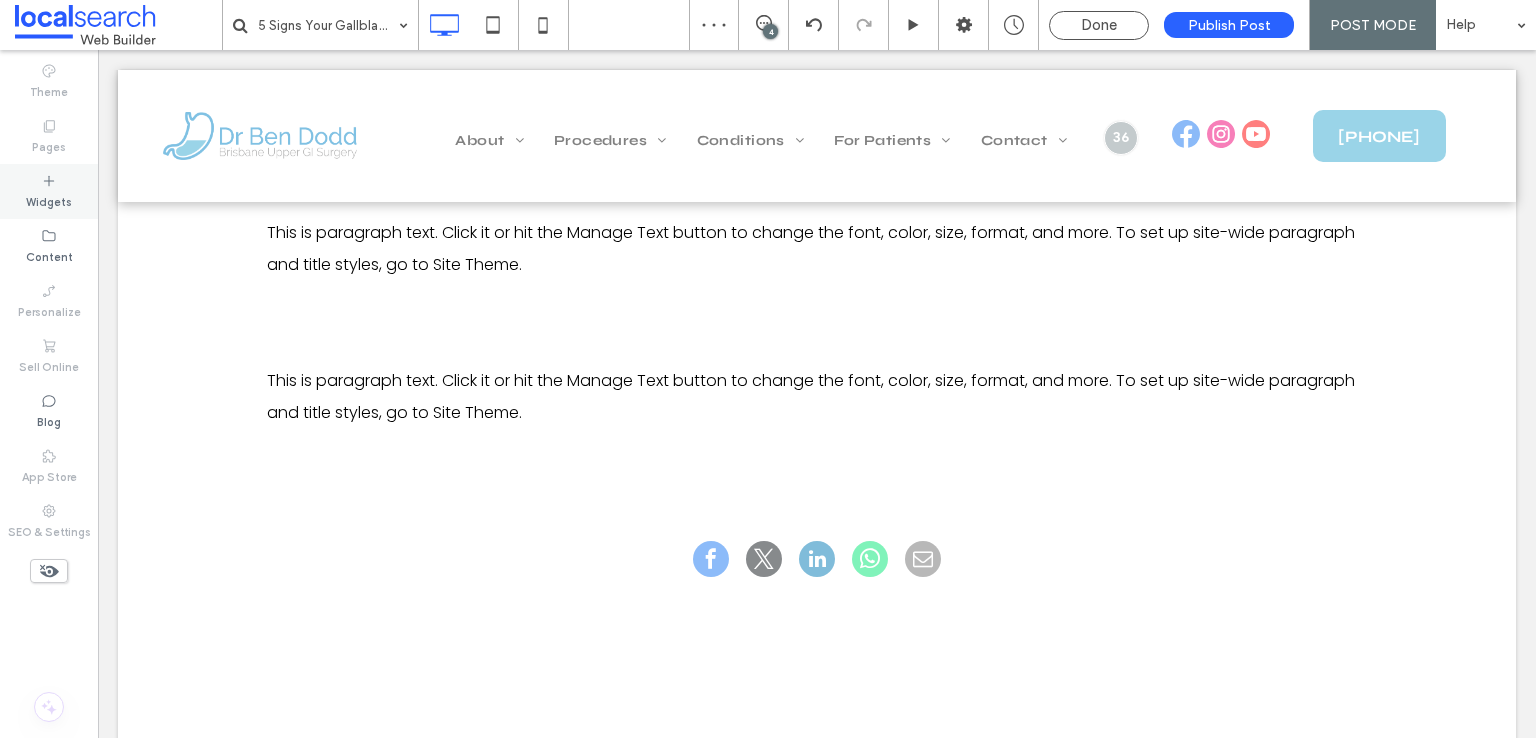 type on "*******" 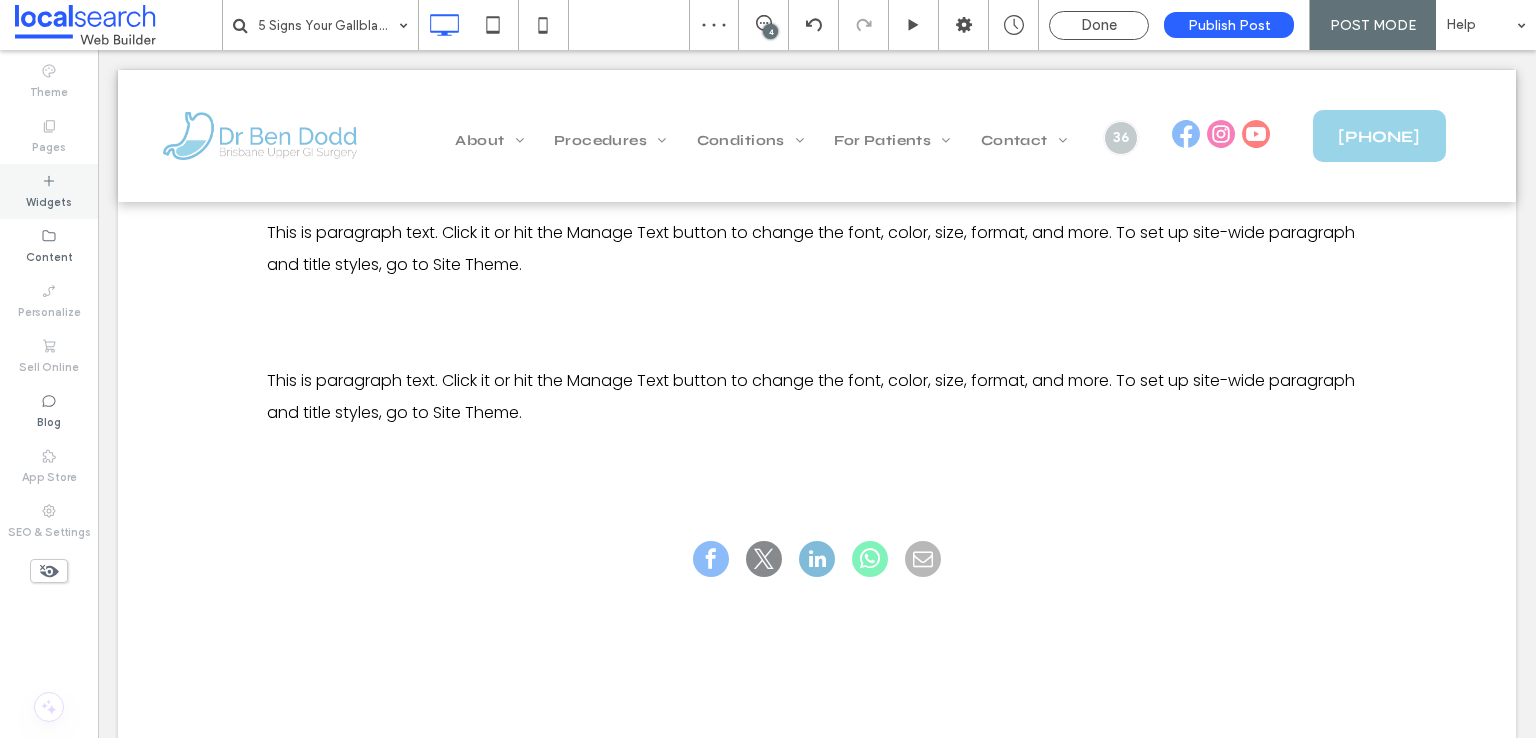 type on "**" 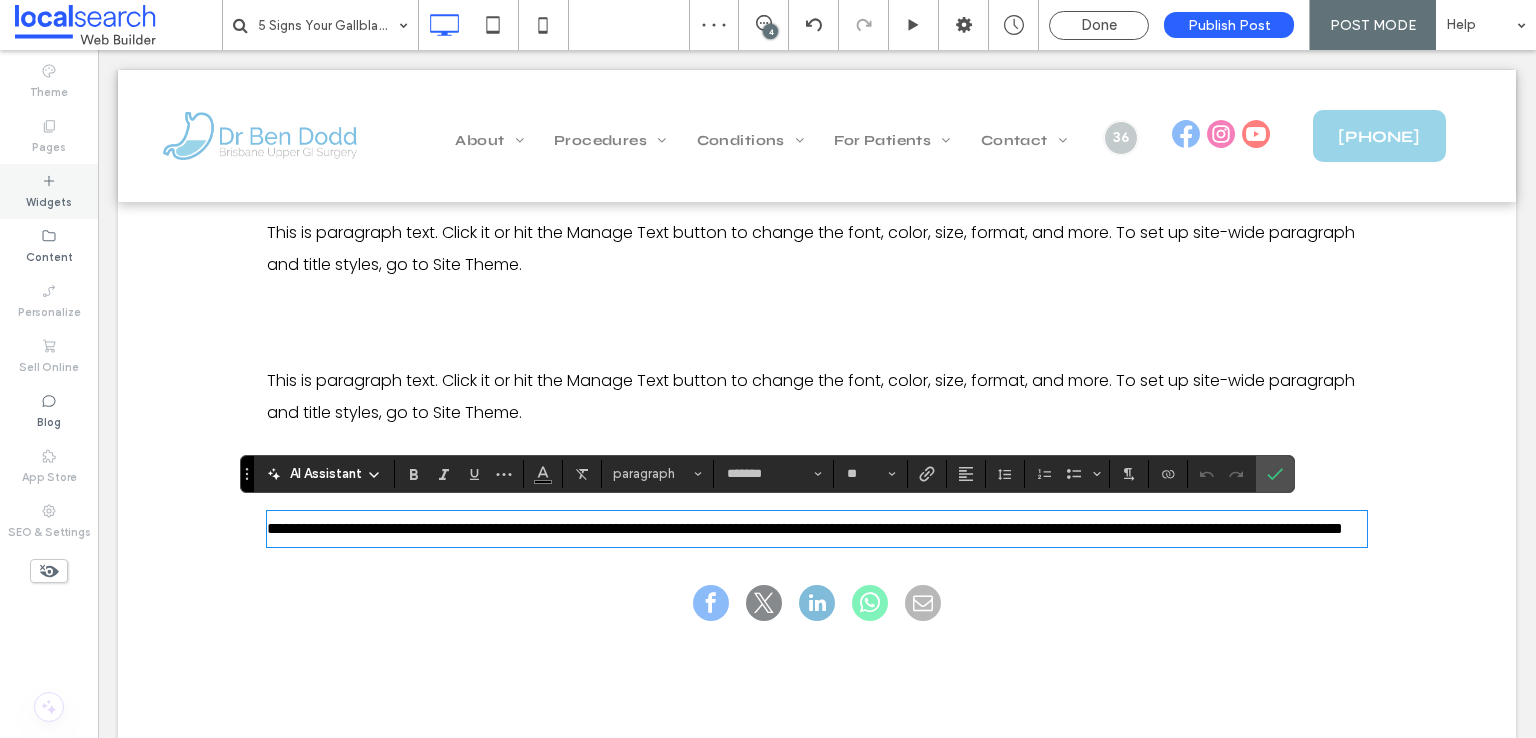 drag, startPoint x: 56, startPoint y: 185, endPoint x: 160, endPoint y: 227, distance: 112.1606 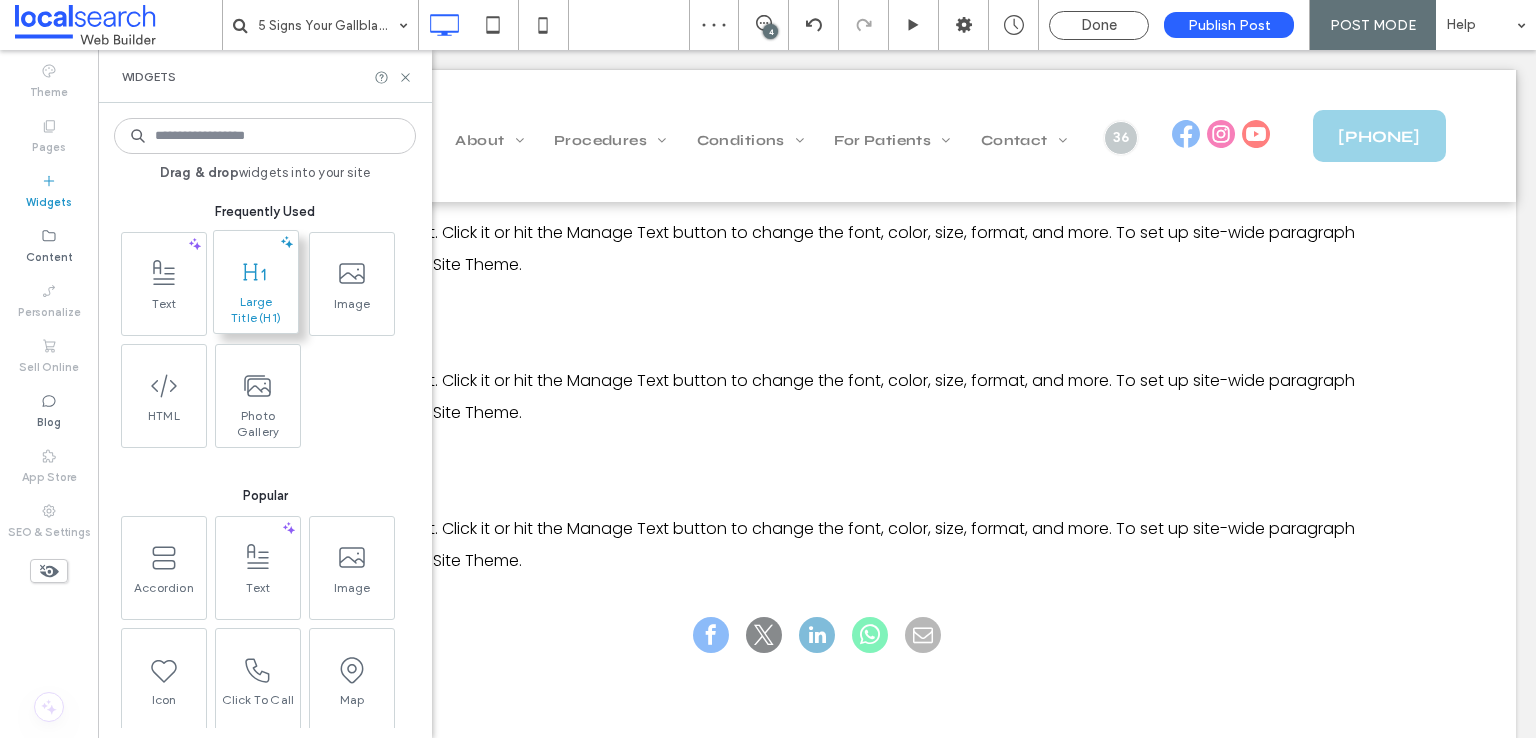 click at bounding box center (256, 271) 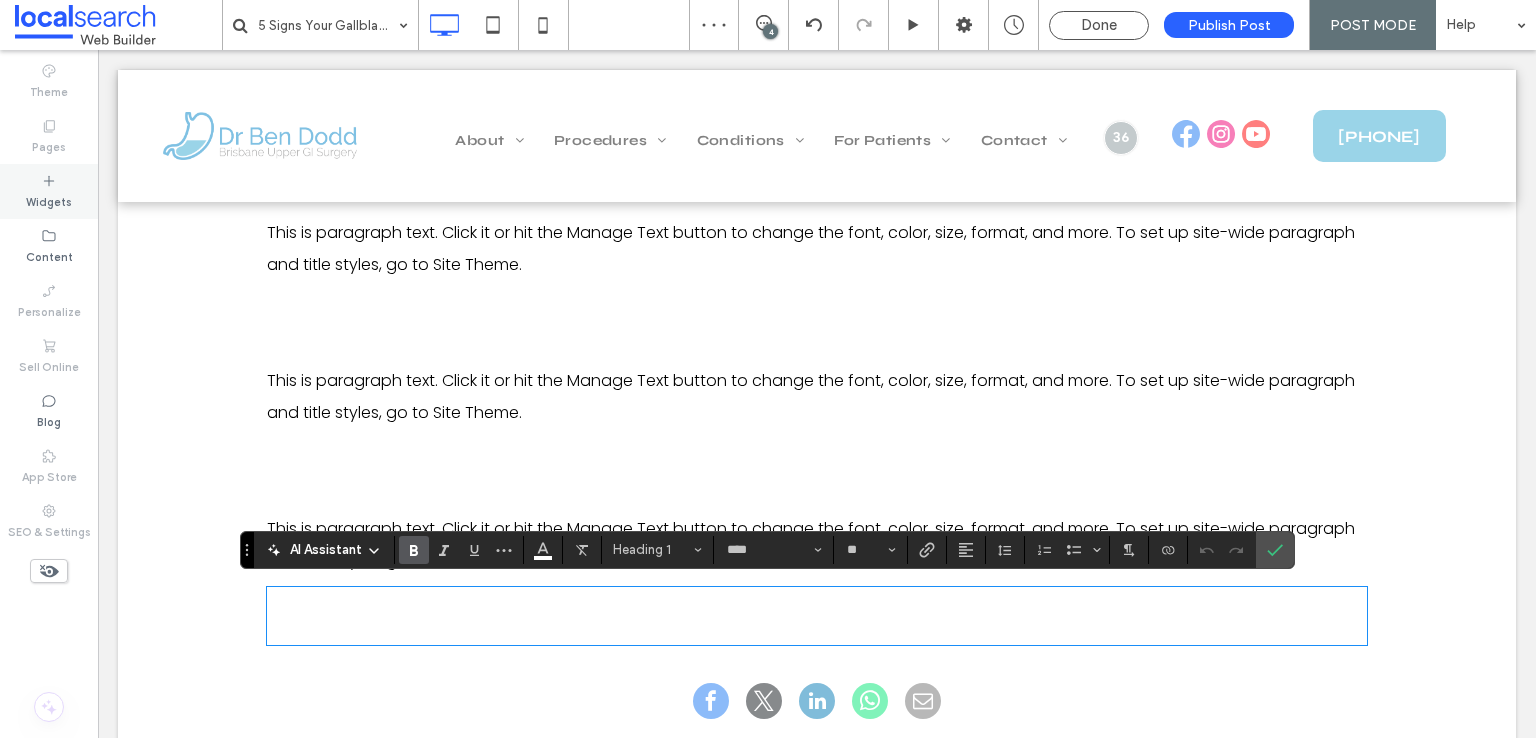 click on "Widgets" at bounding box center (49, 200) 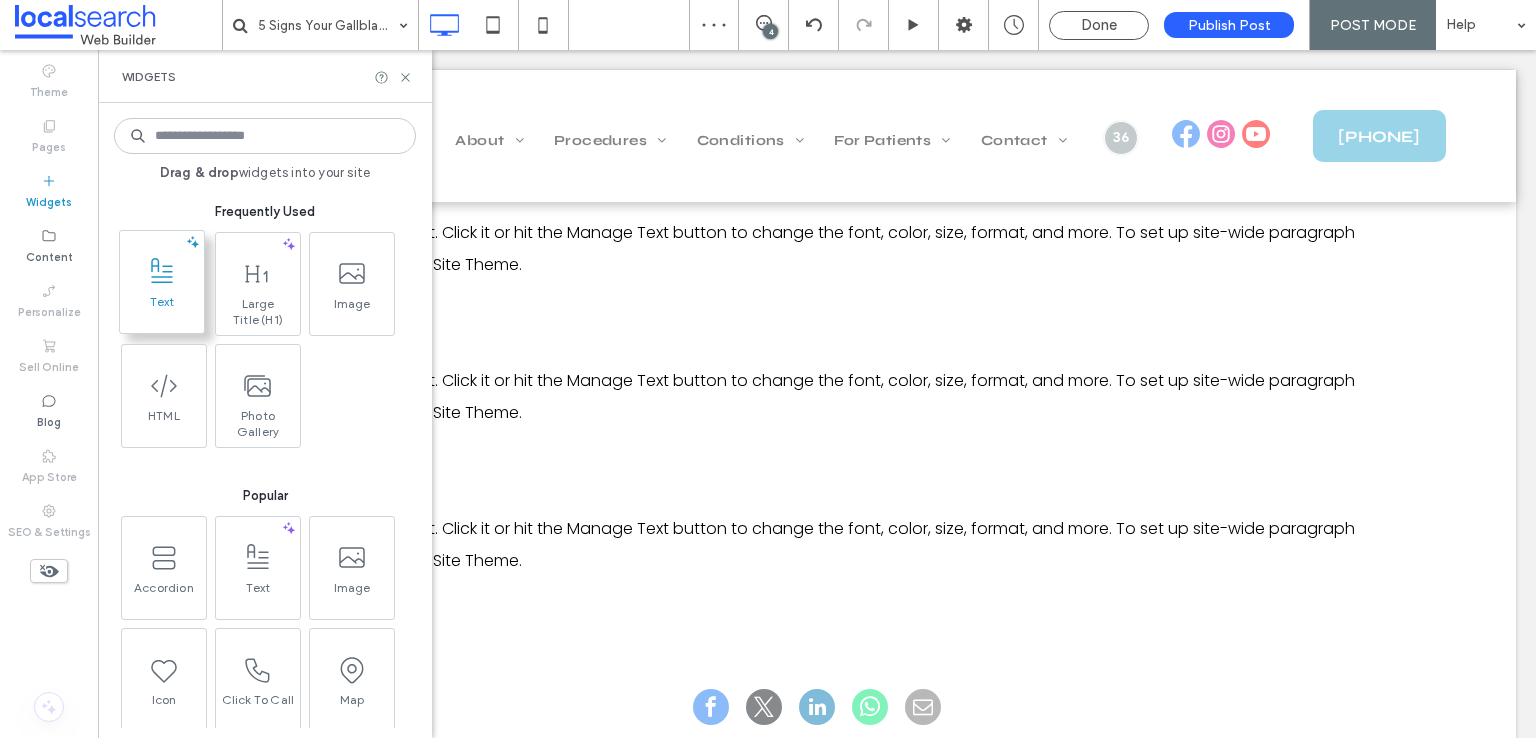 click 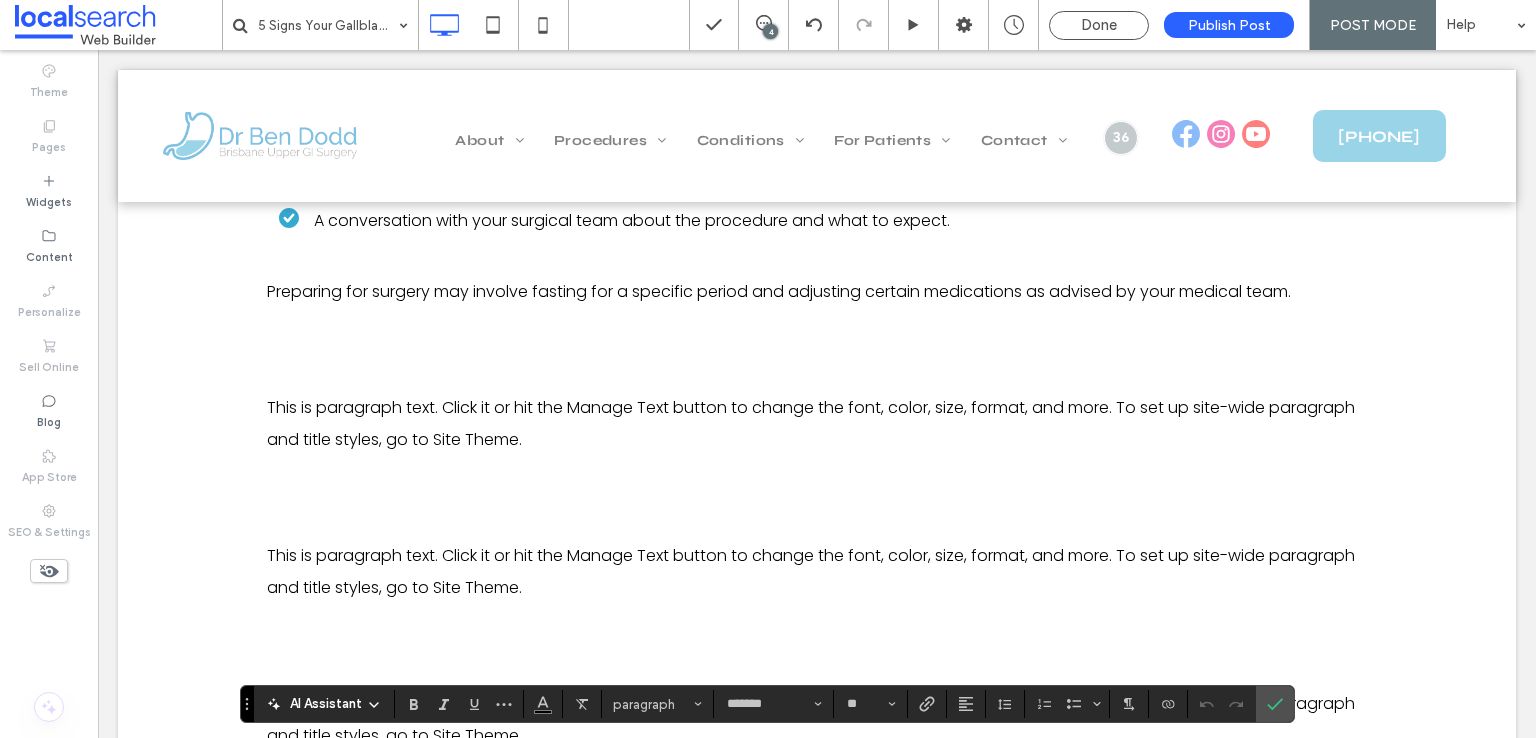scroll, scrollTop: 3823, scrollLeft: 0, axis: vertical 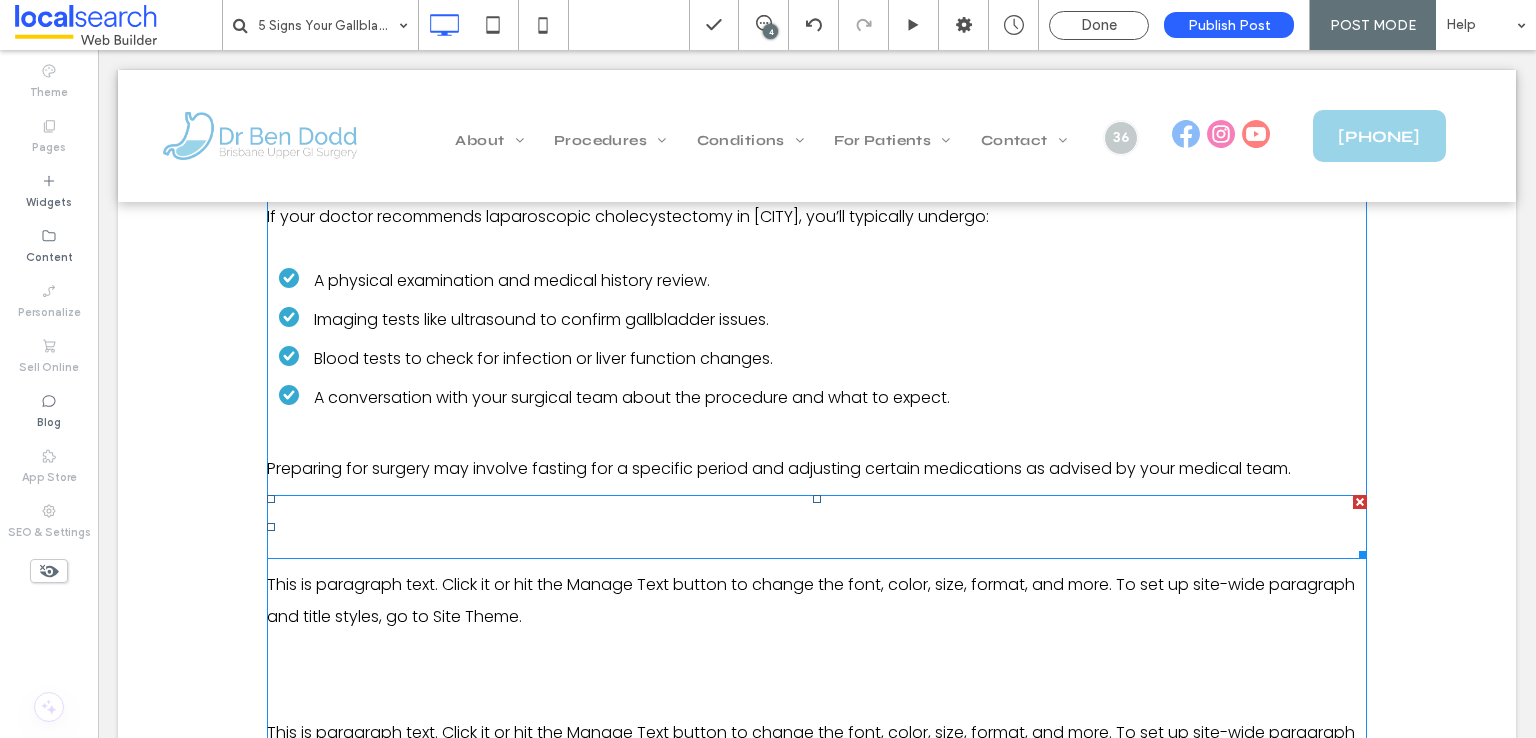 click on "New Title" at bounding box center (395, 527) 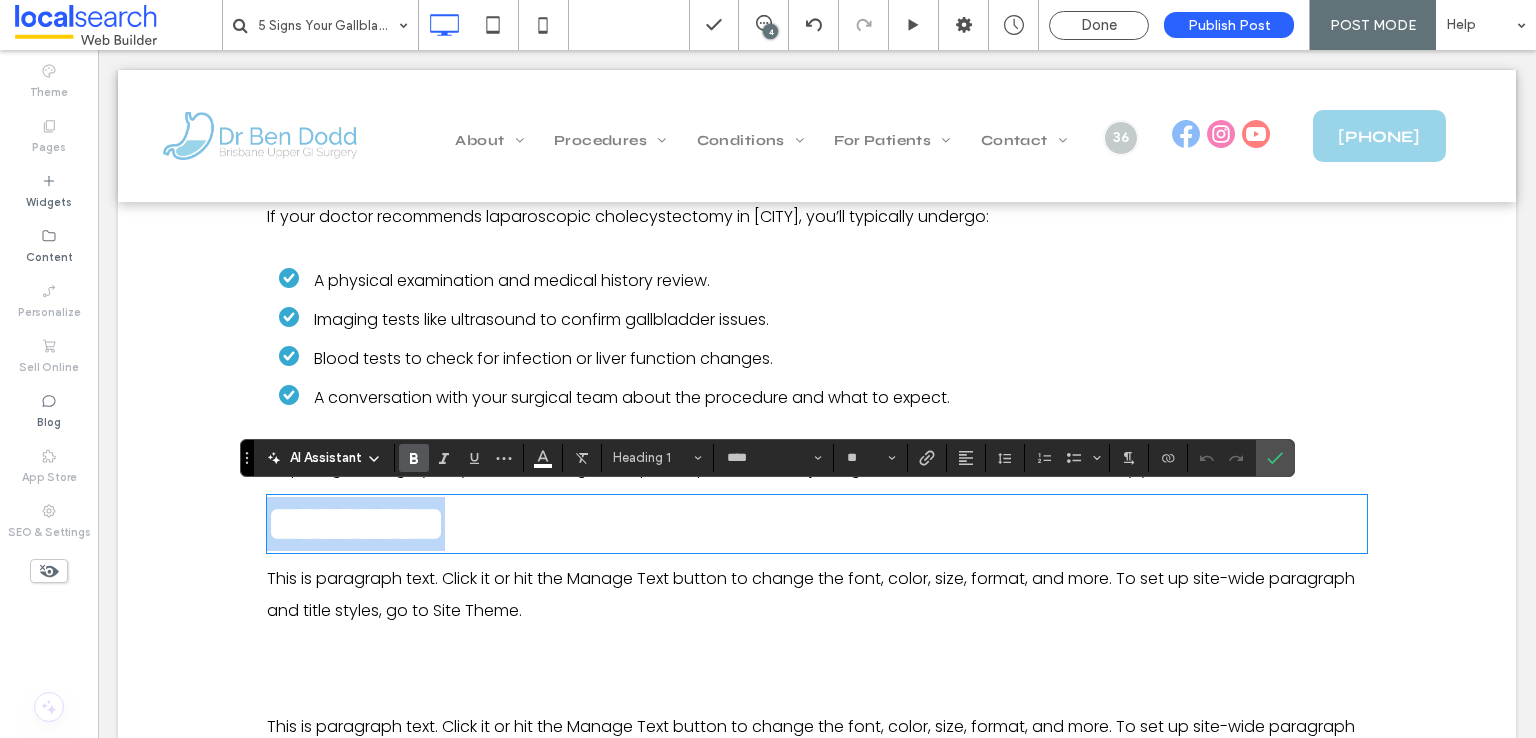 paste 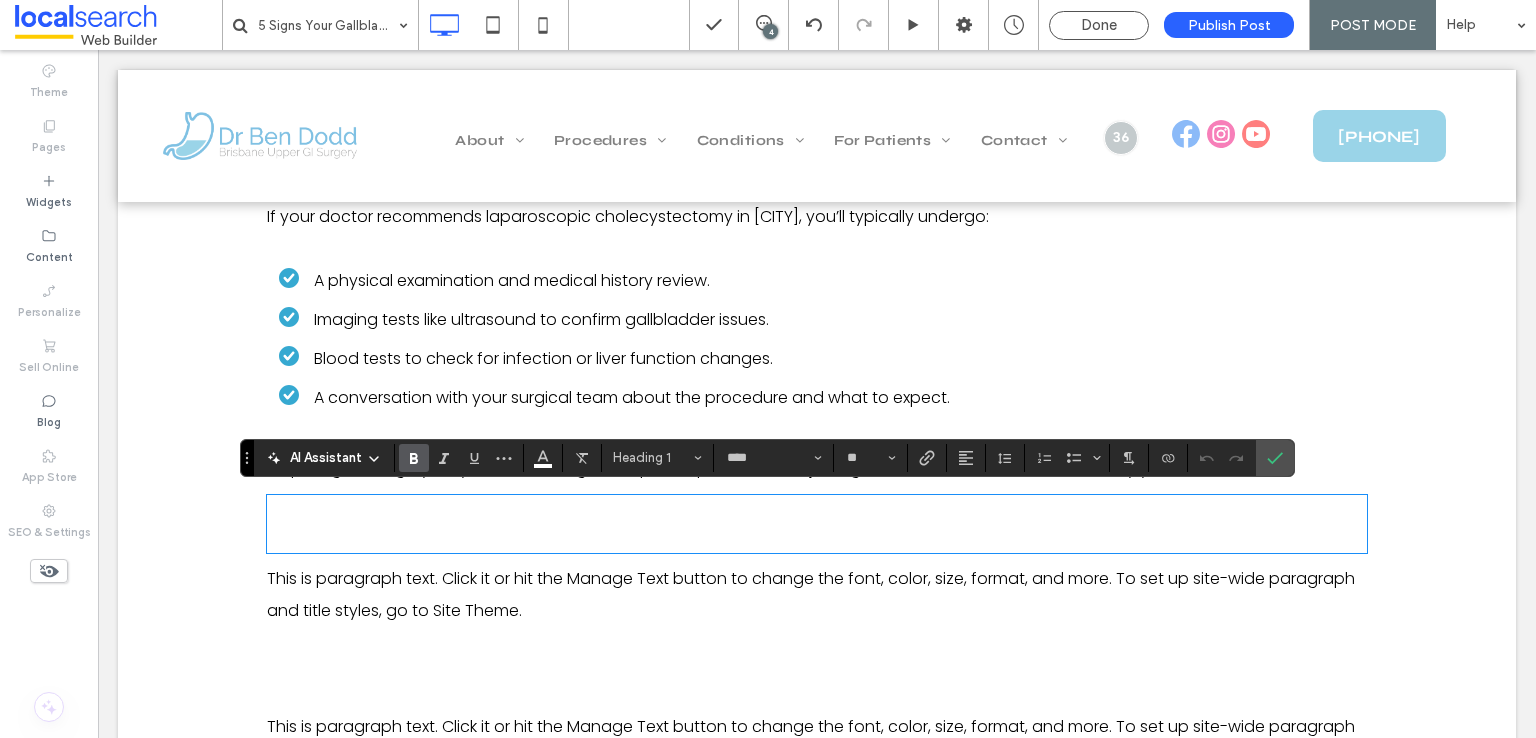 type on "*******" 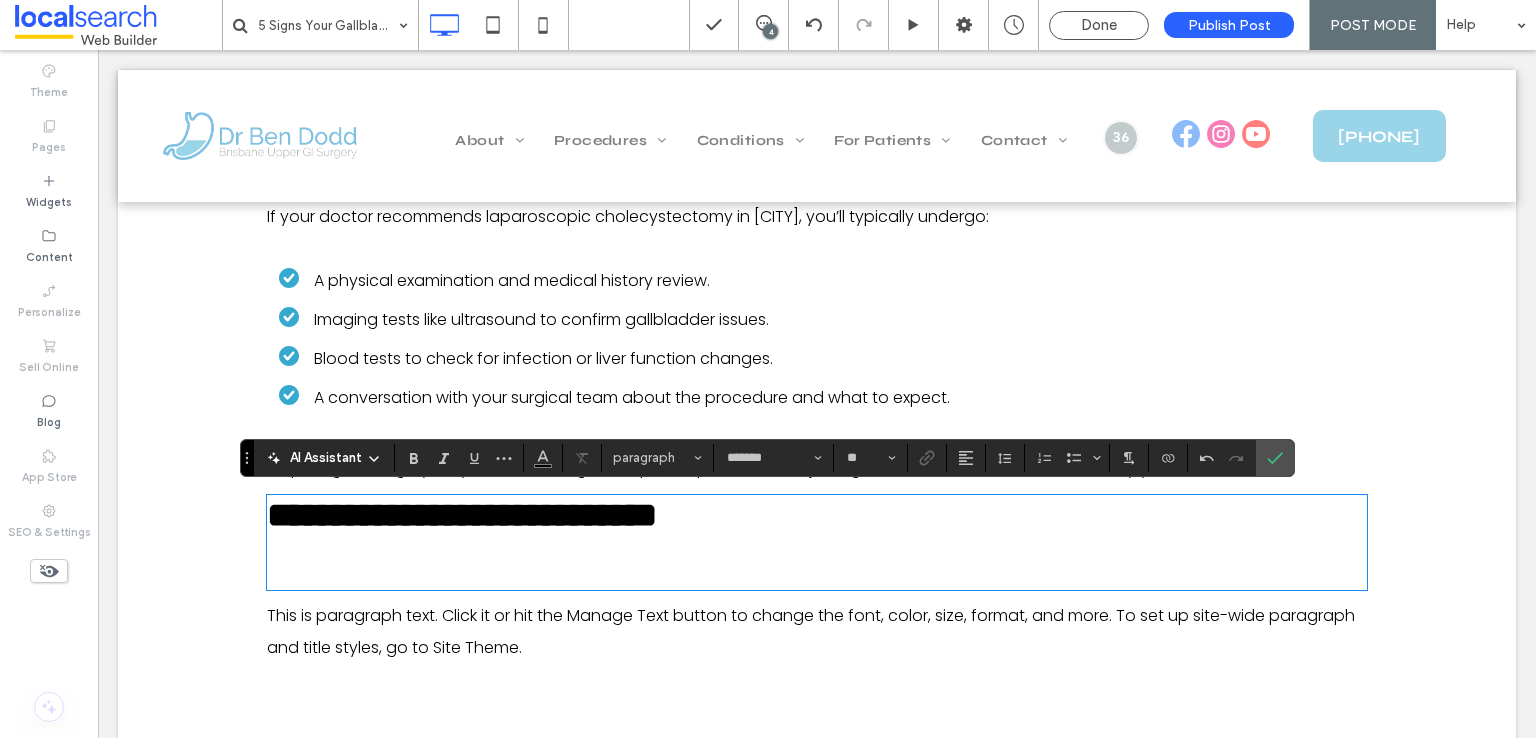 type on "****" 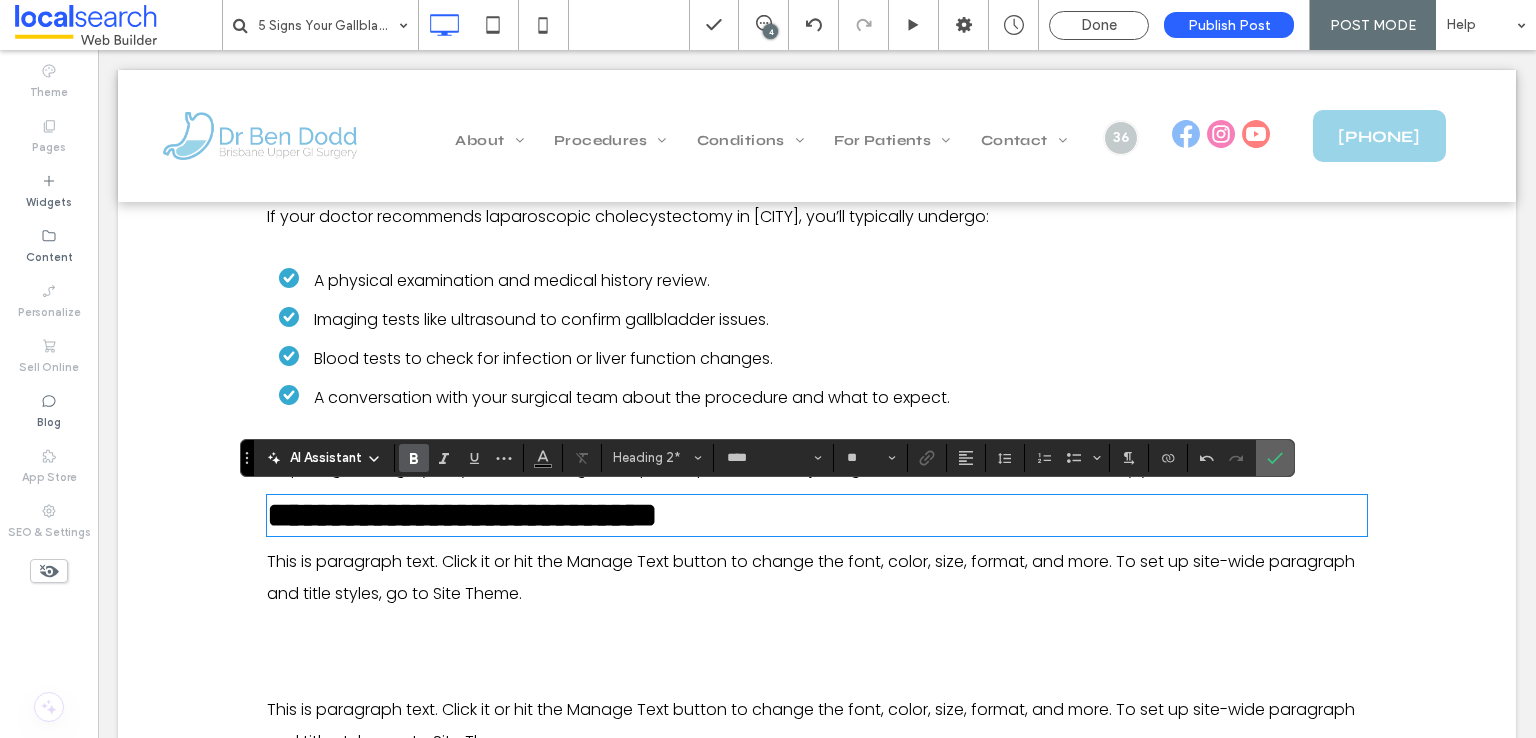 drag, startPoint x: 1279, startPoint y: 457, endPoint x: 1136, endPoint y: 417, distance: 148.48906 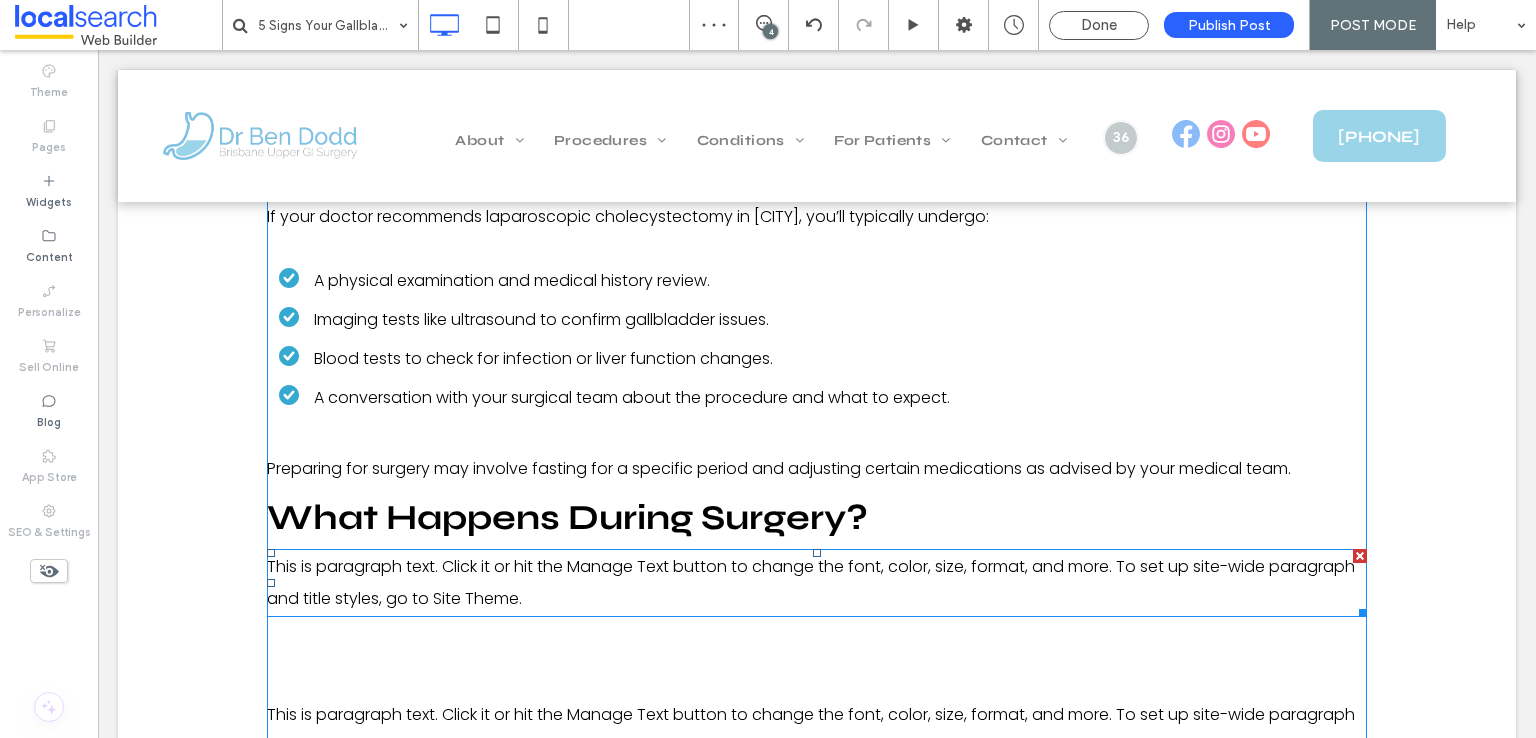 click on "This is paragraph text. Click it or hit the Manage Text button to change the font, color, size, format, and more. To set up site-wide paragraph and title styles, go to Site Theme." at bounding box center (817, 583) 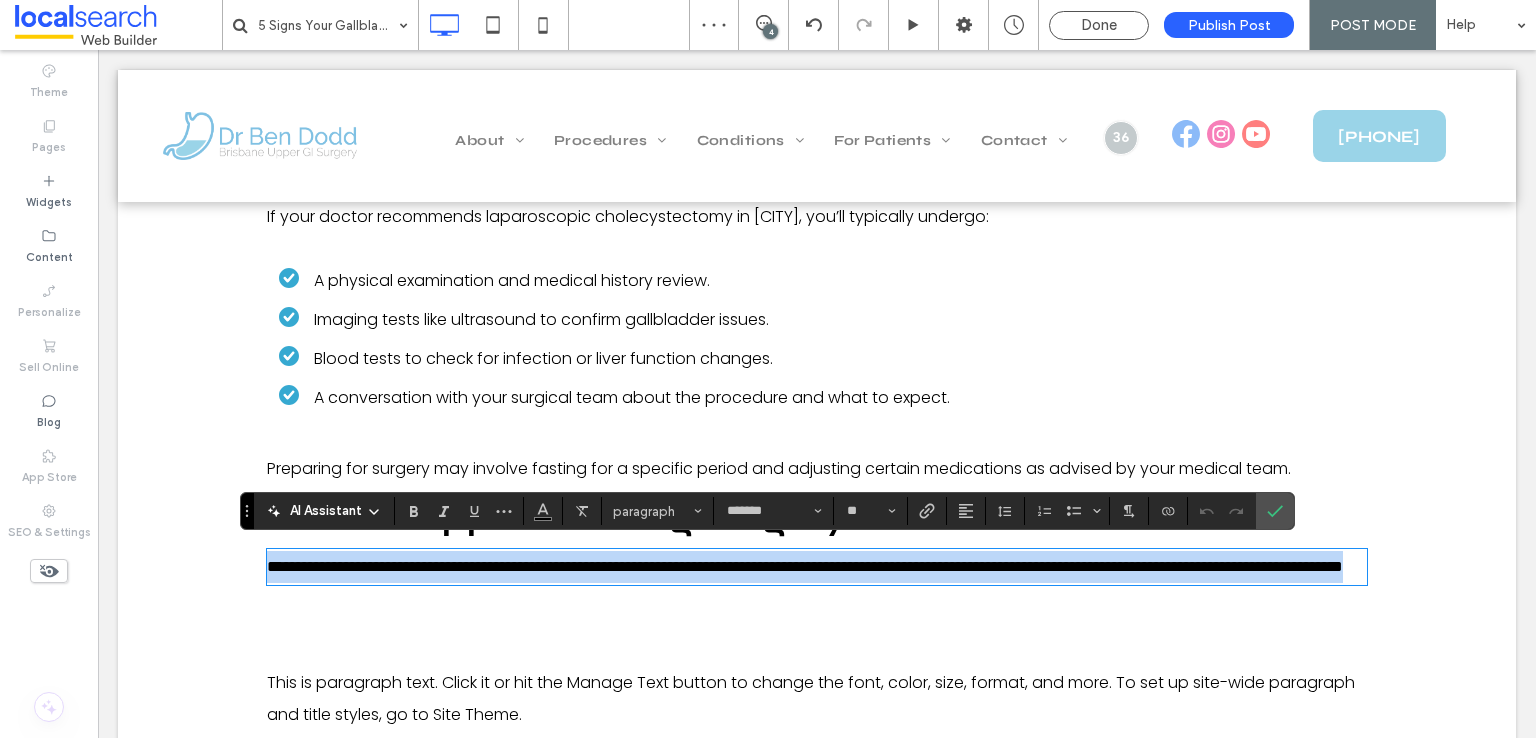 paste 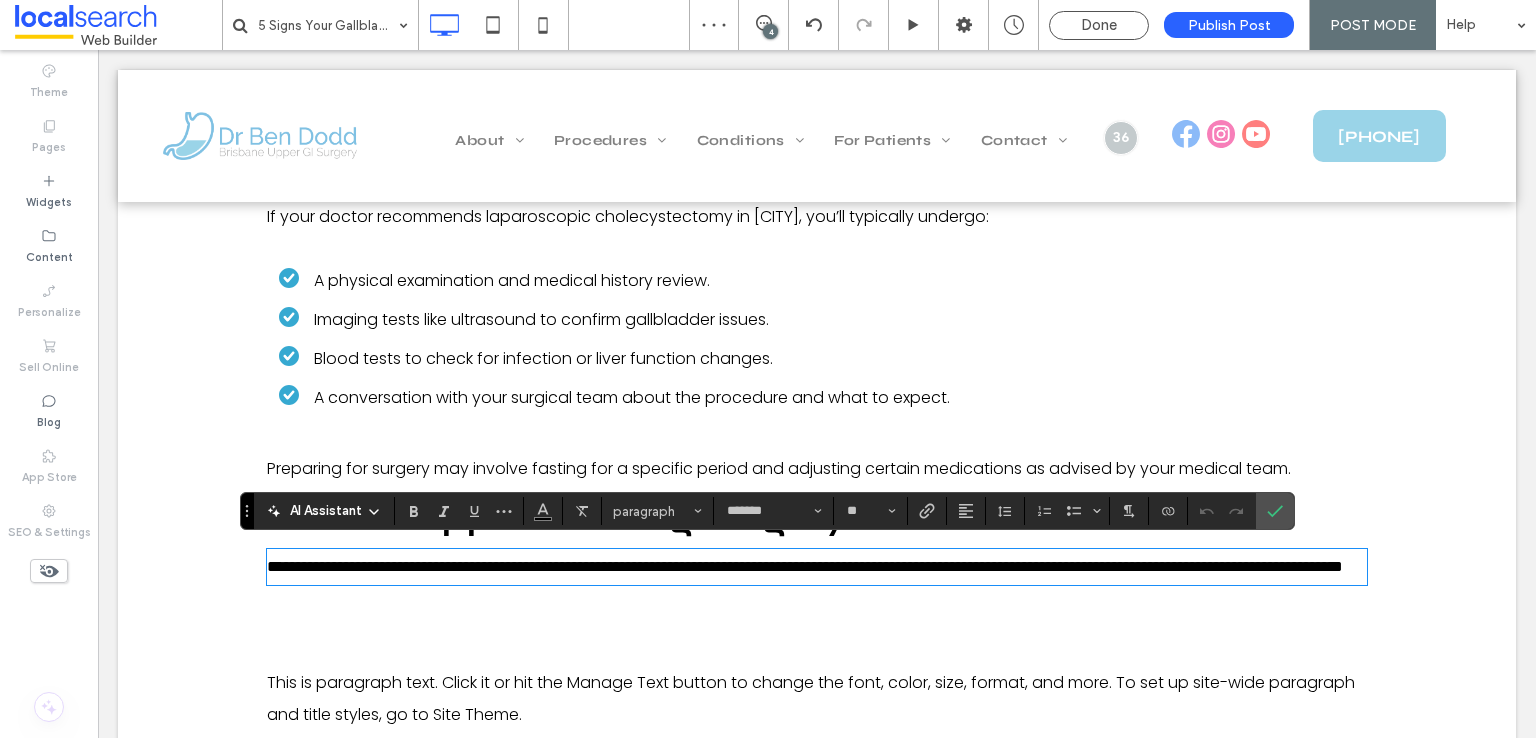 scroll, scrollTop: 0, scrollLeft: 0, axis: both 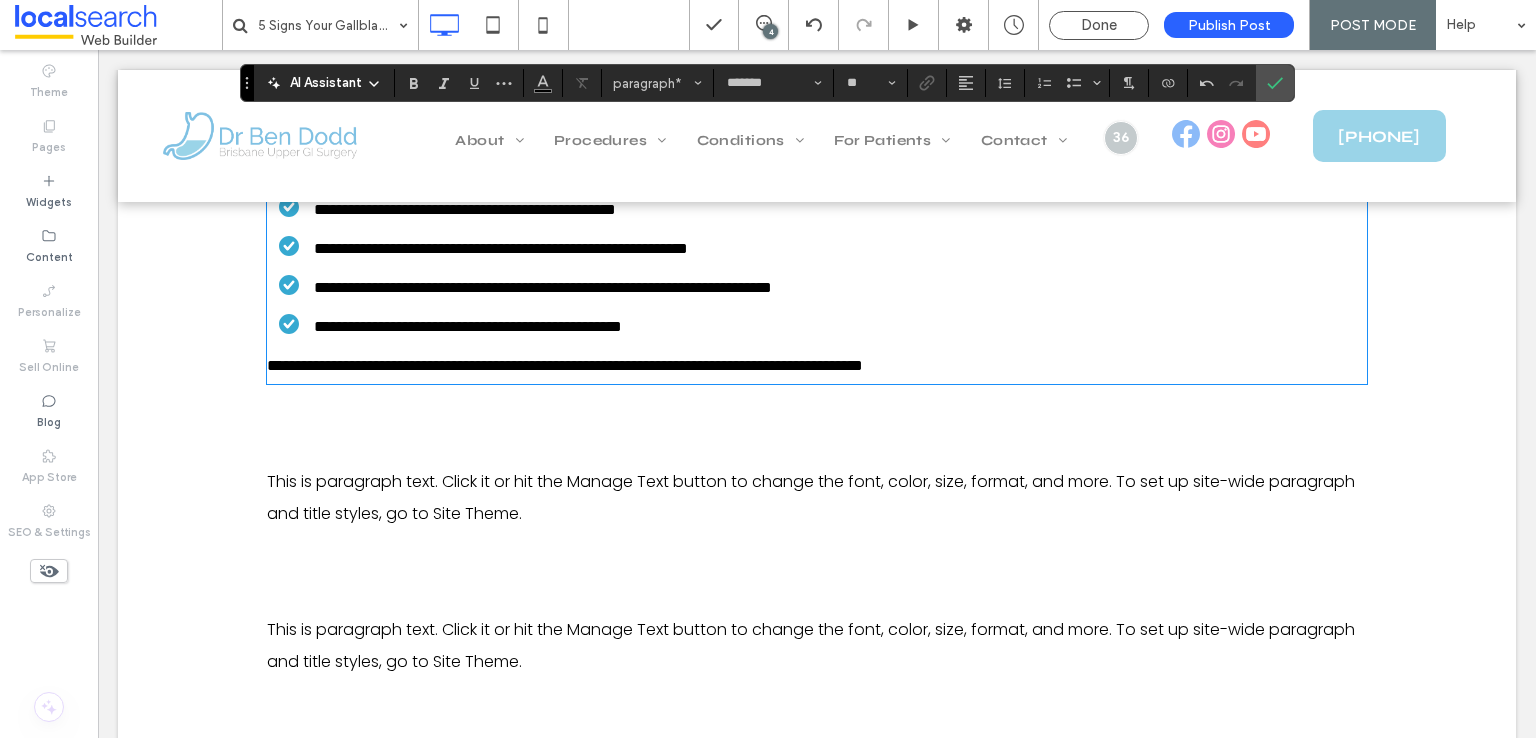click on "**********" at bounding box center (565, 365) 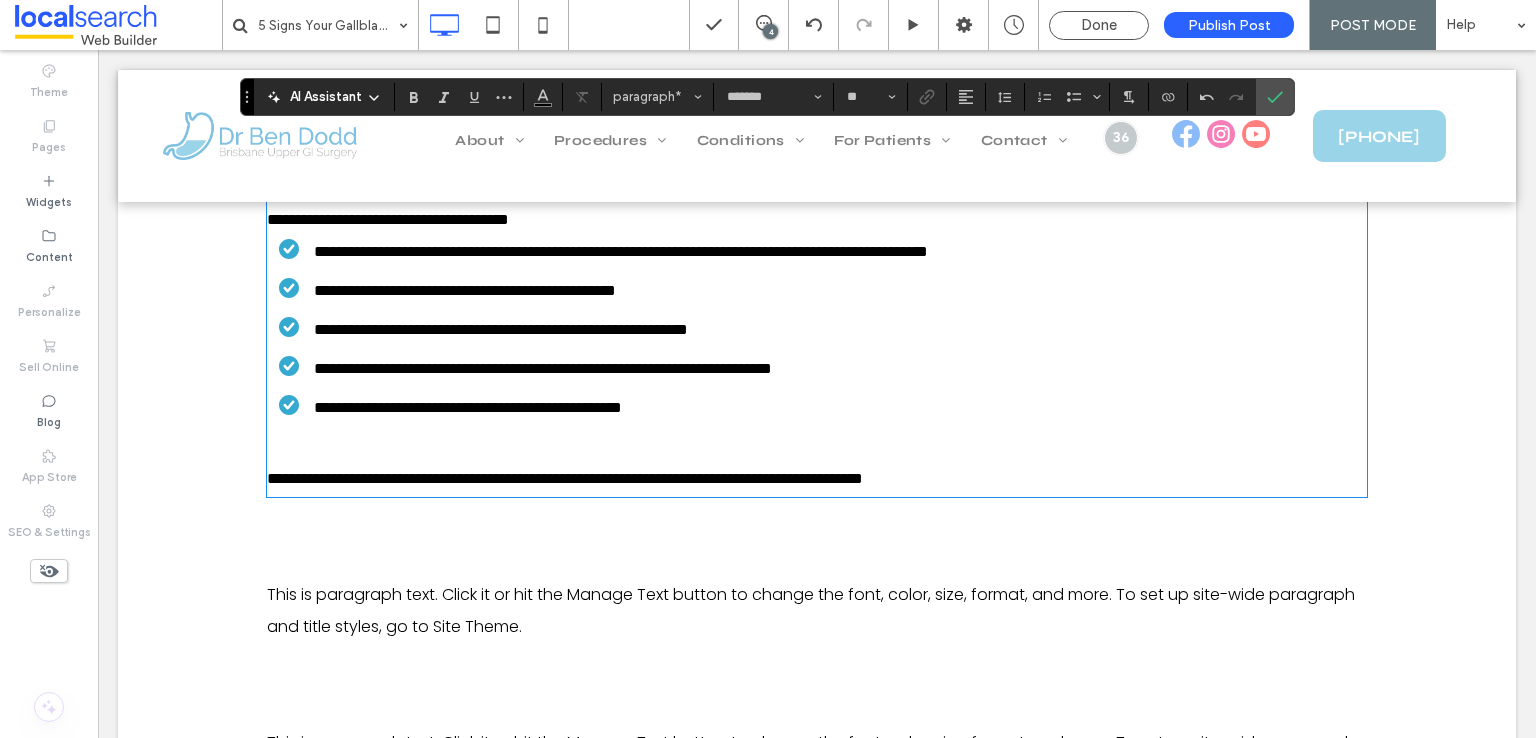 scroll, scrollTop: 4251, scrollLeft: 0, axis: vertical 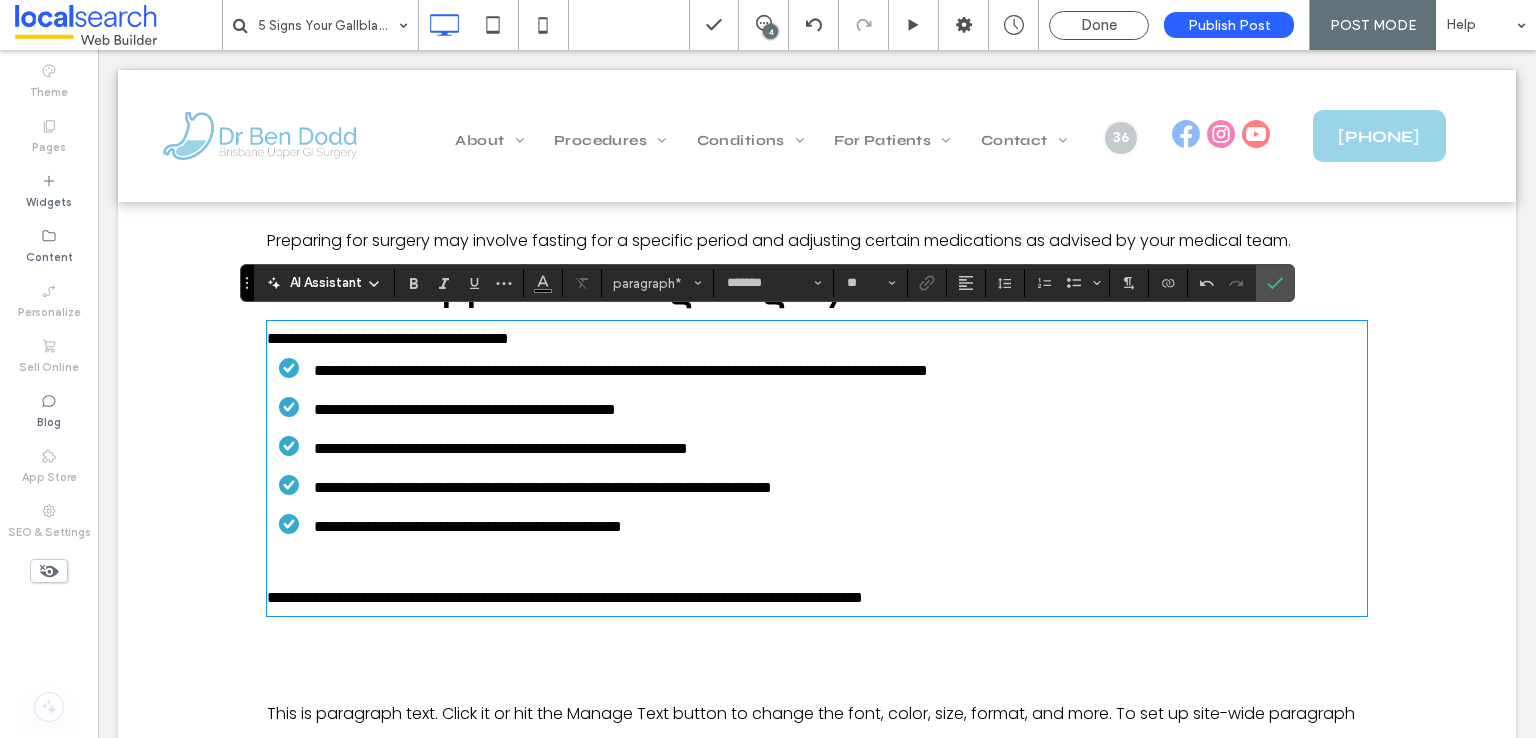 click on "**********" at bounding box center [817, 339] 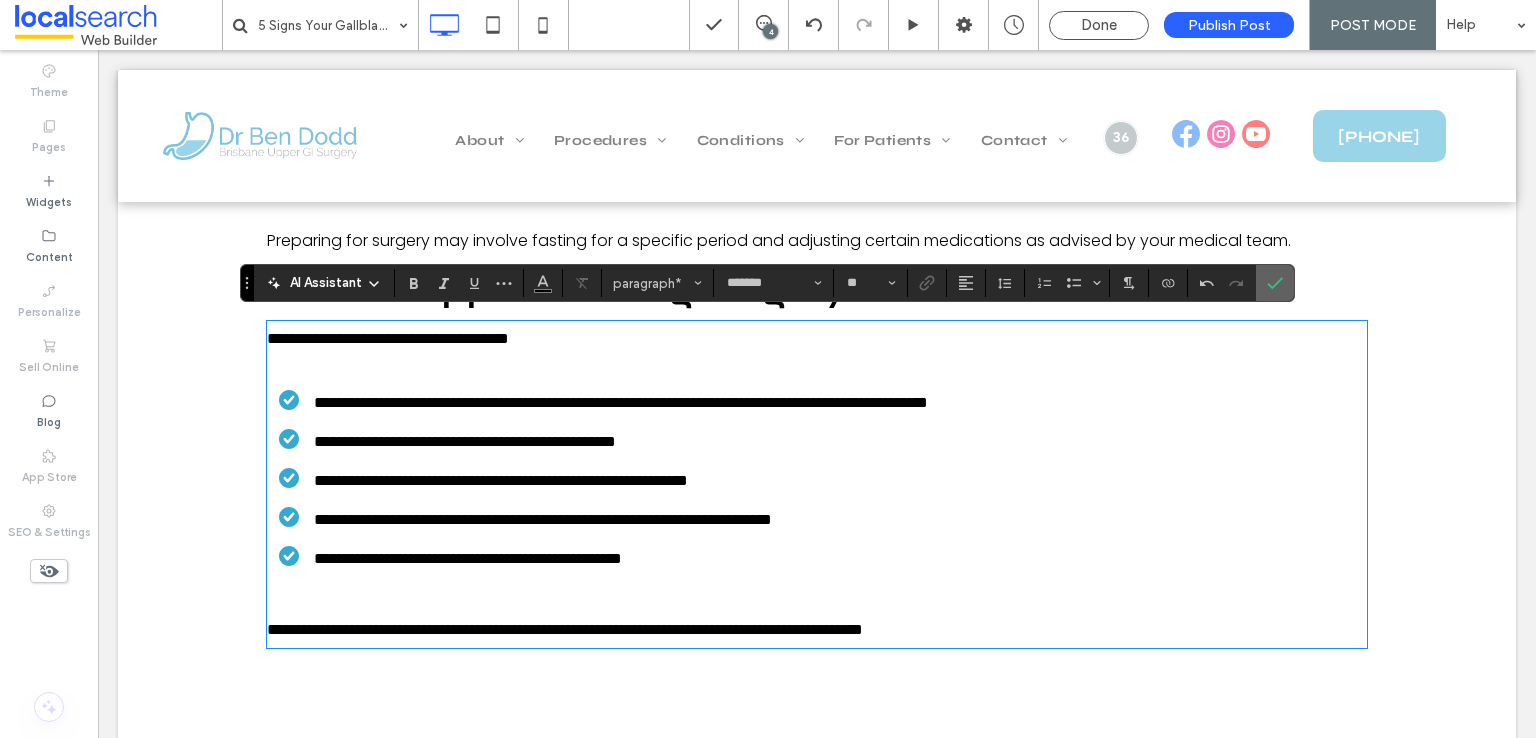 click at bounding box center (1275, 283) 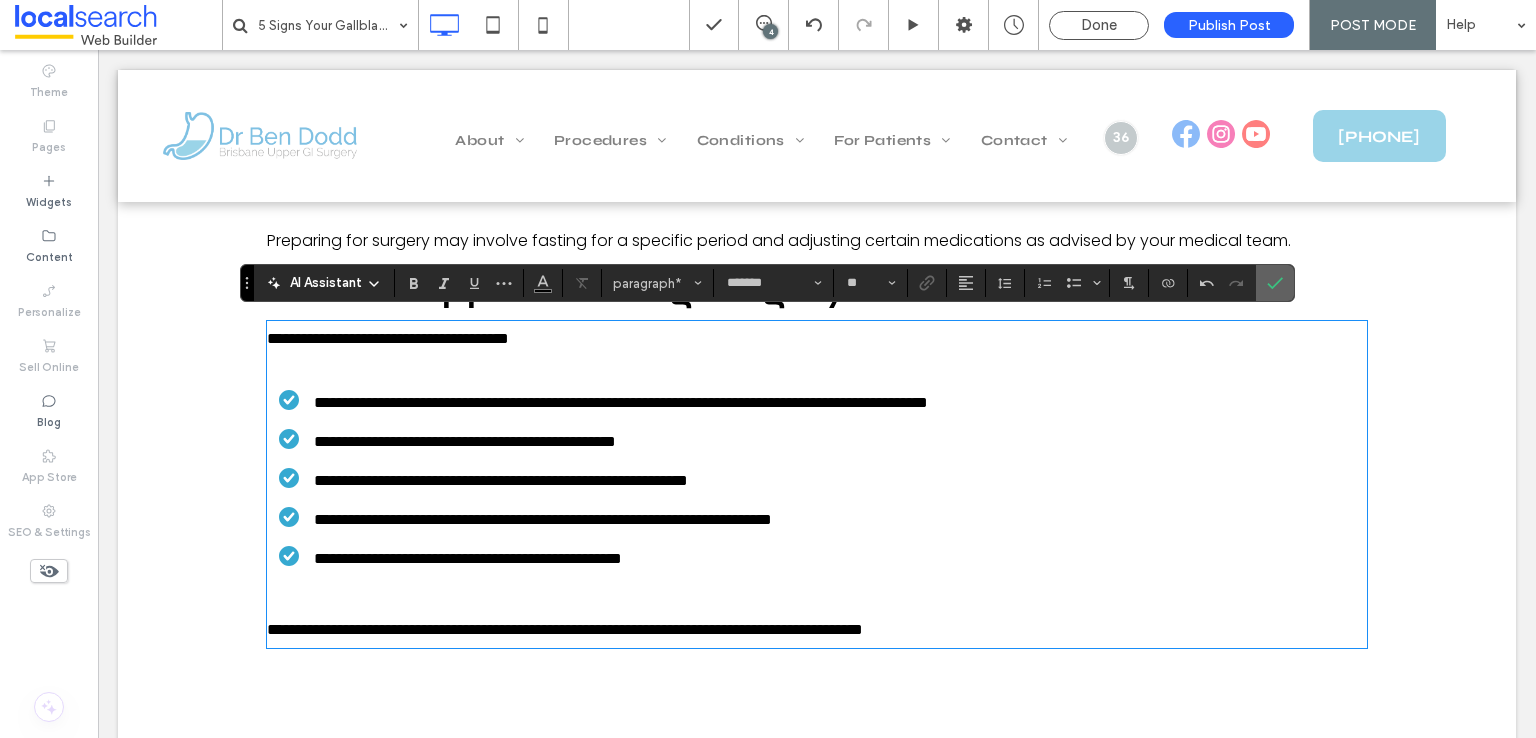 click 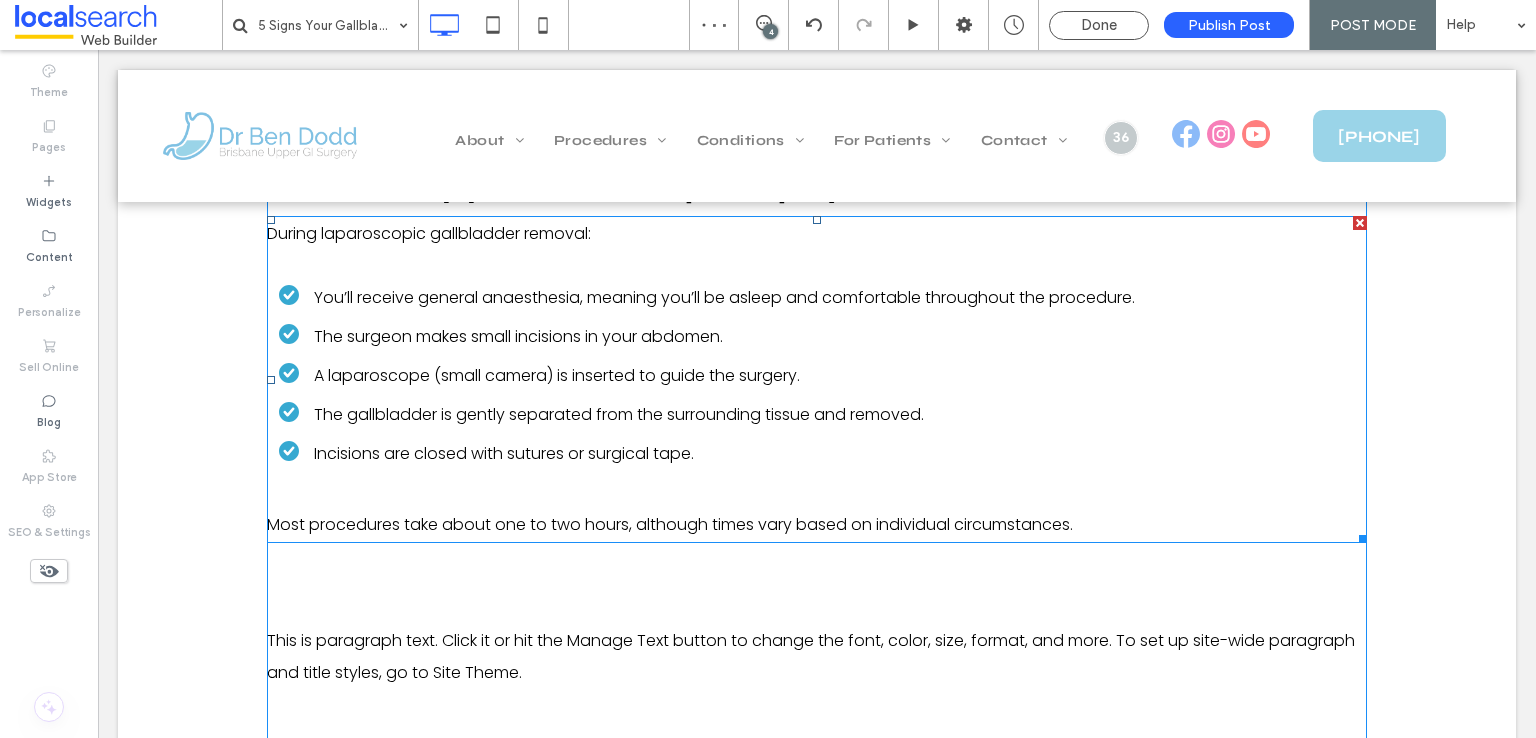 scroll, scrollTop: 4451, scrollLeft: 0, axis: vertical 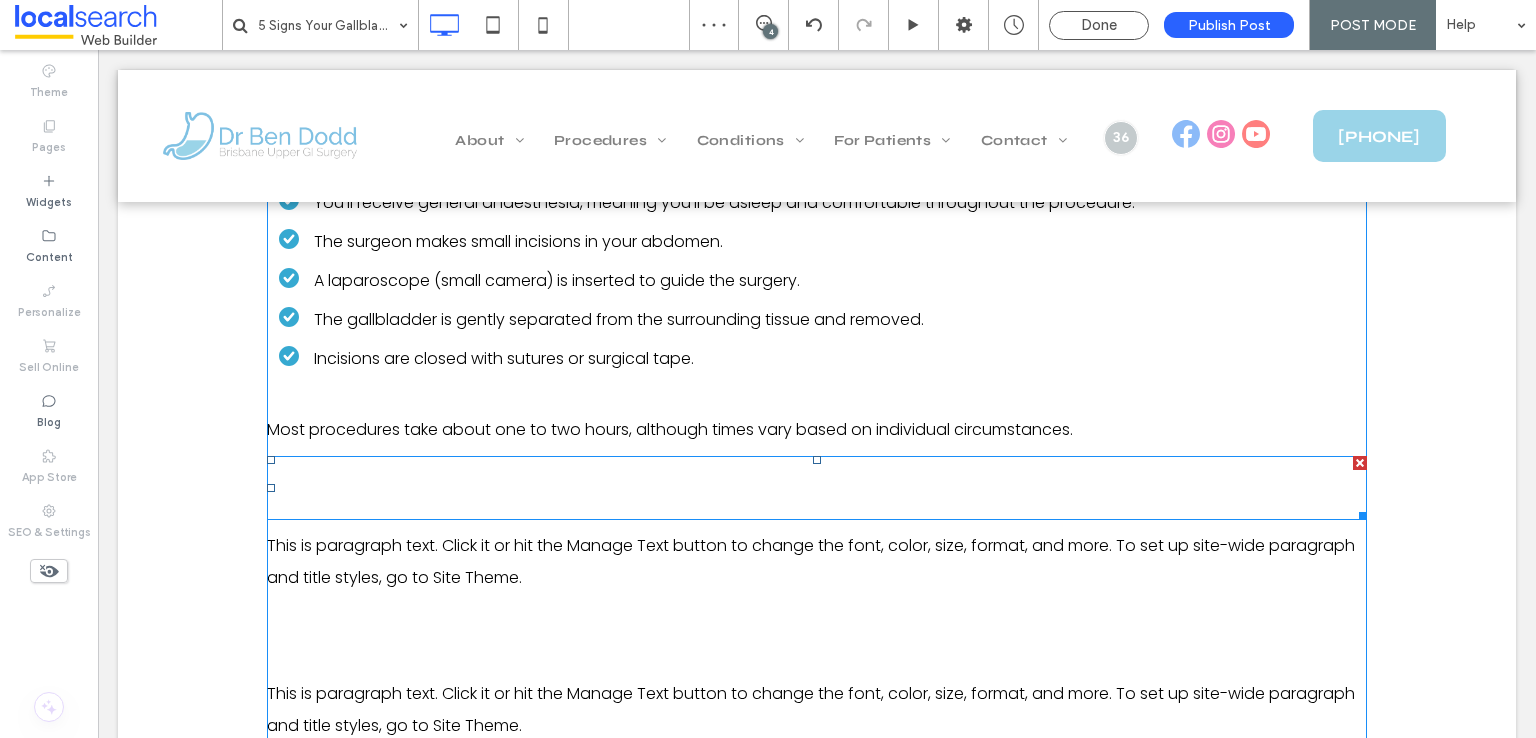 click on "New Title" at bounding box center [817, 488] 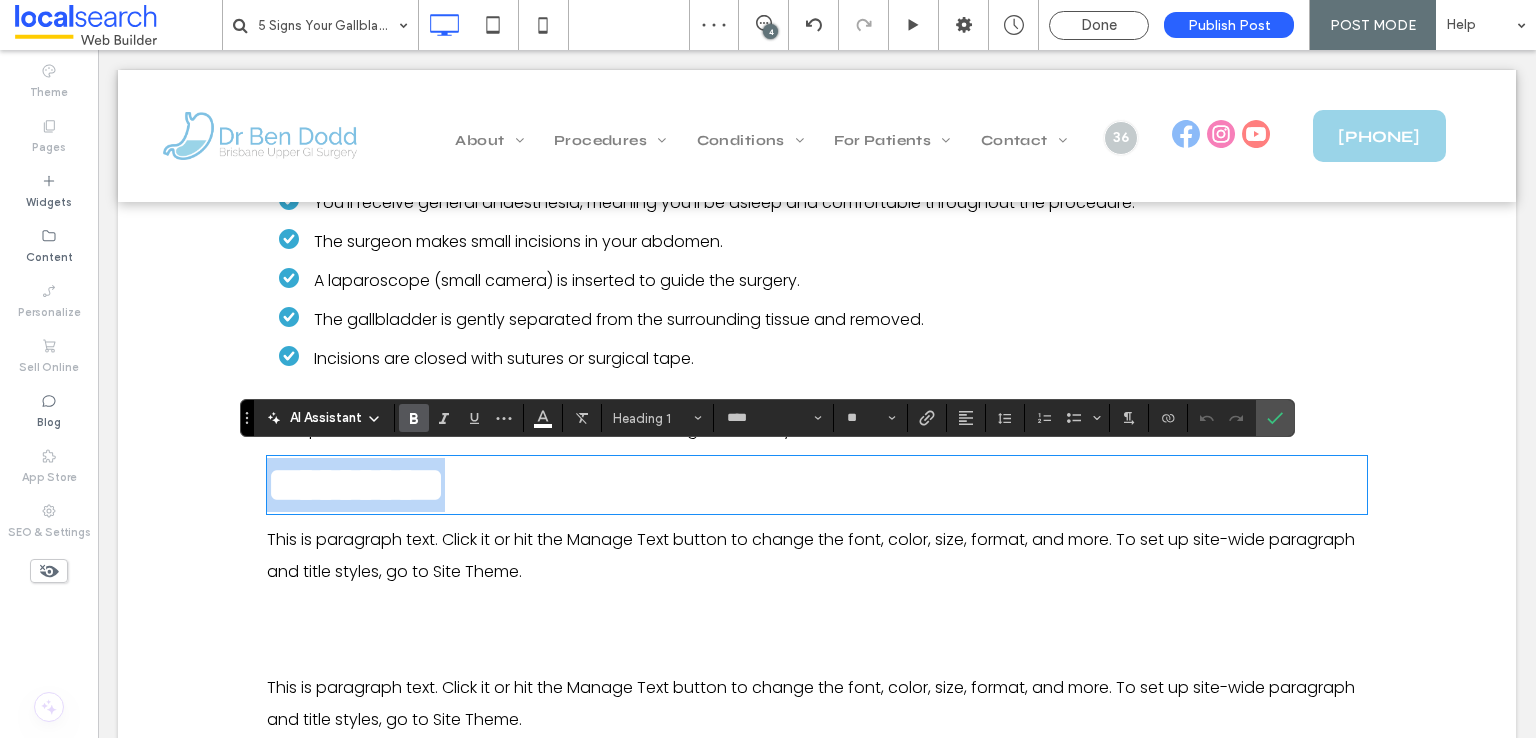 type on "*******" 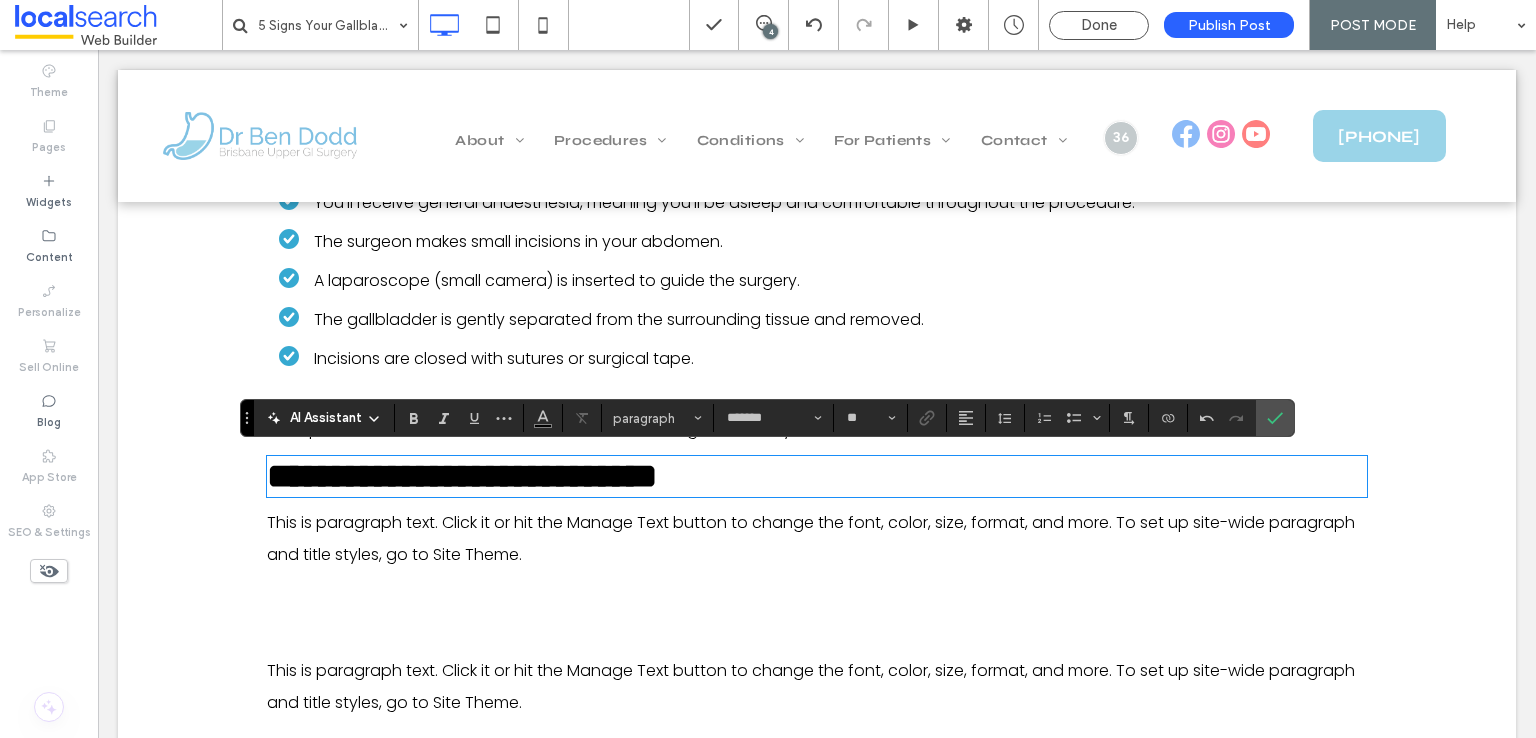type on "****" 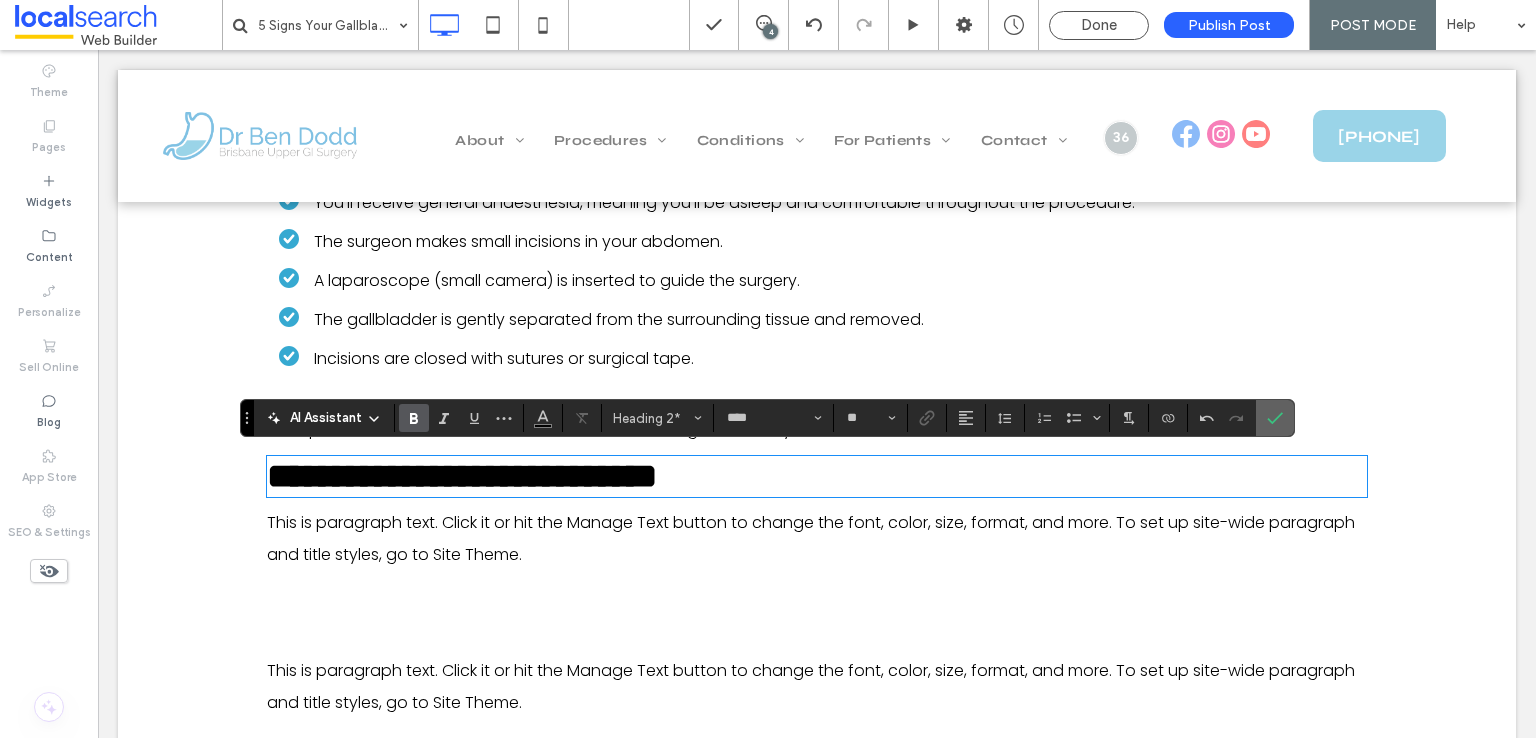 click 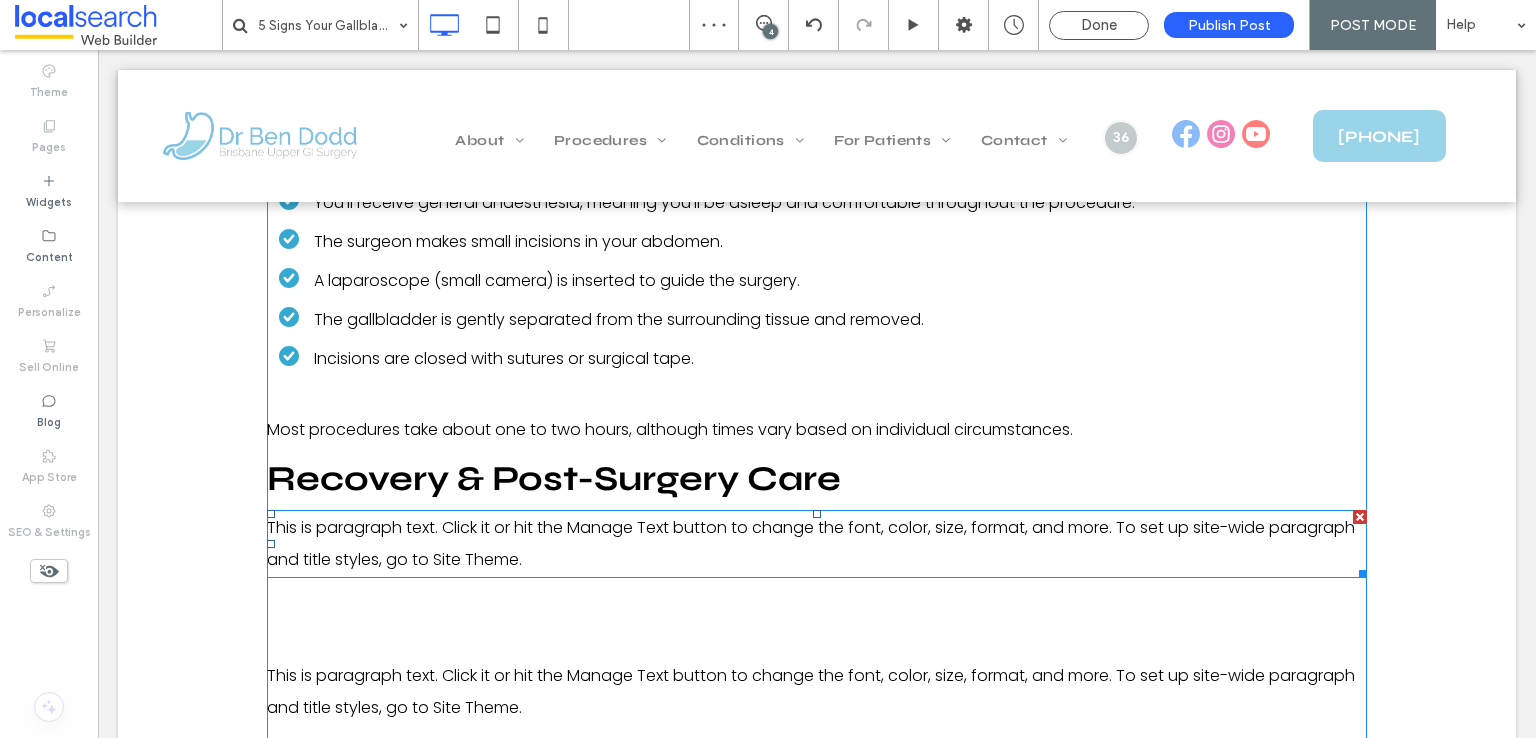 click on "This is paragraph text. Click it or hit the Manage Text button to change the font, color, size, format, and more. To set up site-wide paragraph and title styles, go to Site Theme." at bounding box center (817, 544) 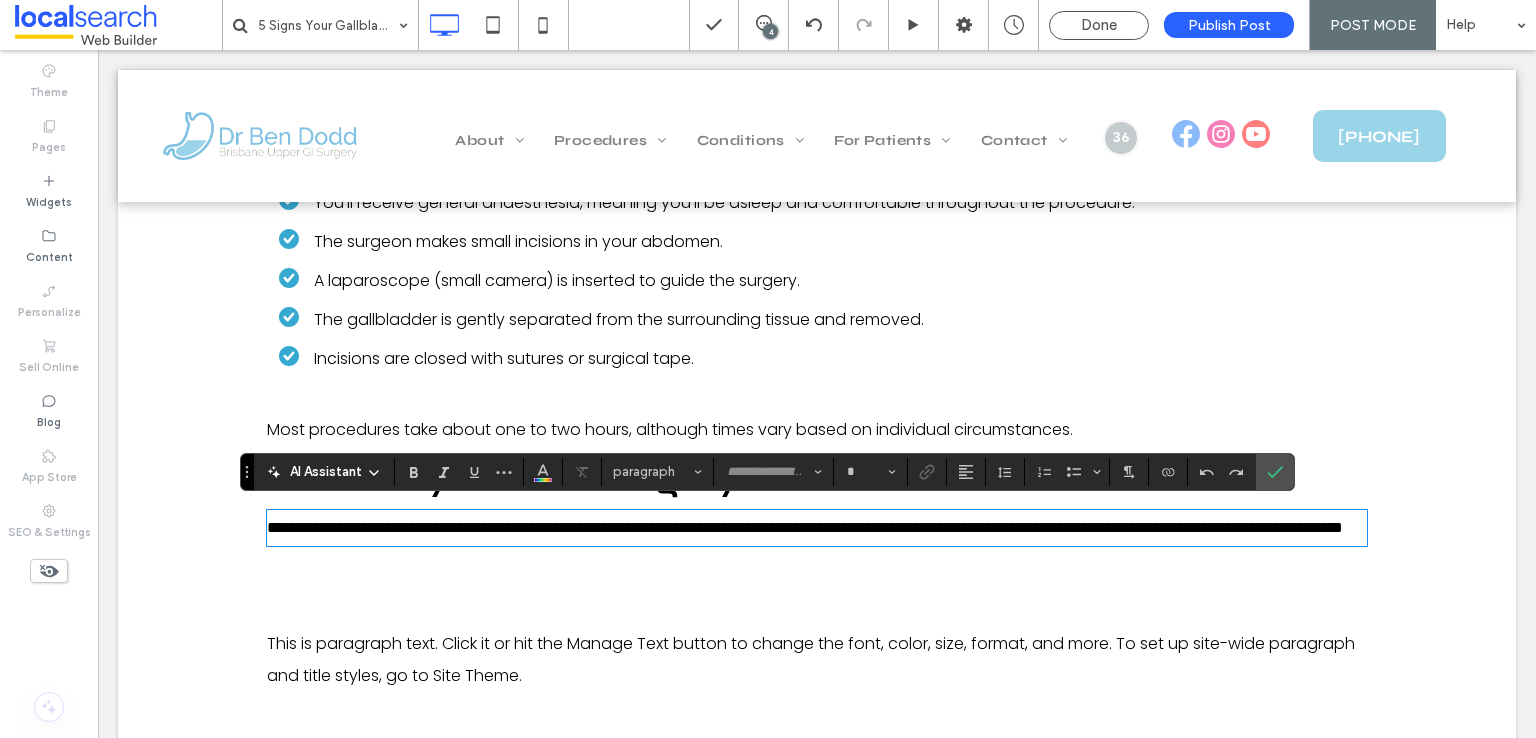 type on "*******" 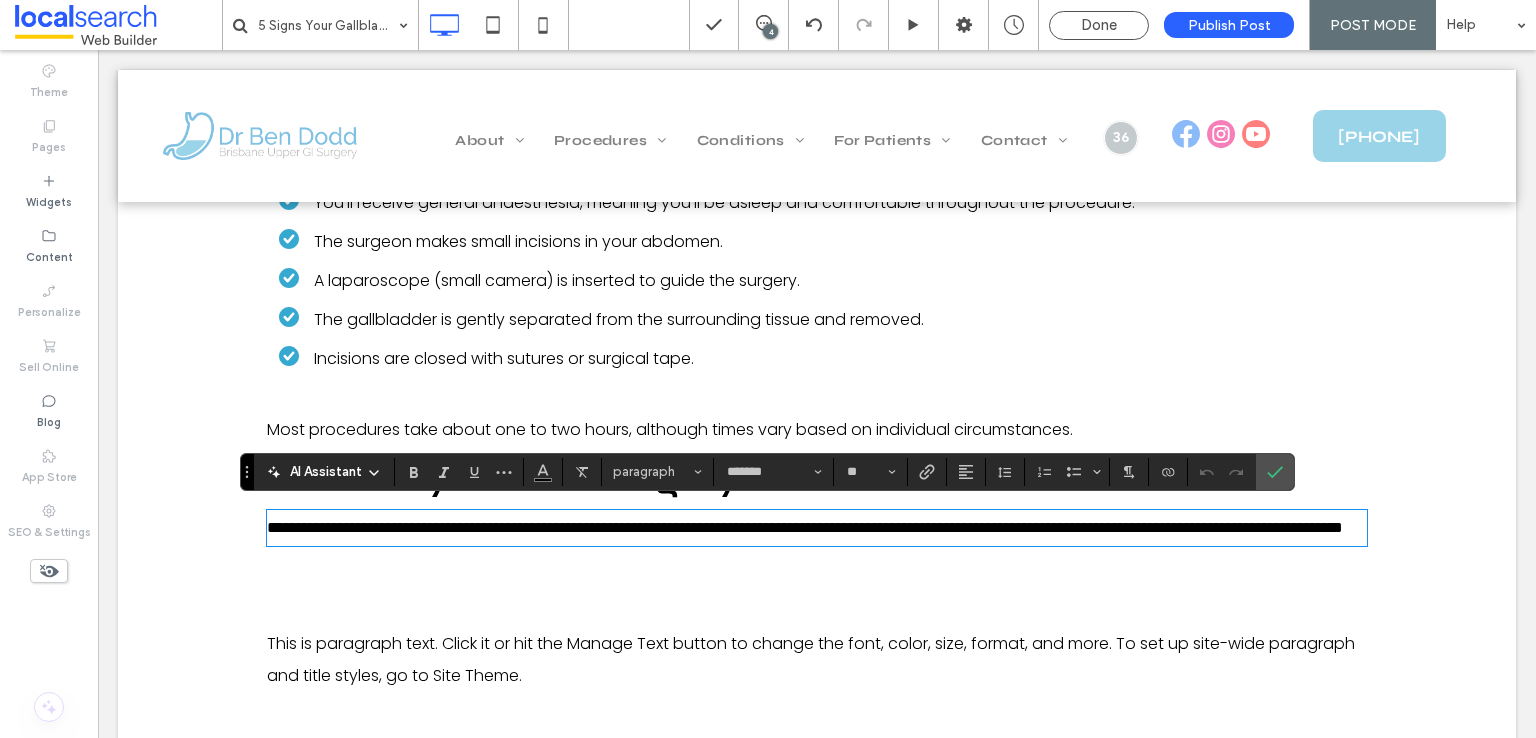 scroll, scrollTop: 0, scrollLeft: 0, axis: both 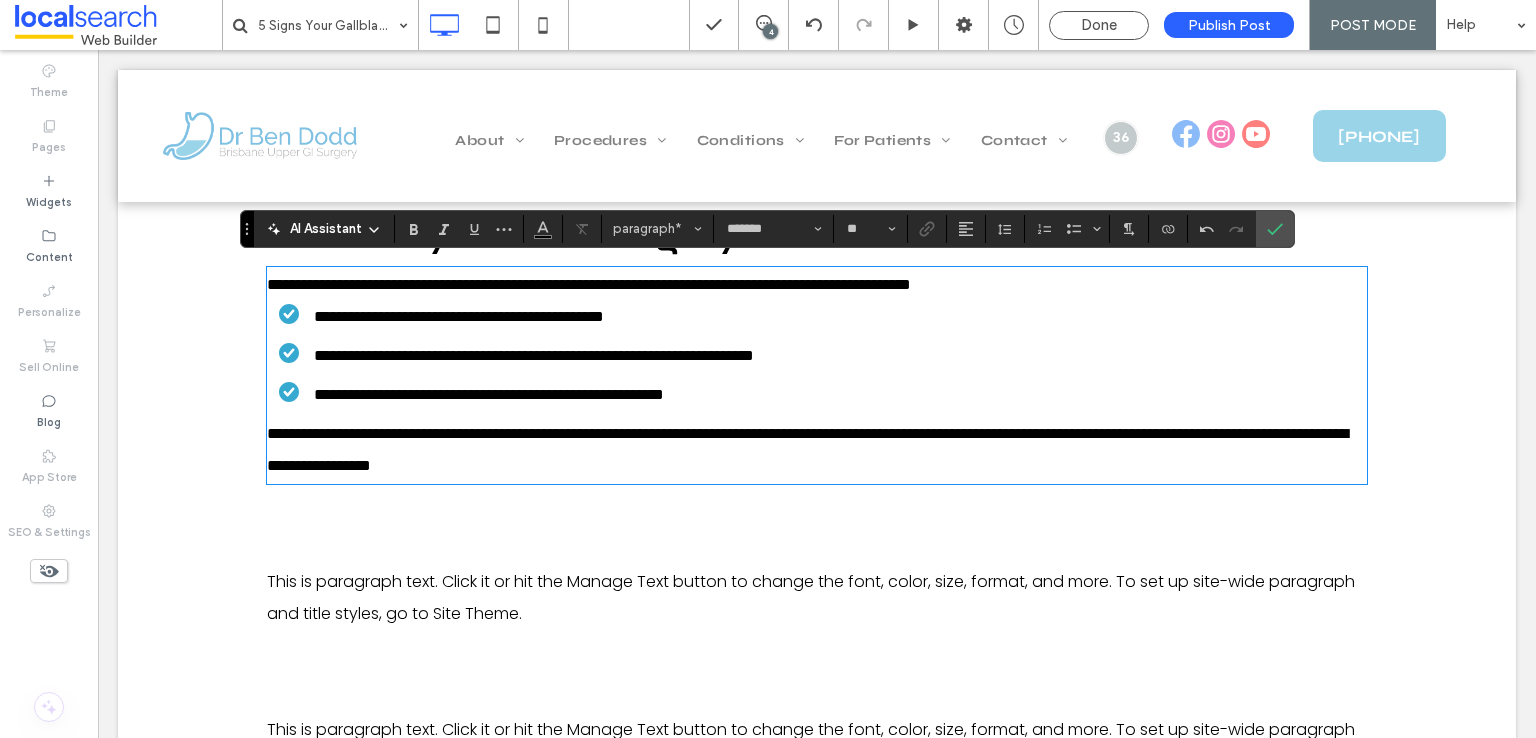 click on "**********" at bounding box center [817, 285] 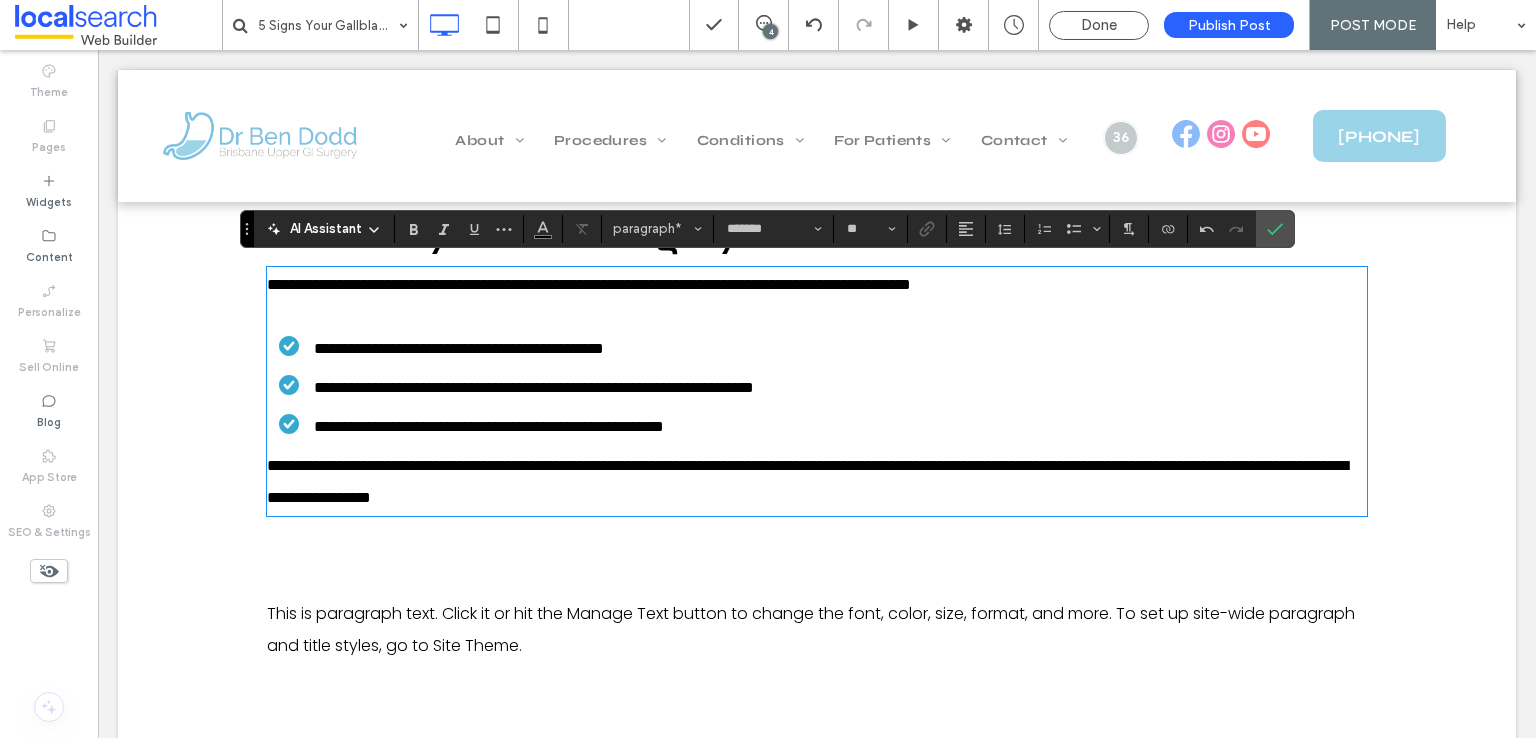 click on "**********" at bounding box center [807, 481] 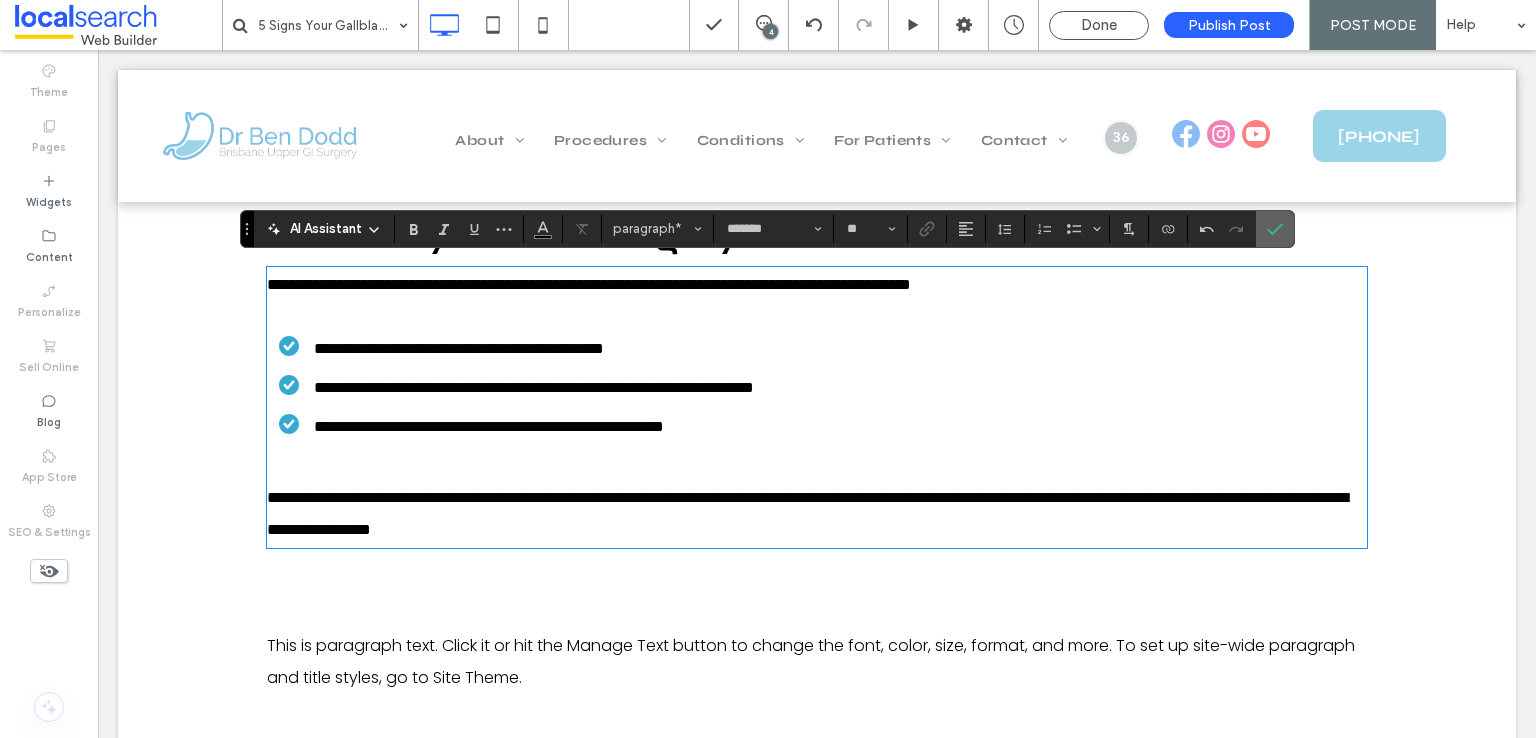 click at bounding box center [1275, 229] 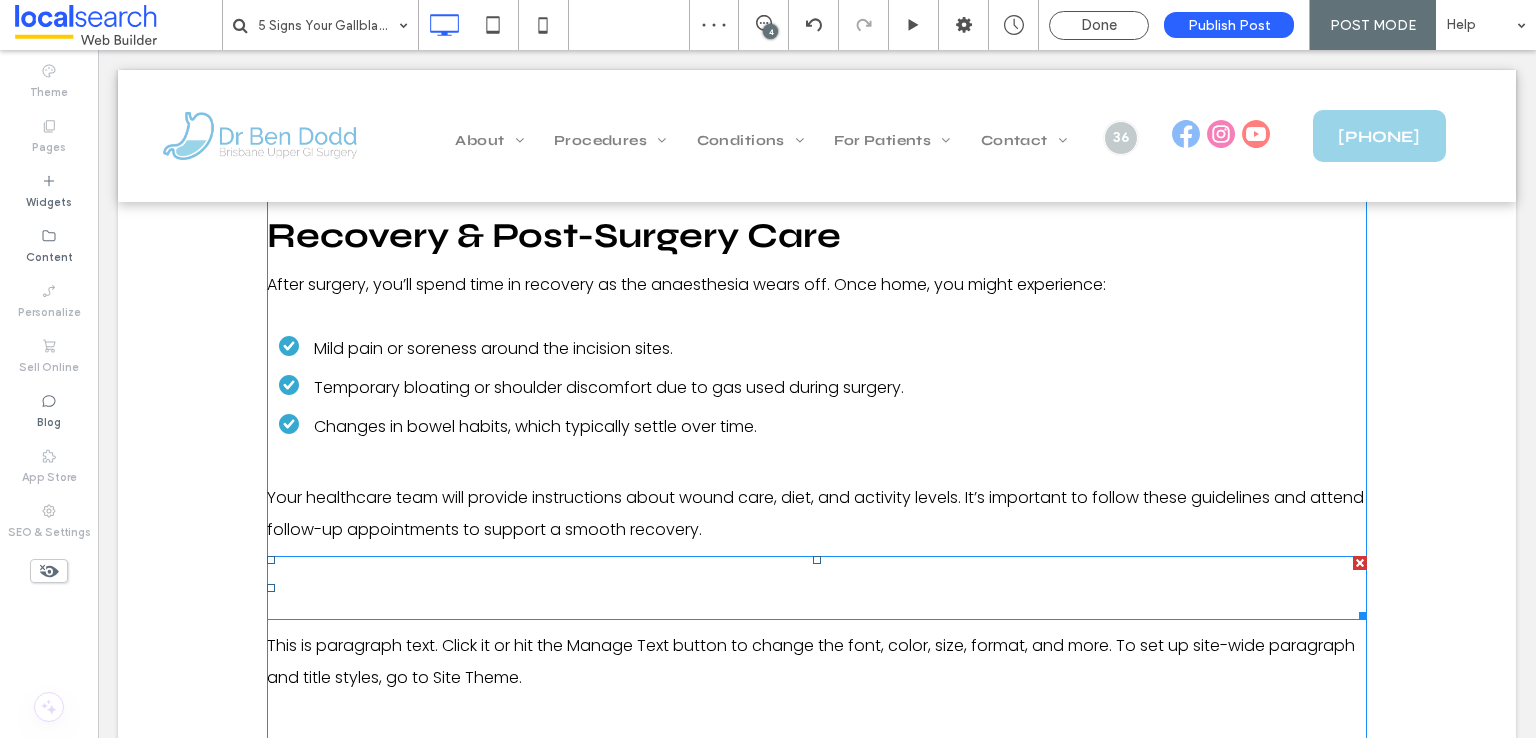 click on "New Title" at bounding box center (817, 588) 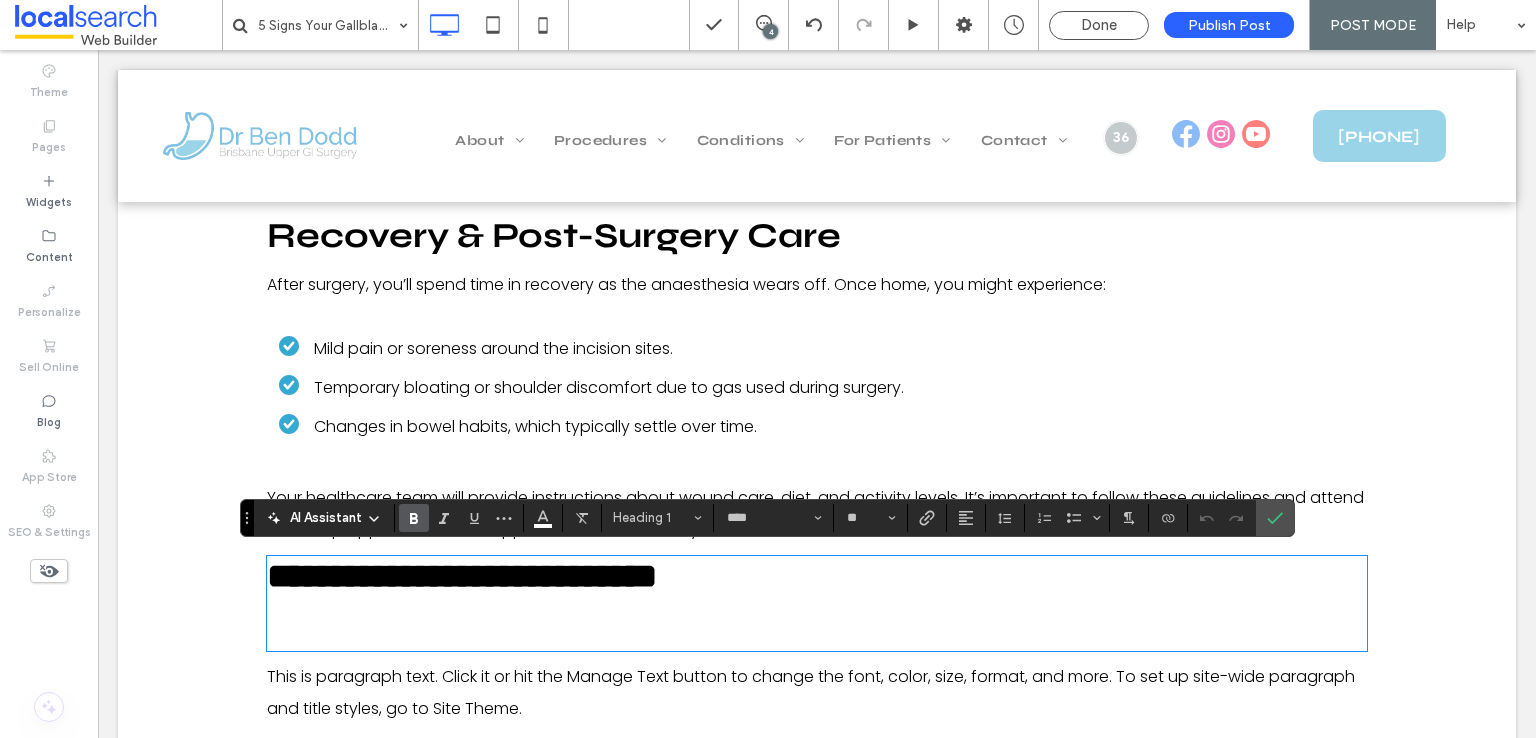 type on "*******" 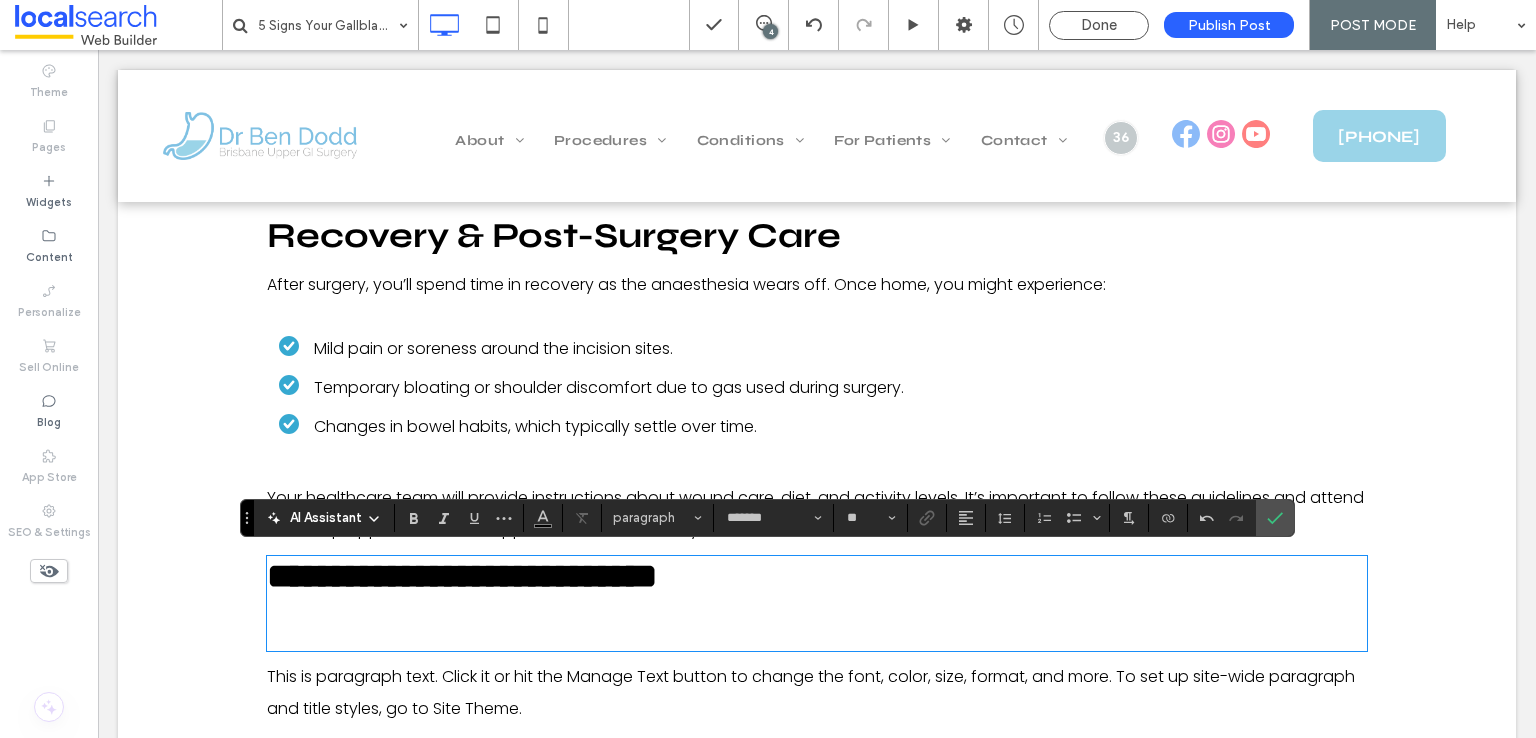 type on "****" 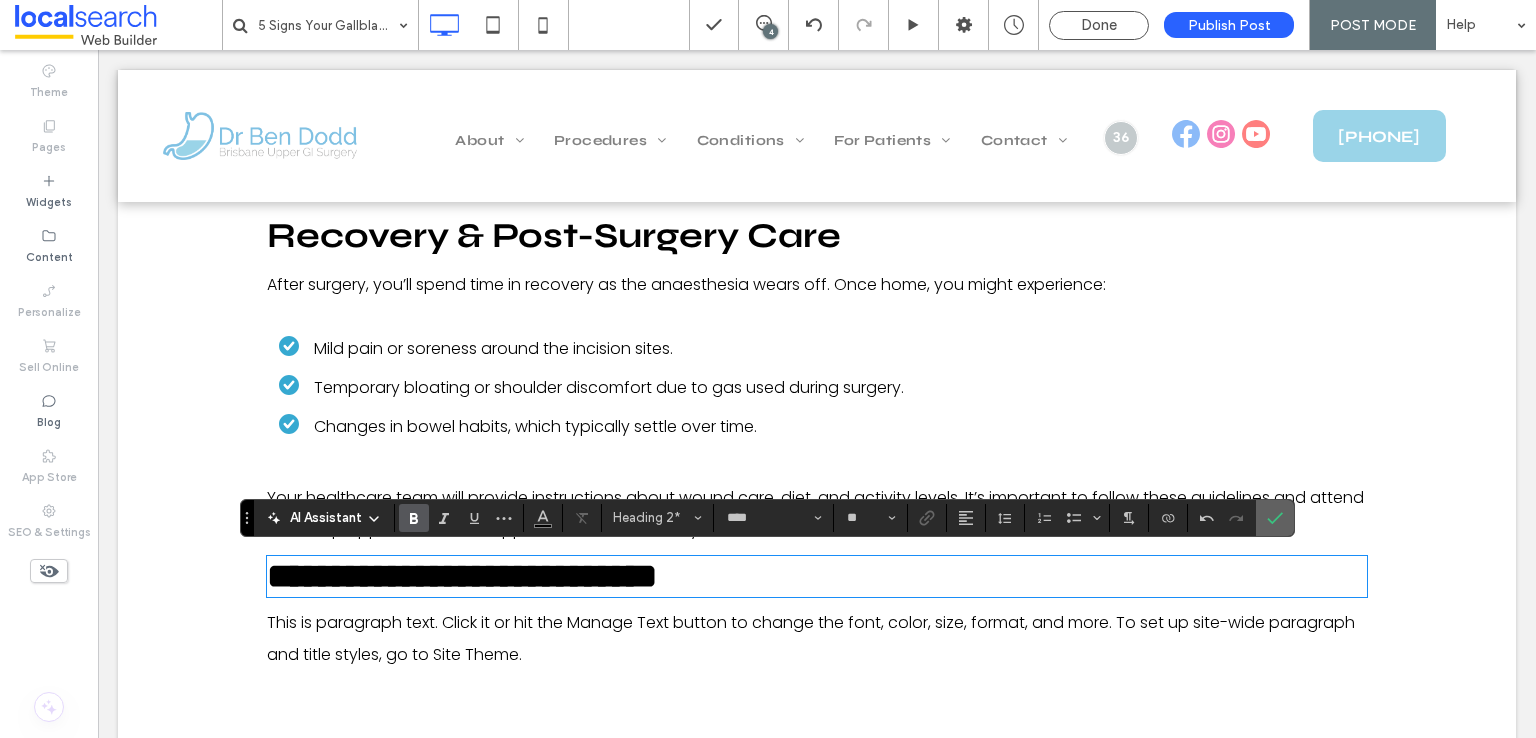 click 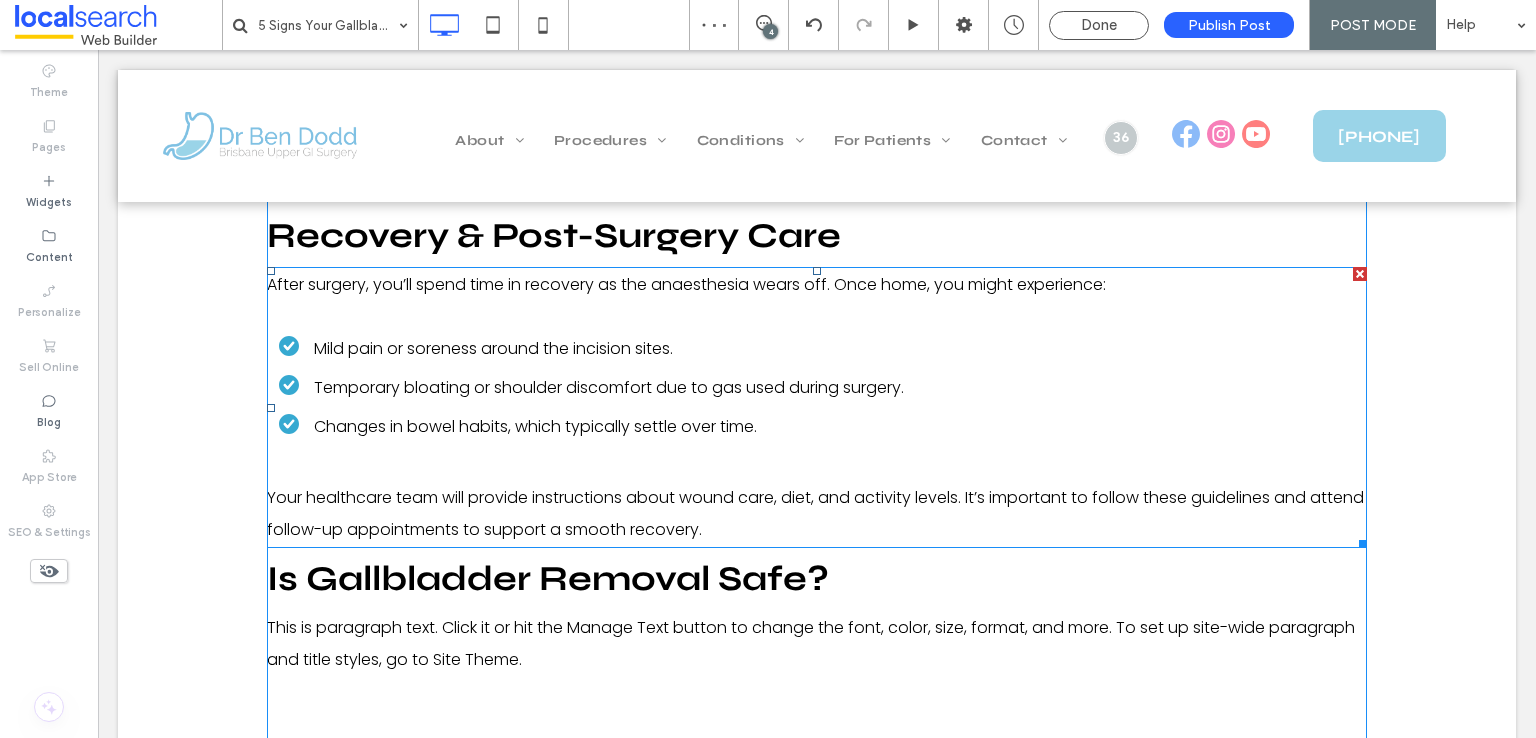 scroll, scrollTop: 4894, scrollLeft: 0, axis: vertical 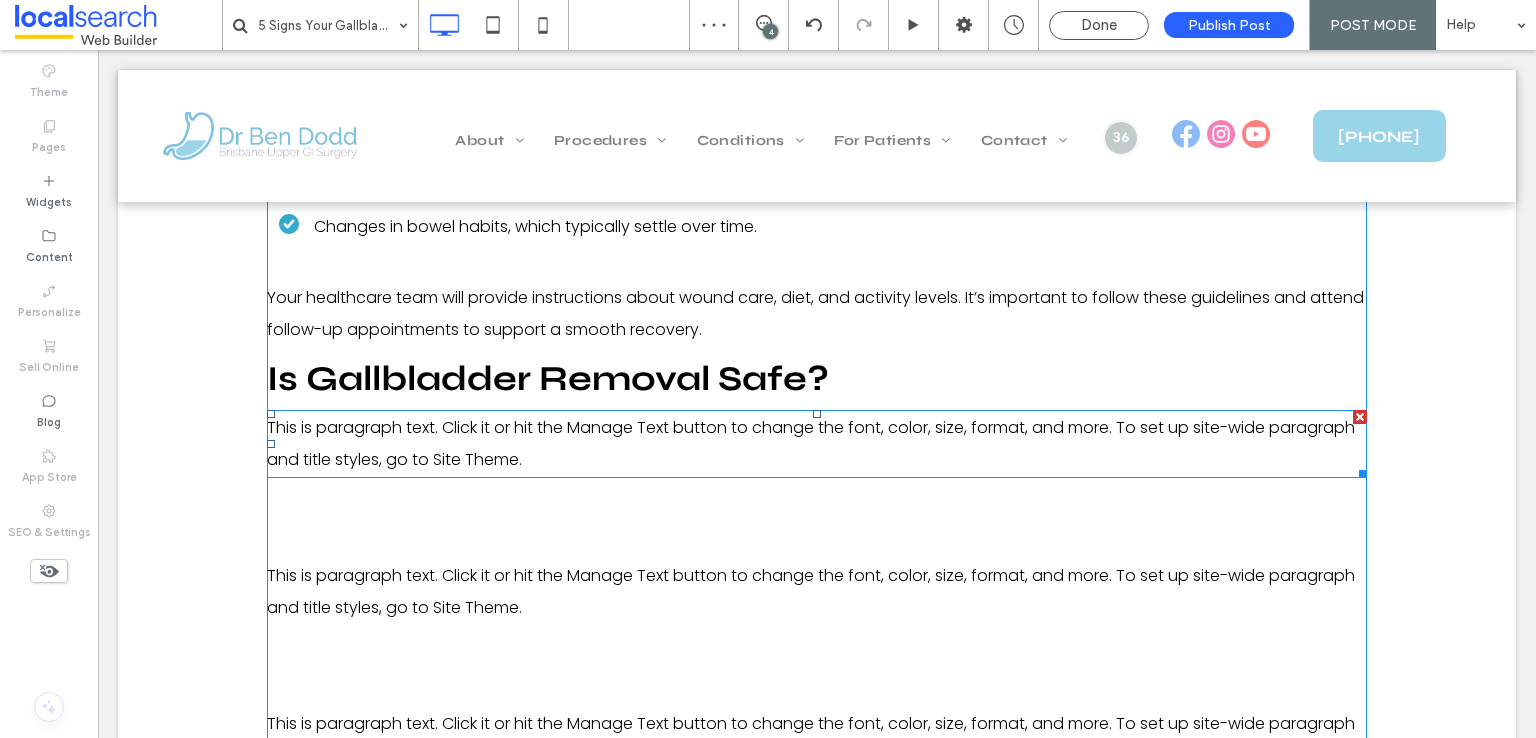 click on "This is paragraph text. Click it or hit the Manage Text button to change the font, color, size, format, and more. To set up site-wide paragraph and title styles, go to Site Theme." at bounding box center [811, 443] 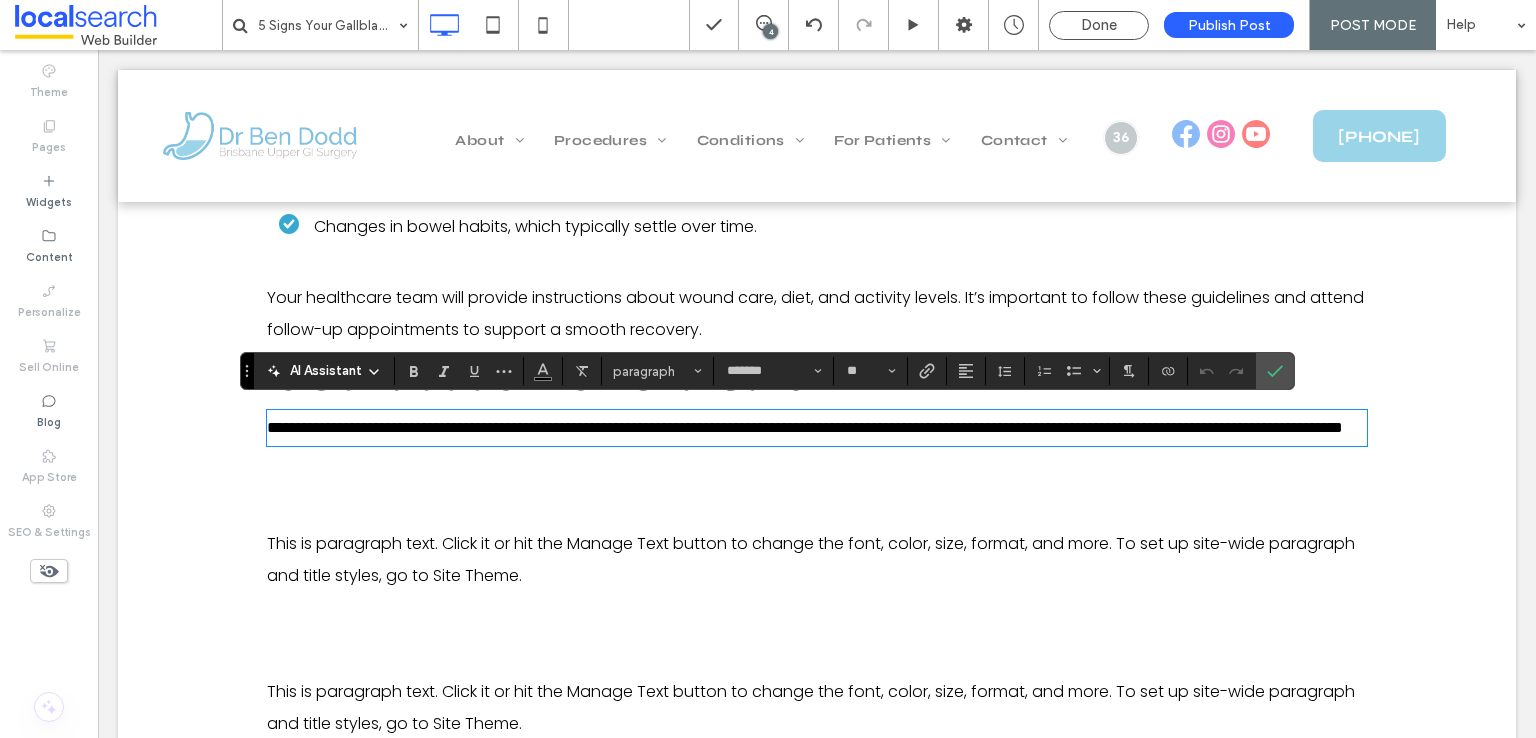 scroll, scrollTop: 0, scrollLeft: 0, axis: both 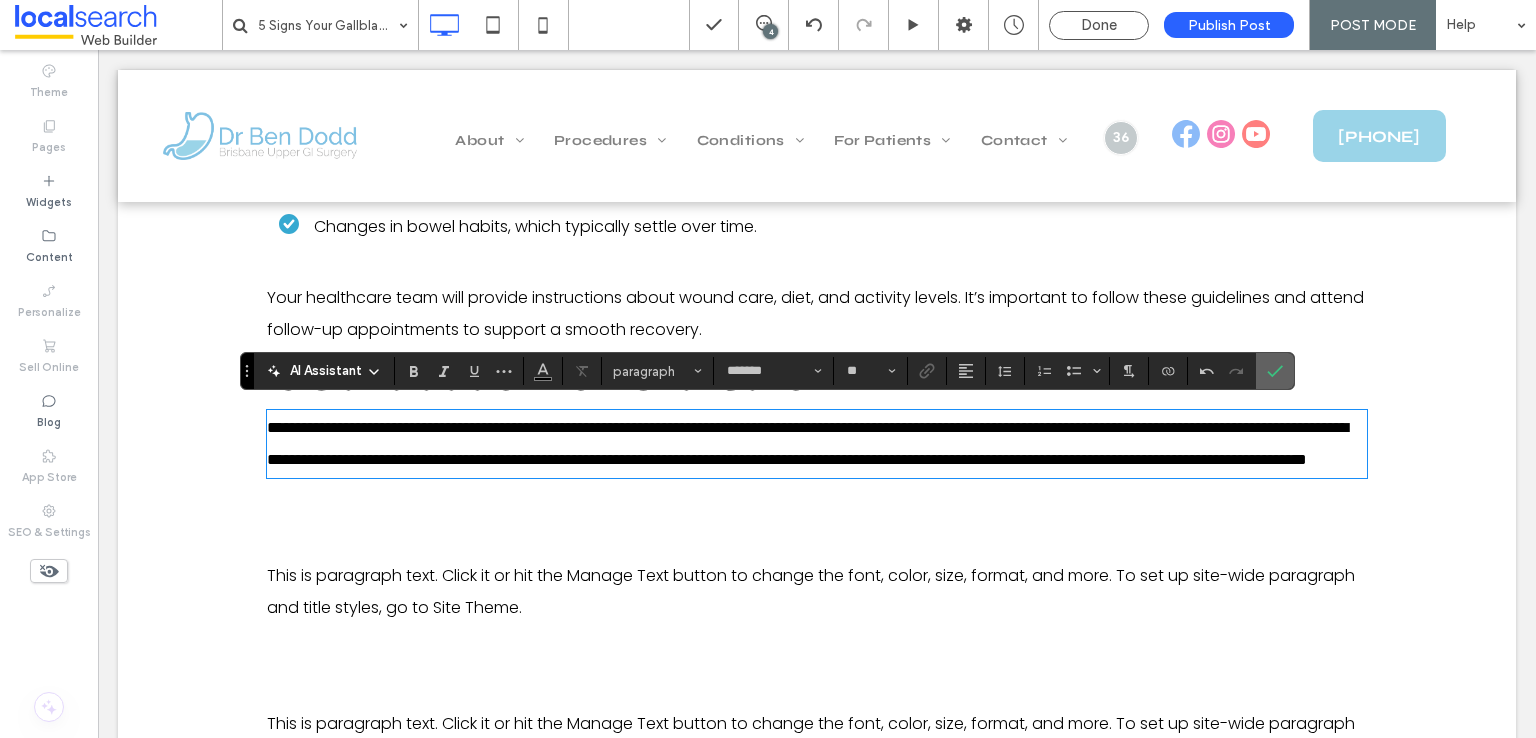 drag, startPoint x: 1280, startPoint y: 371, endPoint x: 1123, endPoint y: 355, distance: 157.81319 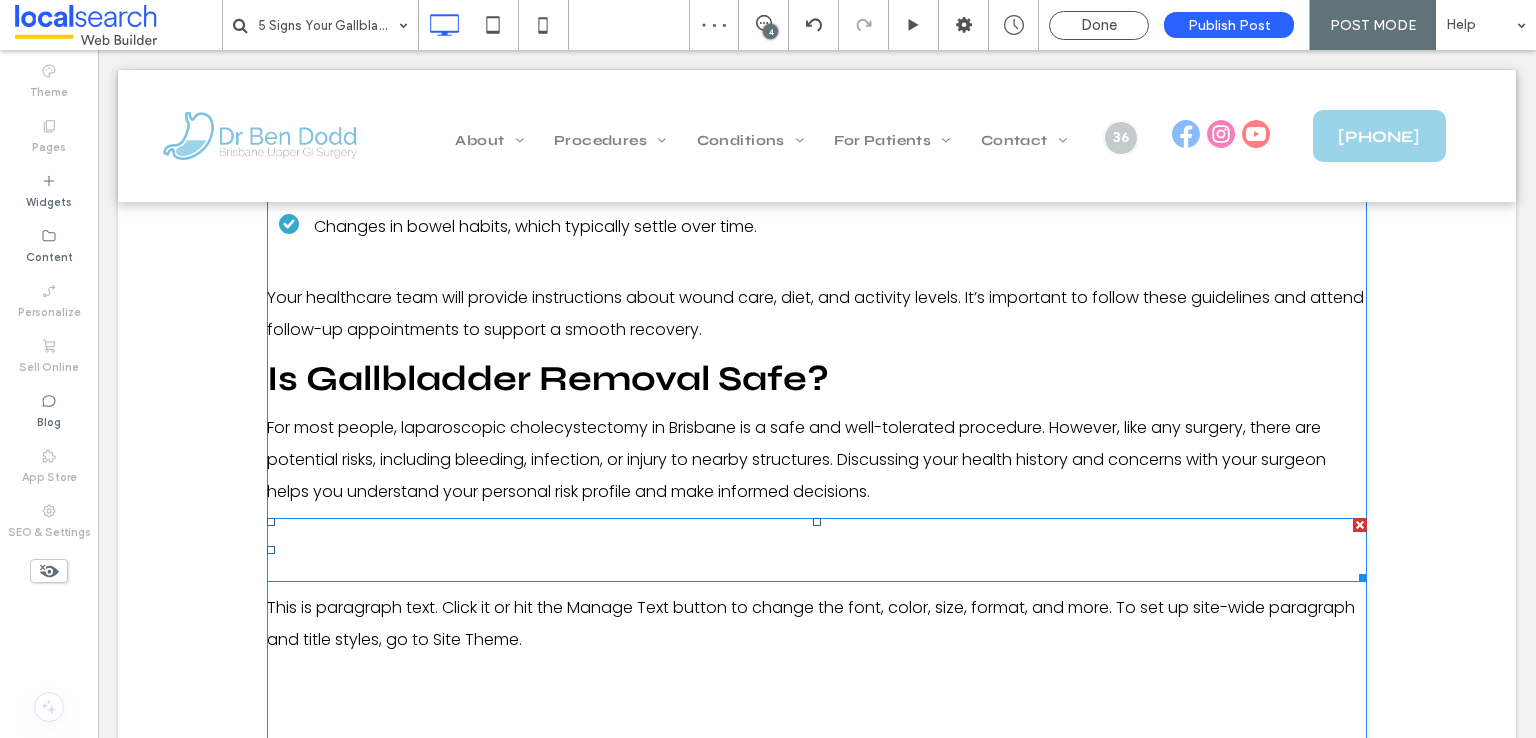 click on "New Title" at bounding box center (395, 550) 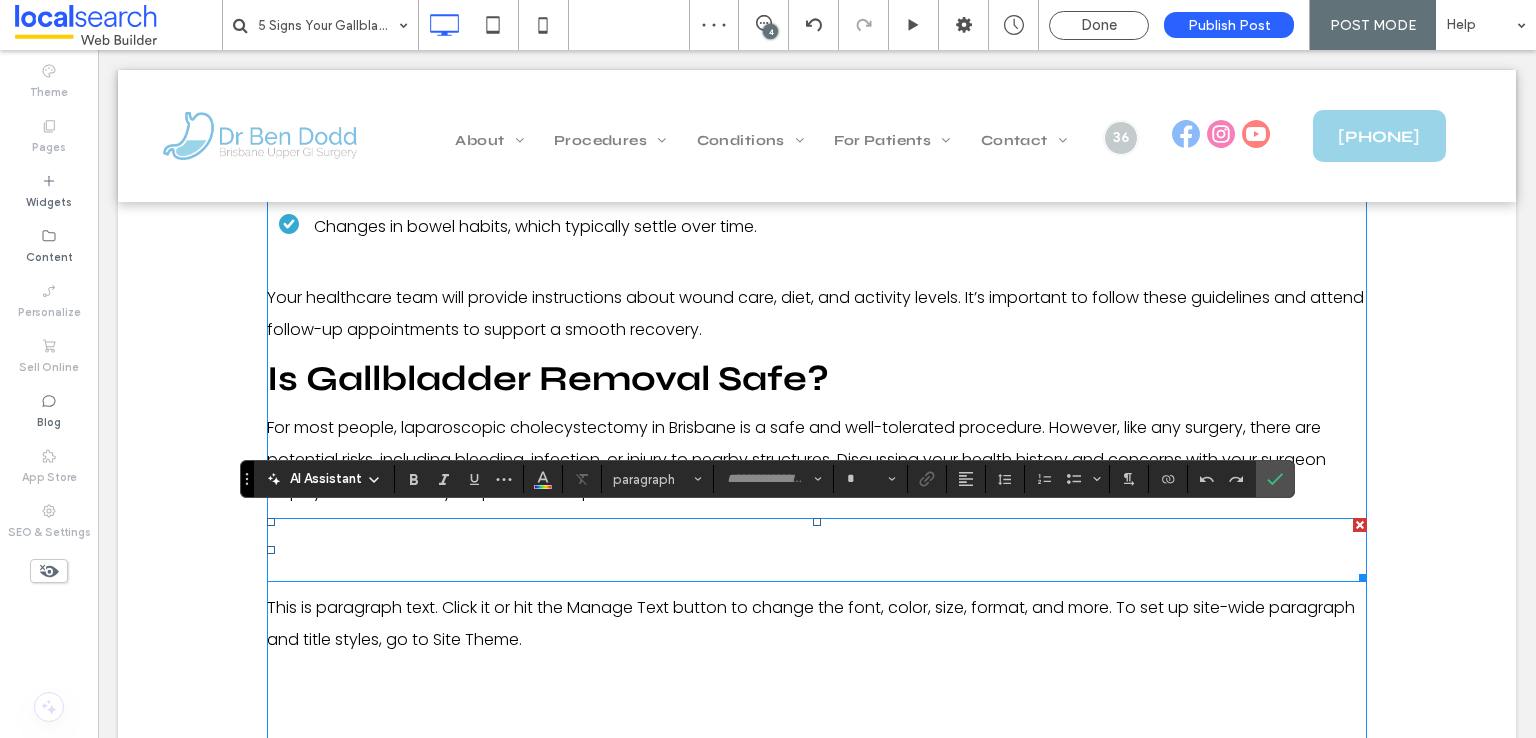 type on "****" 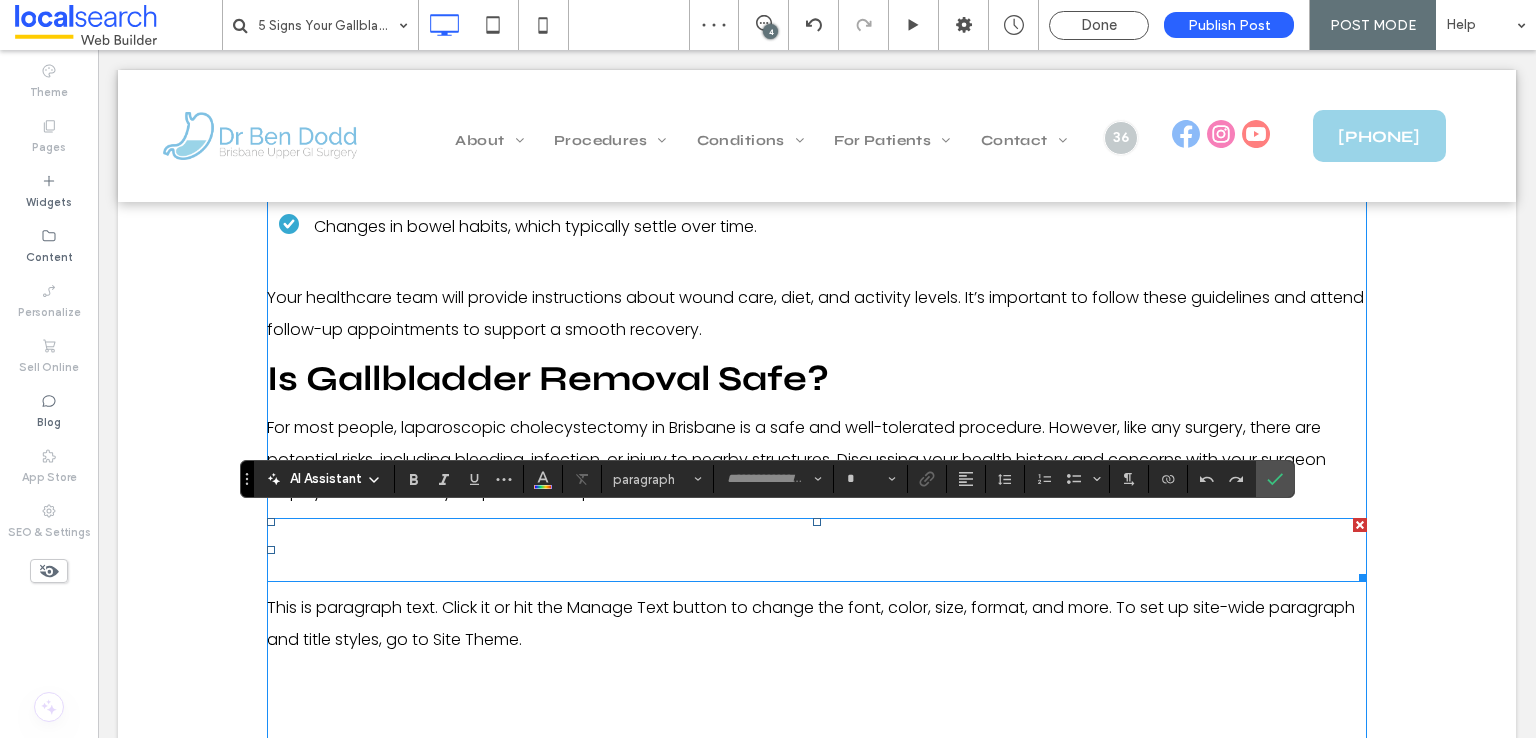 type on "**" 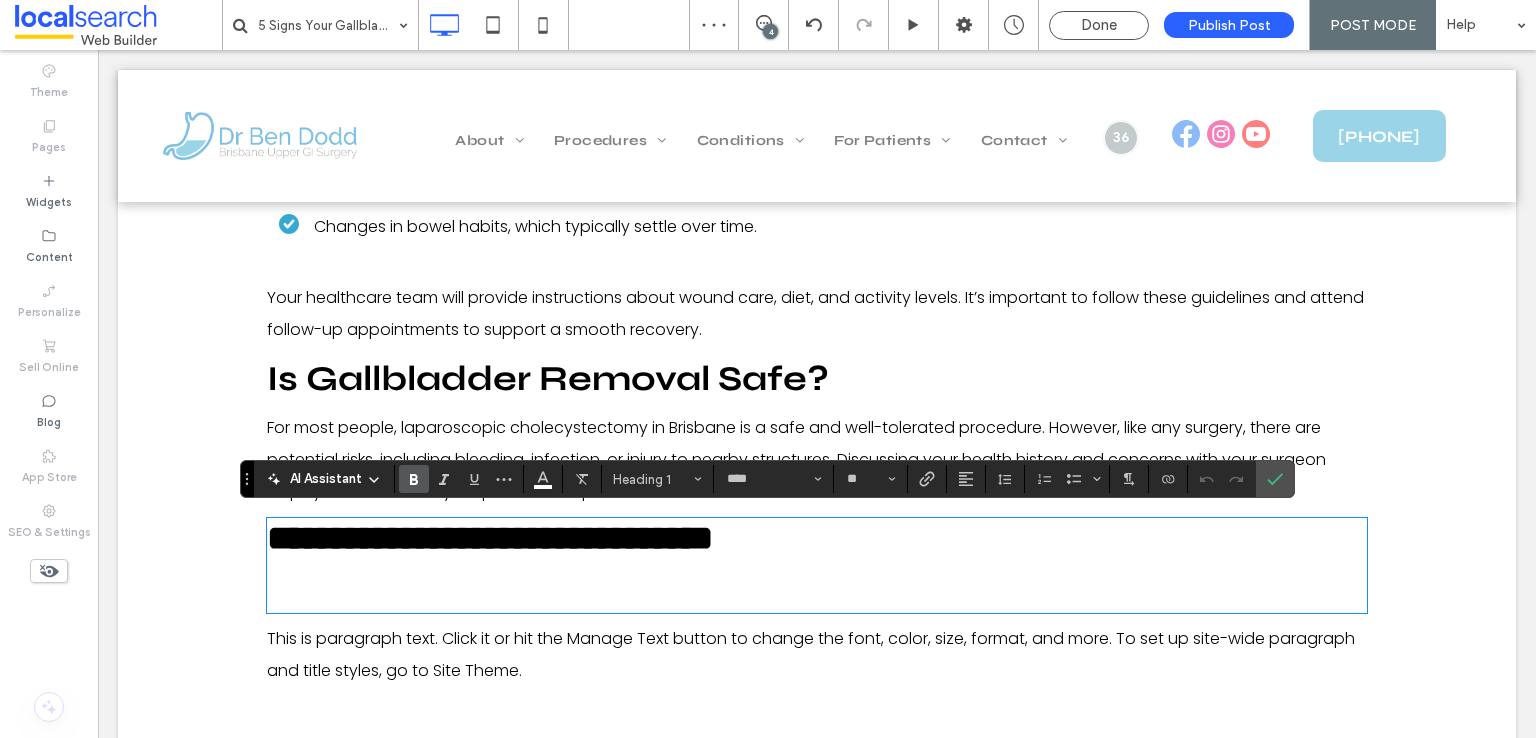 type on "*******" 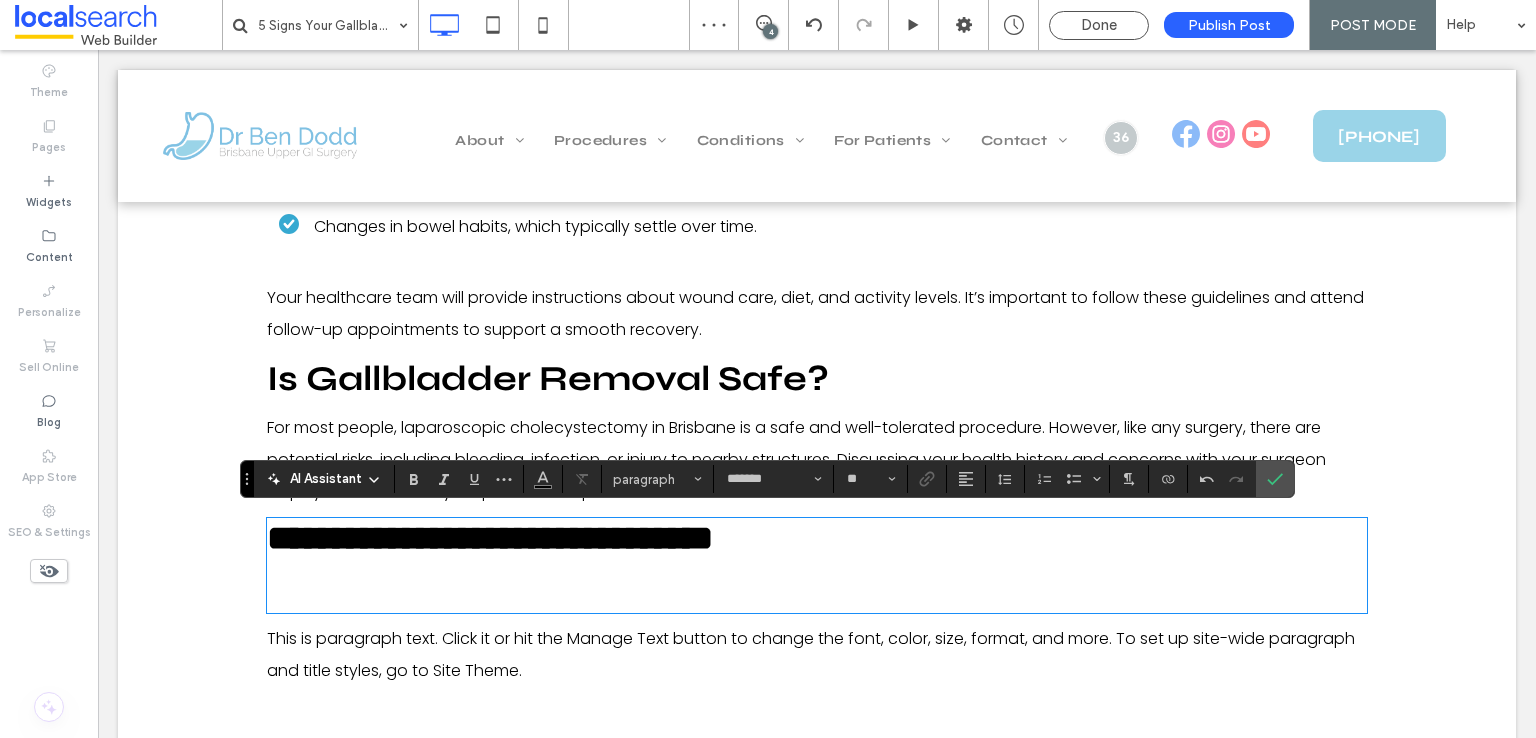 type on "****" 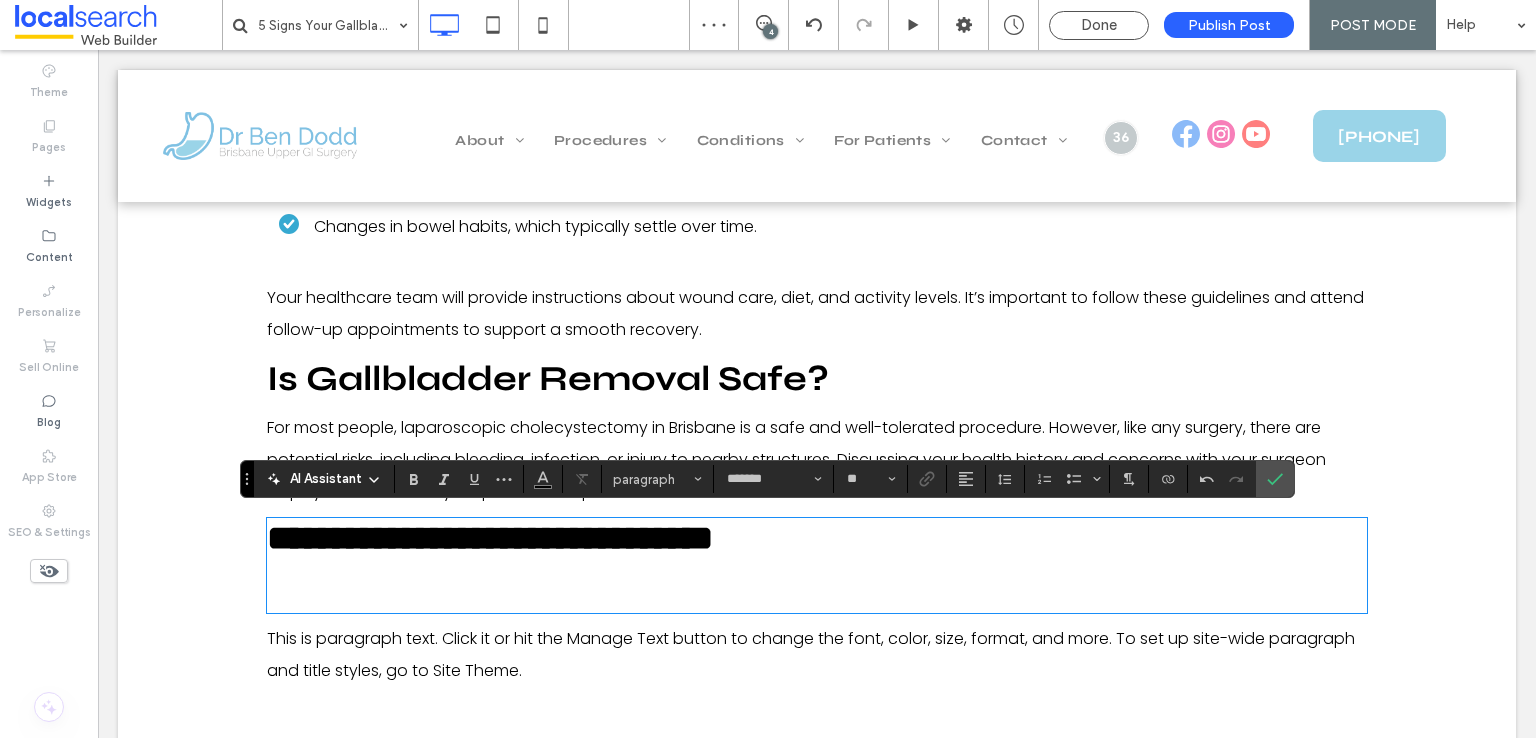 type on "**" 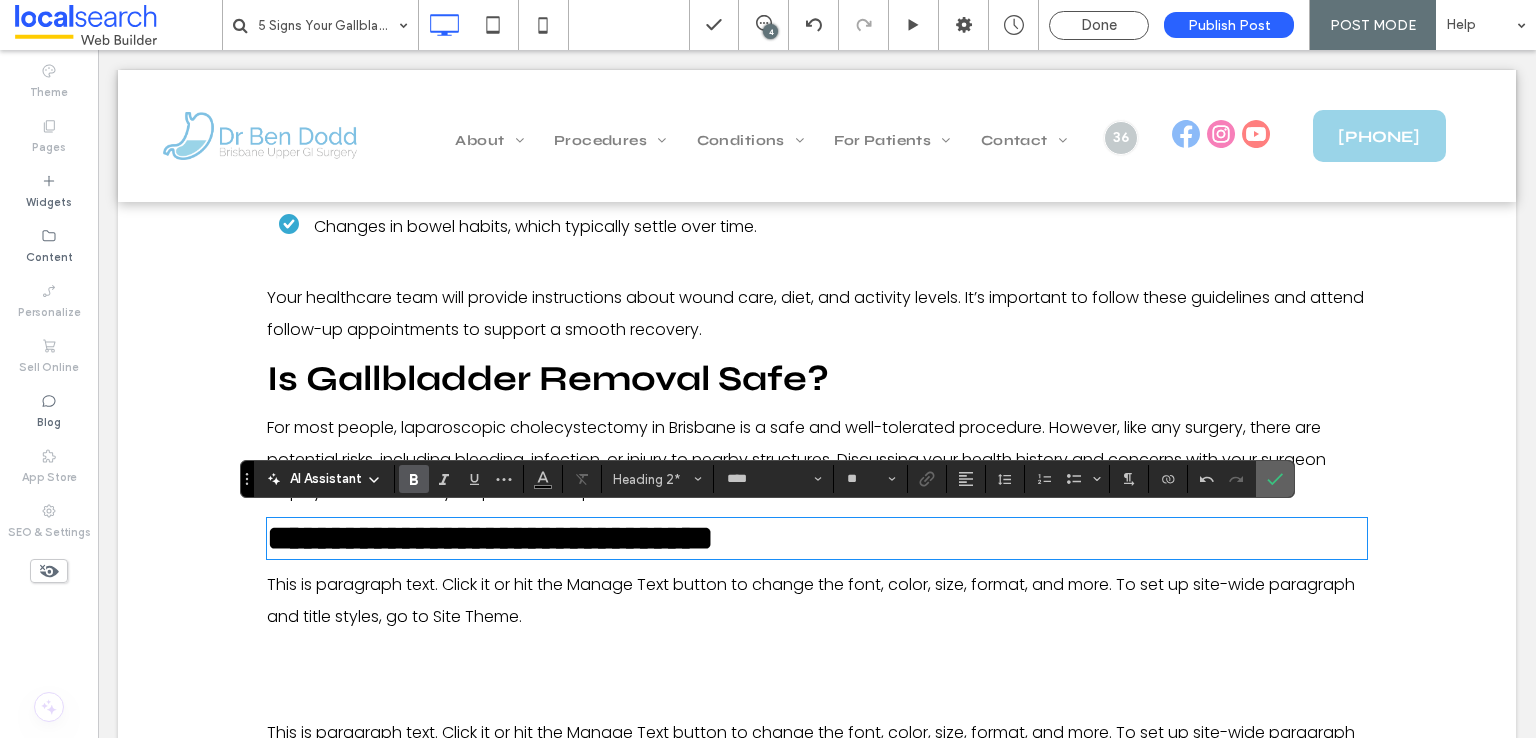click 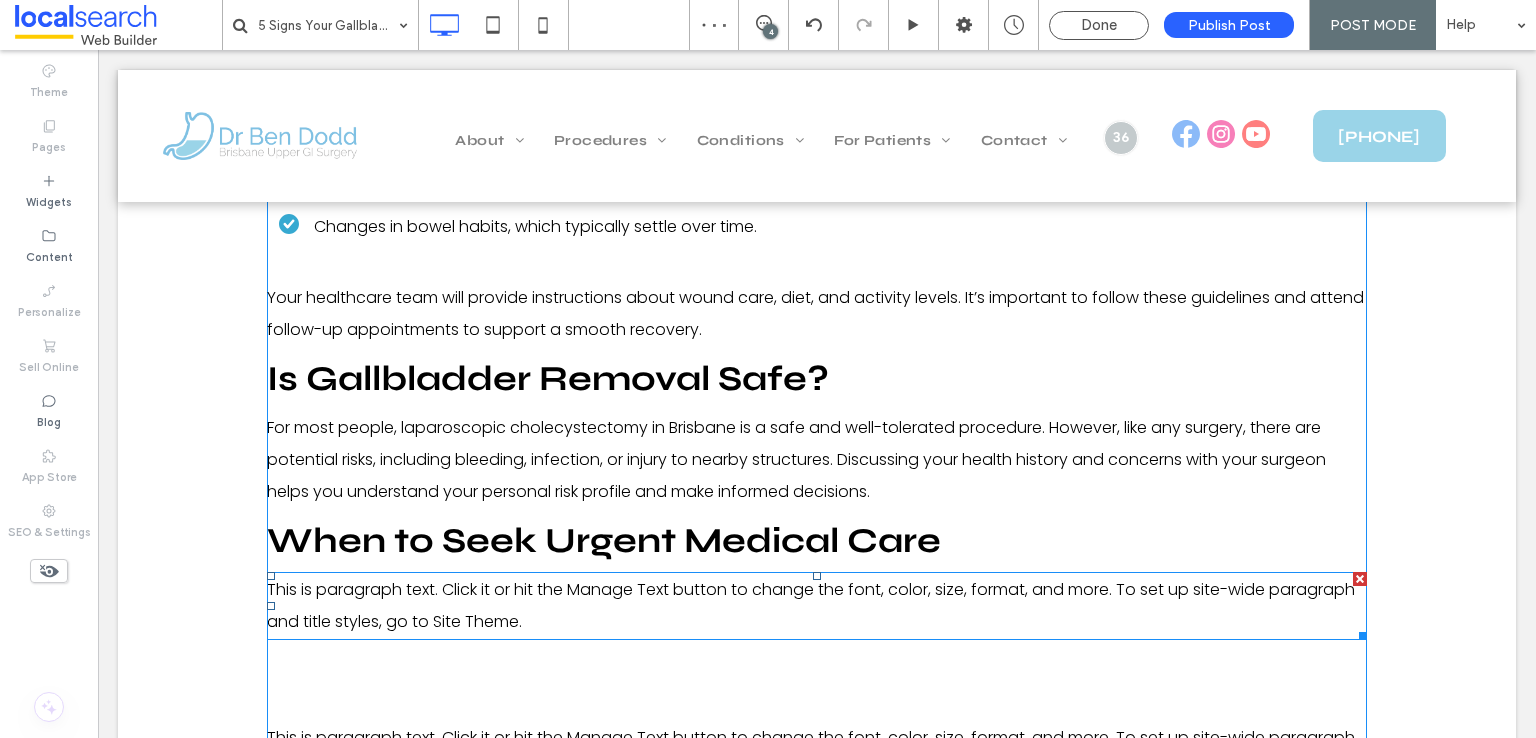 click on "This is paragraph text. Click it or hit the Manage Text button to change the font, color, size, format, and more. To set up site-wide paragraph and title styles, go to Site Theme." at bounding box center [817, 606] 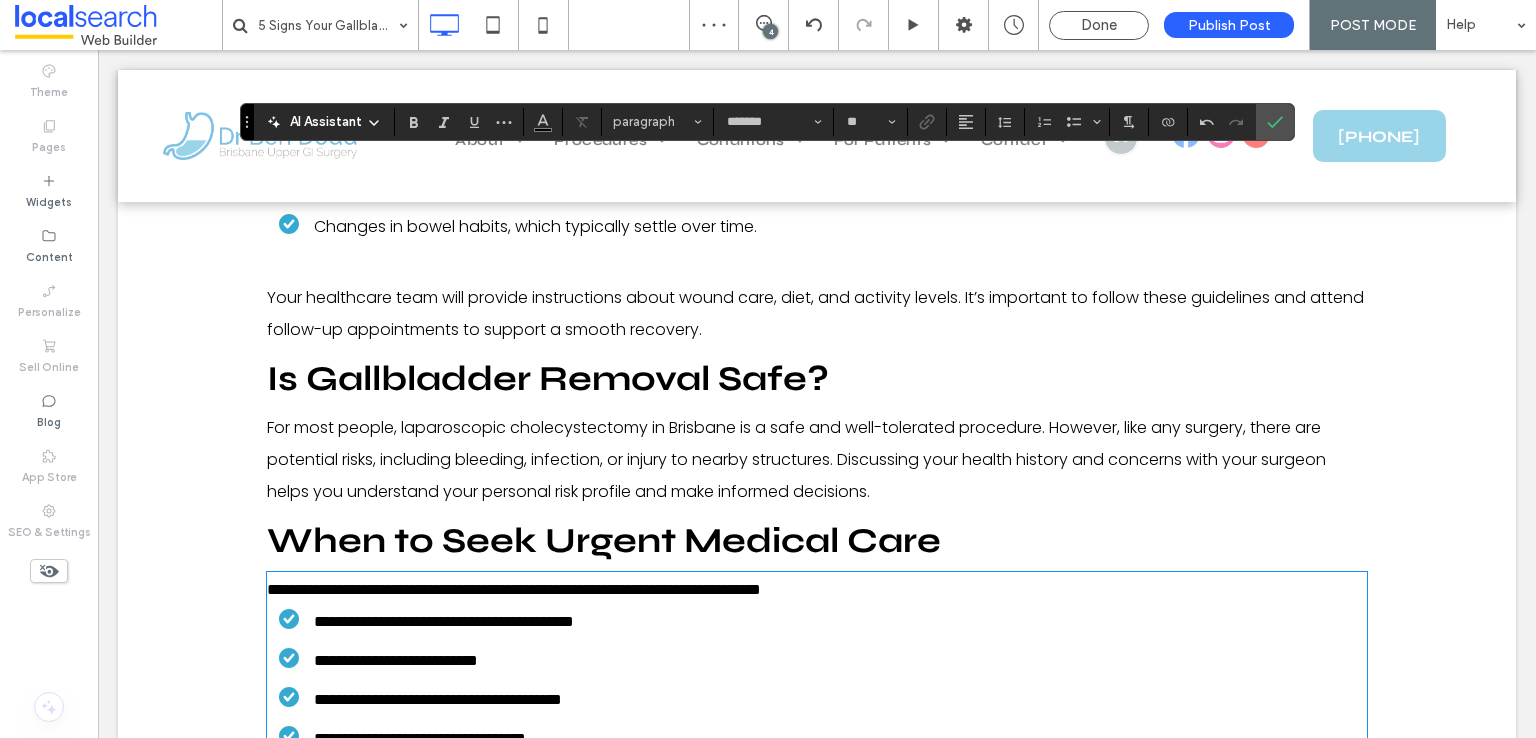 scroll, scrollTop: 0, scrollLeft: 0, axis: both 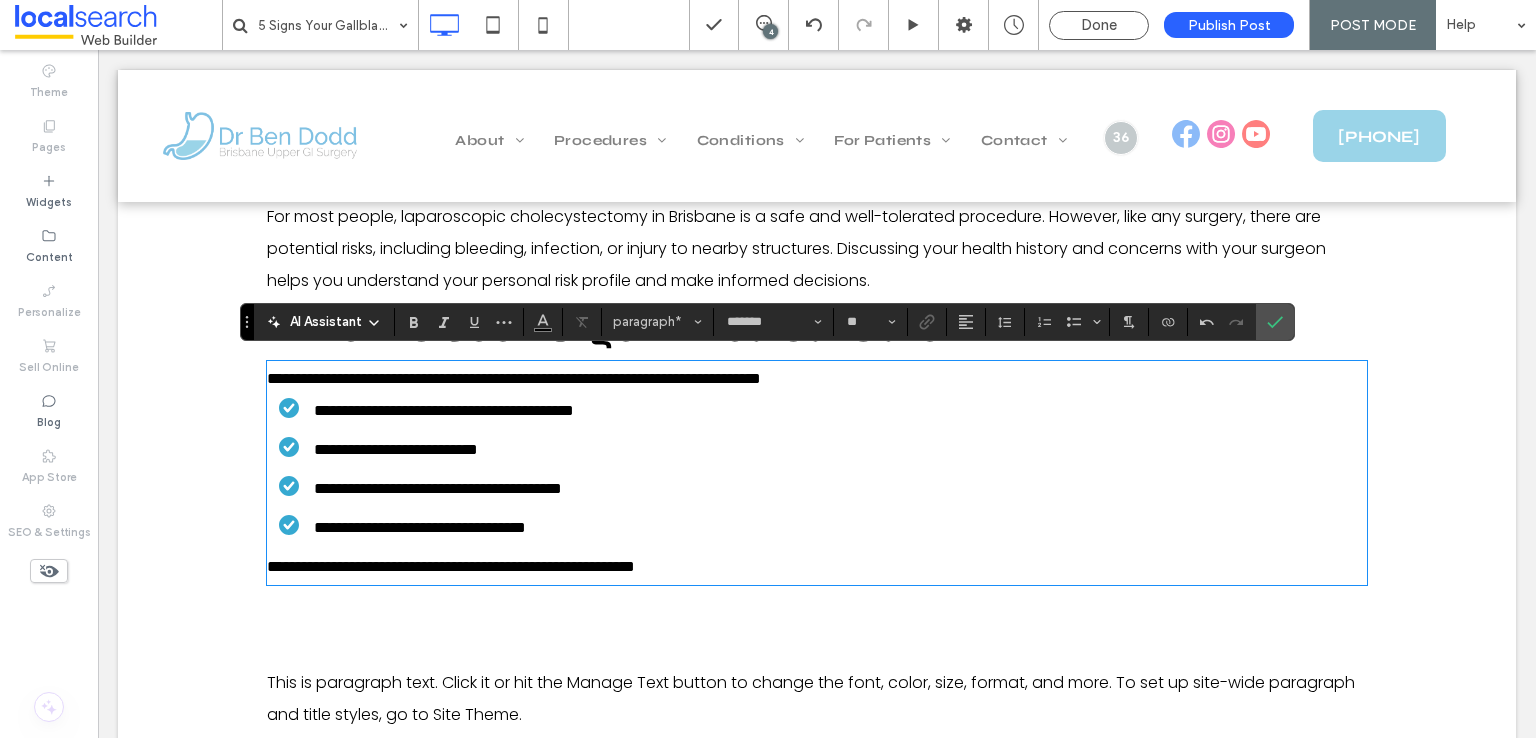 drag, startPoint x: 1015, startPoint y: 384, endPoint x: 1006, endPoint y: 378, distance: 10.816654 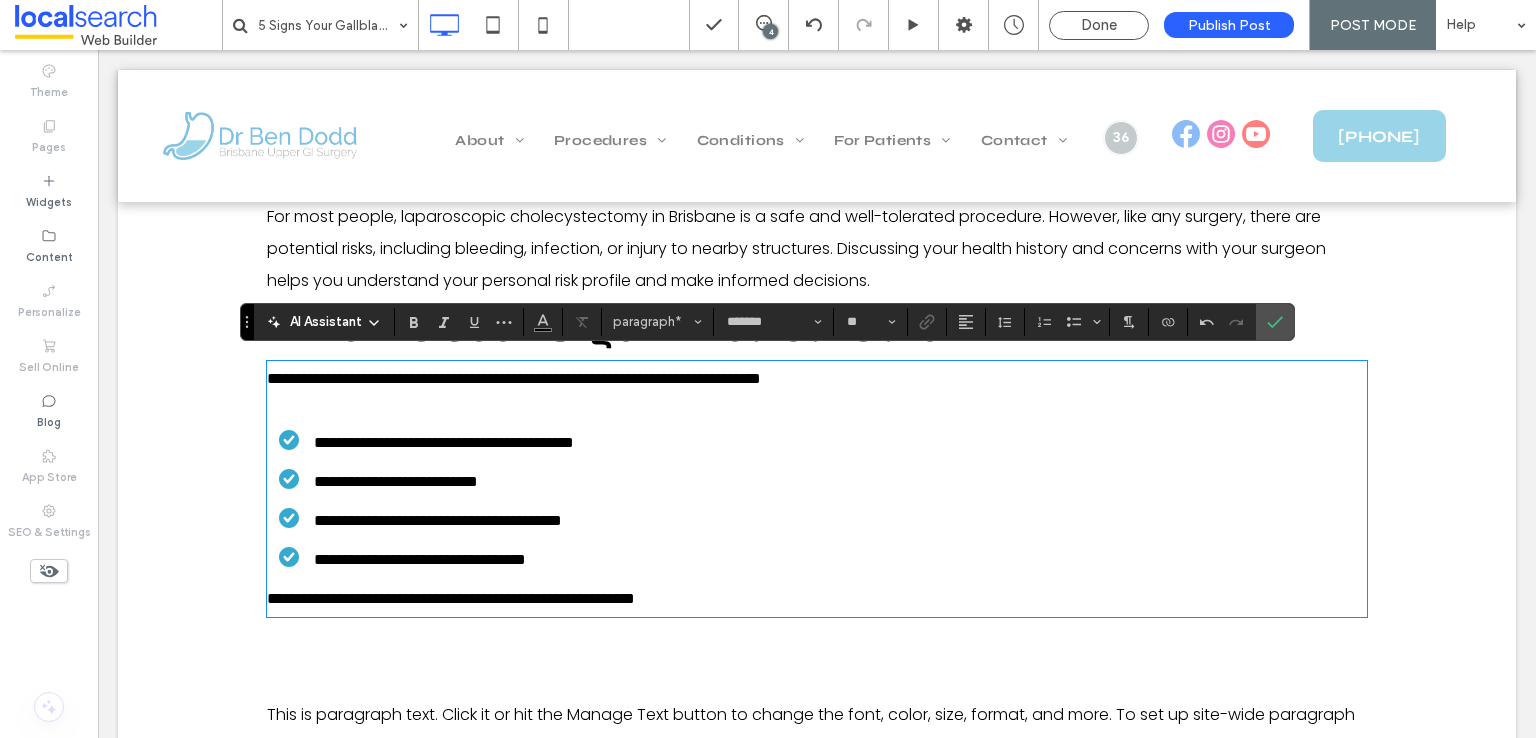 click on "**********" at bounding box center [451, 598] 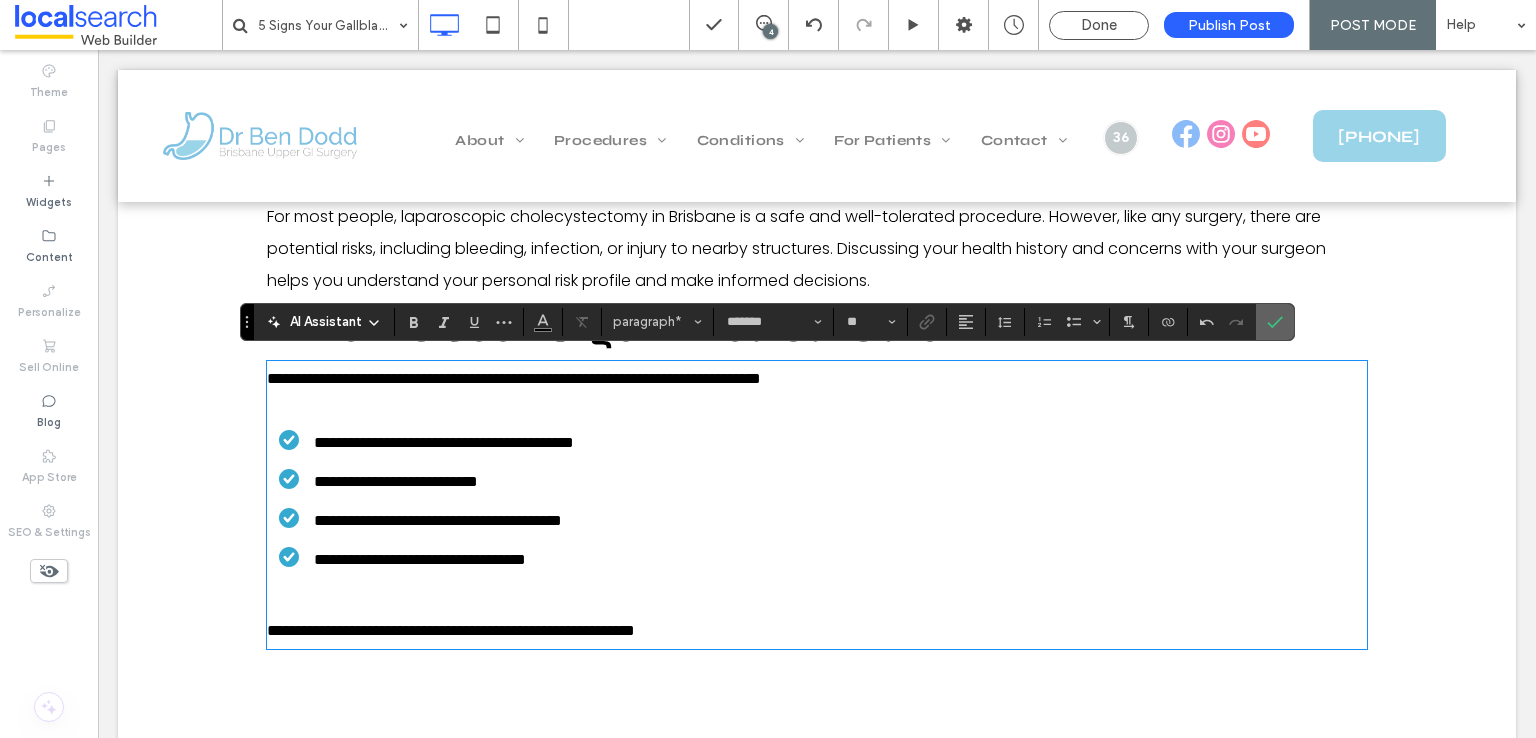 drag, startPoint x: 1266, startPoint y: 322, endPoint x: 1136, endPoint y: 294, distance: 132.9812 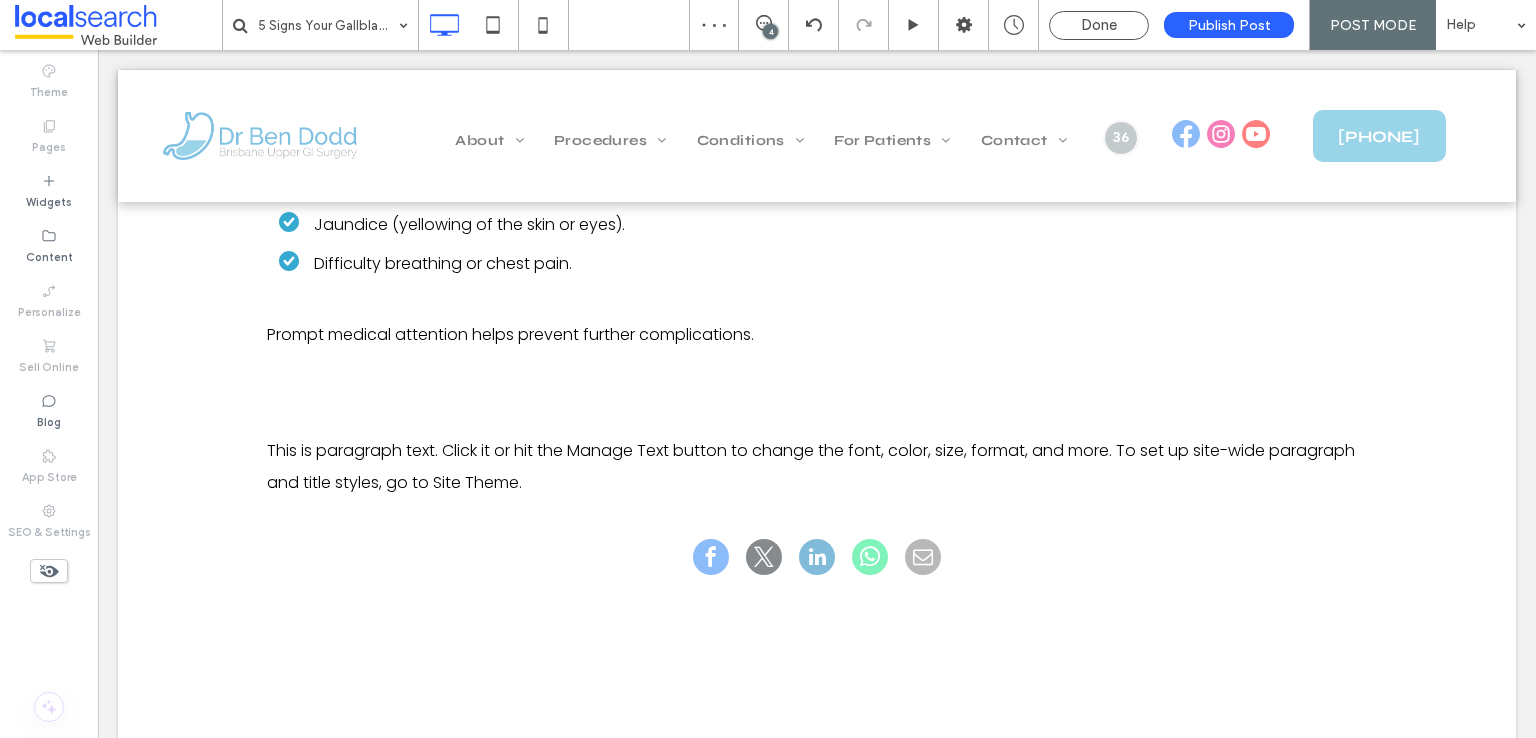 scroll, scrollTop: 5405, scrollLeft: 0, axis: vertical 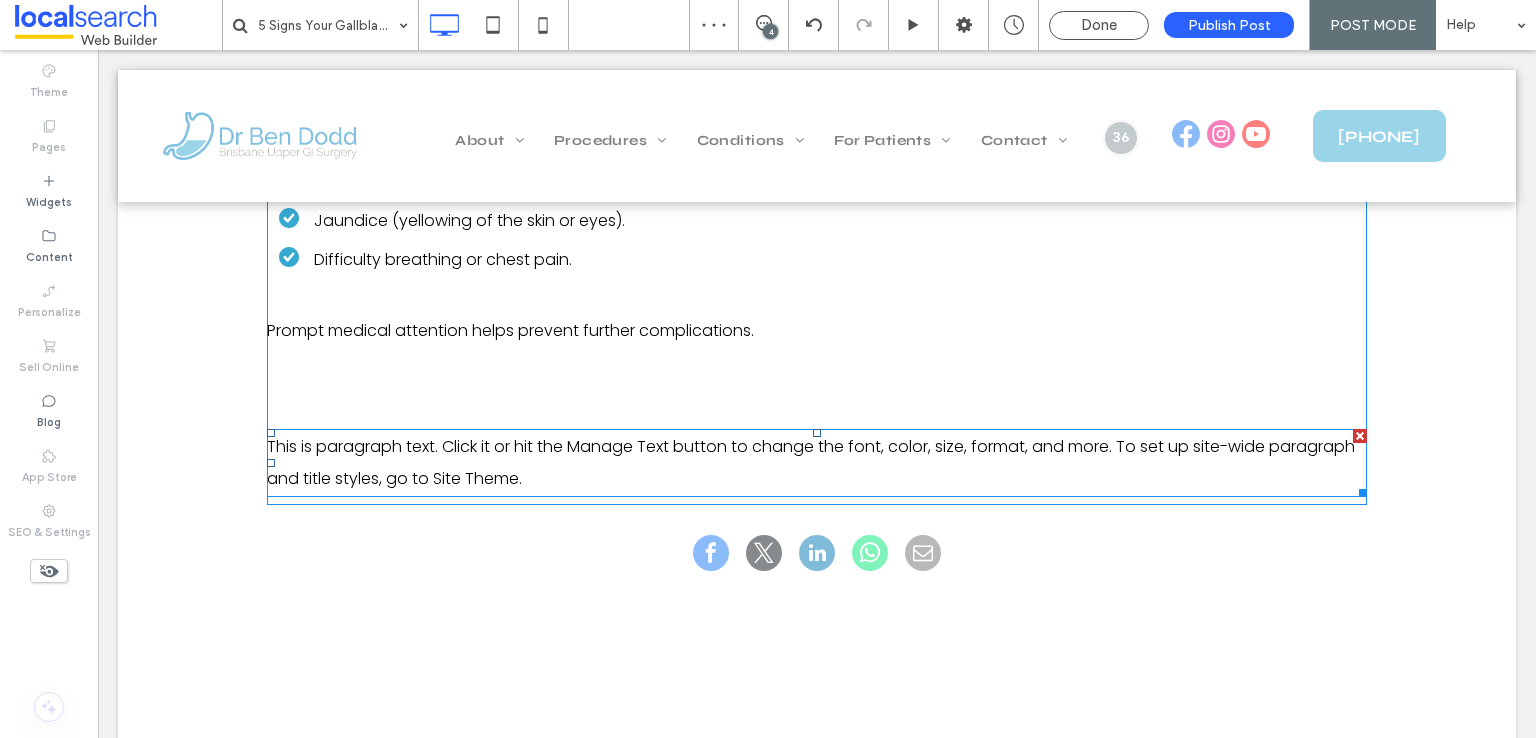 click on "New Title" at bounding box center (817, 389) 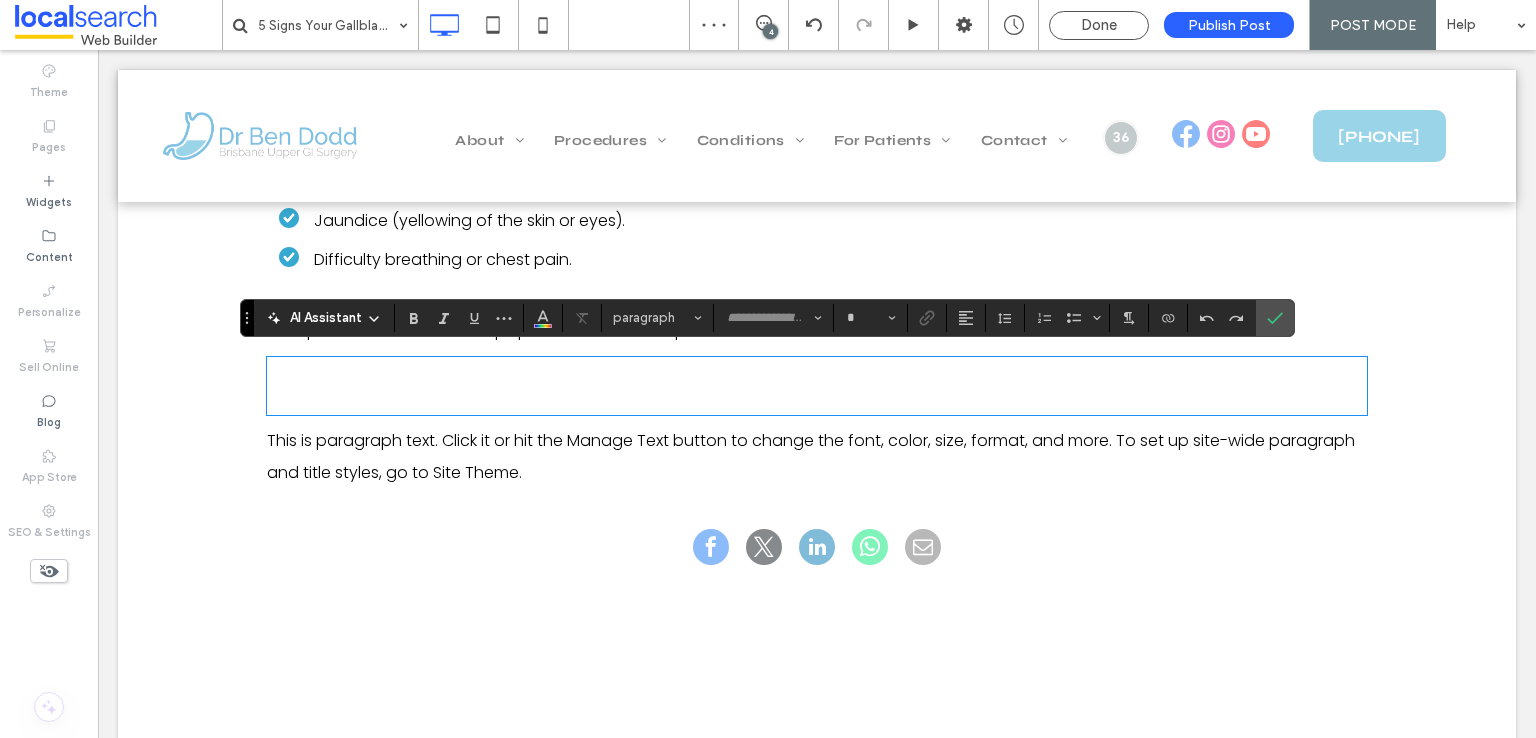 type on "****" 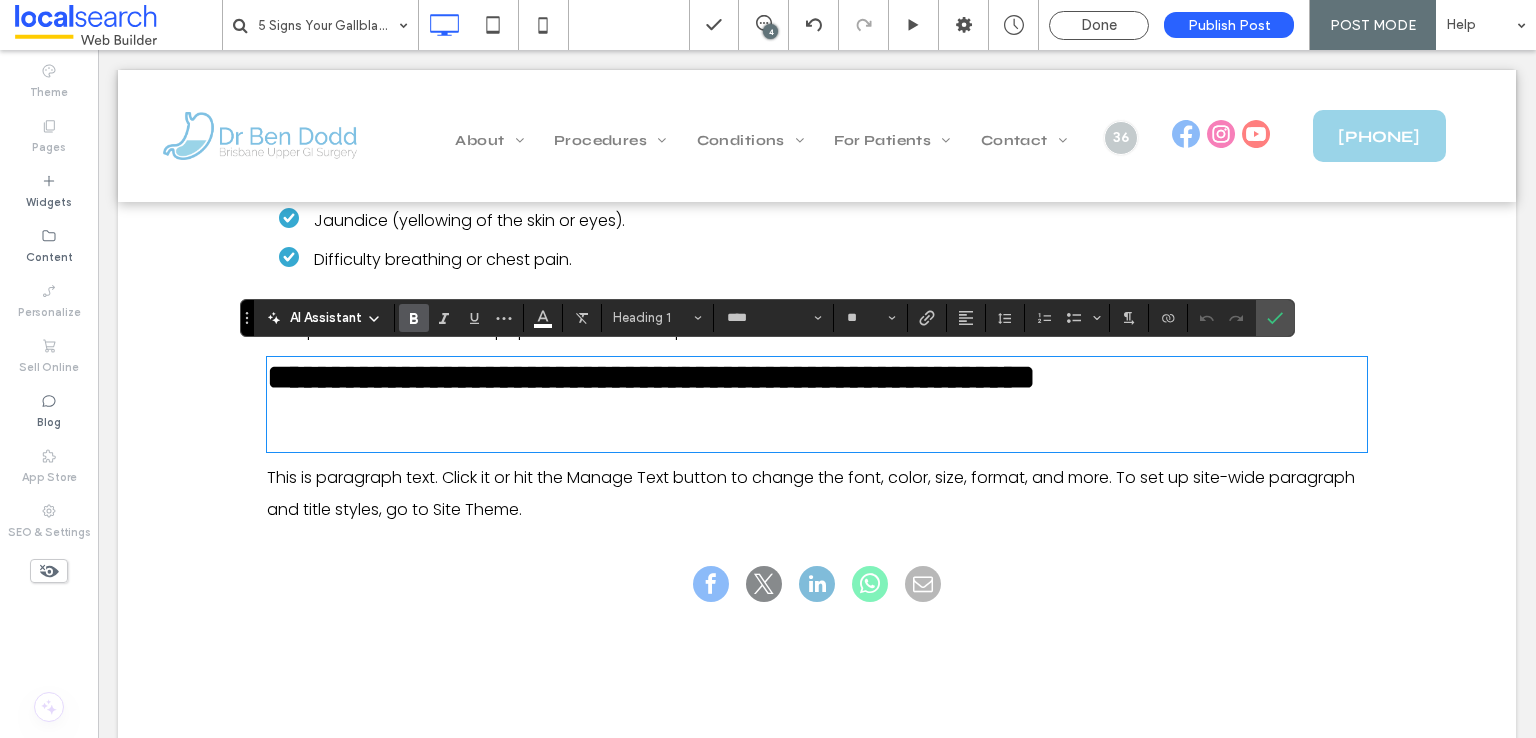 type on "*******" 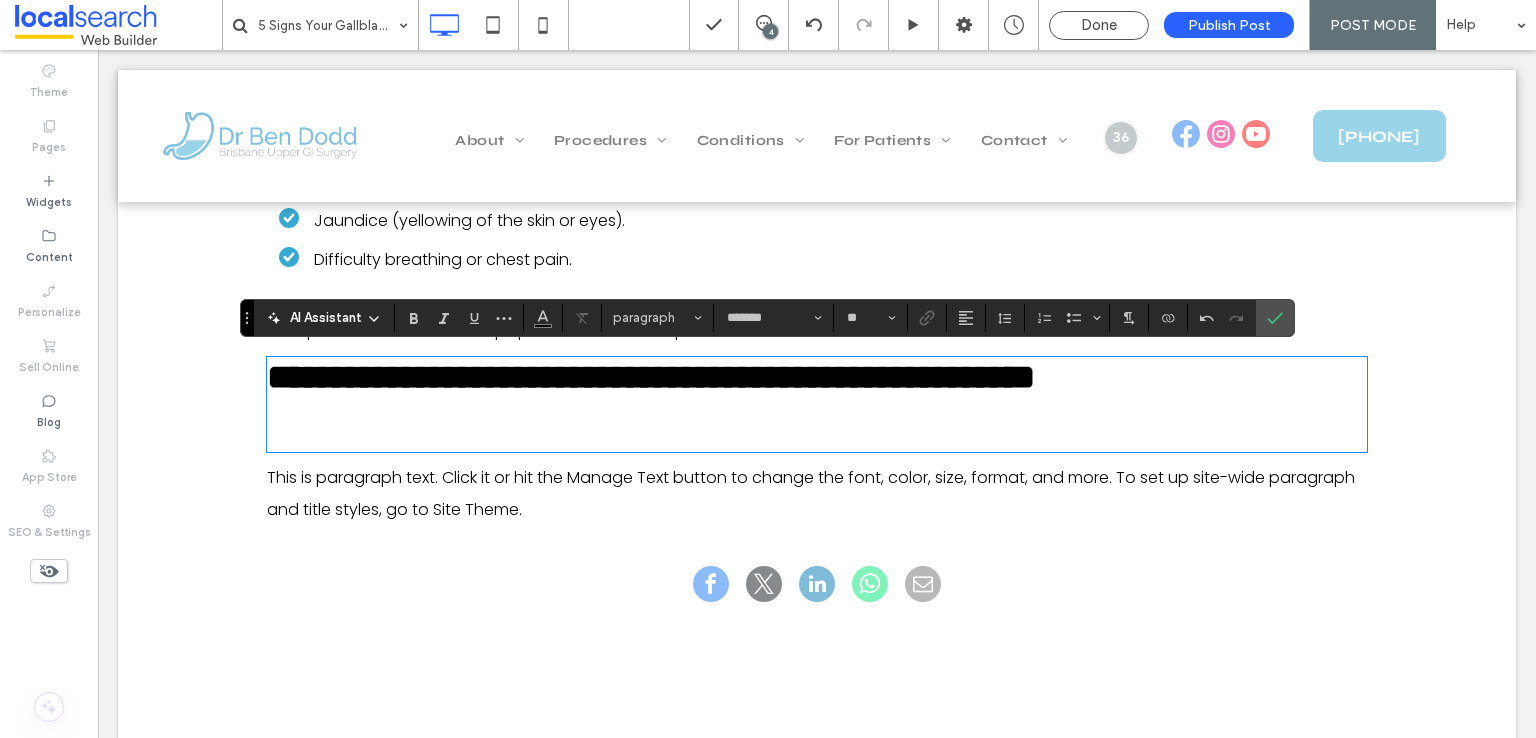 type on "****" 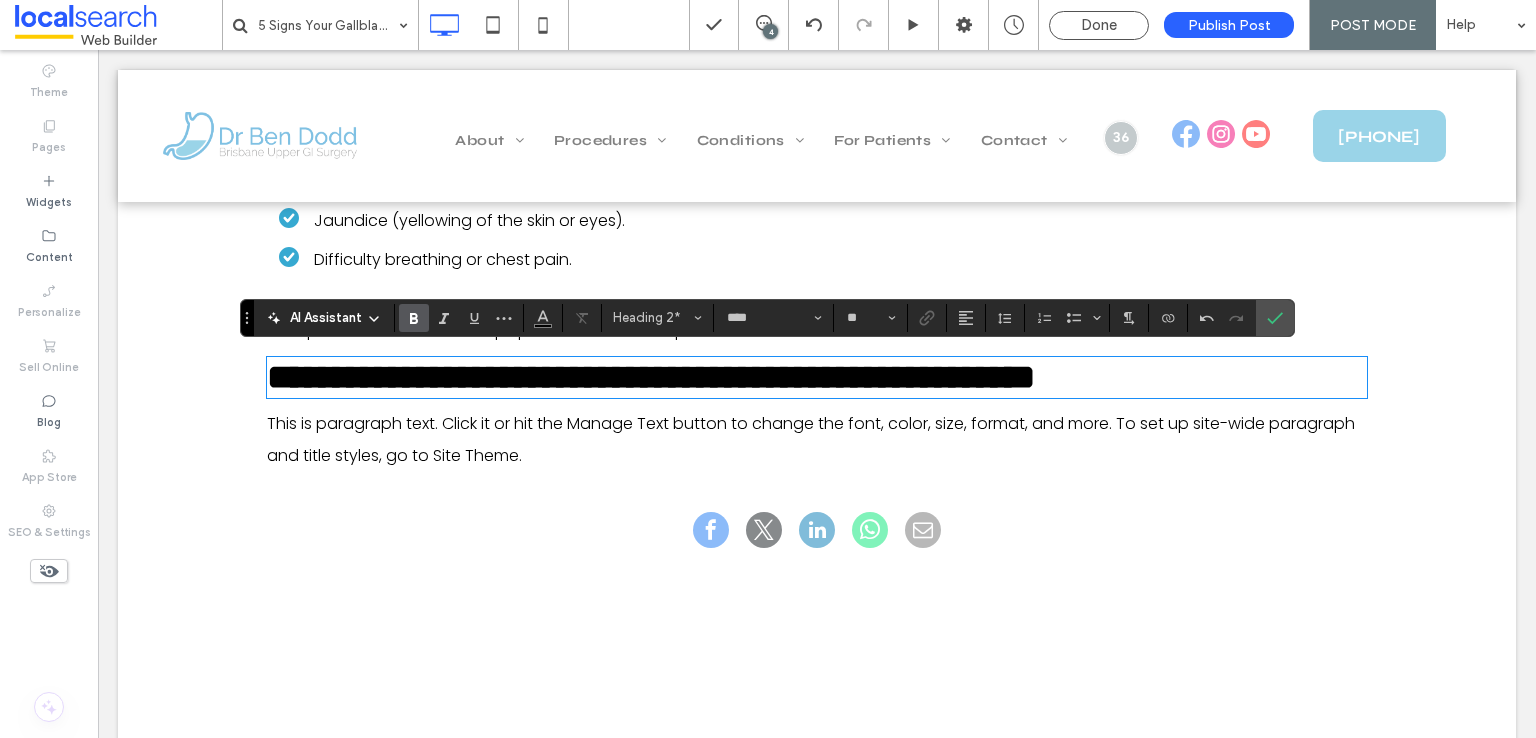 click on "This is paragraph text. Click it or hit the Manage Text button to change the font, color, size, format, and more. To set up site-wide paragraph and title styles, go to Site Theme." at bounding box center (811, 439) 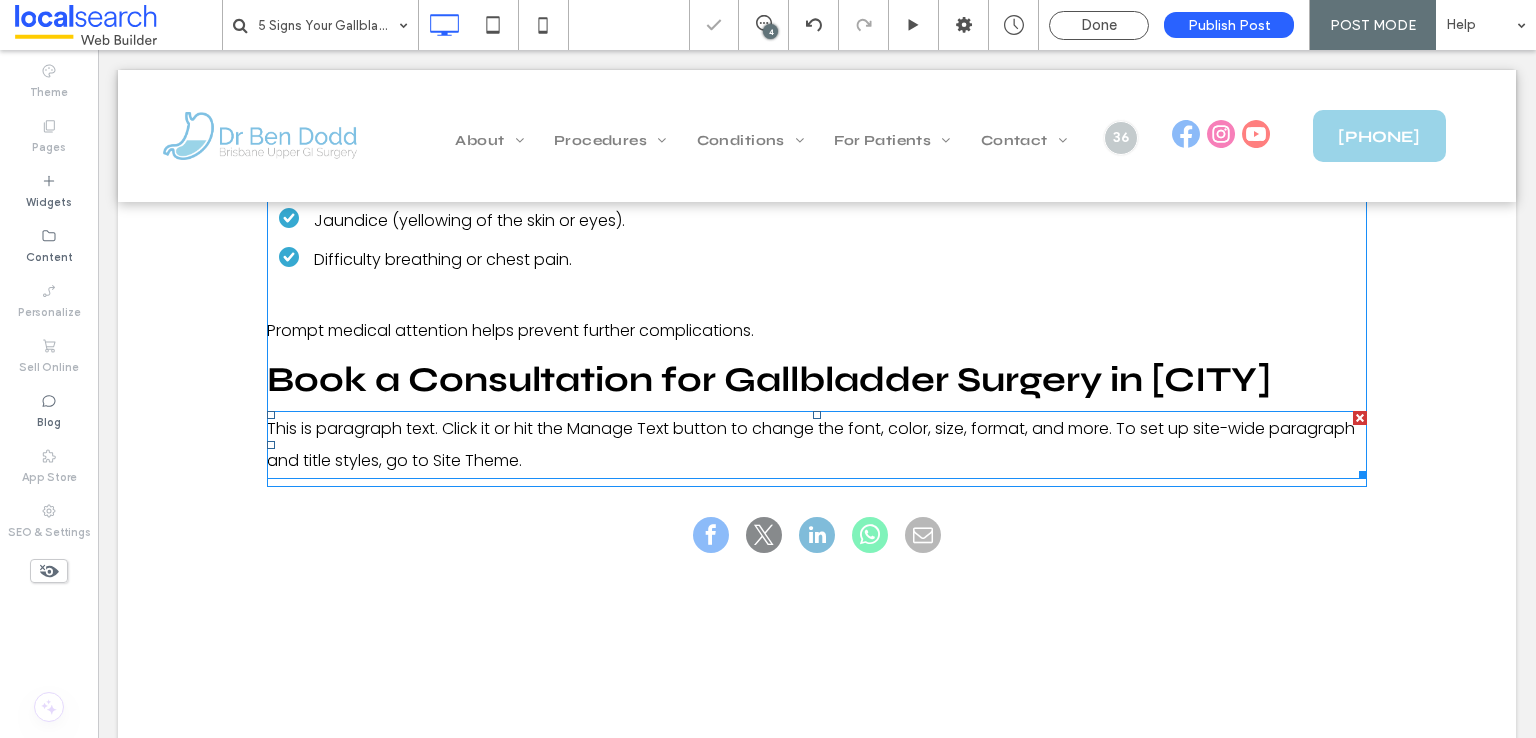click on "This is paragraph text. Click it or hit the Manage Text button to change the font, color, size, format, and more. To set up site-wide paragraph and title styles, go to Site Theme." at bounding box center (811, 444) 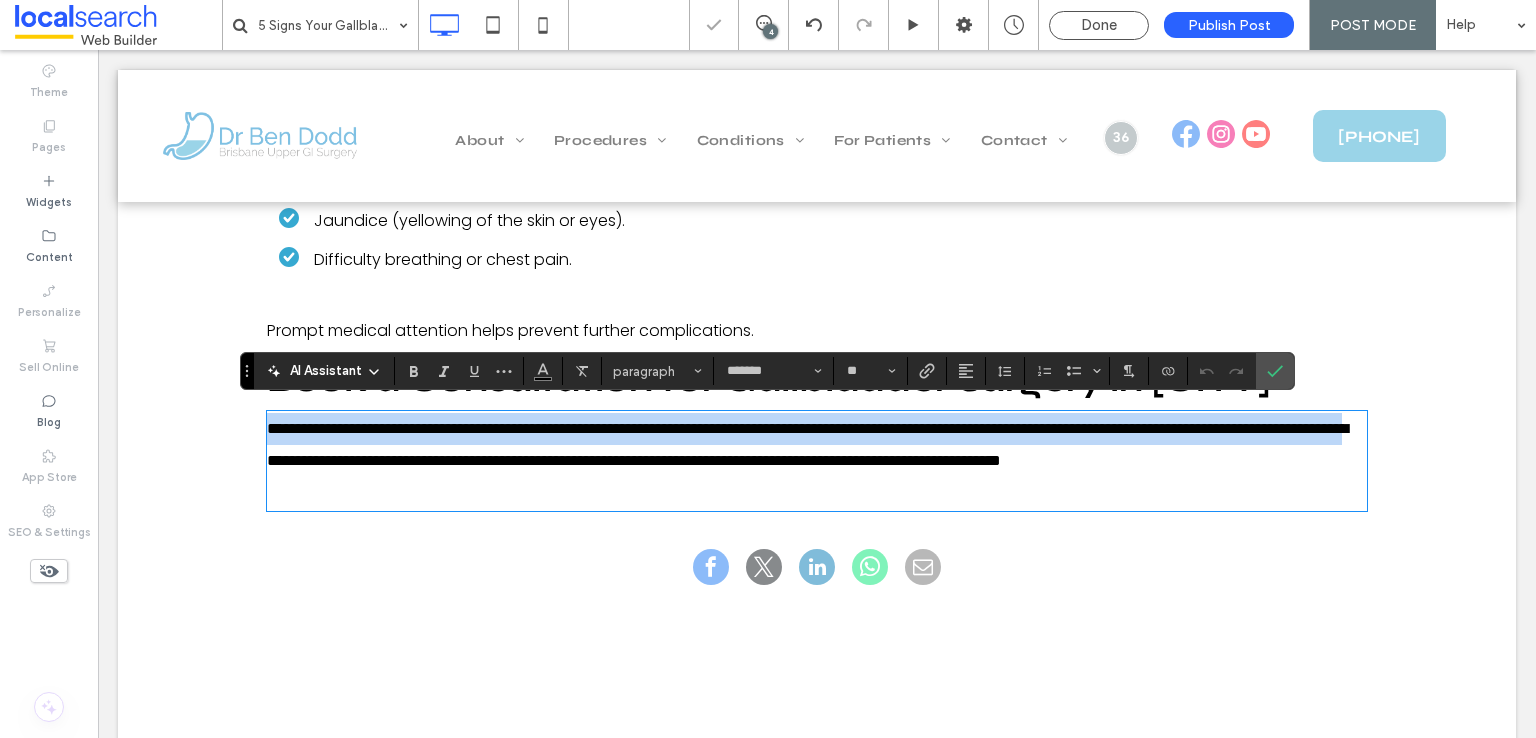 scroll, scrollTop: 0, scrollLeft: 0, axis: both 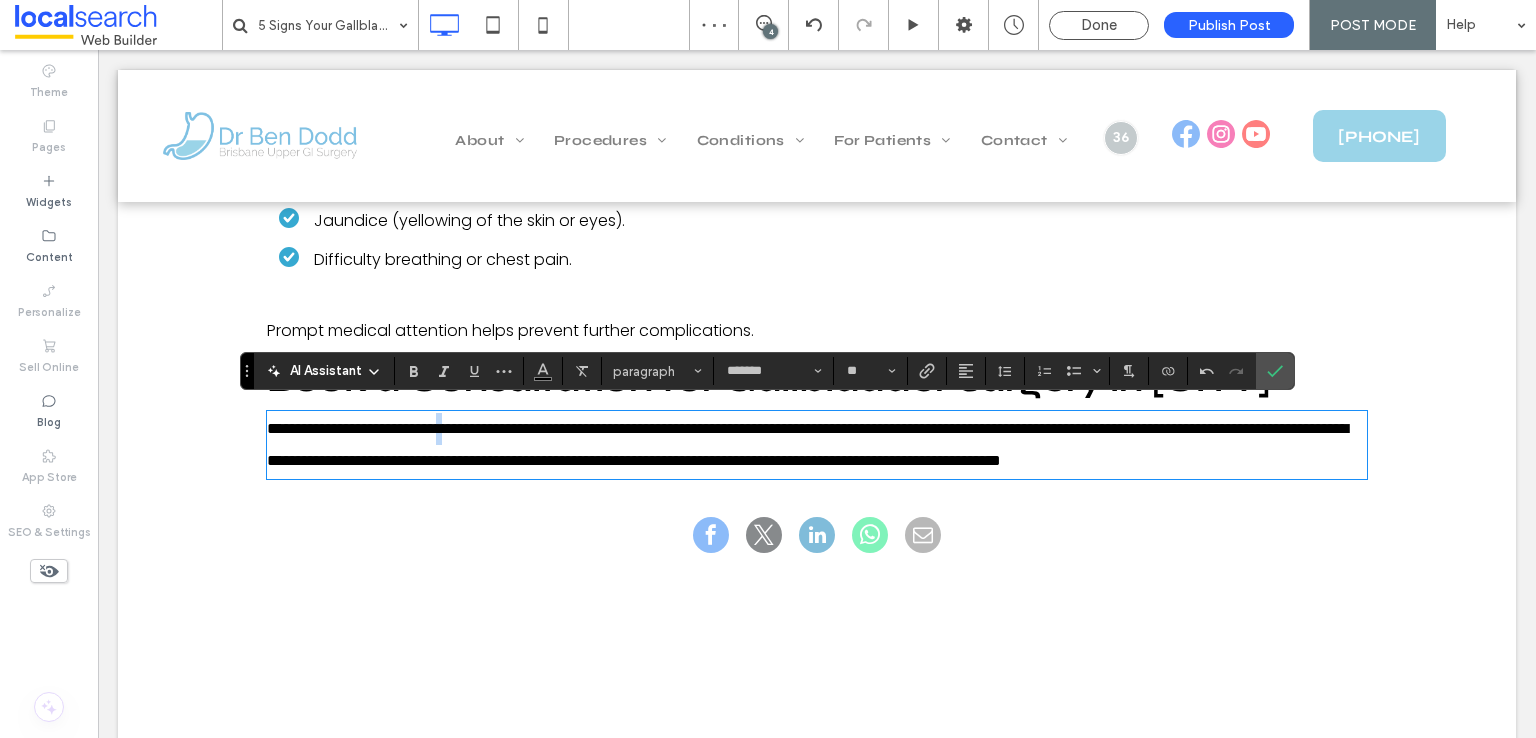 click on "**********" at bounding box center (807, 444) 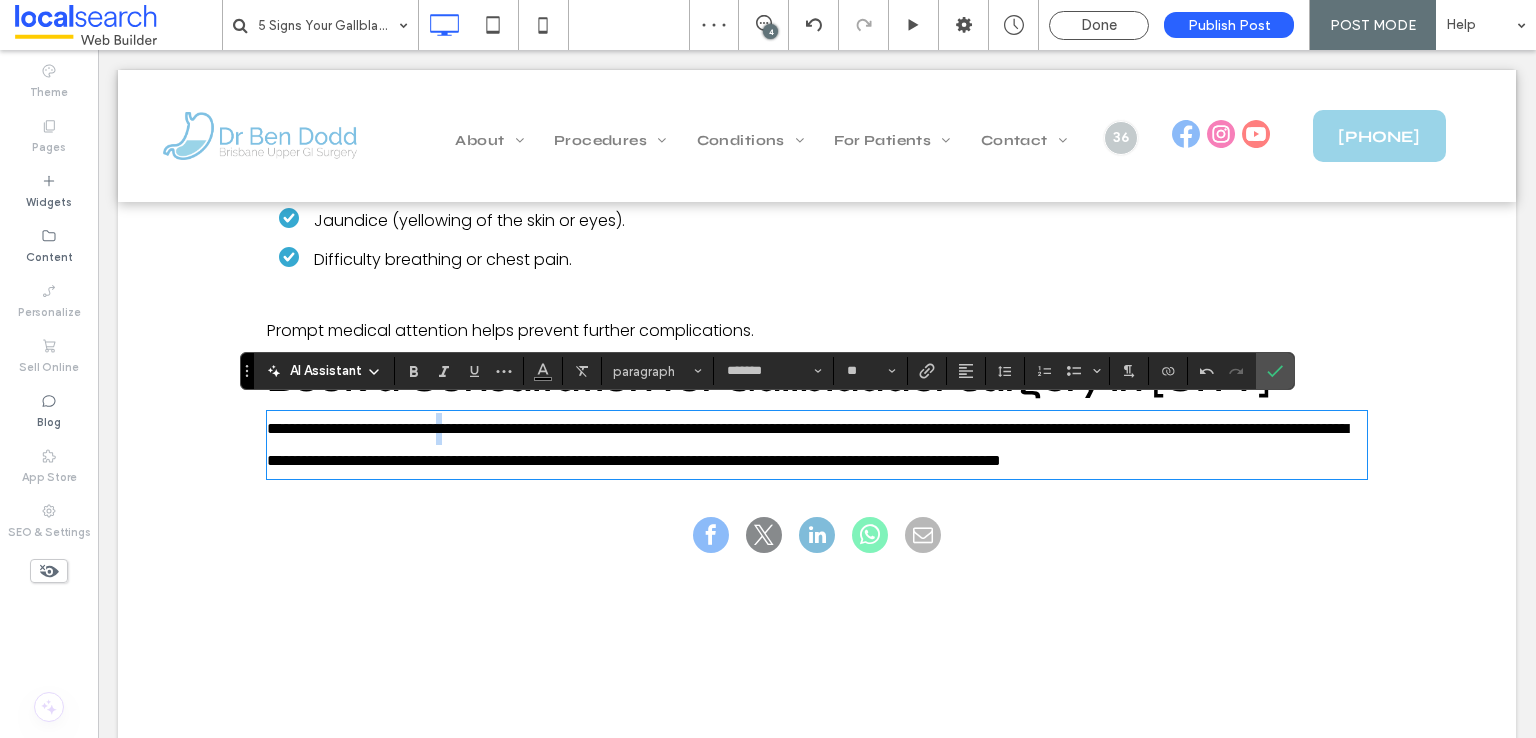 click on "**********" at bounding box center [807, 444] 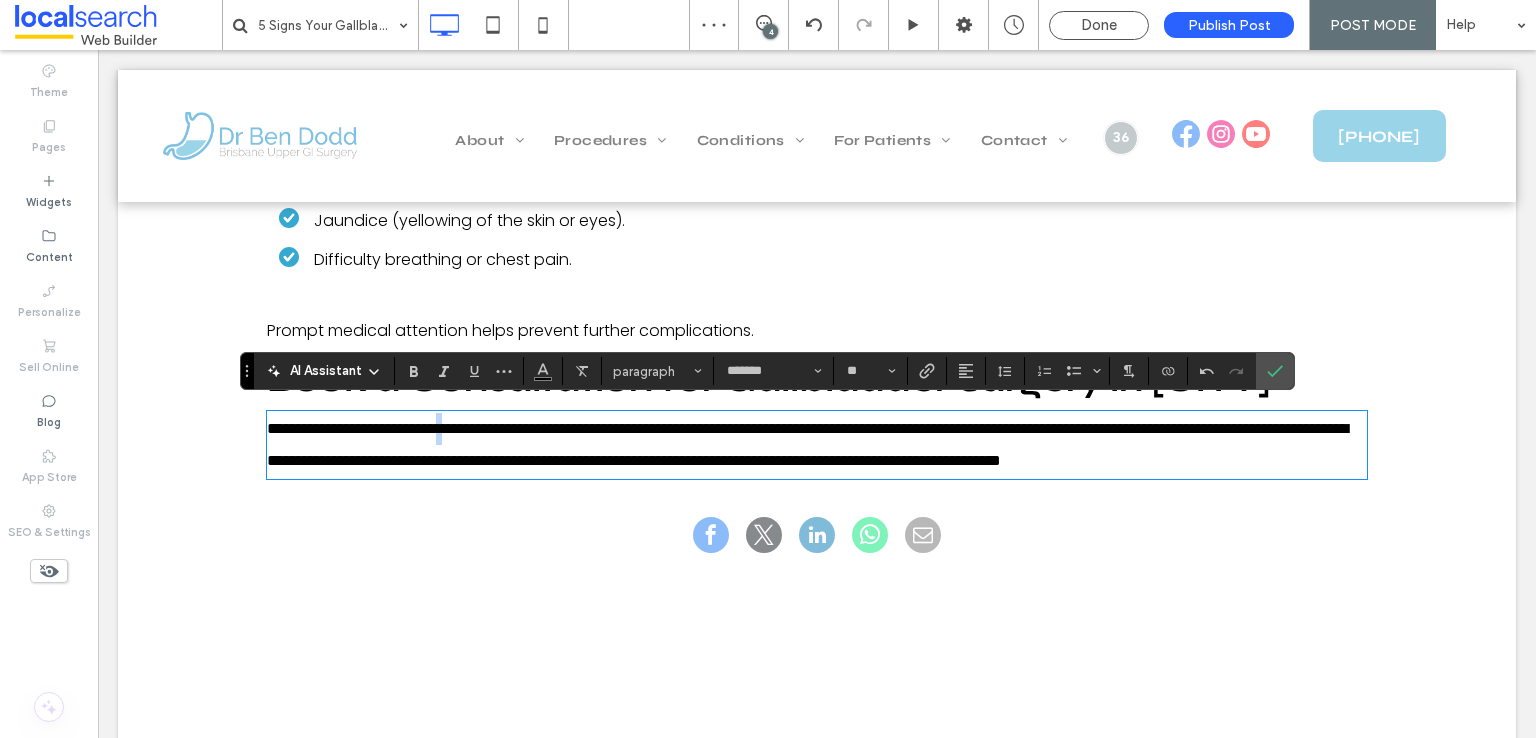 click on "**********" at bounding box center (807, 444) 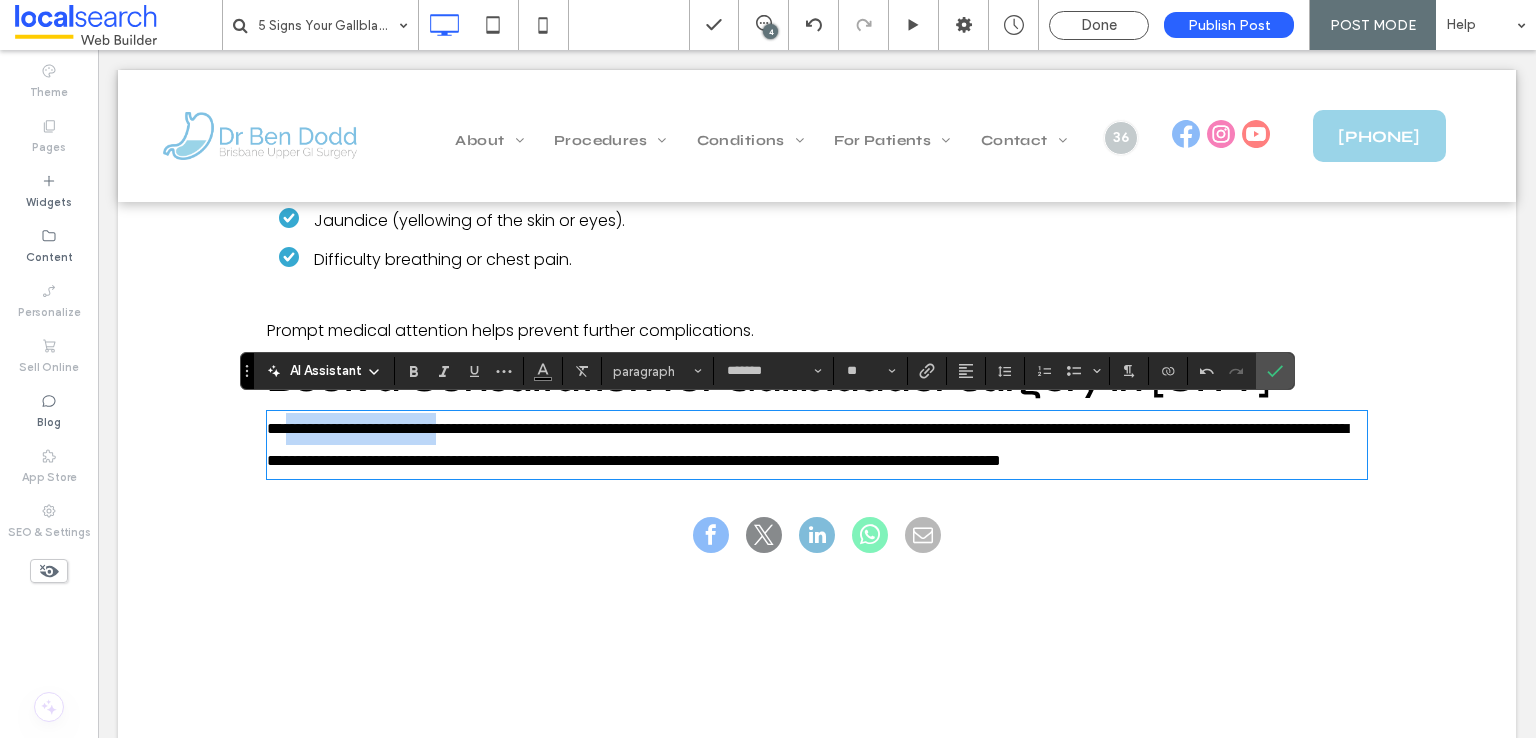 drag, startPoint x: 483, startPoint y: 425, endPoint x: 280, endPoint y: 414, distance: 203.2978 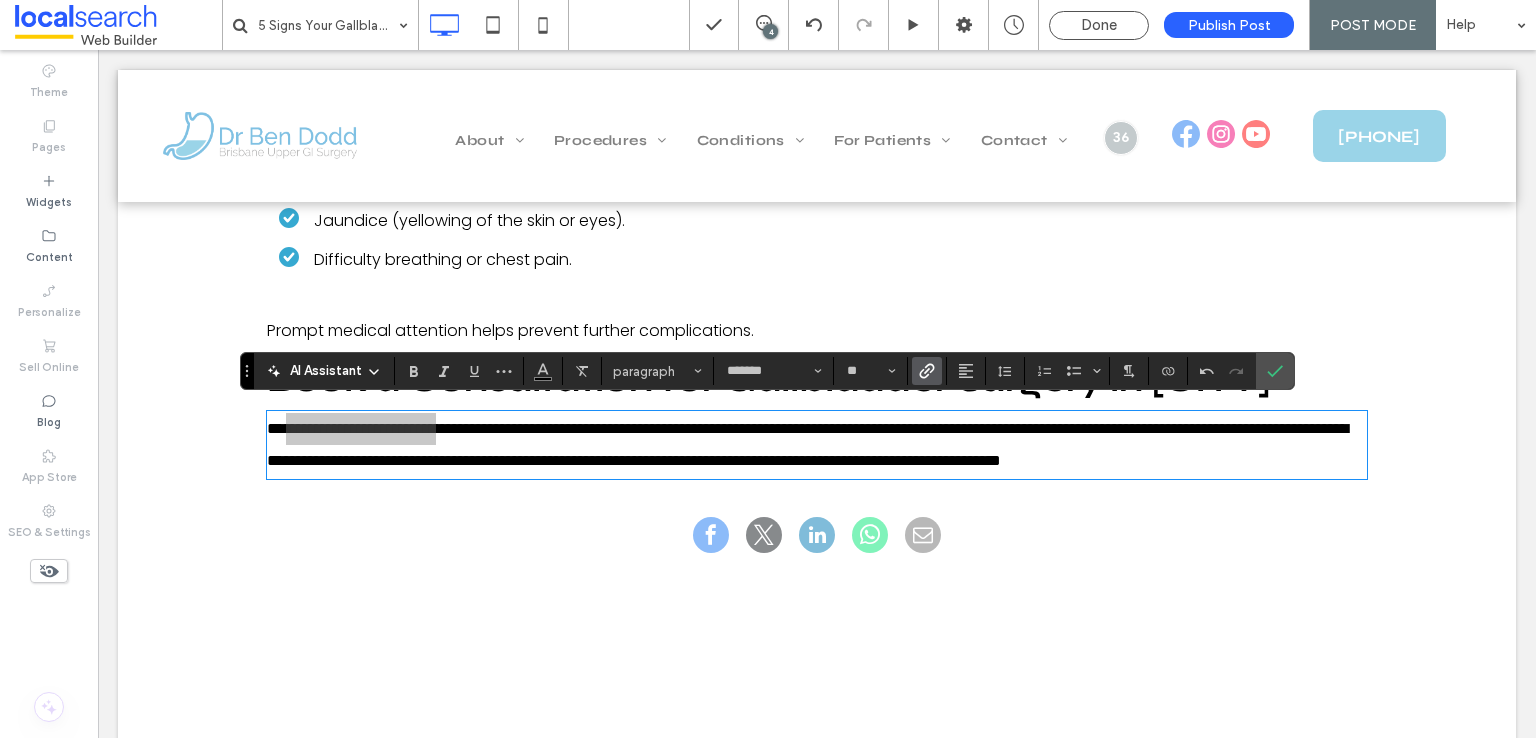 click 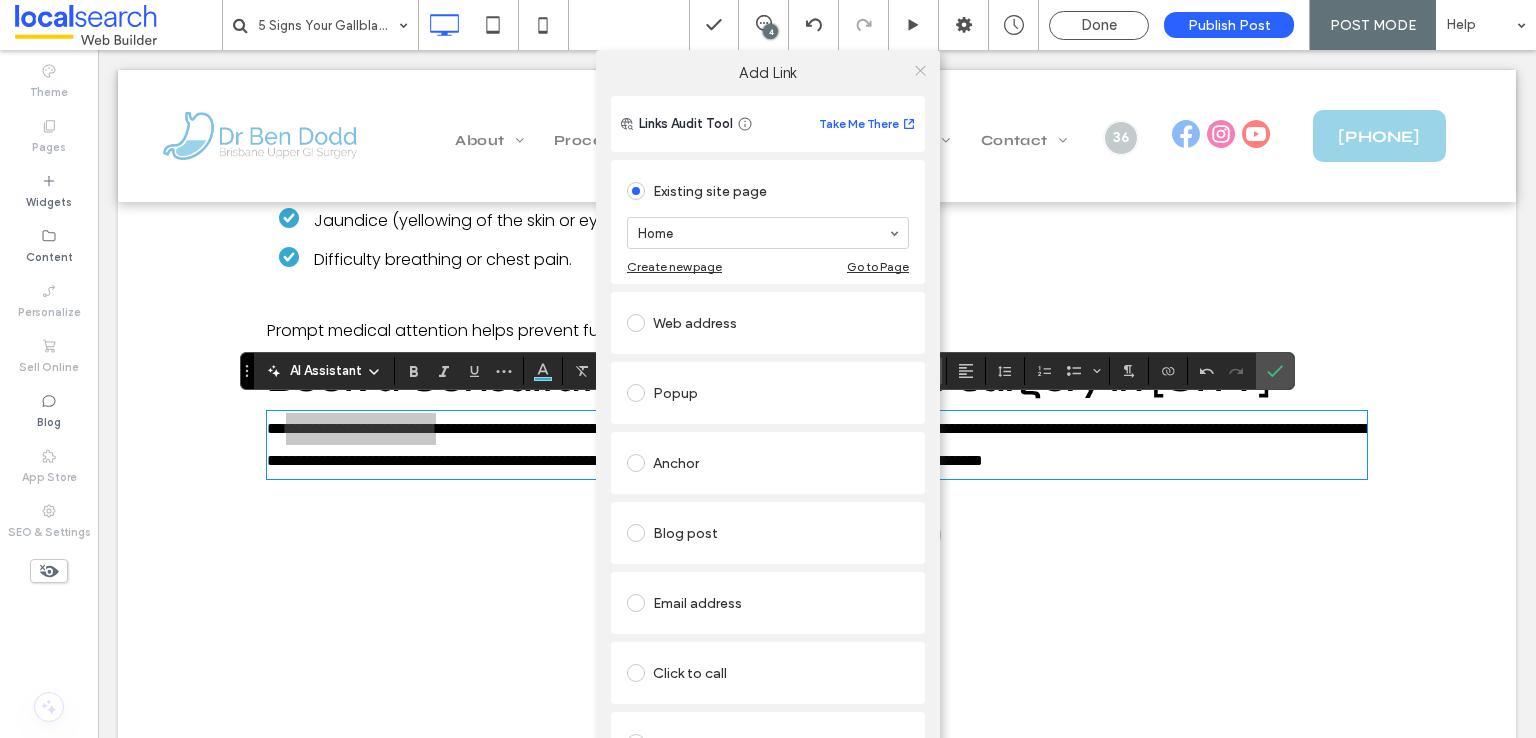 click 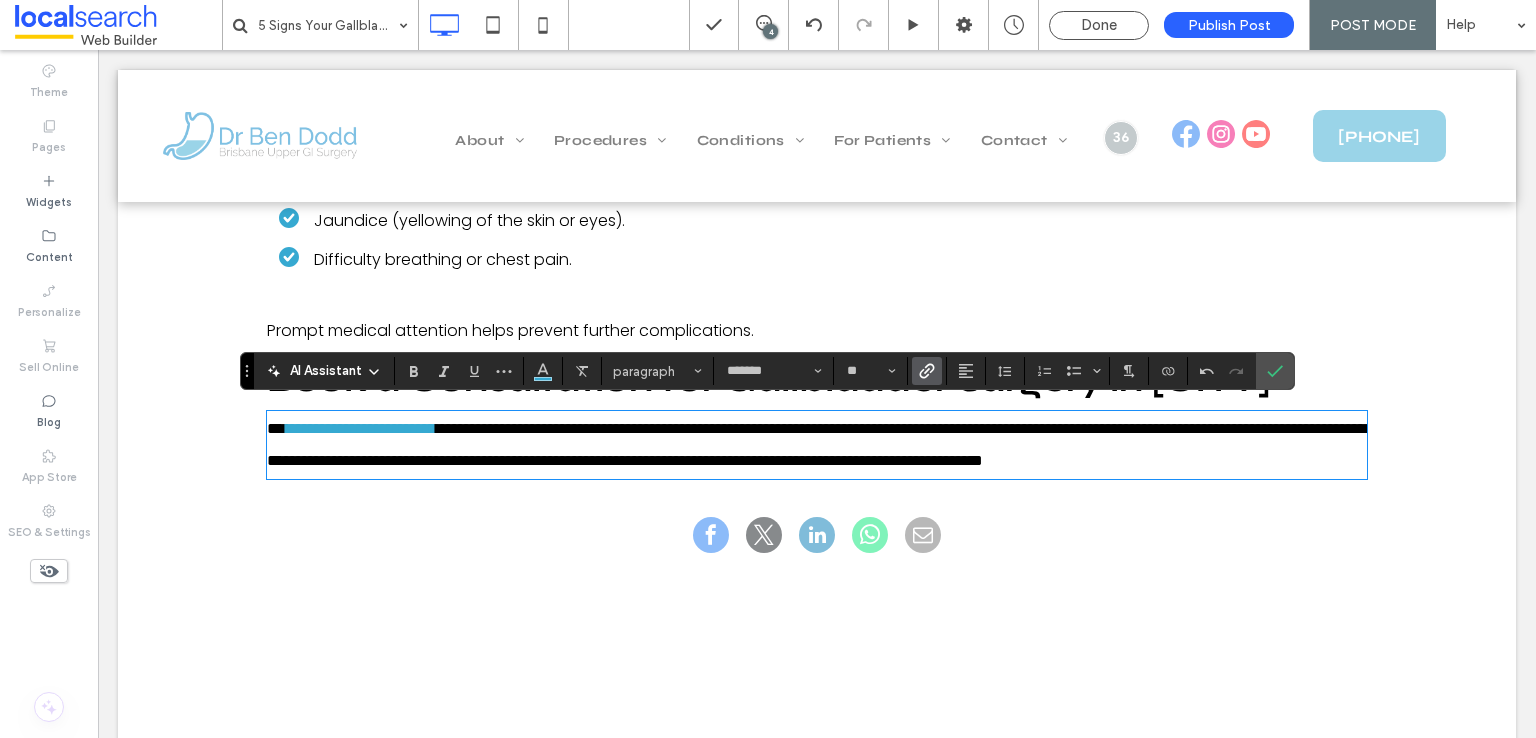 click on "**********" at bounding box center [816, 444] 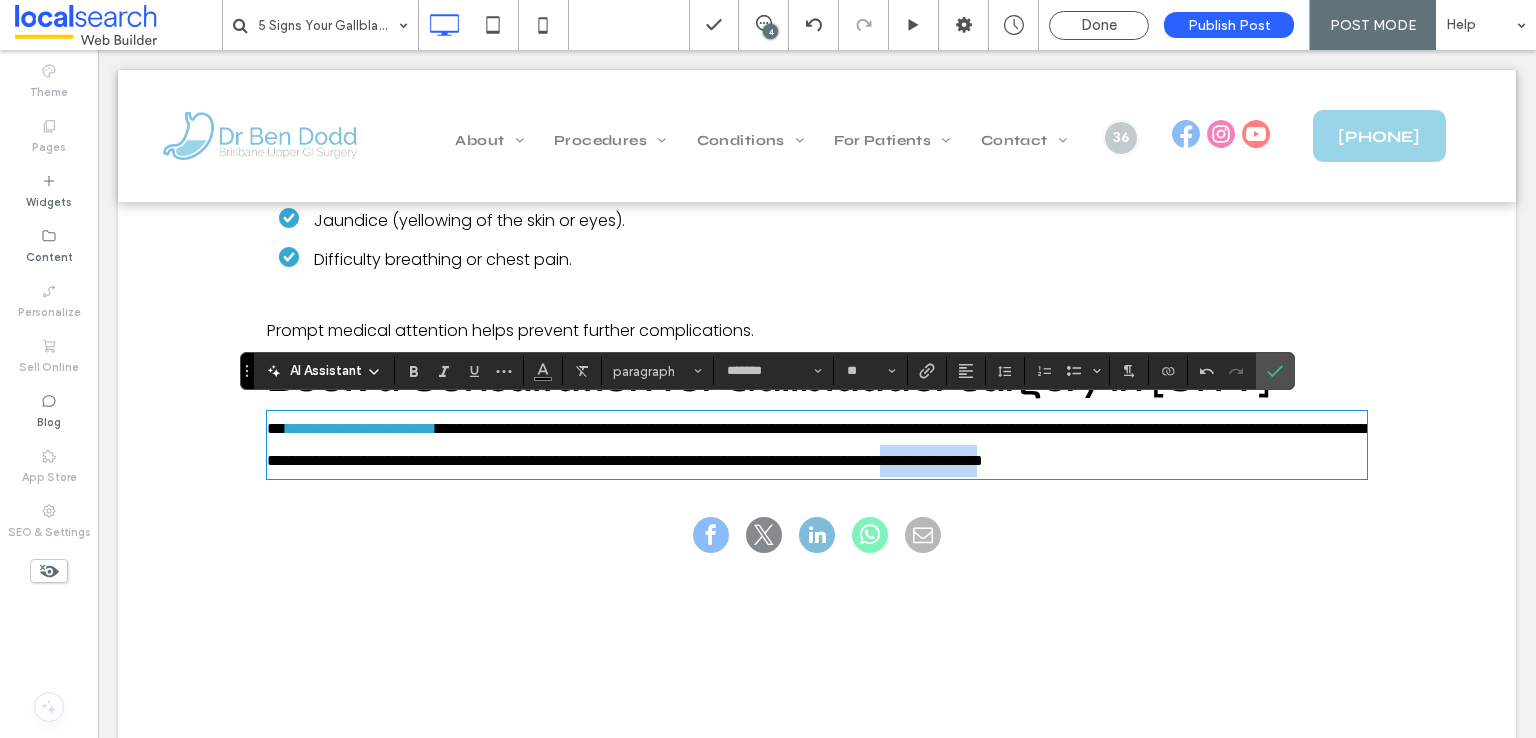 drag, startPoint x: 391, startPoint y: 485, endPoint x: 530, endPoint y: 485, distance: 139 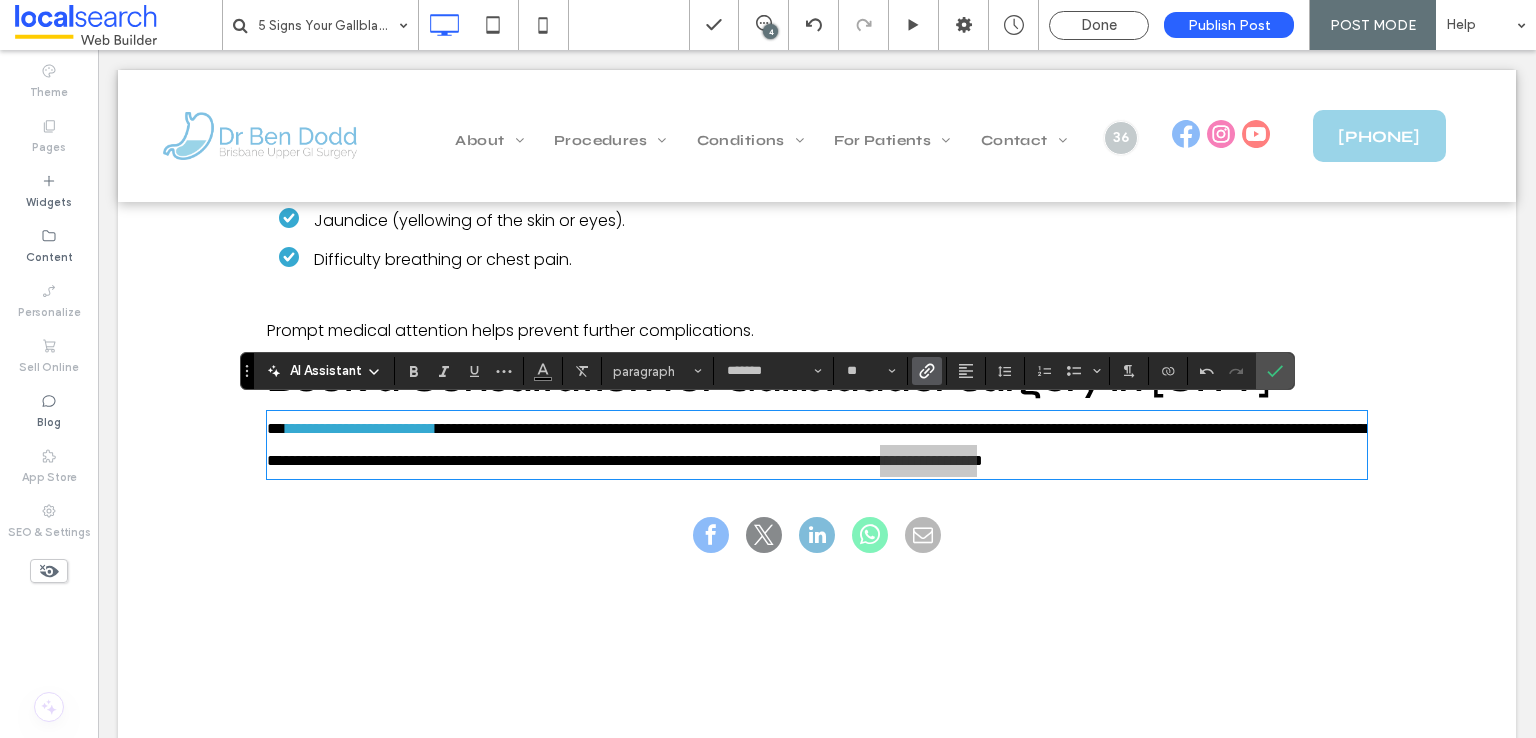 click 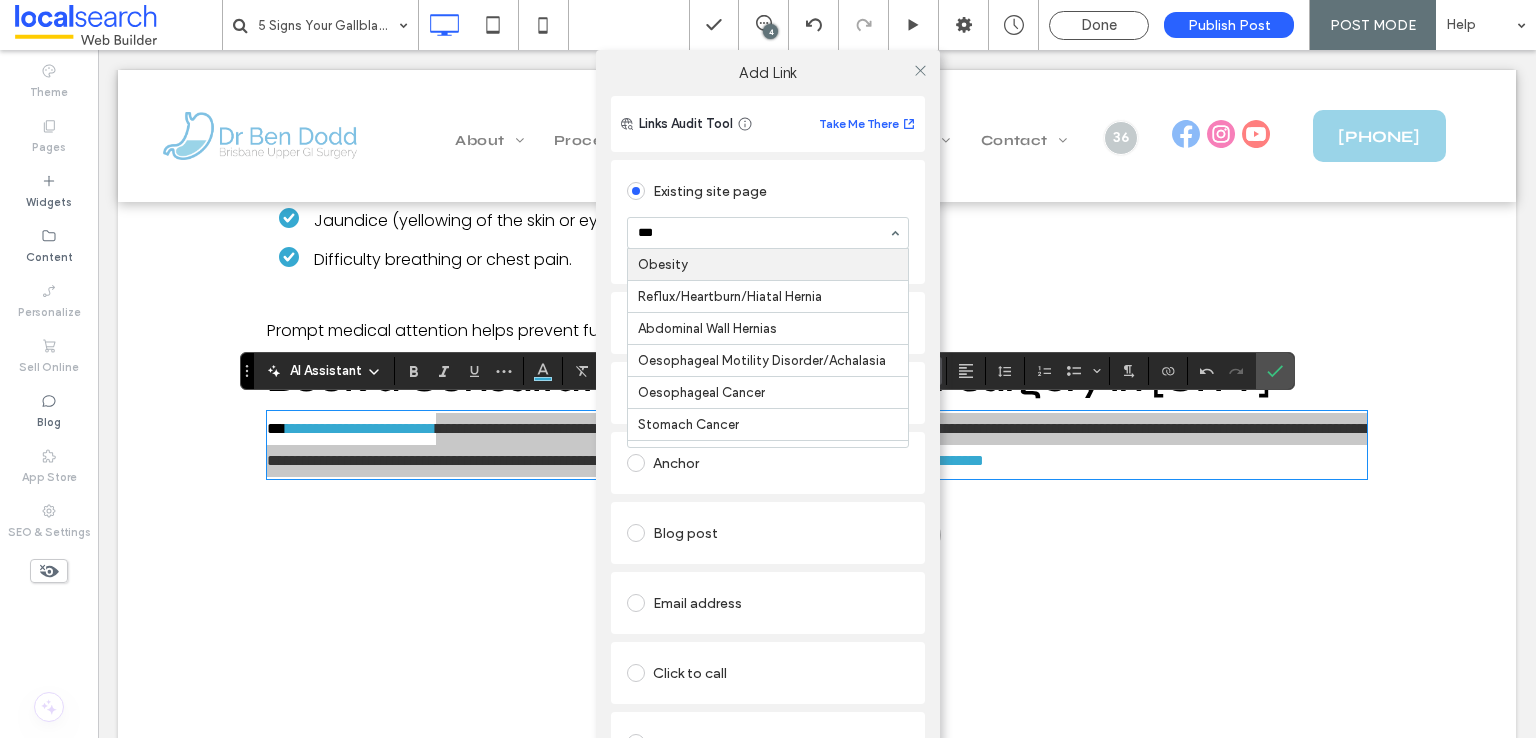 type on "****" 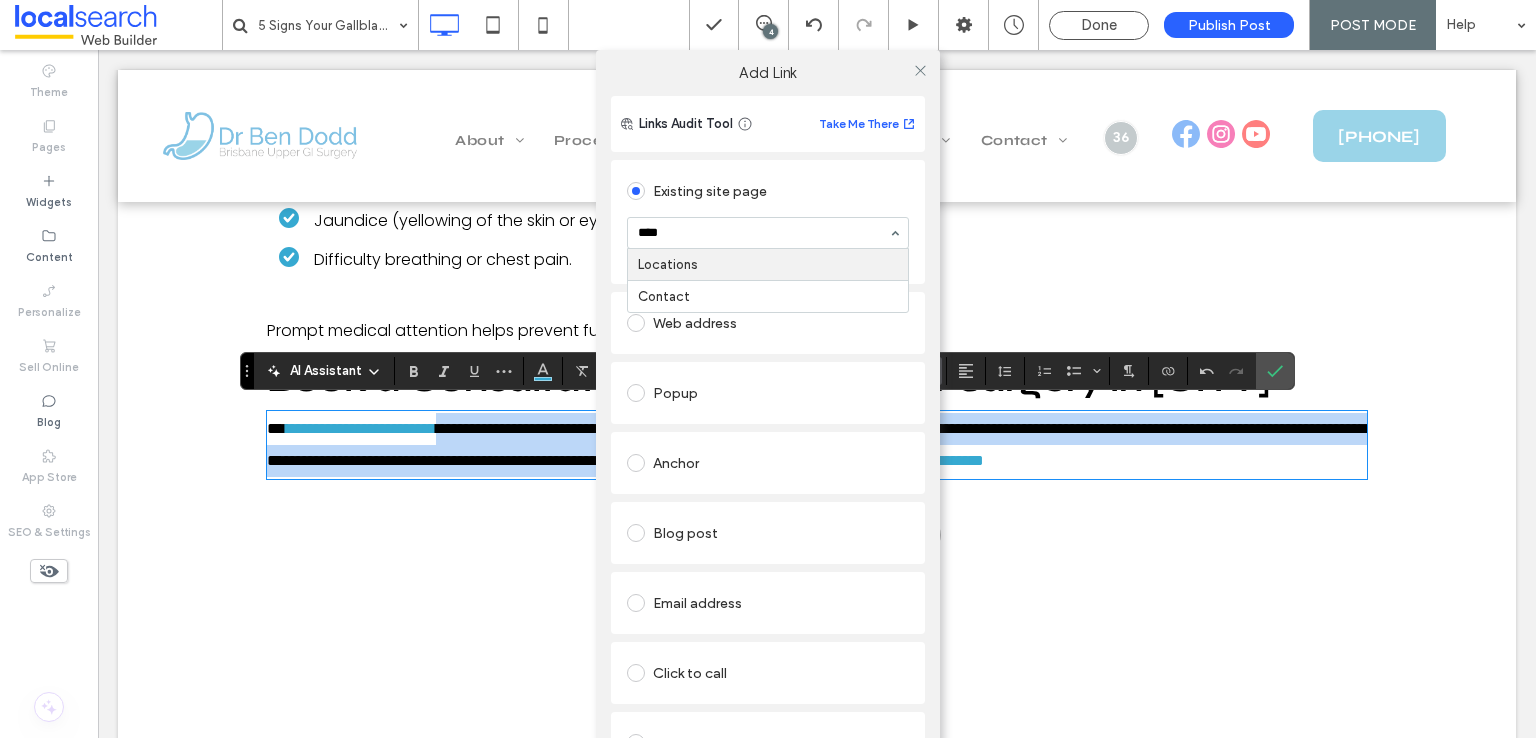 type 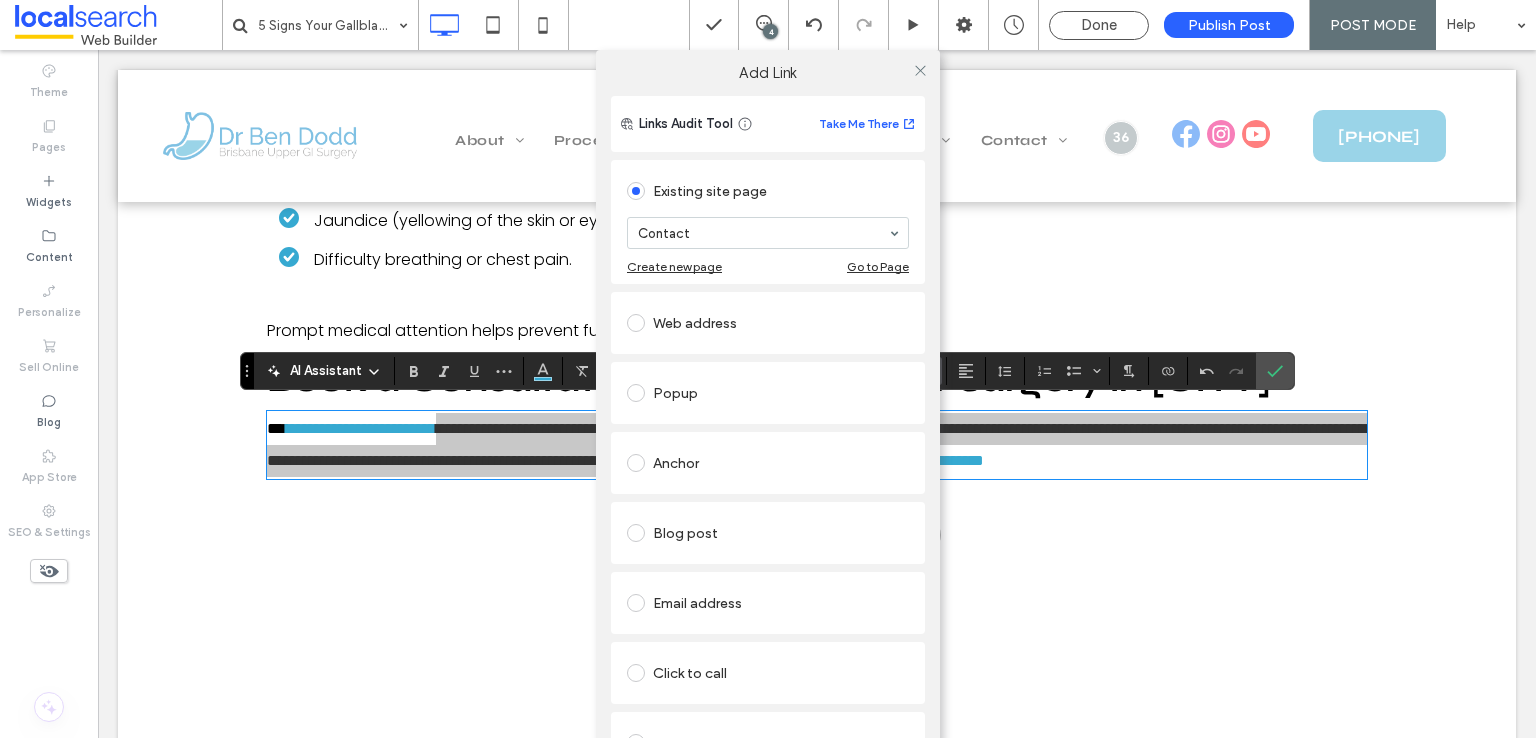 click at bounding box center [920, 70] 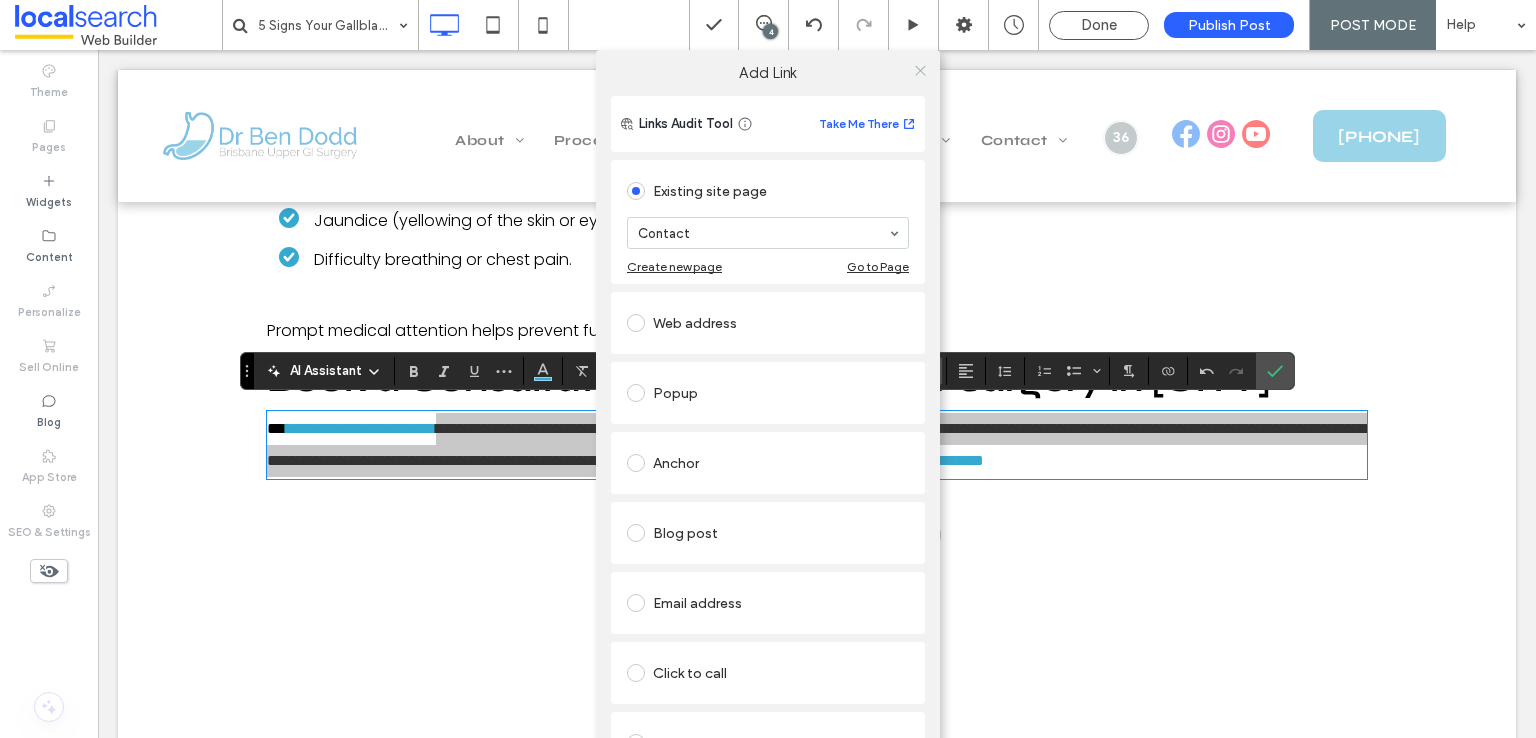 click 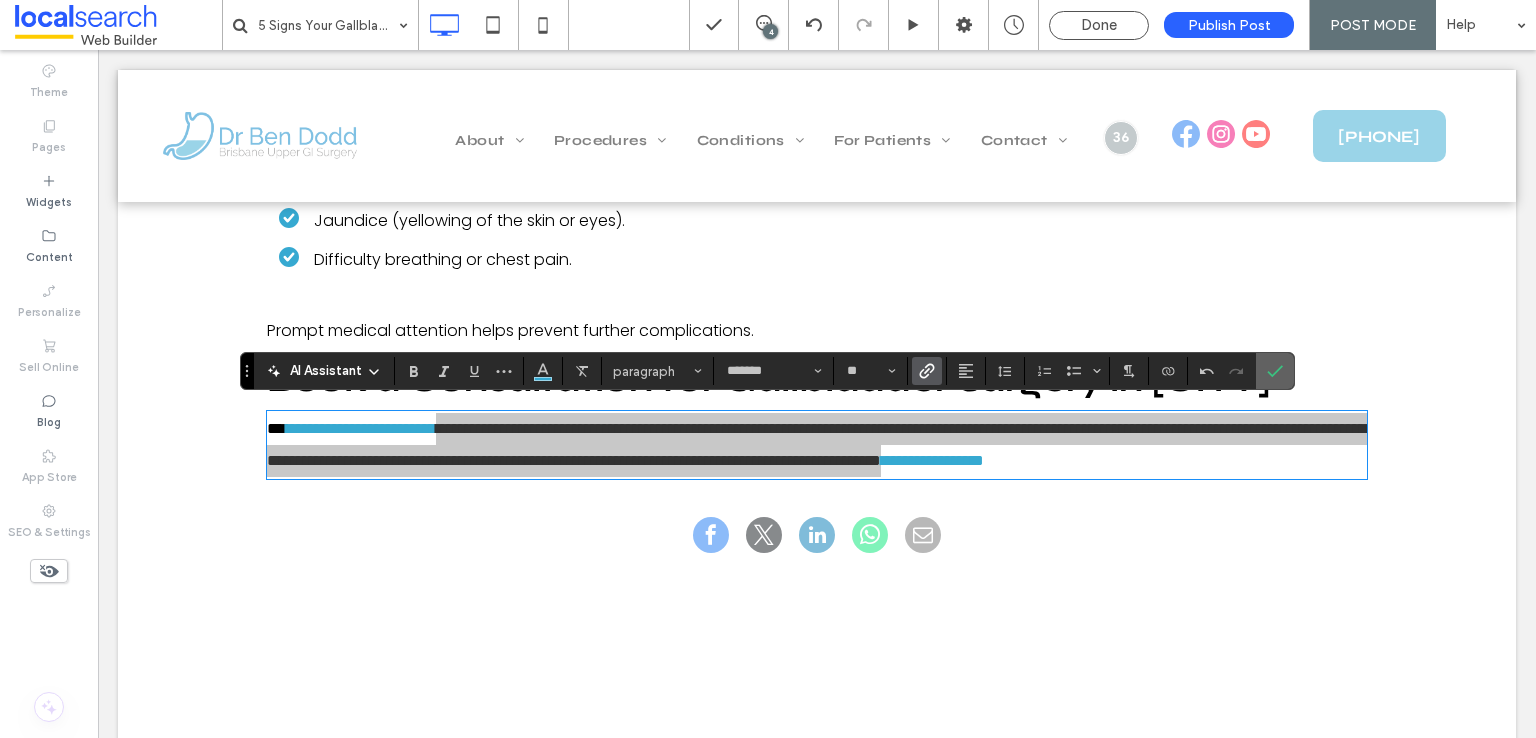 click 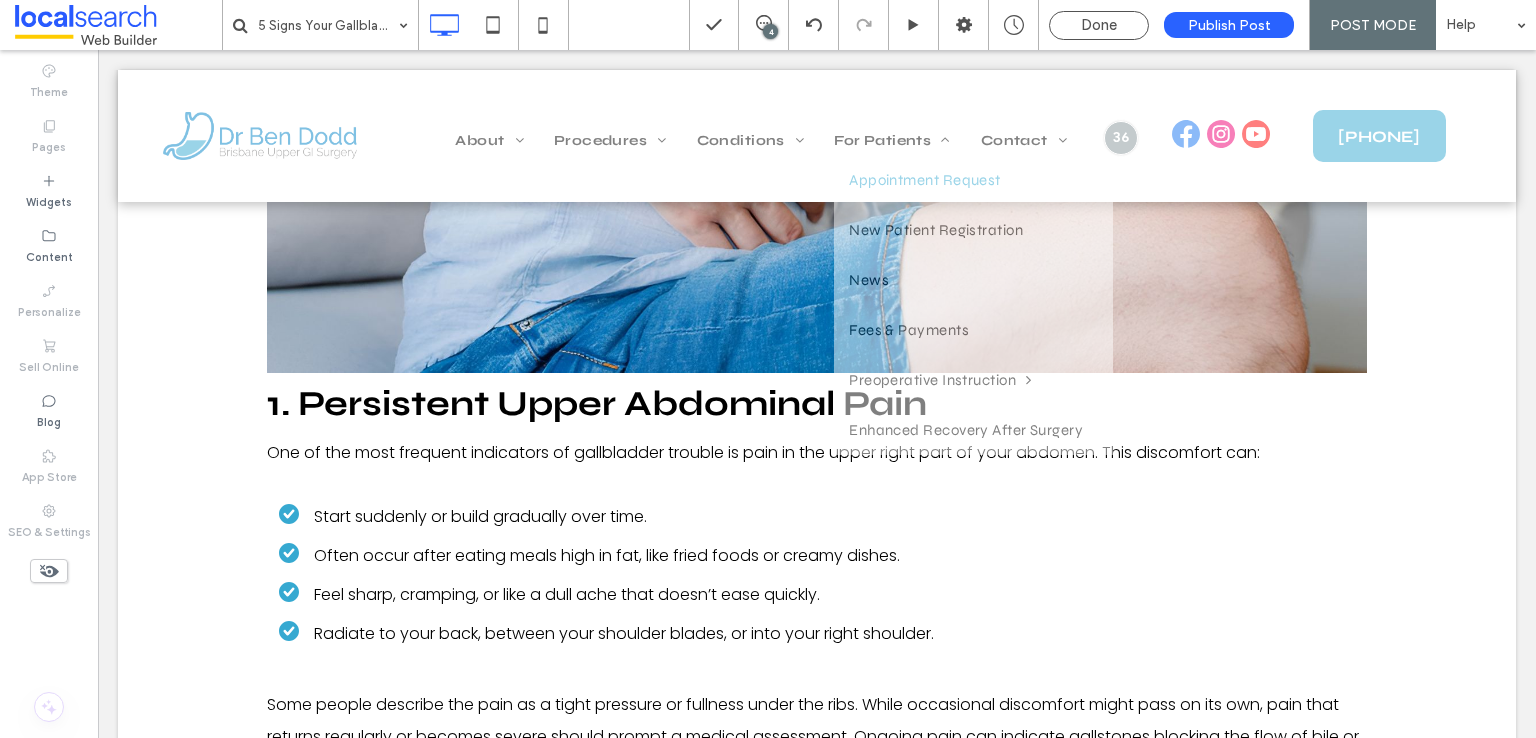 scroll, scrollTop: 581, scrollLeft: 0, axis: vertical 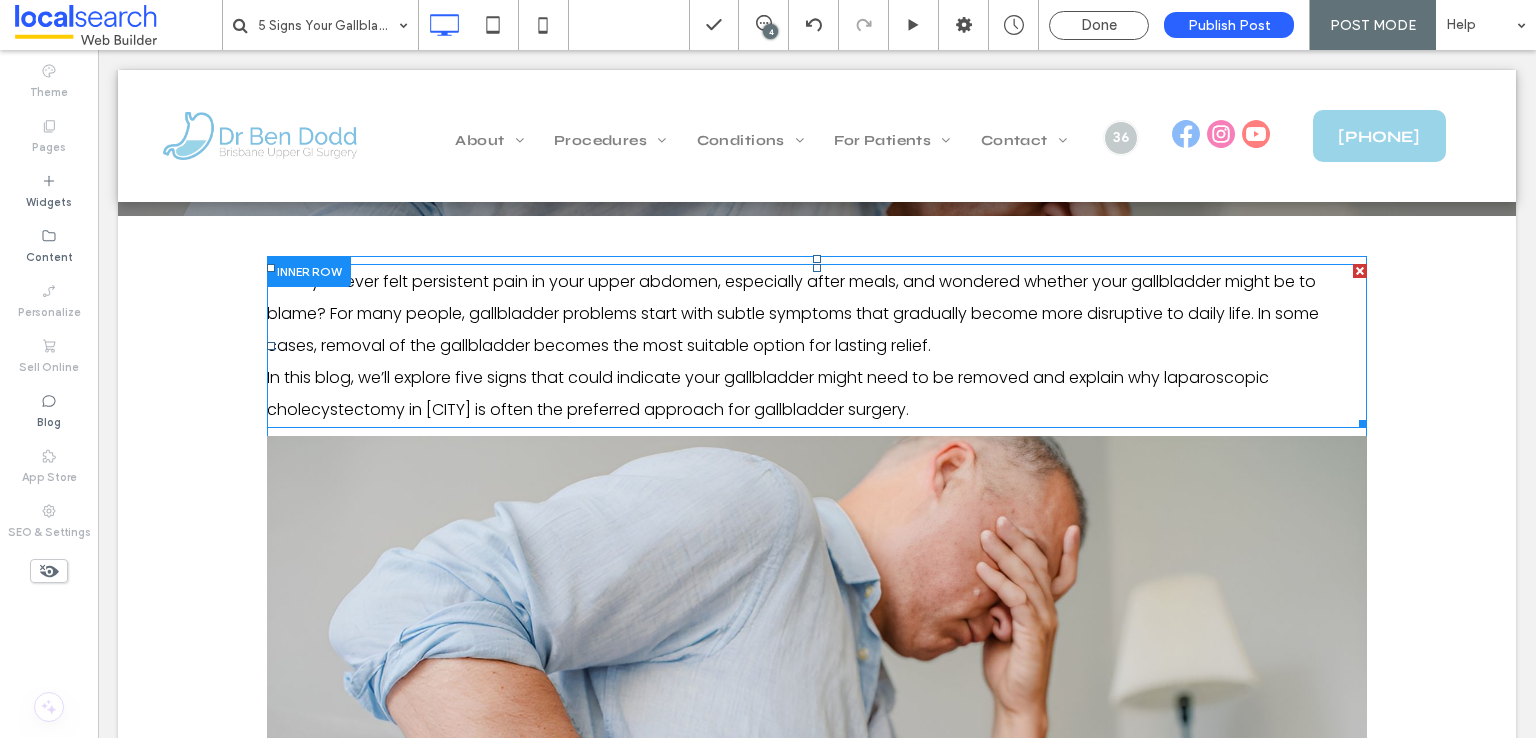 click on "In this blog, we’ll explore five signs that could indicate your gallbladder might need to be removed and explain why laparoscopic cholecystectomy in Brisbane is often the preferred approach for gallbladder surgery." at bounding box center [768, 393] 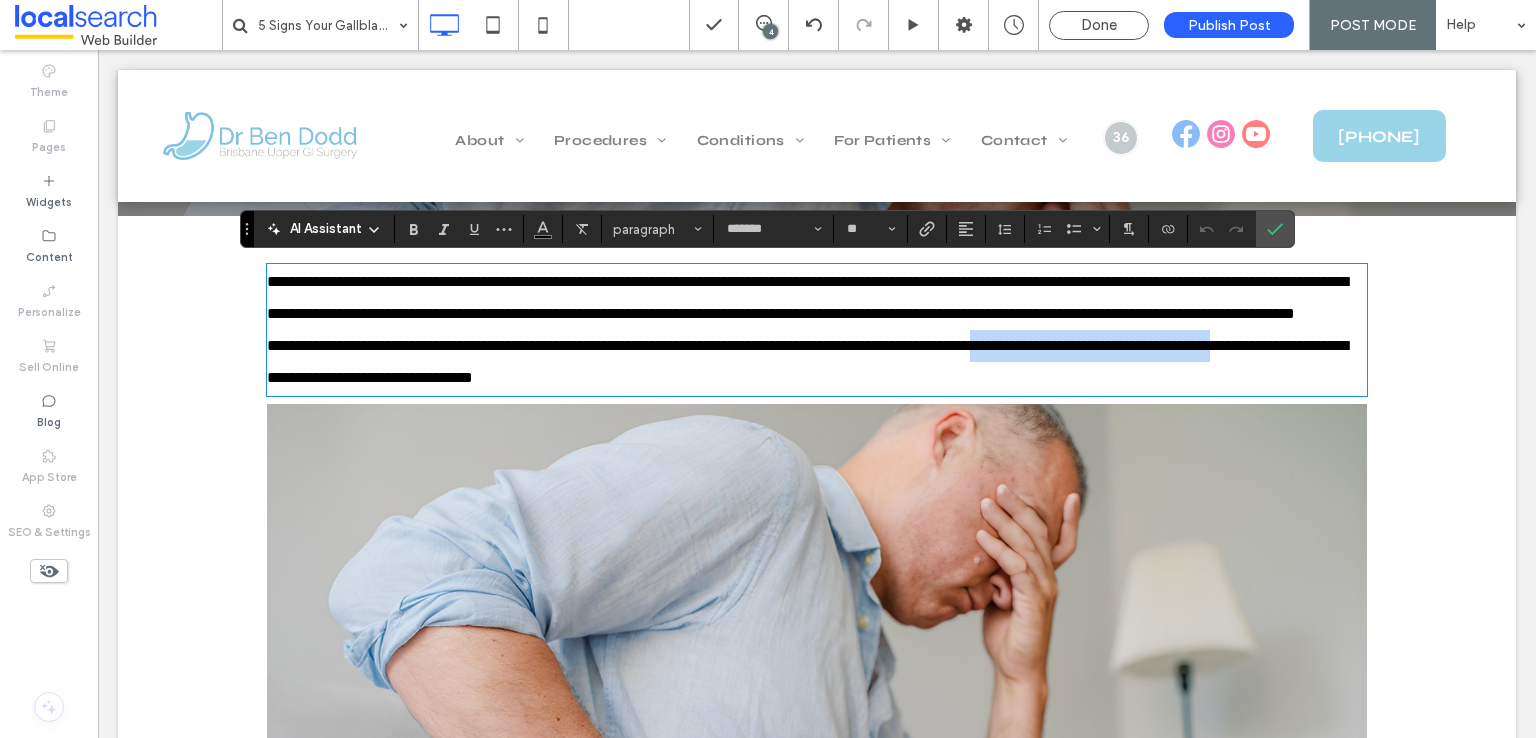 drag, startPoint x: 1172, startPoint y: 376, endPoint x: 488, endPoint y: 429, distance: 686.0503 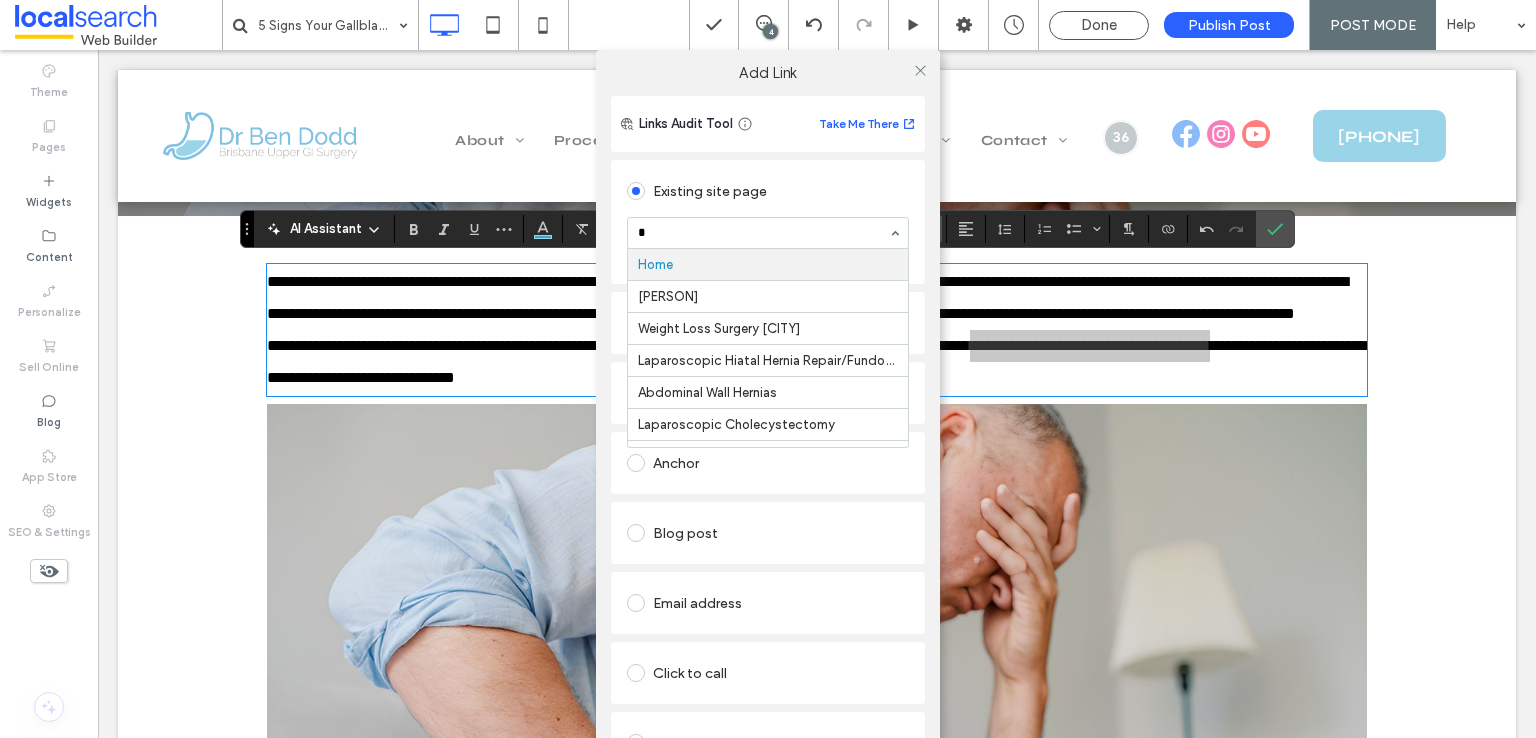 type on "**" 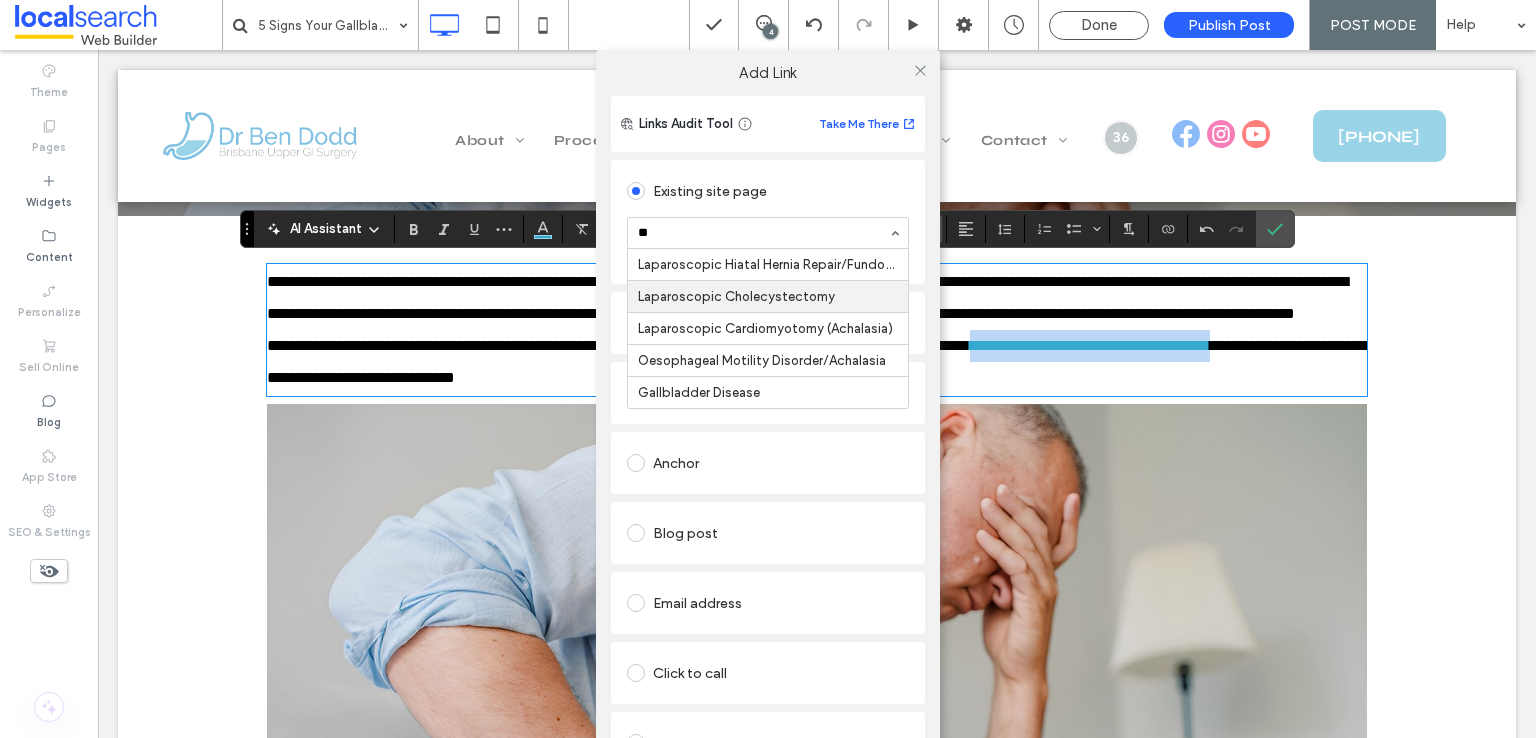 type 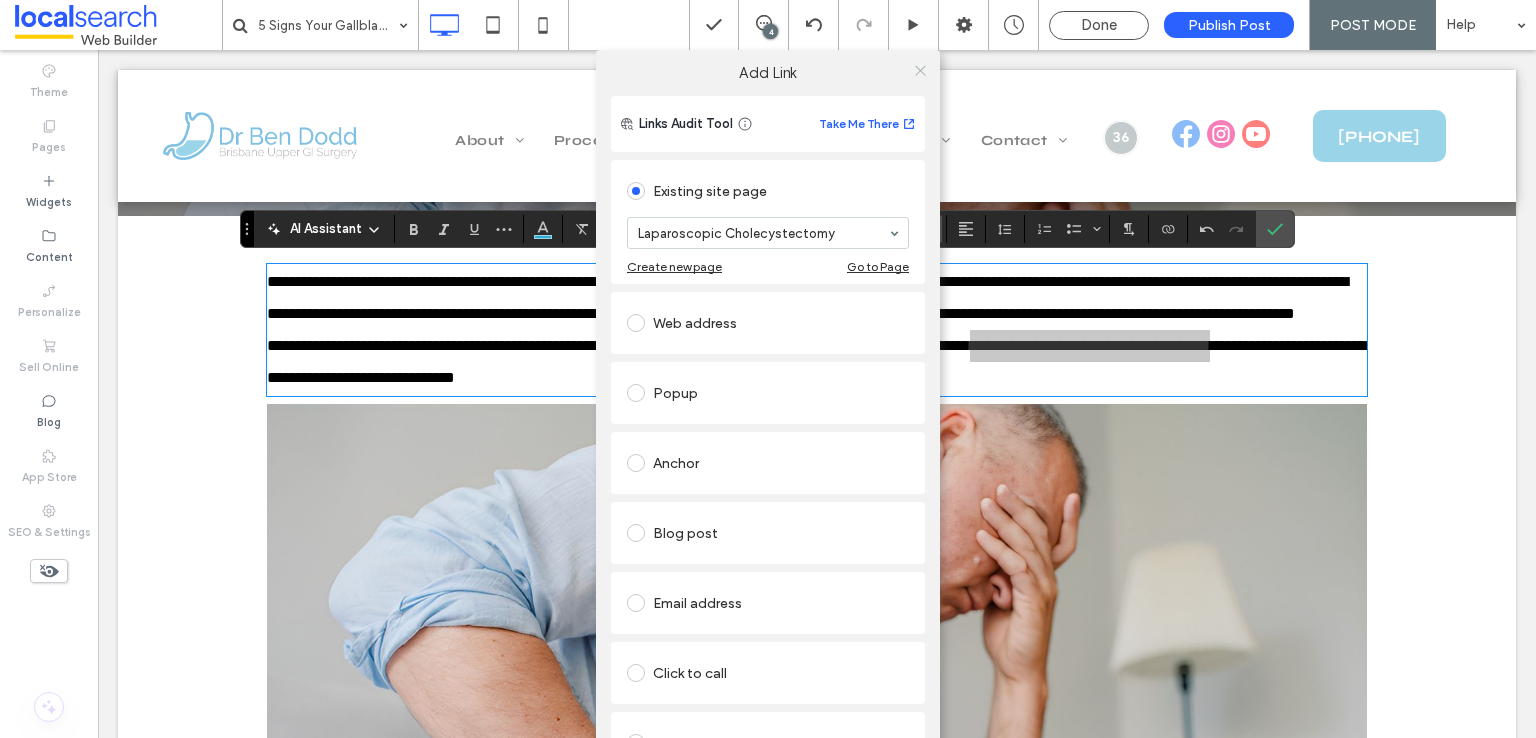 click 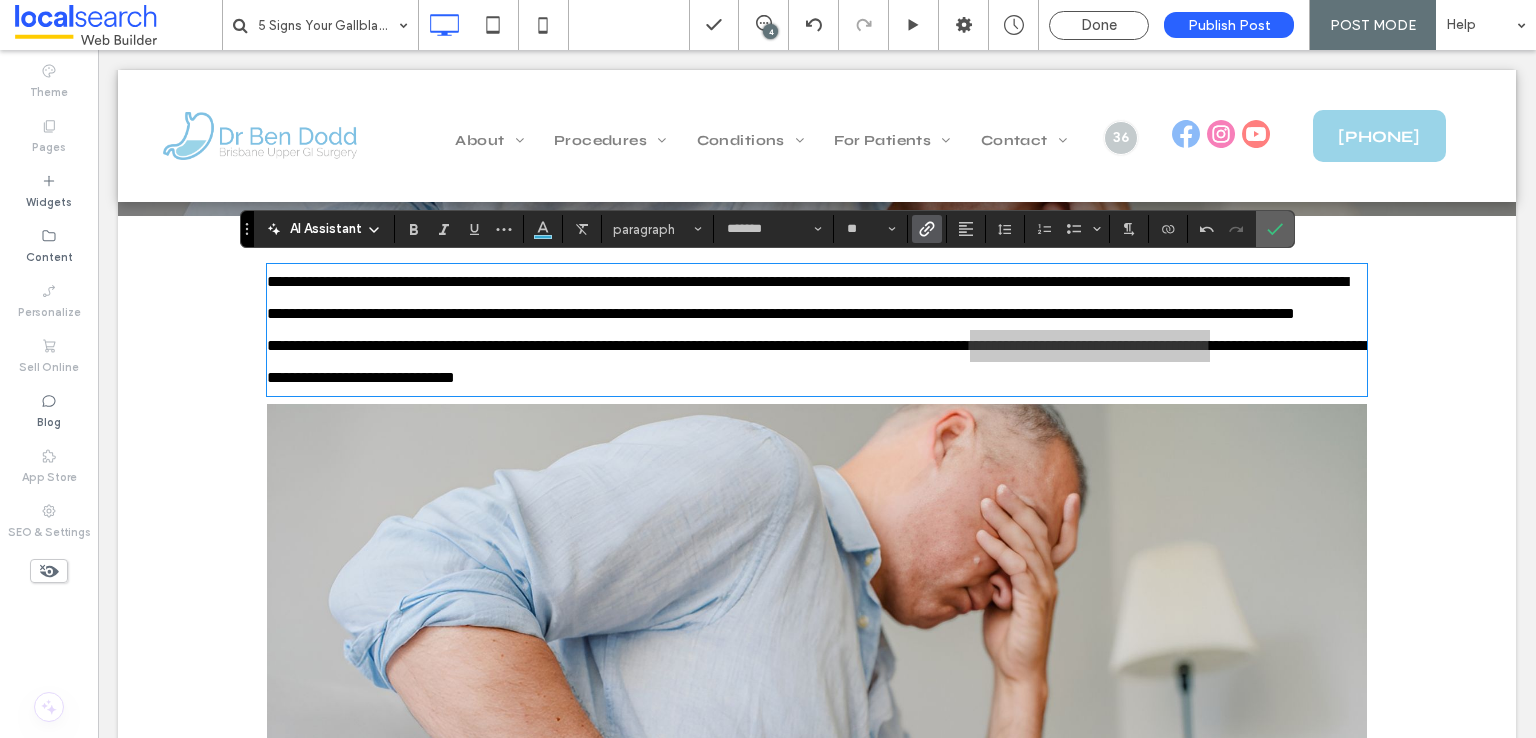 click at bounding box center (1275, 229) 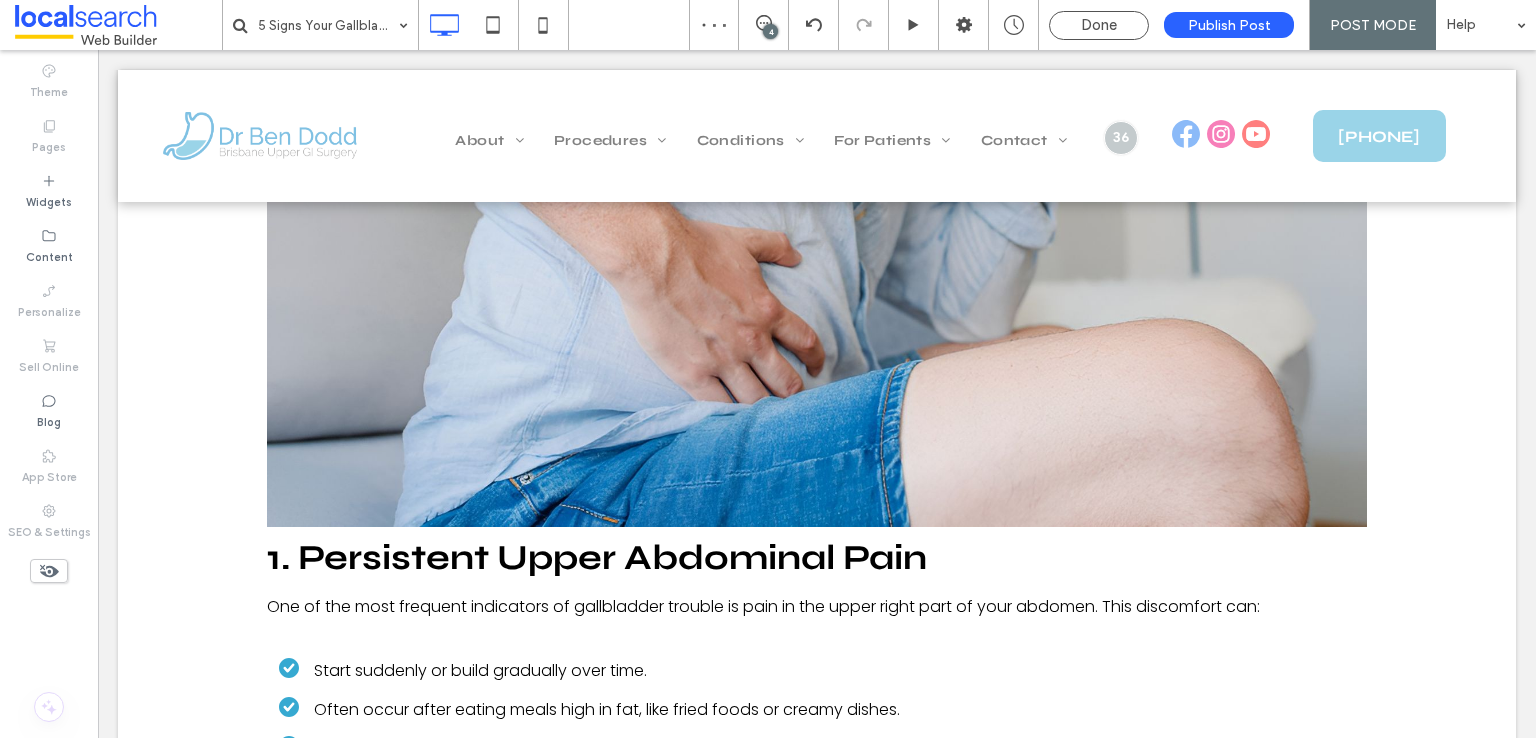 scroll, scrollTop: 1044, scrollLeft: 0, axis: vertical 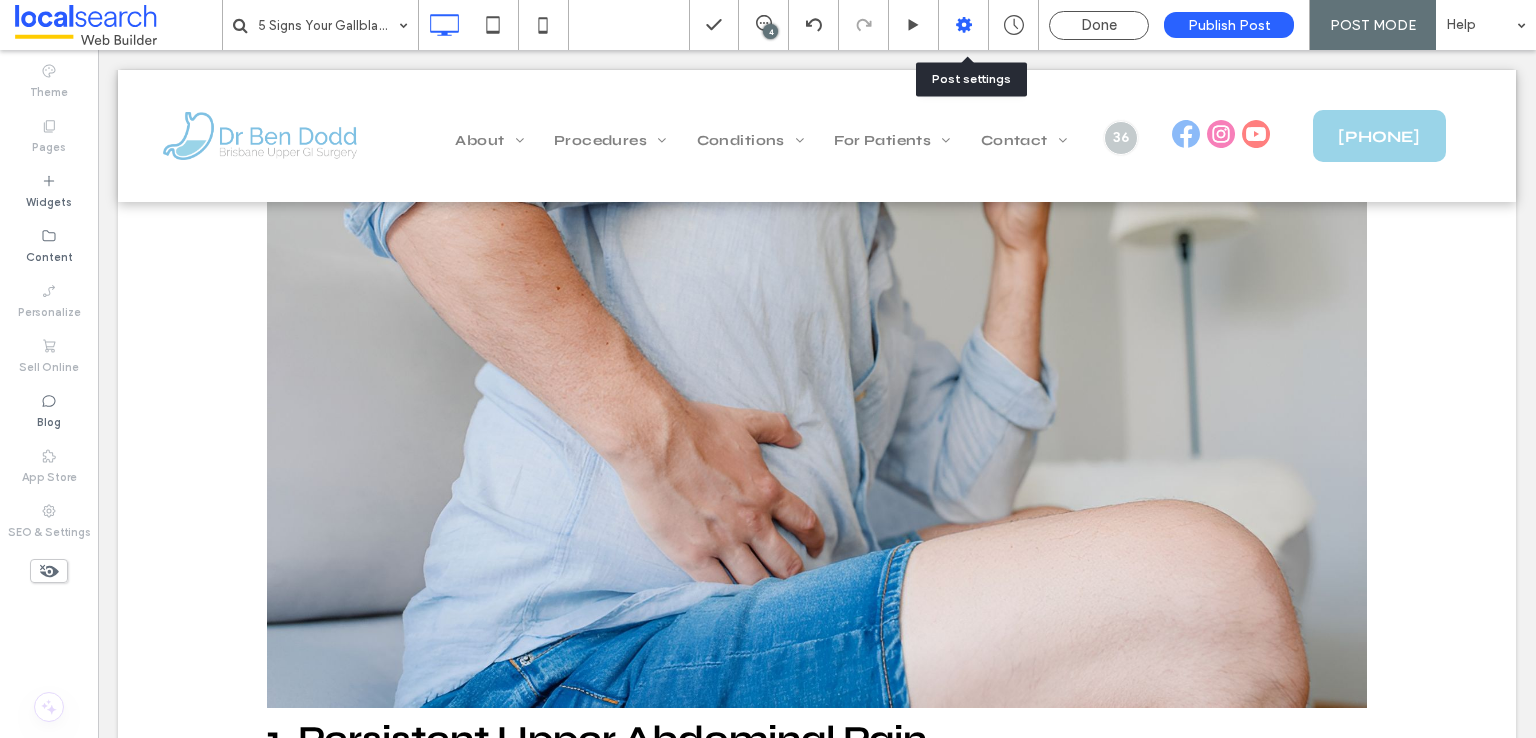 drag, startPoint x: 973, startPoint y: 23, endPoint x: 816, endPoint y: 73, distance: 164.76953 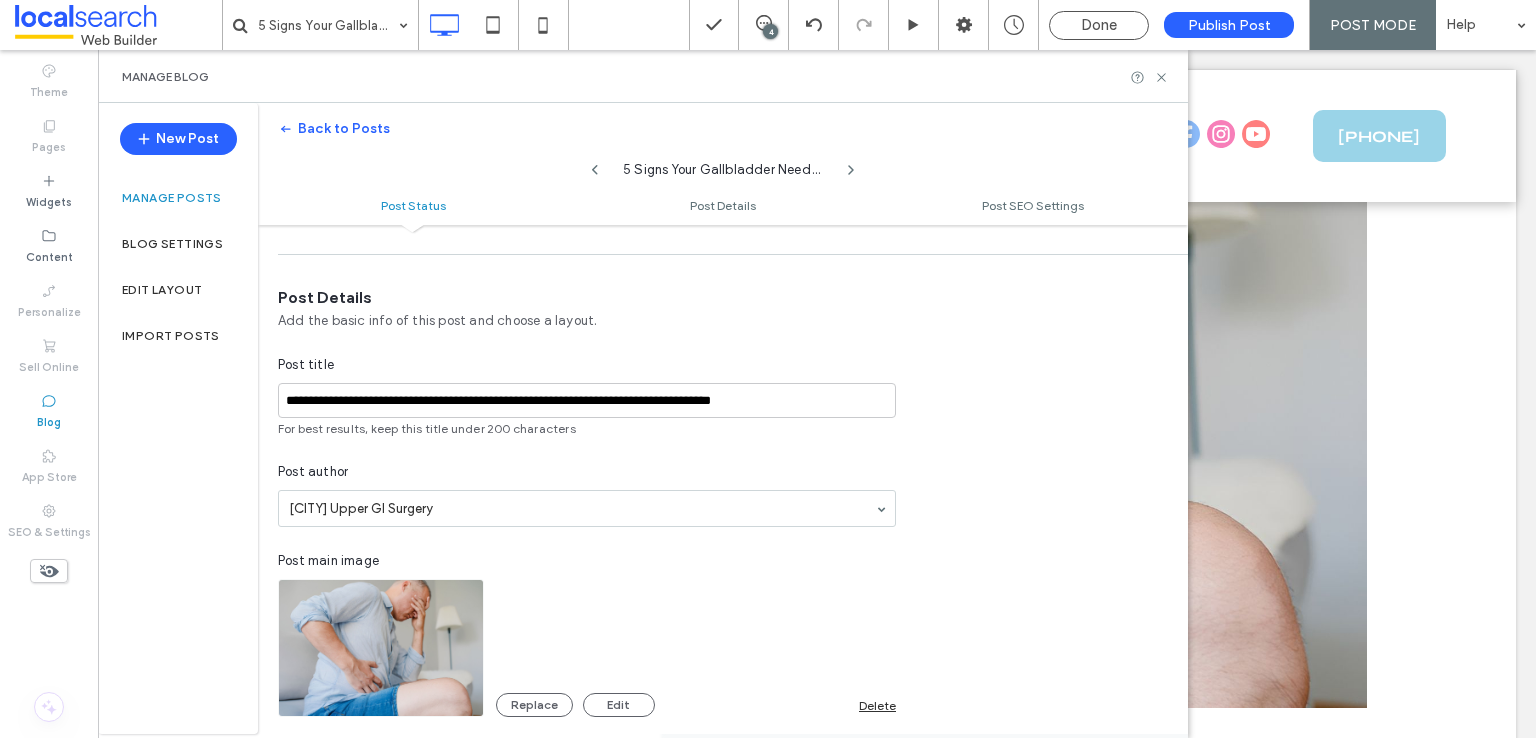 scroll, scrollTop: 200, scrollLeft: 0, axis: vertical 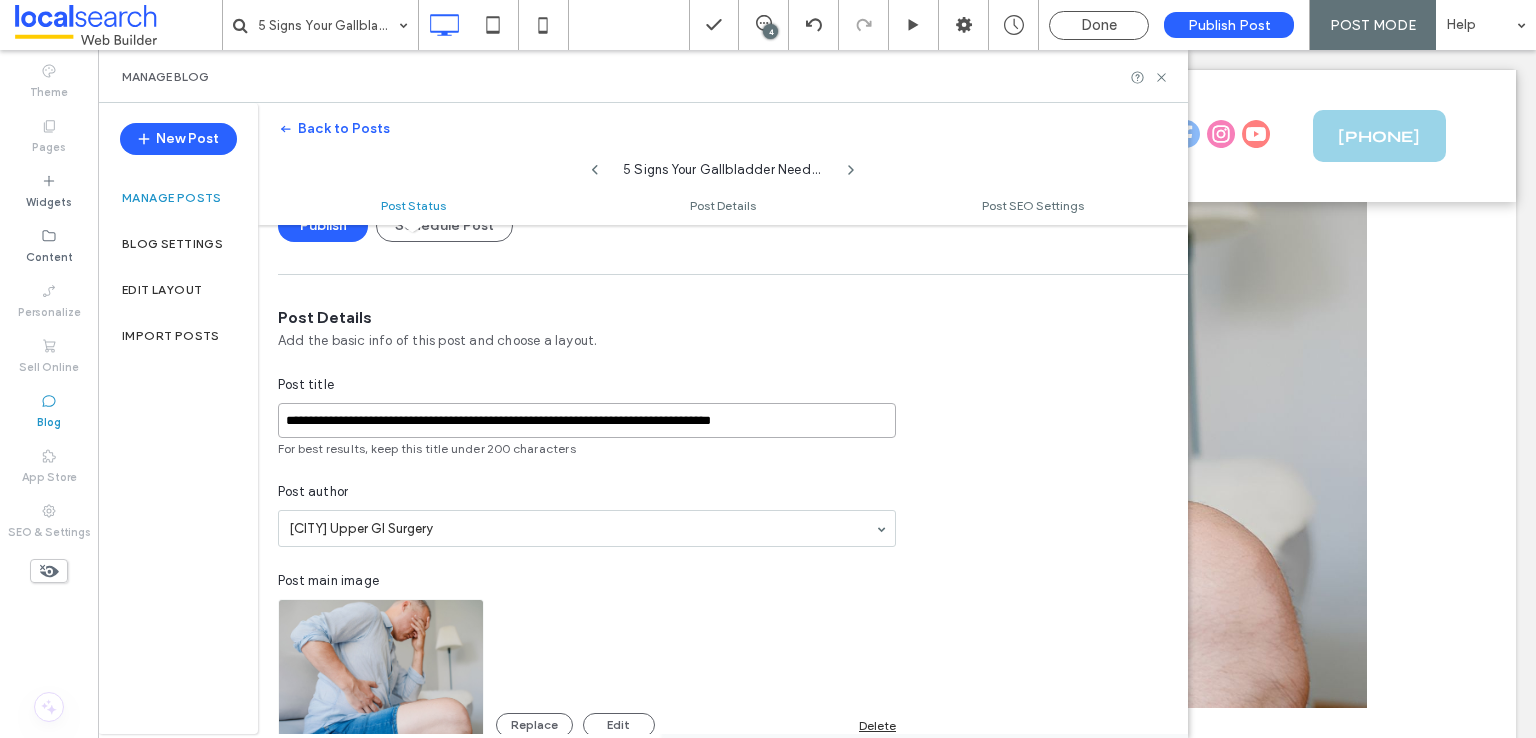 click on "**********" at bounding box center [587, 420] 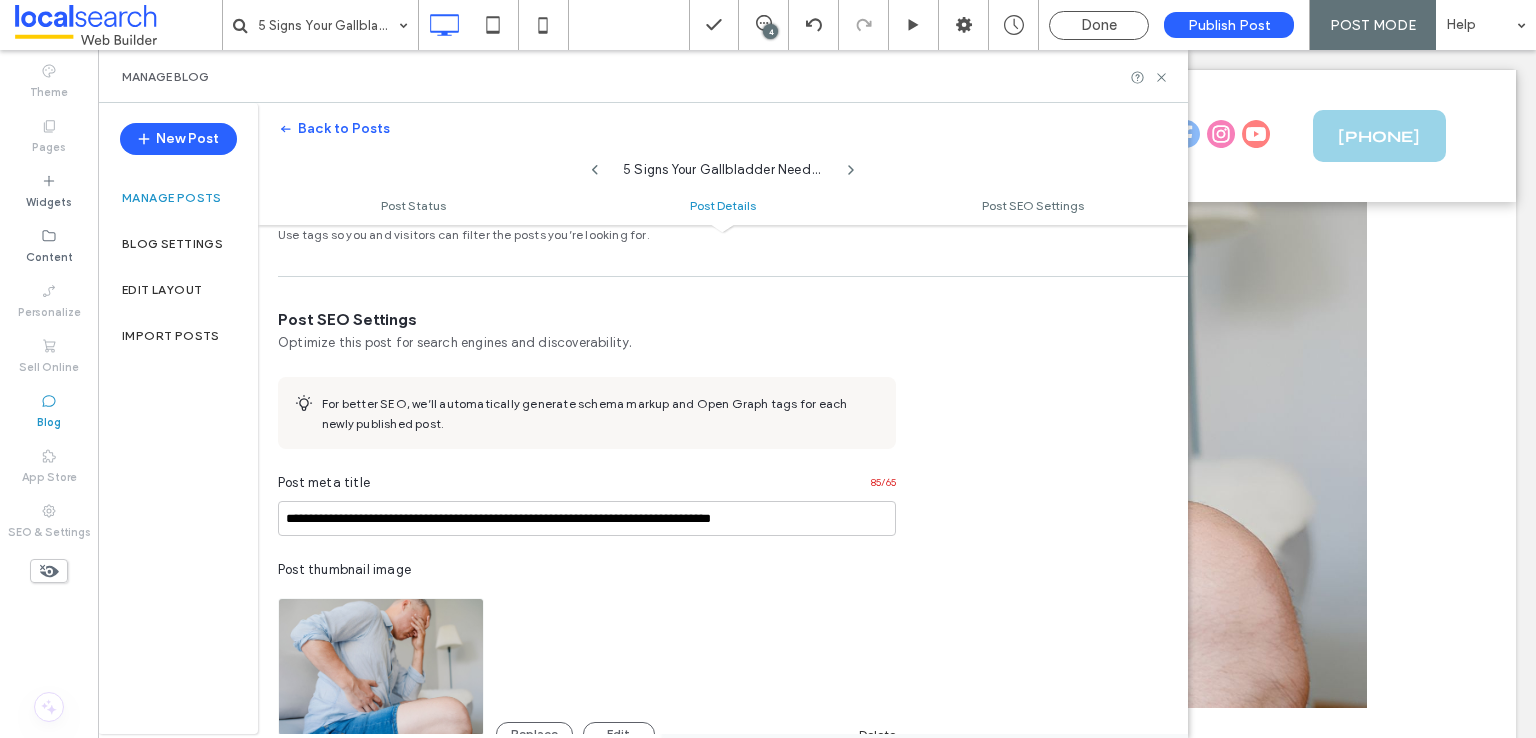 scroll, scrollTop: 1000, scrollLeft: 0, axis: vertical 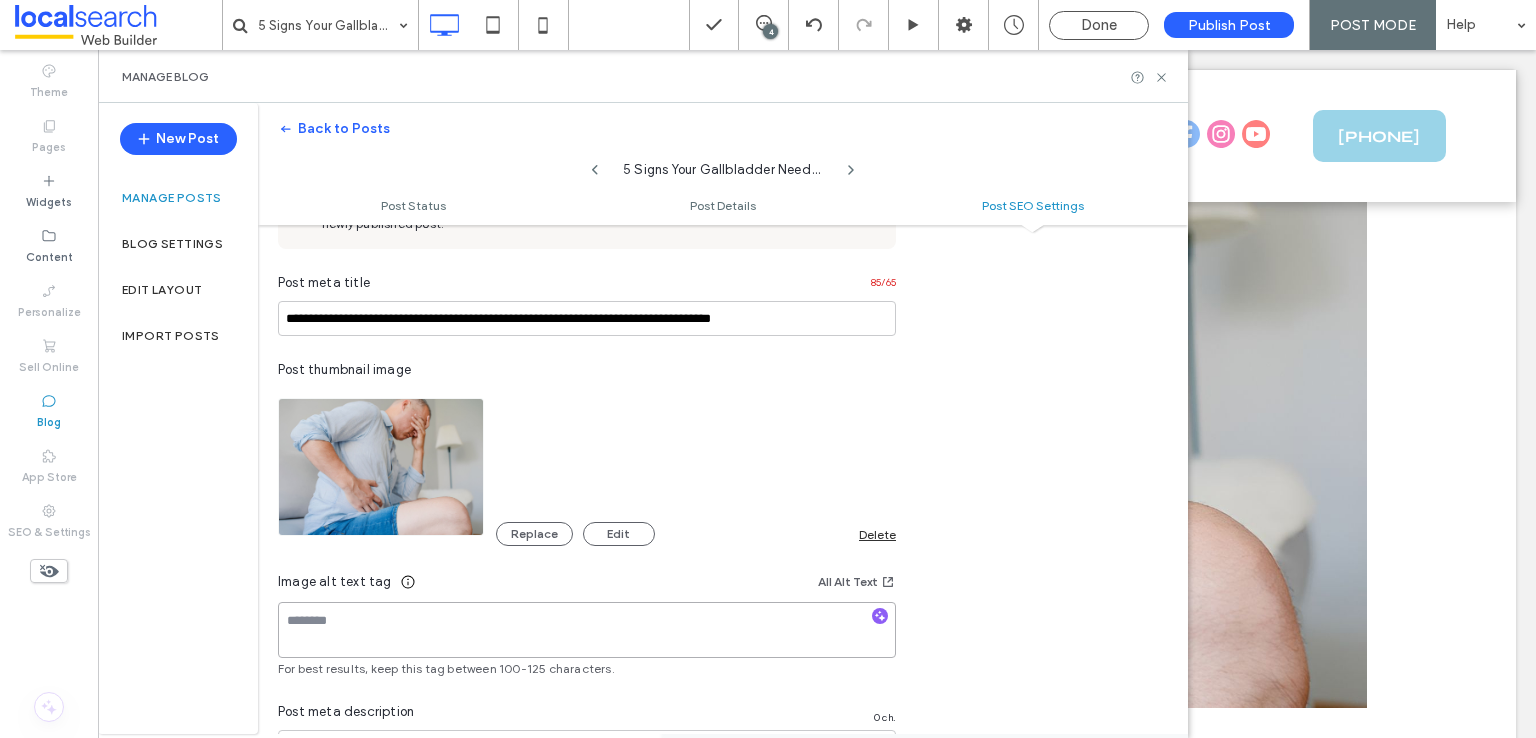 click at bounding box center (587, 630) 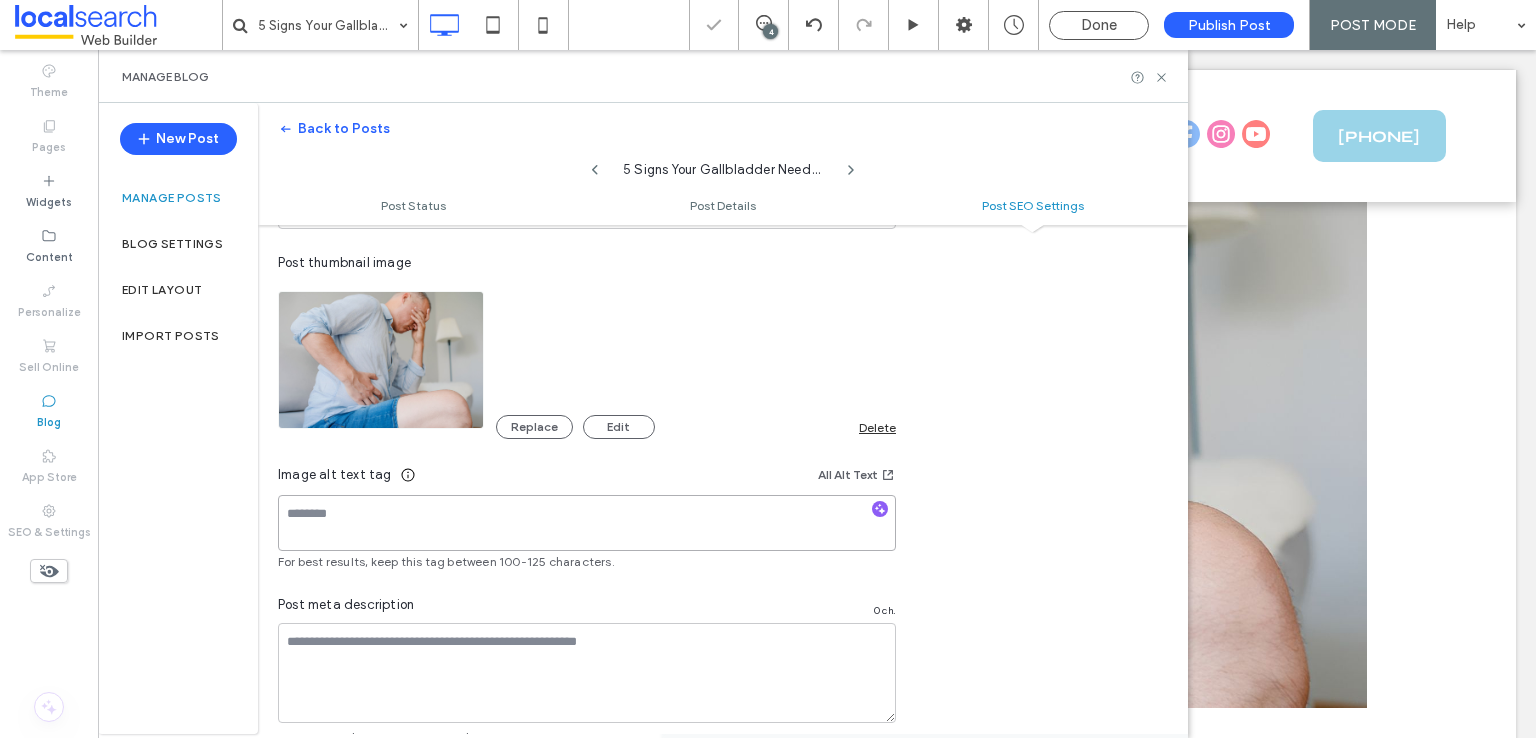 scroll, scrollTop: 1243, scrollLeft: 0, axis: vertical 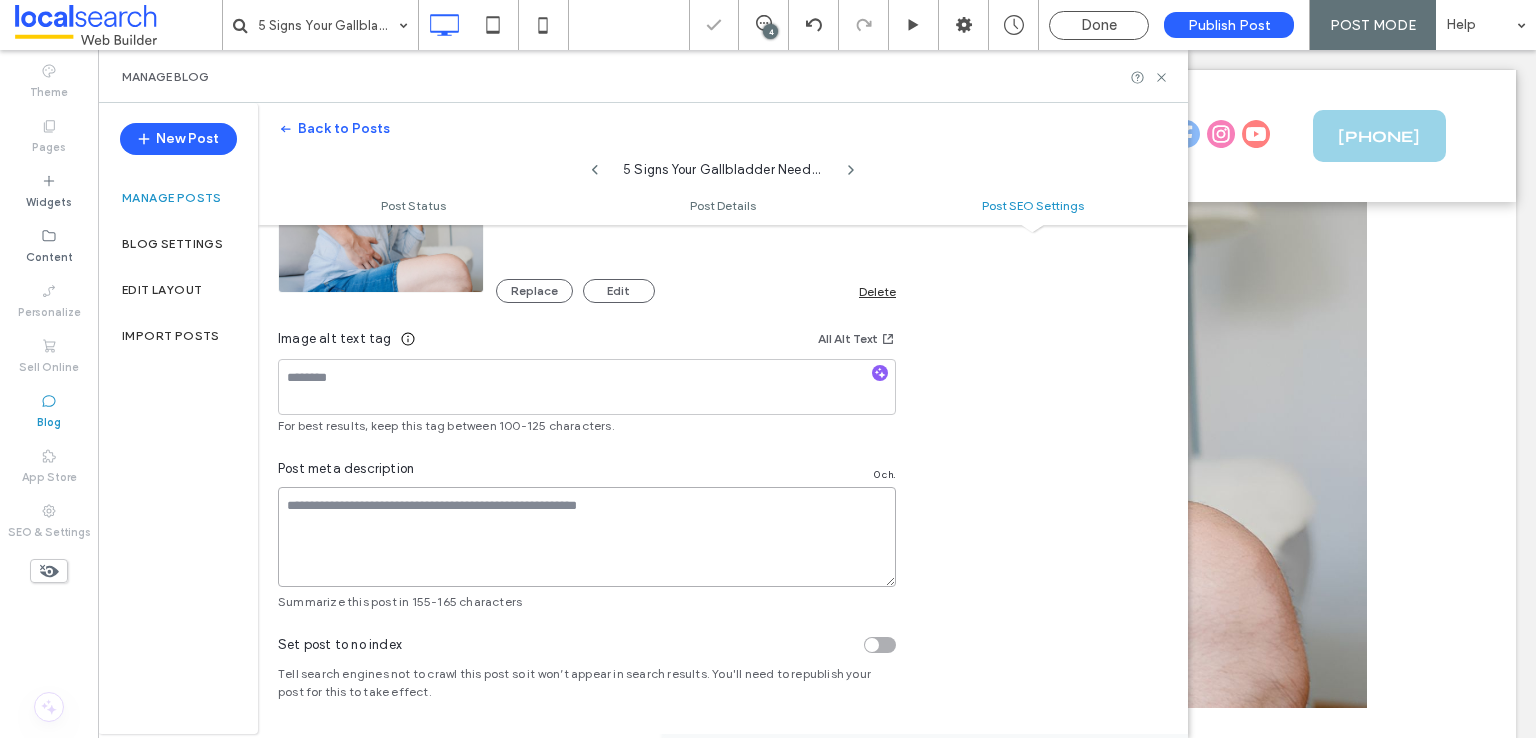 click at bounding box center [587, 537] 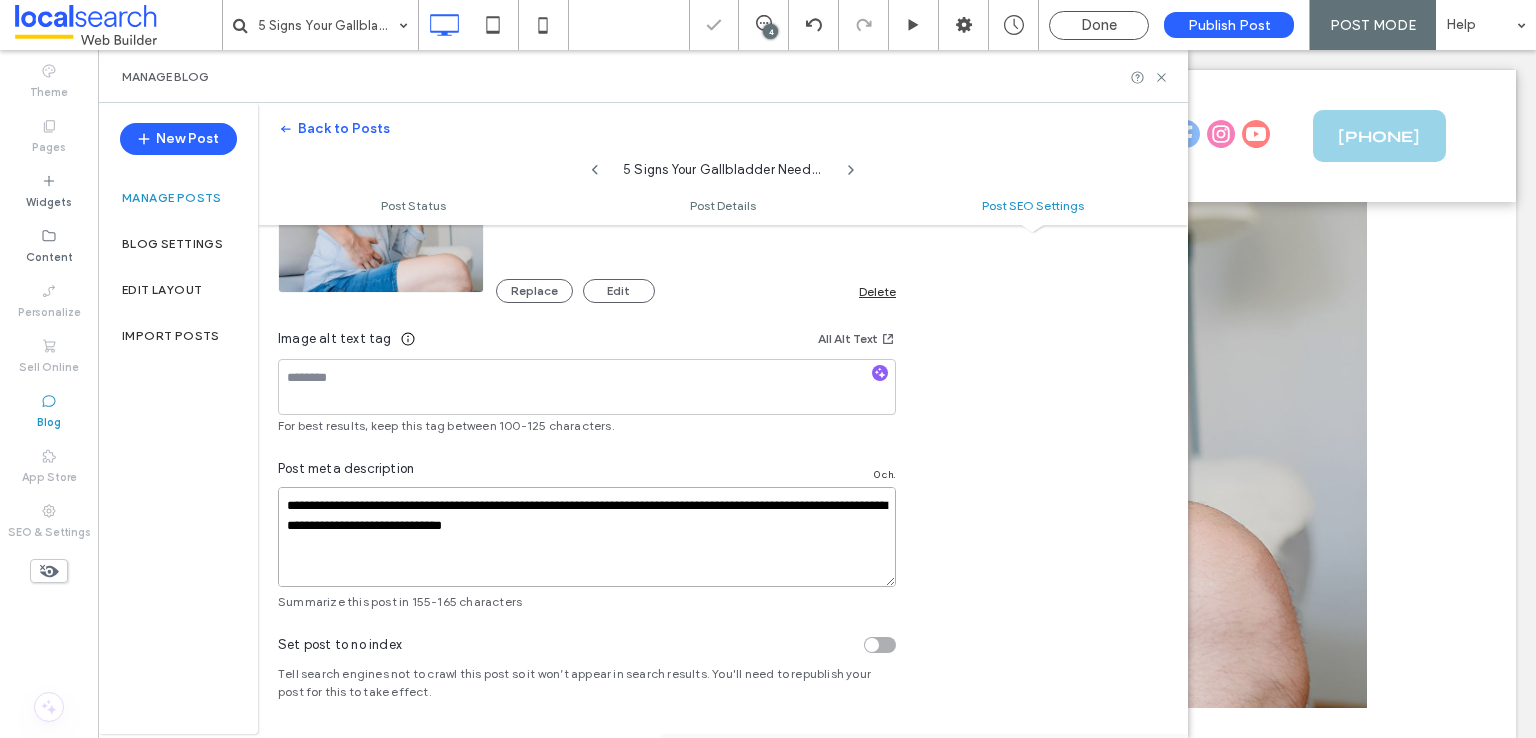 scroll, scrollTop: 168, scrollLeft: 0, axis: vertical 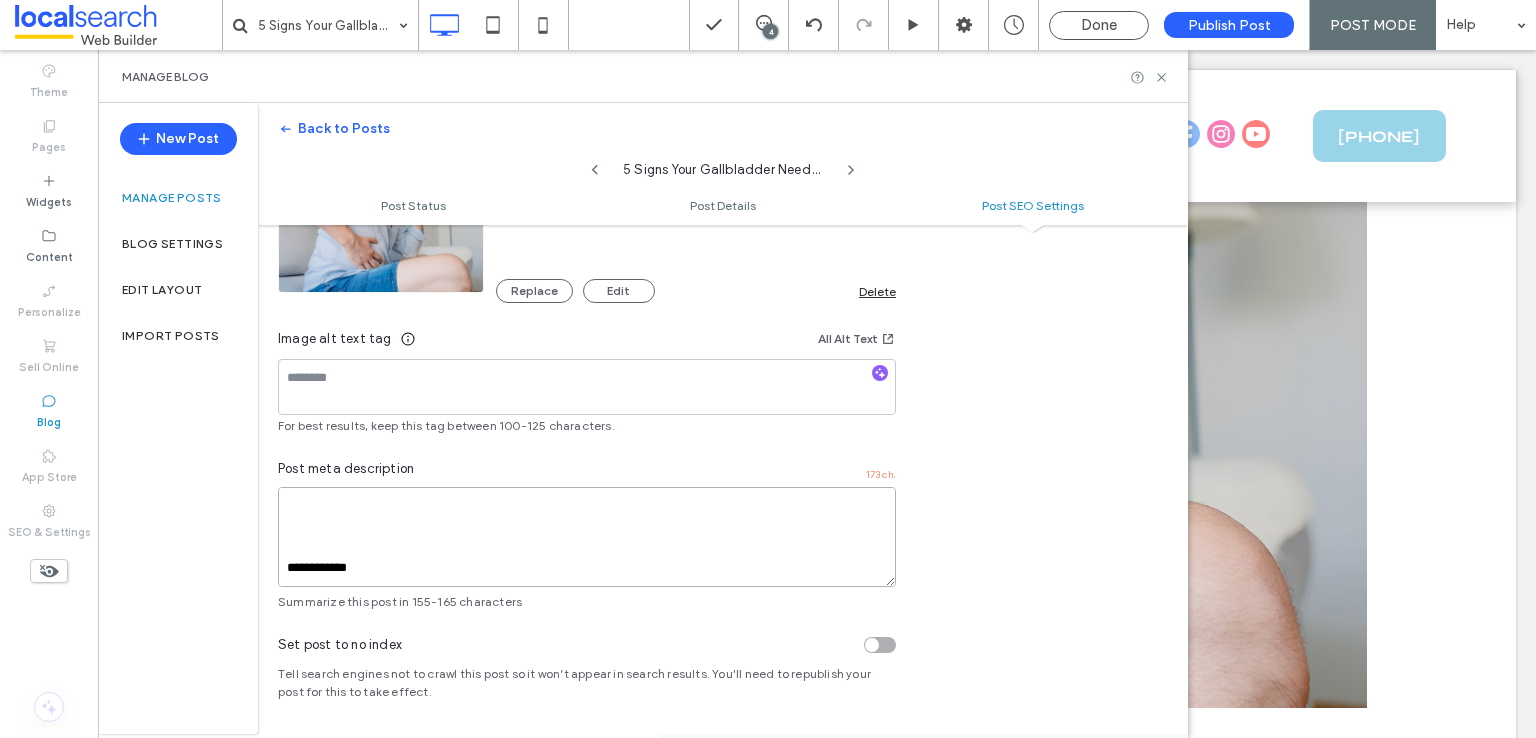 click on "**********" at bounding box center [587, 537] 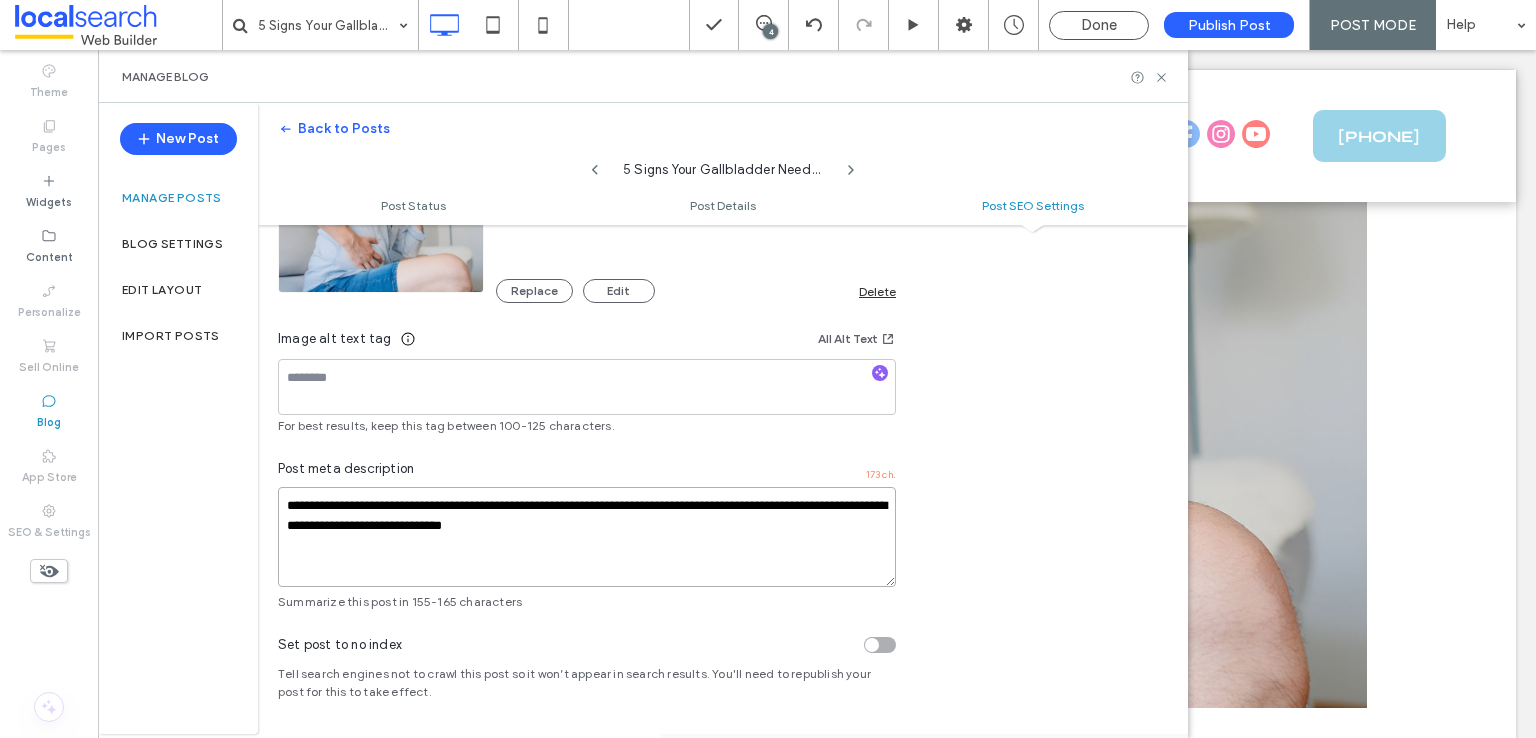 scroll, scrollTop: 0, scrollLeft: 0, axis: both 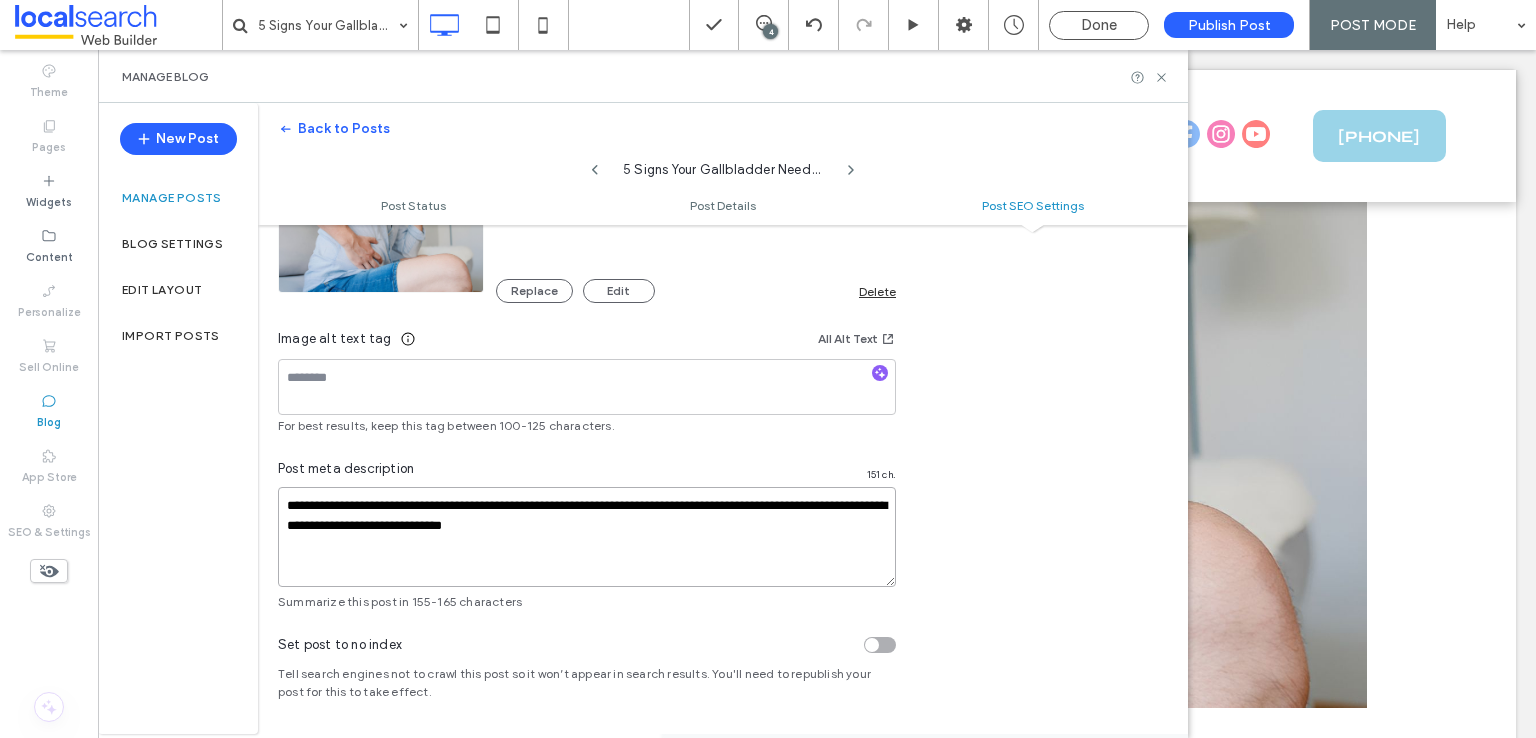 type on "**********" 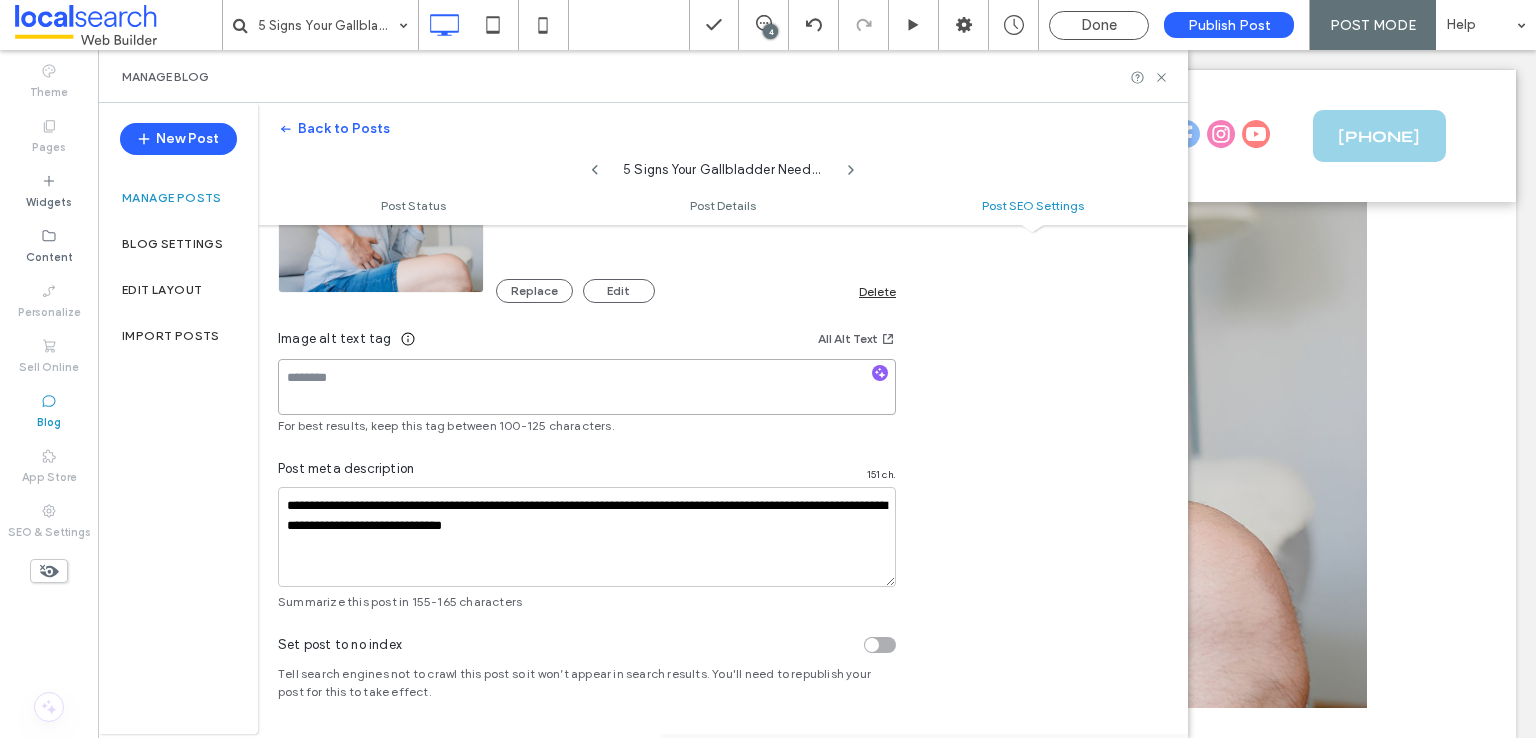 click at bounding box center (587, 387) 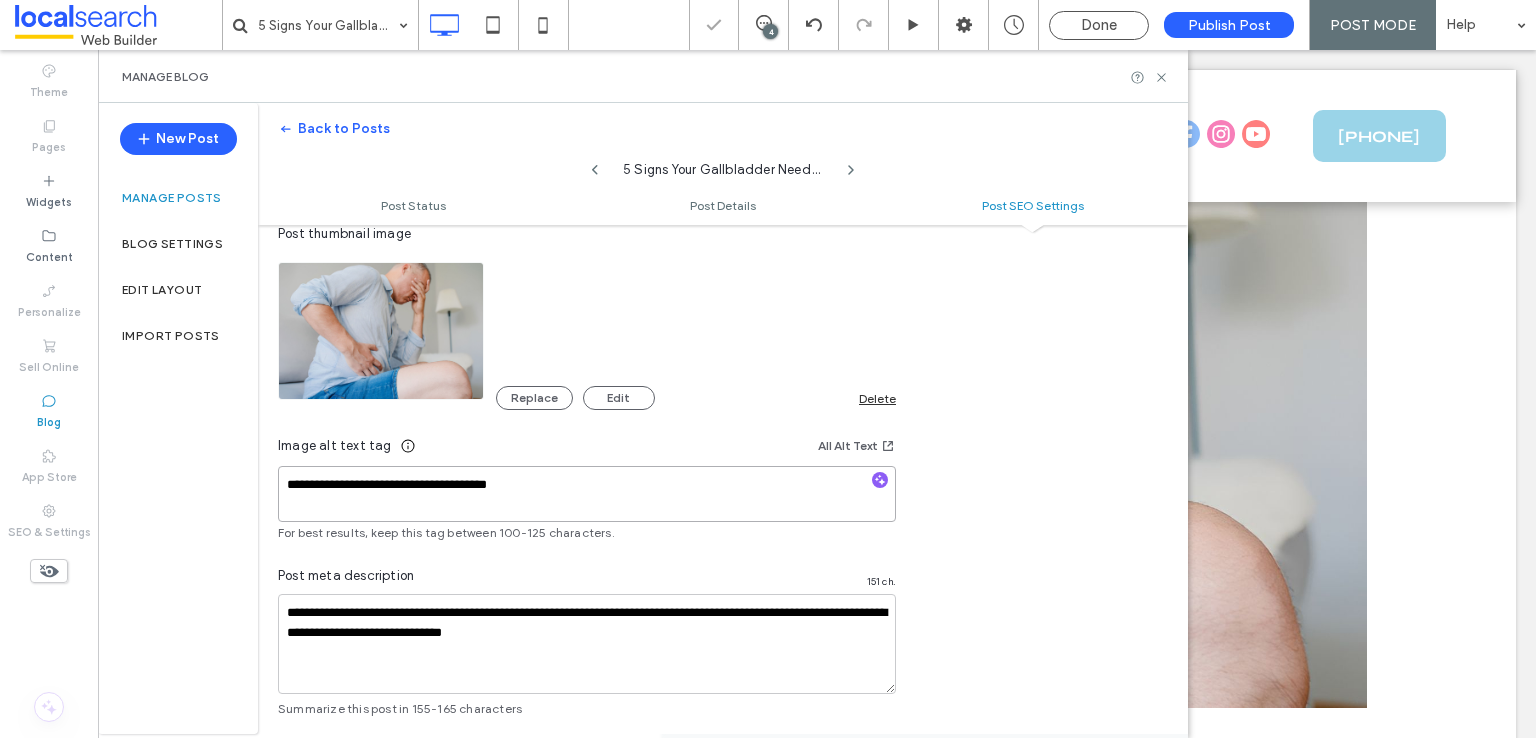 scroll, scrollTop: 1043, scrollLeft: 0, axis: vertical 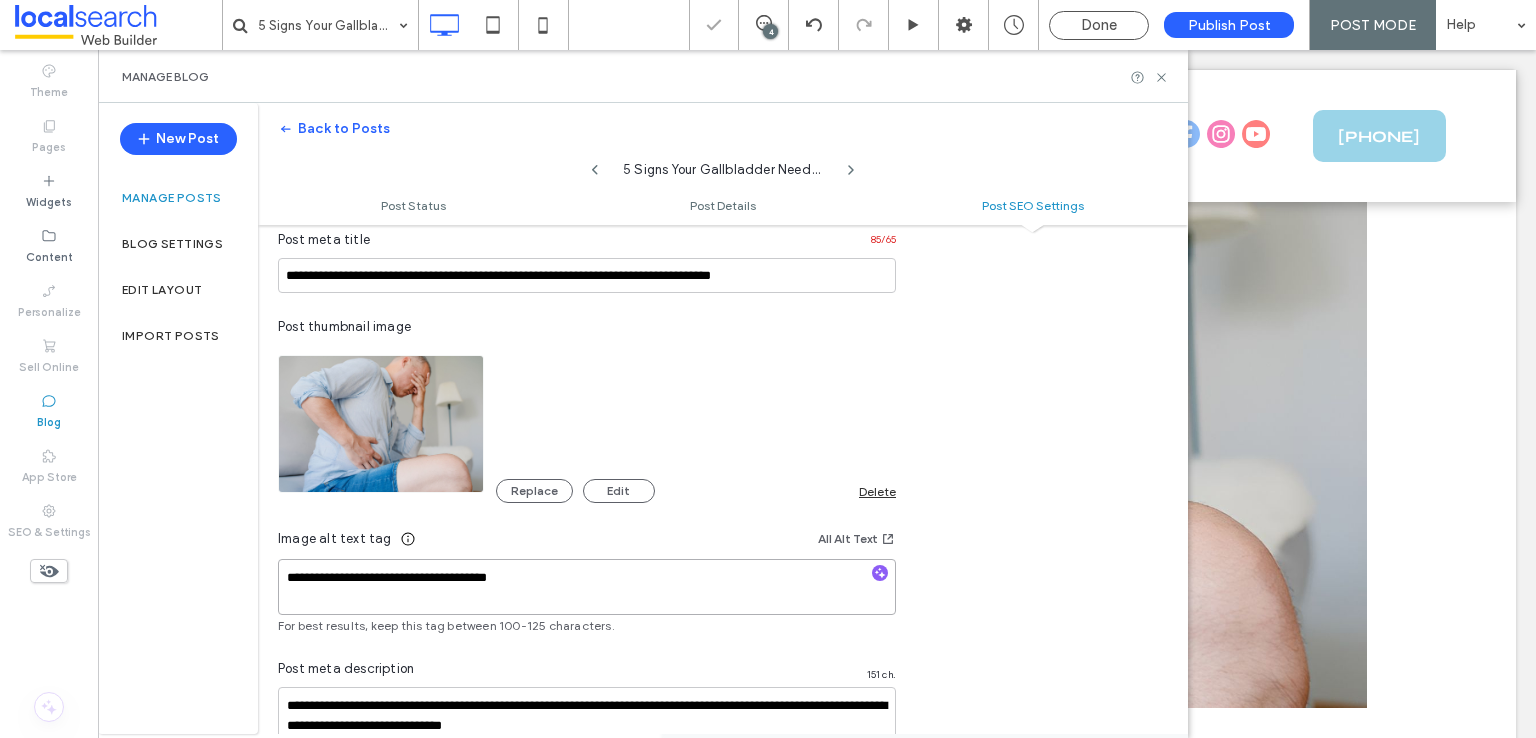 type on "**********" 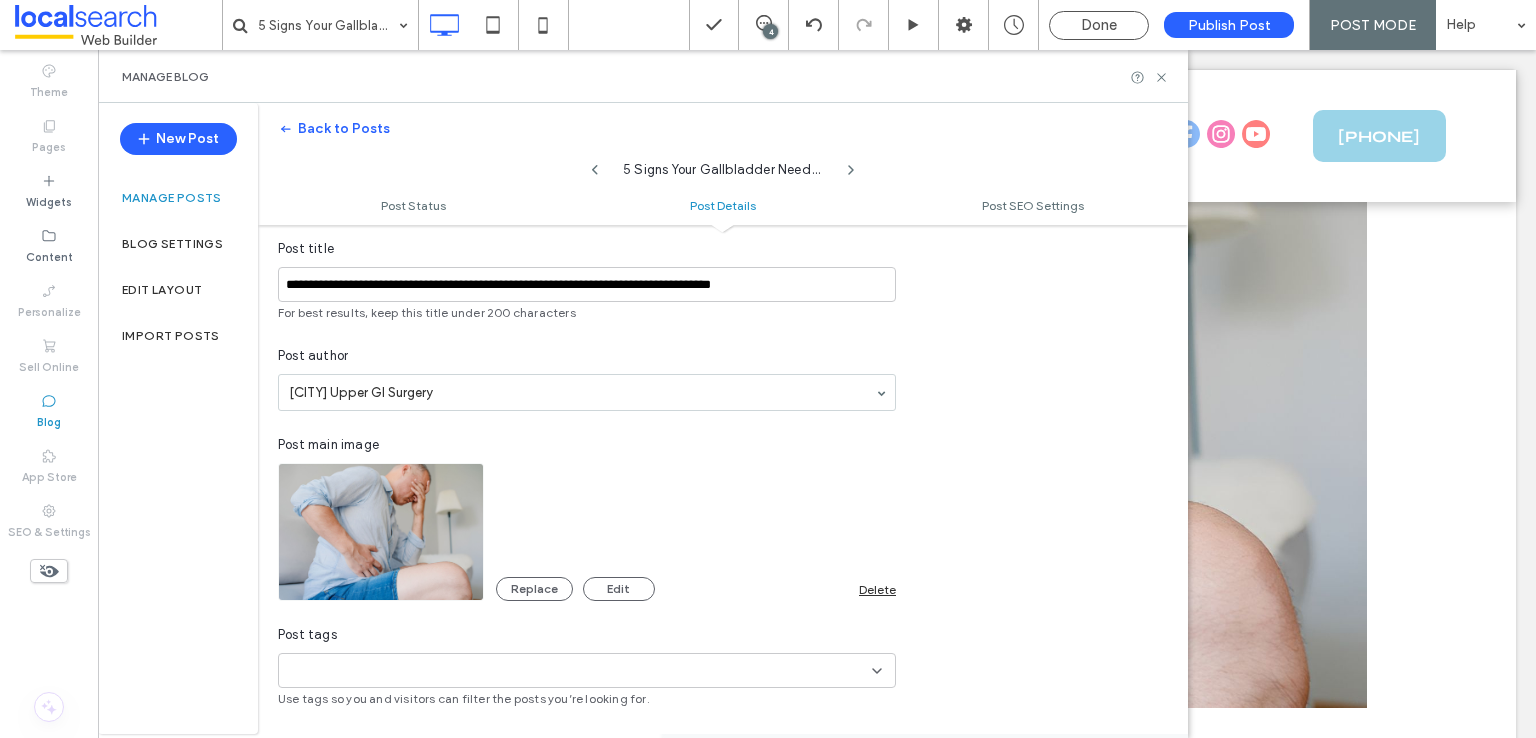 scroll, scrollTop: 0, scrollLeft: 0, axis: both 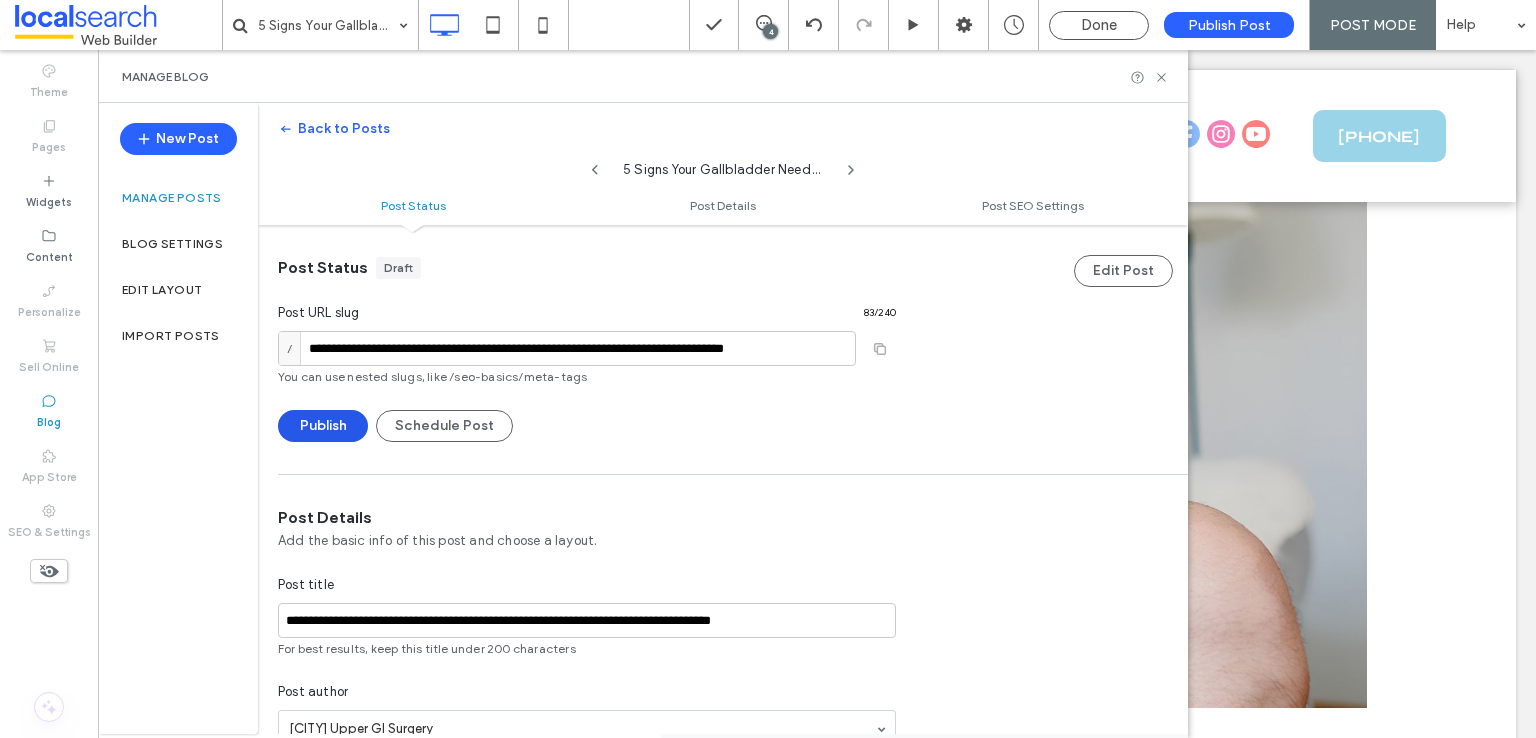 click on "Publish" at bounding box center [323, 426] 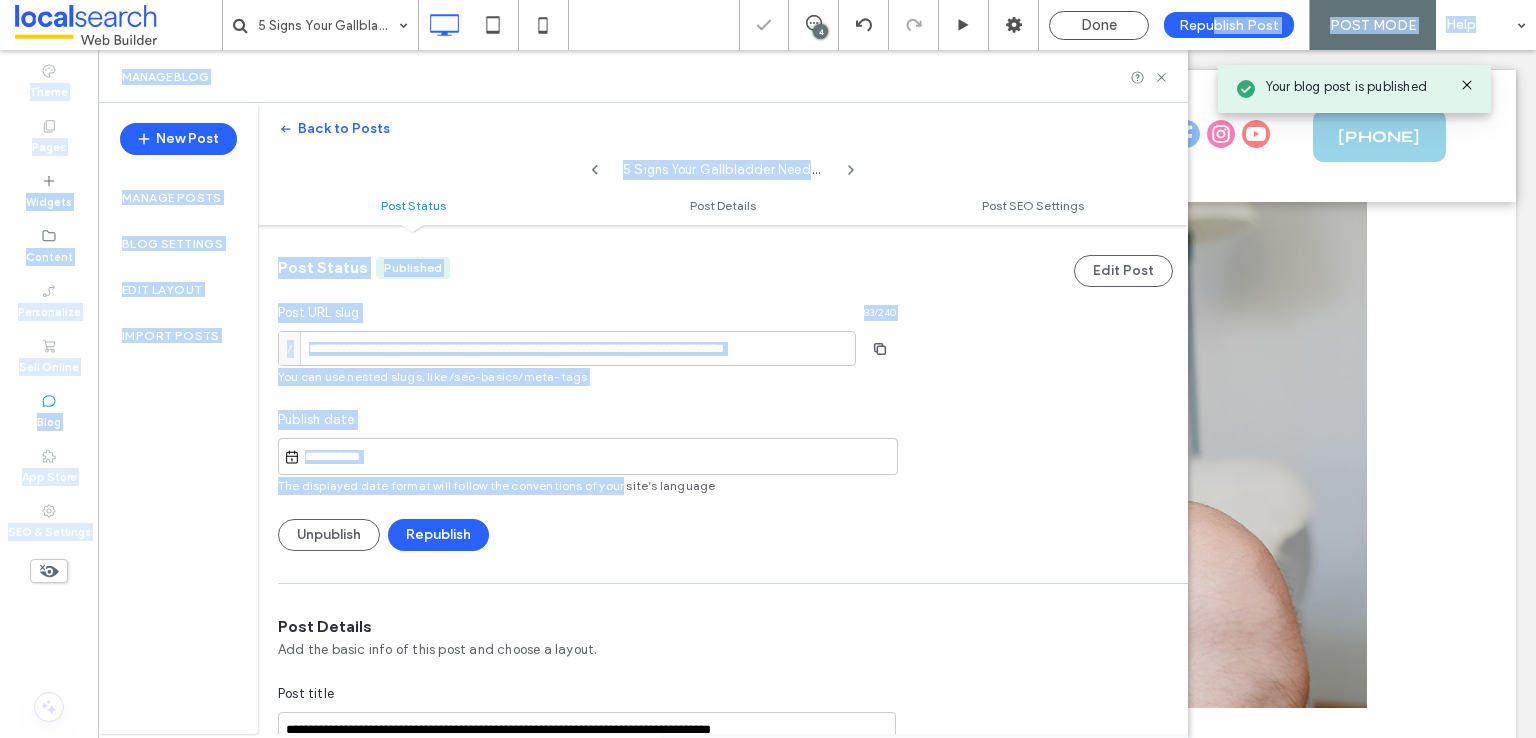 drag, startPoint x: 1217, startPoint y: 27, endPoint x: 529, endPoint y: 536, distance: 855.8183 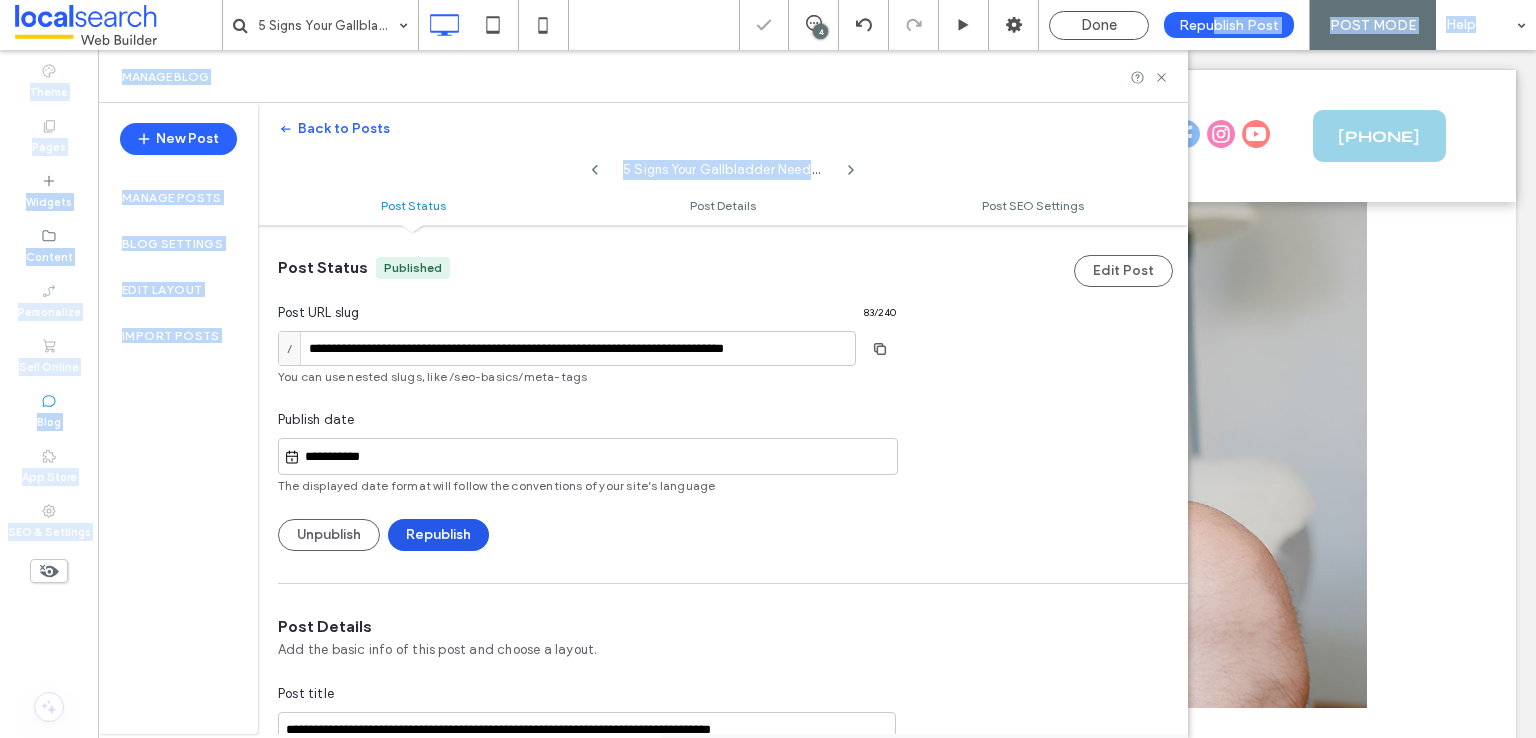 click on "Republish" at bounding box center (438, 535) 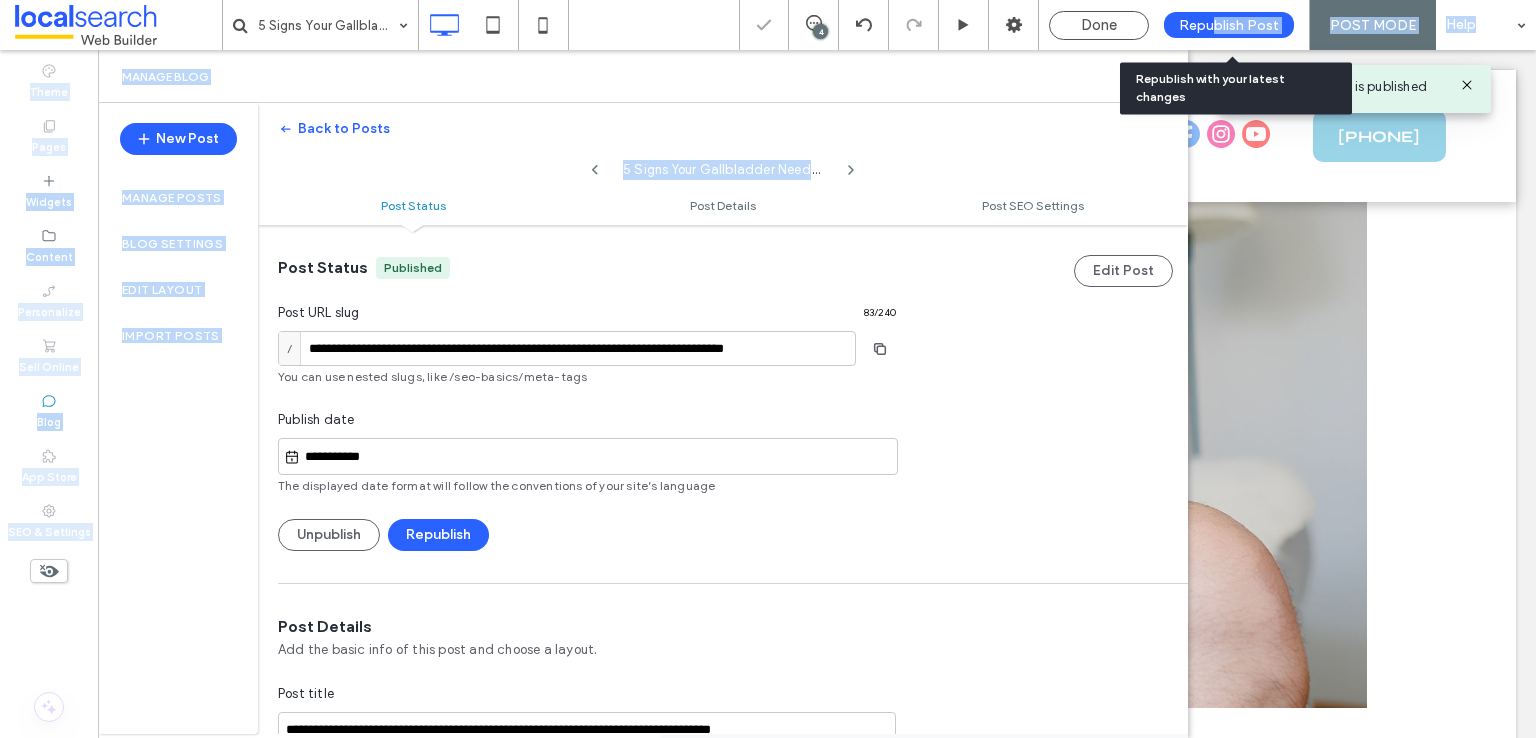 click on "Republish Post" at bounding box center [1229, 25] 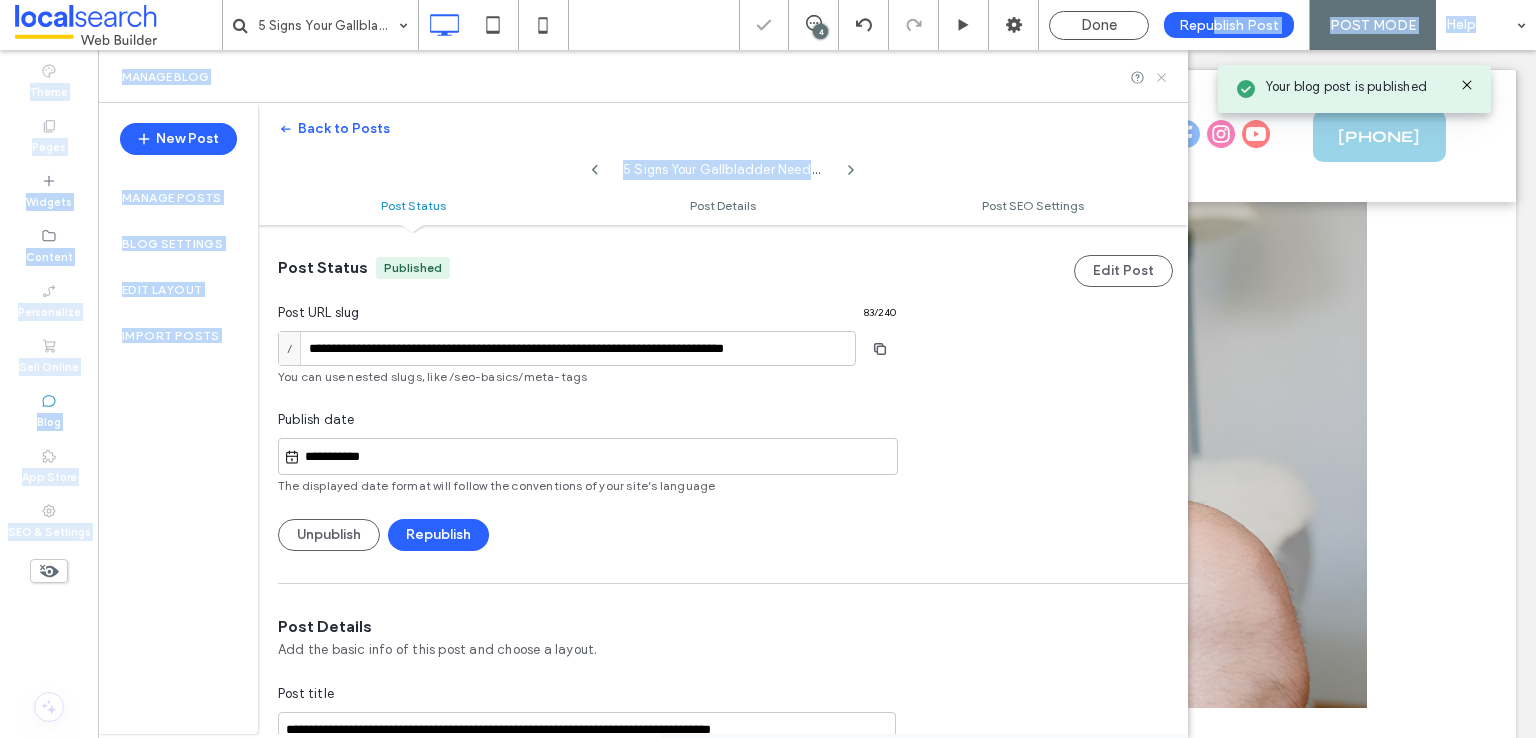 click 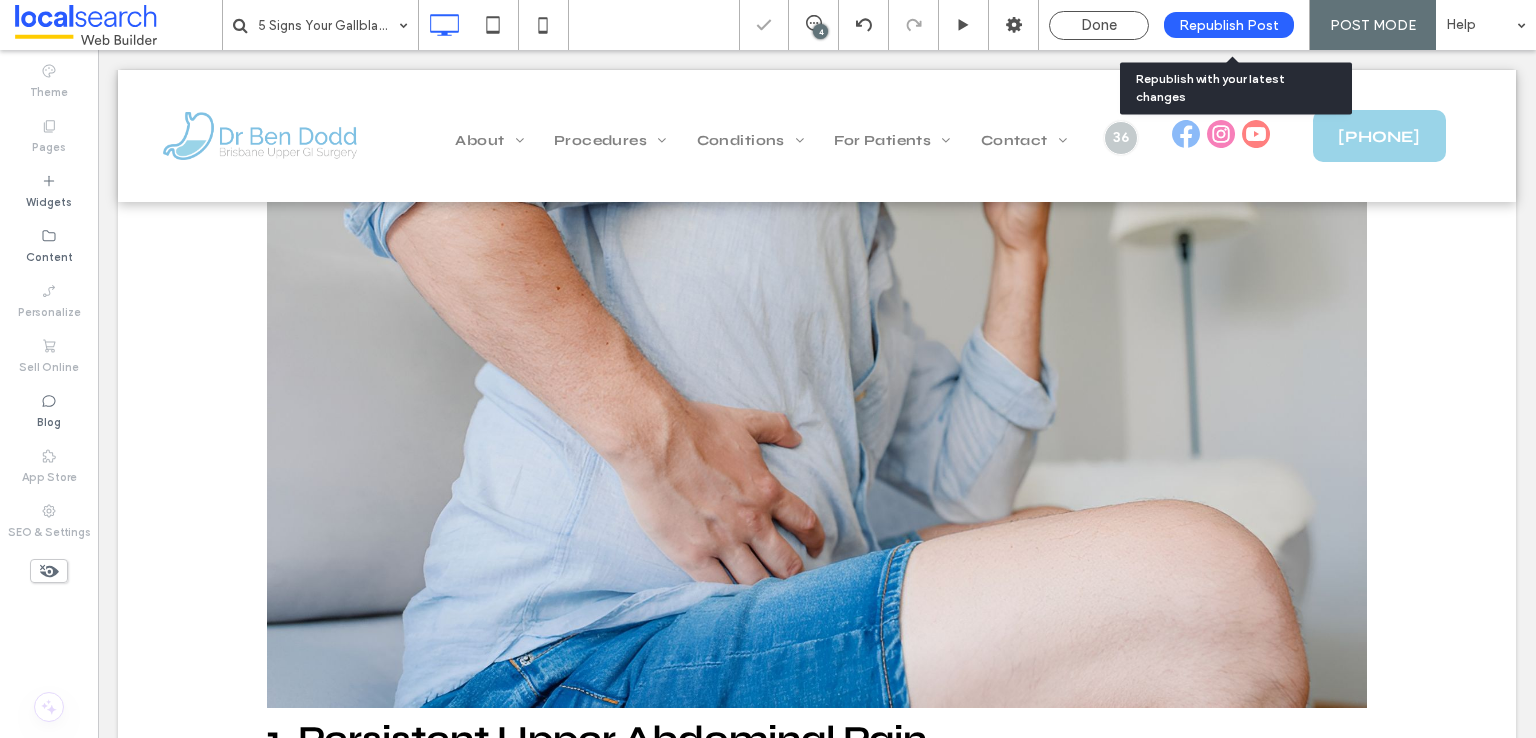 click on "Republish Post" at bounding box center (1229, 25) 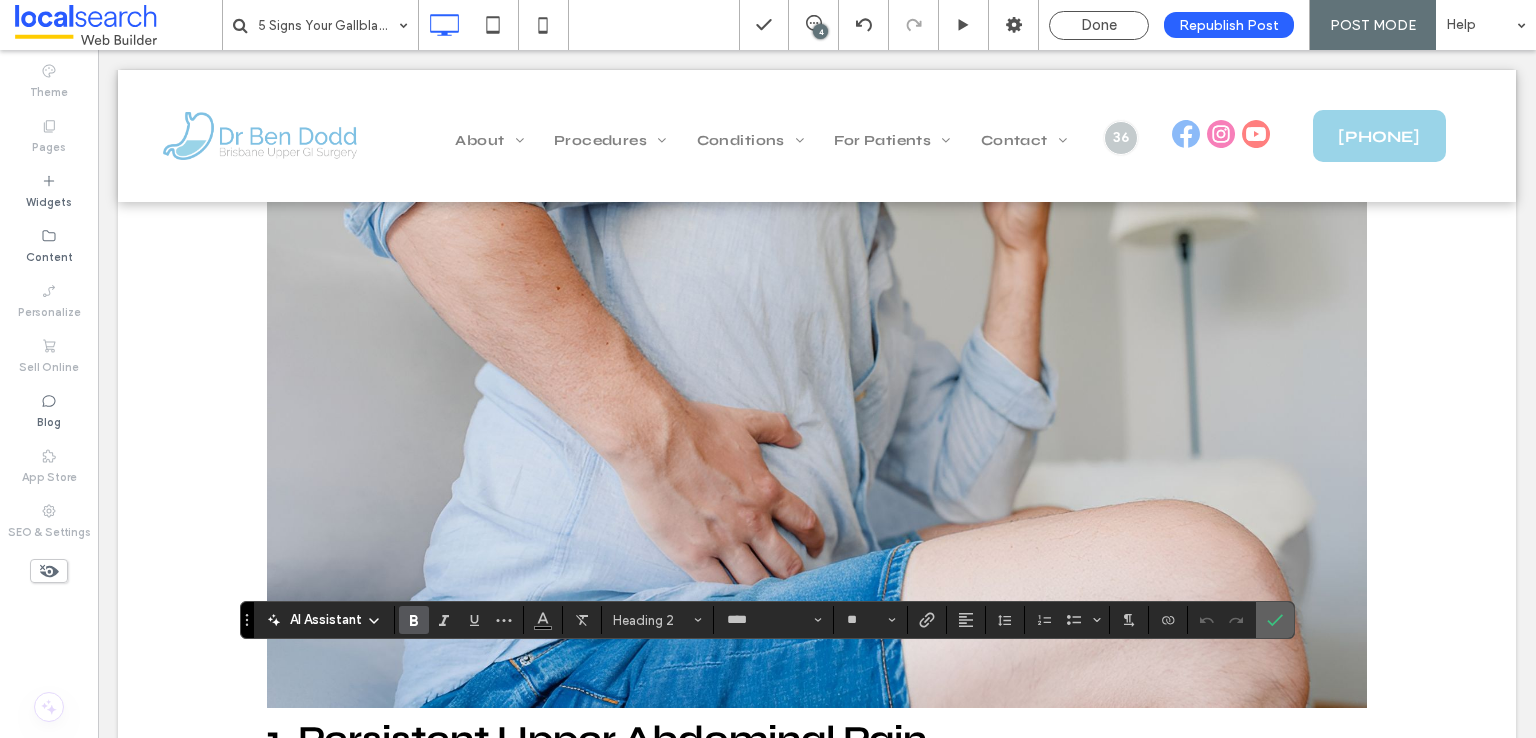 click at bounding box center [1275, 620] 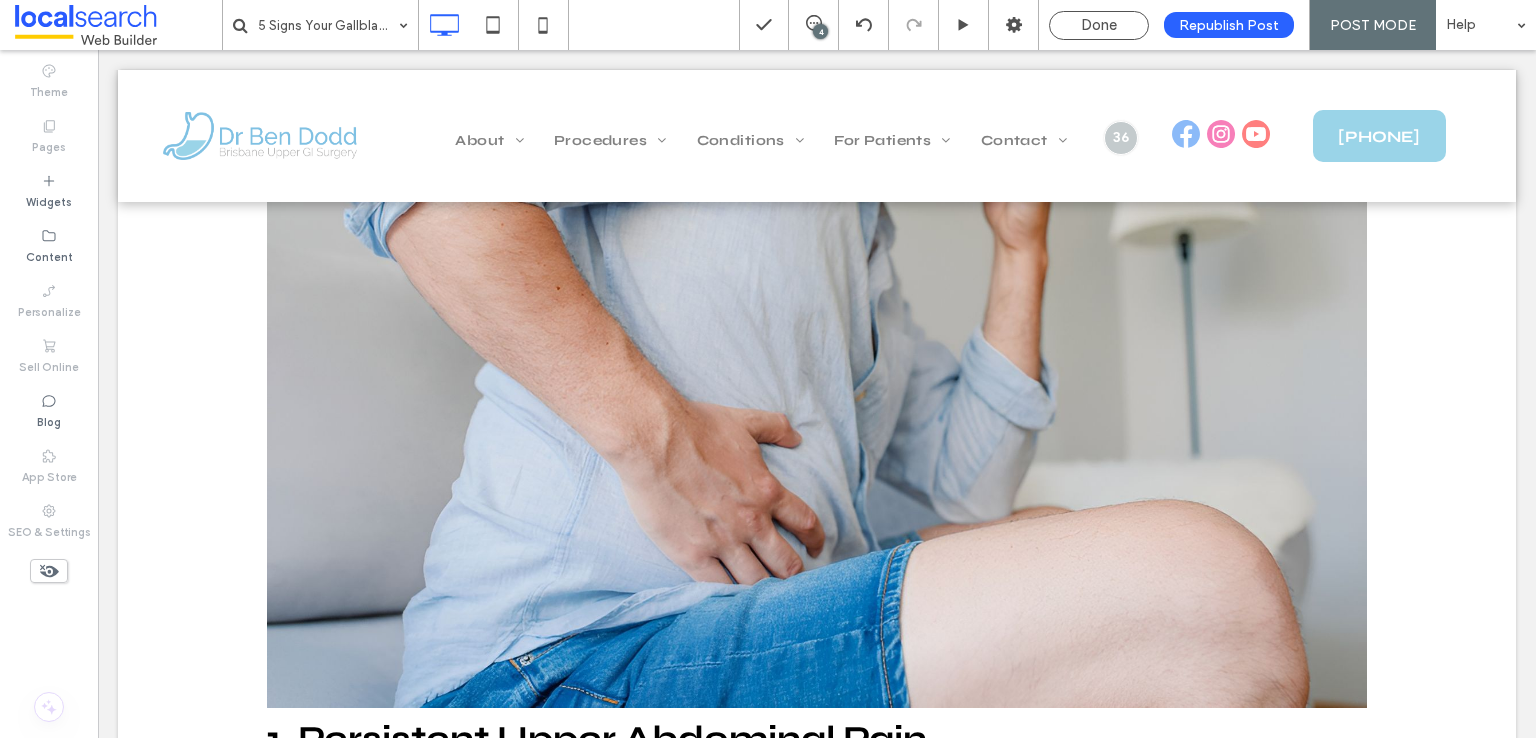 type on "****" 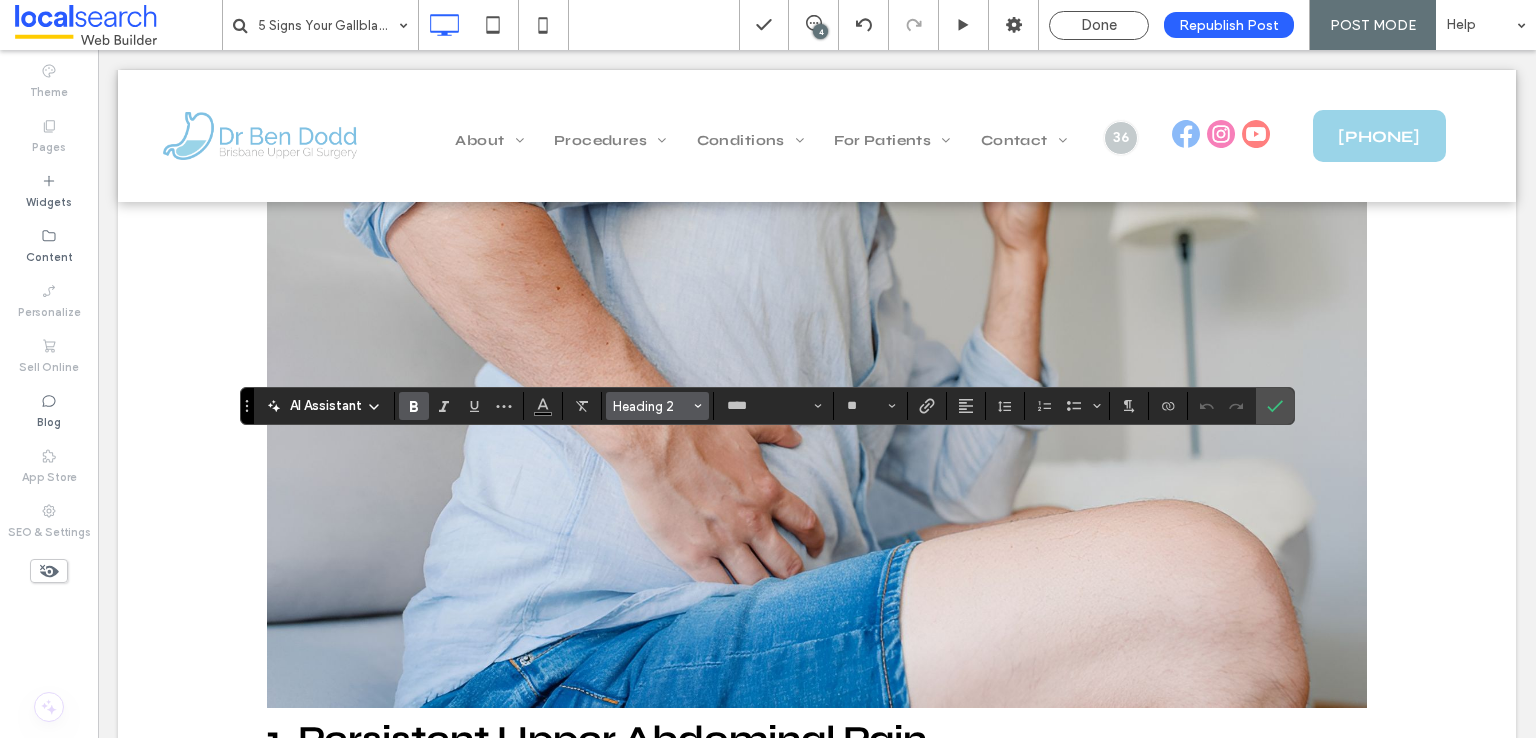 click on "Heading 2" at bounding box center [652, 406] 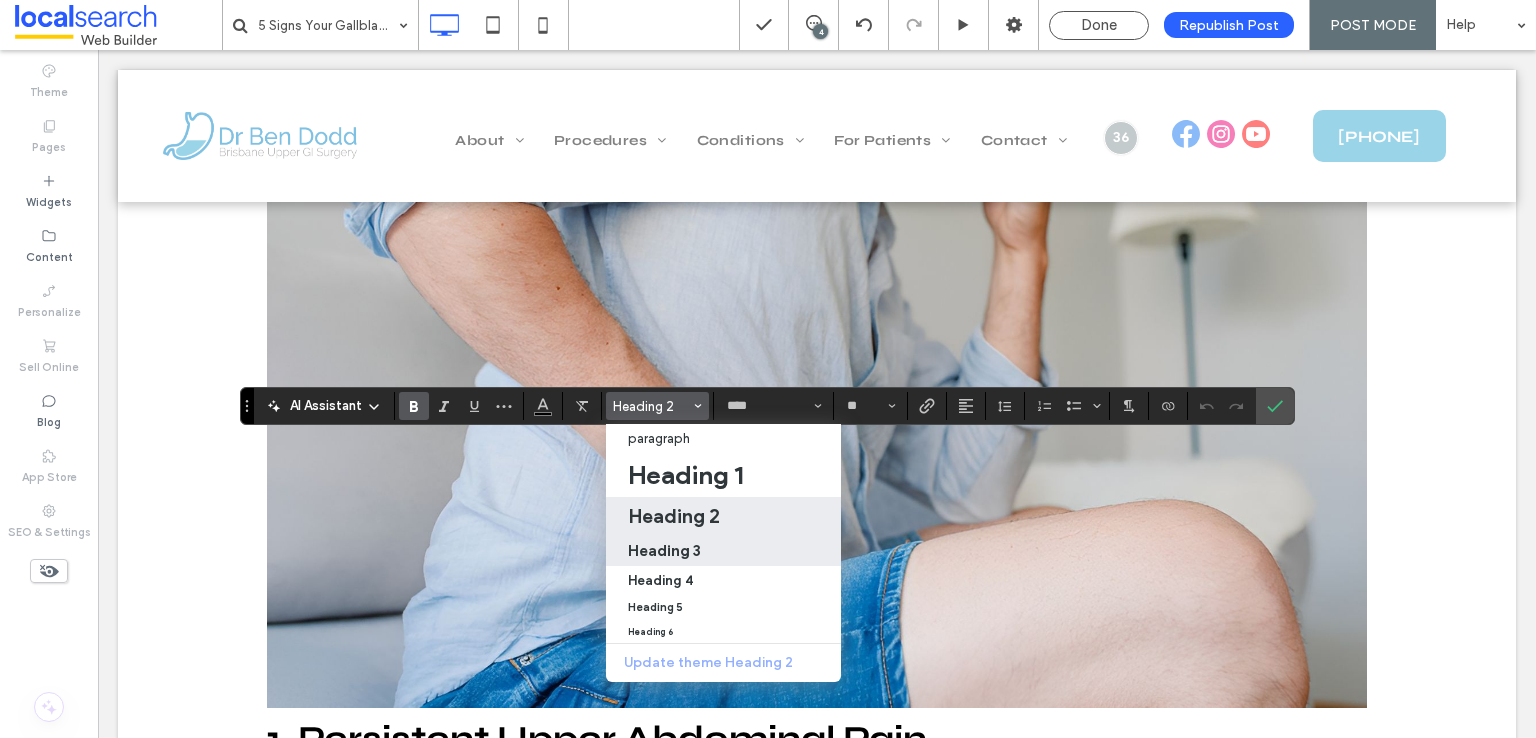 click on "Heading 3" at bounding box center (664, 550) 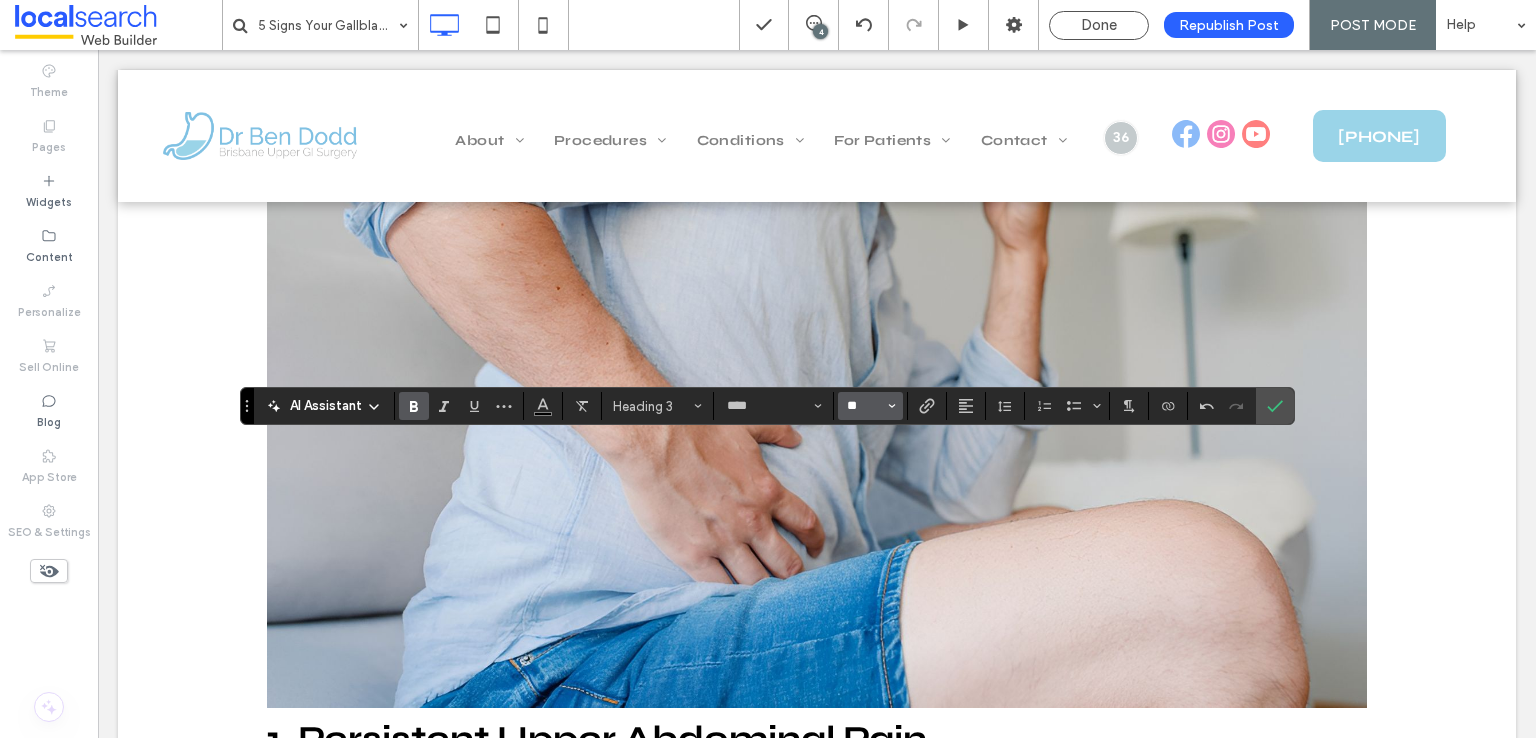 click on "**" at bounding box center (864, 406) 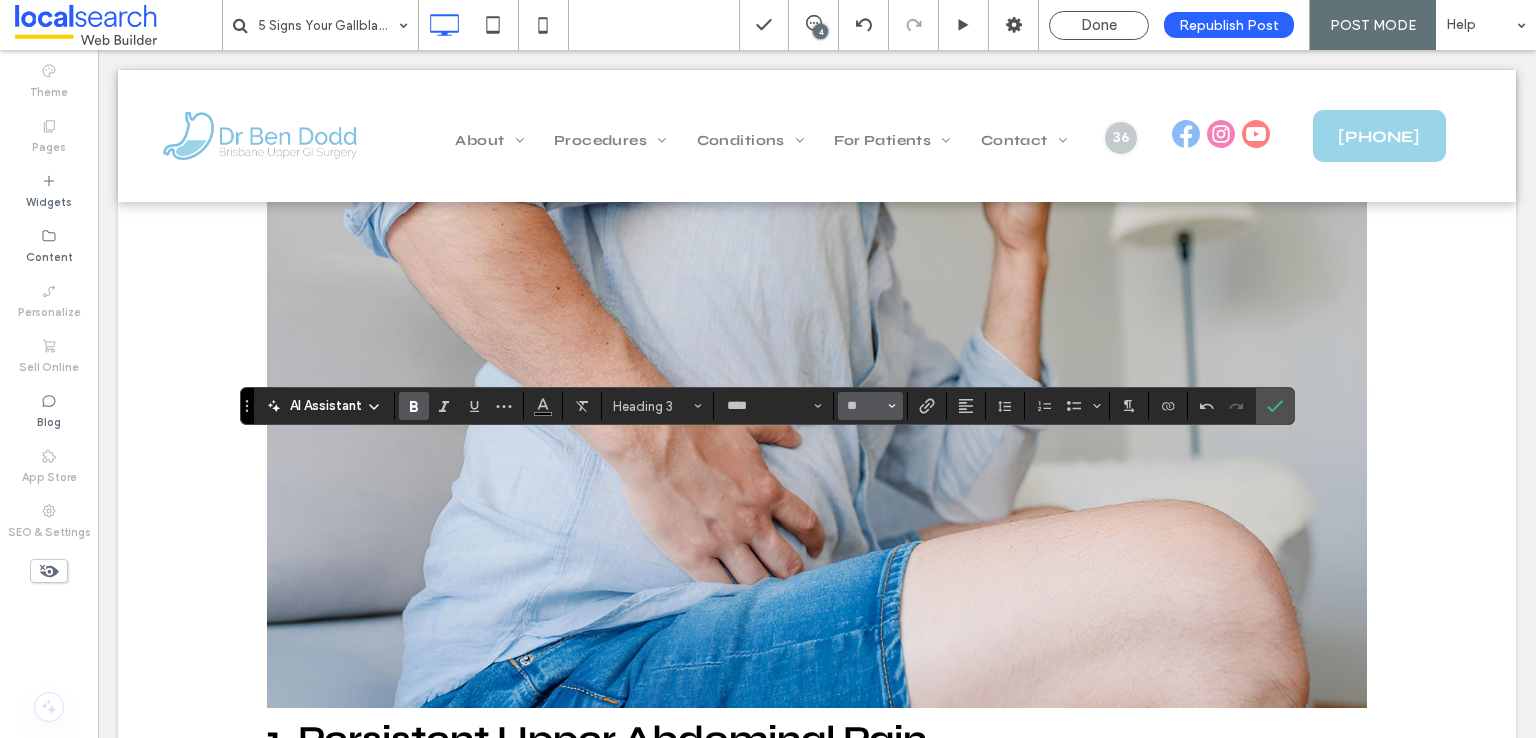 type on "**" 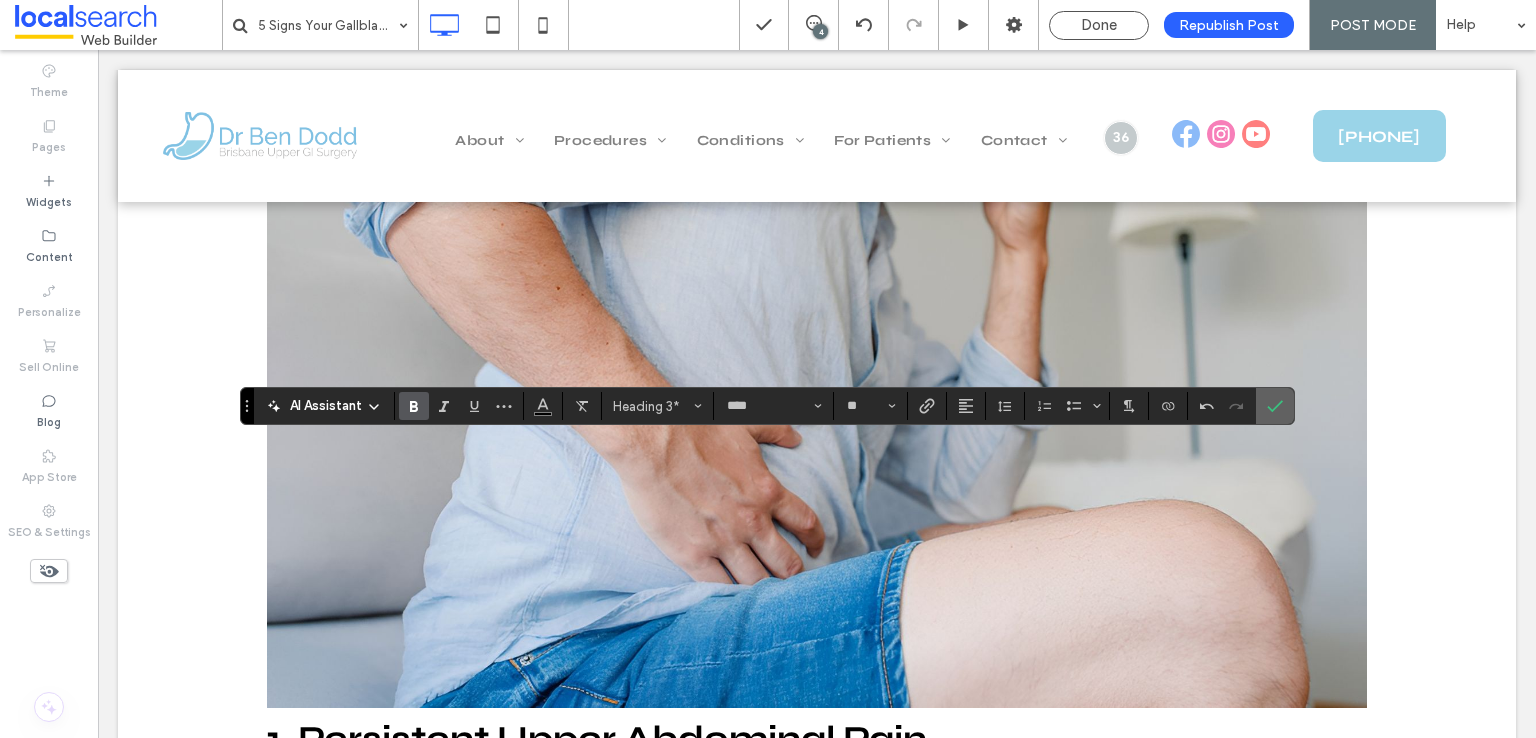 click at bounding box center [1275, 406] 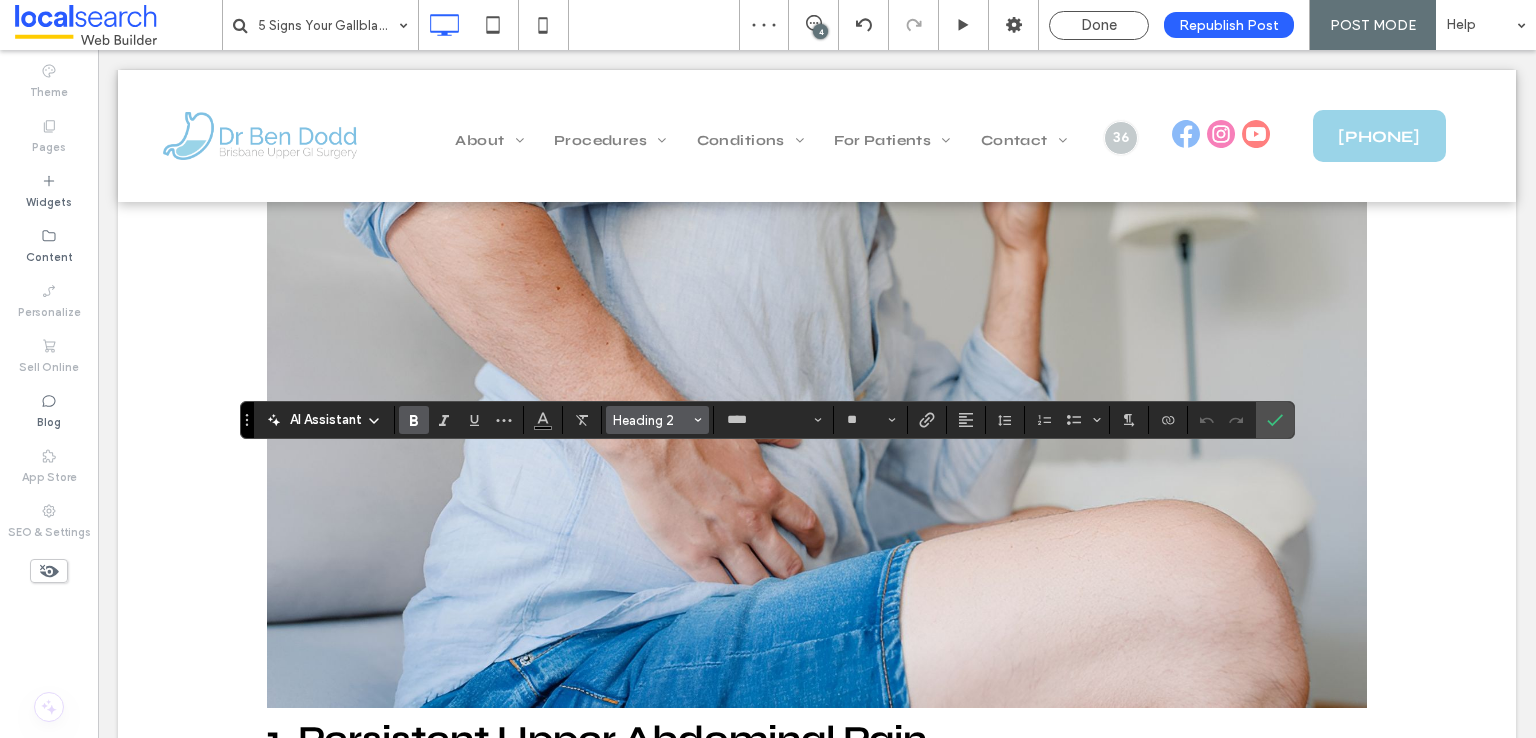 click on "Heading 2" at bounding box center [652, 420] 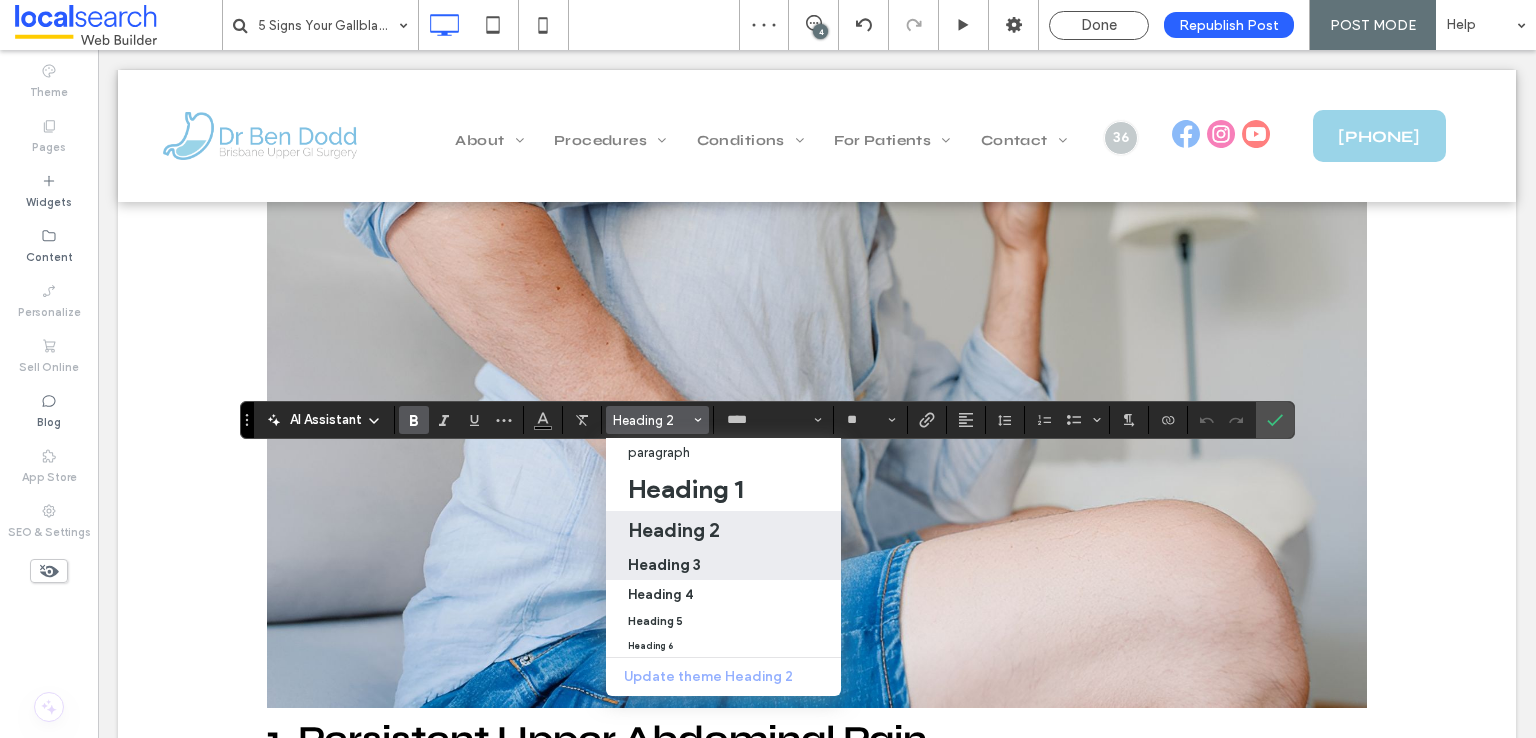 click on "Heading 3" at bounding box center [664, 564] 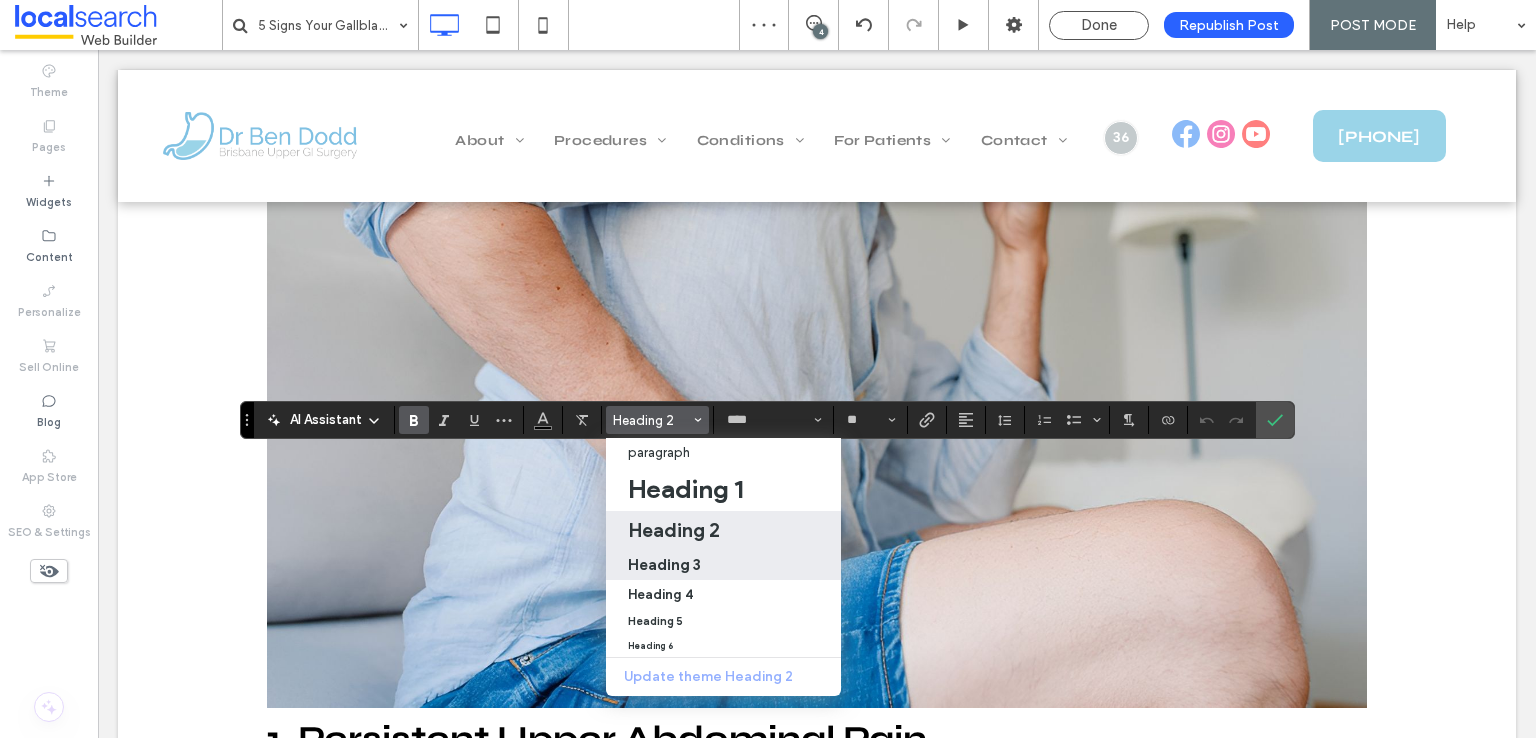 type on "**" 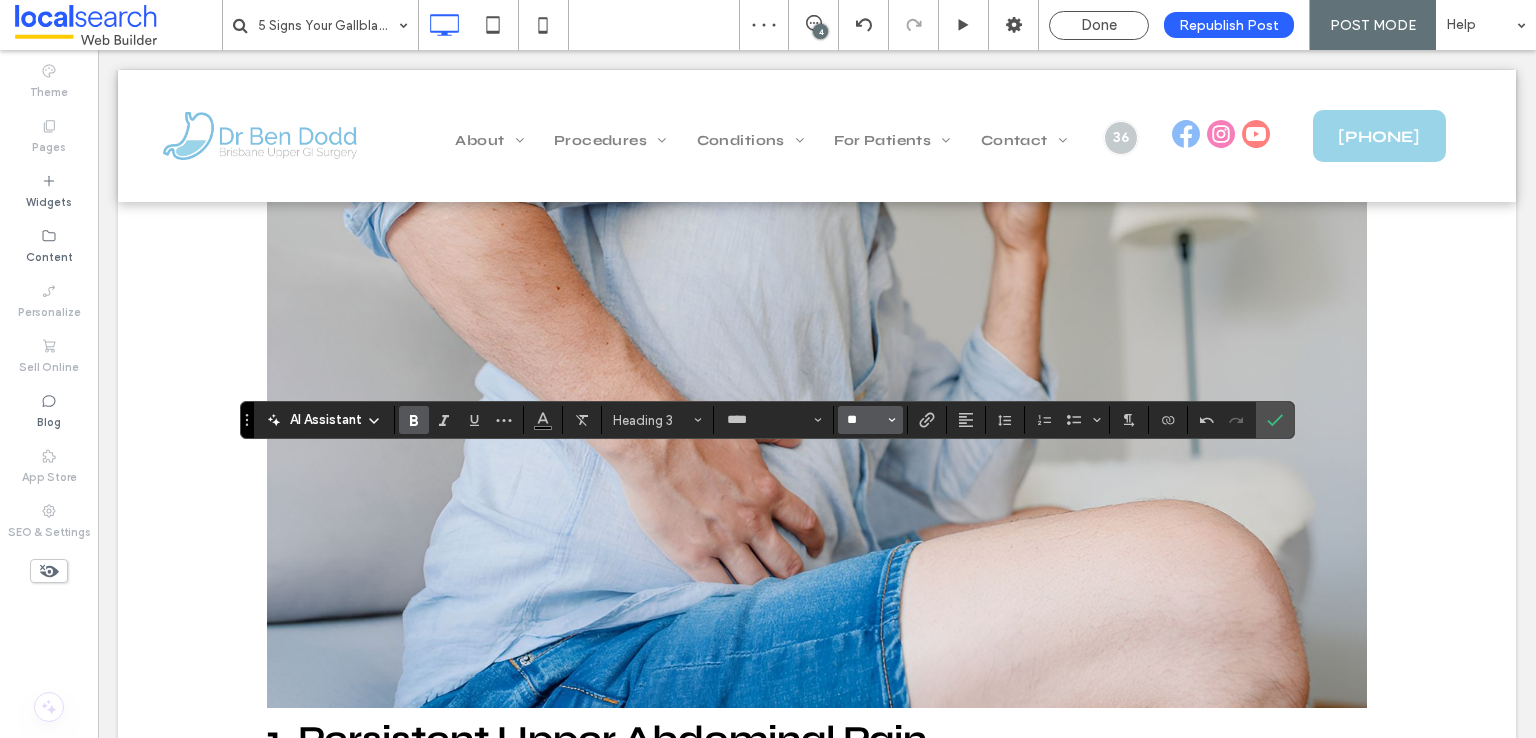click on "**" at bounding box center (864, 420) 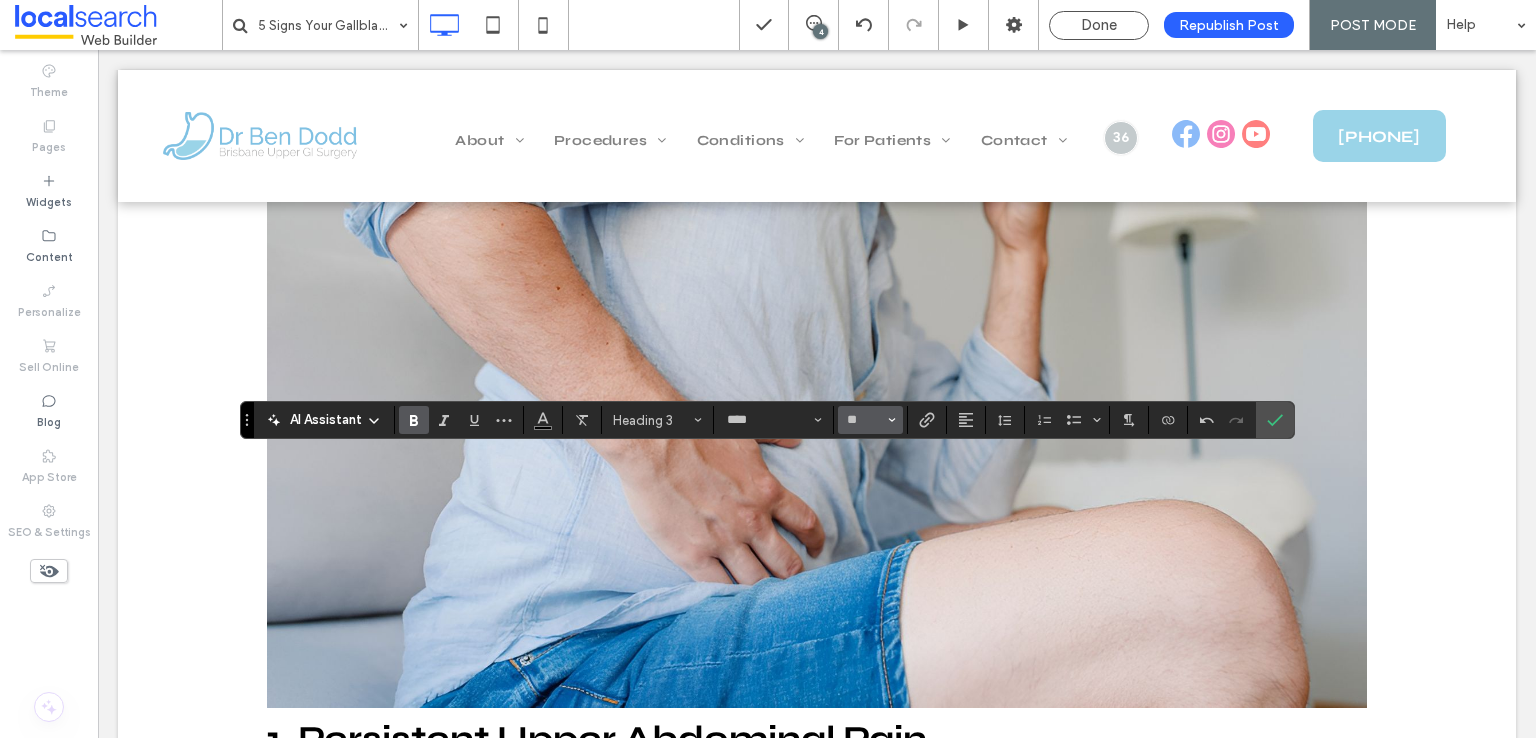 type on "**" 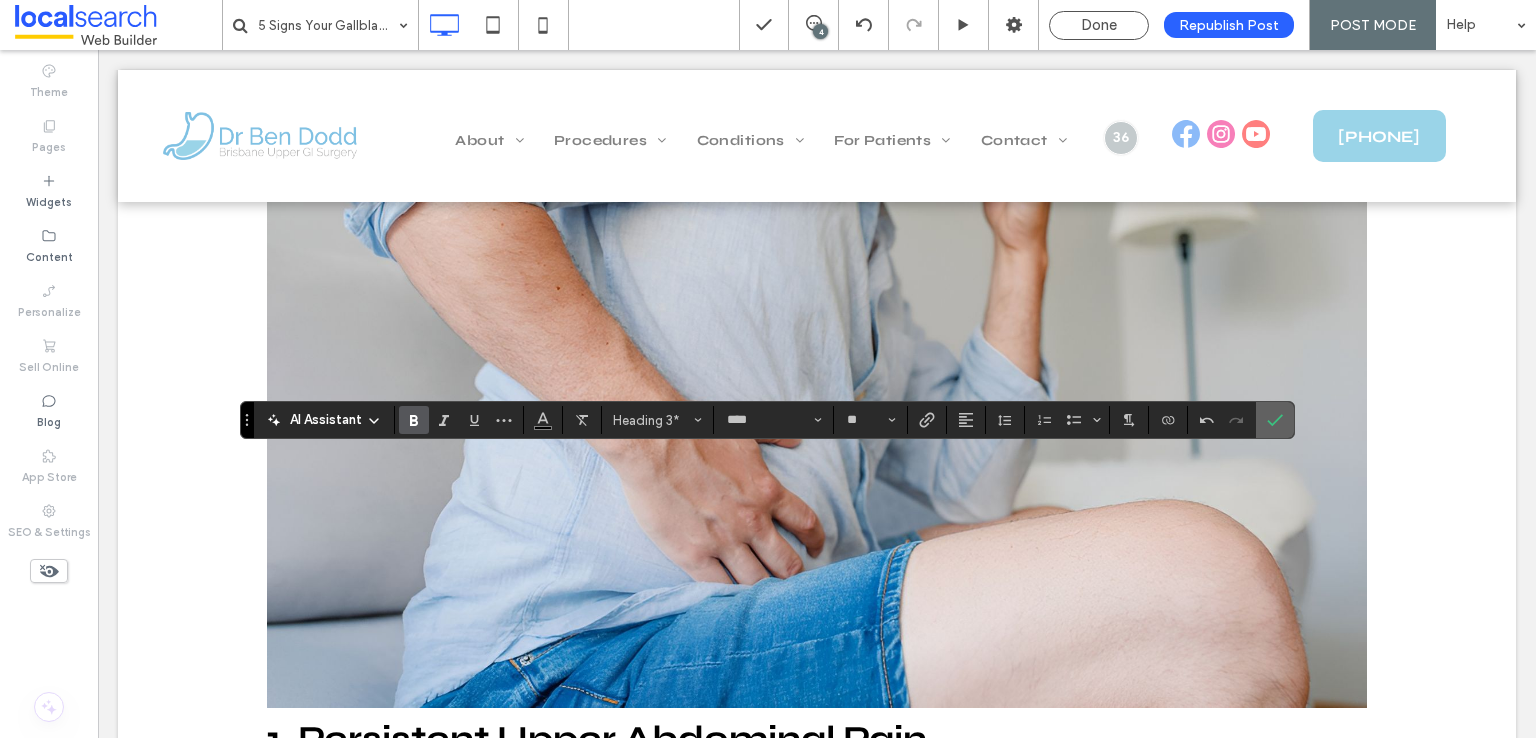 click 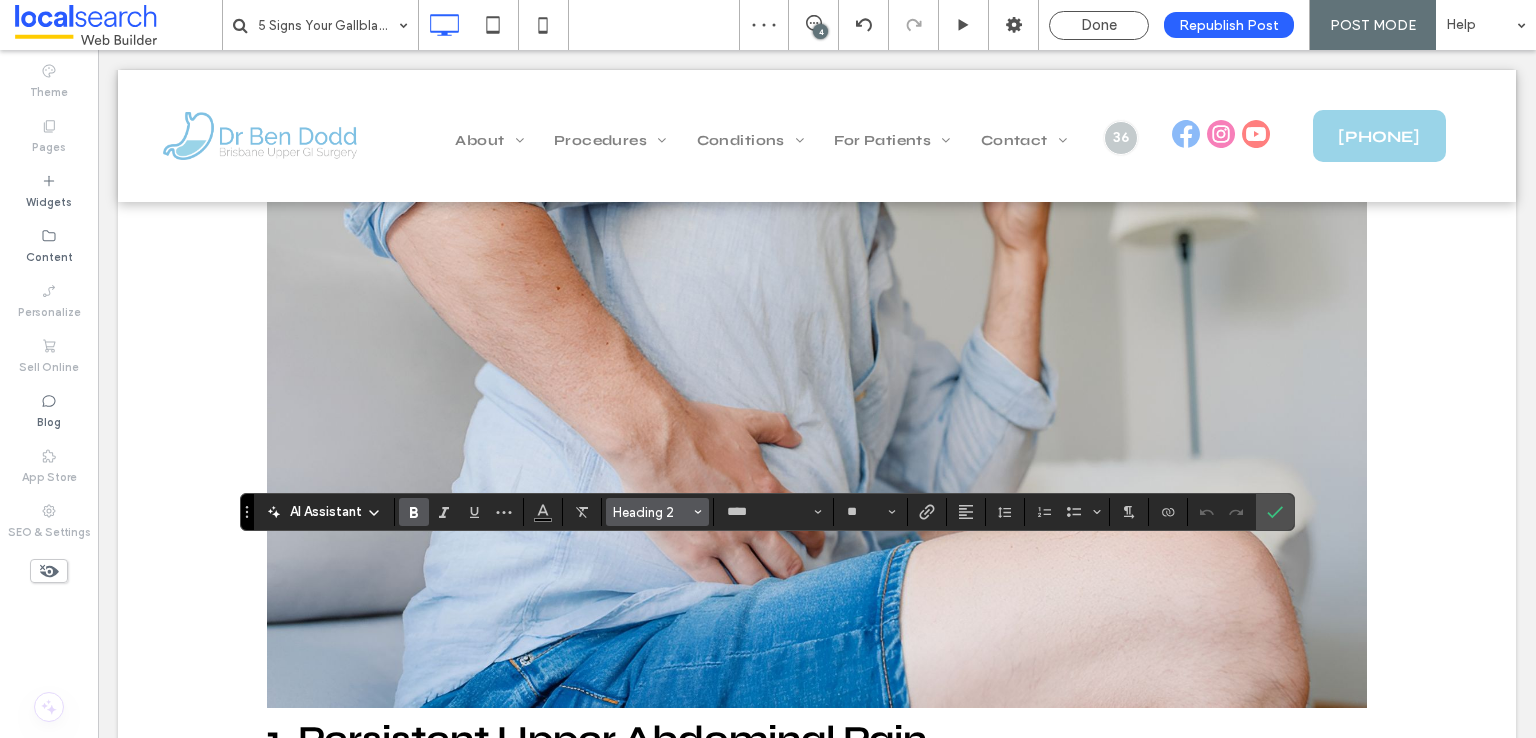 click on "Heading 2" at bounding box center [652, 512] 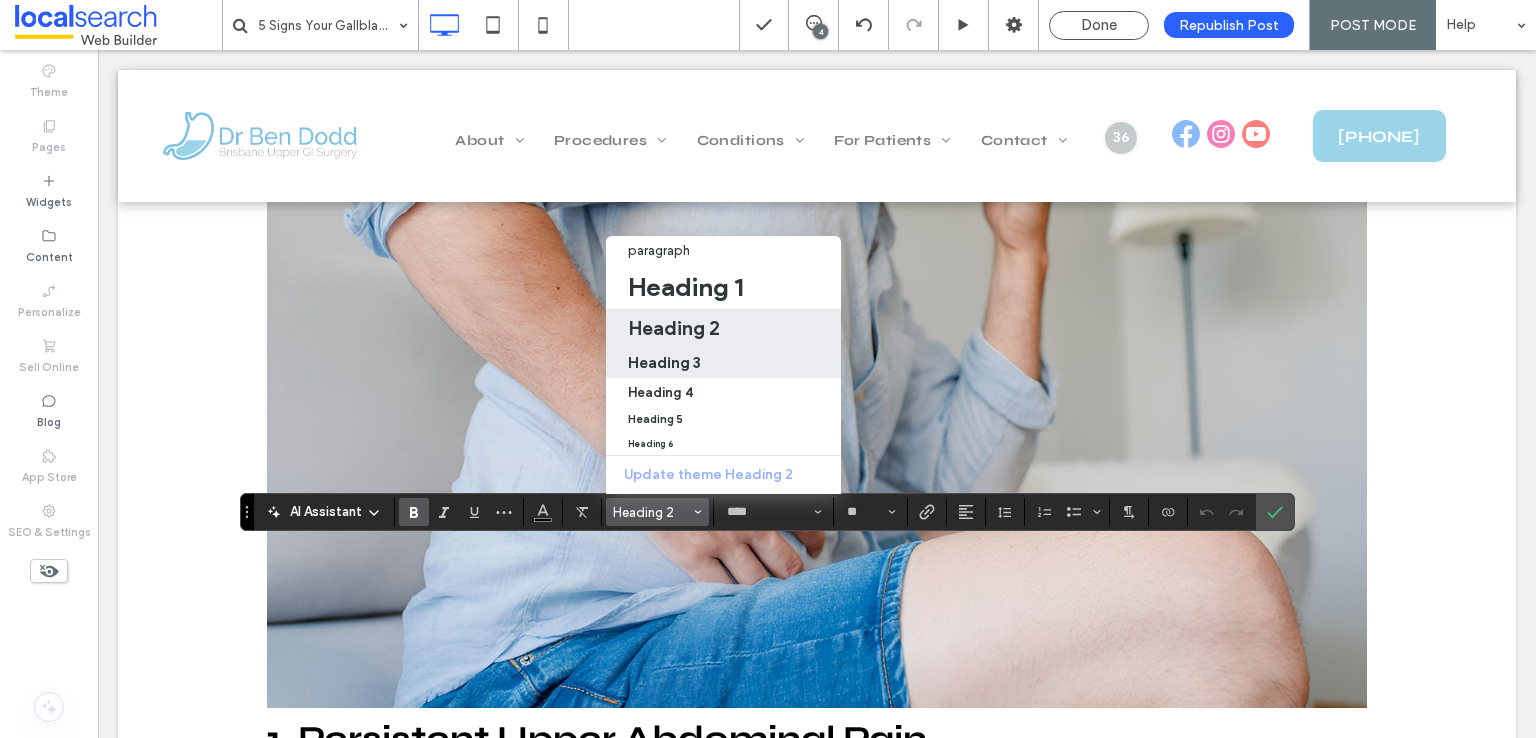 click on "Heading 3" at bounding box center [664, 362] 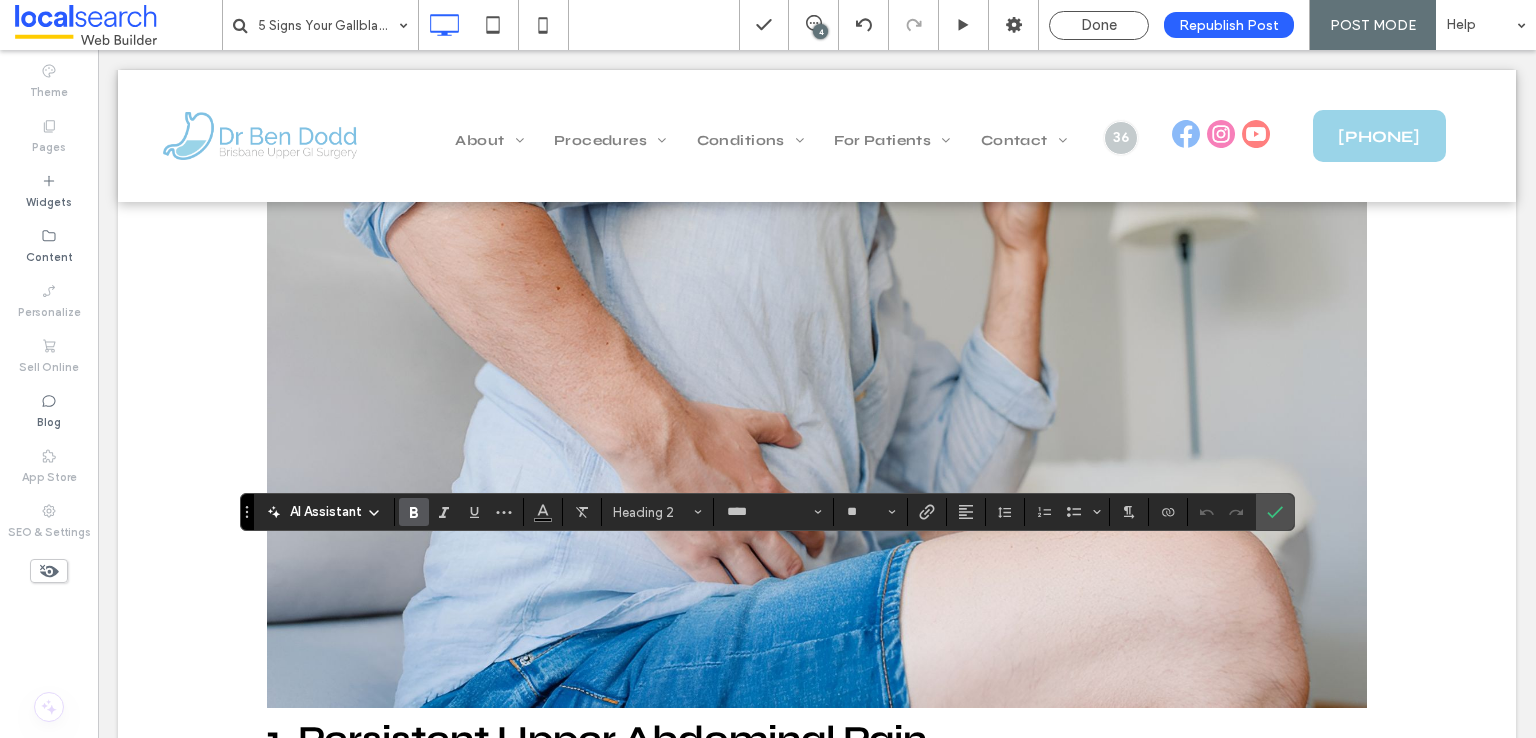 type on "**" 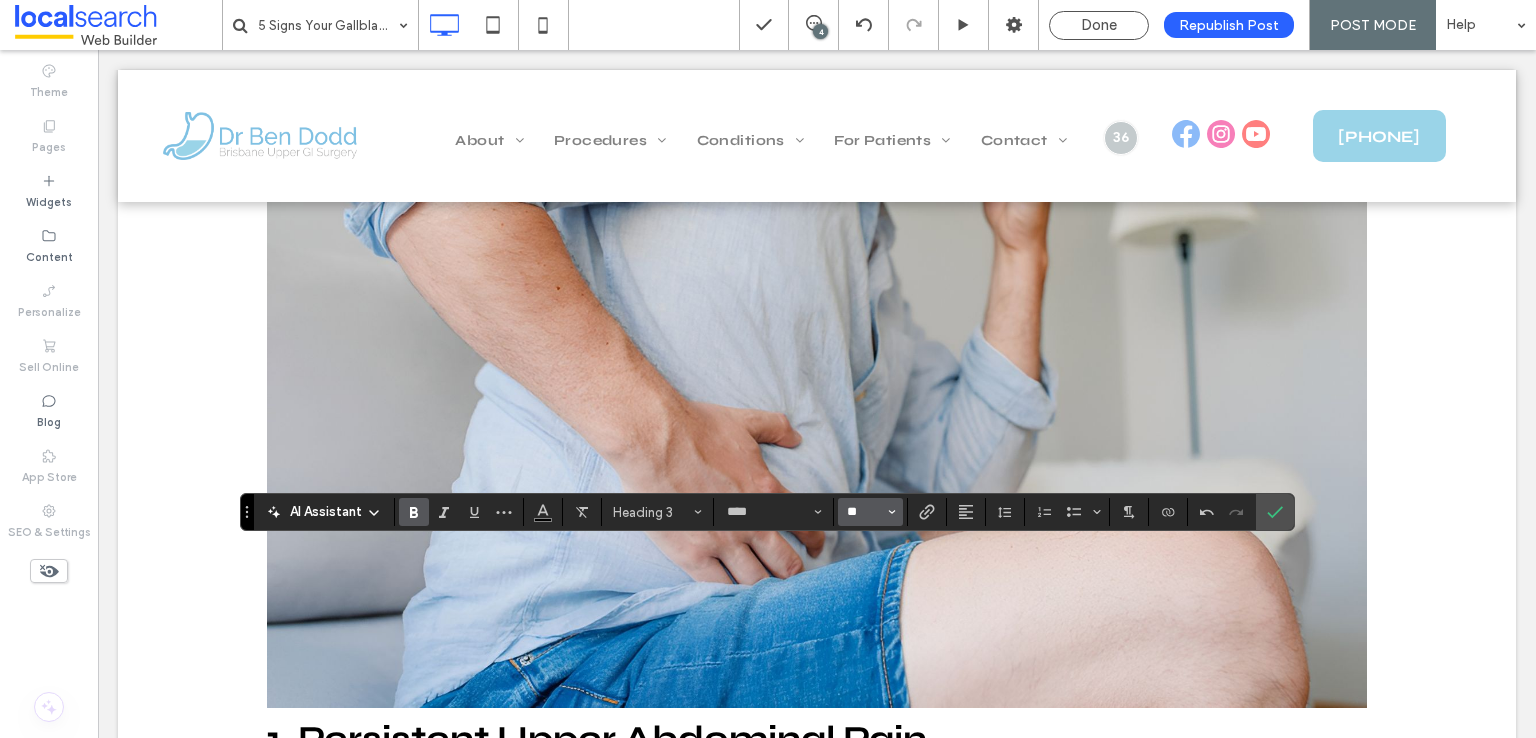 click on "**" at bounding box center [864, 512] 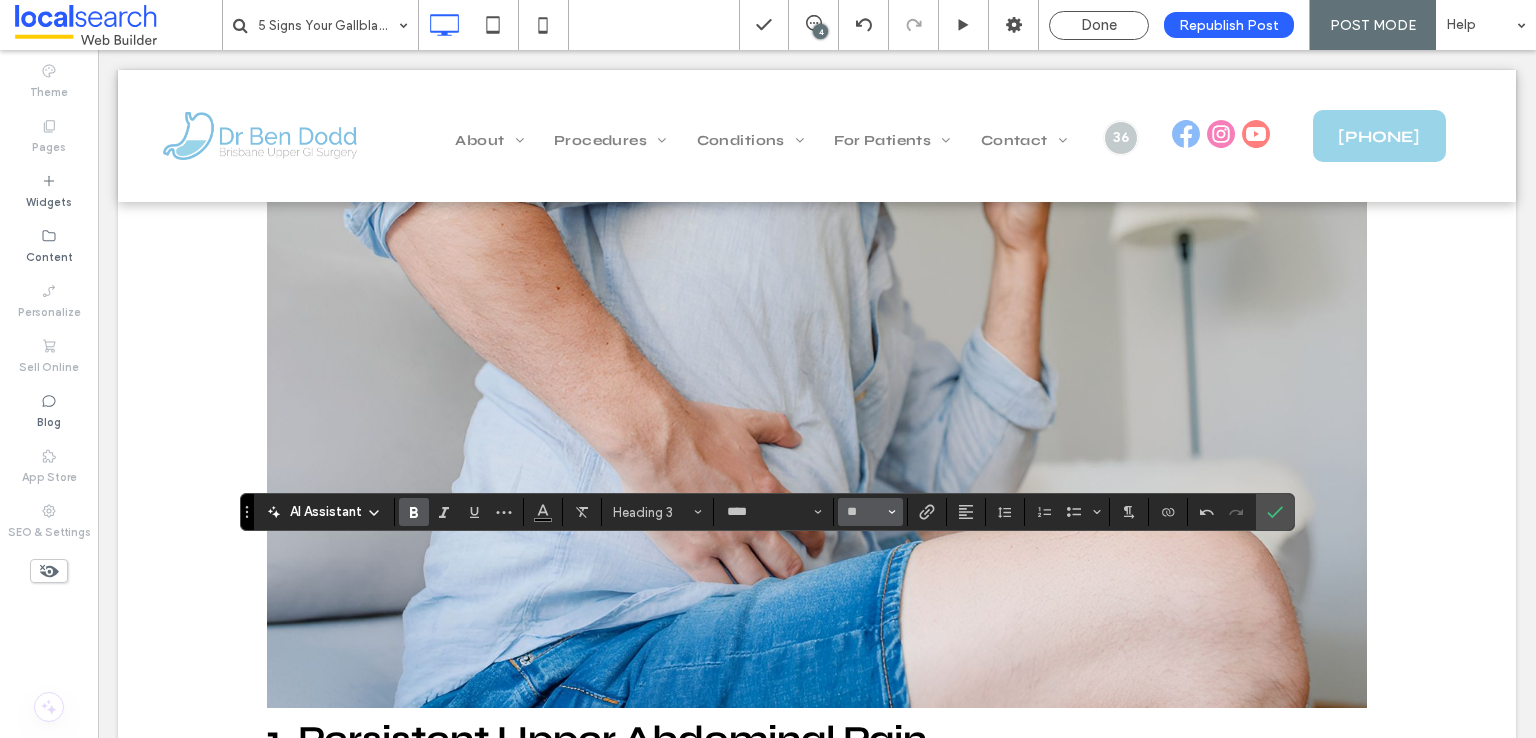 type on "**" 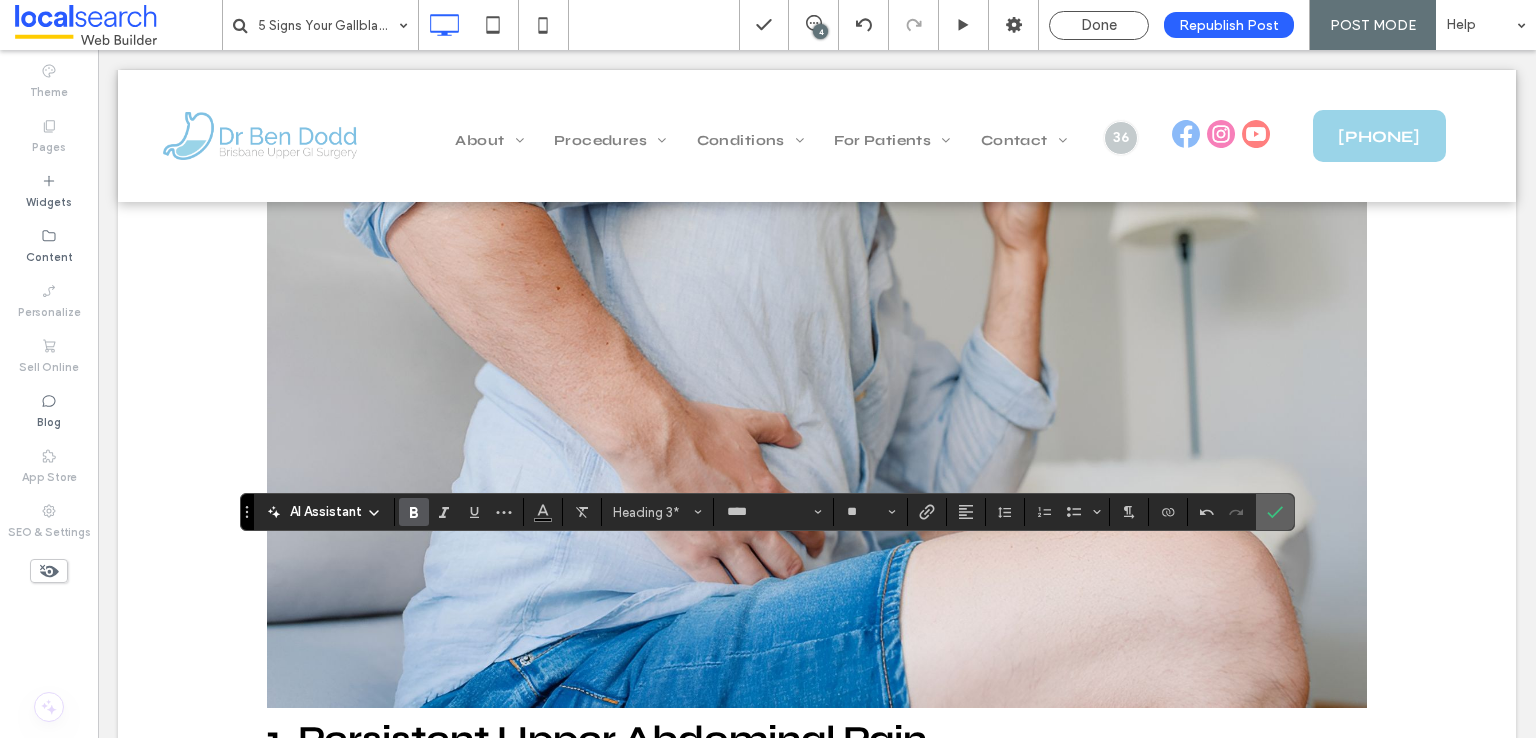 click 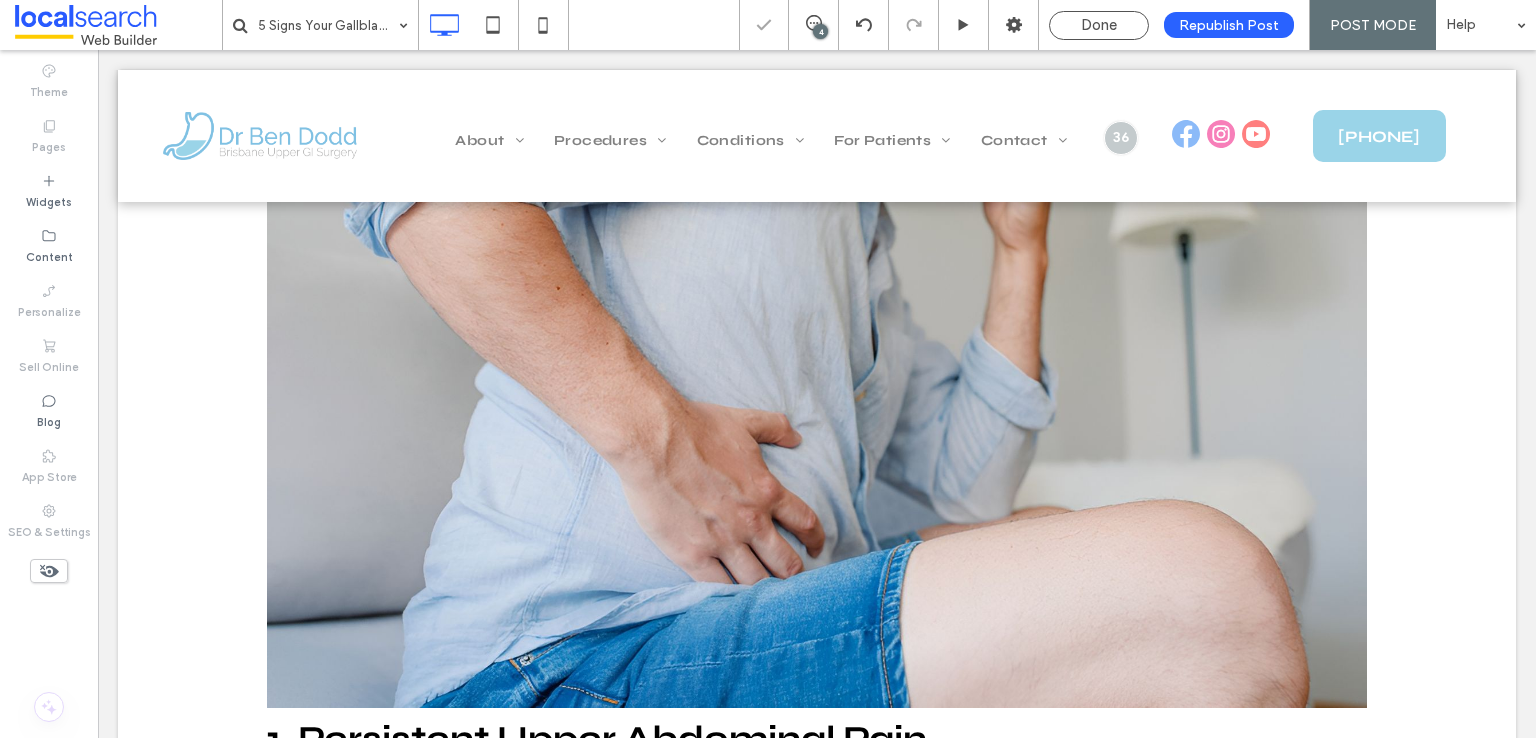 type on "****" 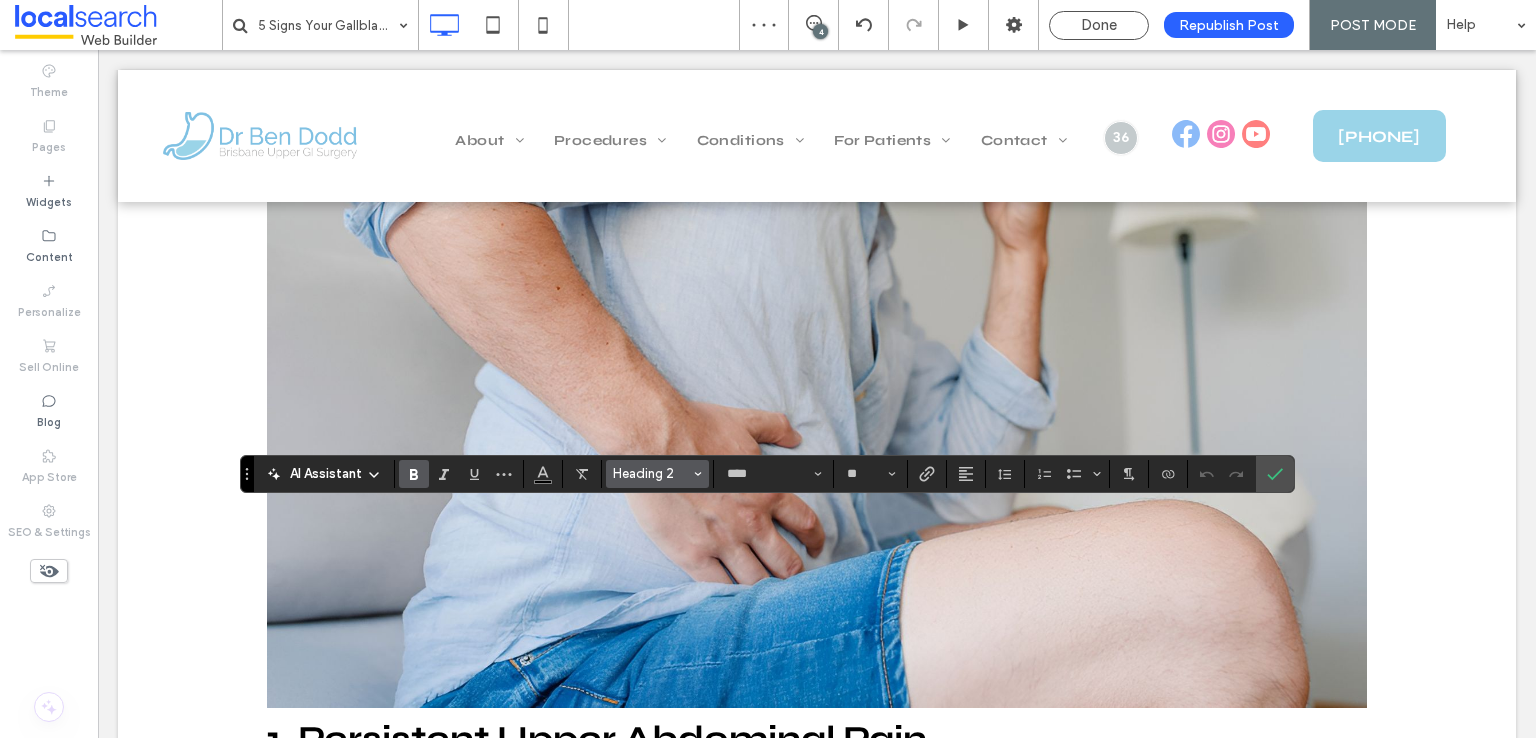 click on "Heading 2" at bounding box center (652, 473) 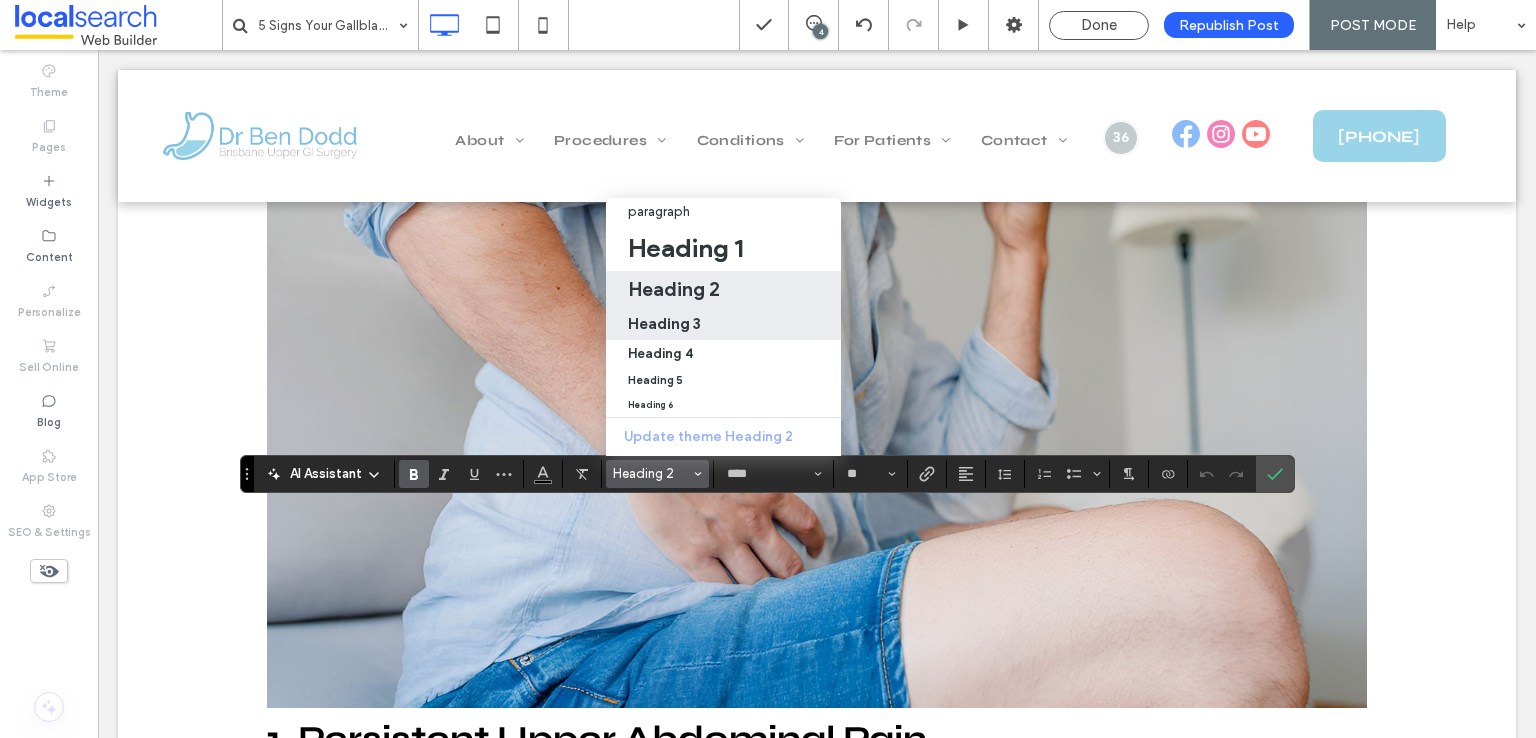 click on "Heading 3" at bounding box center [664, 323] 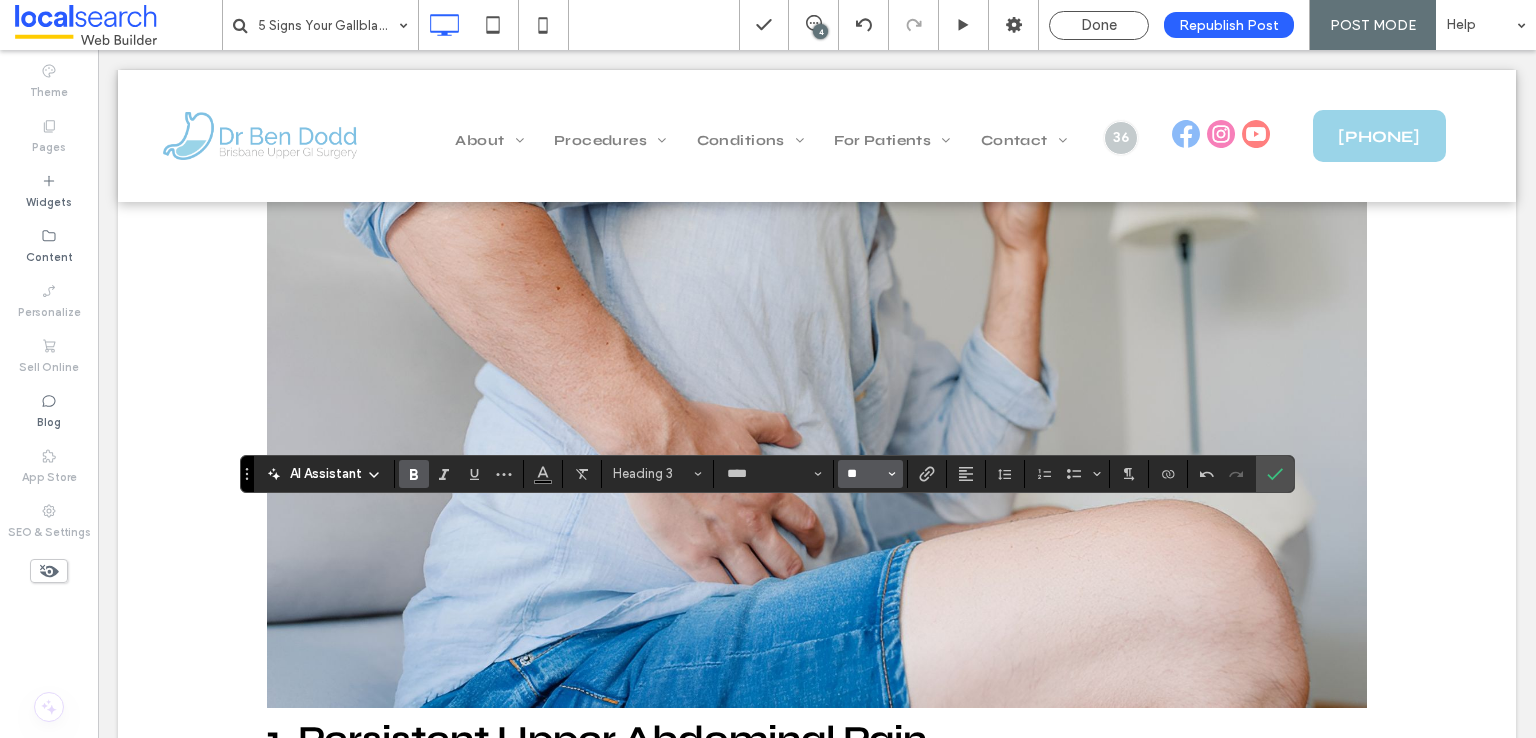 click on "**" at bounding box center (864, 474) 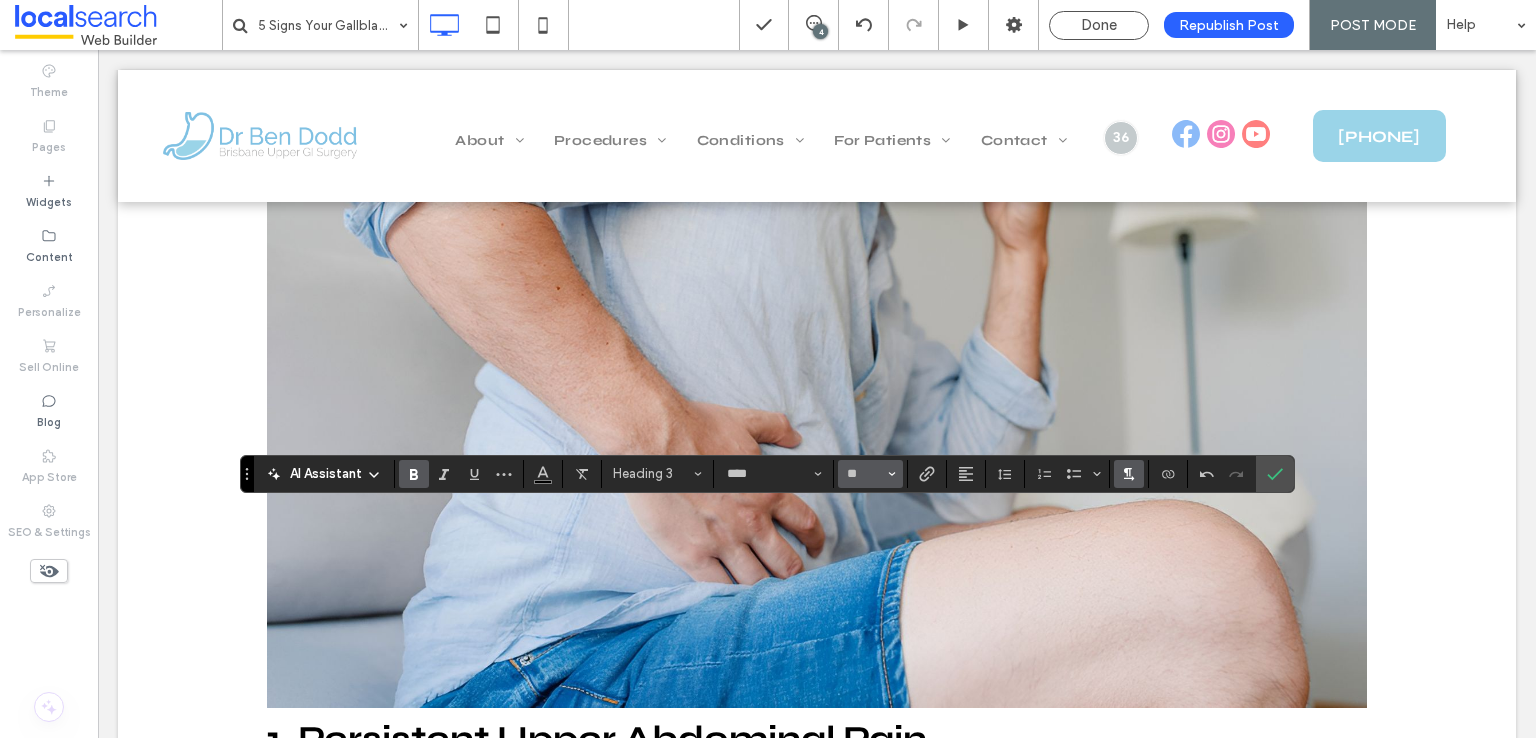 type on "**" 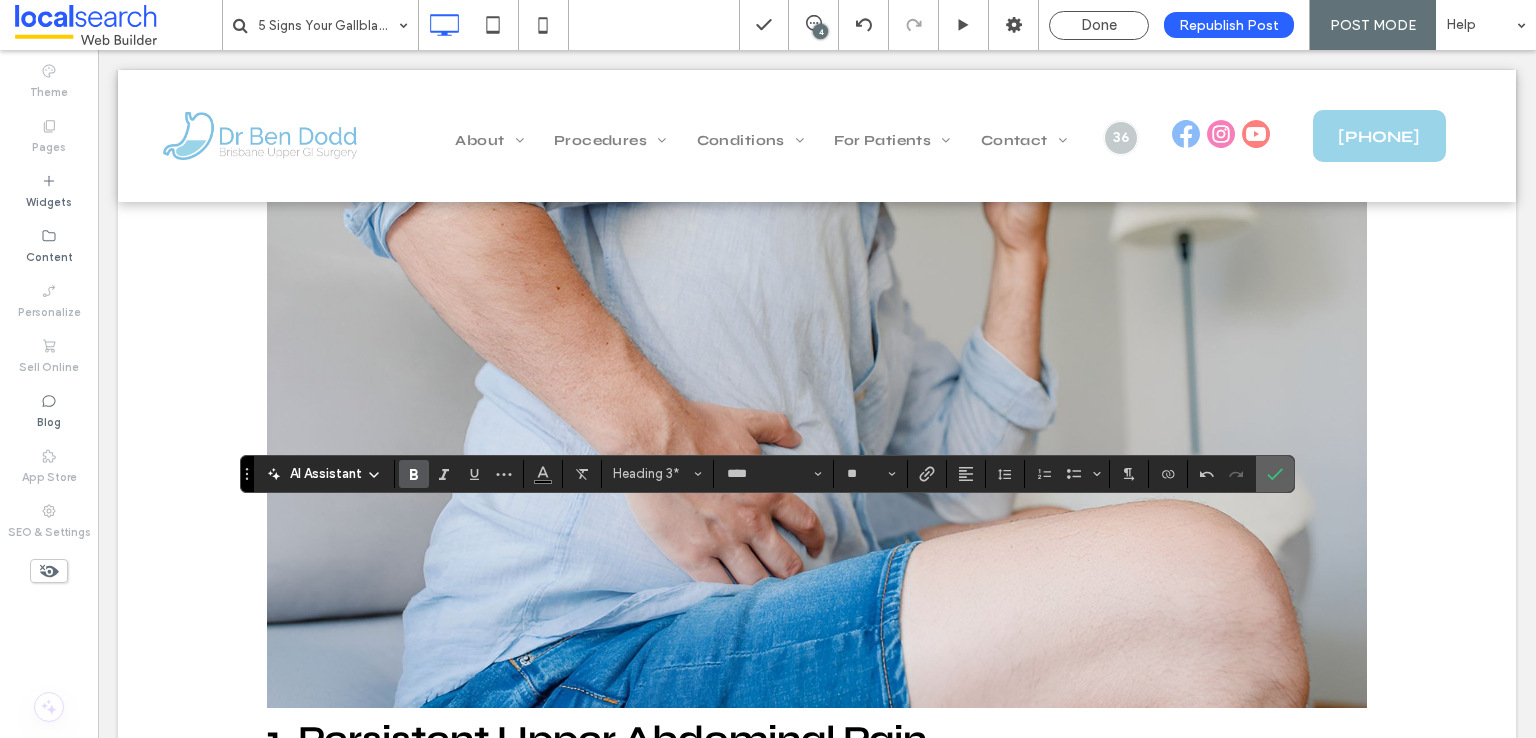 click 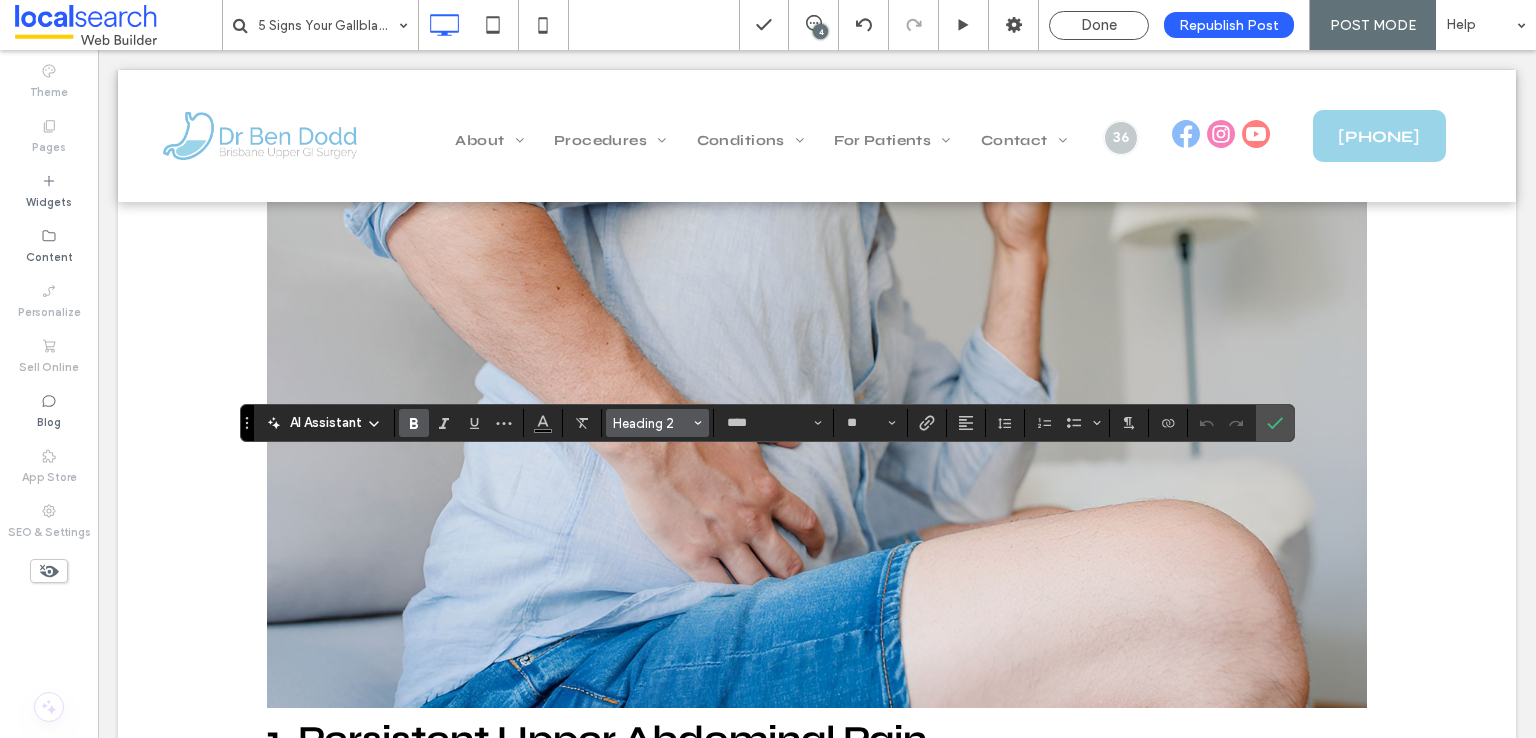 click on "Heading 2" at bounding box center (652, 423) 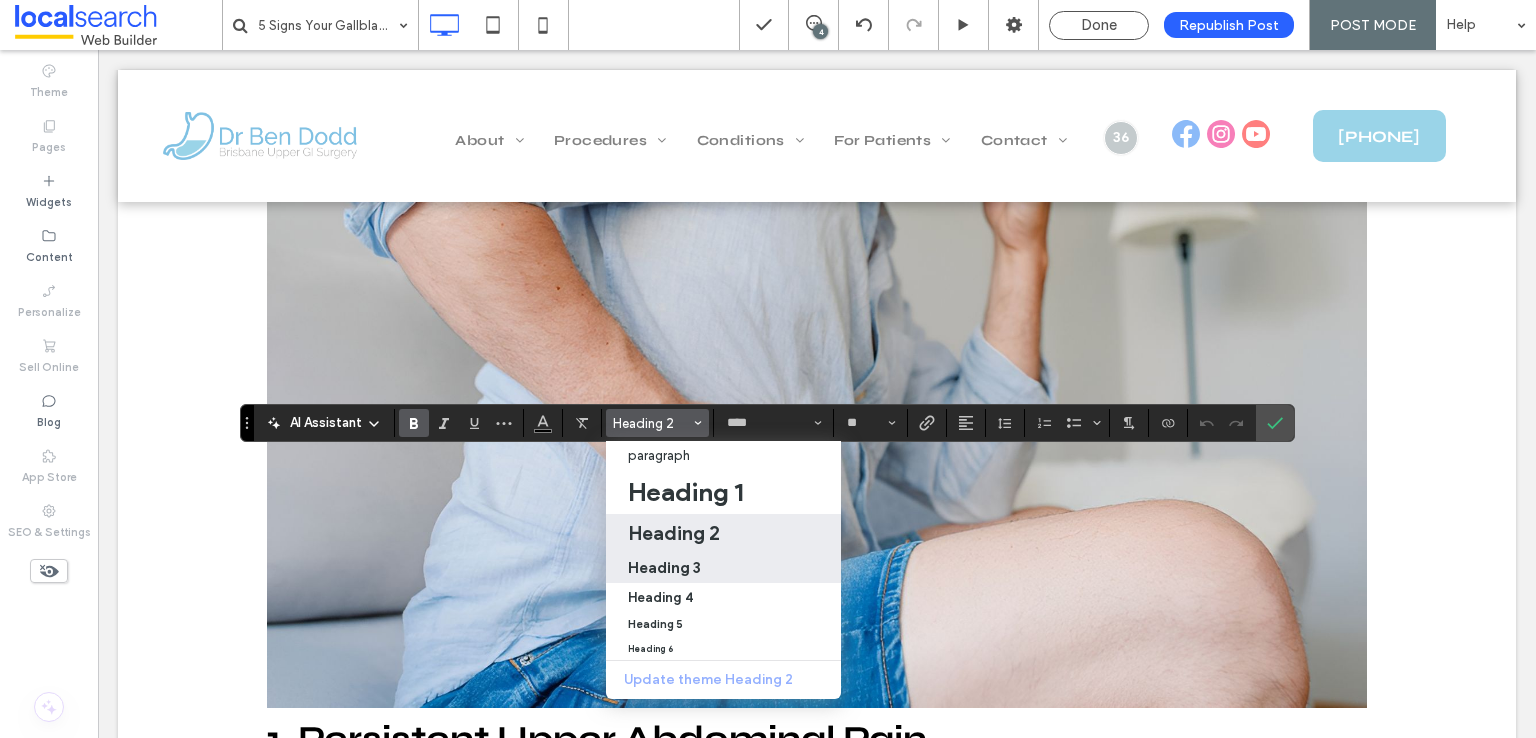 click on "Heading 3" at bounding box center [664, 567] 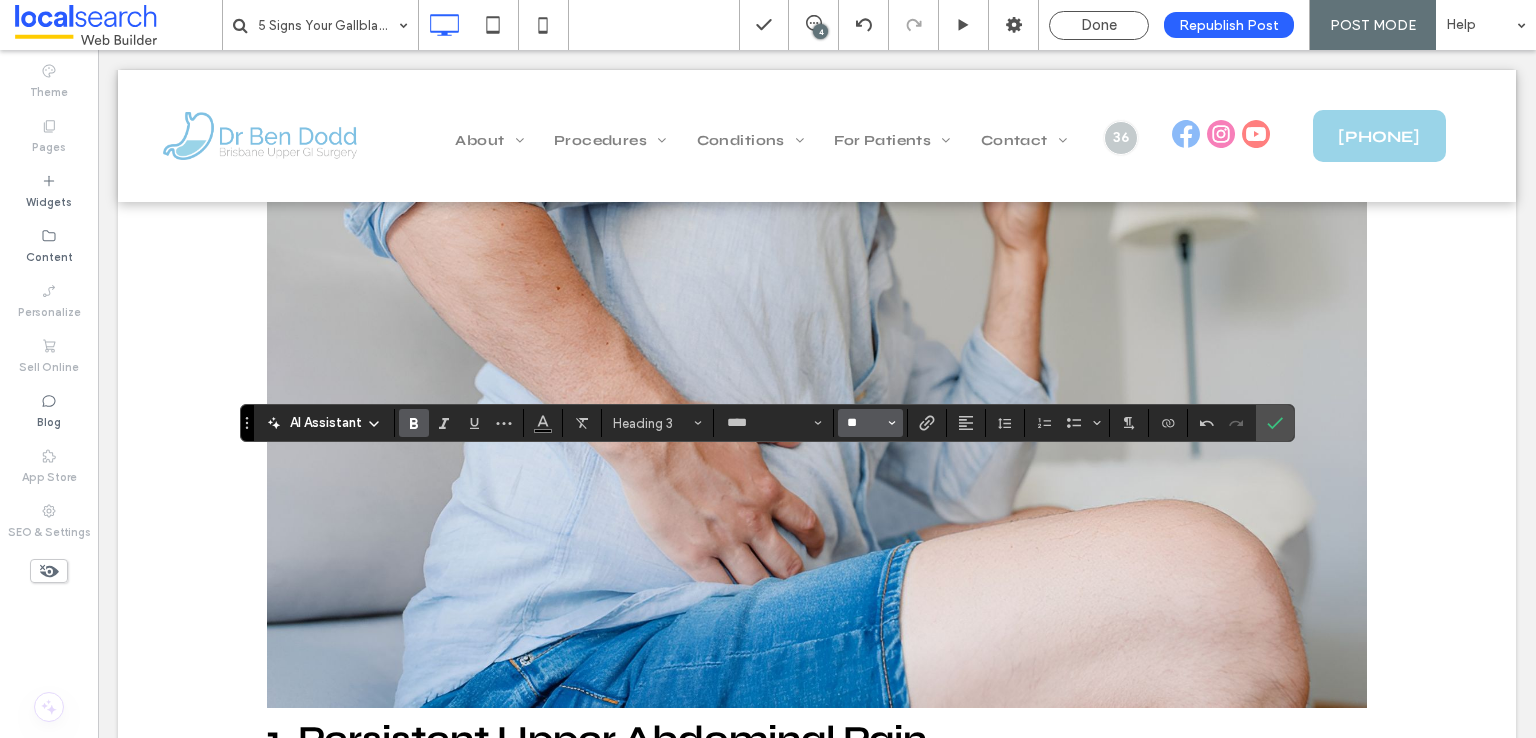 click on "**" at bounding box center (864, 423) 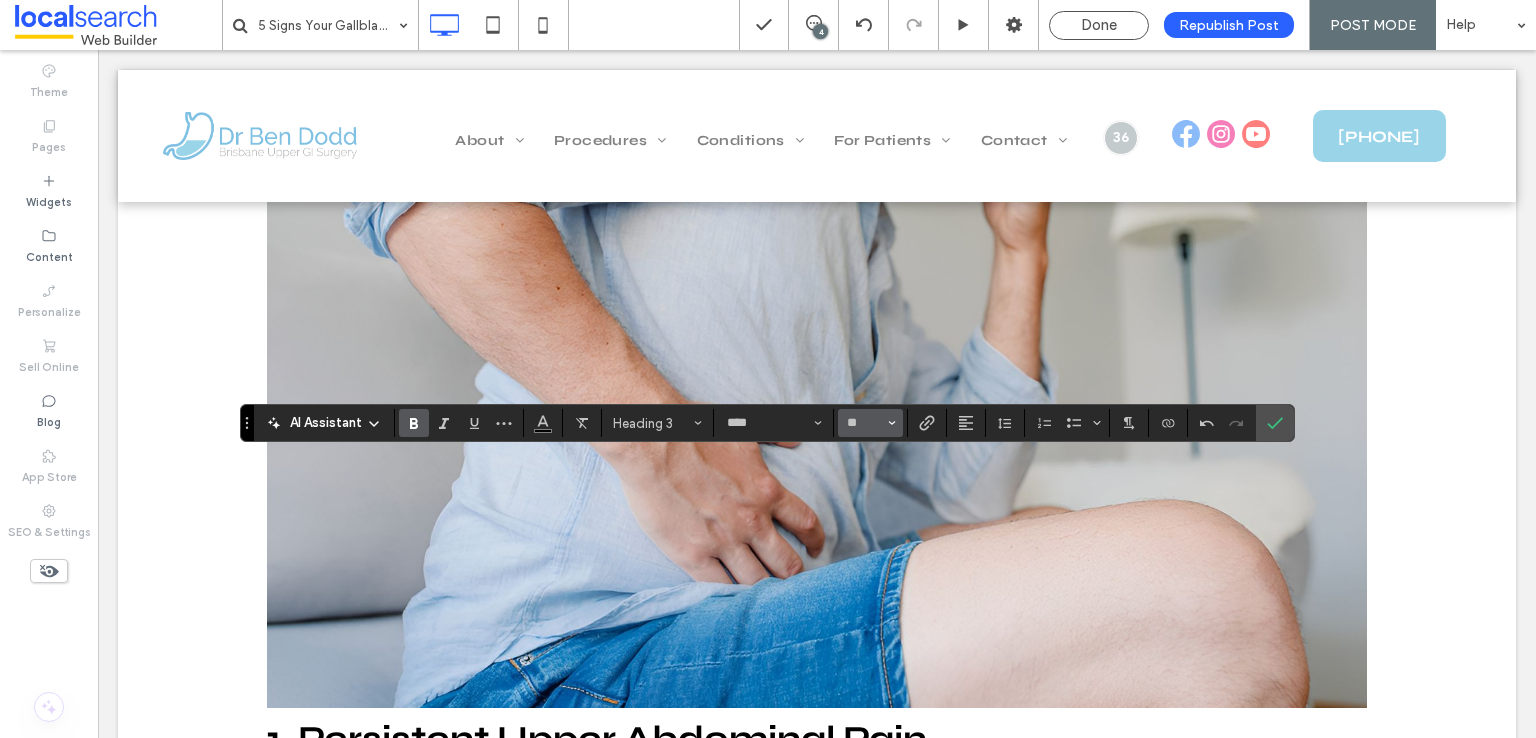 type on "**" 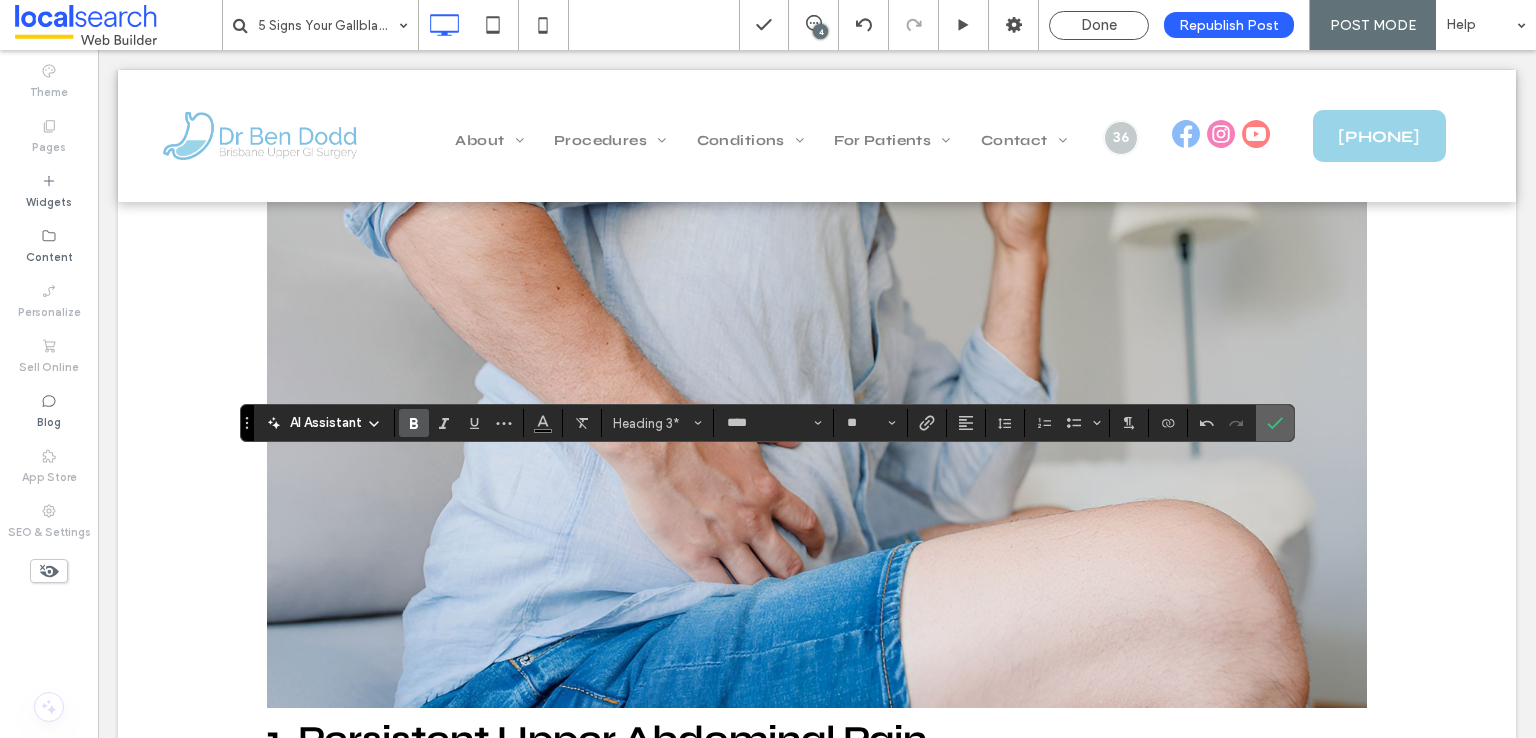click at bounding box center (1275, 423) 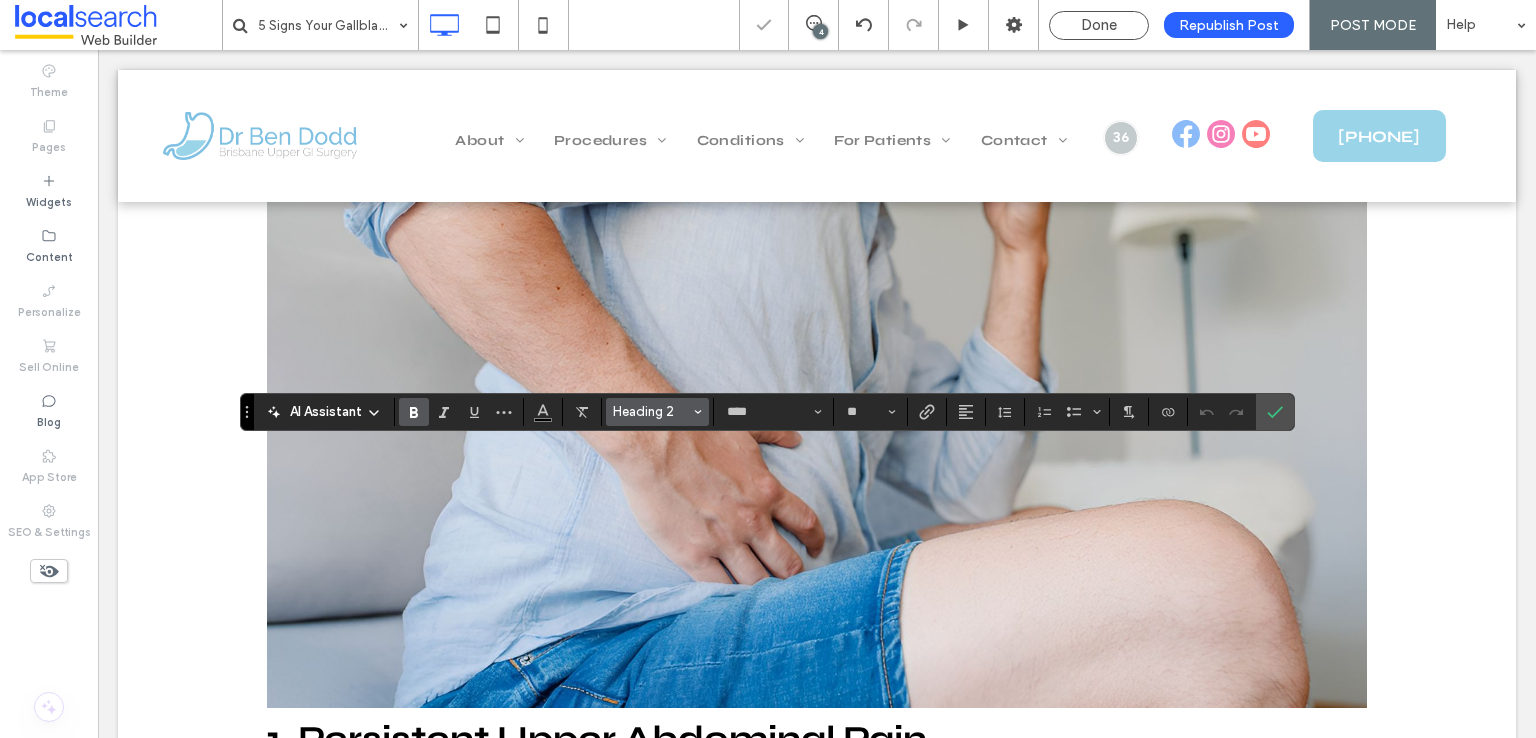 click on "Heading 2" at bounding box center [652, 411] 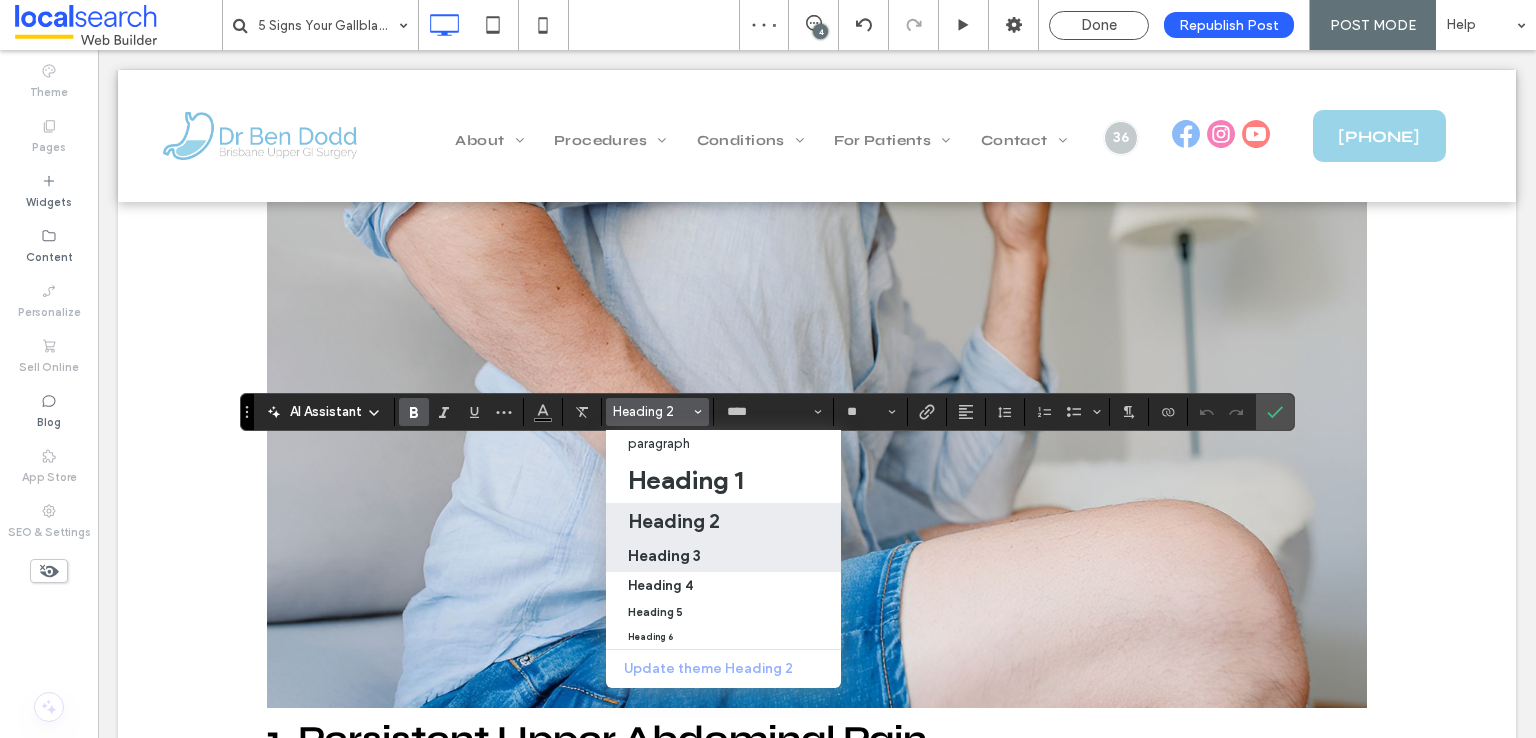 click on "Heading 3" at bounding box center [664, 555] 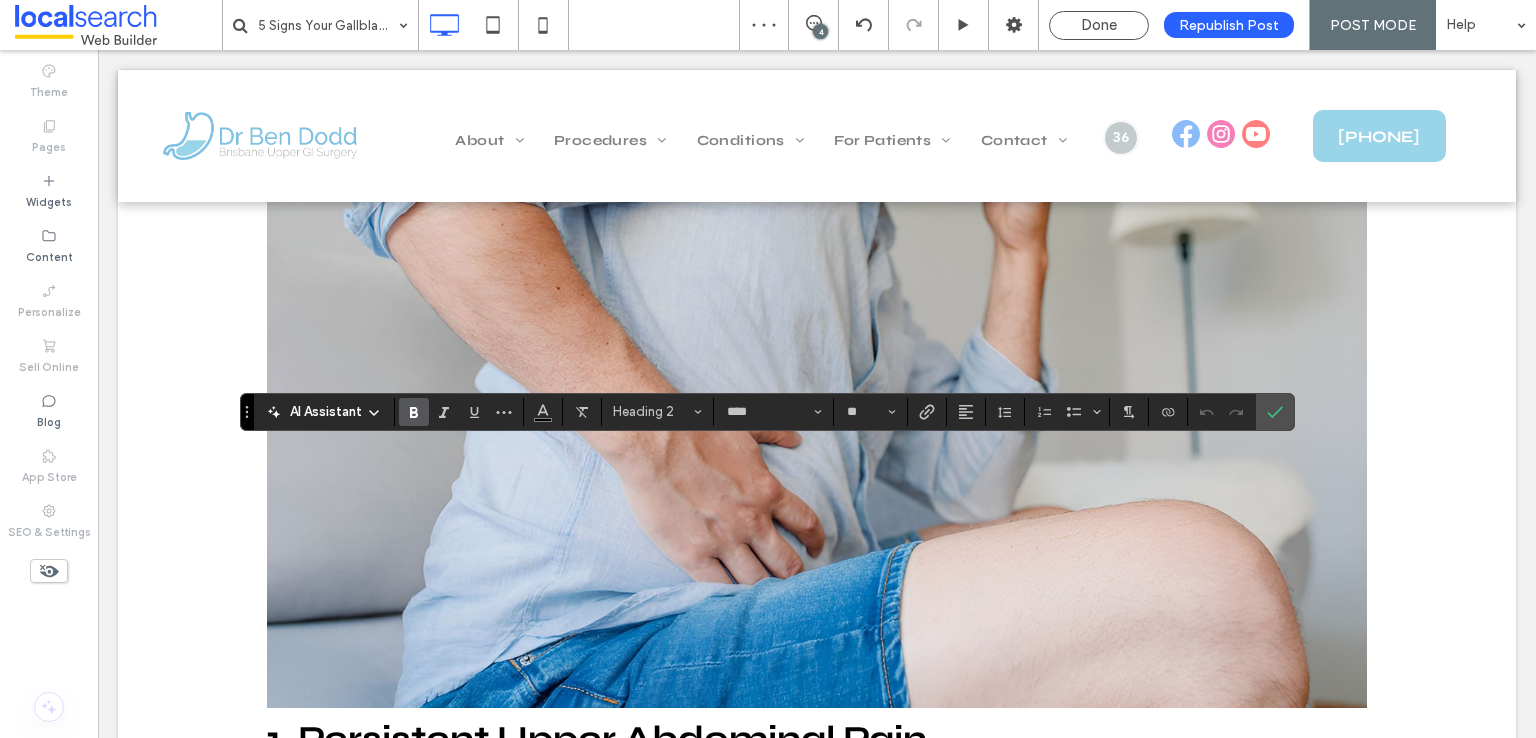 type on "**" 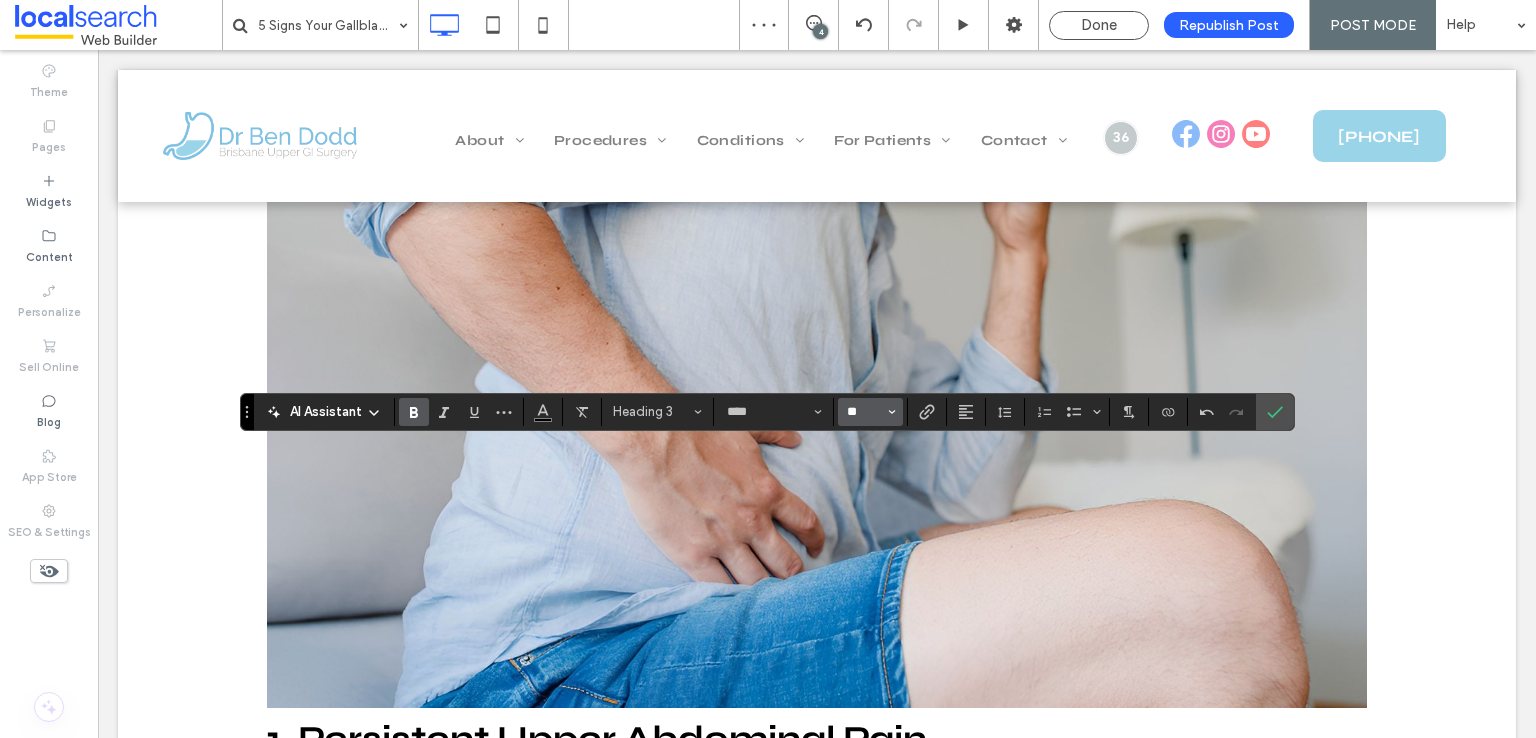 click on "**" at bounding box center (864, 412) 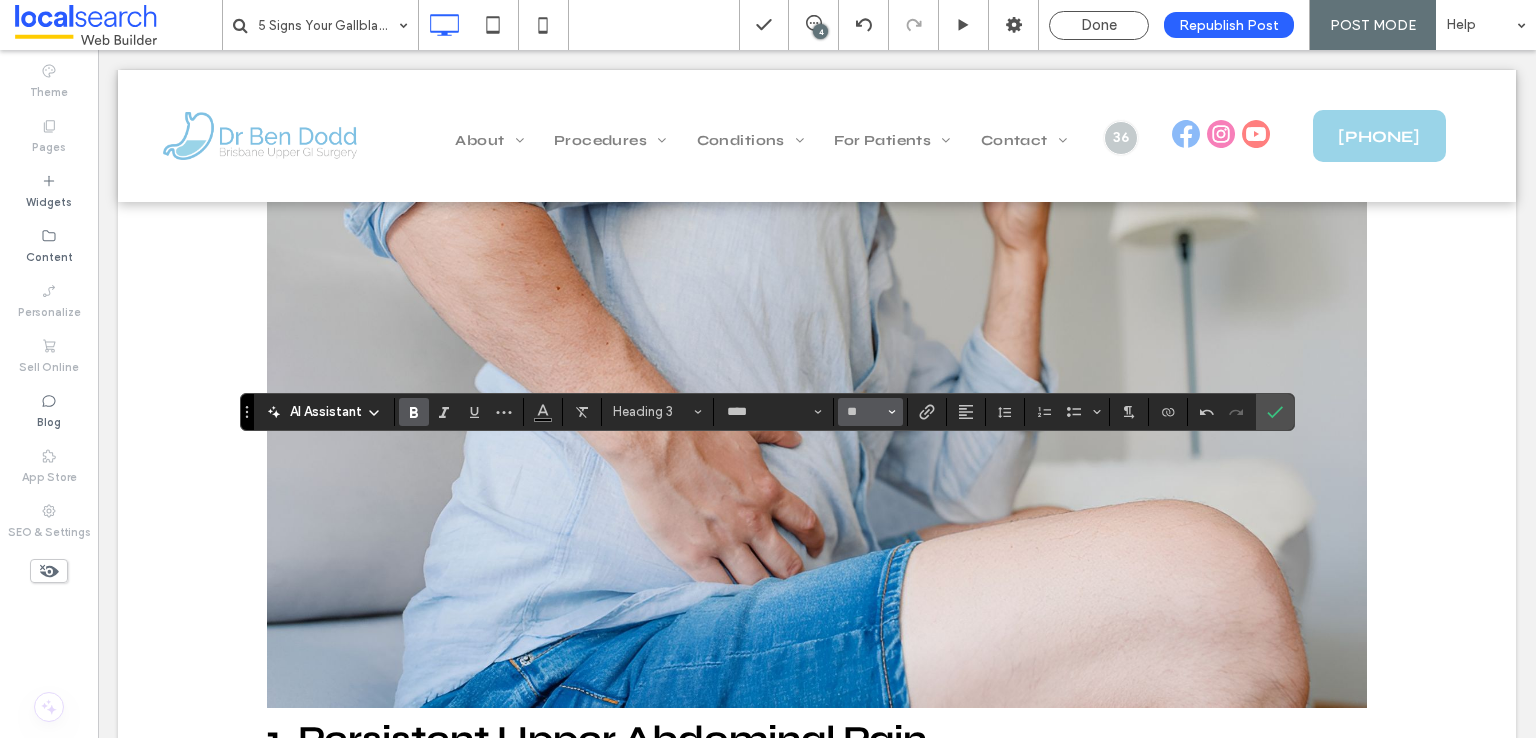 type on "**" 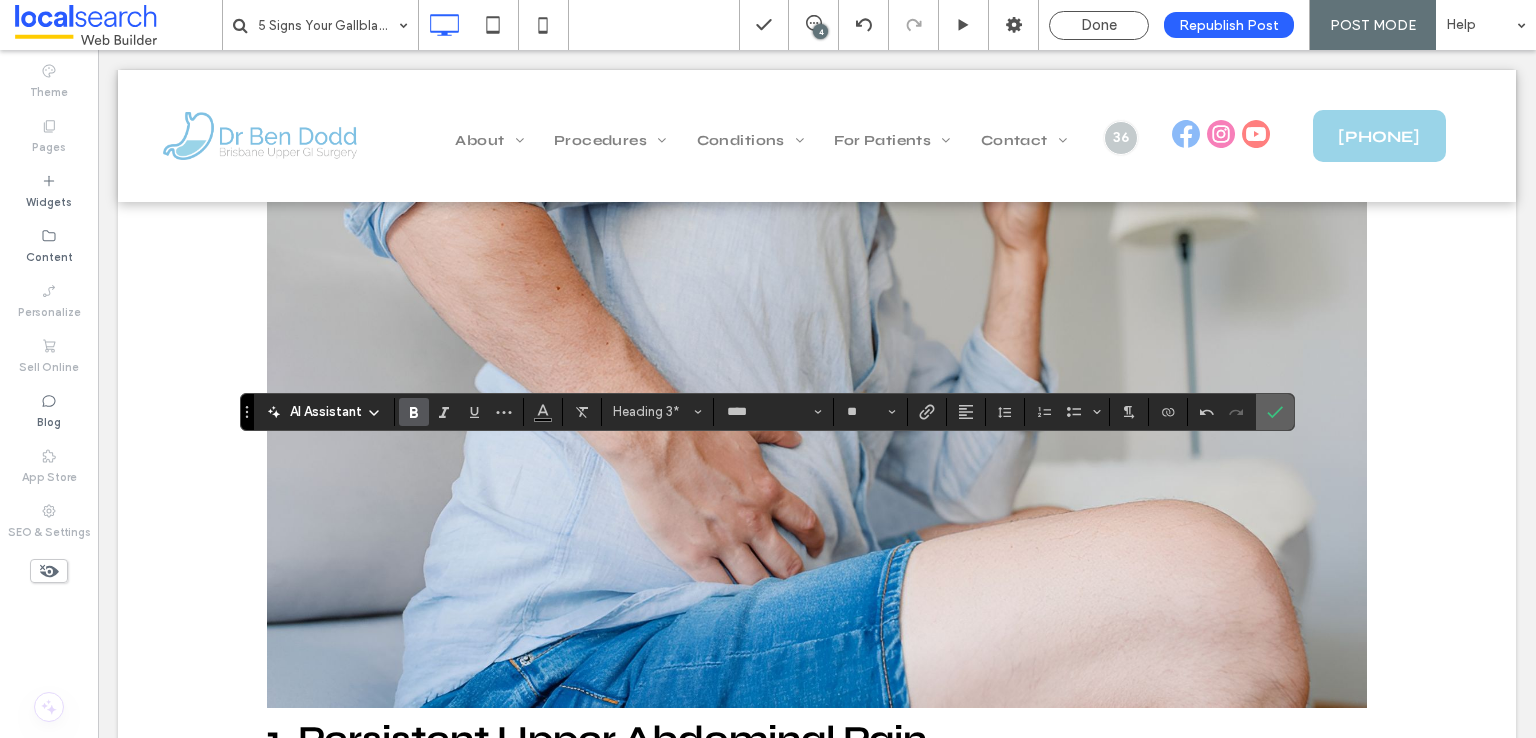 click 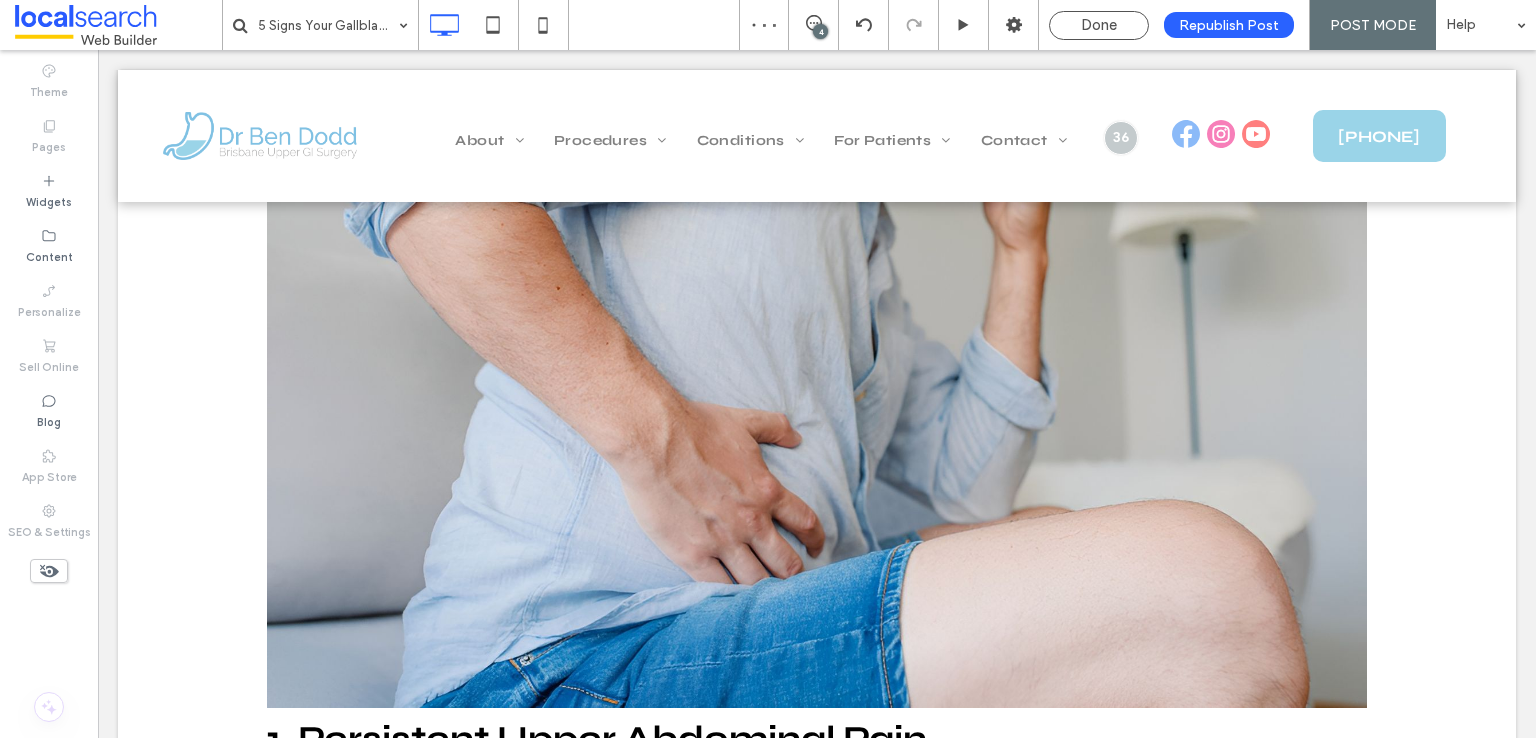 type on "****" 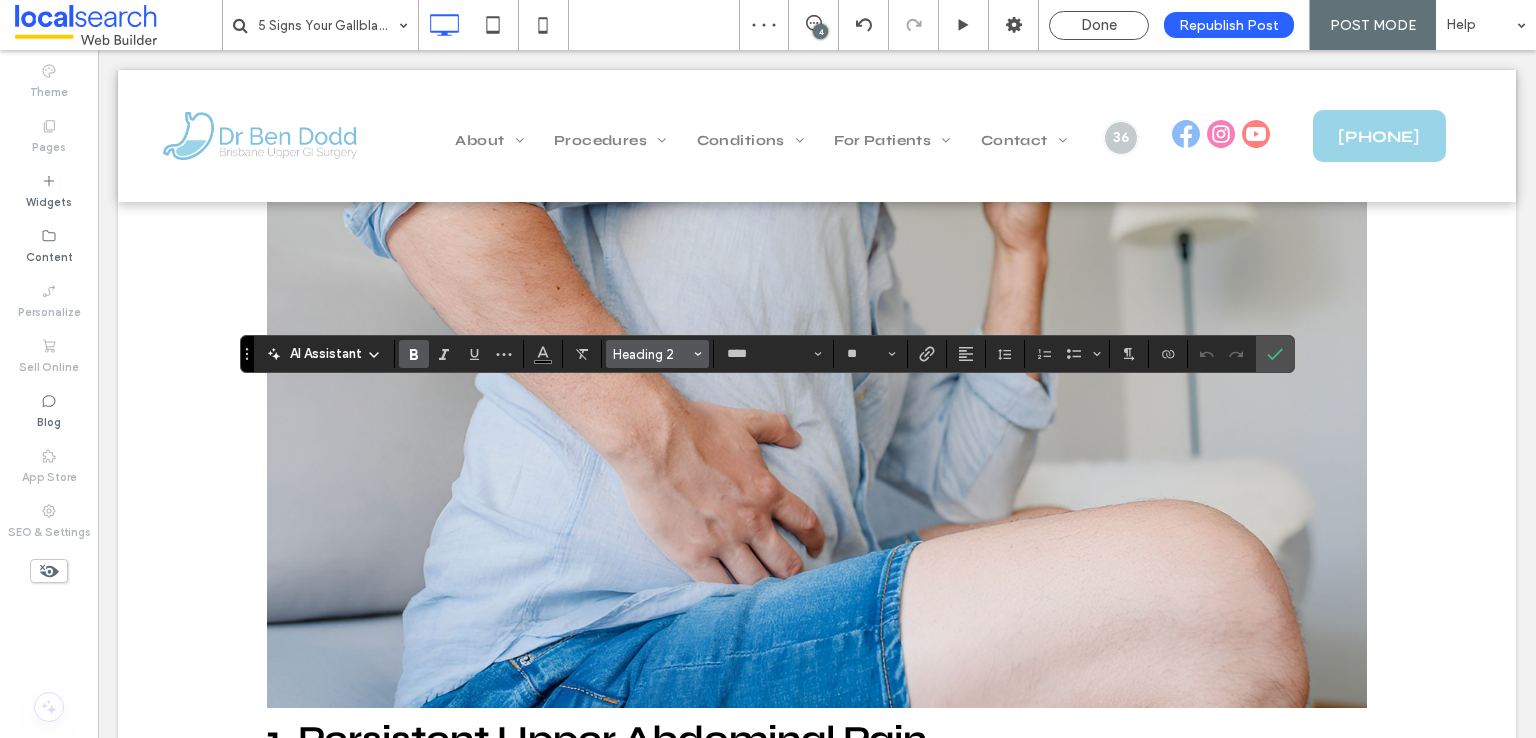 click on "Heading 2" at bounding box center [652, 354] 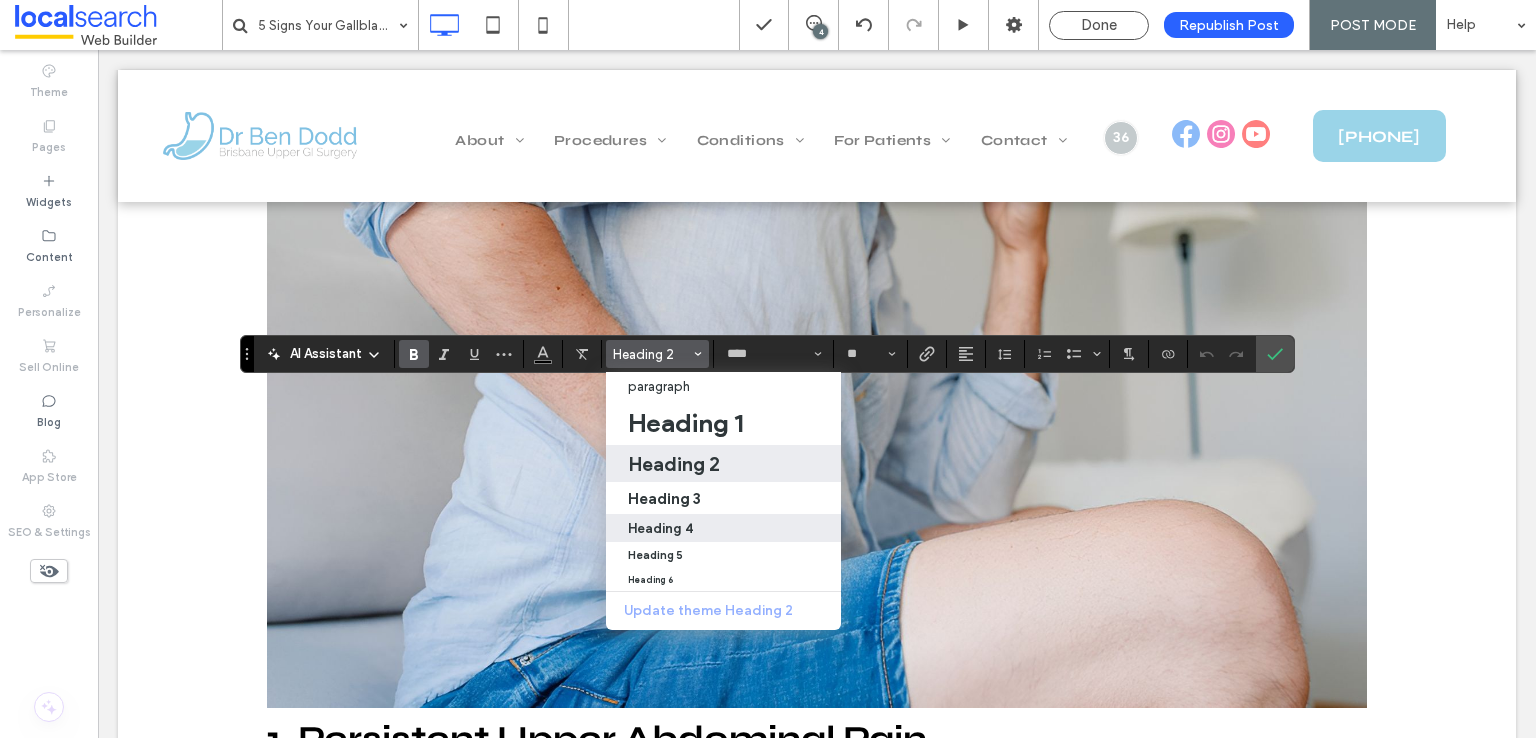 click on "Heading 4" at bounding box center [660, 528] 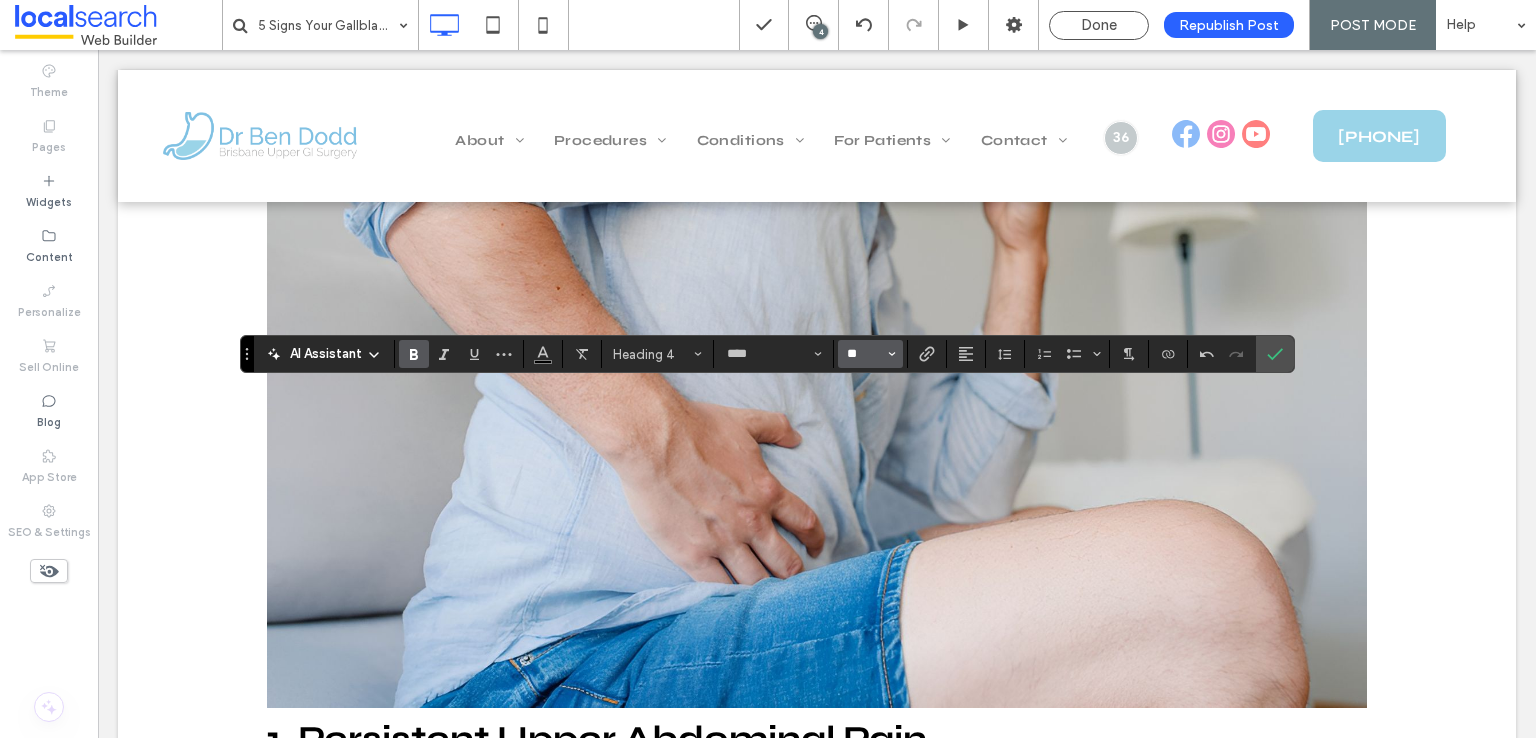 click on "**" at bounding box center (864, 354) 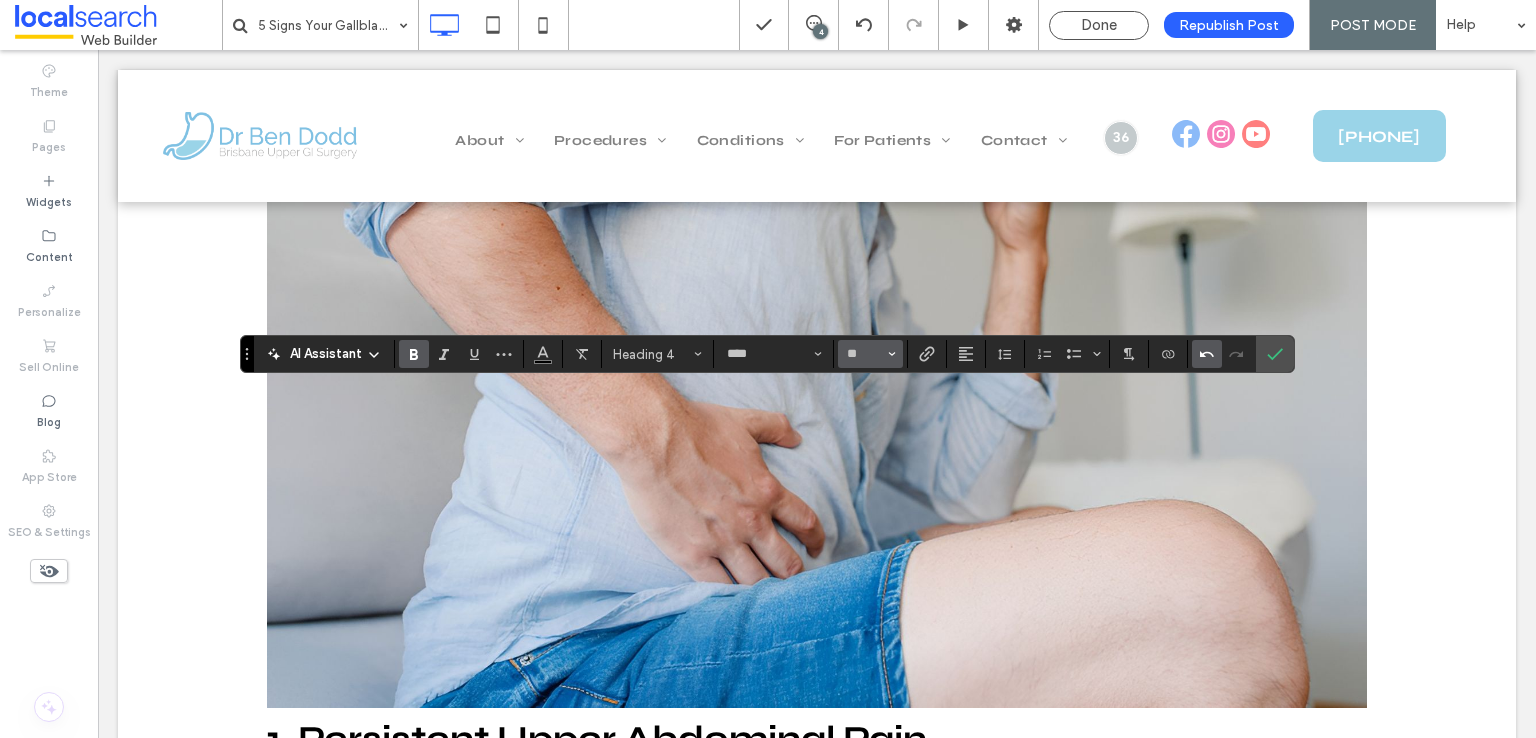 type on "**" 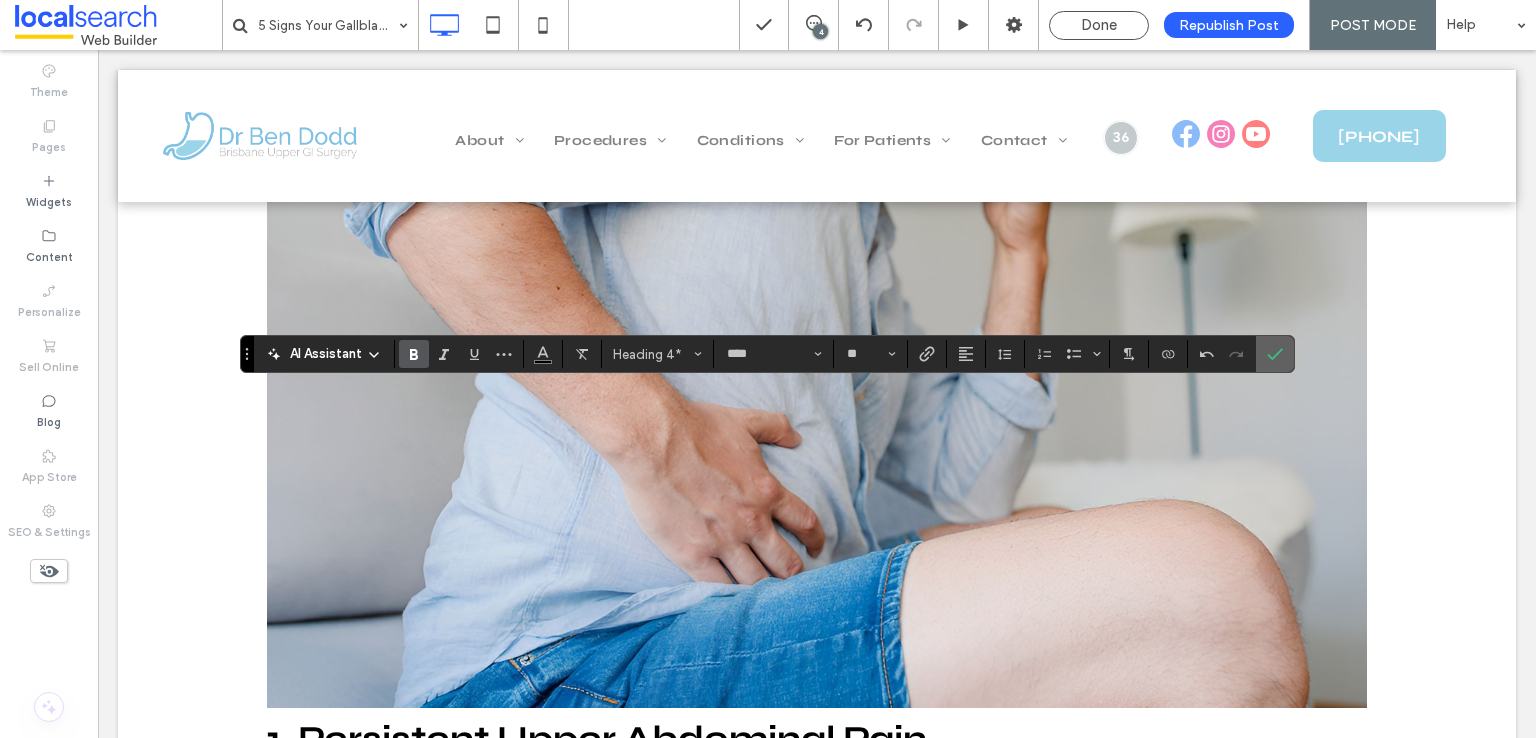 click 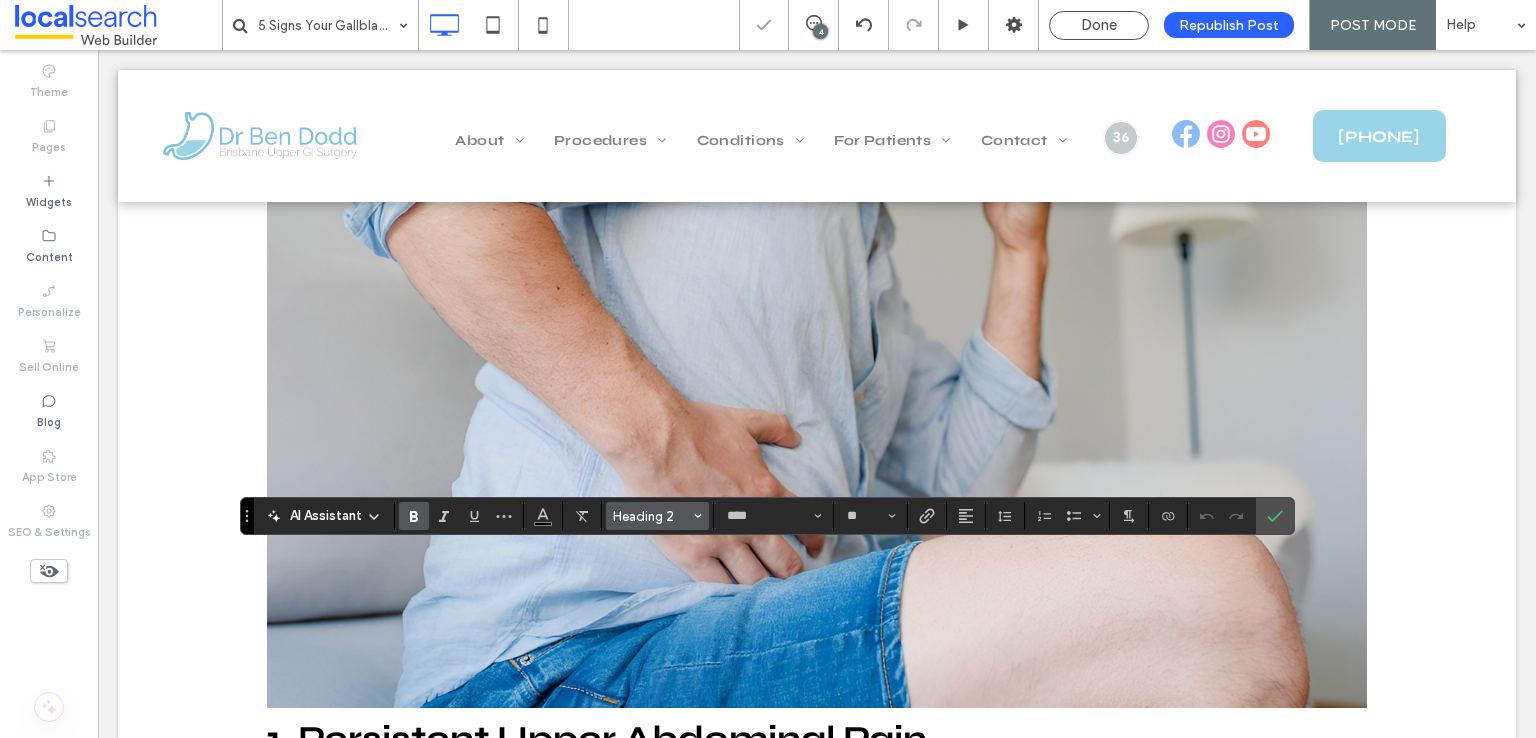 click on "Heading 2" at bounding box center (652, 516) 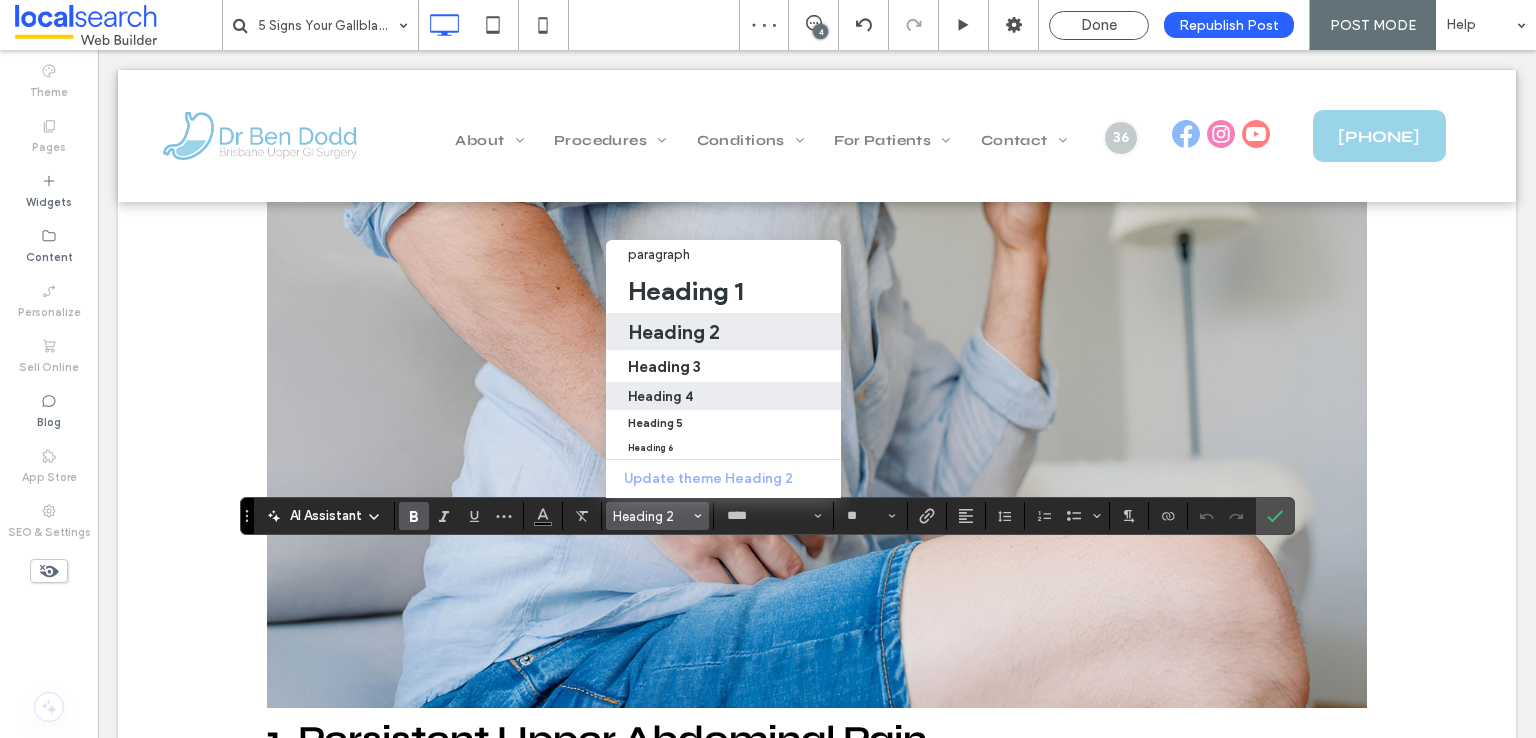 click on "Heading 4" at bounding box center [660, 396] 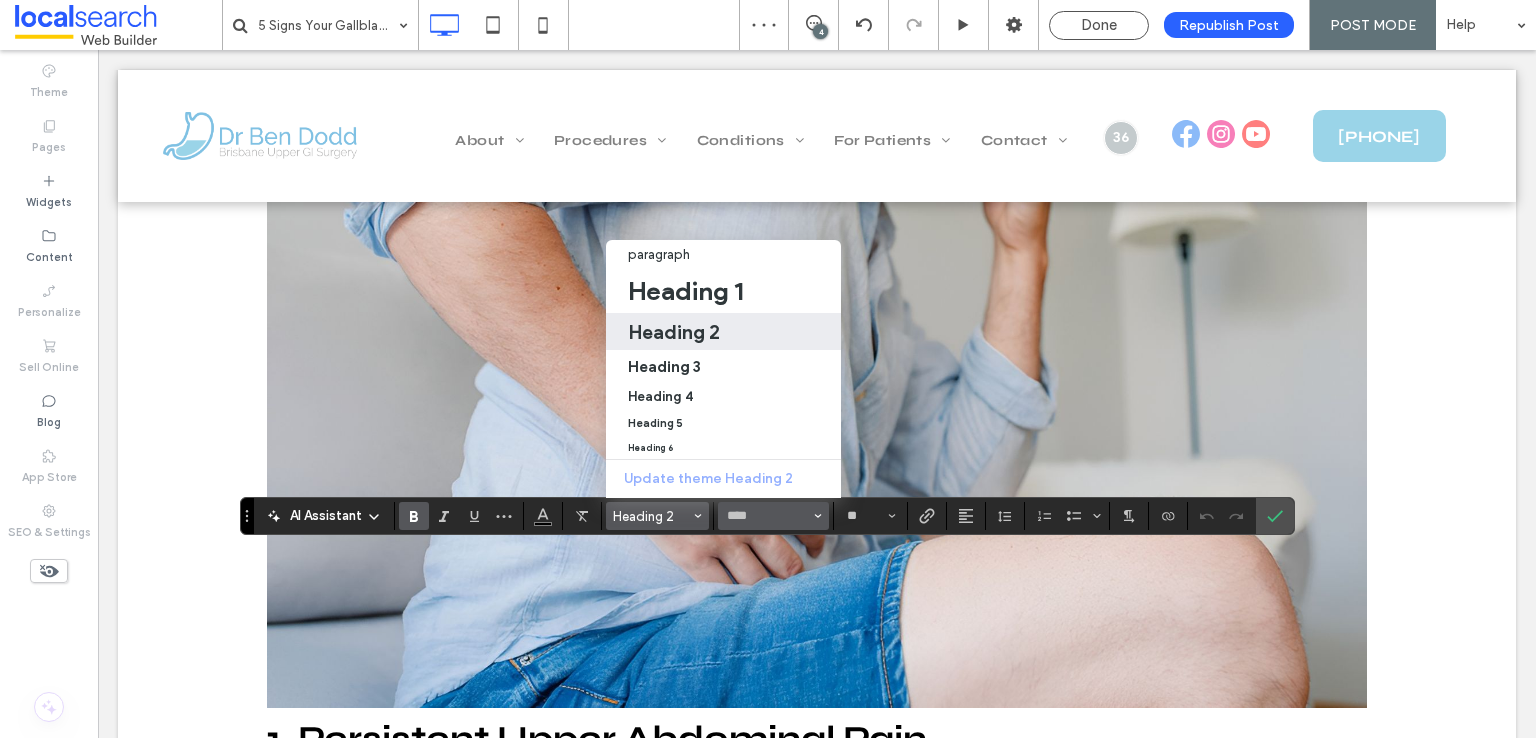 type on "**" 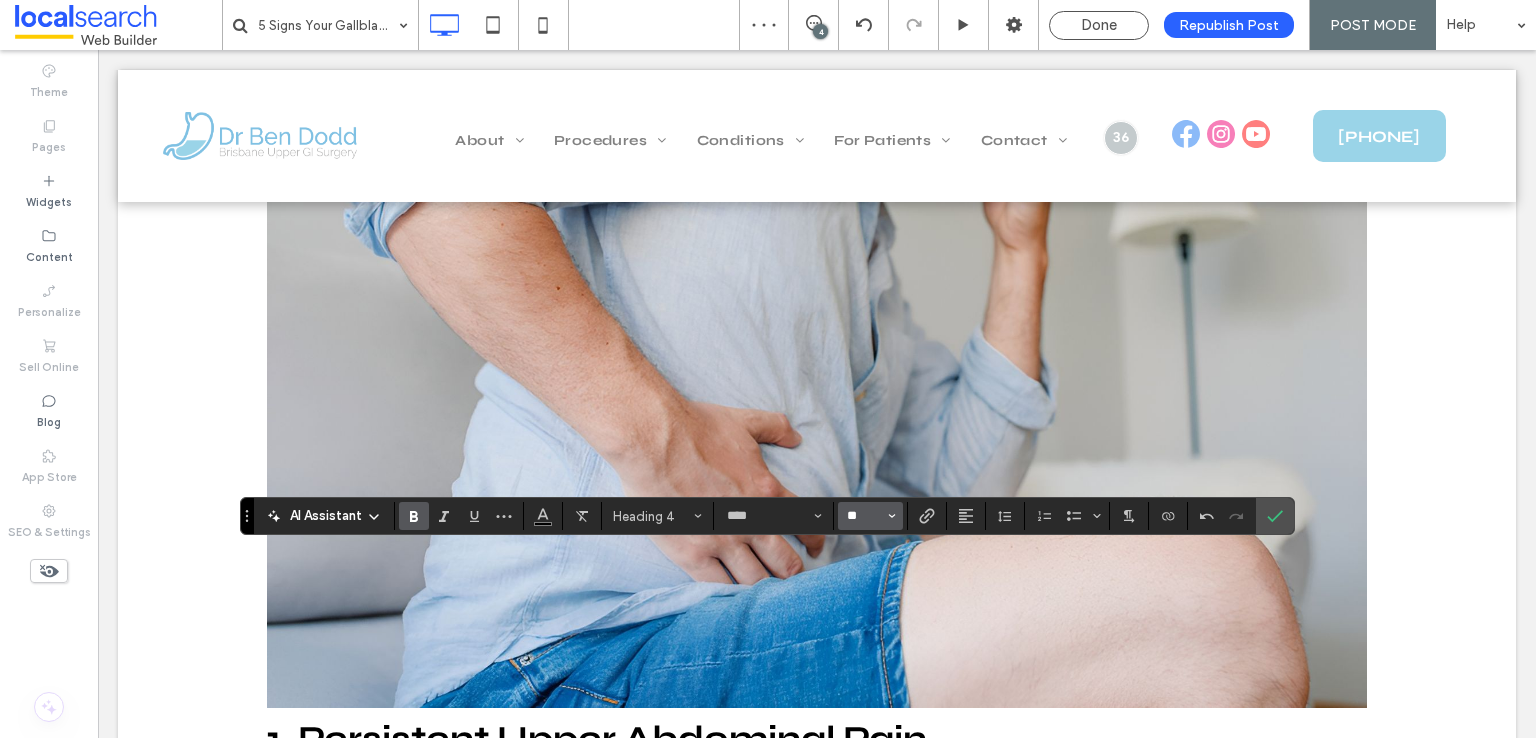 click on "**" at bounding box center (864, 516) 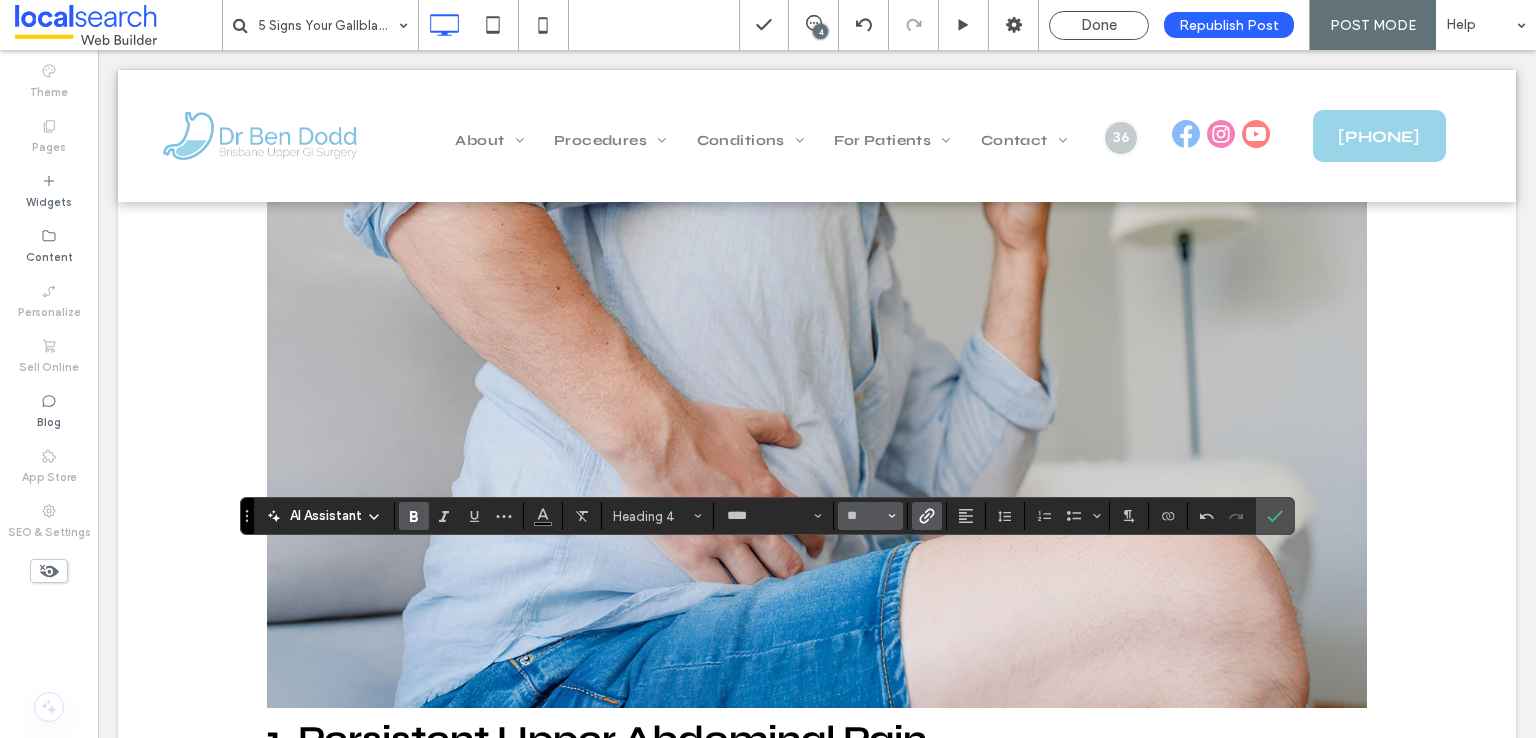 type on "**" 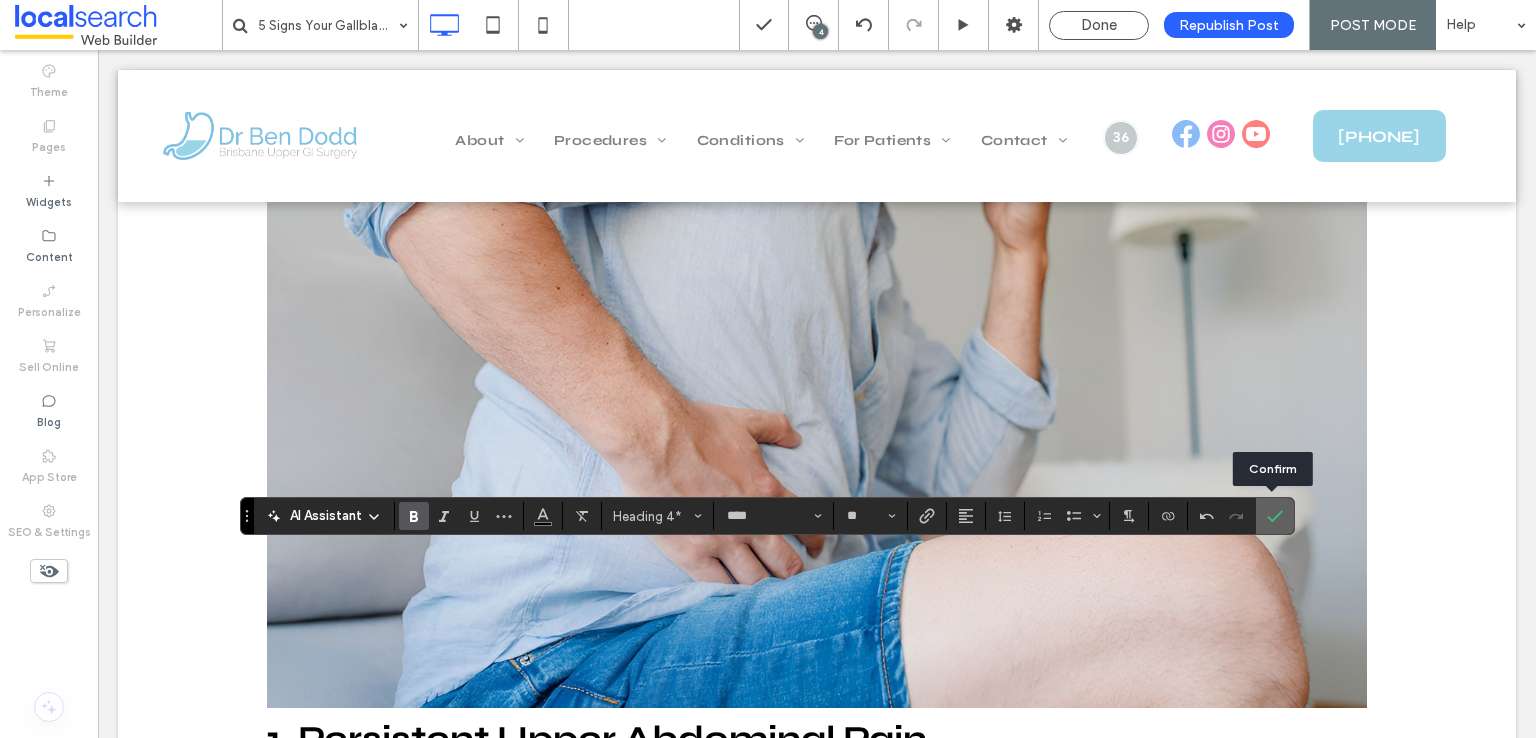 click 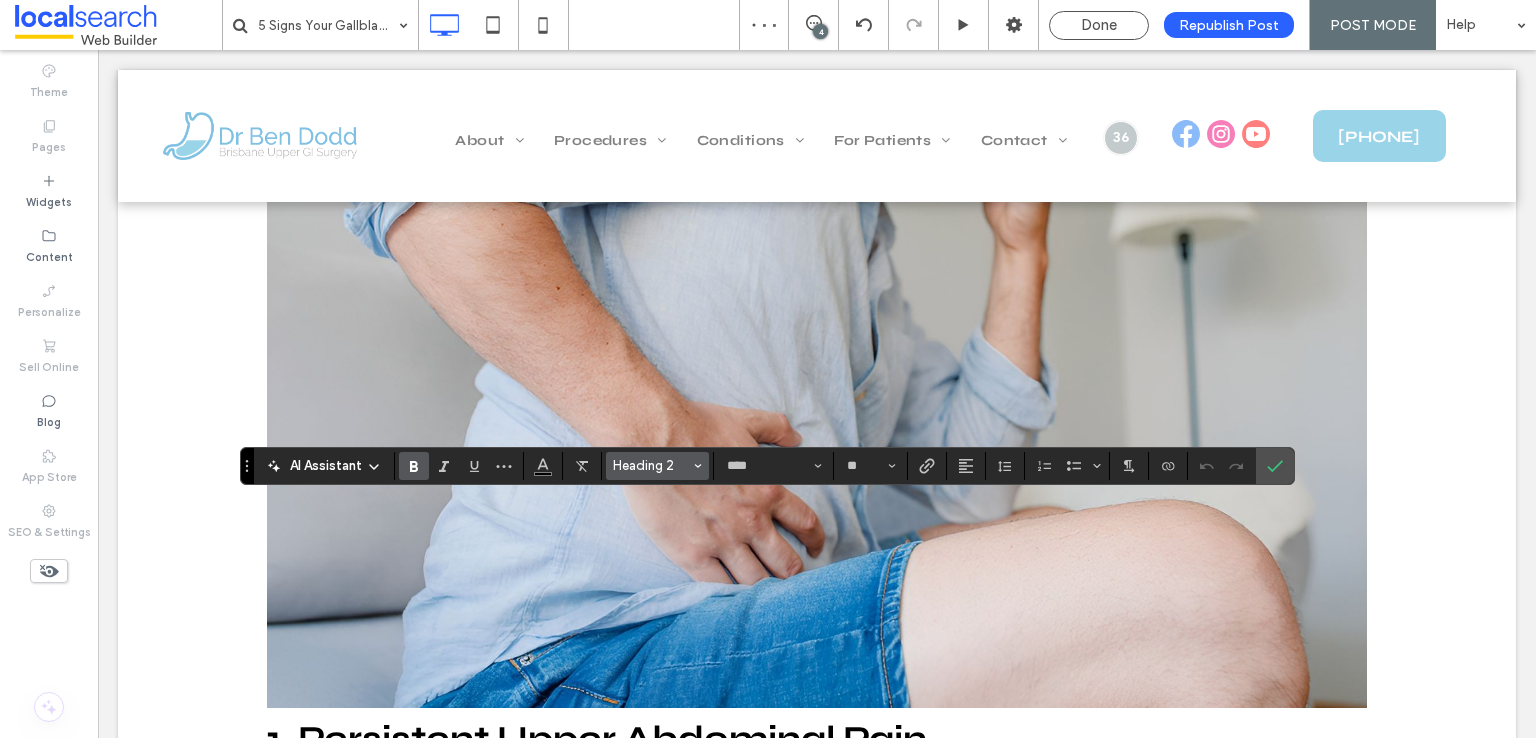click on "Heading 2" at bounding box center (652, 465) 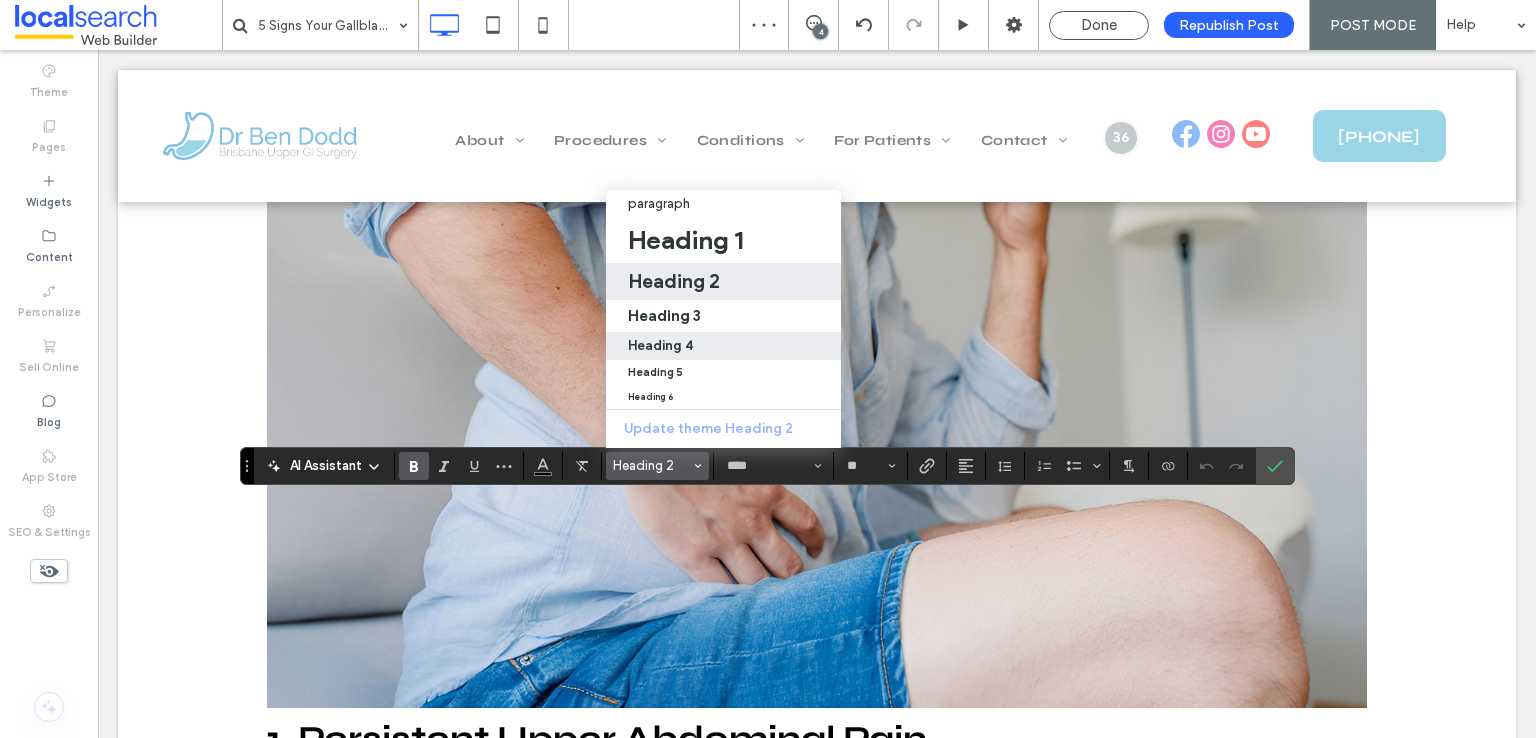 click on "Heading 4" at bounding box center [660, 345] 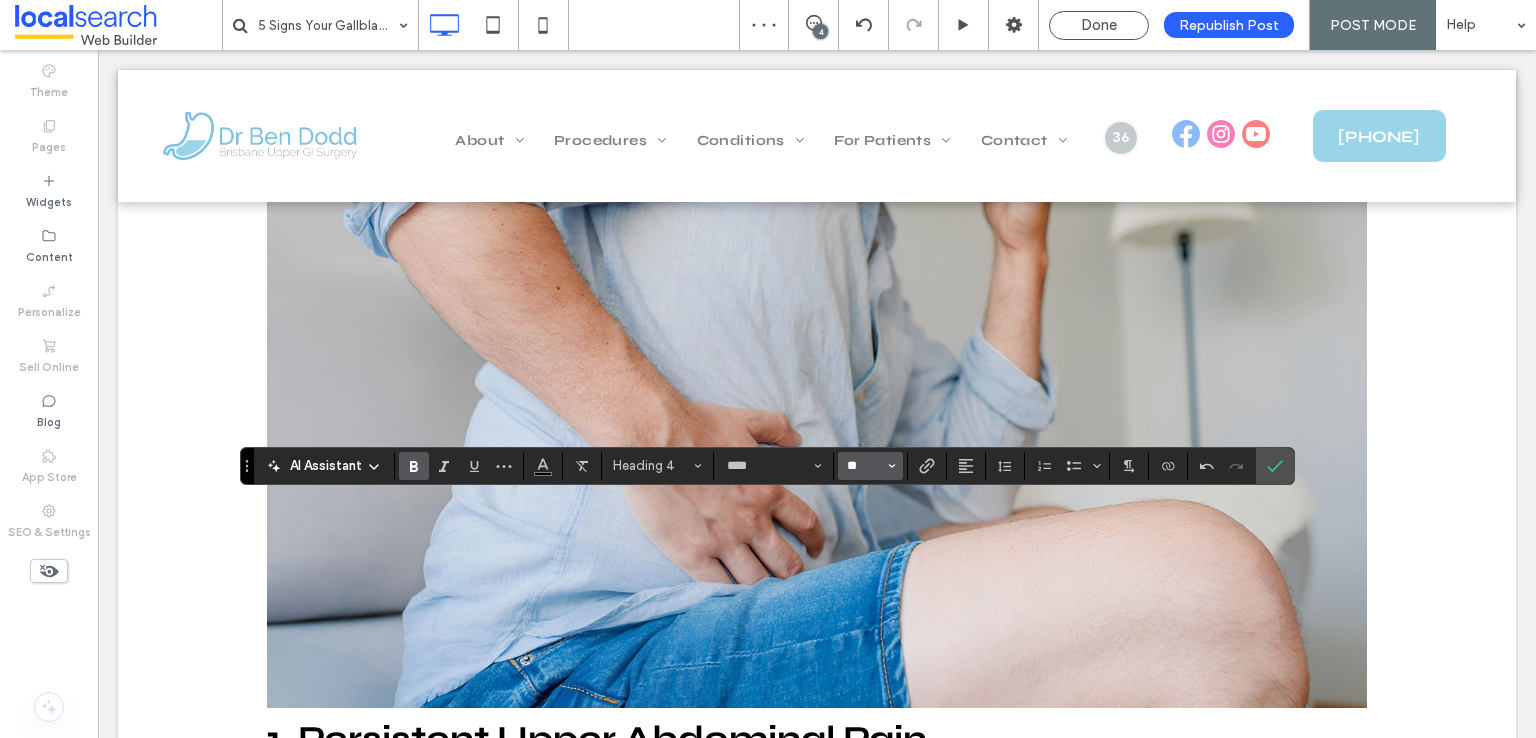 click on "**" at bounding box center (864, 466) 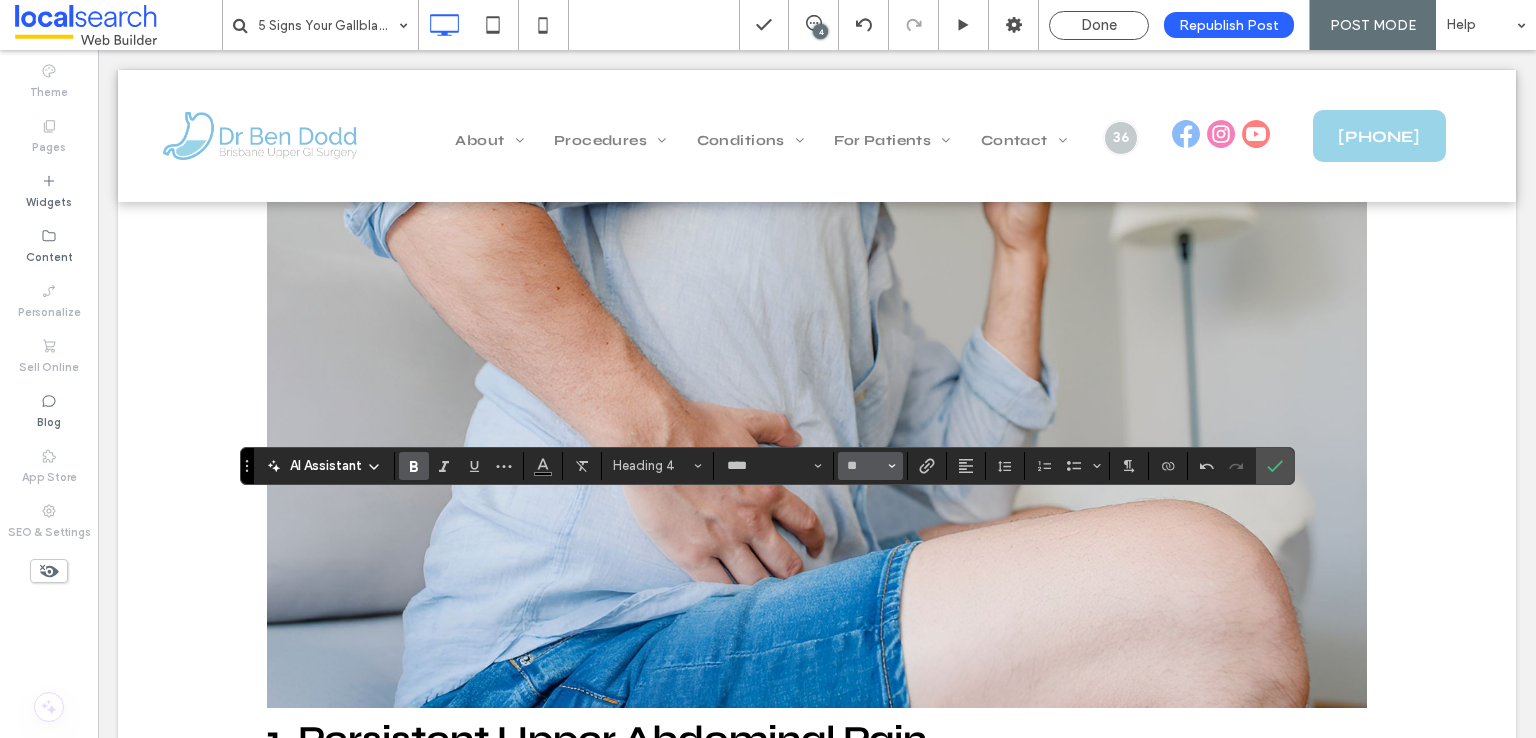 type on "**" 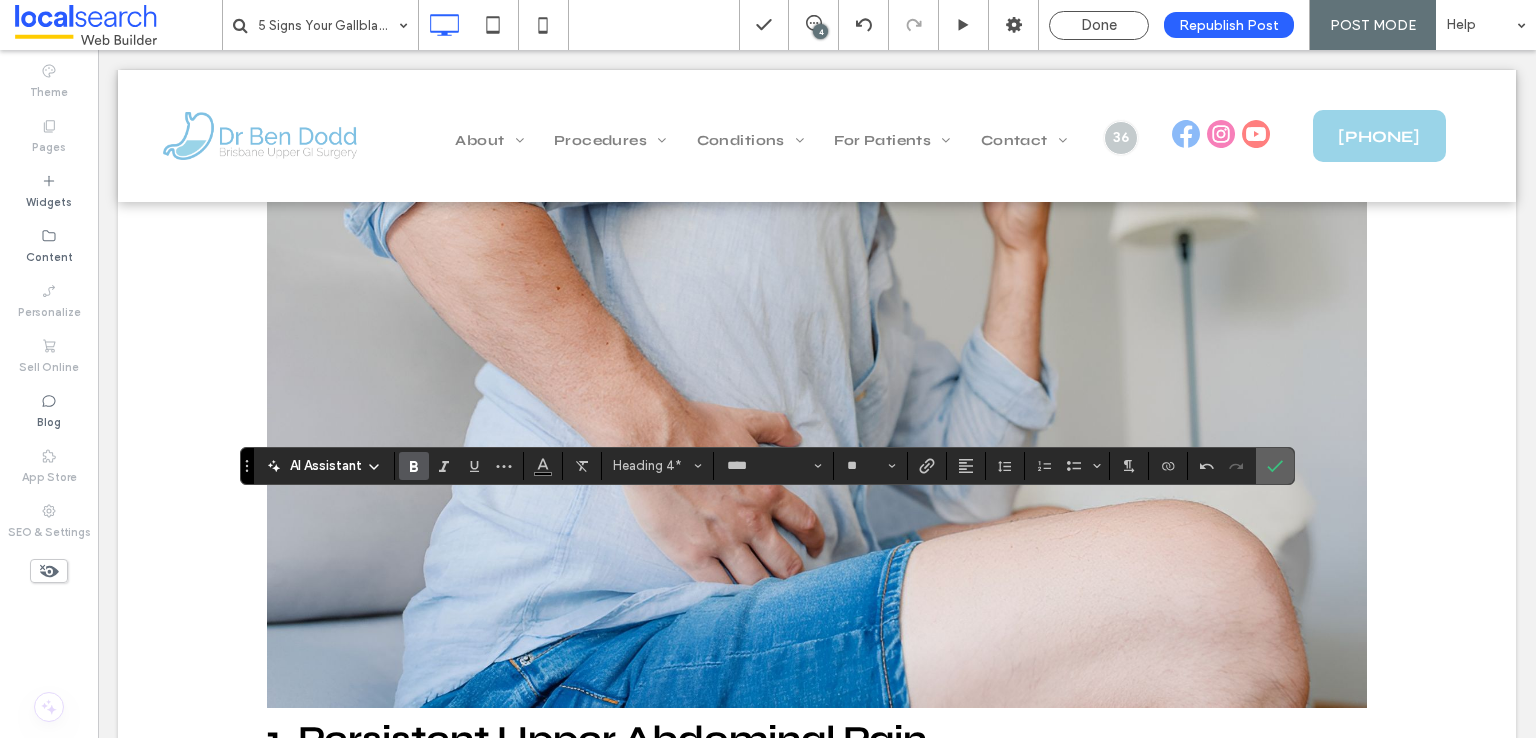 click 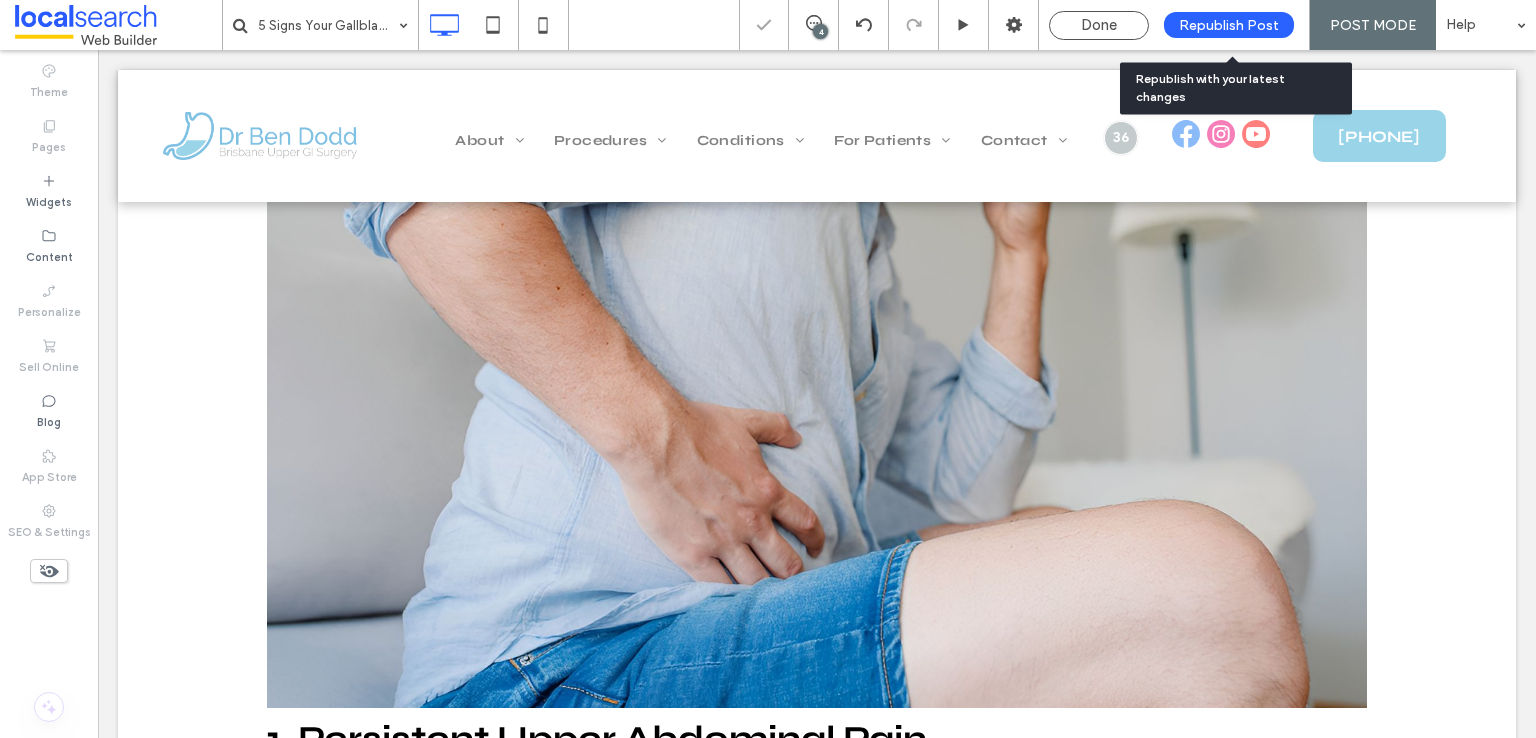 click on "Republish Post" at bounding box center (1229, 25) 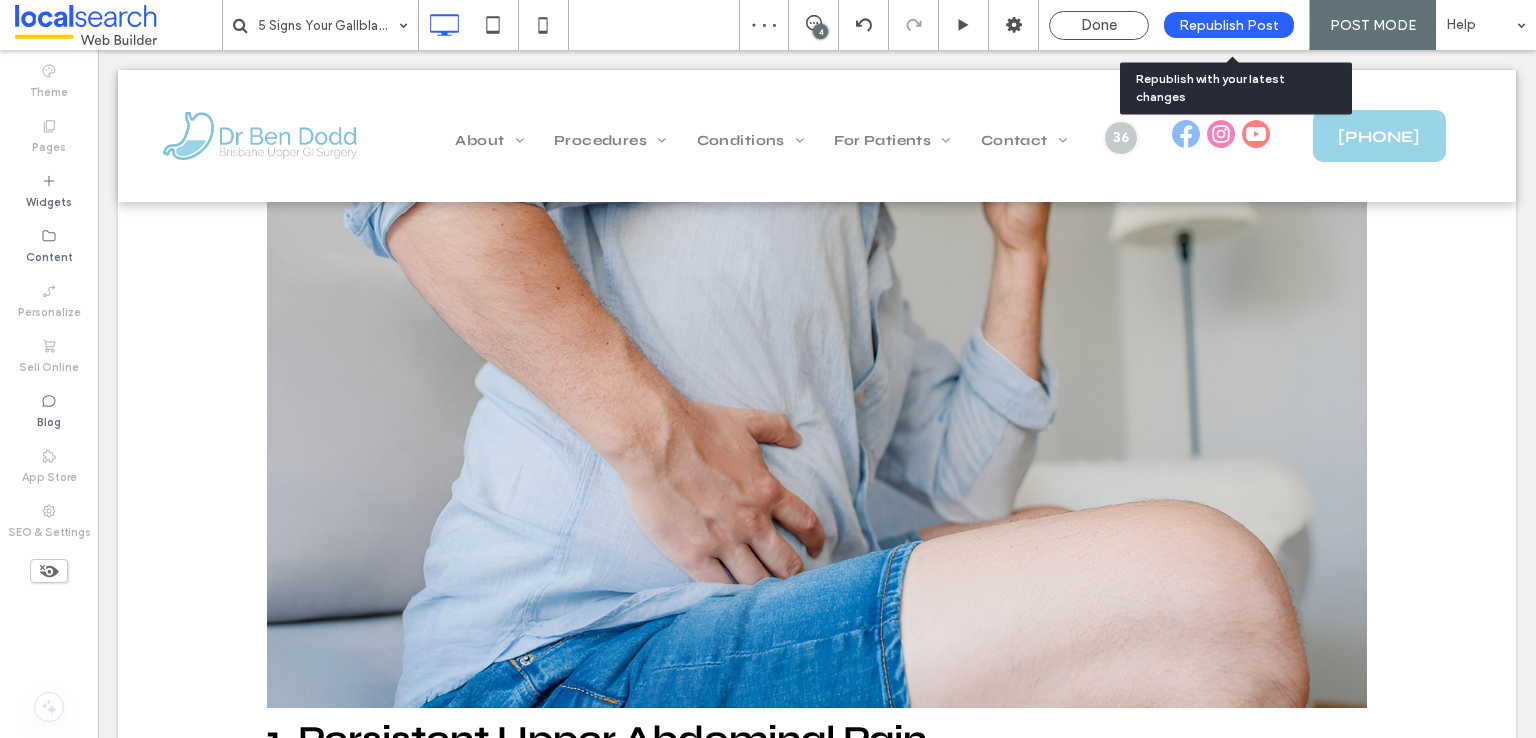 click on "Republish Post" at bounding box center (1229, 25) 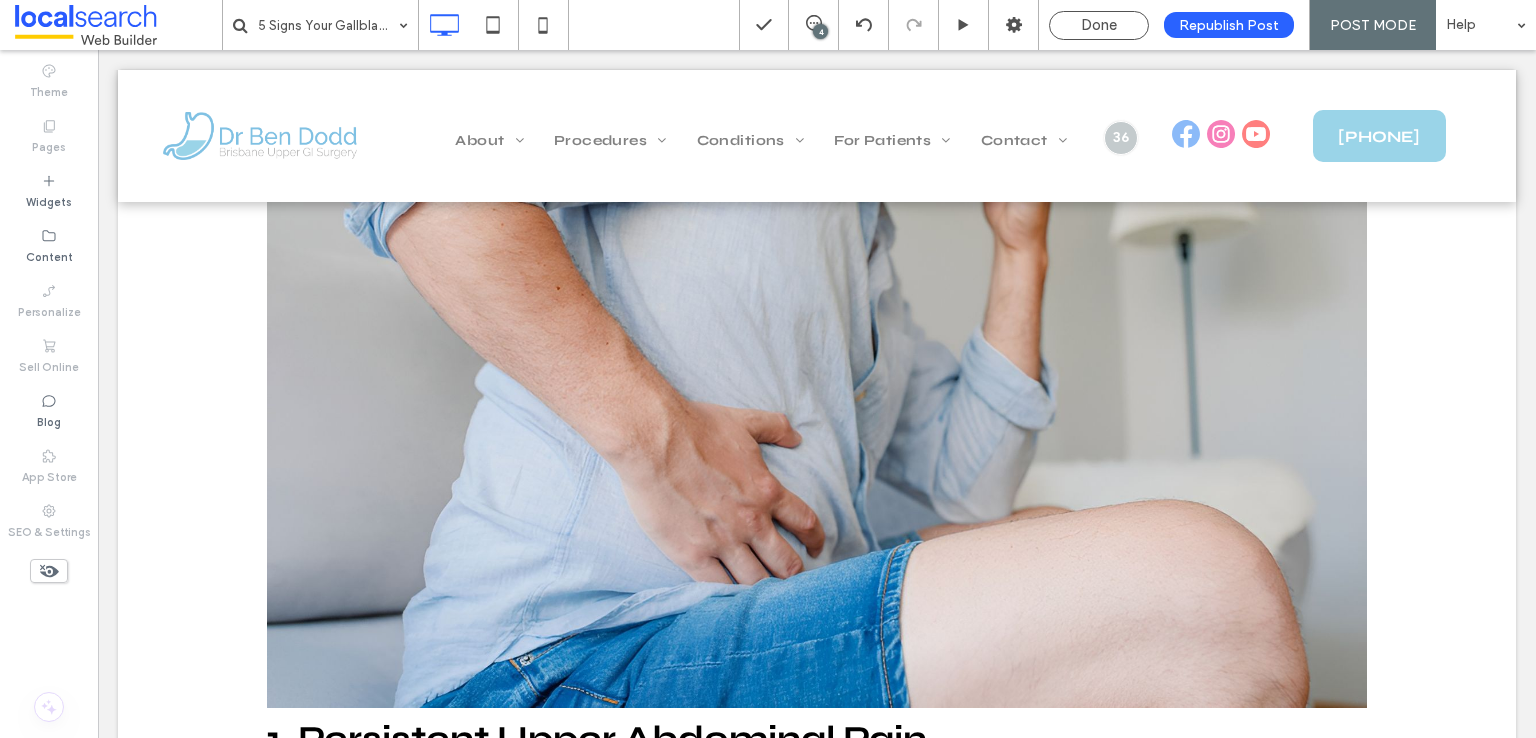 click at bounding box center [118, 25] 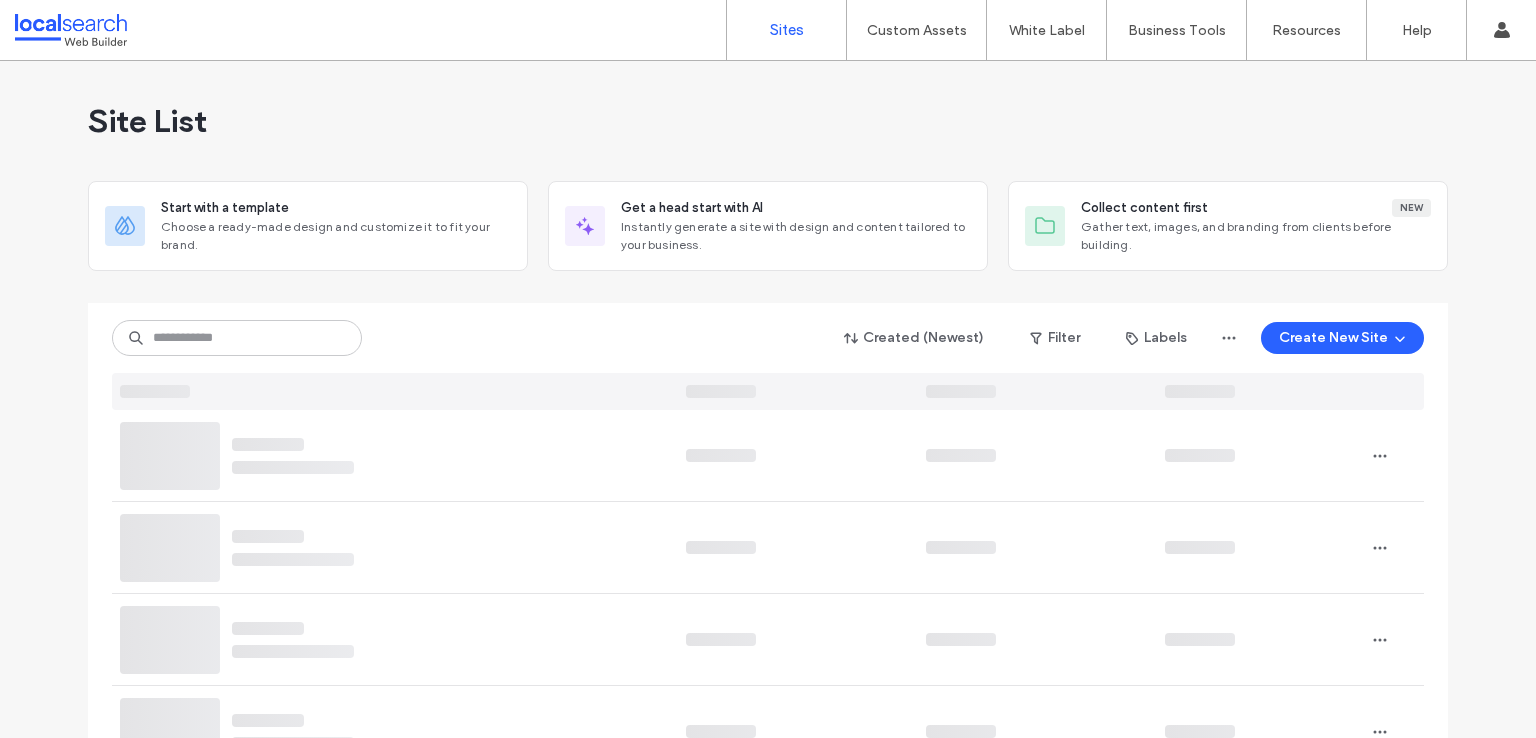 scroll, scrollTop: 0, scrollLeft: 0, axis: both 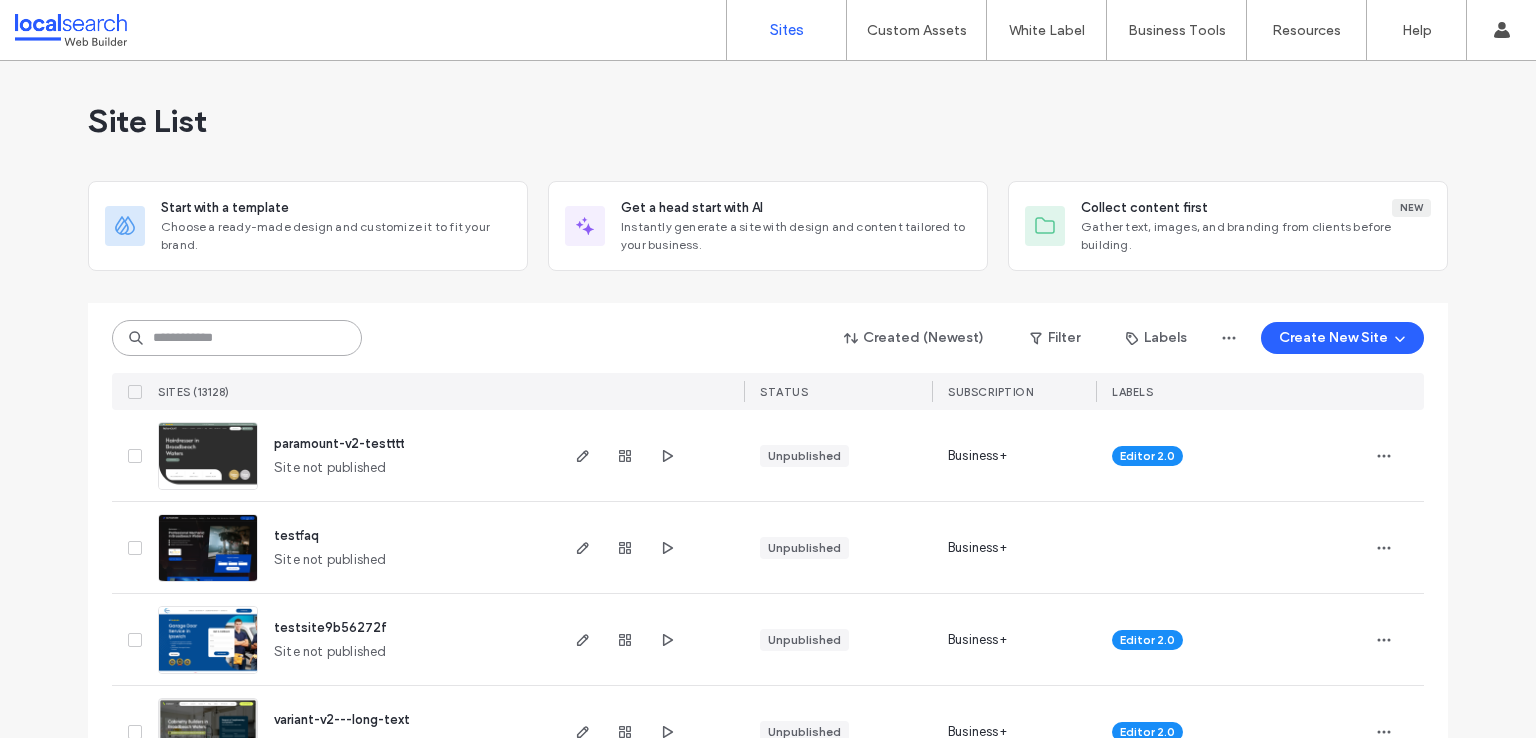 click at bounding box center (237, 338) 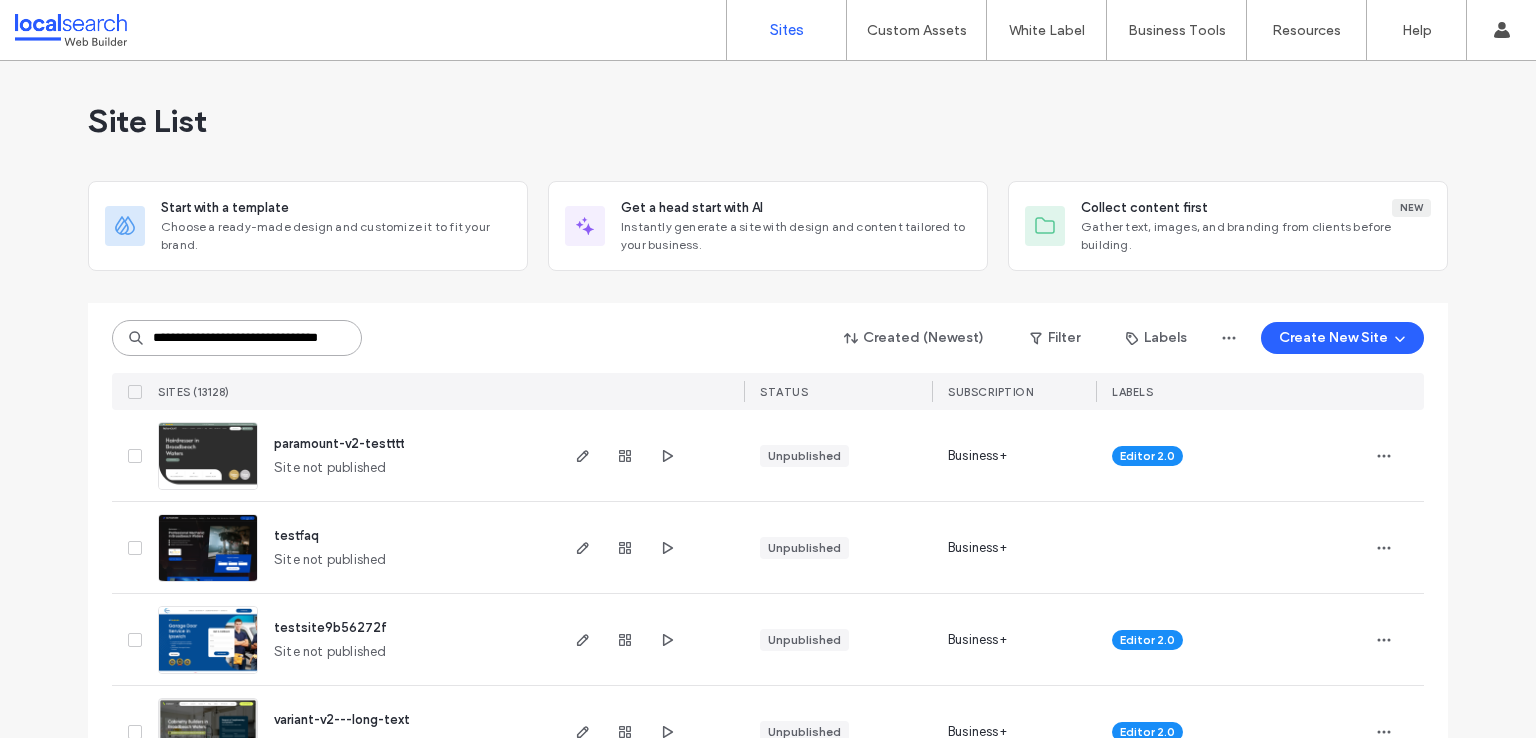 scroll, scrollTop: 0, scrollLeft: 62, axis: horizontal 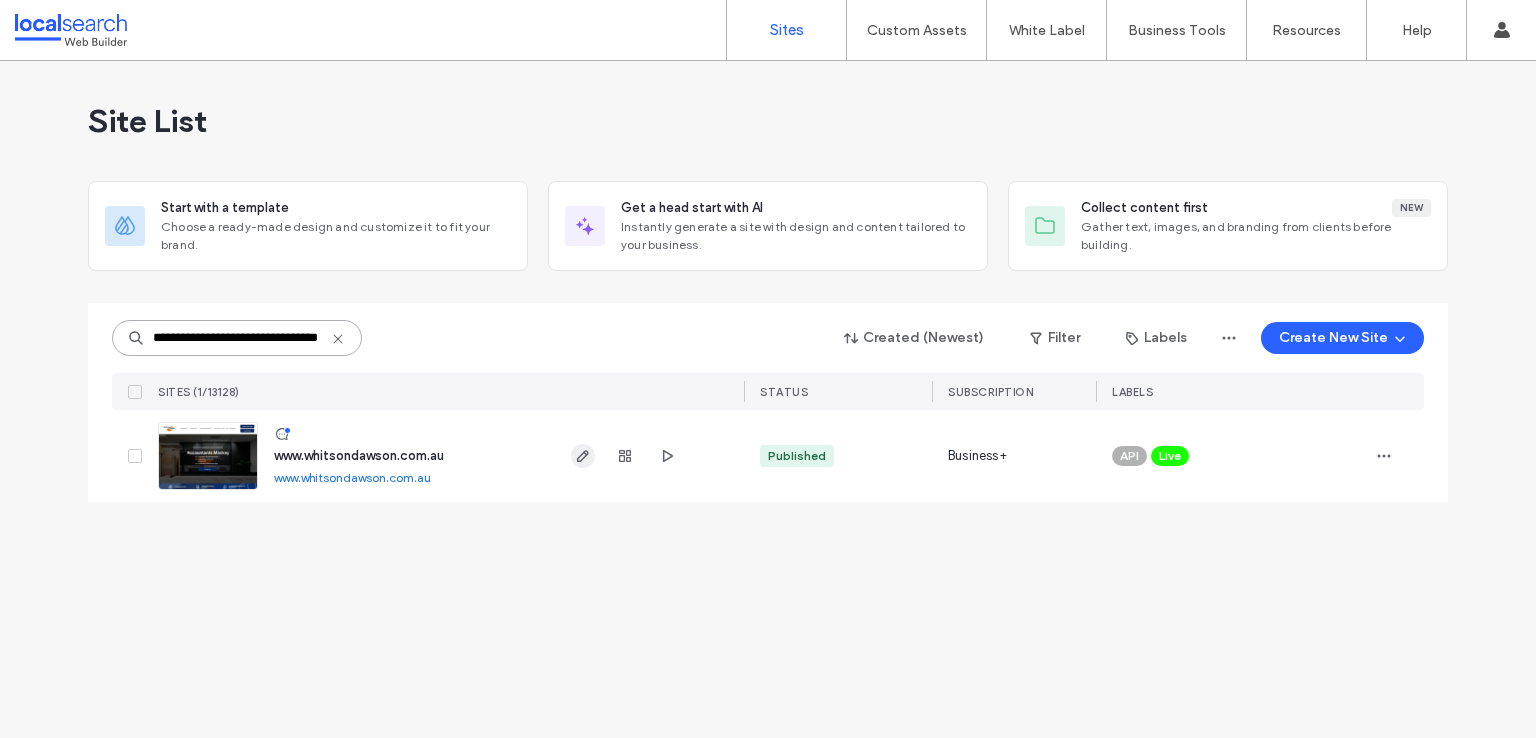 type on "**********" 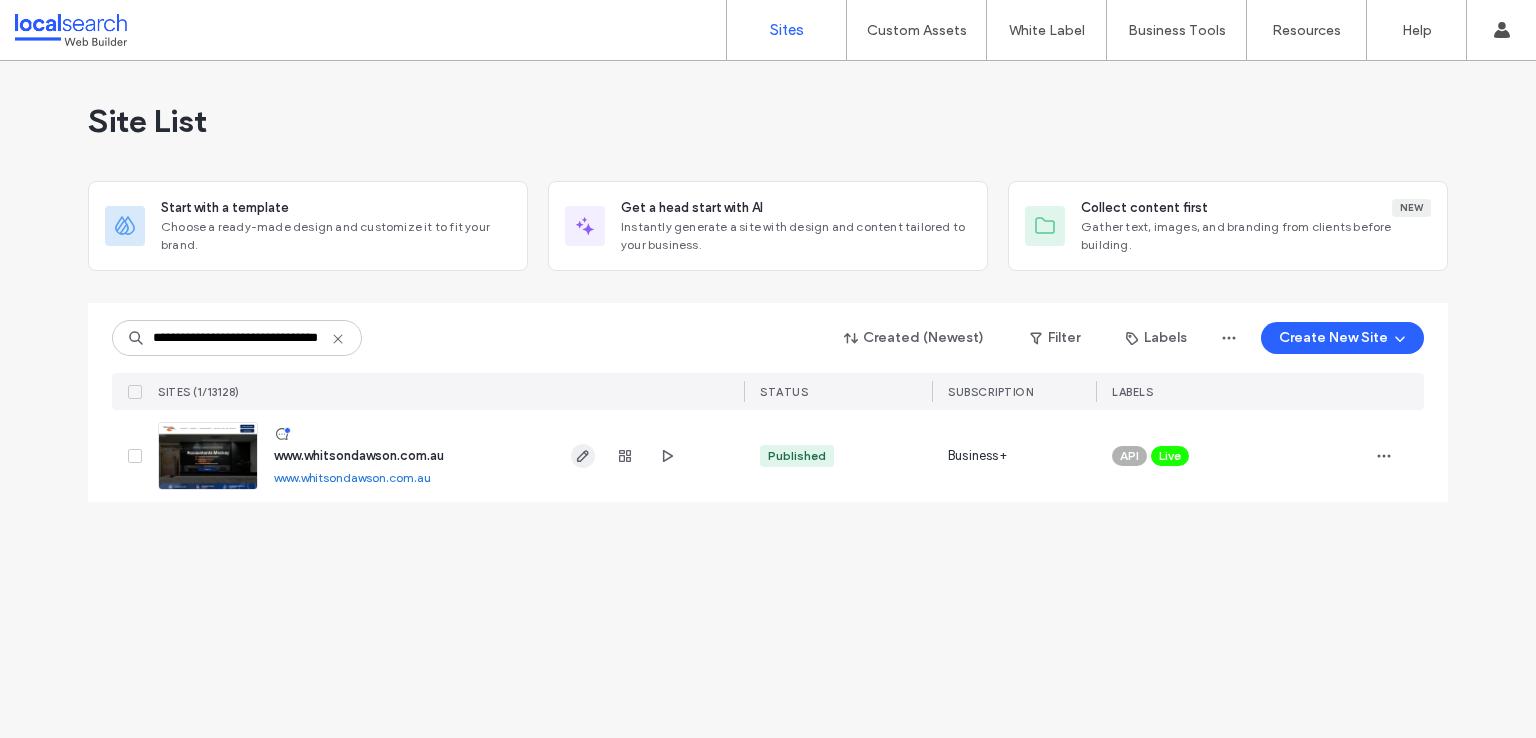 scroll, scrollTop: 0, scrollLeft: 0, axis: both 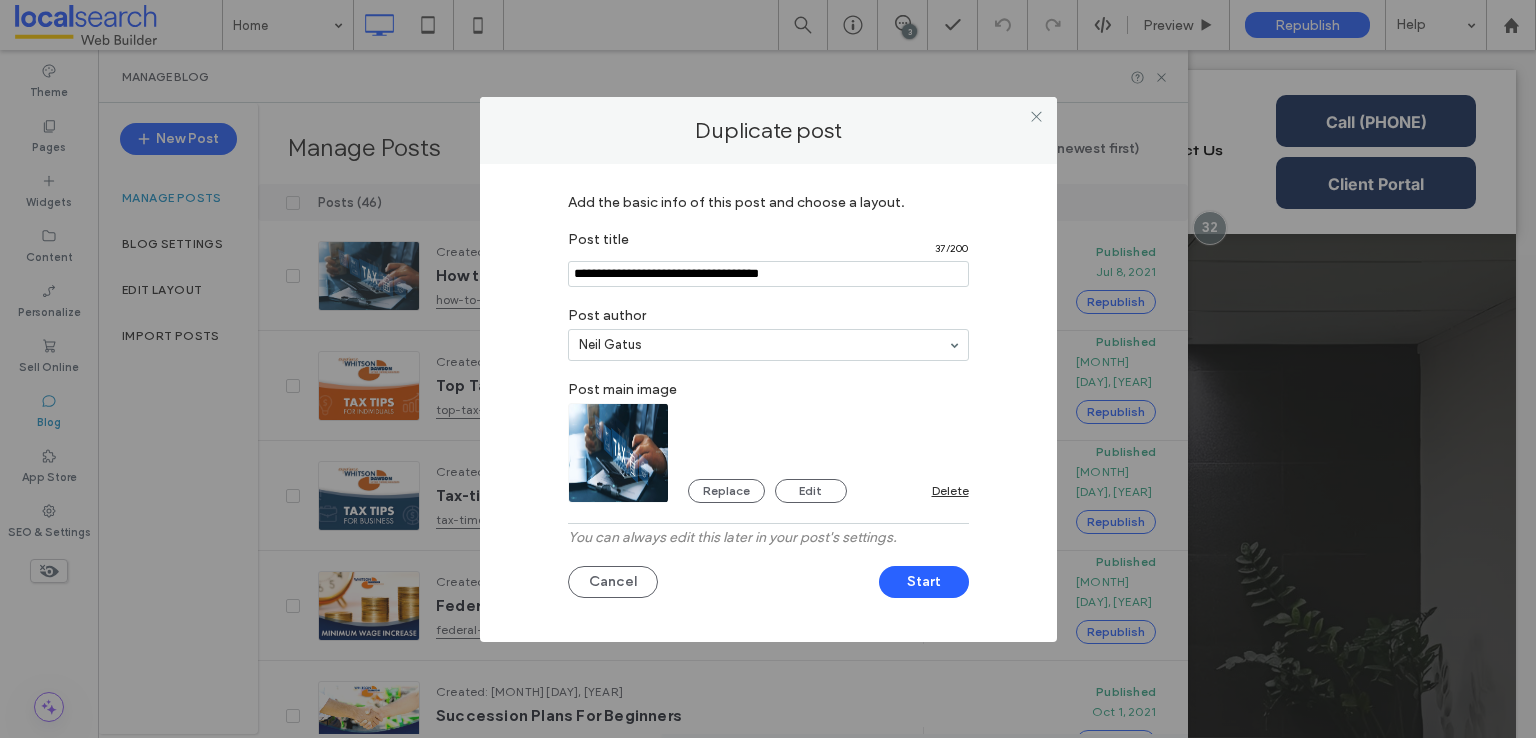 click at bounding box center (768, 274) 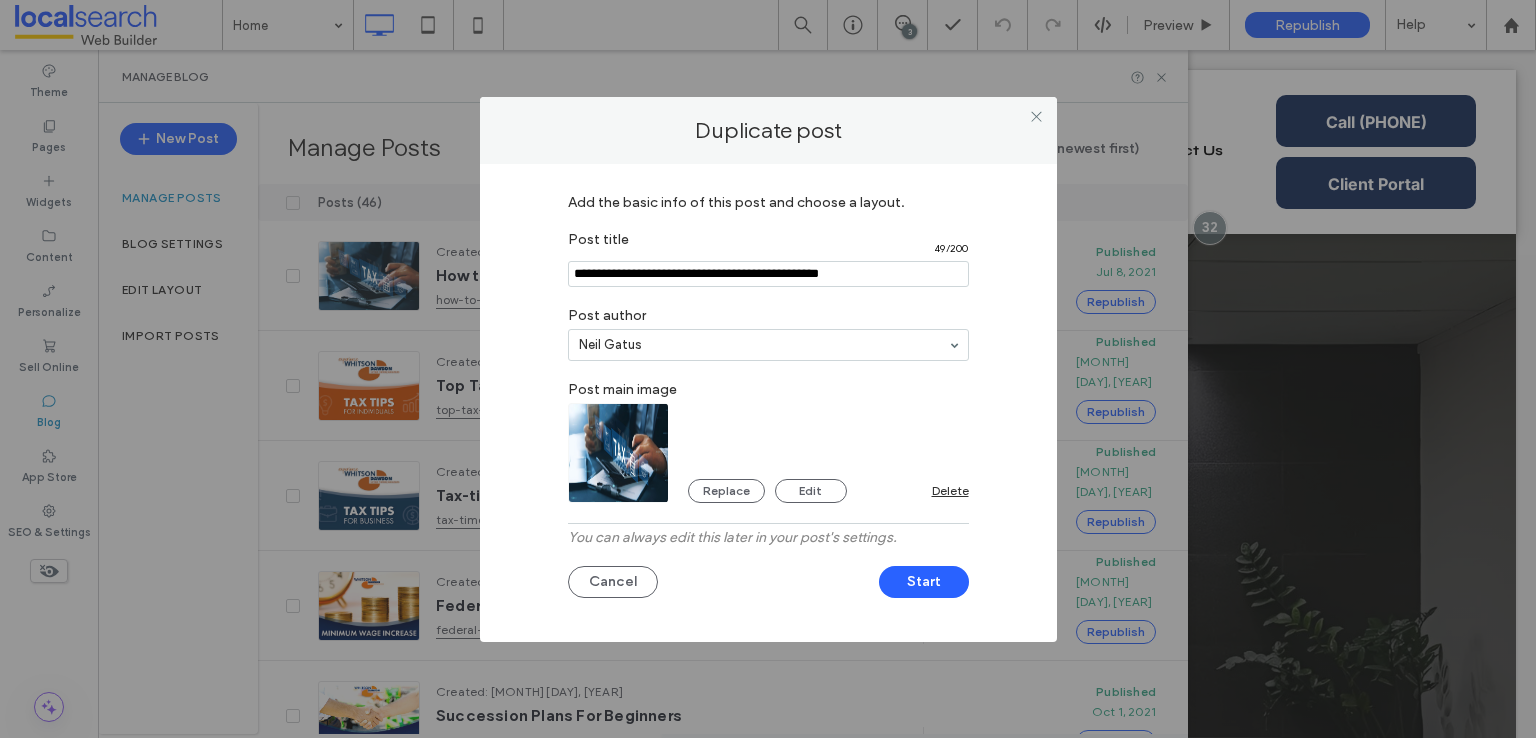 type on "**********" 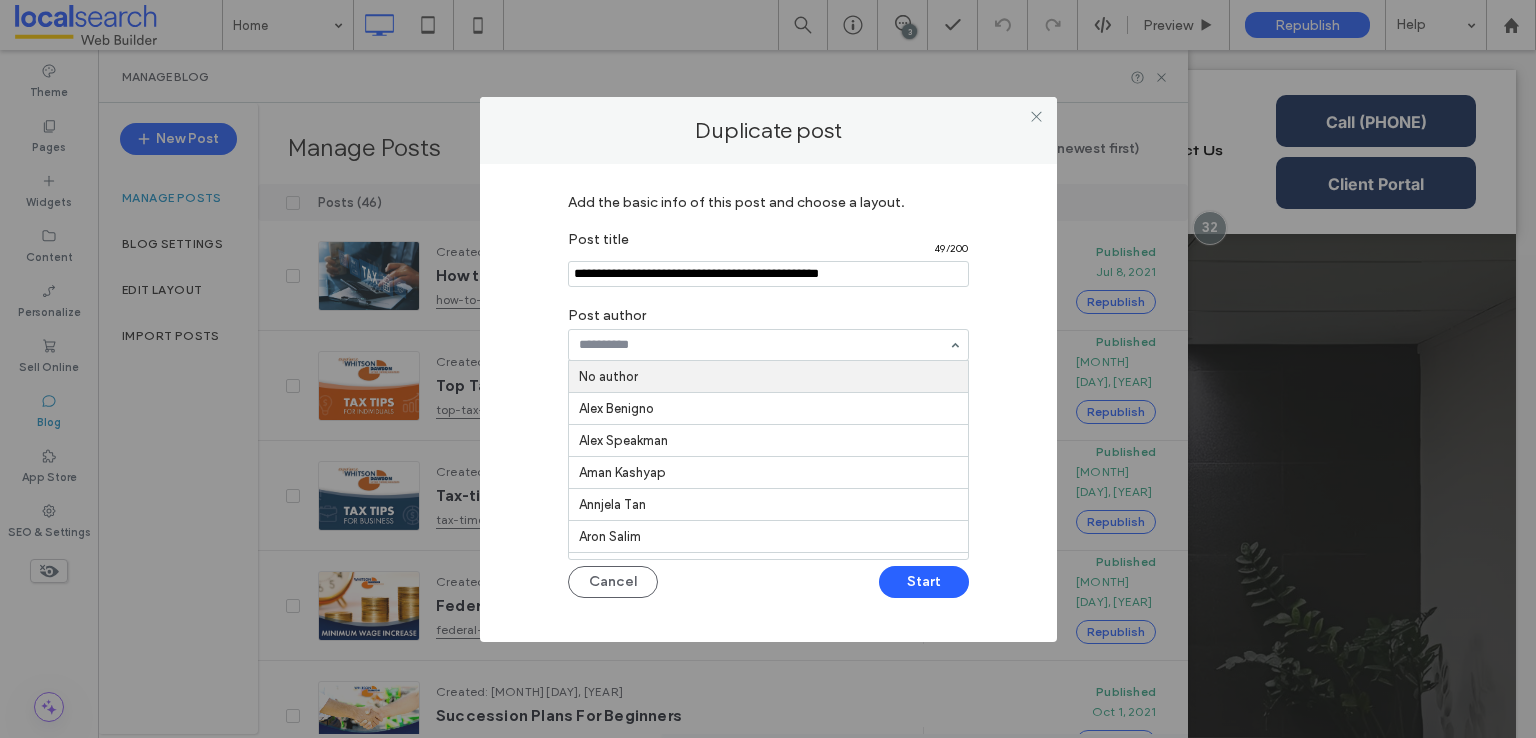 paste on "**********" 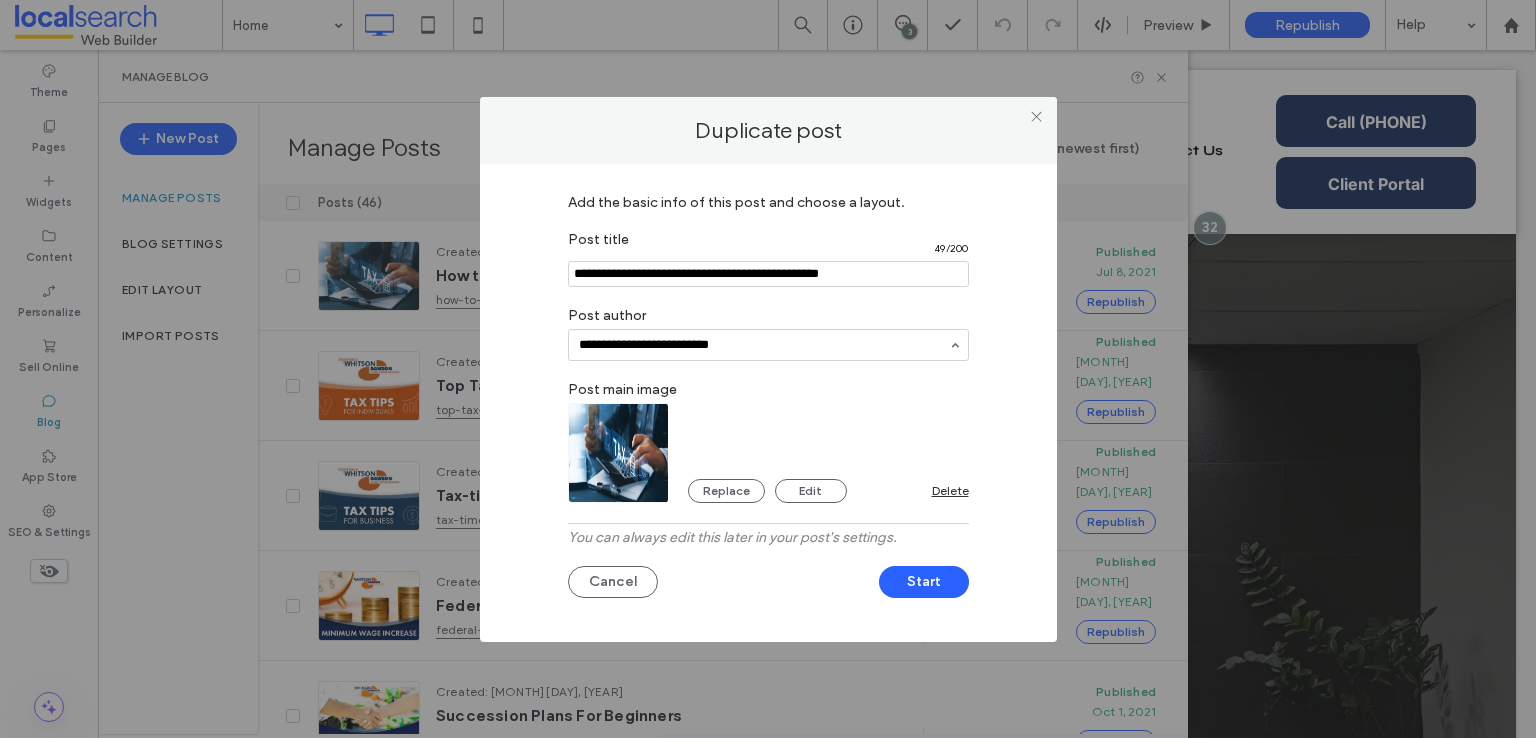 type on "**********" 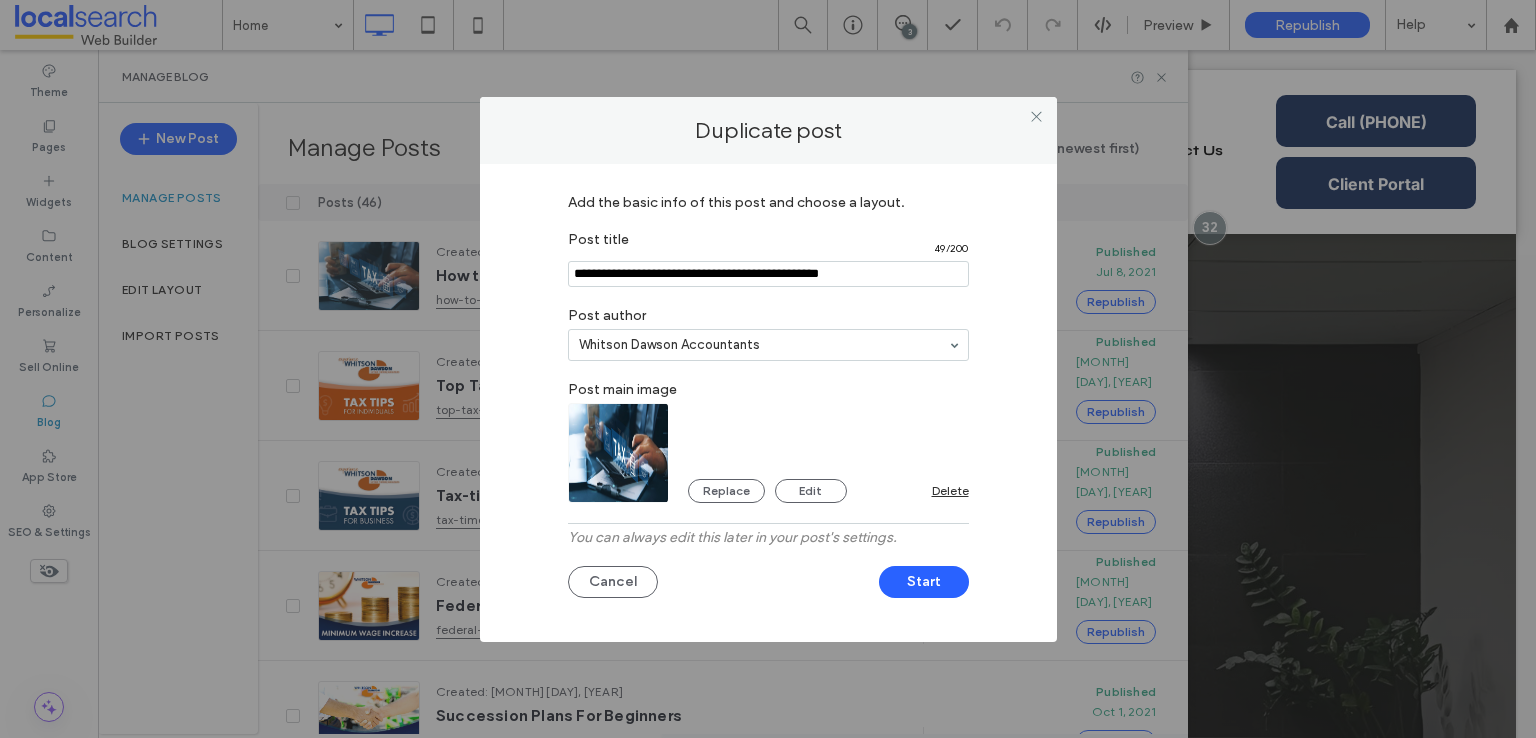 click at bounding box center [619, 453] 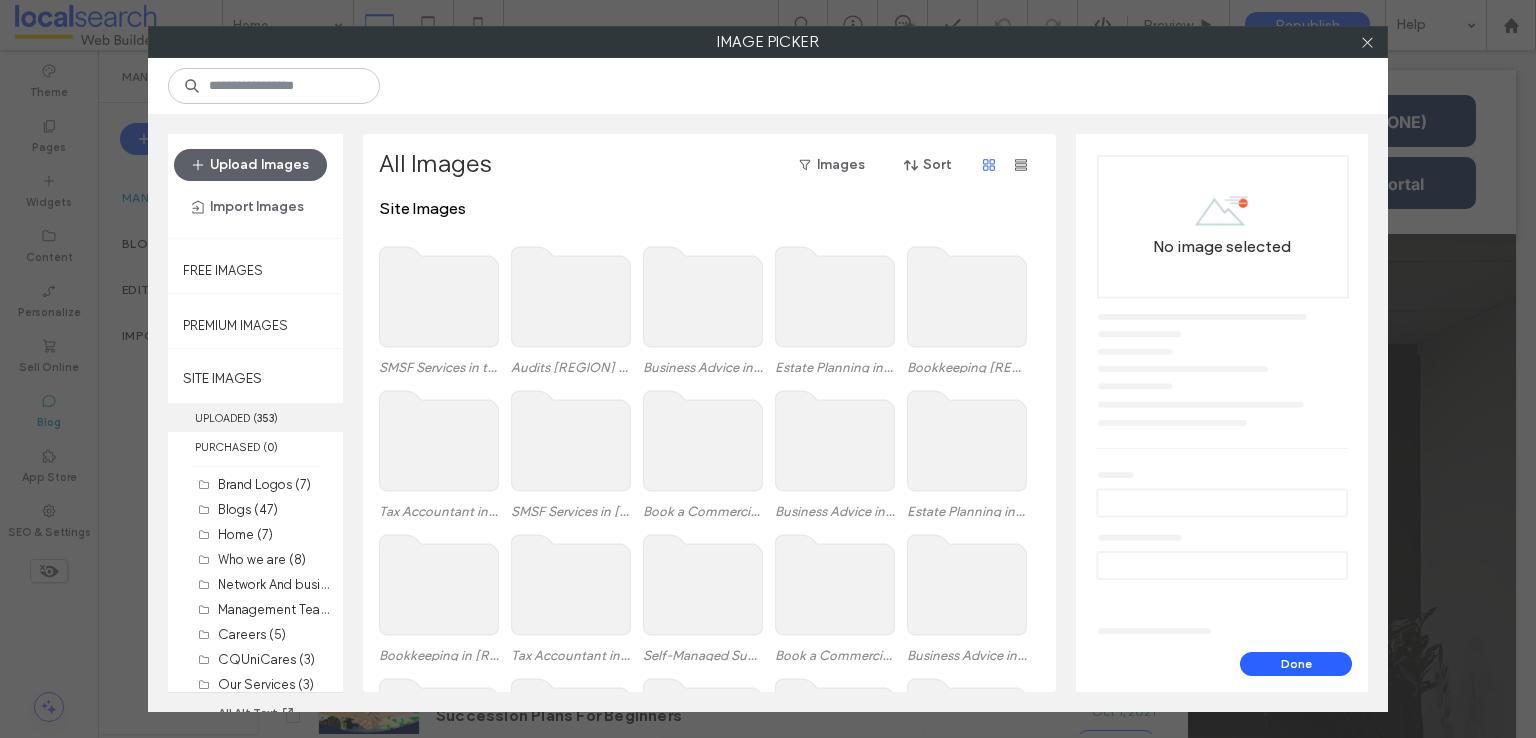 click on "353" at bounding box center (265, 418) 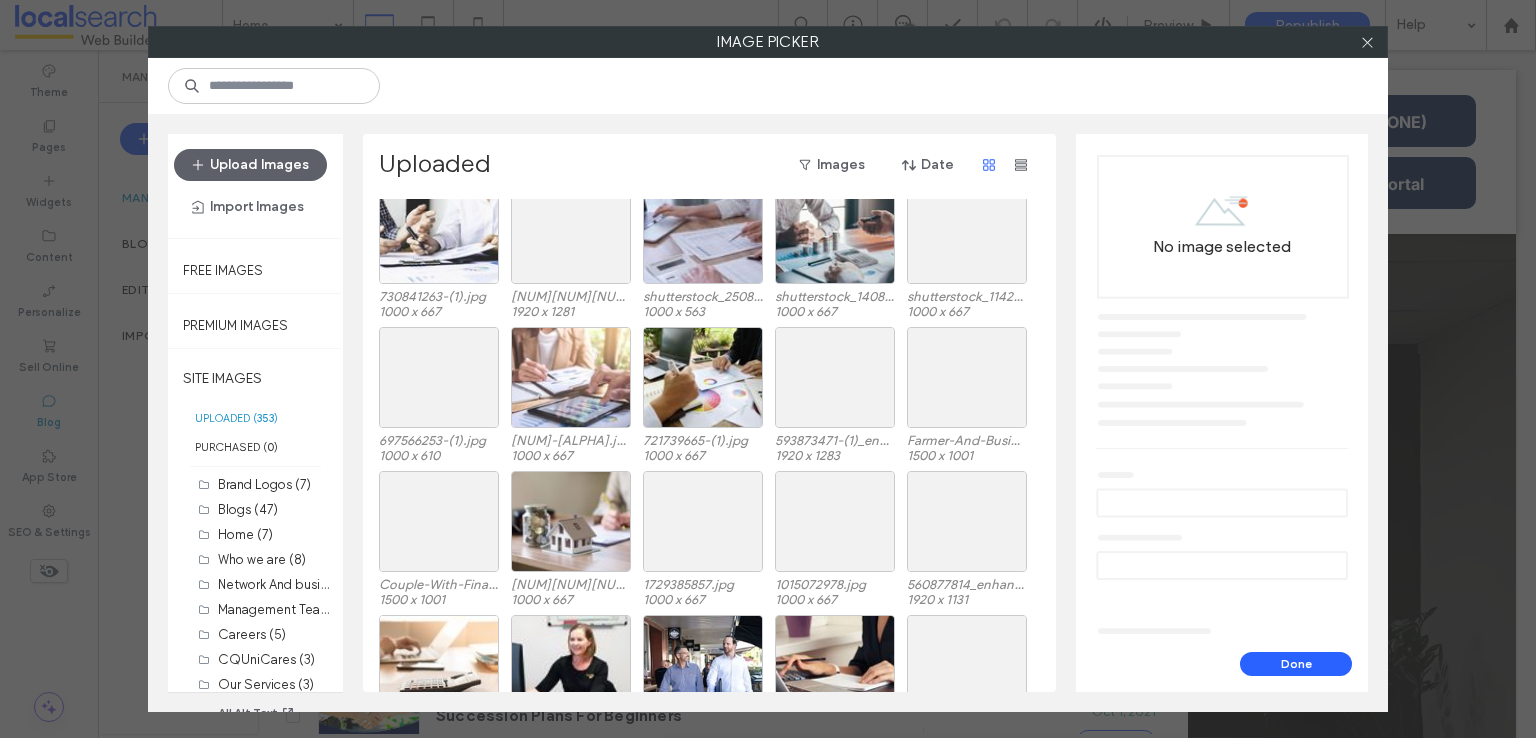 scroll, scrollTop: 2643, scrollLeft: 0, axis: vertical 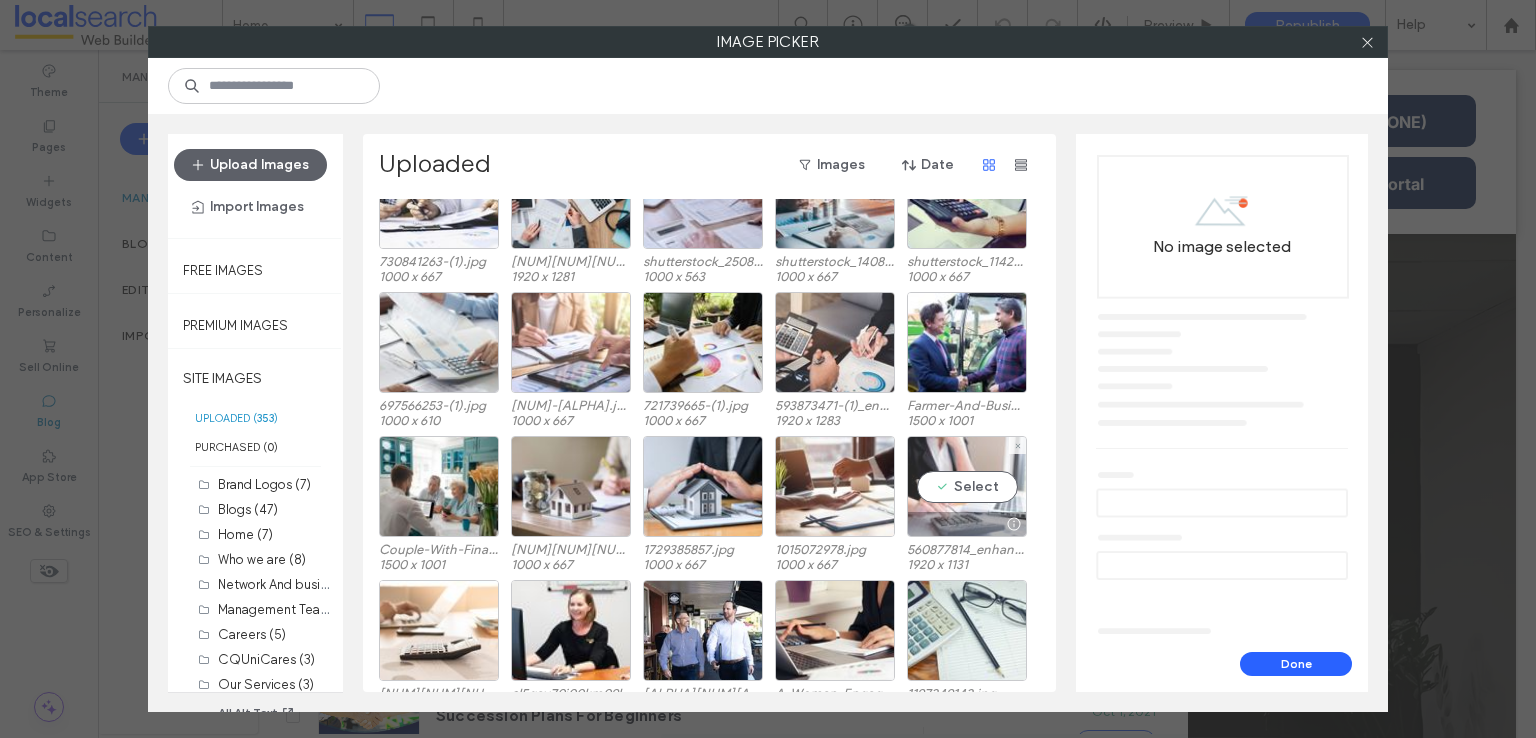 click on "Select" at bounding box center [967, 486] 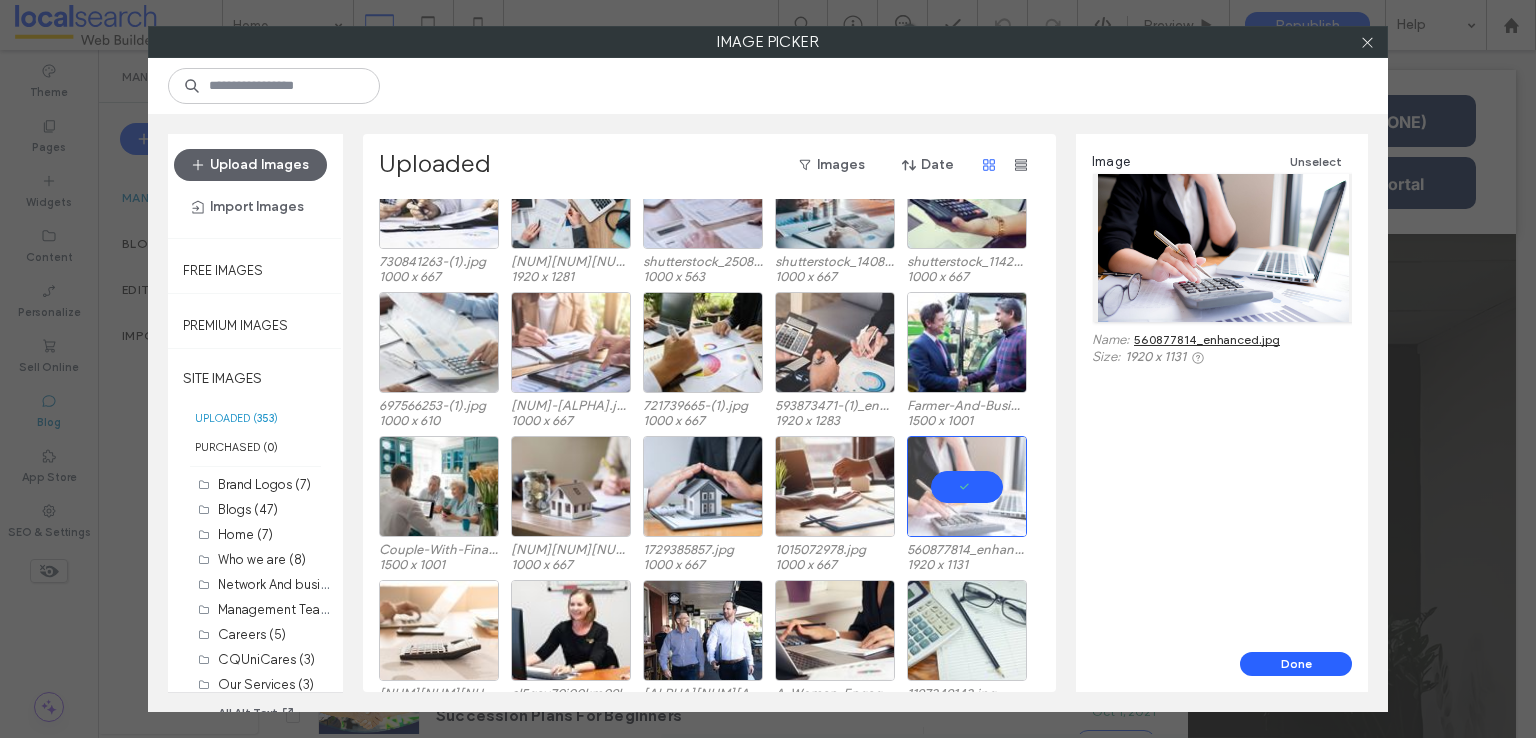 click on "560877814_enhanced.jpg" at bounding box center (1207, 339) 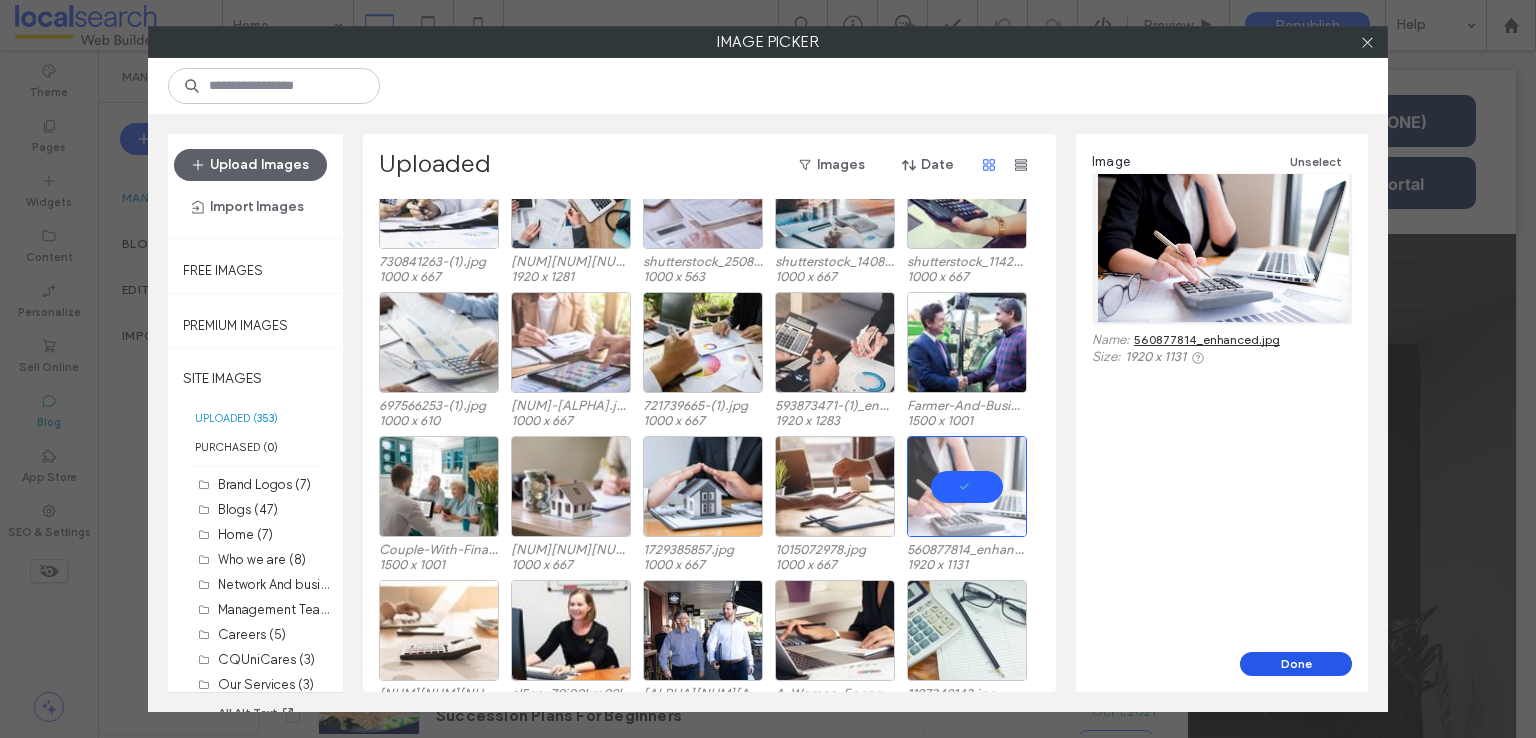 click on "Done" at bounding box center (1296, 664) 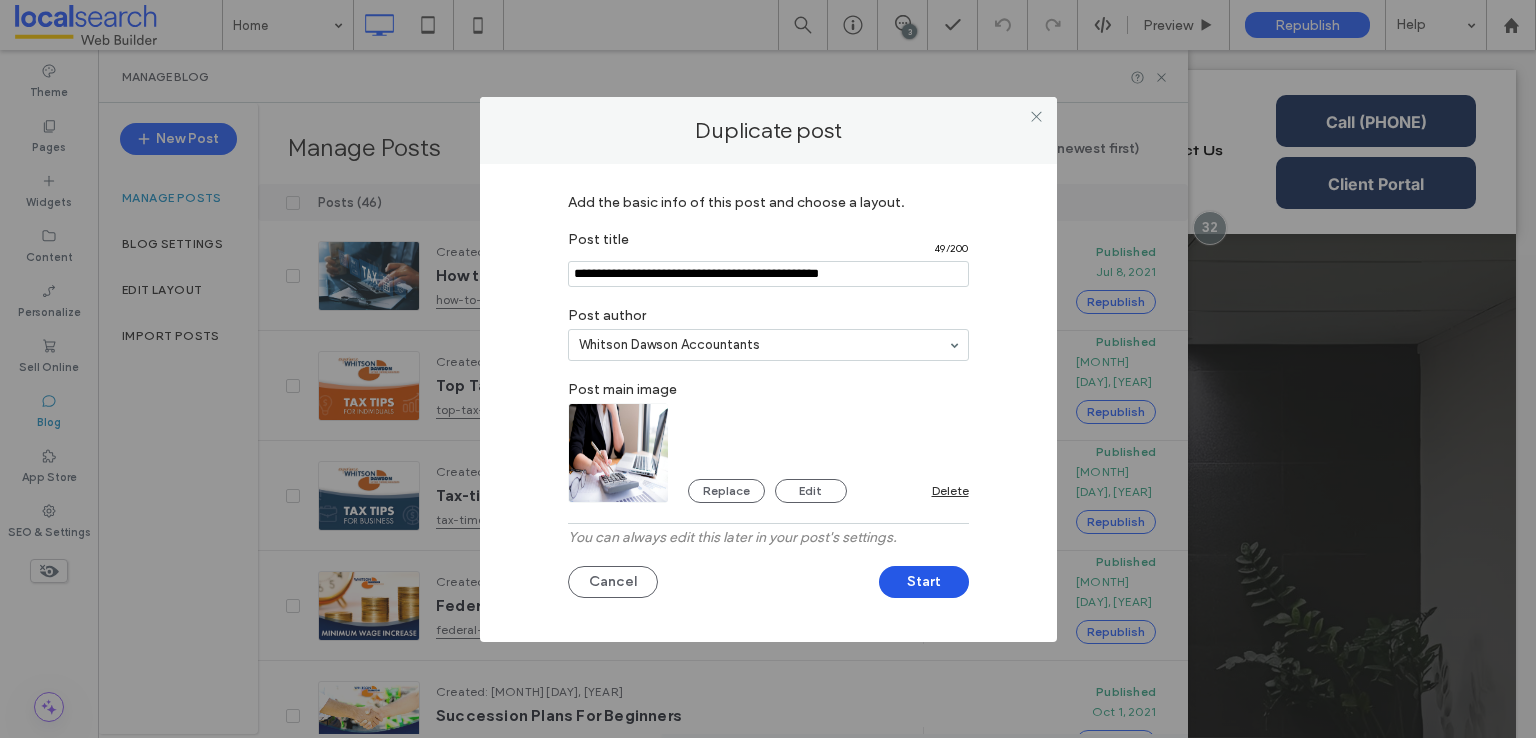 click on "Start" at bounding box center [924, 582] 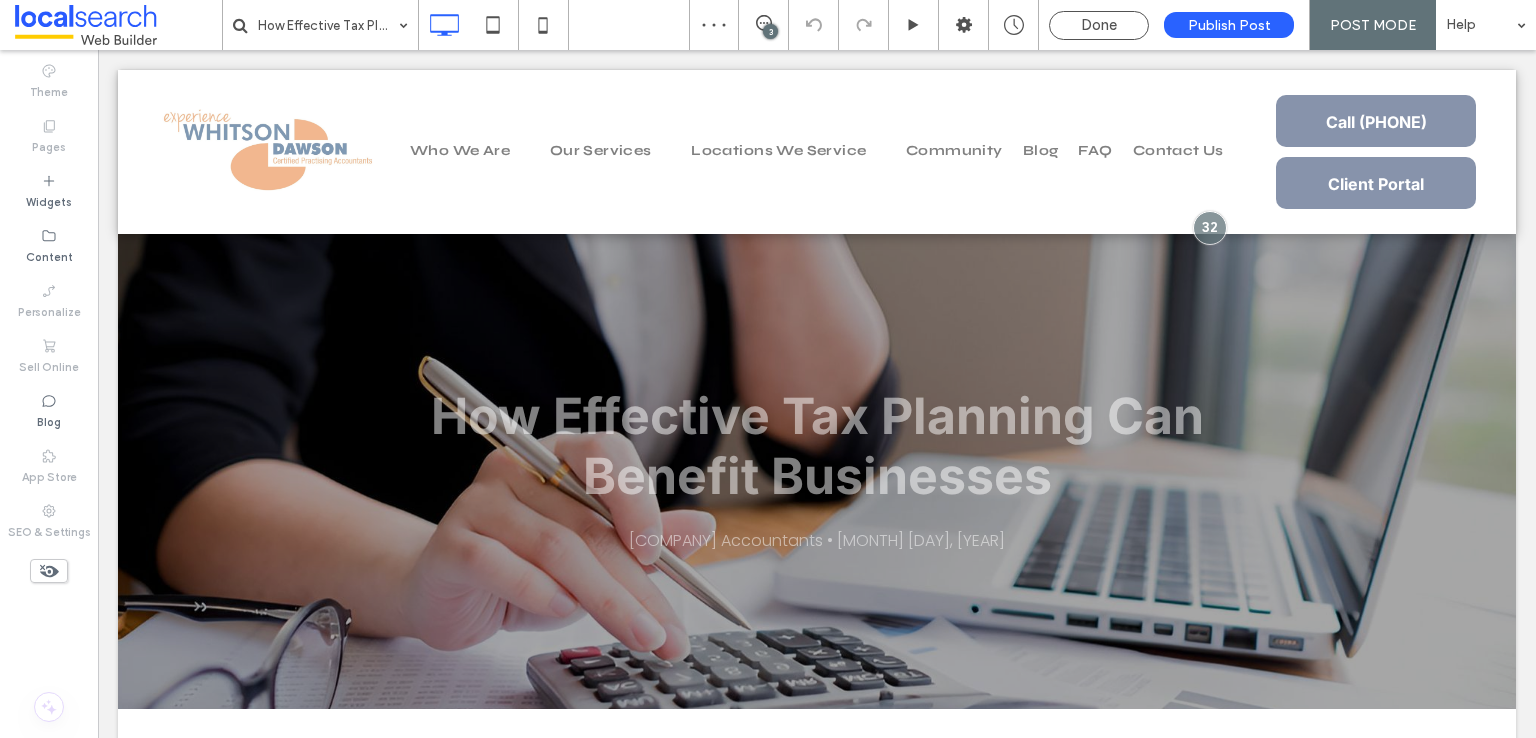 scroll, scrollTop: 300, scrollLeft: 0, axis: vertical 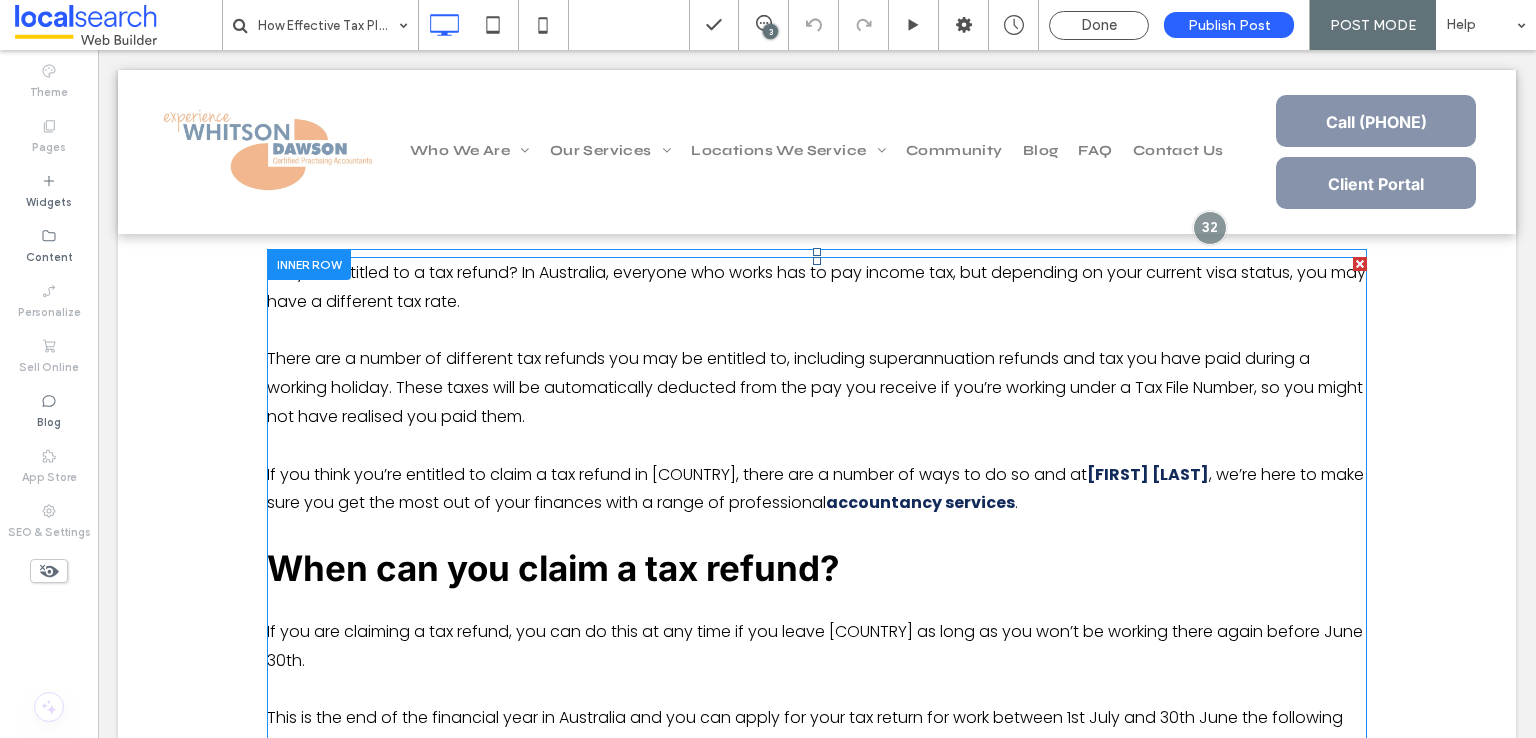 click at bounding box center (817, 446) 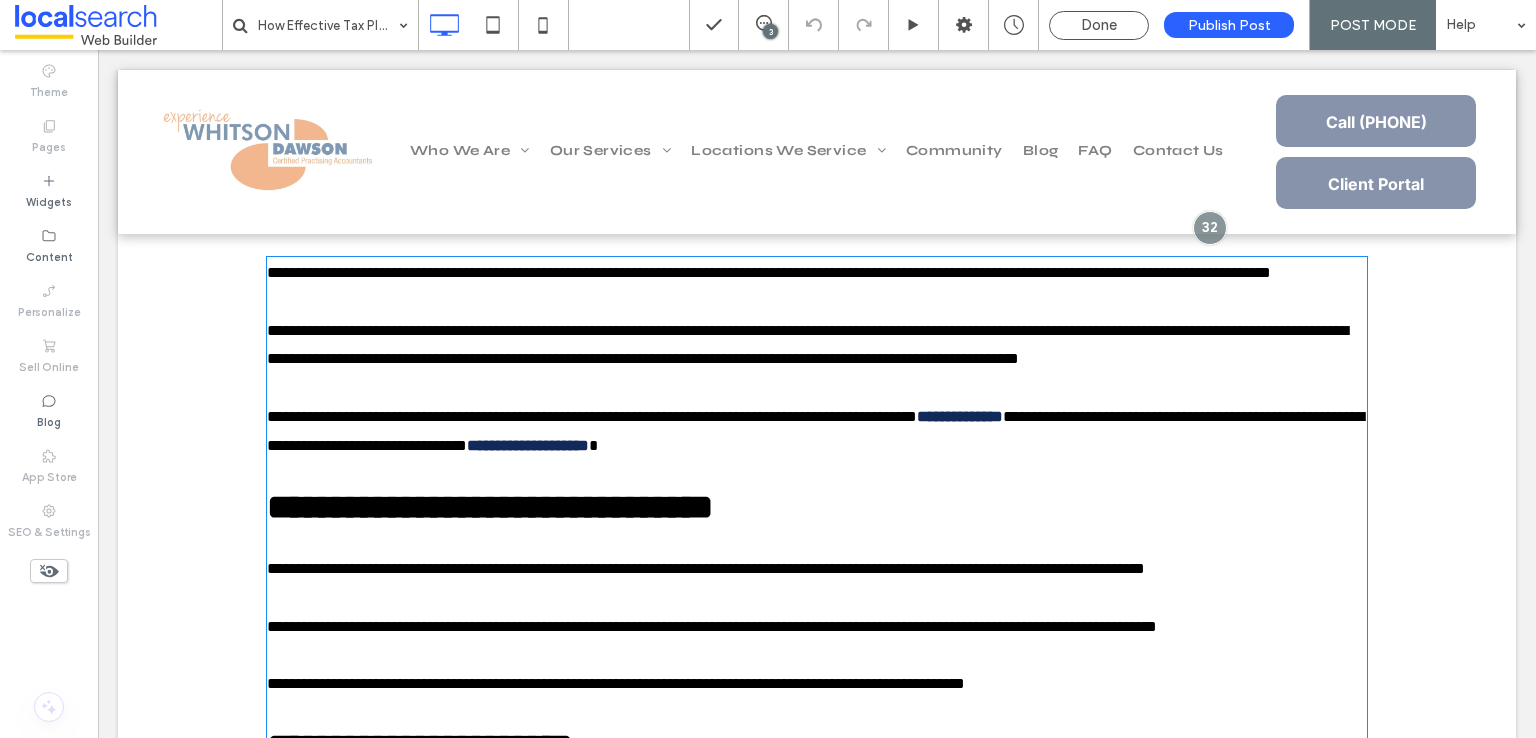 click on "**********" at bounding box center (817, 346) 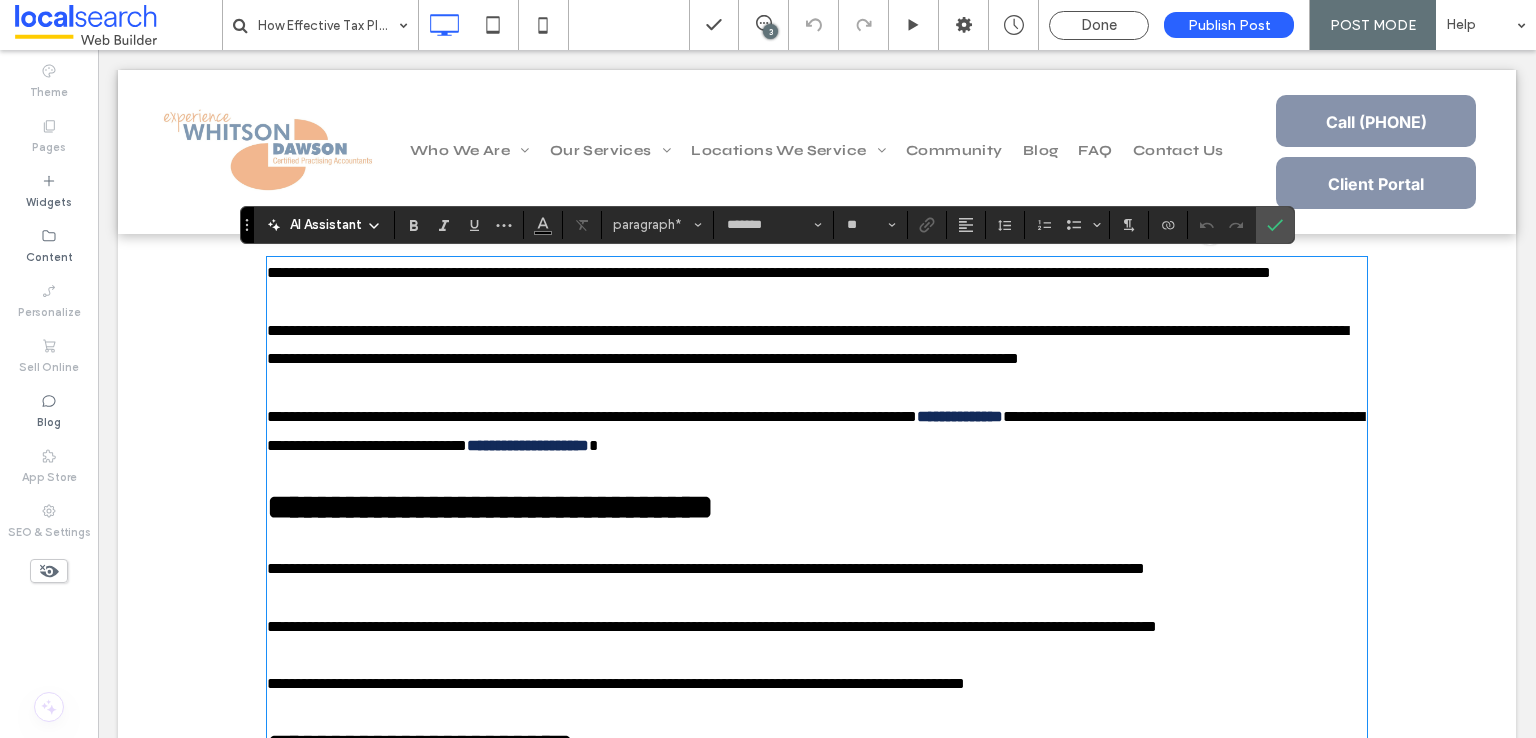 click on "**********" at bounding box center [817, 346] 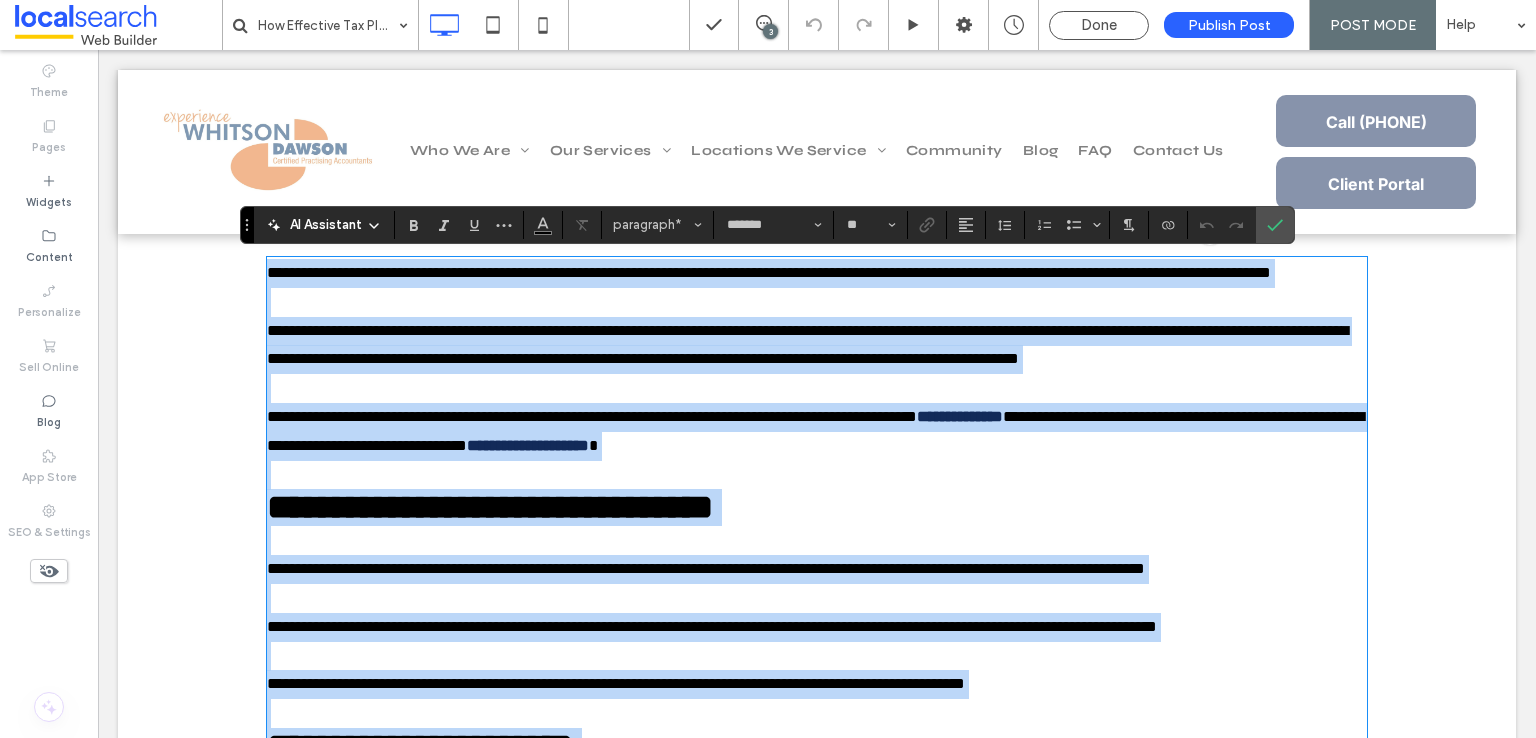 type 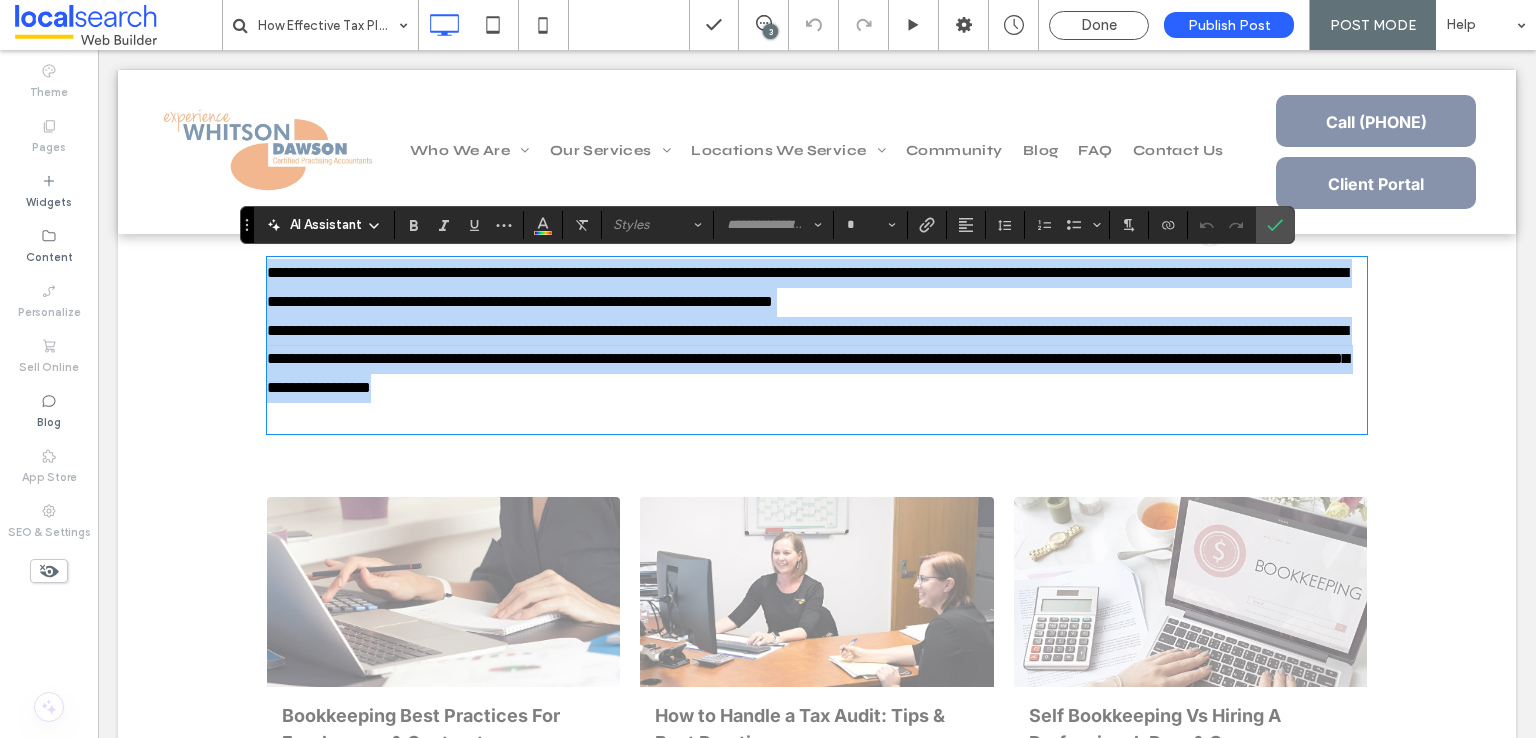 type on "*******" 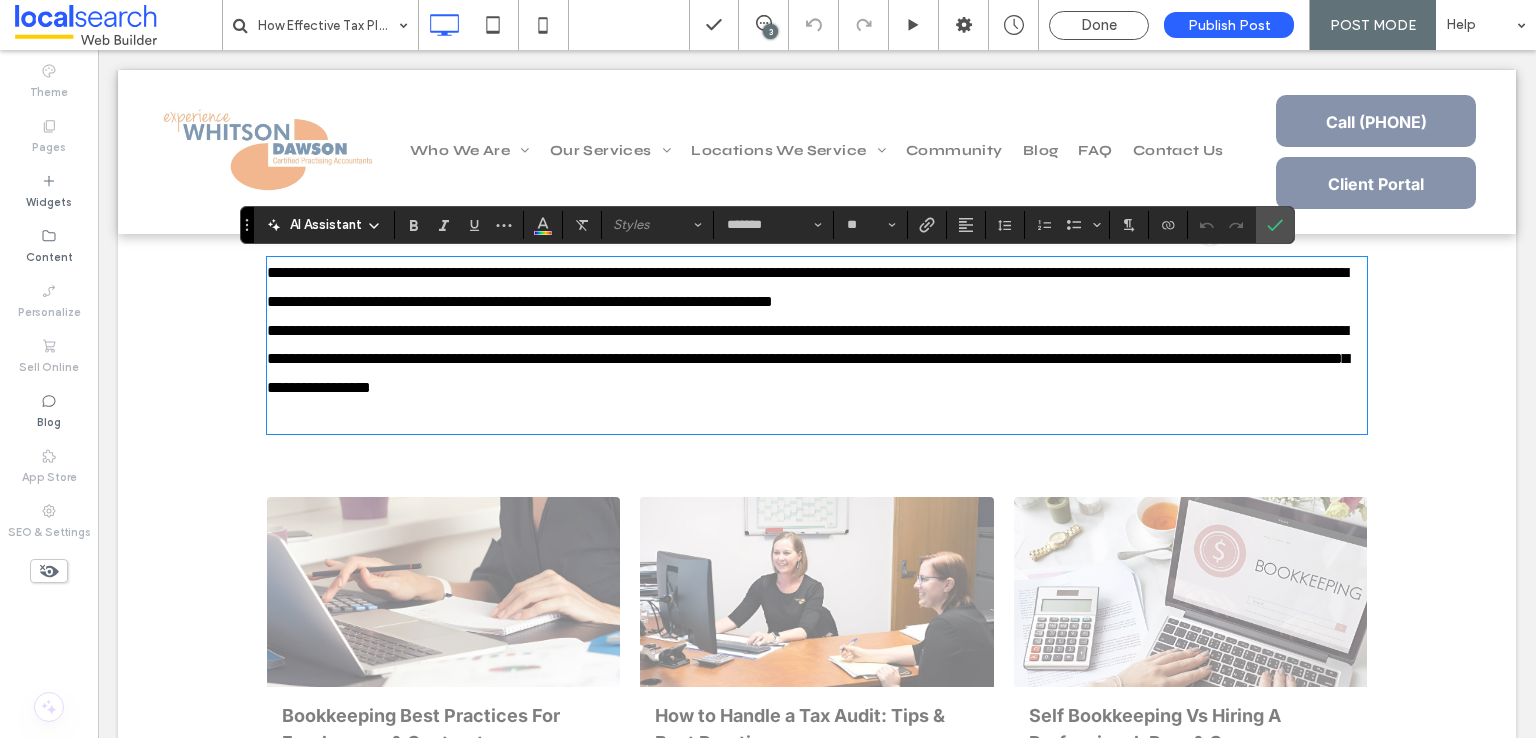 scroll, scrollTop: 0, scrollLeft: 0, axis: both 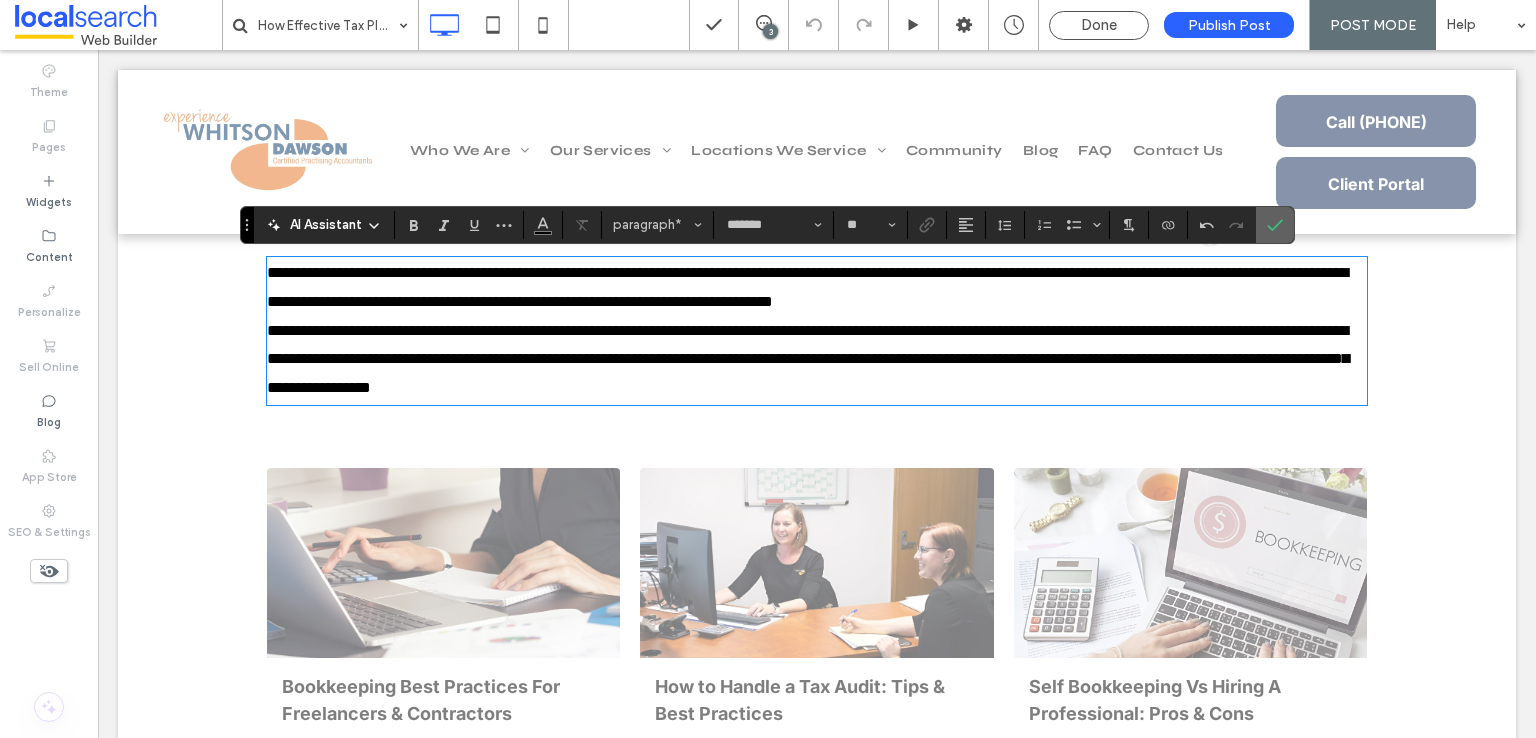 click 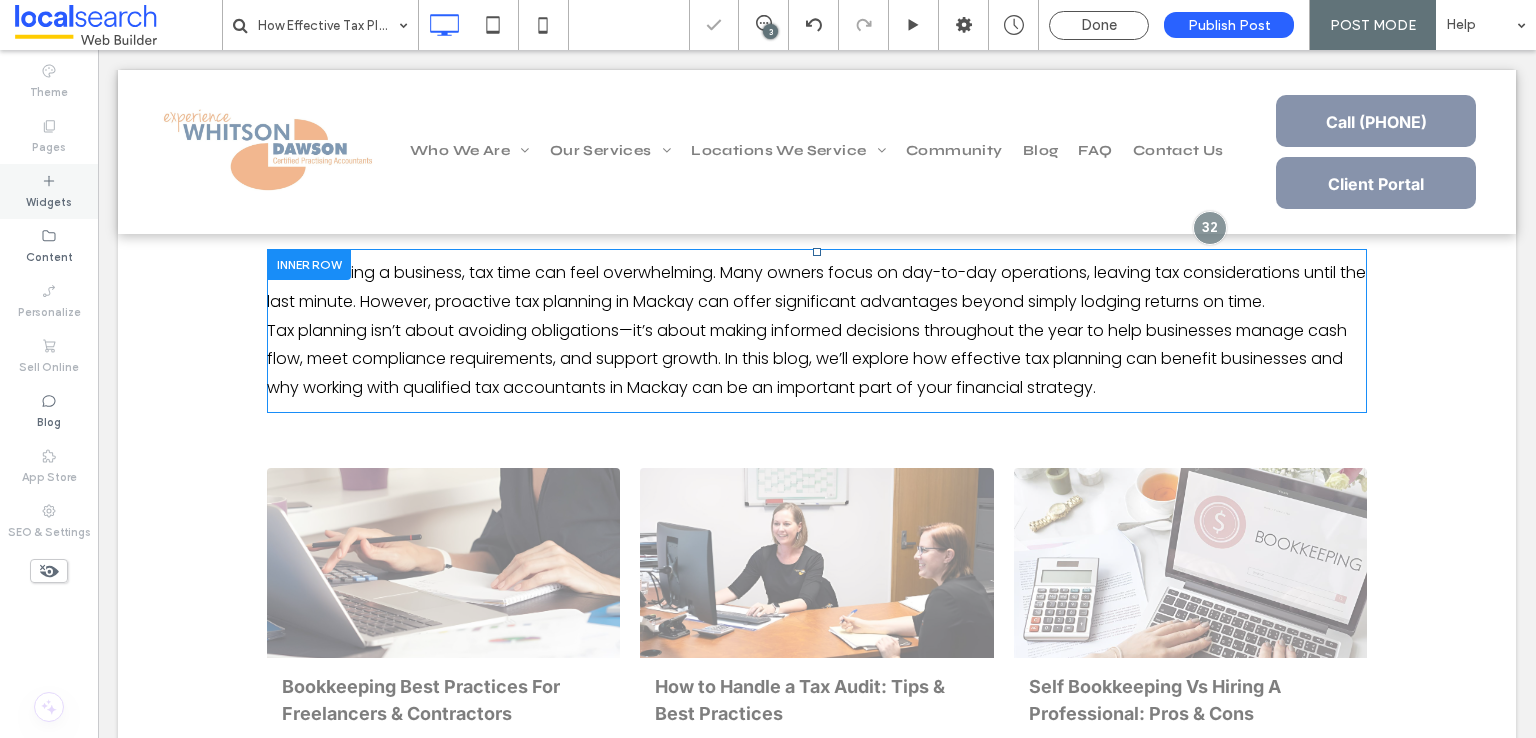 click on "Widgets" at bounding box center [49, 191] 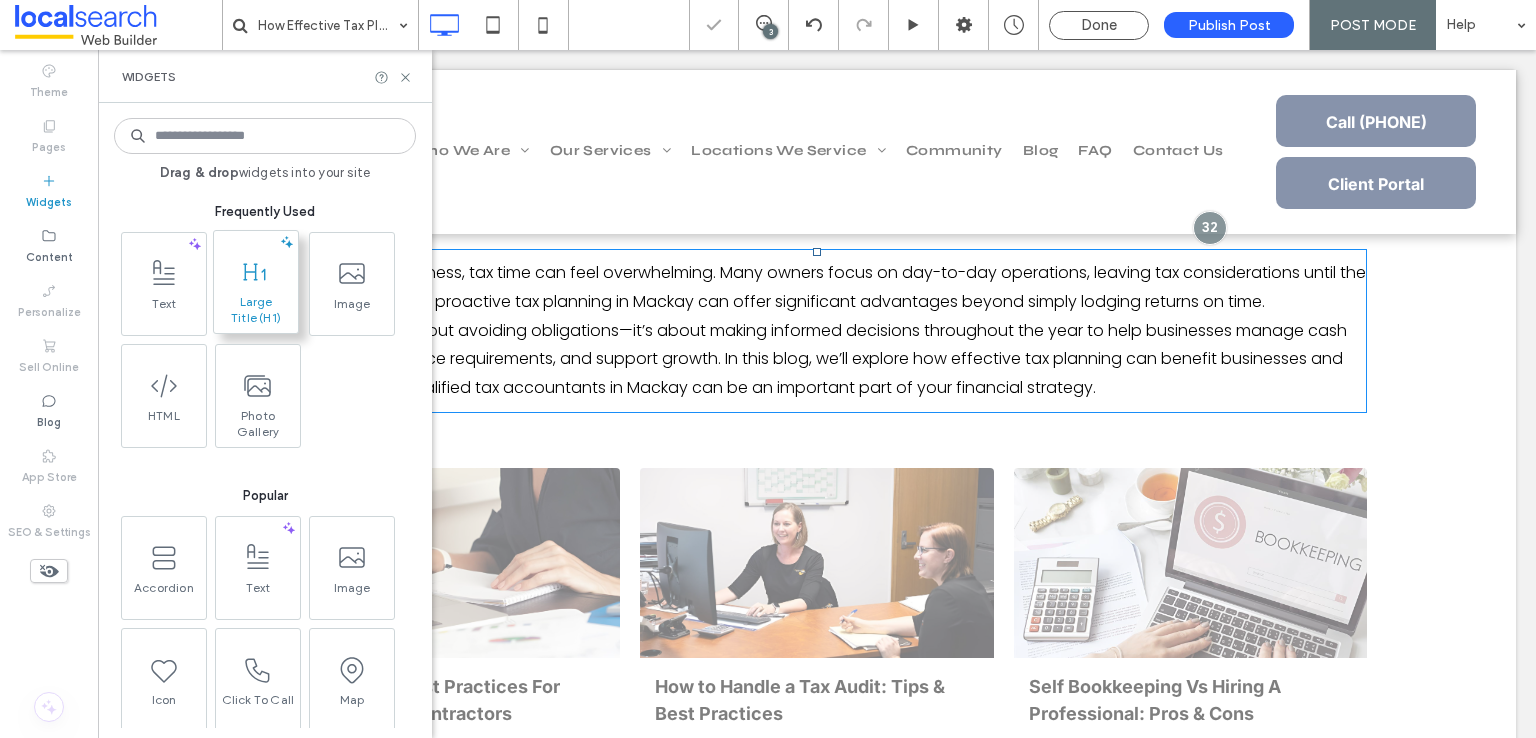 click 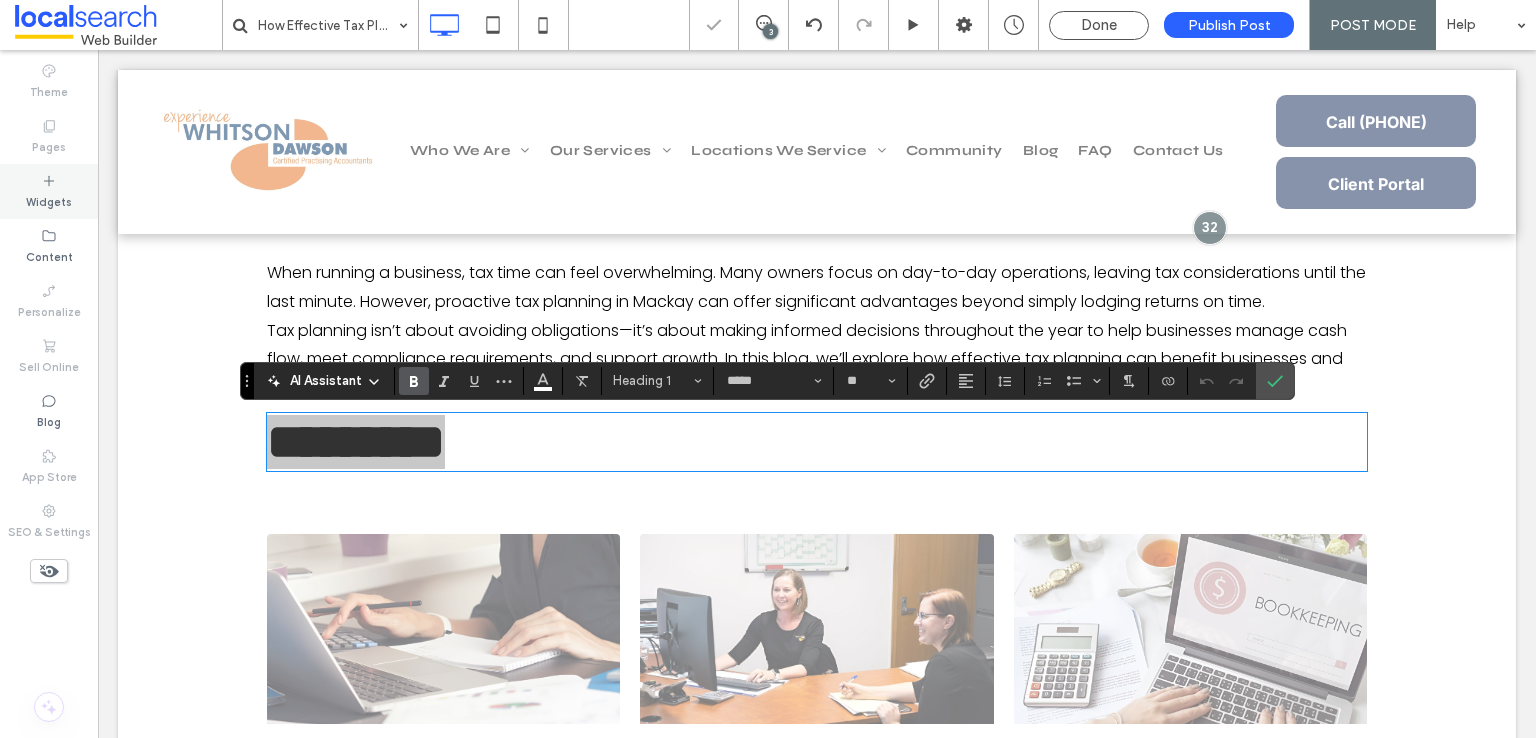 click on "Widgets" at bounding box center (49, 200) 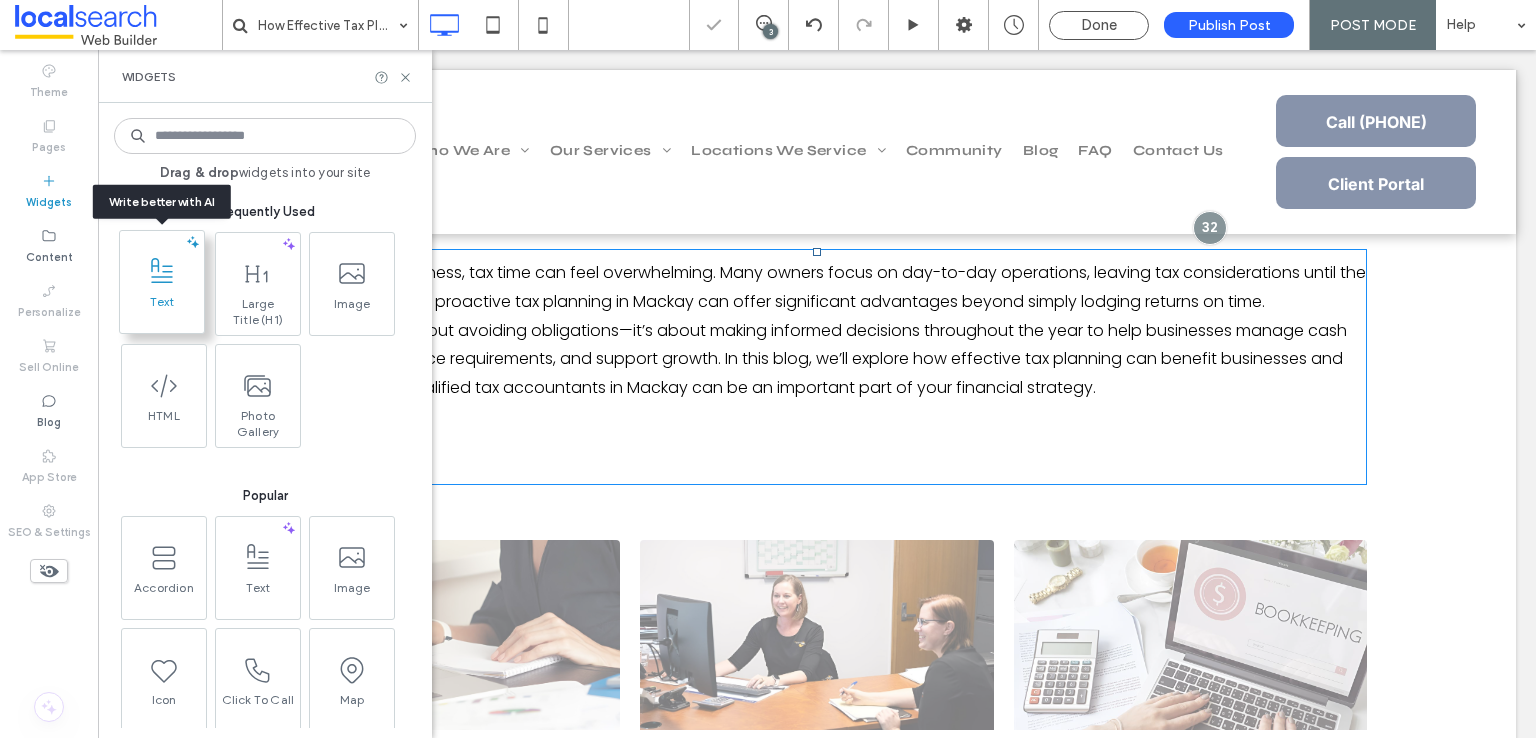 click 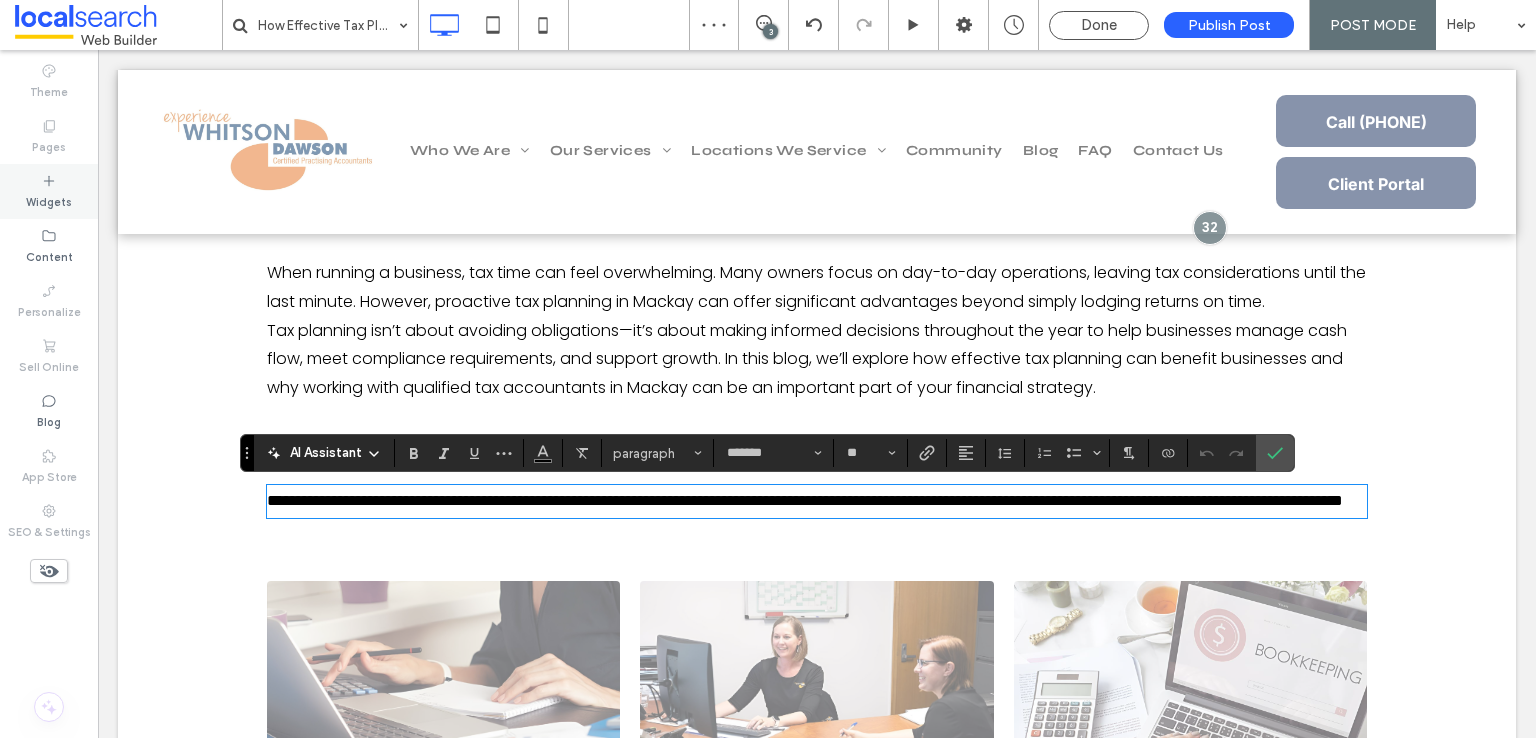 click 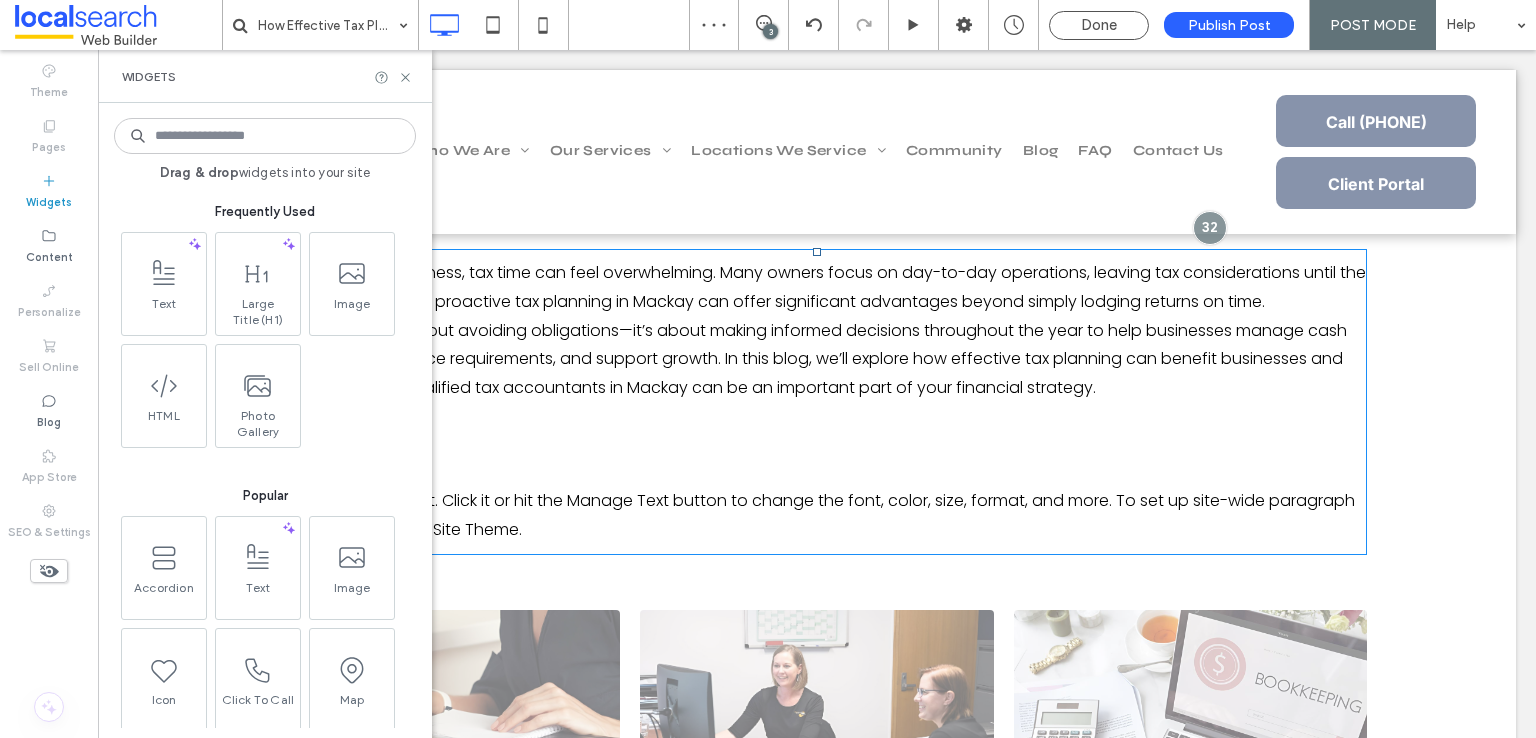 drag, startPoint x: 258, startPoint y: 279, endPoint x: 208, endPoint y: 257, distance: 54.626 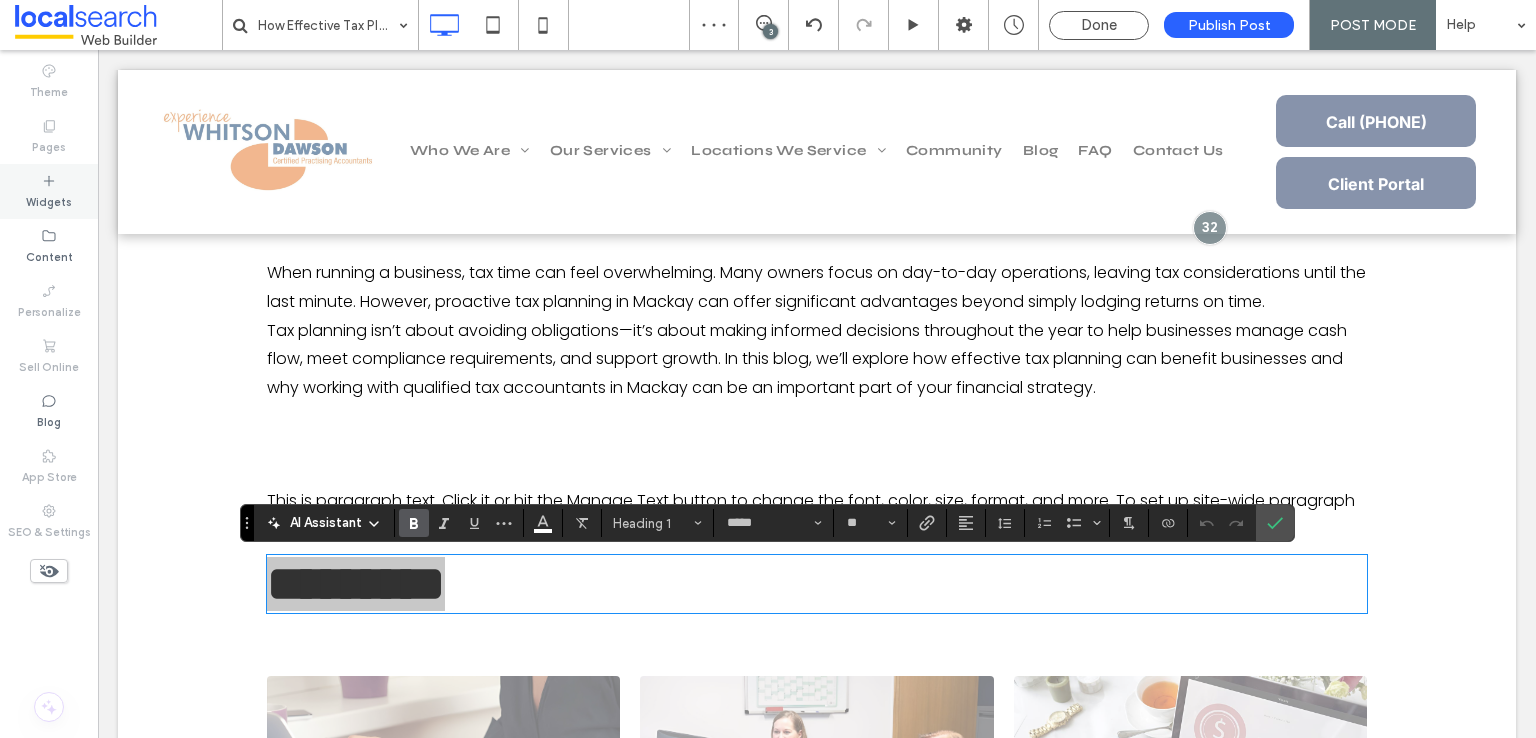 click on "Widgets" at bounding box center (49, 200) 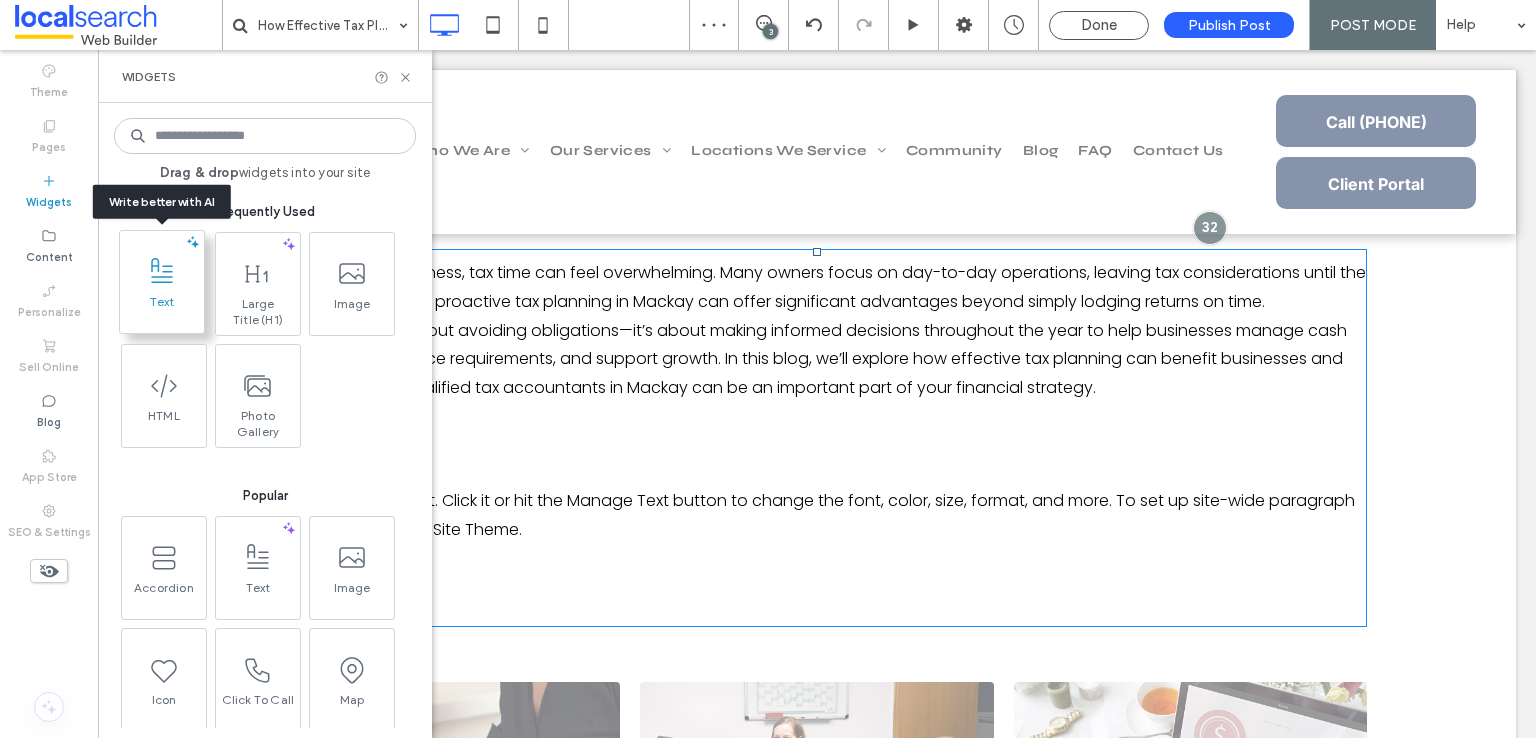 click 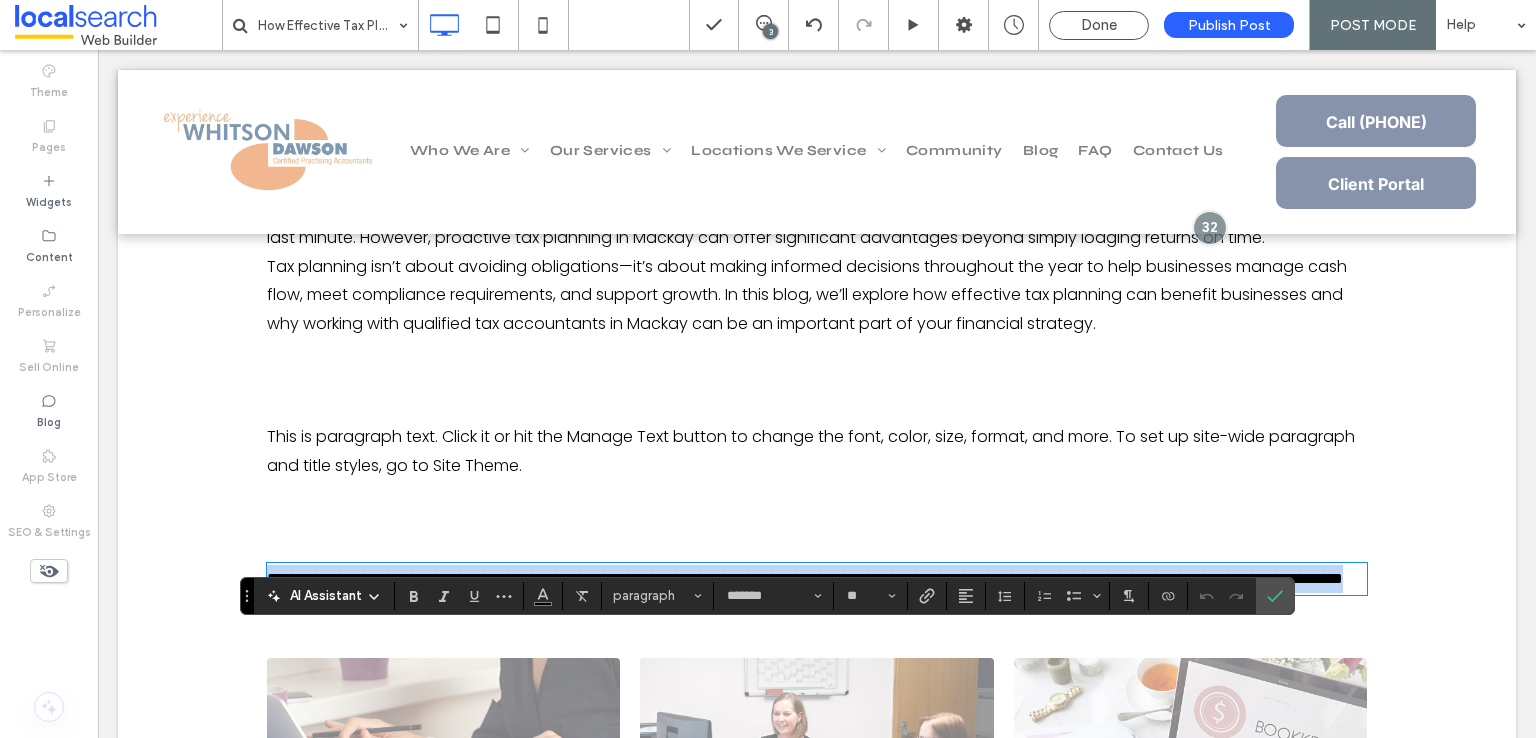 scroll, scrollTop: 600, scrollLeft: 0, axis: vertical 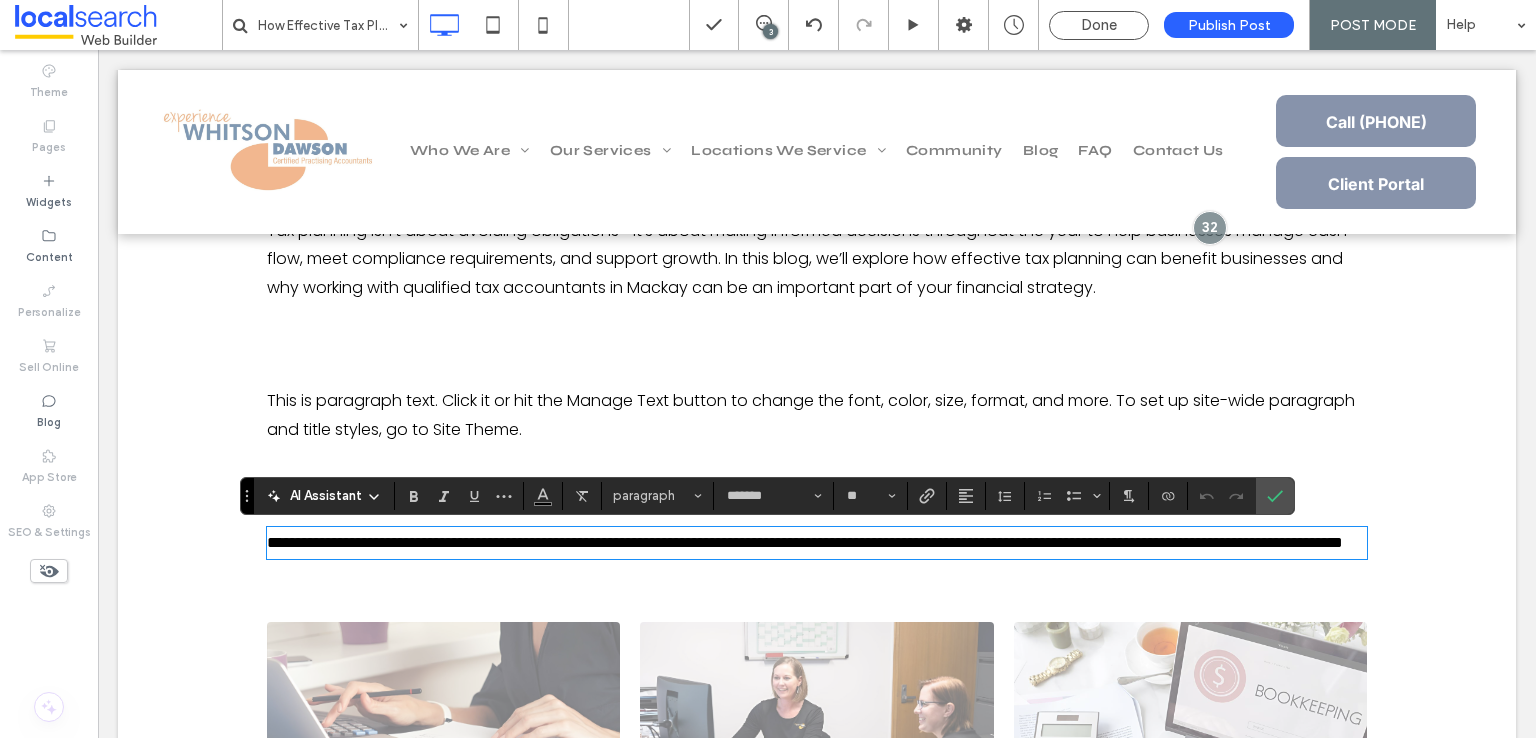 click on "New Title" at bounding box center (382, 345) 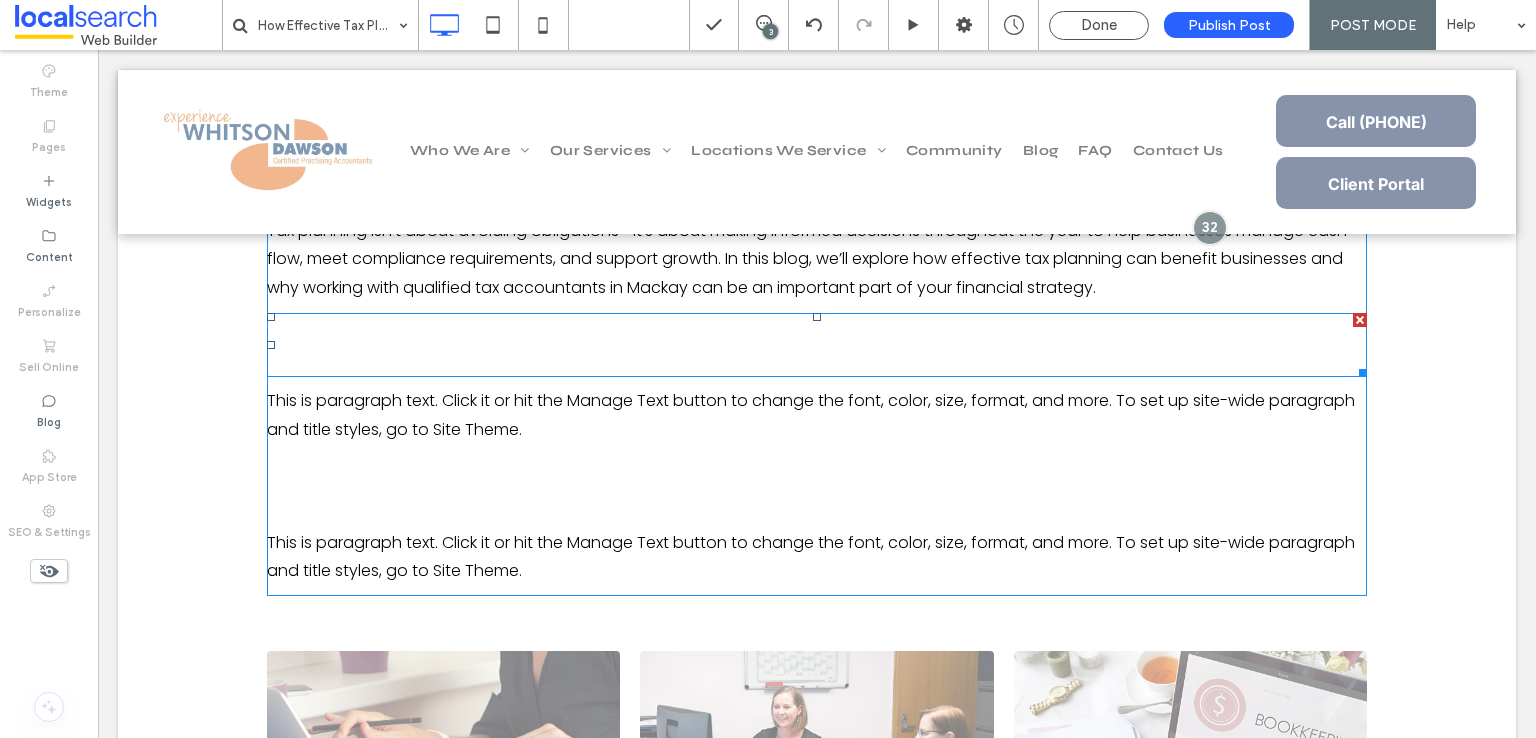 click on "New Title" at bounding box center [382, 345] 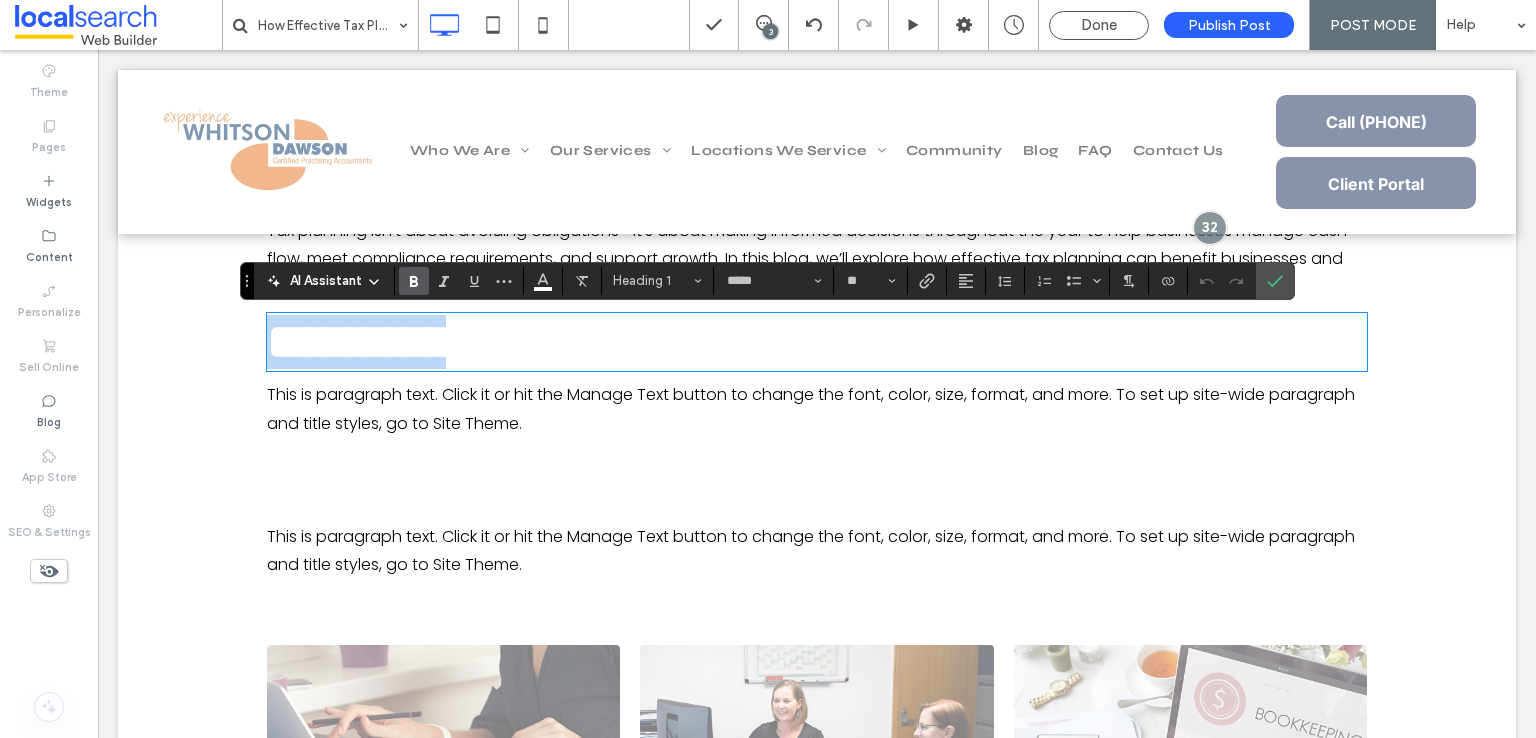type on "*******" 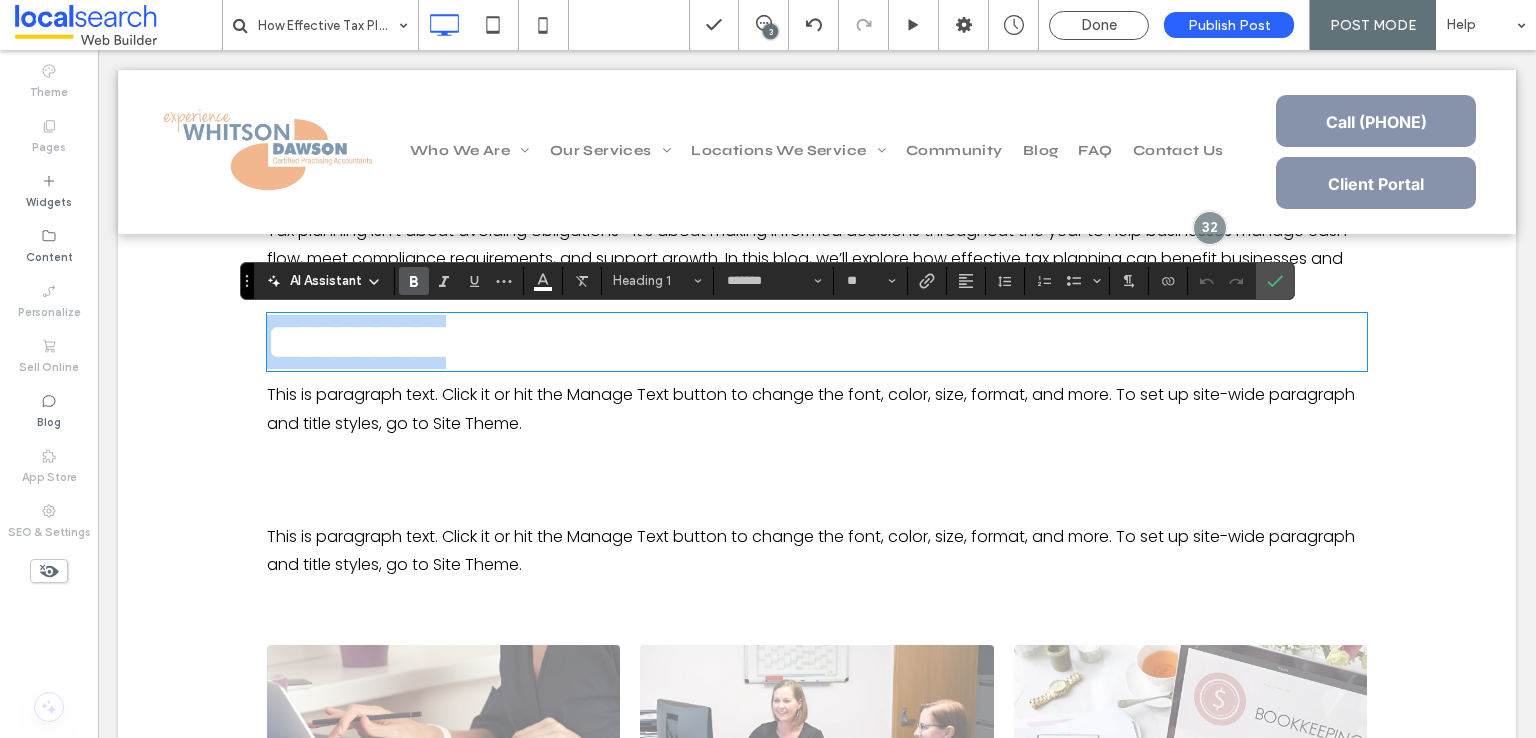 scroll, scrollTop: 0, scrollLeft: 0, axis: both 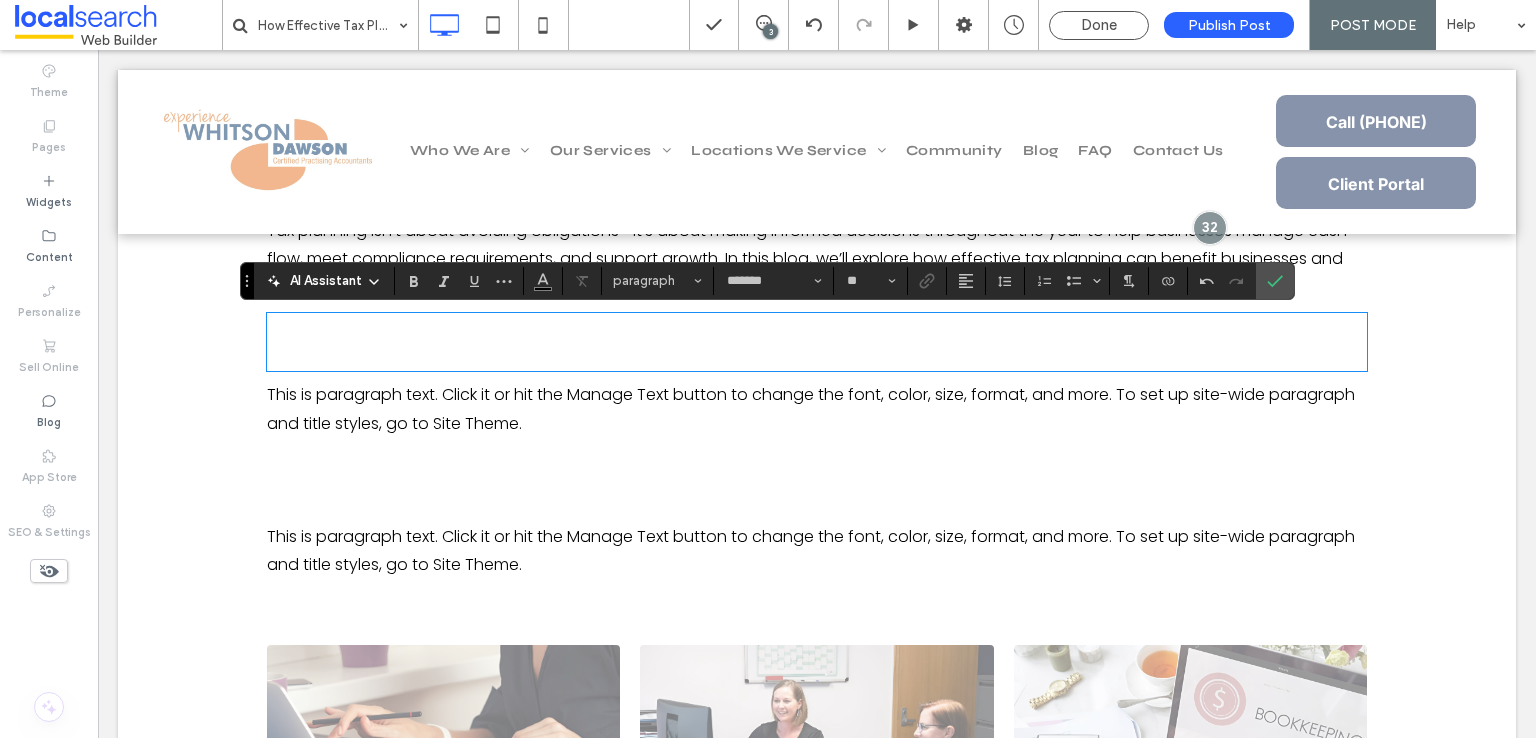 type on "*****" 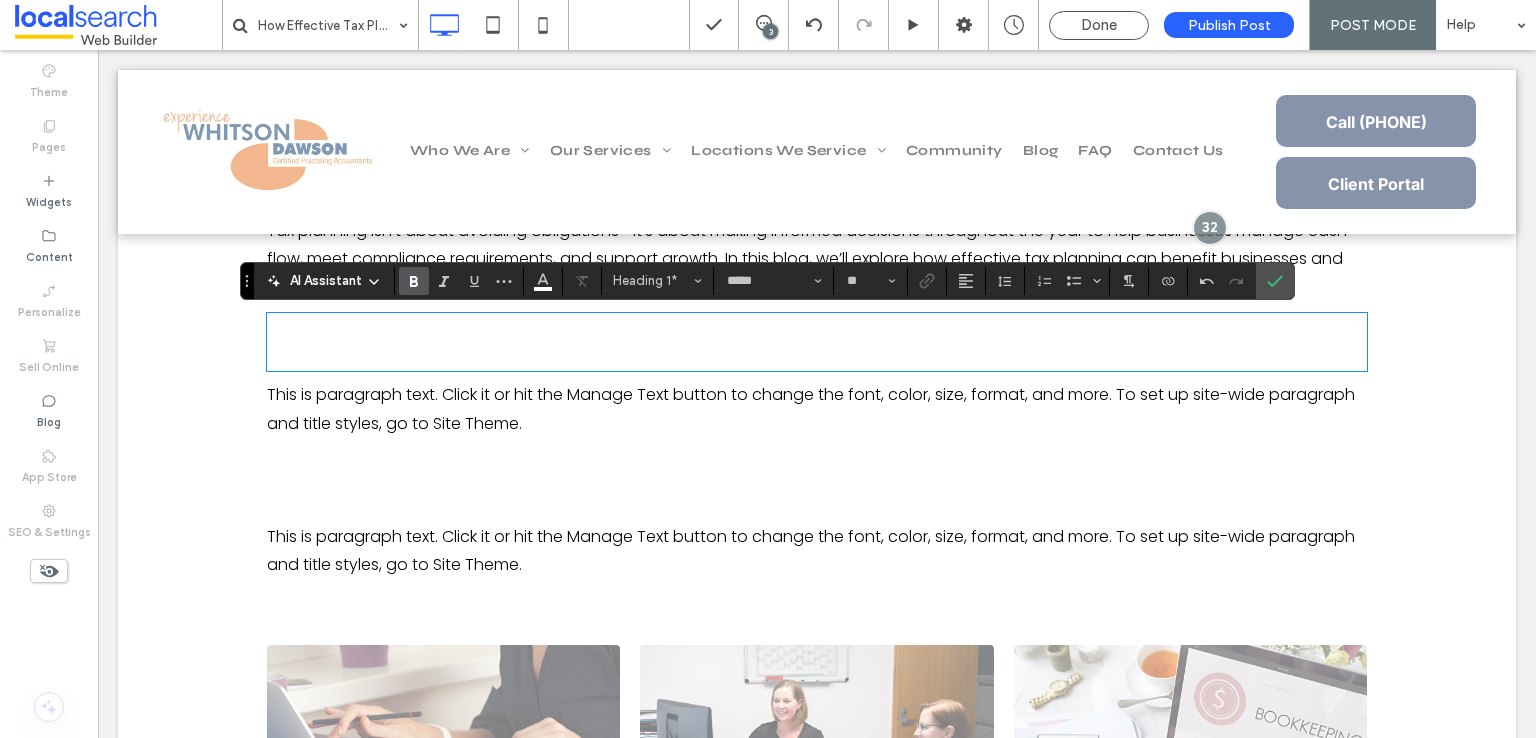 click on "**********" at bounding box center [476, 341] 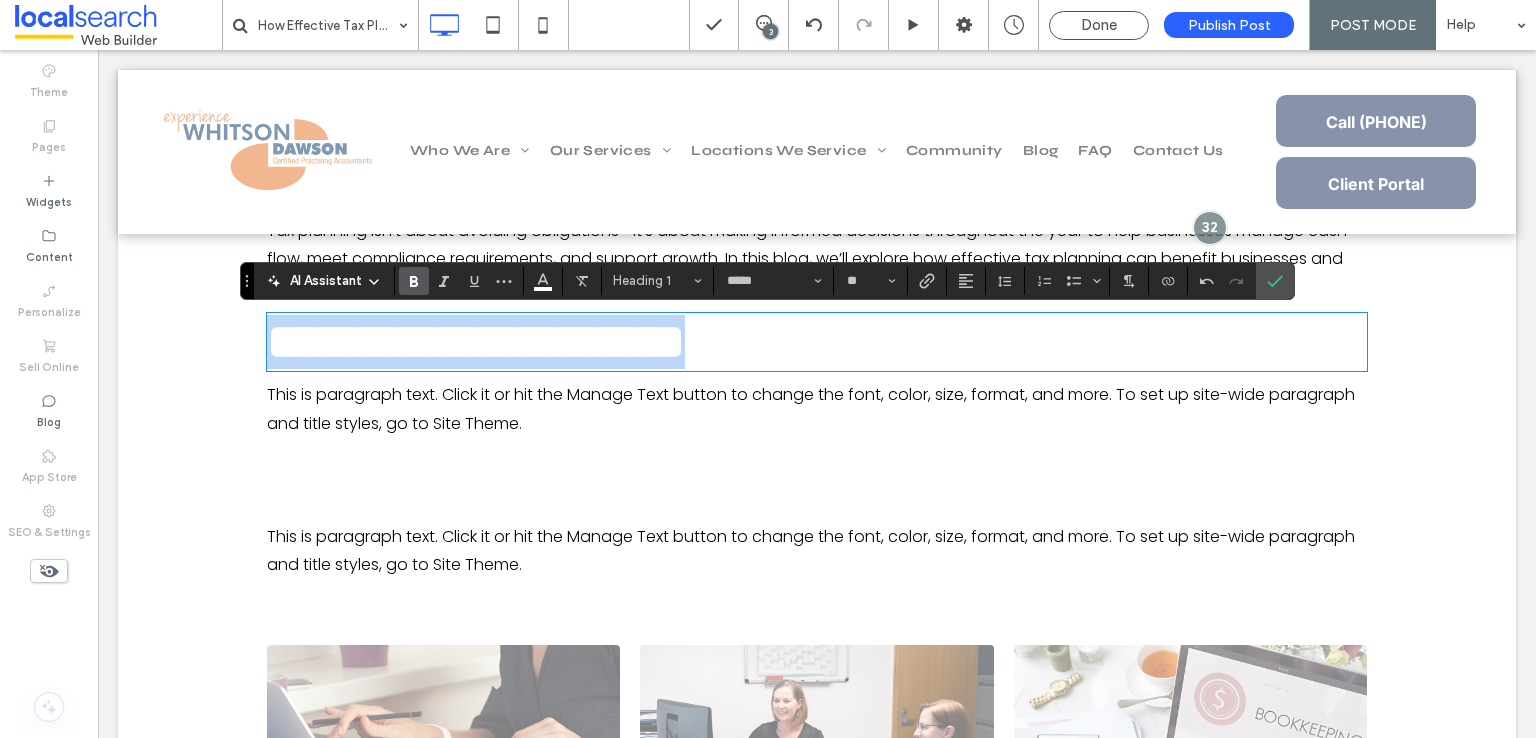 type on "*******" 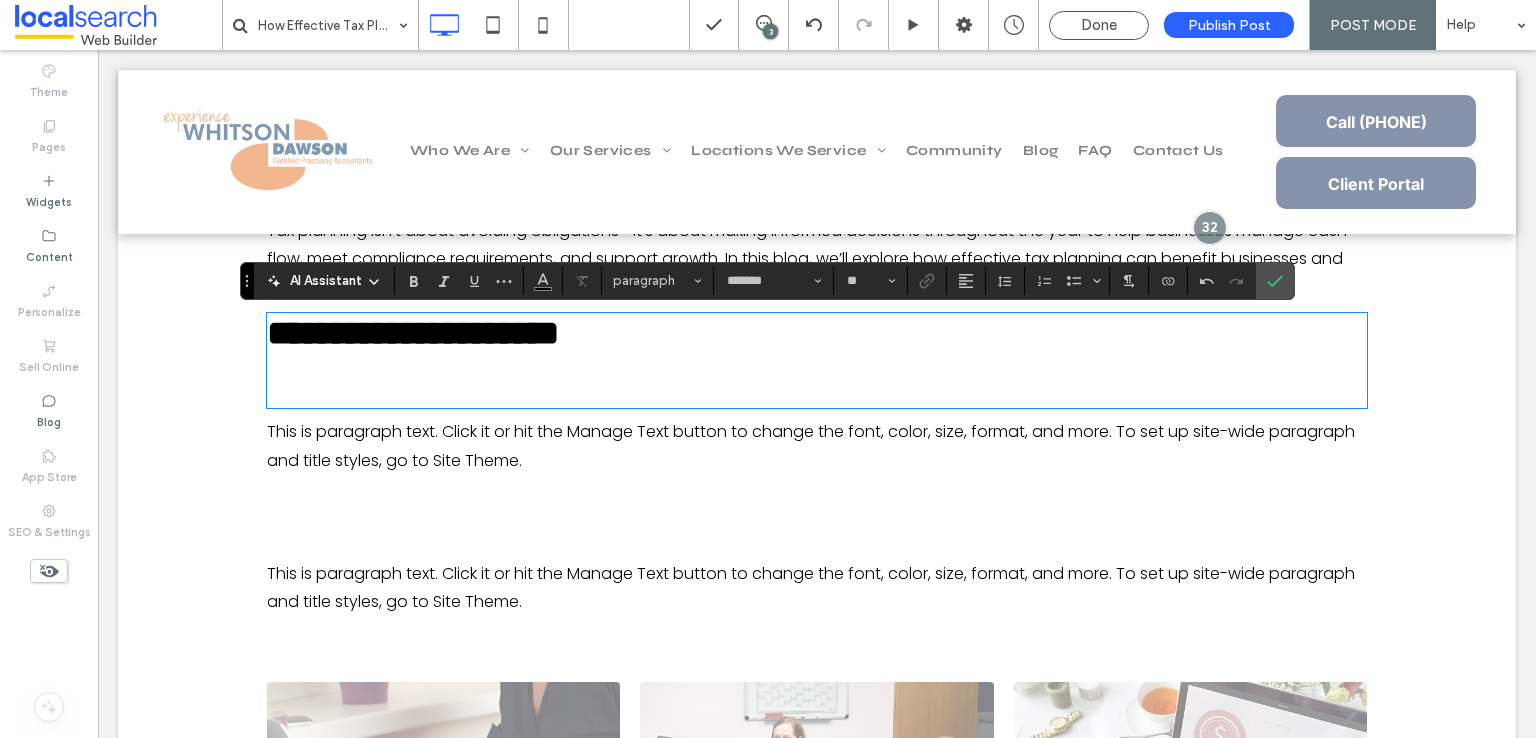 click at bounding box center [817, 379] 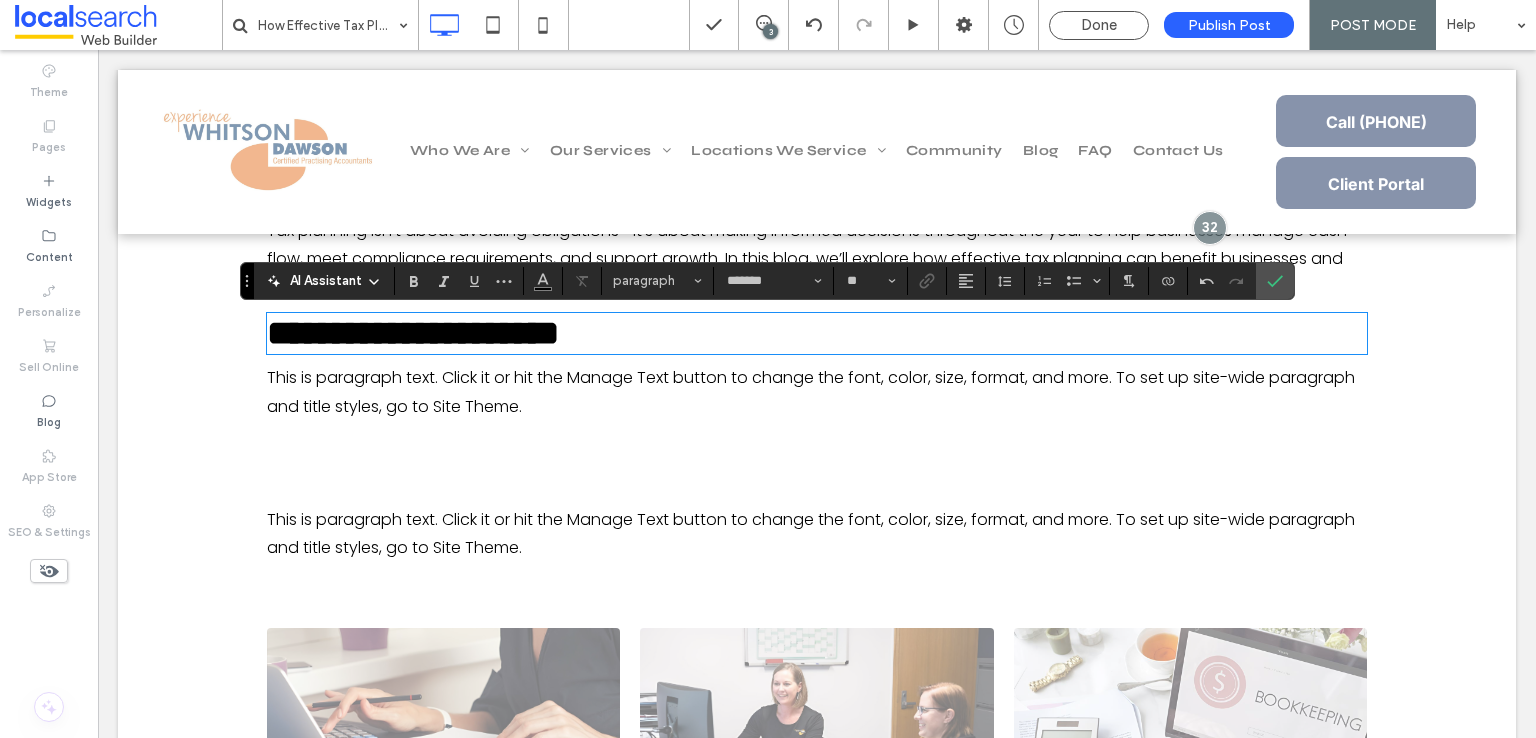 type on "*****" 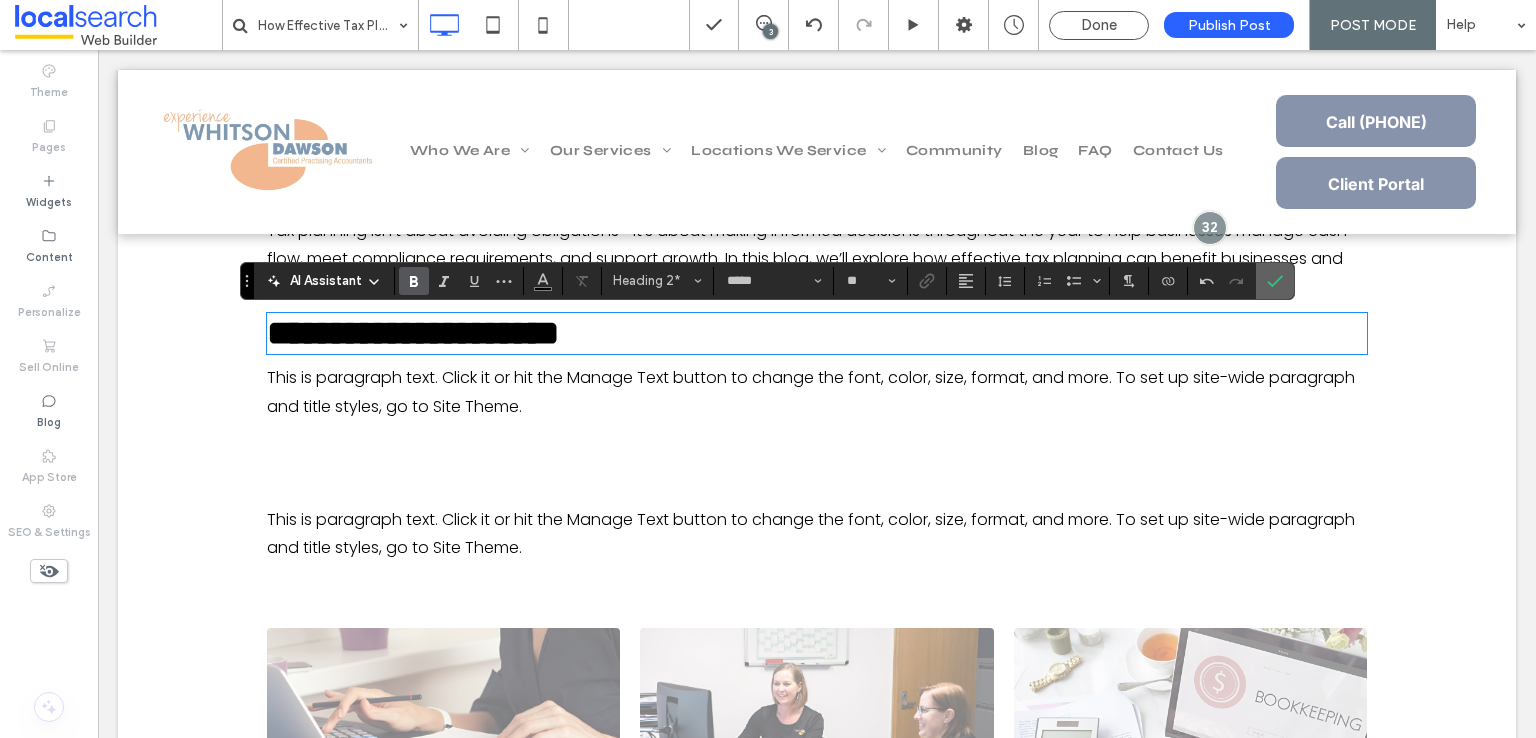 click at bounding box center (1275, 281) 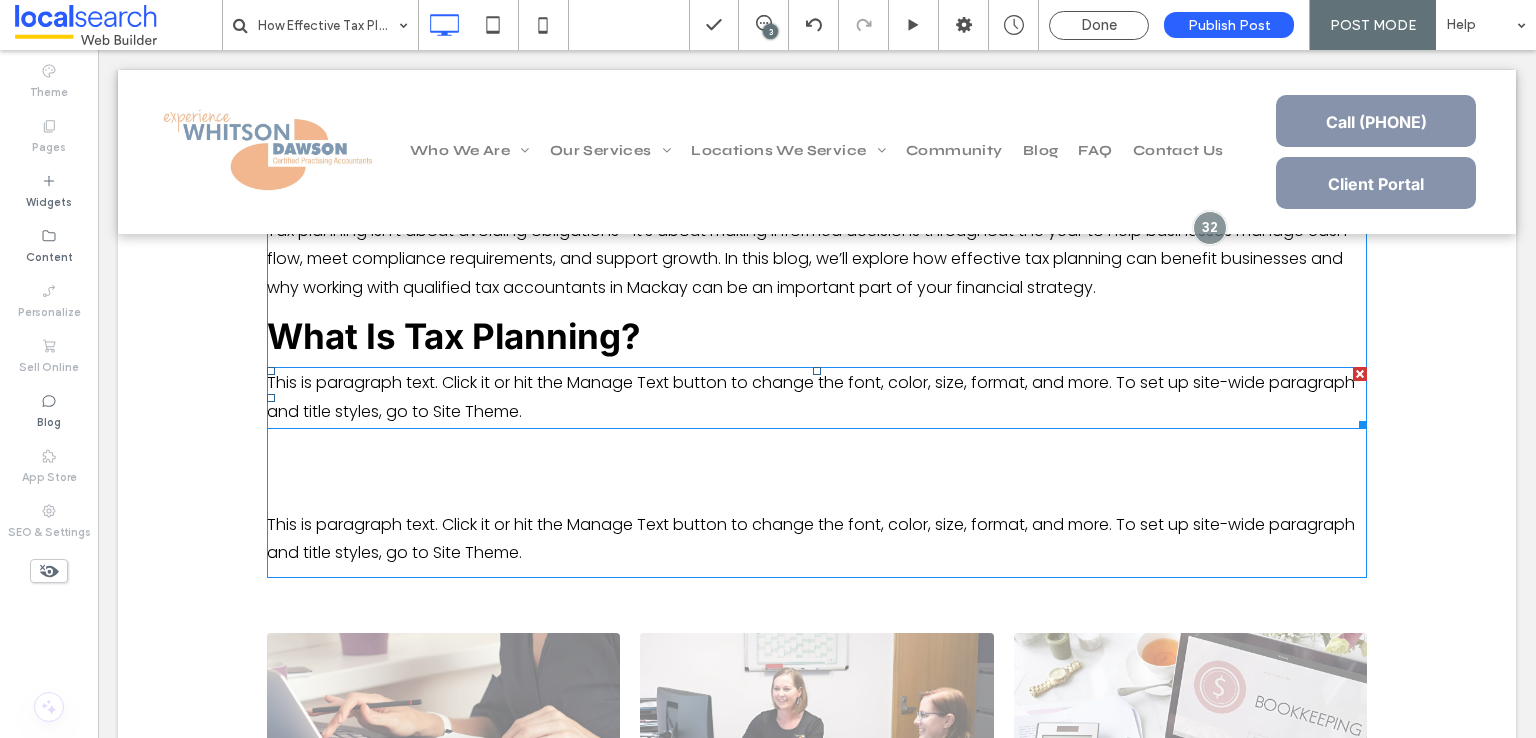 click on "This is paragraph text. Click it or hit the Manage Text button to change the font, color, size, format, and more. To set up site-wide paragraph and title styles, go to Site Theme." at bounding box center [811, 397] 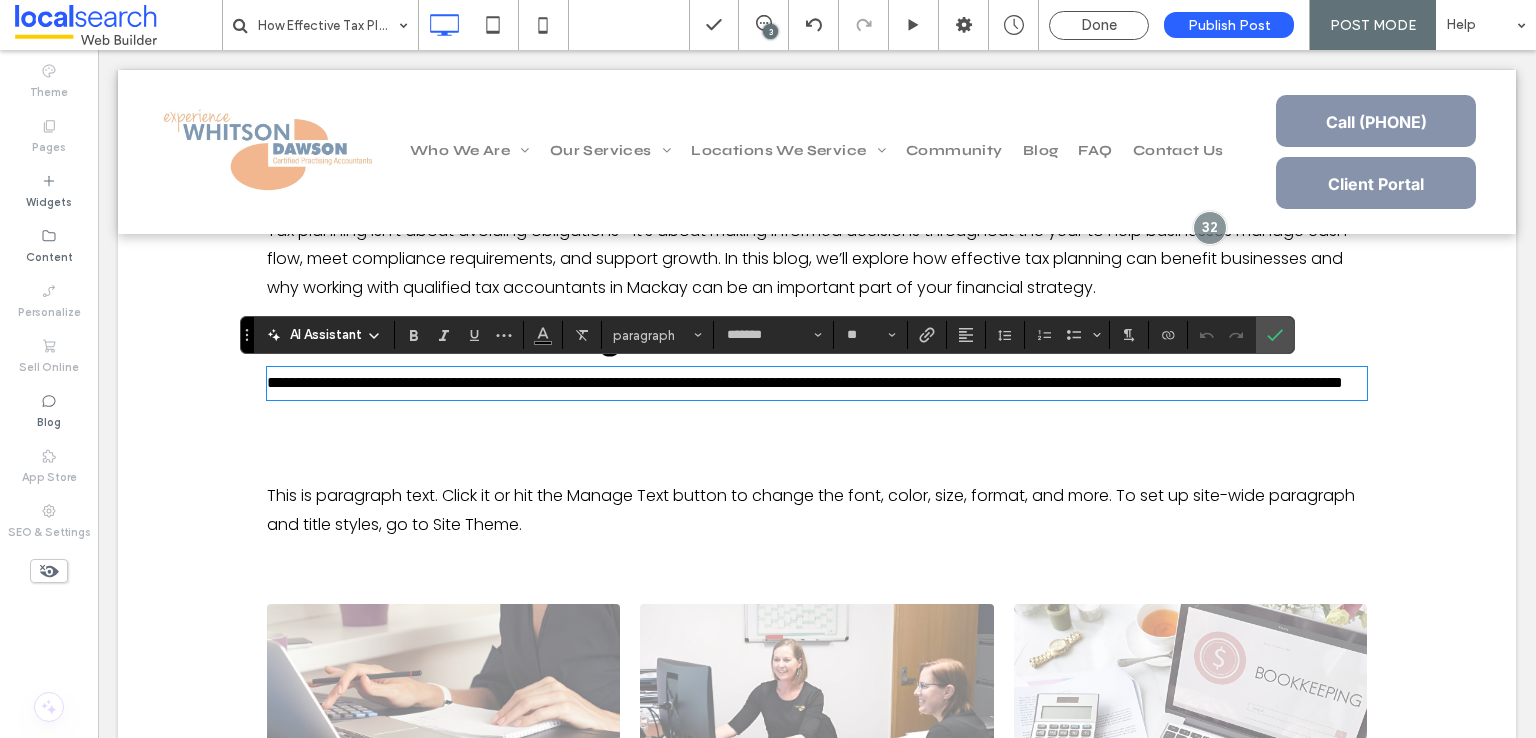scroll, scrollTop: 0, scrollLeft: 0, axis: both 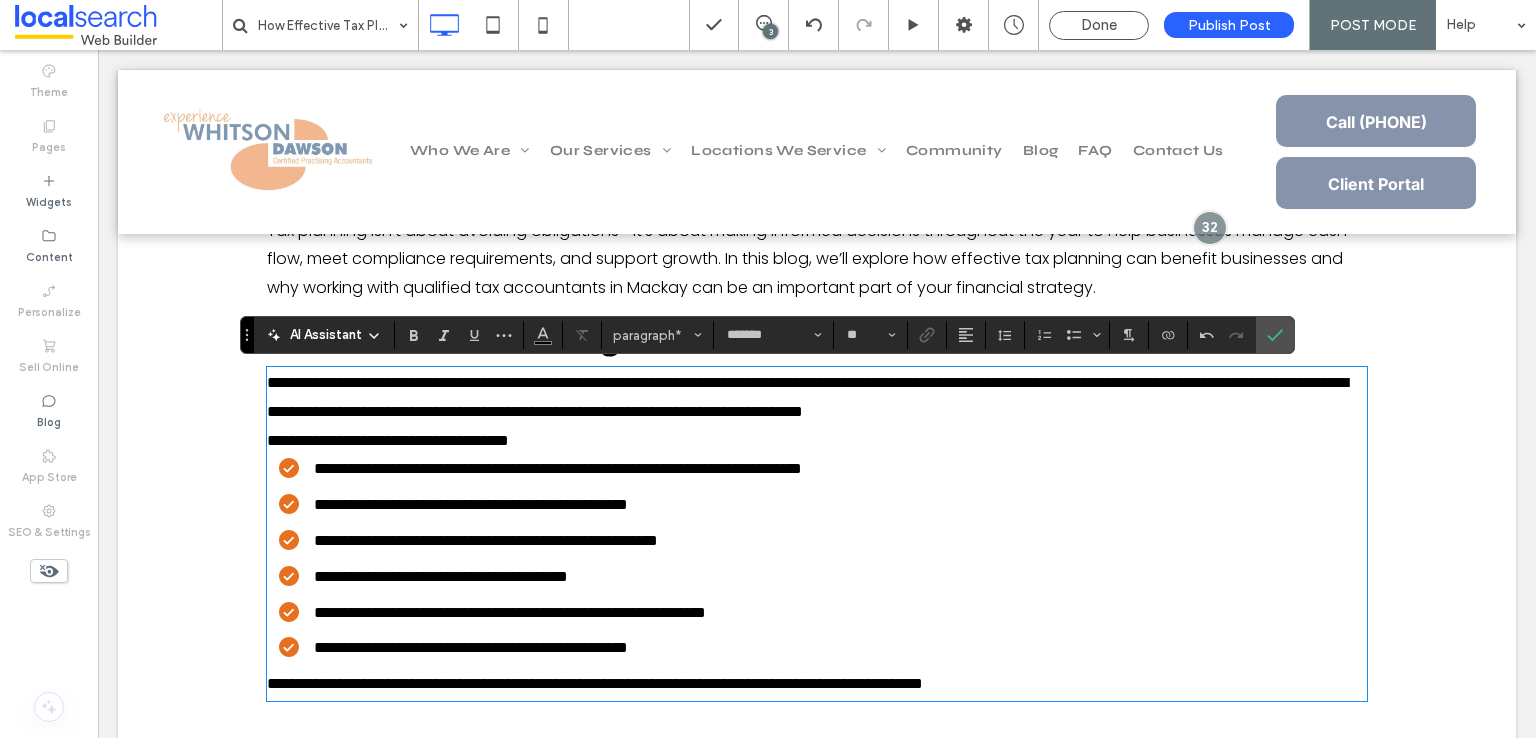 click on "**********" at bounding box center (595, 683) 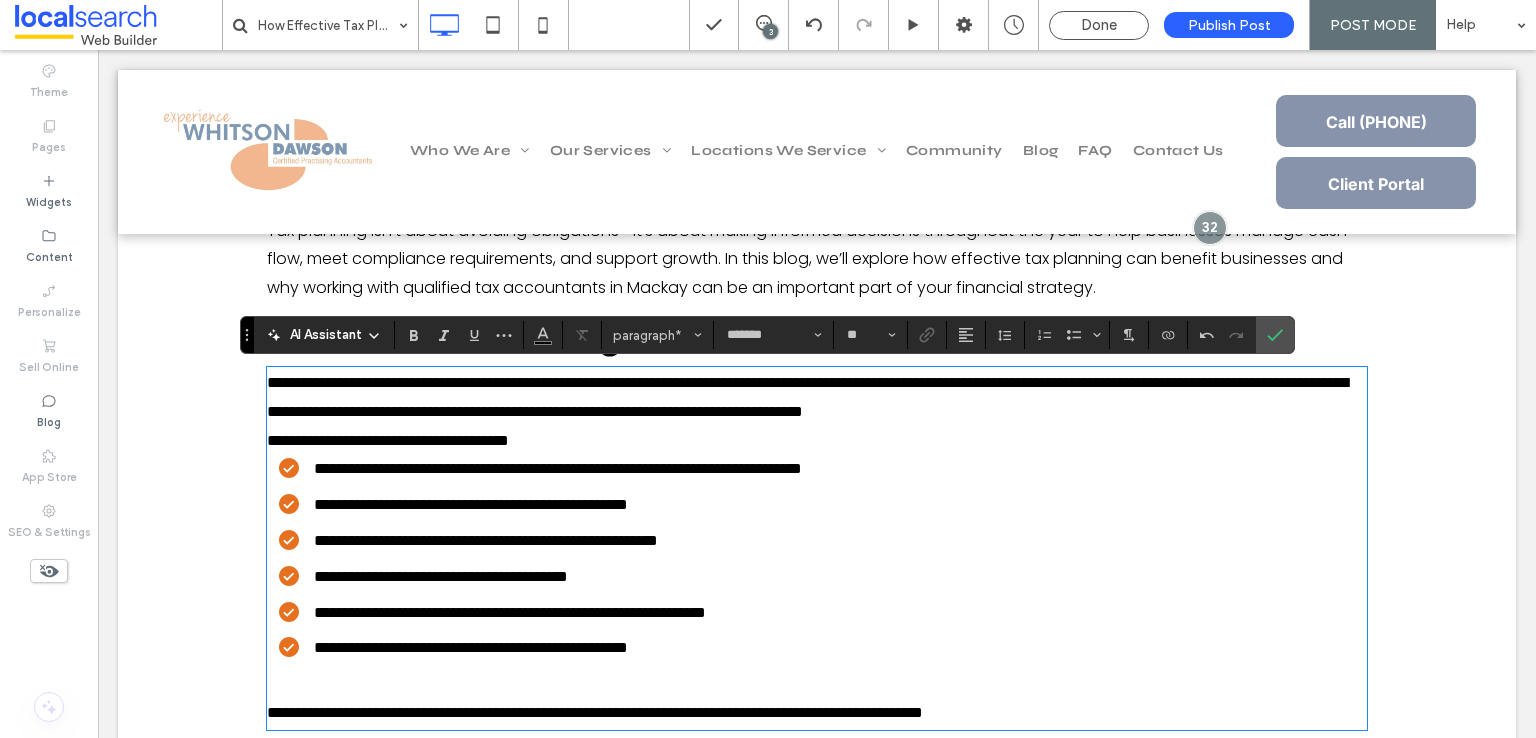 click on "**********" at bounding box center (817, 441) 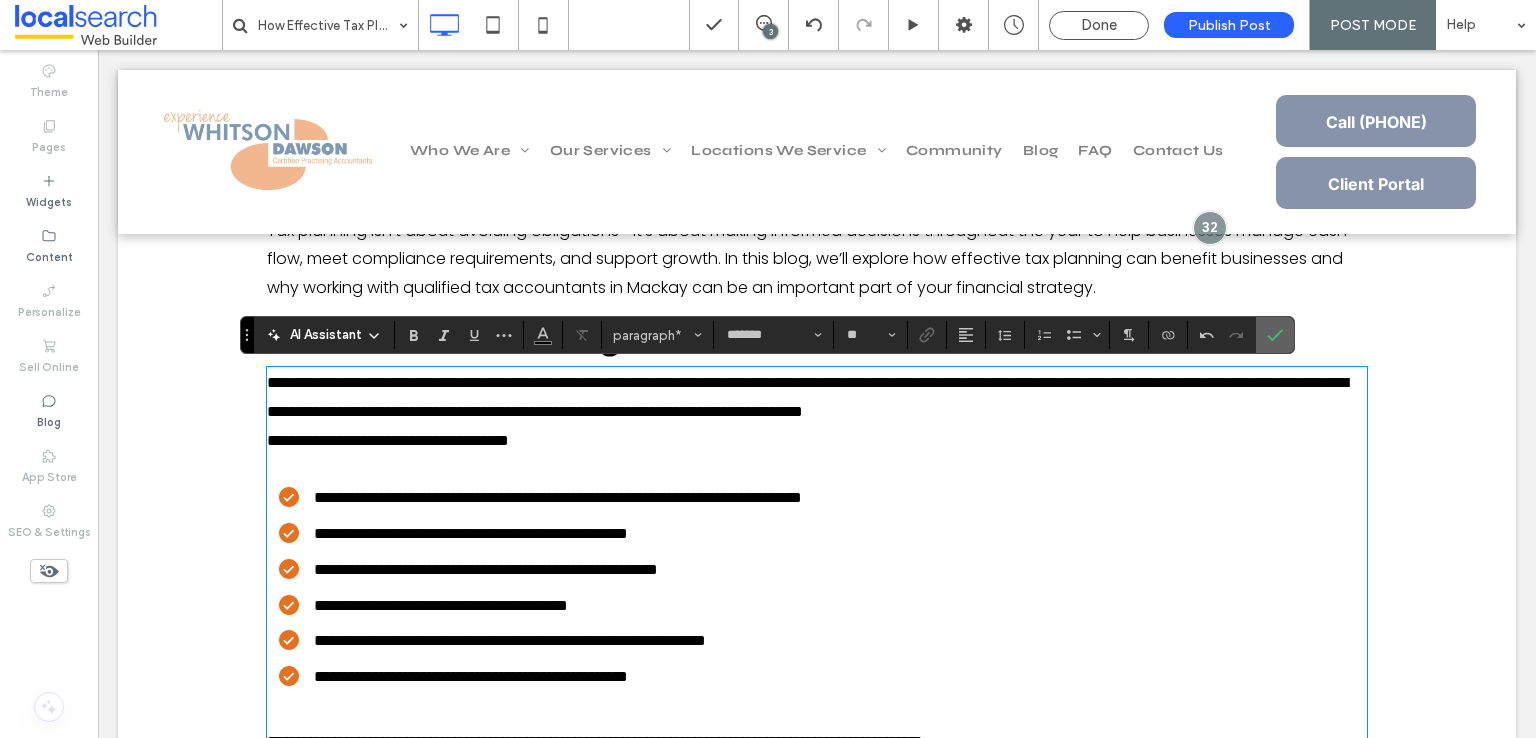 click at bounding box center (1275, 335) 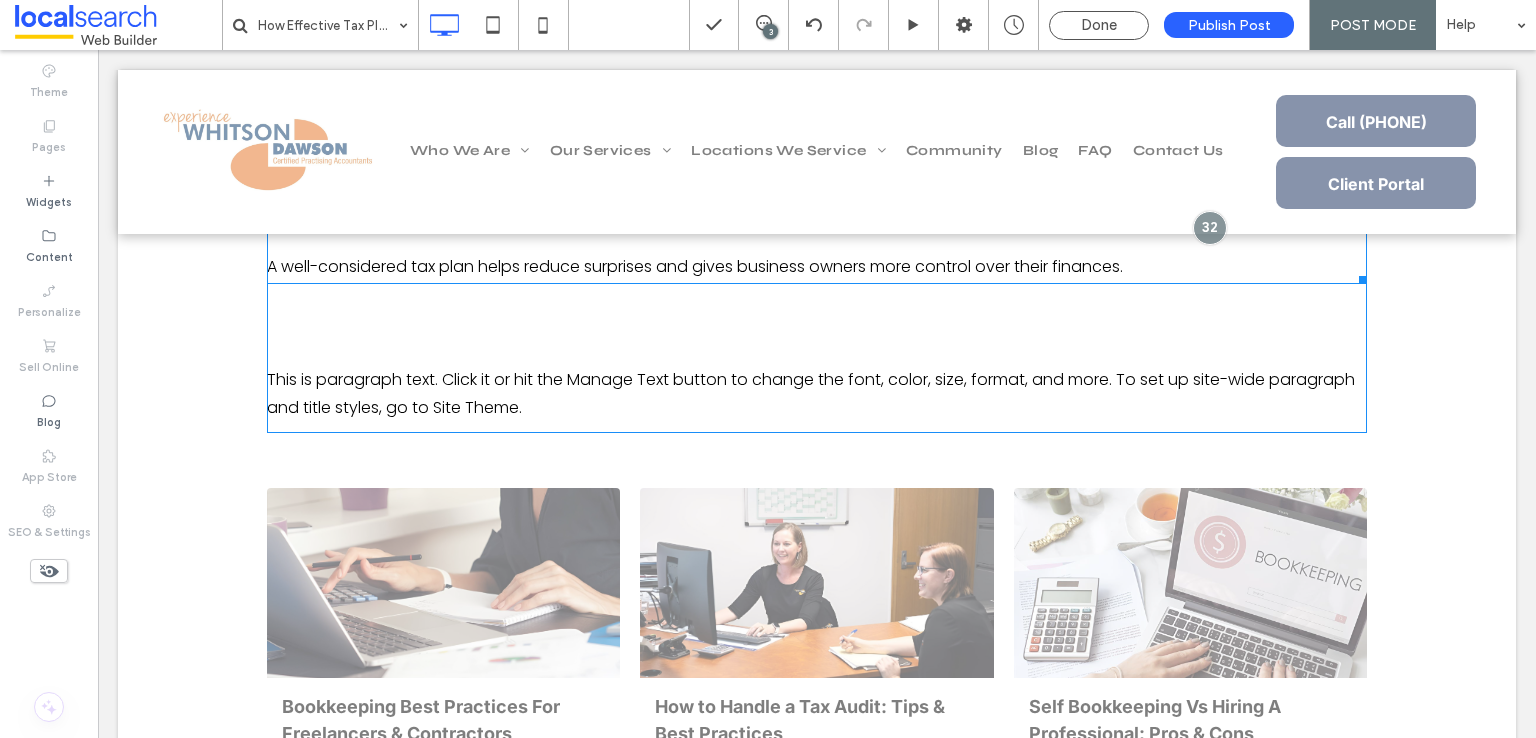 scroll, scrollTop: 1100, scrollLeft: 0, axis: vertical 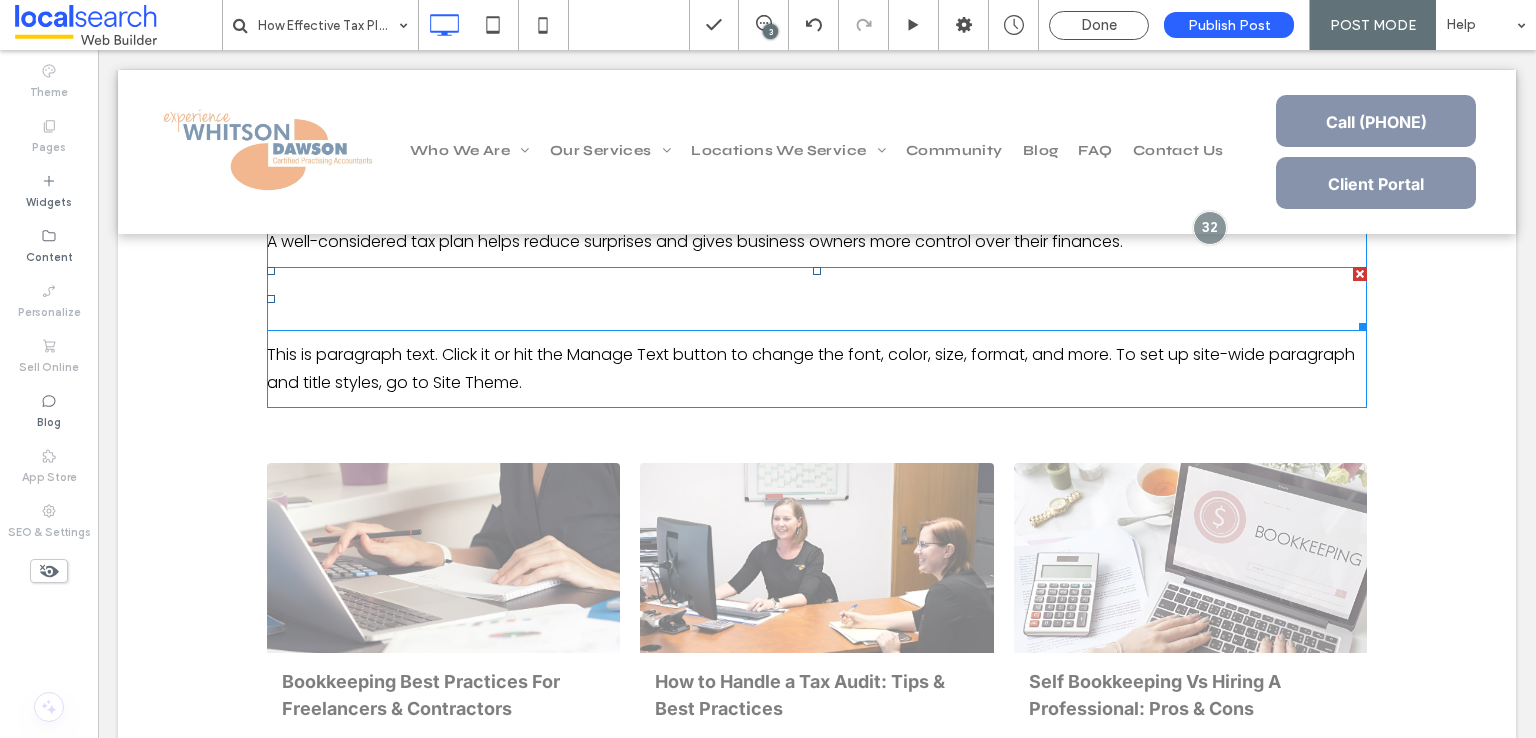 click on "New Title" at bounding box center [382, 299] 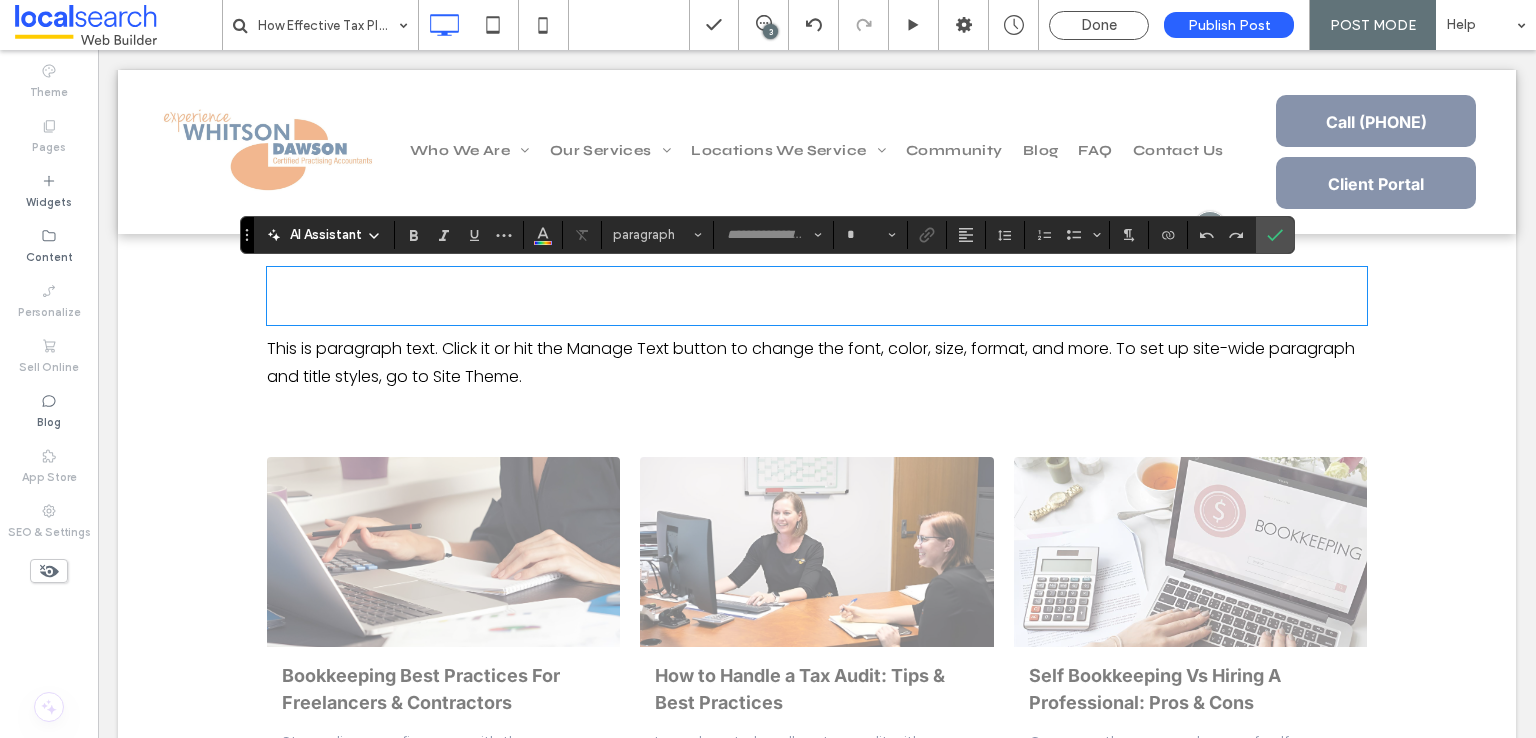 type on "*****" 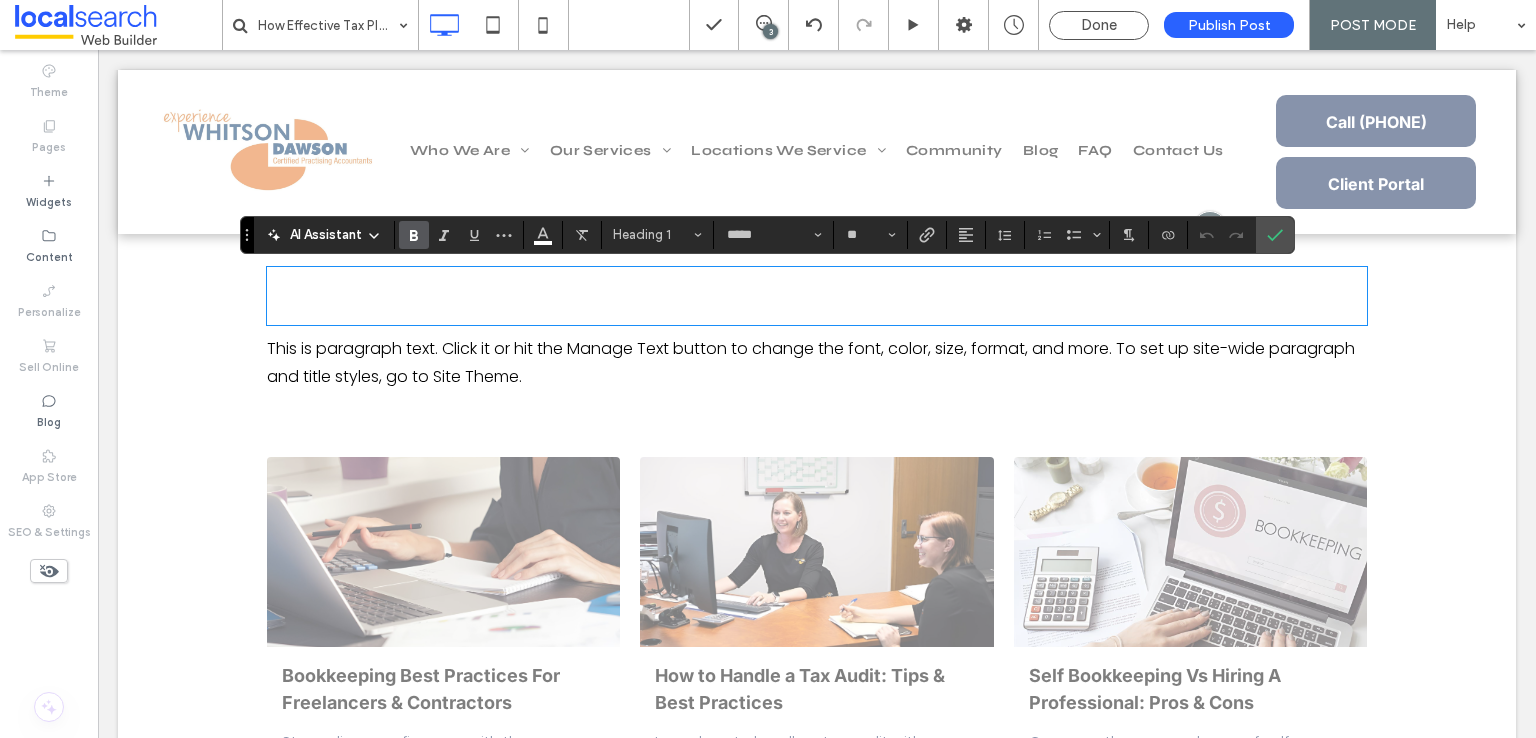 type on "*******" 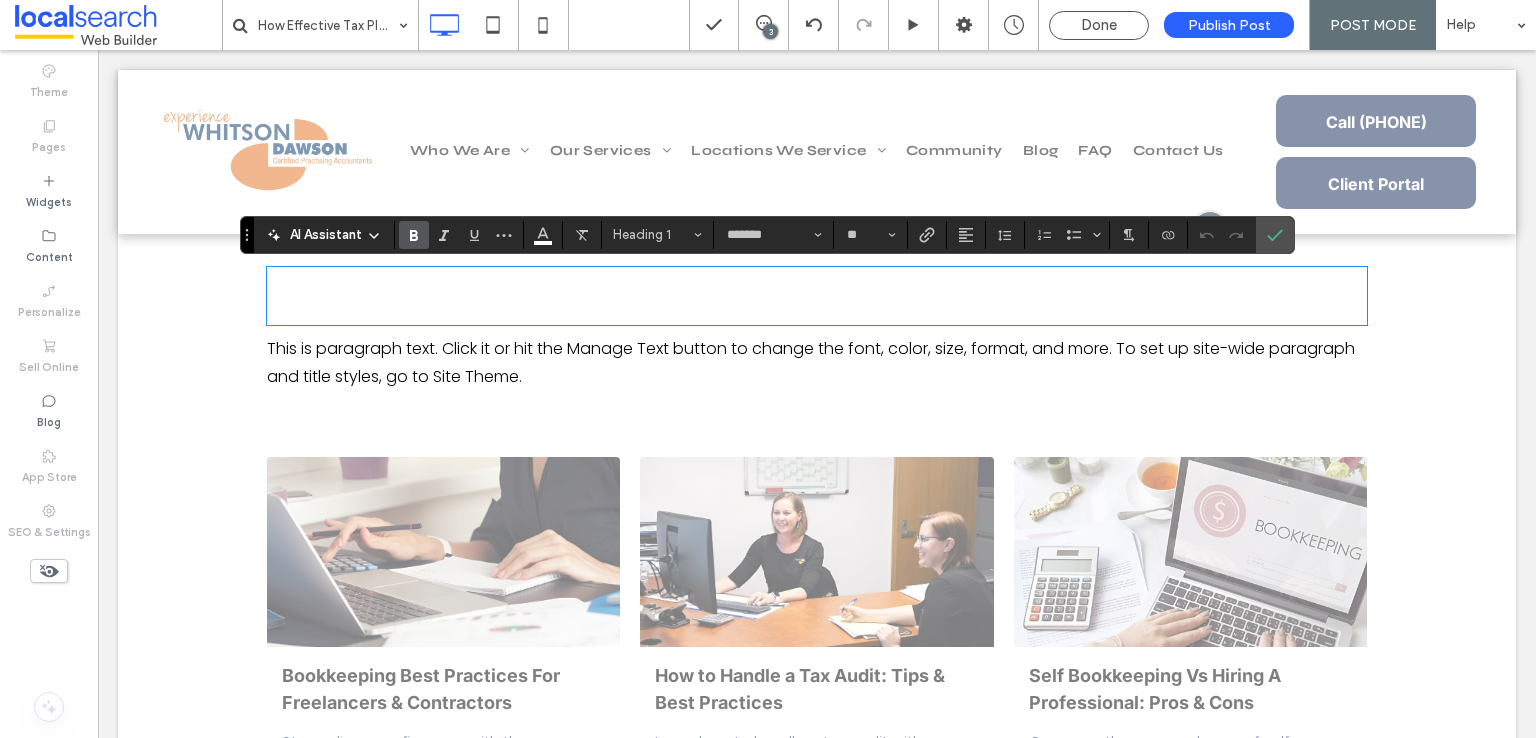 scroll, scrollTop: 0, scrollLeft: 0, axis: both 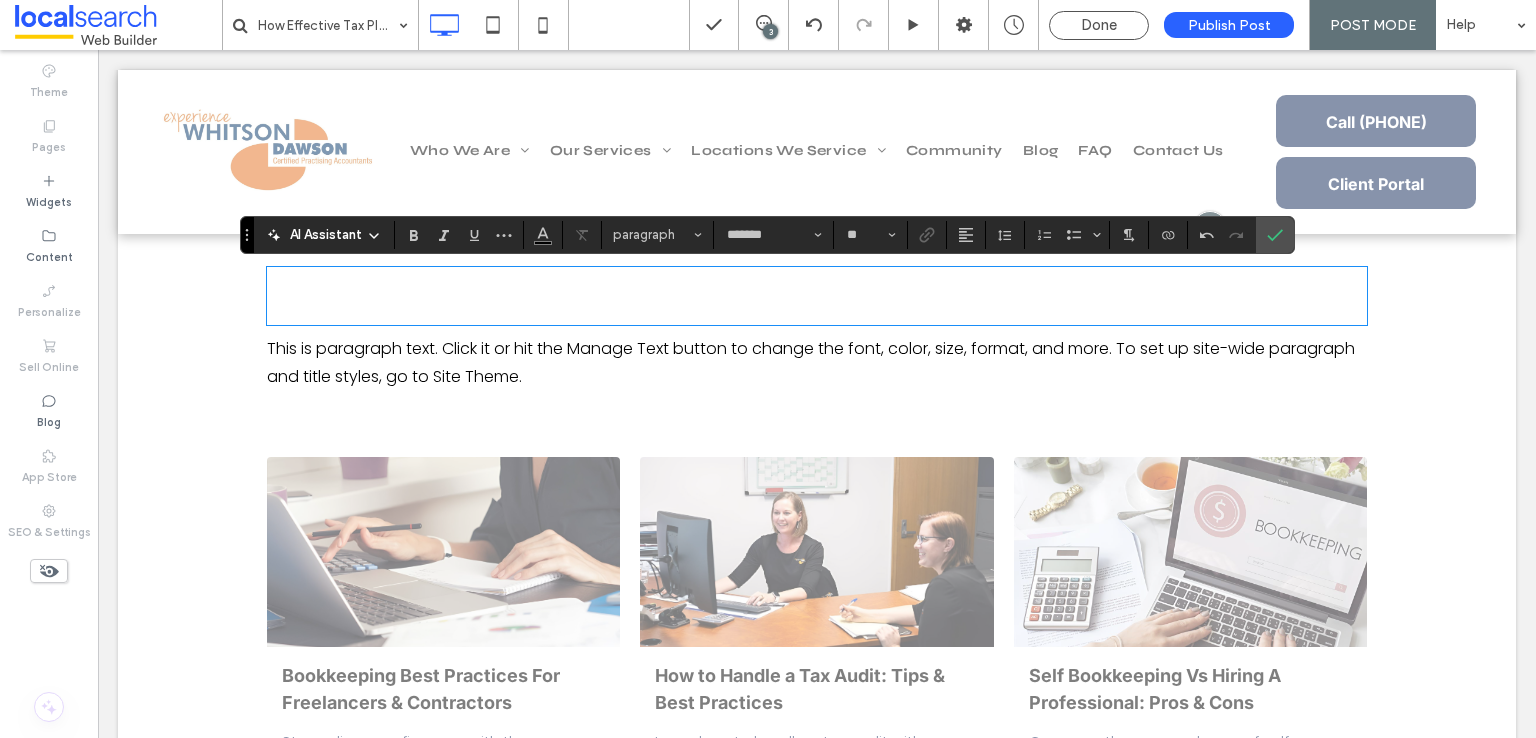 type on "*****" 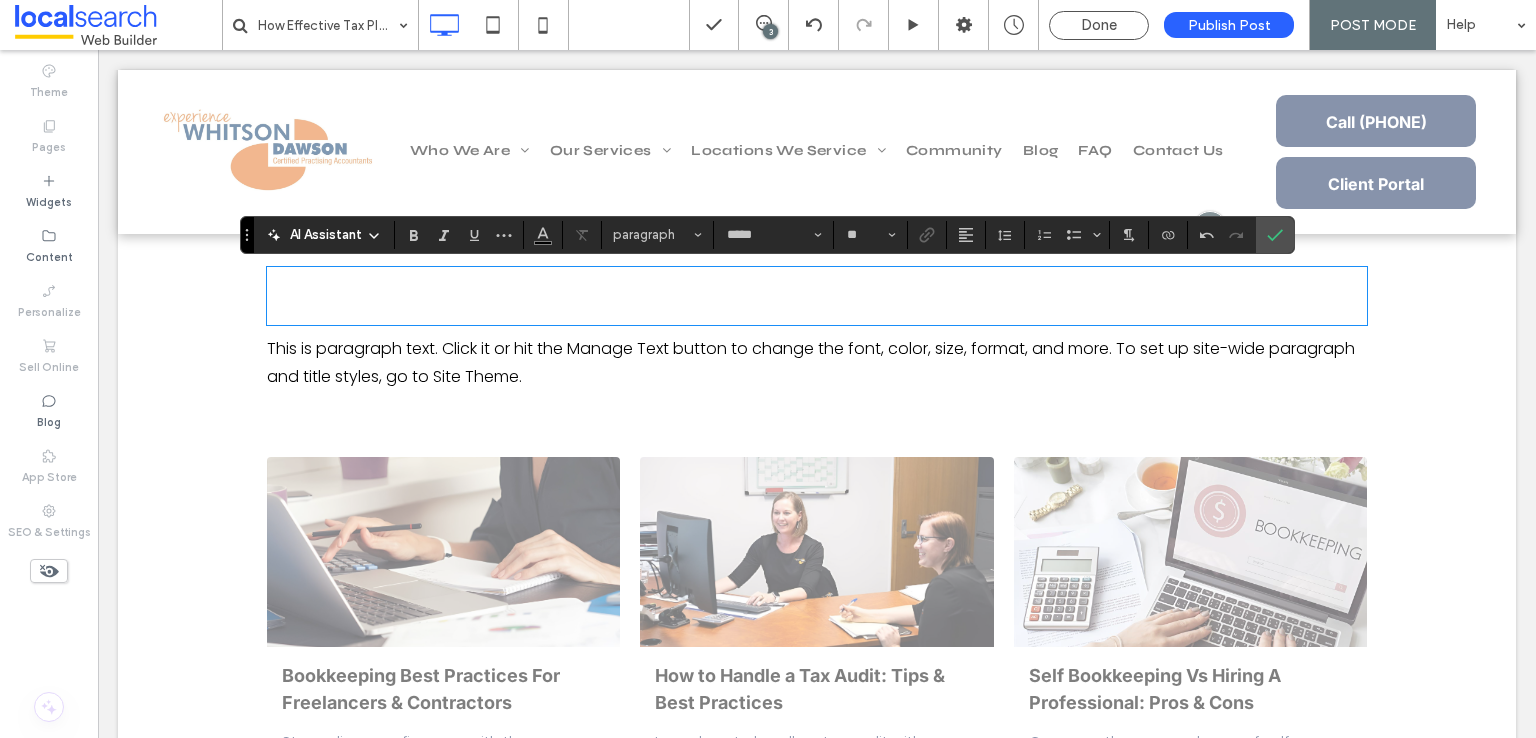 click on "**********" at bounding box center (606, 295) 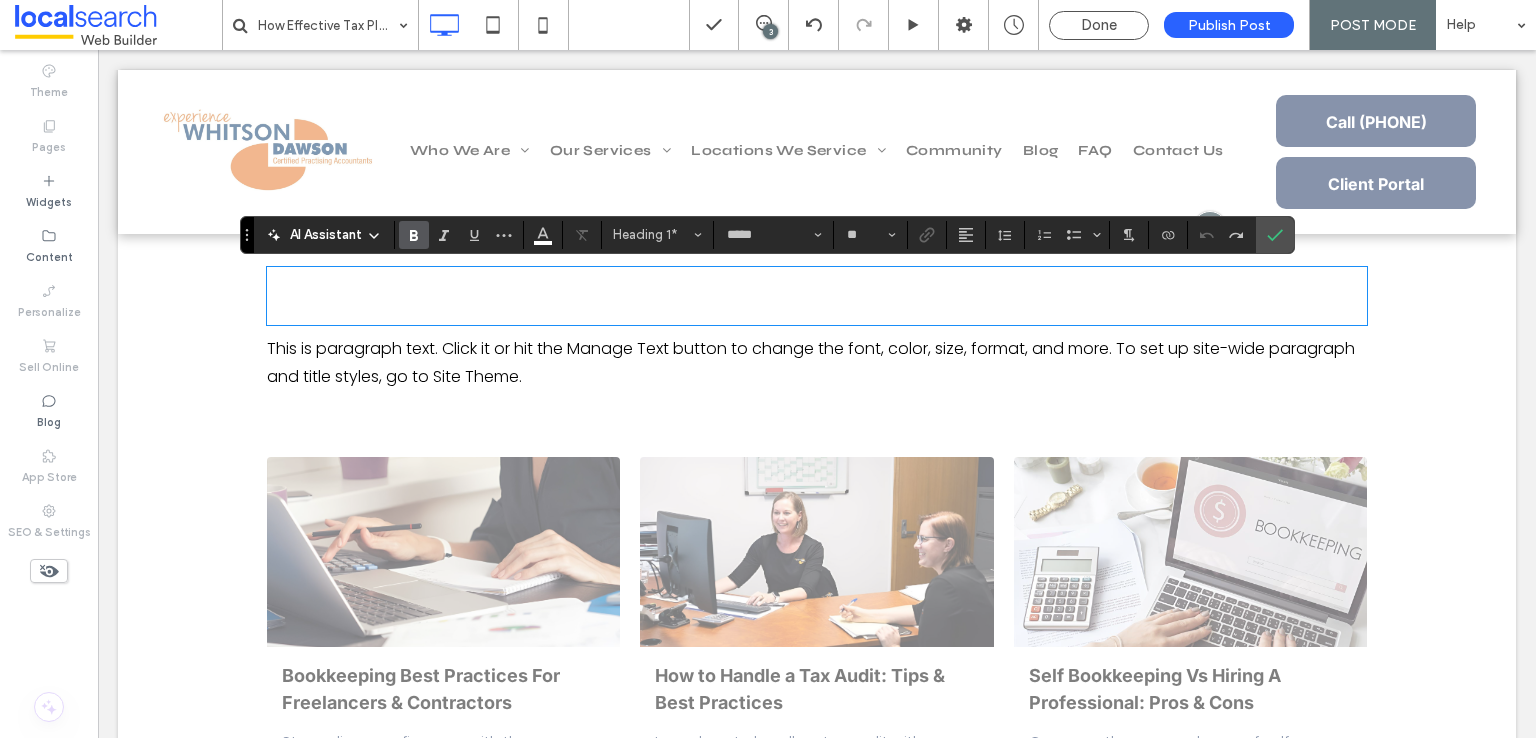 click on "*********" at bounding box center [356, 295] 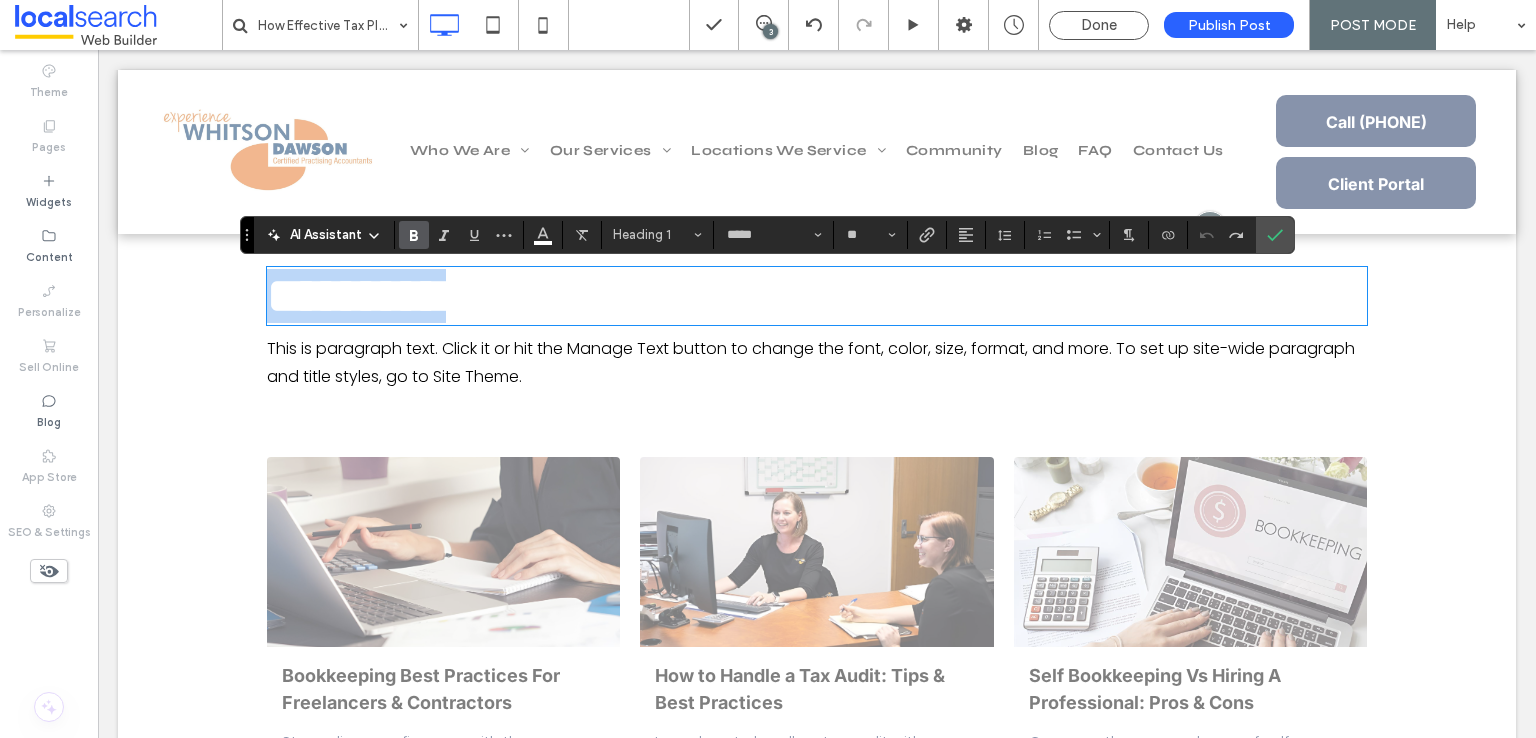 type on "*******" 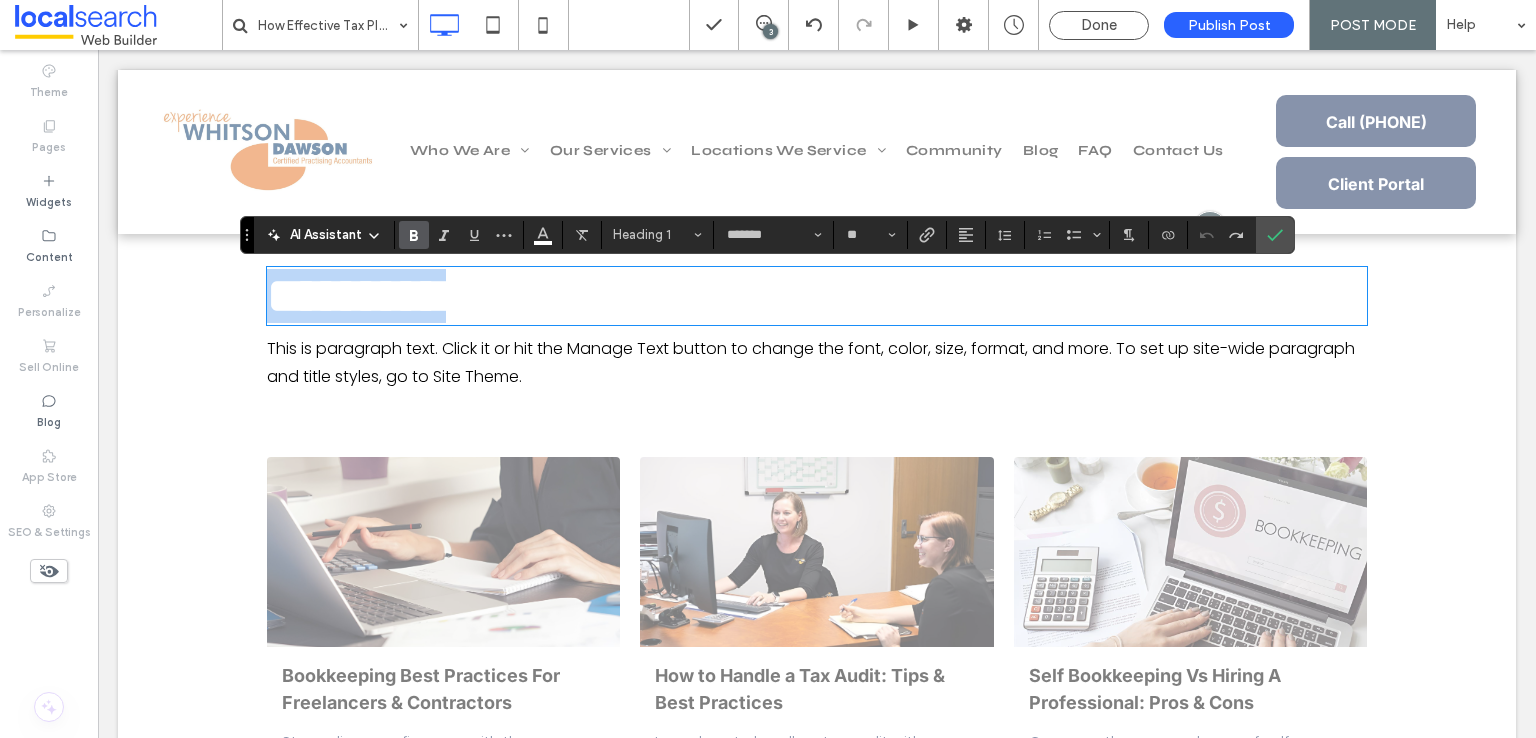 type on "*****" 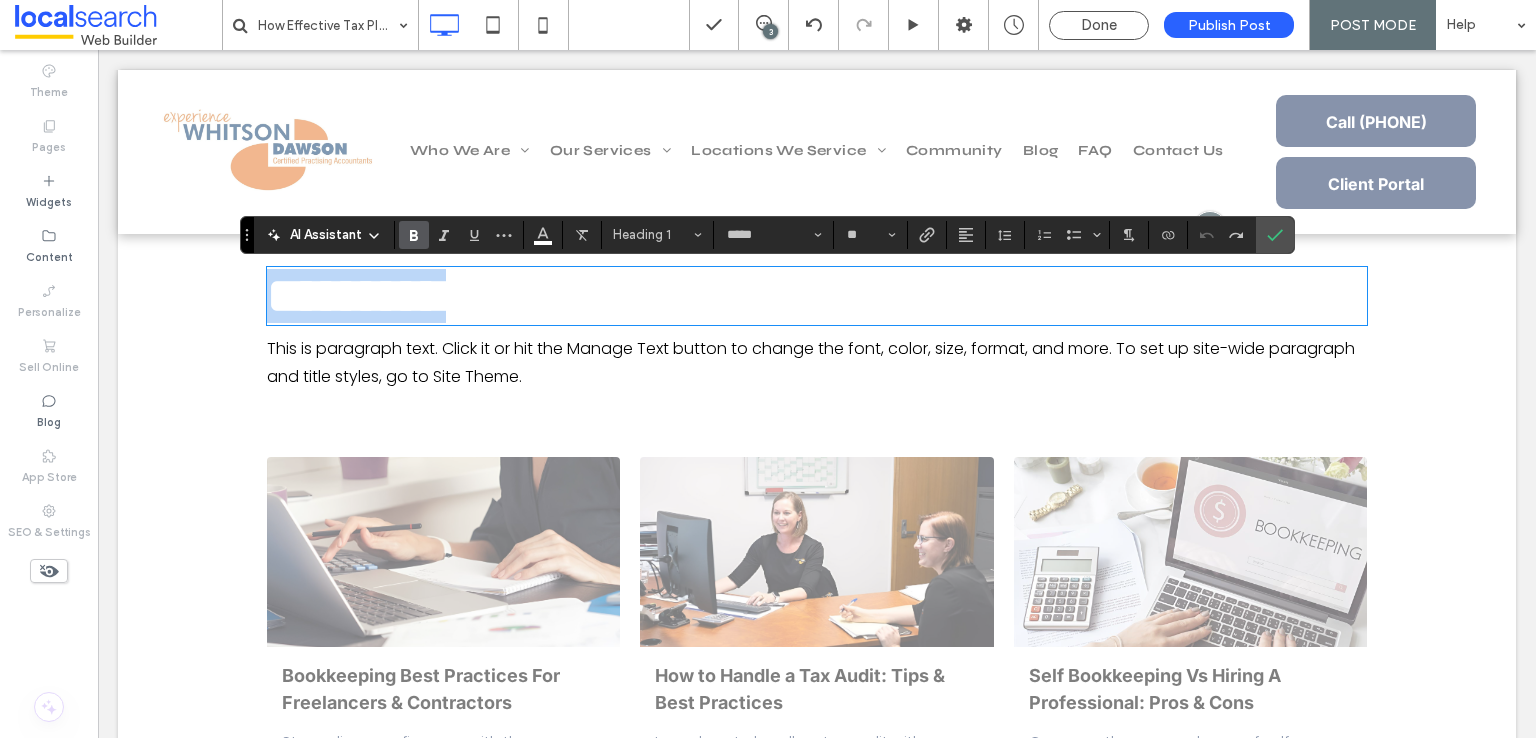 scroll, scrollTop: 0, scrollLeft: 0, axis: both 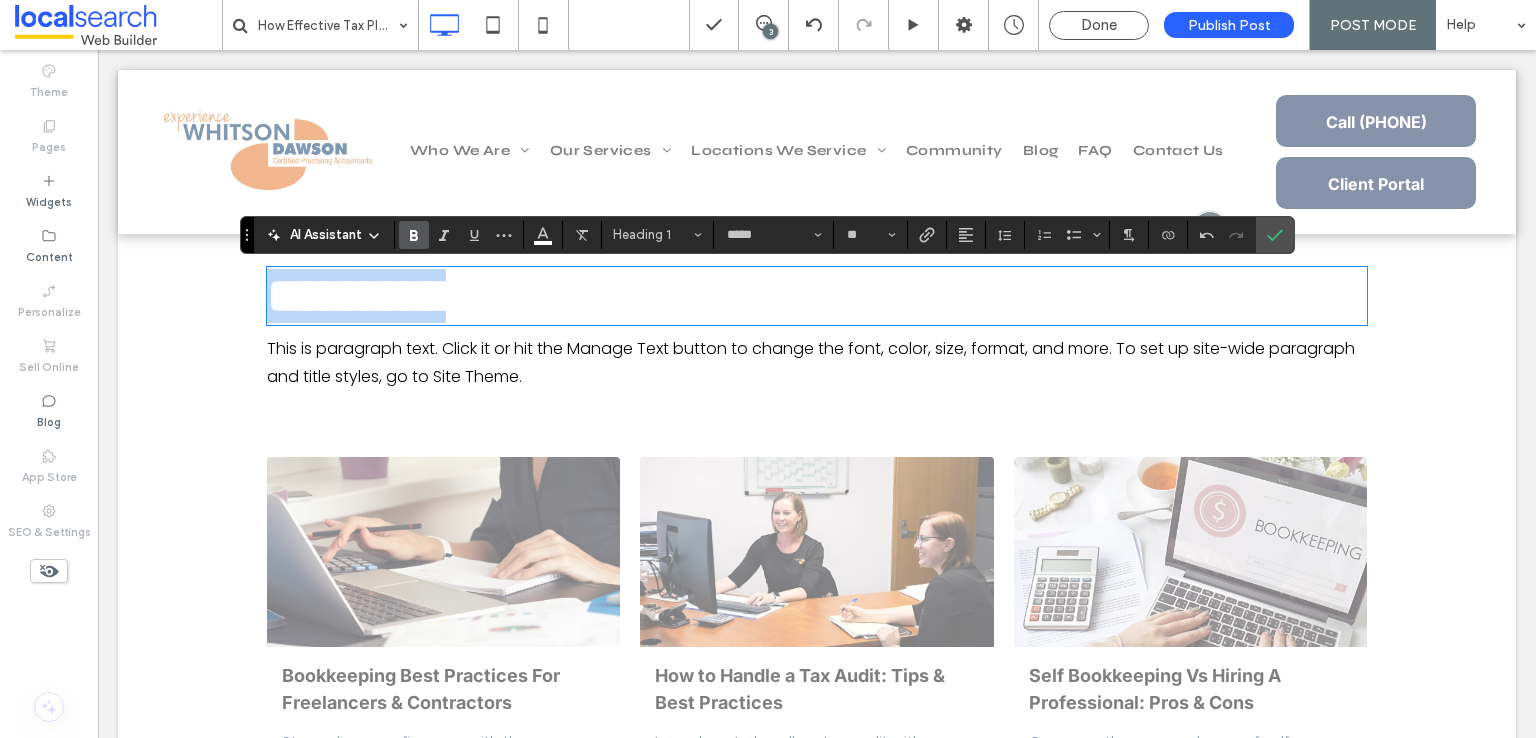 click on "**********" at bounding box center [817, 296] 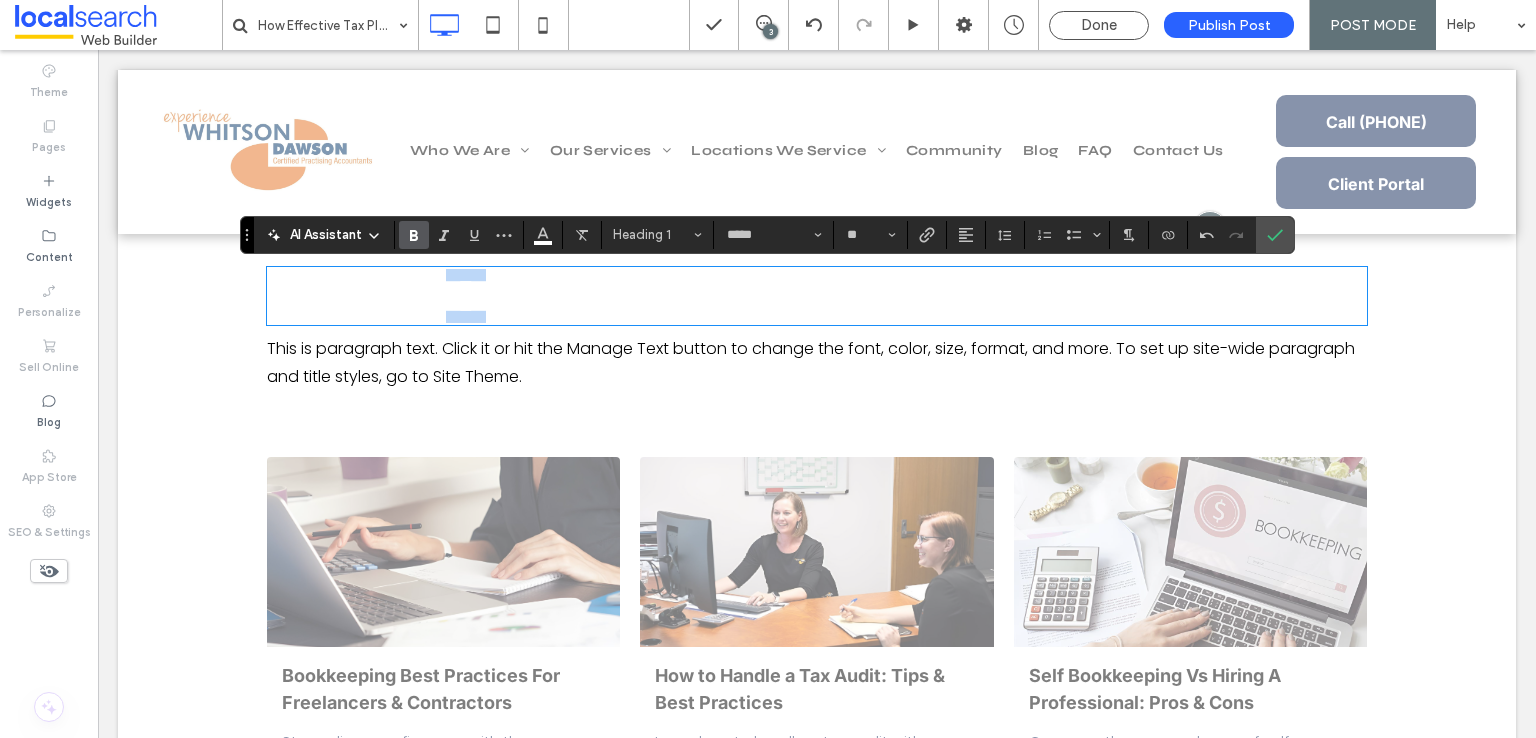 click on "**********" at bounding box center [695, 295] 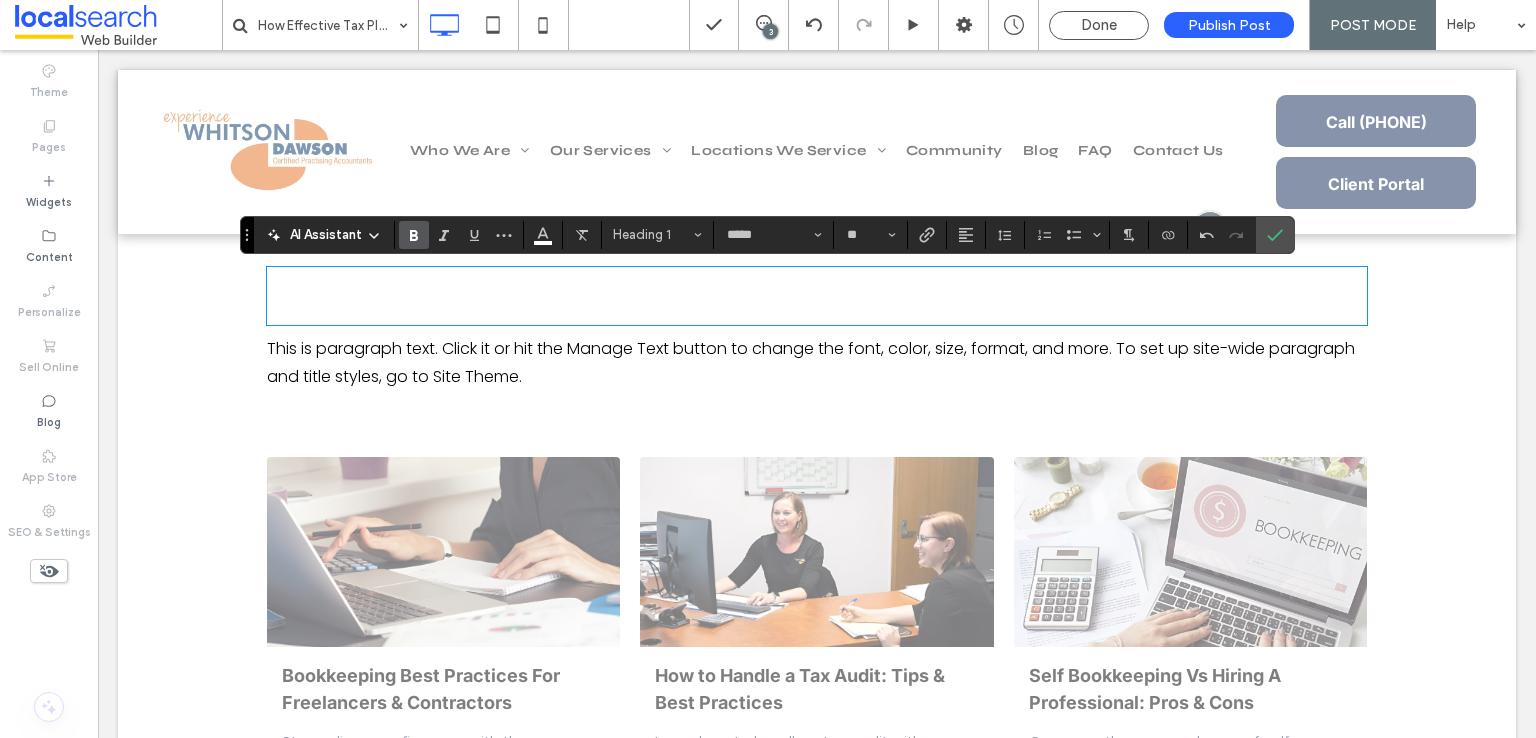 click on "********" at bounding box center [356, 295] 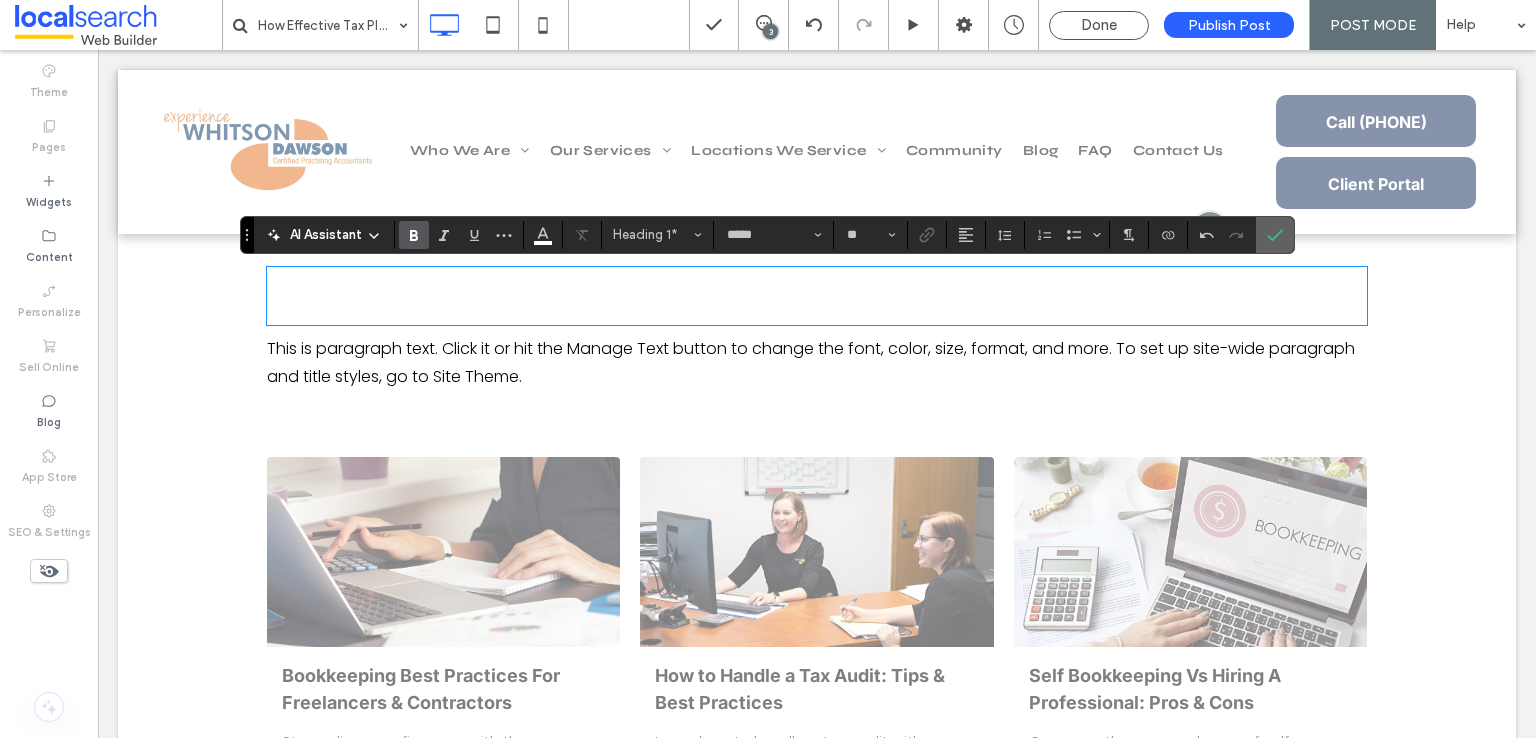 click 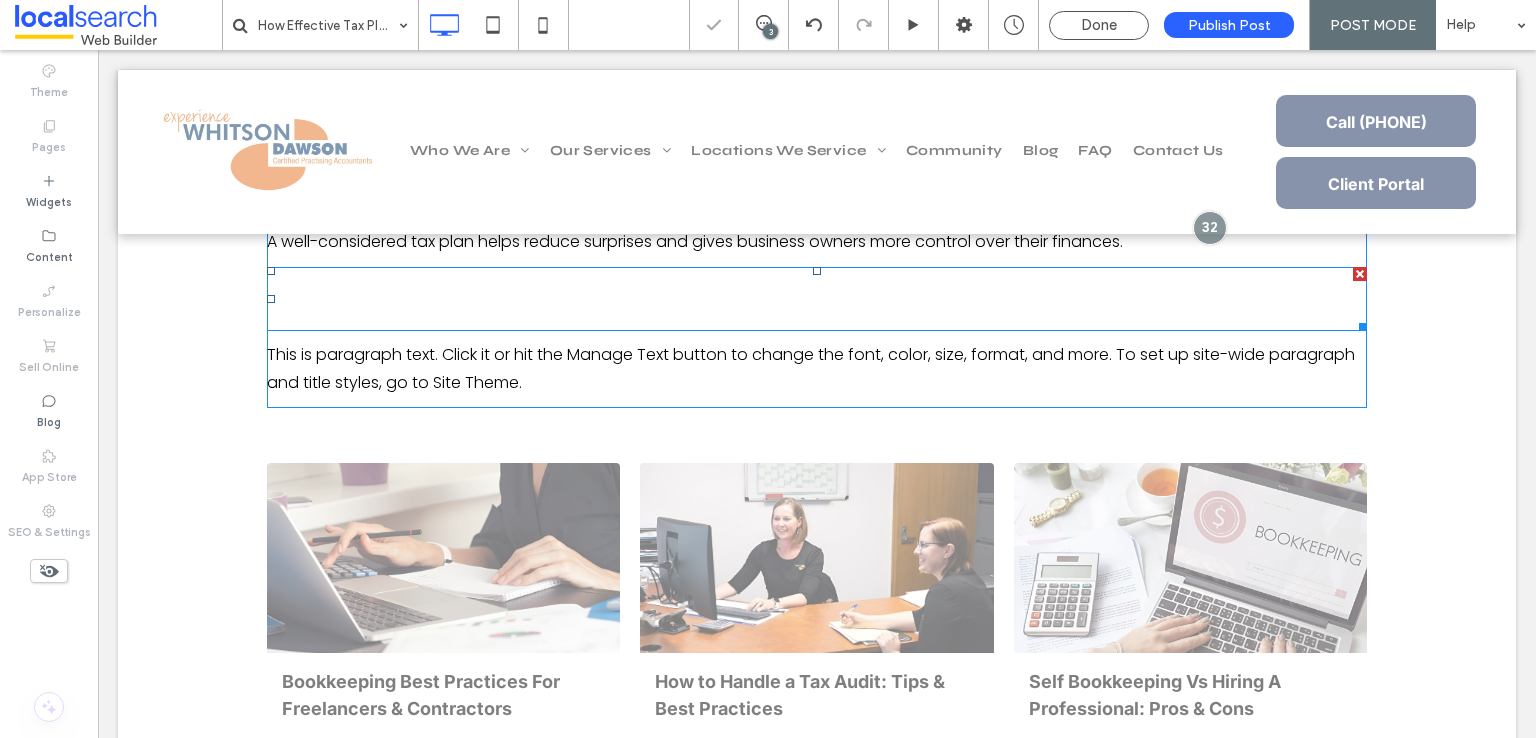 click on "of Proactive Tax Planning" at bounding box center [780, 299] 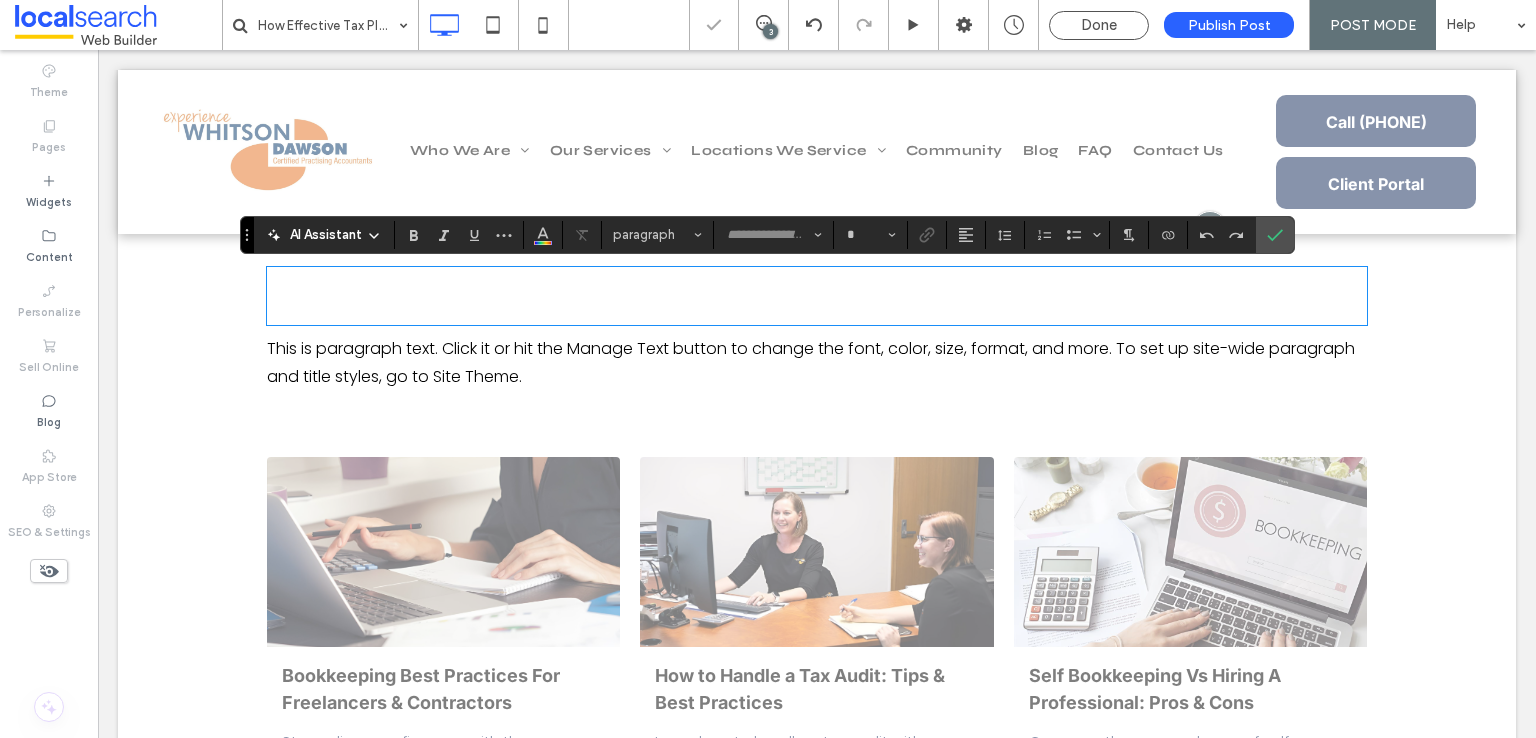 type on "*****" 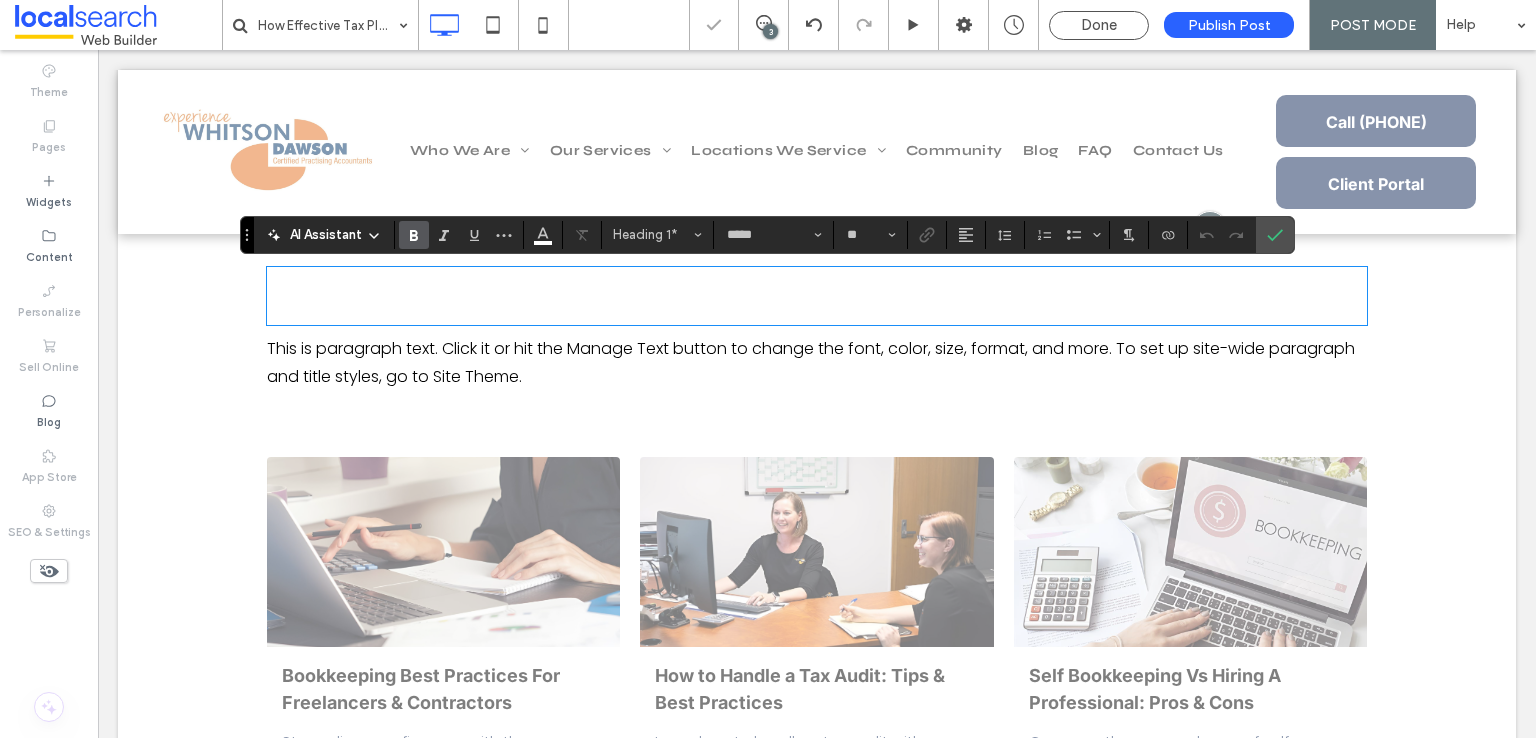 click on "**********" at bounding box center [695, 295] 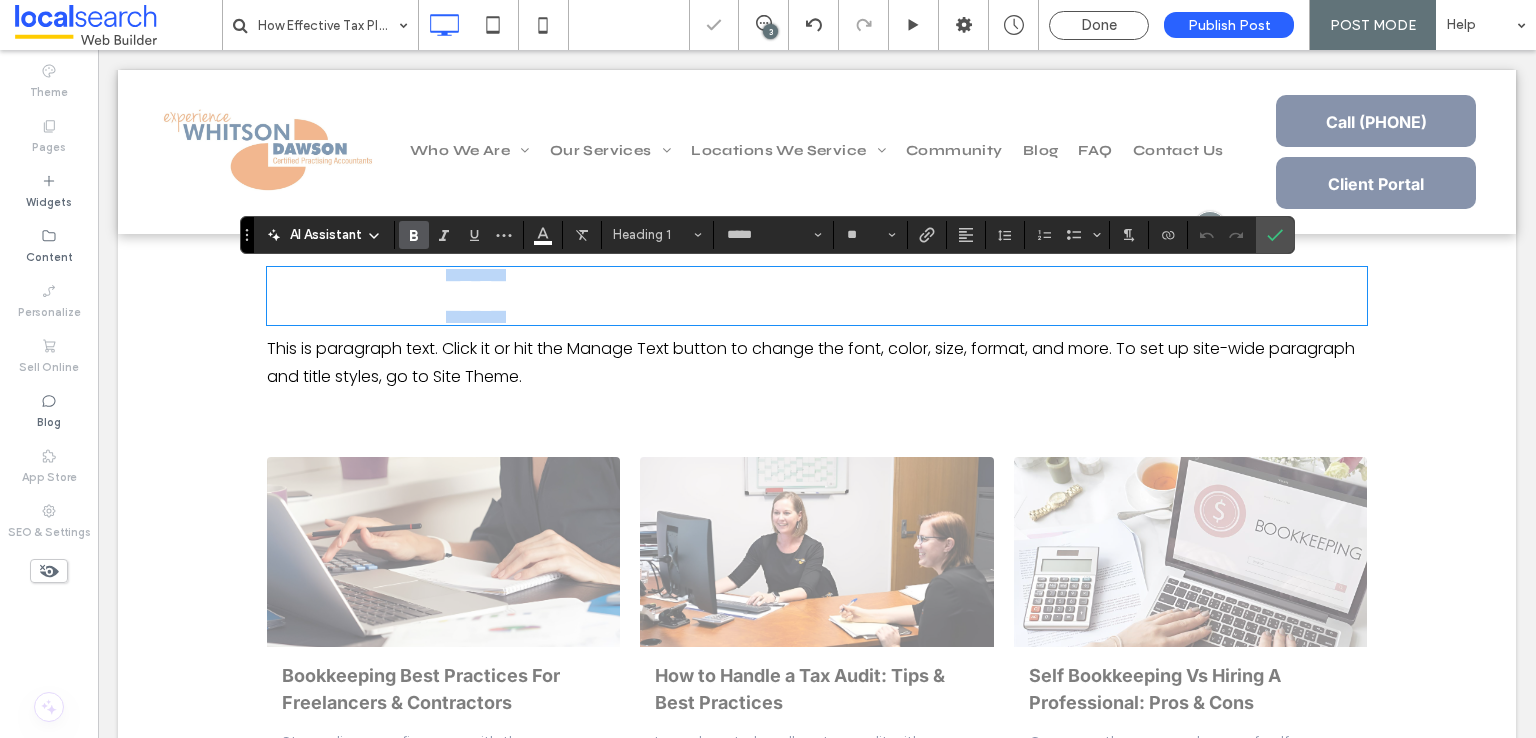 click on "**********" at bounding box center [695, 295] 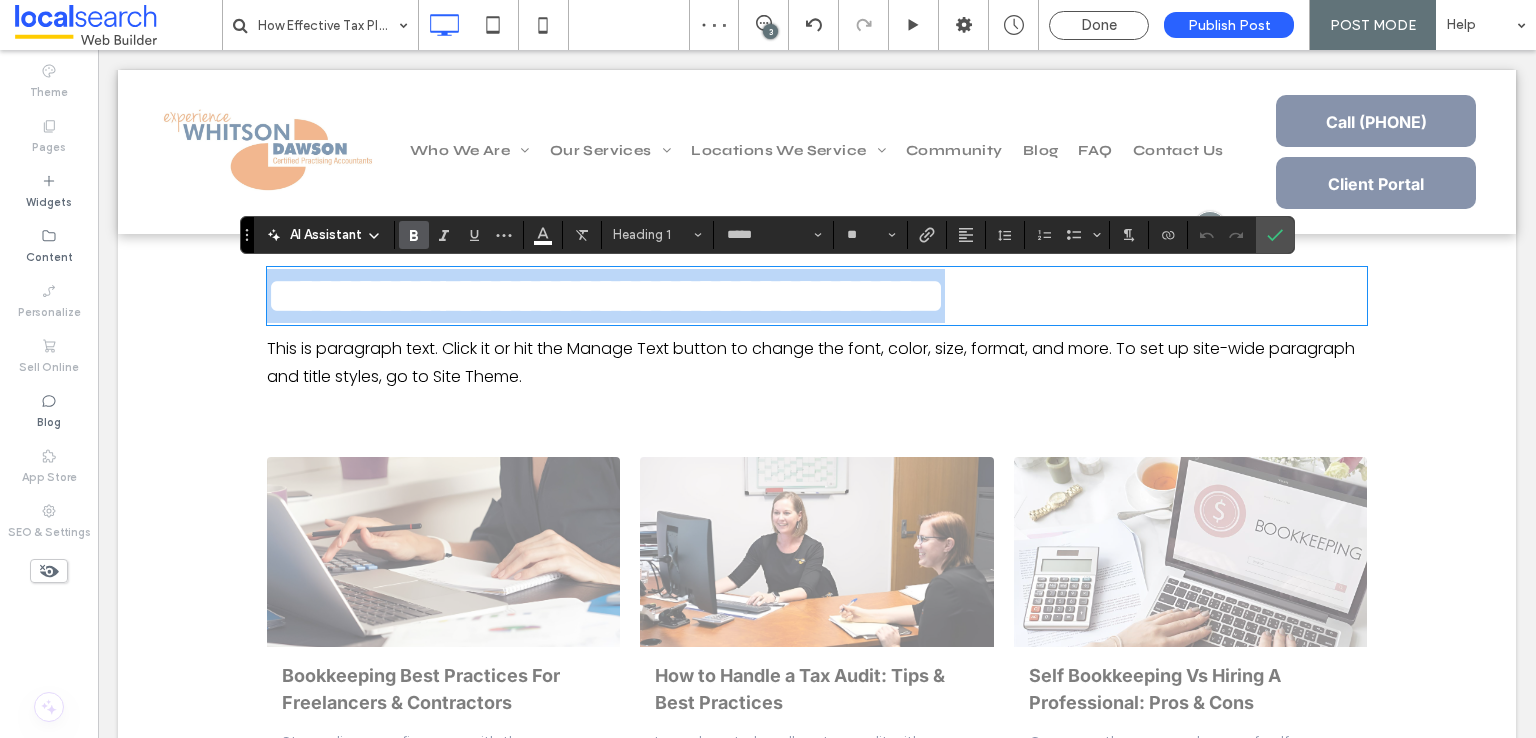 click on "**********" at bounding box center [695, 295] 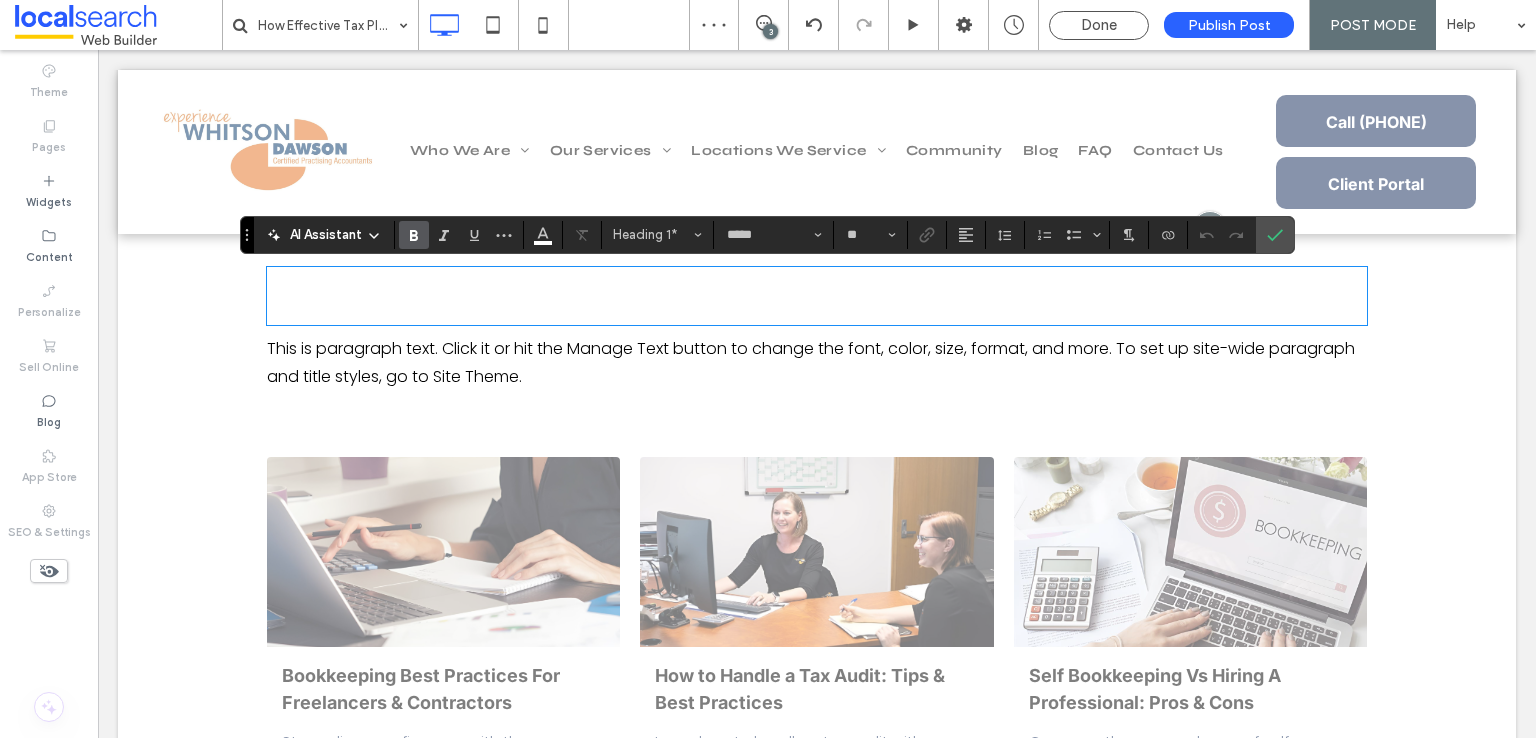type 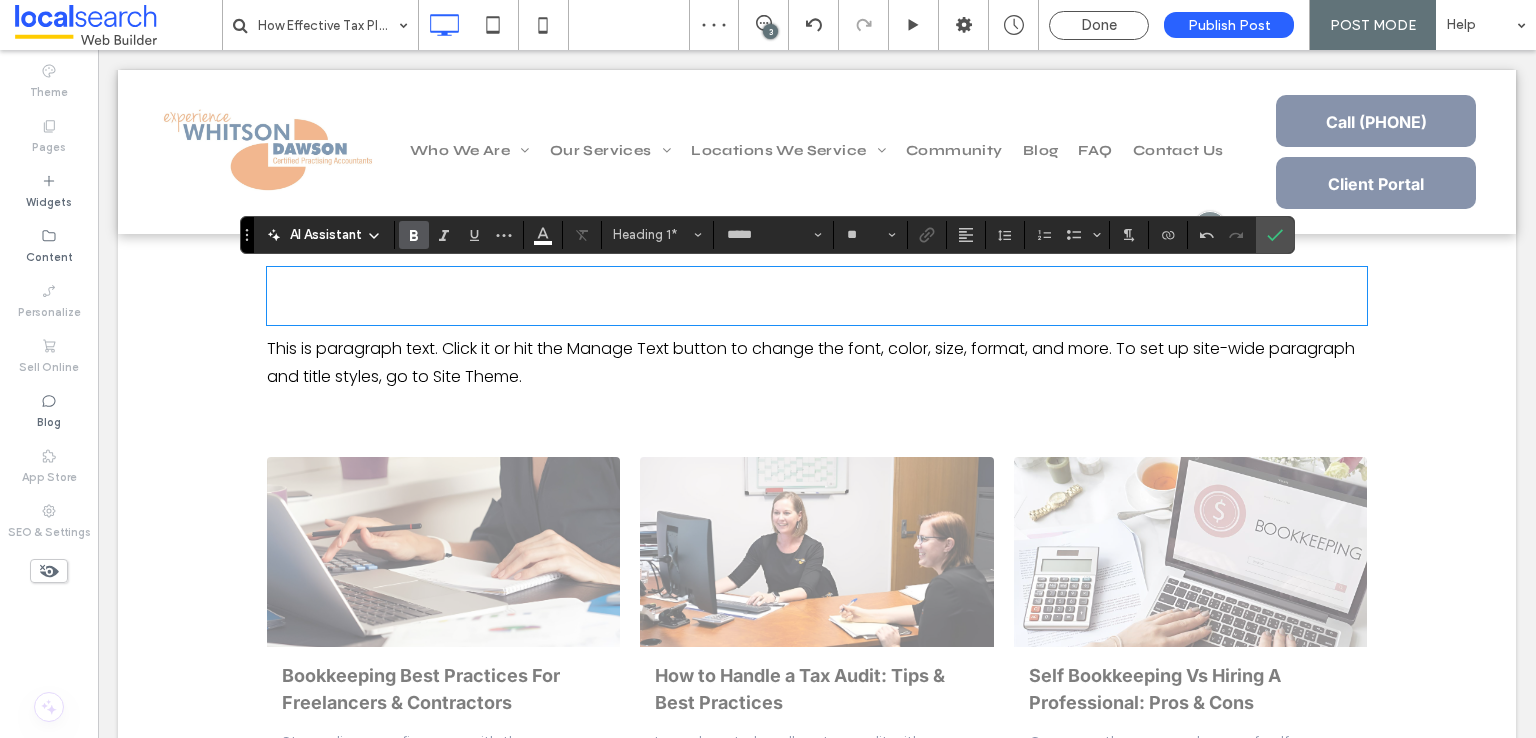 click on "**********" at bounding box center (675, 295) 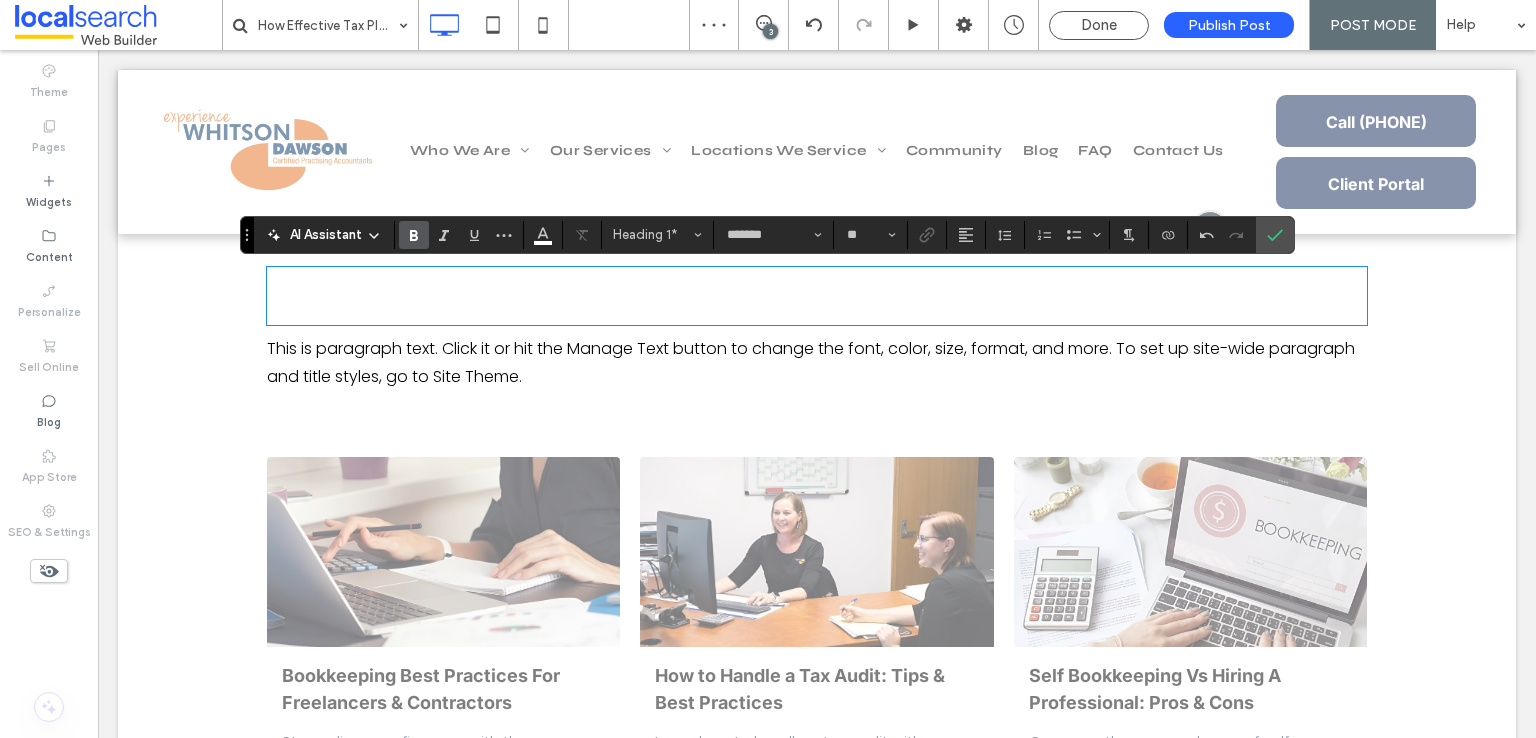 scroll, scrollTop: 0, scrollLeft: 0, axis: both 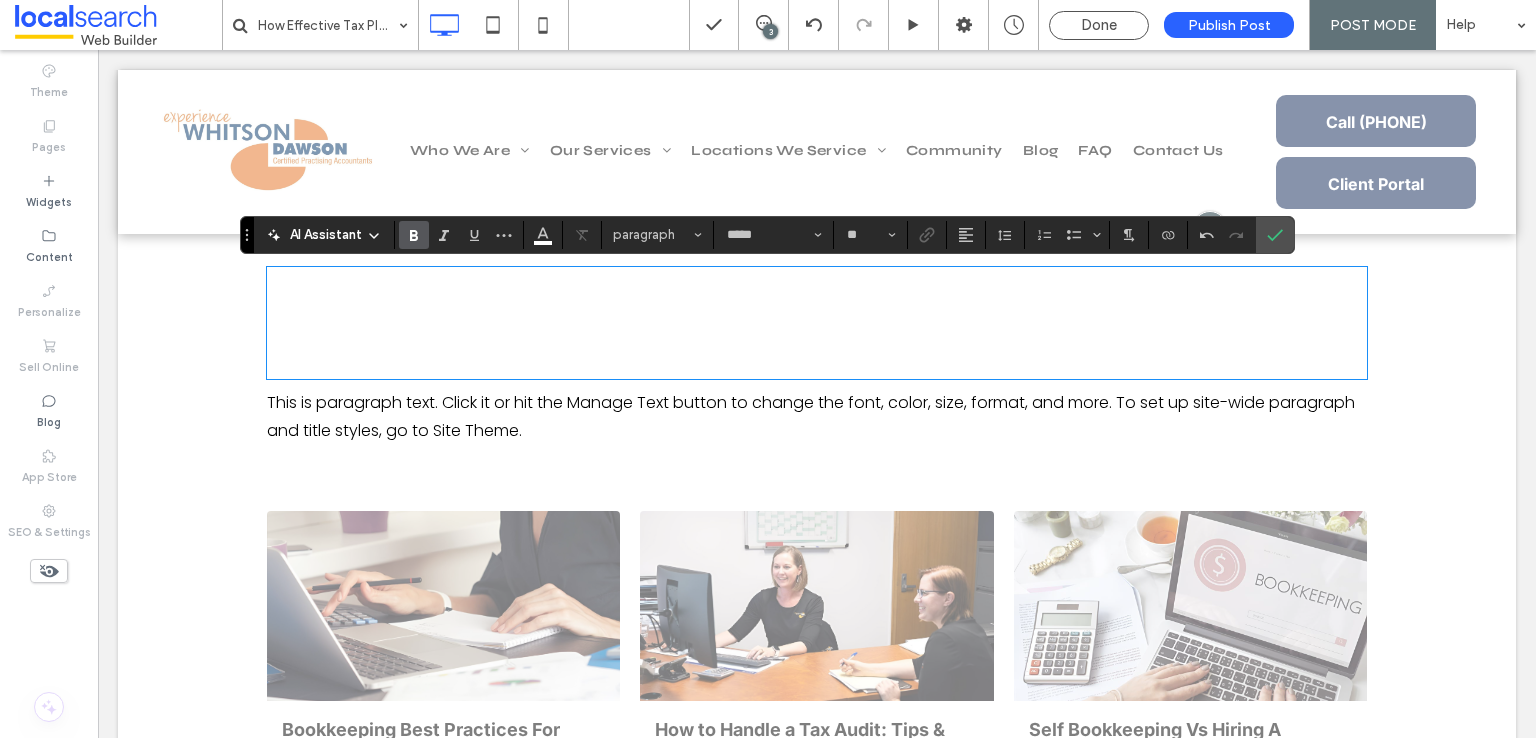 click on "**********" at bounding box center (796, 322) 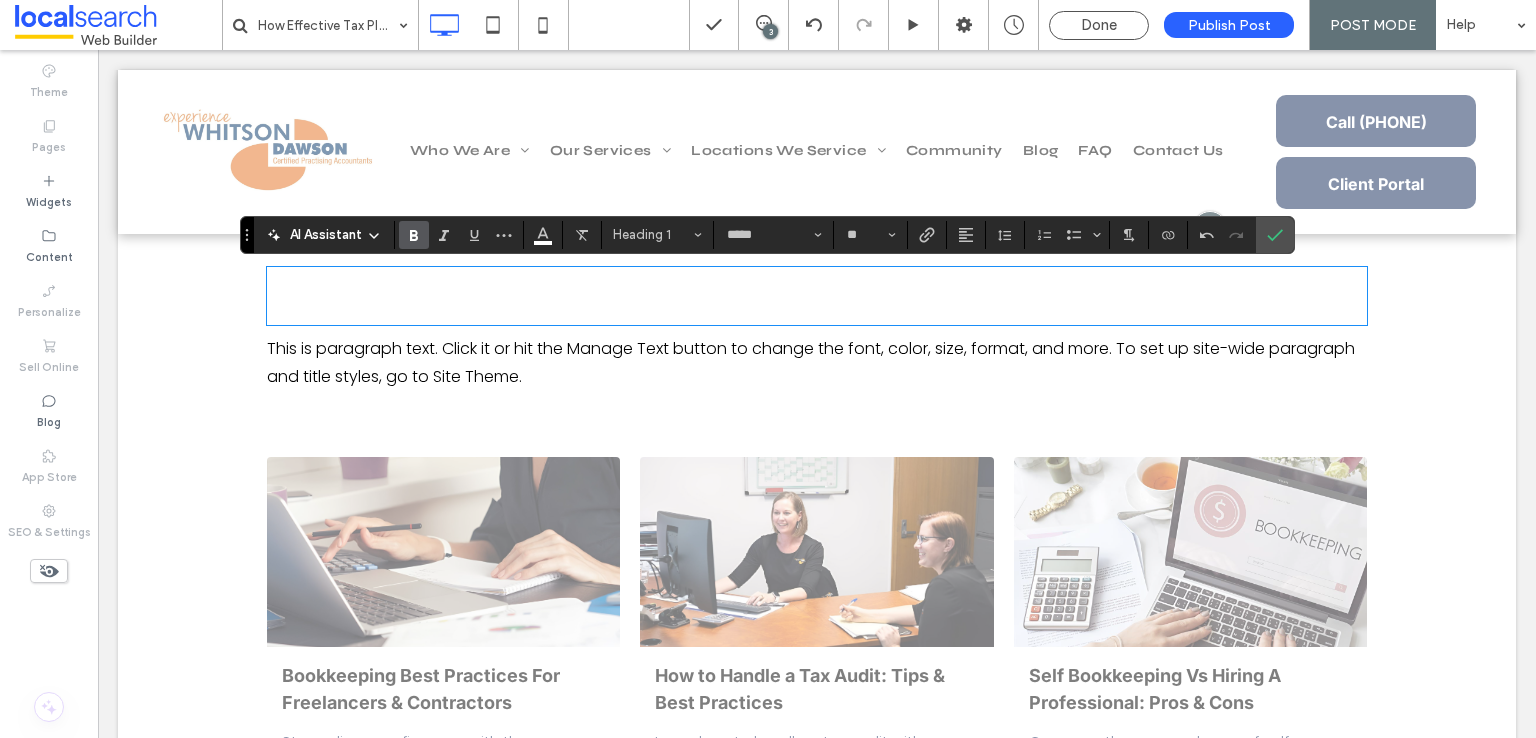 type on "*******" 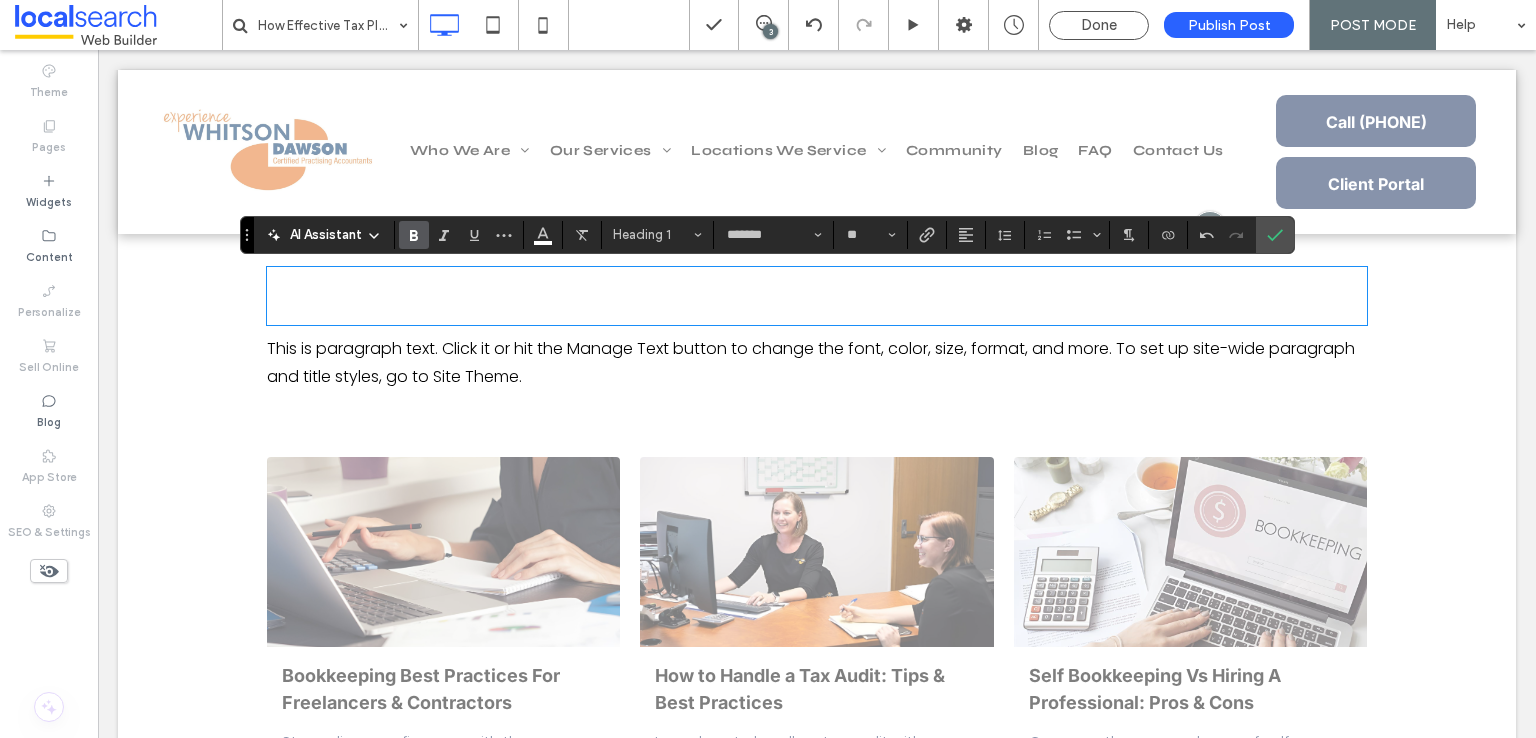 scroll, scrollTop: 0, scrollLeft: 0, axis: both 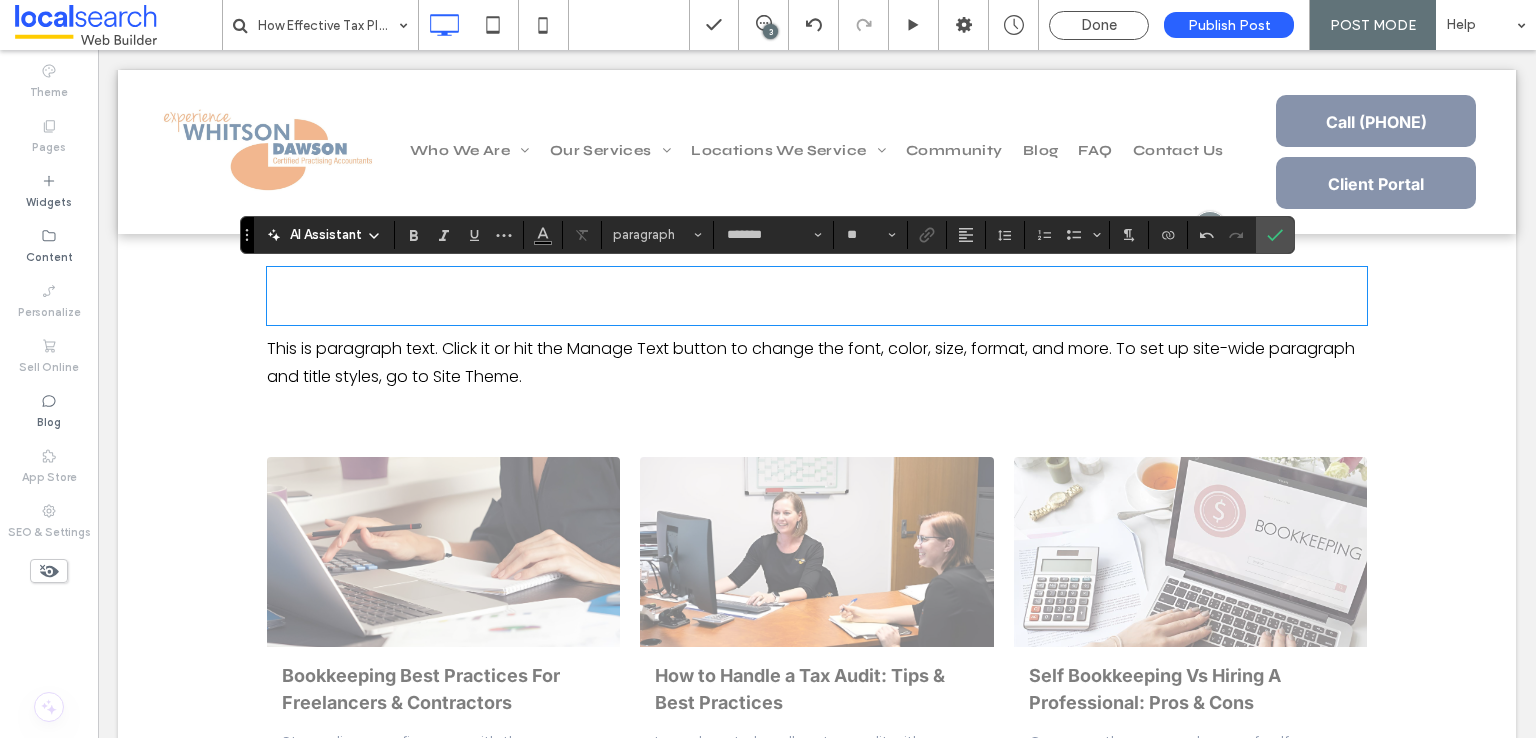 type on "*****" 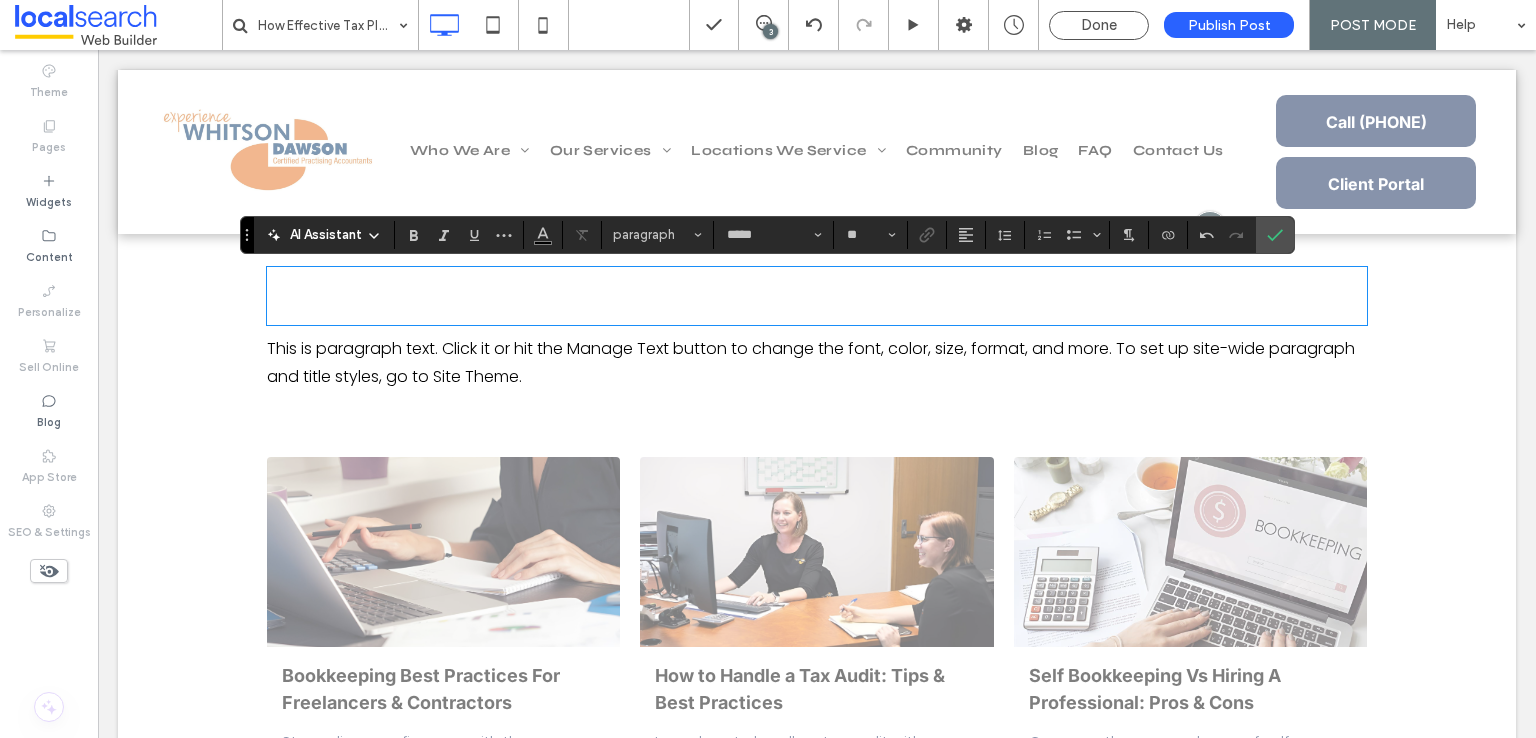 click on "**********" at bounding box center (606, 295) 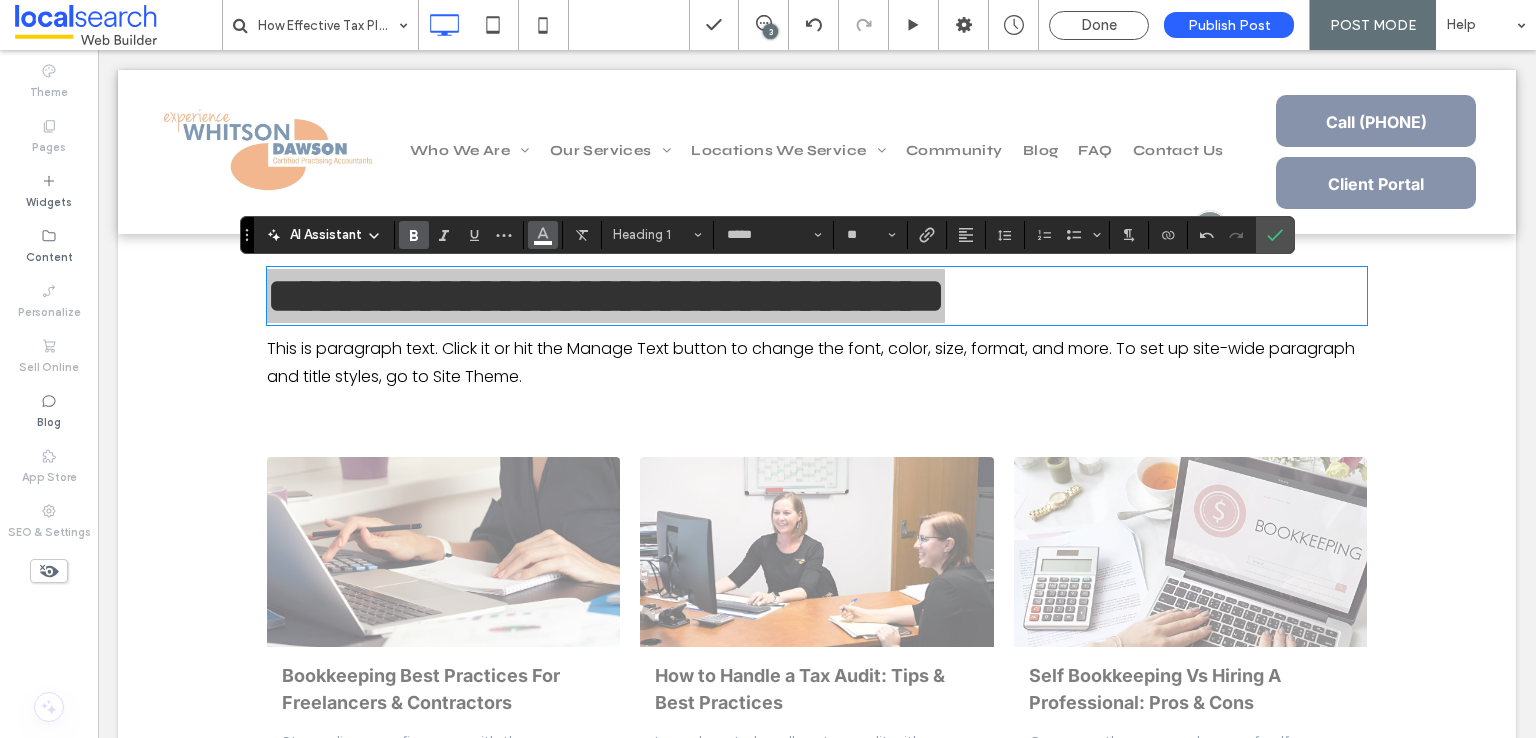 click at bounding box center (543, 235) 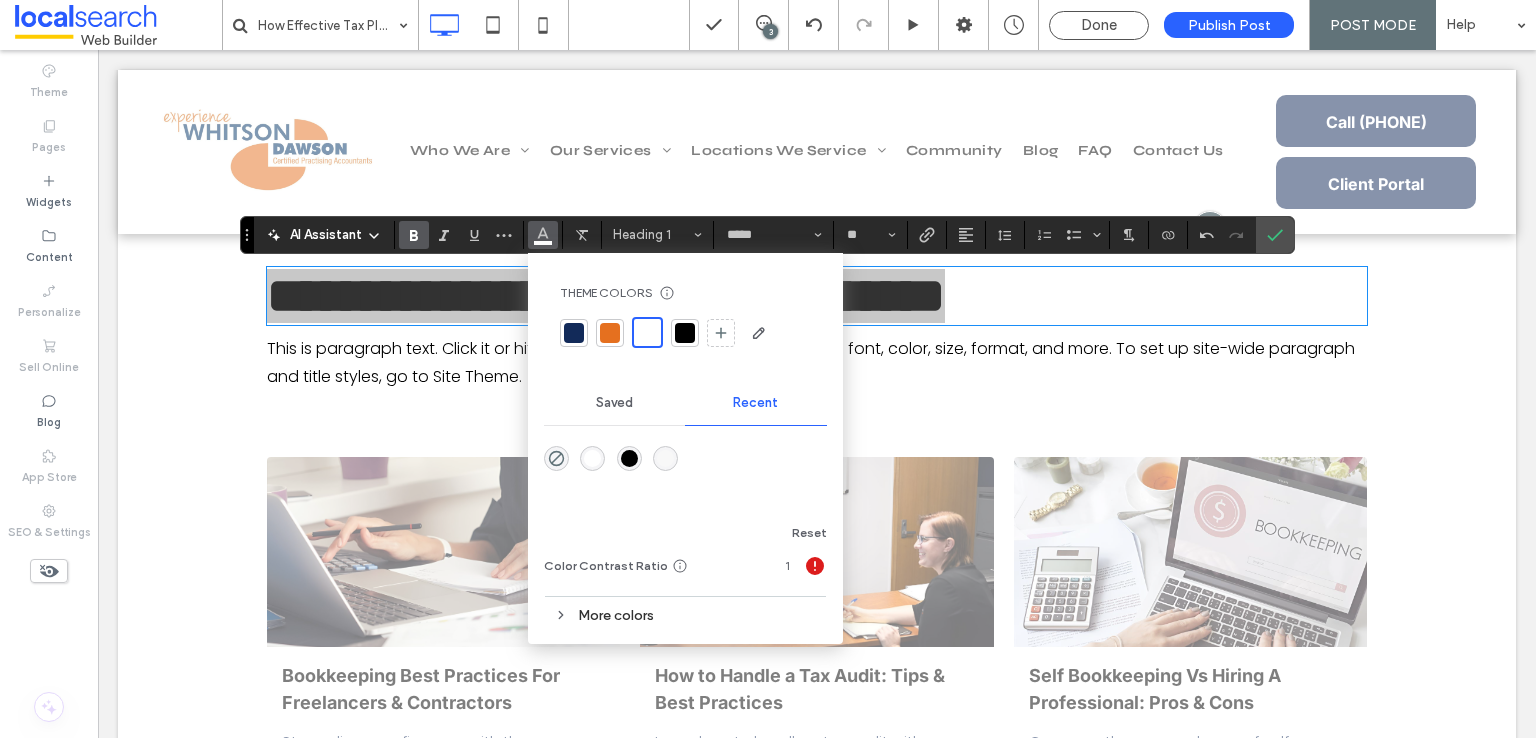 click at bounding box center (574, 333) 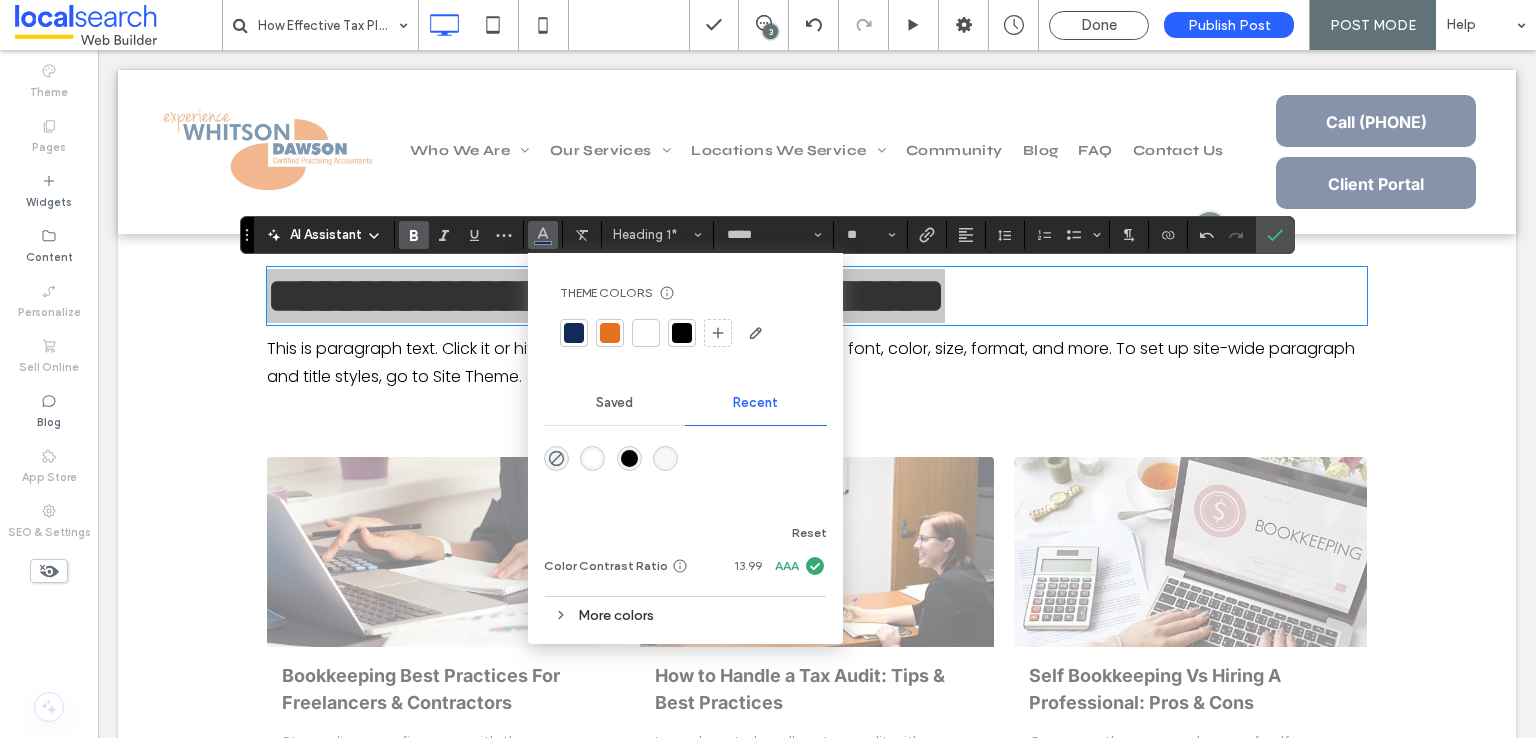 click at bounding box center (682, 333) 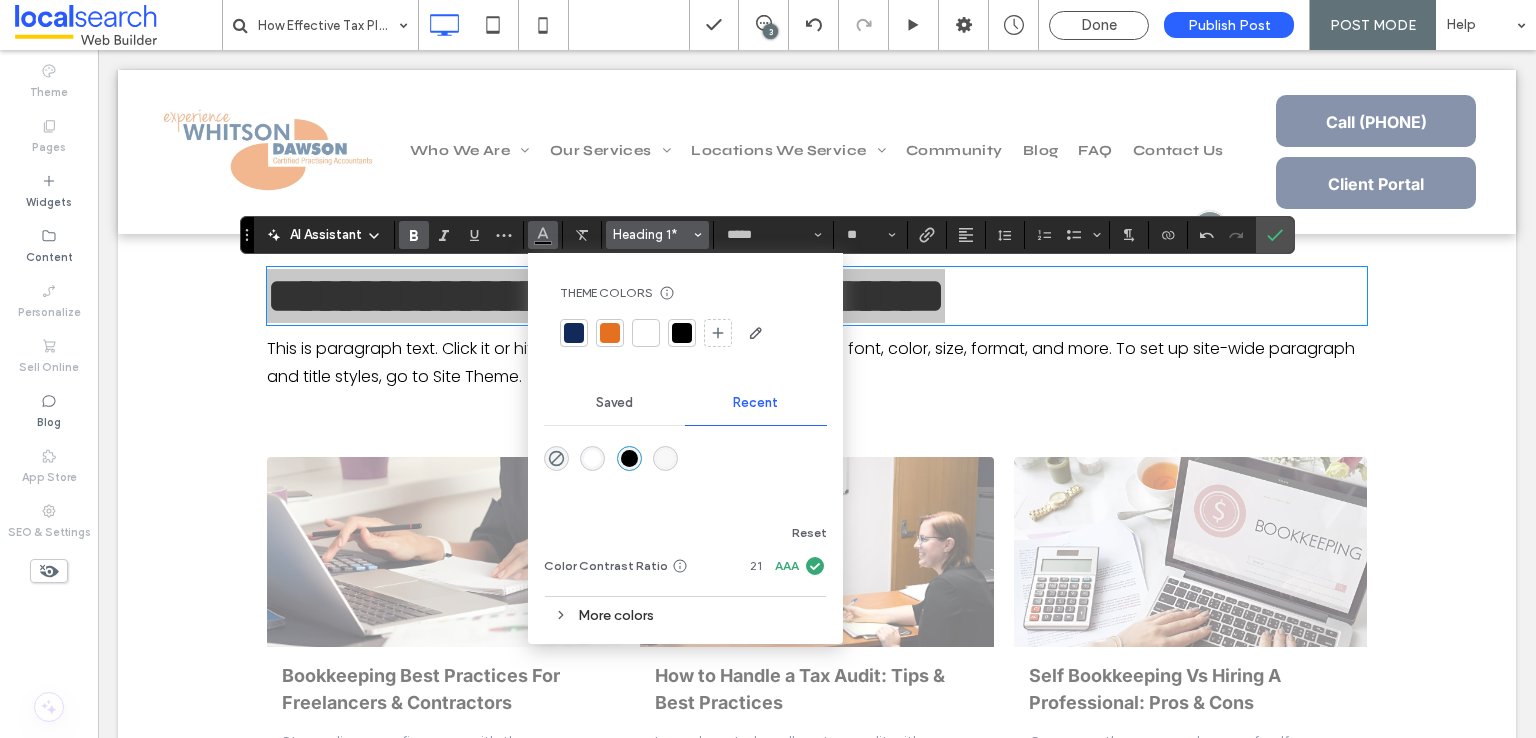 click on "Heading 1*" at bounding box center [652, 234] 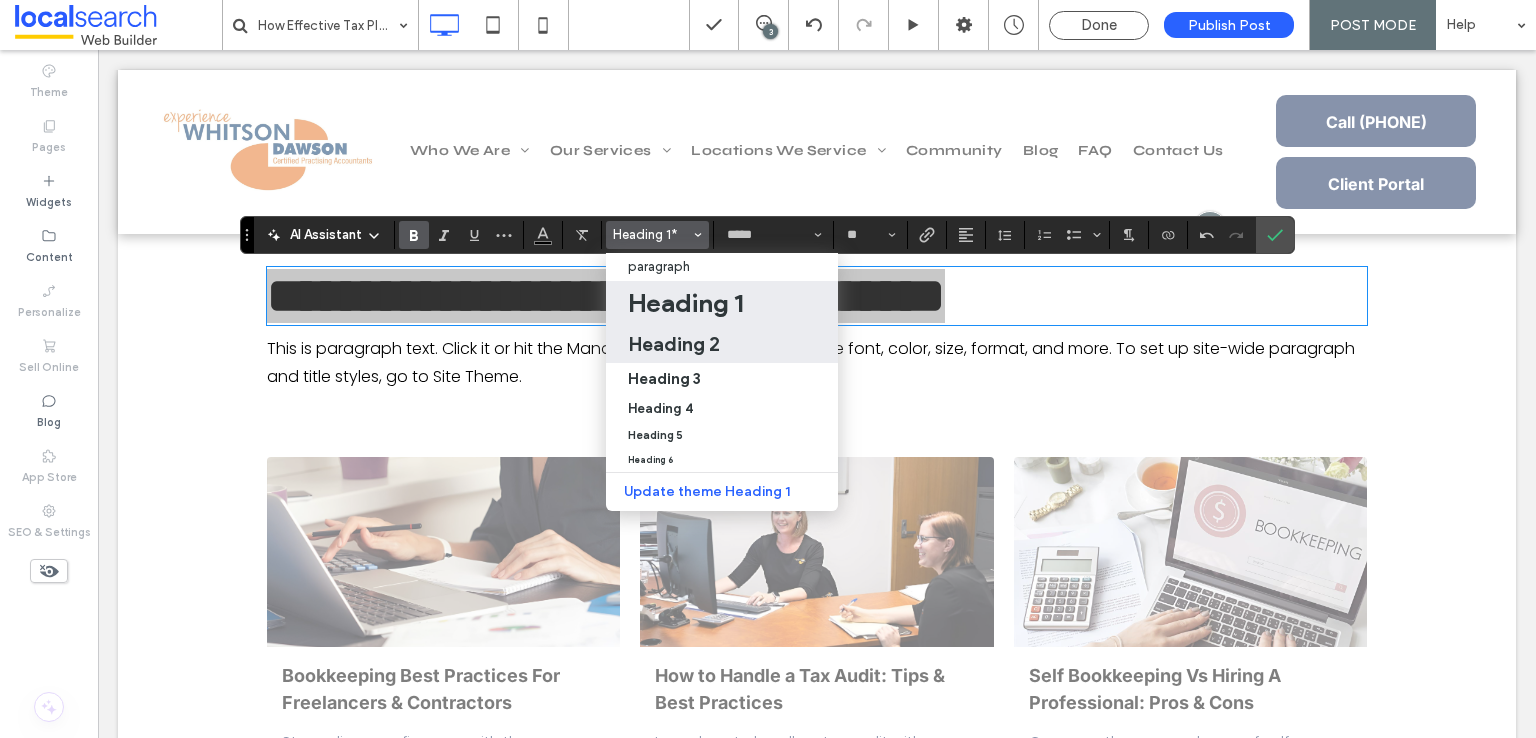 click on "Heading 2" at bounding box center (674, 344) 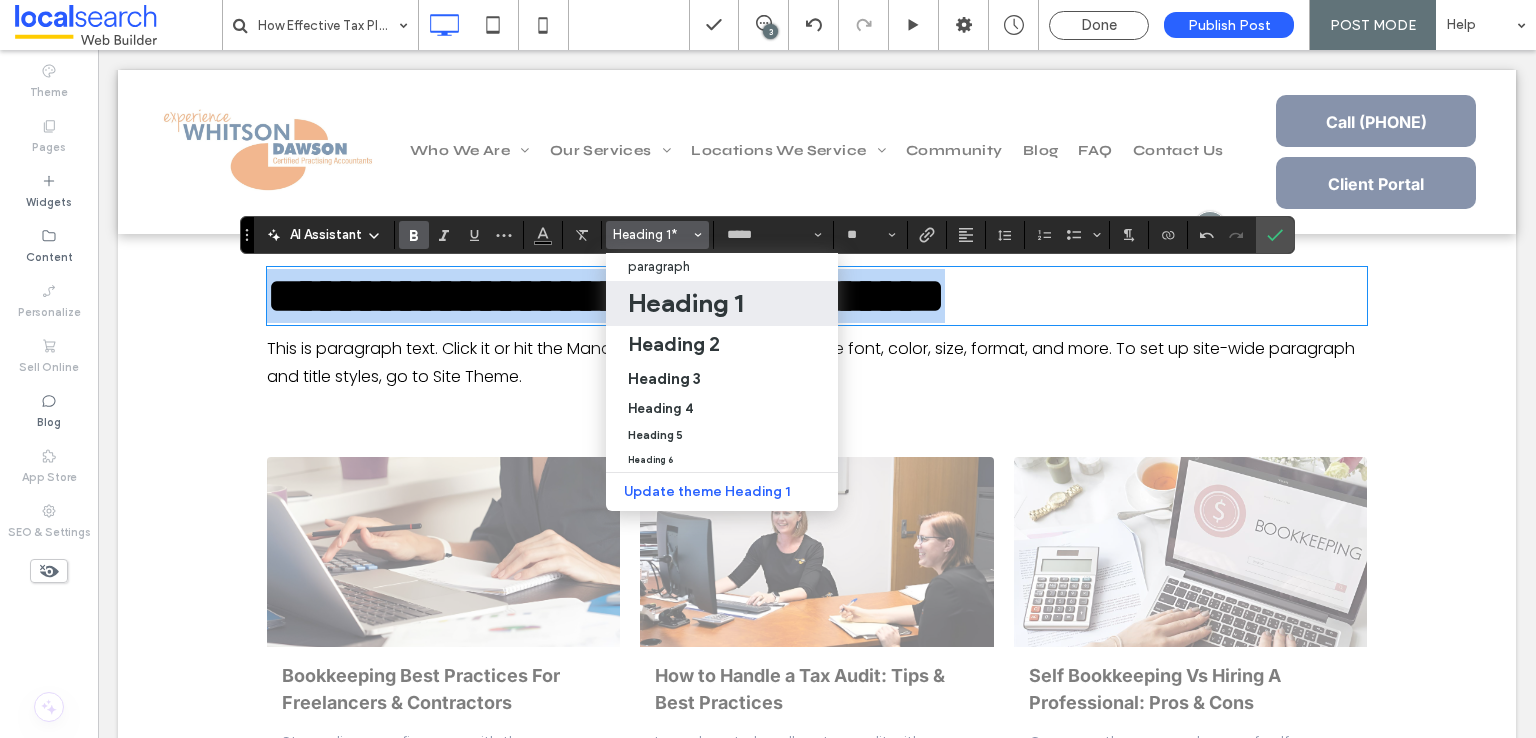 type on "**" 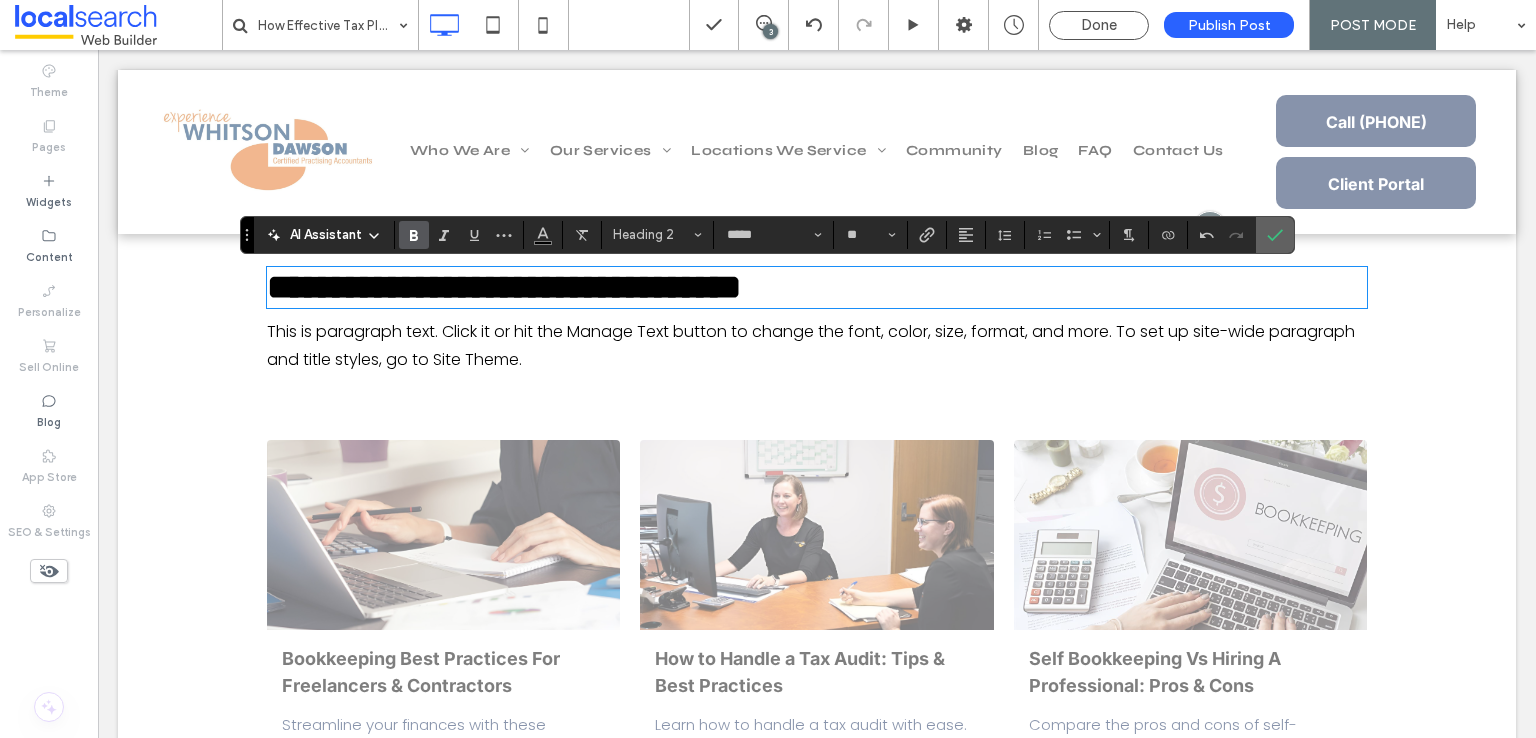 click 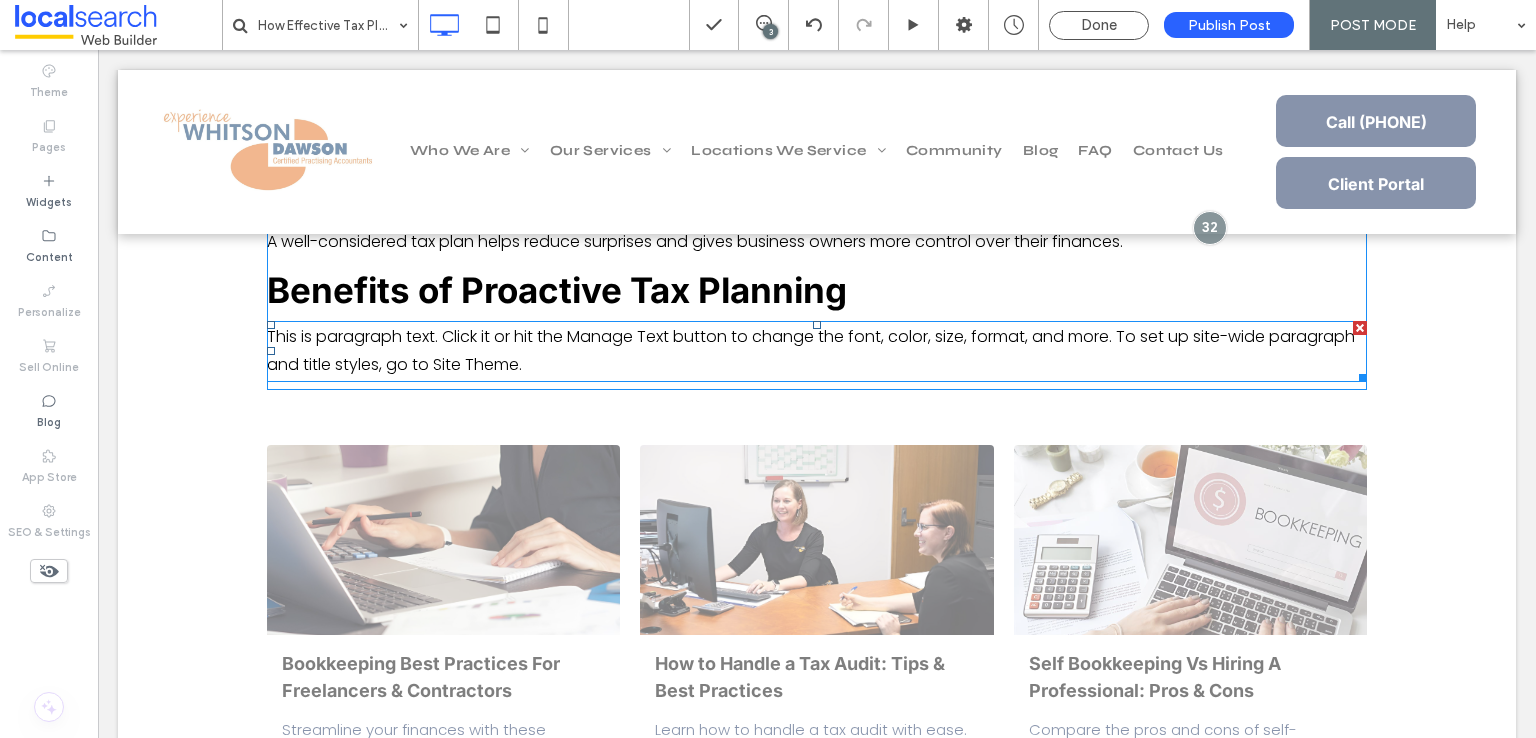 click on "This is paragraph text. Click it or hit the Manage Text button to change the font, color, size, format, and more. To set up site-wide paragraph and title styles, go to Site Theme." at bounding box center (811, 351) 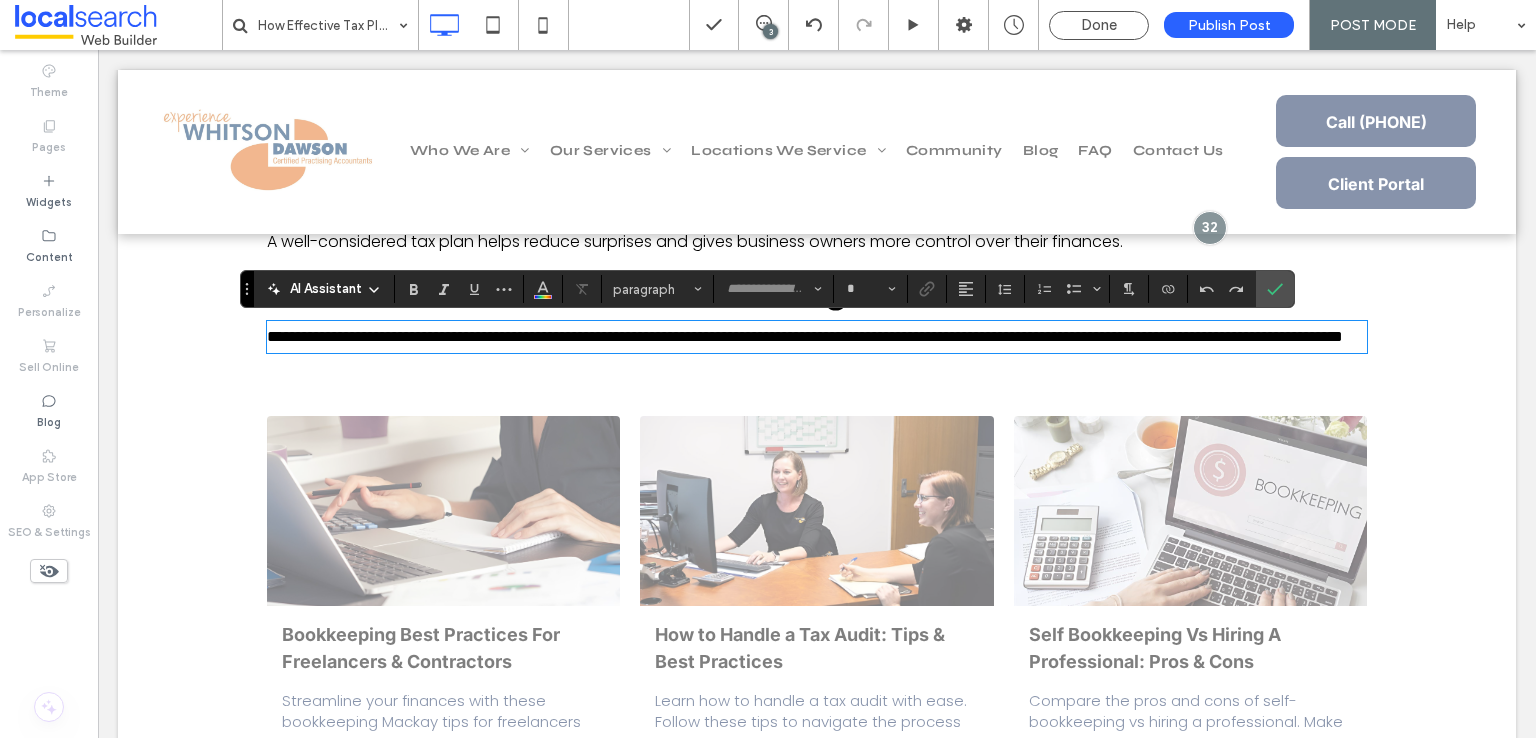 type on "*******" 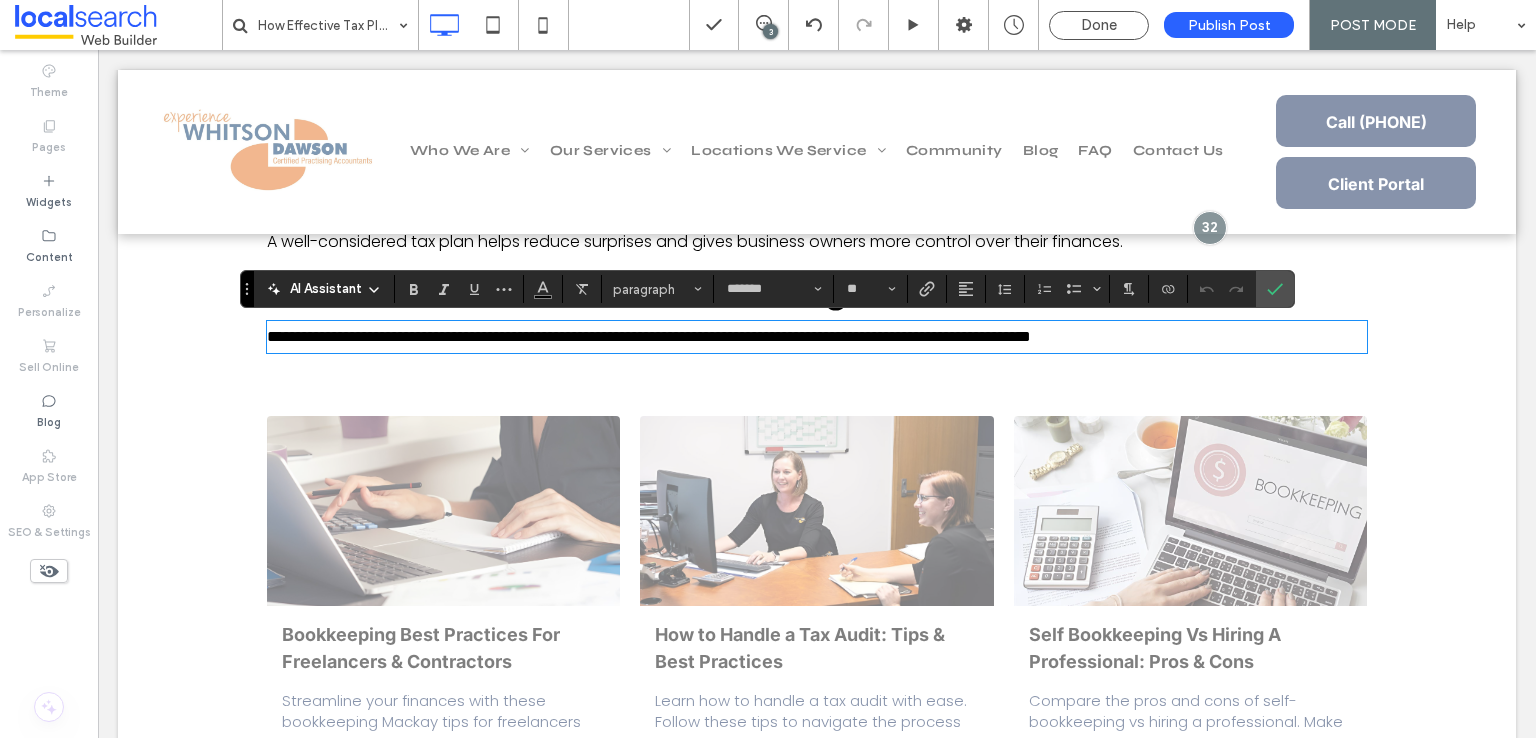 scroll, scrollTop: 0, scrollLeft: 0, axis: both 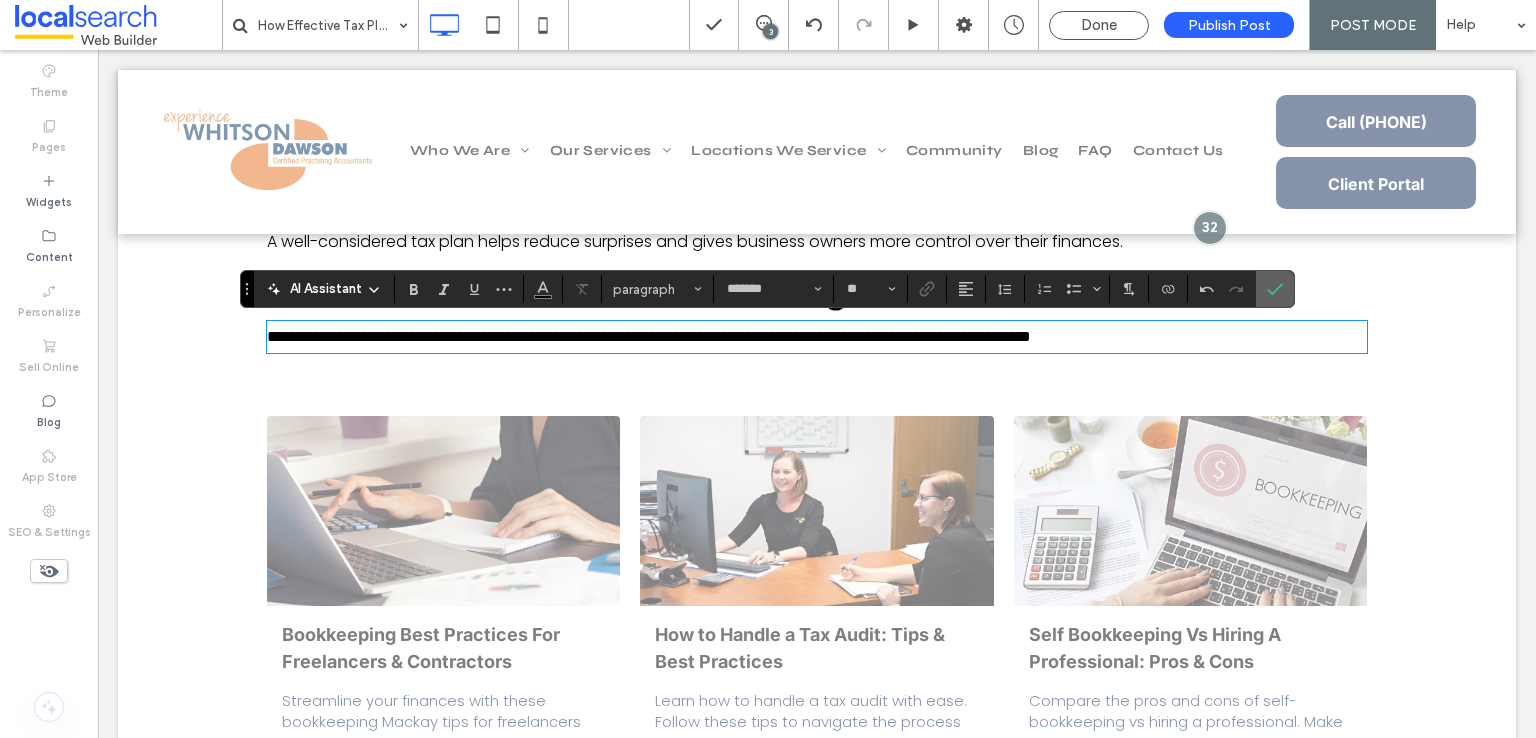 click 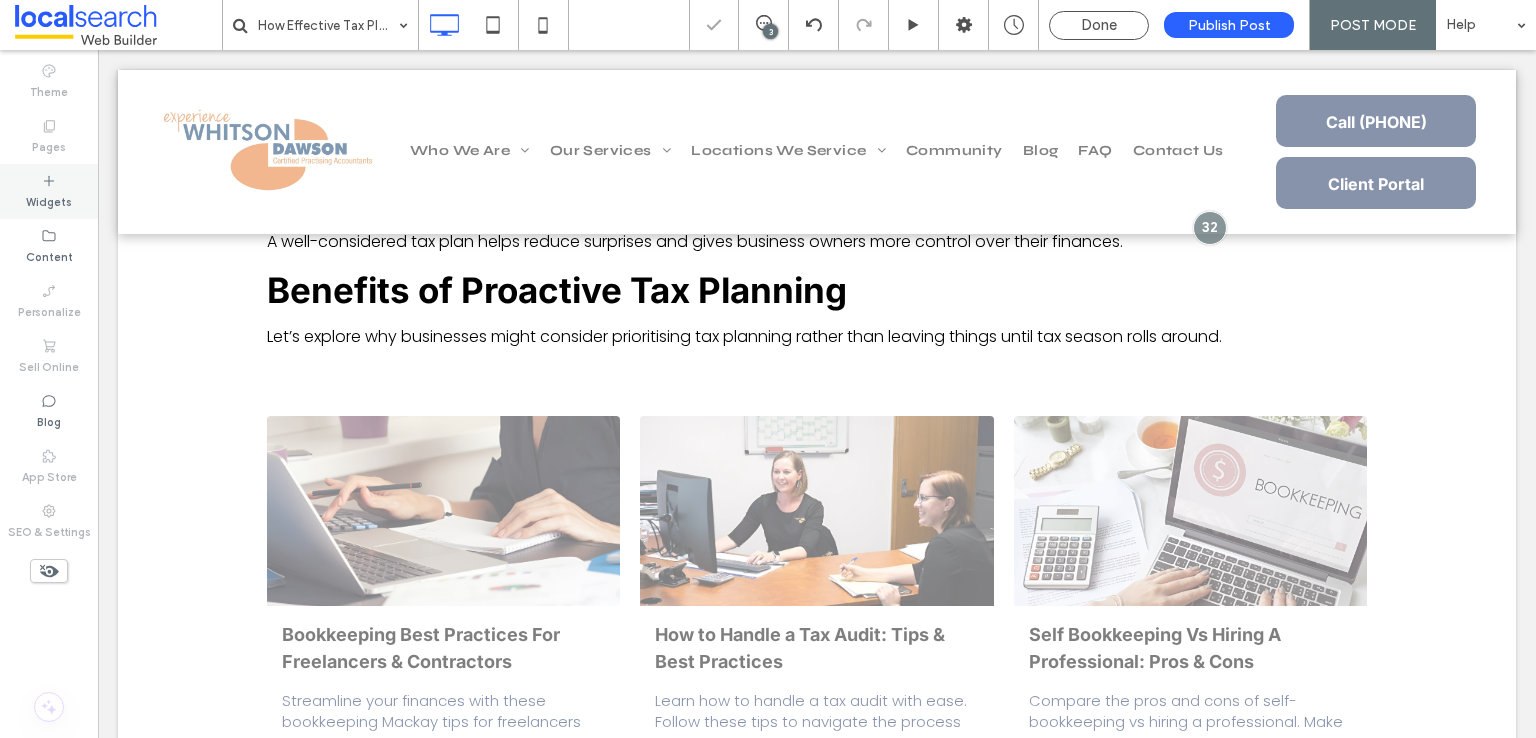 click on "Widgets" at bounding box center (49, 191) 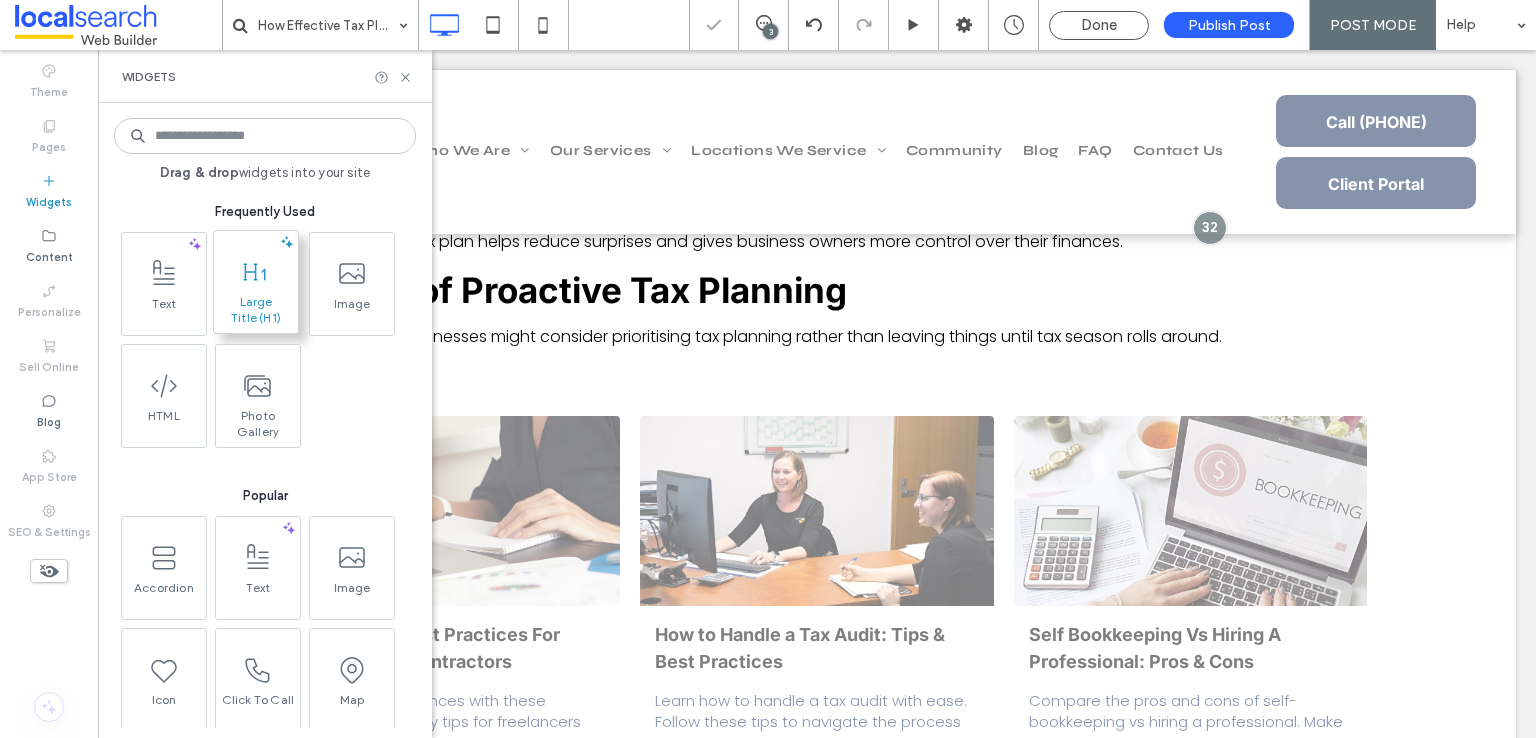 click 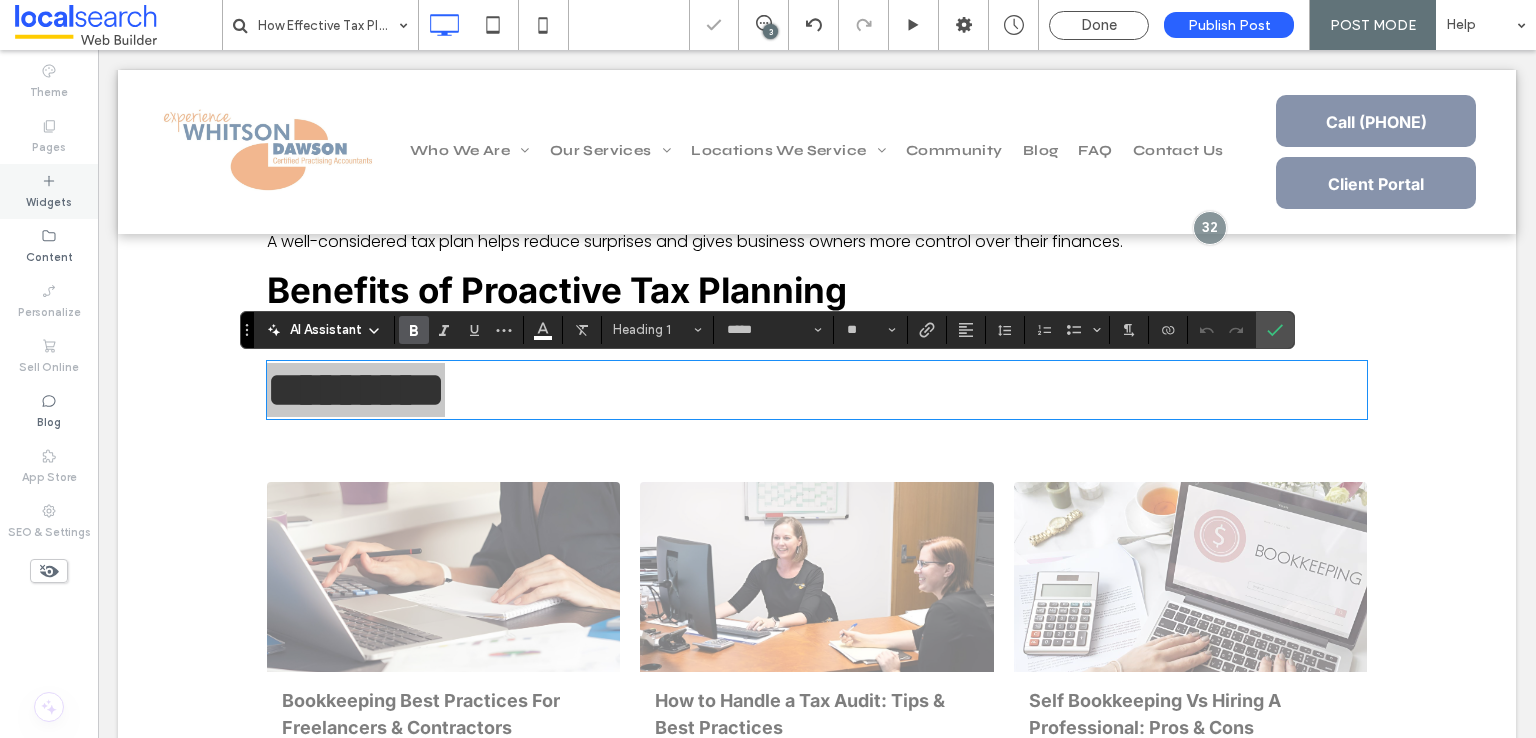 click on "Widgets" at bounding box center (49, 200) 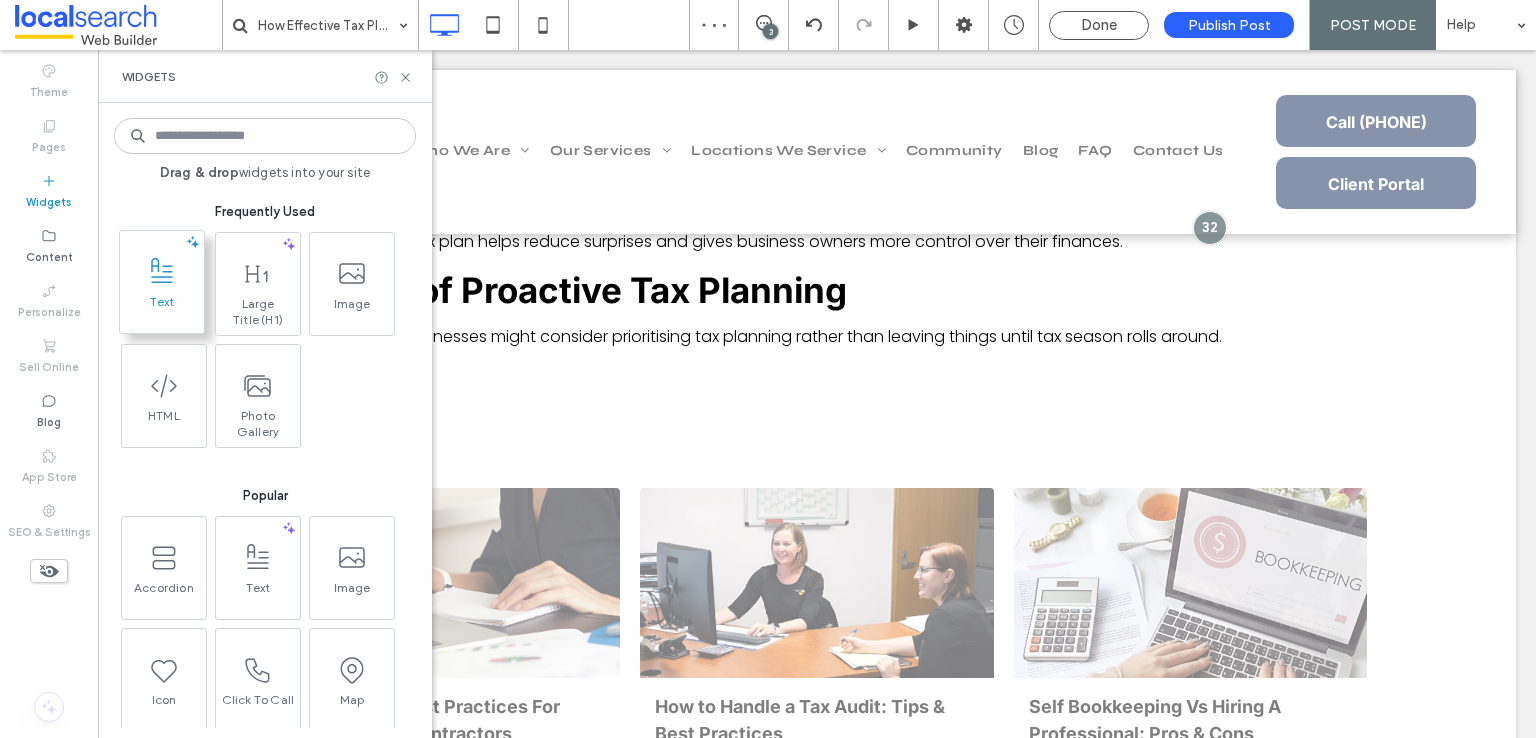 click on "Text" at bounding box center [162, 308] 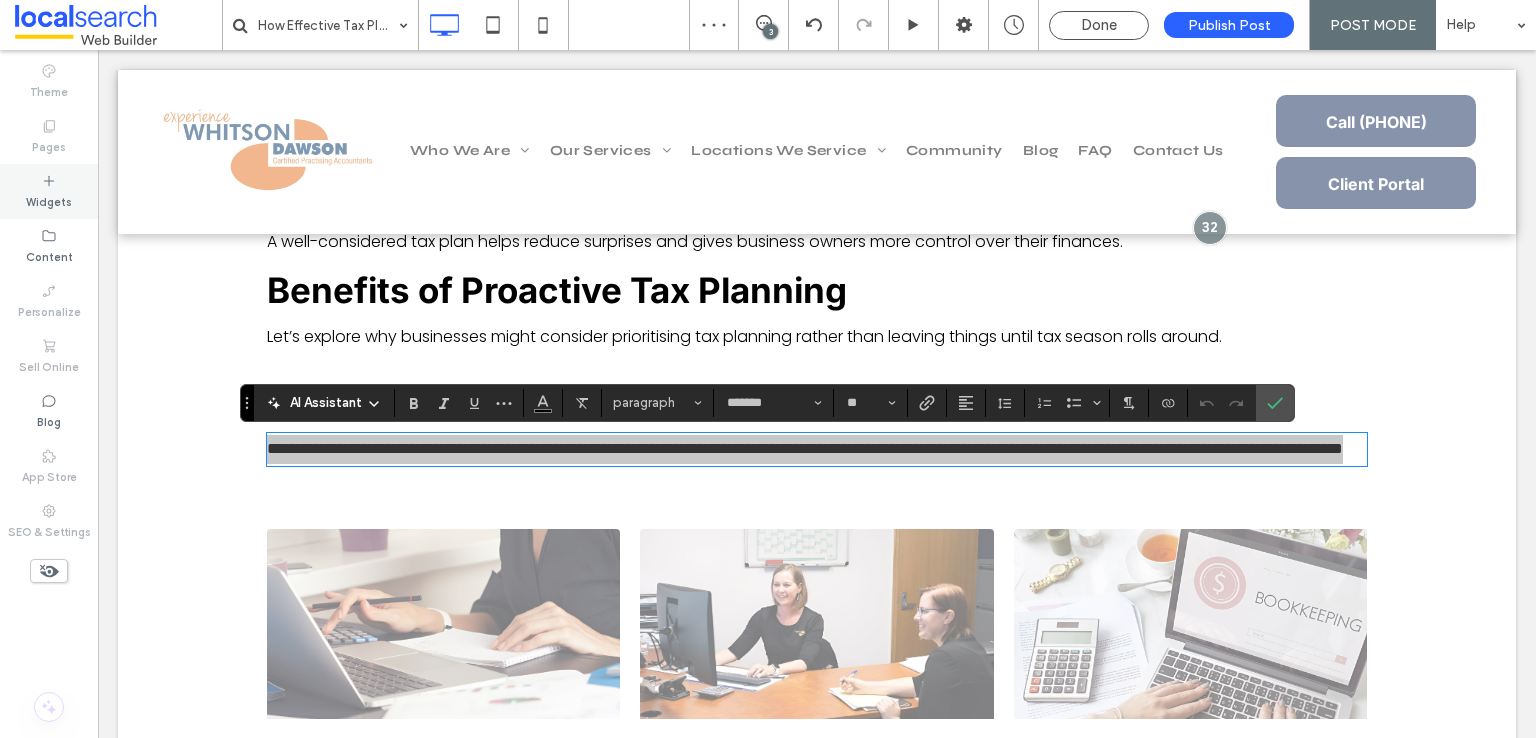 click on "Widgets" at bounding box center [49, 191] 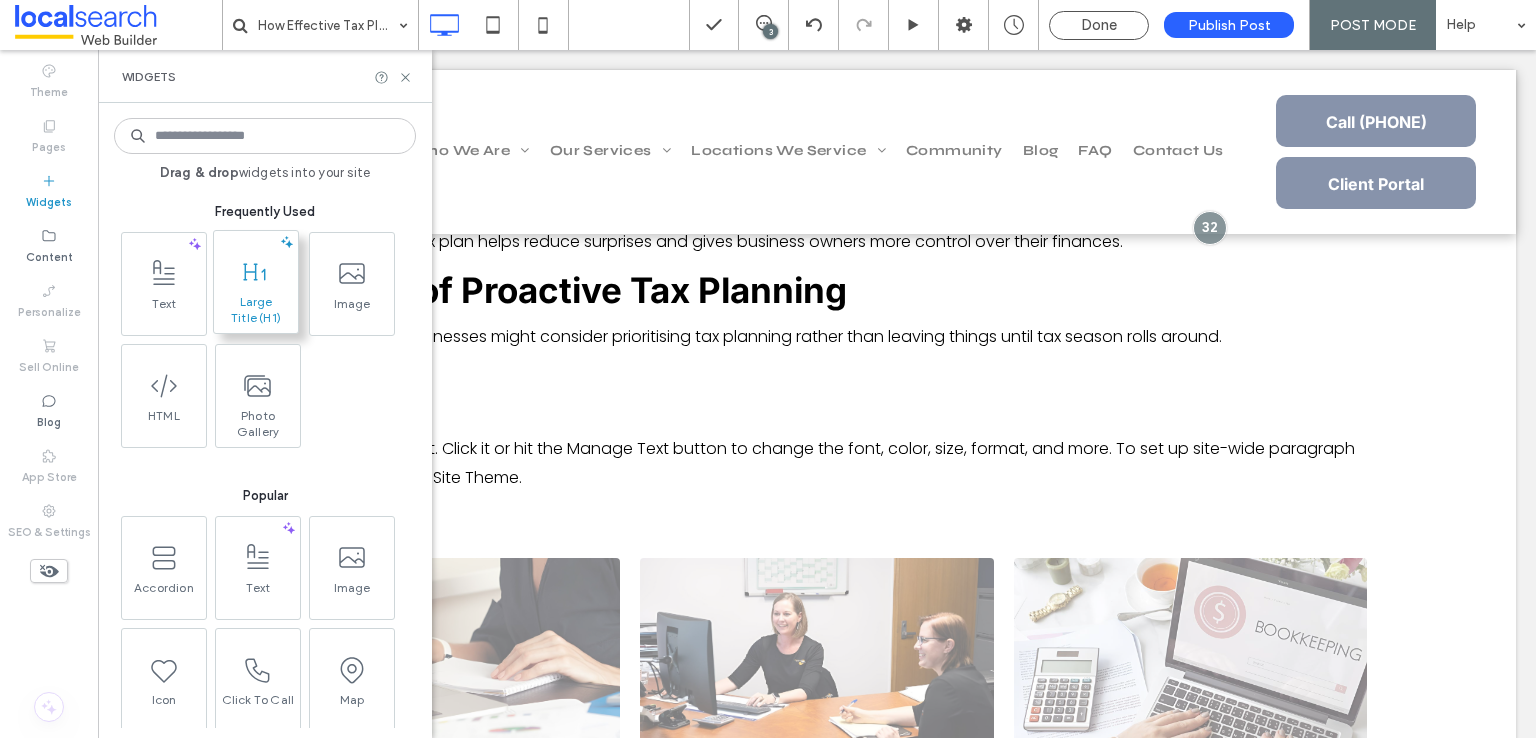 click at bounding box center (256, 271) 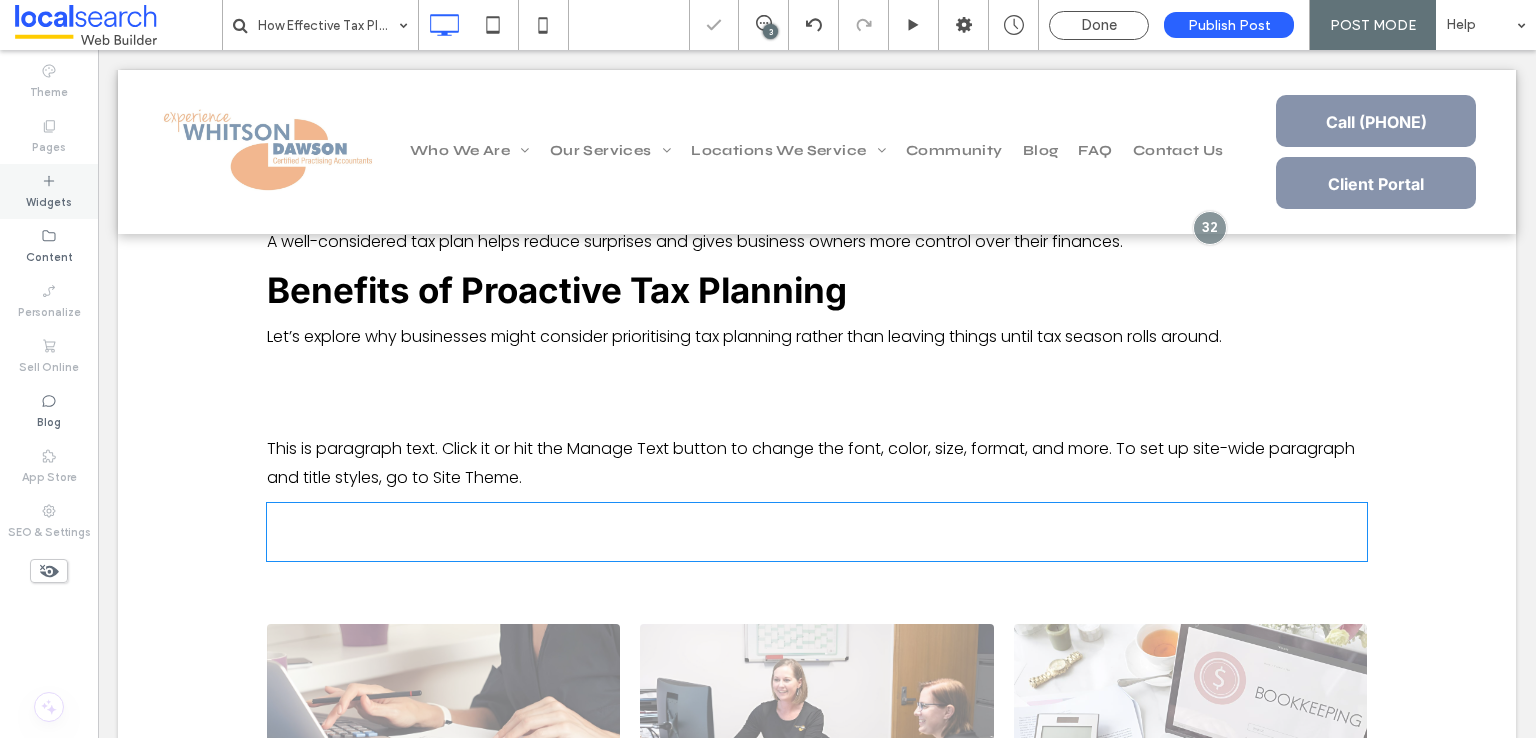type on "*****" 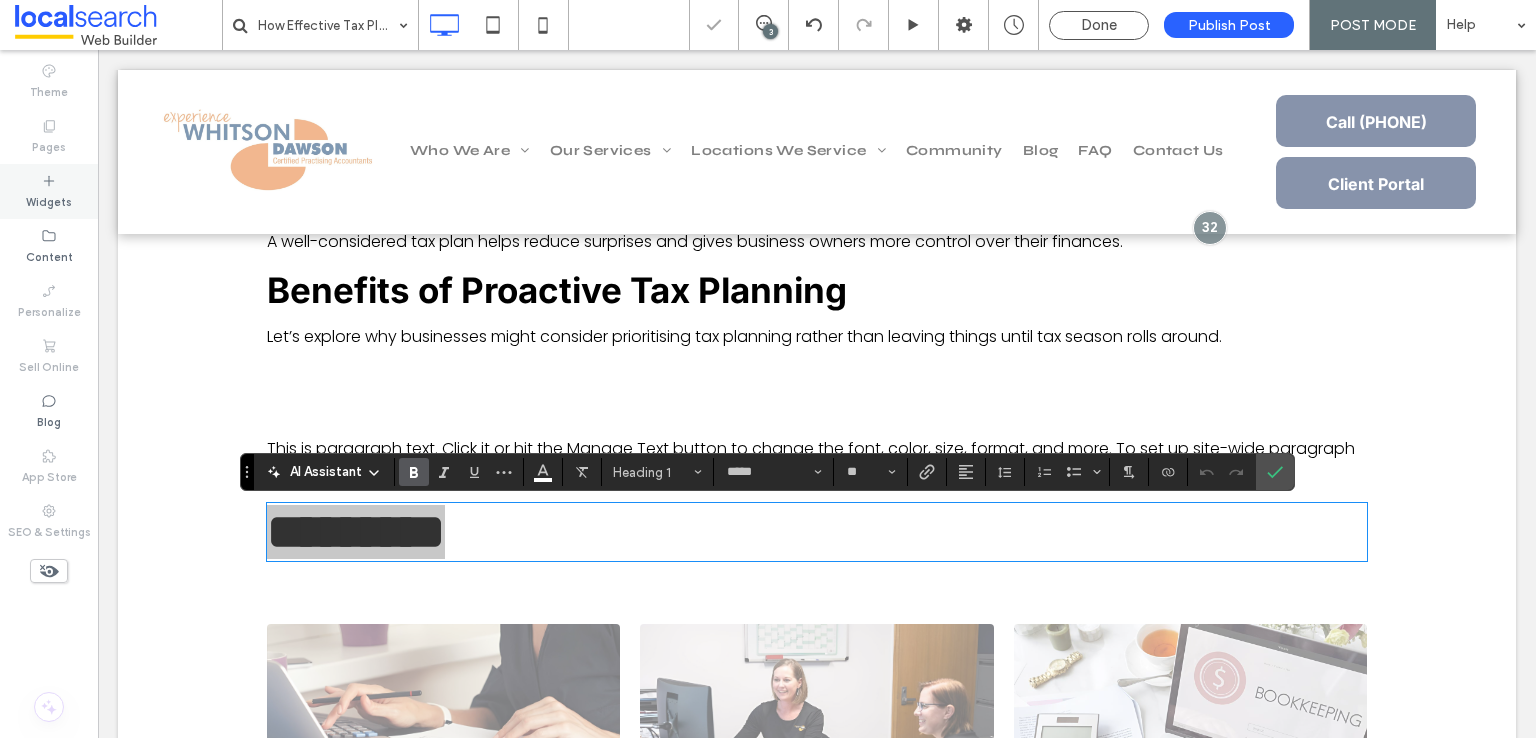 click on "Widgets" at bounding box center (49, 200) 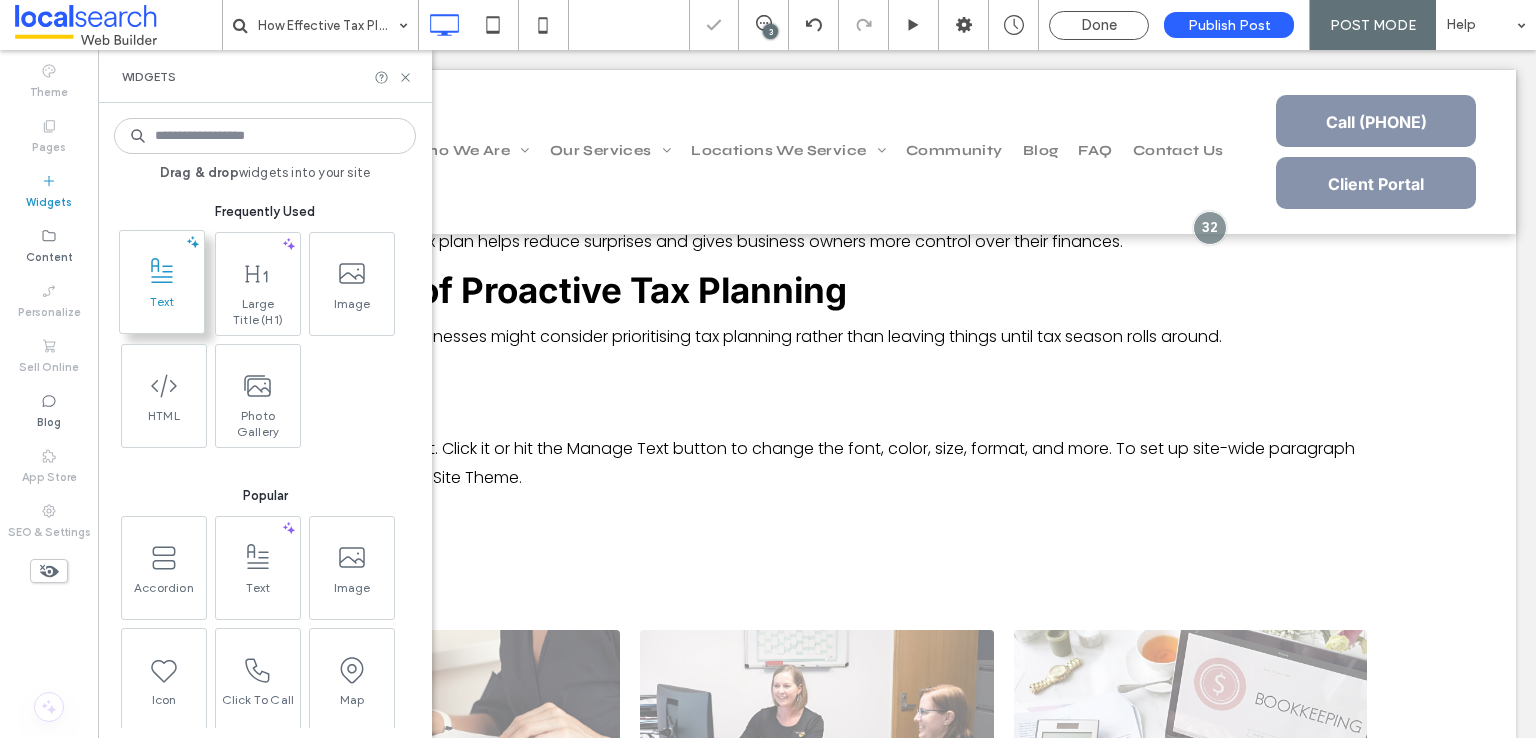 click 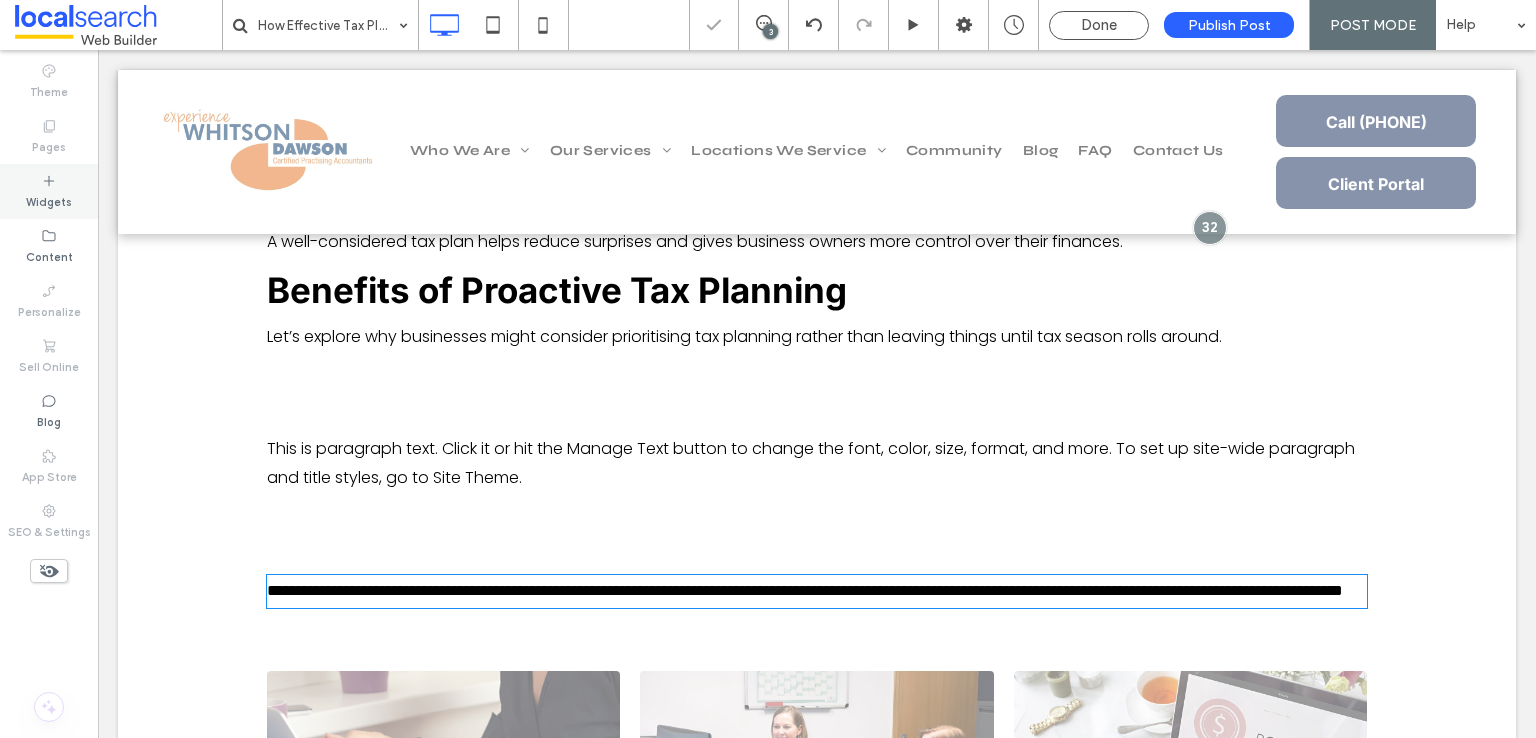 type on "*******" 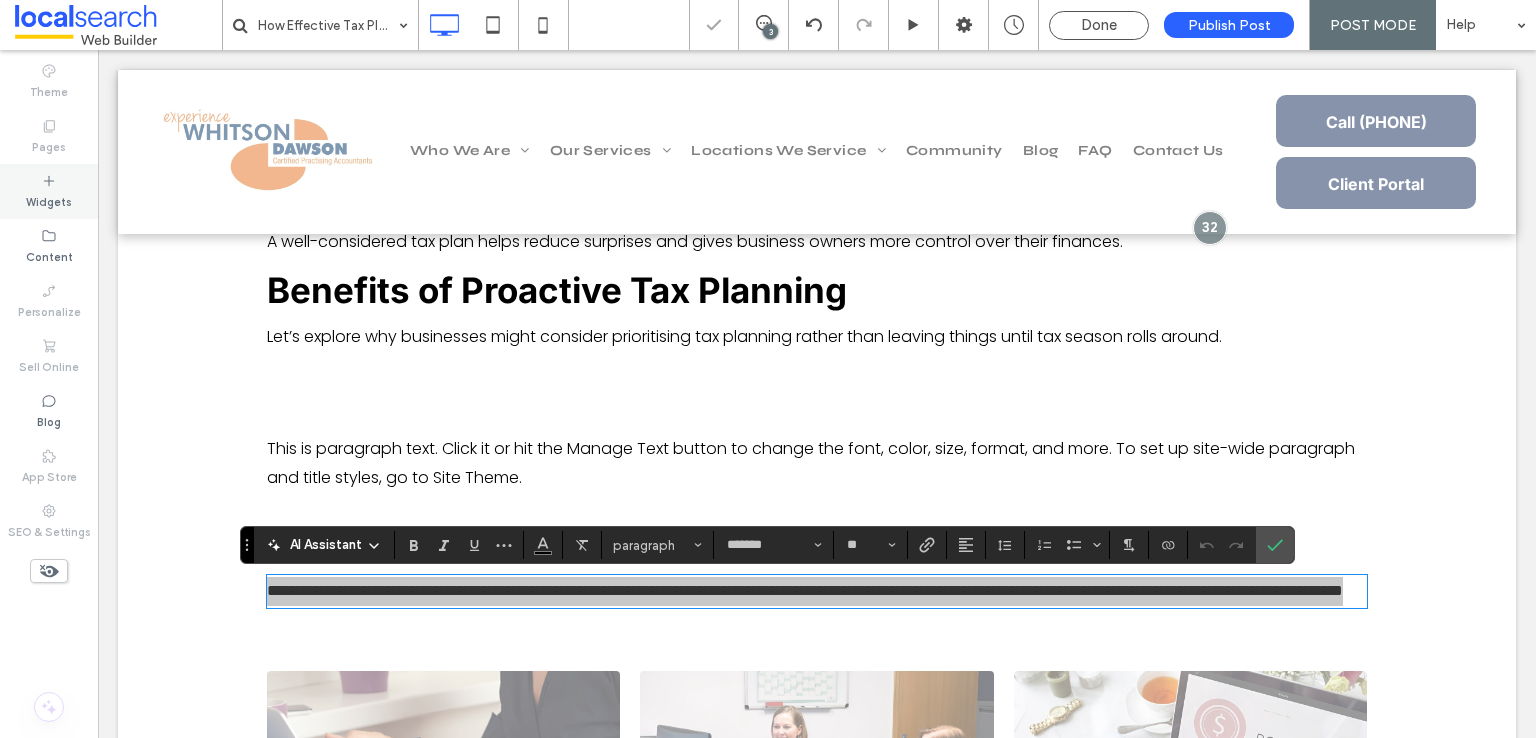 click on "Widgets" at bounding box center [49, 200] 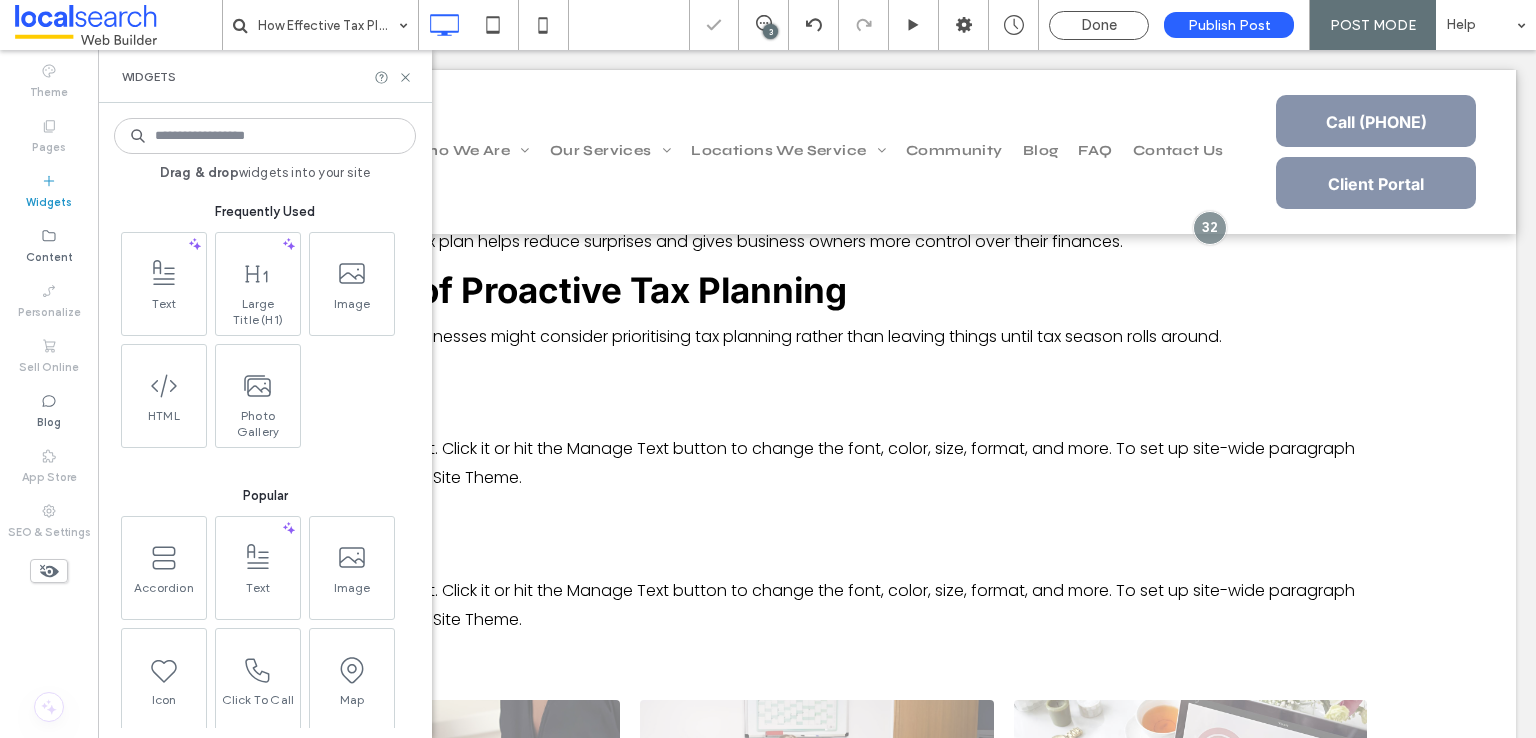 click at bounding box center [258, 273] 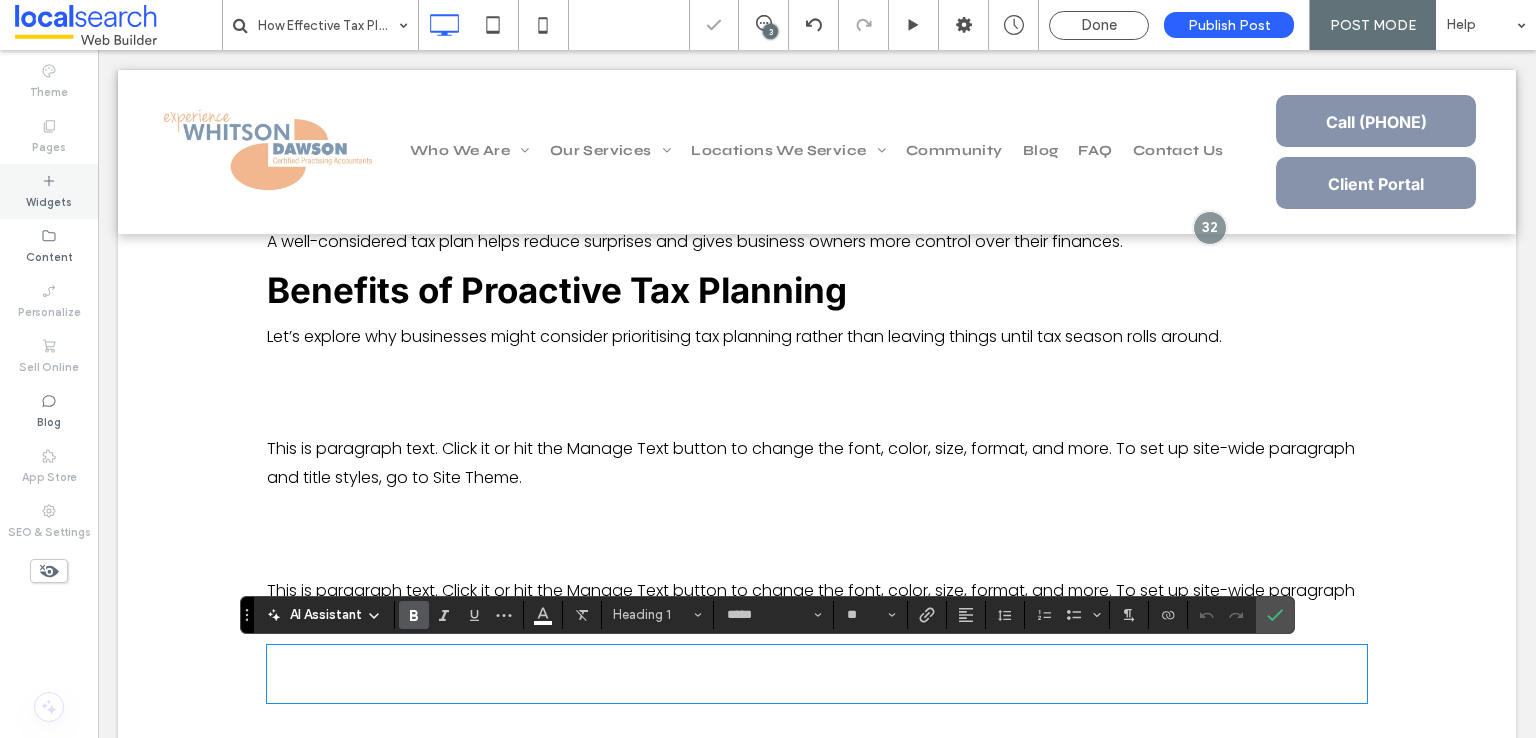 click on "Widgets" at bounding box center (49, 200) 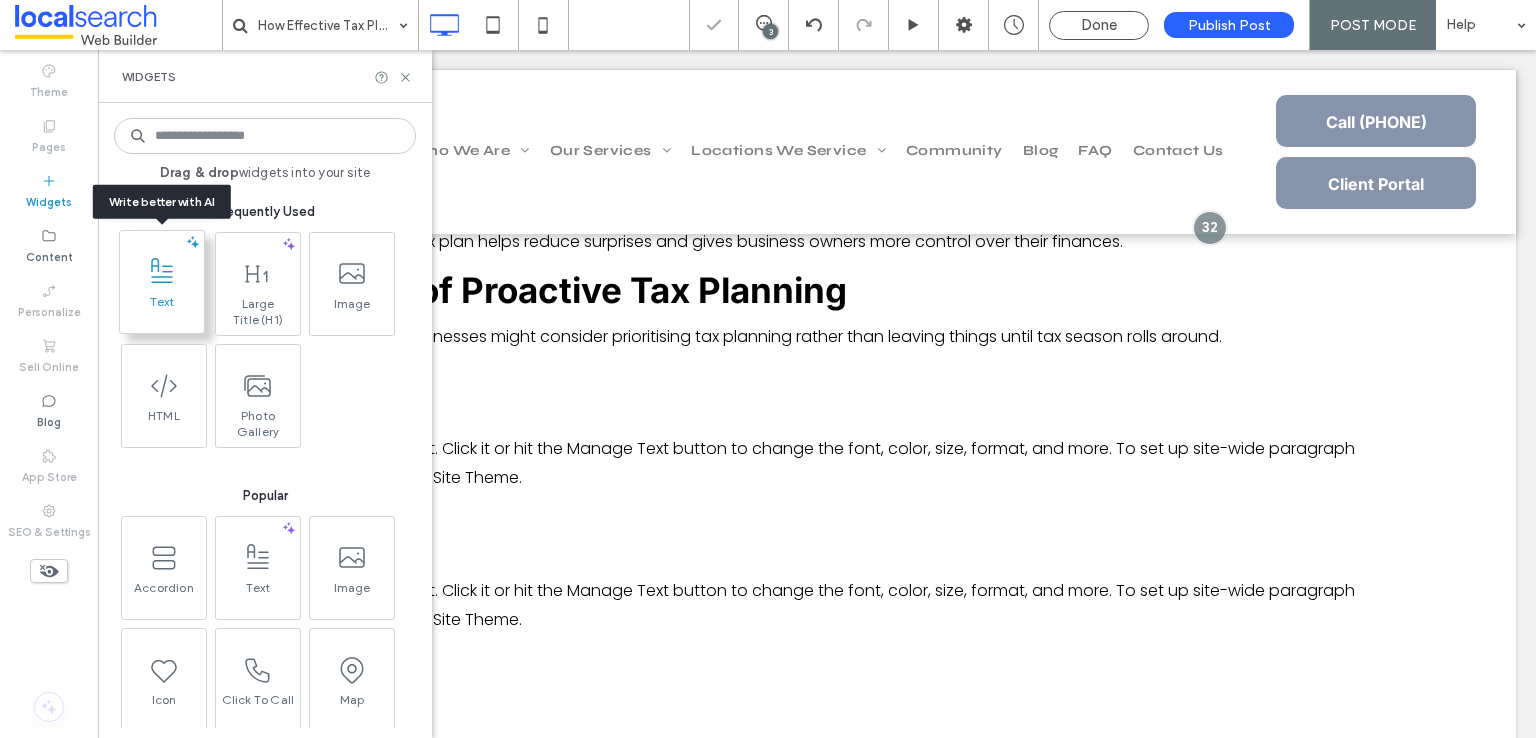 click at bounding box center [162, 271] 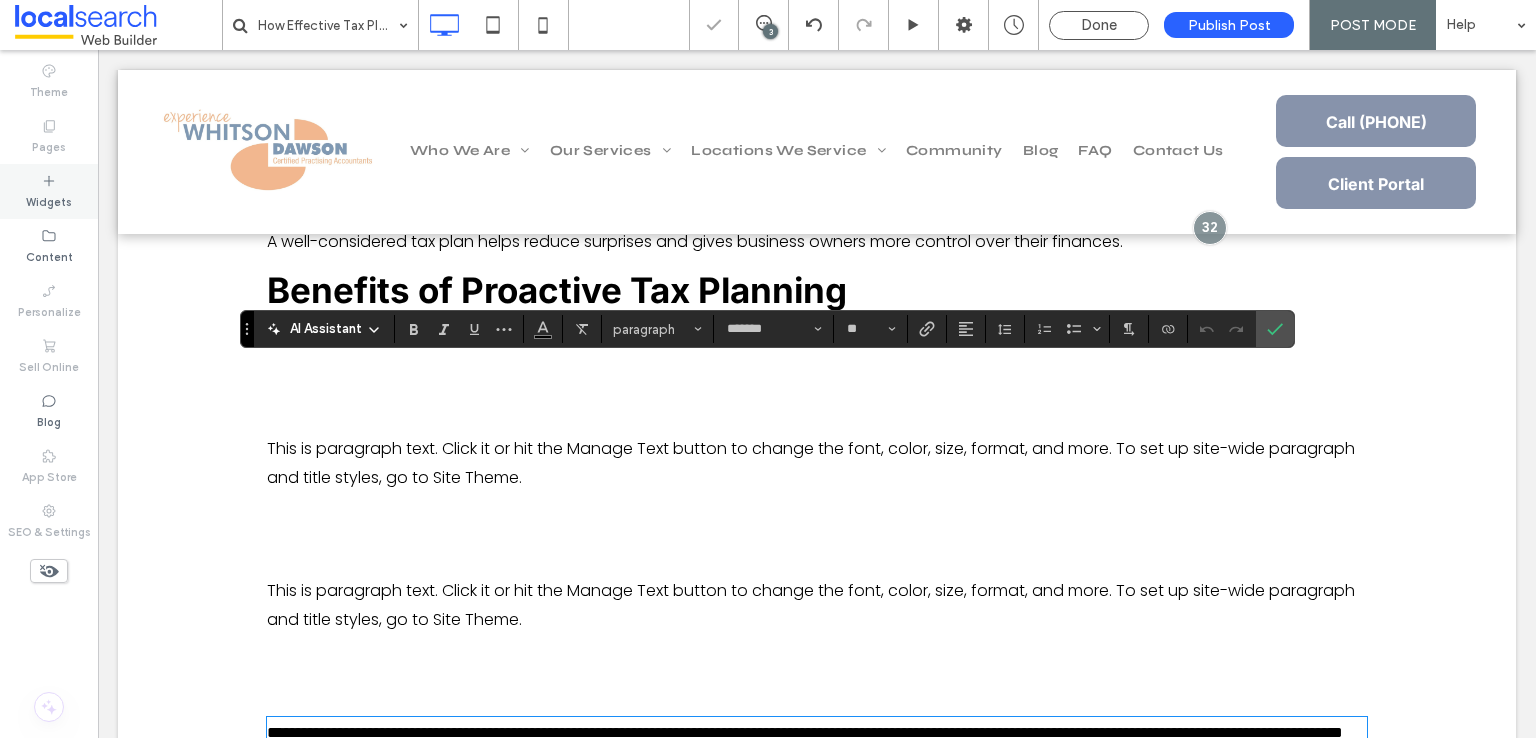 scroll, scrollTop: 1458, scrollLeft: 0, axis: vertical 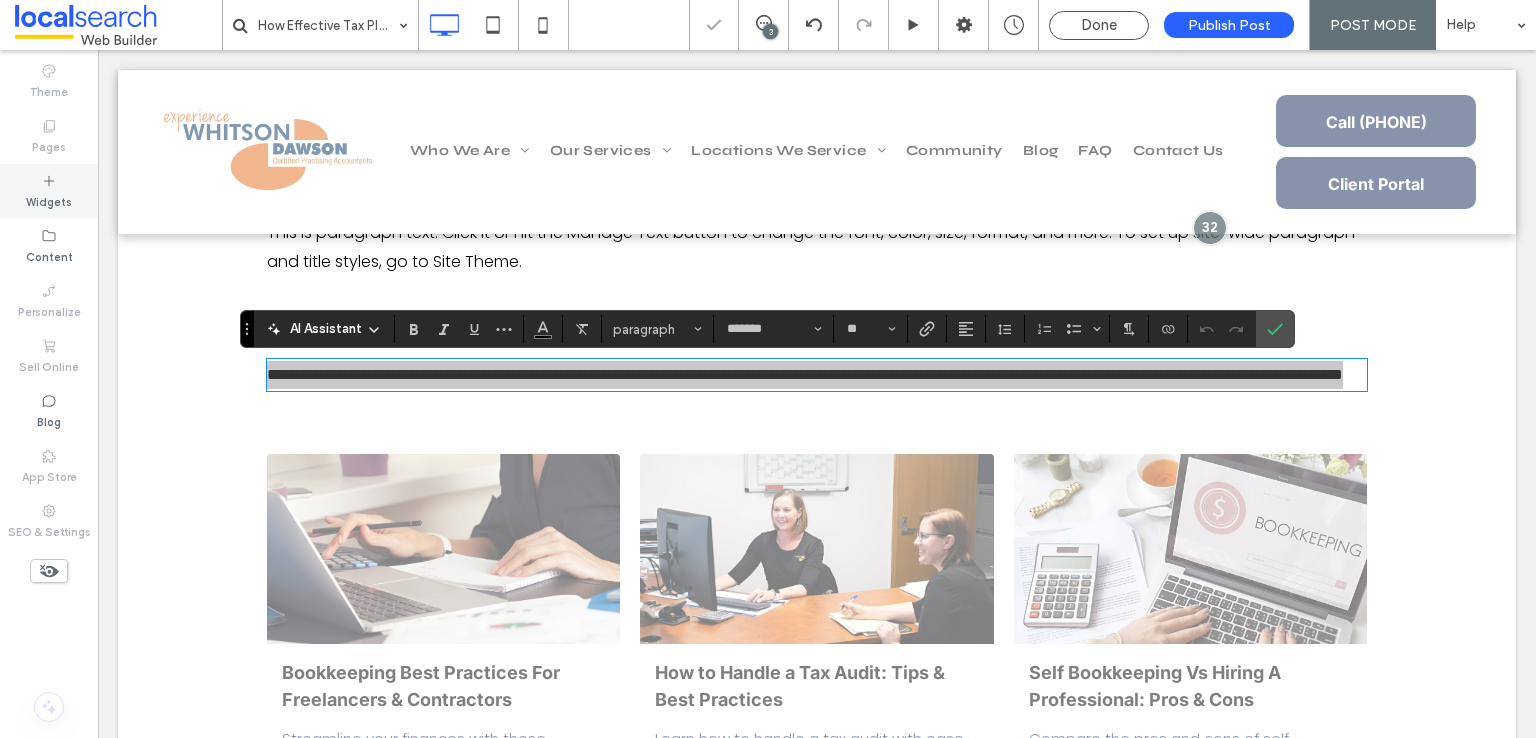 click on "Widgets" at bounding box center [49, 200] 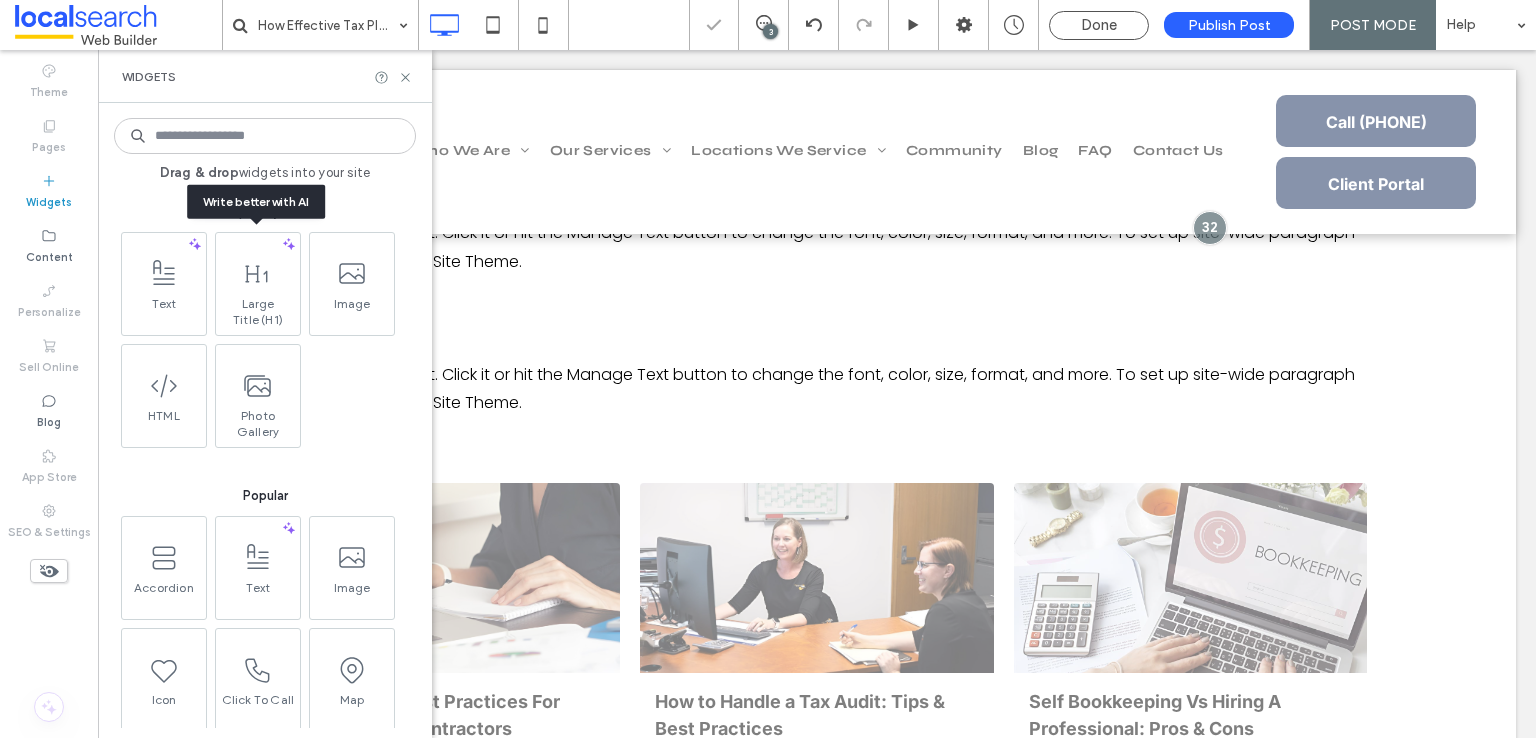 drag, startPoint x: 245, startPoint y: 309, endPoint x: 218, endPoint y: 300, distance: 28.460499 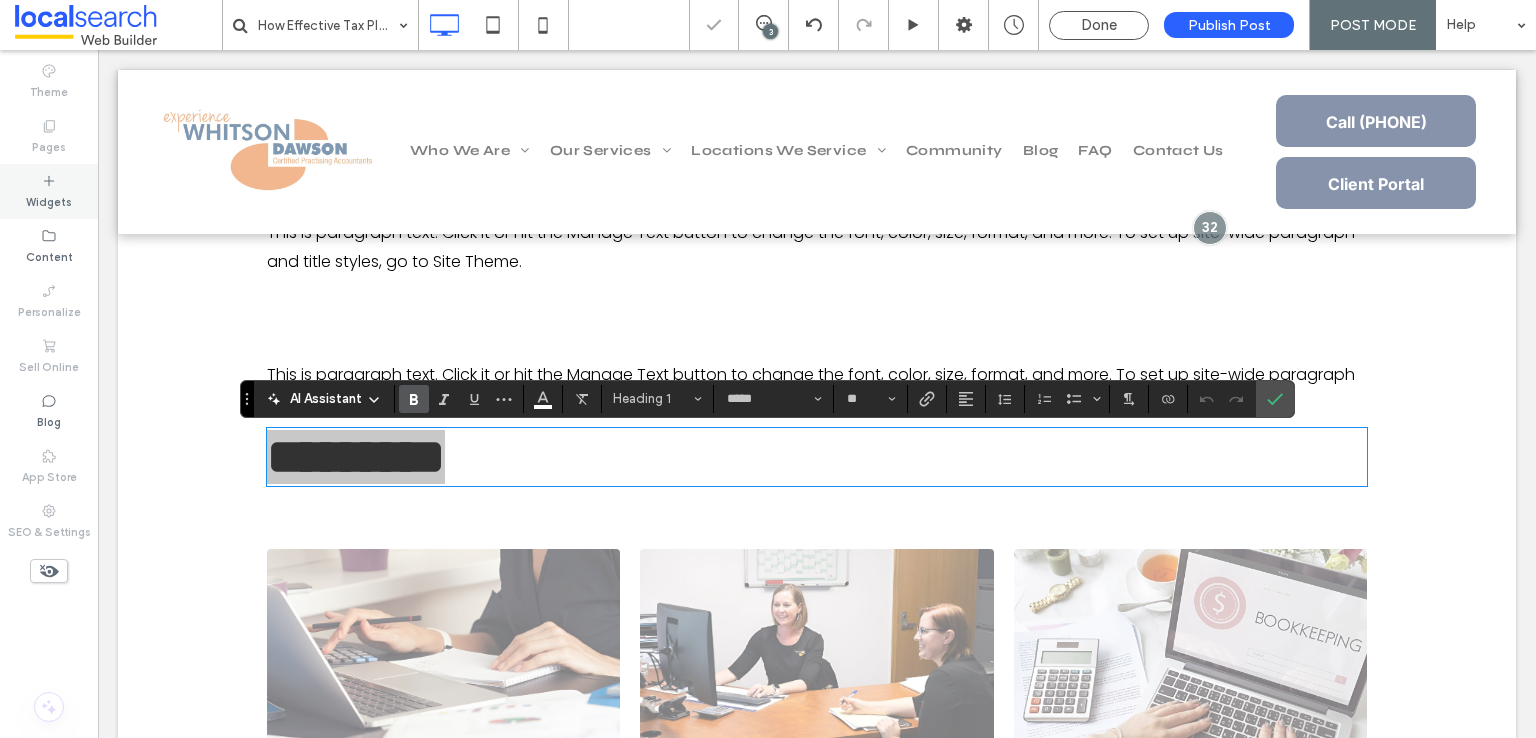 click on "Widgets" at bounding box center (49, 200) 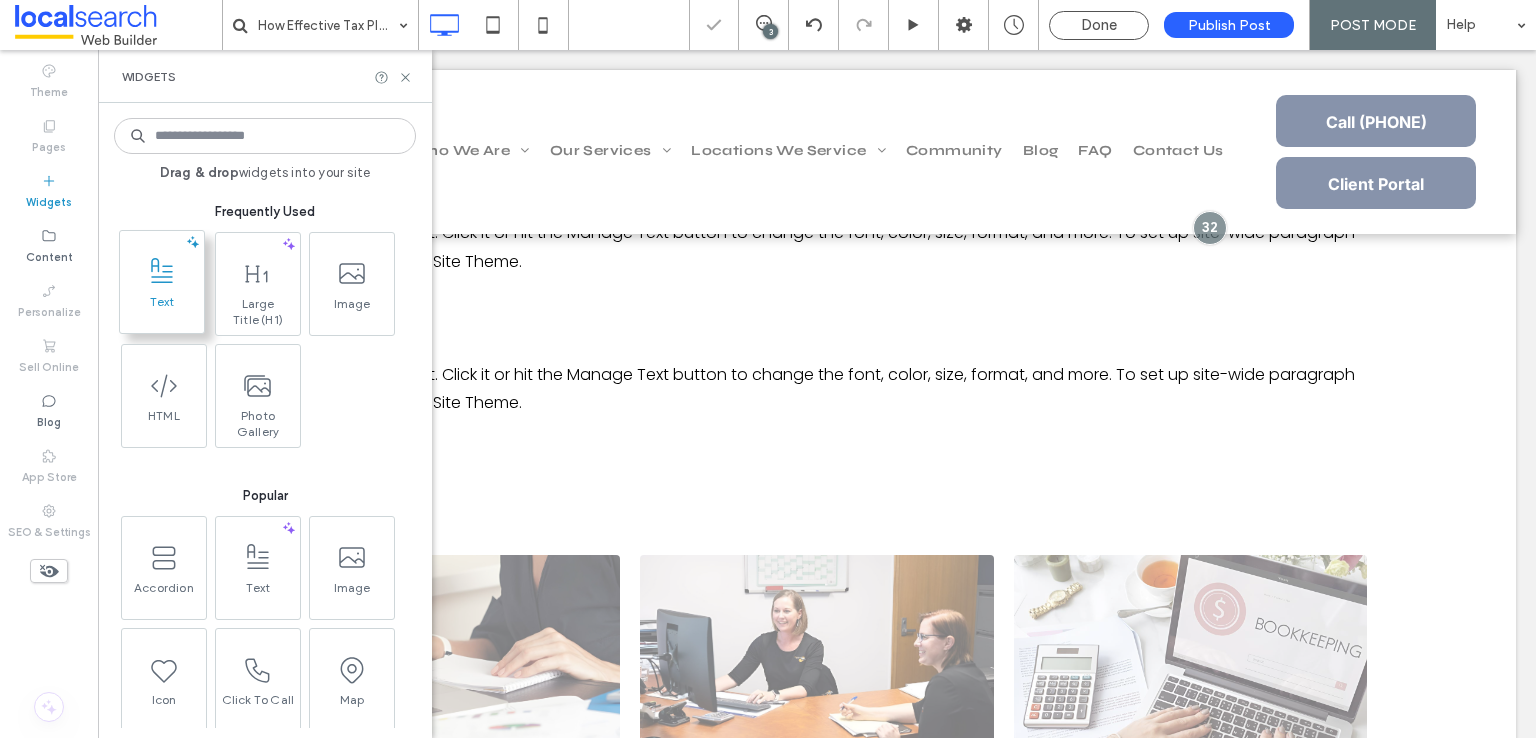 click on "Text" at bounding box center [162, 308] 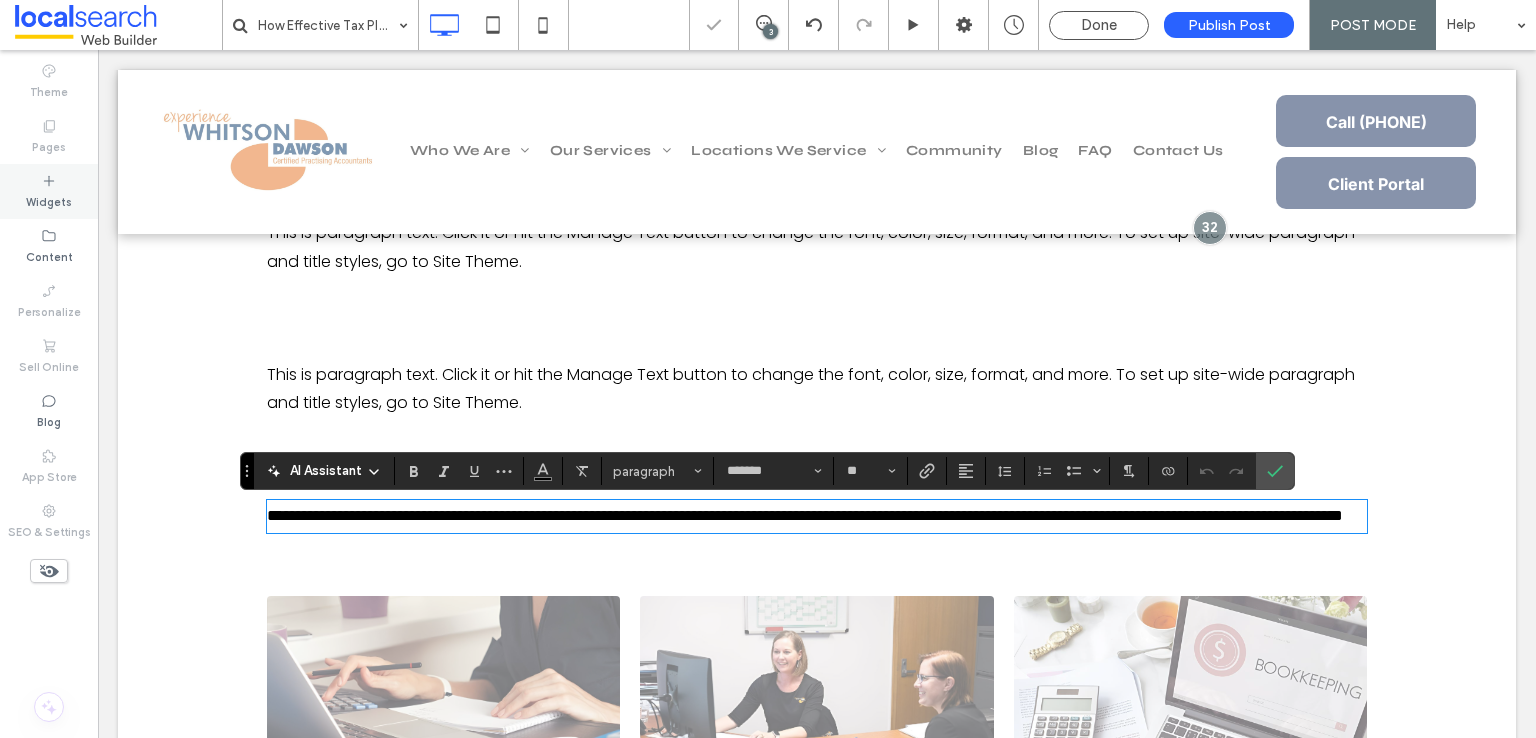 click on "Widgets" at bounding box center (49, 200) 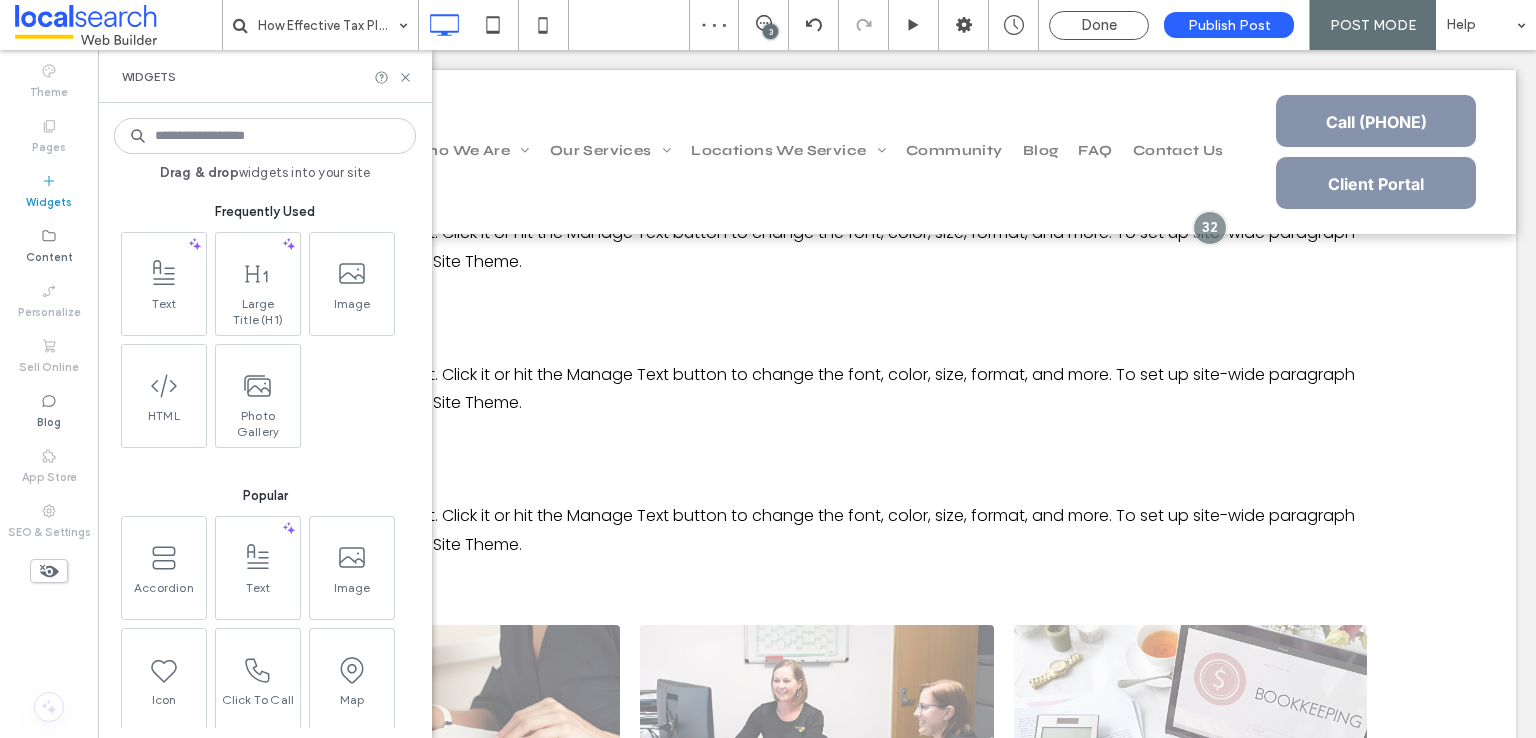click 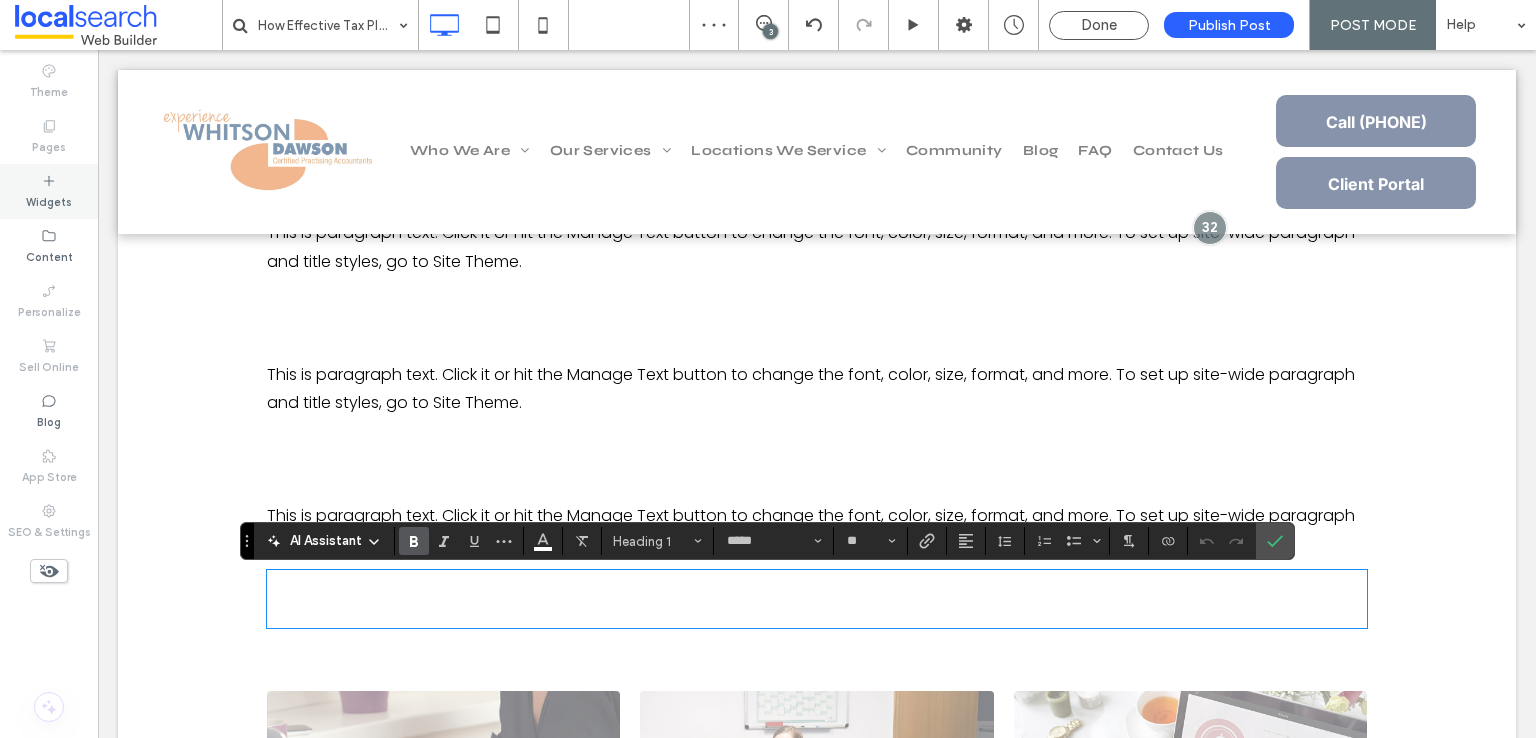 click 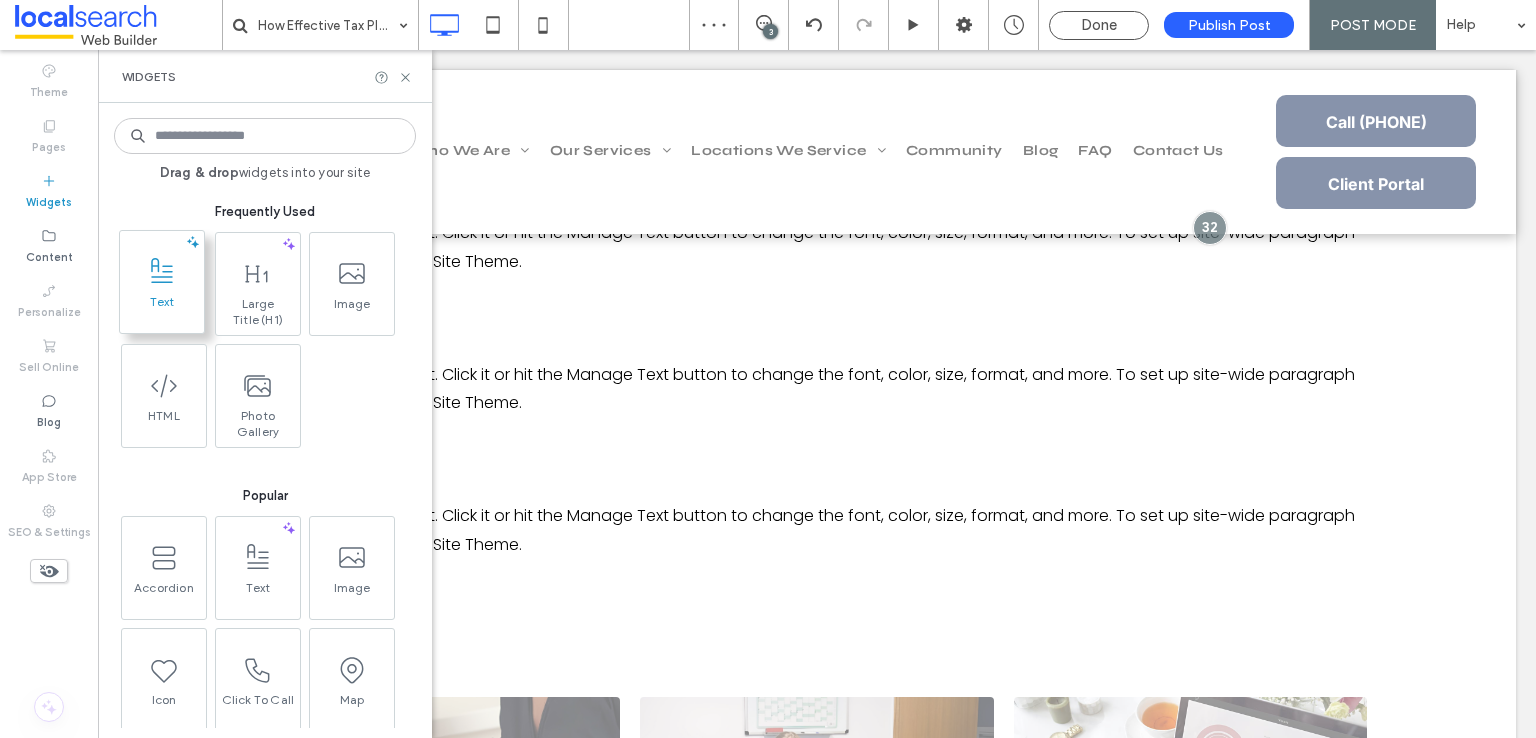 click on "Text" at bounding box center (162, 308) 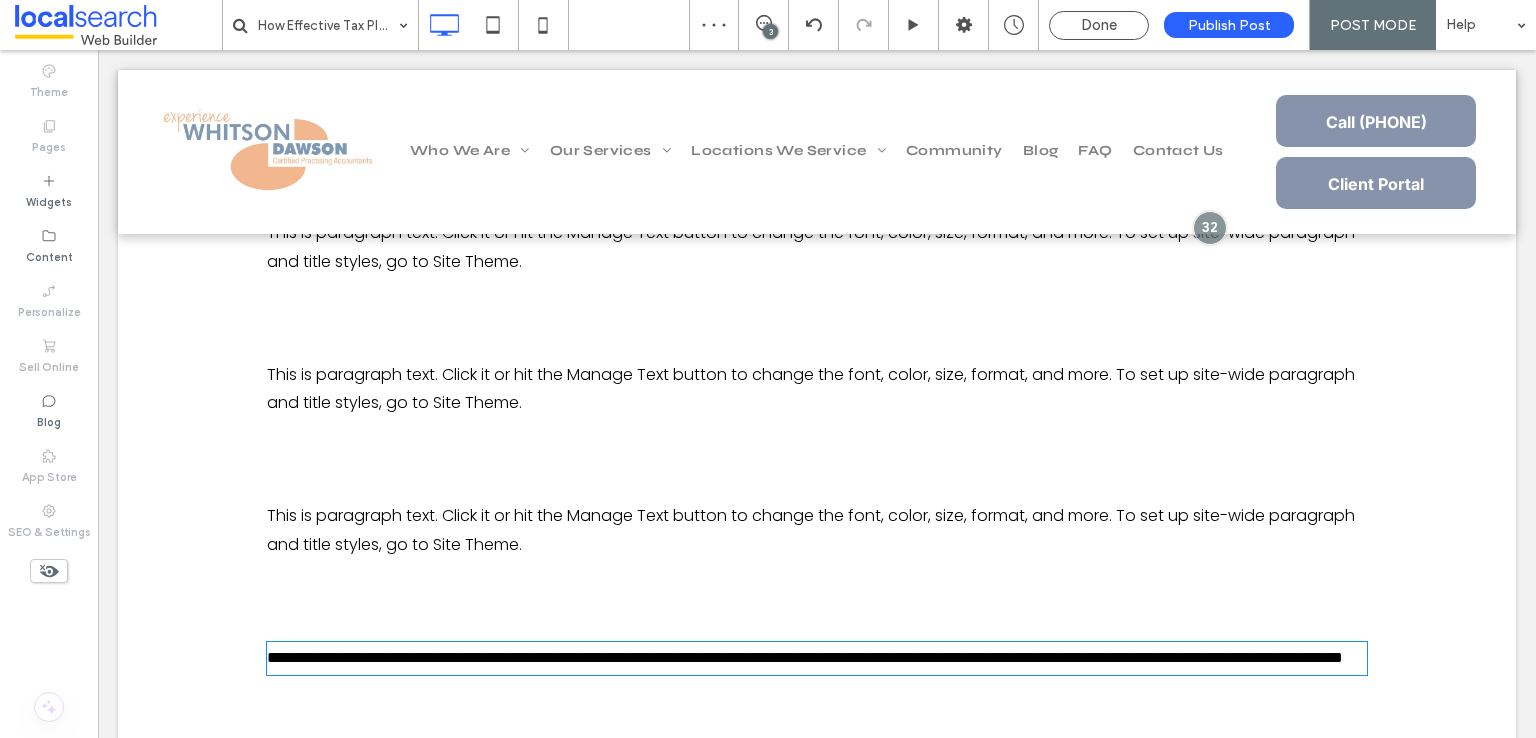 type on "*******" 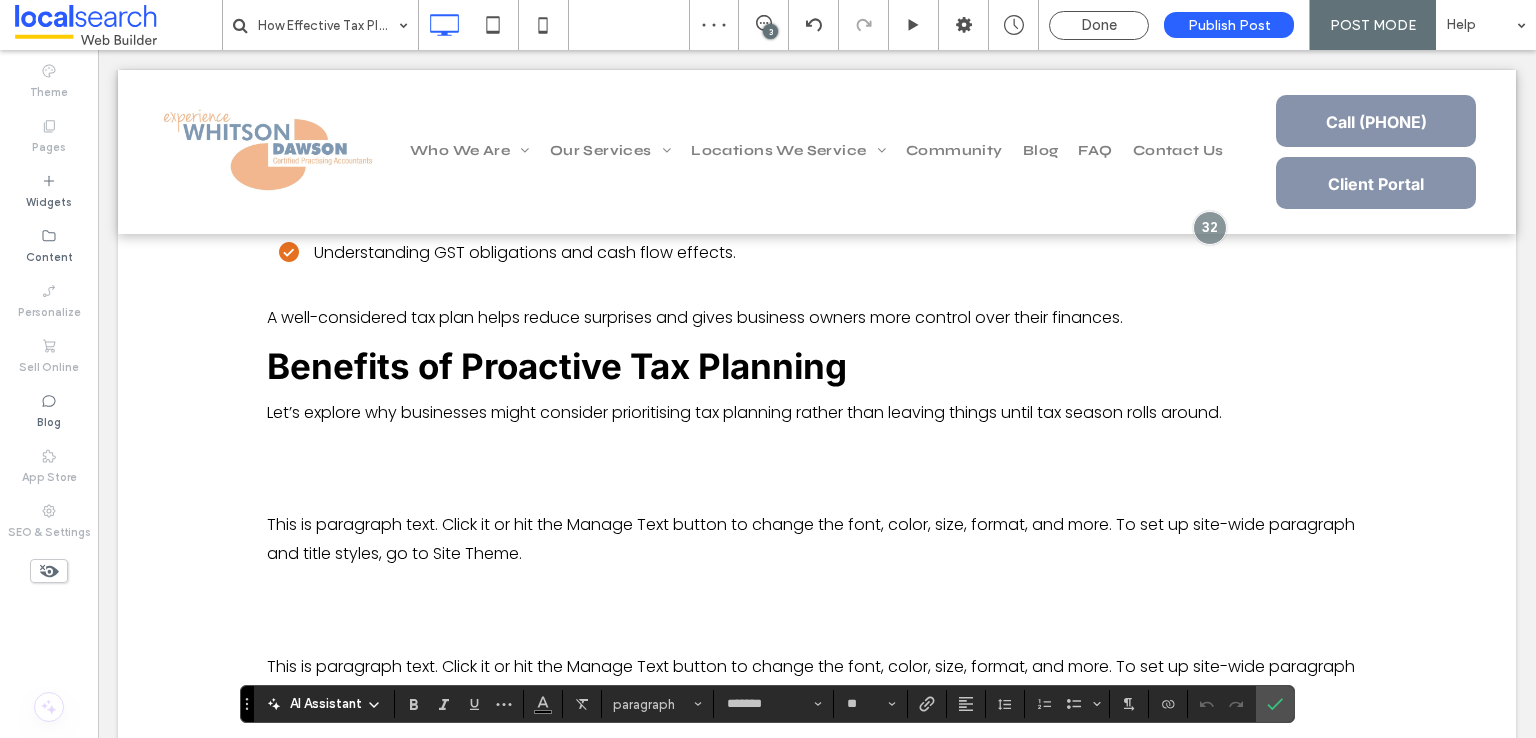 scroll, scrollTop: 1058, scrollLeft: 0, axis: vertical 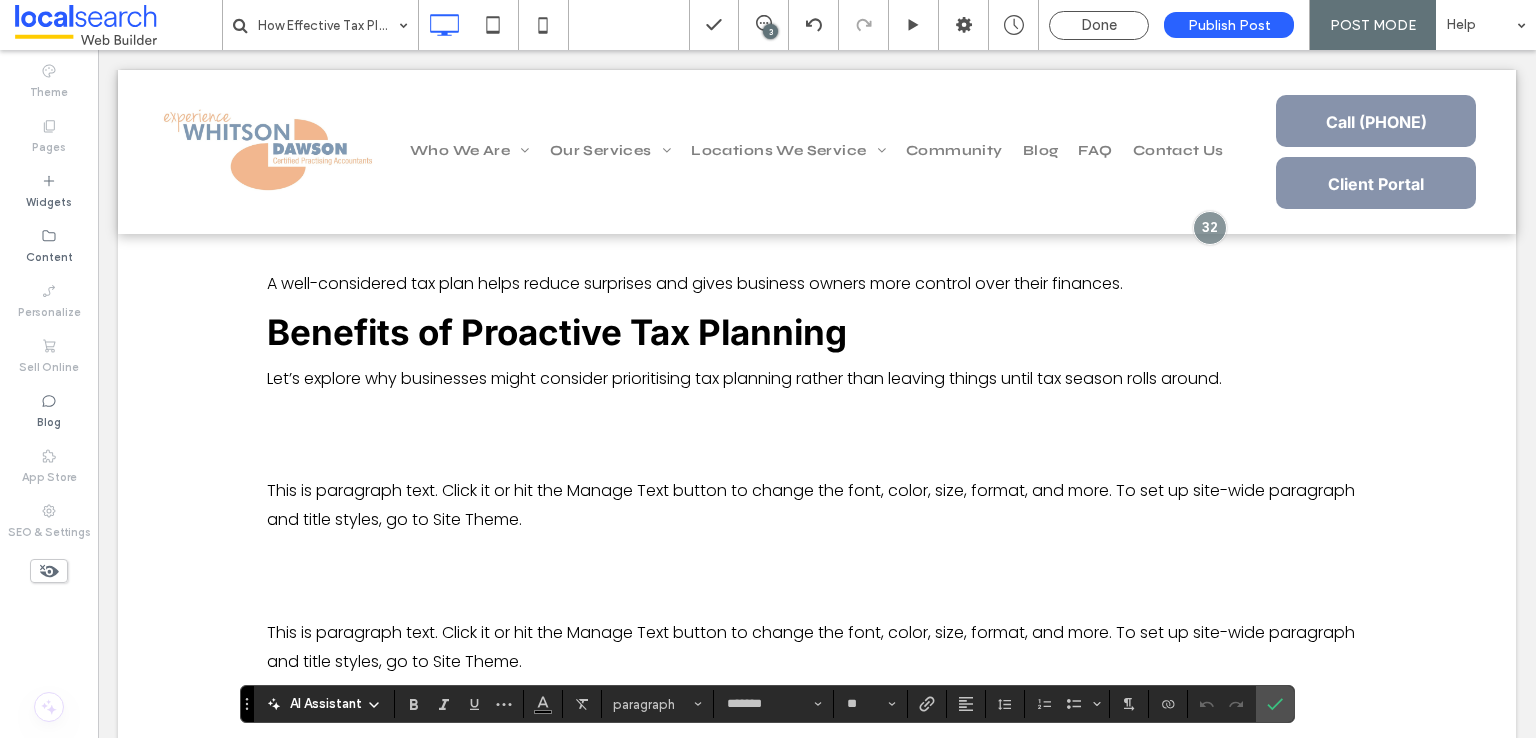 click on "New Title" at bounding box center [817, 435] 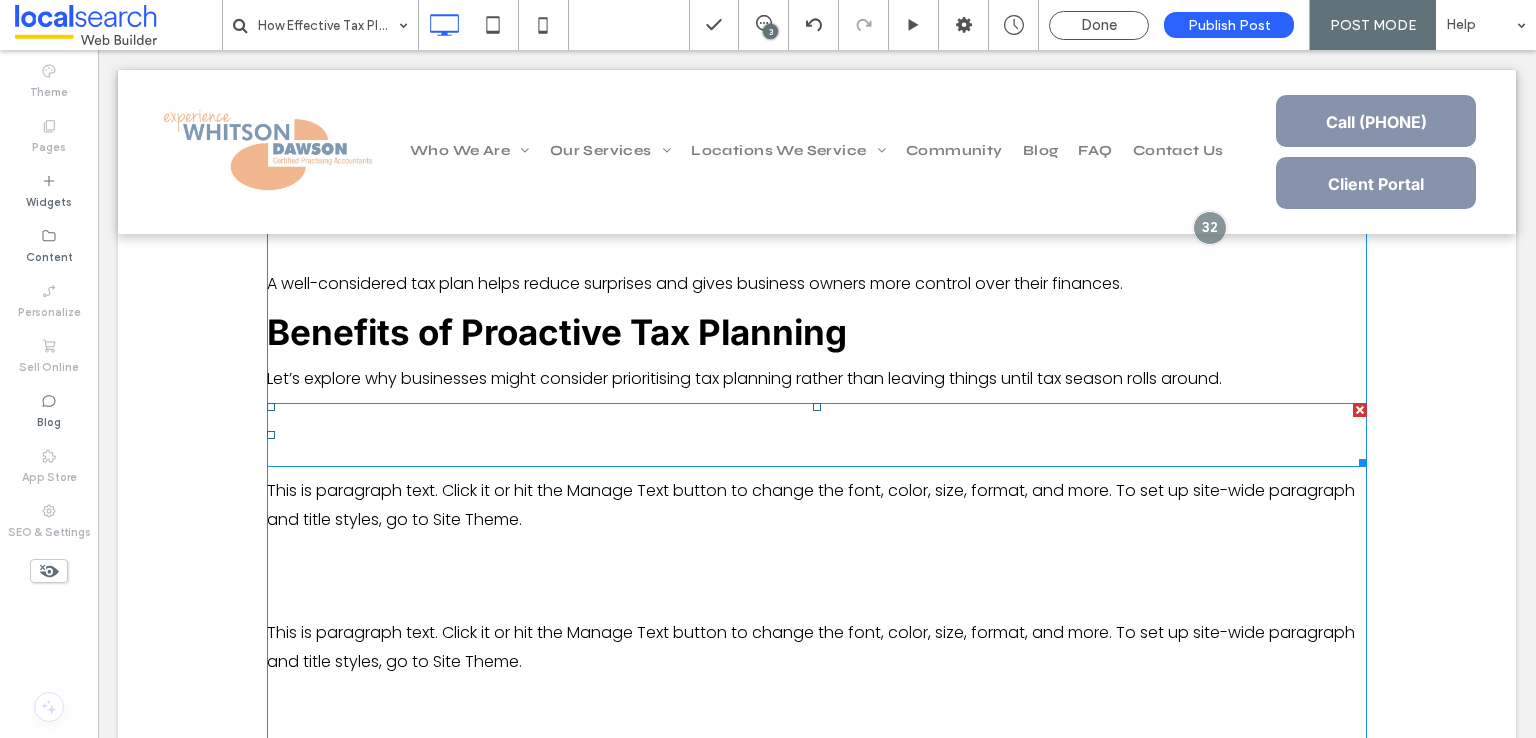 click on "New Title" at bounding box center (382, 435) 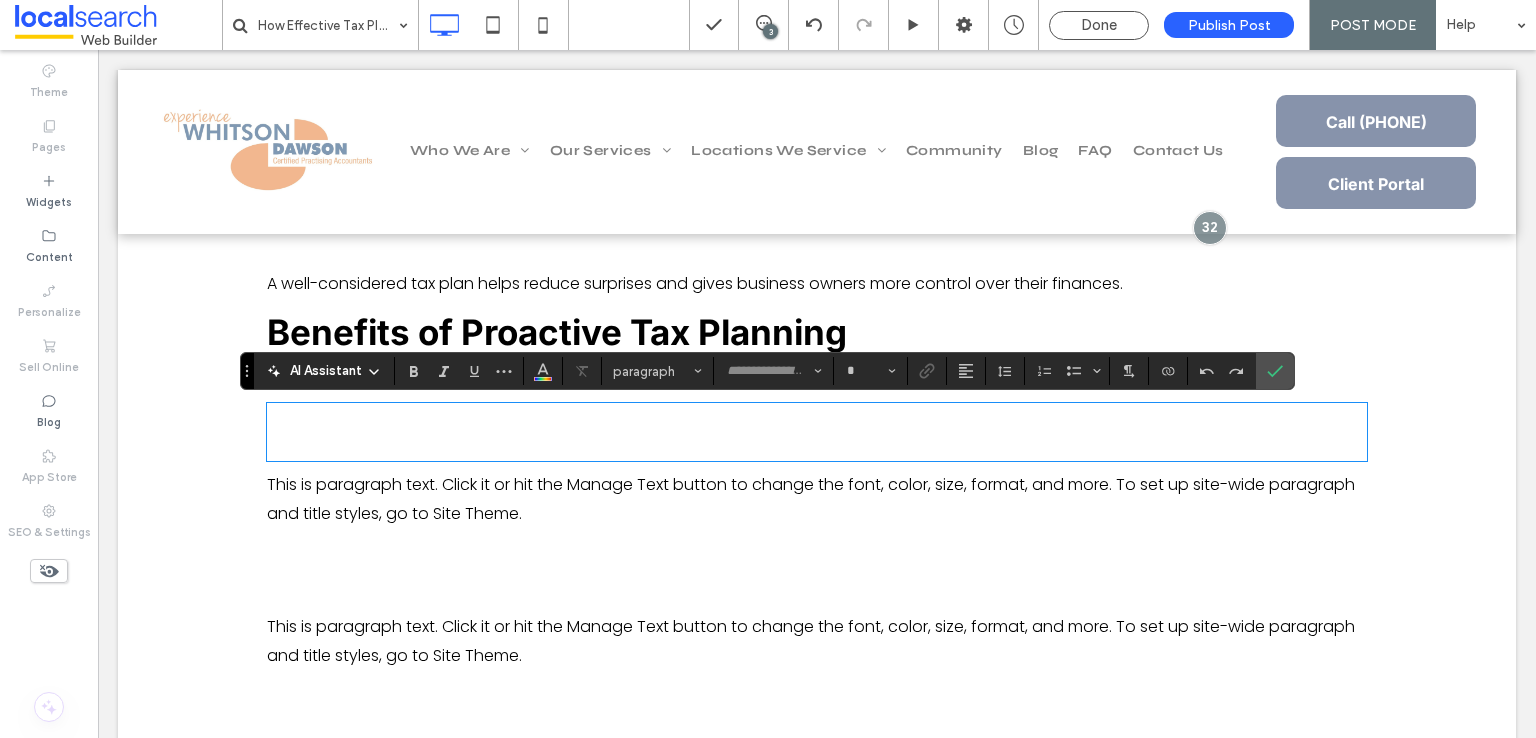 type on "*****" 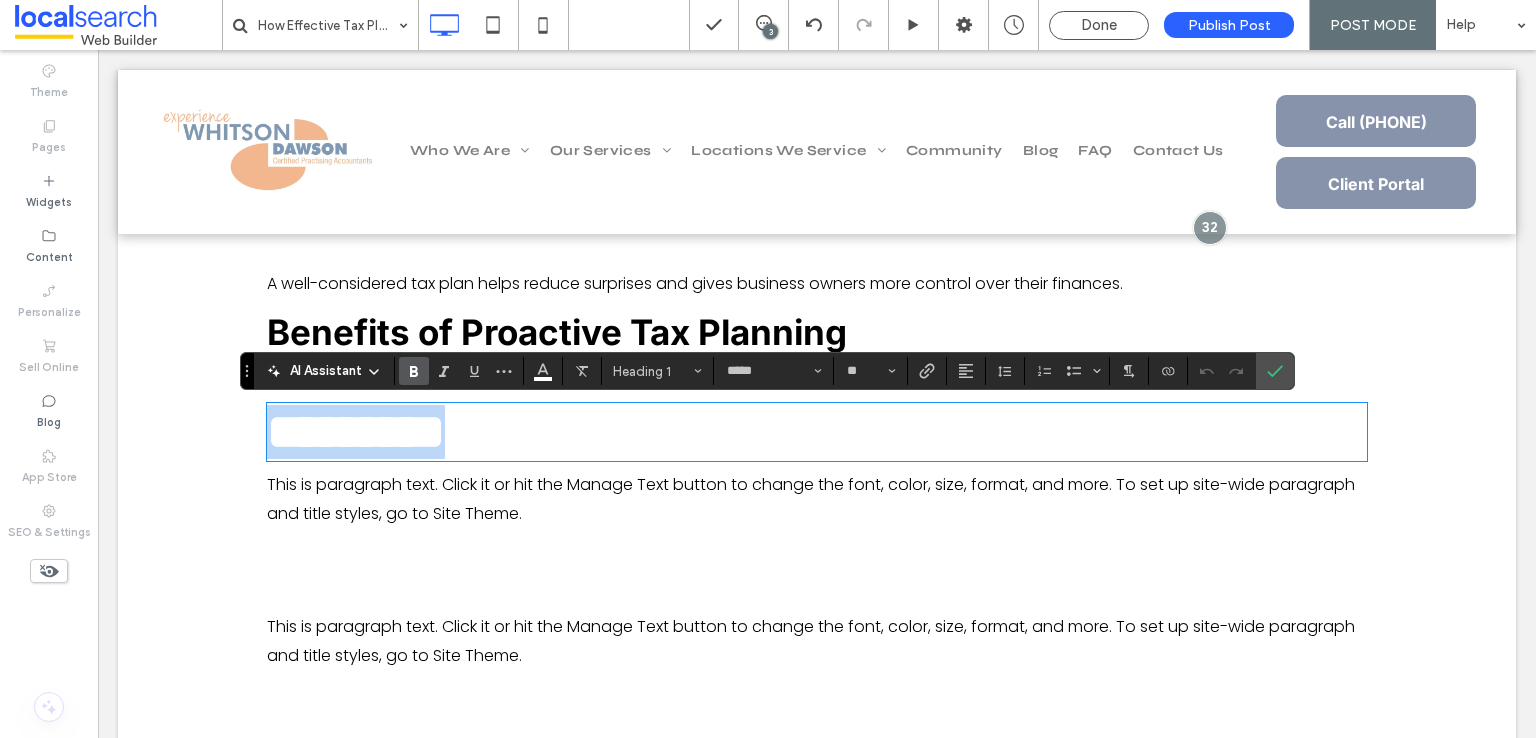 paste 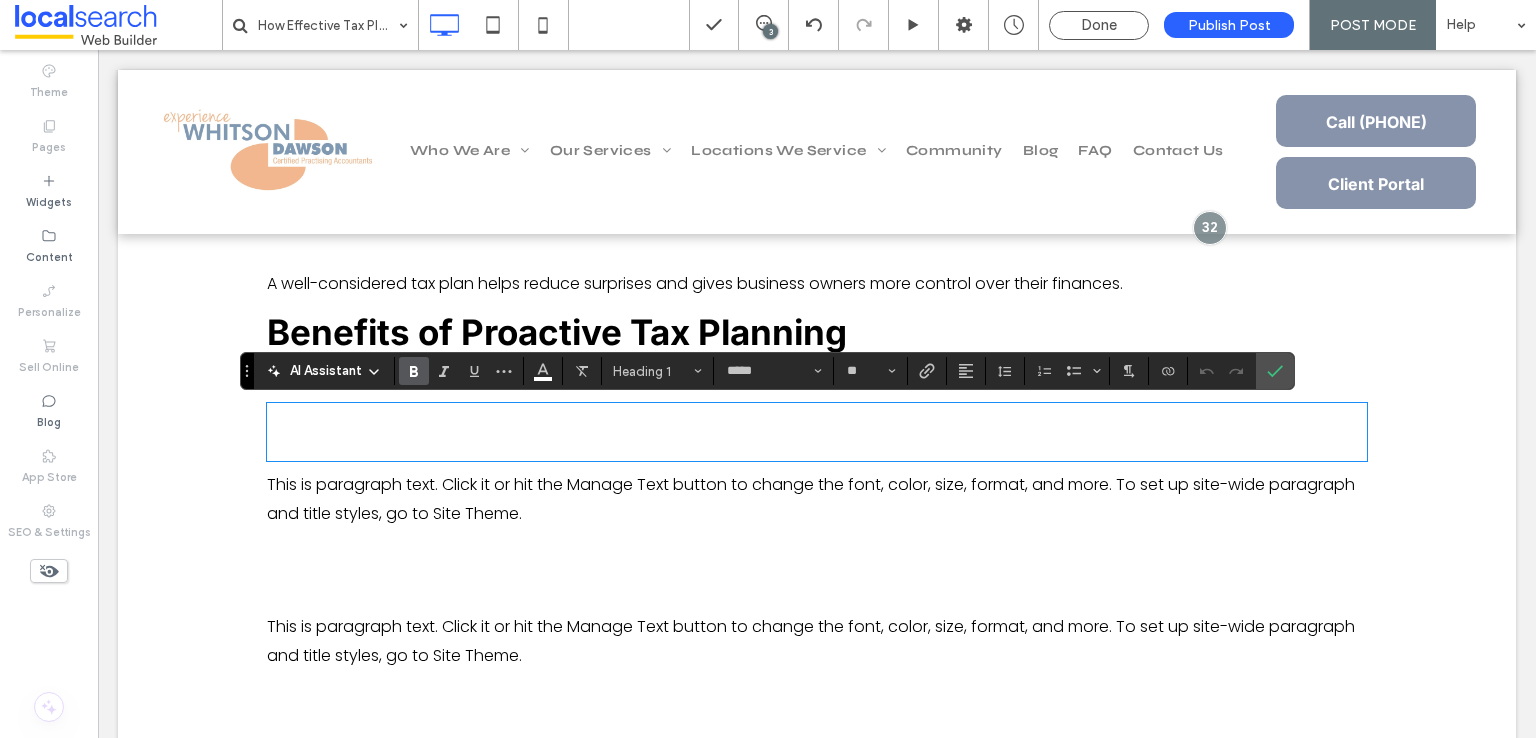 type on "*******" 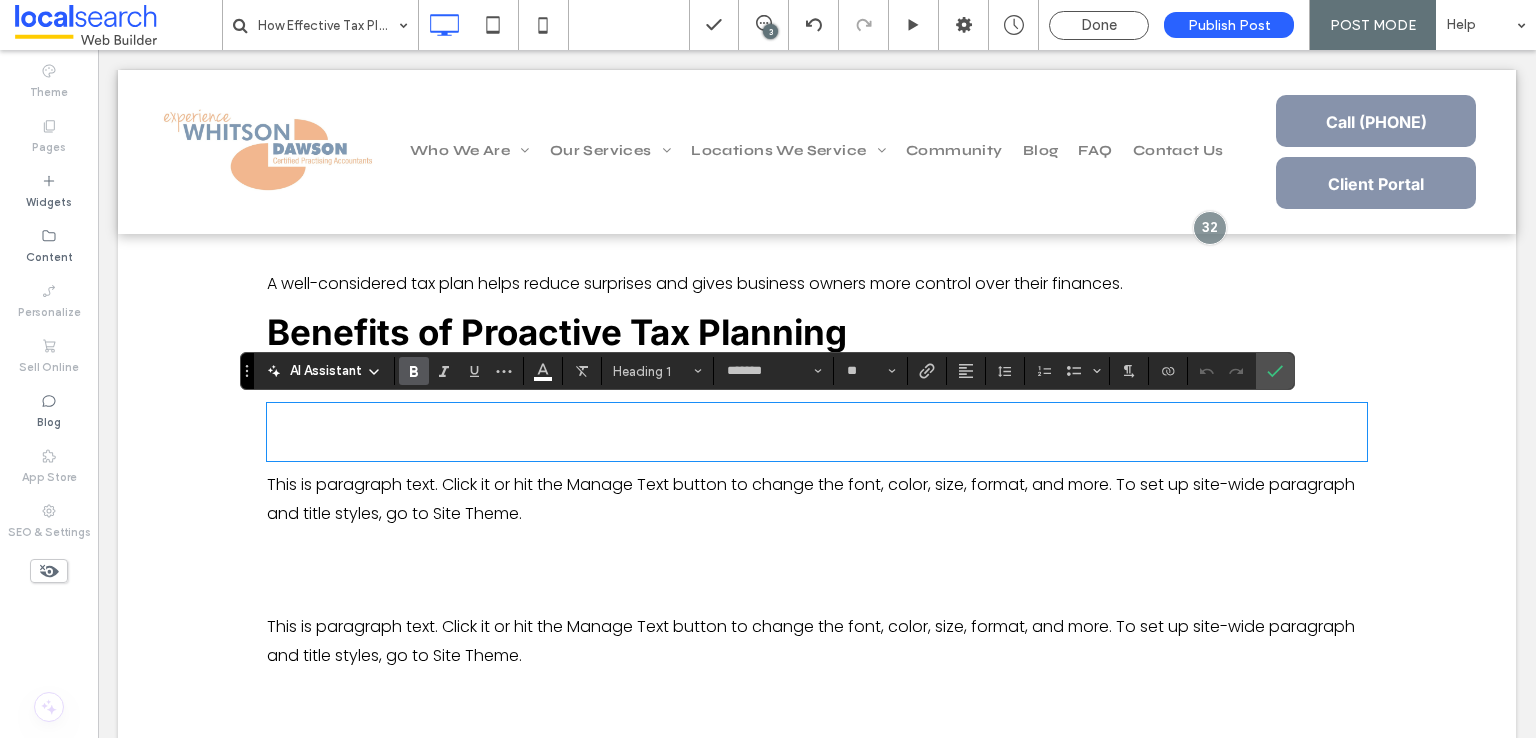 scroll, scrollTop: 0, scrollLeft: 0, axis: both 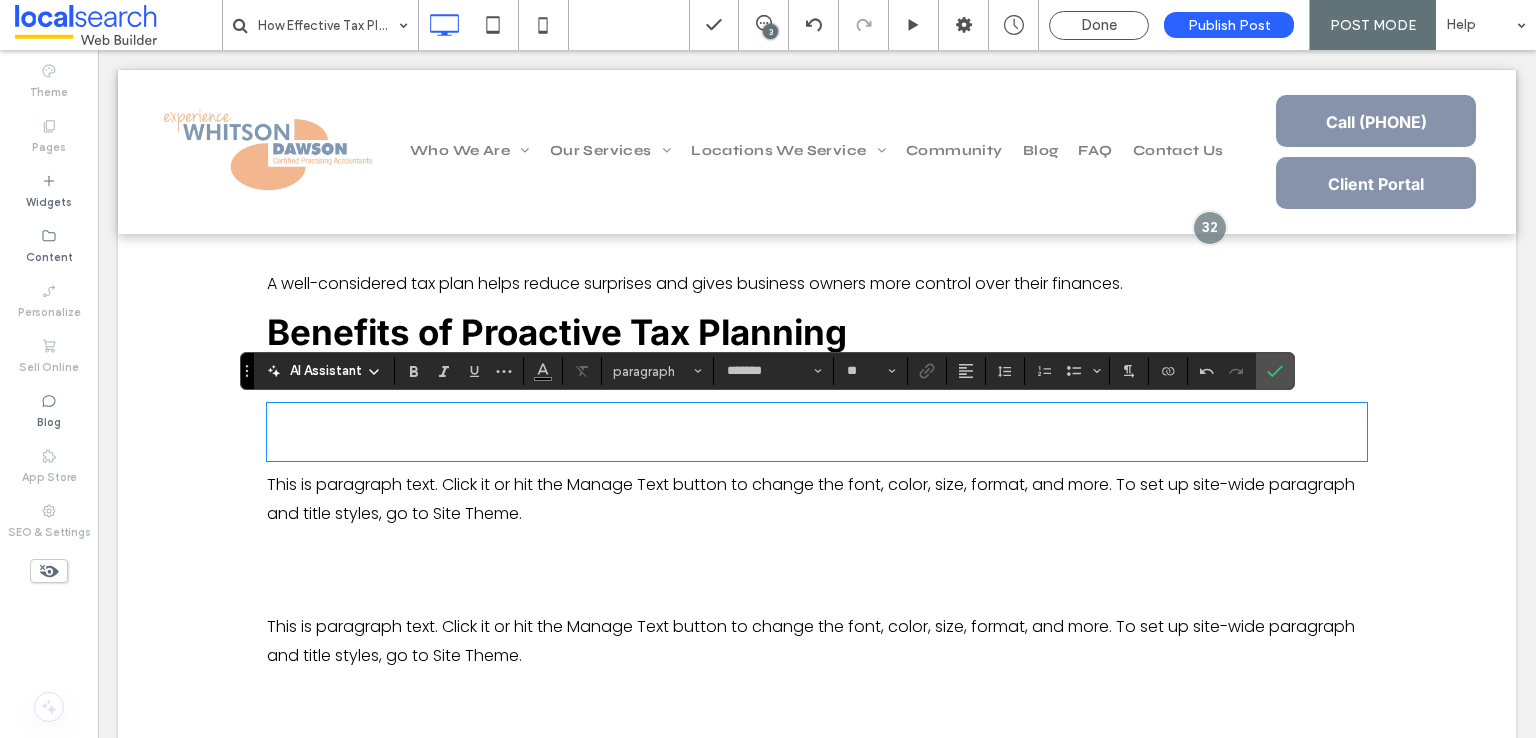 type on "*****" 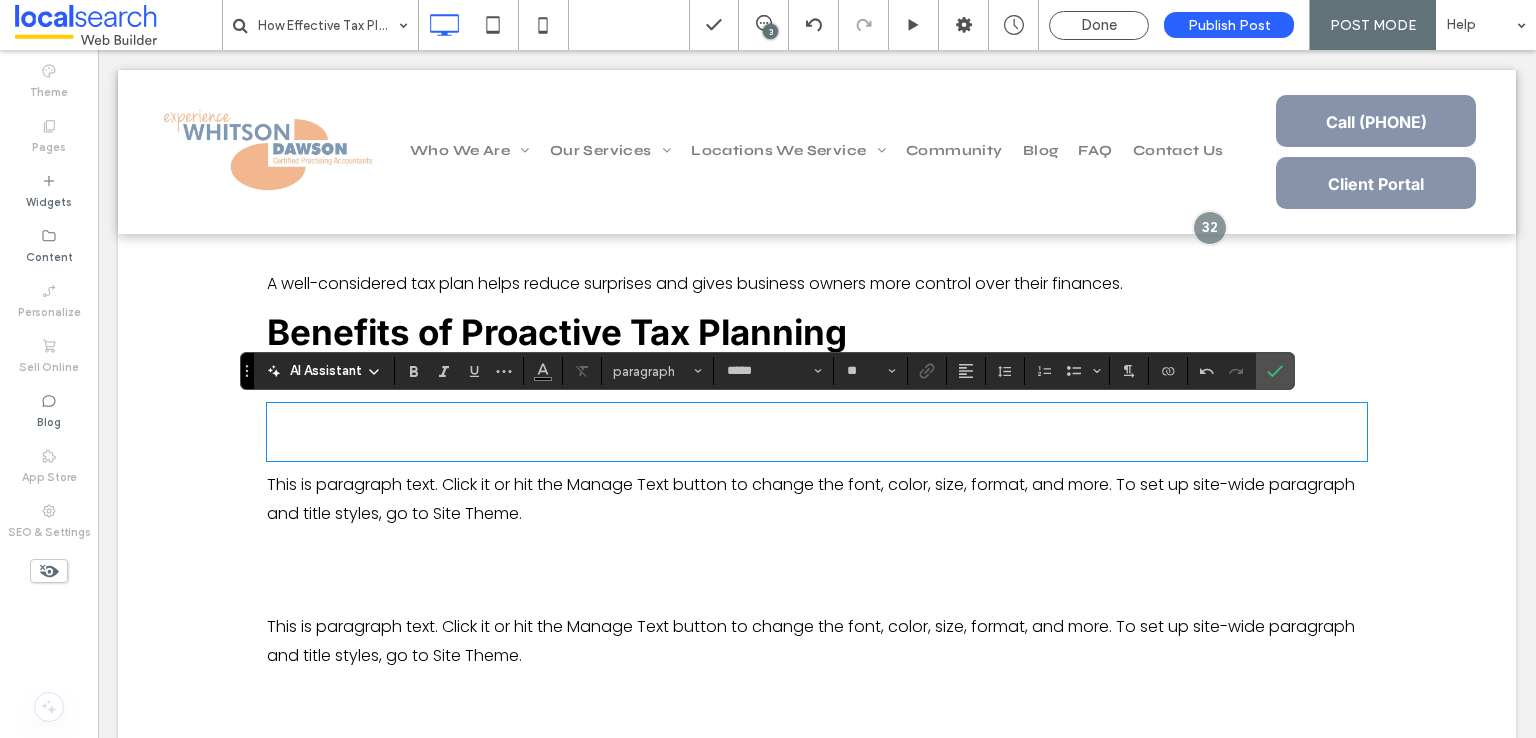 click on "**********" at bounding box center (546, 431) 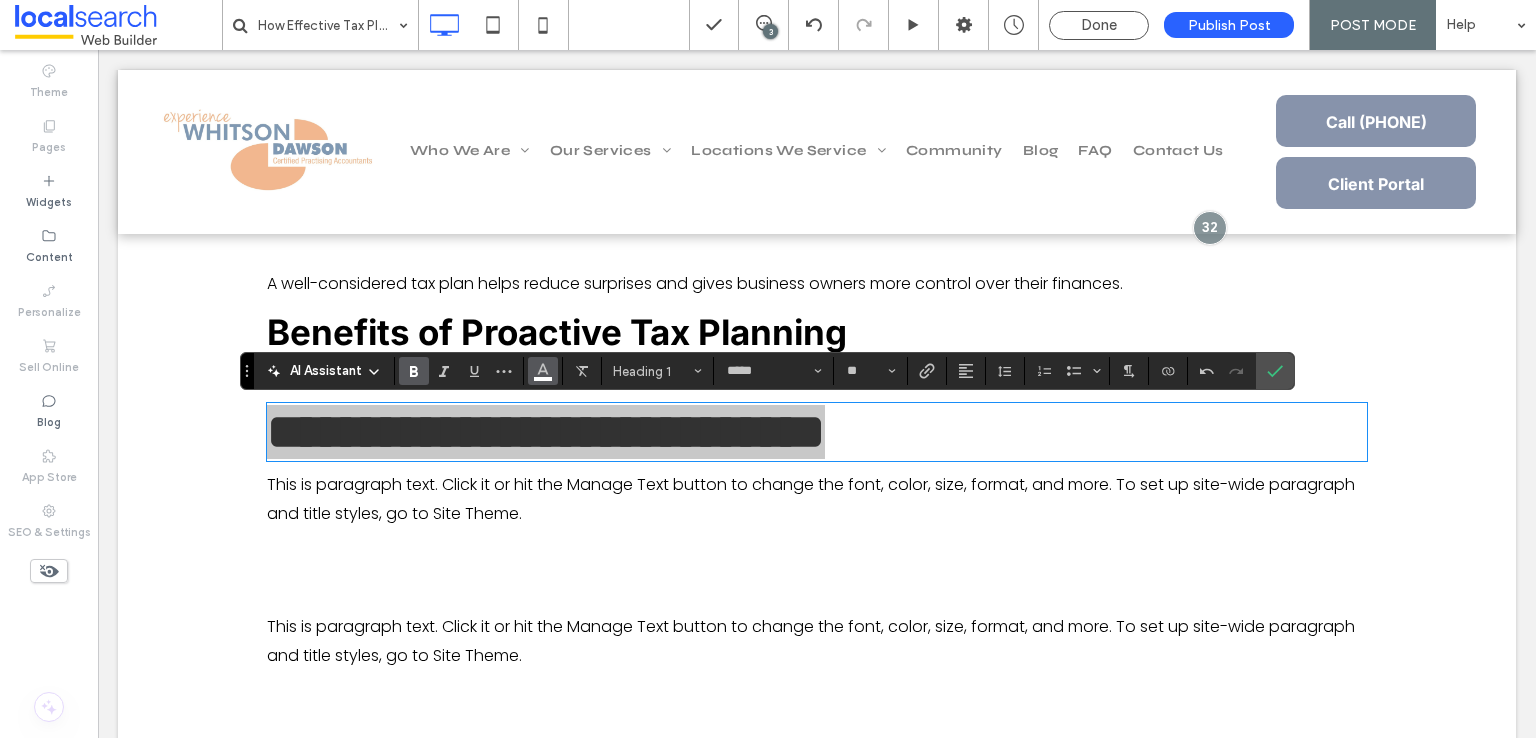click 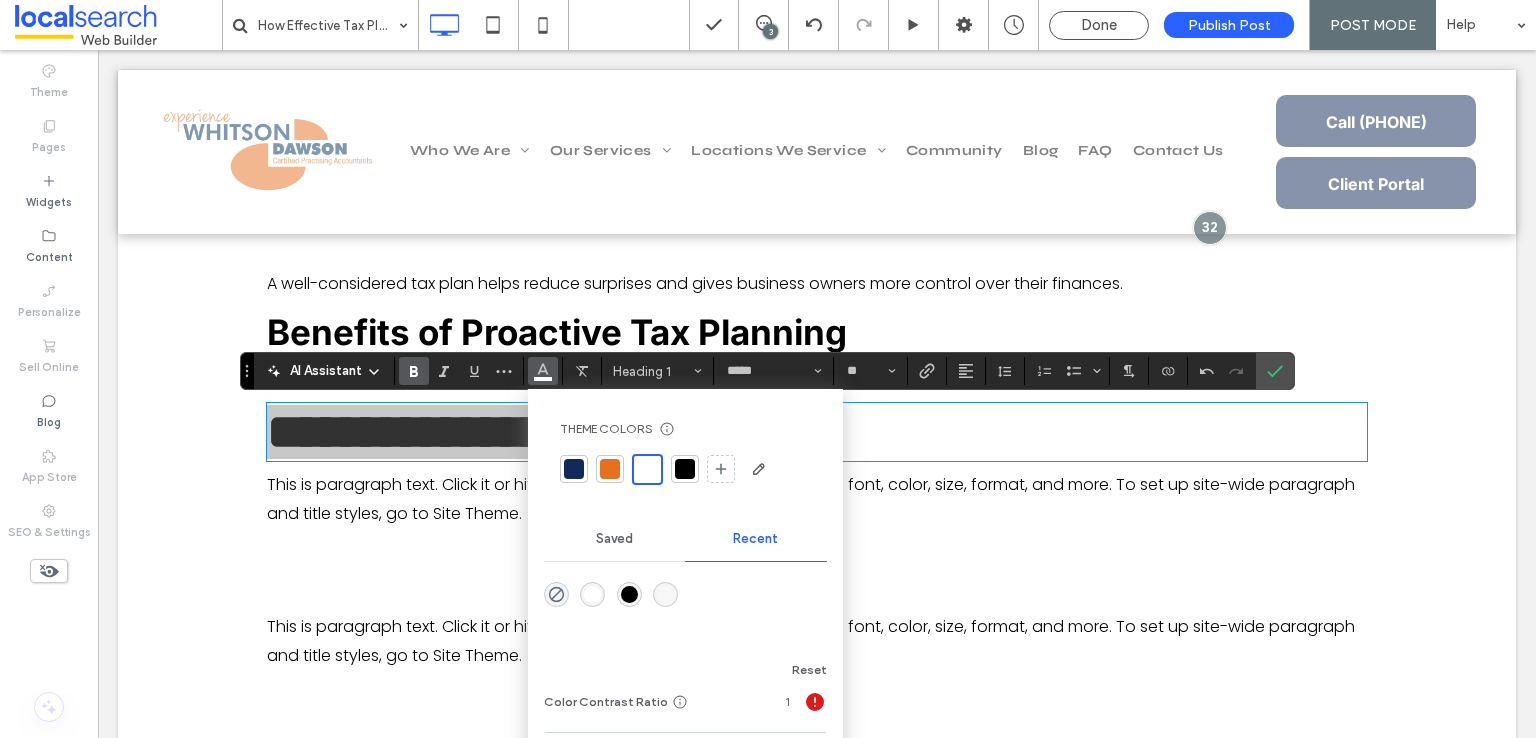 click at bounding box center [685, 469] 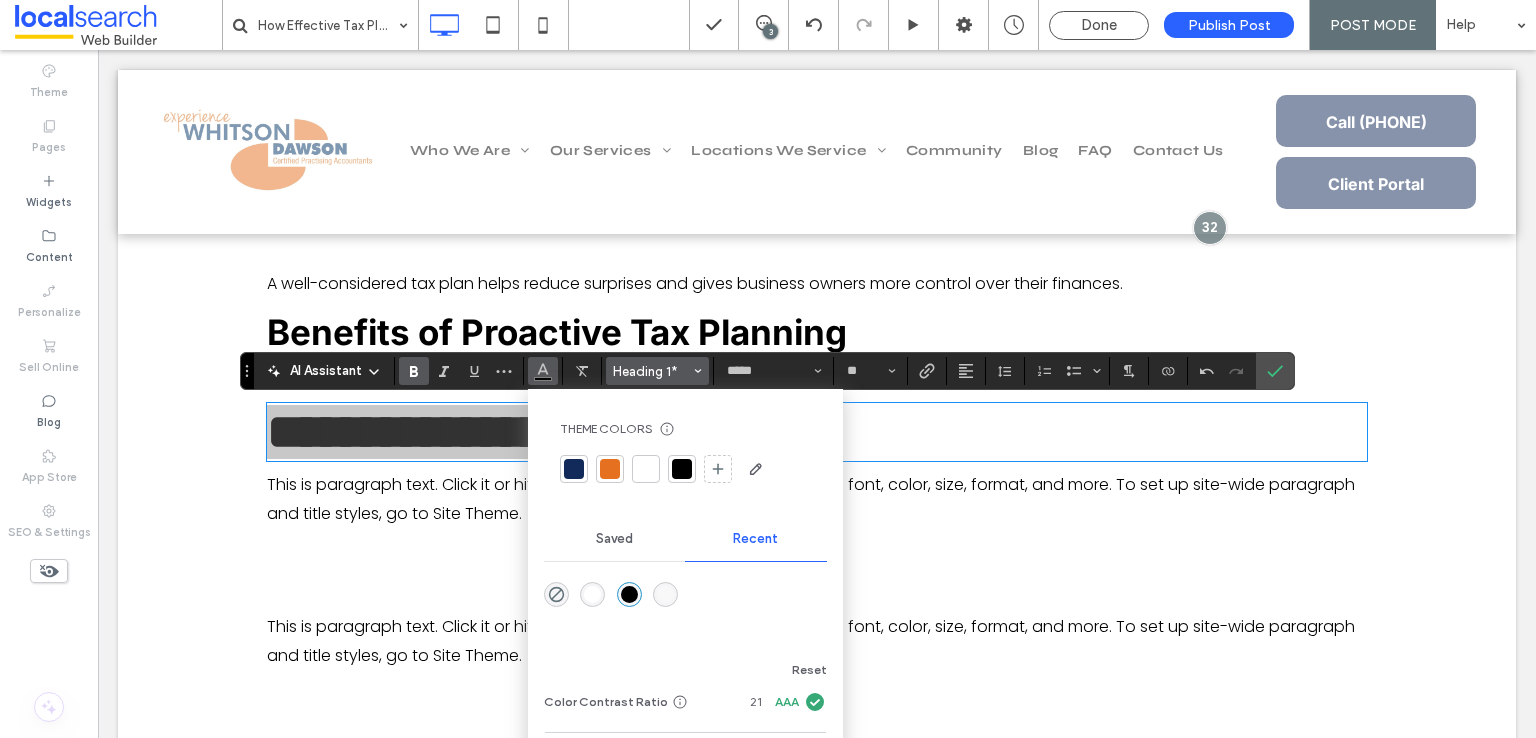 click on "Heading 1*" at bounding box center (652, 371) 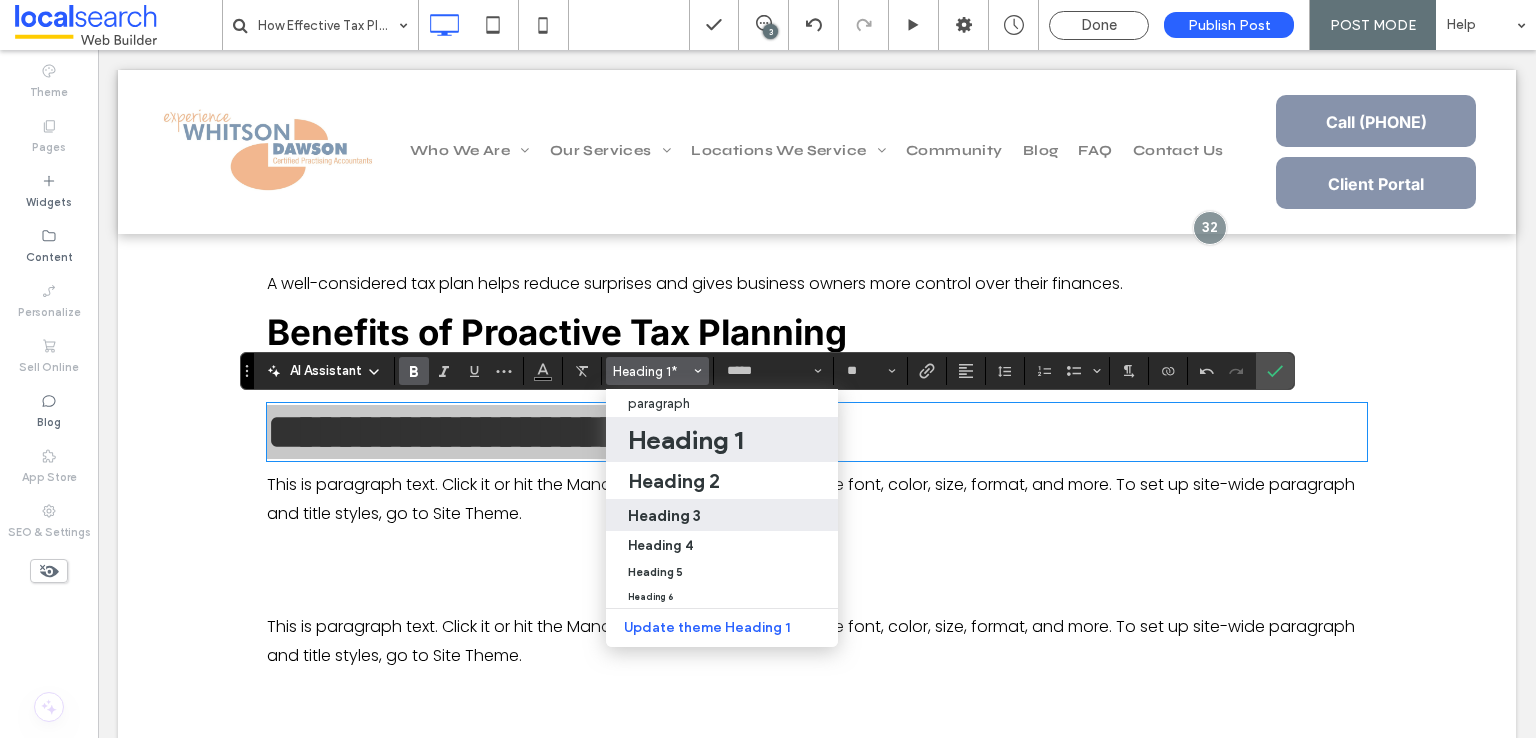 click on "Heading 3" at bounding box center [664, 515] 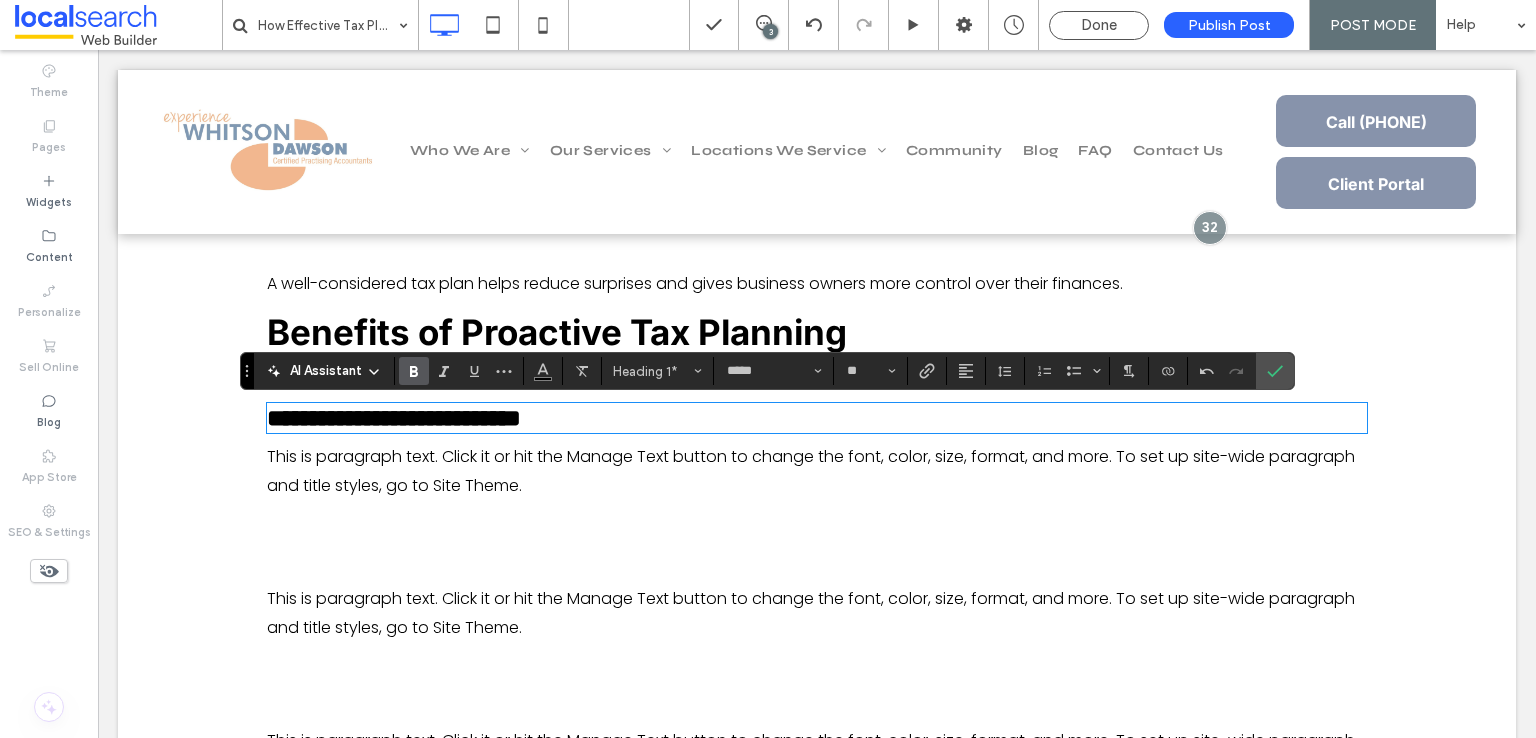 type on "**" 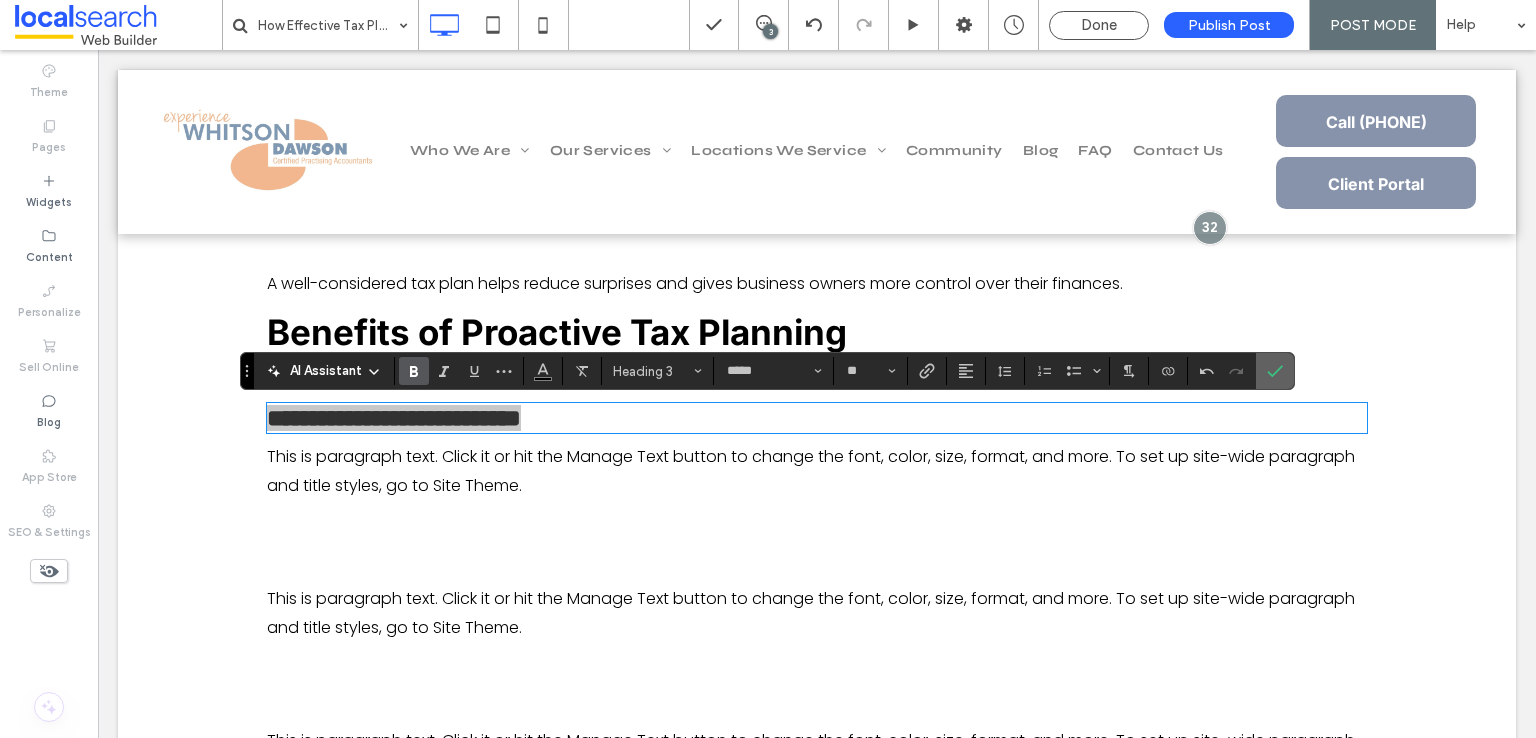 click 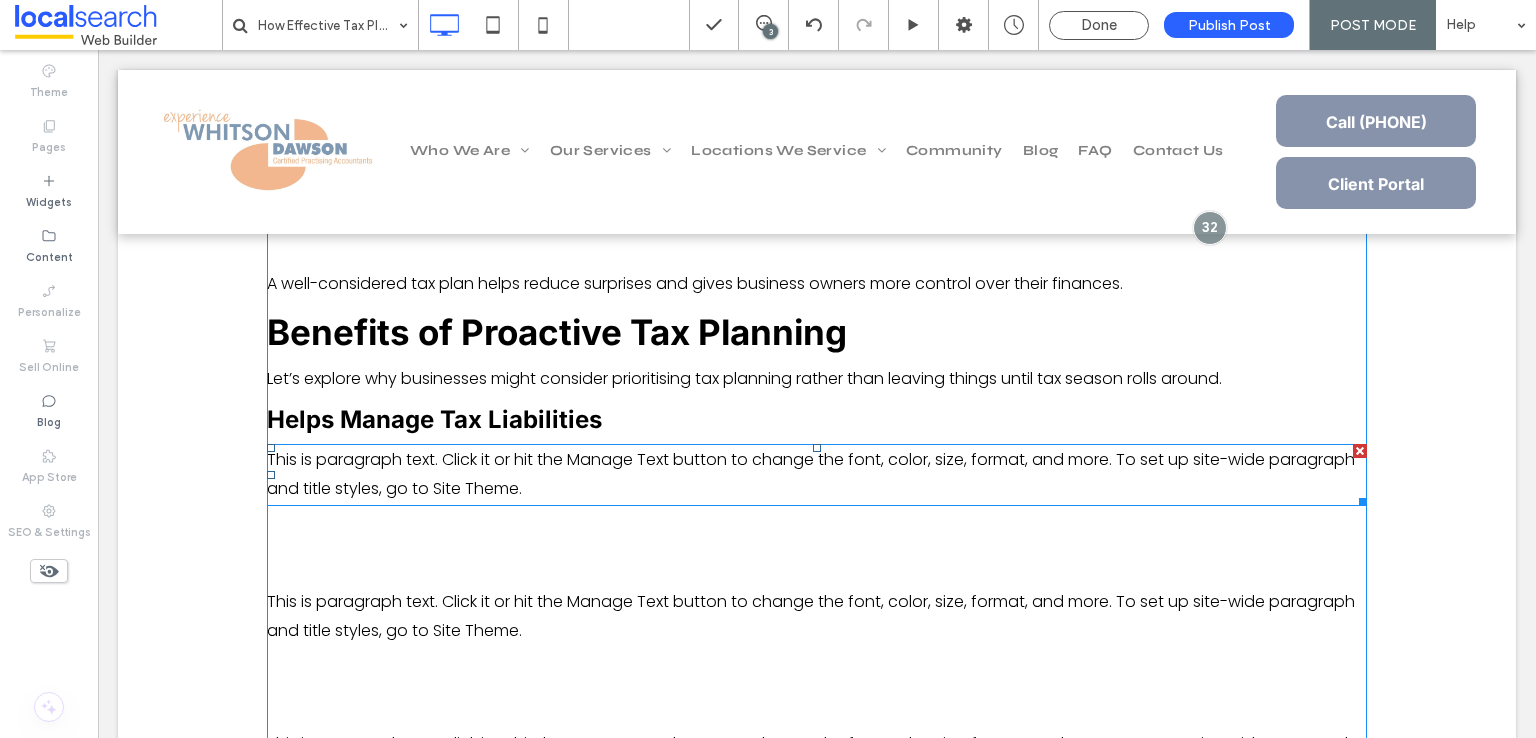 click on "This is paragraph text. Click it or hit the Manage Text button to change the font, color, size, format, and more. To set up site-wide paragraph and title styles, go to Site Theme." at bounding box center (811, 474) 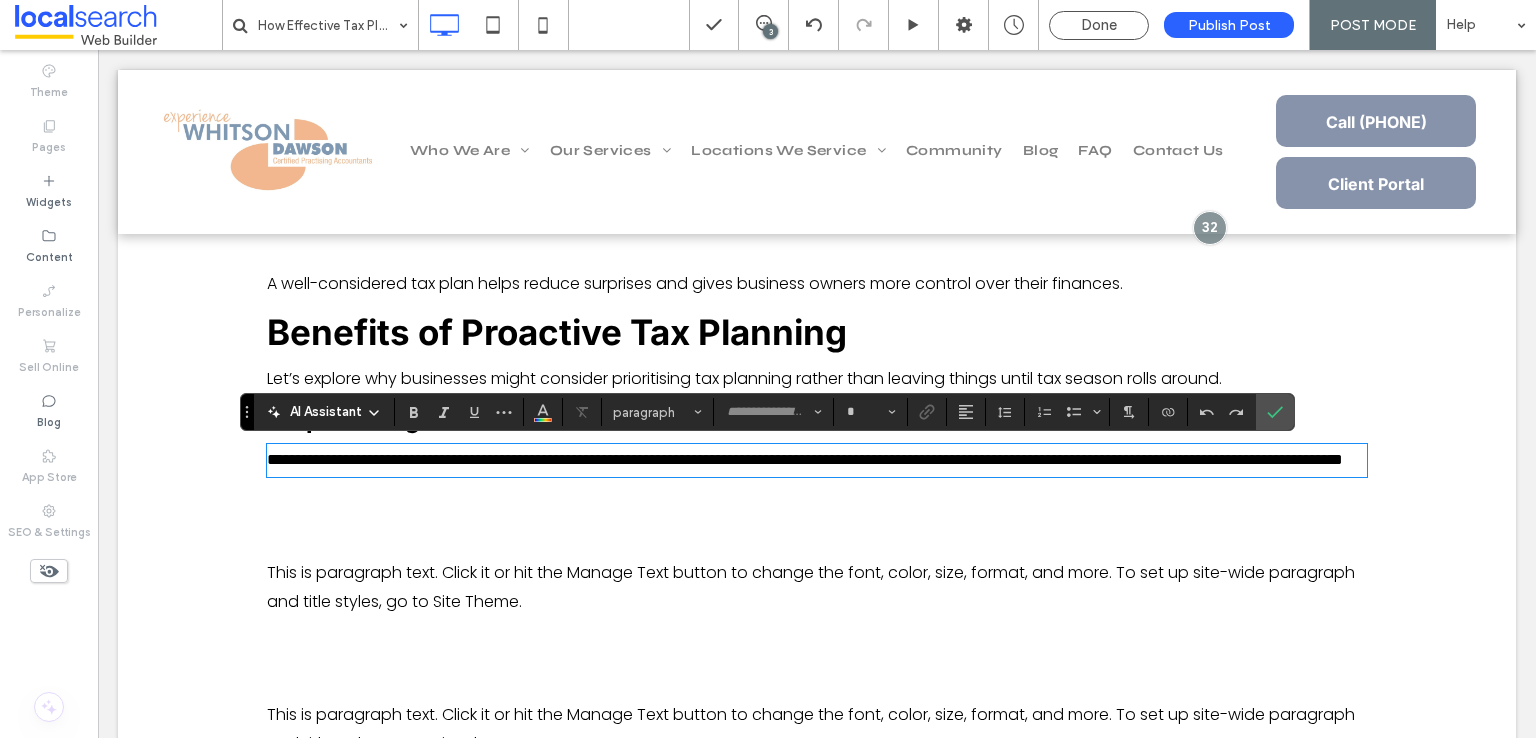 type on "*******" 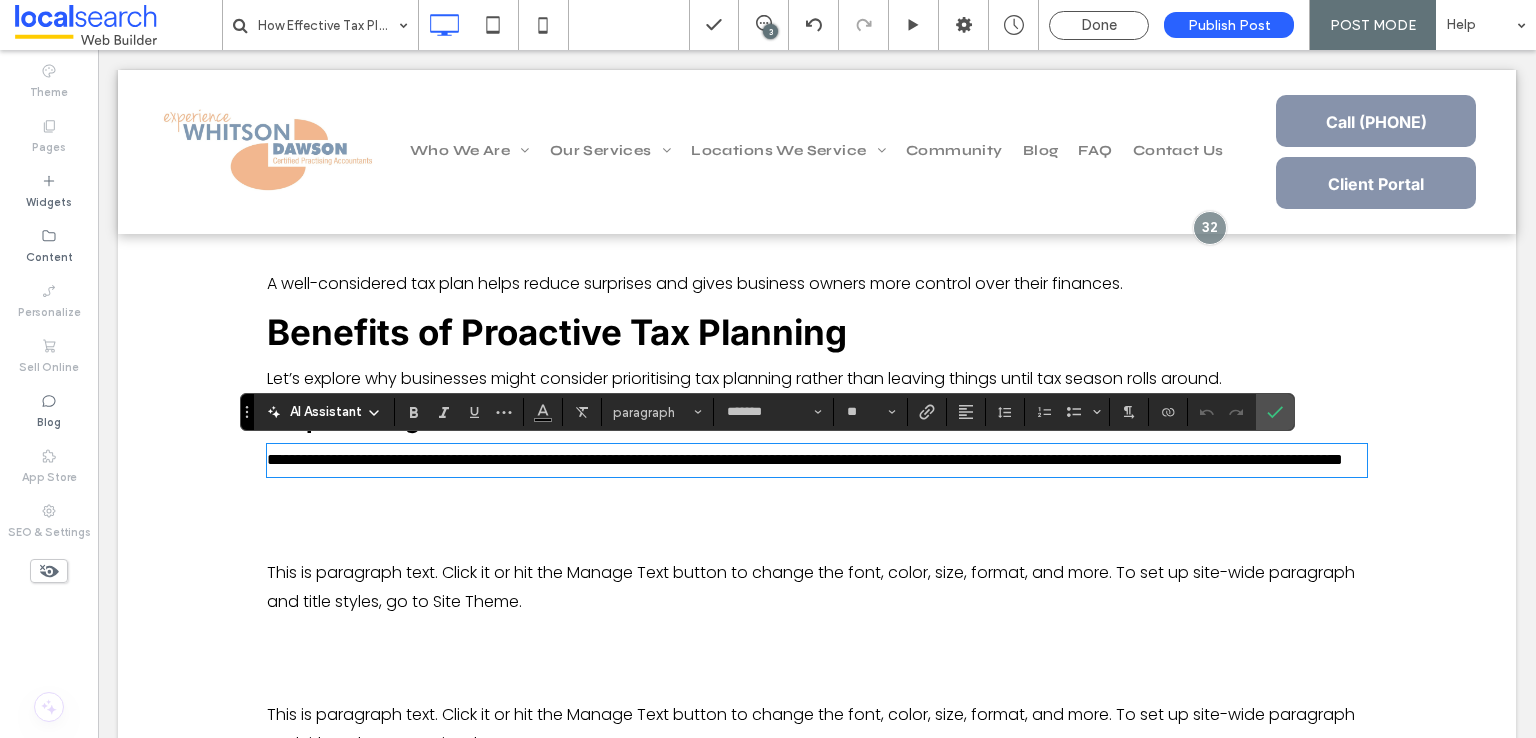 scroll, scrollTop: 0, scrollLeft: 0, axis: both 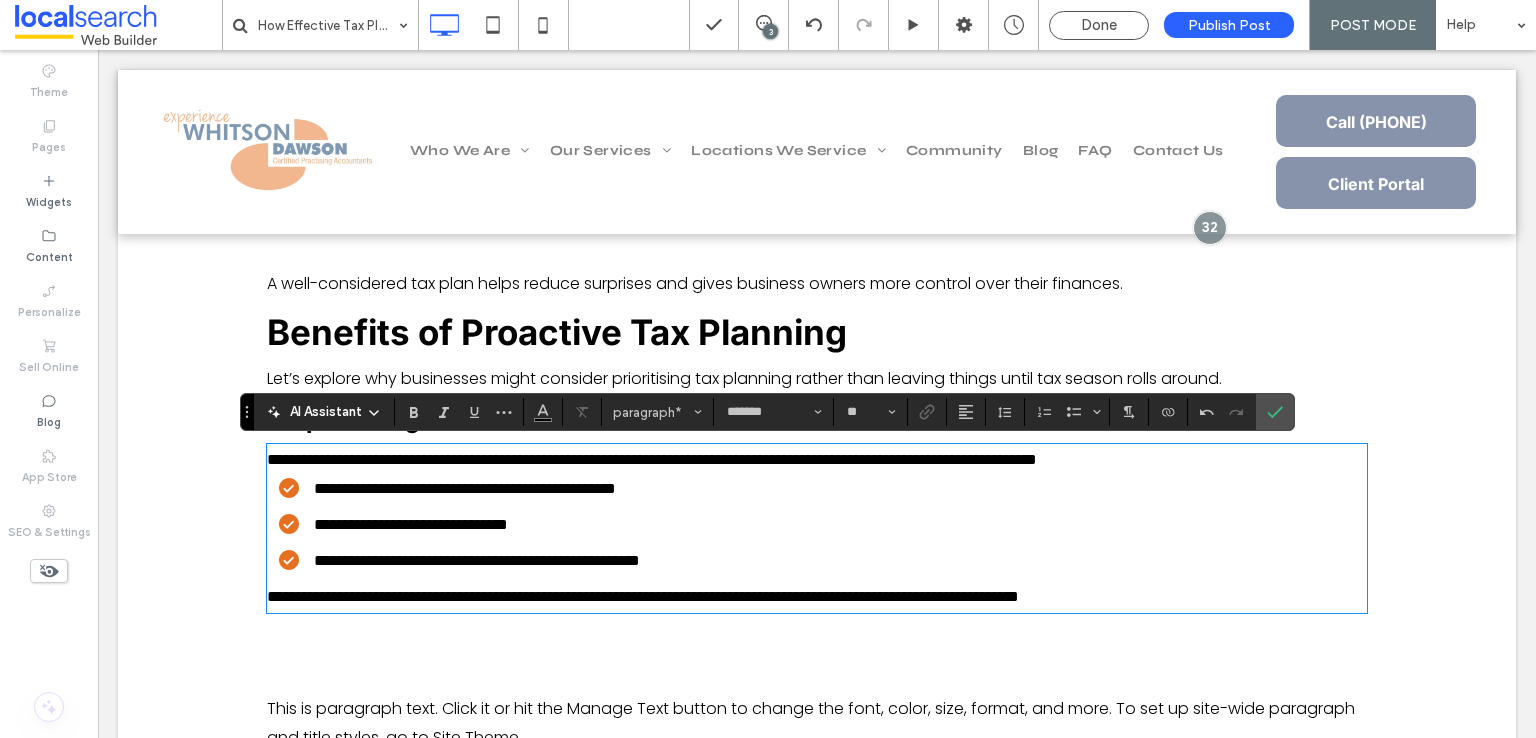 click on "When running a business, tax time can feel overwhelming. Many owners focus on day-to-day operations, leaving tax considerations until the last minute. However, proactive tax planning in [CITY] can offer significant advantages beyond simply lodging returns on time. Tax planning isn’t about avoiding obligations—it’s about making informed decisions throughout the year to help businesses manage cash flow, meet compliance requirements, and support growth. In this blog, we’ll explore how effective tax planning can benefit businesses and why working with qualified tax accountants in [CITY] can be an important part of your financial strategy.
Click To Paste     What Is Tax Planning? Tax planning involves reviewing your business’s financial activities and structuring transactions in ways that are legally sound and financially beneficial. It’s not just about preparing for tax season; it’s about shaping your business’s financial decisions year-round. Some core areas of tax planning include:" at bounding box center [817, 439] 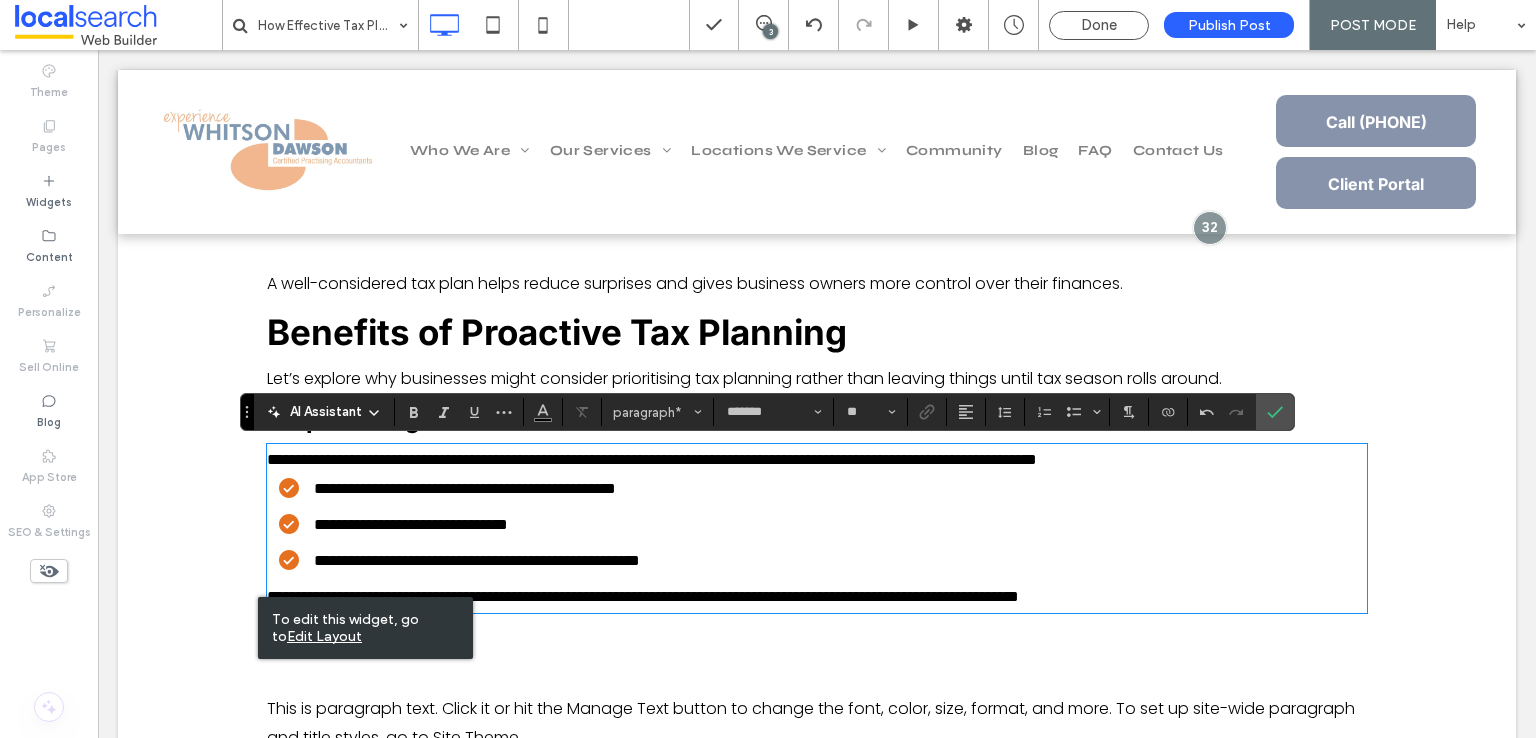 click on "**********" at bounding box center [643, 596] 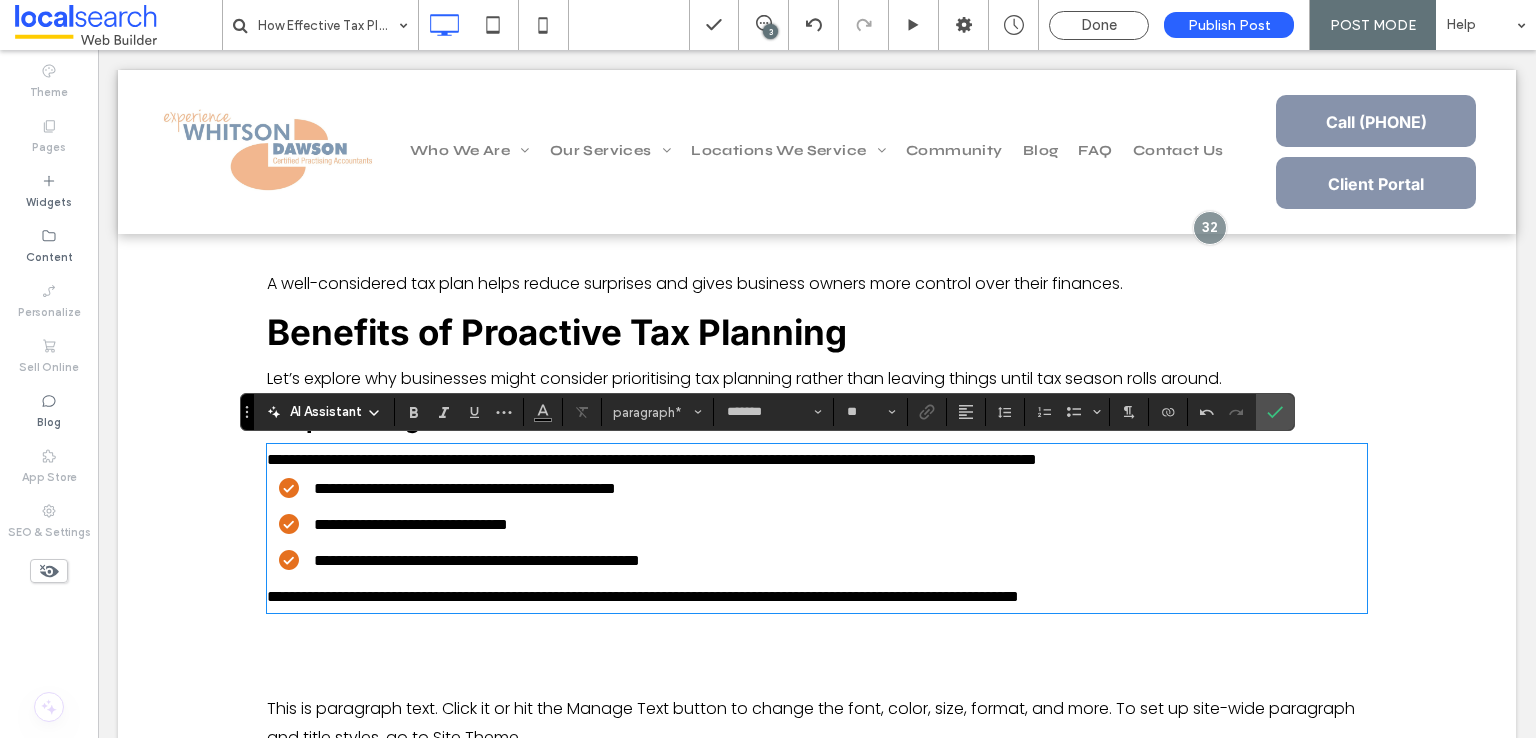 click on "**********" at bounding box center (643, 596) 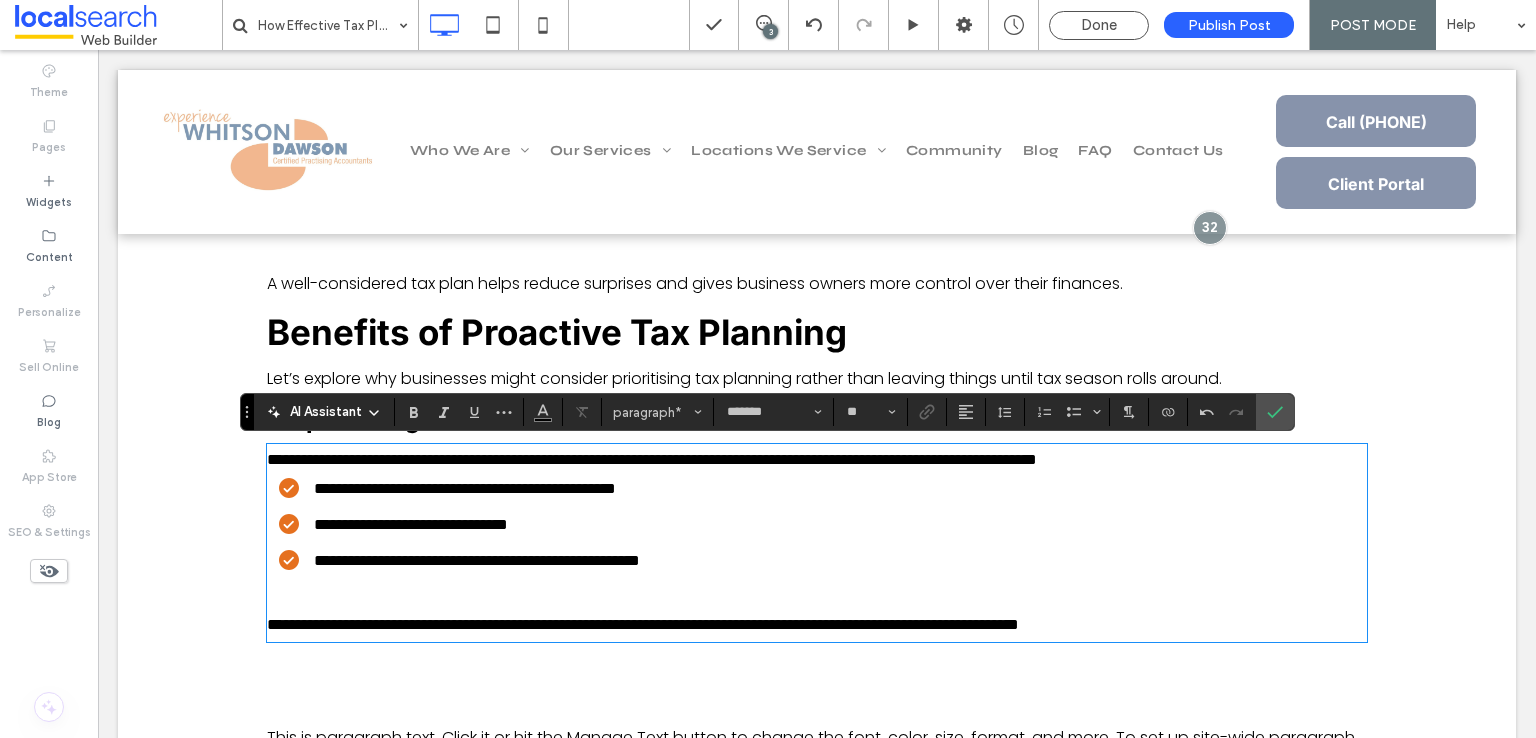 click on "**********" at bounding box center [817, 460] 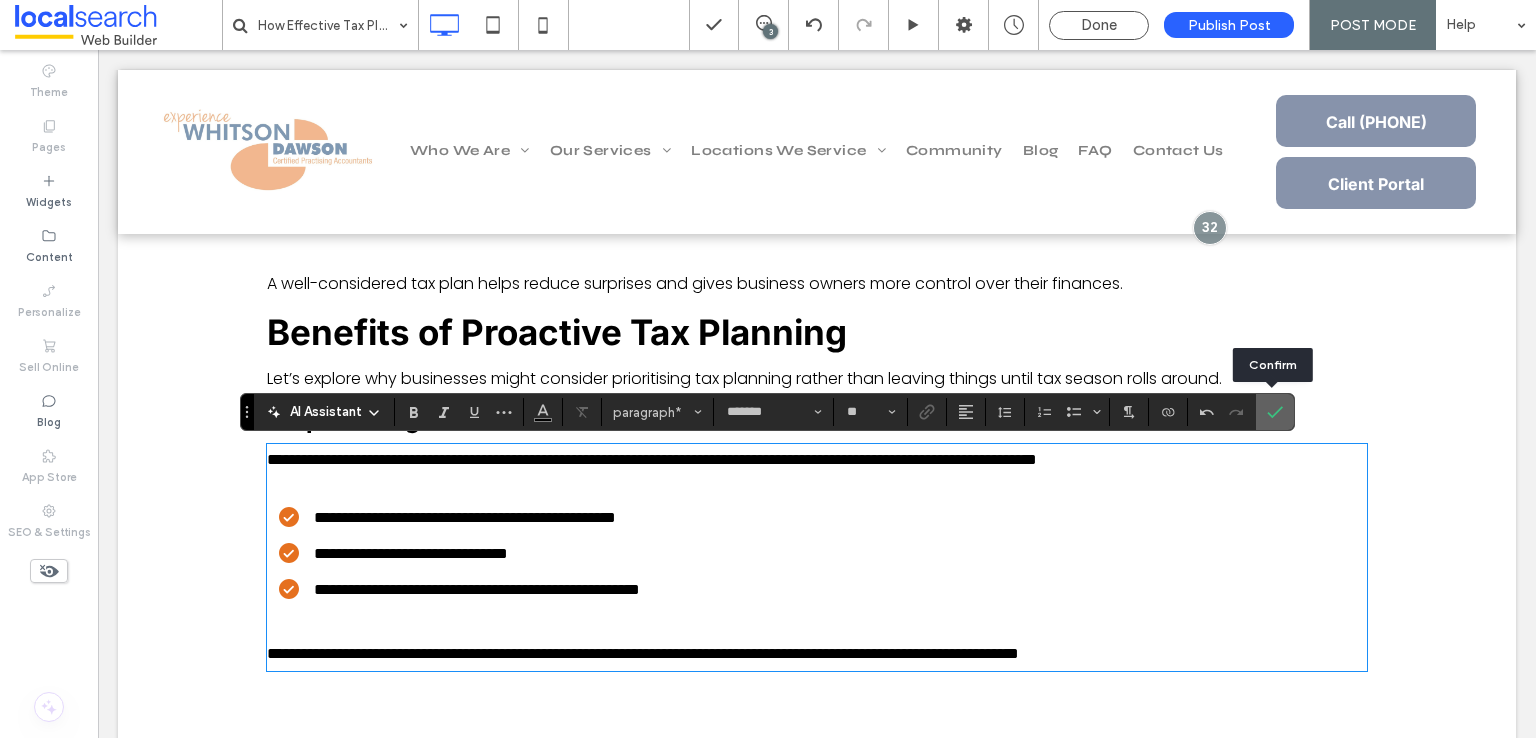 click at bounding box center (1271, 412) 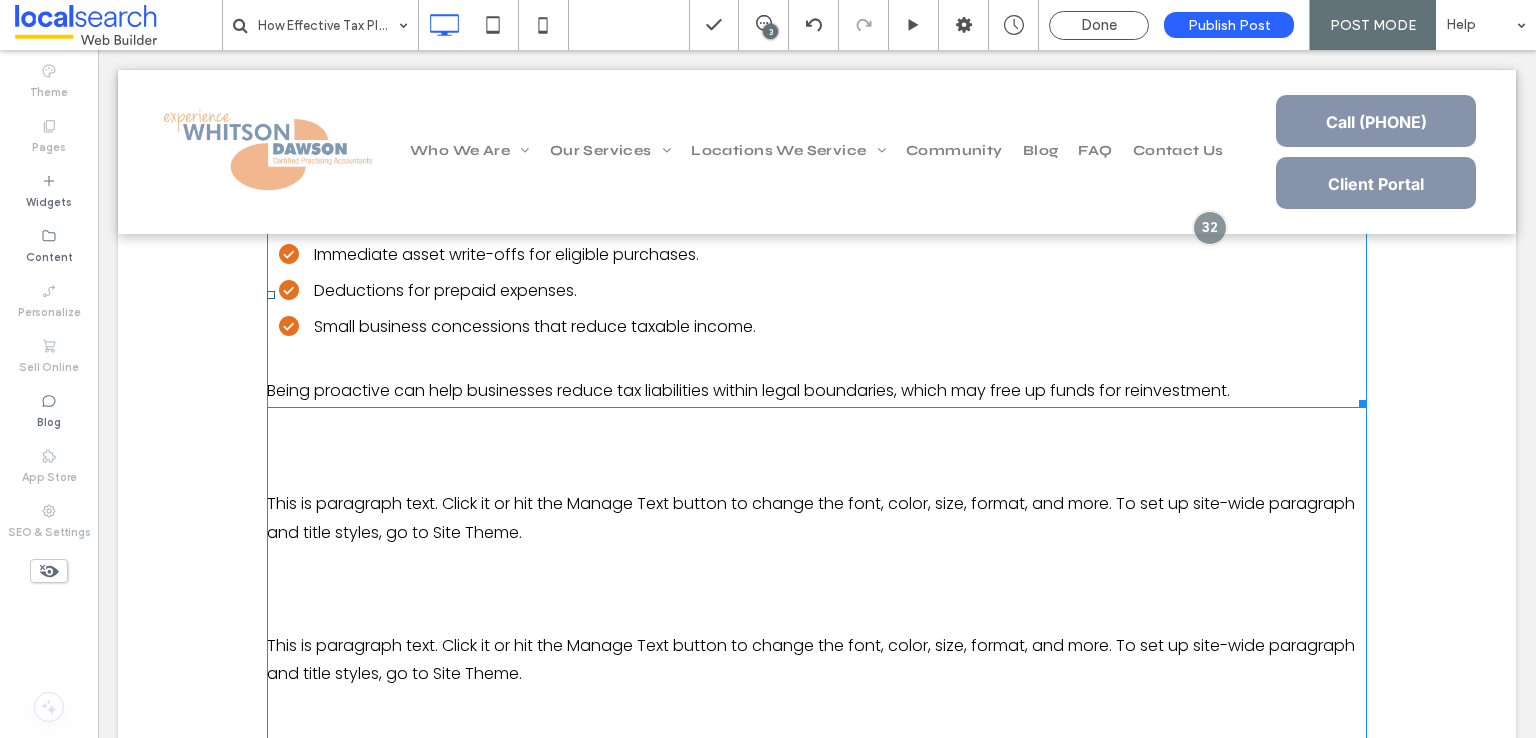 scroll, scrollTop: 1358, scrollLeft: 0, axis: vertical 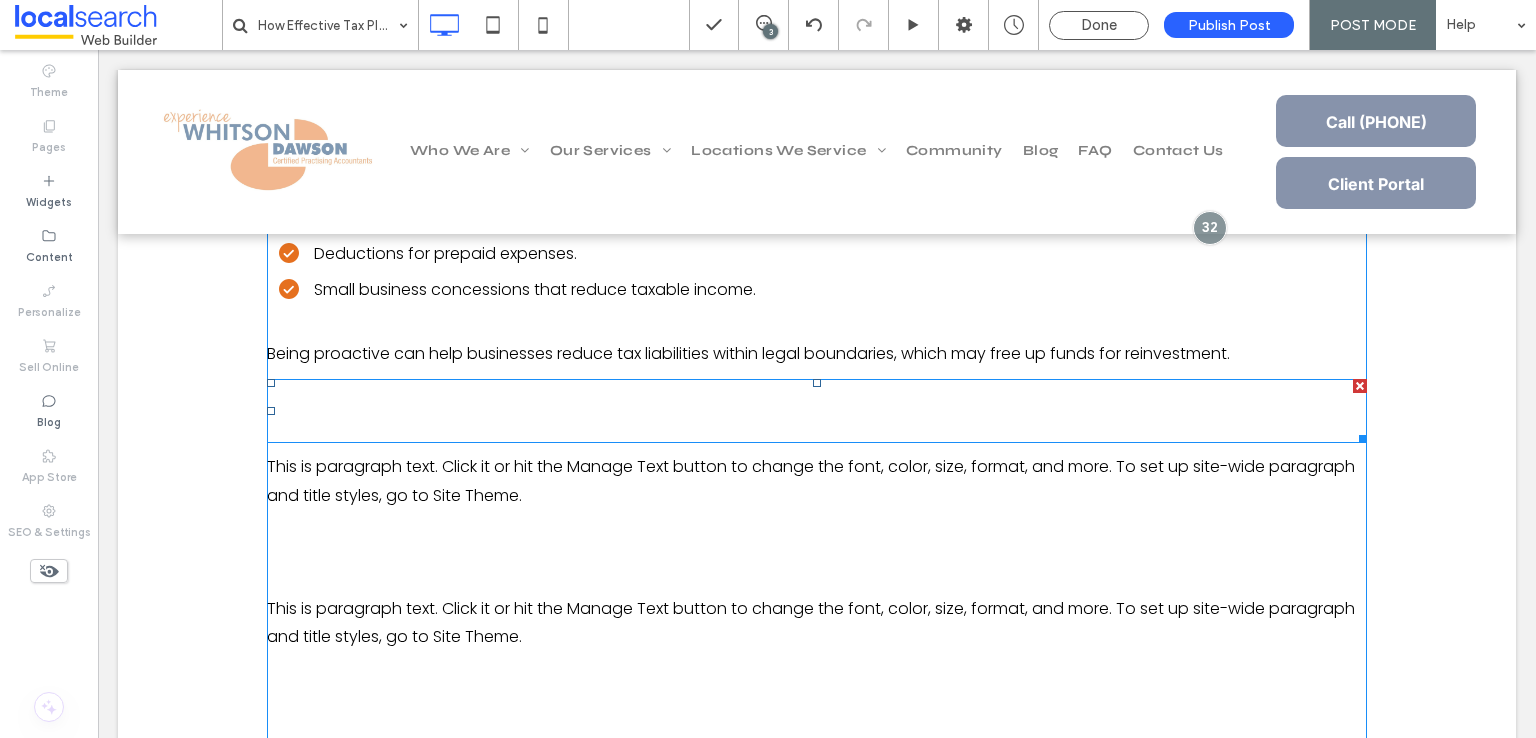 click on "New Title" at bounding box center (382, 411) 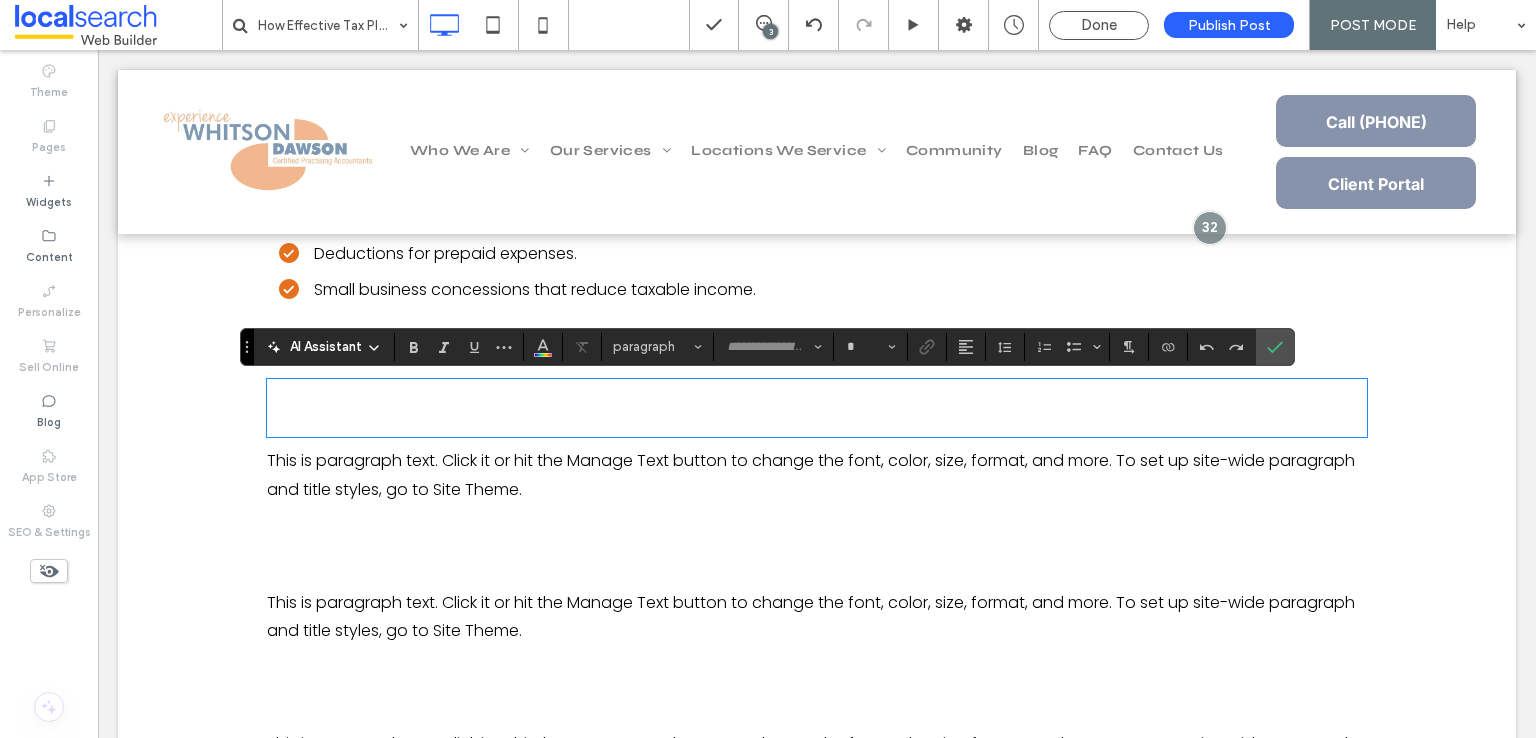 type on "*****" 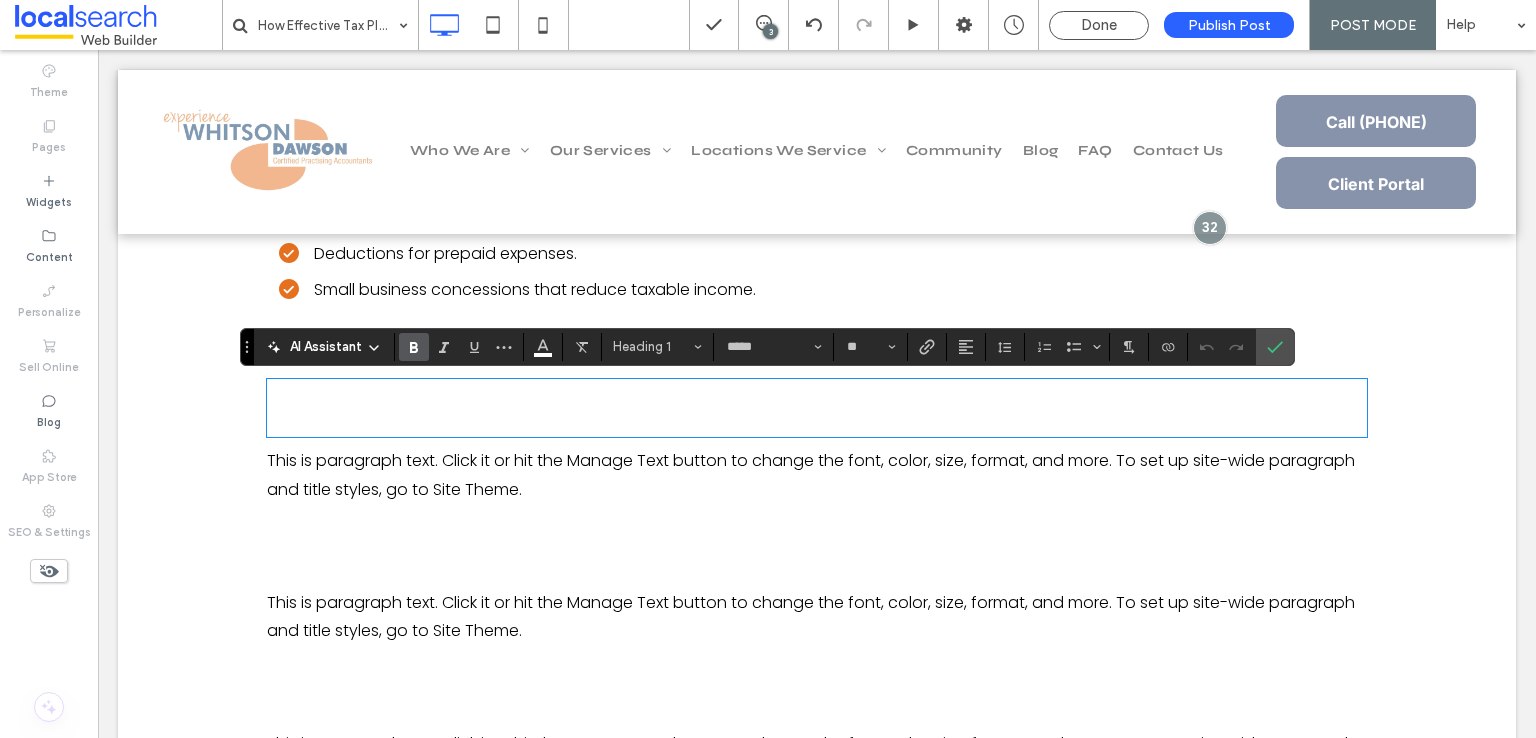type on "*******" 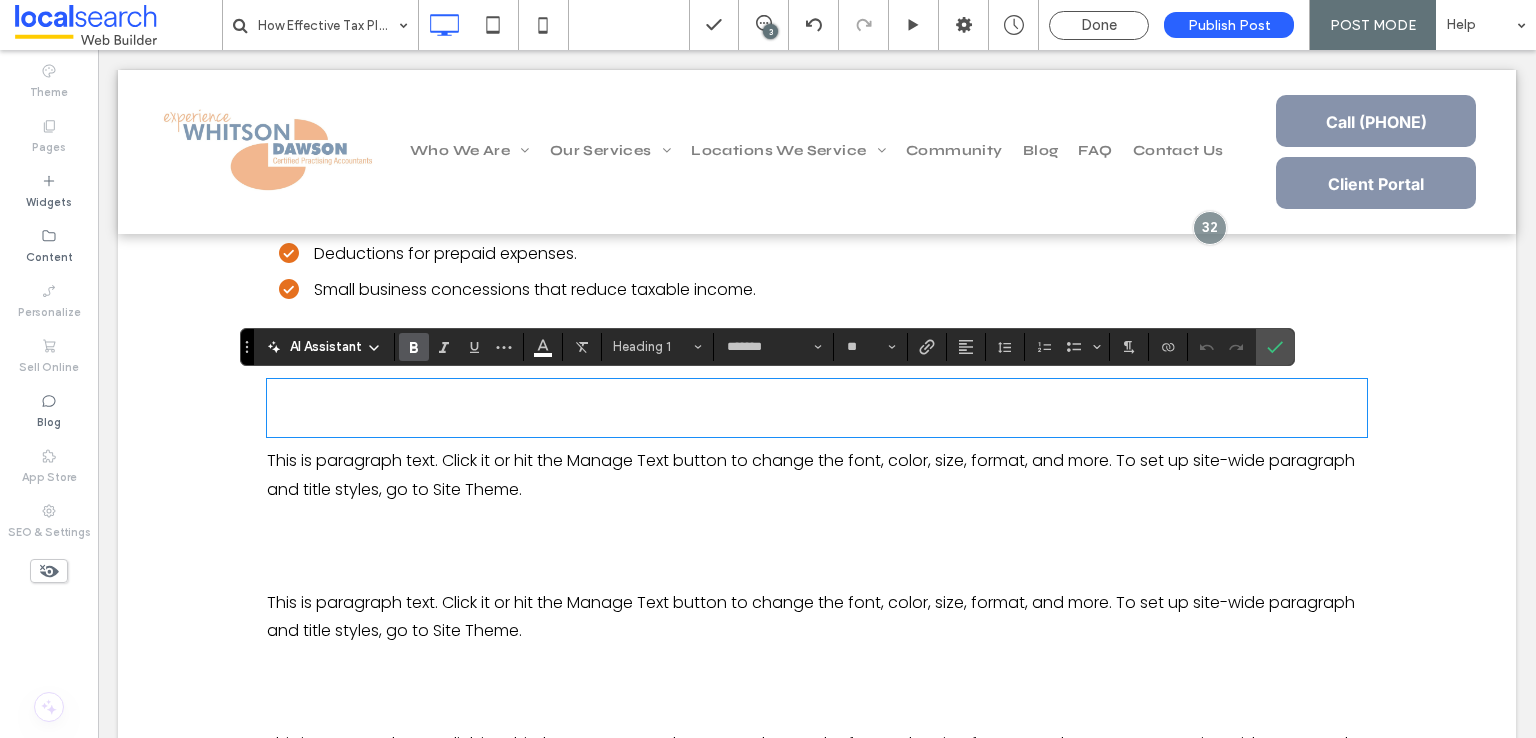 scroll, scrollTop: 0, scrollLeft: 0, axis: both 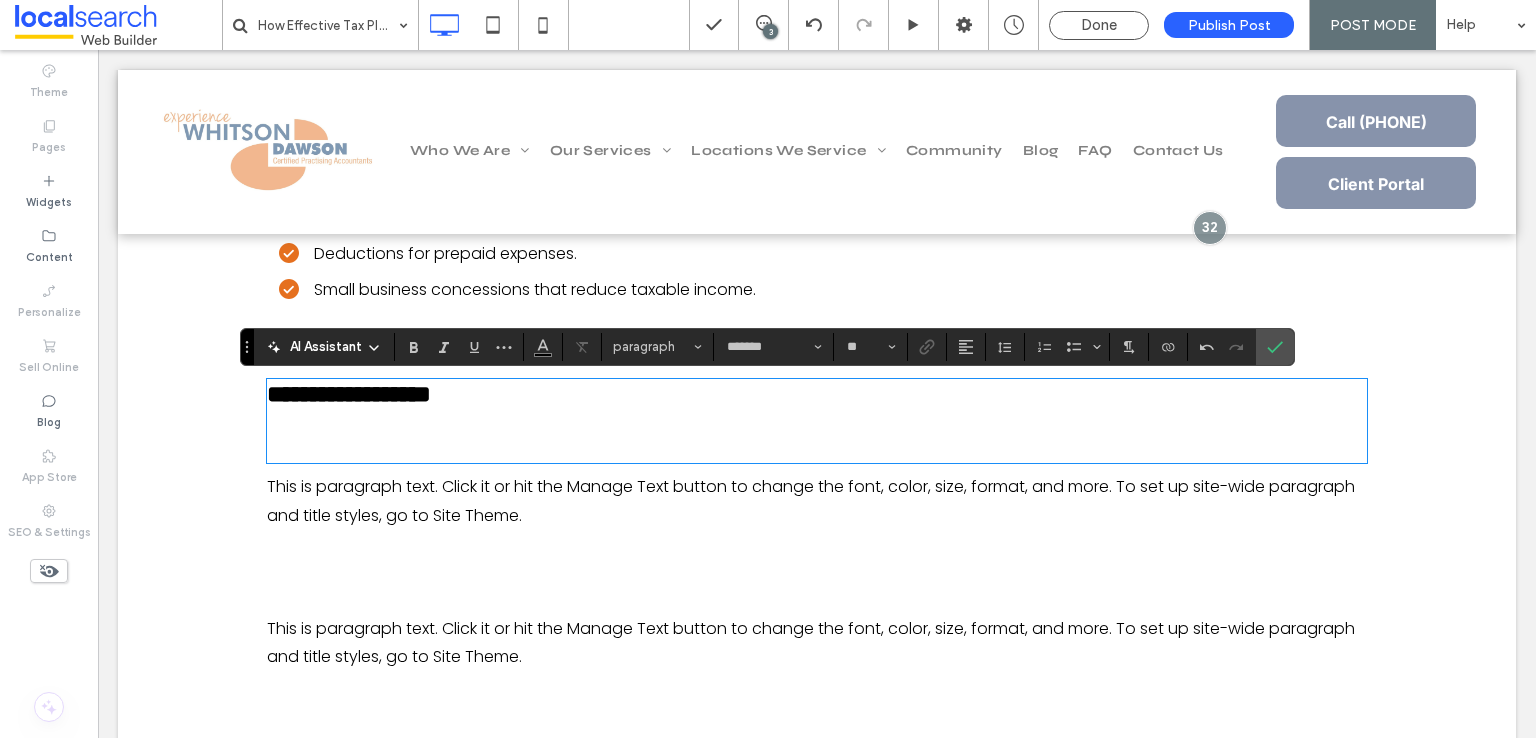 click at bounding box center [817, 434] 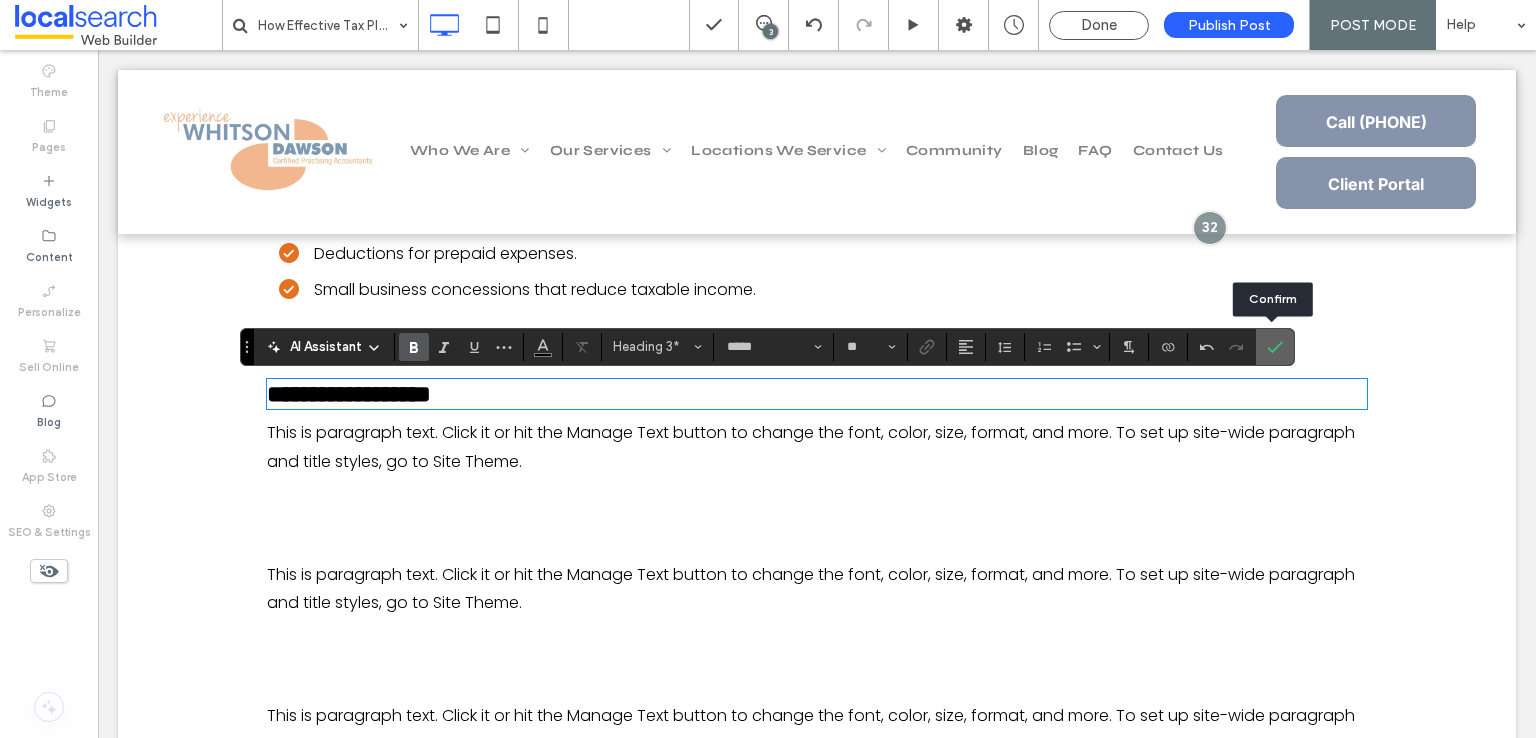 click at bounding box center [1275, 347] 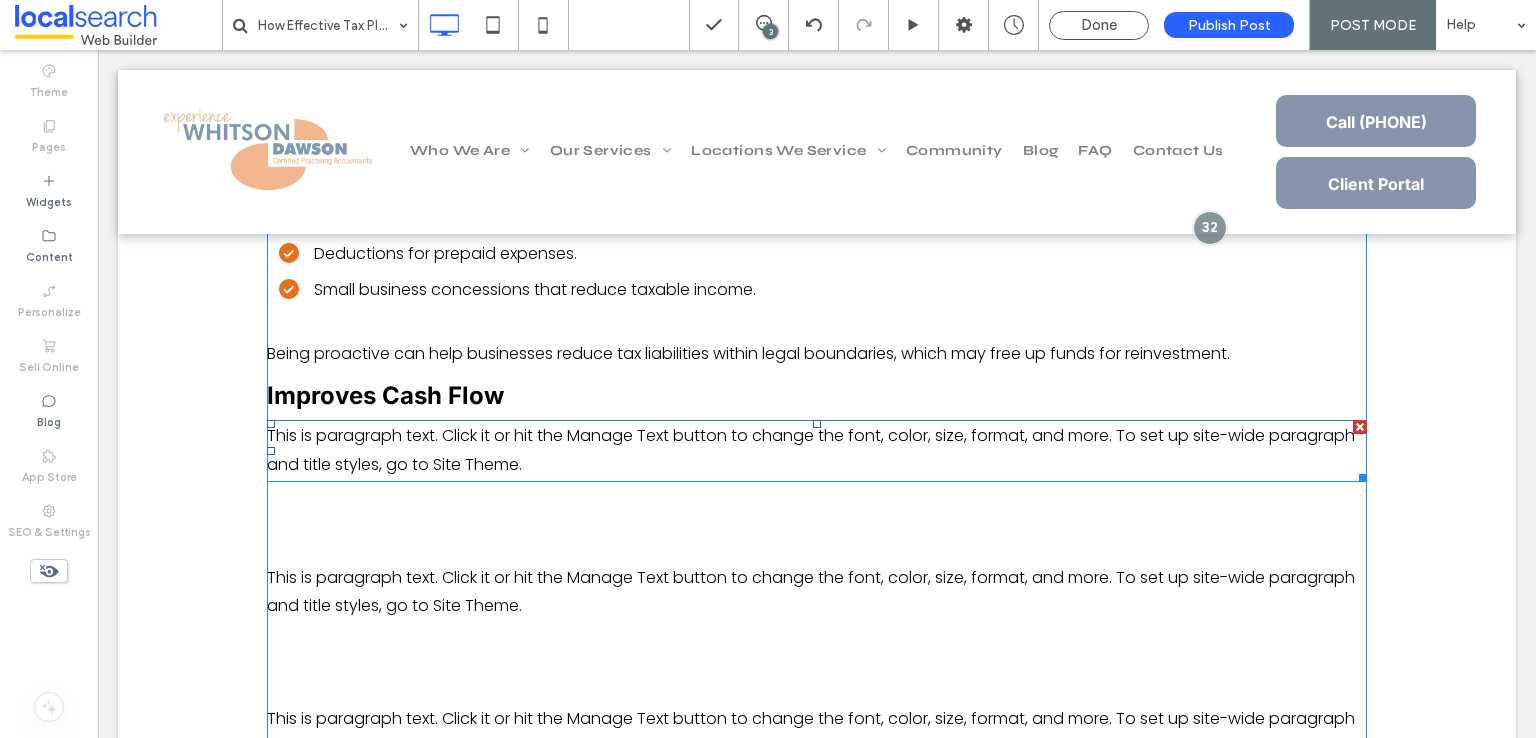 click on "This is paragraph text. Click it or hit the Manage Text button to change the font, color, size, format, and more. To set up site-wide paragraph and title styles, go to Site Theme." at bounding box center [817, 451] 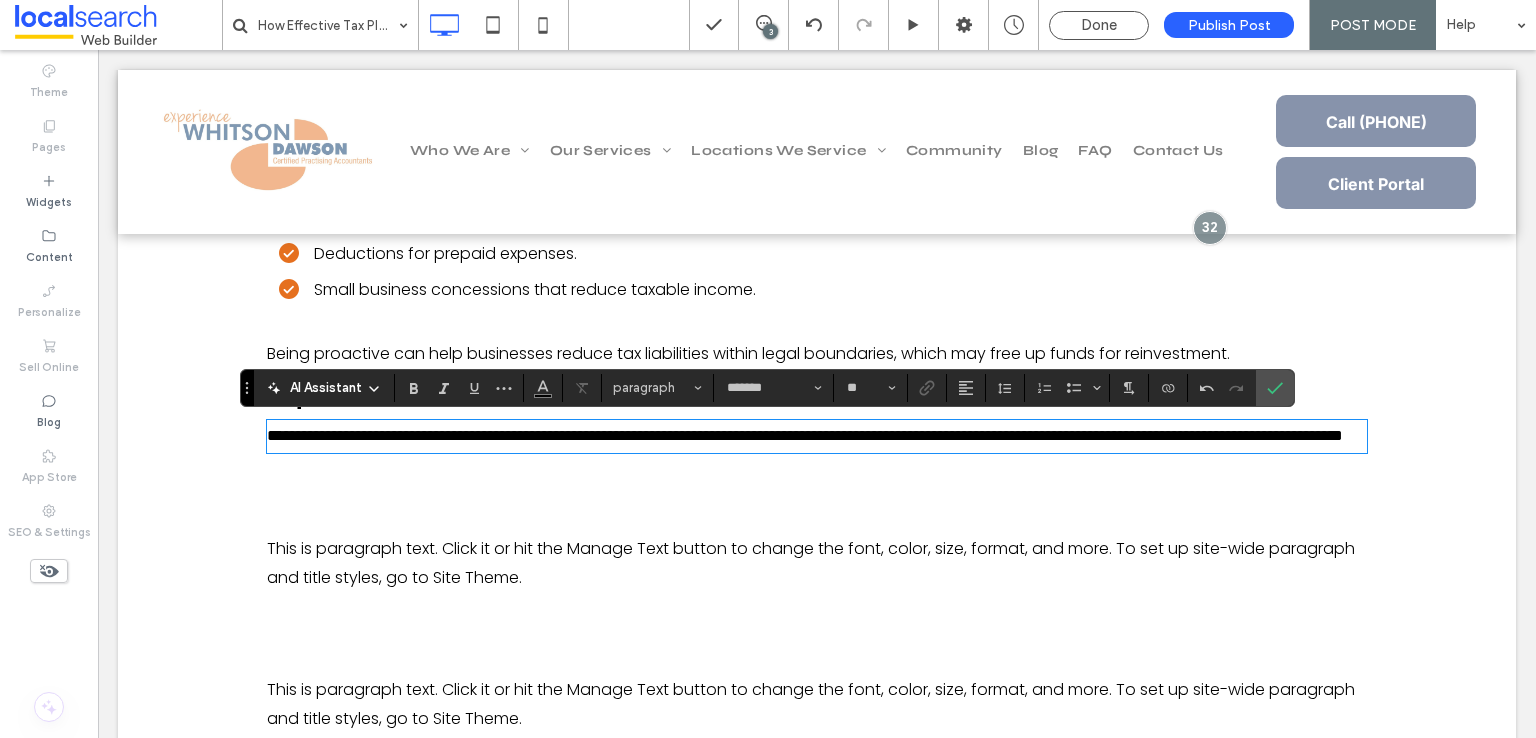scroll, scrollTop: 0, scrollLeft: 0, axis: both 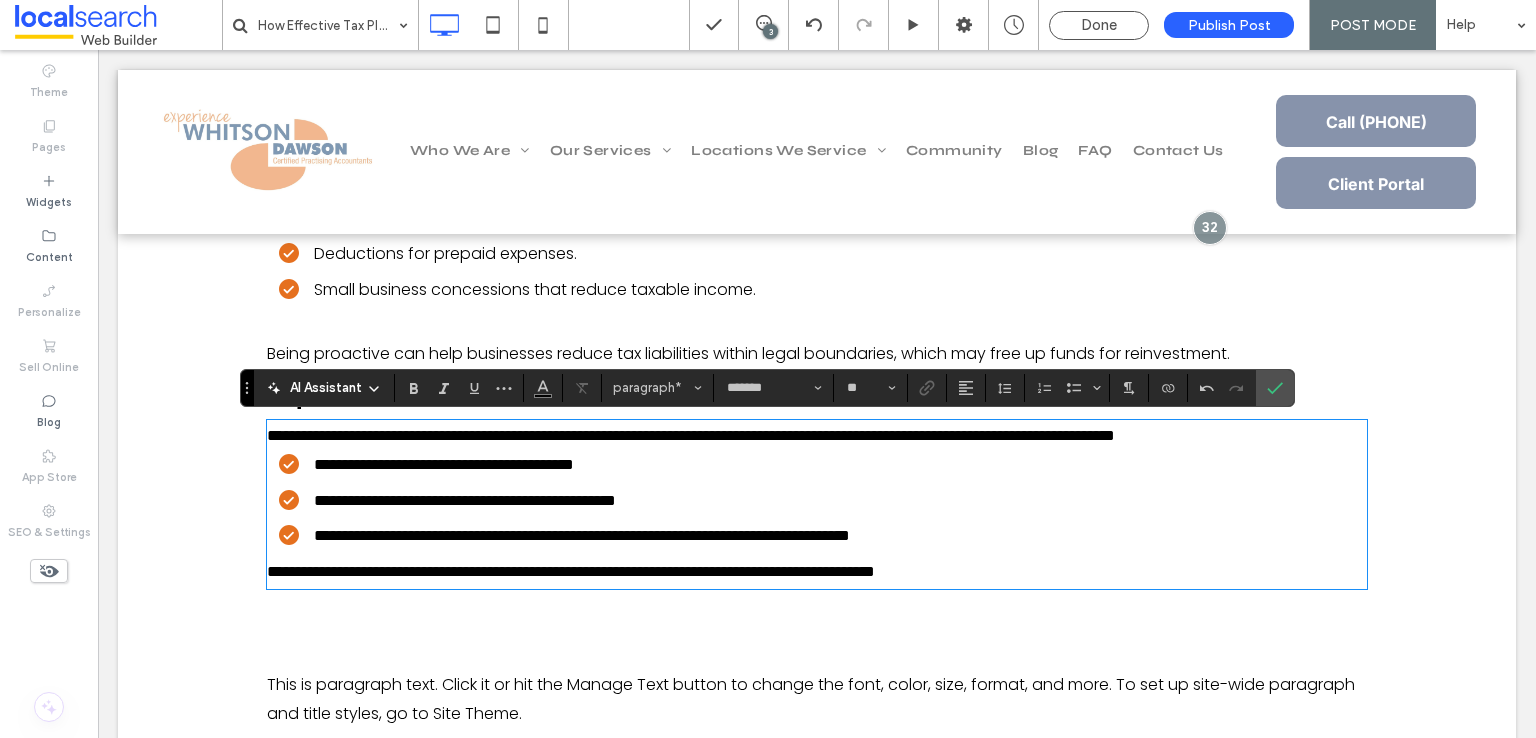 click on "**********" at bounding box center (571, 571) 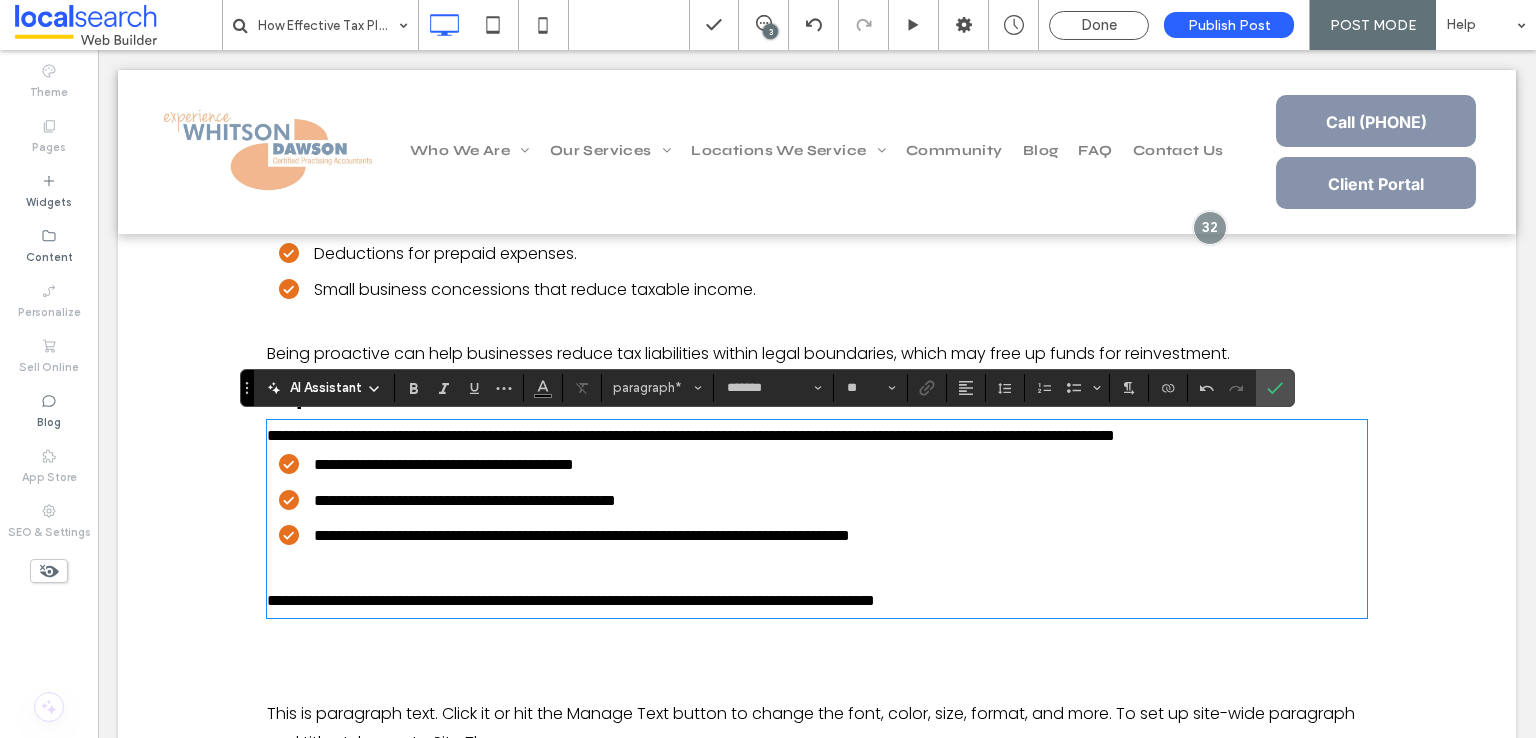 click on "**********" at bounding box center [817, 436] 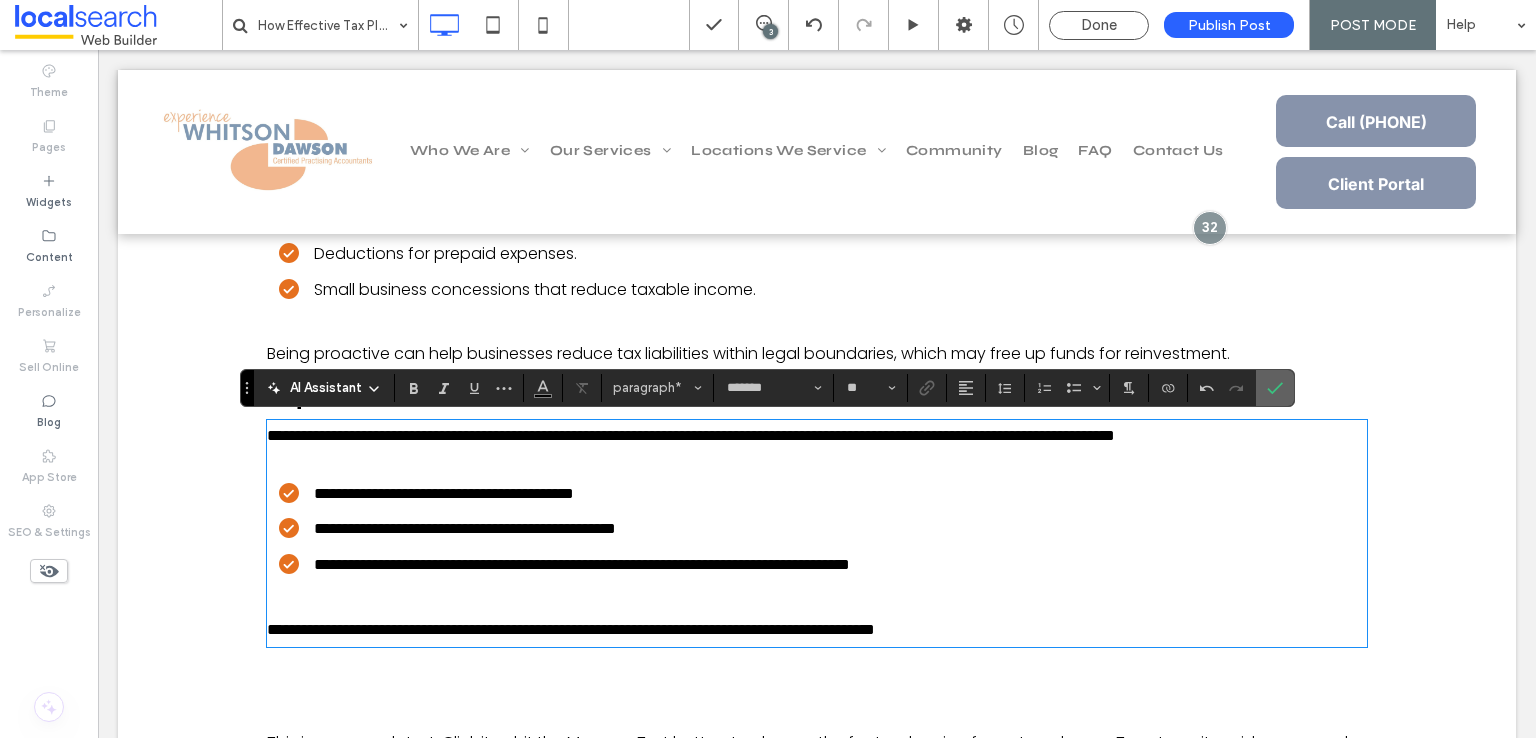 click 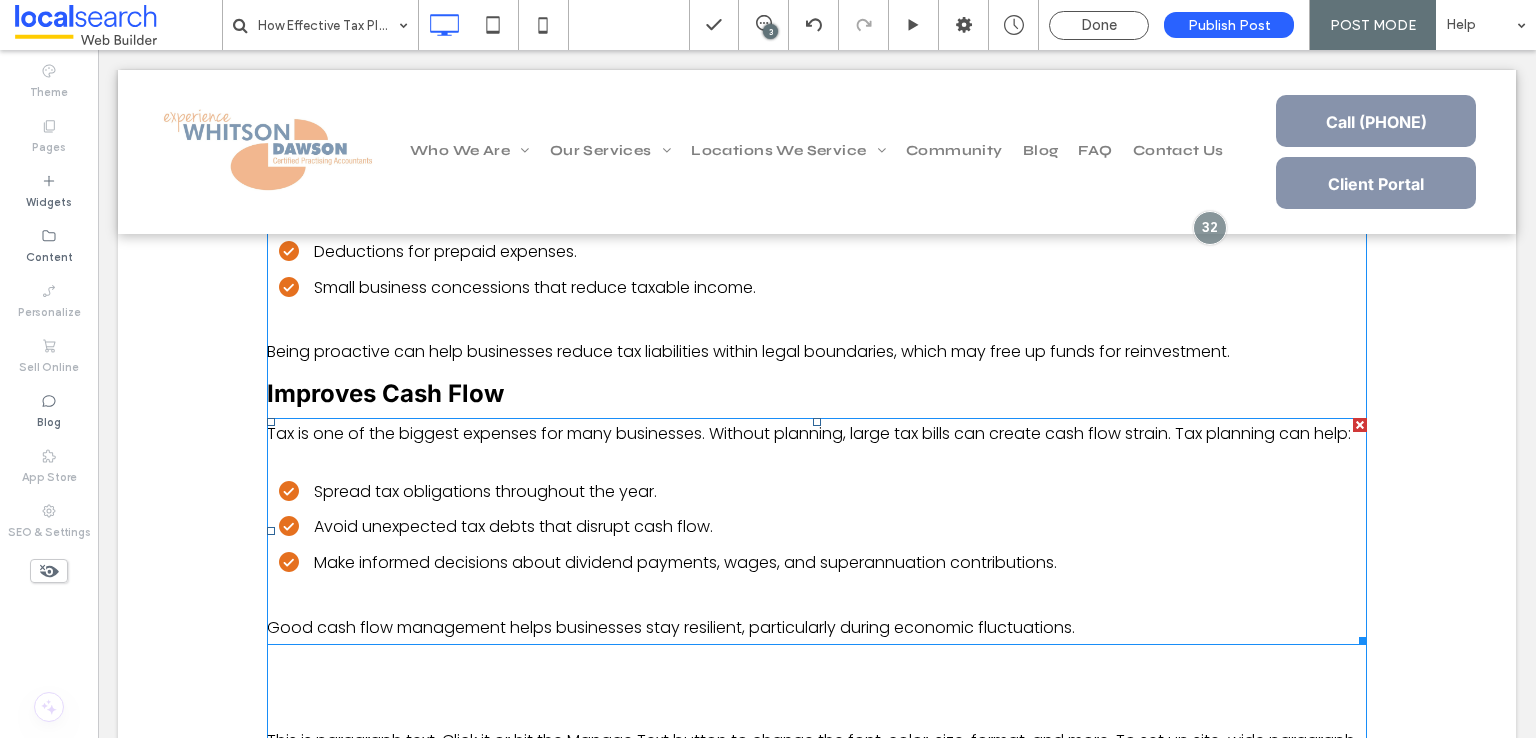 scroll, scrollTop: 1658, scrollLeft: 0, axis: vertical 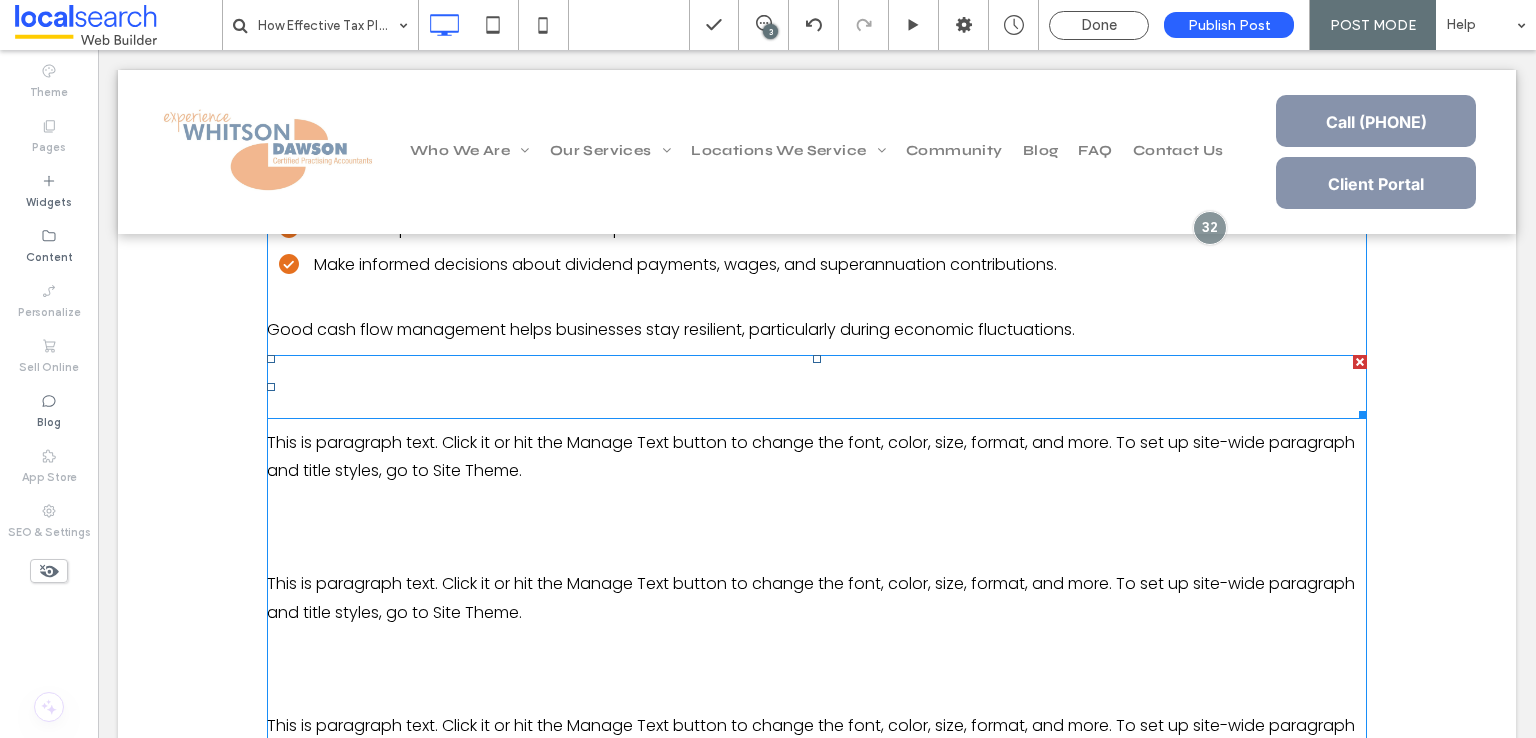 click on "New Title" at bounding box center [382, 387] 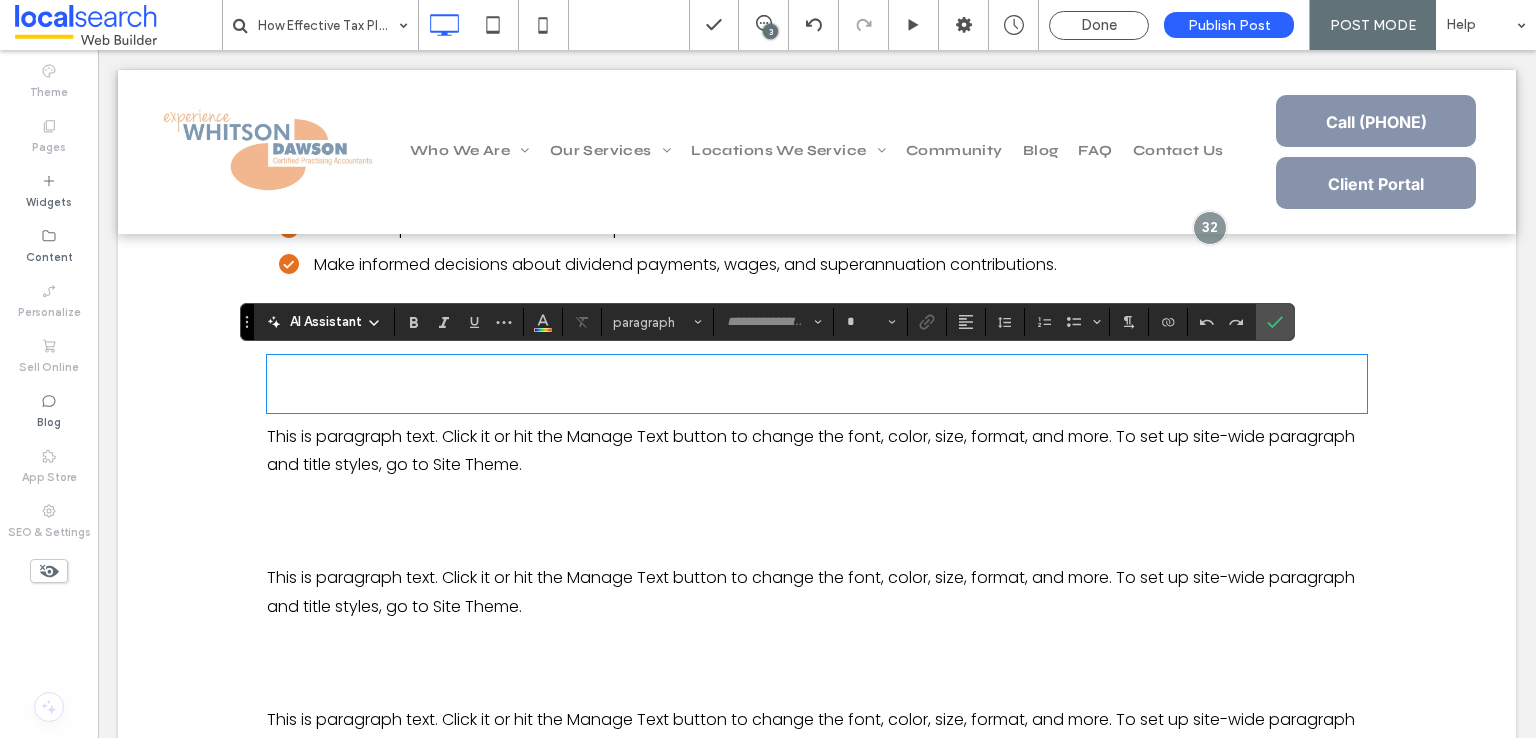 type on "*****" 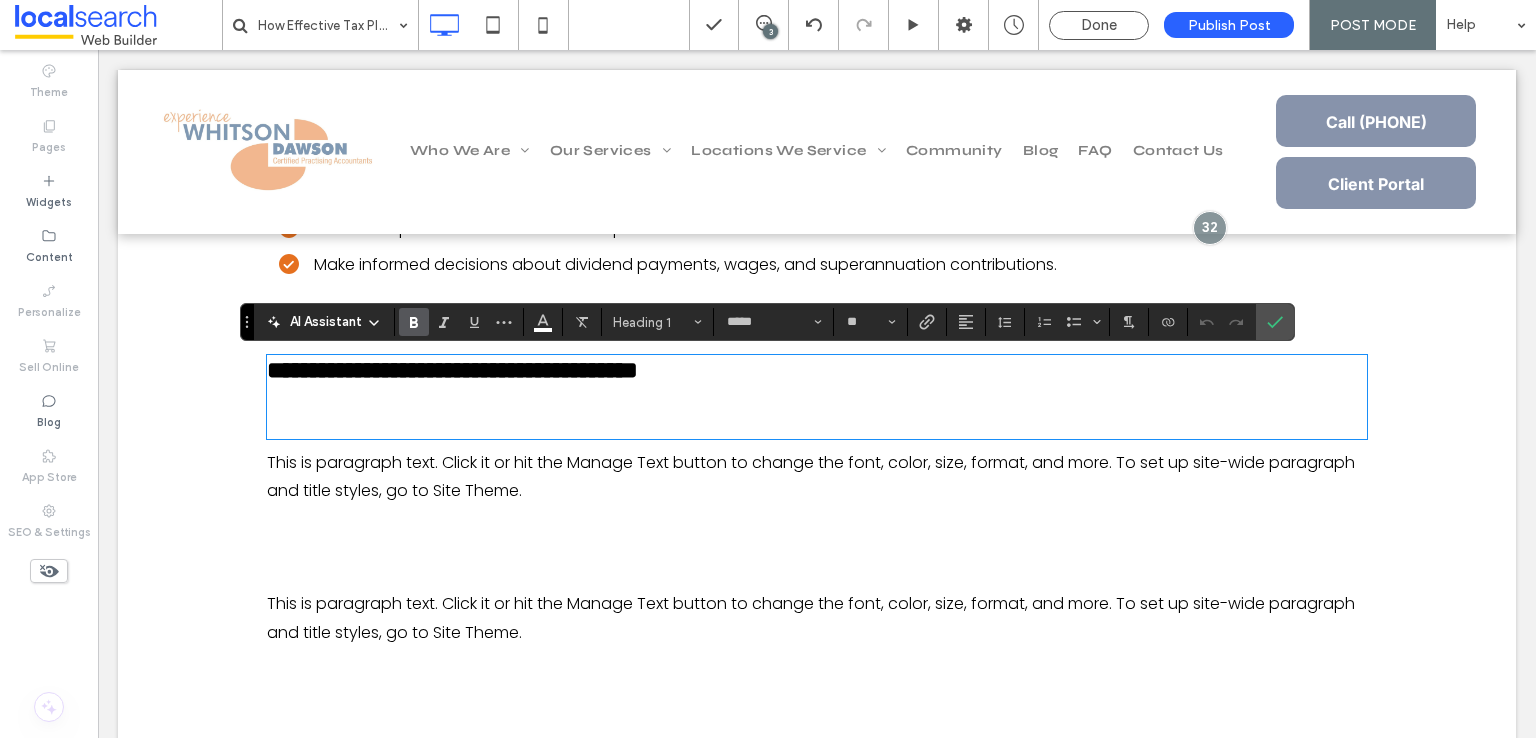 type on "*******" 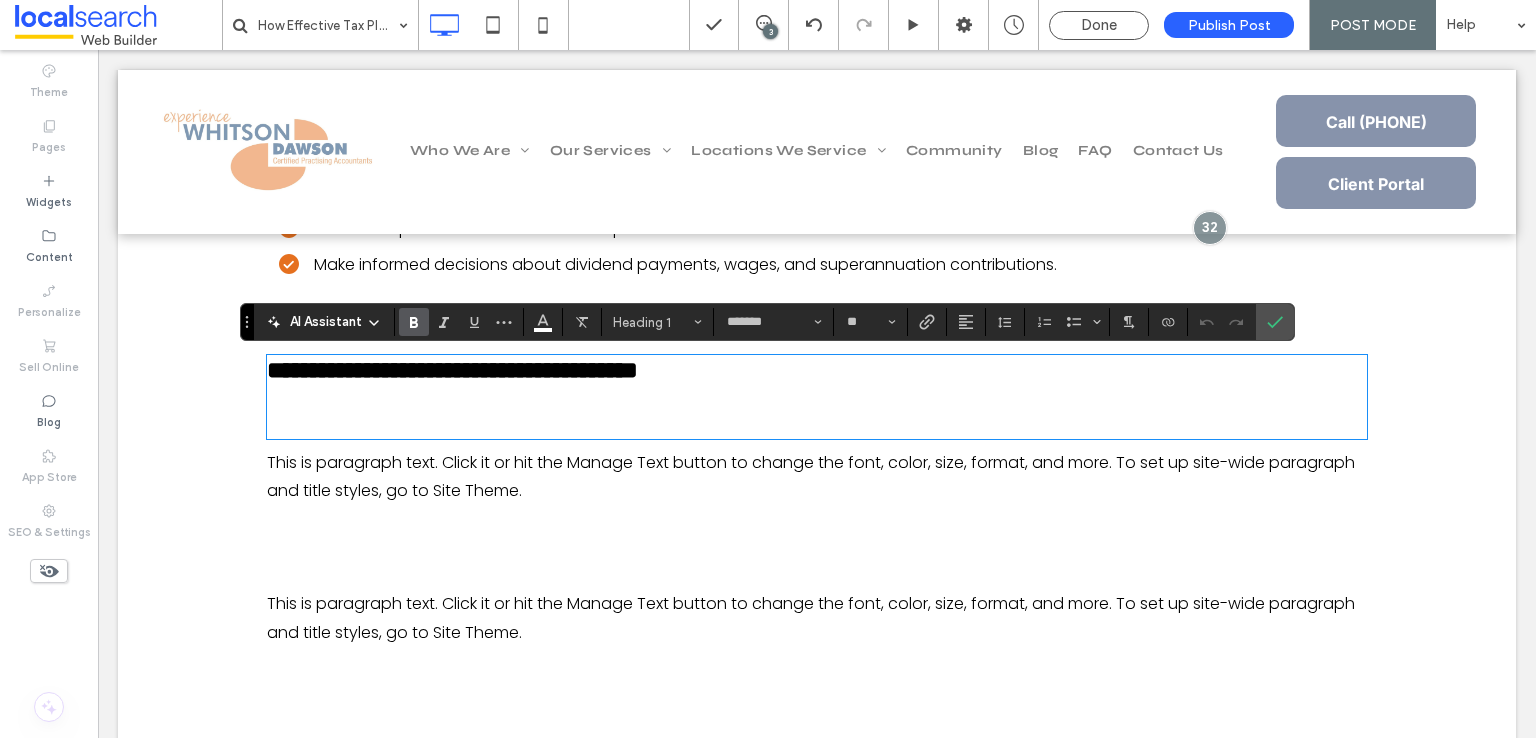scroll, scrollTop: 0, scrollLeft: 0, axis: both 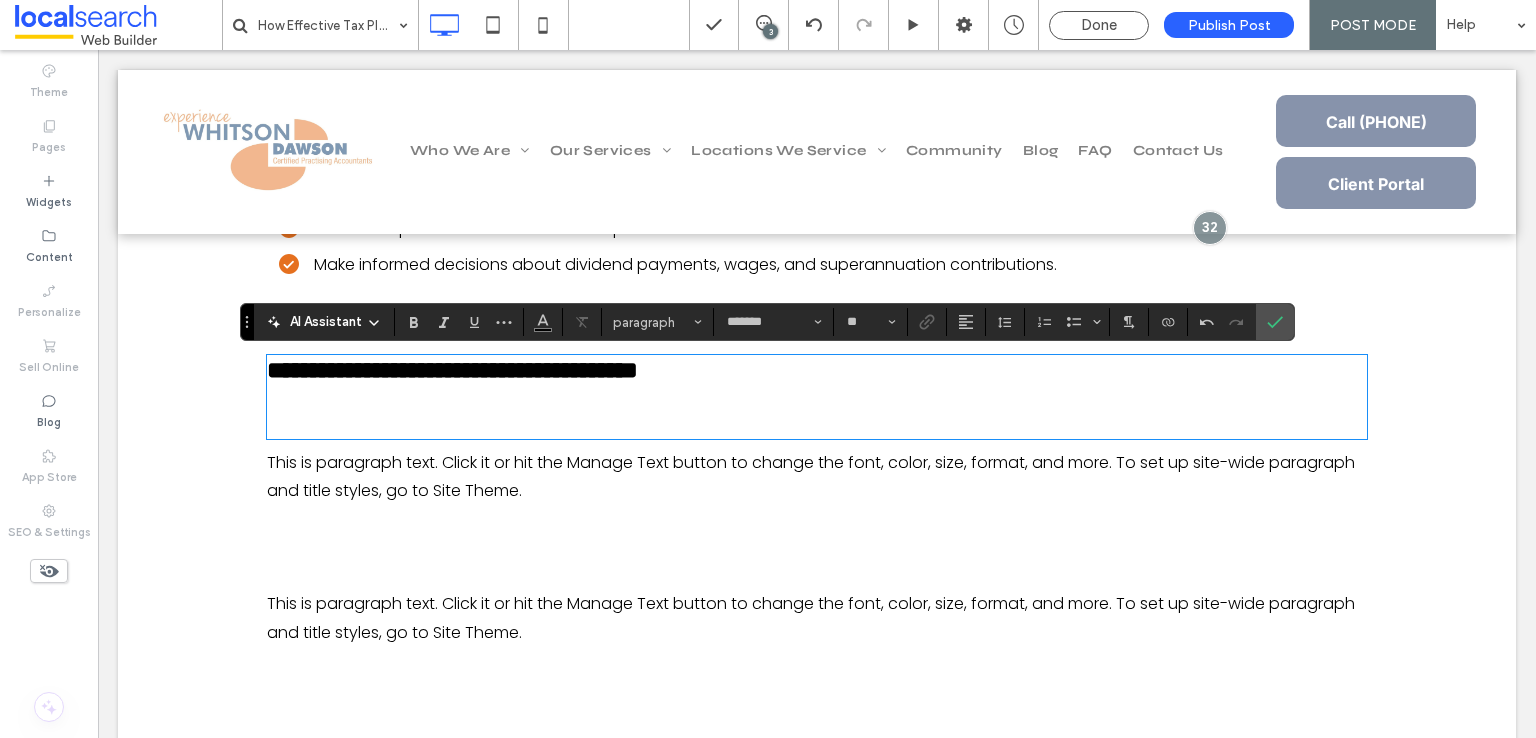 click at bounding box center [817, 410] 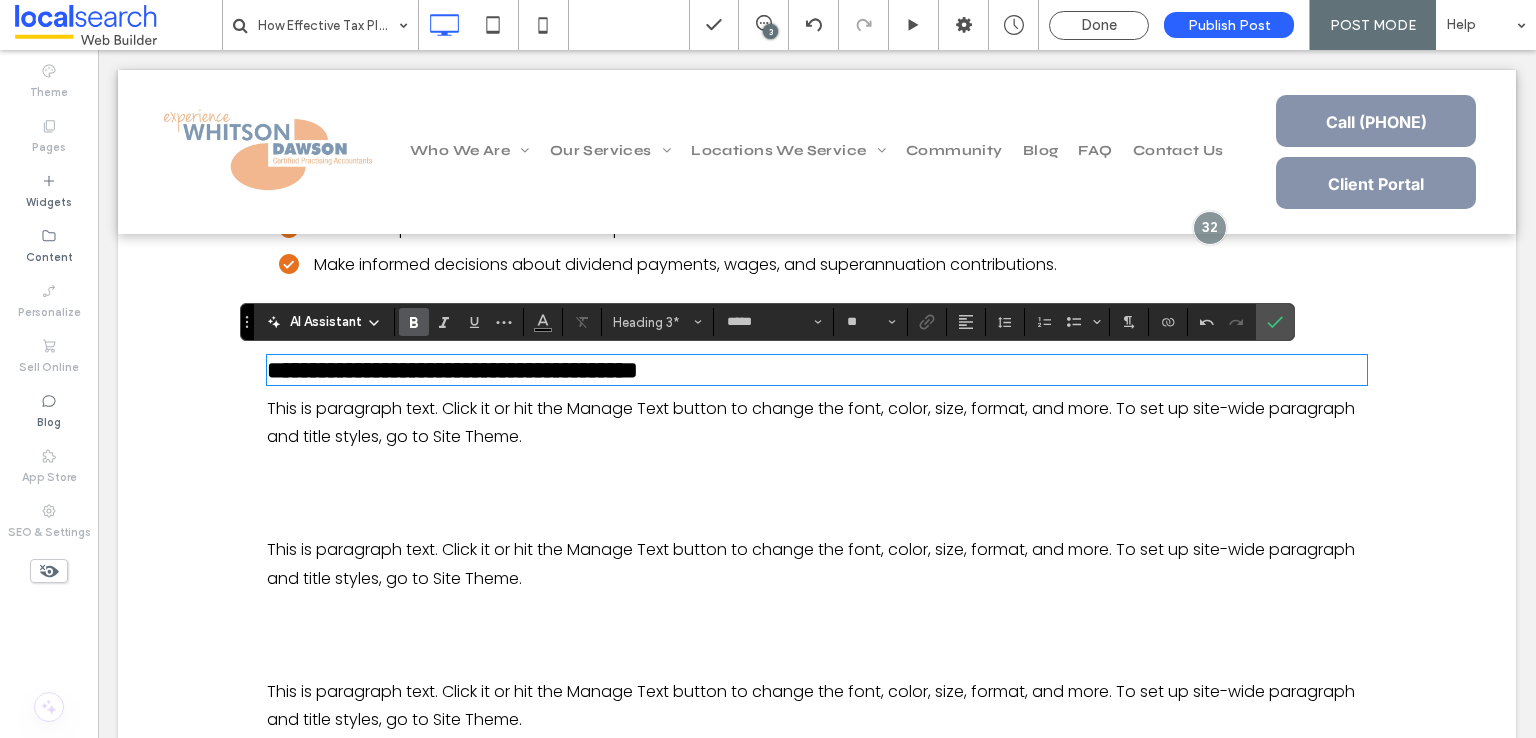 click on "This is paragraph text. Click it or hit the Manage Text button to change the font, color, size, format, and more. To set up site-wide paragraph and title styles, go to Site Theme." at bounding box center (811, 423) 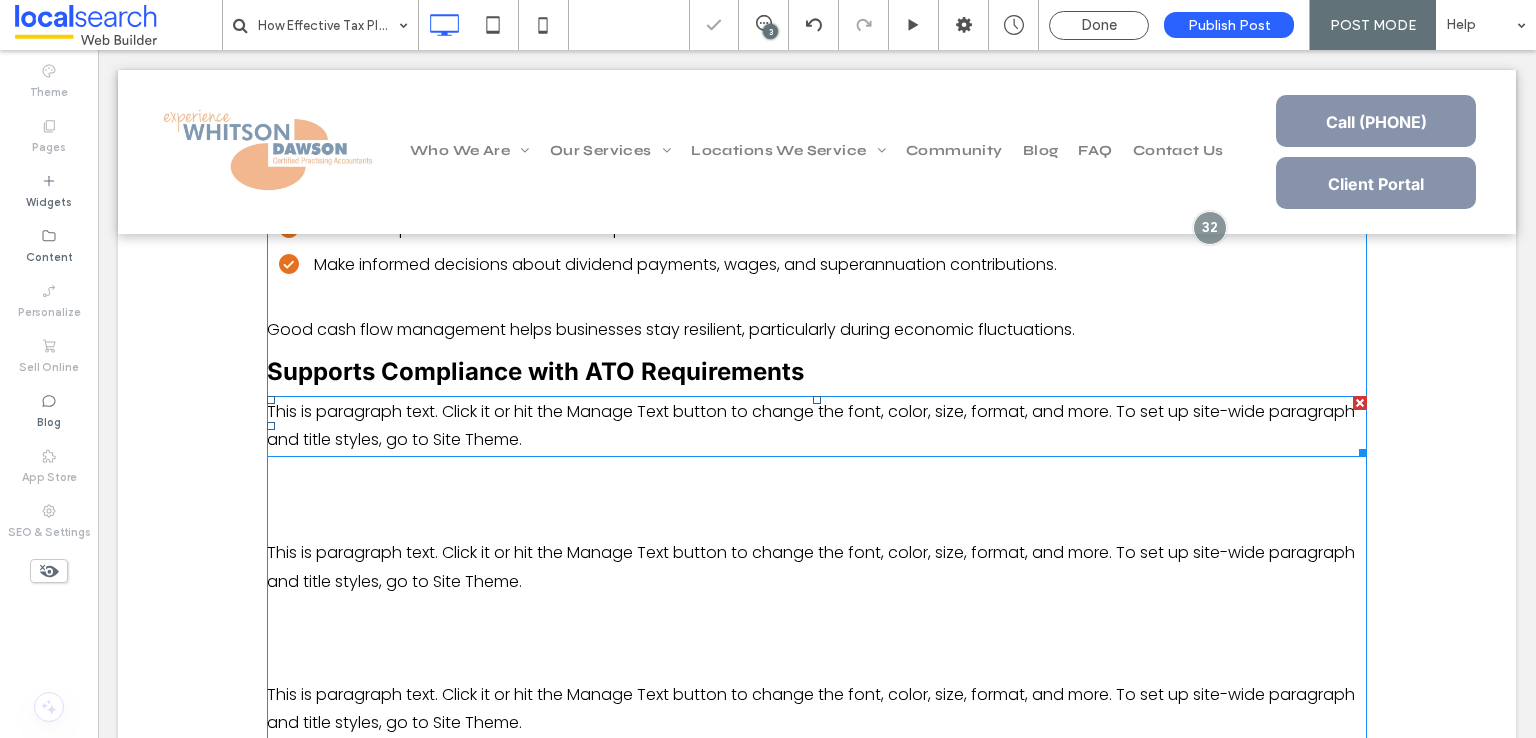 click on "This is paragraph text. Click it or hit the Manage Text button to change the font, color, size, format, and more. To set up site-wide paragraph and title styles, go to Site Theme." at bounding box center [811, 426] 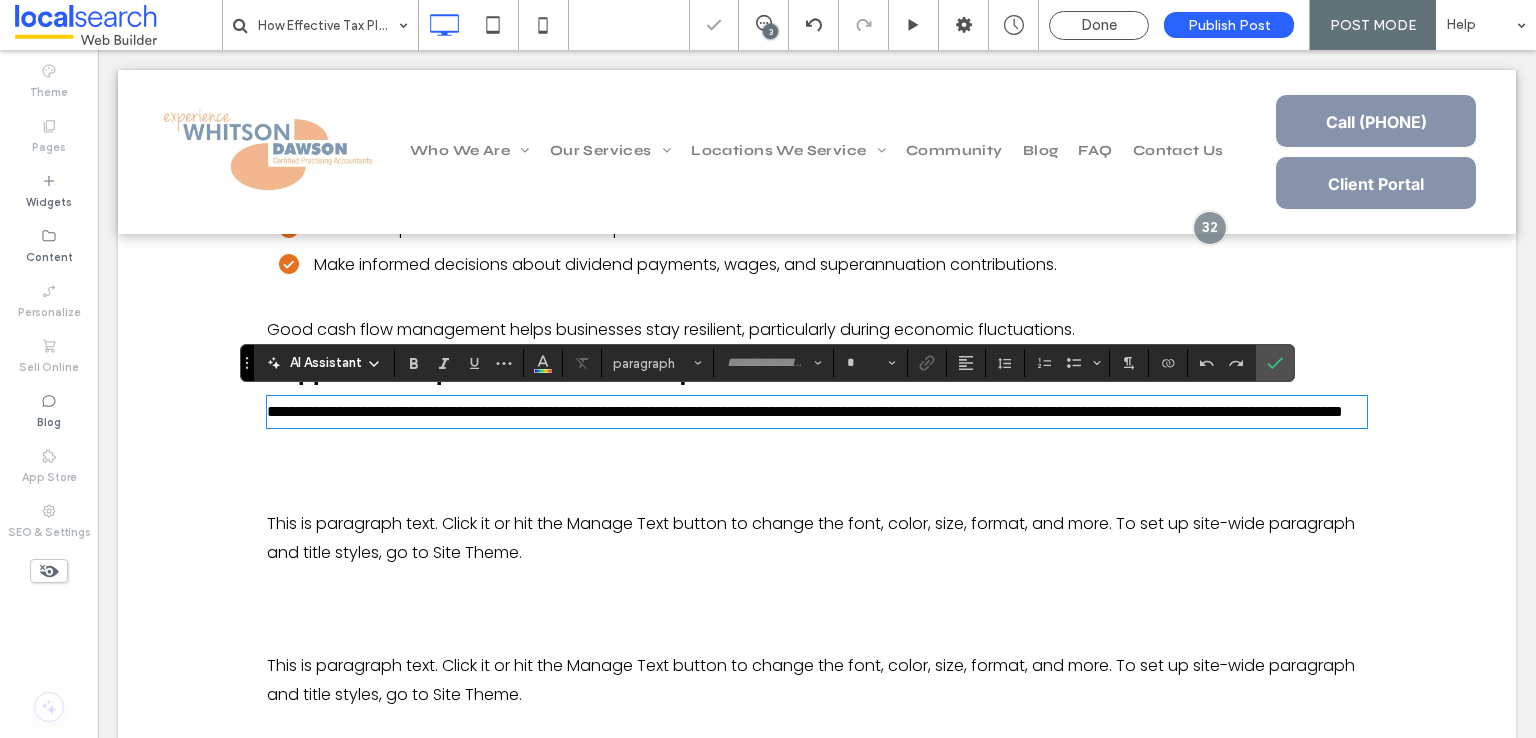 type on "*******" 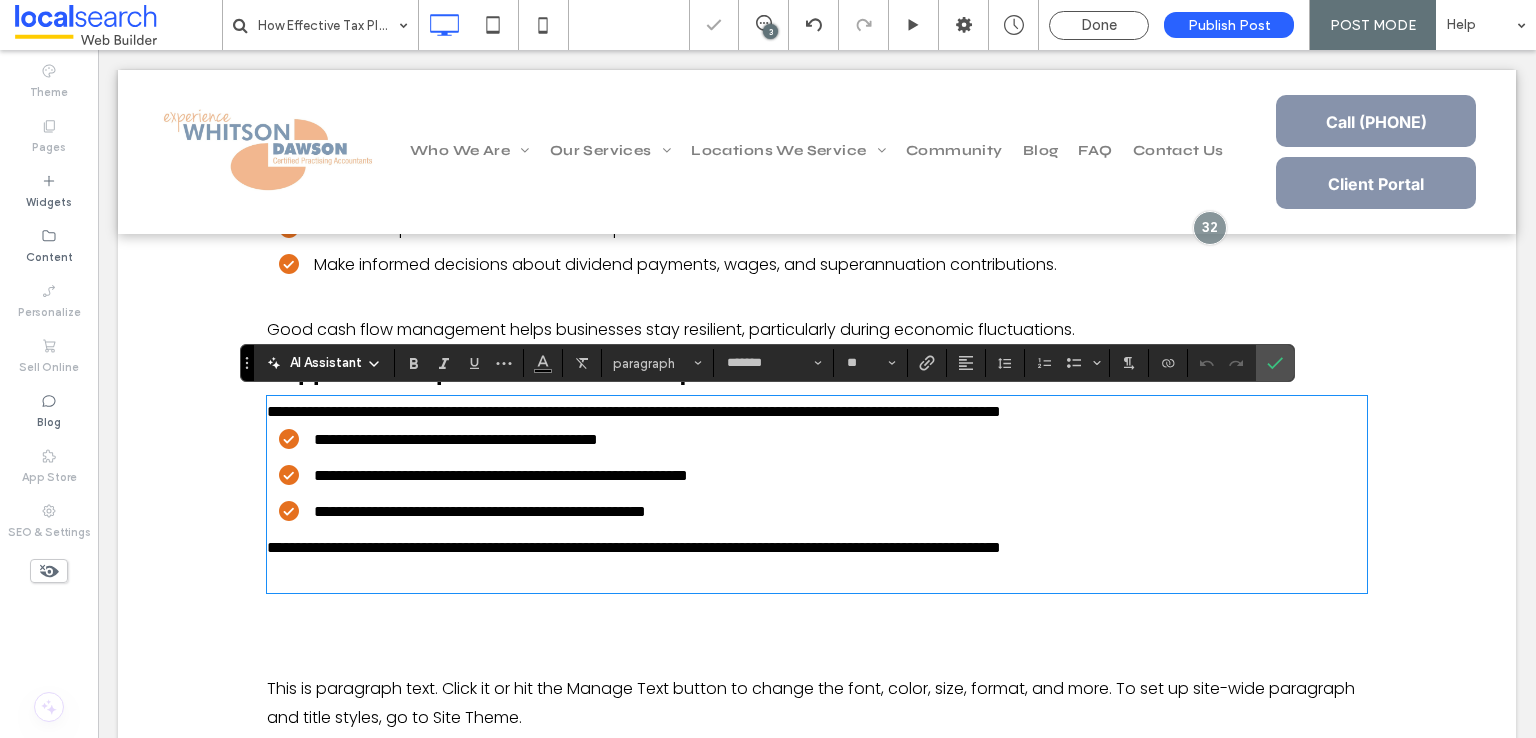 scroll, scrollTop: 0, scrollLeft: 0, axis: both 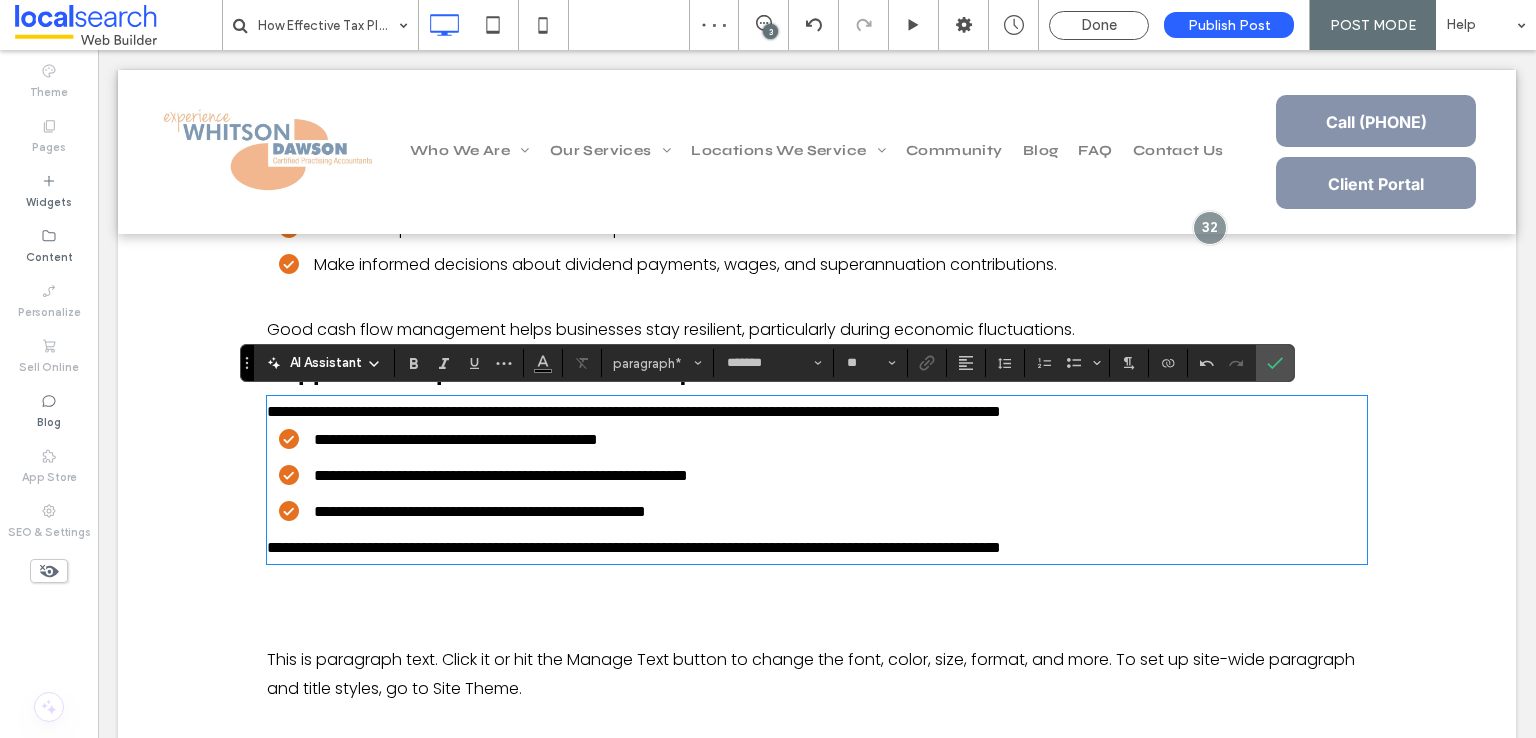 click on "**********" at bounding box center (634, 547) 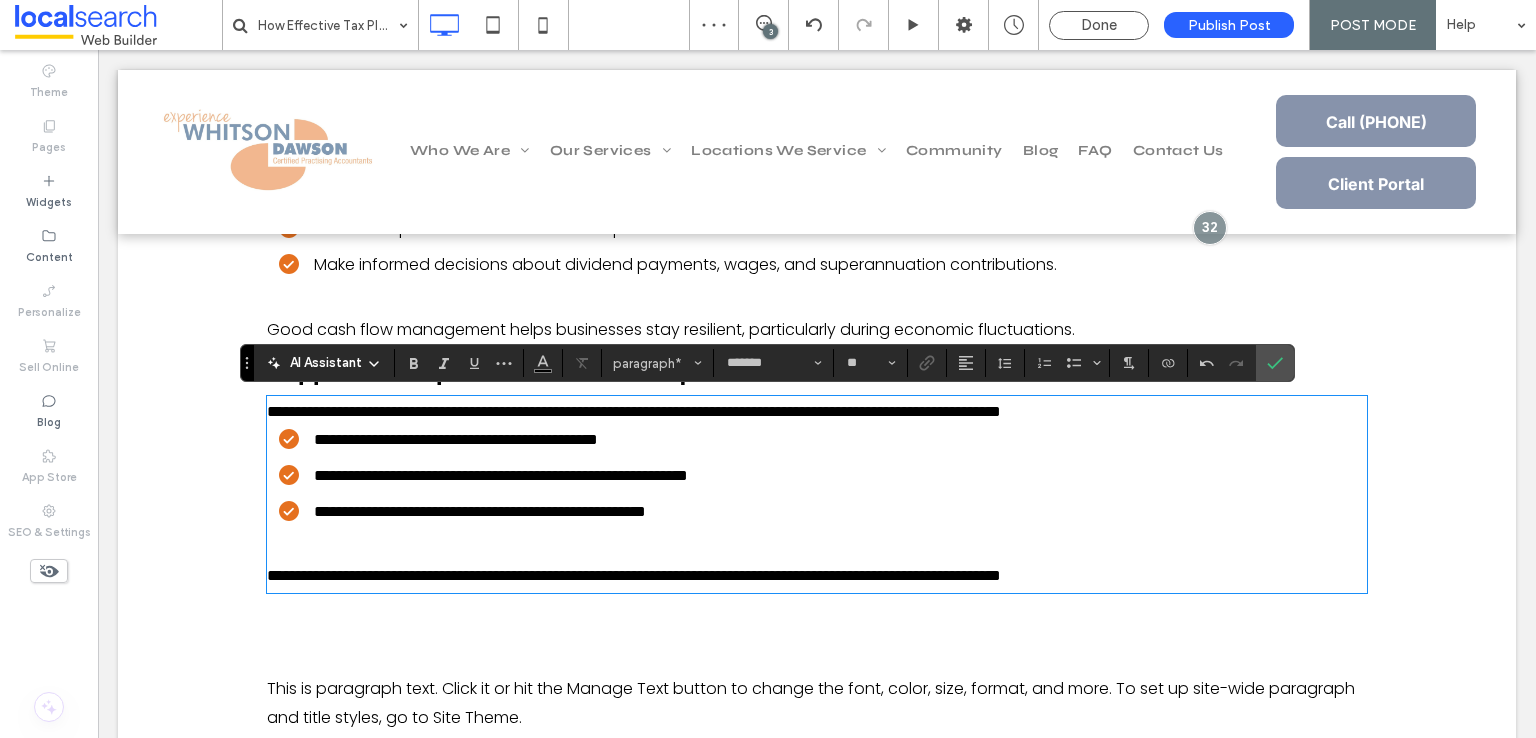 click on "**********" at bounding box center (817, 412) 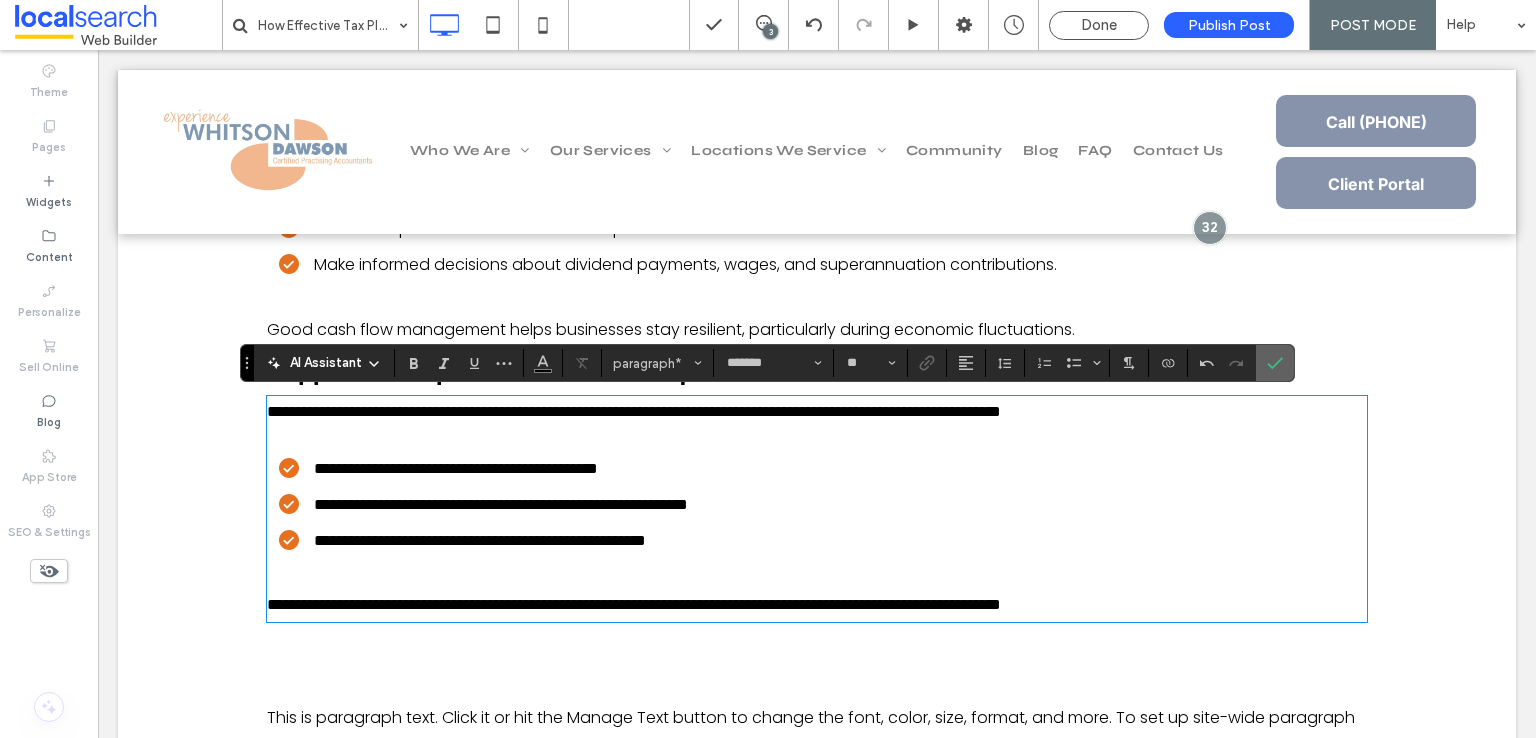 click 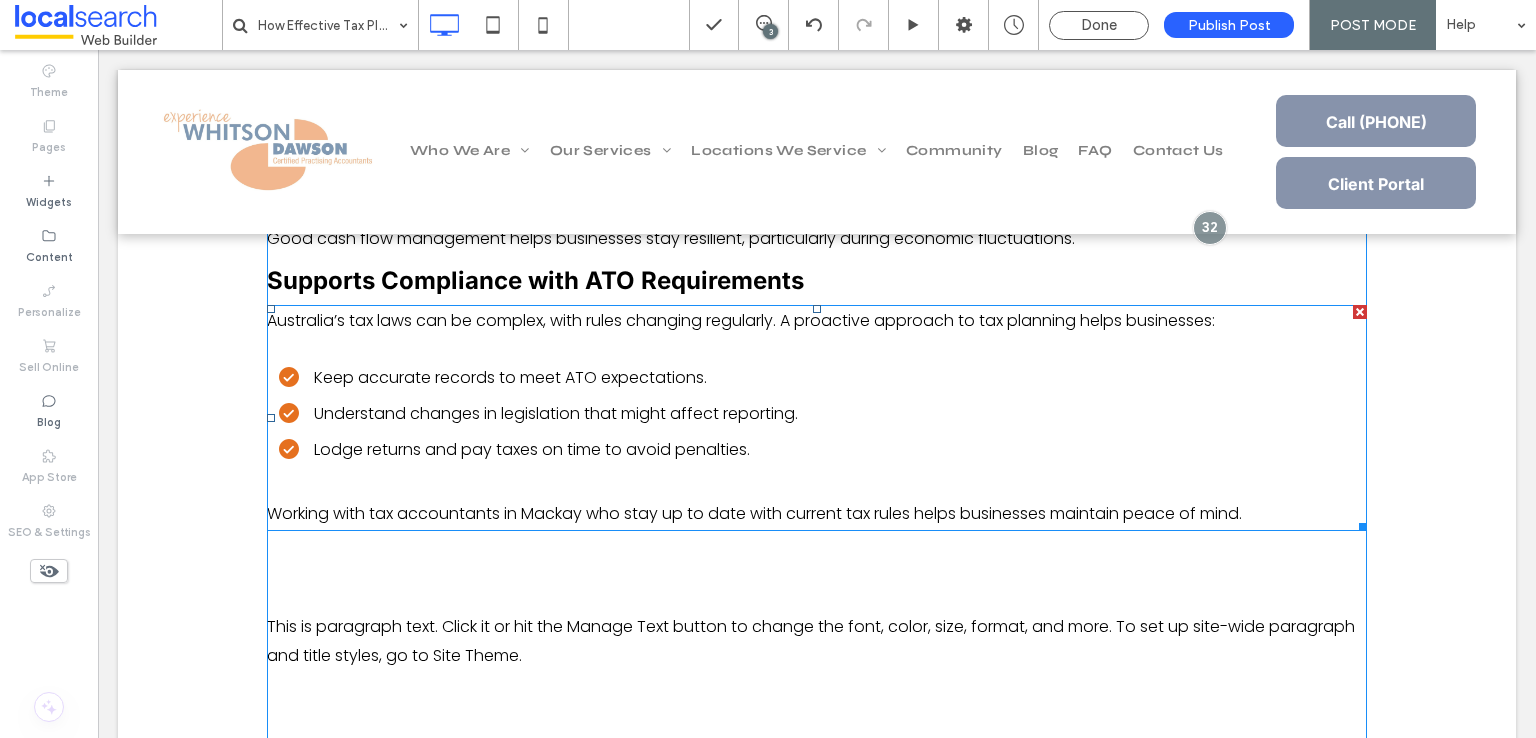 scroll, scrollTop: 1858, scrollLeft: 0, axis: vertical 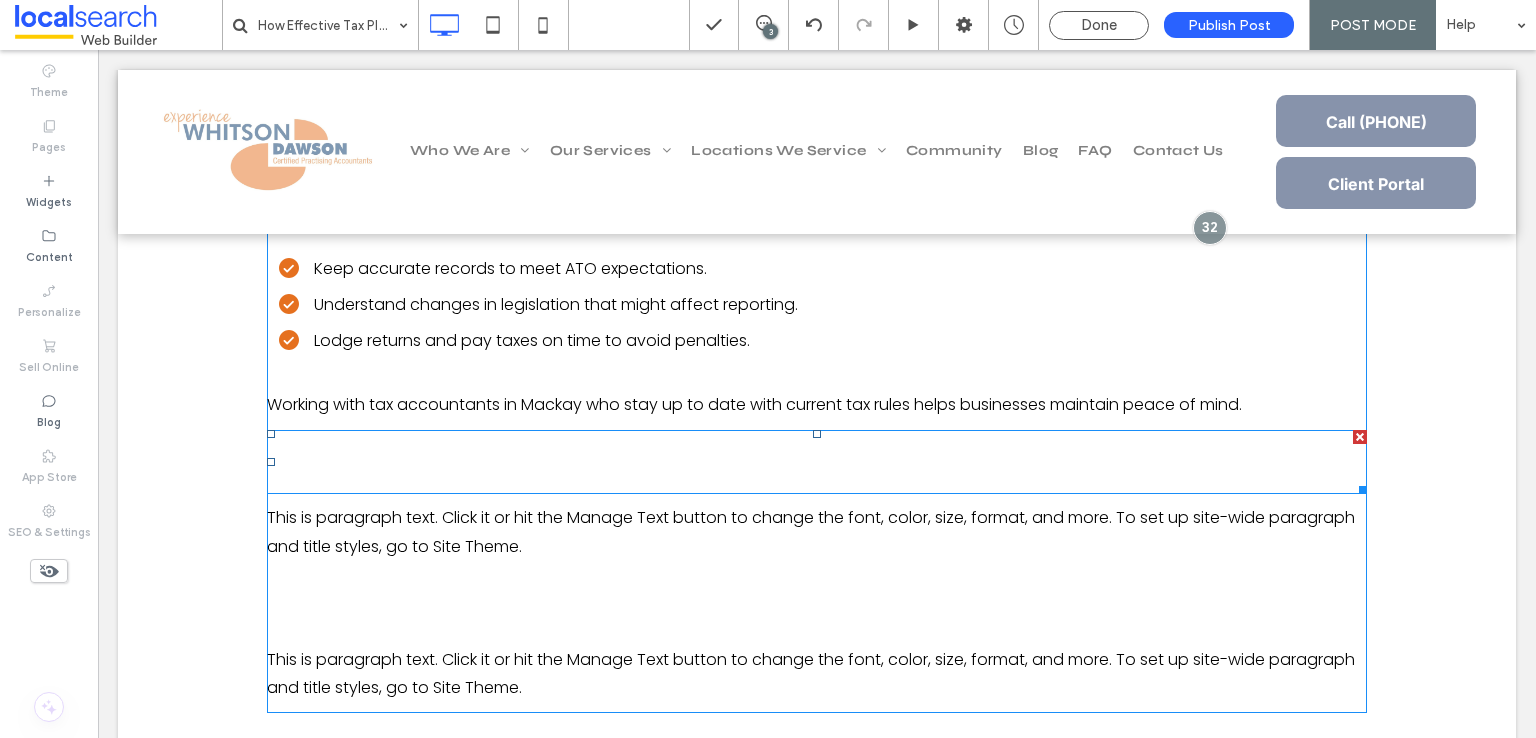 click on "New Title" at bounding box center [382, 462] 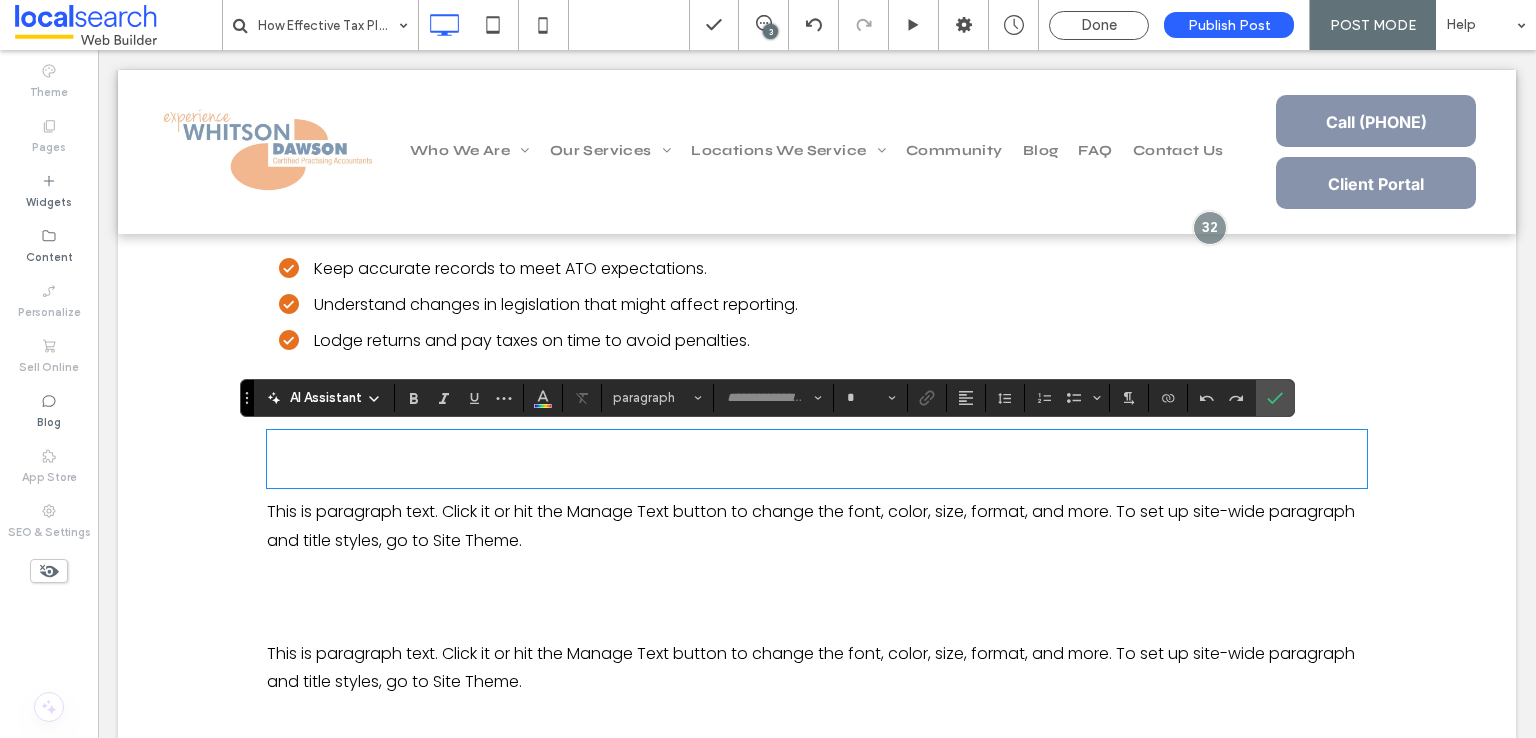 type on "*****" 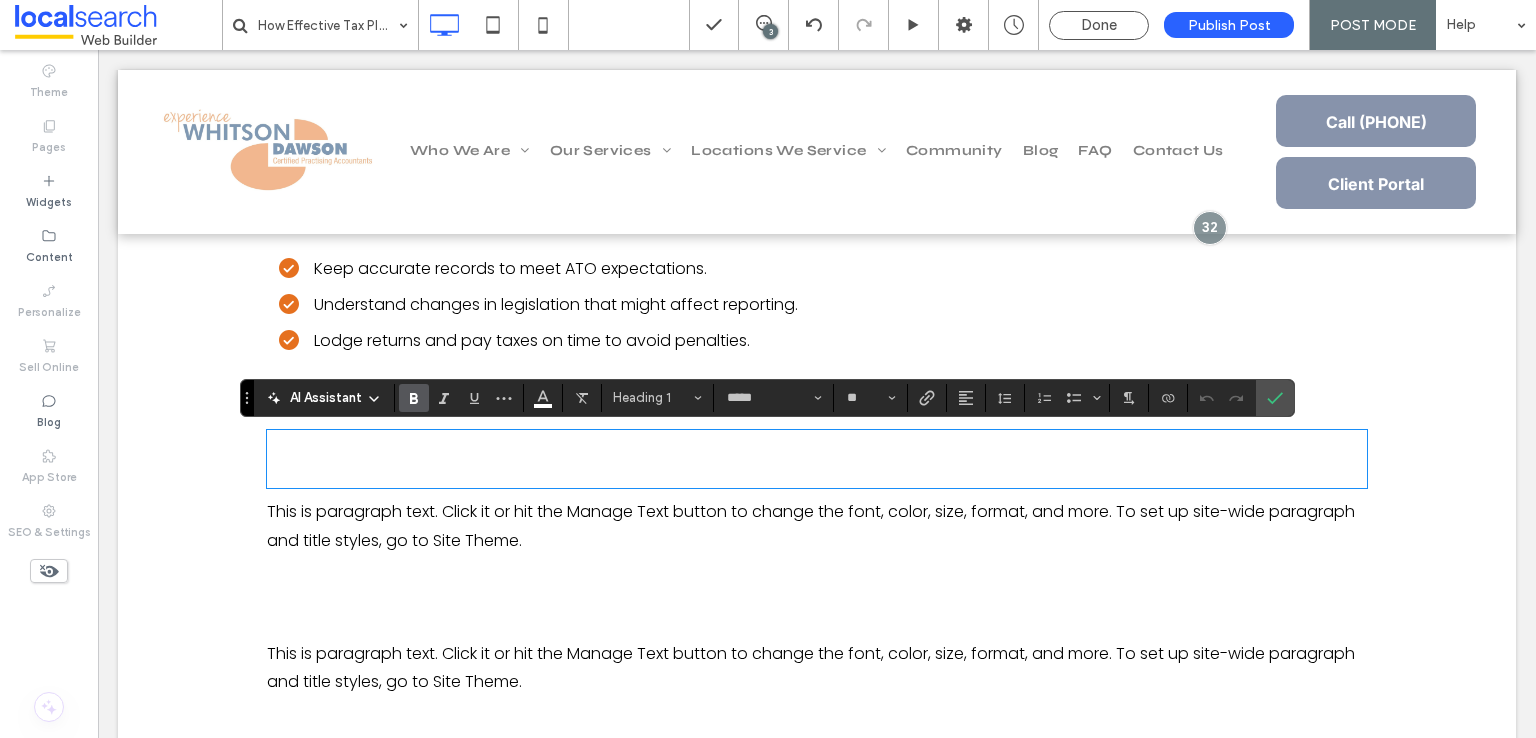 type on "*******" 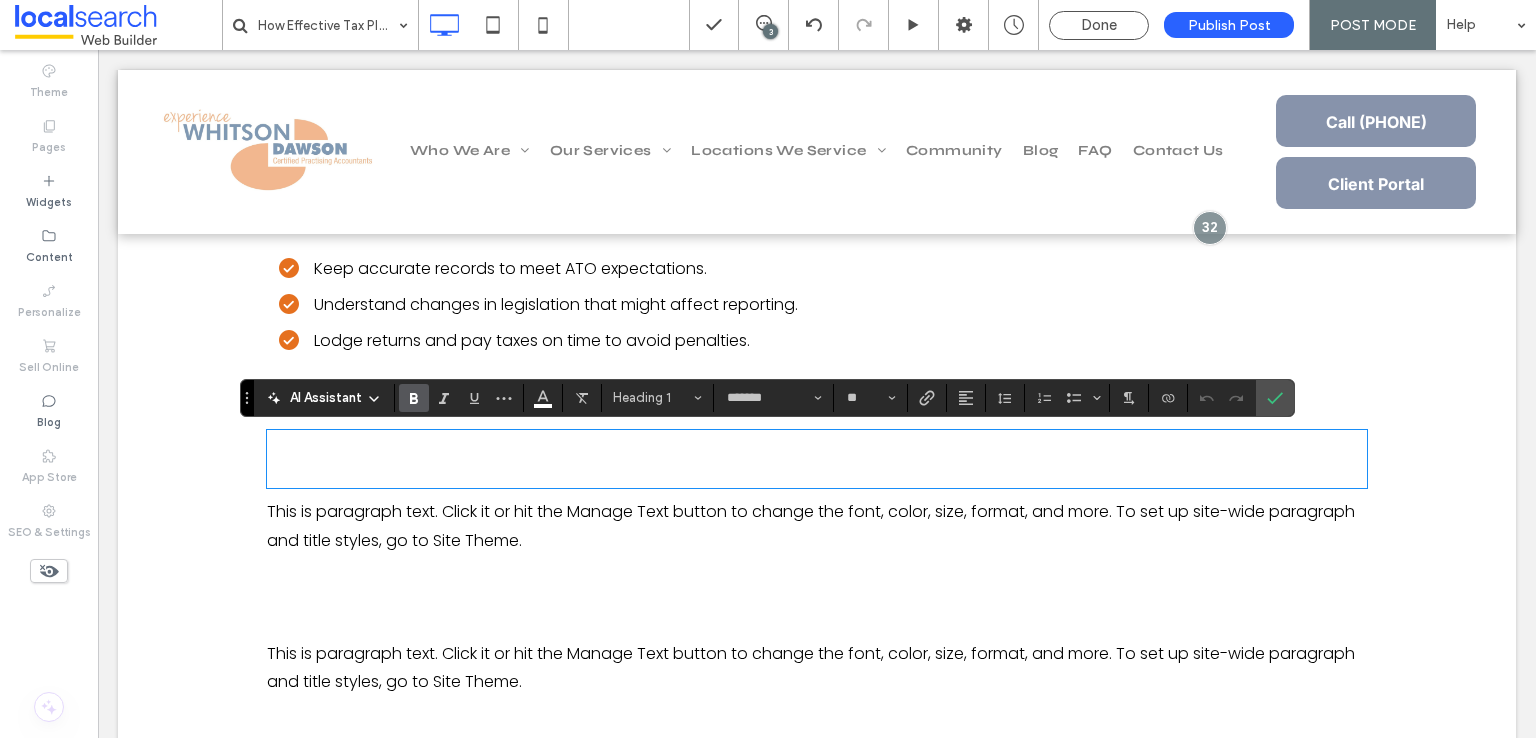 scroll, scrollTop: 0, scrollLeft: 0, axis: both 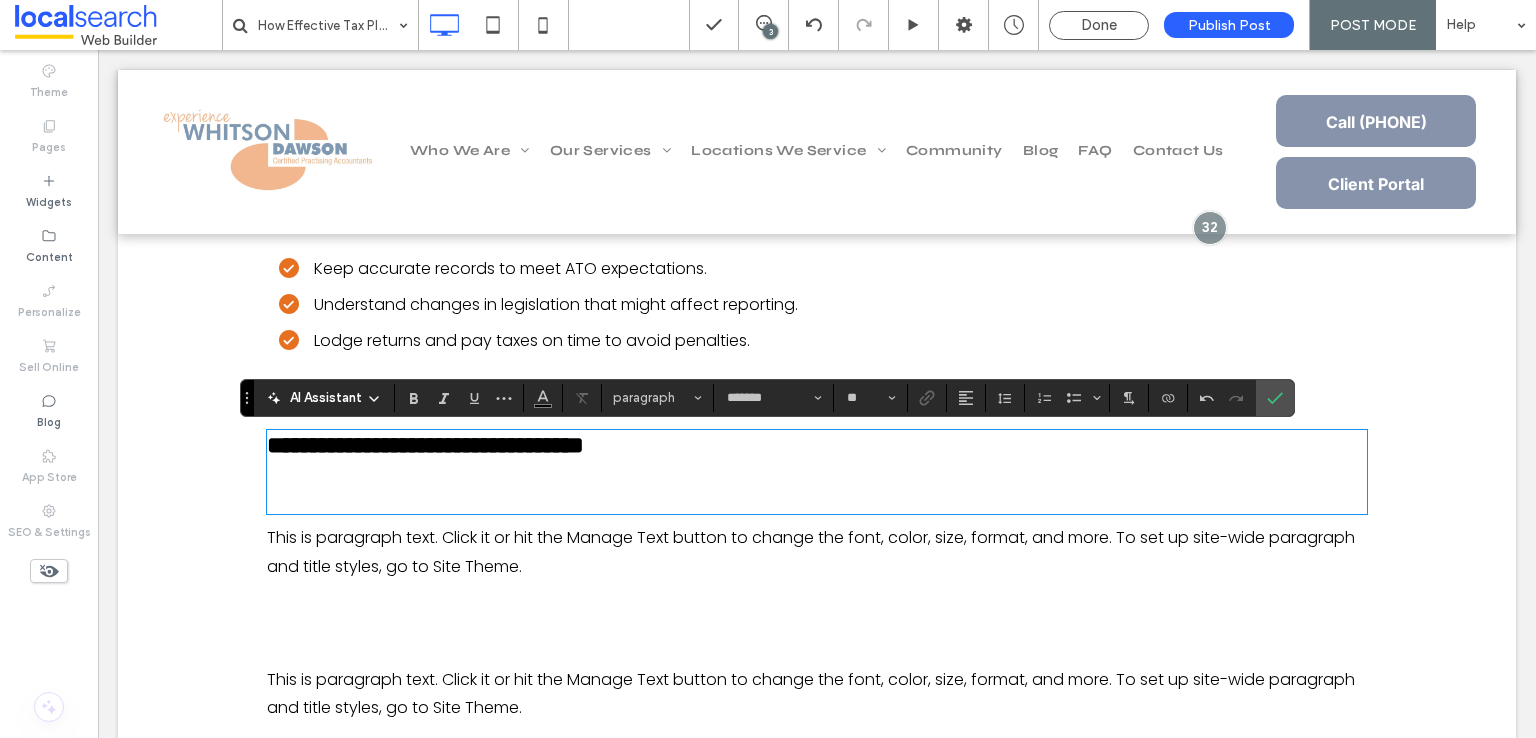 type on "*****" 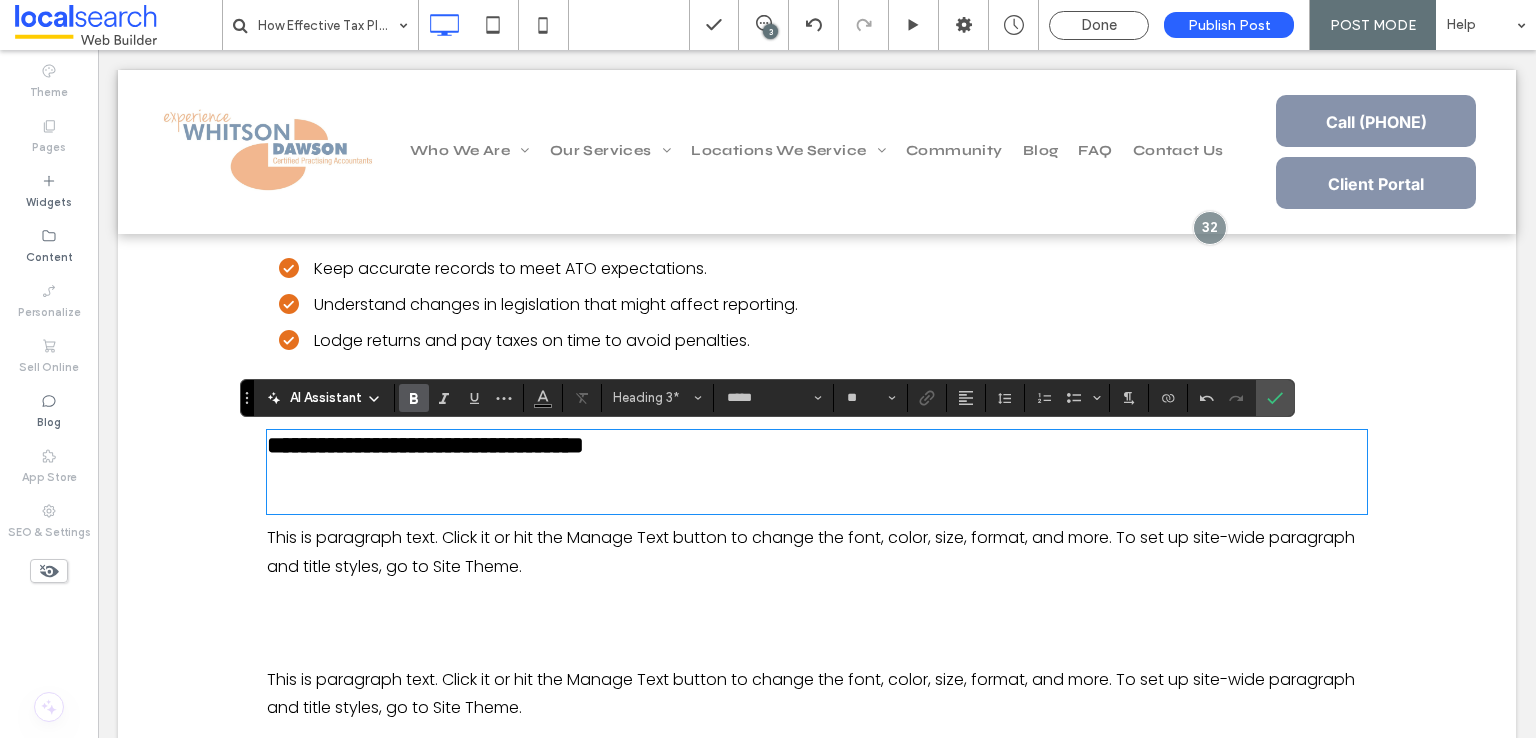 click on "**********" at bounding box center (425, 445) 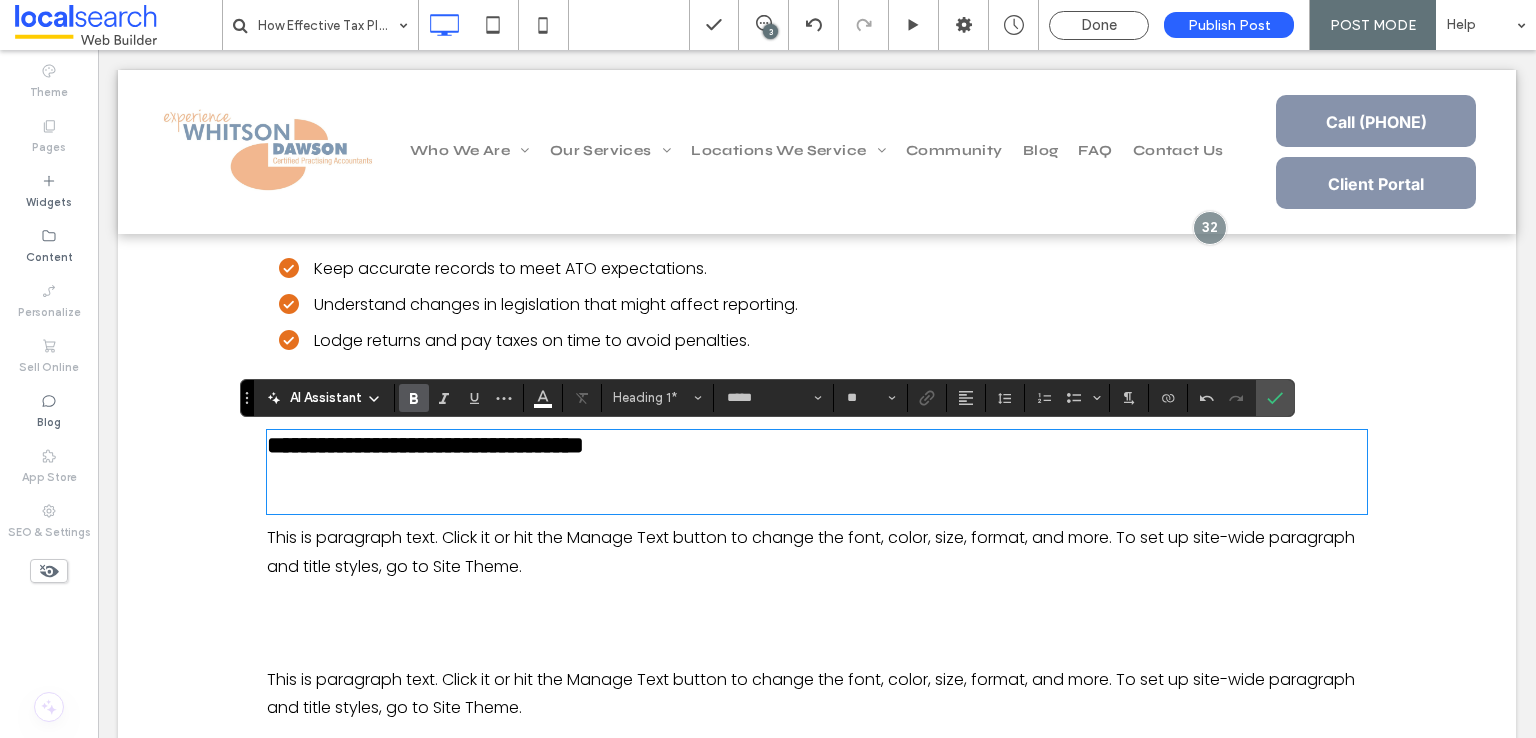 type on "**" 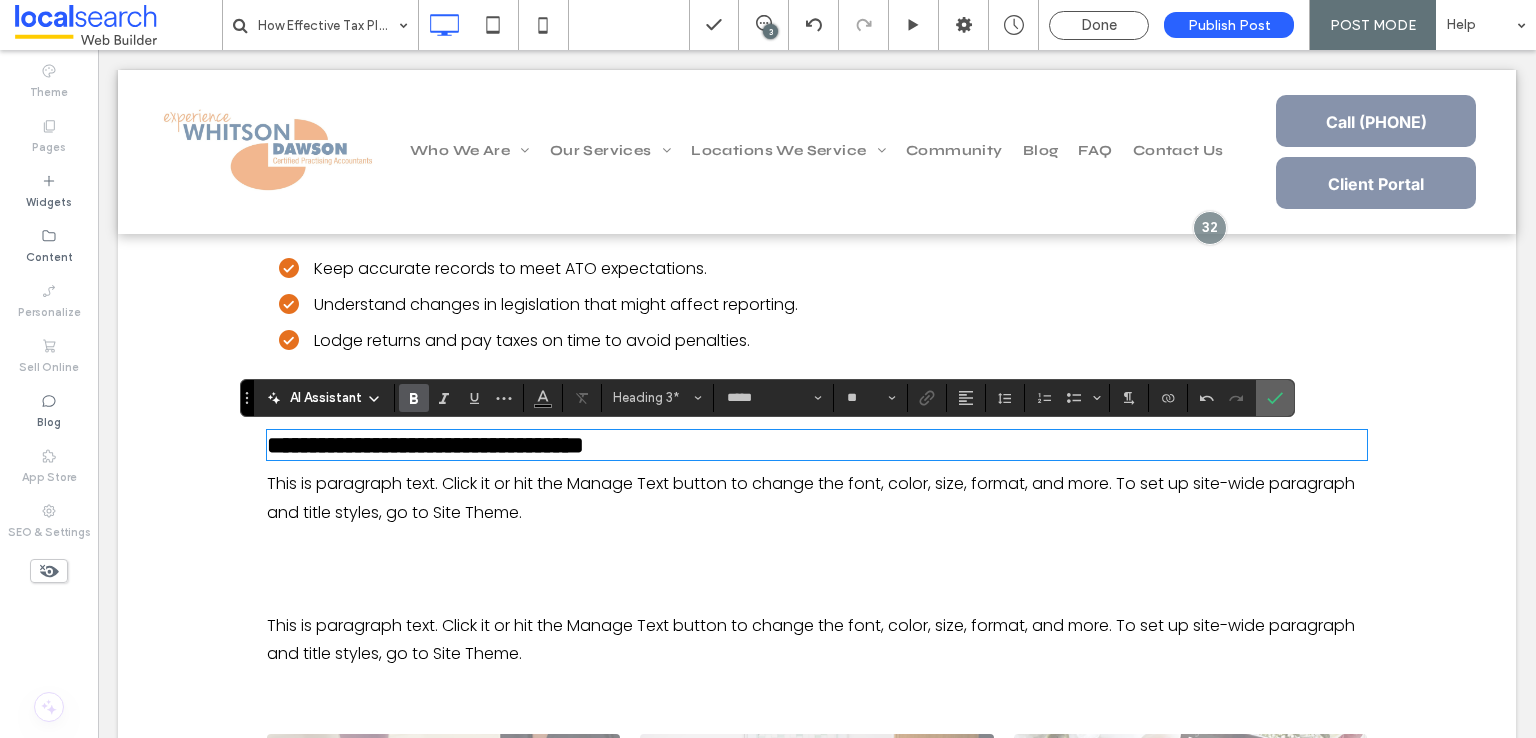 click at bounding box center [1275, 398] 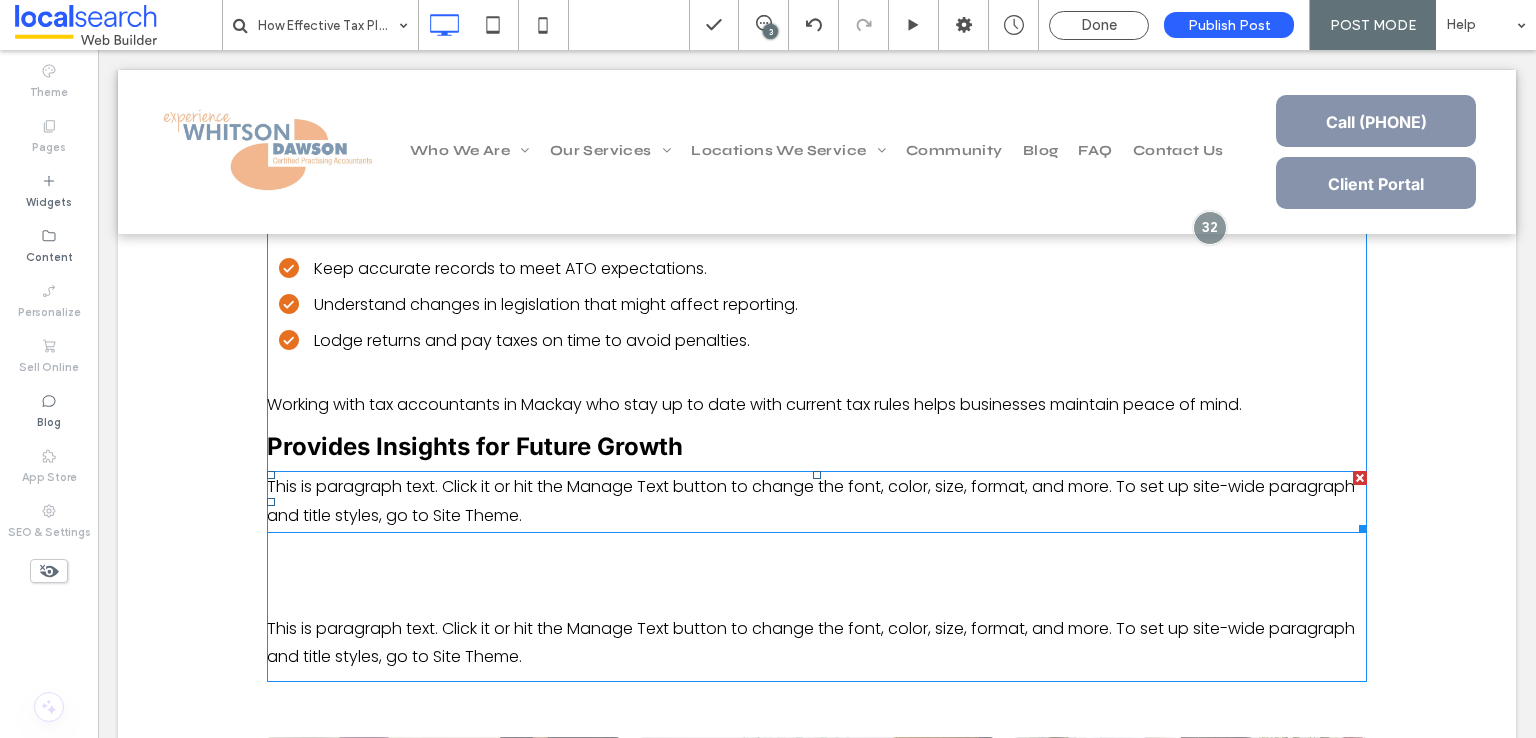 click on "This is paragraph text. Click it or hit the Manage Text button to change the font, color, size, format, and more. To set up site-wide paragraph and title styles, go to Site Theme." at bounding box center (811, 501) 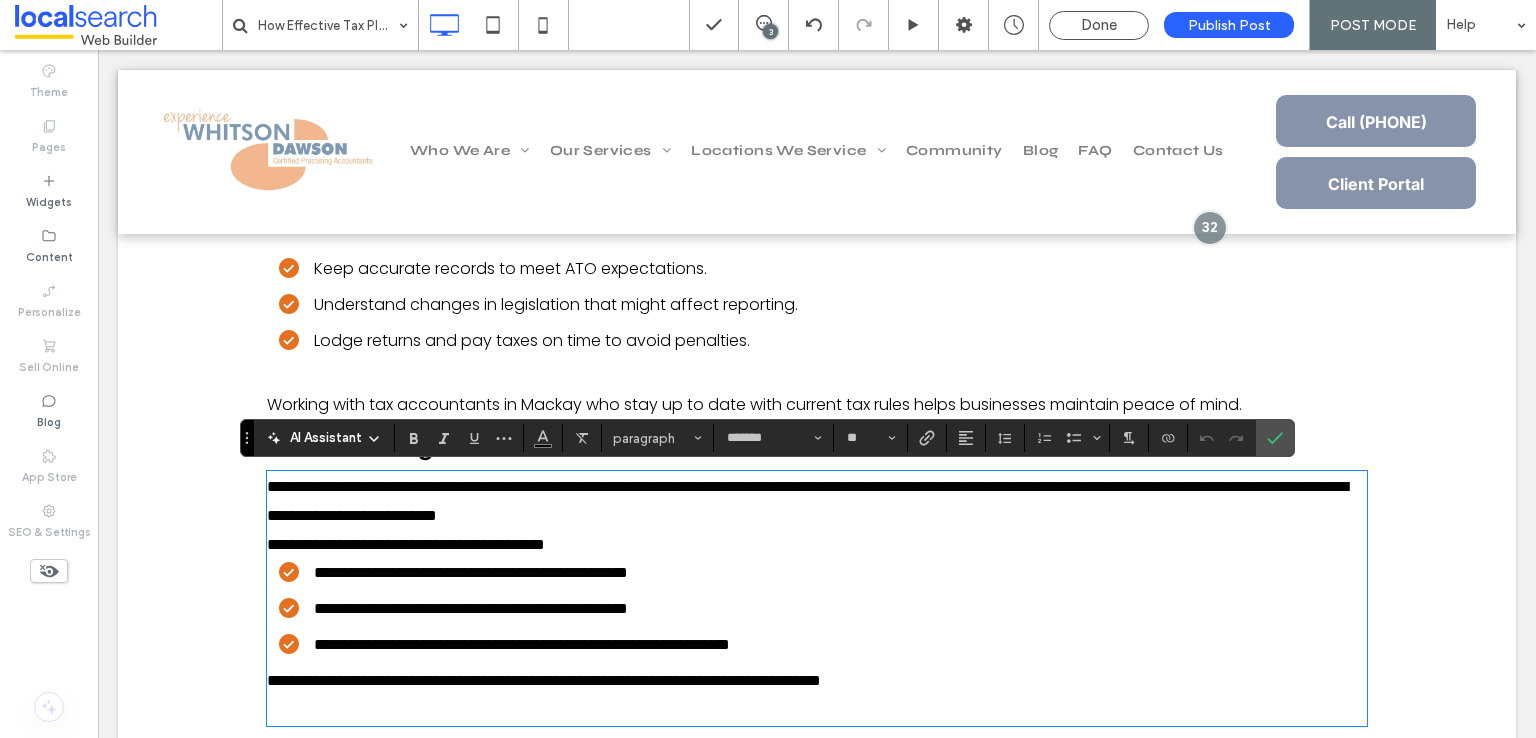 scroll, scrollTop: 0, scrollLeft: 0, axis: both 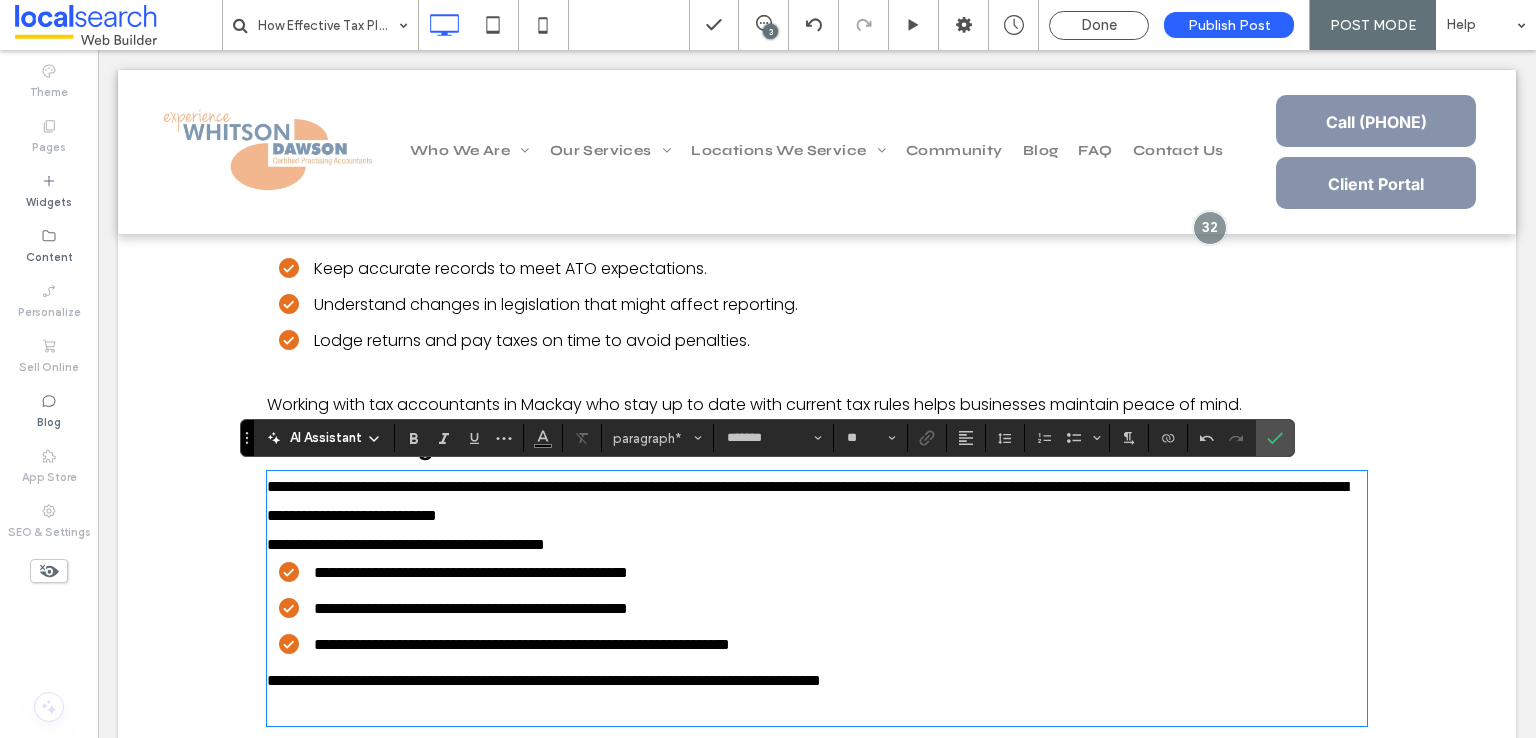 click on "**********" at bounding box center (807, 501) 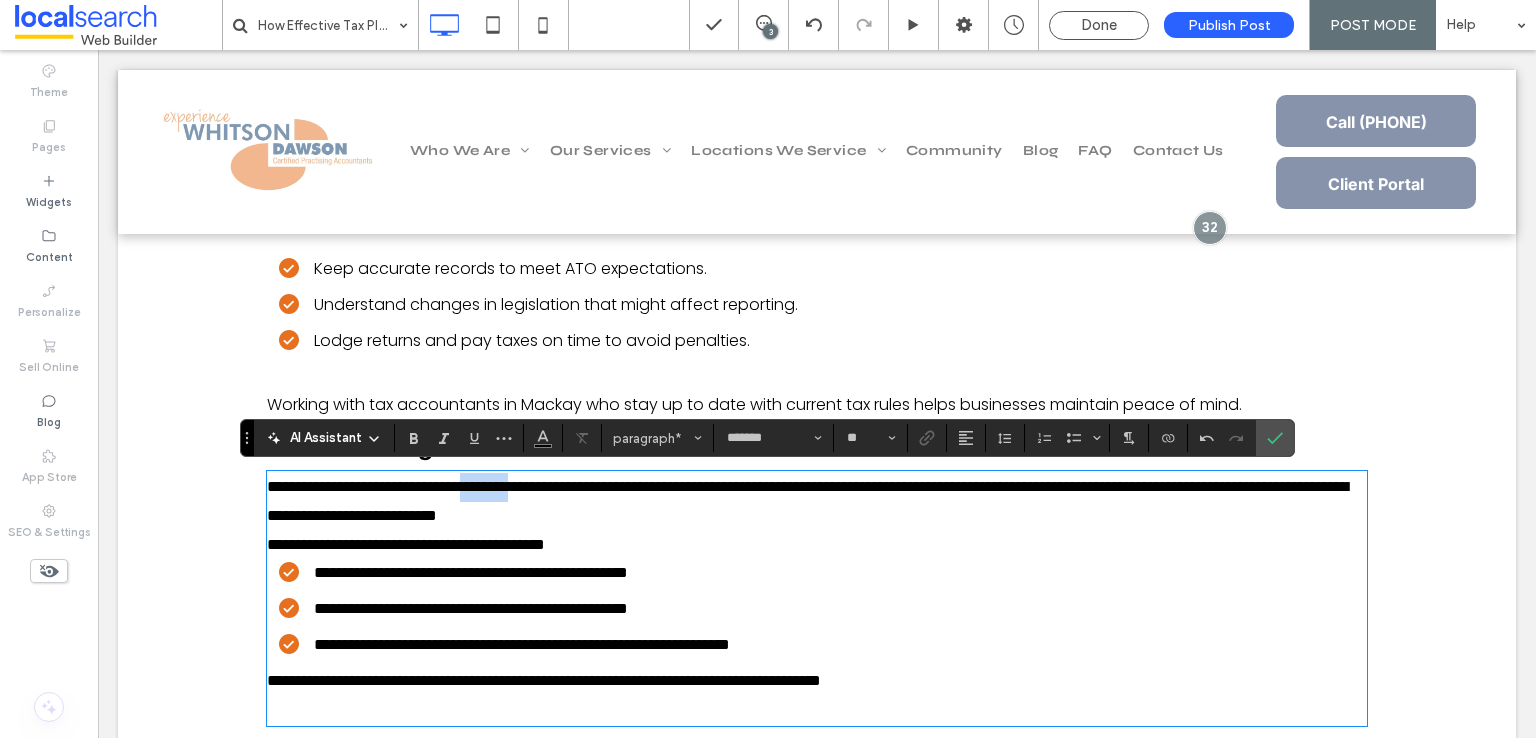click on "**********" at bounding box center [807, 501] 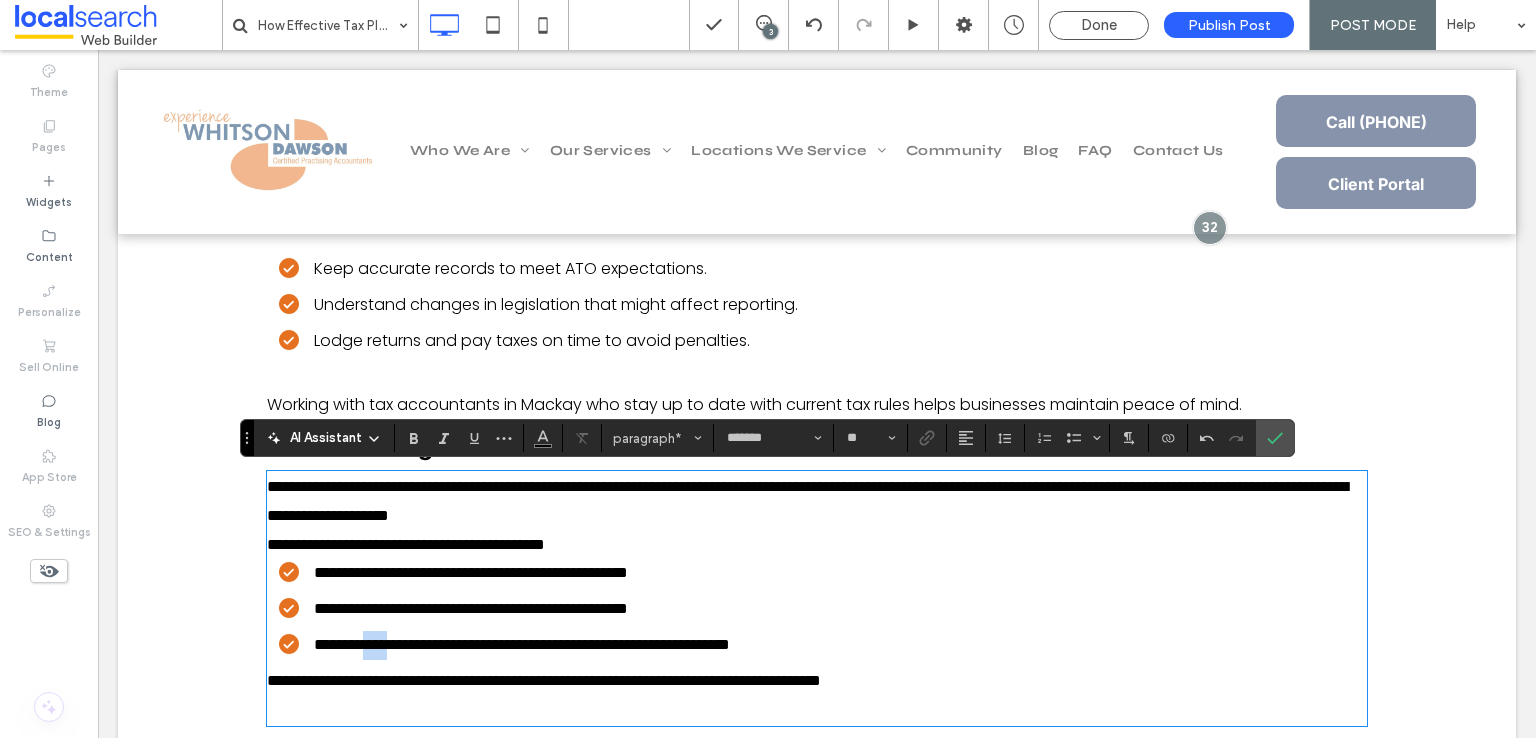 drag, startPoint x: 378, startPoint y: 652, endPoint x: 413, endPoint y: 639, distance: 37.336308 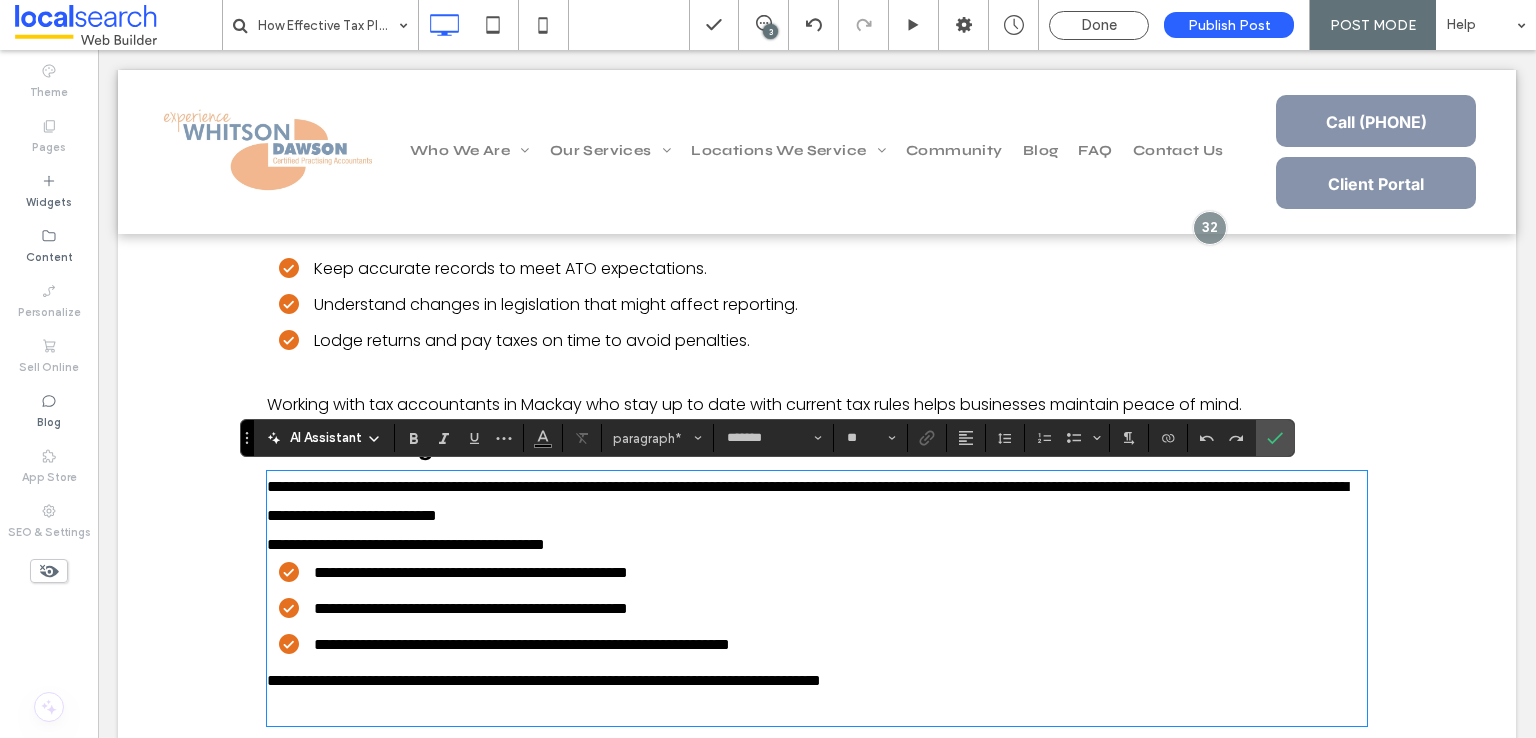 click on "**********" at bounding box center [817, 502] 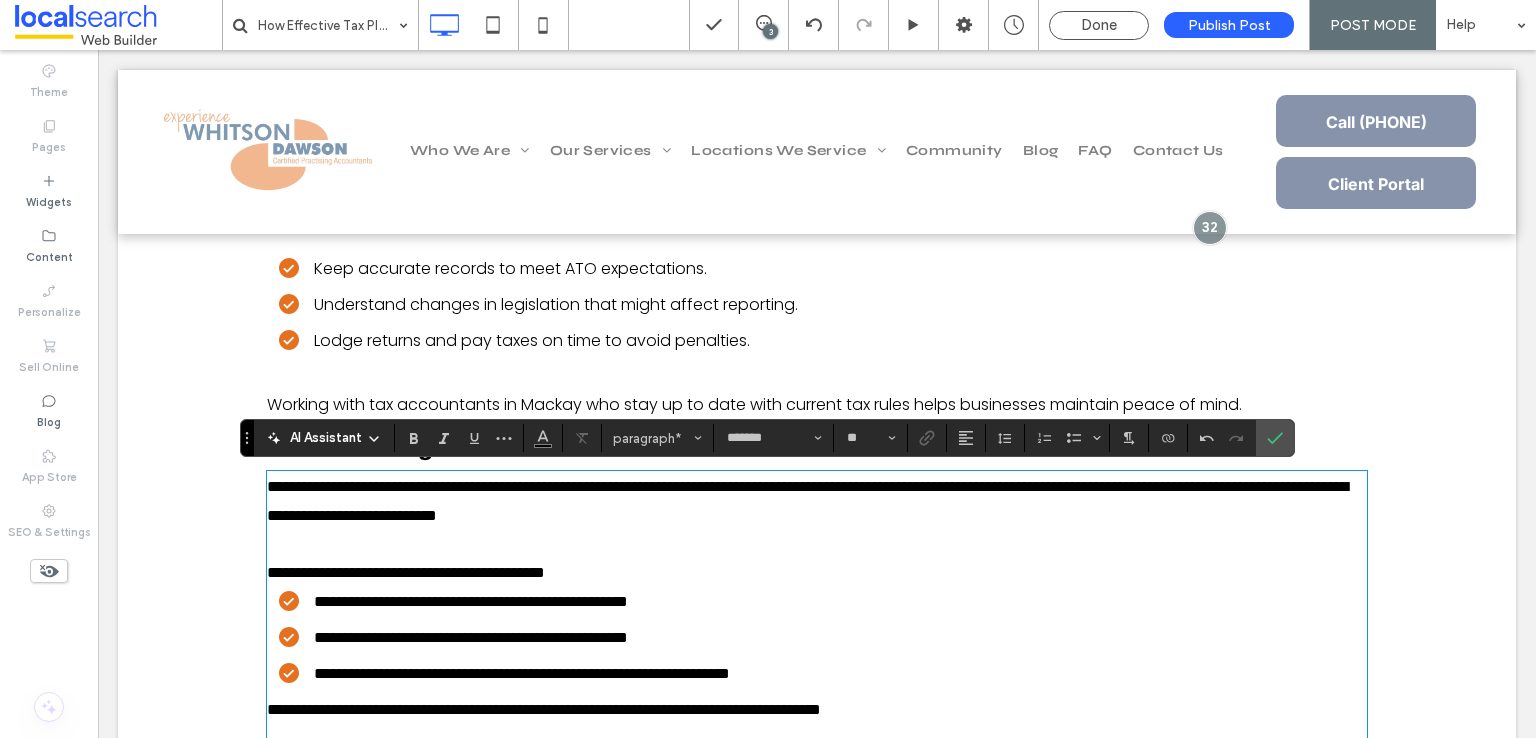 click on "**********" at bounding box center [544, 709] 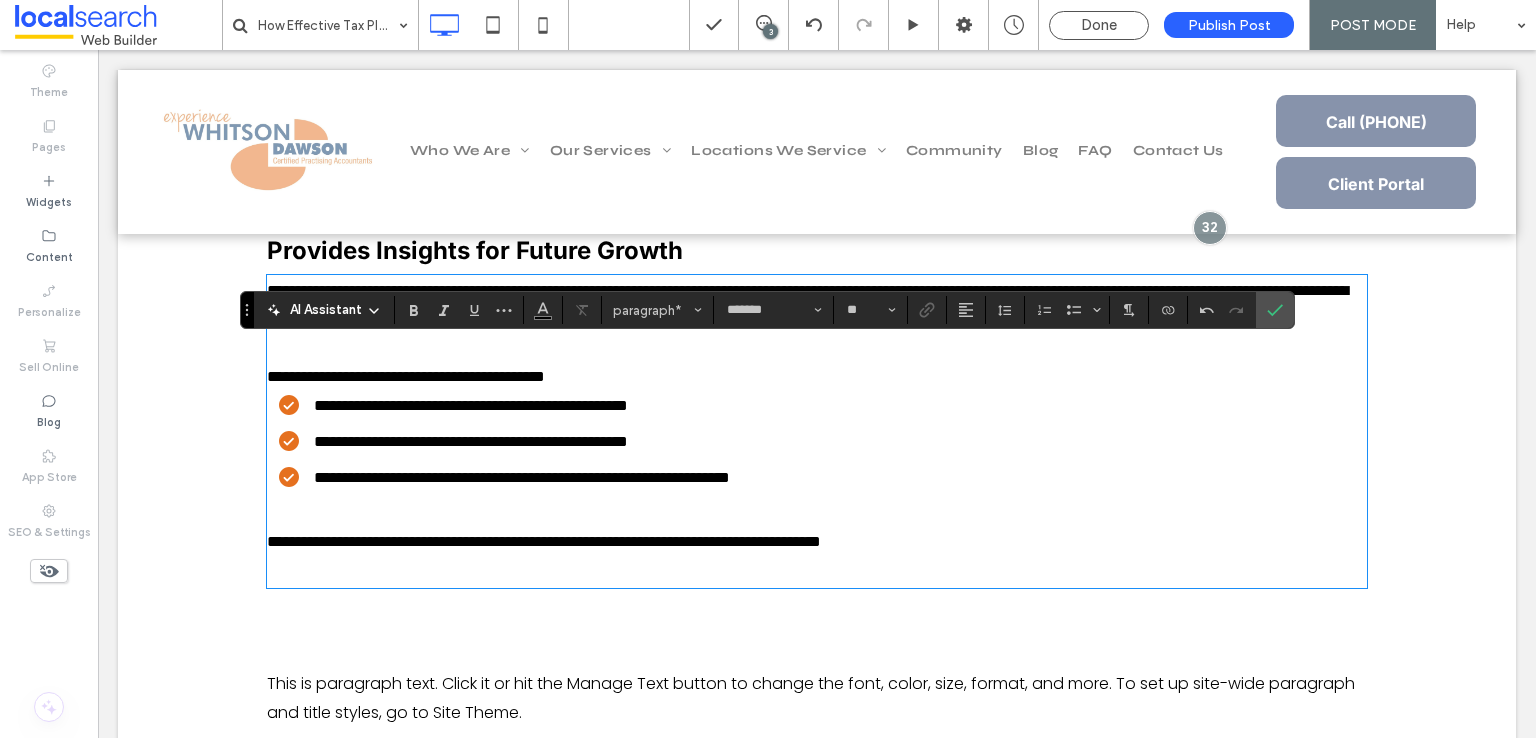 scroll, scrollTop: 2058, scrollLeft: 0, axis: vertical 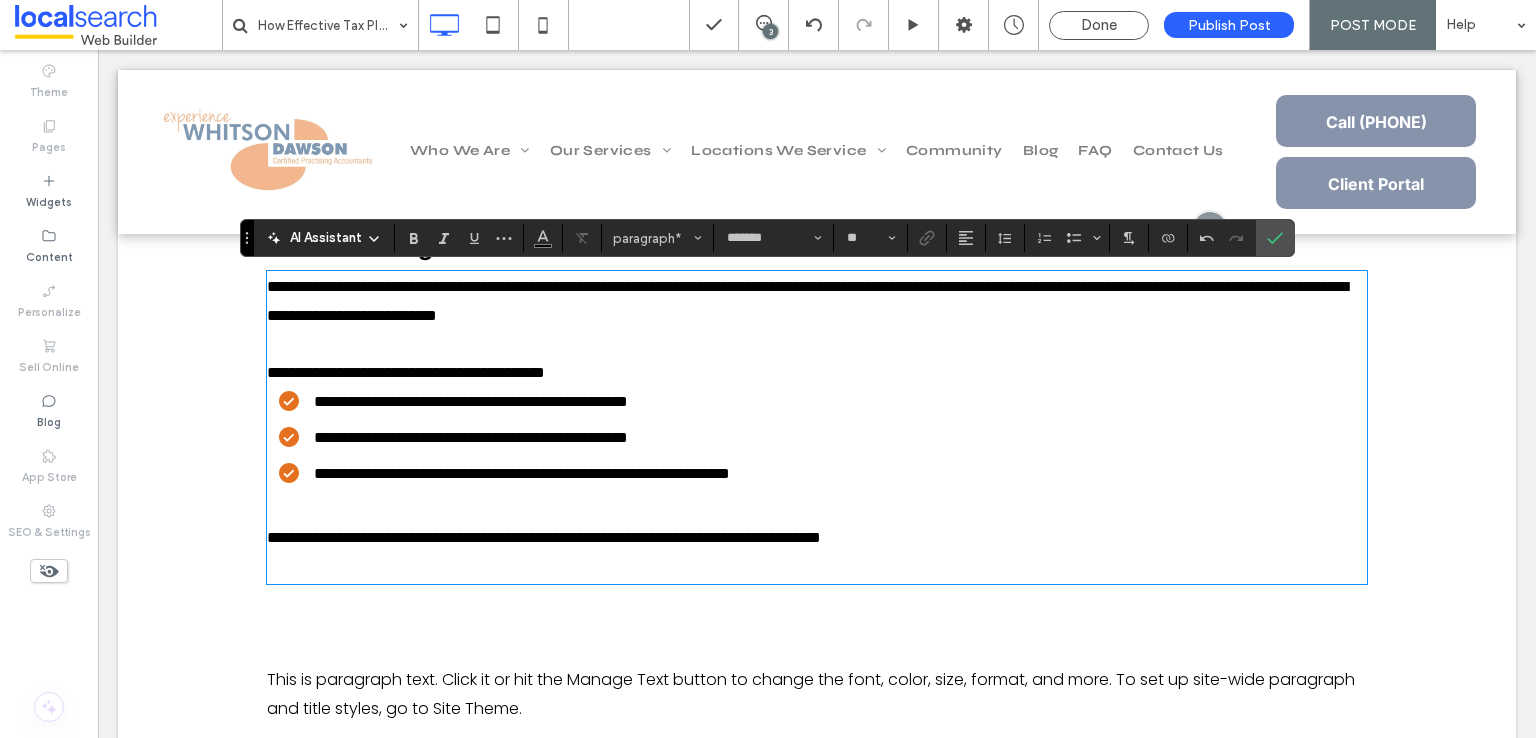 click at bounding box center (817, 567) 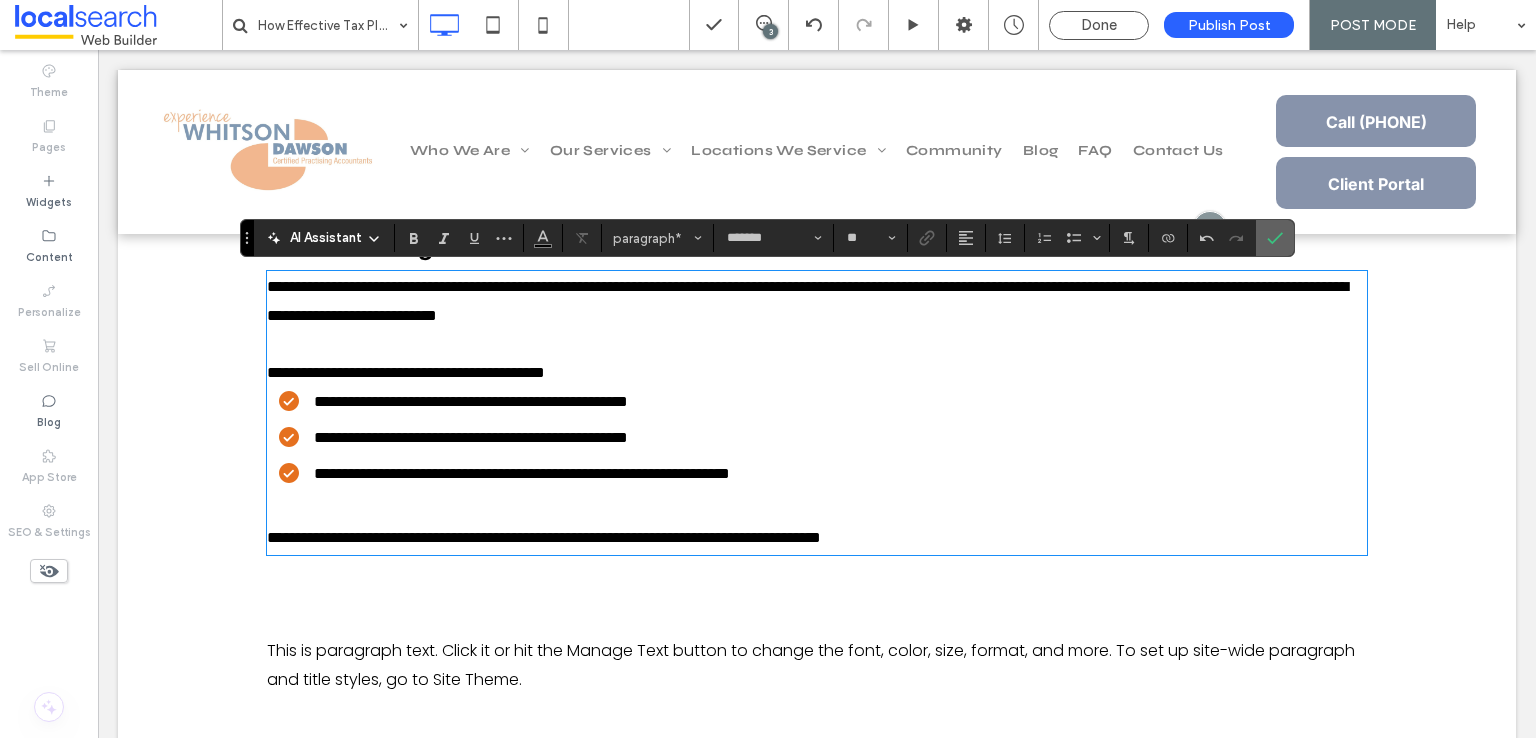 click 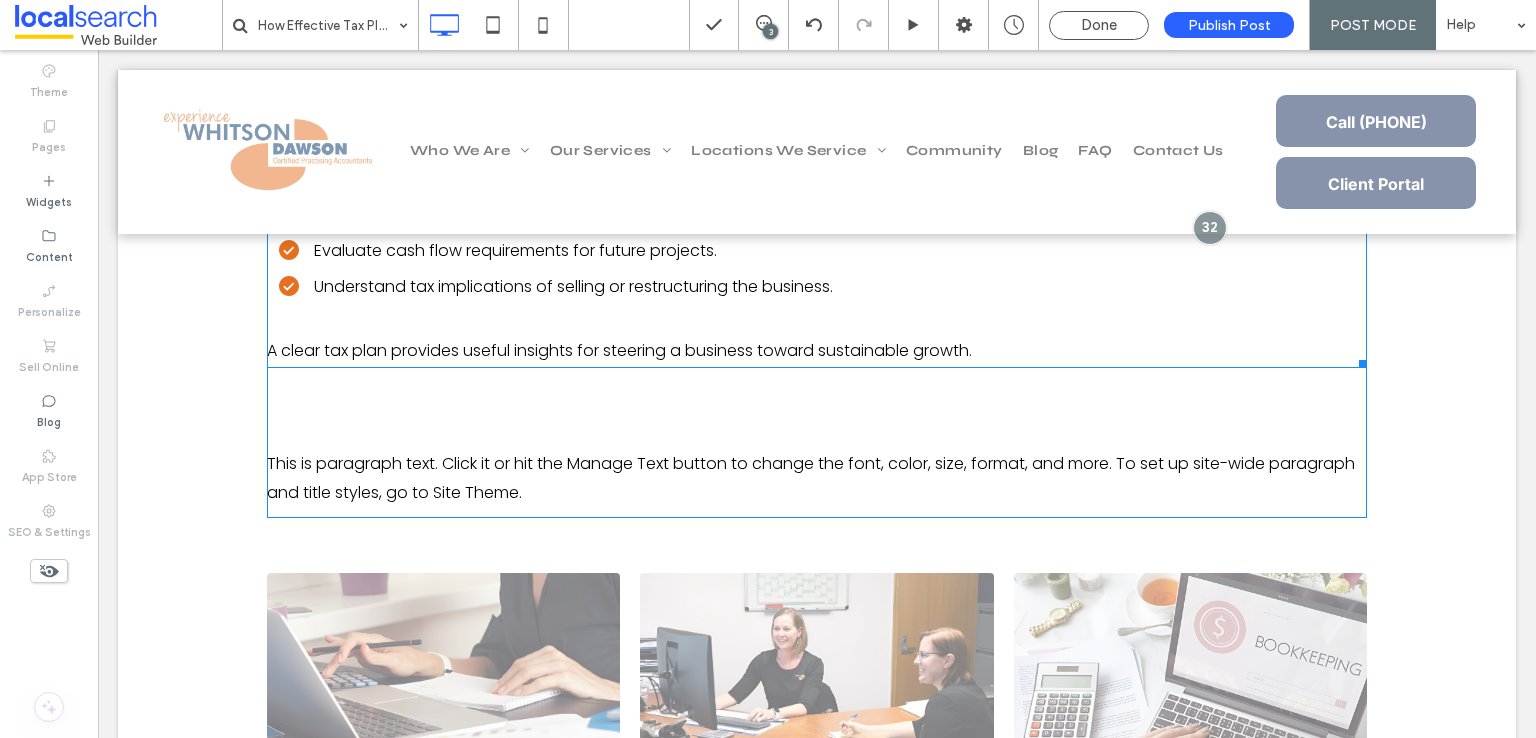 scroll, scrollTop: 2258, scrollLeft: 0, axis: vertical 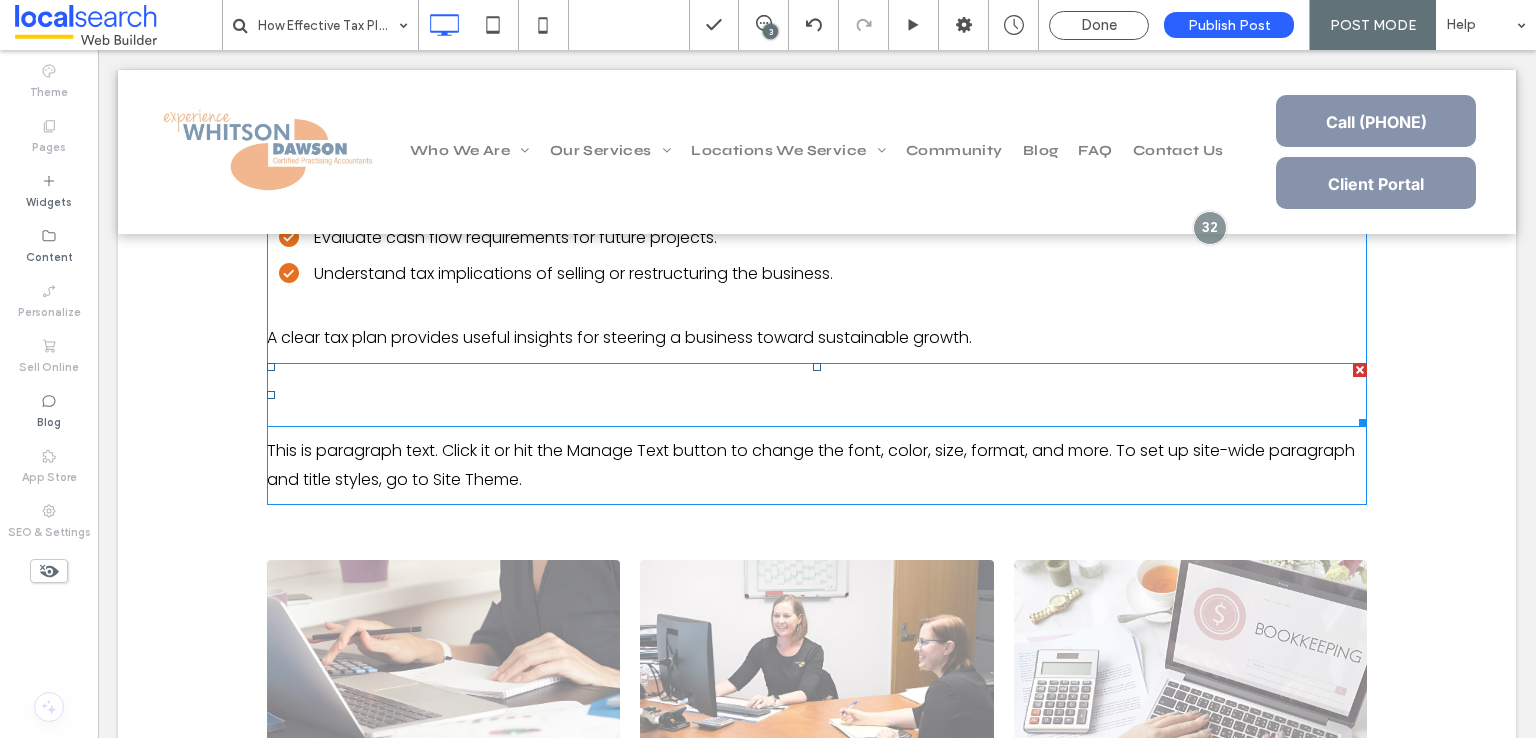 click on "New Title" at bounding box center (382, 395) 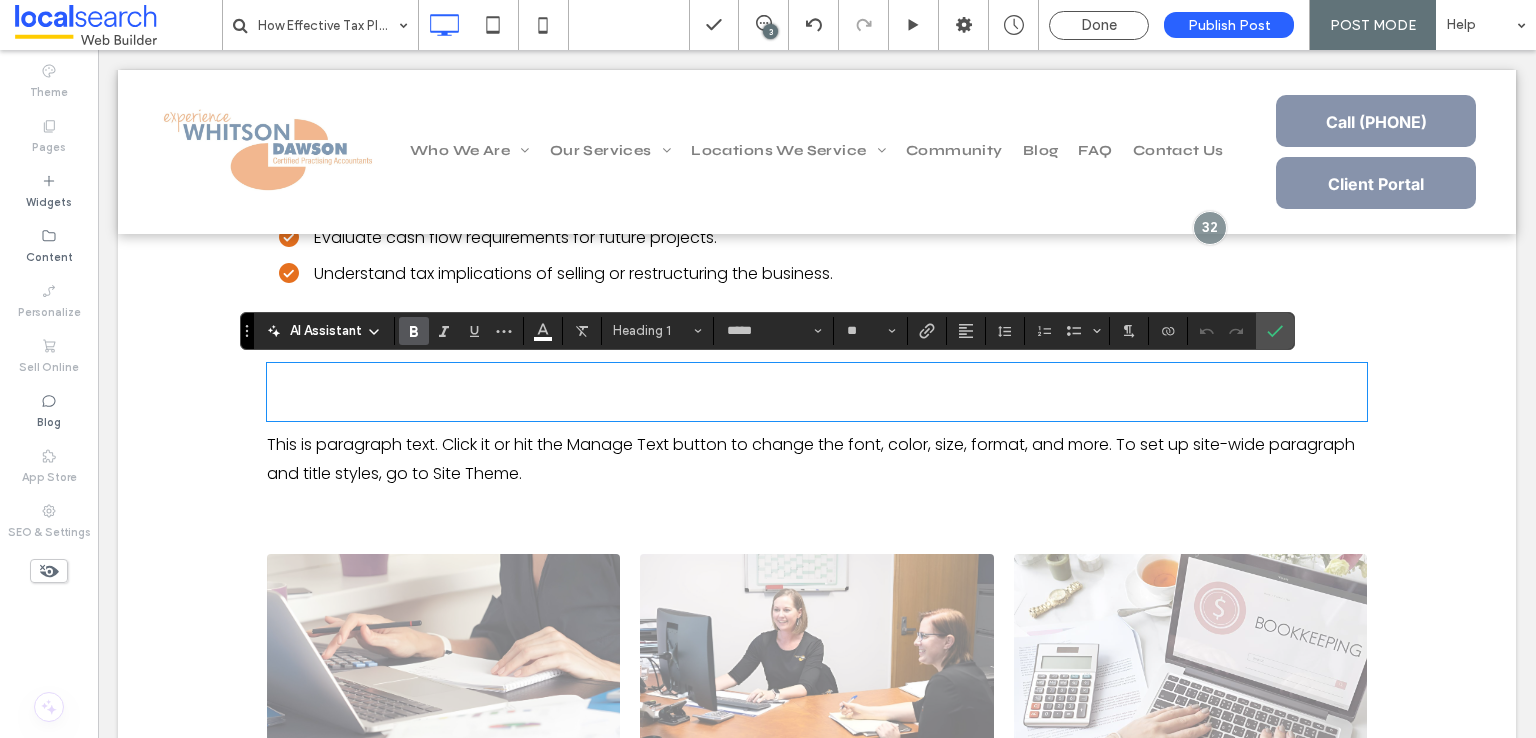 type on "*******" 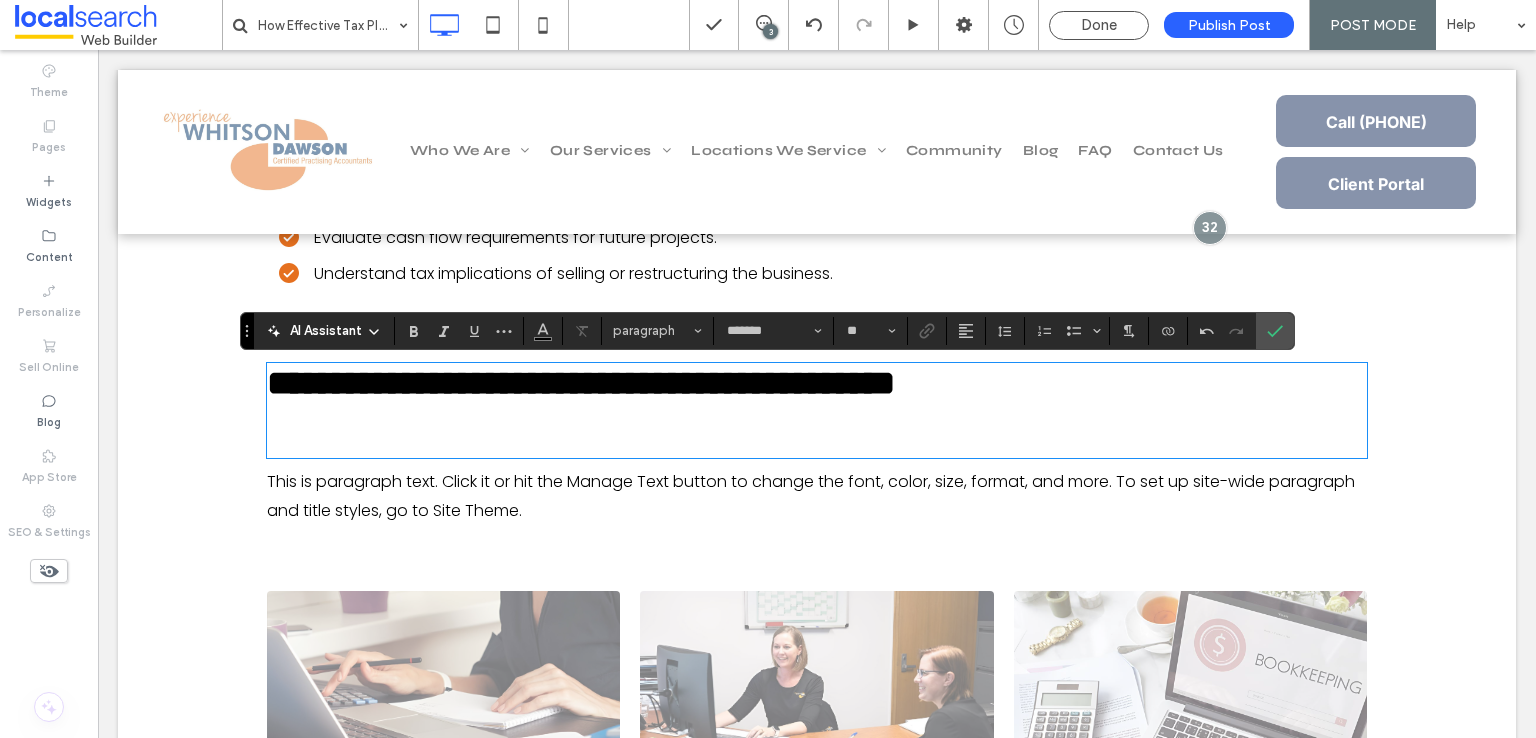 click at bounding box center (817, 429) 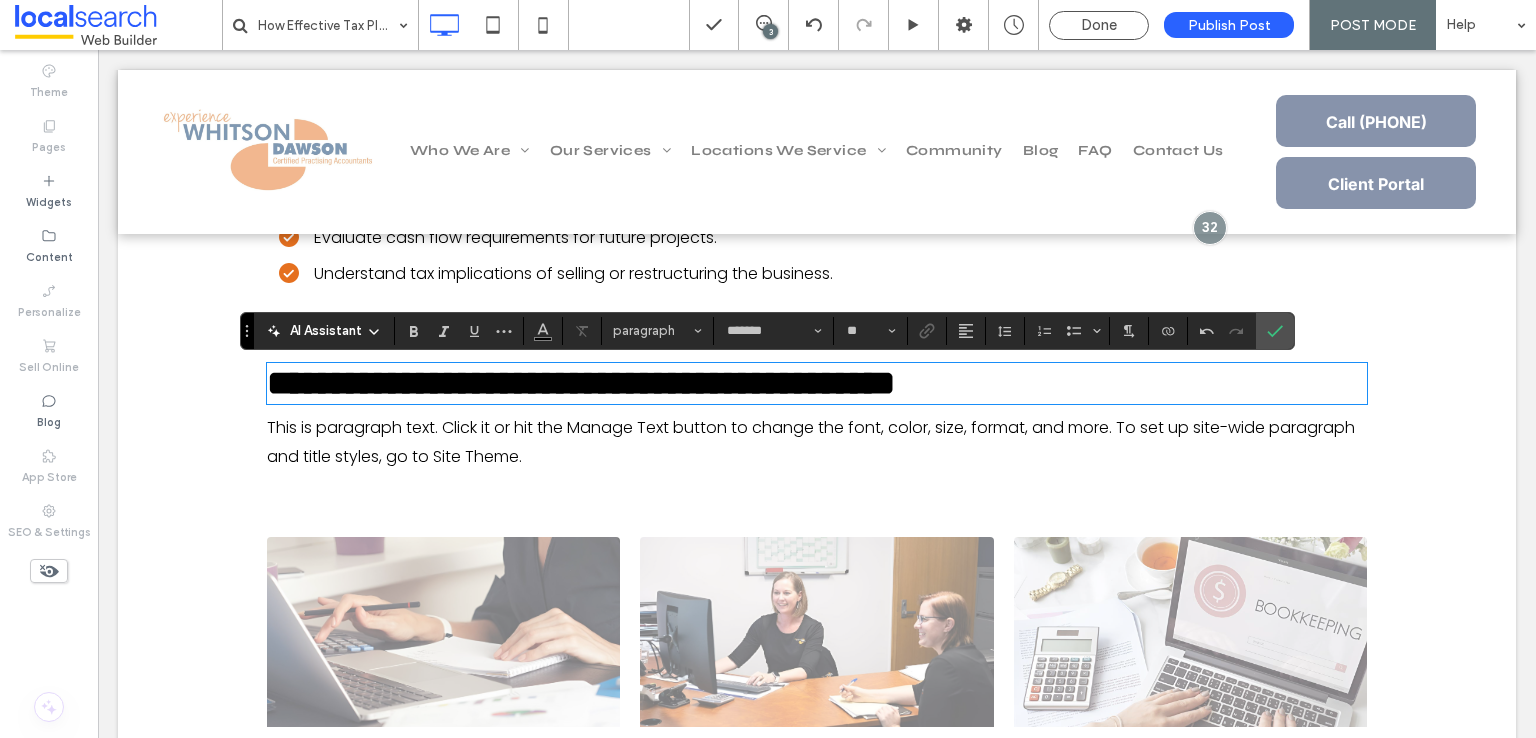 type on "*****" 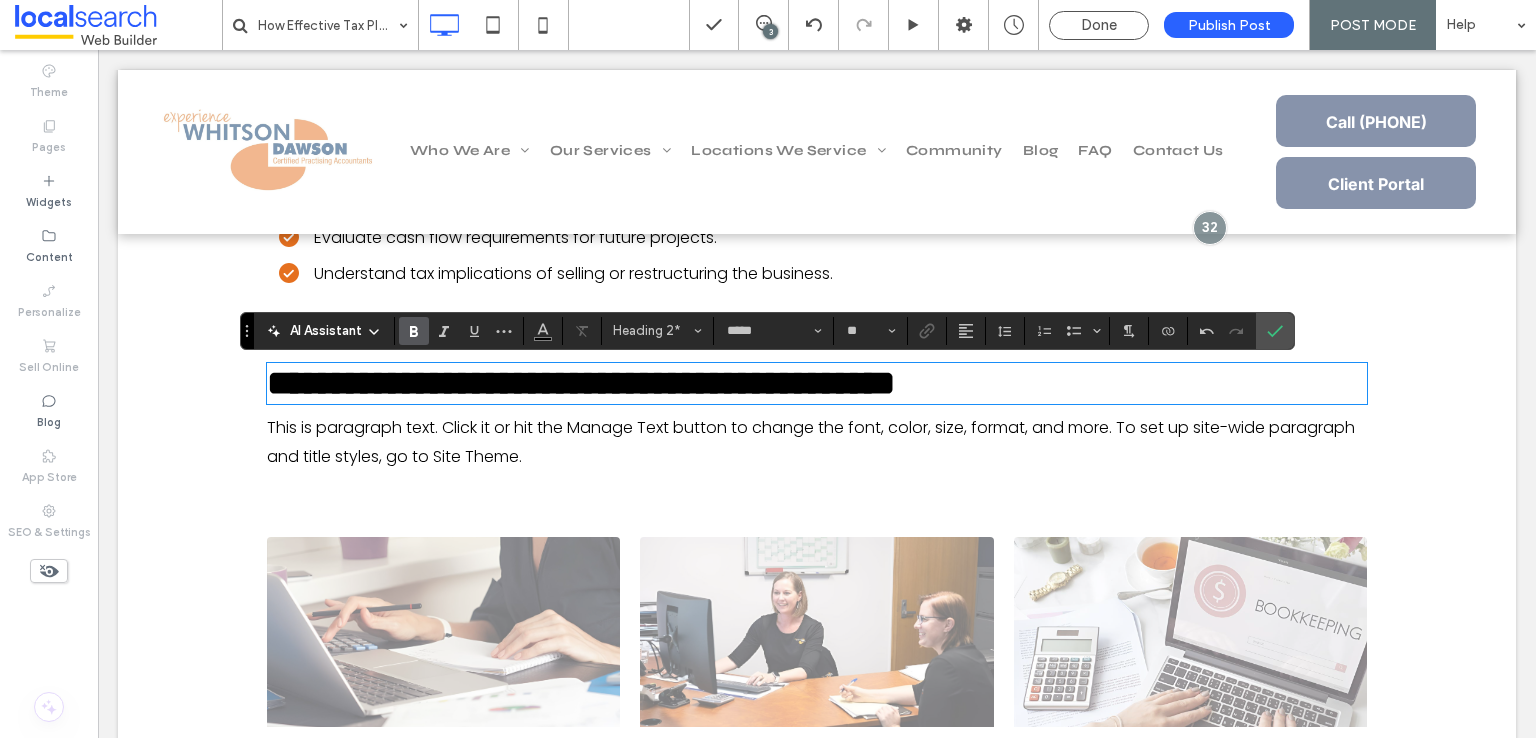 click on "This is paragraph text. Click it or hit the Manage Text button to change the font, color, size, format, and more. To set up site-wide paragraph and title styles, go to Site Theme." at bounding box center (811, 442) 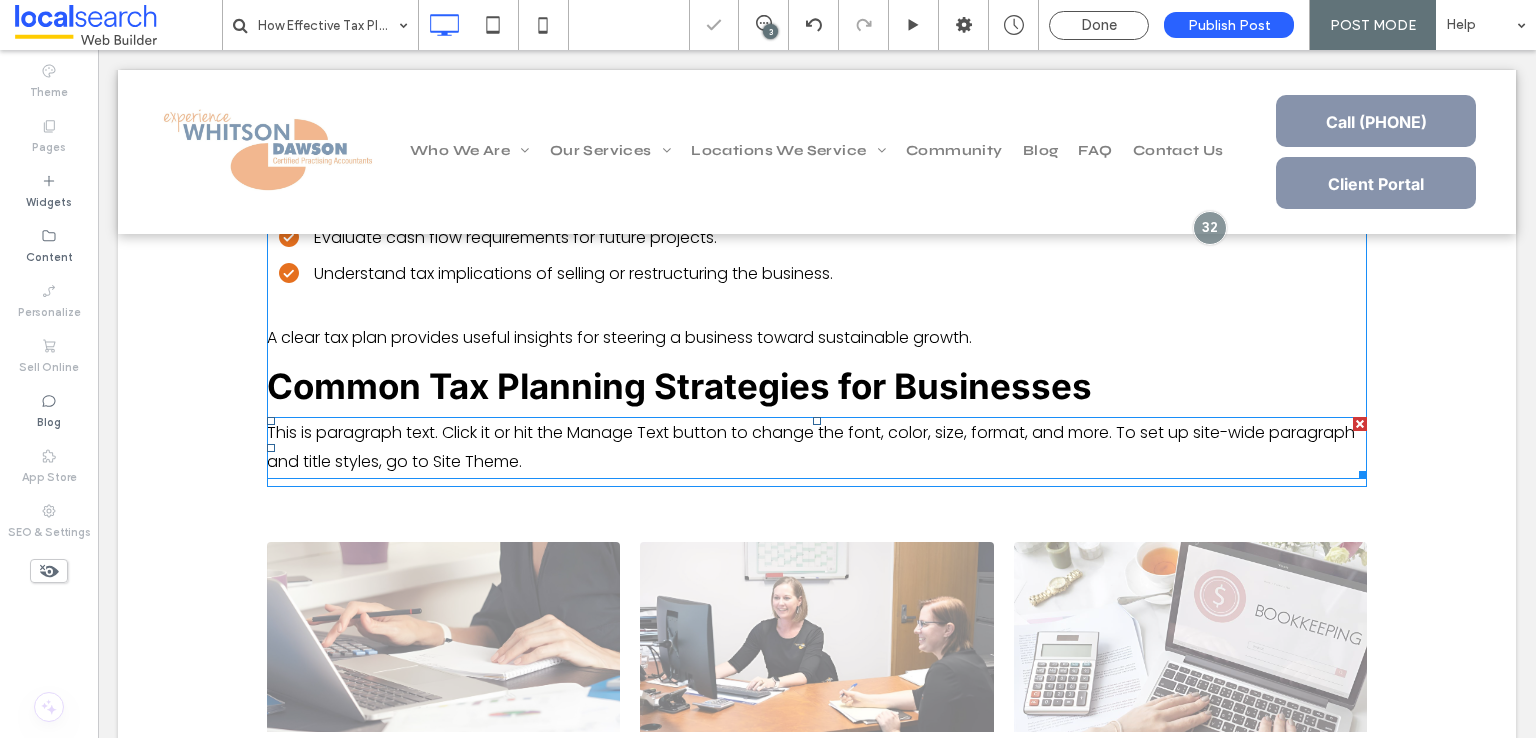 click on "This is paragraph text. Click it or hit the Manage Text button to change the font, color, size, format, and more. To set up site-wide paragraph and title styles, go to Site Theme." at bounding box center (811, 447) 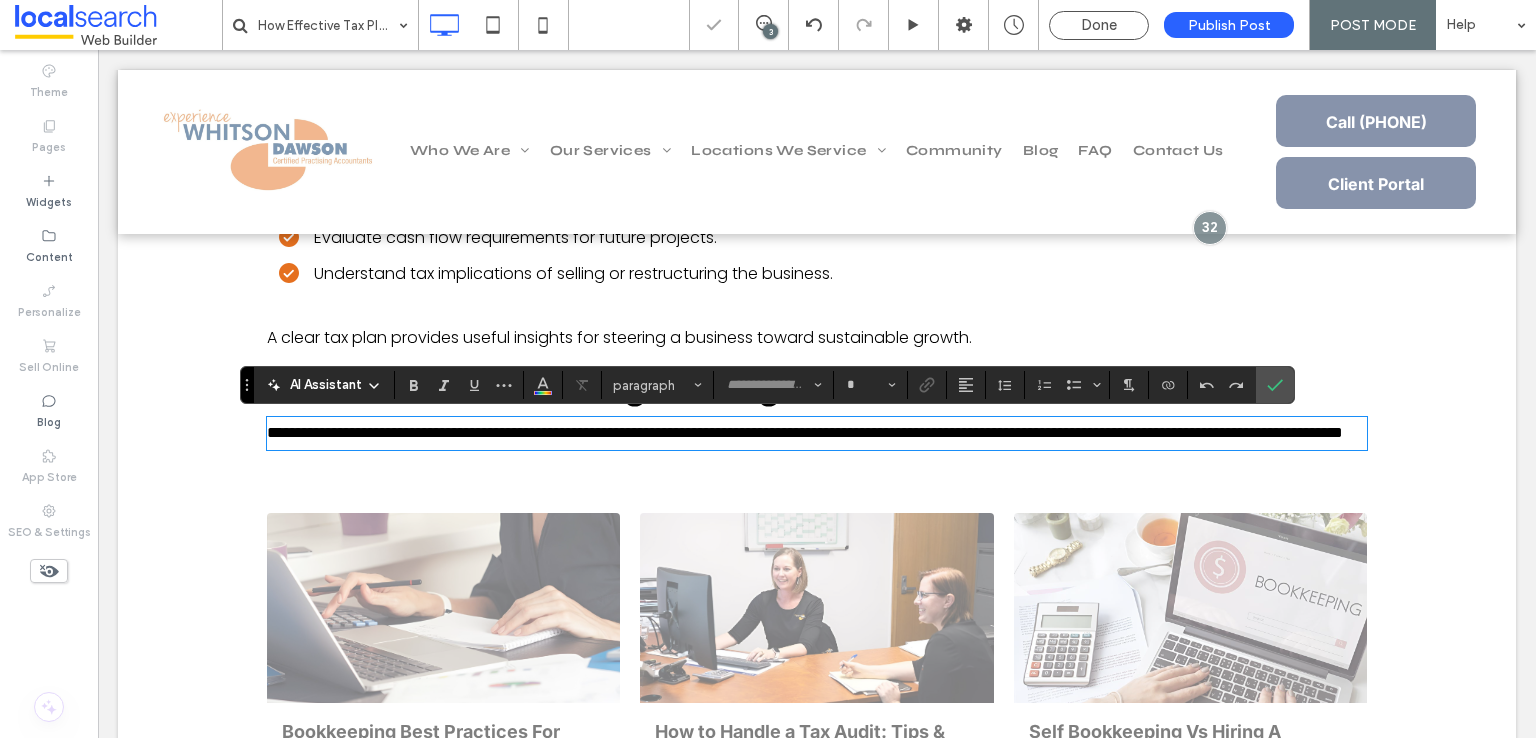 type on "*******" 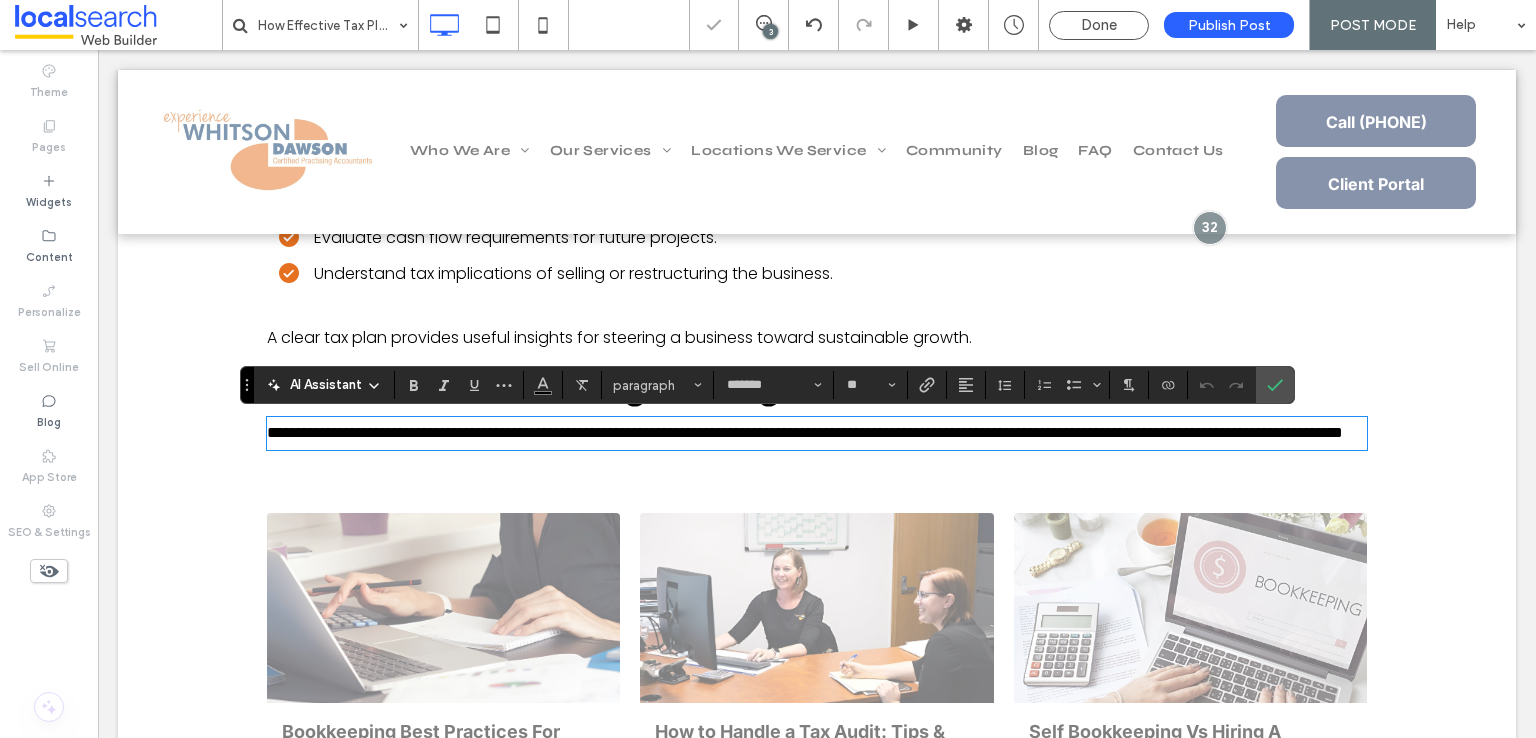 scroll, scrollTop: 0, scrollLeft: 0, axis: both 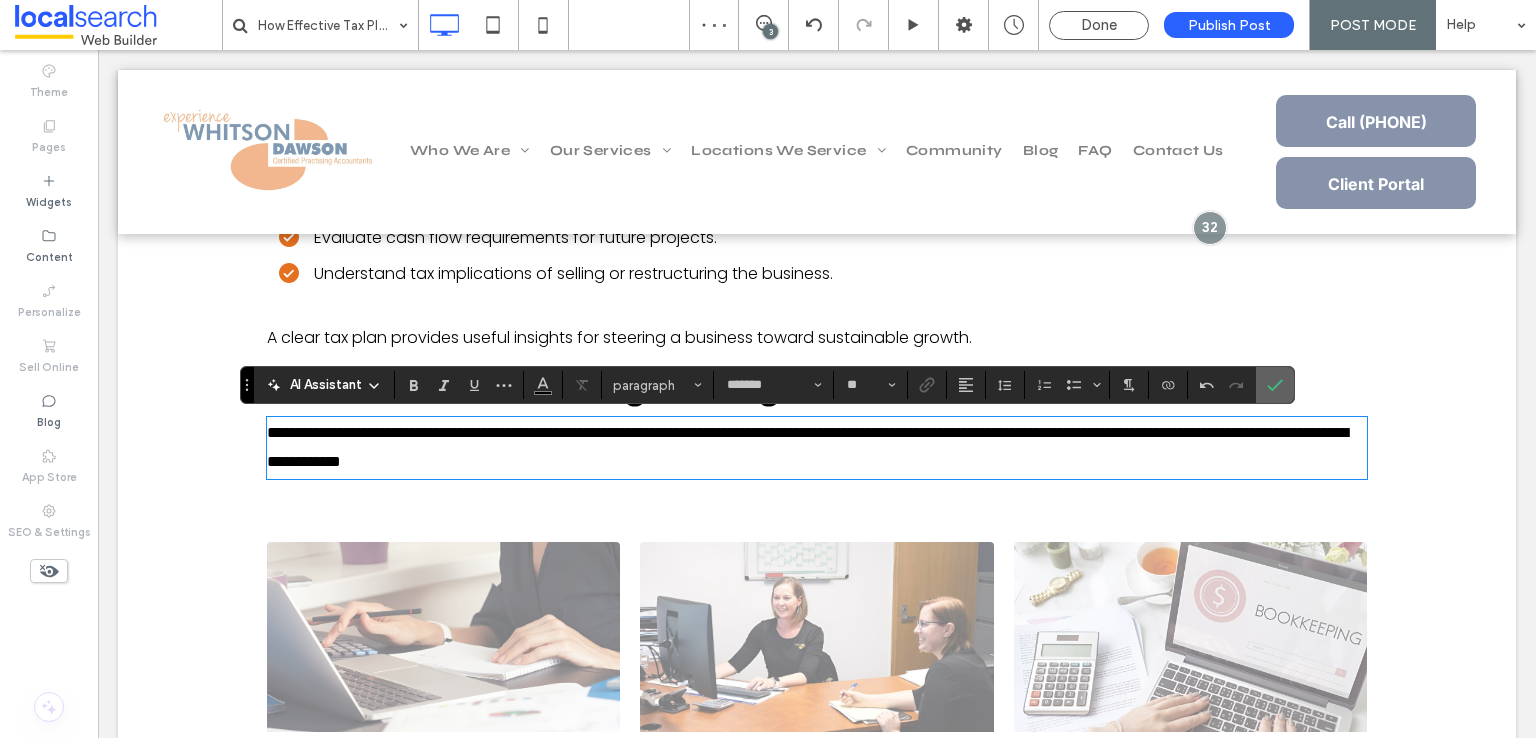 click at bounding box center (1275, 385) 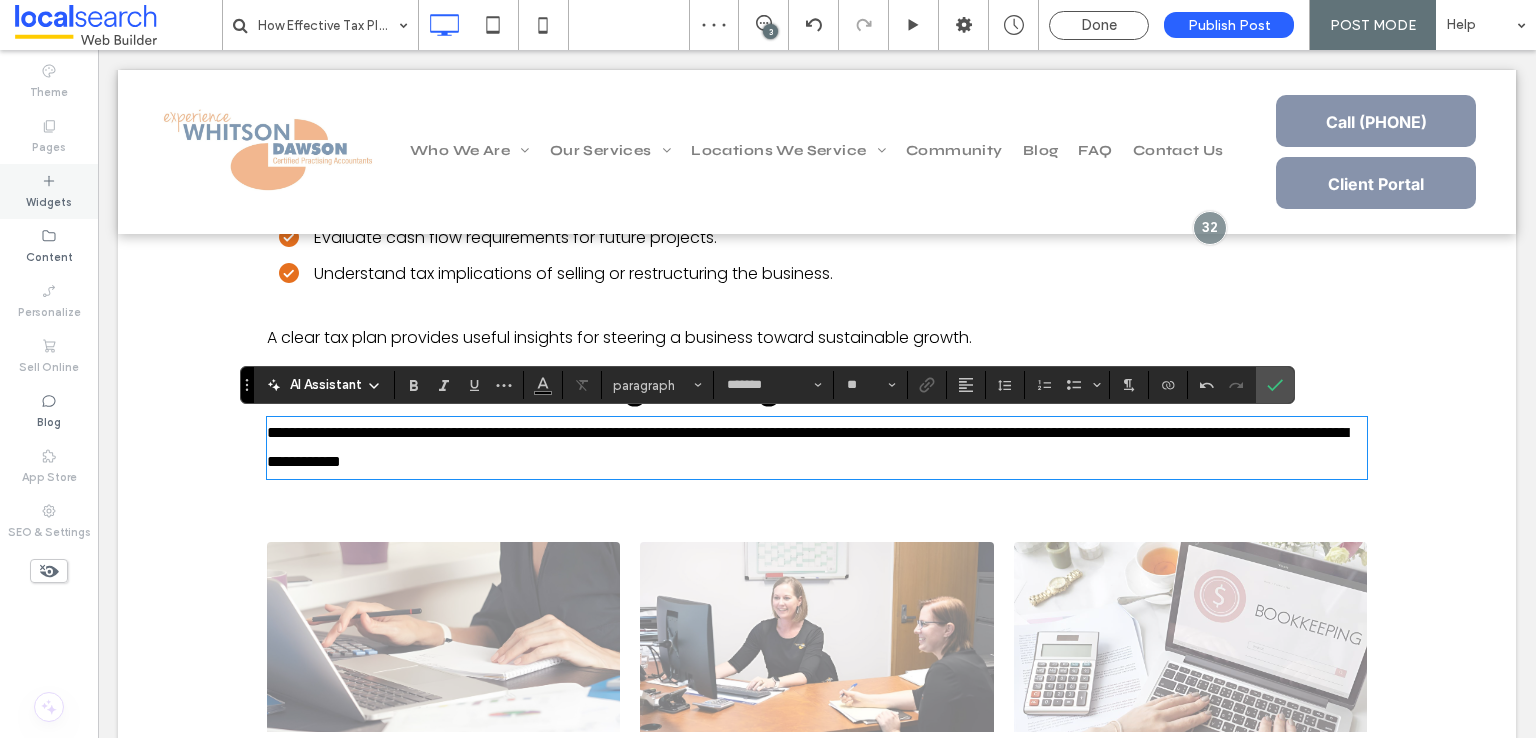 click on "Widgets" at bounding box center [49, 191] 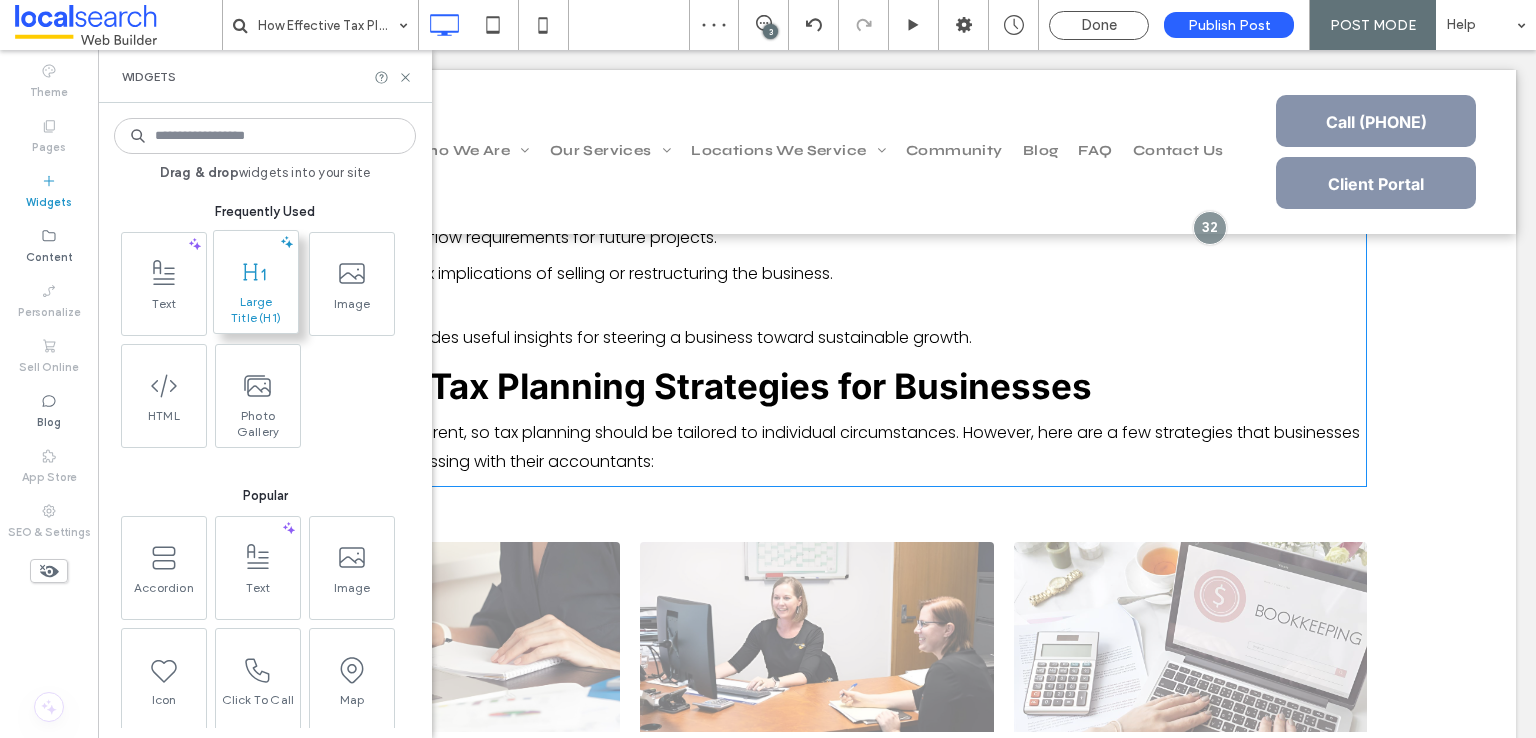 click 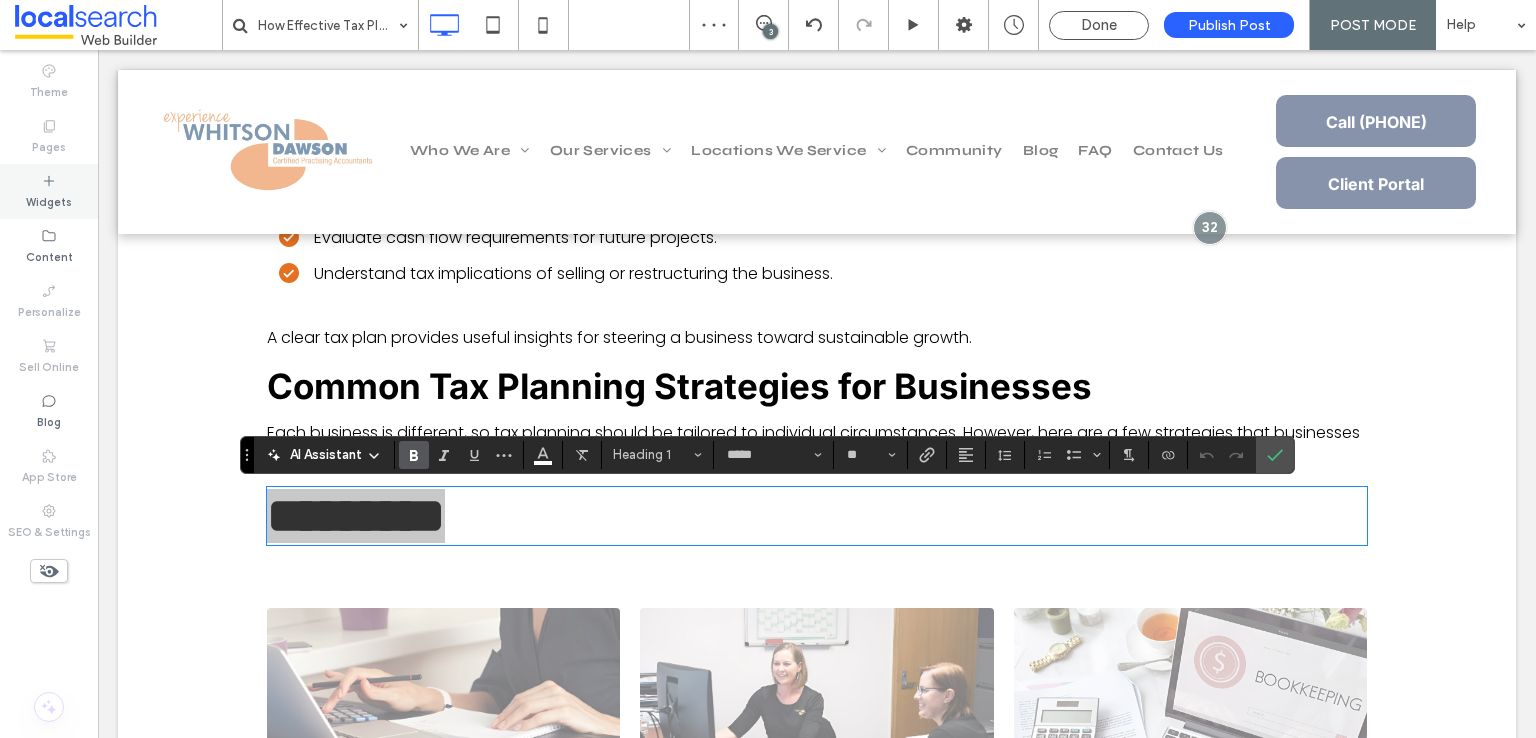 click on "Widgets" at bounding box center [49, 200] 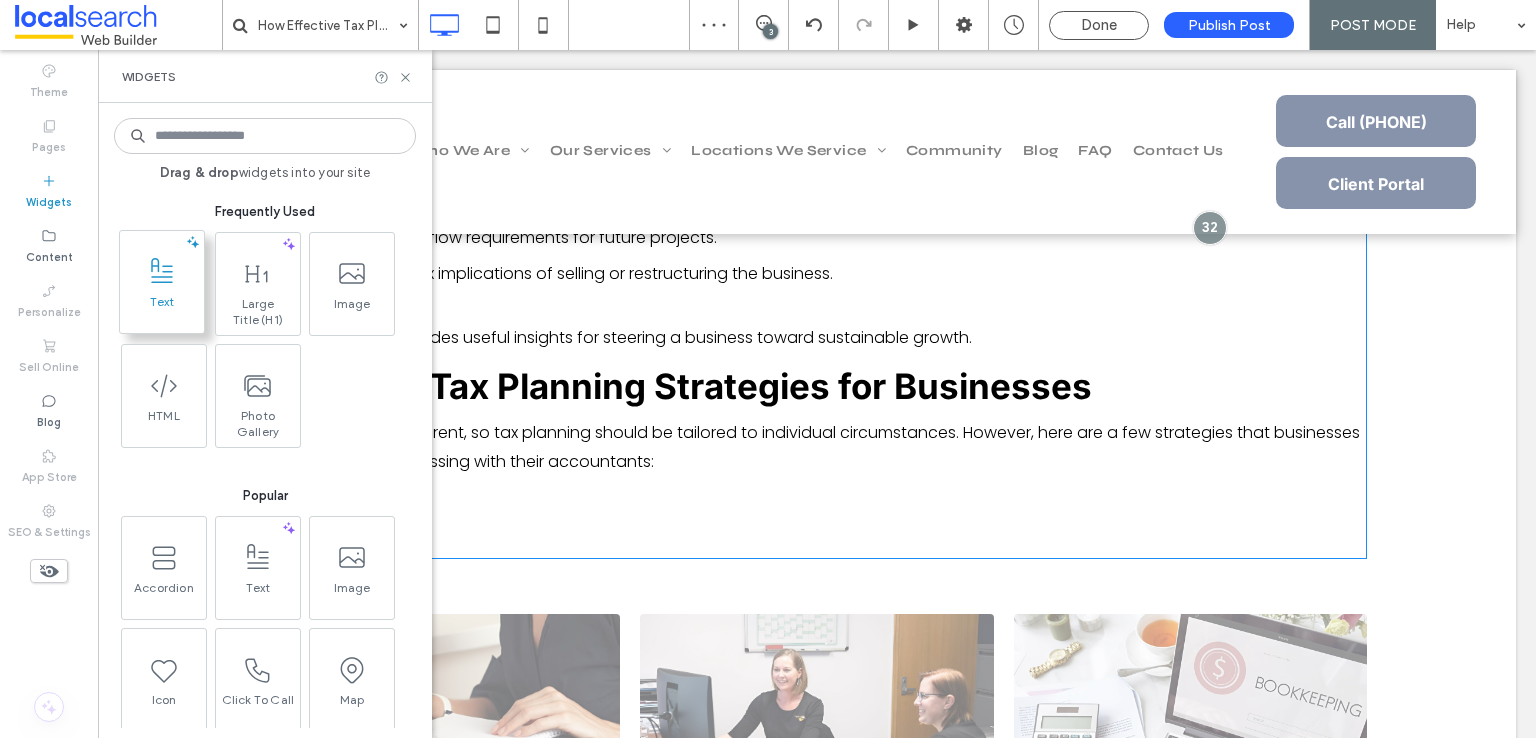 click on "Text" at bounding box center (162, 308) 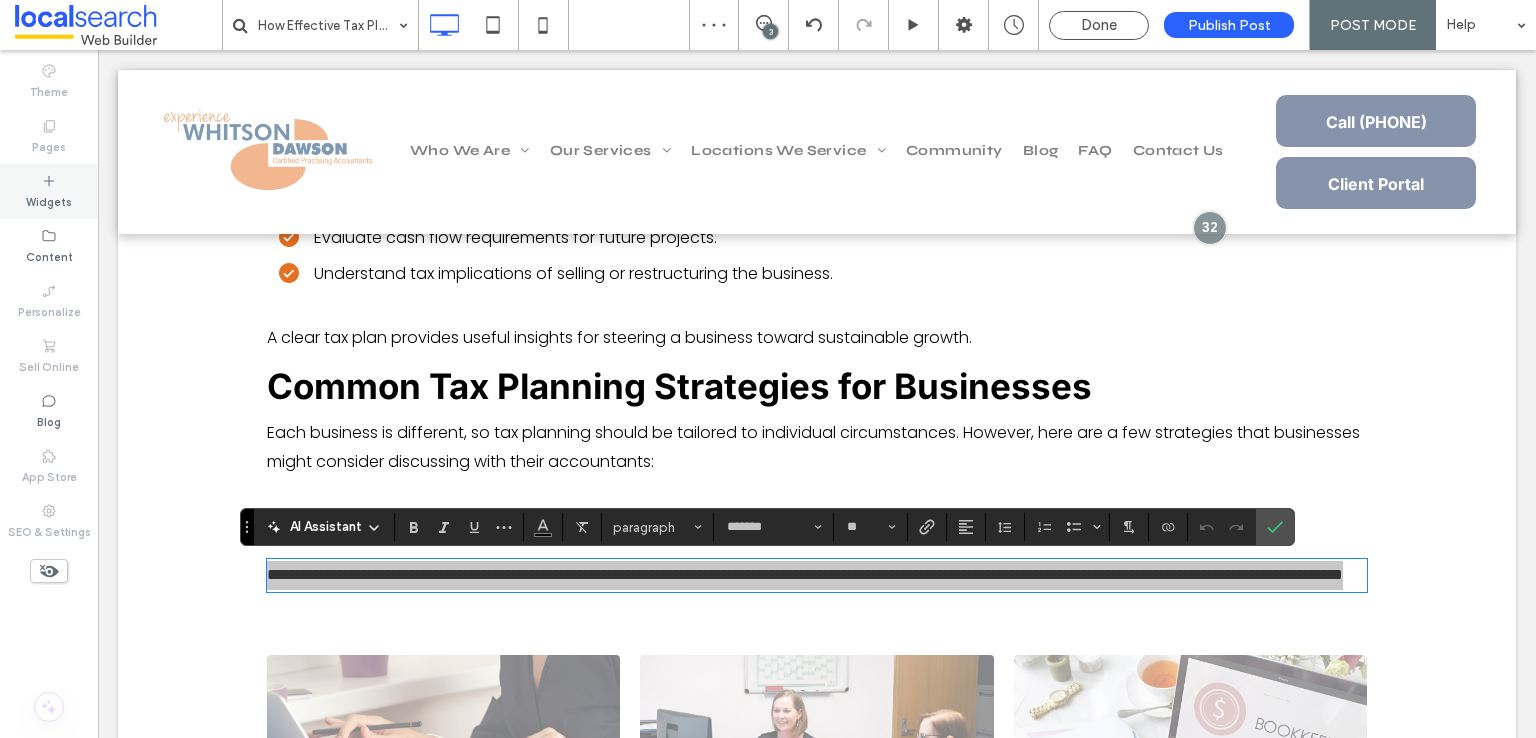 click on "Widgets" at bounding box center [49, 200] 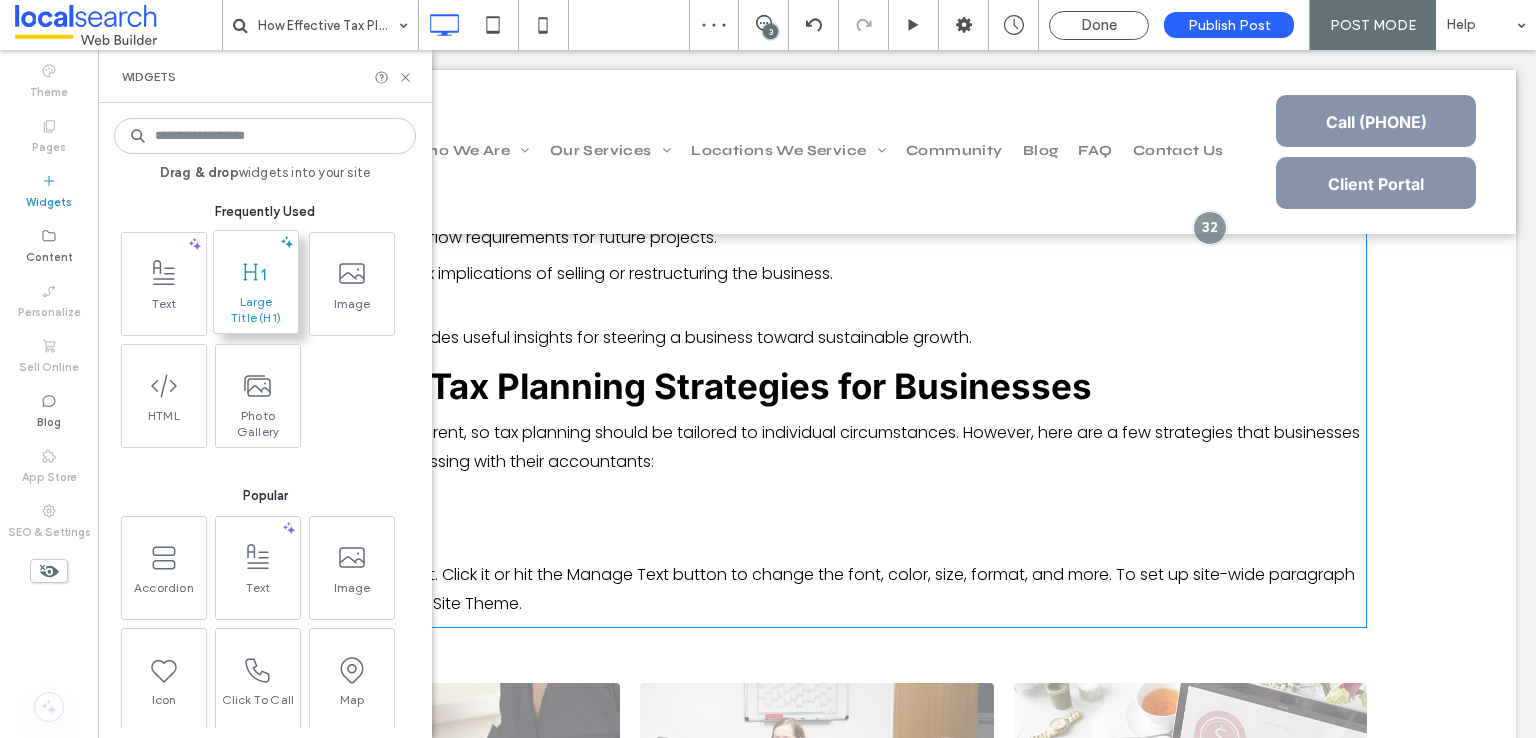 click 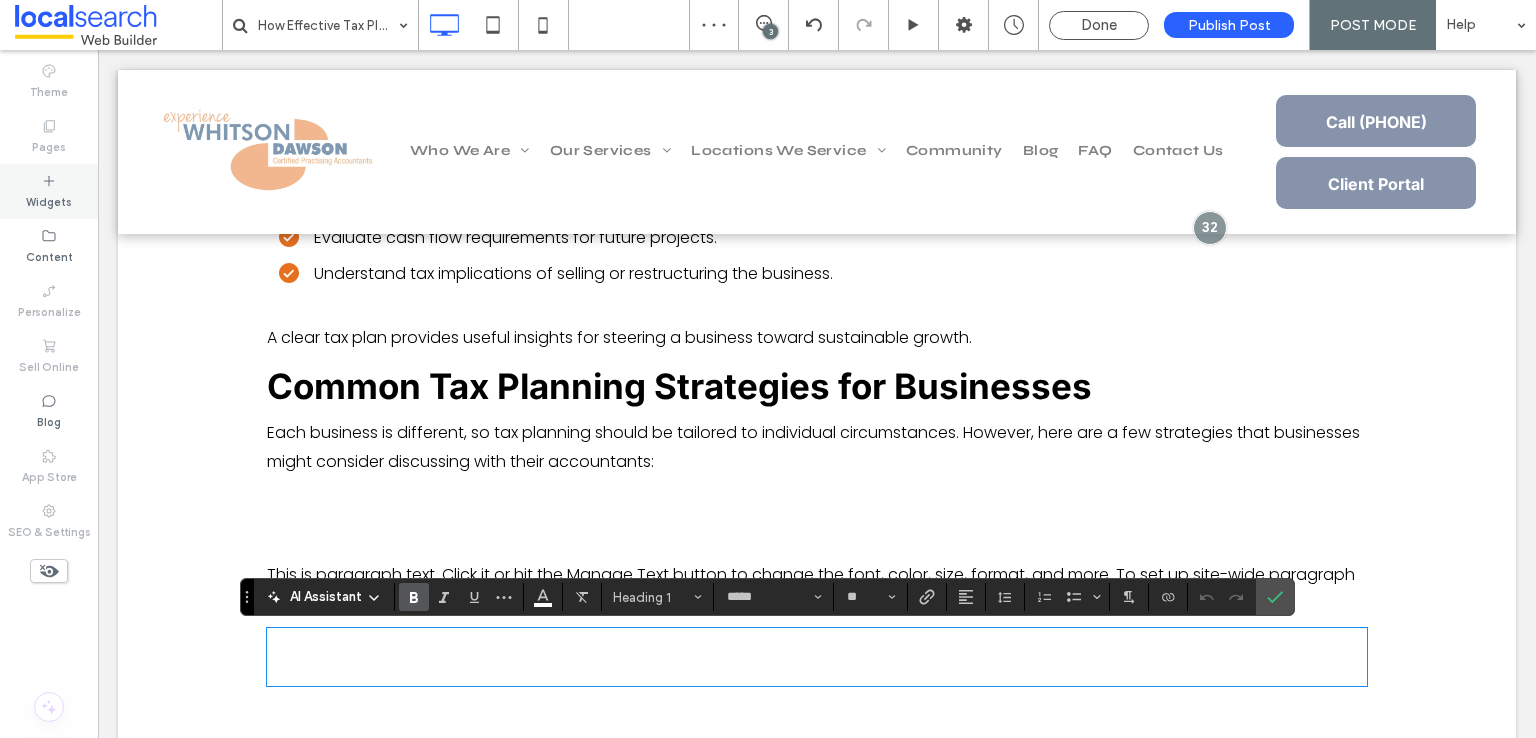 click on "Widgets" at bounding box center (49, 200) 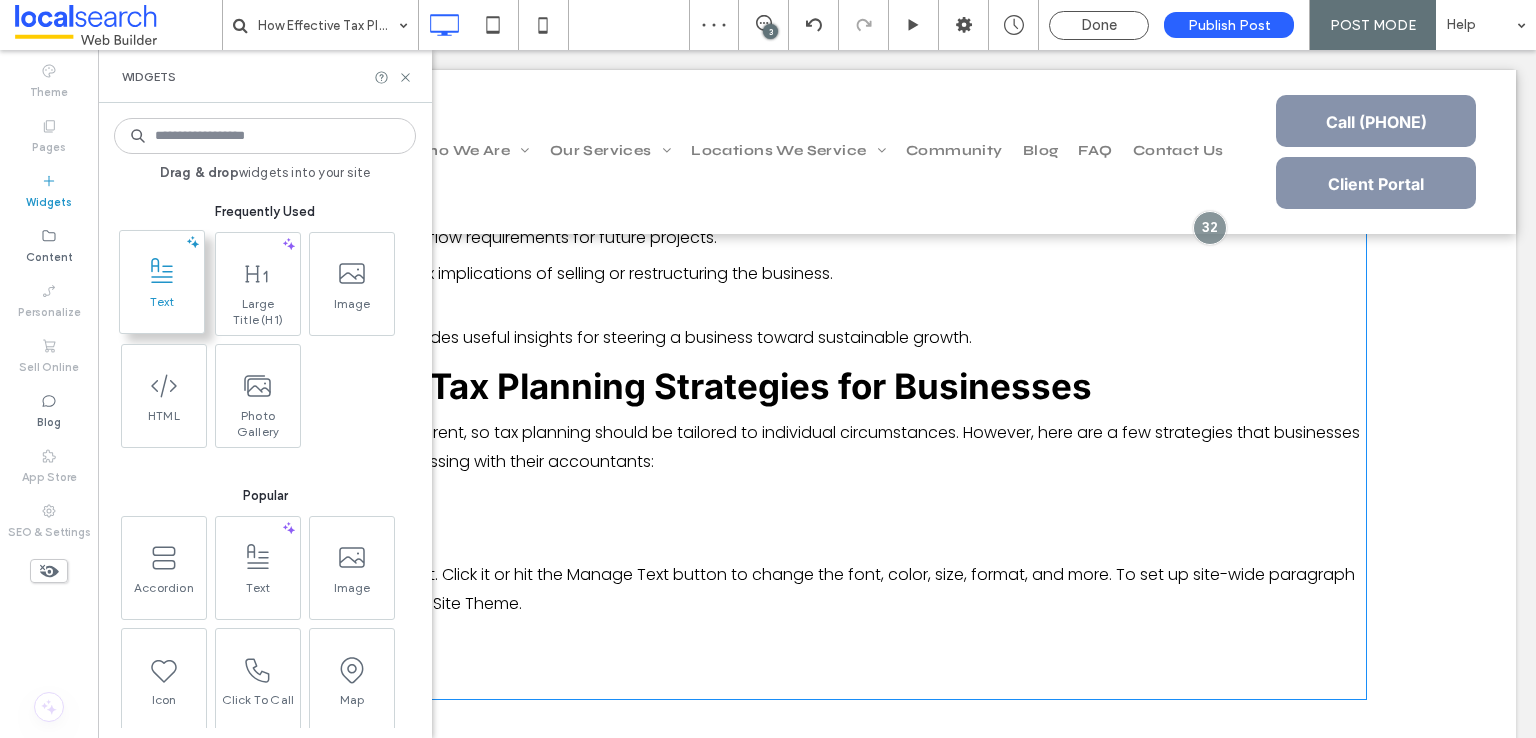 click at bounding box center [162, 271] 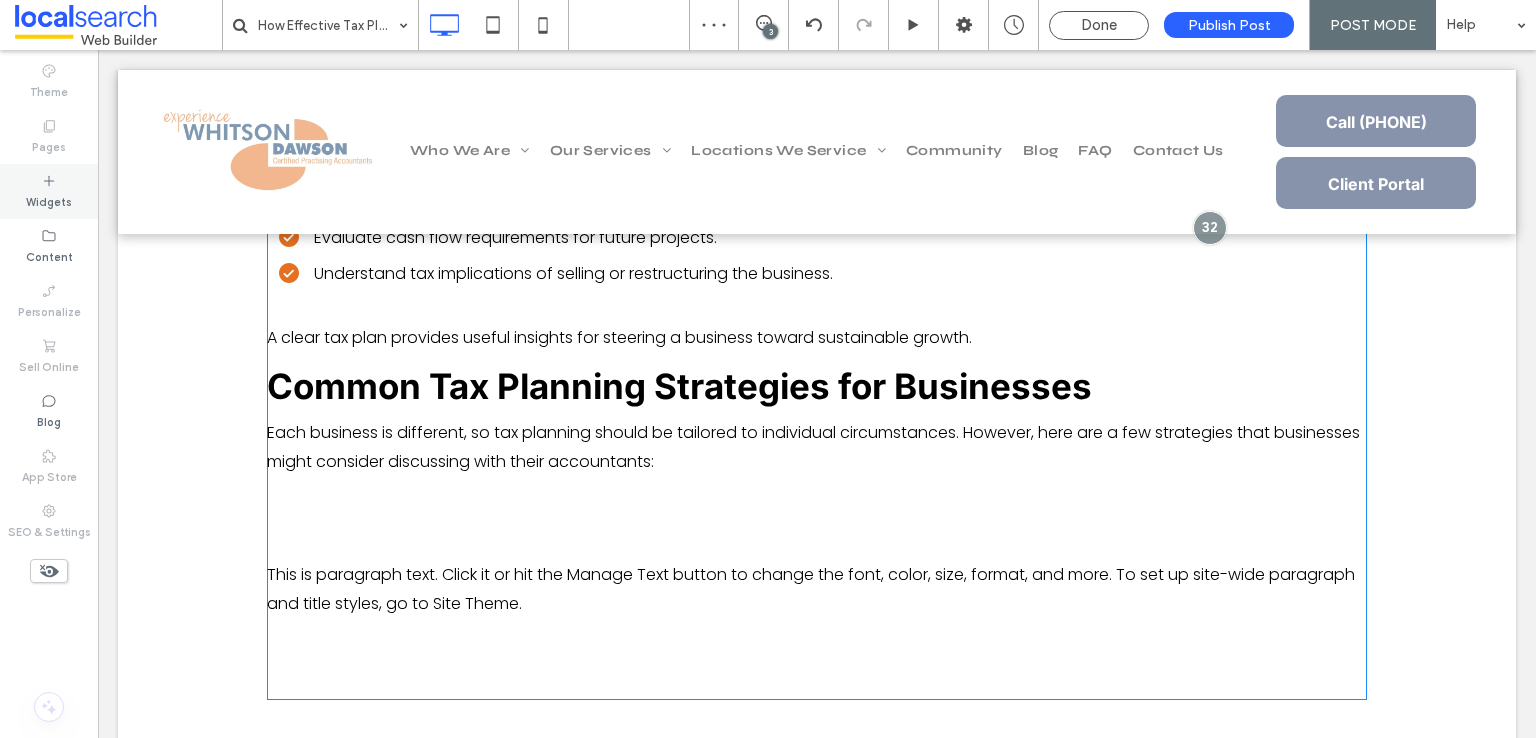 scroll, scrollTop: 2599, scrollLeft: 0, axis: vertical 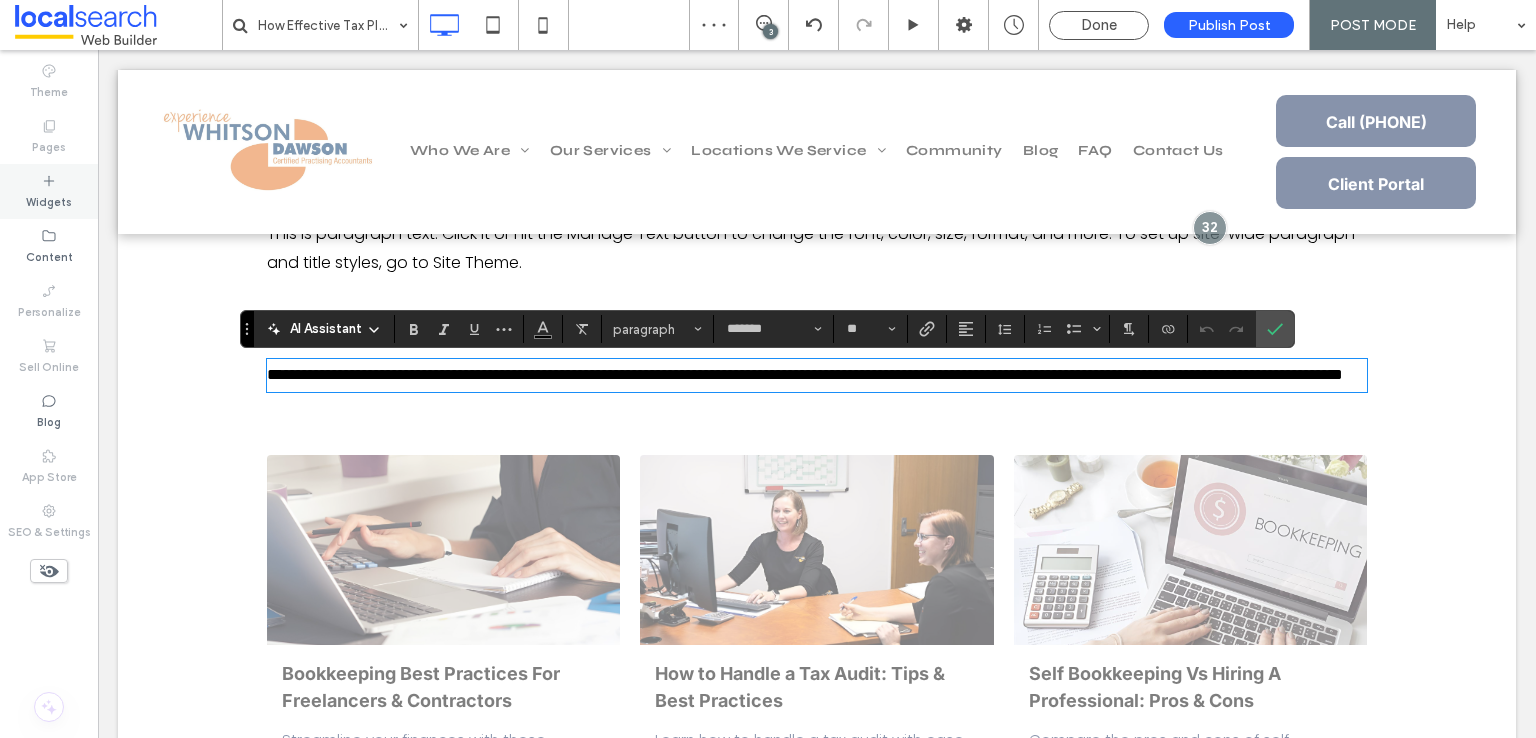 click on "Widgets" at bounding box center (49, 191) 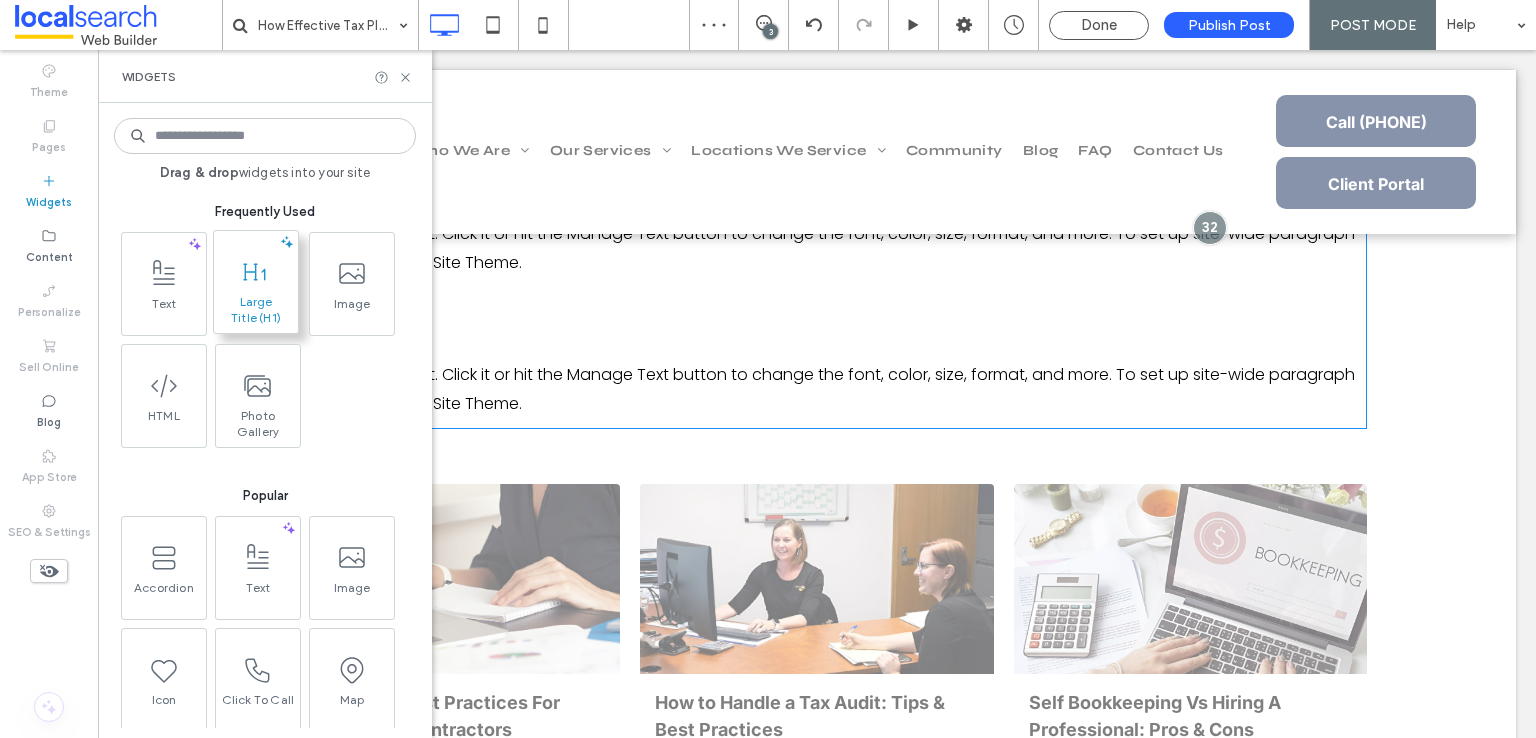 click 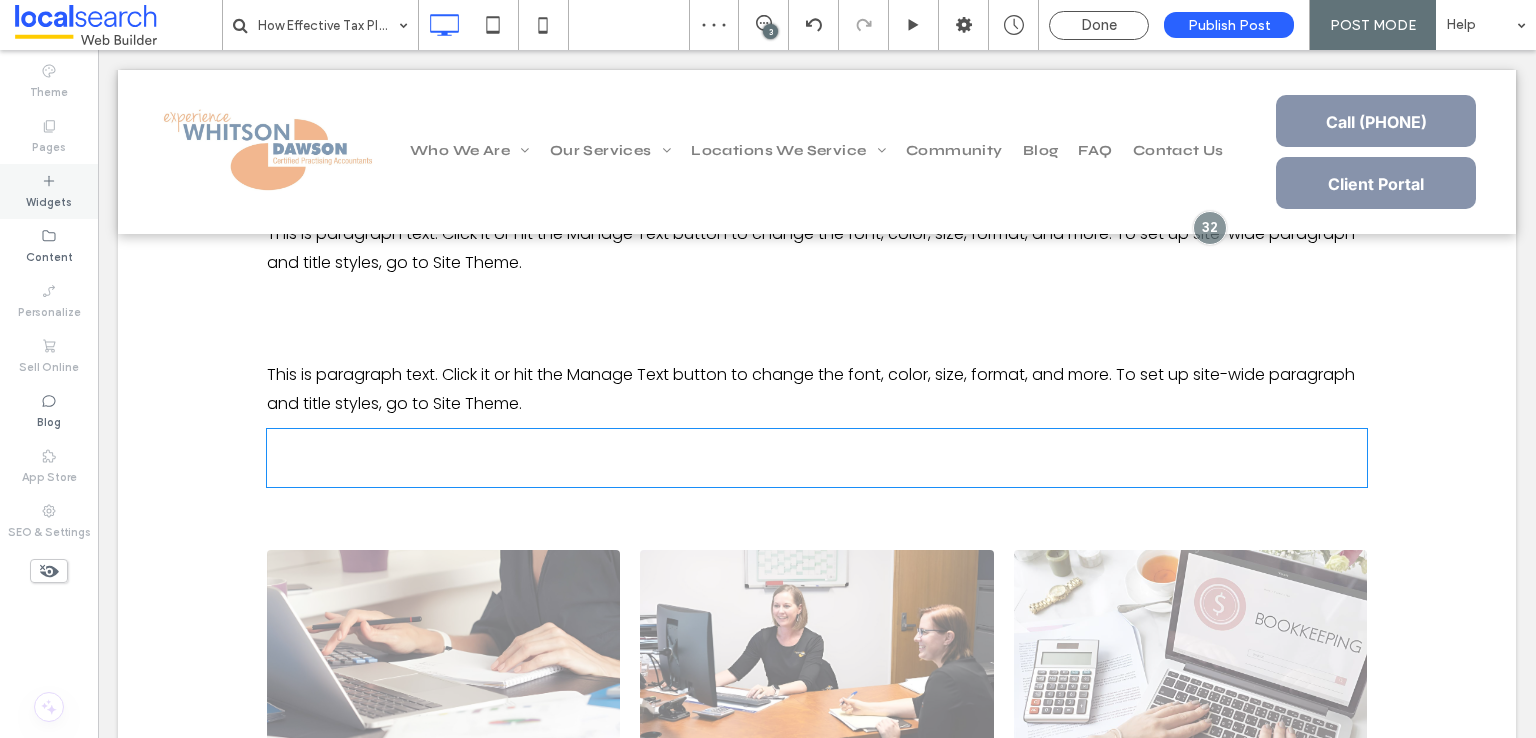 type on "*****" 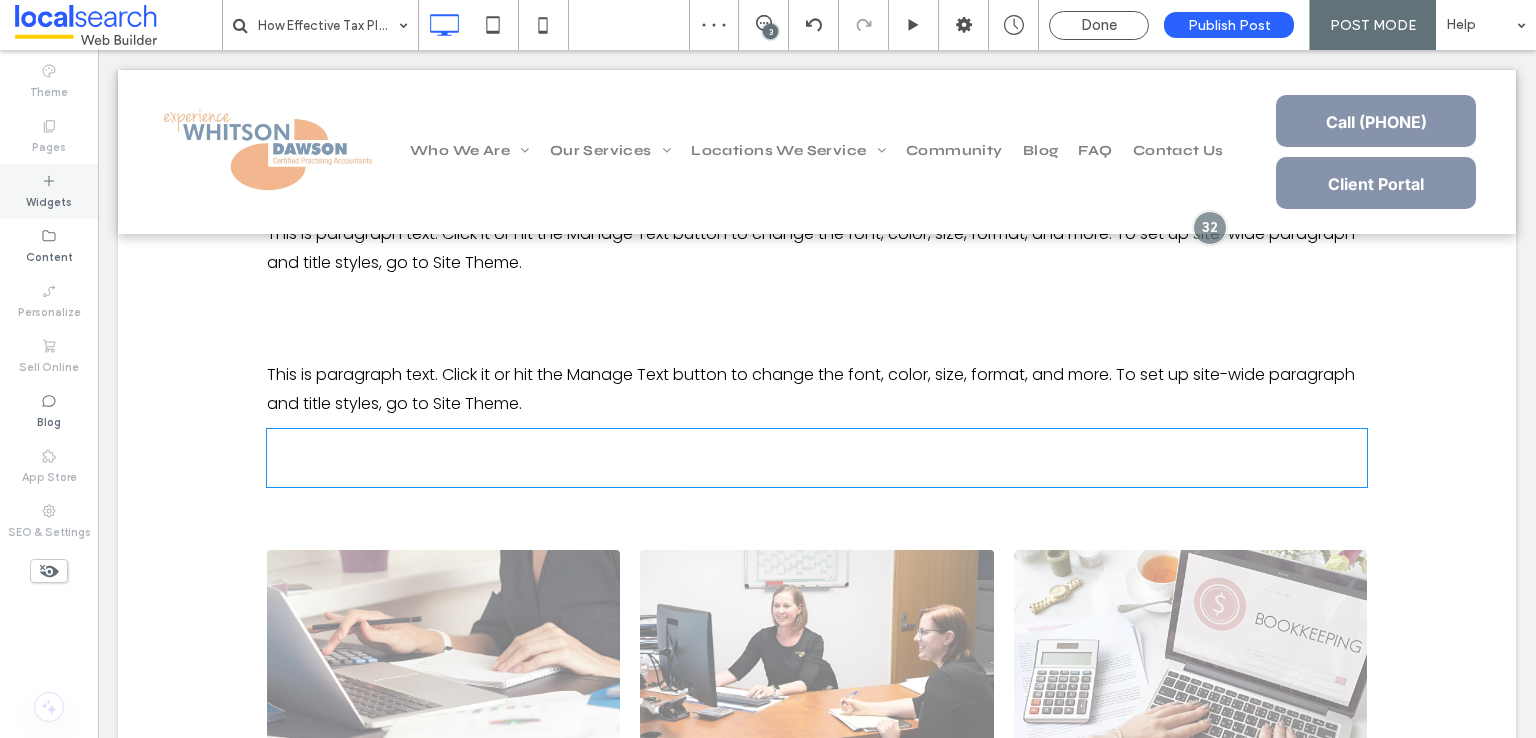 type on "**" 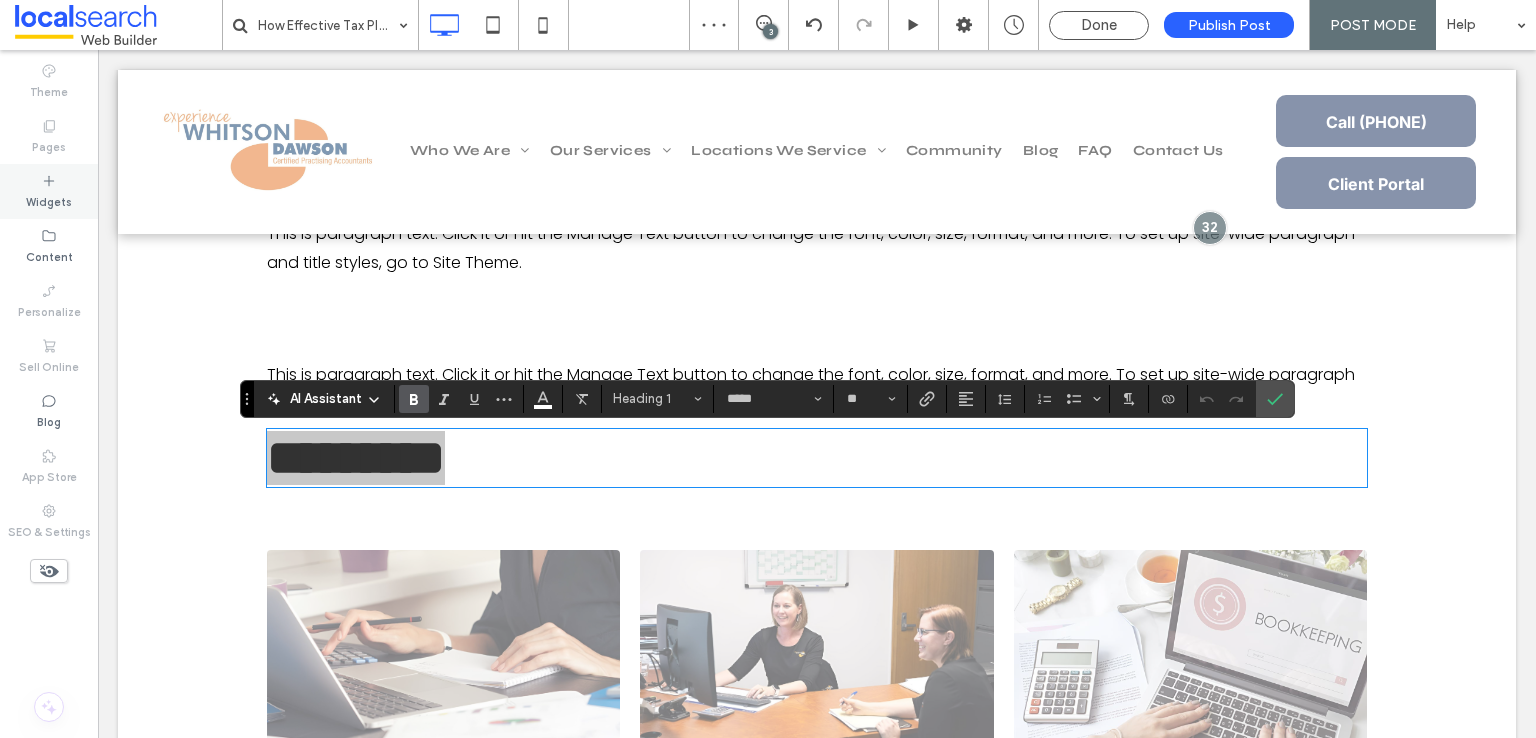 click on "Widgets" at bounding box center (49, 200) 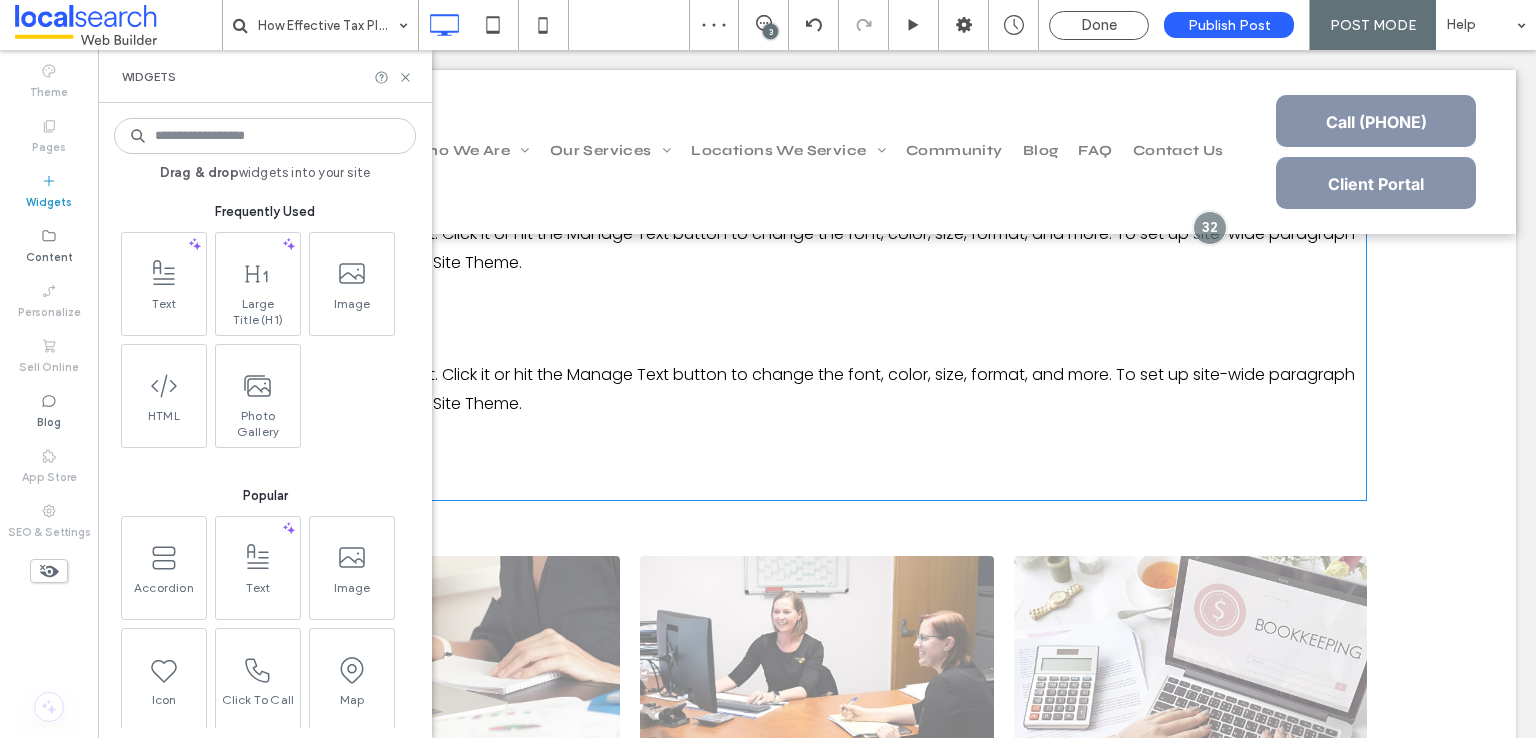 click at bounding box center [164, 273] 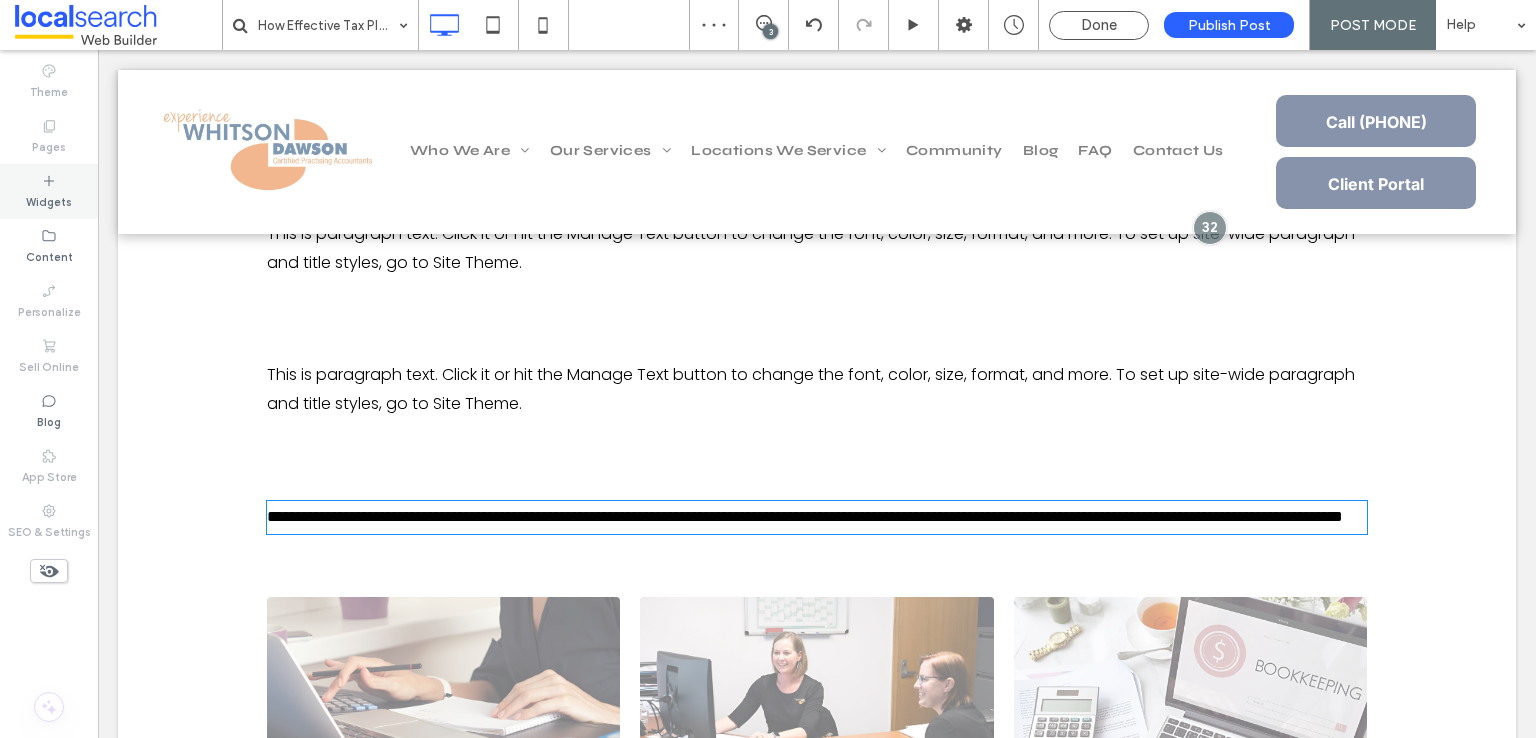 type on "*******" 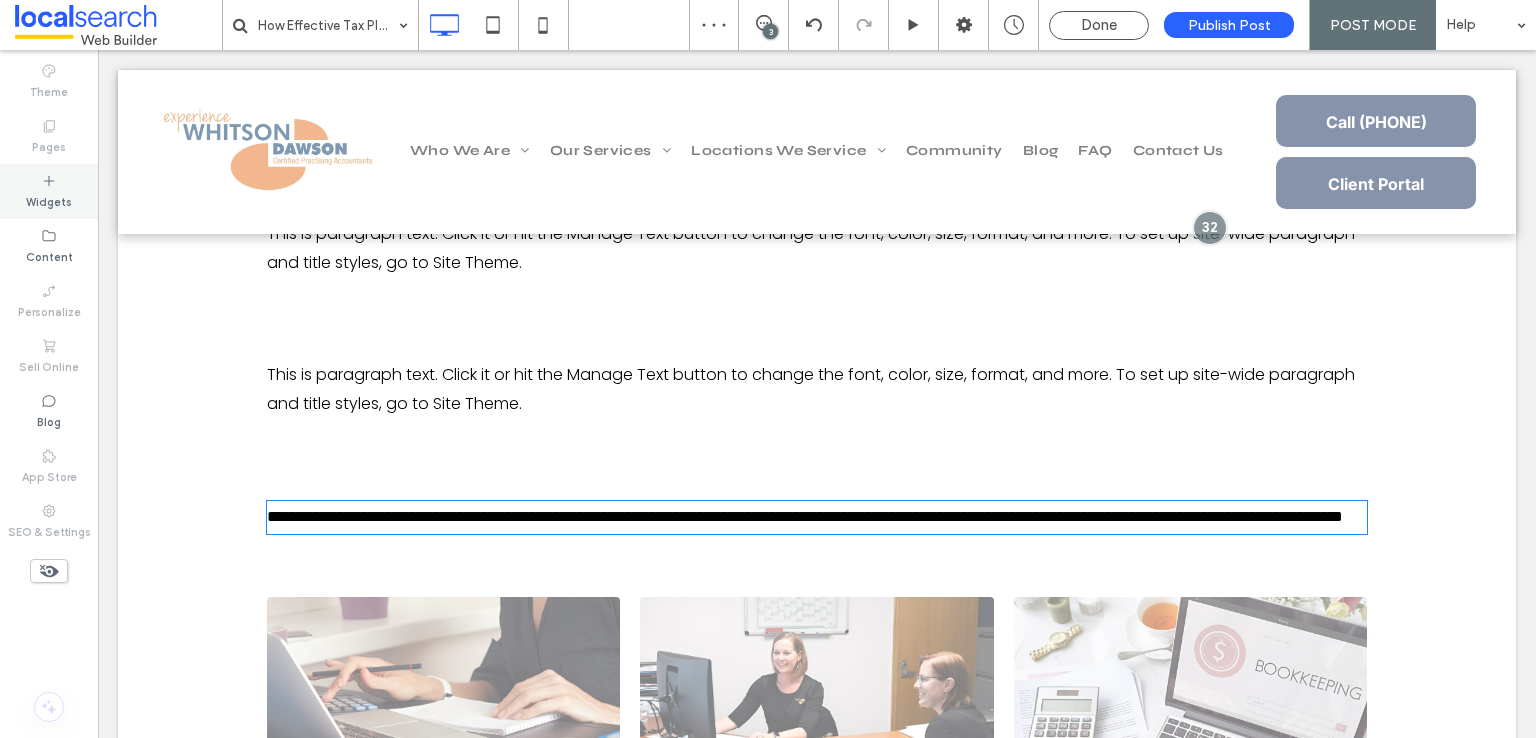type on "**" 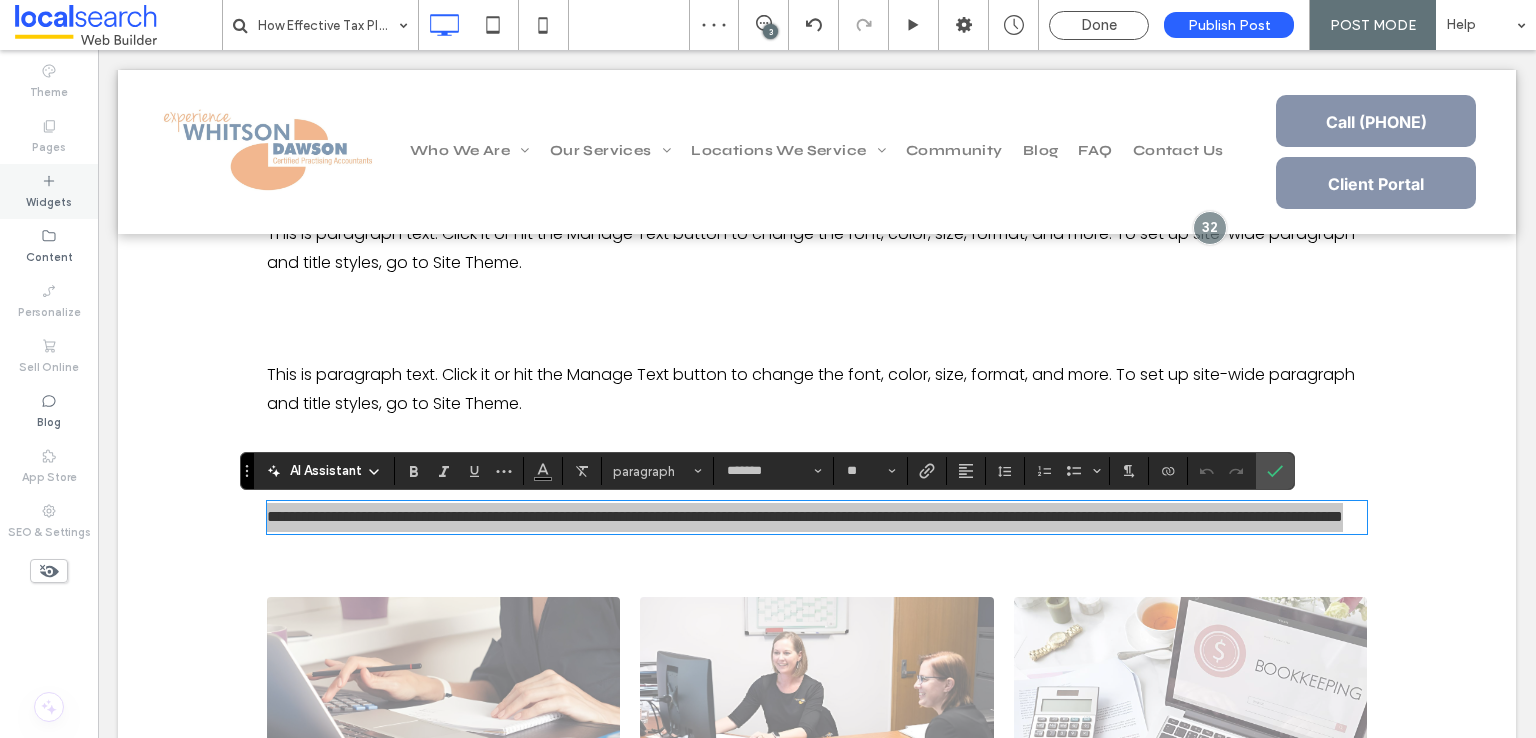 click on "Widgets" at bounding box center (49, 200) 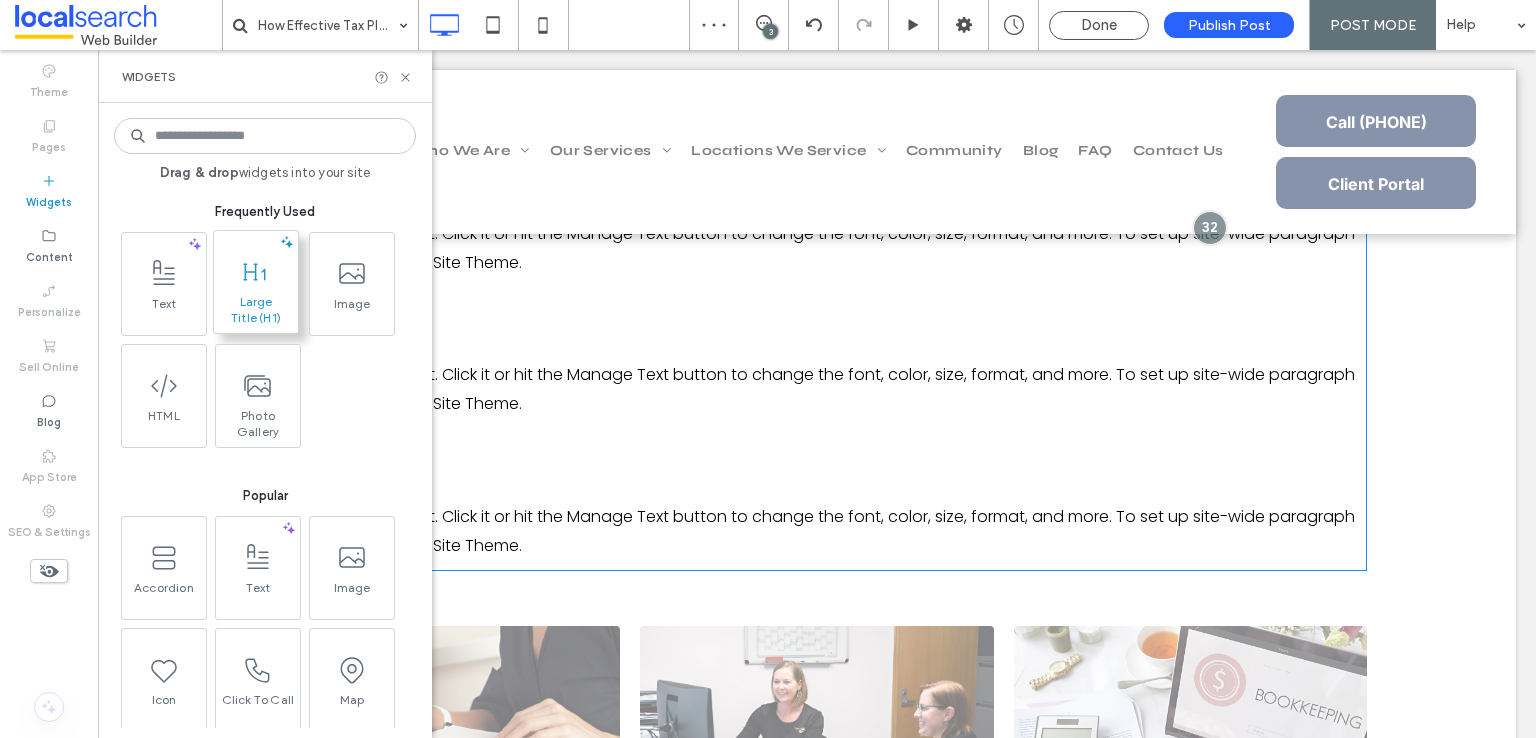 click on "Large Title (H1)" at bounding box center (256, 310) 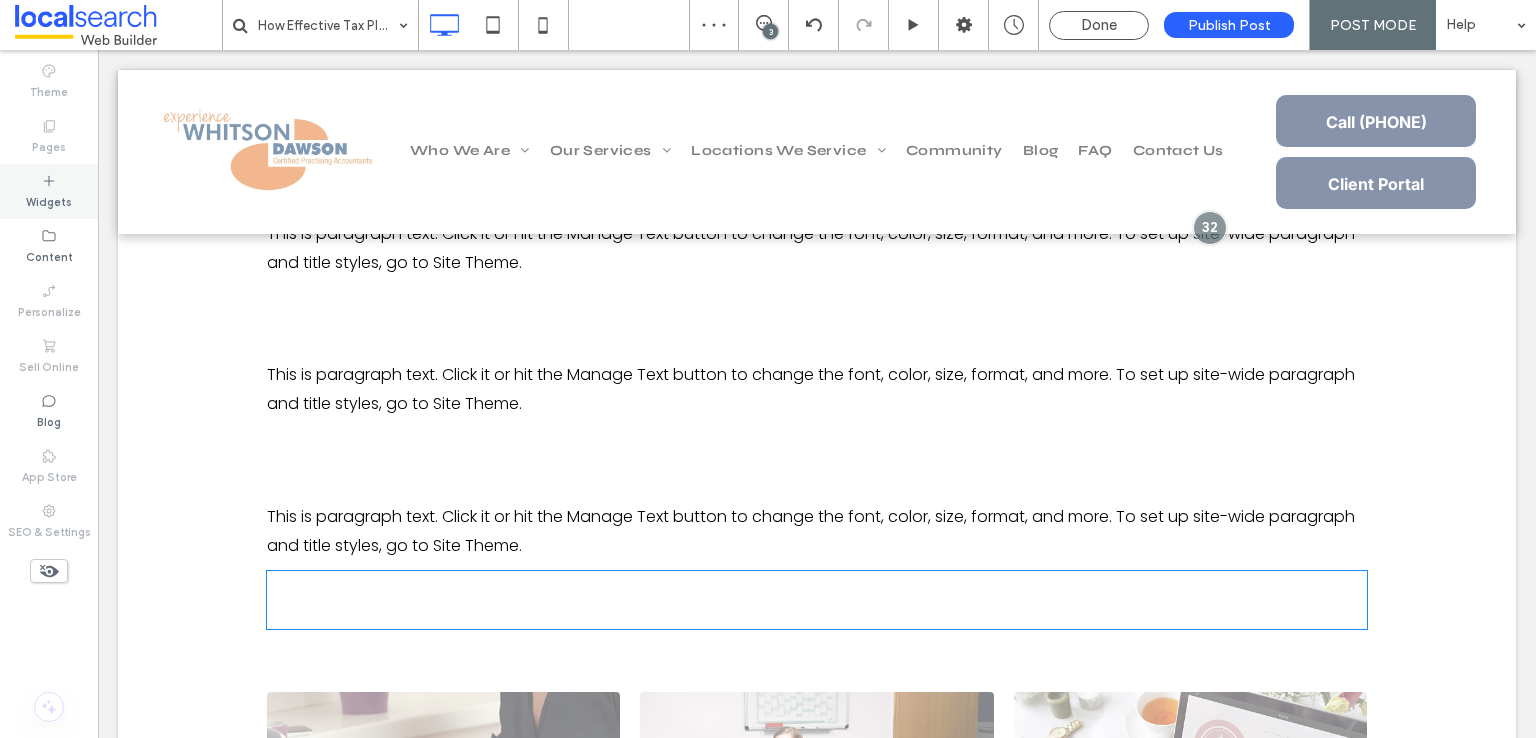 type on "*****" 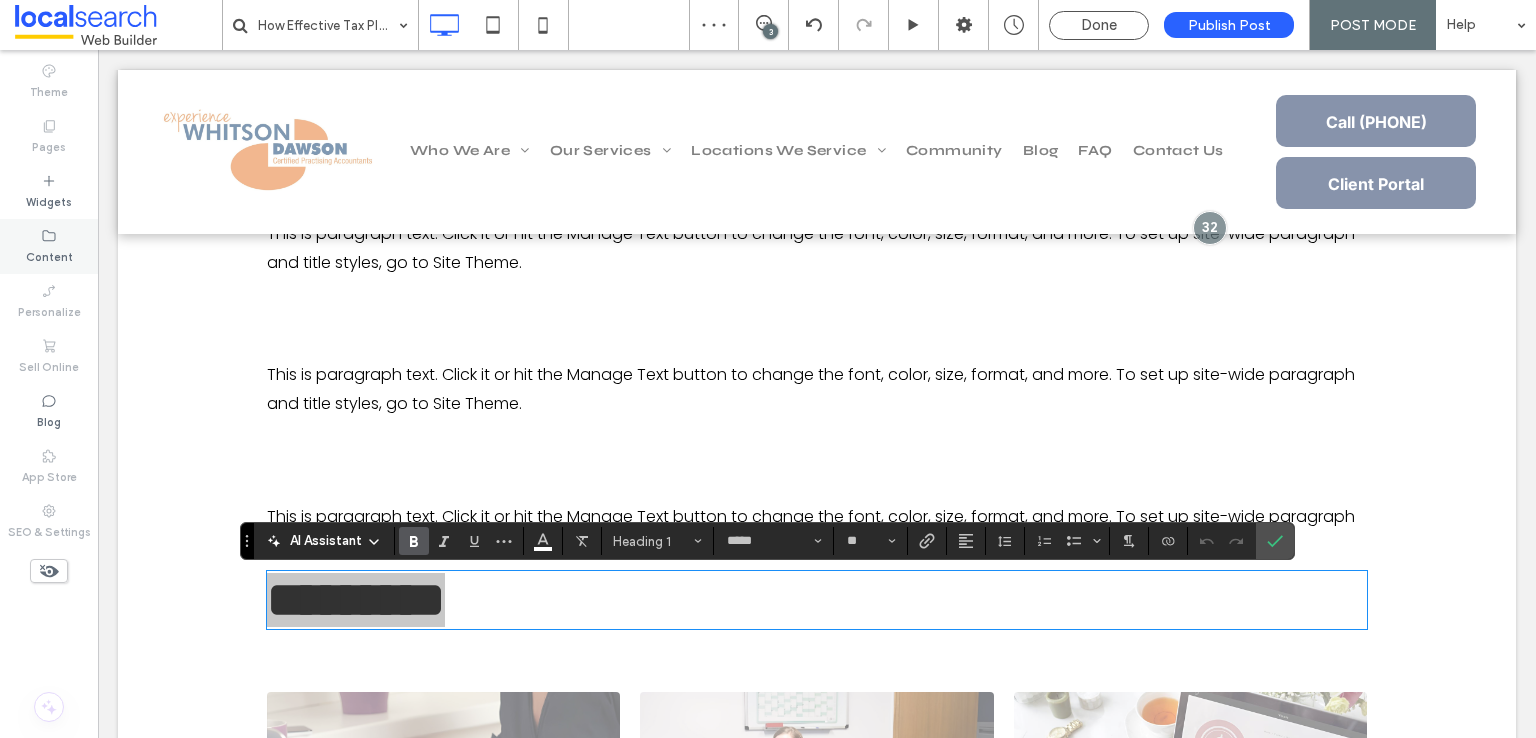 click on "Widgets" at bounding box center (49, 191) 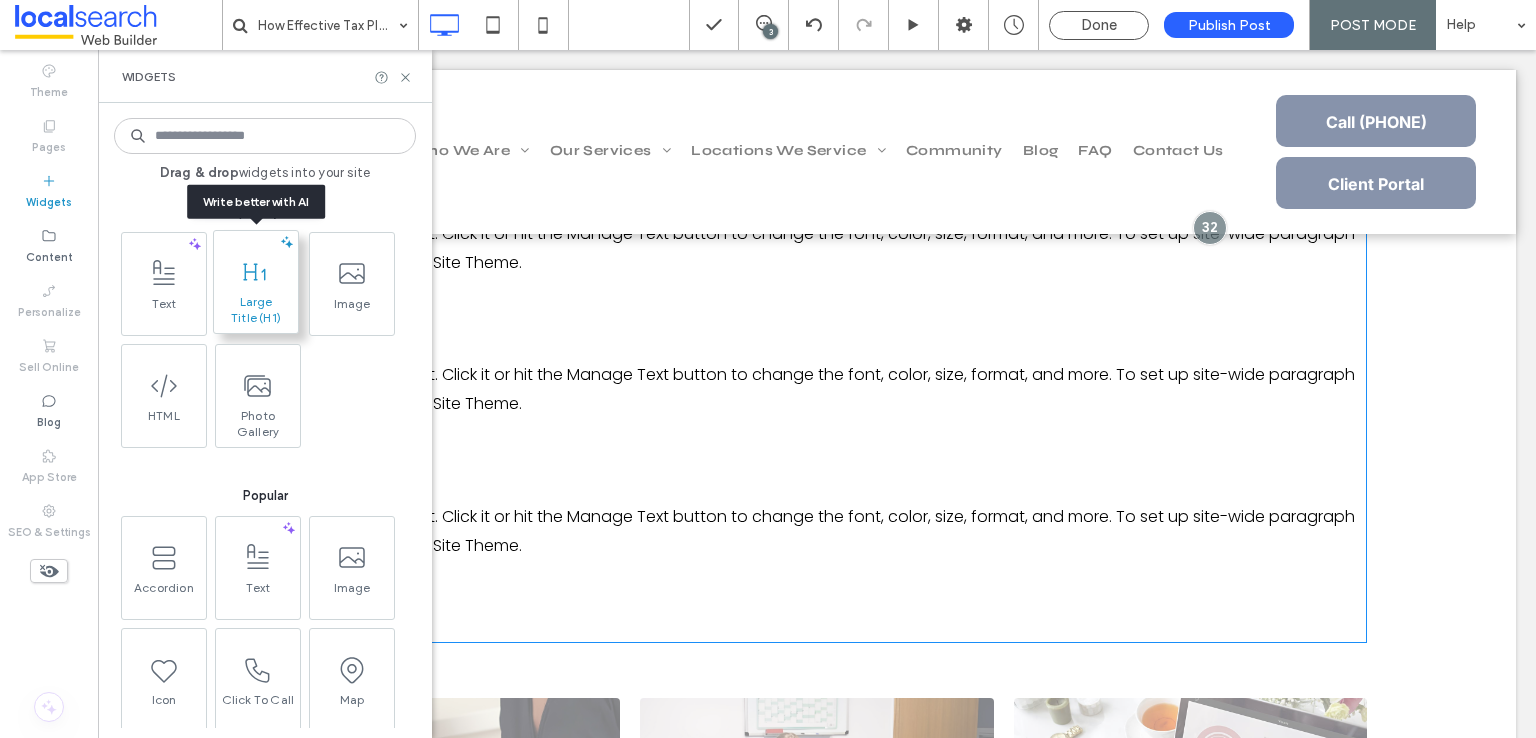 click on "Large Title (H1)" at bounding box center (256, 310) 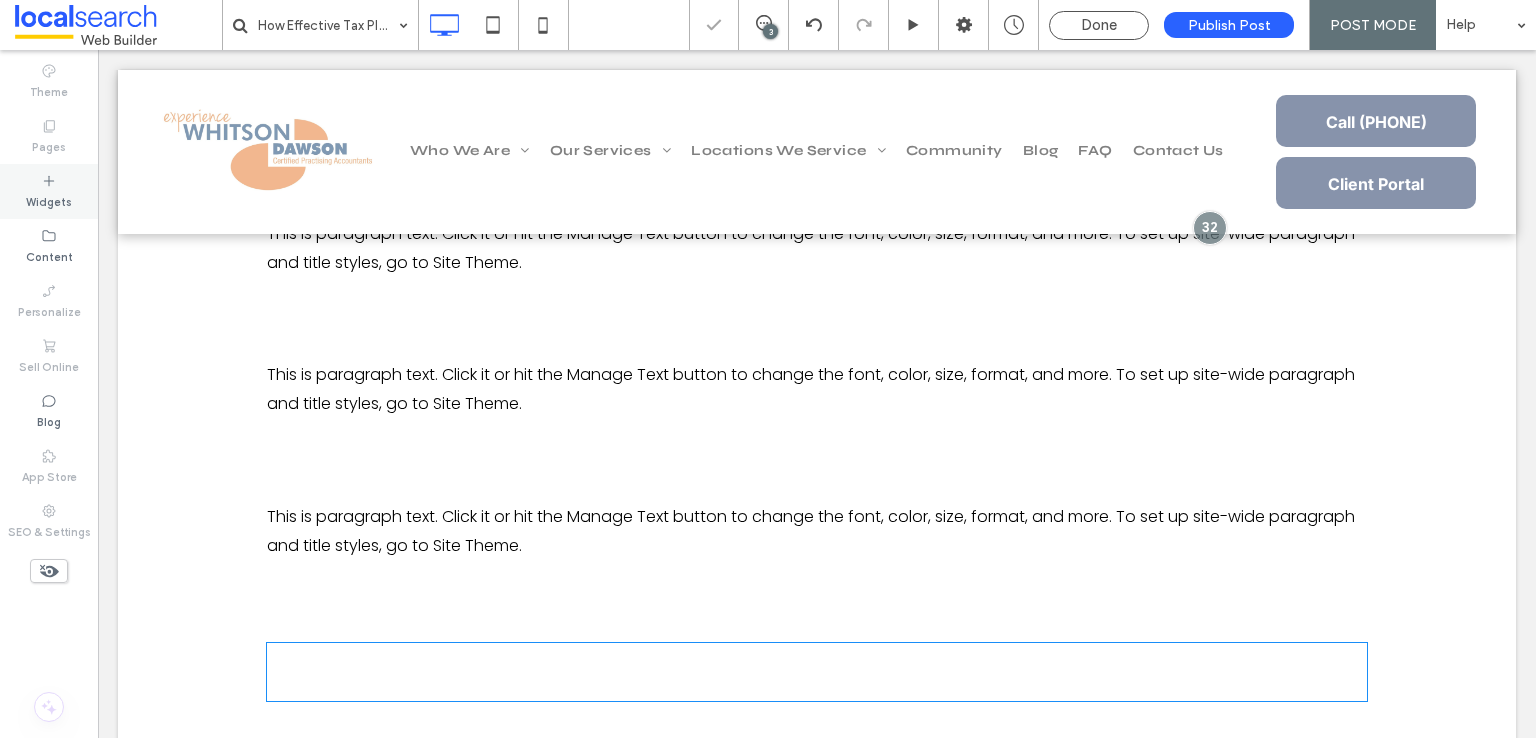 type on "*****" 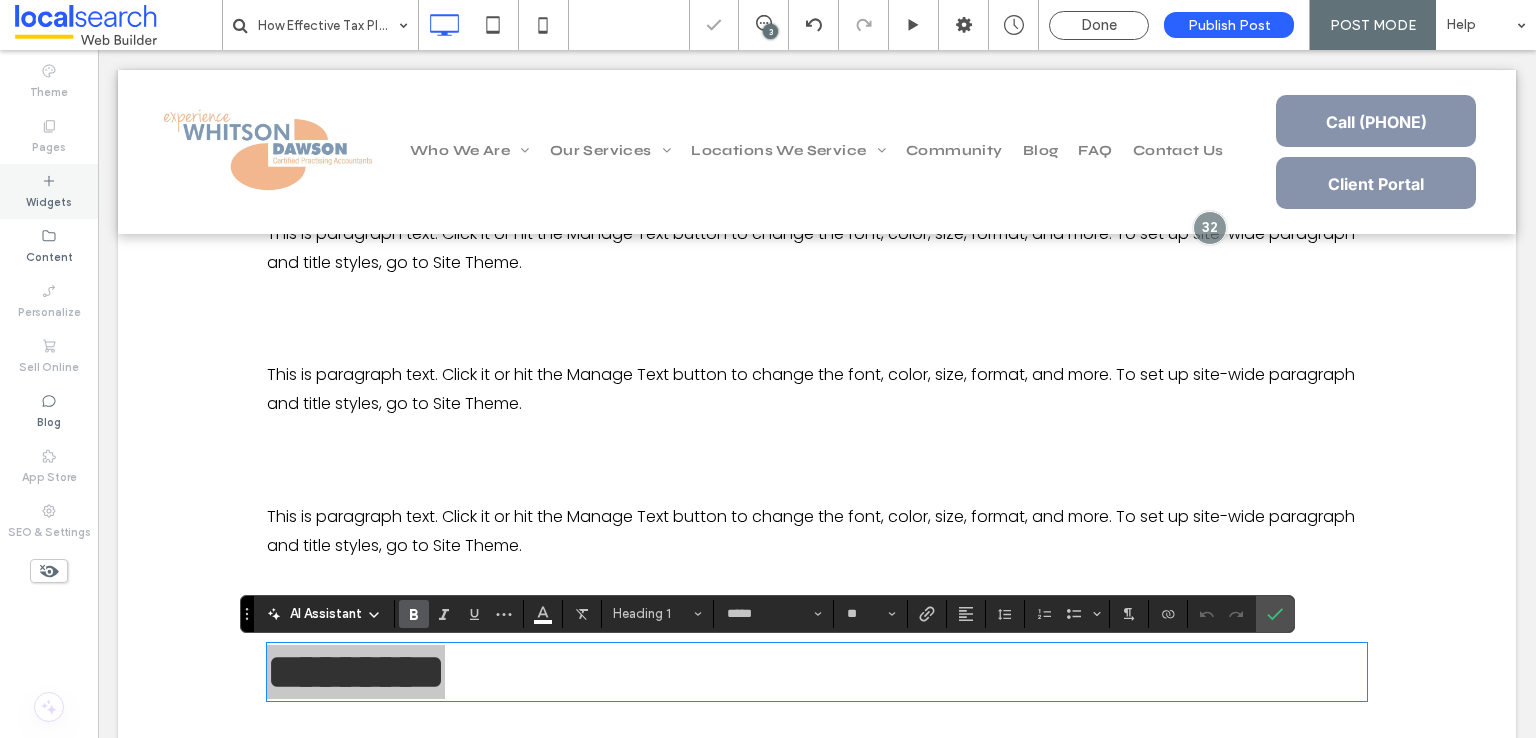 click 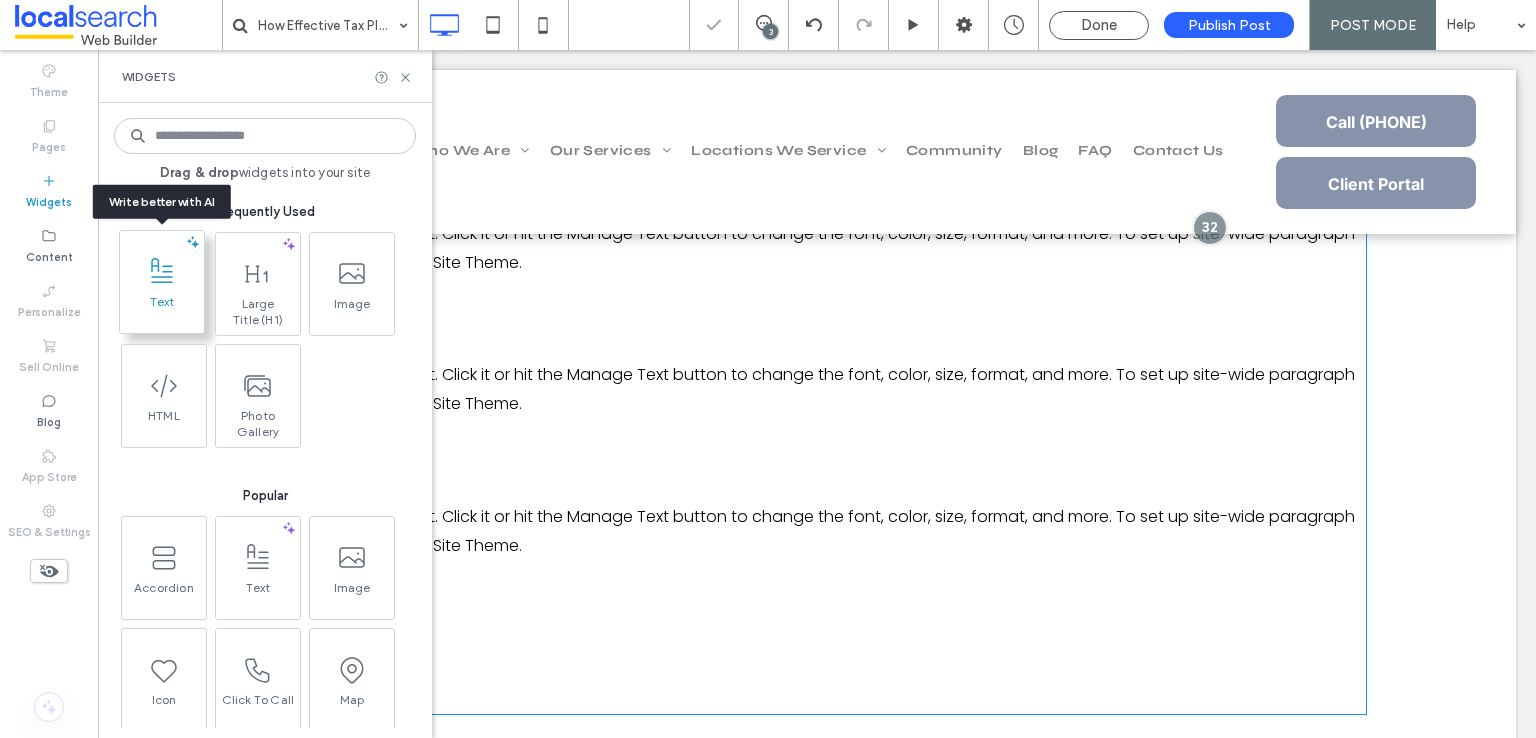 click on "Text" at bounding box center (162, 308) 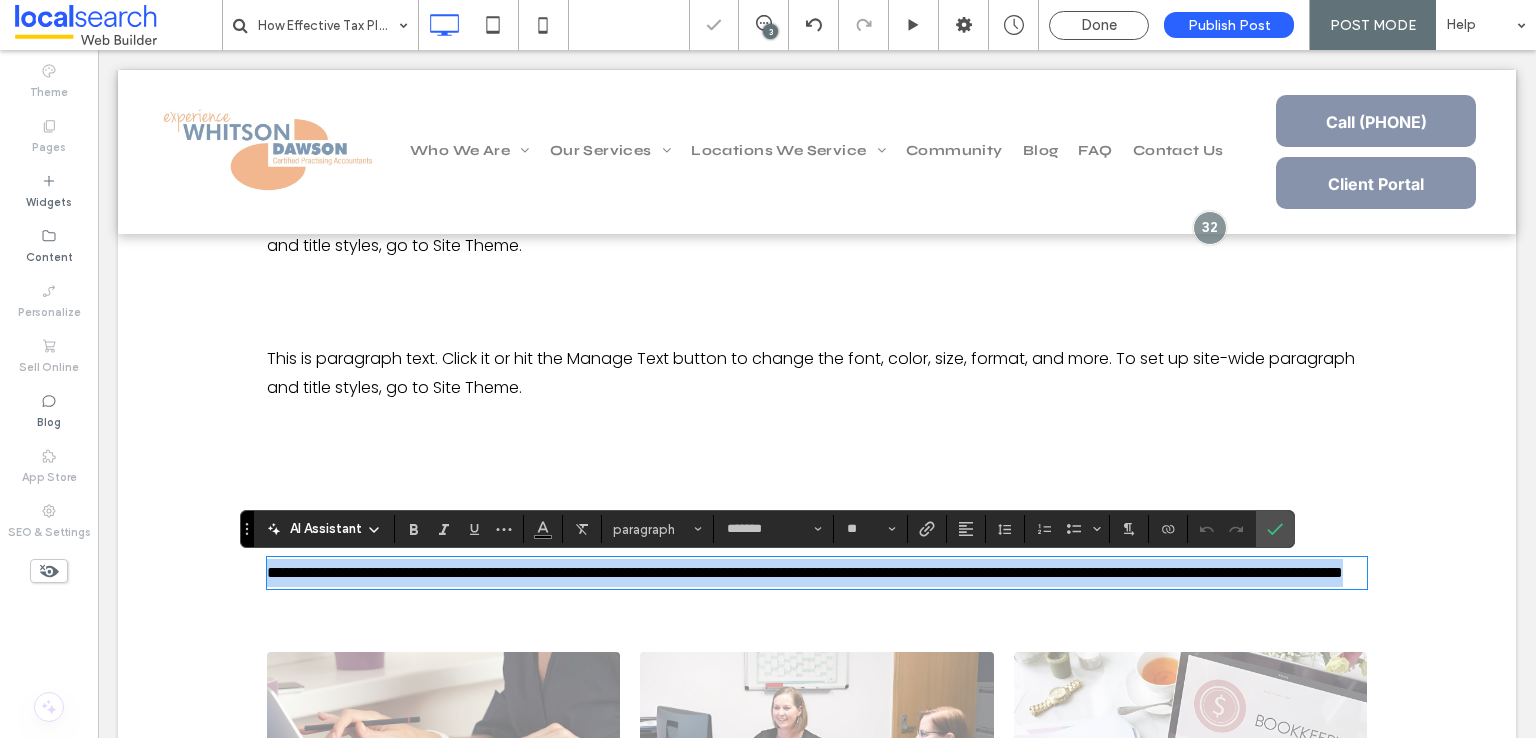 scroll, scrollTop: 2756, scrollLeft: 0, axis: vertical 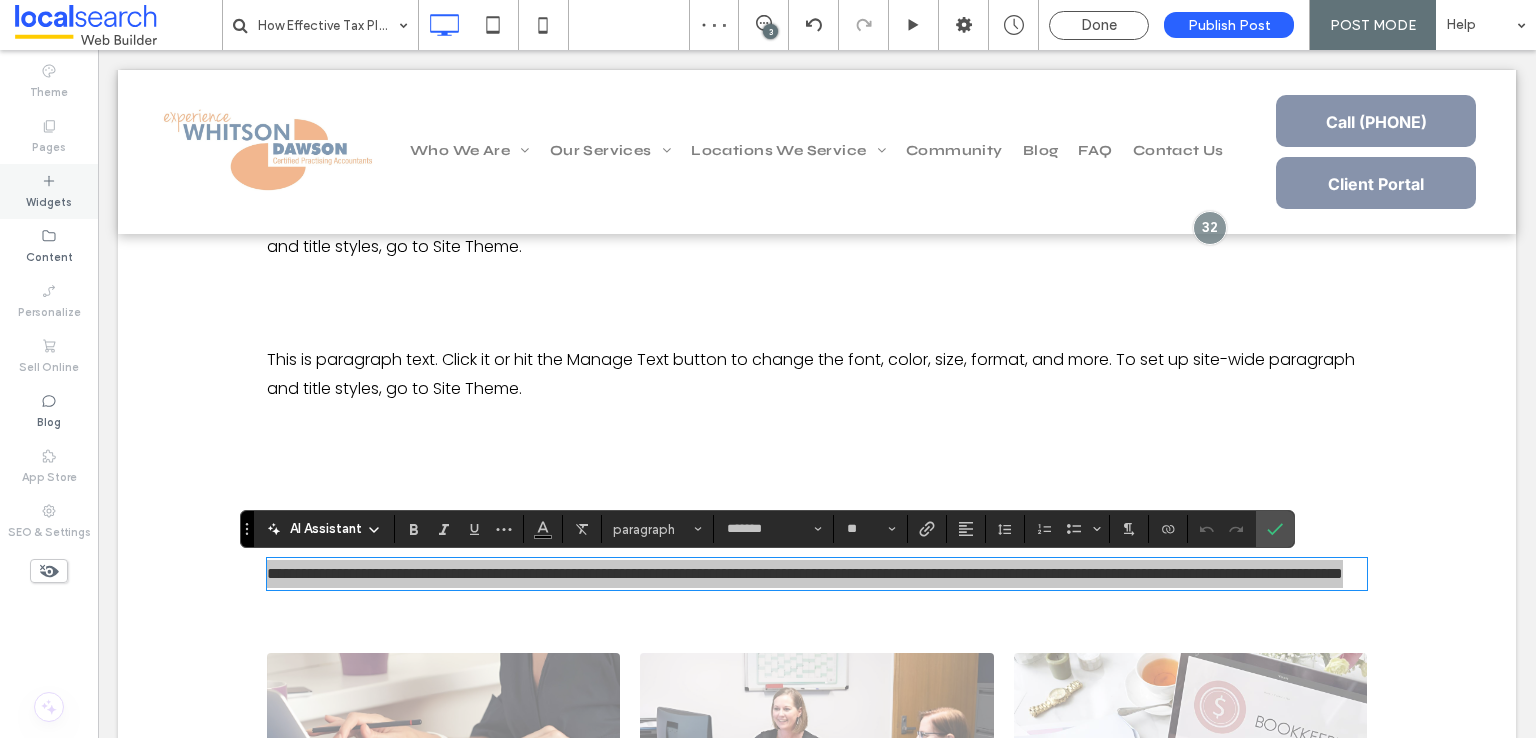 click 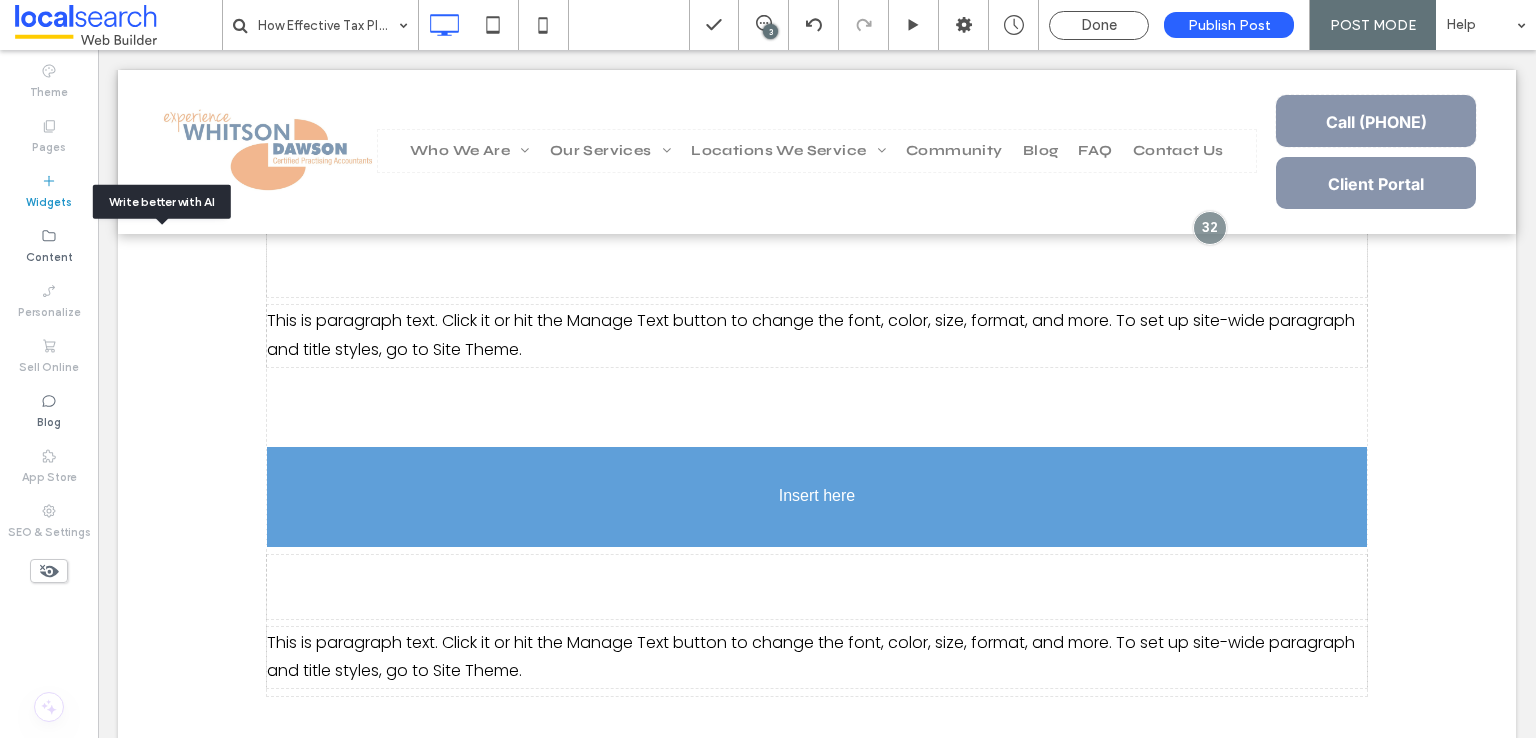 scroll, scrollTop: 2819, scrollLeft: 0, axis: vertical 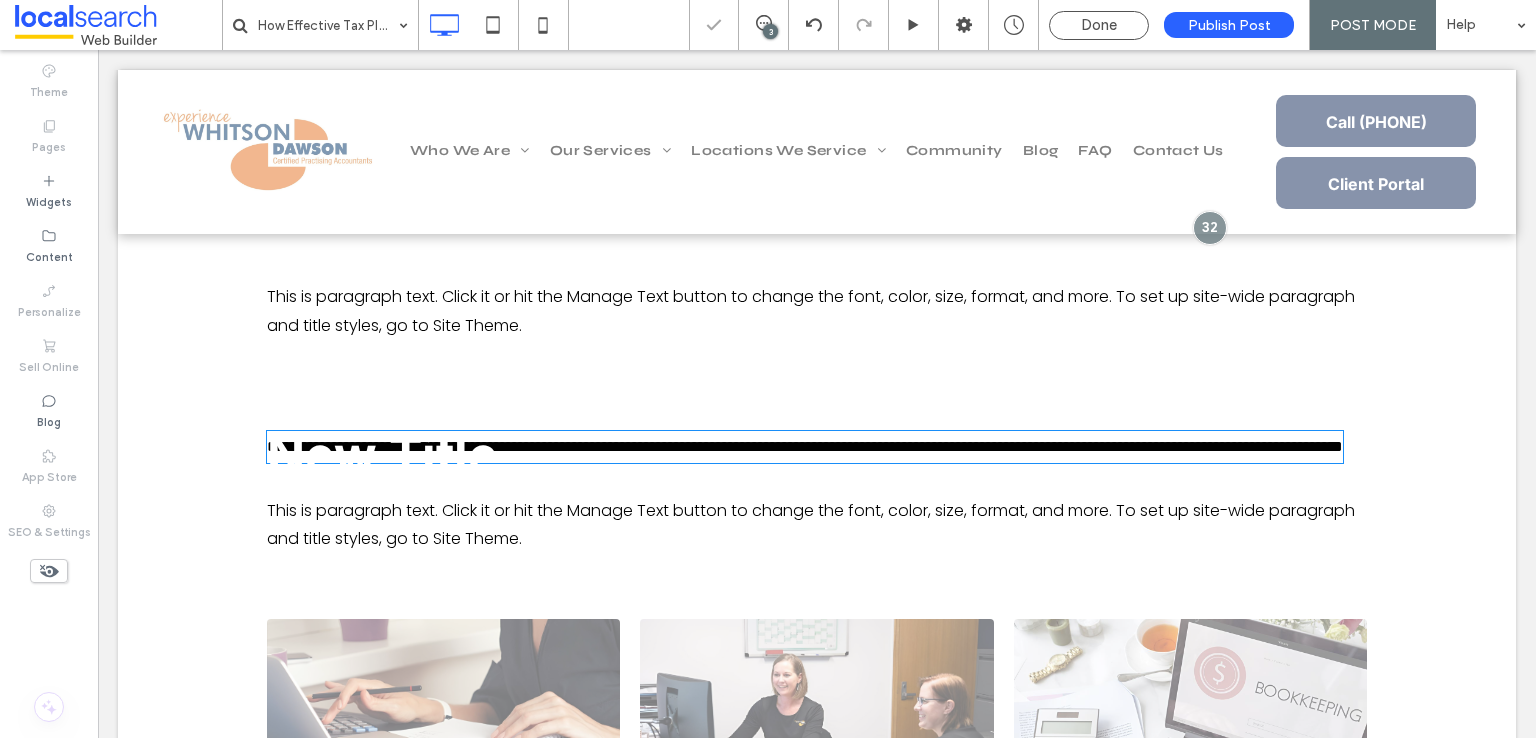 type on "*******" 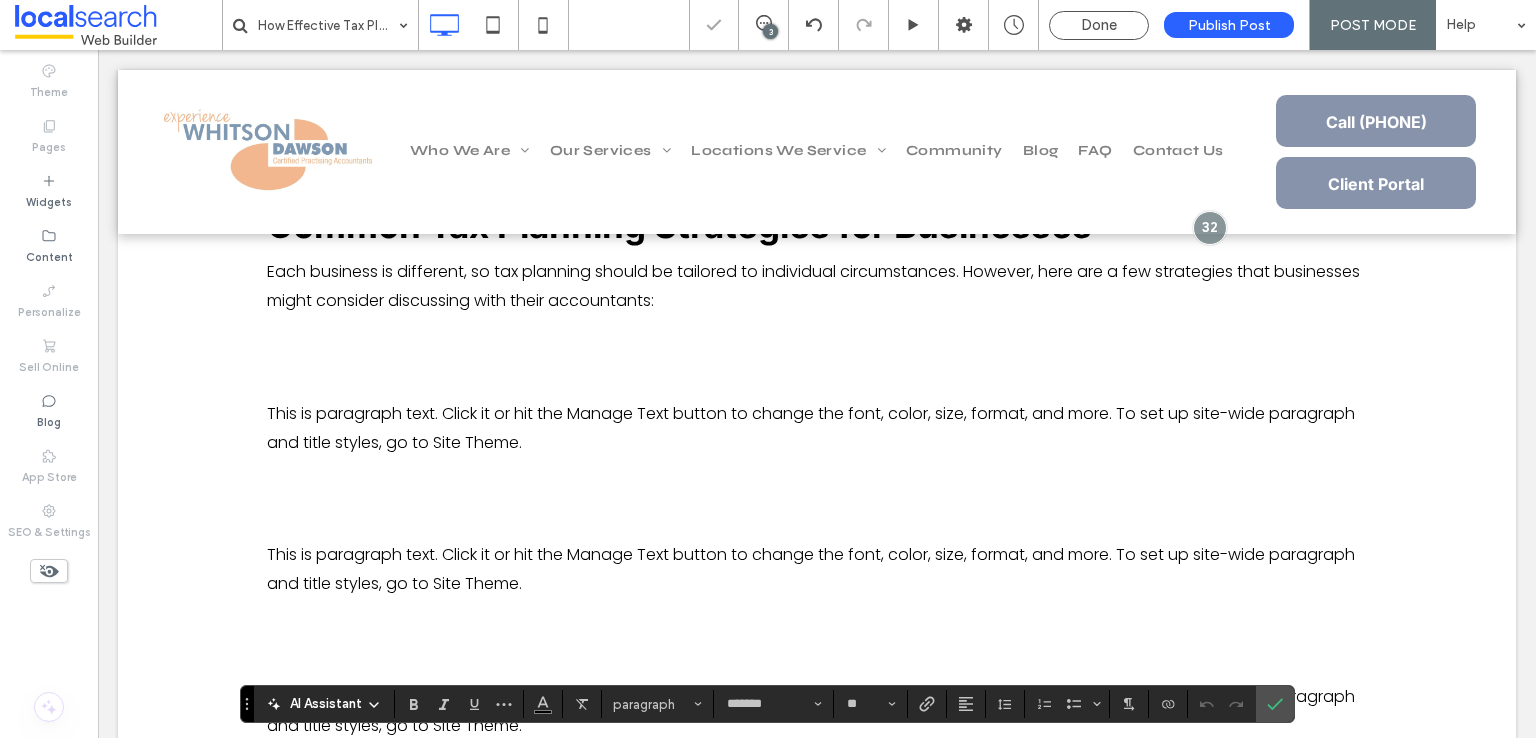 scroll, scrollTop: 2219, scrollLeft: 0, axis: vertical 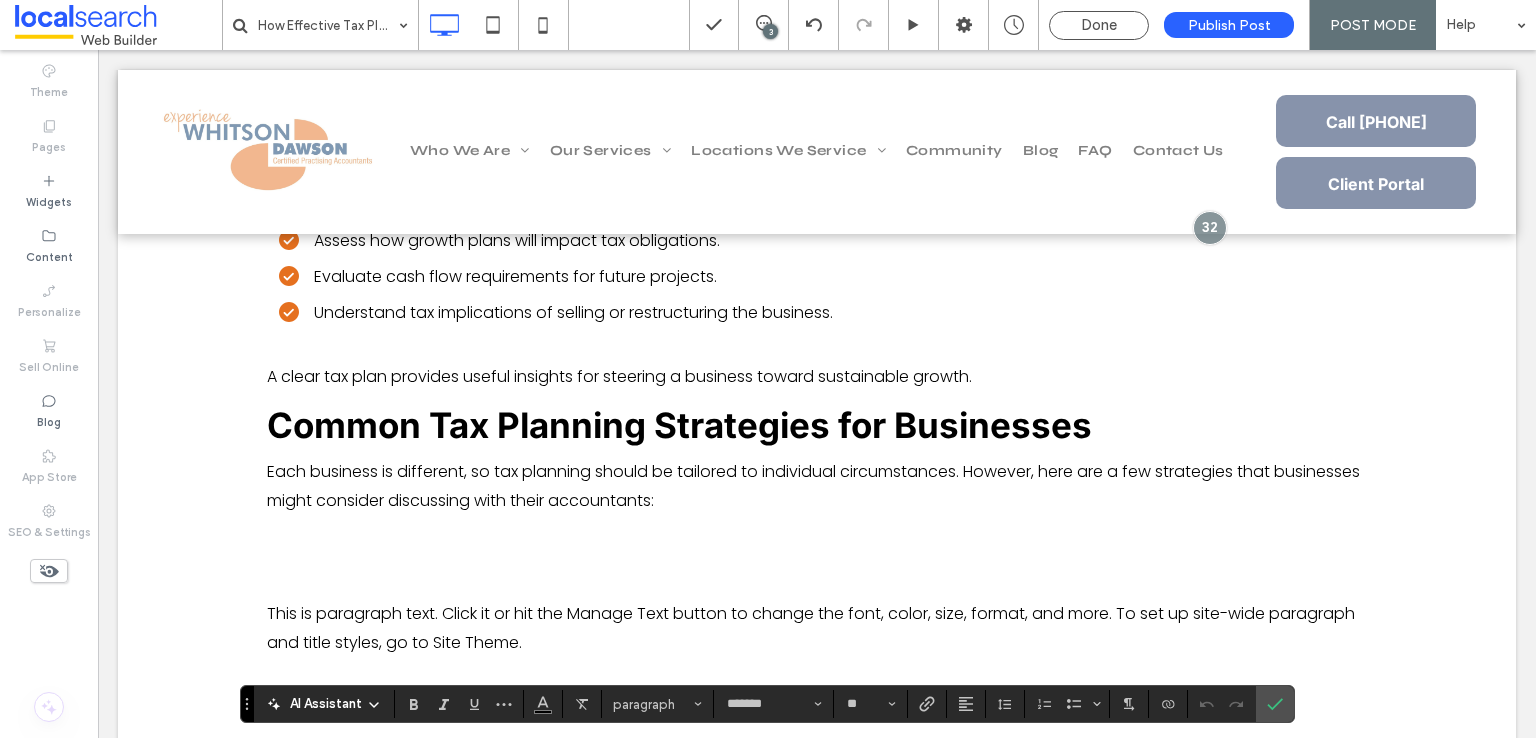 click on "New Title" at bounding box center [382, 558] 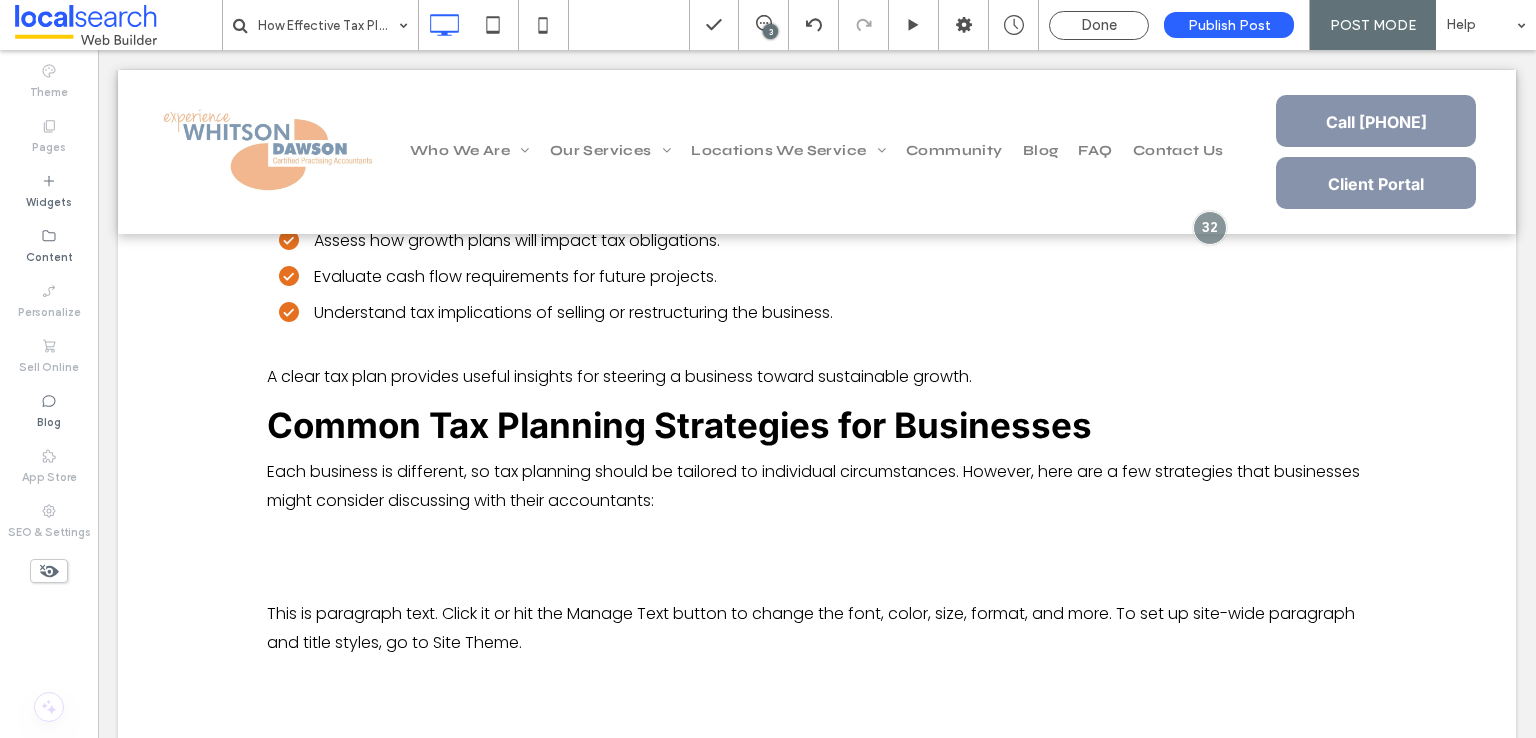 scroll, scrollTop: 0, scrollLeft: 0, axis: both 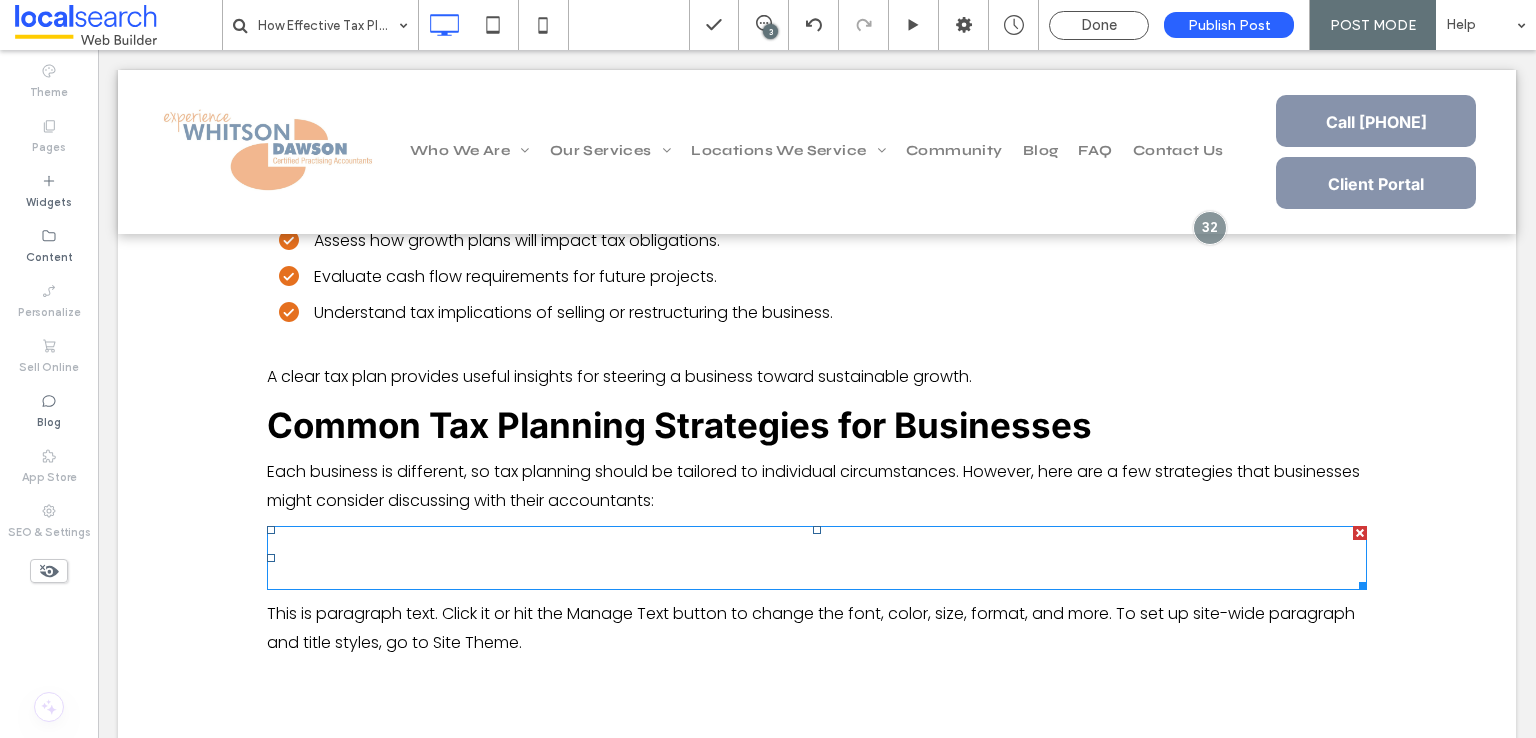 click on "New Title" at bounding box center [382, 558] 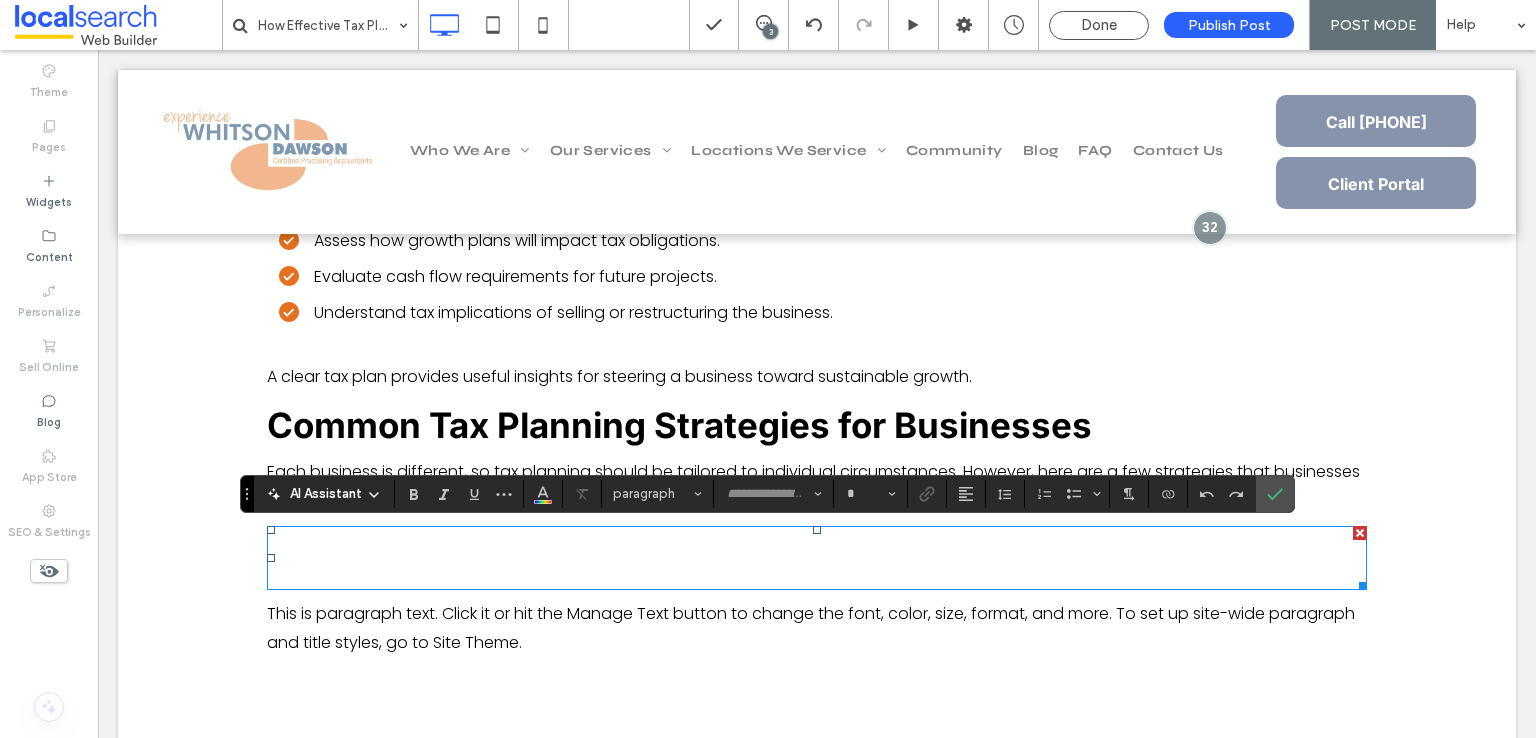 type on "*****" 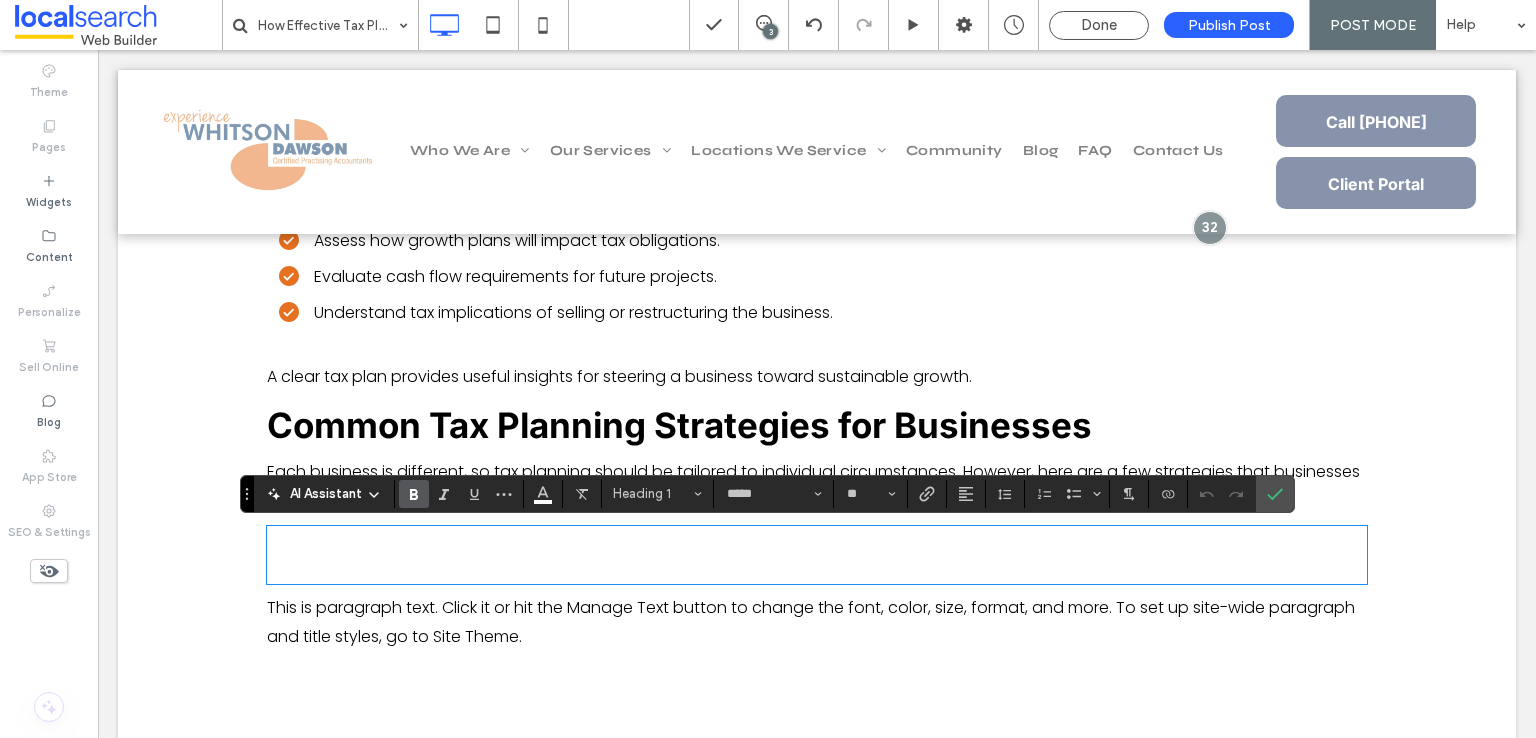 type on "*******" 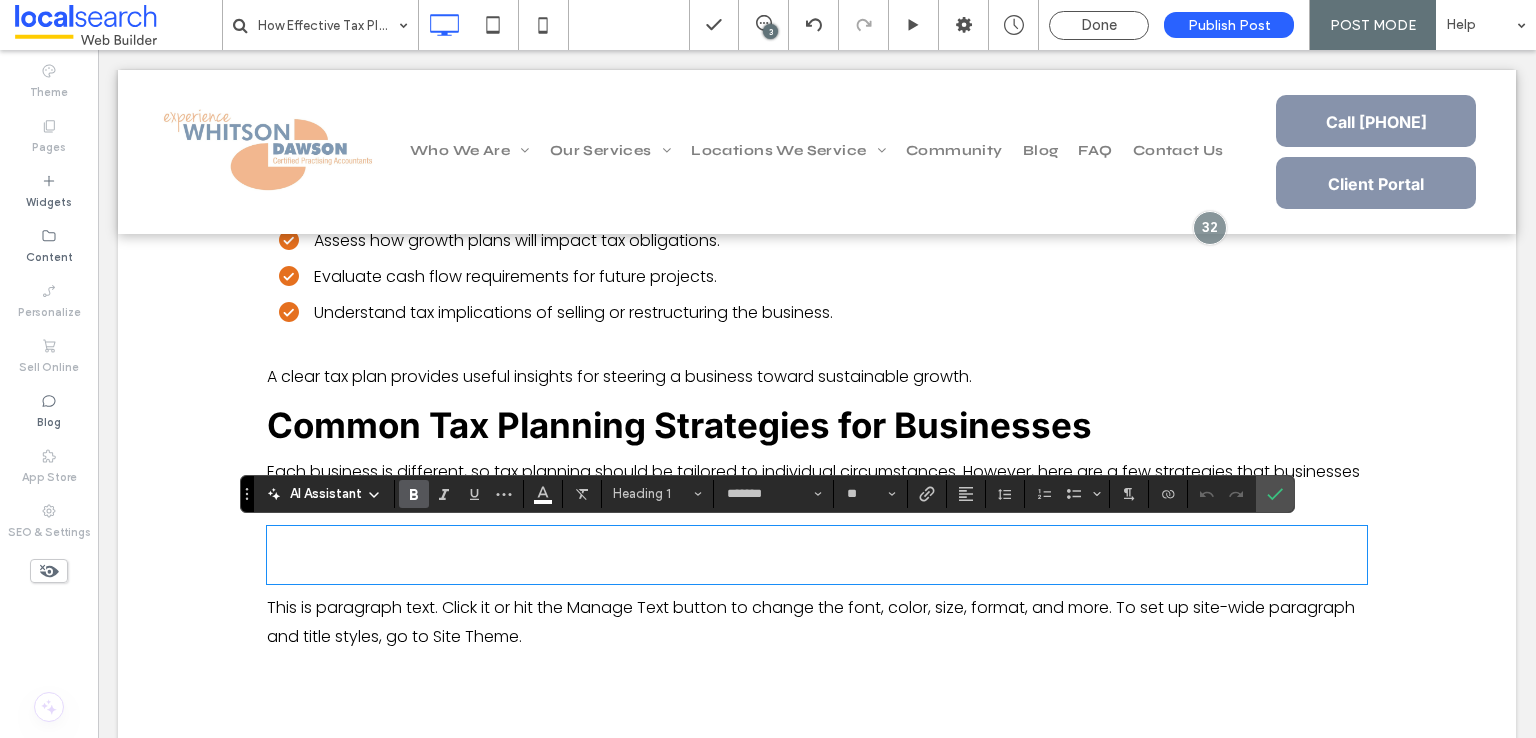 scroll, scrollTop: 0, scrollLeft: 0, axis: both 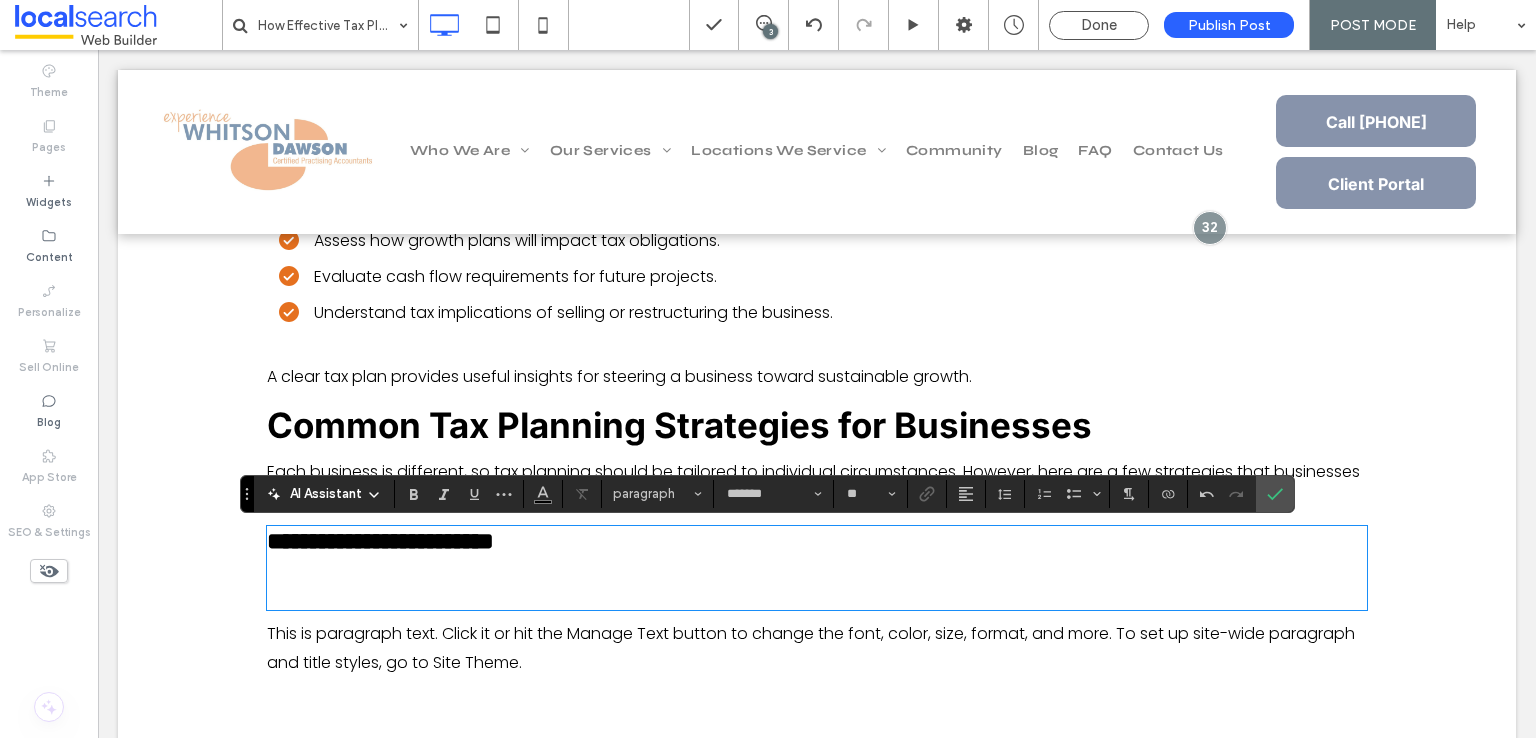 type on "*****" 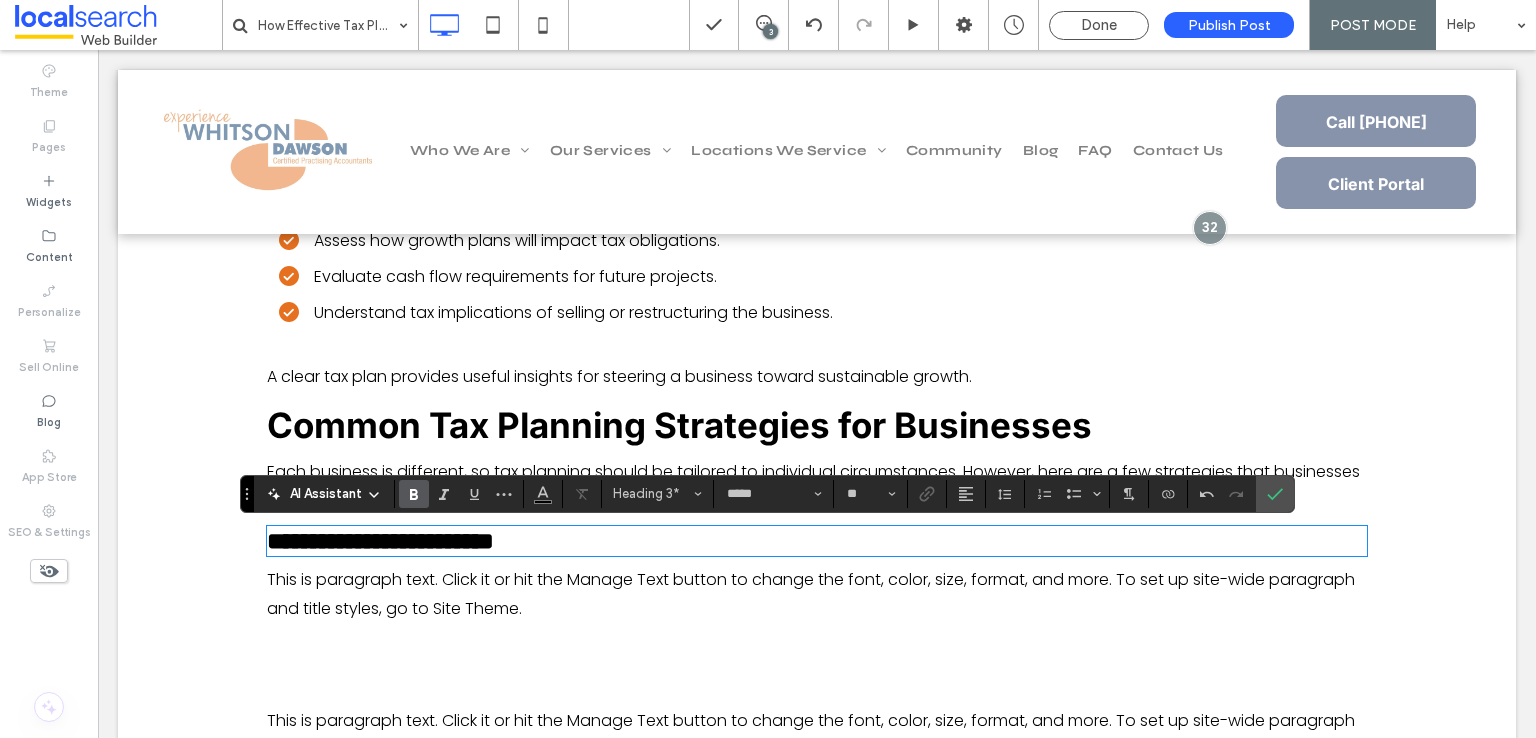 click on "This is paragraph text. Click it or hit the Manage Text button to change the font, color, size, format, and more. To set up site-wide paragraph and title styles, go to Site Theme." at bounding box center (817, 595) 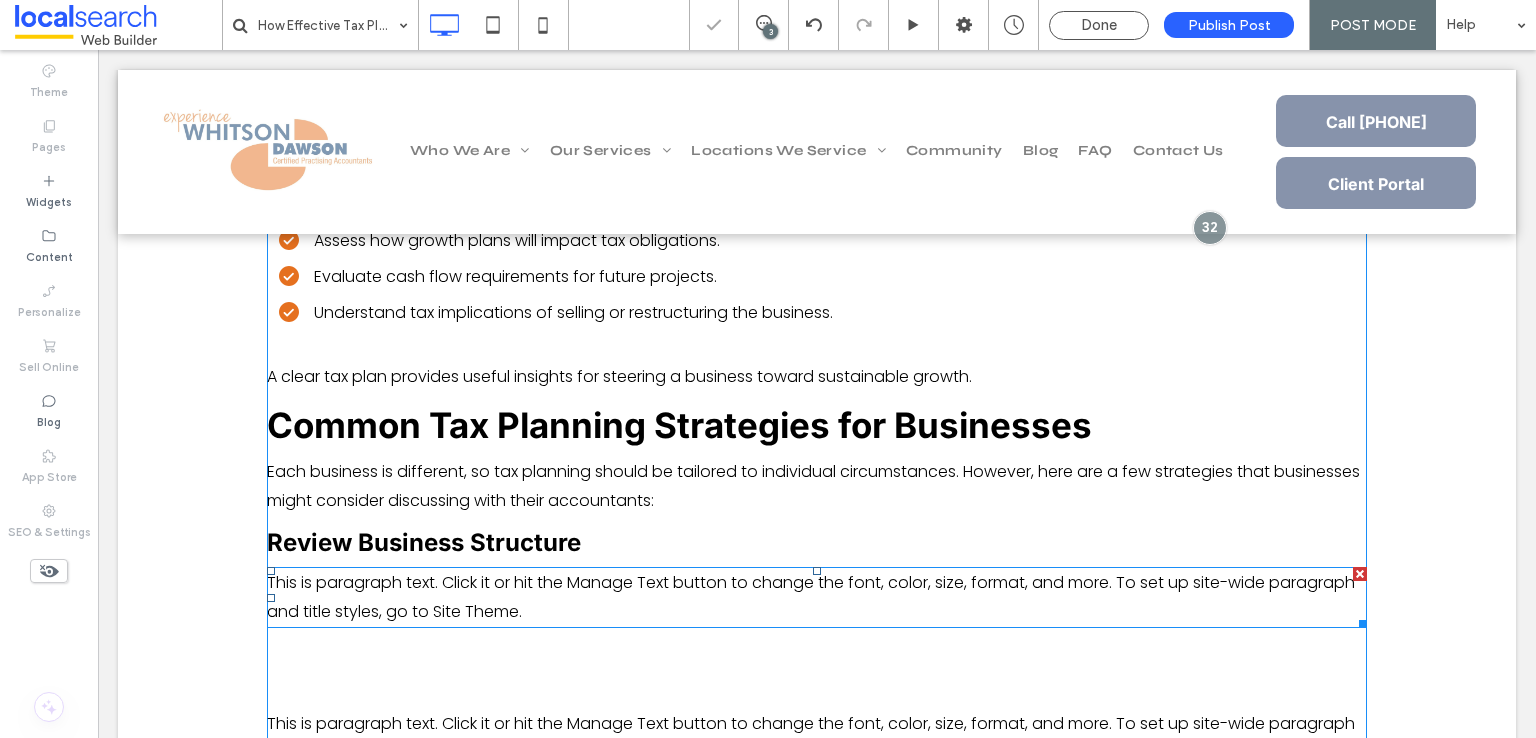 click on "This is paragraph text. Click it or hit the Manage Text button to change the font, color, size, format, and more. To set up site-wide paragraph and title styles, go to Site Theme." at bounding box center [817, 598] 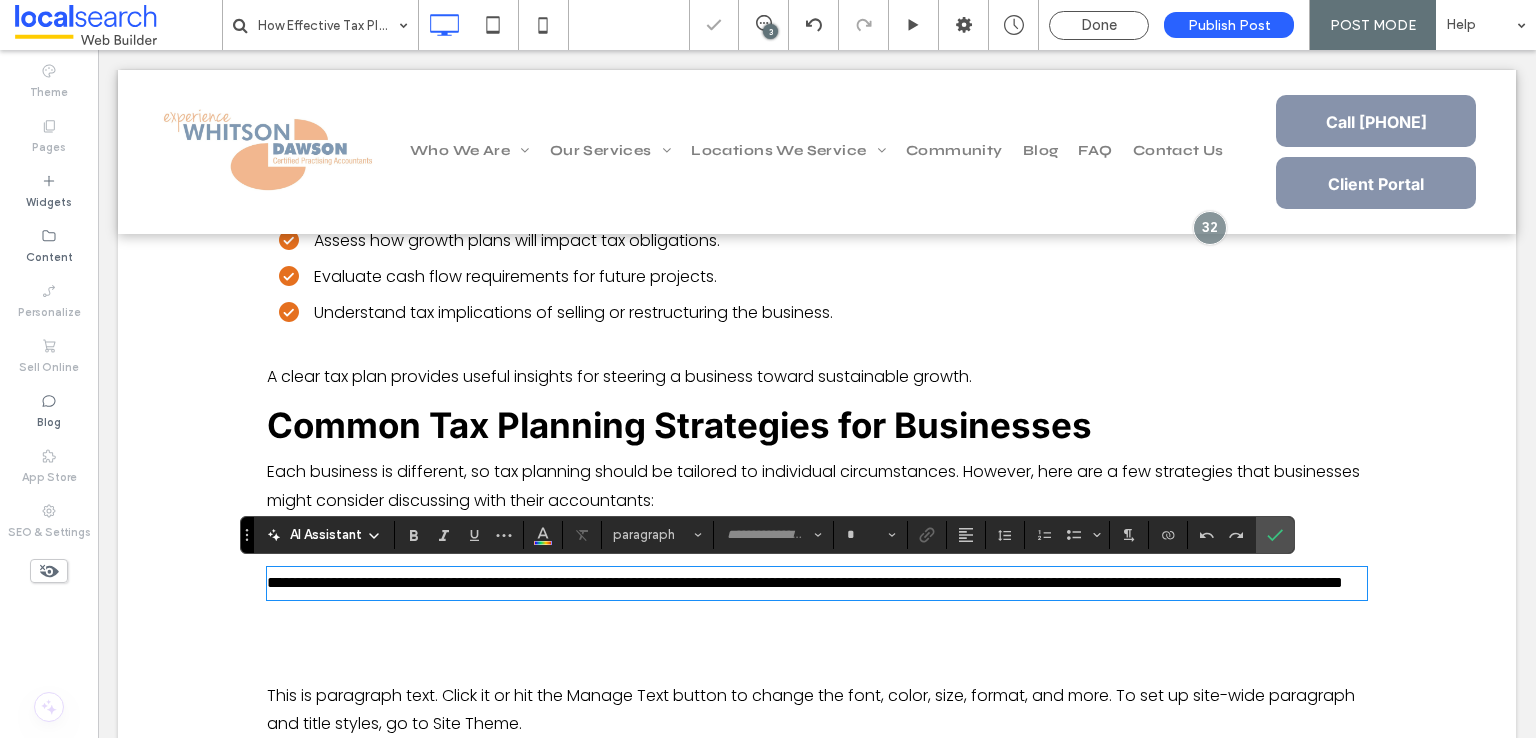 type on "*******" 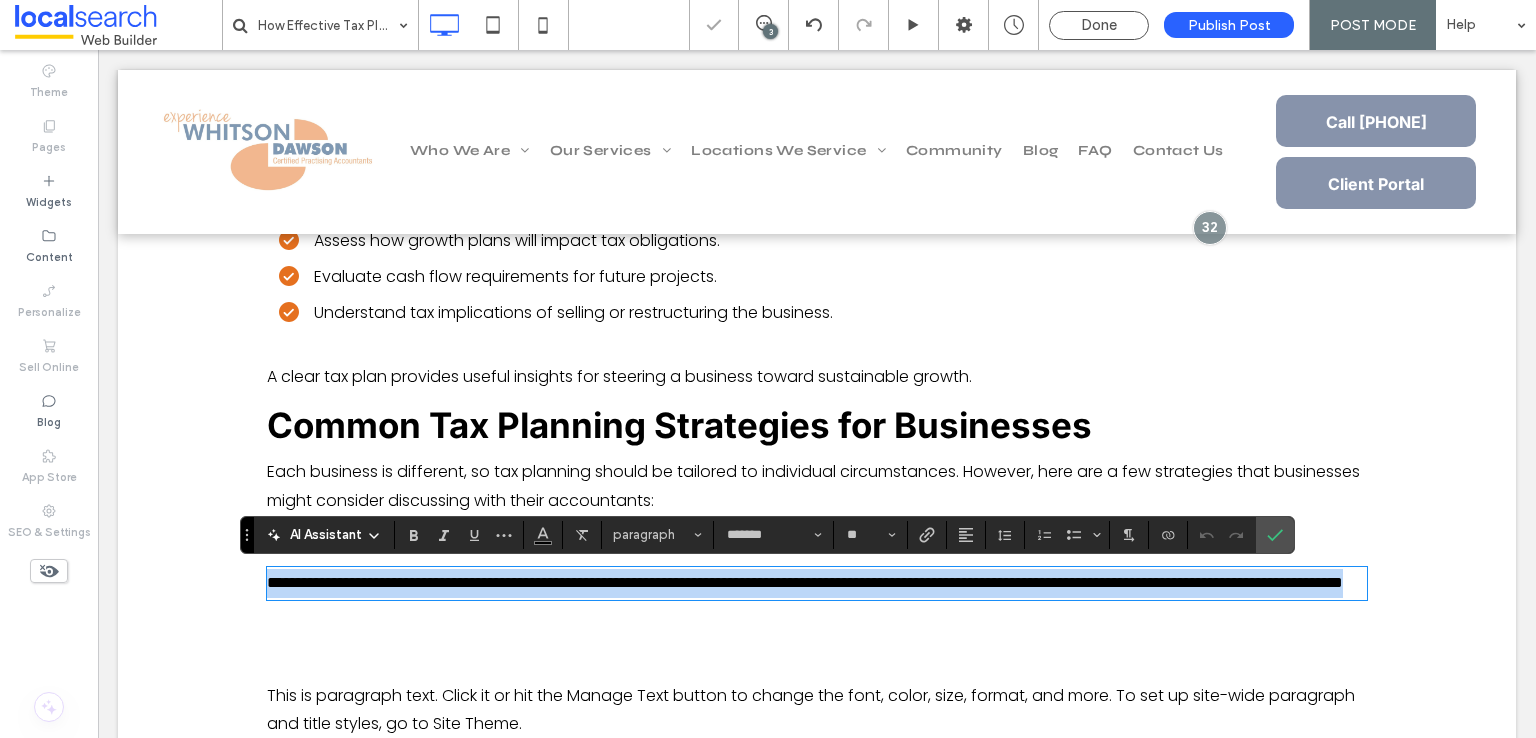 scroll, scrollTop: 0, scrollLeft: 0, axis: both 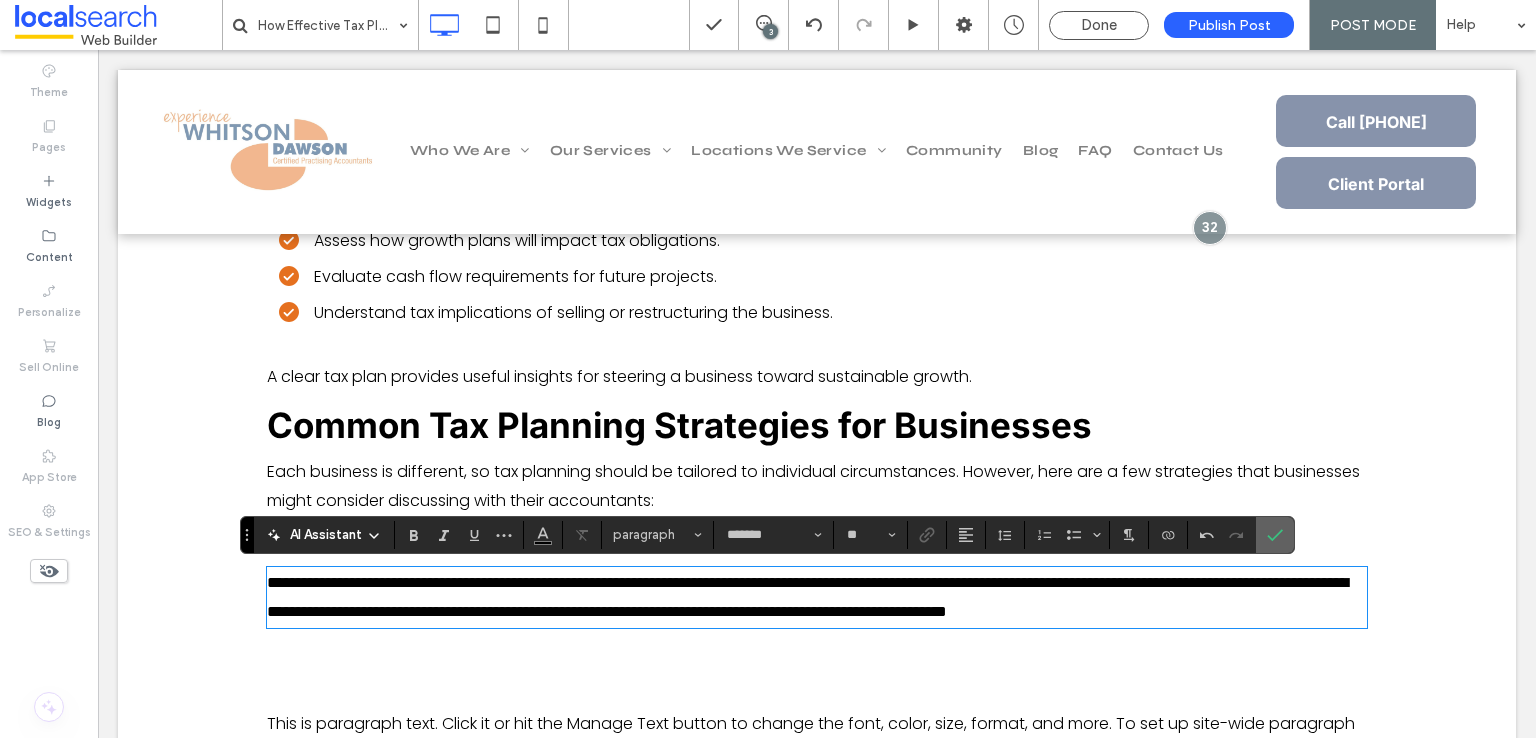 drag, startPoint x: 1281, startPoint y: 529, endPoint x: 1182, endPoint y: 479, distance: 110.909874 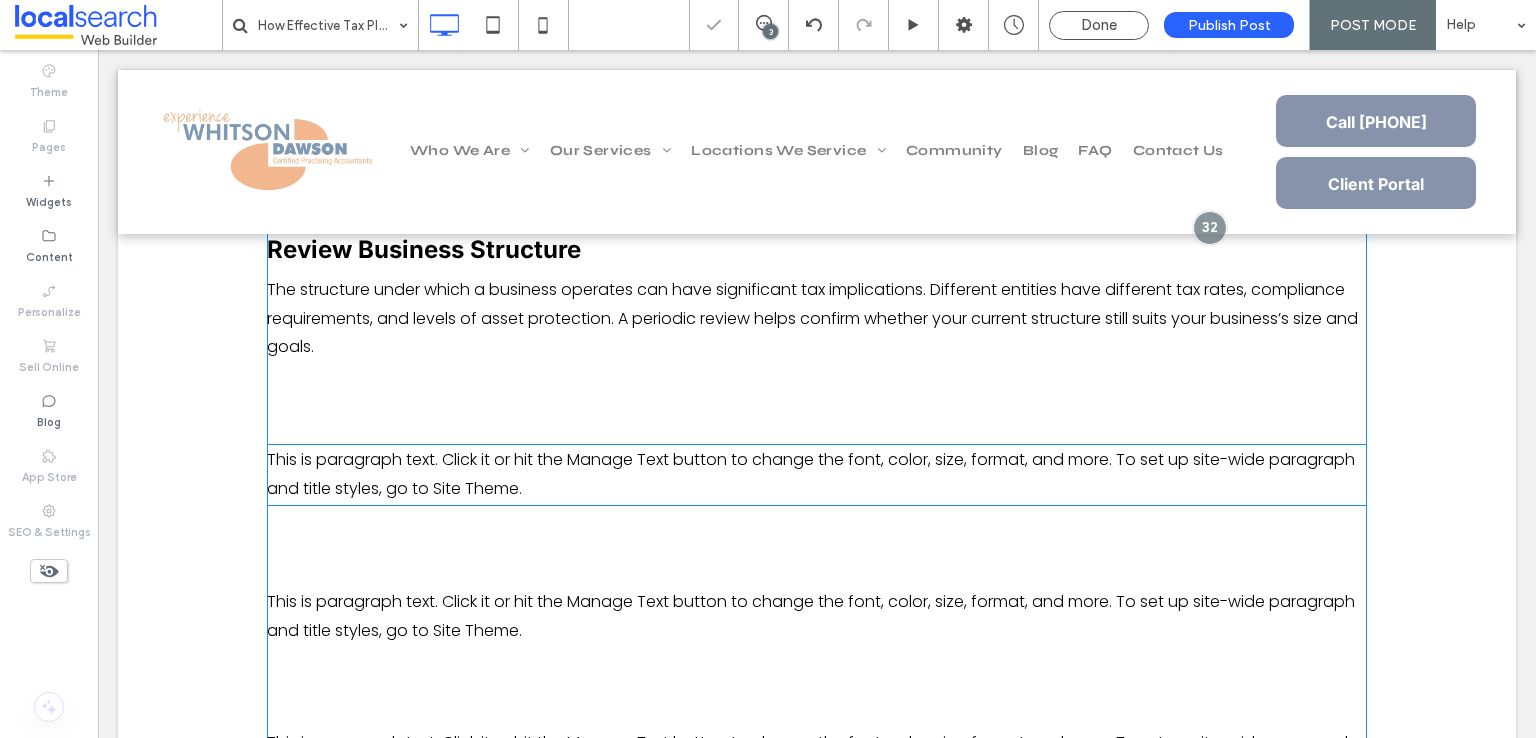 scroll, scrollTop: 2519, scrollLeft: 0, axis: vertical 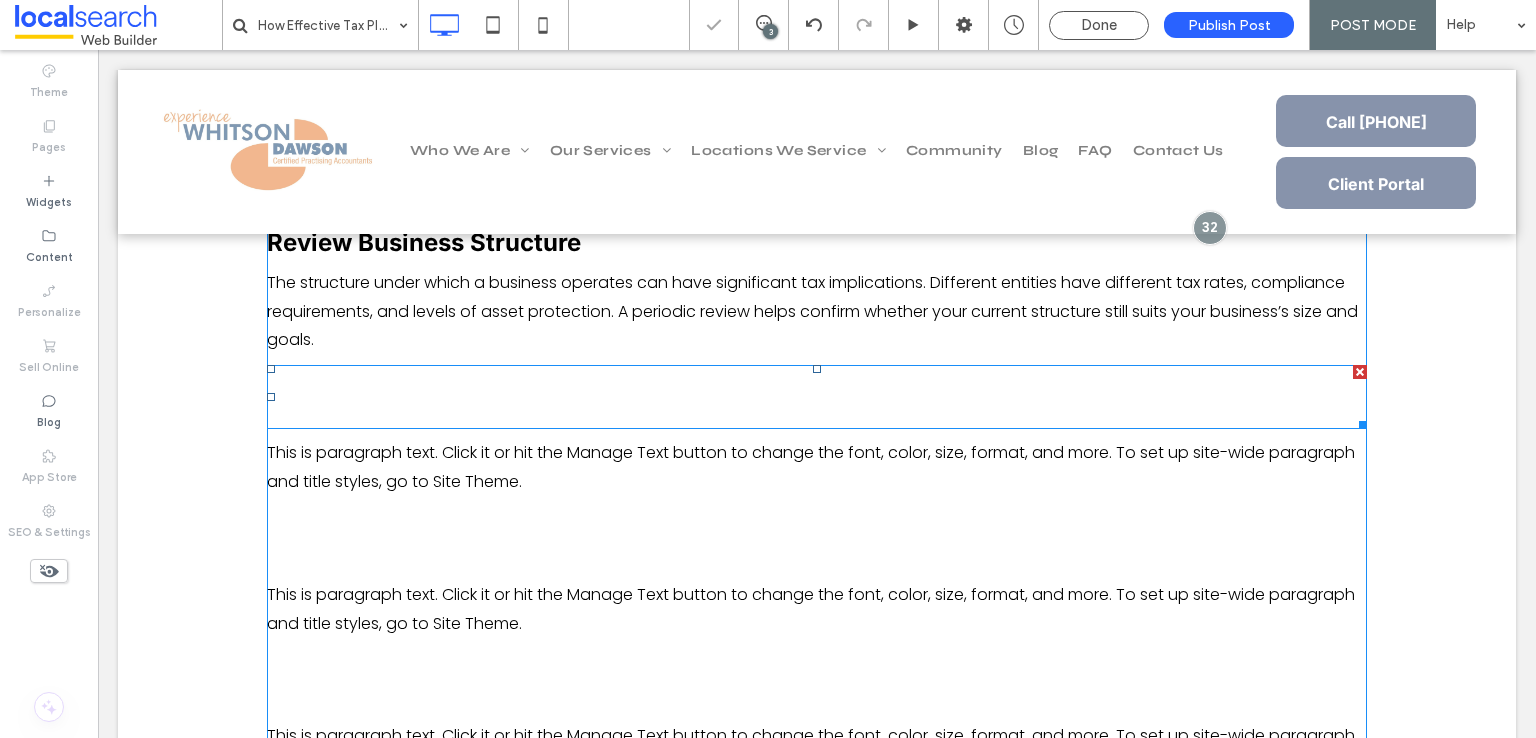 click on "New Title" at bounding box center (817, 397) 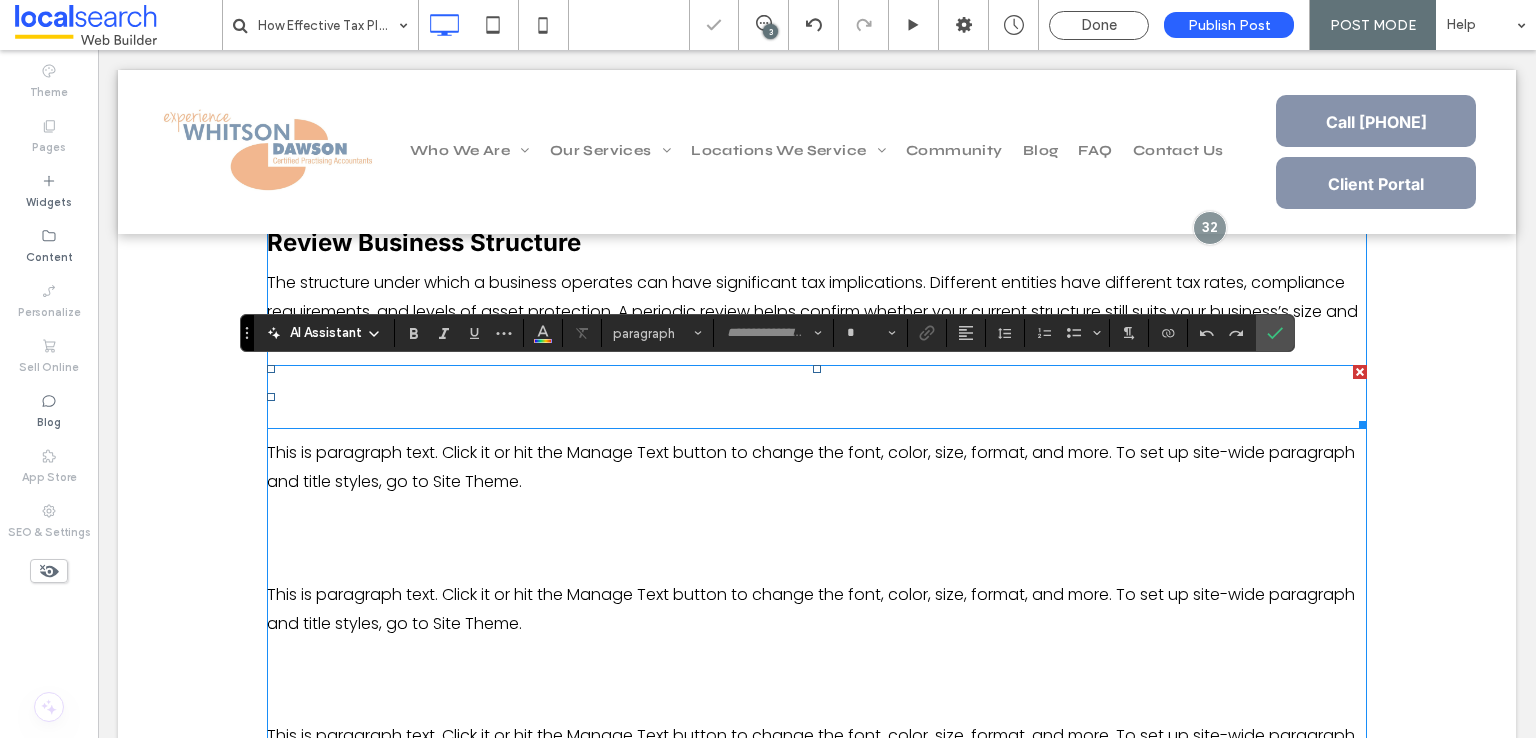 type on "*****" 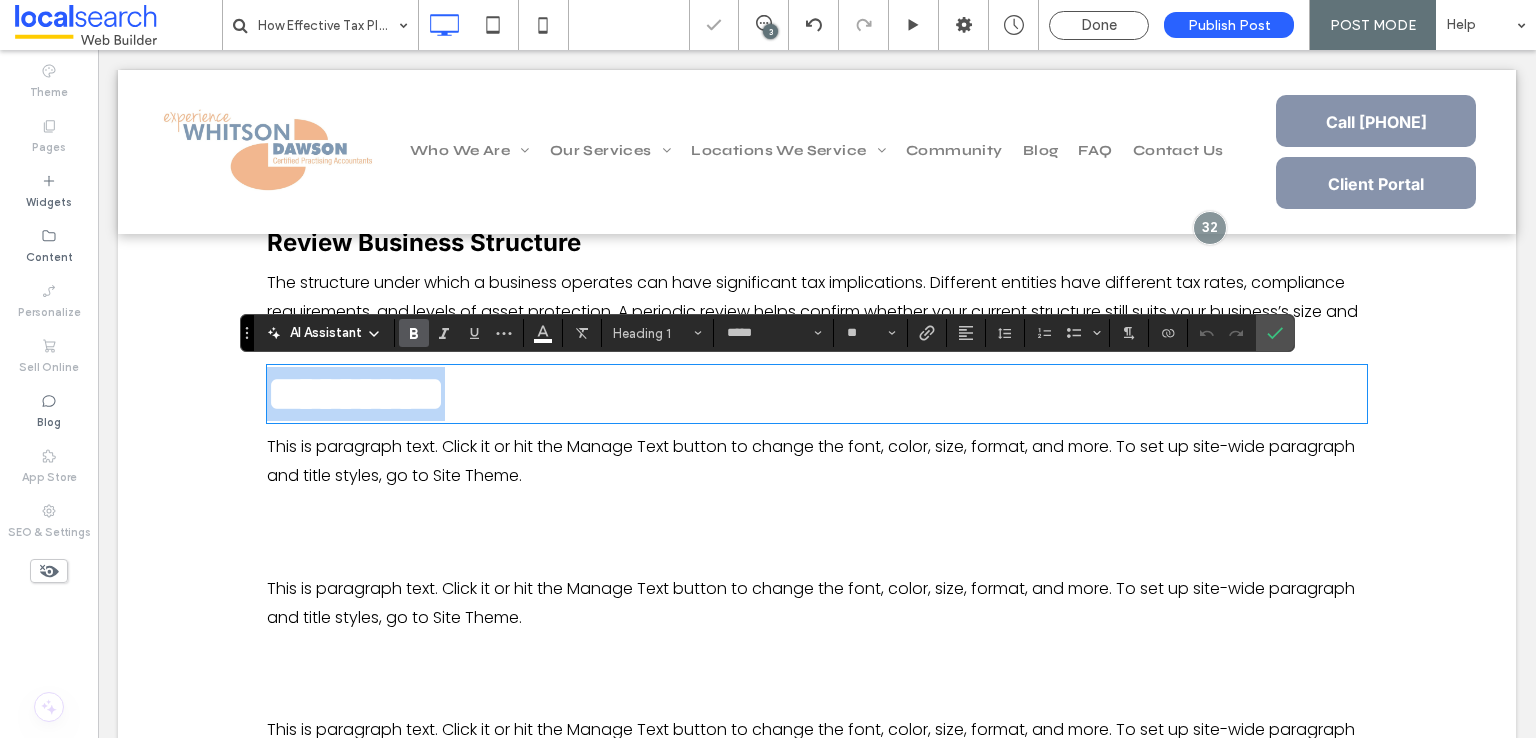 type on "*******" 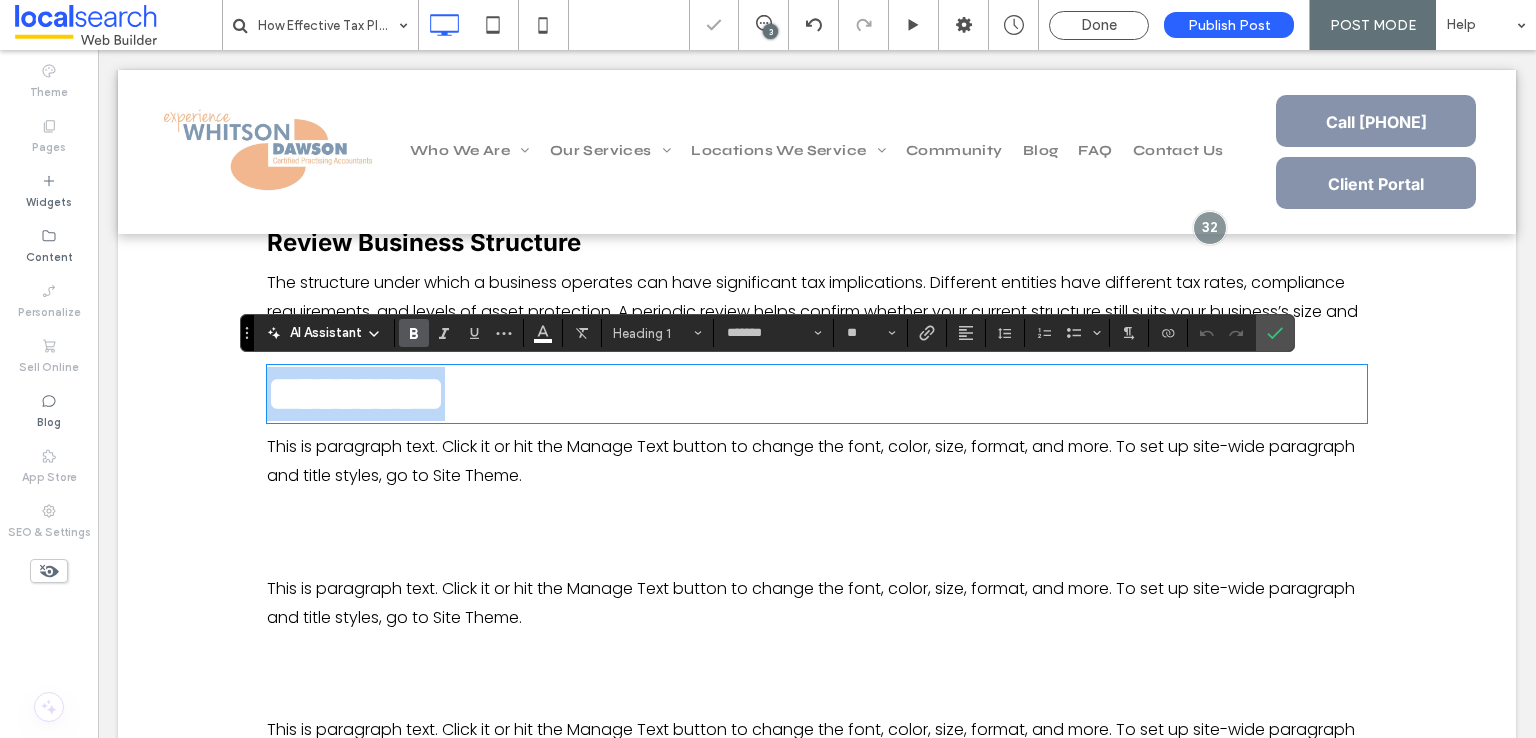 scroll, scrollTop: 0, scrollLeft: 0, axis: both 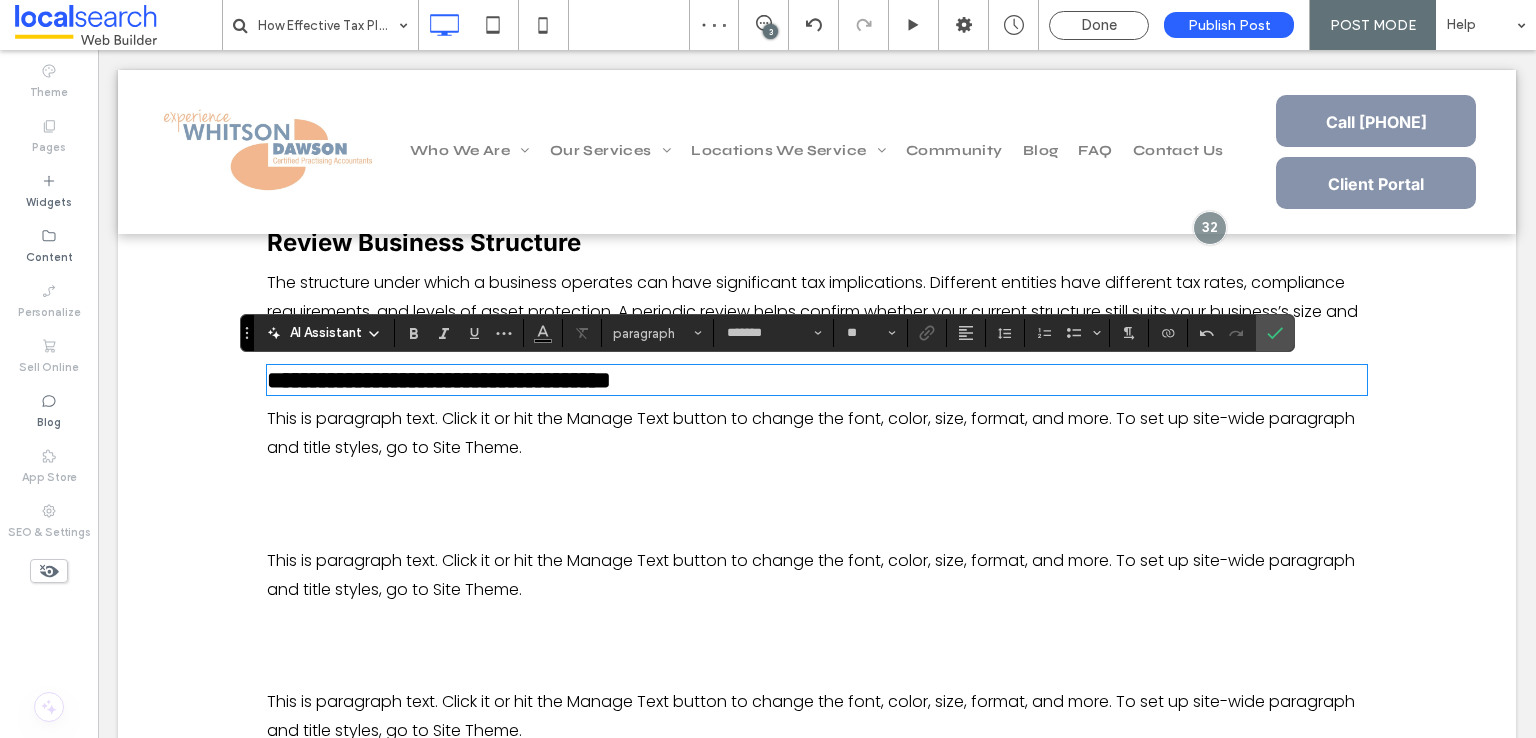 type on "*****" 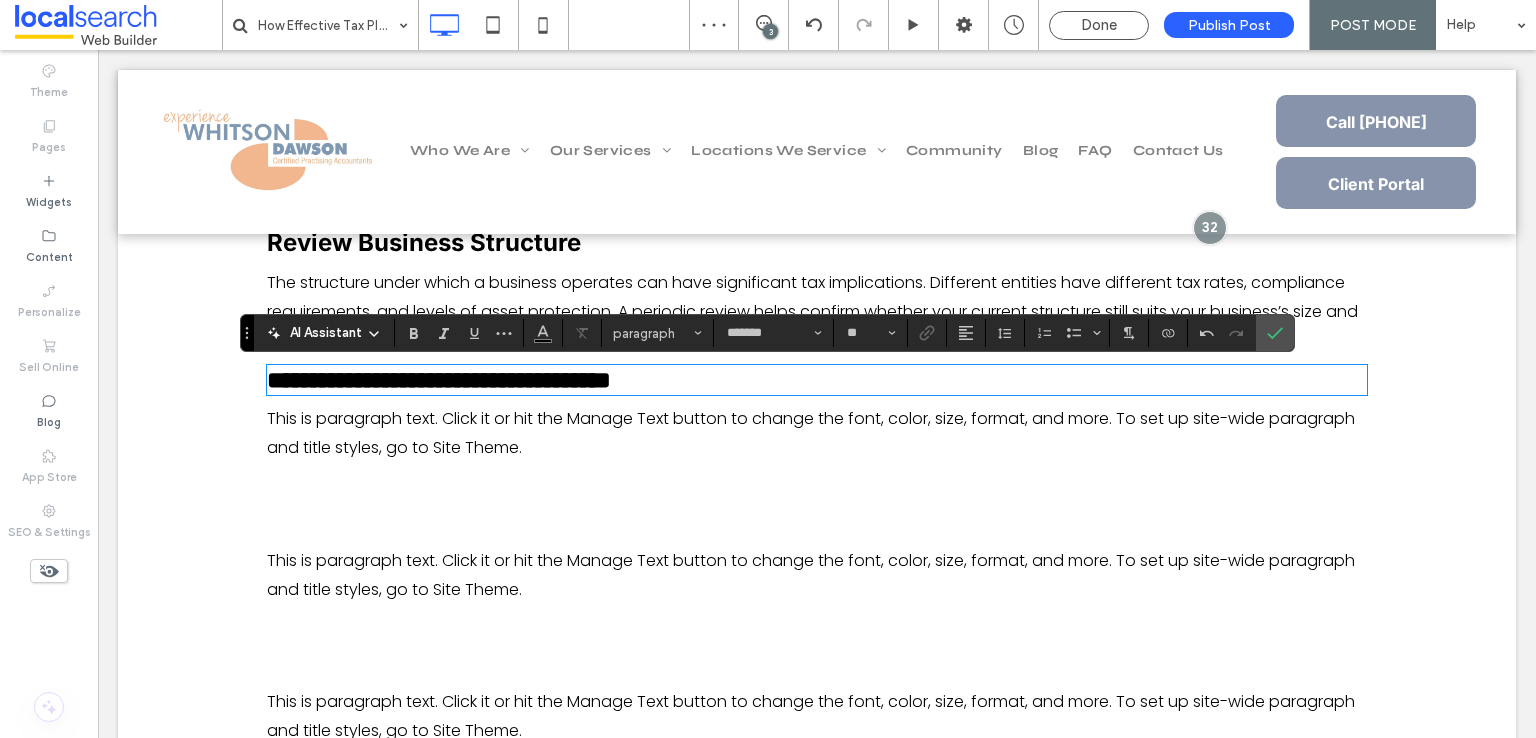 type on "**" 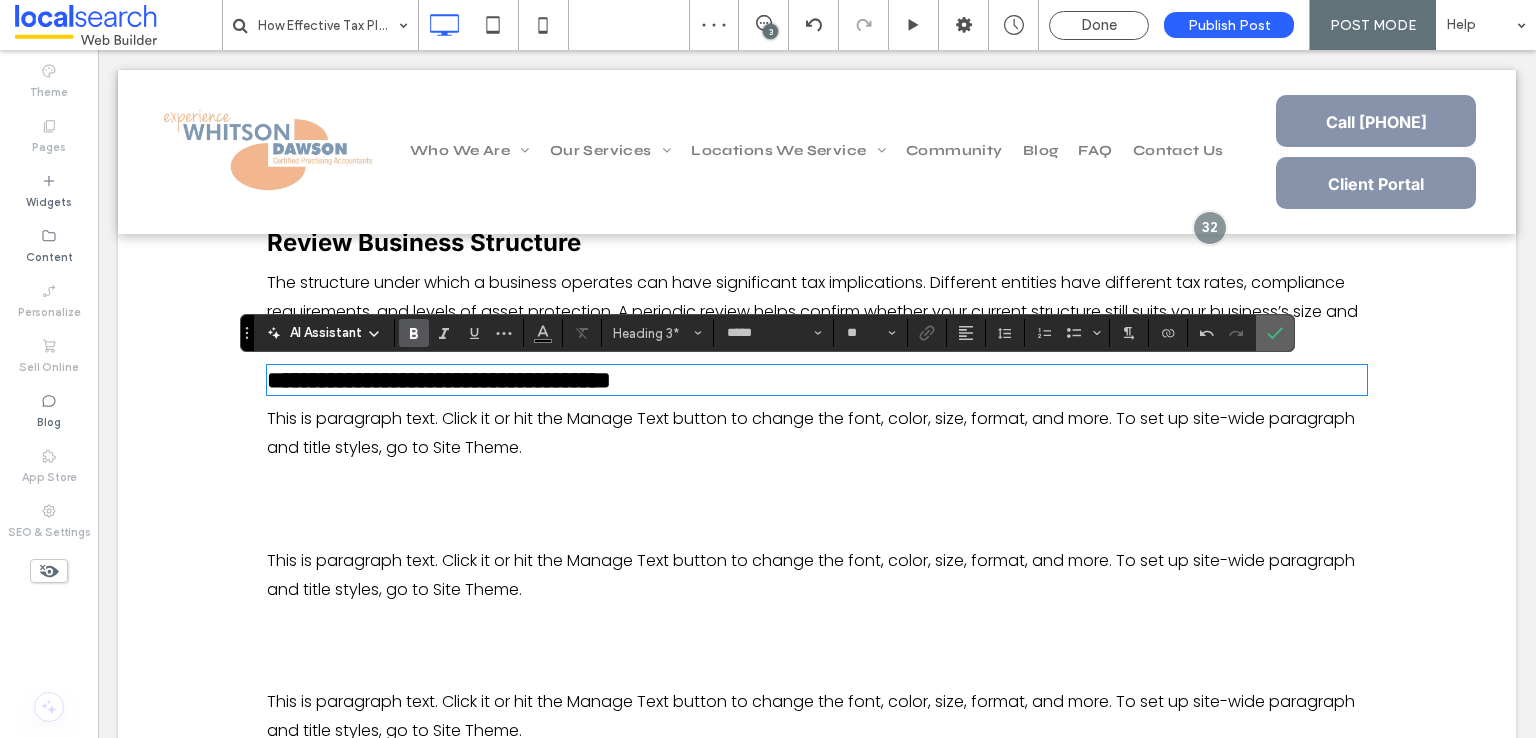 click at bounding box center [1275, 333] 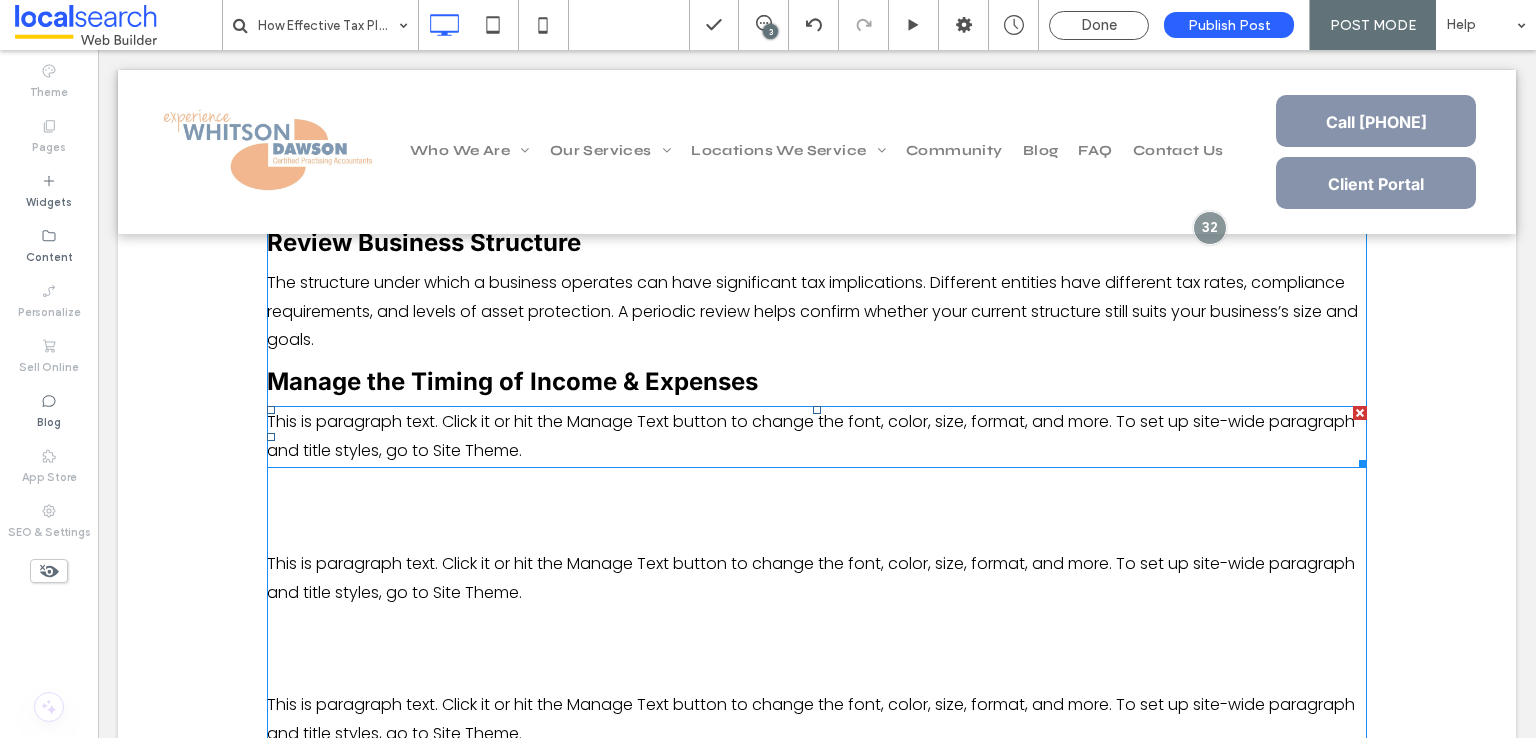click on "This is paragraph text. Click it or hit the Manage Text button to change the font, color, size, format, and more. To set up site-wide paragraph and title styles, go to Site Theme." at bounding box center (811, 436) 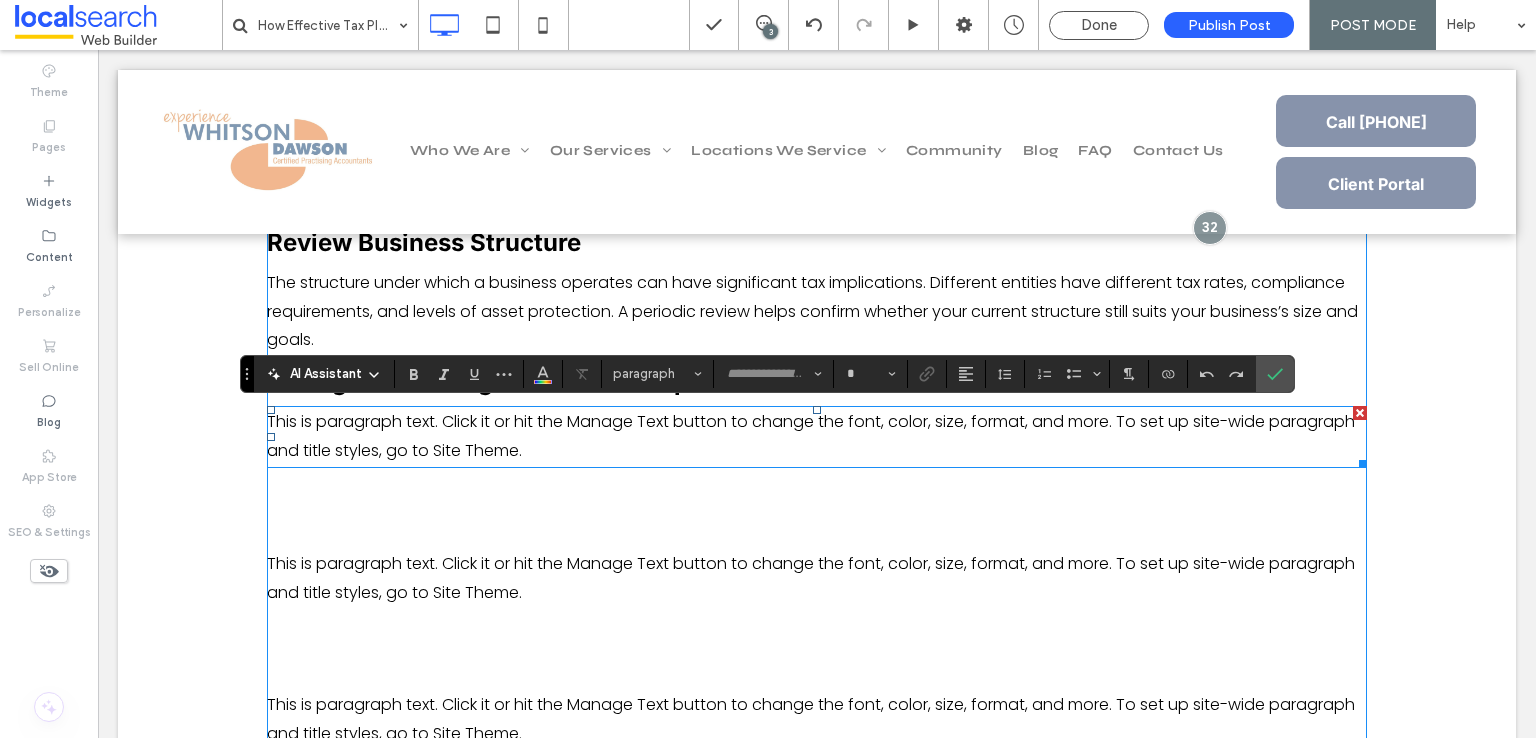 type on "*******" 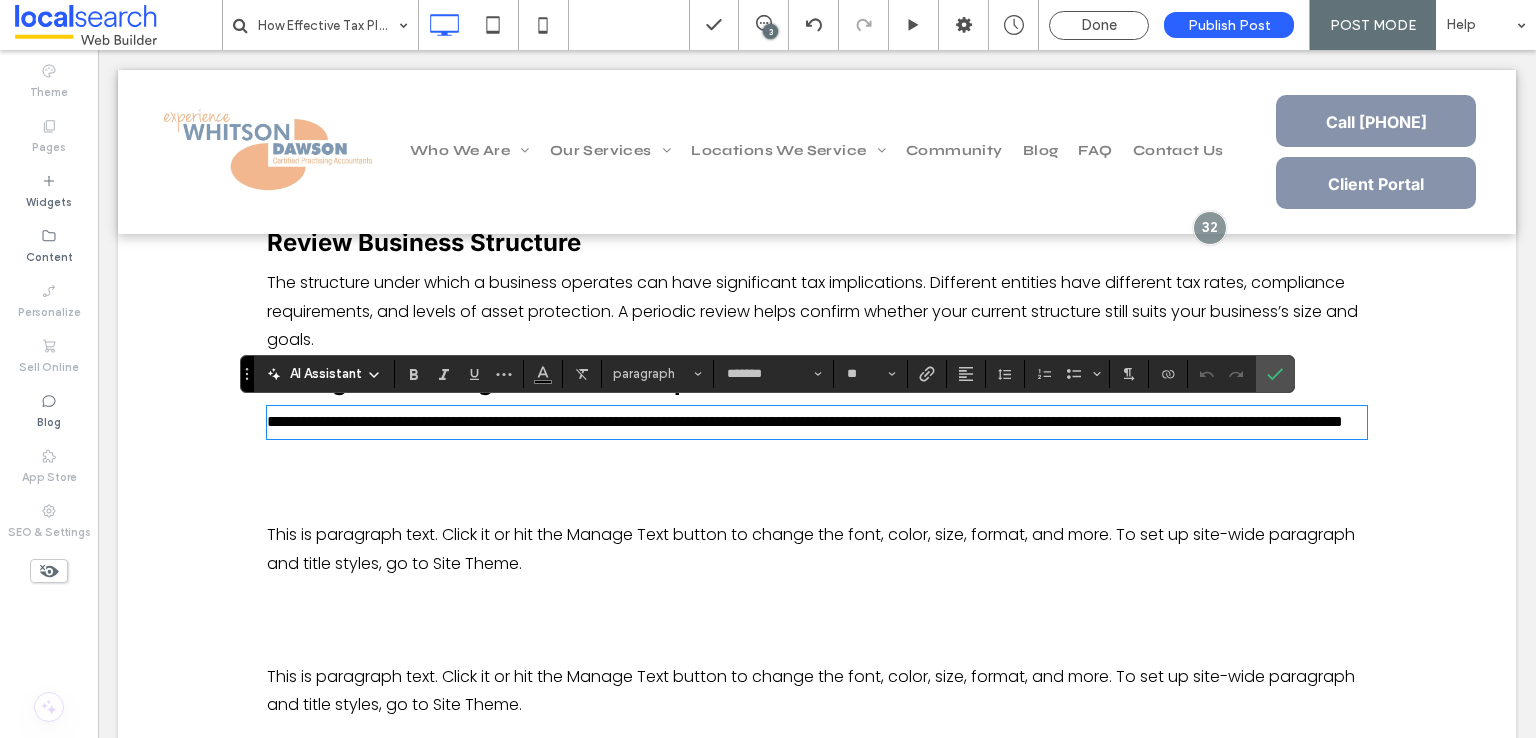 scroll, scrollTop: 0, scrollLeft: 0, axis: both 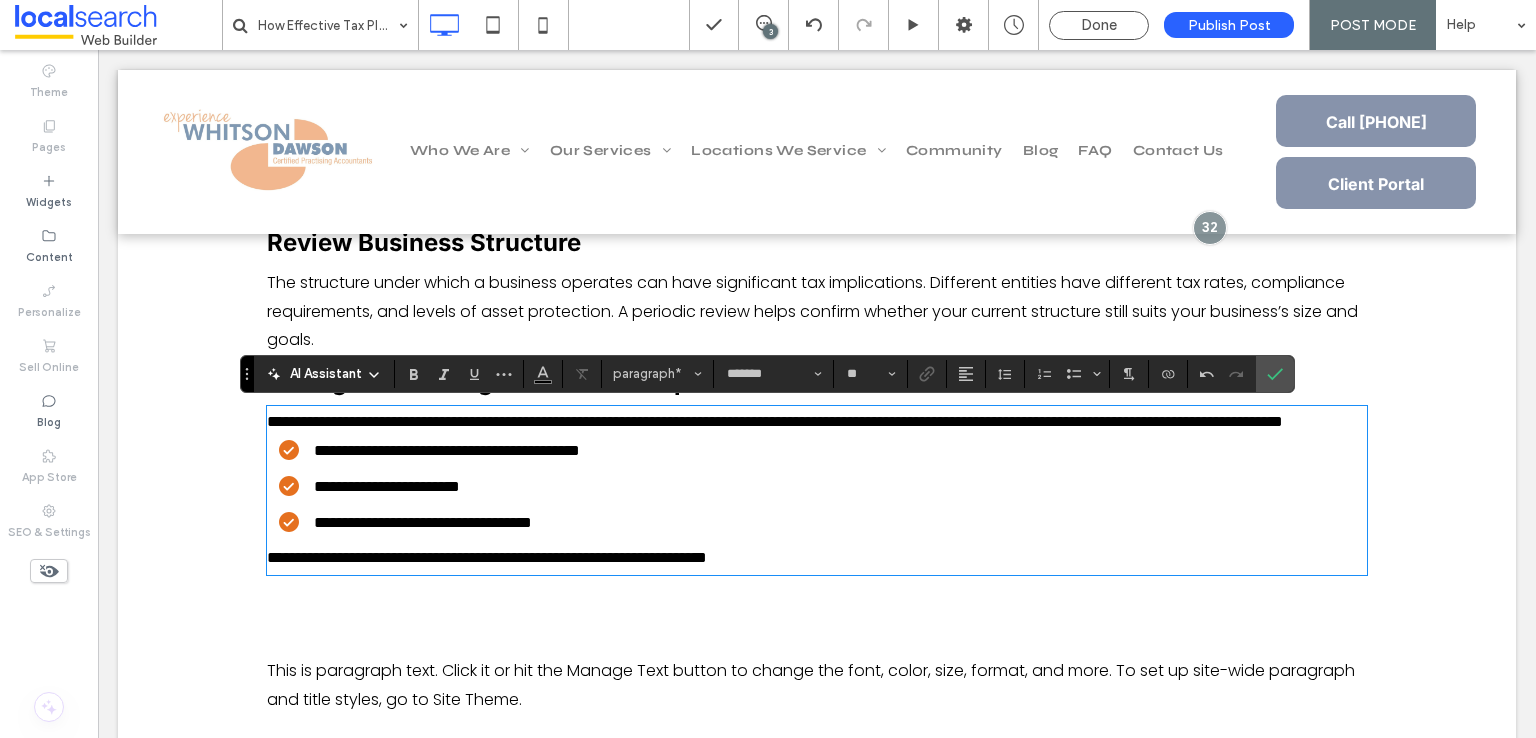 click on "When running a business, tax time can feel overwhelming. Many owners focus on day-to-day operations, leaving tax considerations until the last minute. However, proactive tax planning in [CITY] can offer significant advantages beyond simply lodging returns on time. Tax planning isn’t about avoiding obligations—it’s about making informed decisions throughout the year to help businesses manage cash flow, meet compliance requirements, and support growth. In this blog, we’ll explore how effective tax planning can benefit businesses and why working with qualified tax accountants in [CITY] can be an important part of your financial strategy.
Click To Paste     What Is Tax Planning? Tax planning involves reviewing your business’s financial activities and structuring transactions in ways that are legally sound and financially beneficial. It’s not just about preparing for tax season; it’s about shaping your business’s financial decisions year-round. Some core areas of tax planning include:" at bounding box center (817, -381) 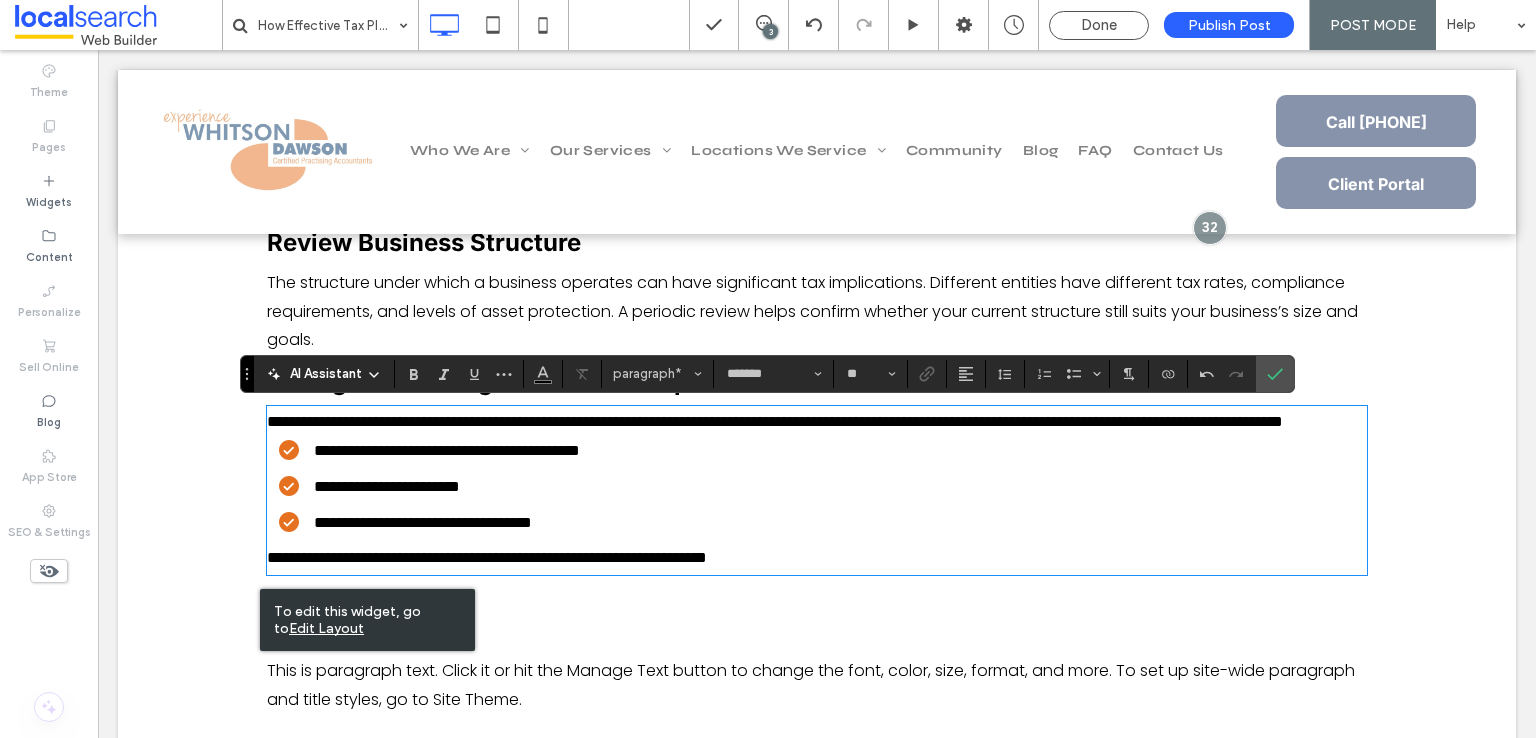 click on "To edit this widget, go to  Edit Layout" at bounding box center (367, 620) 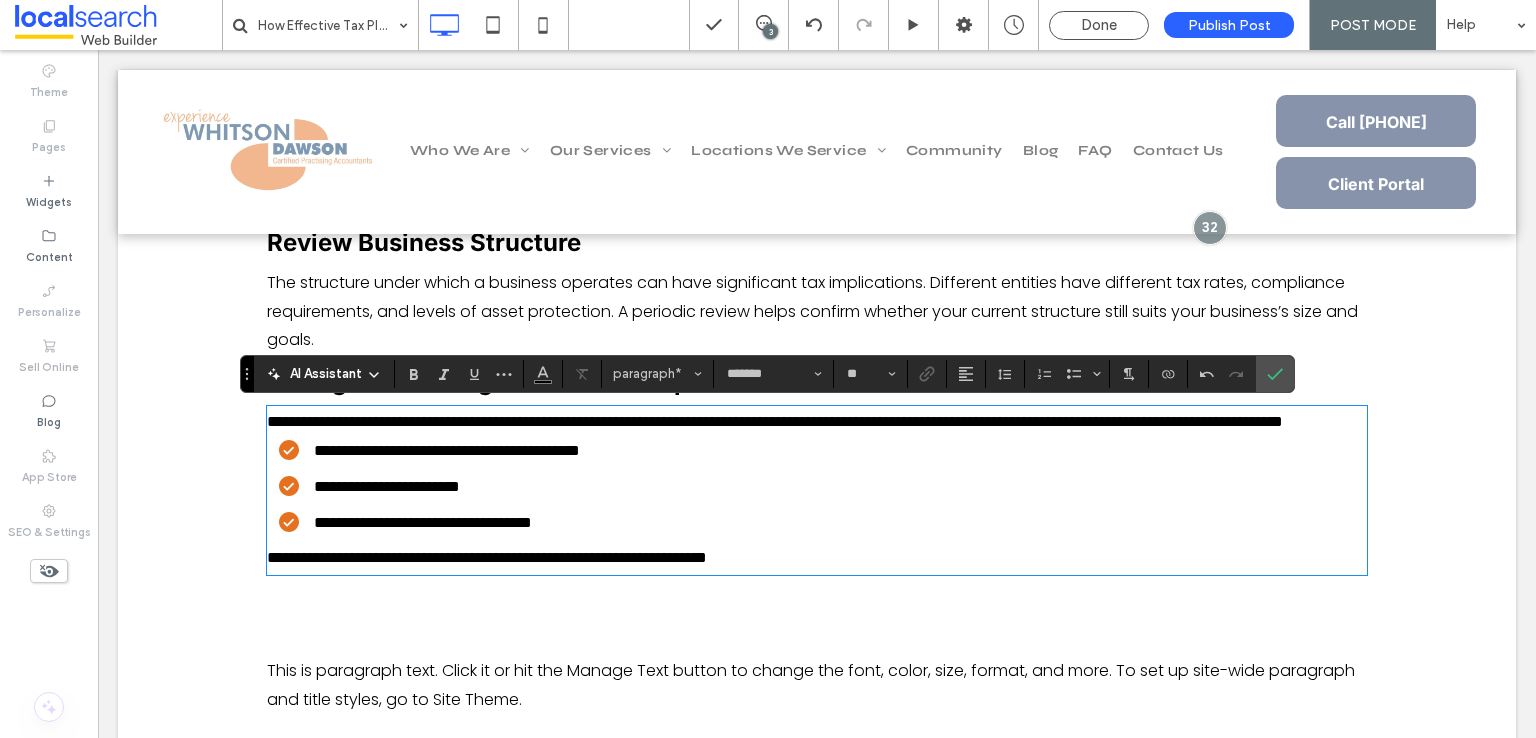click on "**********" at bounding box center [487, 557] 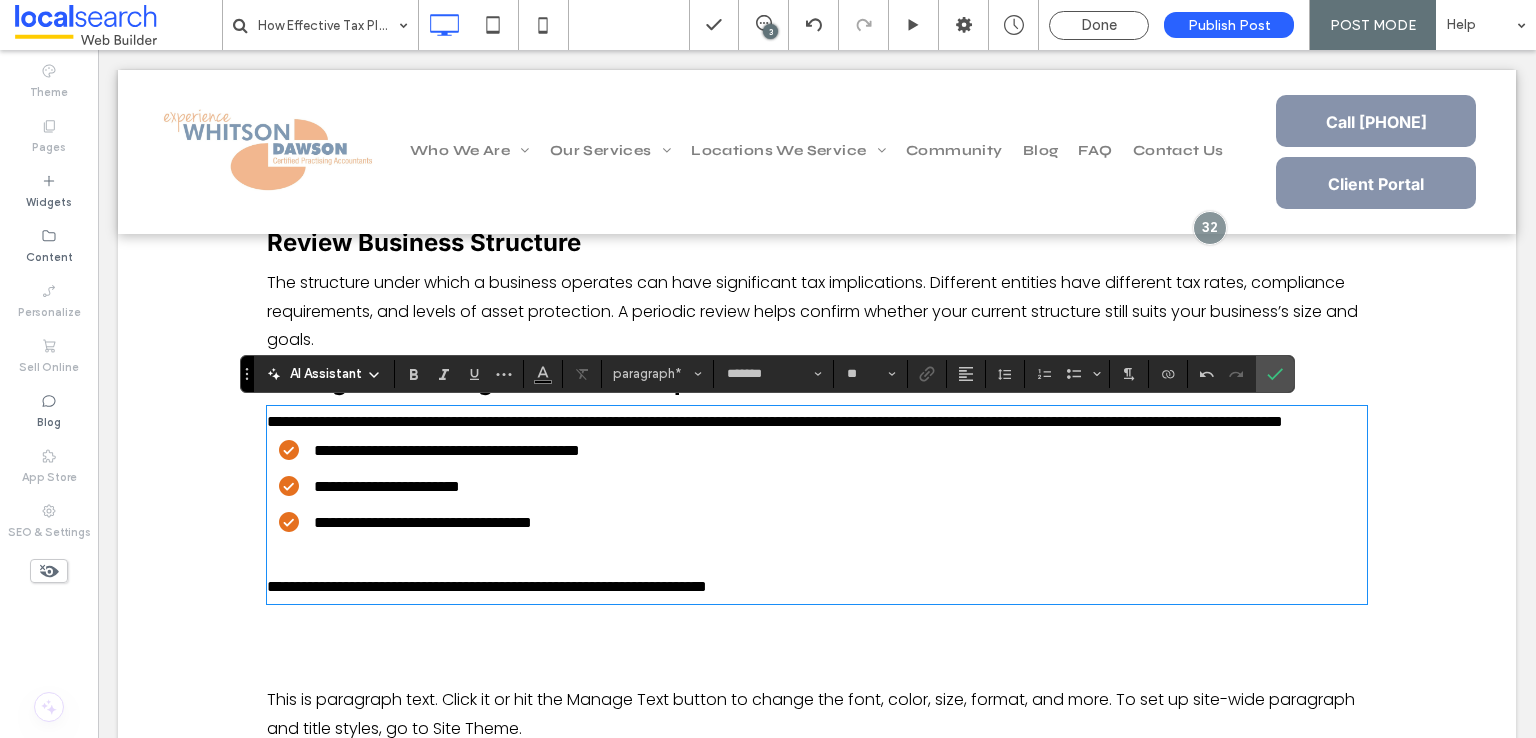 click on "**********" at bounding box center [775, 421] 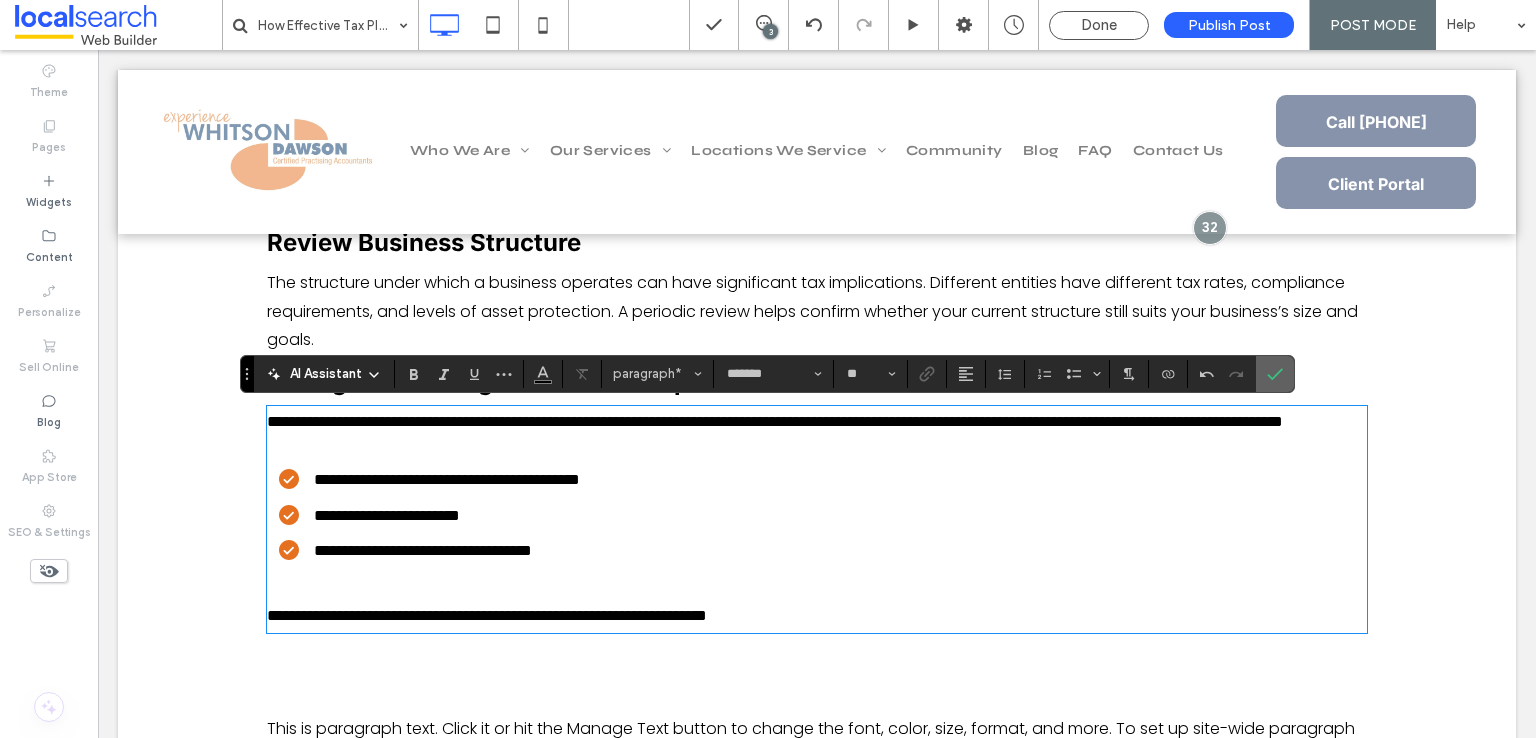 click at bounding box center [1271, 374] 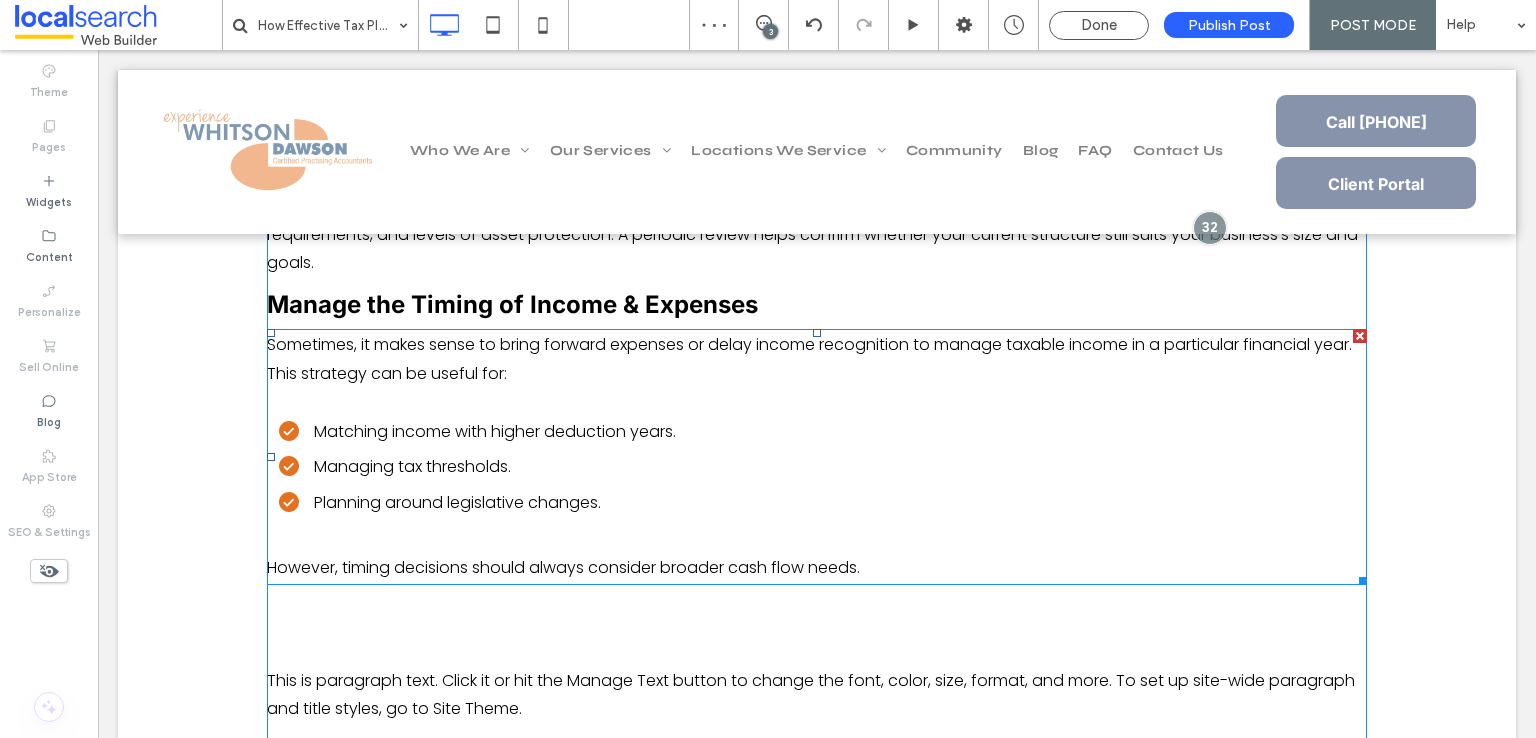 scroll, scrollTop: 2719, scrollLeft: 0, axis: vertical 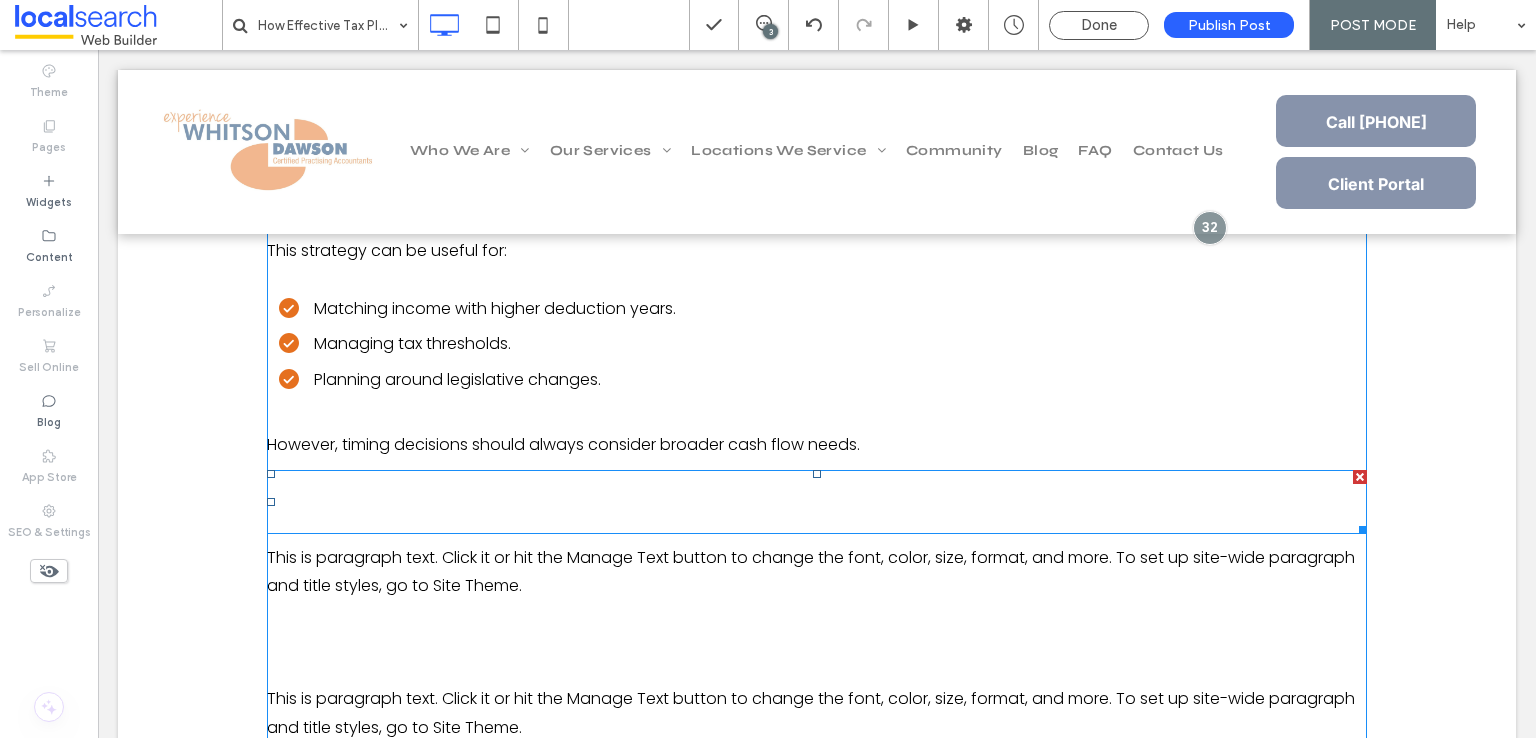click on "New Title" at bounding box center [817, 502] 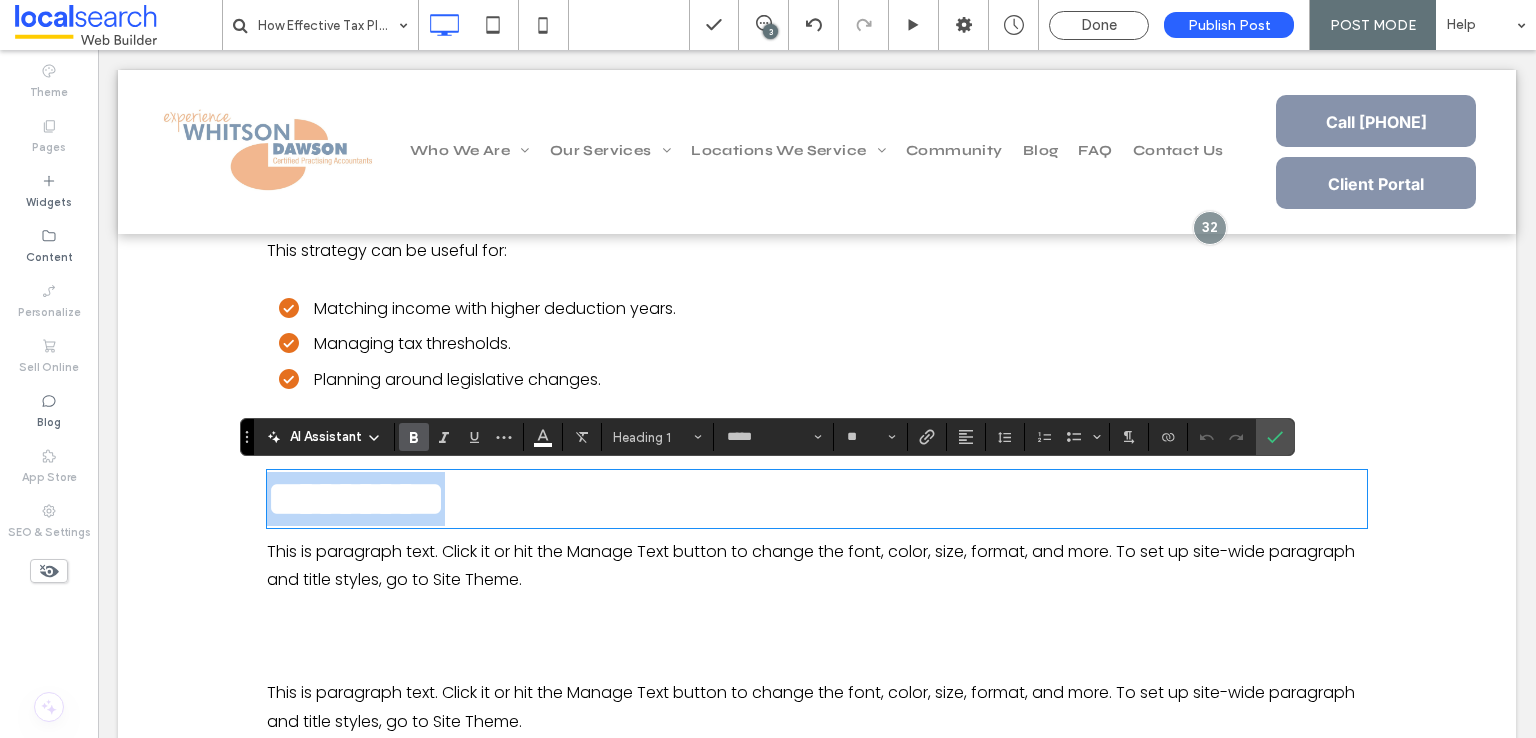type on "*******" 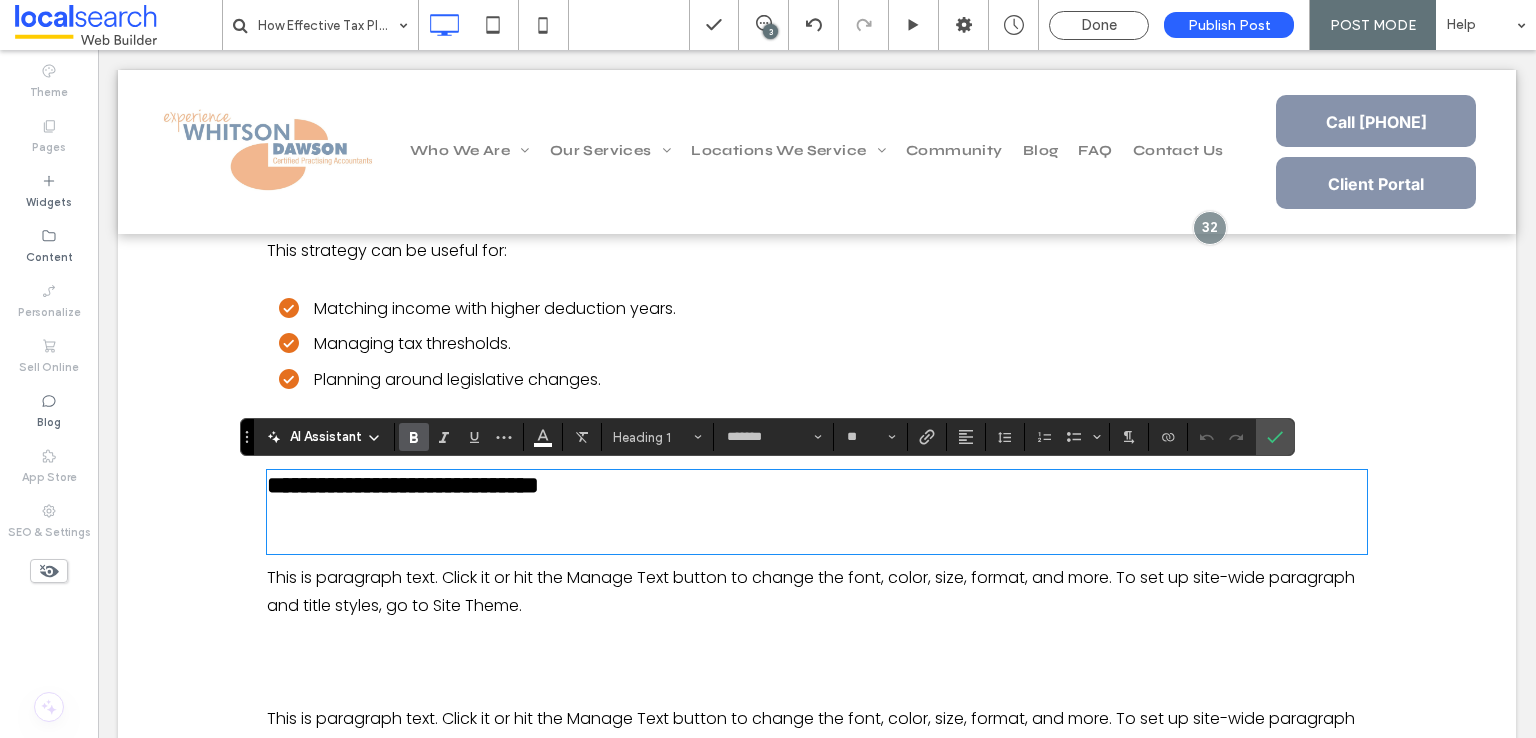 scroll, scrollTop: 0, scrollLeft: 0, axis: both 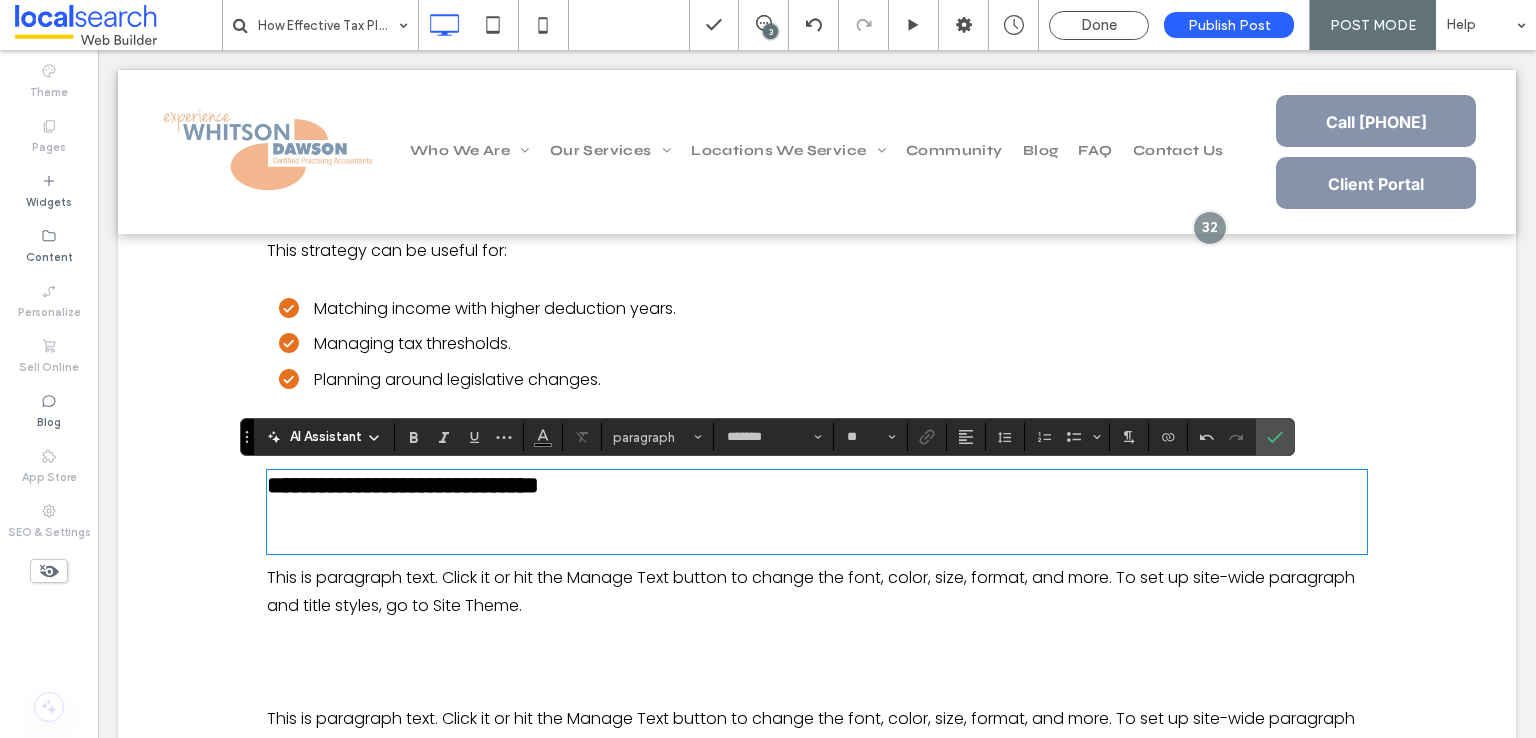 type on "*****" 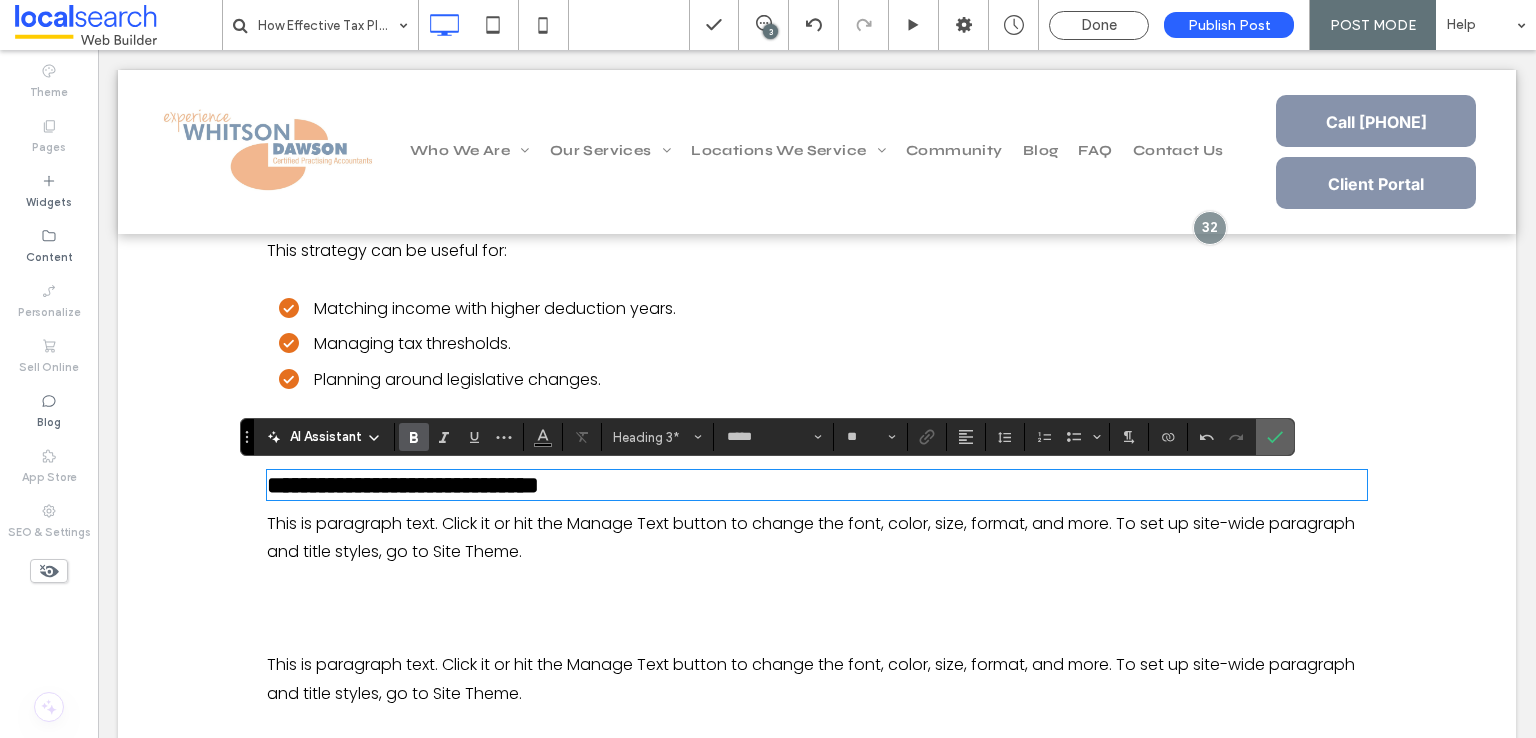 drag, startPoint x: 1277, startPoint y: 425, endPoint x: 1070, endPoint y: 466, distance: 211.02133 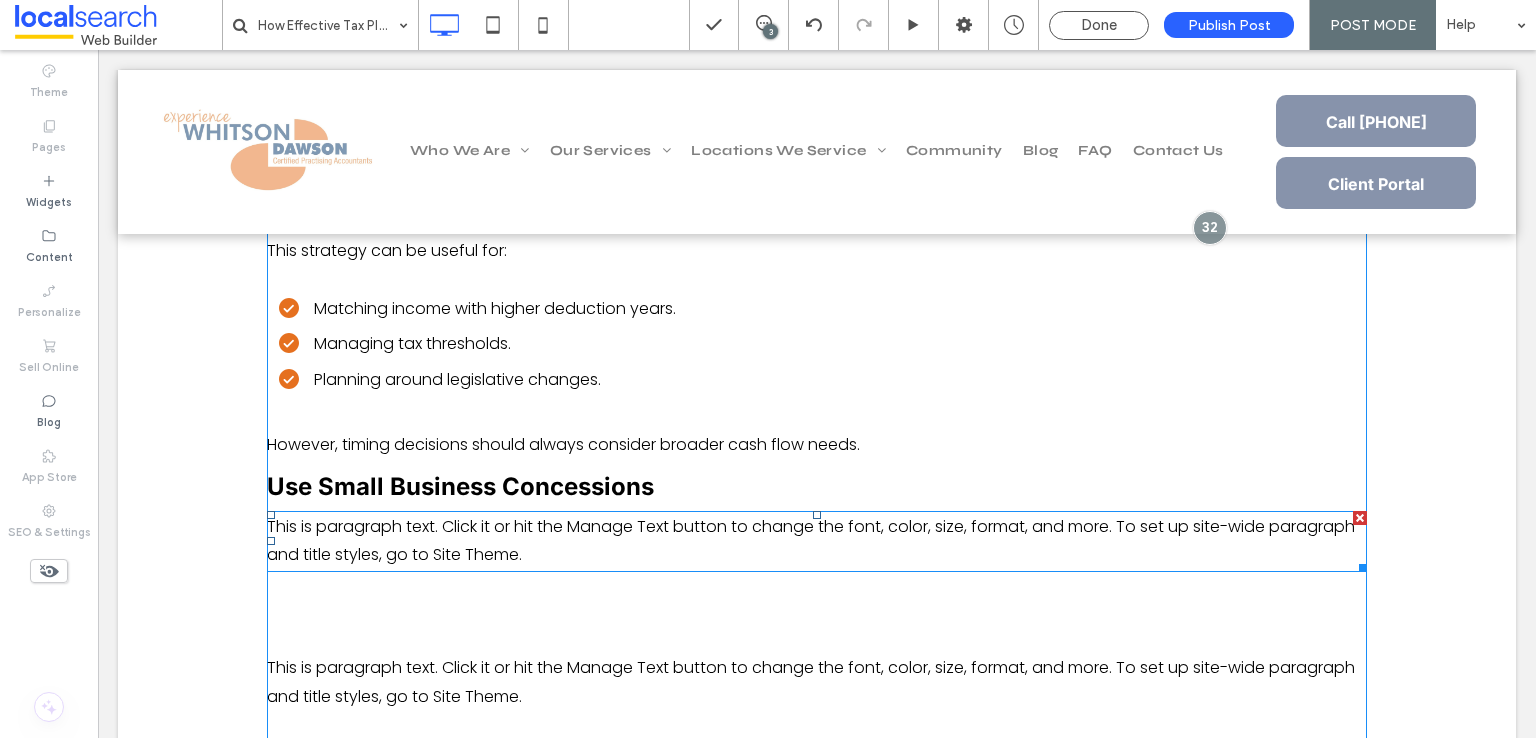 click on "This is paragraph text. Click it or hit the Manage Text button to change the font, color, size, format, and more. To set up site-wide paragraph and title styles, go to Site Theme." at bounding box center [811, 541] 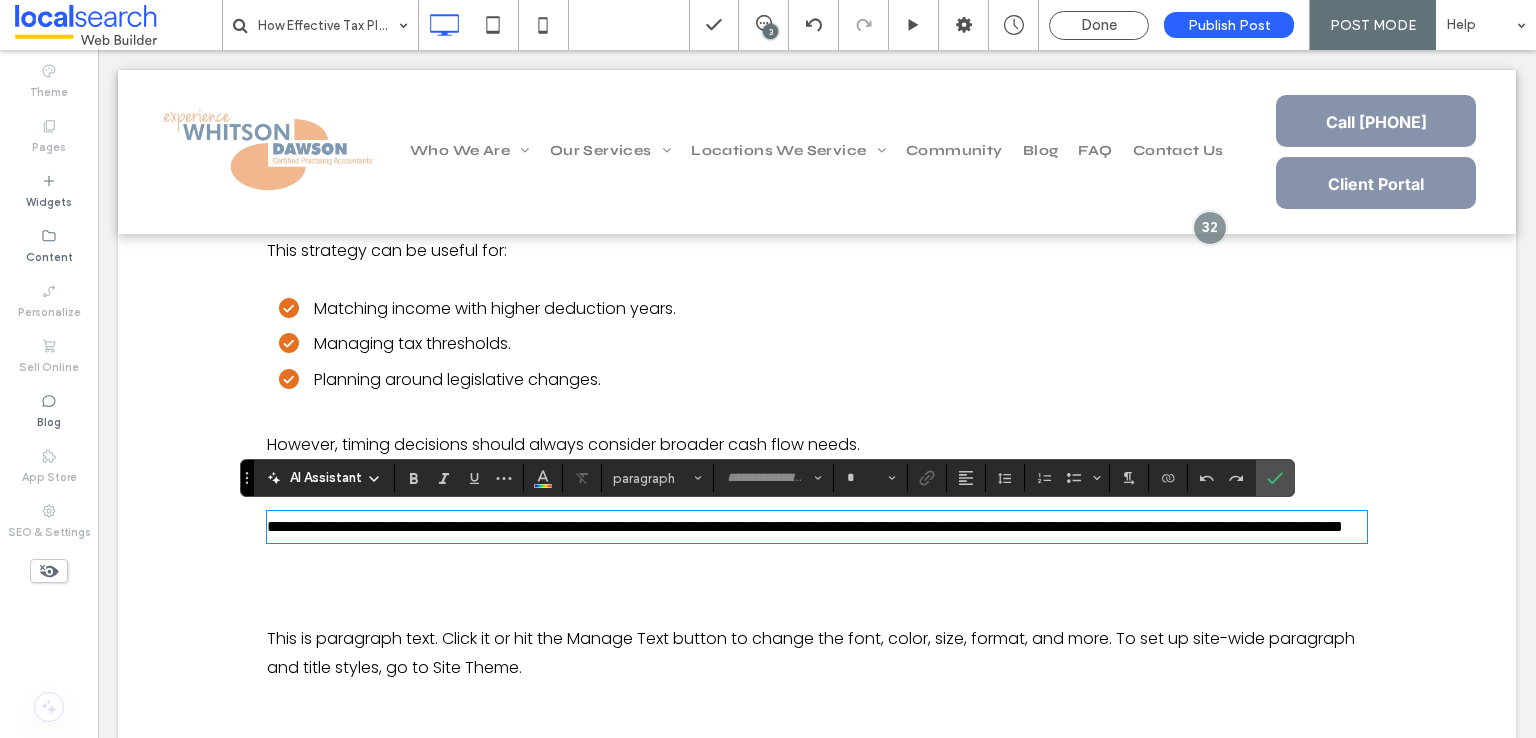 type on "*******" 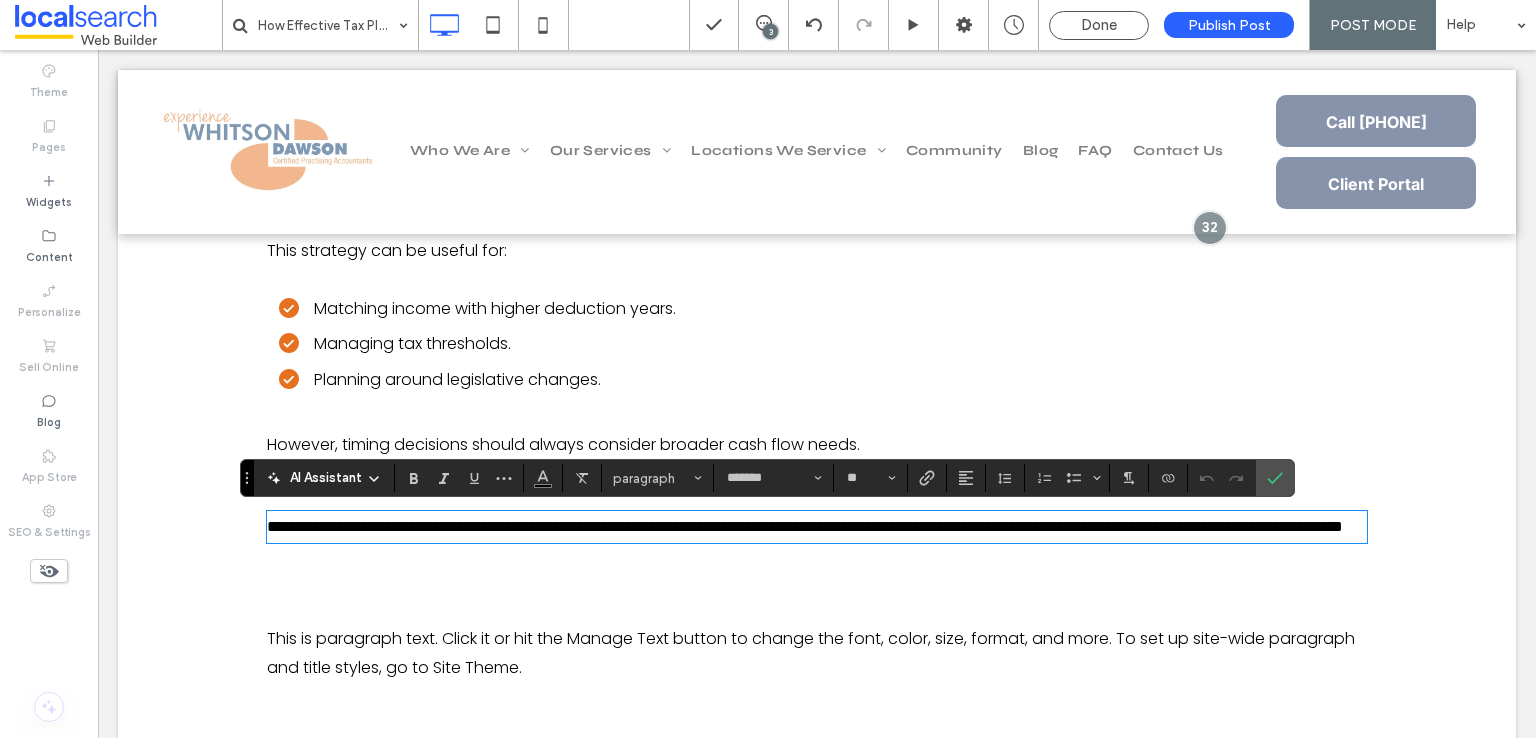 scroll, scrollTop: 0, scrollLeft: 0, axis: both 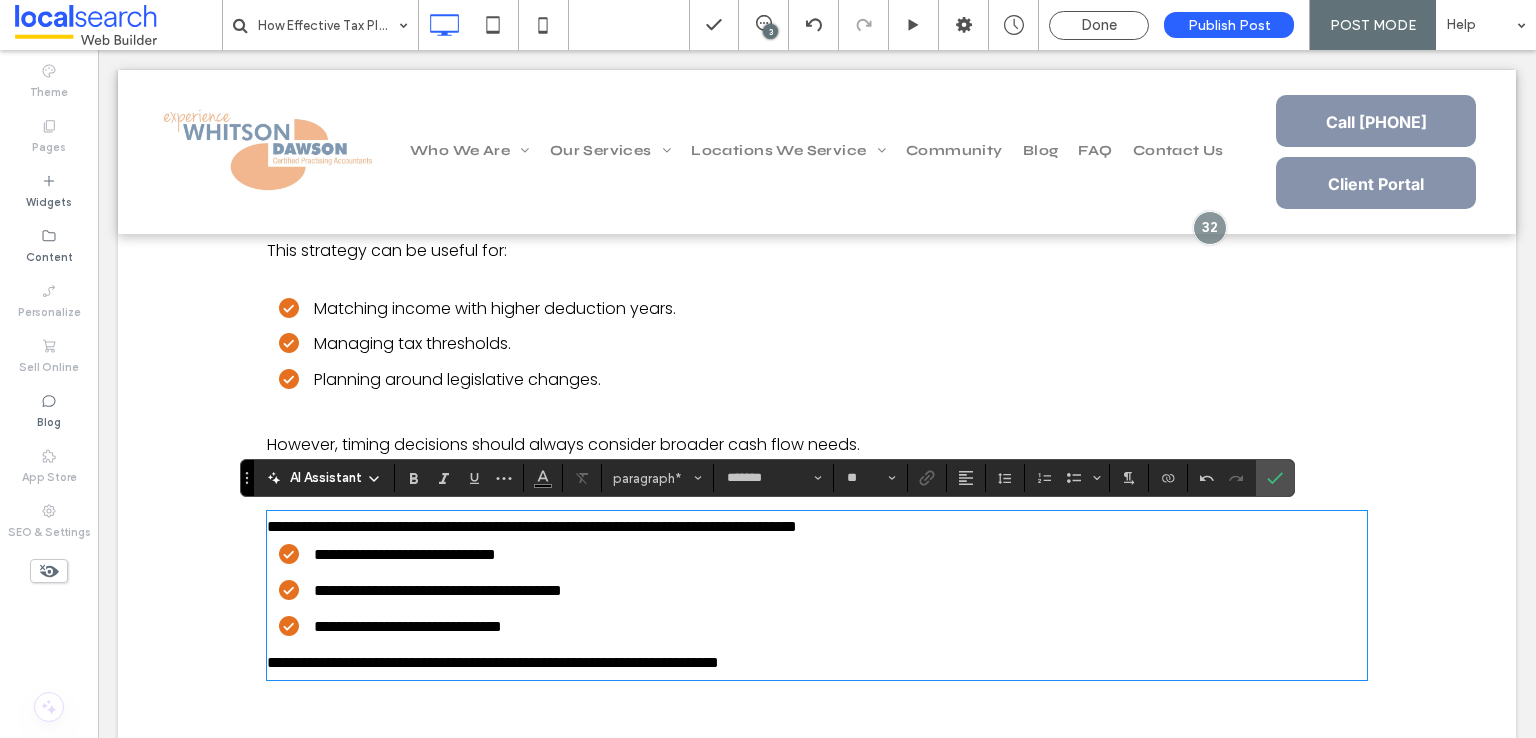 click on "**********" at bounding box center [493, 662] 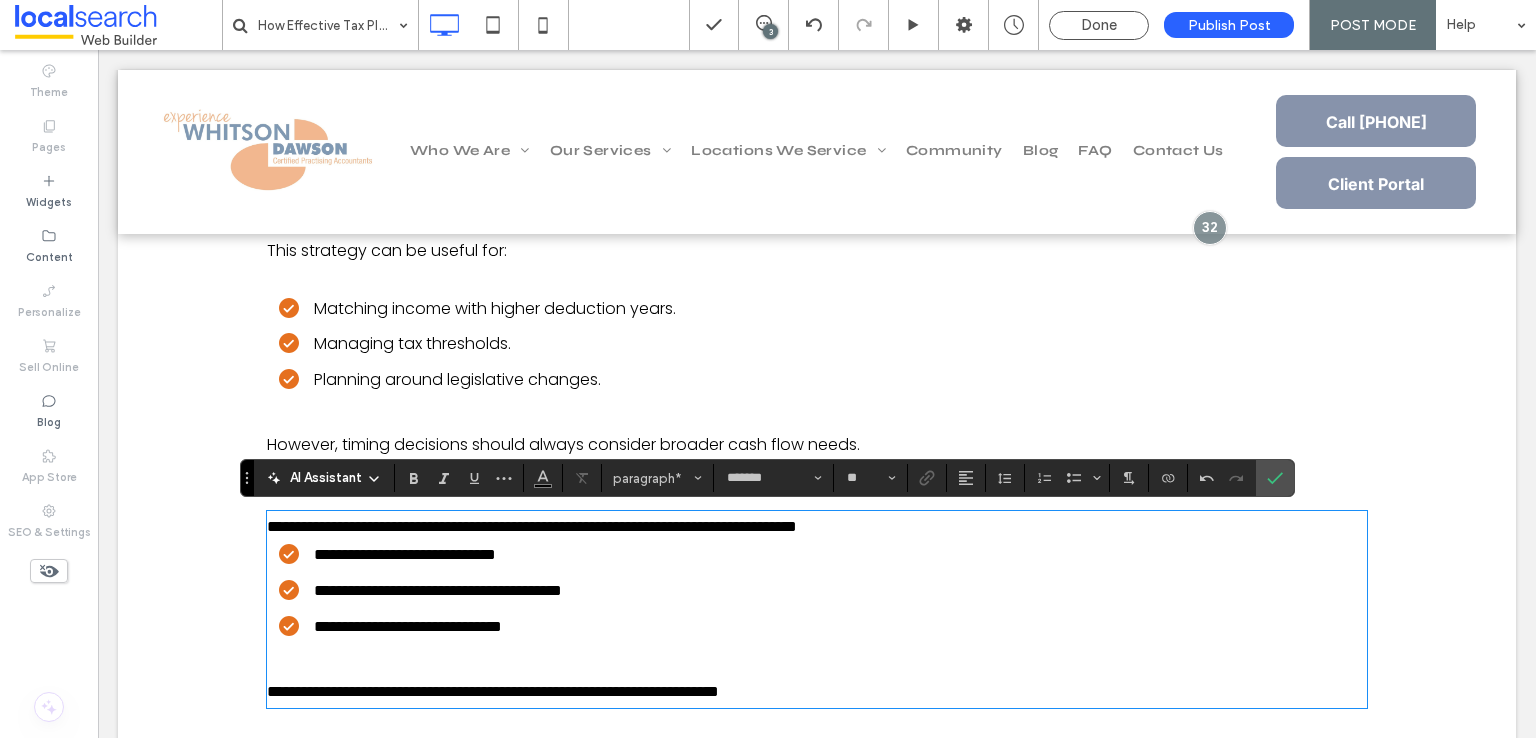 click on "**********" at bounding box center [817, 527] 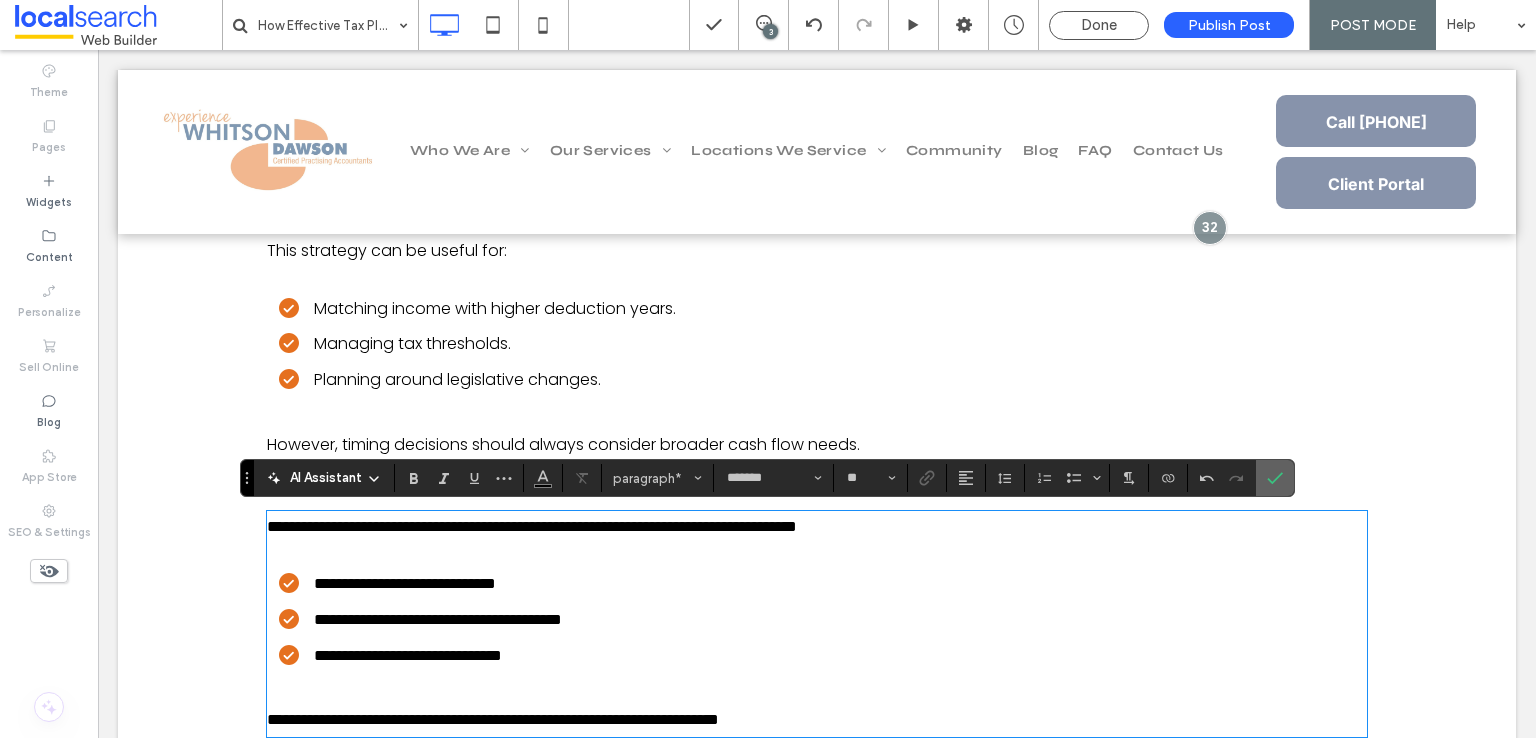 click at bounding box center (1275, 478) 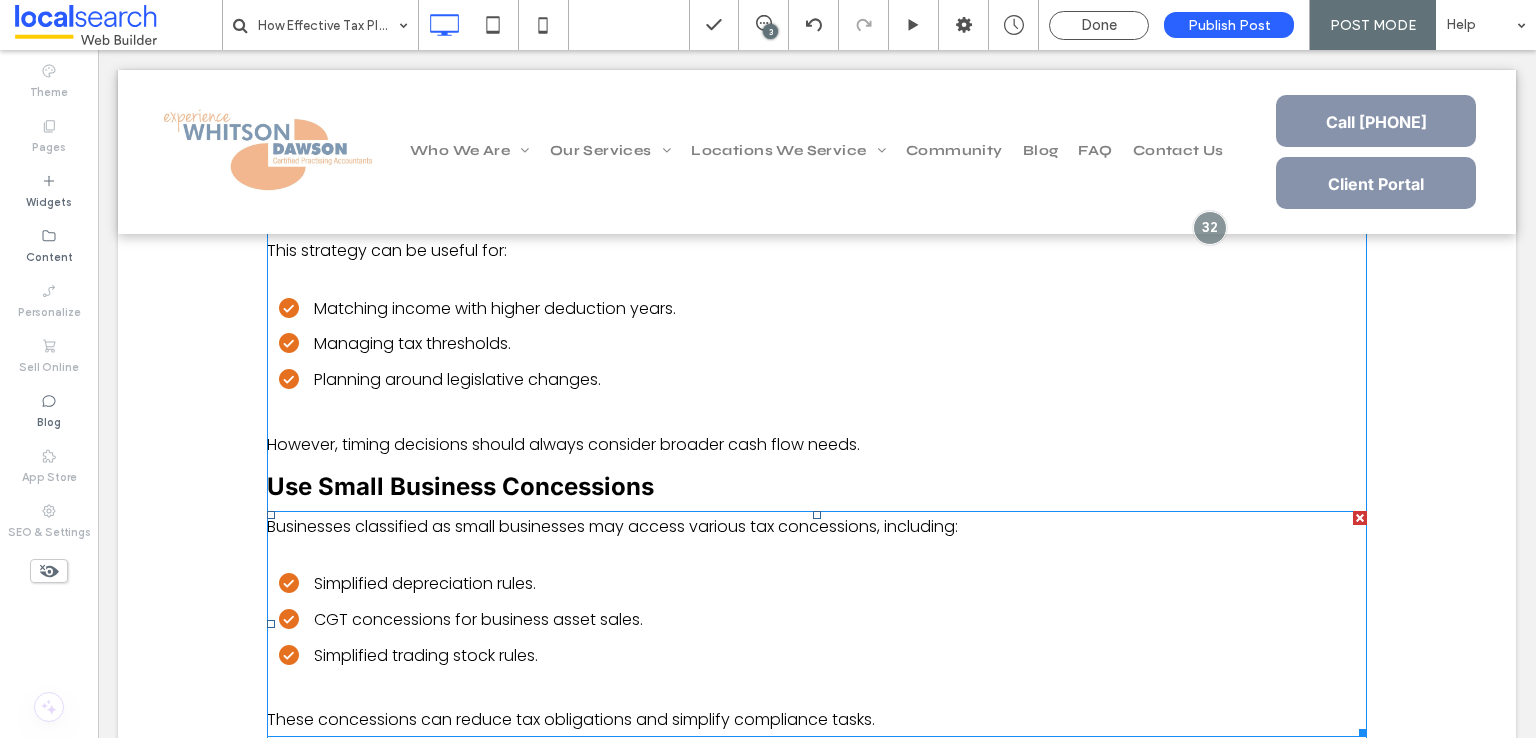 scroll, scrollTop: 2919, scrollLeft: 0, axis: vertical 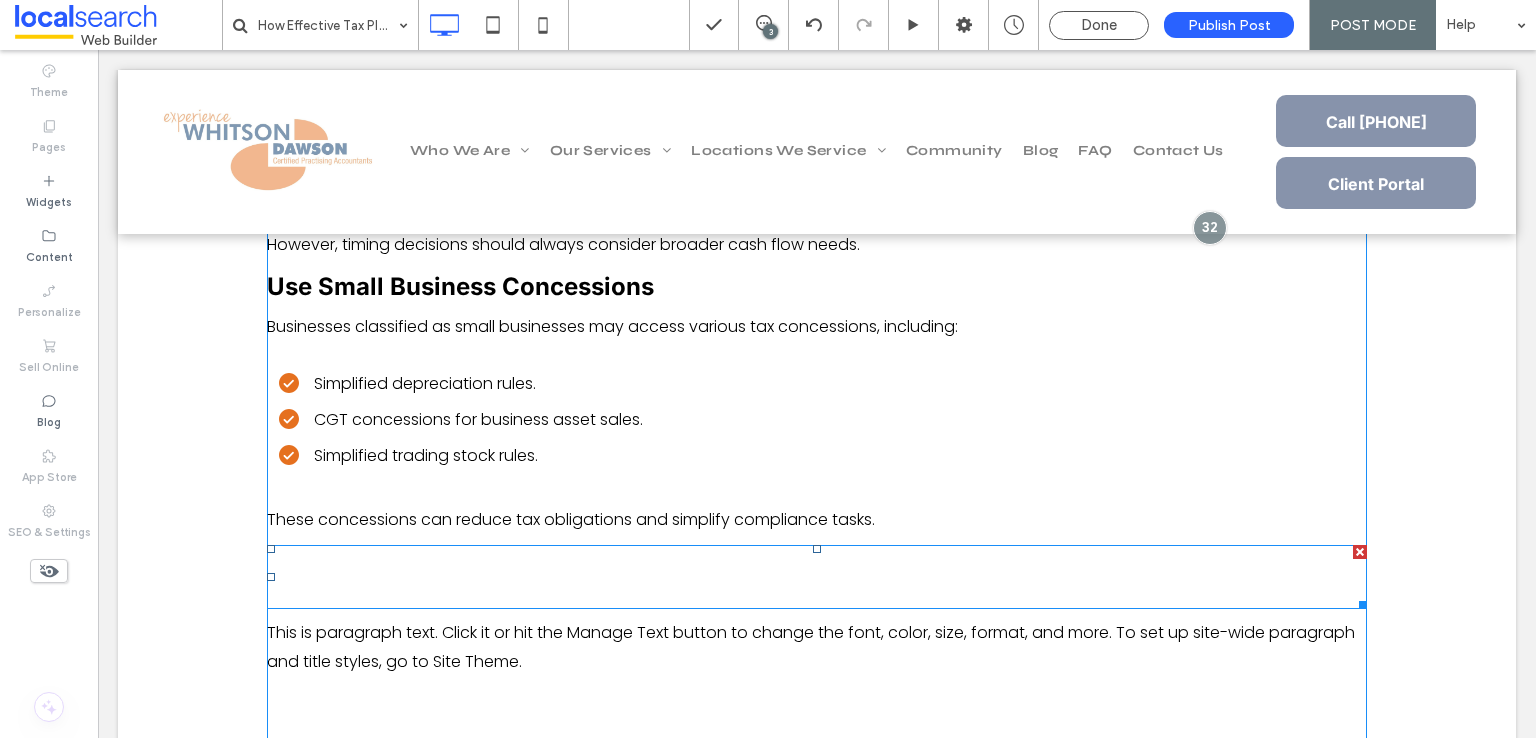 click on "New Title" at bounding box center (382, 577) 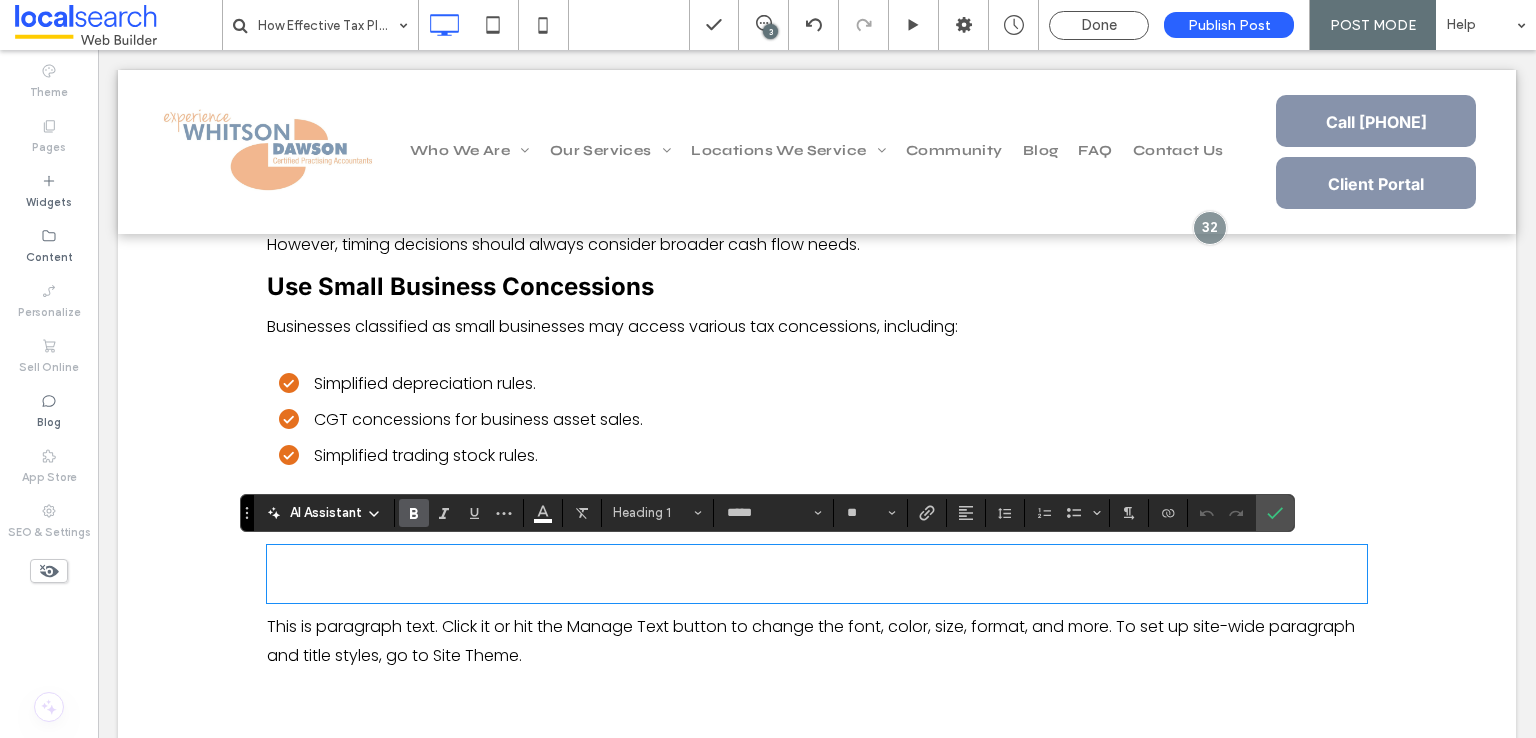 type on "*******" 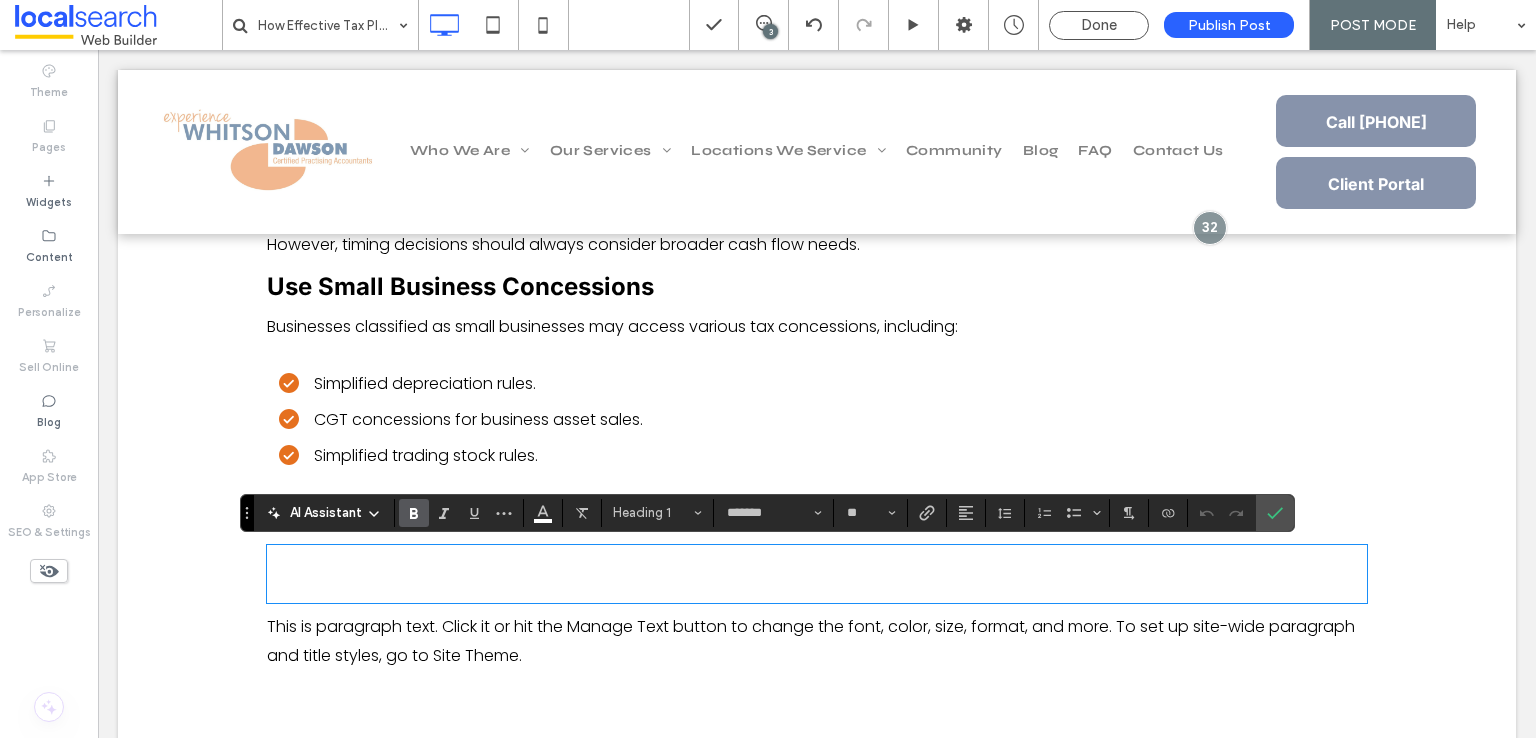 scroll, scrollTop: 0, scrollLeft: 0, axis: both 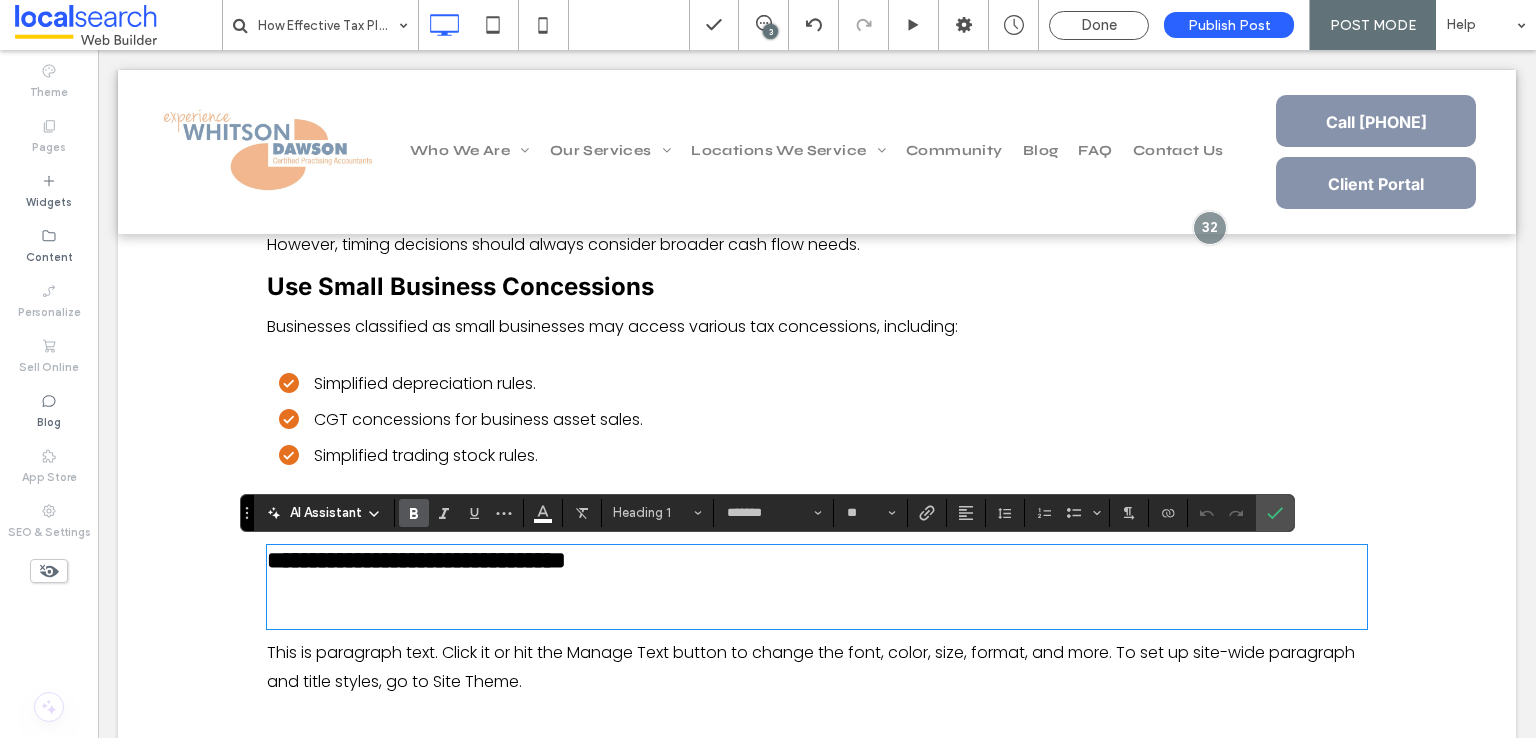 type on "*****" 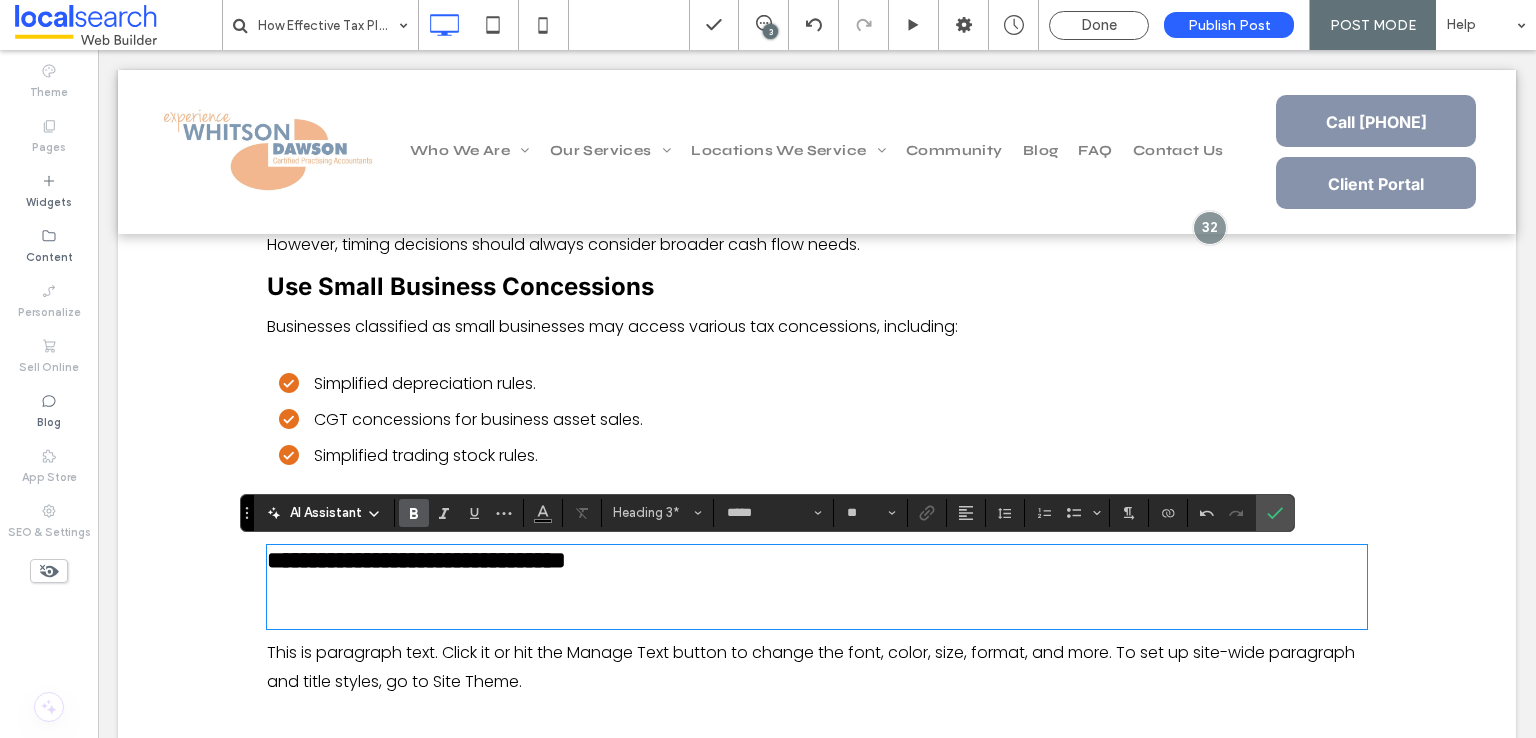 click on "**********" at bounding box center [416, 560] 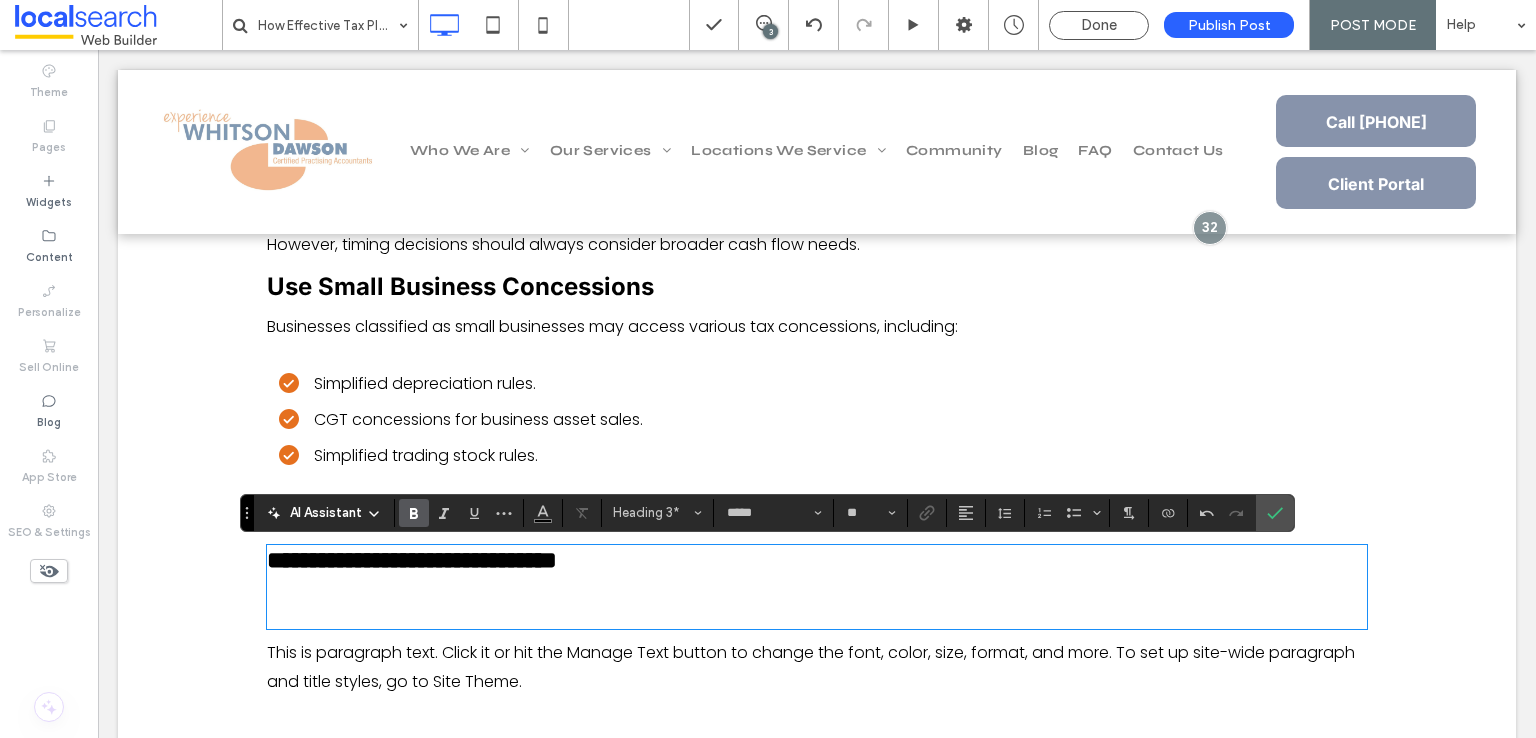 drag, startPoint x: 764, startPoint y: 606, endPoint x: 564, endPoint y: 613, distance: 200.12247 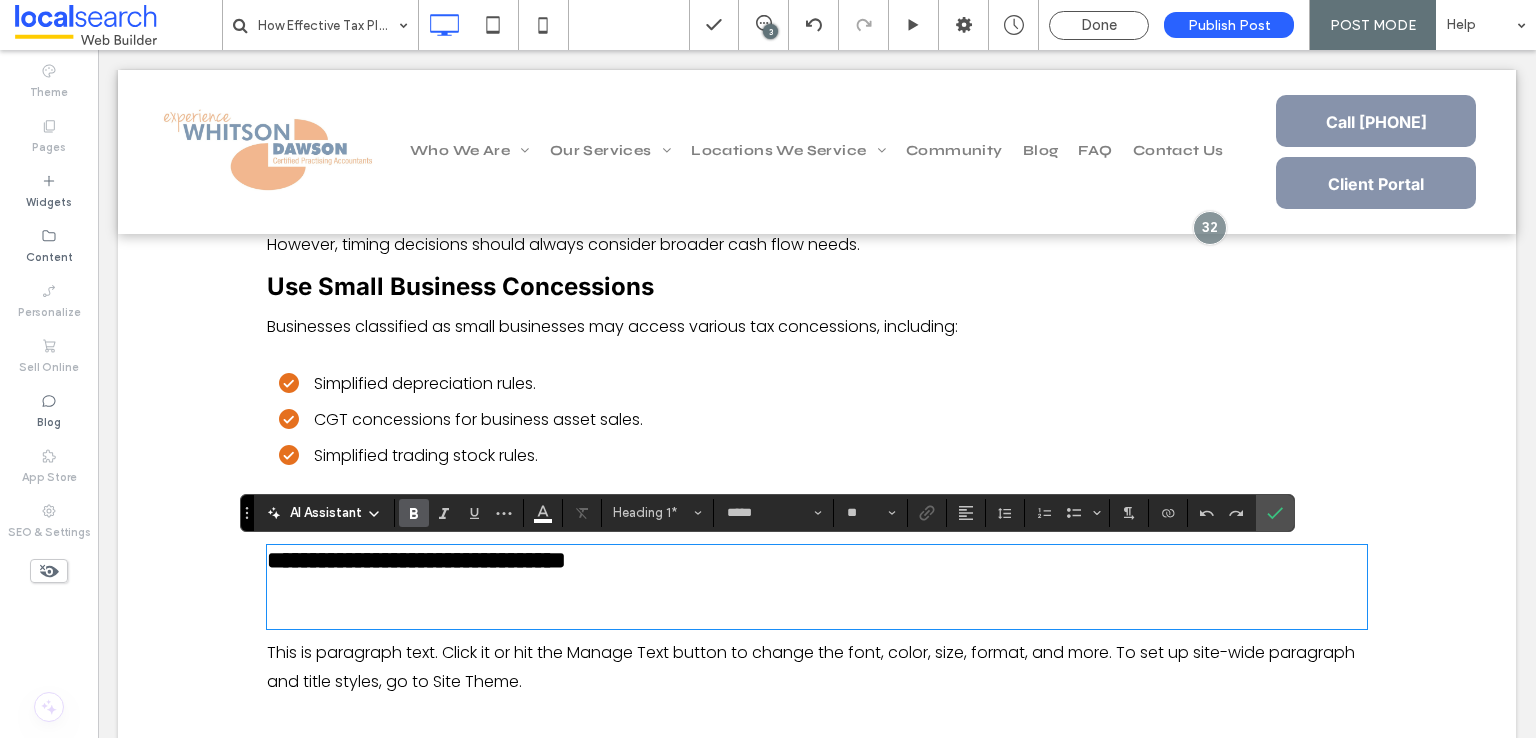 click on "﻿" at bounding box center [817, 600] 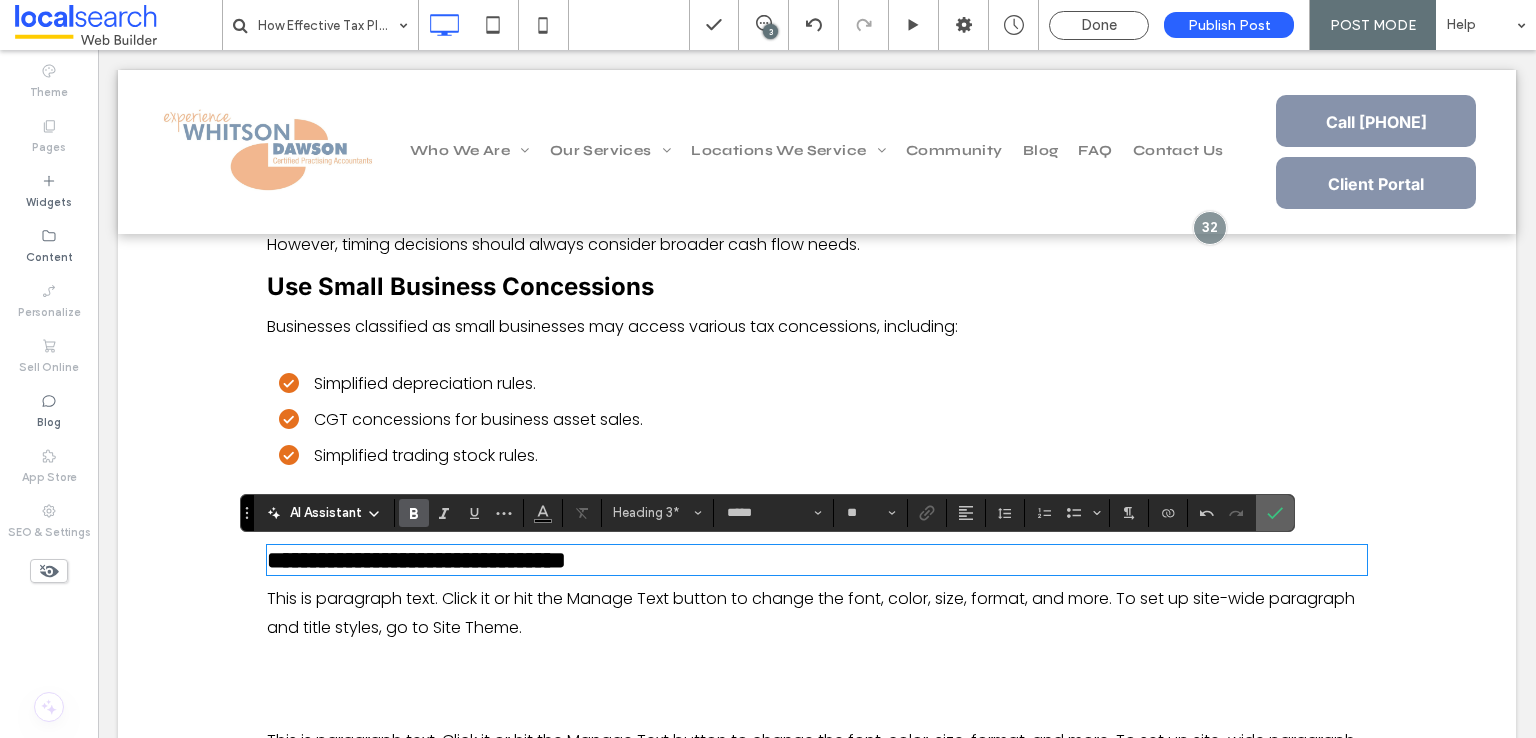 drag, startPoint x: 1271, startPoint y: 507, endPoint x: 985, endPoint y: 560, distance: 290.8694 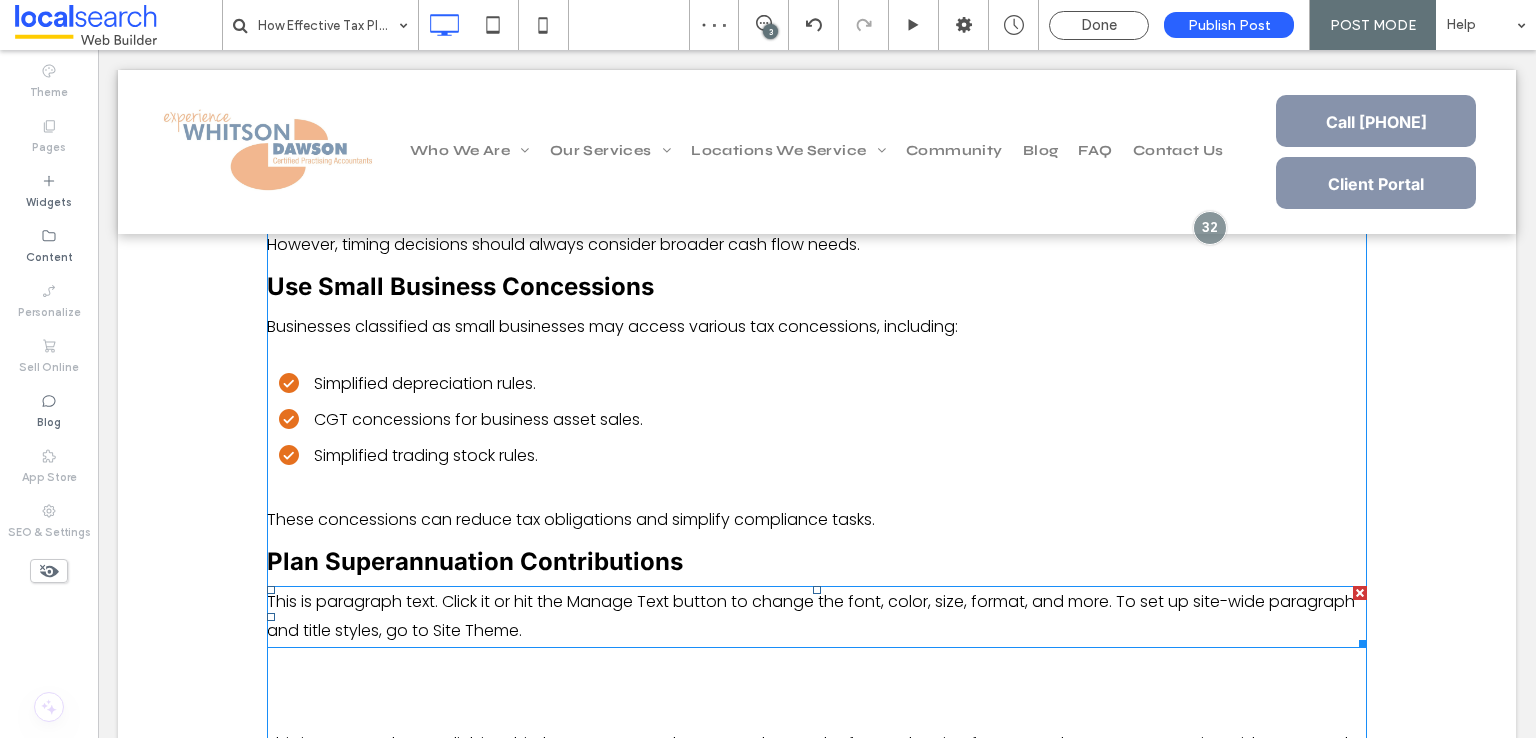 click on "This is paragraph text. Click it or hit the Manage Text button to change the font, color, size, format, and more. To set up site-wide paragraph and title styles, go to Site Theme." at bounding box center (811, 616) 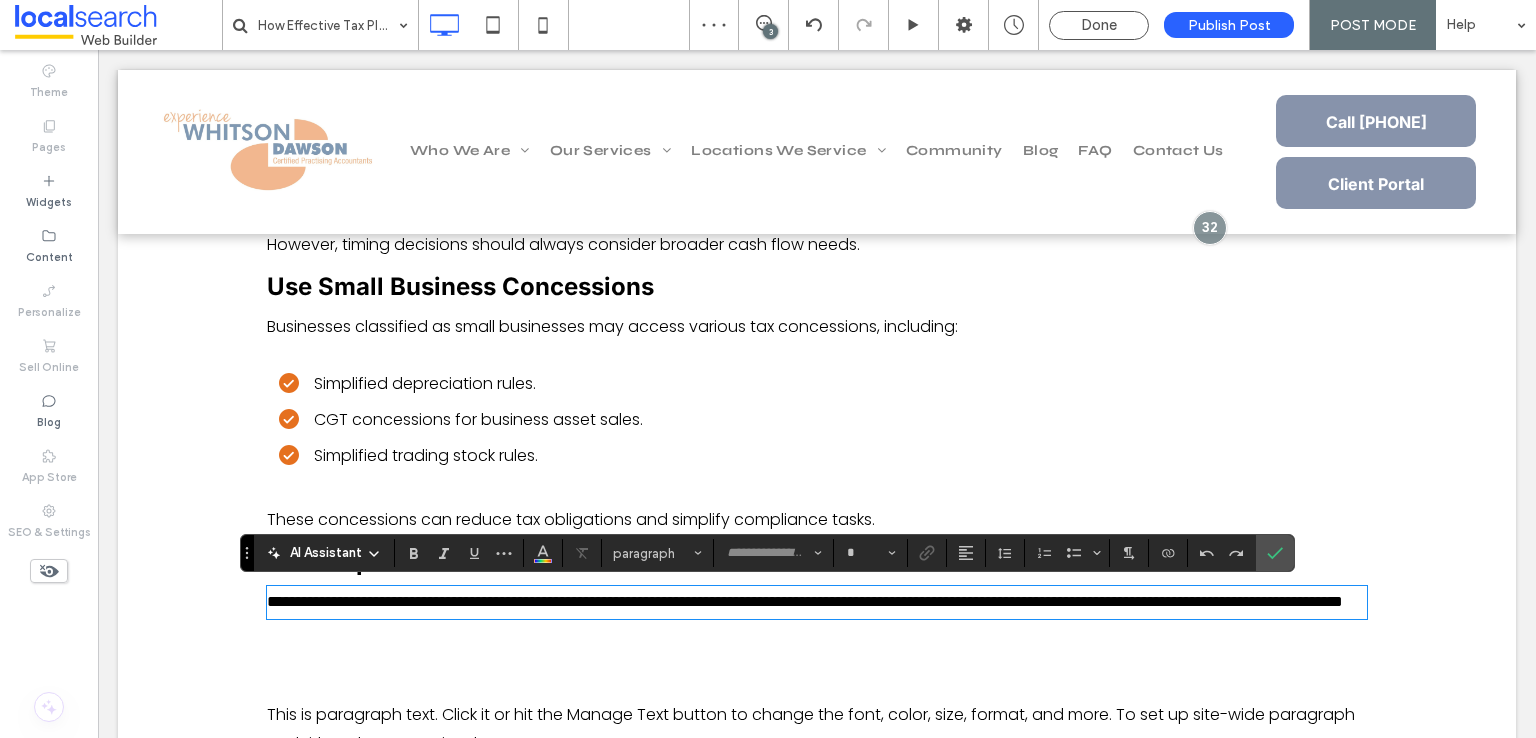 type on "*******" 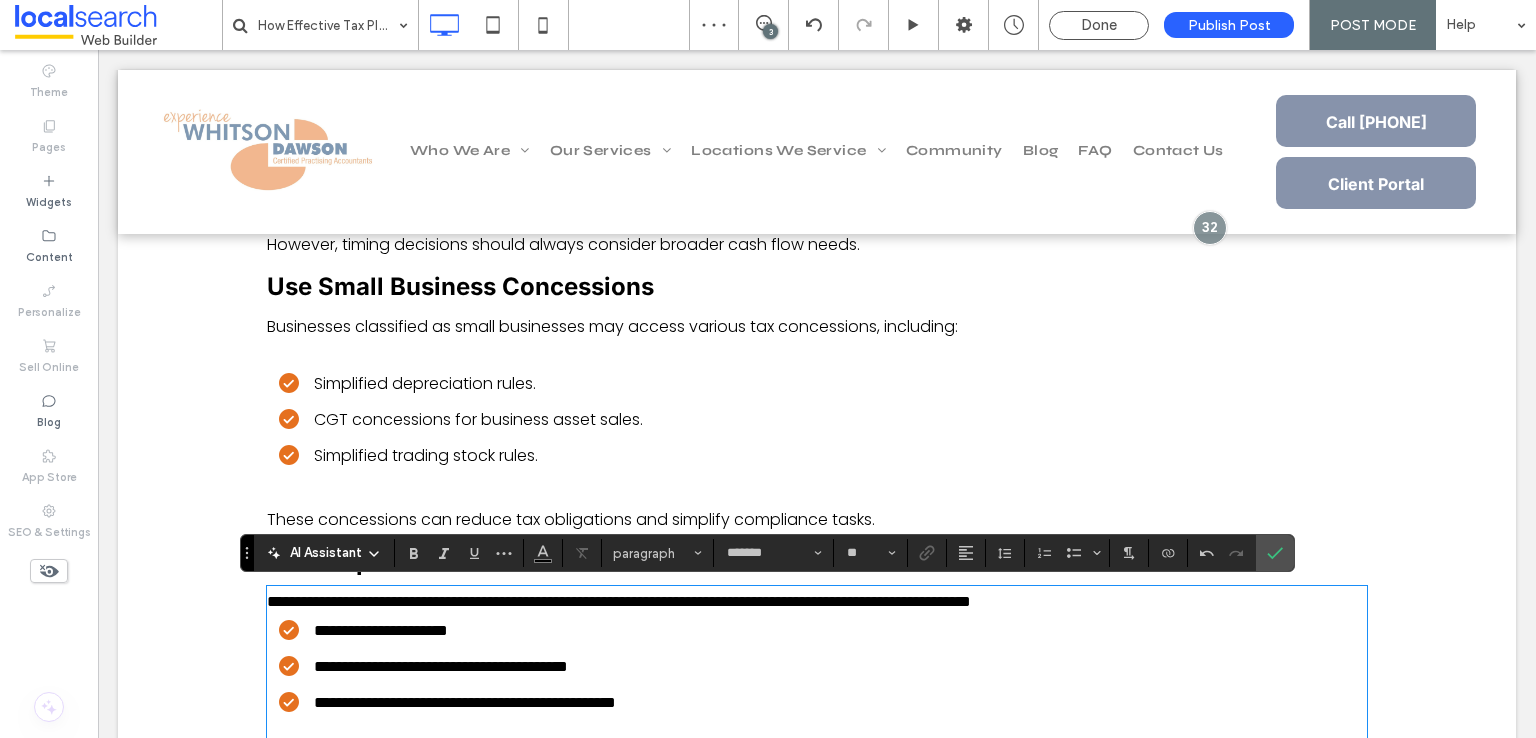 scroll, scrollTop: 0, scrollLeft: 0, axis: both 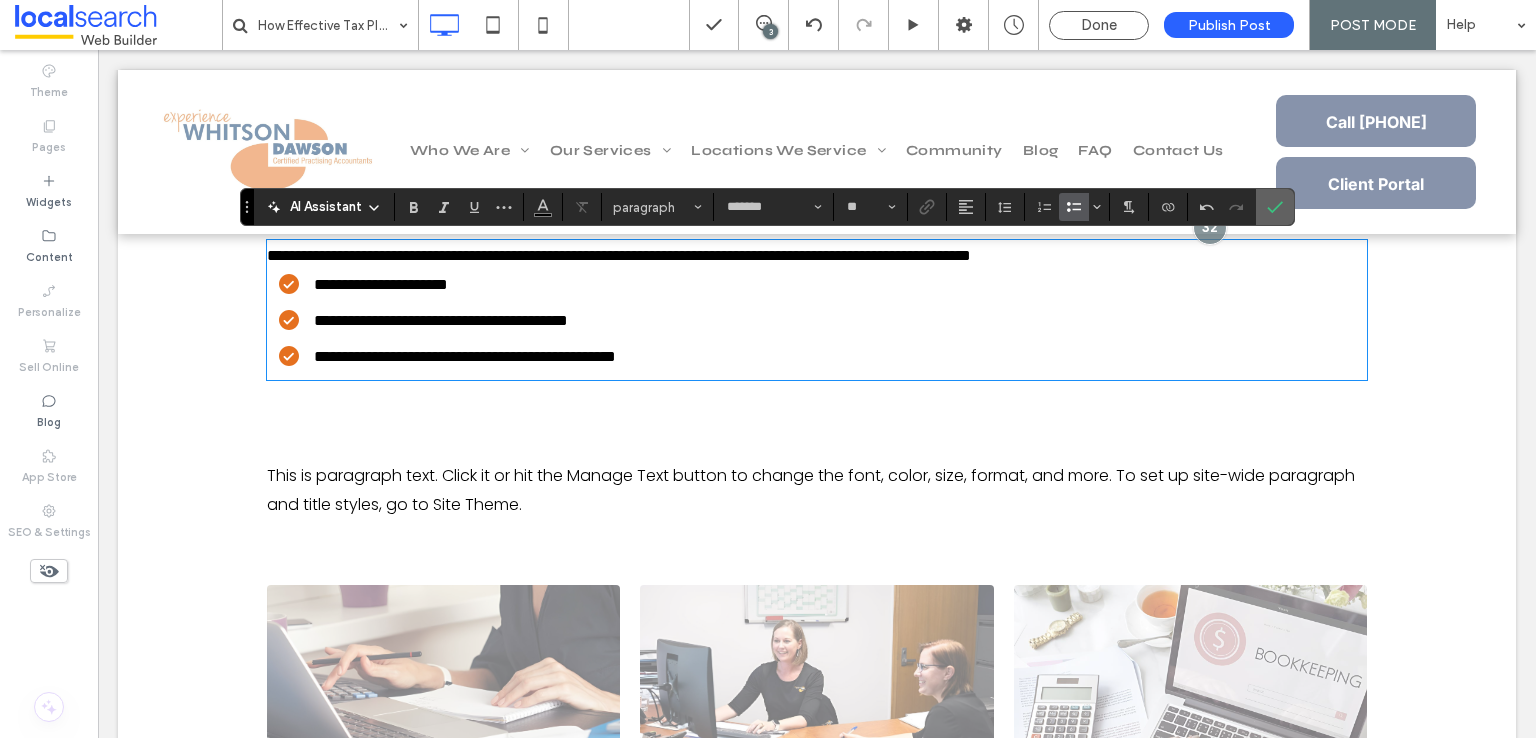 click 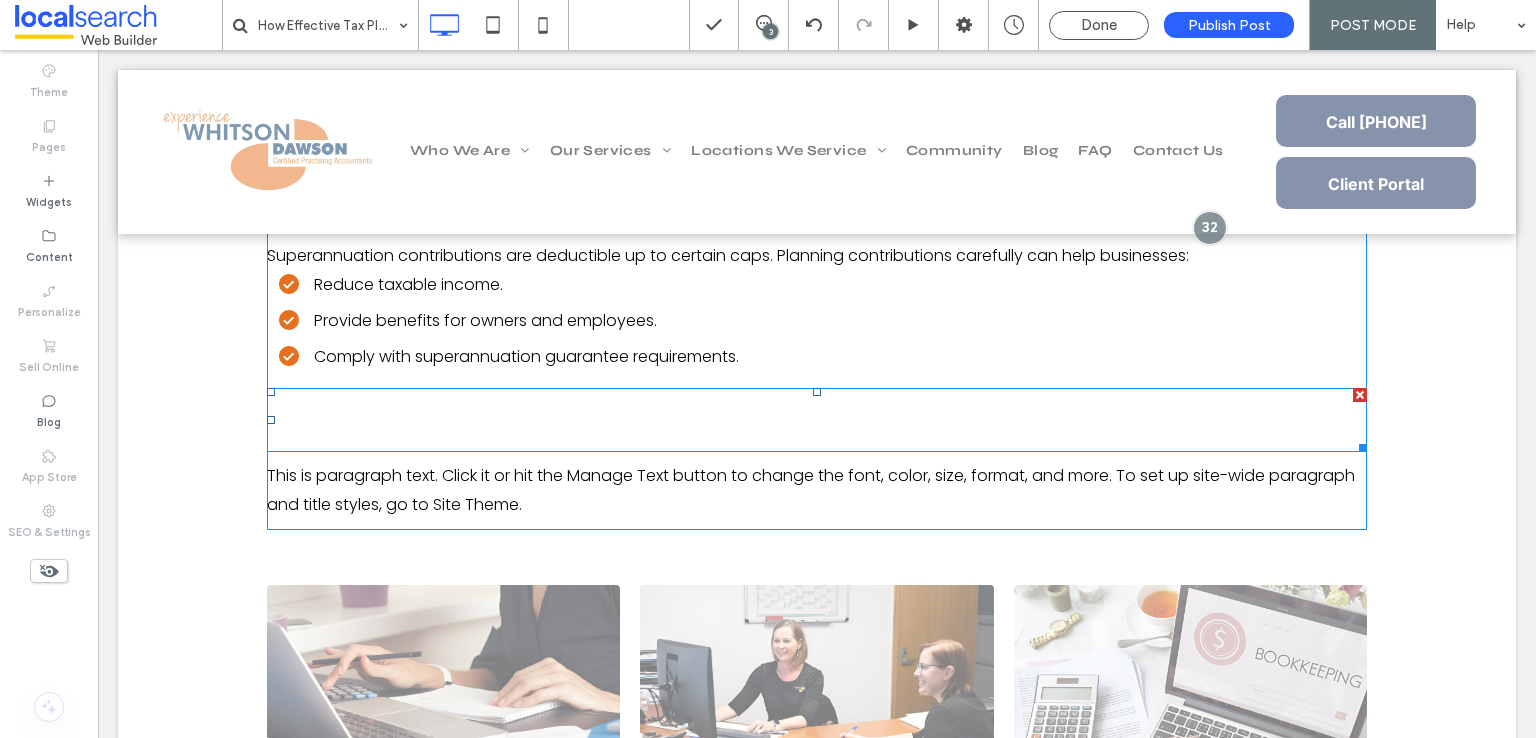 click on "New Title" at bounding box center [817, 420] 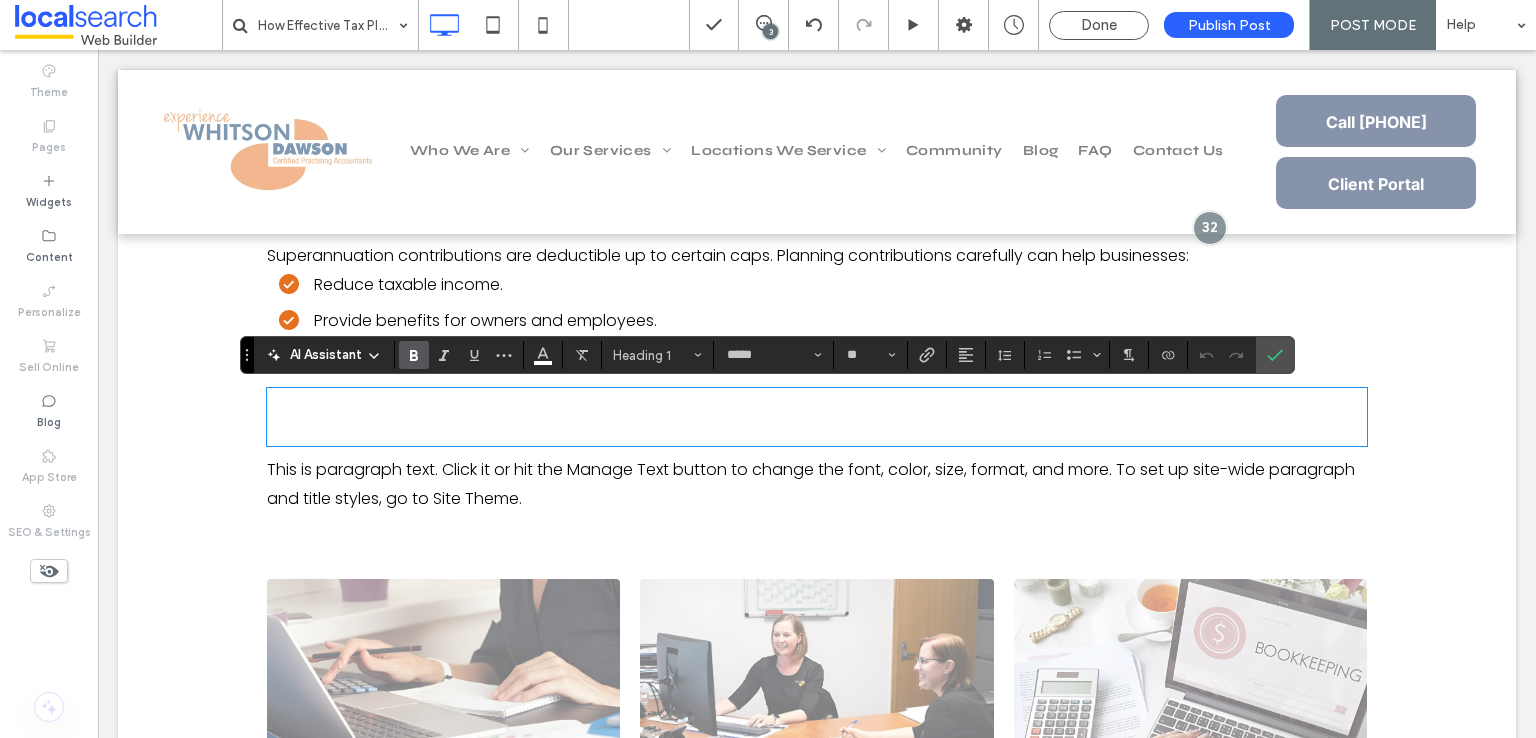 type on "*******" 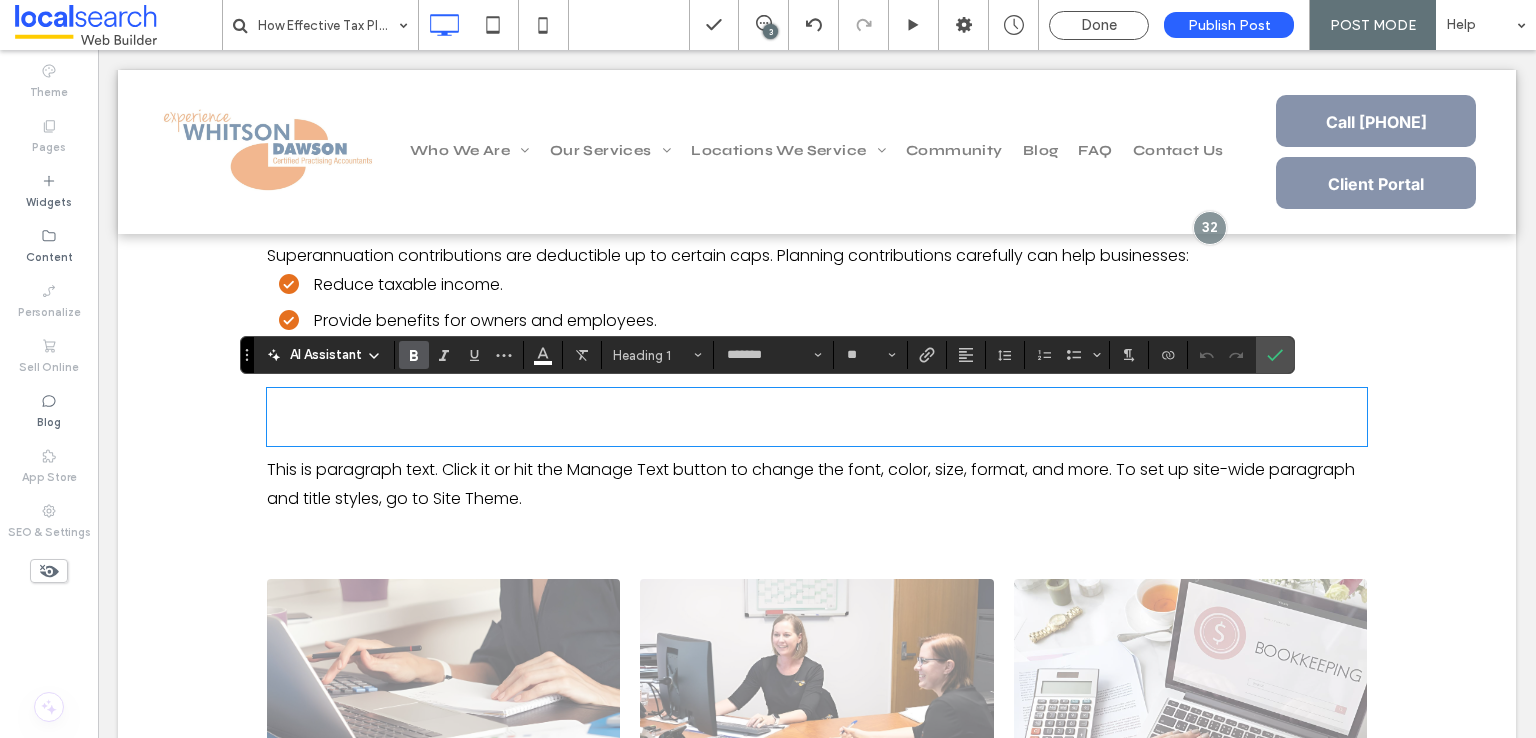 scroll, scrollTop: 0, scrollLeft: 0, axis: both 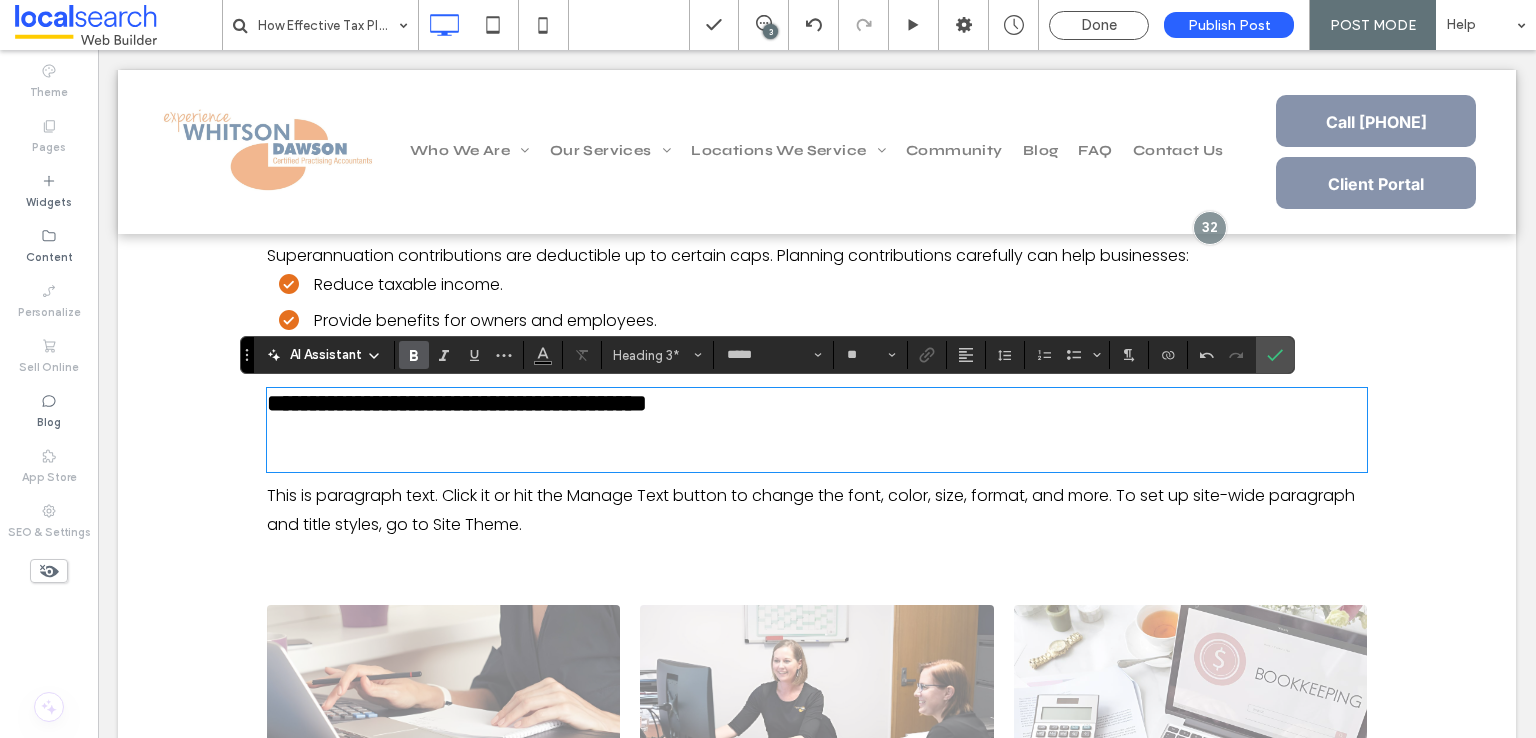 click on "**********" at bounding box center (457, 403) 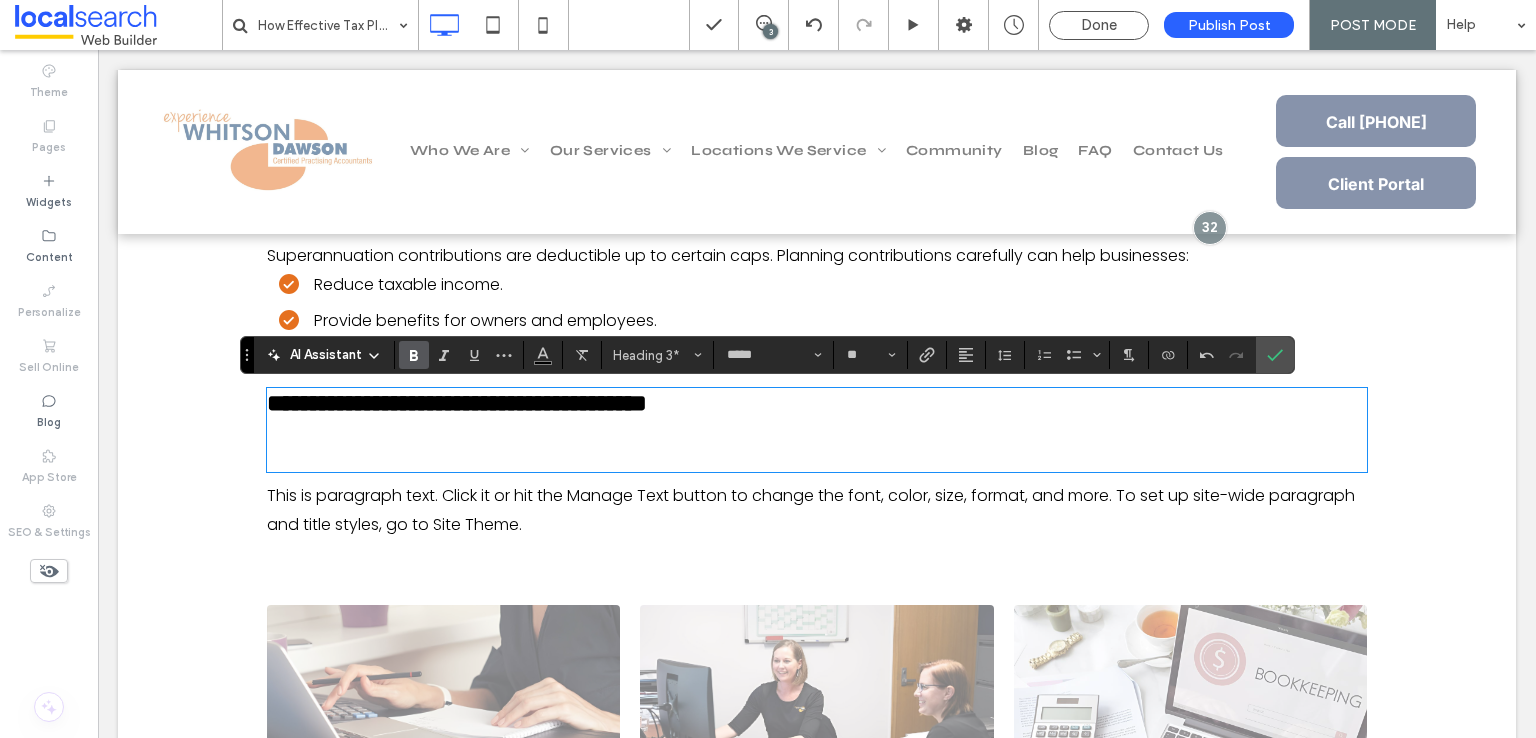 click on "**********" at bounding box center (457, 403) 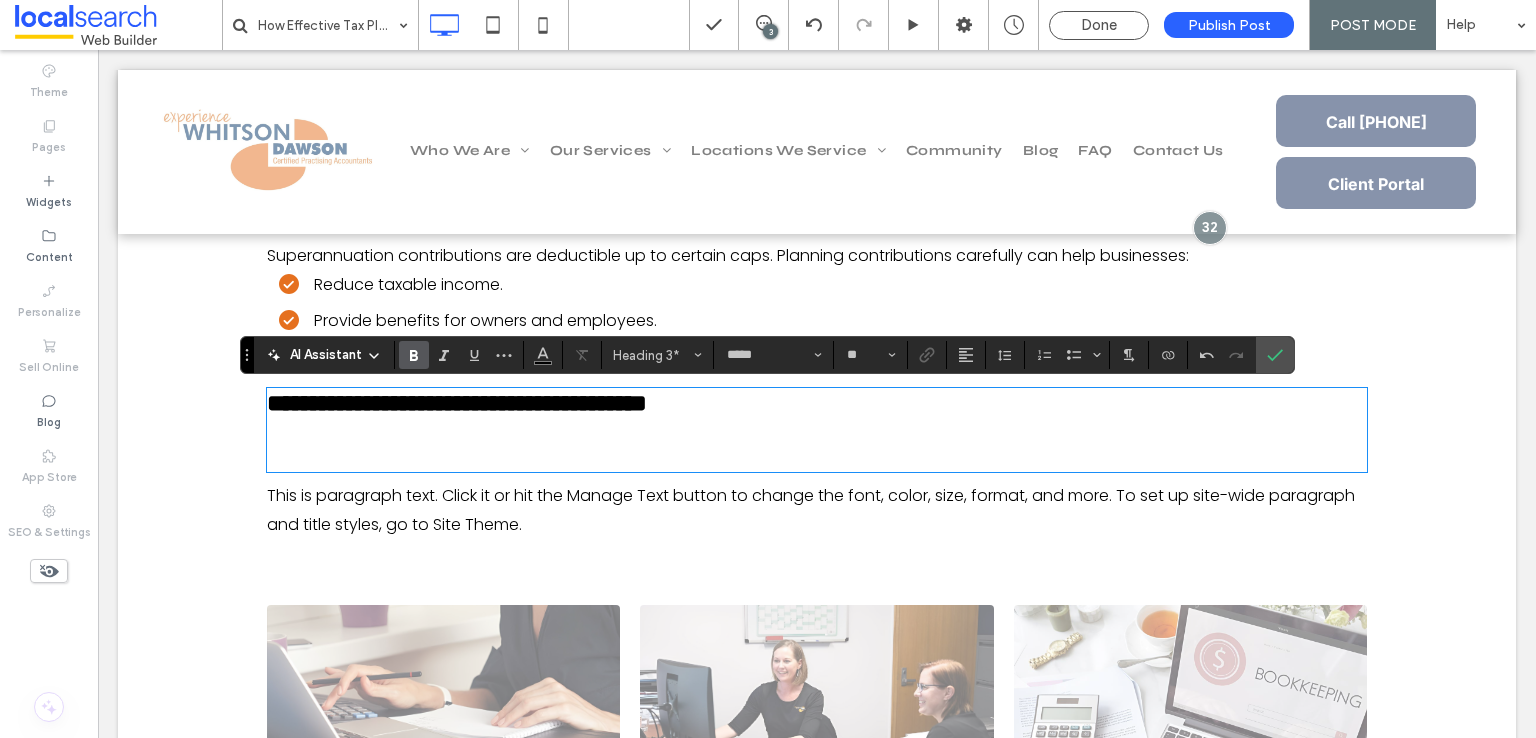 click on "**********" at bounding box center (457, 403) 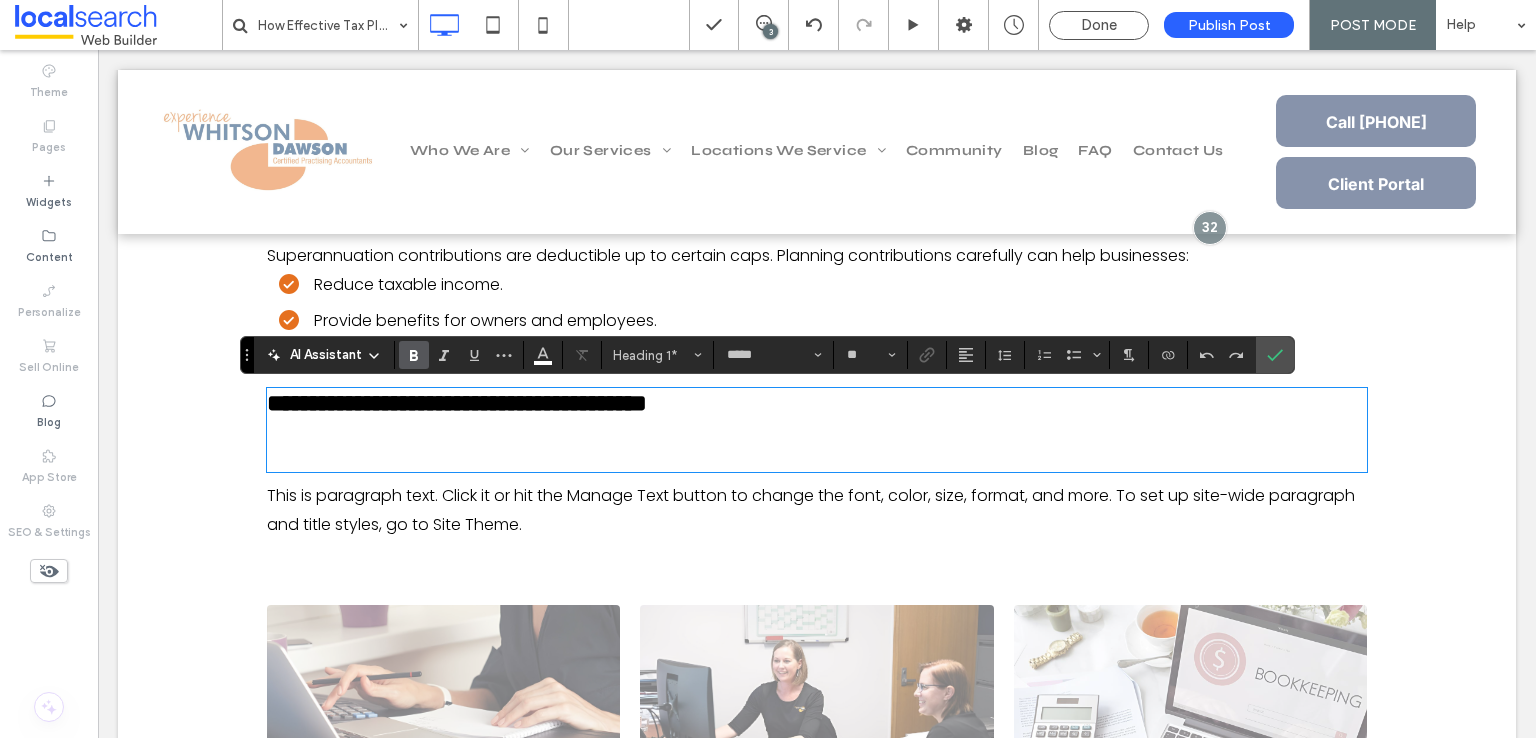 click on "﻿" at bounding box center [817, 443] 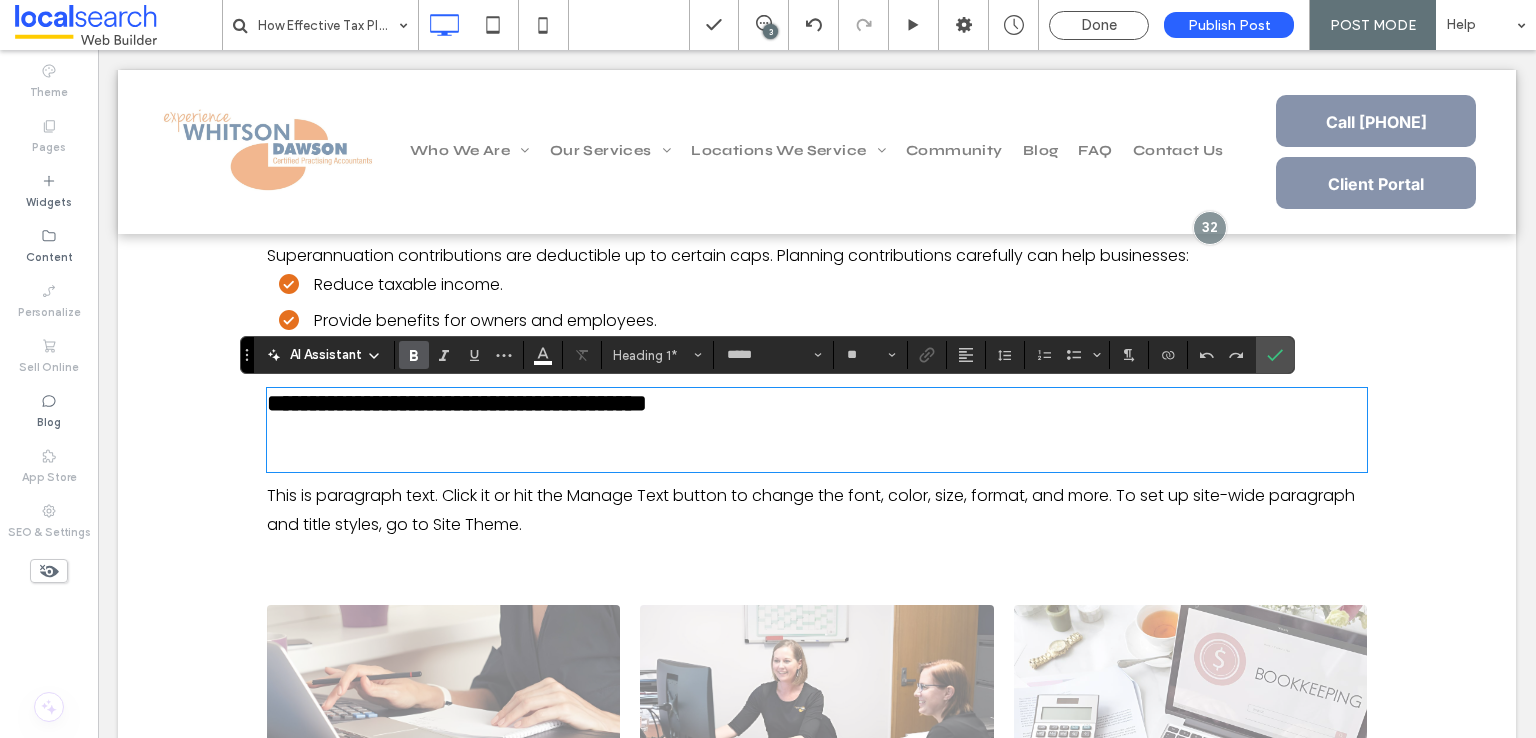 type on "**" 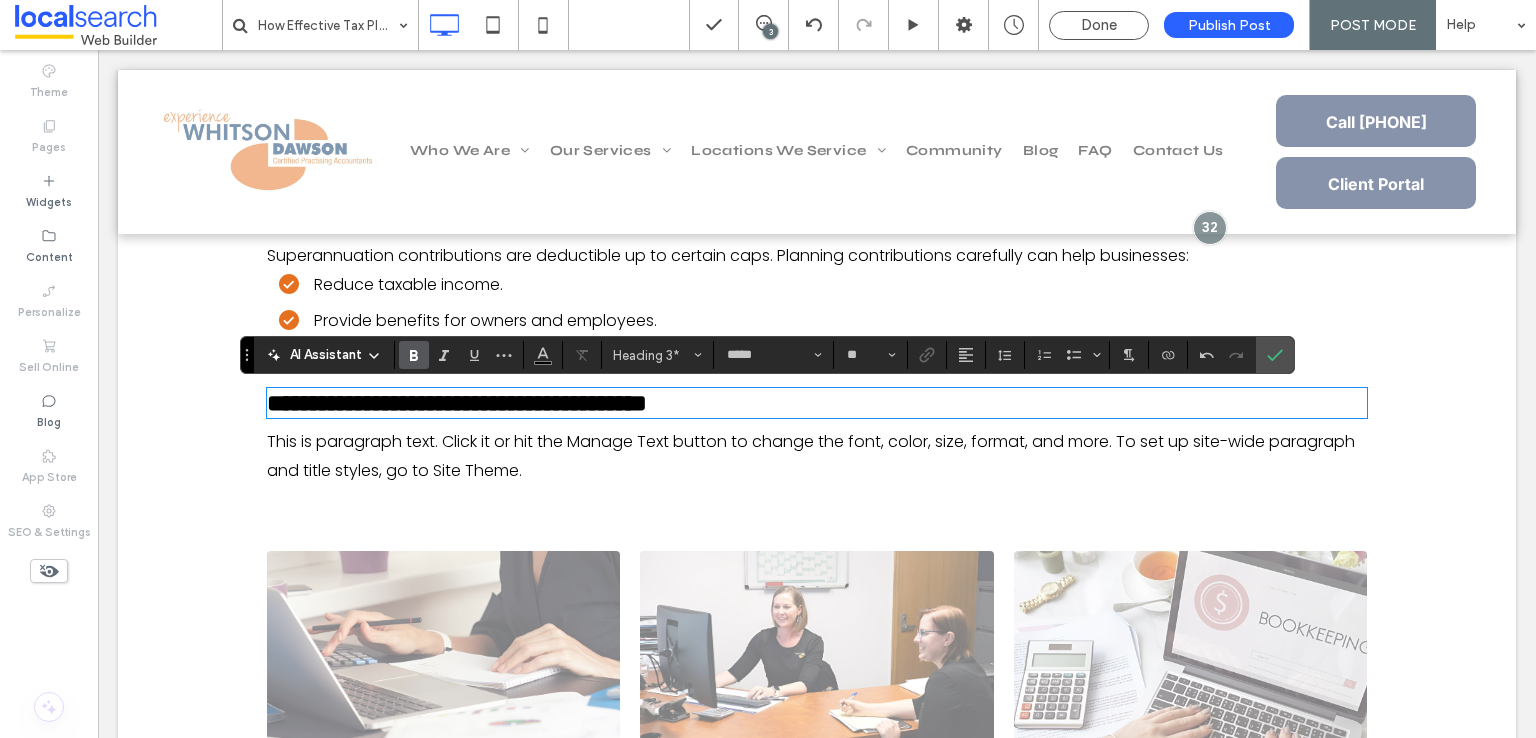 drag, startPoint x: 1087, startPoint y: 395, endPoint x: 1053, endPoint y: 713, distance: 319.81244 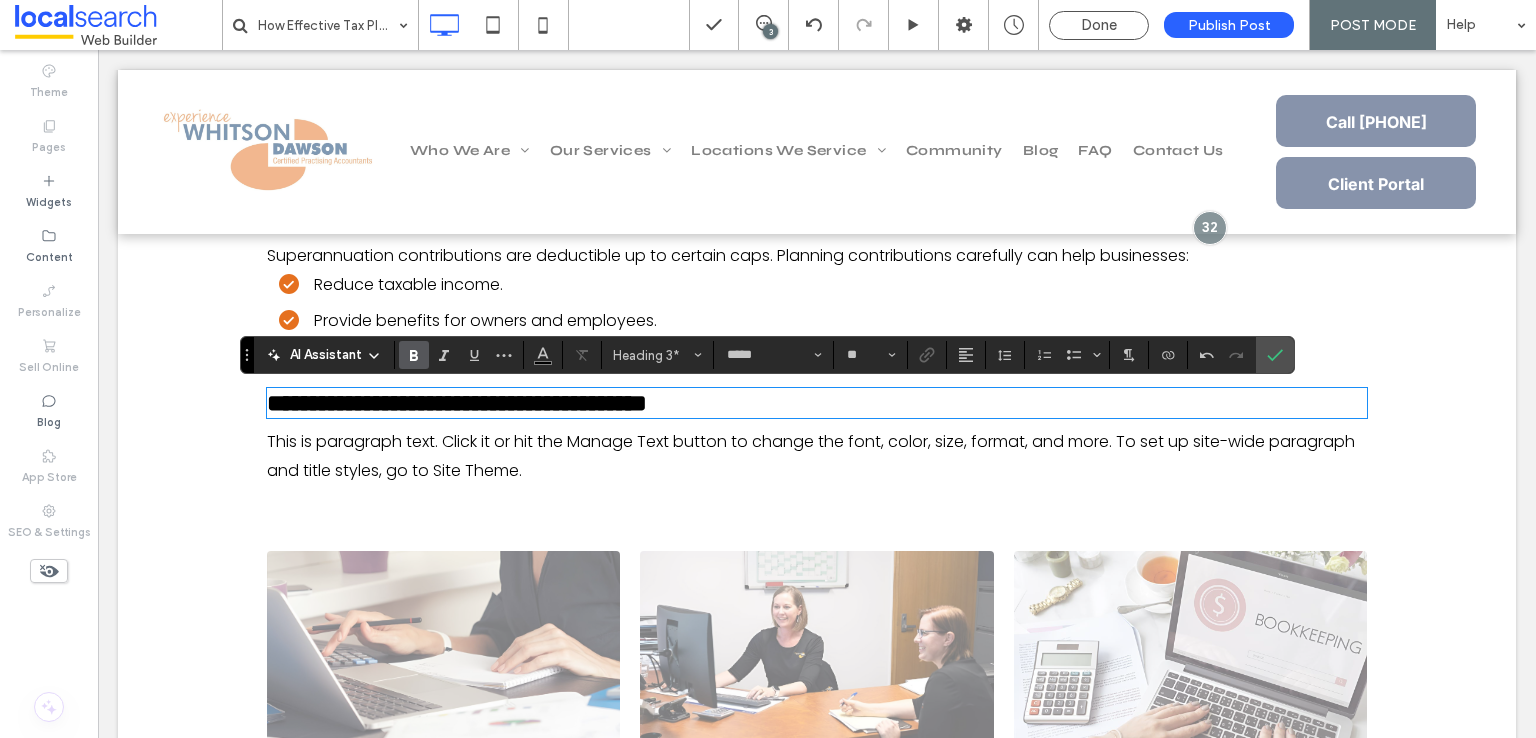 click on "This is paragraph text. Click it or hit the Manage Text button to change the font, color, size, format, and more. To set up site-wide paragraph and title styles, go to Site Theme." at bounding box center (817, 457) 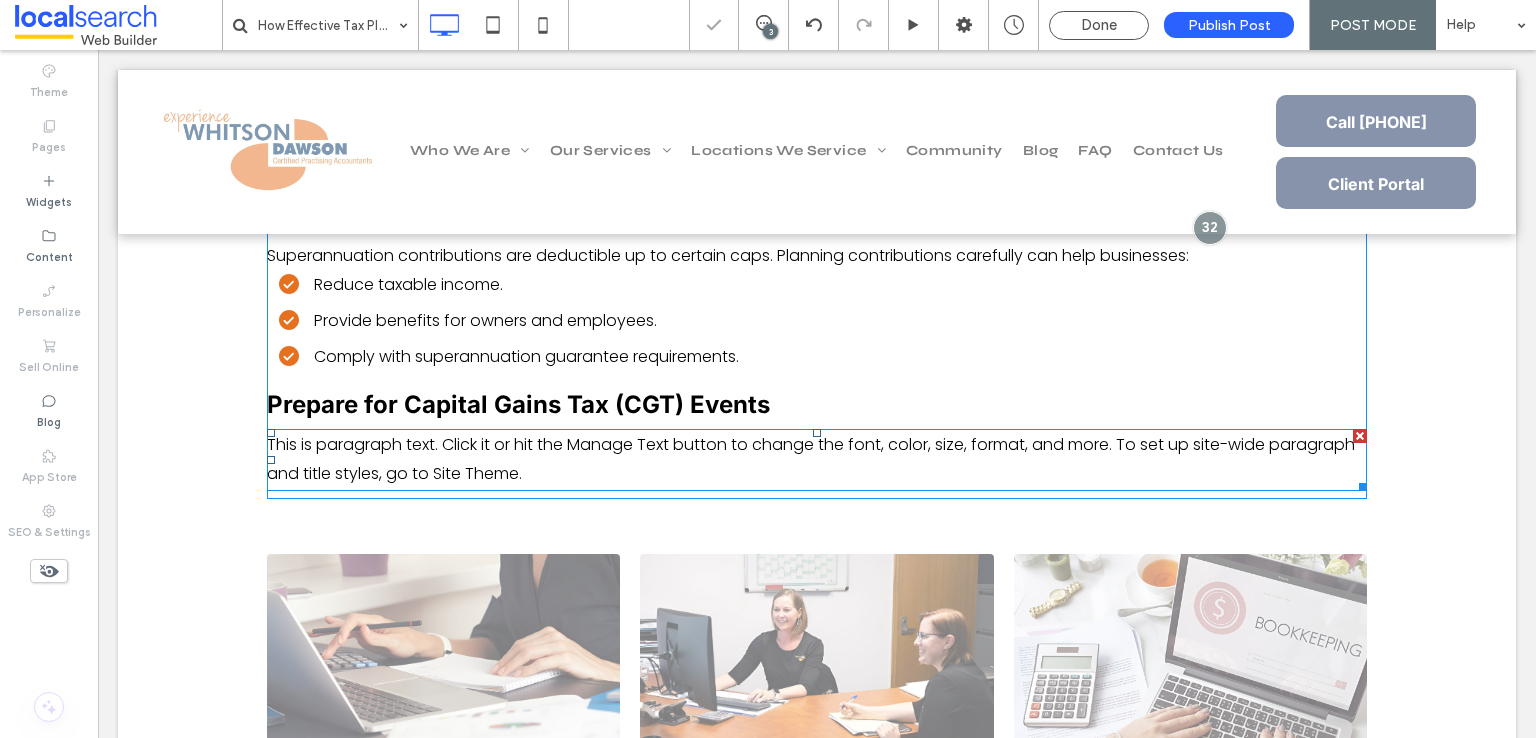 click on "This is paragraph text. Click it or hit the Manage Text button to change the font, color, size, format, and more. To set up site-wide paragraph and title styles, go to Site Theme." at bounding box center (817, 460) 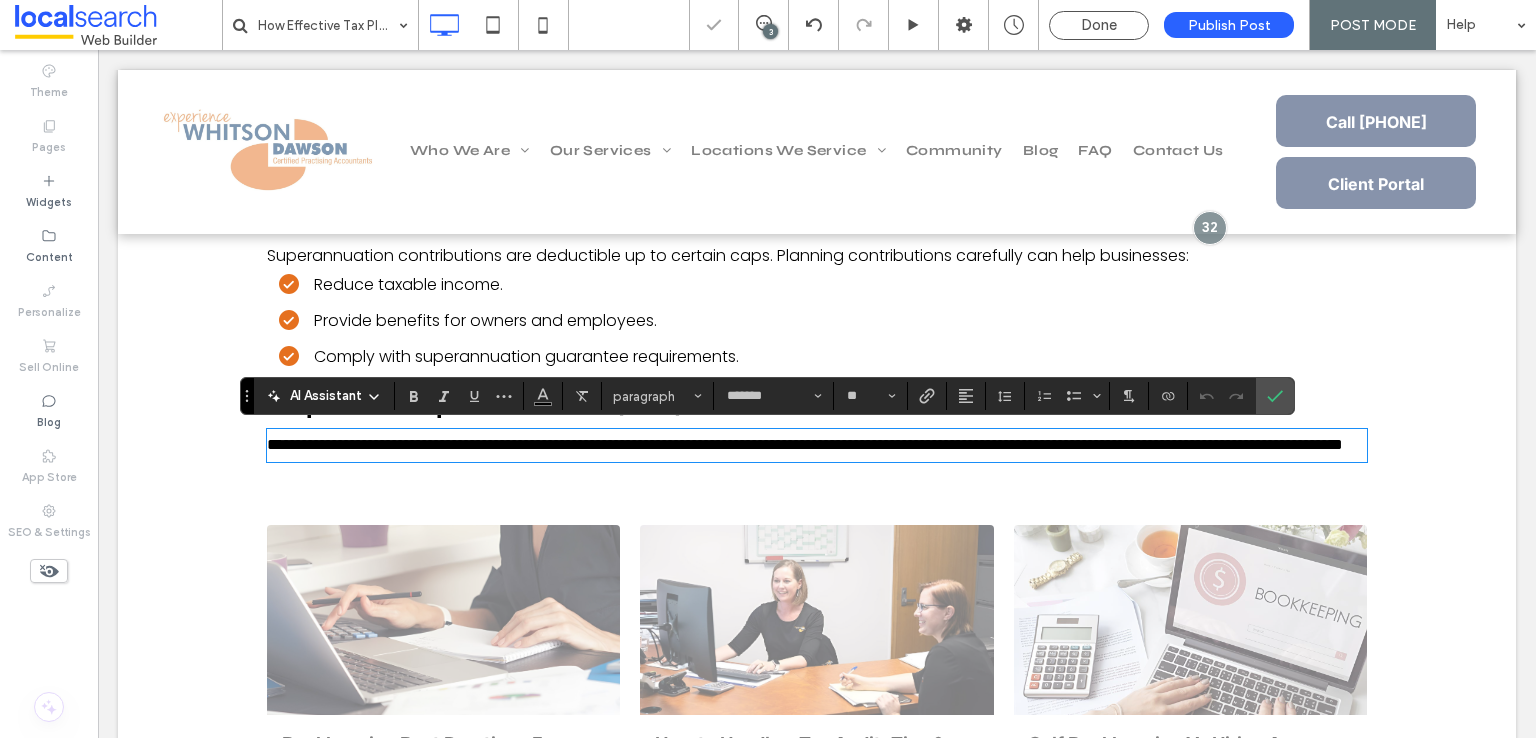scroll, scrollTop: 0, scrollLeft: 0, axis: both 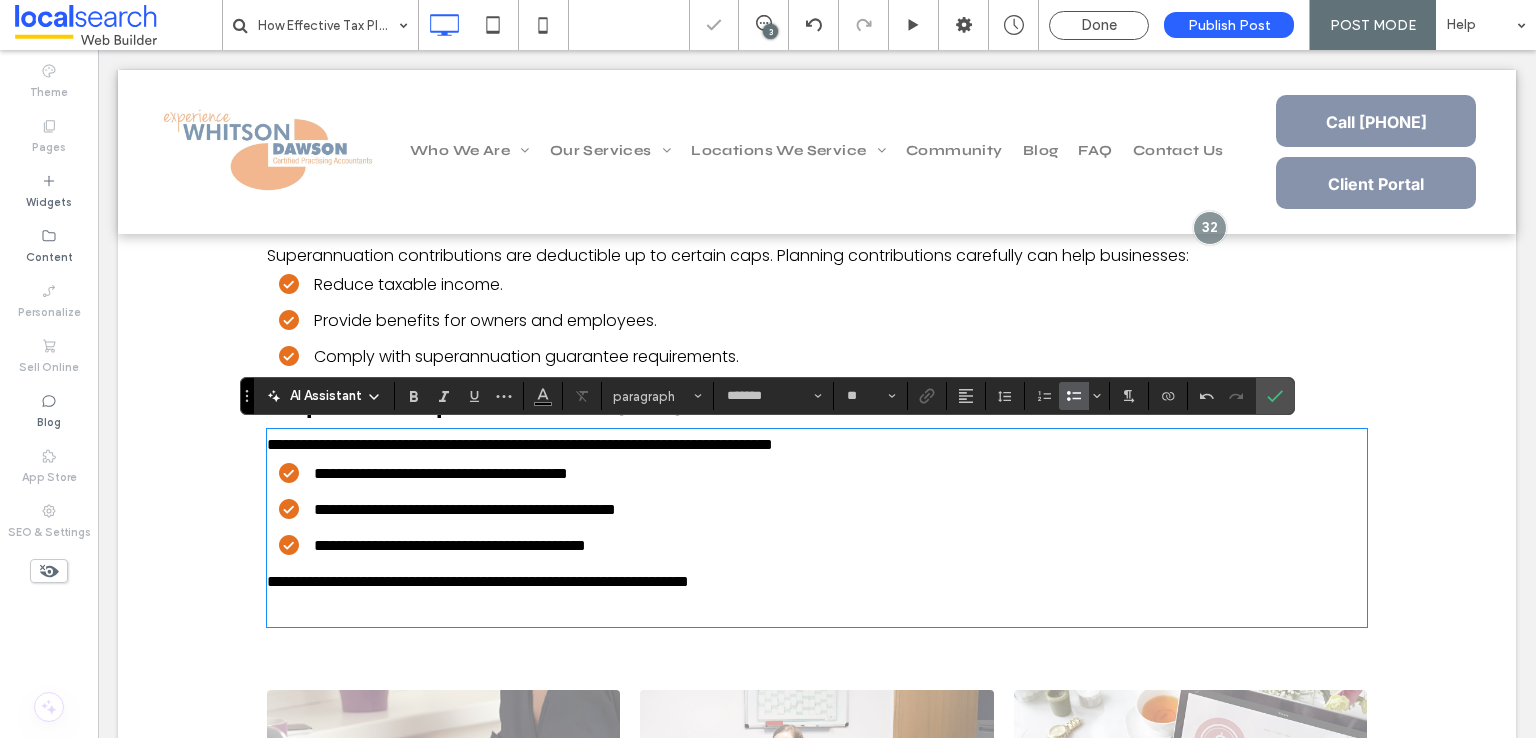 click on "**********" at bounding box center [441, 473] 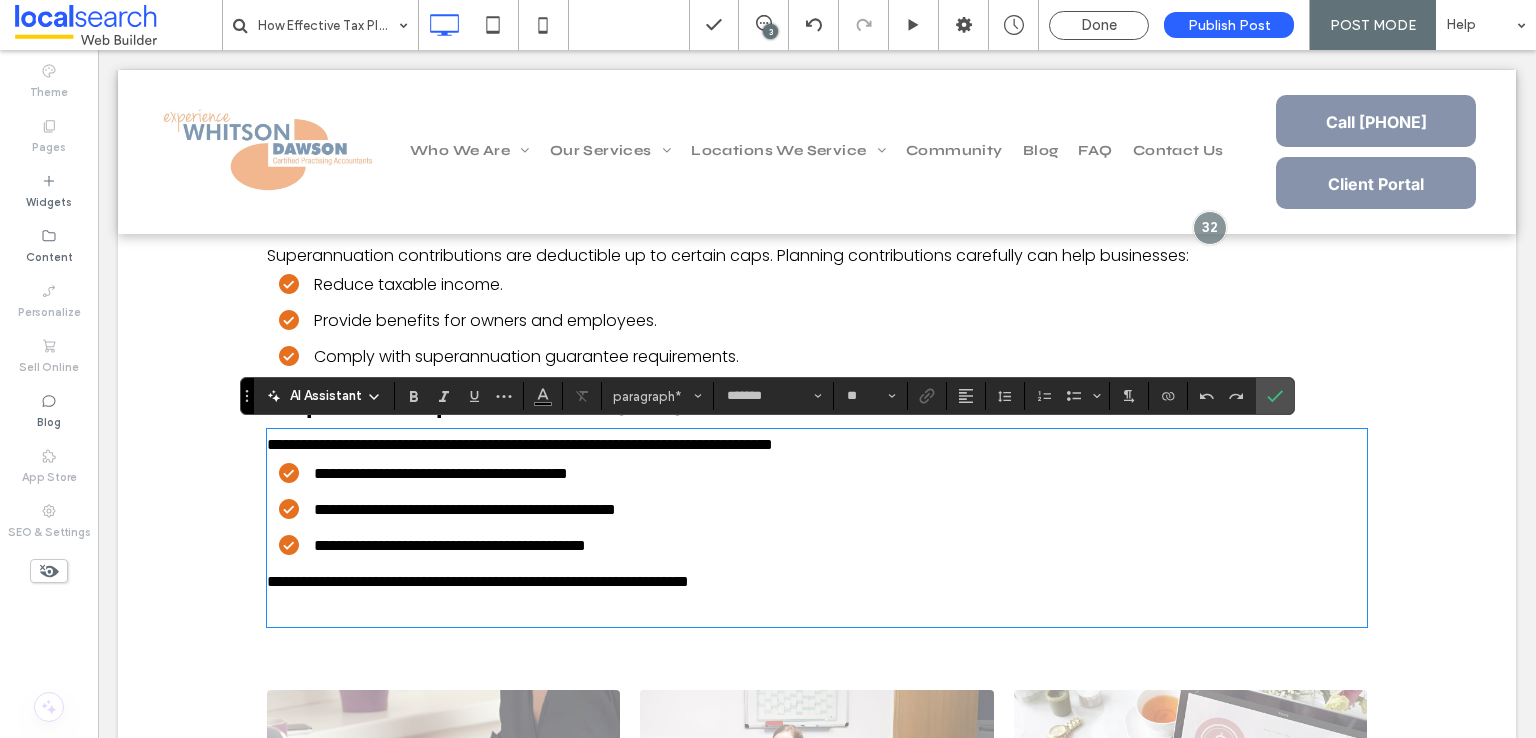 click on "**********" at bounding box center [478, 581] 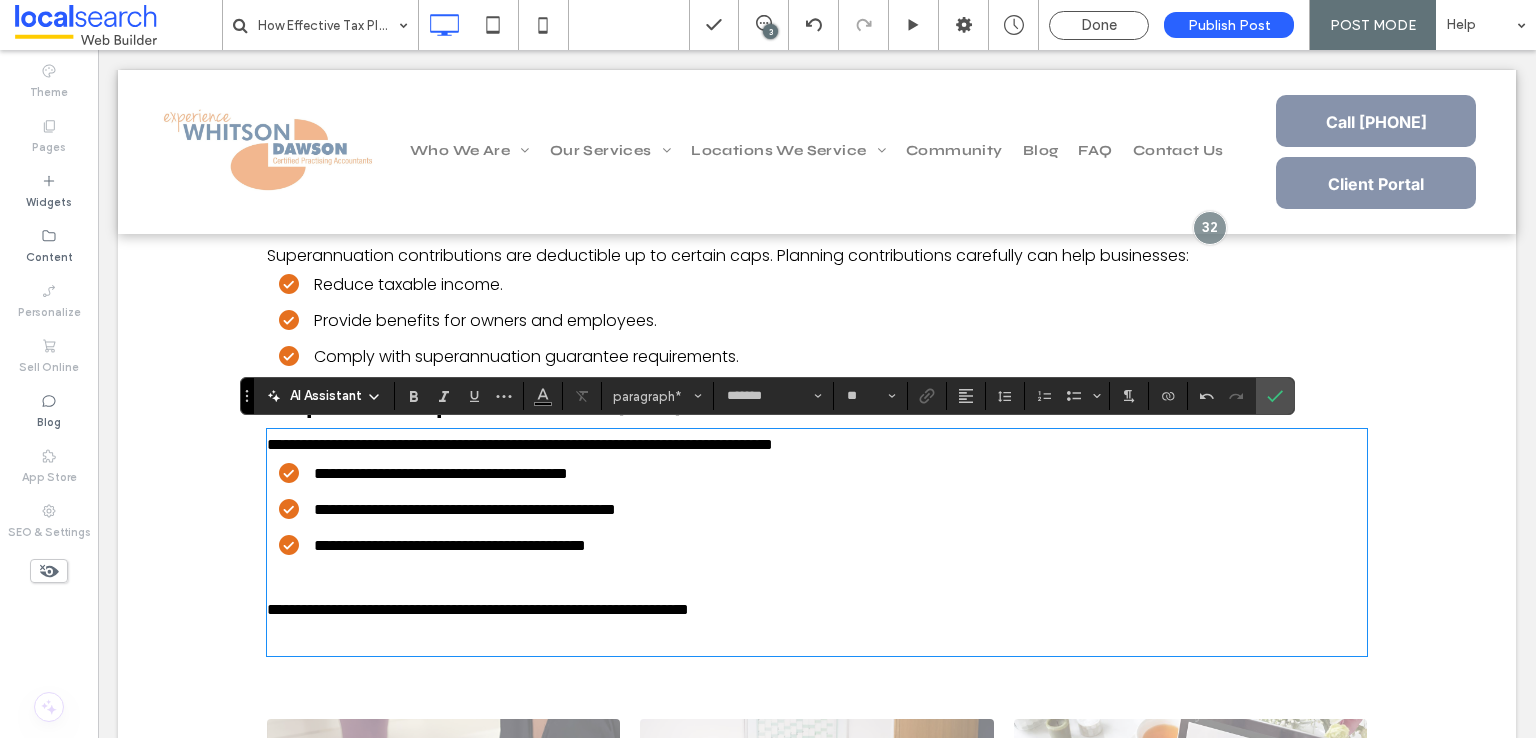 drag, startPoint x: 277, startPoint y: 616, endPoint x: 278, endPoint y: 629, distance: 13.038404 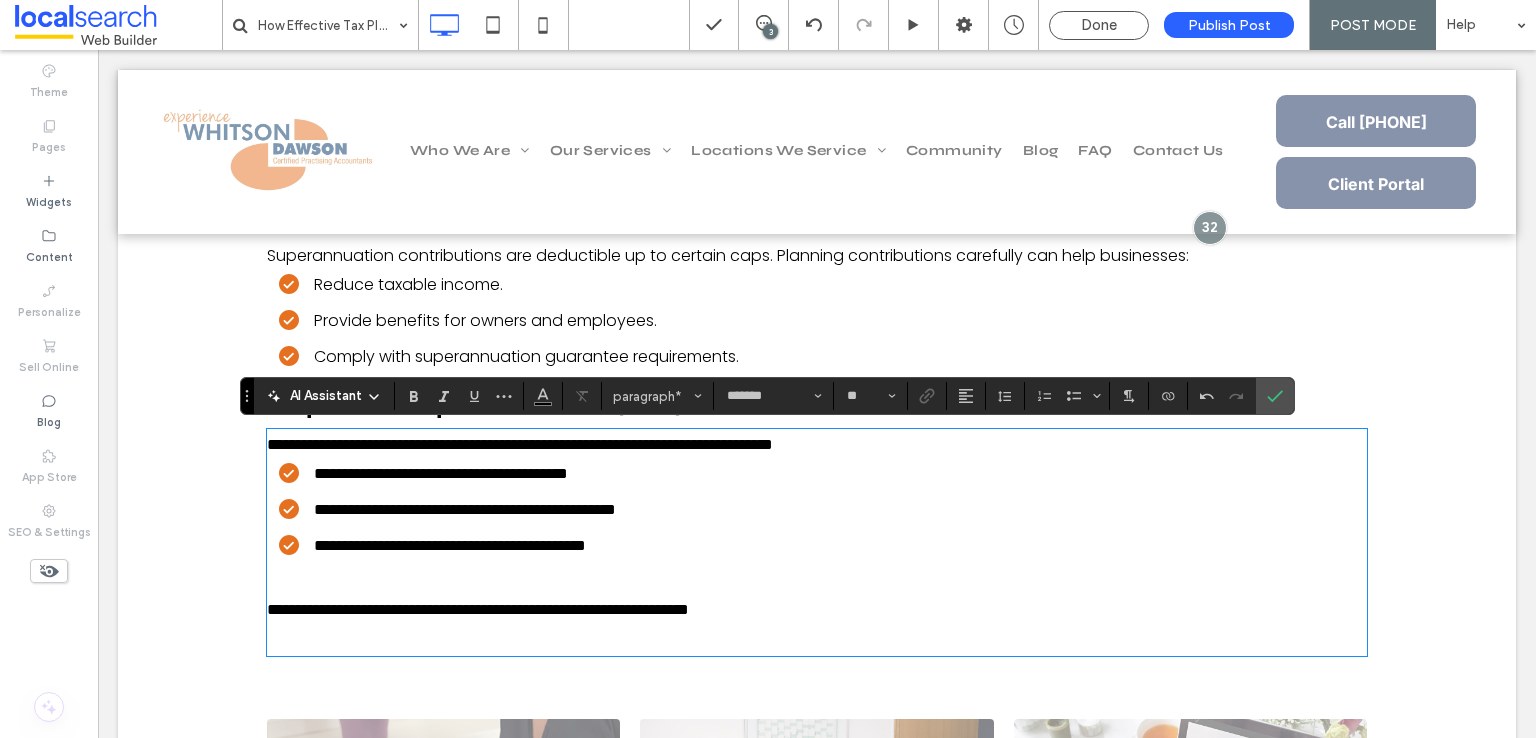 click on "**********" at bounding box center (478, 609) 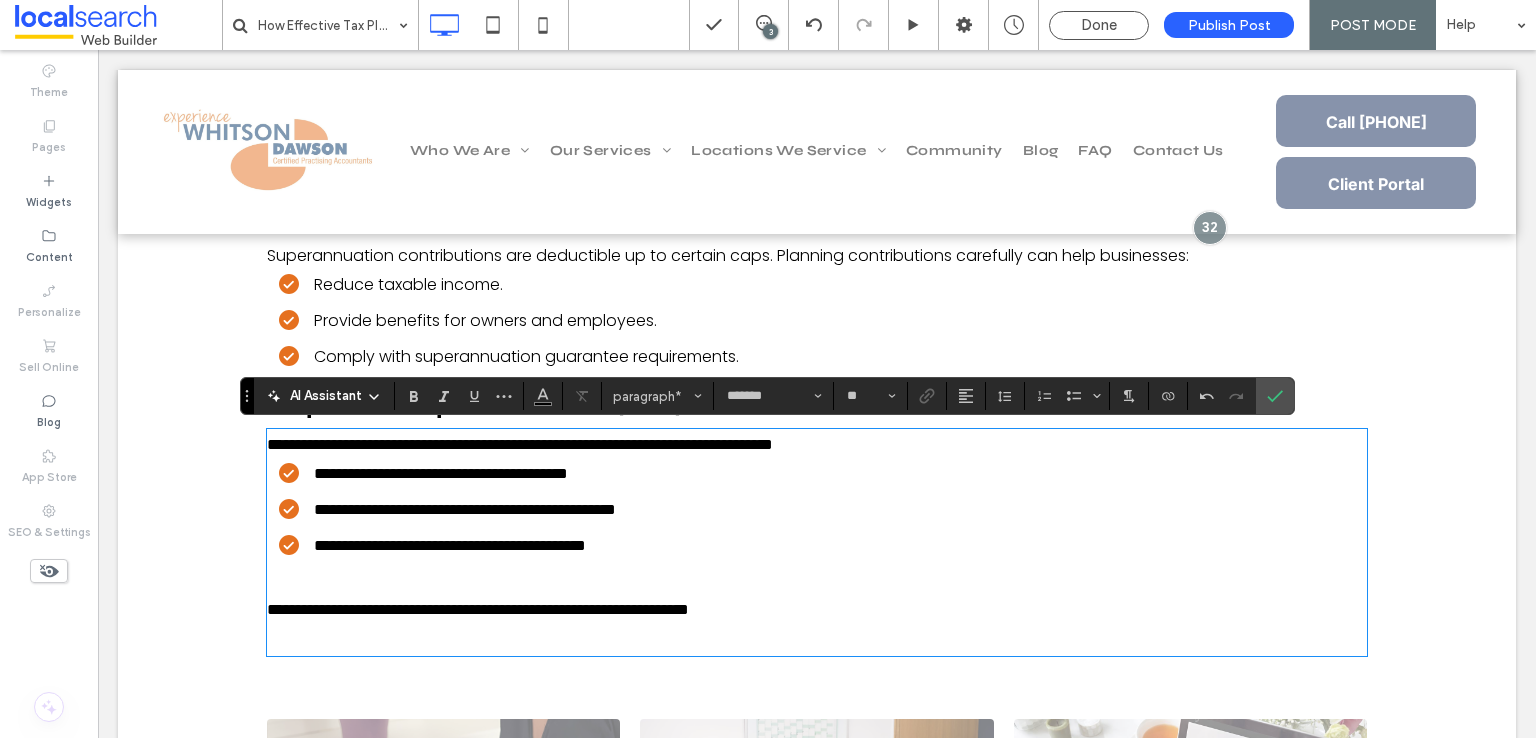 click at bounding box center [817, 639] 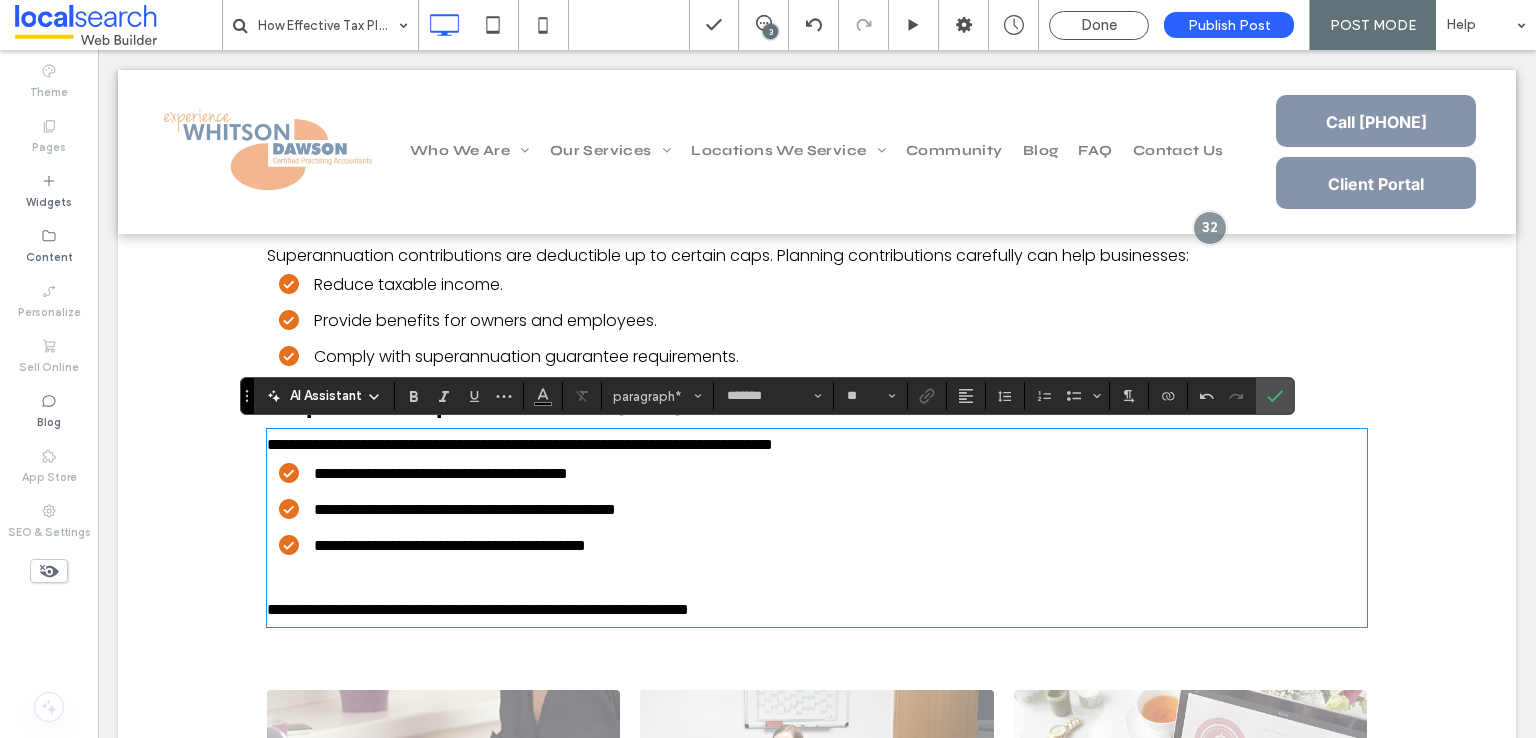 click on "**********" at bounding box center [817, 445] 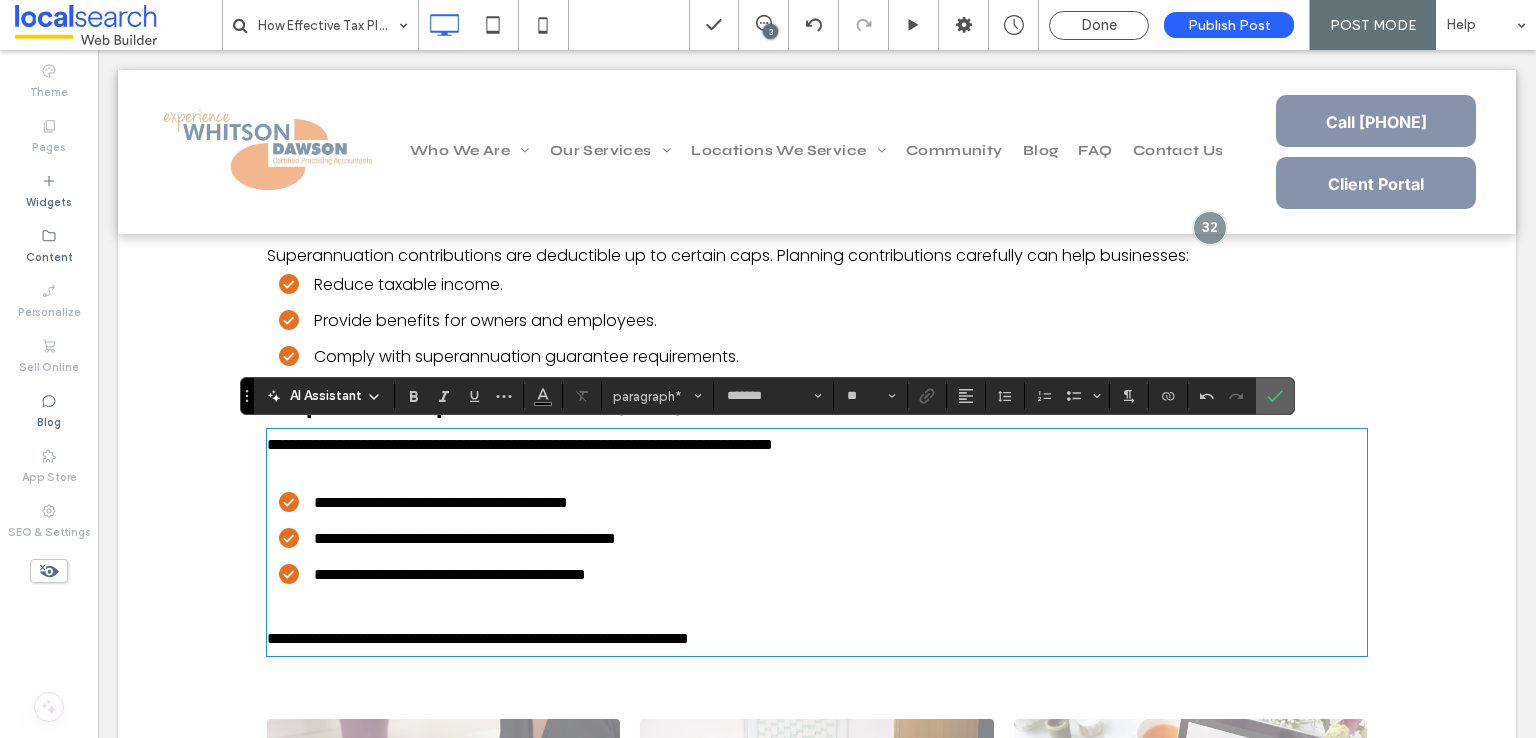 drag, startPoint x: 1282, startPoint y: 388, endPoint x: 1151, endPoint y: 354, distance: 135.34032 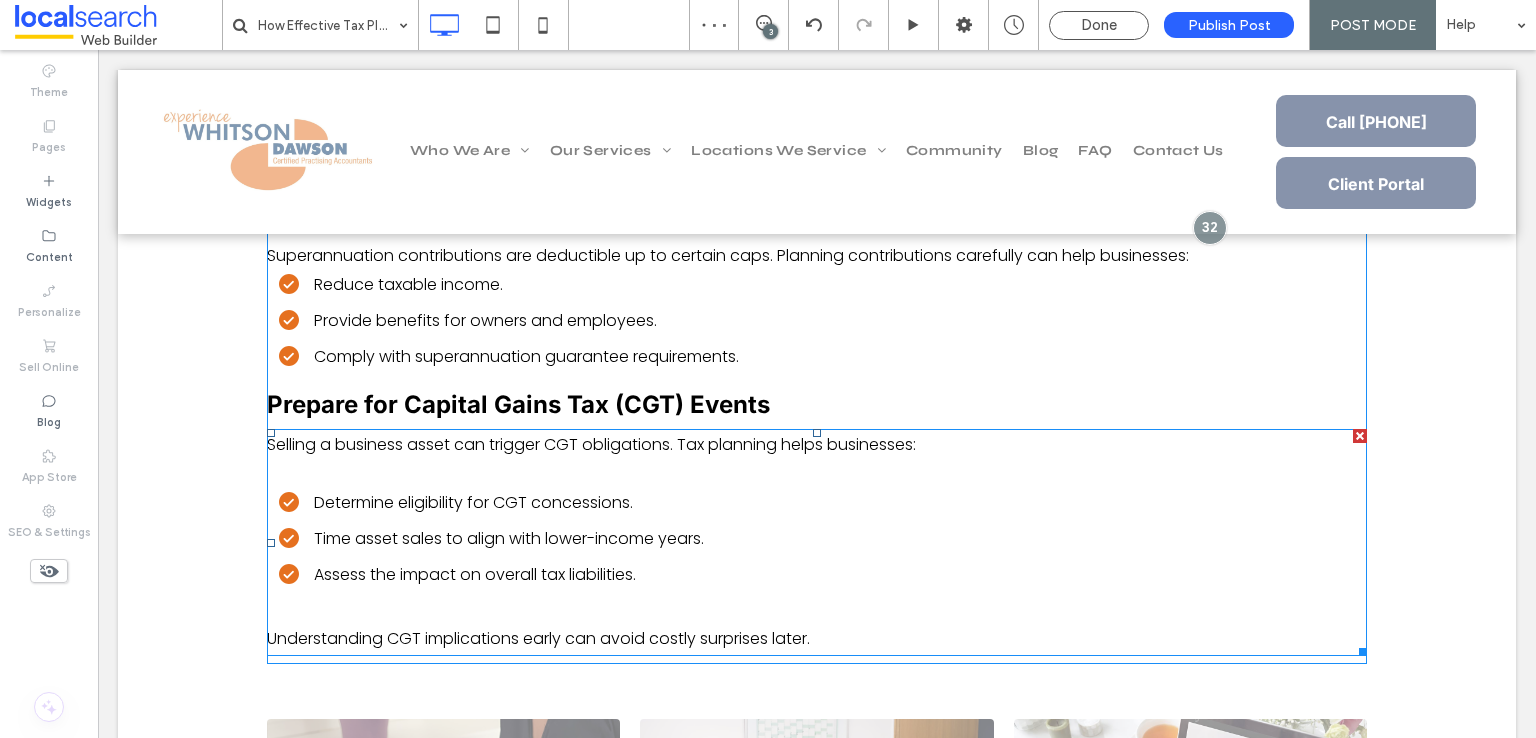 click on "Assess the impact on overall tax liabilities." at bounding box center (475, 574) 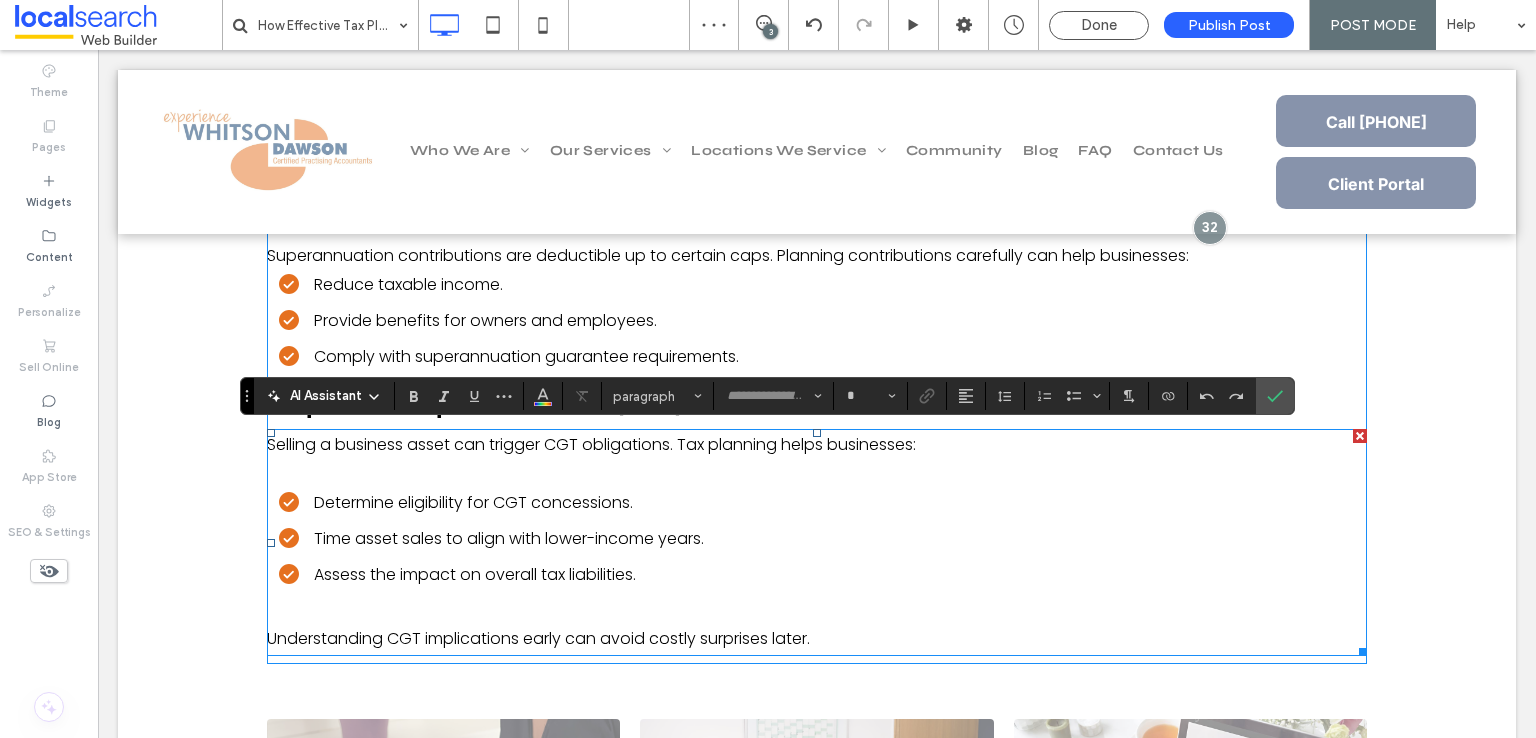 type on "*******" 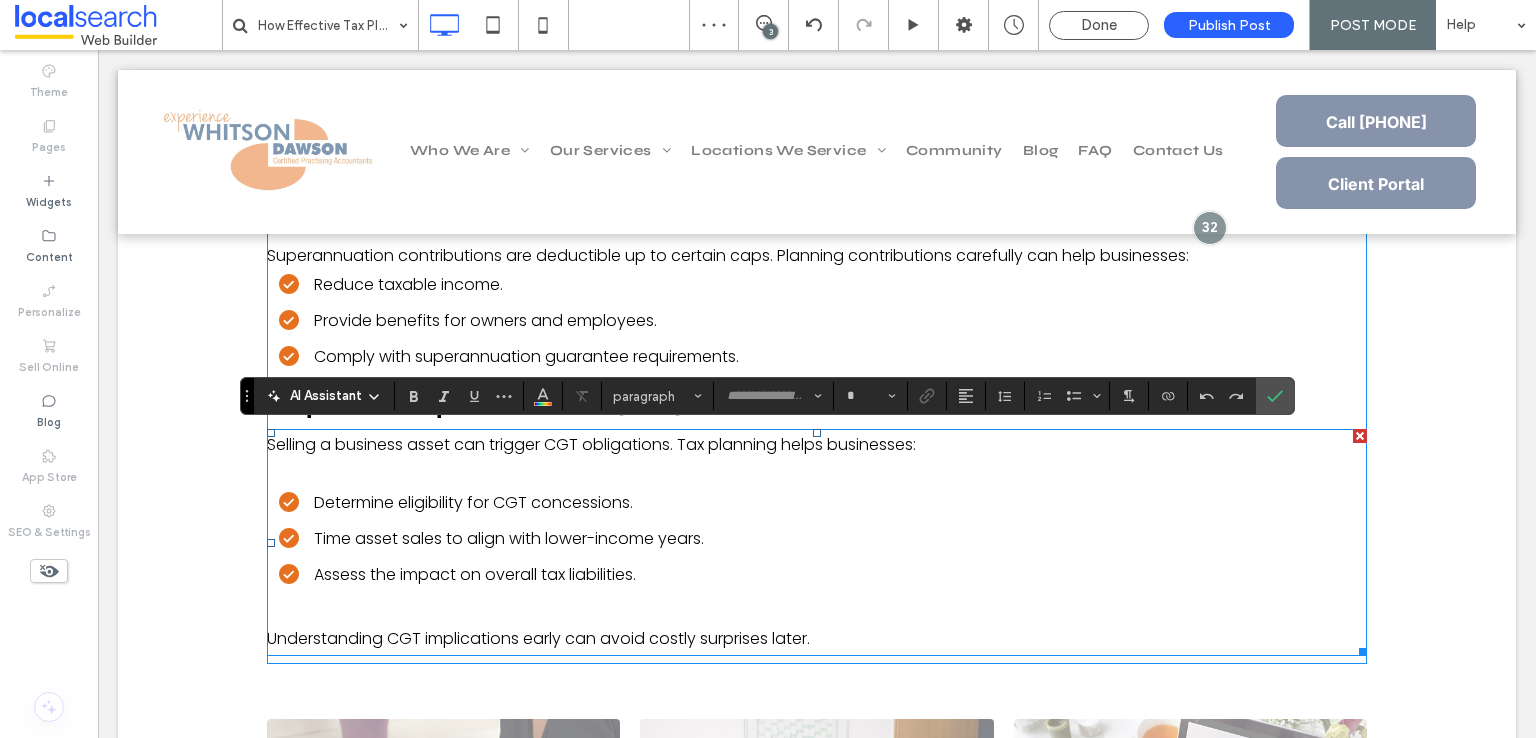 type on "**" 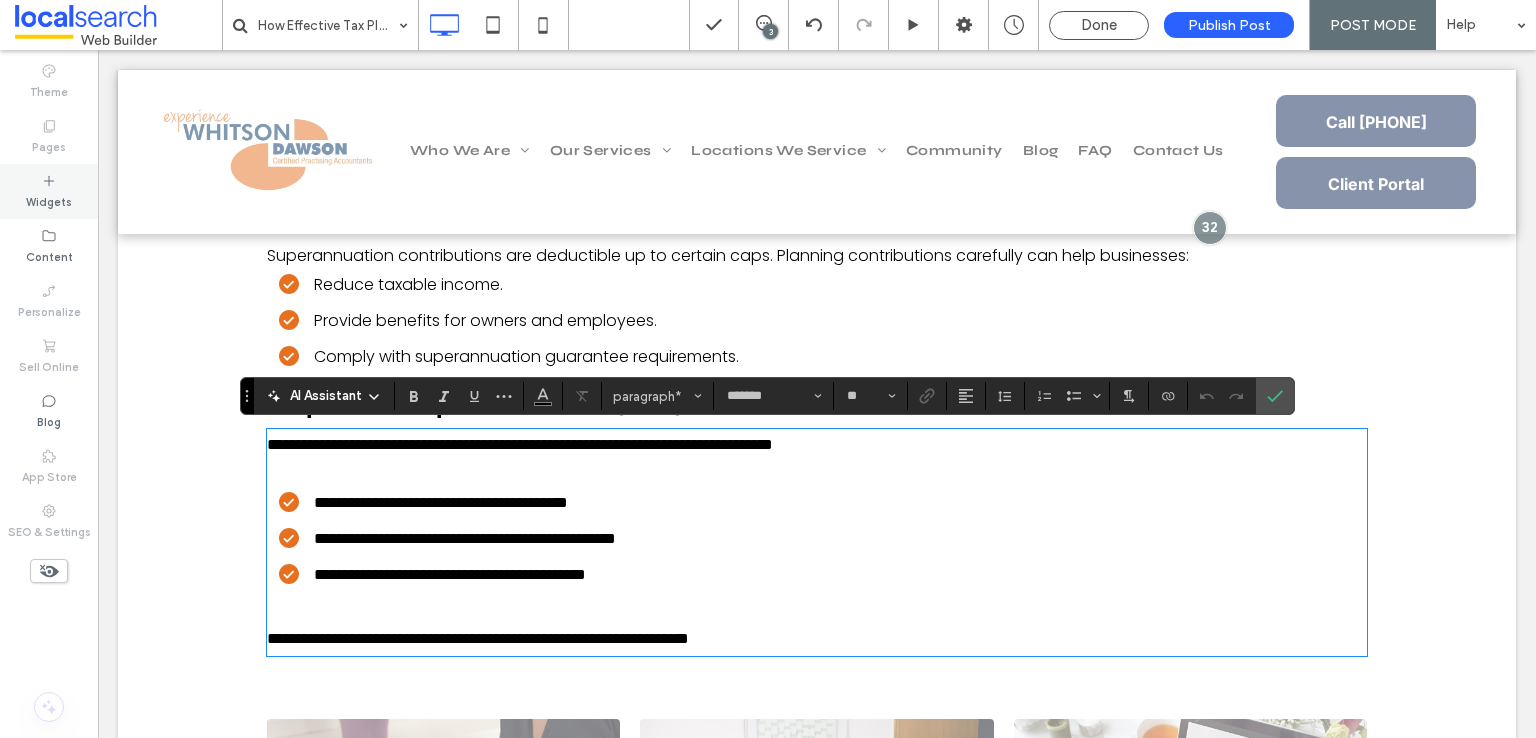 drag, startPoint x: 63, startPoint y: 185, endPoint x: 82, endPoint y: 201, distance: 24.839485 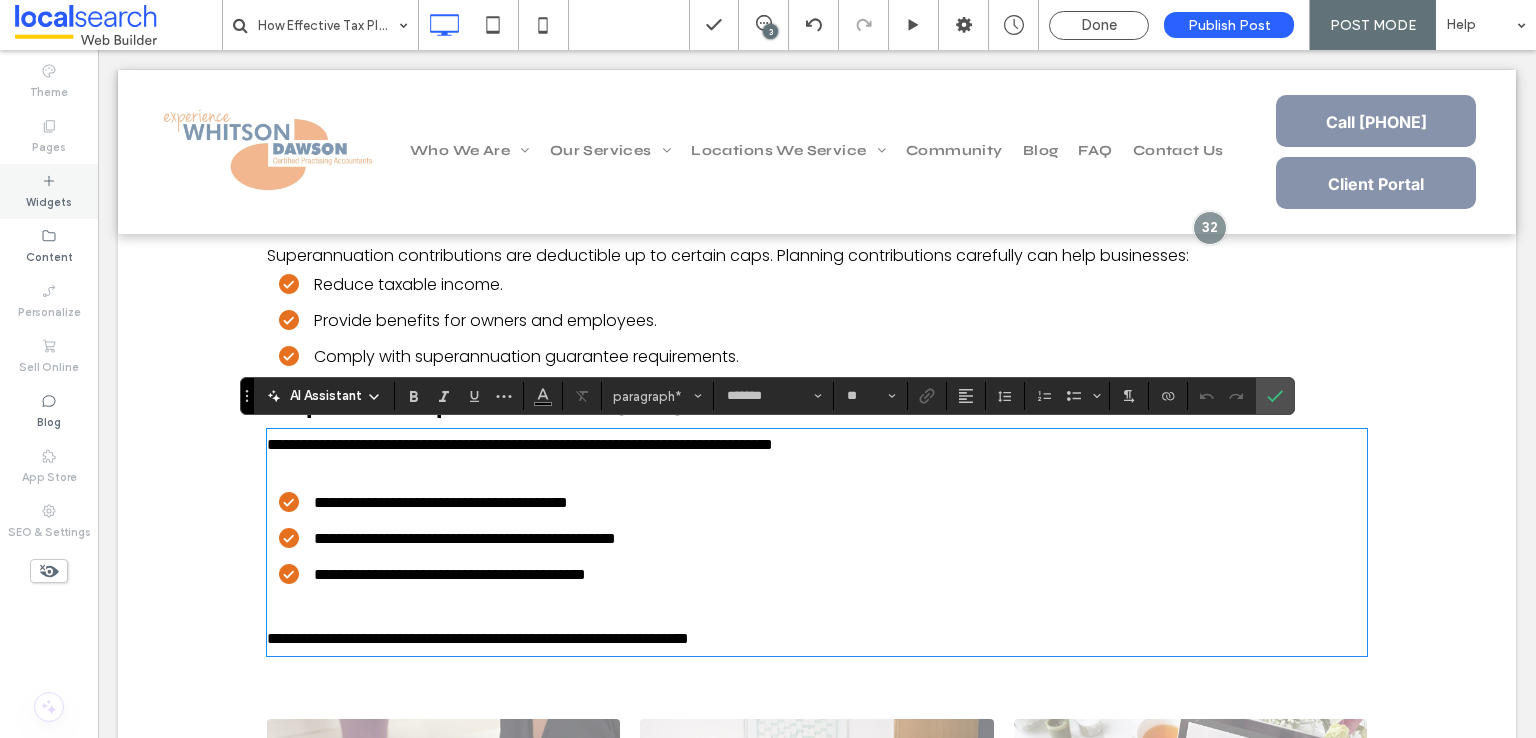 click on "Widgets" at bounding box center (49, 191) 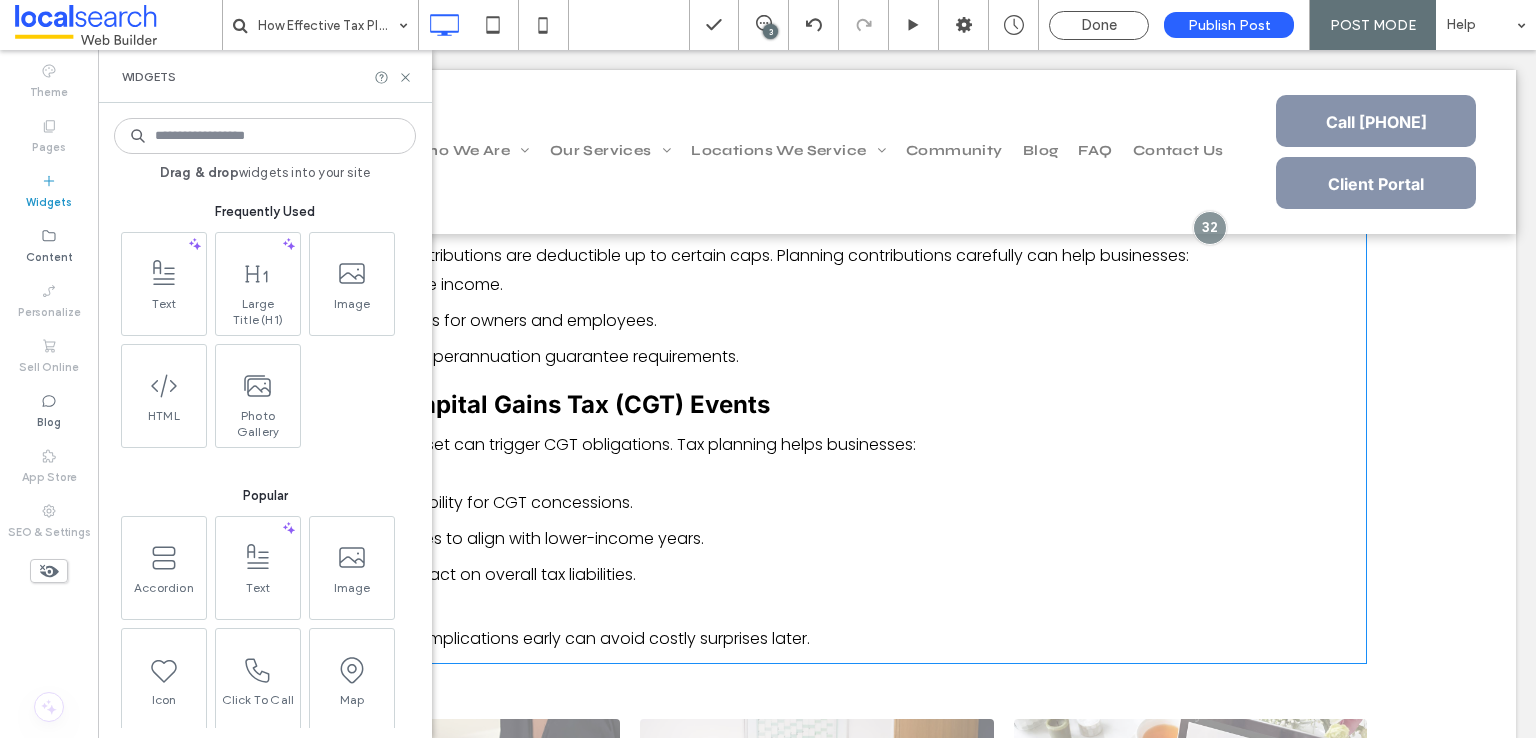 click at bounding box center [258, 273] 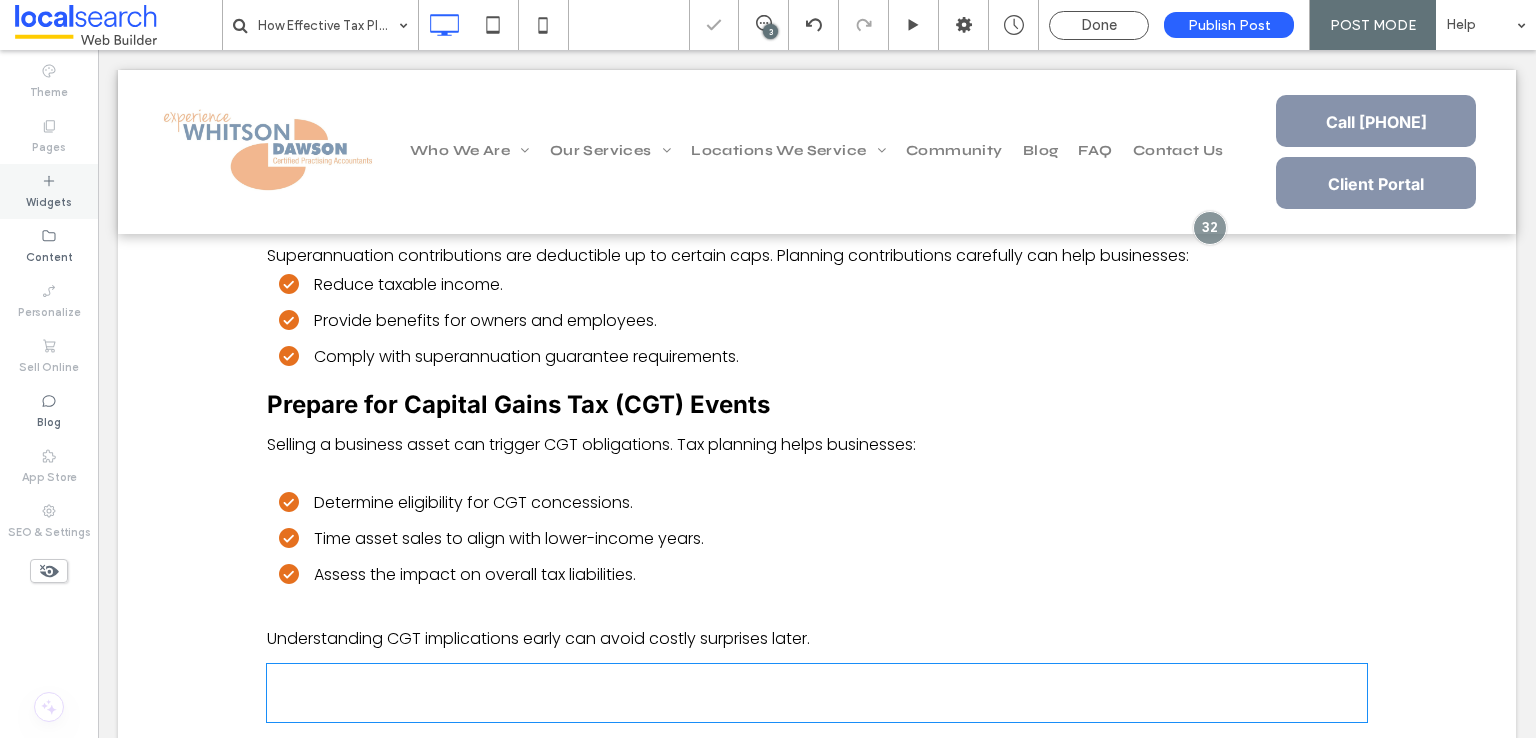 type on "*****" 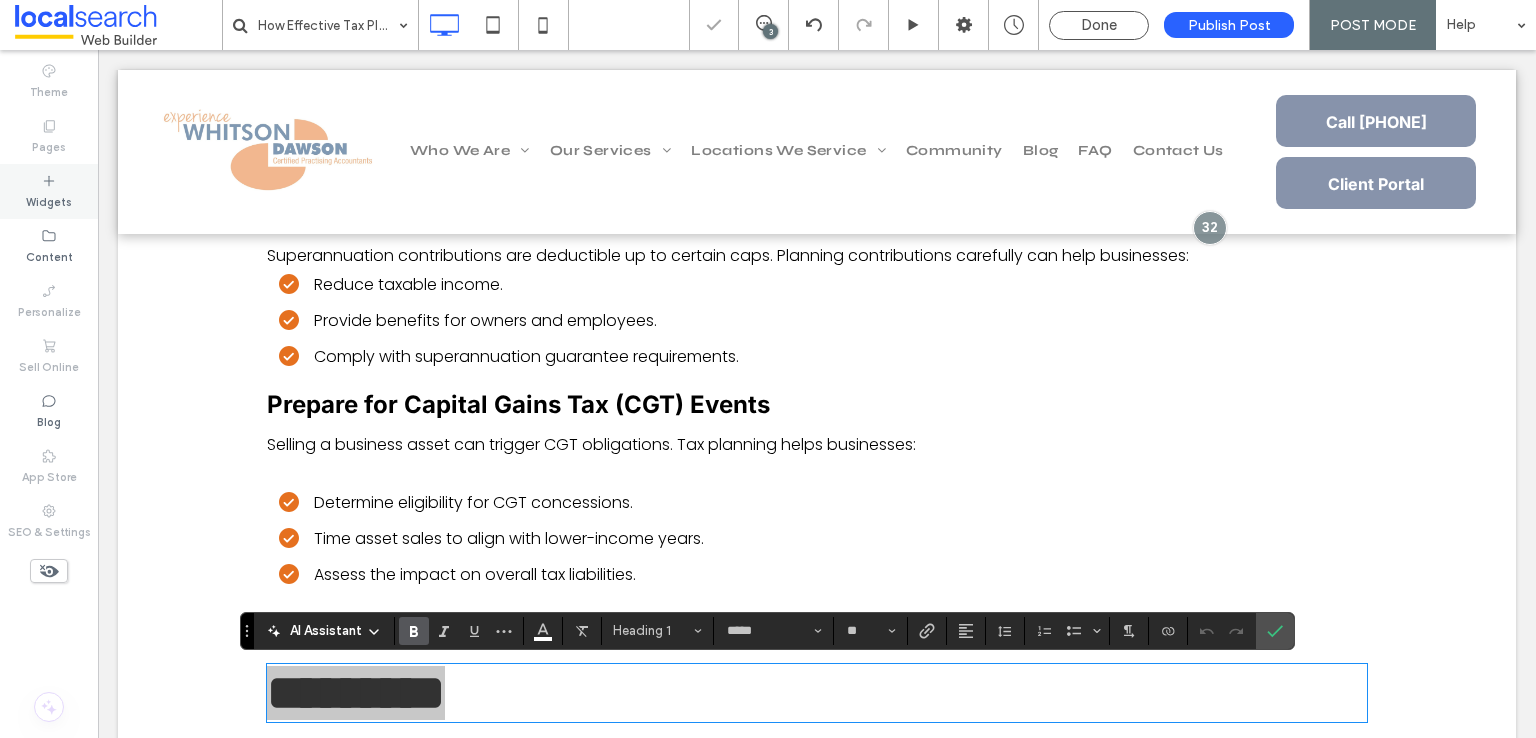 click on "Widgets" at bounding box center [49, 200] 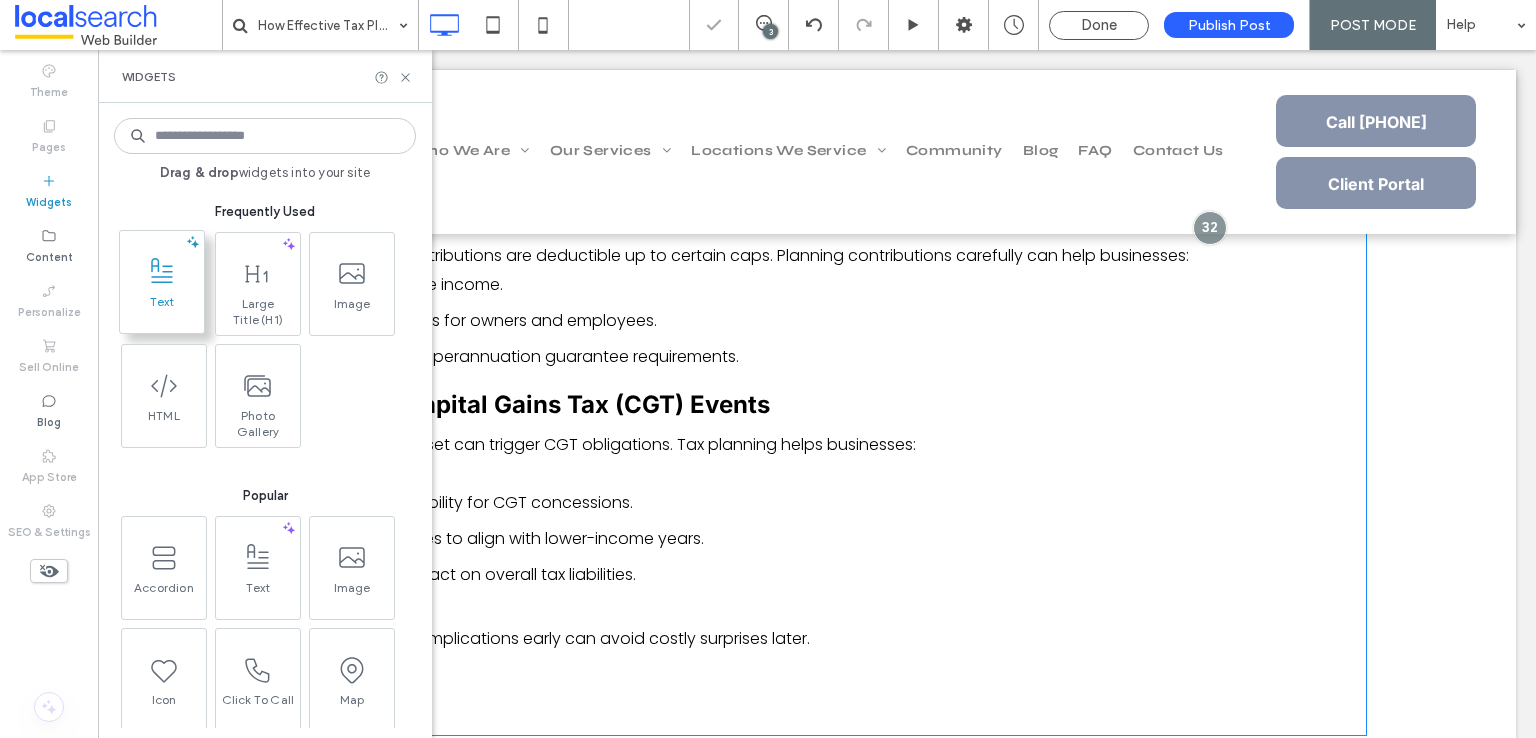 click 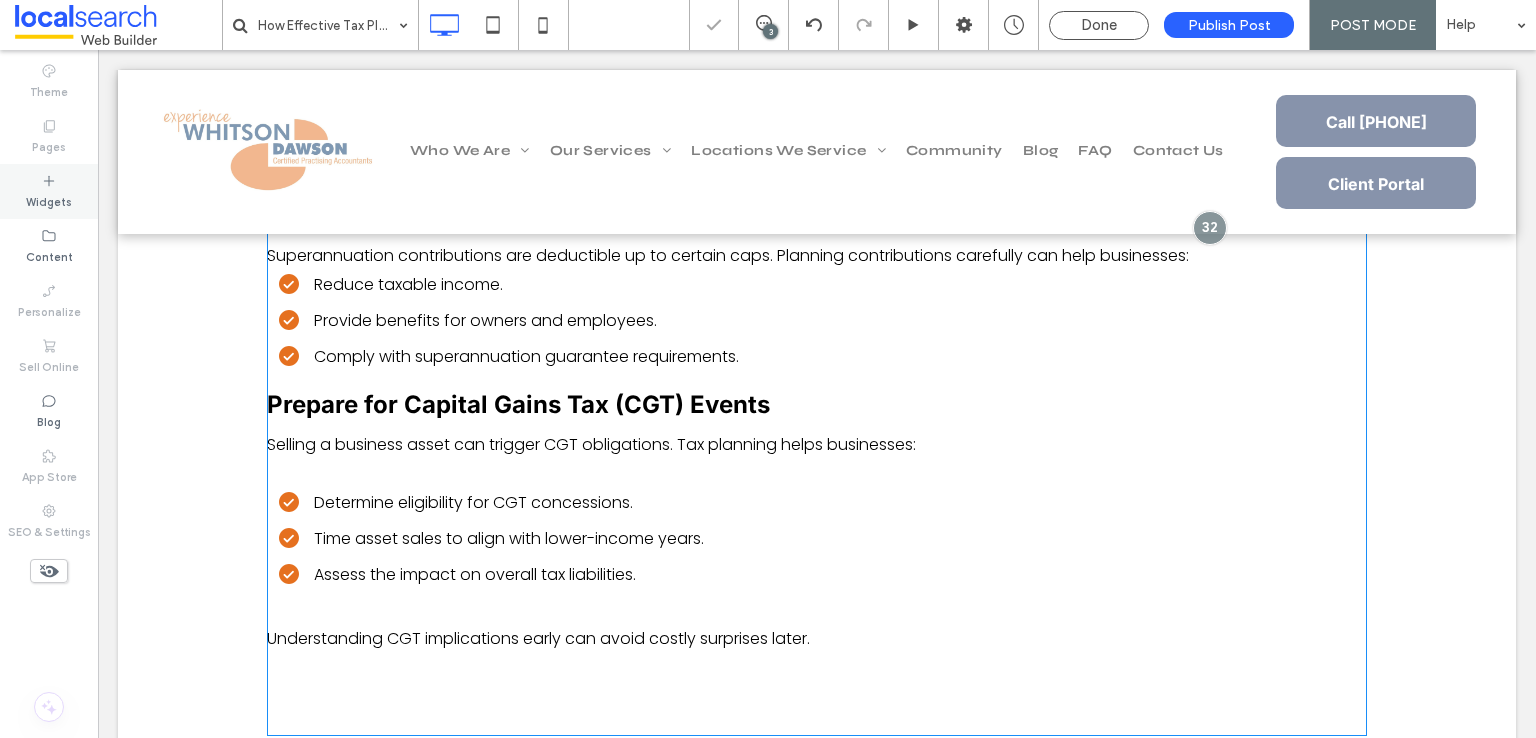 type on "*******" 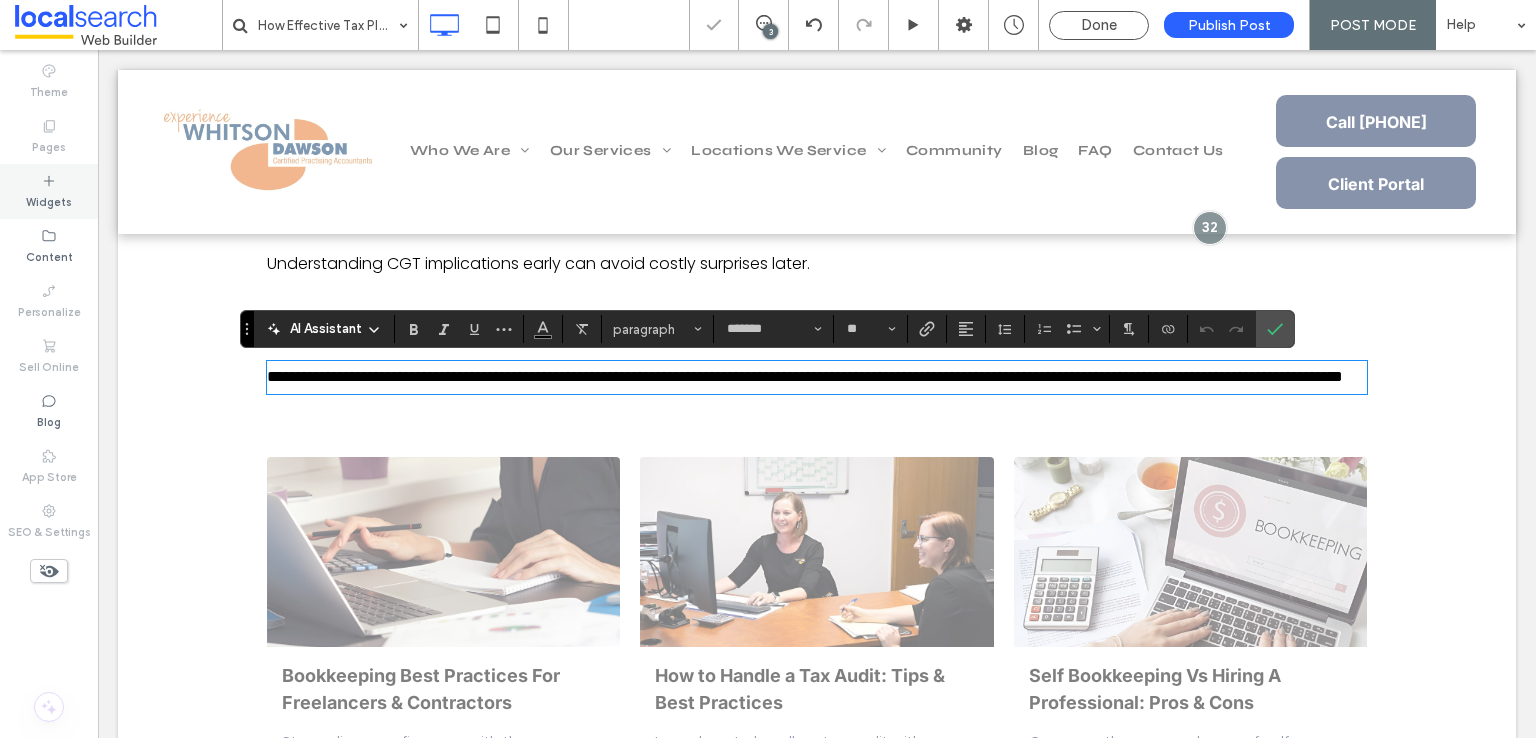 click on "Widgets" at bounding box center (49, 200) 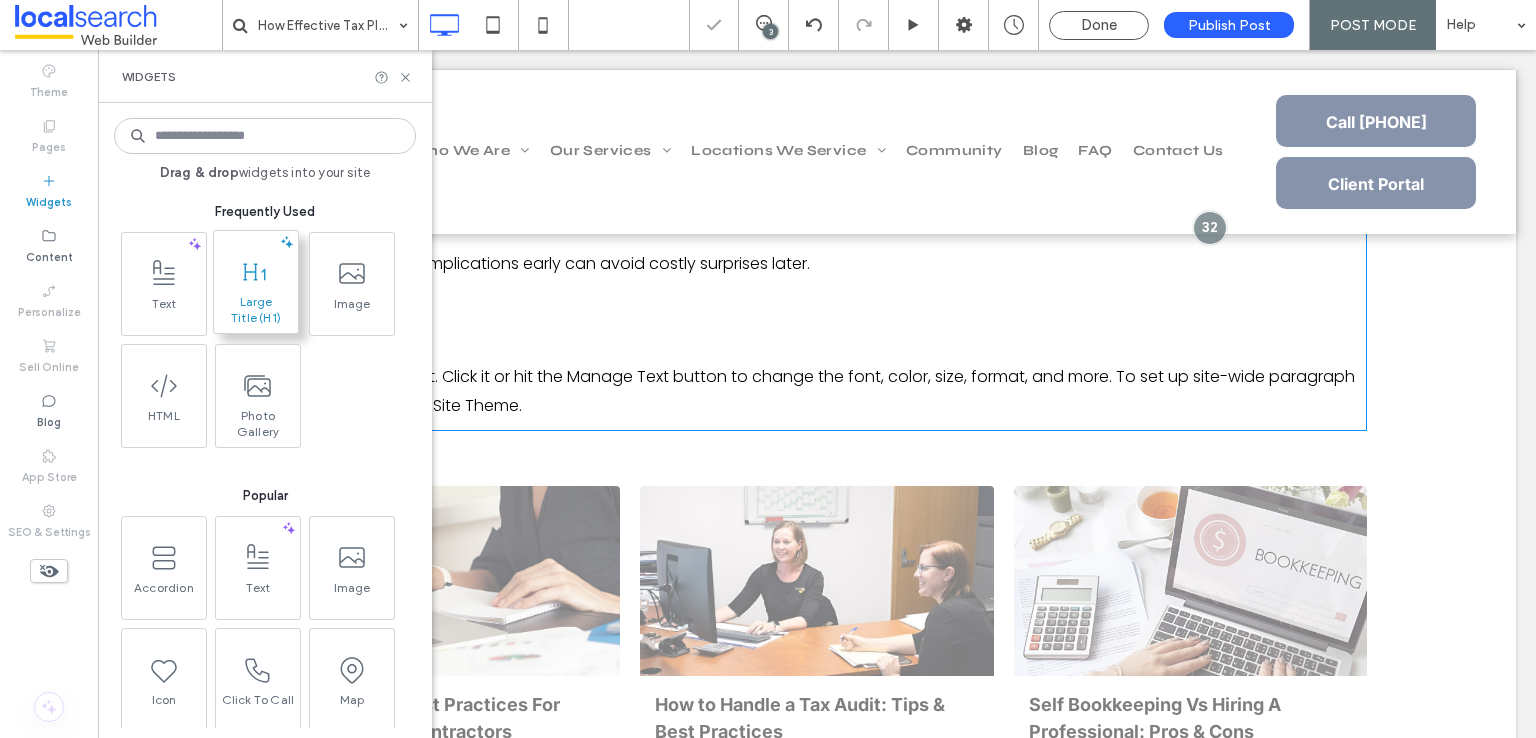 click at bounding box center (256, 271) 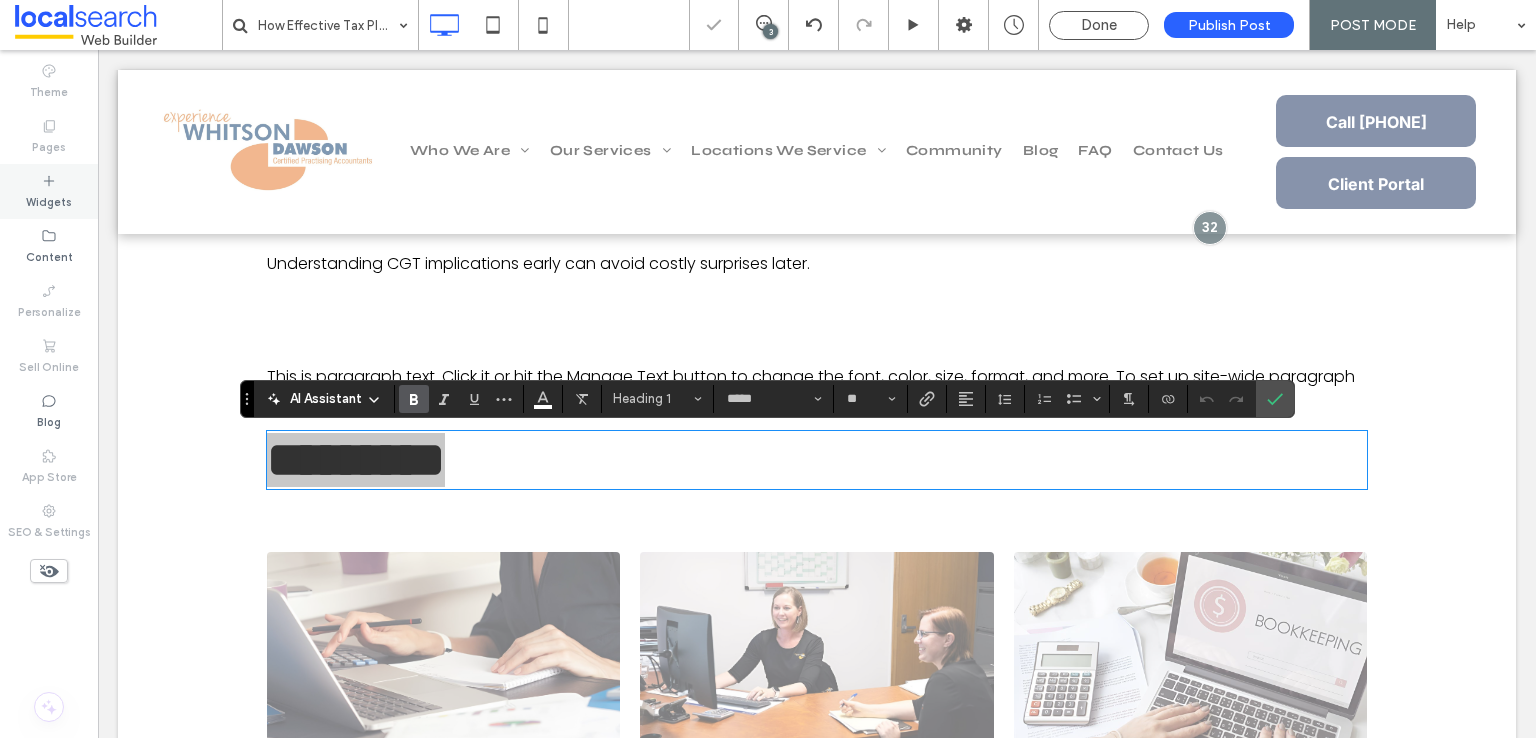 drag, startPoint x: 64, startPoint y: 197, endPoint x: 73, endPoint y: 211, distance: 16.643316 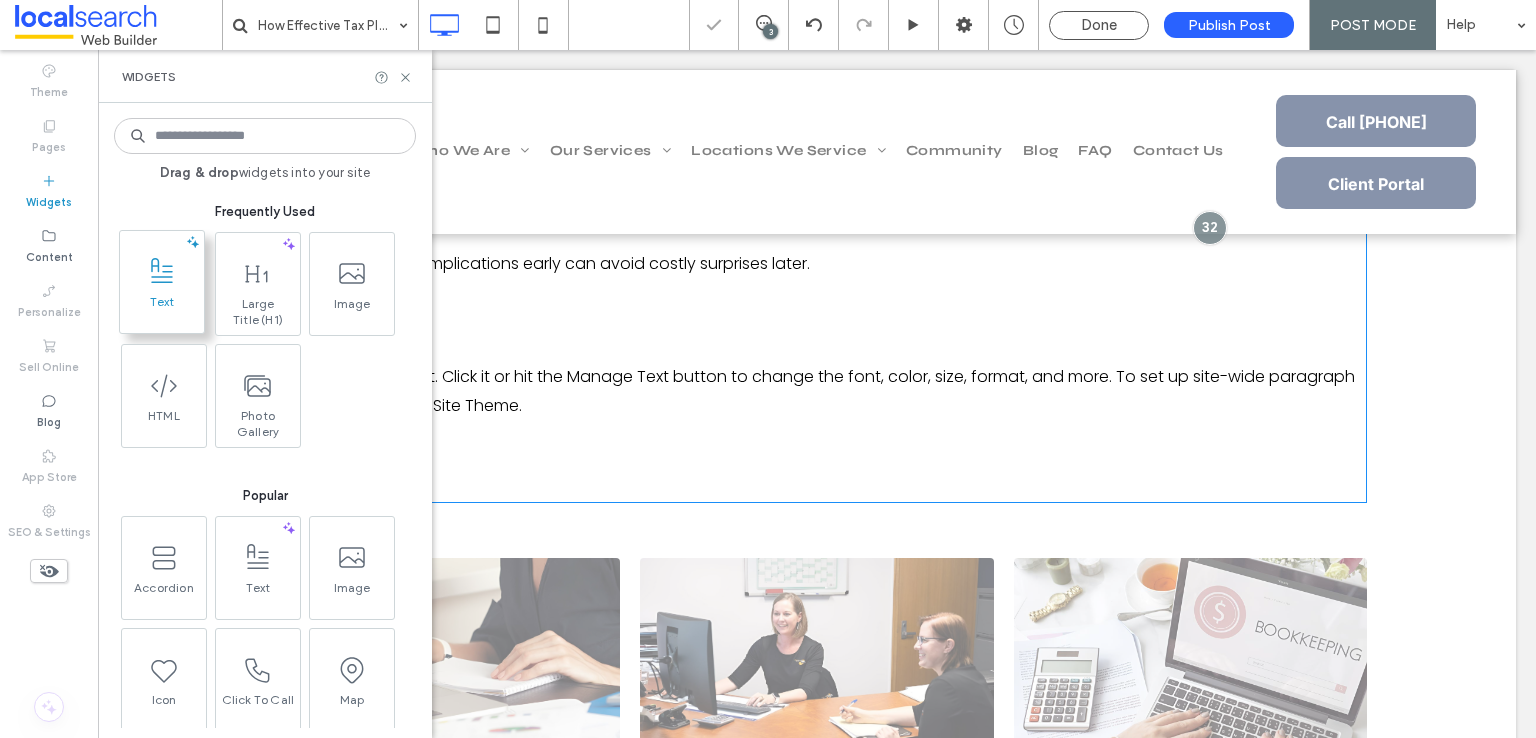 click on "Text" at bounding box center [162, 308] 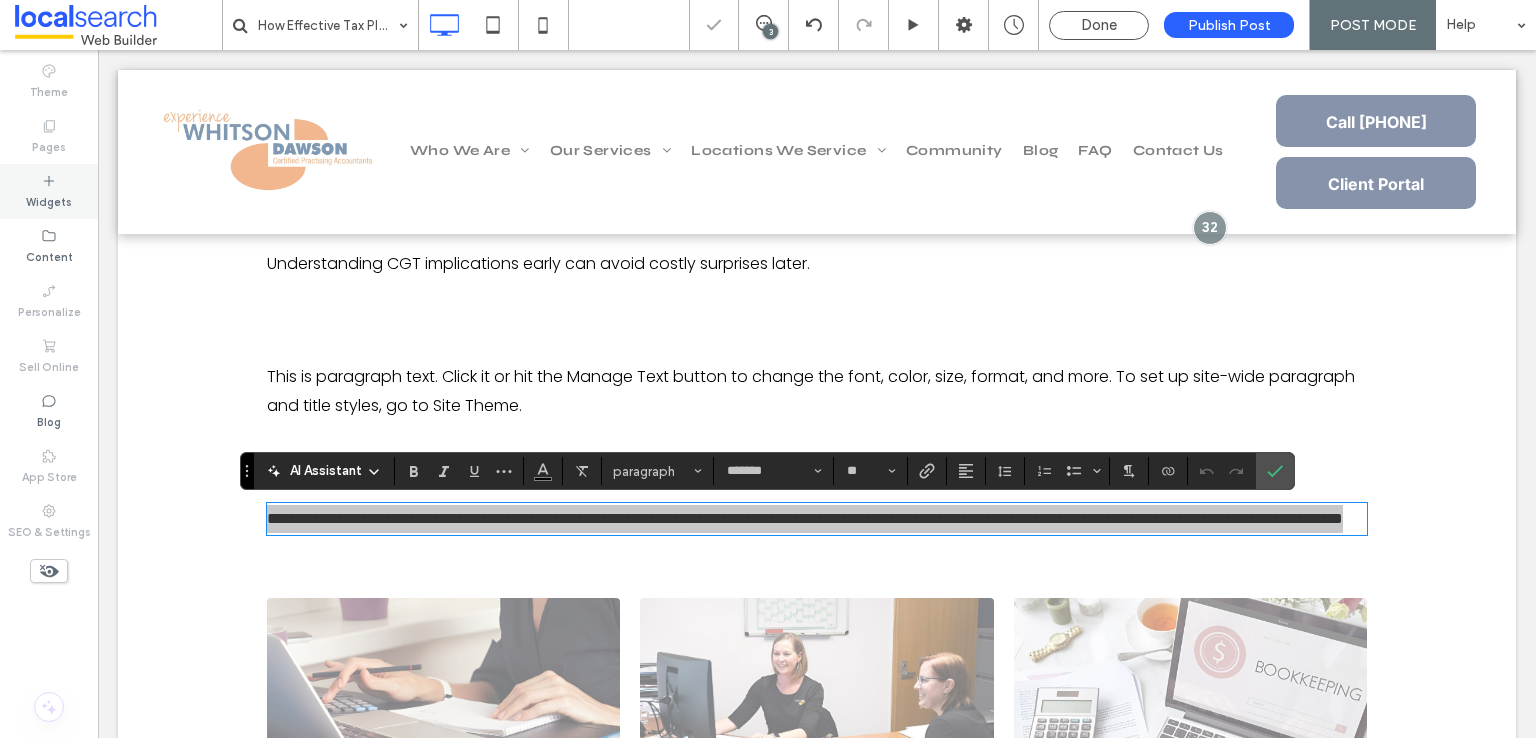 click on "Widgets" at bounding box center (49, 200) 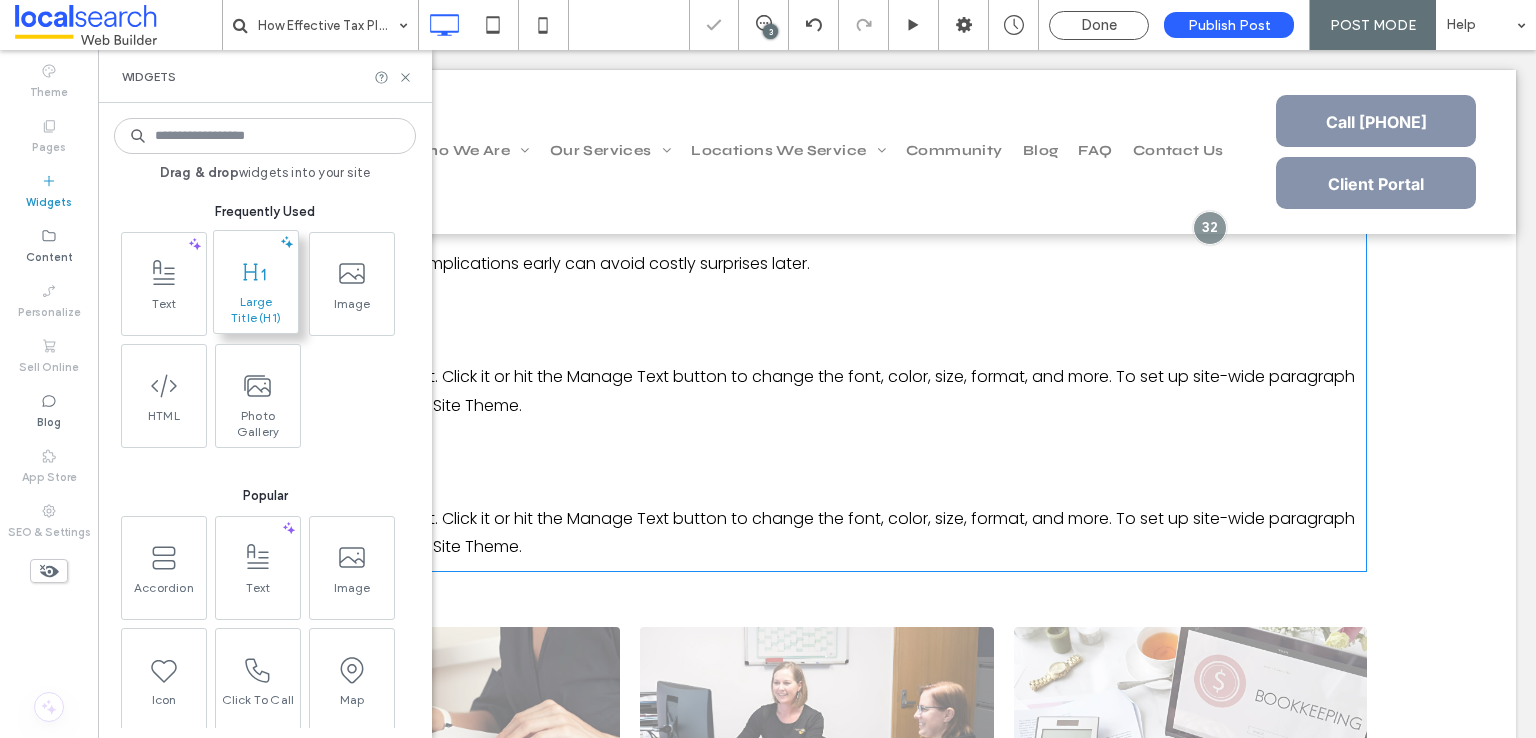 click at bounding box center (256, 271) 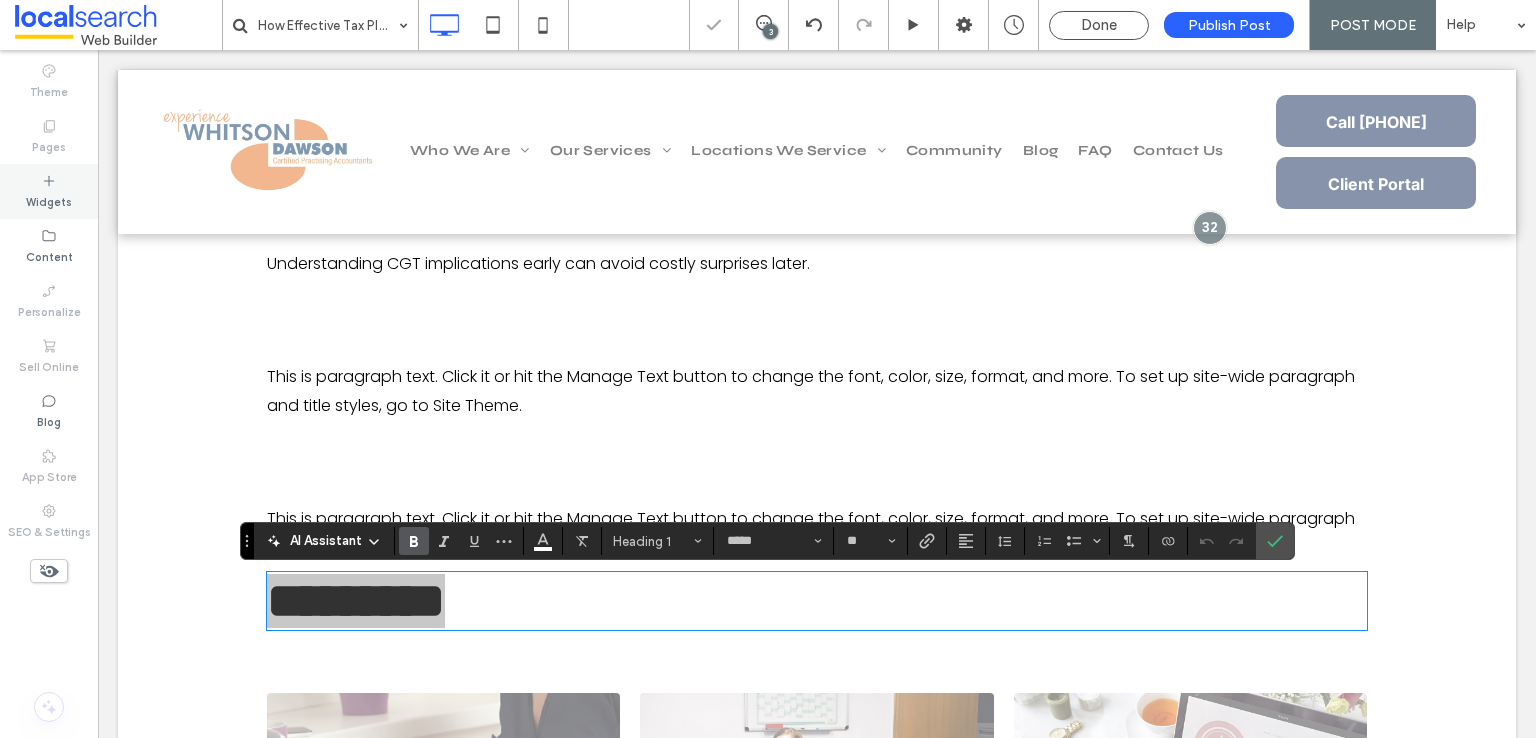 drag, startPoint x: 56, startPoint y: 201, endPoint x: 51, endPoint y: 218, distance: 17.720045 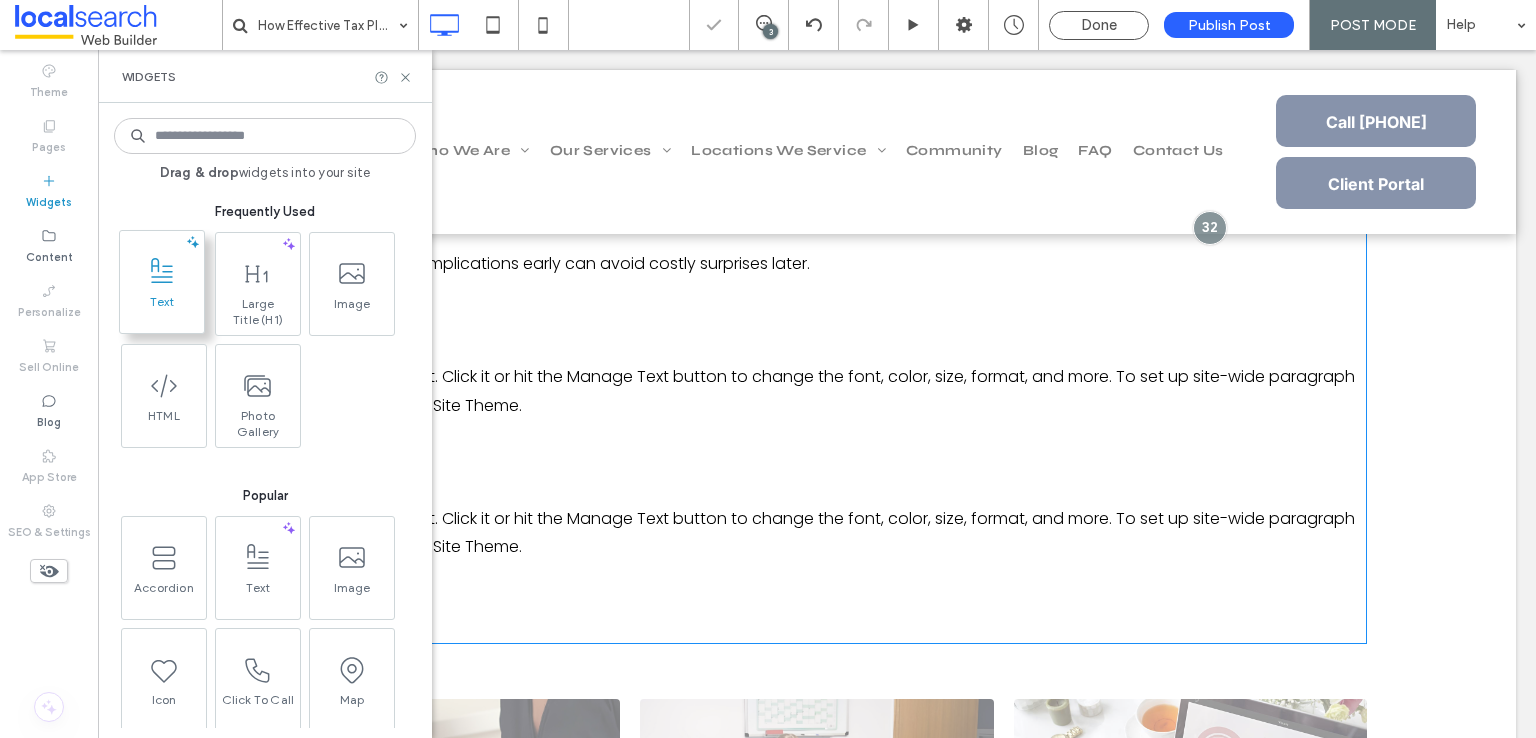click on "Text" at bounding box center [162, 308] 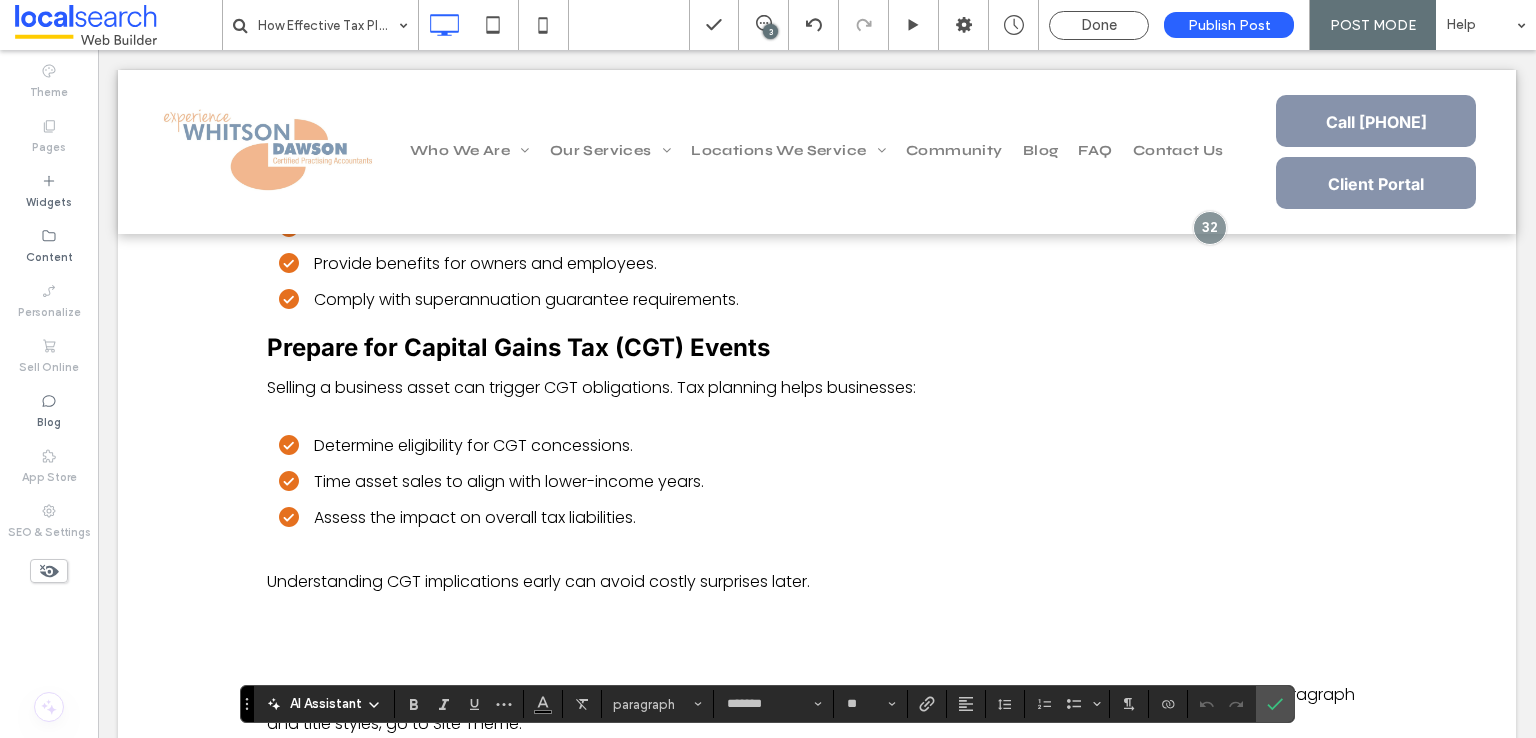 scroll, scrollTop: 3440, scrollLeft: 0, axis: vertical 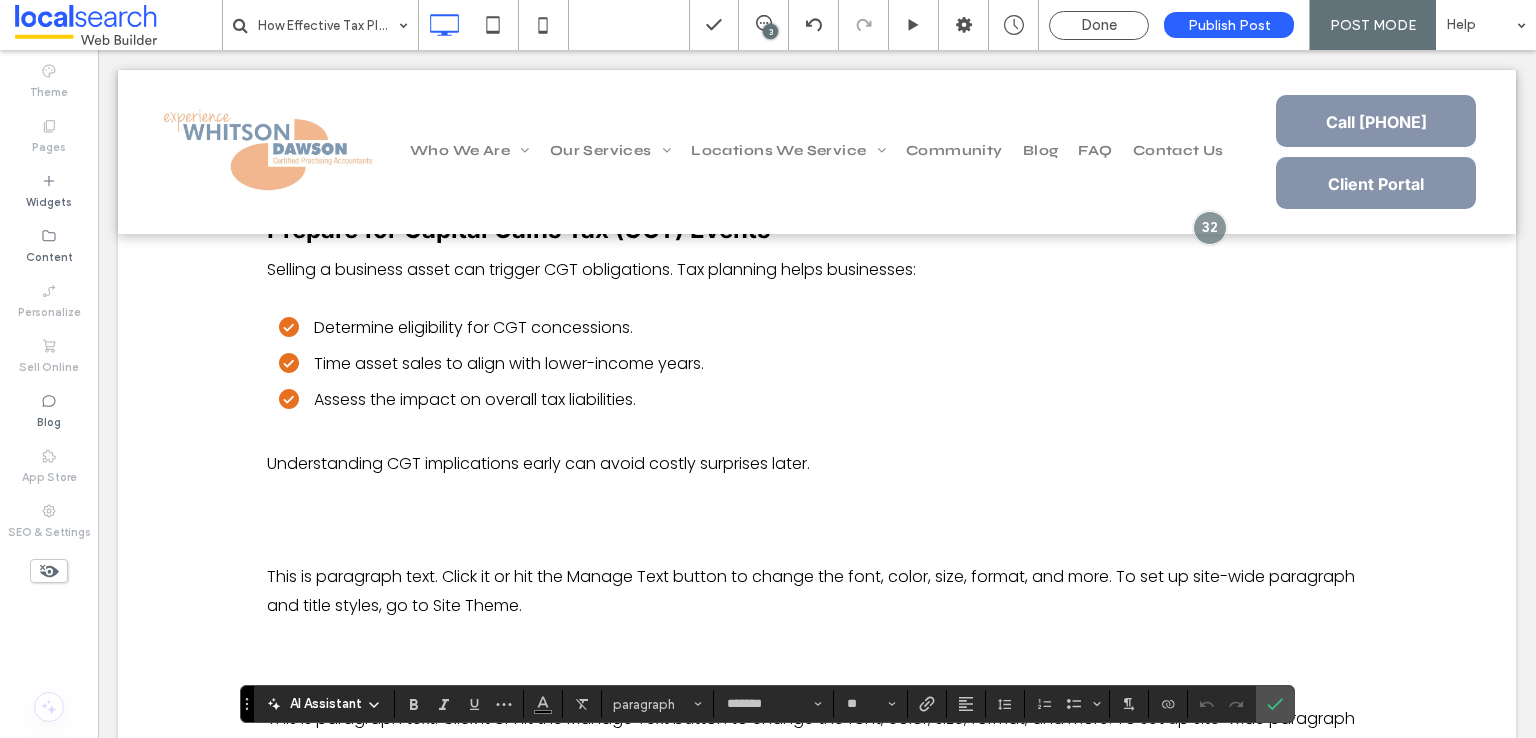 click on "New Title" at bounding box center [382, 521] 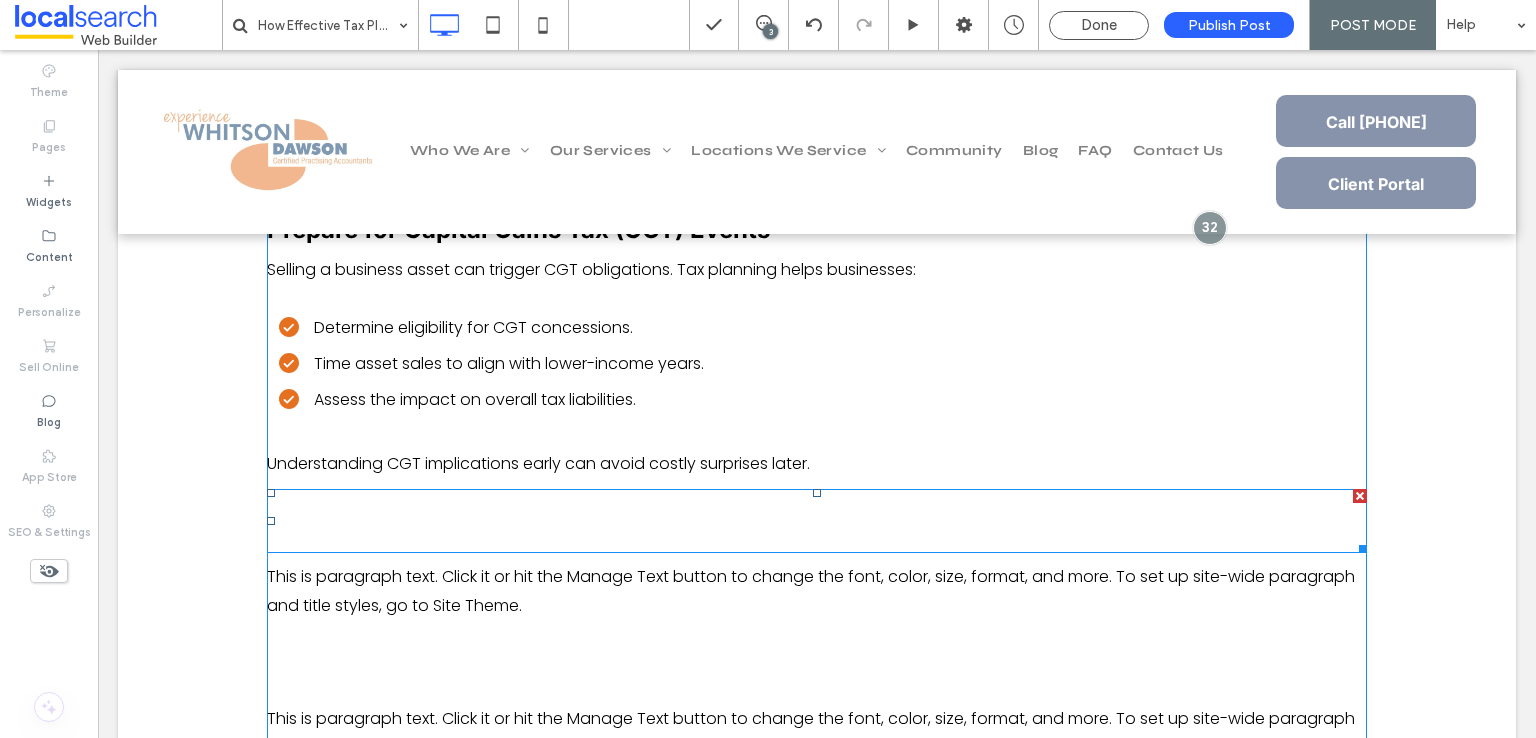 click on "New Title" at bounding box center (382, 521) 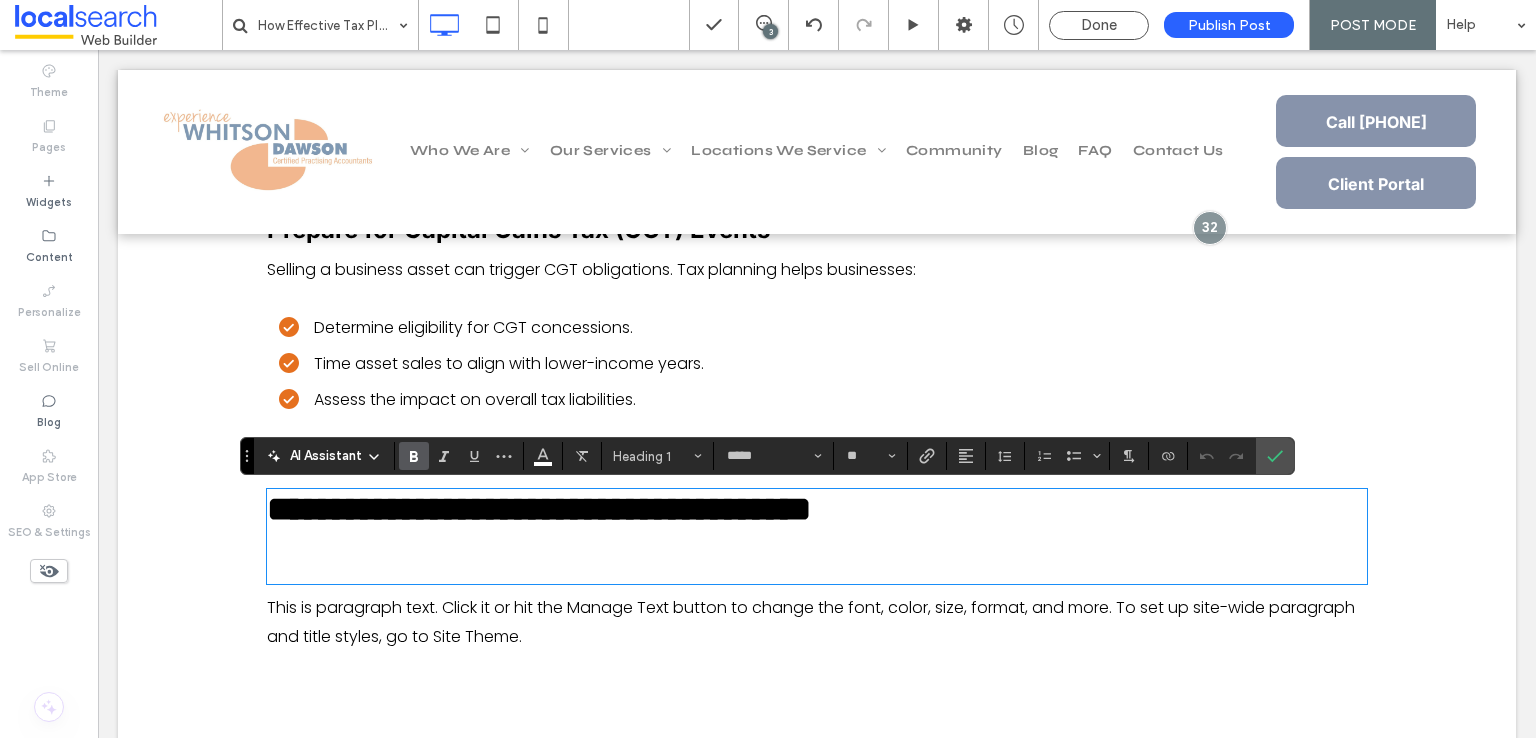 type on "*******" 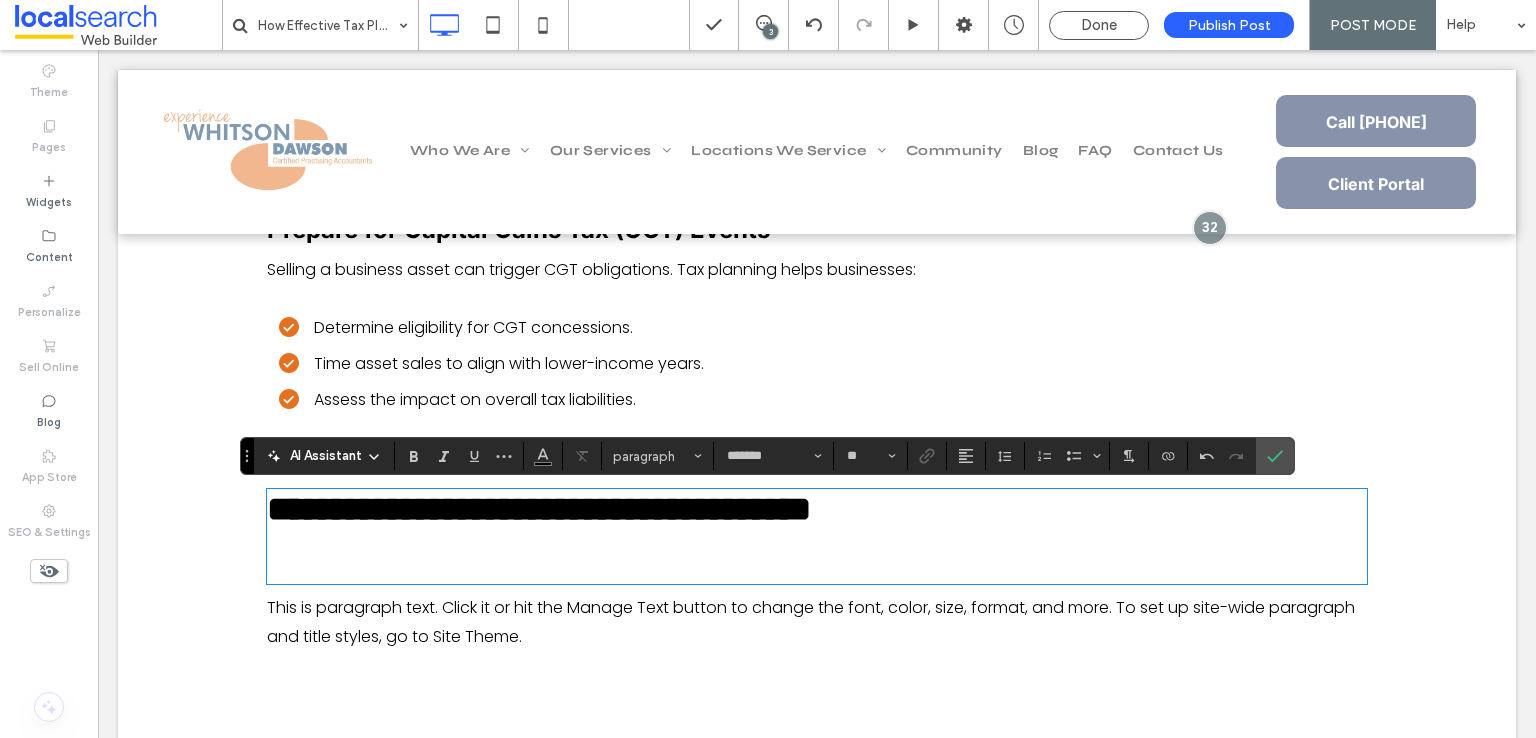 type on "*****" 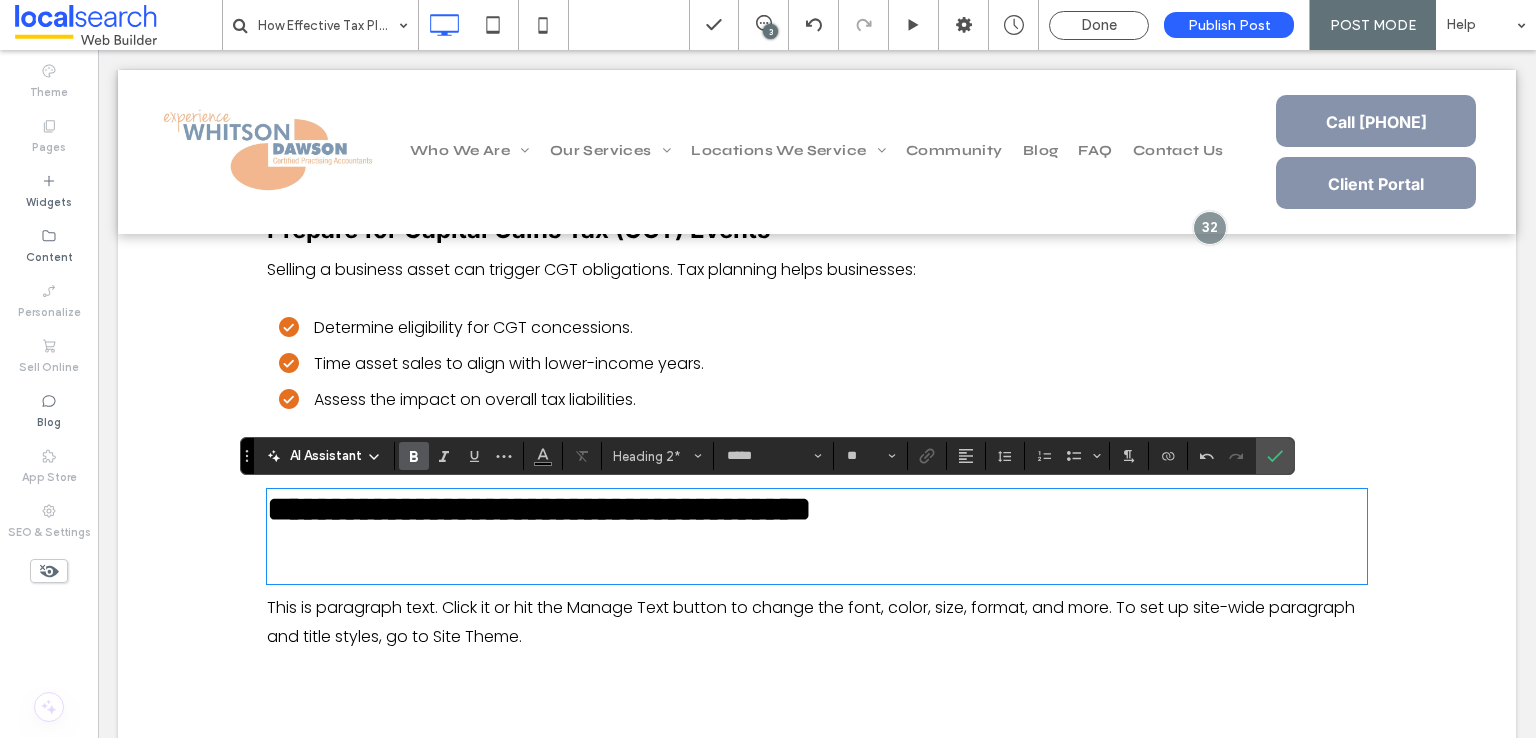 click on "**********" at bounding box center (539, 509) 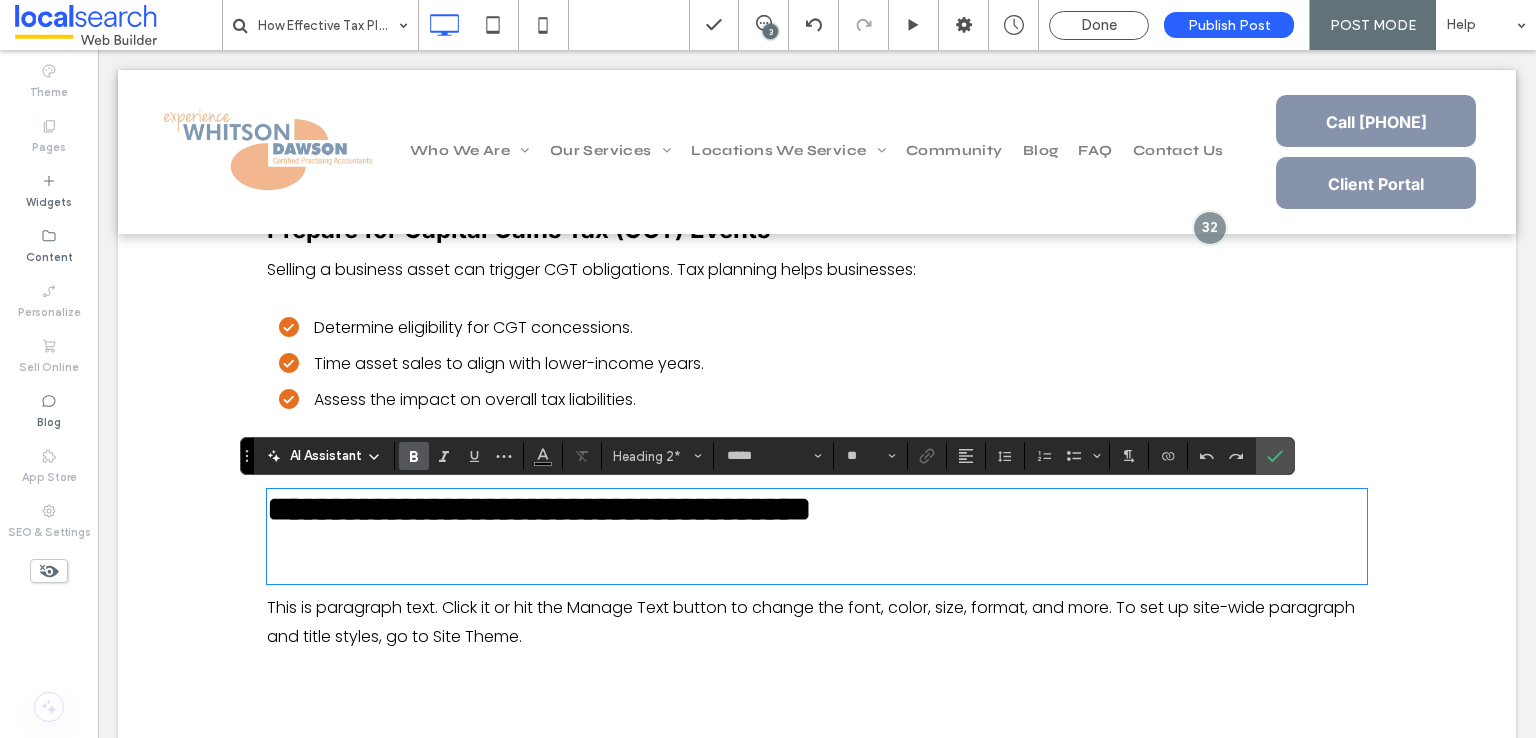 click on "﻿" at bounding box center [817, 555] 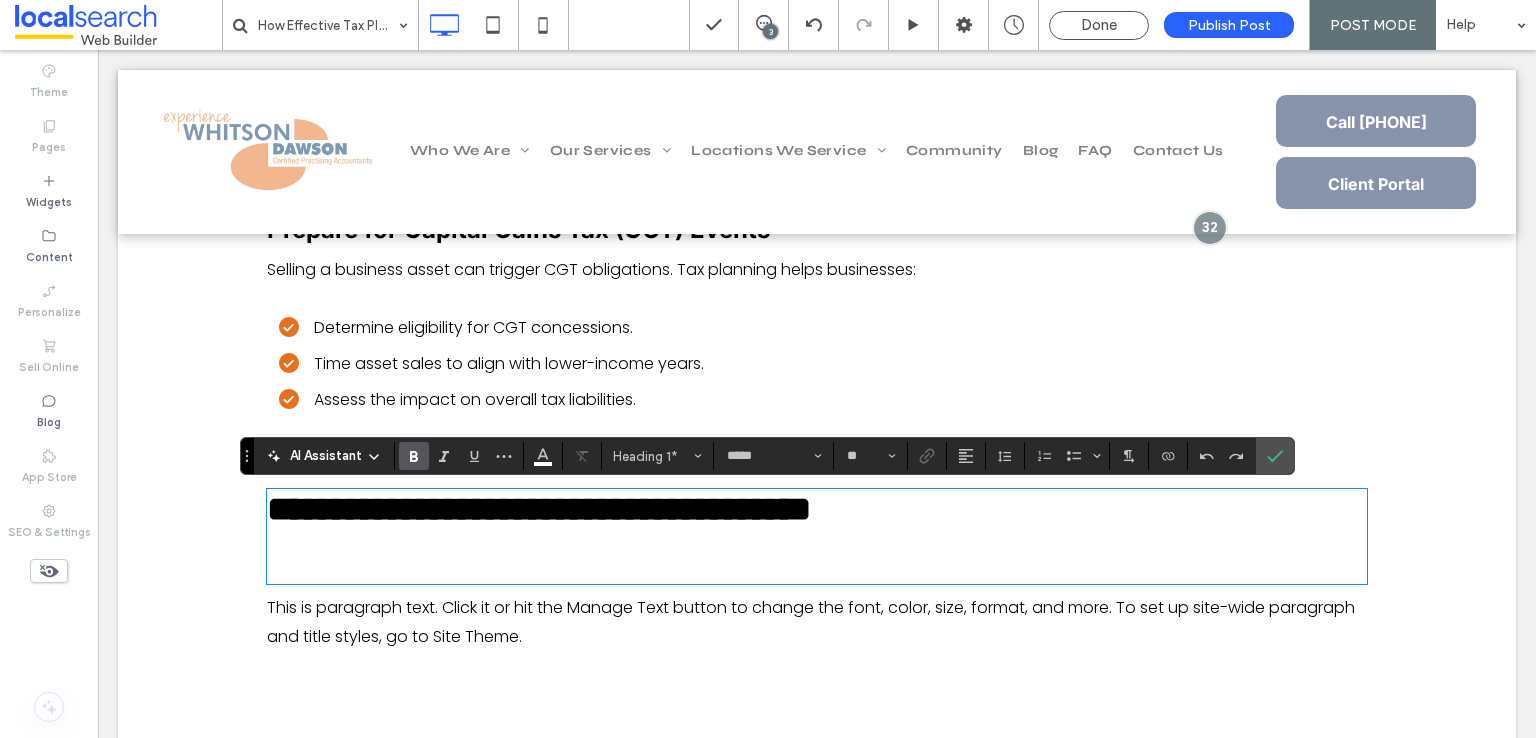 type on "**" 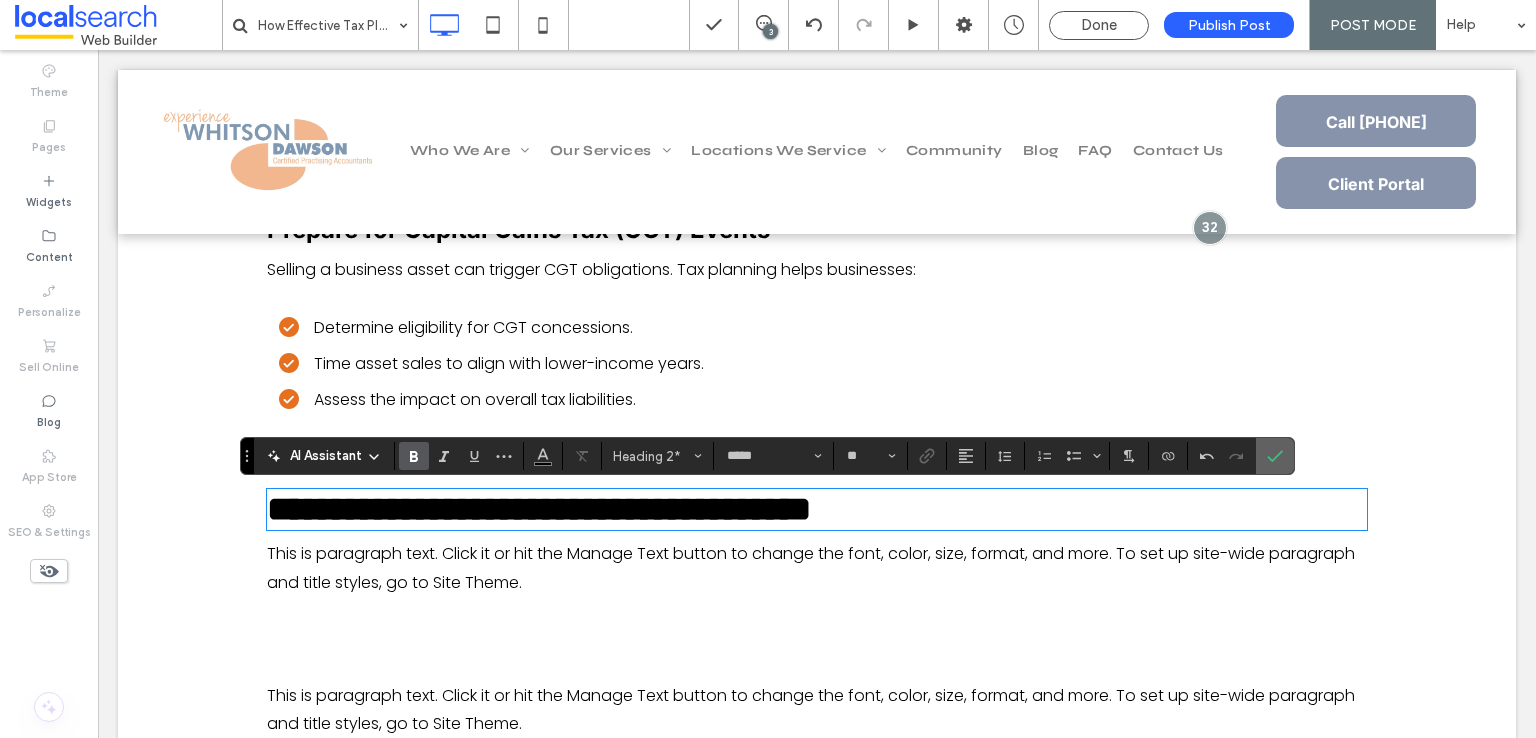 click 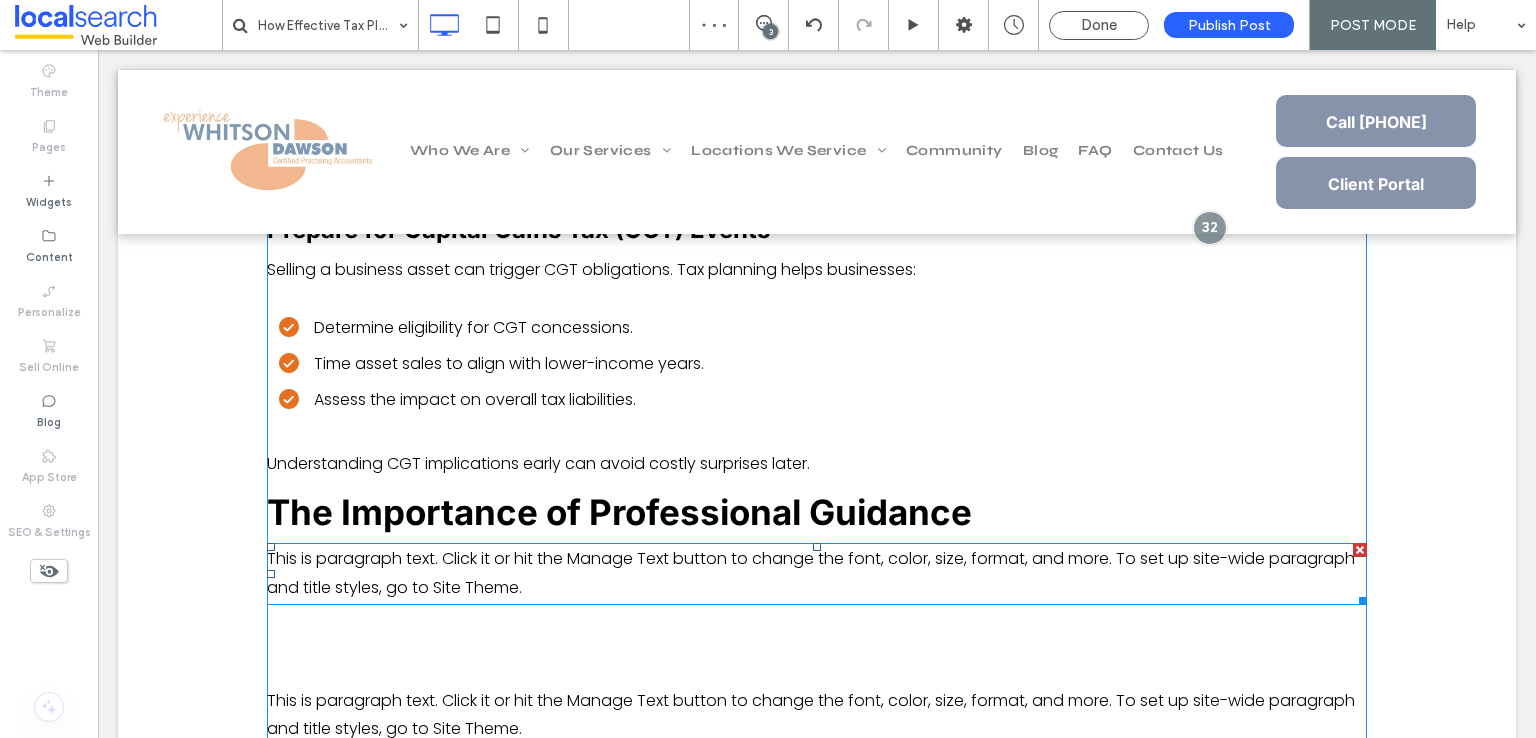 click on "This is paragraph text. Click it or hit the Manage Text button to change the font, color, size, format, and more. To set up site-wide paragraph and title styles, go to Site Theme." at bounding box center [817, 574] 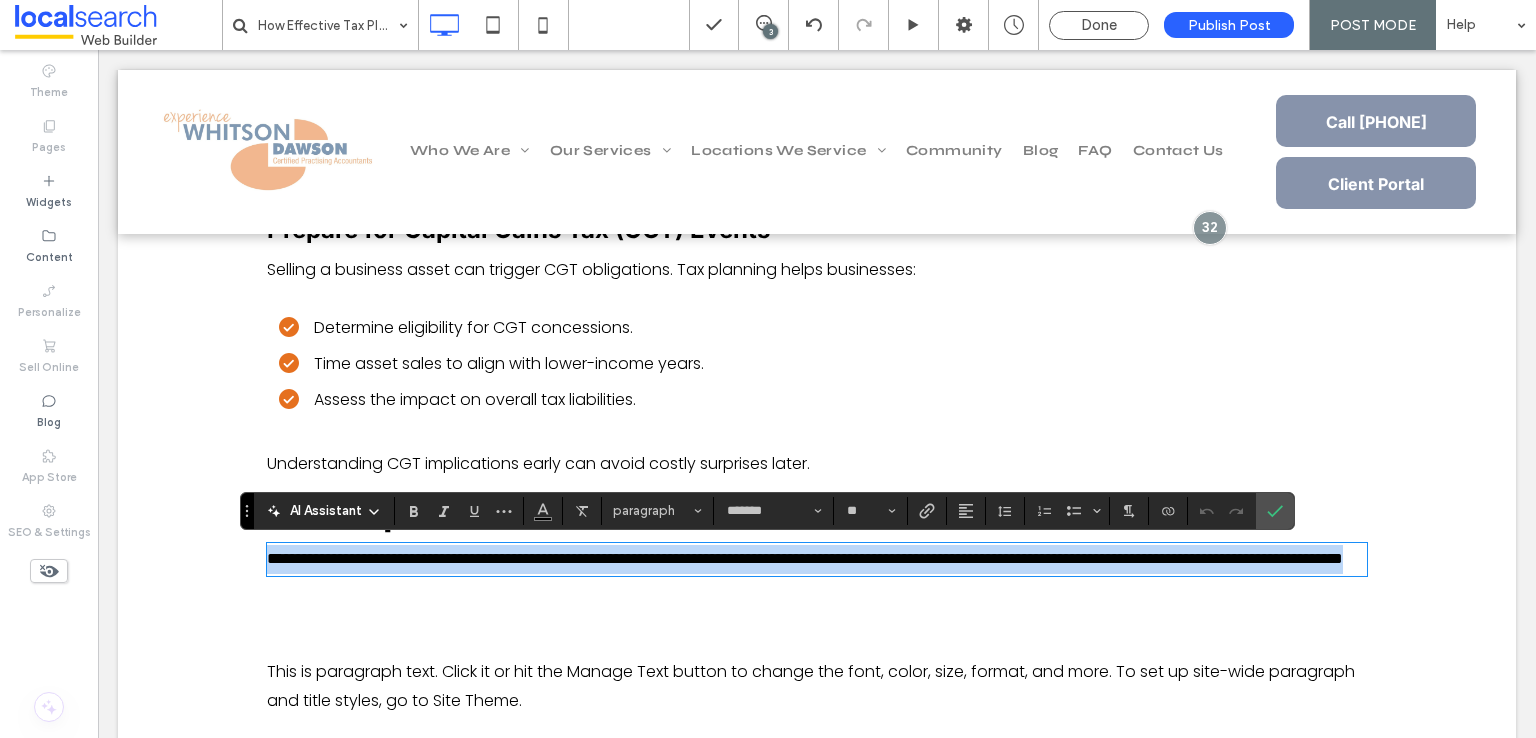 scroll, scrollTop: 0, scrollLeft: 0, axis: both 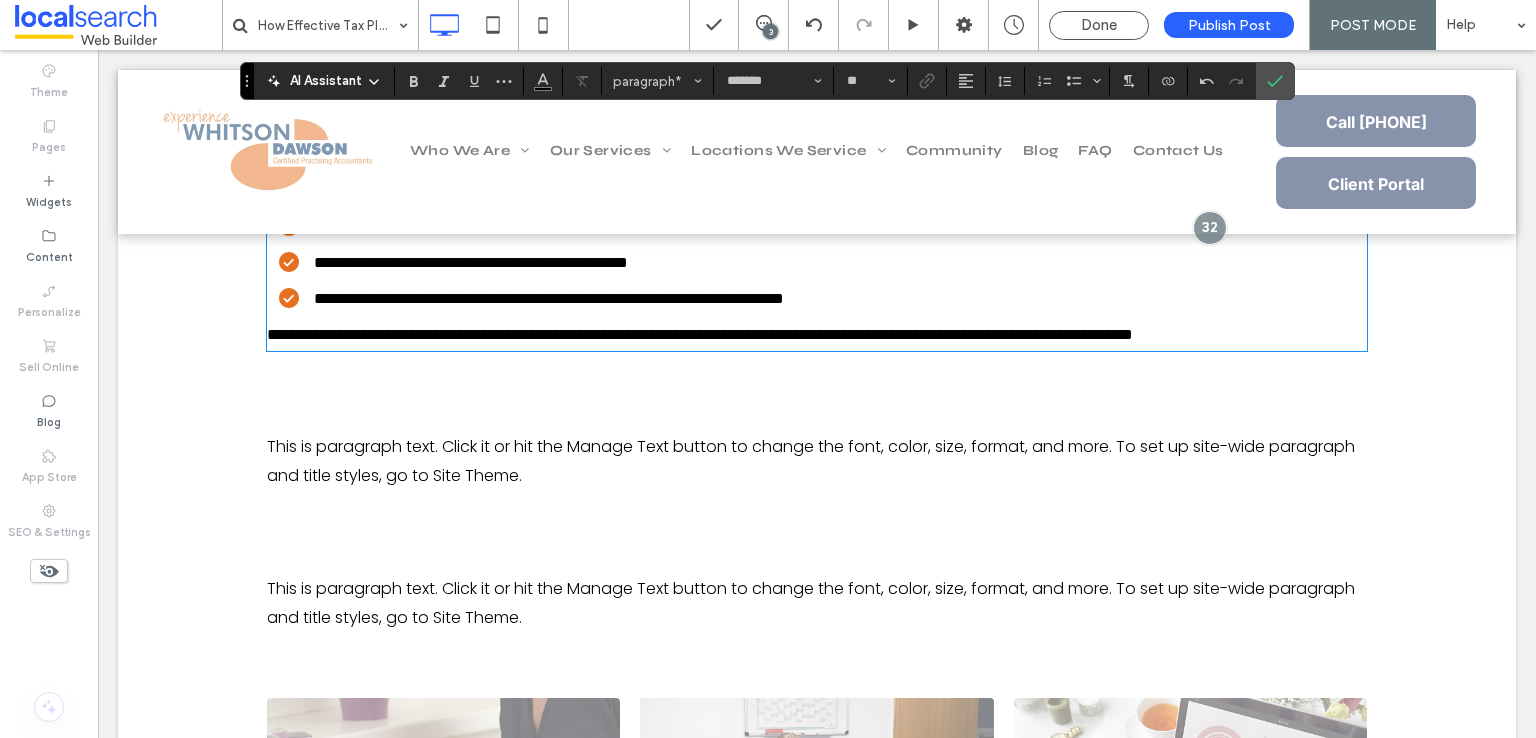 click on "**********" at bounding box center [700, 334] 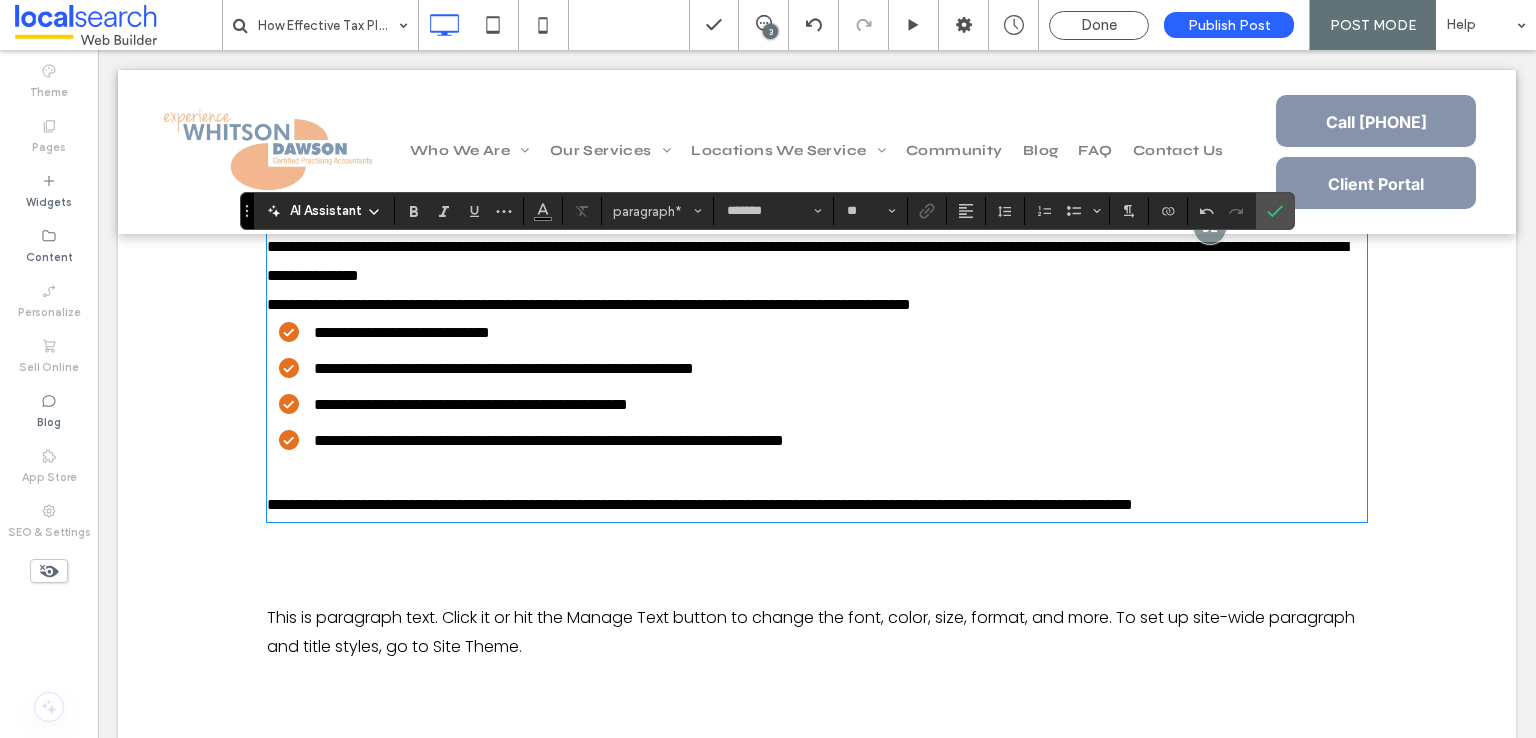 scroll, scrollTop: 3694, scrollLeft: 0, axis: vertical 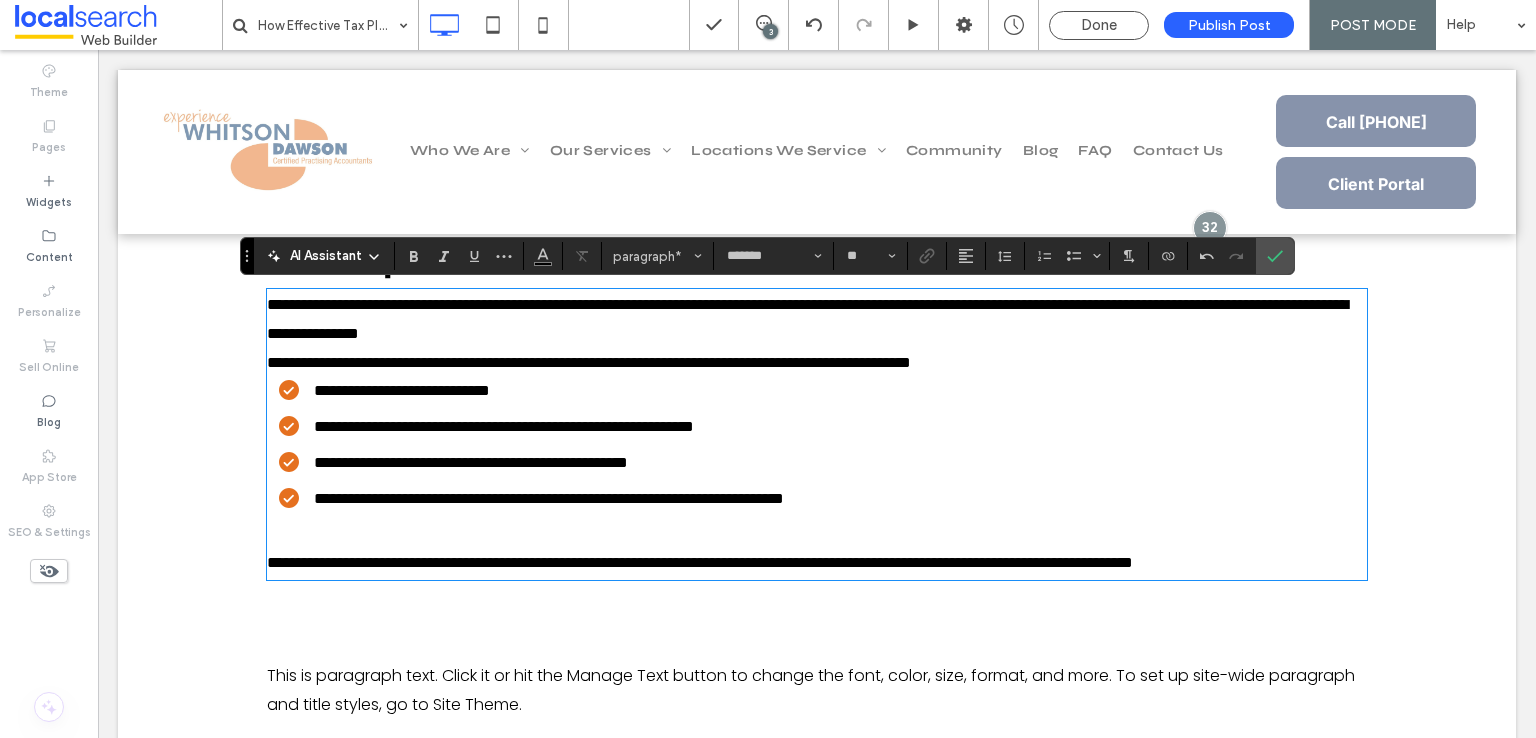 click on "**********" at bounding box center [817, 363] 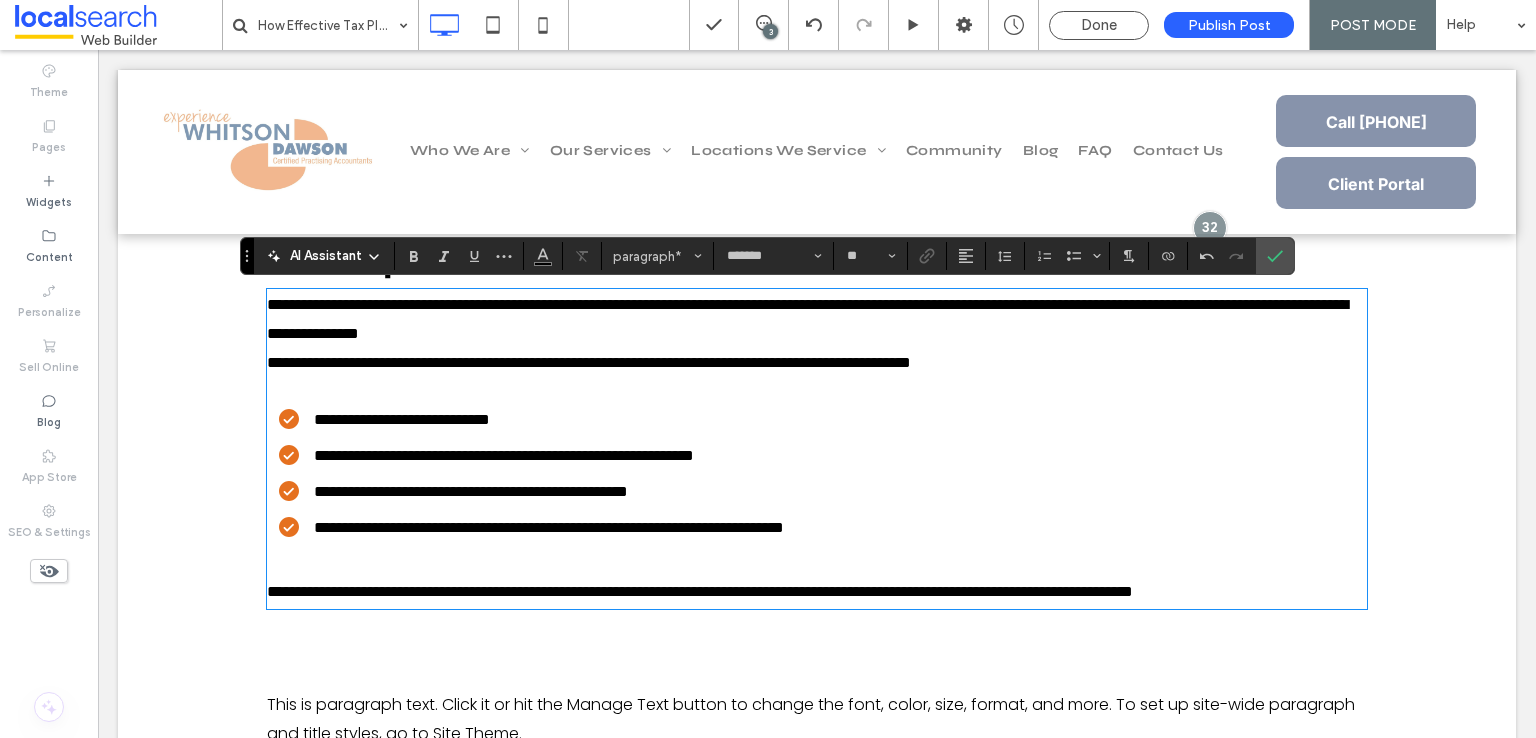 click on "**********" at bounding box center [817, 320] 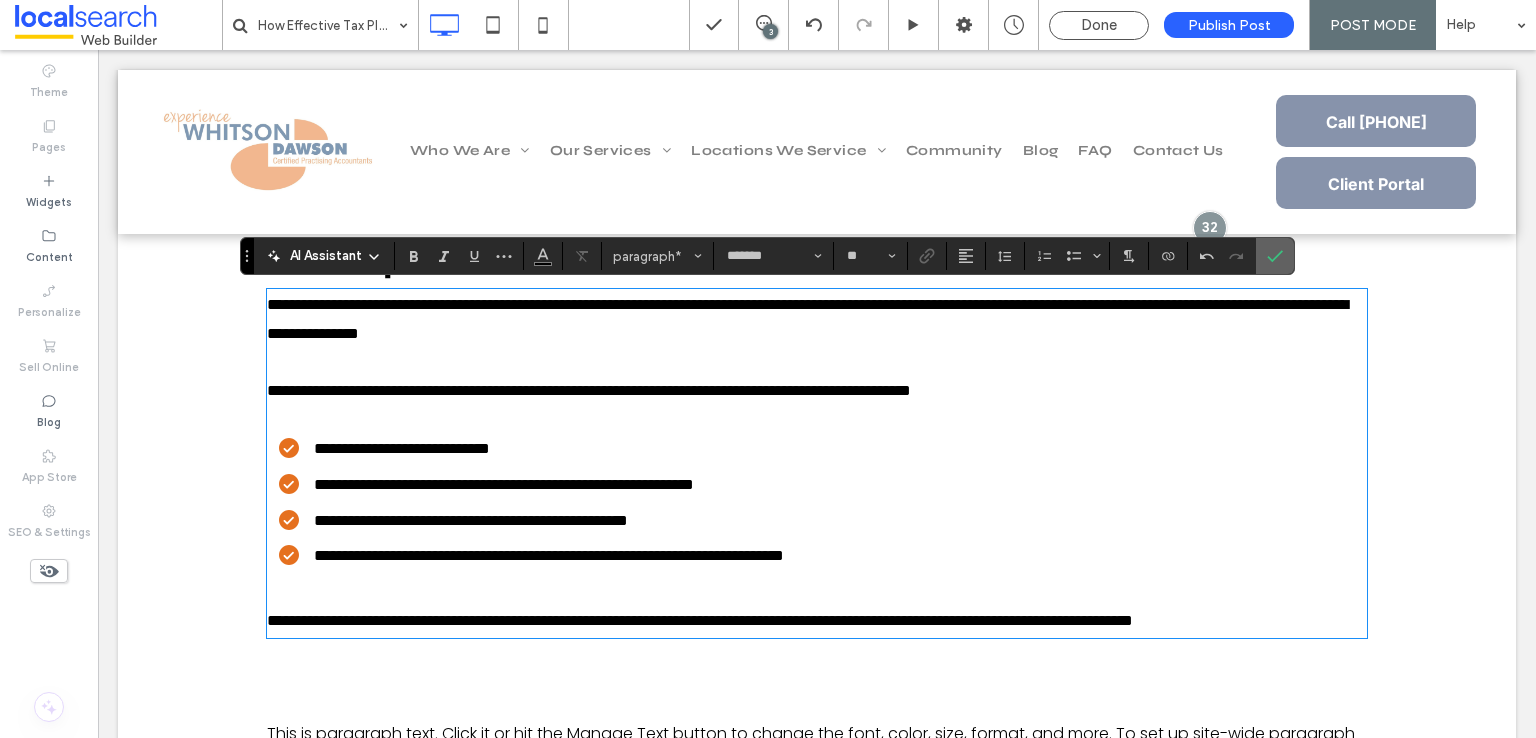 click 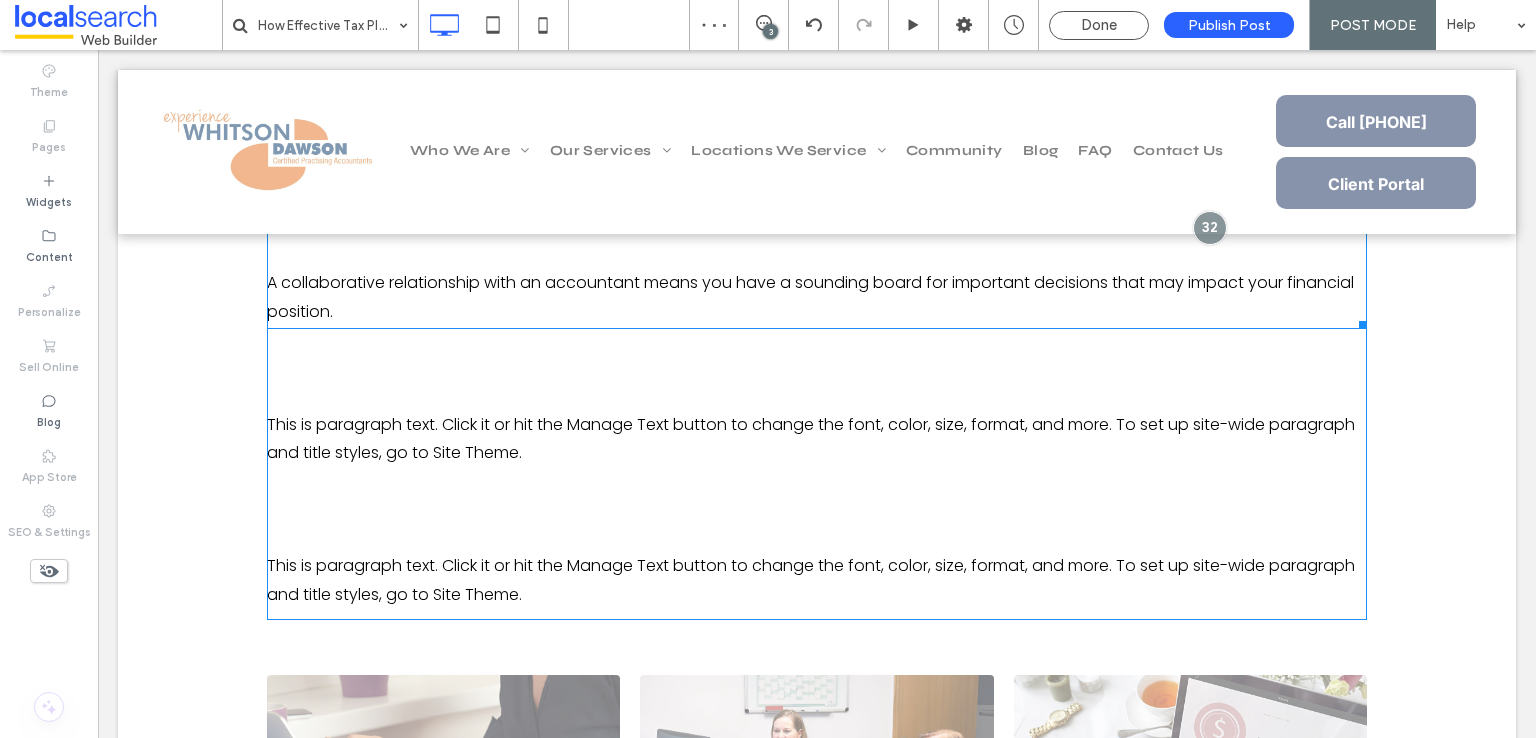 scroll, scrollTop: 4094, scrollLeft: 0, axis: vertical 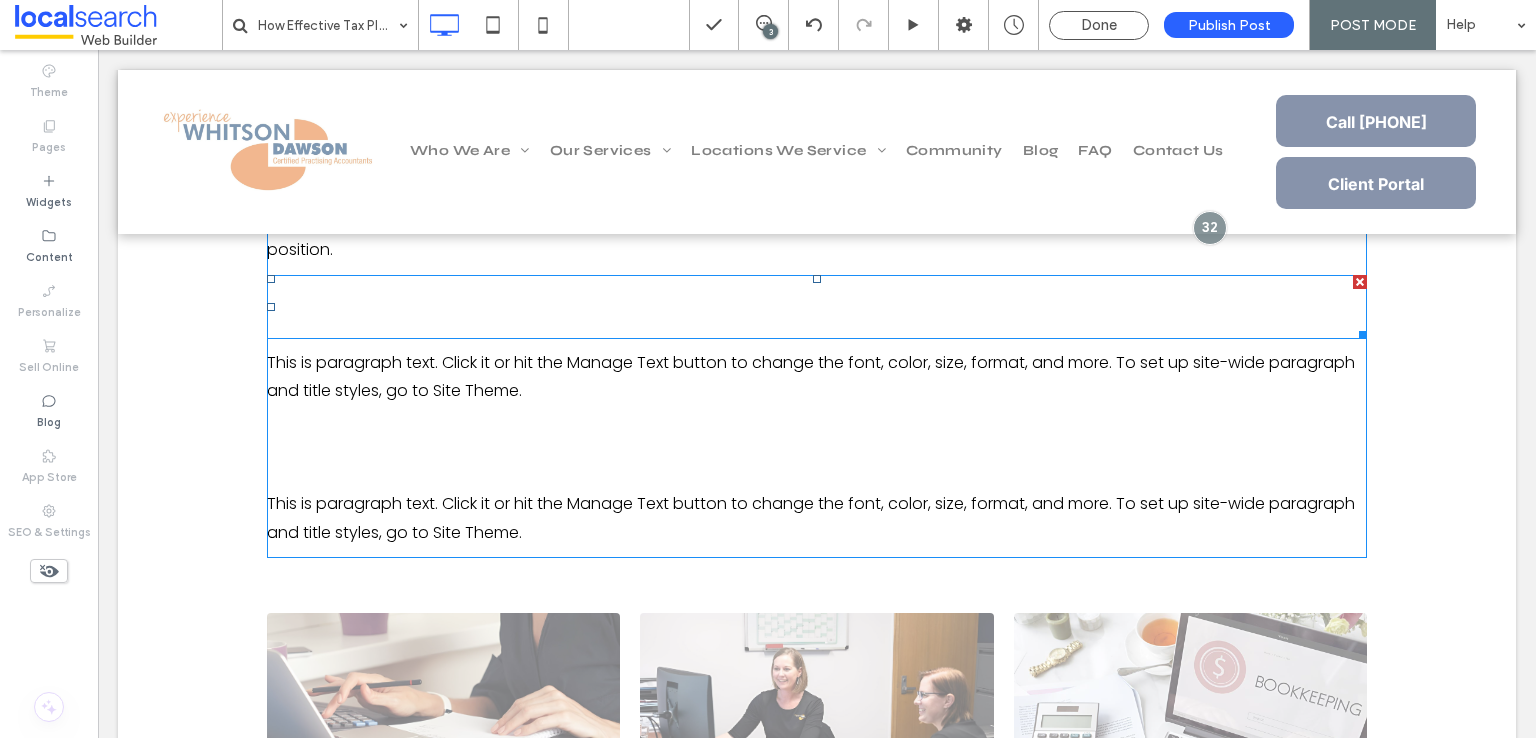 click on "New Title" at bounding box center (382, 307) 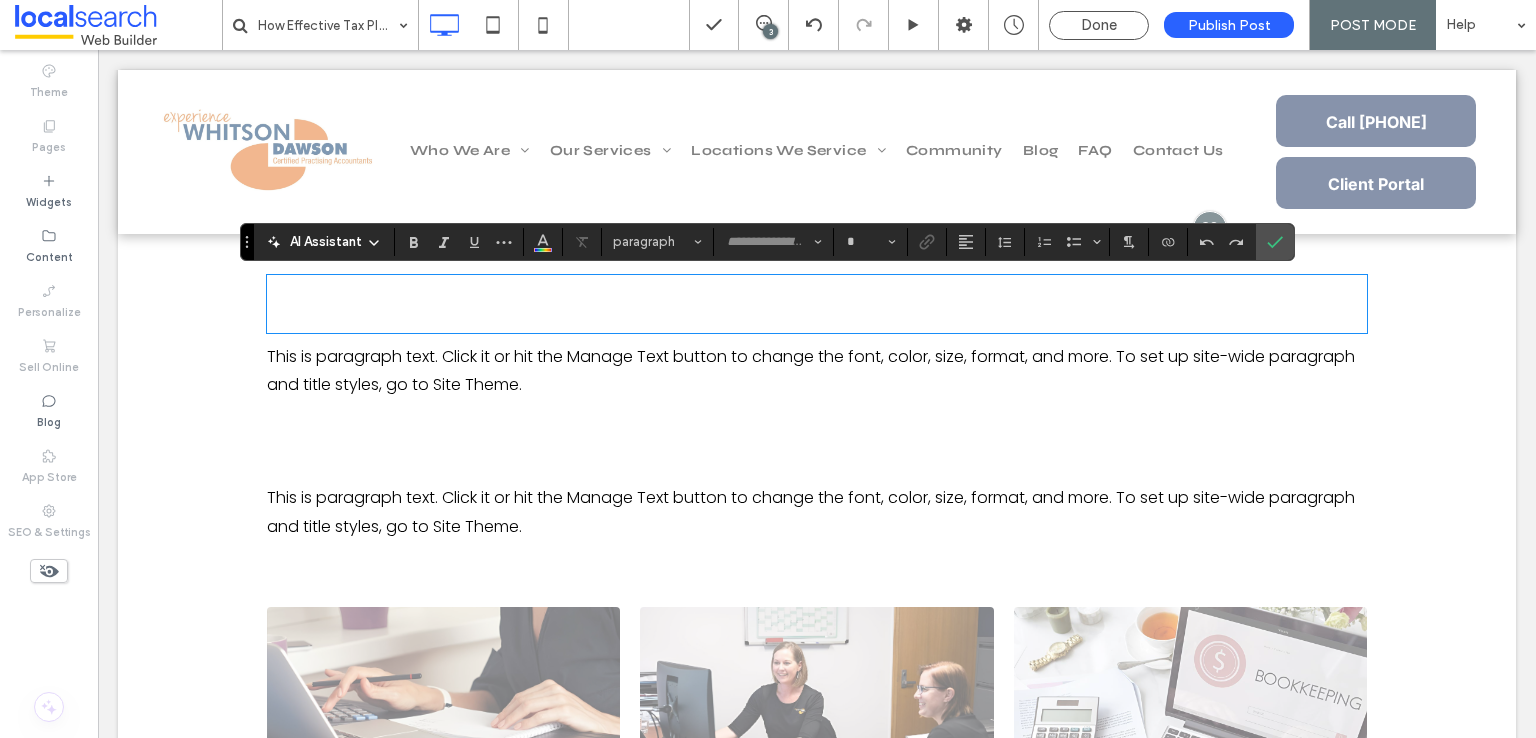 type on "*****" 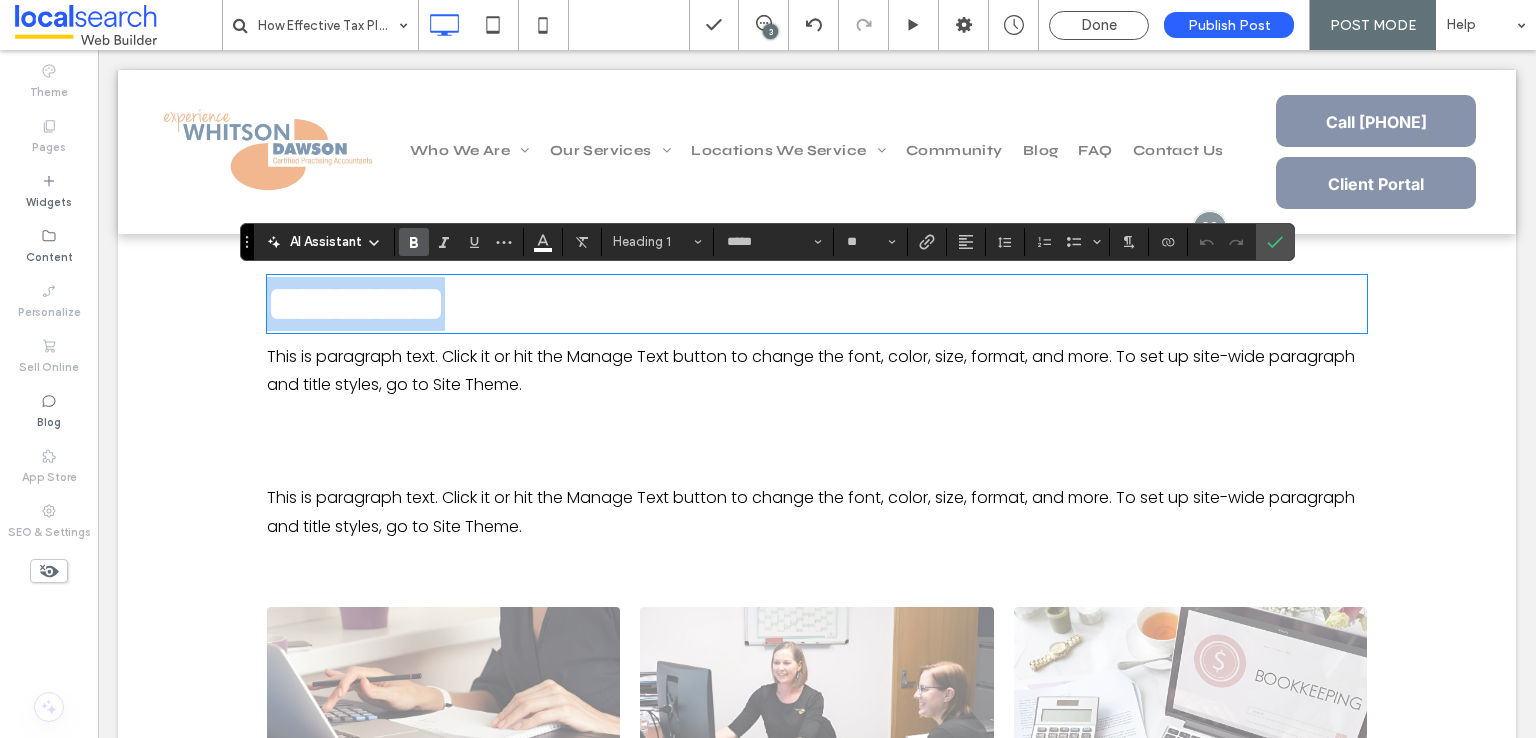 type on "*******" 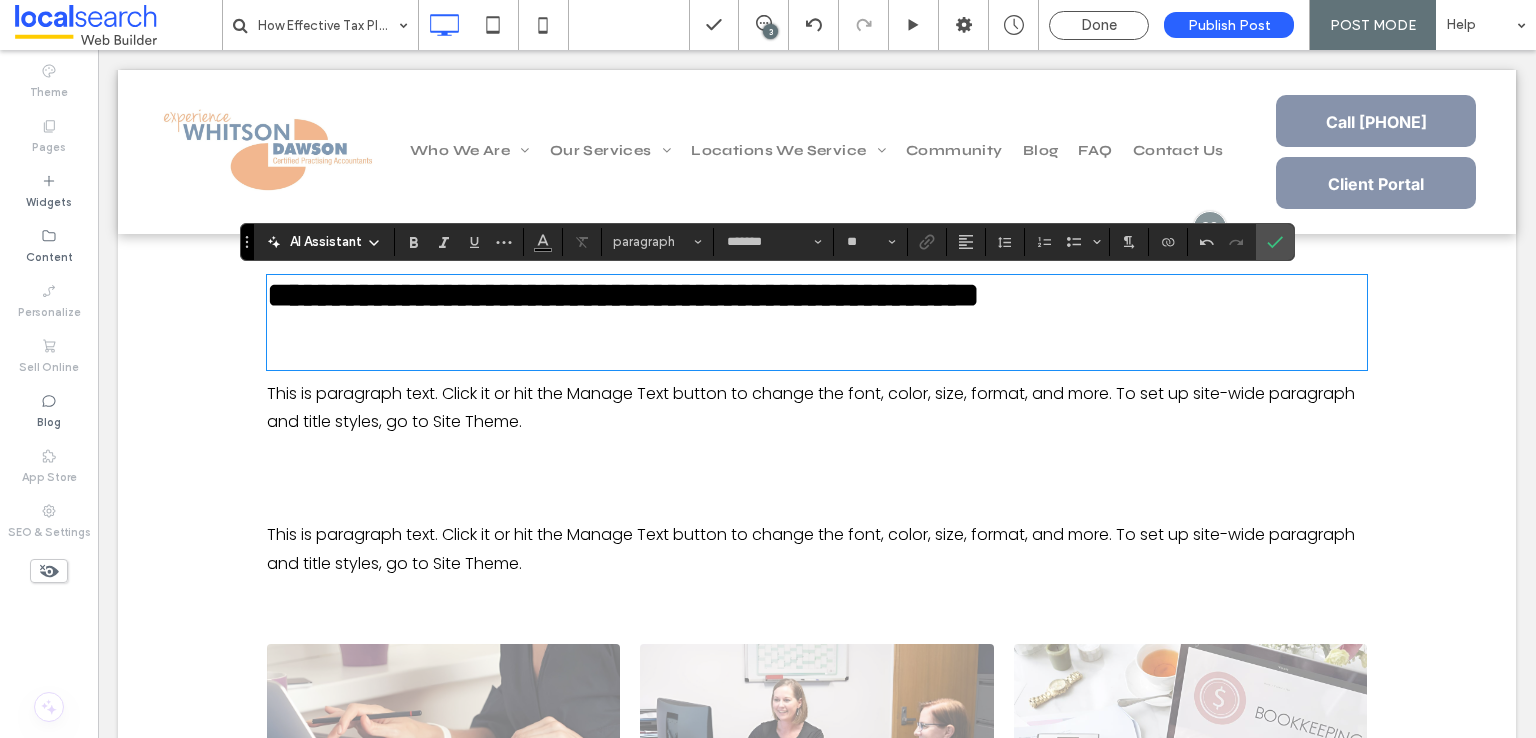type on "*****" 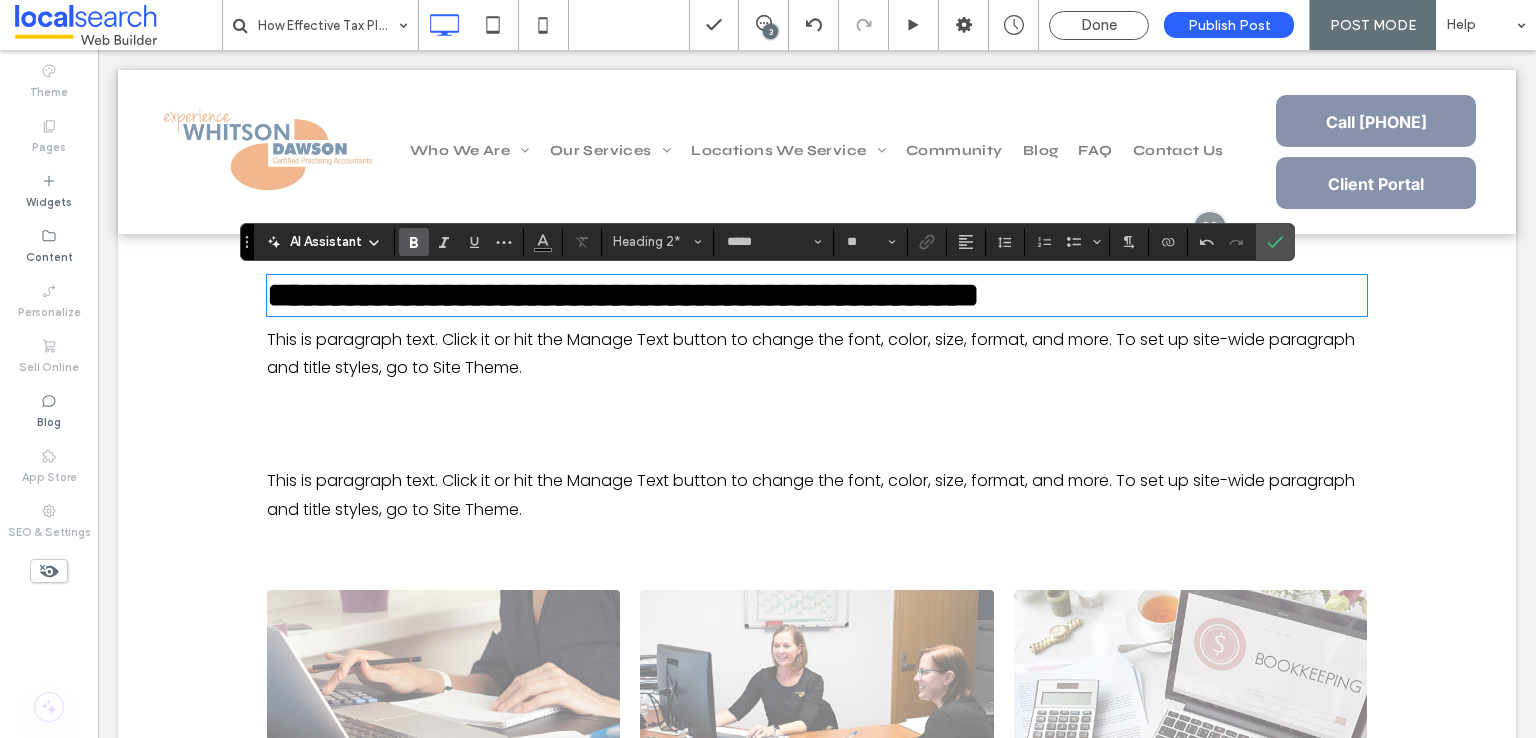 click on "This is paragraph text. Click it or hit the Manage Text button to change the font, color, size, format, and more. To set up site-wide paragraph and title styles, go to Site Theme." at bounding box center [811, 354] 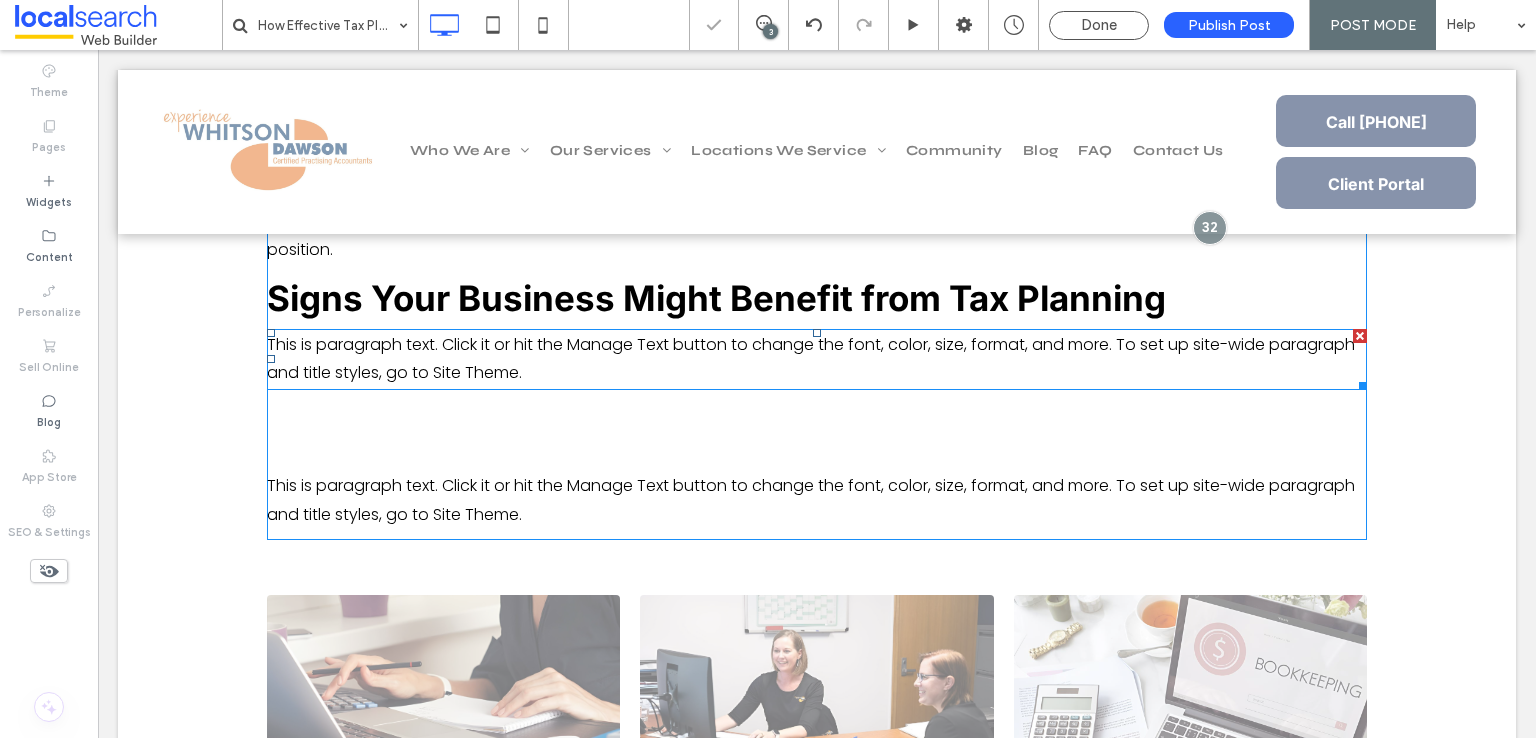 click on "This is paragraph text. Click it or hit the Manage Text button to change the font, color, size, format, and more. To set up site-wide paragraph and title styles, go to Site Theme." at bounding box center [811, 359] 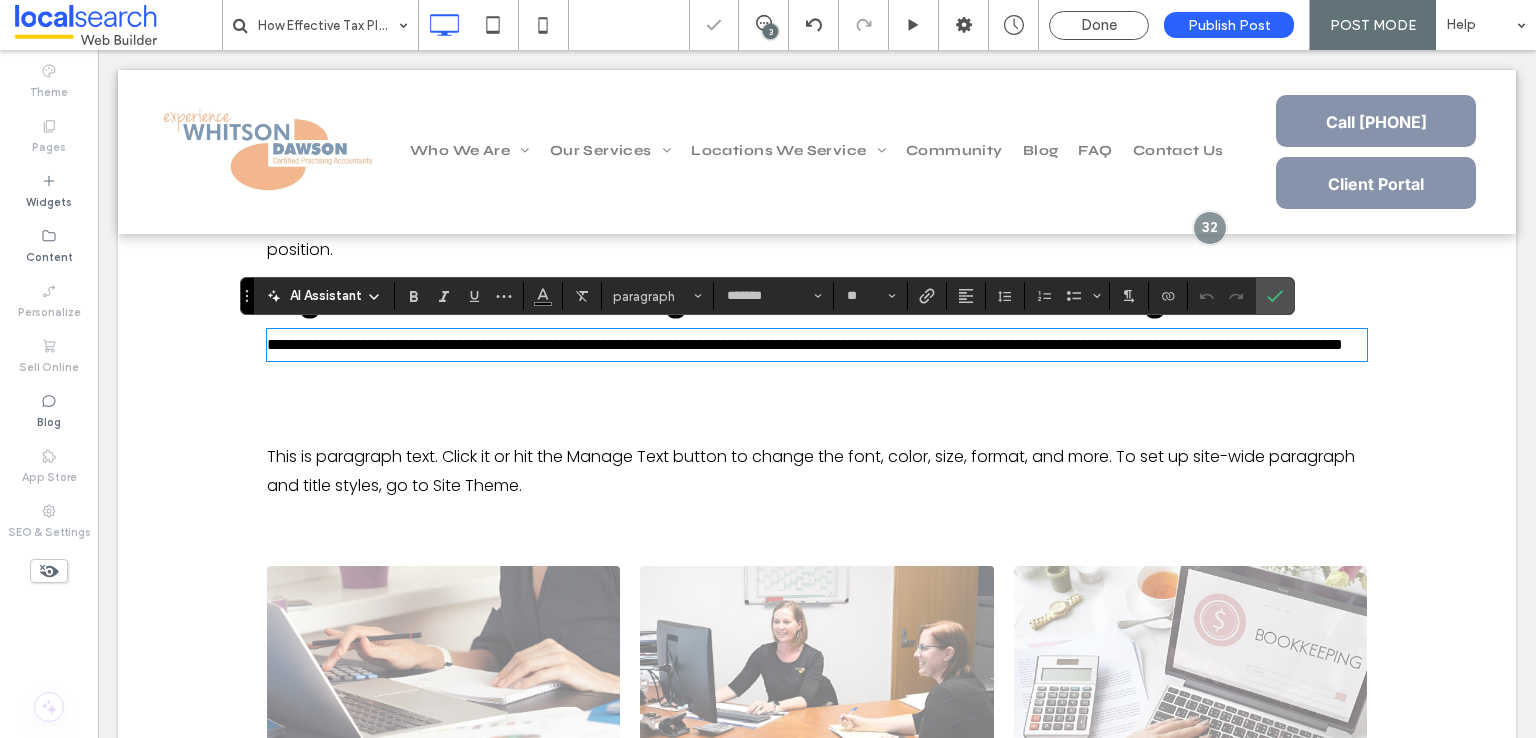 scroll, scrollTop: 0, scrollLeft: 0, axis: both 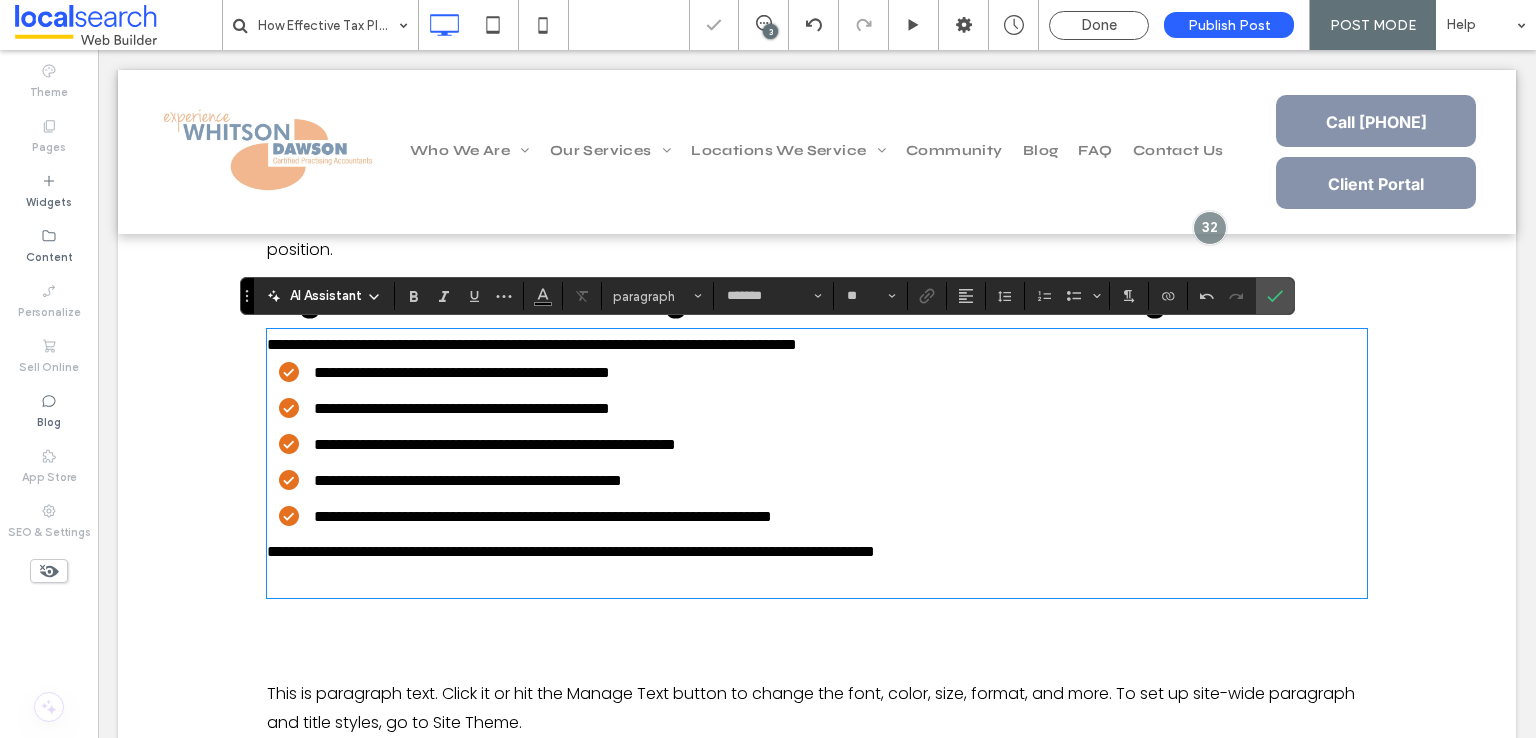 type 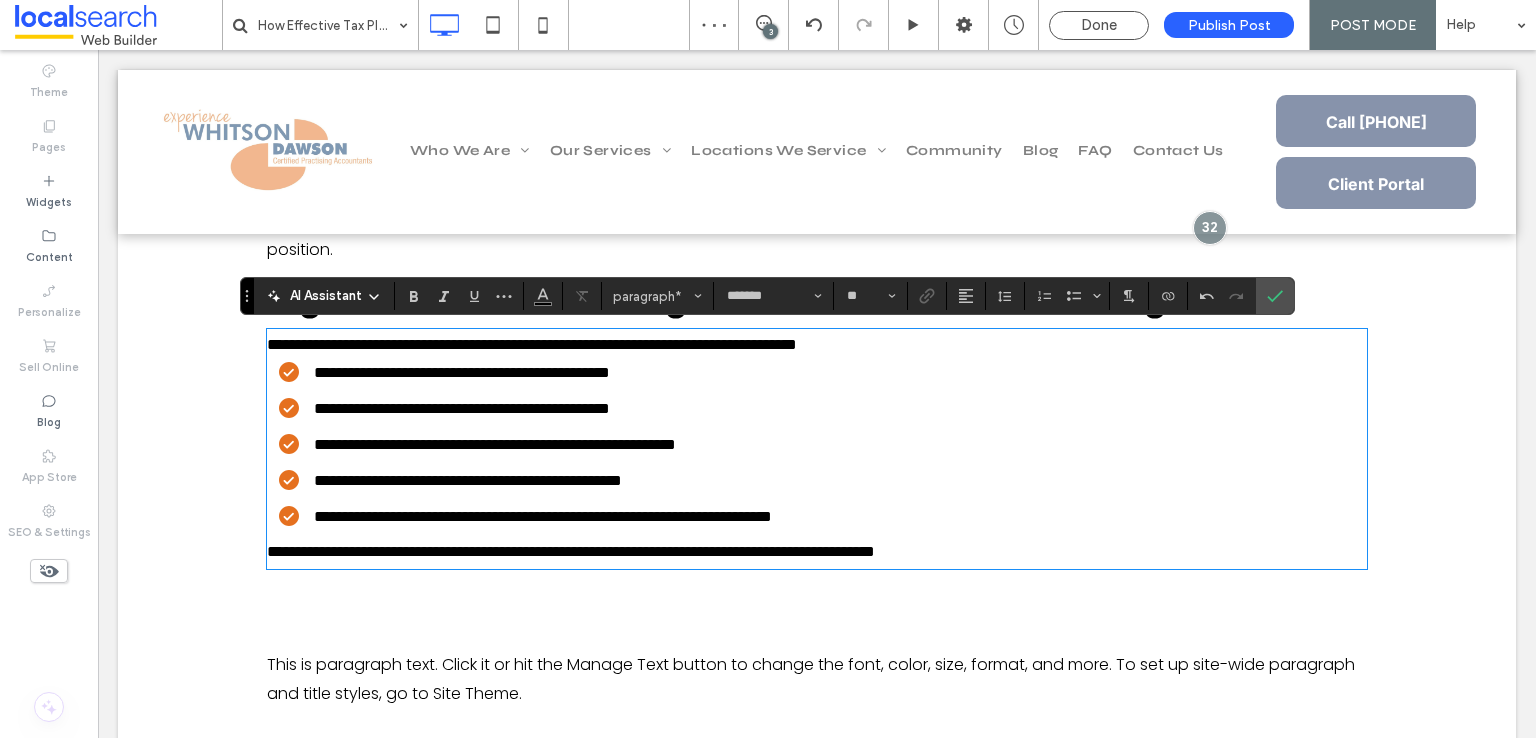 click on "**********" at bounding box center (571, 551) 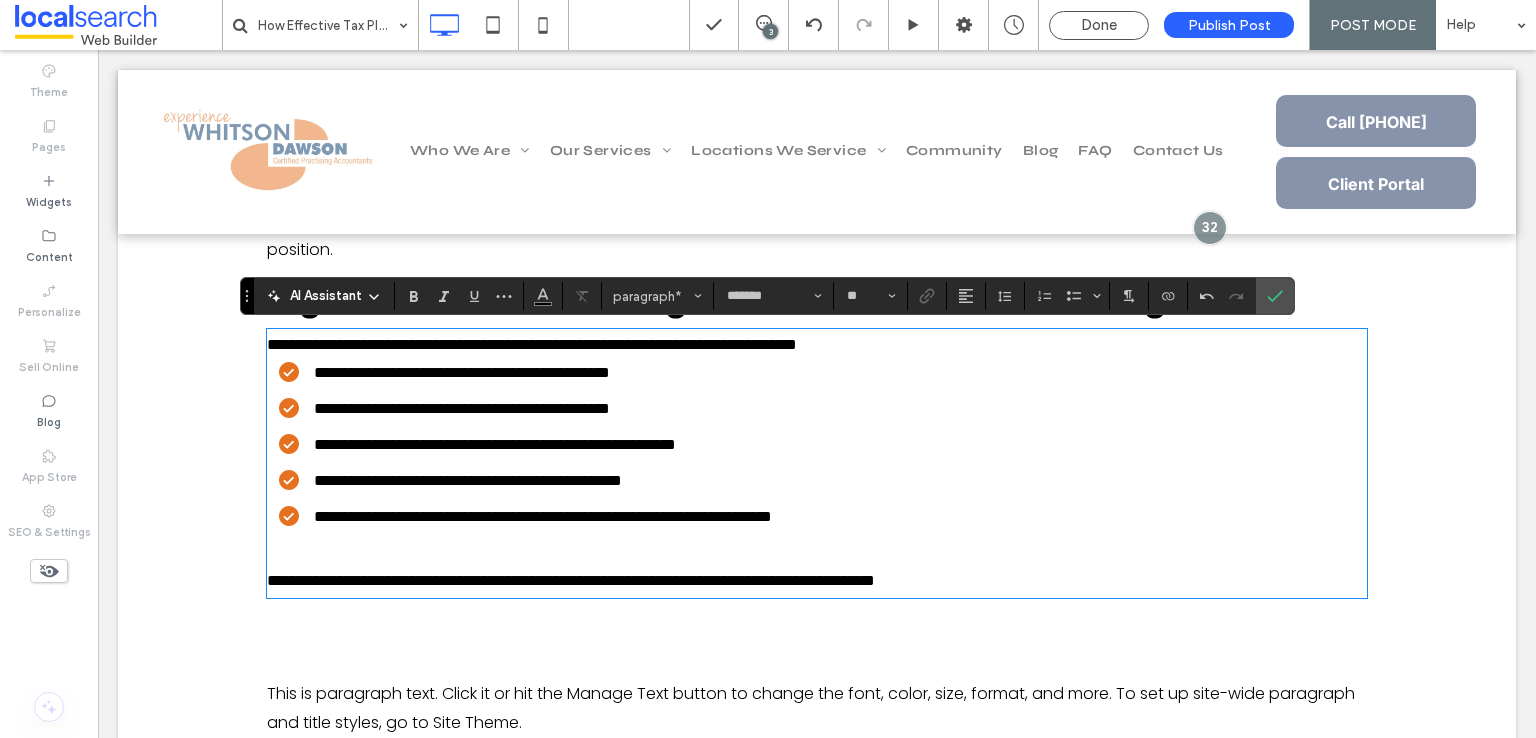click on "**********" at bounding box center (817, 345) 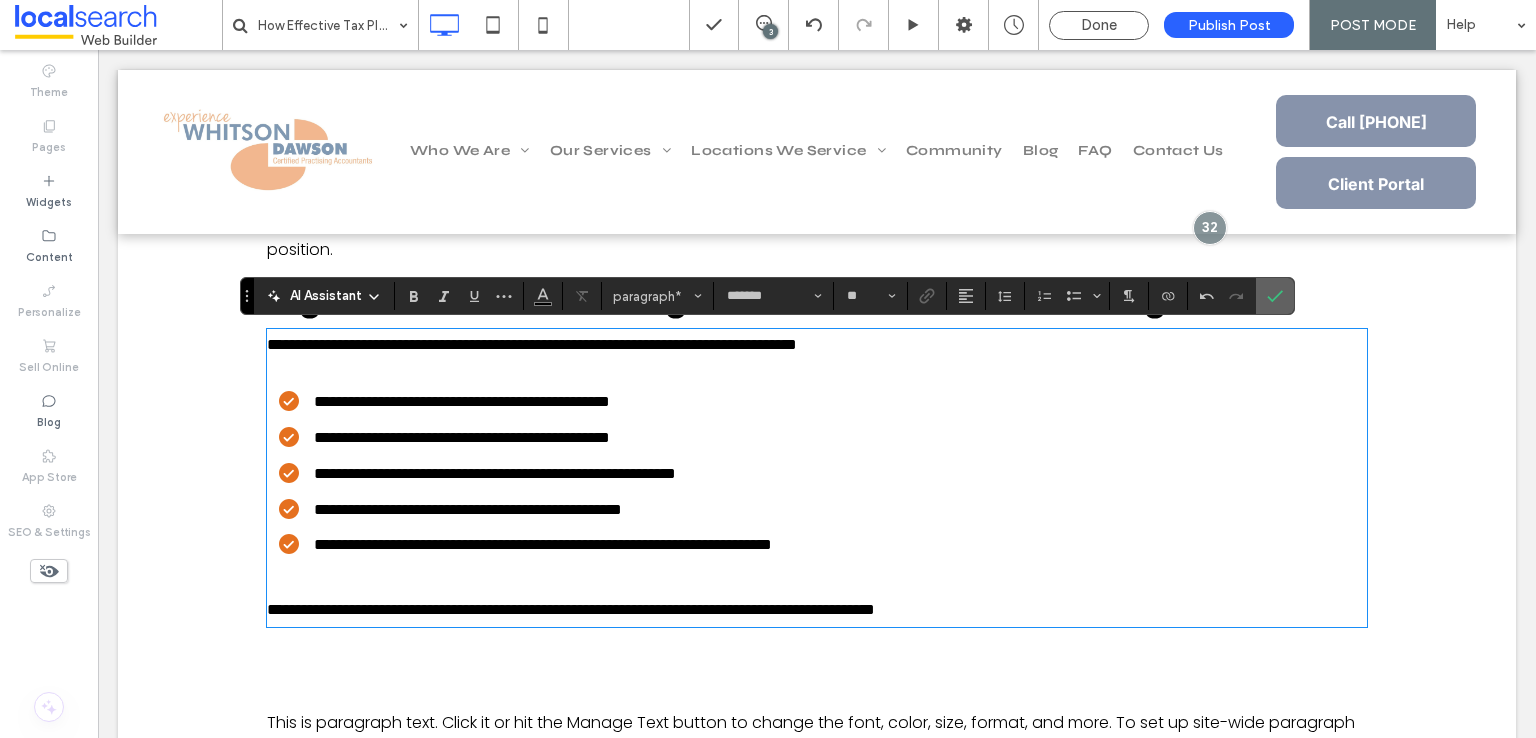 drag, startPoint x: 1275, startPoint y: 293, endPoint x: 1142, endPoint y: 262, distance: 136.565 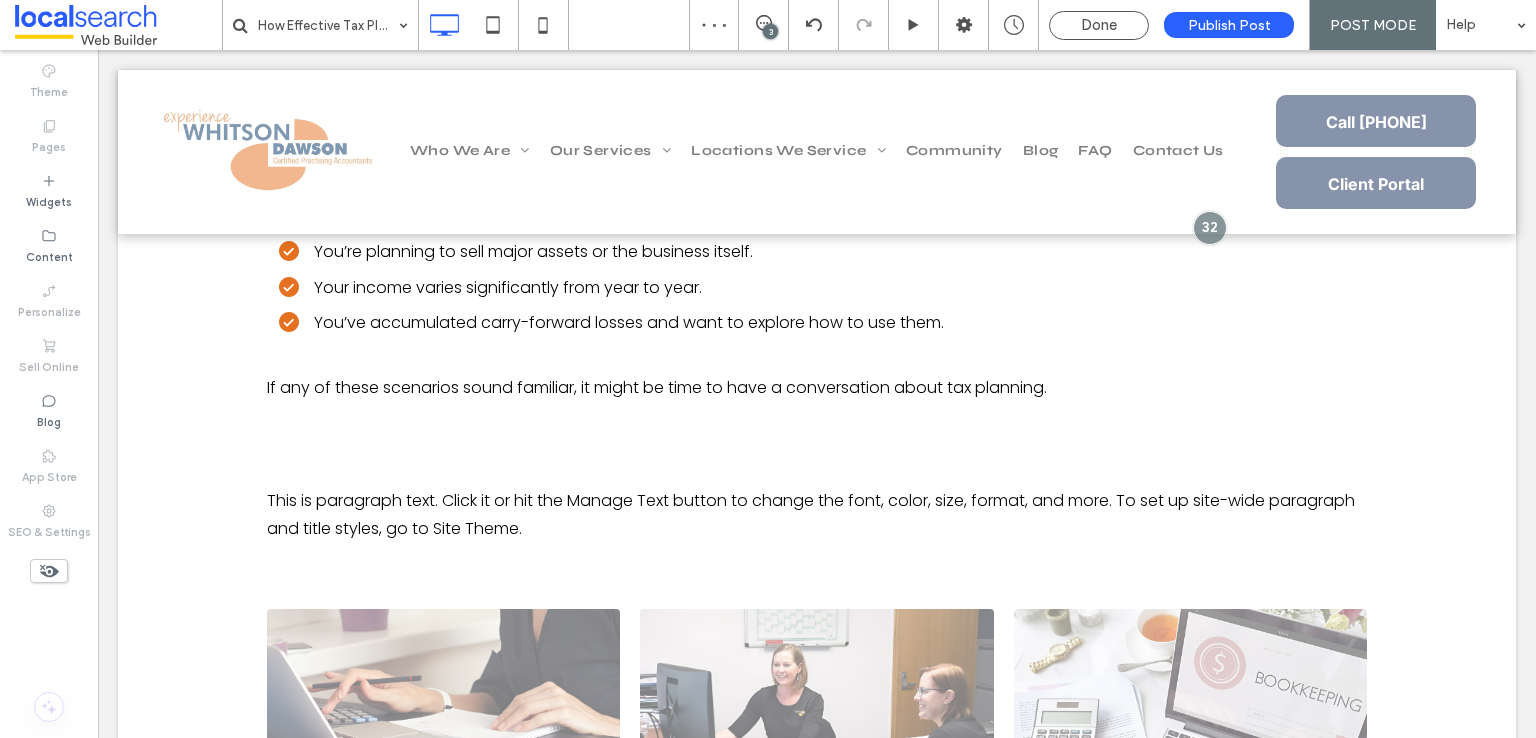 scroll, scrollTop: 4394, scrollLeft: 0, axis: vertical 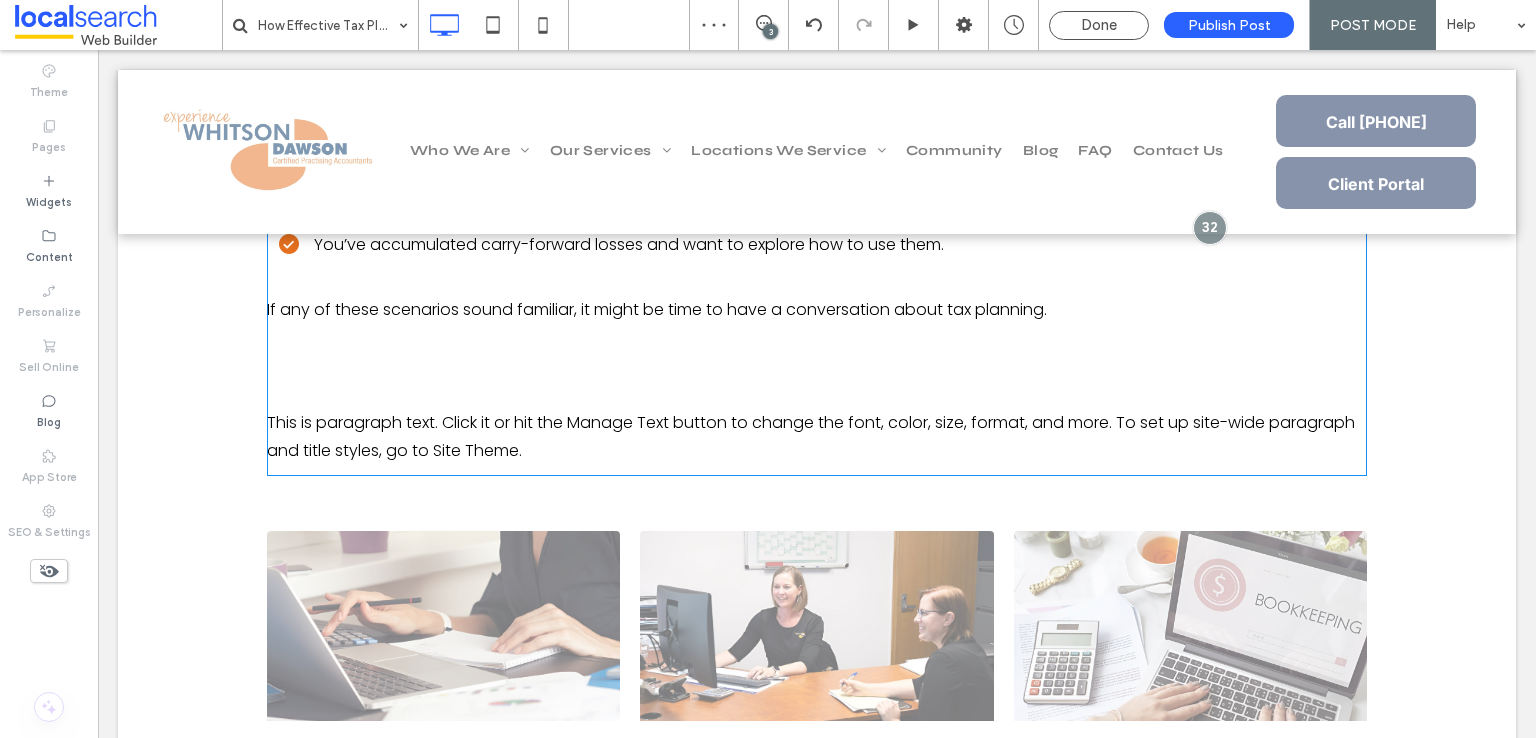 click on "New Title" at bounding box center [817, 367] 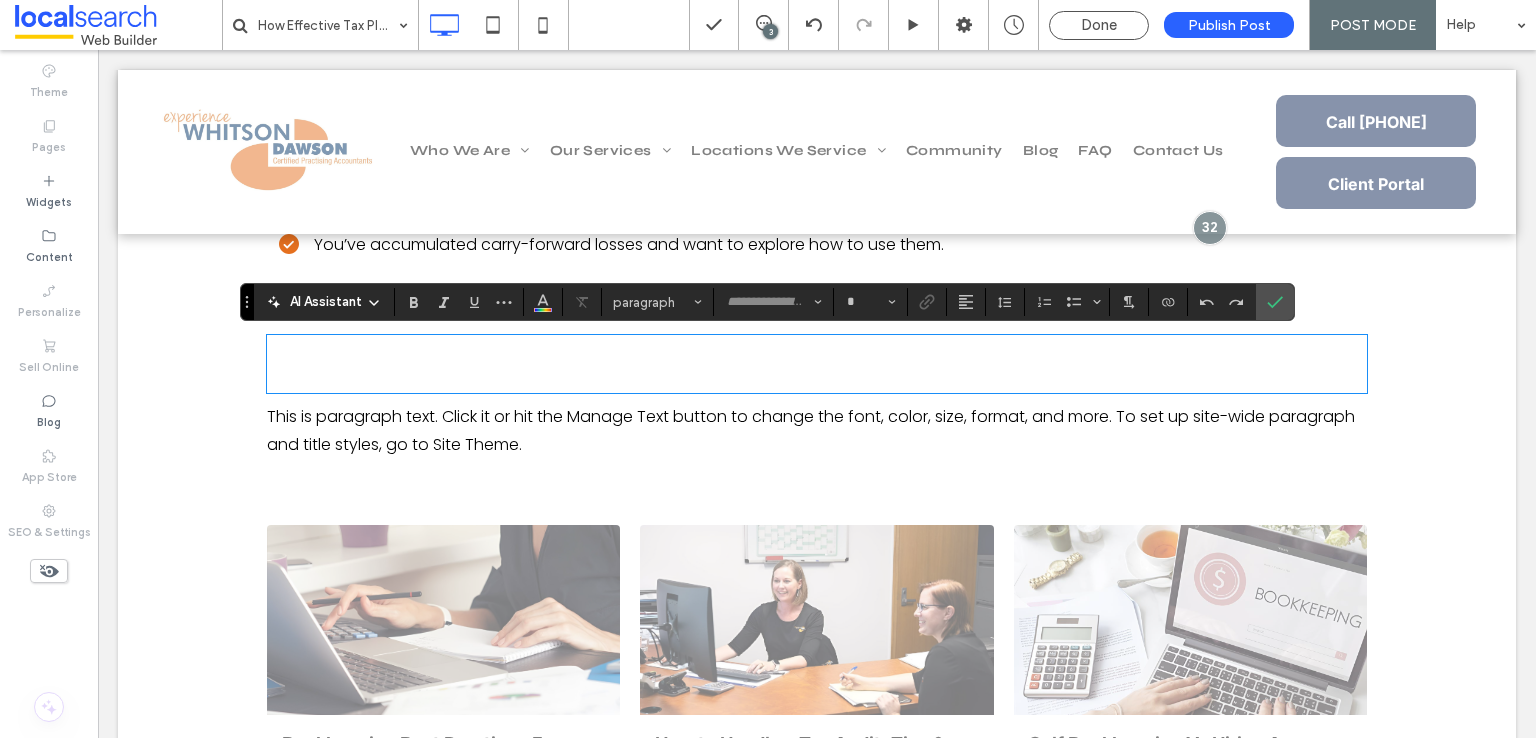 type on "*****" 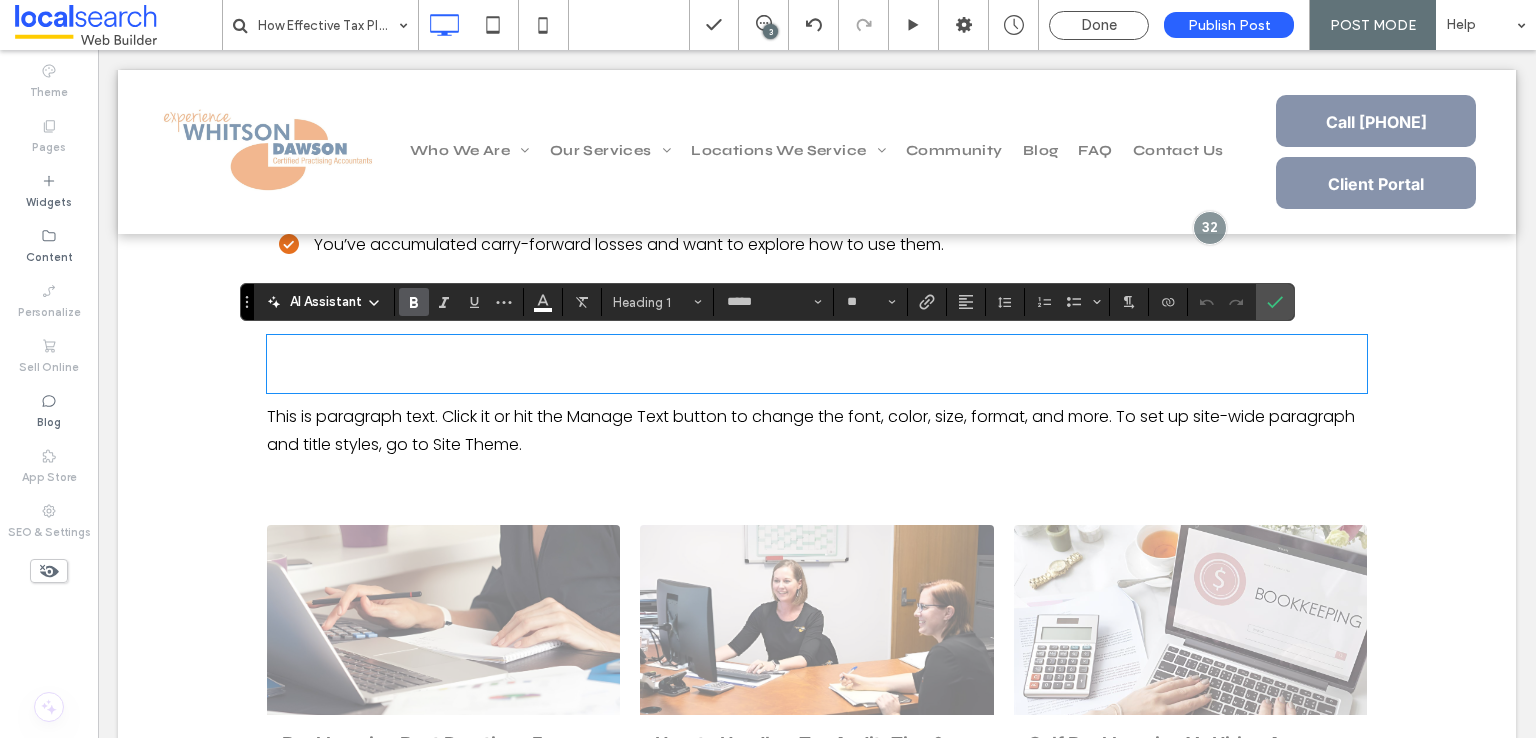 type on "*******" 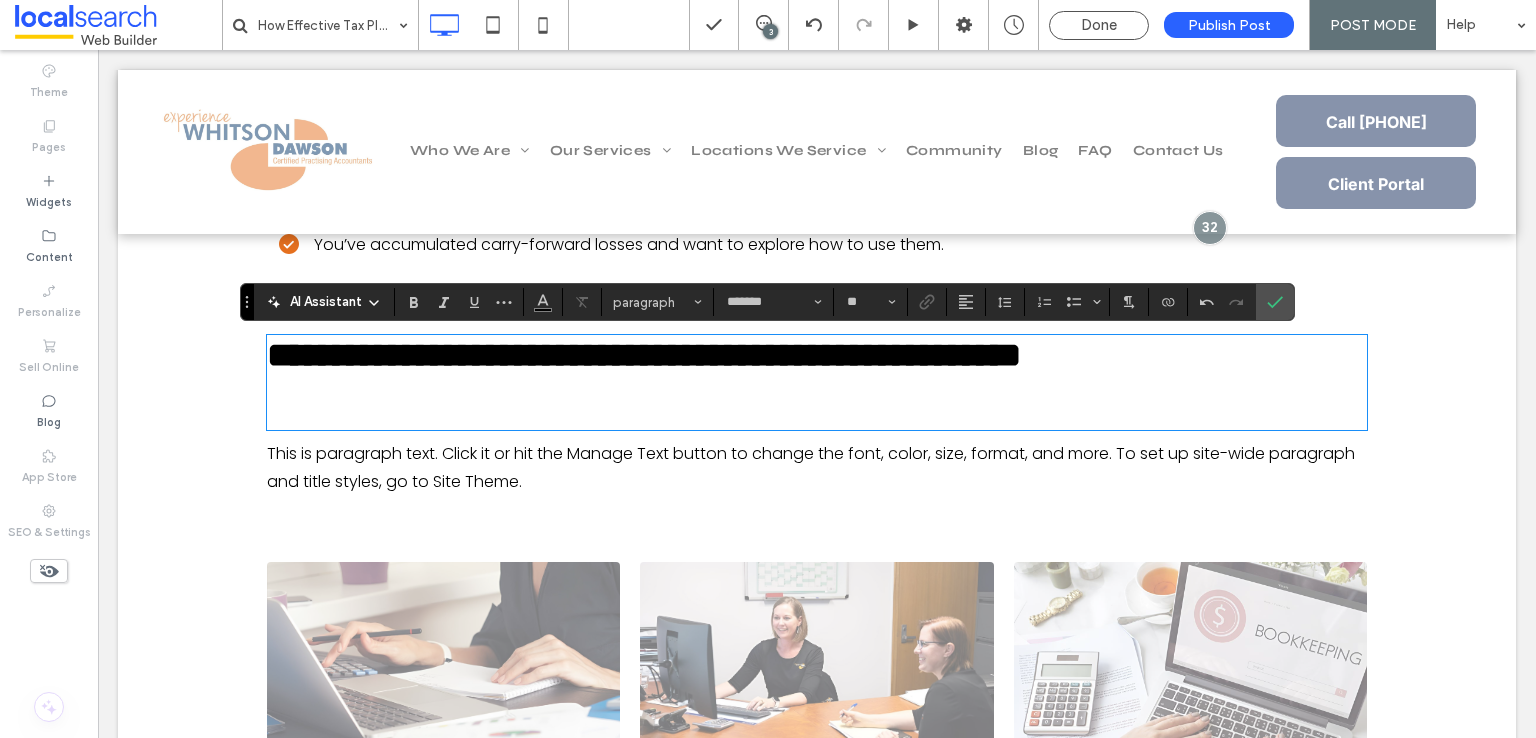 type on "*****" 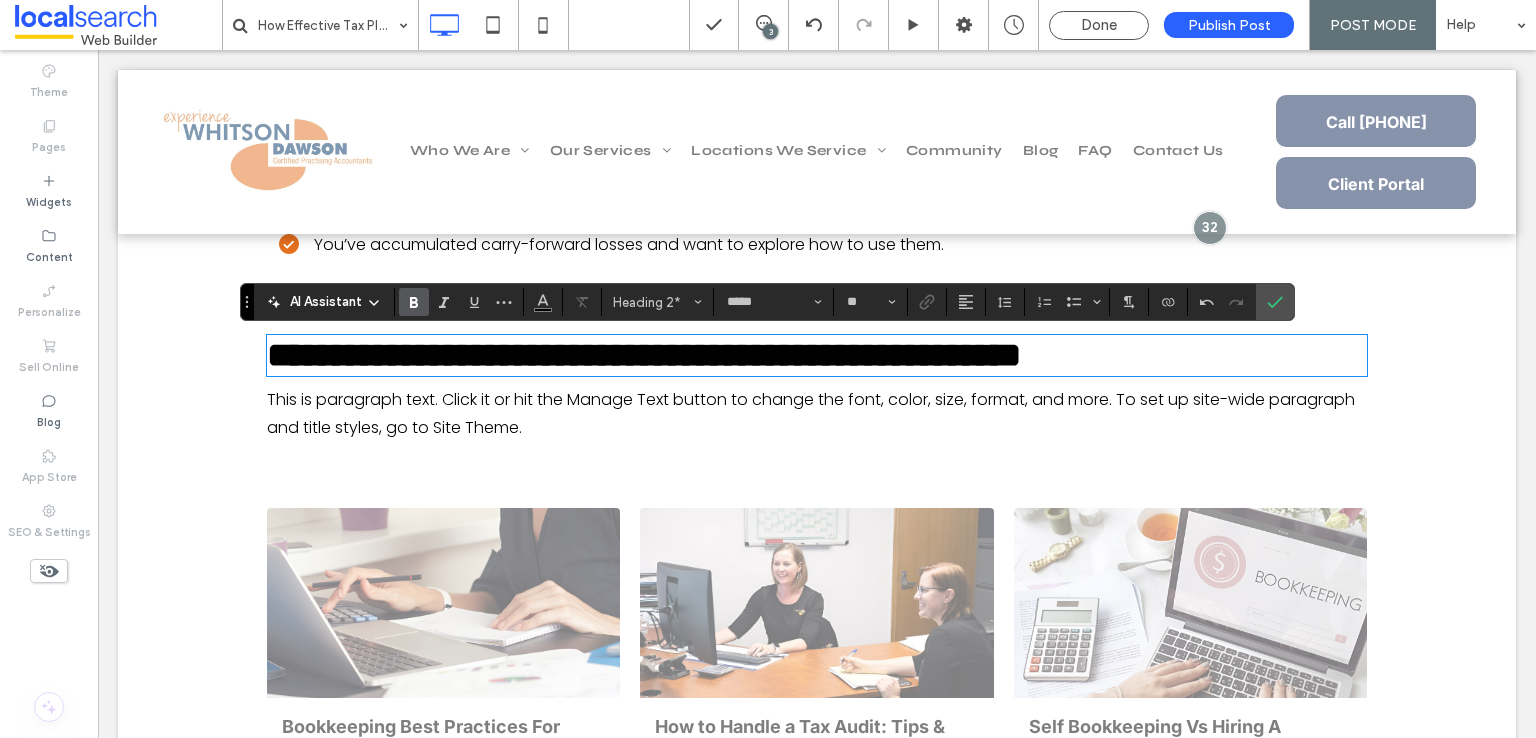 click on "This is paragraph text. Click it or hit the Manage Text button to change the font, color, size, format, and more. To set up site-wide paragraph and title styles, go to Site Theme." at bounding box center [817, 415] 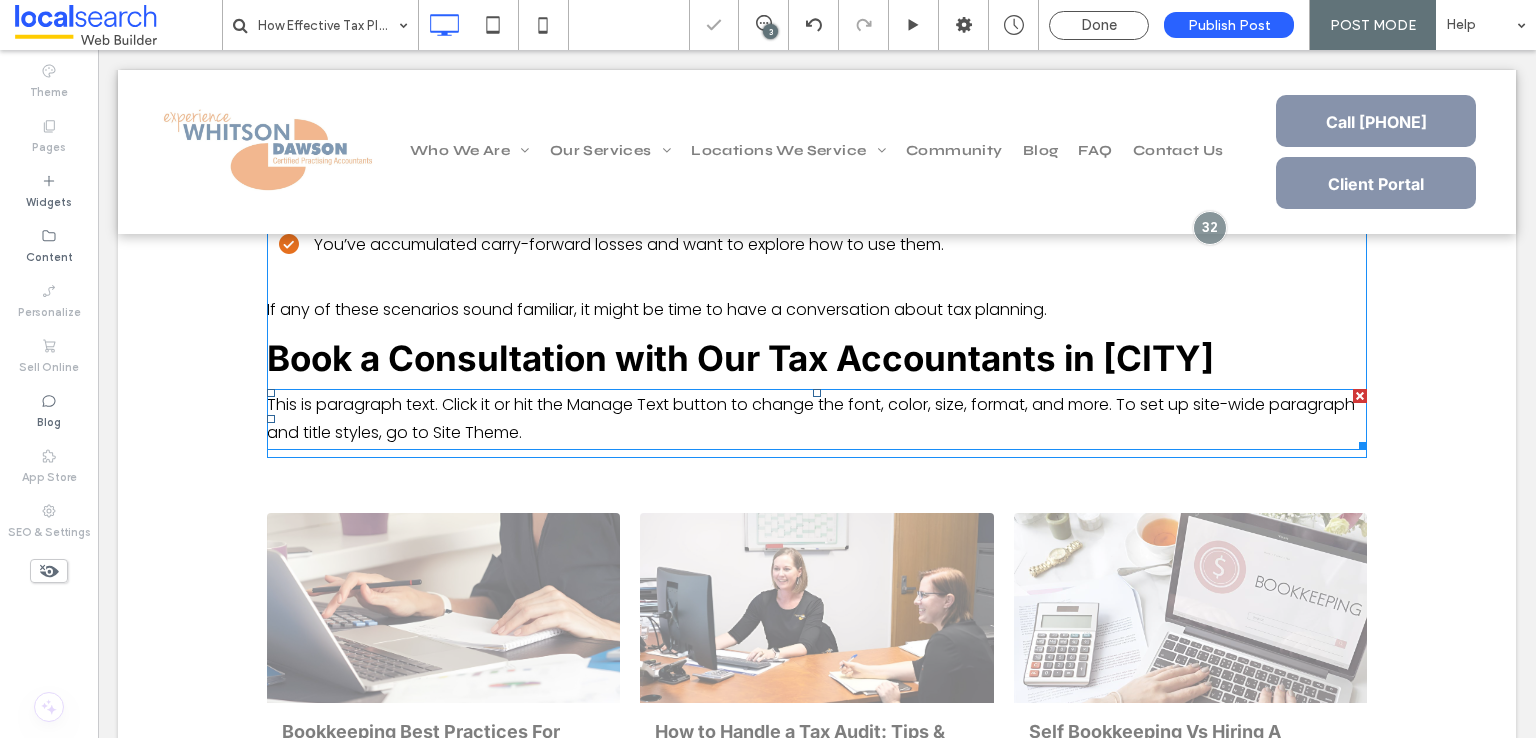 click on "This is paragraph text. Click it or hit the Manage Text button to change the font, color, size, format, and more. To set up site-wide paragraph and title styles, go to Site Theme." at bounding box center [817, 420] 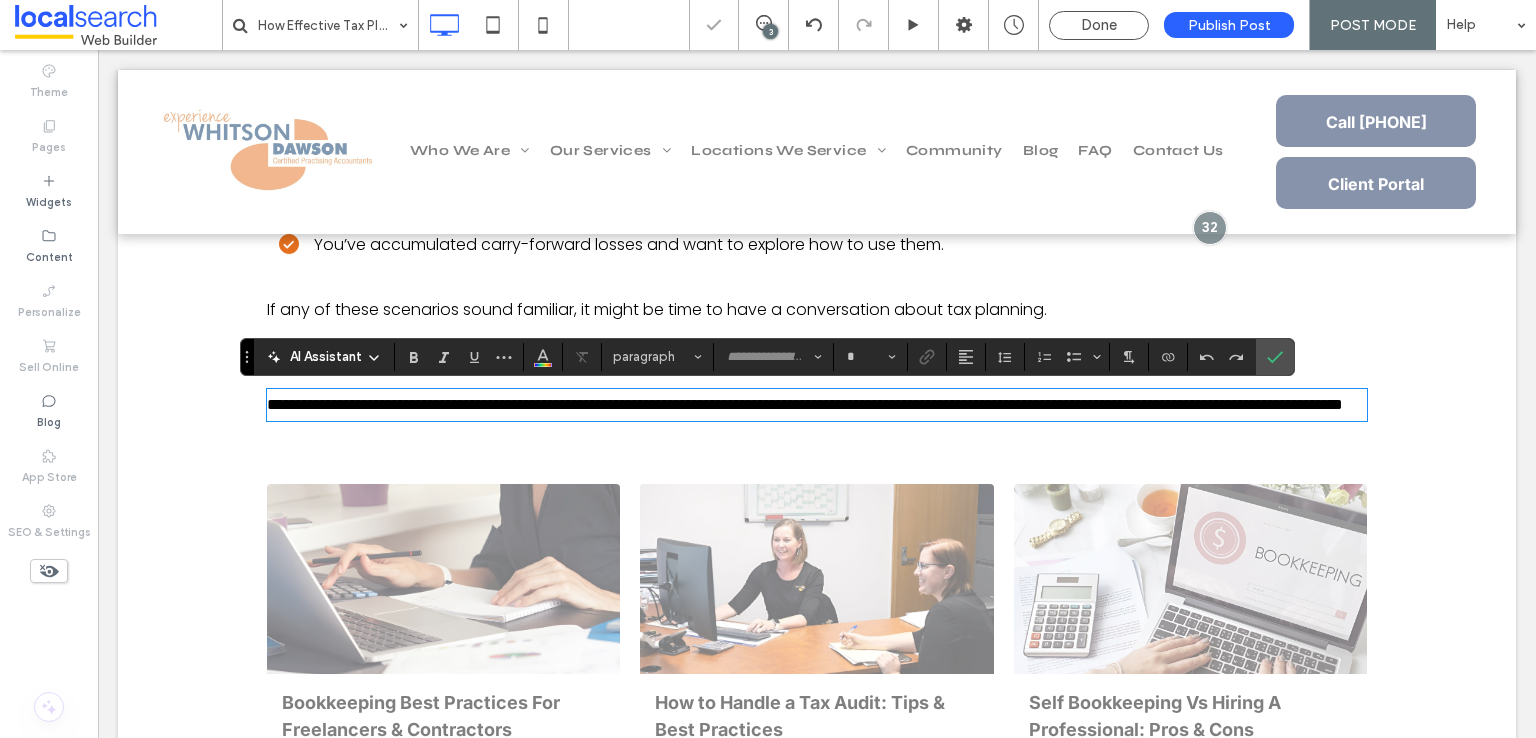 type on "*******" 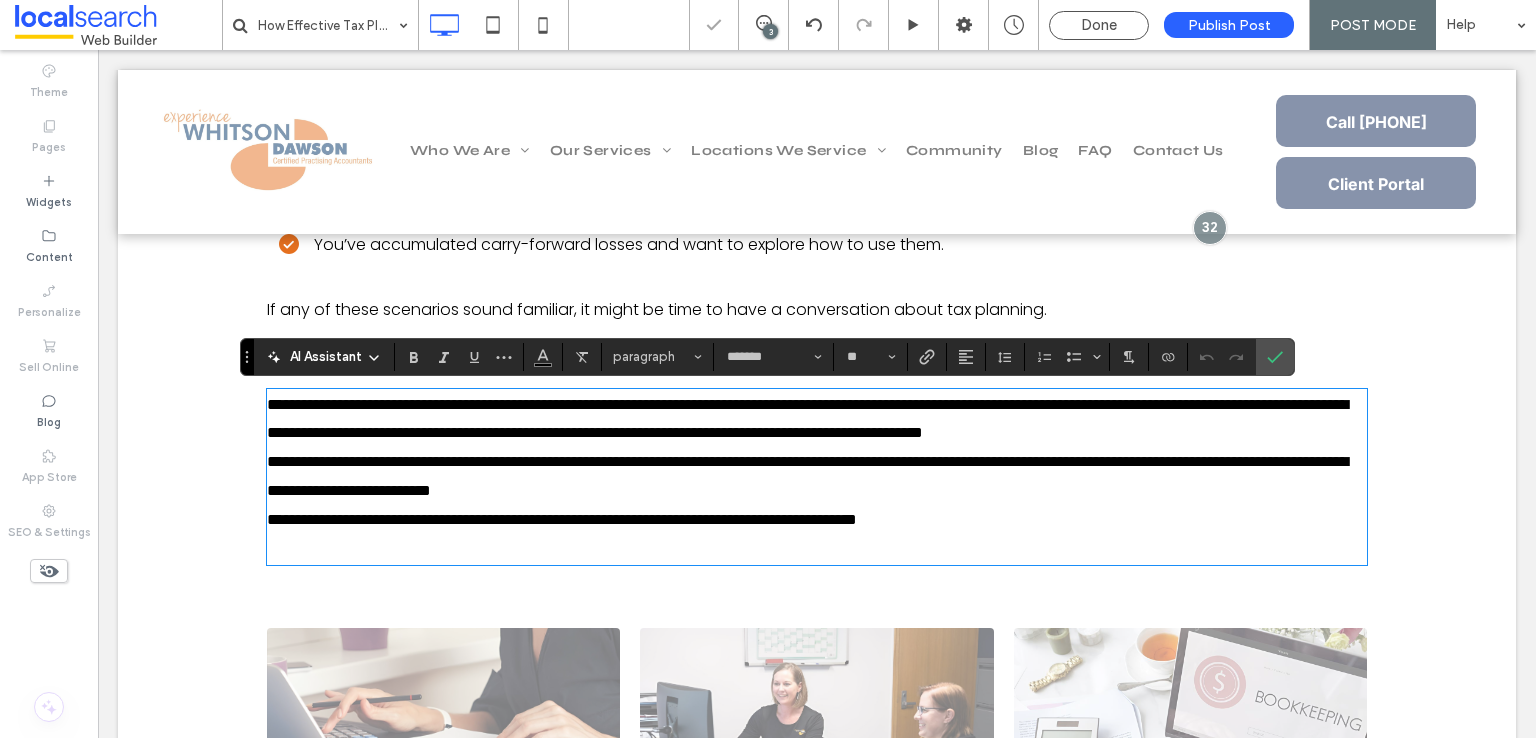 scroll, scrollTop: 0, scrollLeft: 0, axis: both 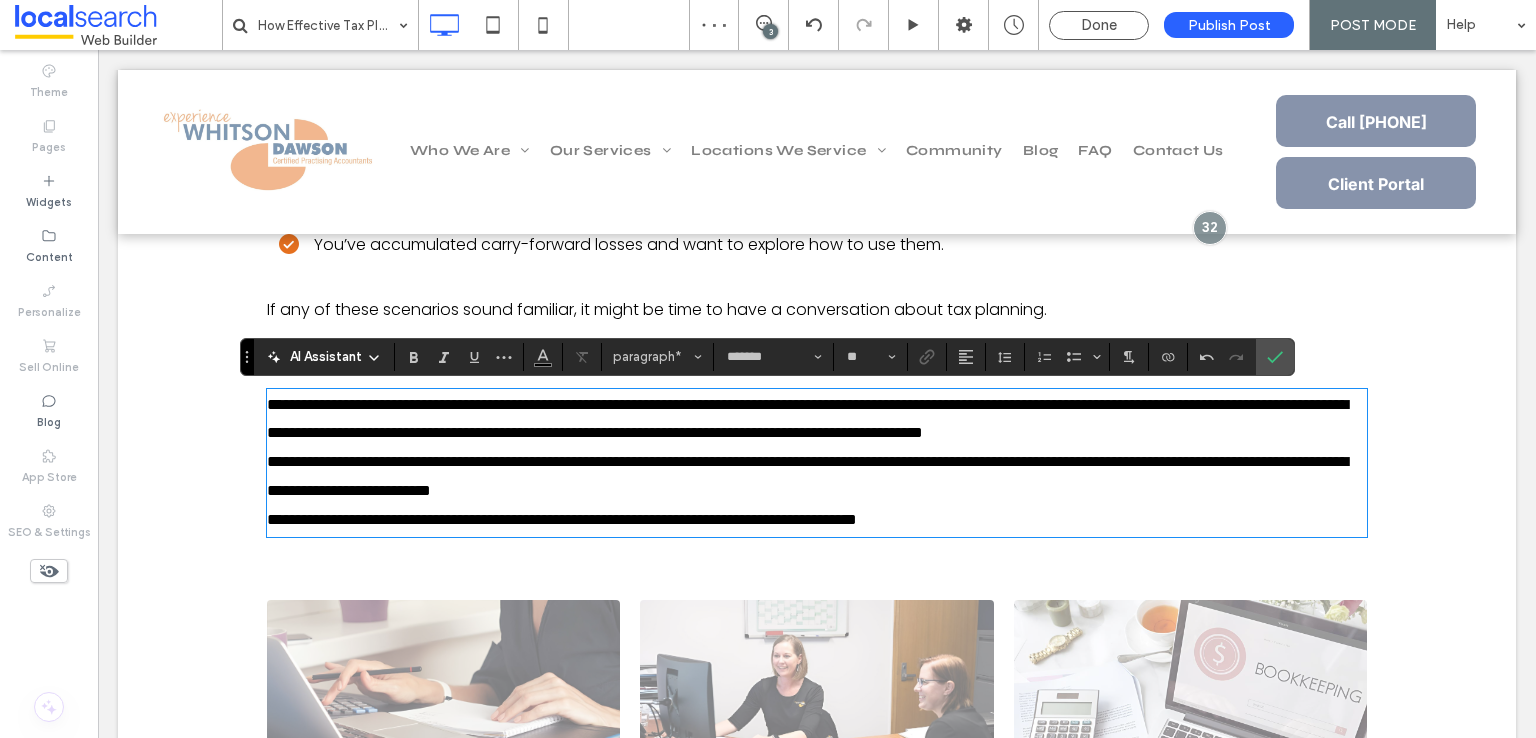 click on "**********" at bounding box center [817, 420] 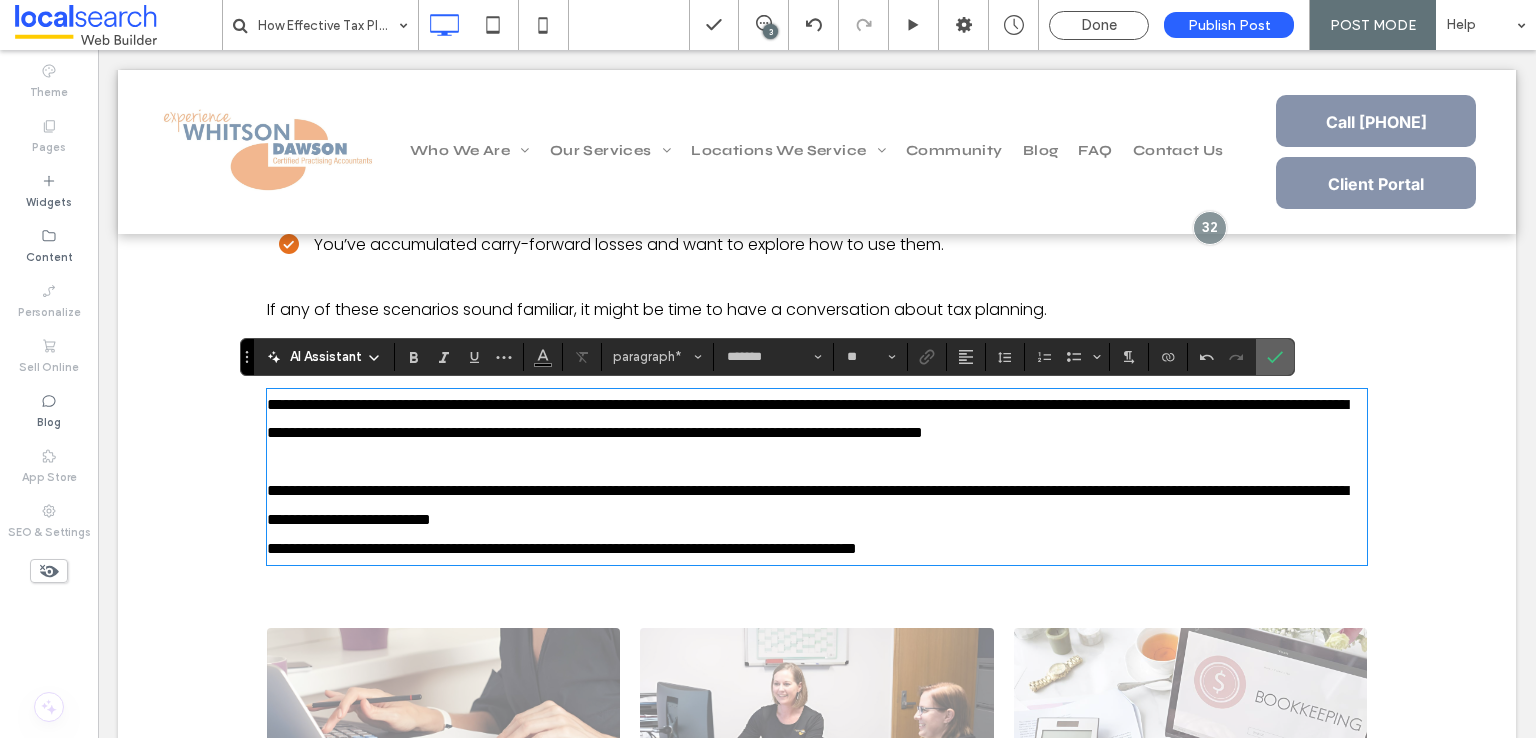 click at bounding box center (1275, 357) 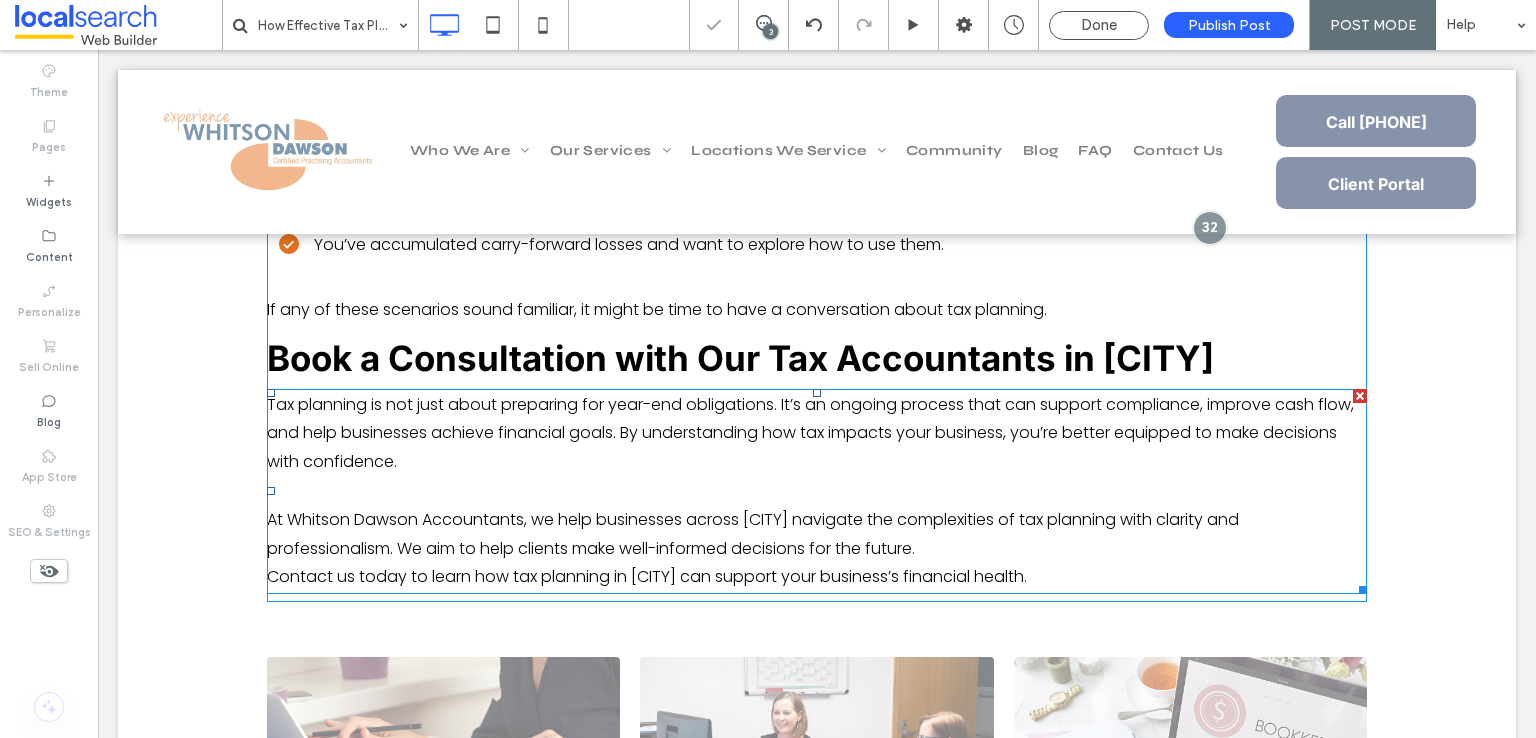 click on "﻿" at bounding box center [817, 491] 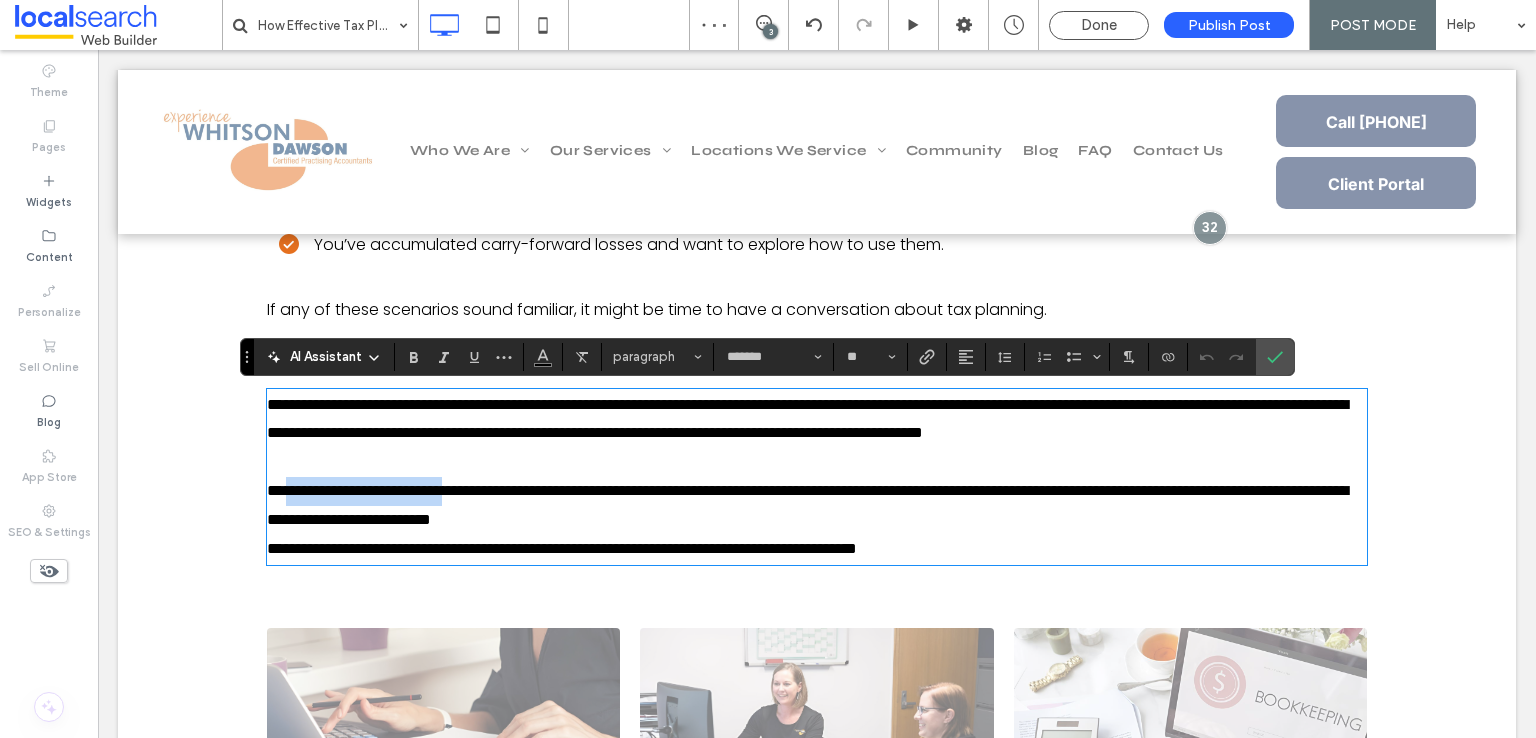 drag, startPoint x: 516, startPoint y: 525, endPoint x: 283, endPoint y: 525, distance: 233 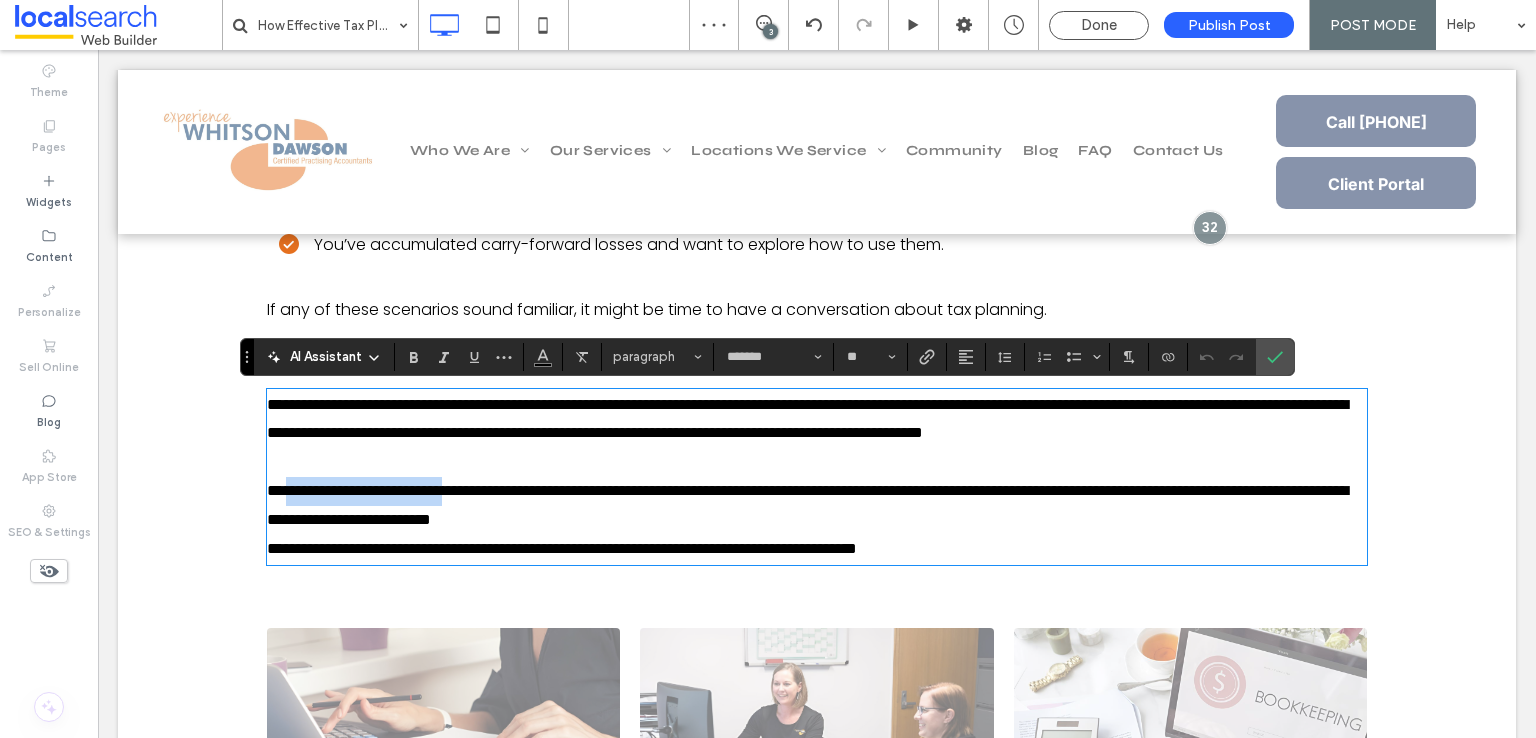 click on "**********" at bounding box center (807, 505) 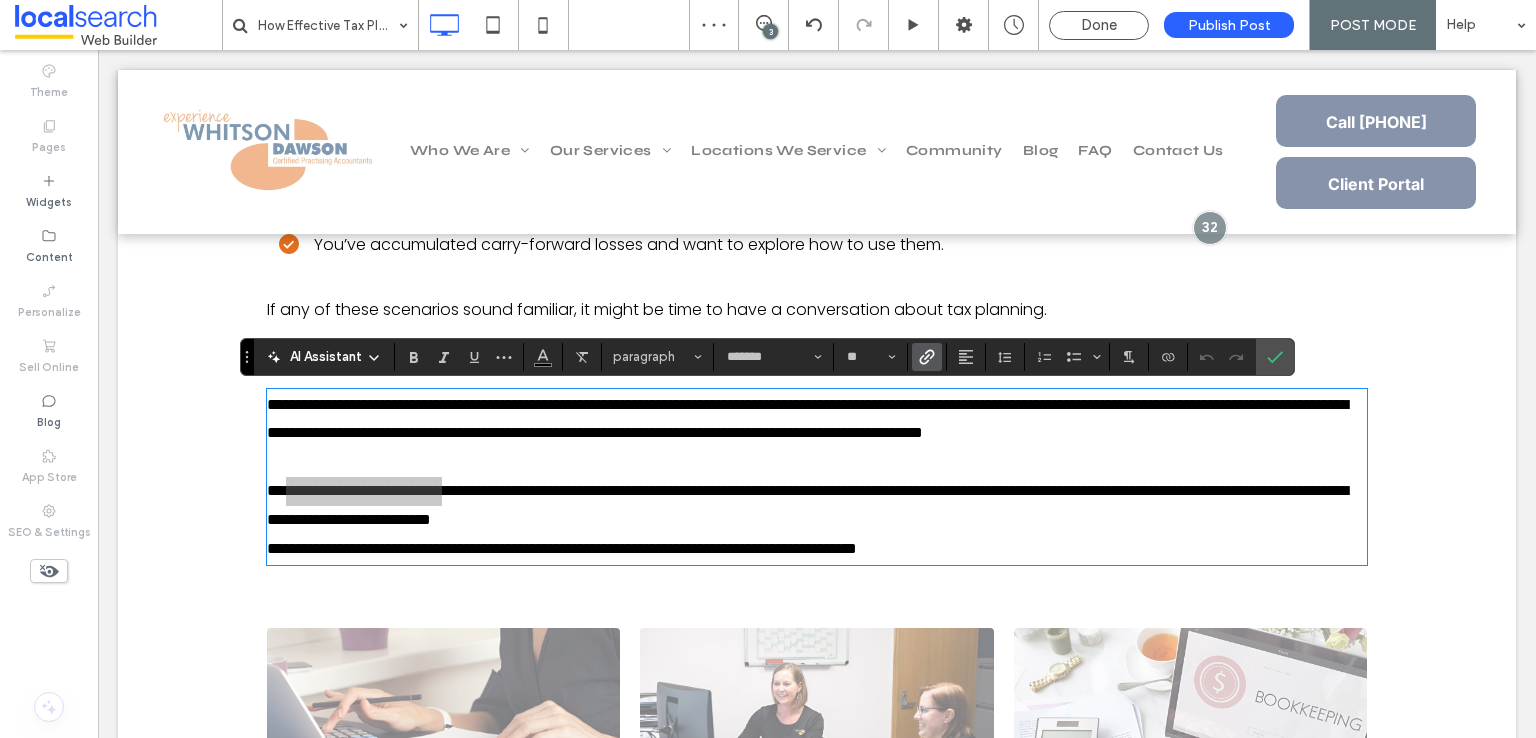 click 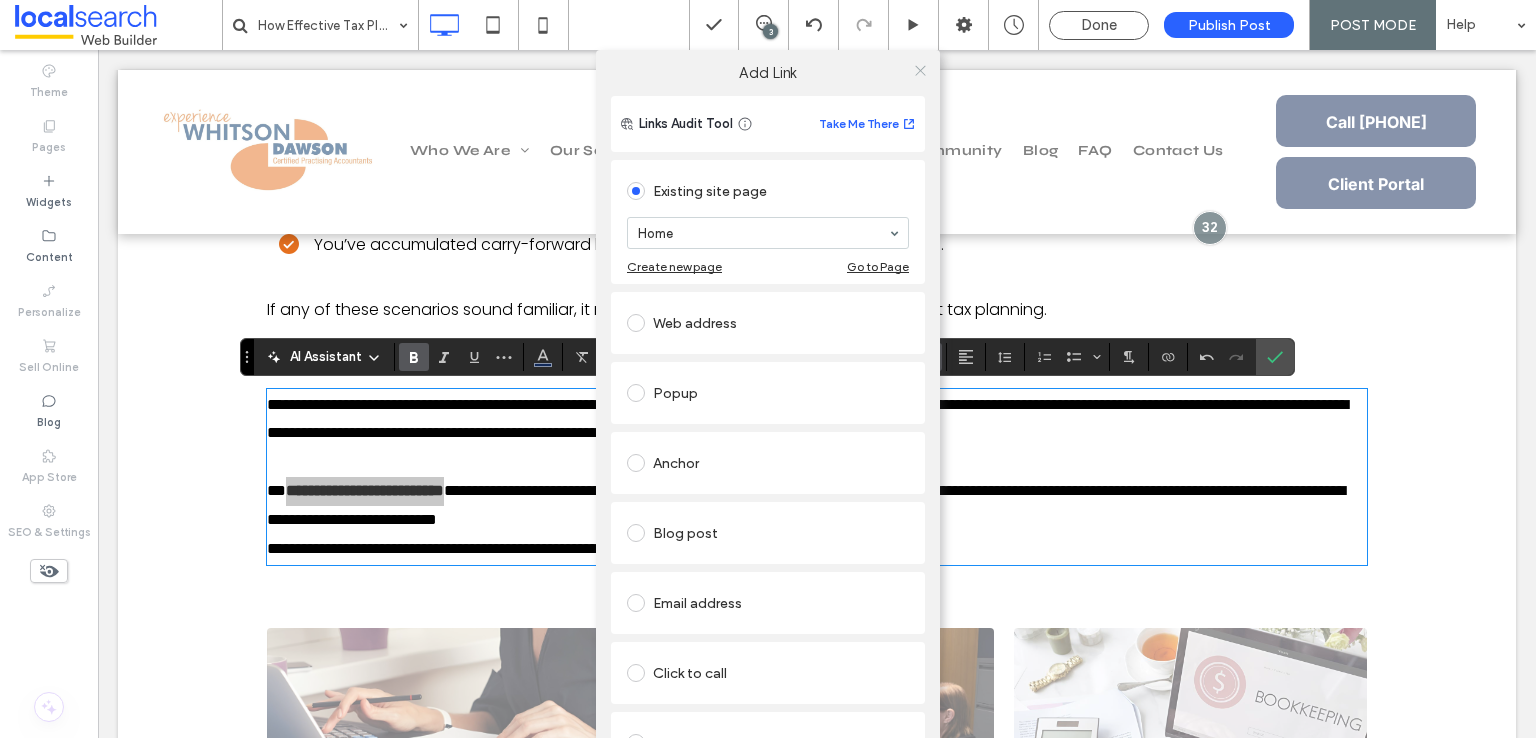 click 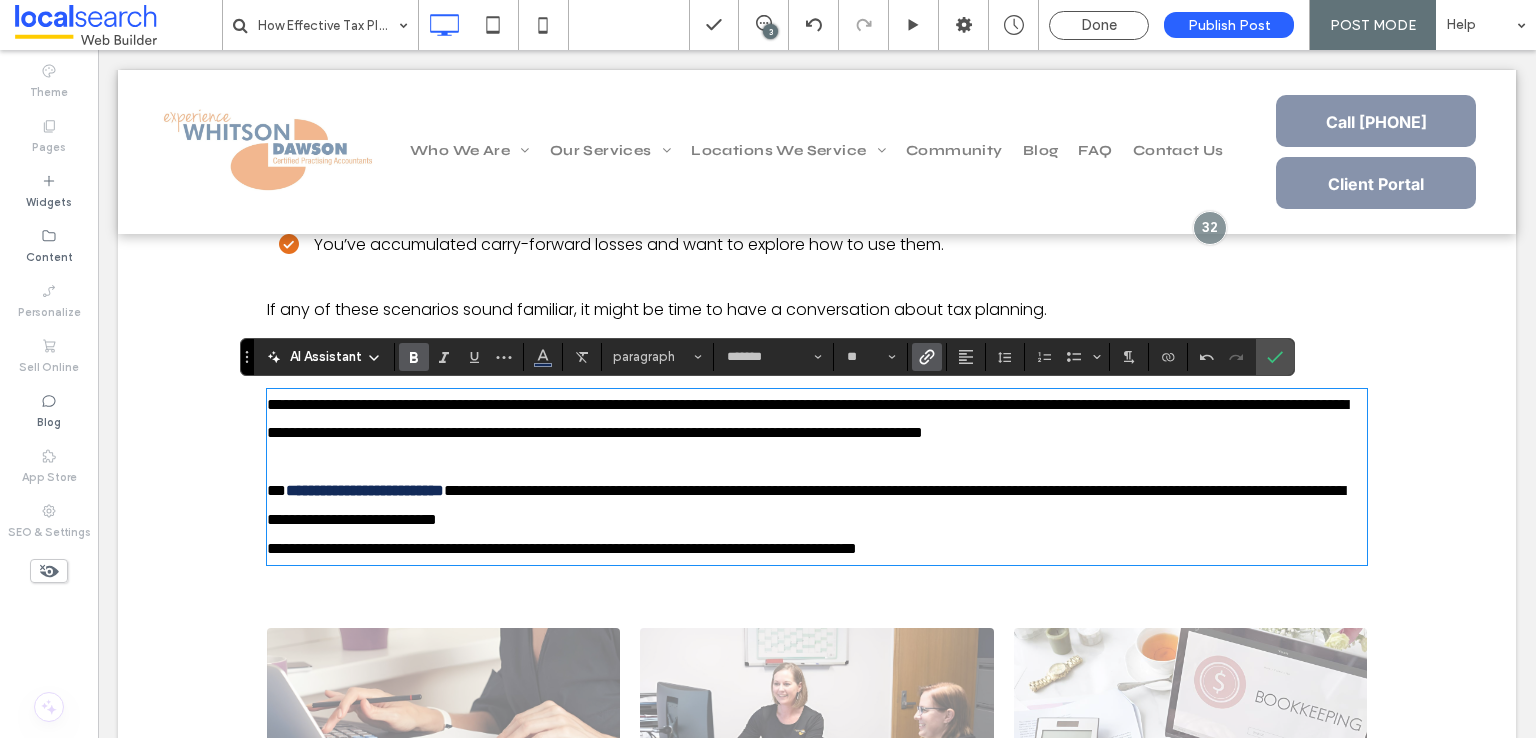 click on "**********" at bounding box center [817, 506] 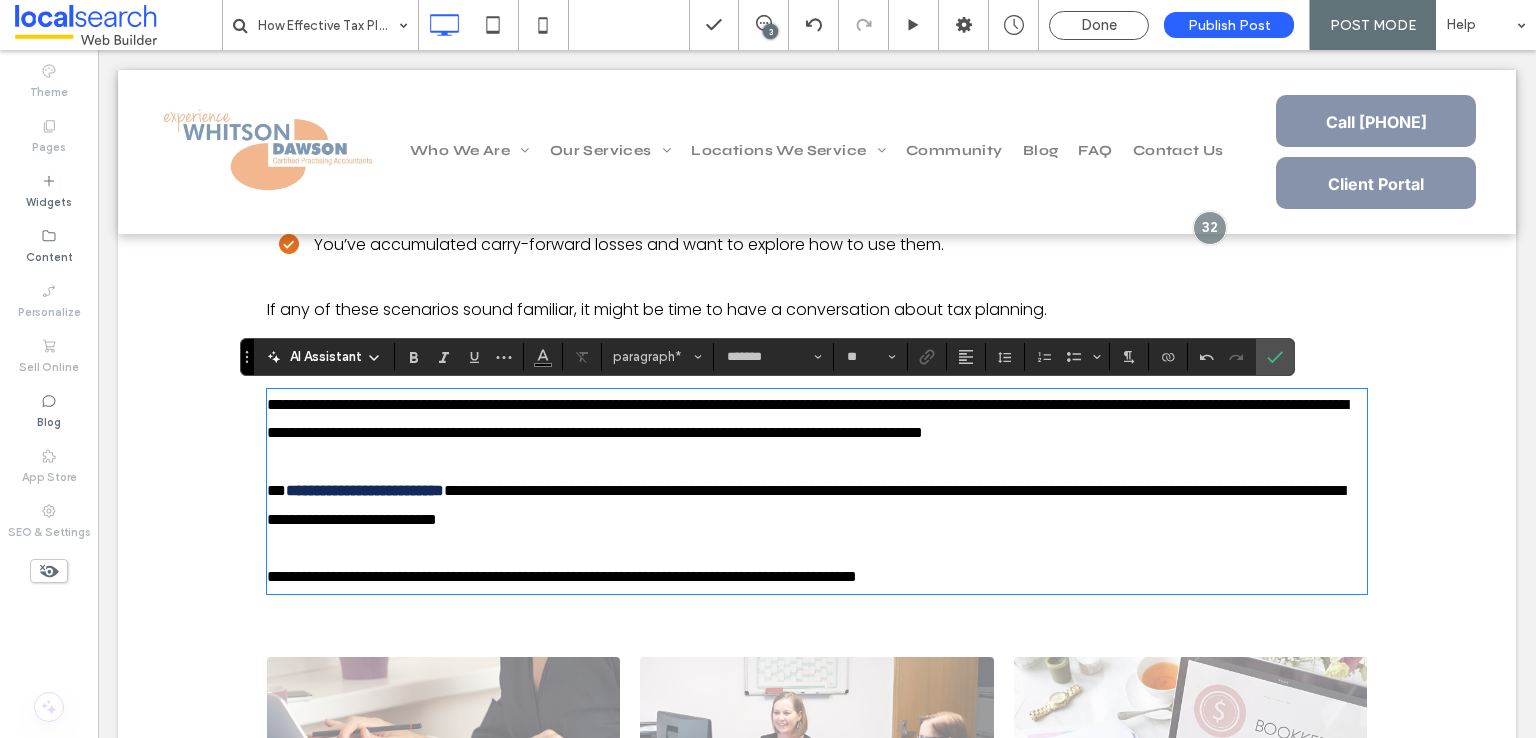 click on "**********" at bounding box center (562, 576) 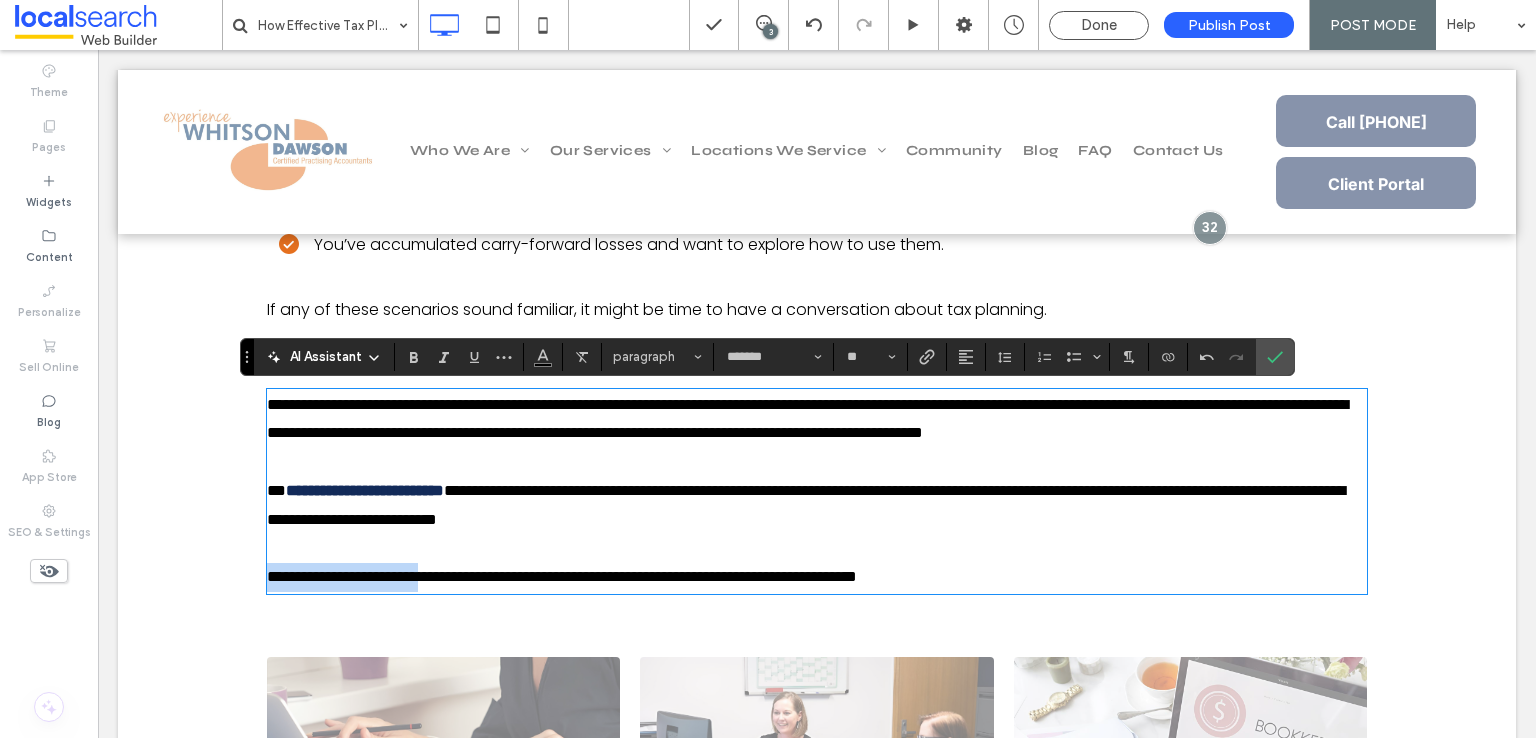 drag, startPoint x: 461, startPoint y: 607, endPoint x: 243, endPoint y: 609, distance: 218.00917 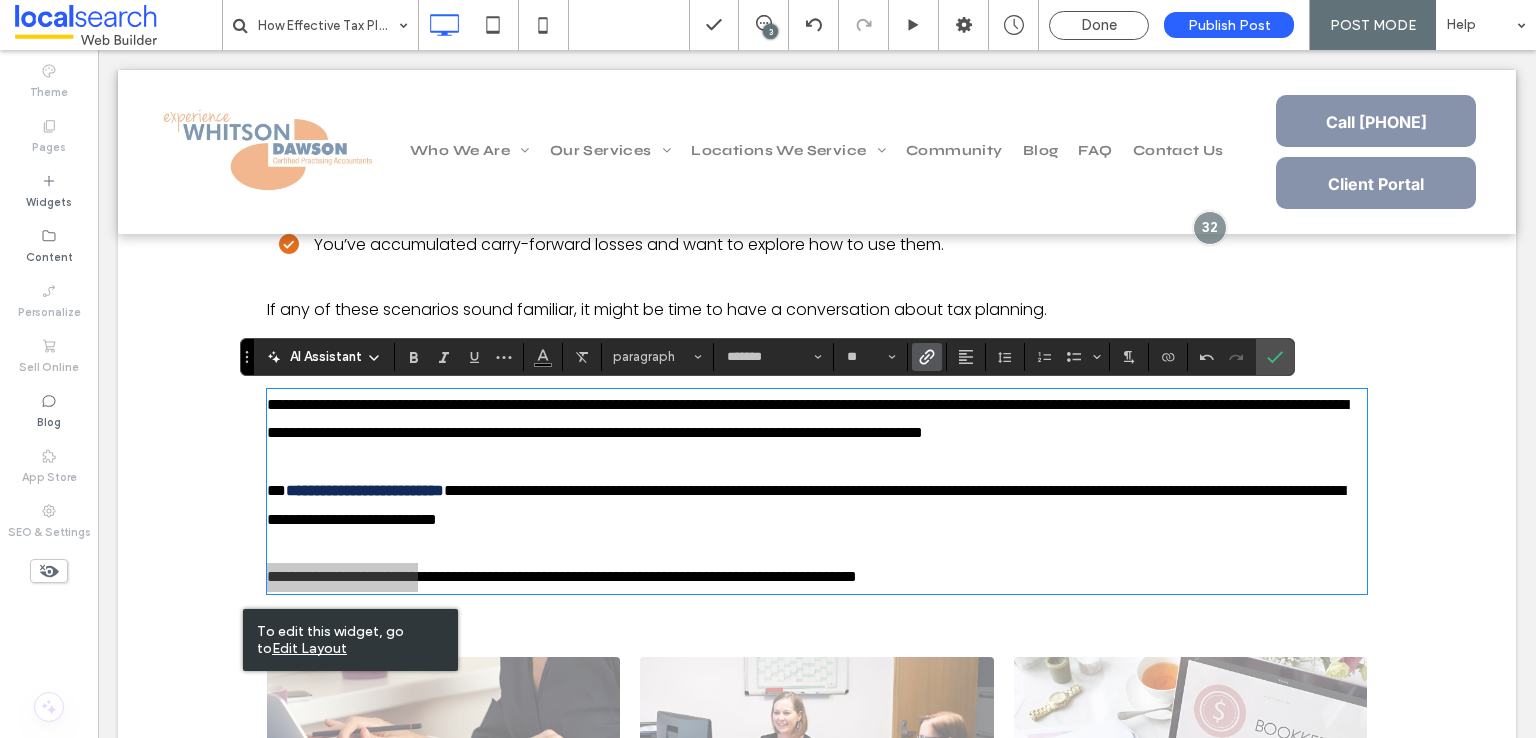 click 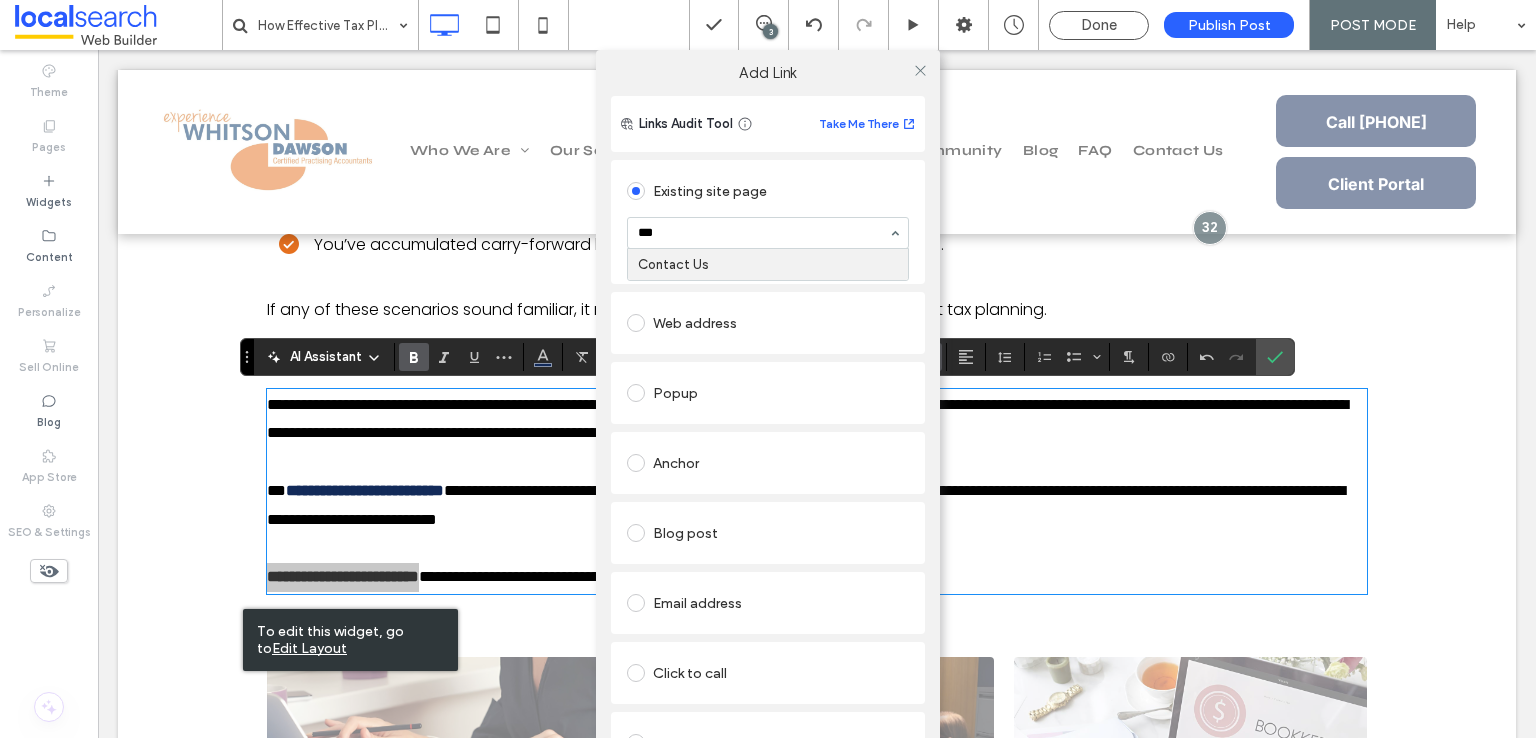 type on "****" 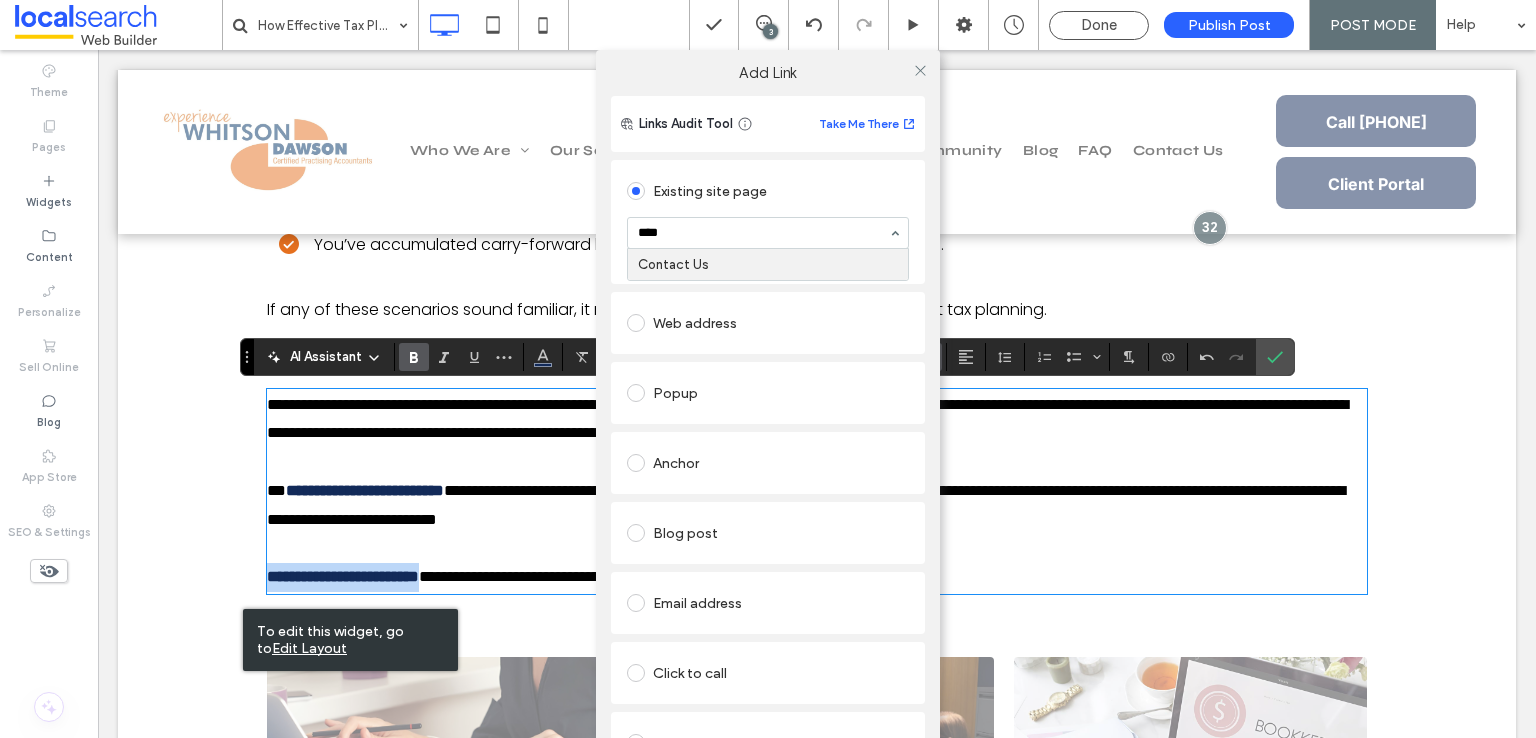 type 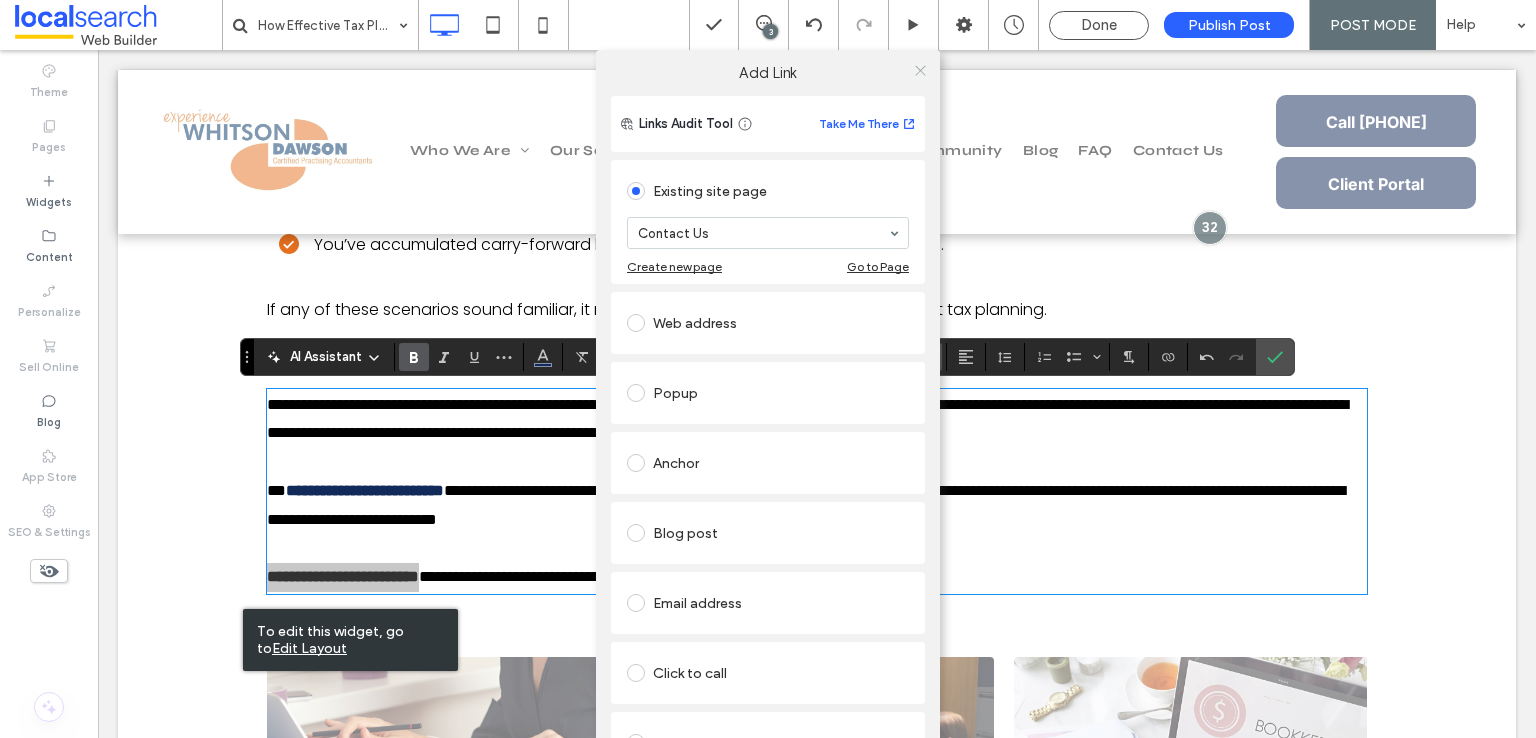 click 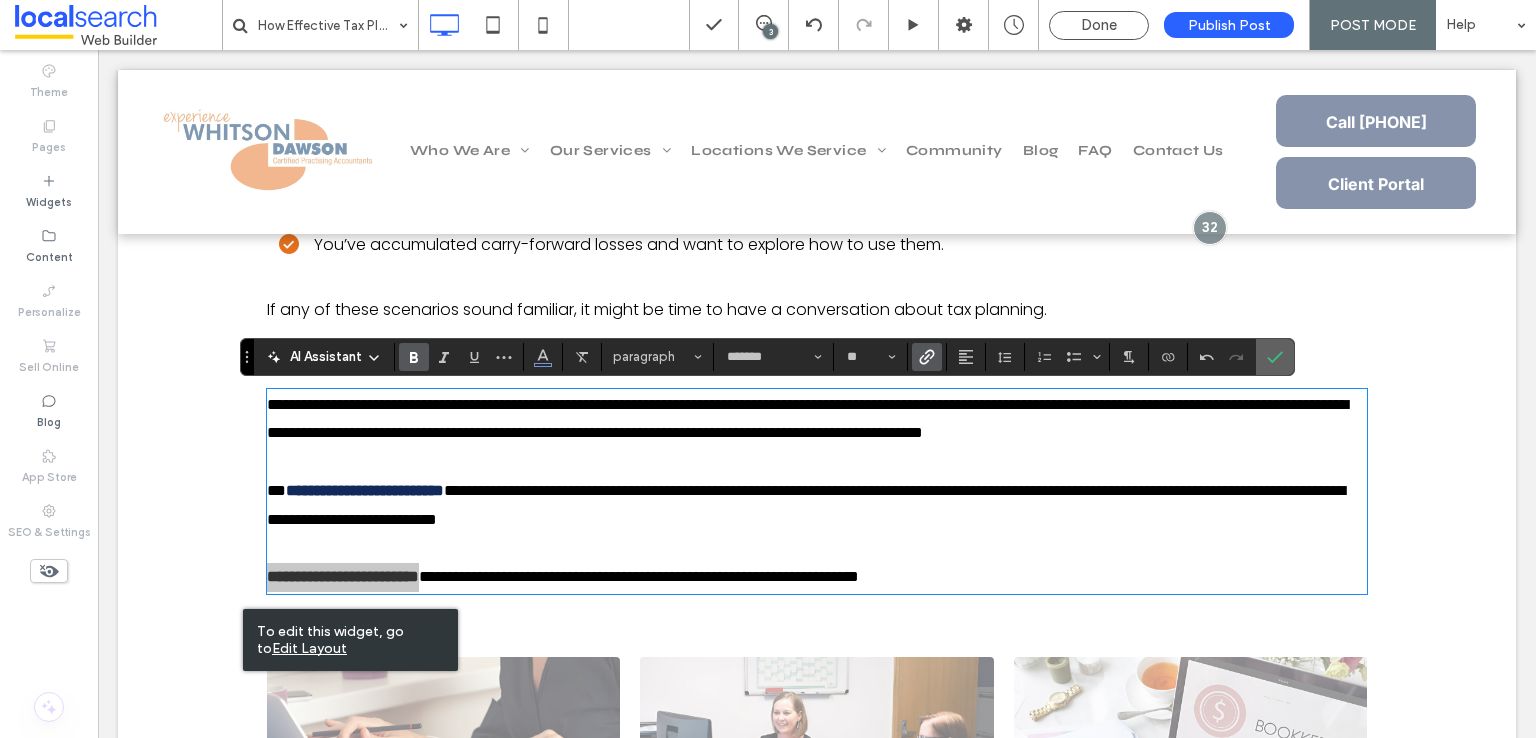 click 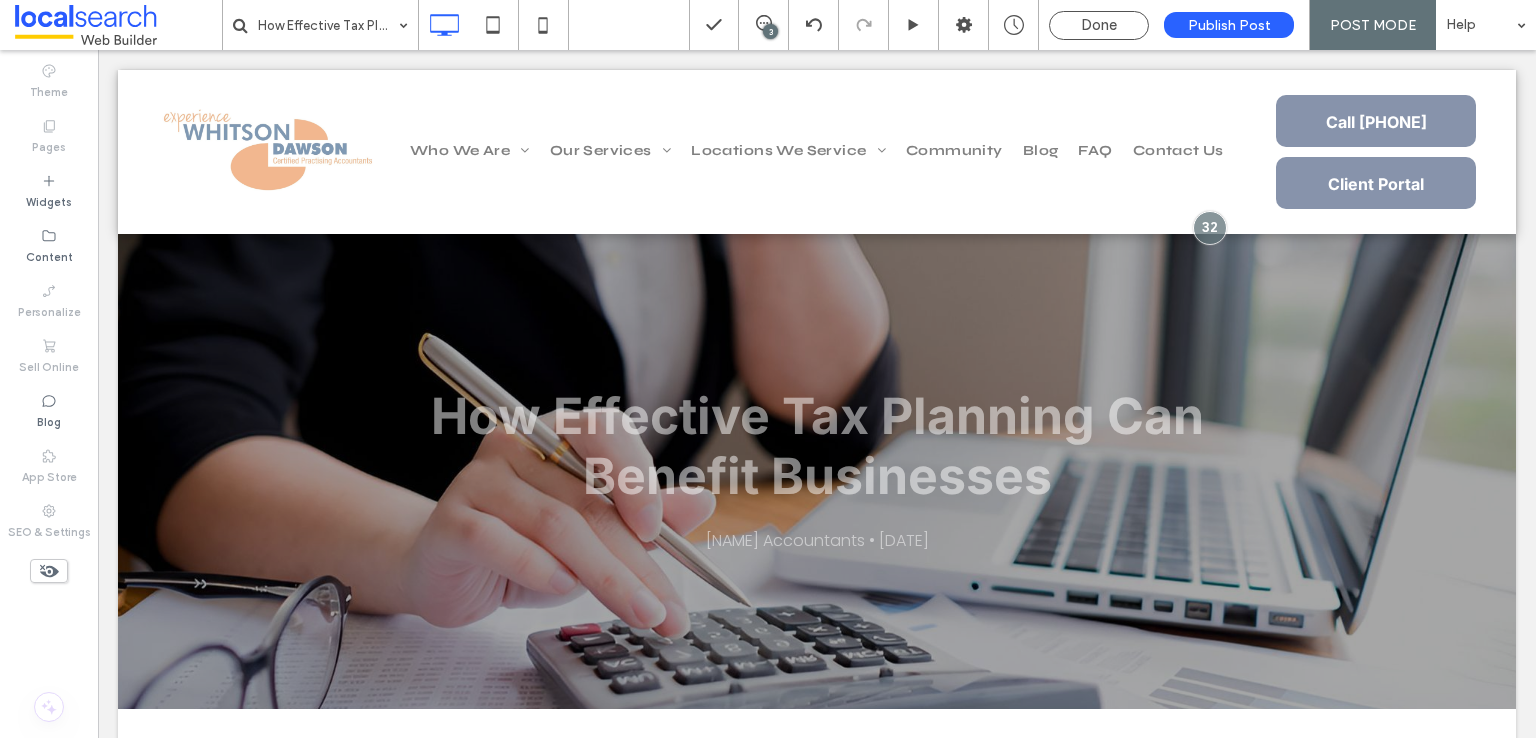 scroll, scrollTop: 496, scrollLeft: 0, axis: vertical 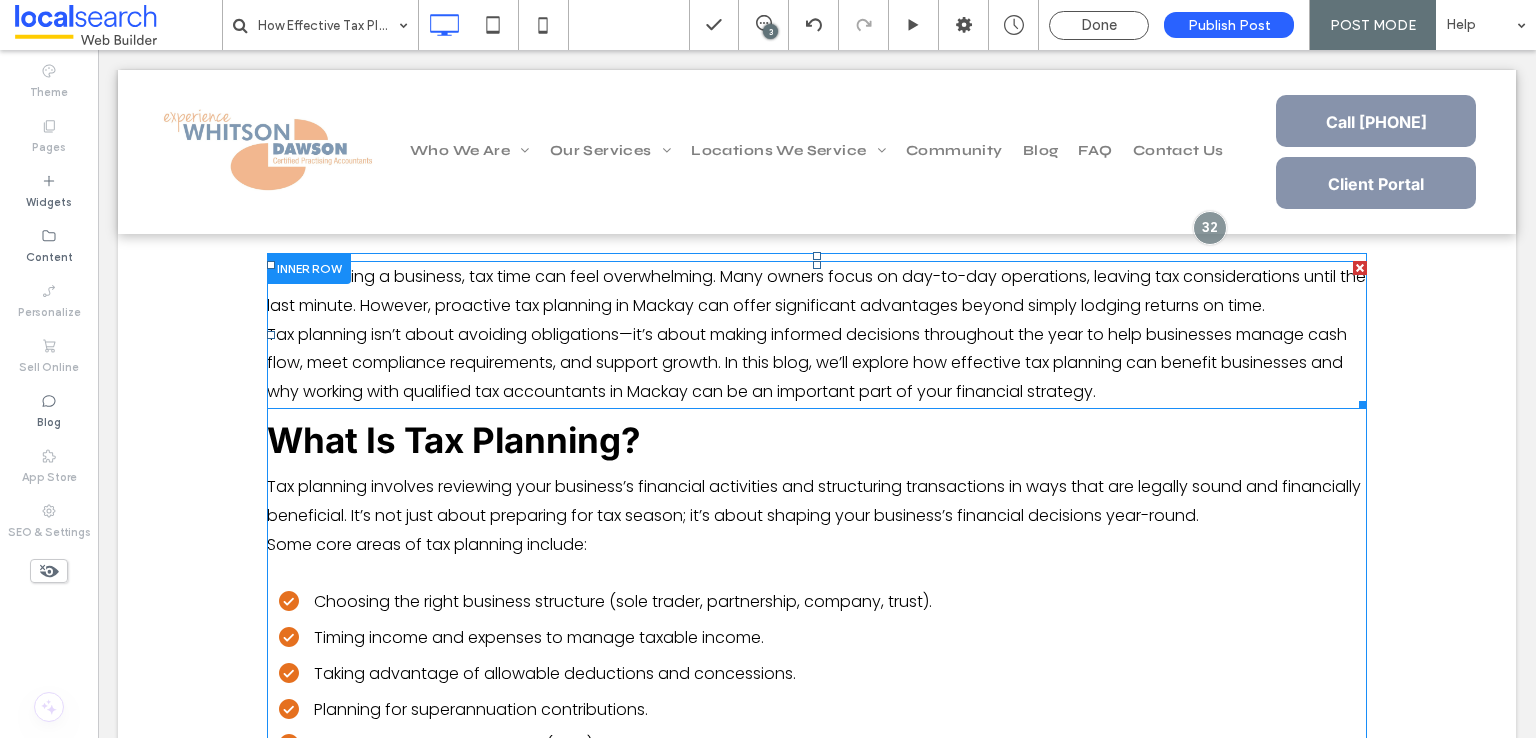 click on "Tax planning isn’t about avoiding obligations—it’s about making informed decisions throughout the year to help businesses manage cash flow, meet compliance requirements, and support growth. In this blog, we’ll explore how effective tax planning can benefit businesses and why working with qualified tax accountants in Mackay can be an important part of your financial strategy." at bounding box center [807, 363] 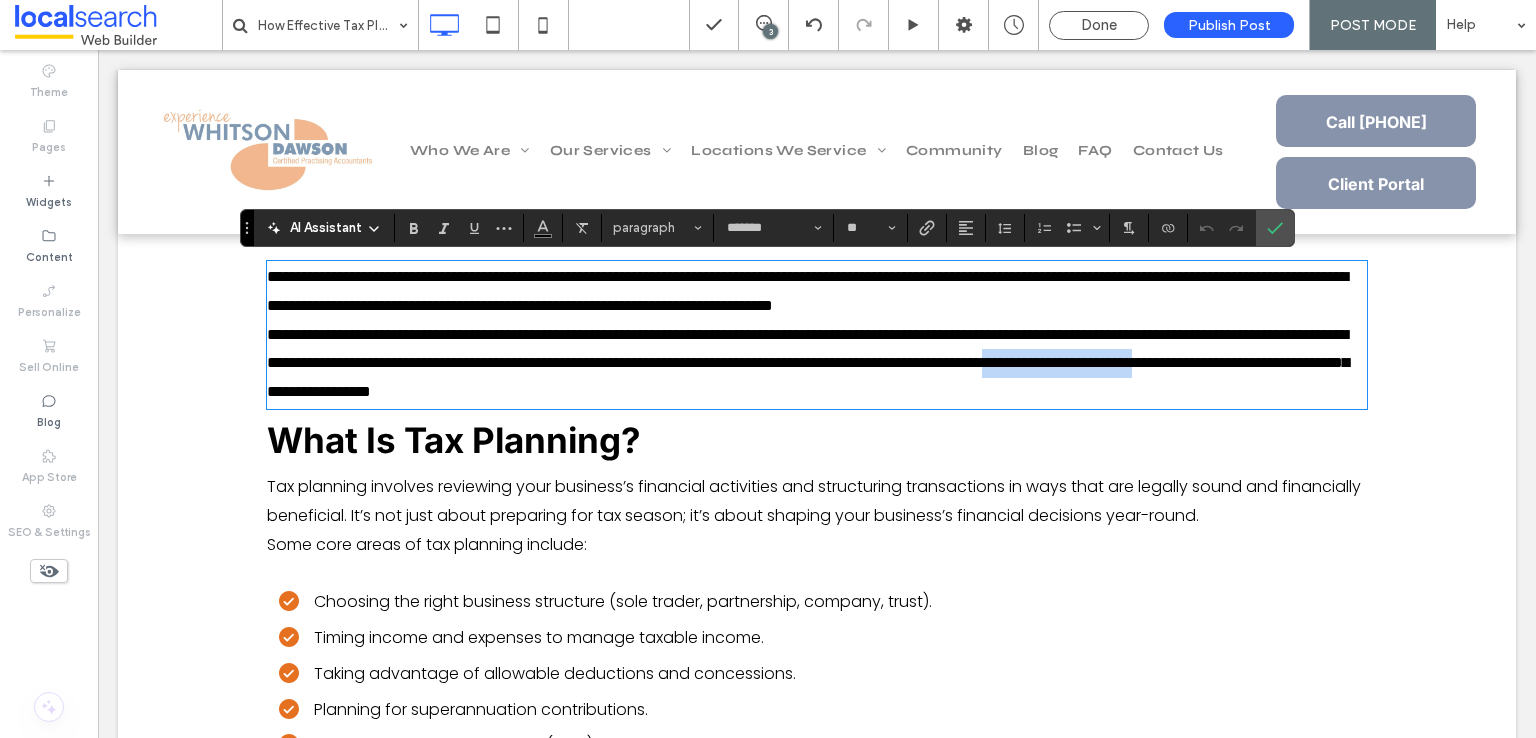 drag, startPoint x: 471, startPoint y: 394, endPoint x: 684, endPoint y: 392, distance: 213.00938 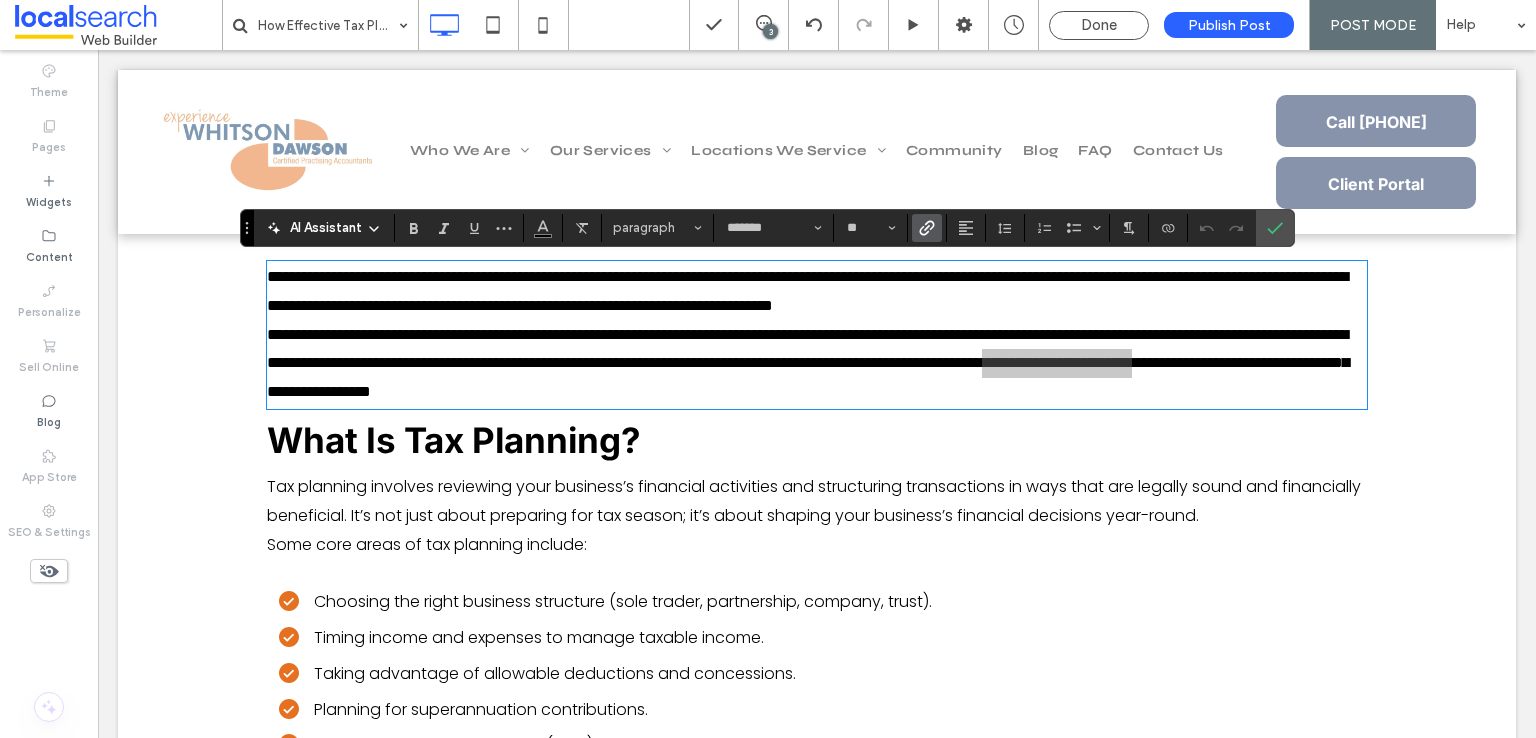 click 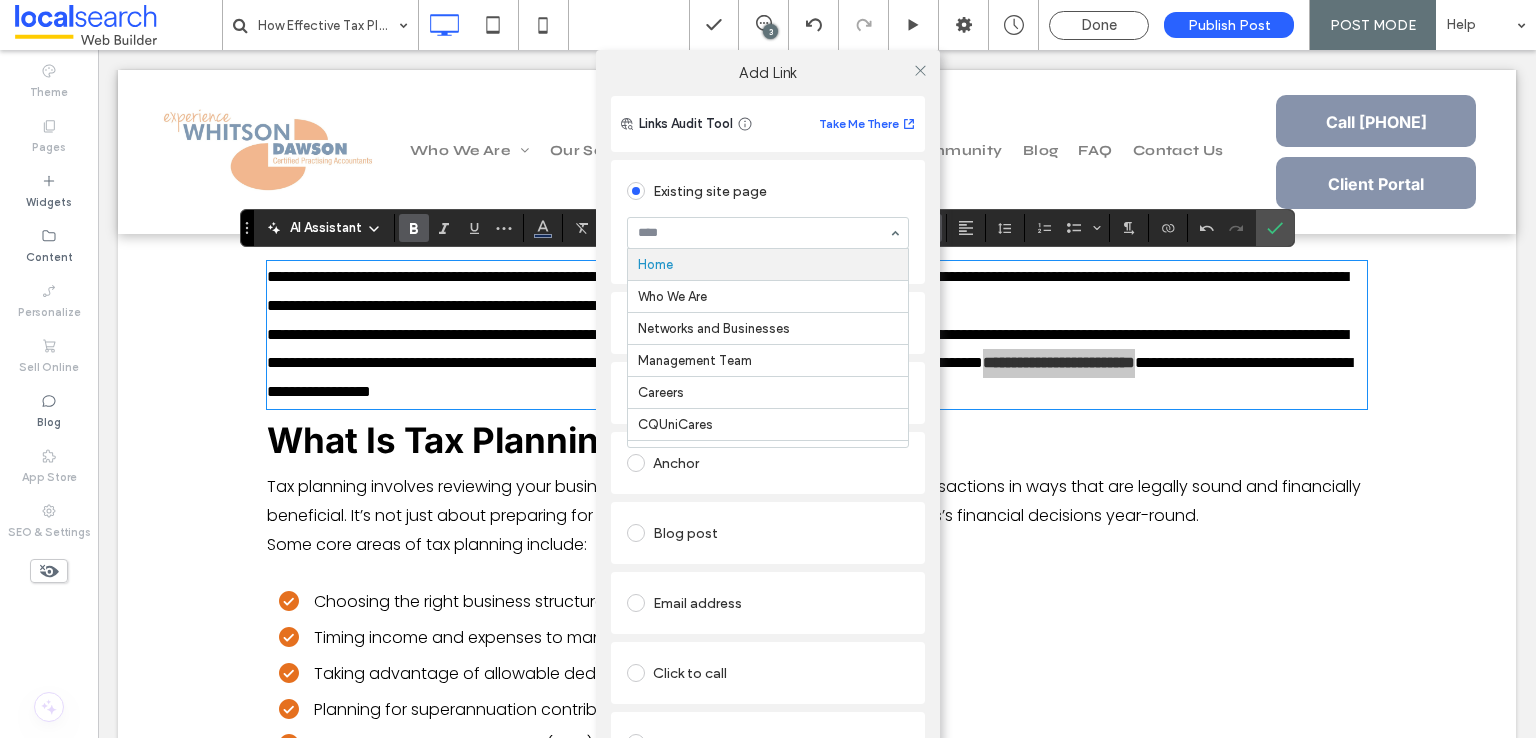 type on "*" 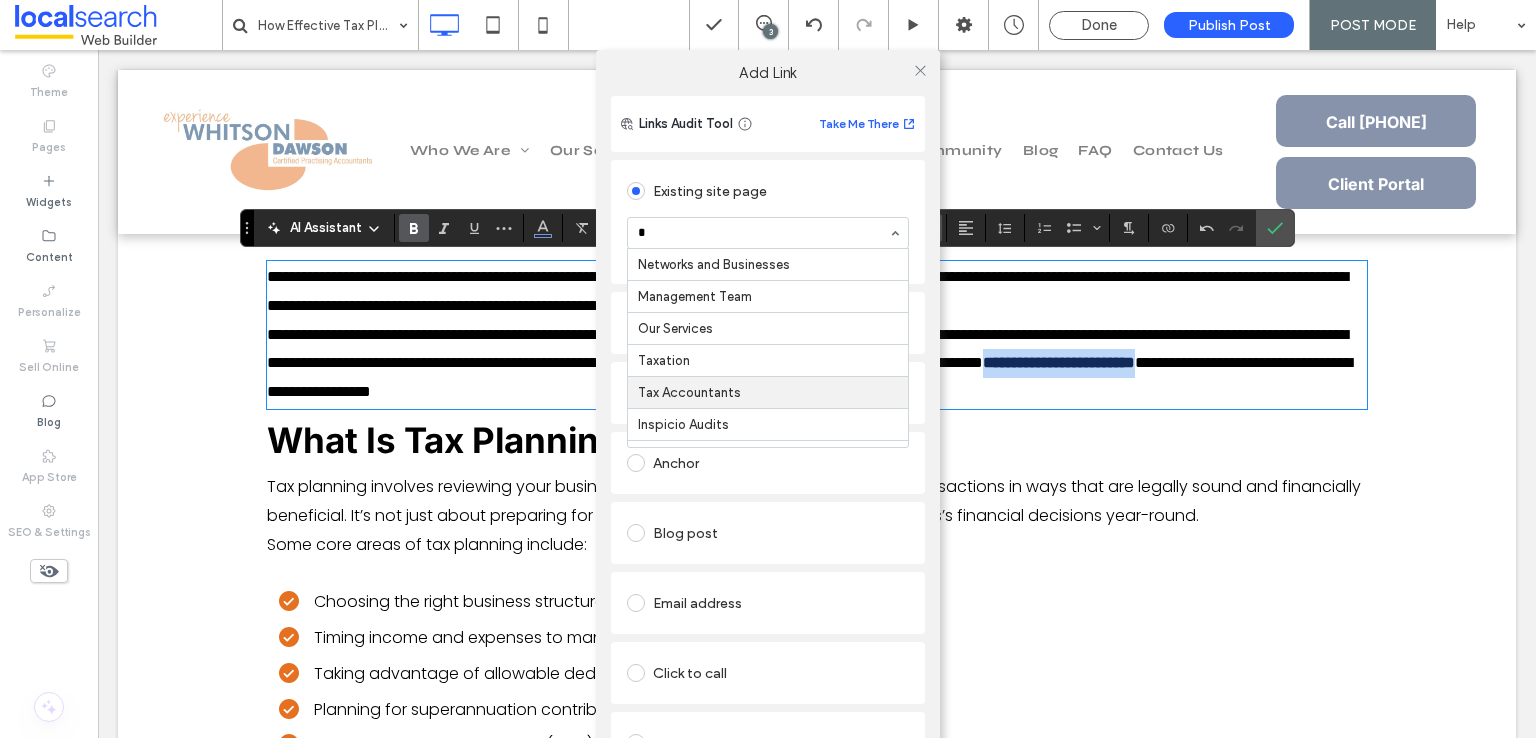 type 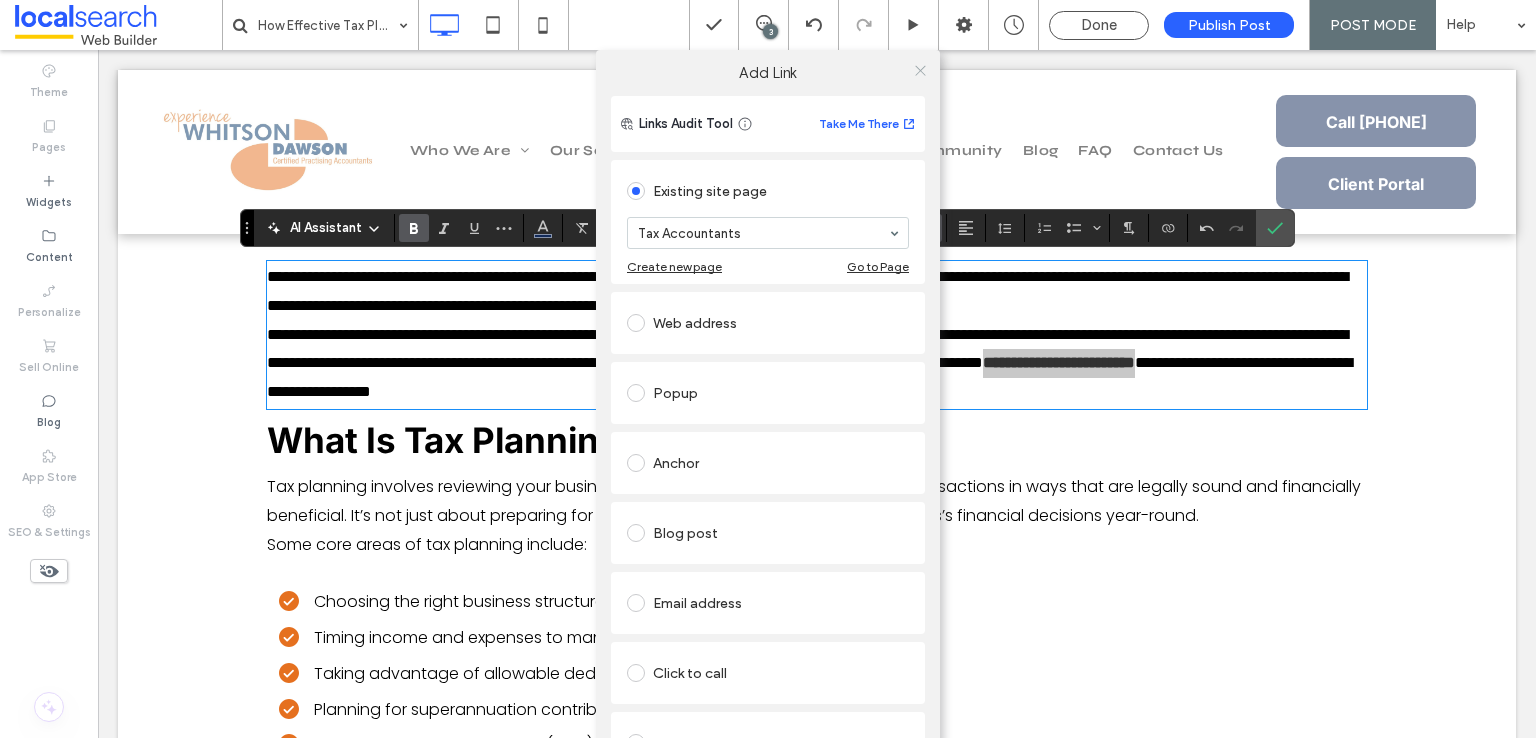 click 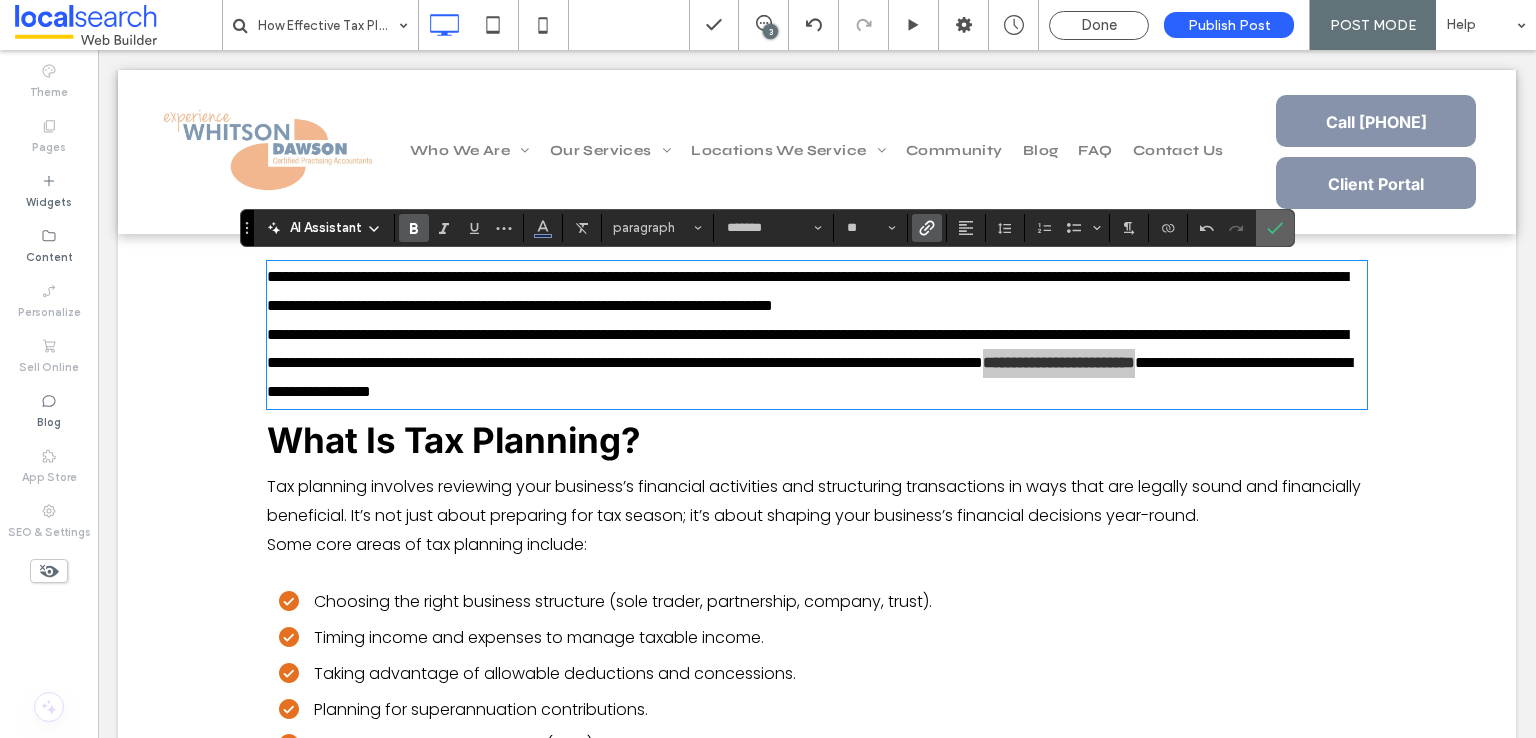 click 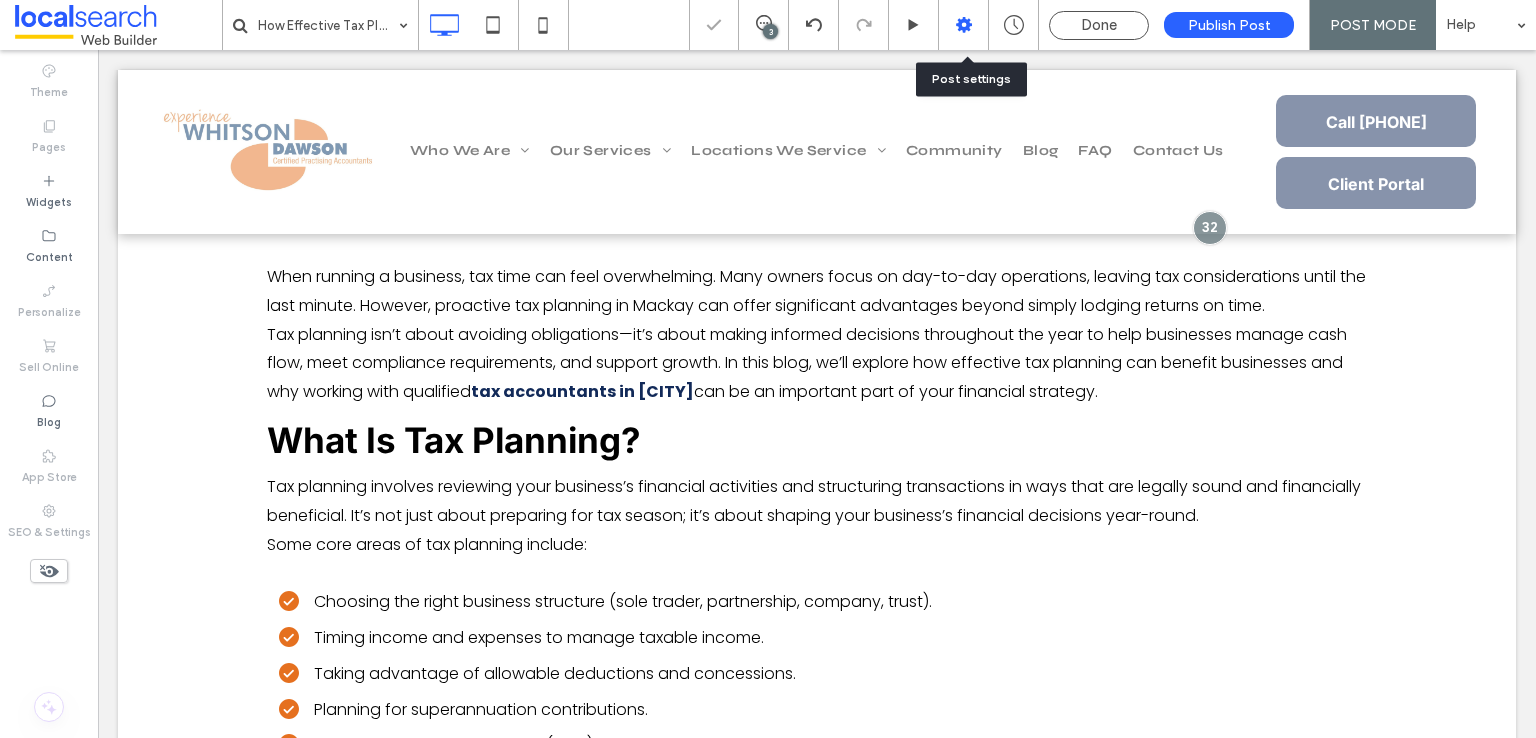 click 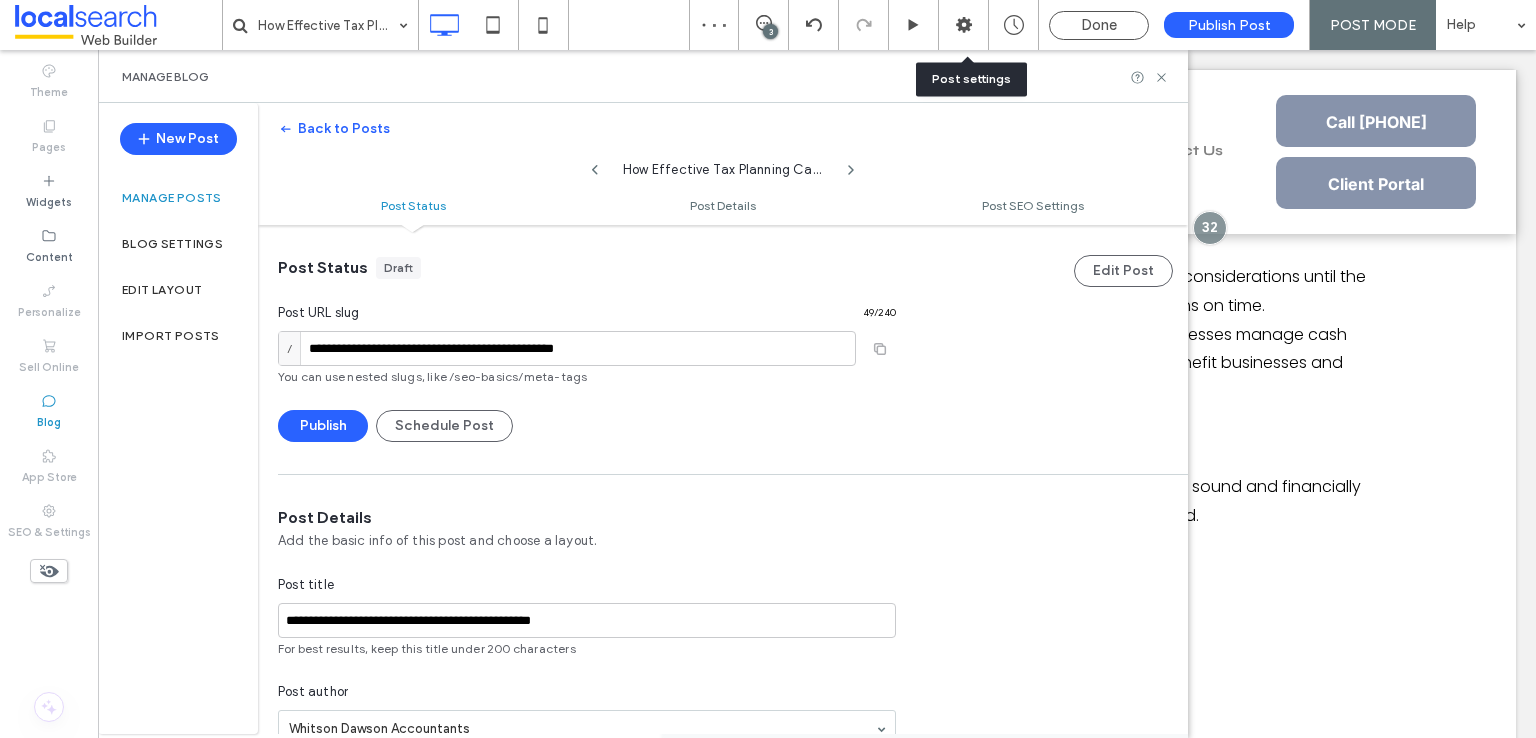 scroll, scrollTop: 100, scrollLeft: 0, axis: vertical 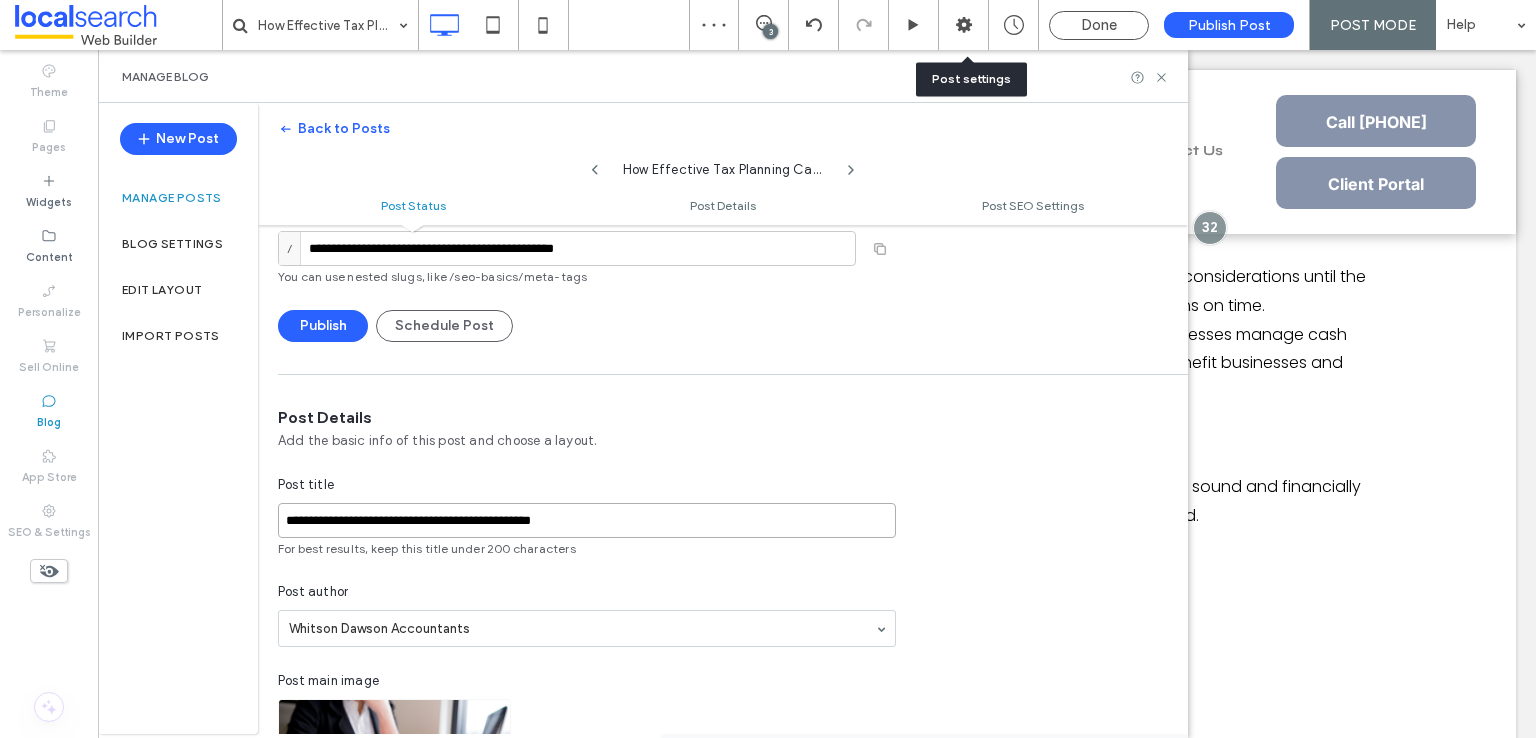click on "**********" at bounding box center (587, 520) 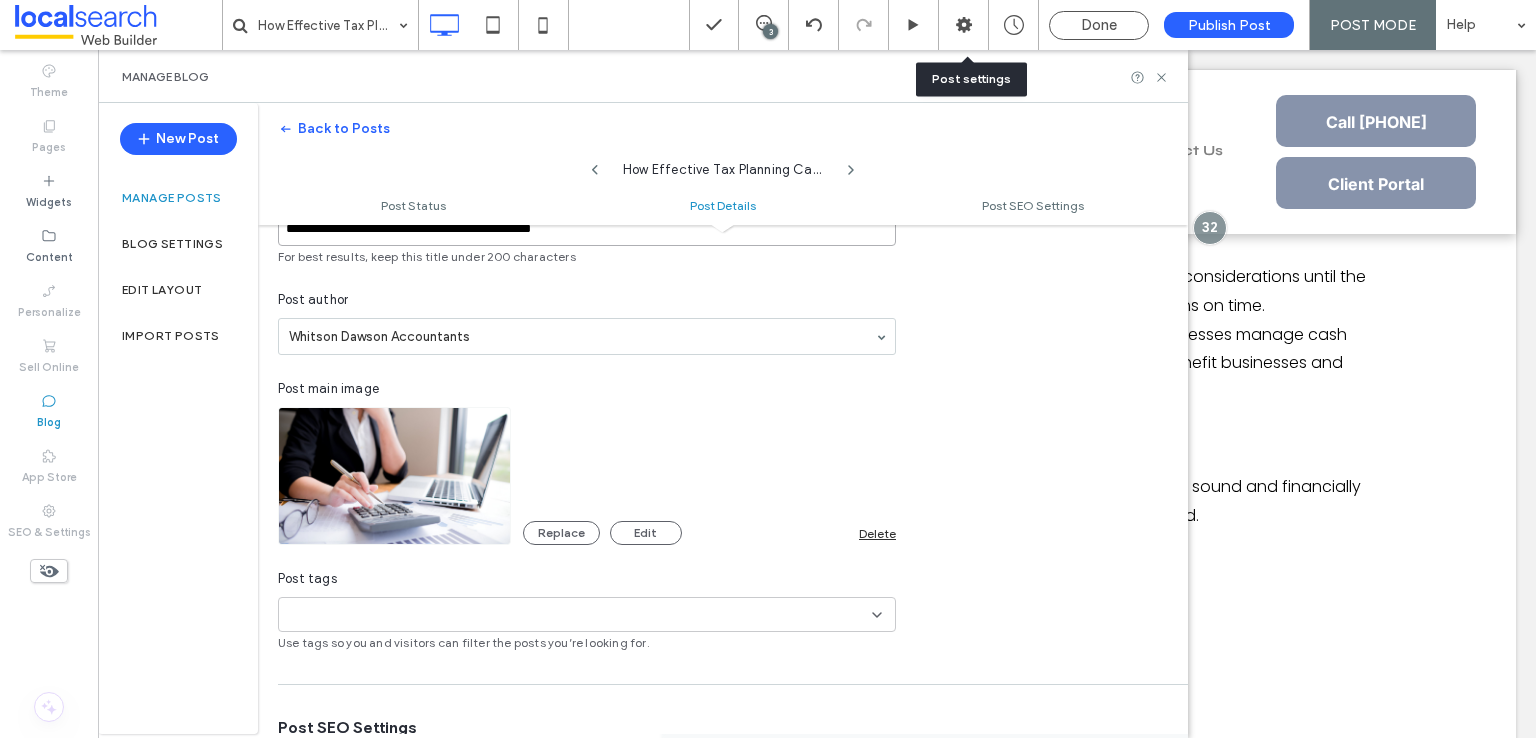 scroll, scrollTop: 400, scrollLeft: 0, axis: vertical 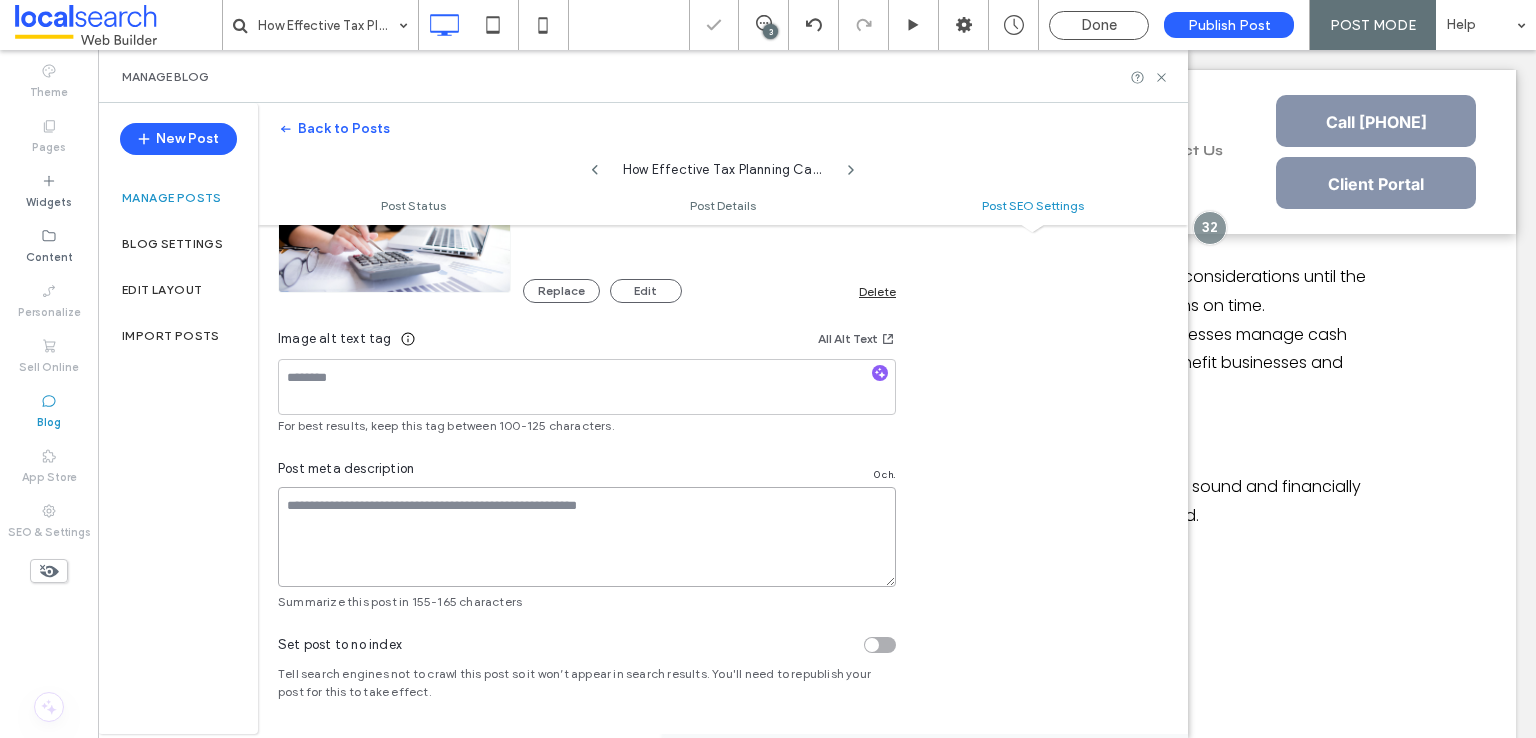 click at bounding box center [587, 537] 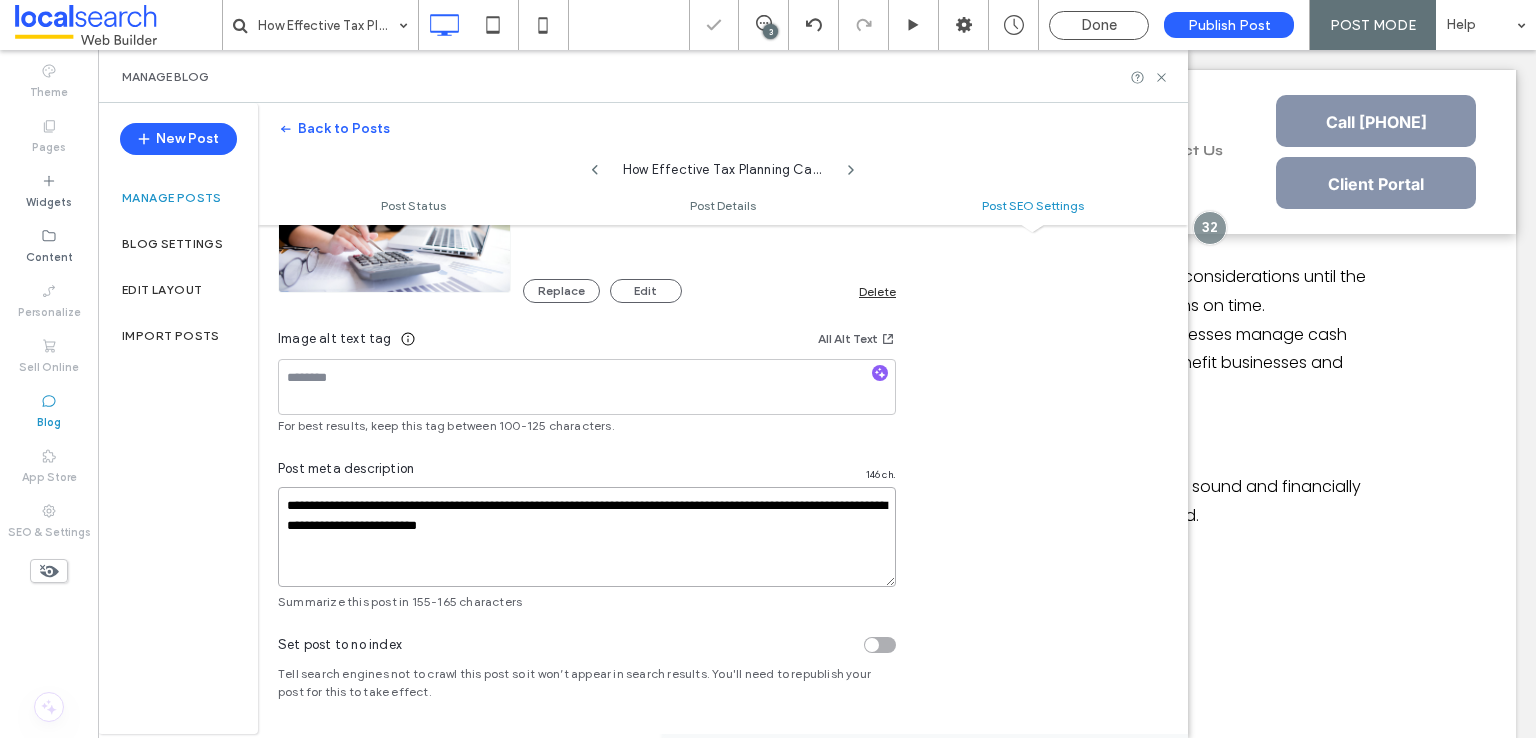 type on "**********" 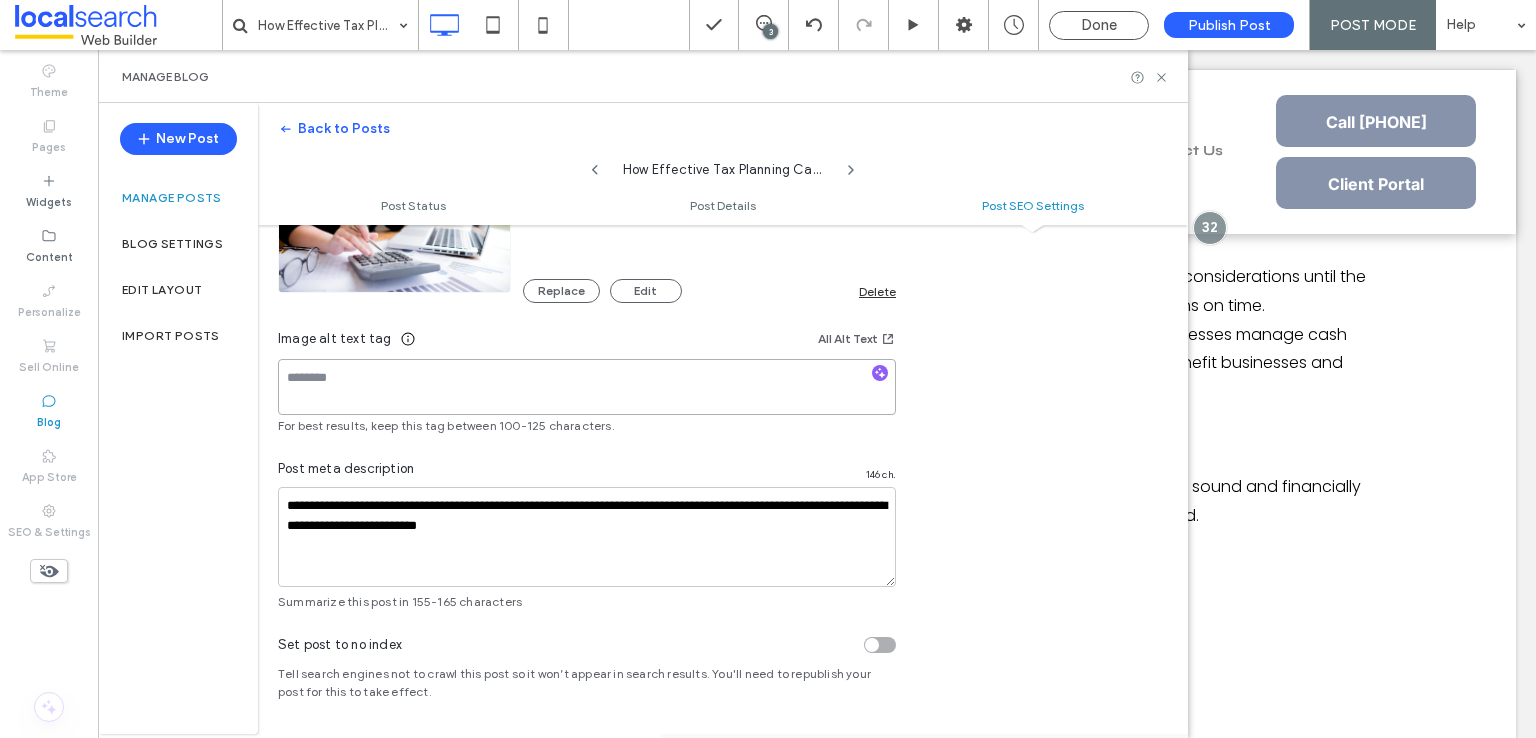 click at bounding box center [587, 387] 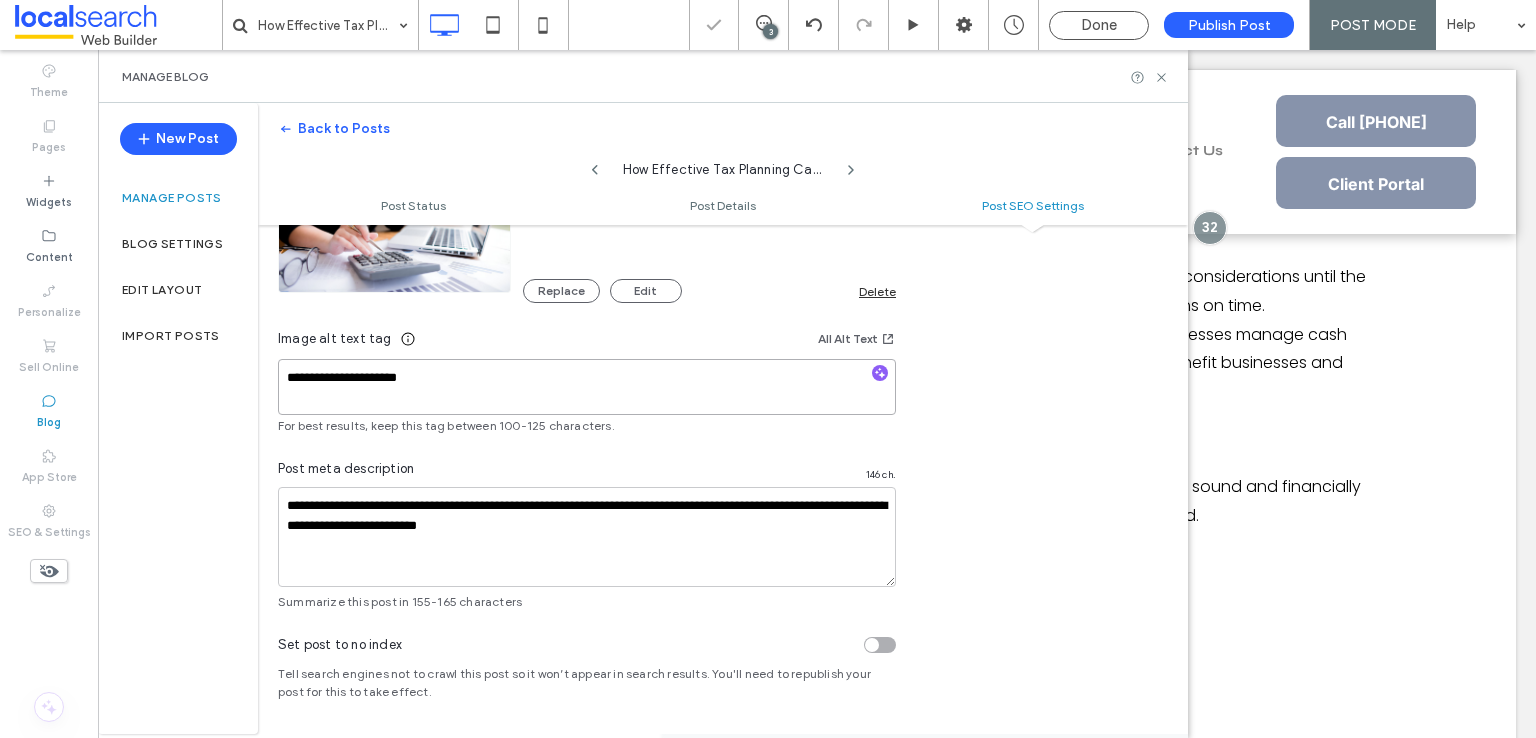 scroll, scrollTop: 1043, scrollLeft: 0, axis: vertical 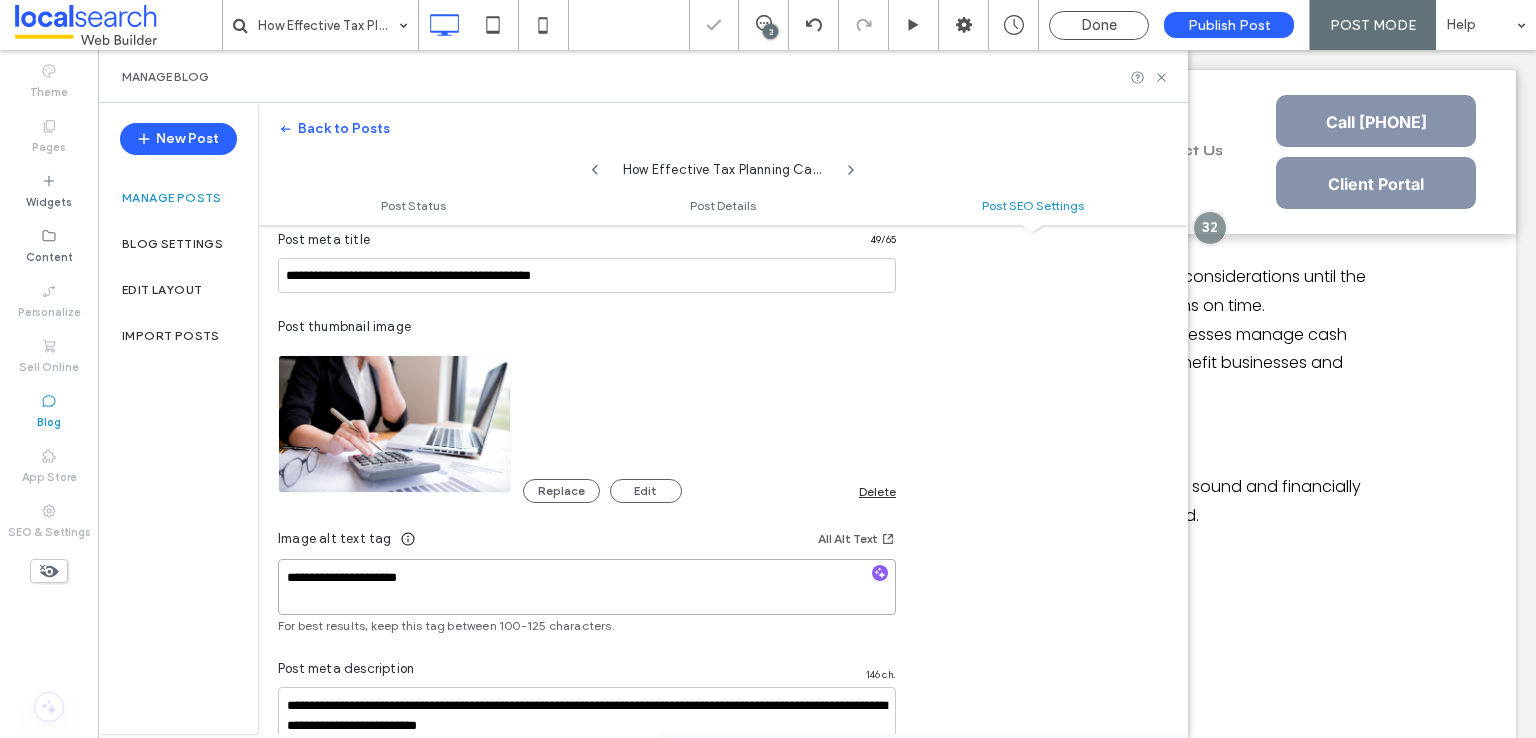 type on "**********" 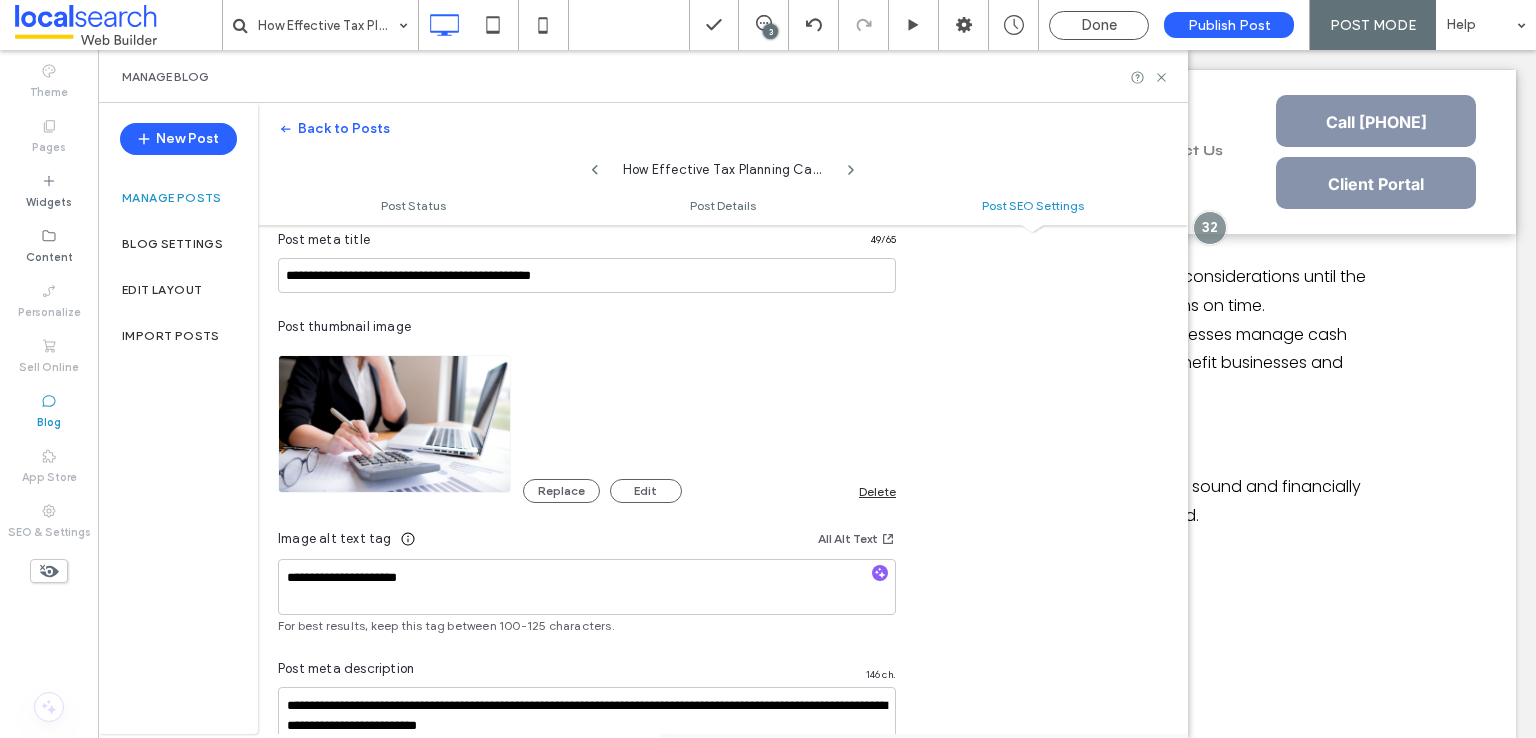 click on "**********" at bounding box center [723, 438] 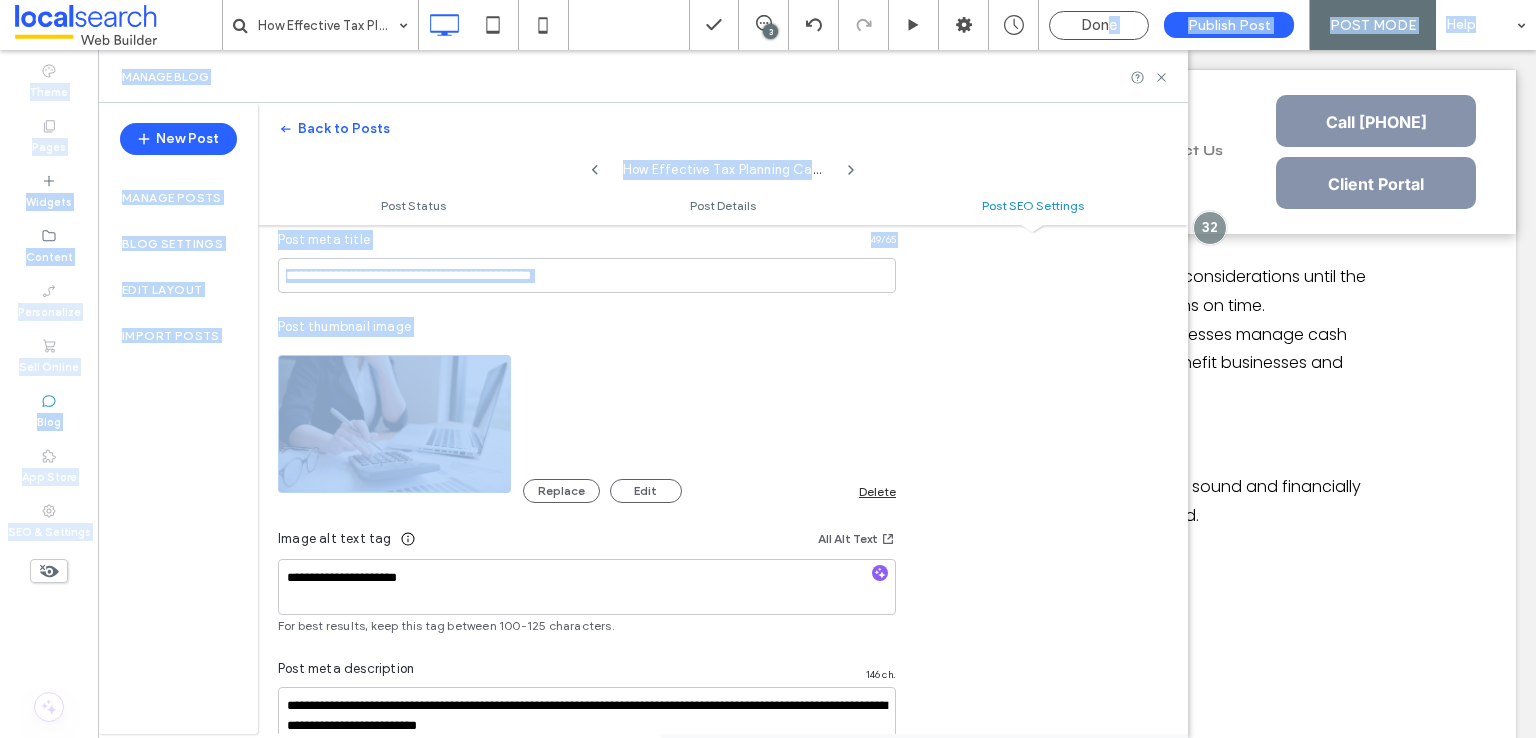 drag, startPoint x: 1108, startPoint y: 27, endPoint x: 982, endPoint y: 467, distance: 457.6855 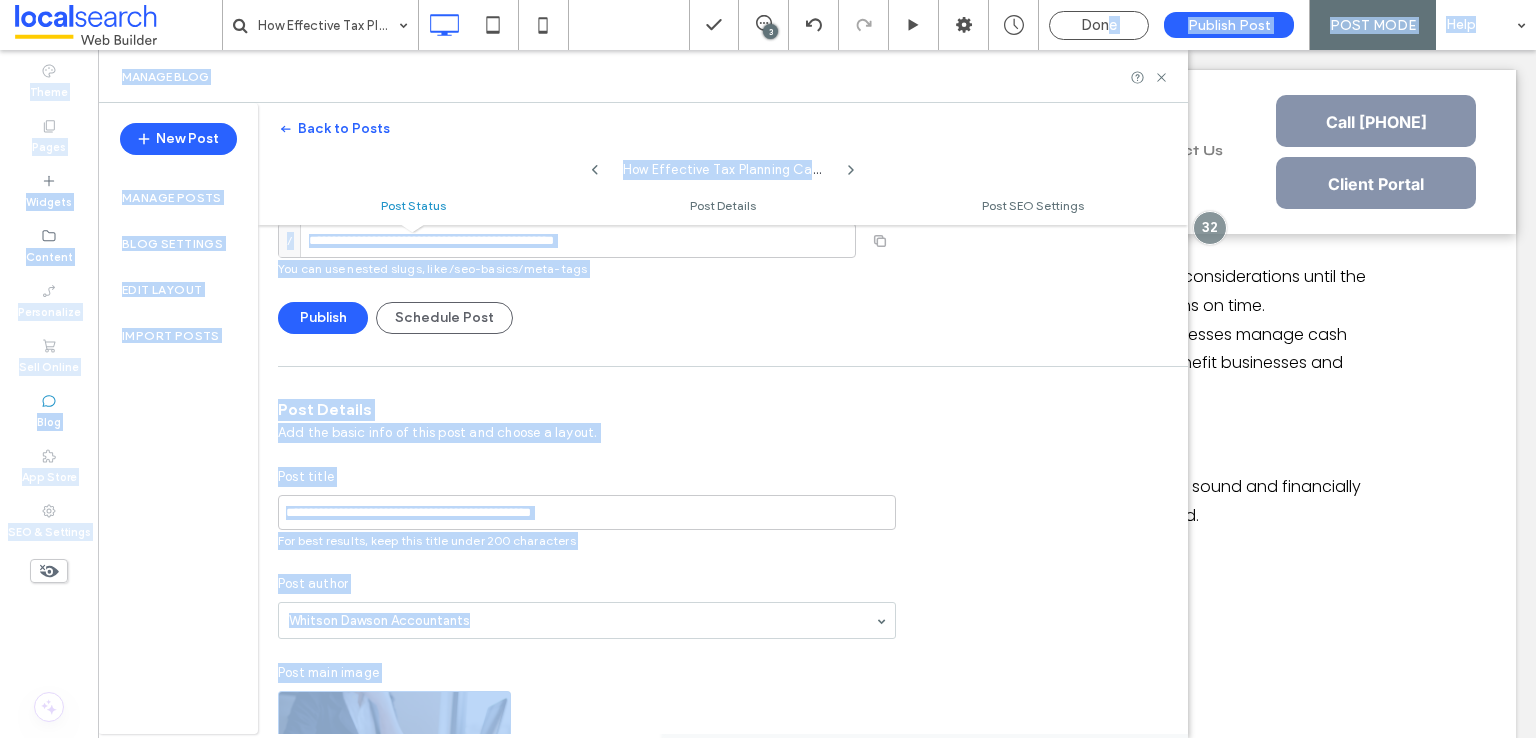 scroll, scrollTop: 0, scrollLeft: 0, axis: both 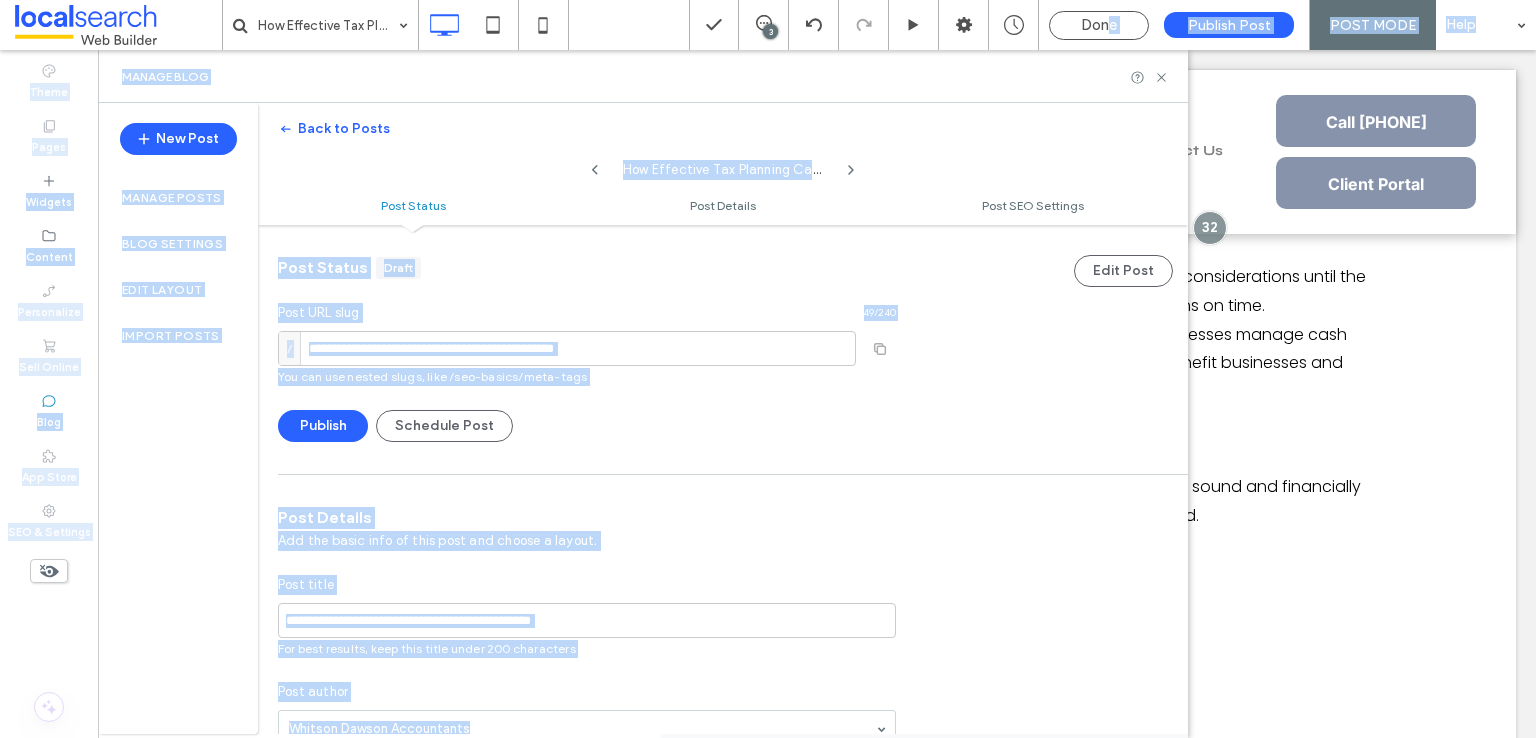 click on "Publish Schedule Post" at bounding box center [587, 426] 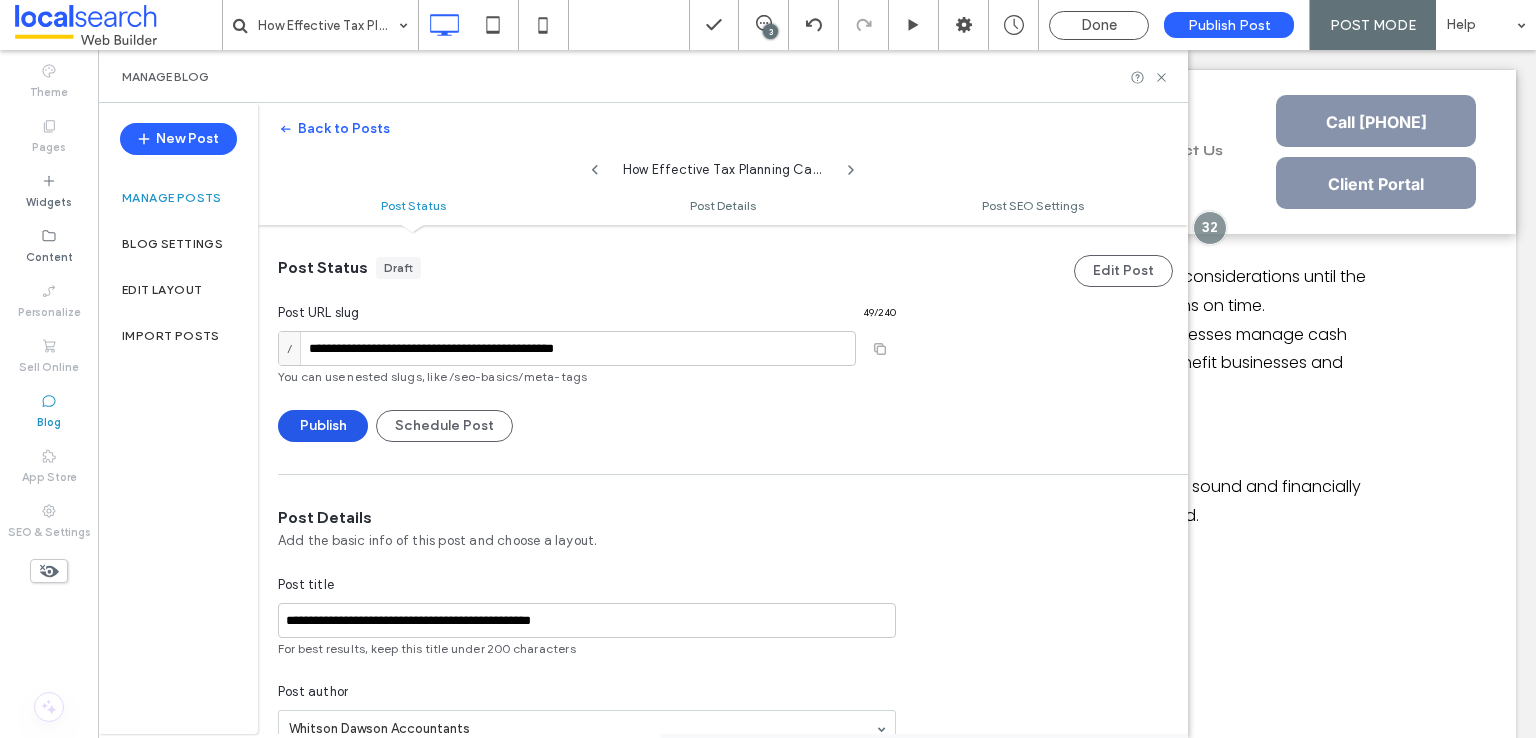 click on "Publish" at bounding box center [323, 426] 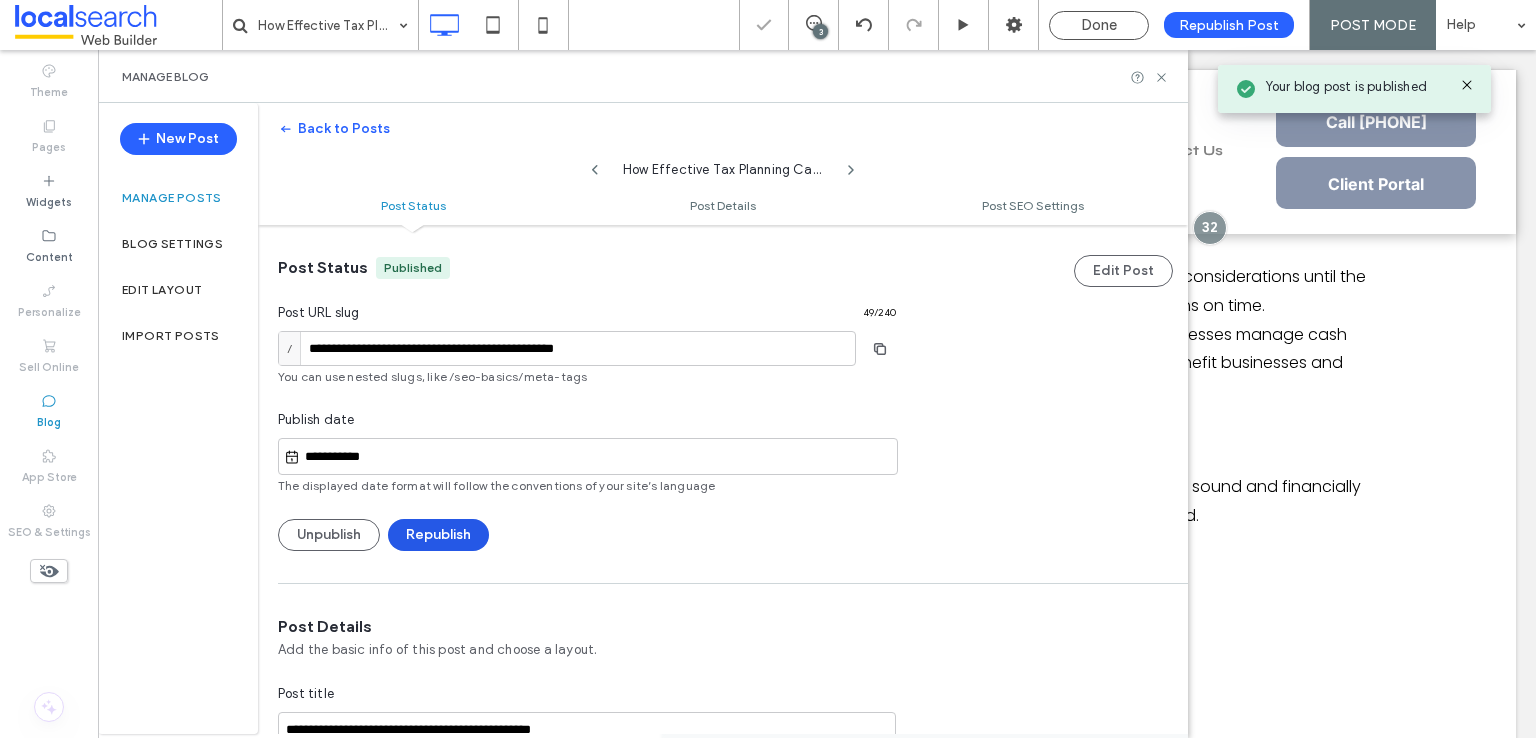 click on "Republish" at bounding box center (438, 535) 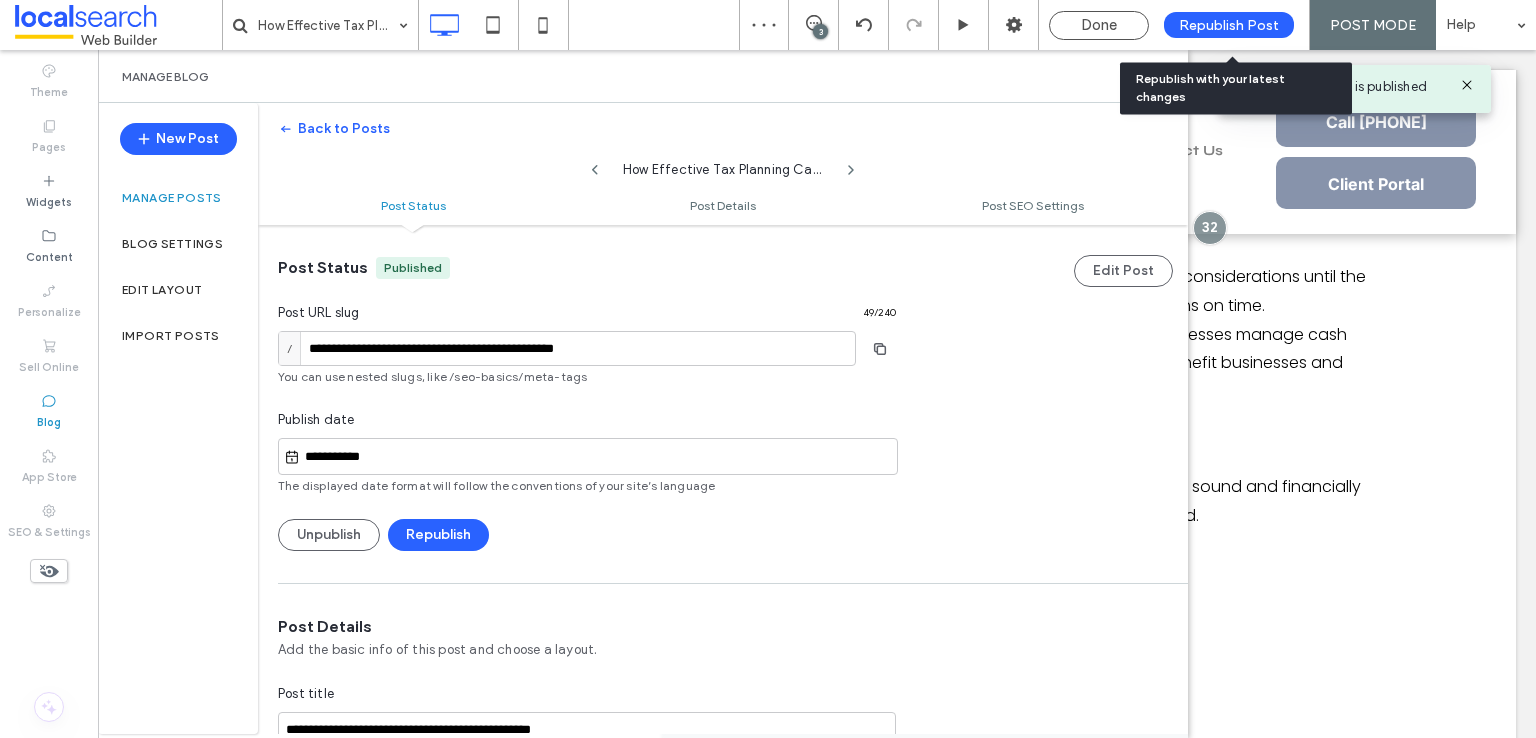 click on "Republish Post" at bounding box center [1229, 25] 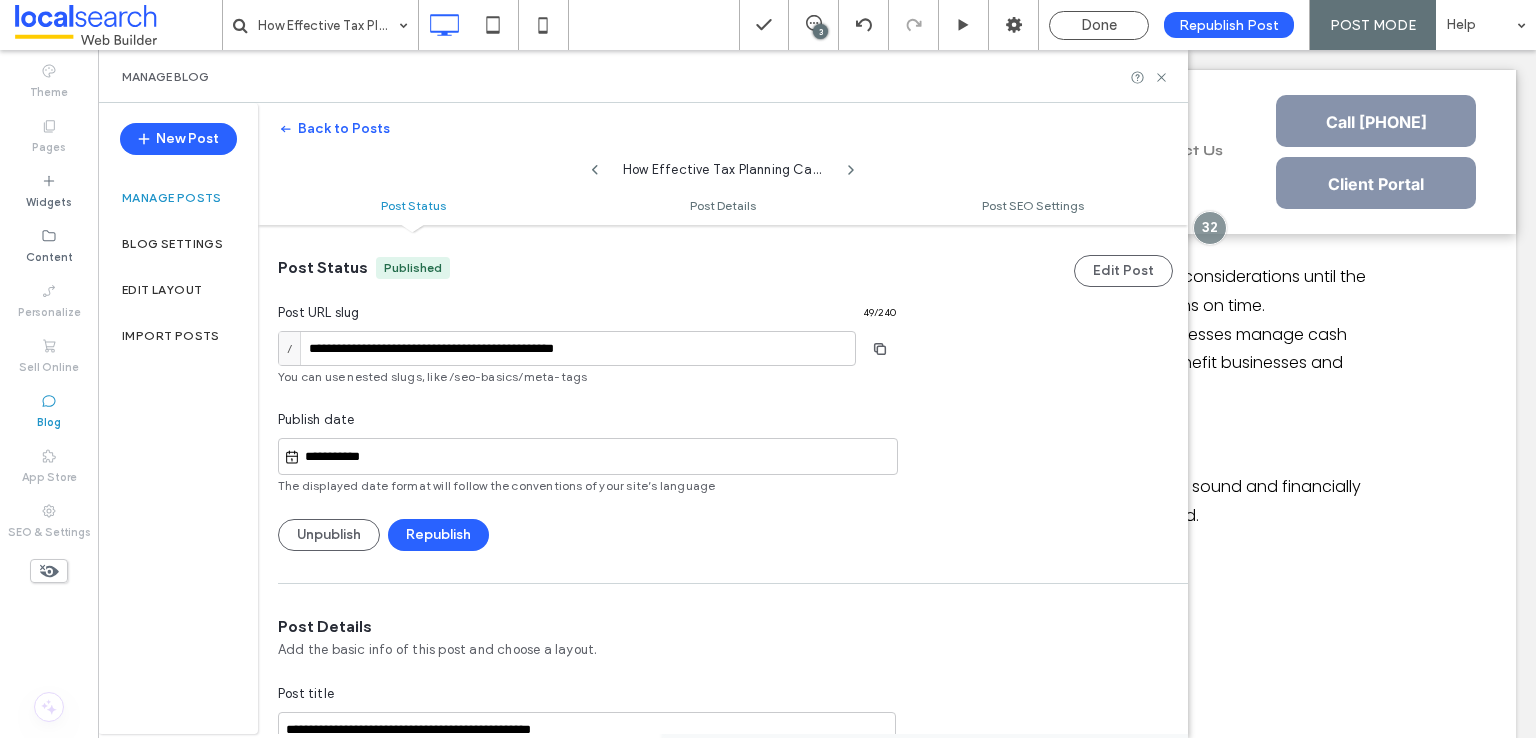click on "Blog" at bounding box center (49, 411) 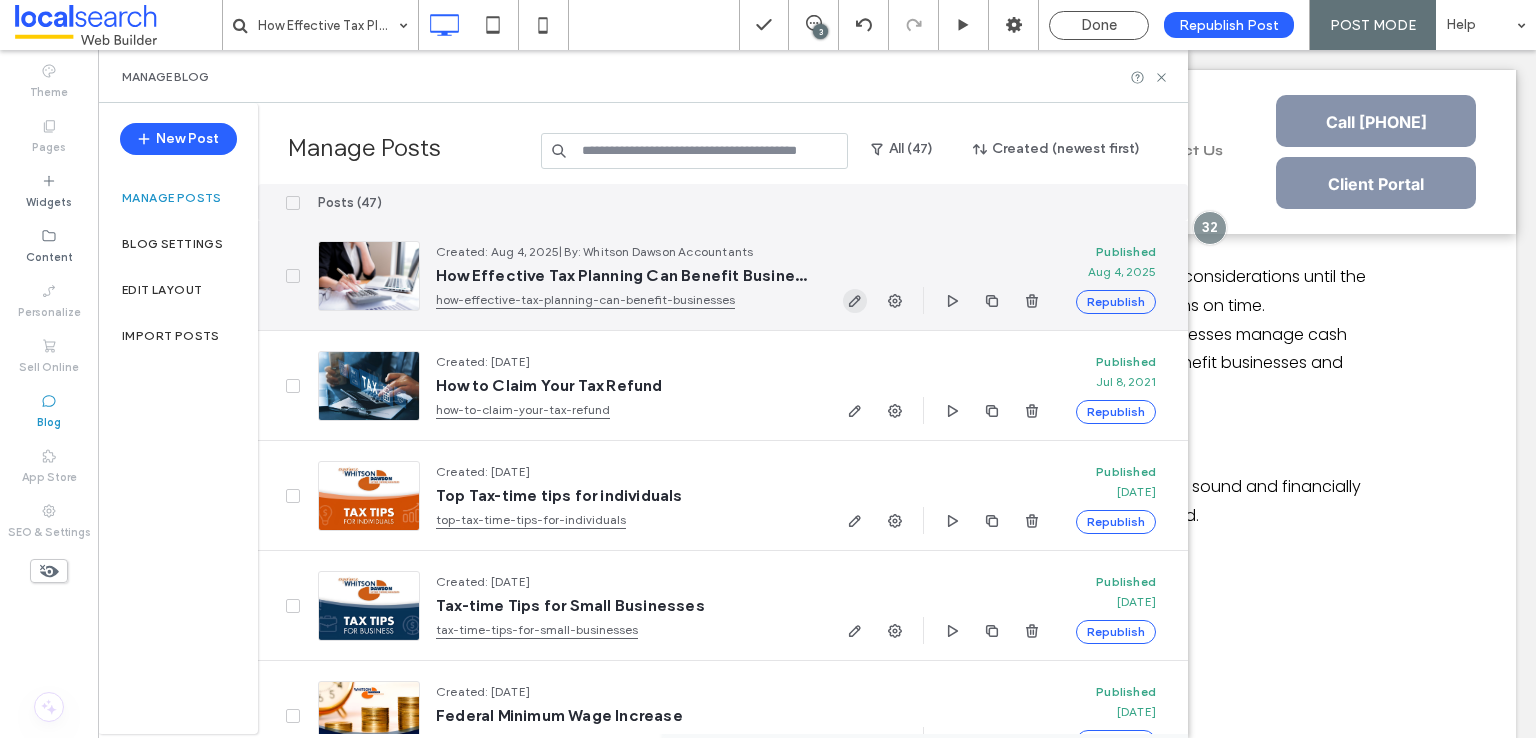 click 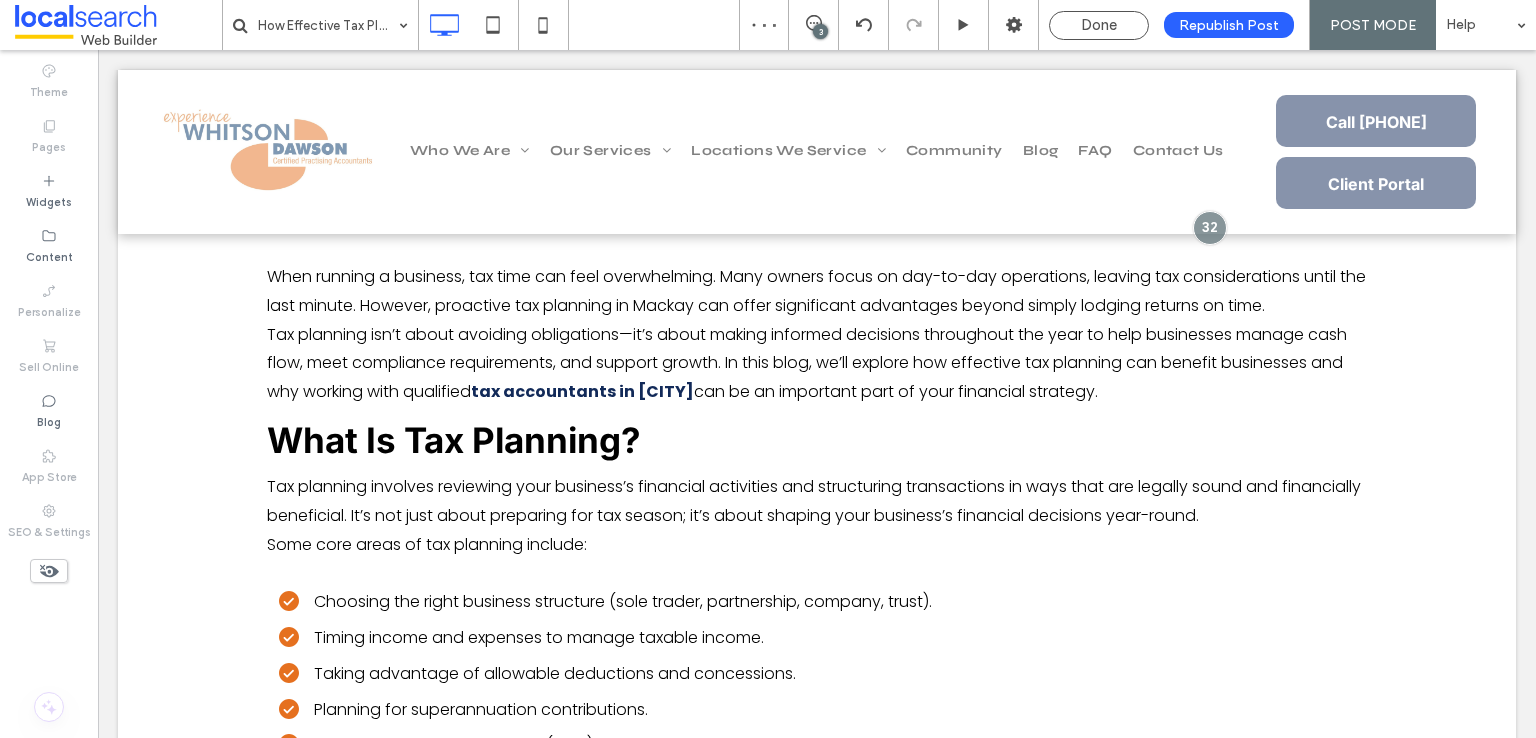 type on "*****" 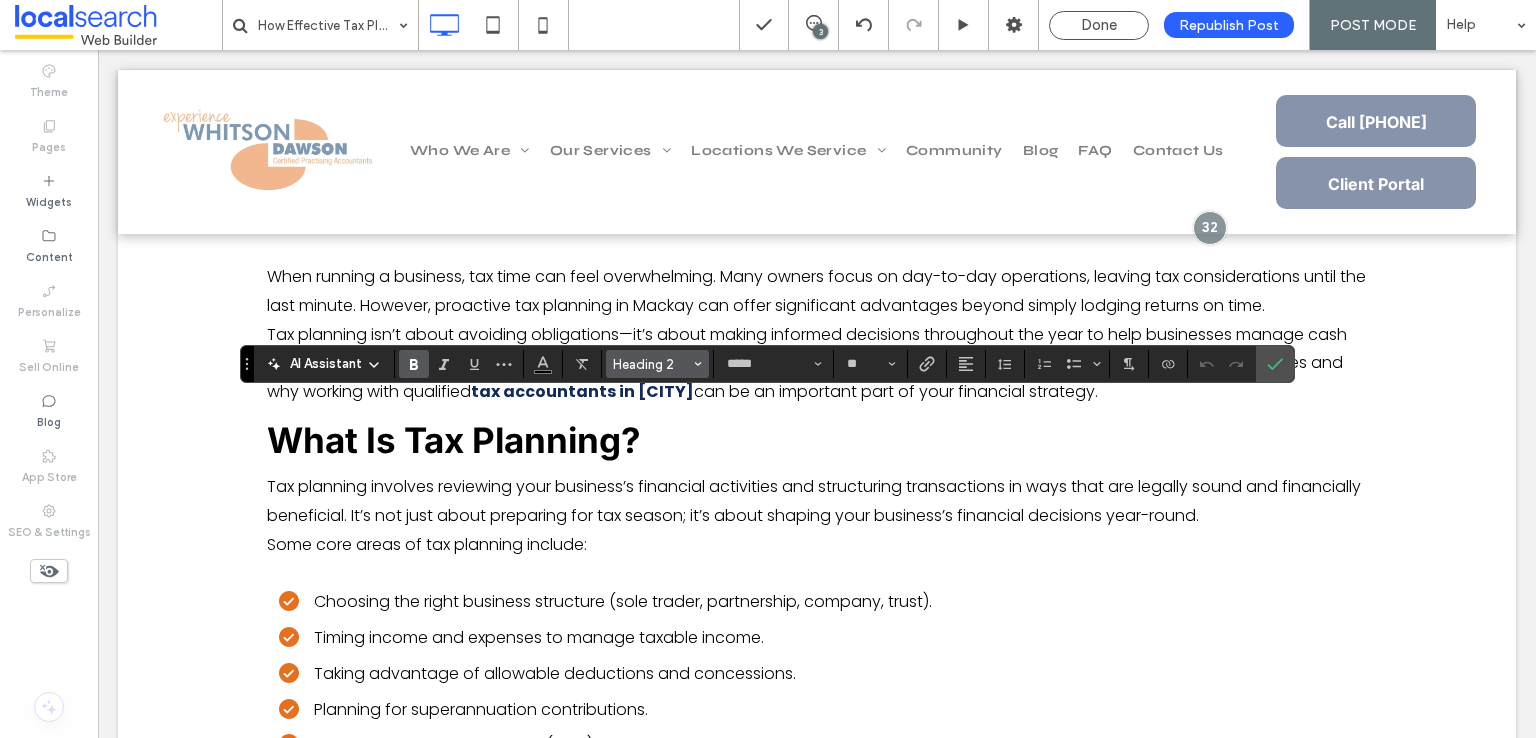 click on "Heading 2" at bounding box center [652, 364] 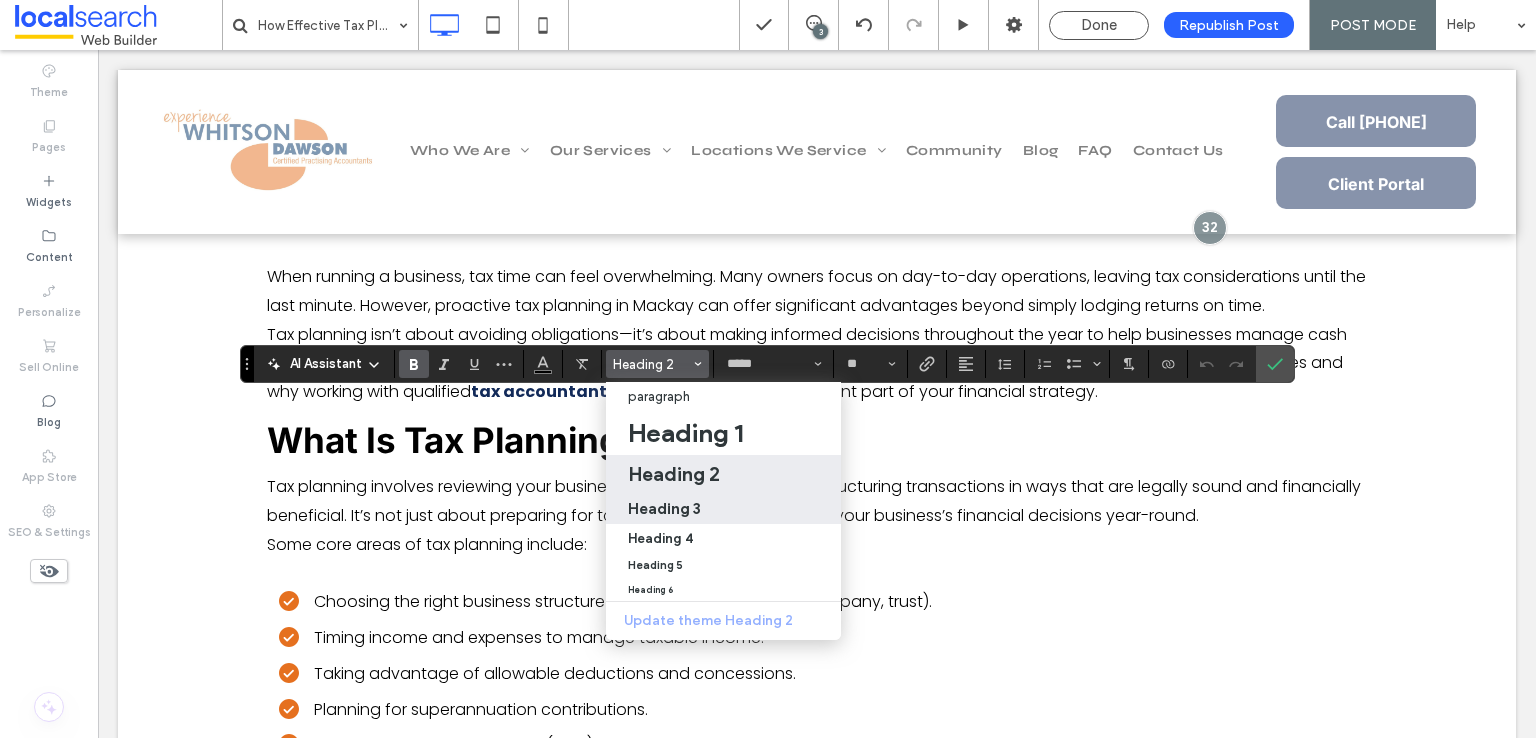 click on "Heading 3" at bounding box center (664, 508) 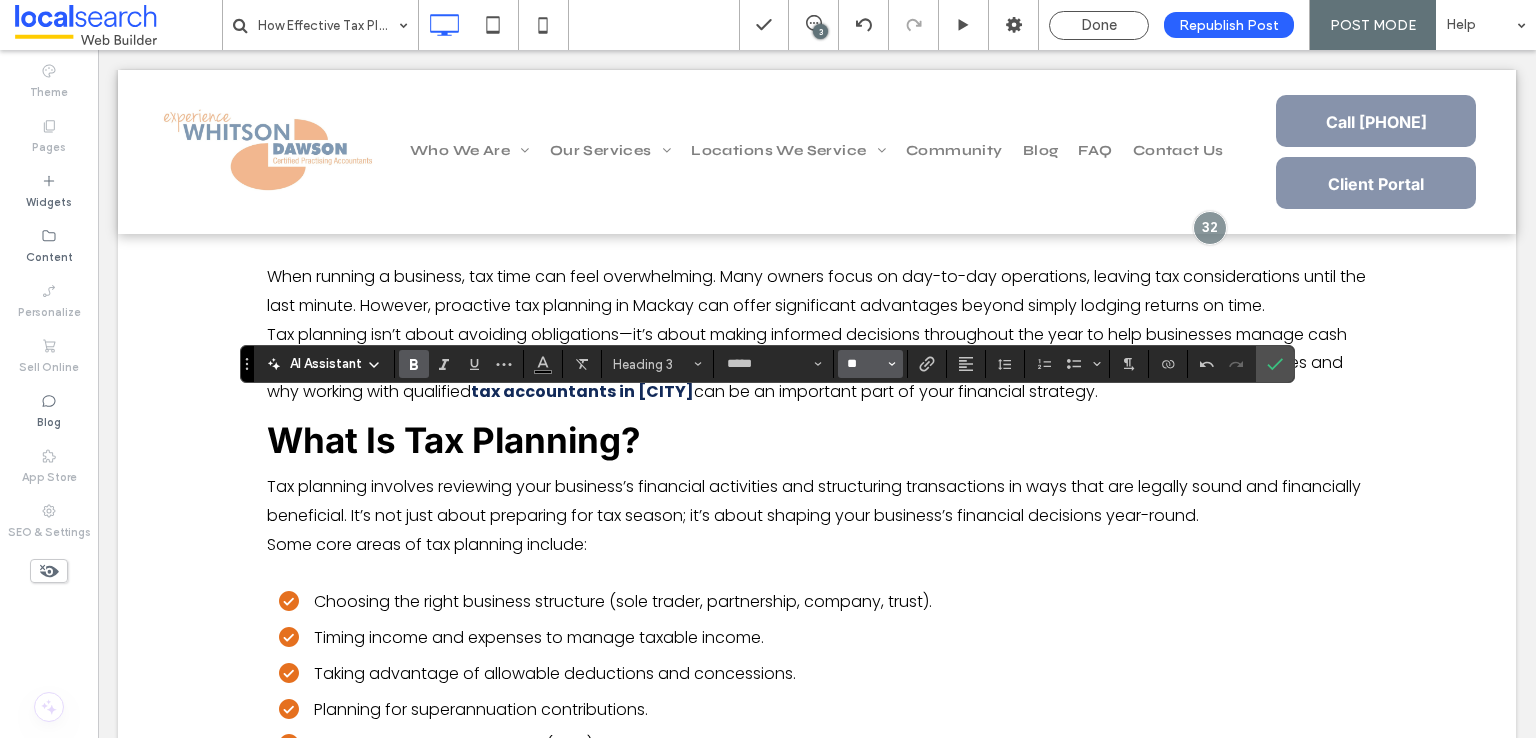 click on "**" at bounding box center (864, 364) 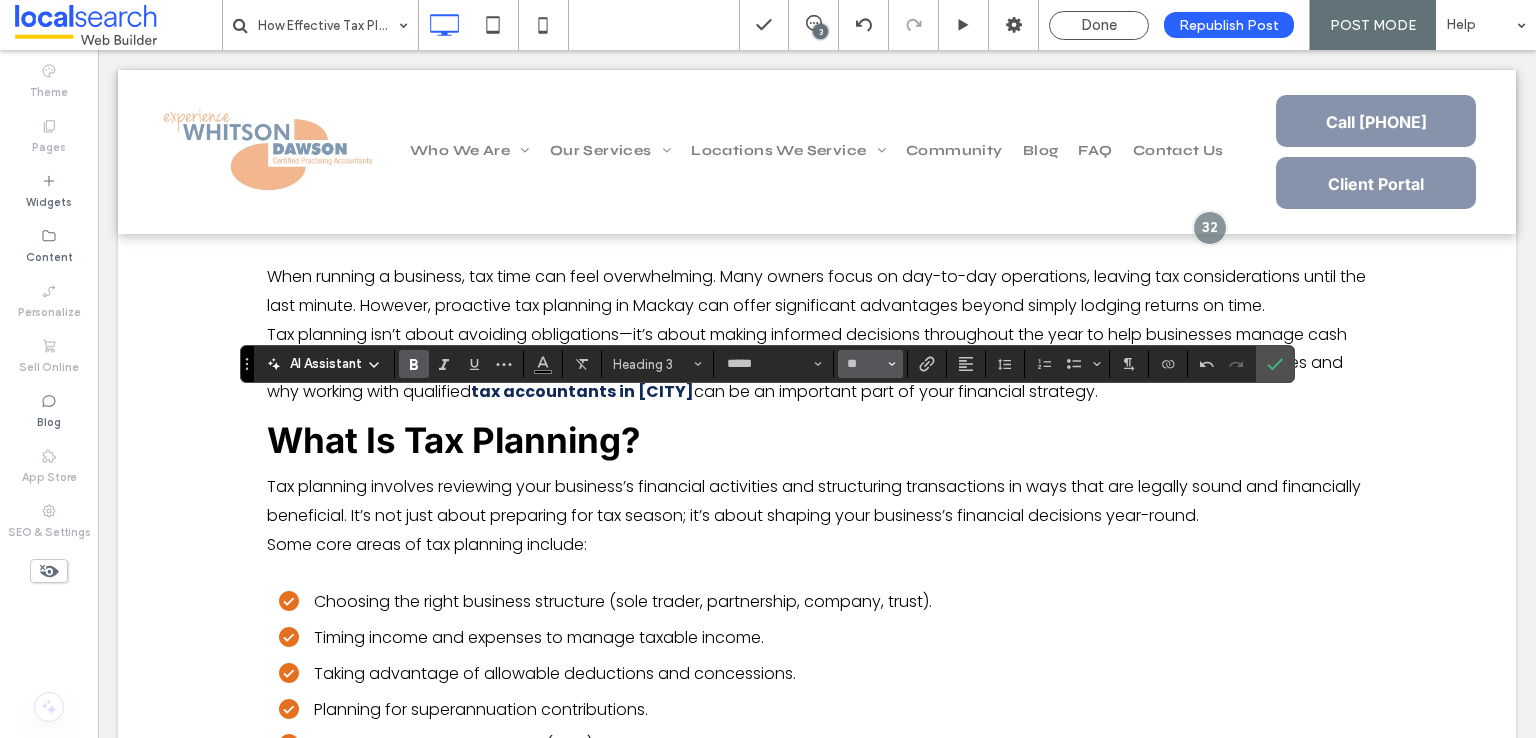 type on "**" 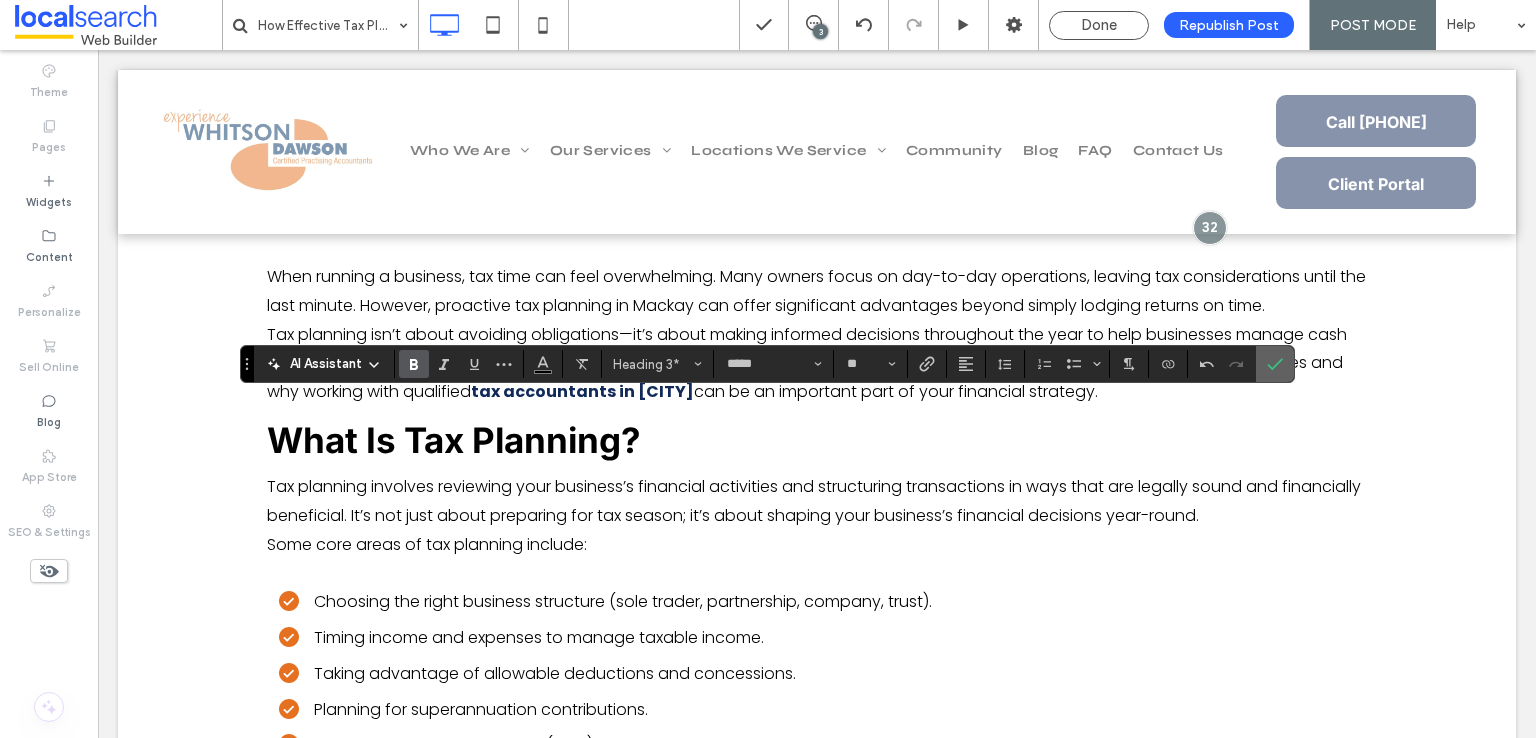 click 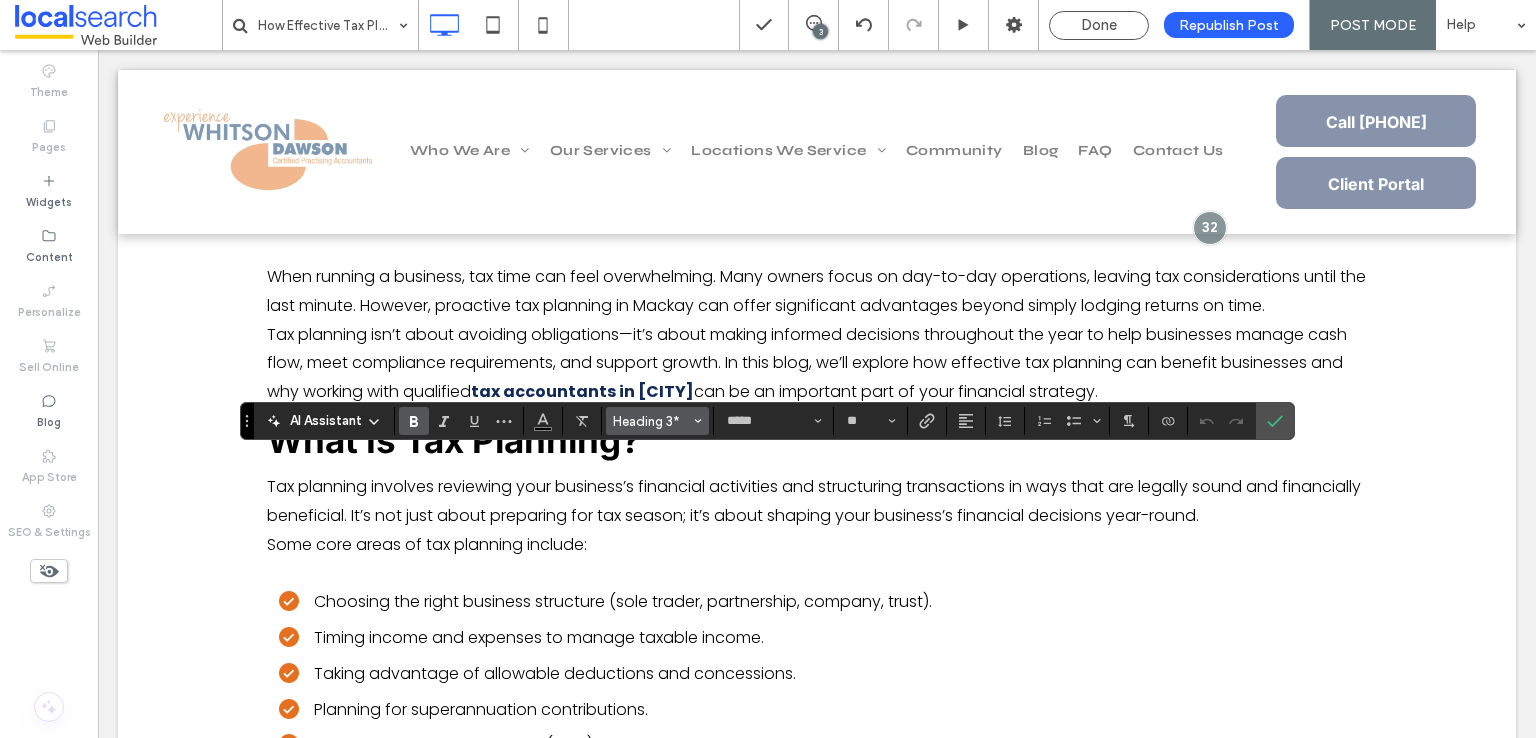 click on "Heading 3*" at bounding box center [658, 421] 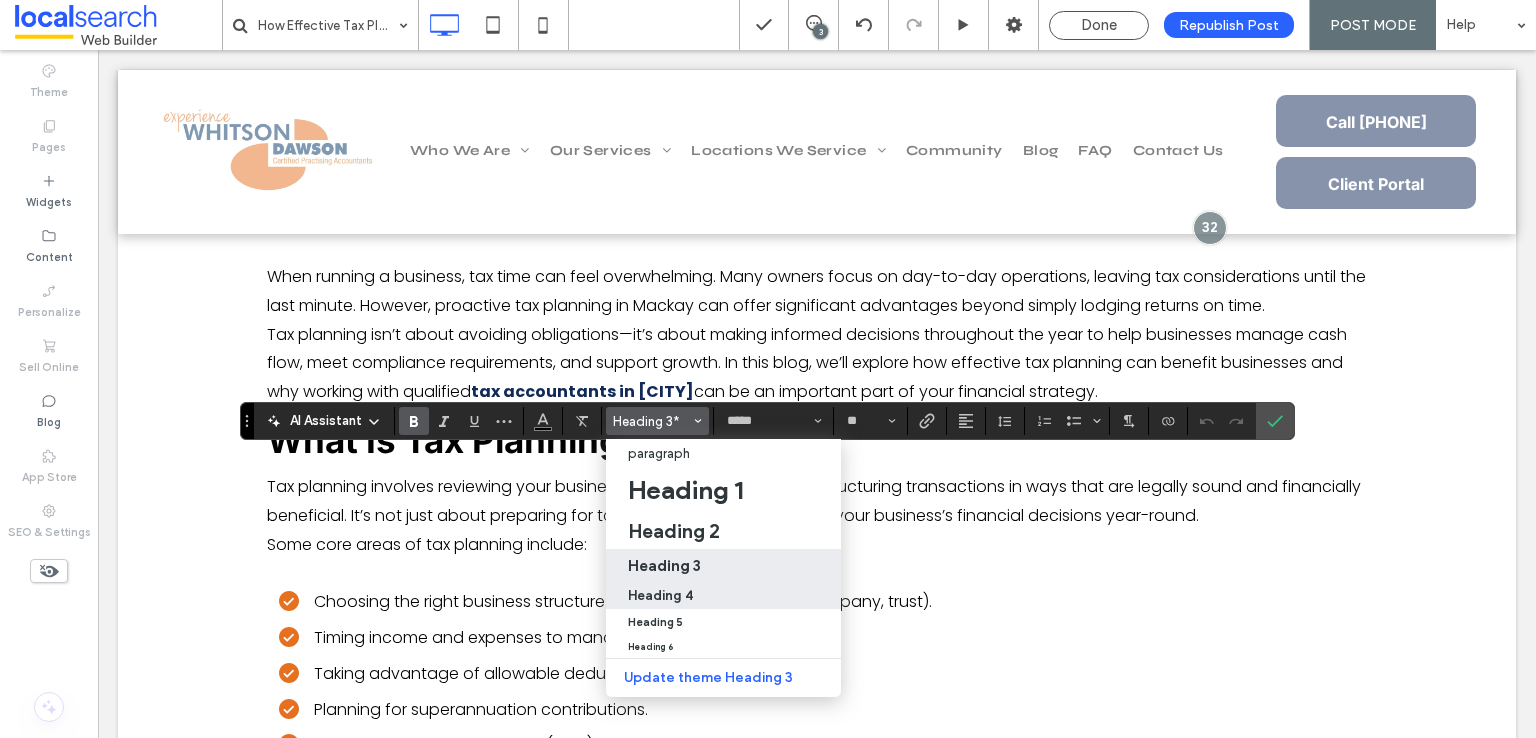 click on "Heading 4" at bounding box center (660, 595) 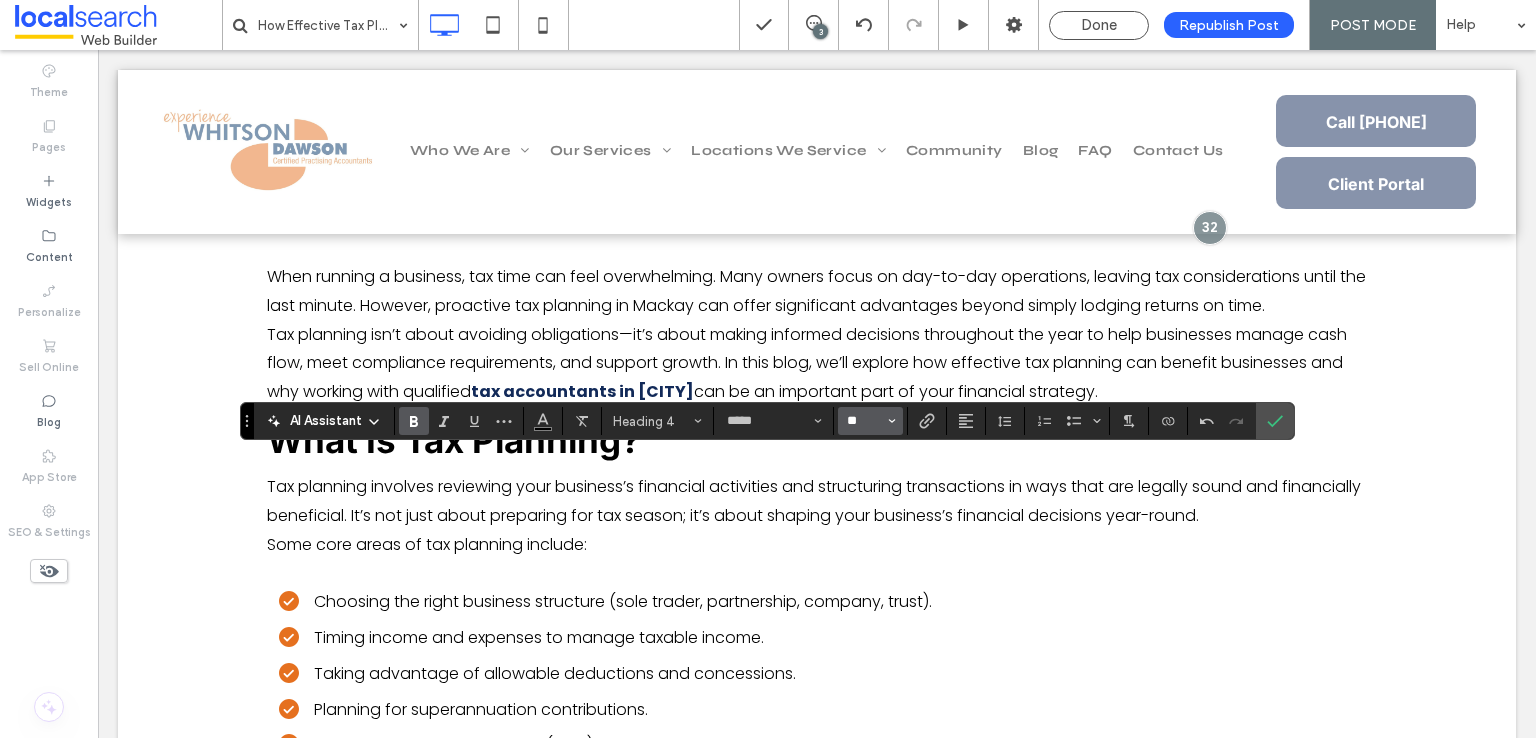 click on "**" at bounding box center [864, 421] 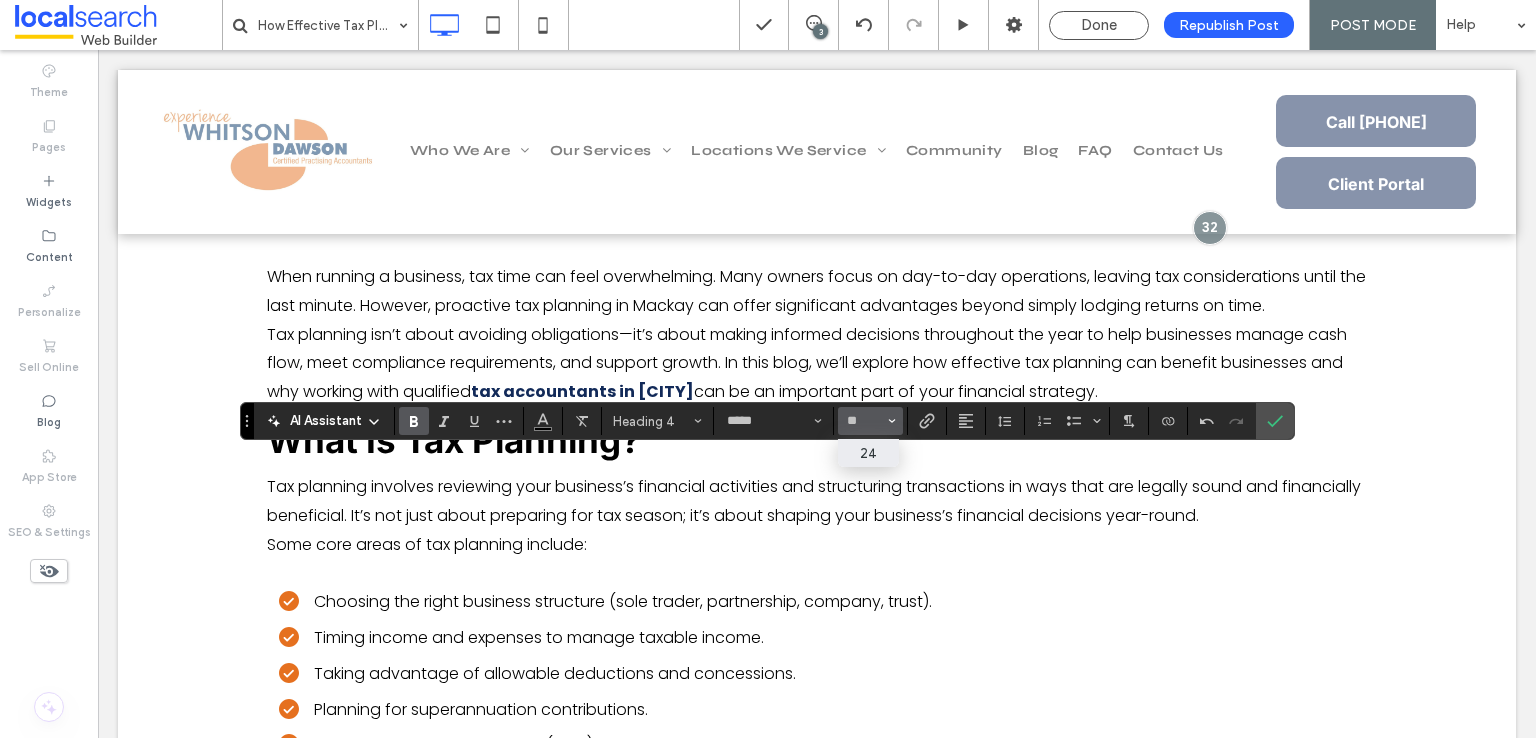 type on "**" 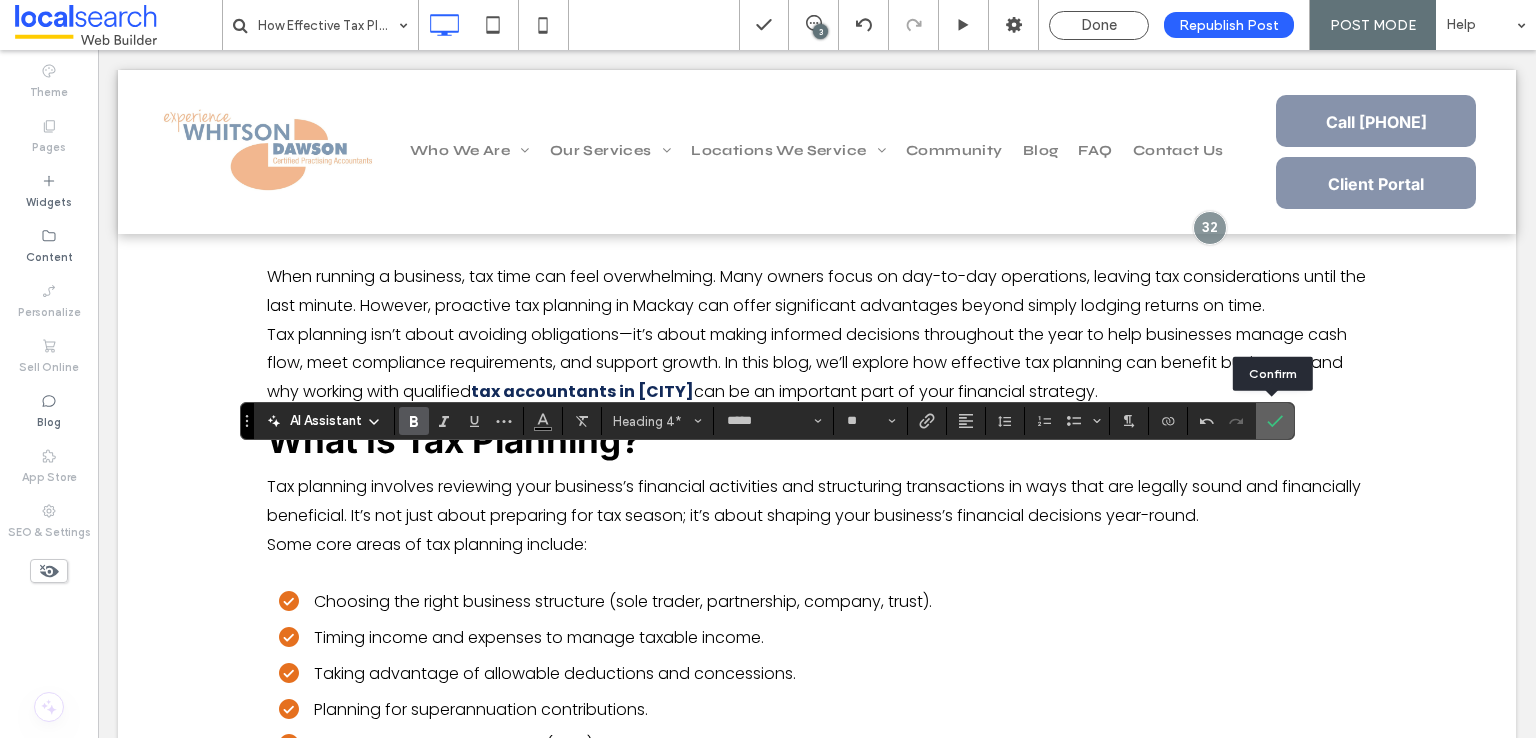 click 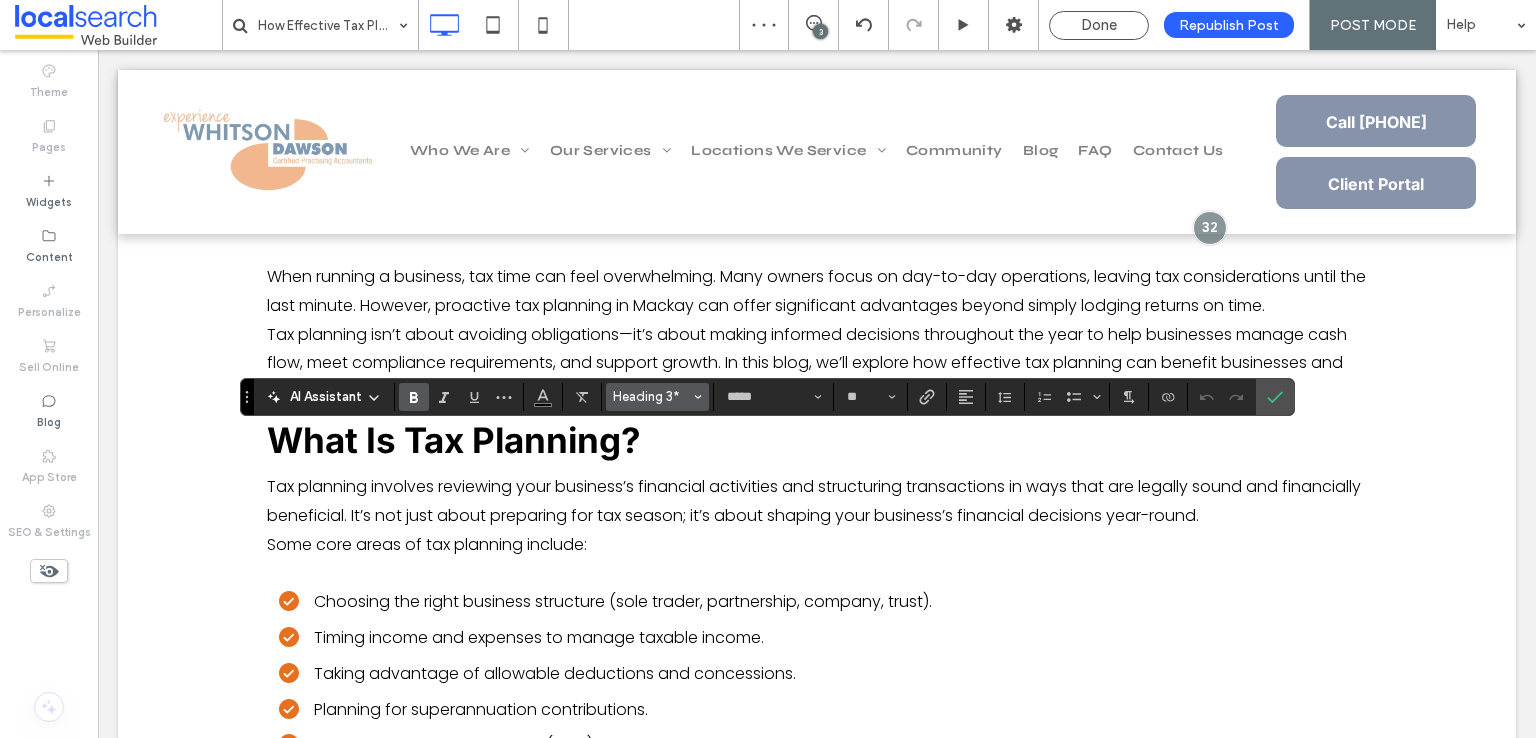 click on "Heading 3*" at bounding box center (652, 396) 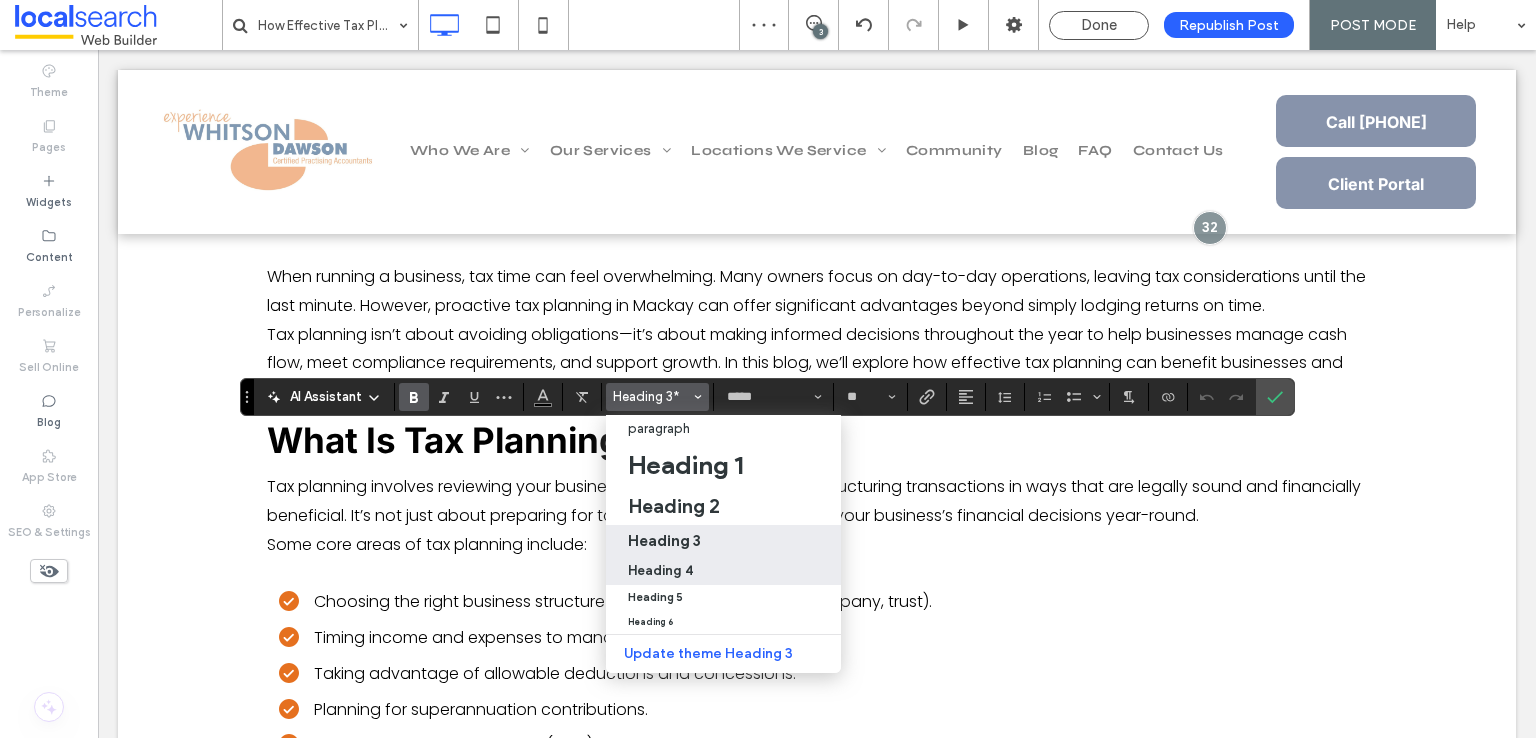 click on "Heading 4" at bounding box center [660, 570] 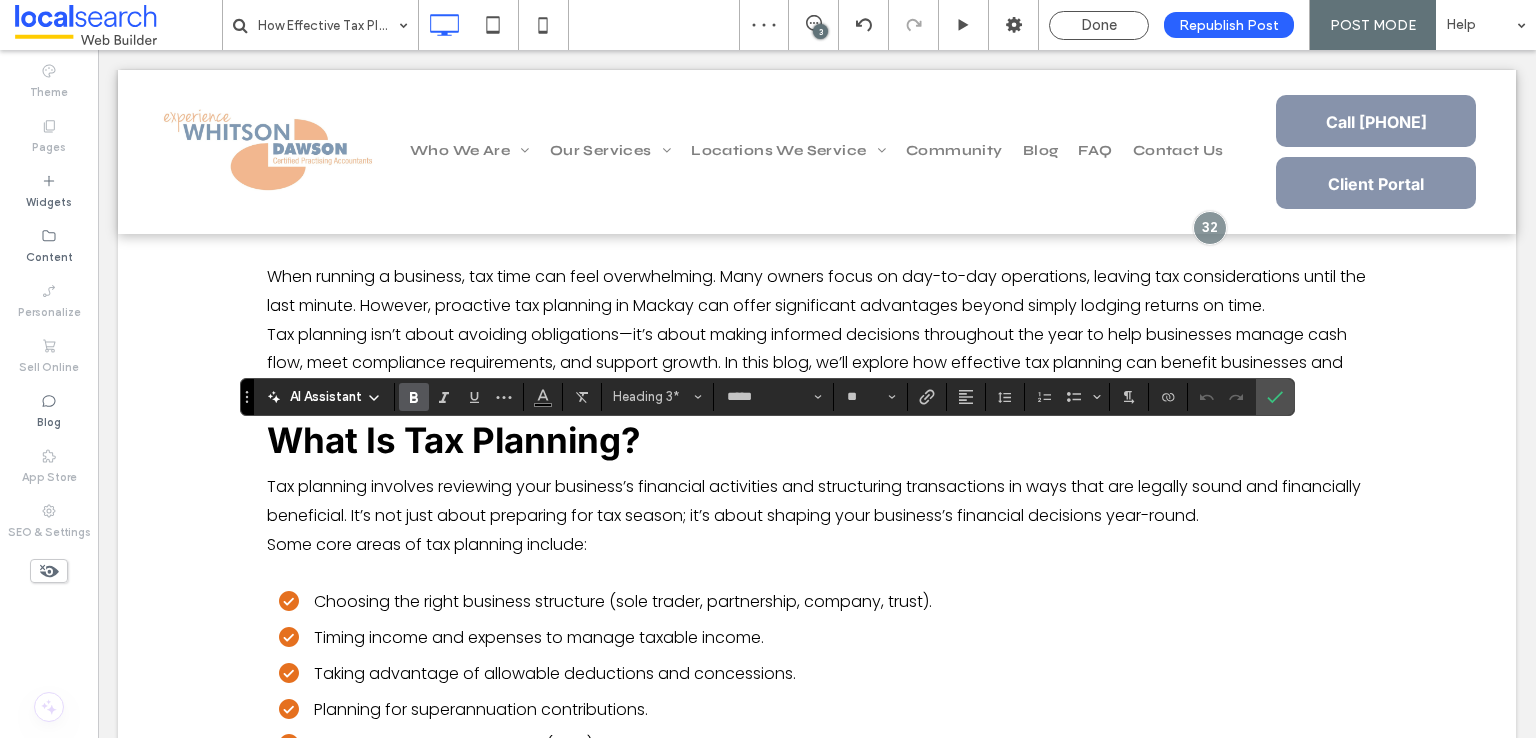 type on "**" 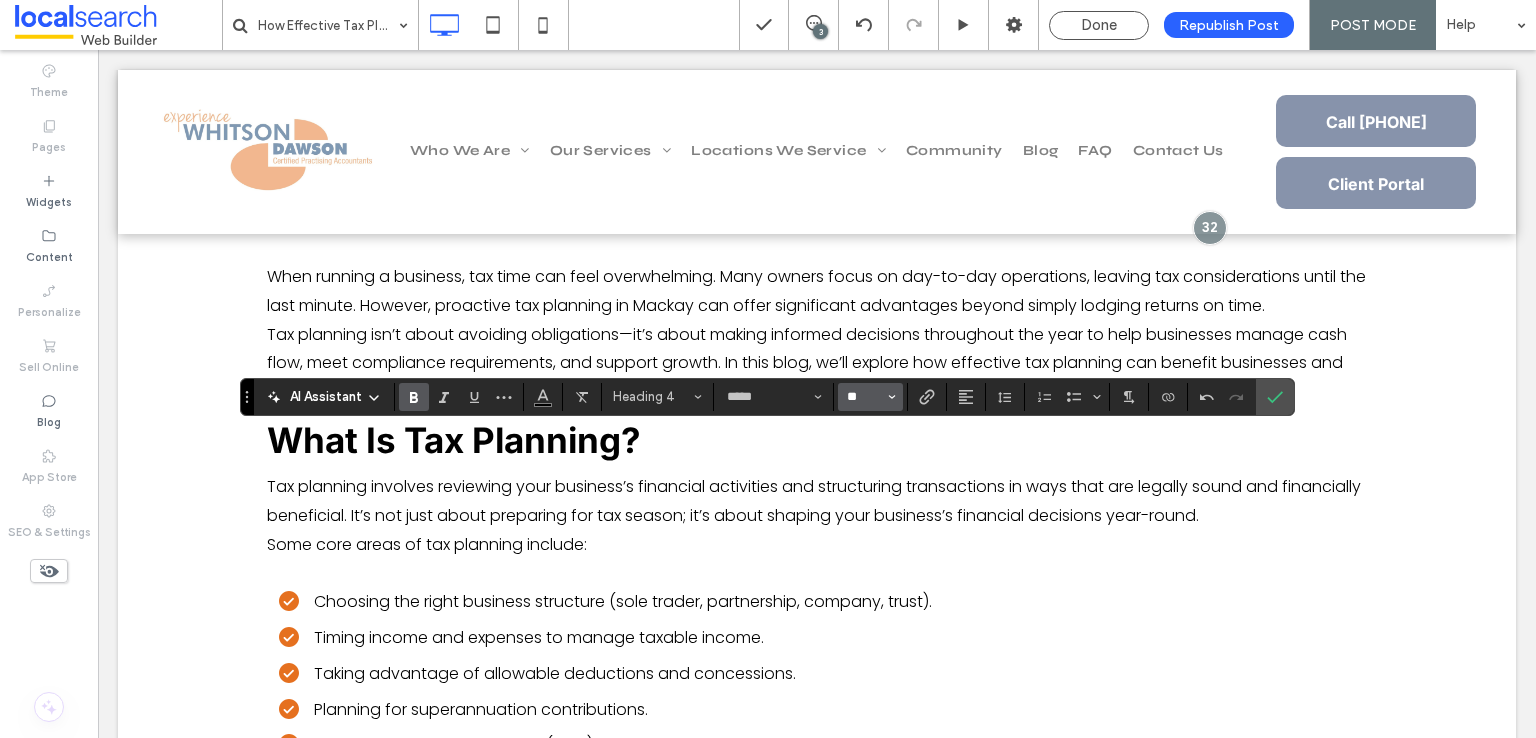 click on "**" at bounding box center [864, 397] 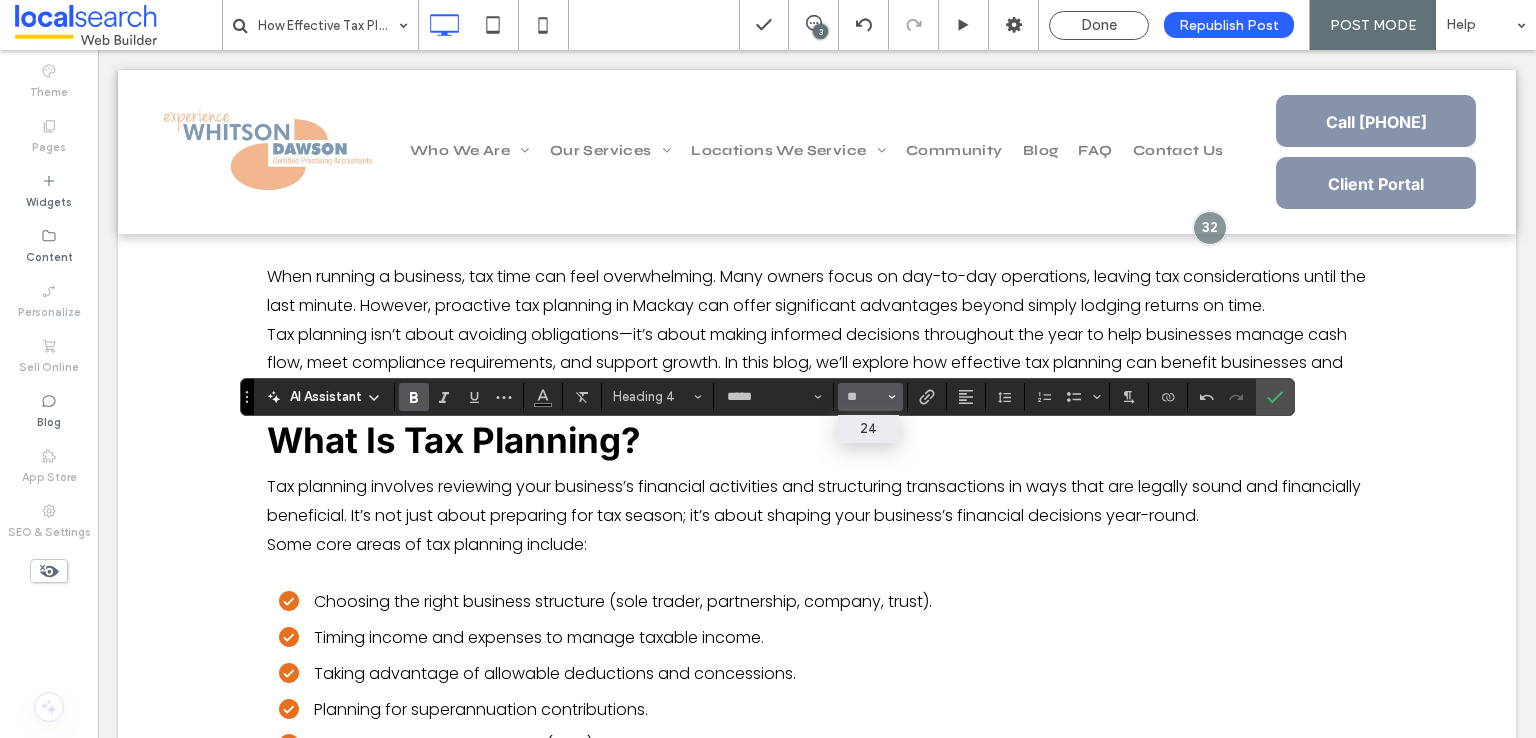 type on "**" 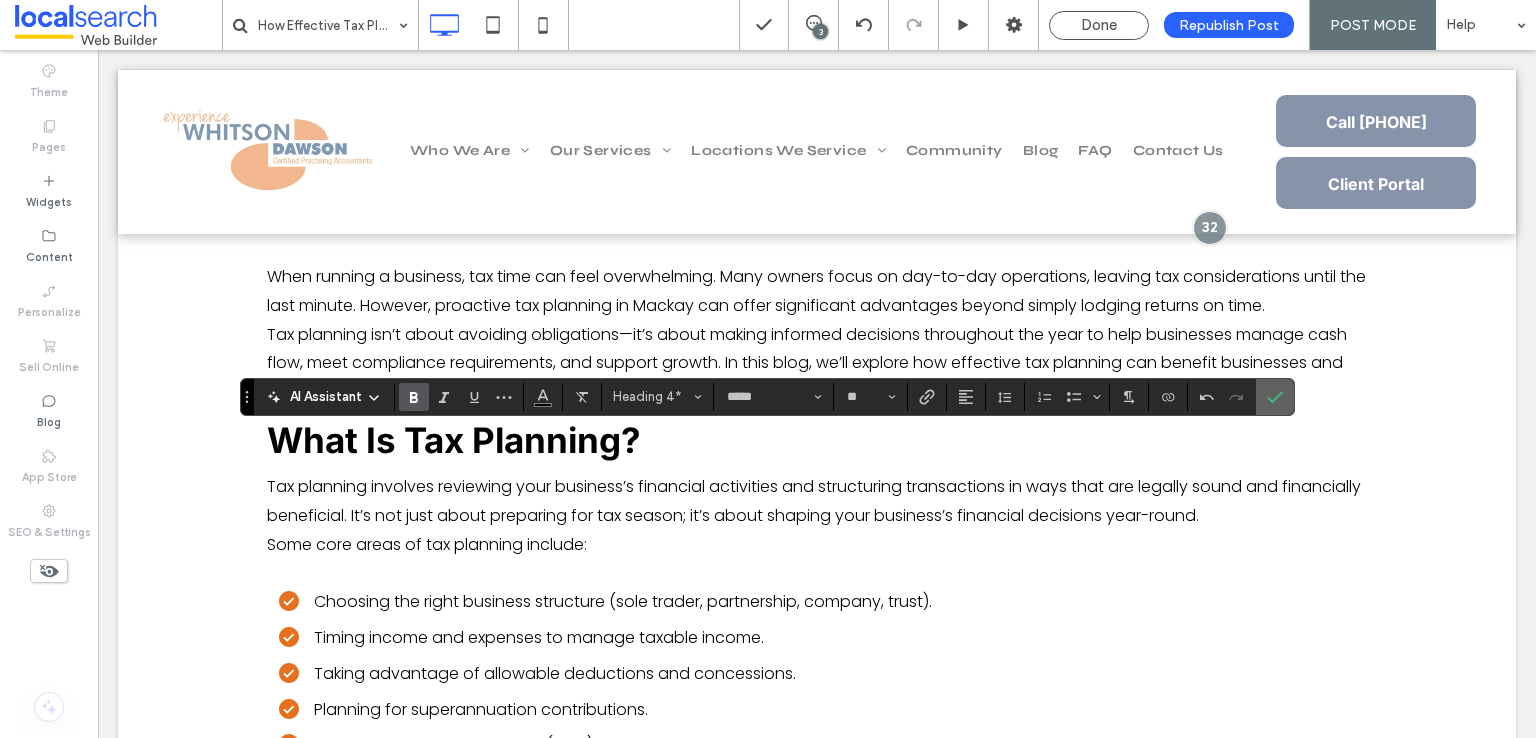 click 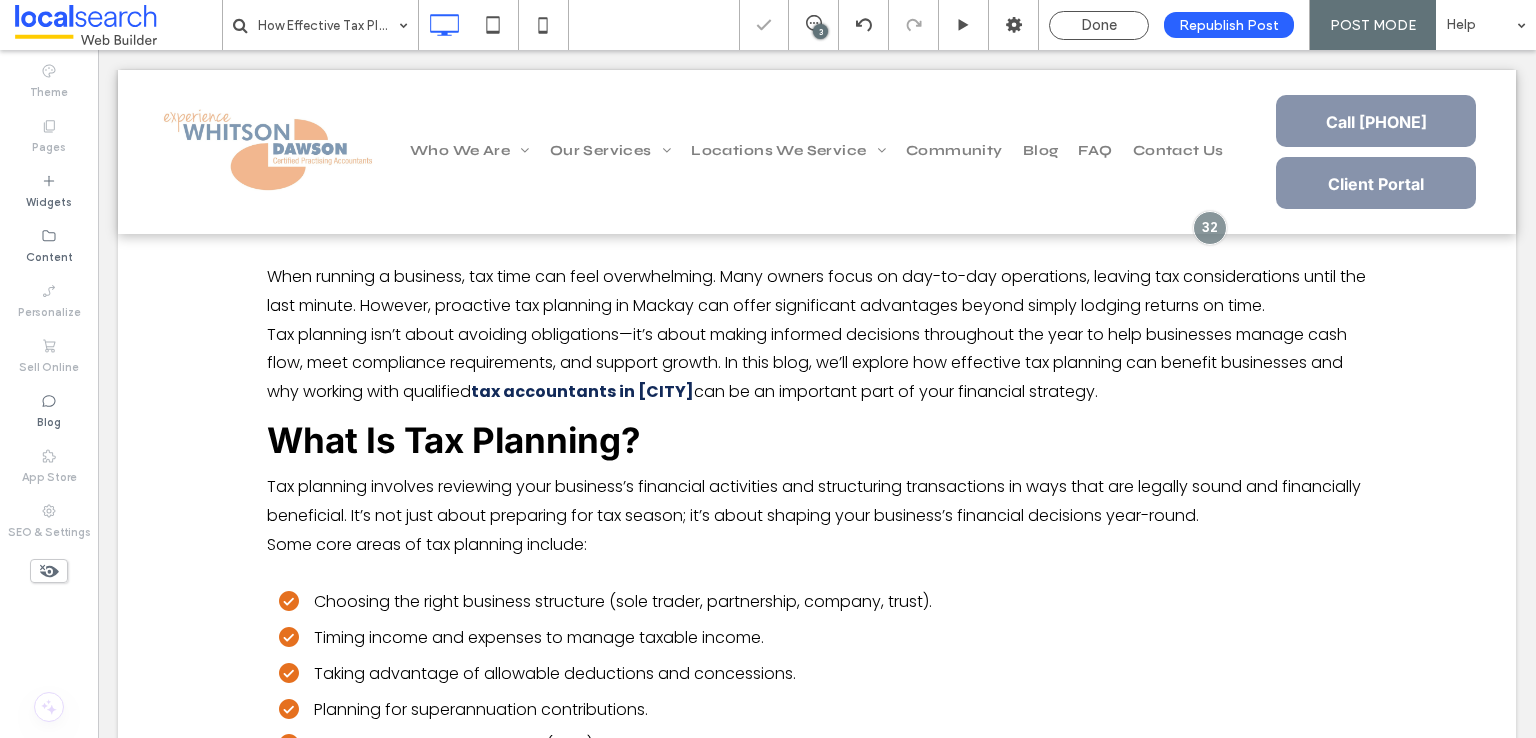 type on "*****" 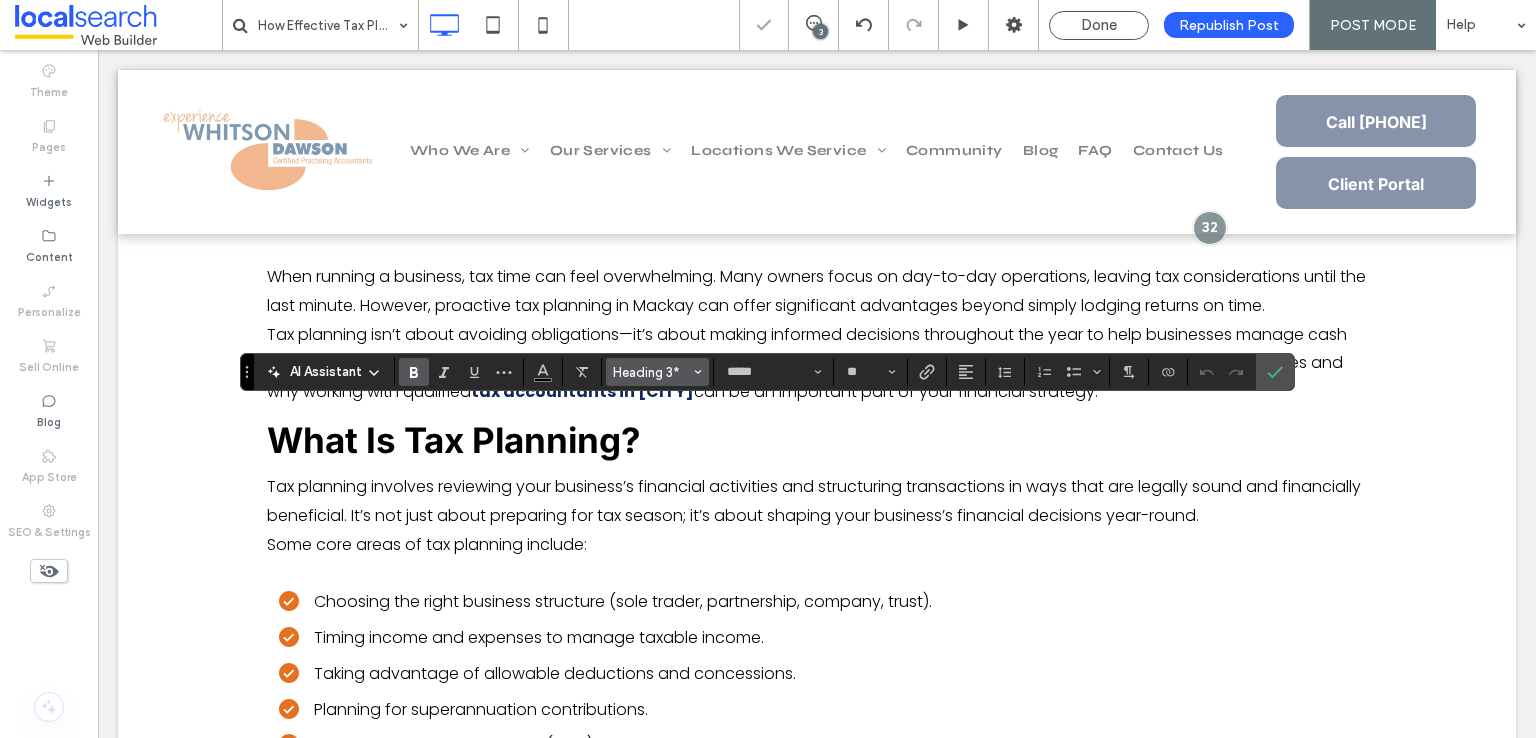click on "Heading 3*" at bounding box center [652, 372] 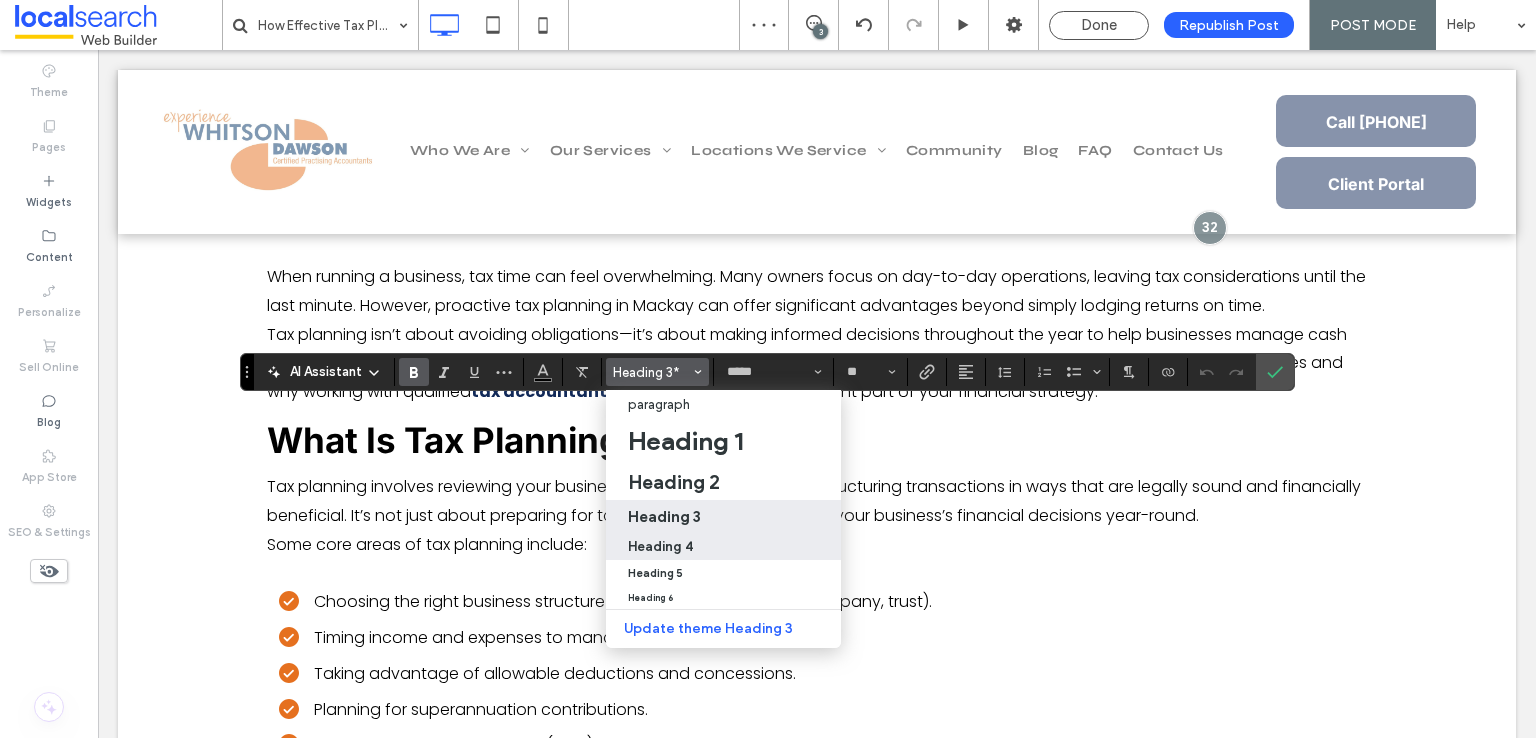 click on "Heading 4" at bounding box center [660, 546] 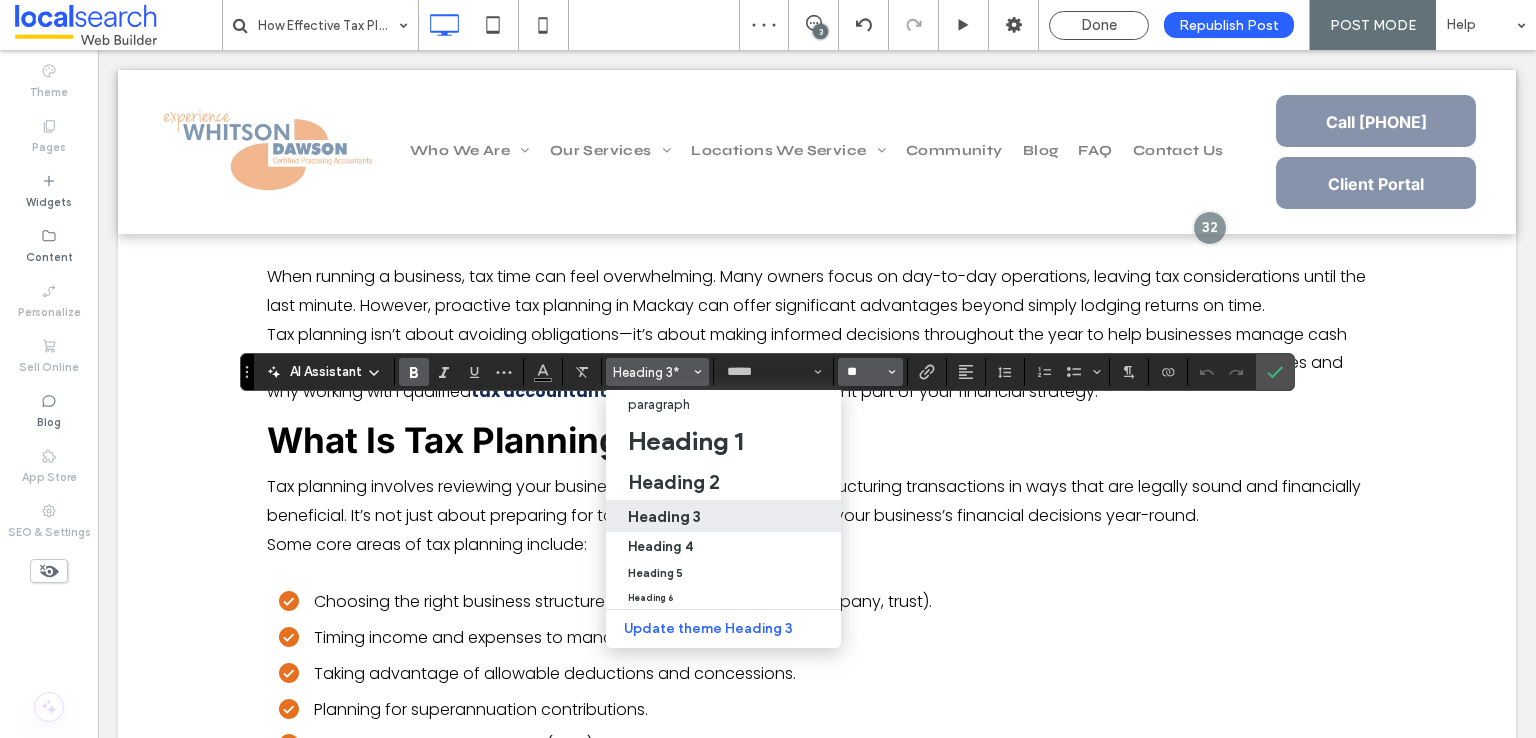 click on "**" at bounding box center (864, 372) 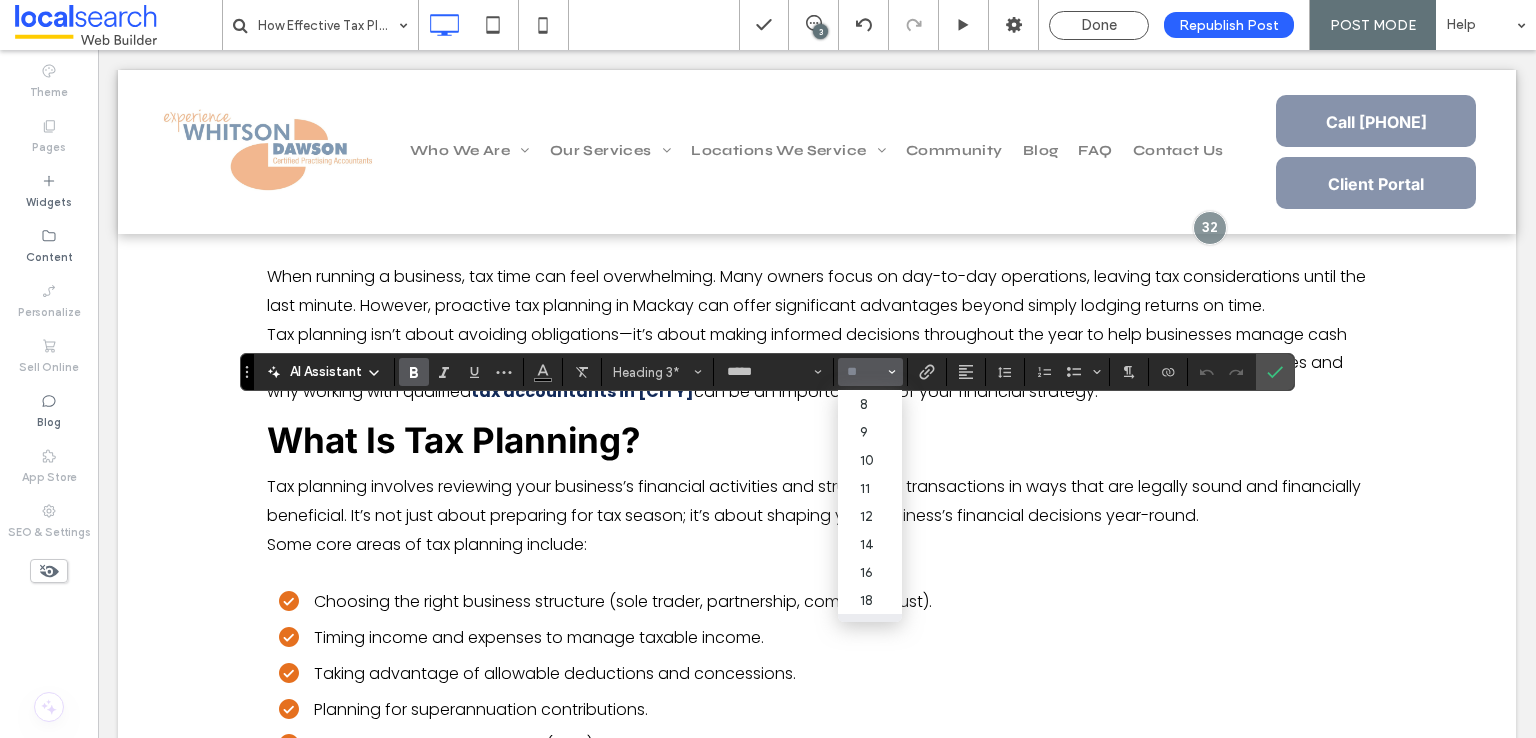 click on "AI Assistant Heading 3* ***** 8 9 10 11 12 14 16 18 24 30 32 36 48 60 72 96" at bounding box center [767, 372] 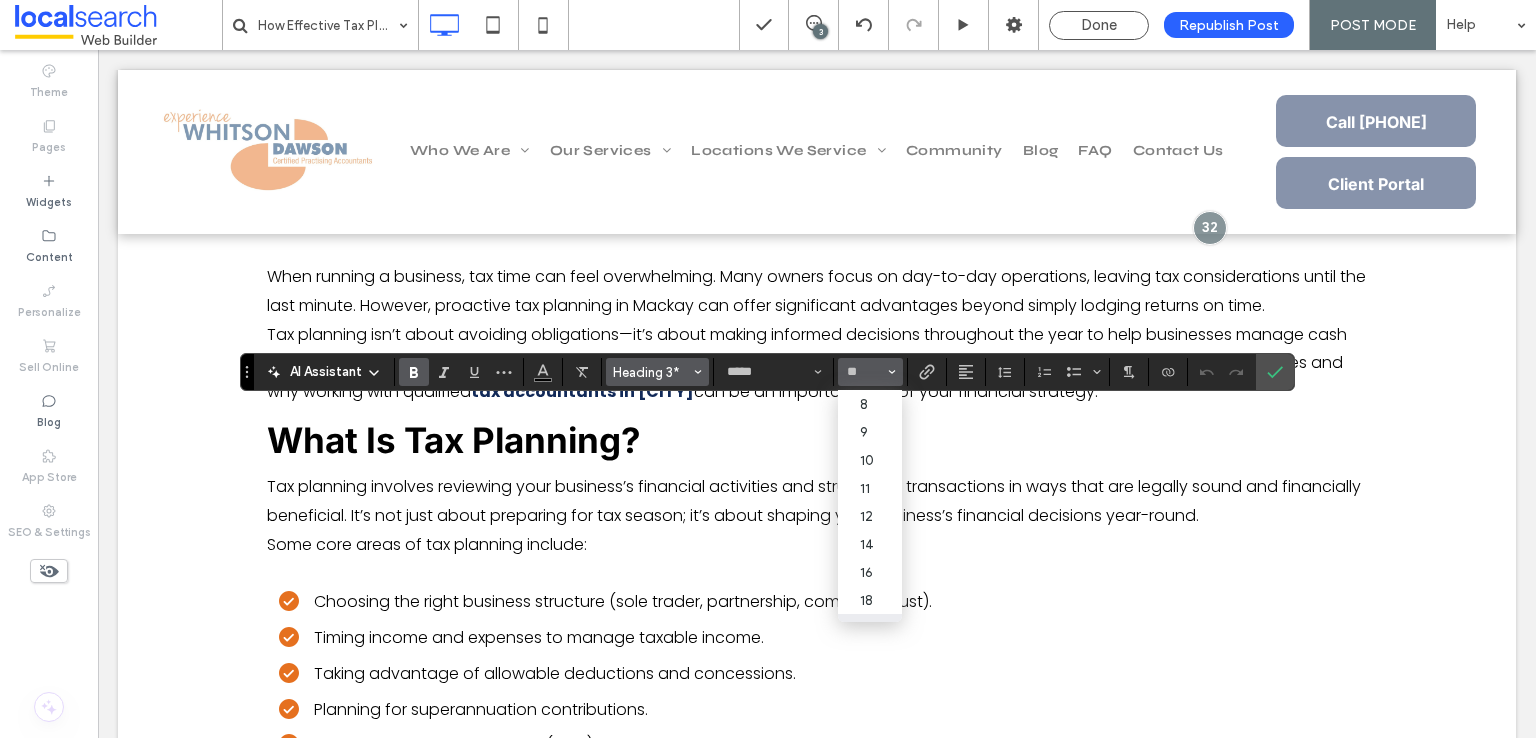 click on "Heading 3*" at bounding box center [652, 372] 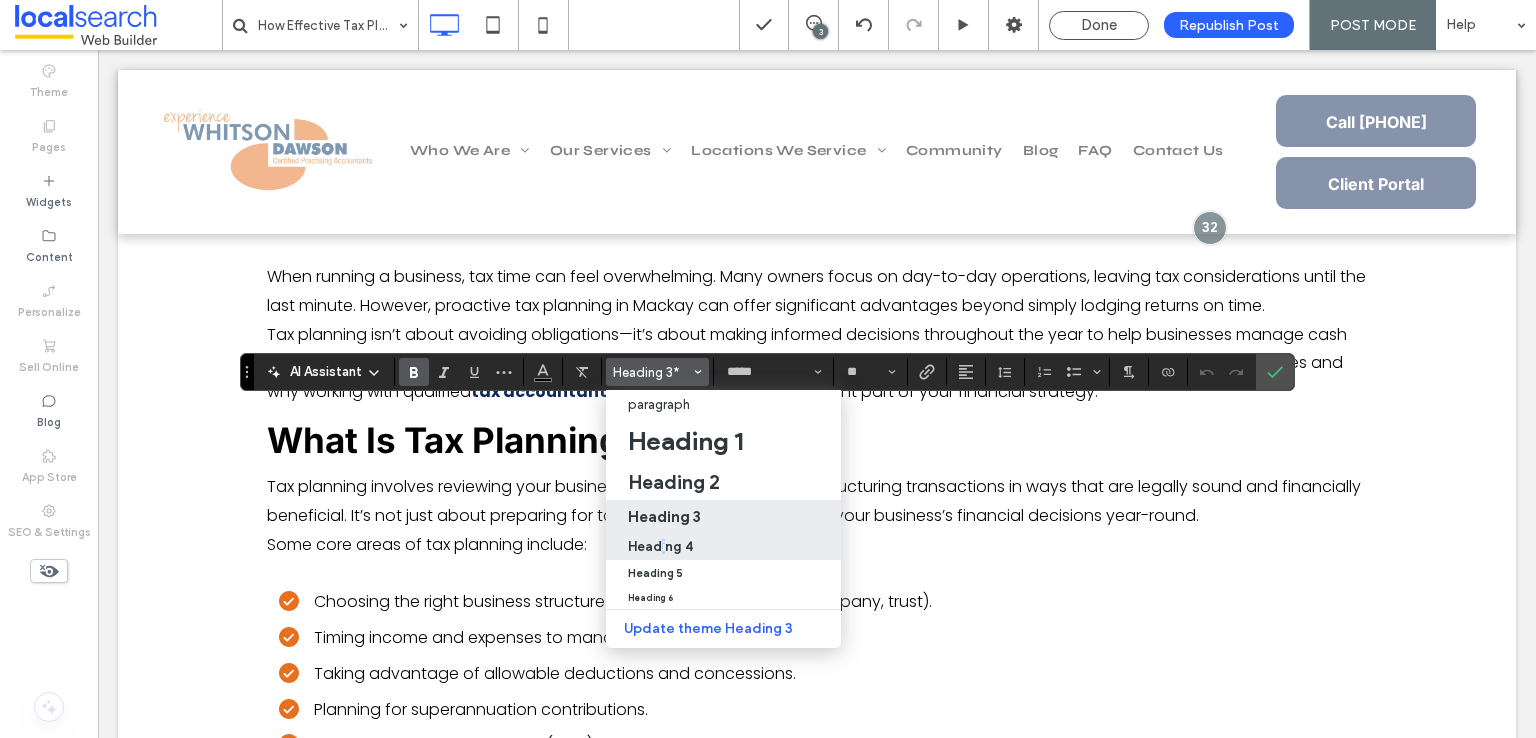click on "Heading 4" at bounding box center (660, 546) 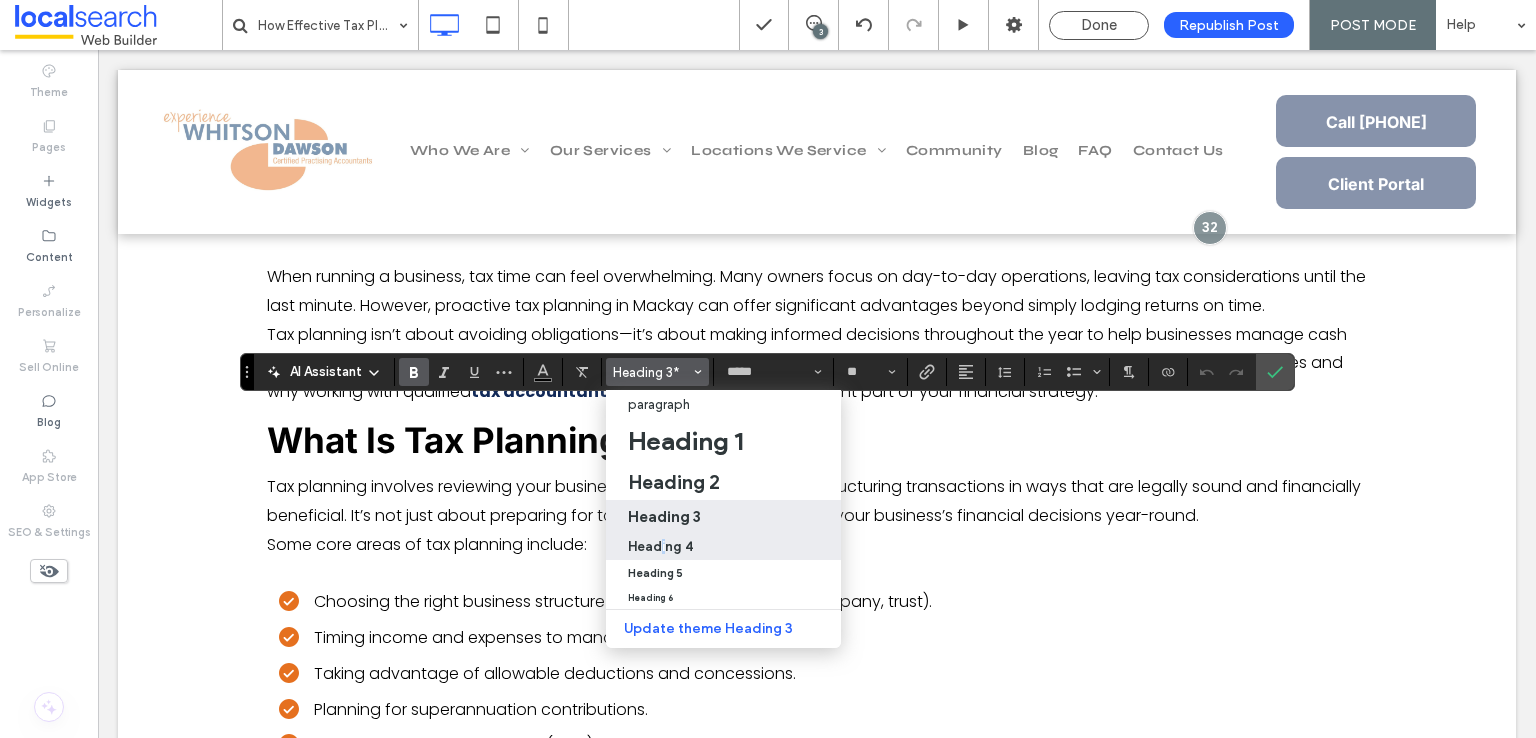 click on "Heading 4" at bounding box center [660, 546] 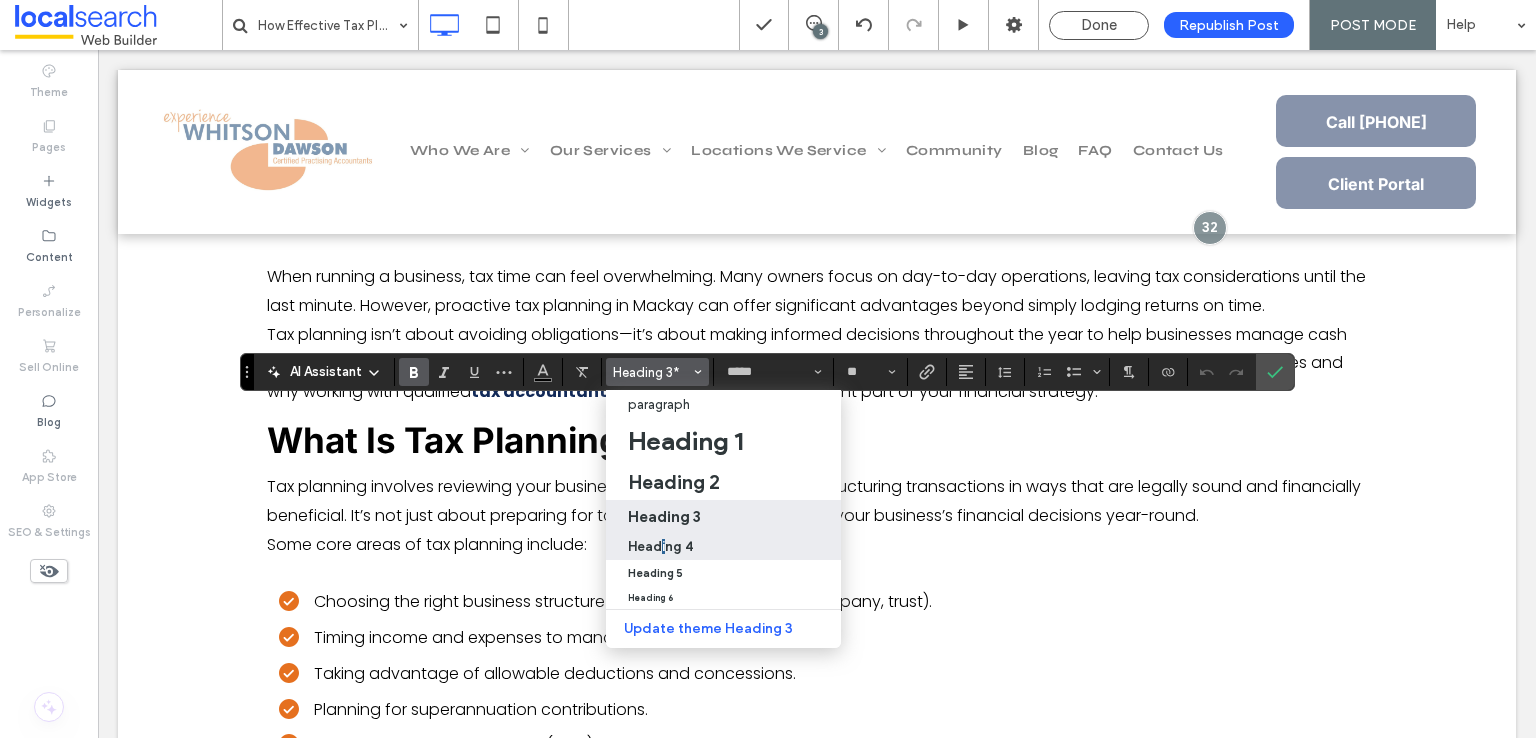 type on "**" 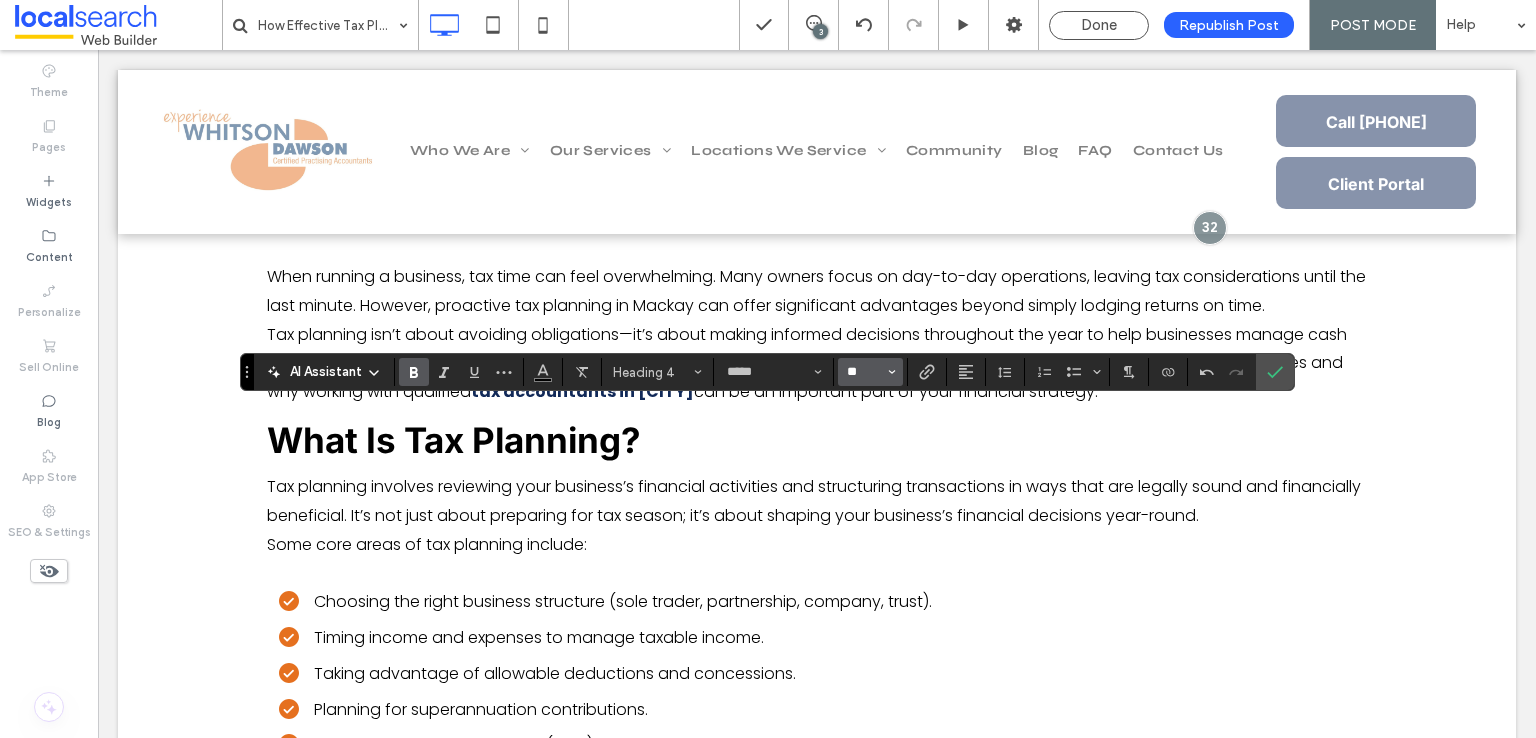 click on "**" at bounding box center (864, 372) 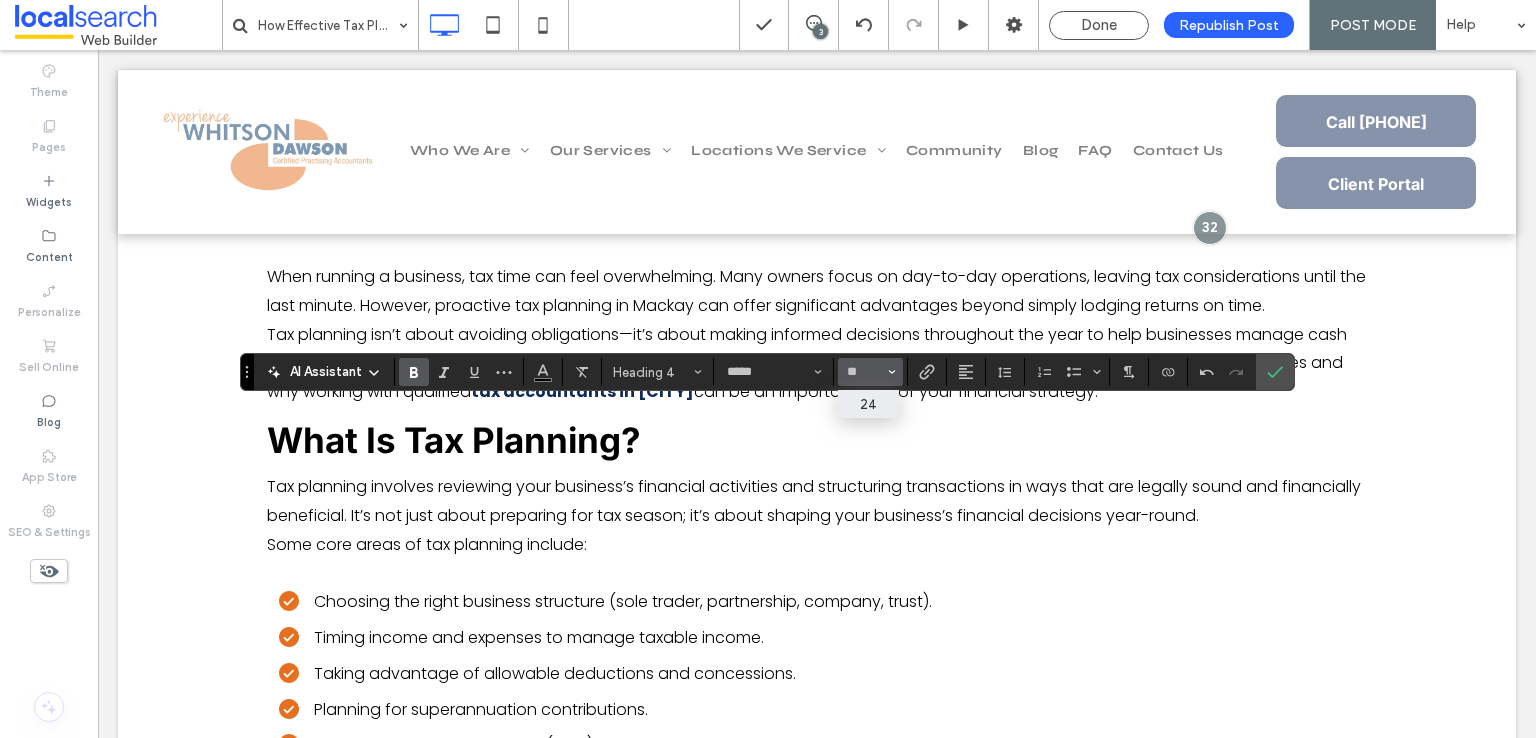type on "**" 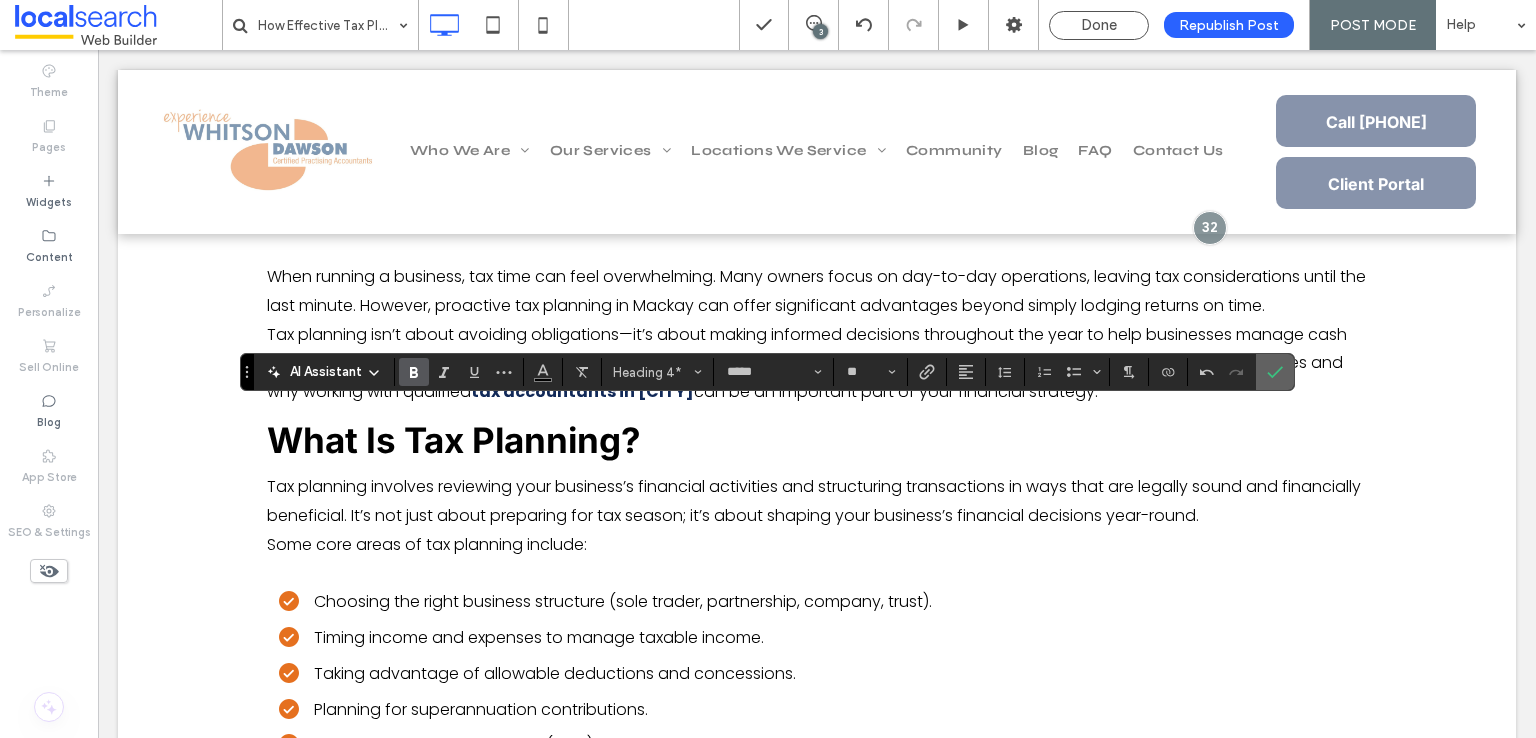 click at bounding box center (1275, 372) 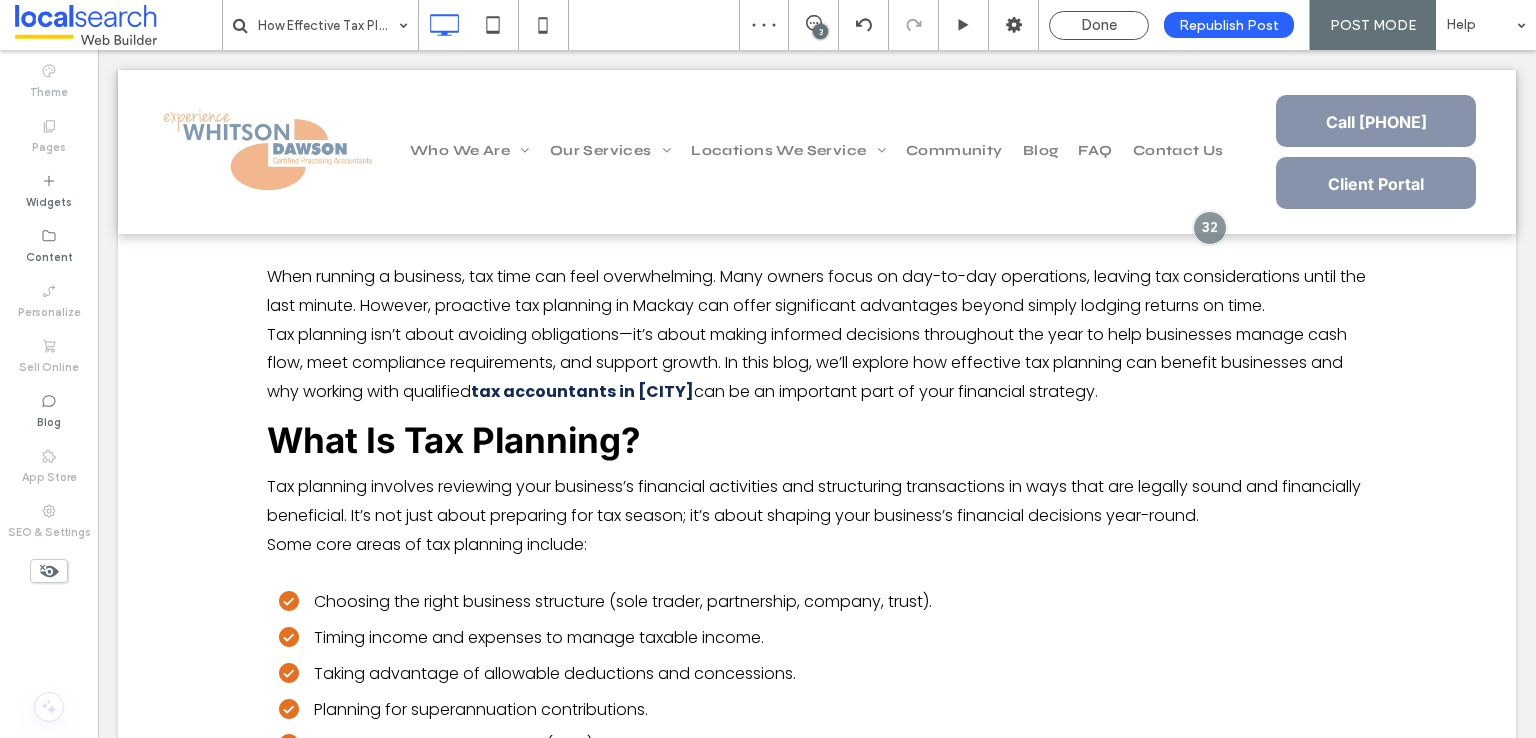 type on "*****" 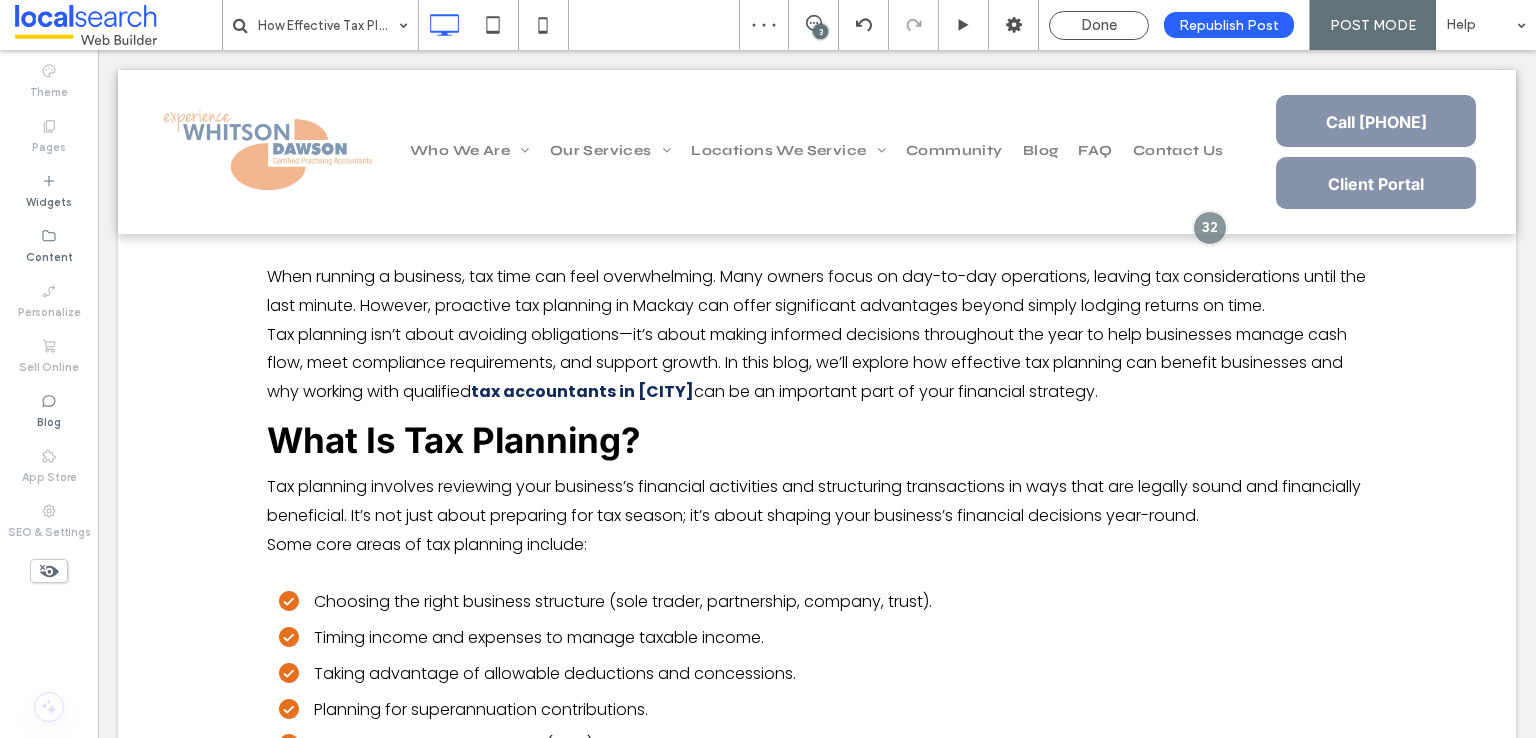 type on "**" 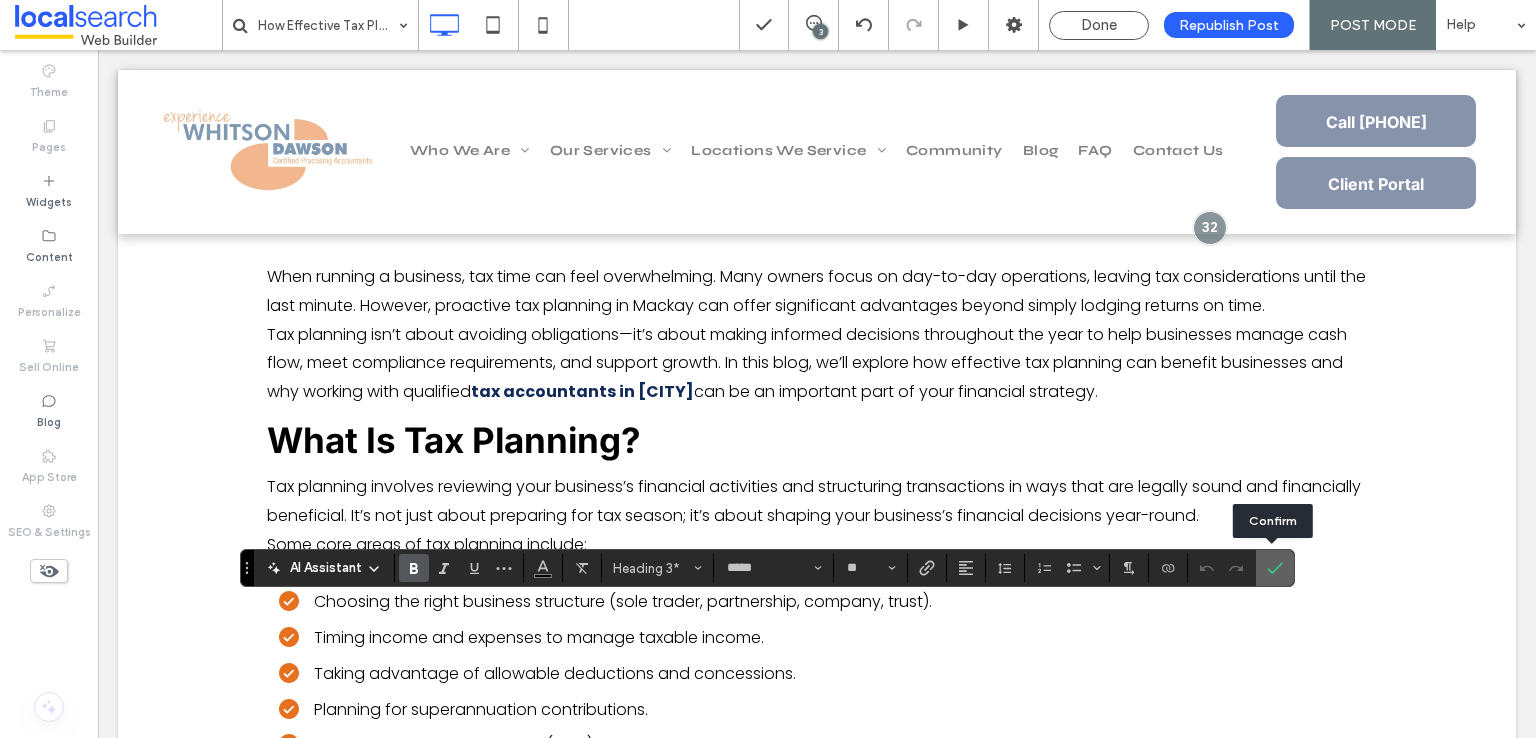 click at bounding box center (1275, 568) 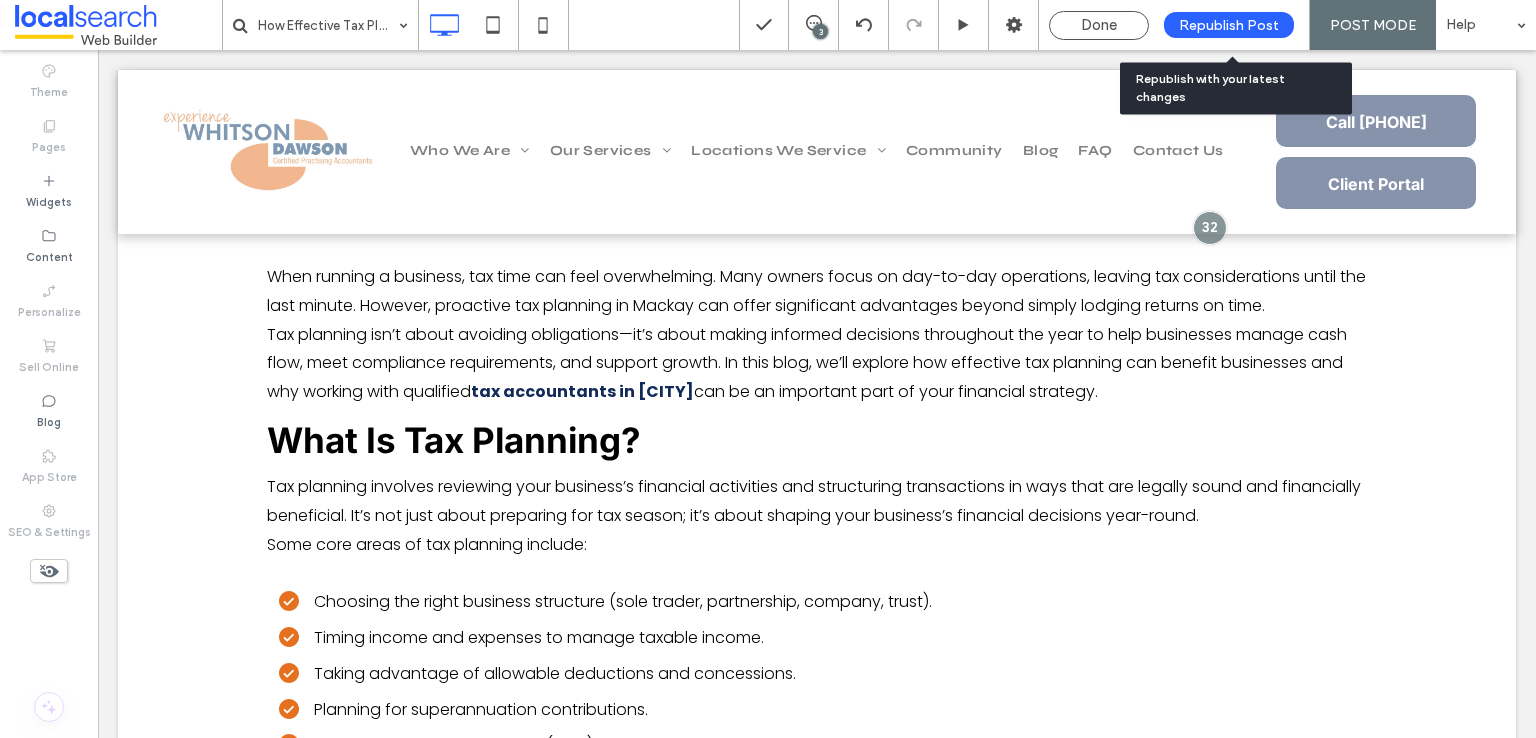 click on "Republish Post" at bounding box center [1229, 25] 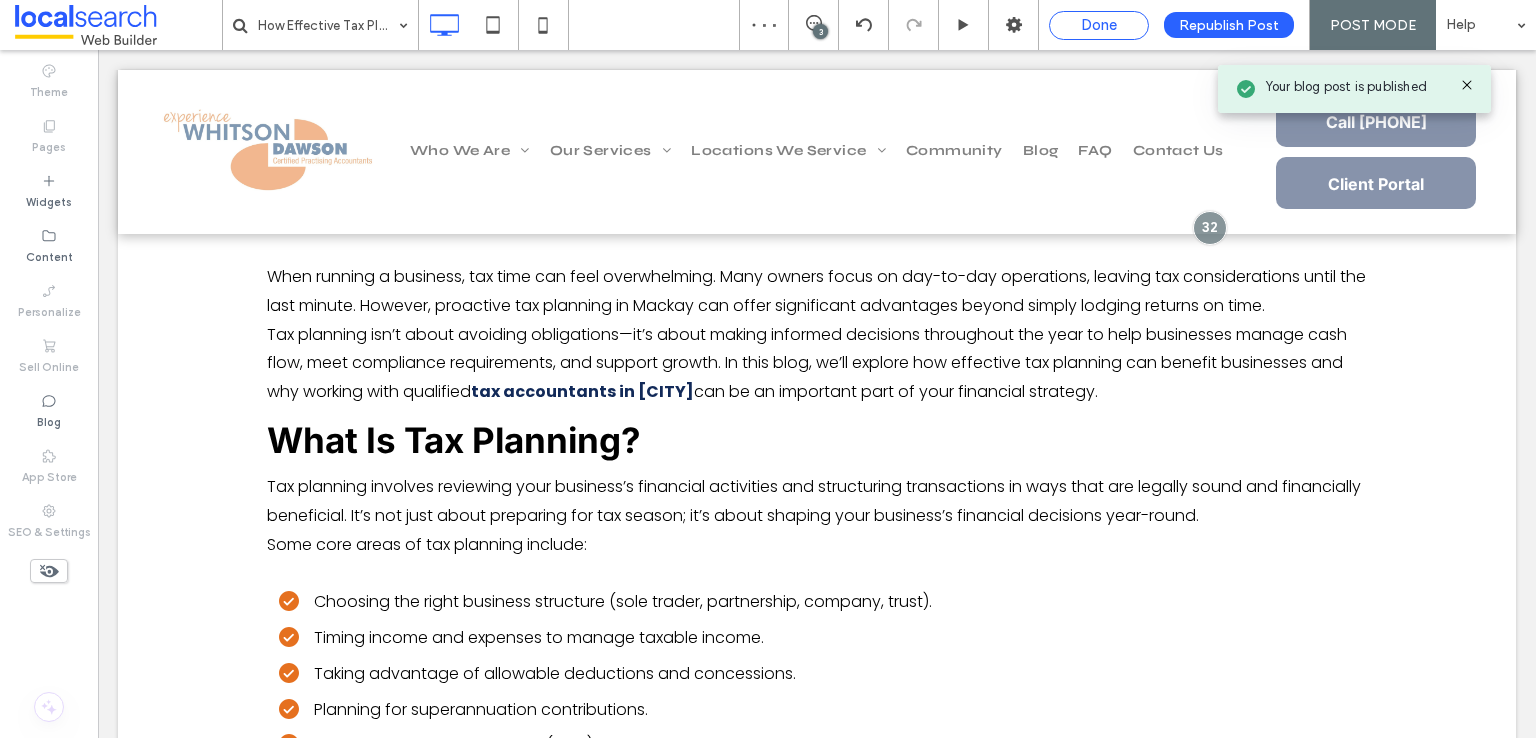 click on "Done" at bounding box center (1099, 25) 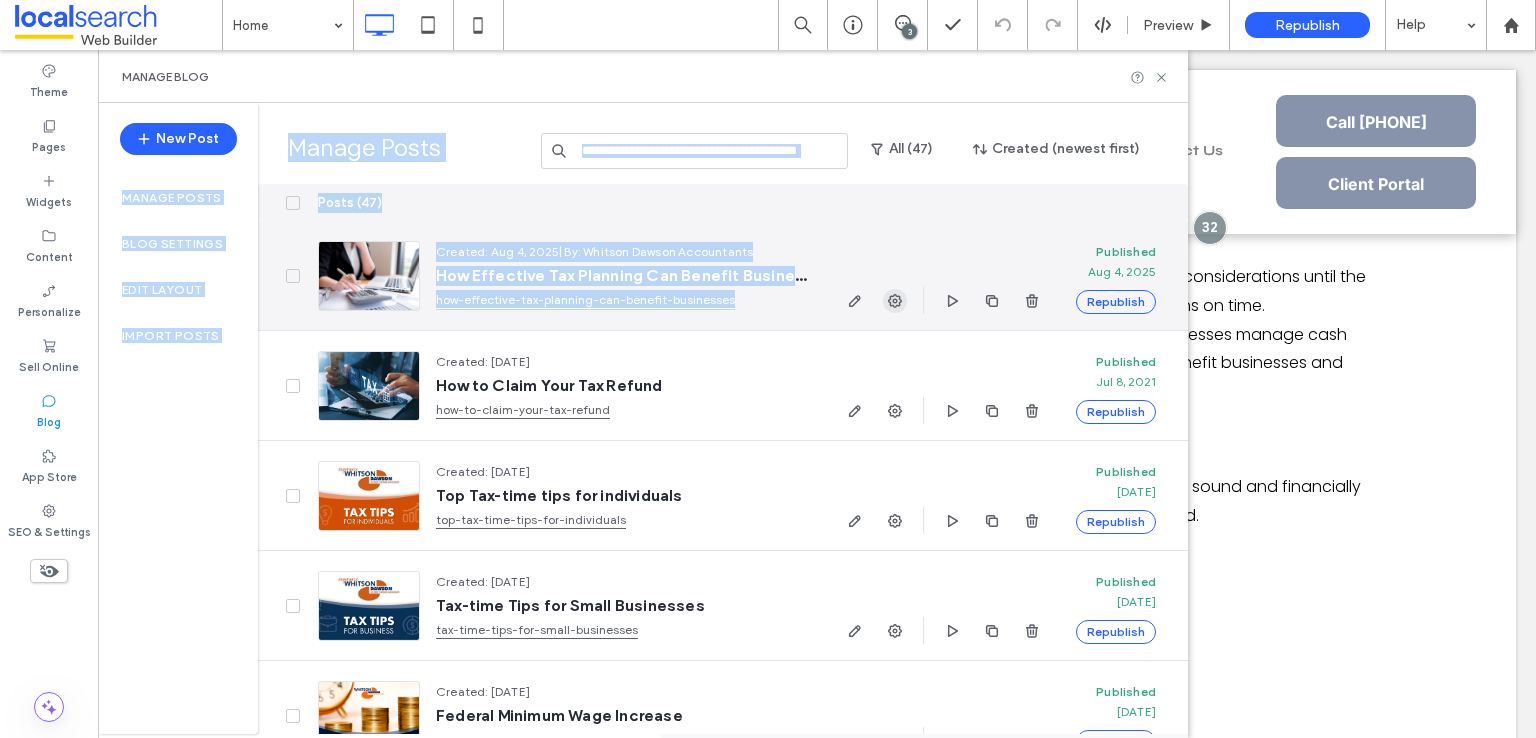 drag, startPoint x: 1163, startPoint y: 77, endPoint x: 886, endPoint y: 298, distance: 354.35858 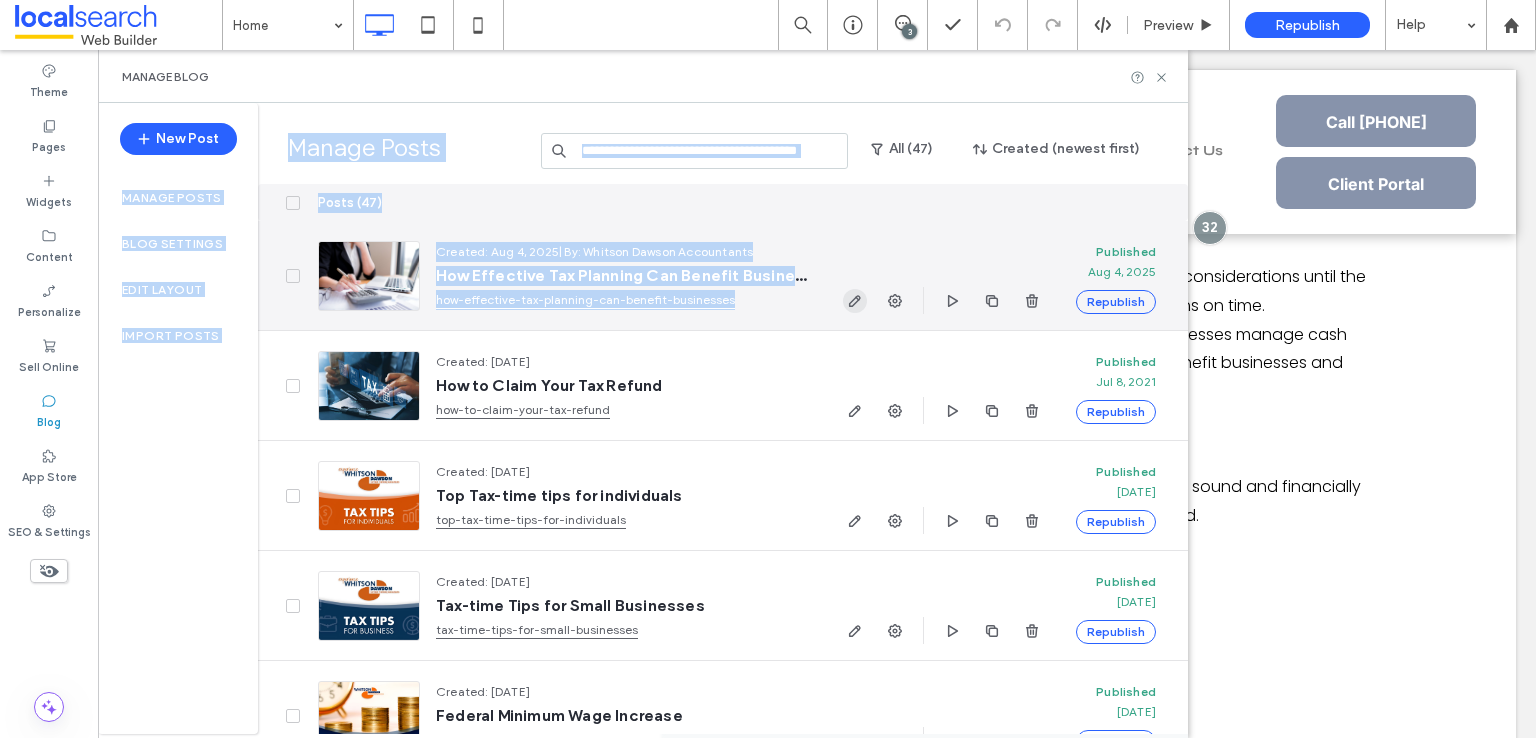 click 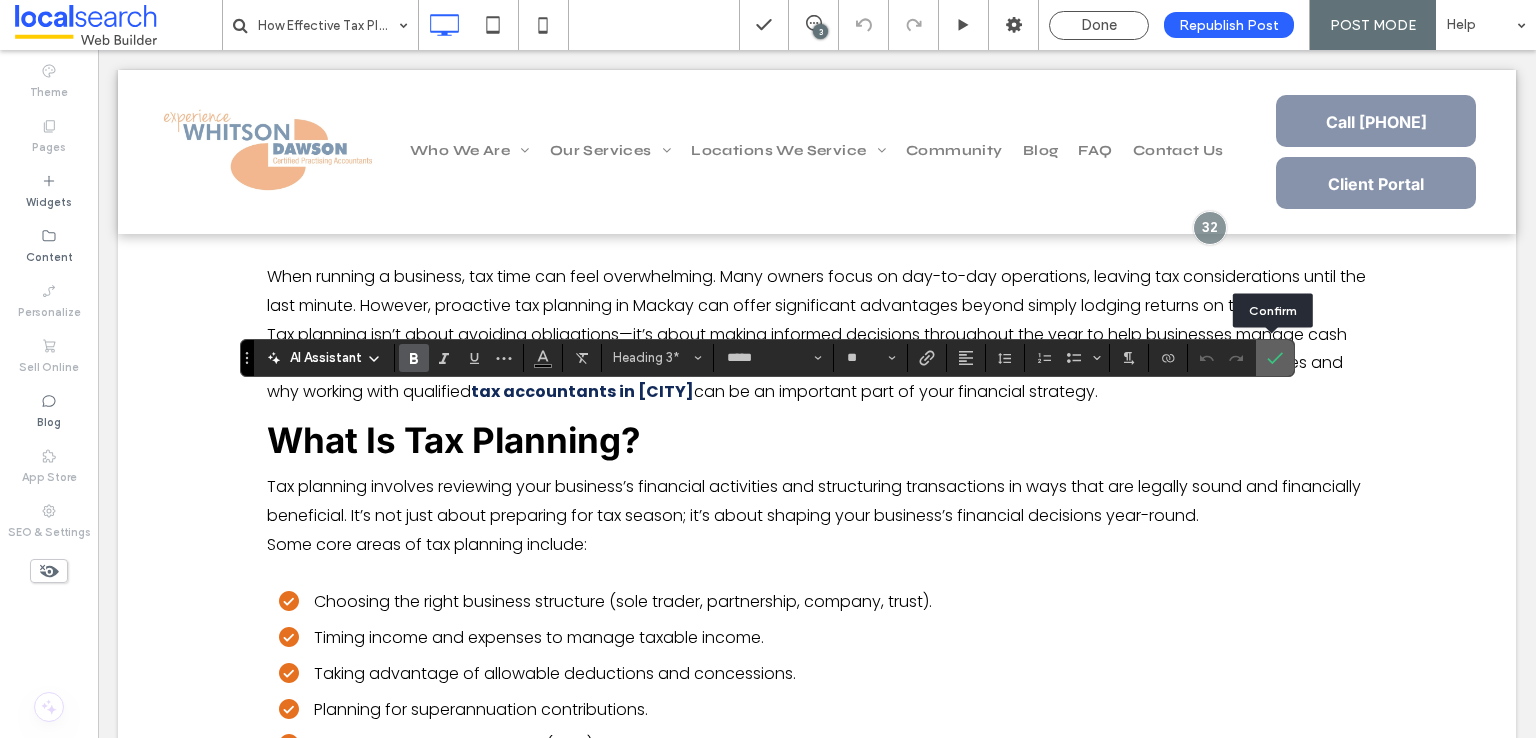 click 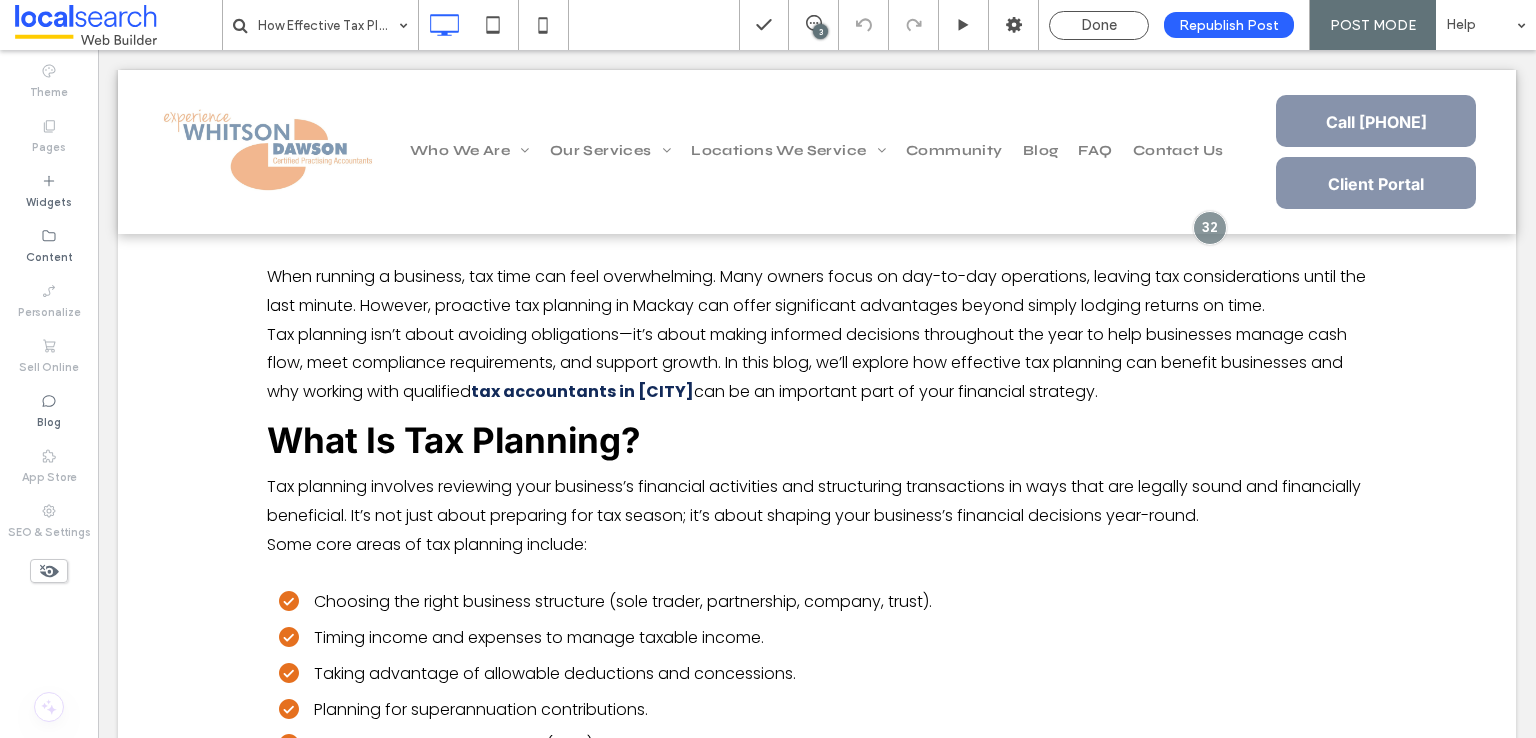 type on "*****" 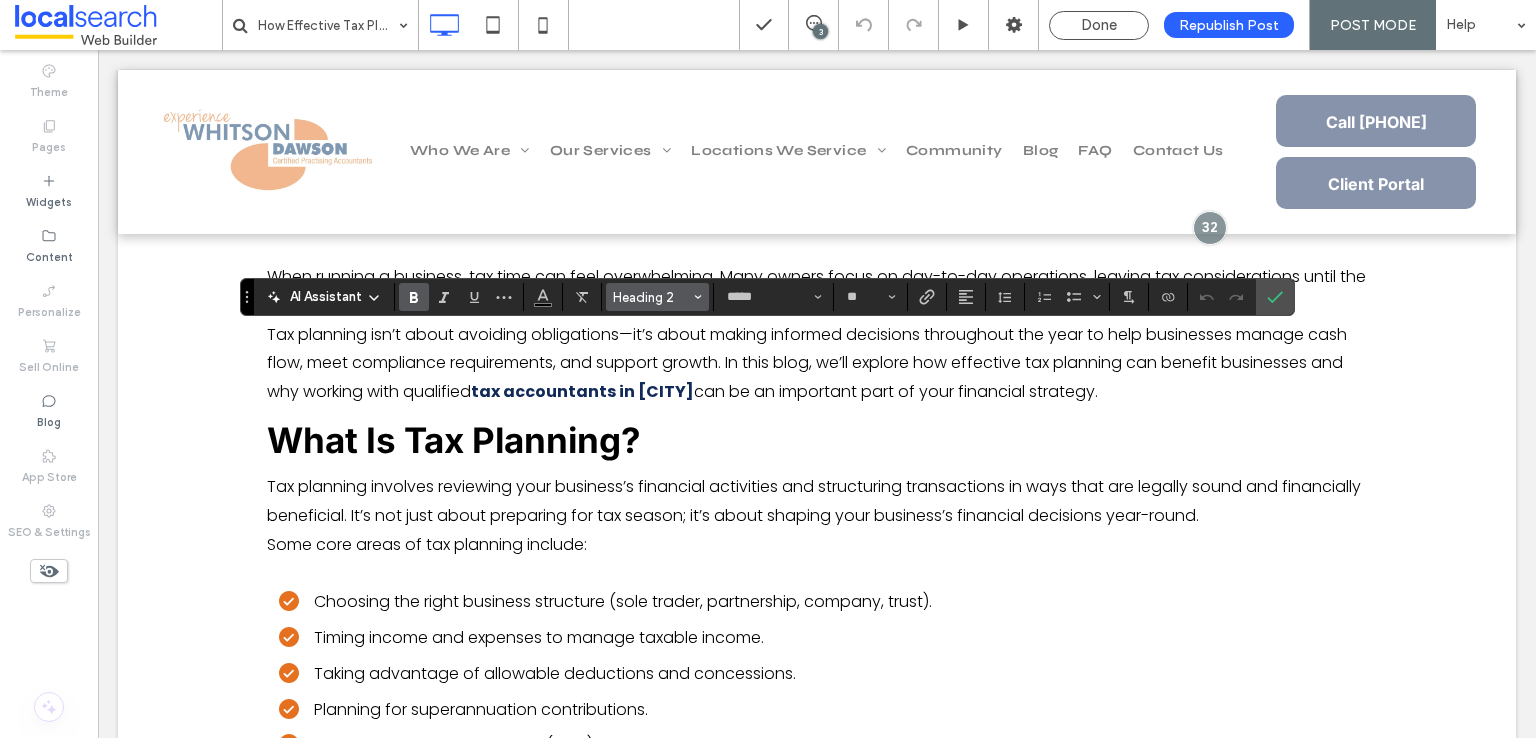 click 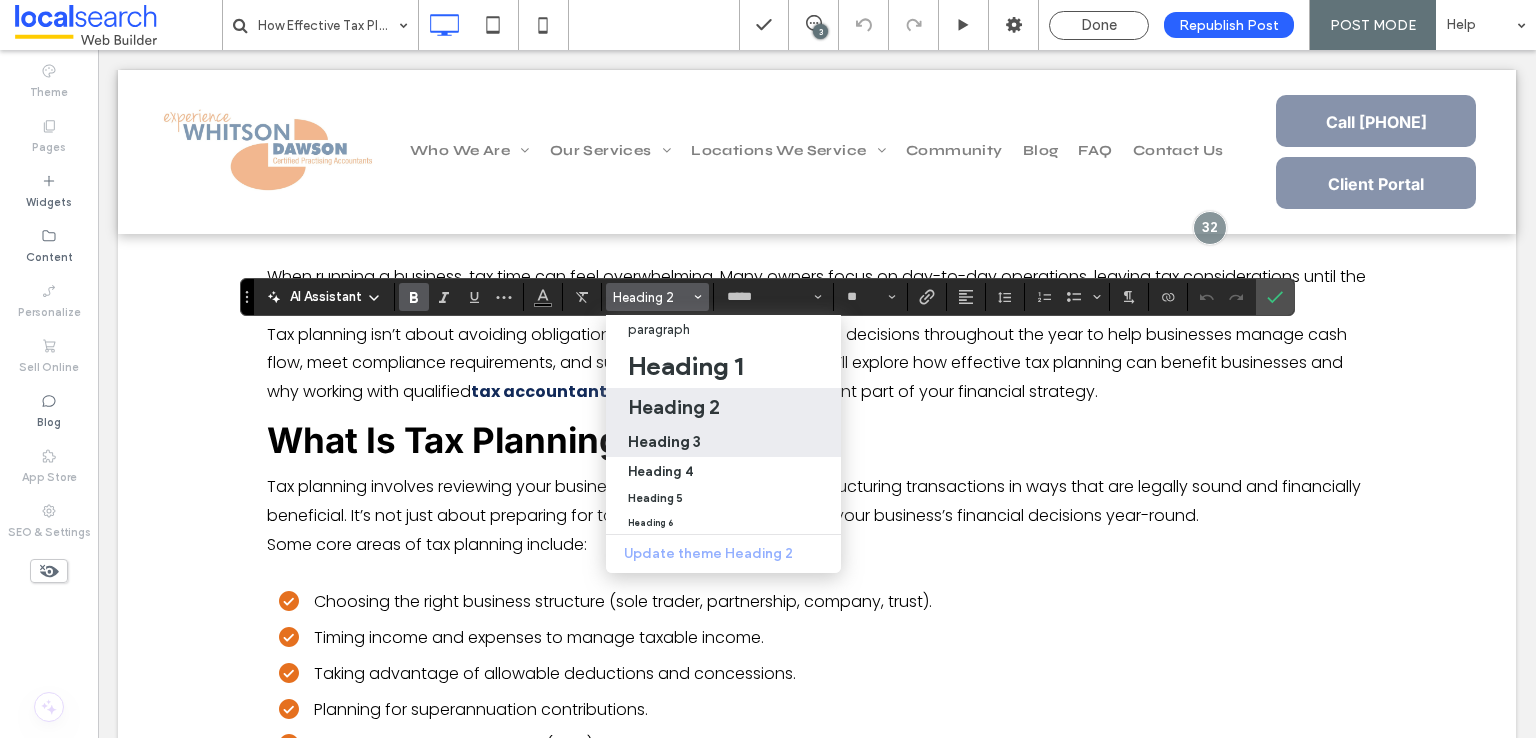 click on "Heading 3" at bounding box center [664, 441] 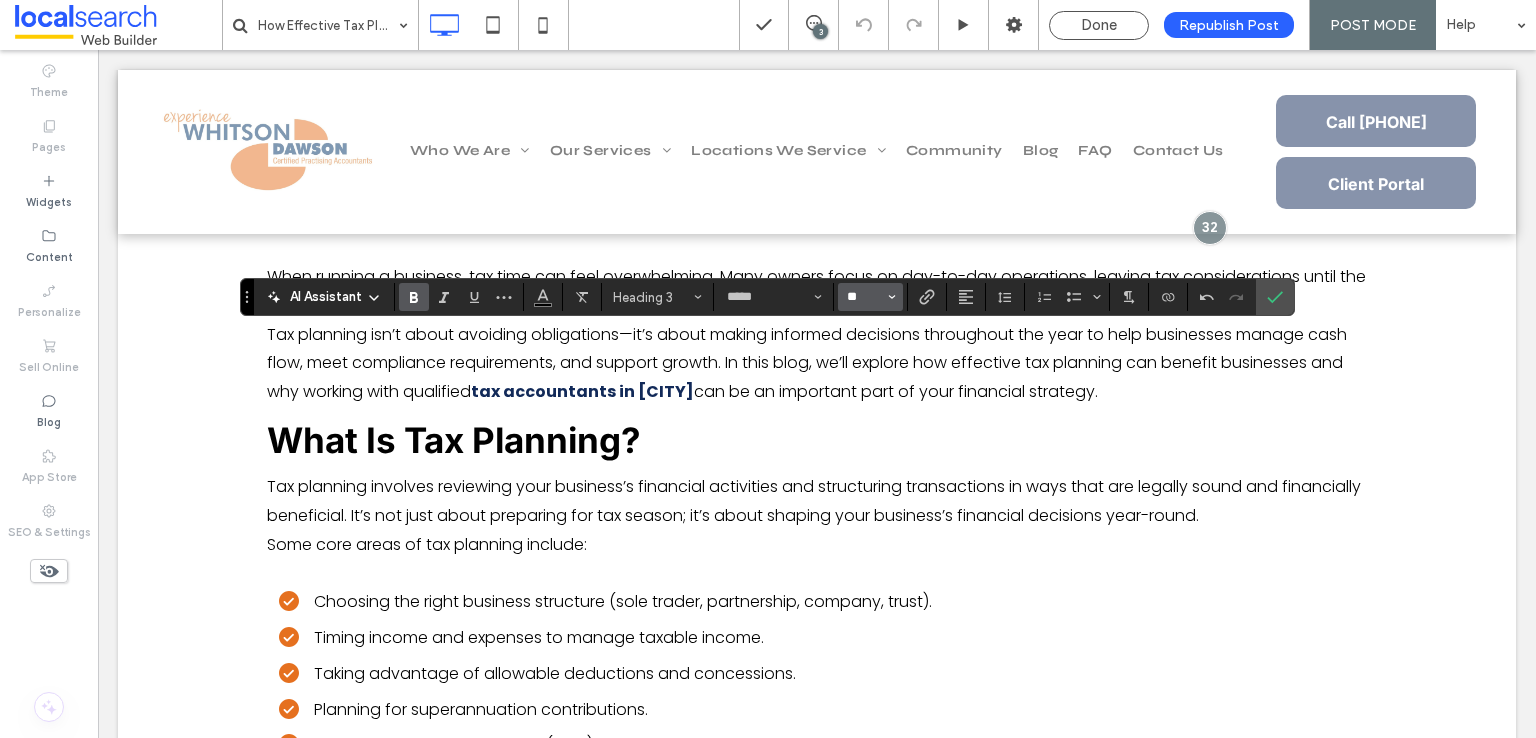 click on "**" at bounding box center [864, 297] 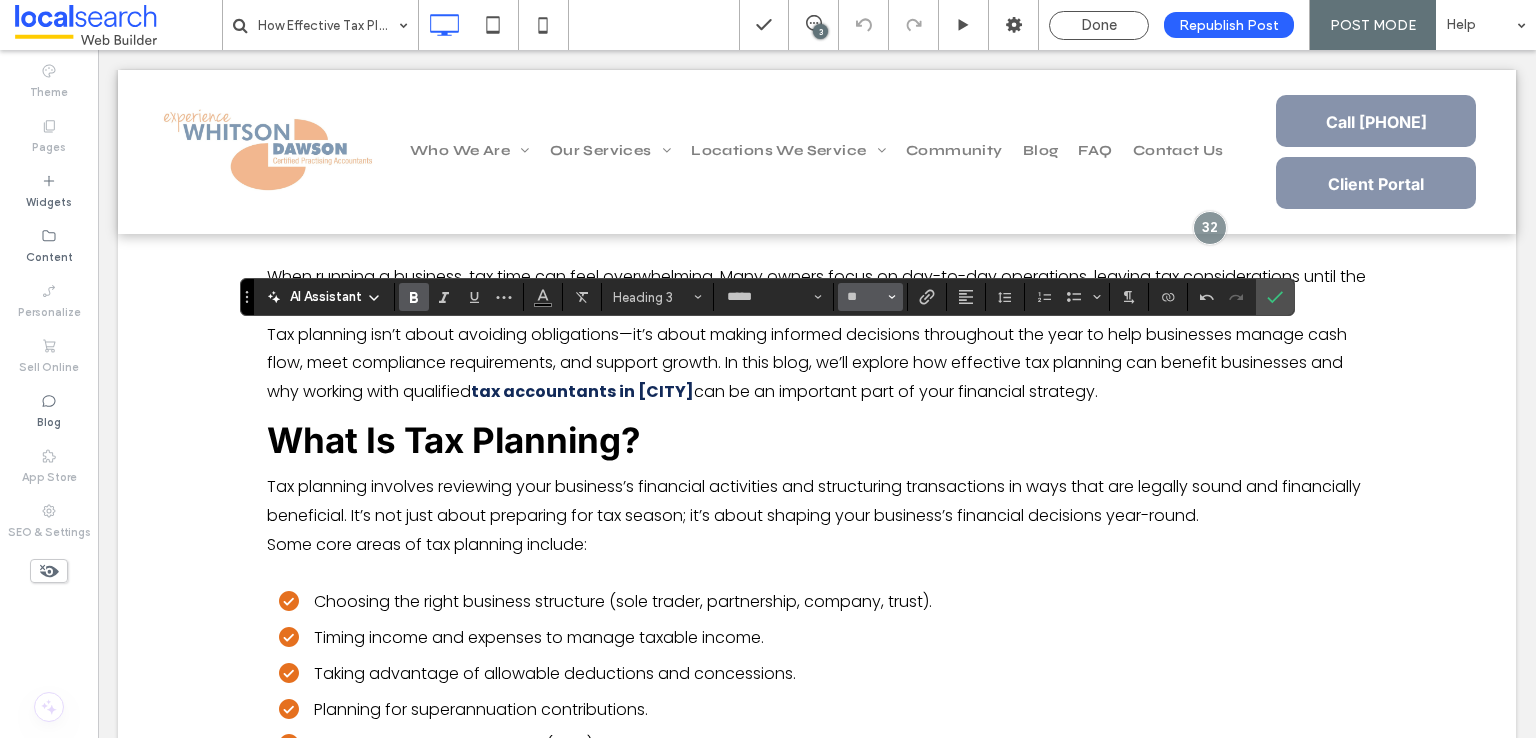 type on "**" 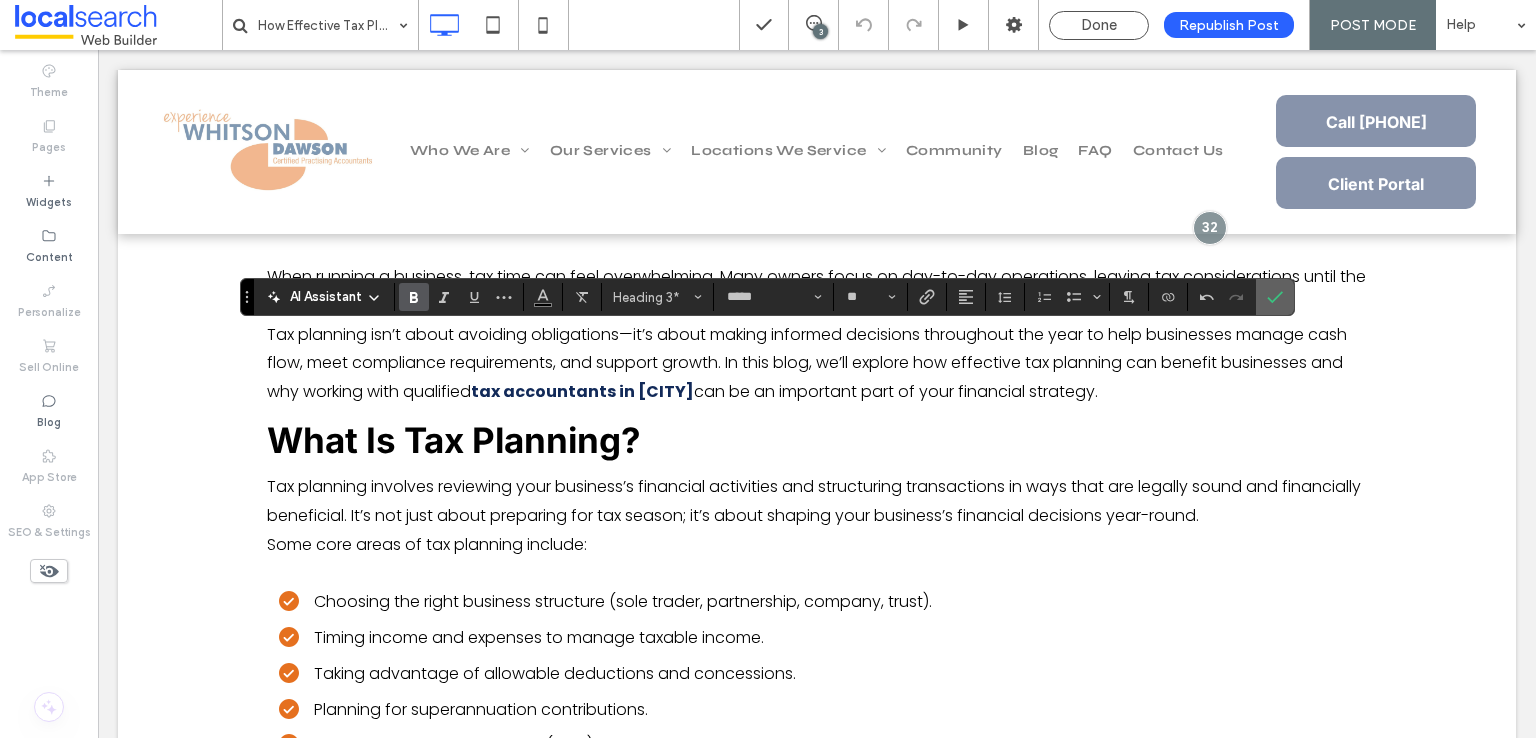 click at bounding box center (1271, 297) 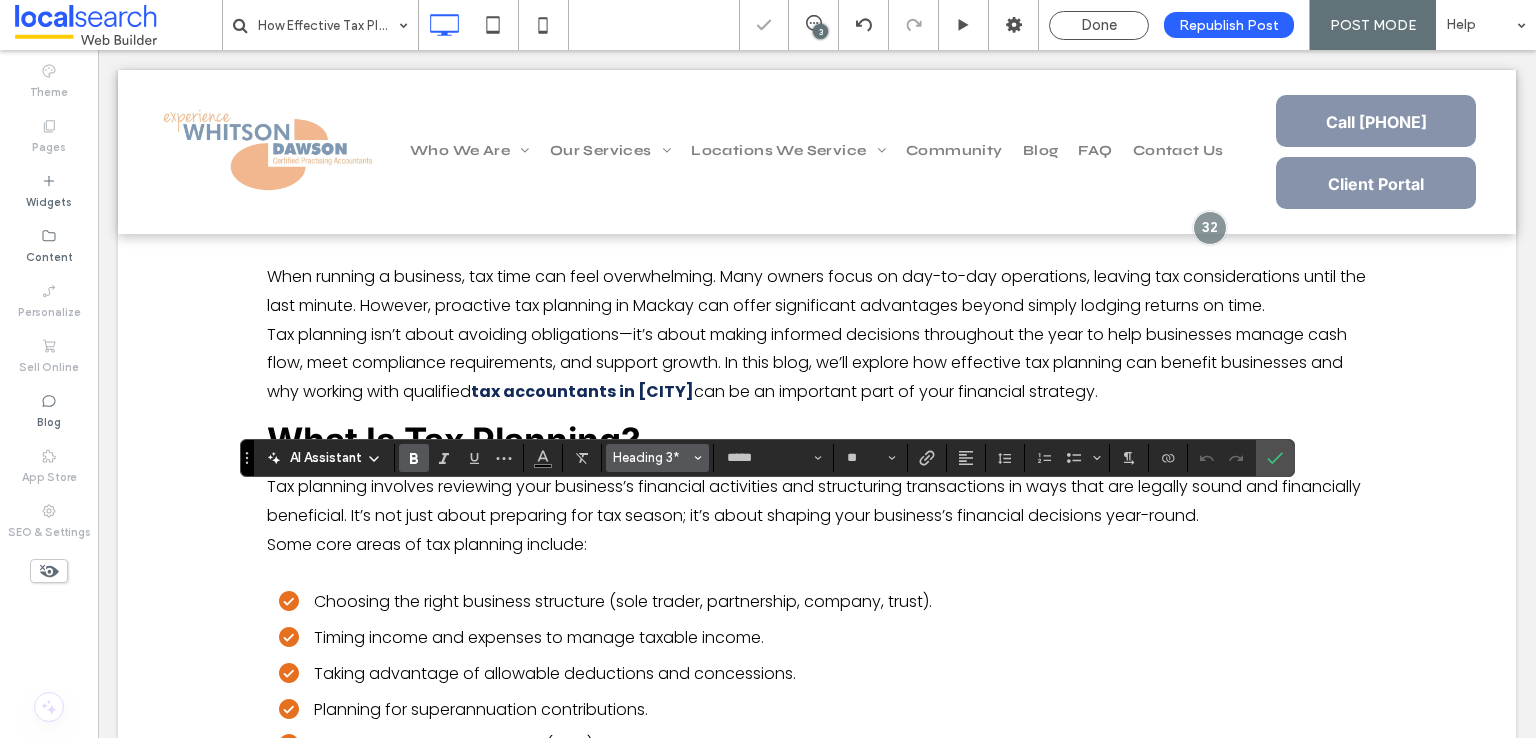 click on "Heading 3*" at bounding box center (652, 457) 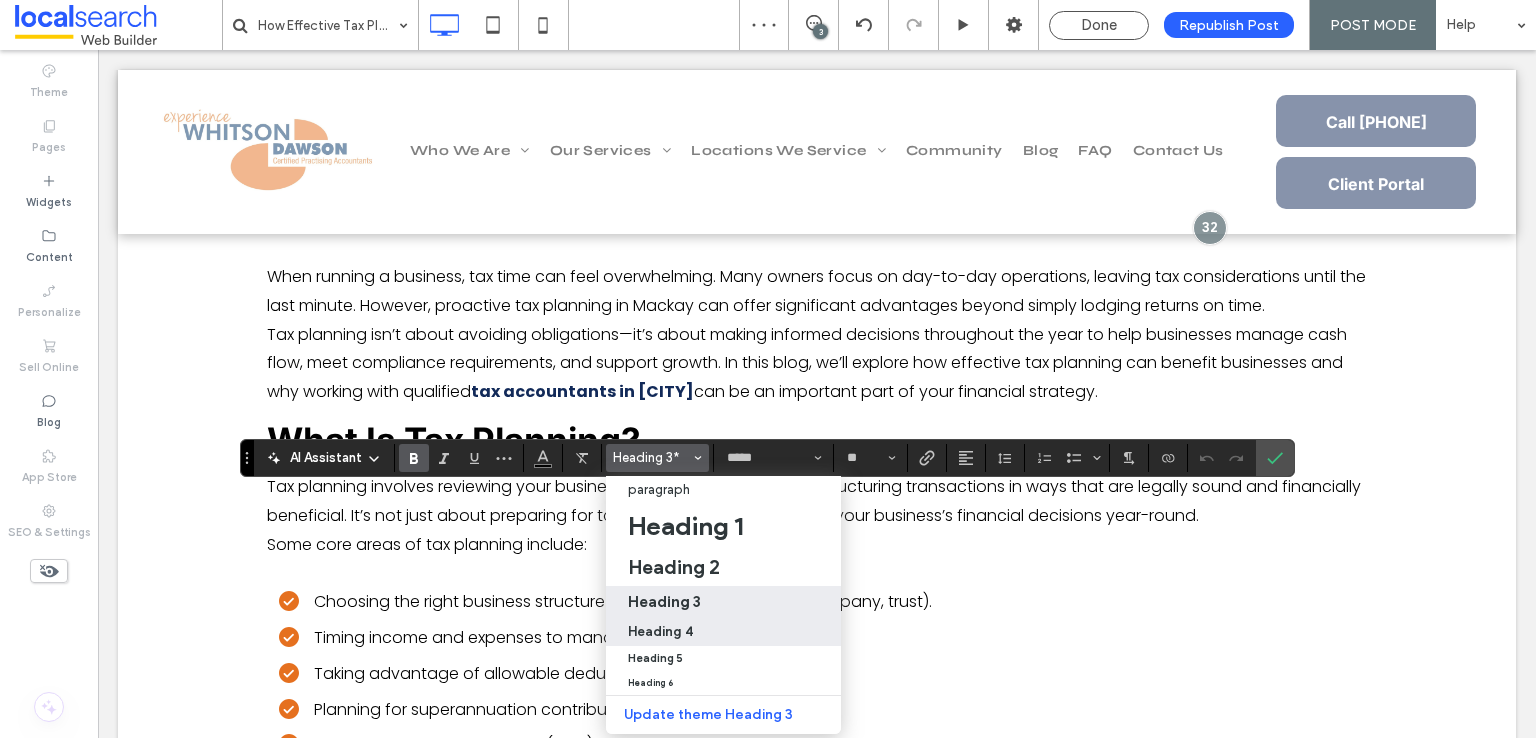 click on "Heading 4" at bounding box center (660, 631) 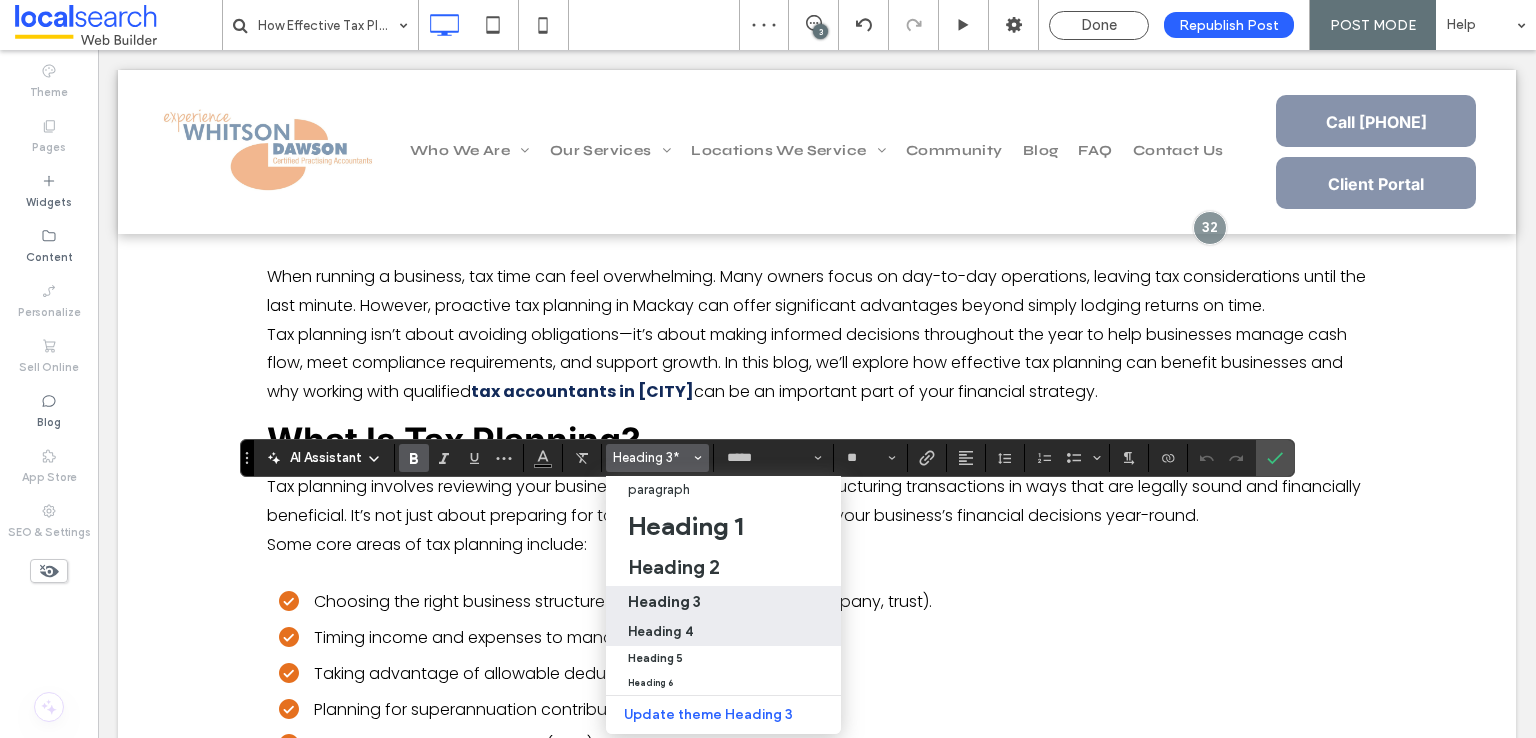 type on "**" 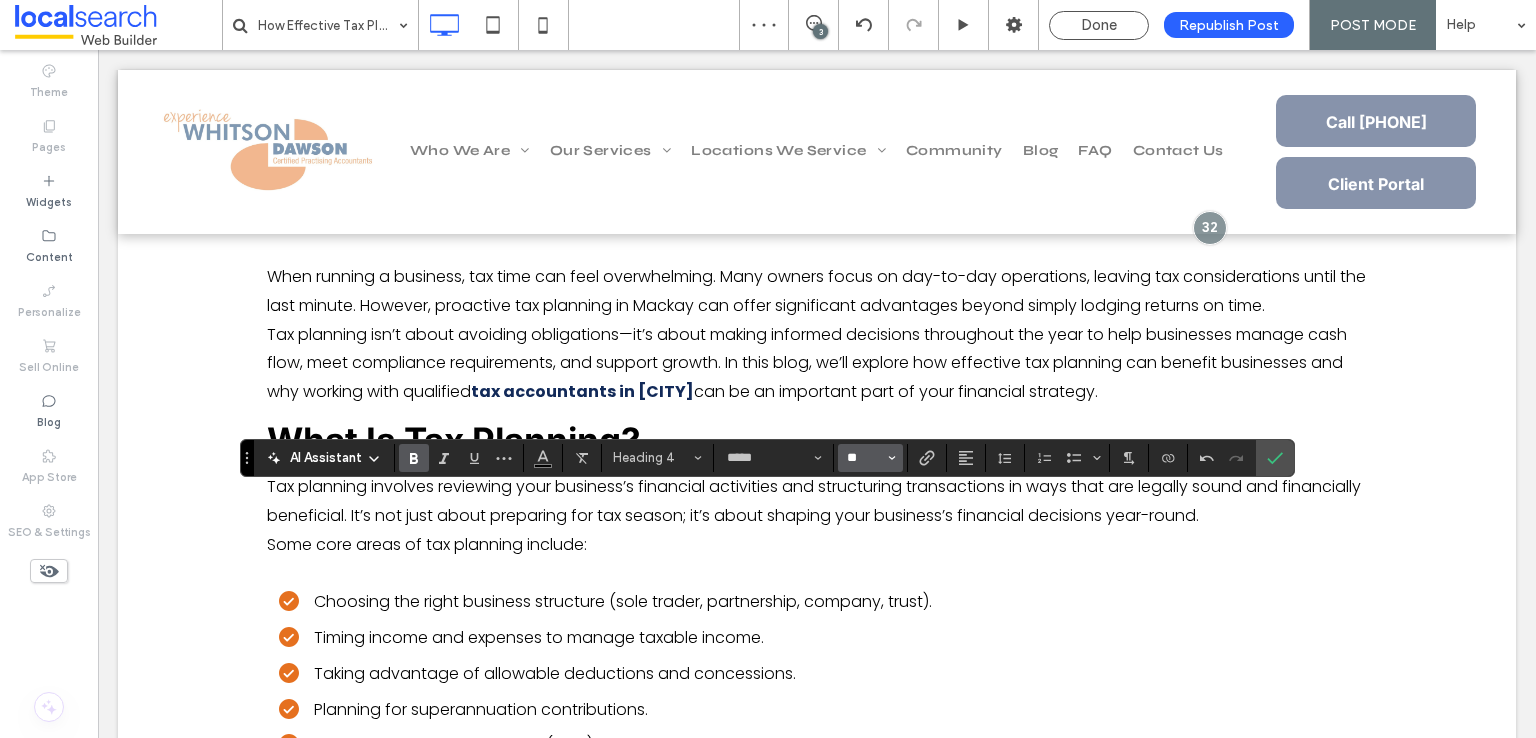click on "**" at bounding box center (864, 458) 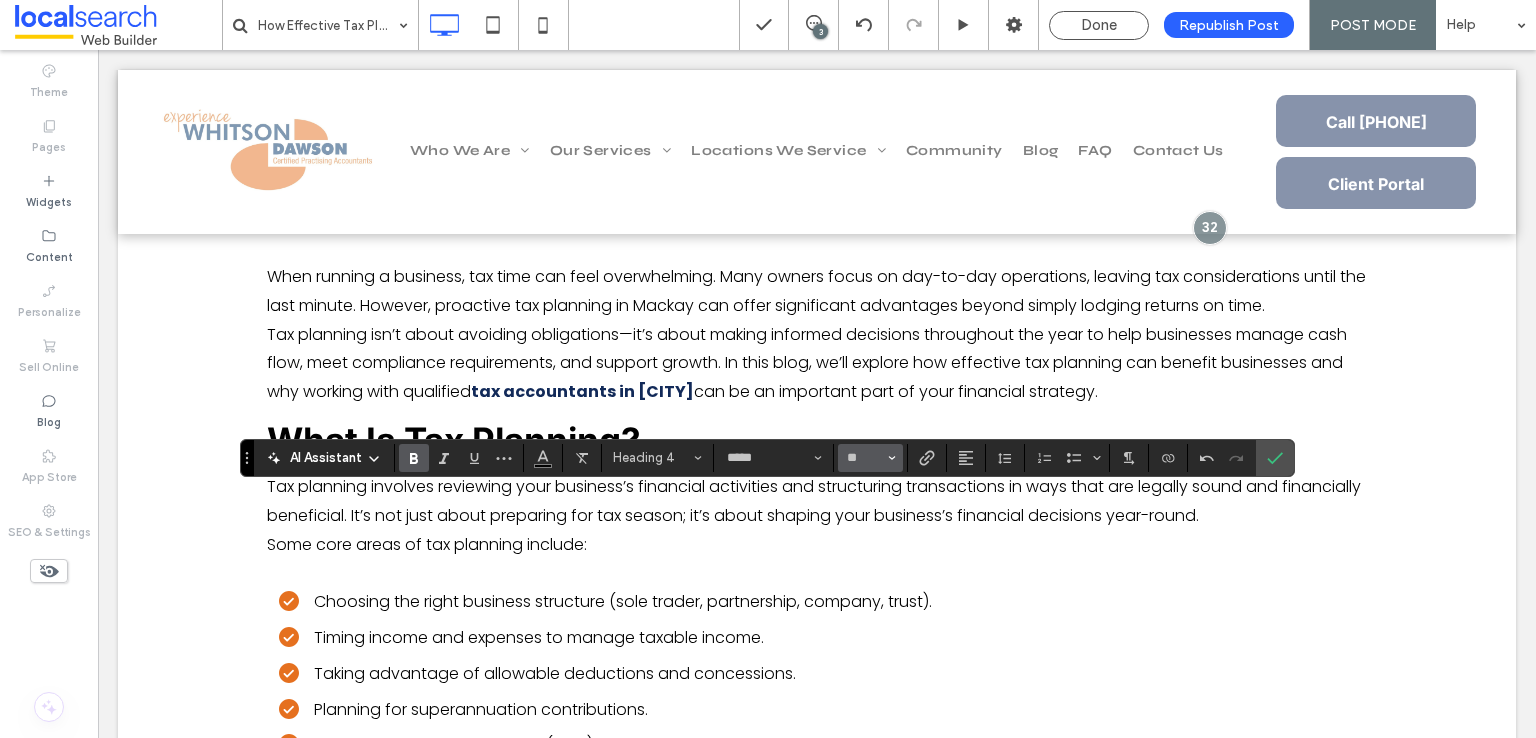 type on "**" 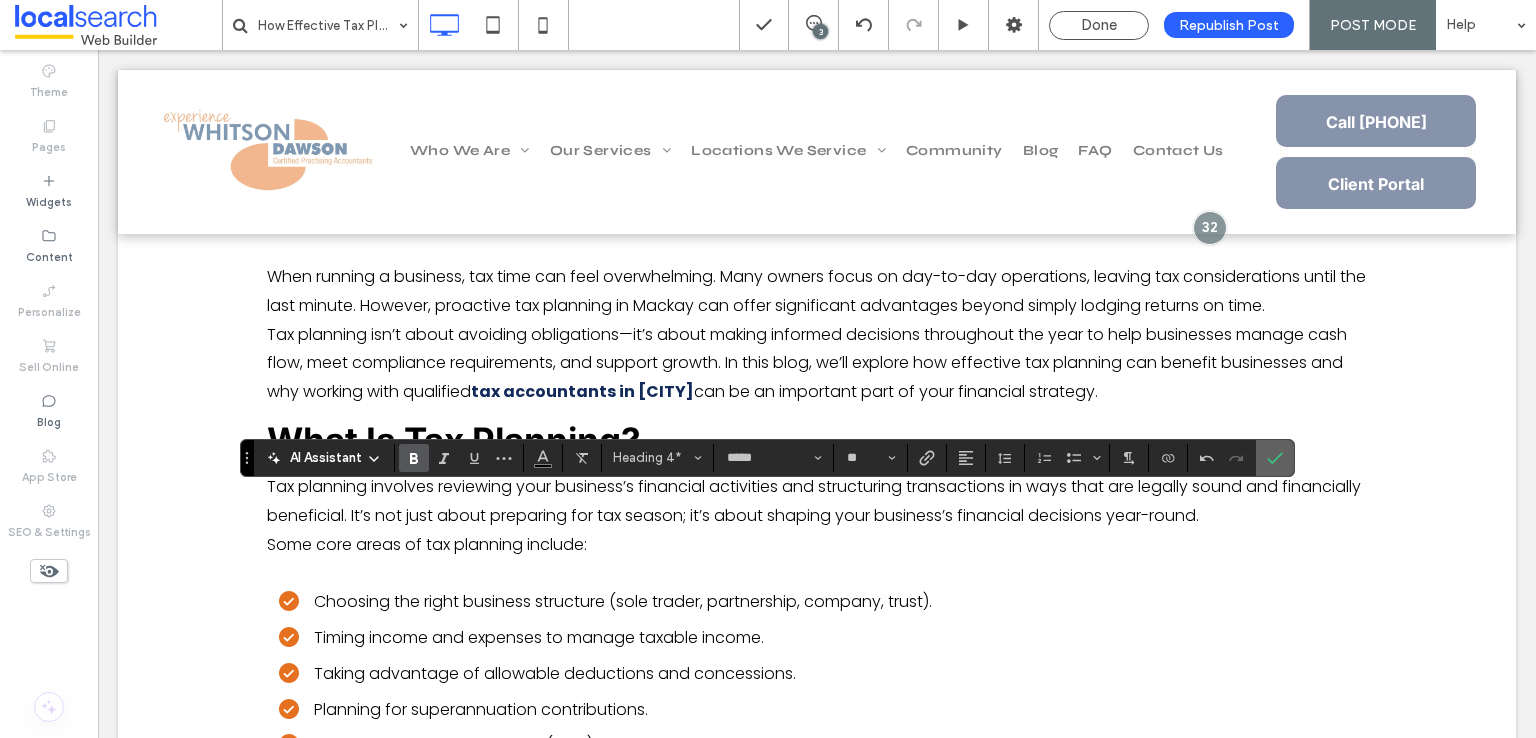 click at bounding box center [1275, 458] 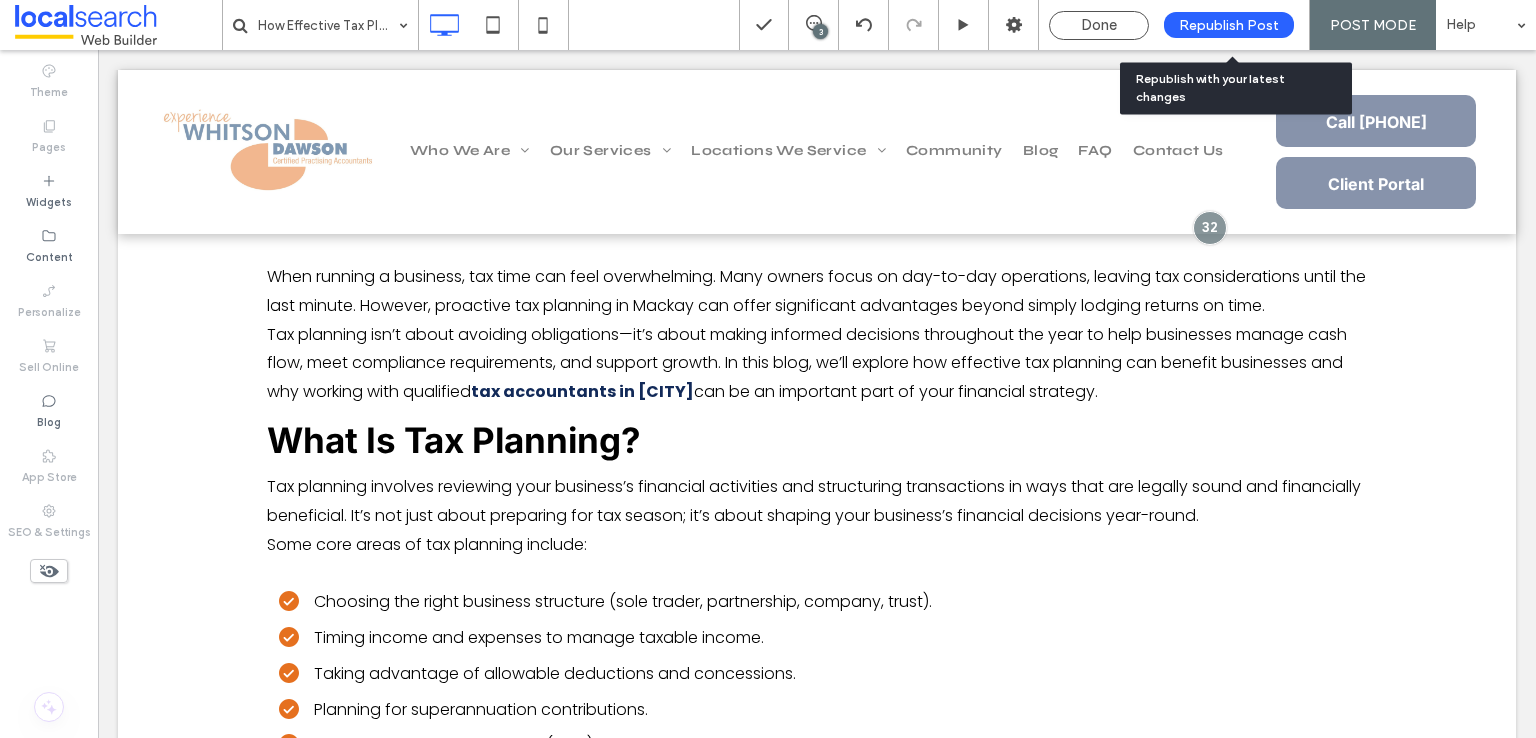 click on "Republish Post" at bounding box center (1229, 25) 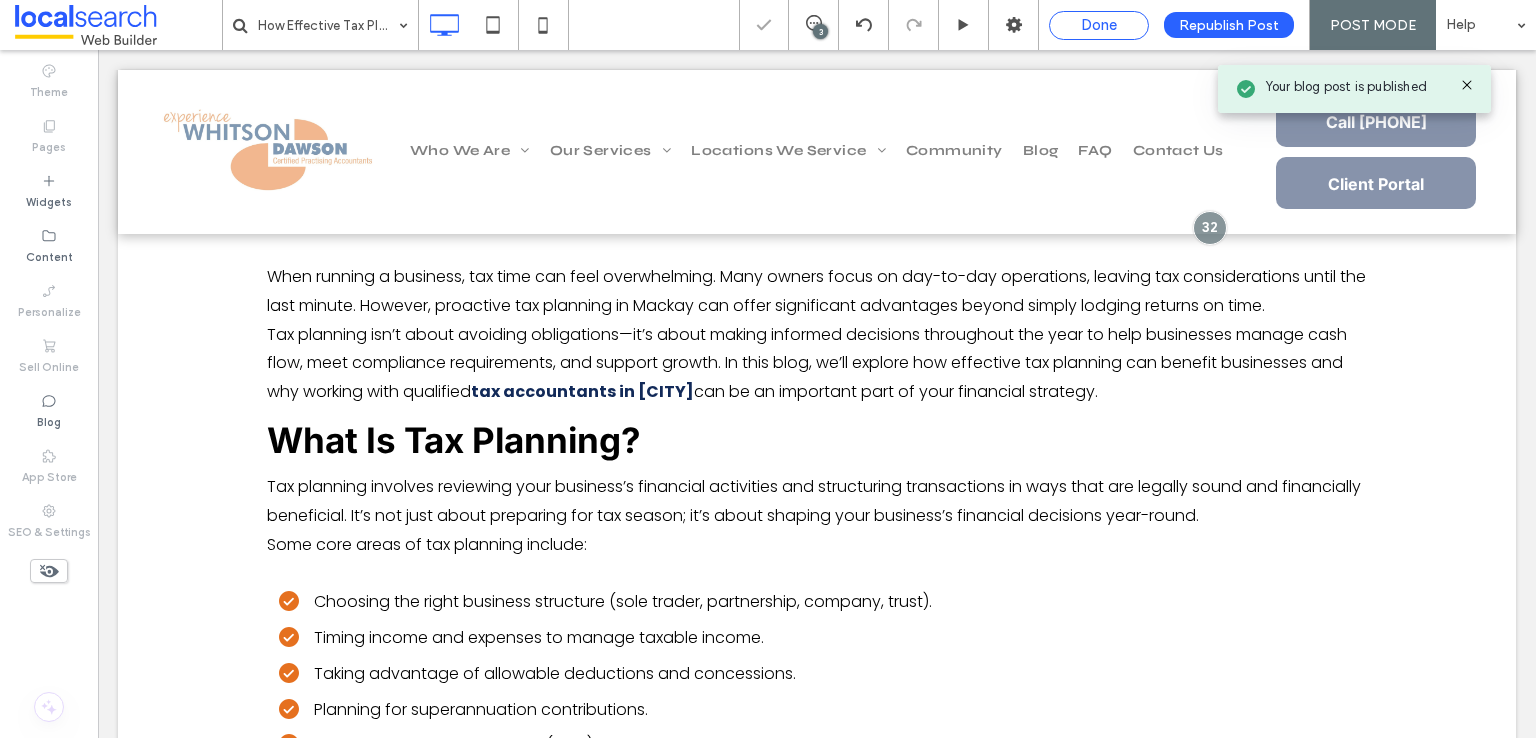 click on "Done" at bounding box center (1099, 25) 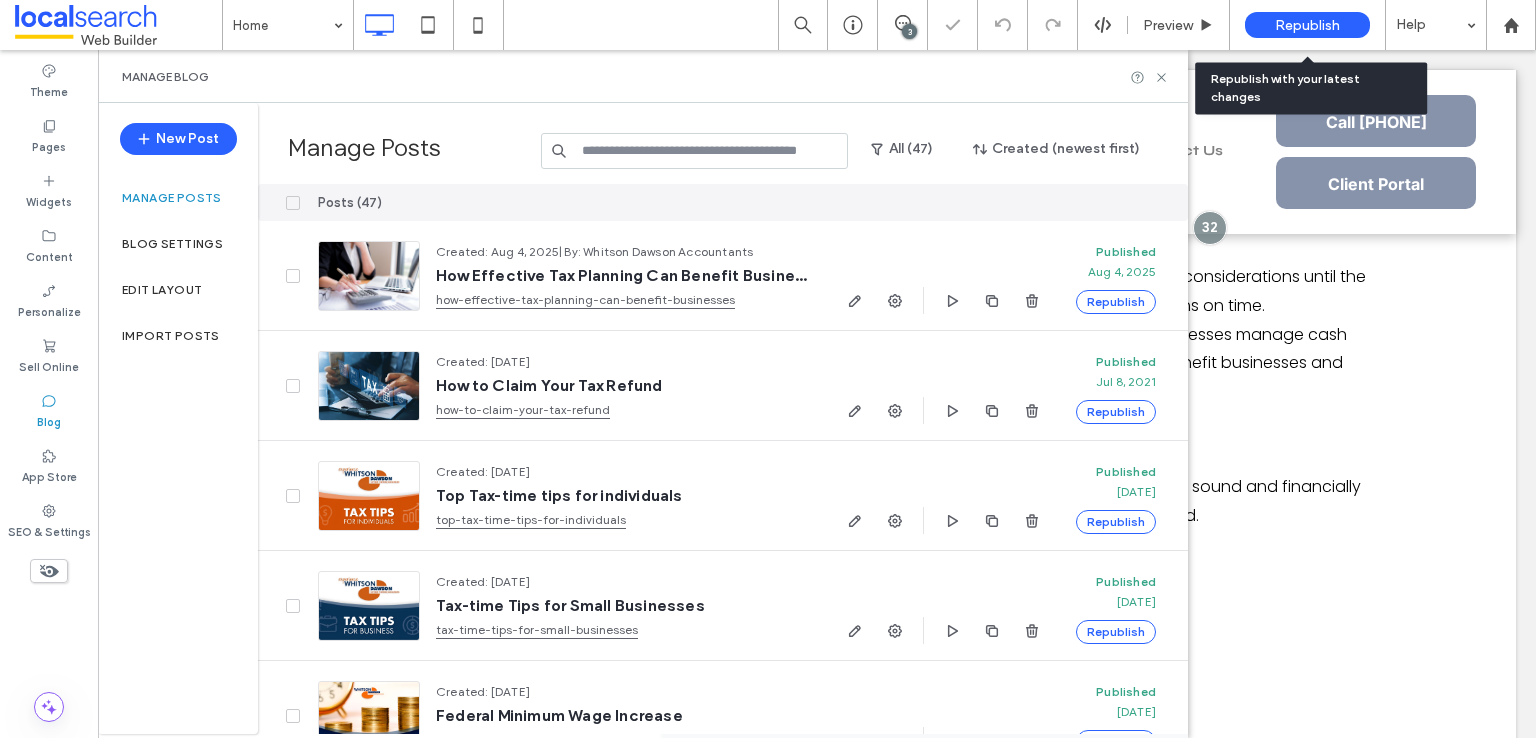 click on "Republish" at bounding box center [1307, 25] 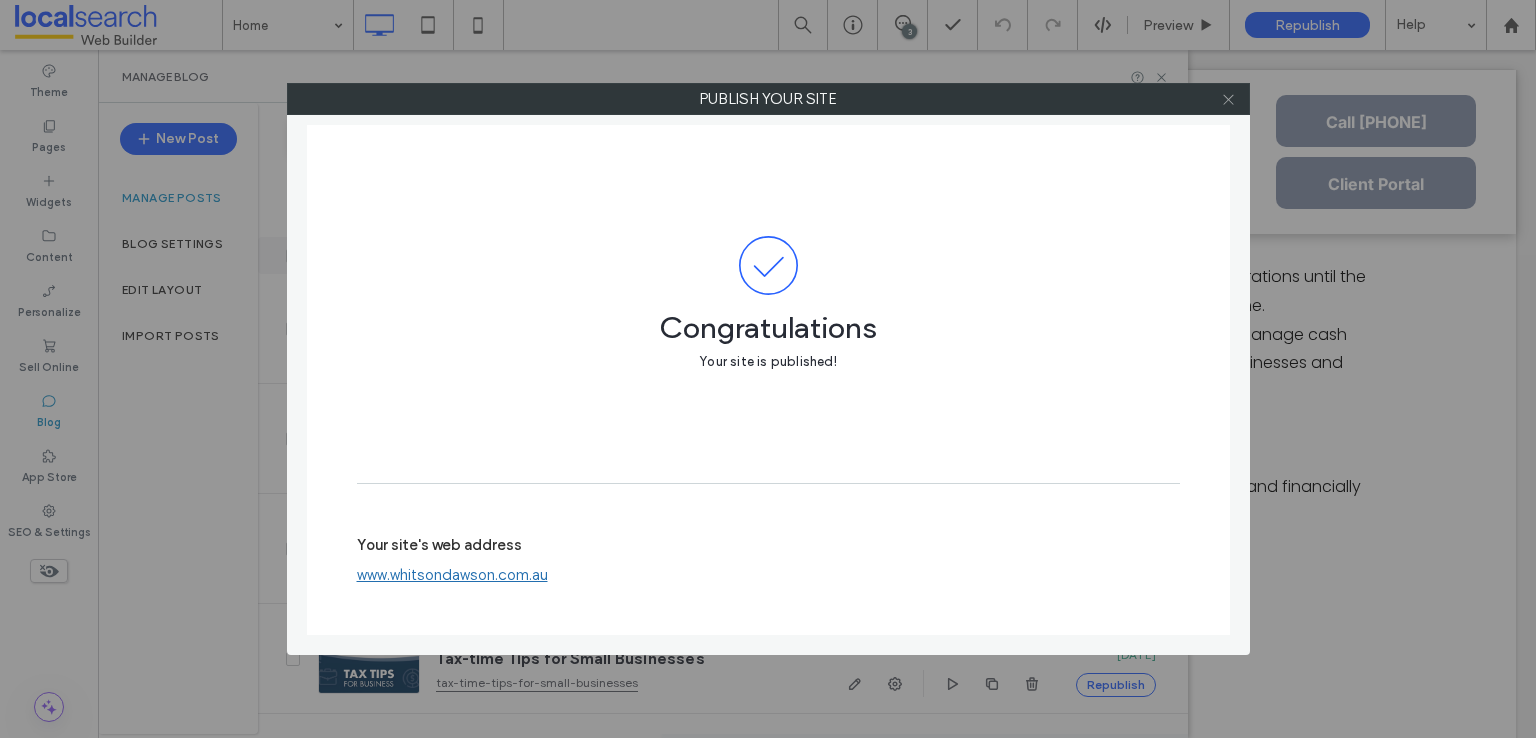 click 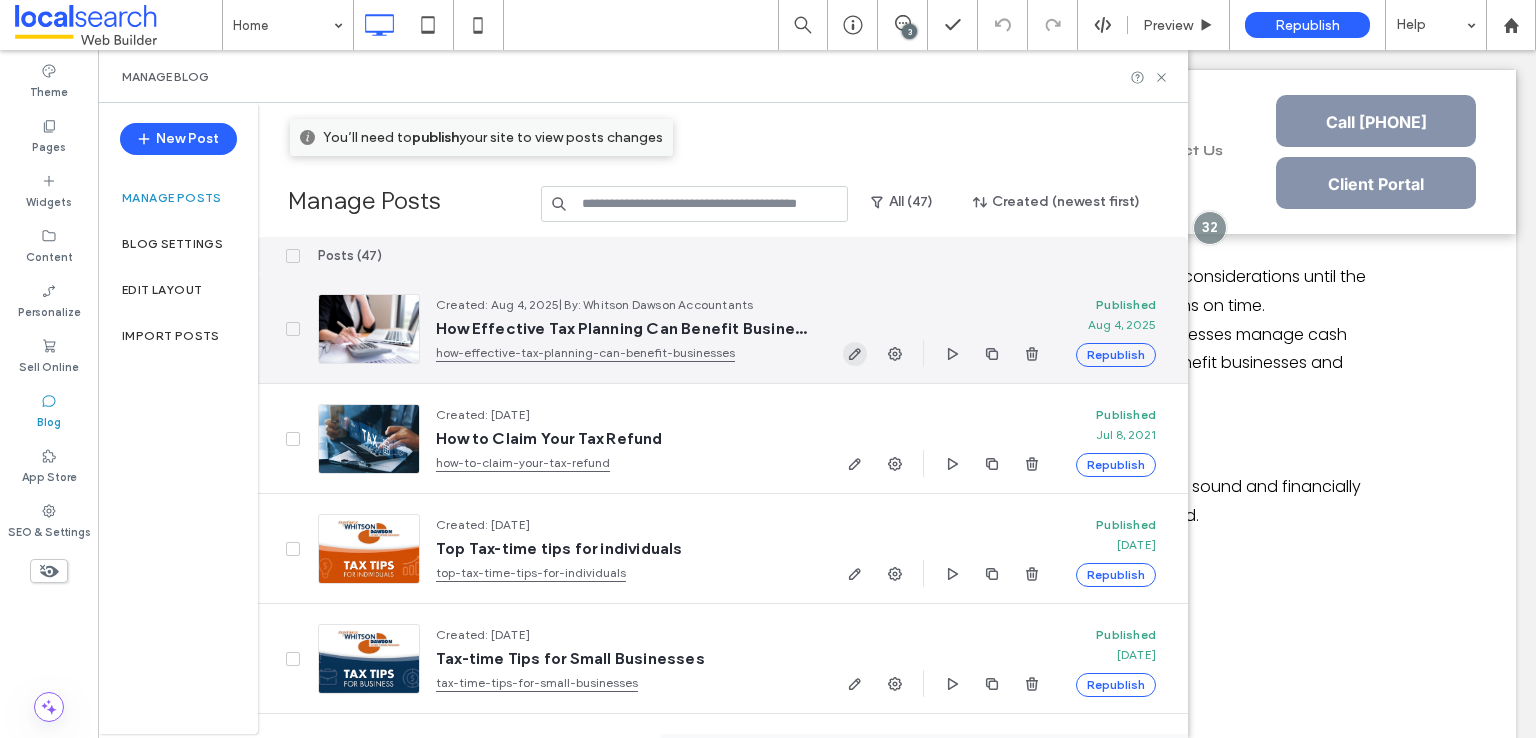 click 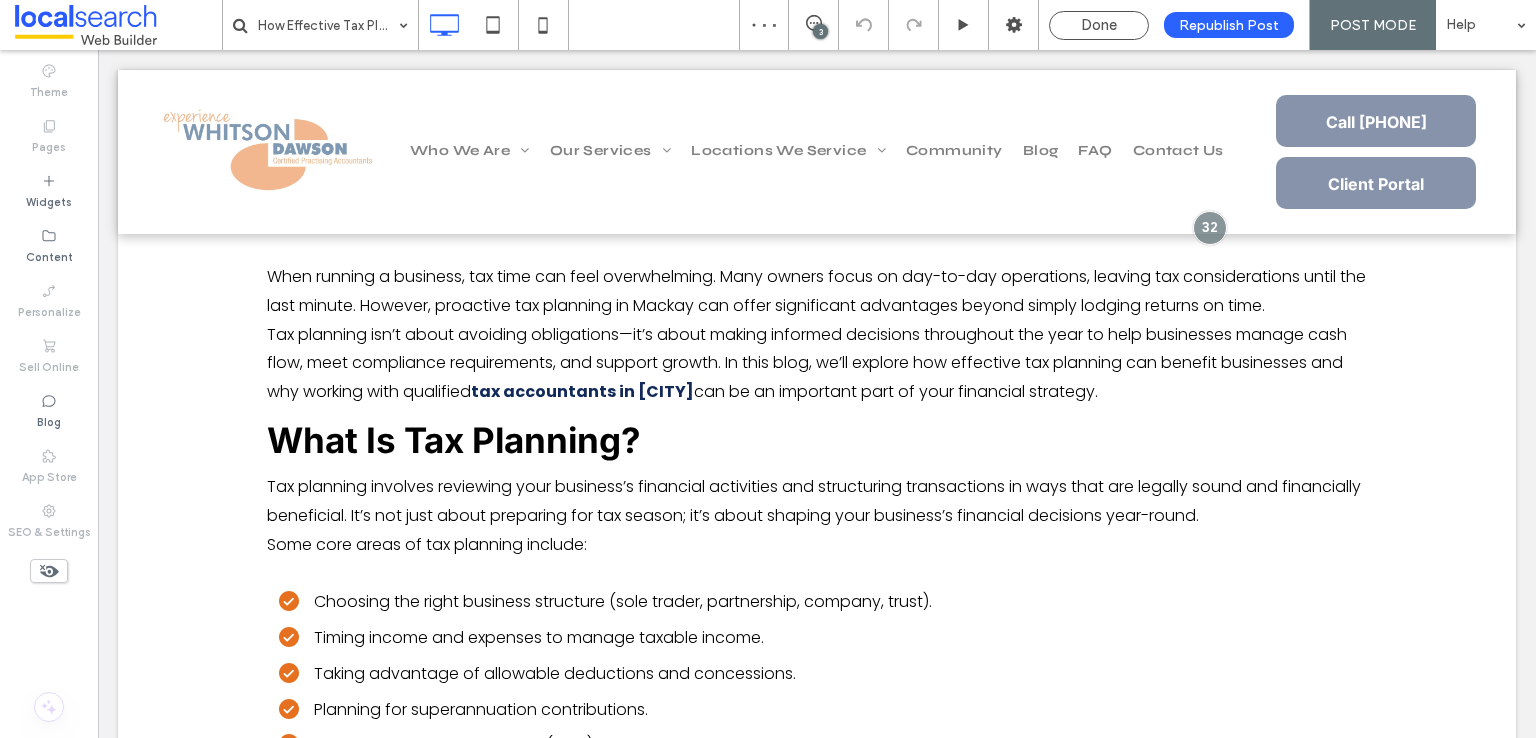 type on "*****" 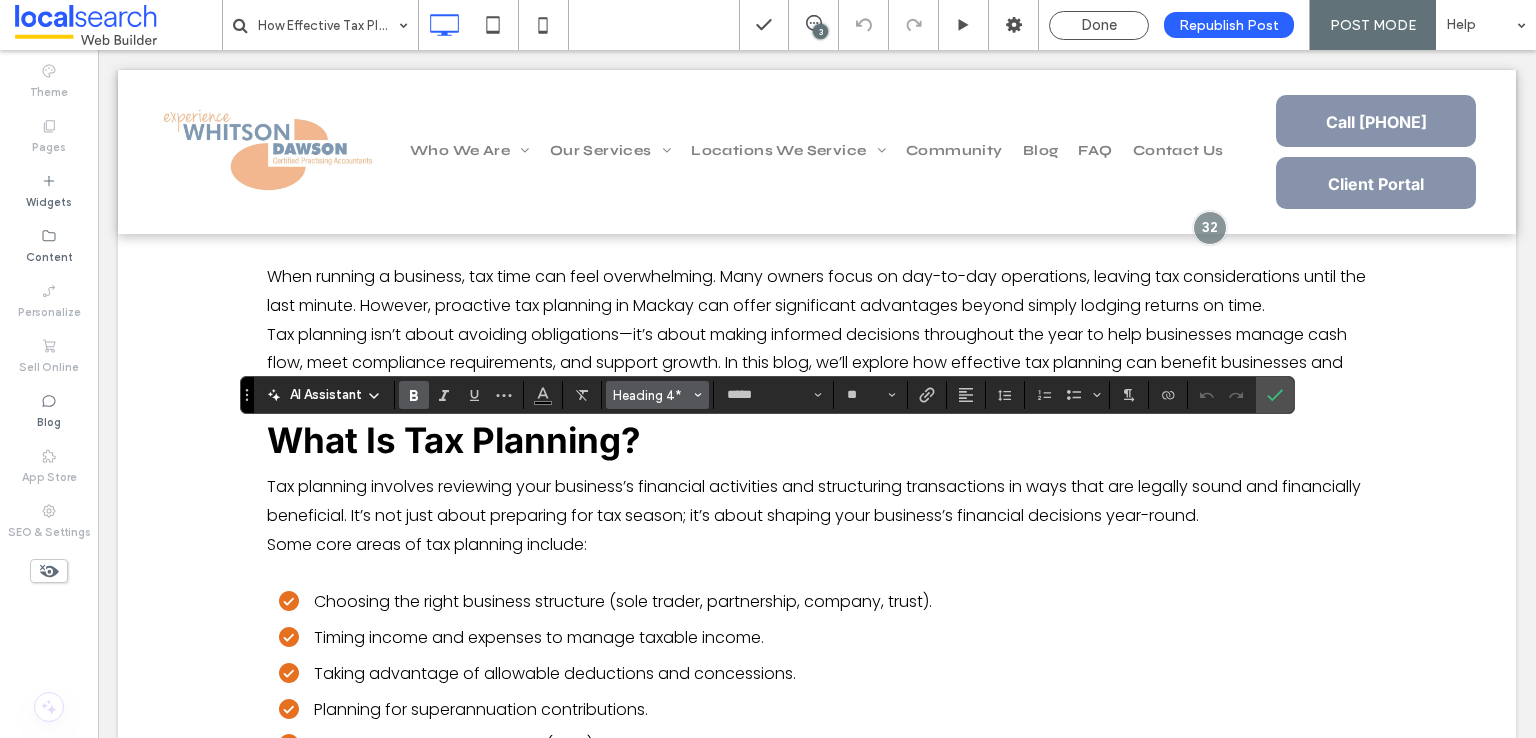 click on "Heading 4*" at bounding box center (652, 395) 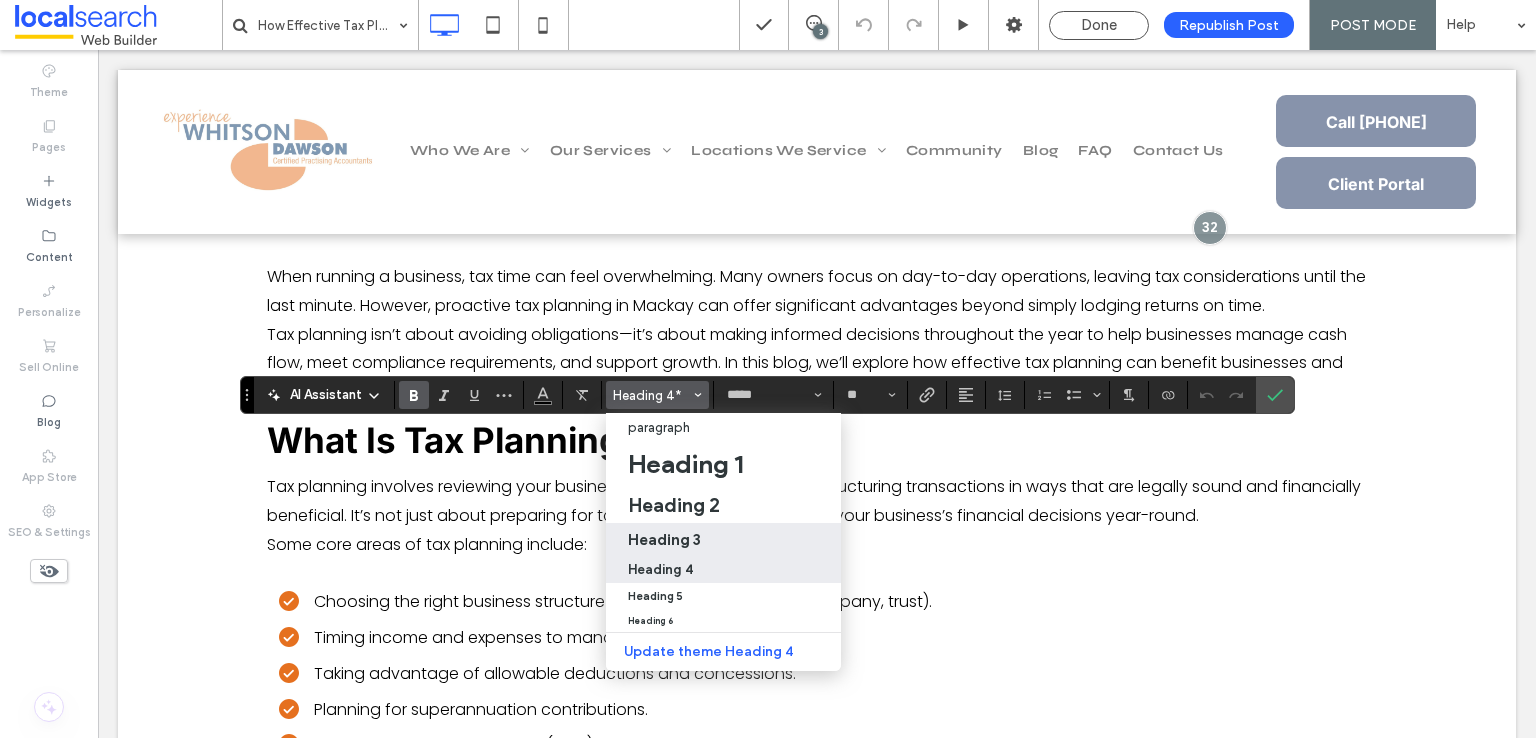 click on "Heading 3" at bounding box center [664, 539] 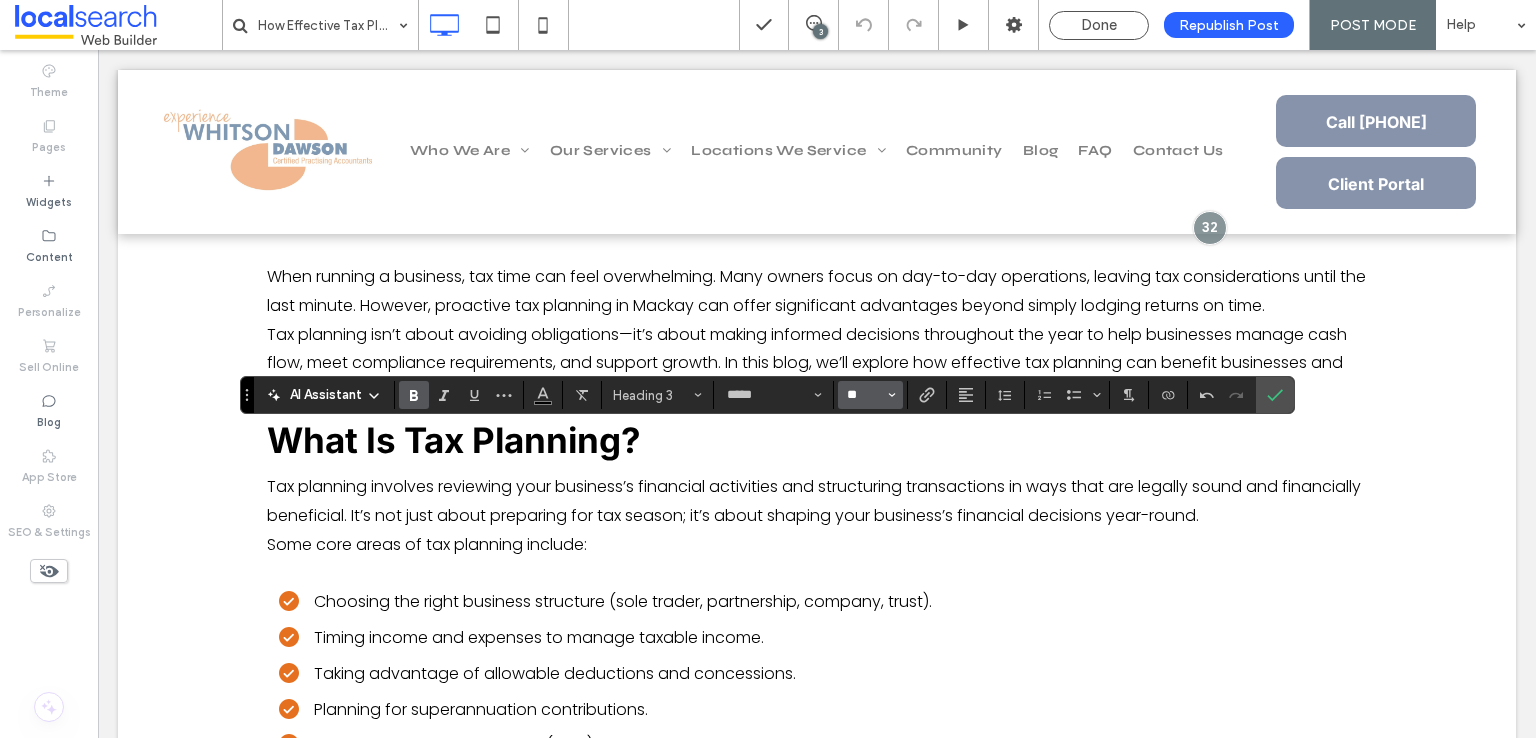click on "**" at bounding box center [864, 395] 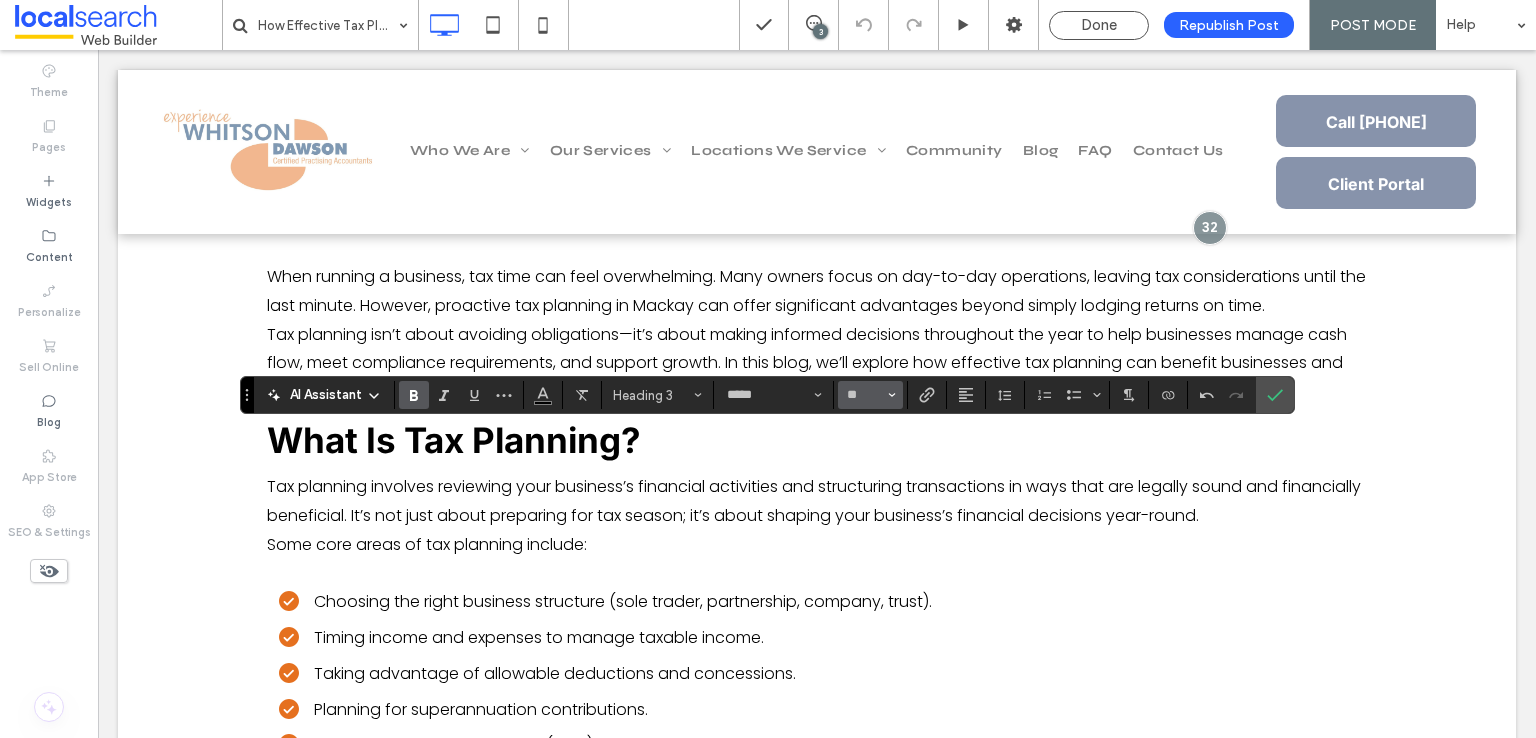 type on "**" 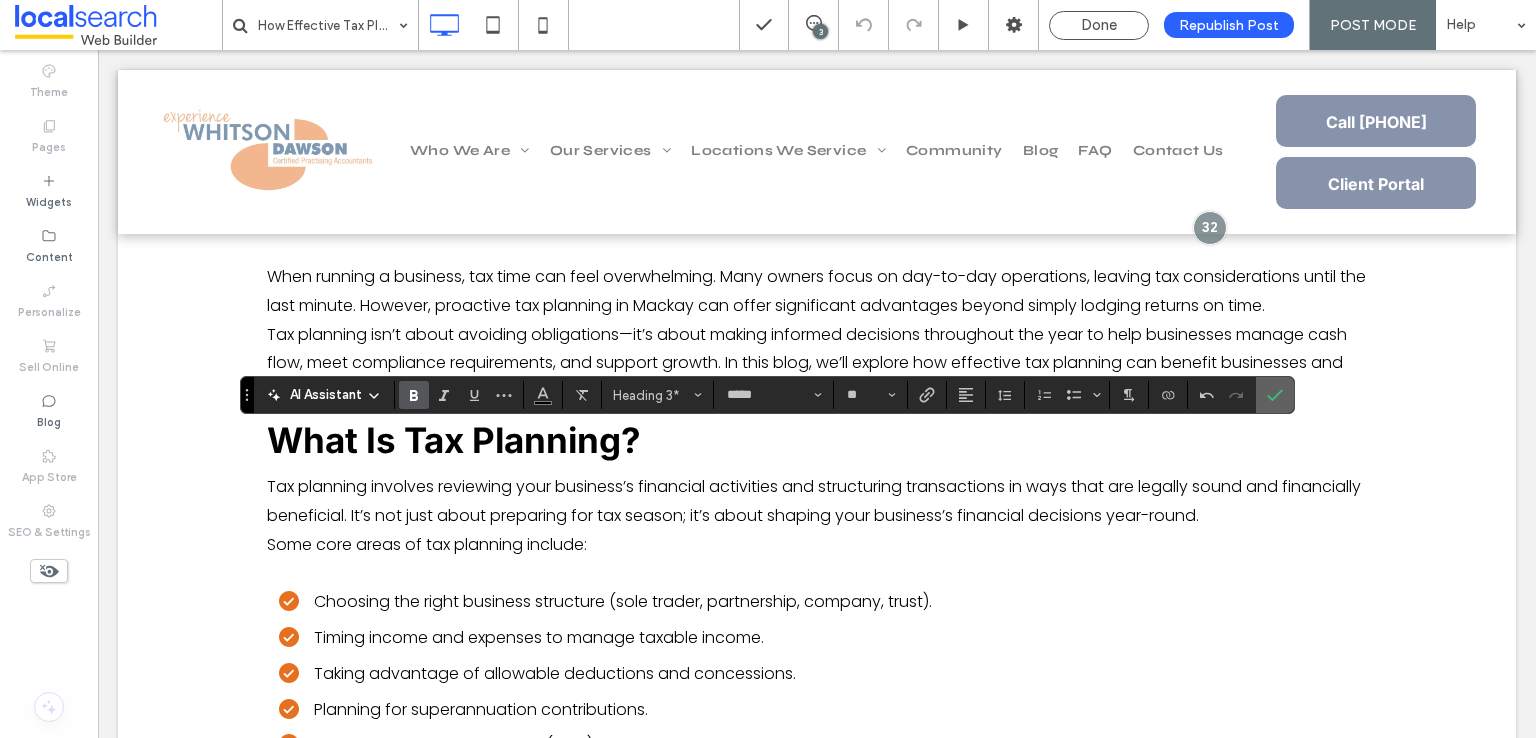 click 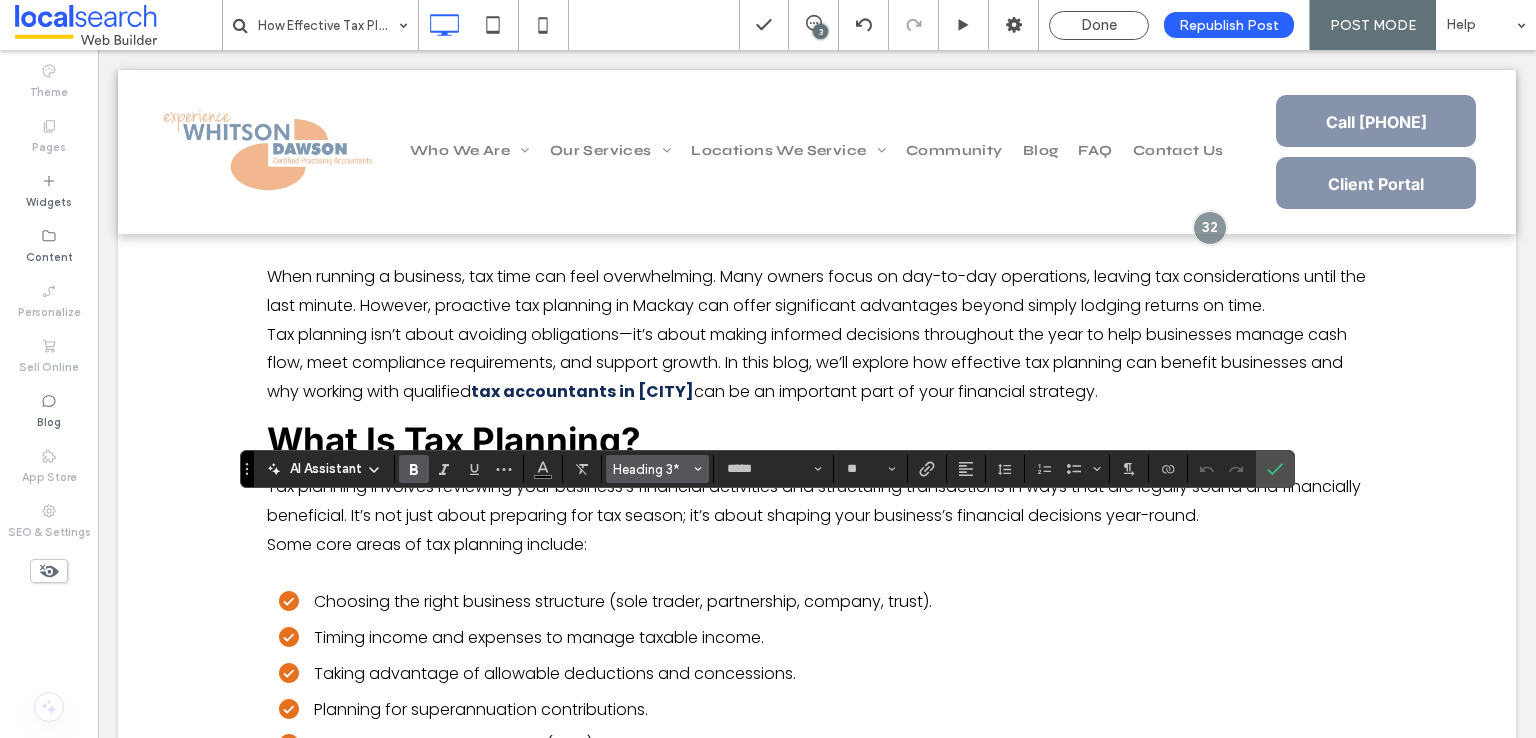click on "Heading 3*" at bounding box center [658, 469] 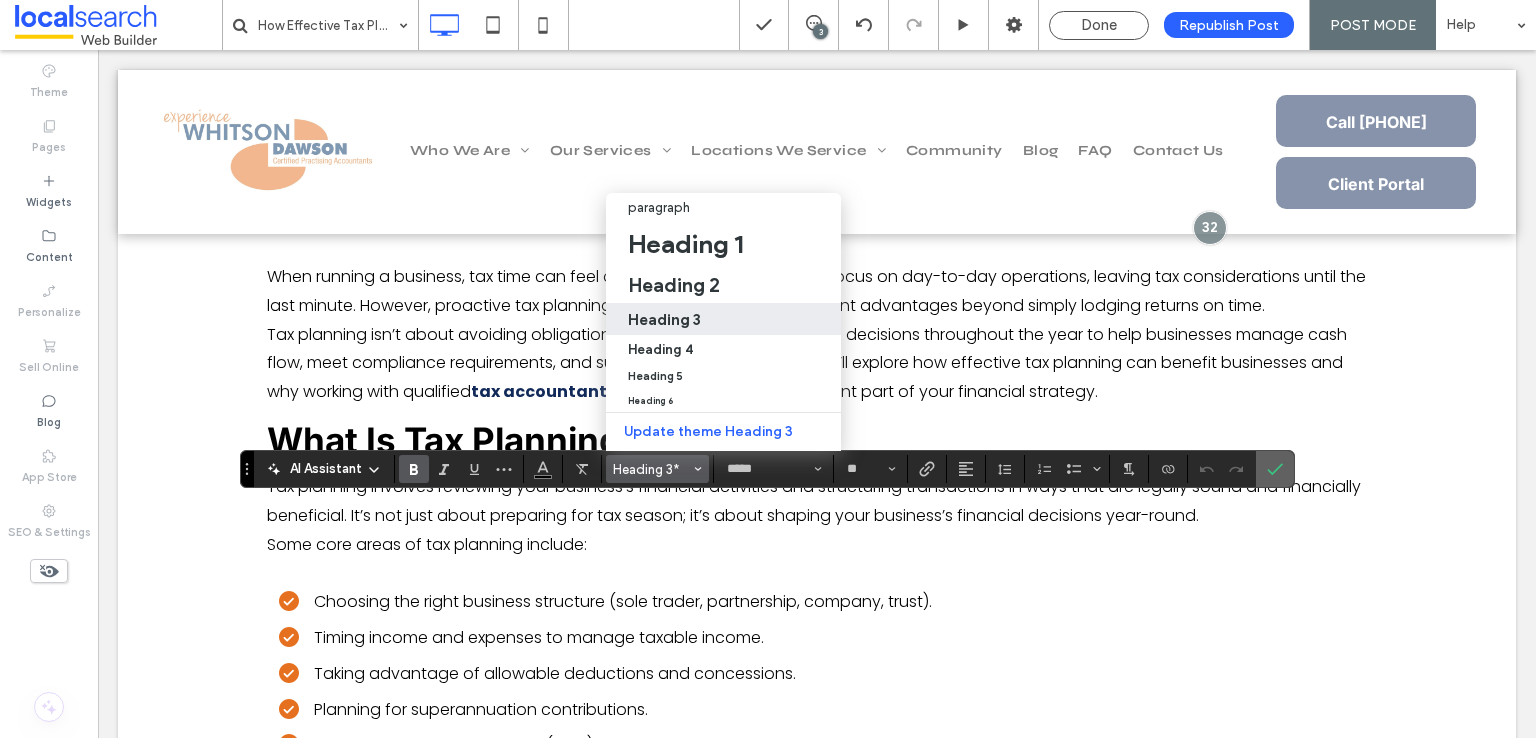 click at bounding box center (1275, 469) 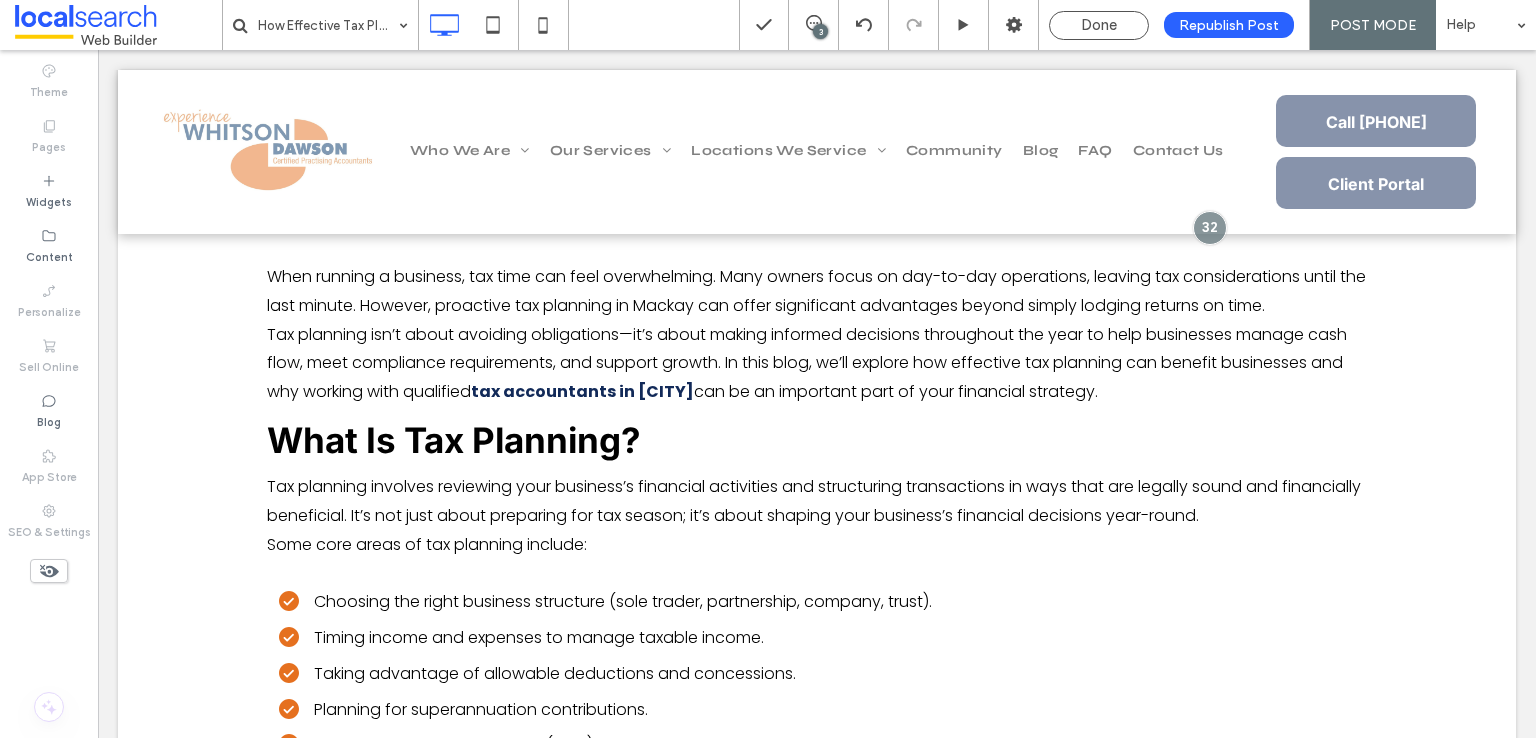 type on "*****" 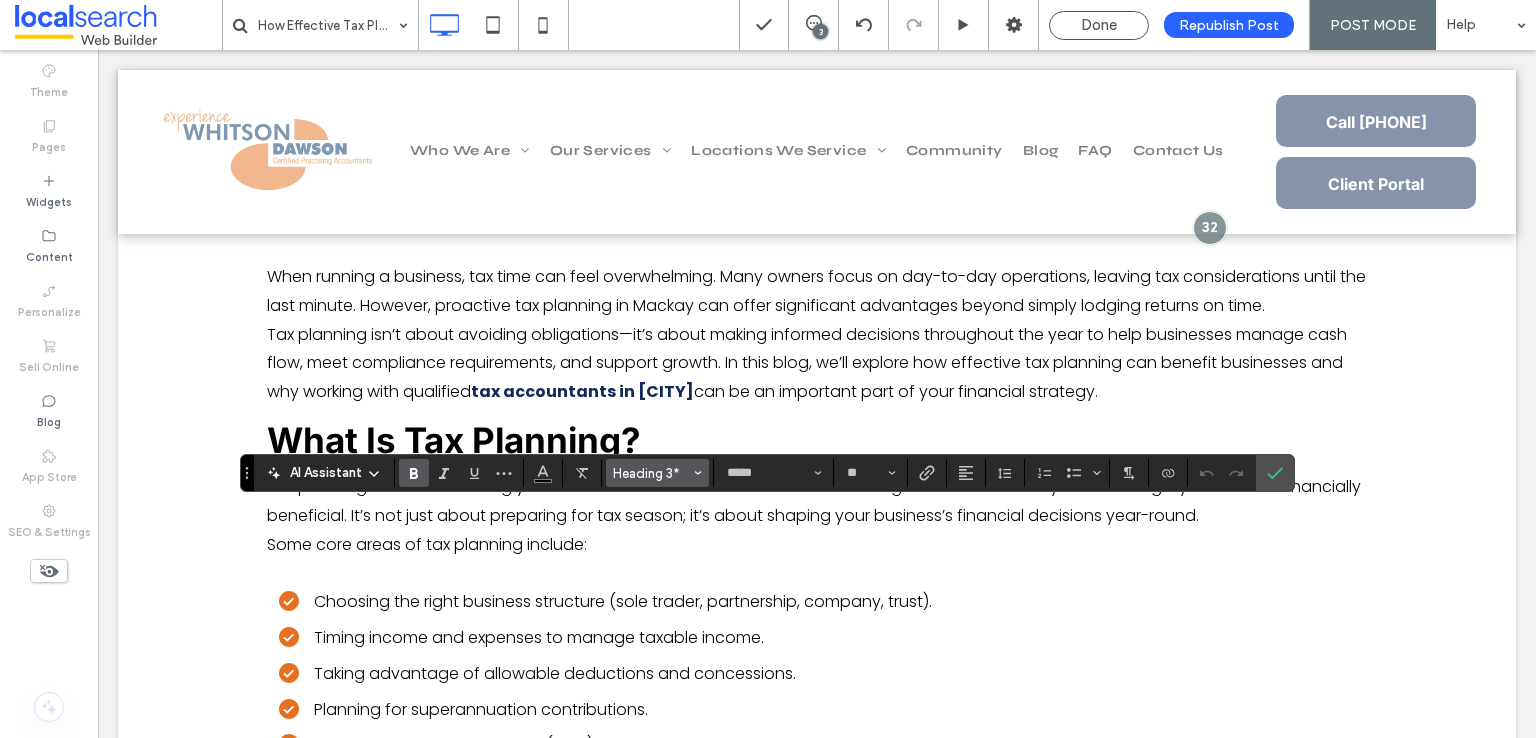 click 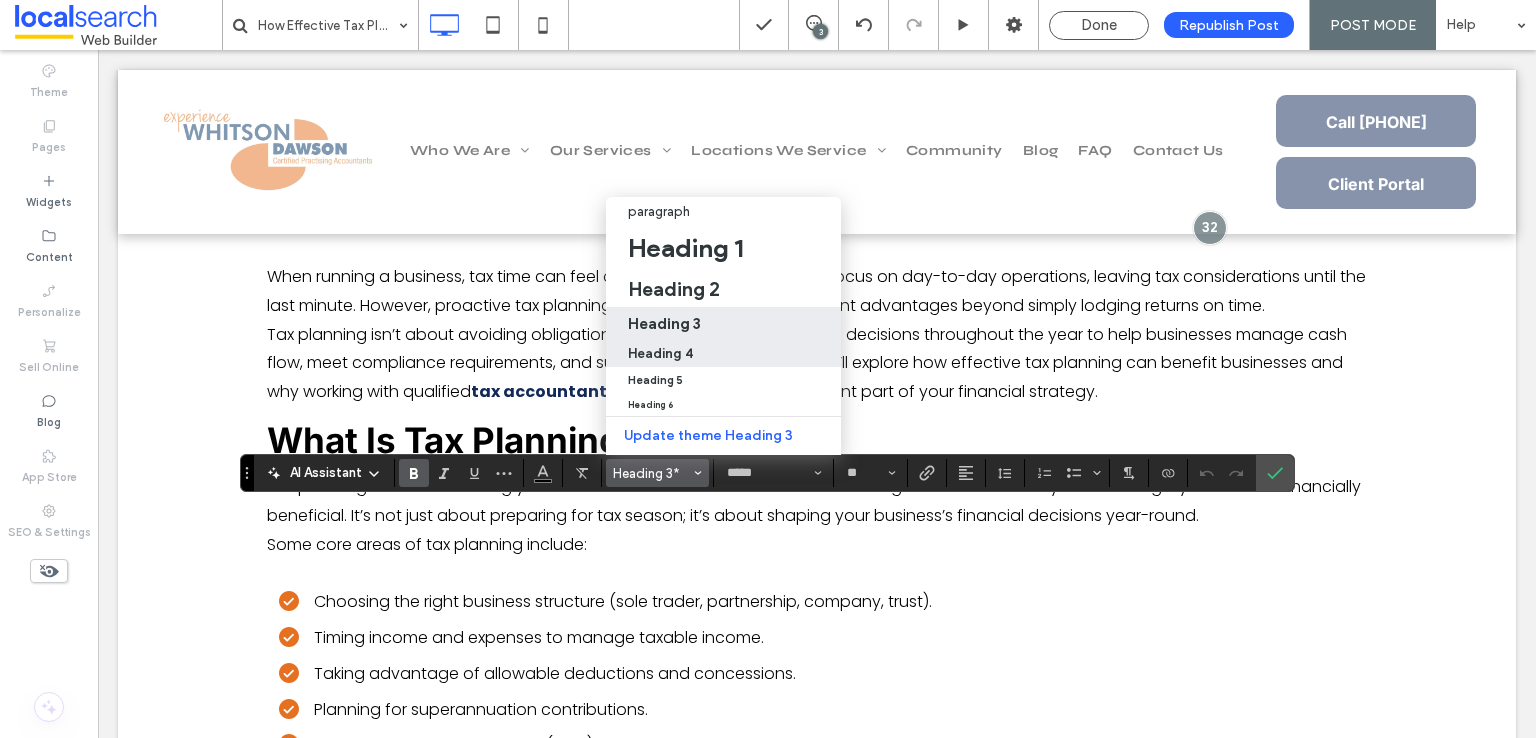 click on "Heading 4" at bounding box center (660, 353) 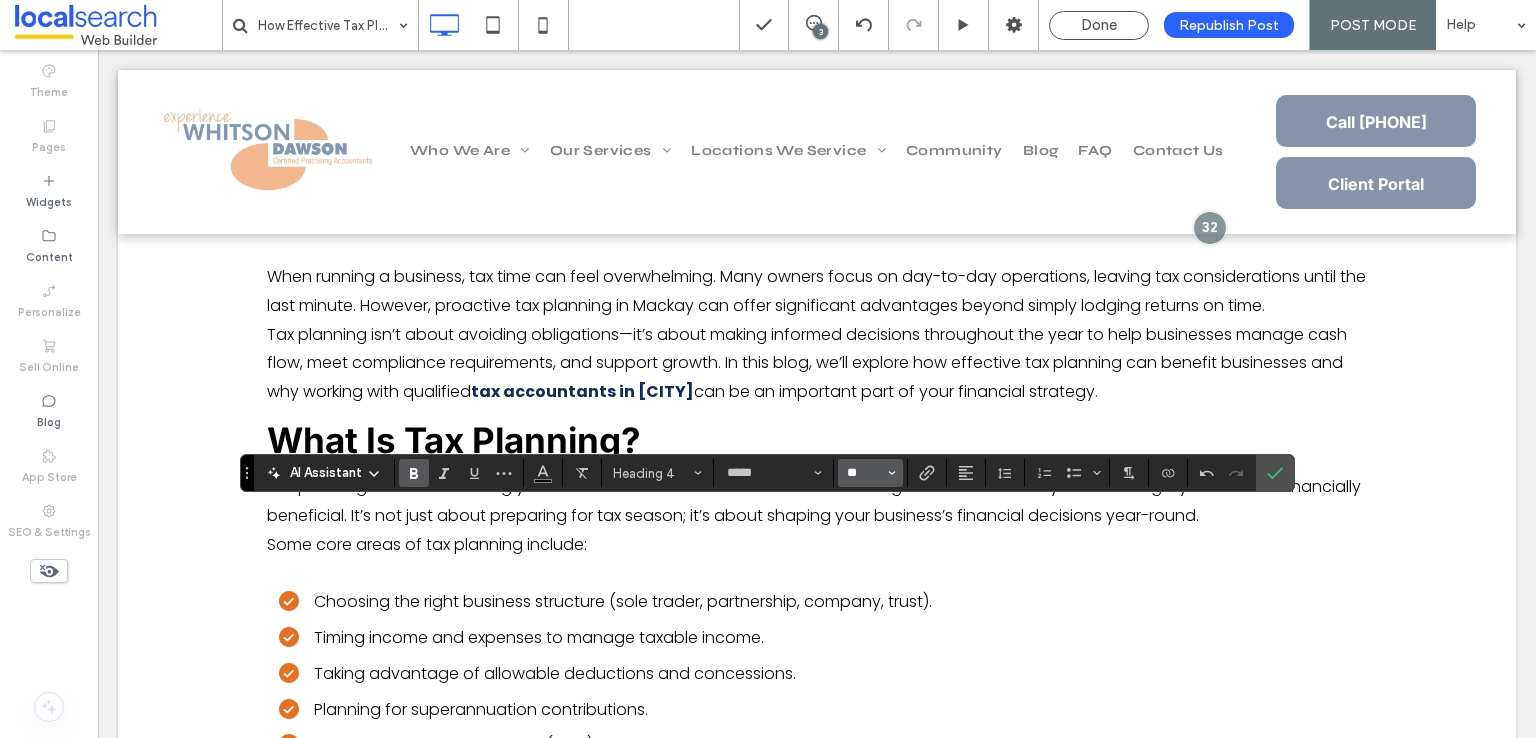 click on "**" at bounding box center [864, 473] 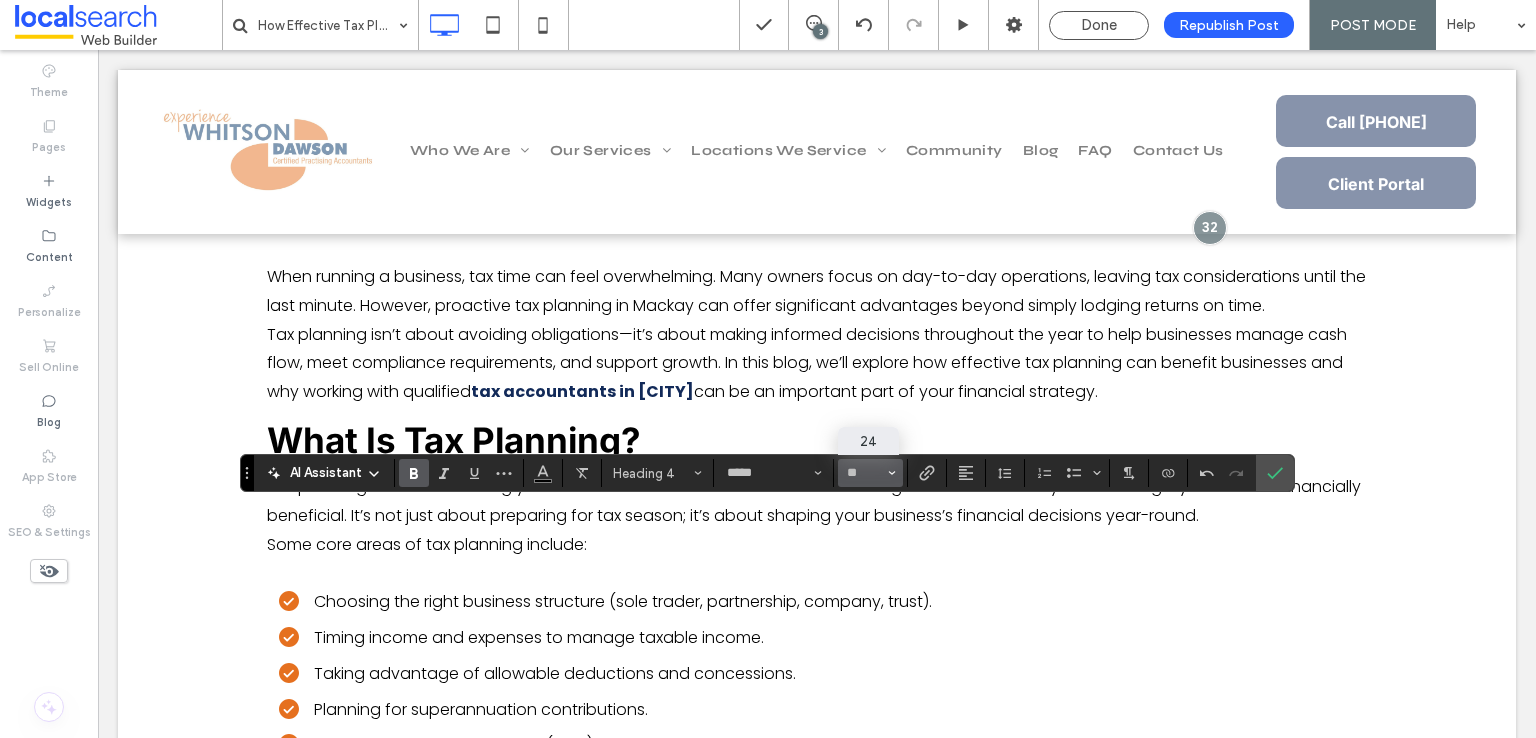 type on "**" 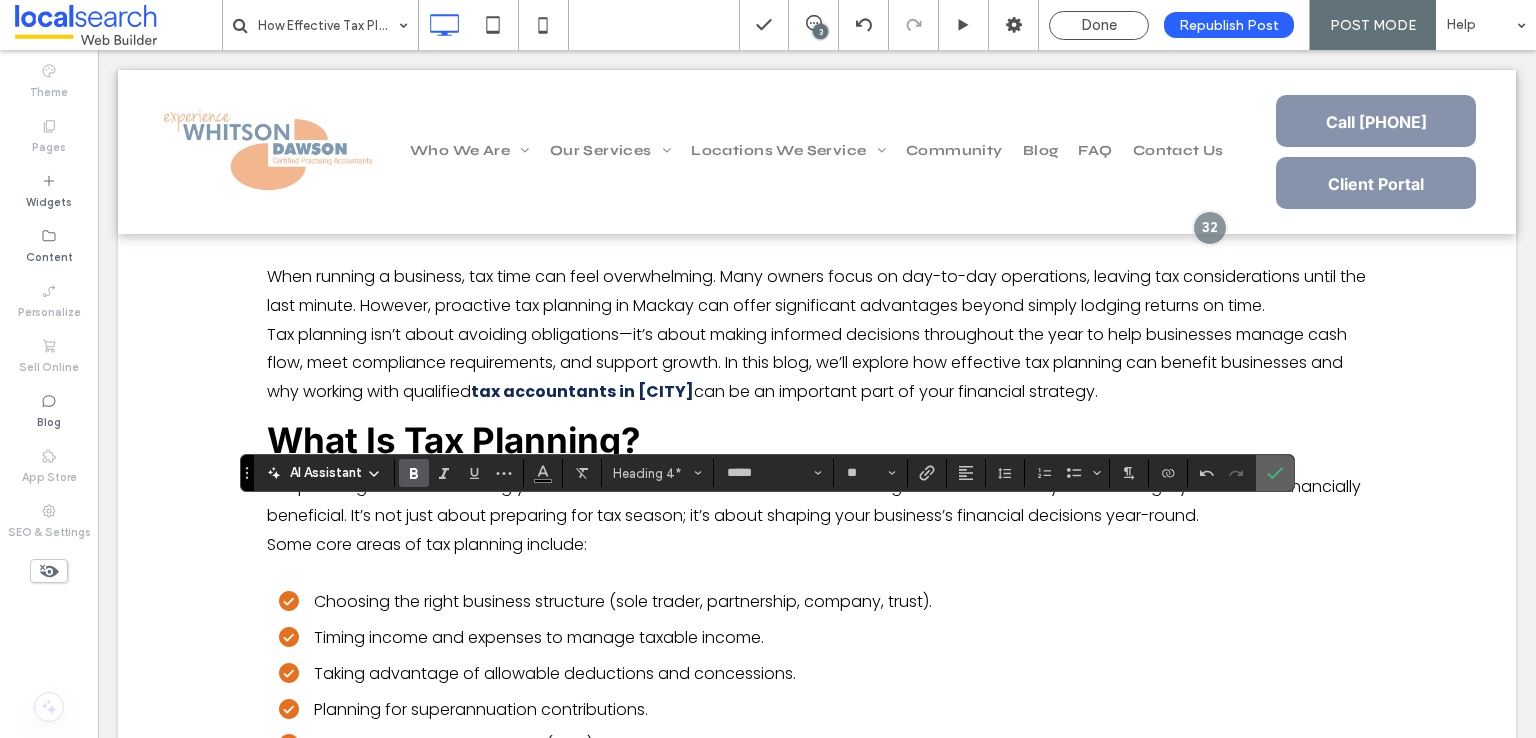 click 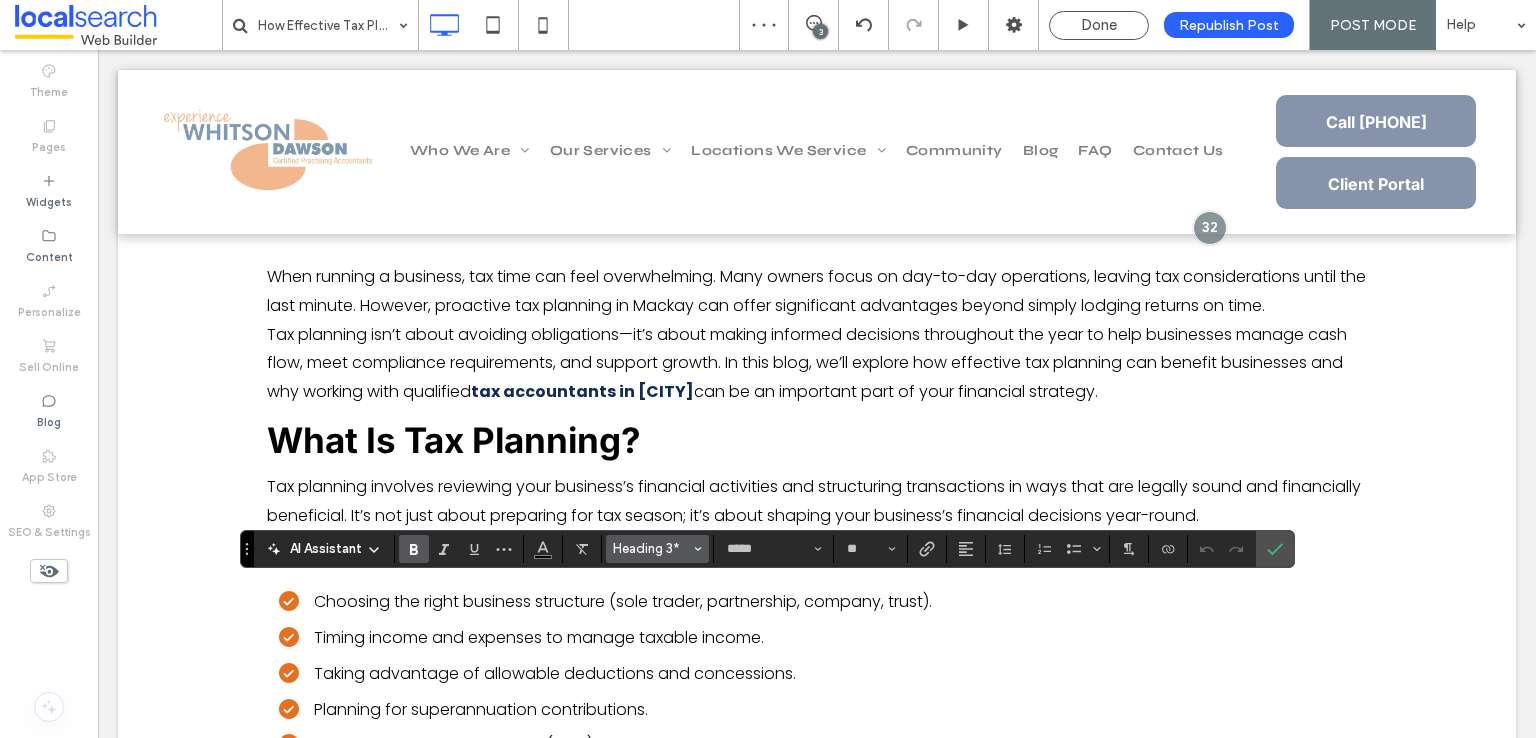 click on "Heading 3*" at bounding box center [652, 548] 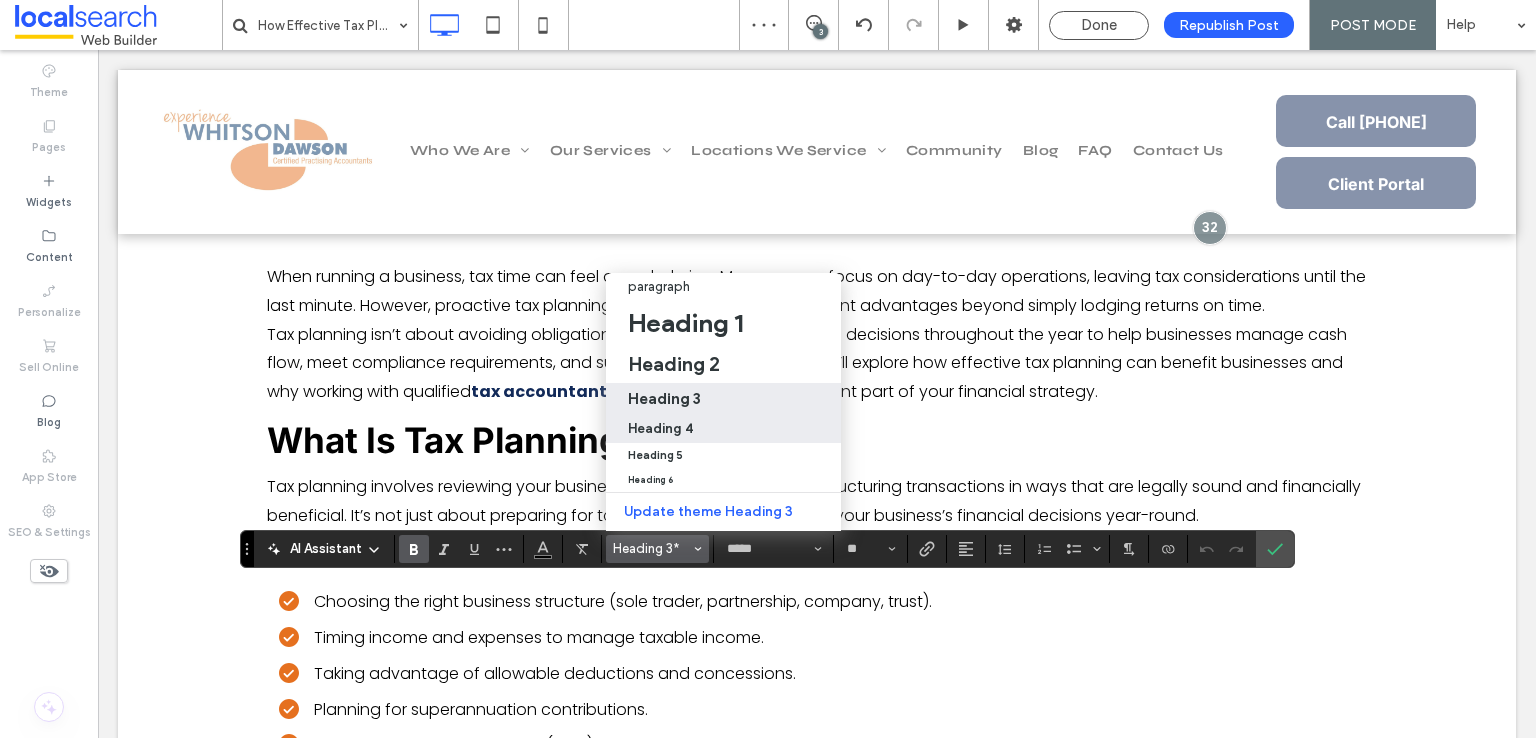 click on "Heading 4" at bounding box center (723, 428) 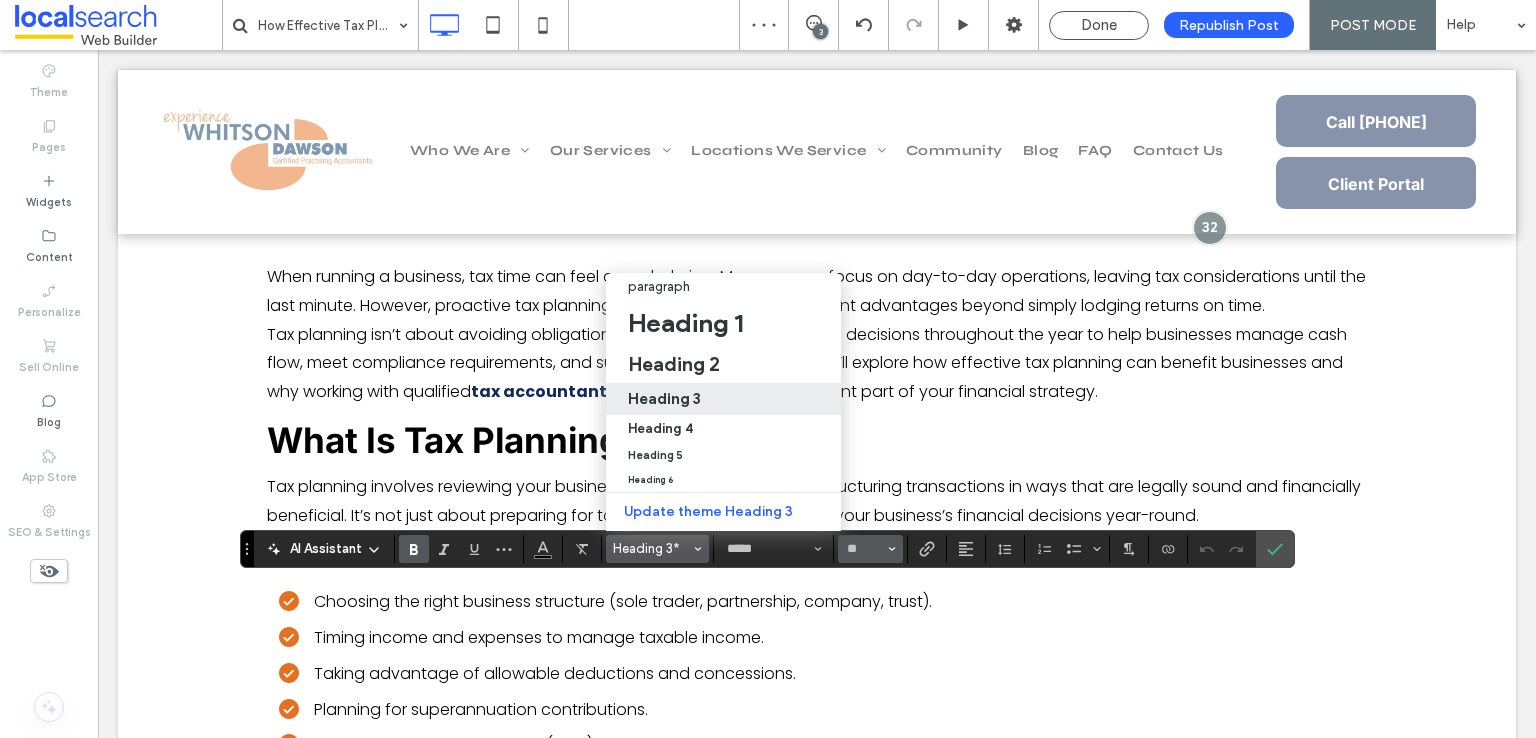 type on "**" 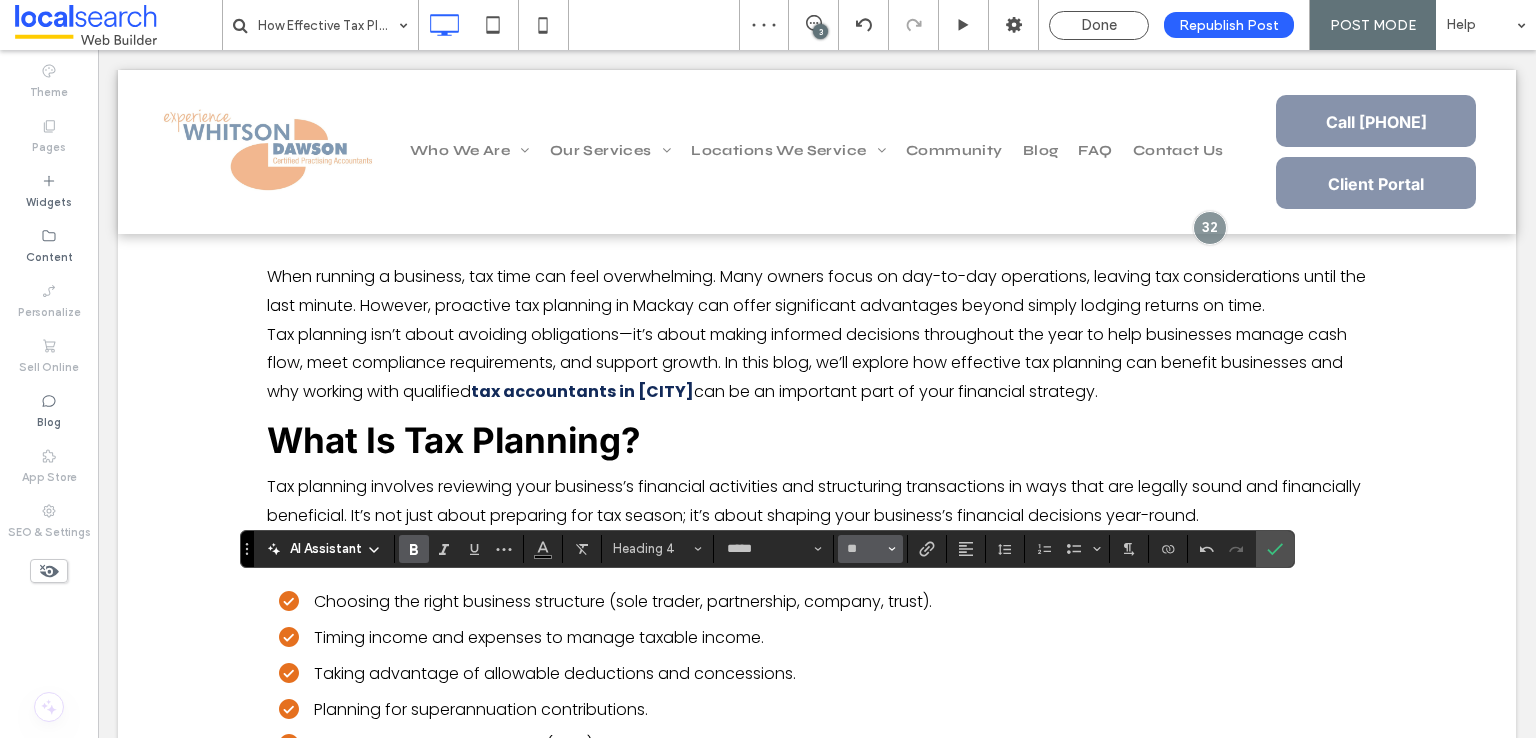 click on "**" at bounding box center [870, 549] 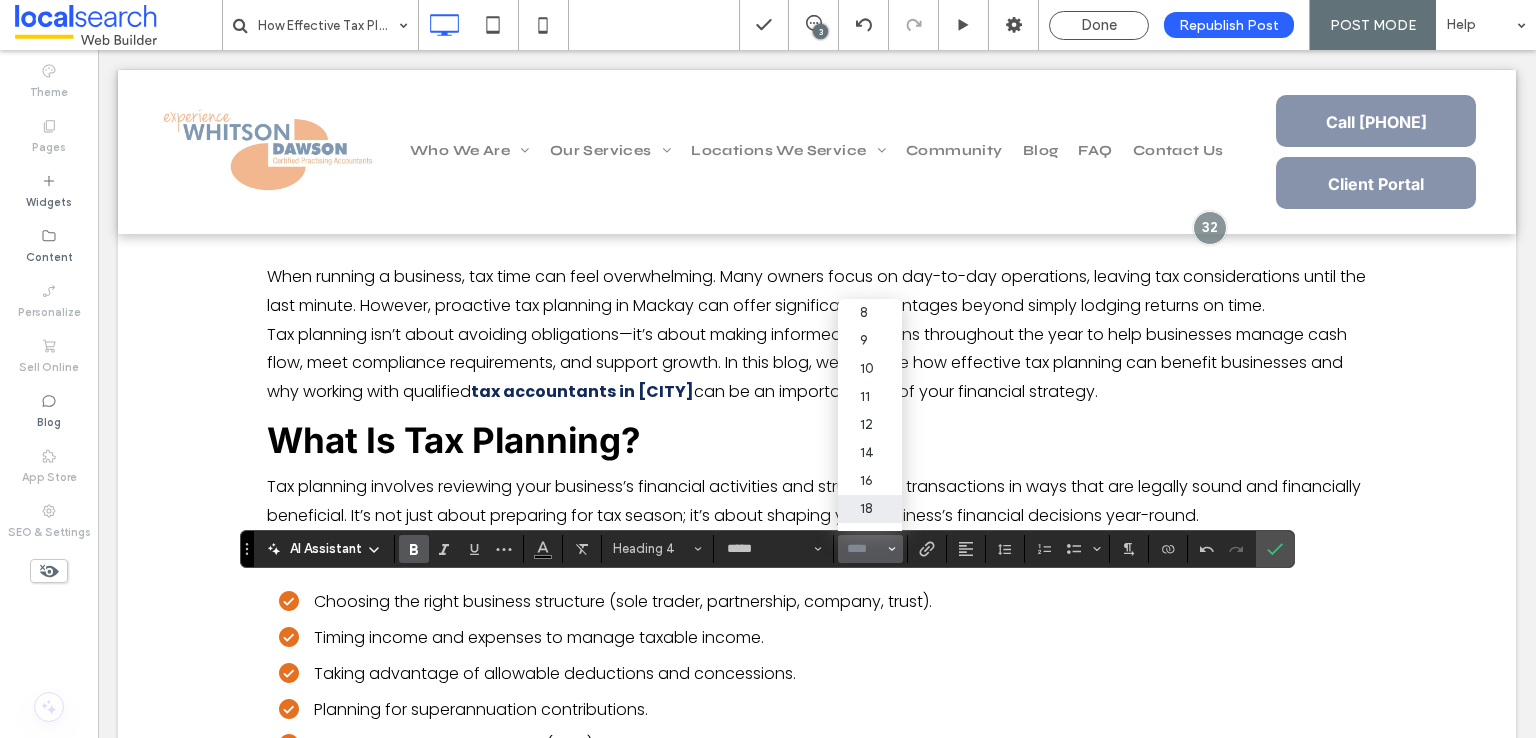 click at bounding box center (864, 549) 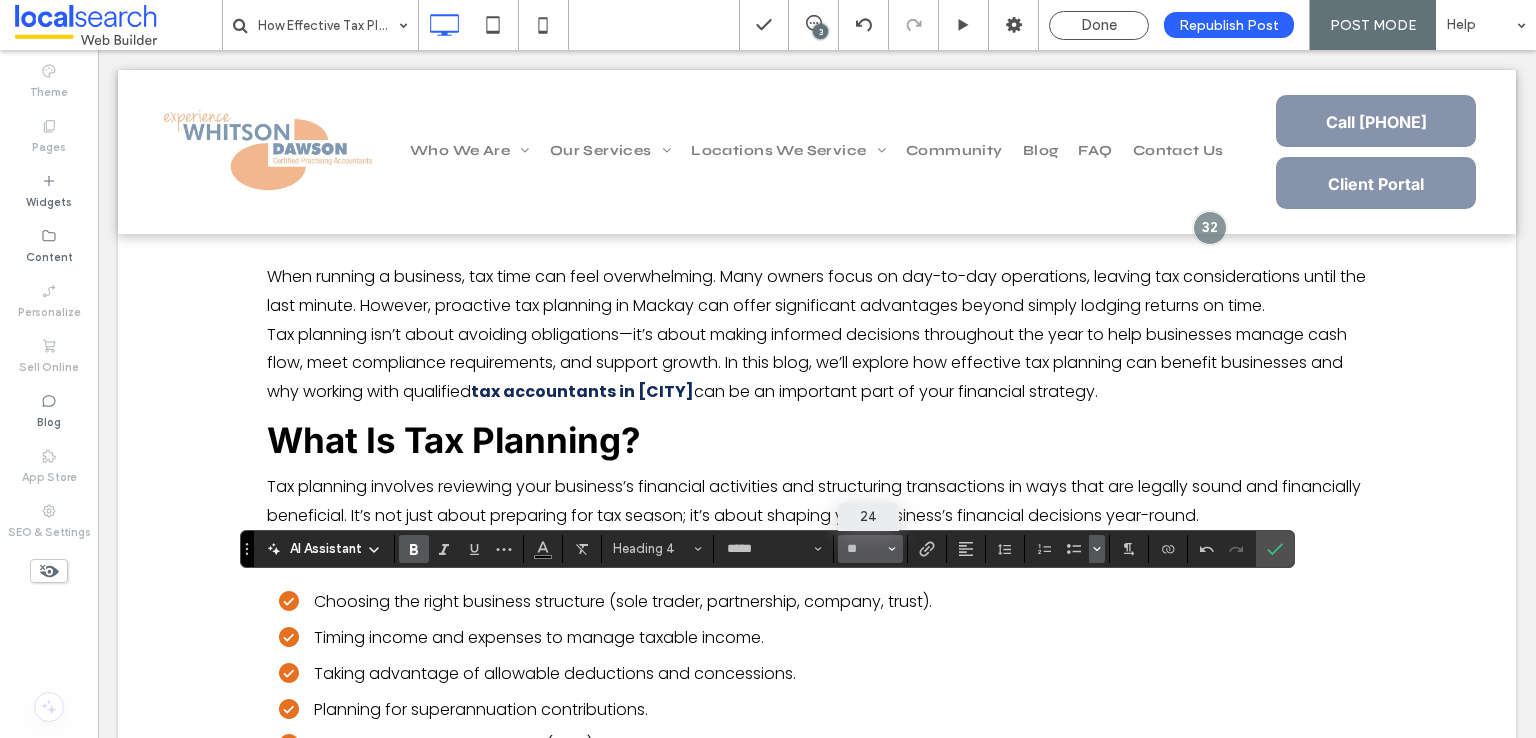 type on "**" 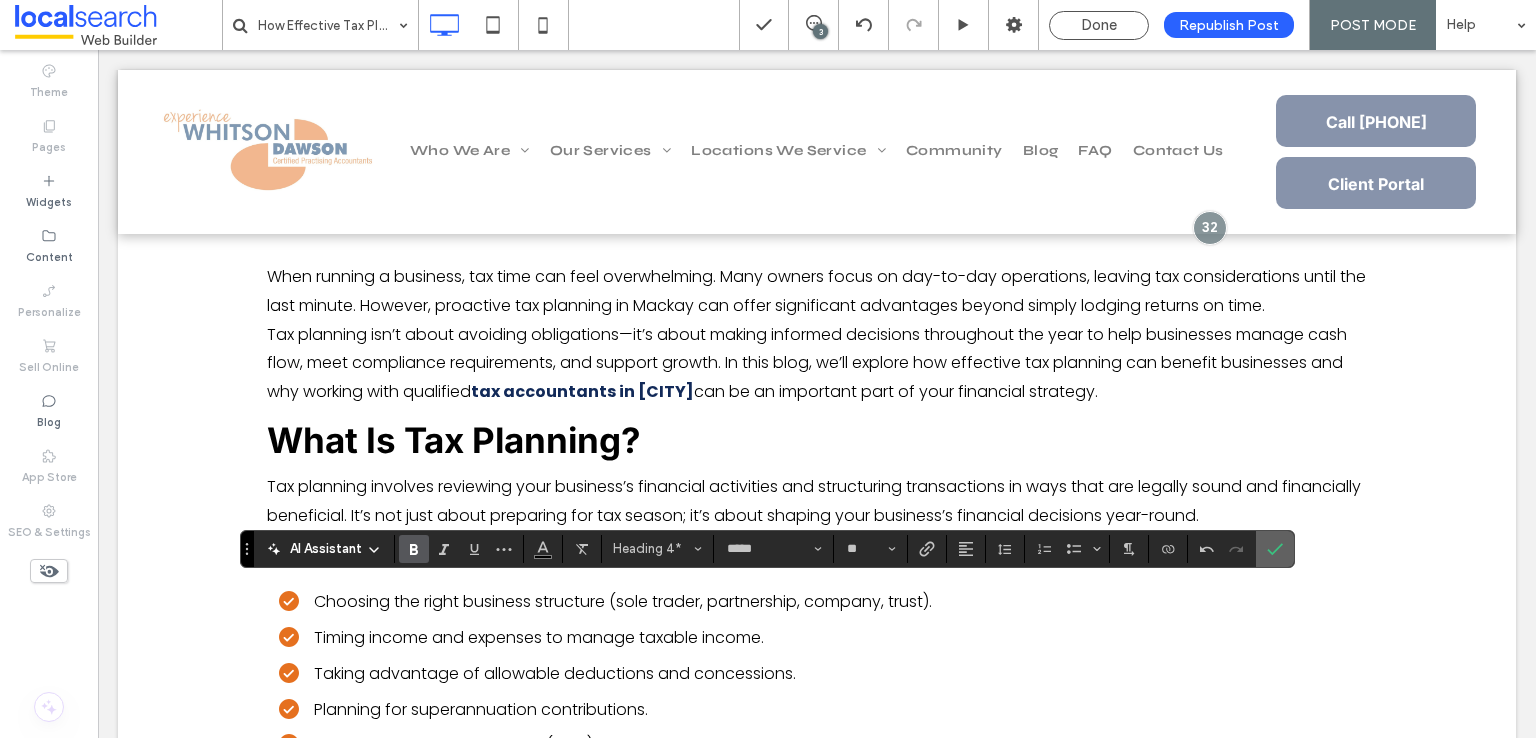 click at bounding box center (1275, 549) 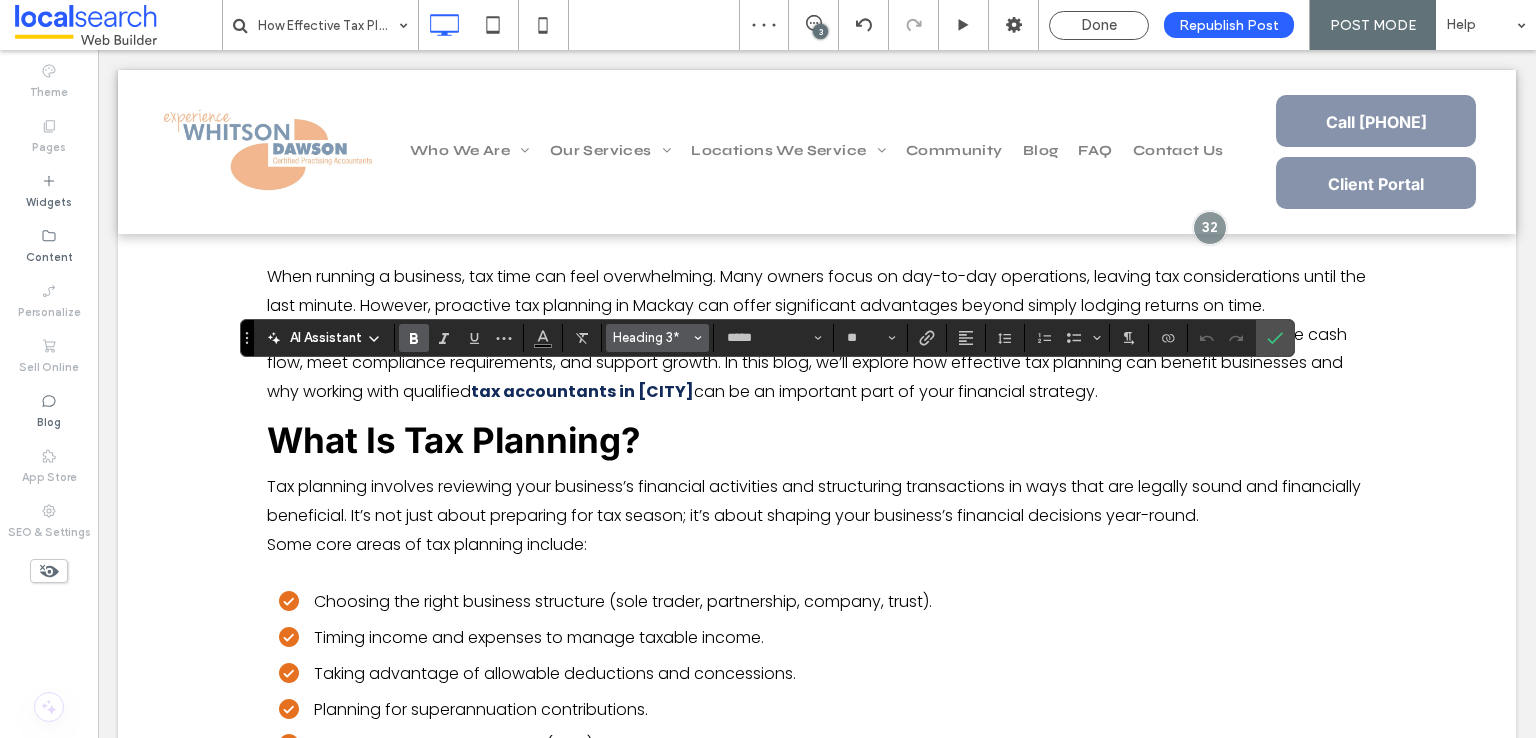 click on "Heading 3*" at bounding box center [652, 337] 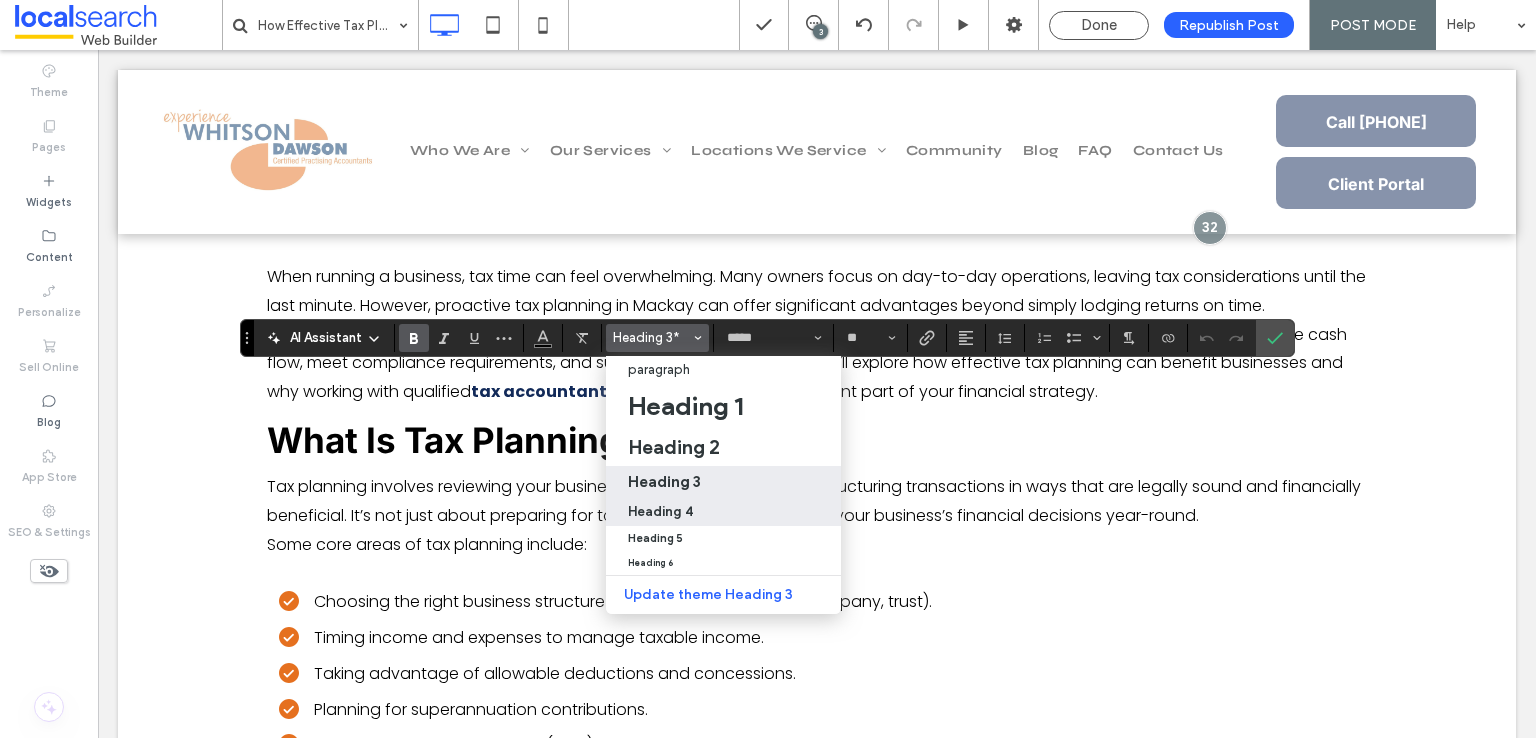 click on "Heading 4" at bounding box center (660, 511) 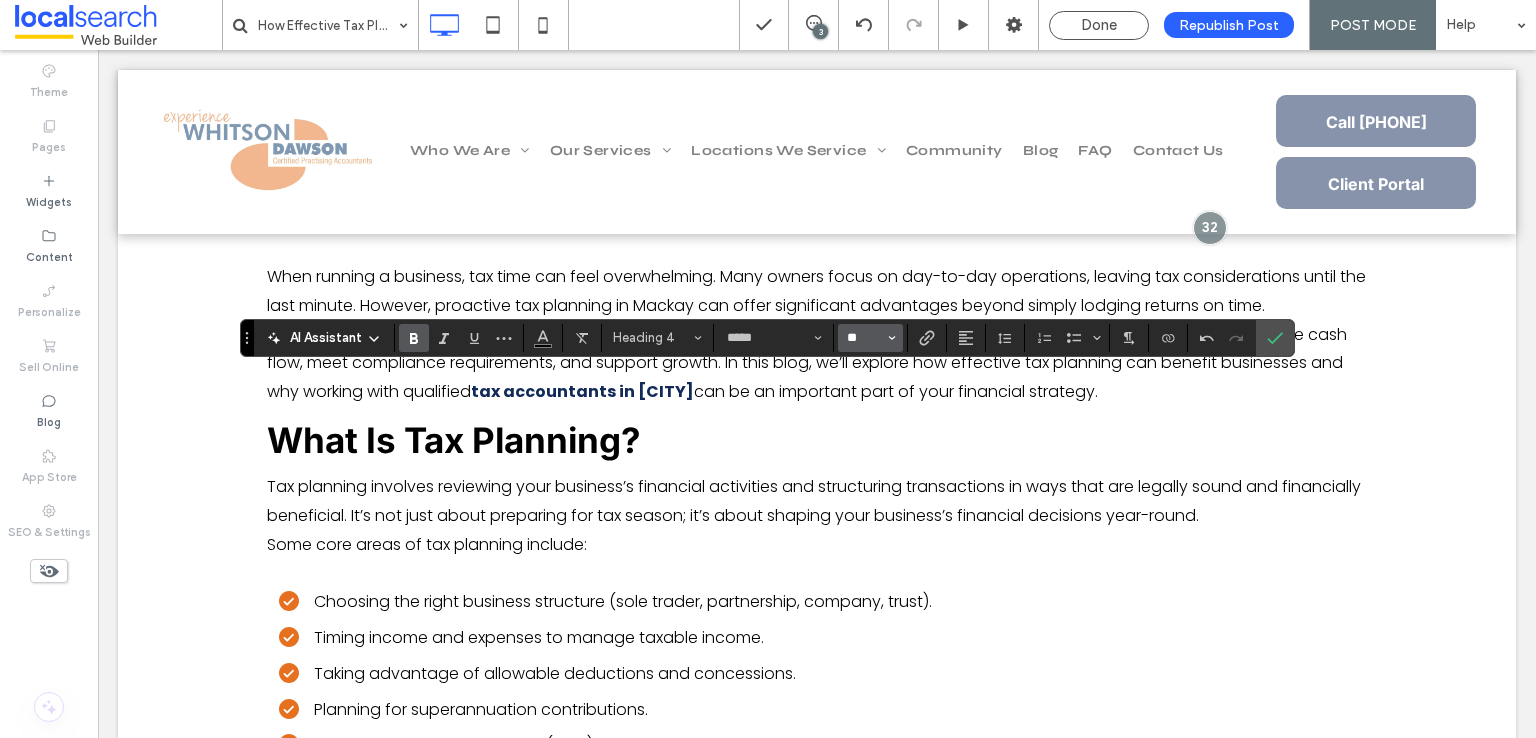 click on "**" at bounding box center [864, 338] 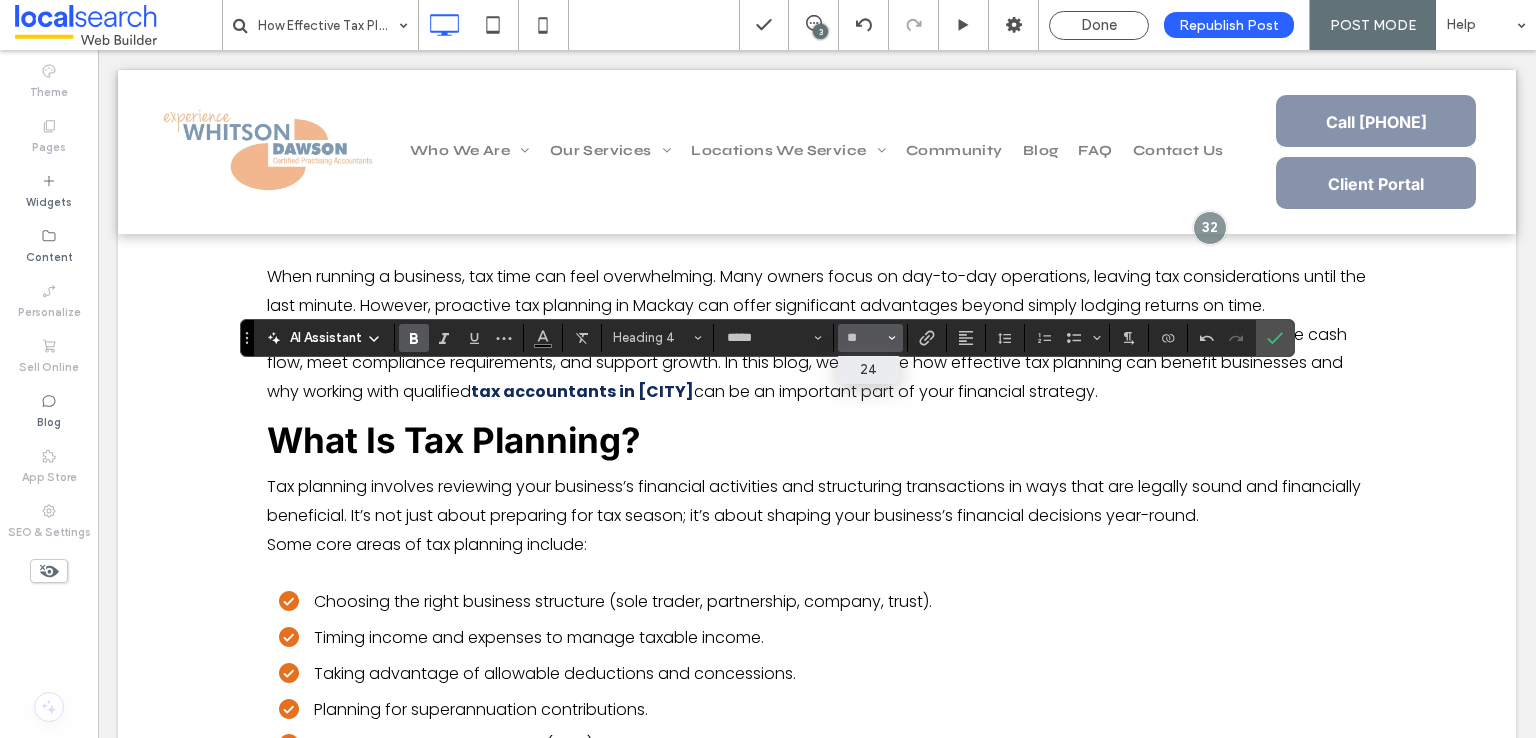 type on "**" 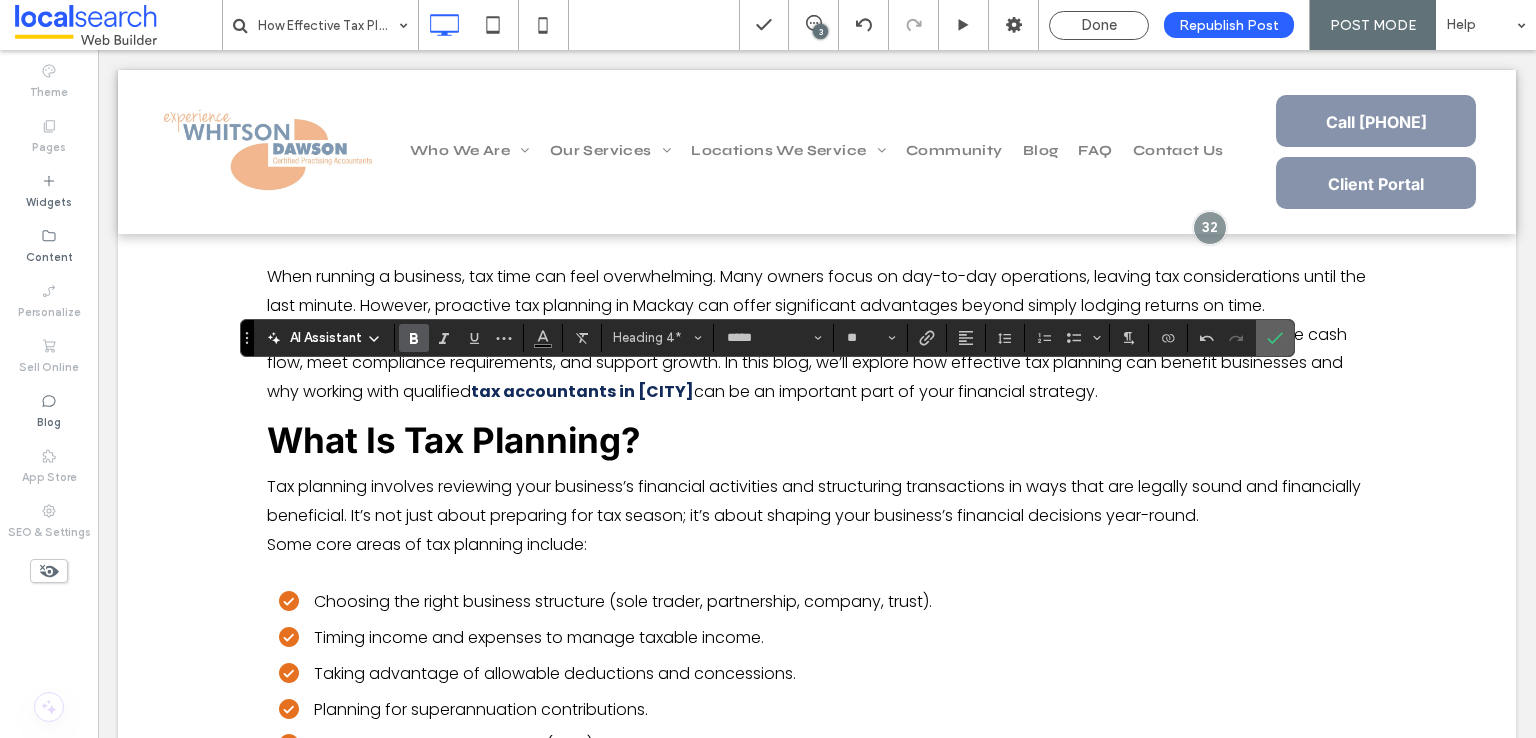 click at bounding box center [1275, 338] 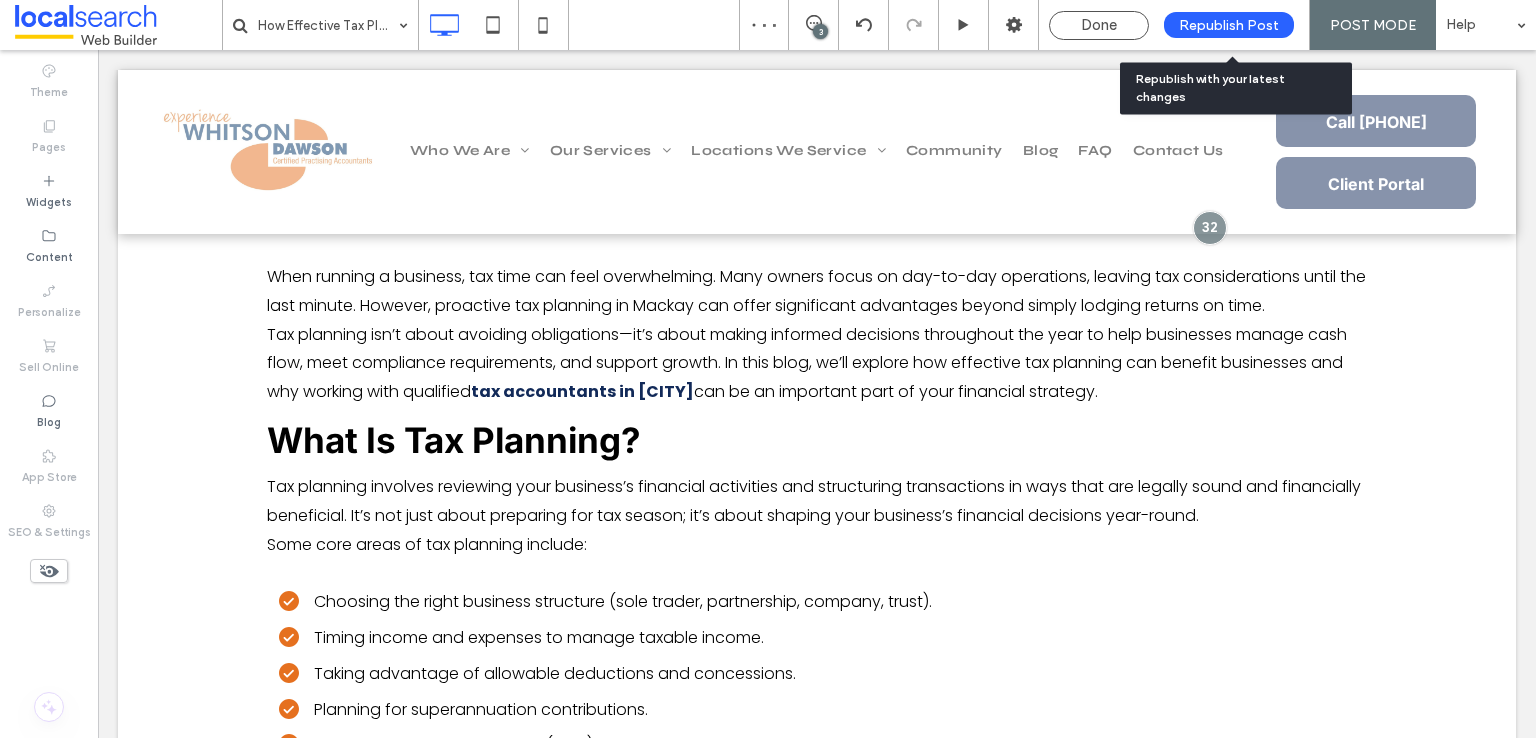 click on "Republish Post" at bounding box center (1229, 25) 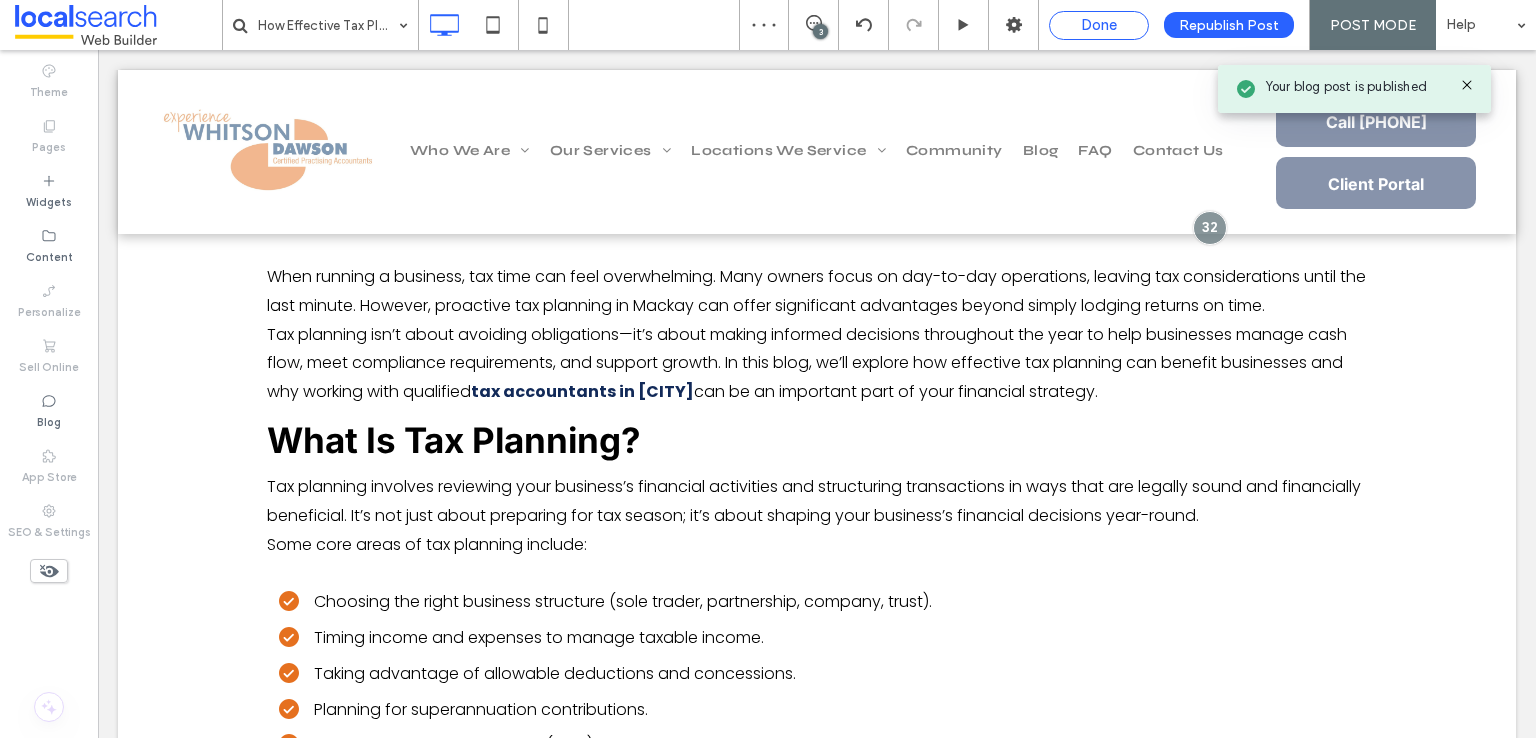 click on "Done" at bounding box center [1099, 25] 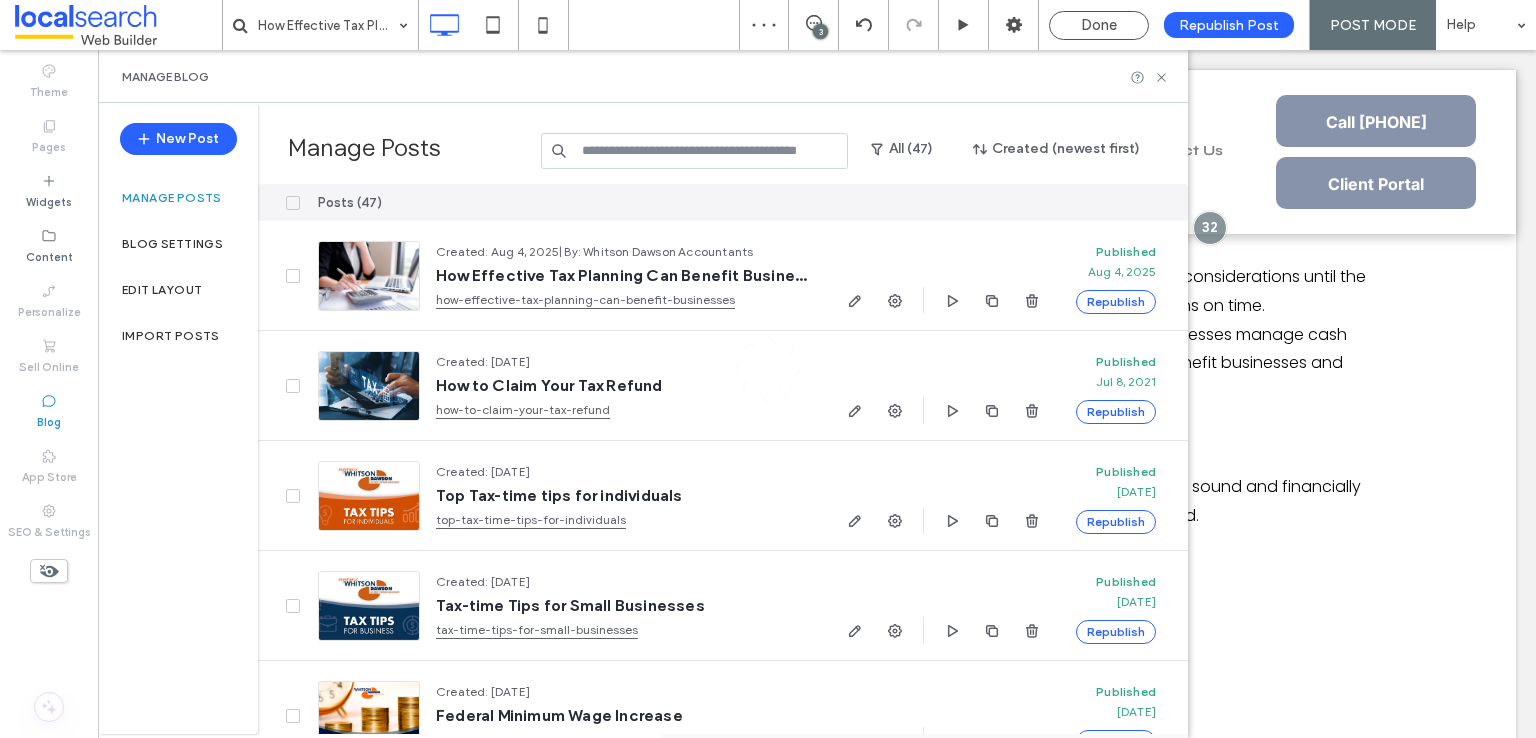 click on "Republish Post" at bounding box center [1229, 25] 